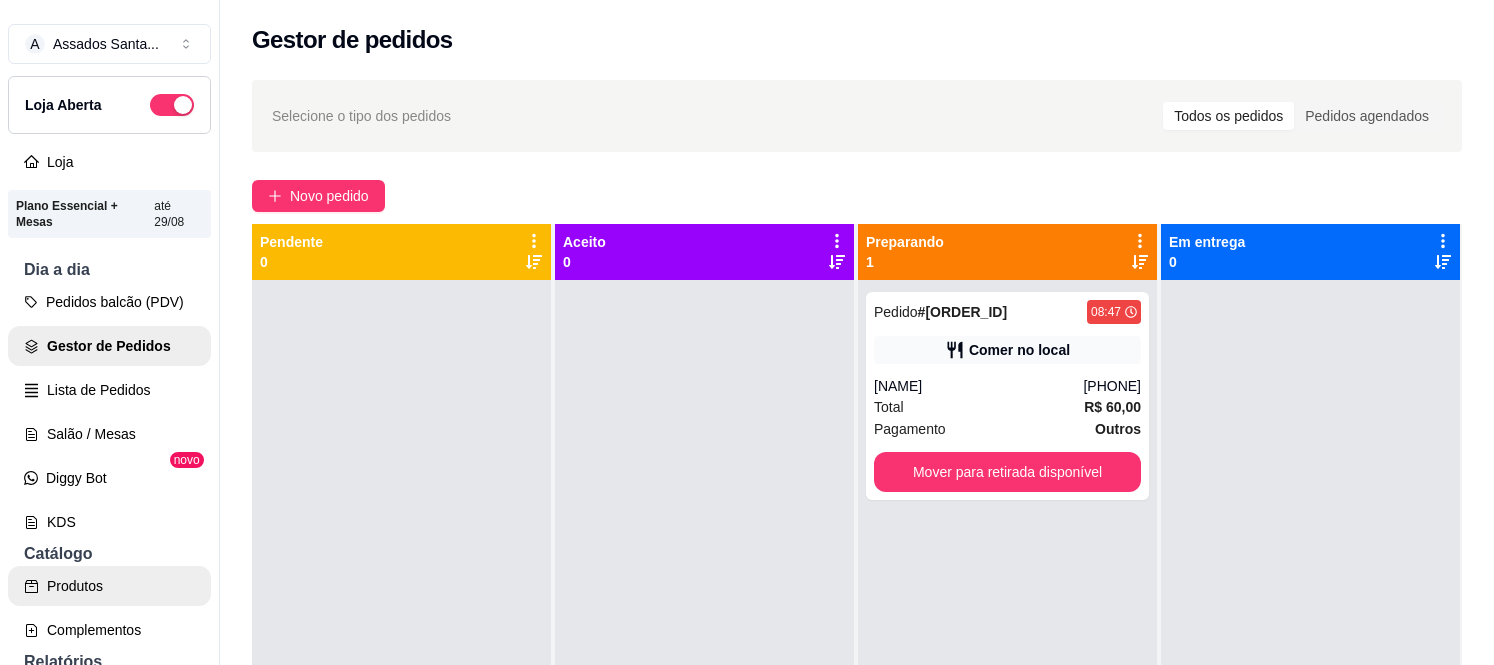 scroll, scrollTop: 0, scrollLeft: 0, axis: both 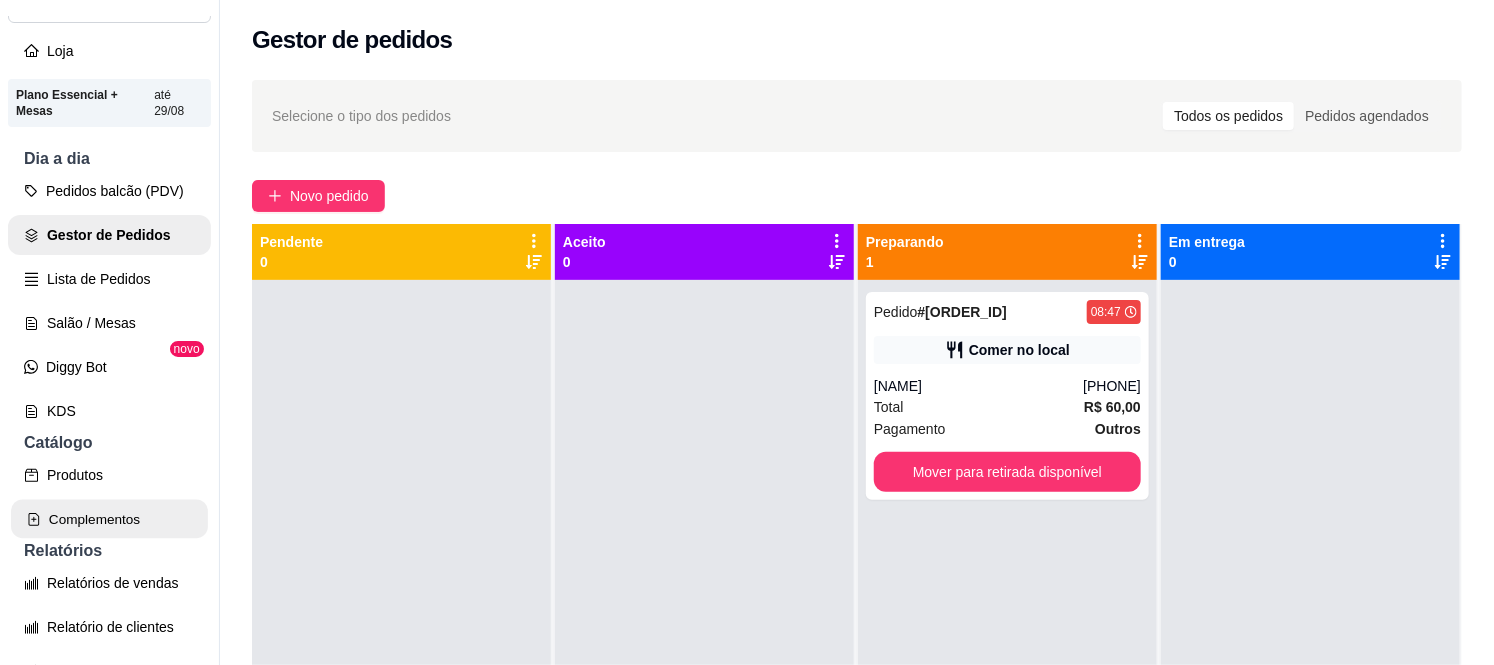 click on "Complementos" at bounding box center [109, 519] 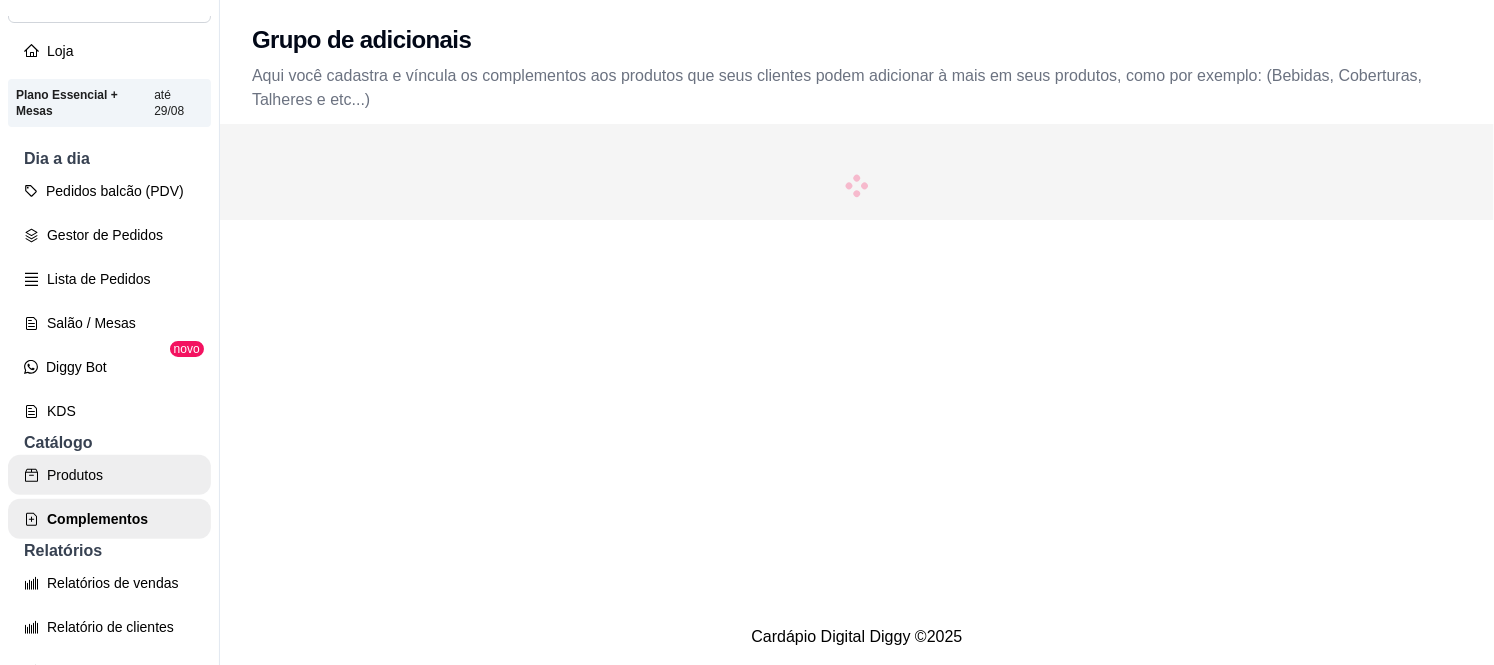 click on "Produtos" at bounding box center [109, 475] 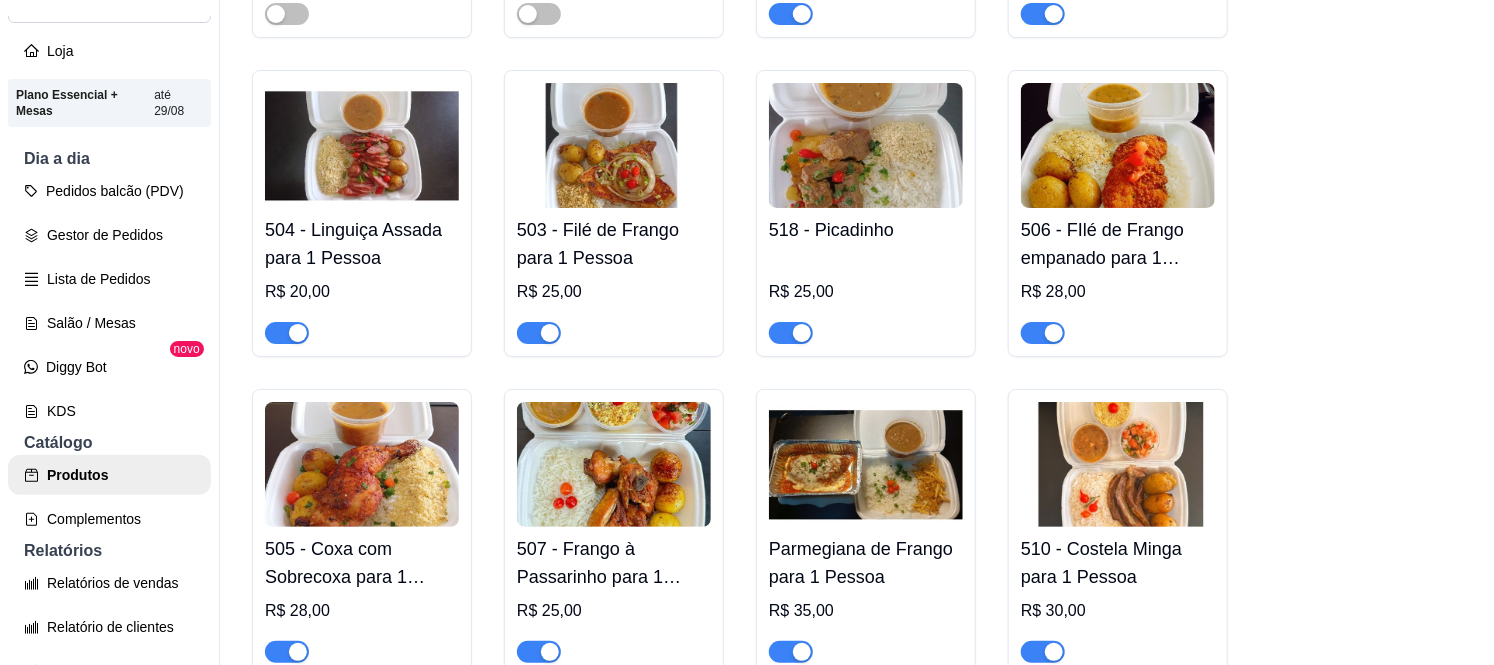 scroll, scrollTop: 2555, scrollLeft: 0, axis: vertical 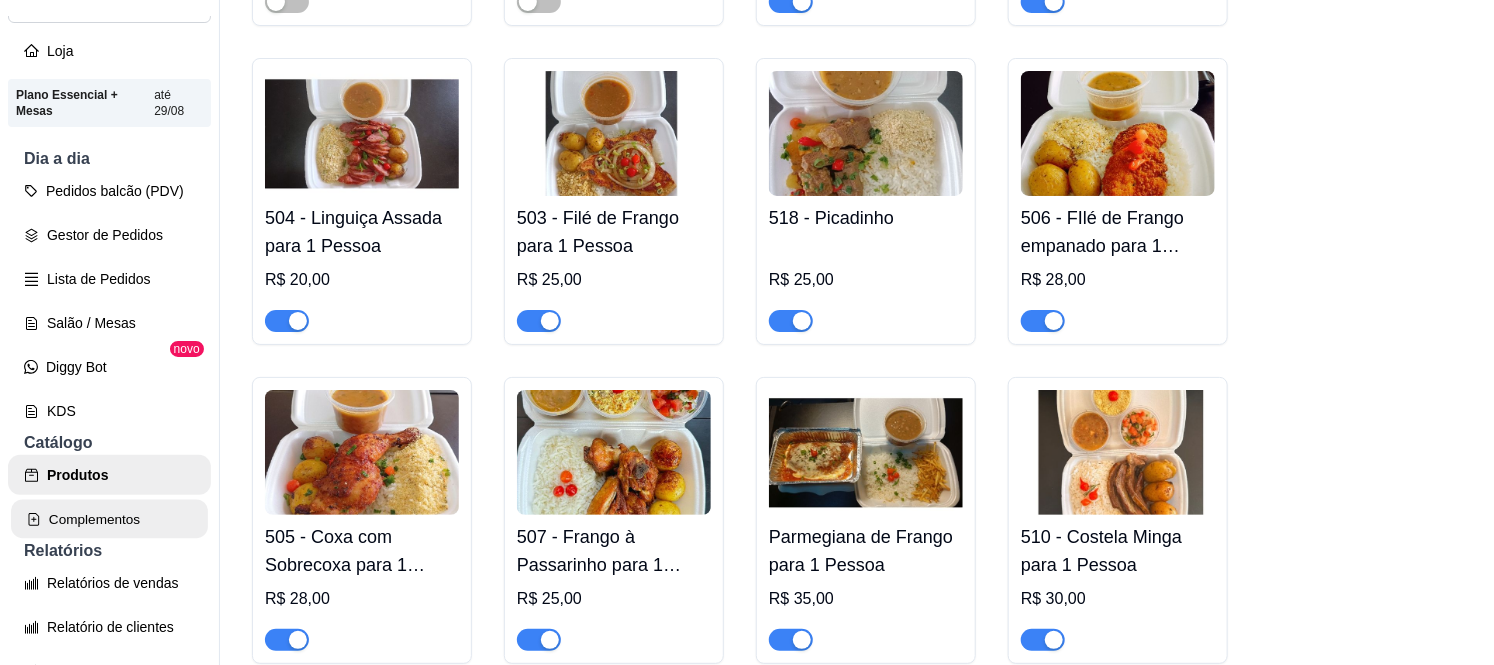 click on "Complementos" at bounding box center (109, 519) 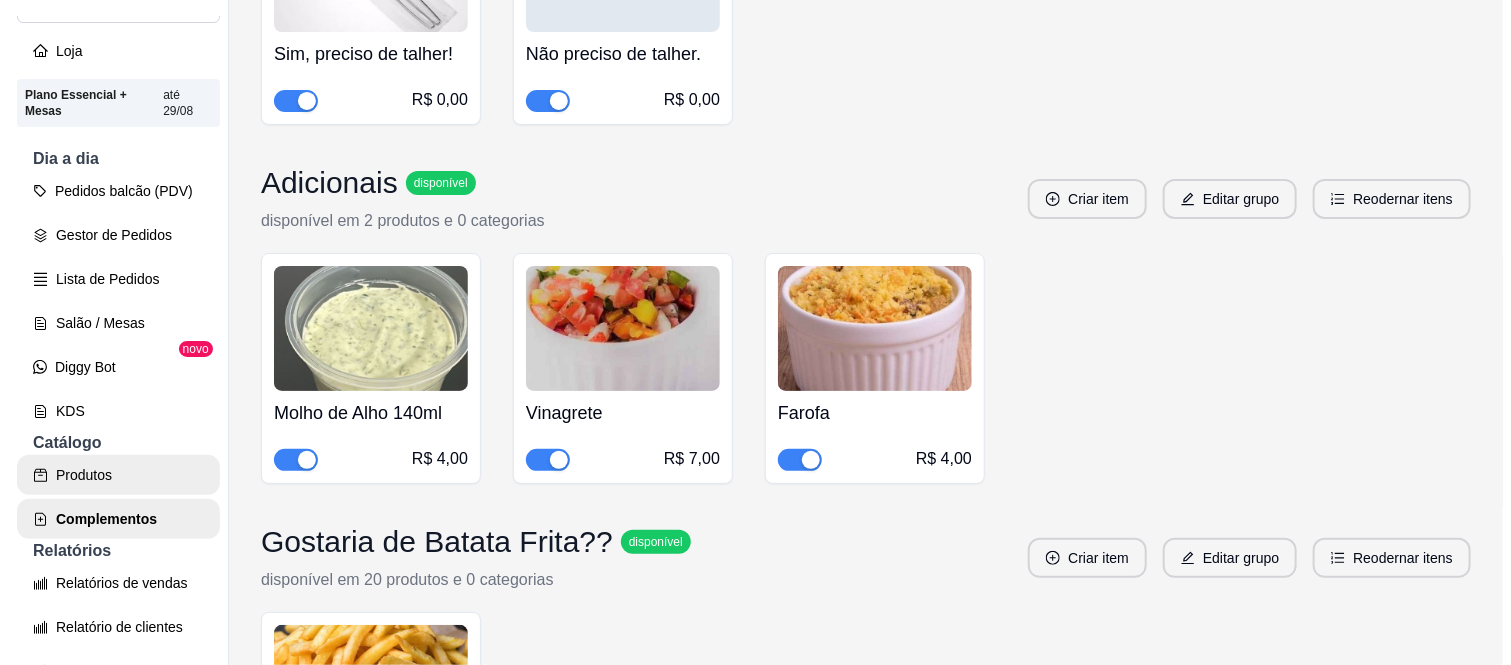 scroll, scrollTop: 0, scrollLeft: 0, axis: both 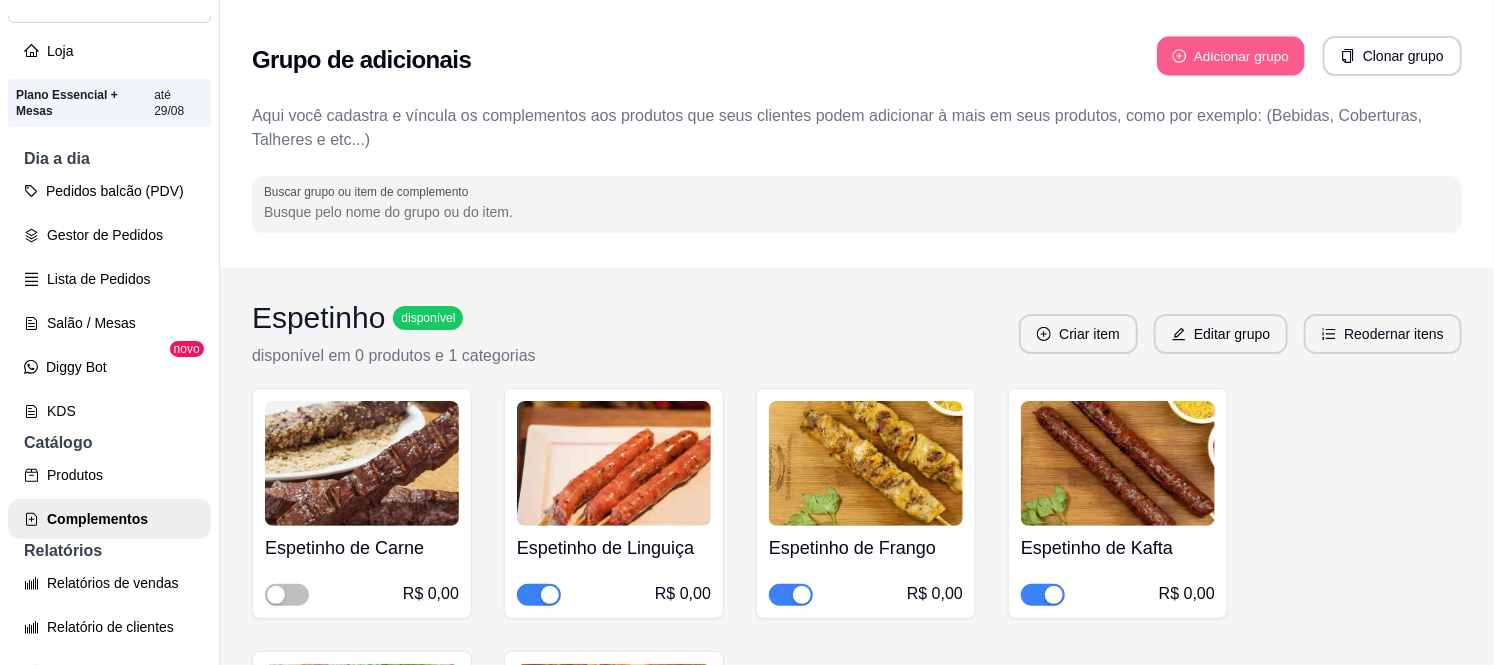 click on "Adicionar grupo" at bounding box center [1231, 56] 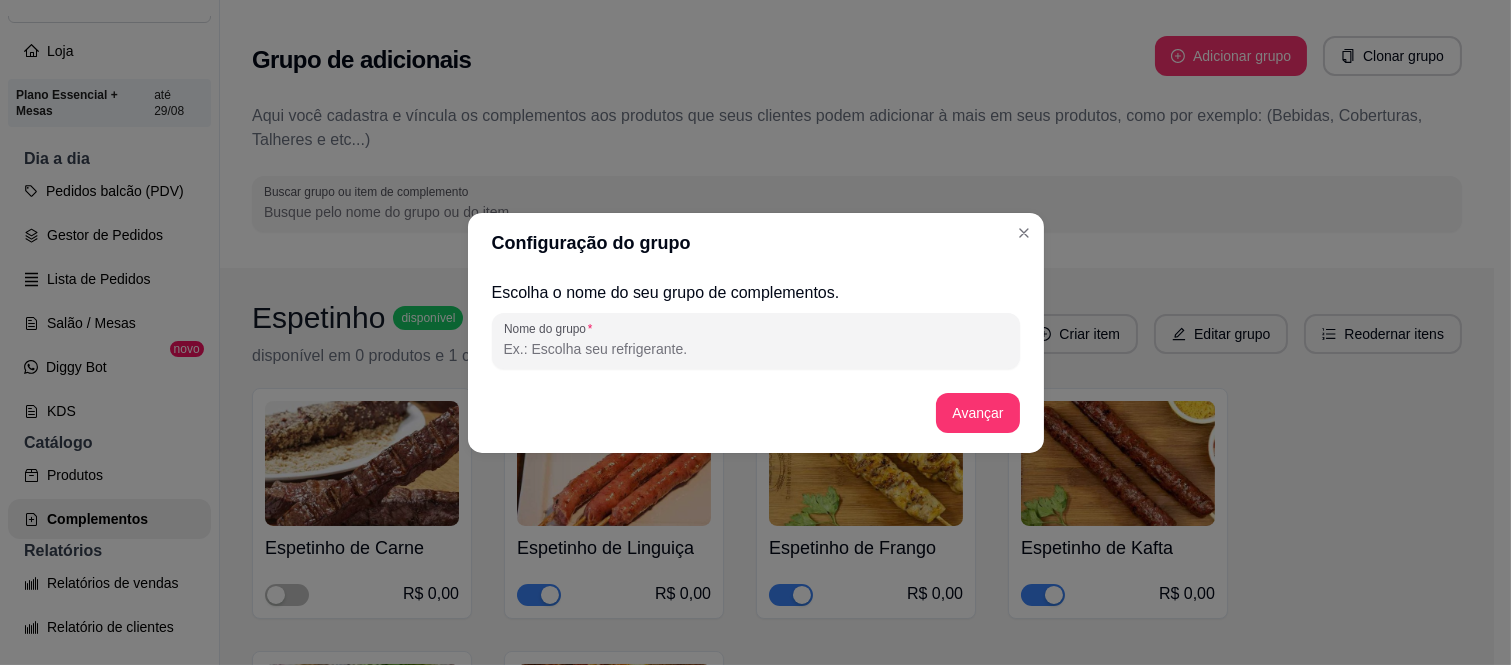 click on "Nome do grupo" at bounding box center [756, 349] 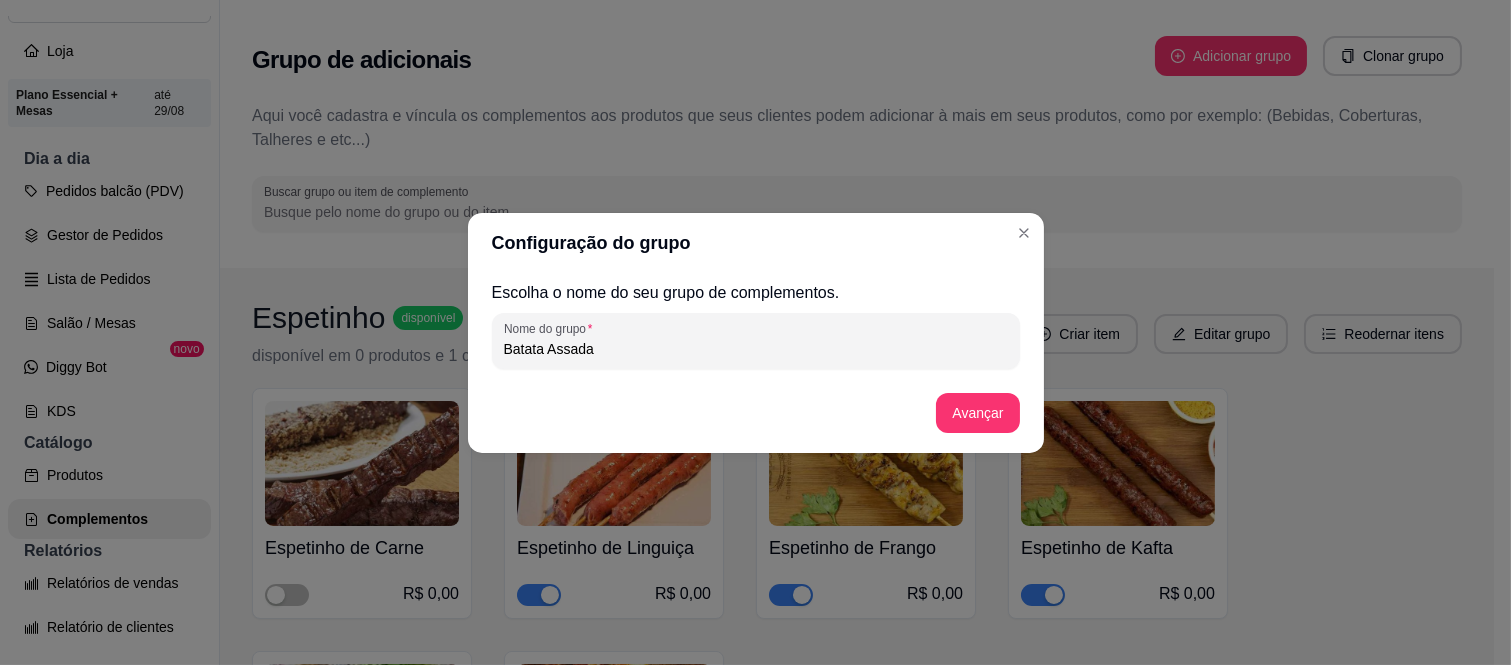 type on "Batata Assada" 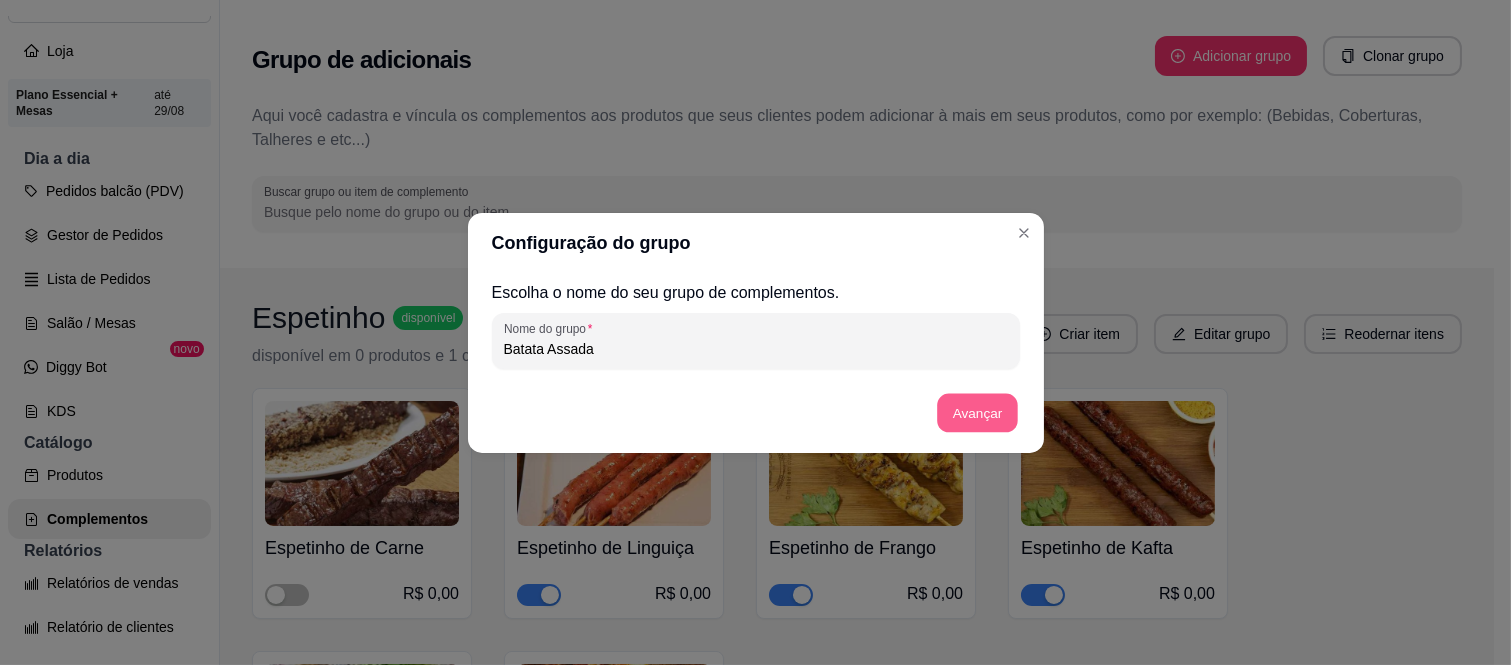 click on "Avançar" at bounding box center [978, 412] 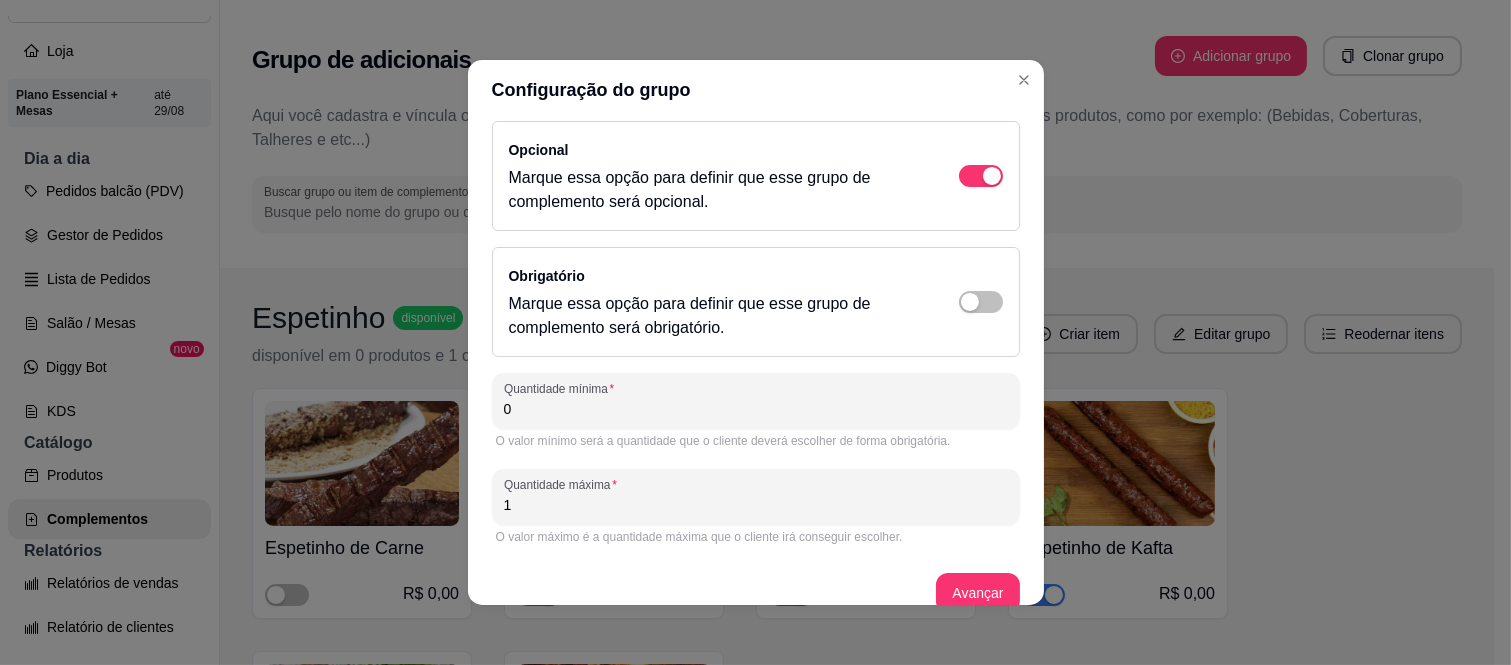 scroll, scrollTop: 0, scrollLeft: 0, axis: both 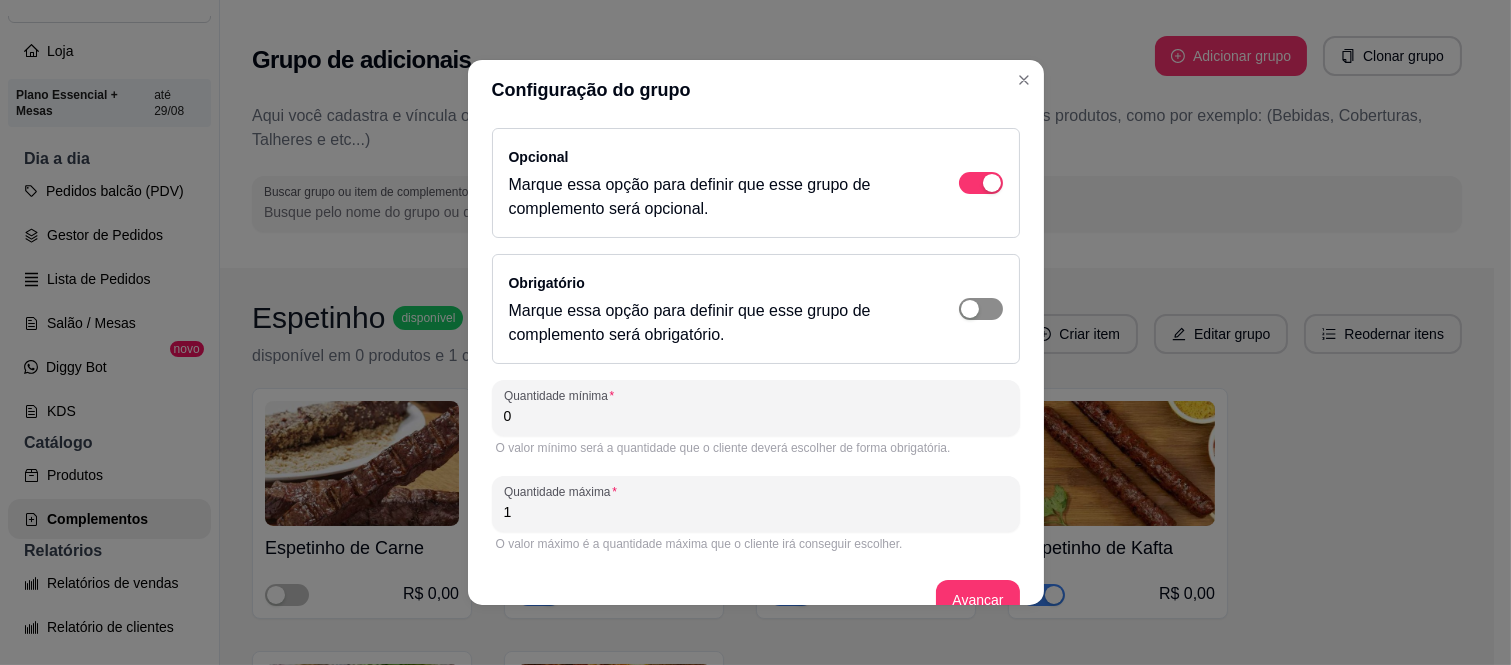 click at bounding box center [981, 183] 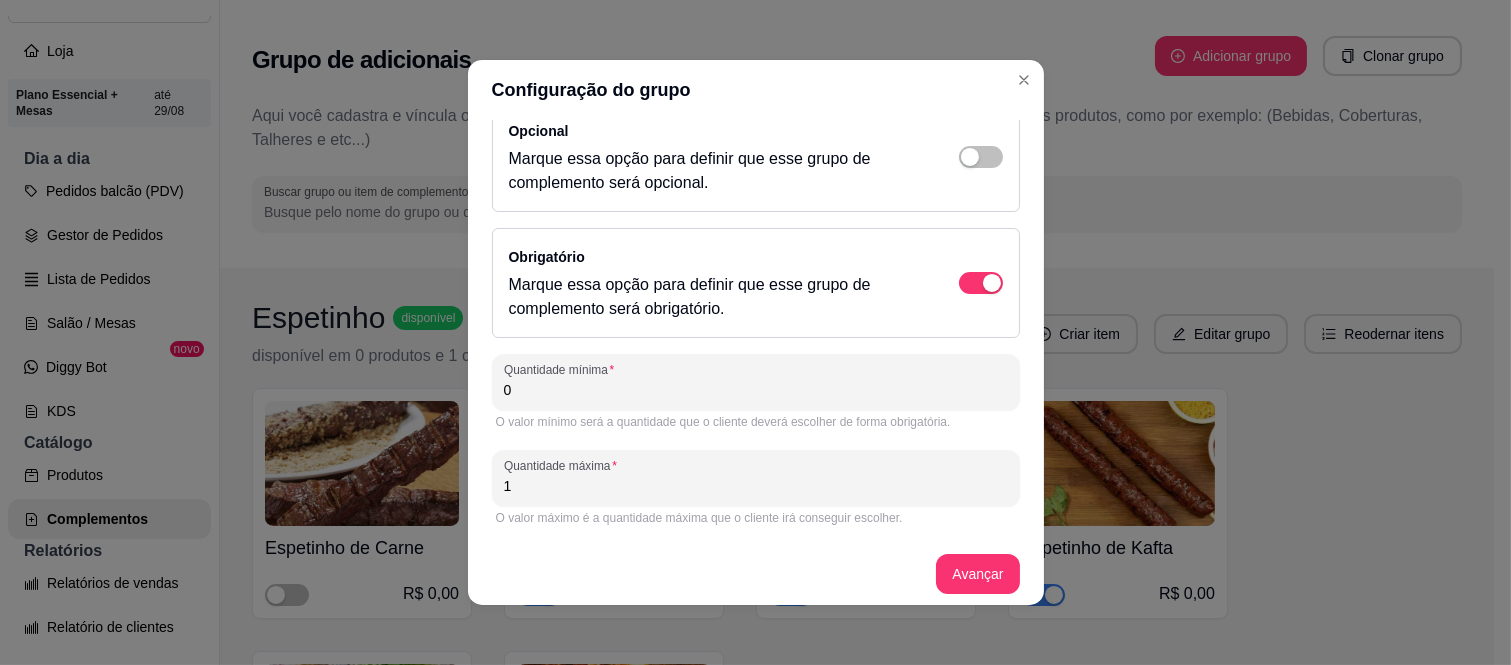 scroll, scrollTop: 34, scrollLeft: 0, axis: vertical 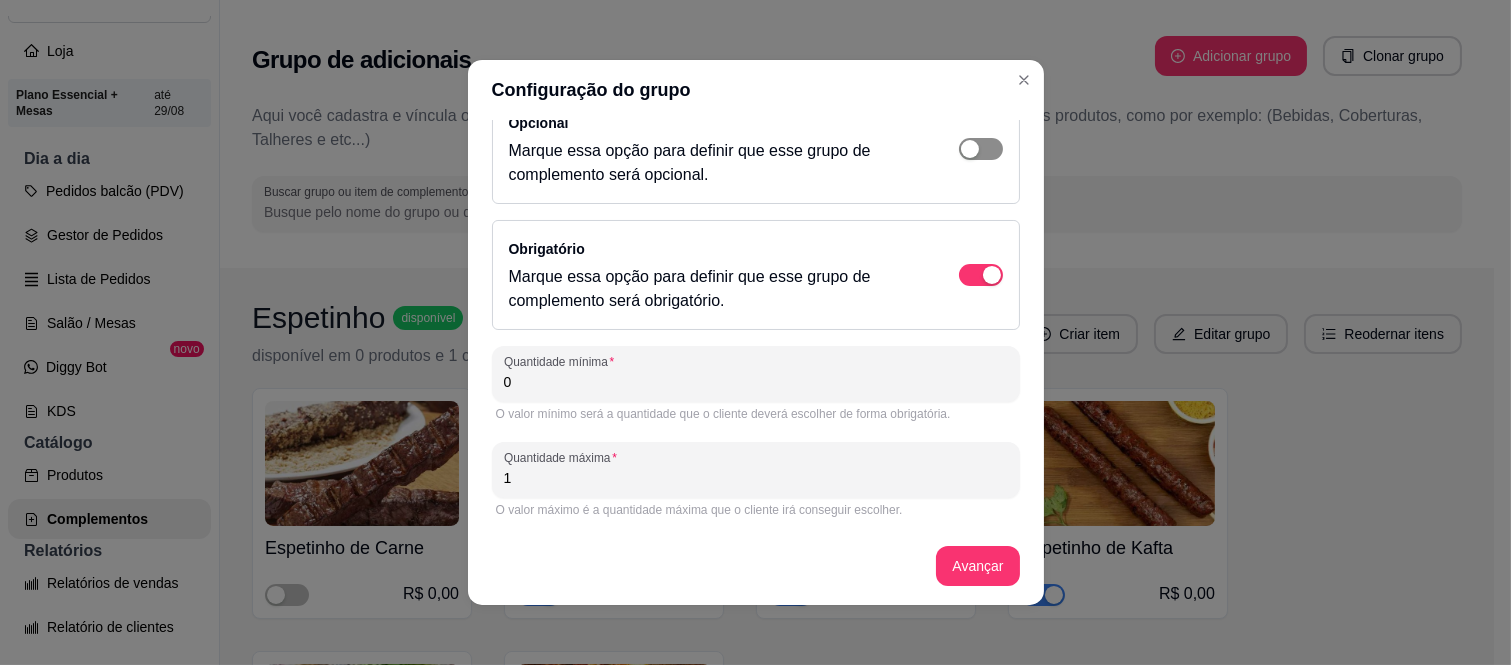 click at bounding box center (981, 149) 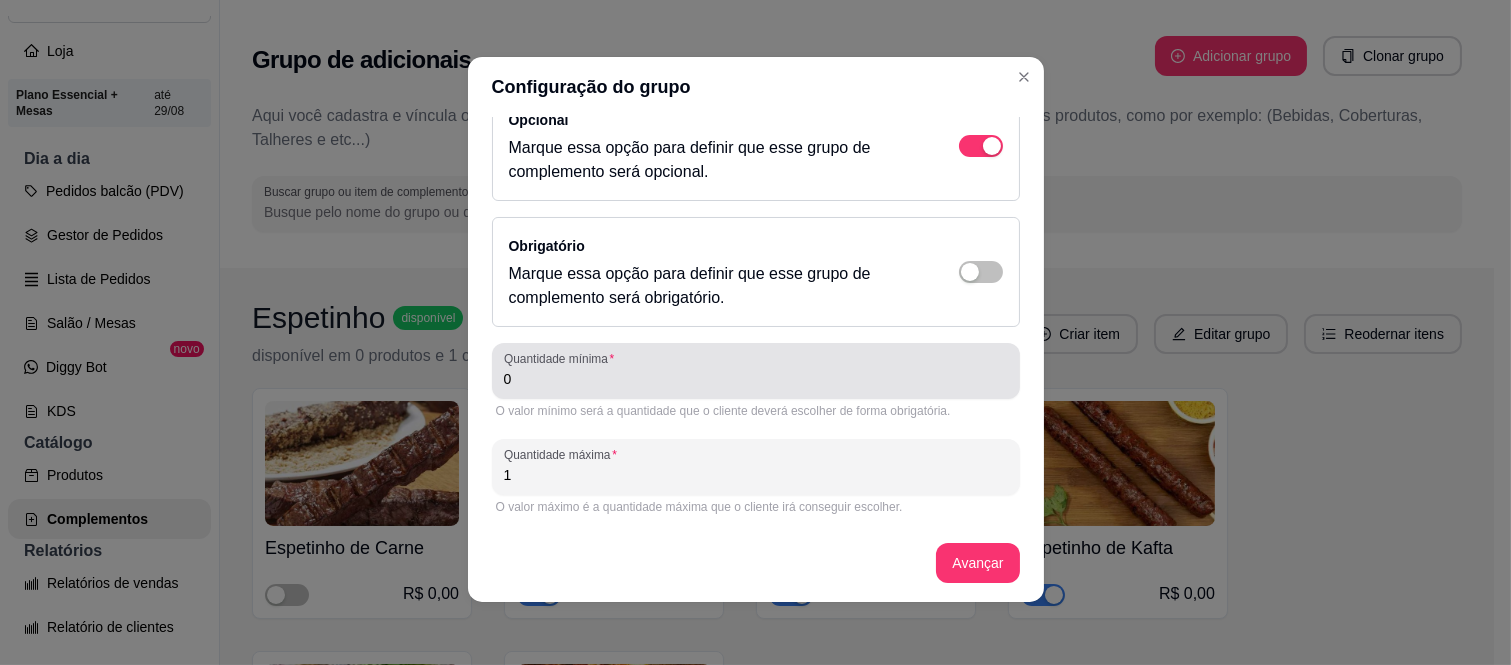 scroll, scrollTop: 4, scrollLeft: 0, axis: vertical 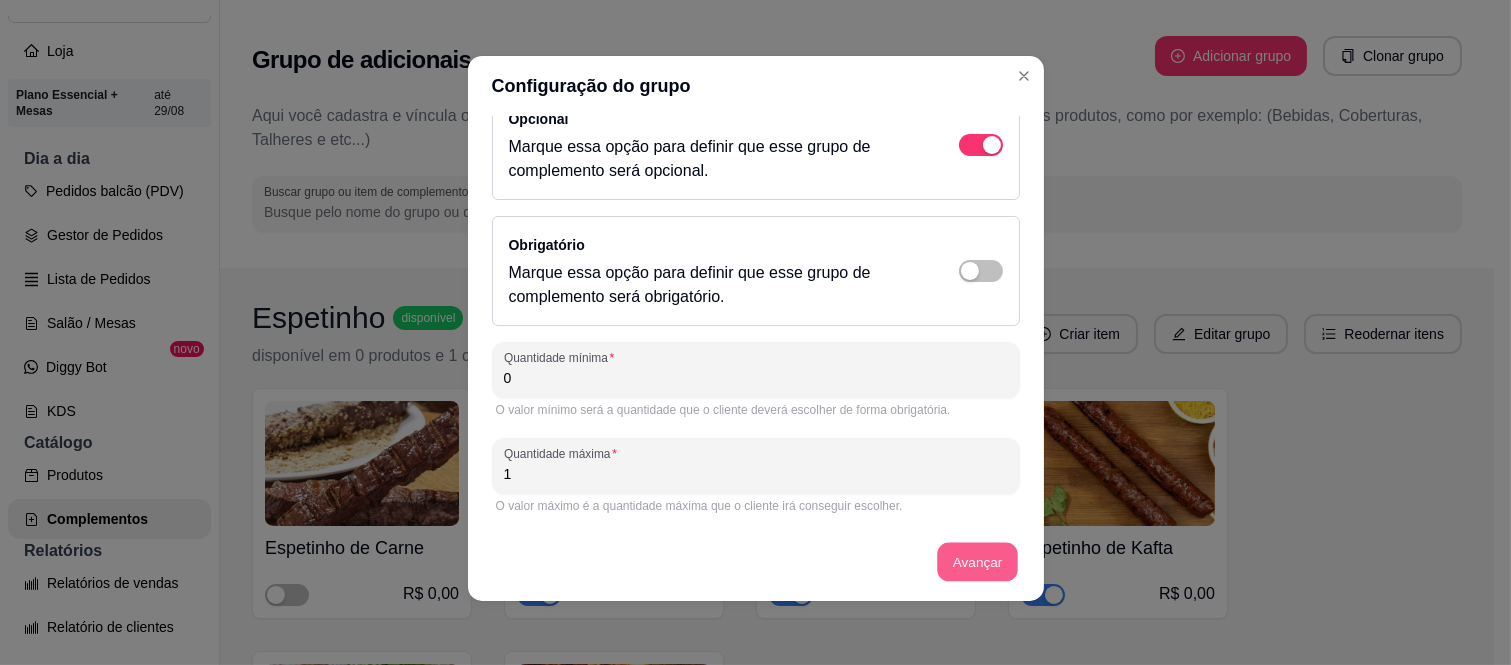 click on "Avançar" at bounding box center (978, 562) 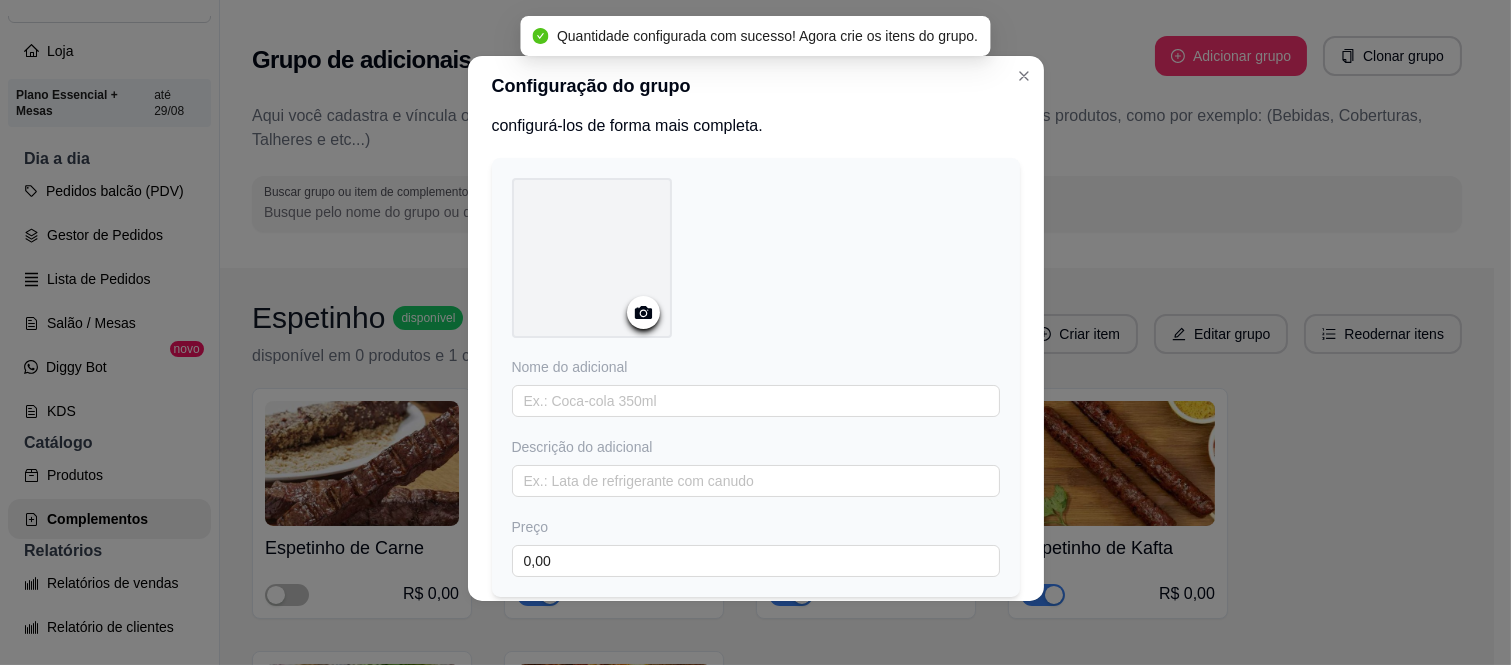 click at bounding box center (592, 258) 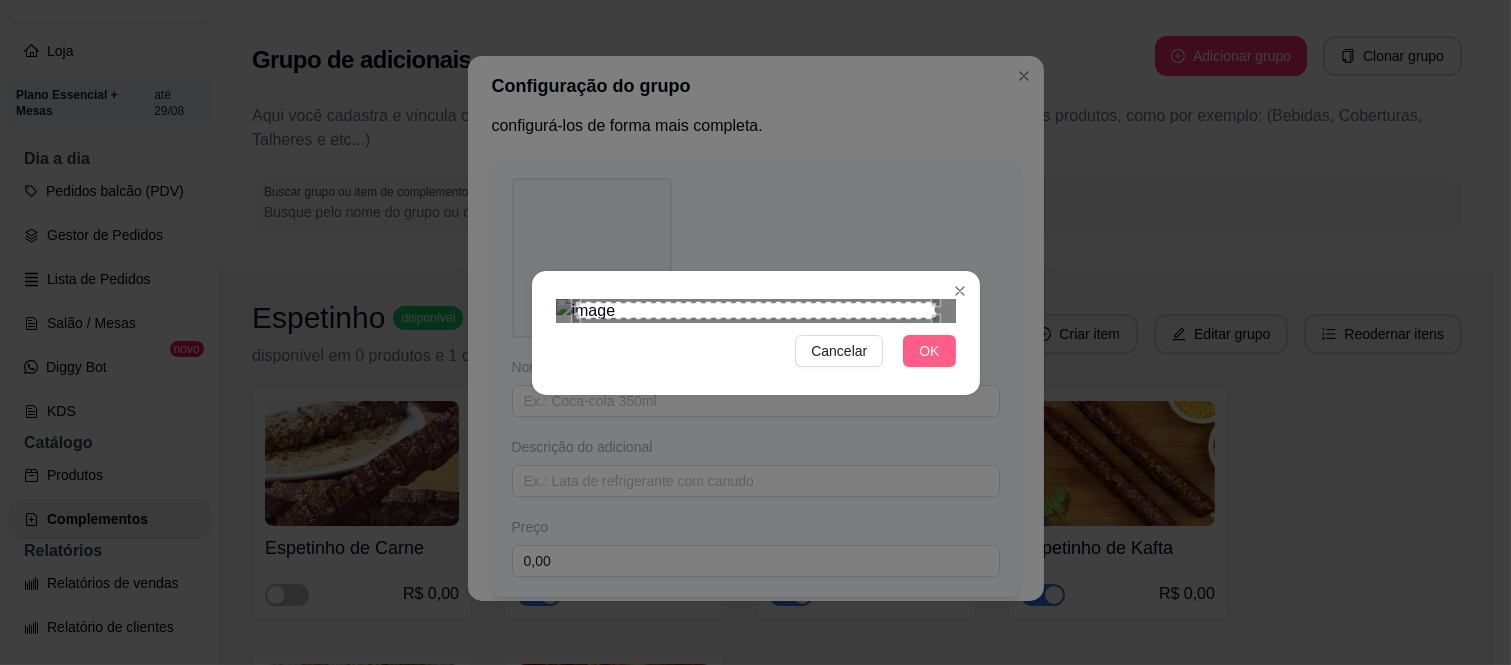 click on "OK" at bounding box center [929, 351] 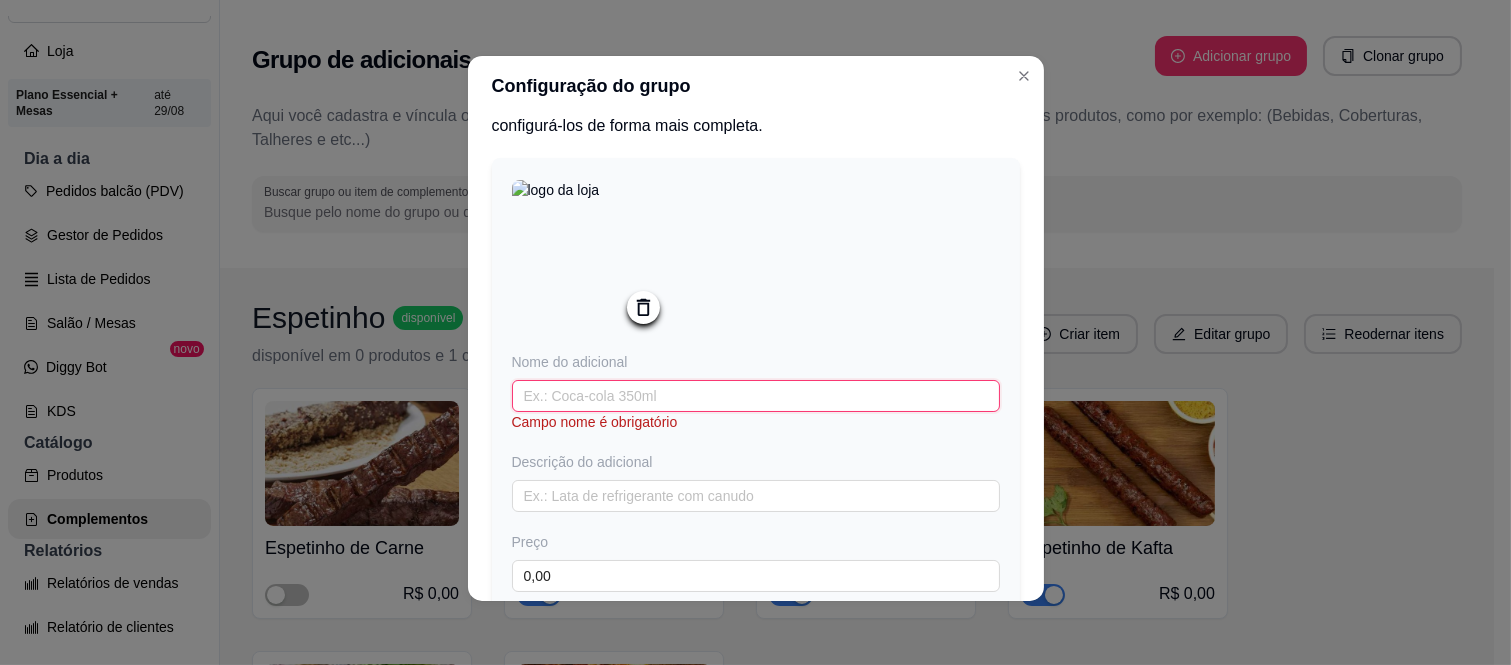 click at bounding box center [756, 396] 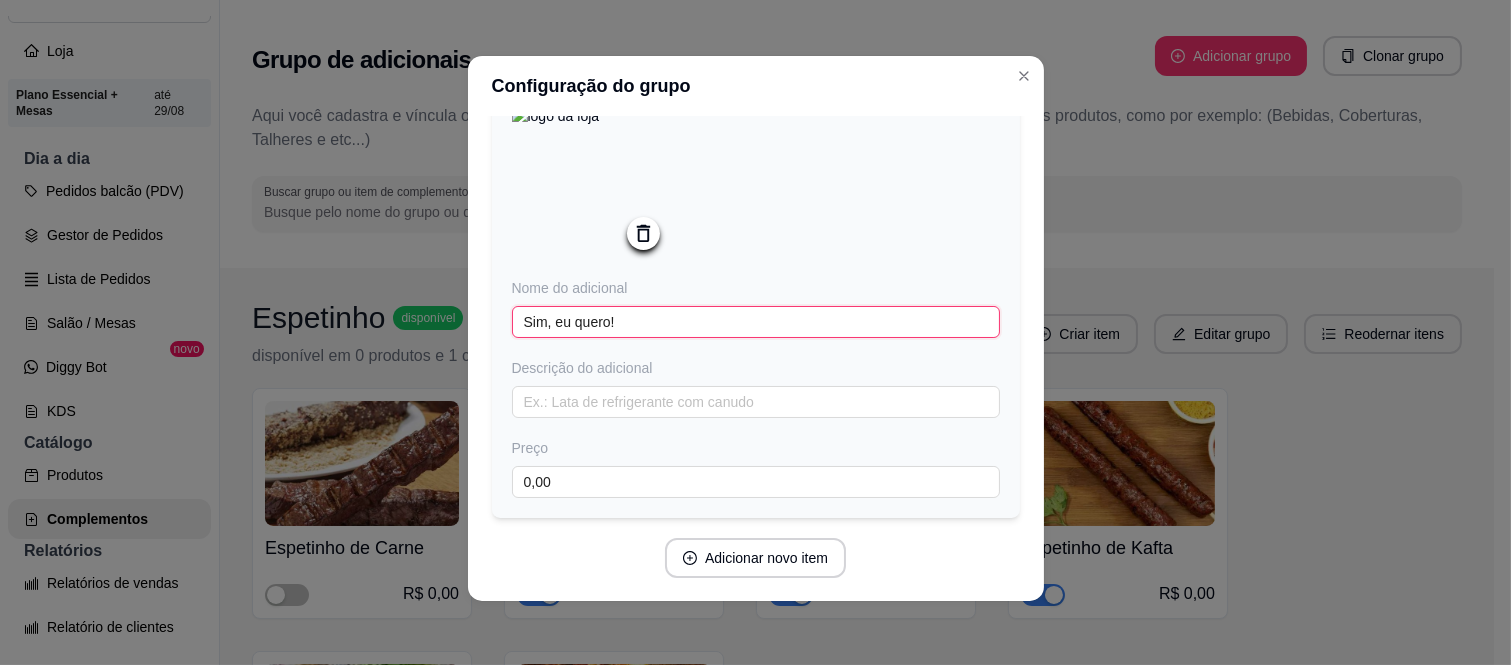 scroll, scrollTop: 173, scrollLeft: 0, axis: vertical 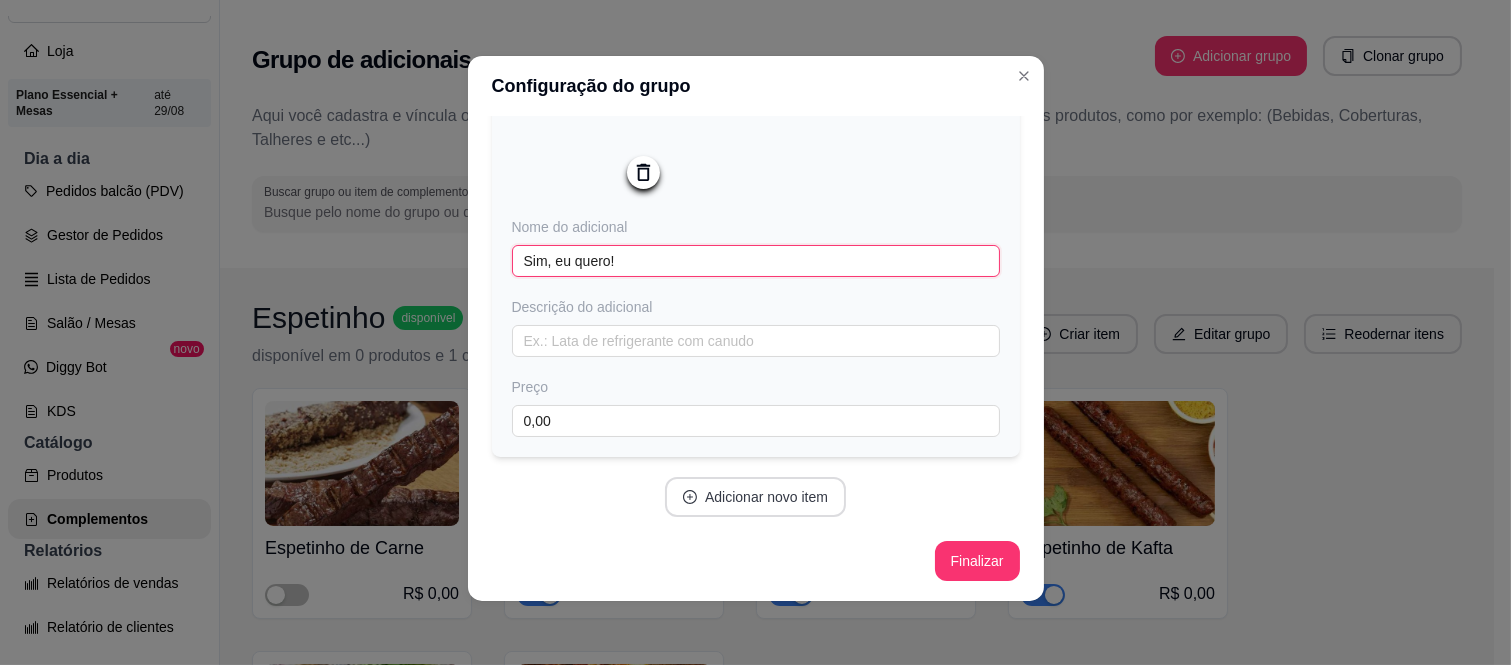 type on "Sim, eu quero!" 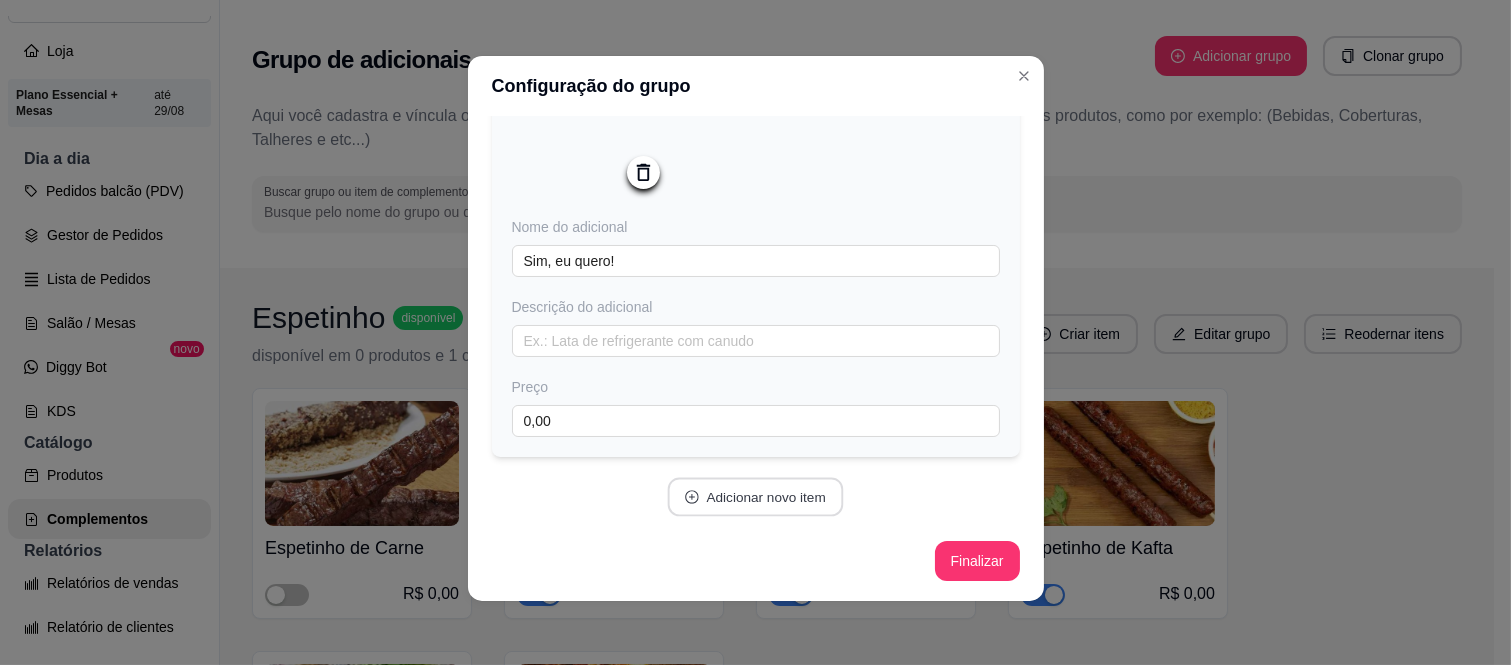 click on "Adicionar novo item" at bounding box center [756, 497] 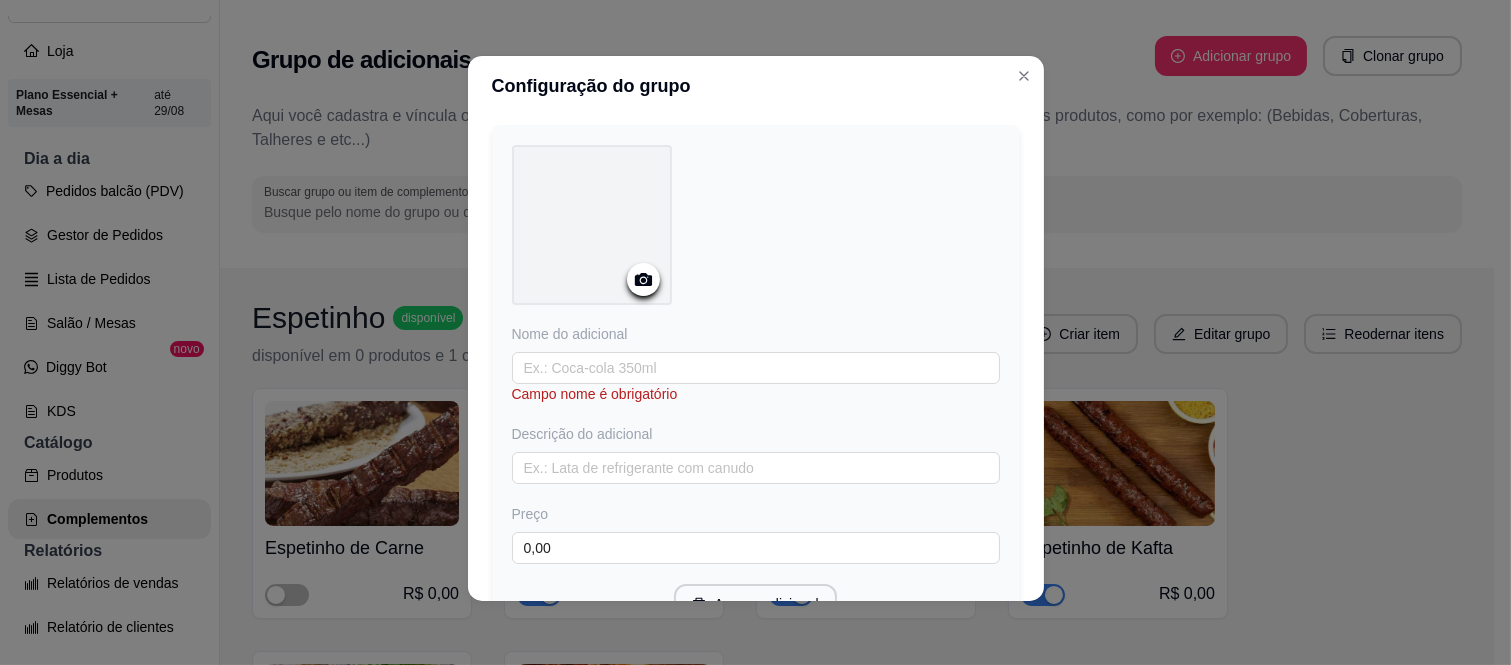 scroll, scrollTop: 772, scrollLeft: 0, axis: vertical 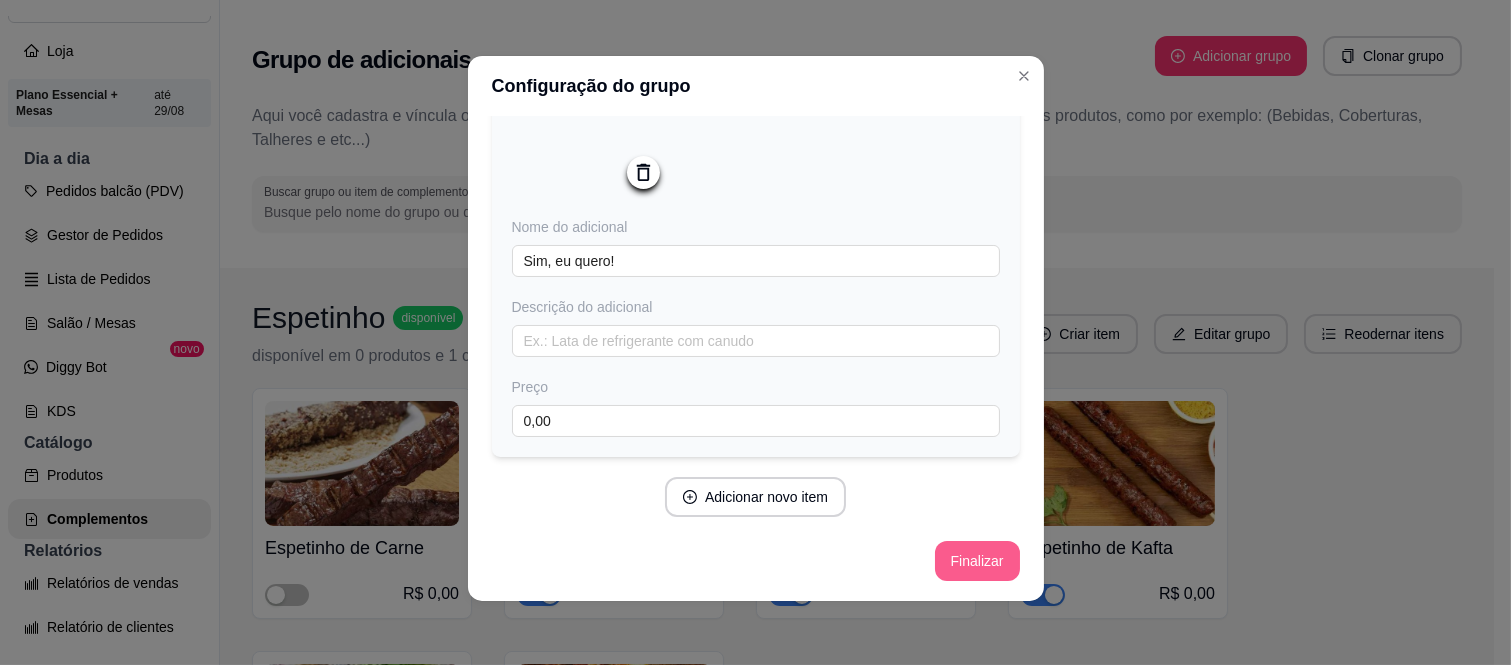 click on "Finalizar" at bounding box center (977, 561) 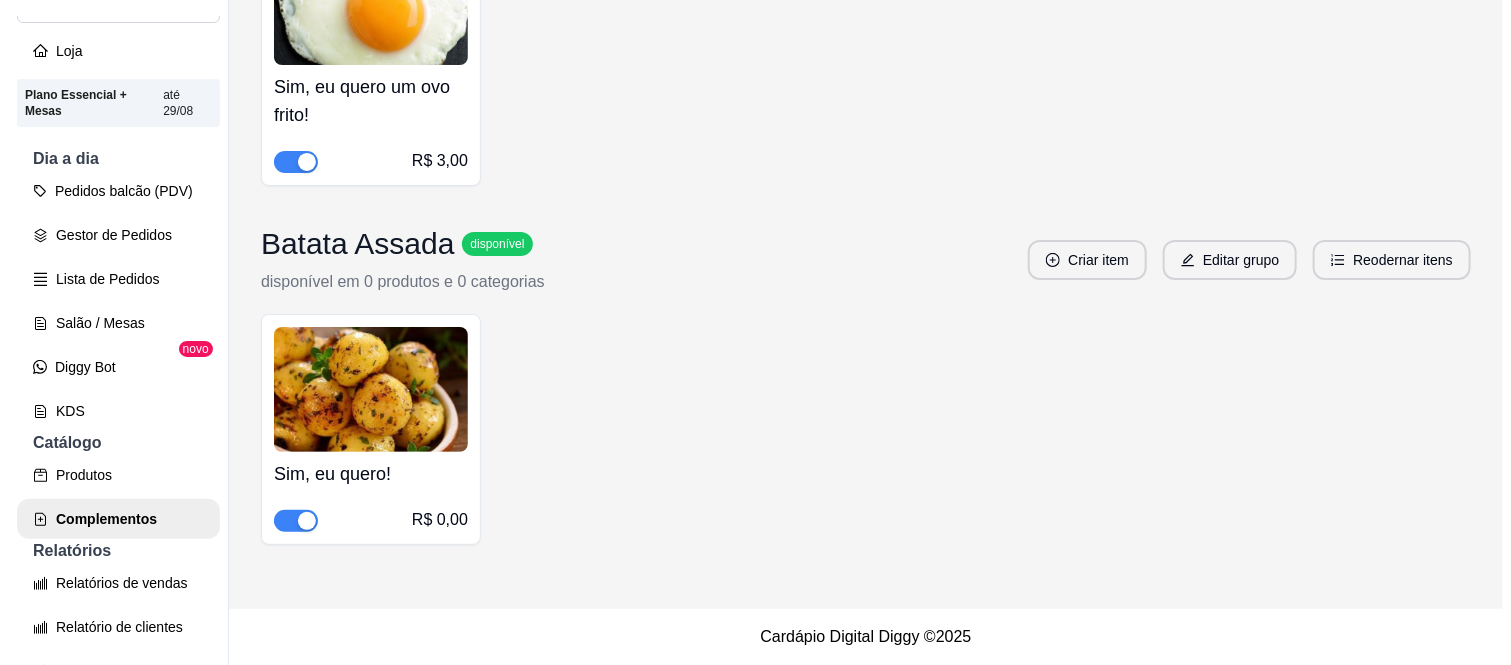 scroll, scrollTop: 5150, scrollLeft: 0, axis: vertical 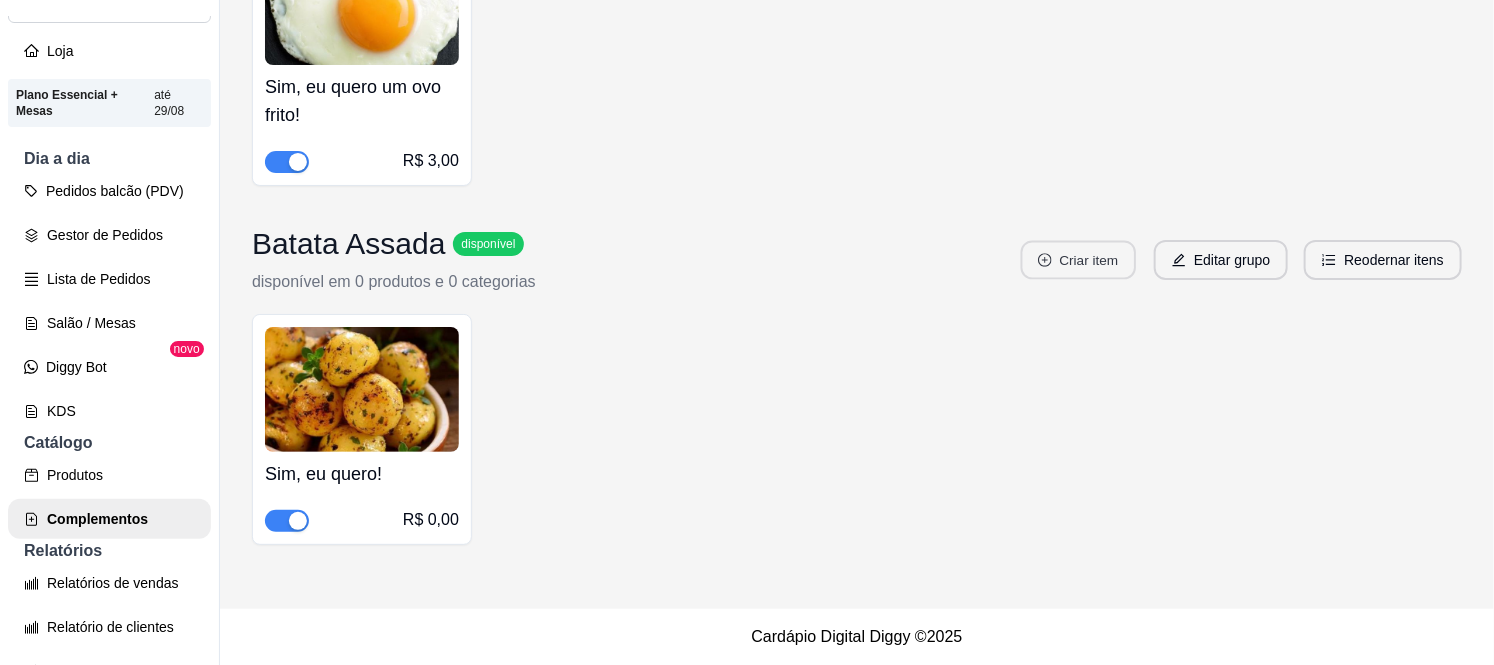 click on "Criar item" at bounding box center [1078, 260] 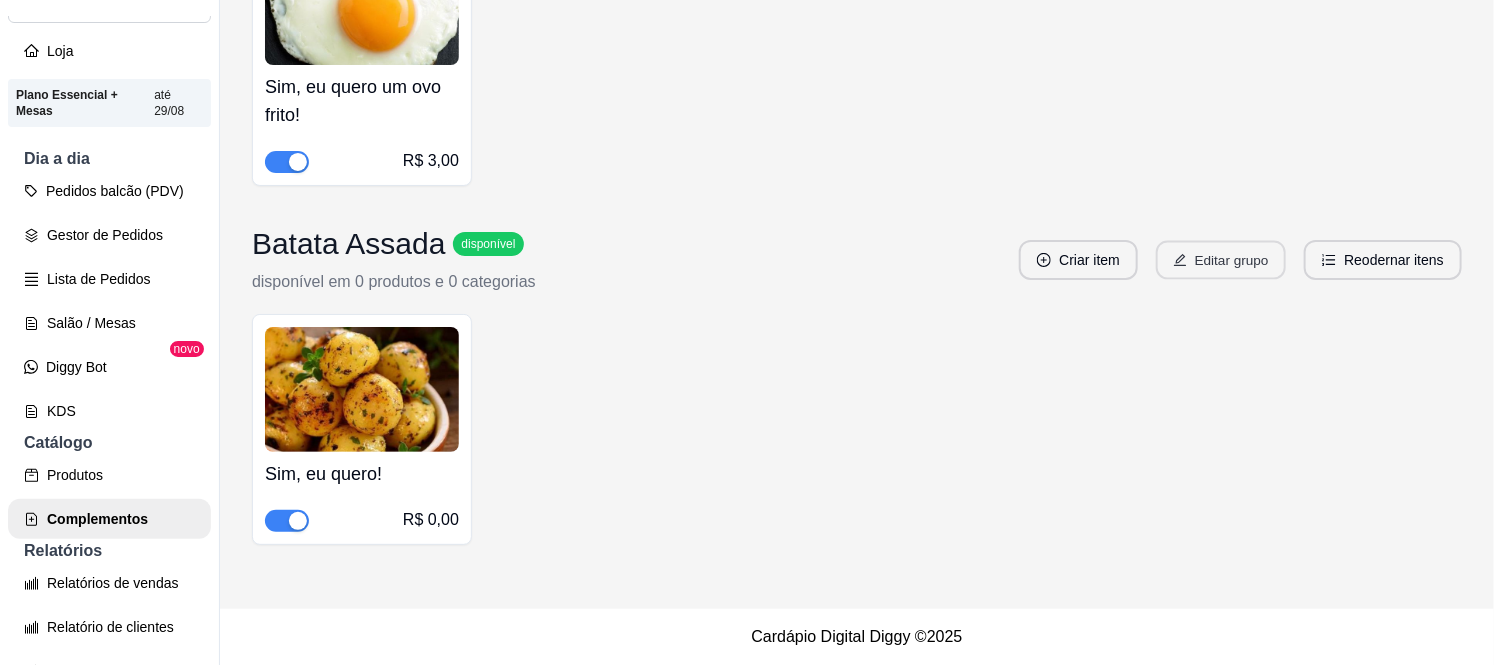 click on "Editar grupo" at bounding box center (1221, 260) 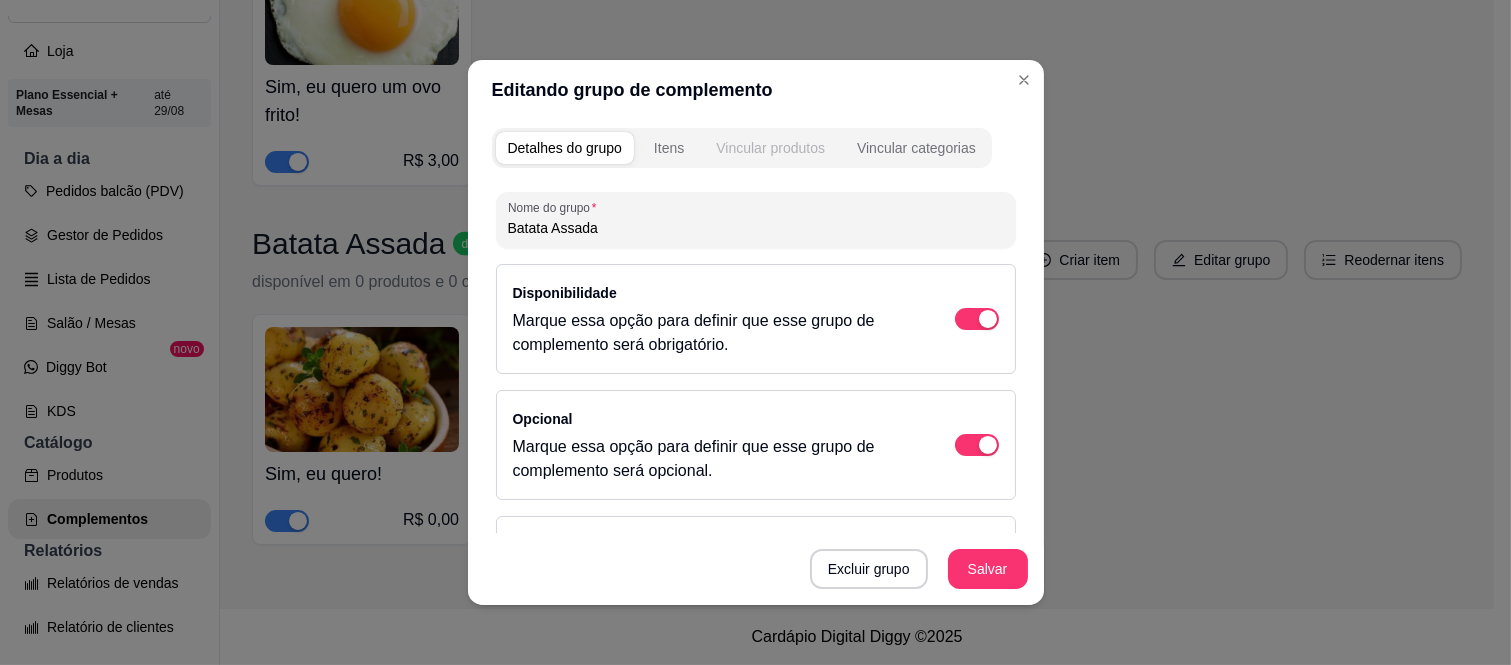 click on "Vincular produtos" at bounding box center (770, 148) 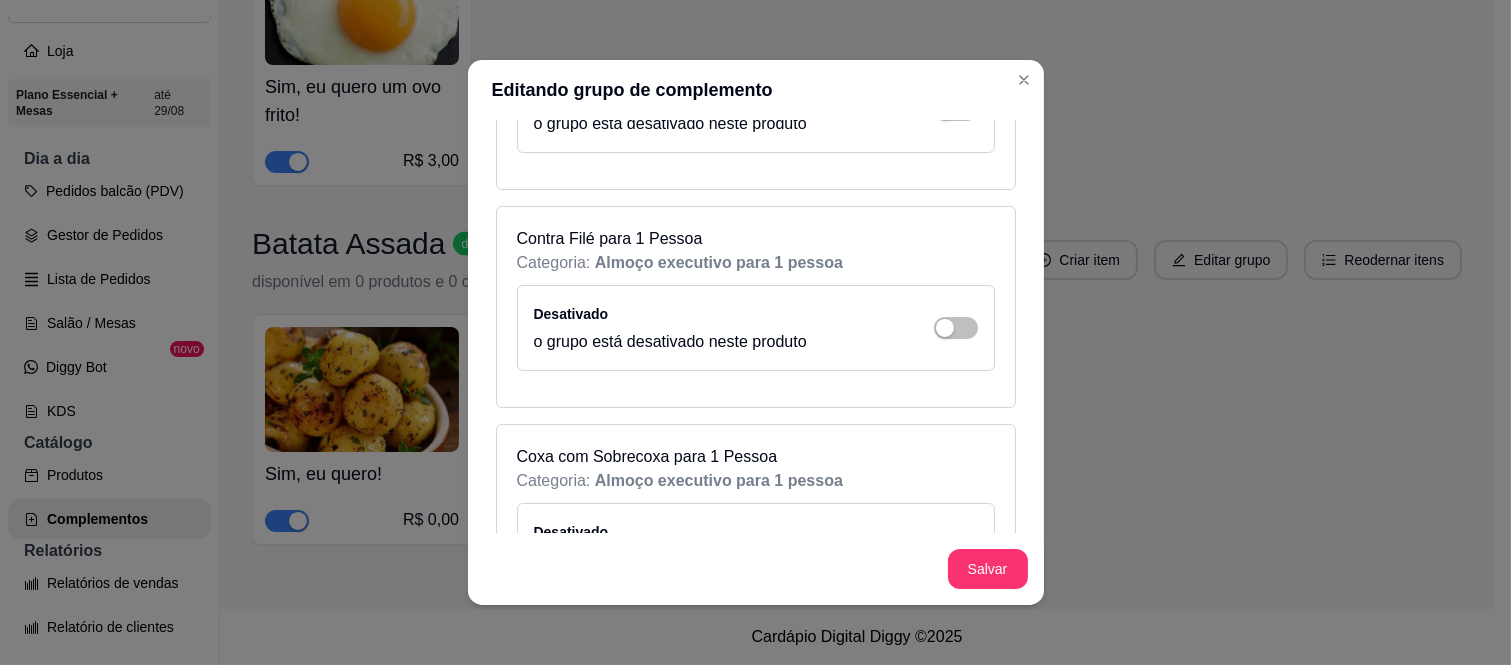 scroll, scrollTop: 2333, scrollLeft: 0, axis: vertical 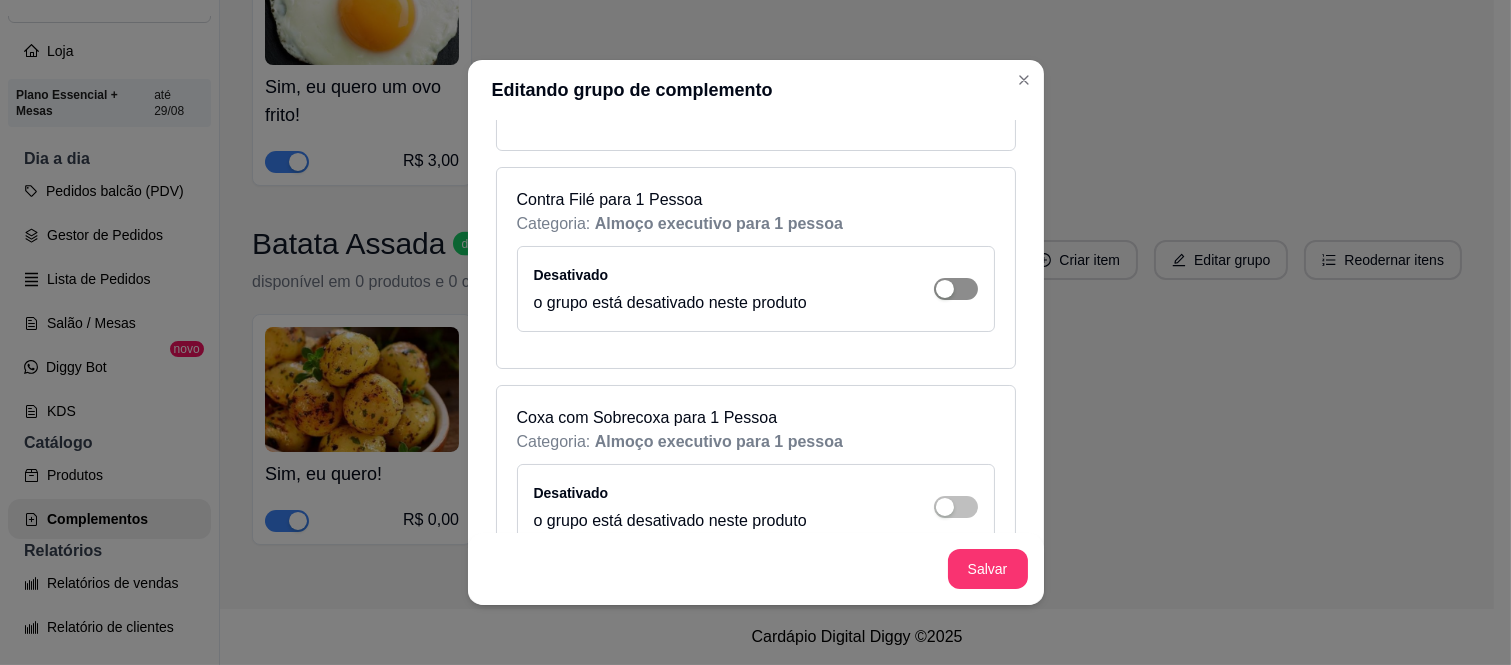 click at bounding box center [956, -1891] 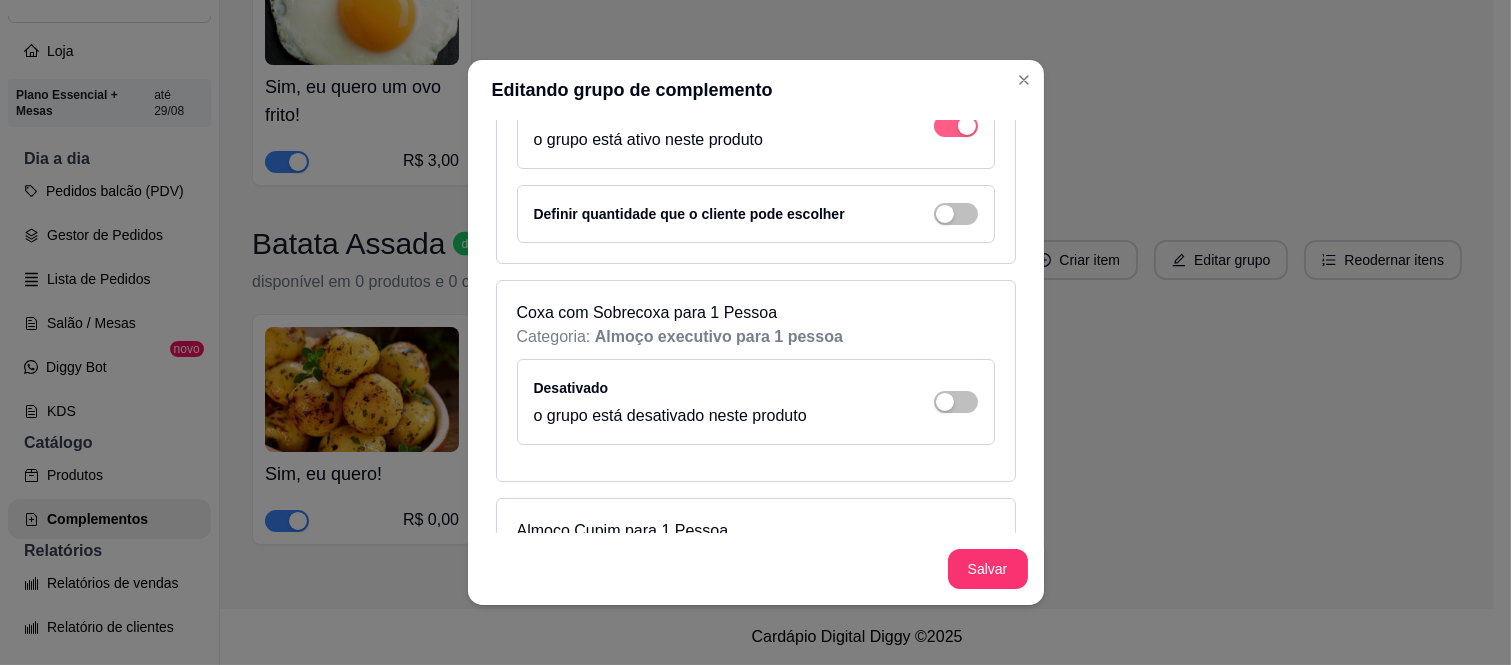 scroll, scrollTop: 2555, scrollLeft: 0, axis: vertical 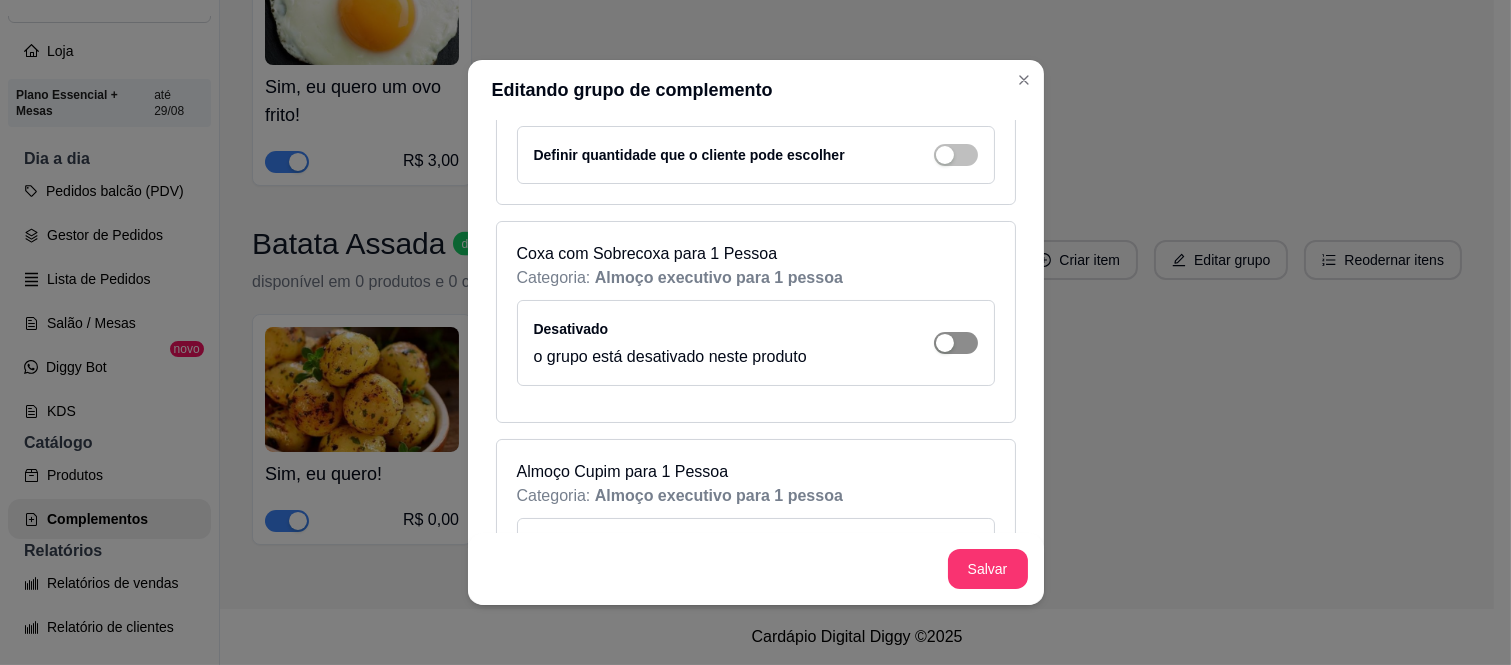 click at bounding box center (956, -2113) 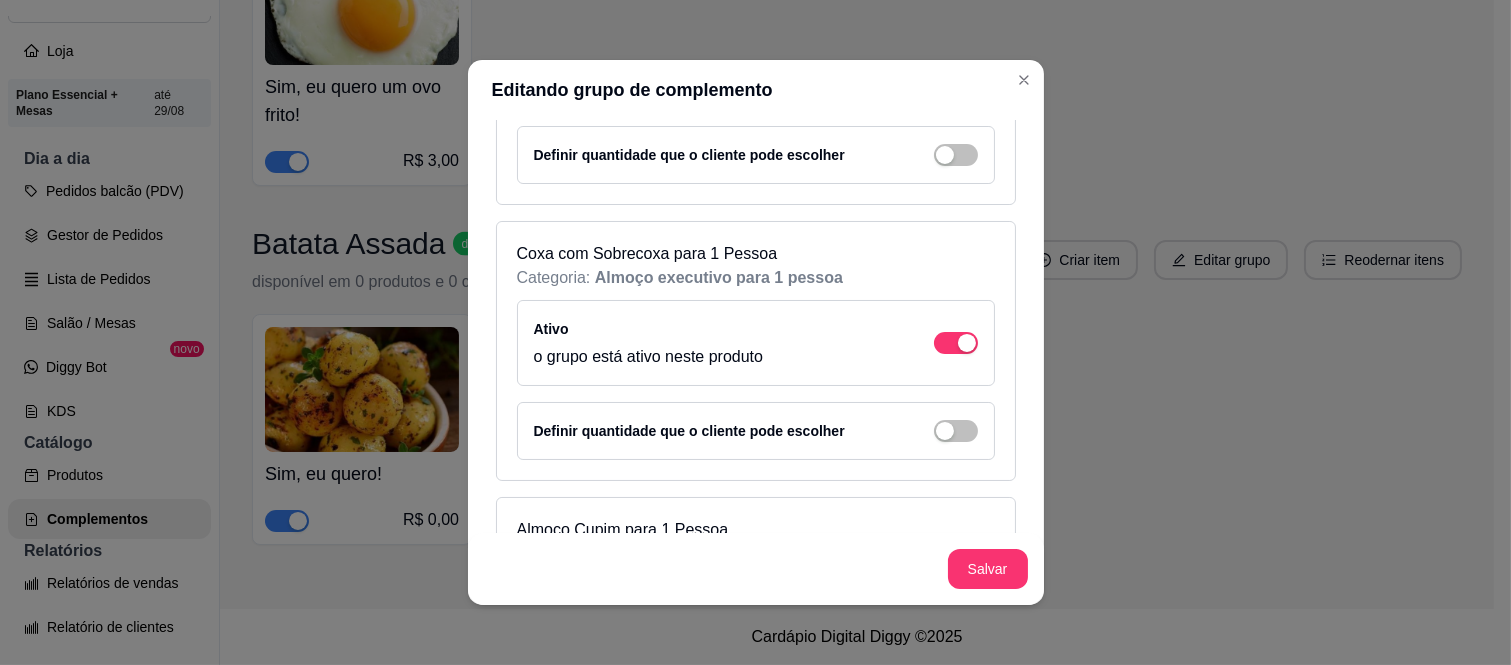 scroll, scrollTop: 2666, scrollLeft: 0, axis: vertical 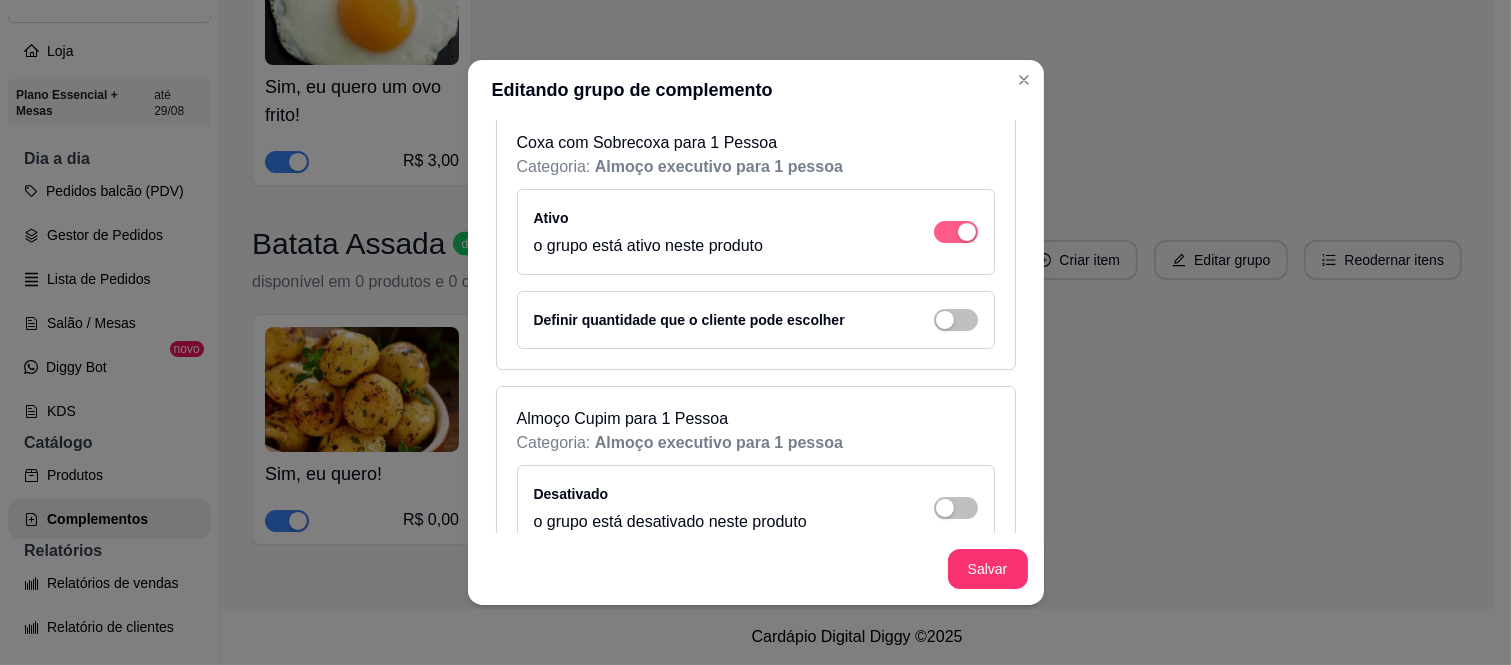 click at bounding box center (956, 232) 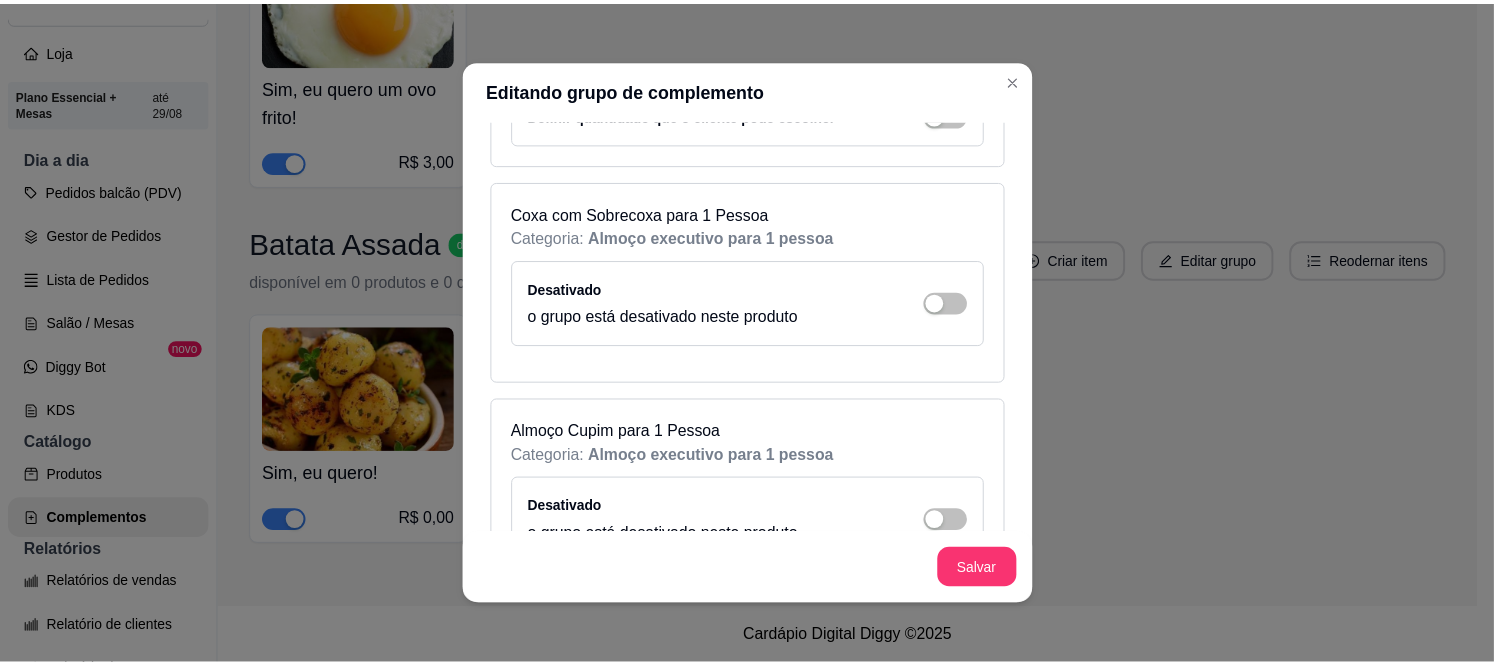 scroll, scrollTop: 2555, scrollLeft: 0, axis: vertical 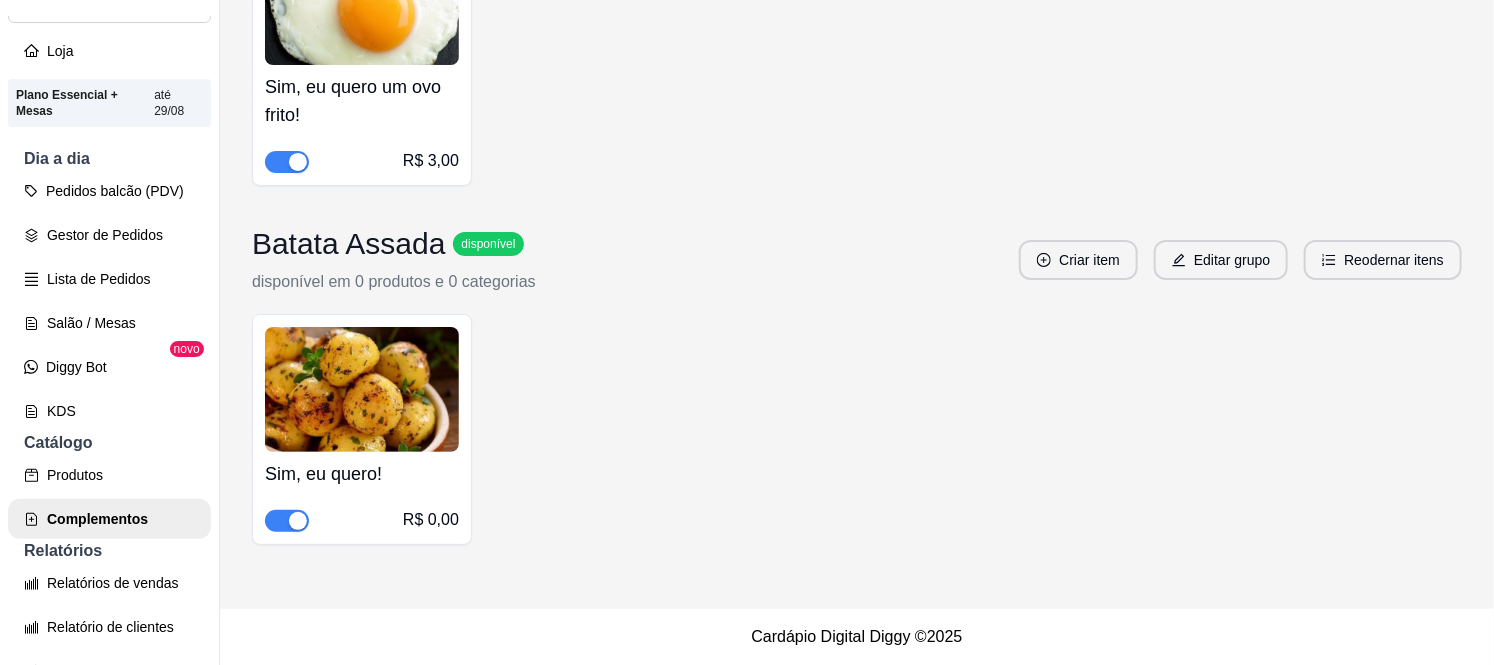 click on "Sim, eu quero! R$ 0,00" at bounding box center (857, 429) 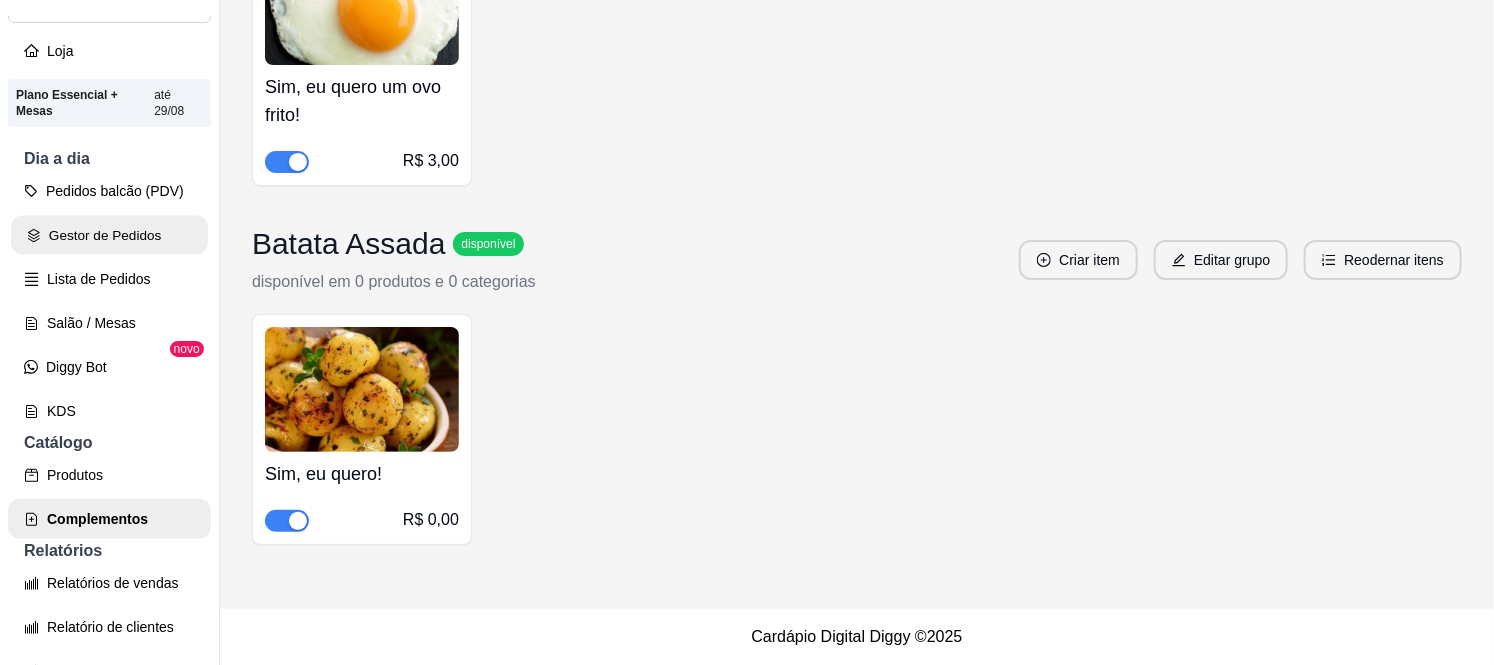 click on "Gestor de Pedidos" at bounding box center [109, 235] 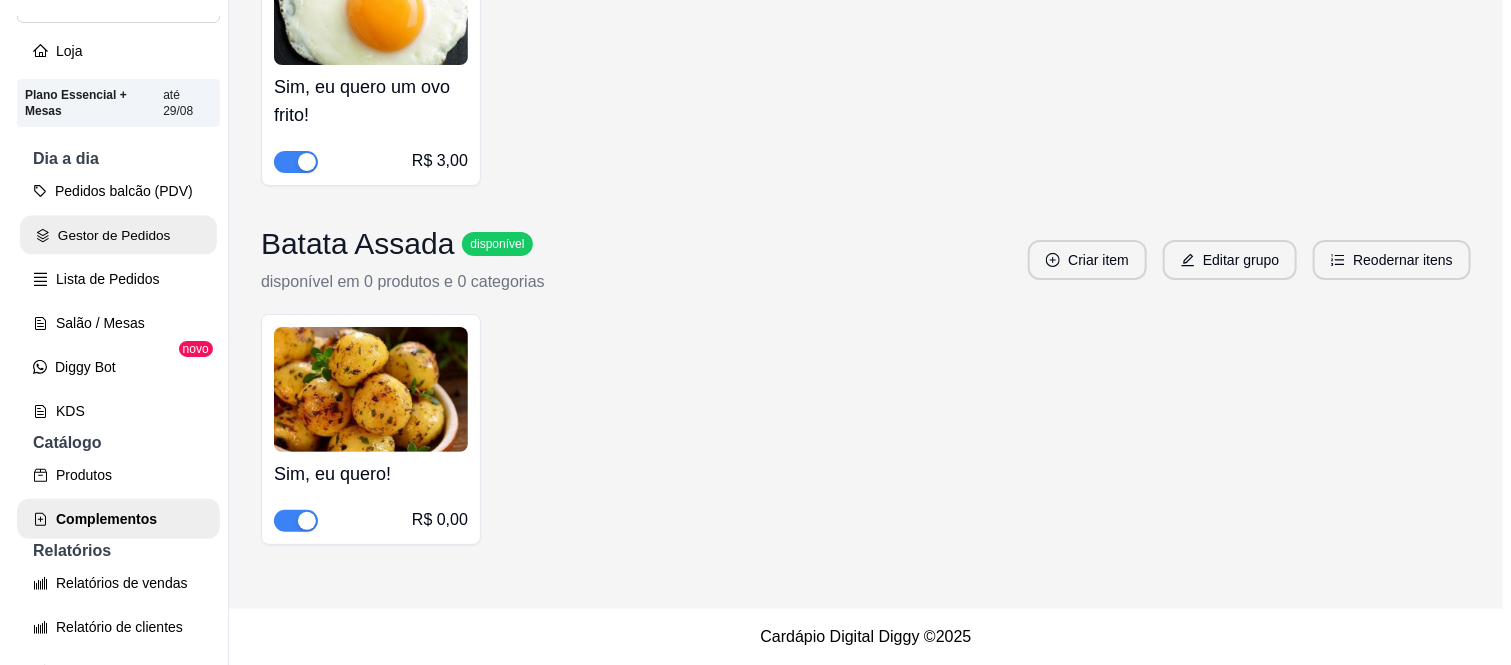 scroll, scrollTop: 0, scrollLeft: 0, axis: both 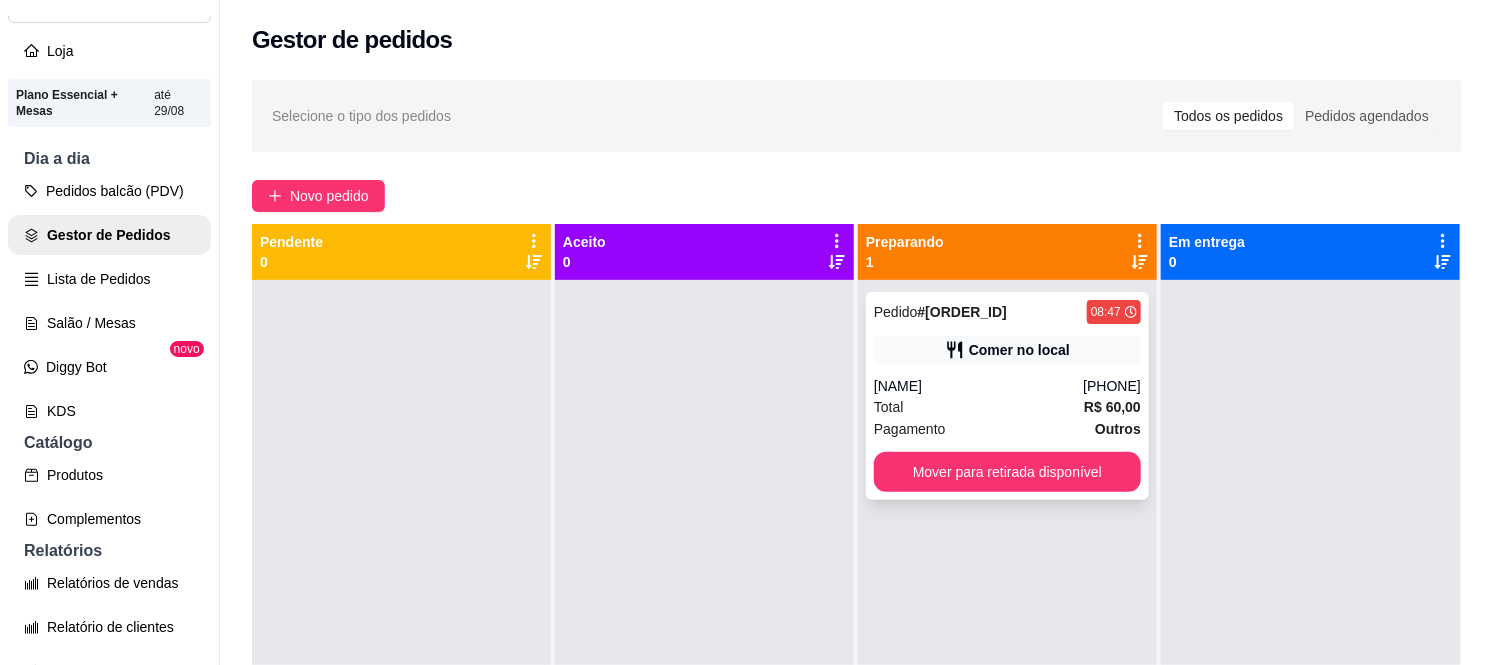 click on "Pedido  # 0057-e690a 08:47 Comer no local Wellington (11) 97627-1653 Total R$ 60,00 Pagamento Outros Mover para retirada disponível" at bounding box center [1007, 396] 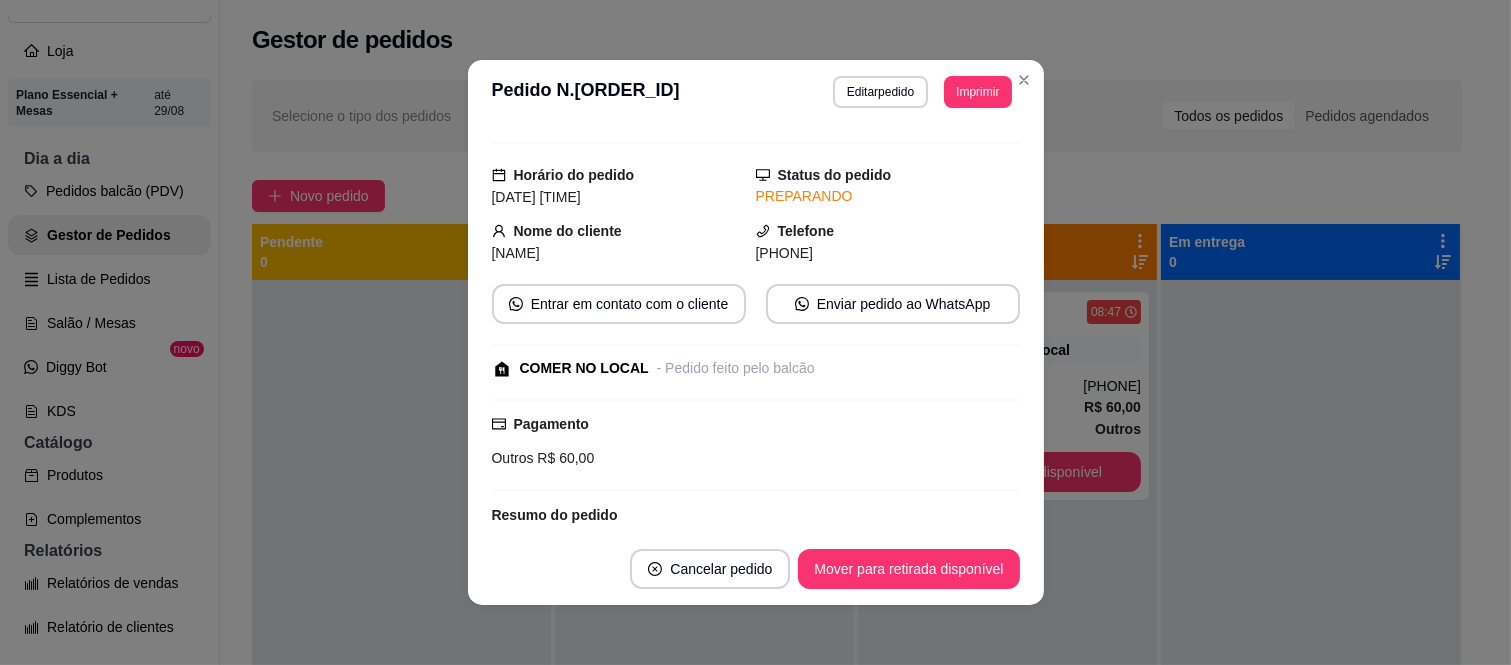 scroll, scrollTop: 5, scrollLeft: 0, axis: vertical 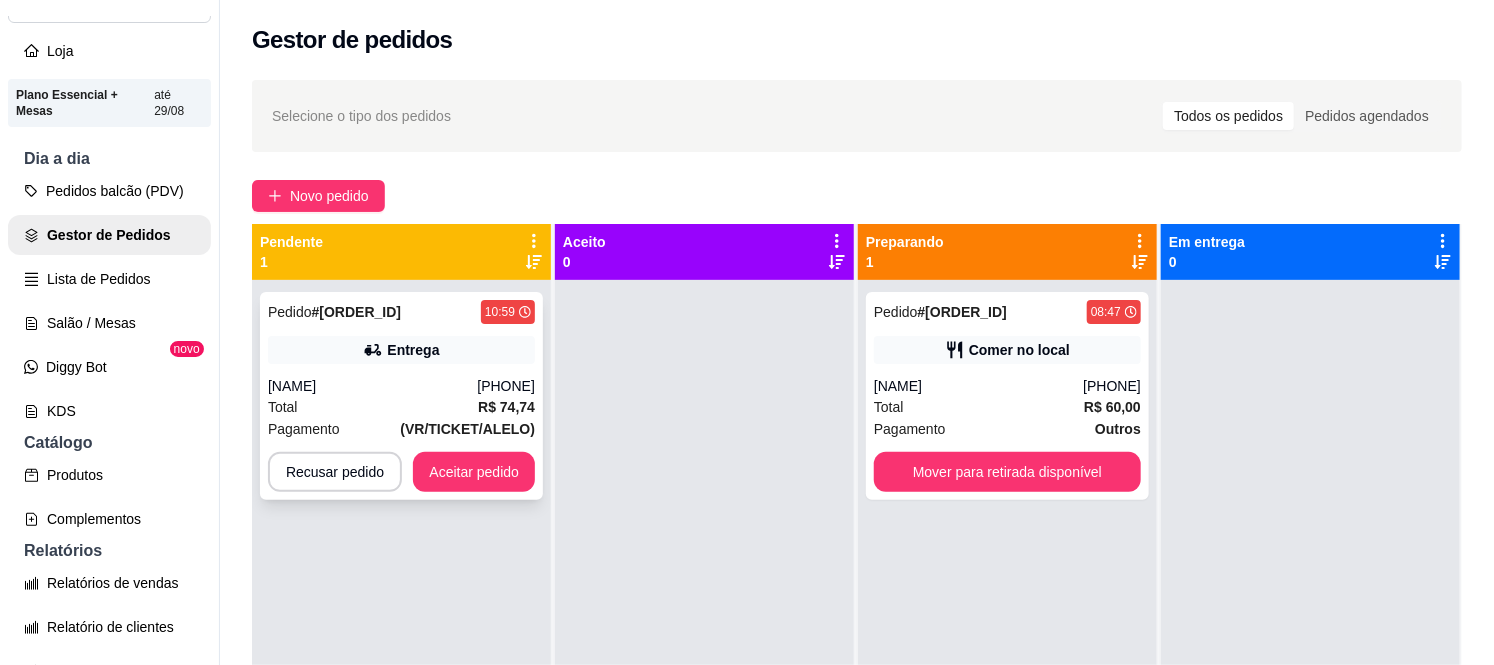 click on "[FIRST] [LAST]" at bounding box center (372, 386) 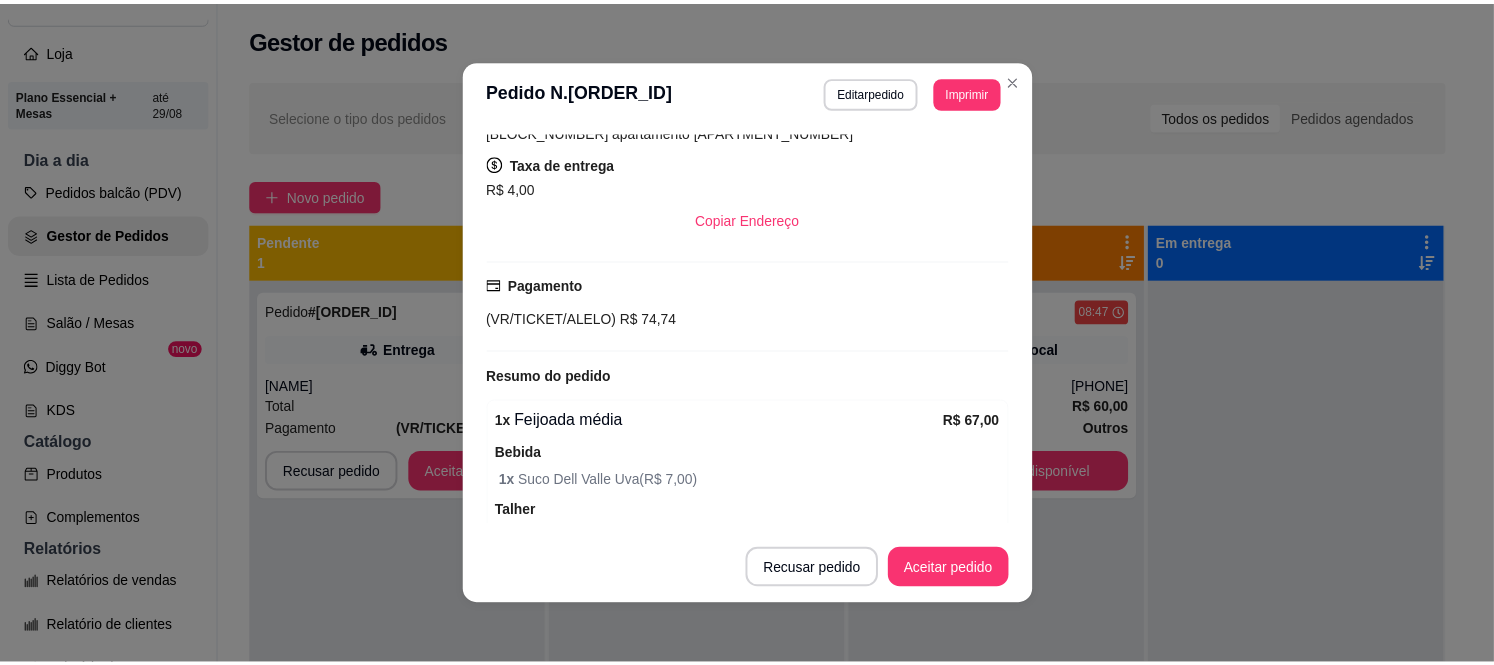 scroll, scrollTop: 524, scrollLeft: 0, axis: vertical 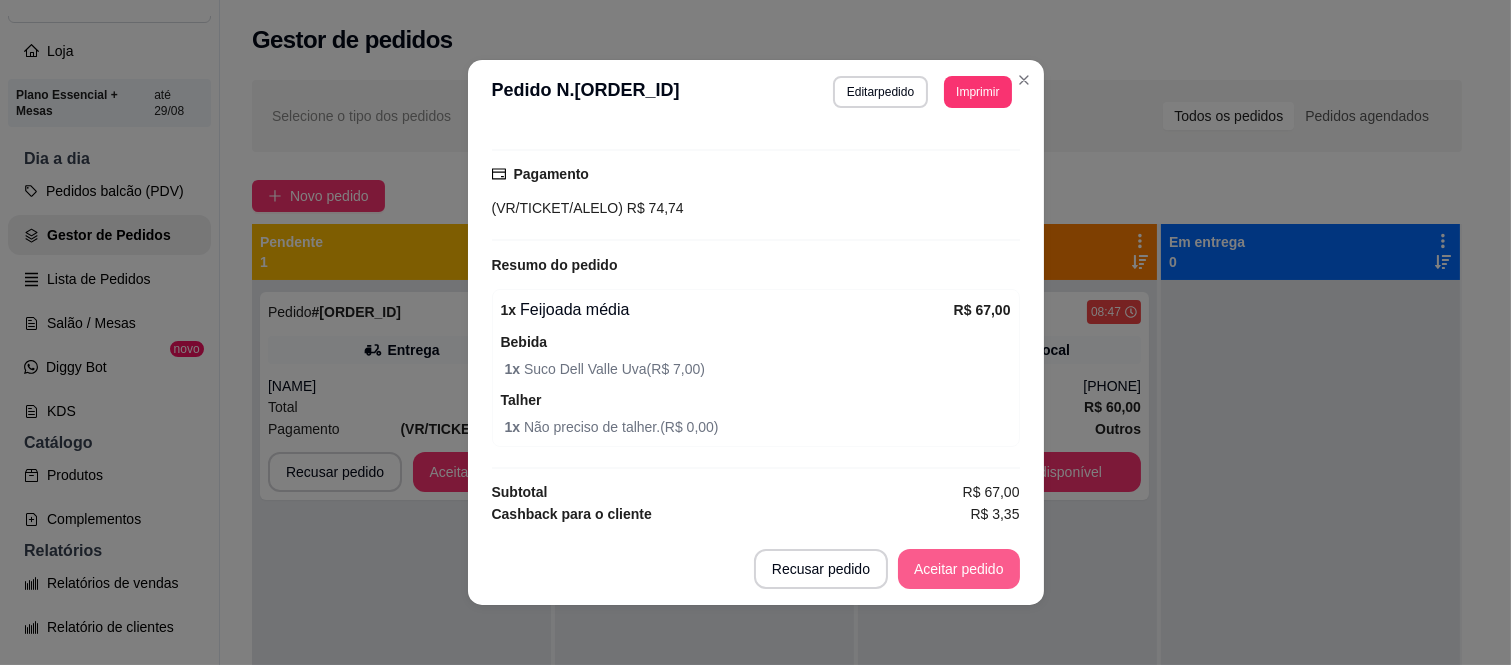 click on "Aceitar pedido" at bounding box center (959, 569) 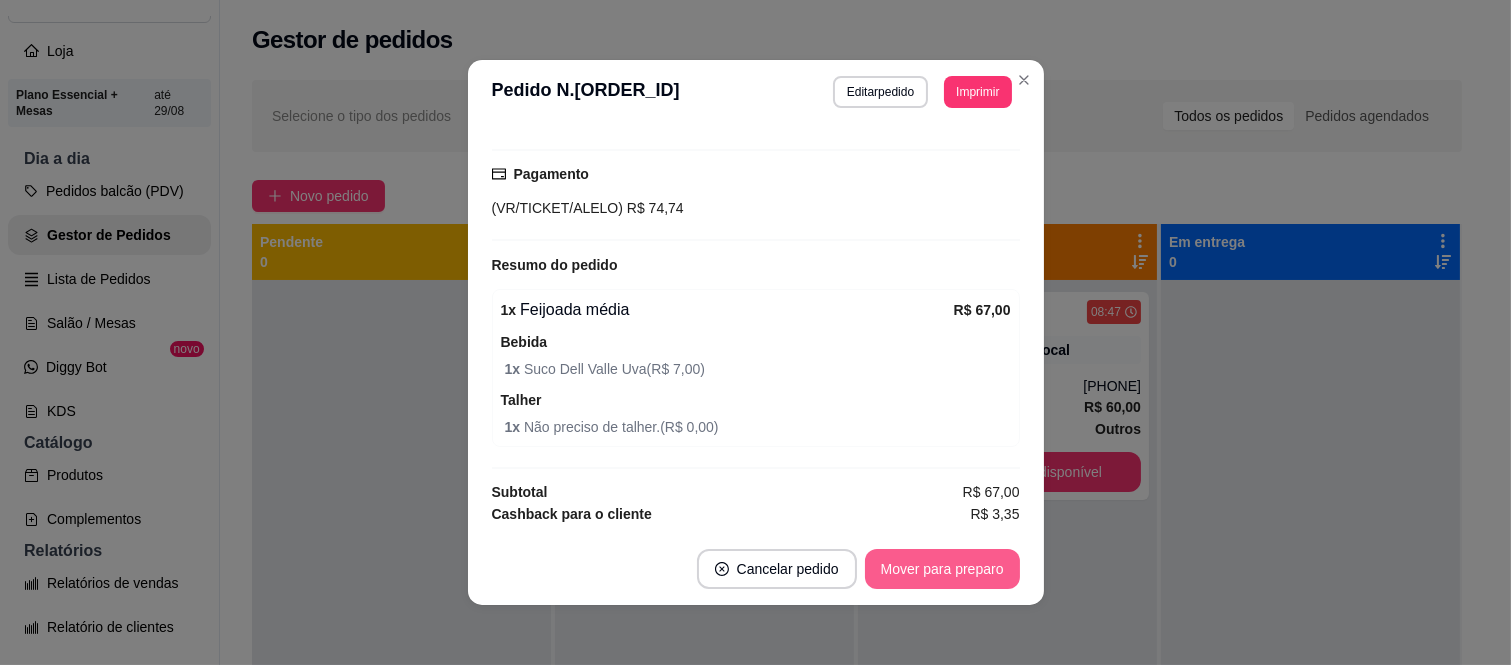 click on "Mover para preparo" at bounding box center (942, 569) 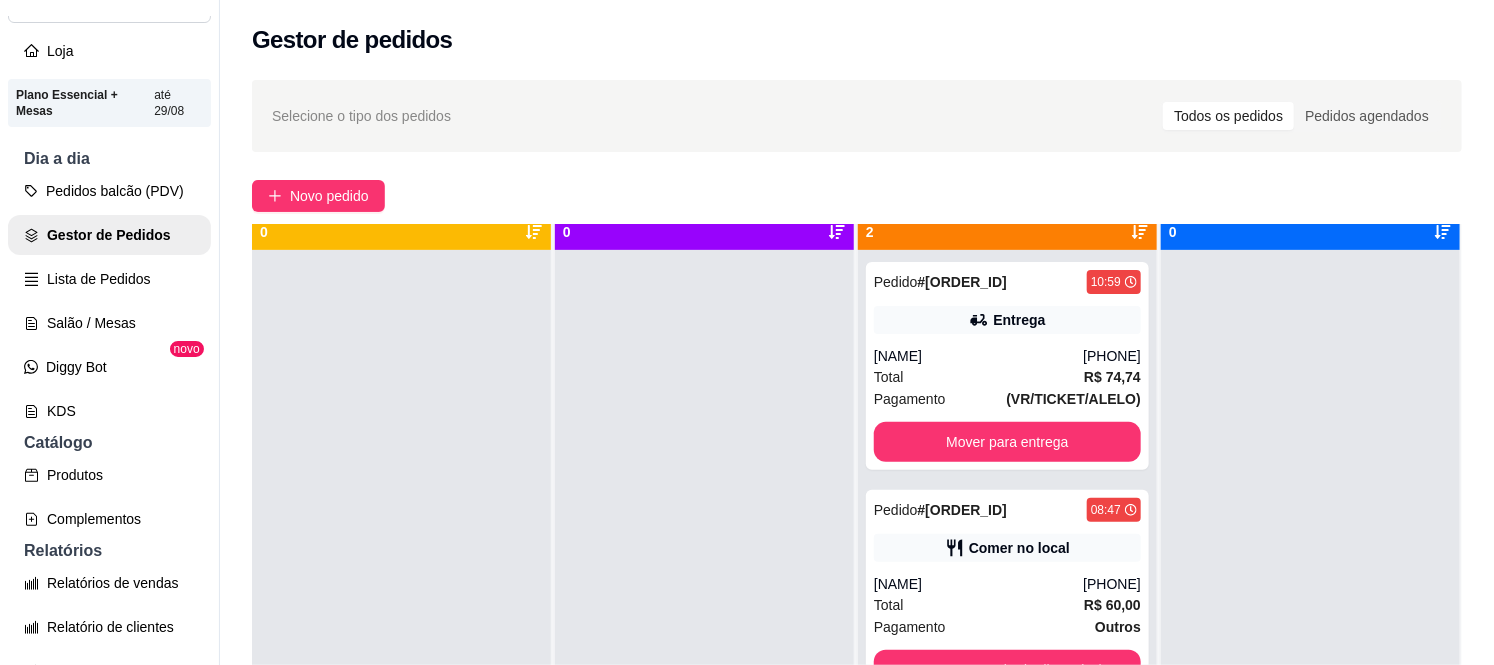 scroll, scrollTop: 55, scrollLeft: 0, axis: vertical 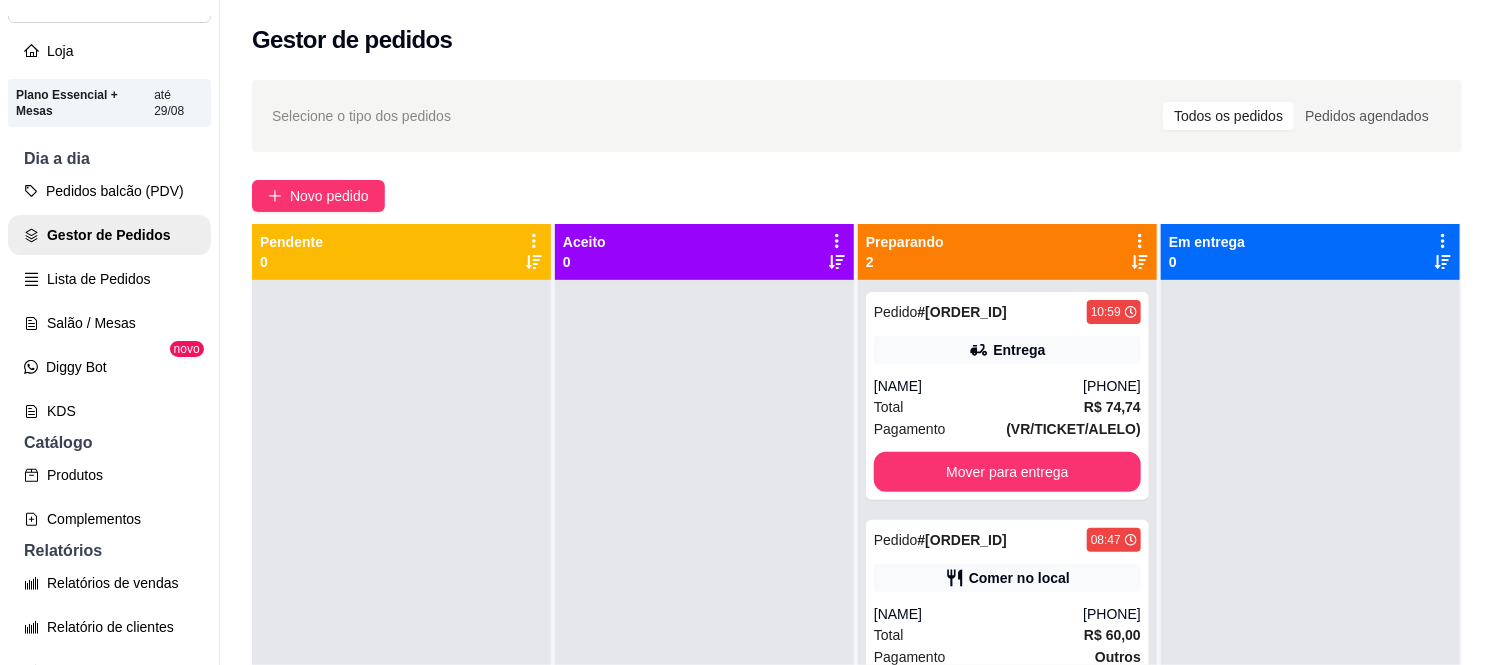 click on "Selecione o tipo dos pedidos Todos os pedidos Pedidos agendados Novo pedido Pendente 0 Aceito 0 Preparando 2 Pedido  # 0058-9d2ced01 10:59 Entrega Wellington  (11) 95294-2169 Total R$ 74,74 Pagamento (VR/TICKET/ALELO) Mover para entrega Pedido  # 0057-e690a 08:47 Comer no local Wellington (11) 97627-1653 Total R$ 60,00 Pagamento Outros Mover para retirada disponível Em entrega 0" at bounding box center [857, 490] 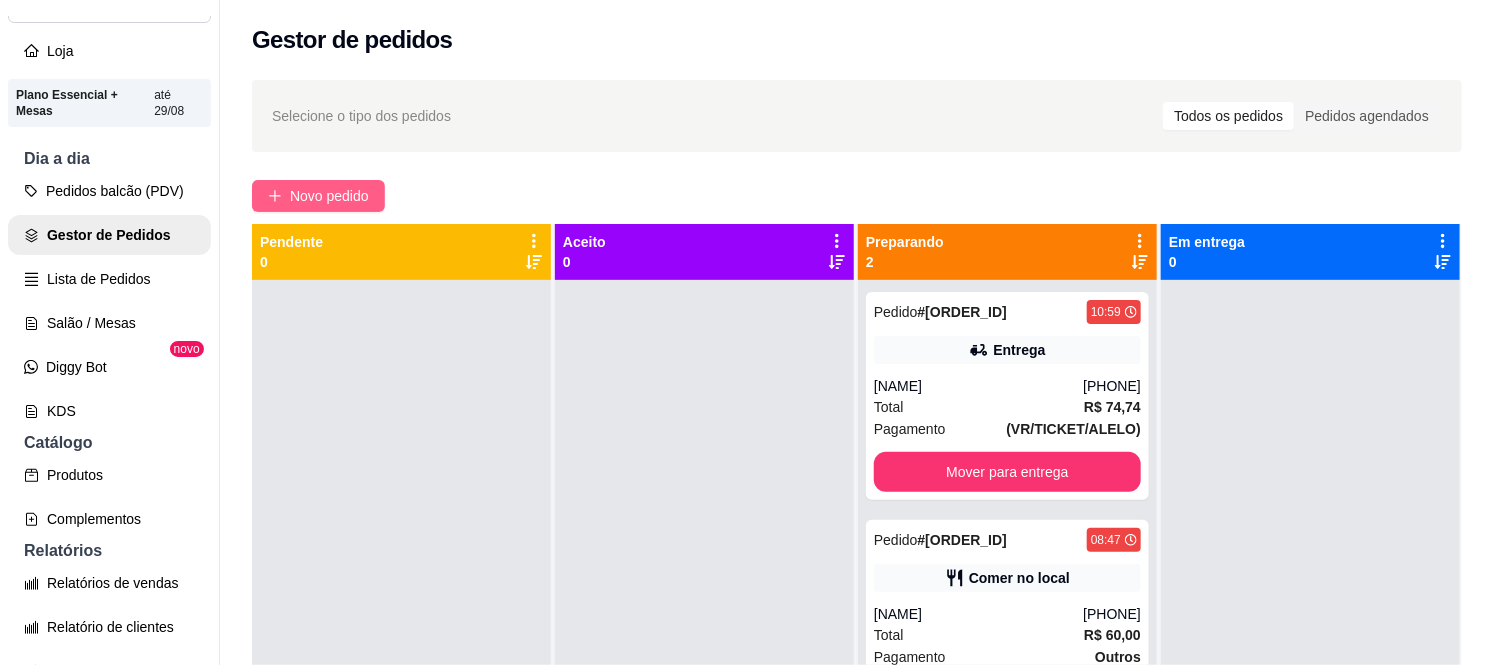 click on "Novo pedido" at bounding box center [318, 196] 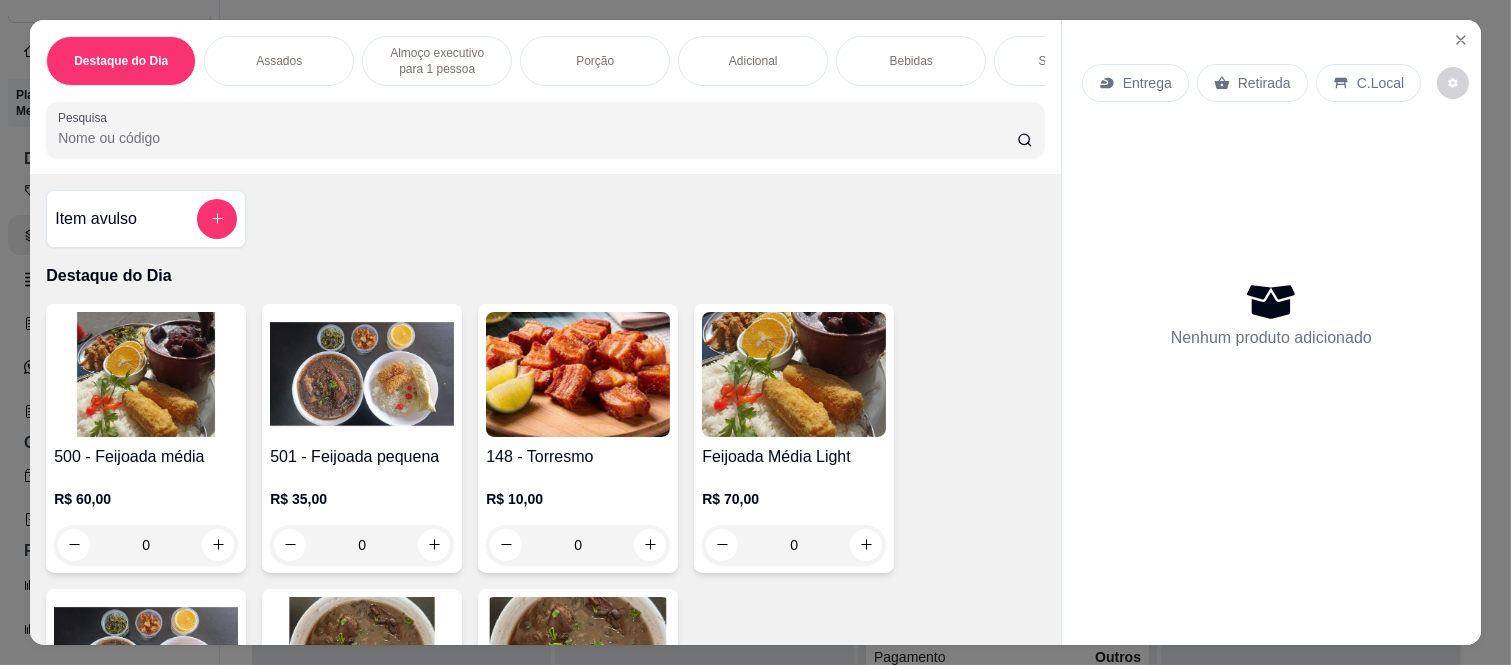 click on "Retirada" at bounding box center [1264, 83] 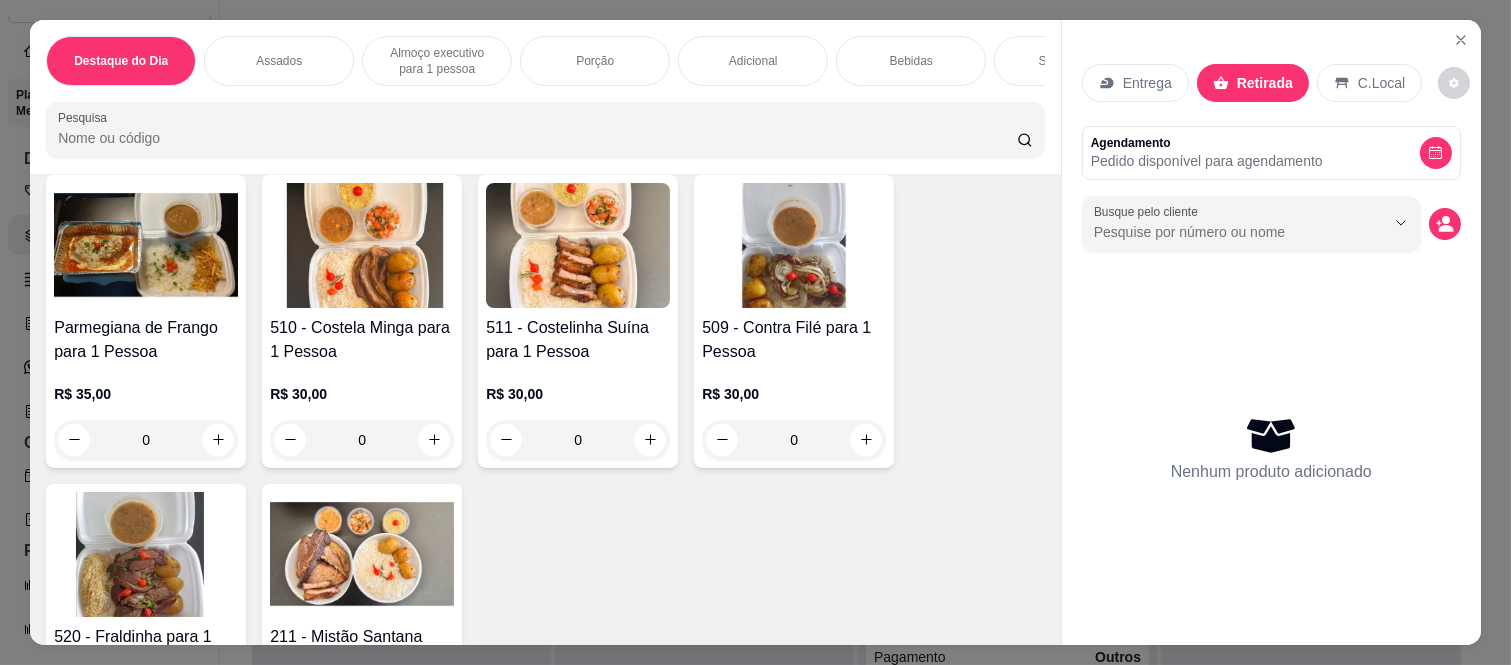 scroll, scrollTop: 2000, scrollLeft: 0, axis: vertical 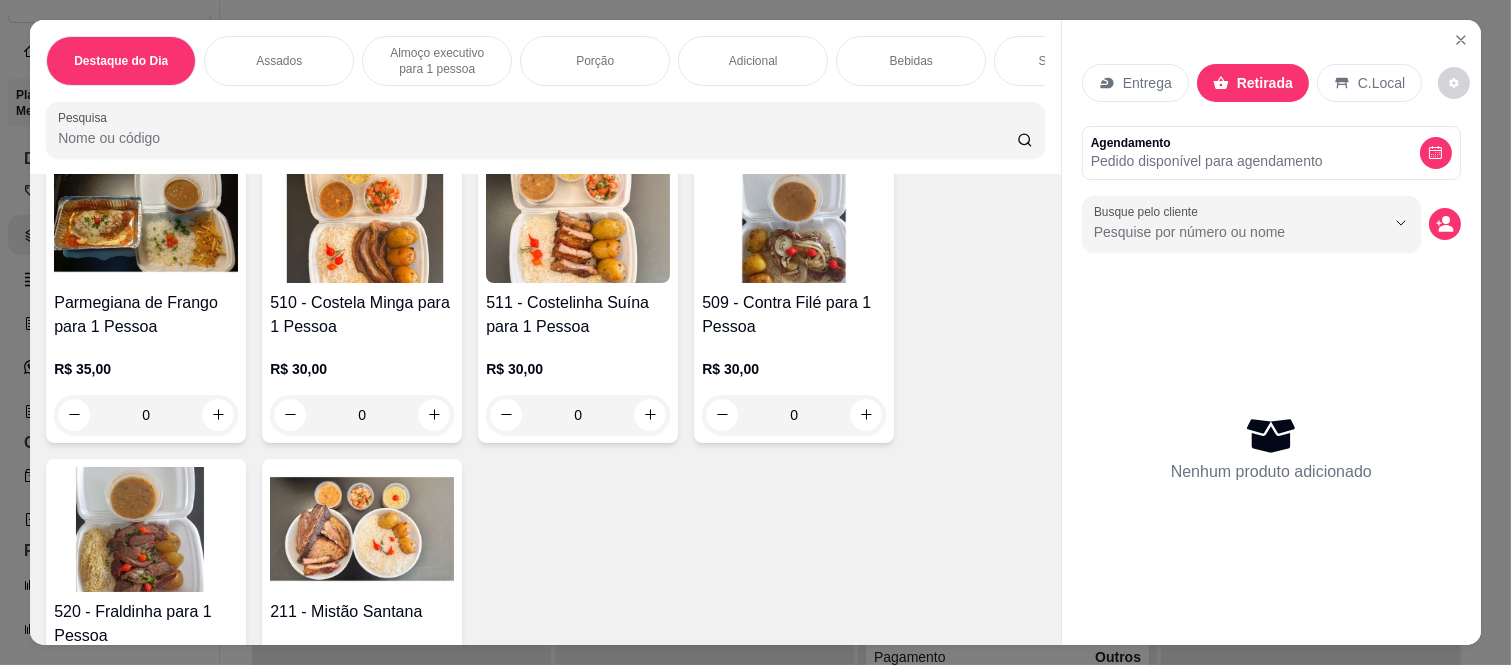 click on "0" at bounding box center (146, 415) 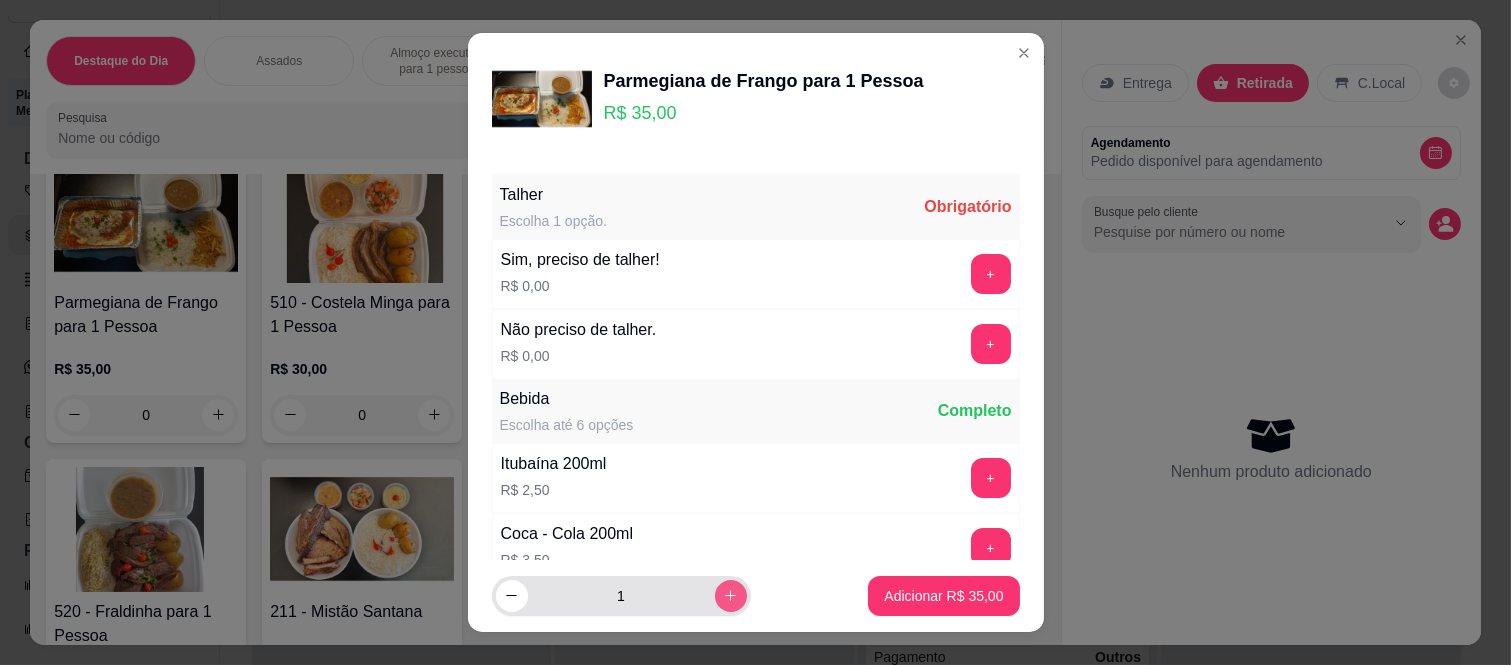 click 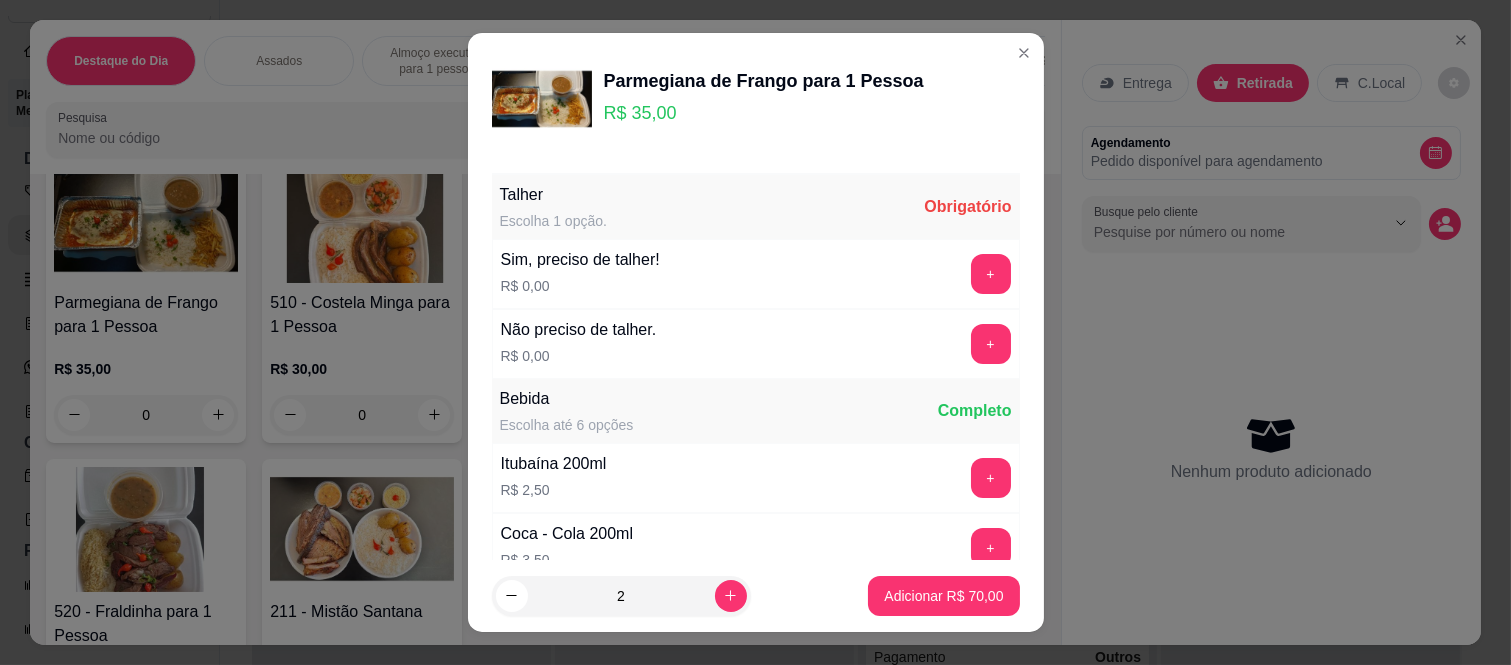 click on "Não preciso de talher. R$ 0,00 +" at bounding box center (756, 344) 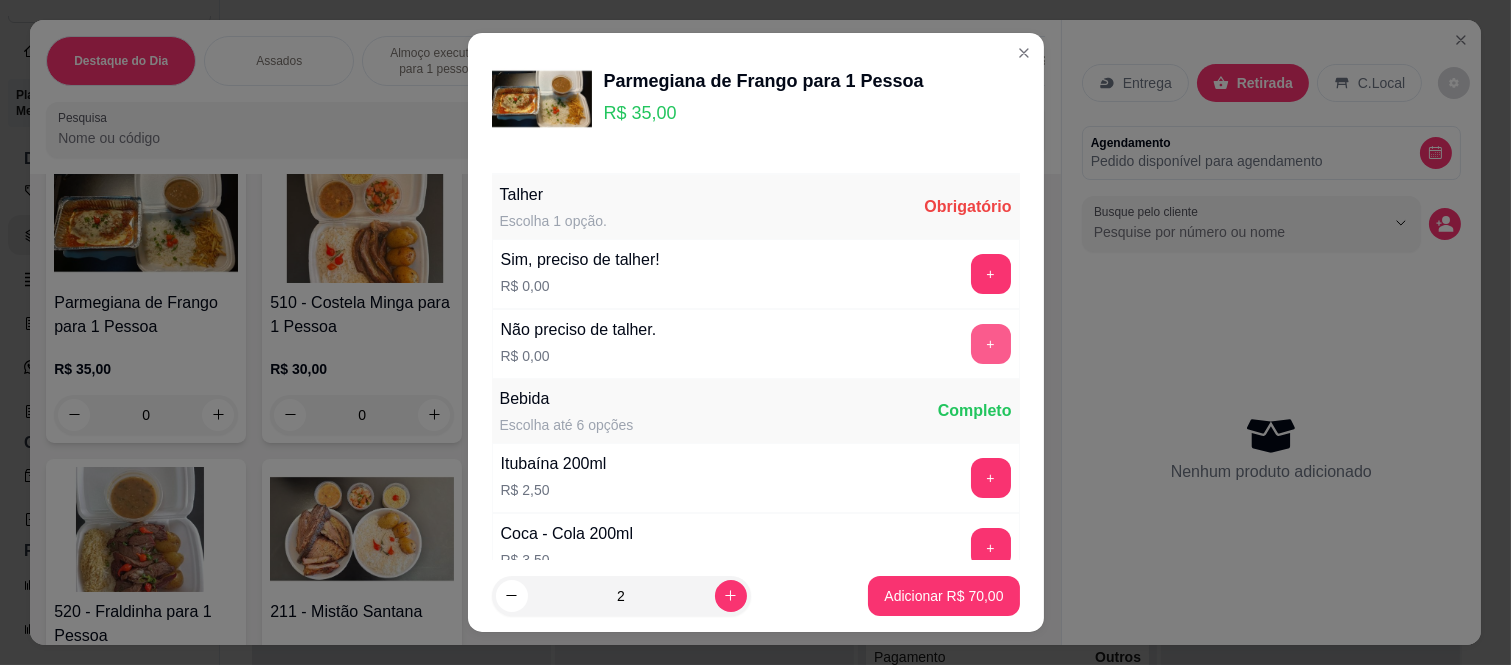 click on "+" at bounding box center [991, 344] 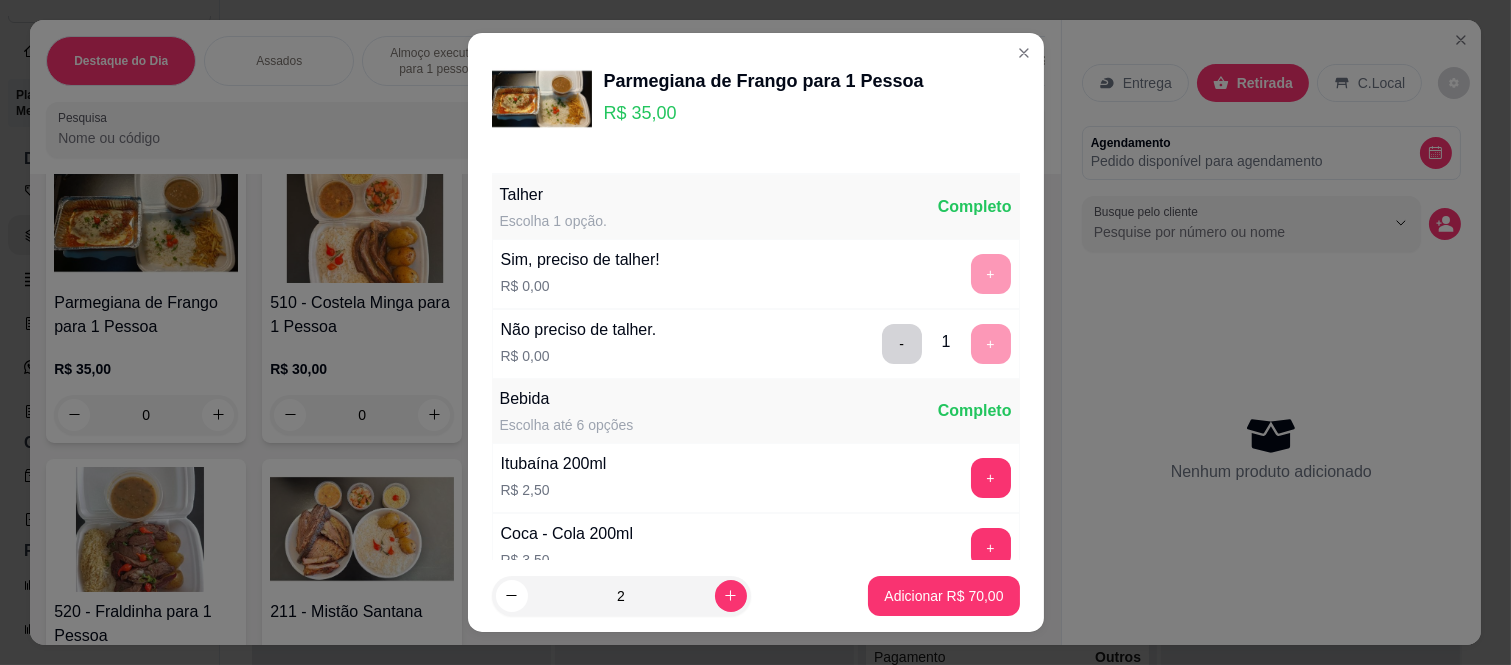 scroll, scrollTop: 777, scrollLeft: 0, axis: vertical 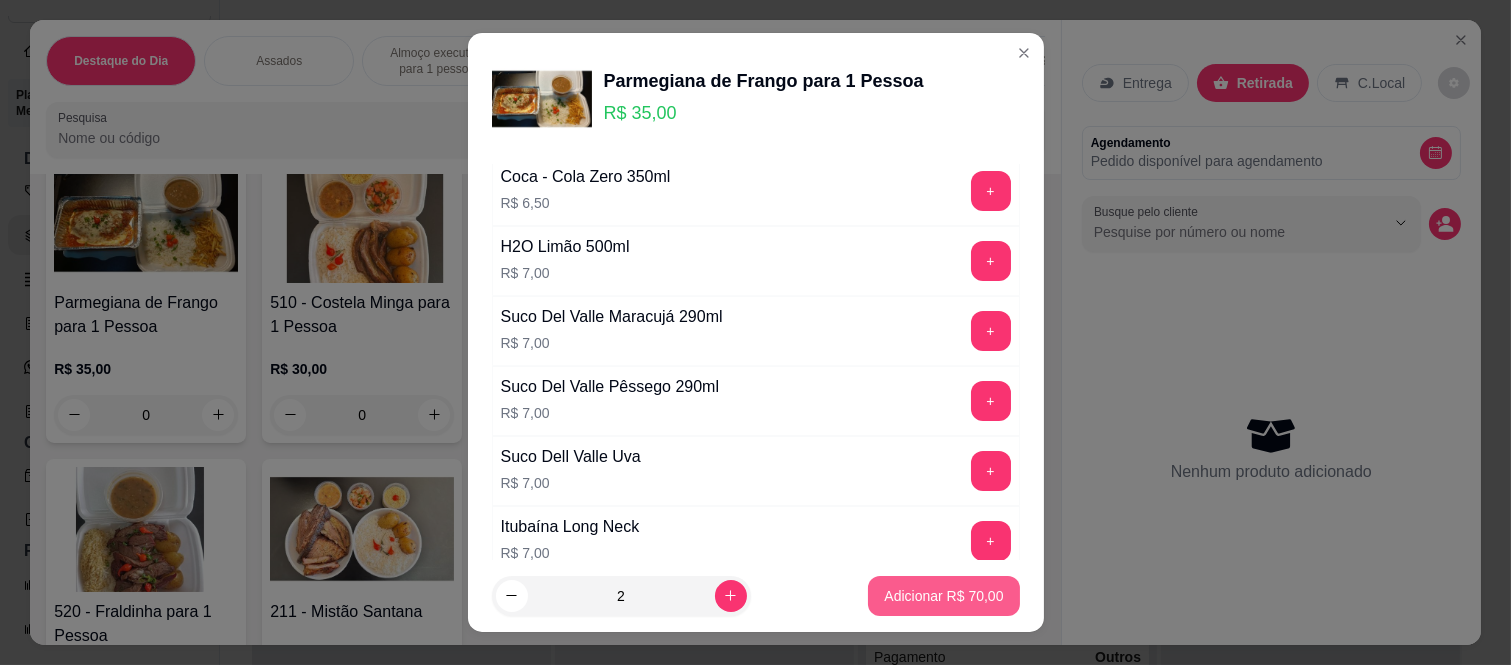 click on "Adicionar   R$ 70,00" at bounding box center (943, 596) 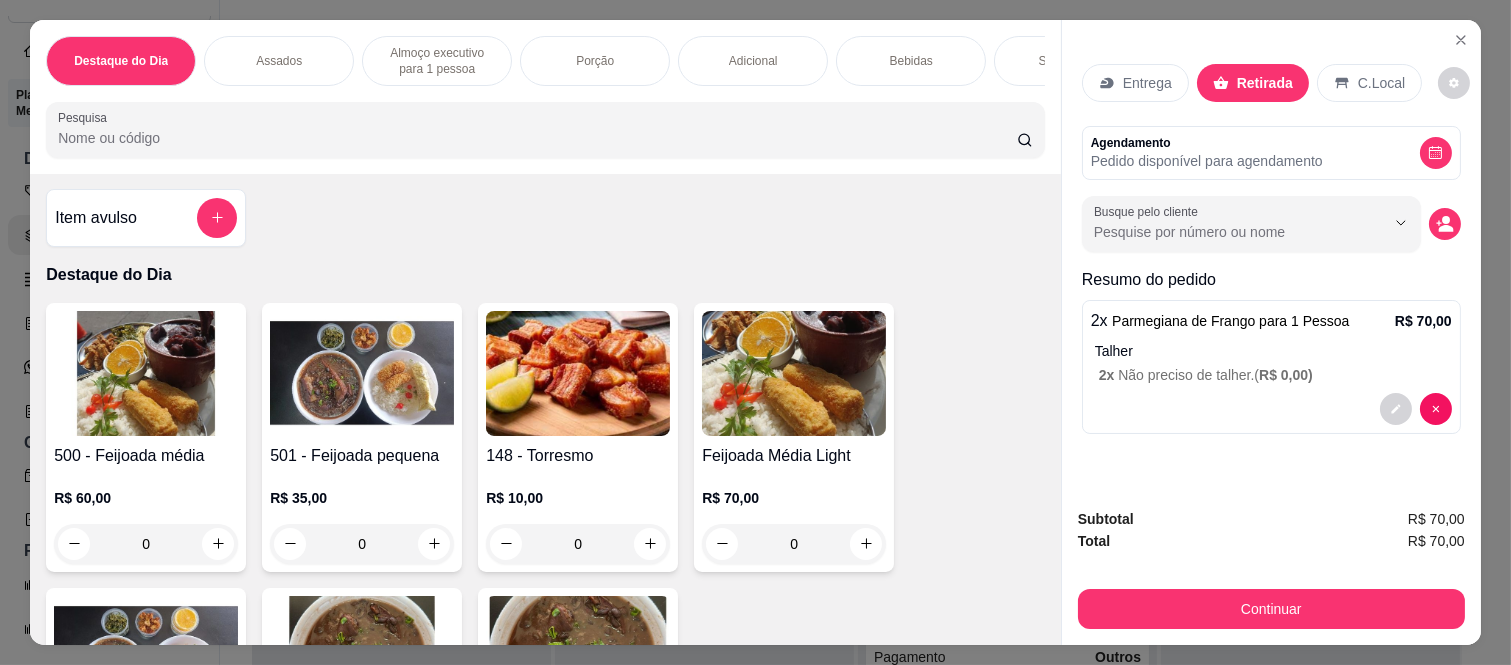 scroll, scrollTop: 0, scrollLeft: 0, axis: both 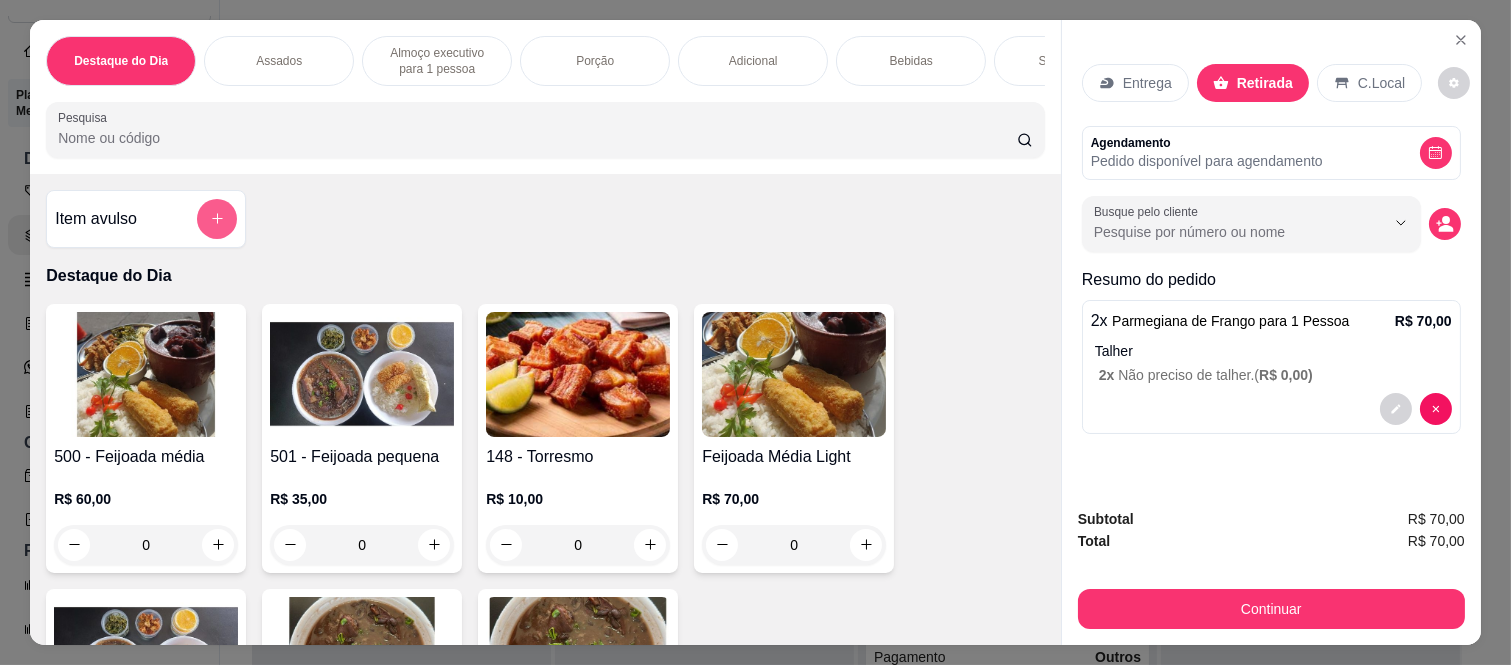 click at bounding box center (217, 219) 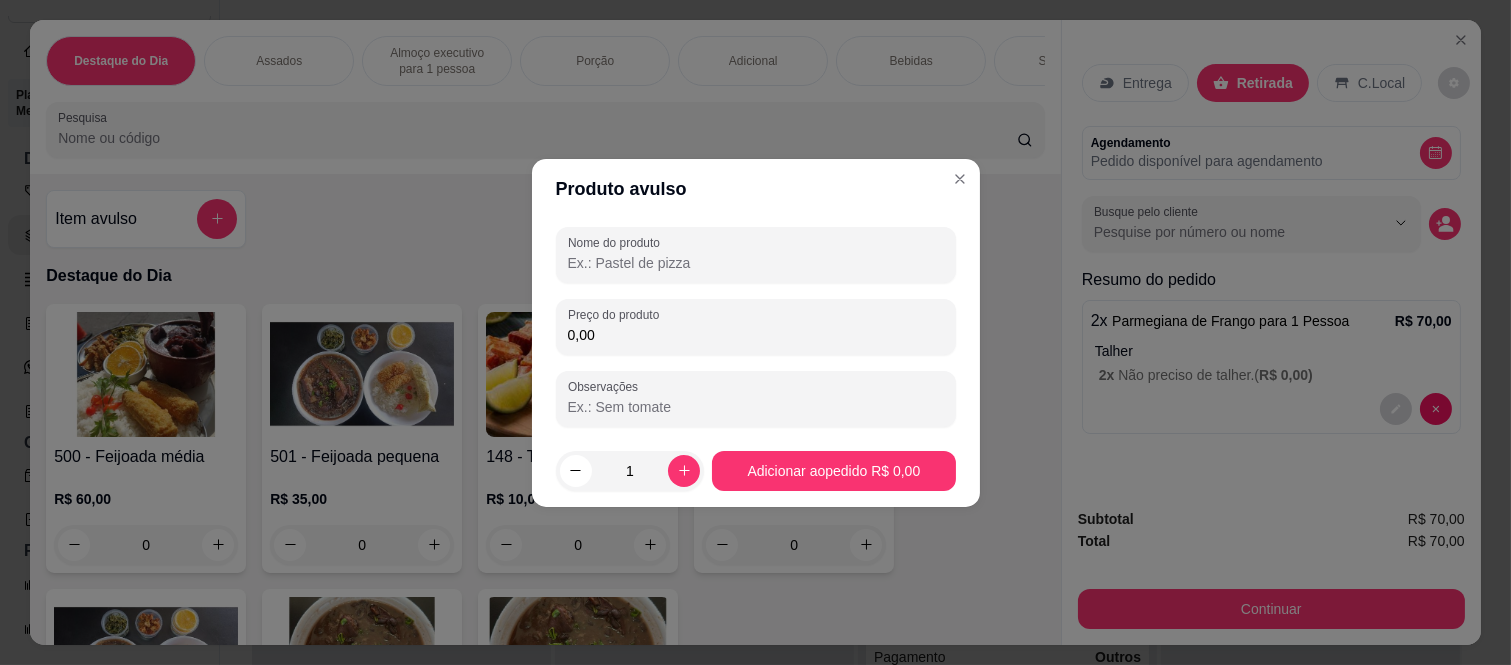 click on "Nome do produto" at bounding box center [756, 263] 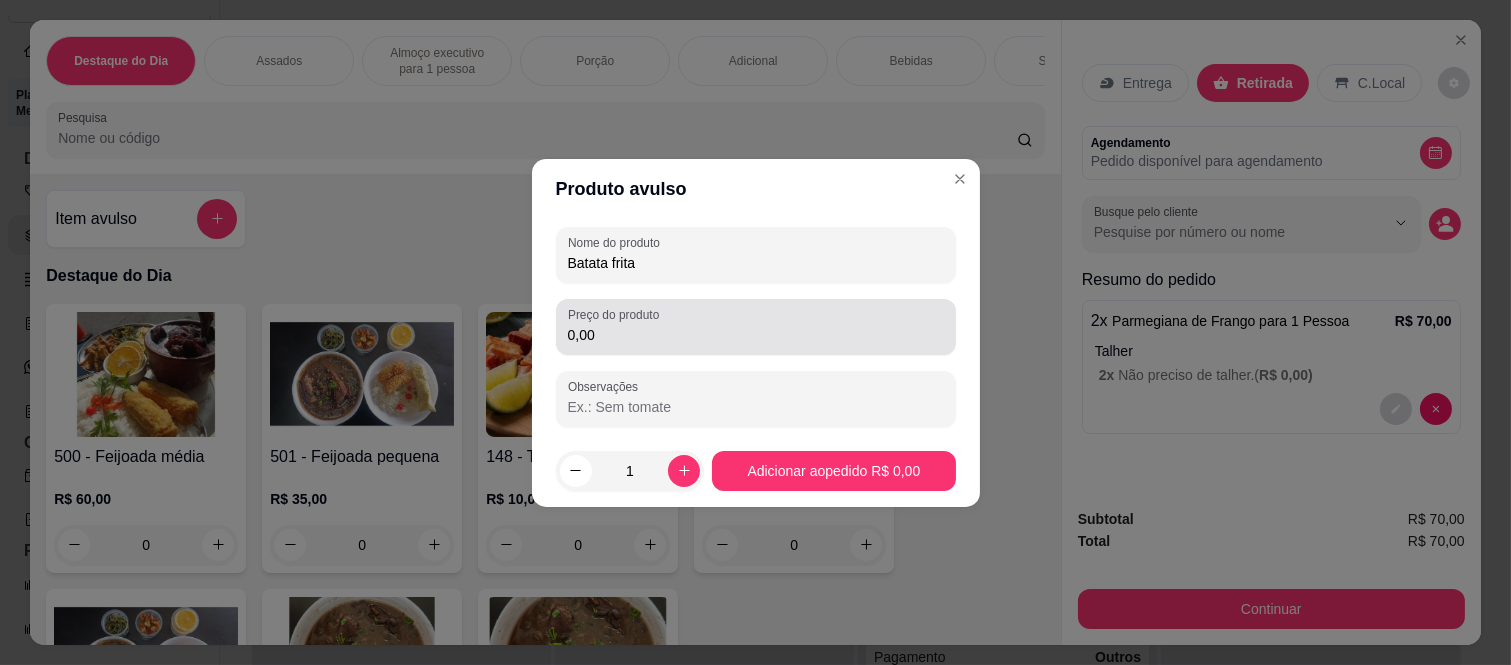type on "Batata frita" 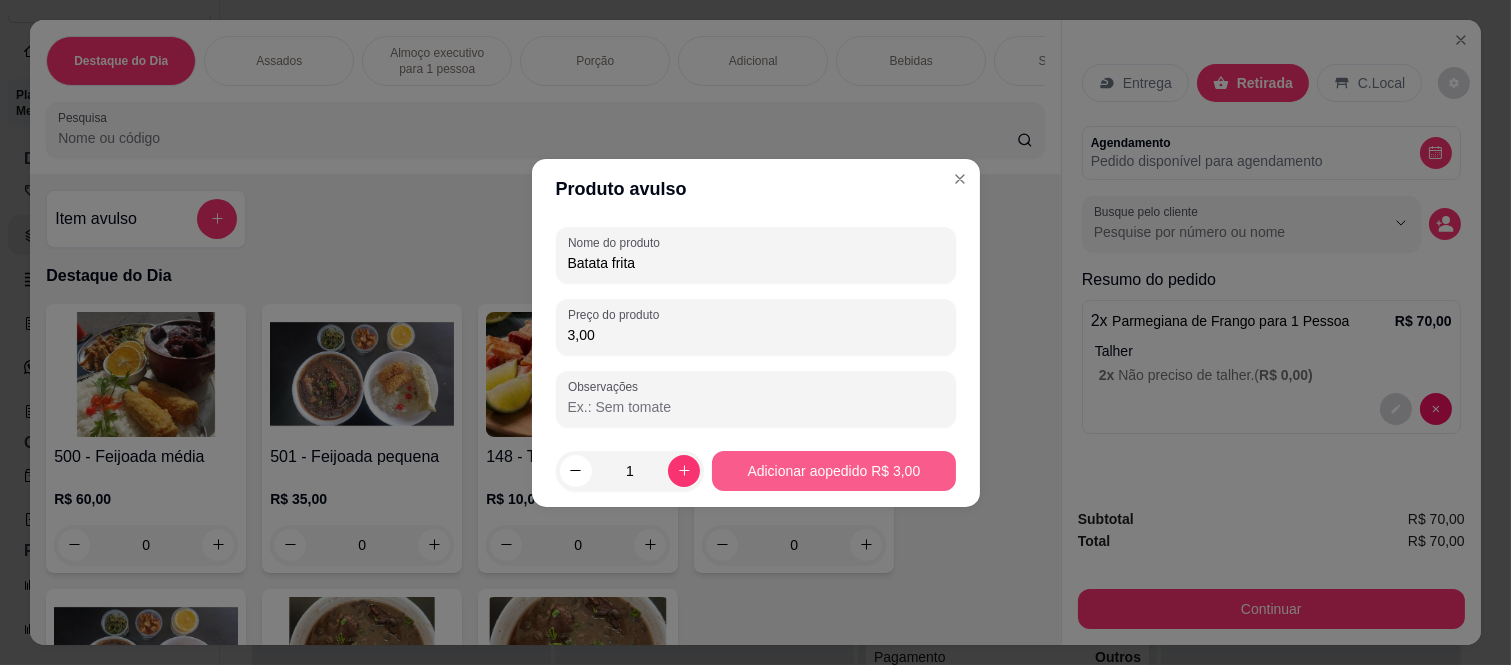 type on "3,00" 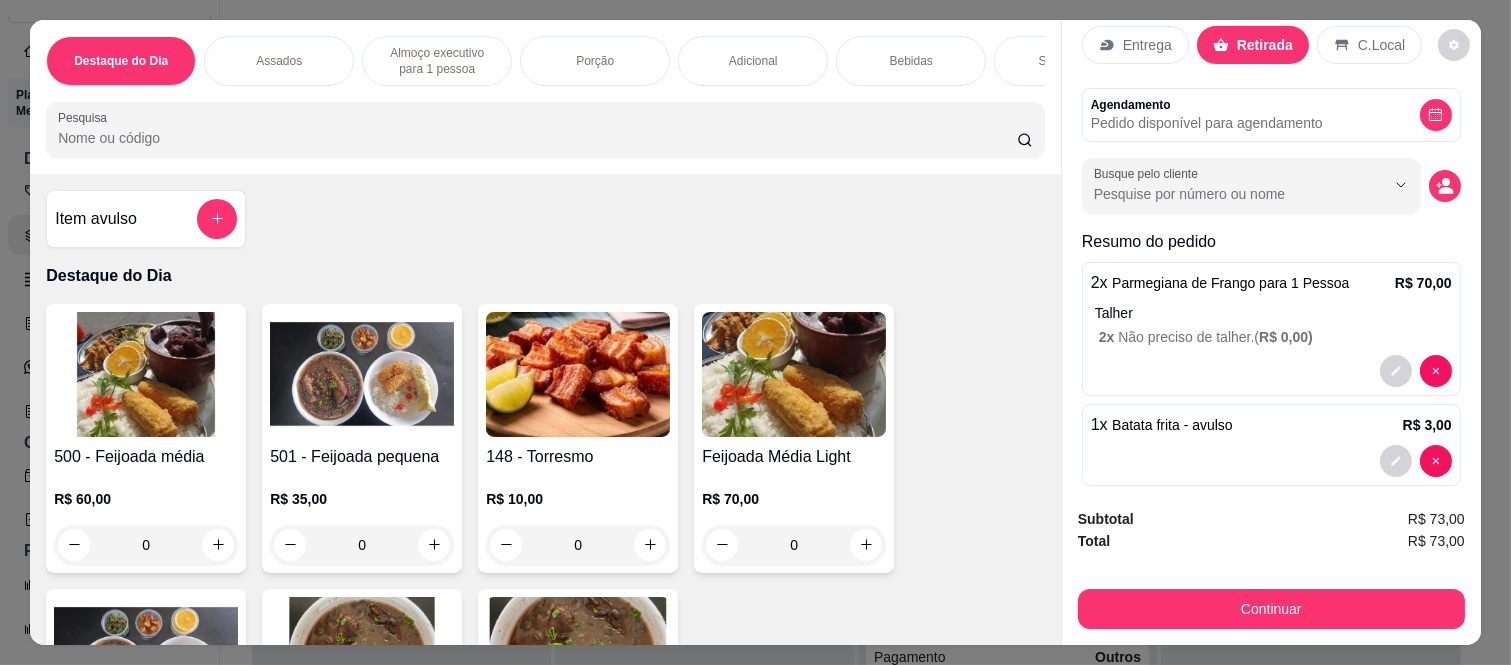scroll, scrollTop: 60, scrollLeft: 0, axis: vertical 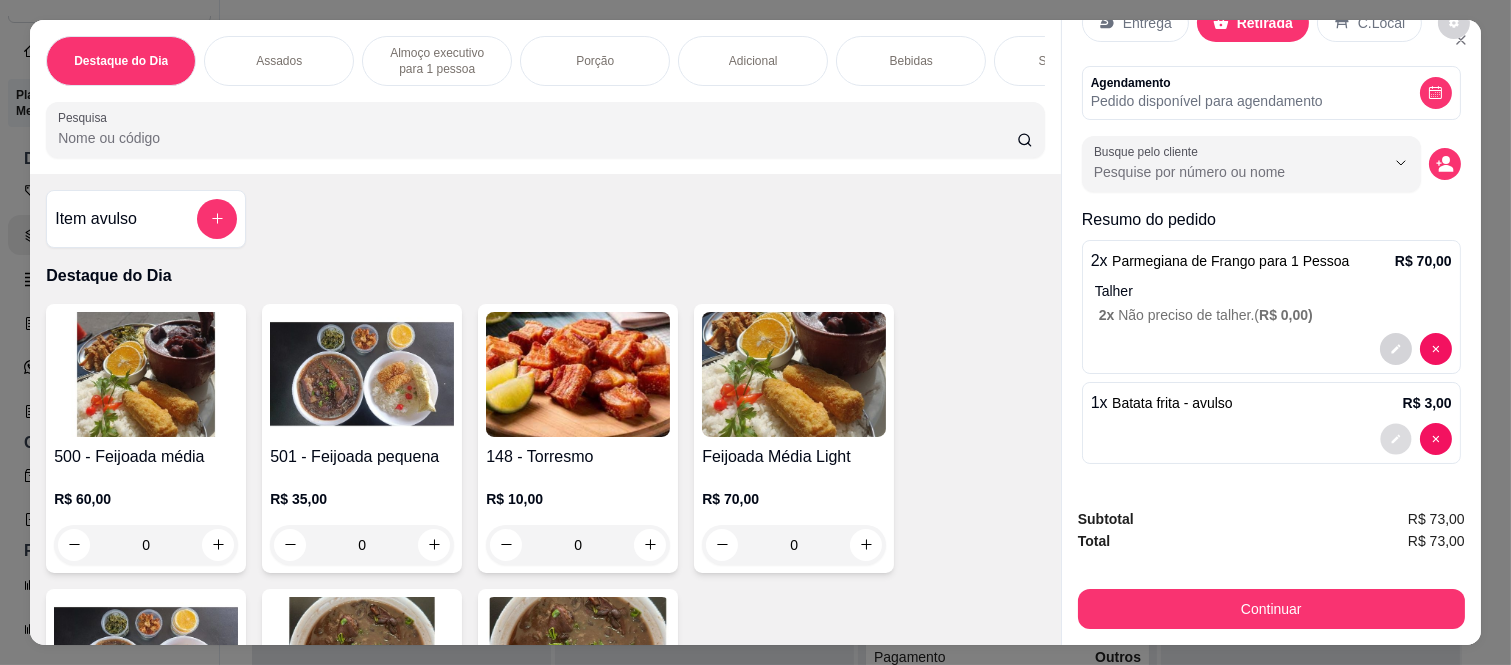 click at bounding box center [1395, 438] 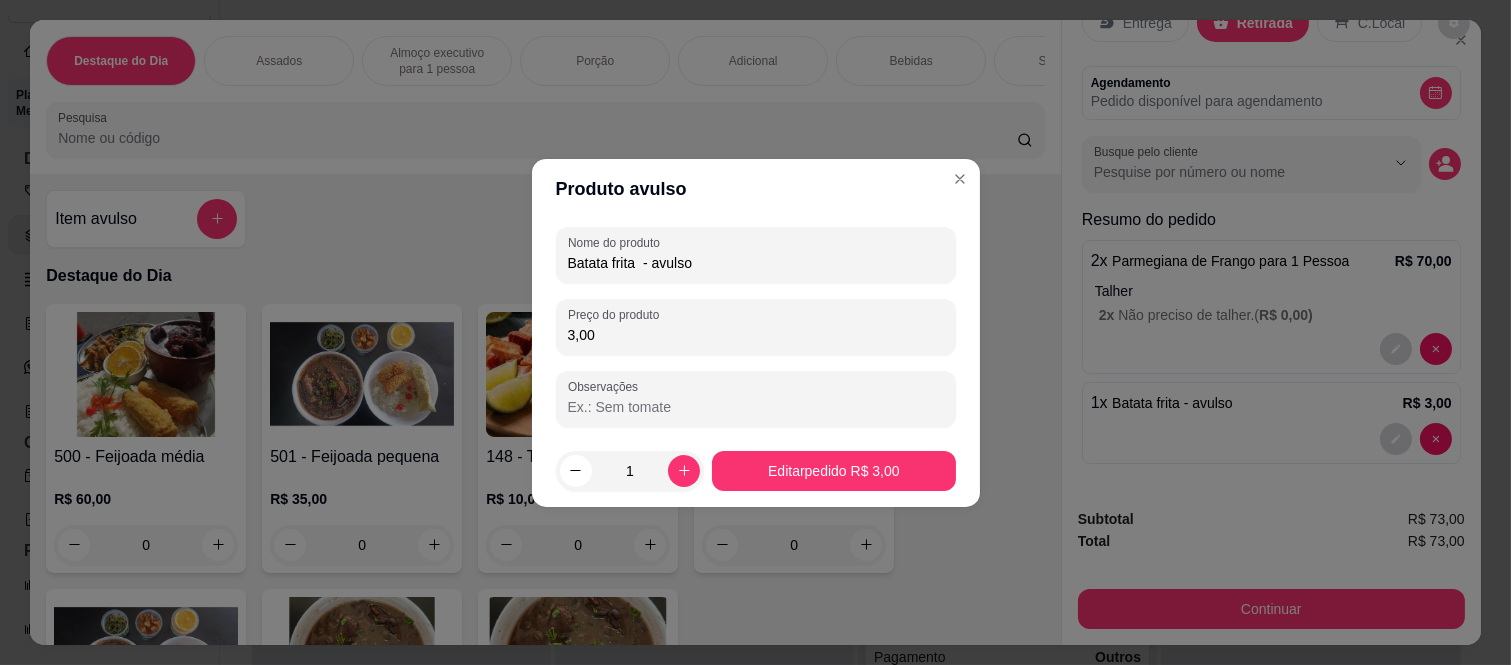 click on "3,00" at bounding box center (756, 335) 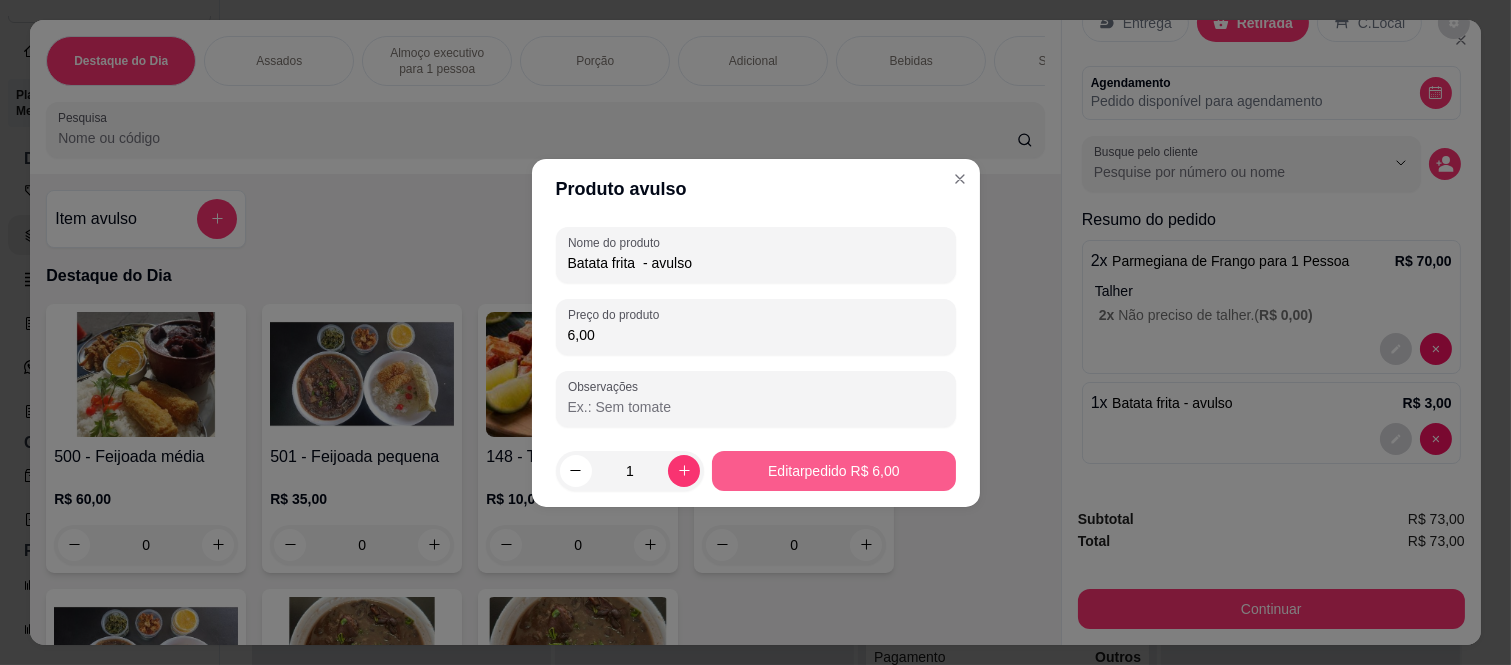 type on "6,00" 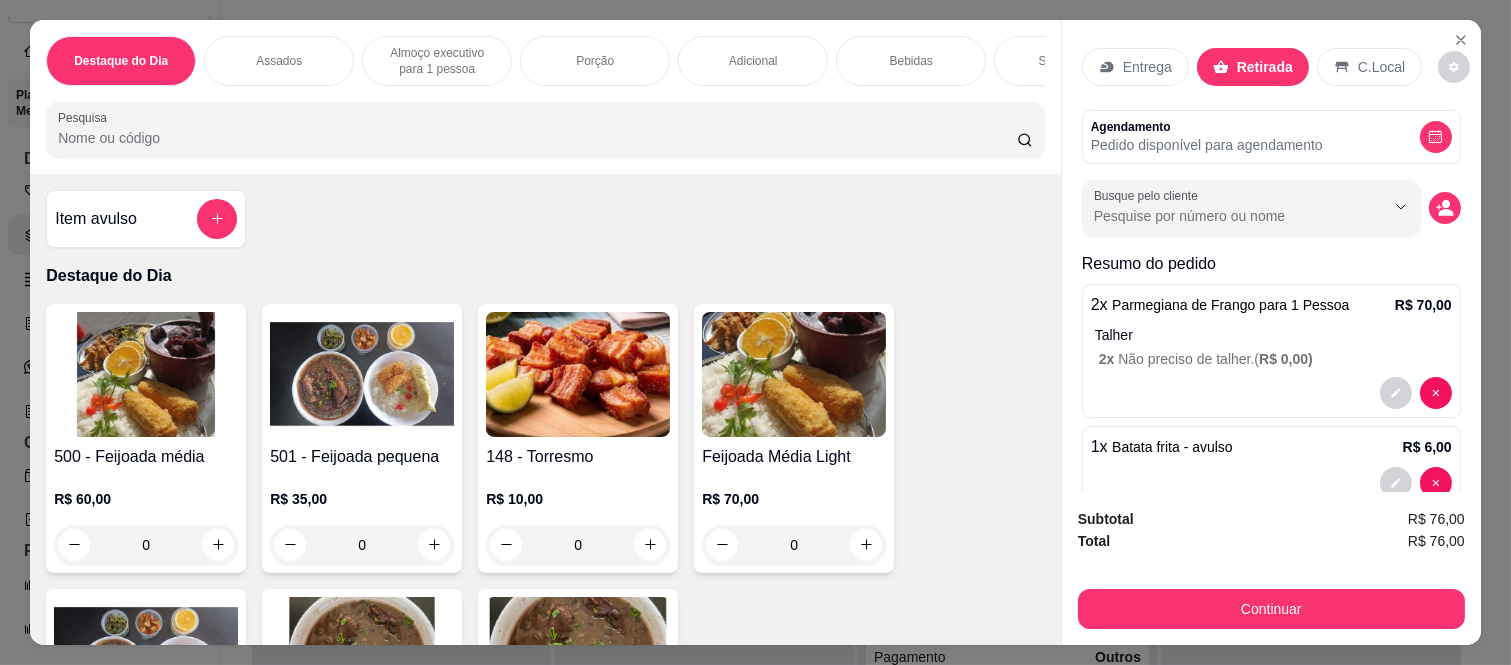 scroll, scrollTop: 0, scrollLeft: 0, axis: both 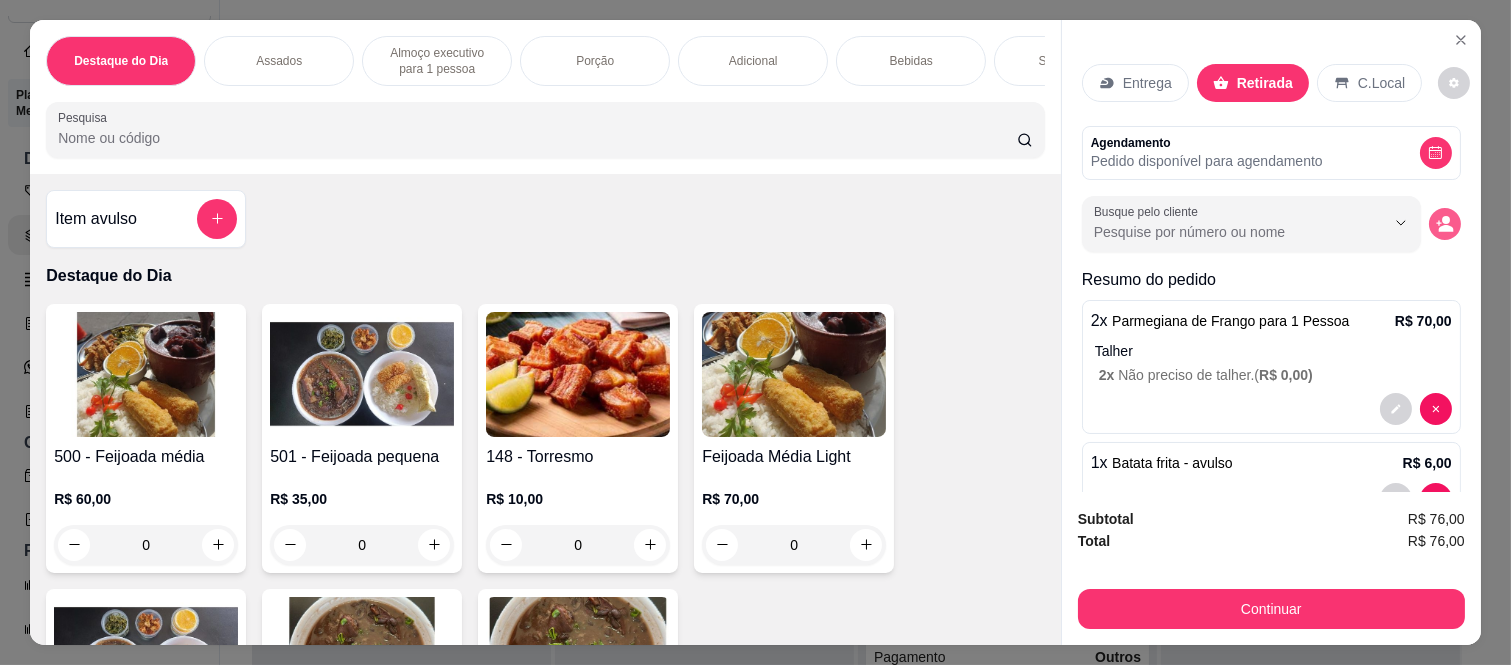 click 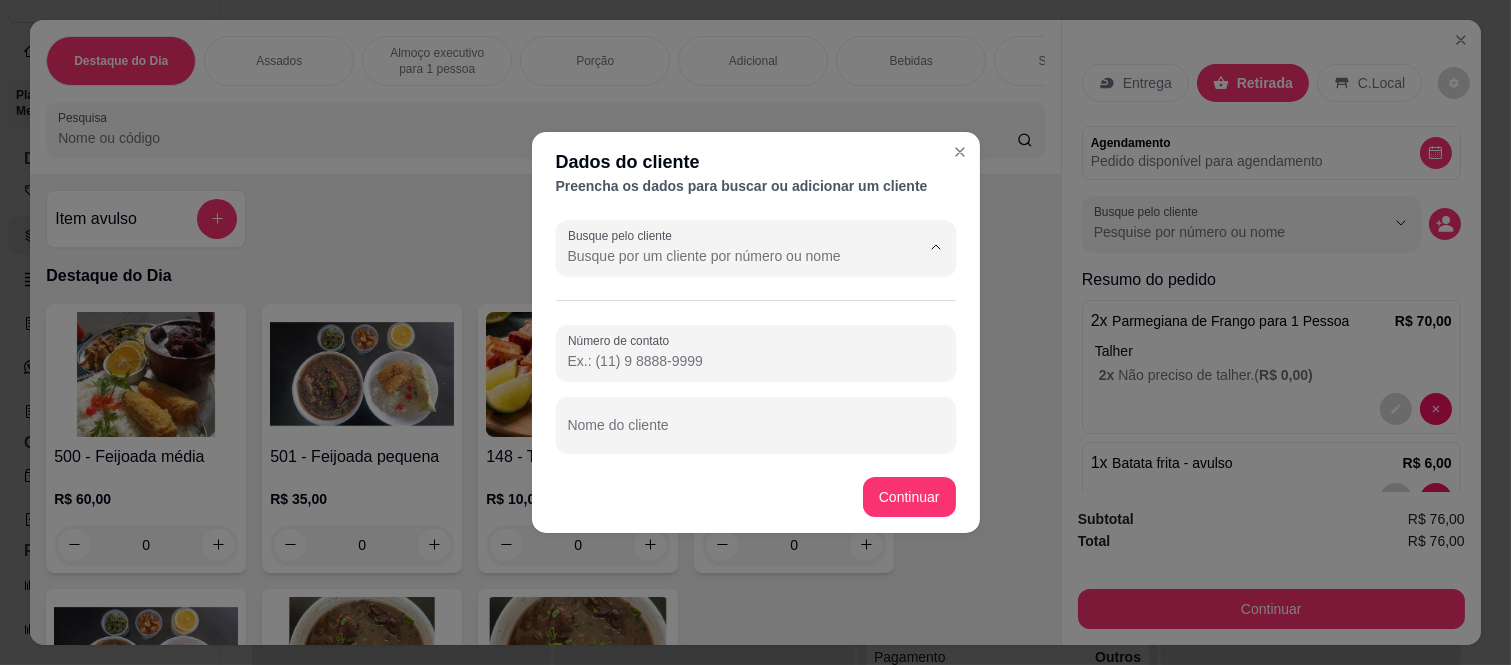 click on "Busque pelo cliente" at bounding box center (728, 256) 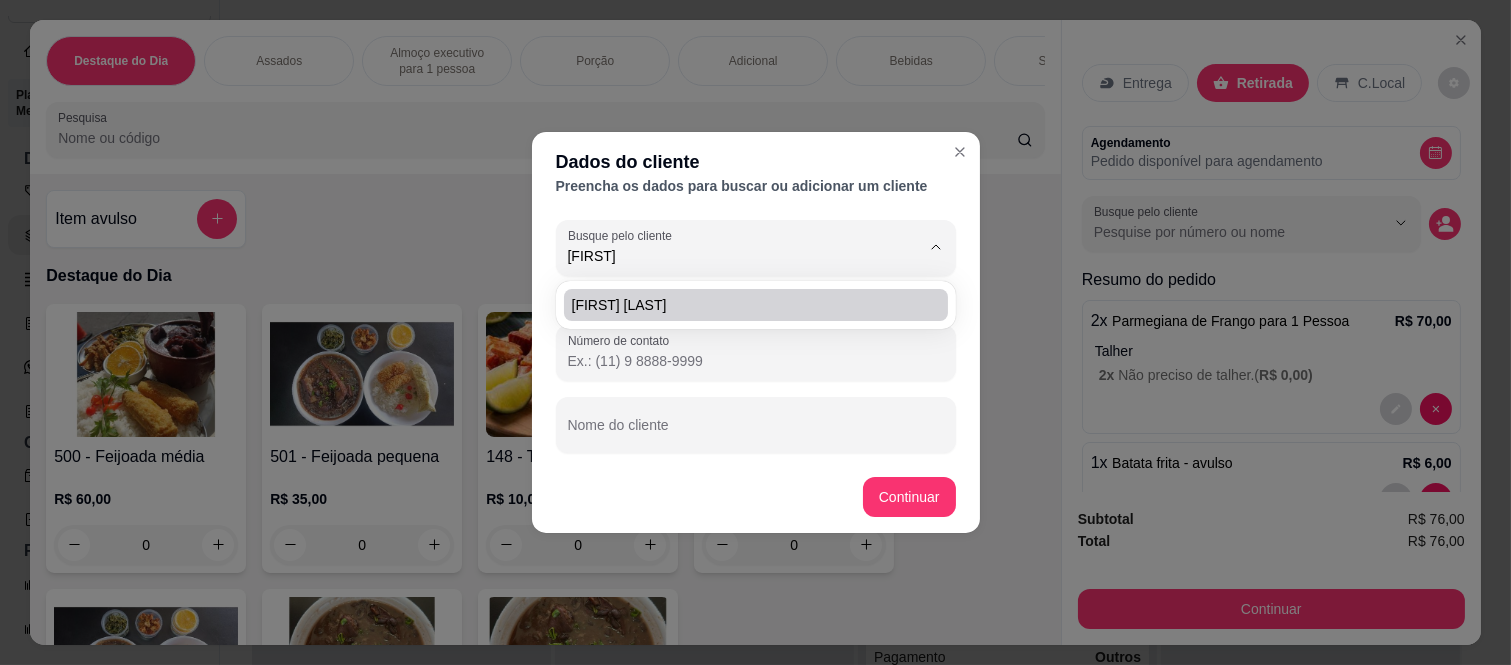 click on "[FIRST] [LAST]" at bounding box center [746, 305] 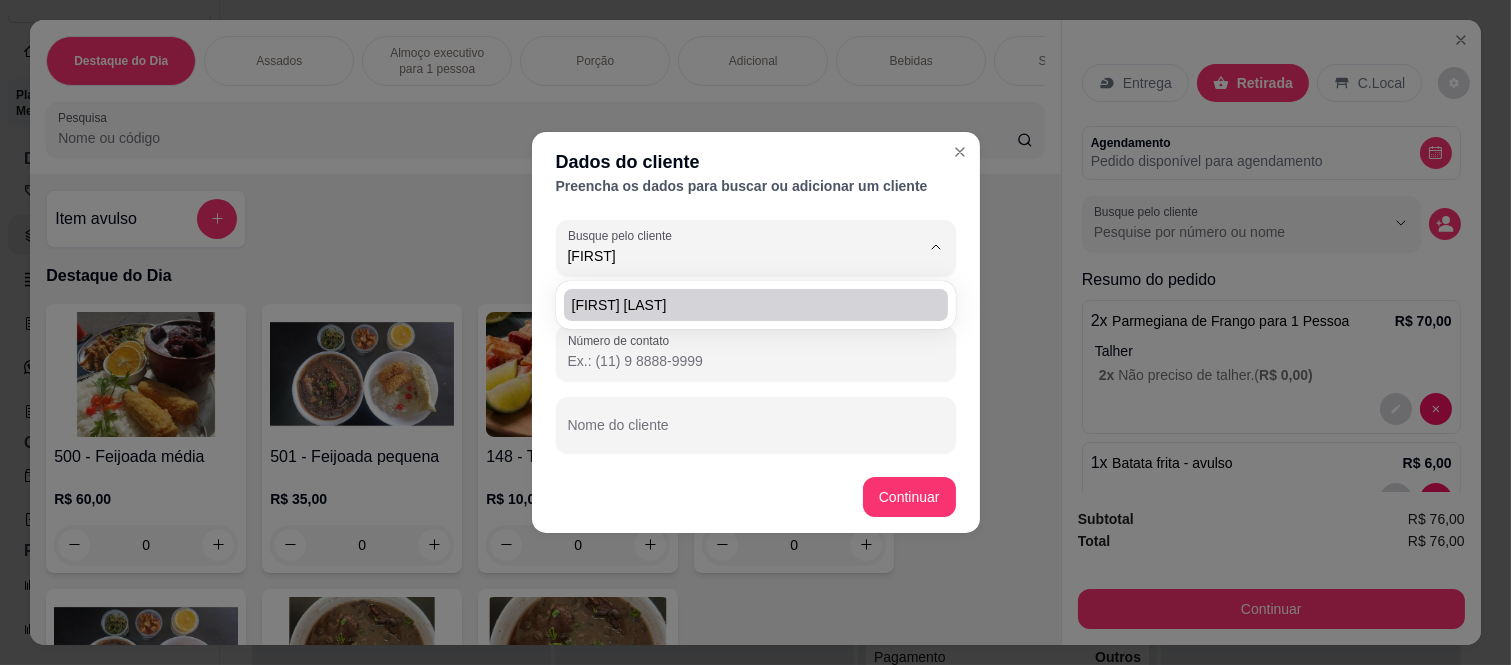 type on "[FIRST] [LAST]" 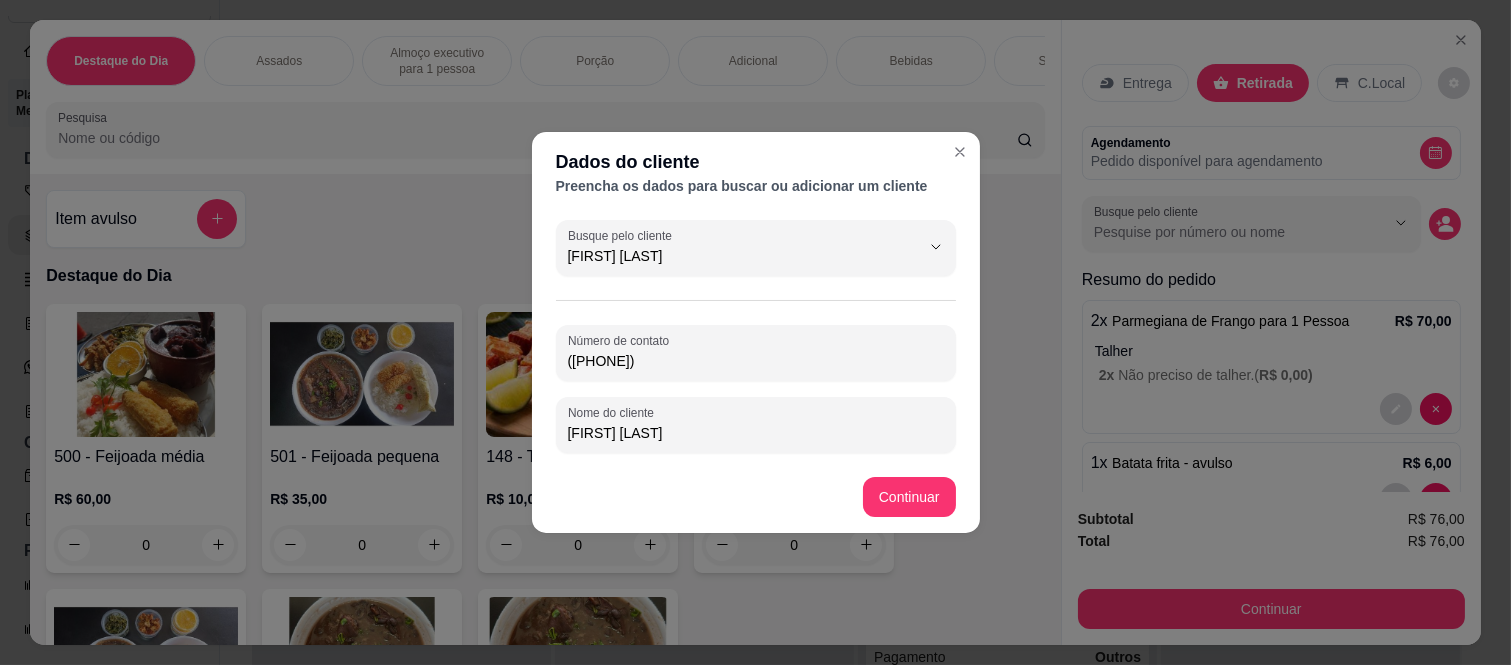 type on "[FIRST] [LAST]" 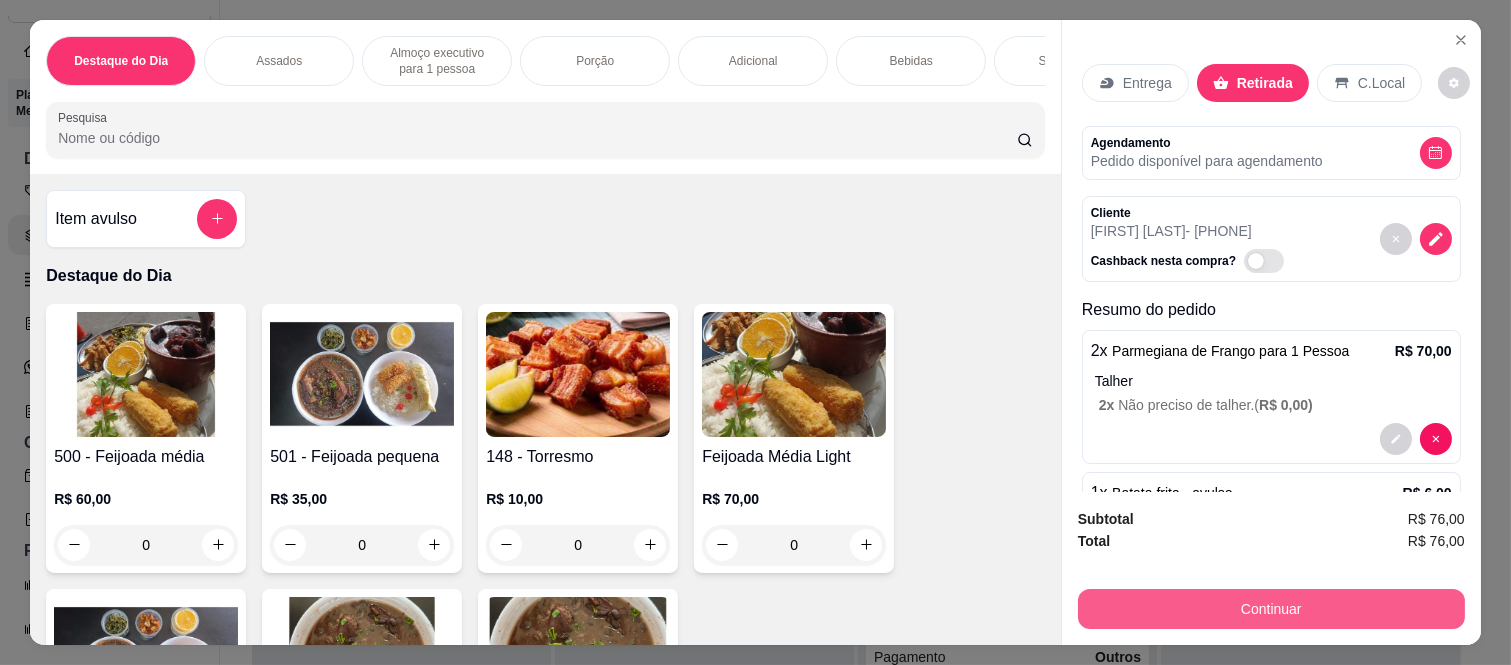 click on "Continuar" at bounding box center (1271, 609) 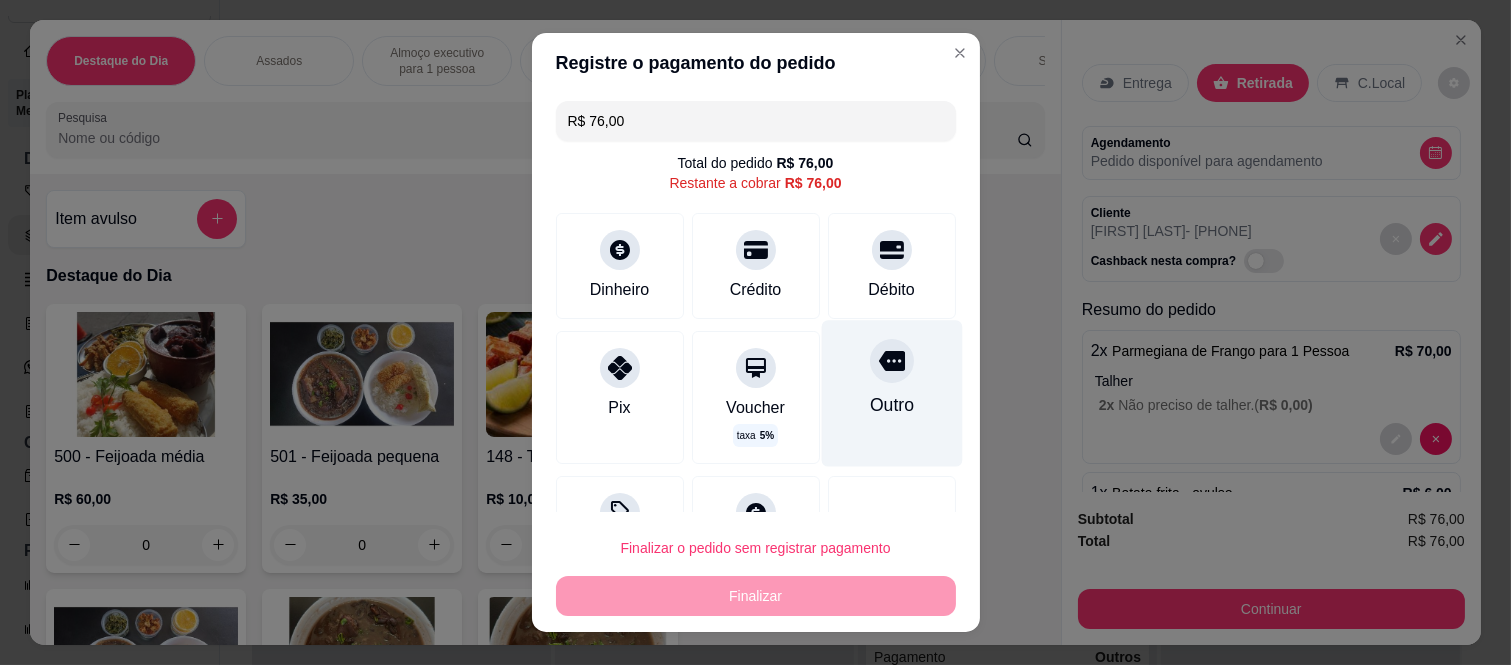 click on "Outro" at bounding box center [891, 394] 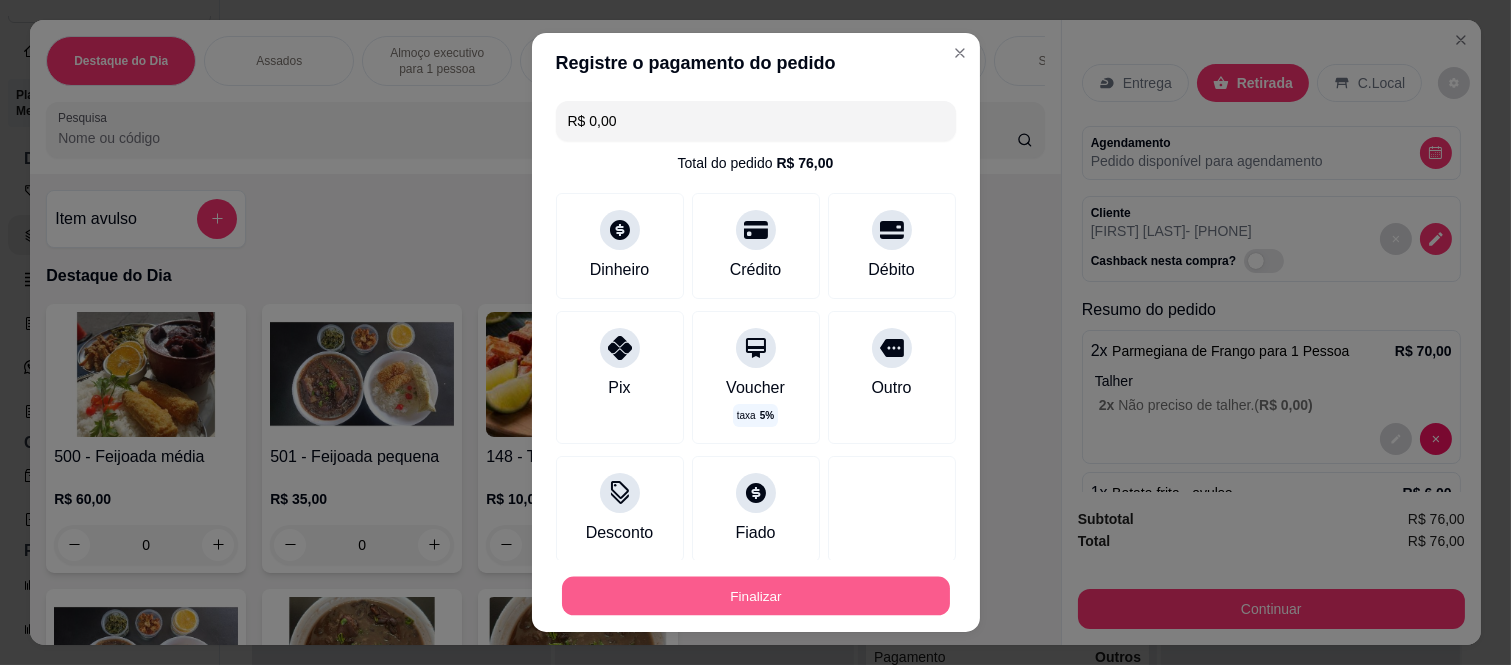 click on "Finalizar" at bounding box center (756, 596) 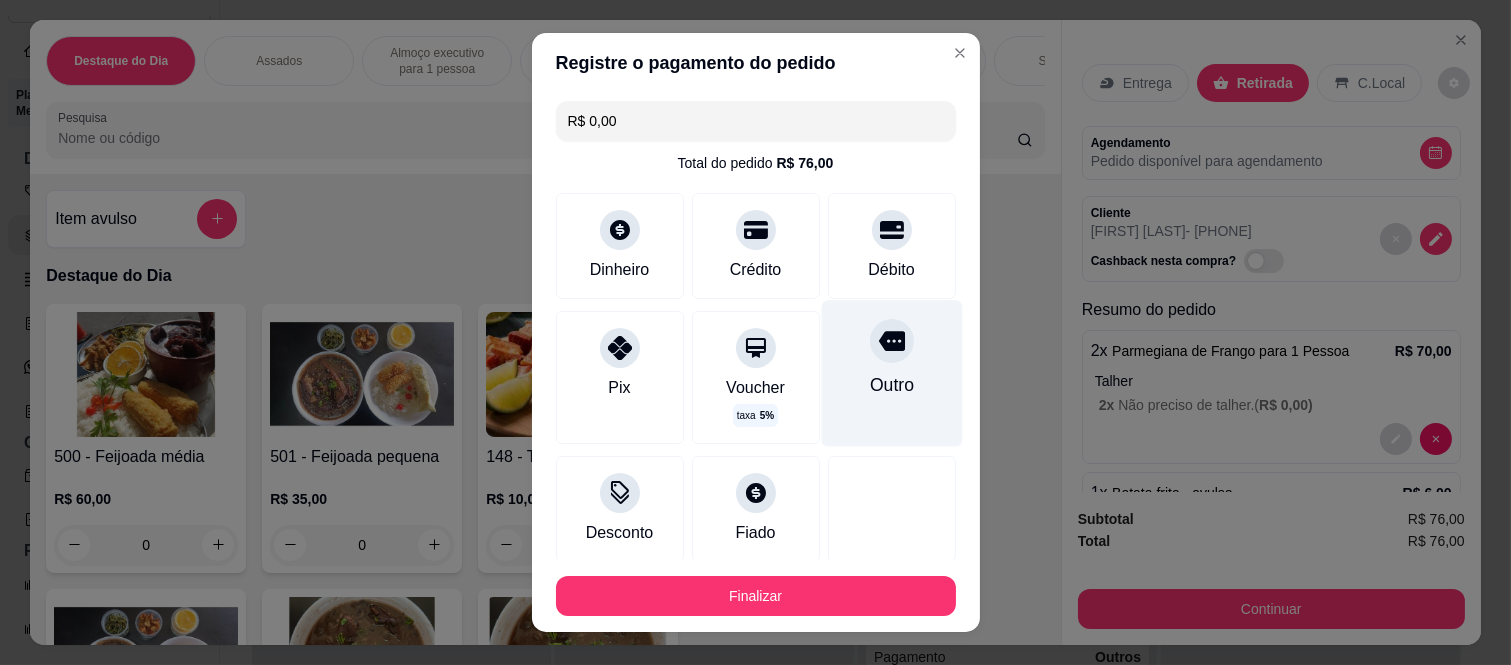 click on "Outro" at bounding box center [891, 374] 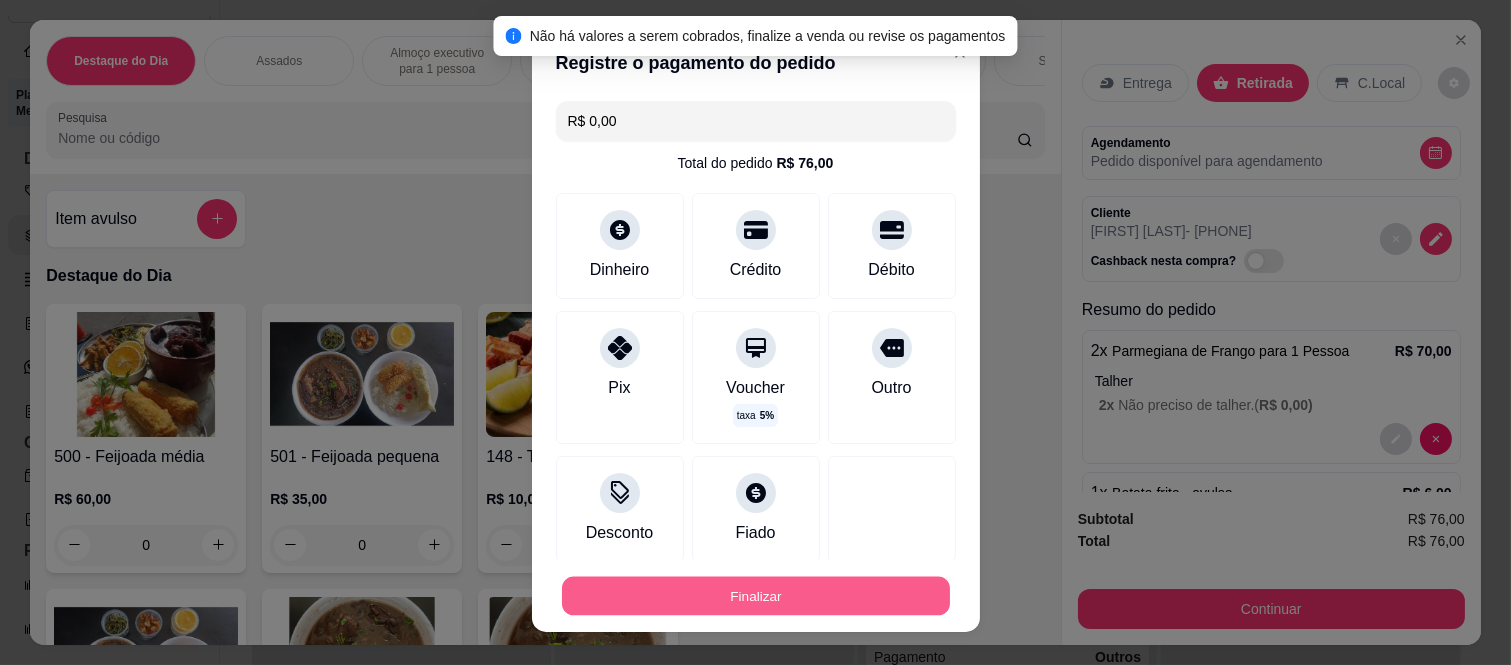 click on "Finalizar" at bounding box center [756, 595] 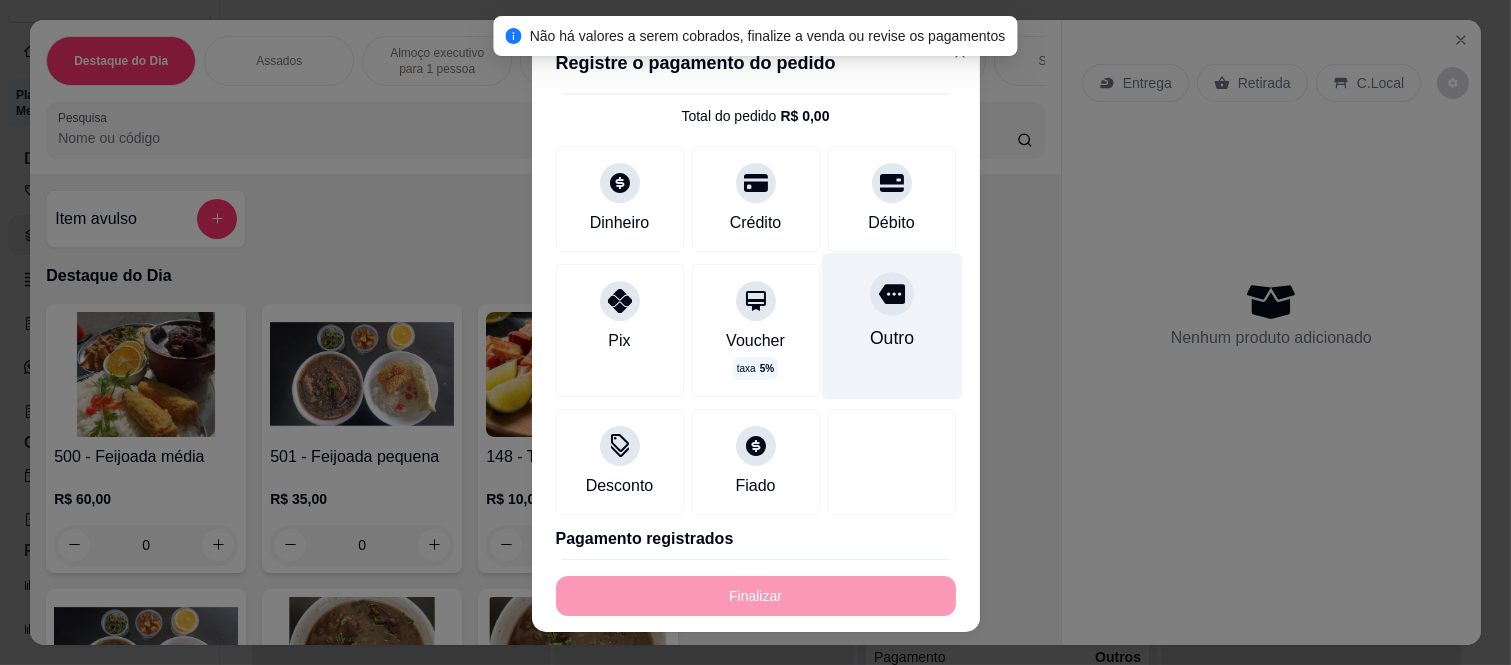 type on "-R$ 76,00" 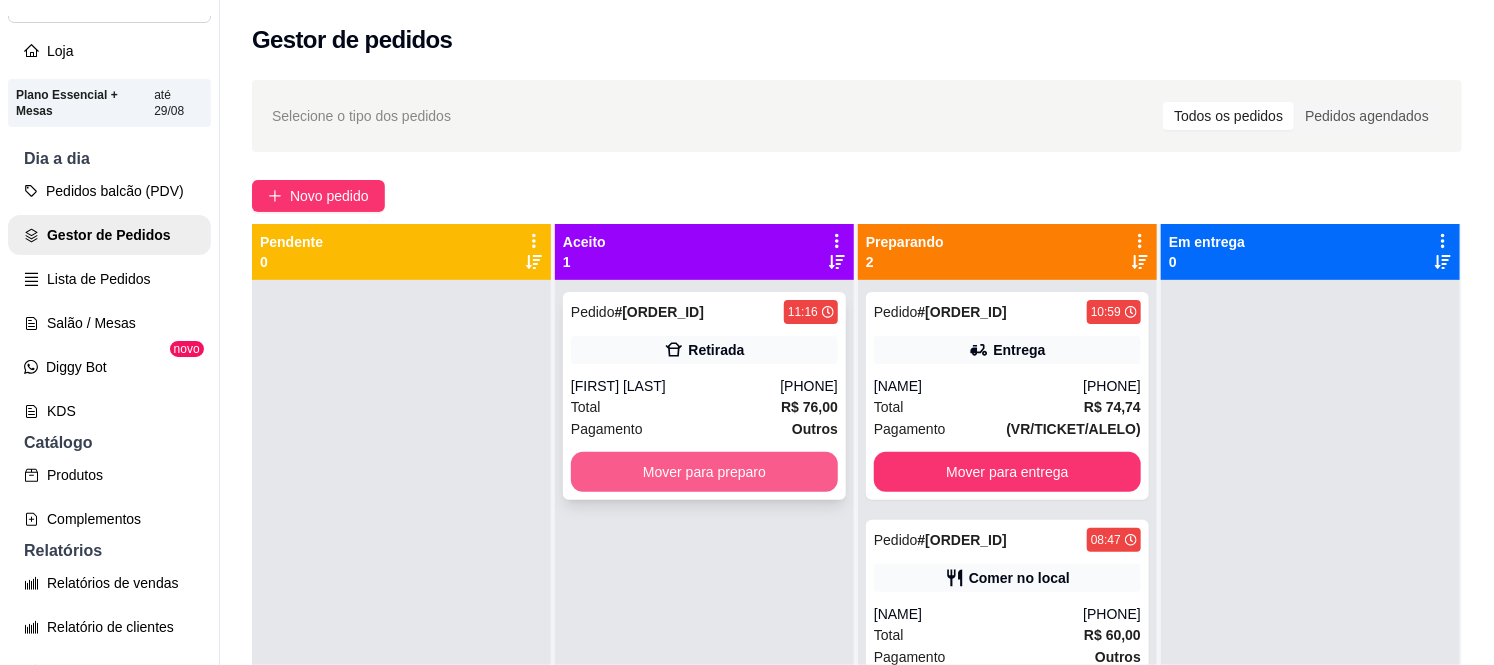 click on "Mover para preparo" at bounding box center [704, 472] 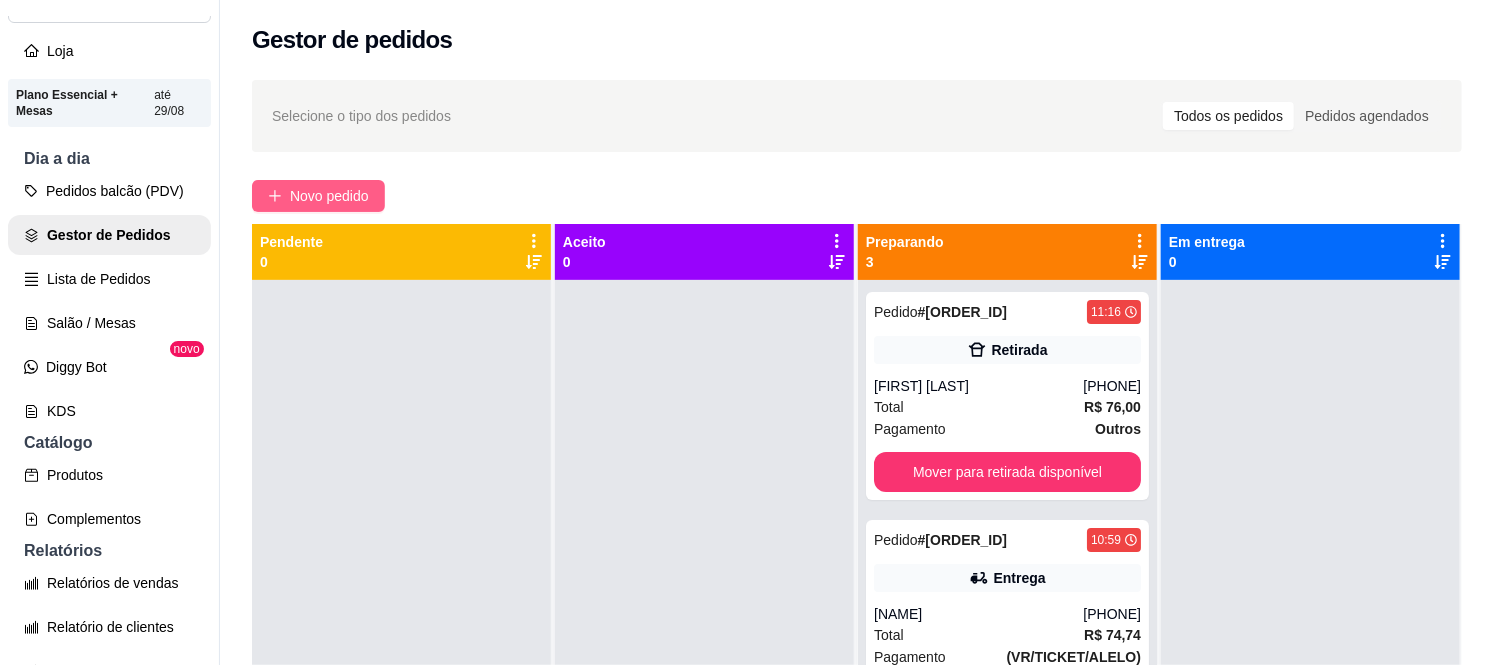 click on "Novo pedido" at bounding box center [329, 196] 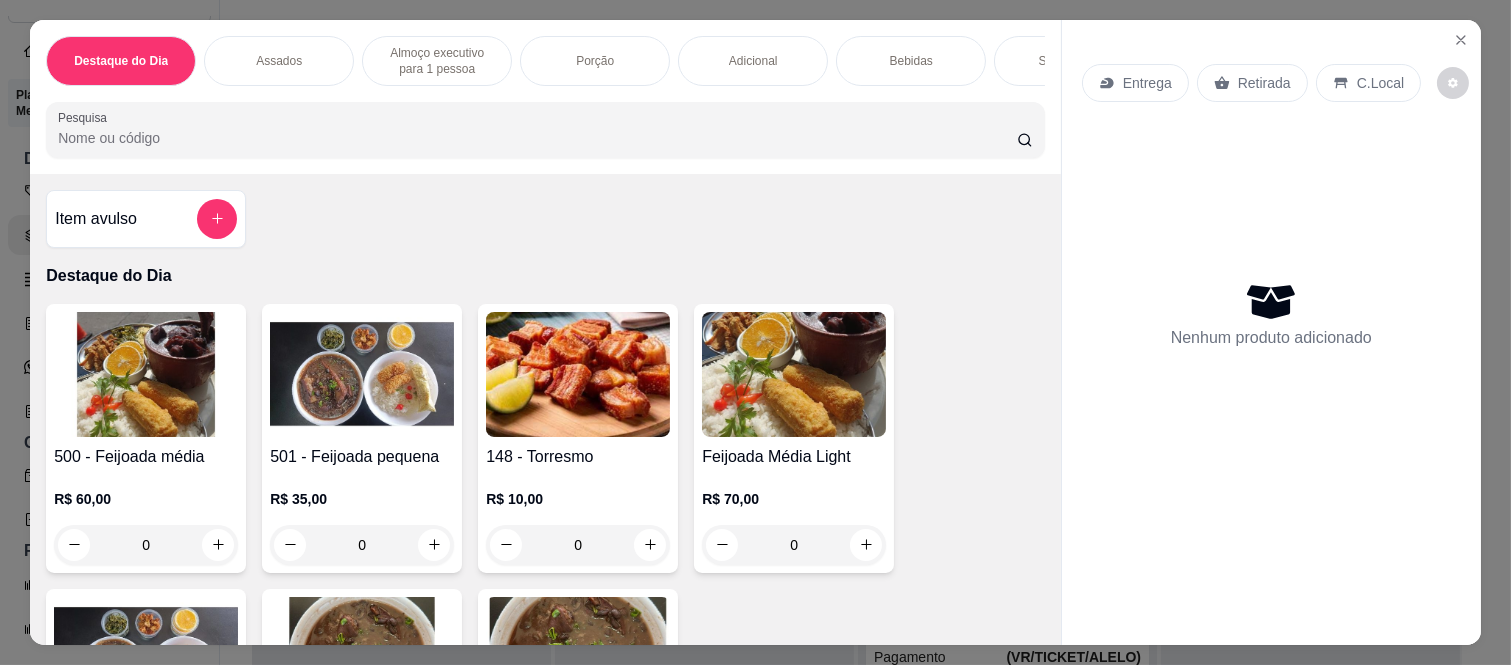 click on "Entrega" at bounding box center (1147, 83) 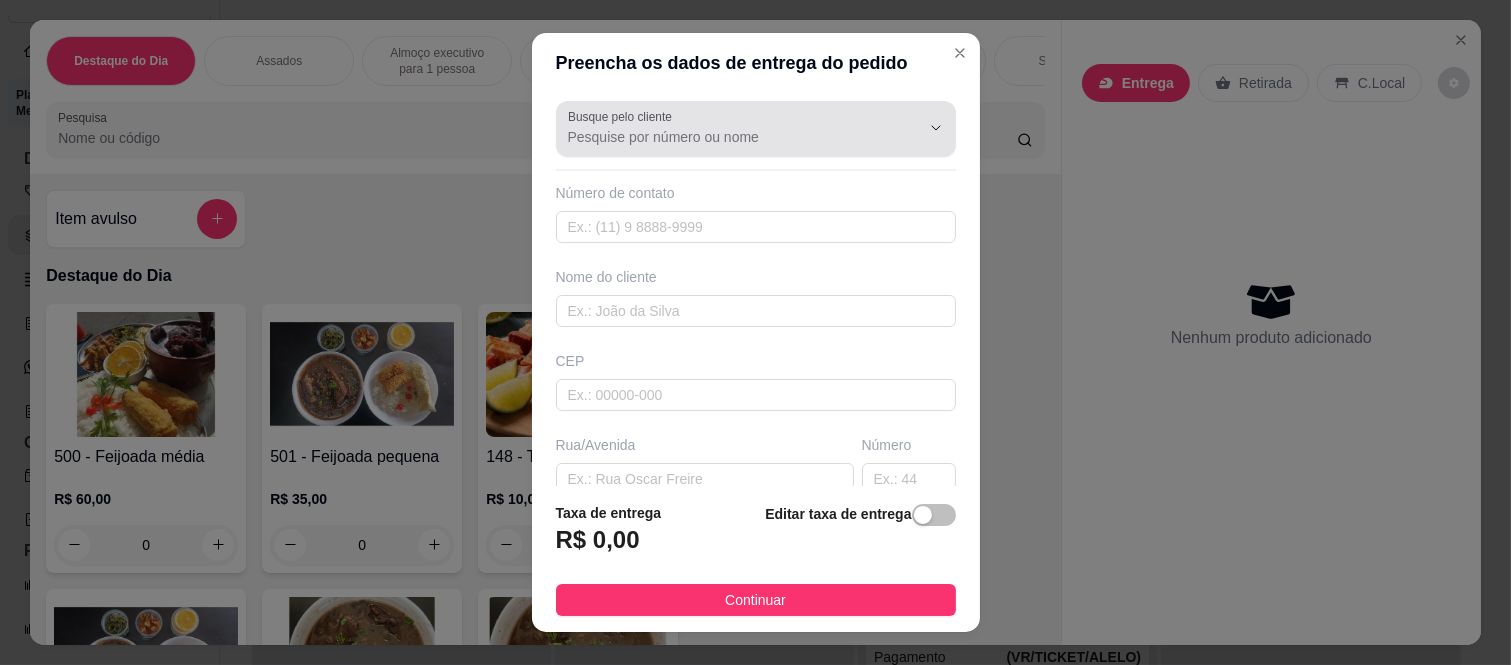 click at bounding box center [756, 129] 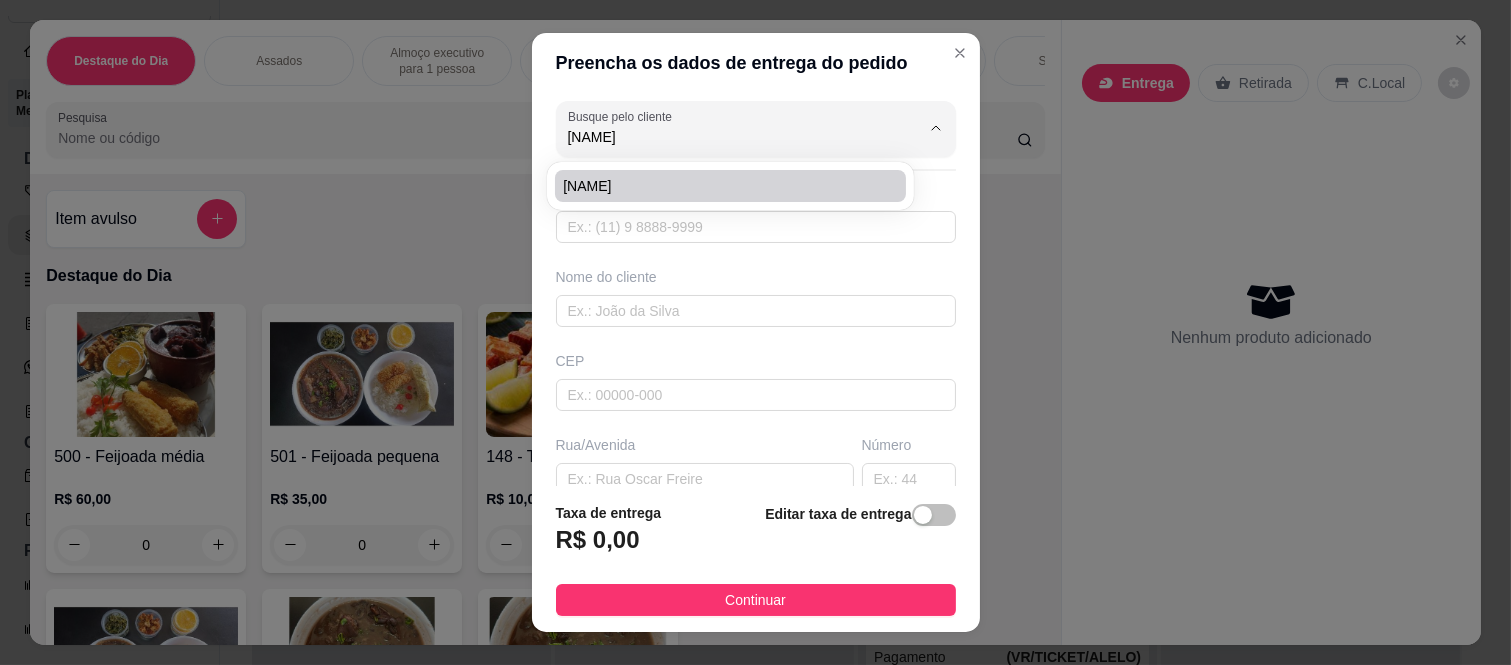 click on "[FIRST]" at bounding box center (720, 186) 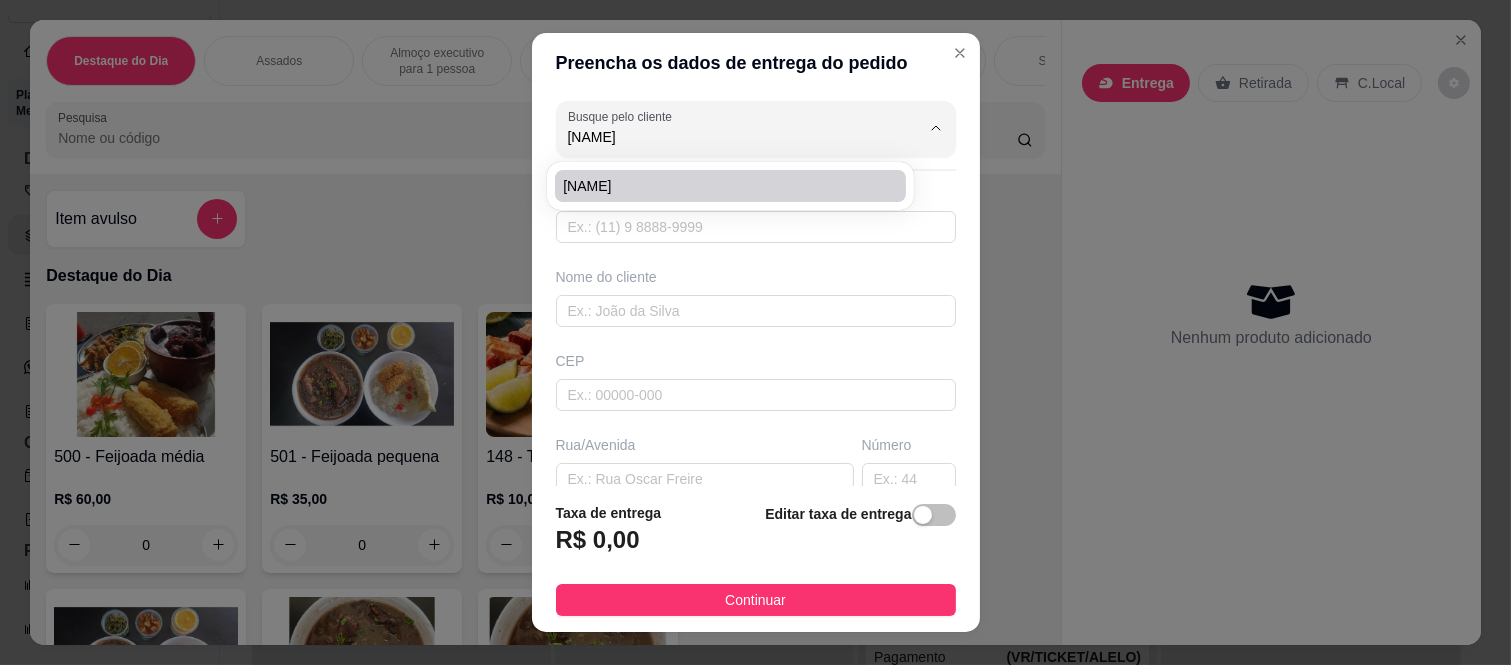 type on "[FIRST]" 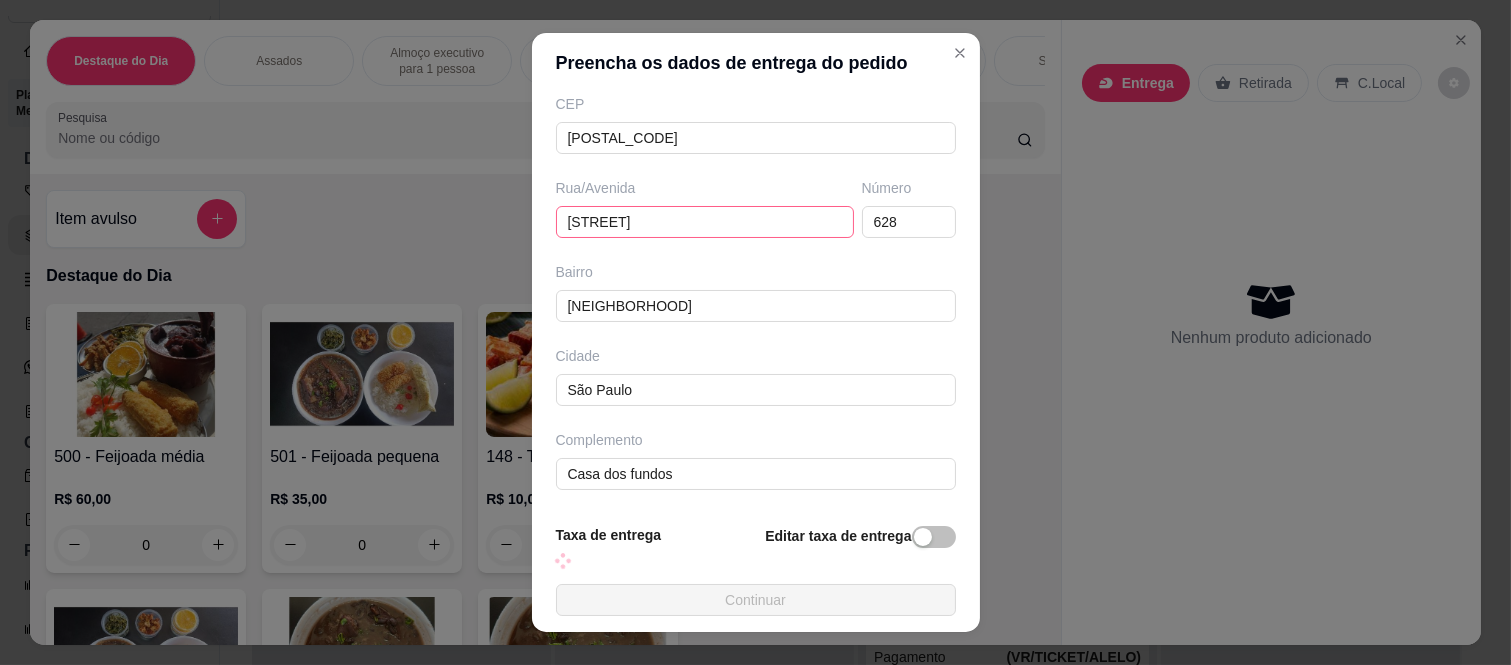 scroll, scrollTop: 260, scrollLeft: 0, axis: vertical 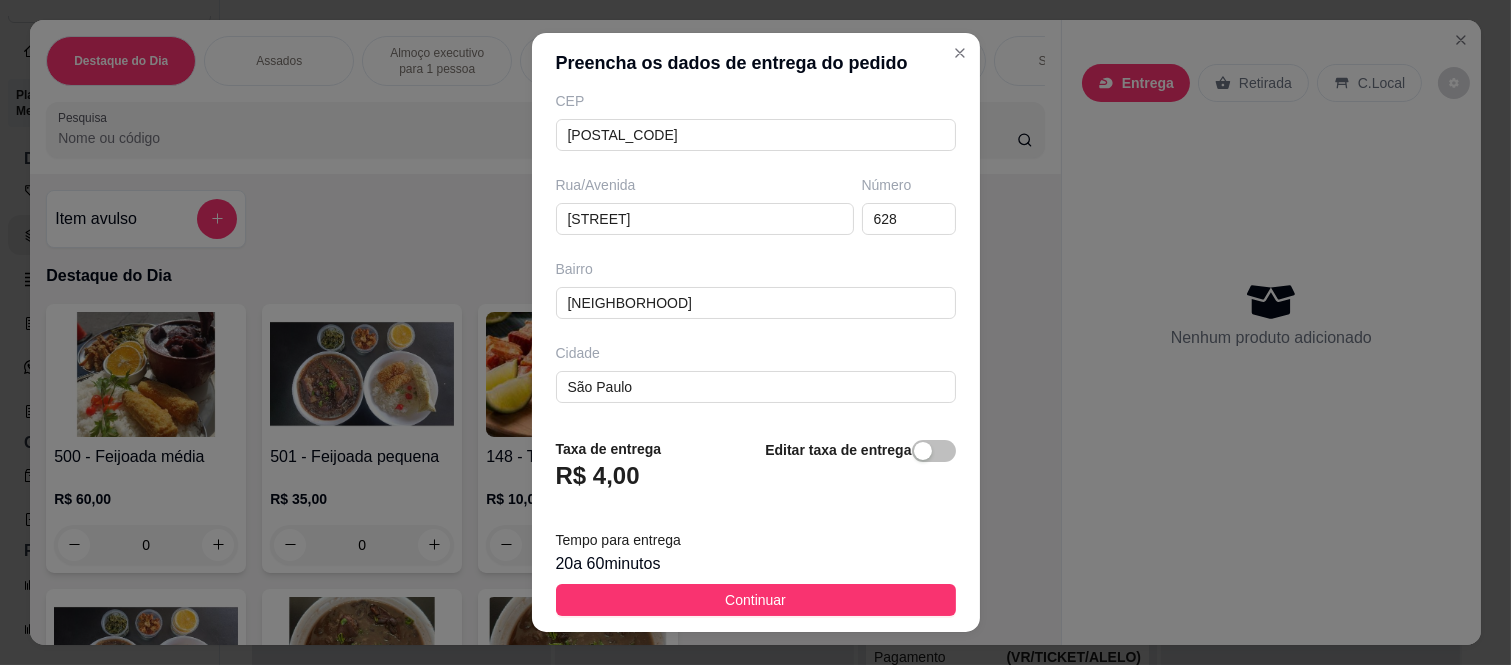 type on "[FIRST]" 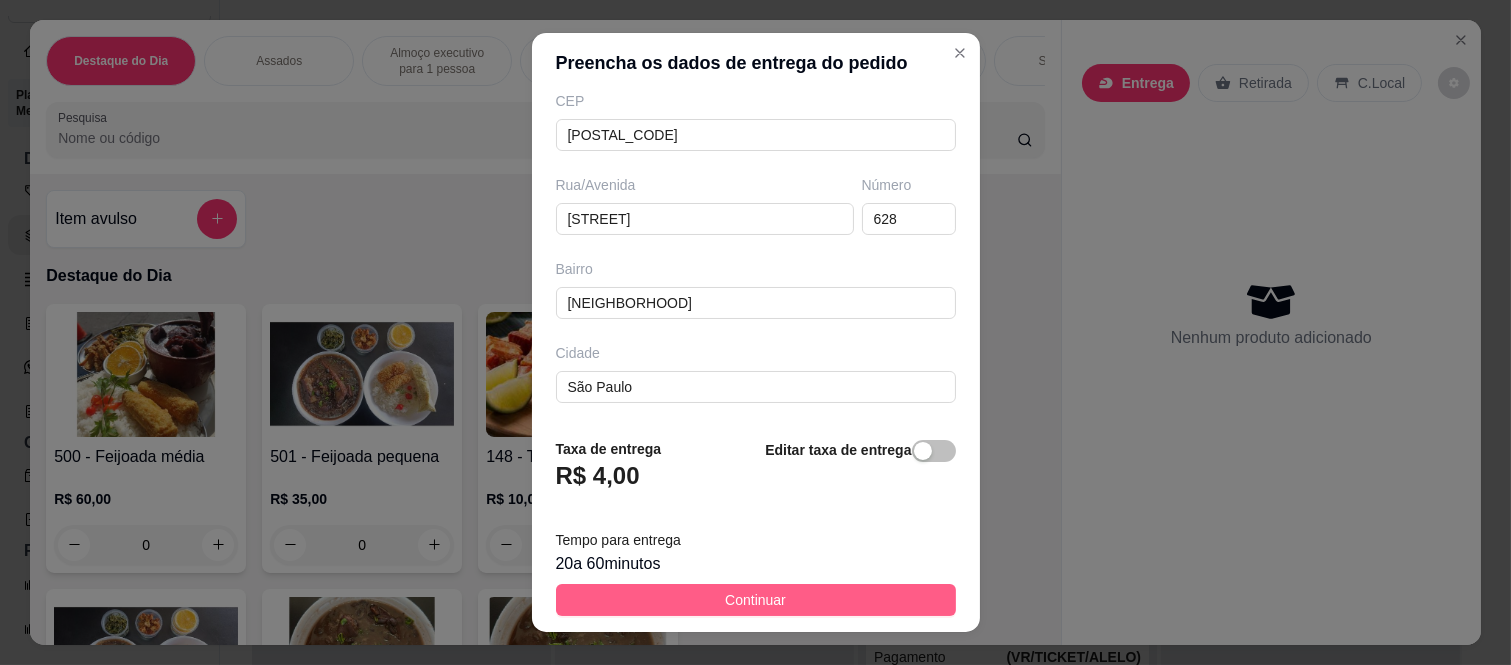 click on "Continuar" at bounding box center (756, 600) 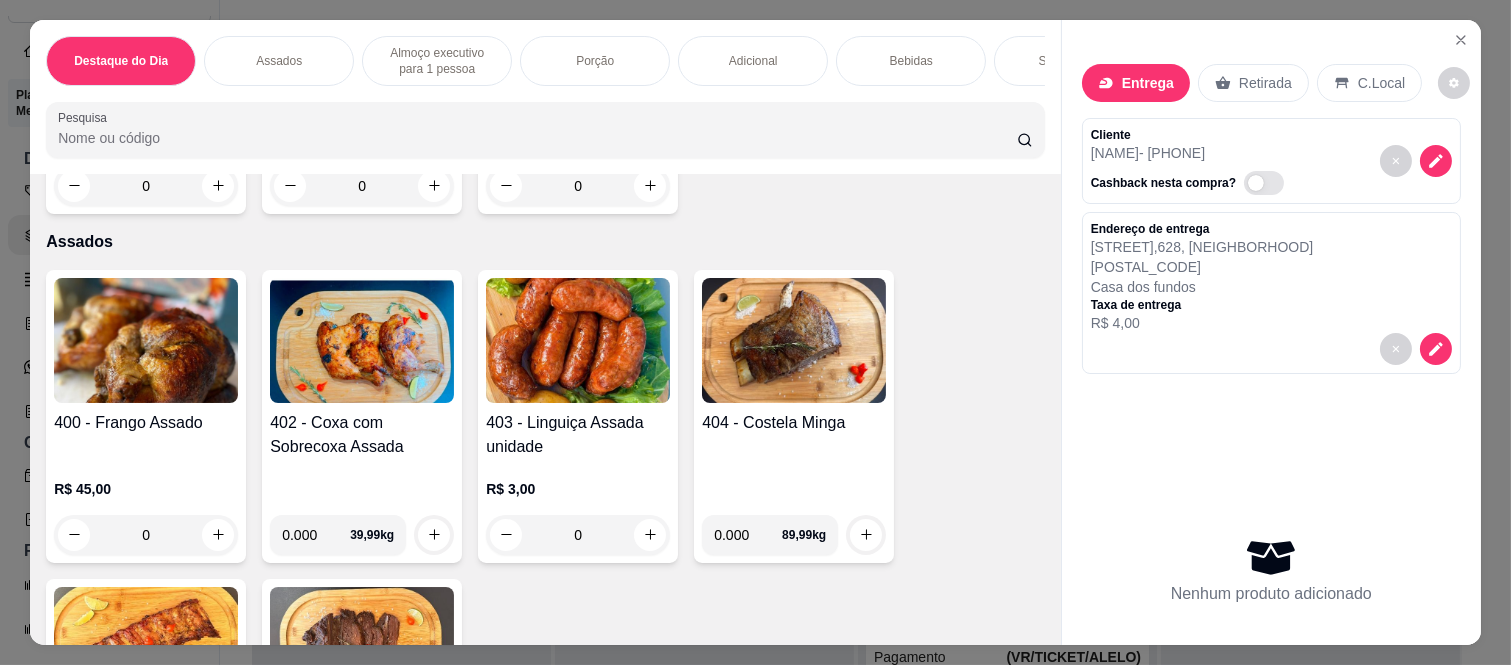 scroll, scrollTop: 666, scrollLeft: 0, axis: vertical 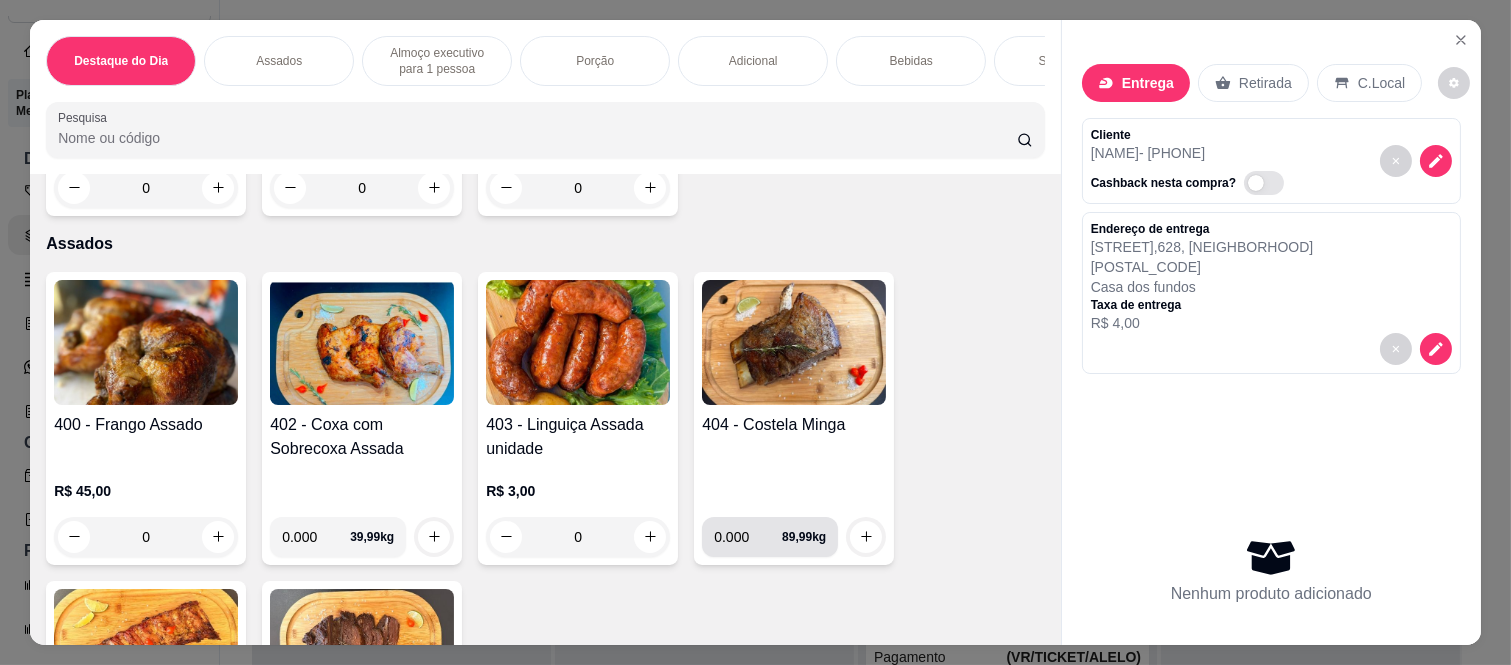 click on "0.000" at bounding box center [748, 537] 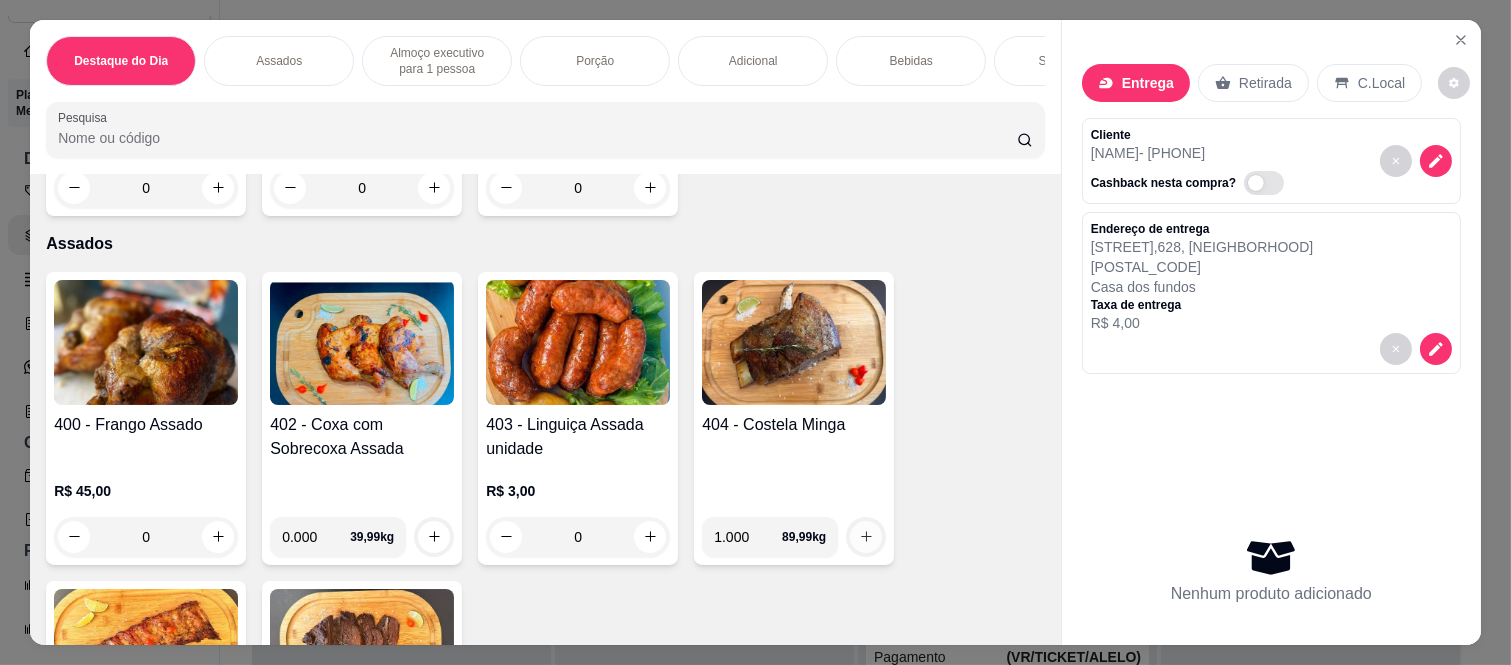 type on "1.000" 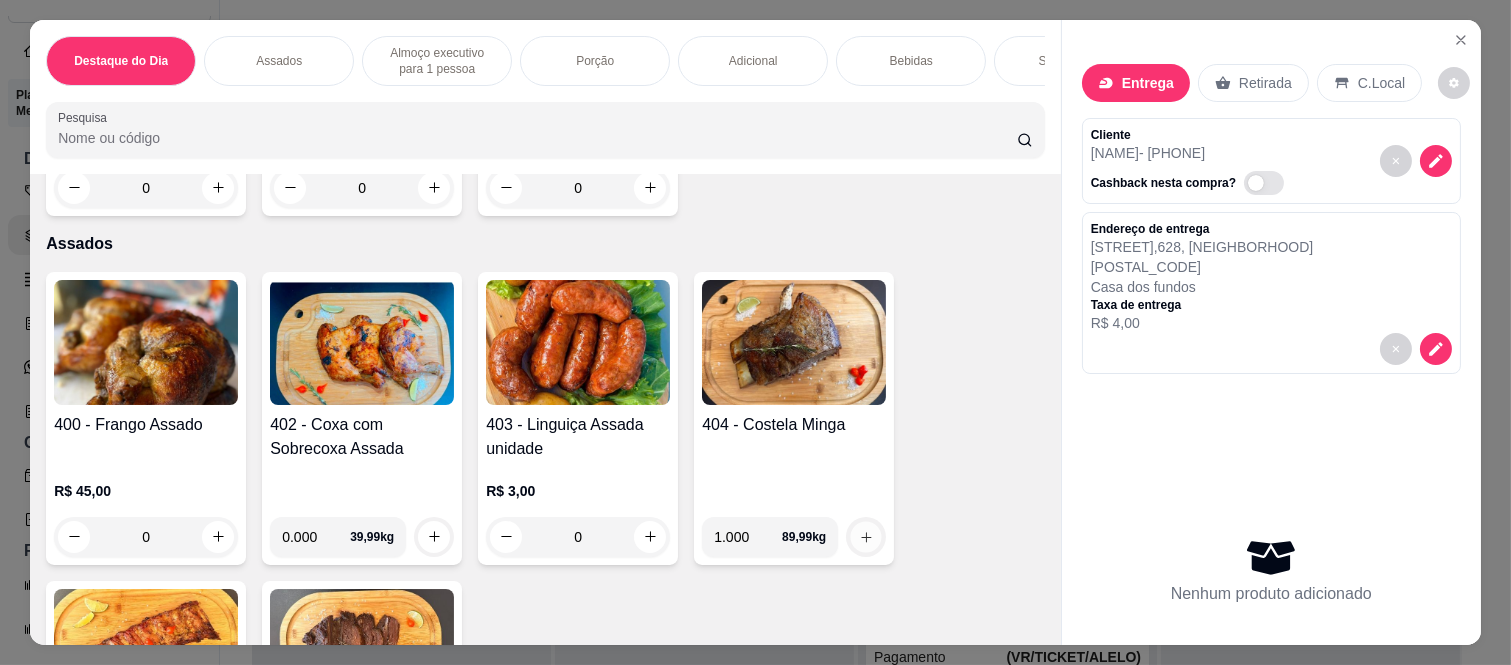 click 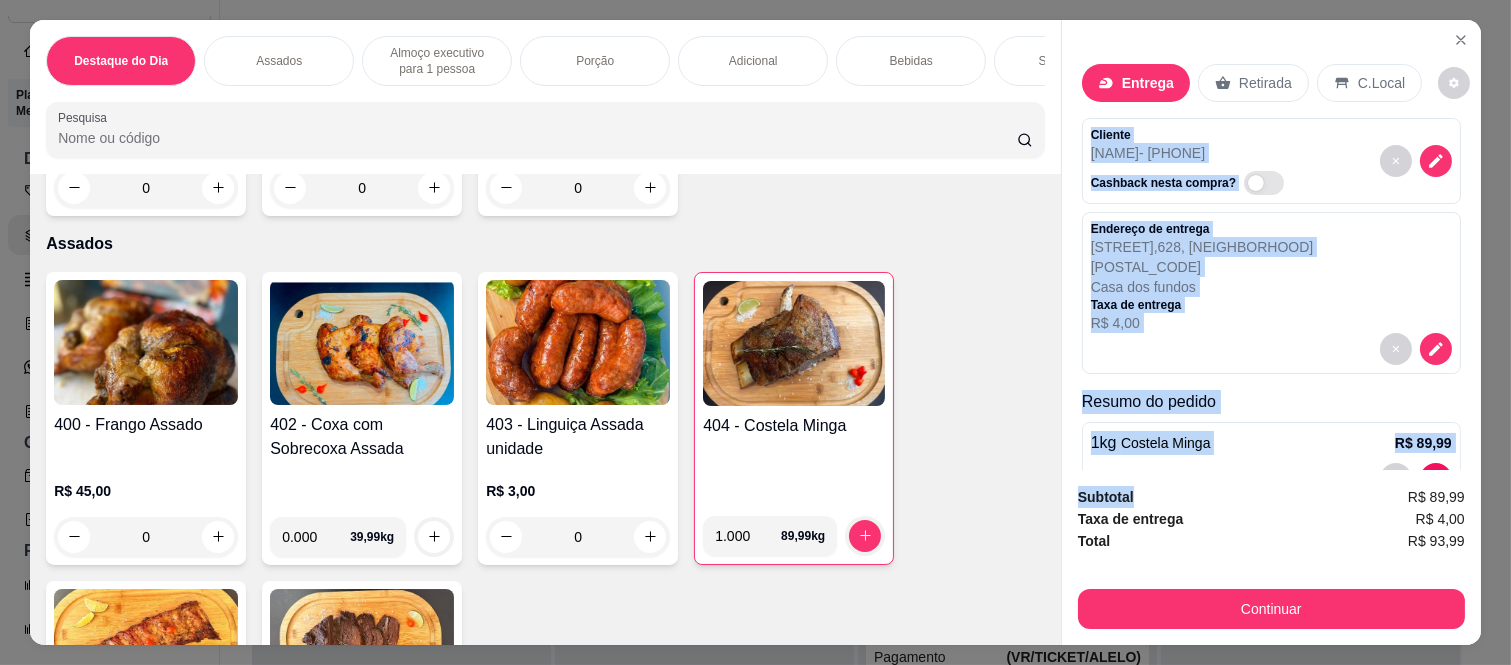scroll, scrollTop: 61, scrollLeft: 0, axis: vertical 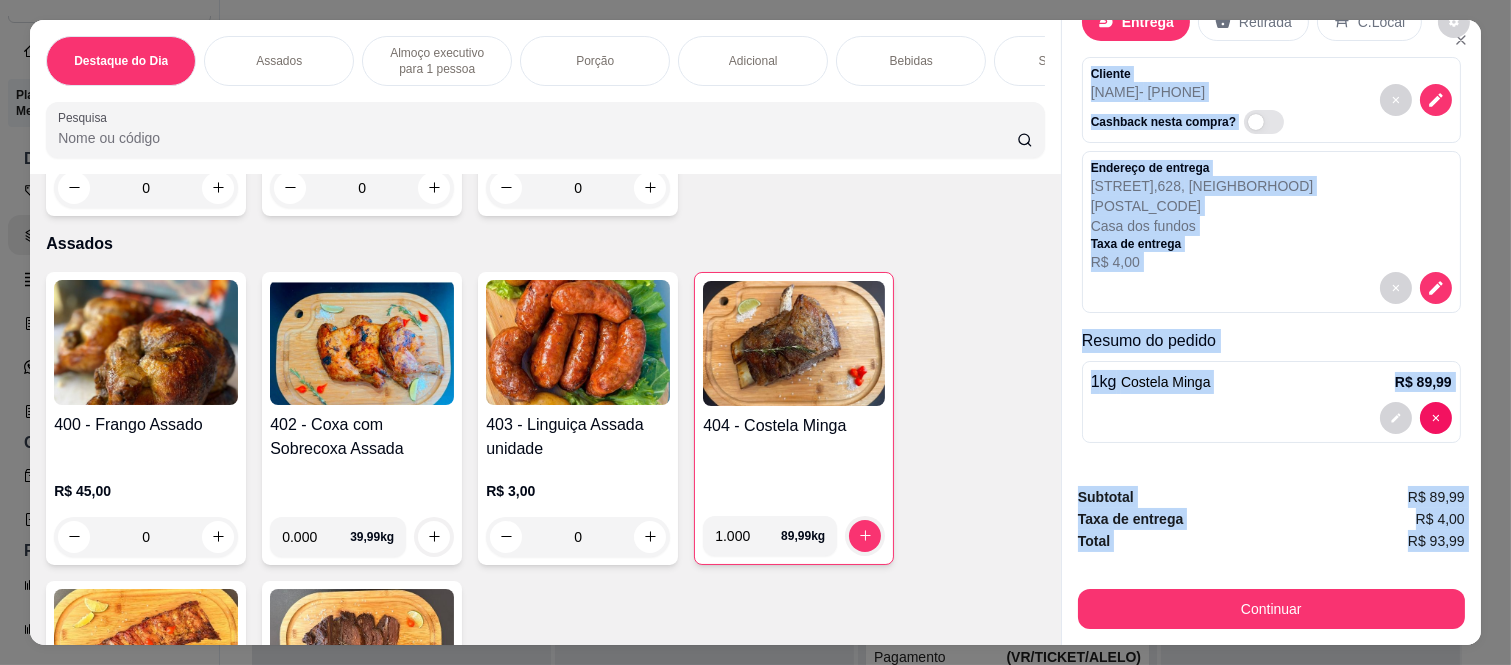 drag, startPoint x: 1077, startPoint y: 120, endPoint x: 1193, endPoint y: 572, distance: 466.6476 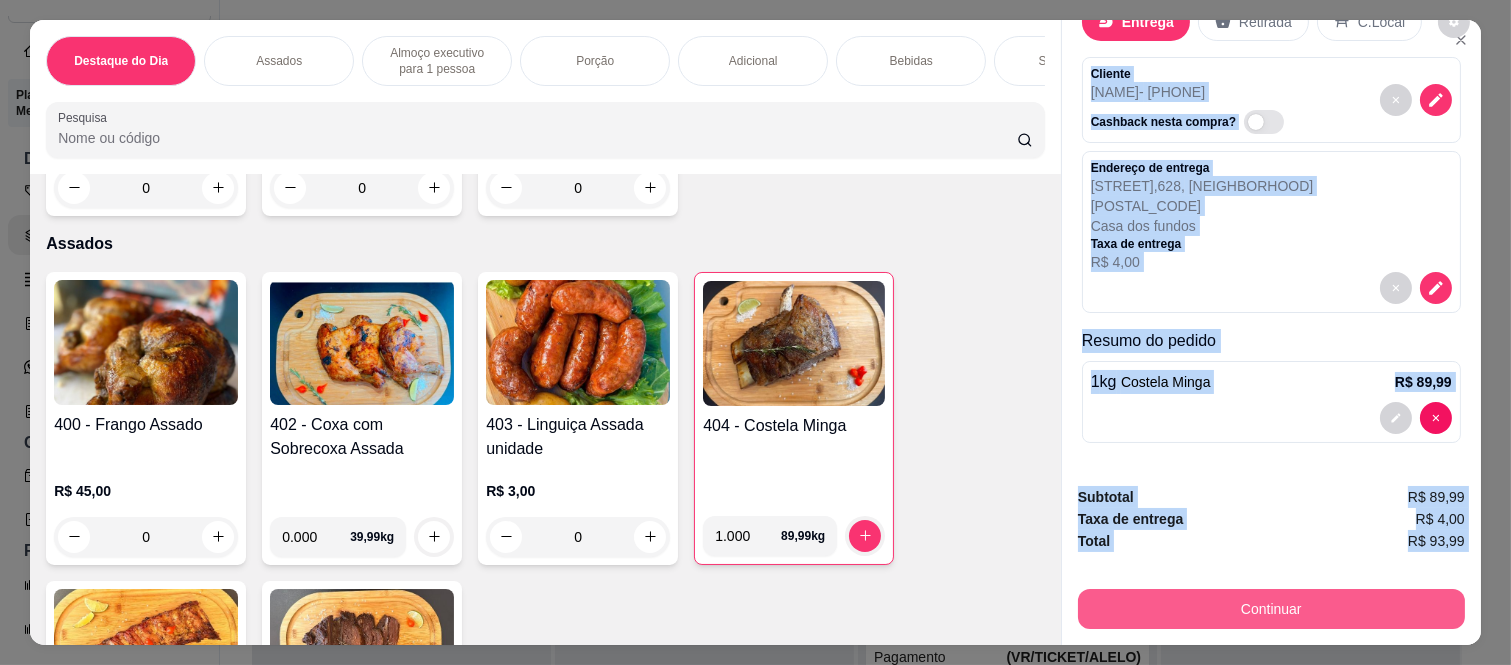 click on "Continuar" at bounding box center (1271, 609) 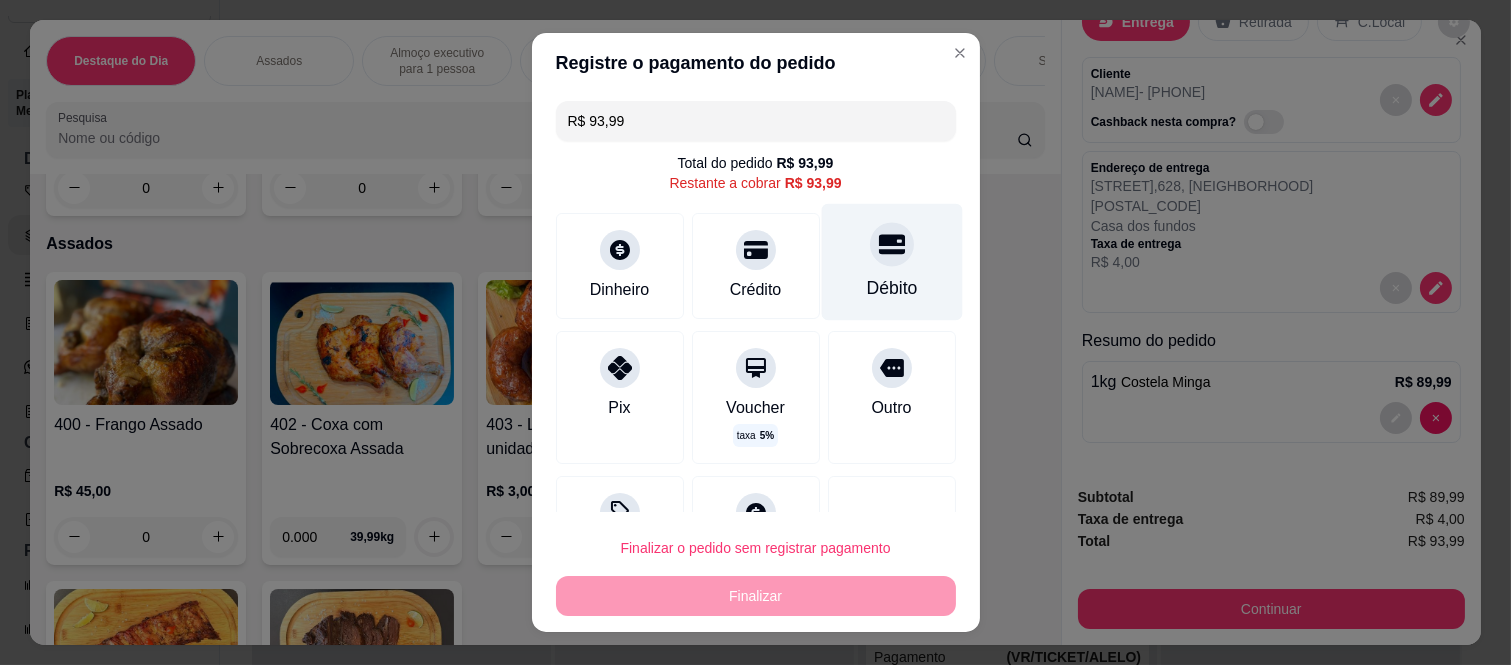 click on "Débito" at bounding box center [891, 262] 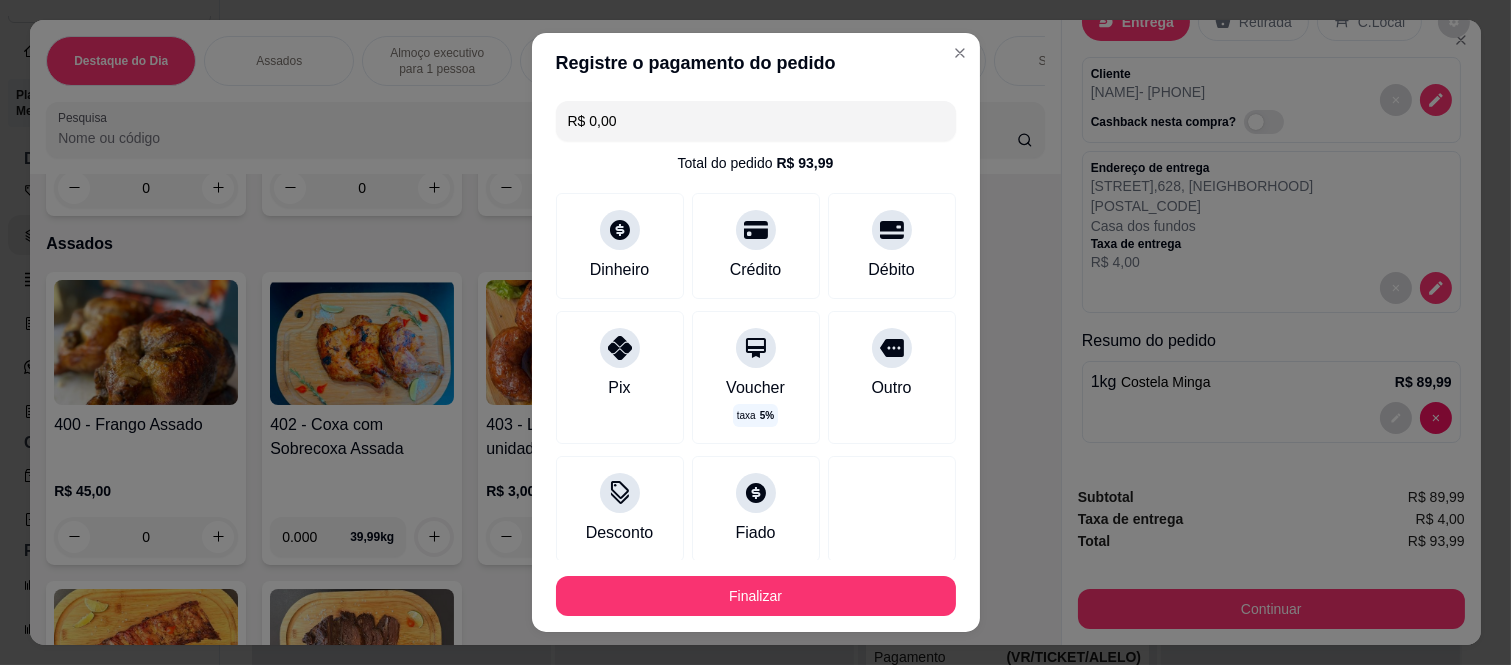 click on "Finalizar" at bounding box center [756, 596] 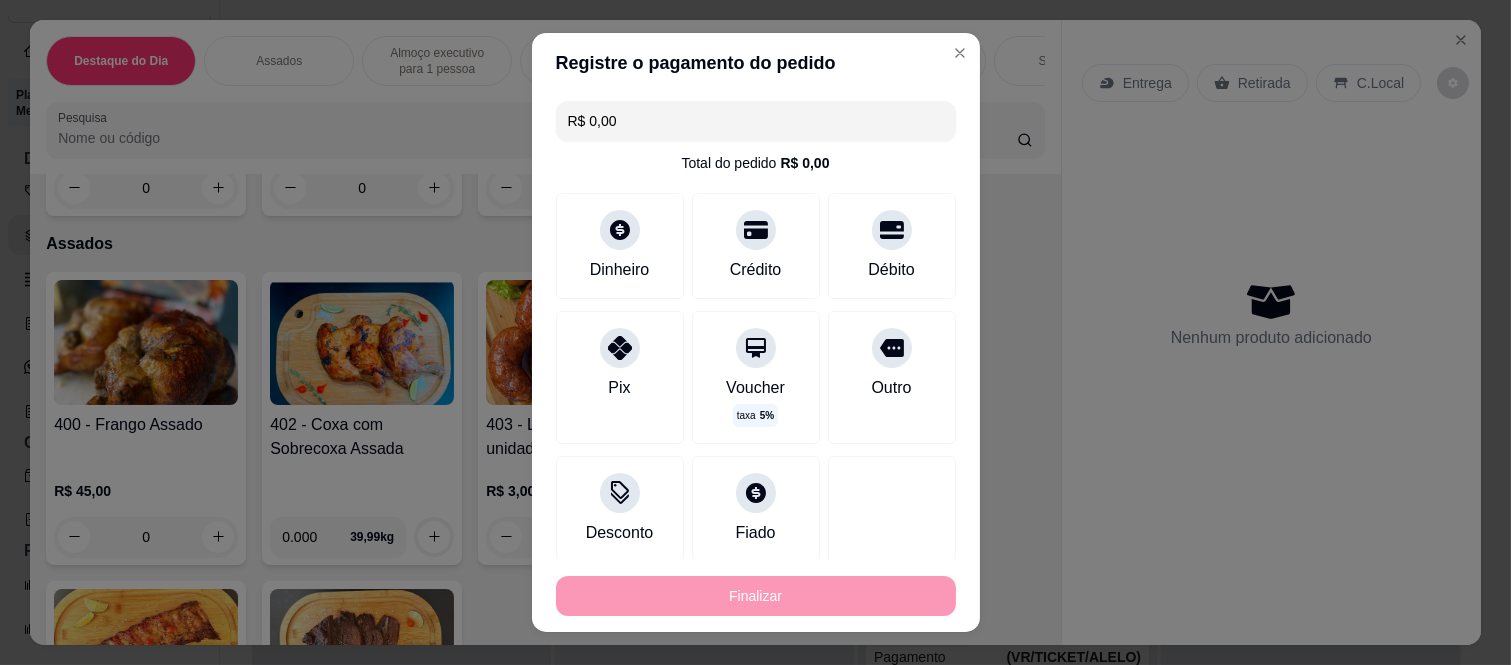 type on "-R$ 93,99" 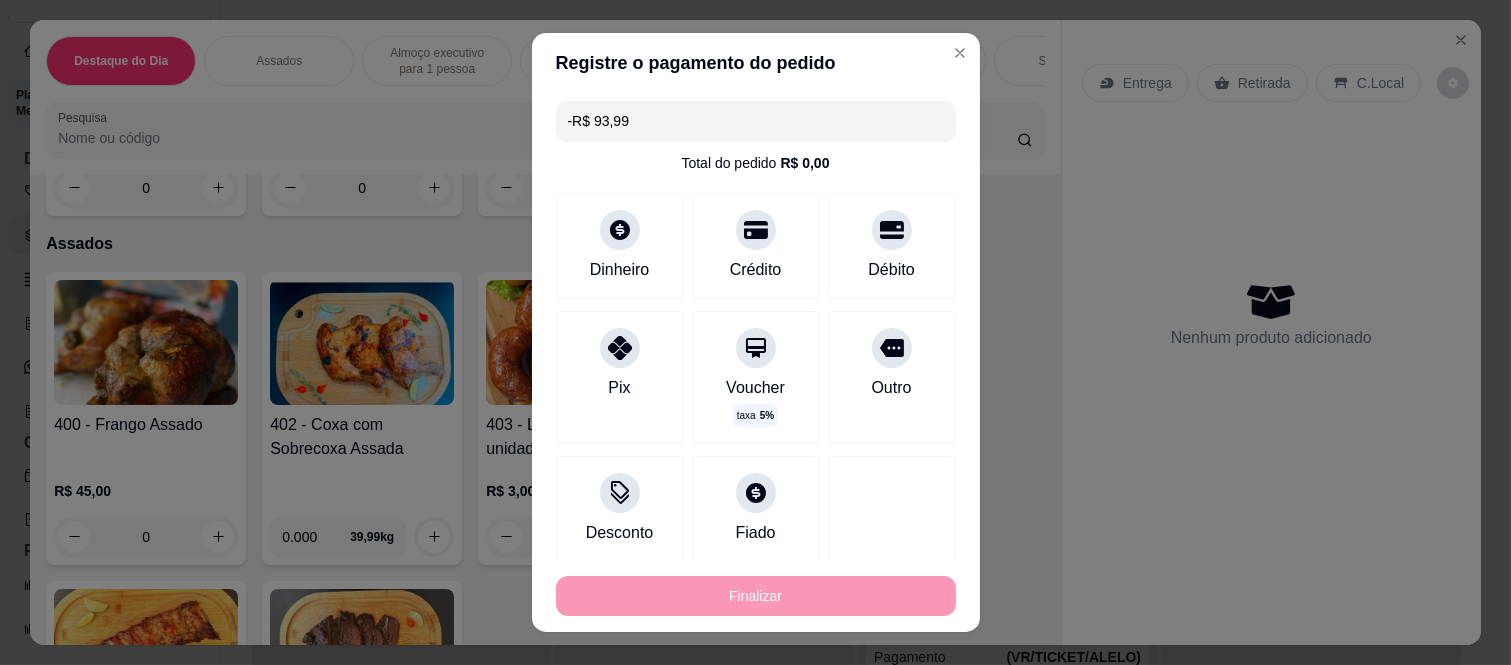 scroll, scrollTop: 0, scrollLeft: 0, axis: both 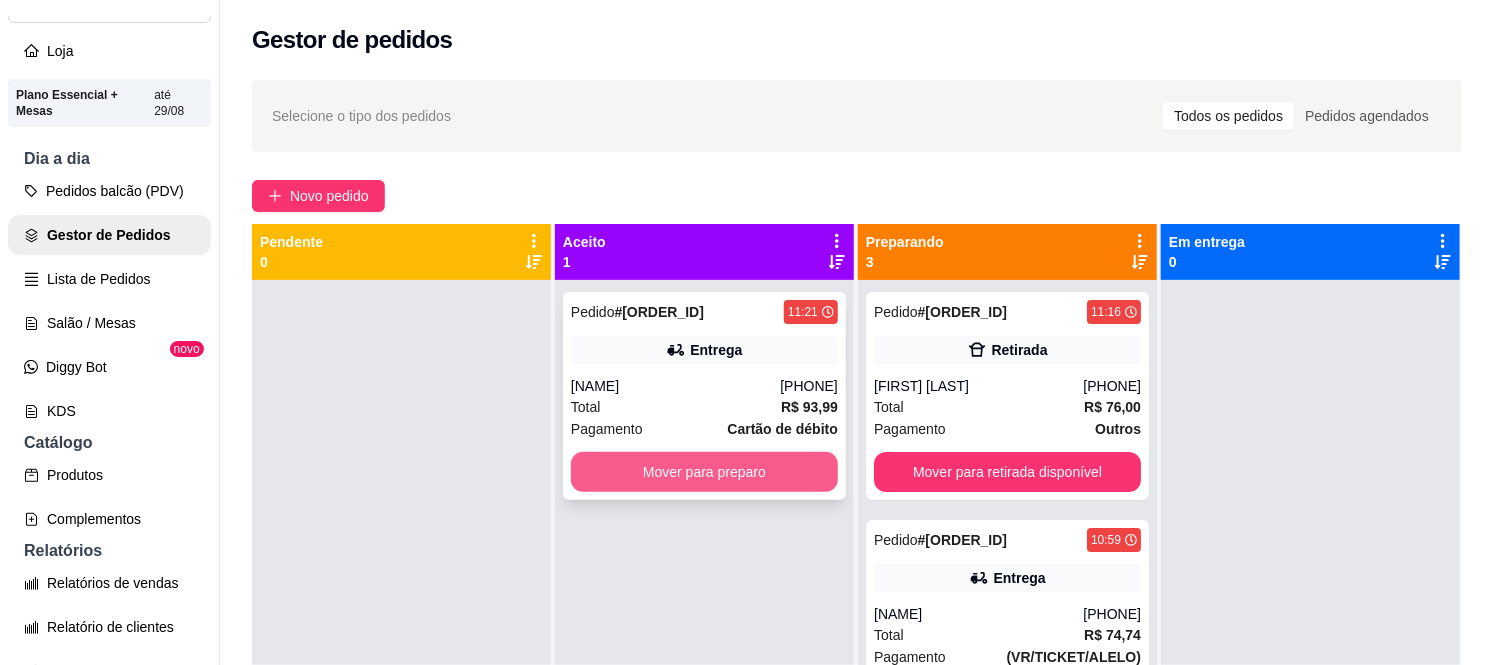 click on "Mover para preparo" at bounding box center (704, 472) 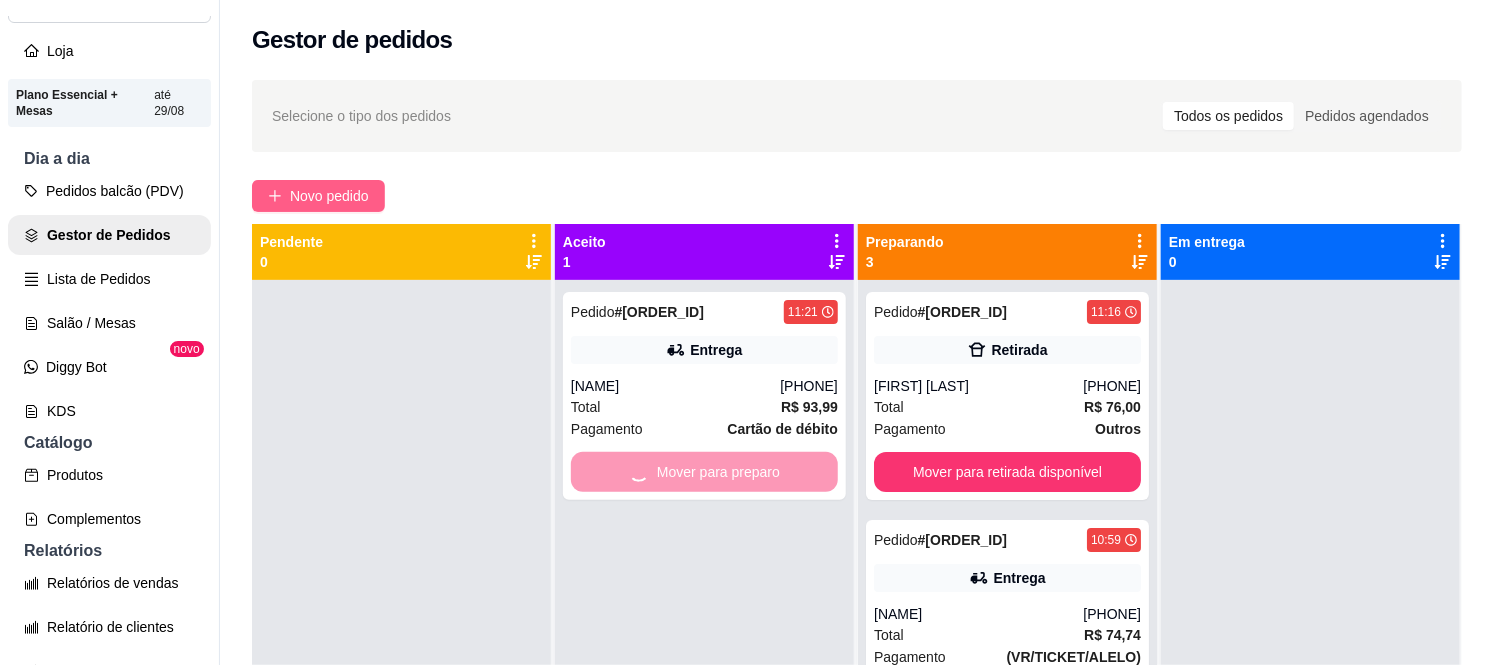click on "Novo pedido" at bounding box center [329, 196] 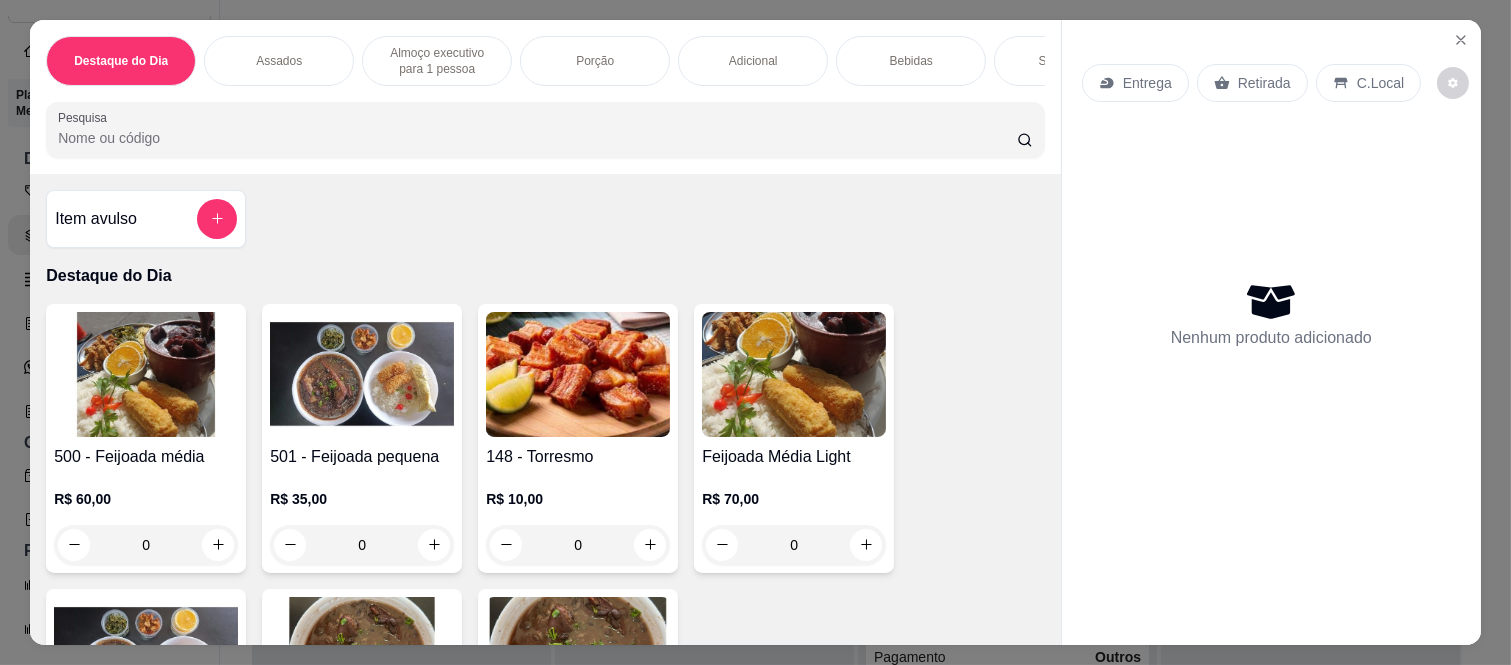 click on "Entrega" at bounding box center [1147, 83] 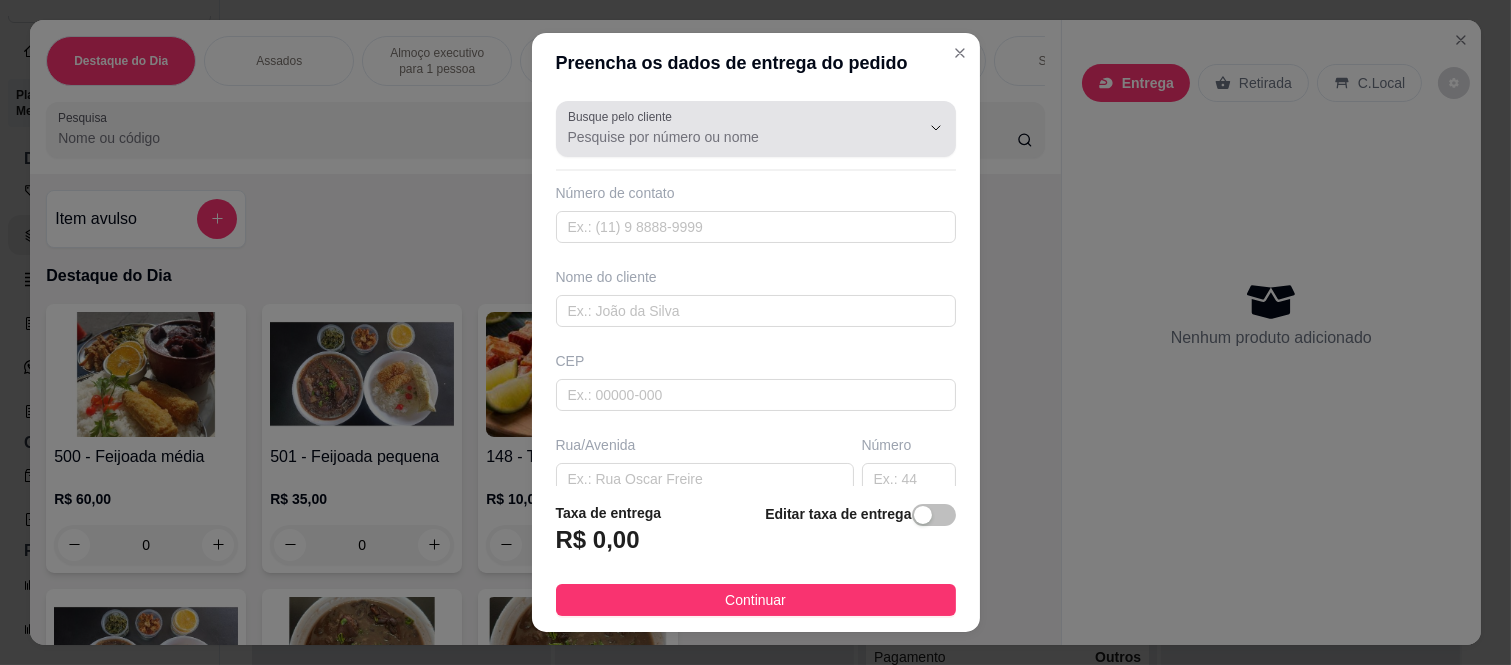 click on "Busque pelo cliente" at bounding box center (728, 137) 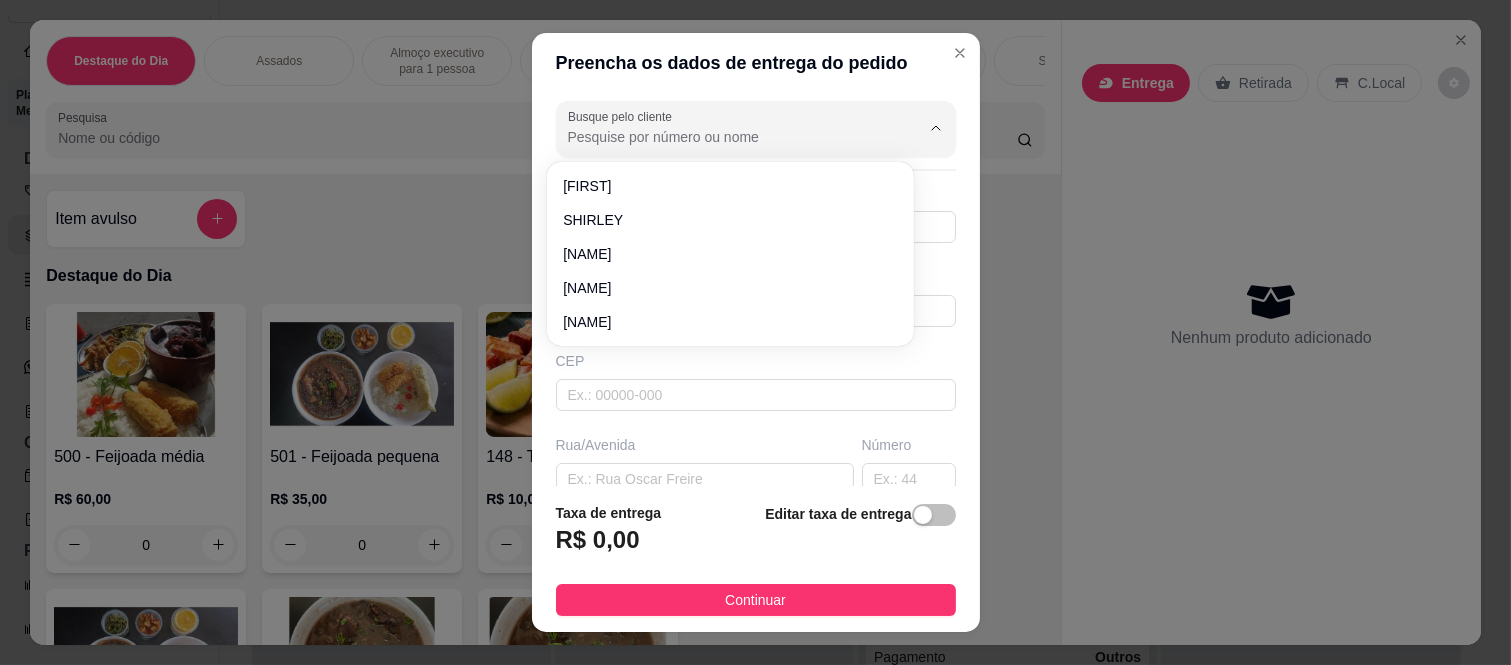 paste on "Raamaa" 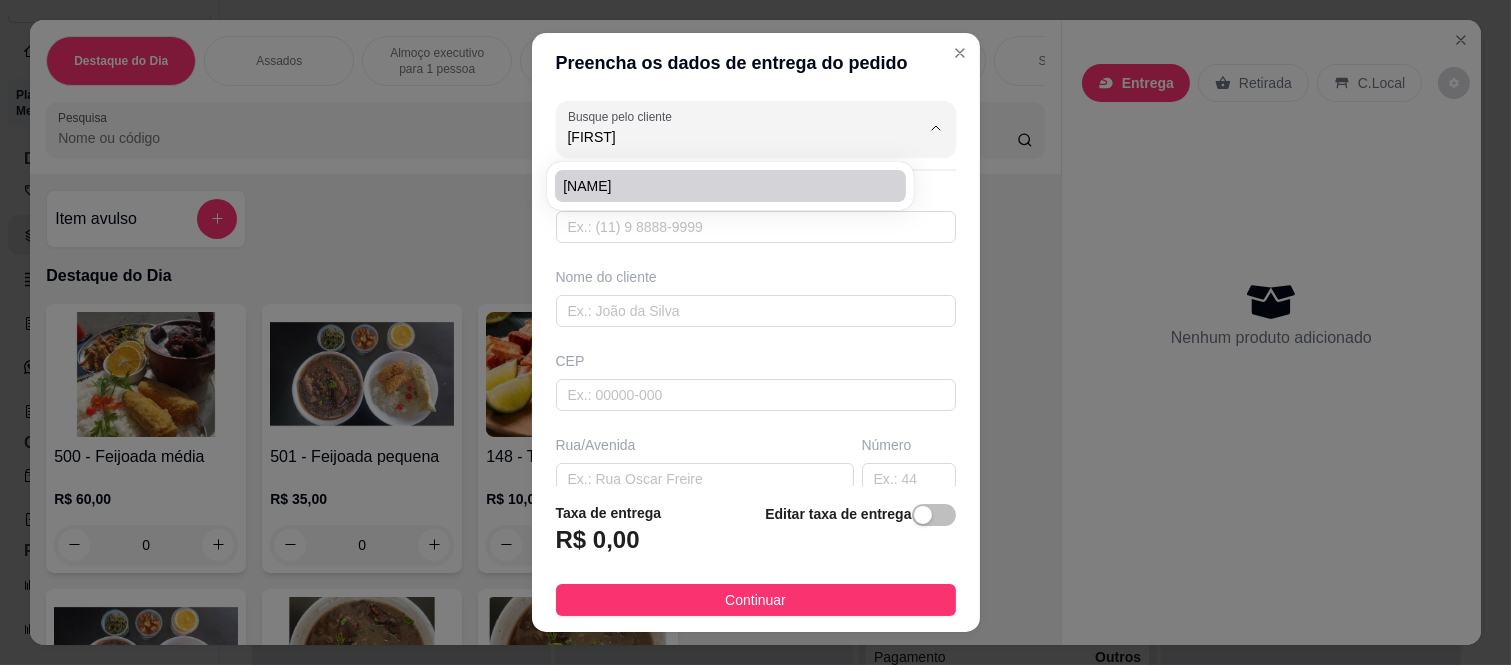 click on "Raama" at bounding box center [720, 186] 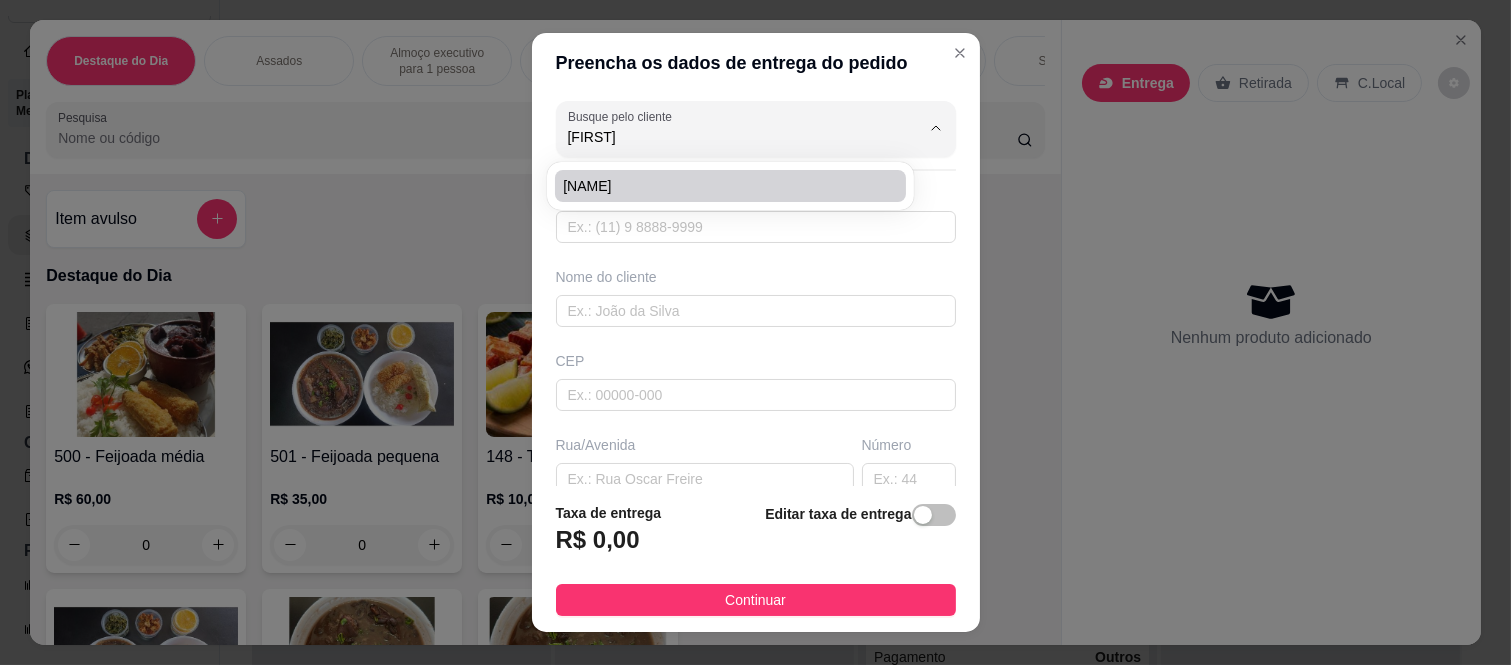 type on "Raama" 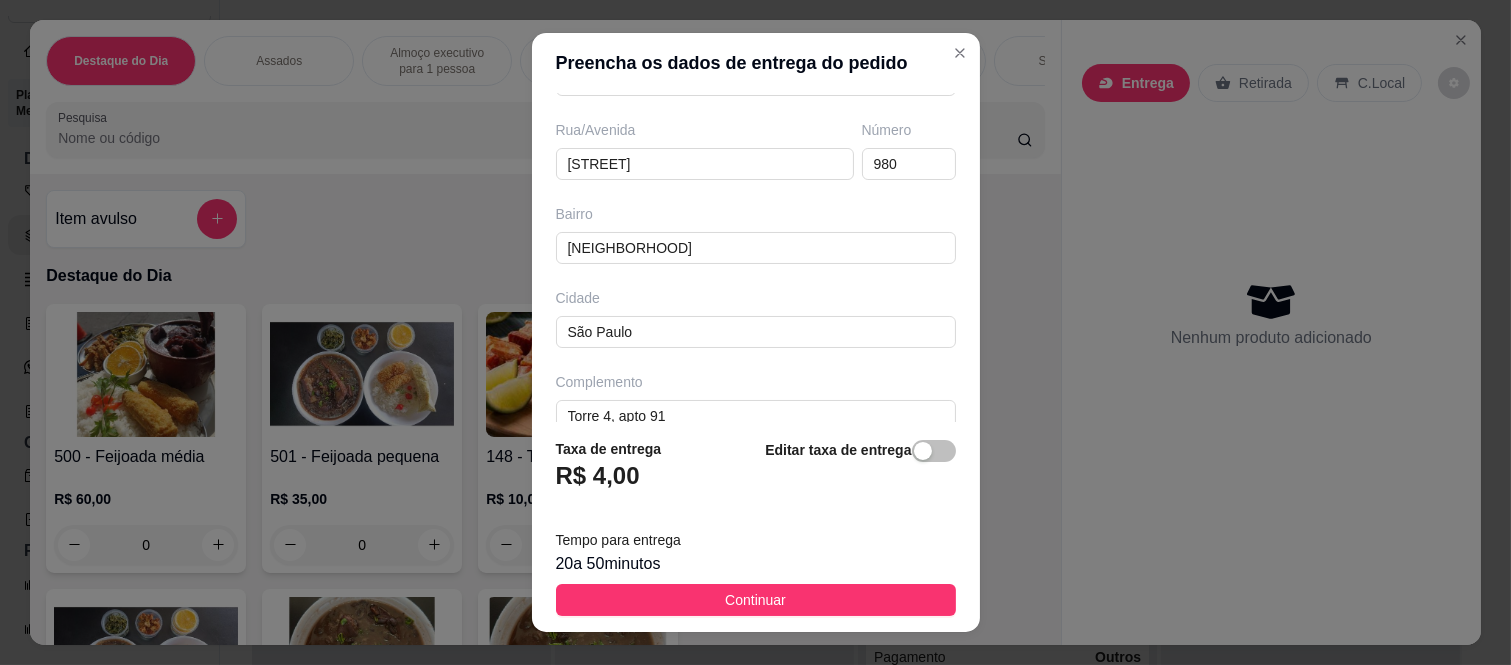 scroll, scrollTop: 346, scrollLeft: 0, axis: vertical 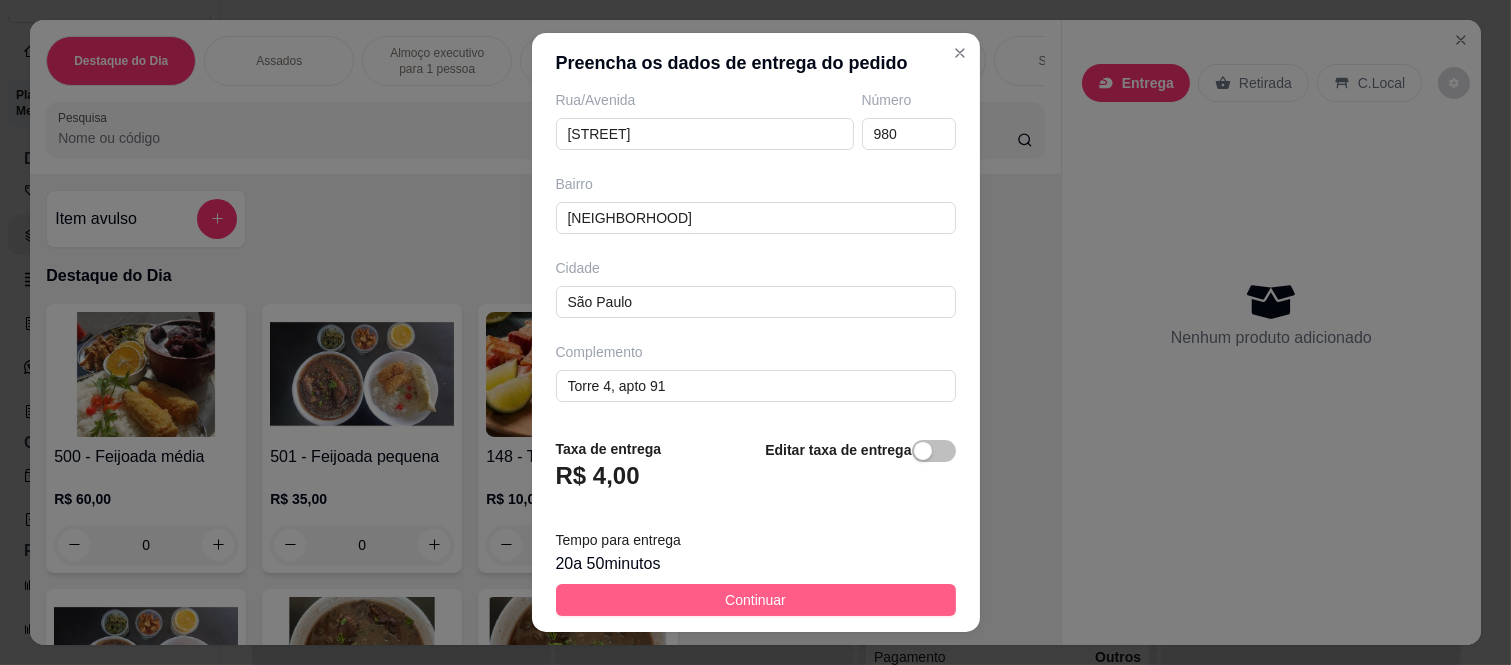type on "Raama" 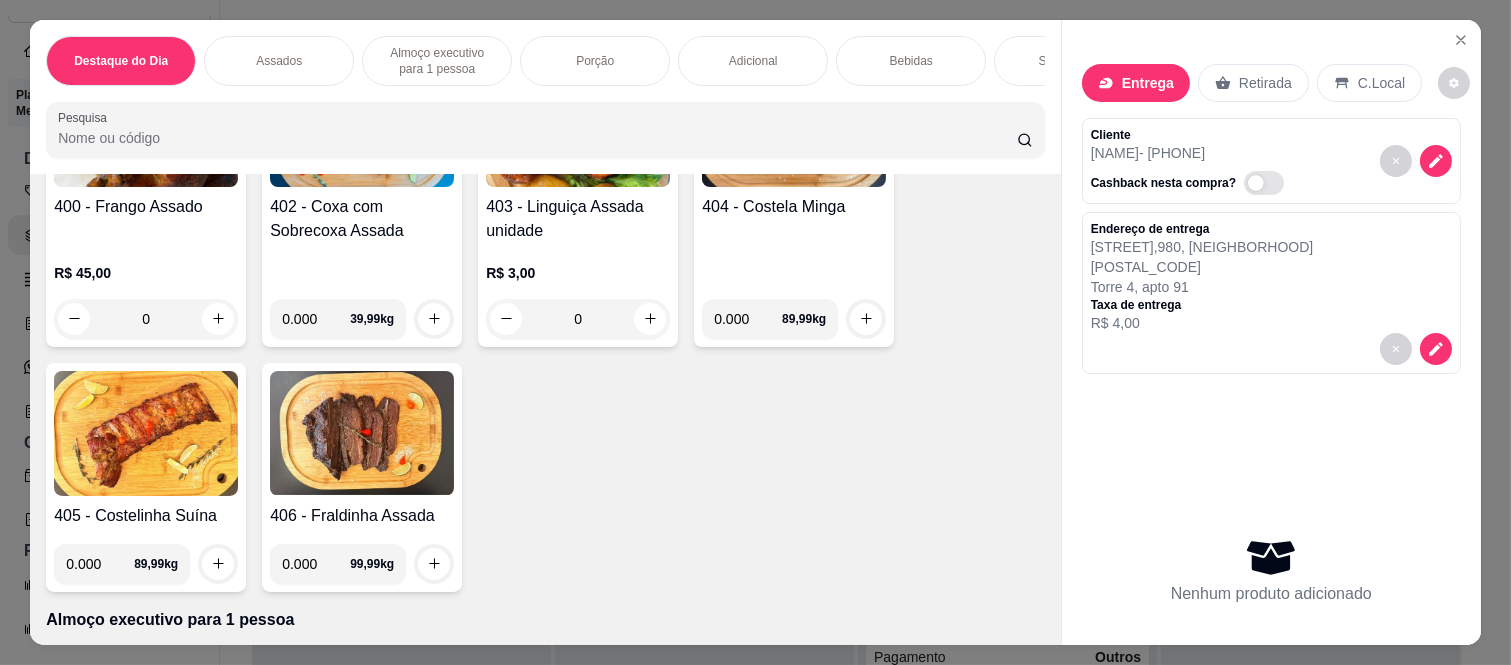 scroll, scrollTop: 888, scrollLeft: 0, axis: vertical 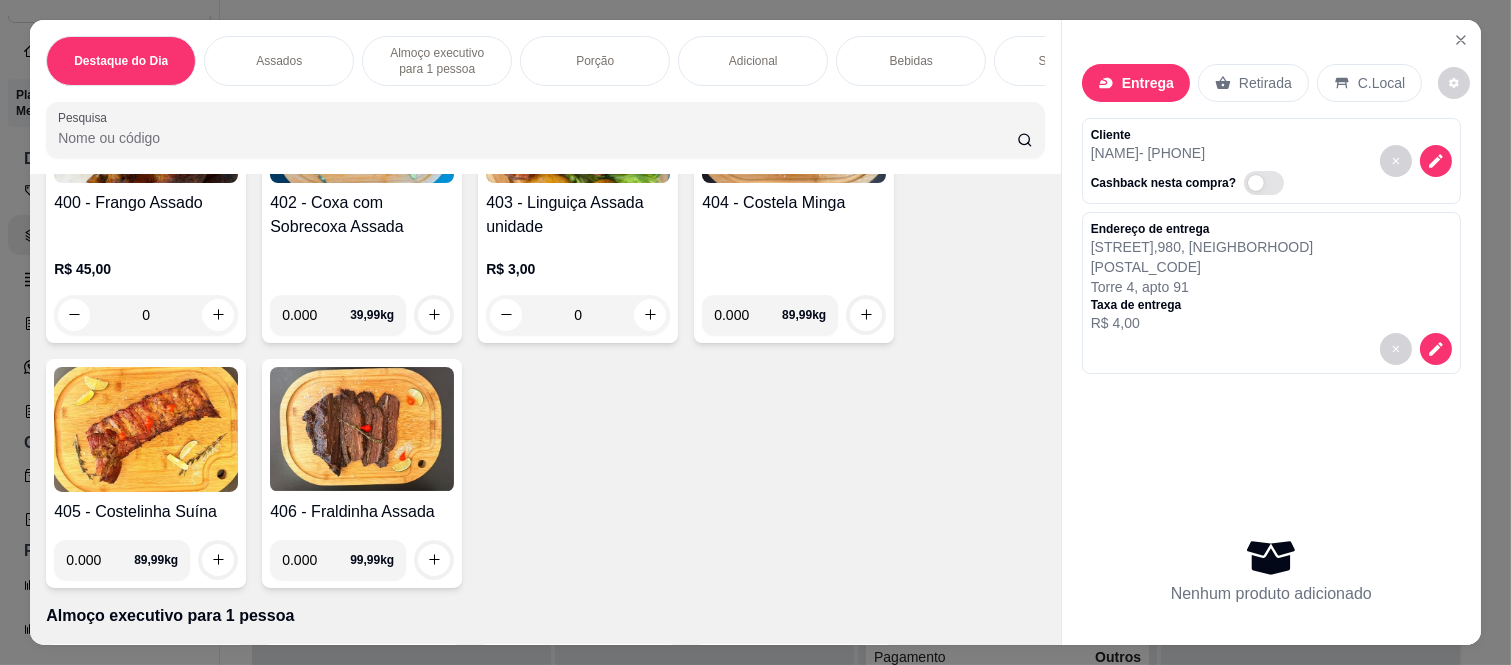 click on "0" at bounding box center (146, 315) 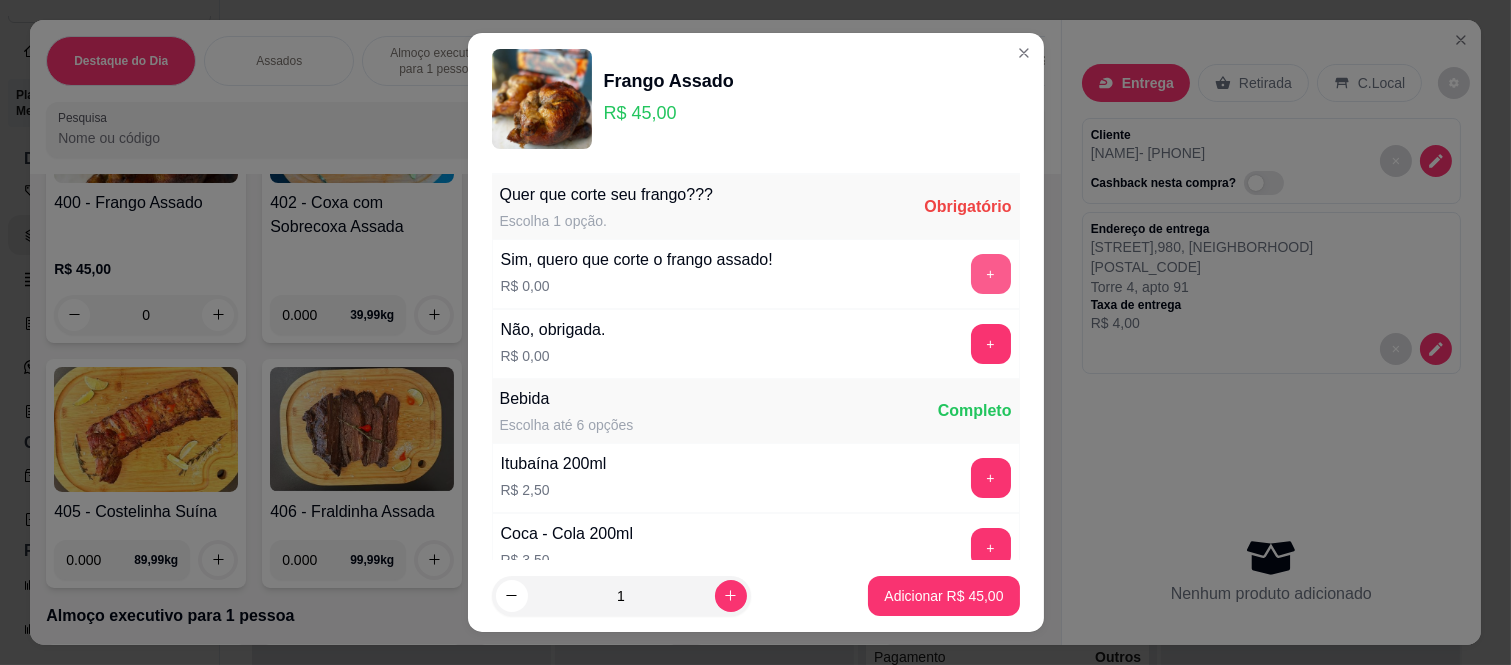 click on "+" at bounding box center (991, 274) 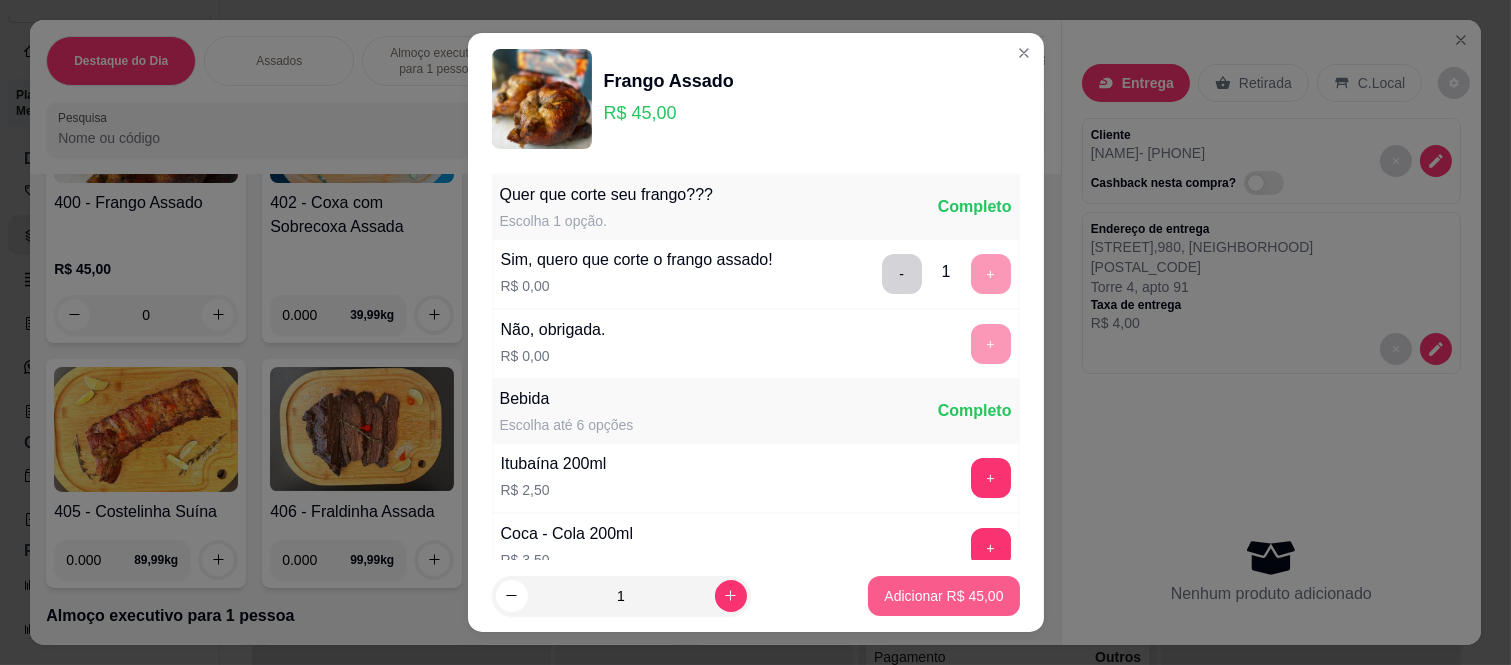 click on "Adicionar   R$ 45,00" at bounding box center (943, 596) 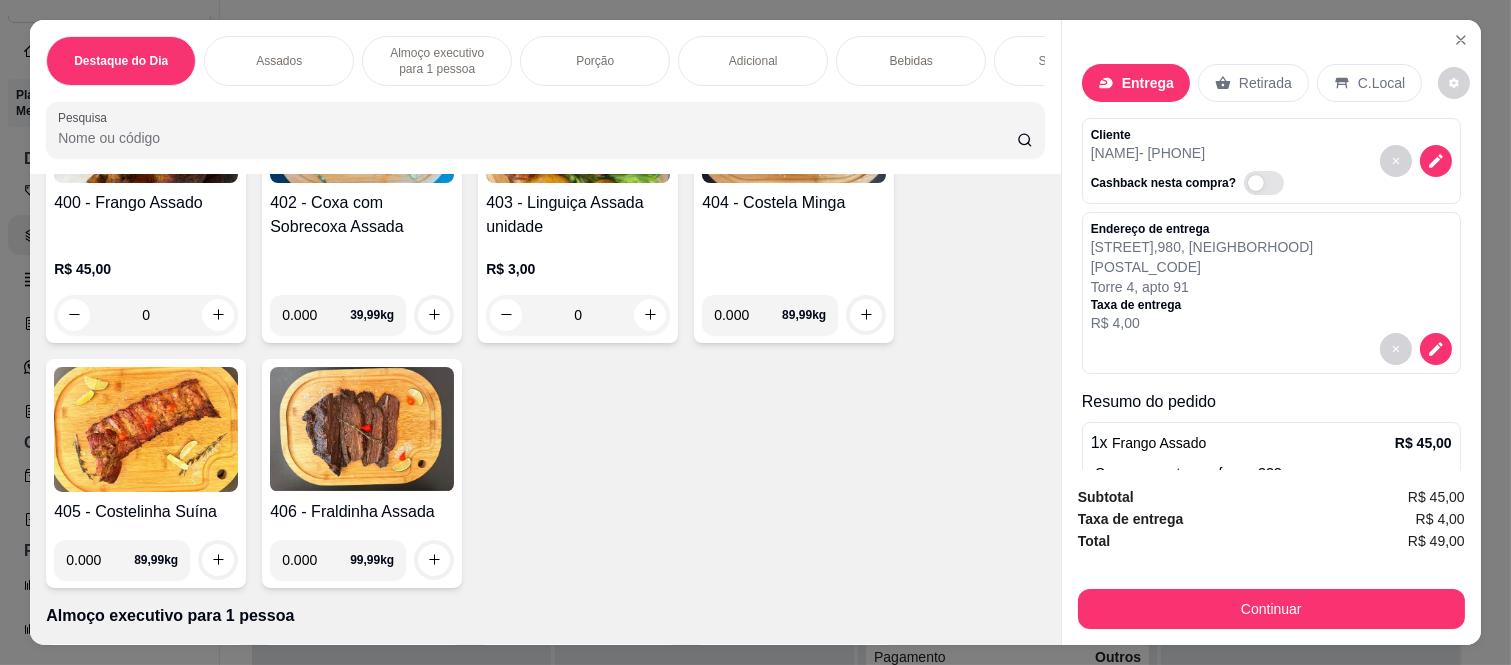 click on "0" at bounding box center (578, 315) 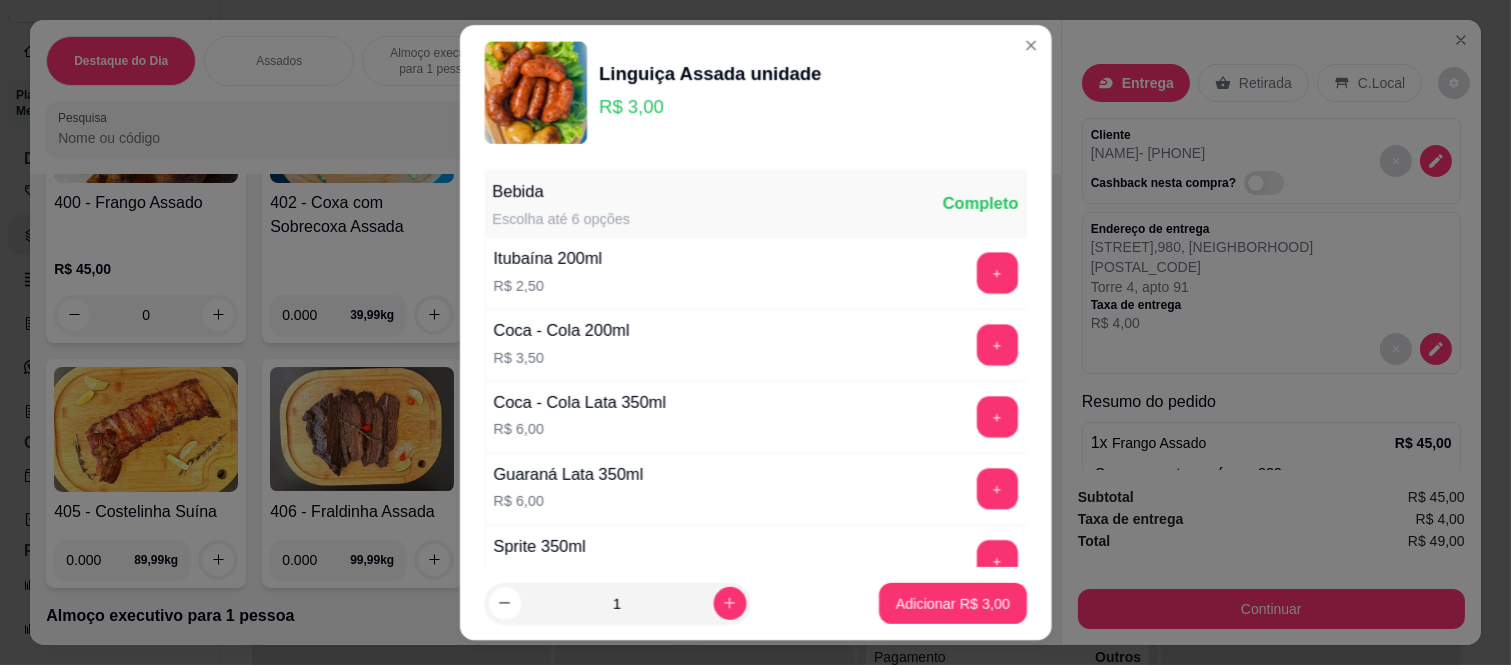 click on "Coca - Cola 200ml R$ 3,50 +" at bounding box center [755, 345] 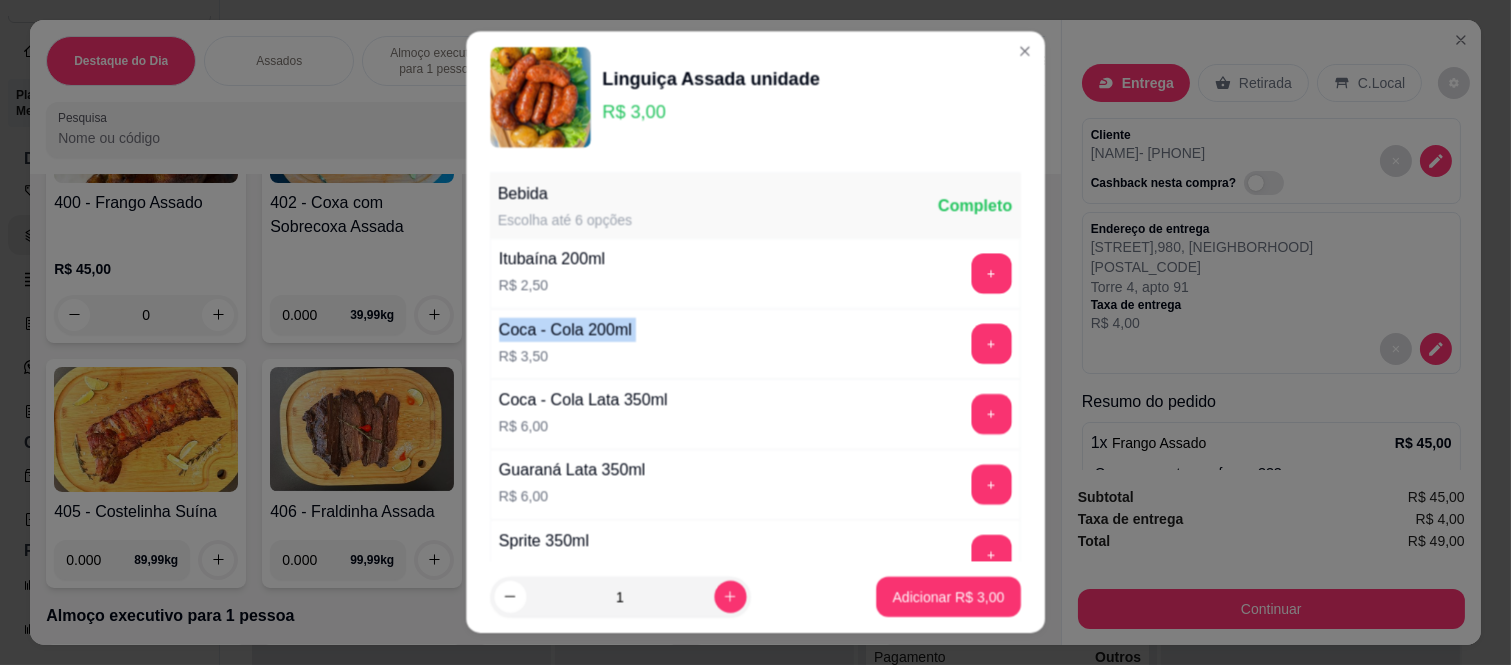 click on "Coca - Cola 200ml R$ 3,50 +" at bounding box center [755, 344] 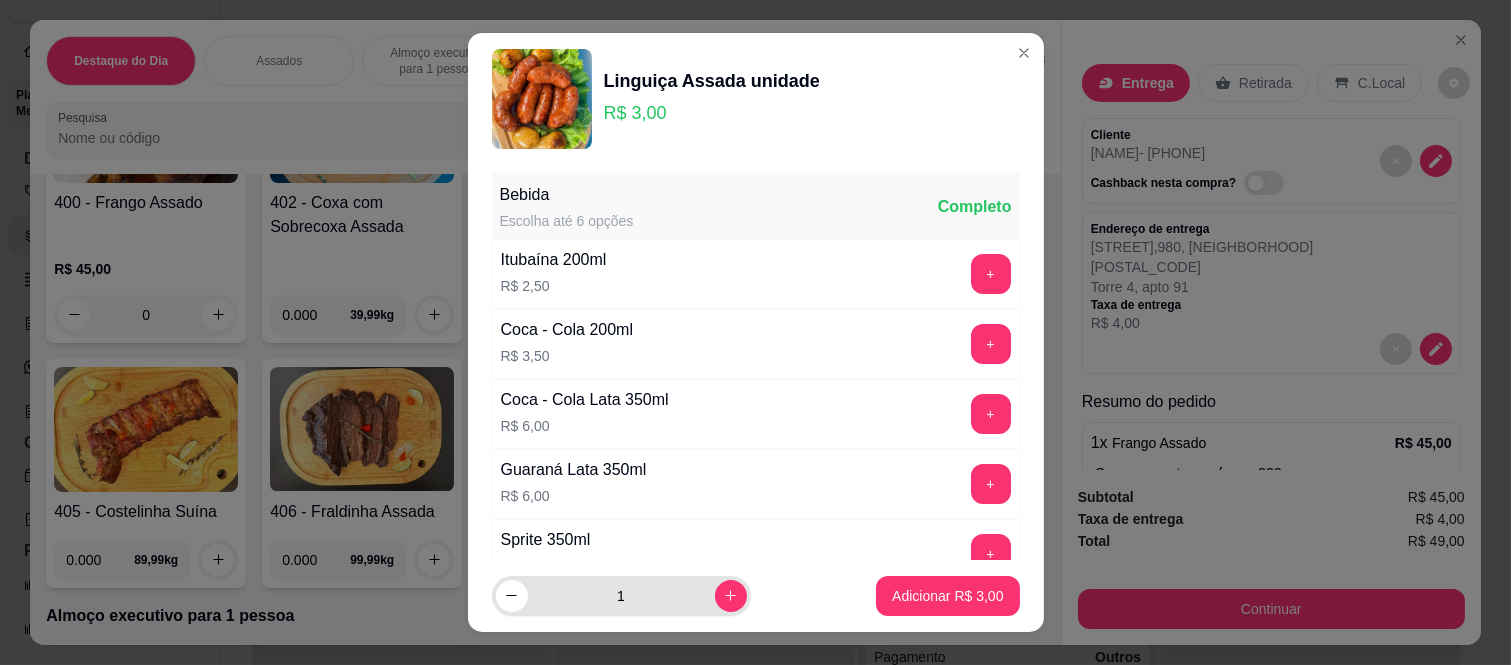 click on "1" at bounding box center [621, 596] 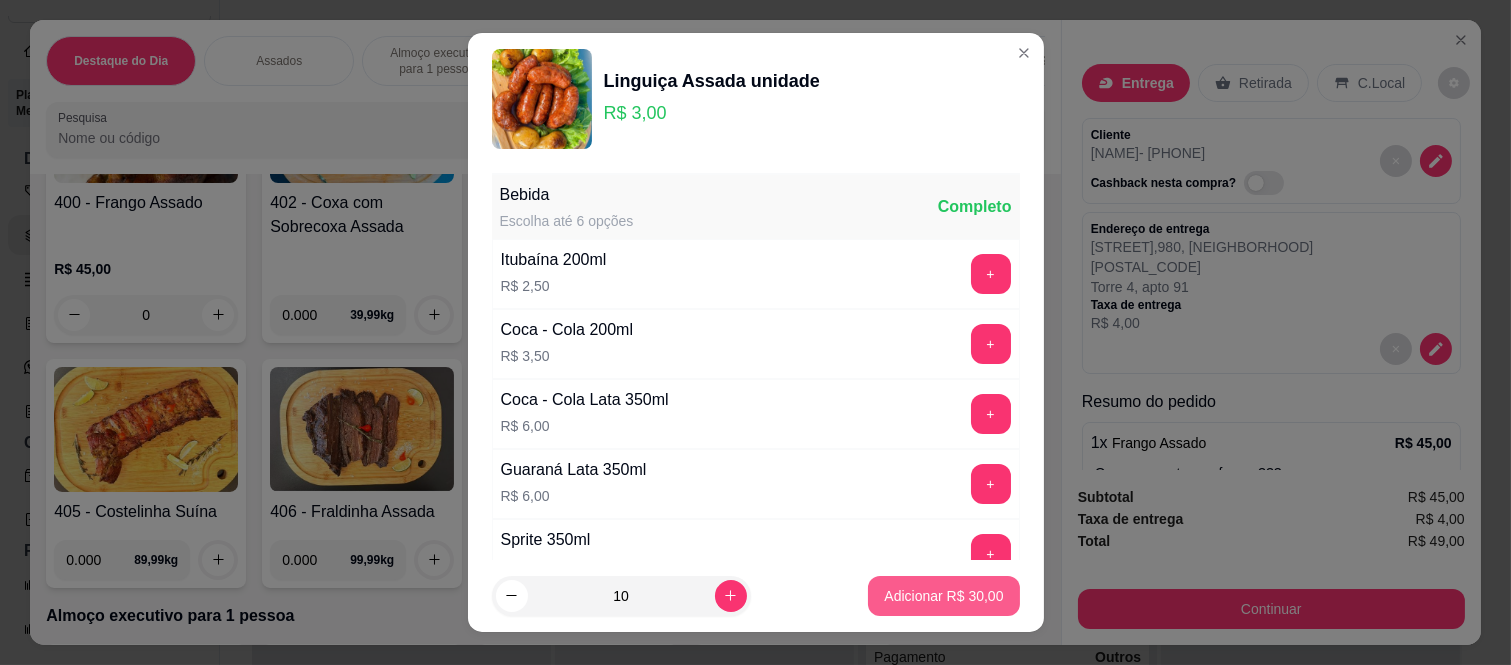 type on "10" 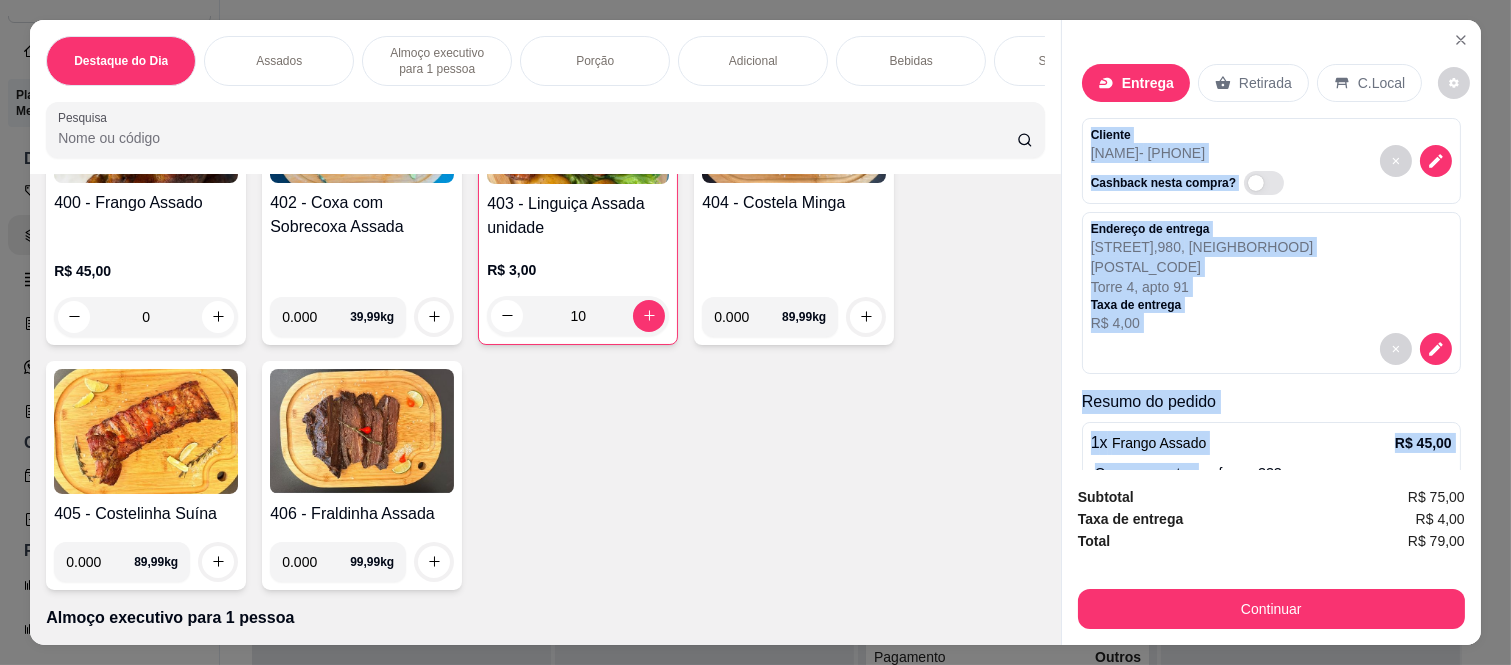 scroll, scrollTop: 203, scrollLeft: 0, axis: vertical 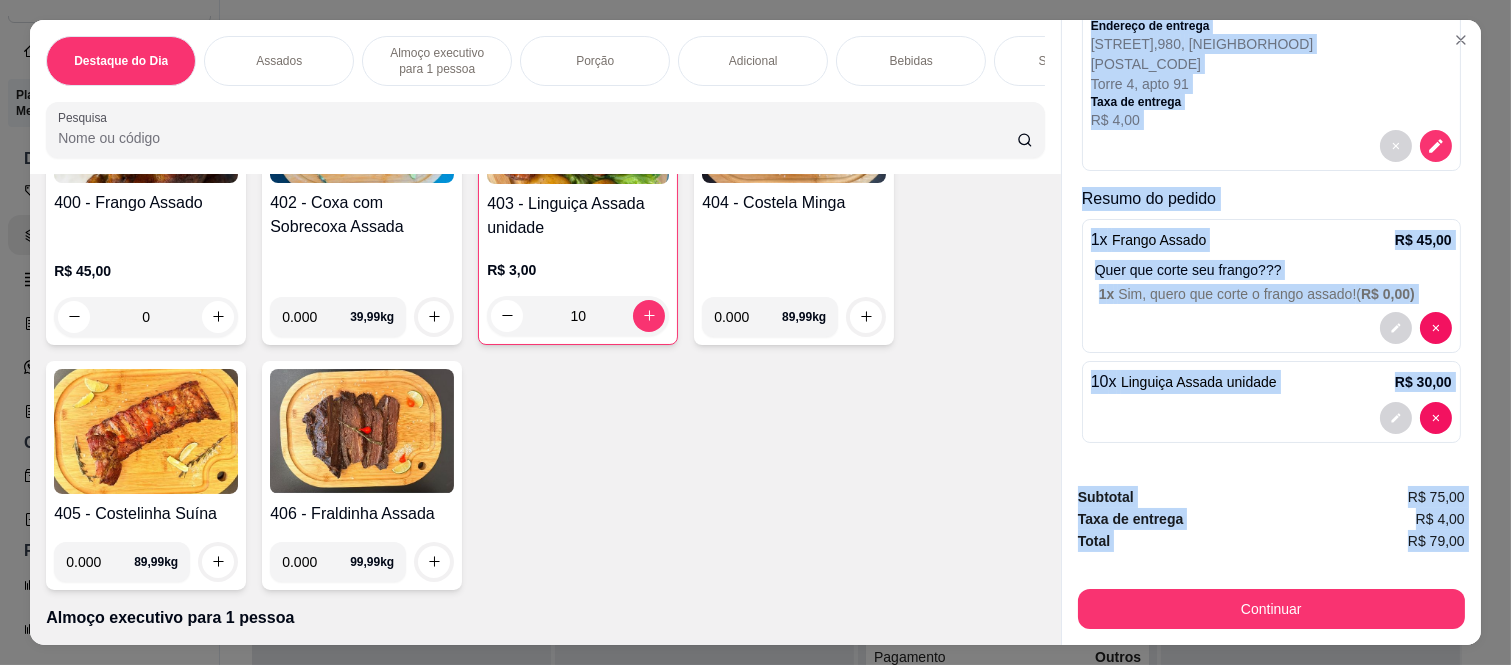 drag, startPoint x: 1076, startPoint y: 112, endPoint x: 1196, endPoint y: 575, distance: 478.29803 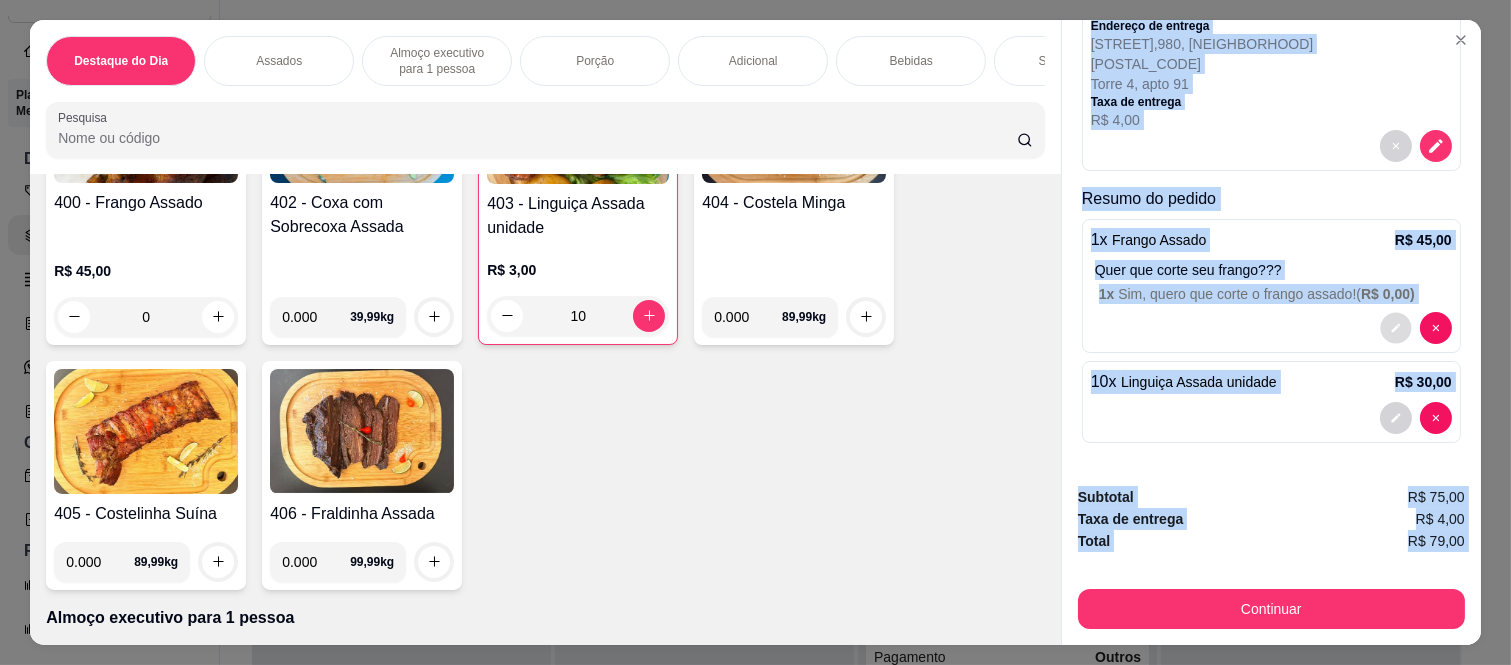 click at bounding box center (1395, 327) 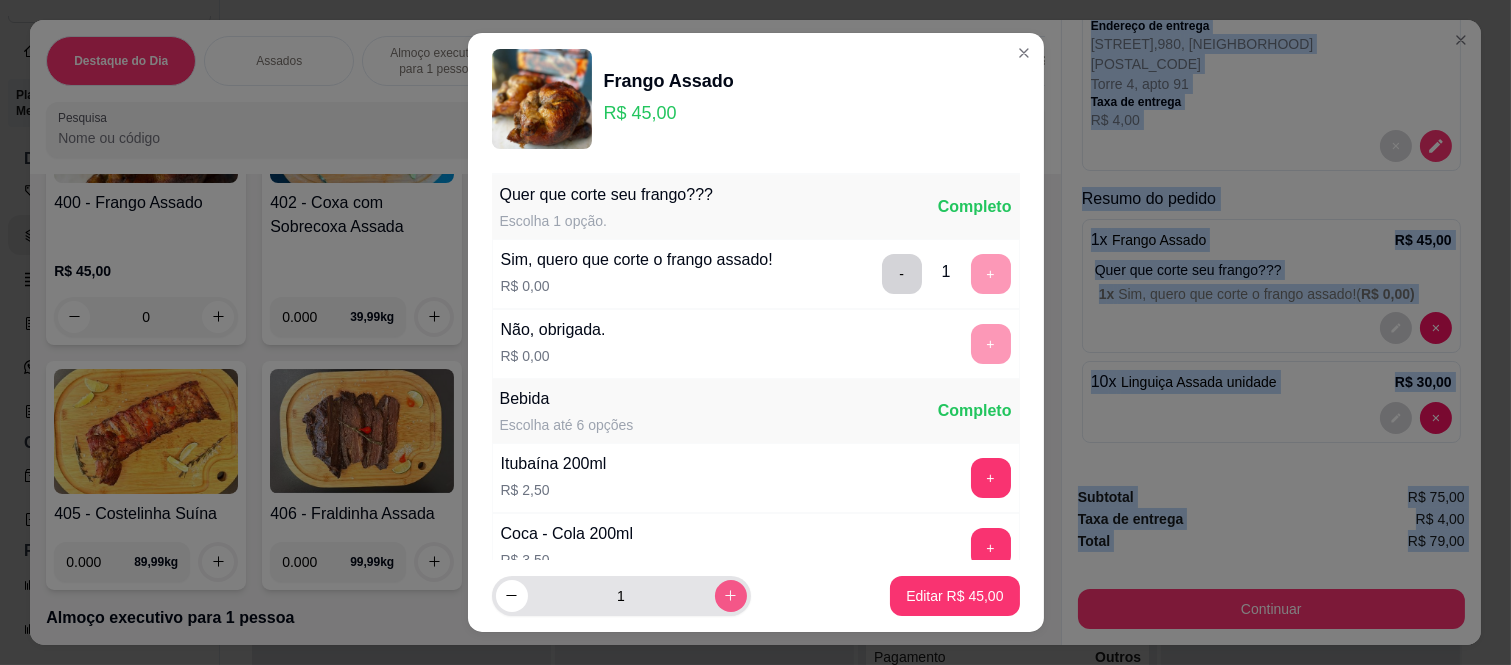 click 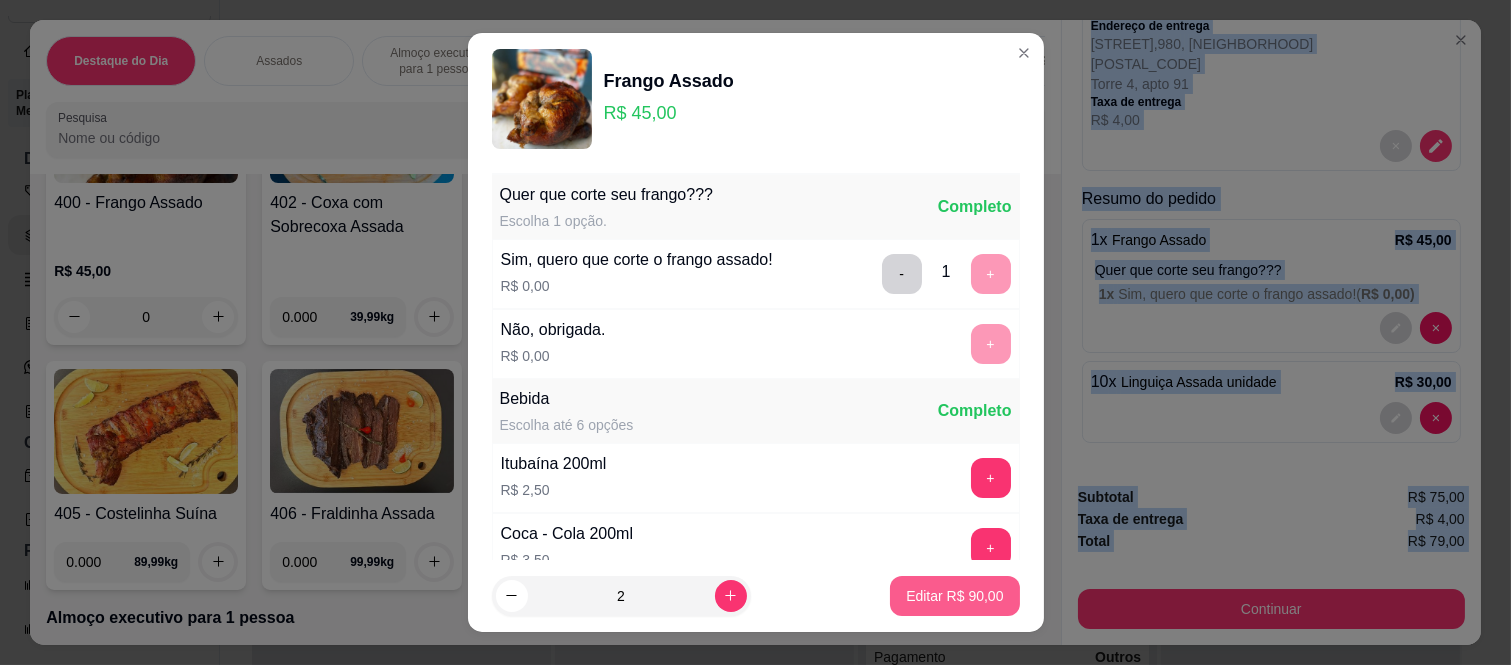 click on "Editar   R$ 90,00" at bounding box center (954, 596) 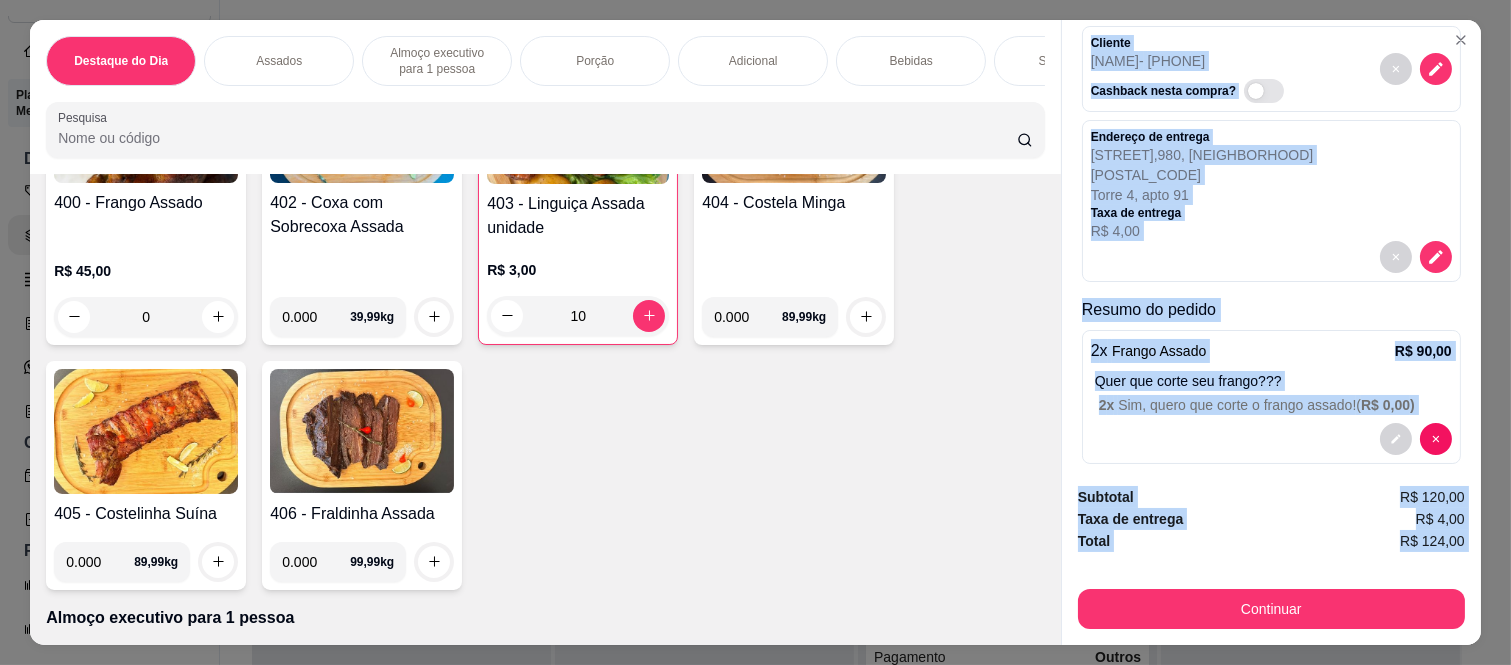 scroll, scrollTop: 0, scrollLeft: 0, axis: both 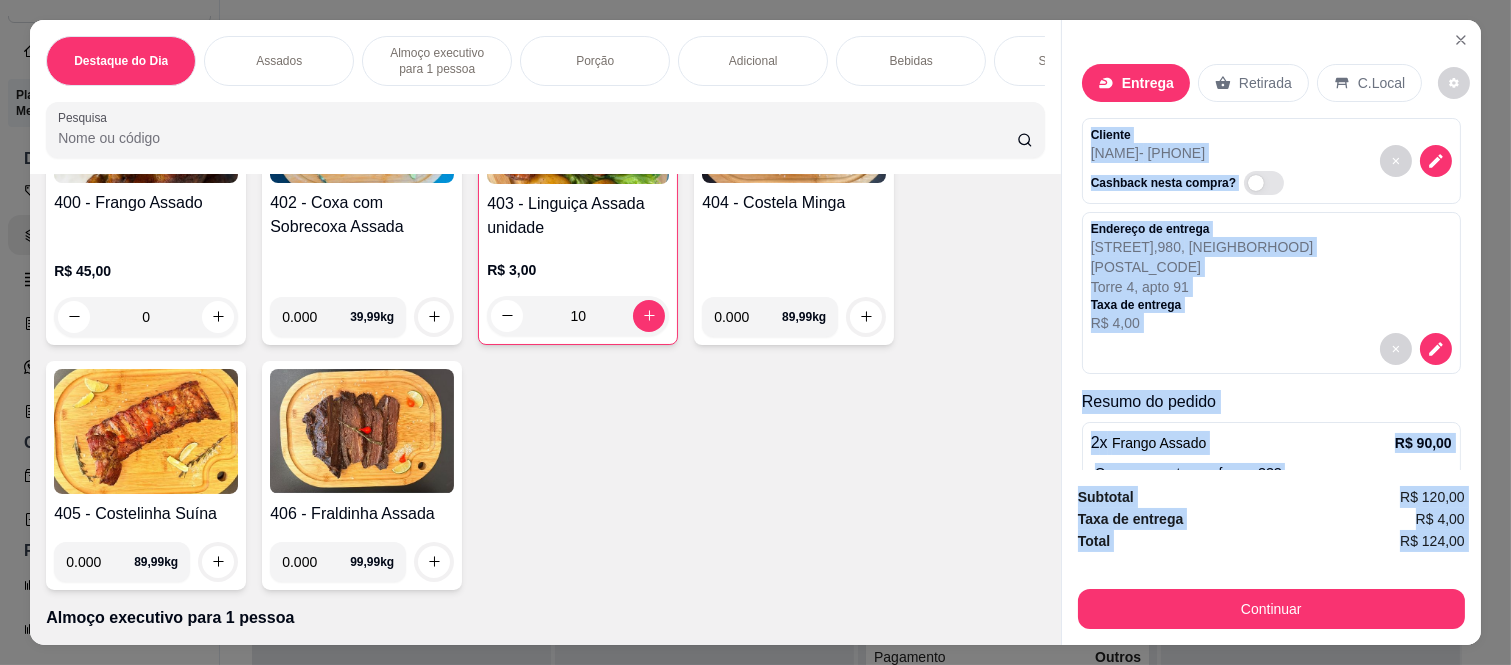 type 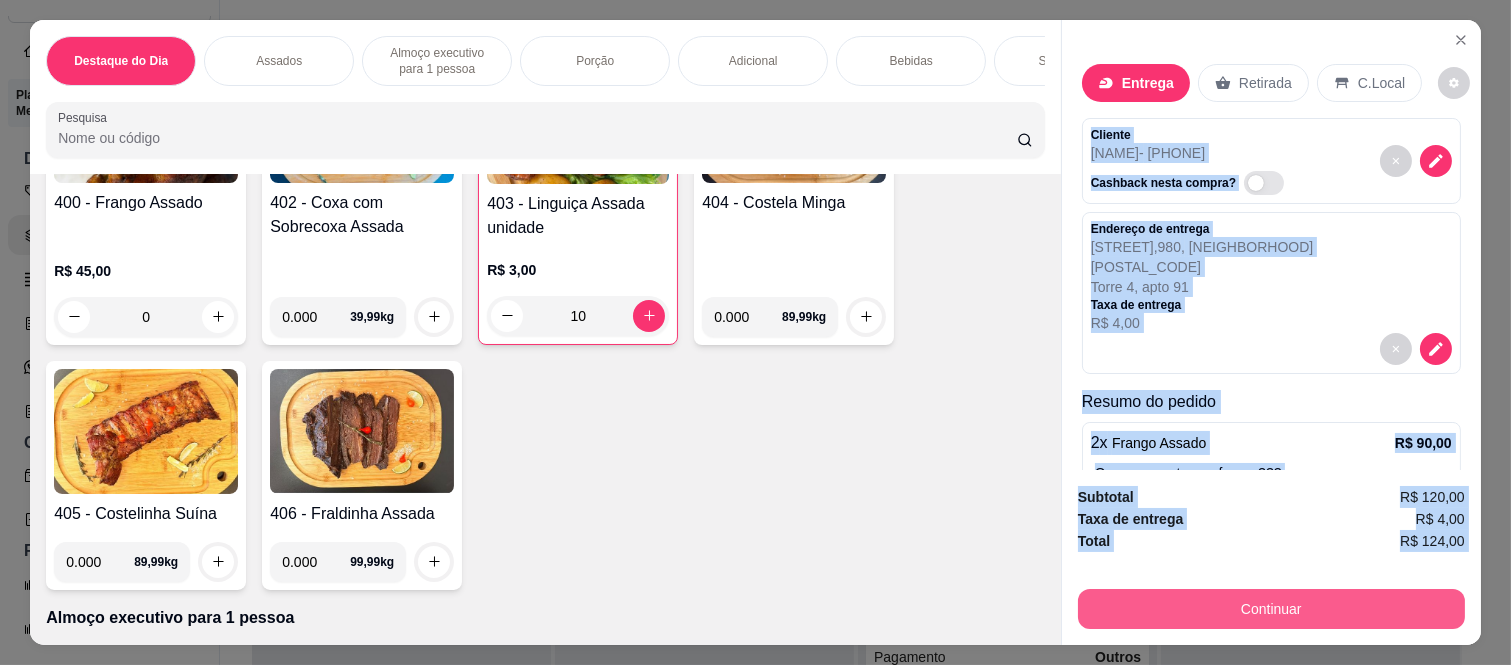 click on "Continuar" at bounding box center [1271, 609] 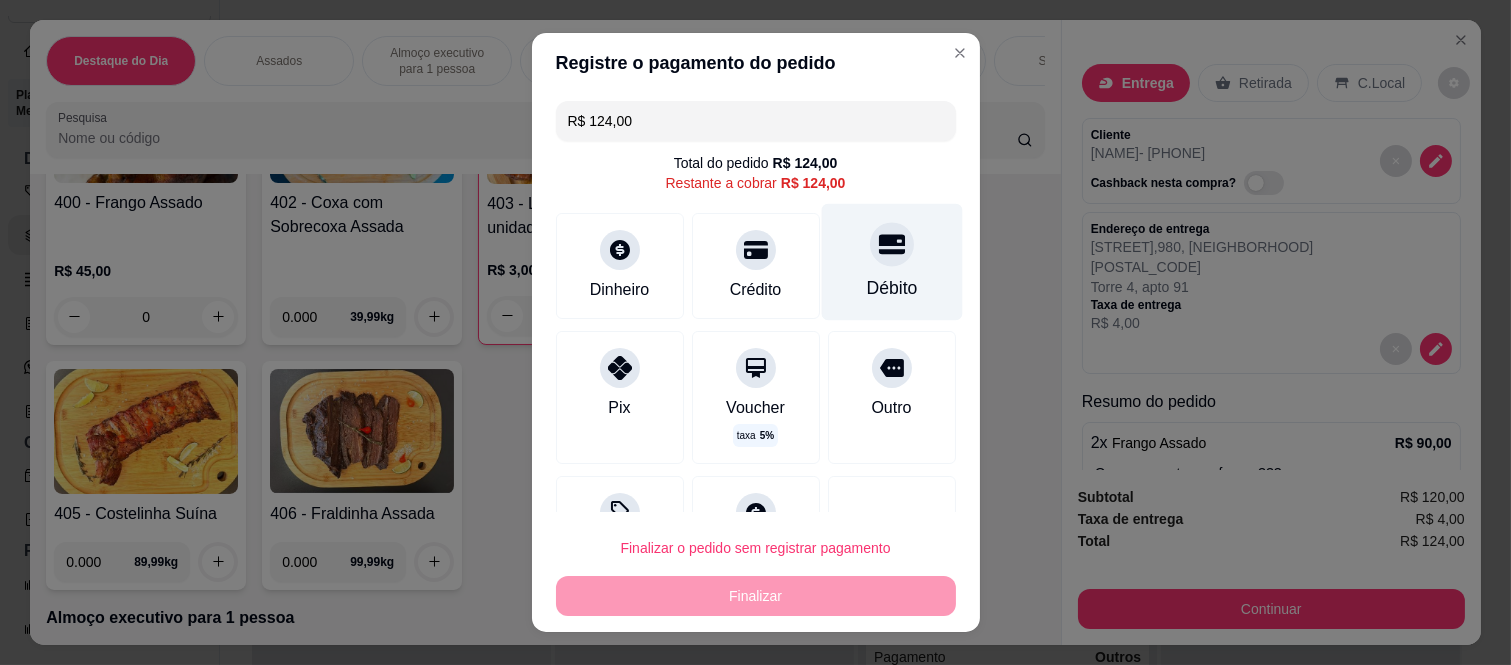 click on "Débito" at bounding box center [891, 262] 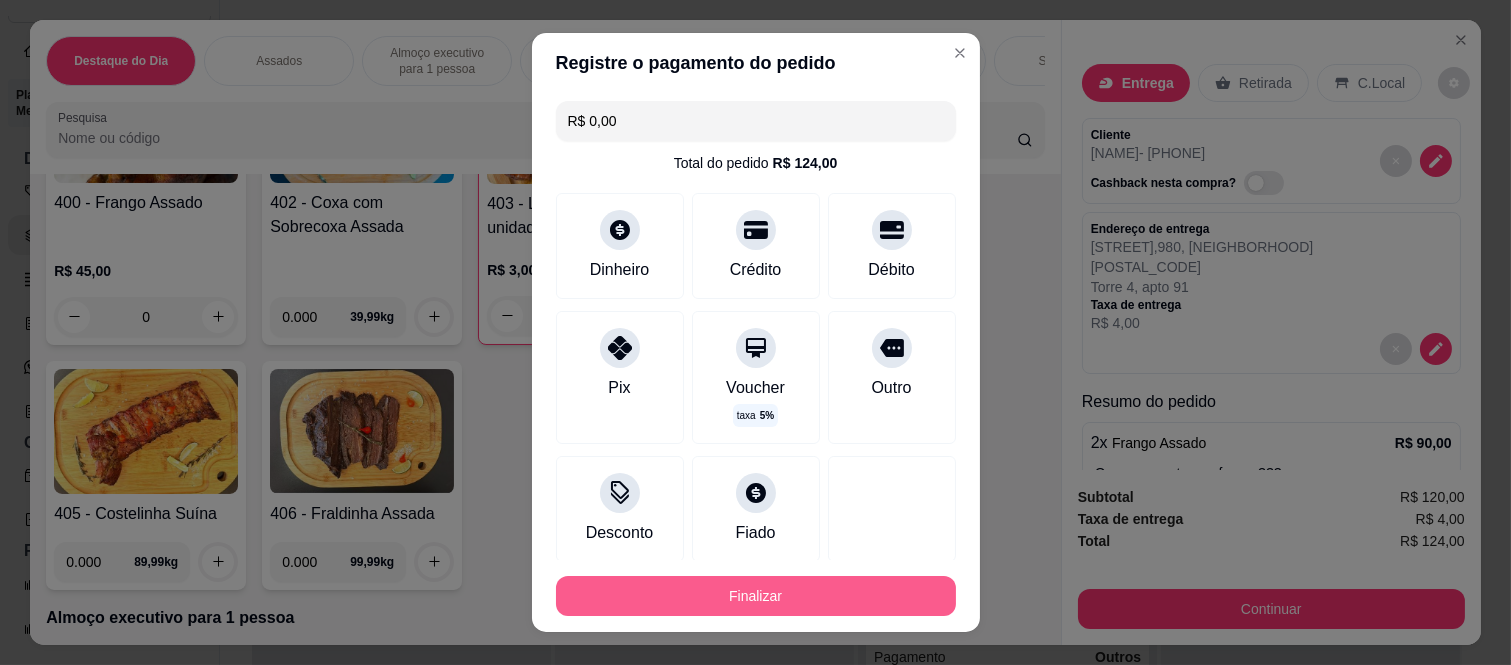 click on "Finalizar" at bounding box center [756, 596] 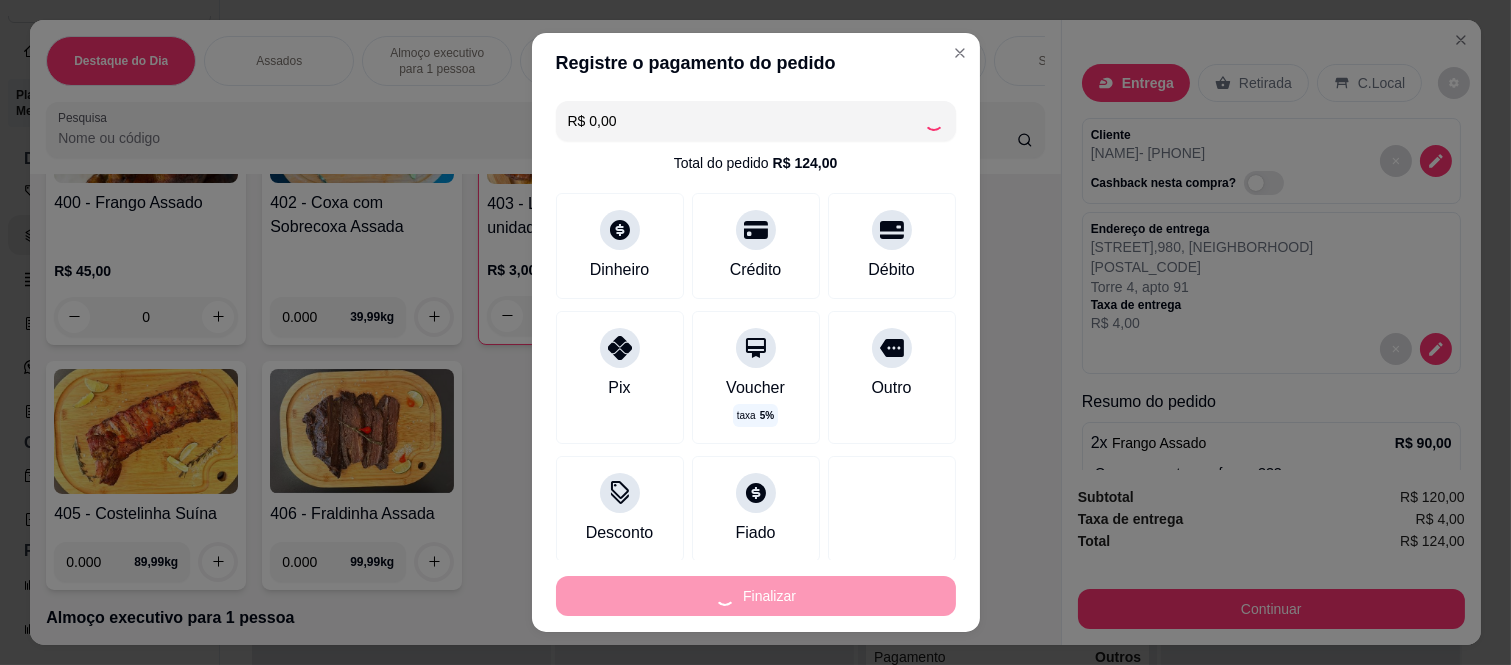 type on "0" 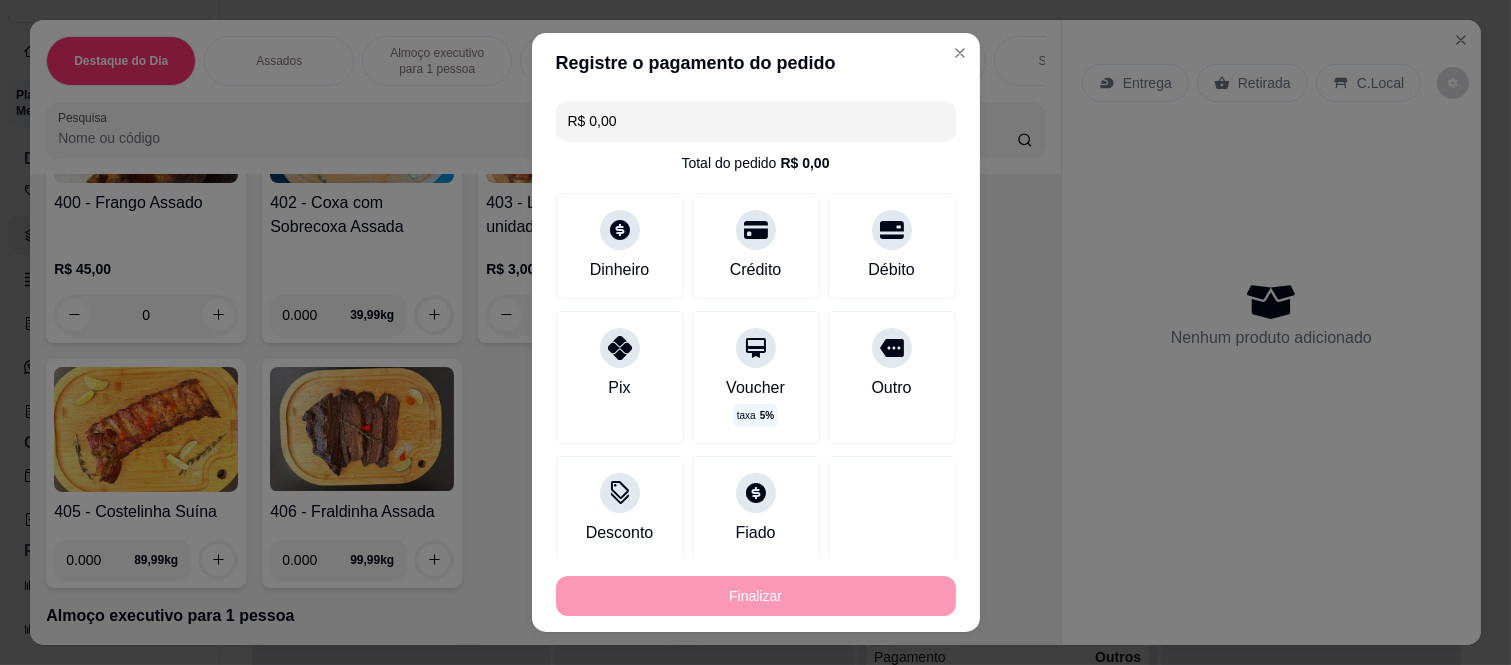 type on "-R$ 124,00" 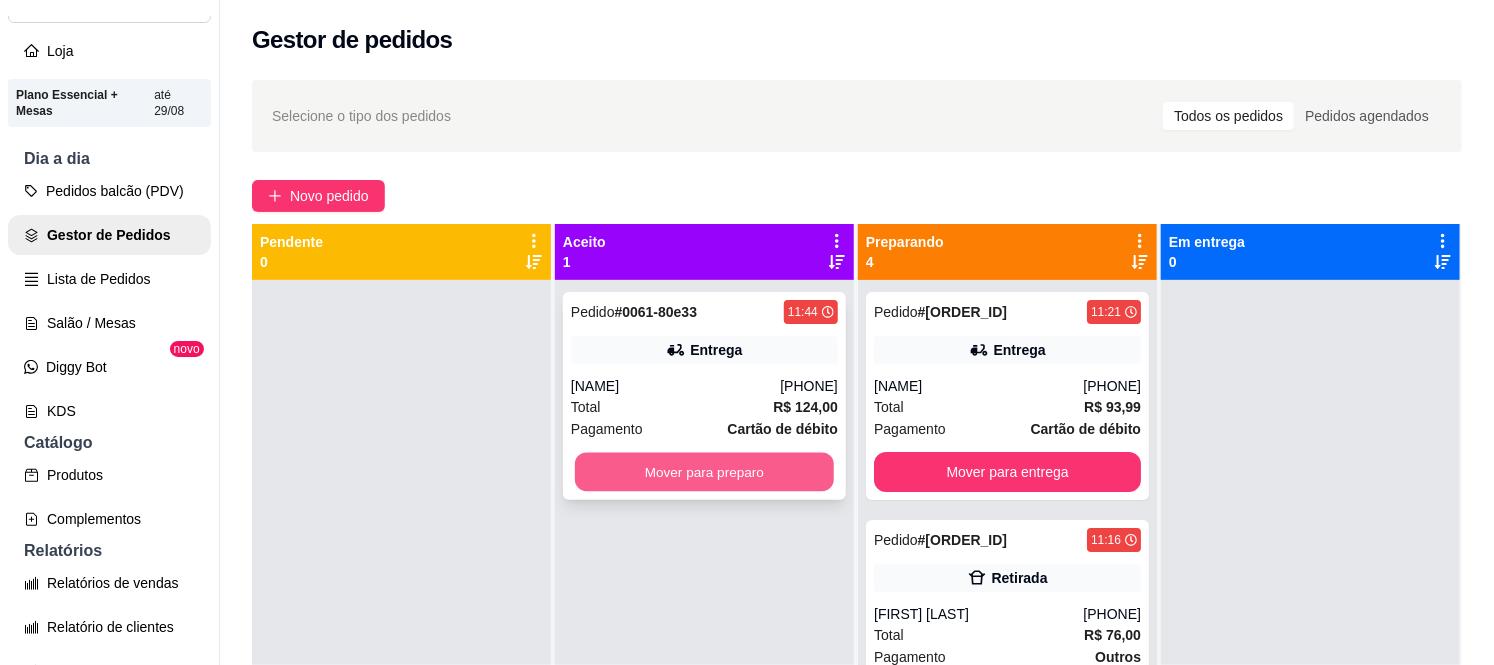 click on "Mover para preparo" at bounding box center [704, 472] 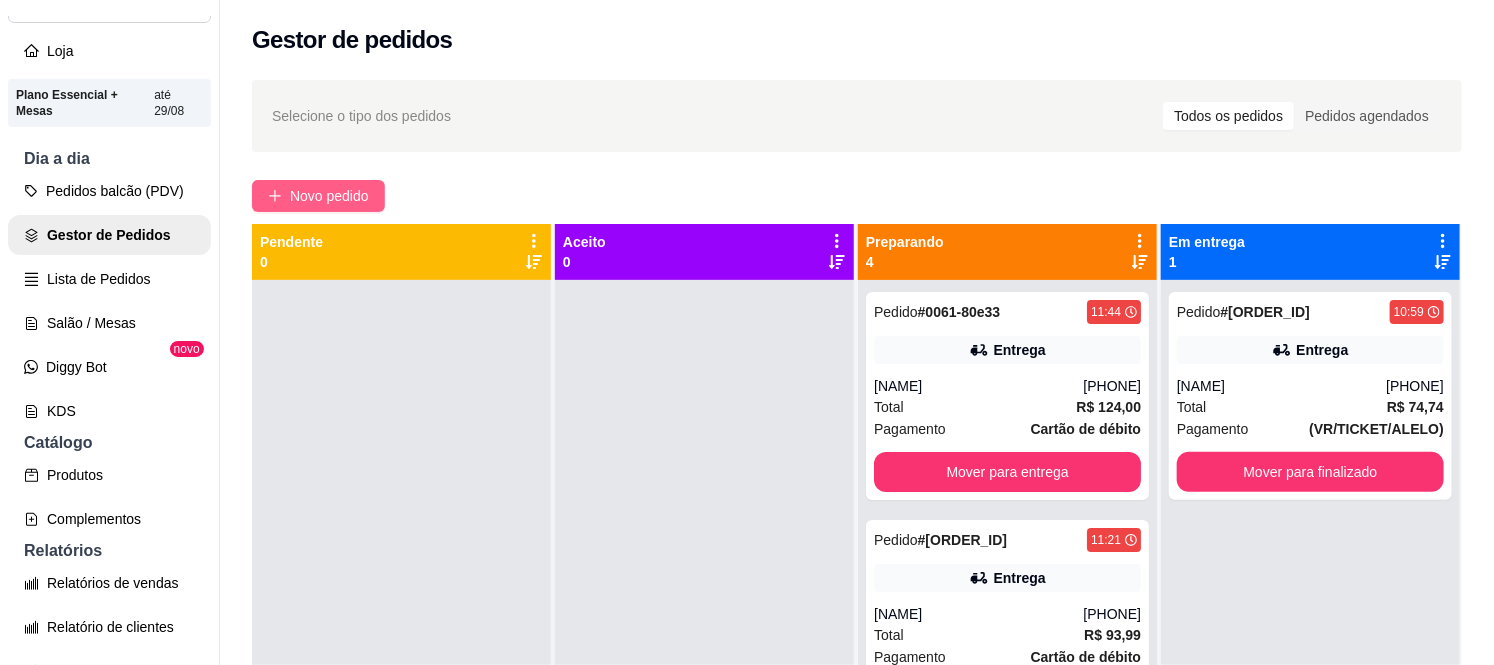 click 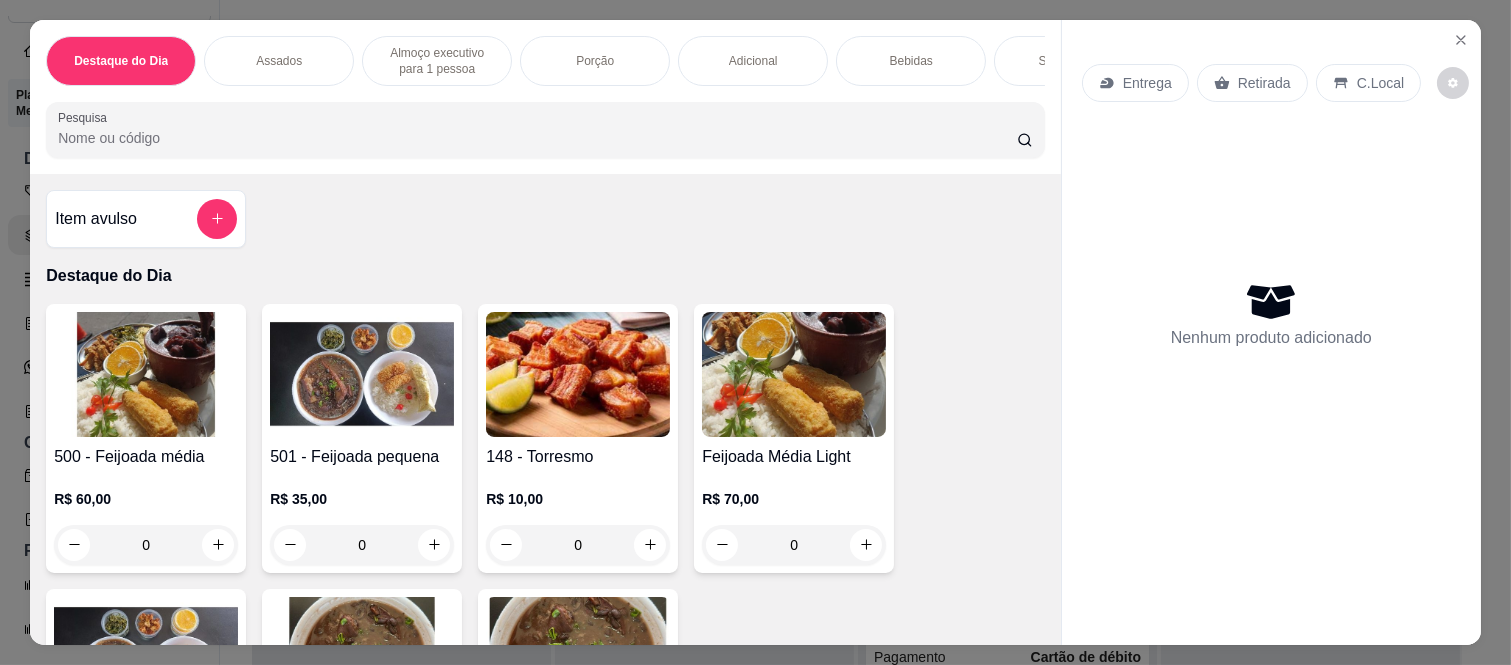 click on "Entrega" at bounding box center [1135, 83] 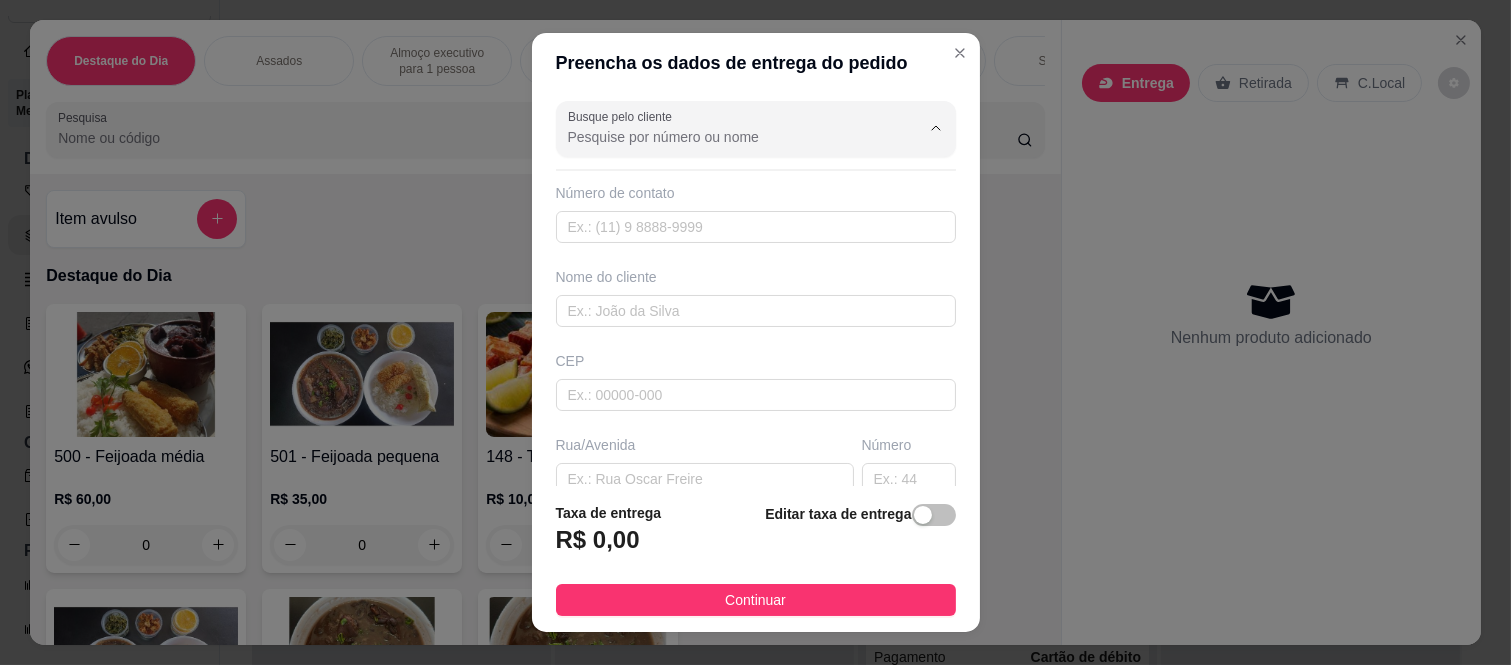 click on "Busque pelo cliente" at bounding box center (728, 137) 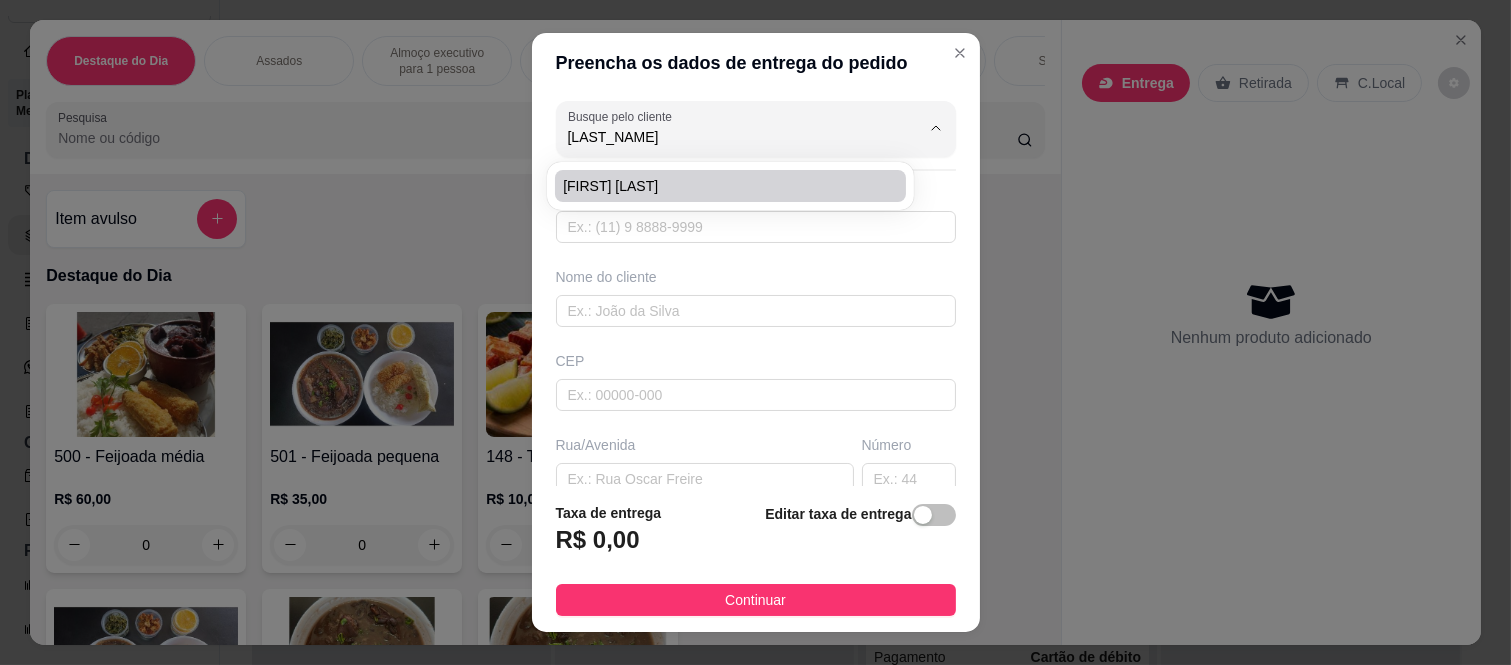 click on "[FIRST] [LAST]" at bounding box center [720, 186] 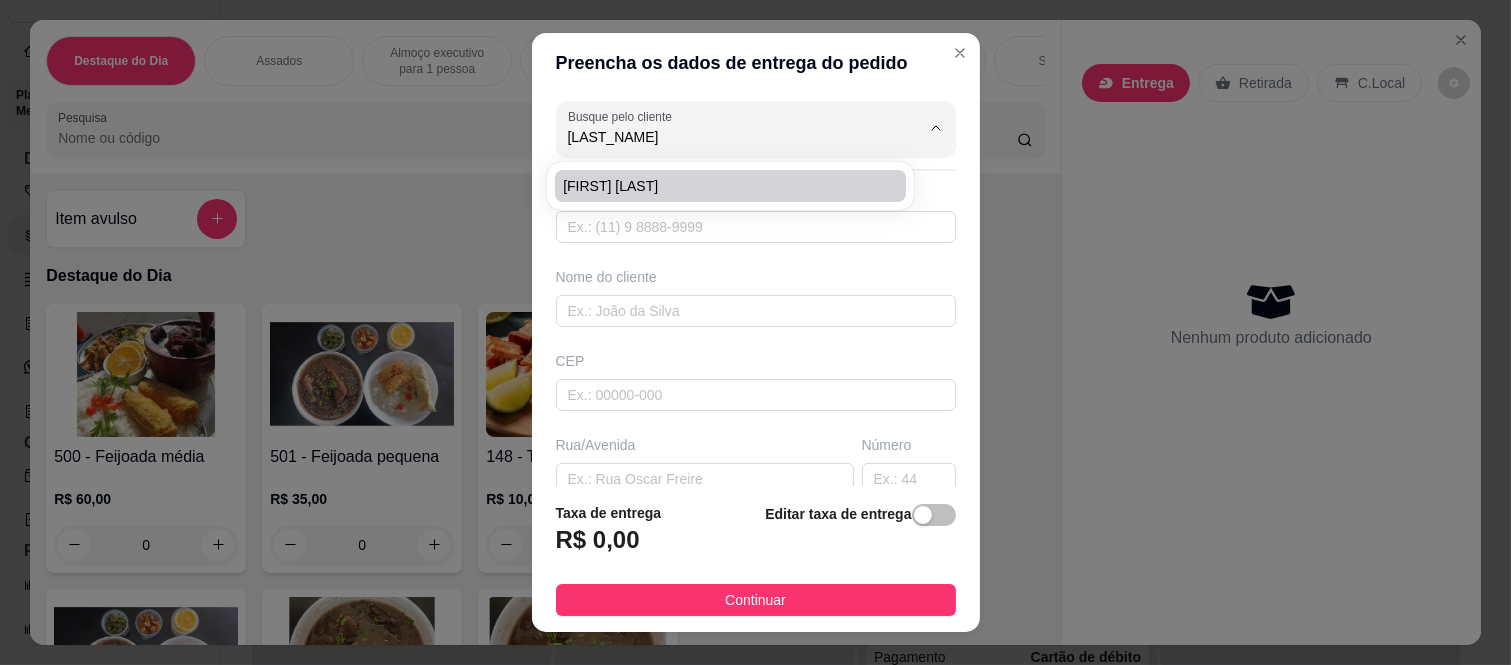type on "[FIRST] [LAST]" 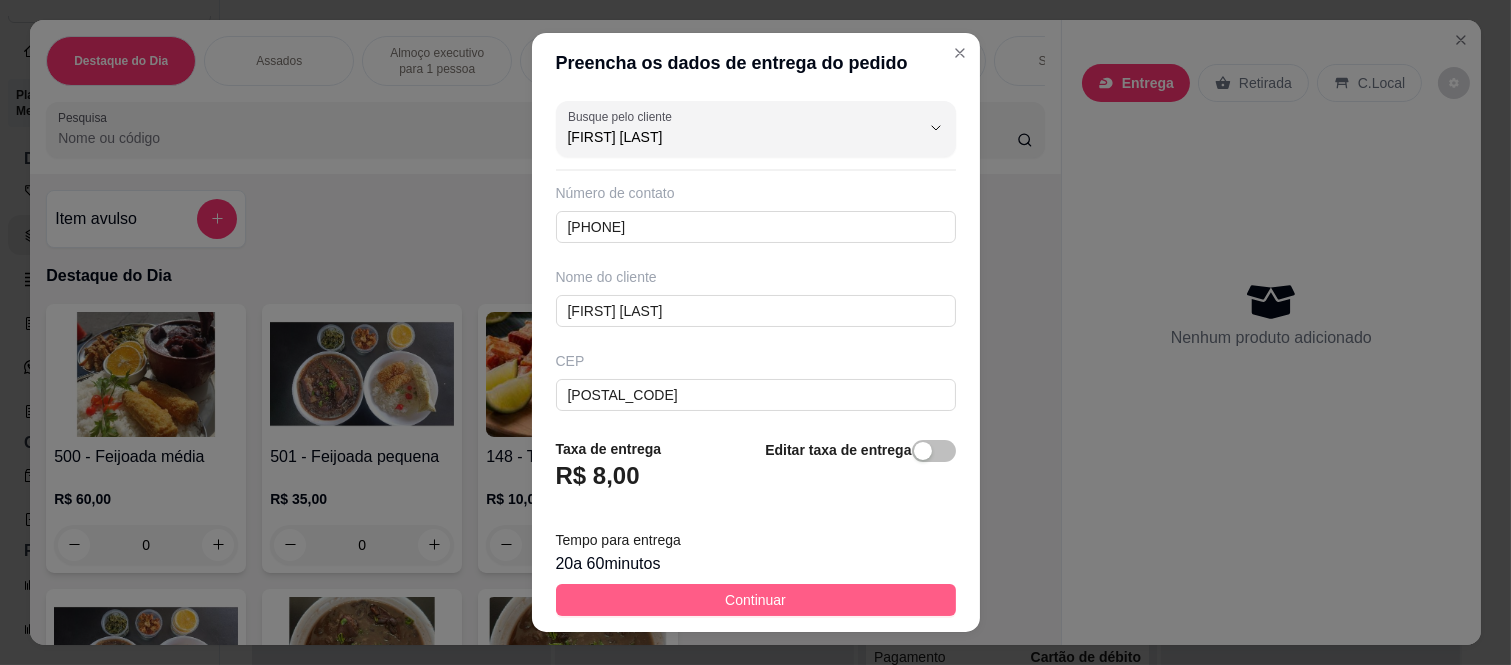 type on "[FIRST] [LAST]" 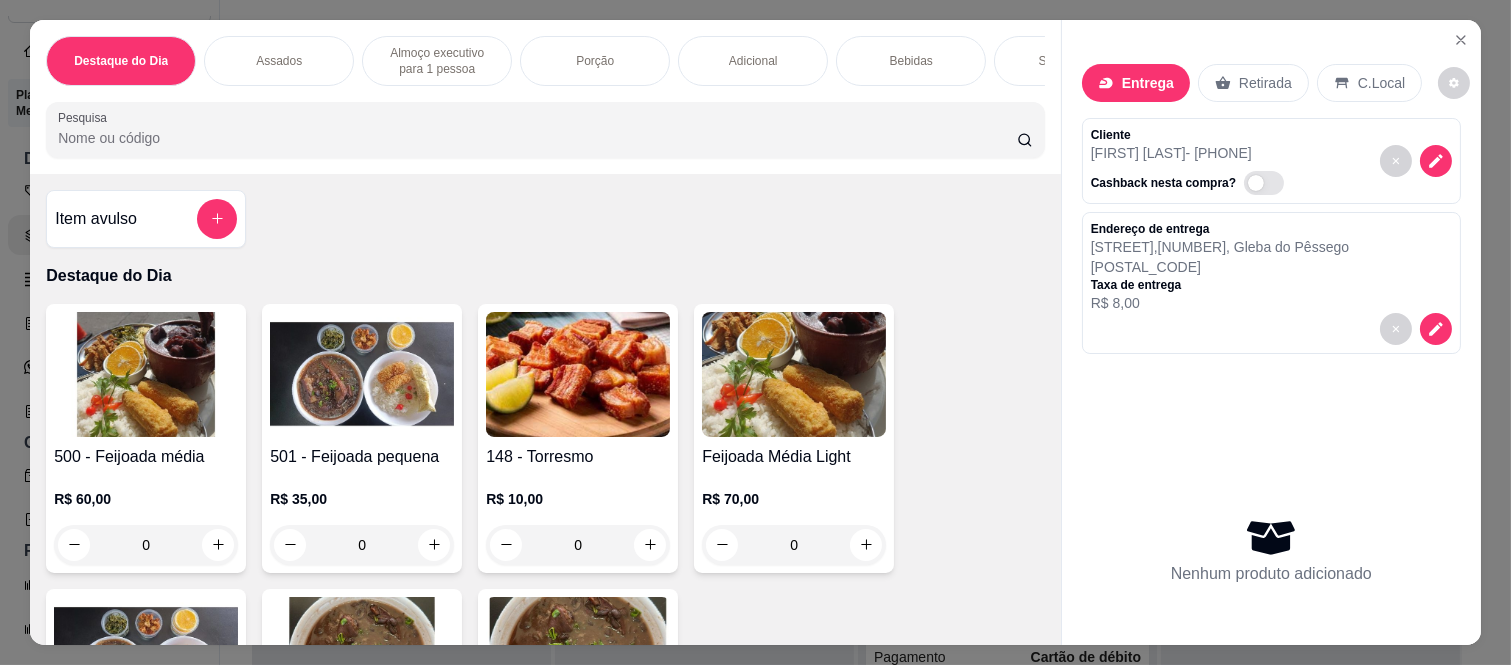 click on "0" at bounding box center (362, 545) 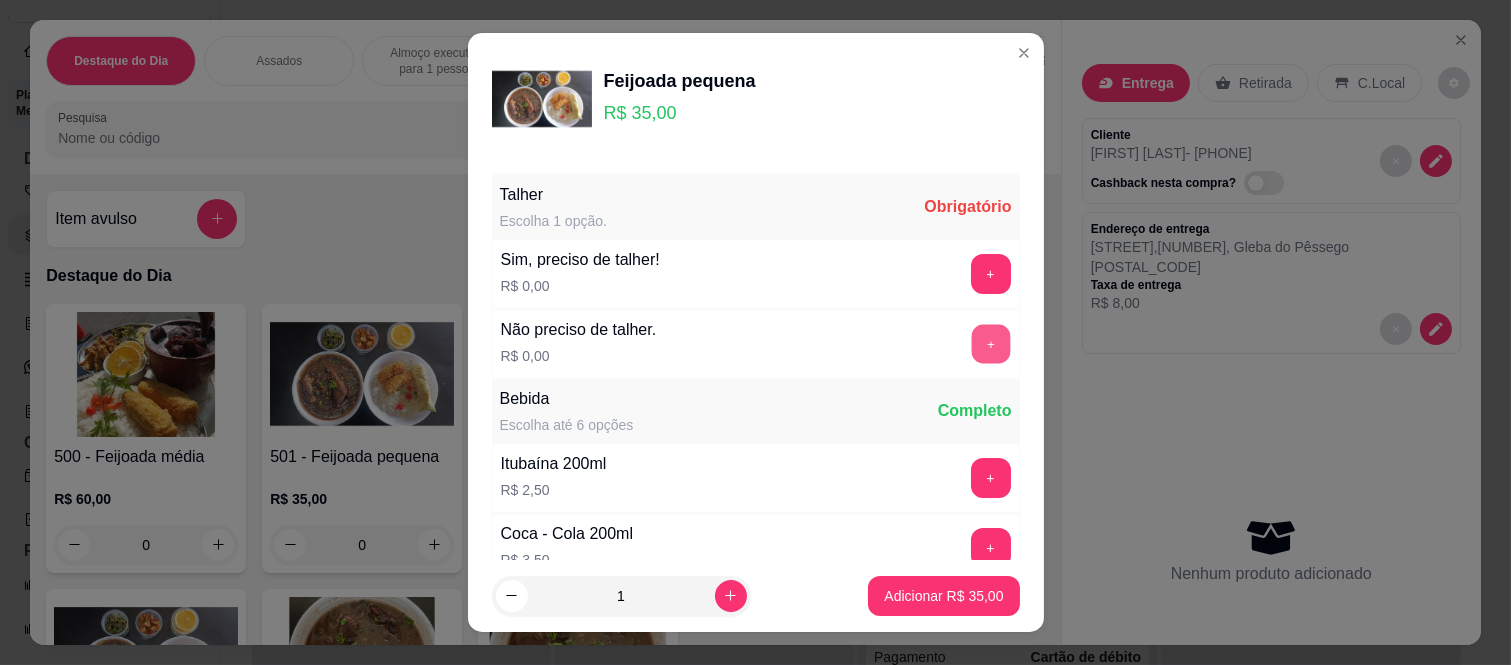 click on "+" at bounding box center [990, 344] 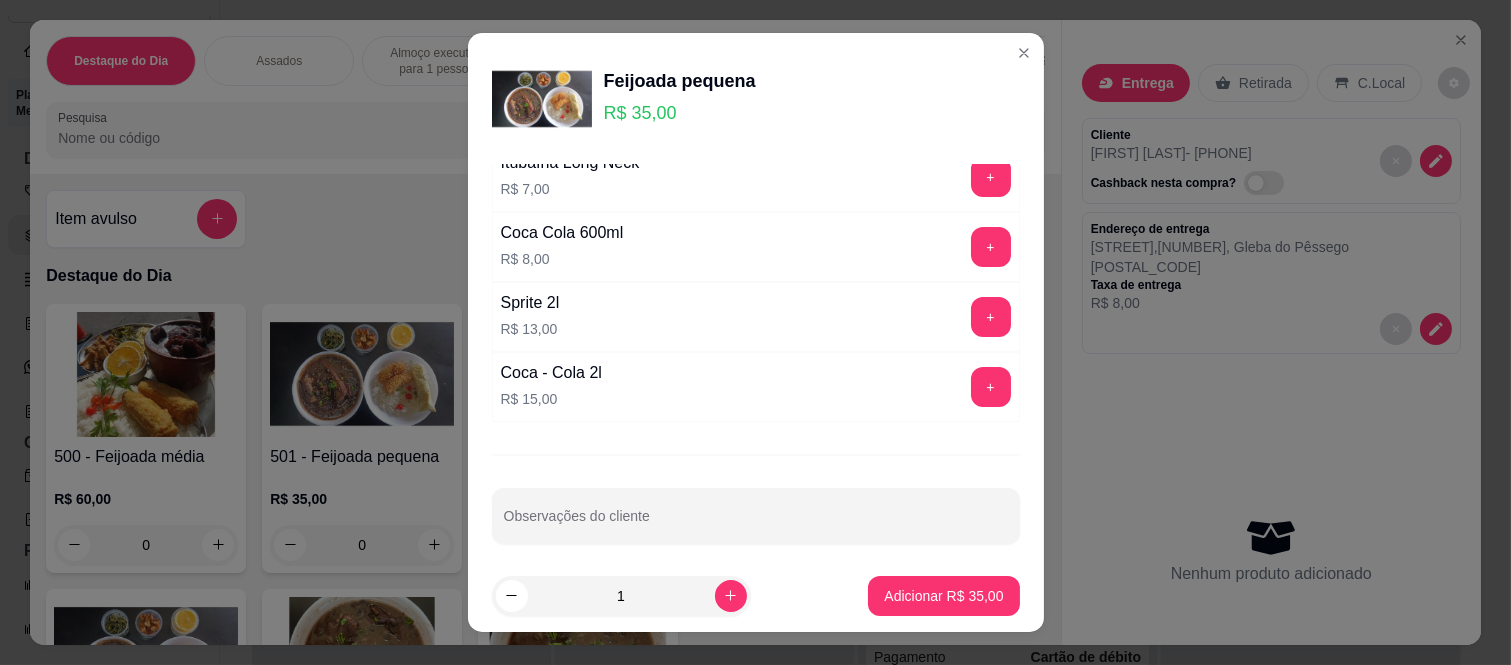scroll, scrollTop: 1156, scrollLeft: 0, axis: vertical 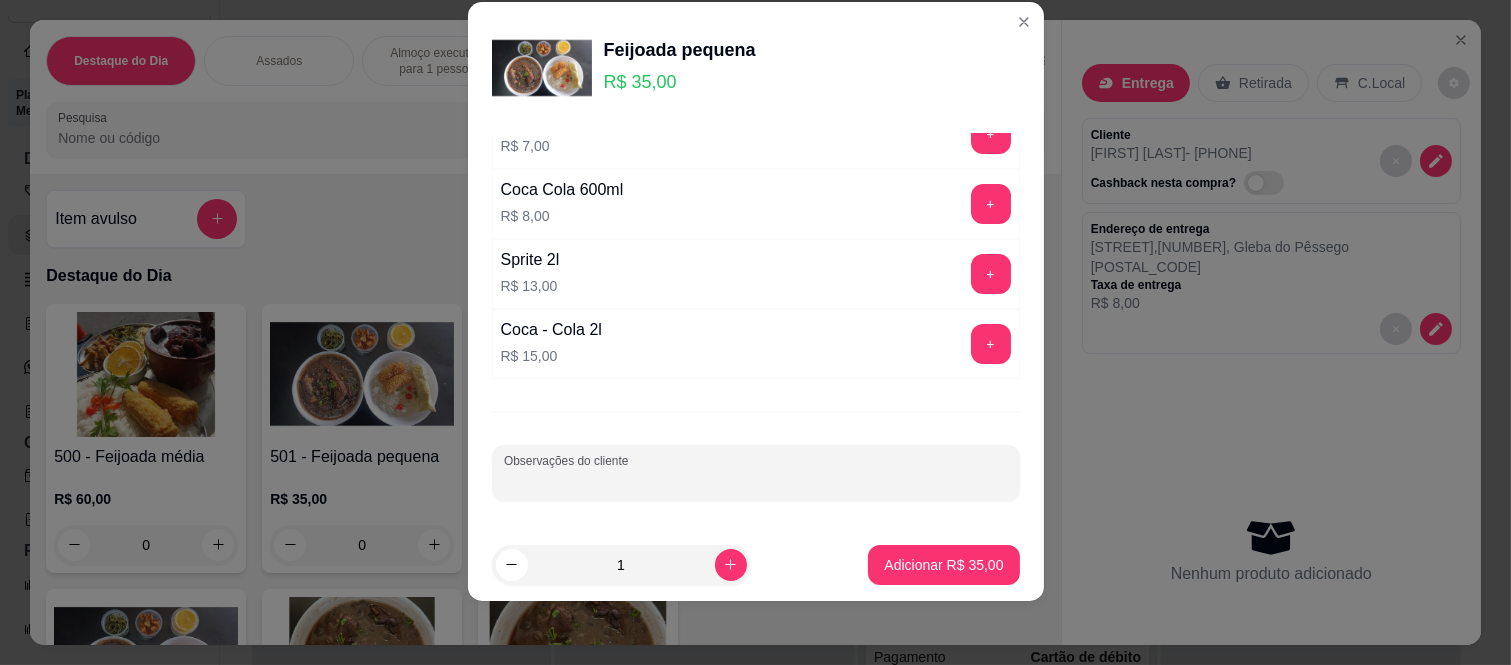 click on "Observações do cliente" at bounding box center (756, 481) 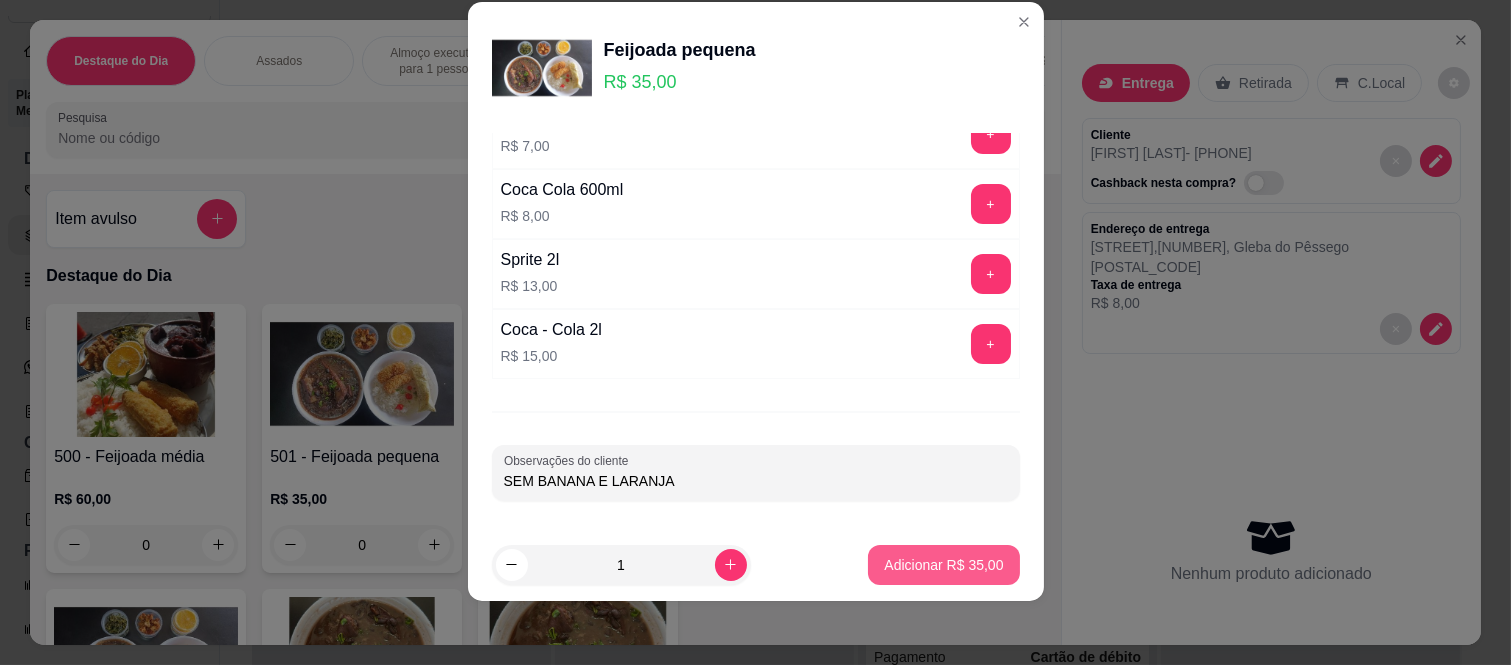 type on "SEM BANANA E LARANJA" 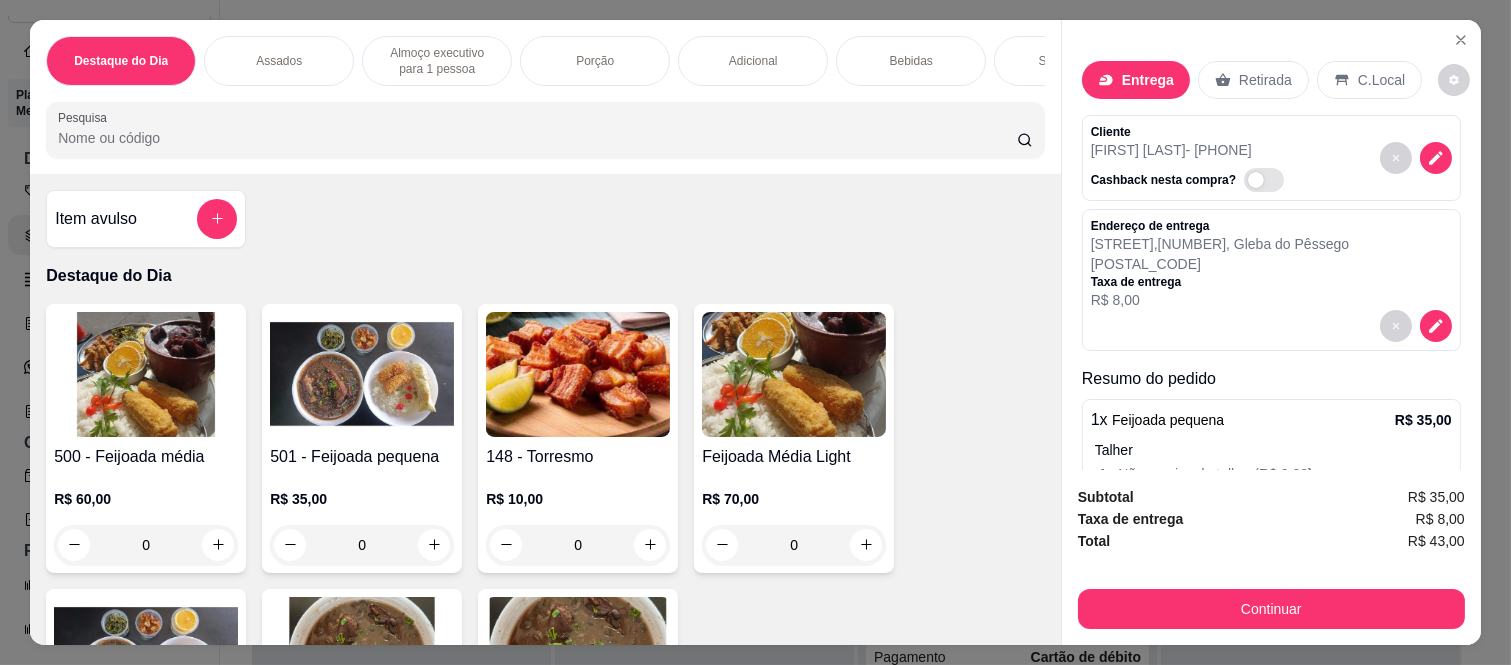 scroll, scrollTop: 0, scrollLeft: 0, axis: both 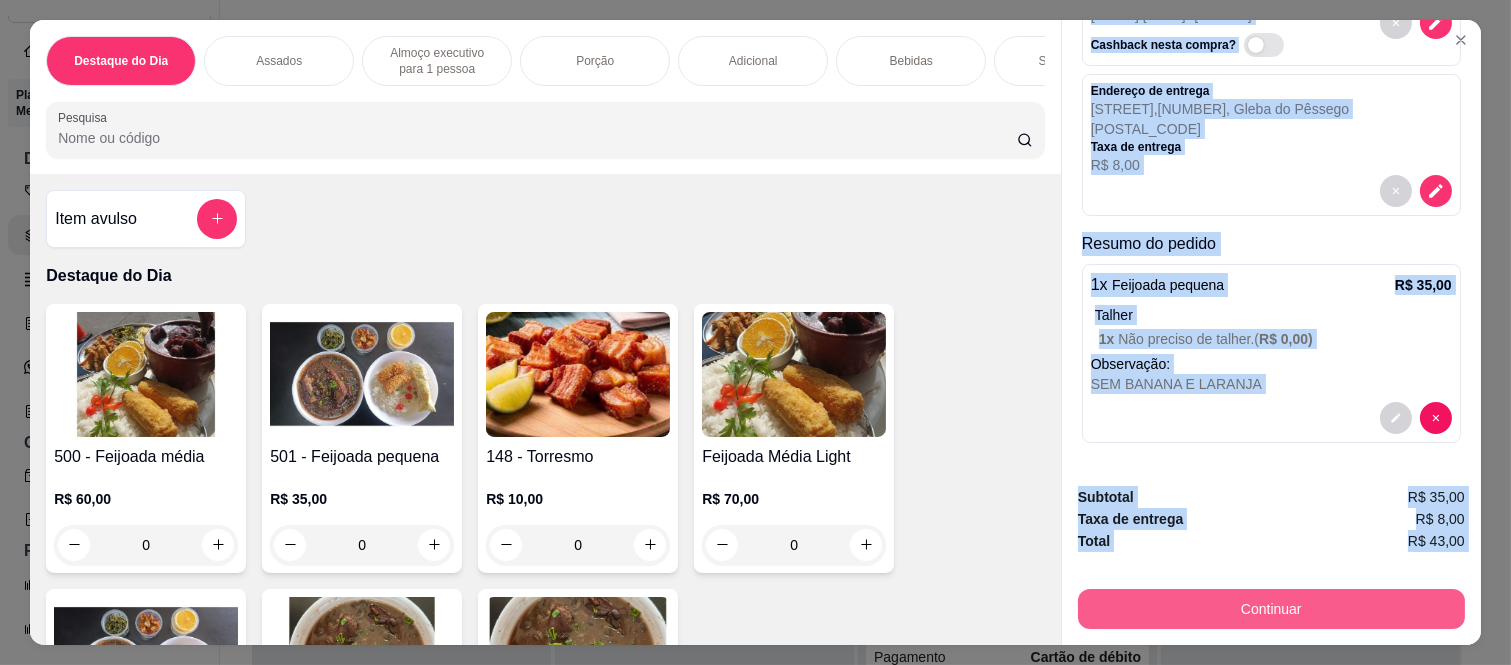 drag, startPoint x: 1076, startPoint y: 118, endPoint x: 1148, endPoint y: 581, distance: 468.56482 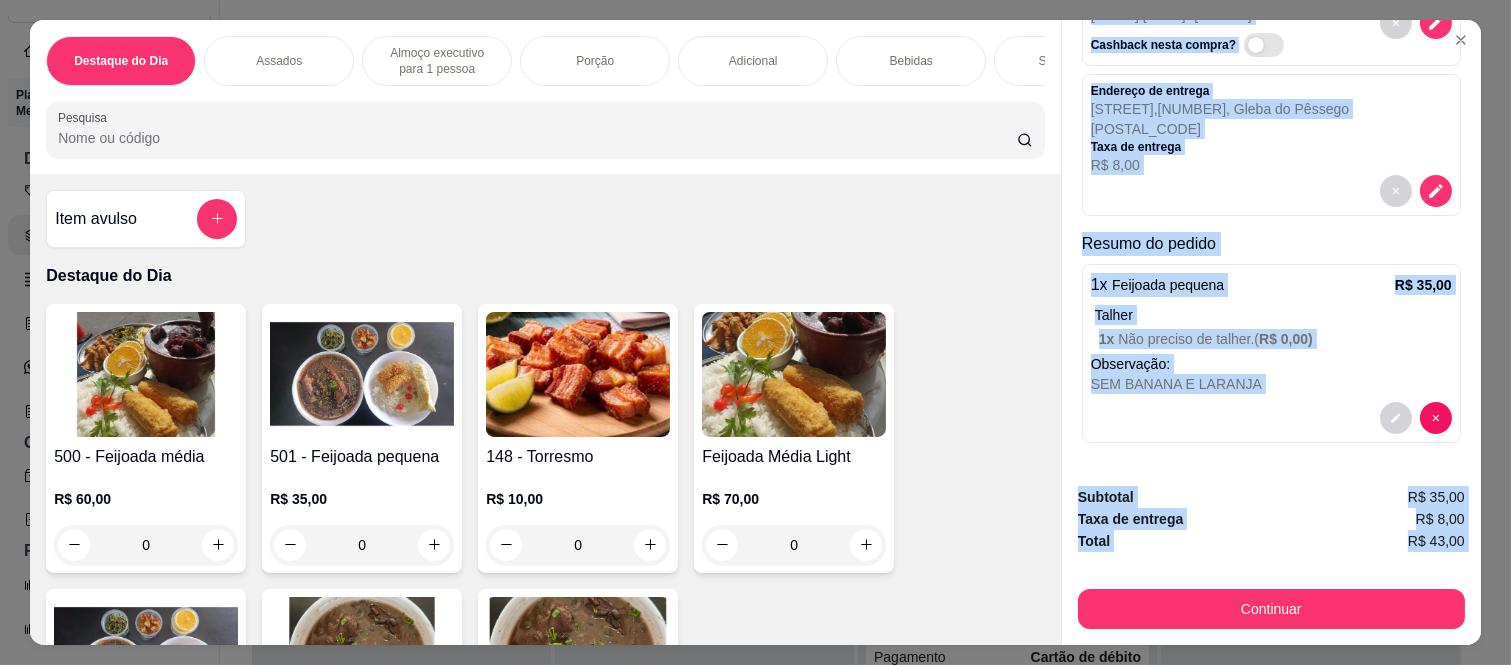 copy on "Cliente debora mello  -   (11) 94205-1513 Cashback nesta compra?   Endereço de entrega Rua Malmequer-do-campo ,  906 ,   Gleba do Pêssego 08265-380 Taxa de entrega R$ 8,00 Resumo do pedido 1 x   Feijoada pequena  R$ 35,00 Talher 1 x   Não preciso de talher.  ( R$ 0,00 ) Observação:  SEM BANANA E LARANJA  Subtotal R$ 35,00 Taxa de entrega R$ 8,00 Total R$ 43,00 Continuar" 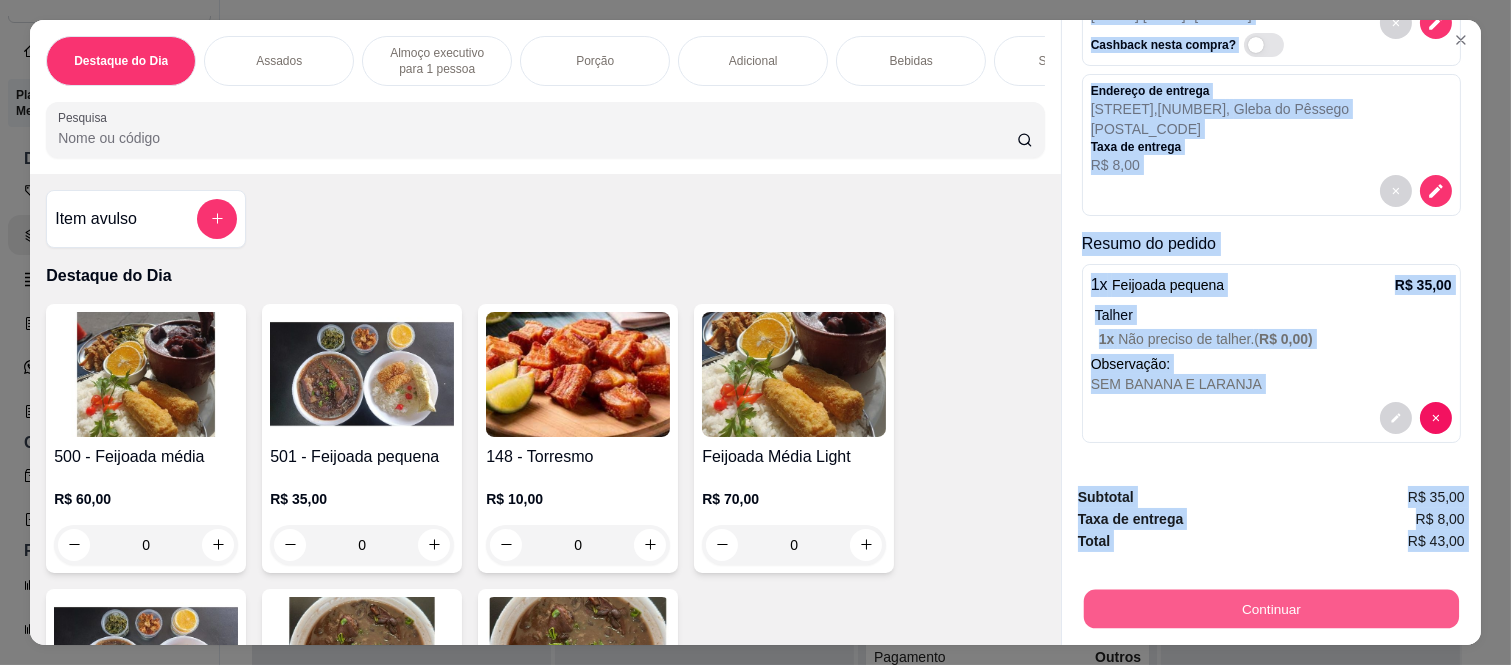click on "Continuar" at bounding box center [1271, 609] 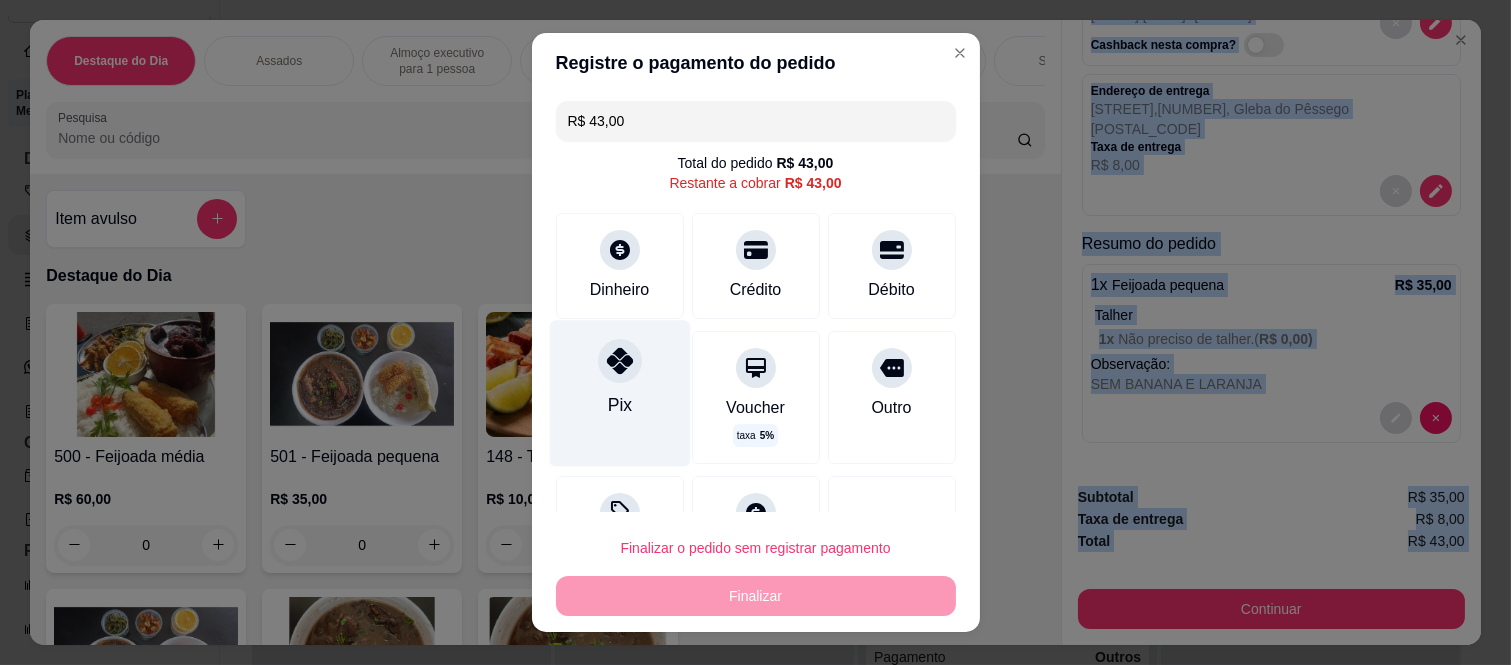 click at bounding box center (620, 361) 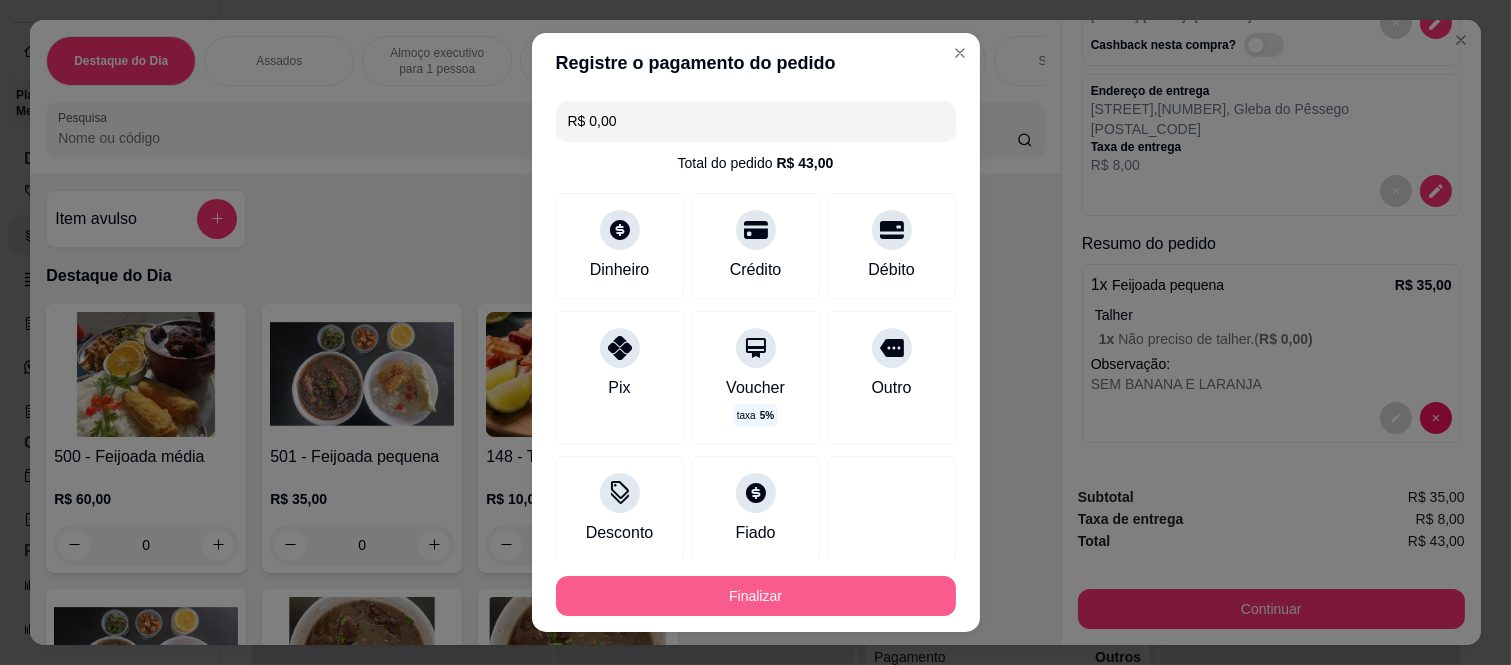 click on "Finalizar" at bounding box center [756, 596] 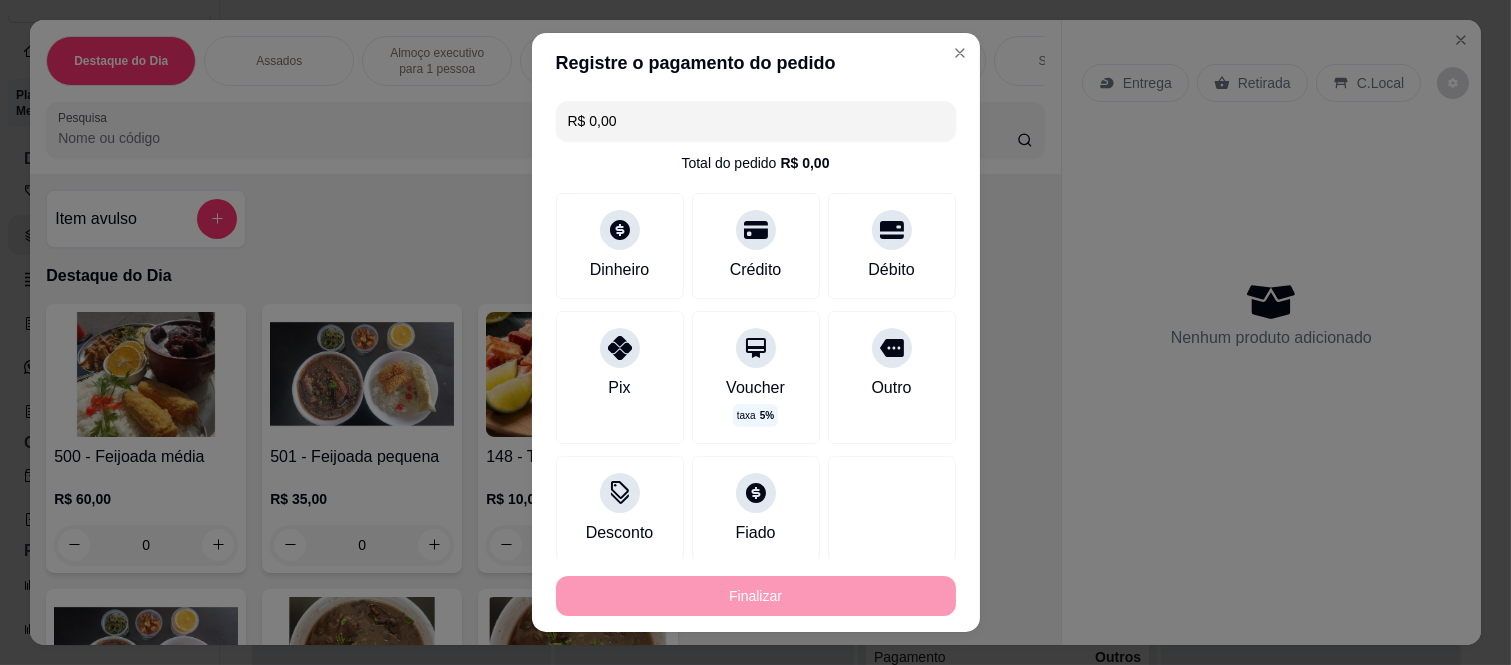 type on "-R$ 43,00" 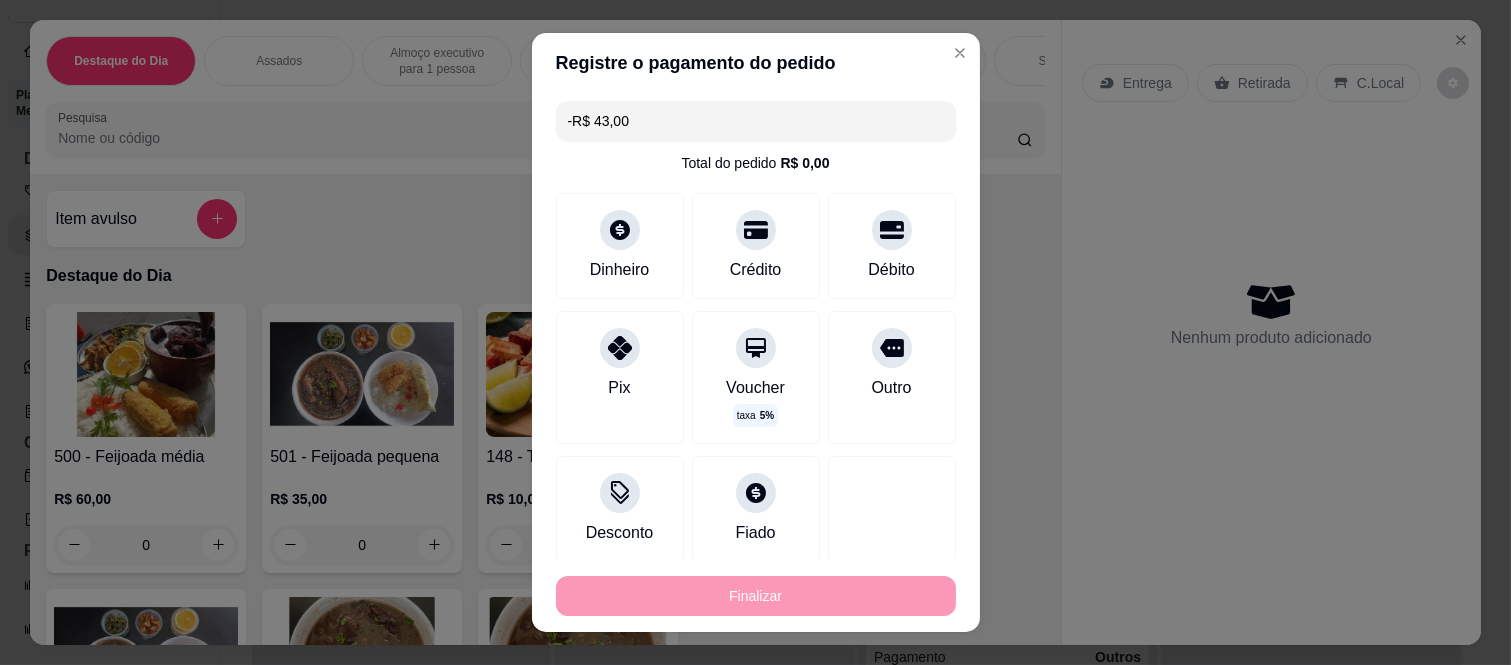 scroll, scrollTop: 0, scrollLeft: 0, axis: both 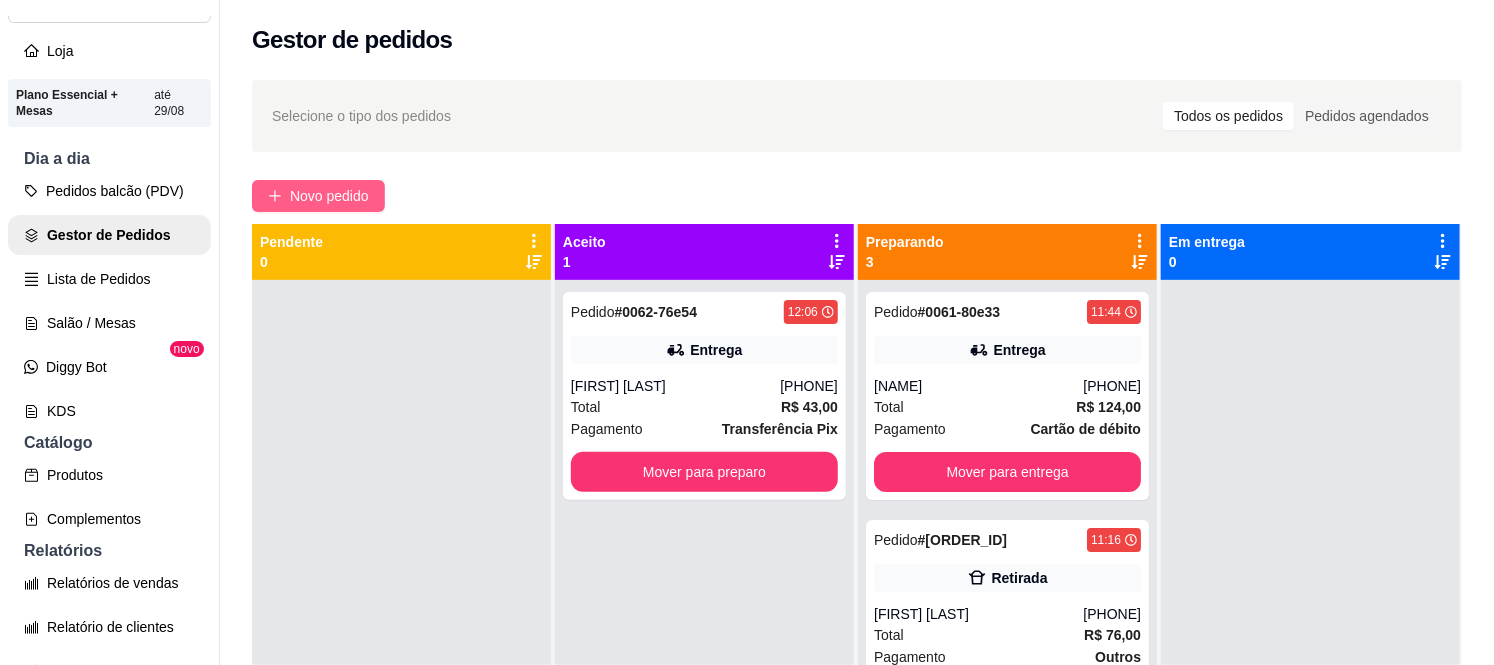 click on "Novo pedido" at bounding box center [329, 196] 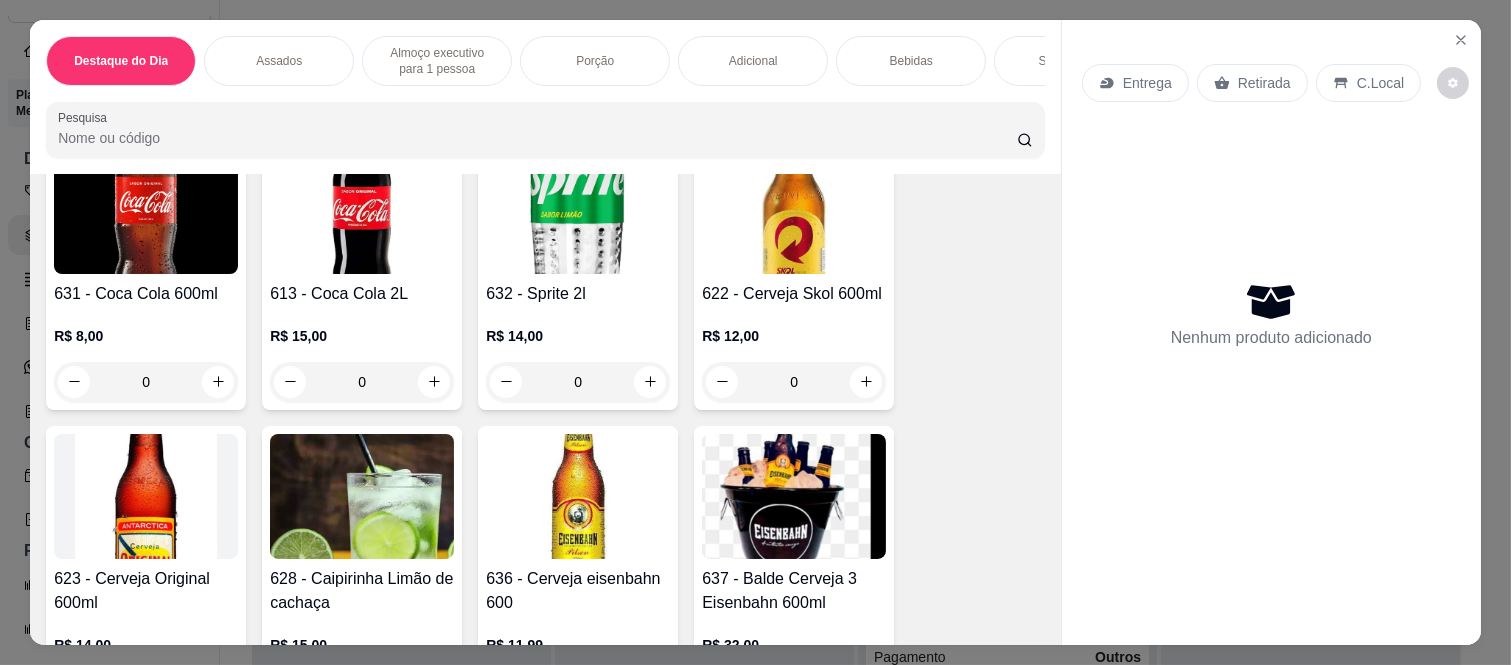 scroll, scrollTop: 5555, scrollLeft: 0, axis: vertical 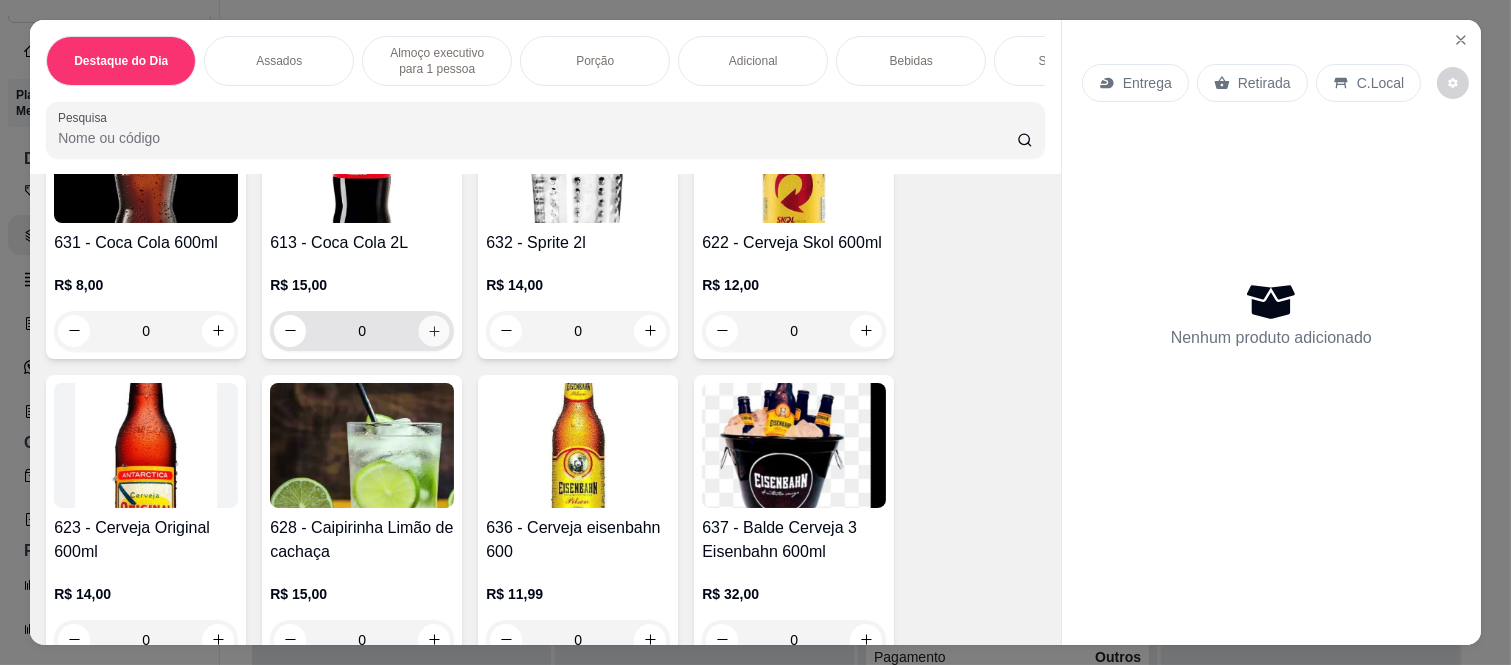 click 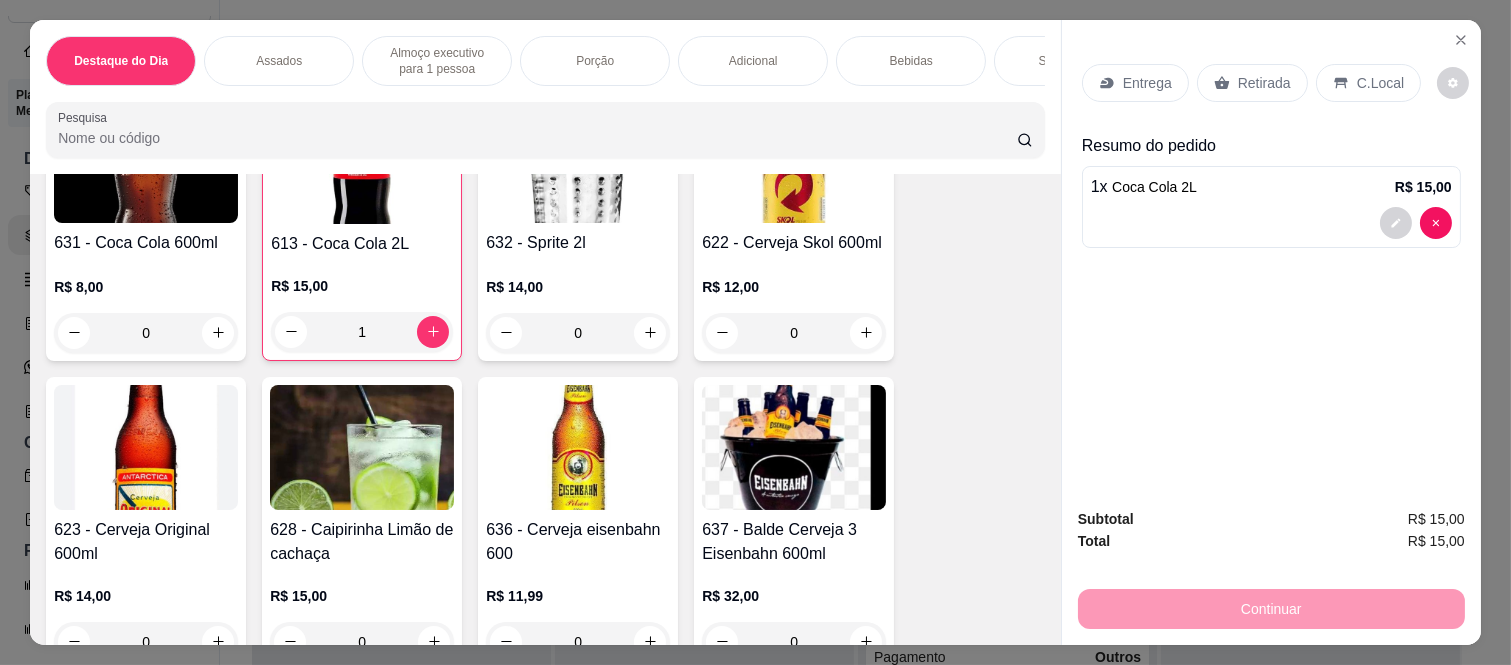 click on "Retirada" at bounding box center (1264, 83) 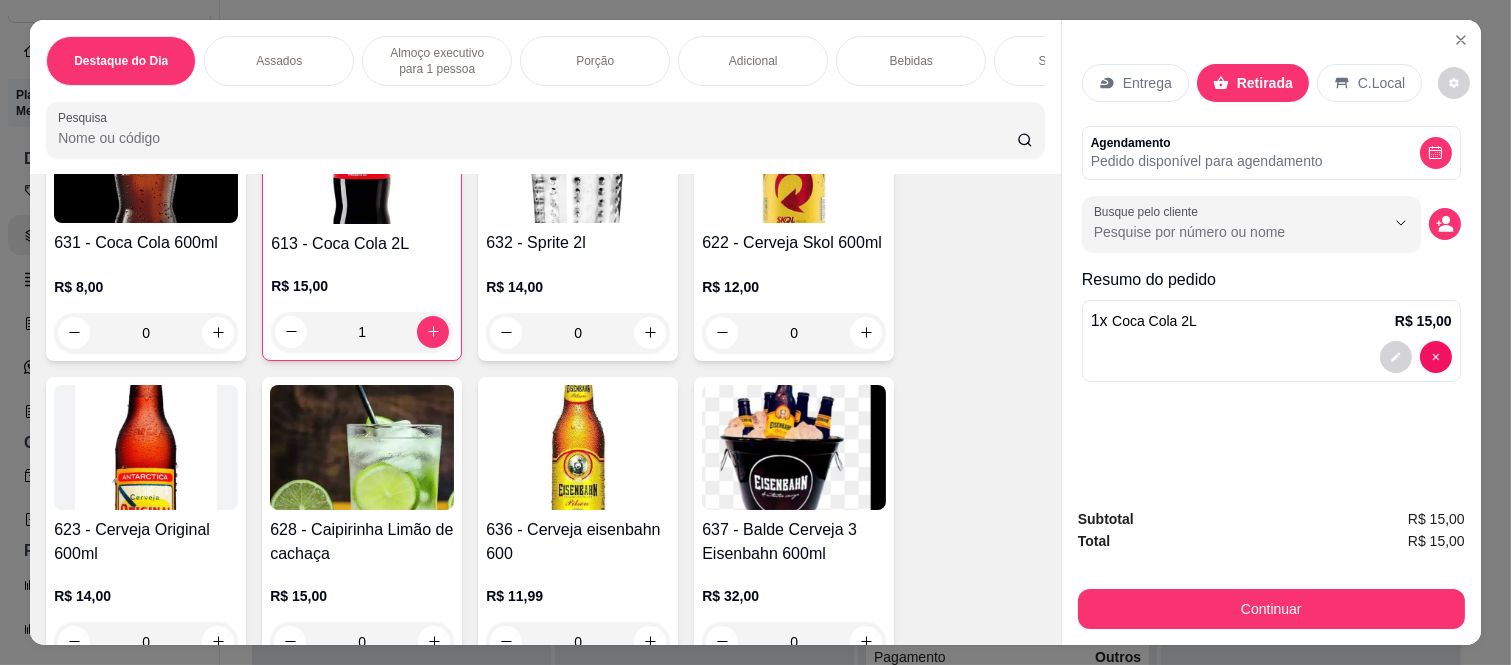 click on "Continuar" at bounding box center [1271, 609] 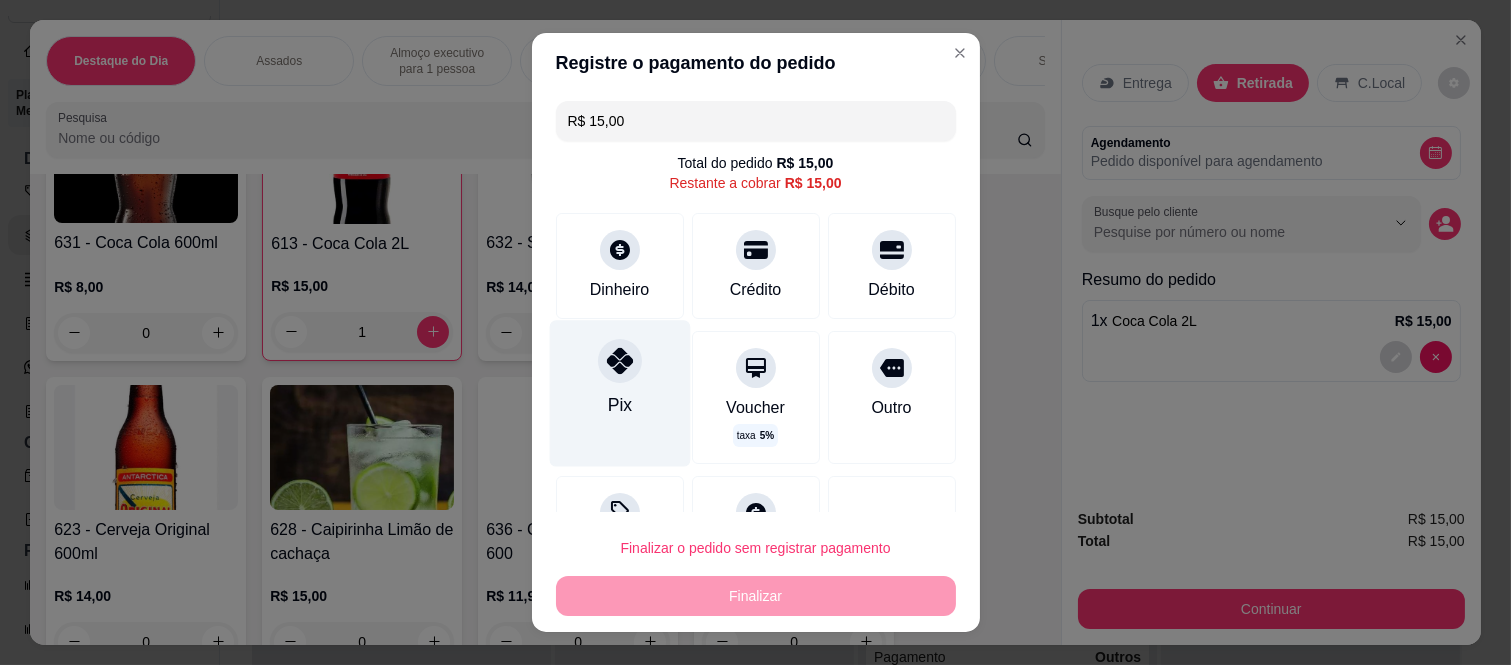 click on "Pix" at bounding box center [619, 394] 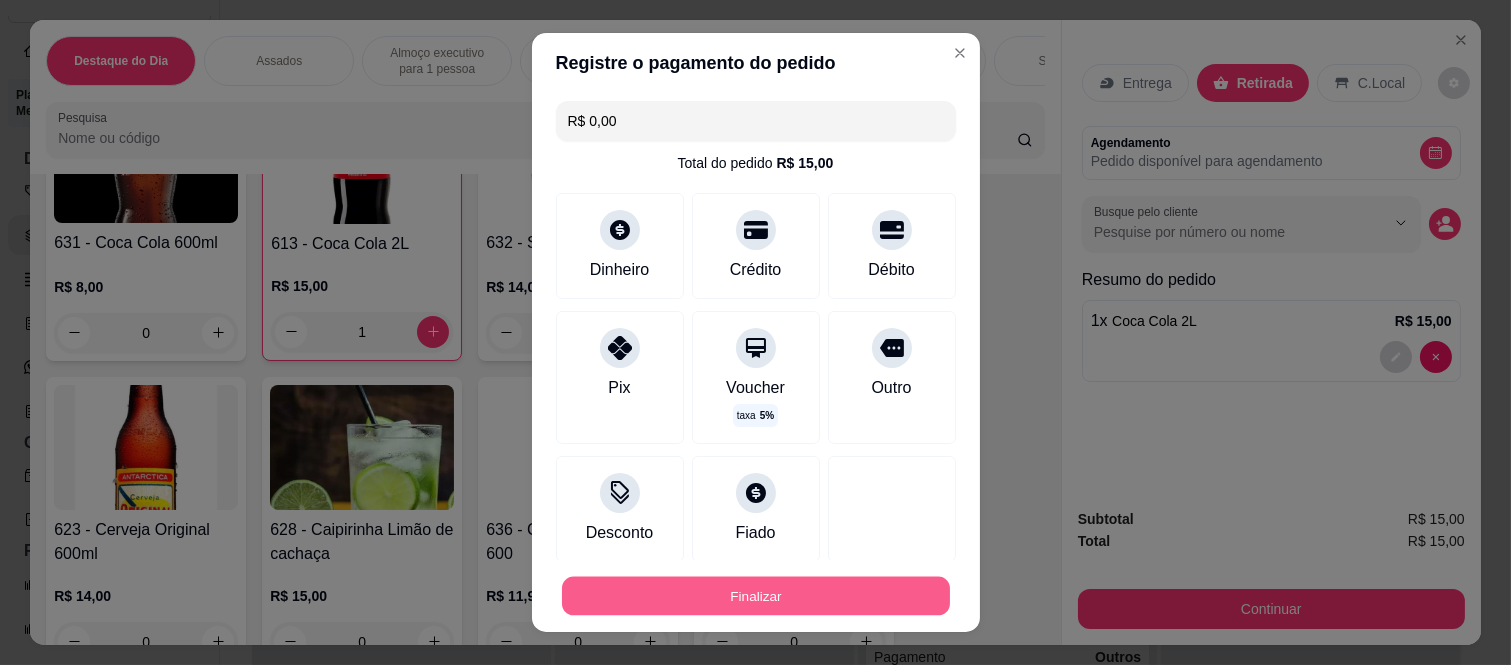 click on "Finalizar" at bounding box center [756, 595] 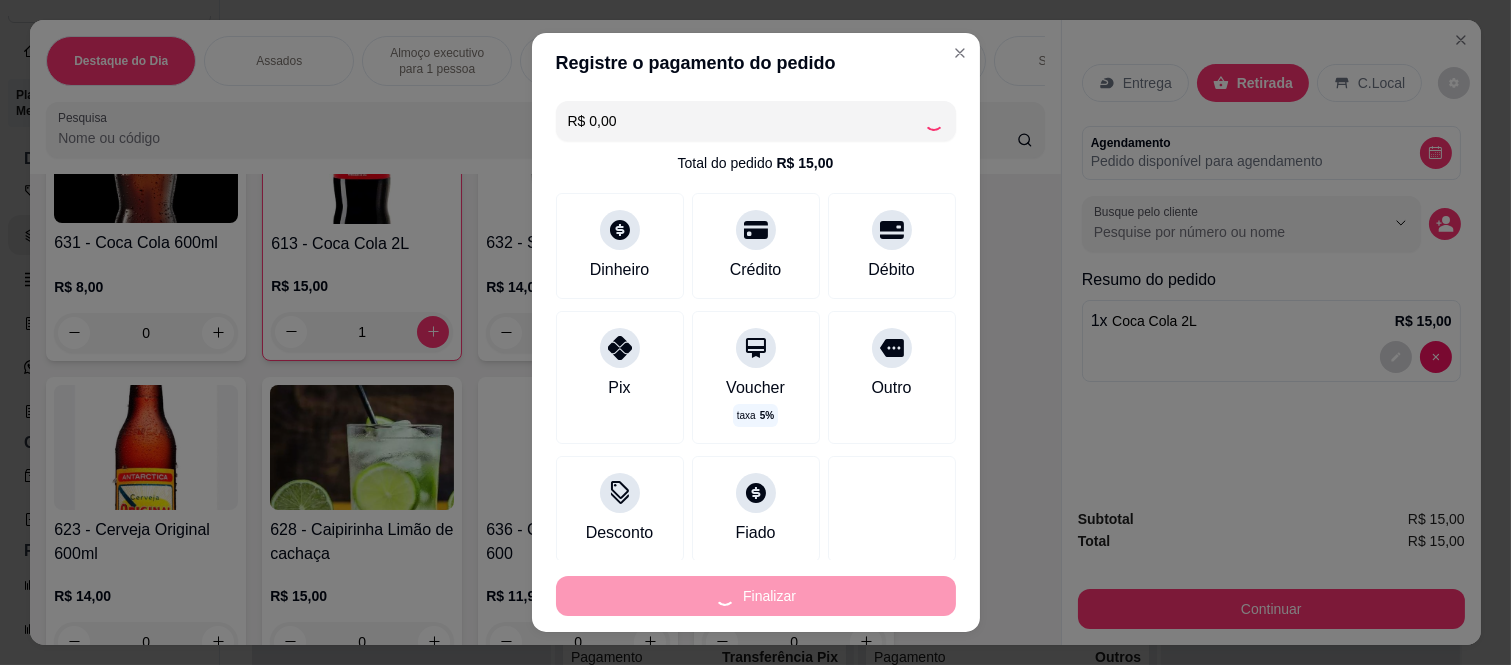 type on "0" 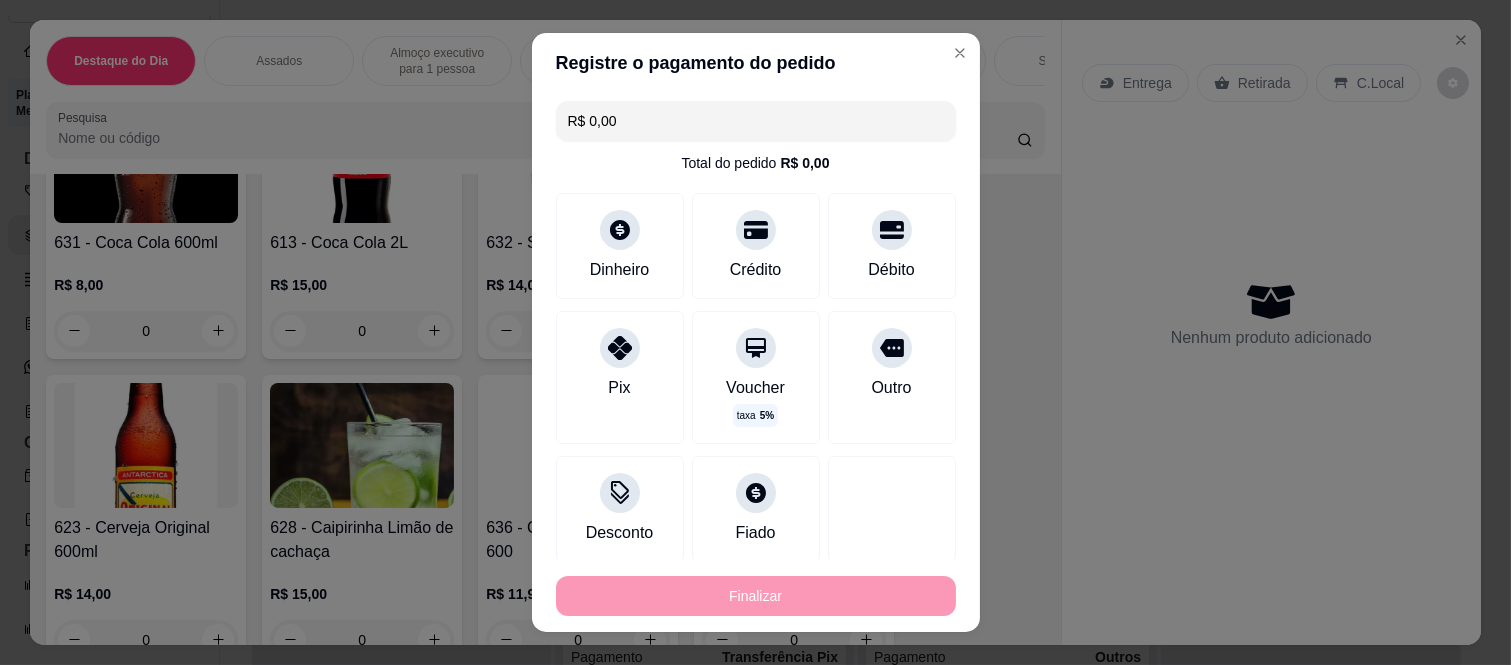 type on "-R$ 15,00" 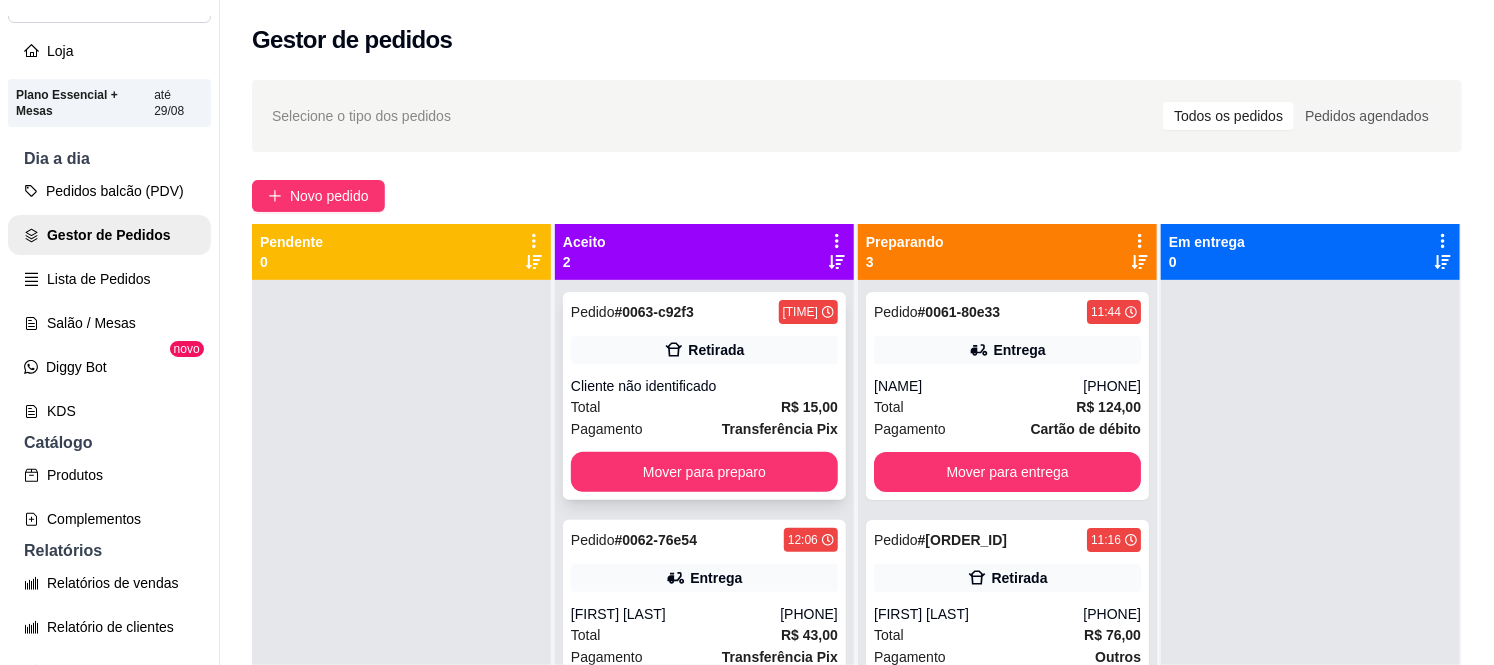 click on "Total R$ 15,00" at bounding box center (704, 407) 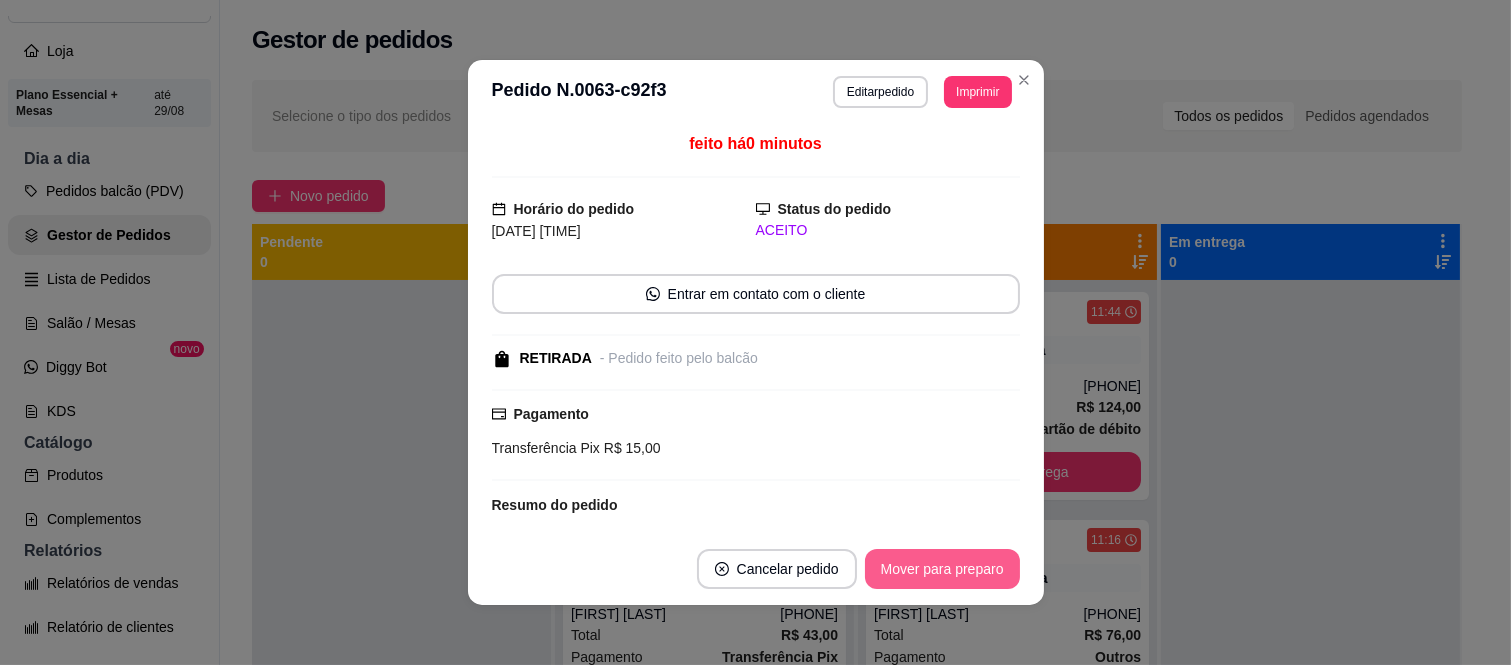 click on "Mover para preparo" at bounding box center (942, 569) 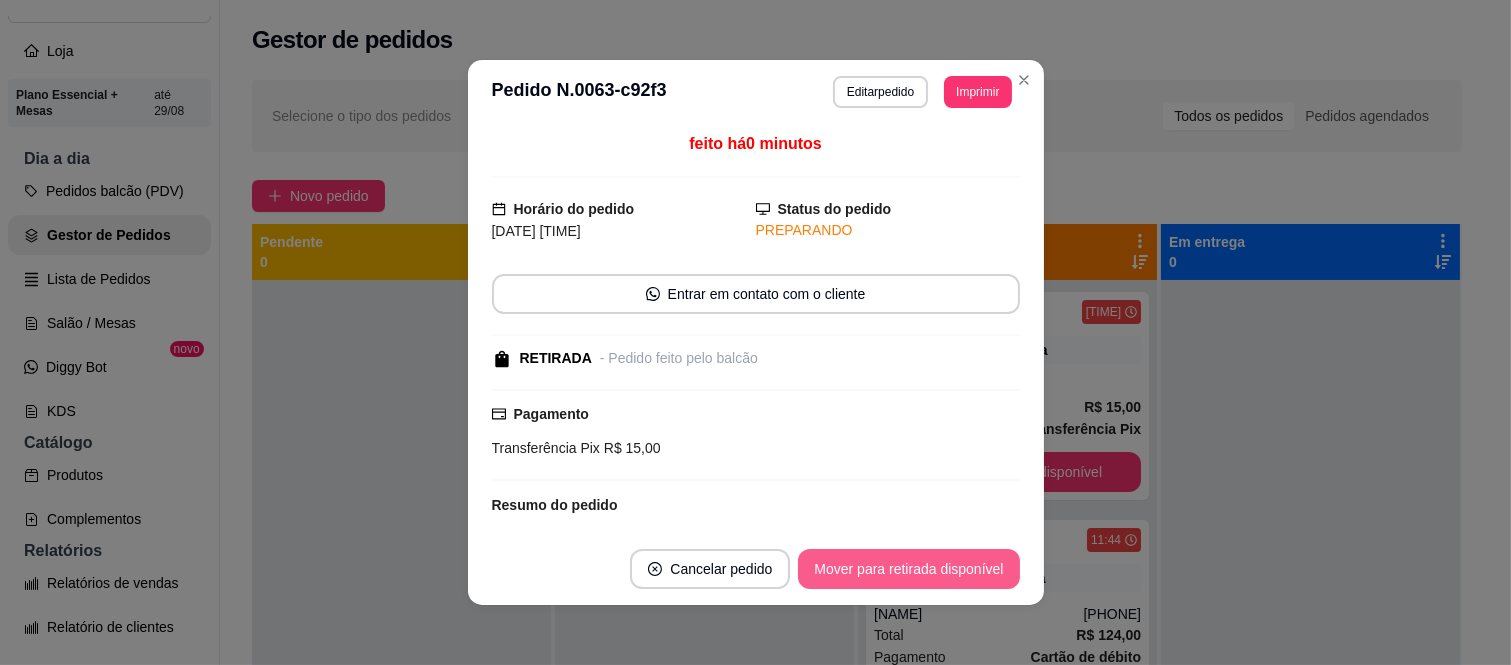 click on "Mover para retirada disponível" at bounding box center [908, 569] 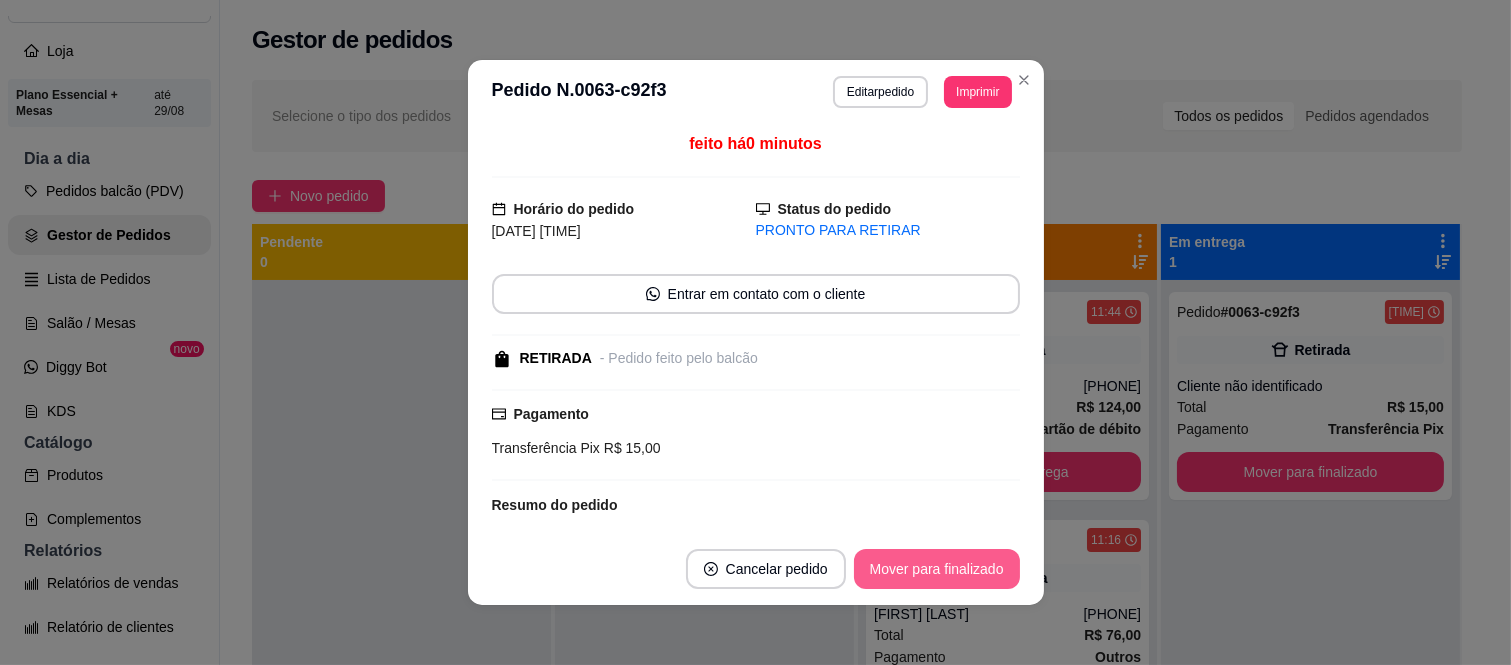 click on "Mover para finalizado" at bounding box center [937, 569] 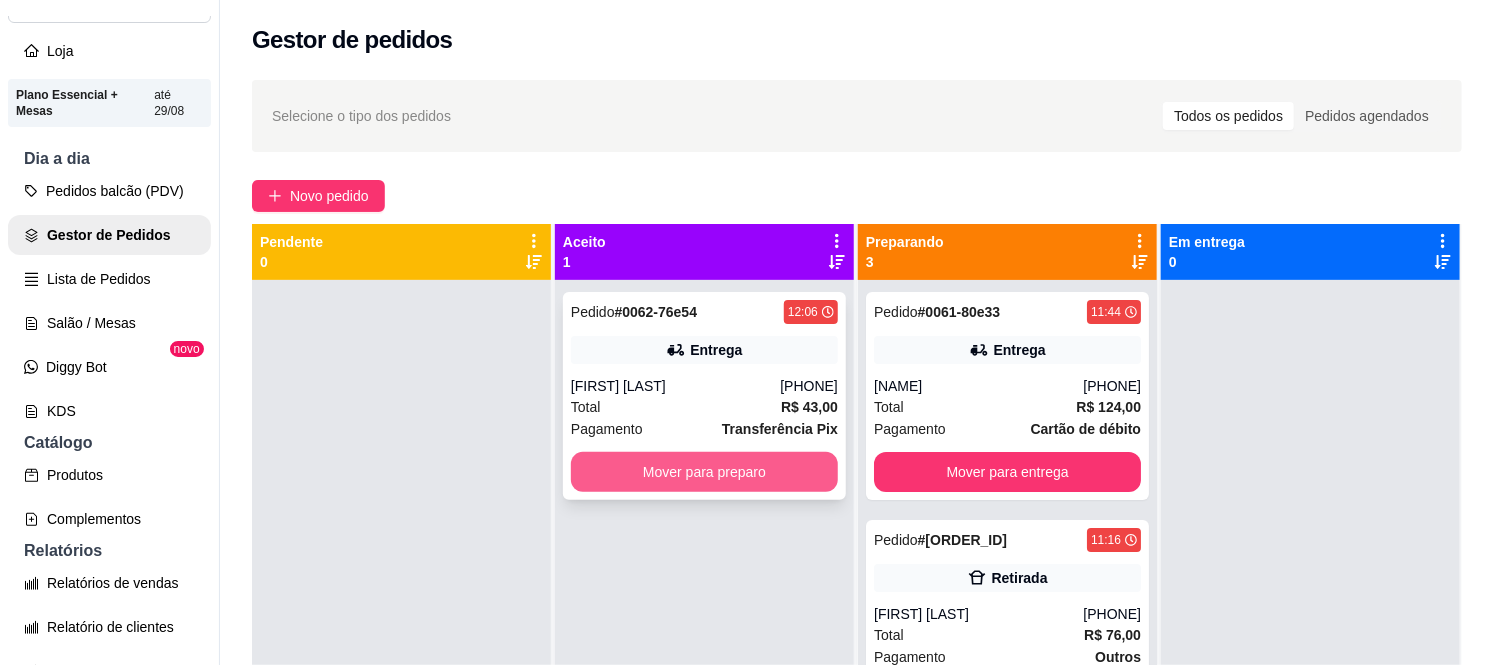 click on "Mover para preparo" at bounding box center [704, 472] 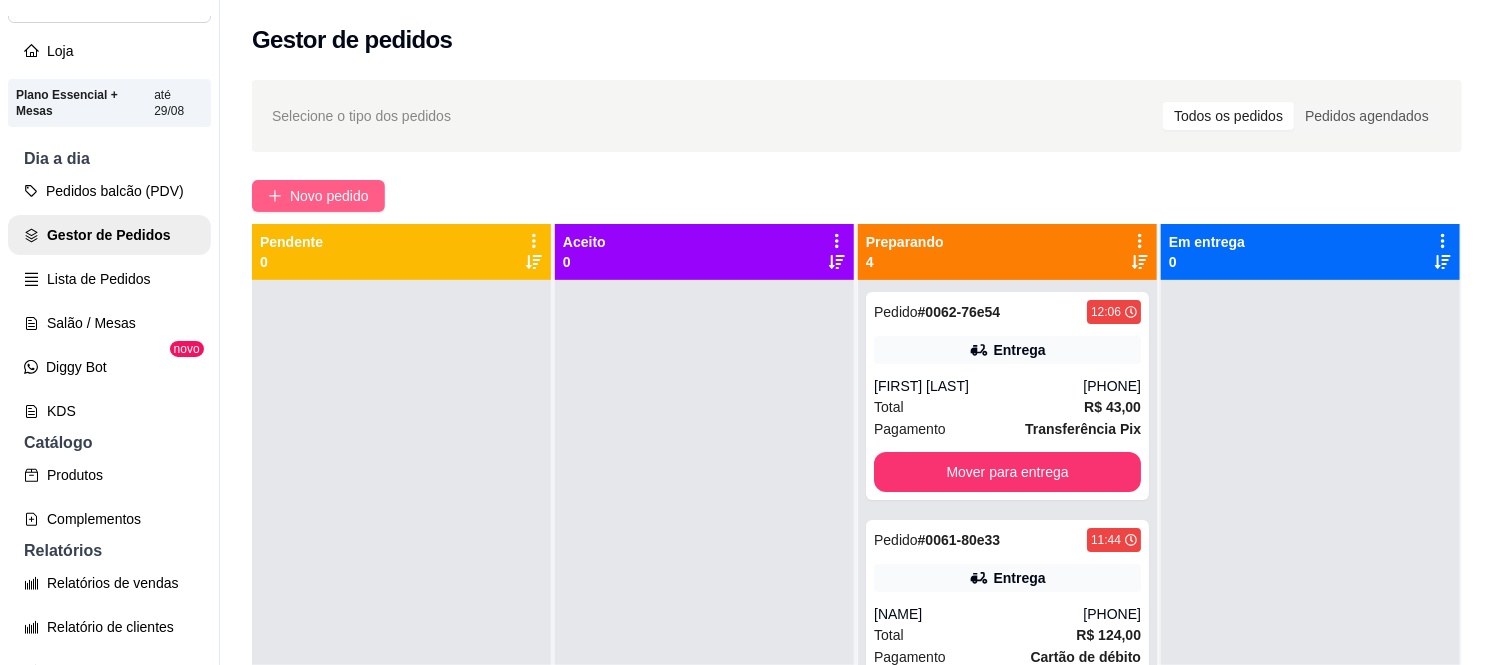 click on "Novo pedido" at bounding box center (318, 196) 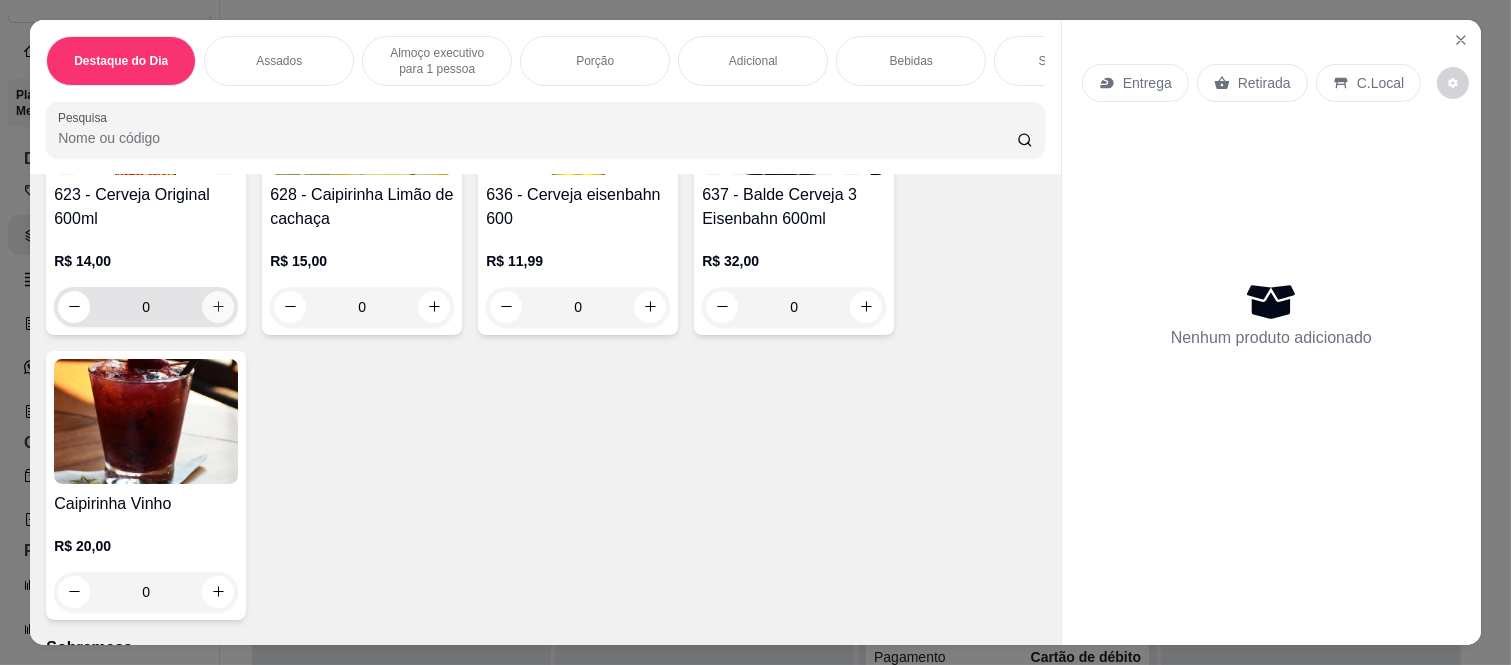 click 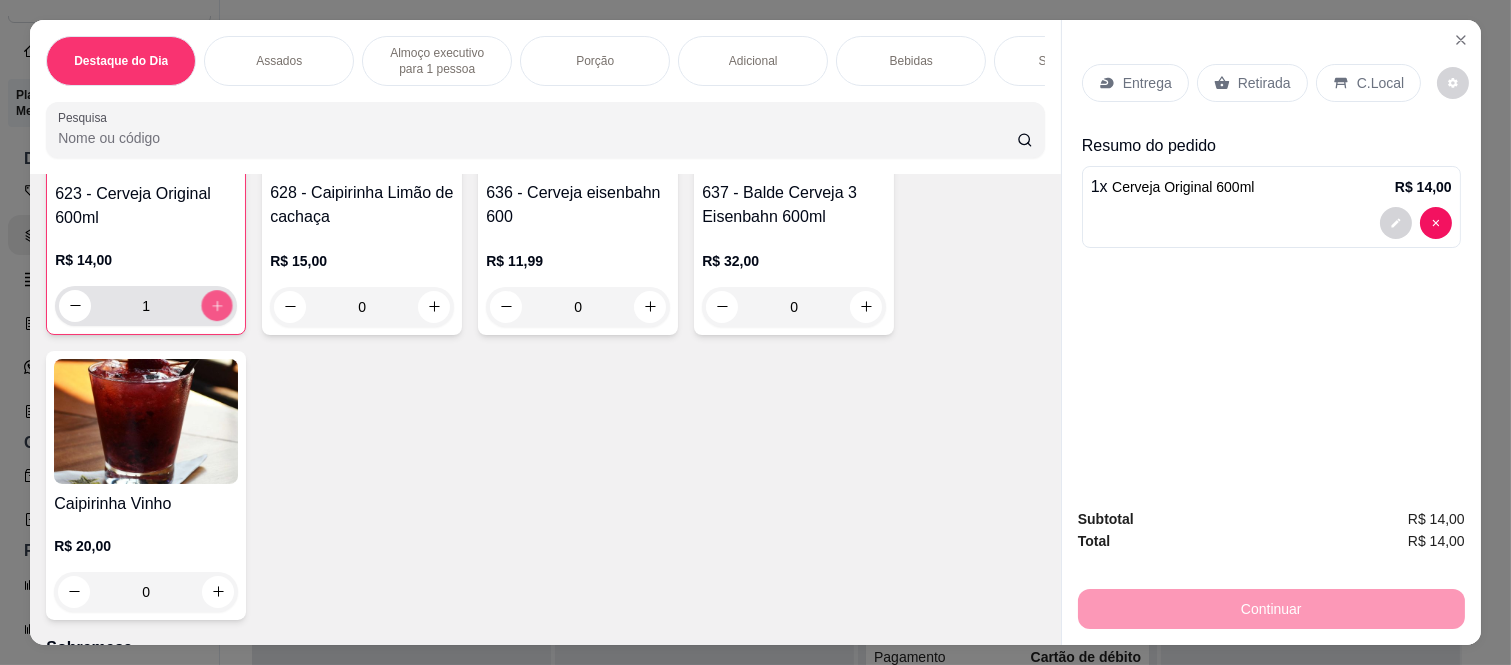 click 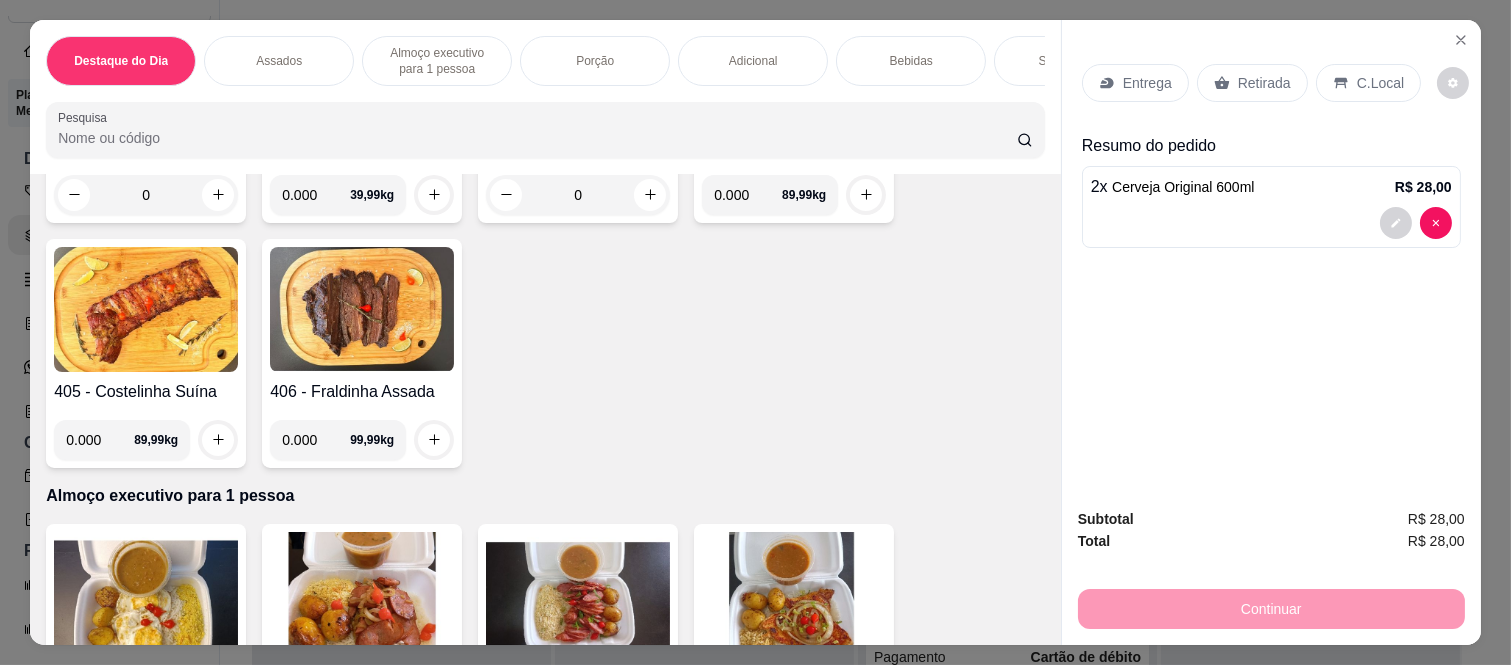 scroll, scrollTop: 888, scrollLeft: 0, axis: vertical 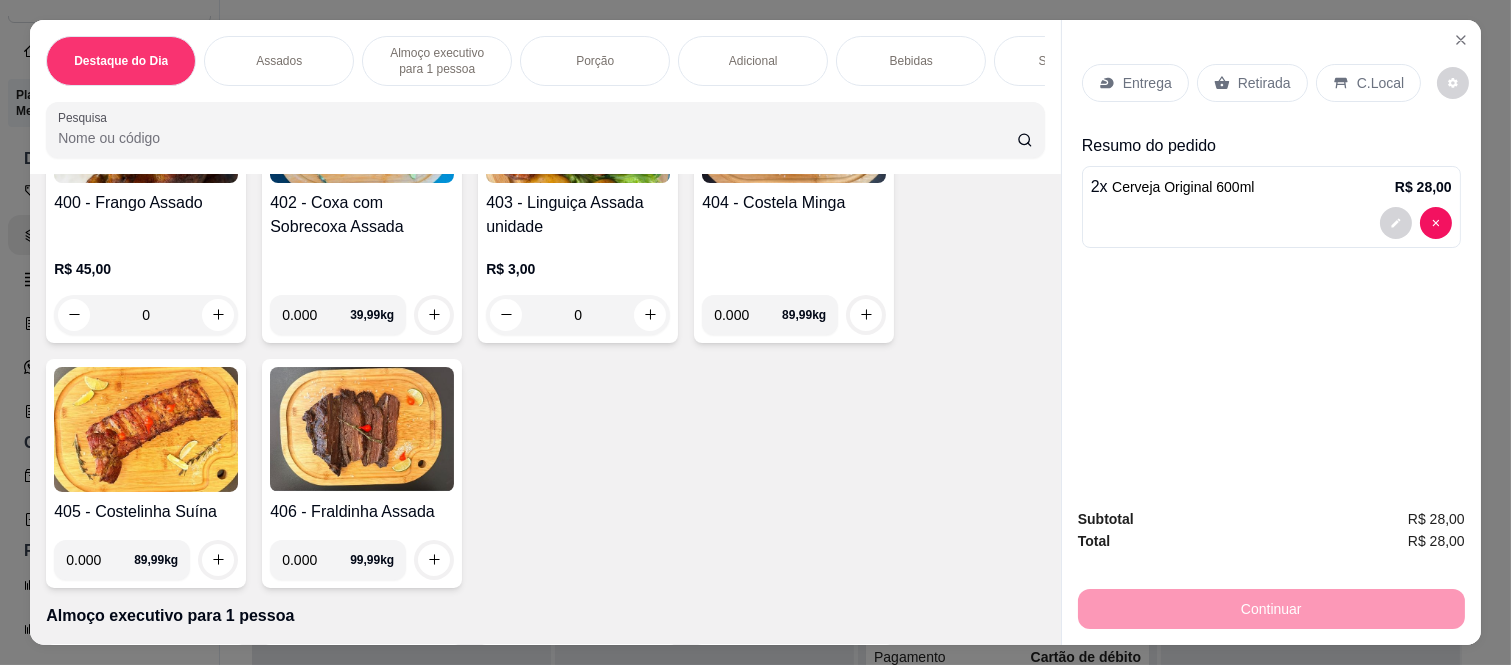 click on "0" at bounding box center [578, 315] 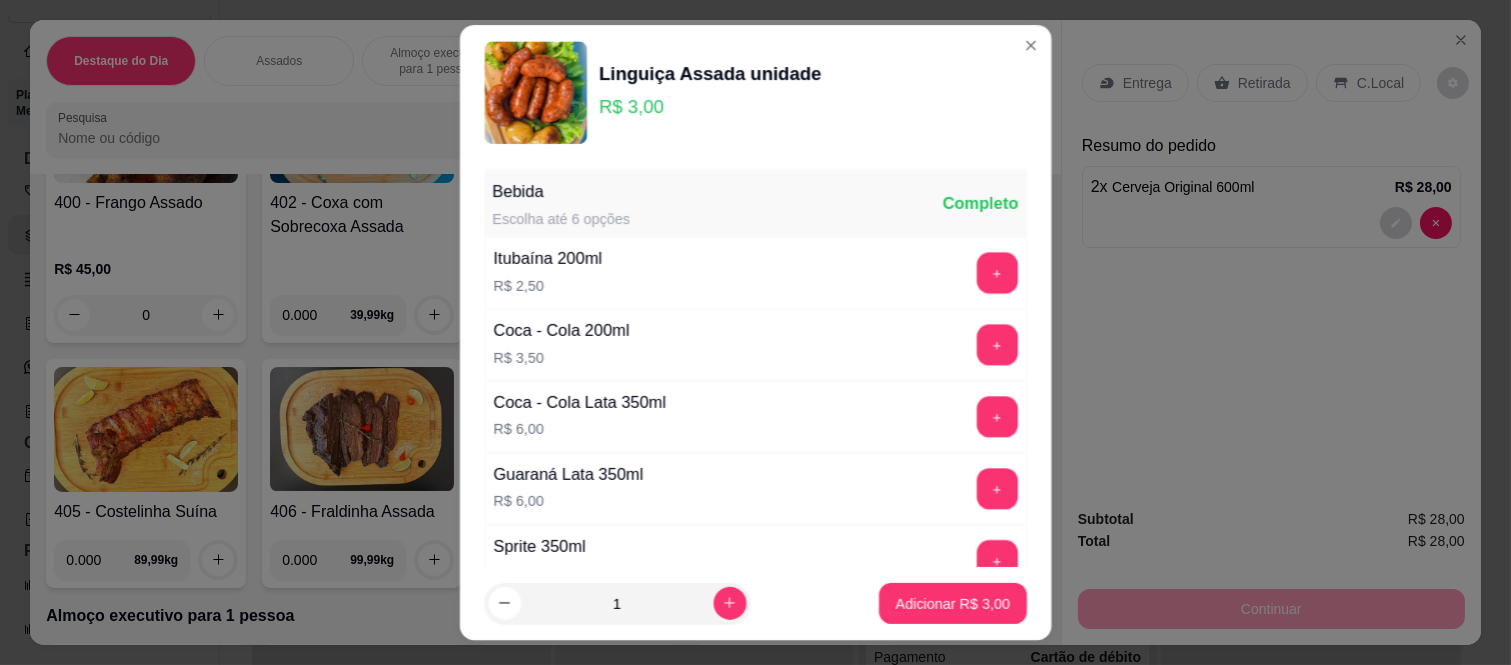 click on "Coca - Cola 200ml R$ 3,50 +" at bounding box center [755, 345] 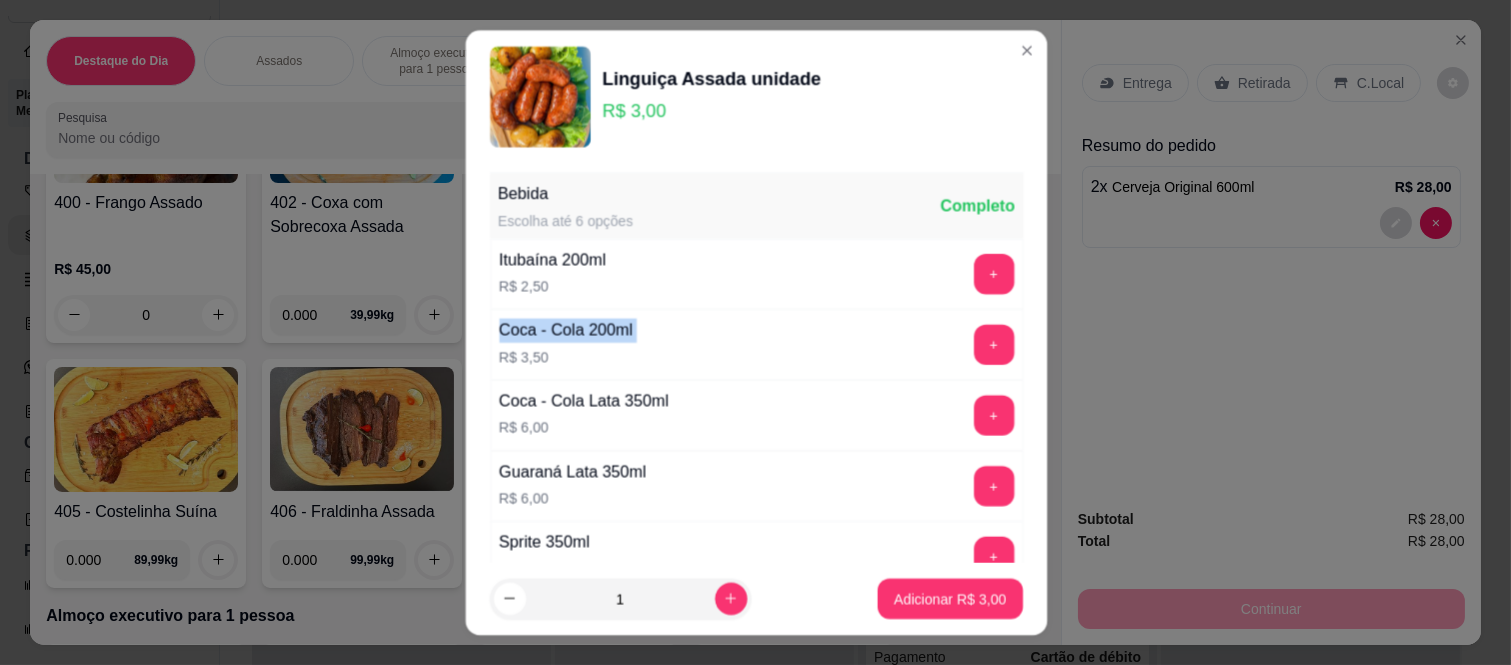 click on "Coca - Cola 200ml R$ 3,50 +" at bounding box center [755, 344] 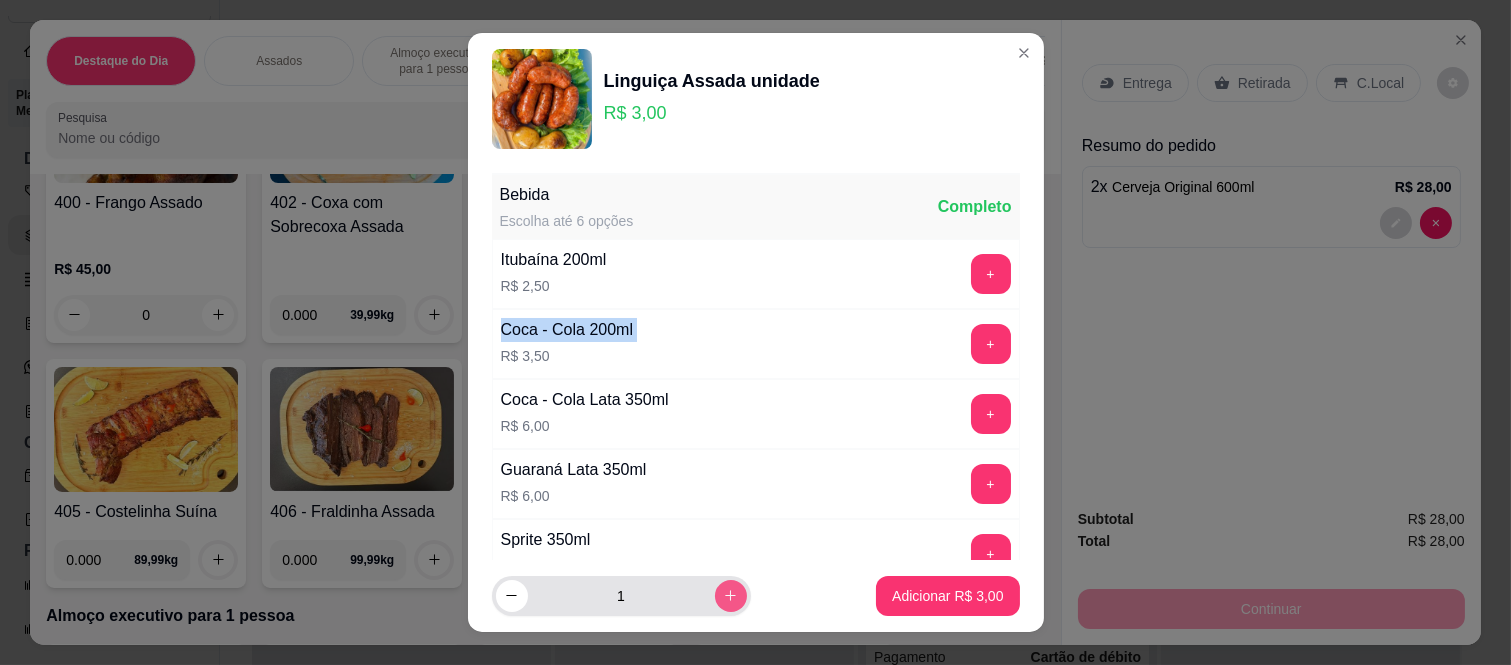 click 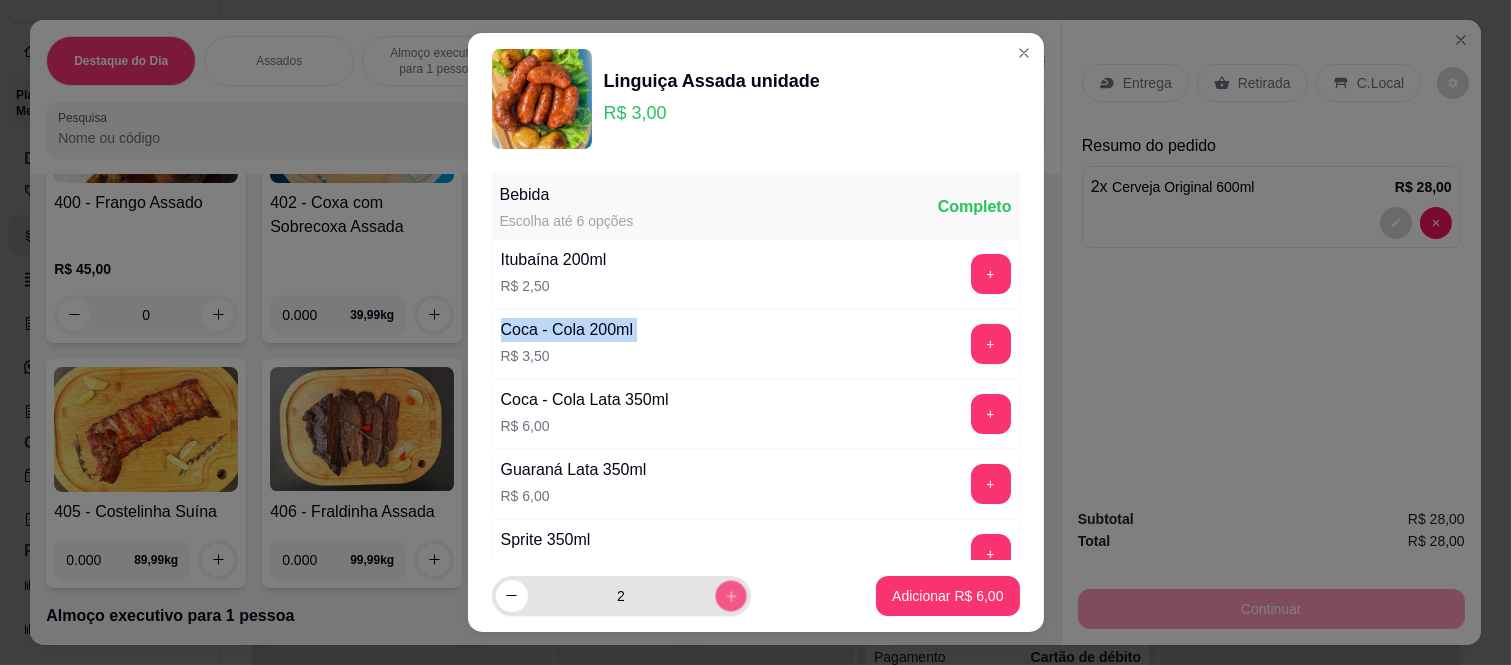 click 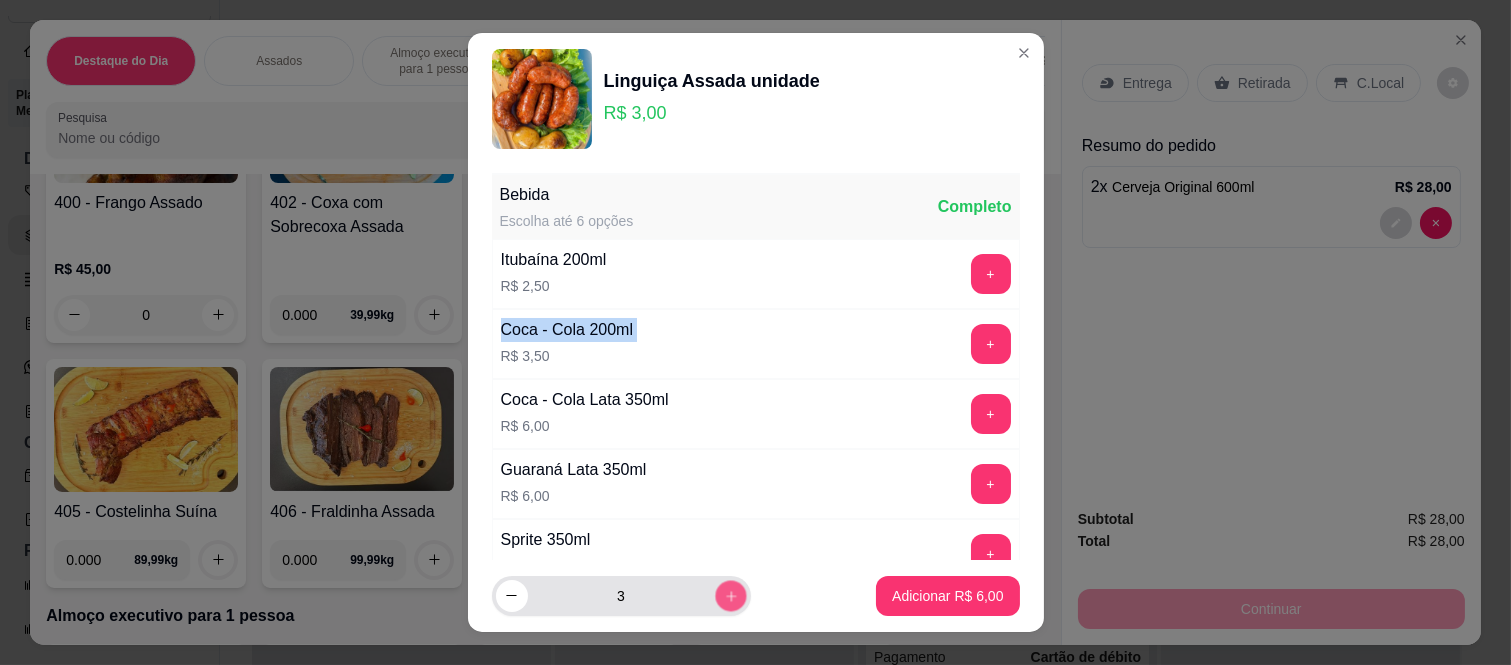 click 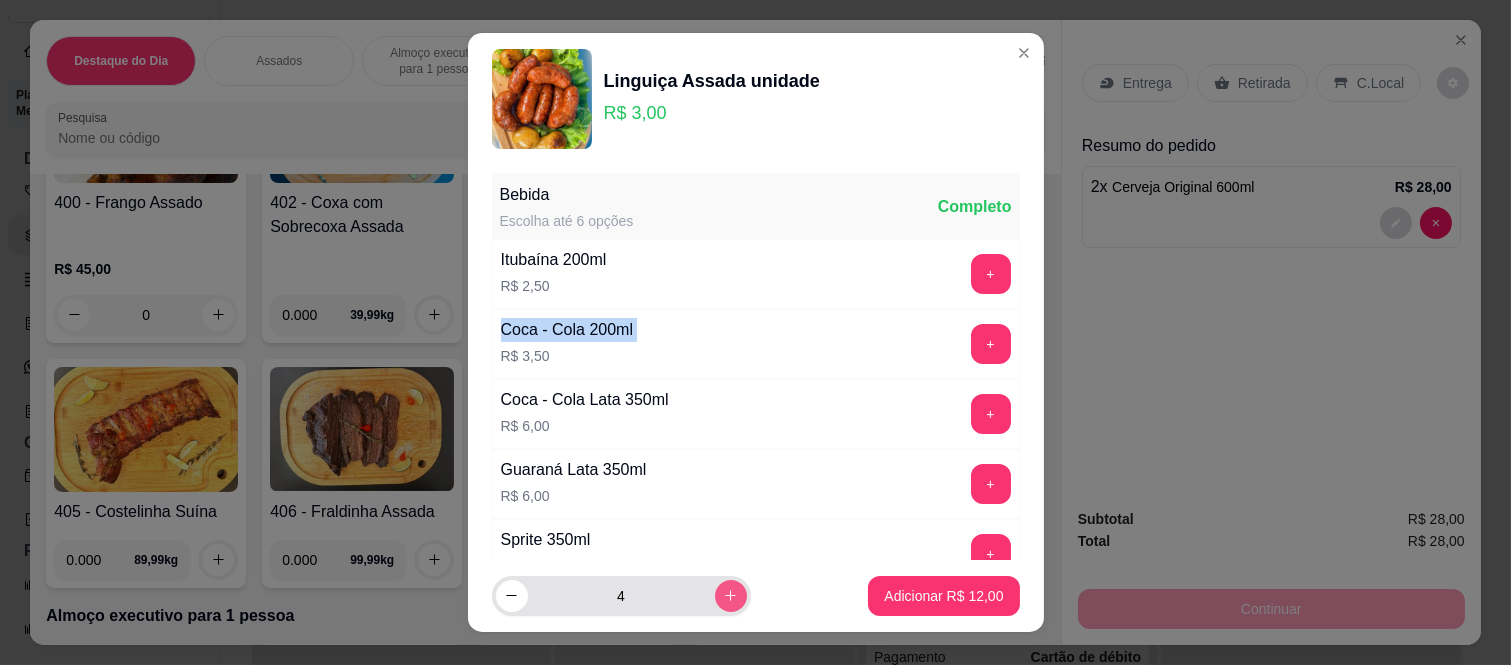 click 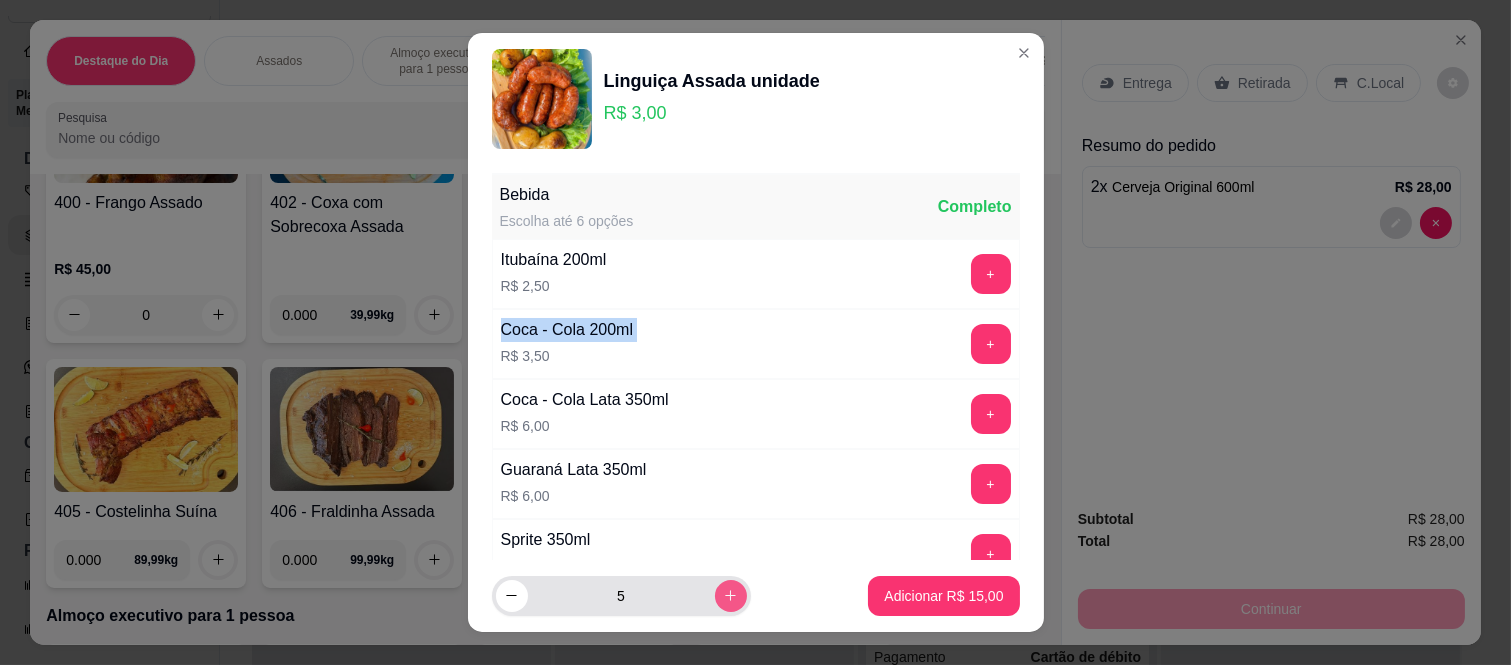 click 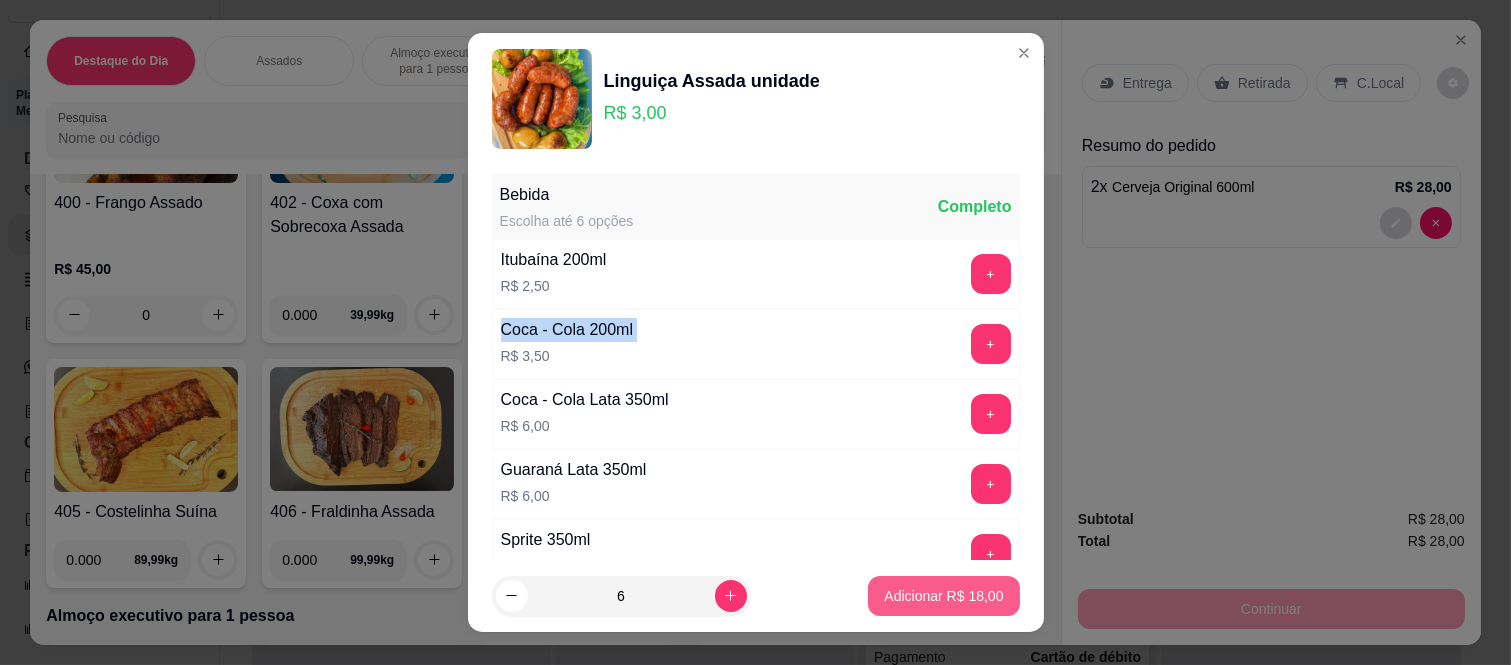 click on "Adicionar   R$ 18,00" at bounding box center (943, 596) 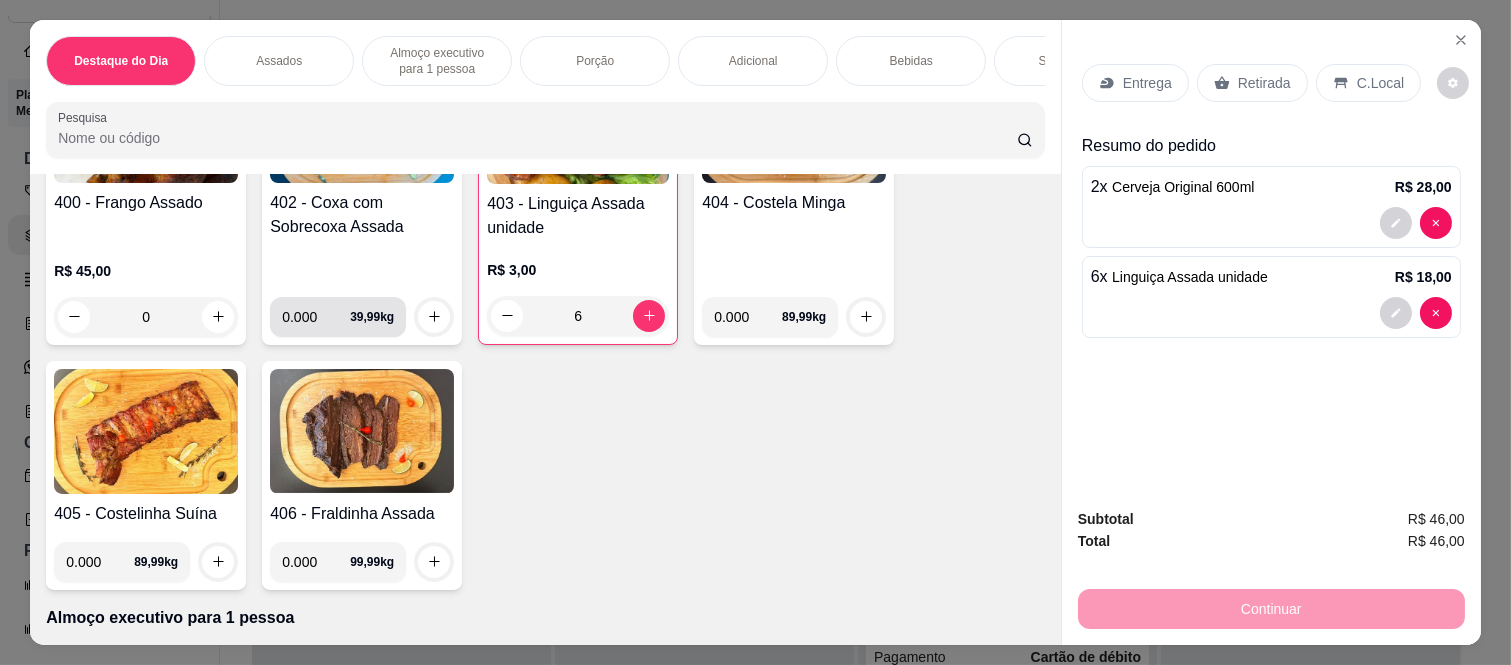 click on "0.000" at bounding box center (316, 317) 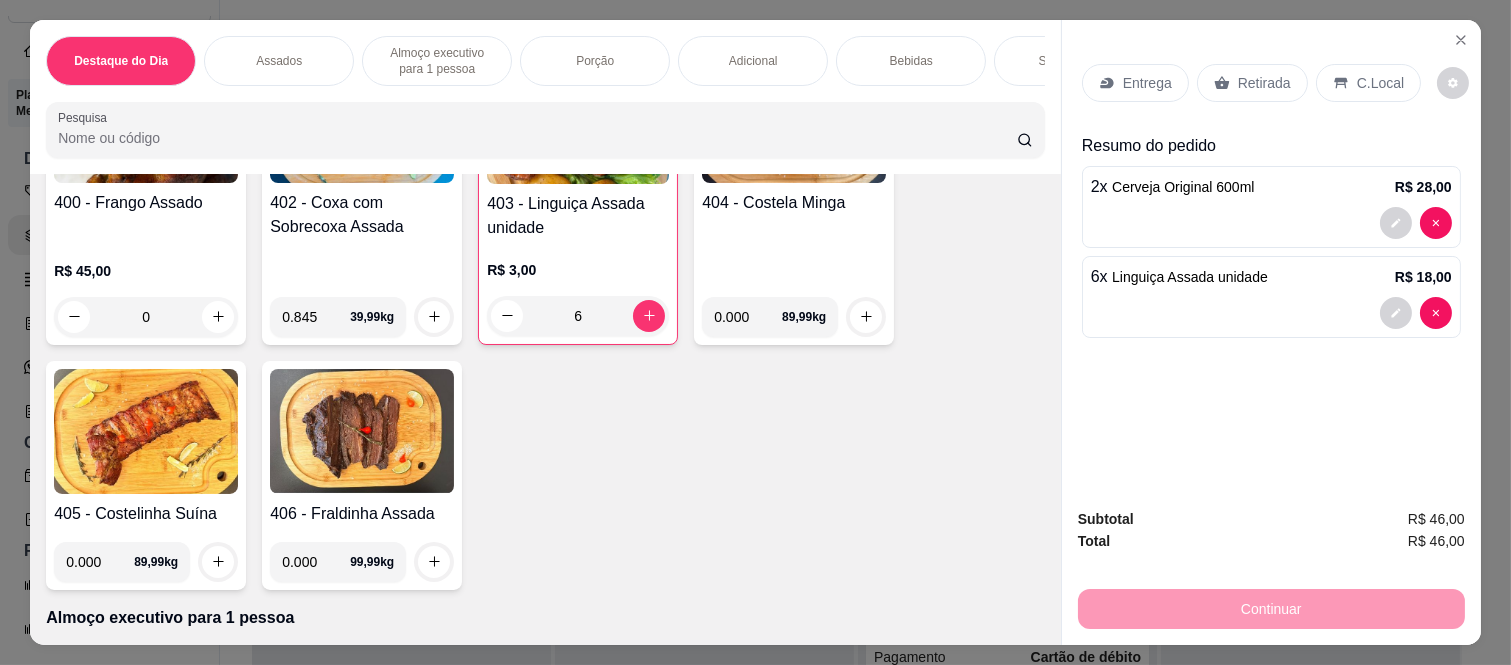 type on "0.845" 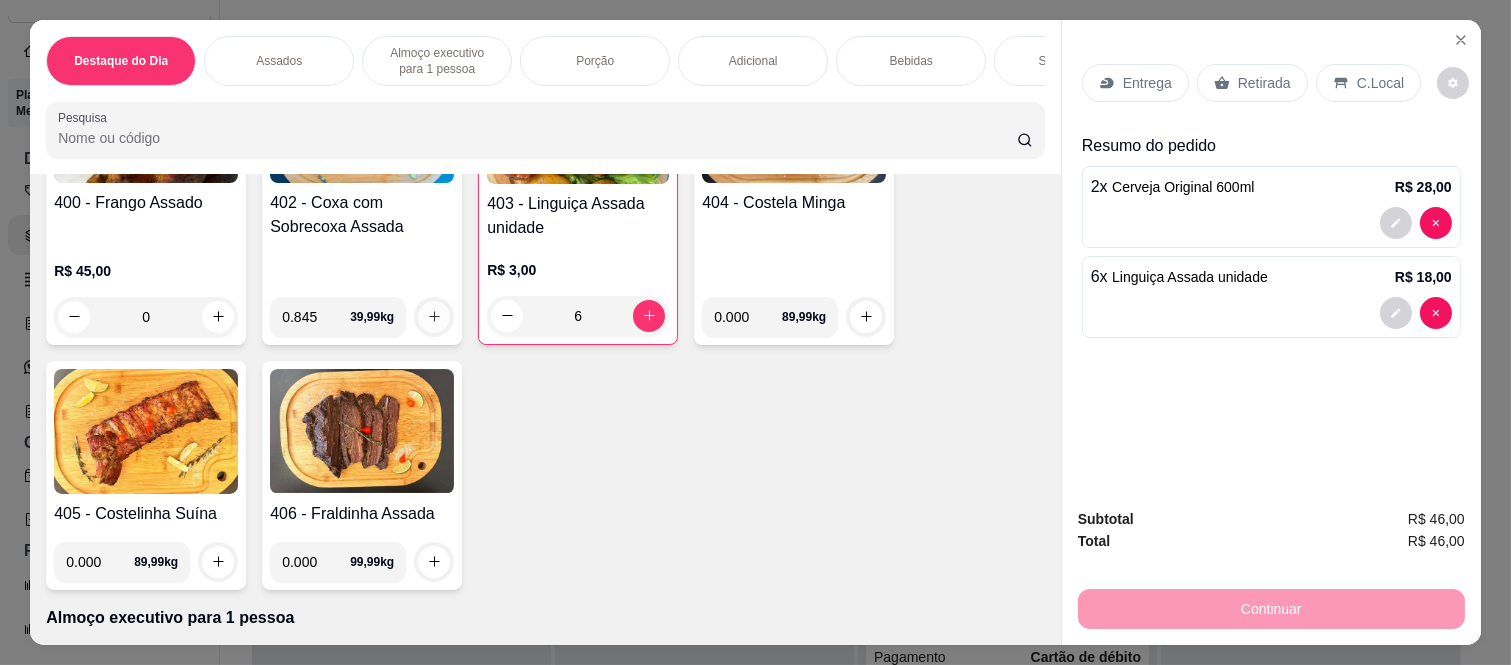 click 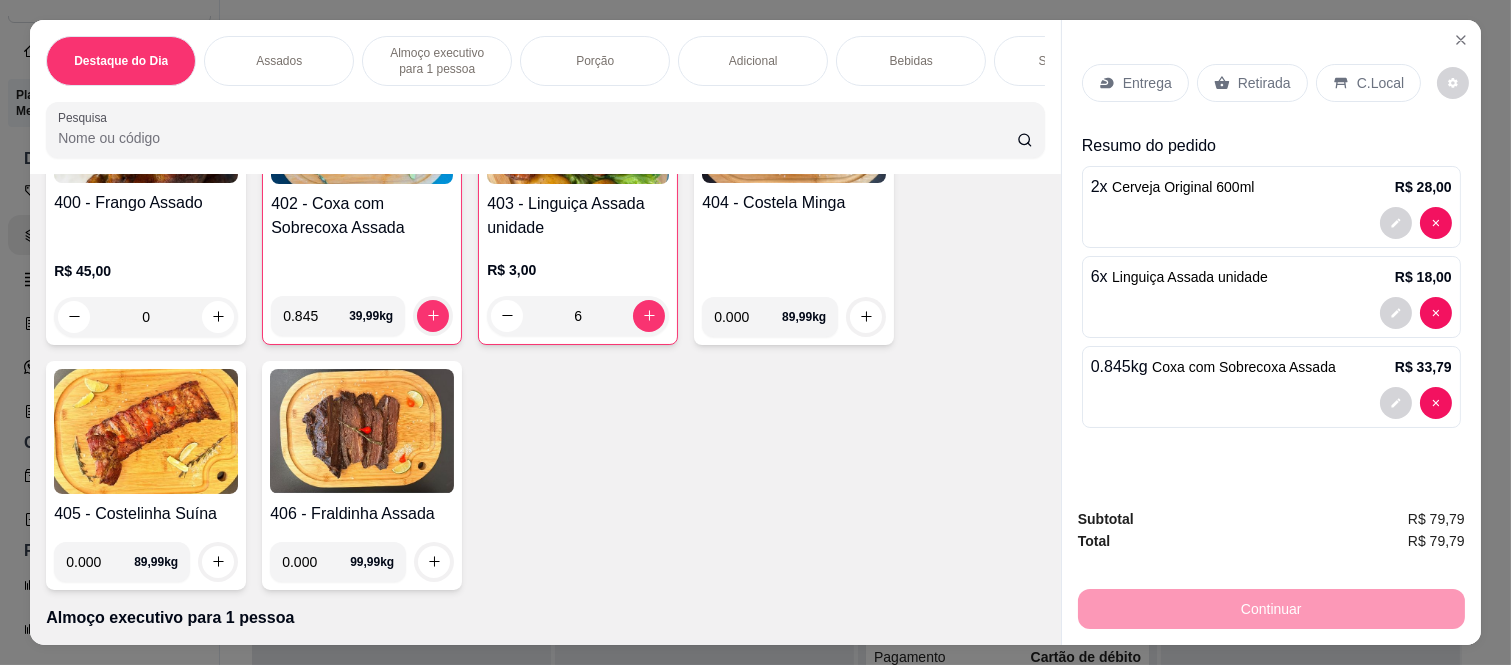 click on "Retirada" at bounding box center [1264, 83] 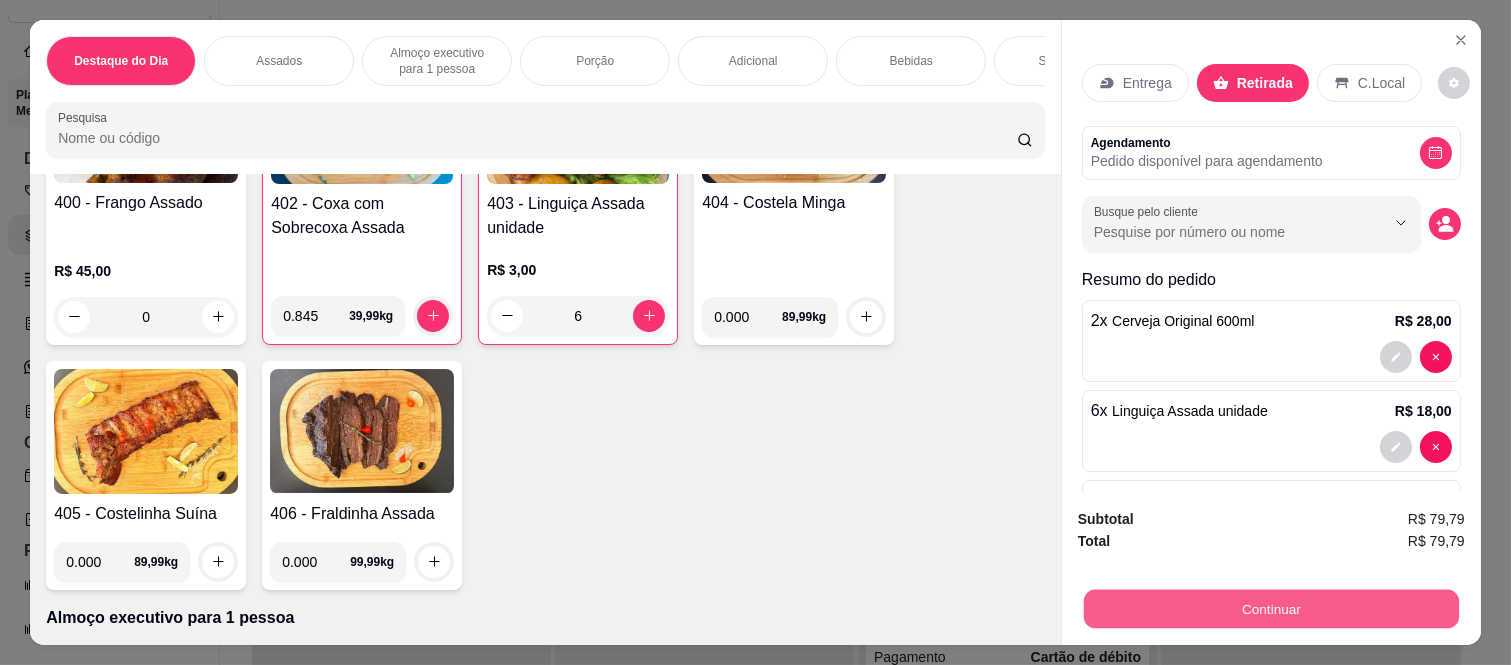click on "Continuar" at bounding box center [1271, 609] 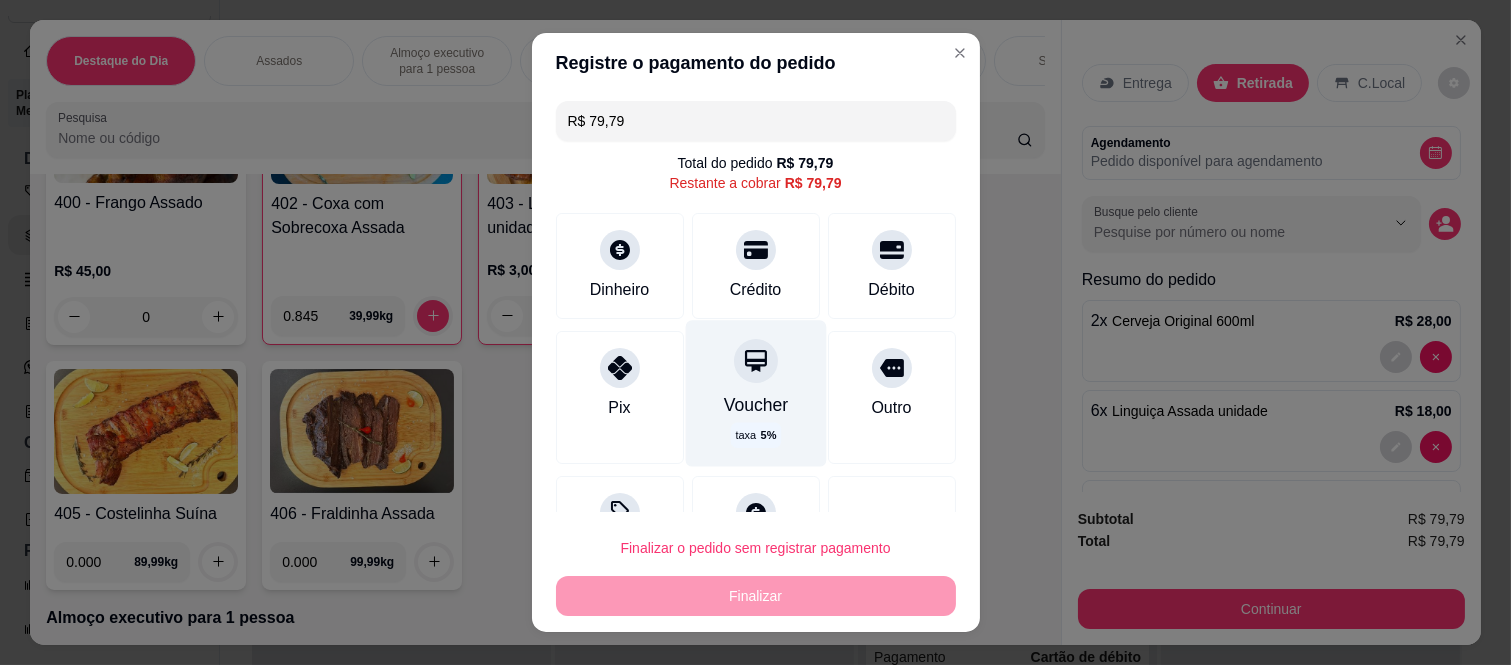 click on "Voucher" at bounding box center [755, 405] 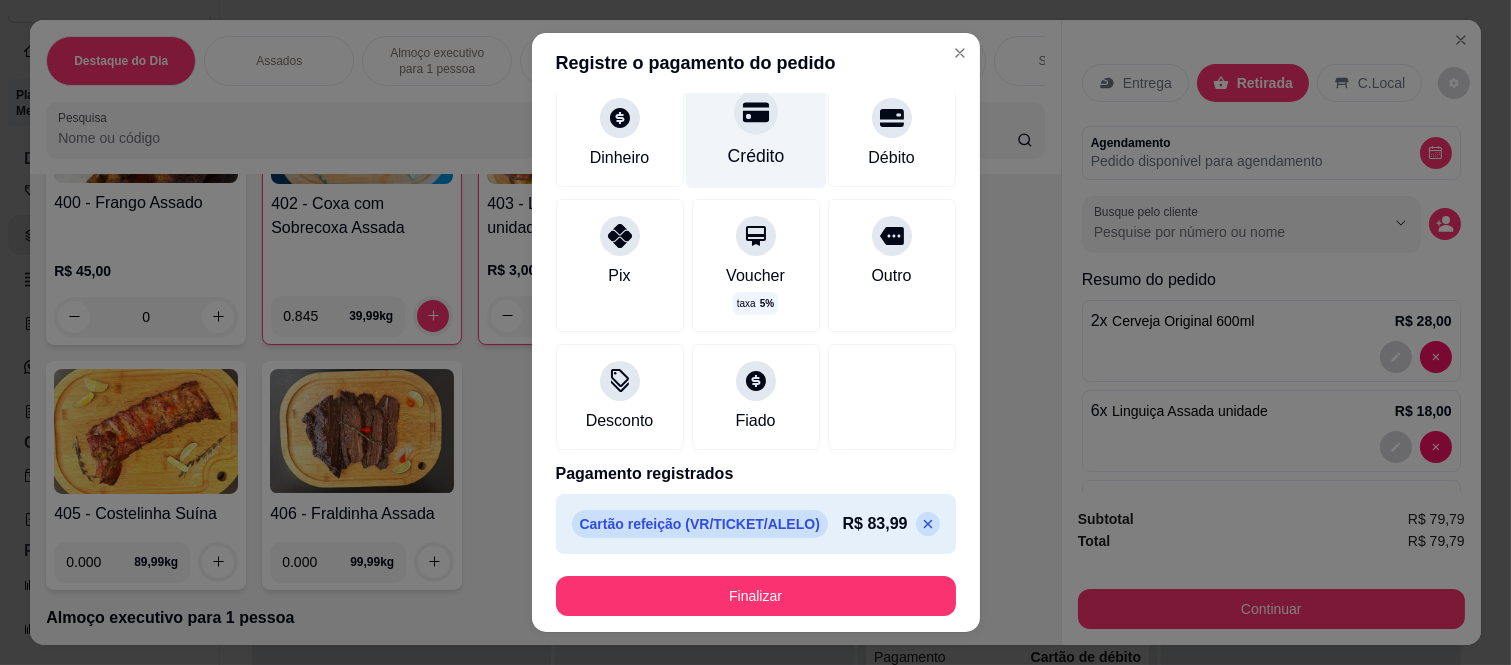 scroll, scrollTop: 114, scrollLeft: 0, axis: vertical 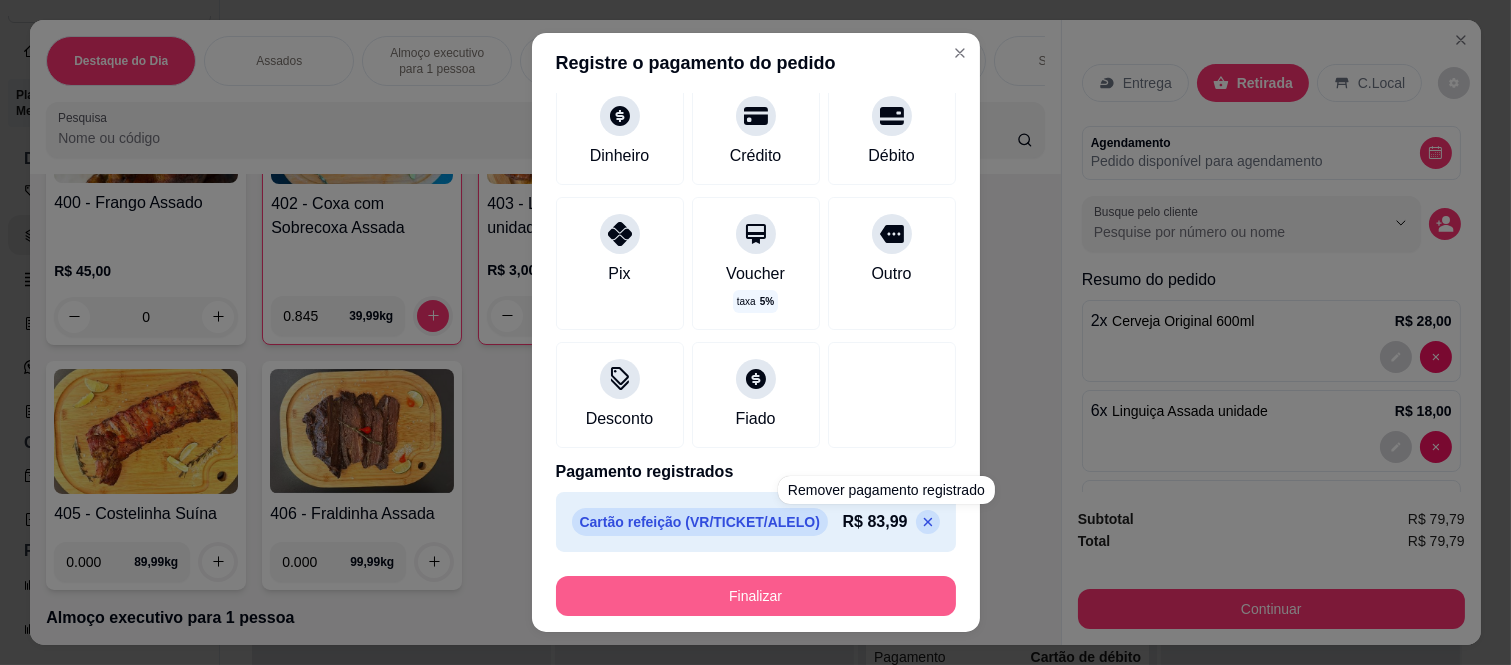 click on "Finalizar" at bounding box center [756, 596] 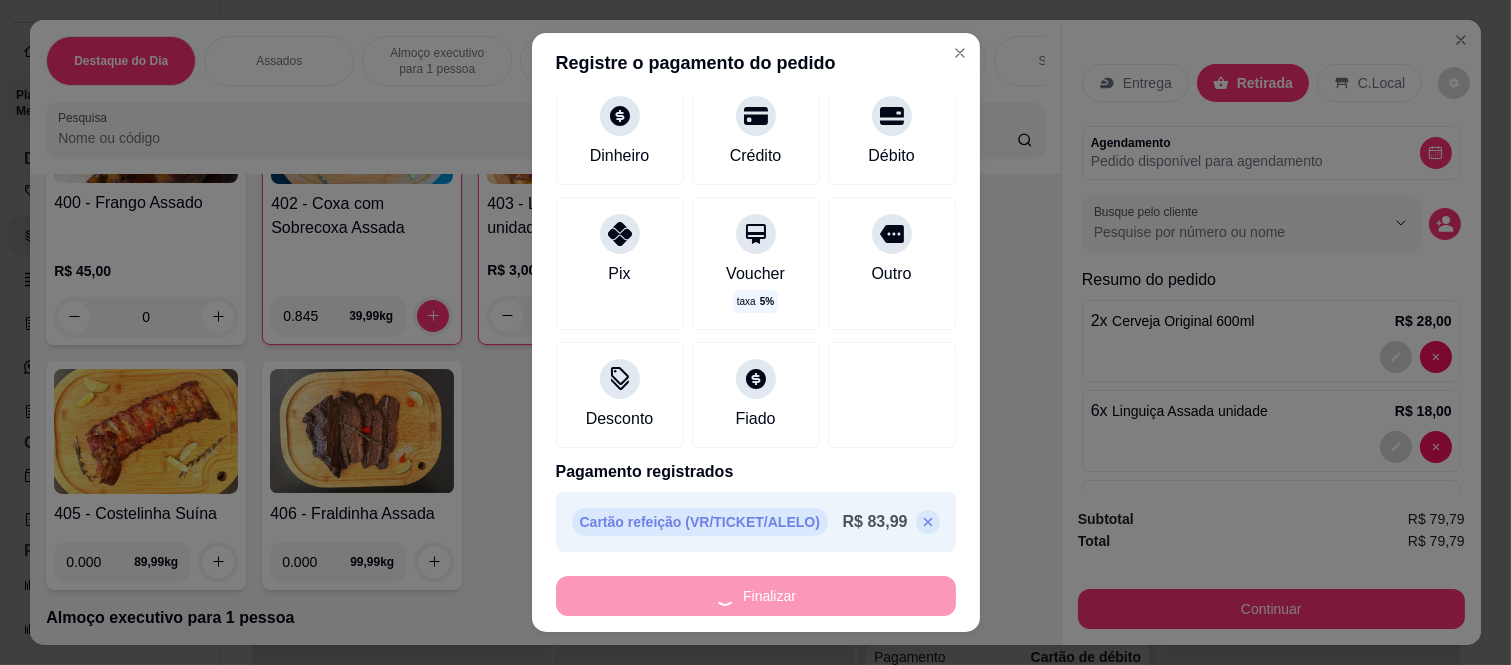 type on "0" 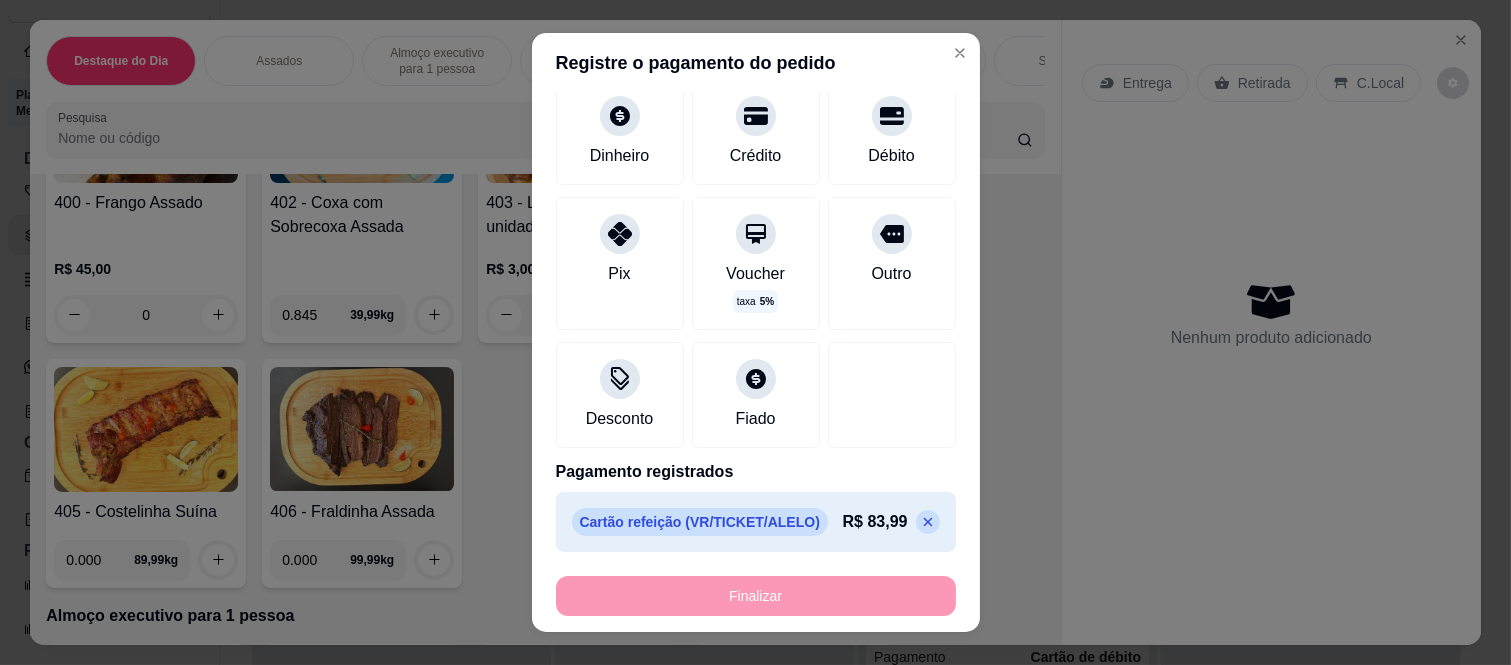 type on "-R$ 79,79" 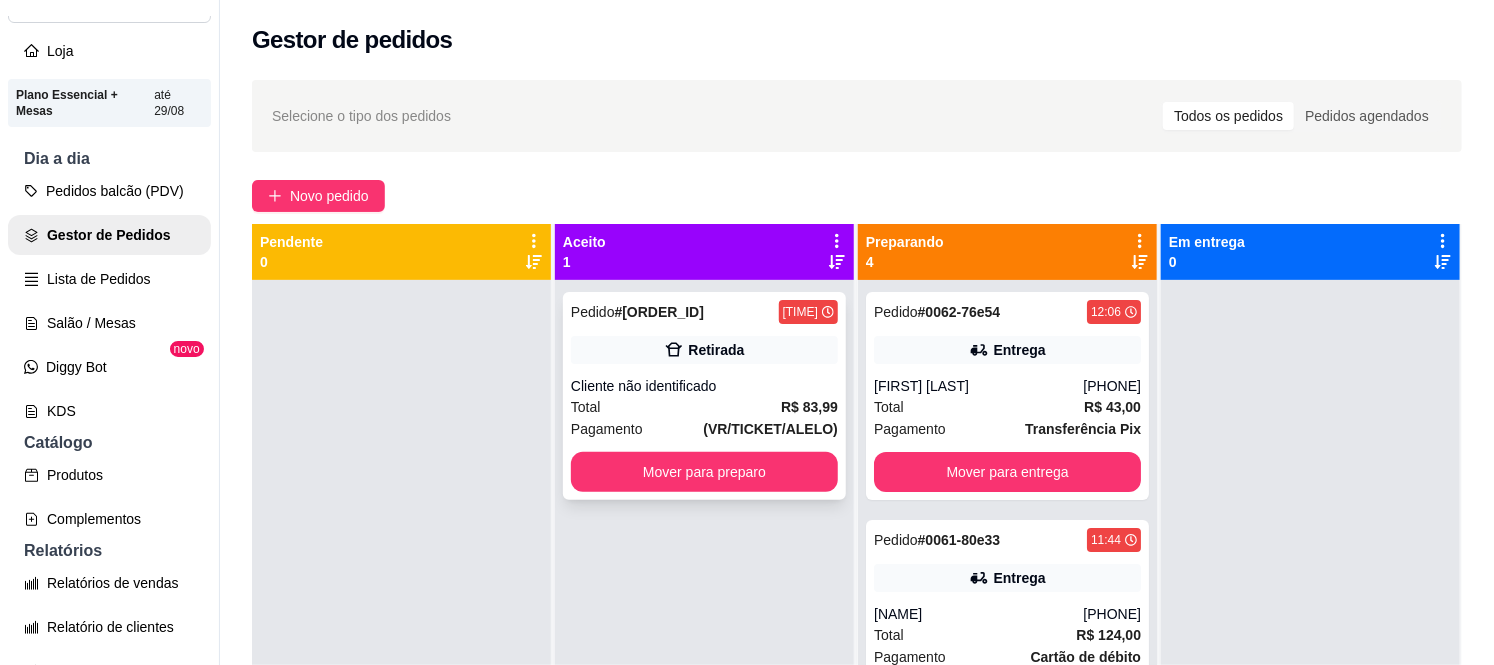 click on "Cliente não identificado" at bounding box center (704, 386) 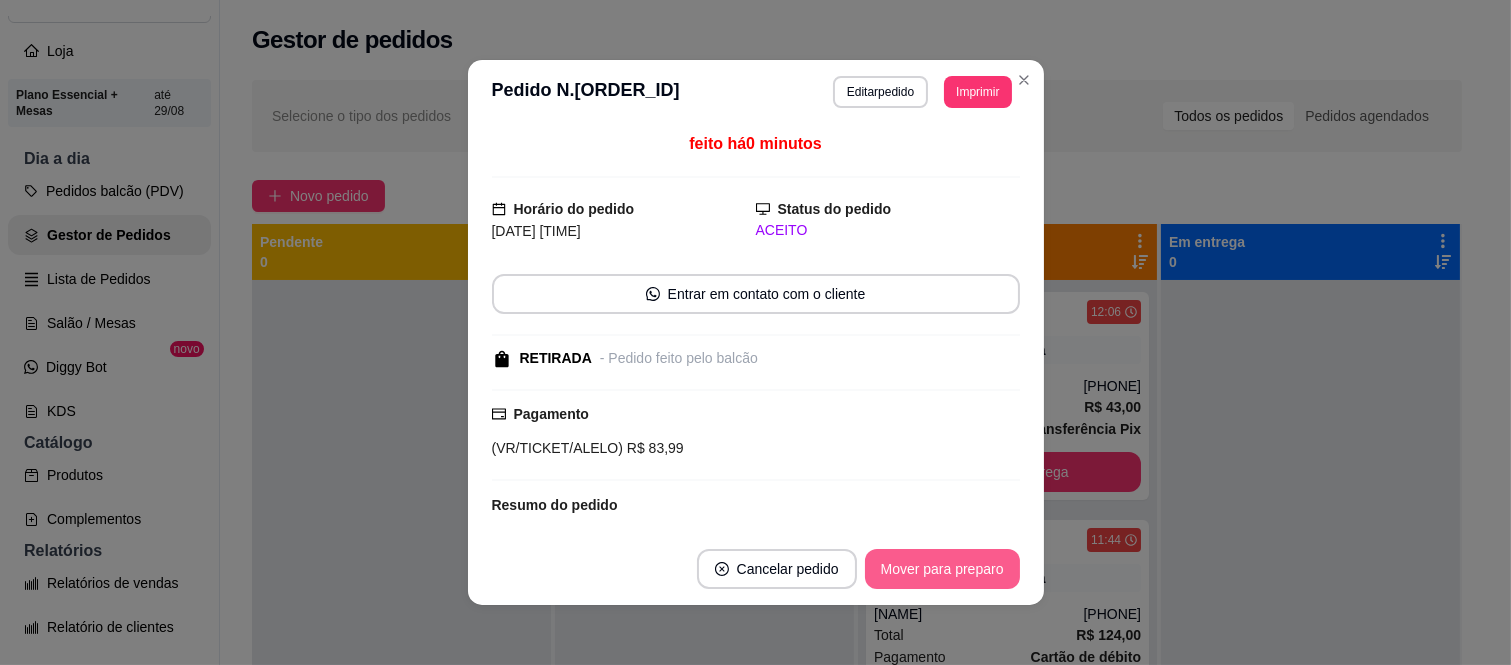 click on "Mover para preparo" at bounding box center [942, 569] 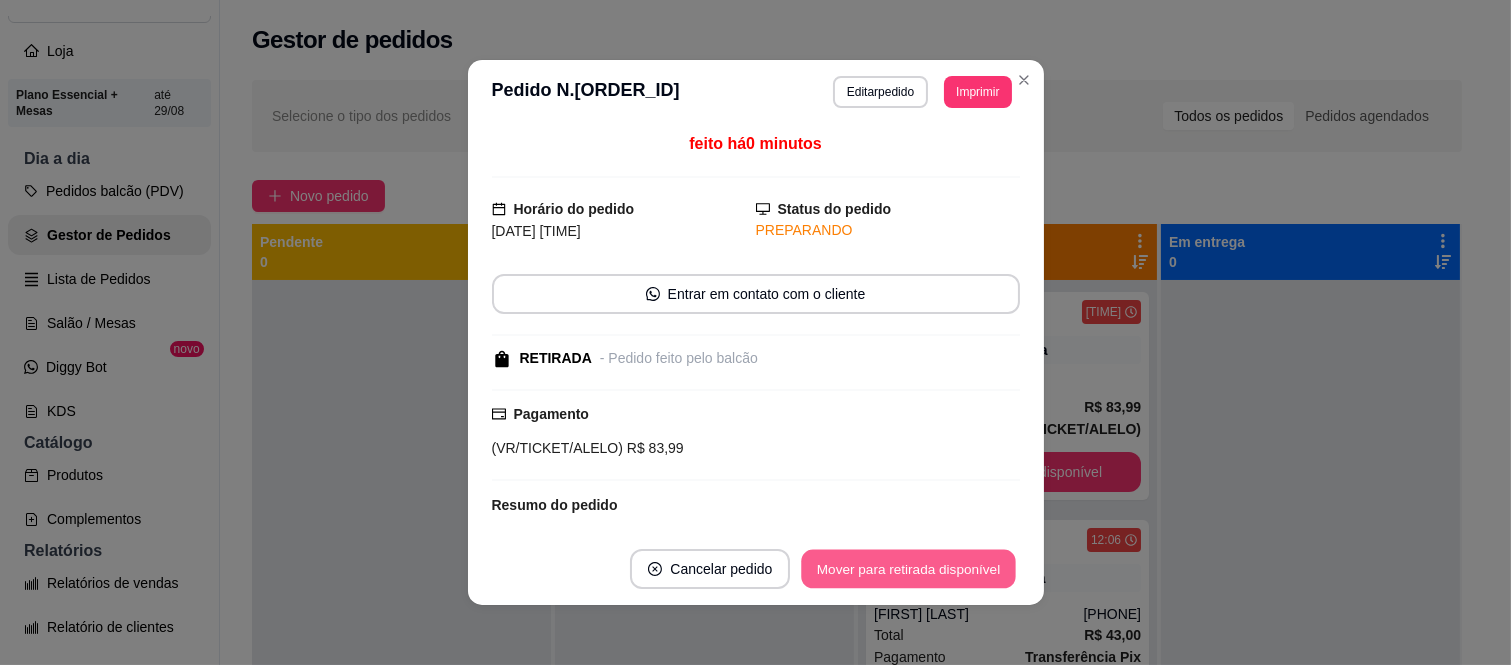 click on "Mover para retirada disponível" at bounding box center (909, 569) 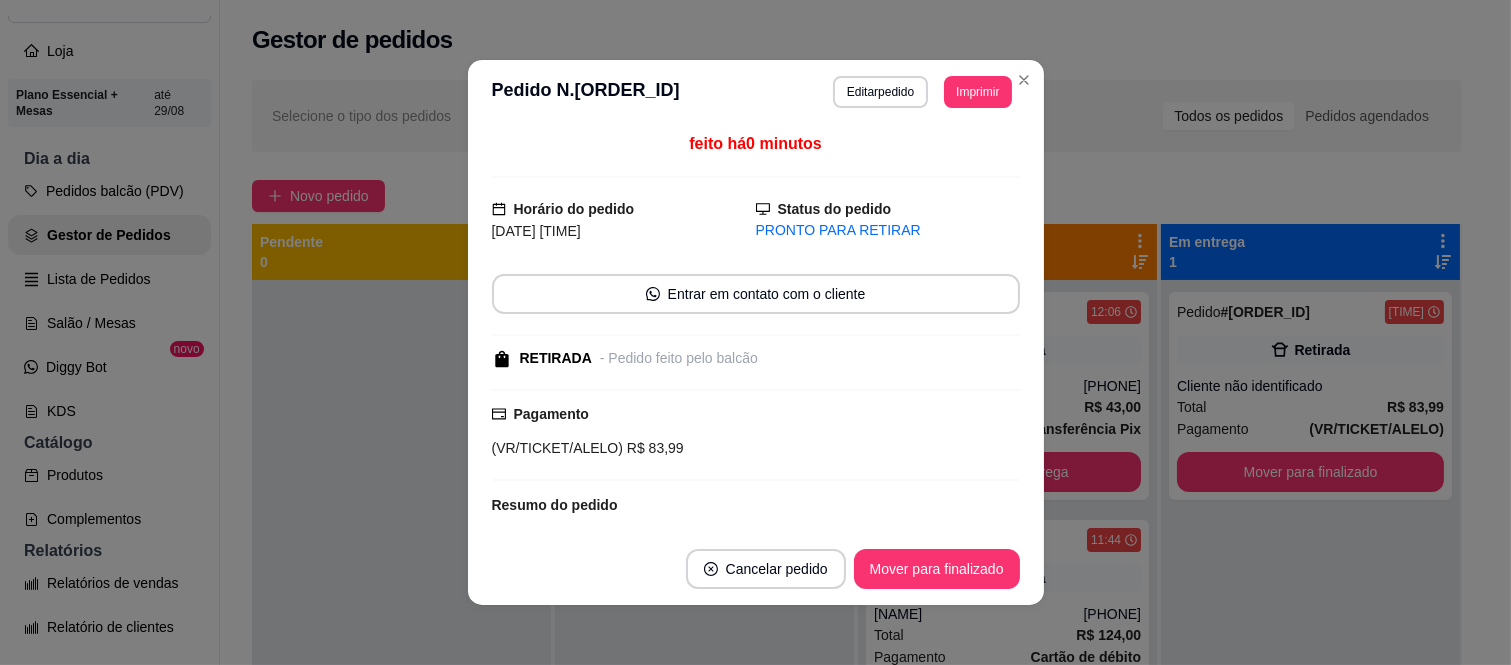 click on "Mover para finalizado" at bounding box center (937, 569) 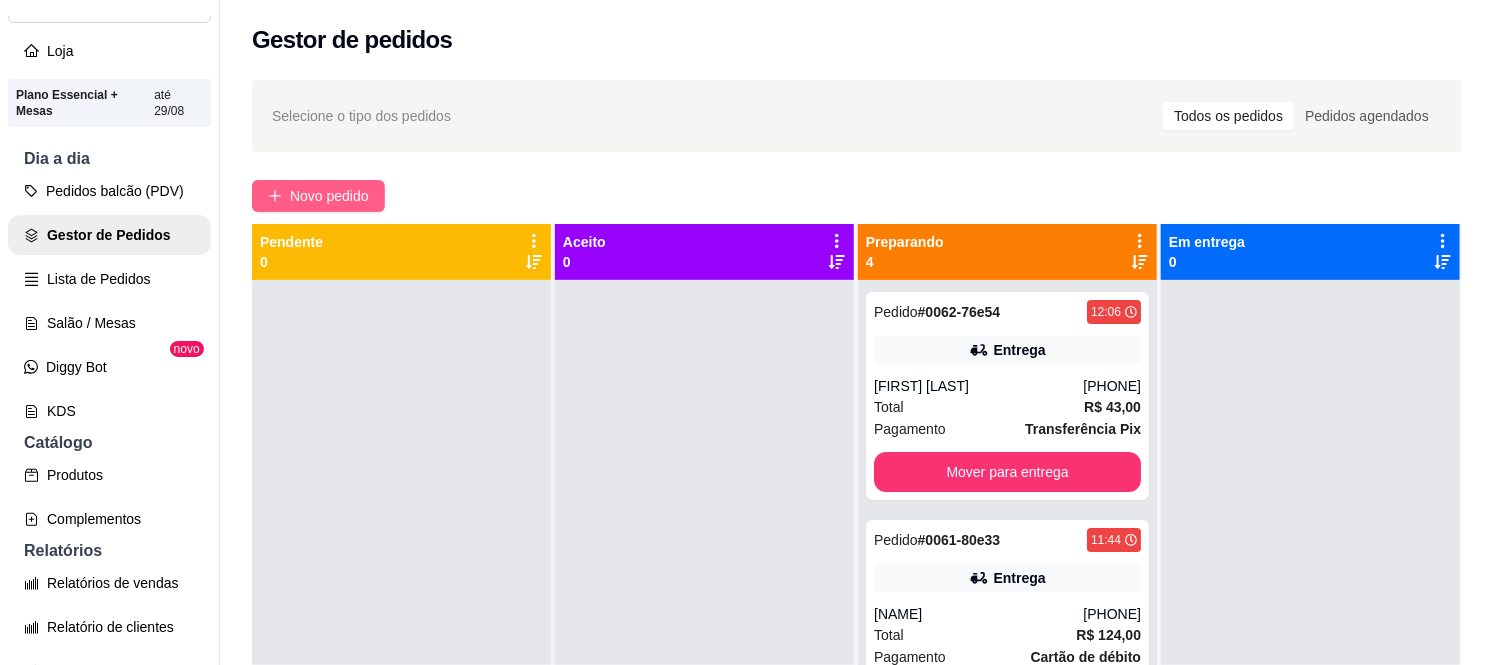 click on "Novo pedido" at bounding box center [318, 196] 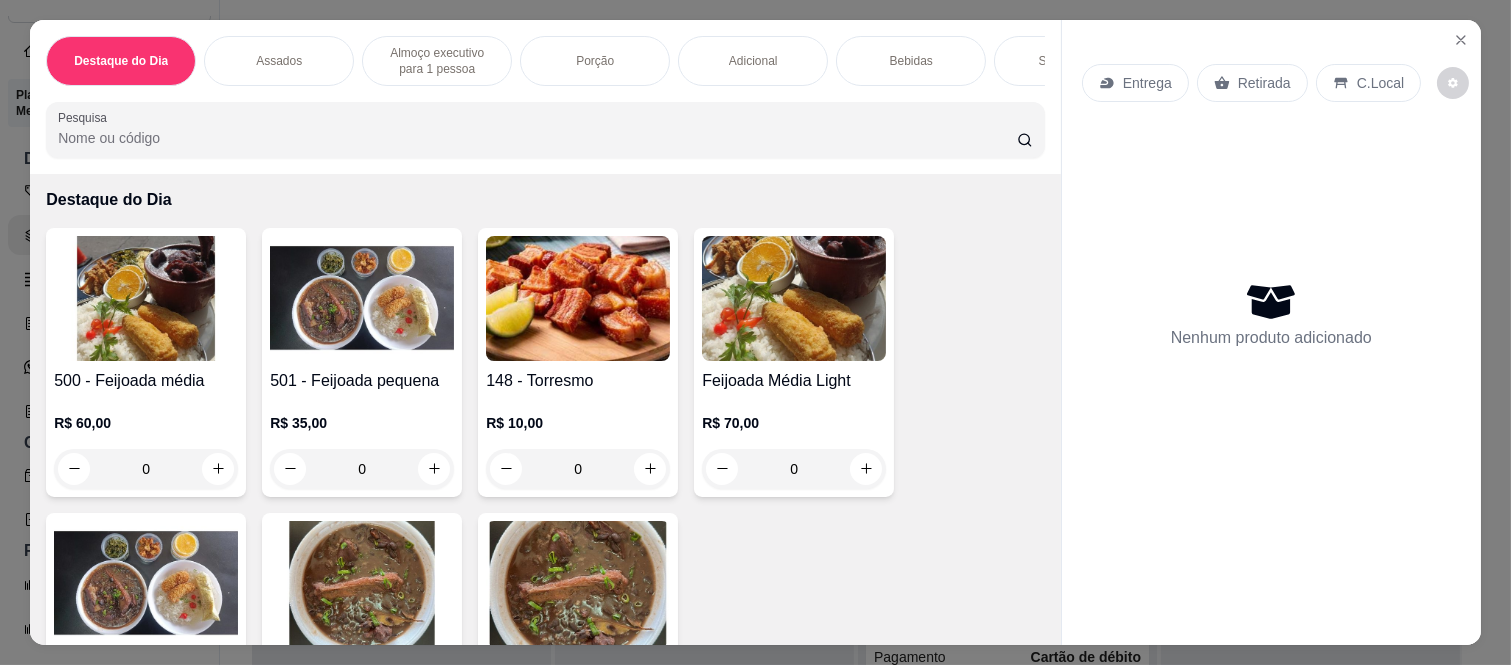 scroll, scrollTop: 111, scrollLeft: 0, axis: vertical 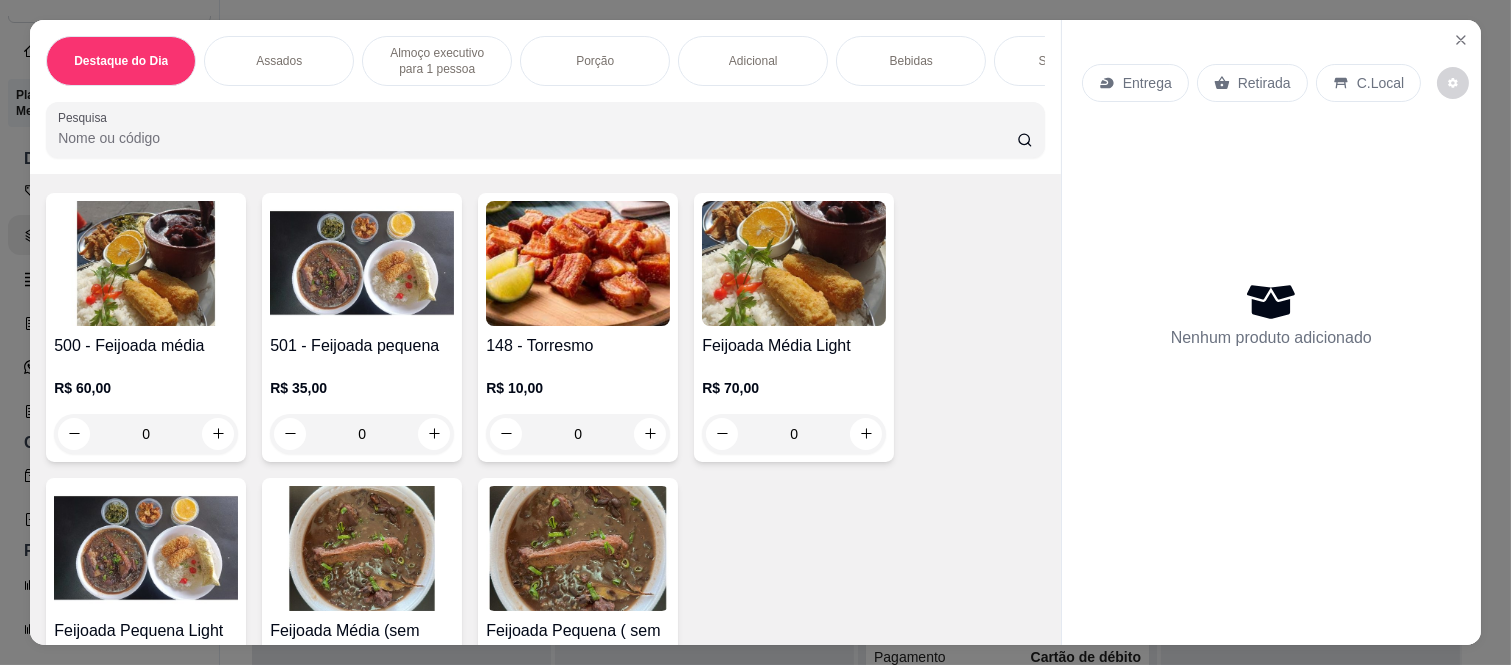 click on "0" at bounding box center [146, 434] 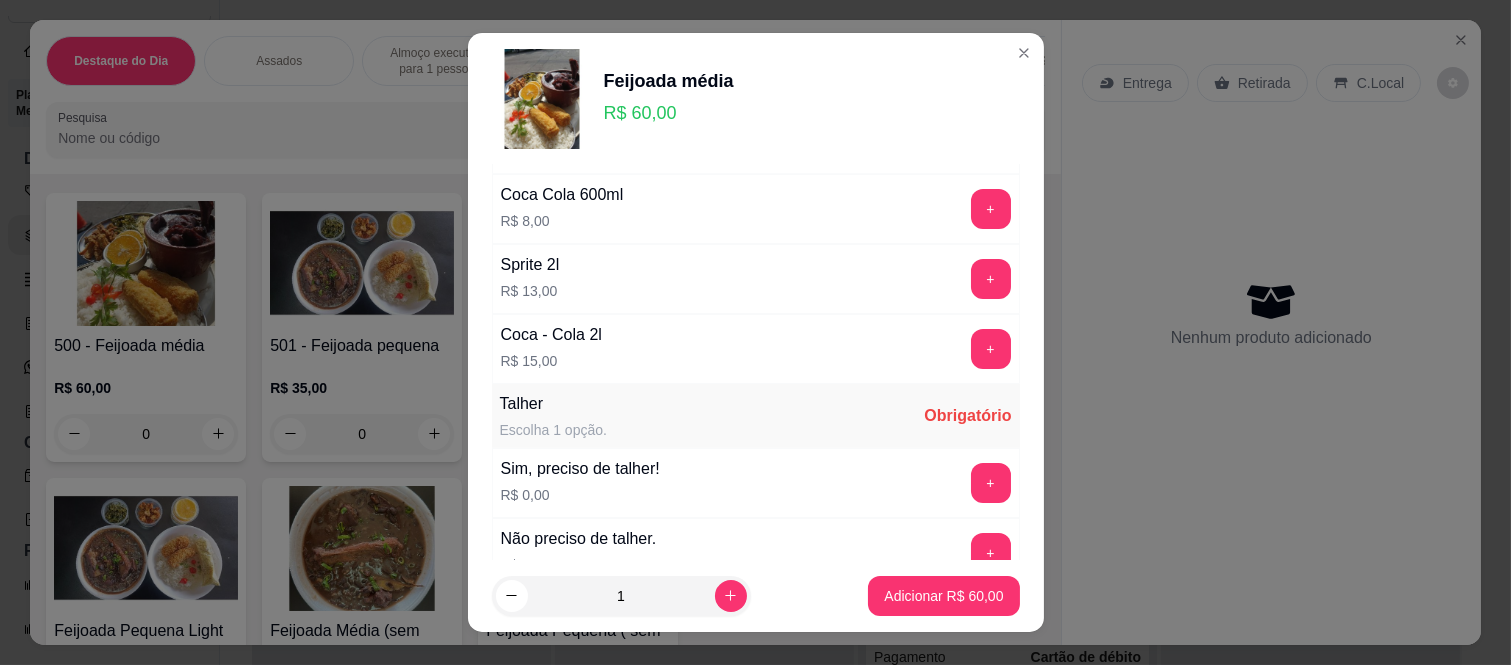 scroll, scrollTop: 1156, scrollLeft: 0, axis: vertical 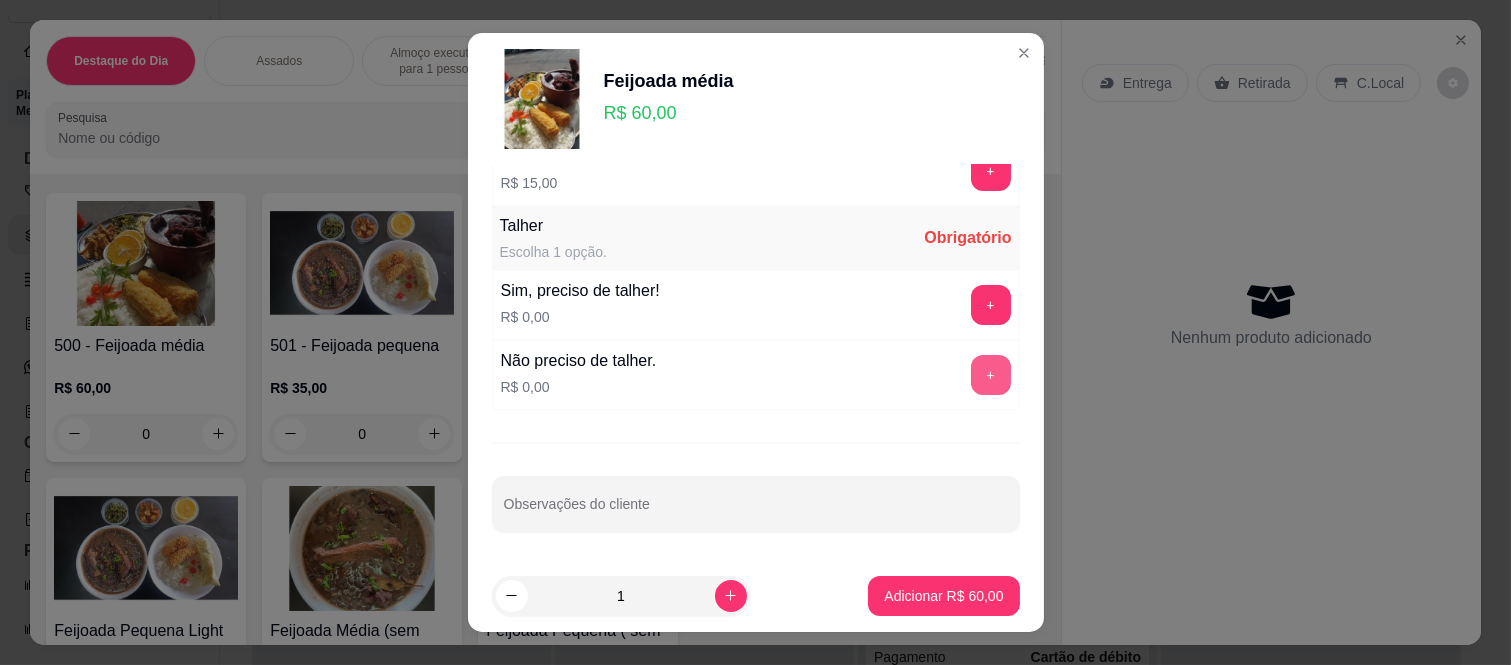 click on "+" at bounding box center [991, 375] 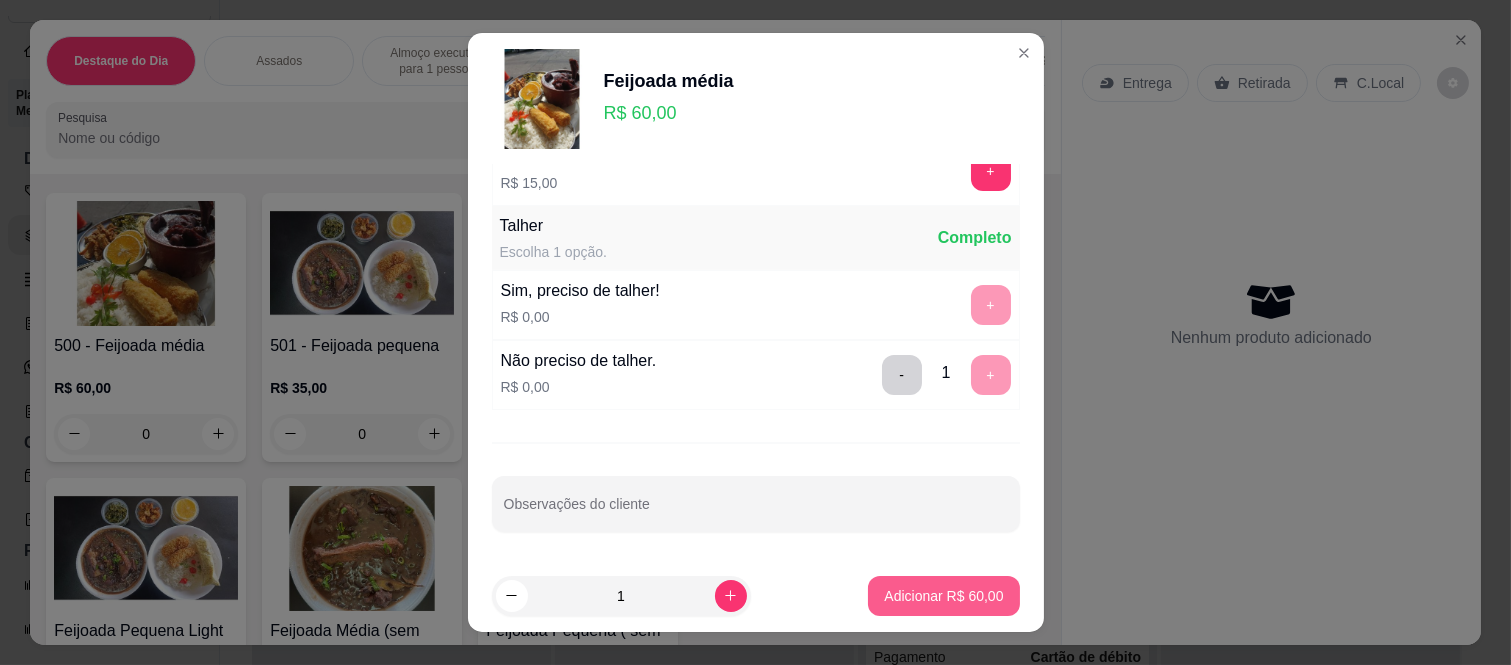 click on "Adicionar   R$ 60,00" at bounding box center [943, 596] 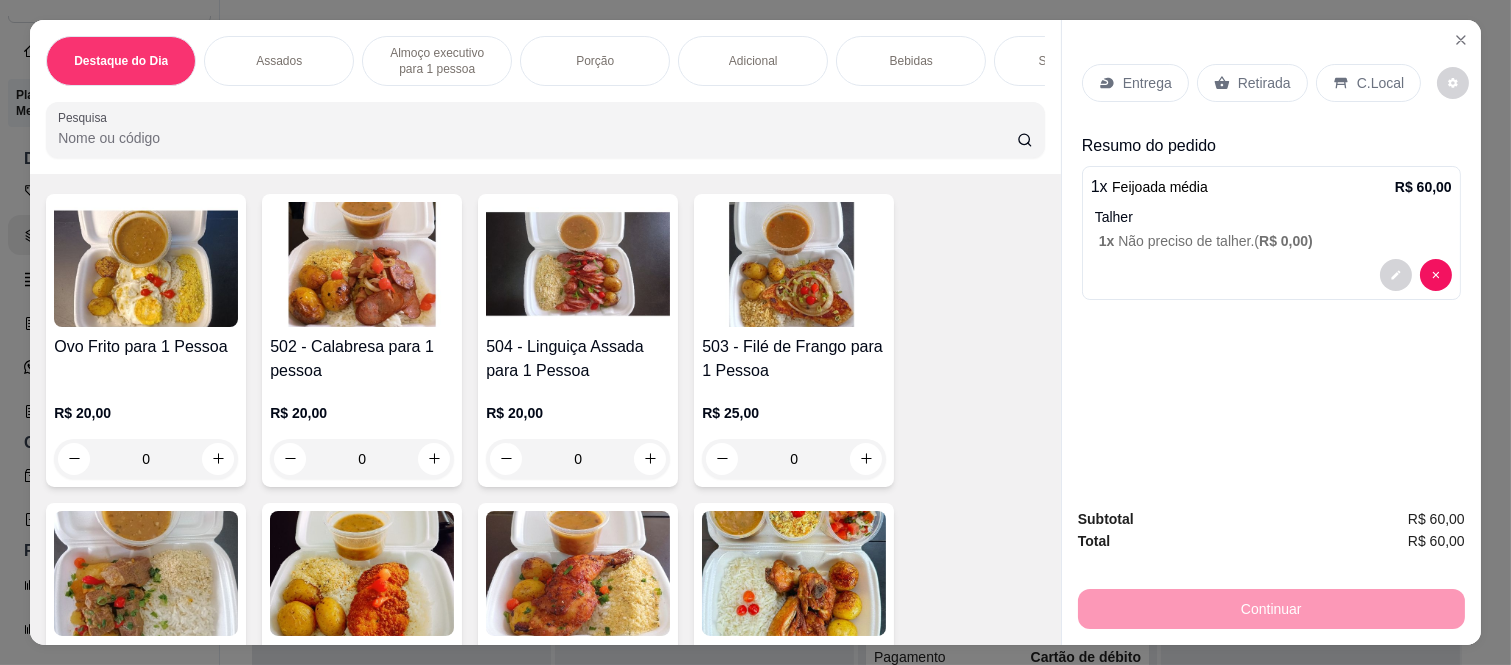 scroll, scrollTop: 1333, scrollLeft: 0, axis: vertical 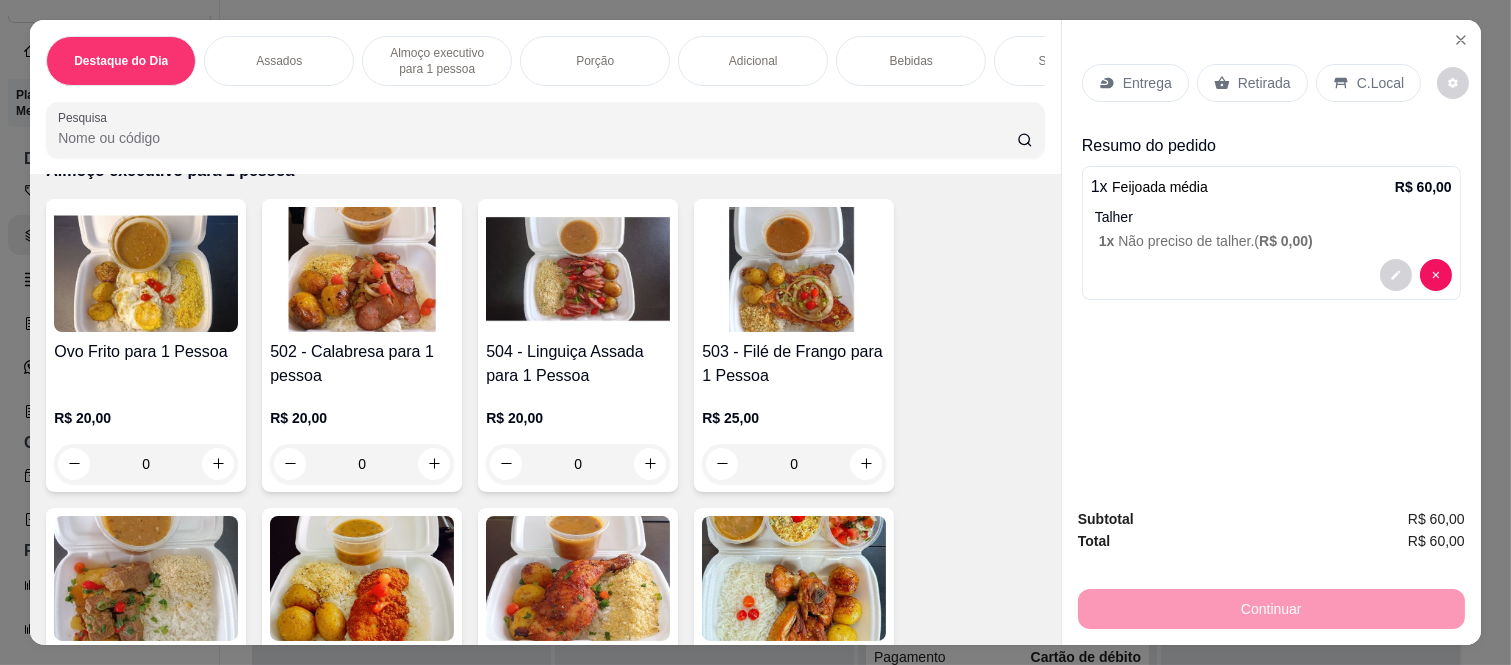 click on "0" at bounding box center [578, 464] 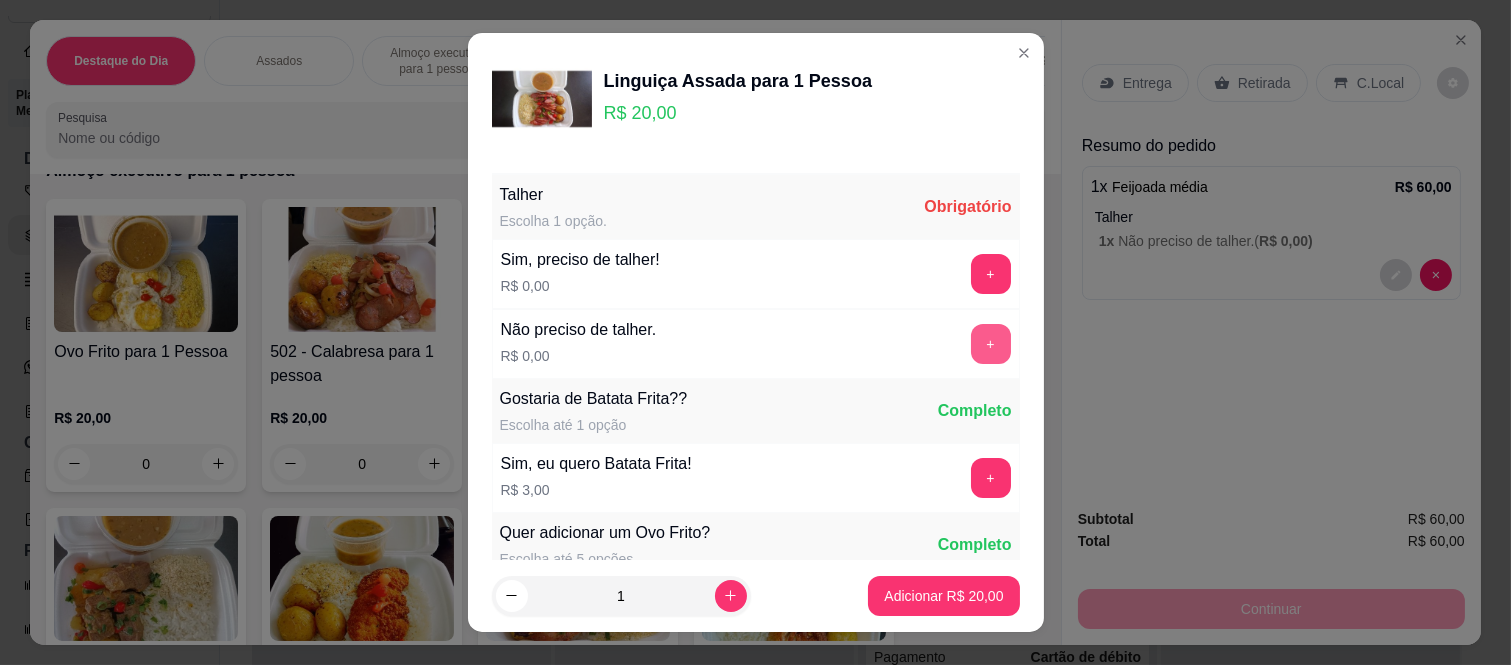 click on "+" at bounding box center (991, 344) 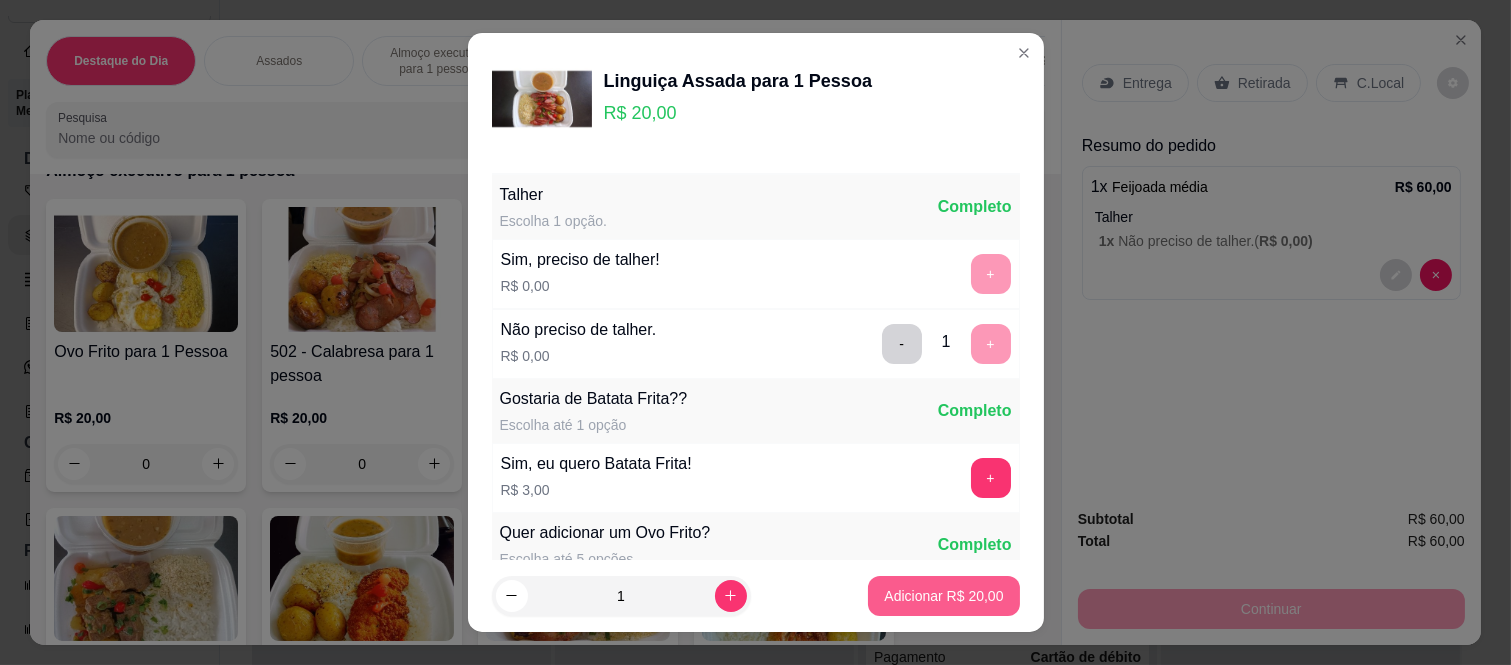 click on "Adicionar   R$ 20,00" at bounding box center [943, 596] 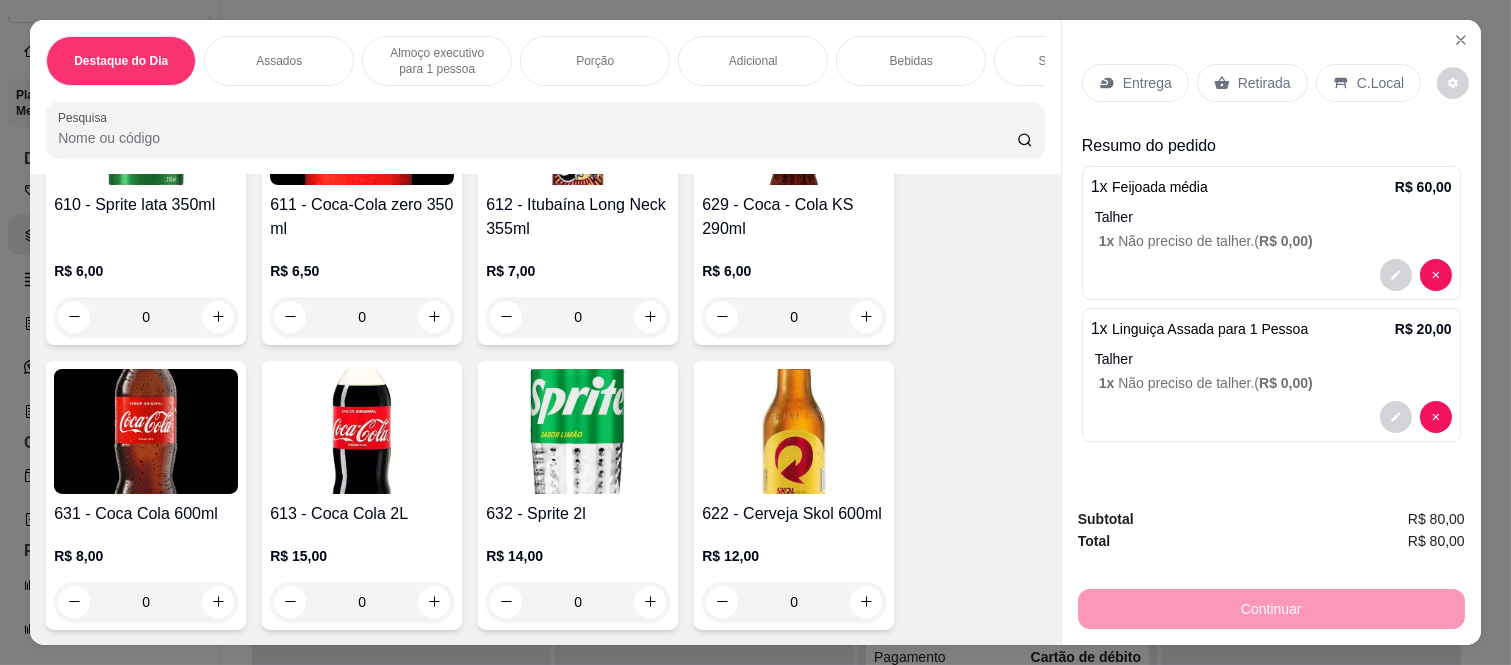 scroll, scrollTop: 5333, scrollLeft: 0, axis: vertical 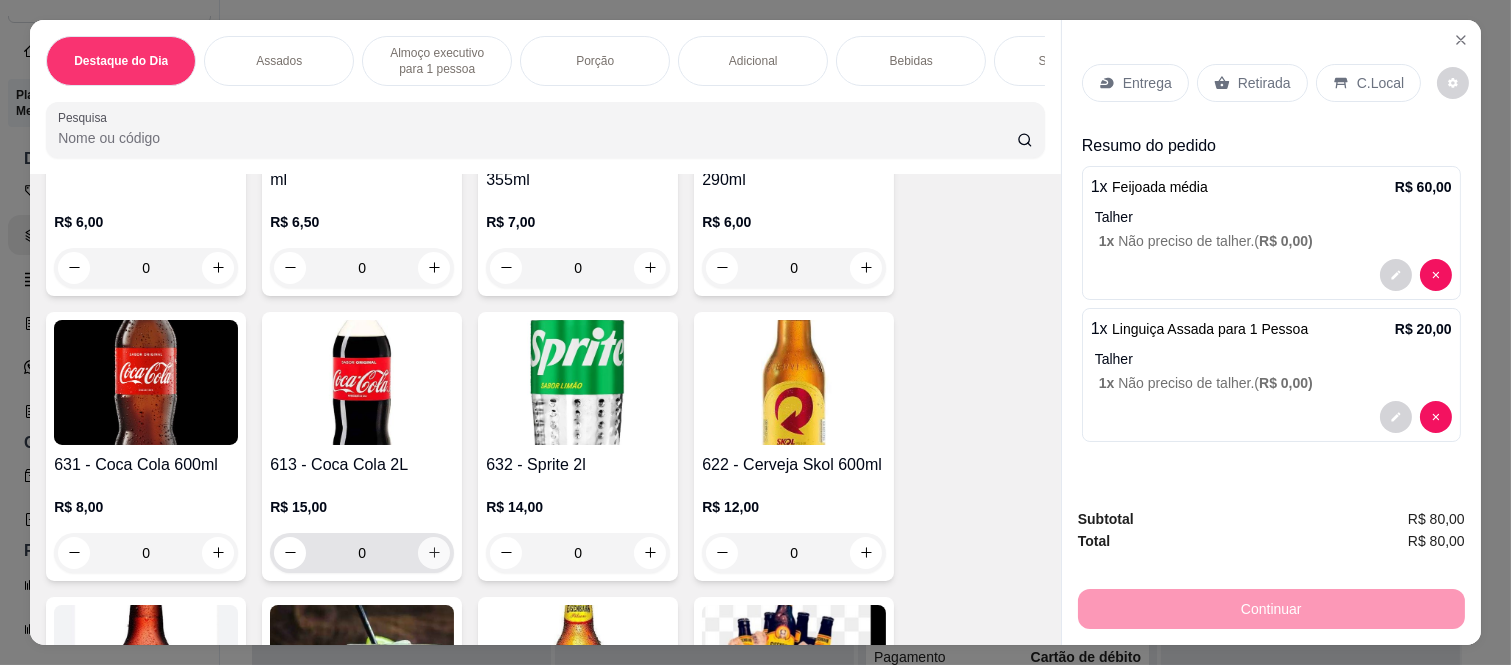 click 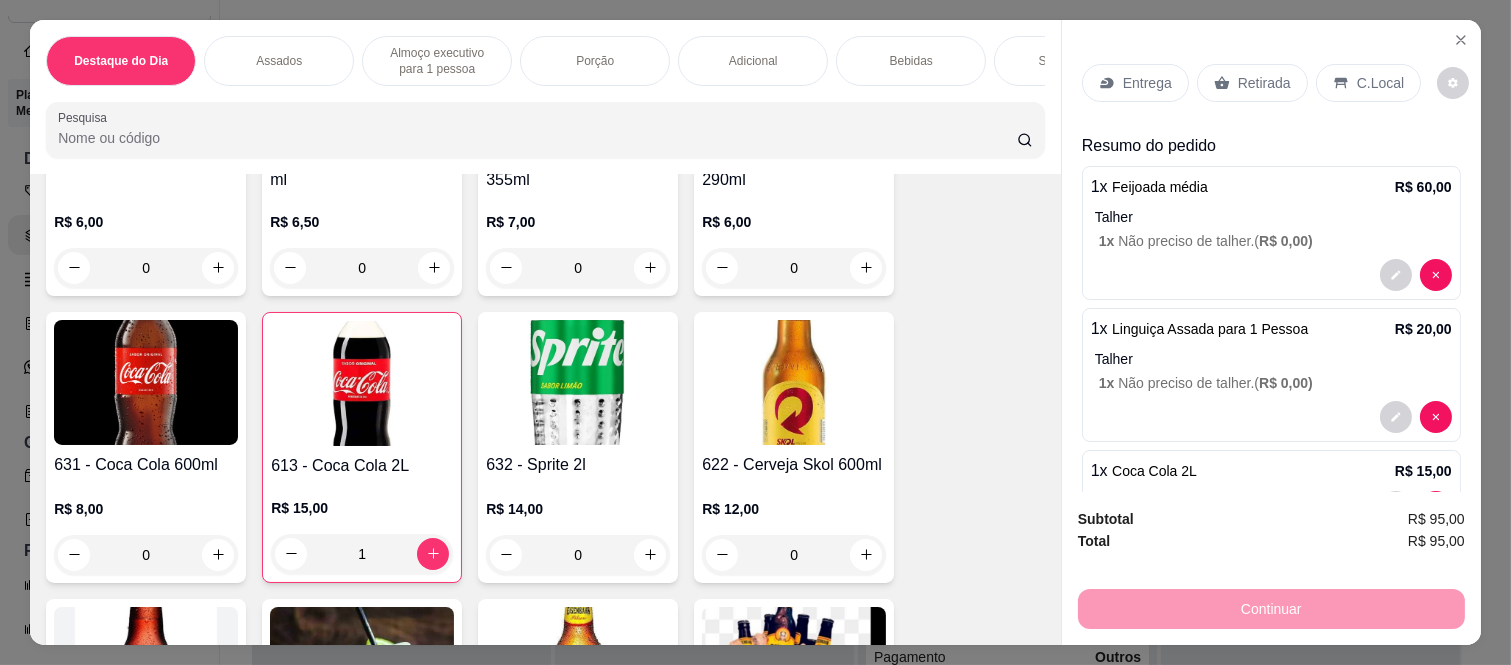 click on "Retirada" at bounding box center (1264, 83) 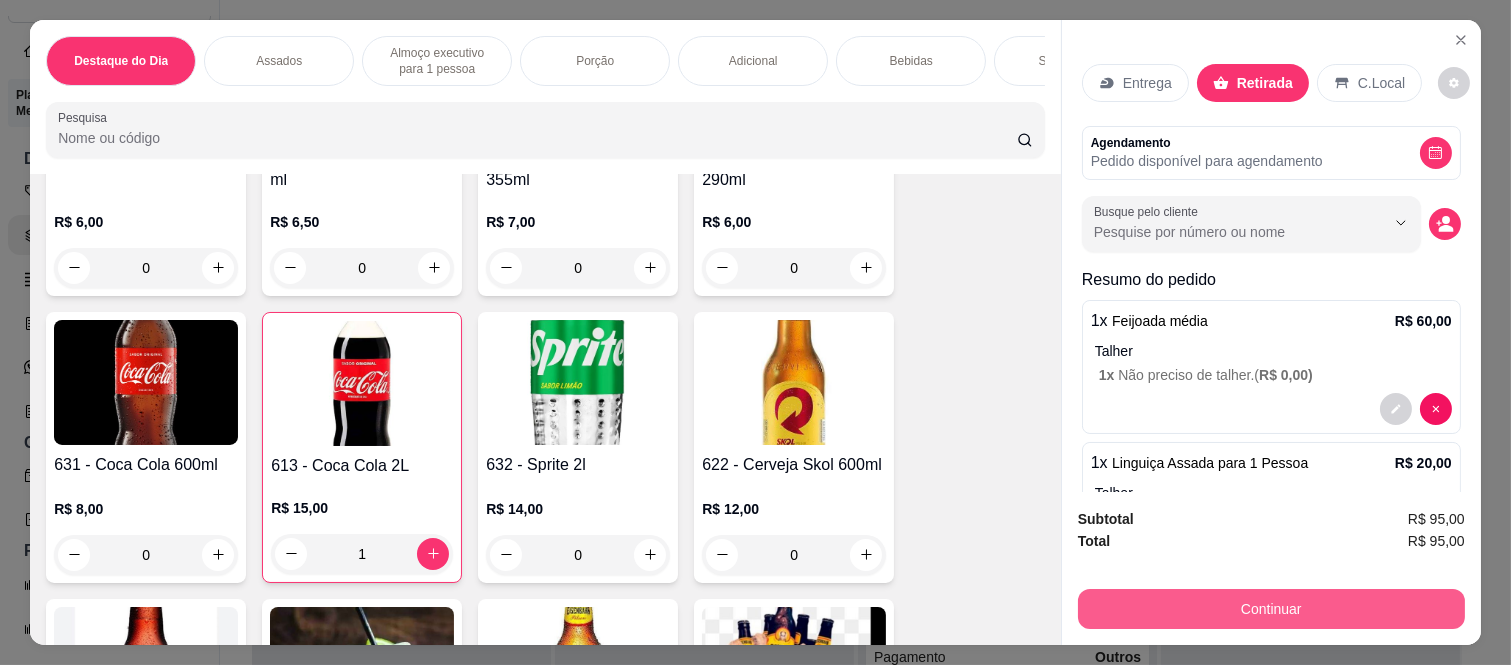 click on "Continuar" at bounding box center [1271, 609] 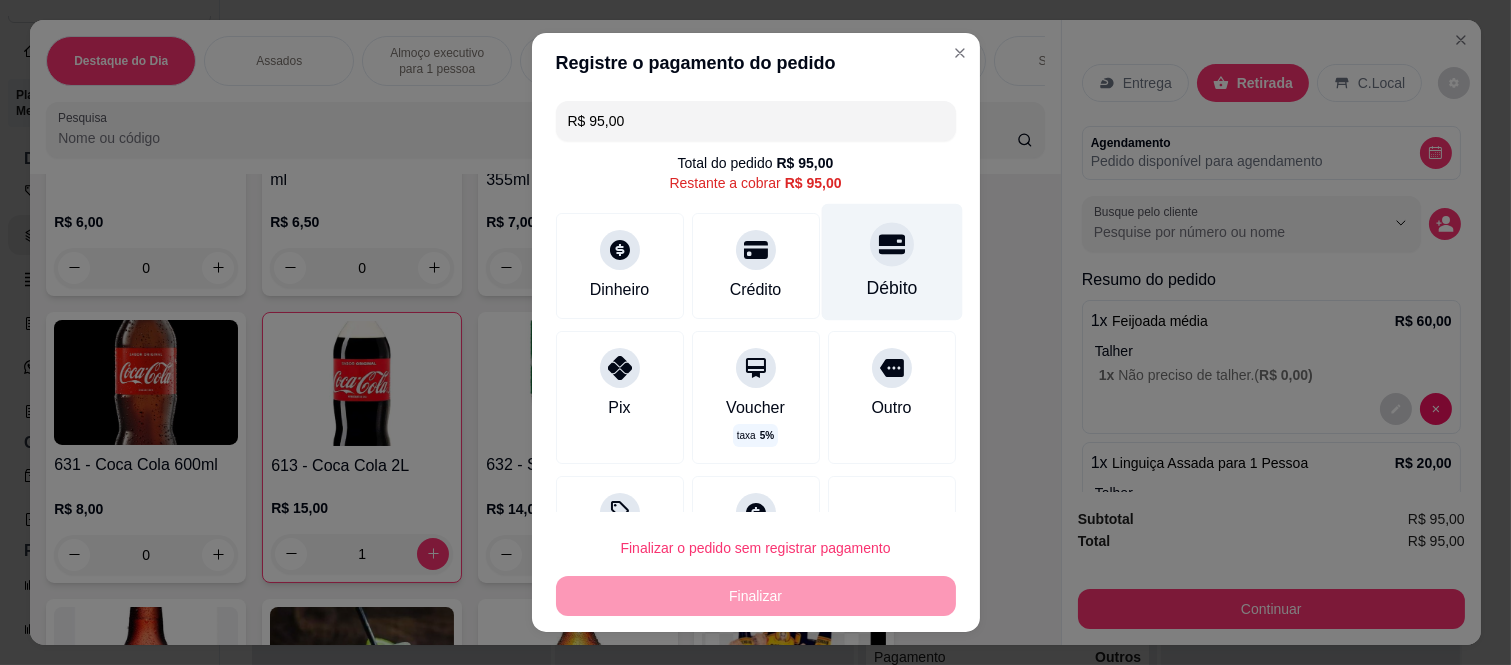 click on "Débito" at bounding box center (891, 262) 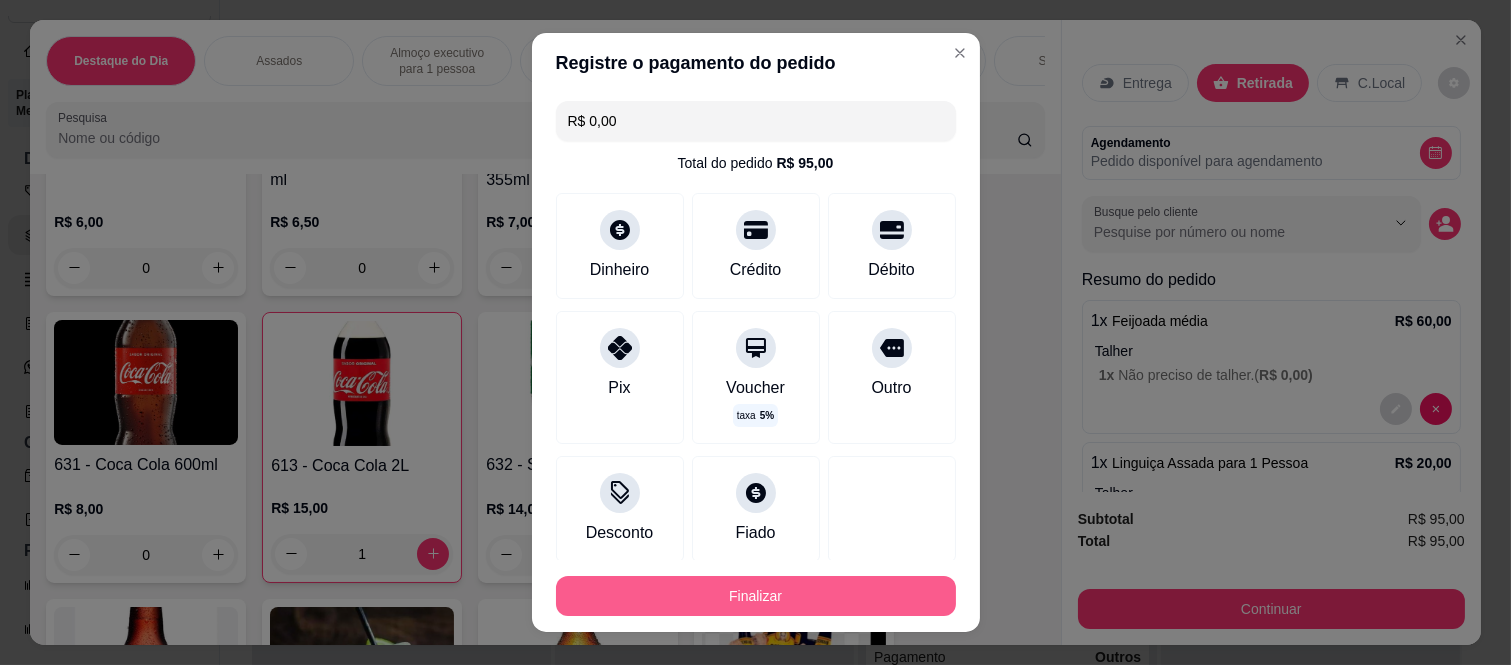 click on "Finalizar" at bounding box center [756, 596] 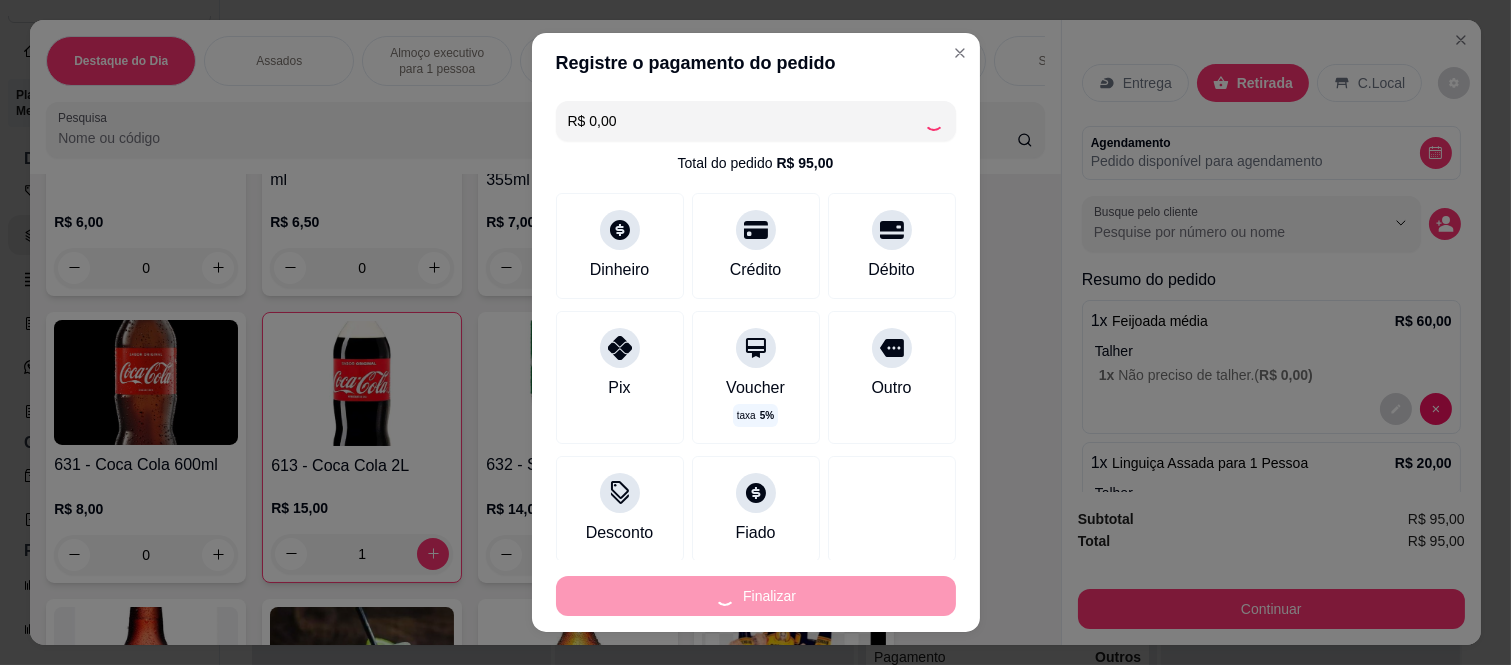 type on "0" 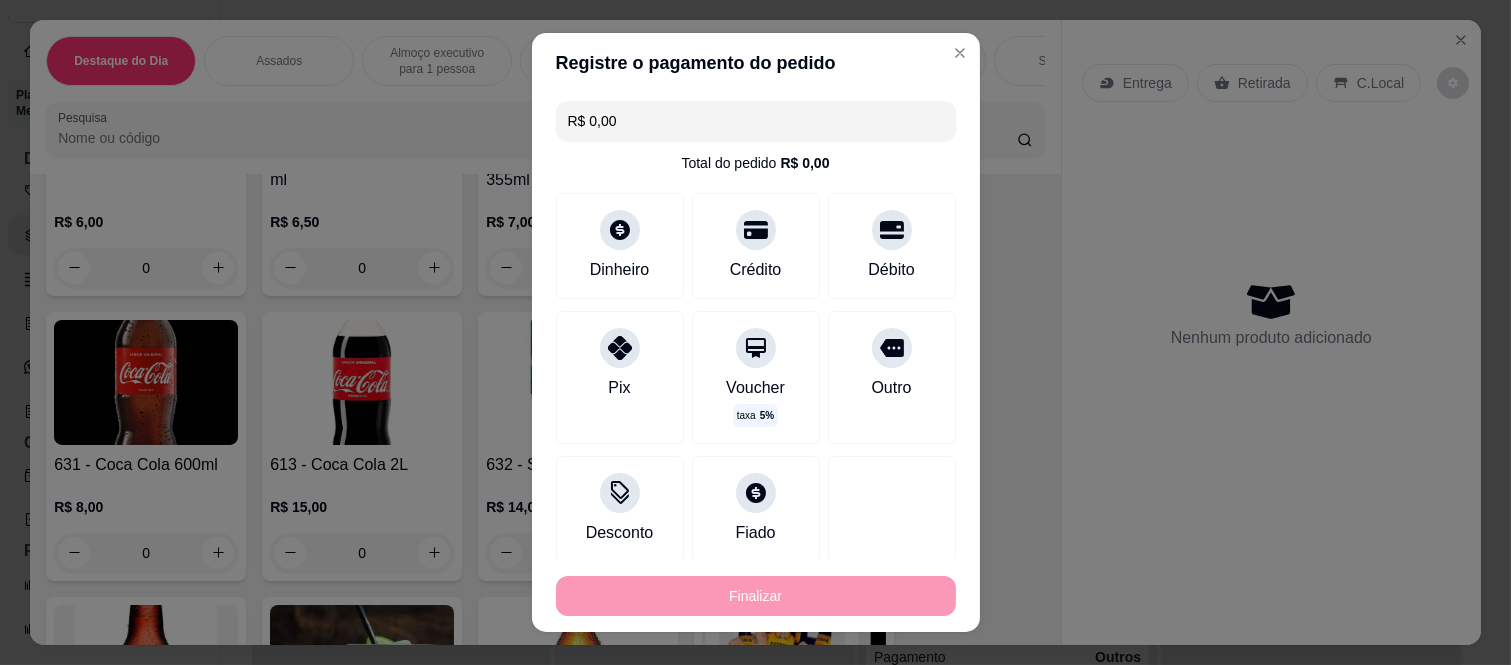 type on "-R$ 95,00" 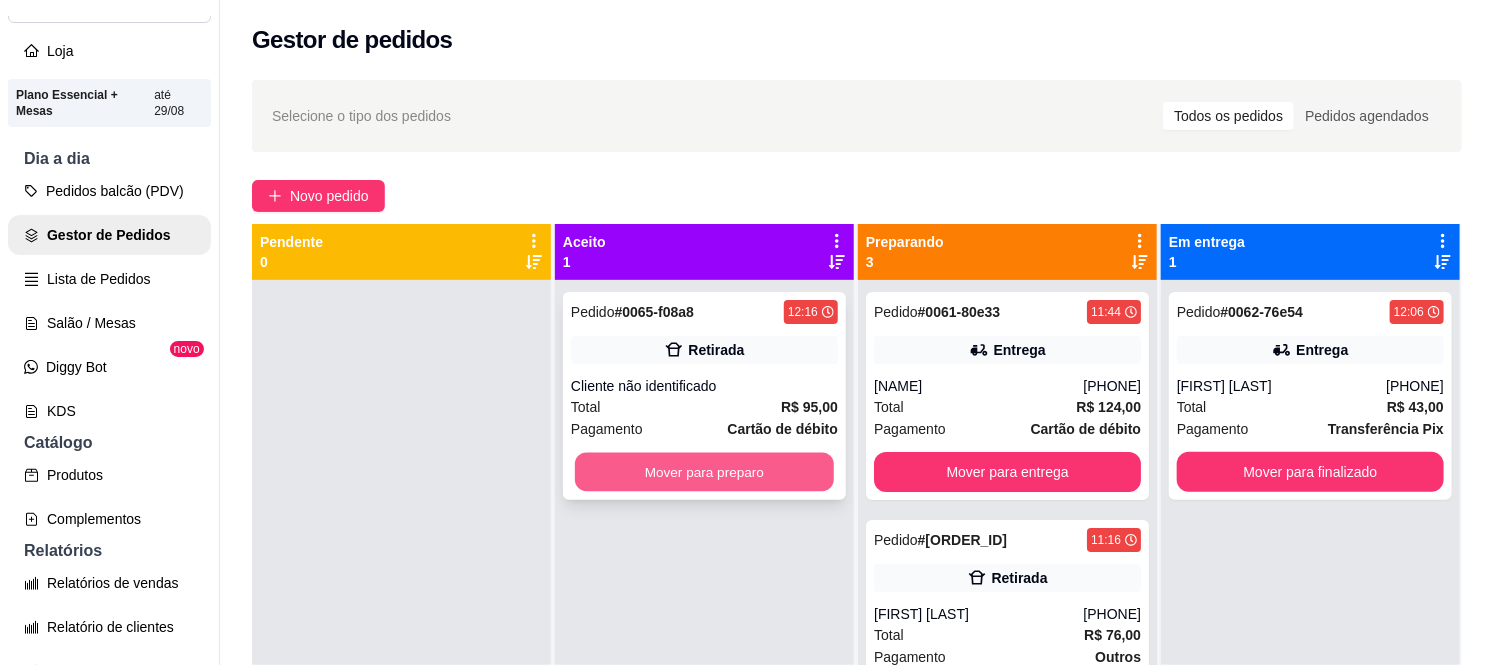 click on "Mover para preparo" at bounding box center (704, 472) 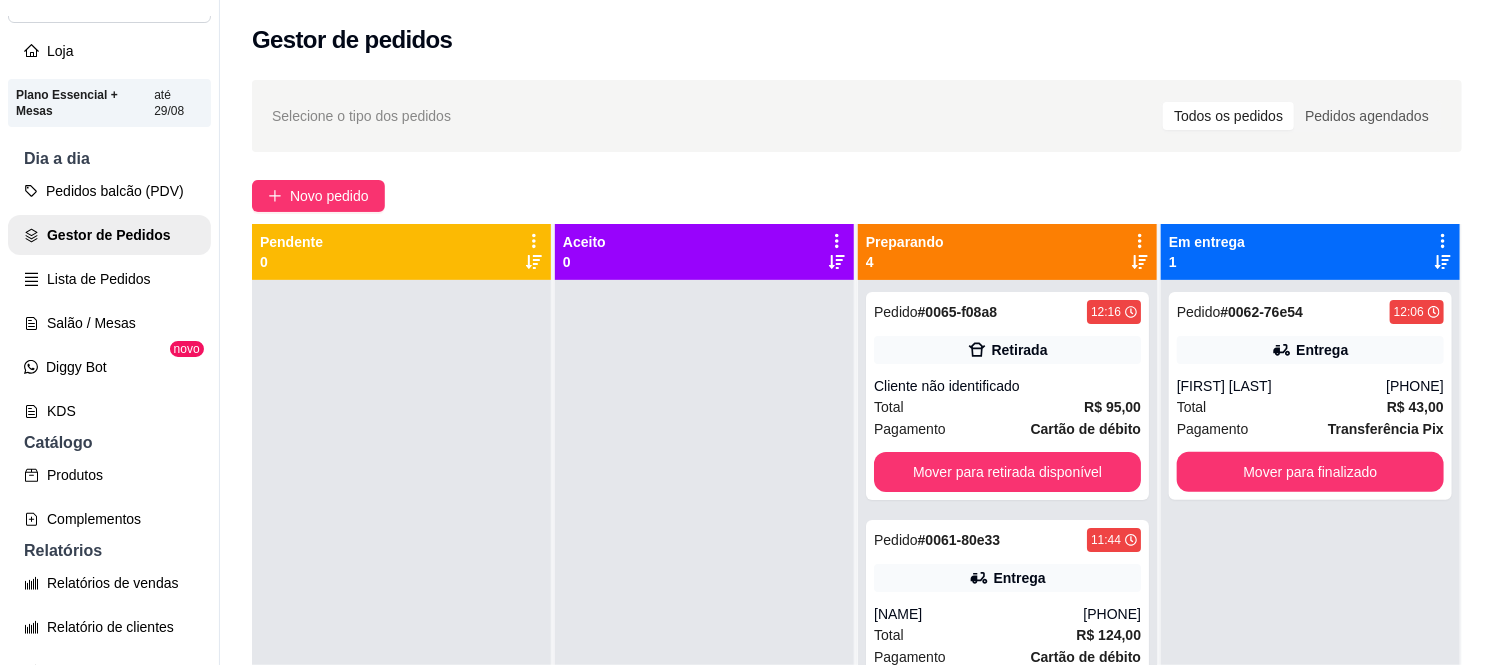 click on "Selecione o tipo dos pedidos Todos os pedidos Pedidos agendados Novo pedido Pendente 0 Aceito 0 Preparando 4 Pedido  # 0065-f08a8 12:16 Retirada Cliente não identificado Total R$ 95,00 Pagamento Cartão de débito Mover para retirada disponível Pedido  # 0061-80e33 11:44 Entrega Raama 119 97952-6690 Total R$ 124,00 Pagamento Cartão de débito Mover para entrega Pedido  # 0059-521b8 11:16 Retirada Guilherme almeda (11) 94766-4383 Total R$ 76,00 Pagamento Outros Mover para retirada disponível Pedido  # 0057-e690a 08:47 Comer no local Wellington (11) 97627-1653 Total R$ 60,00 Pagamento Outros Mover para retirada disponível Em entrega 1 Pedido  # 0062-76e54 12:06 Entrega debora mello (11) 94205-1513 Total R$ 43,00 Pagamento Transferência Pix Mover para finalizado" at bounding box center [857, 490] 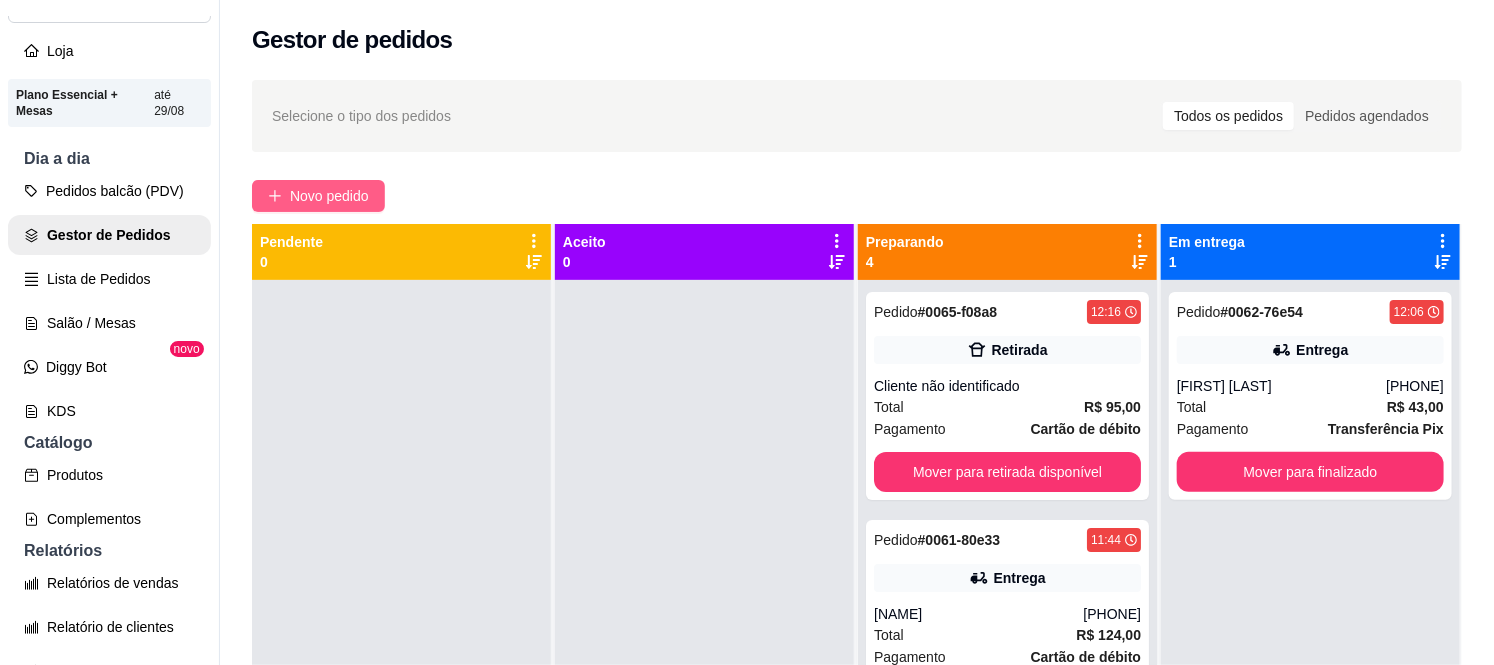 click on "Novo pedido" at bounding box center [329, 196] 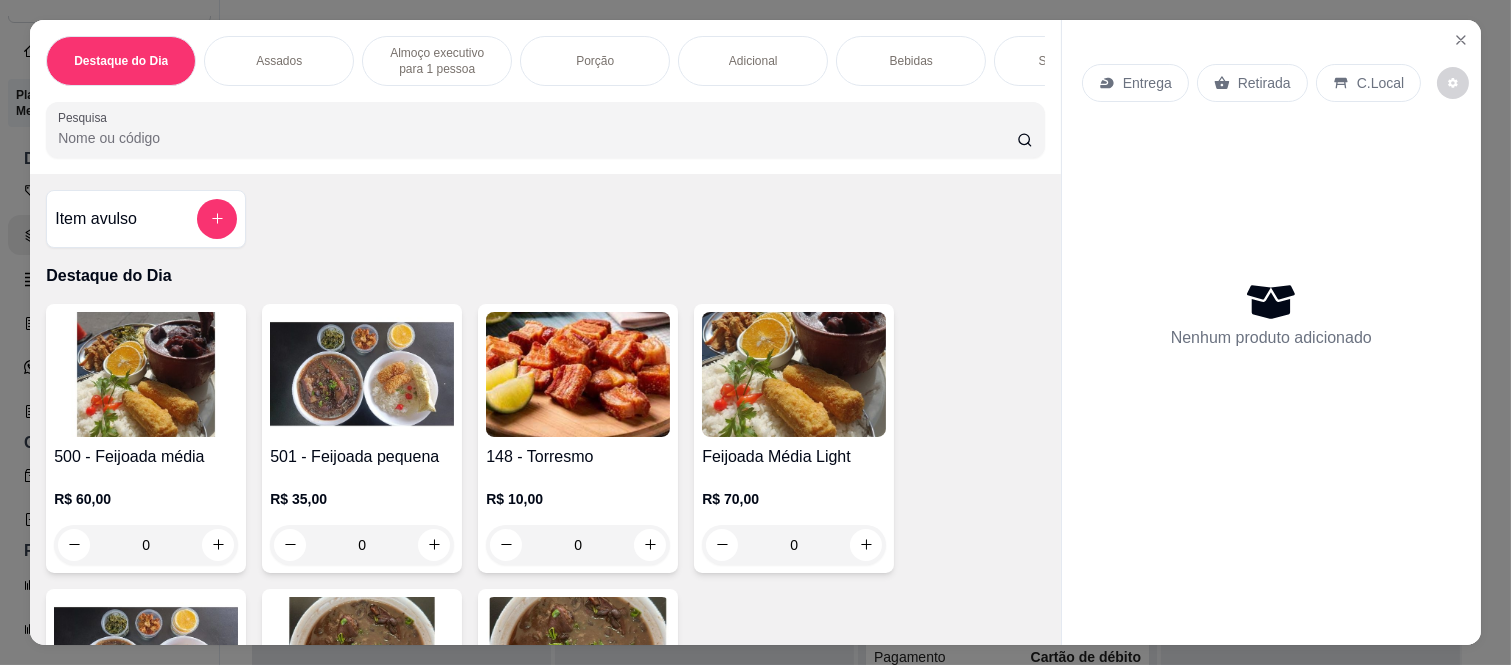 click on "Entrega" at bounding box center (1135, 83) 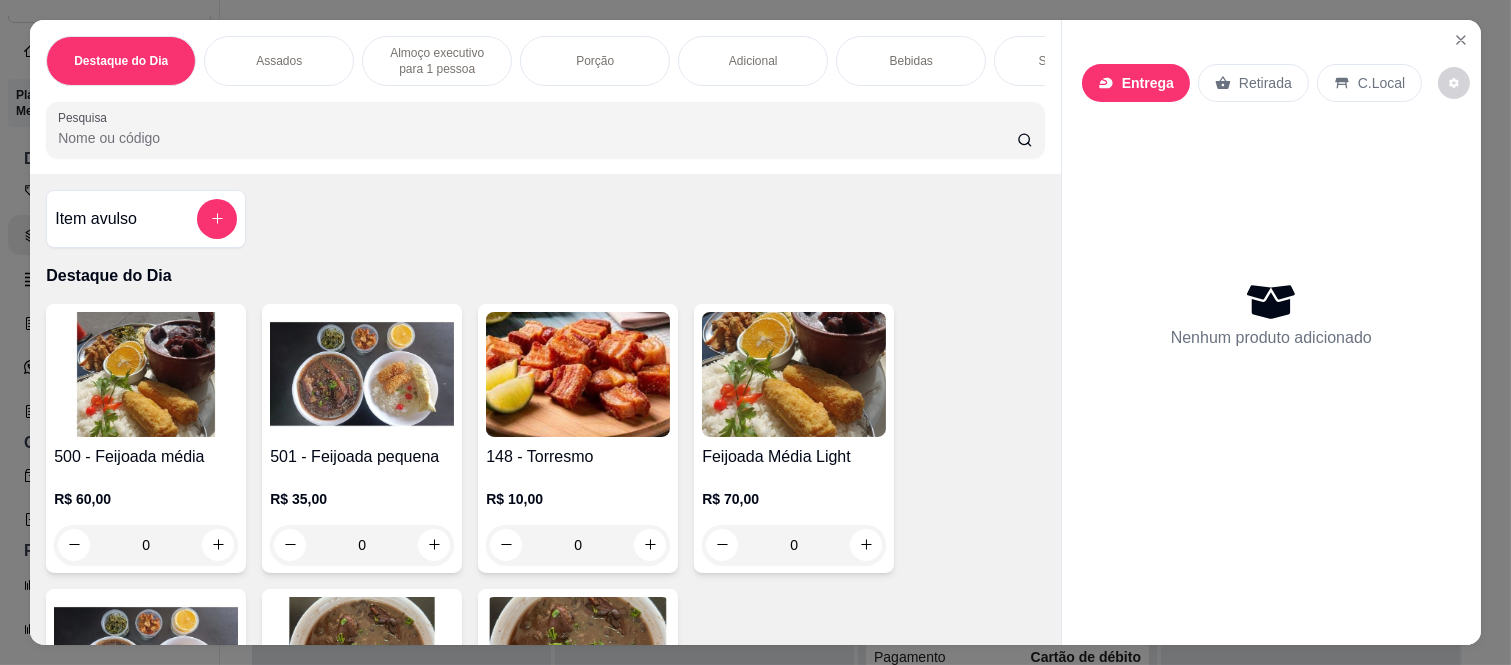 click on "Busque pelo cliente" at bounding box center (756, 129) 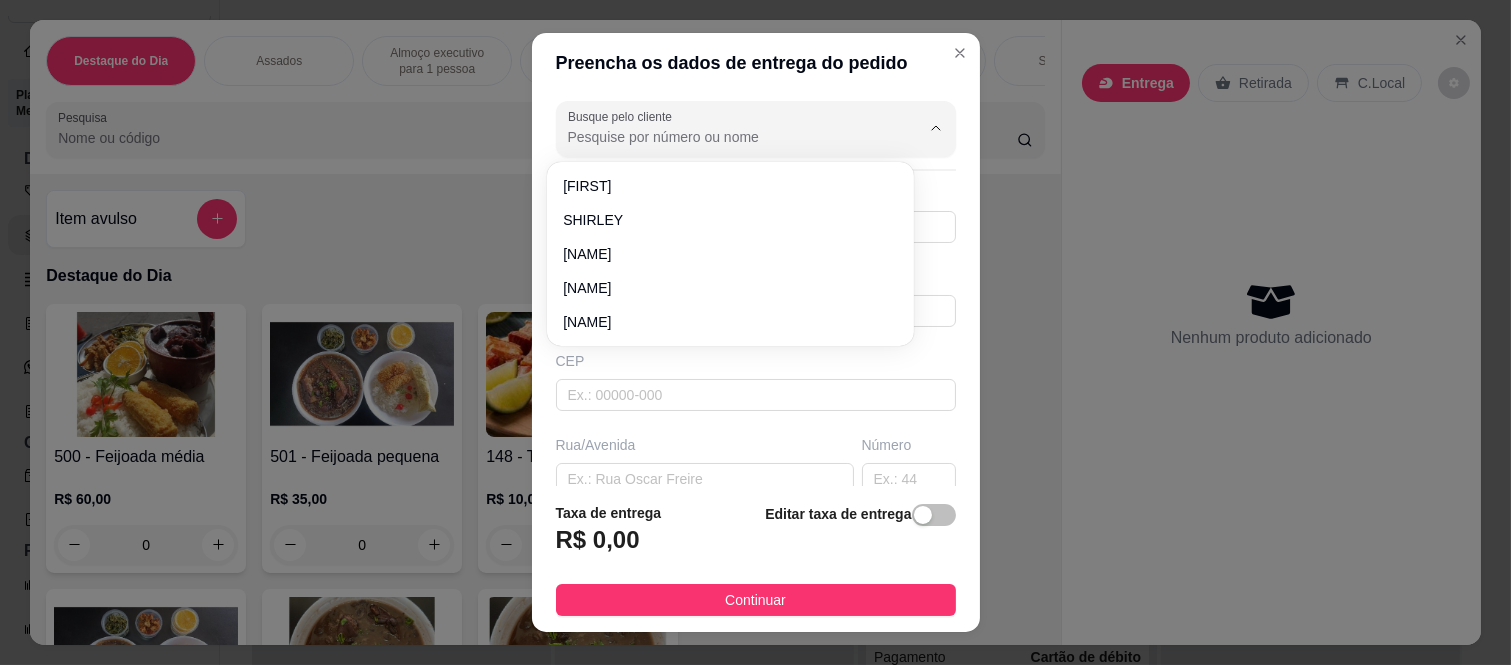 paste on "[FIRST] [LAST]" 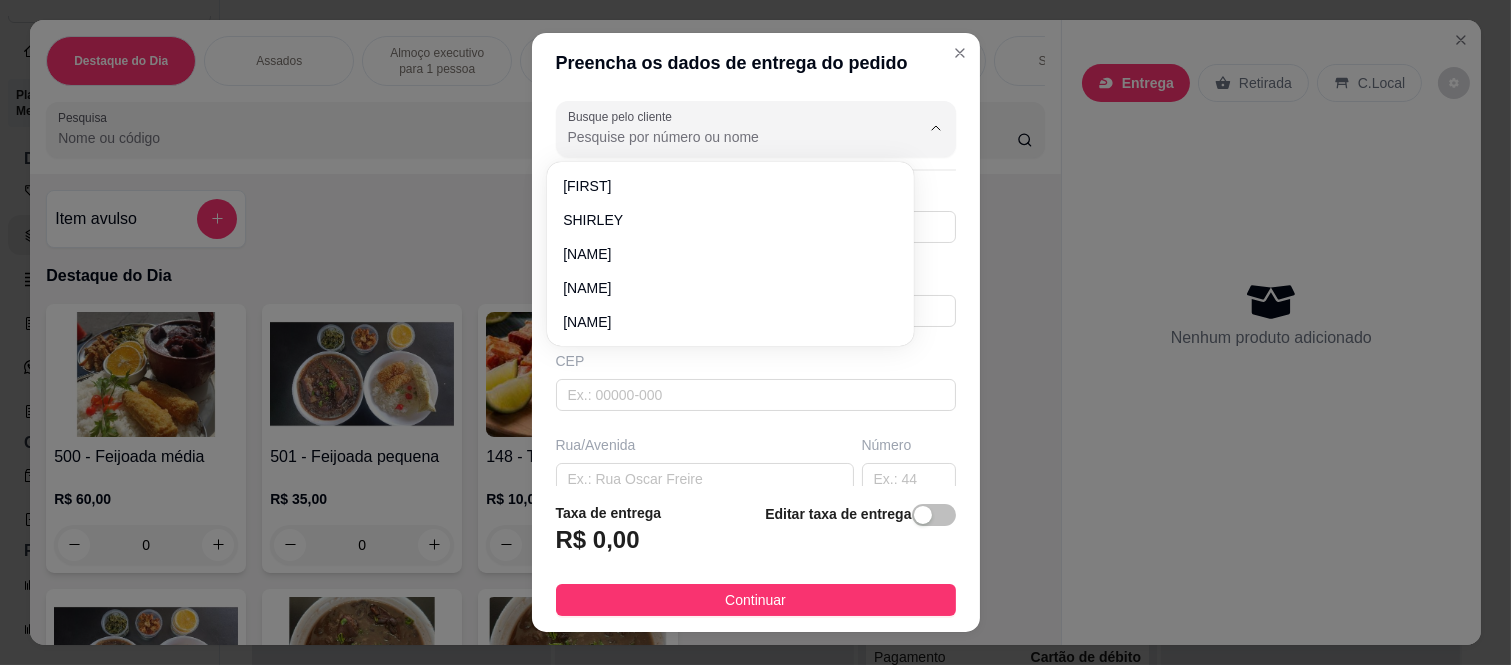 type on "[FIRST] [LAST]" 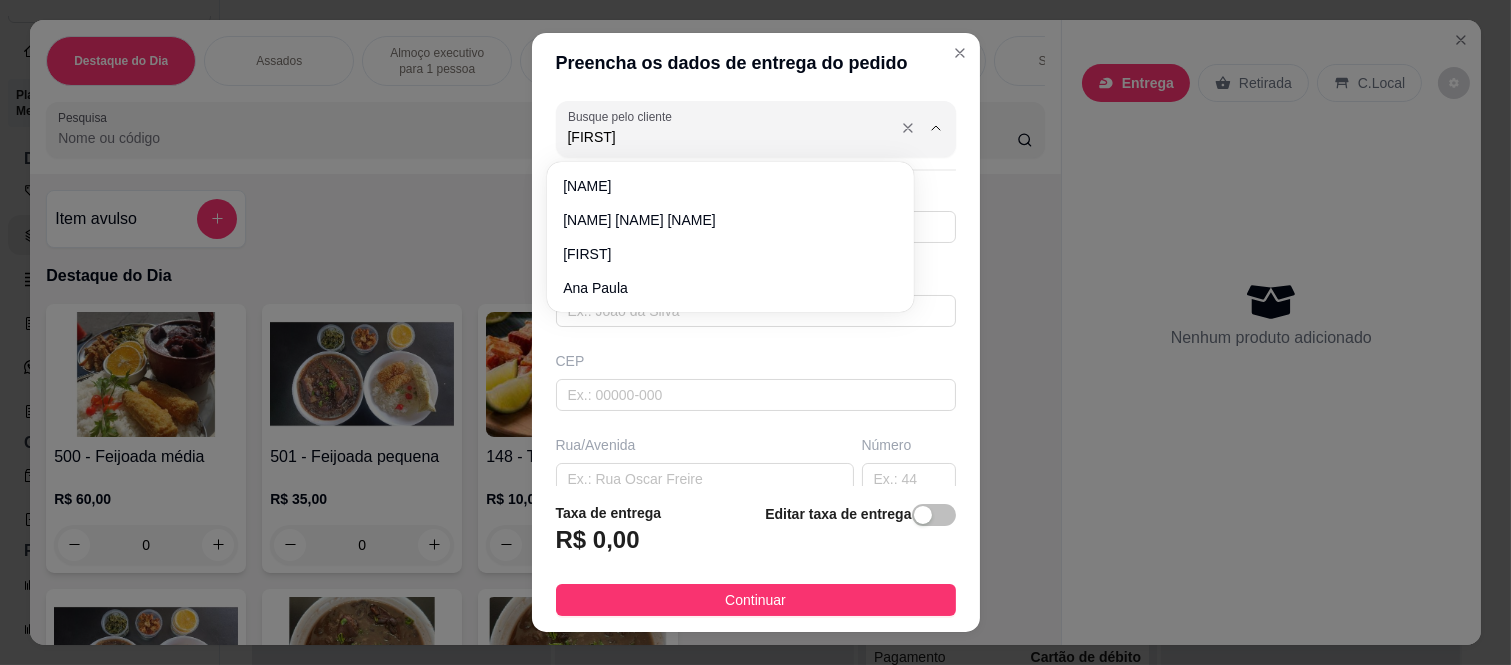 drag, startPoint x: 648, startPoint y: 141, endPoint x: 561, endPoint y: 141, distance: 87 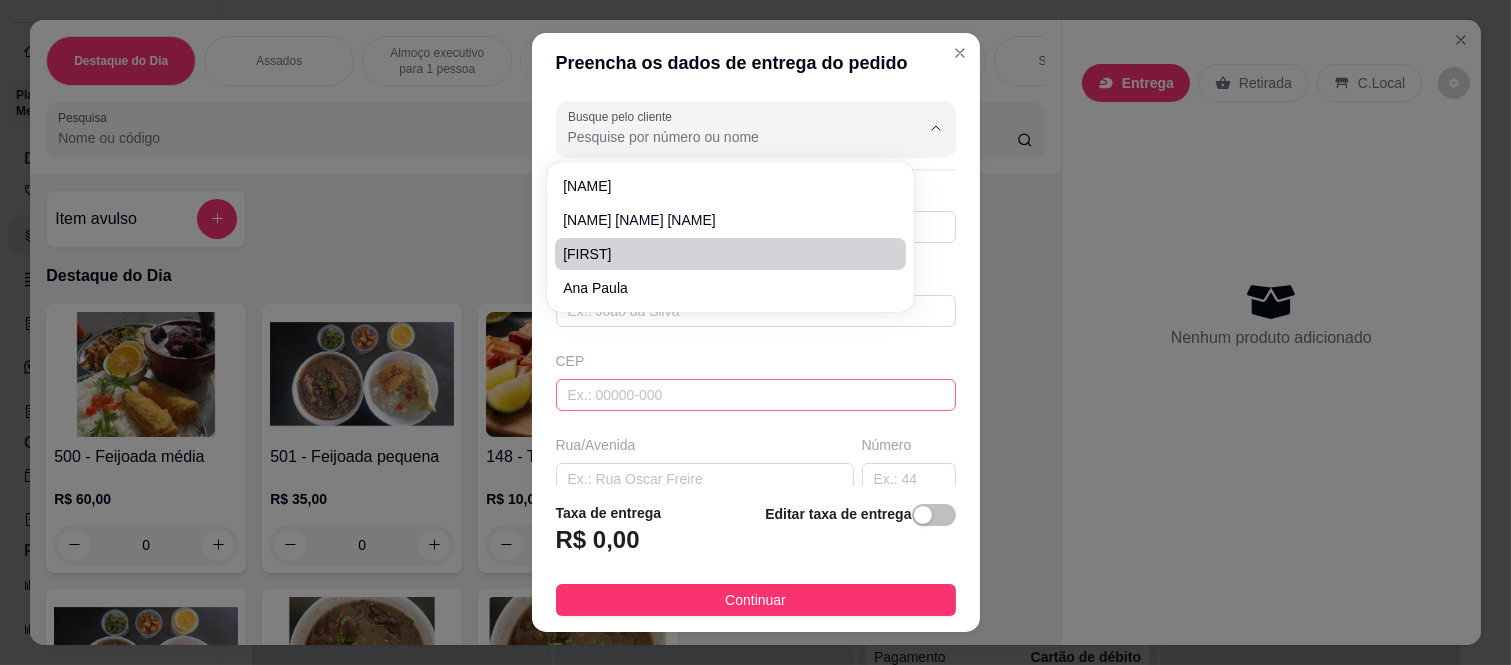 click at bounding box center [756, 395] 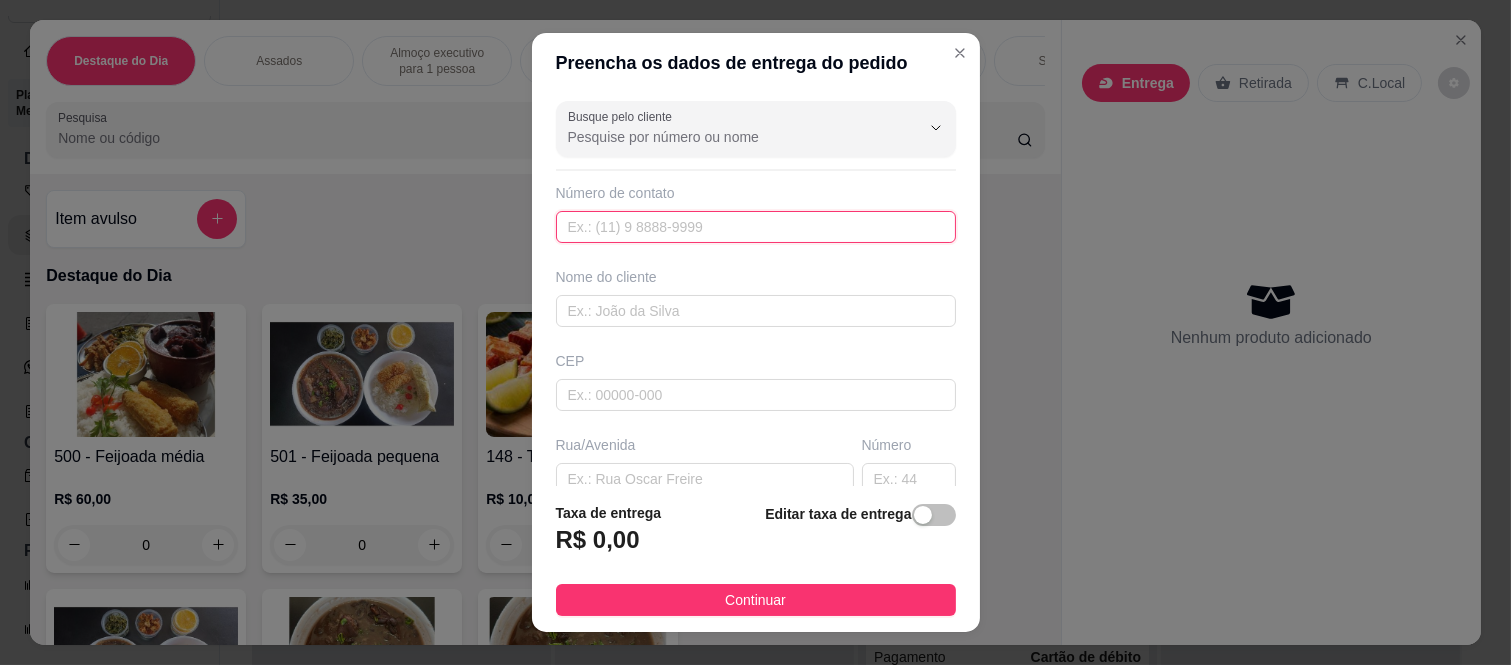 click at bounding box center [756, 227] 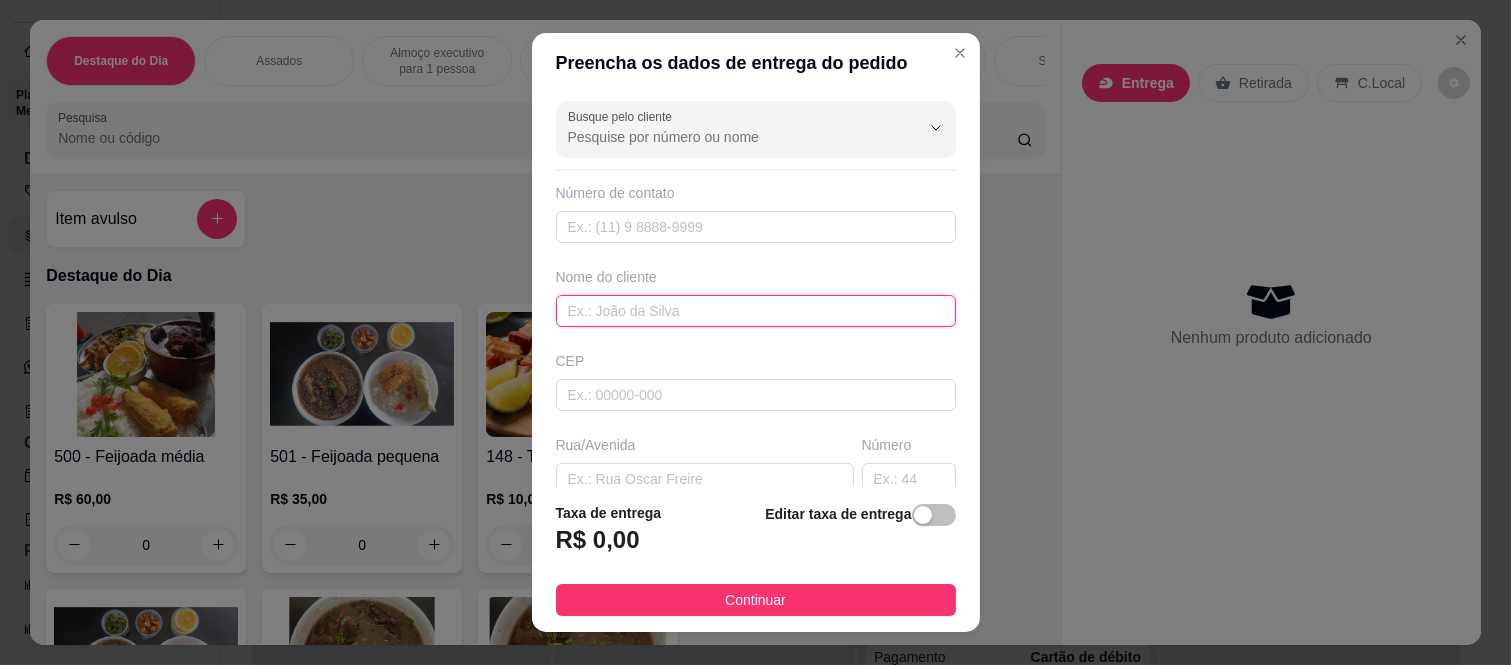 click at bounding box center [756, 311] 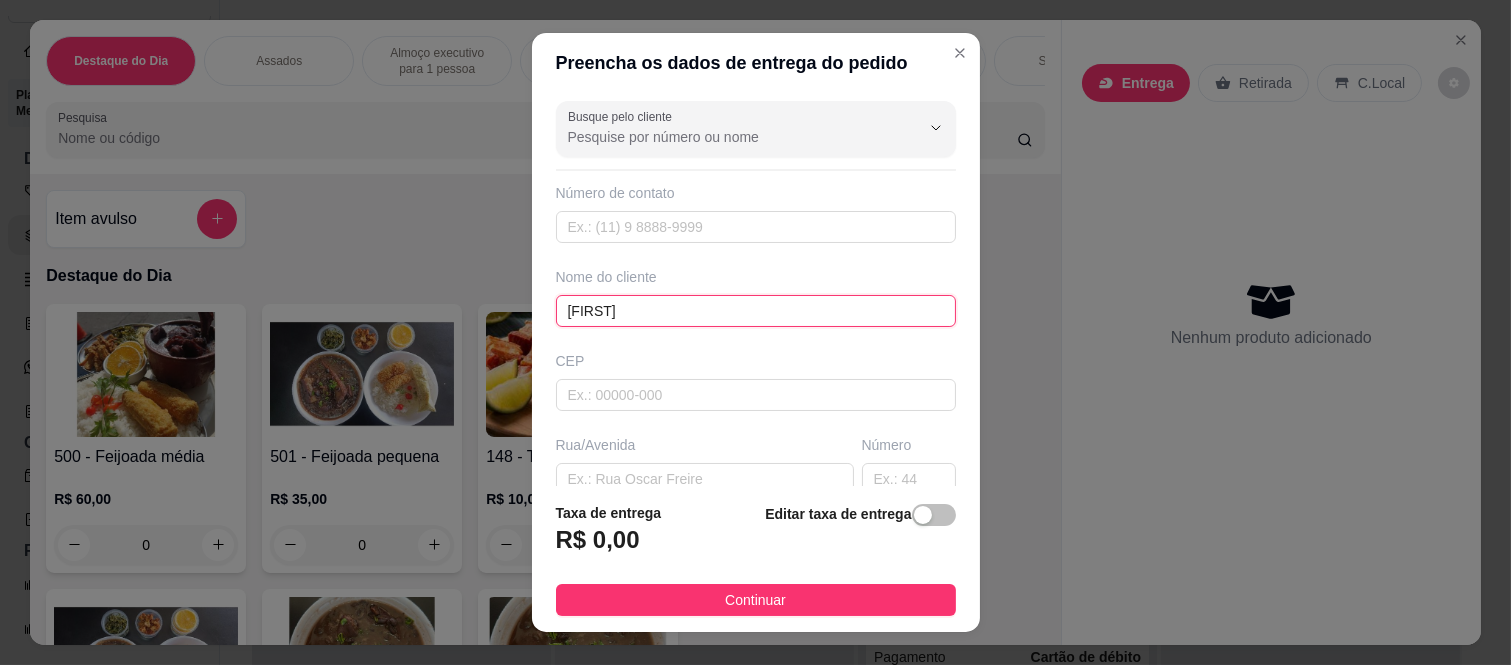 type on "[FIRST] [LAST]" 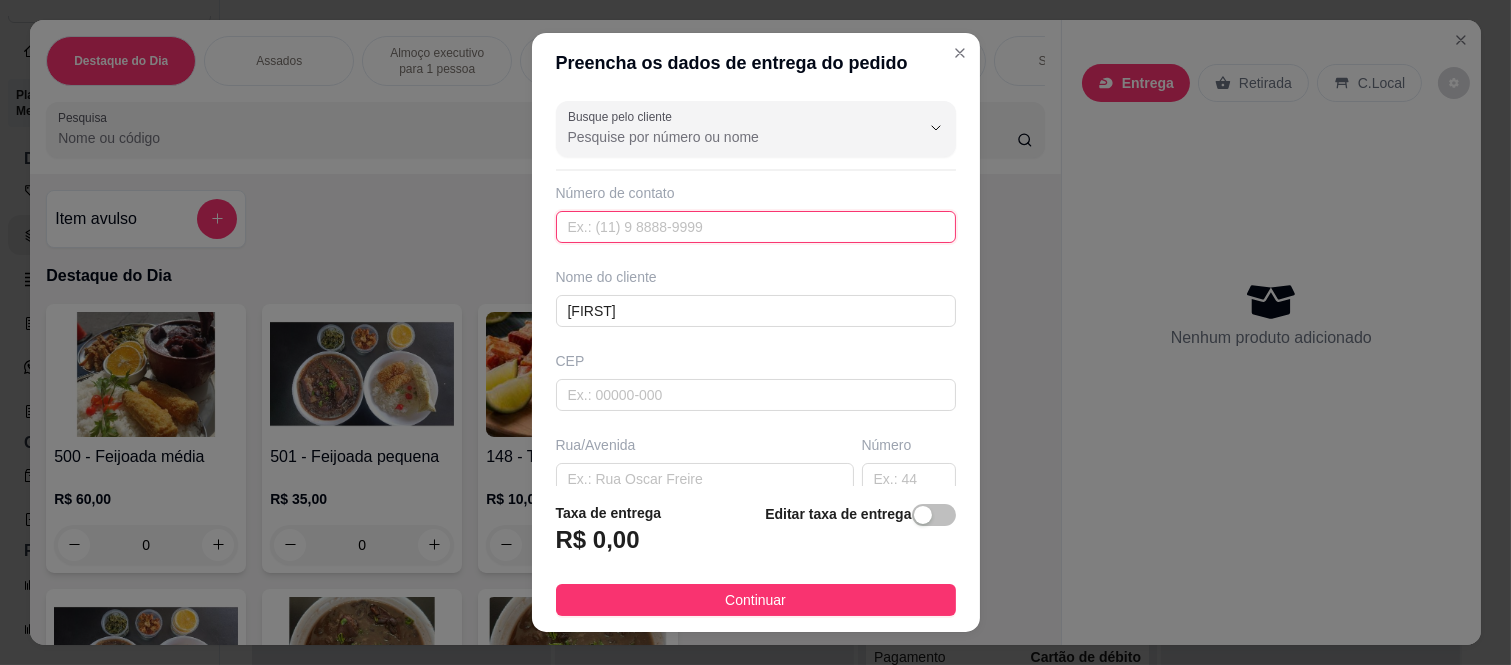 click at bounding box center [756, 227] 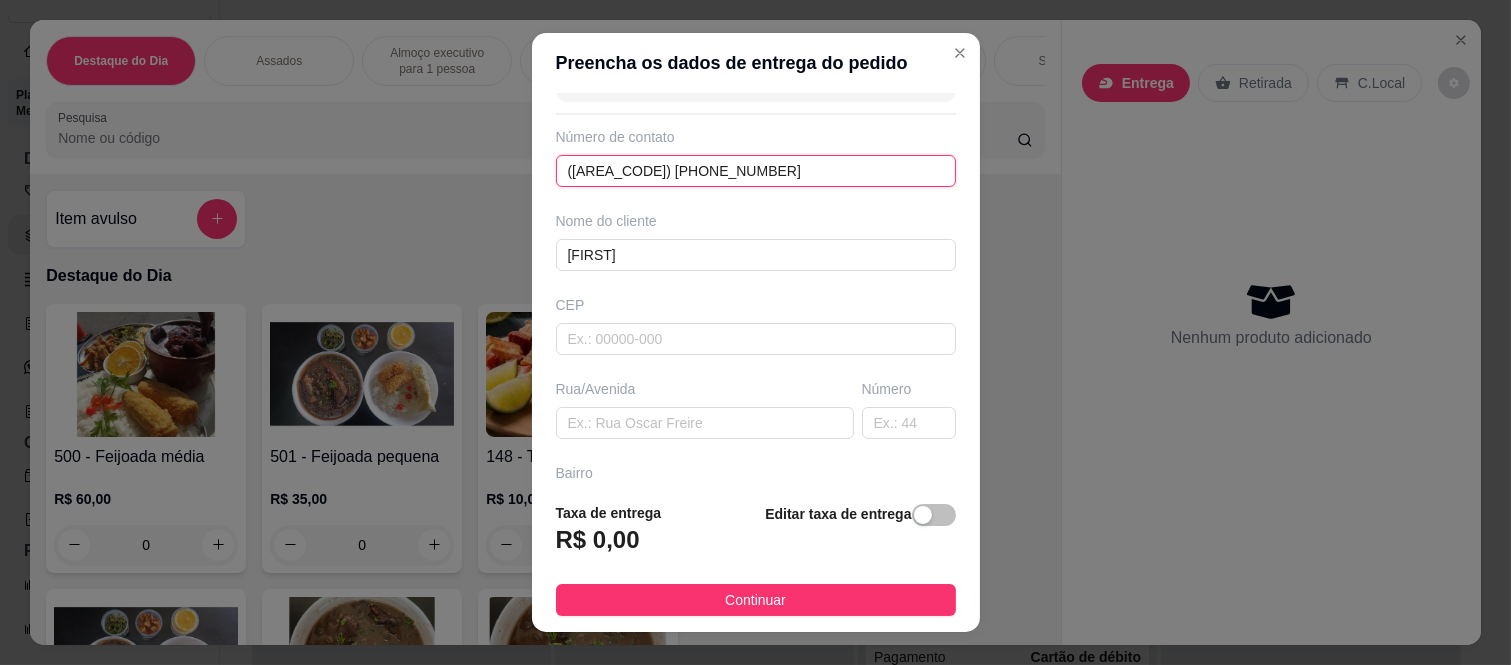 scroll, scrollTop: 111, scrollLeft: 0, axis: vertical 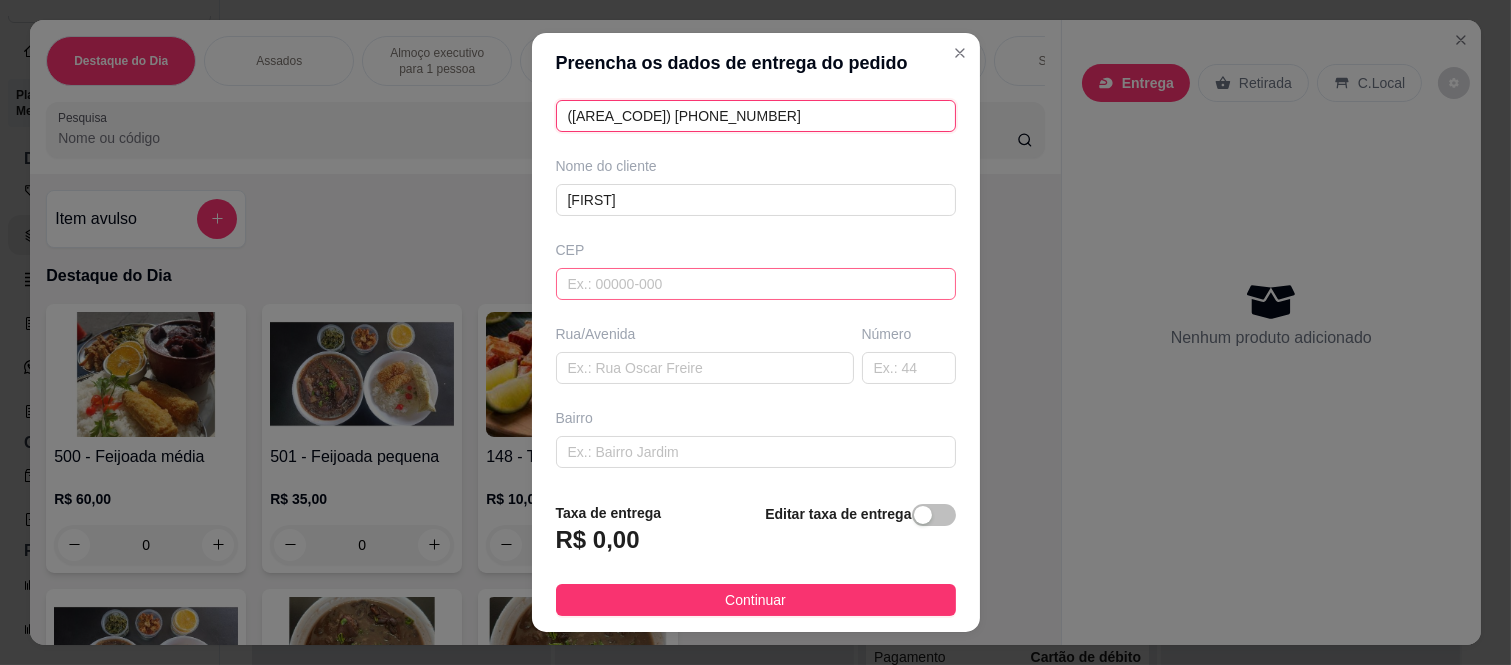 type on "(11) 94089-2808" 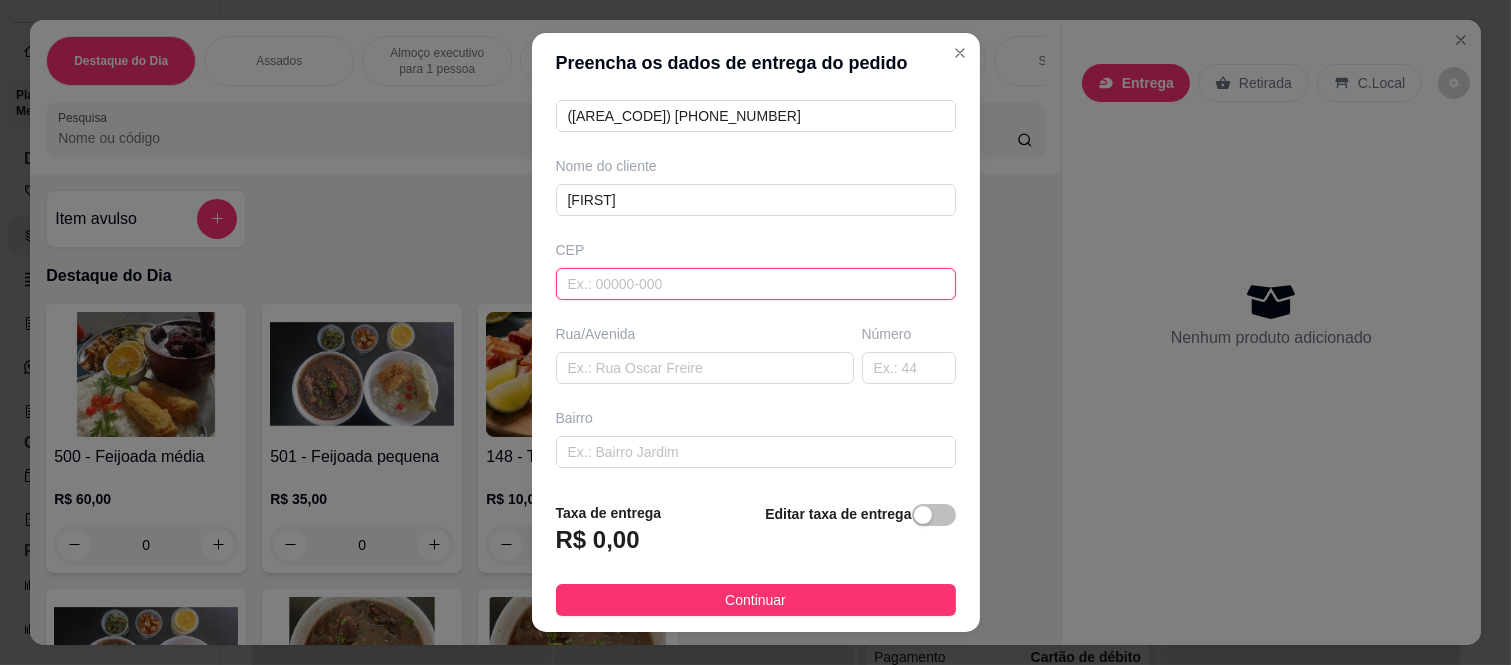 click at bounding box center [756, 284] 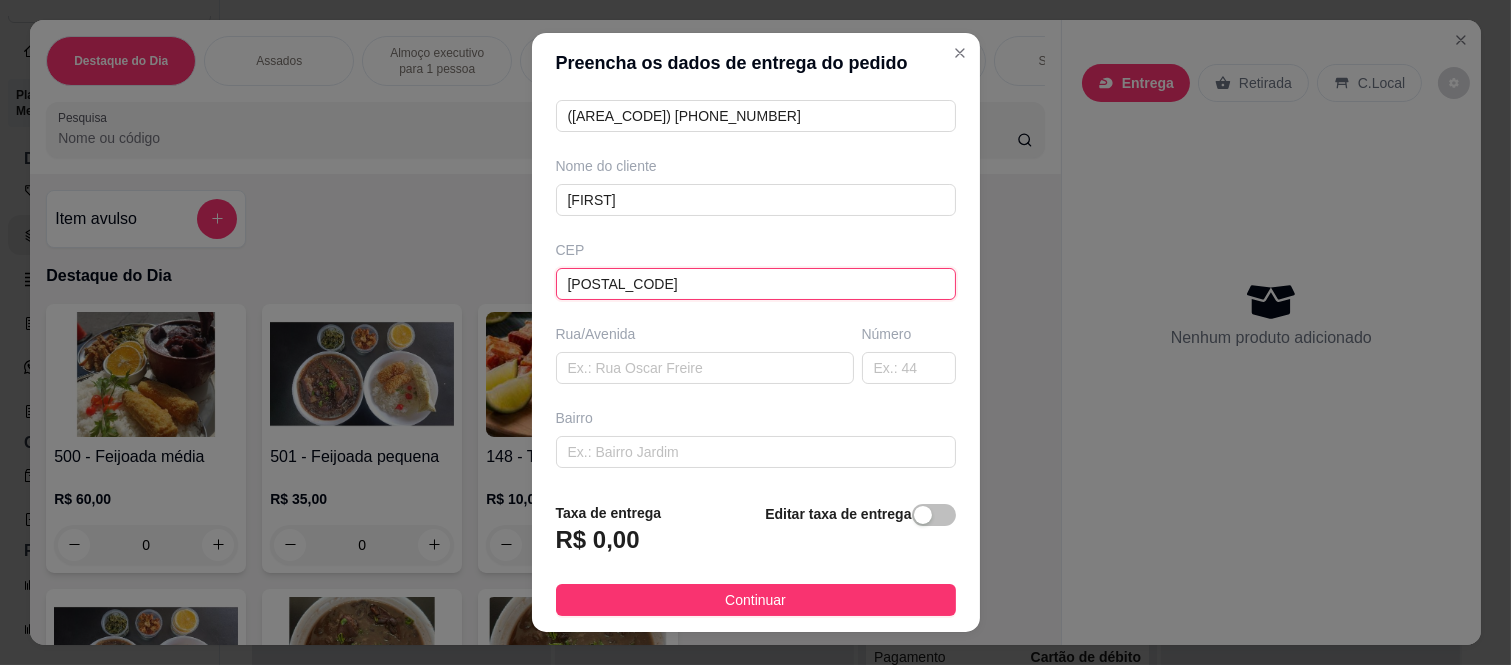 type on "[POSTAL_CODE]" 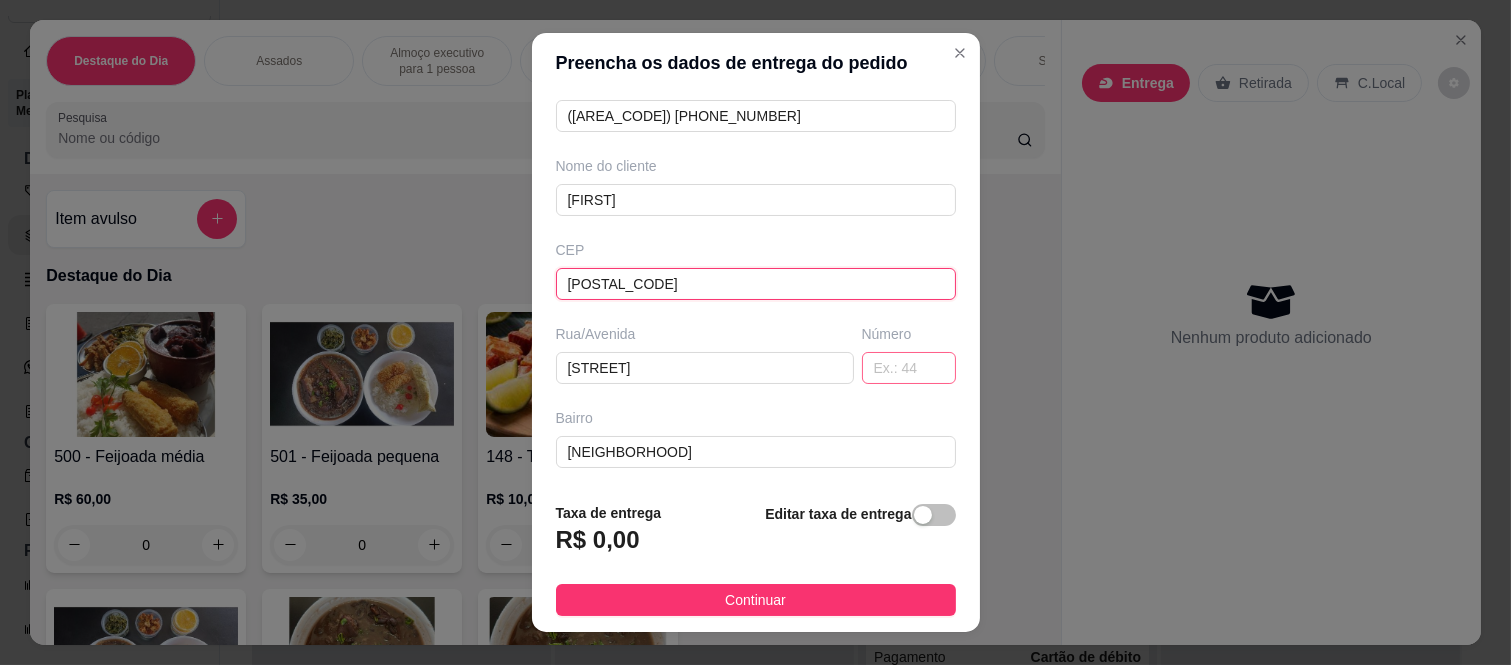 type on "[POSTAL_CODE]" 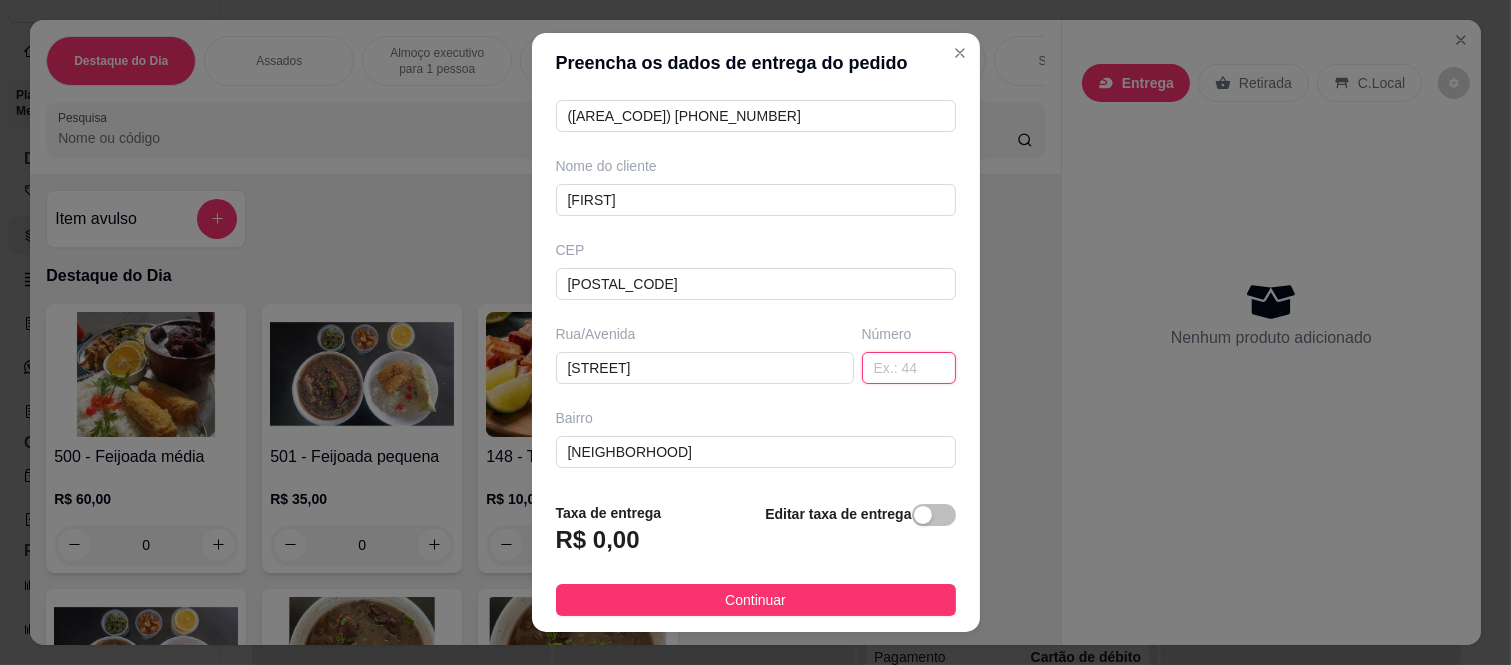 click at bounding box center [909, 368] 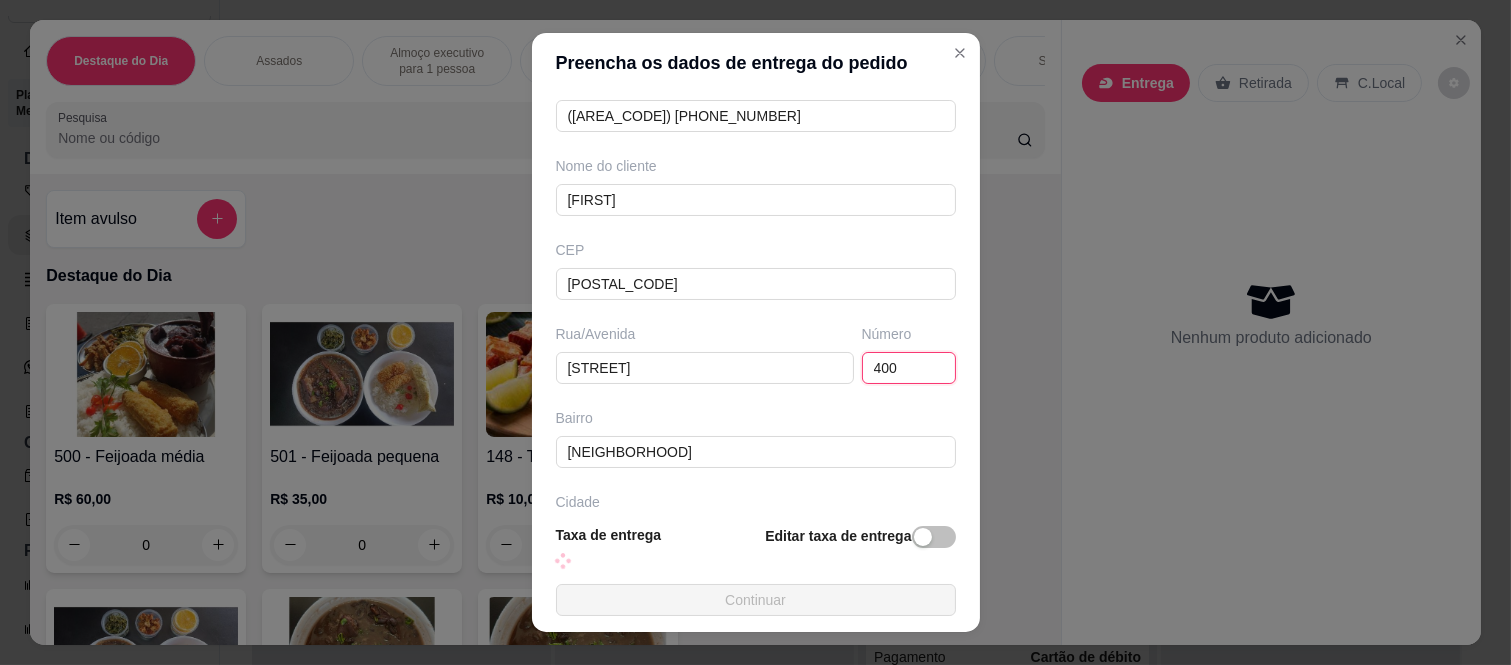 type on "400" 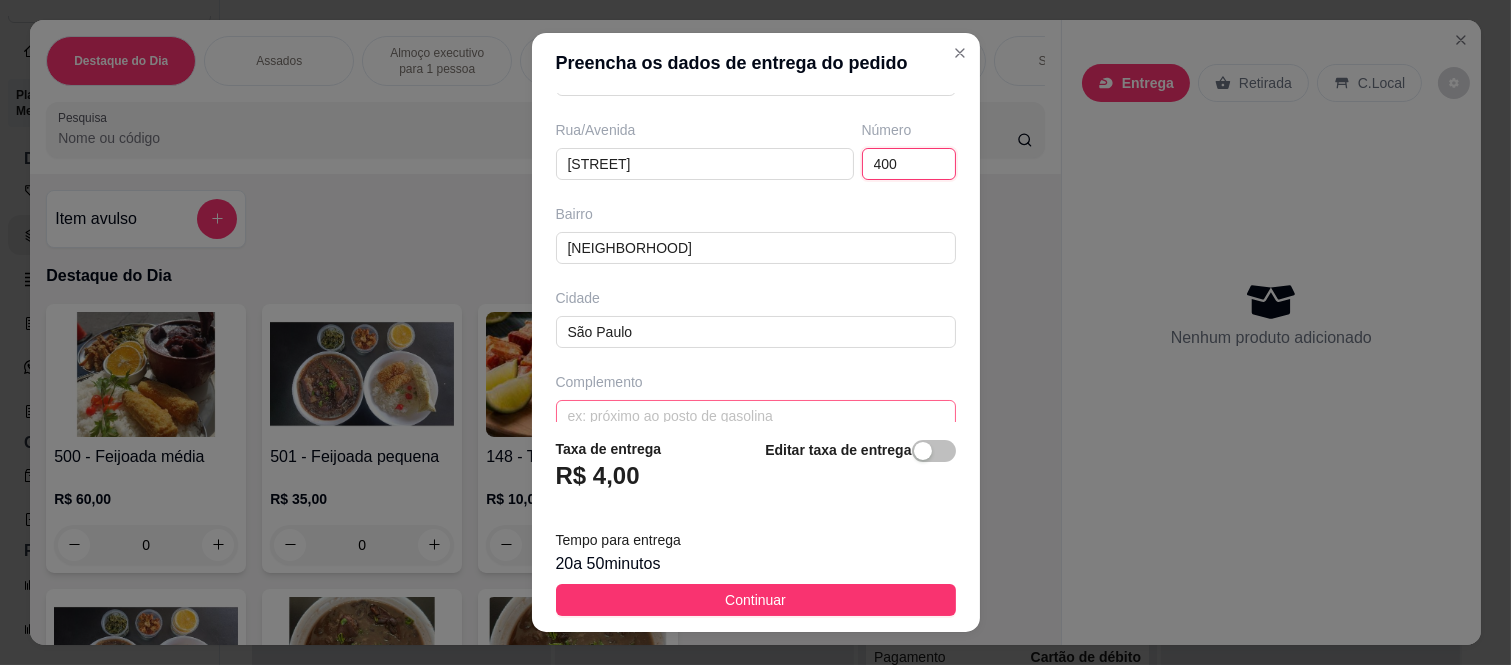 scroll, scrollTop: 346, scrollLeft: 0, axis: vertical 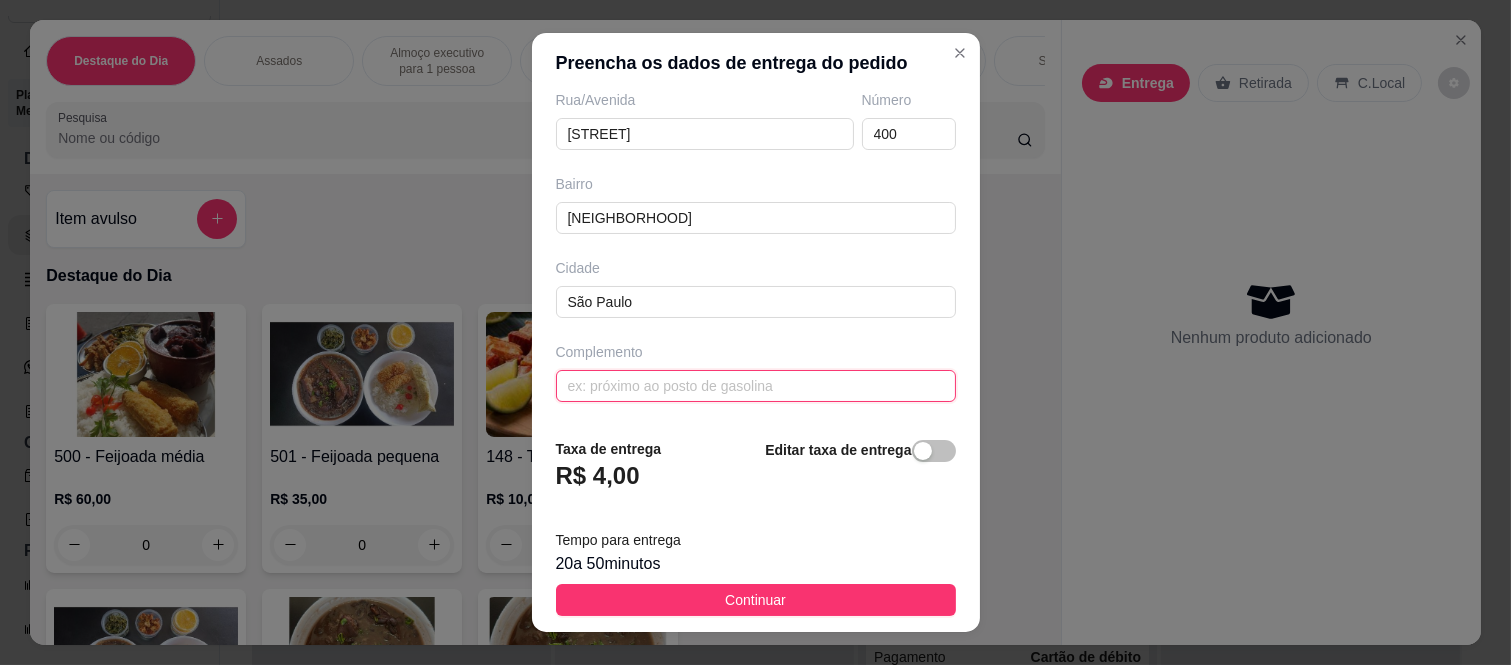 click at bounding box center [756, 386] 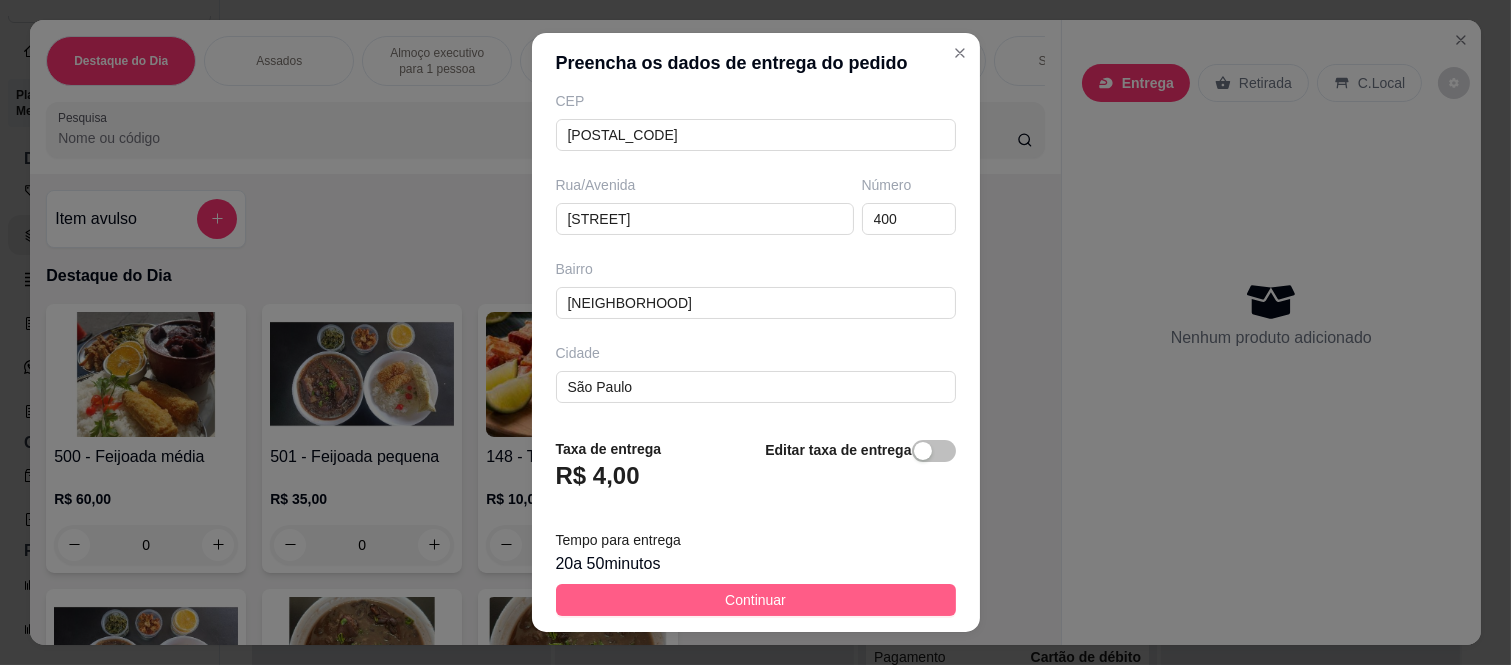 scroll, scrollTop: 346, scrollLeft: 0, axis: vertical 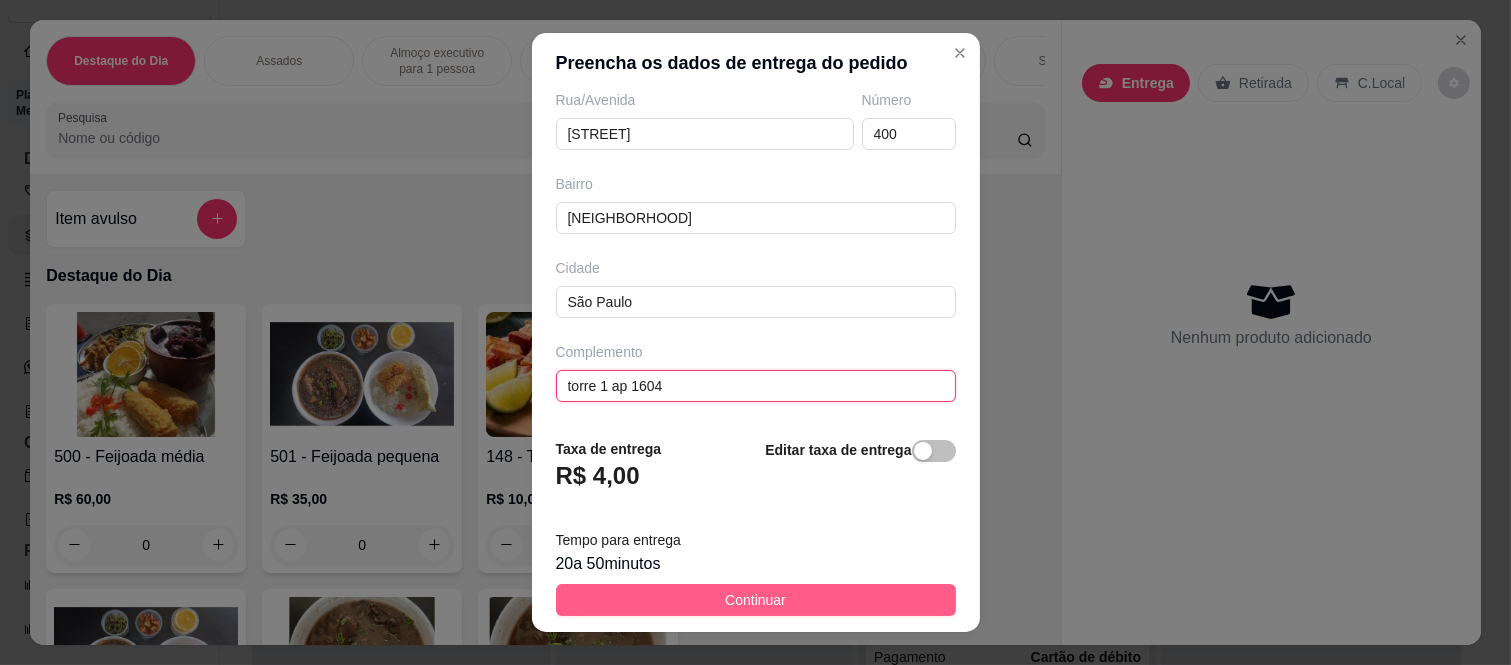 type on "torre [NUMBER] ap [NUMBER]" 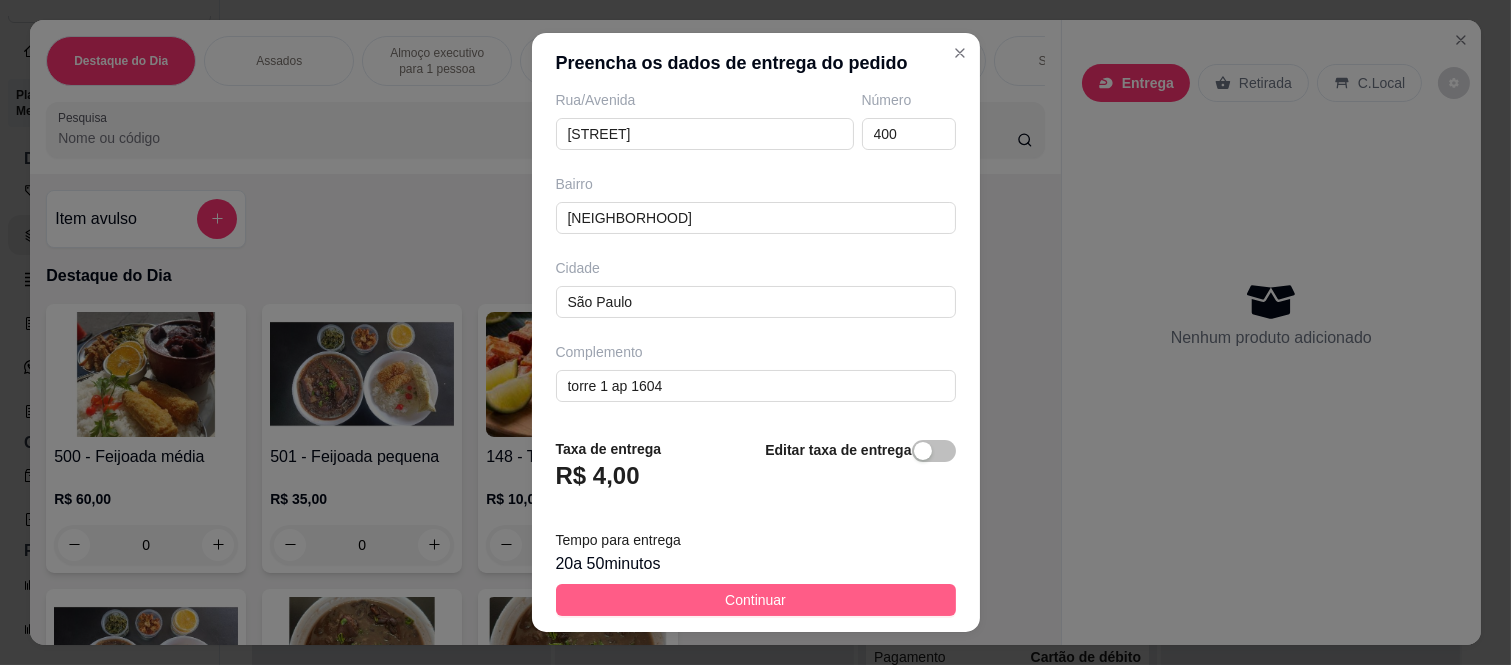click on "Continuar" at bounding box center [756, 600] 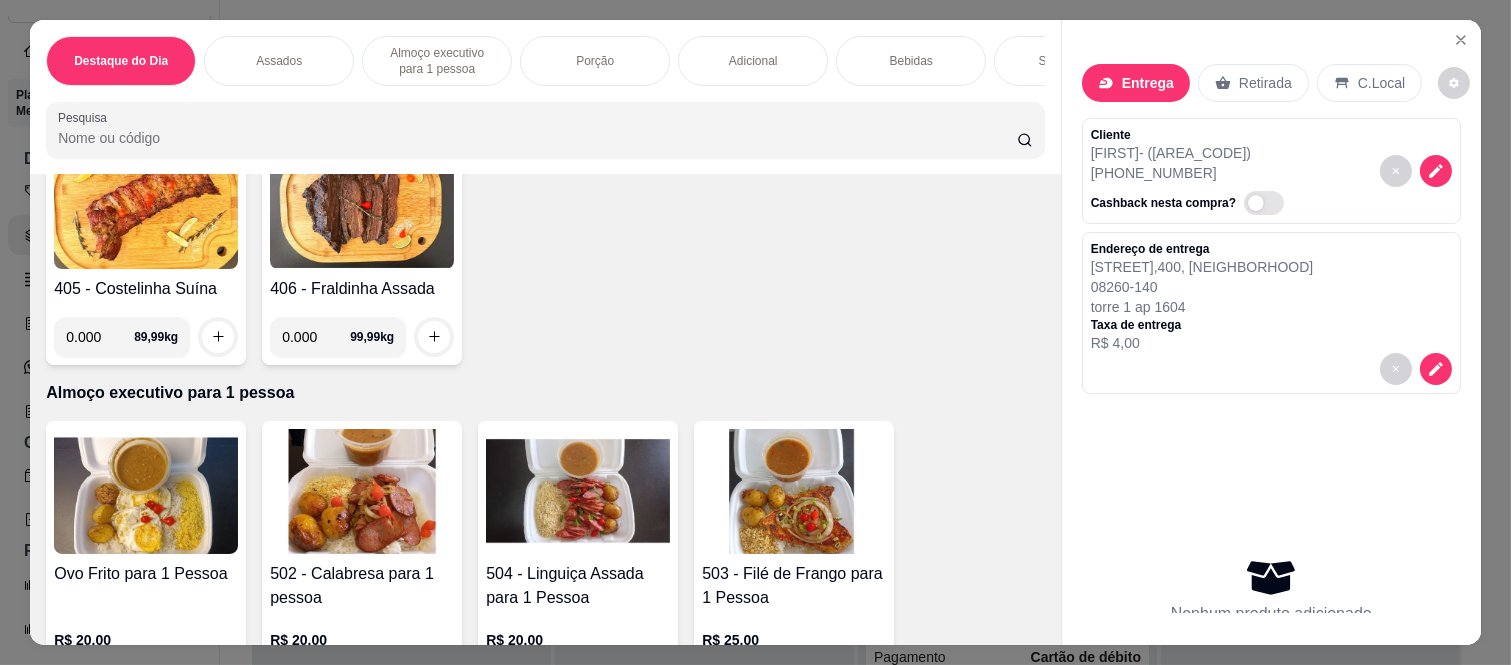 scroll, scrollTop: 1222, scrollLeft: 0, axis: vertical 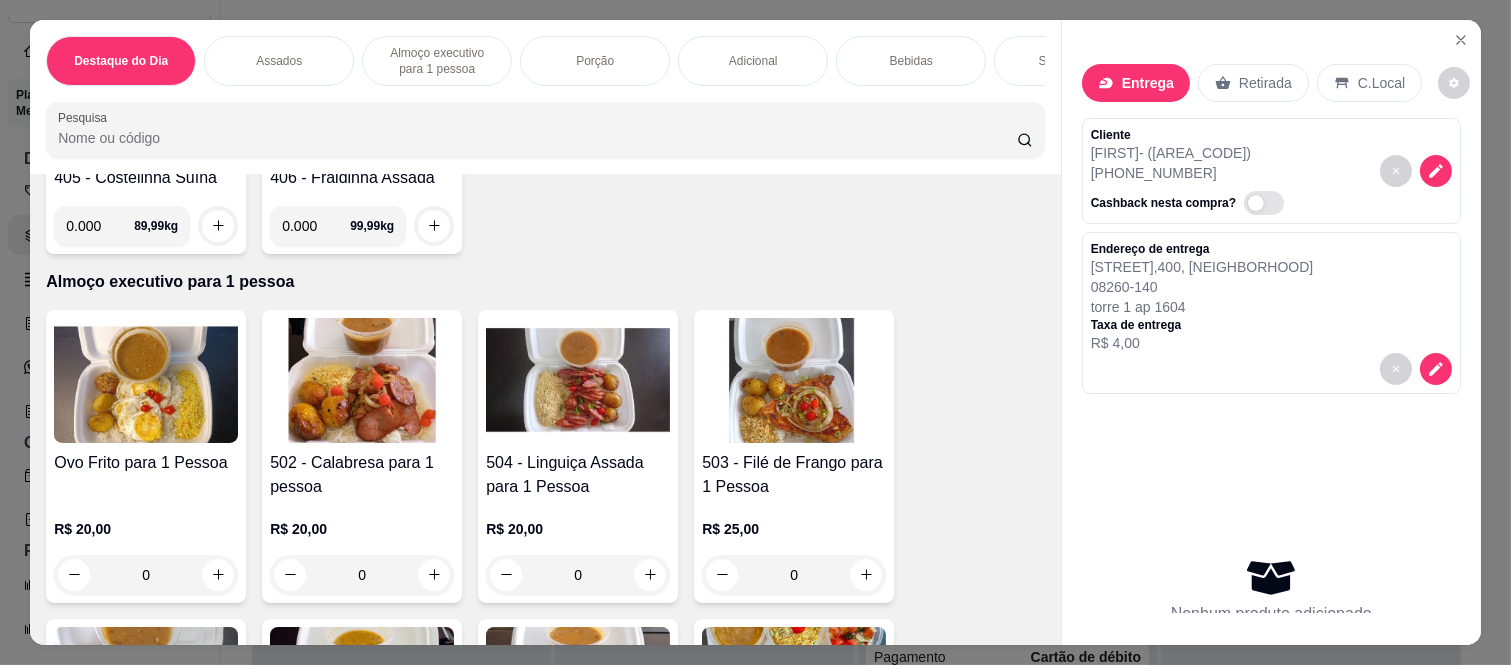 click on "0" at bounding box center (578, 575) 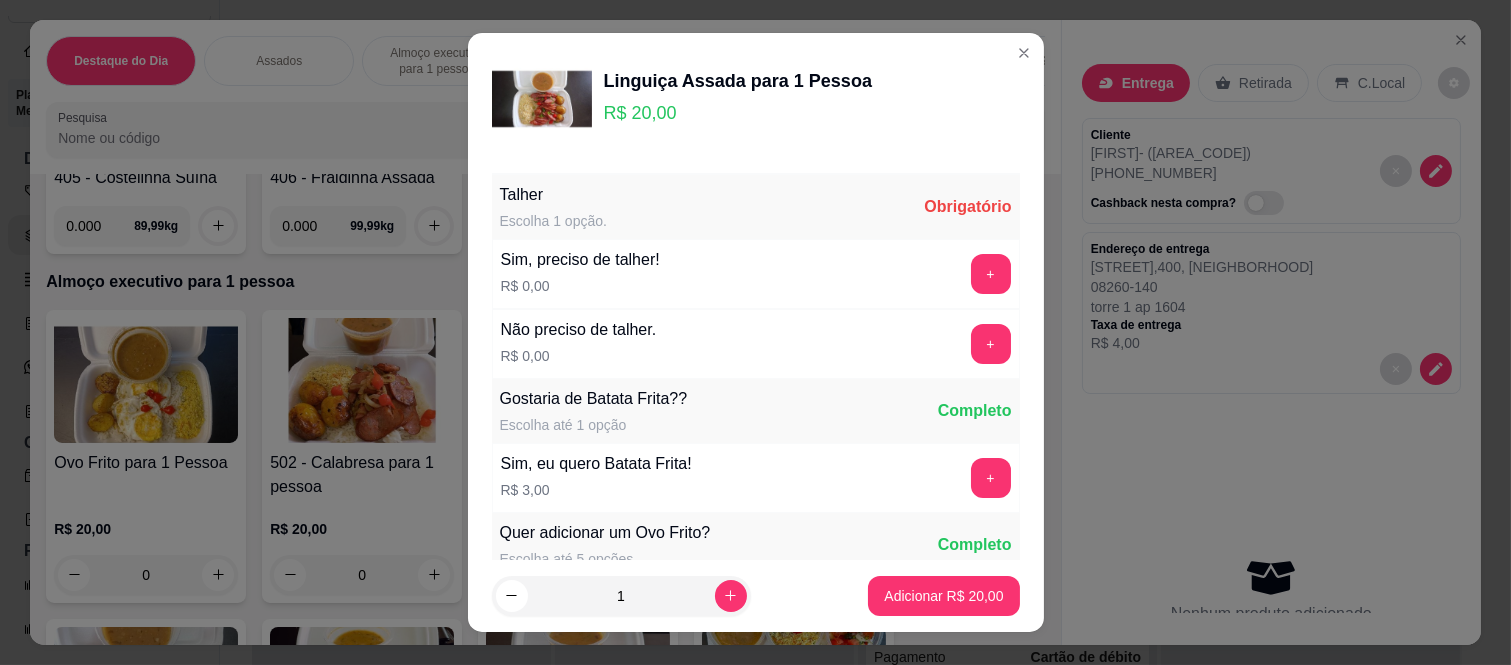 click on "+" at bounding box center [991, 344] 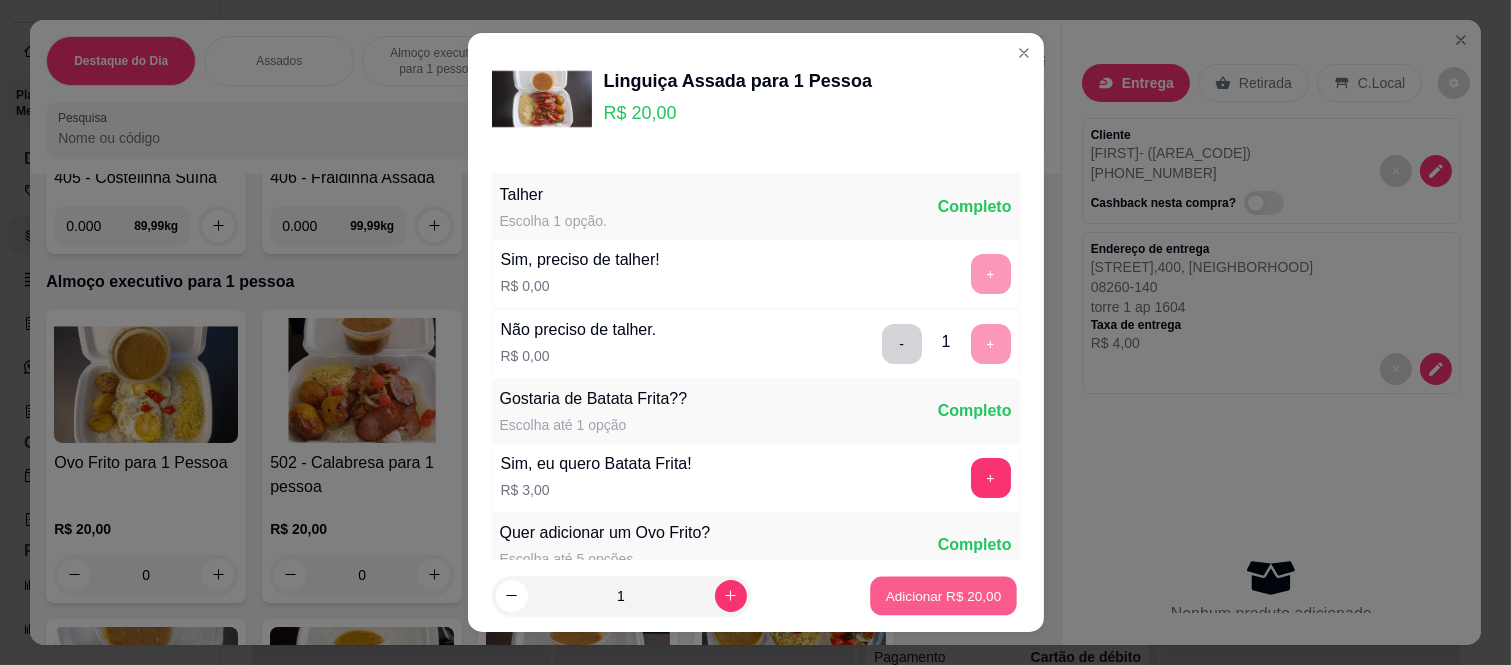 click on "Adicionar   R$ 20,00" at bounding box center [944, 595] 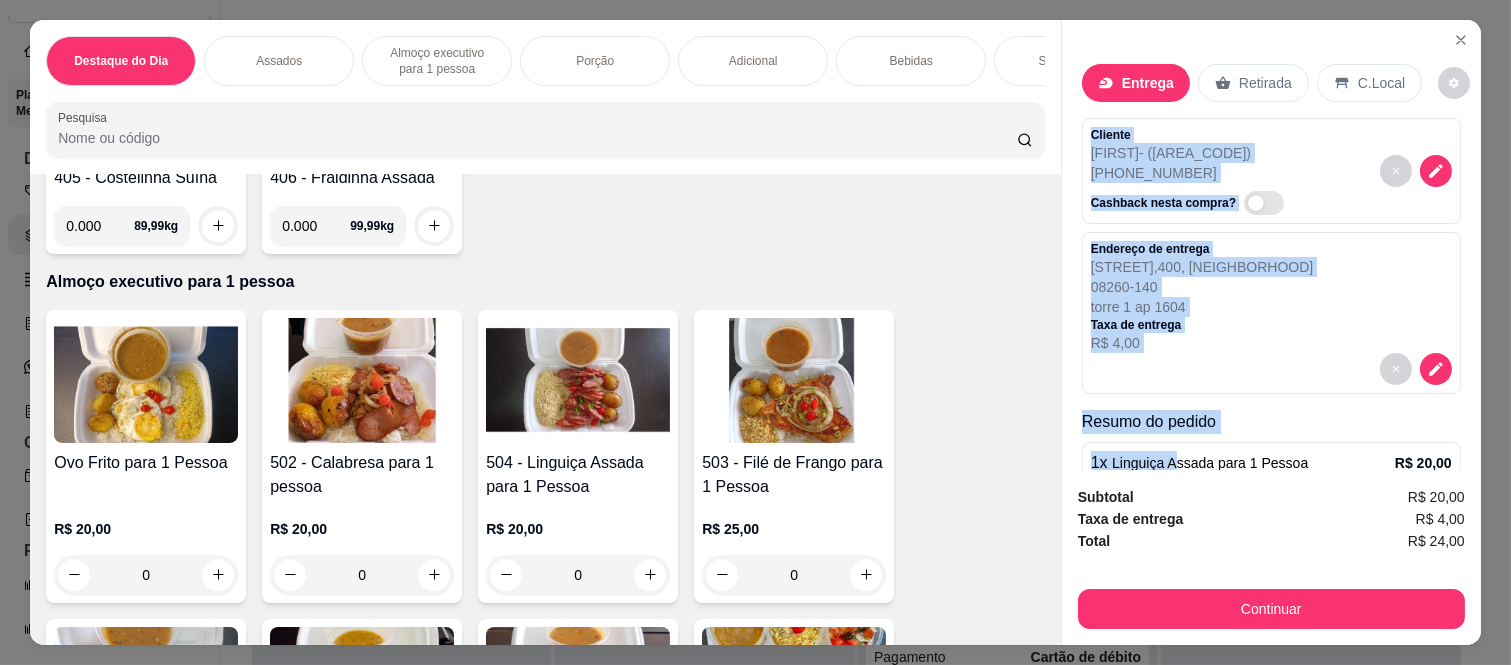 scroll, scrollTop: 113, scrollLeft: 0, axis: vertical 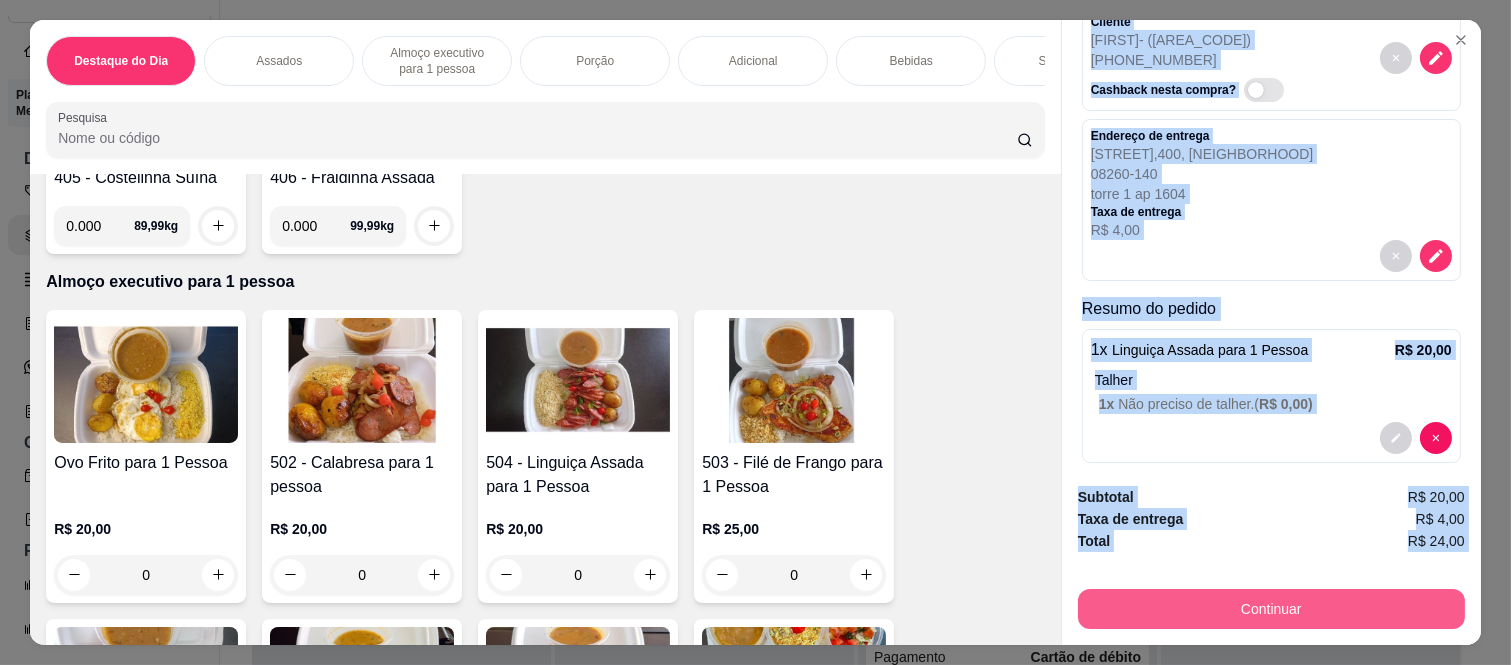 drag, startPoint x: 1065, startPoint y: 124, endPoint x: 1161, endPoint y: 583, distance: 468.93176 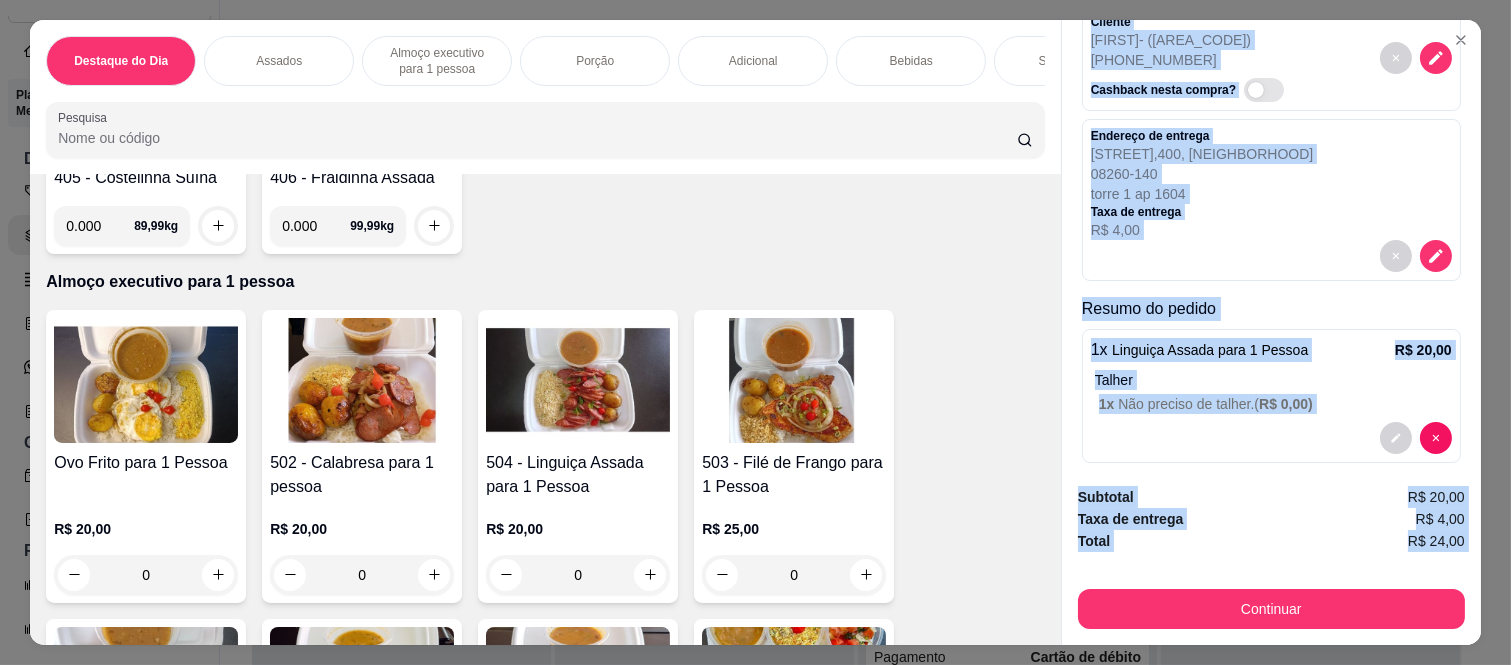 copy on "Cliente Ana Paula  -   (11) 94089-2808 Cashback nesta compra?   Endereço de entrega Rua Tomoichi Shimizu ,  400 ,   Colônia (Zona Leste) 08260-140   torre 1 ap 1604 Taxa de entrega R$ 4,00 Resumo do pedido 1 x    Linguiça Assada para 1 Pessoa  R$ 20,00 Talher 1 x   Não preciso de talher.  ( R$ 0,00 ) Subtotal R$ 20,00 Taxa de entrega R$ 4,00 Total R$ 24,00 Continuar" 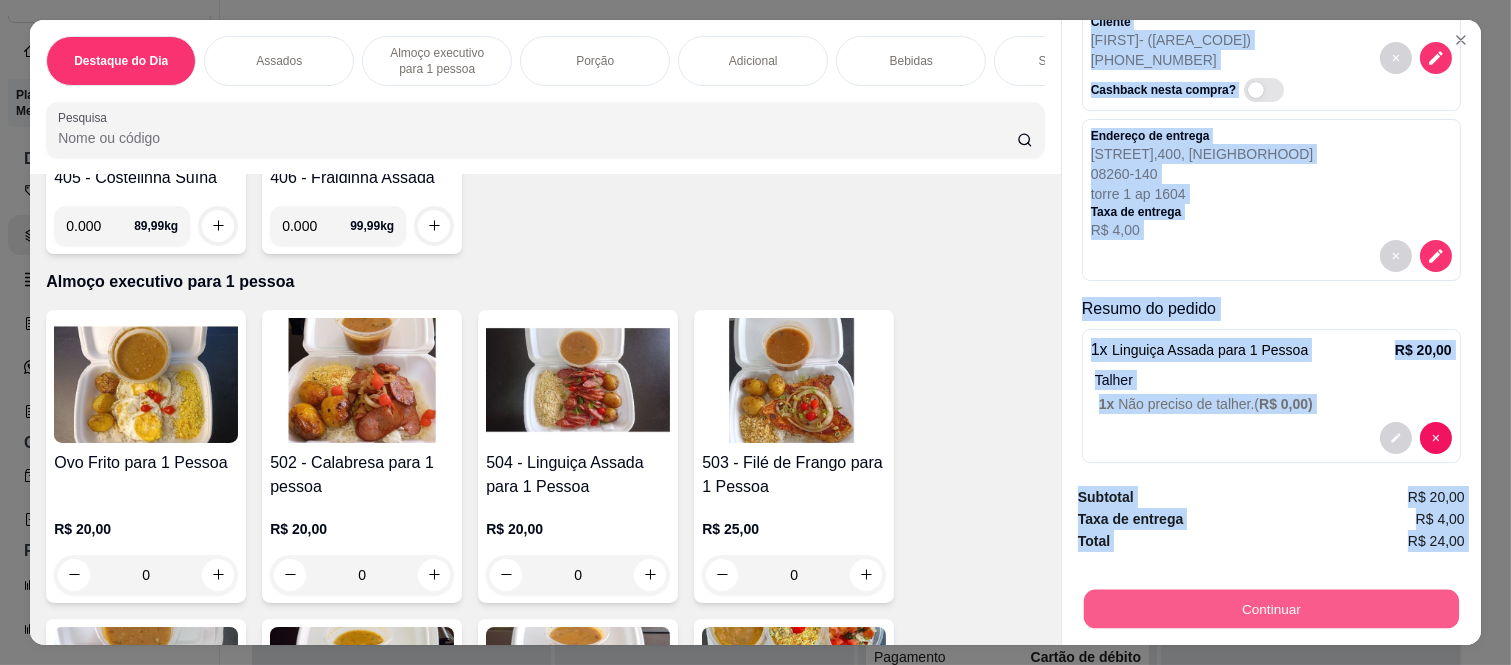 click on "Continuar" at bounding box center [1271, 606] 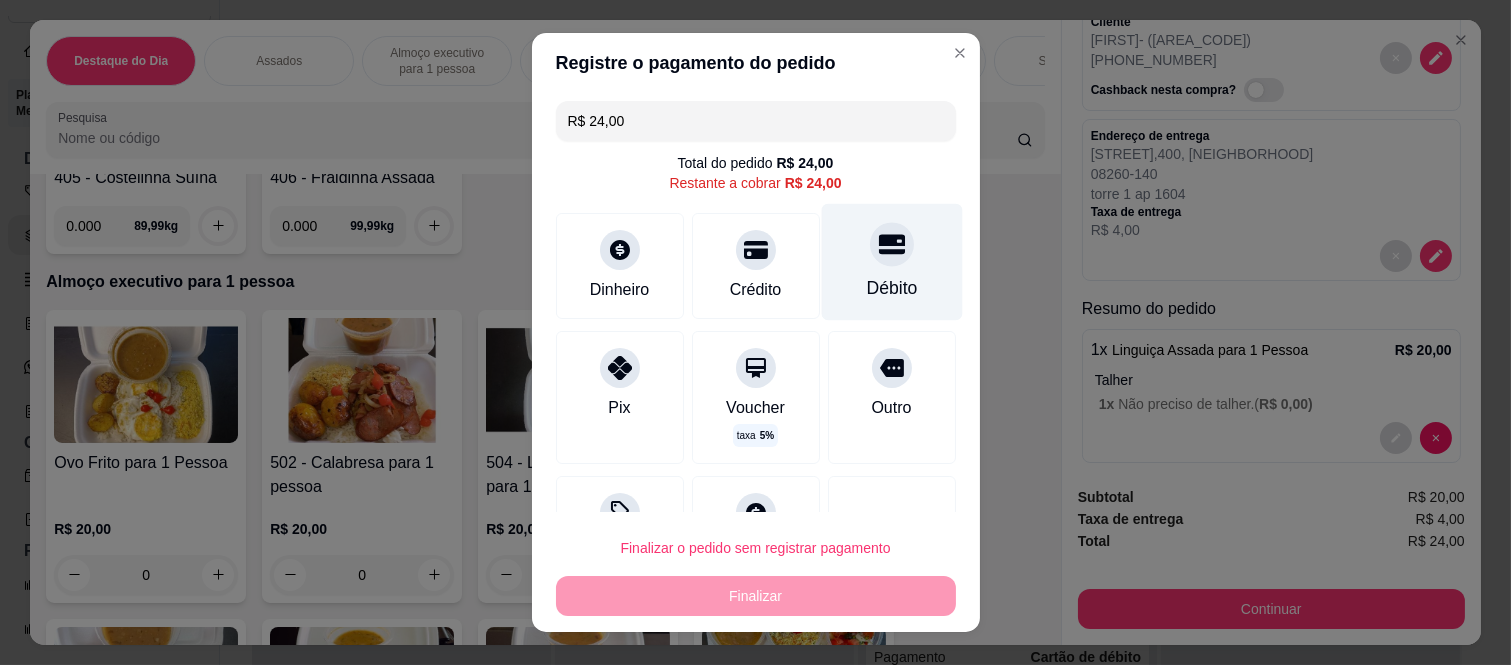 click at bounding box center (892, 245) 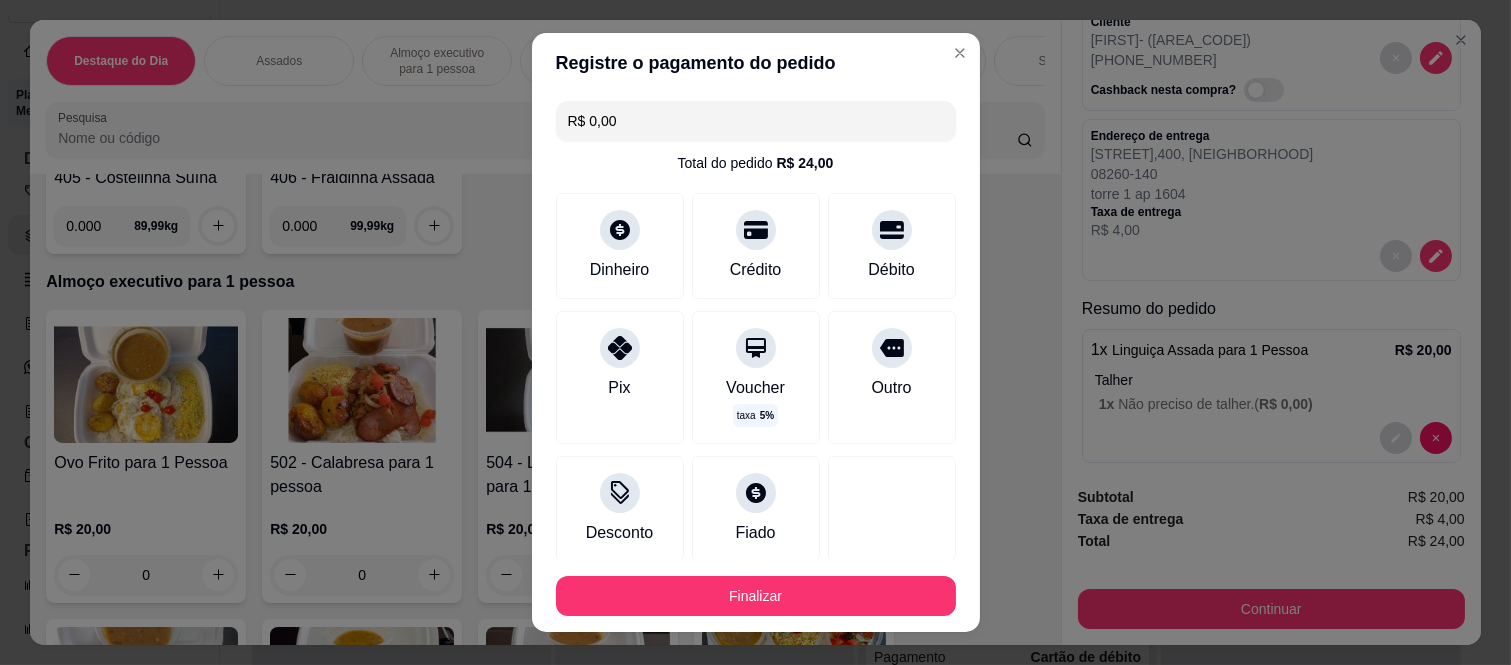 click on "Finalizar" at bounding box center (756, 596) 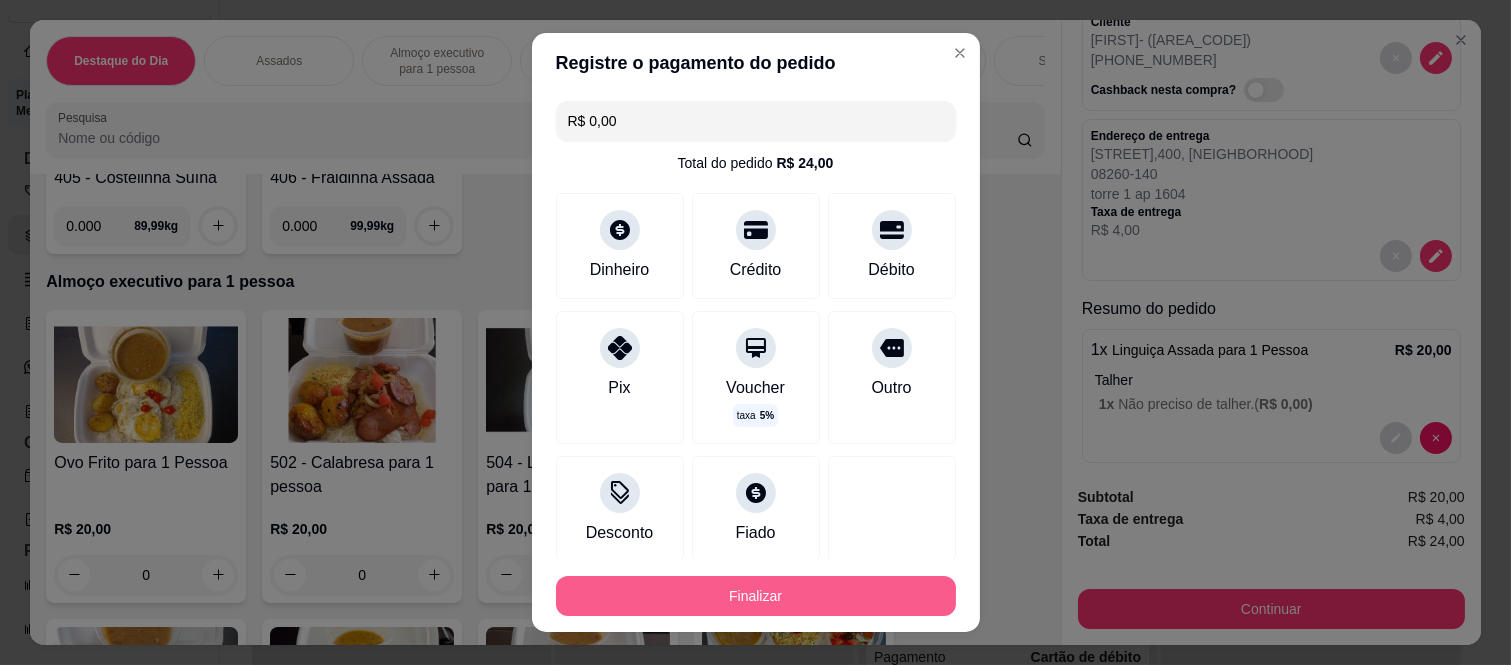 click on "Finalizar" at bounding box center (756, 596) 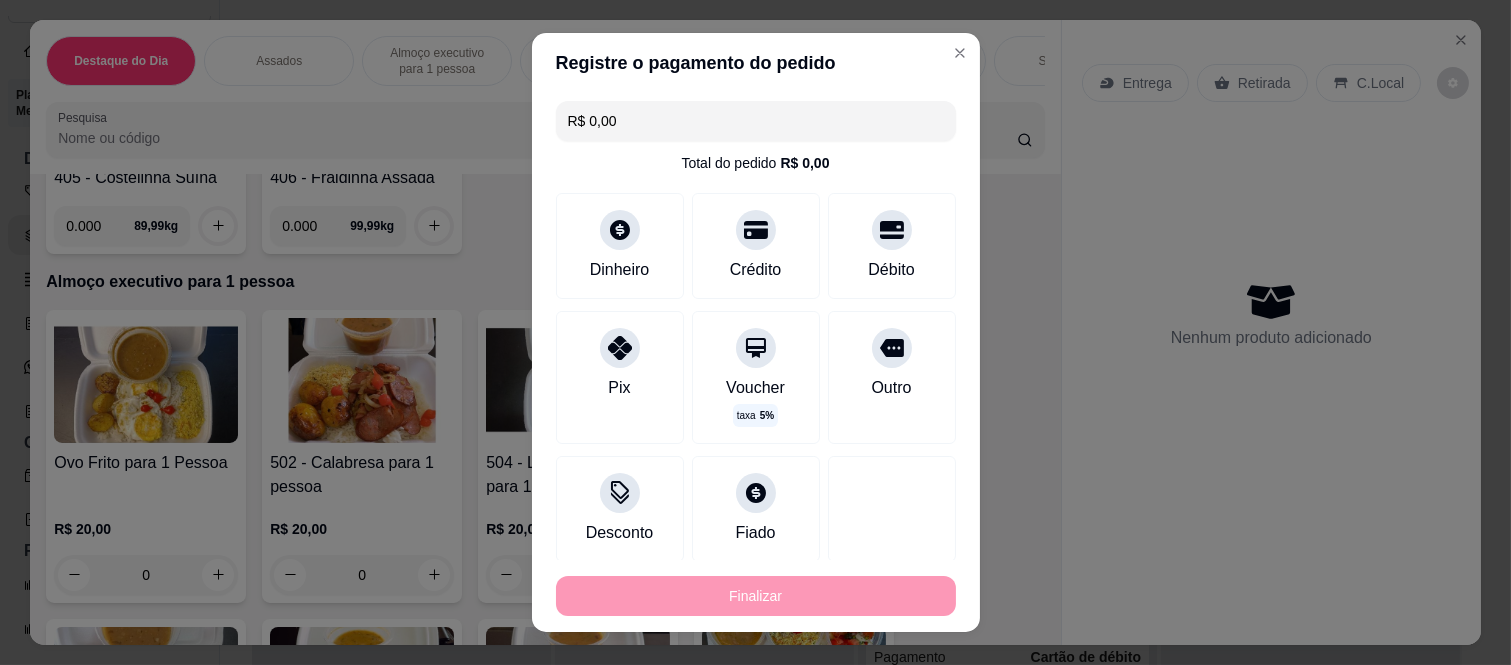 type on "-R$ 24,00" 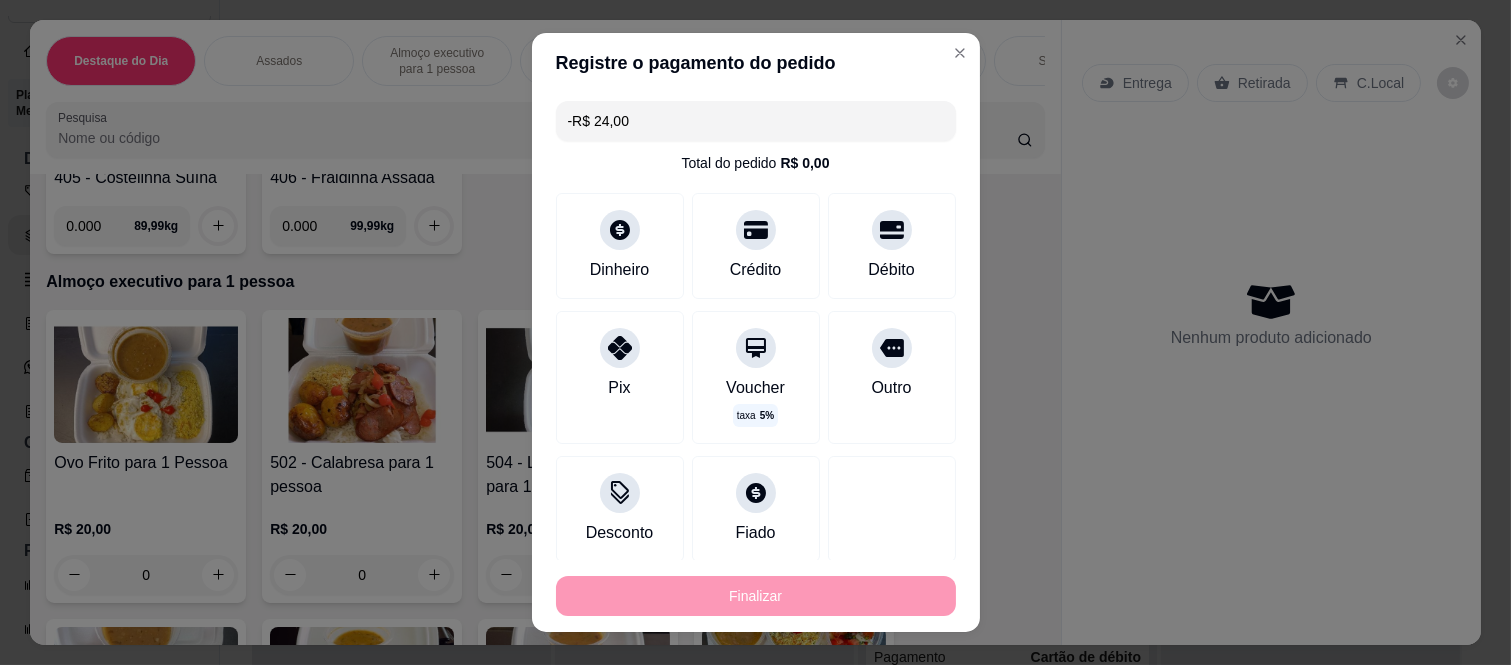 scroll, scrollTop: 0, scrollLeft: 0, axis: both 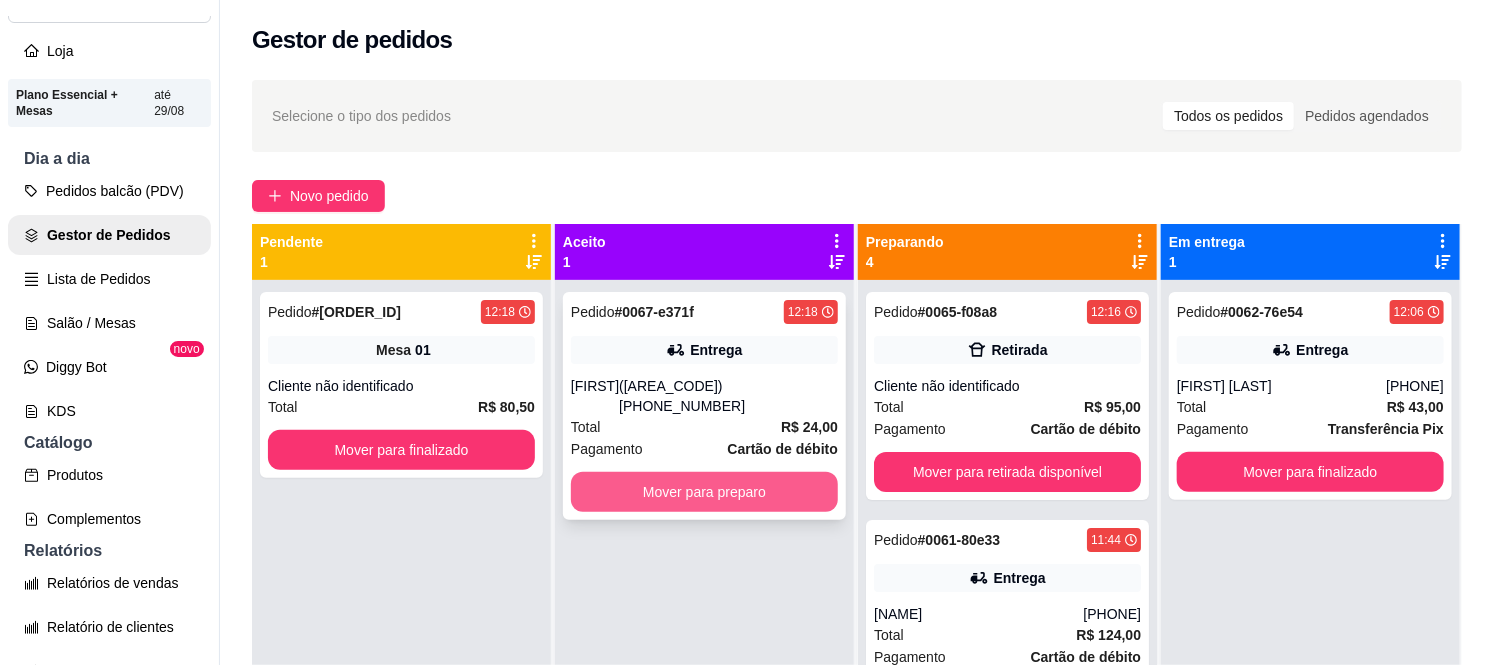 click on "Mover para preparo" at bounding box center [704, 492] 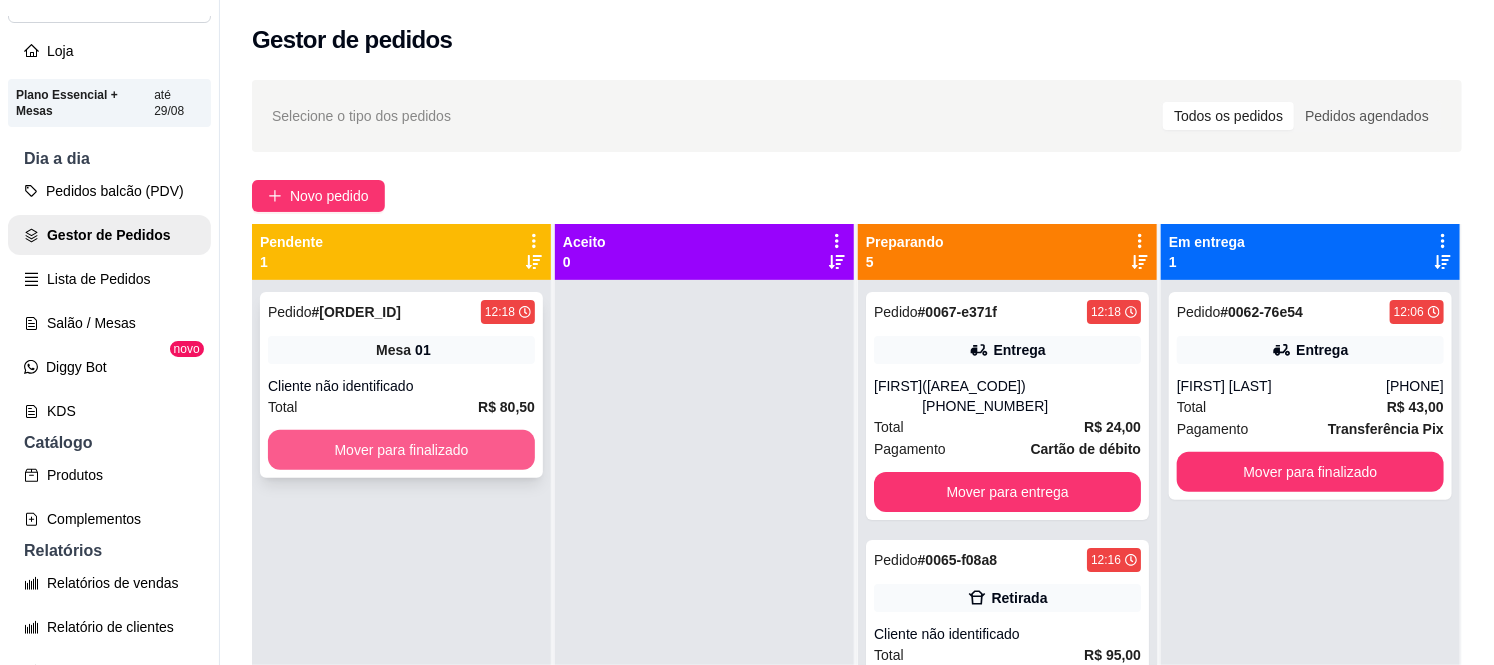 click on "Mover para finalizado" at bounding box center (401, 450) 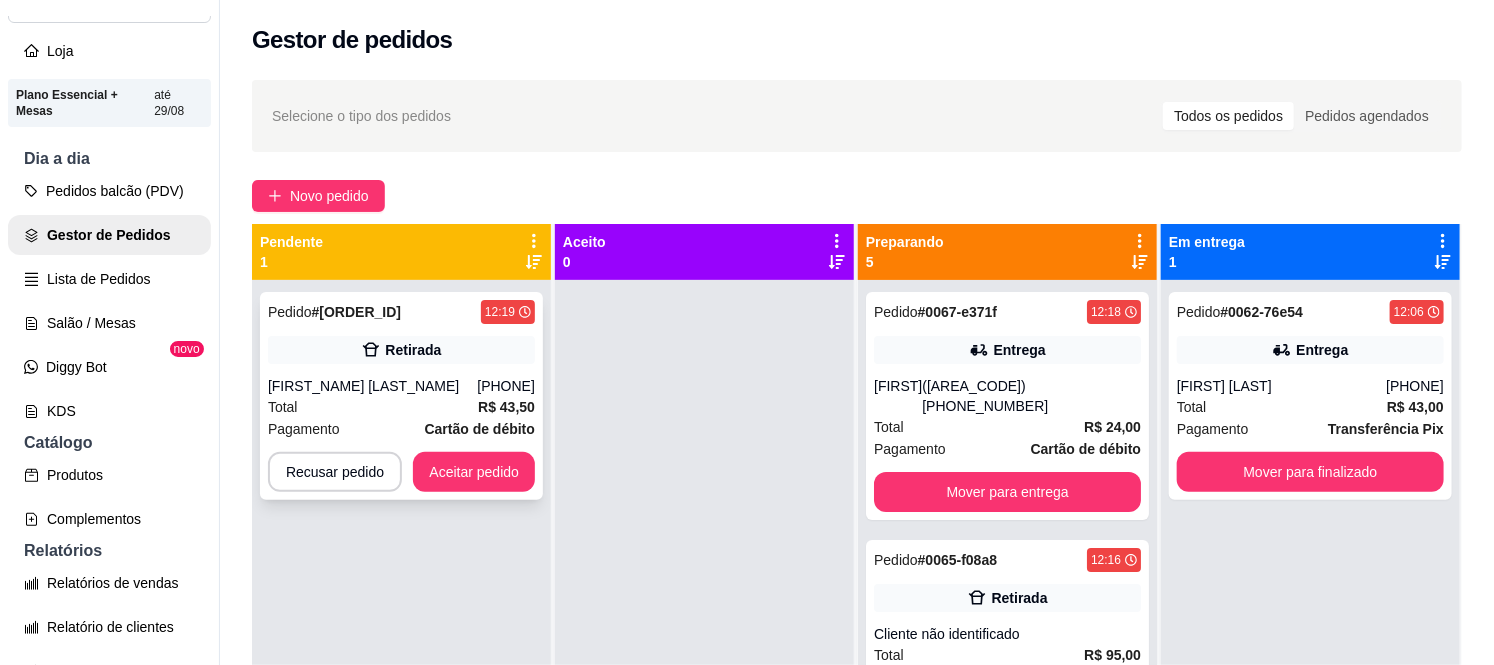 click on "Pedido  # 0068-b0cbe0c9 12:19 Retirada Guilherme Paiva Alvares (11) 97202-9006 Total R$ 43,50 Pagamento Cartão de débito Recusar pedido Aceitar pedido" at bounding box center (401, 396) 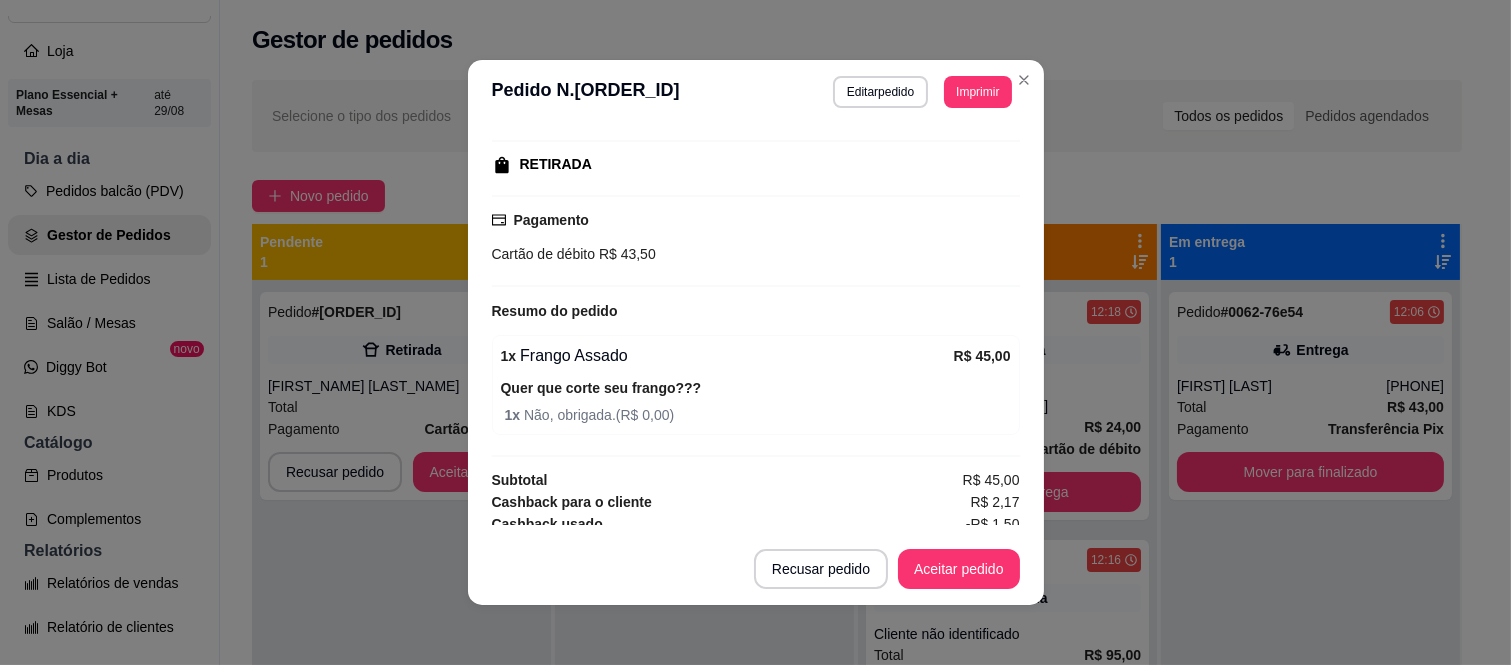scroll, scrollTop: 332, scrollLeft: 0, axis: vertical 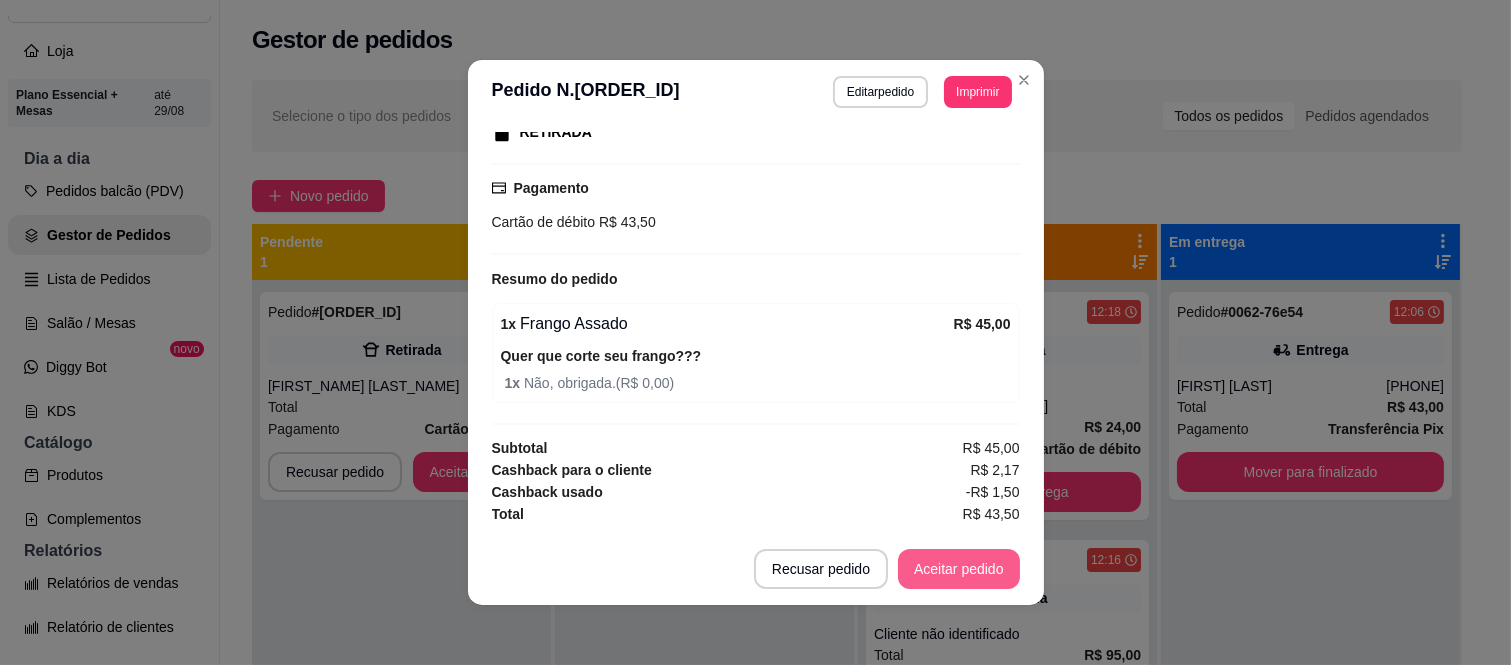 click on "Aceitar pedido" at bounding box center [959, 569] 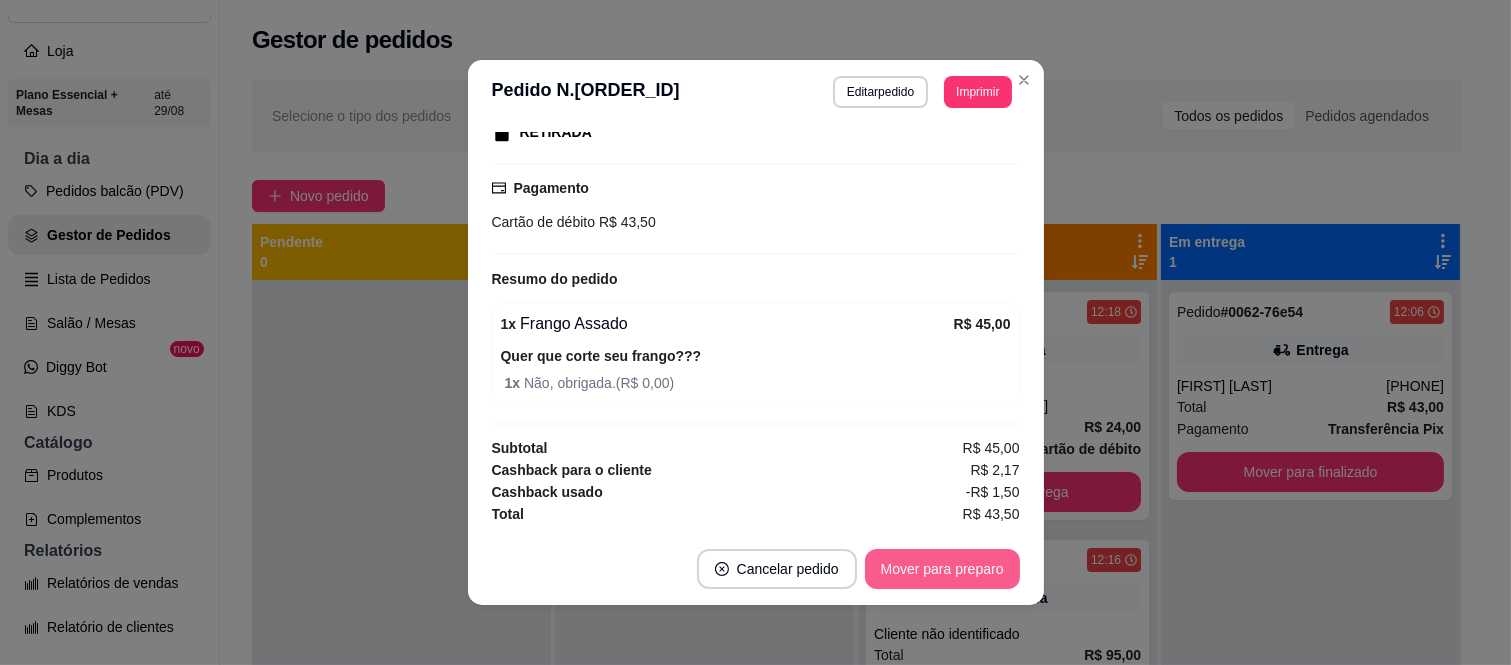 click on "Mover para preparo" at bounding box center (942, 569) 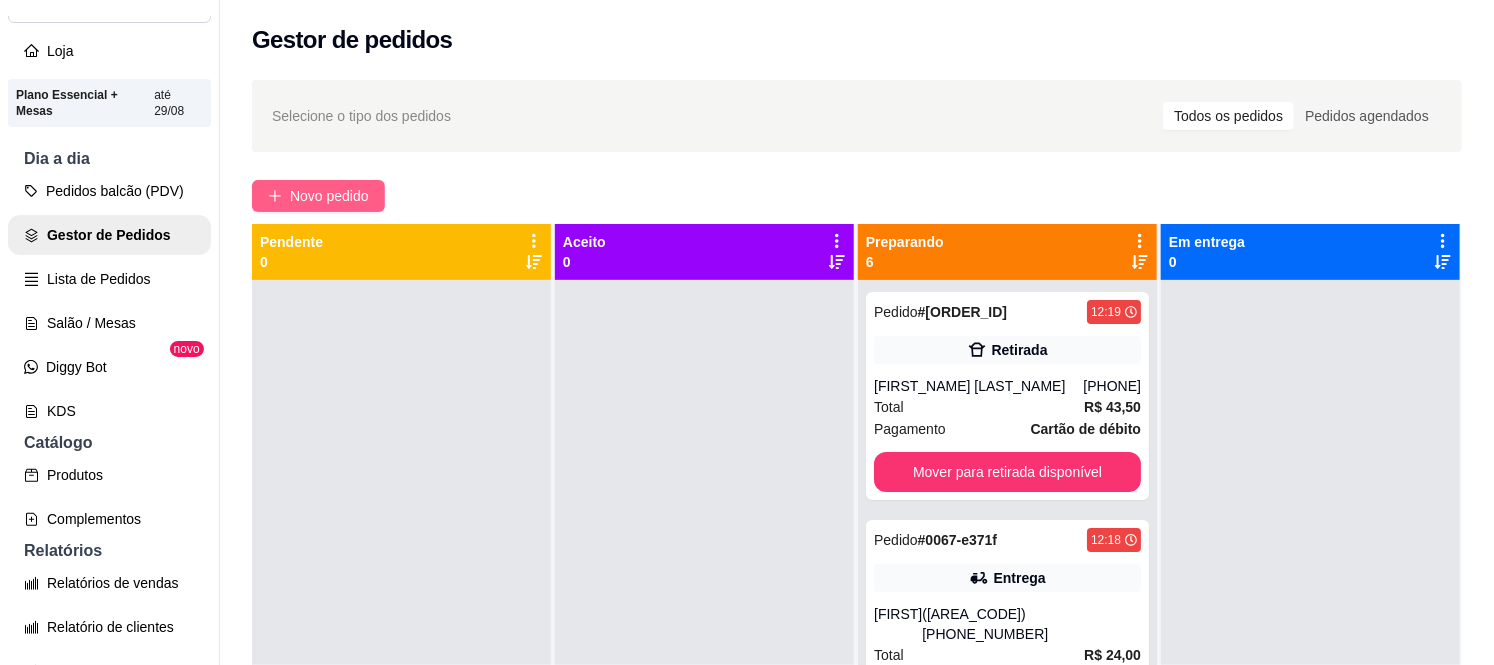 click on "Novo pedido" at bounding box center [329, 196] 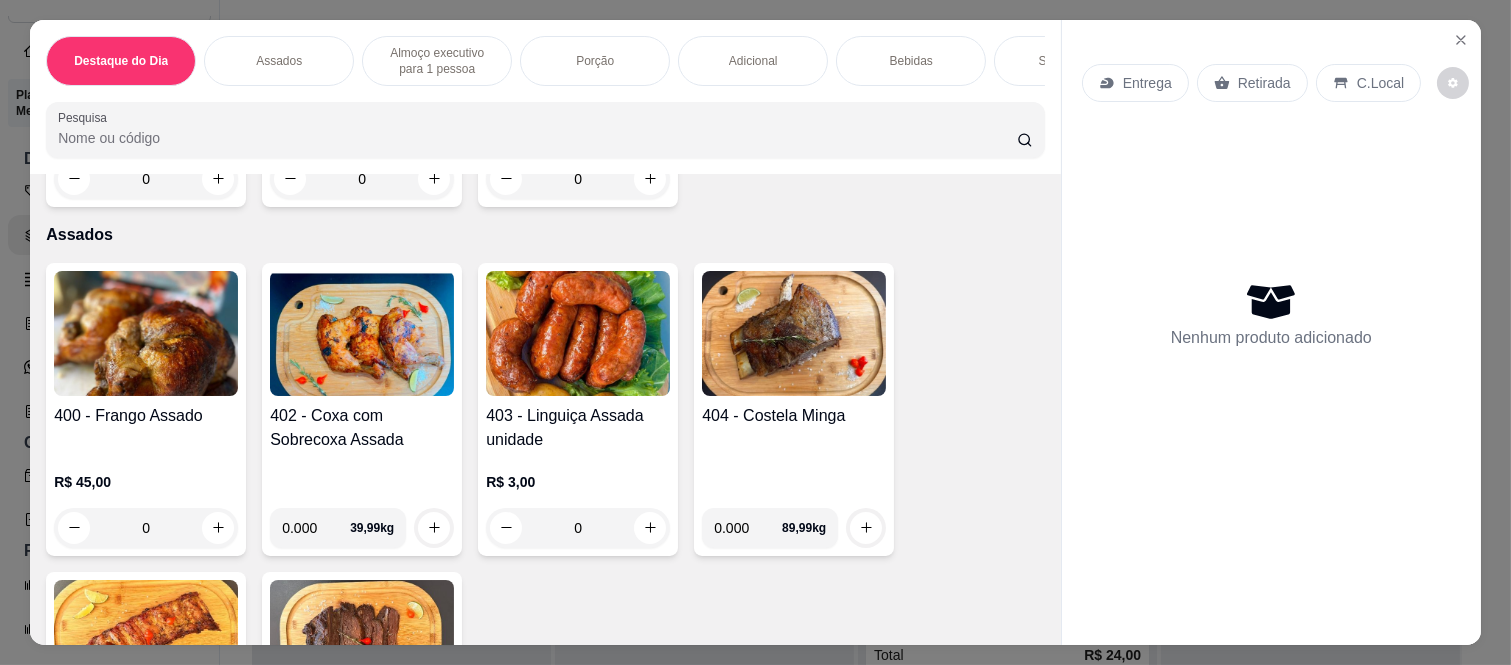 scroll, scrollTop: 777, scrollLeft: 0, axis: vertical 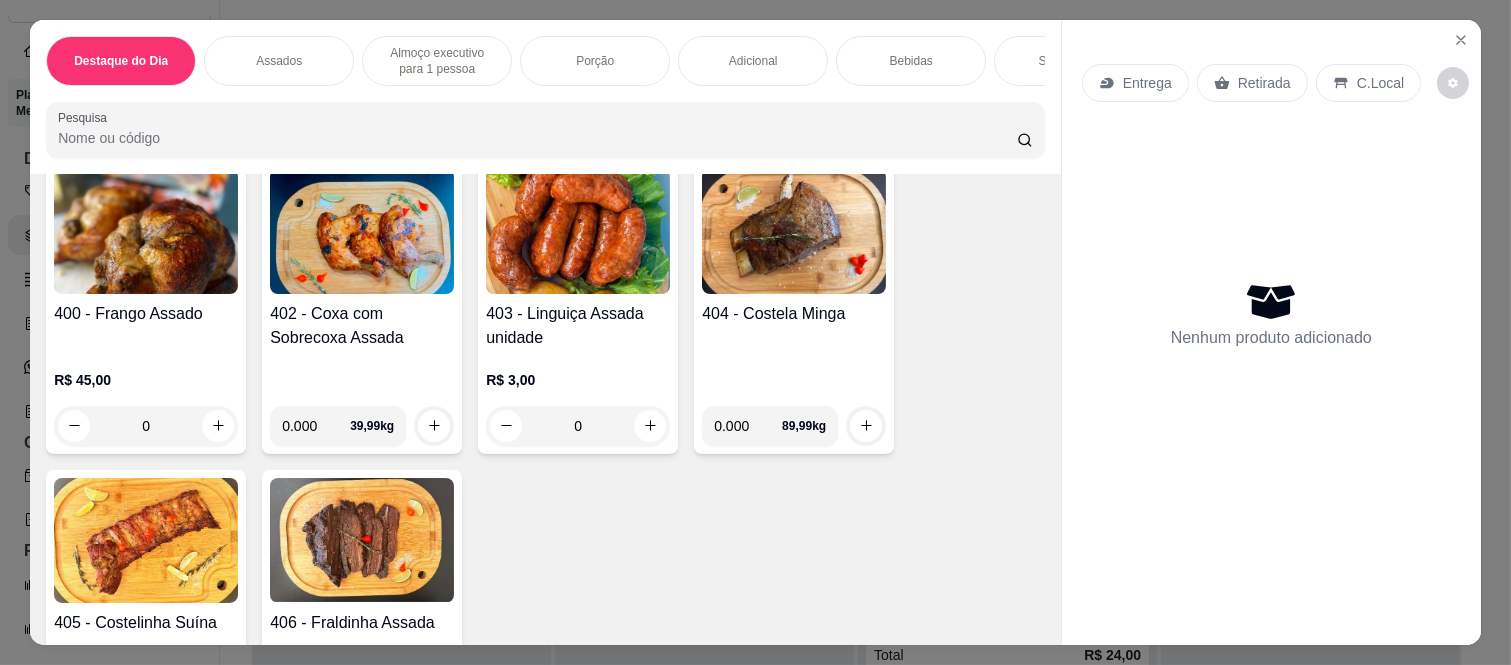 click on "0" at bounding box center (146, 426) 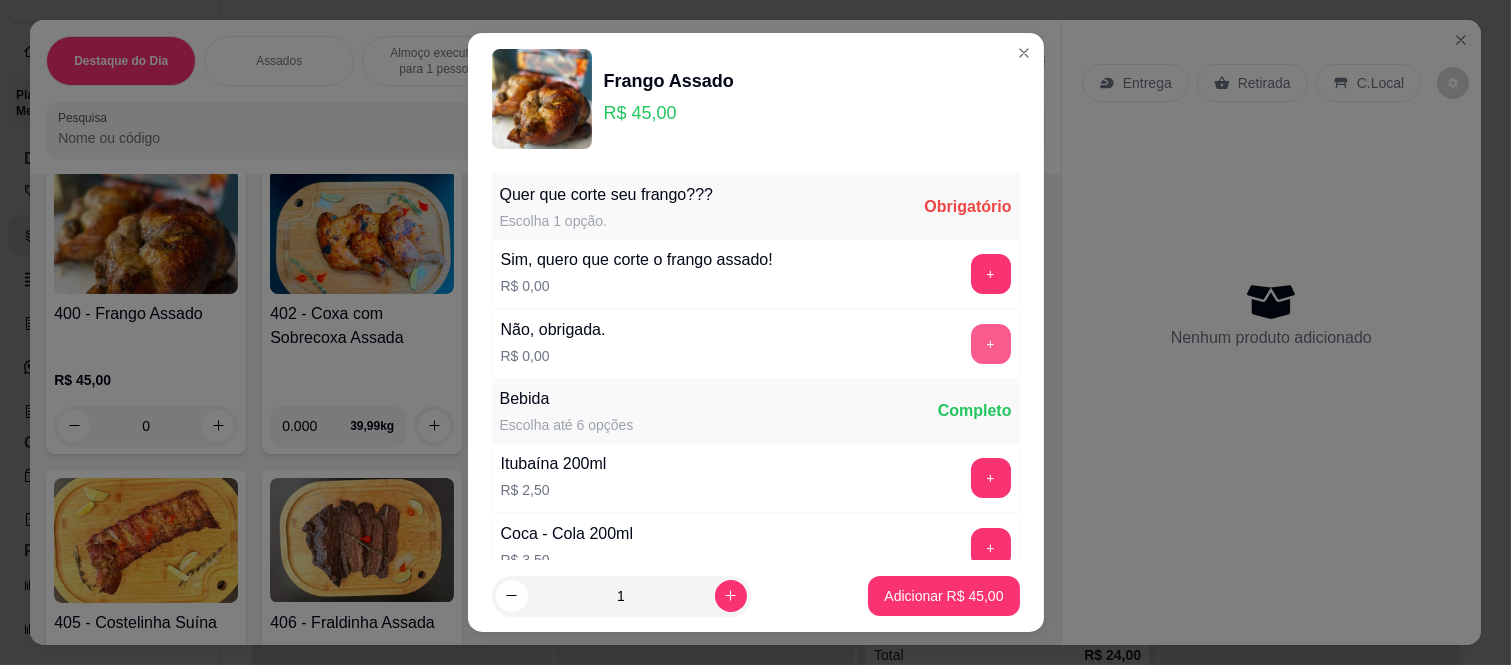 click on "+" at bounding box center (991, 344) 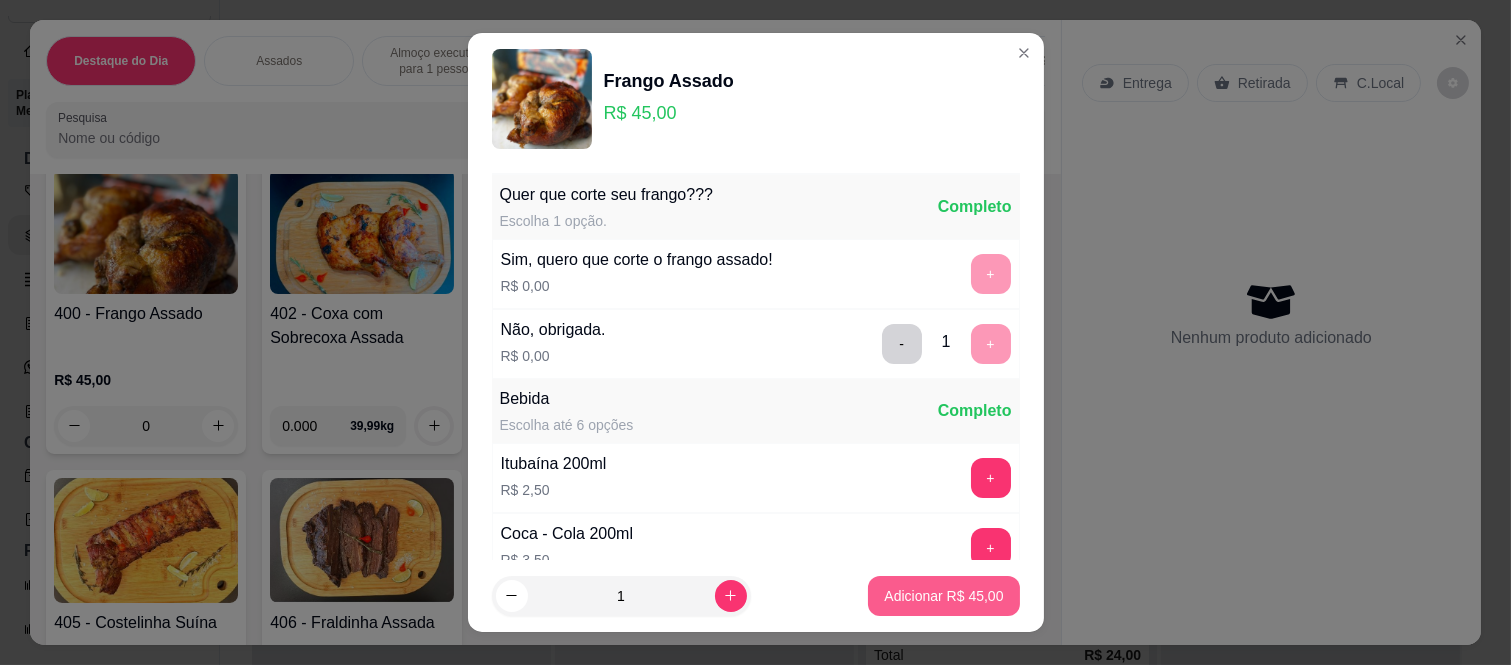 click on "Adicionar   R$ 45,00" at bounding box center (943, 596) 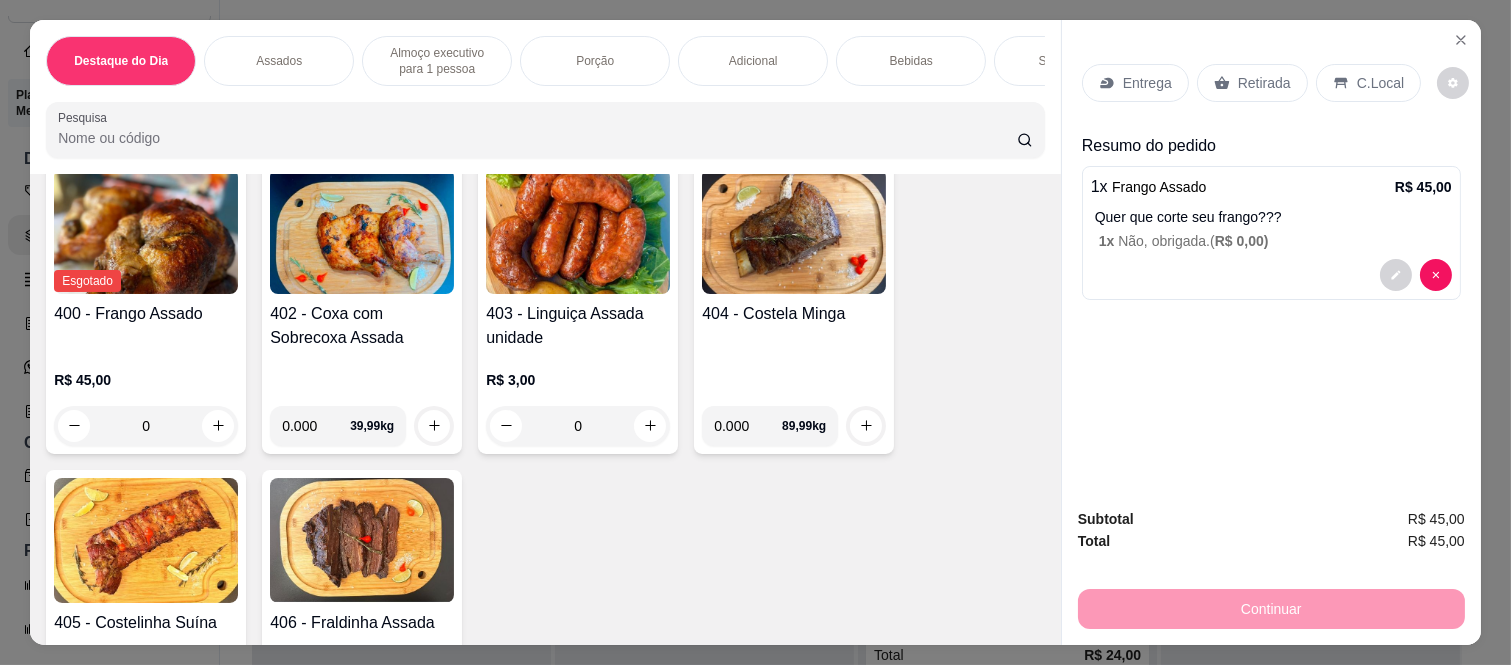 click on "Retirada" at bounding box center (1252, 83) 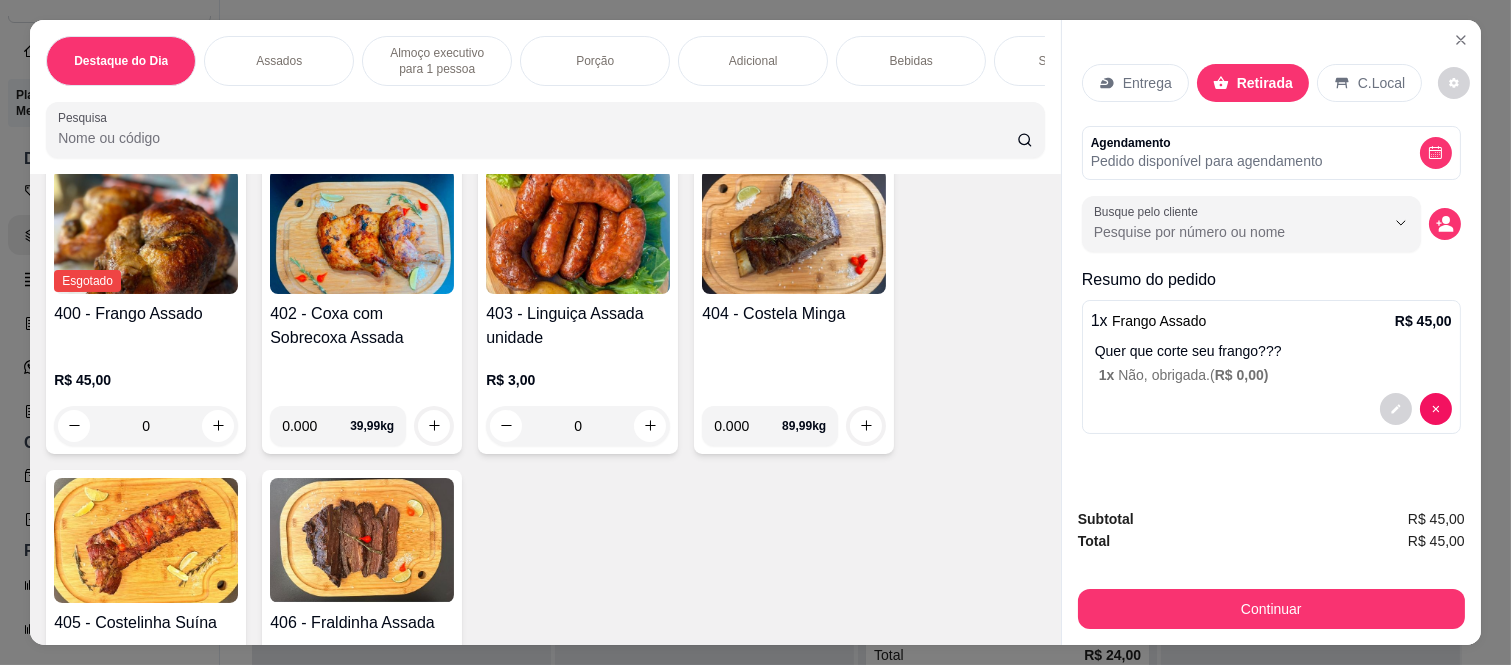 click on "Continuar" at bounding box center (1271, 609) 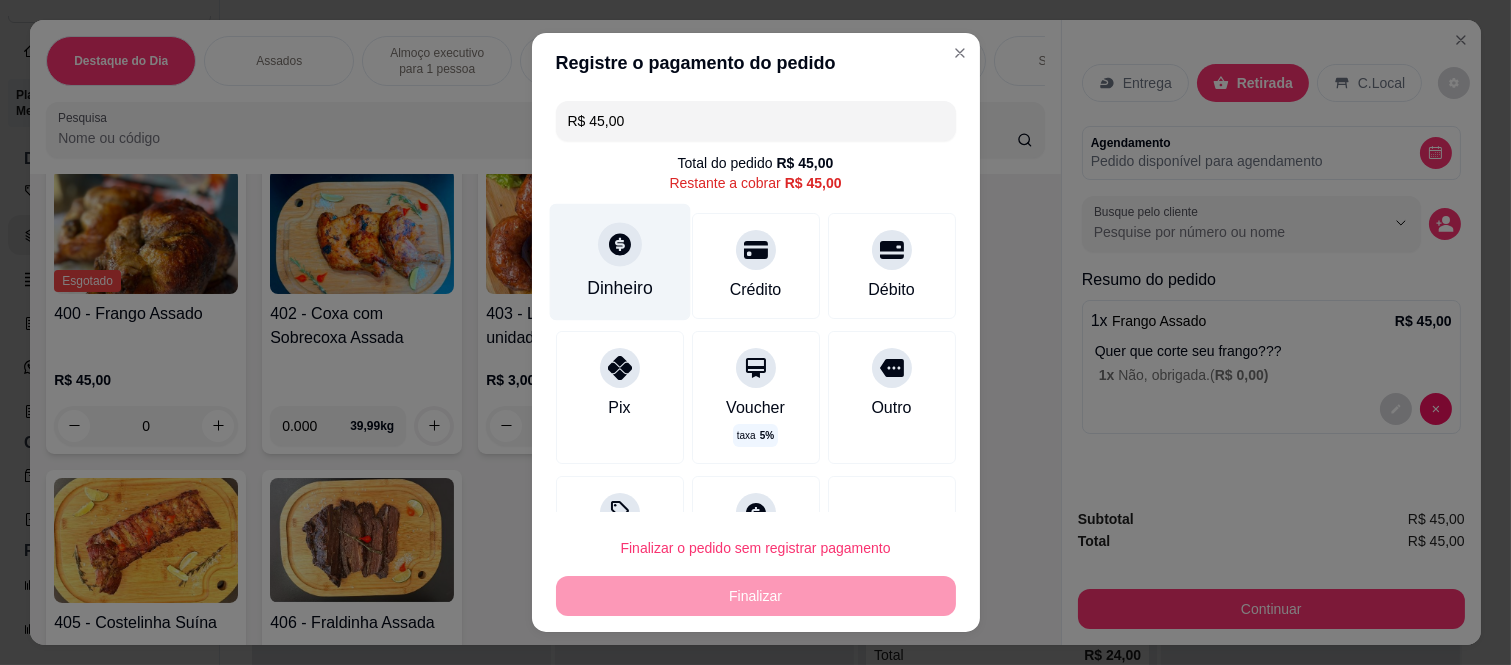 click on "Dinheiro" at bounding box center [619, 262] 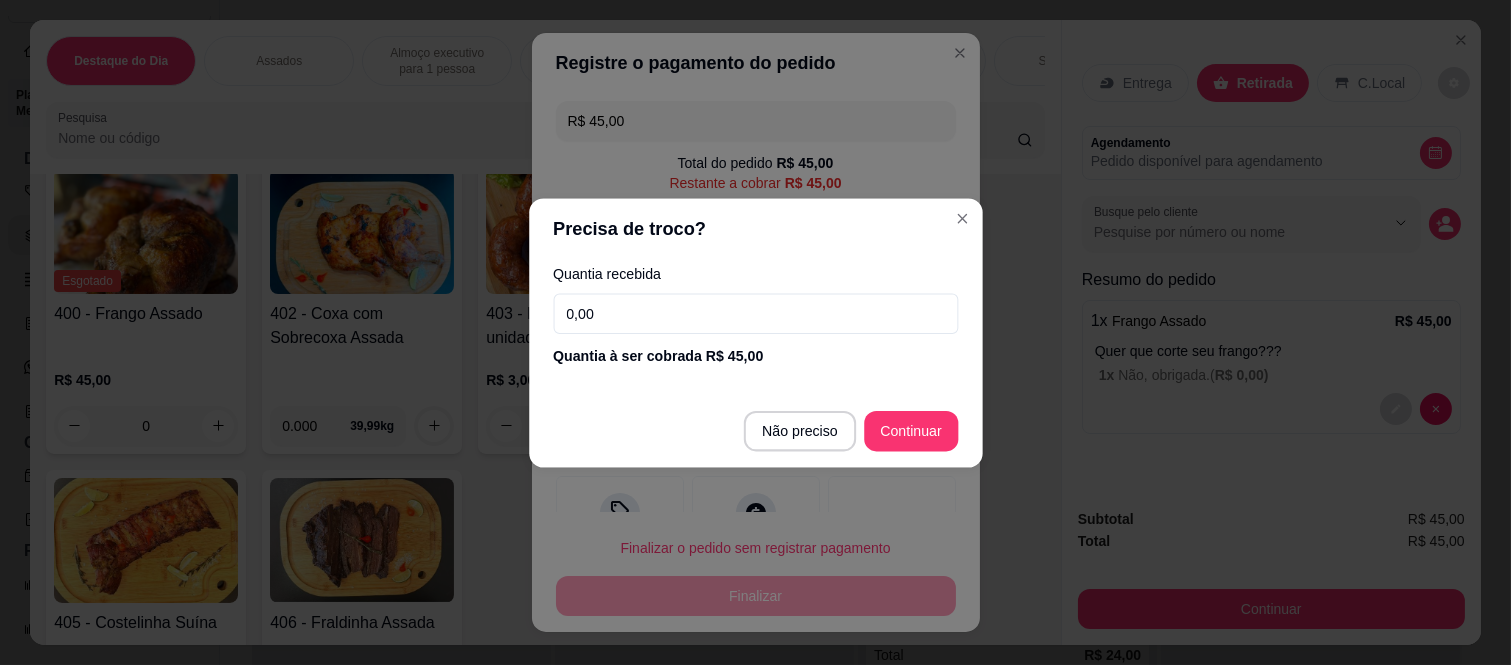 click on "0,00" at bounding box center [755, 313] 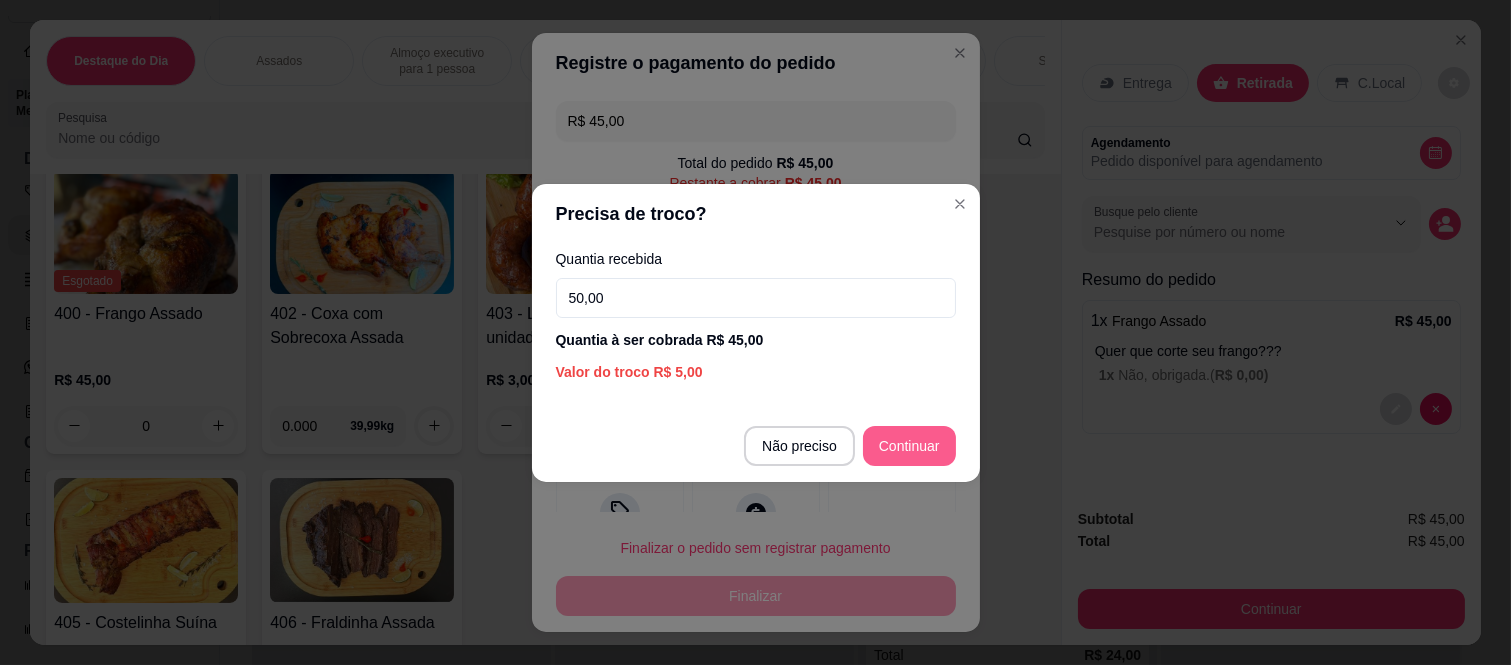 type on "50,00" 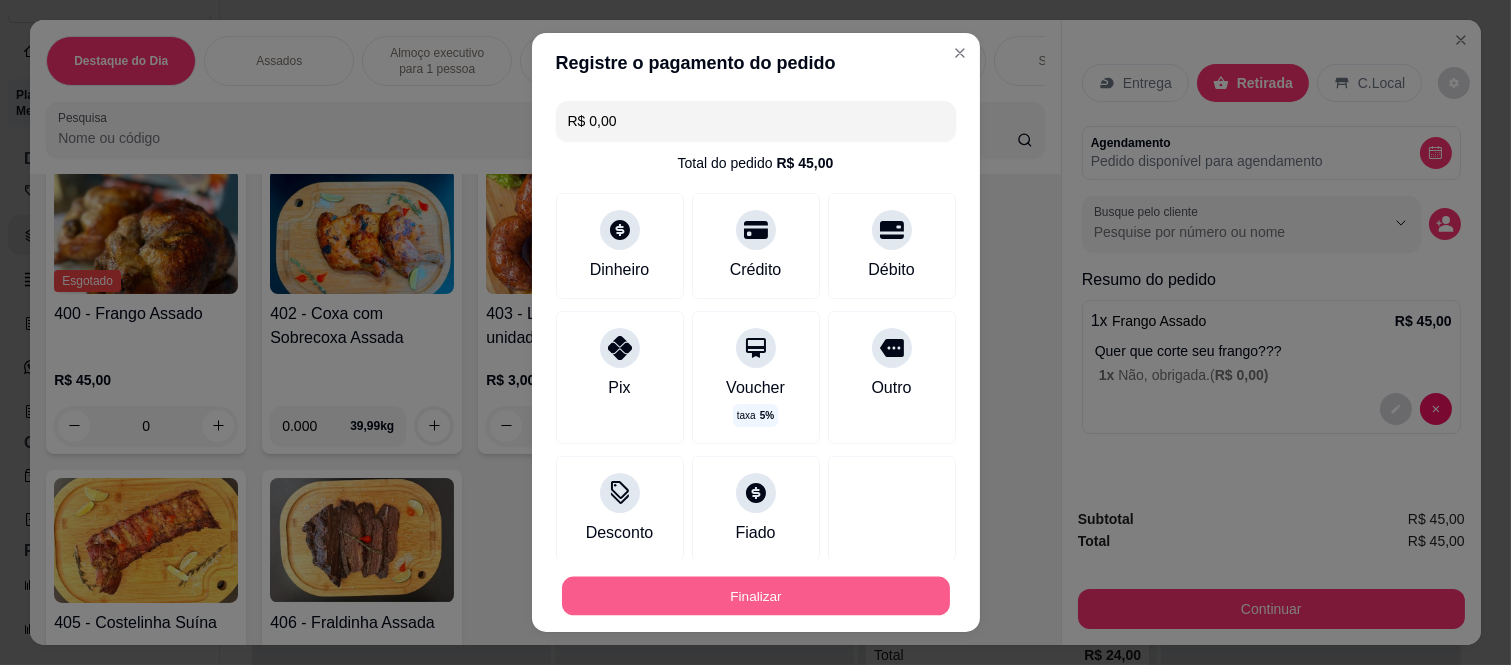 click on "Finalizar" at bounding box center [756, 595] 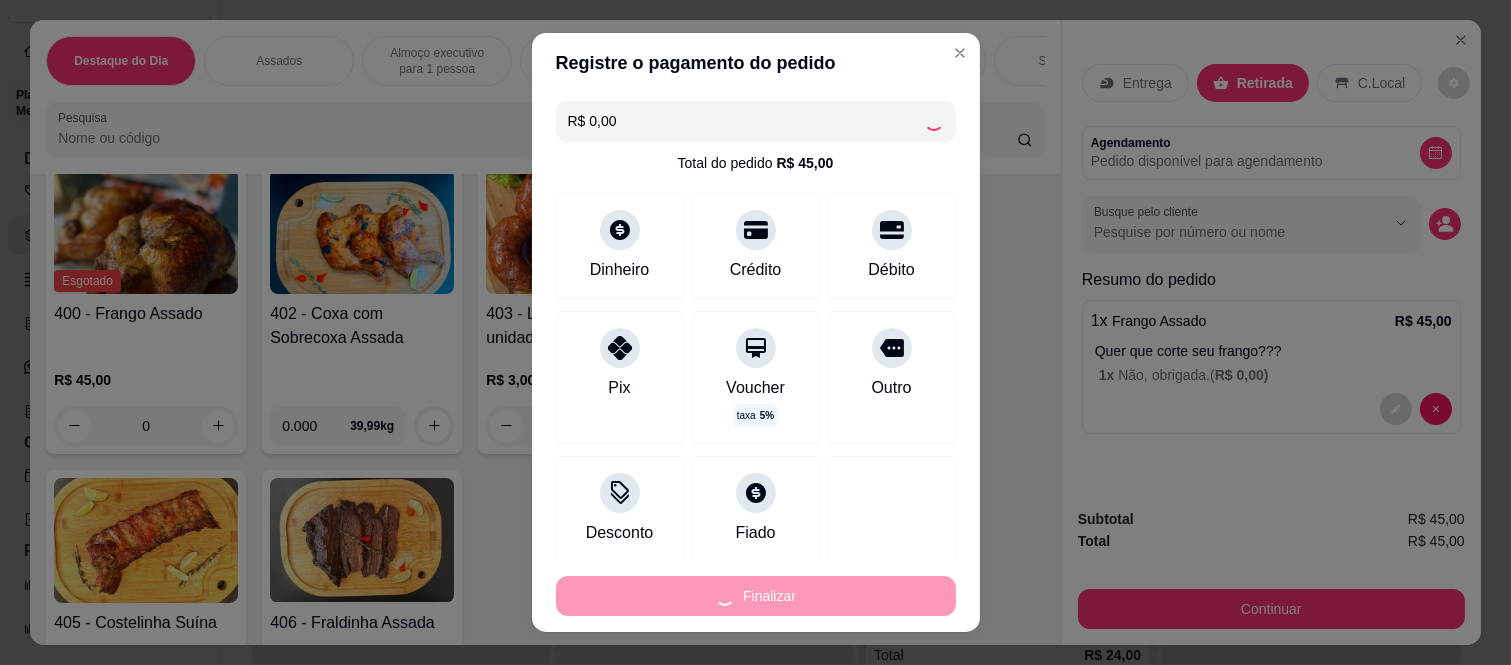 type on "-R$ 45,00" 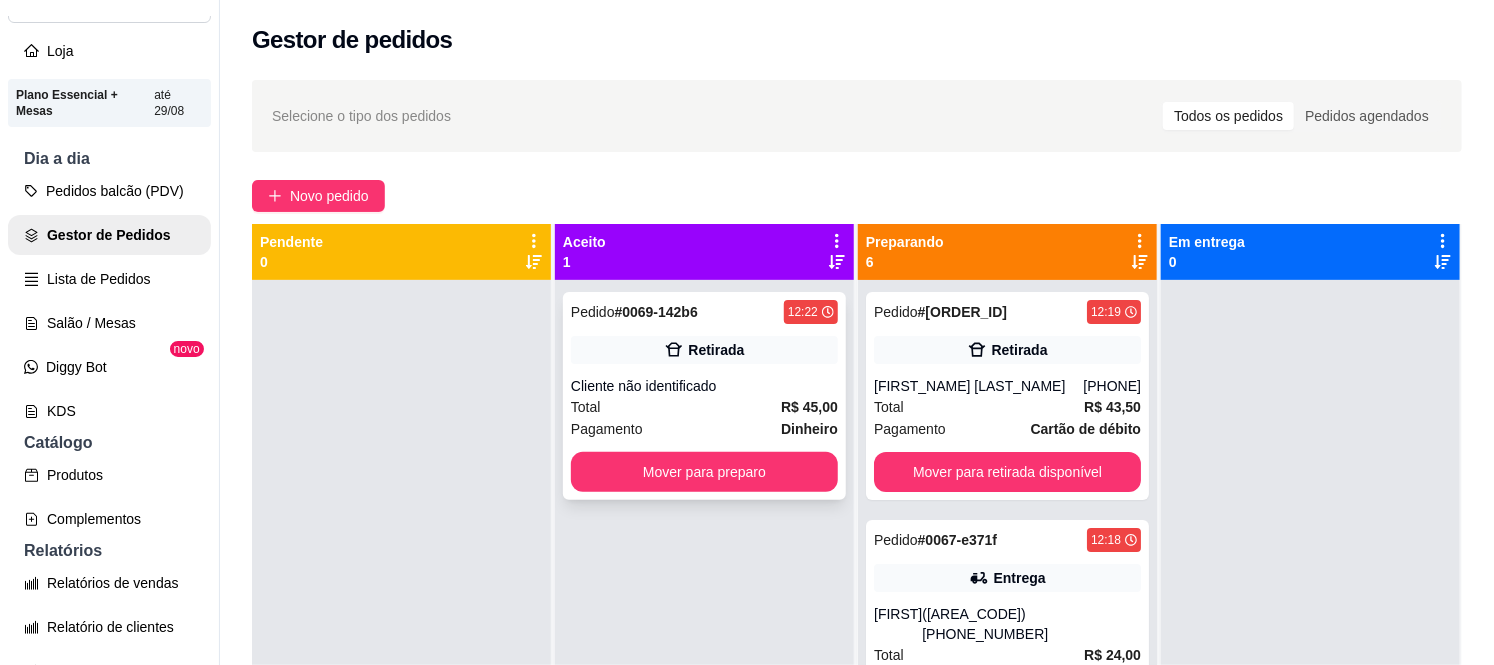 click on "Total R$ 45,00" at bounding box center (704, 407) 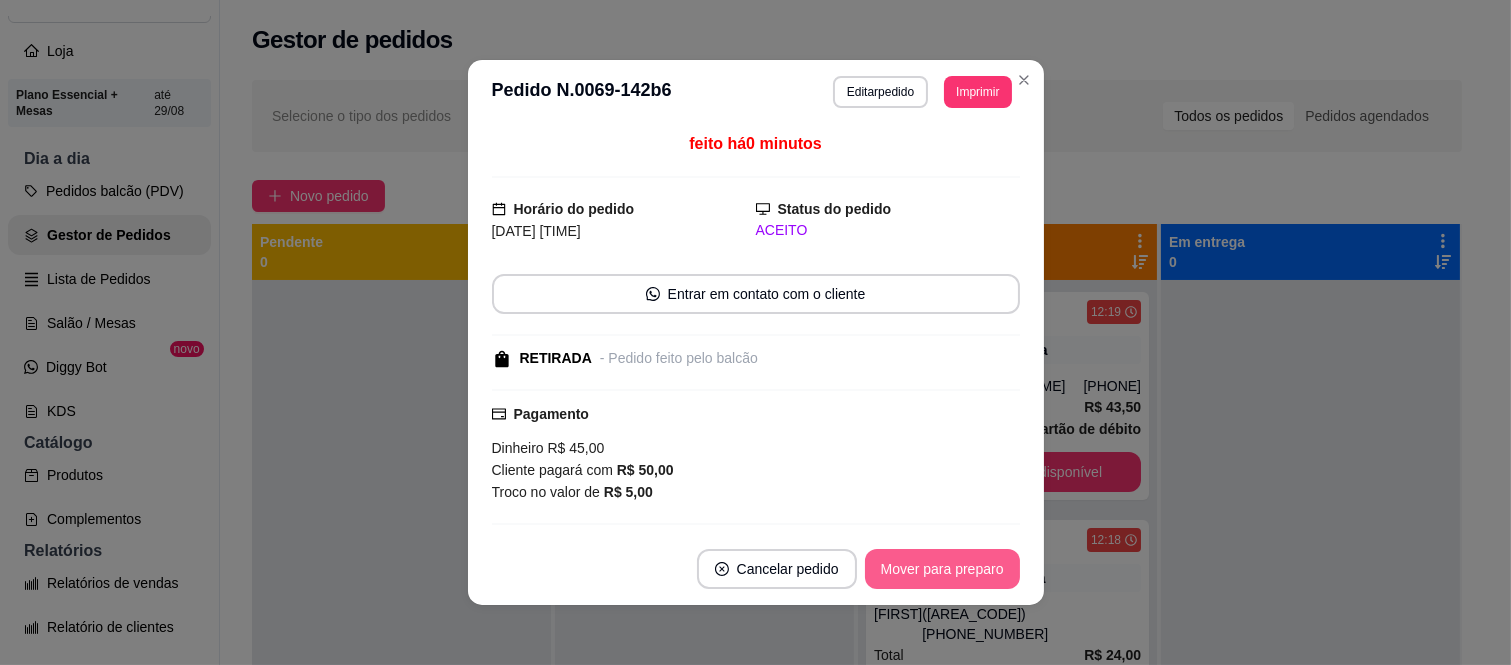 click on "Mover para preparo" at bounding box center (942, 569) 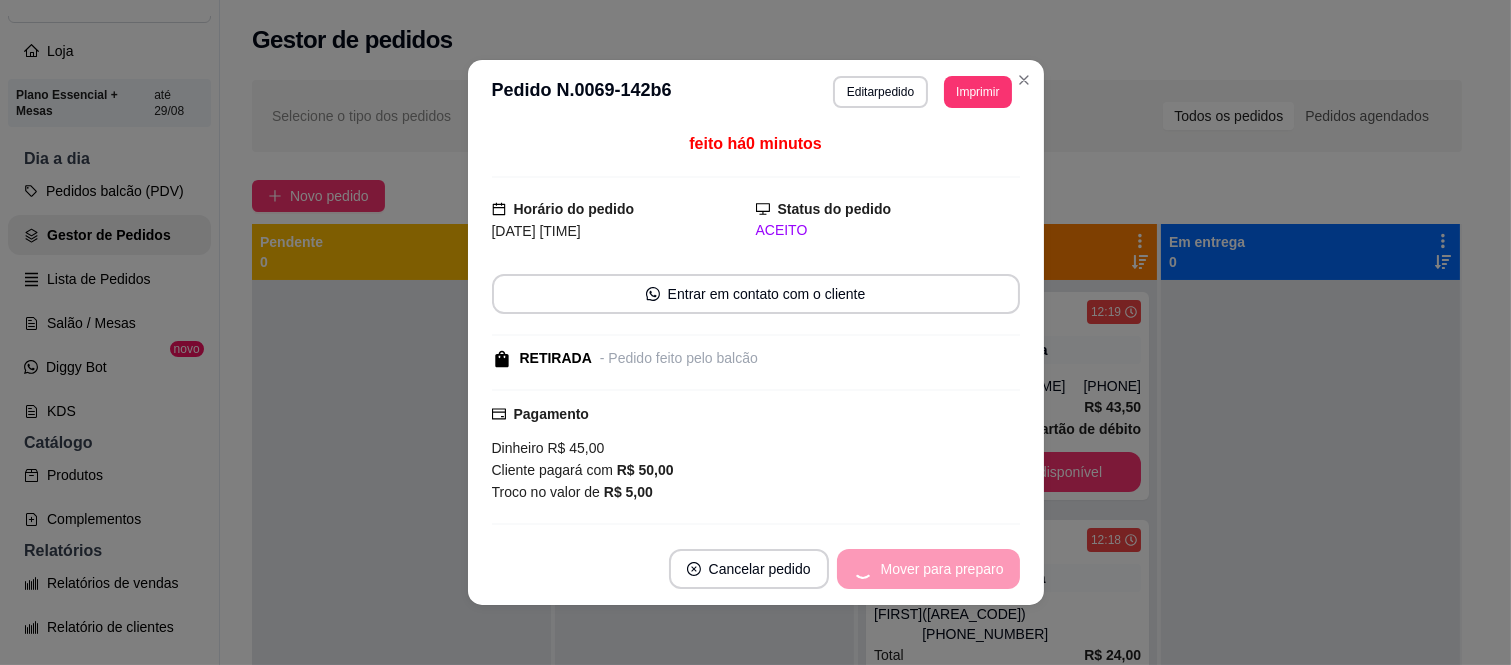 click on "Mover para preparo" at bounding box center (928, 569) 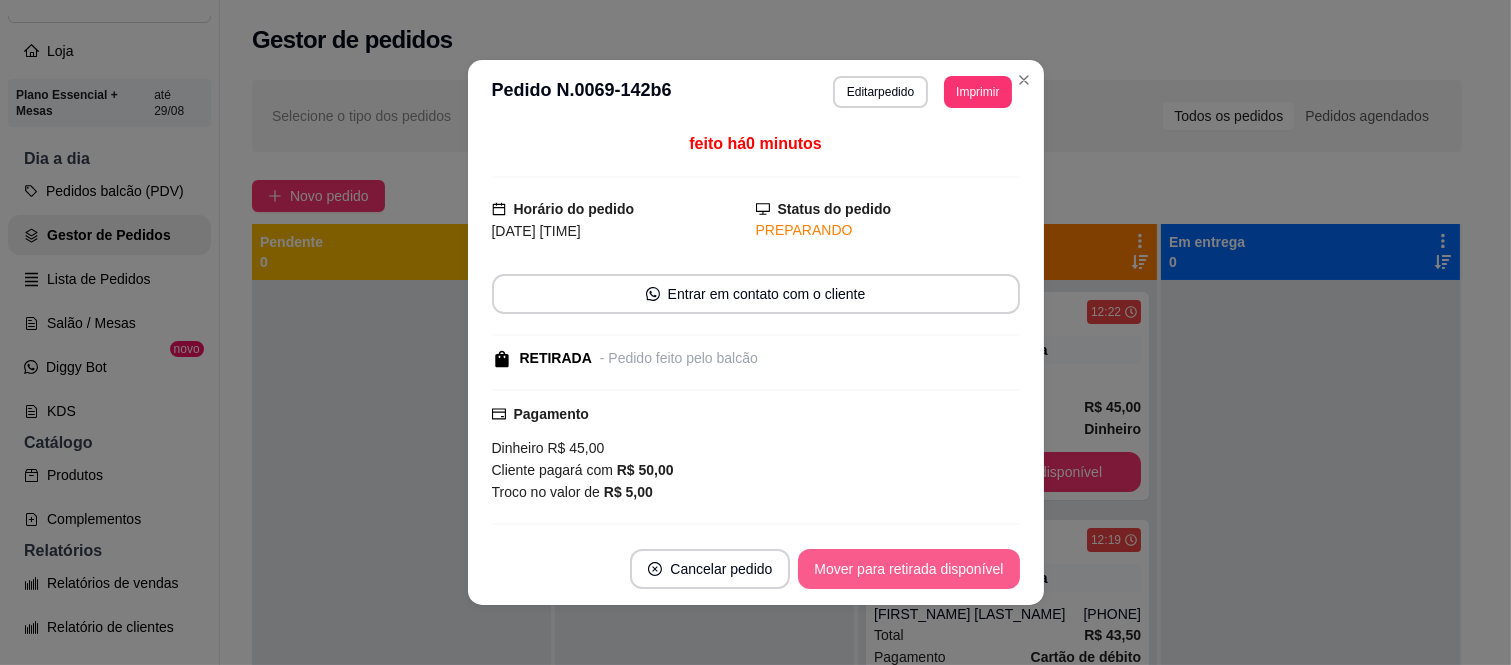 click on "Mover para retirada disponível" at bounding box center [908, 569] 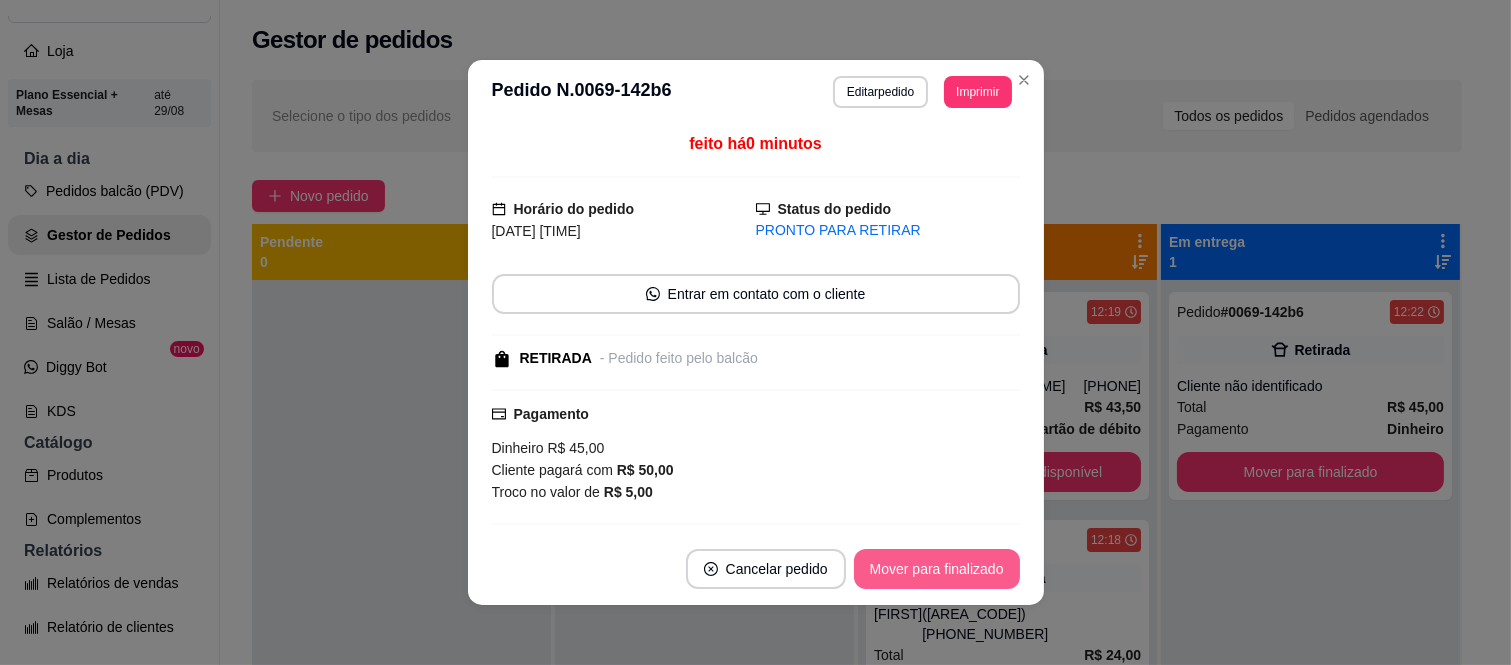 click on "Mover para finalizado" at bounding box center [937, 569] 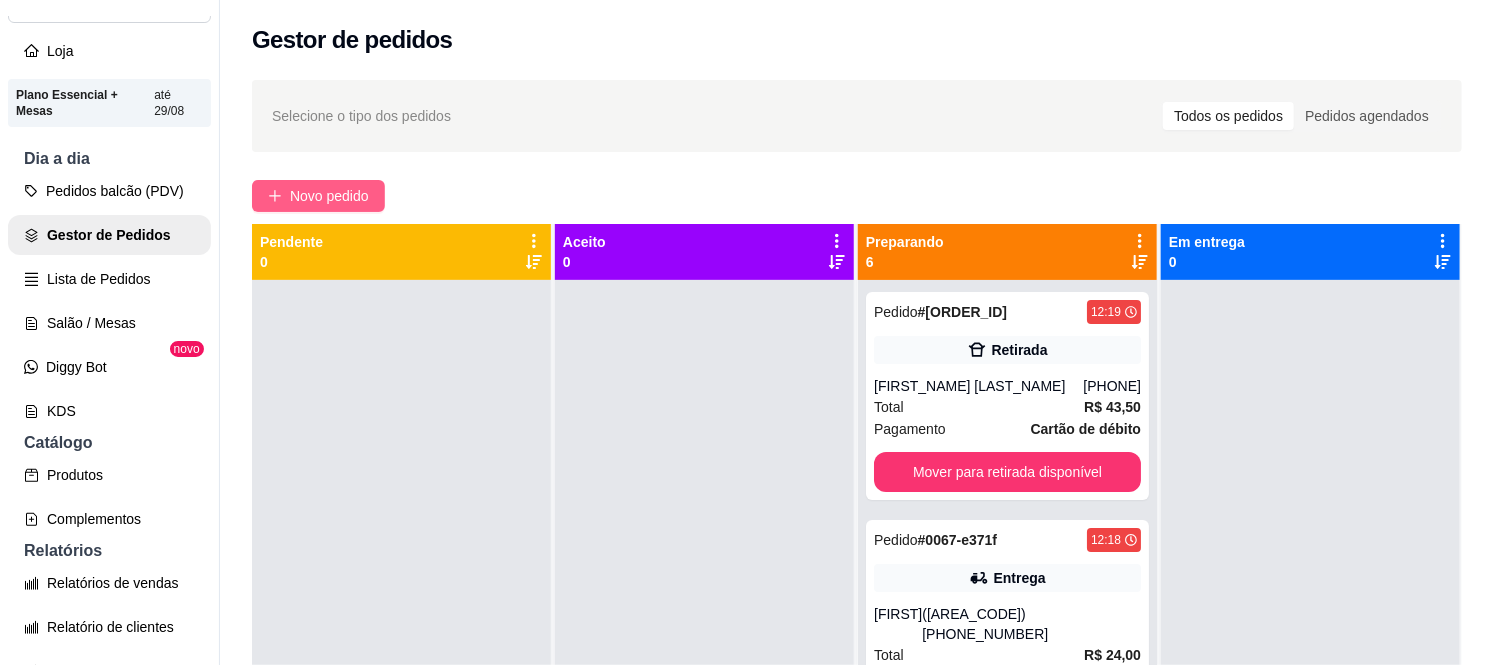 click on "Novo pedido" at bounding box center [318, 196] 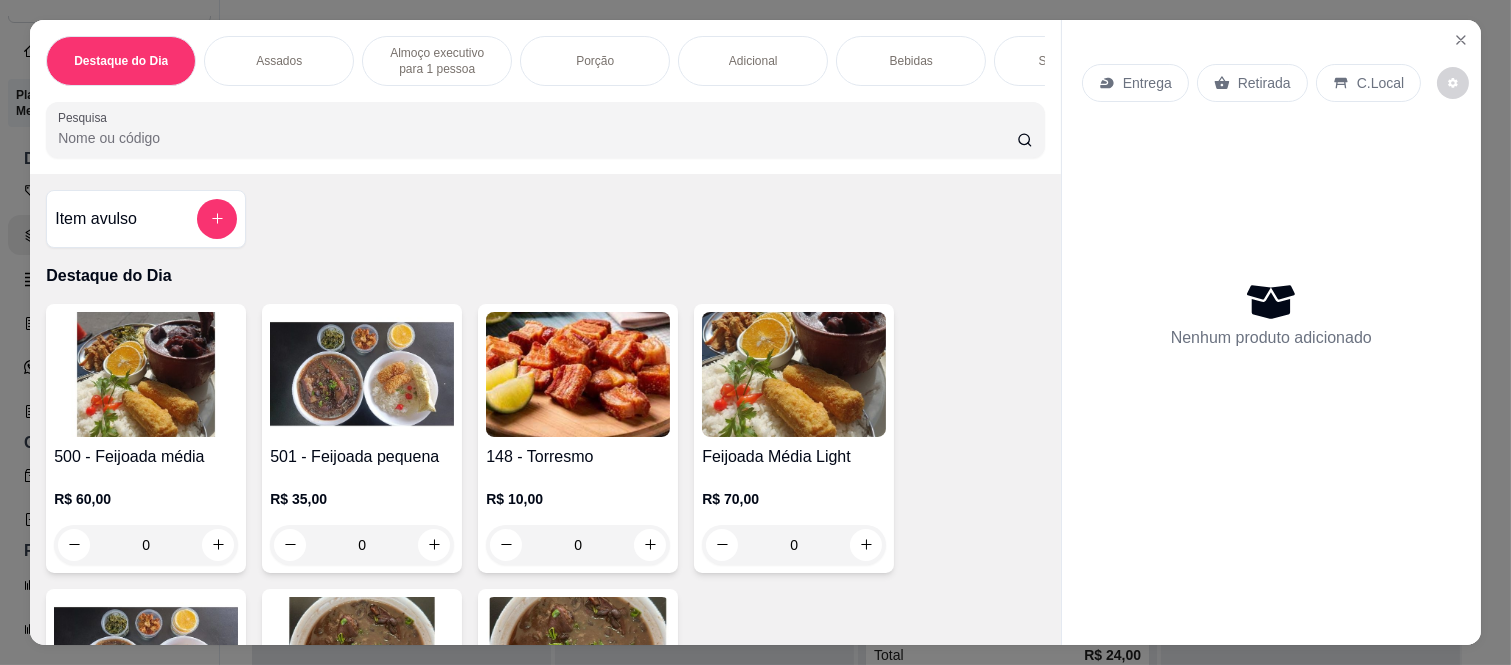 click on "0" at bounding box center (146, 545) 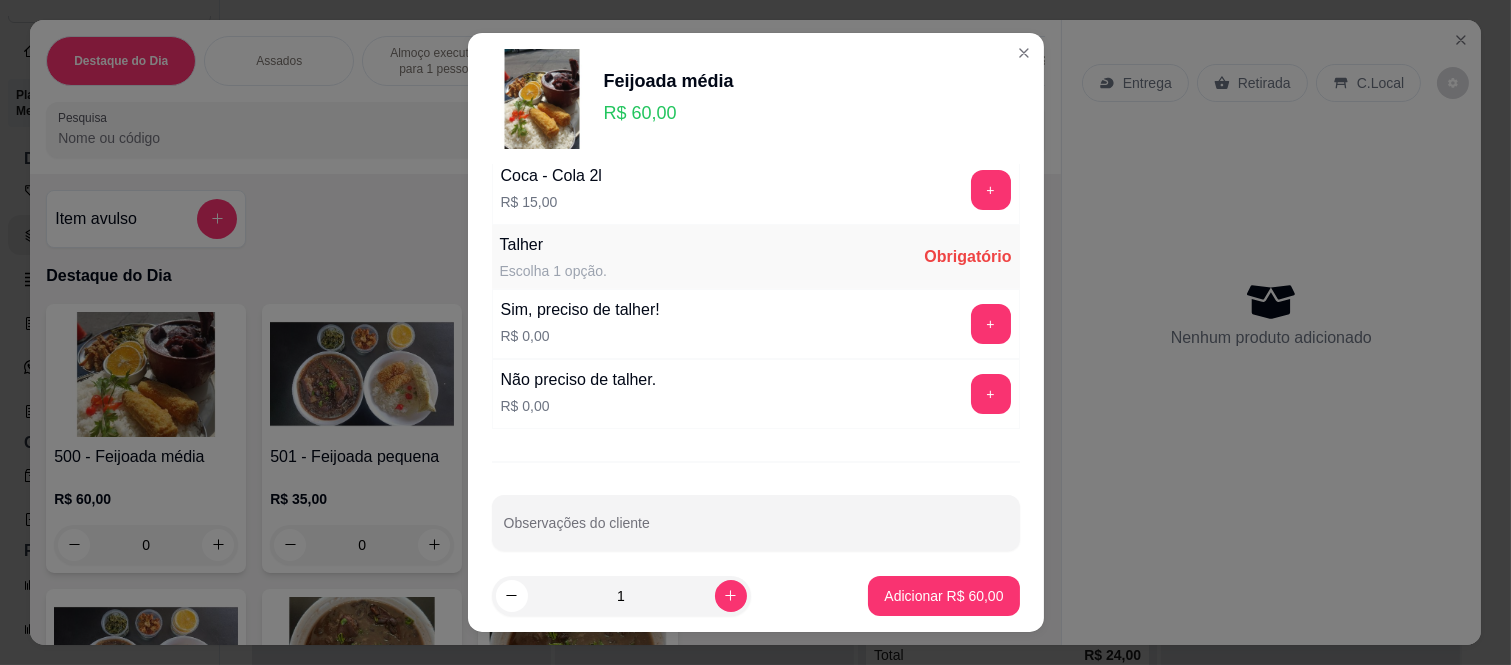 scroll, scrollTop: 1156, scrollLeft: 0, axis: vertical 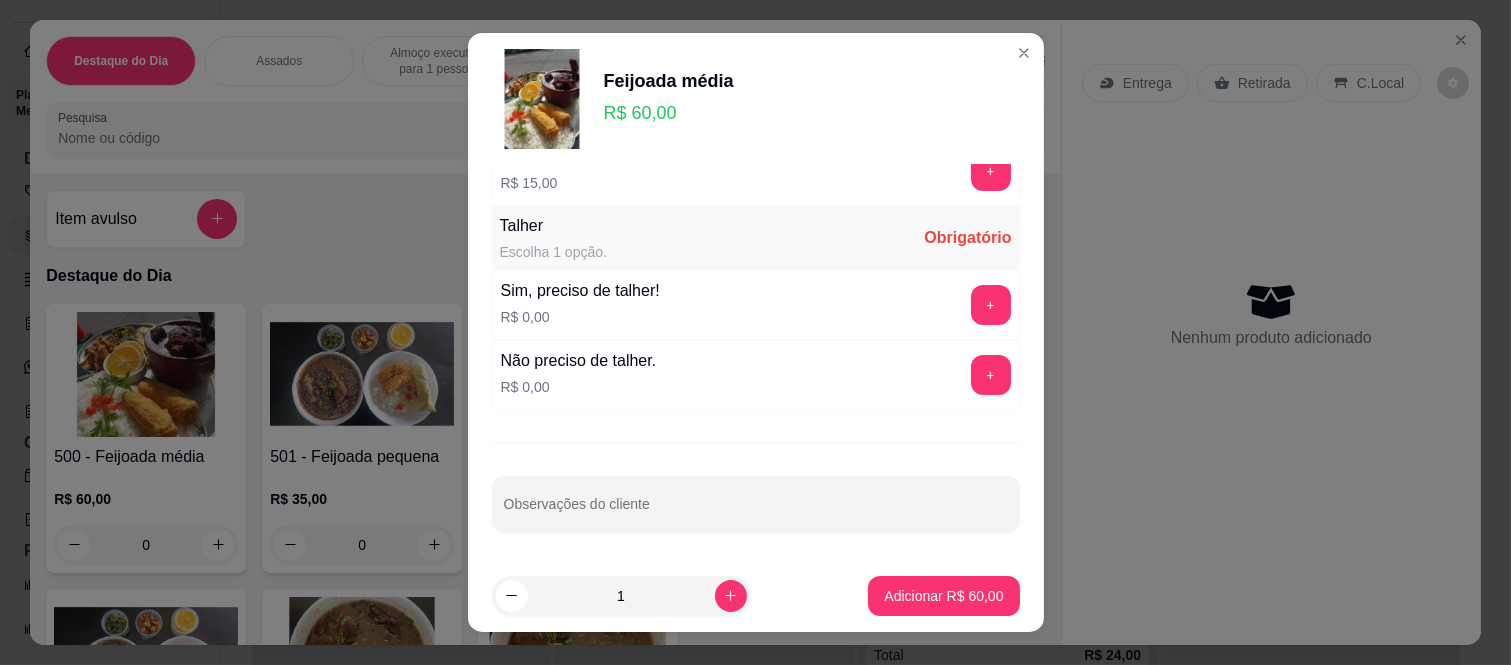 click on "+" at bounding box center [991, 375] 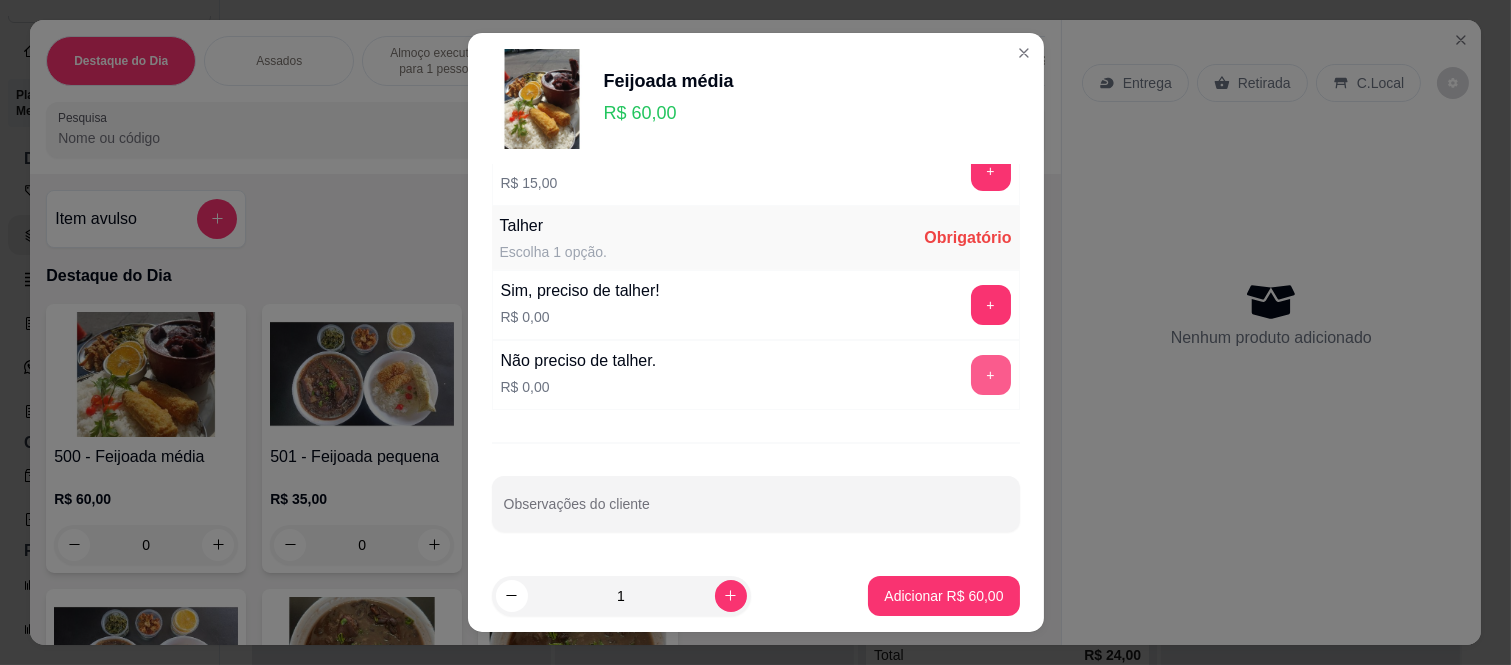 click on "+" at bounding box center [991, 375] 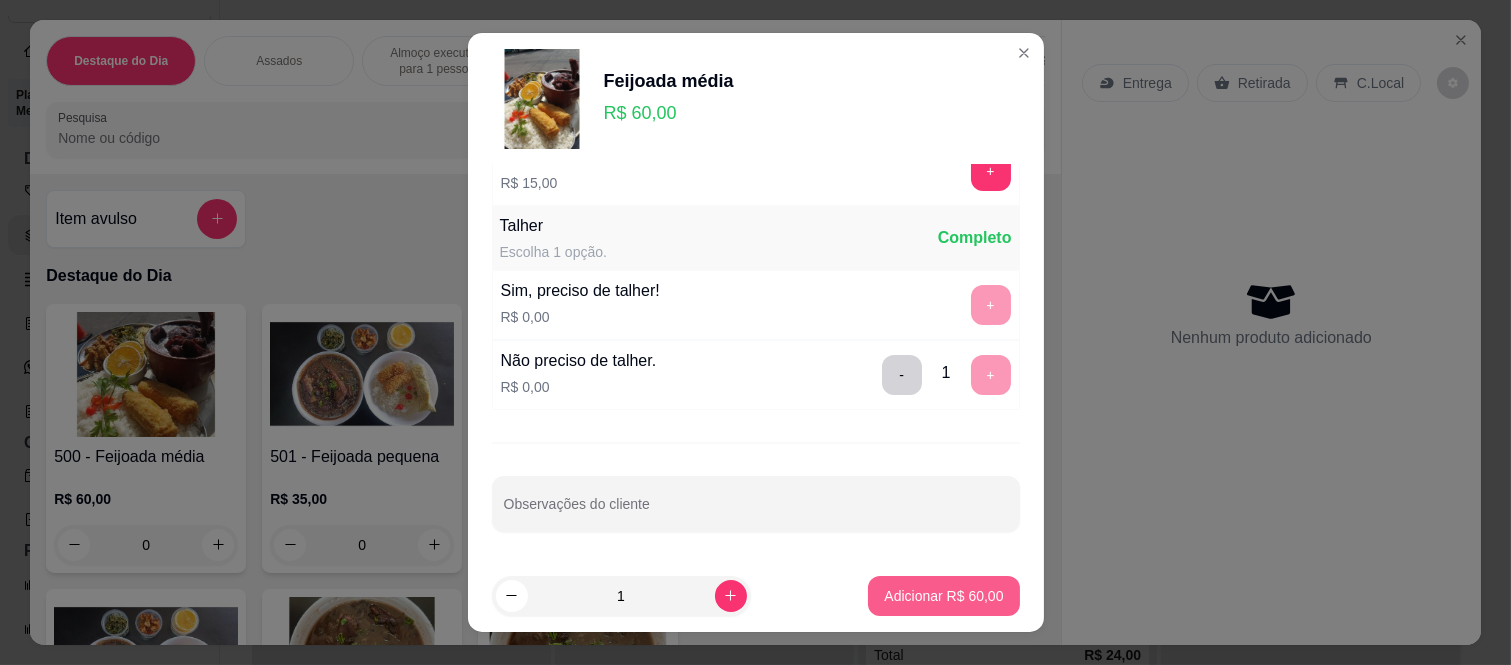 click on "Adicionar   R$ 60,00" at bounding box center (943, 596) 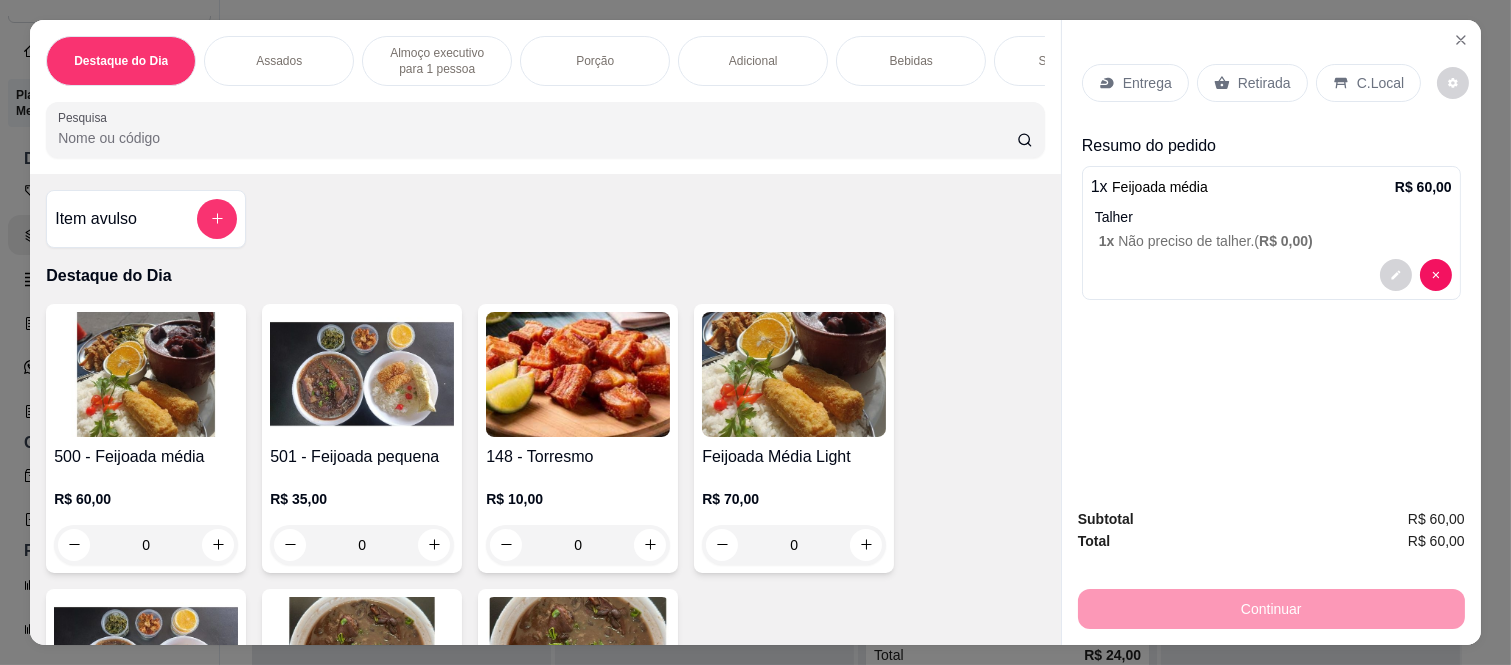 click on "Entrega" at bounding box center (1135, 83) 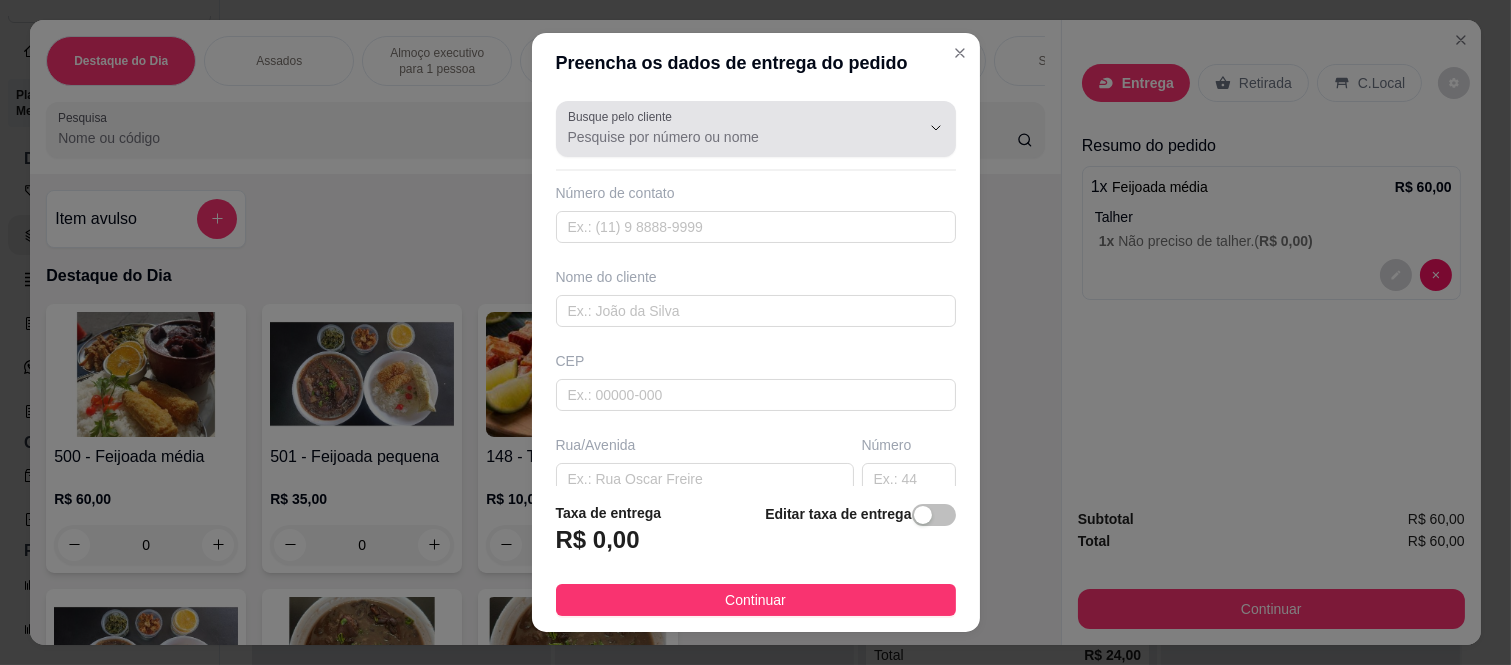 click on "Busque pelo cliente" at bounding box center (728, 137) 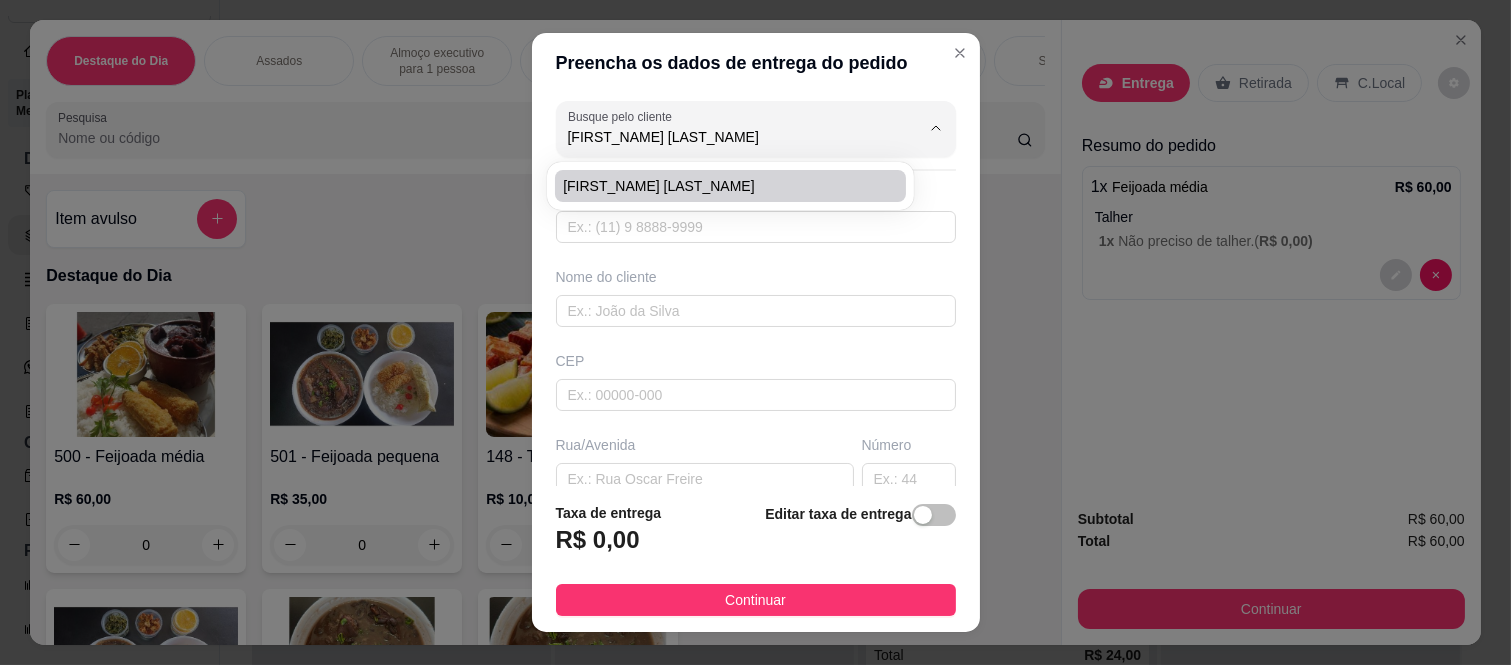 click on "[FIRST] [LAST]" at bounding box center (720, 186) 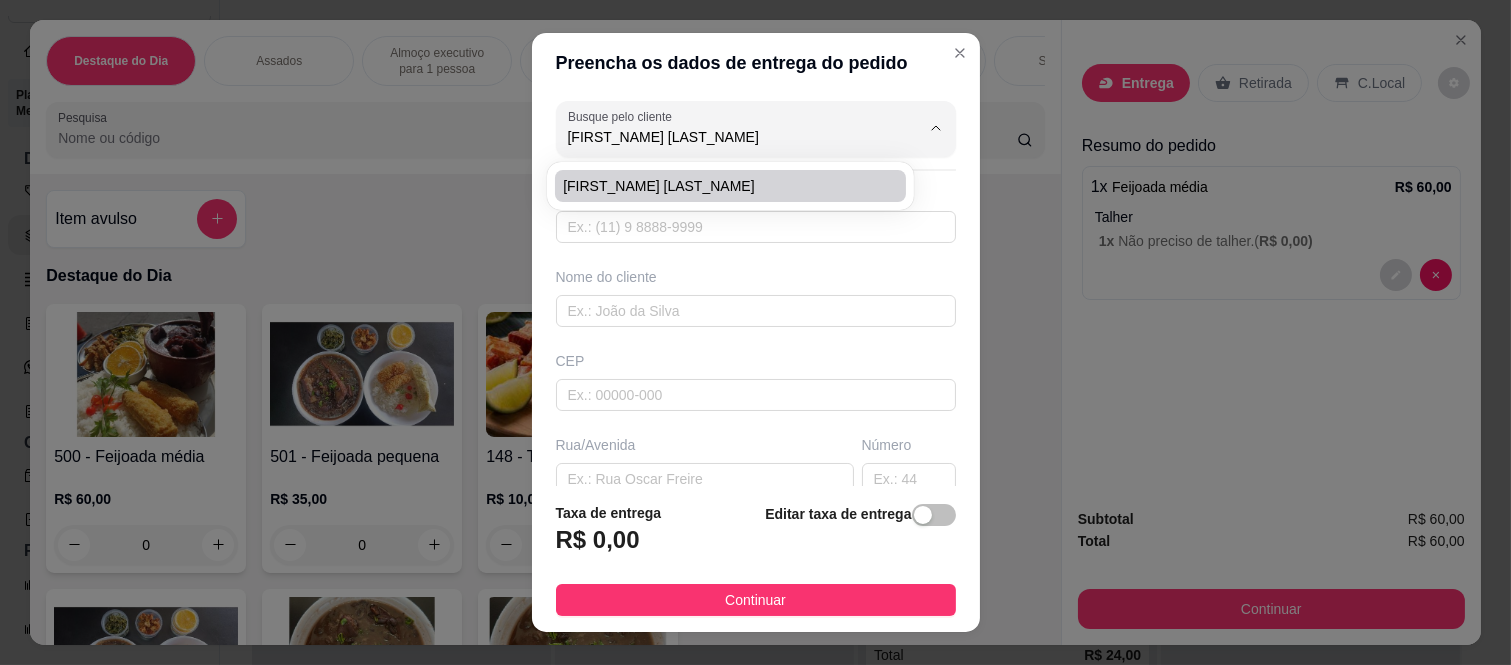 type on "[FIRST] [LAST]" 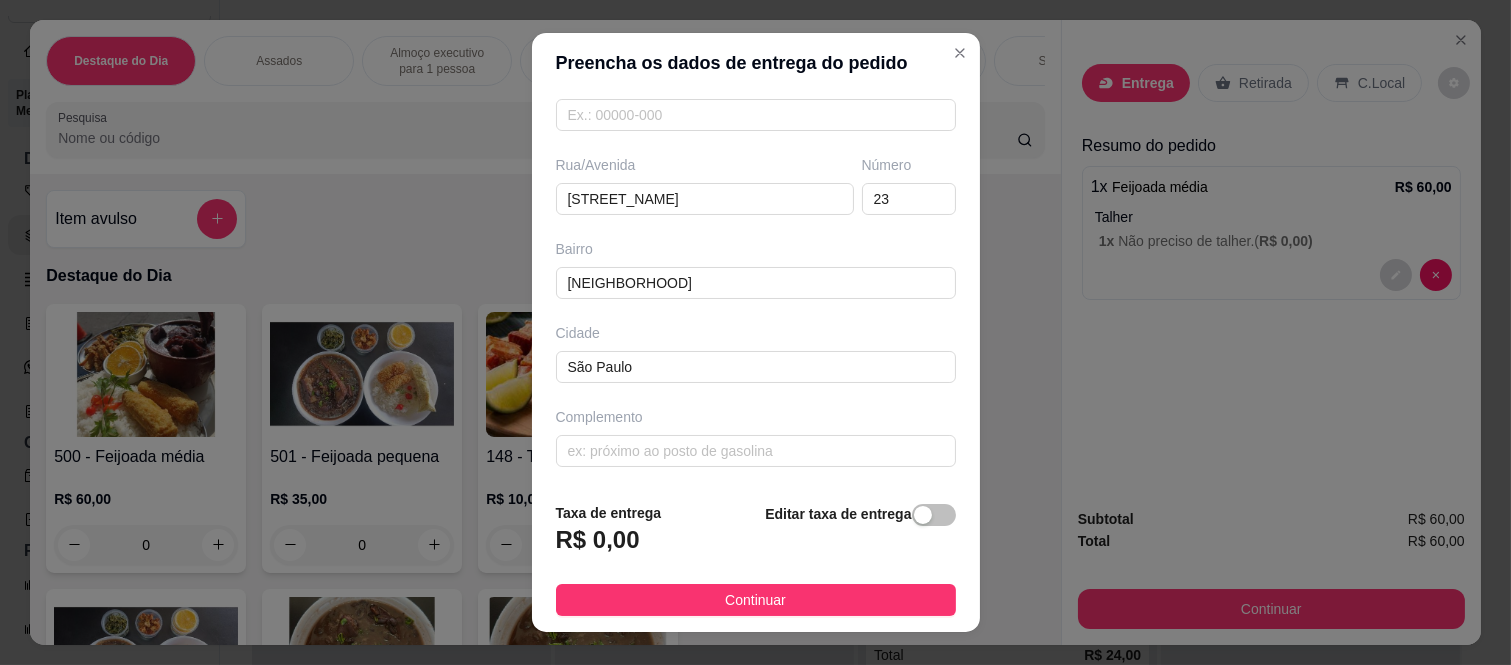 scroll, scrollTop: 282, scrollLeft: 0, axis: vertical 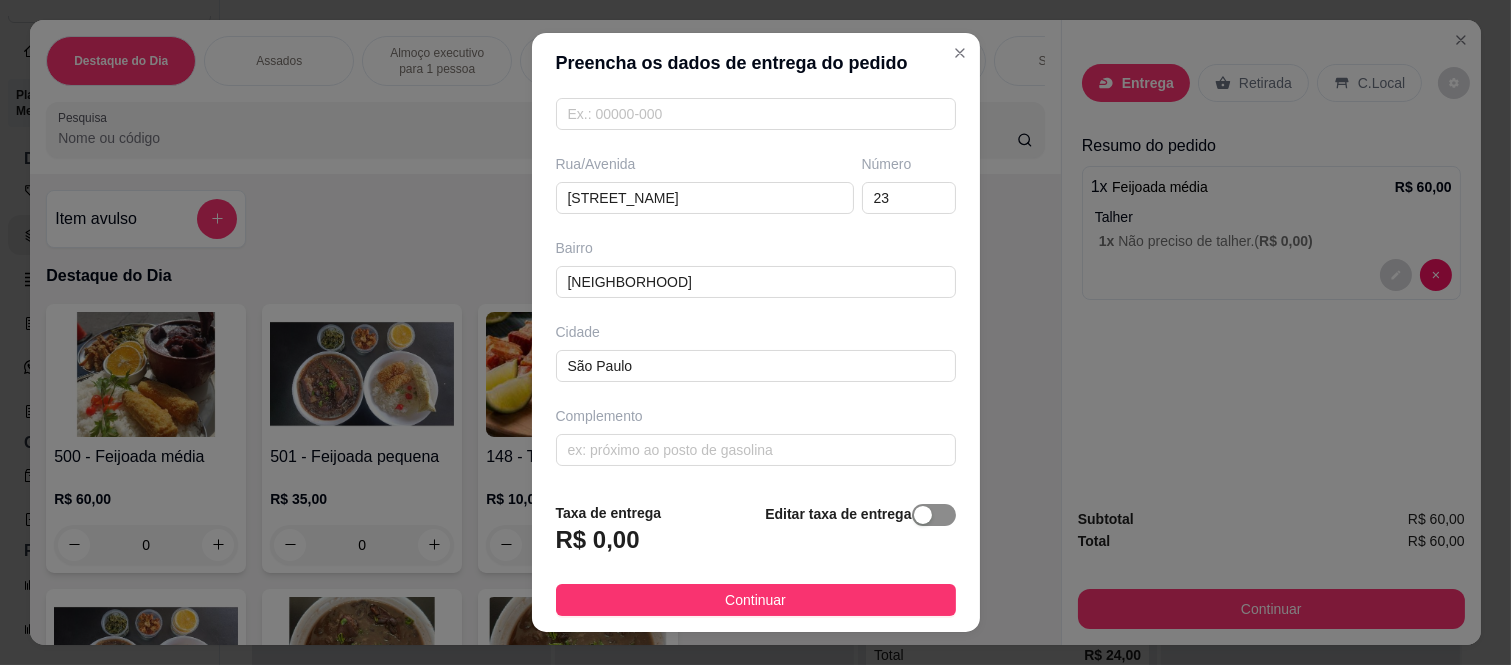 type on "[FIRST] [LAST]" 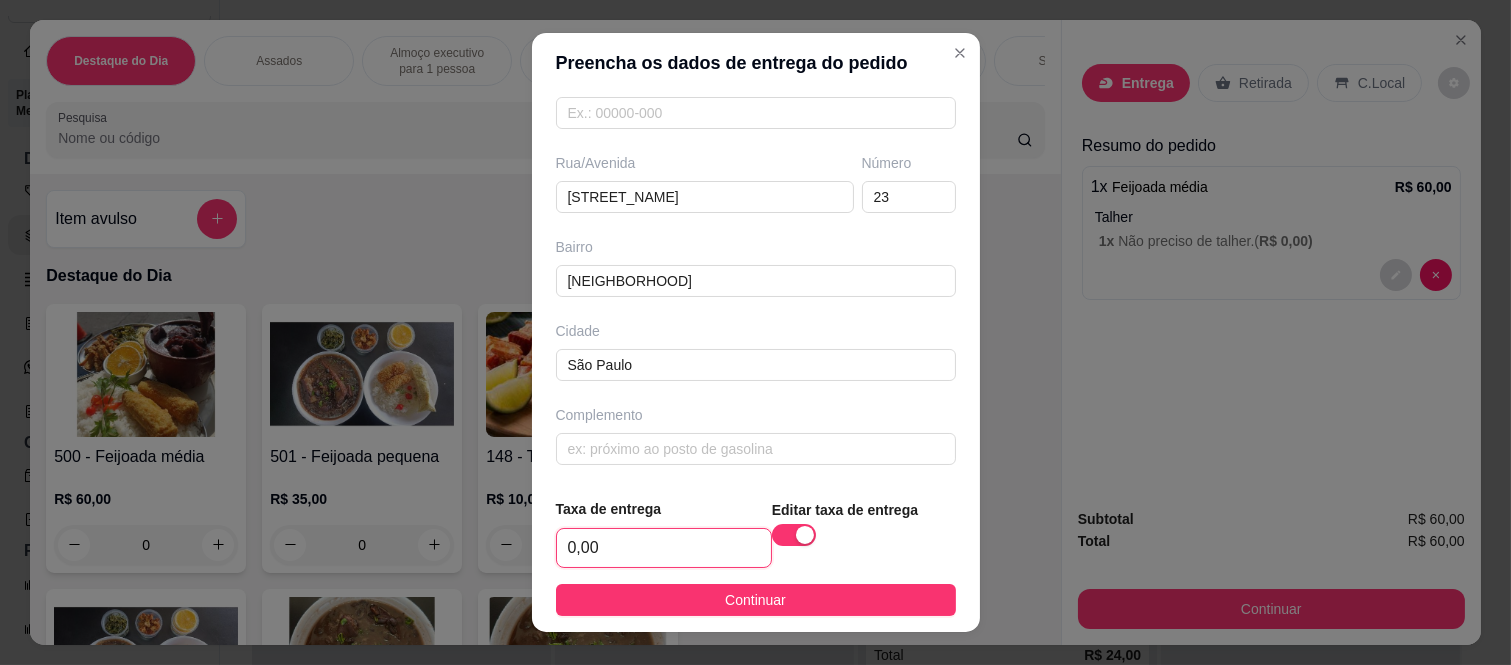 click on "0,00" at bounding box center [664, 548] 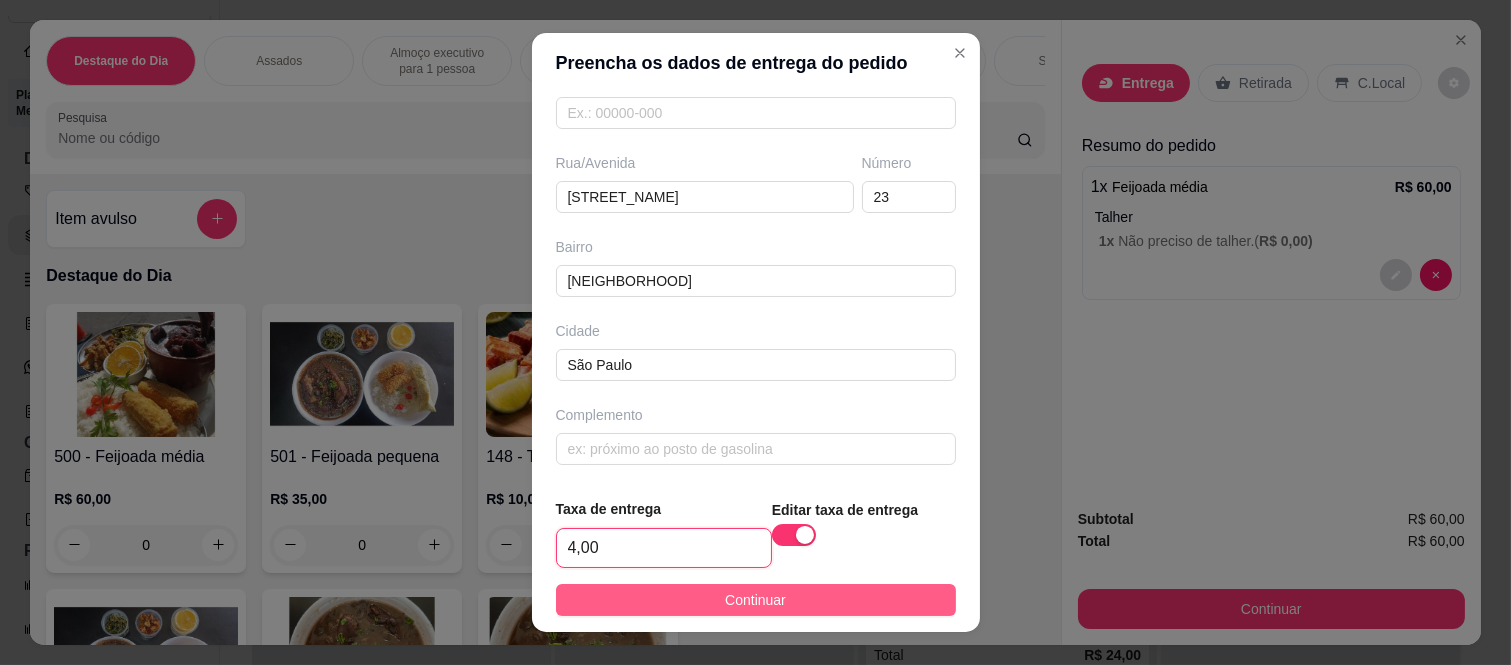 type on "4,00" 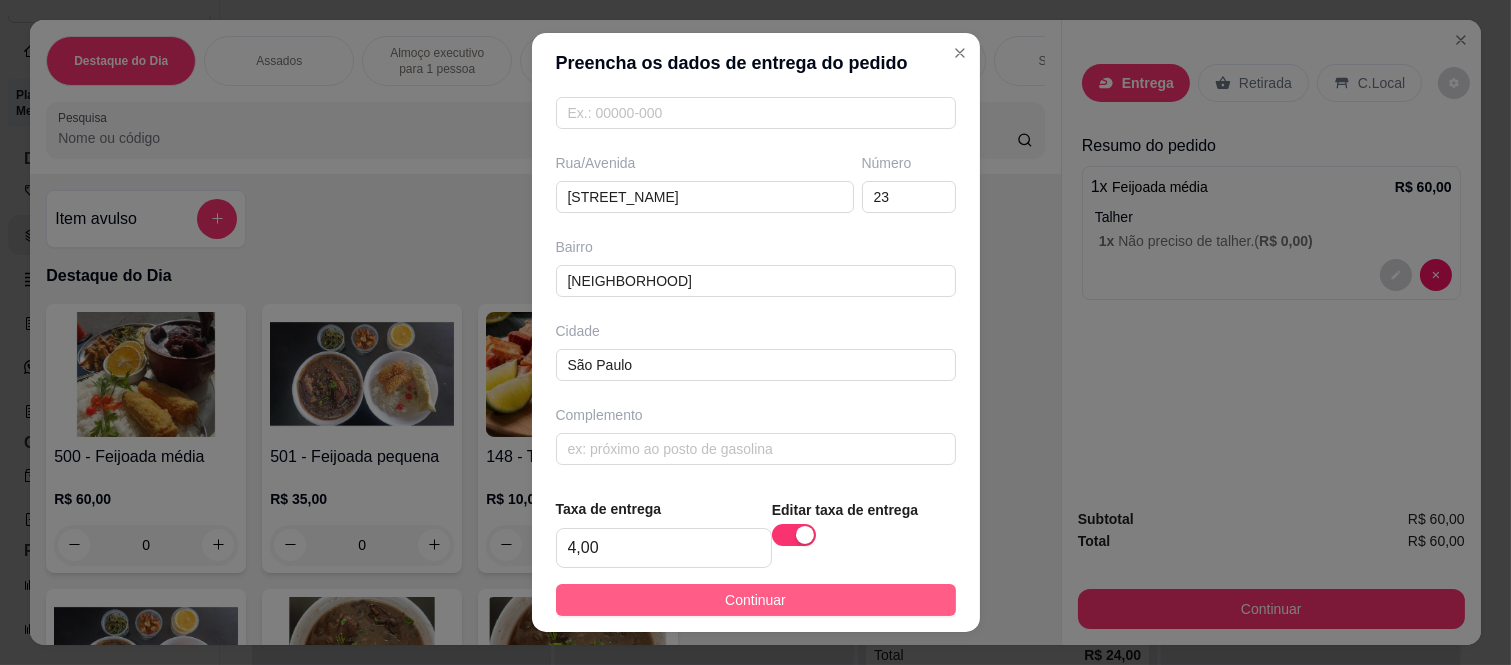 click on "Continuar" at bounding box center [756, 600] 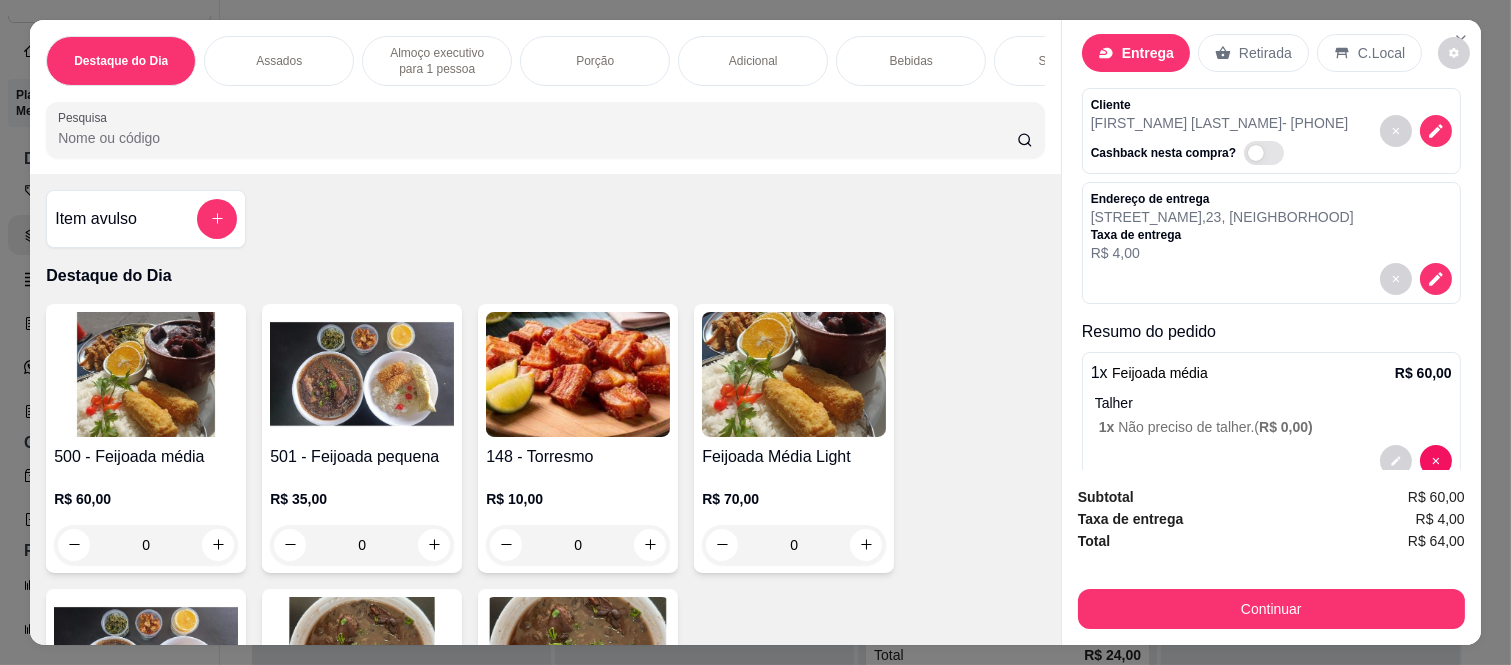 scroll, scrollTop: 73, scrollLeft: 0, axis: vertical 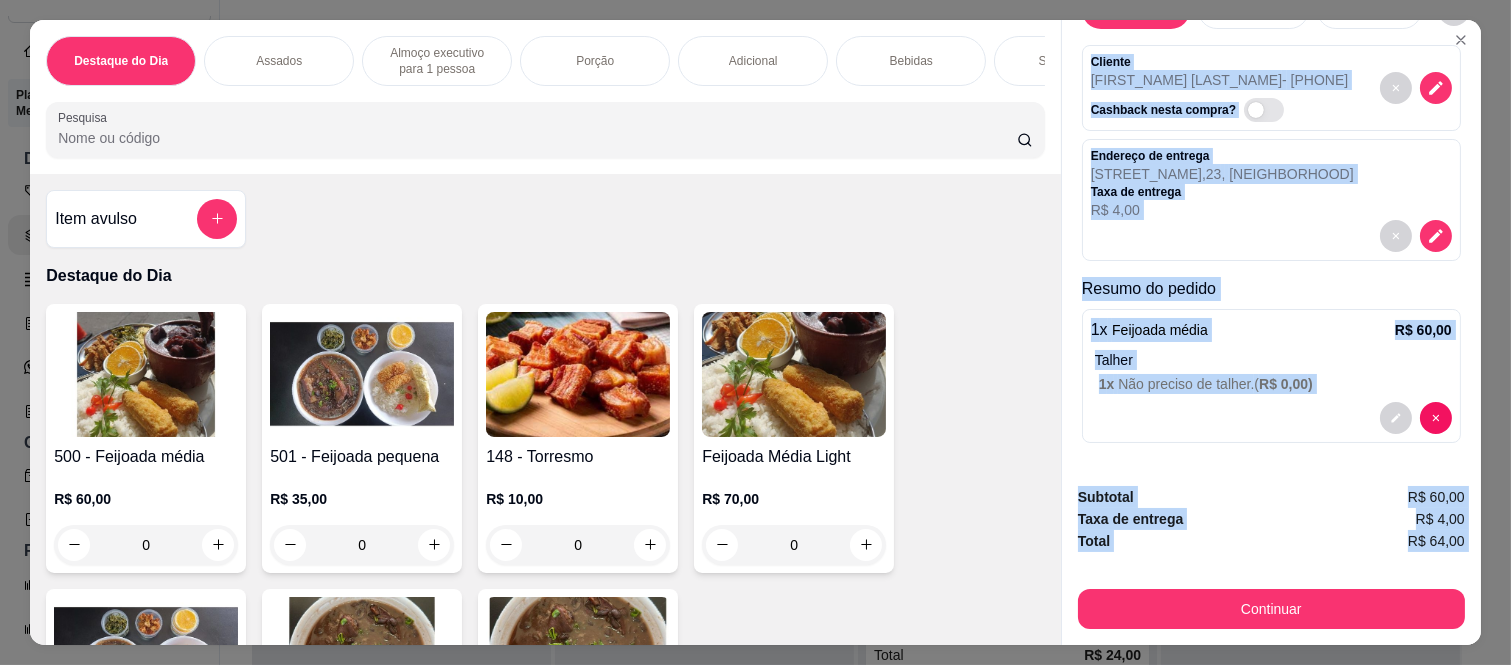 drag, startPoint x: 1067, startPoint y: 44, endPoint x: 1215, endPoint y: 562, distance: 538.72815 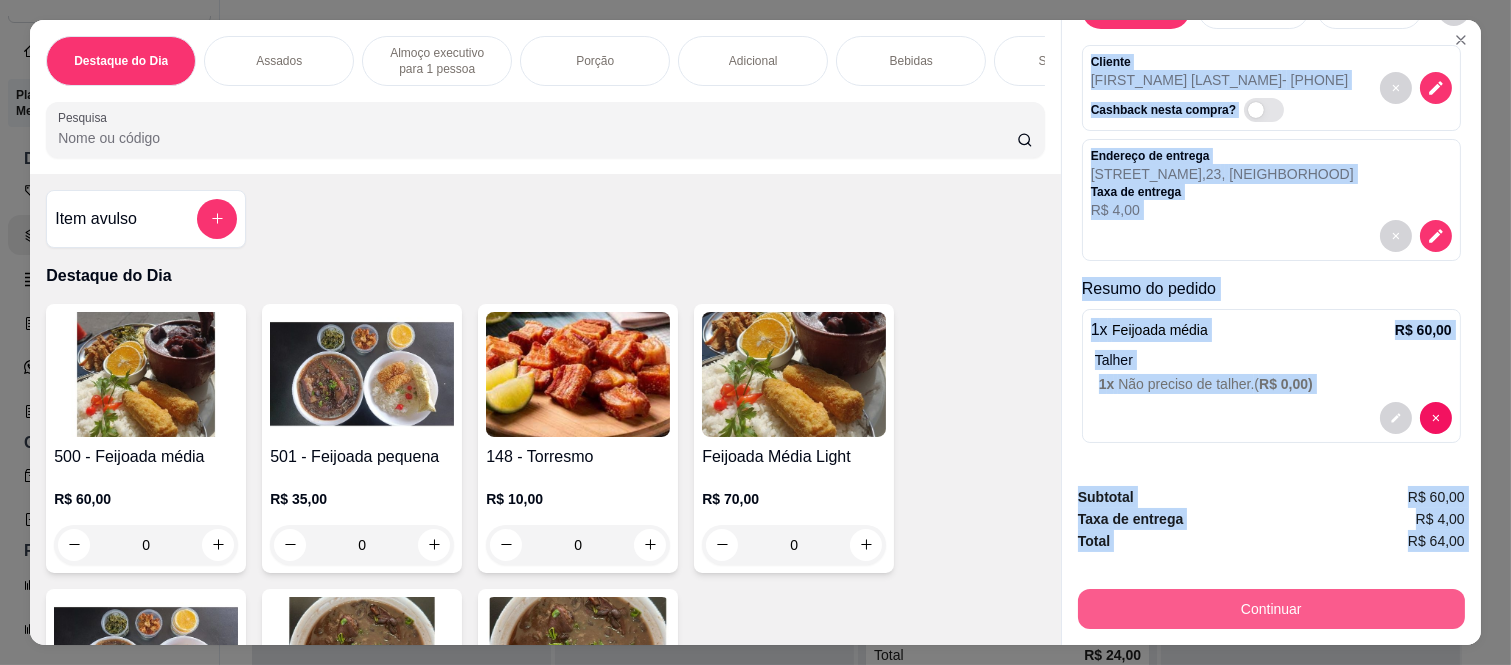 click on "Continuar" at bounding box center [1271, 609] 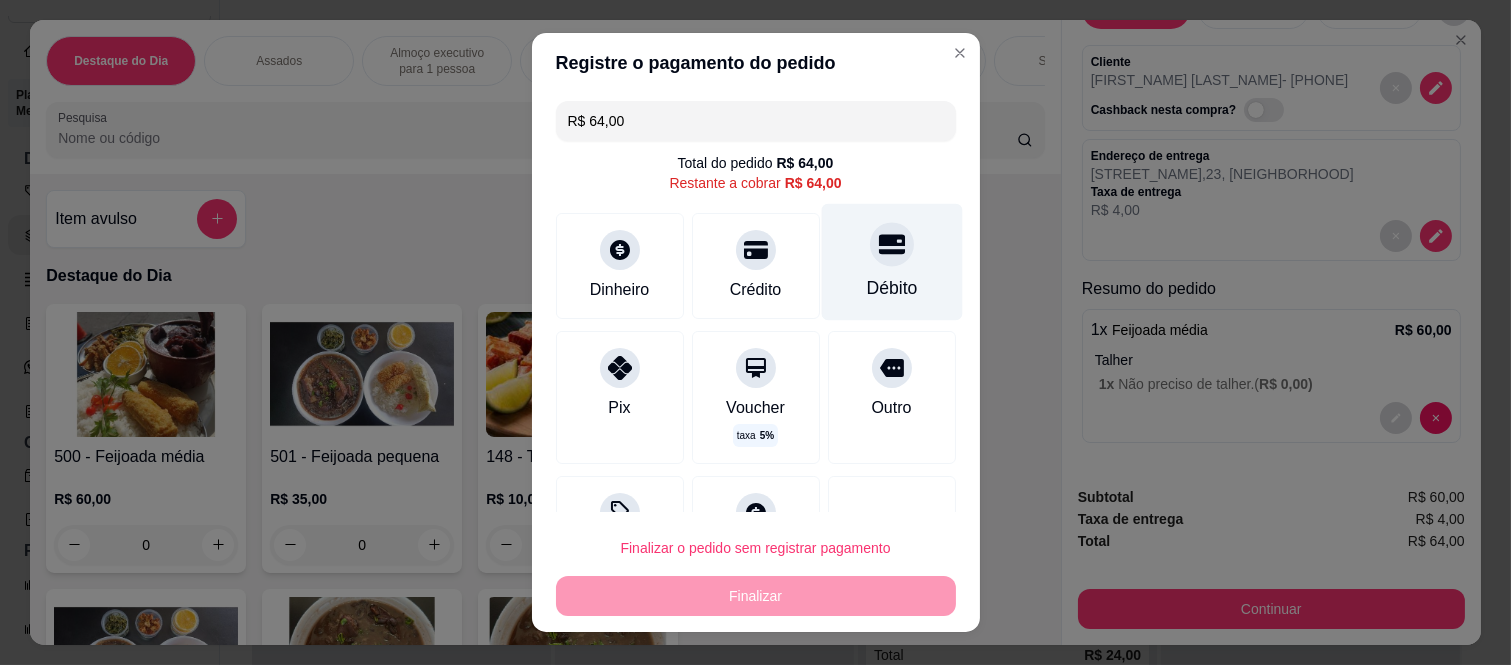 click on "Débito" at bounding box center [891, 262] 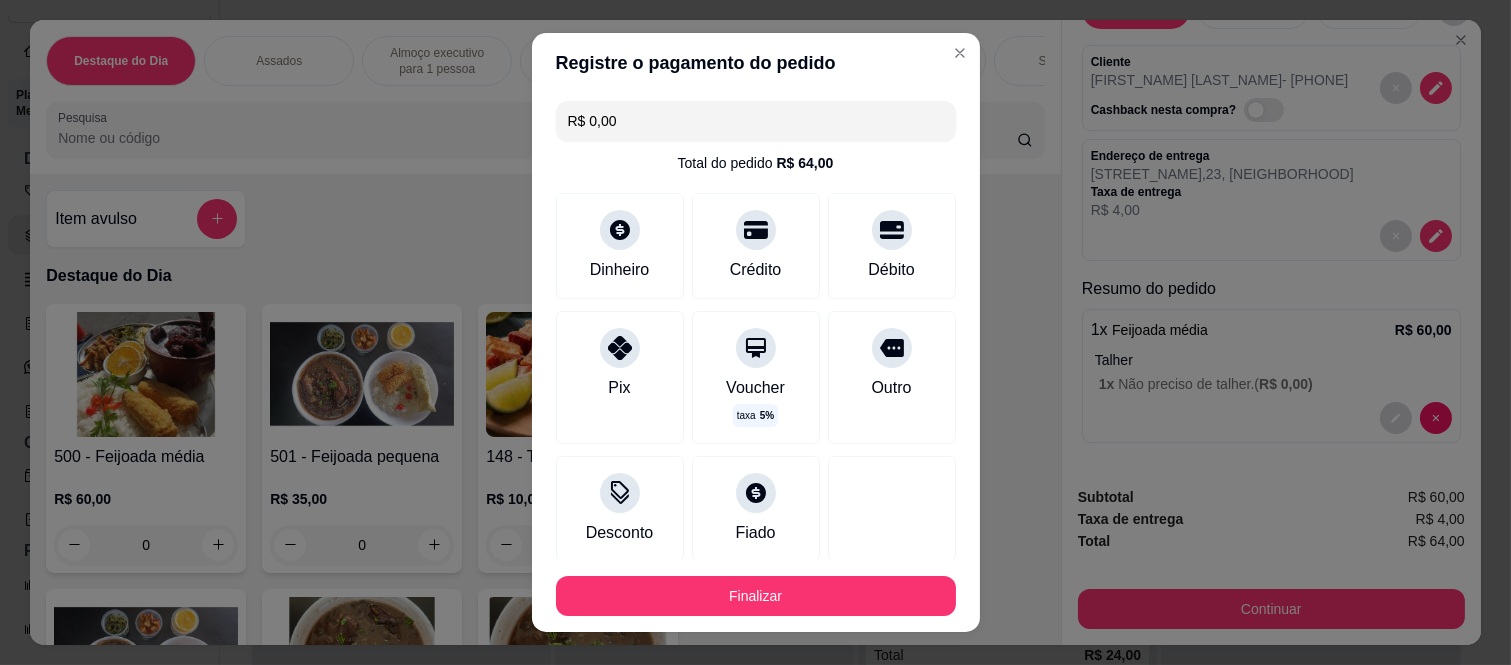 click on "Finalizar" at bounding box center (756, 596) 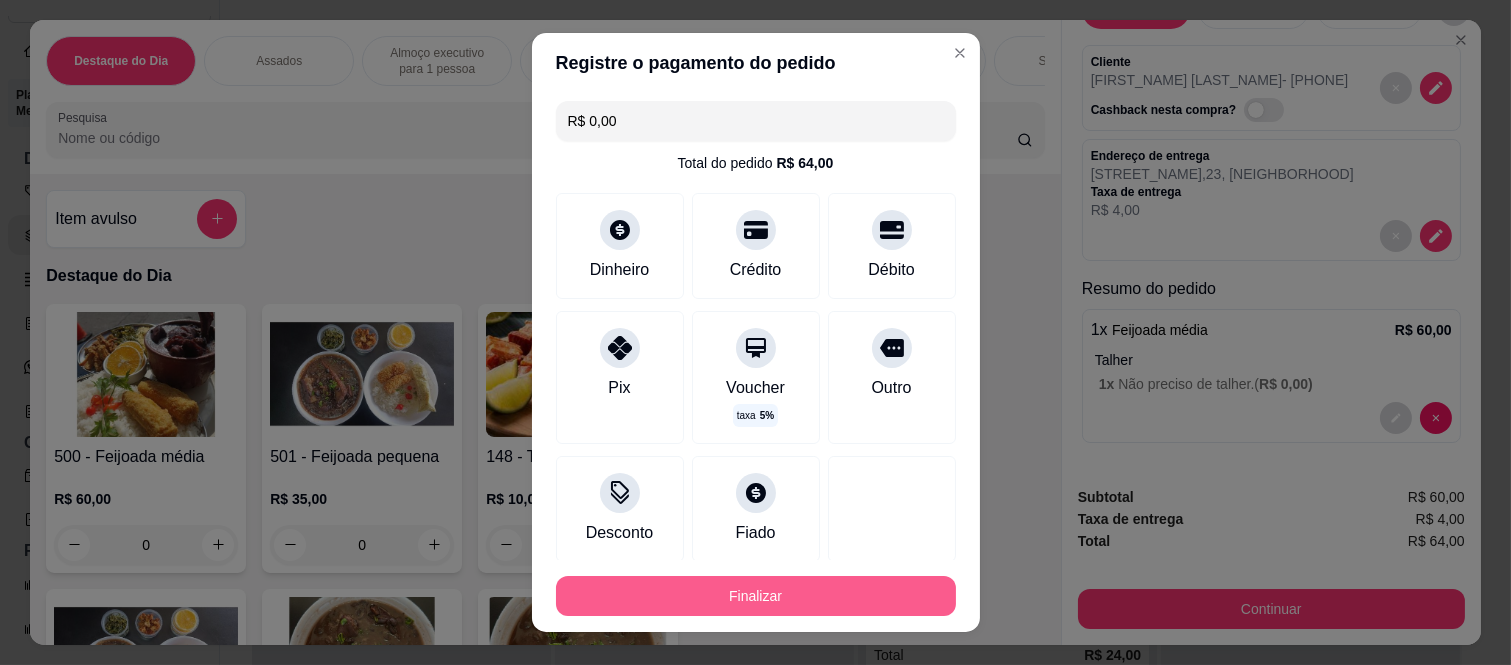 click on "Finalizar" at bounding box center (756, 596) 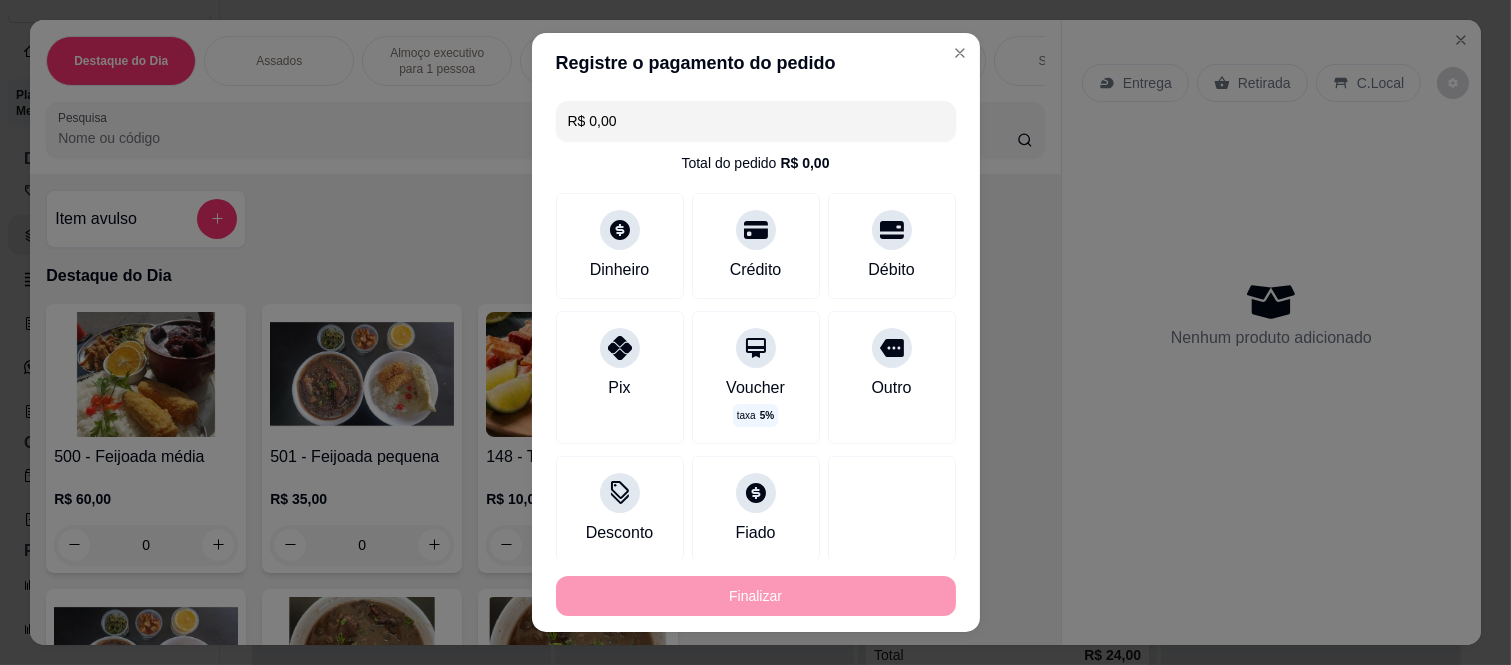 type on "-R$ 64,00" 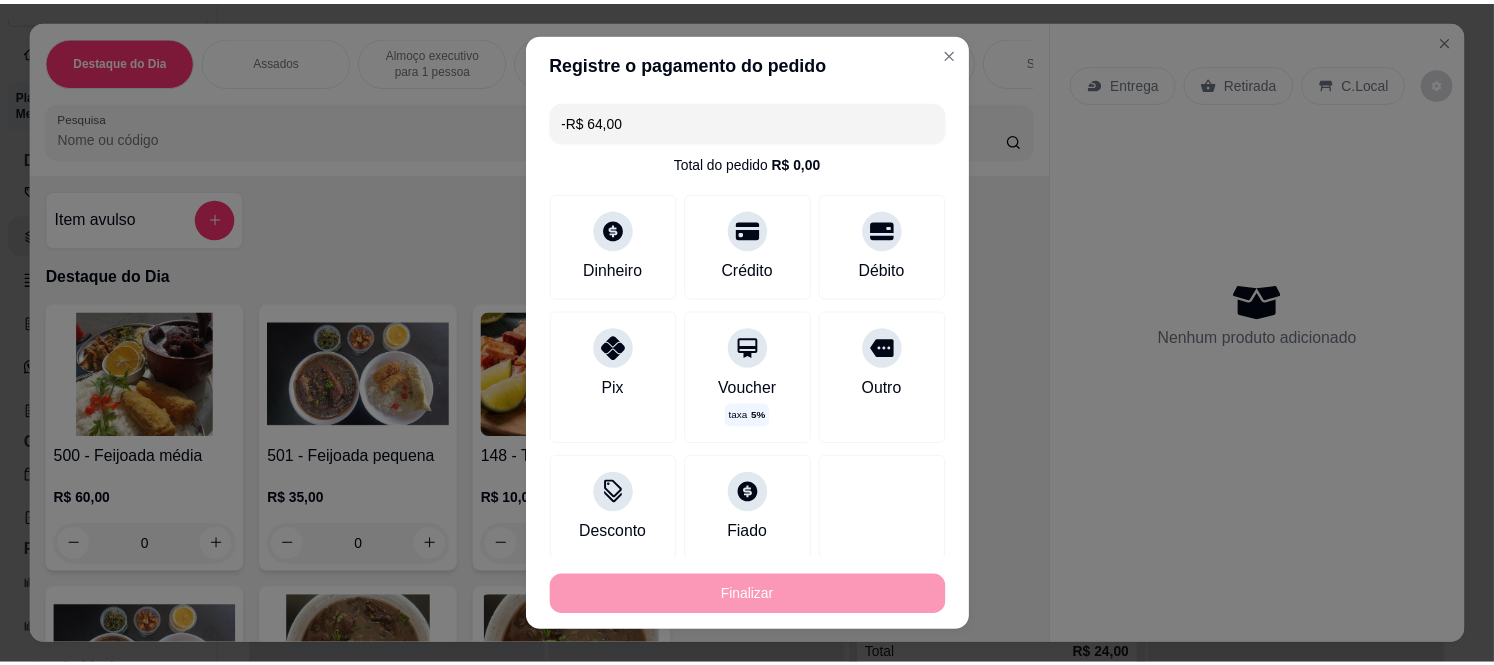 scroll, scrollTop: 0, scrollLeft: 0, axis: both 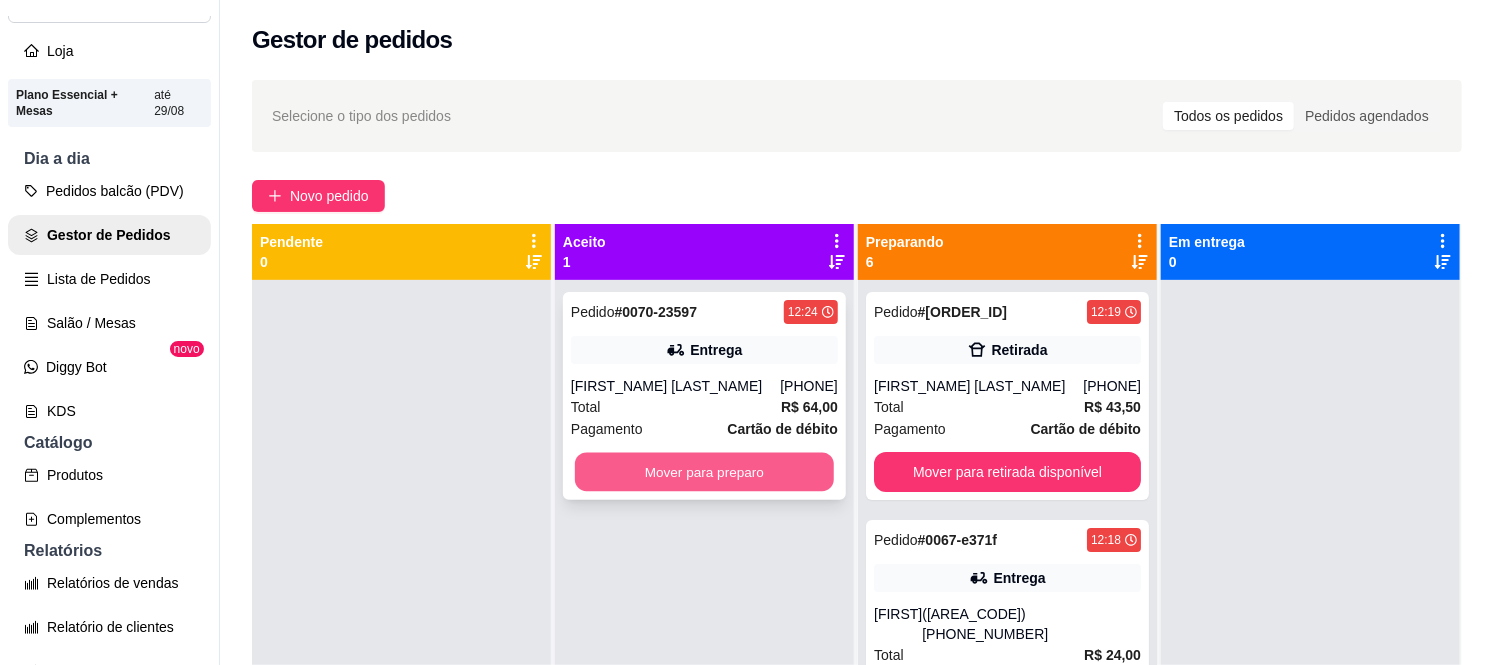 click on "Mover para preparo" at bounding box center (704, 472) 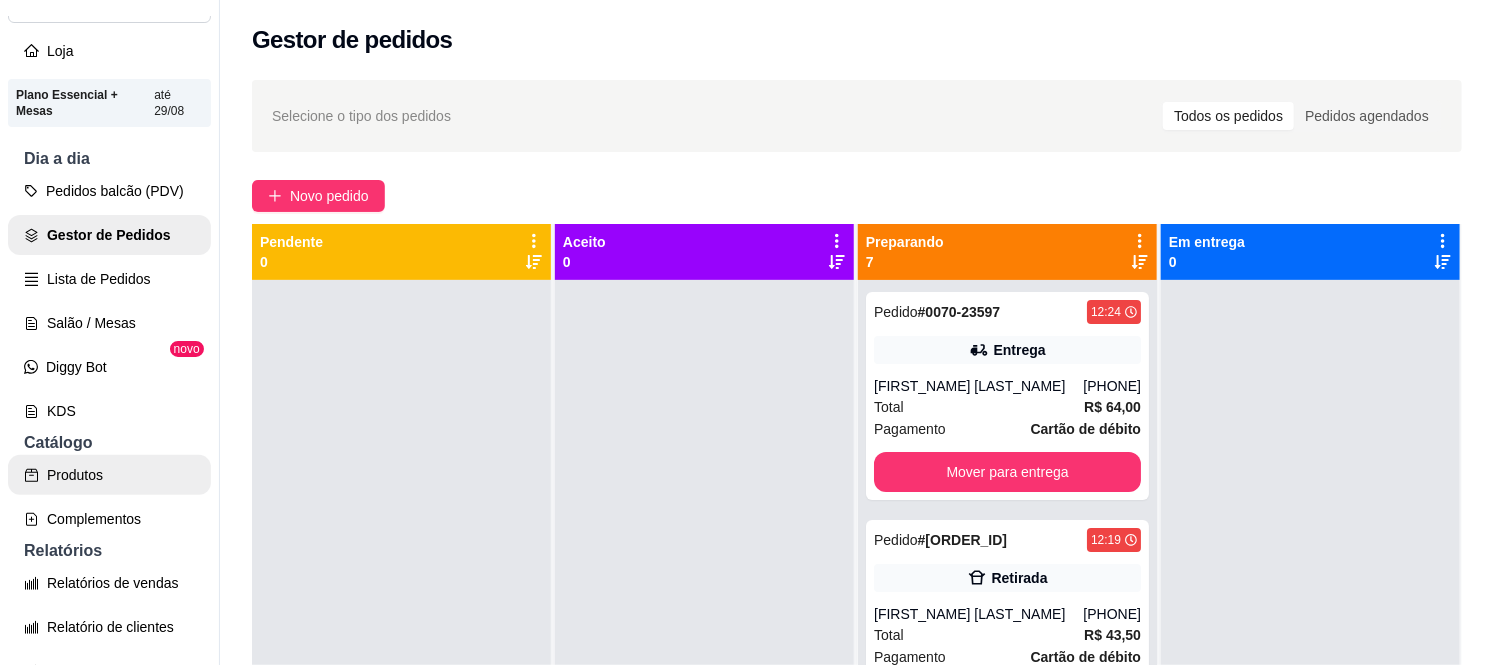 click on "Produtos" at bounding box center (109, 475) 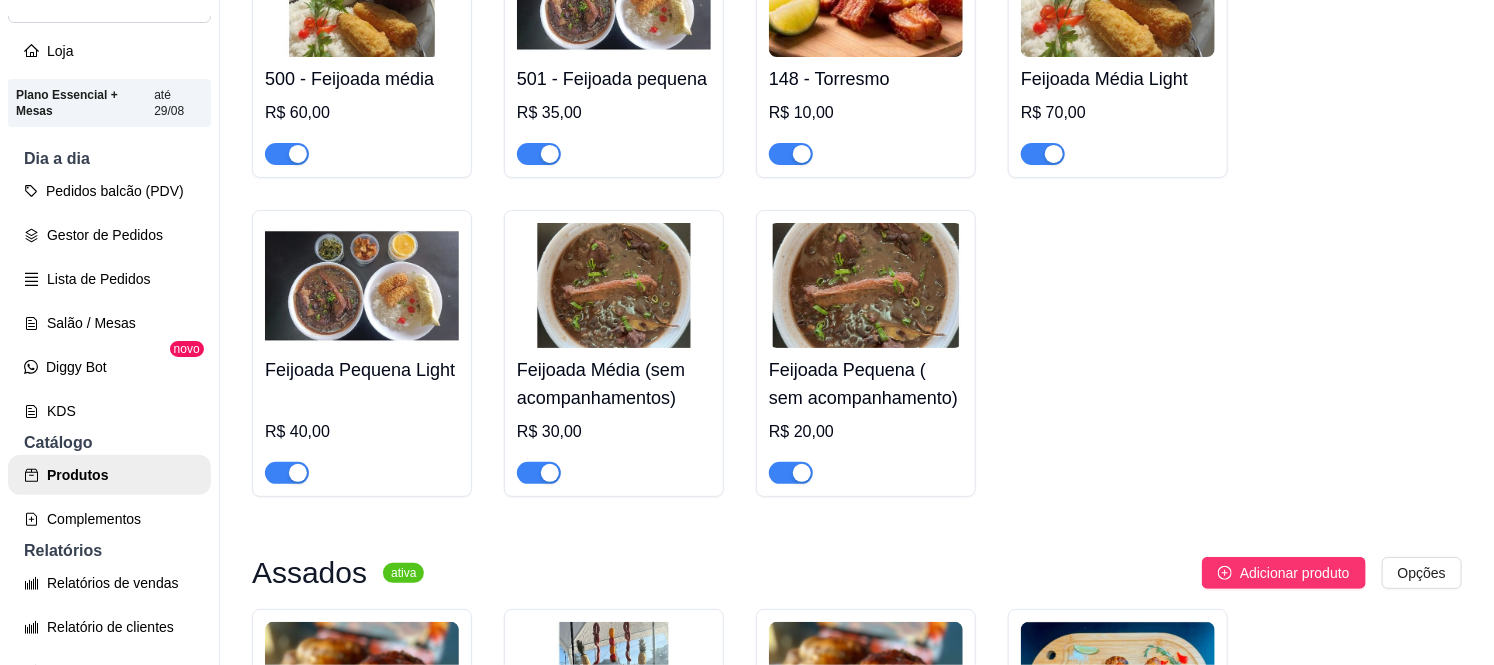 scroll, scrollTop: 0, scrollLeft: 0, axis: both 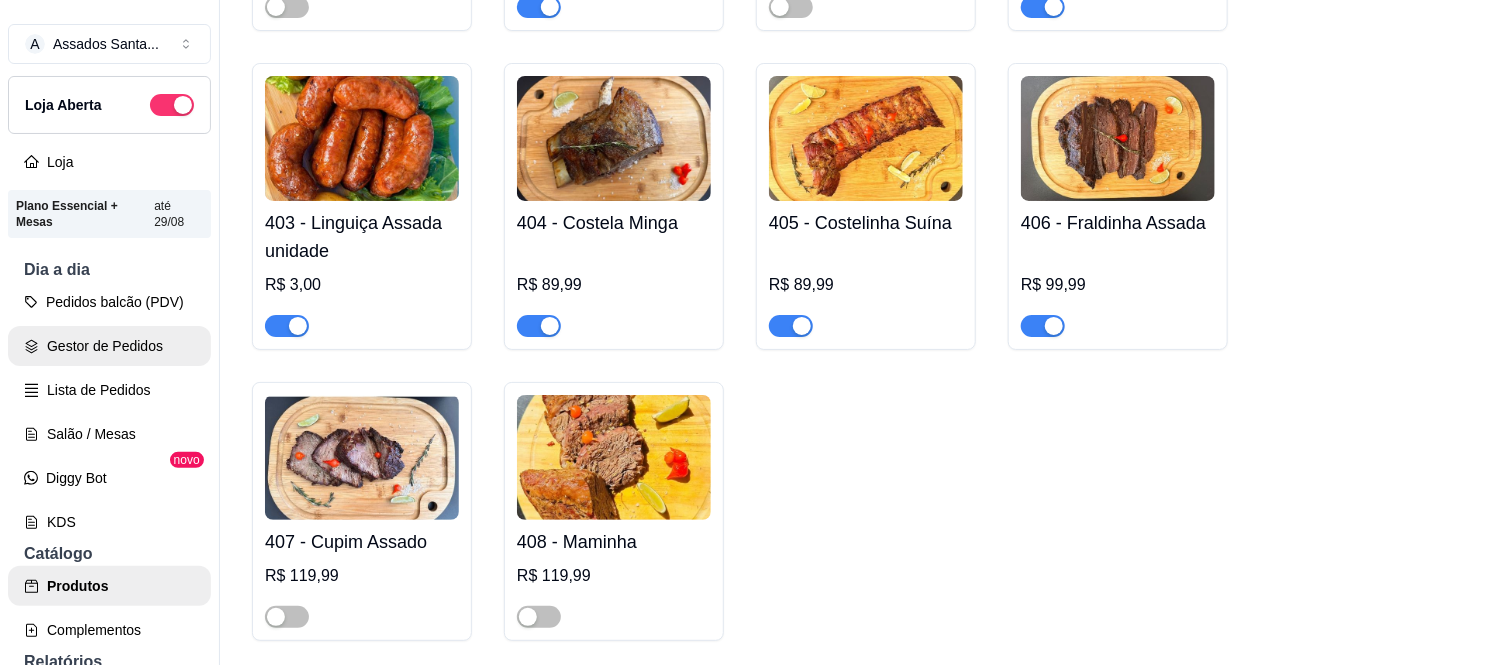 click on "Gestor de Pedidos" at bounding box center (109, 346) 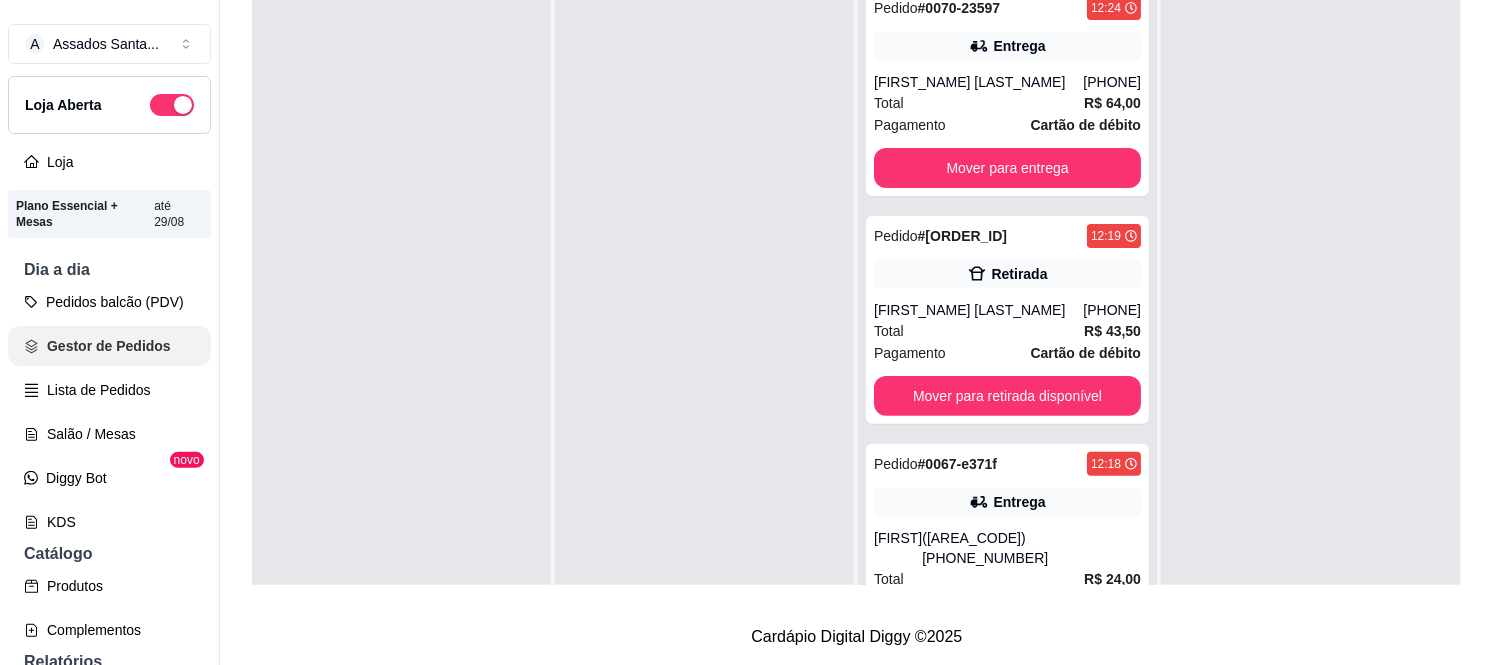 scroll, scrollTop: 0, scrollLeft: 0, axis: both 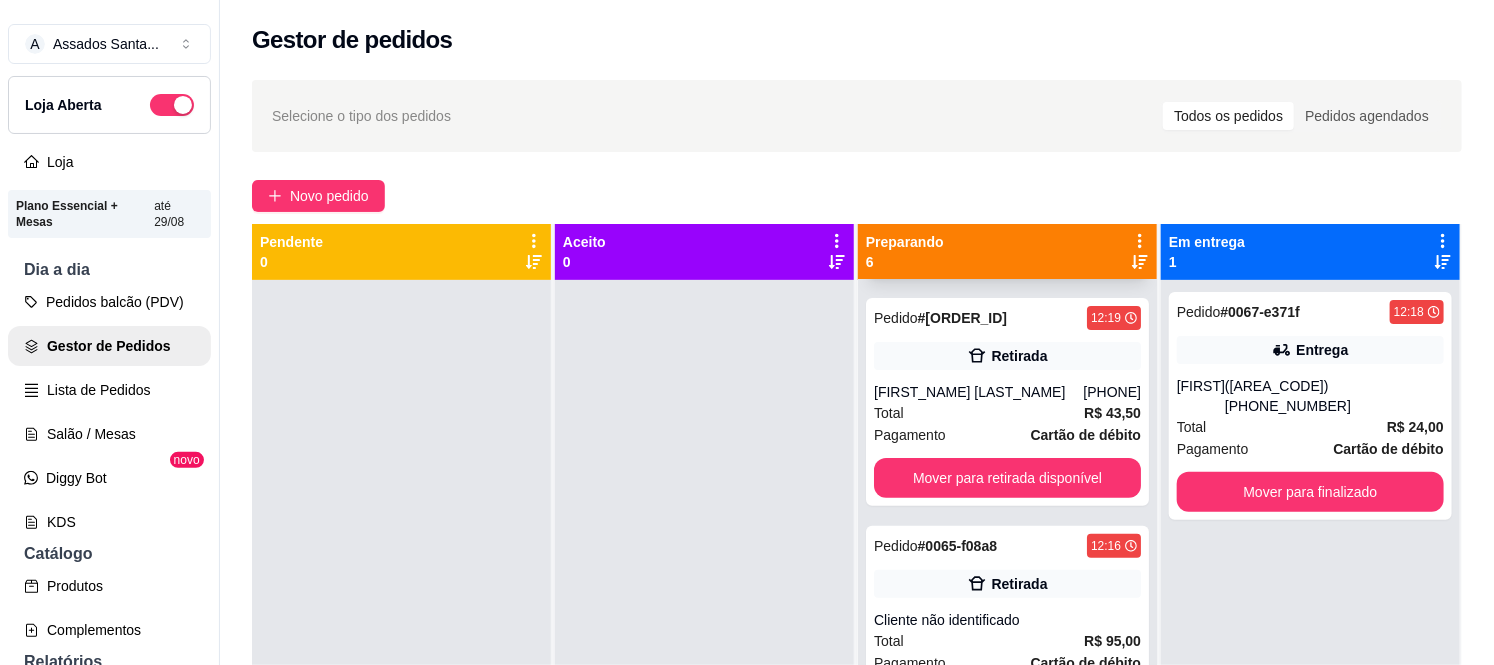 click on "[FIRST] [LAST]" at bounding box center [978, 392] 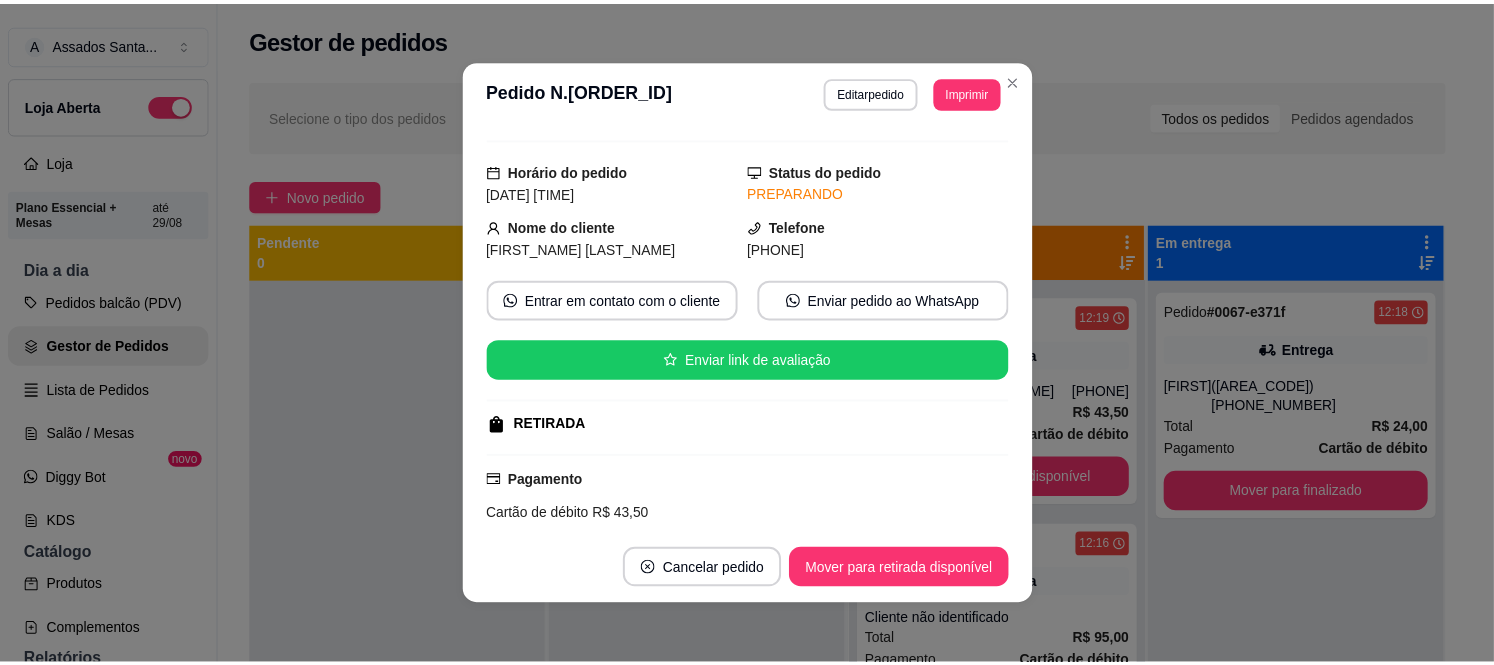 scroll, scrollTop: 0, scrollLeft: 0, axis: both 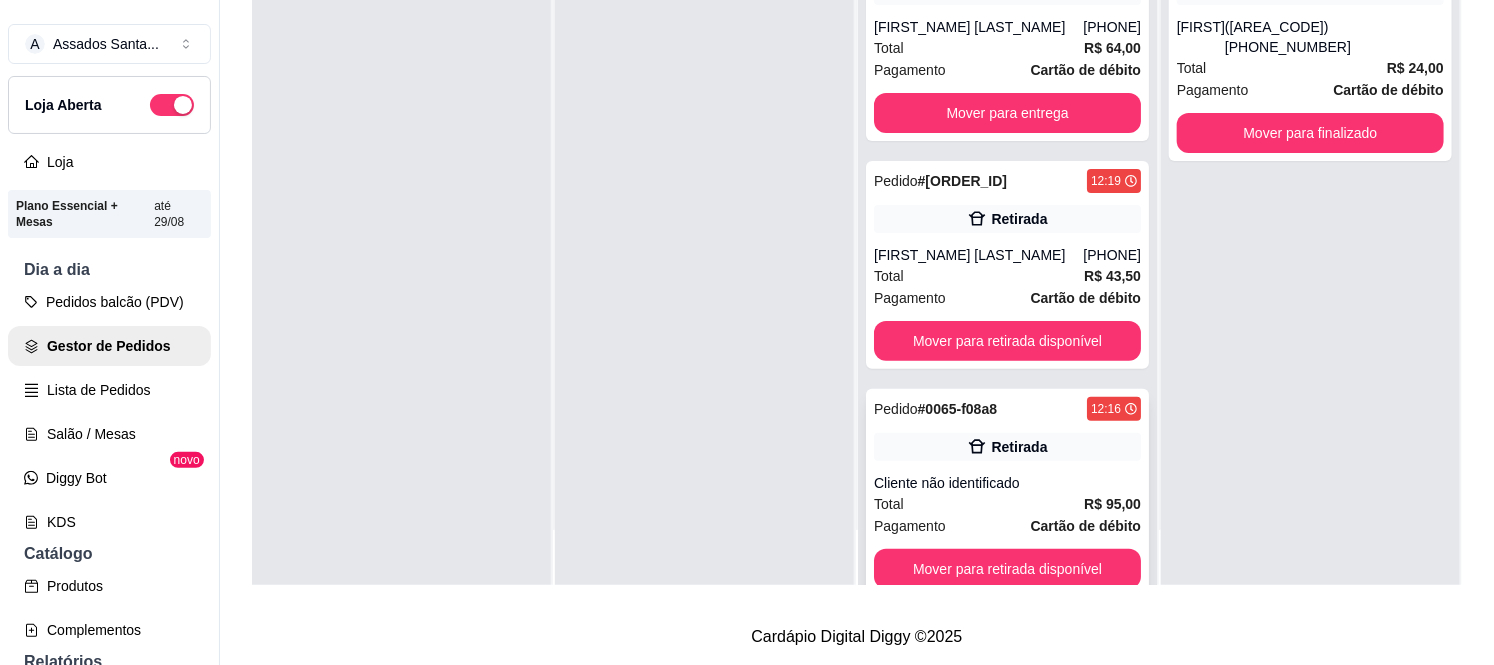 click on "[FIRST] [LAST]" at bounding box center [978, 255] 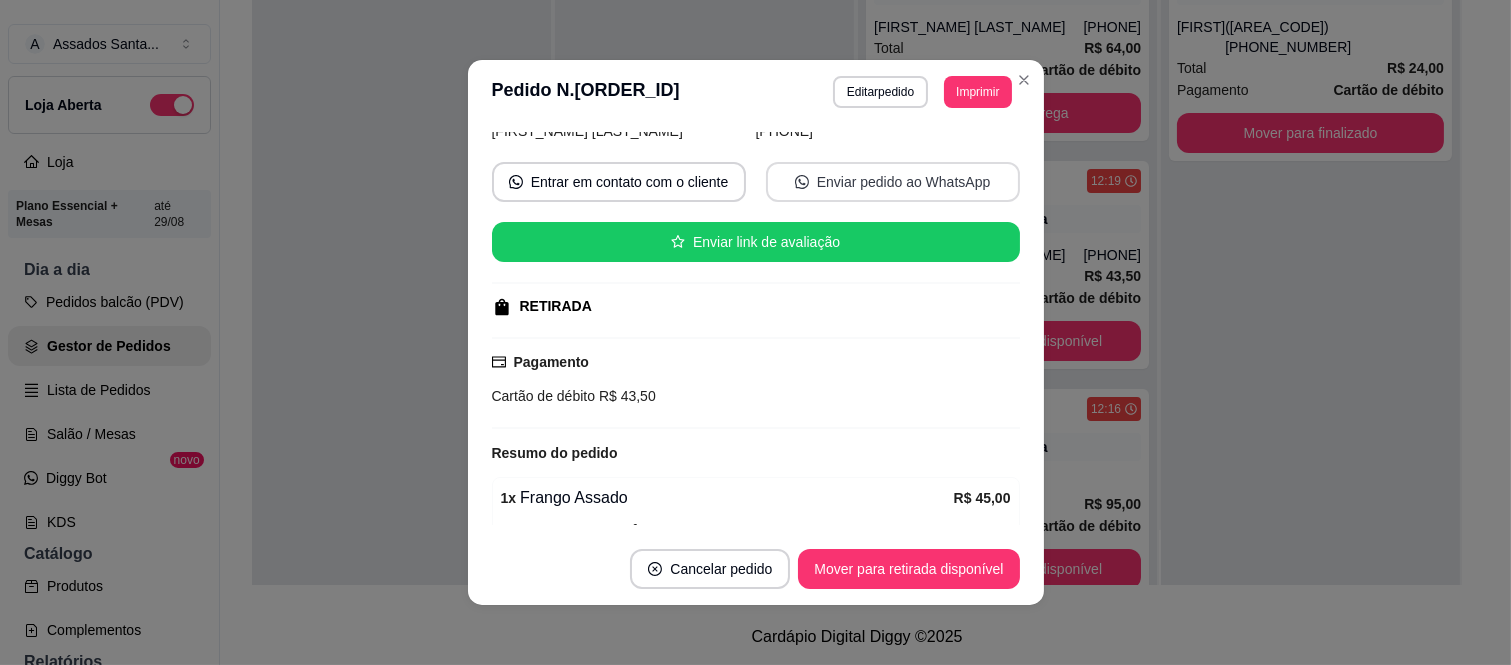 scroll, scrollTop: 332, scrollLeft: 0, axis: vertical 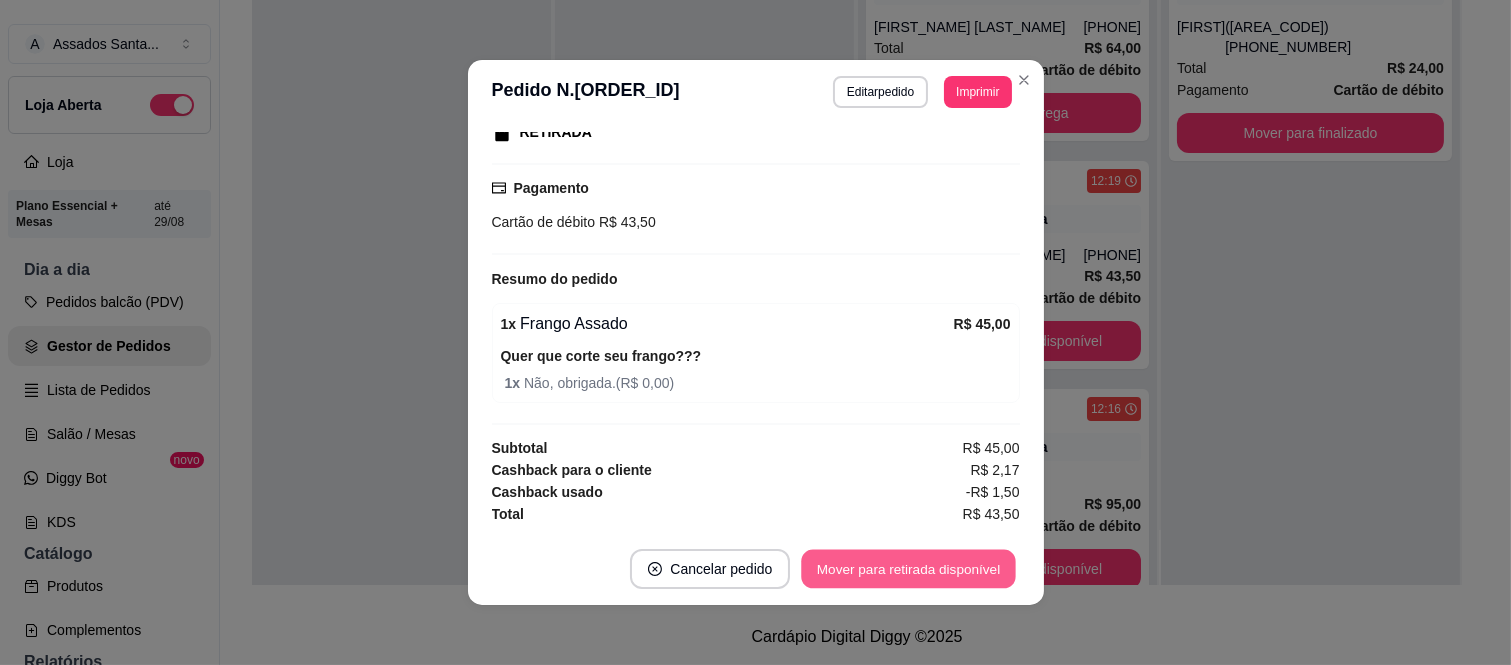 click on "Mover para retirada disponível" at bounding box center (909, 569) 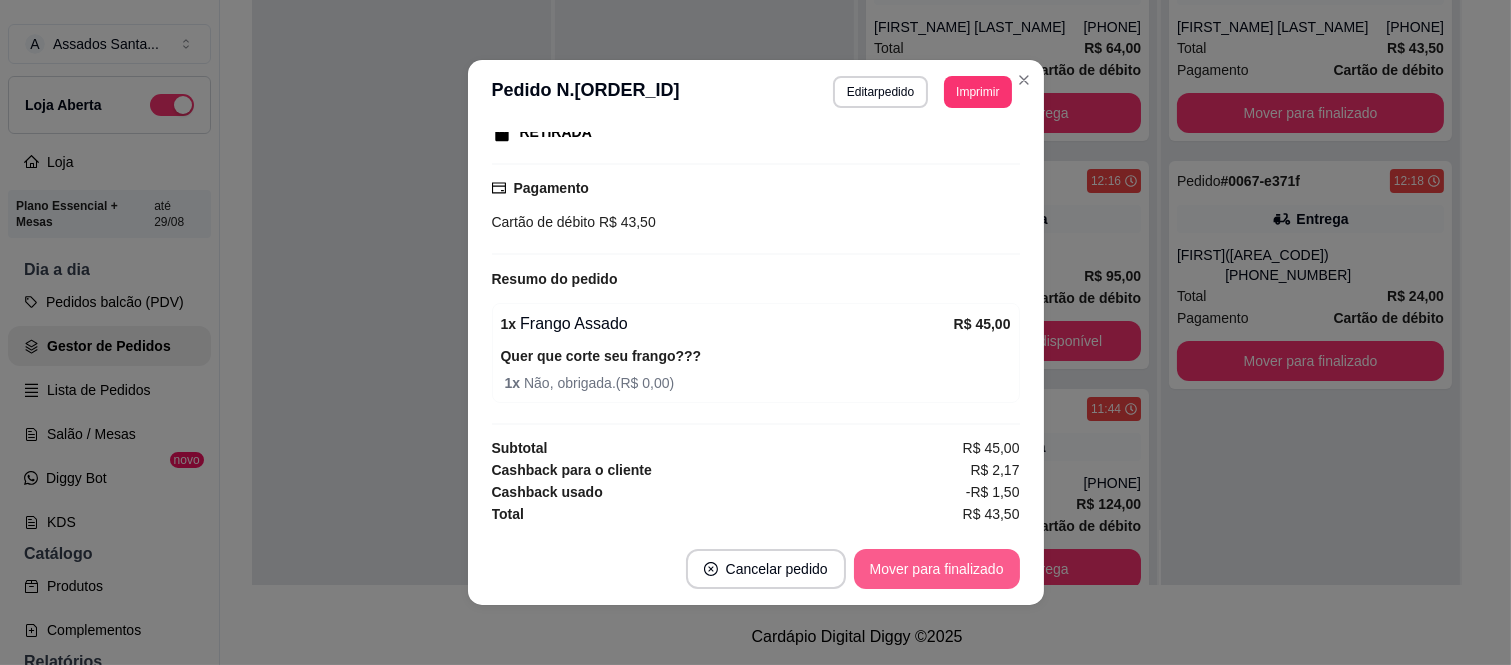click on "Mover para finalizado" at bounding box center (937, 569) 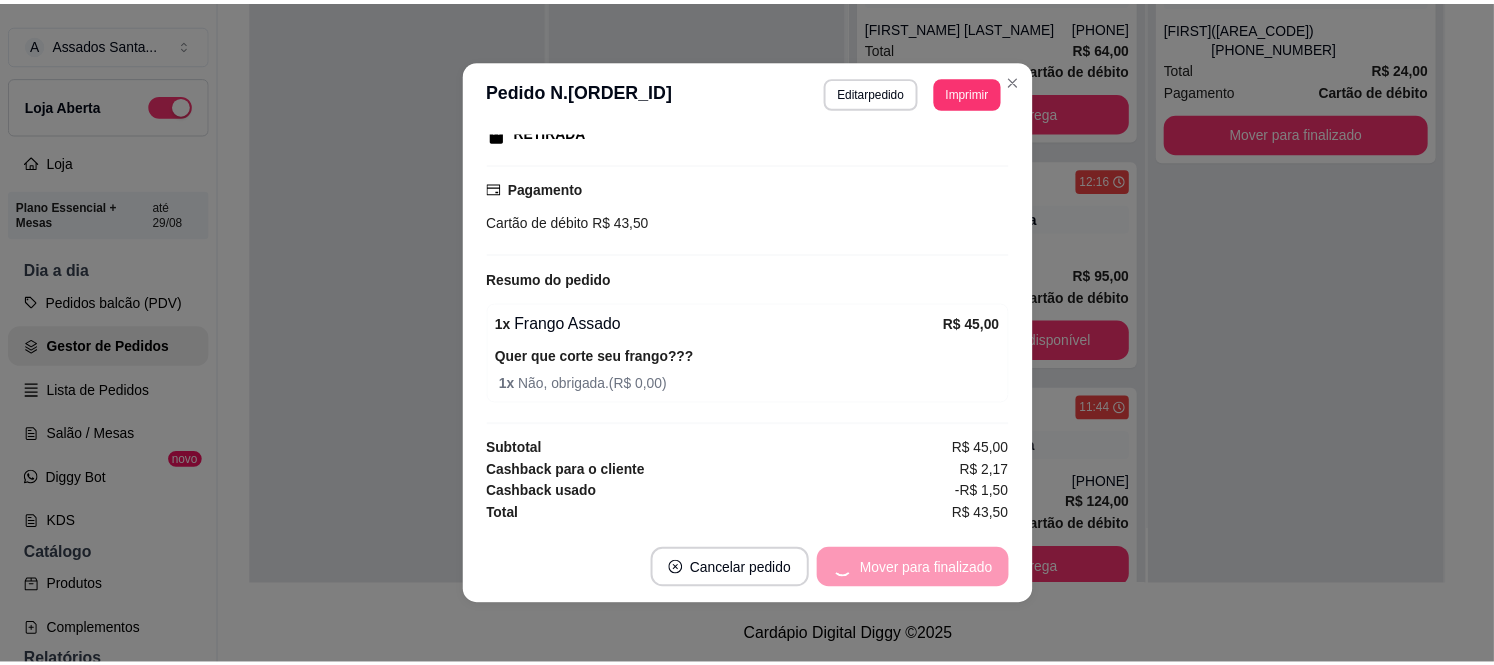 scroll, scrollTop: 286, scrollLeft: 0, axis: vertical 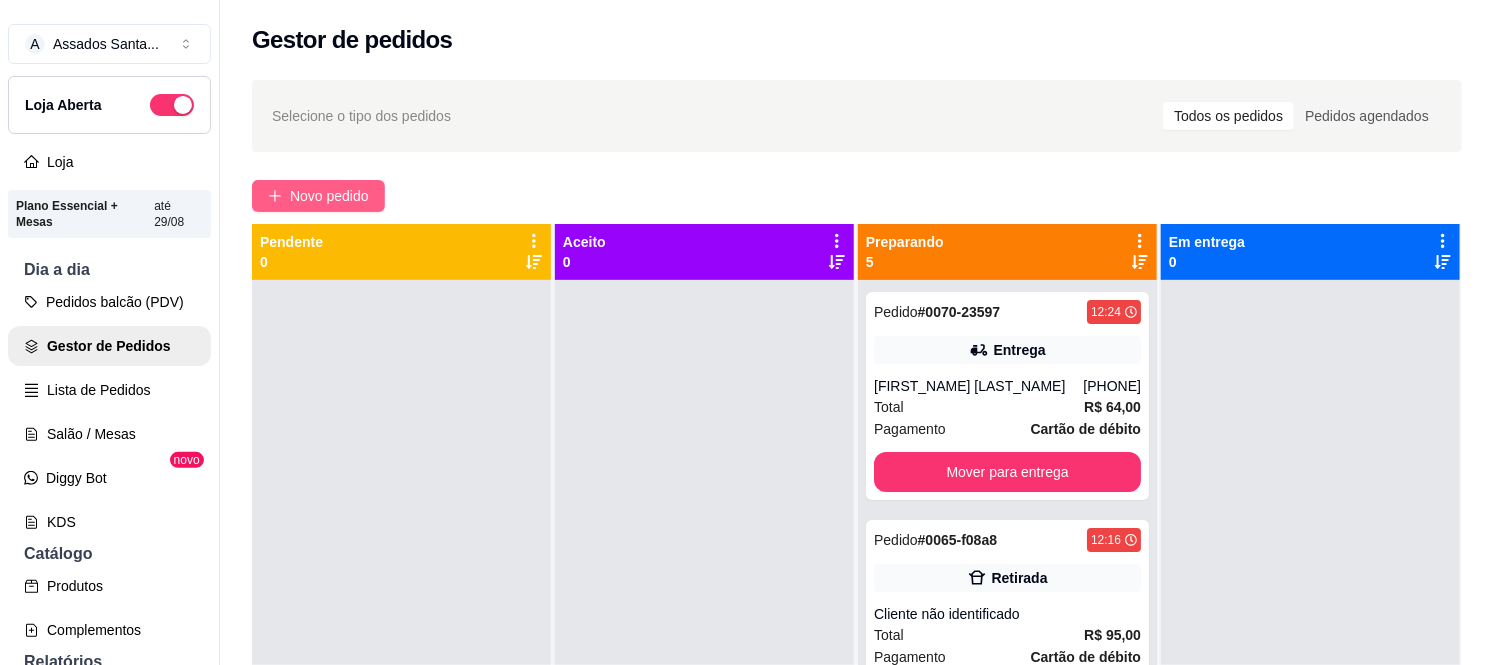 click on "Novo pedido" at bounding box center [329, 196] 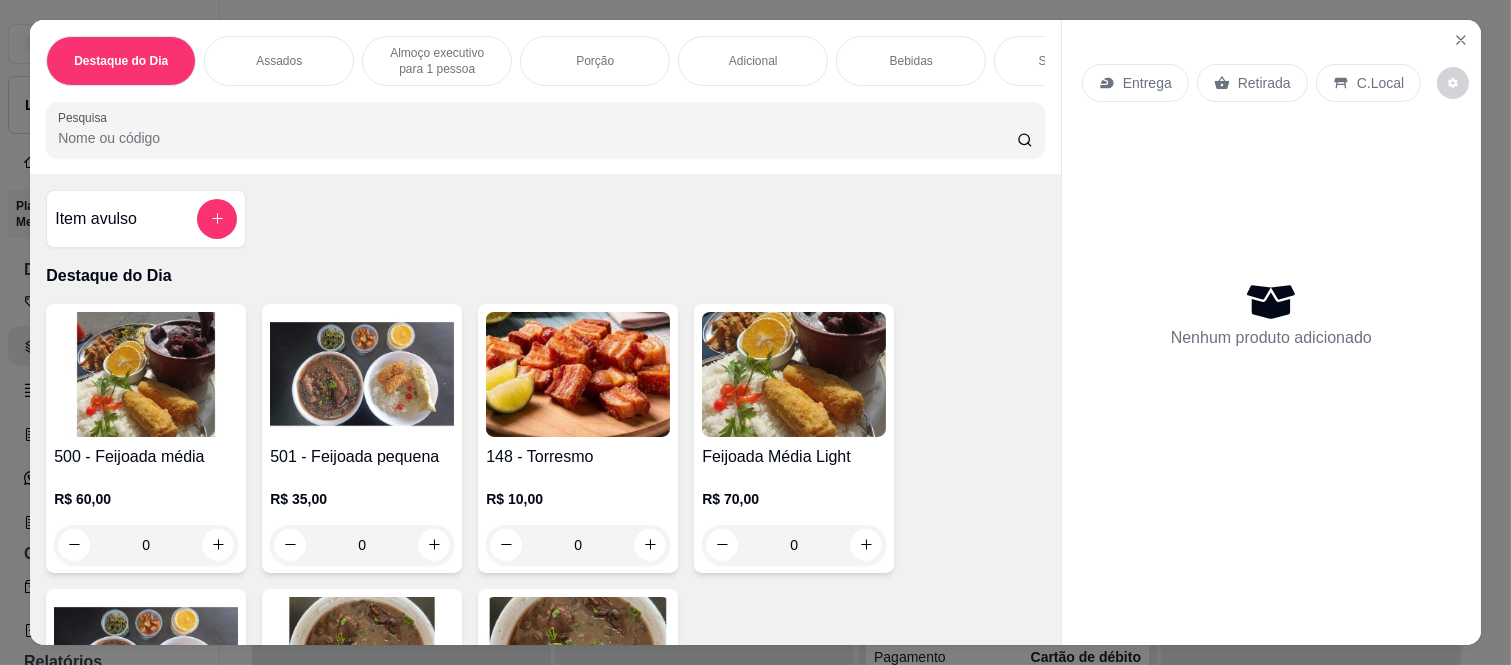 click on "Assados" at bounding box center [279, 61] 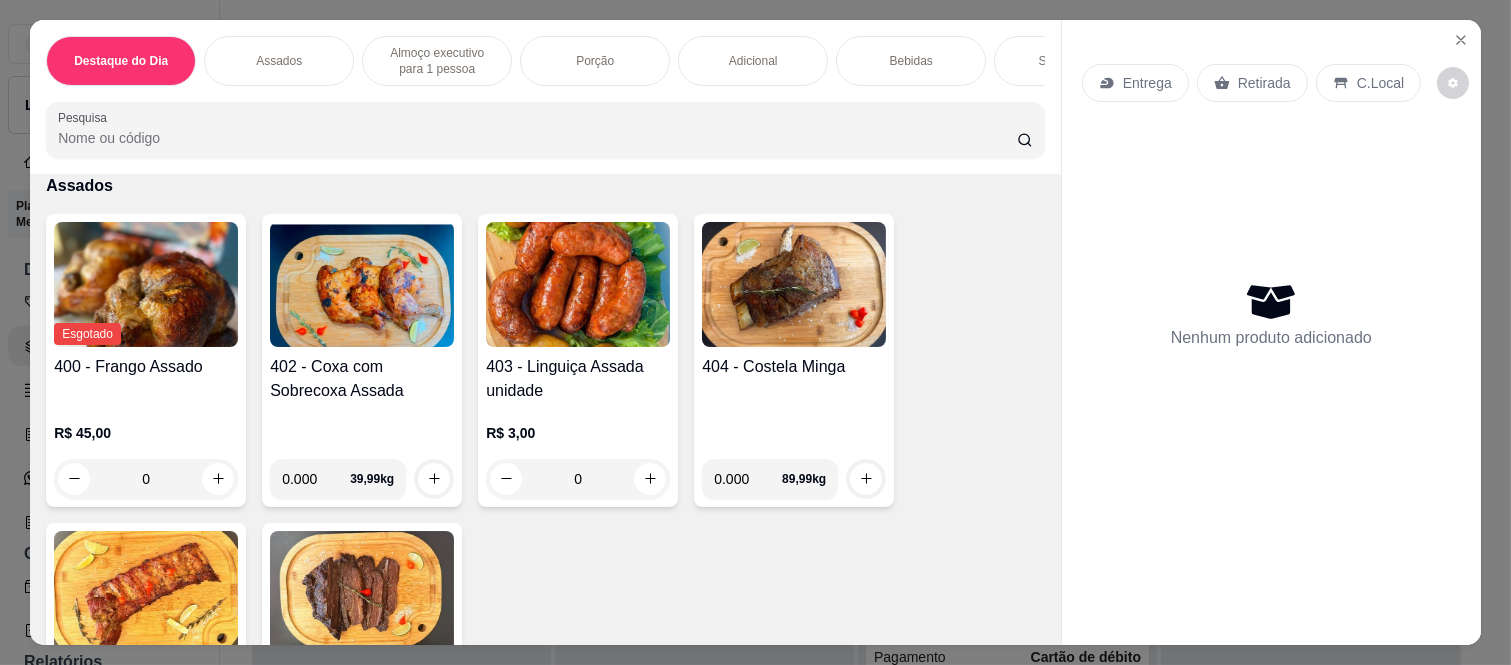 scroll, scrollTop: 52, scrollLeft: 0, axis: vertical 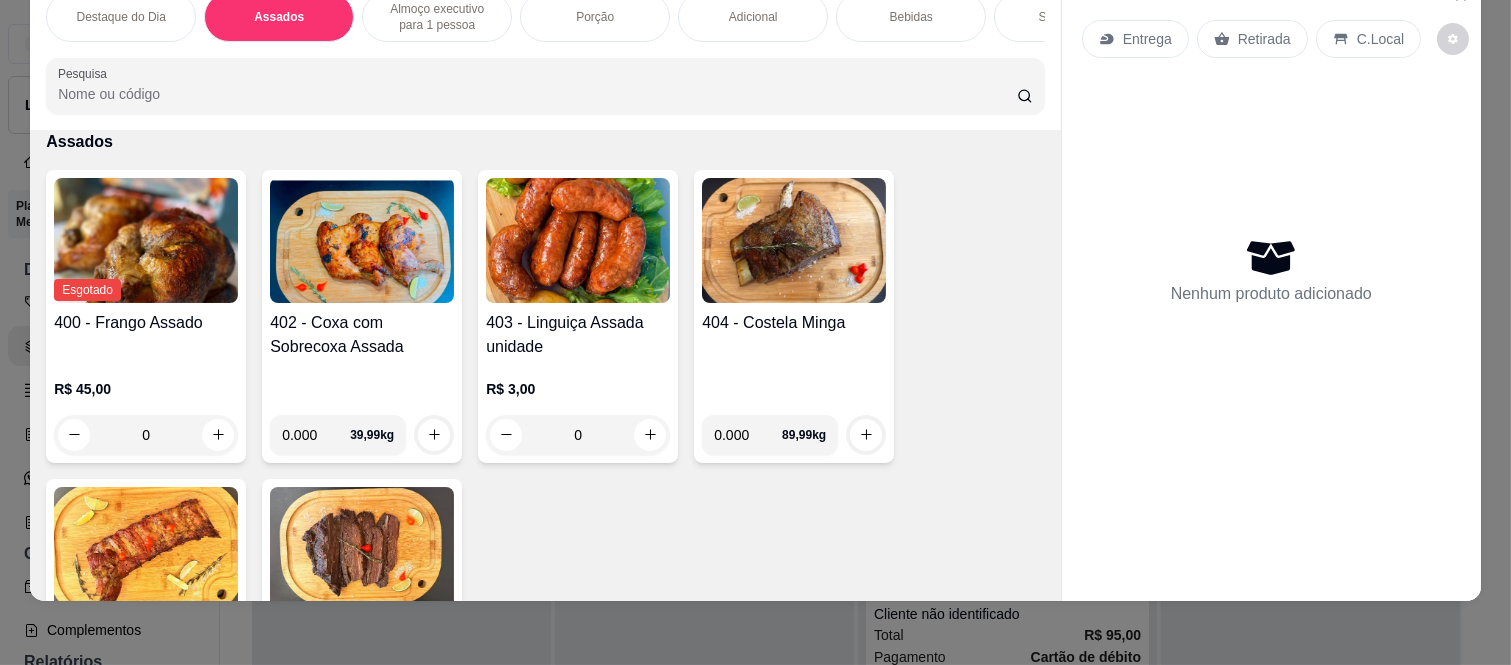 click on "0.000" at bounding box center [316, 435] 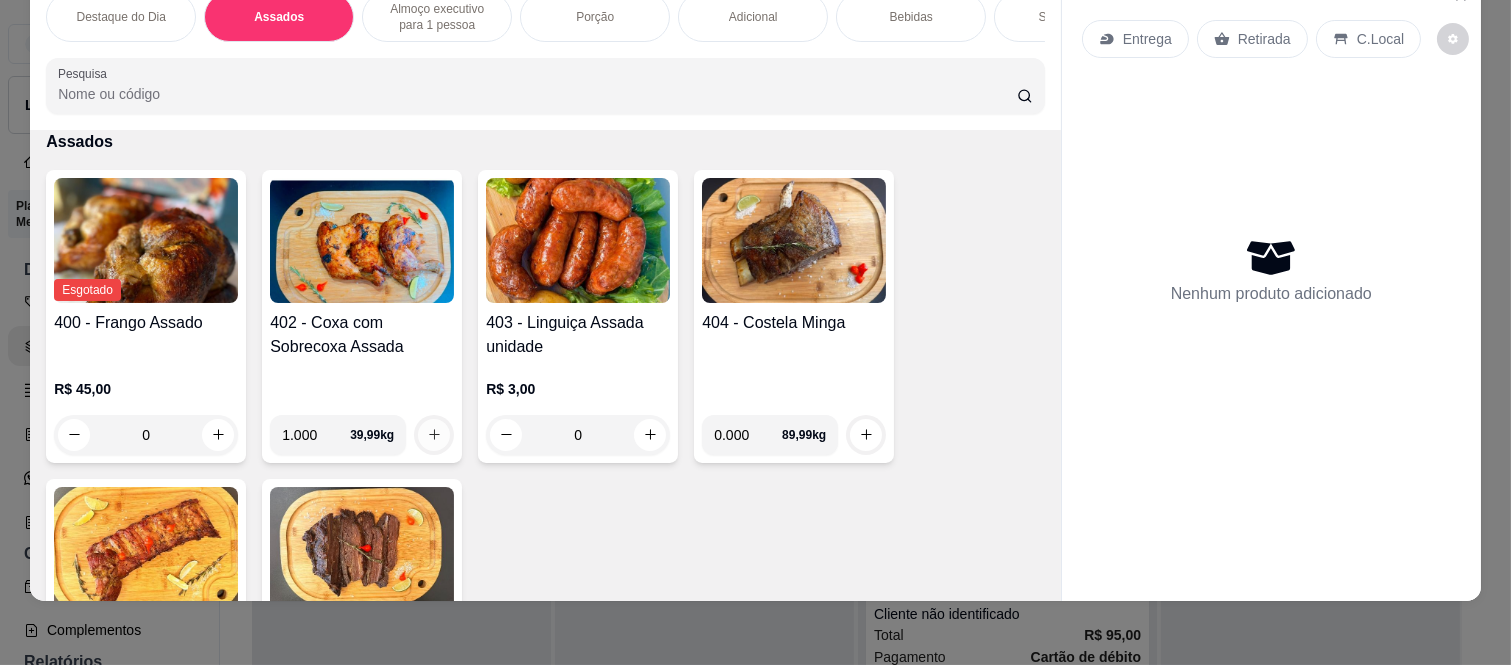 type on "1.000" 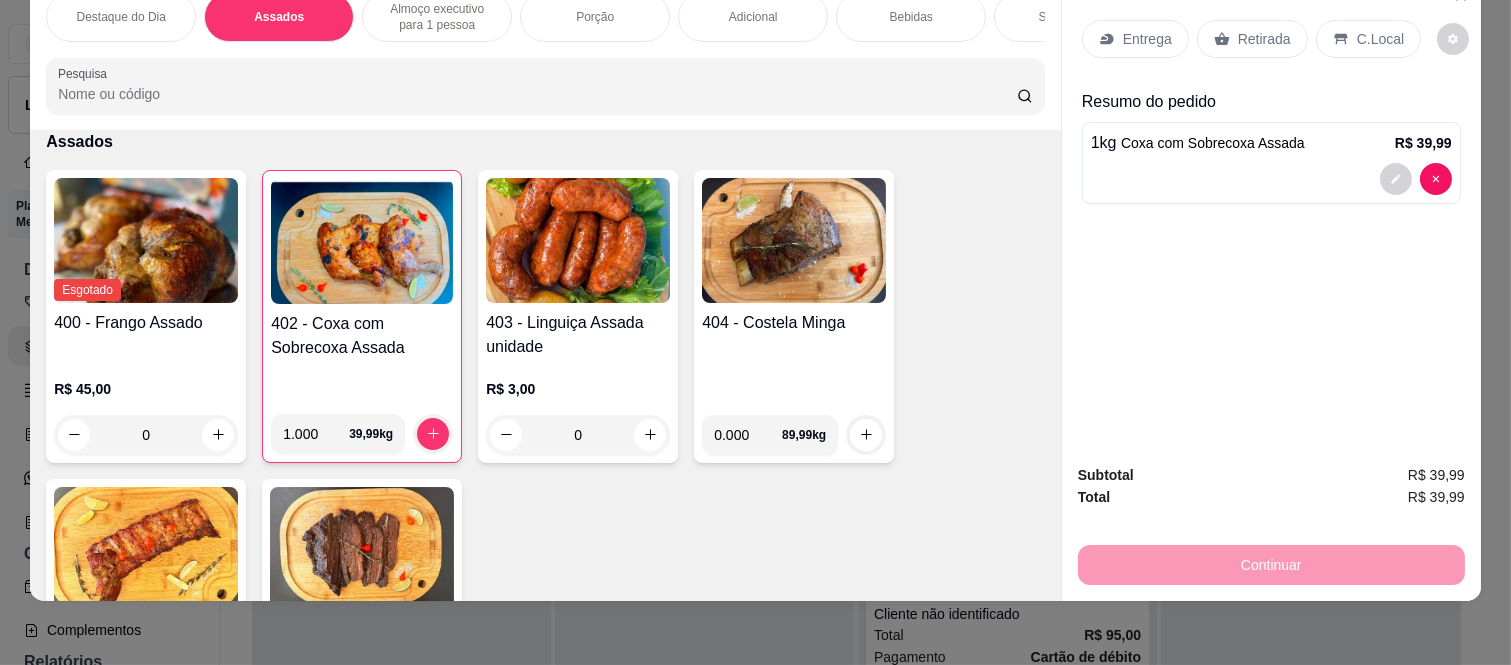 click on "Retirada" at bounding box center (1264, 39) 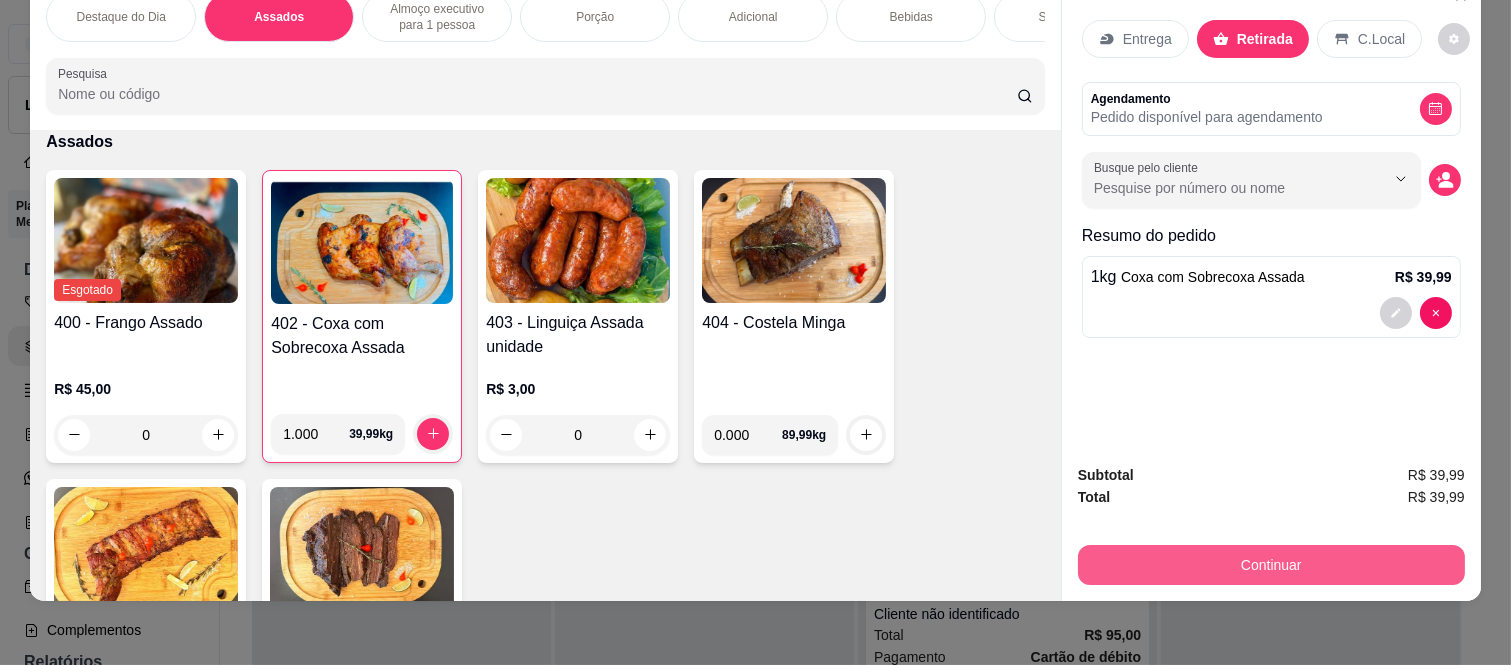 click on "Continuar" at bounding box center [1271, 565] 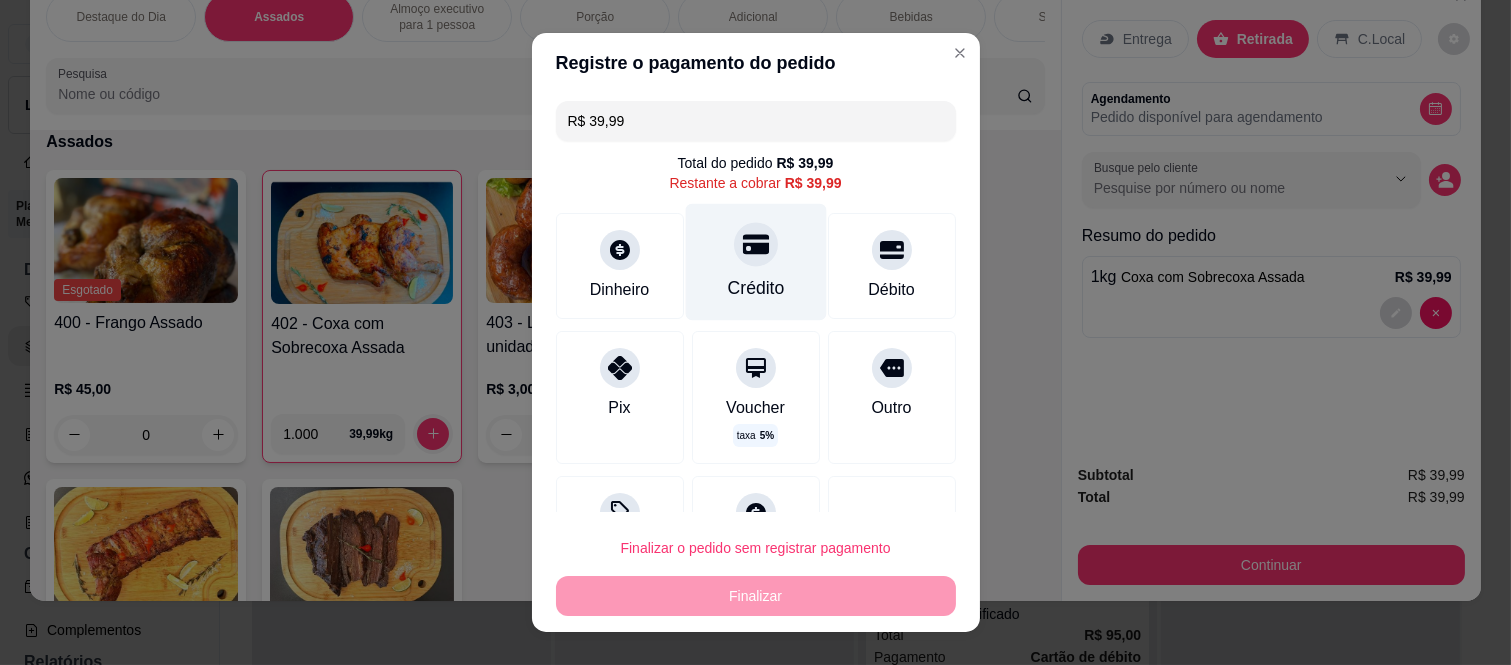 click on "Crédito" at bounding box center (755, 262) 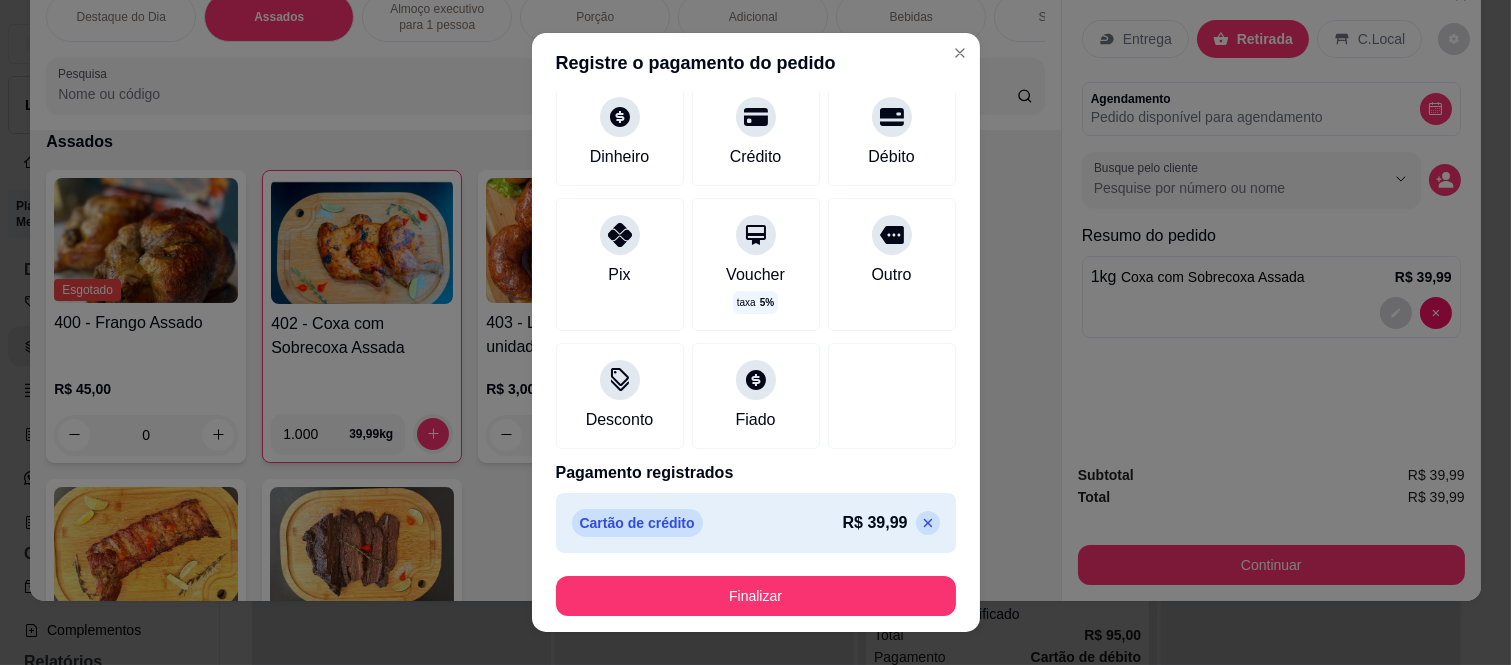 scroll, scrollTop: 114, scrollLeft: 0, axis: vertical 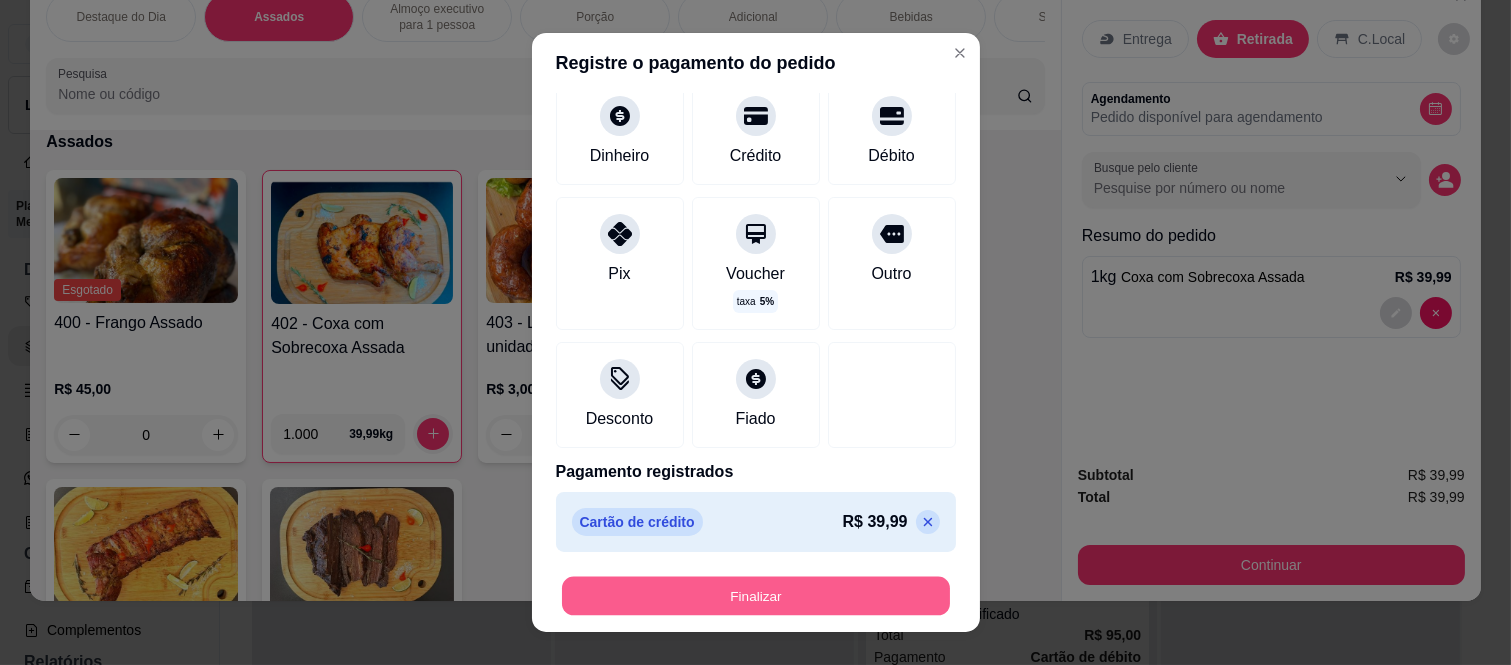 click on "Finalizar" at bounding box center (756, 595) 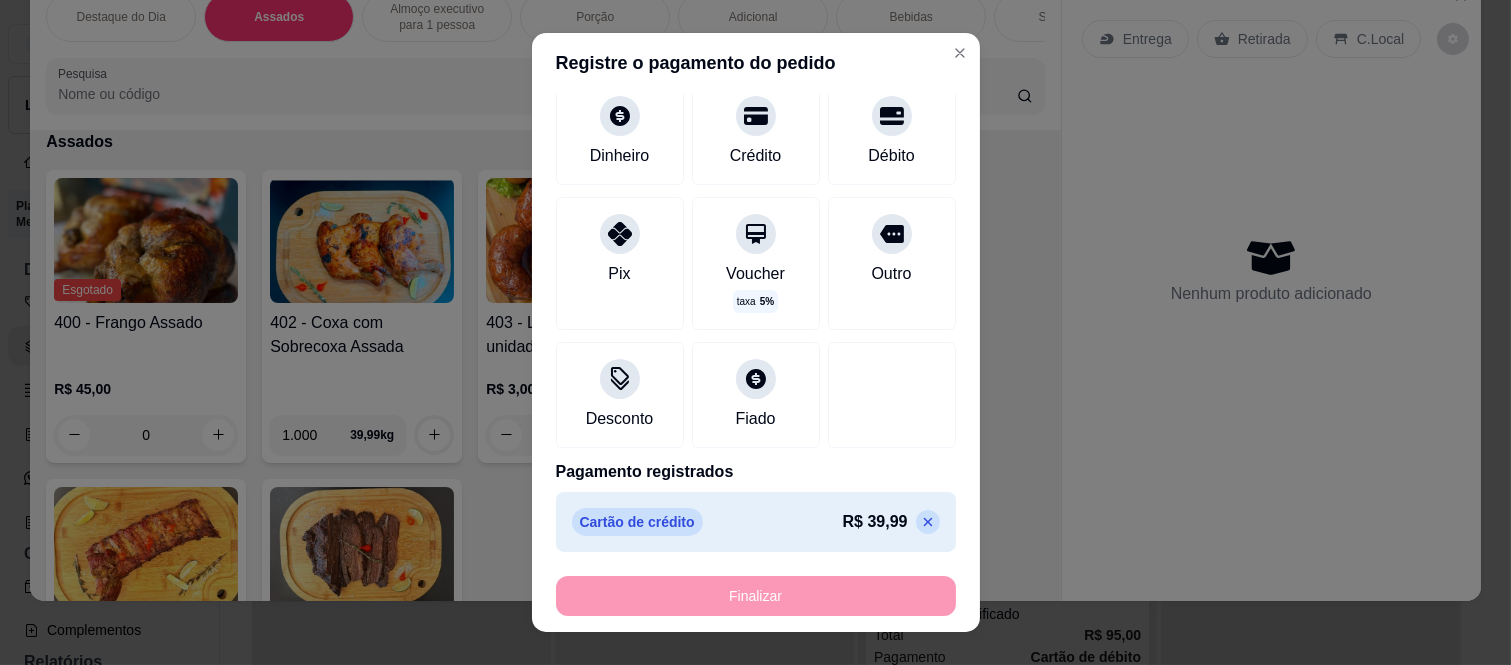 type on "-R$ 39,99" 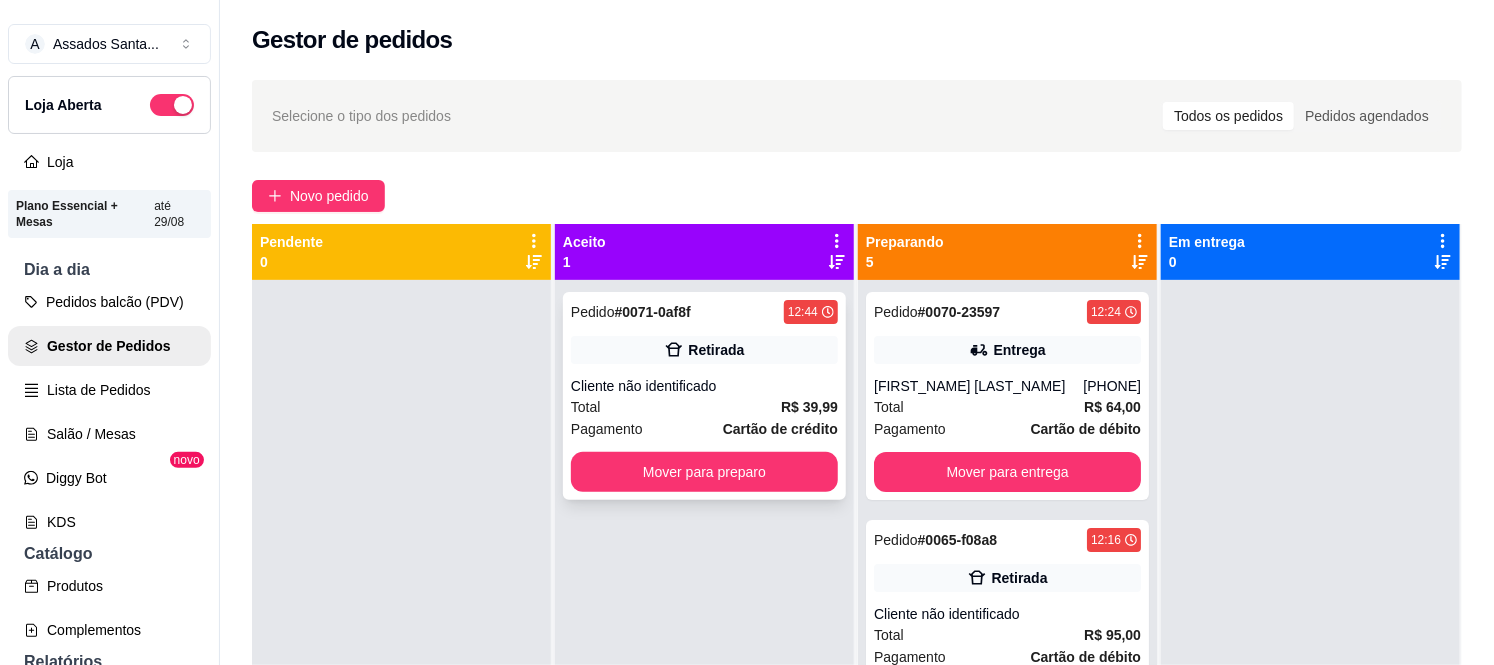 click on "Total R$ 39,99" at bounding box center (704, 407) 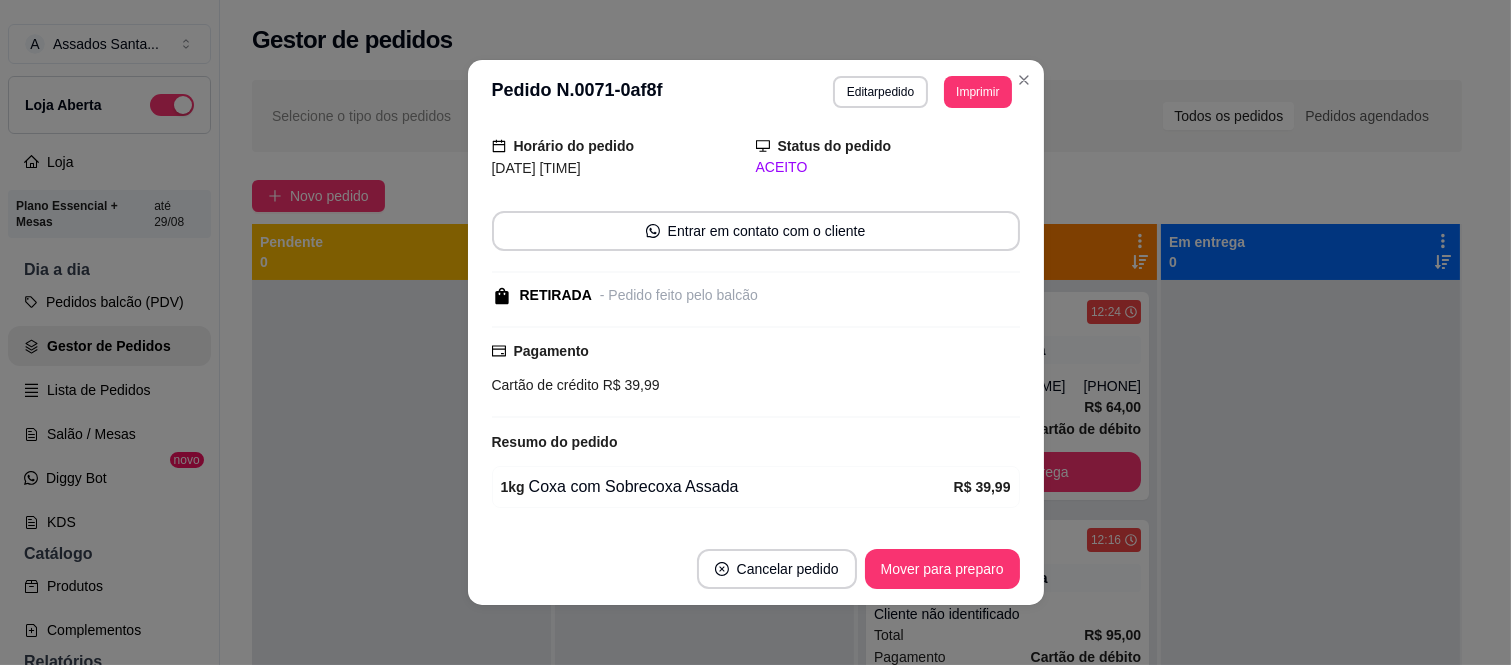 scroll, scrollTop: 125, scrollLeft: 0, axis: vertical 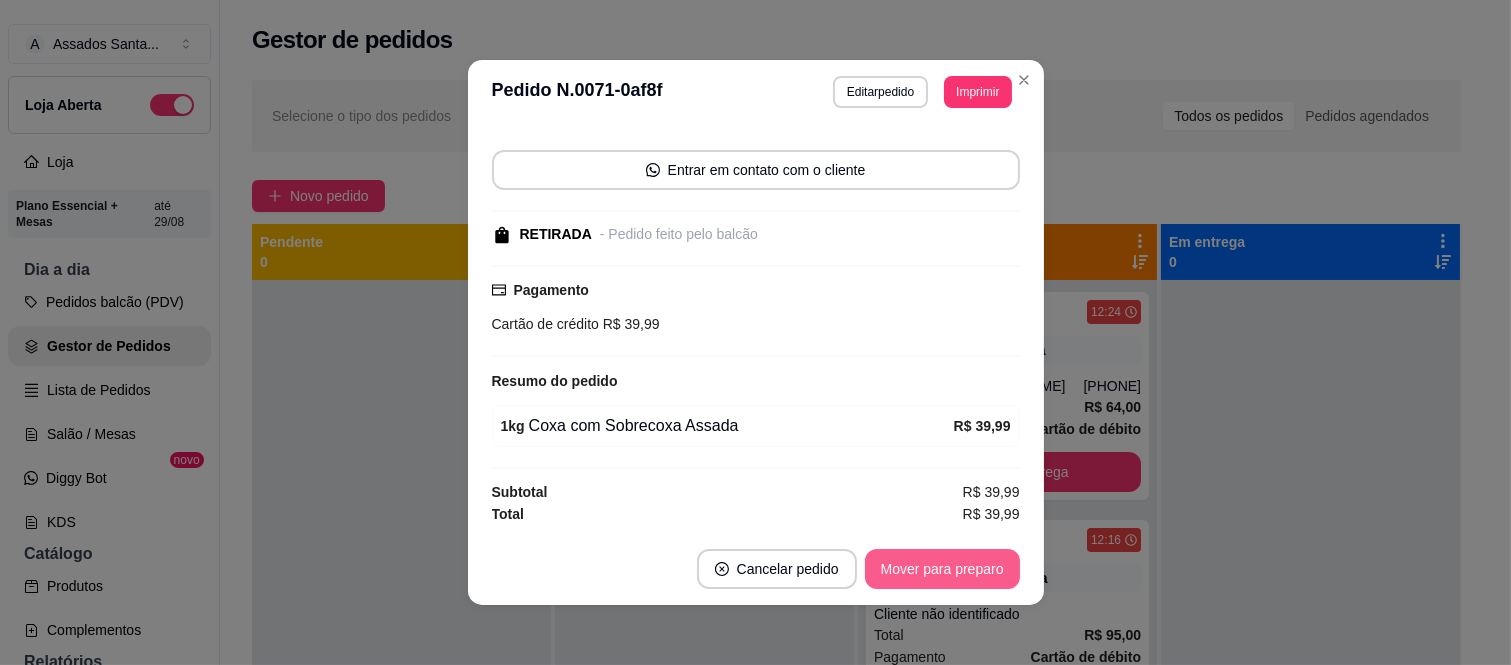 click on "Mover para preparo" at bounding box center [942, 569] 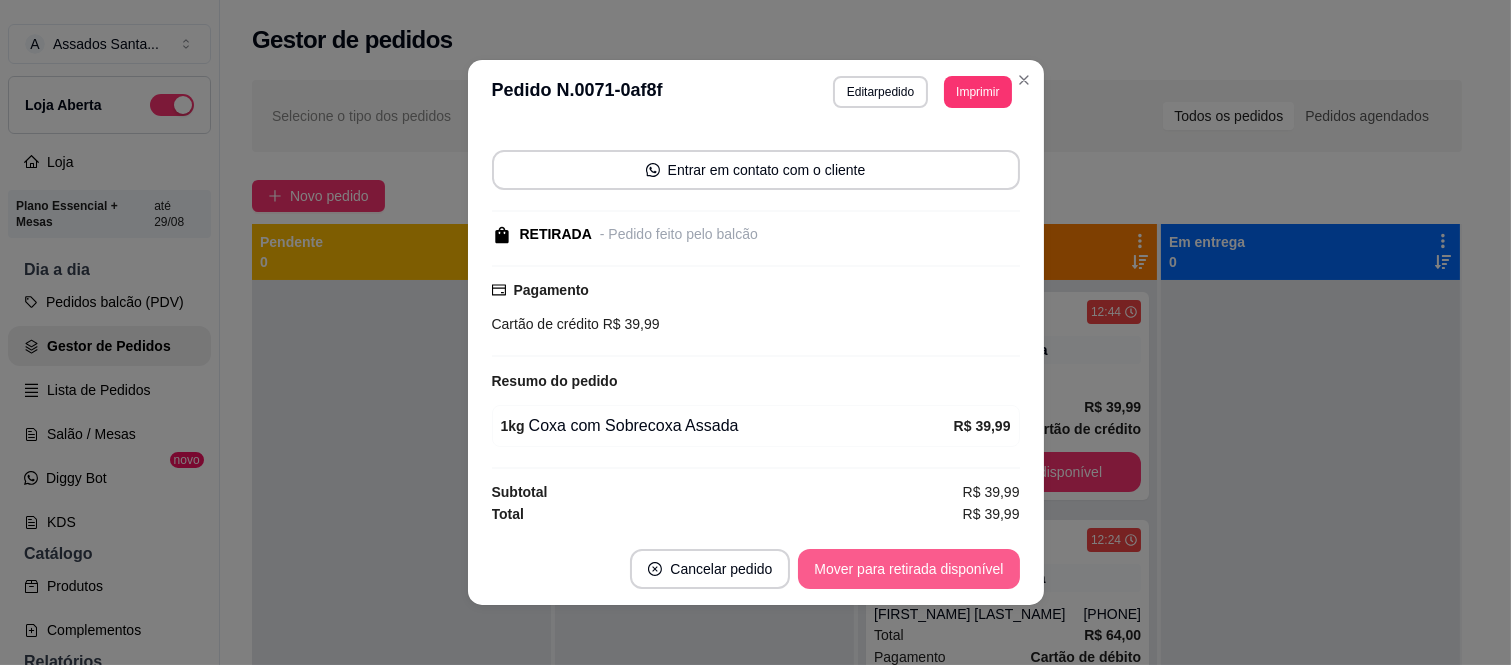 click on "Mover para retirada disponível" at bounding box center (908, 569) 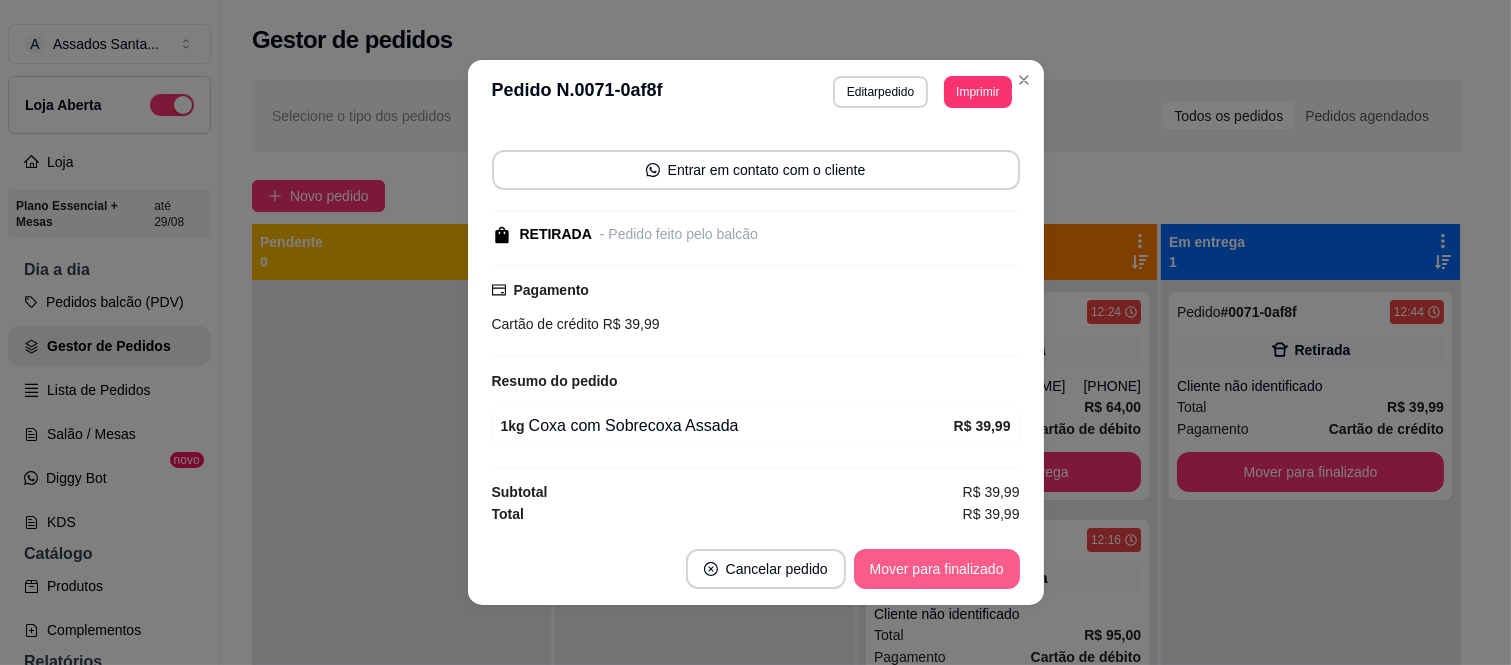 click on "Mover para finalizado" at bounding box center [937, 569] 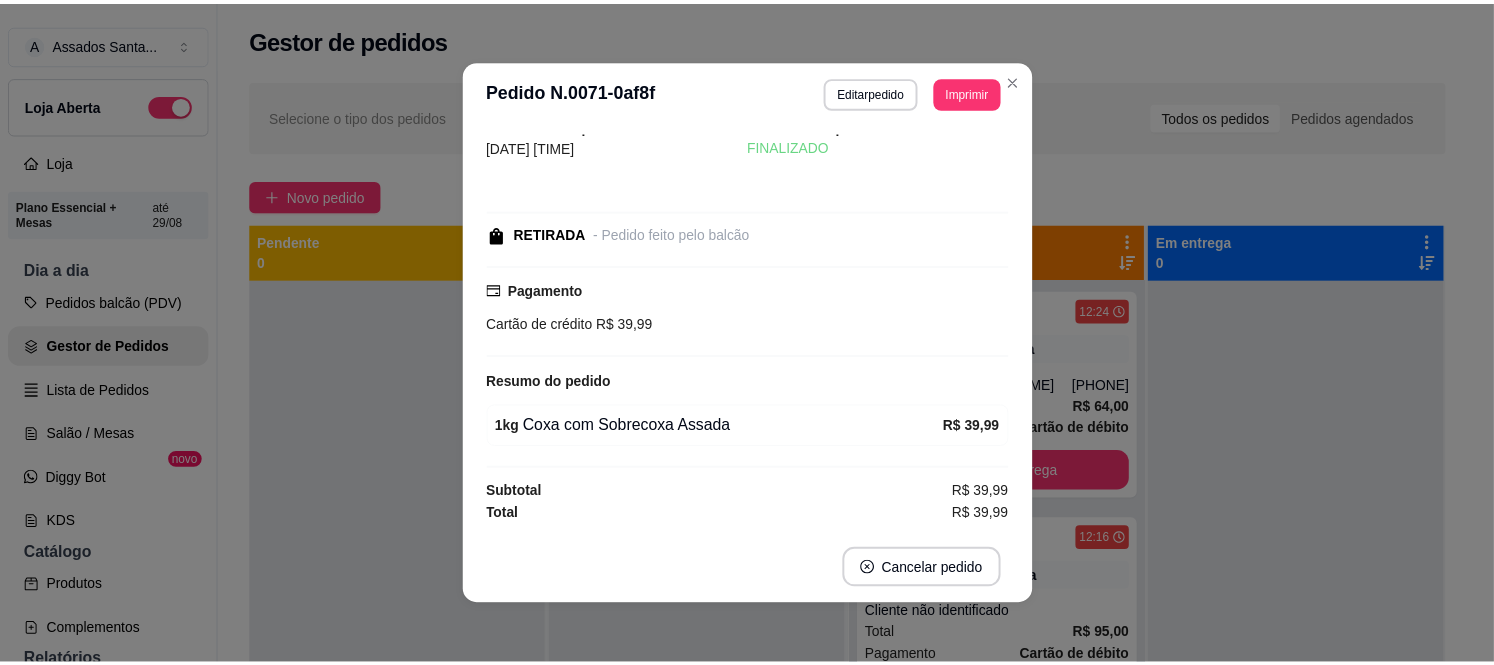 scroll, scrollTop: 40, scrollLeft: 0, axis: vertical 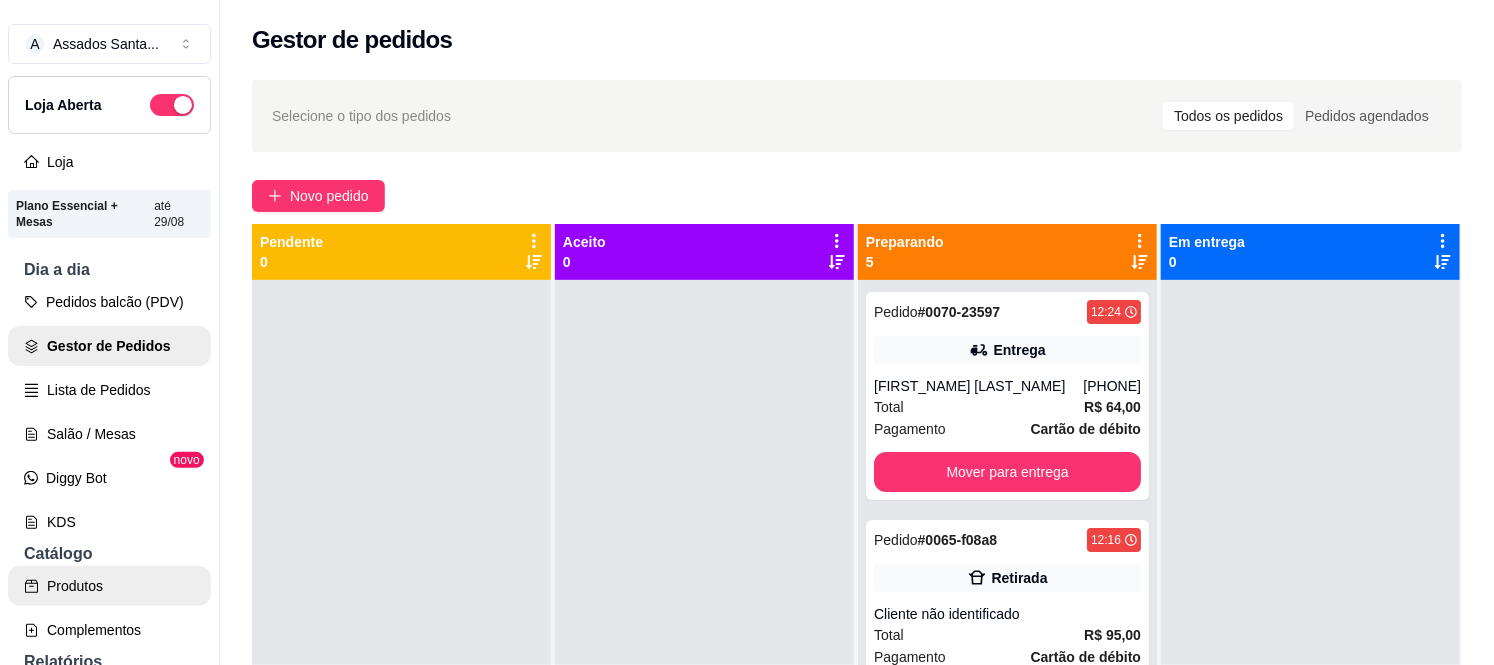click on "Produtos" at bounding box center (109, 586) 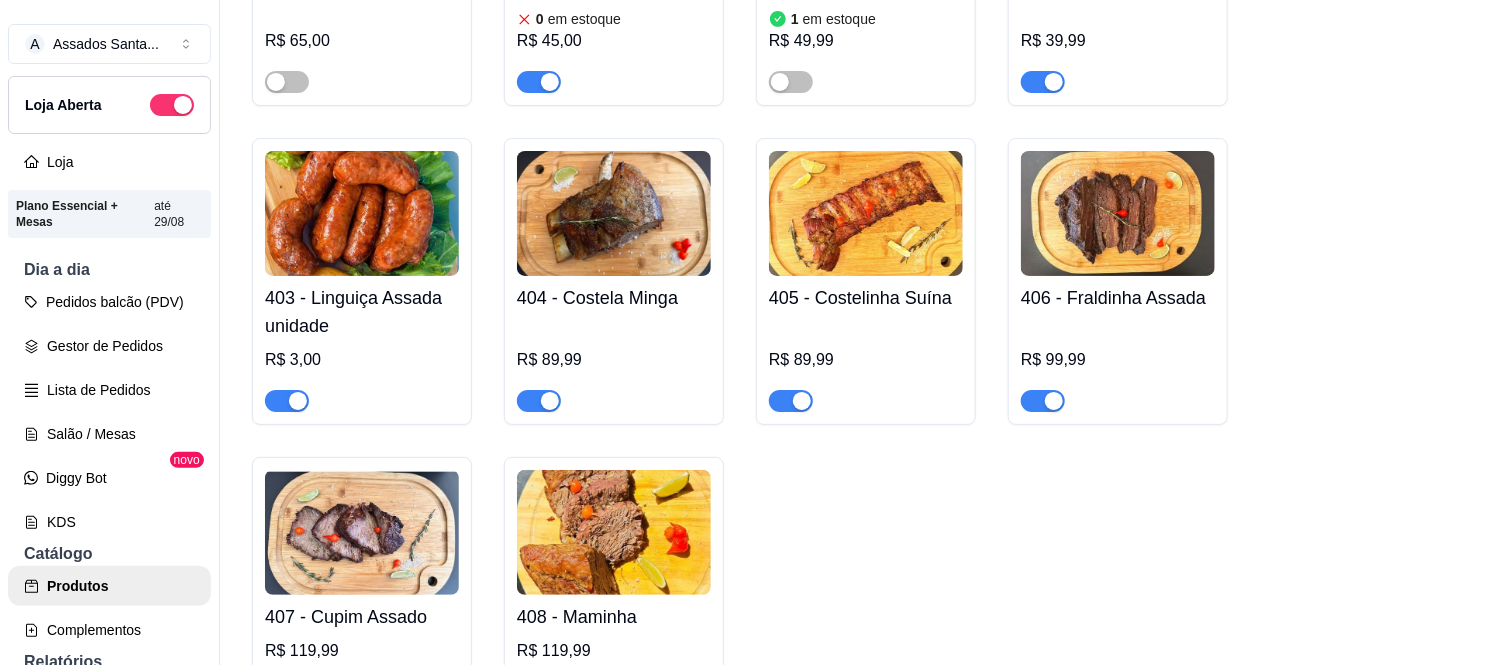 scroll, scrollTop: 1000, scrollLeft: 0, axis: vertical 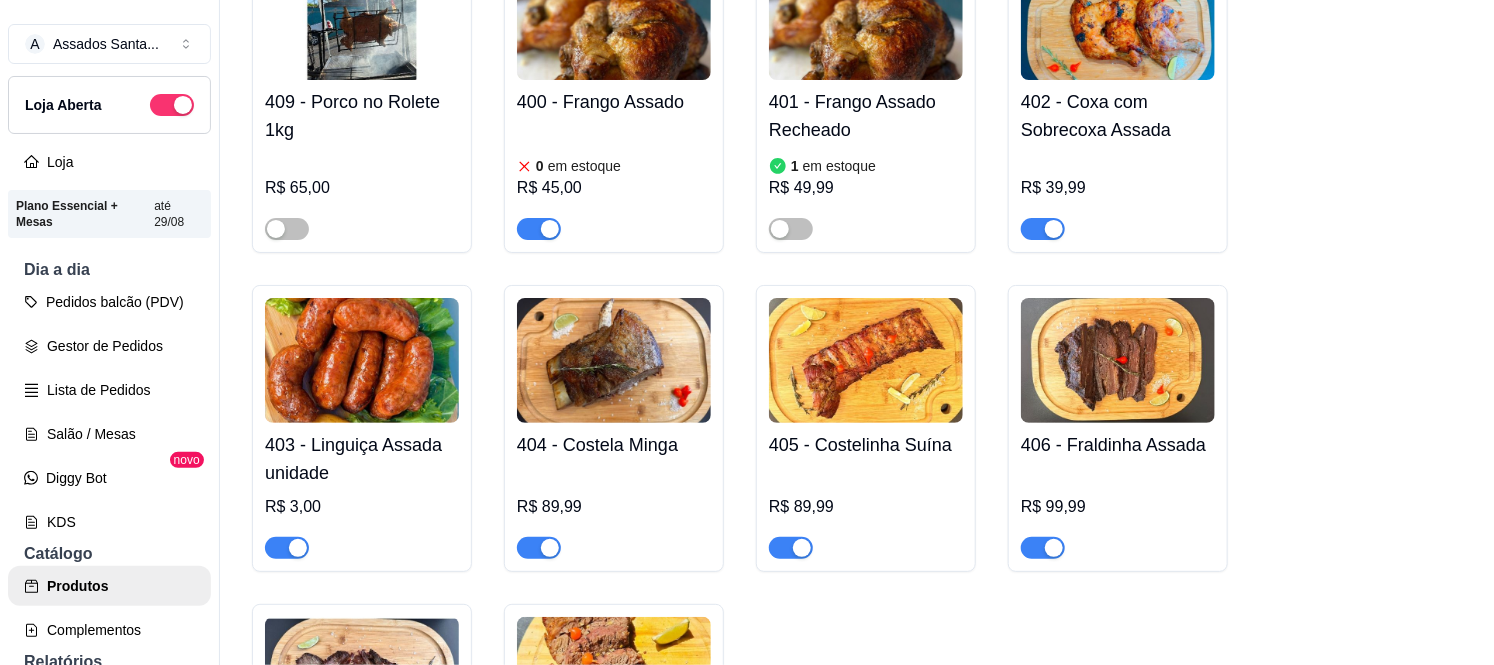 click at bounding box center (550, 229) 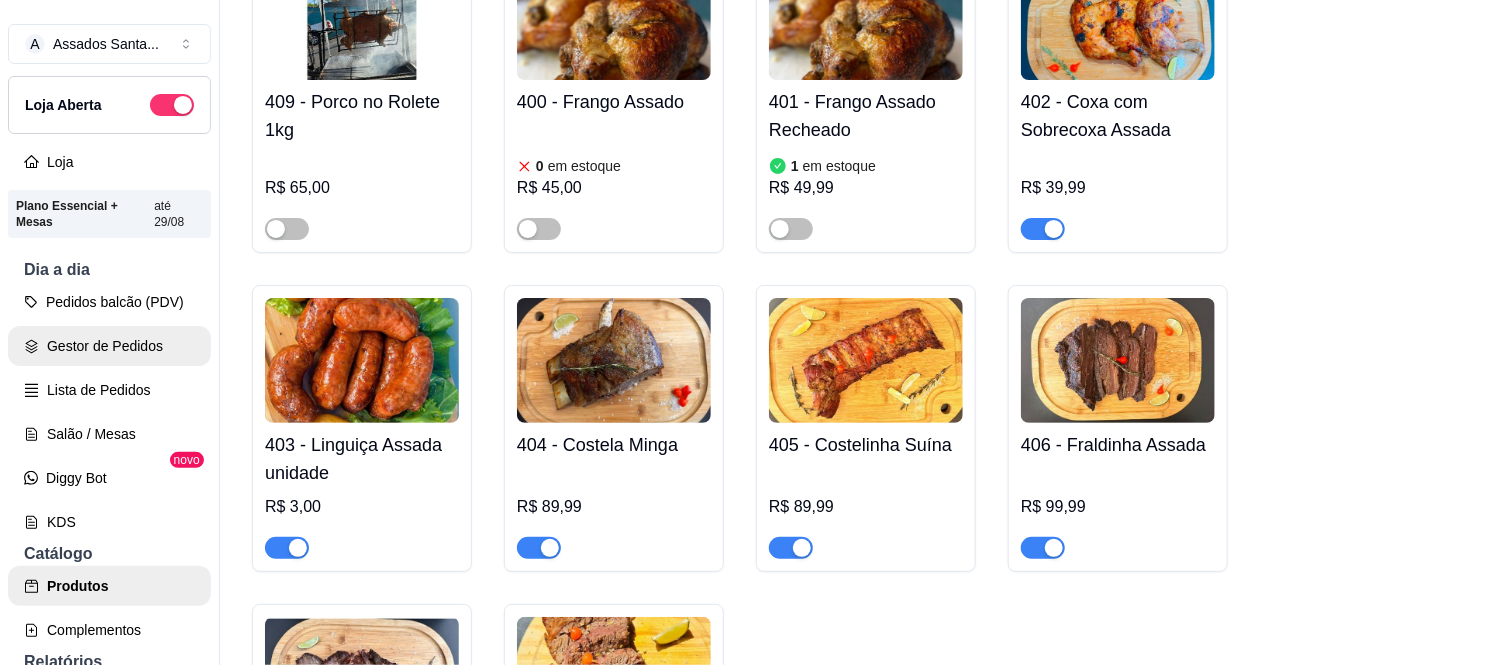 click on "Gestor de Pedidos" at bounding box center (109, 346) 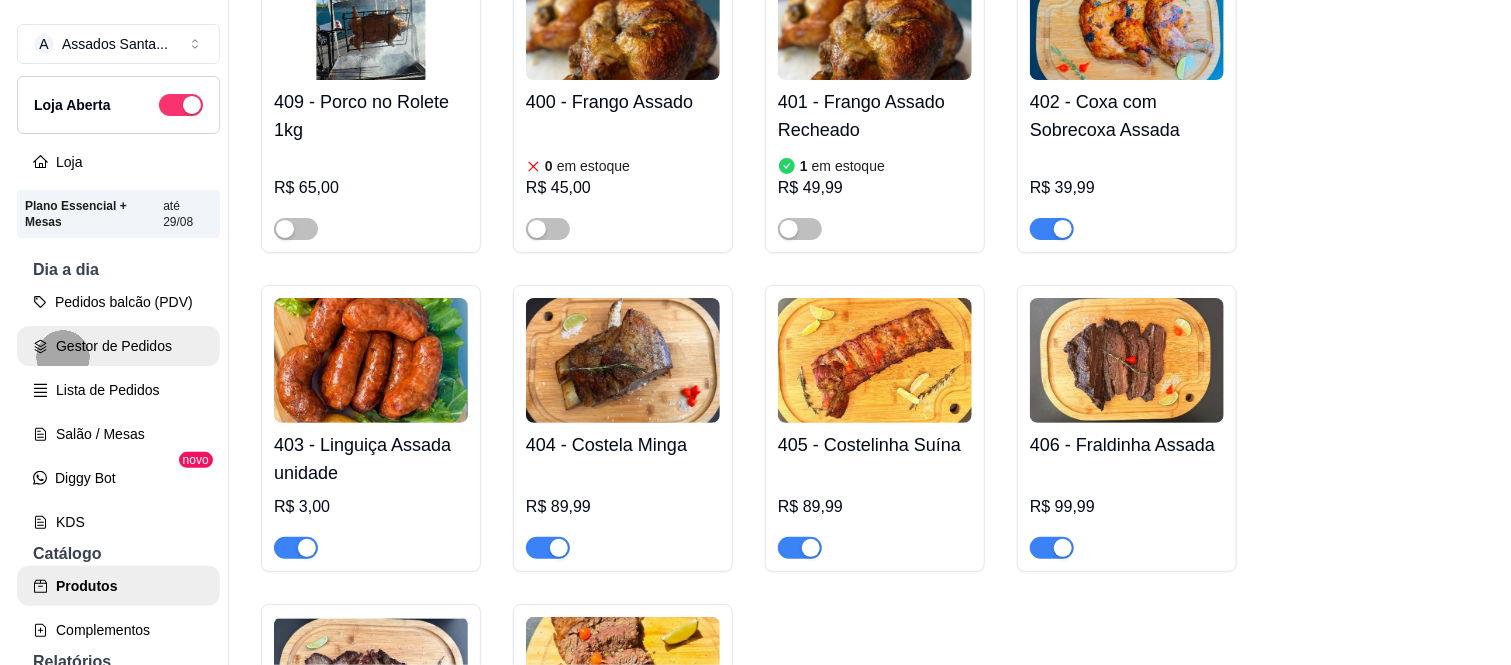 scroll, scrollTop: 0, scrollLeft: 0, axis: both 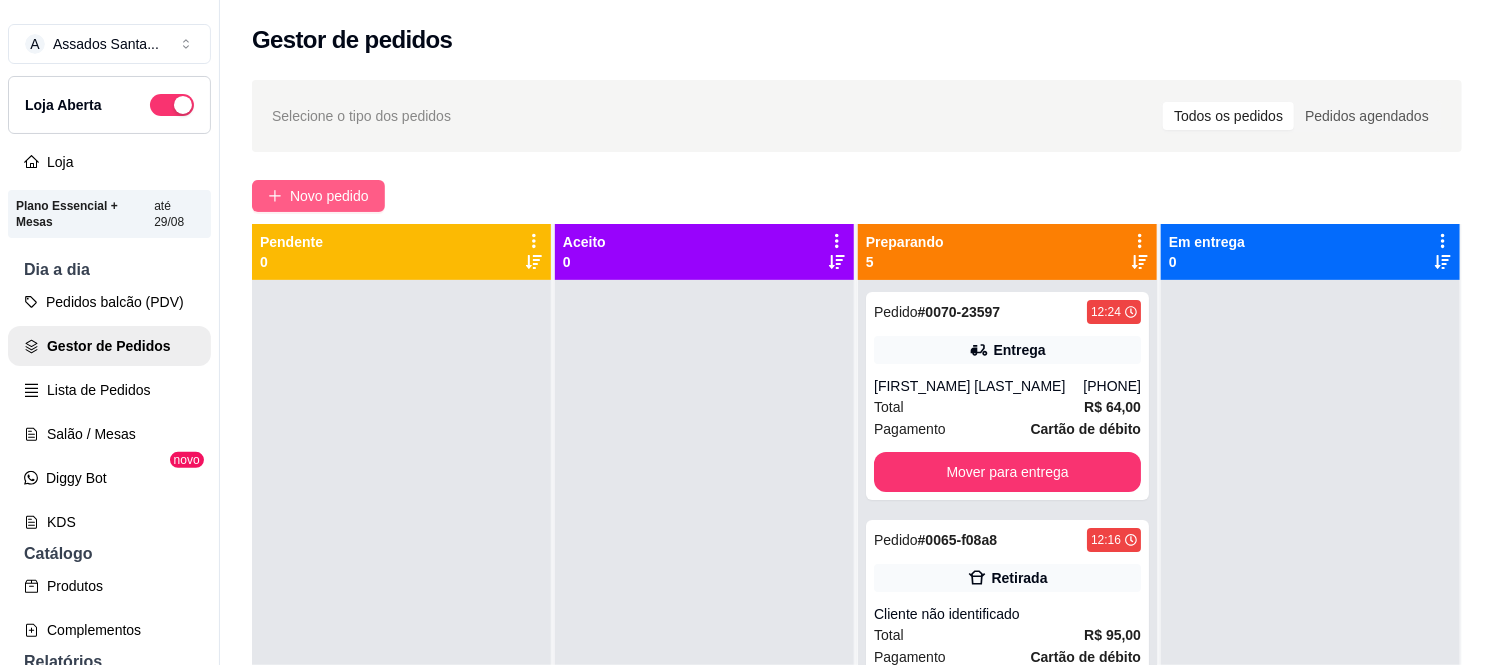 click on "Novo pedido" at bounding box center (318, 196) 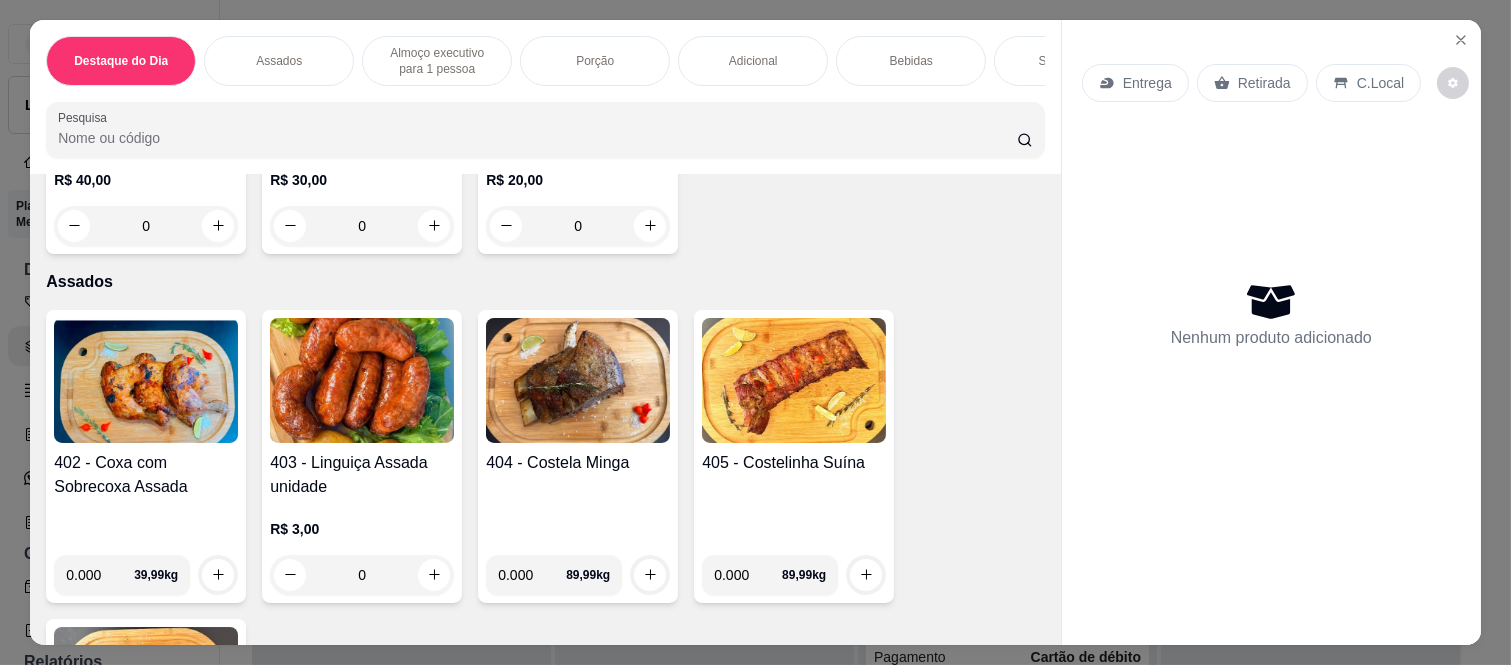 scroll, scrollTop: 777, scrollLeft: 0, axis: vertical 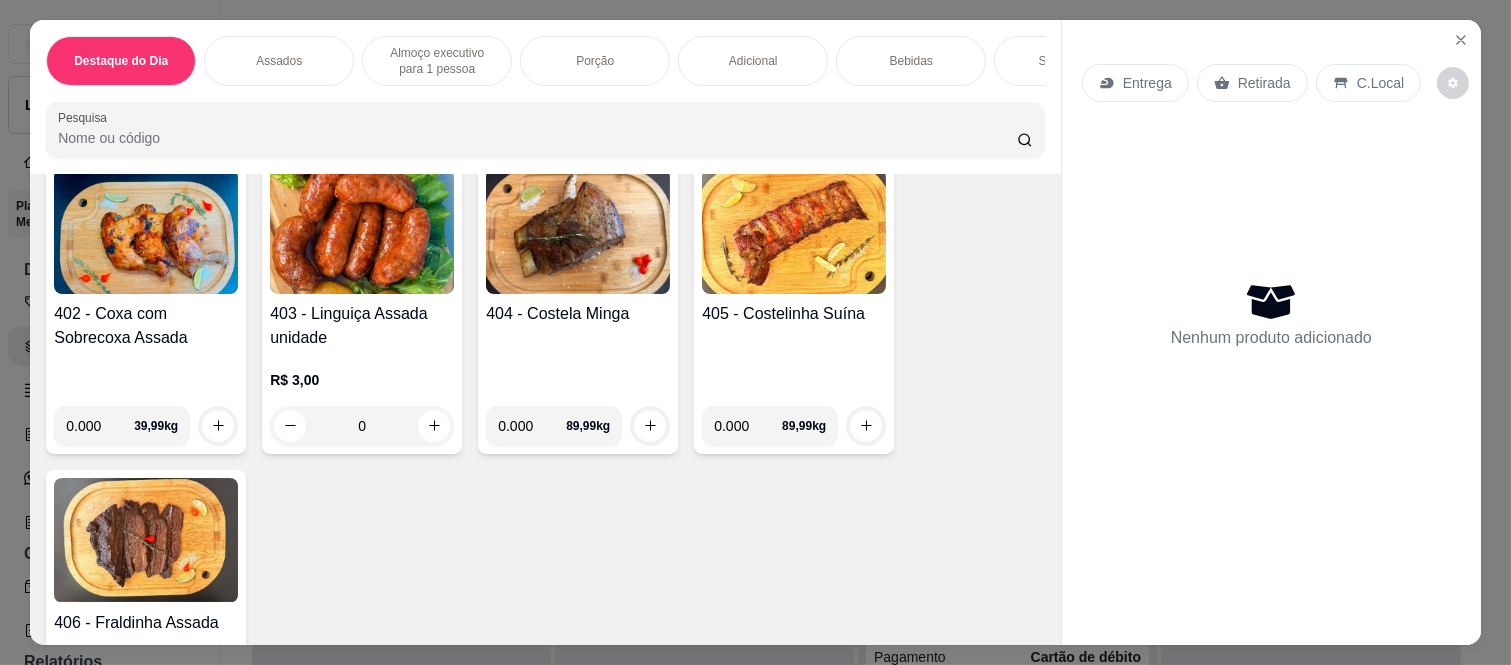 click on "0.000" at bounding box center [100, 426] 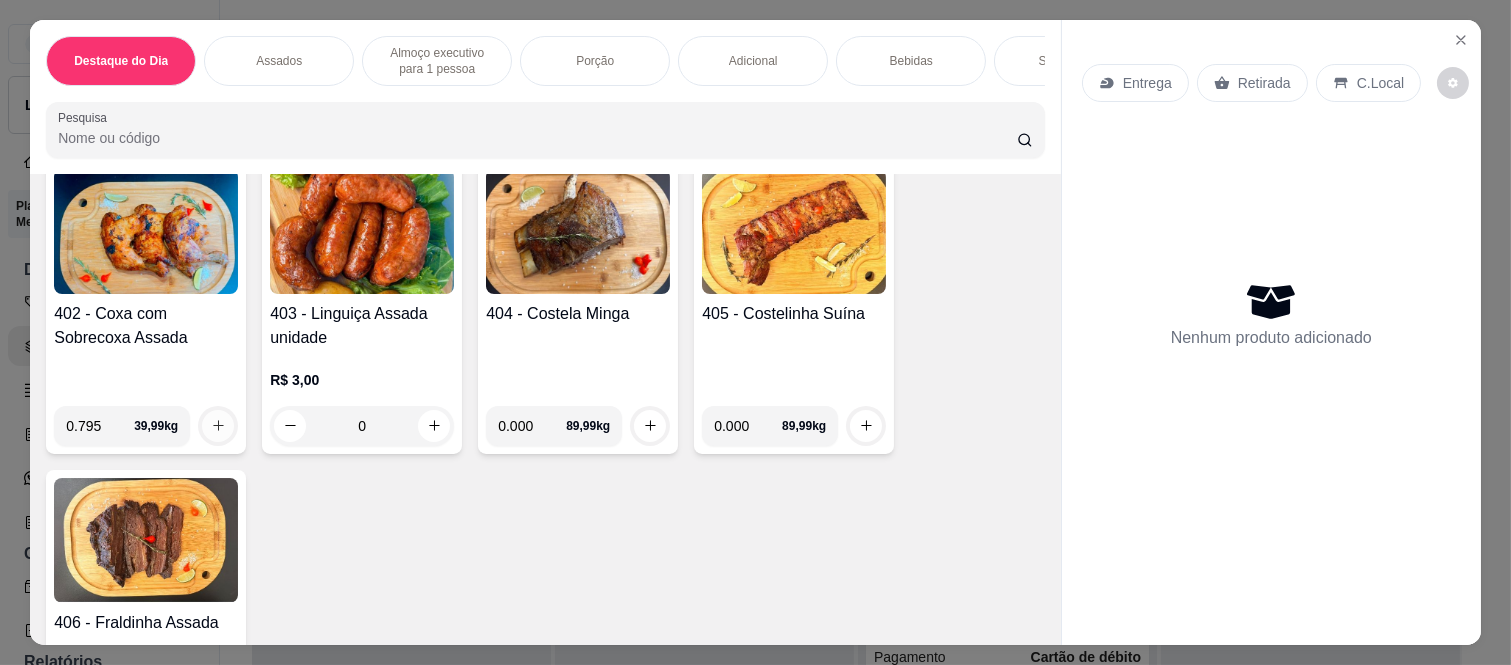 type on "0.795" 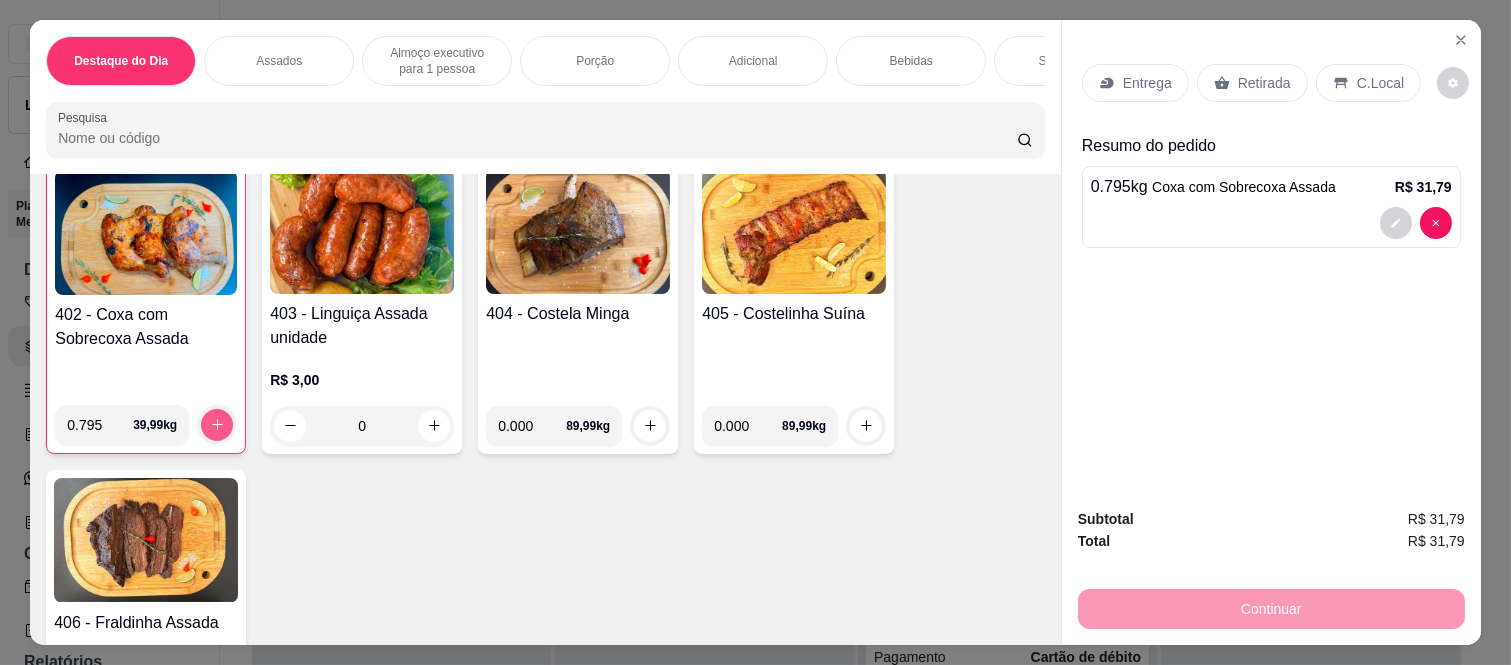 scroll, scrollTop: 778, scrollLeft: 0, axis: vertical 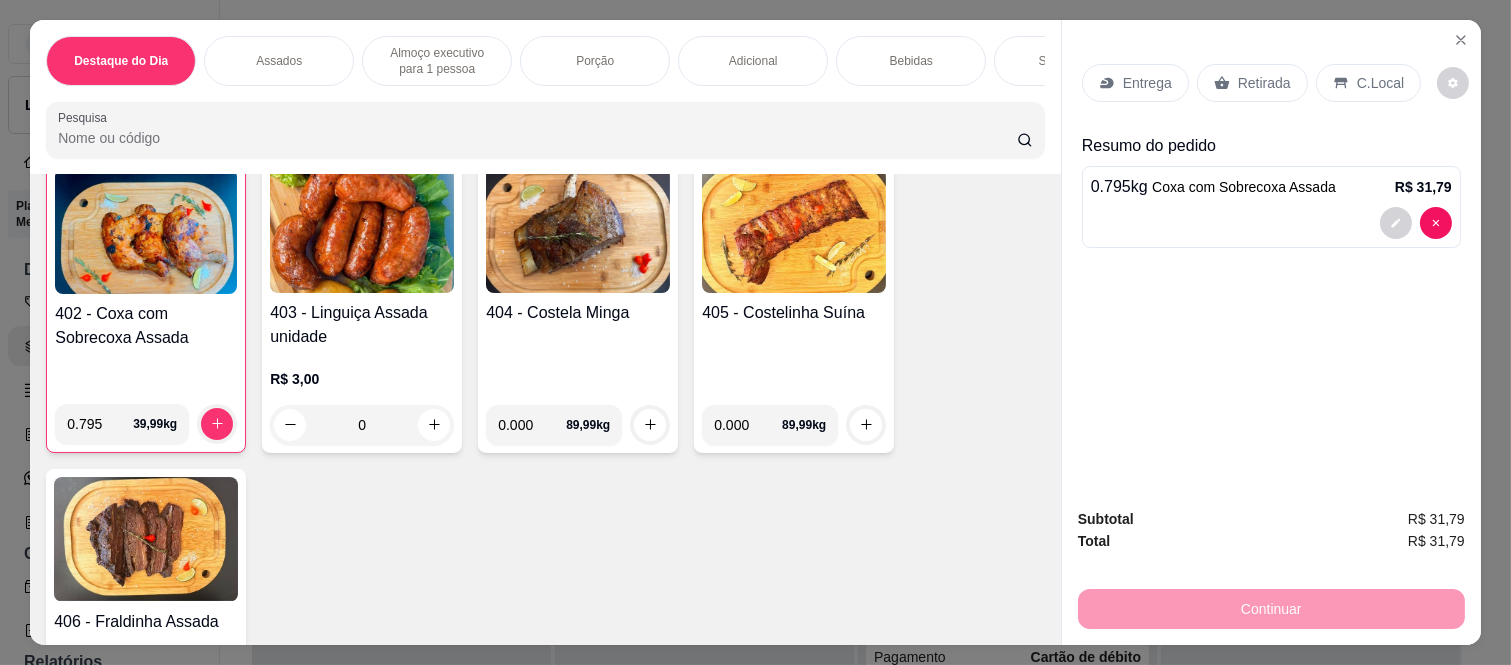 click on "Entrega" at bounding box center (1135, 83) 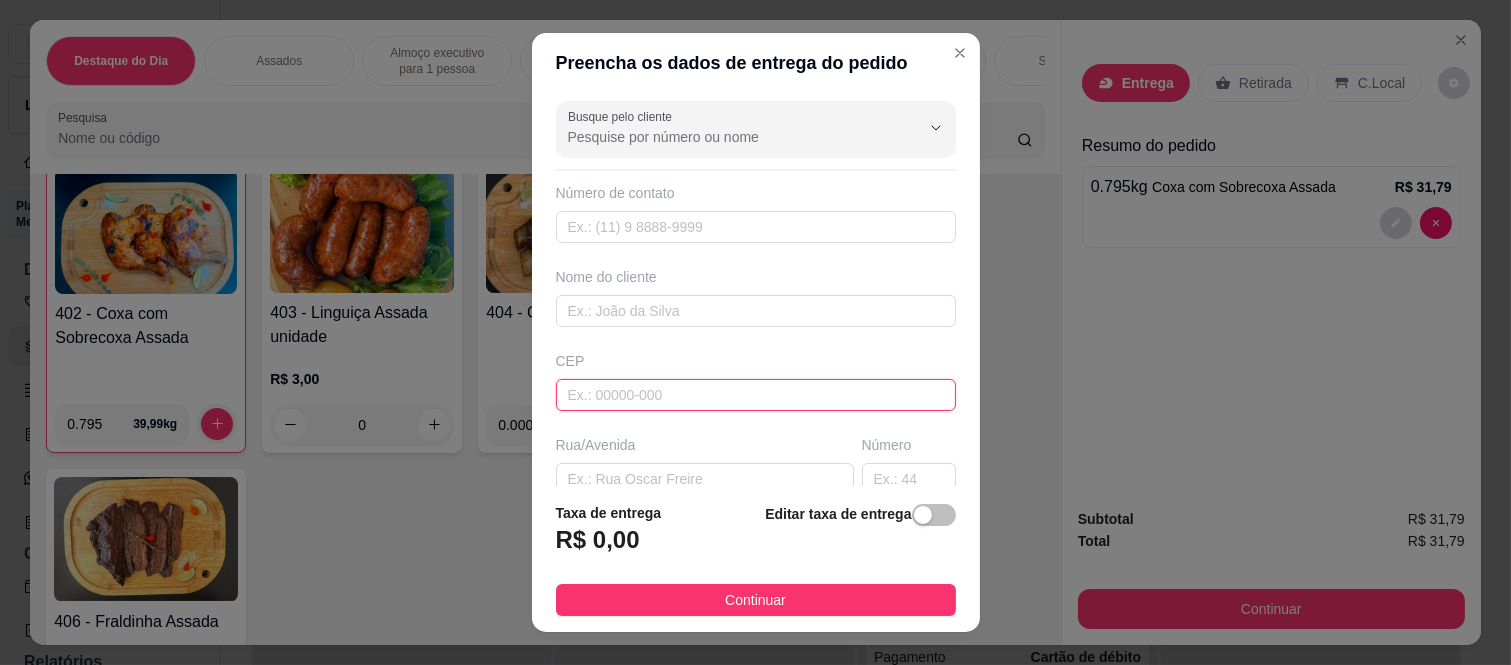 click at bounding box center [756, 395] 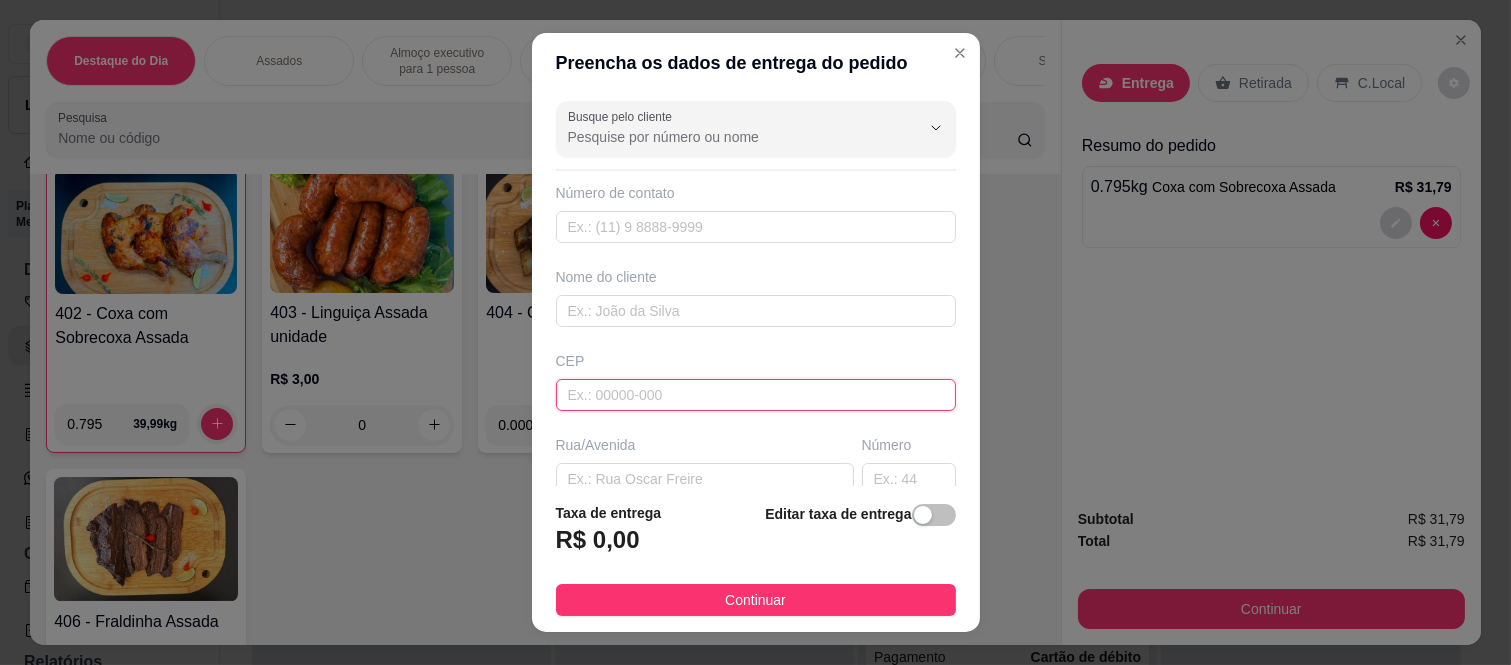 paste on "[POSTAL_CODE]" 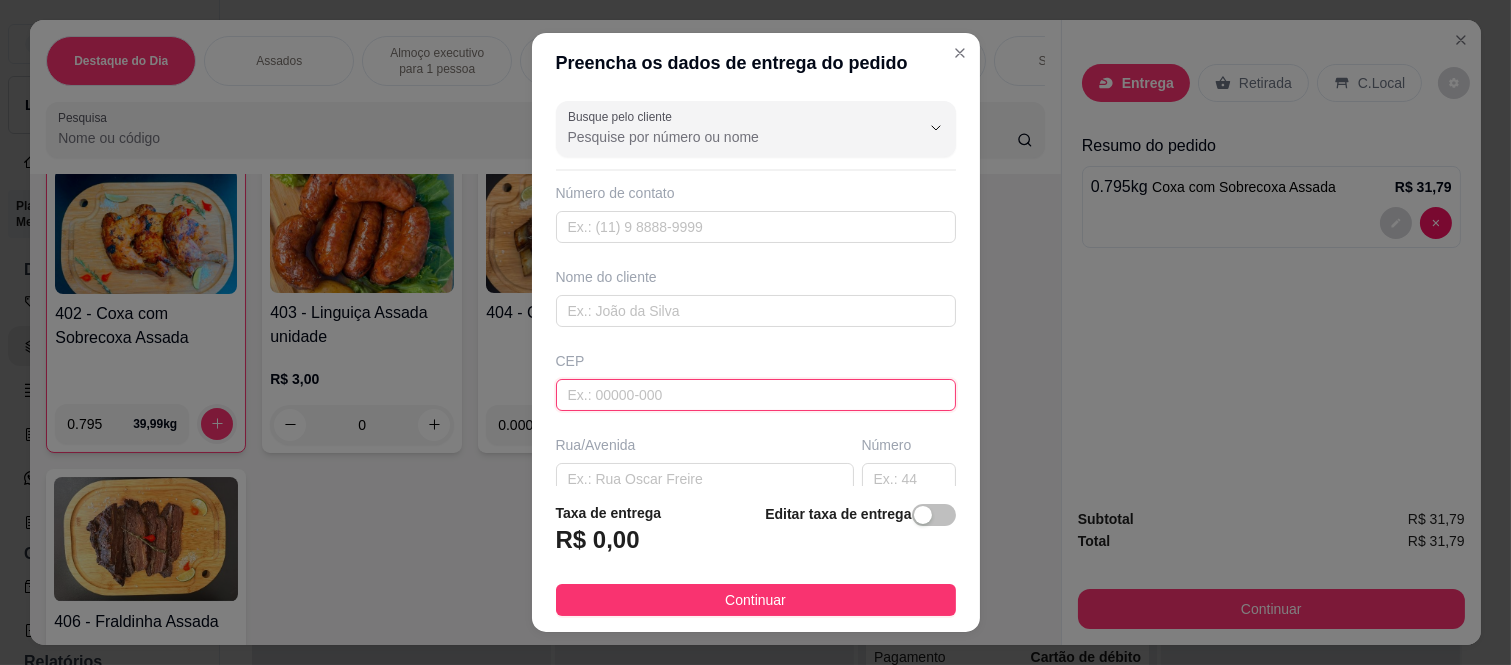 type on "[POSTAL_CODE]" 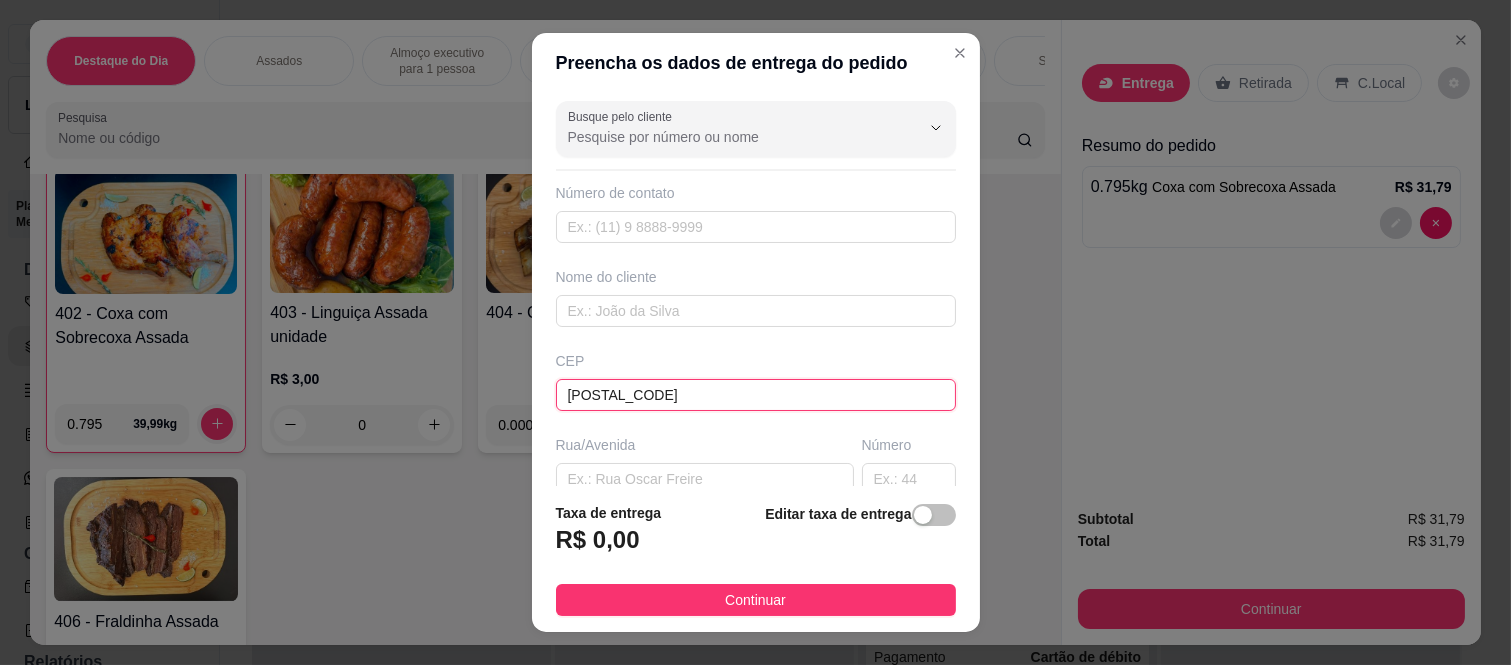 type on "[STREET]" 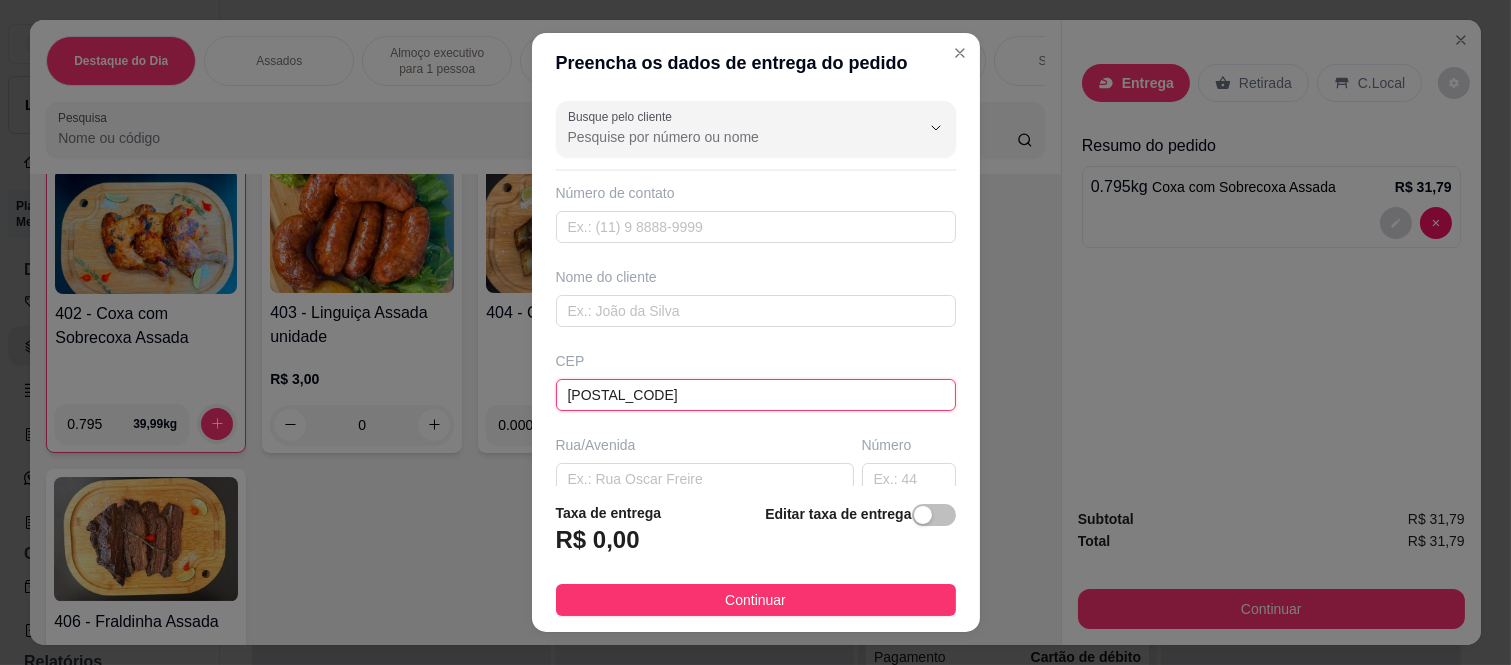 type on "Gleba do Pêssego" 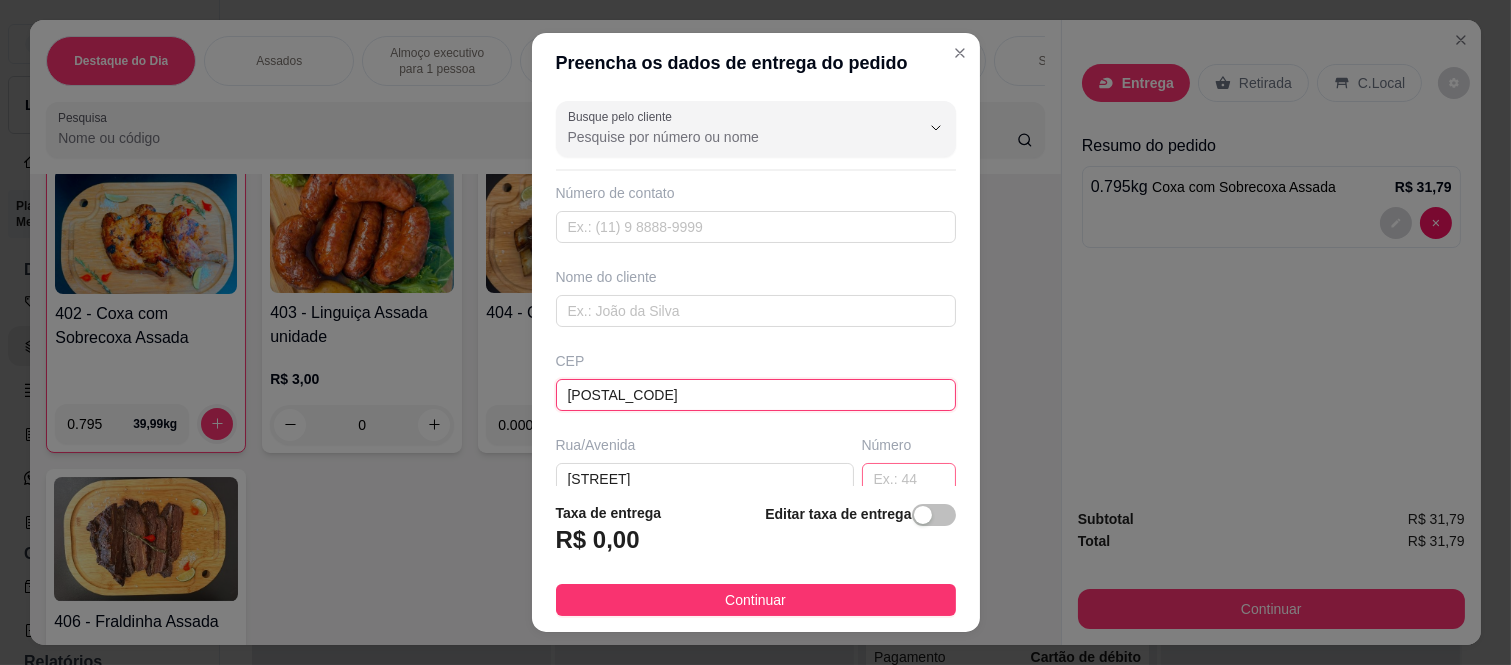 type on "[POSTAL_CODE]" 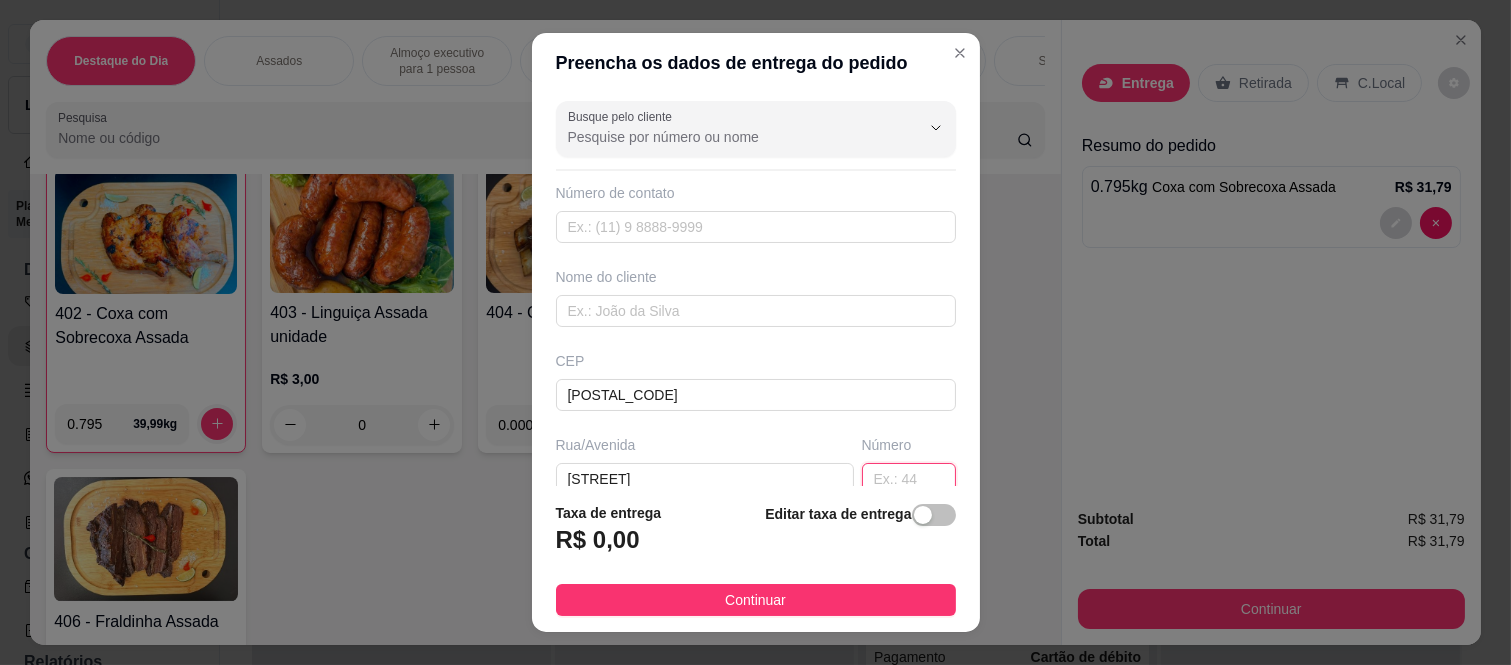 click at bounding box center [909, 479] 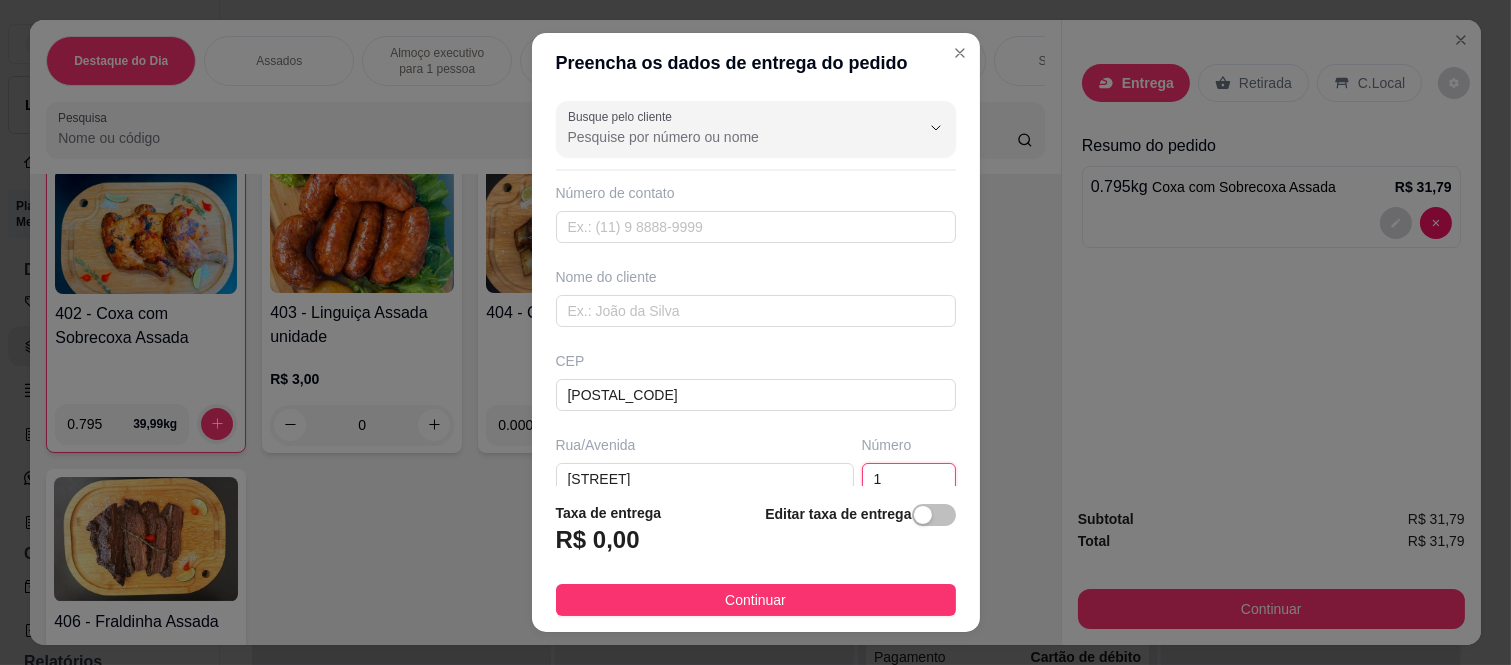 scroll, scrollTop: 3, scrollLeft: 0, axis: vertical 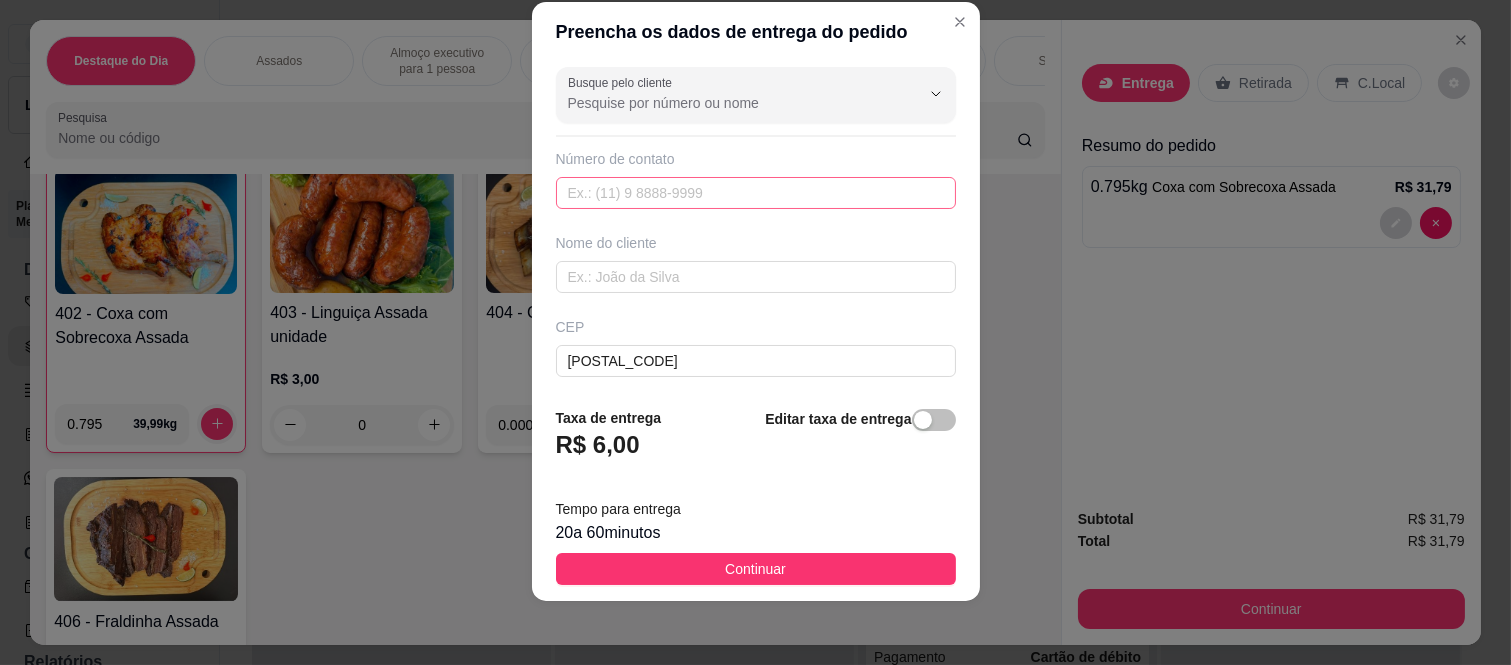 type on "147" 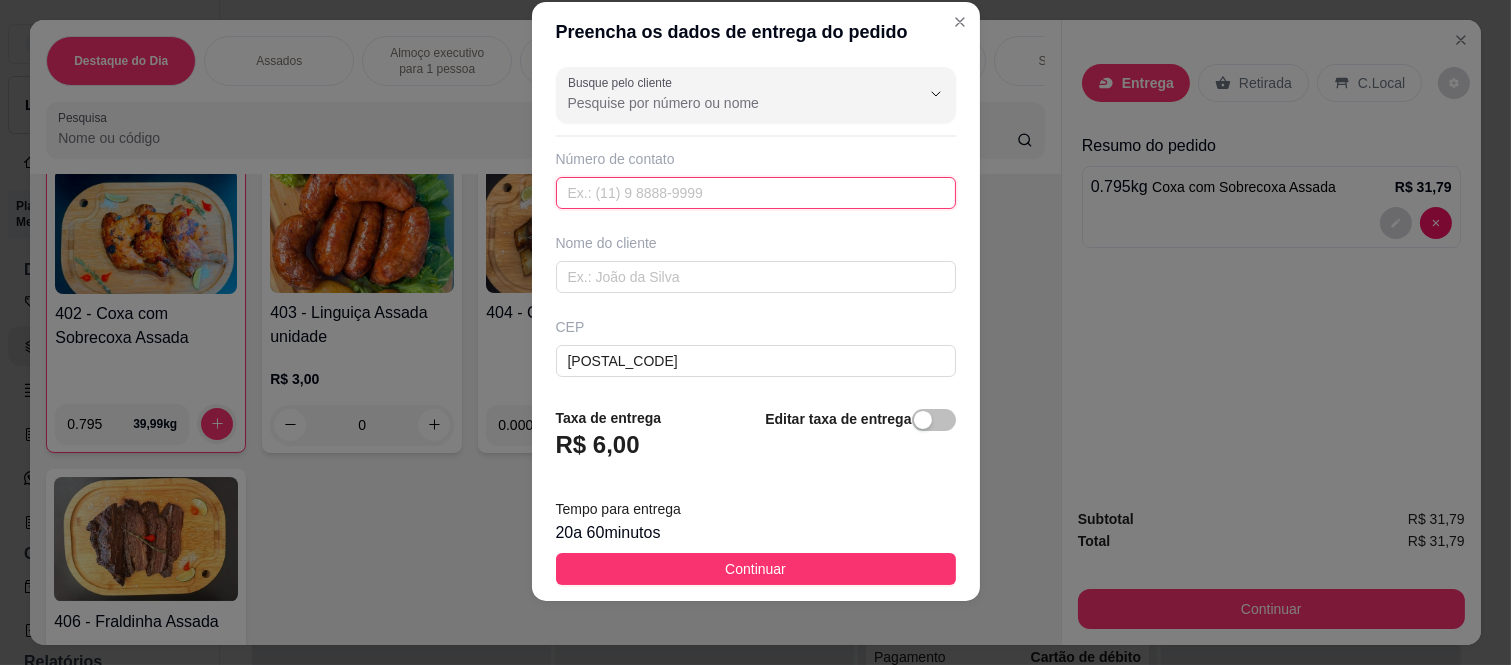 click at bounding box center [756, 193] 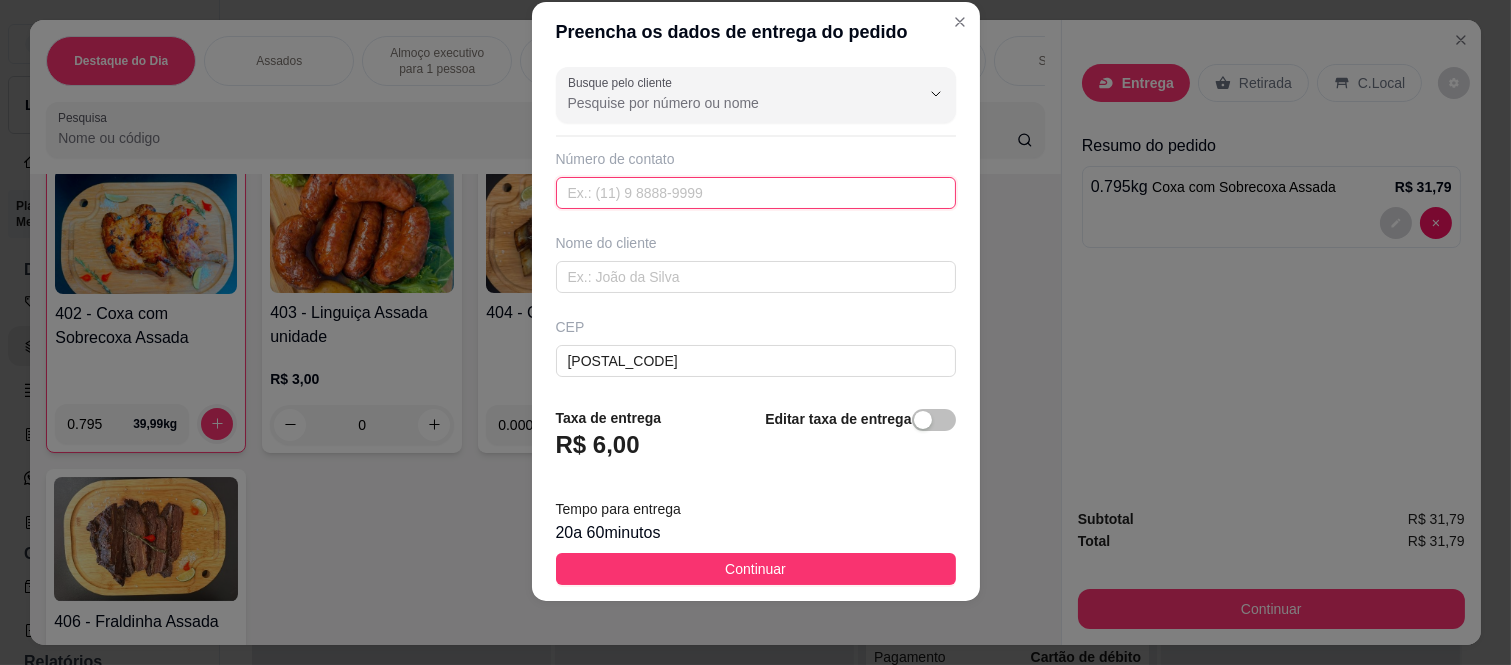 paste on "(11) 99229-8855" 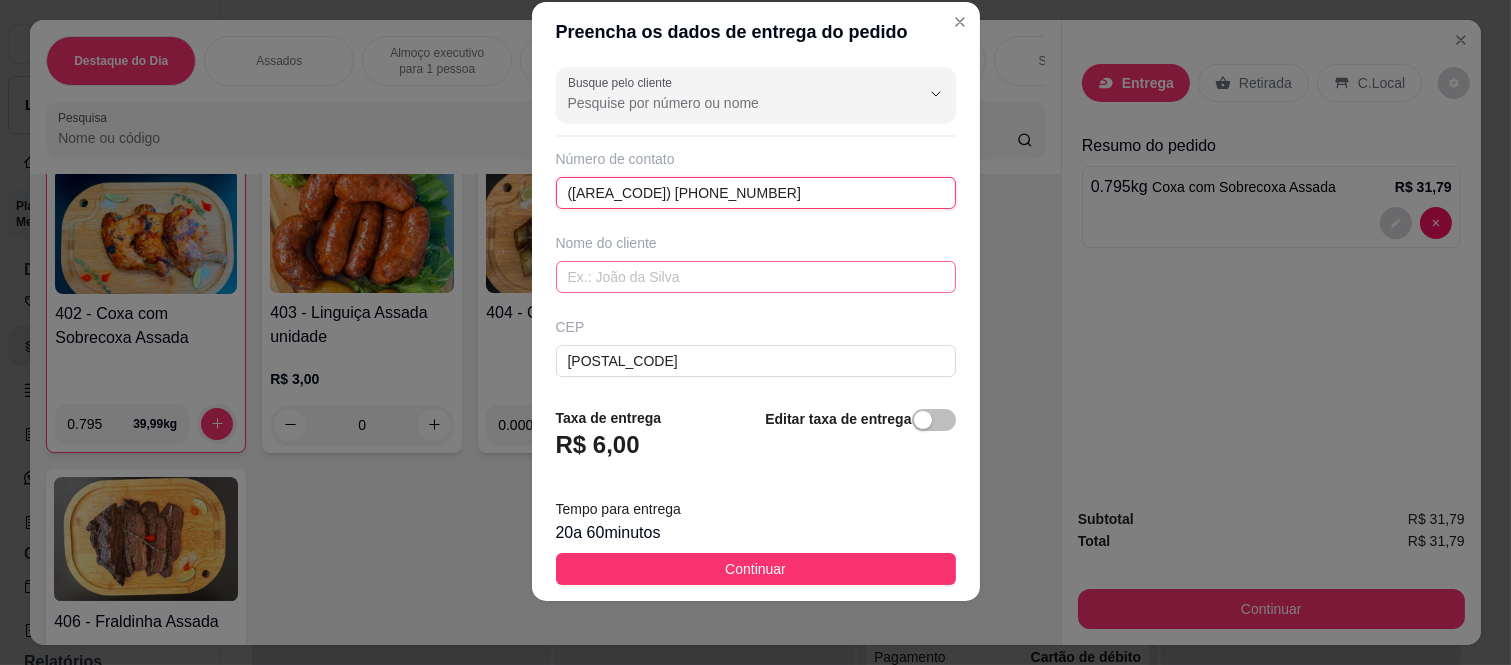 type on "(11) 99229-8855" 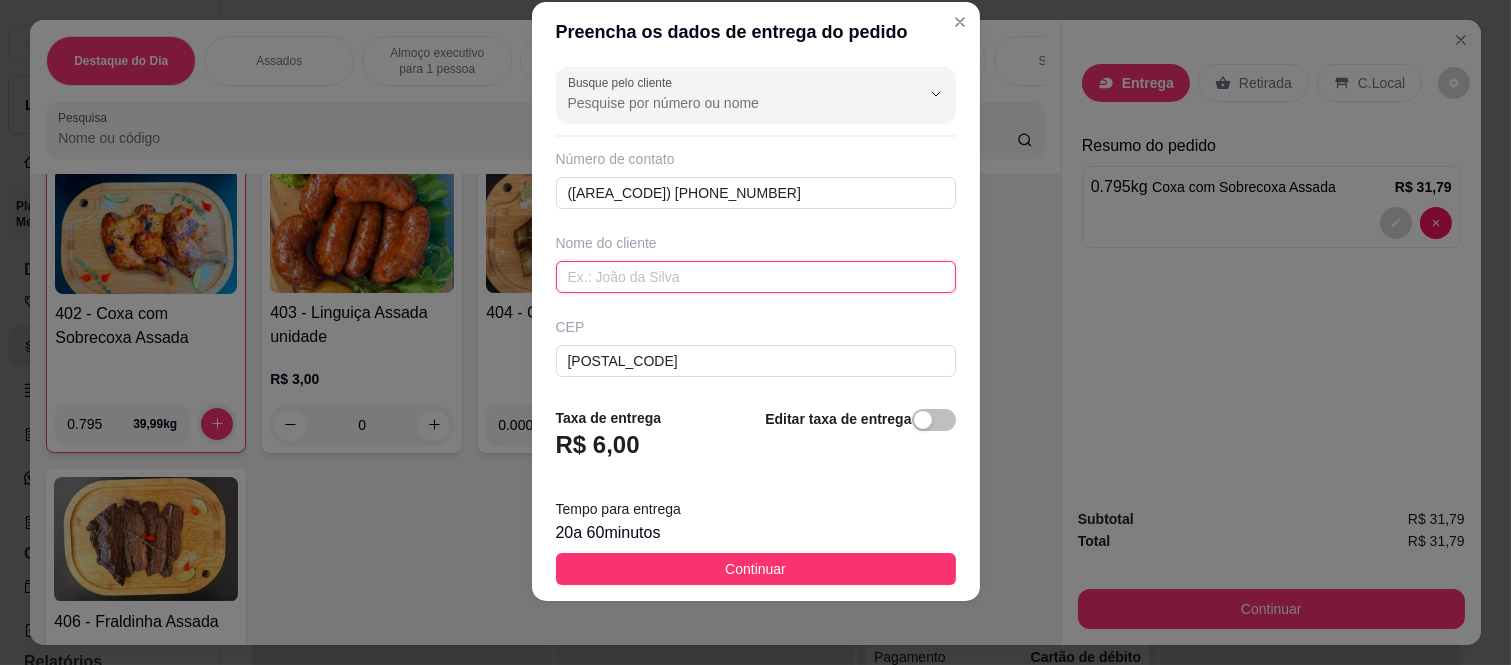 click at bounding box center [756, 277] 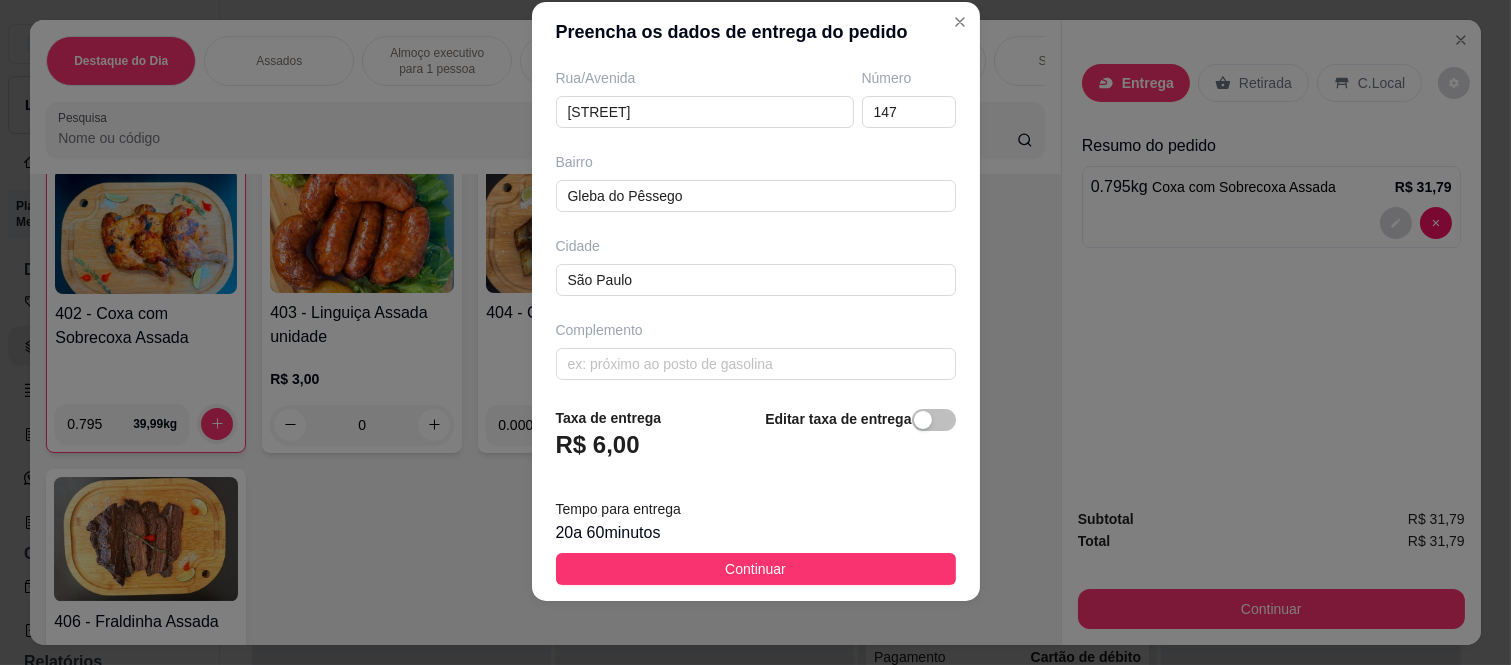 scroll, scrollTop: 346, scrollLeft: 0, axis: vertical 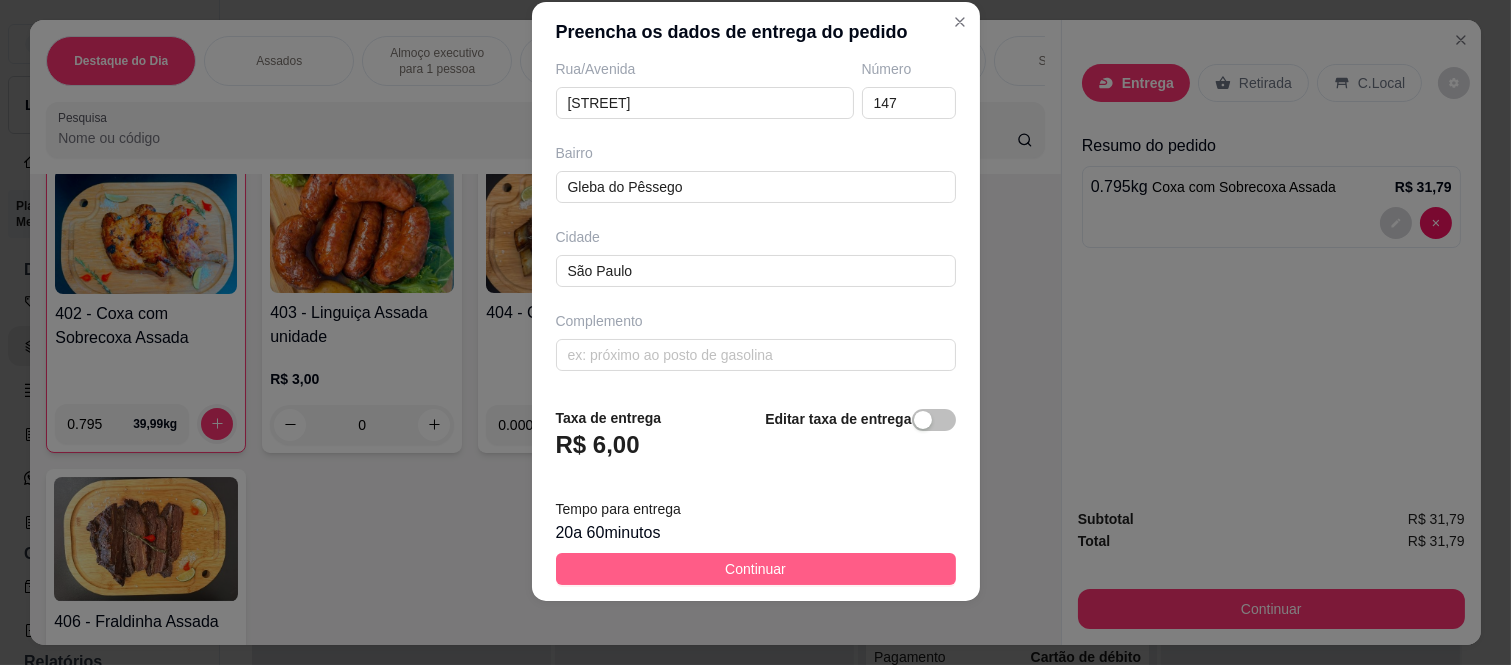 type on "[FIRST]" 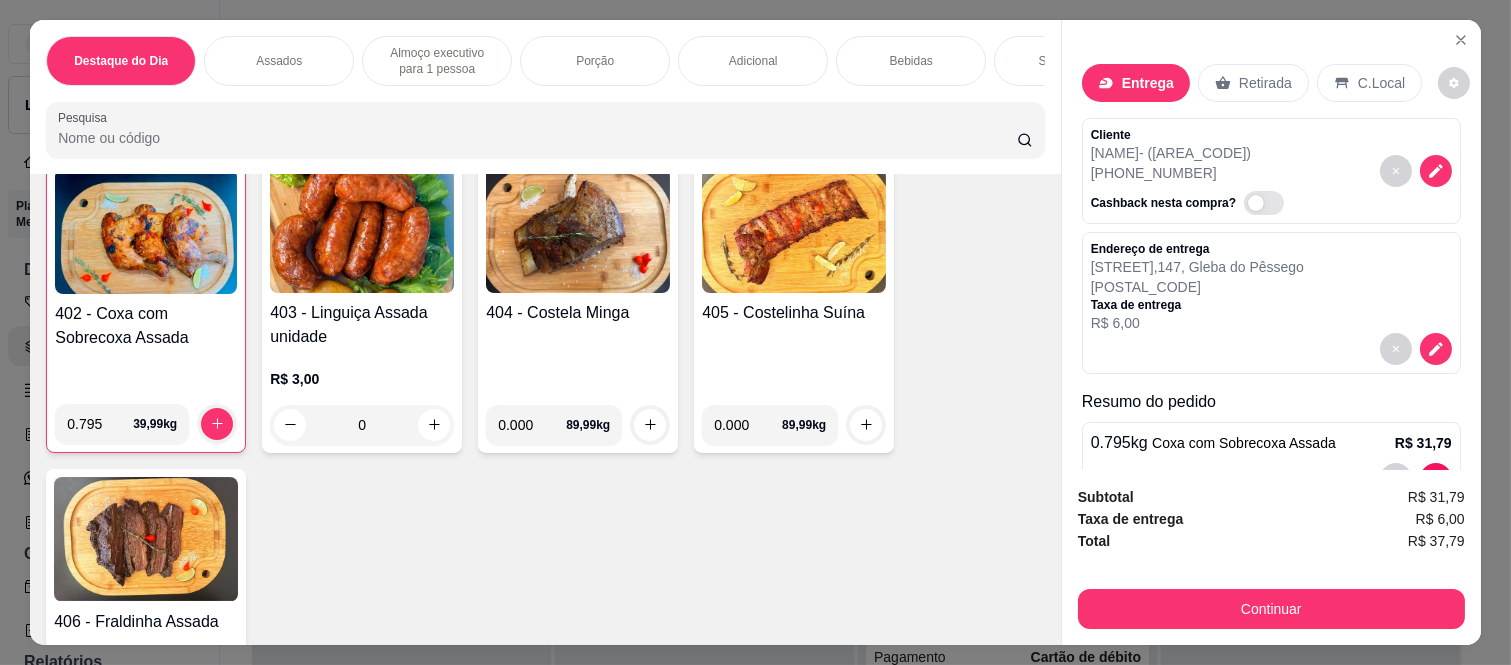 click on "Adicional" at bounding box center (753, 61) 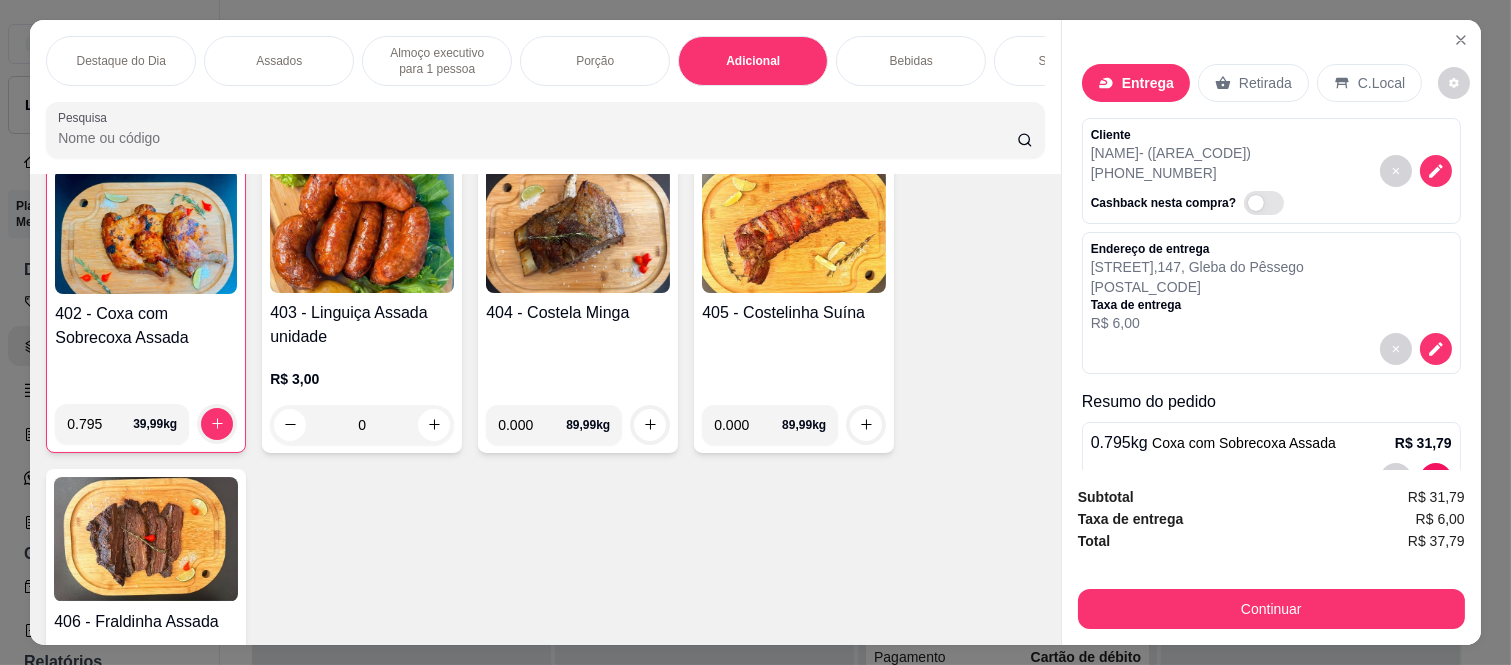 scroll, scrollTop: 3252, scrollLeft: 0, axis: vertical 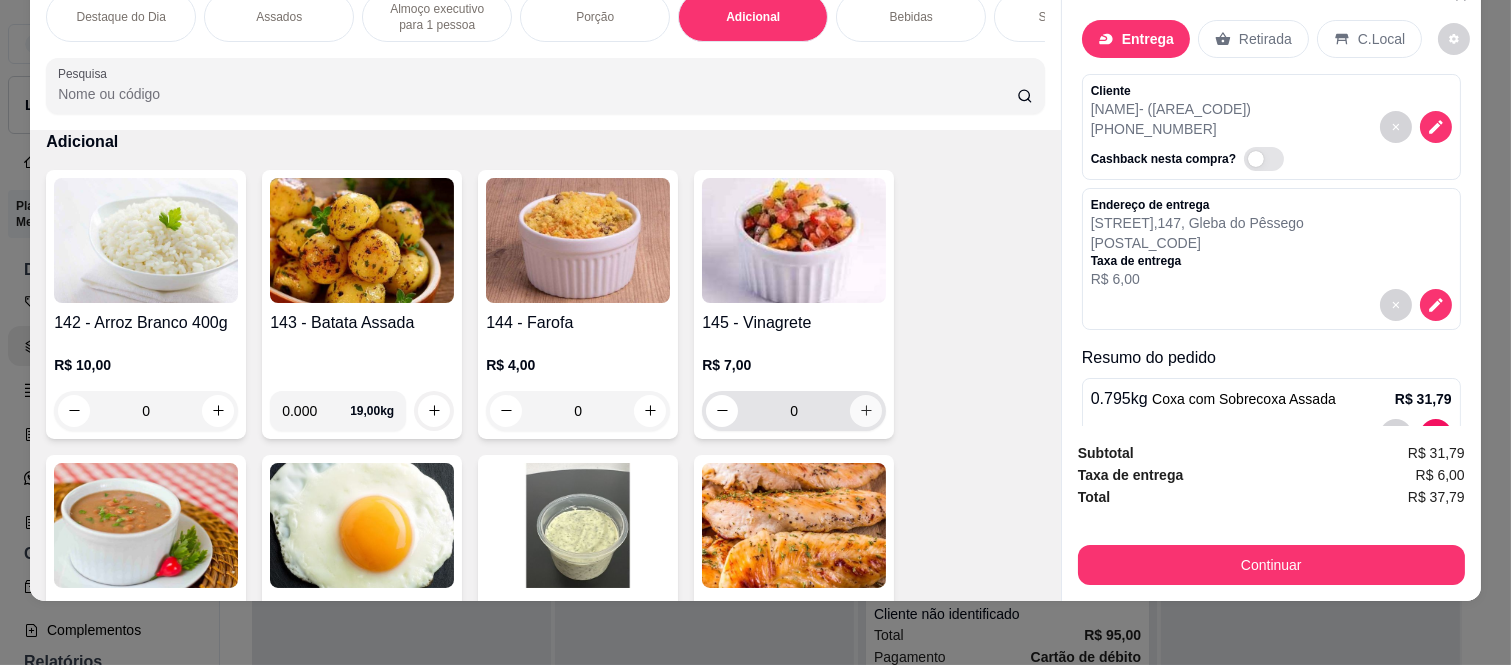 click 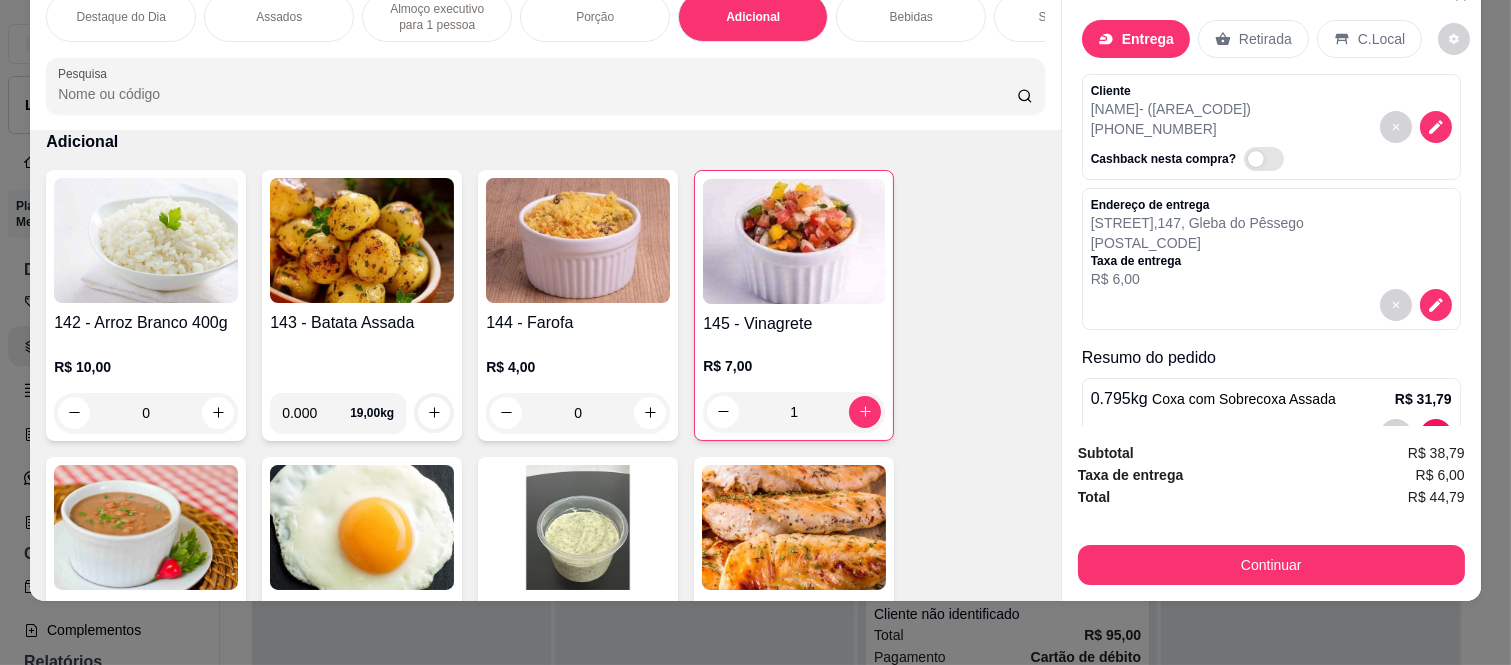 scroll, scrollTop: 0, scrollLeft: 0, axis: both 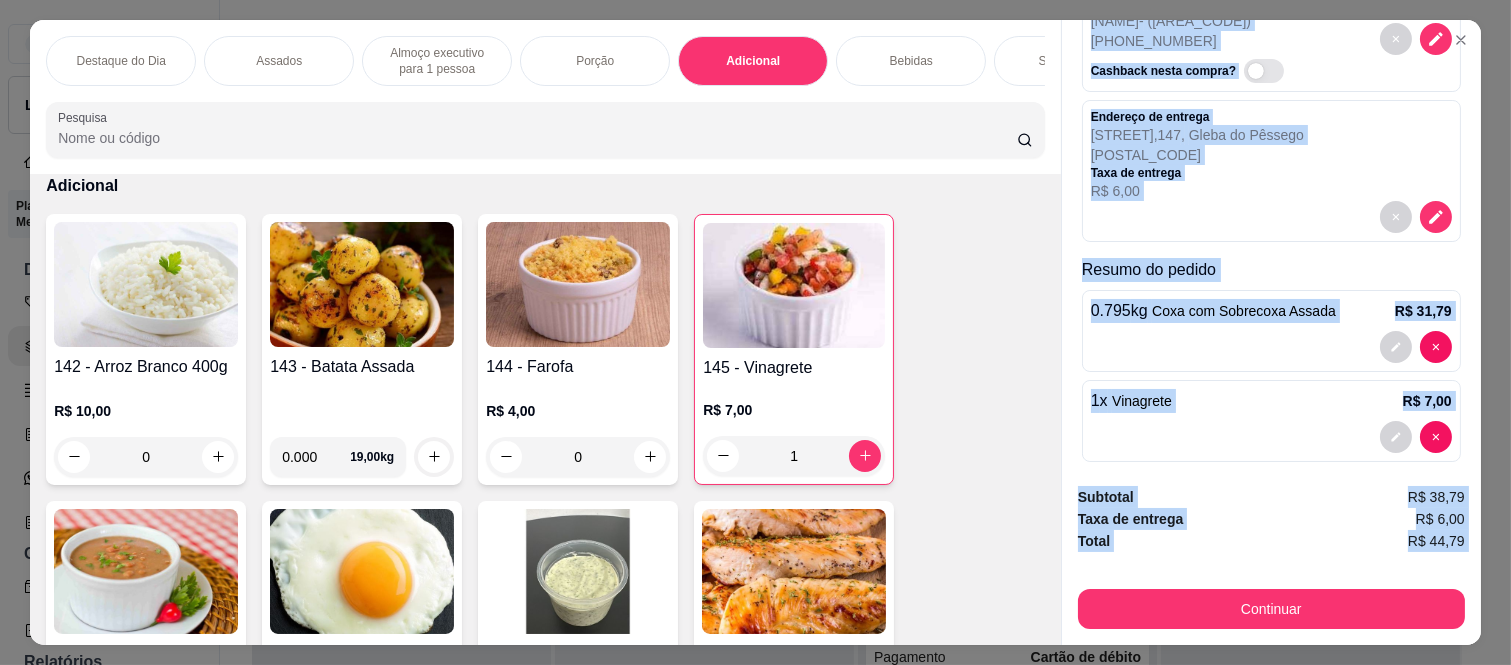 drag, startPoint x: 1080, startPoint y: 117, endPoint x: 1138, endPoint y: 558, distance: 444.7977 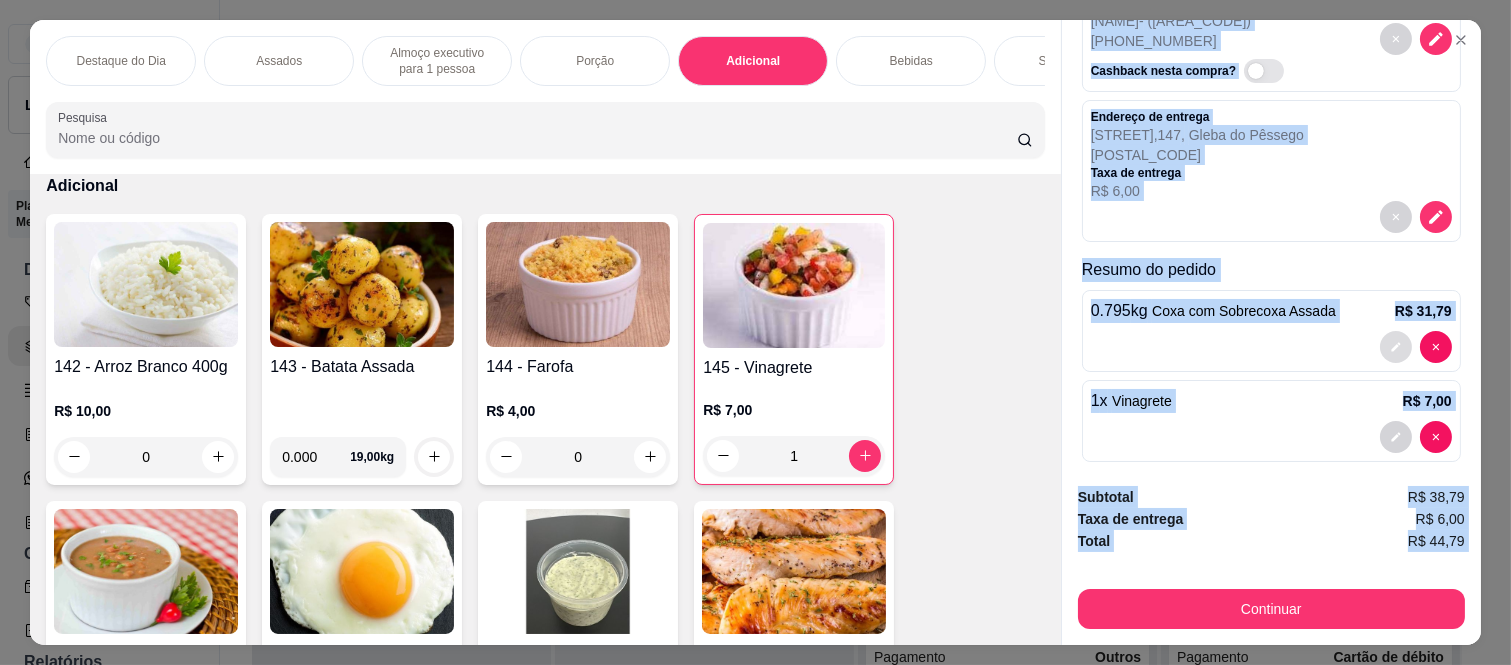 click 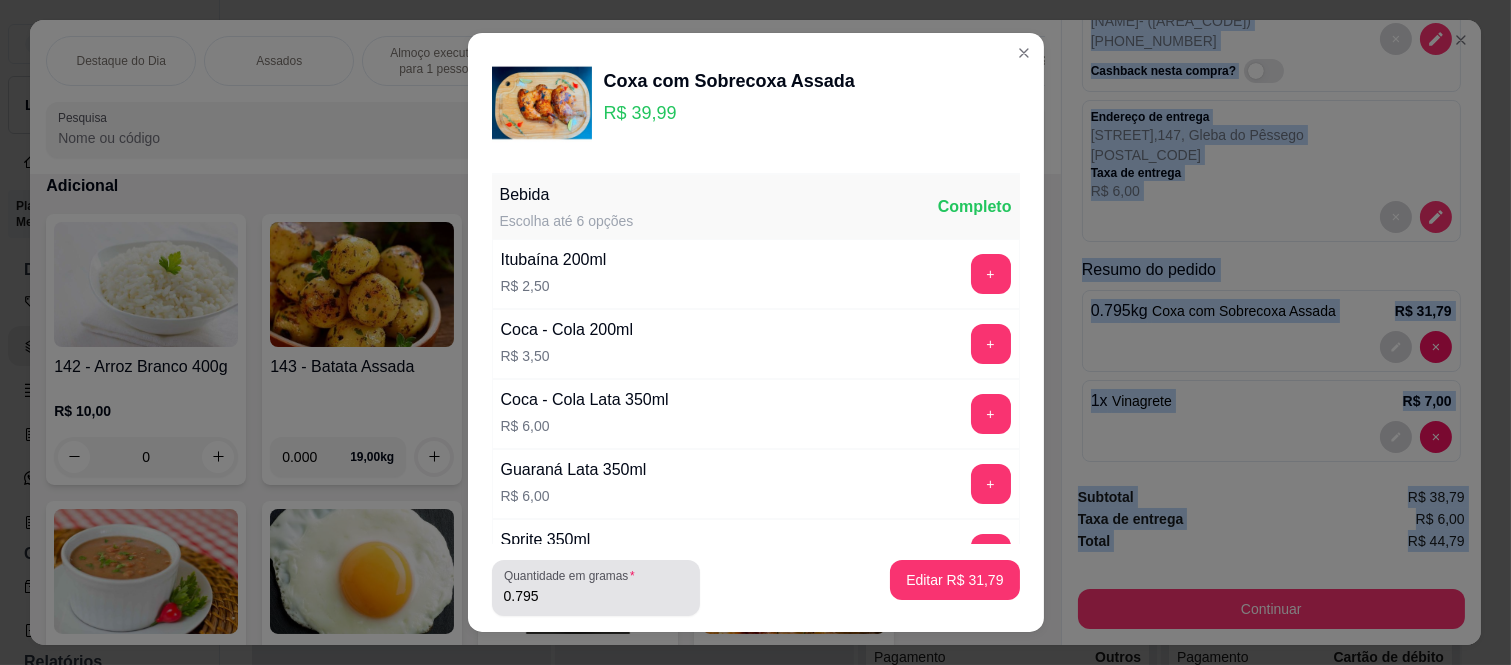 scroll, scrollTop: 31, scrollLeft: 0, axis: vertical 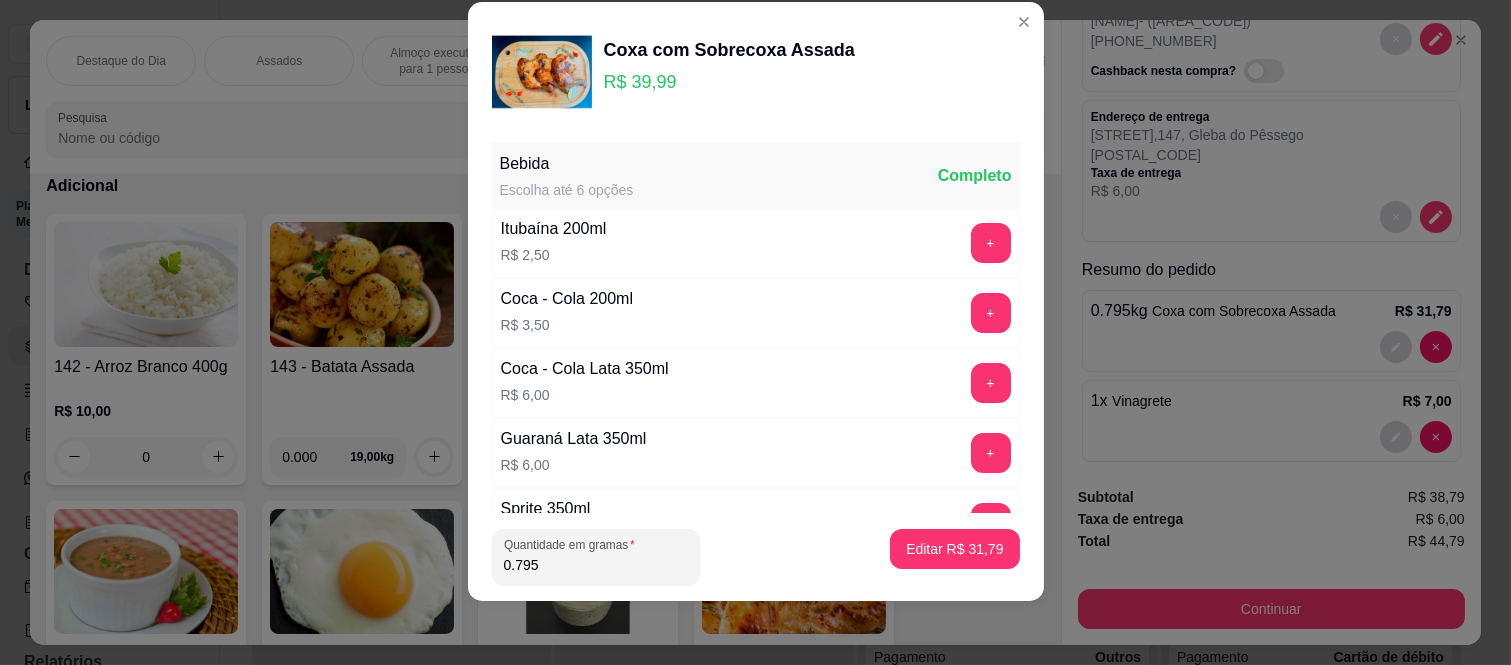 click on "0.795" at bounding box center (596, 565) 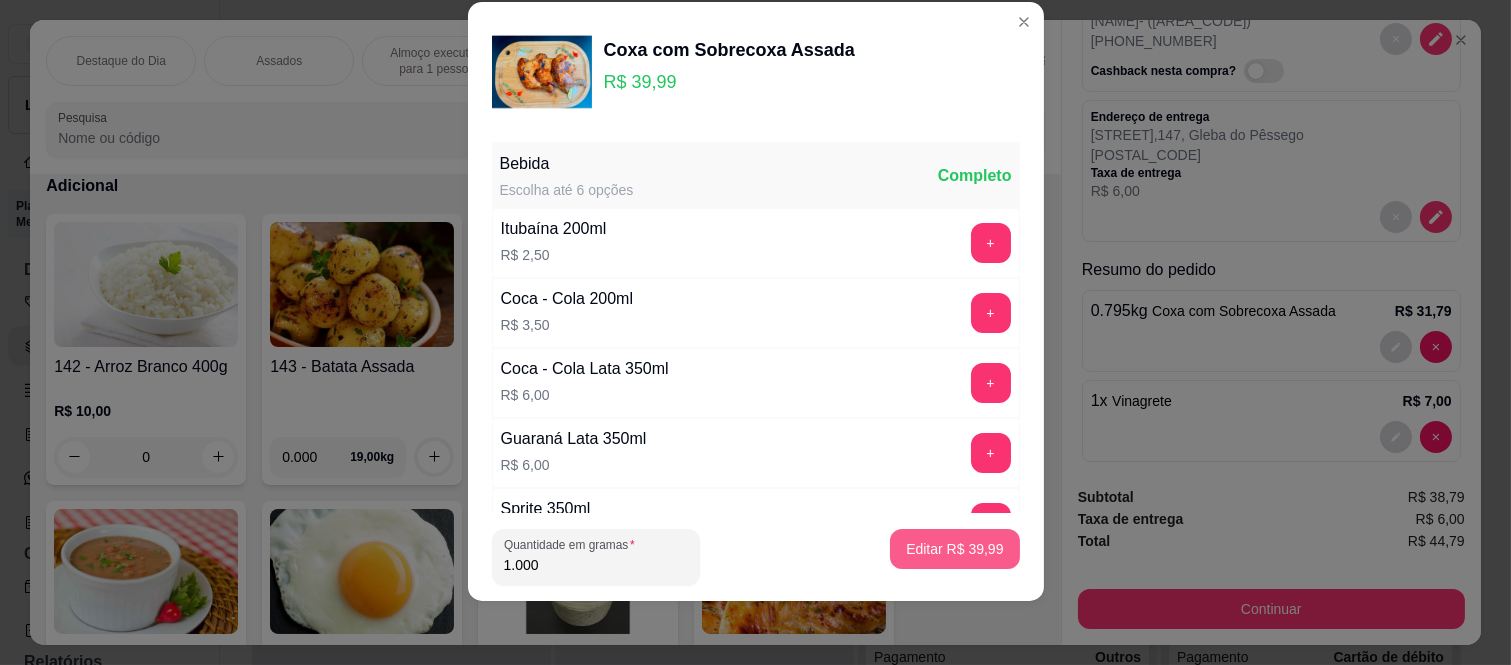 type on "1.000" 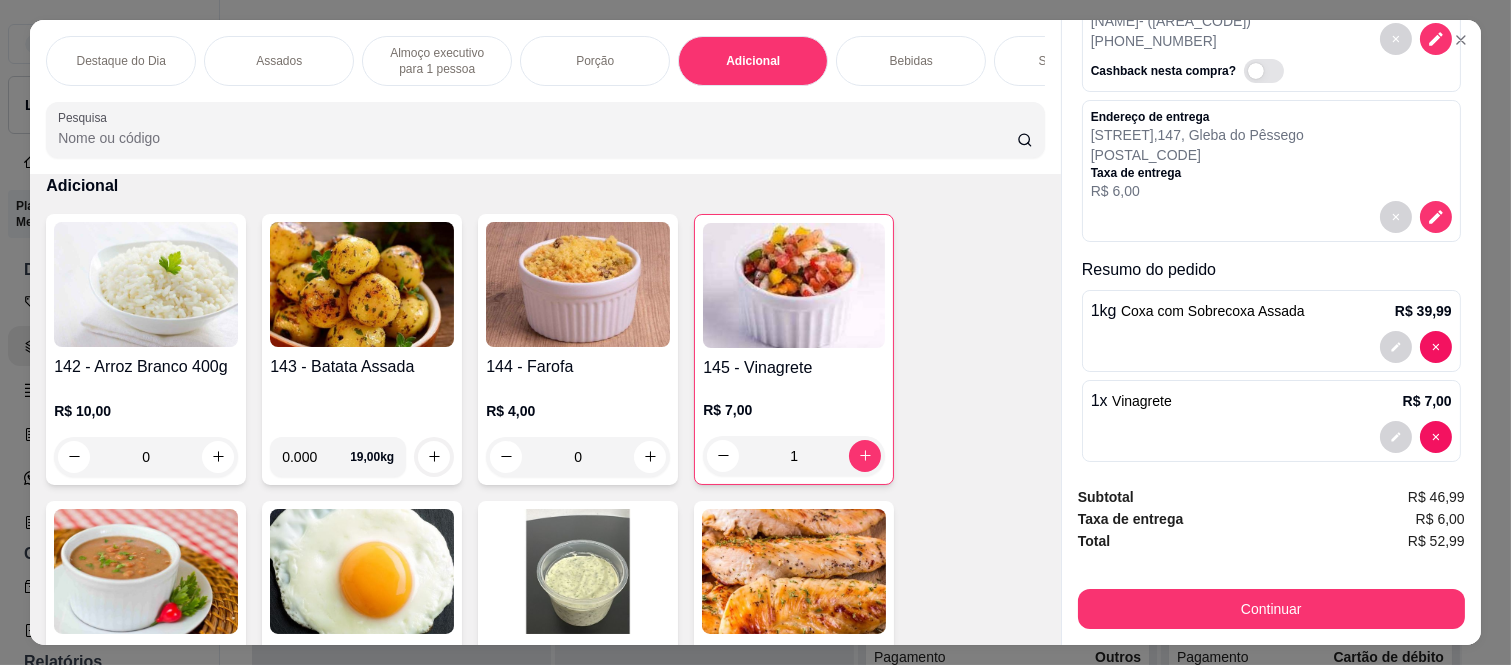 scroll, scrollTop: 52, scrollLeft: 0, axis: vertical 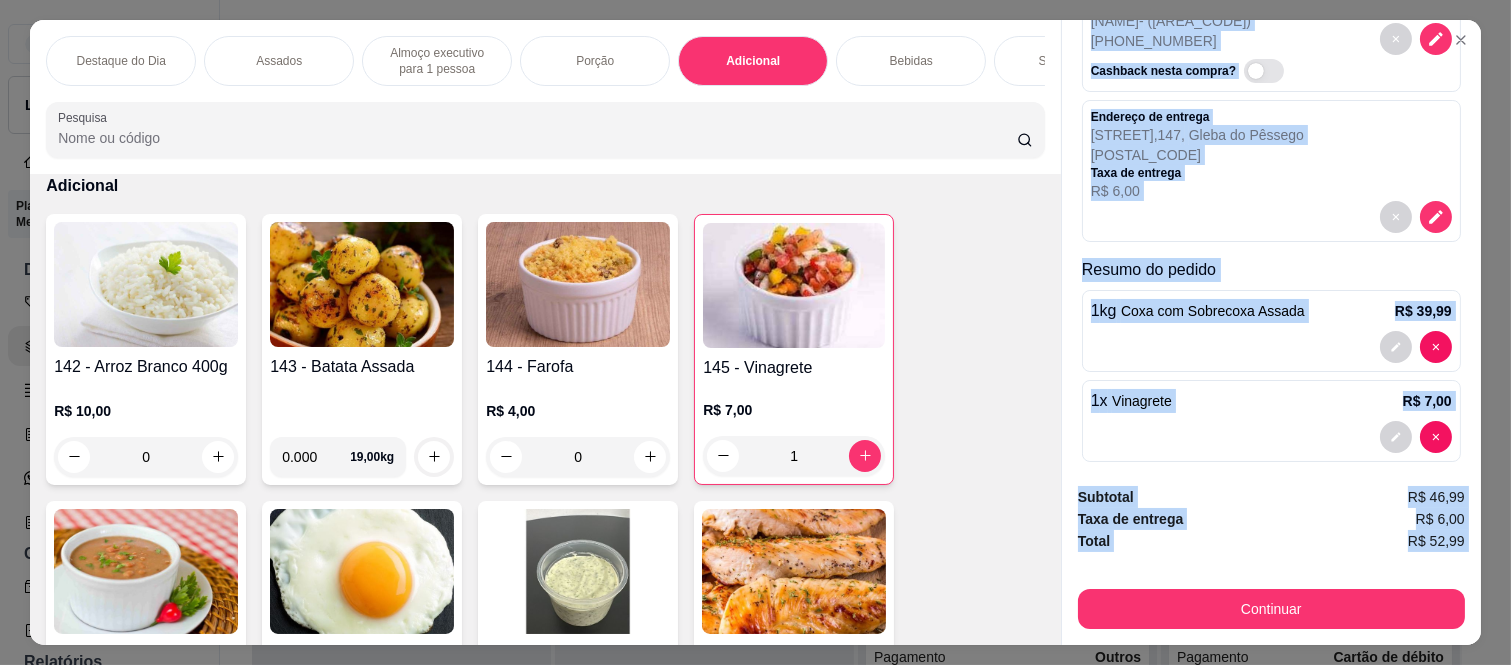 drag, startPoint x: 1080, startPoint y: 126, endPoint x: 1191, endPoint y: 572, distance: 459.60526 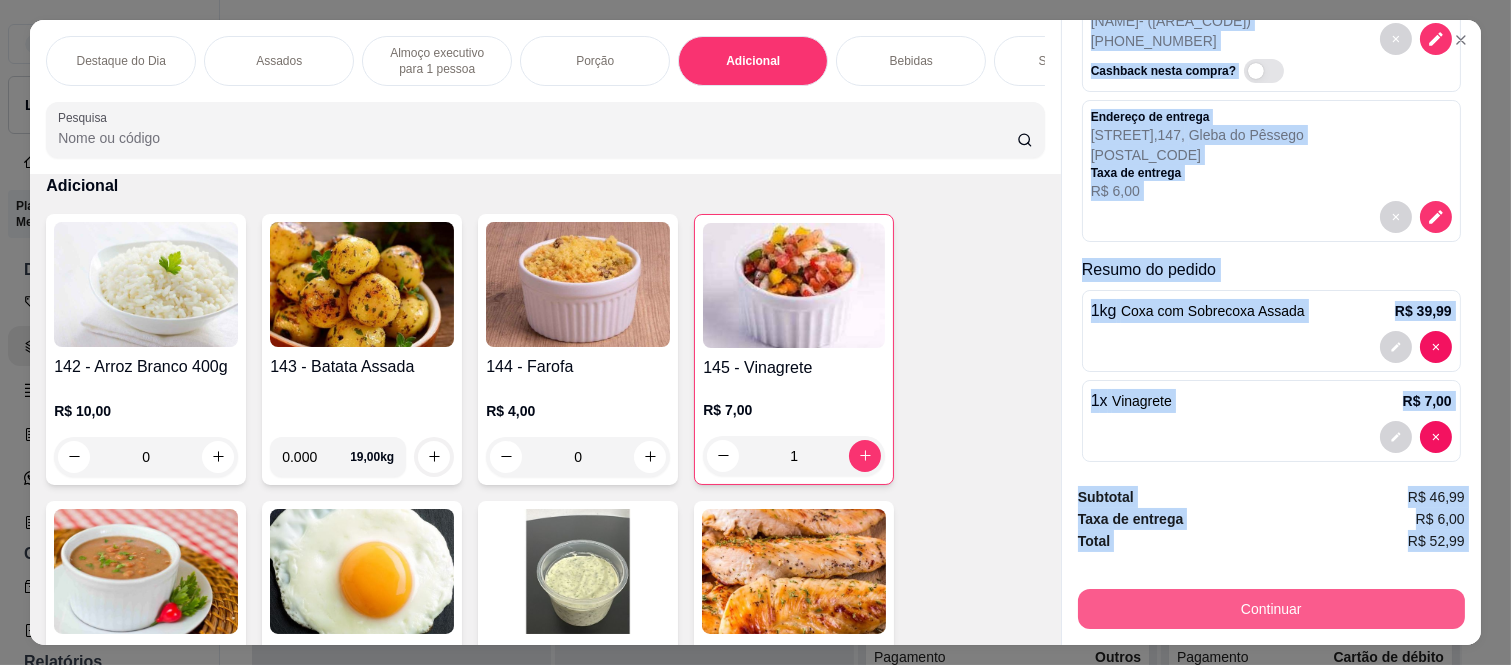 click on "Continuar" at bounding box center [1271, 609] 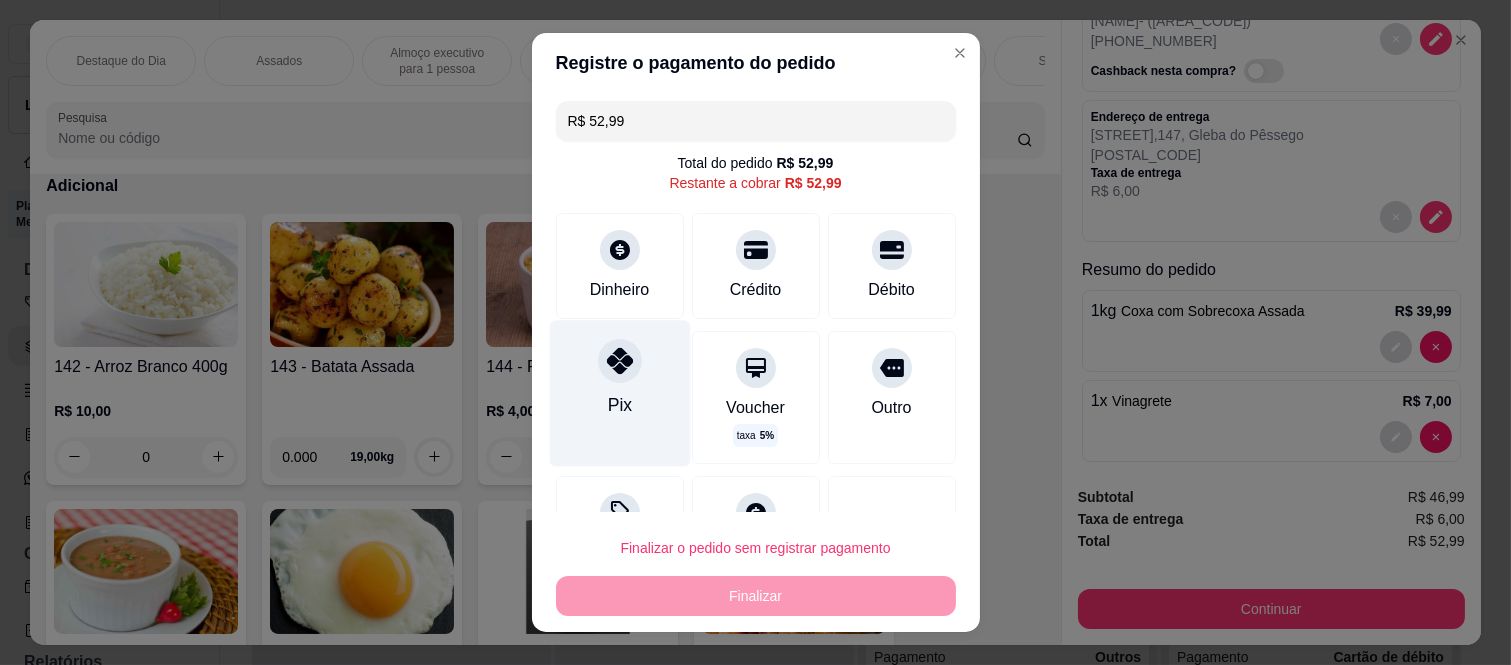 click at bounding box center [620, 361] 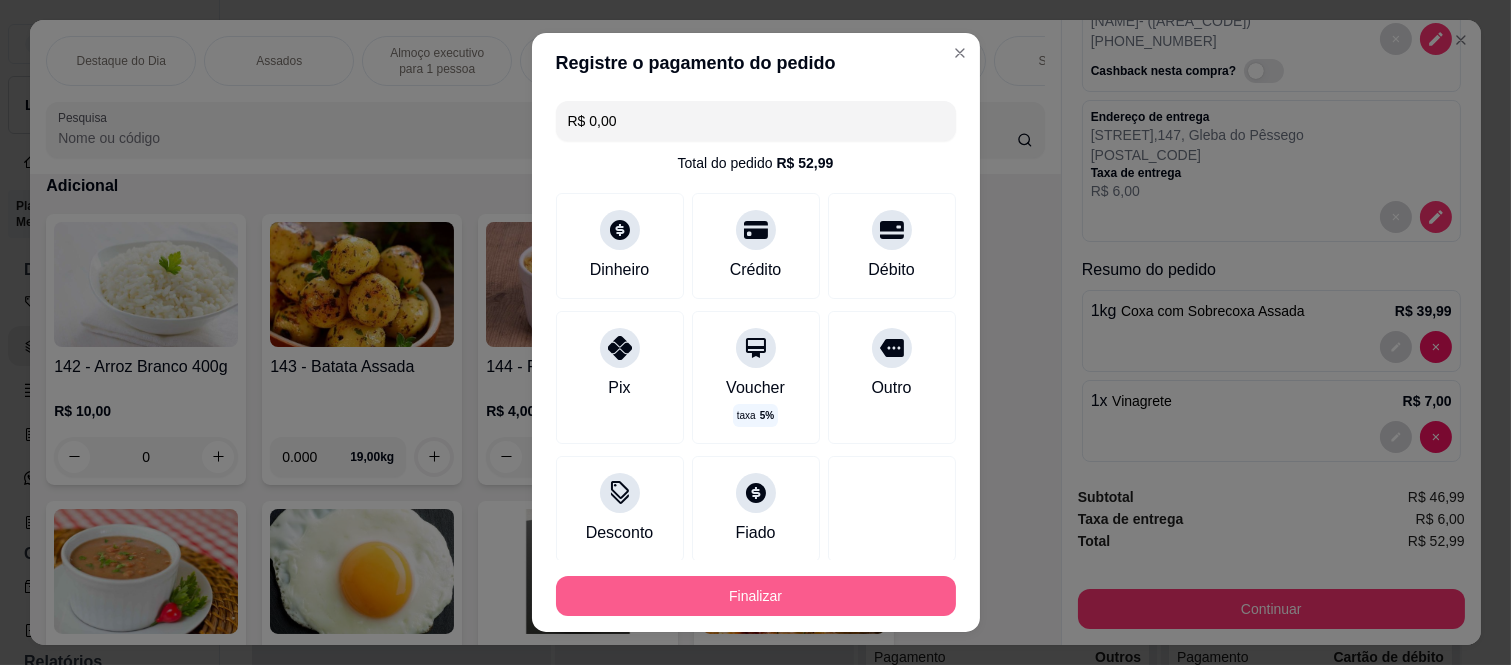 click on "Finalizar" at bounding box center (756, 596) 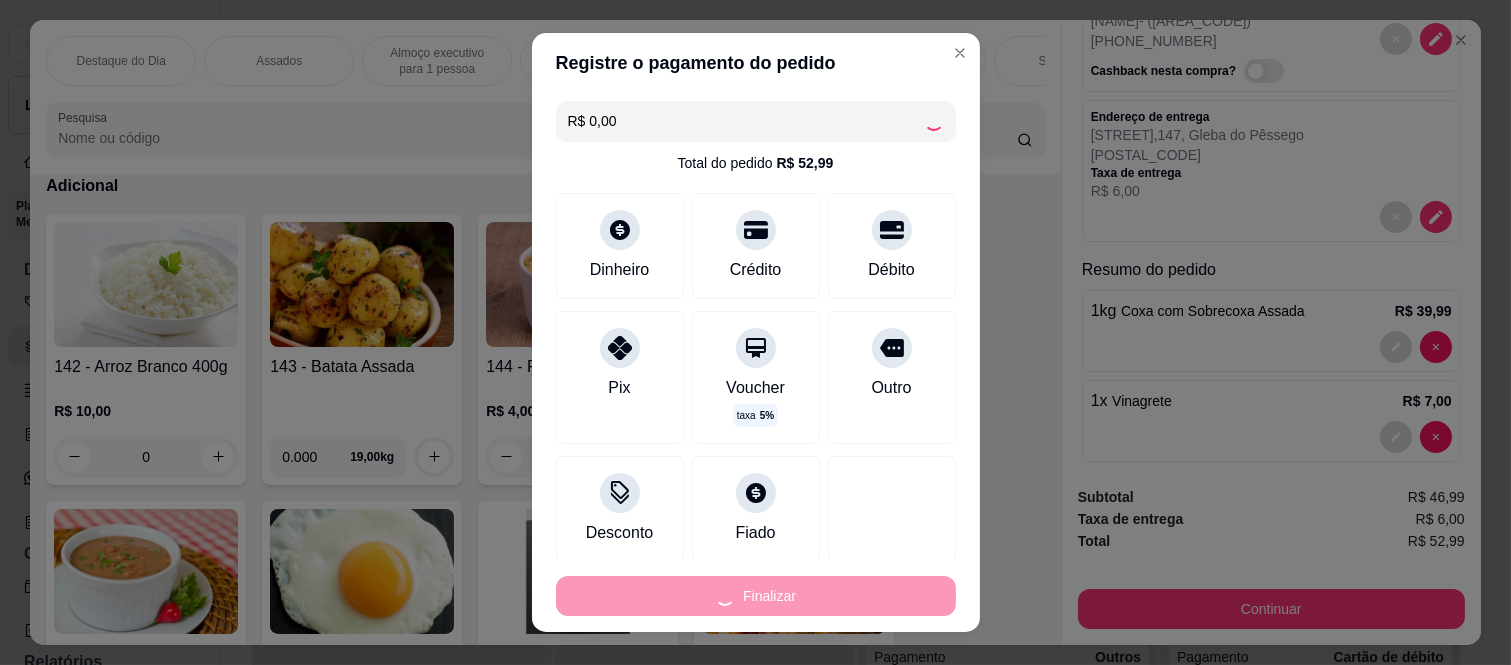 type on "0" 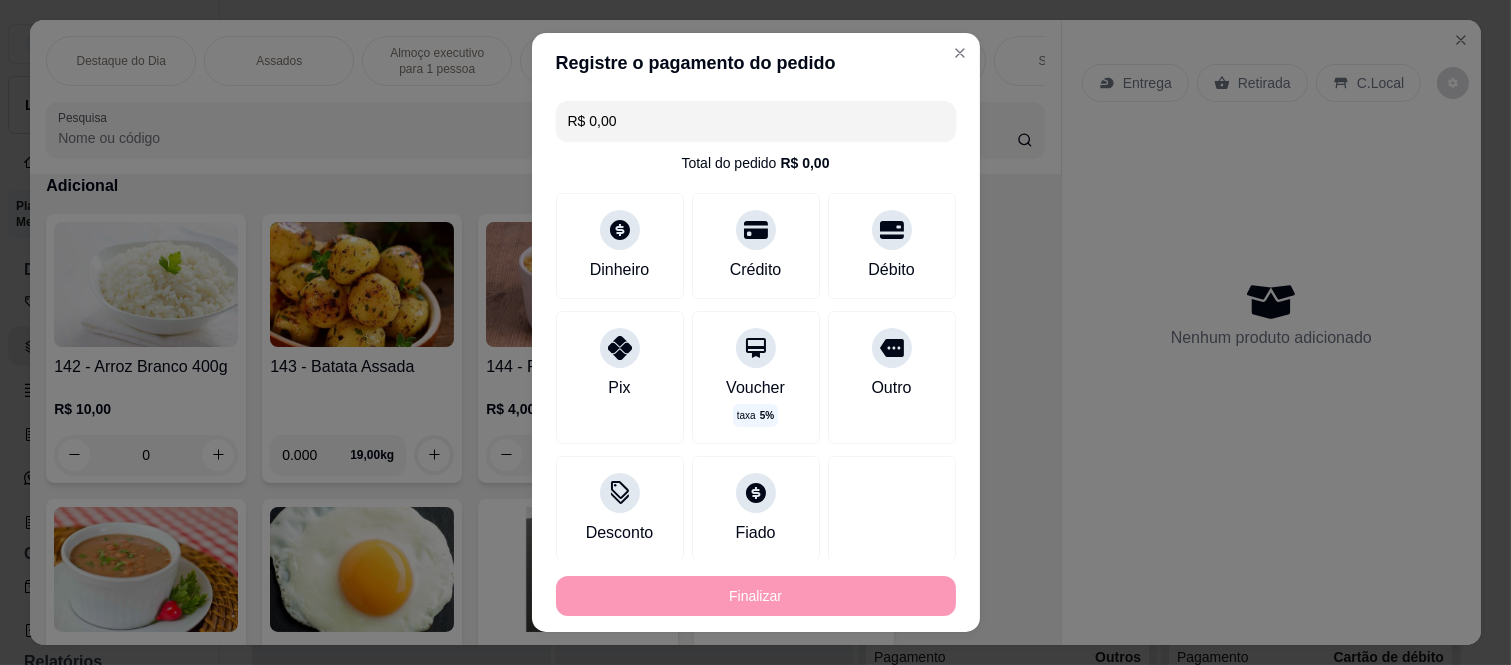 type on "-R$ 52,99" 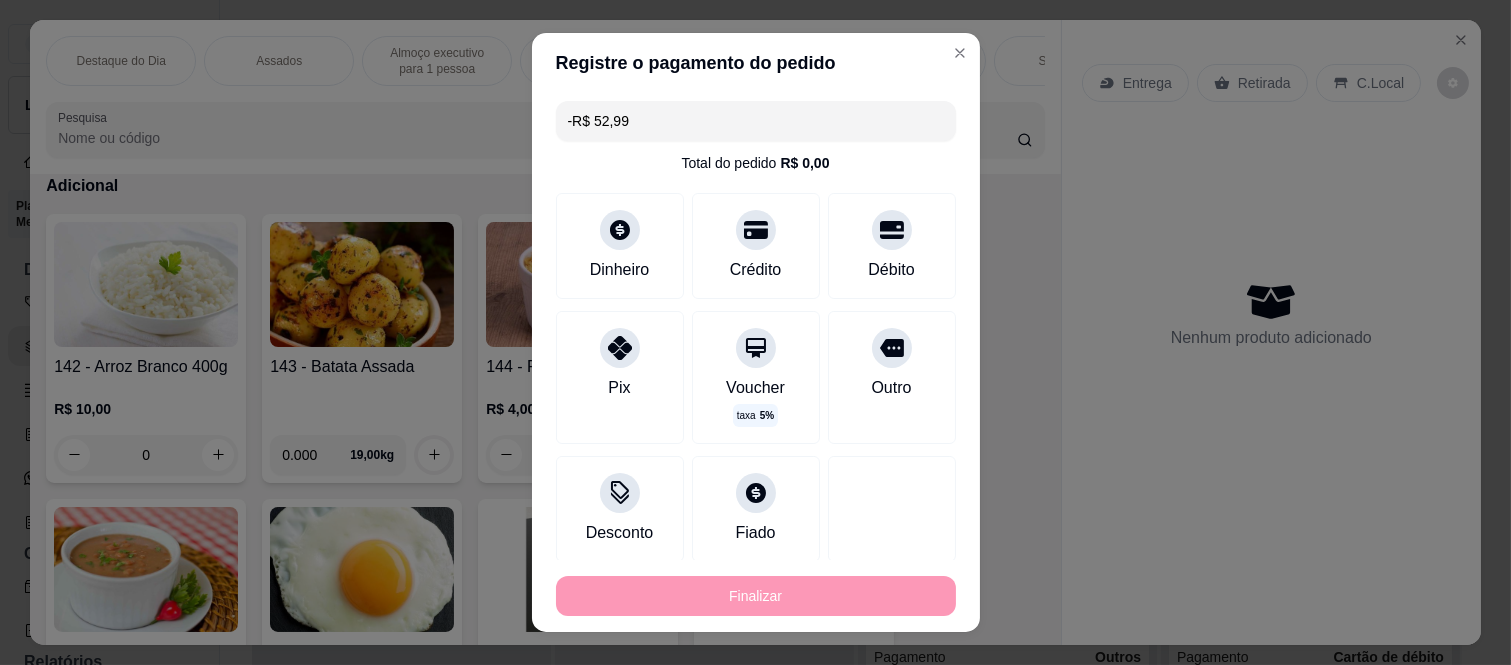 scroll, scrollTop: 0, scrollLeft: 0, axis: both 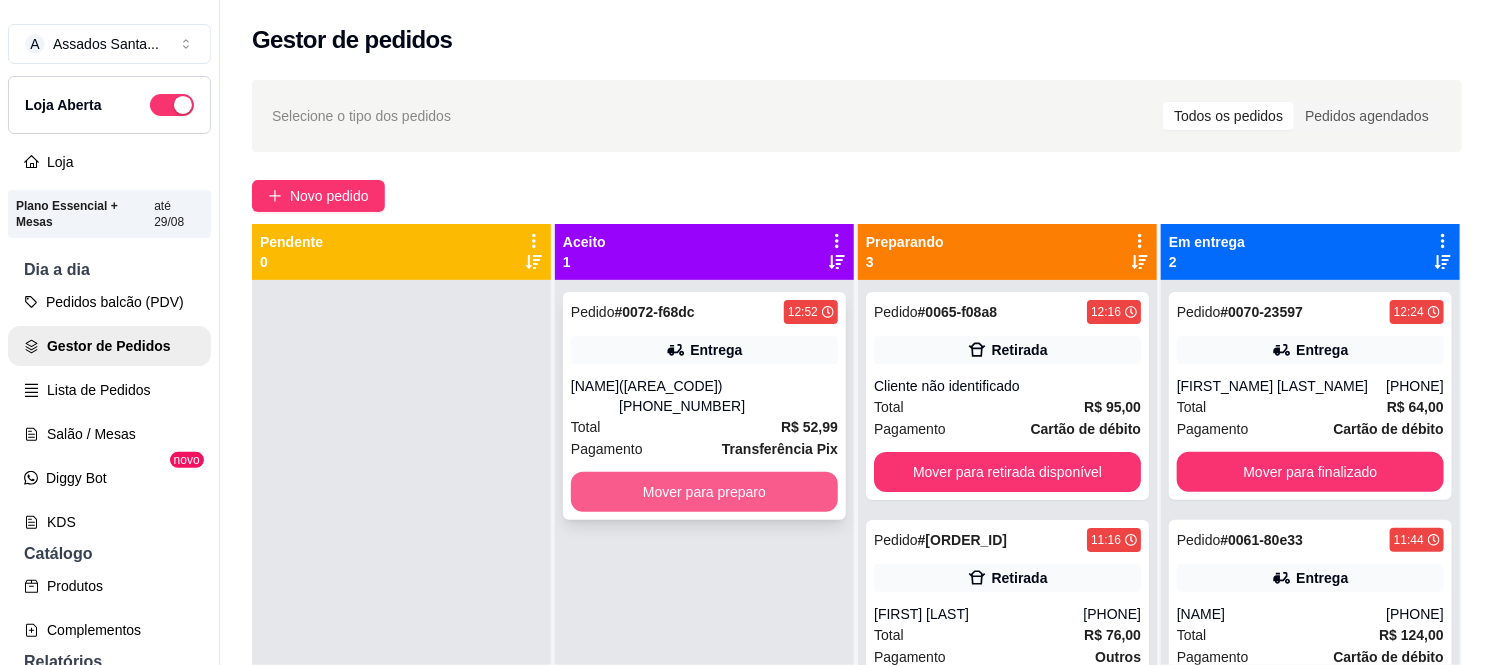 click on "Mover para preparo" at bounding box center (704, 492) 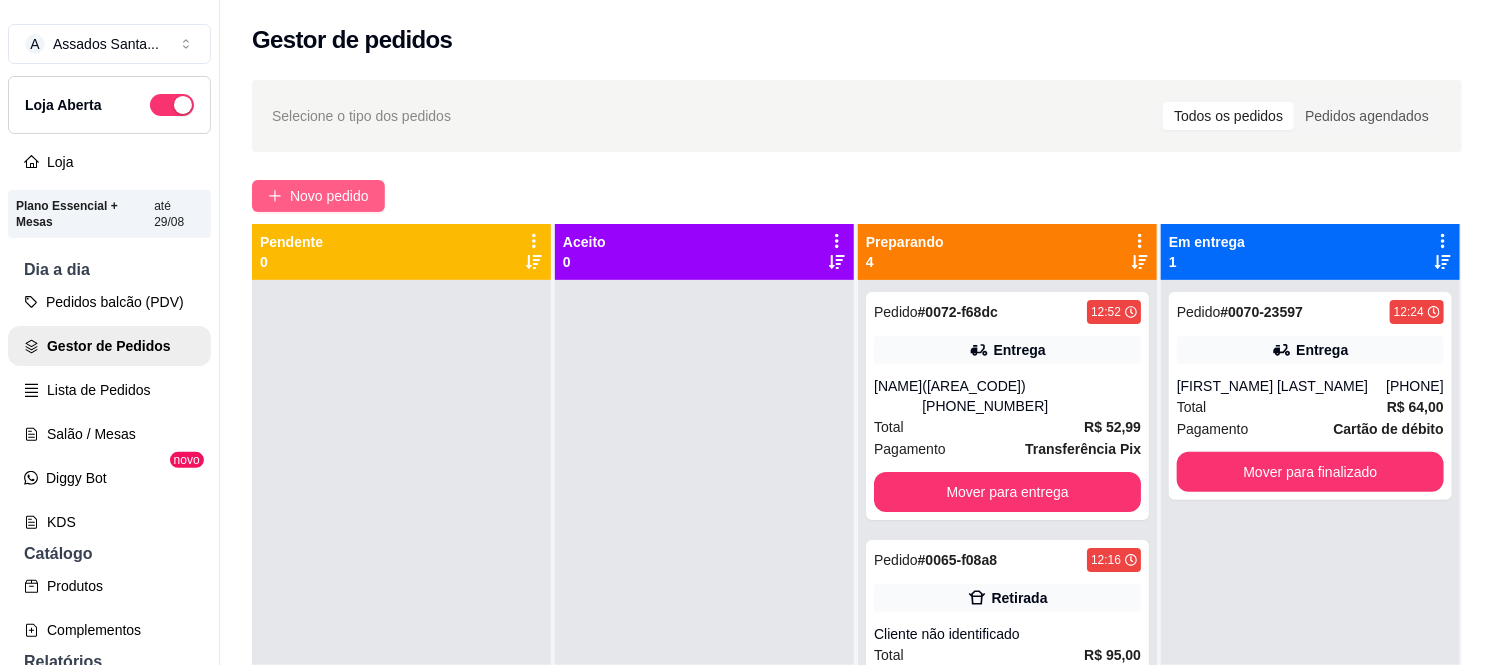 click 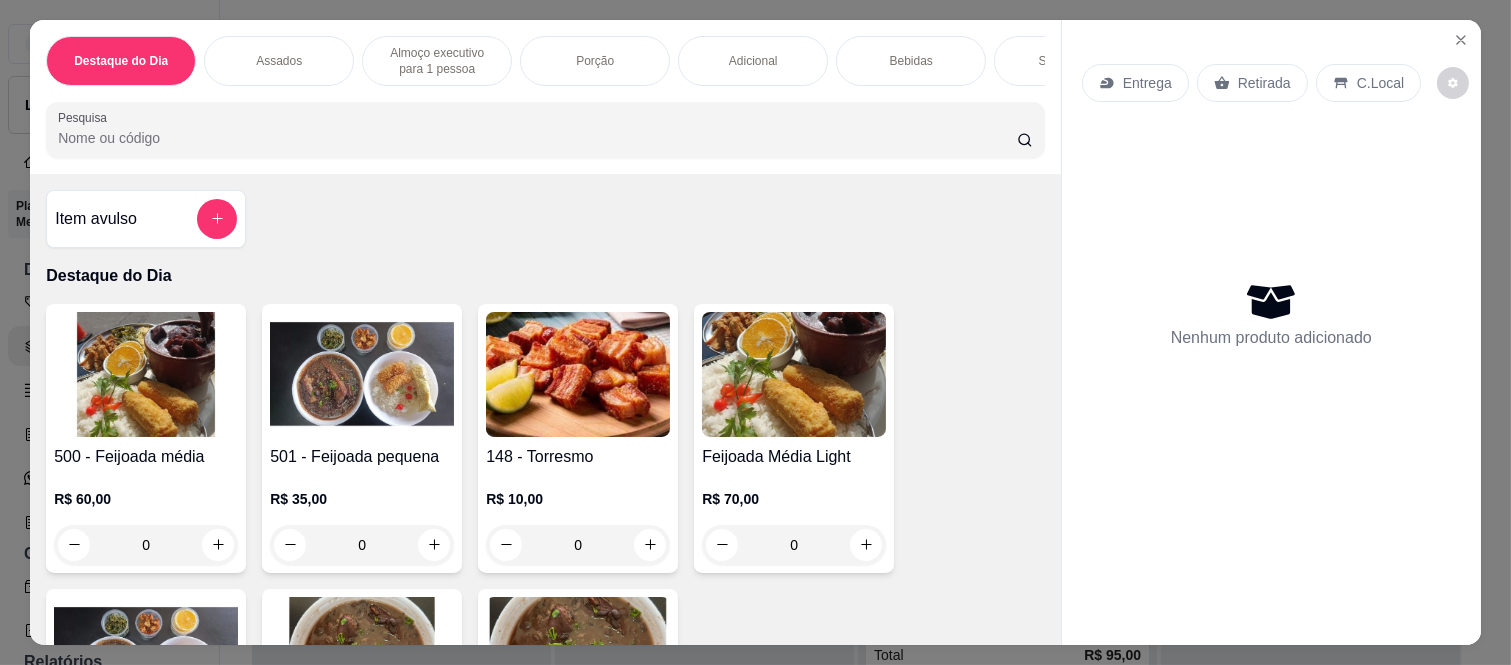 click on "Entrega" at bounding box center (1135, 83) 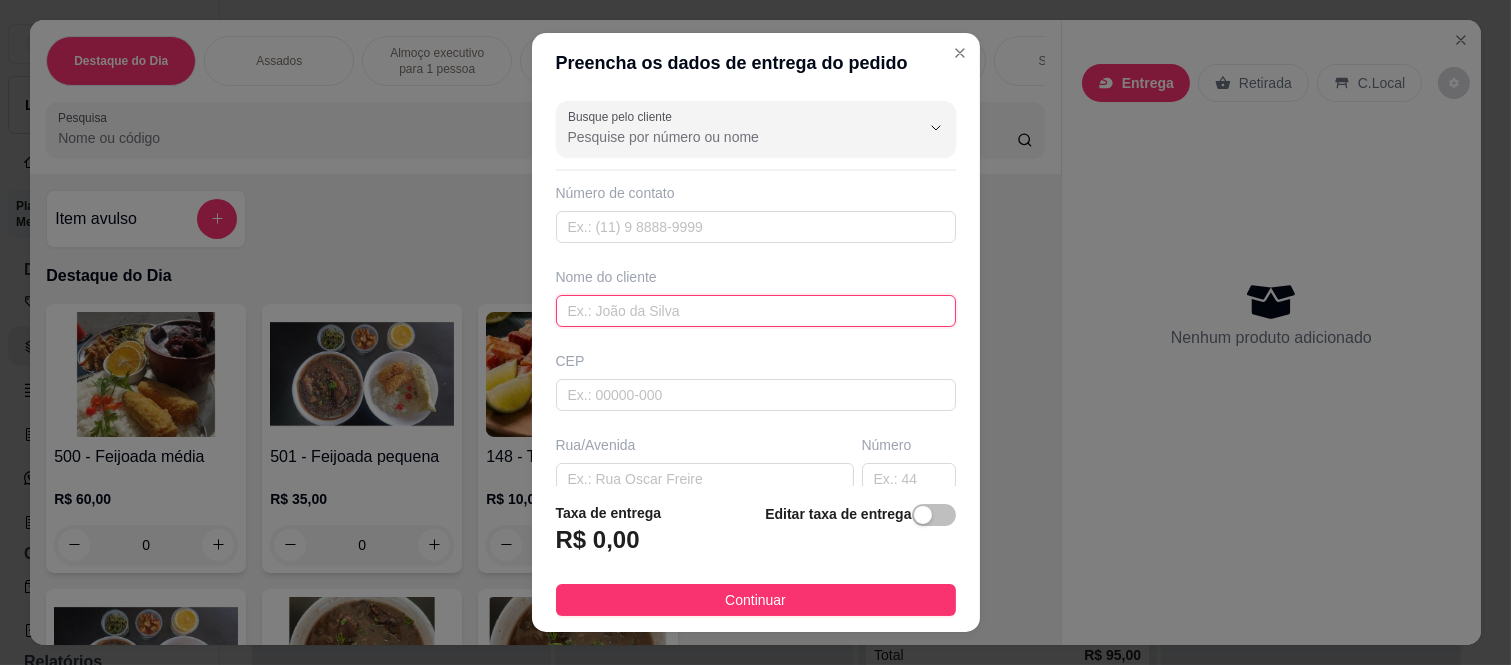 click at bounding box center (756, 311) 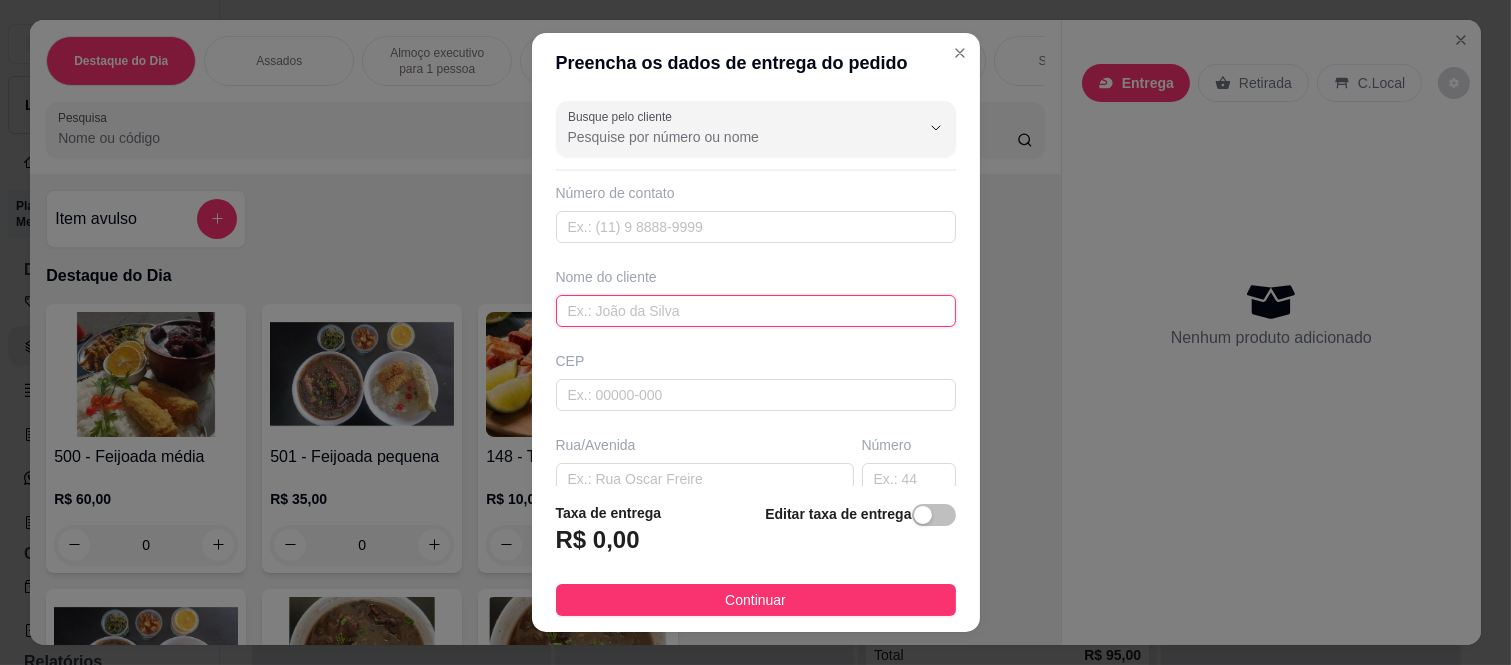 paste on "Graça" 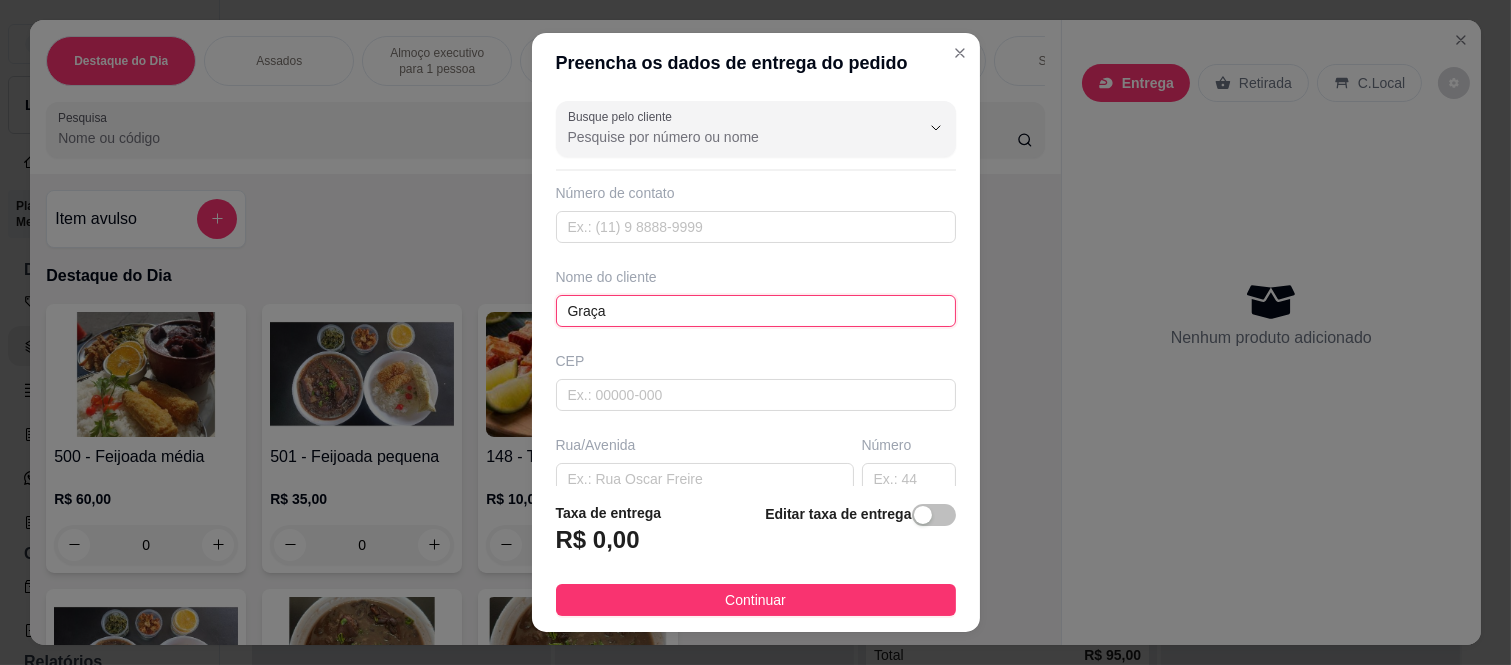 type on "Graça" 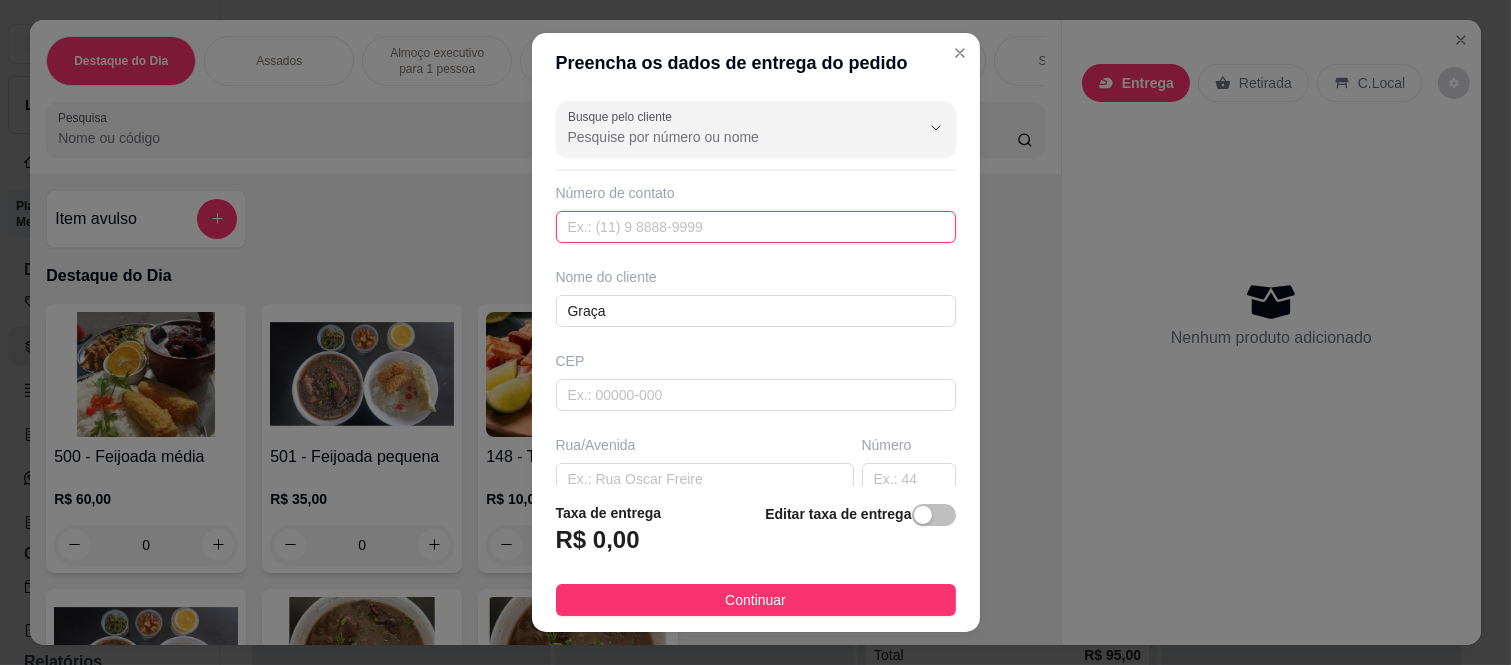 click at bounding box center [756, 227] 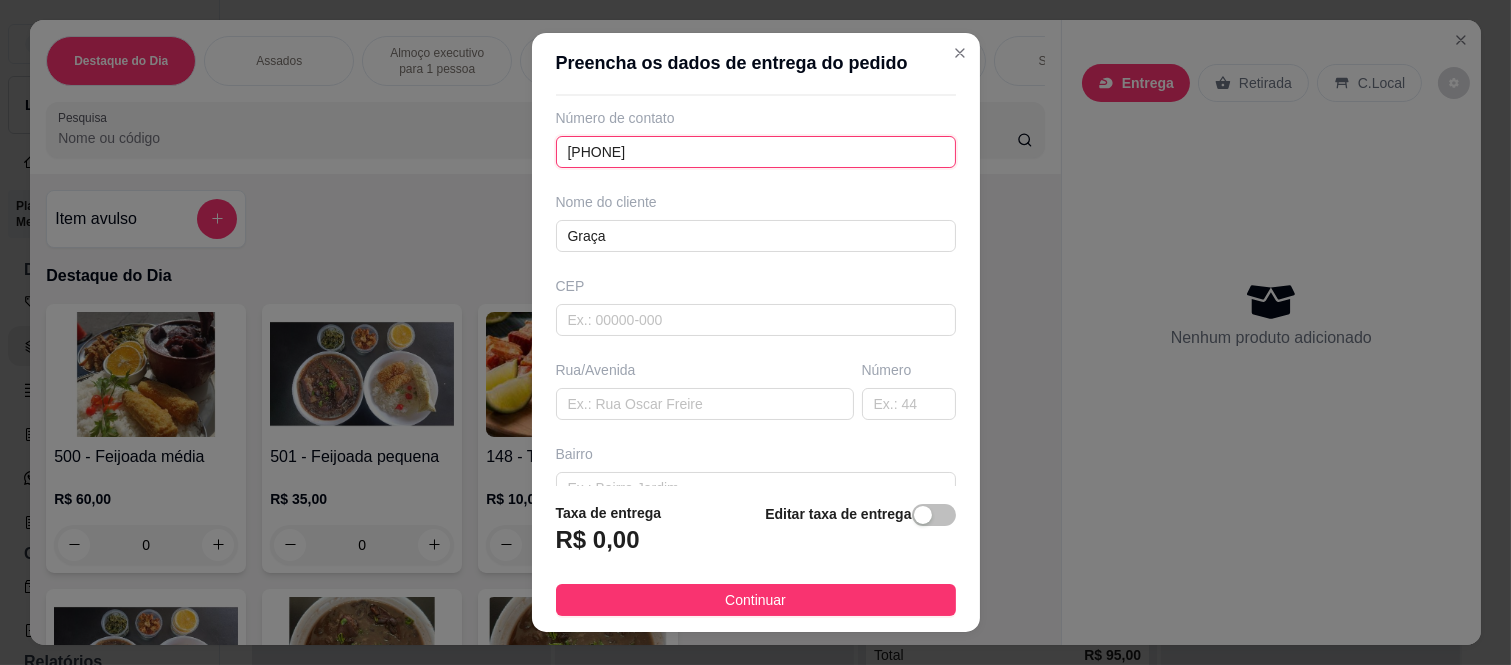 scroll, scrollTop: 111, scrollLeft: 0, axis: vertical 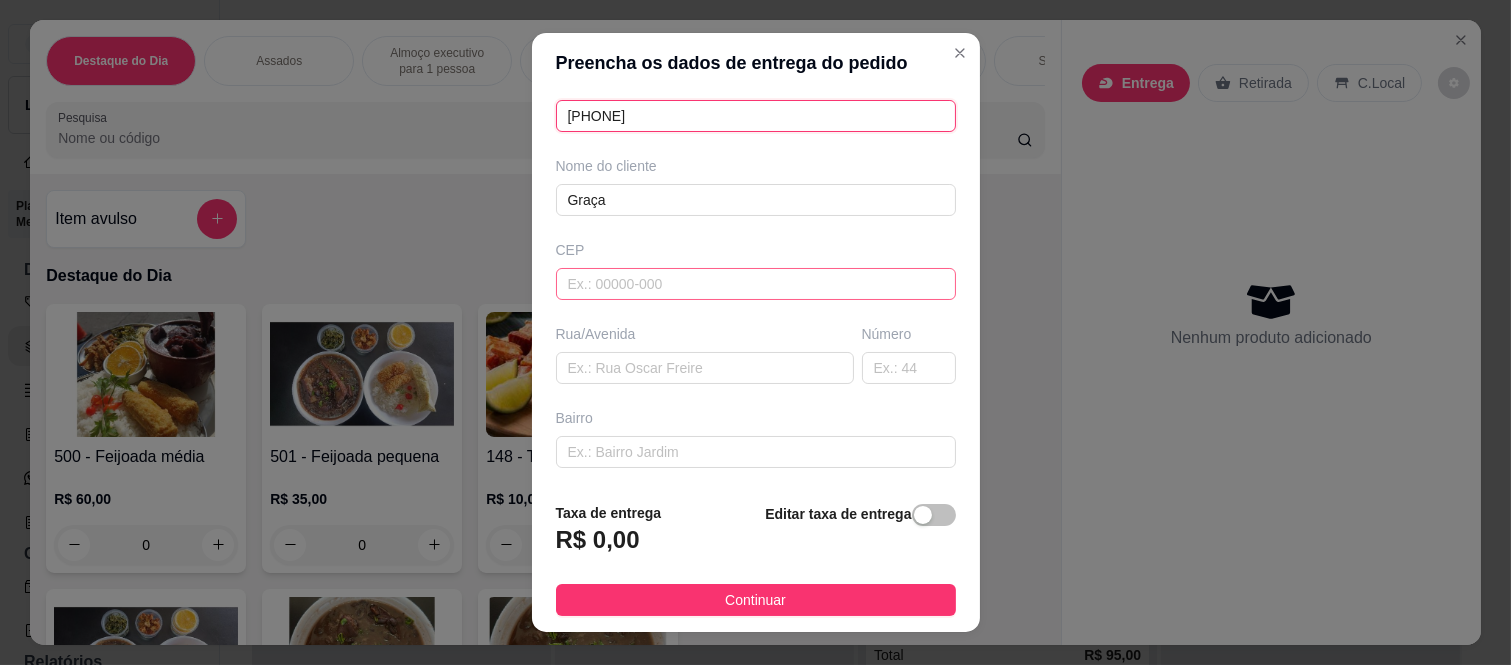 type on "(11) 94014-5434" 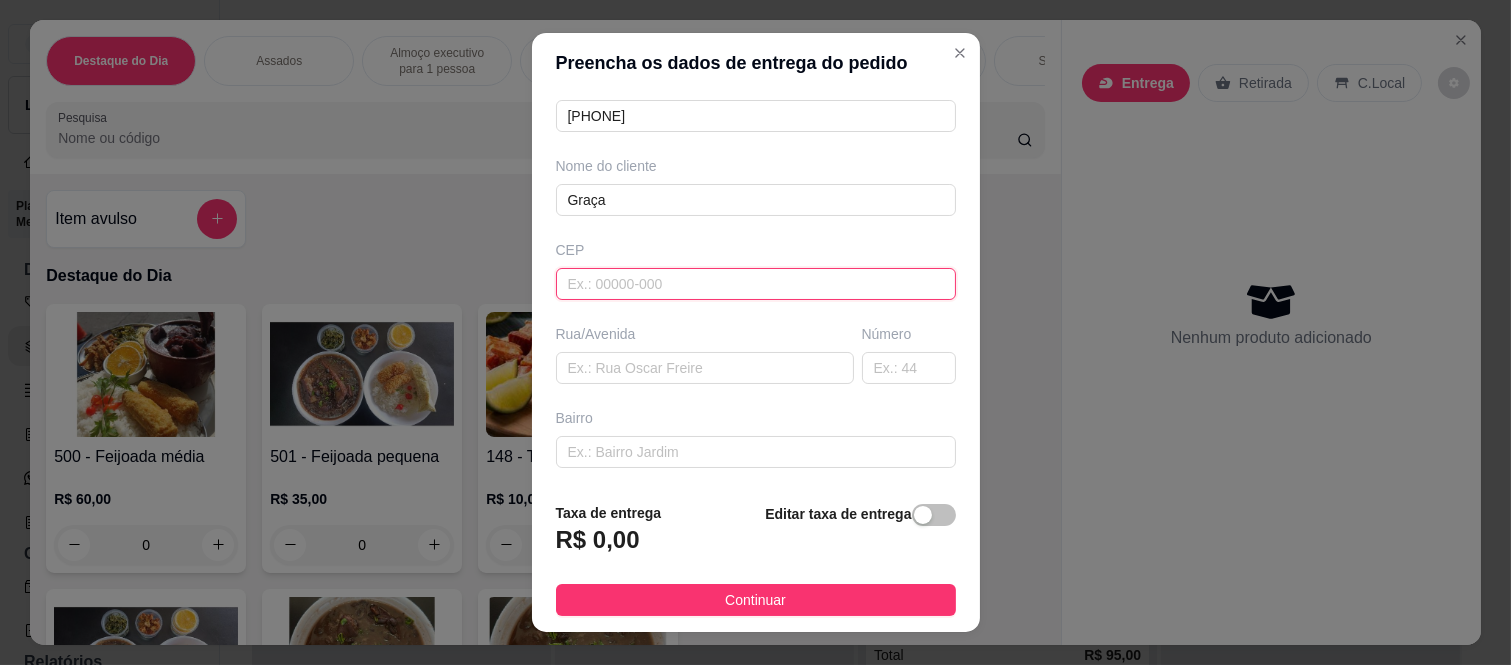 click at bounding box center (756, 284) 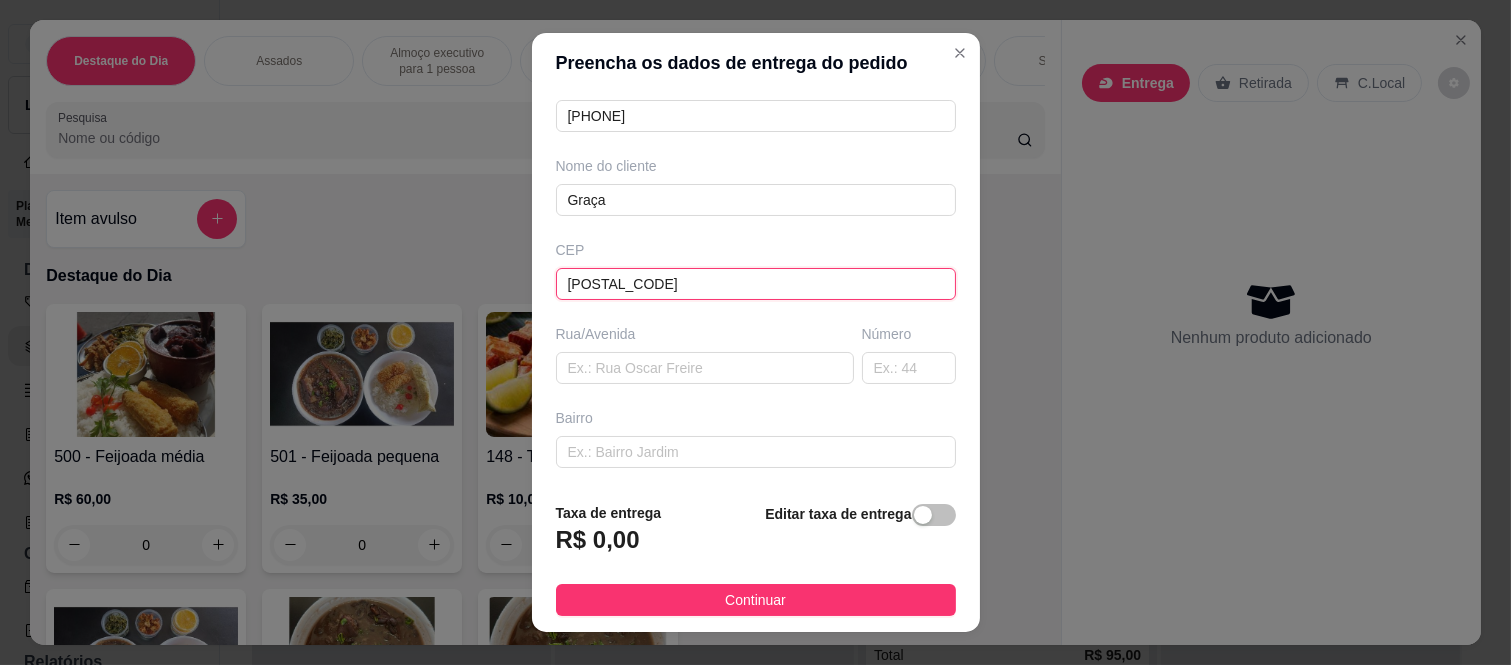 type on "[POSTAL_CODE]" 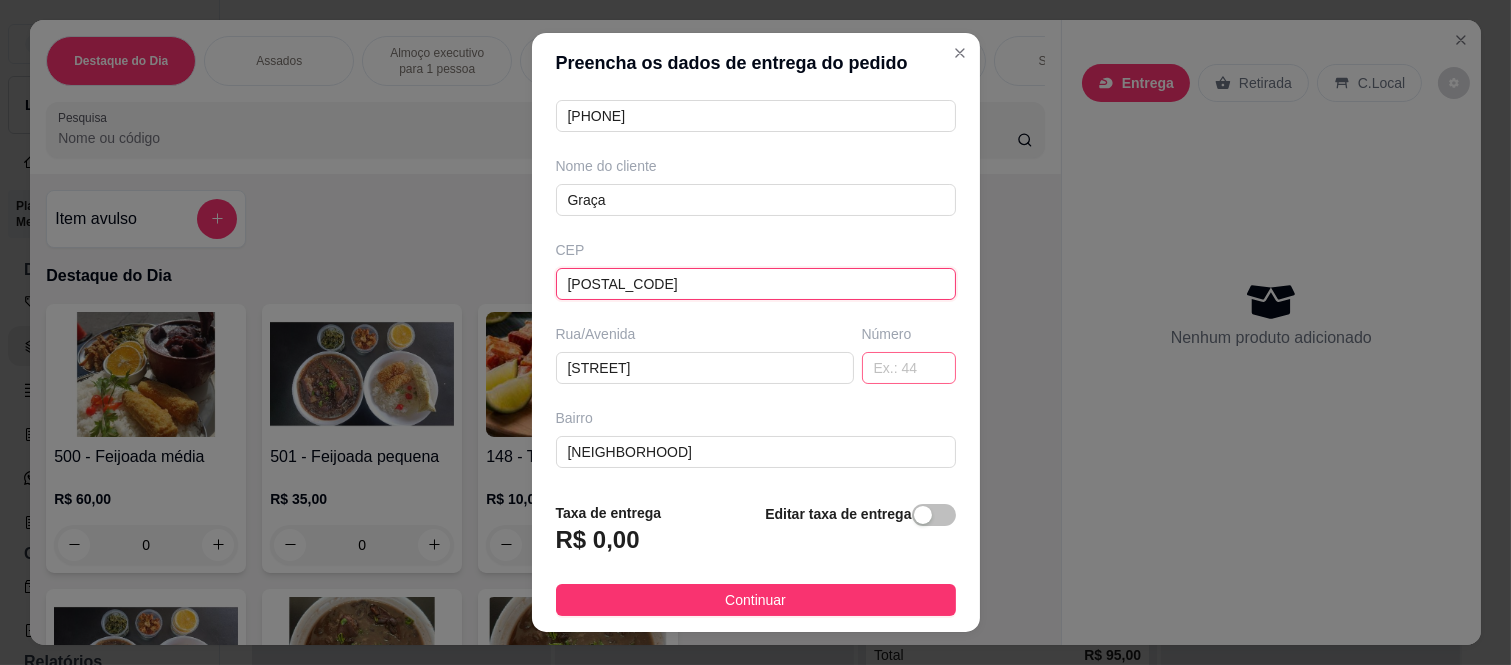 type on "[POSTAL_CODE]" 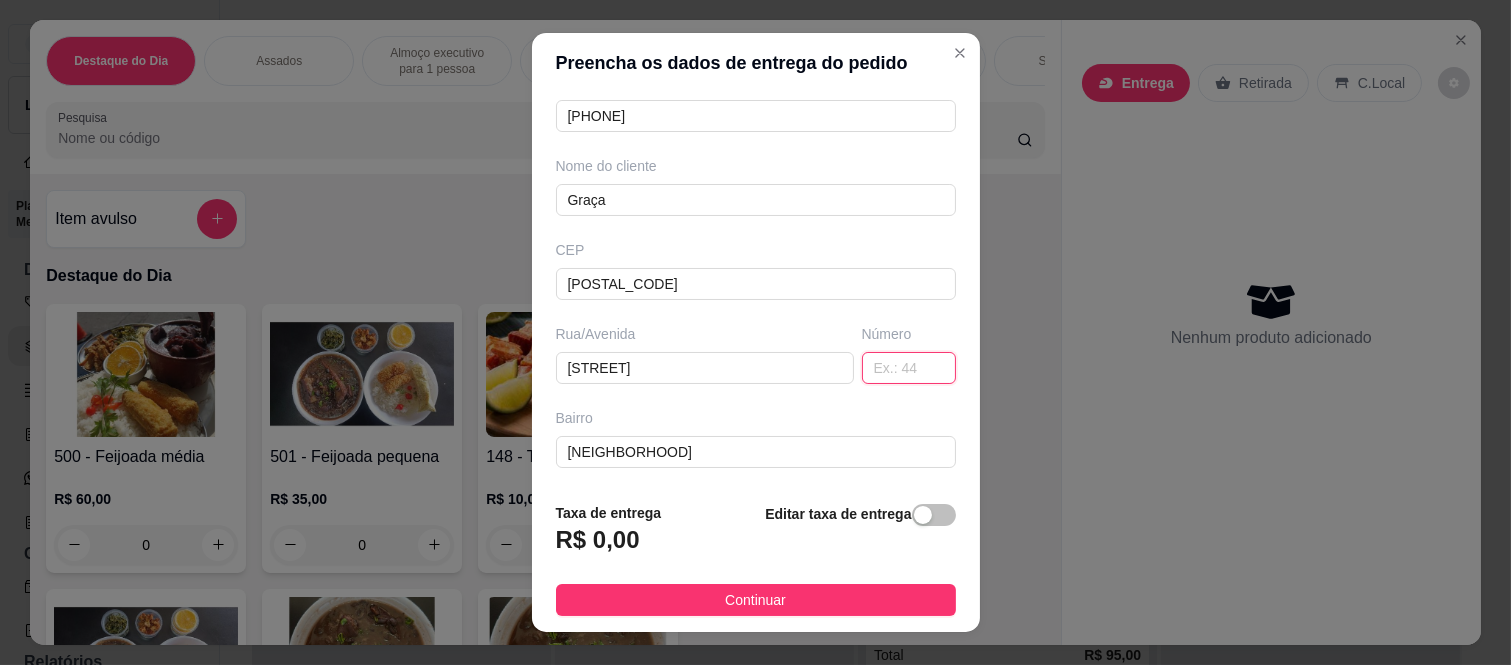 click at bounding box center (909, 368) 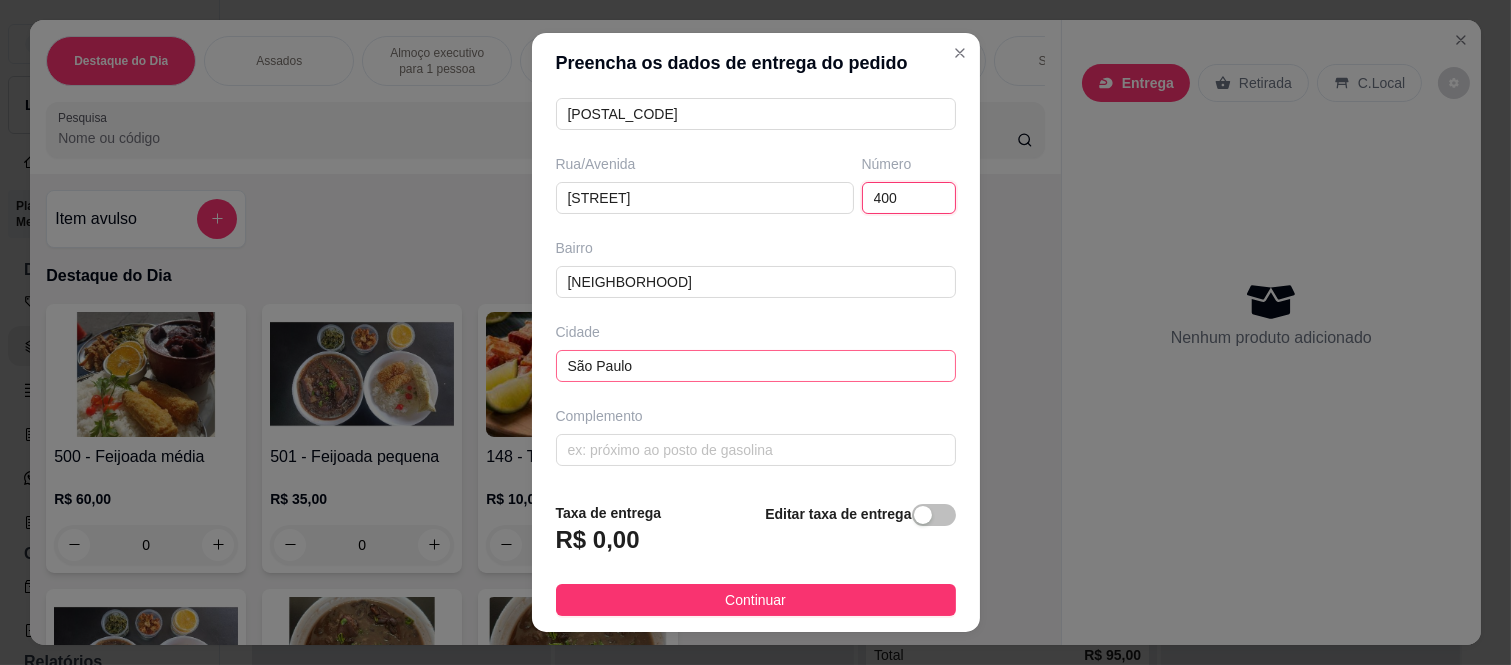 scroll, scrollTop: 260, scrollLeft: 0, axis: vertical 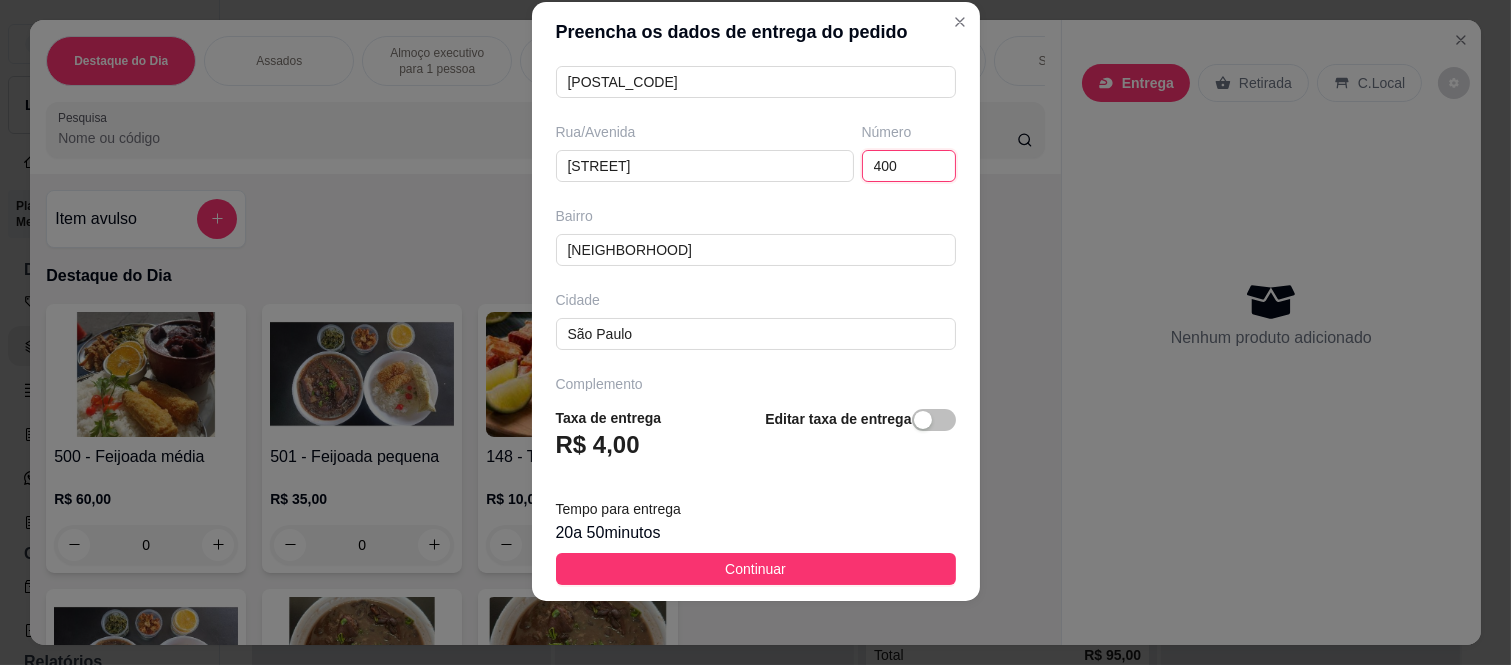 type on "400" 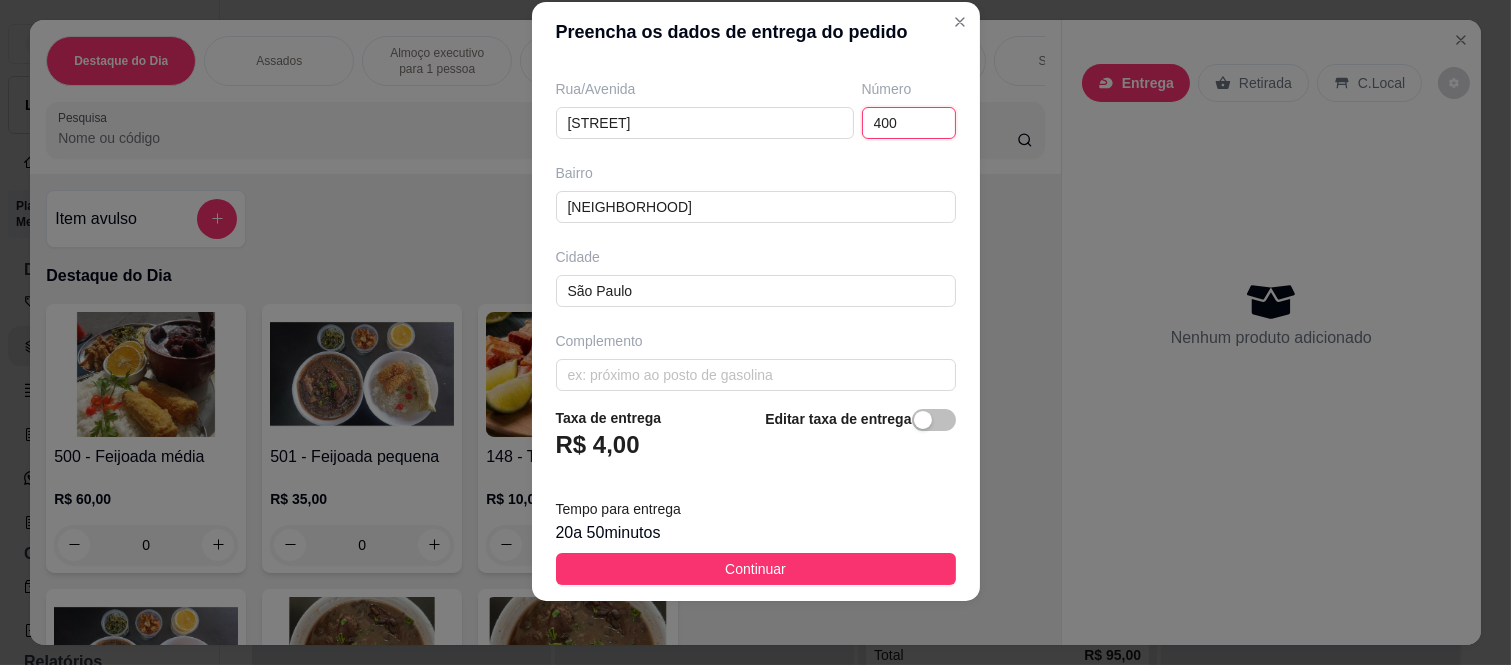 scroll, scrollTop: 346, scrollLeft: 0, axis: vertical 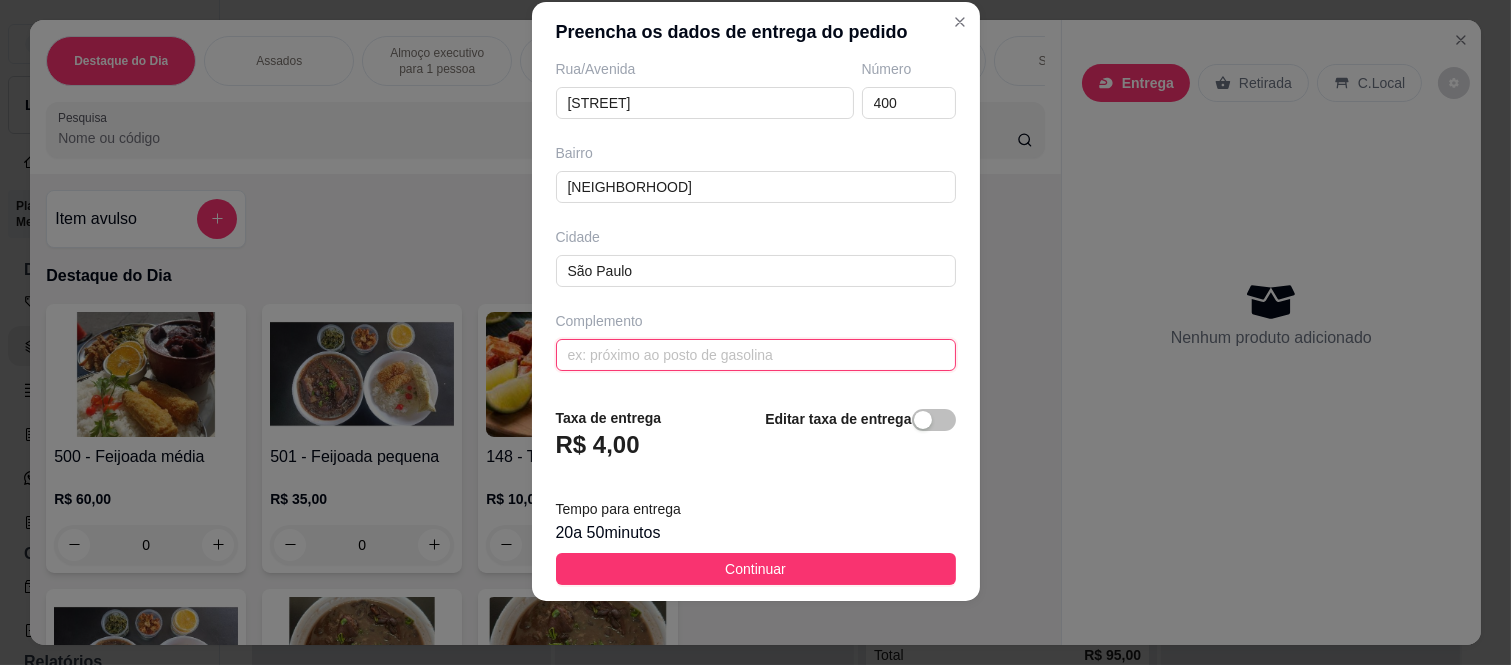 click at bounding box center [756, 355] 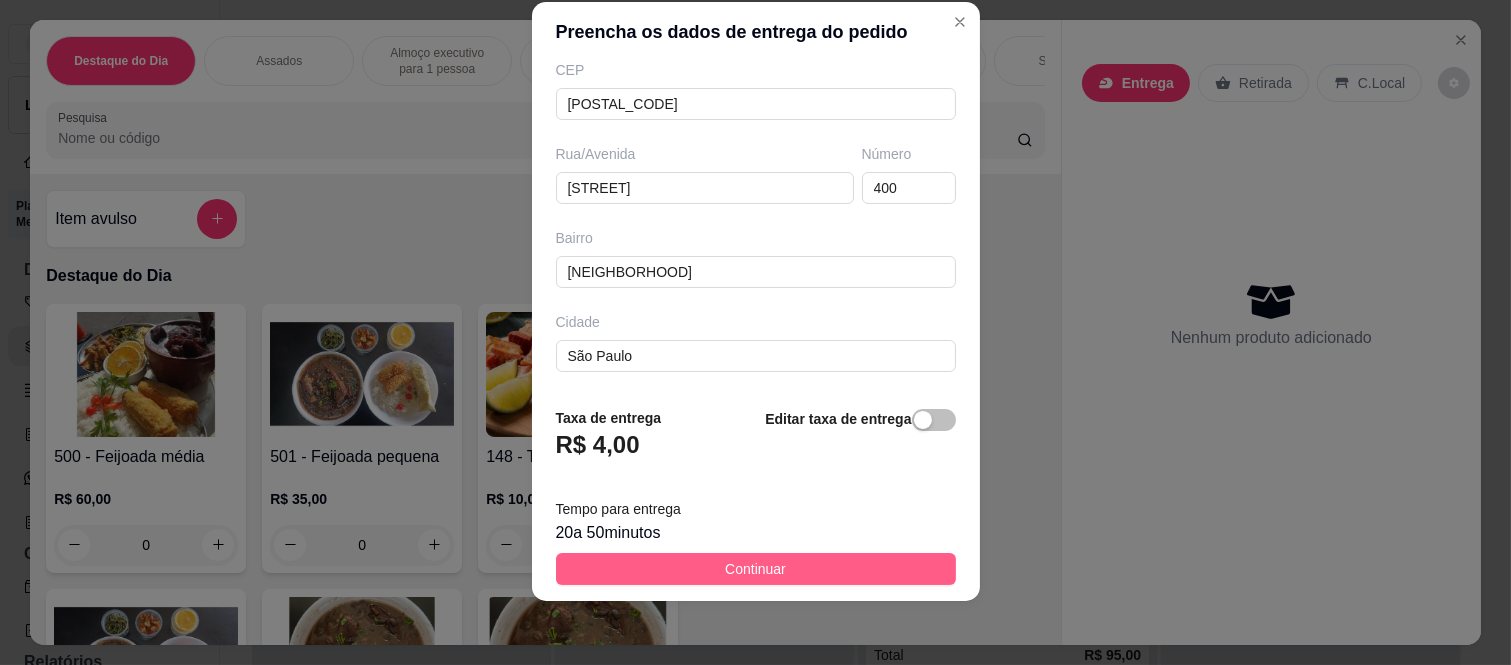 scroll, scrollTop: 346, scrollLeft: 0, axis: vertical 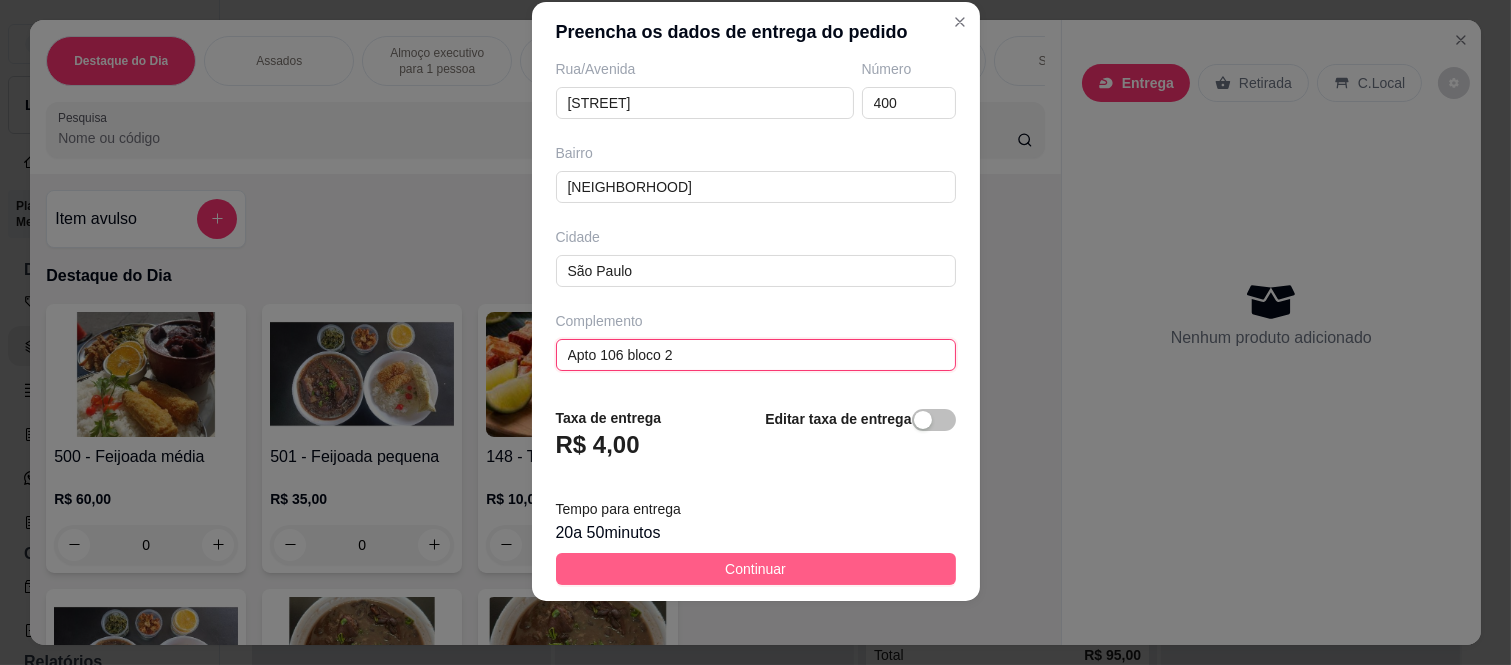 type on "Apto [APARTMENT] bloco [BUILDING]" 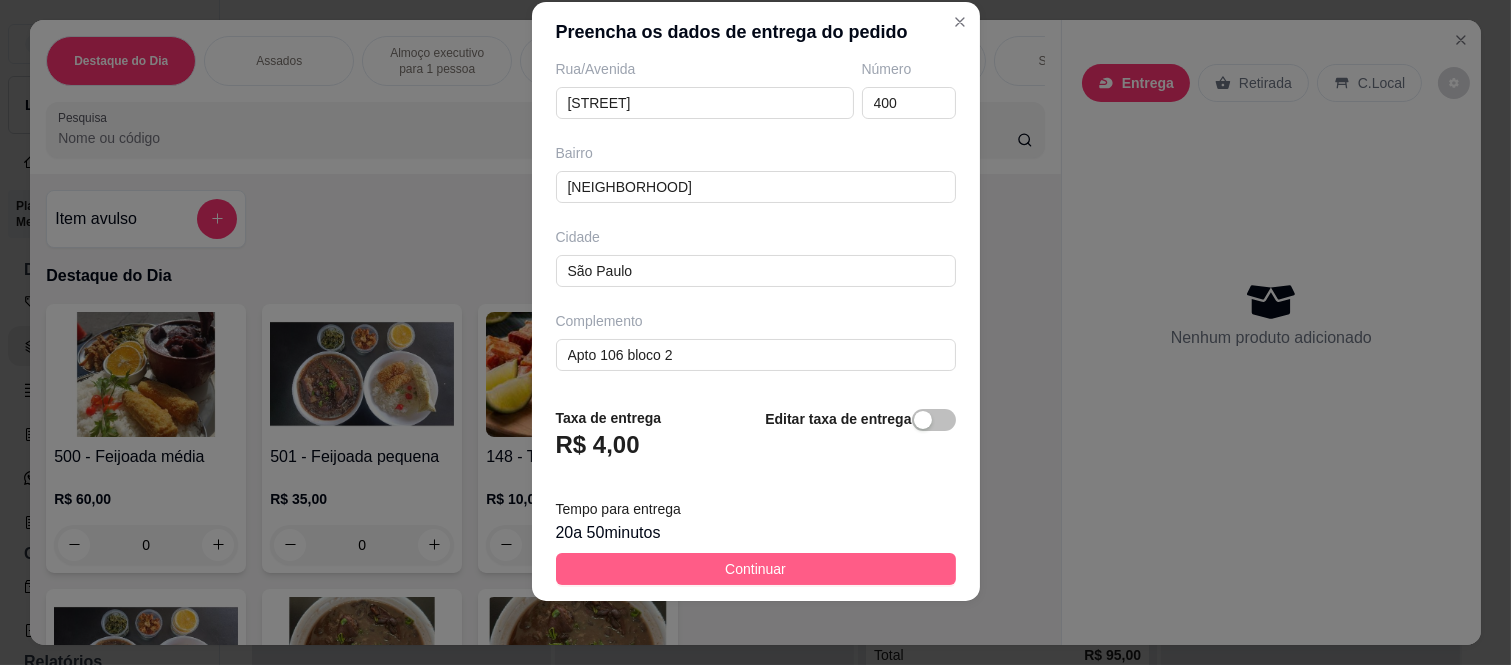 click on "Continuar" at bounding box center (755, 569) 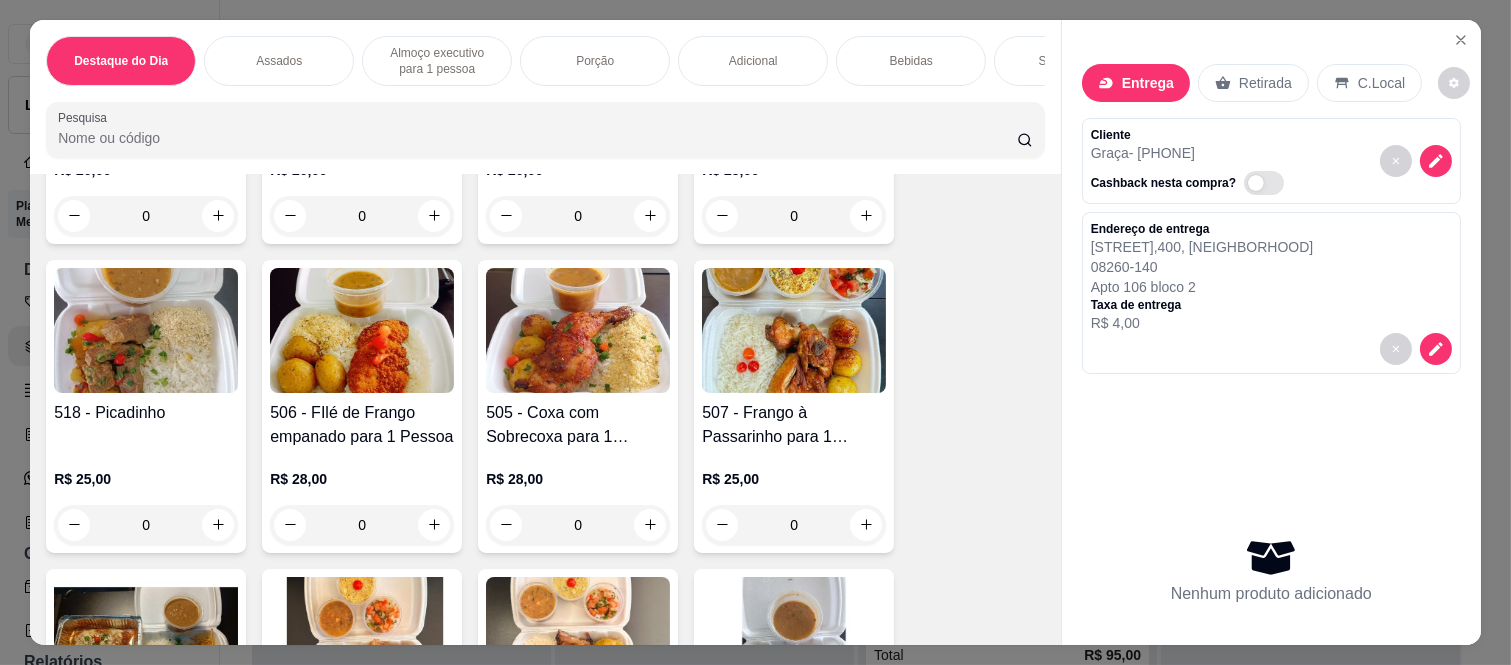 scroll, scrollTop: 1555, scrollLeft: 0, axis: vertical 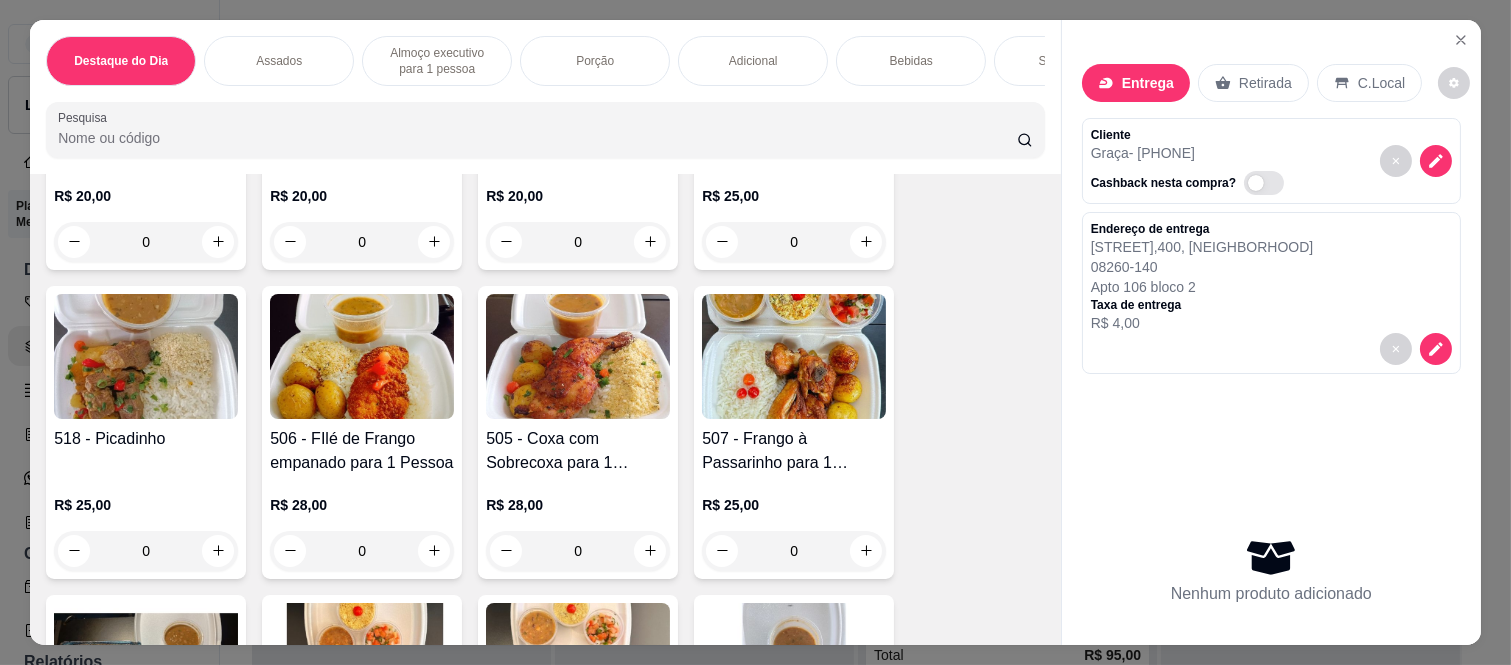 click on "0" at bounding box center [146, 551] 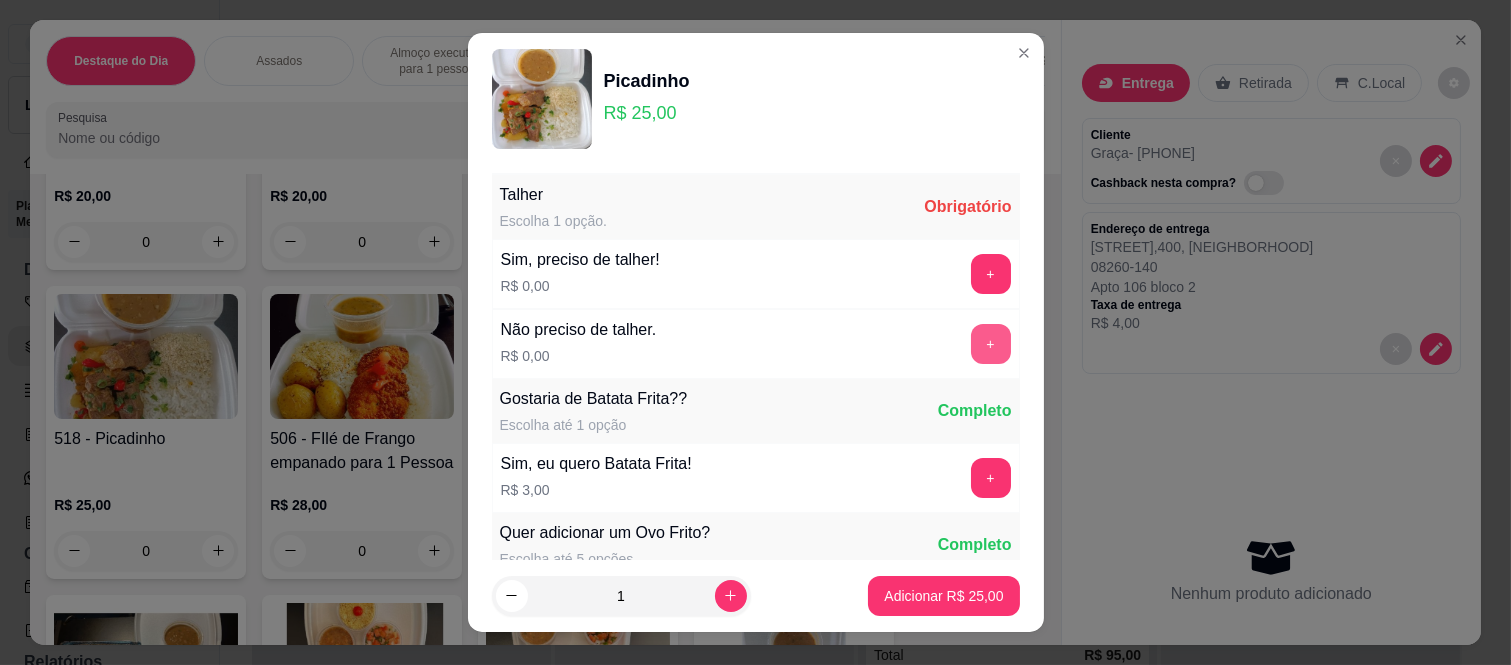 click on "+" at bounding box center [991, 344] 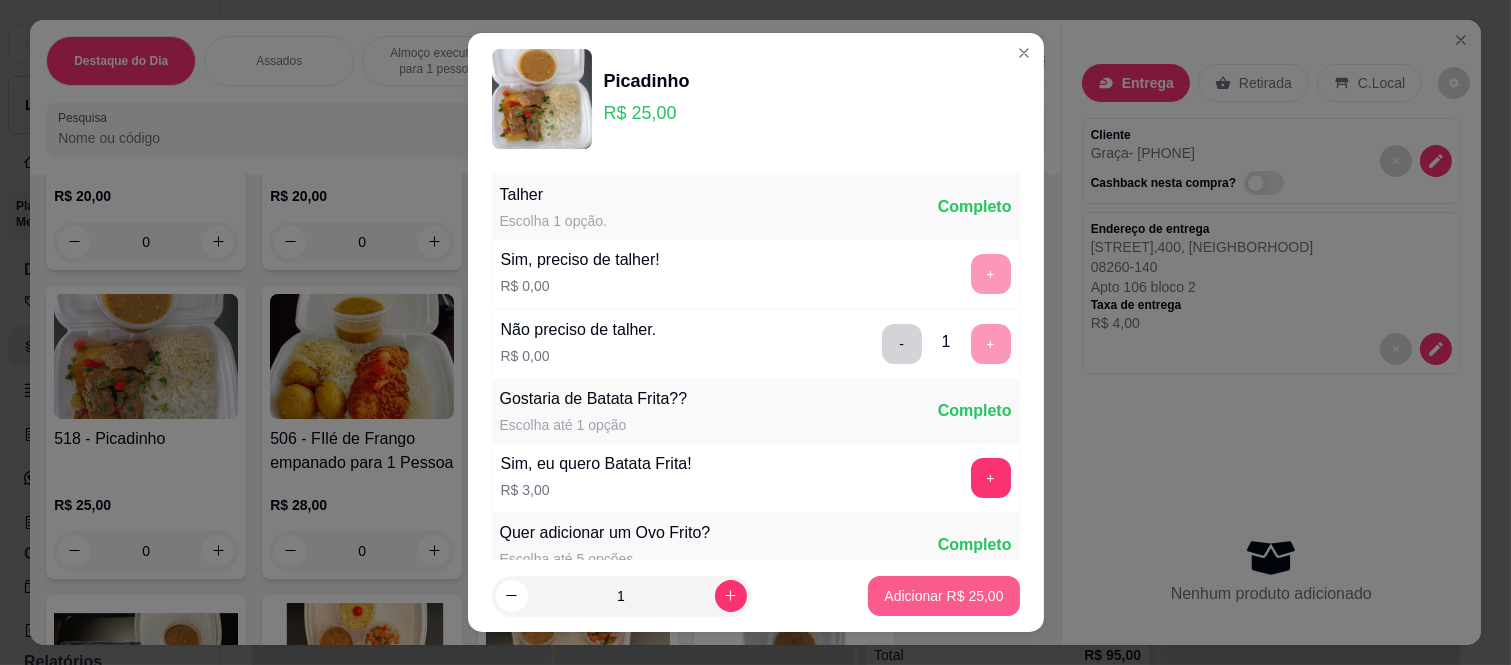 click on "Adicionar   R$ 25,00" at bounding box center (943, 596) 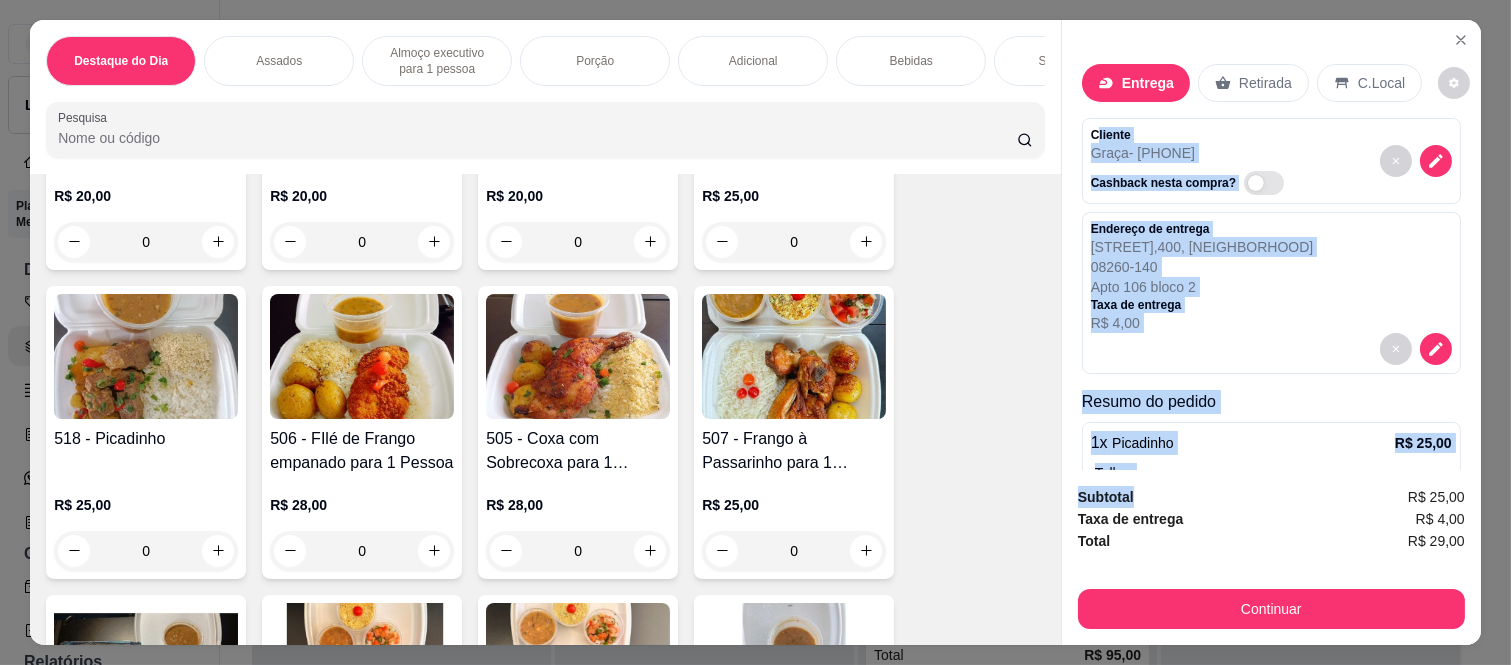scroll, scrollTop: 113, scrollLeft: 0, axis: vertical 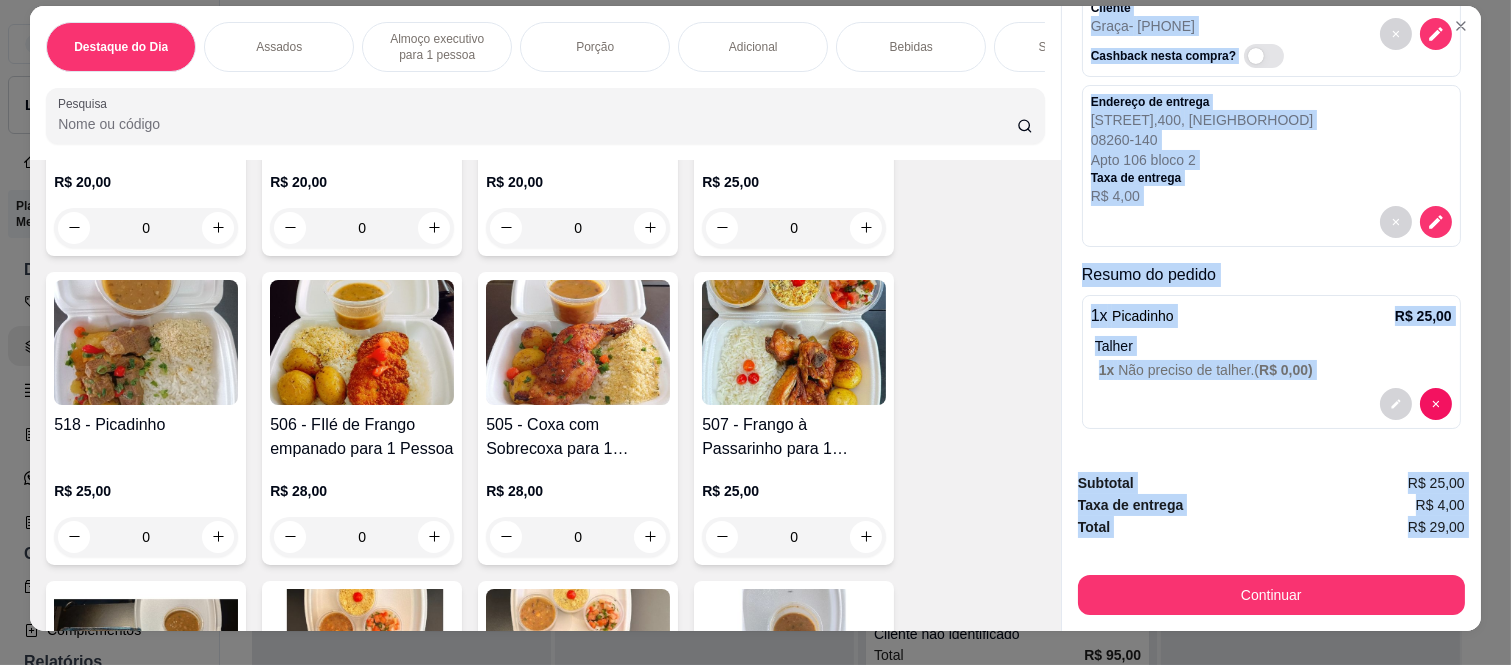 drag, startPoint x: 1087, startPoint y: 125, endPoint x: 1144, endPoint y: 627, distance: 505.22568 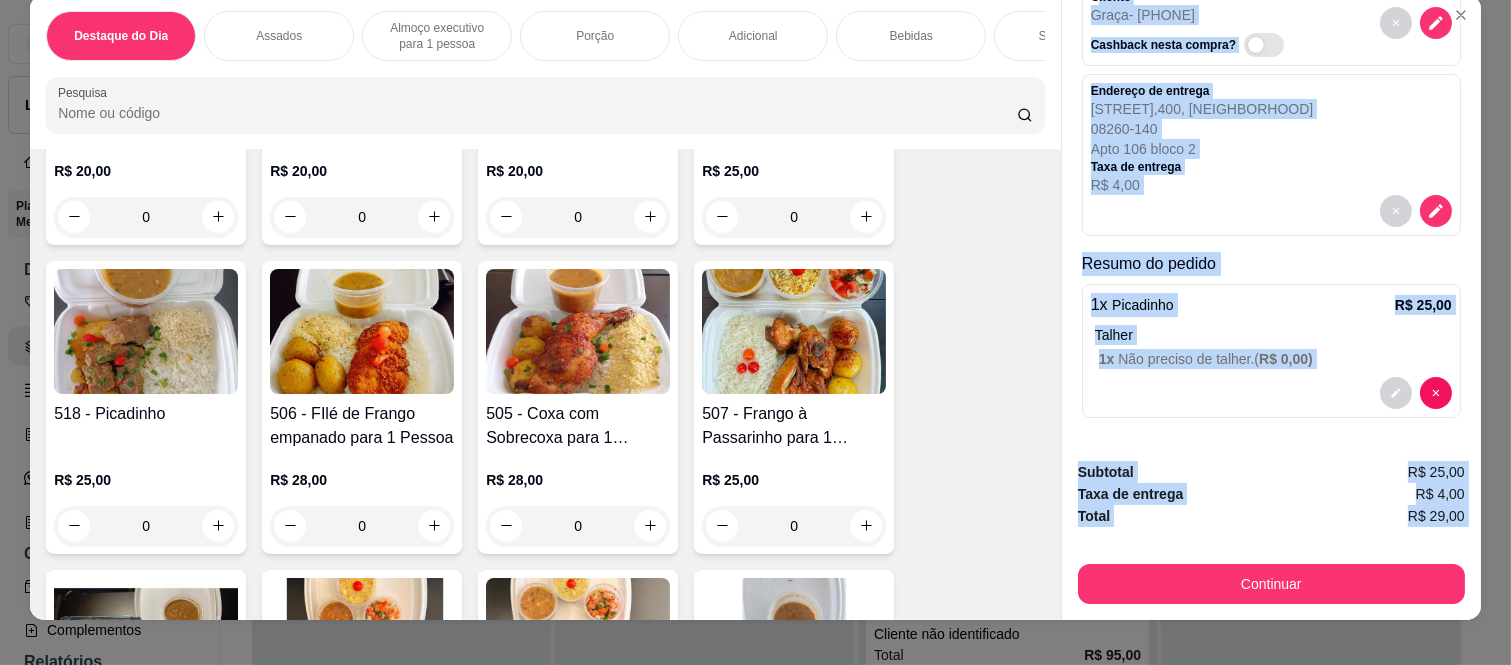copy on "liente Graça   -   (11) 94014-5434 Cashback nesta compra?   Endereço de entrega Rua Tomoichi Shimizu ,  400 ,   Colônia (Zona Leste) 08260-140 Apto 106 bloco 2 Taxa de entrega R$ 4,00 Resumo do pedido 1 x   Picadinho  R$ 25,00 Talher 1 x   Não preciso de talher.  ( R$ 0,00 ) Subtotal R$ 25,00 Taxa de entrega R$ 4,00 Total R$ 29,00 Continuar" 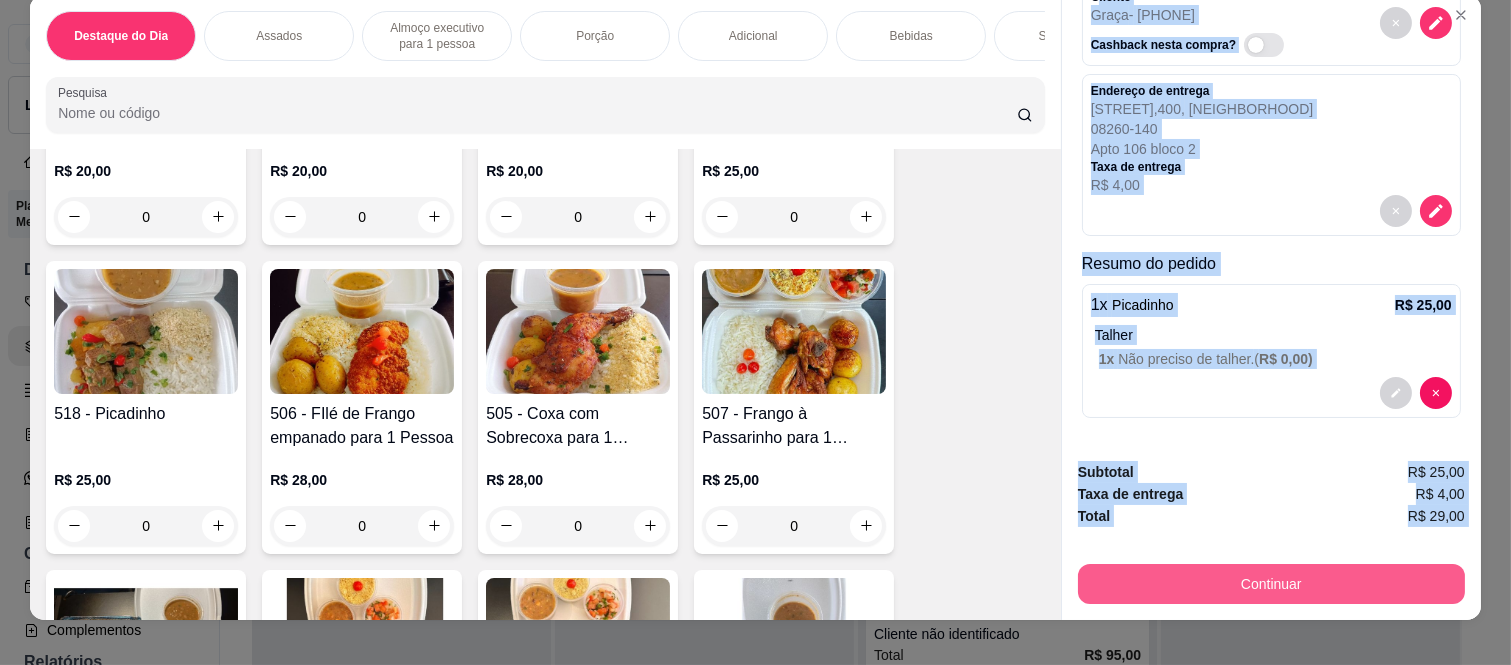 click on "Continuar" at bounding box center (1271, 584) 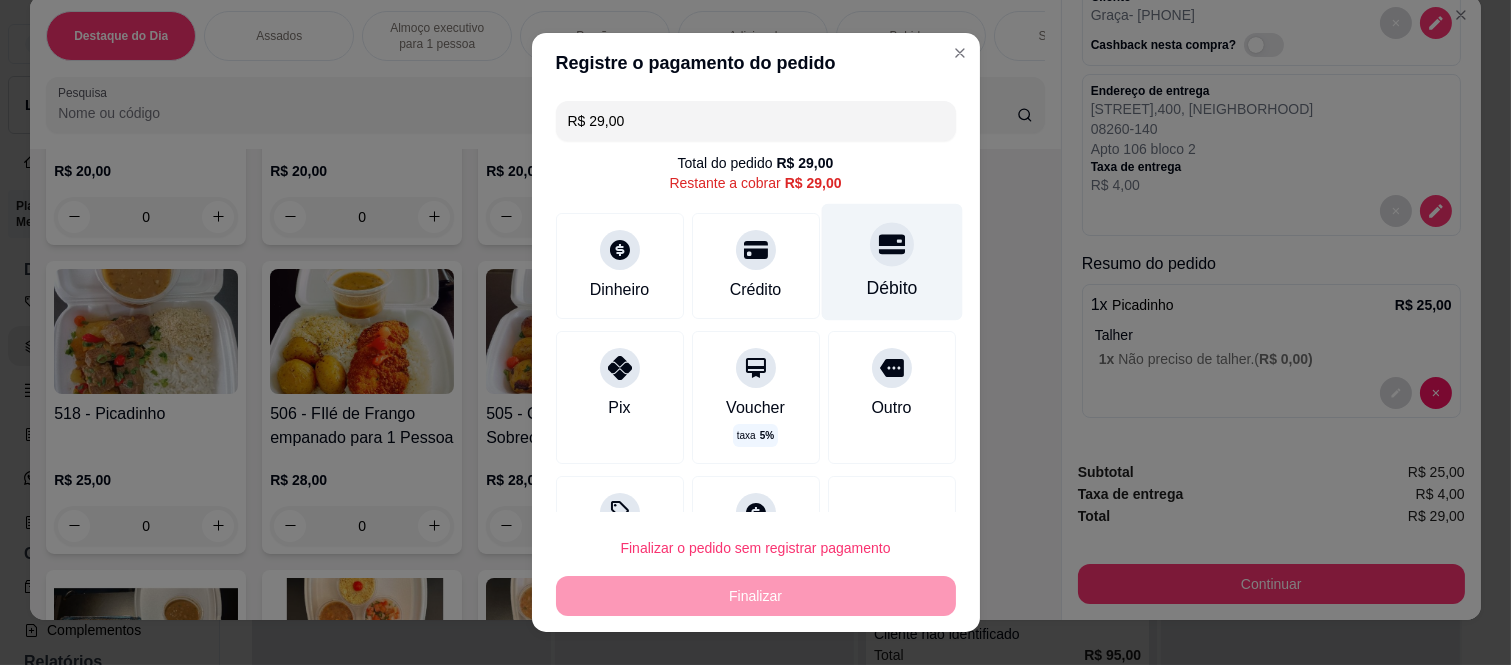 click on "Débito" at bounding box center [891, 262] 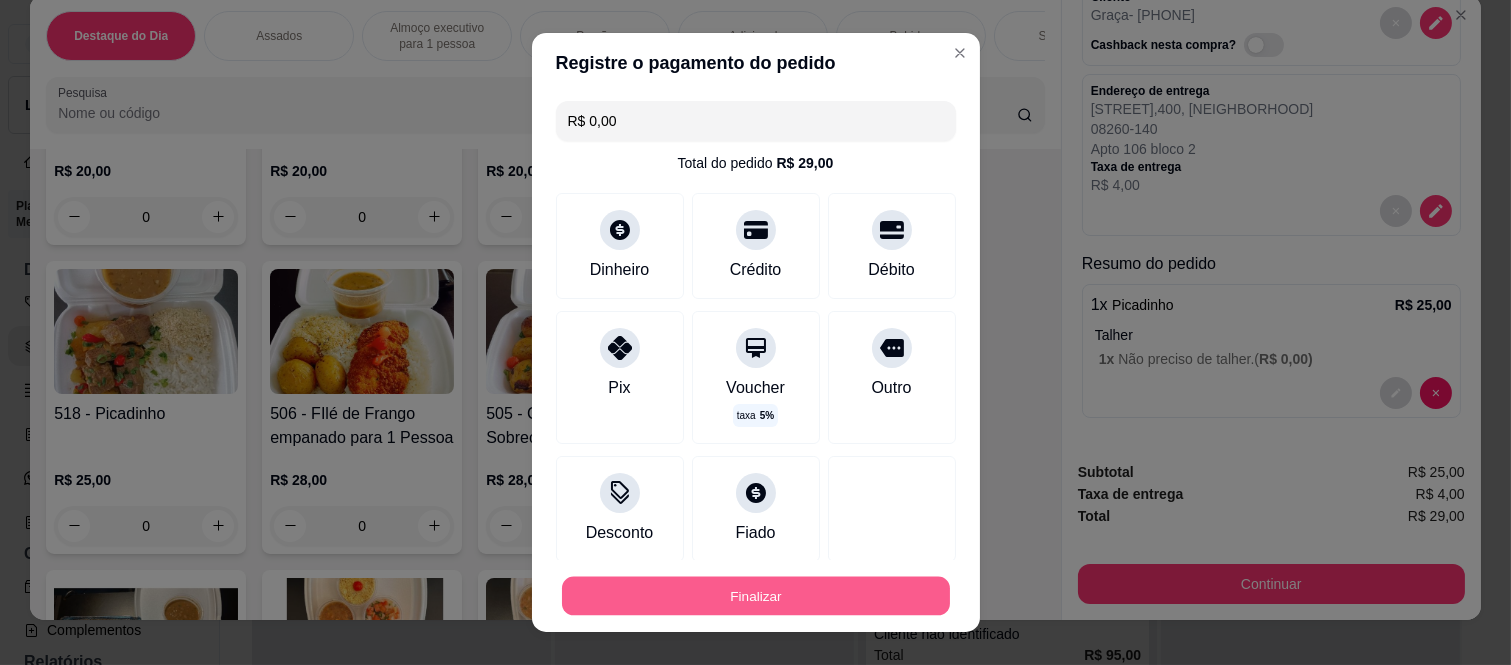 click on "Finalizar" at bounding box center (756, 595) 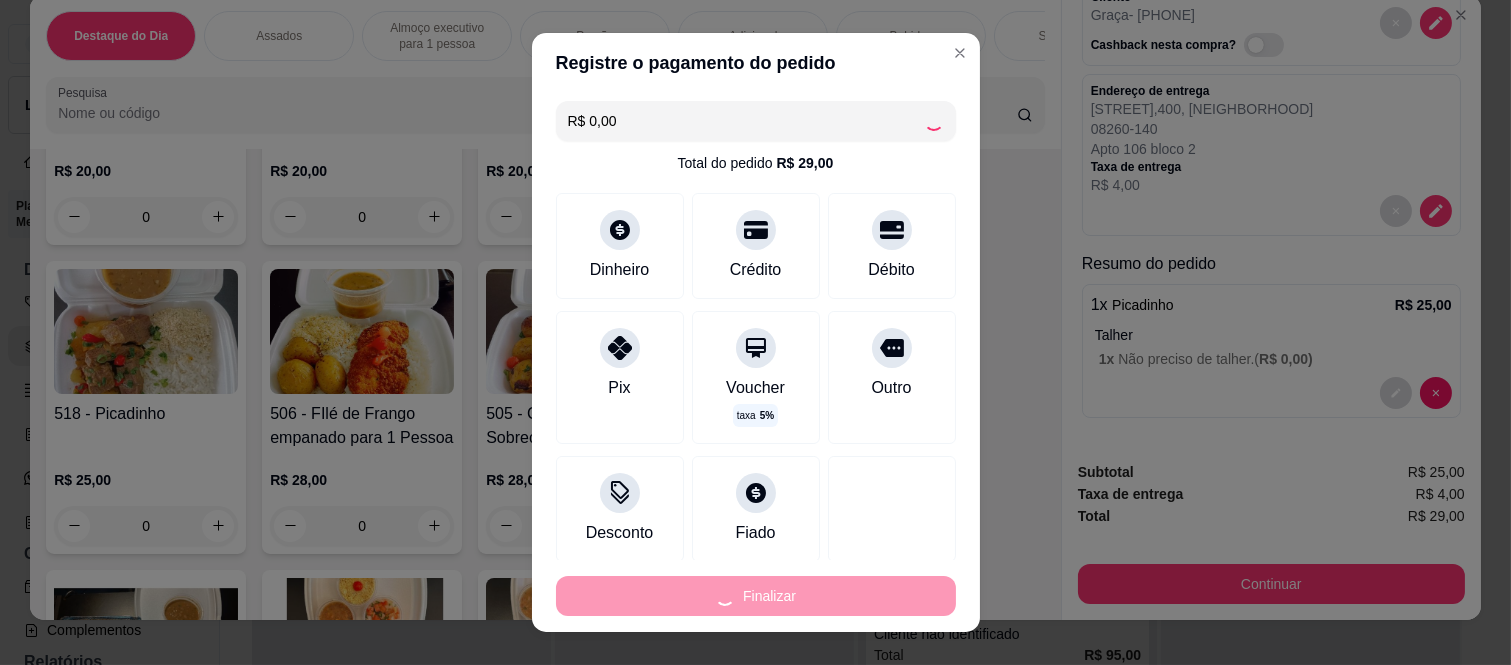 type on "-R$ 29,00" 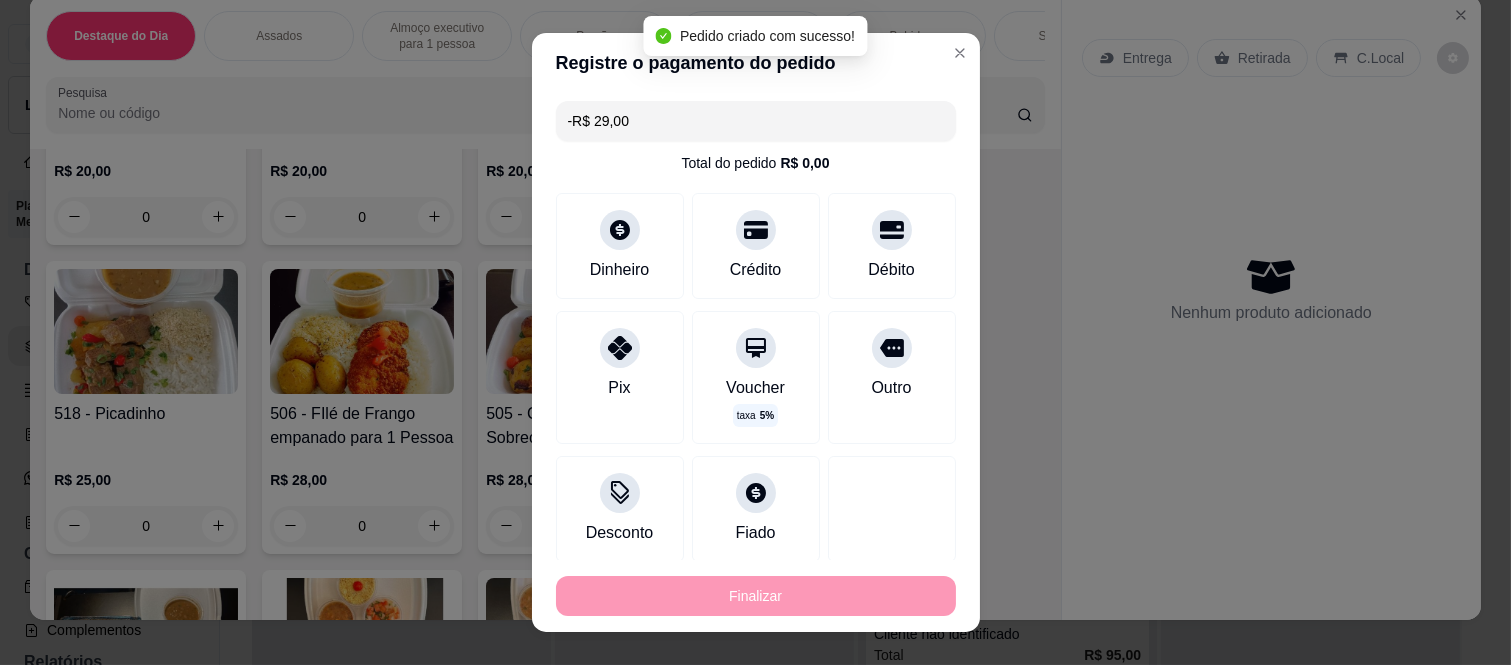 scroll, scrollTop: 0, scrollLeft: 0, axis: both 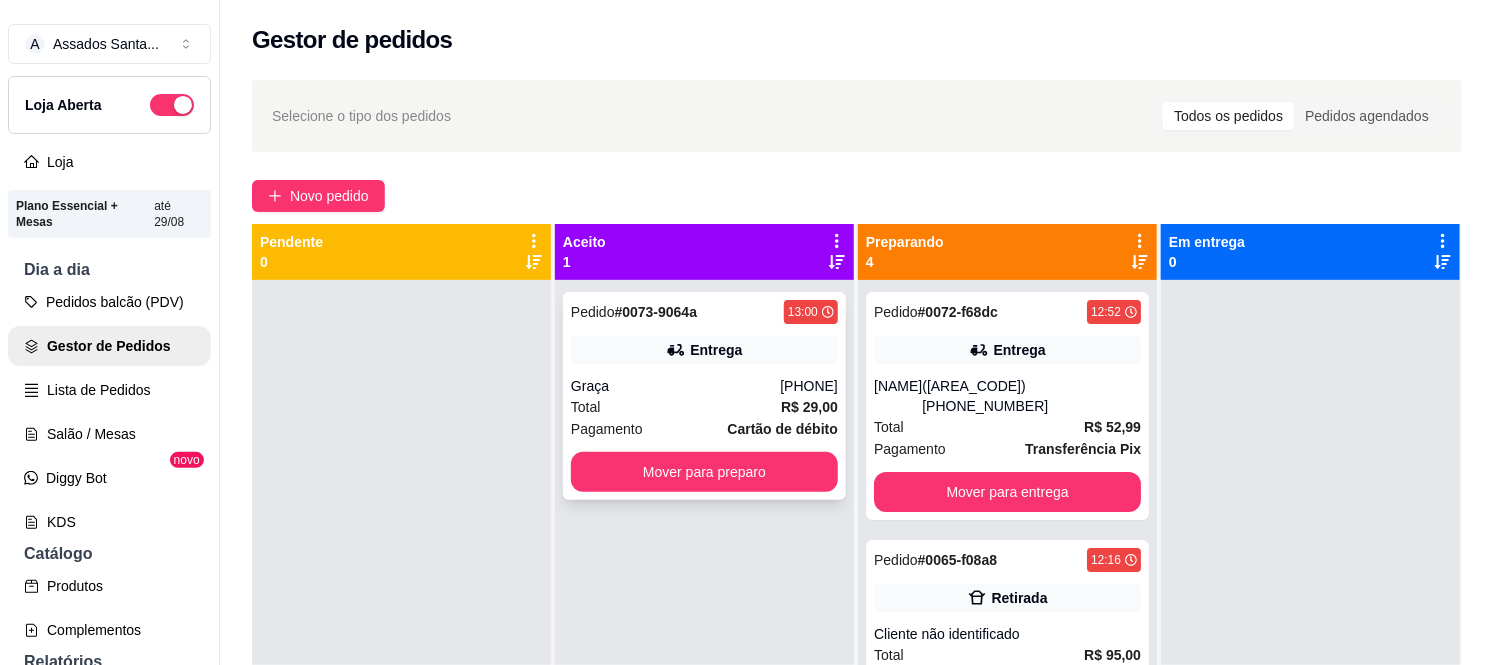 click on "Pedido  # 0073-9064a 13:00 Entrega Graça  (11) 94014-5434 Total R$ 29,00 Pagamento Cartão de débito Mover para preparo" at bounding box center (704, 396) 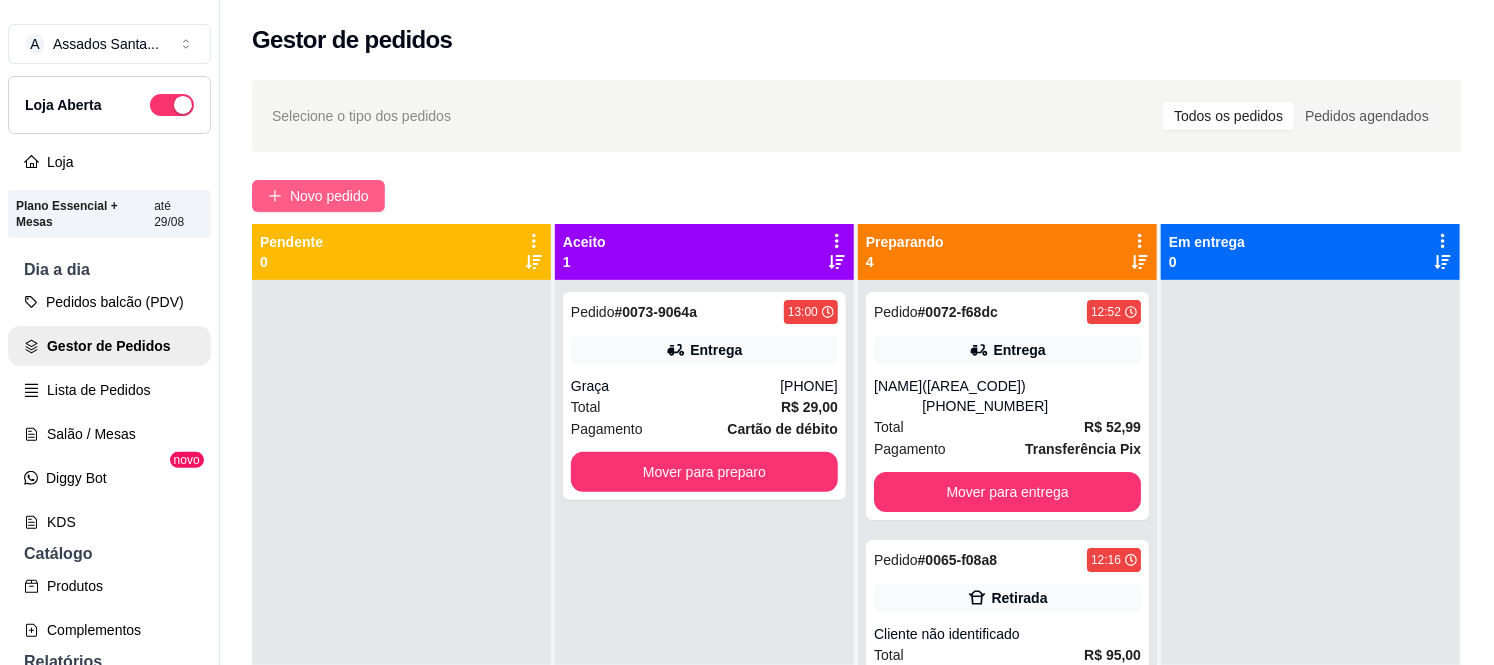 click on "Novo pedido" at bounding box center (318, 196) 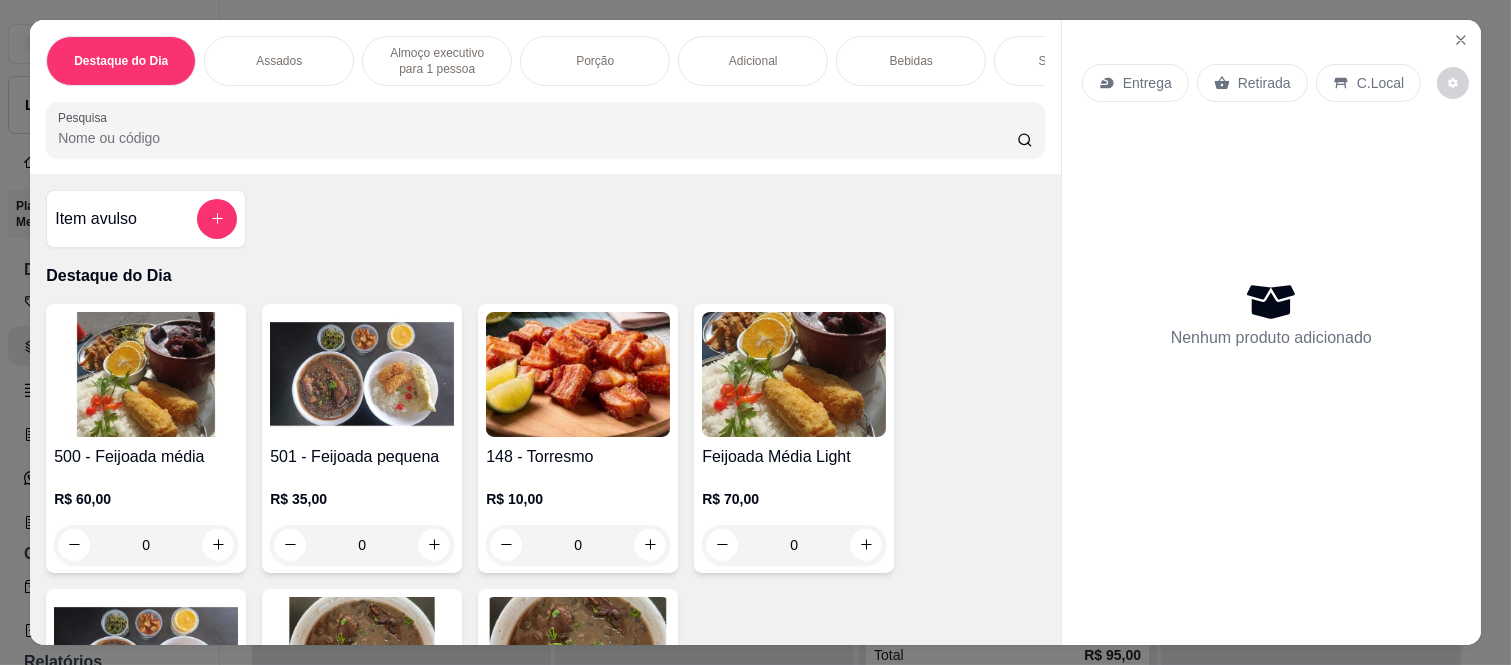 click on "Assados" at bounding box center [279, 61] 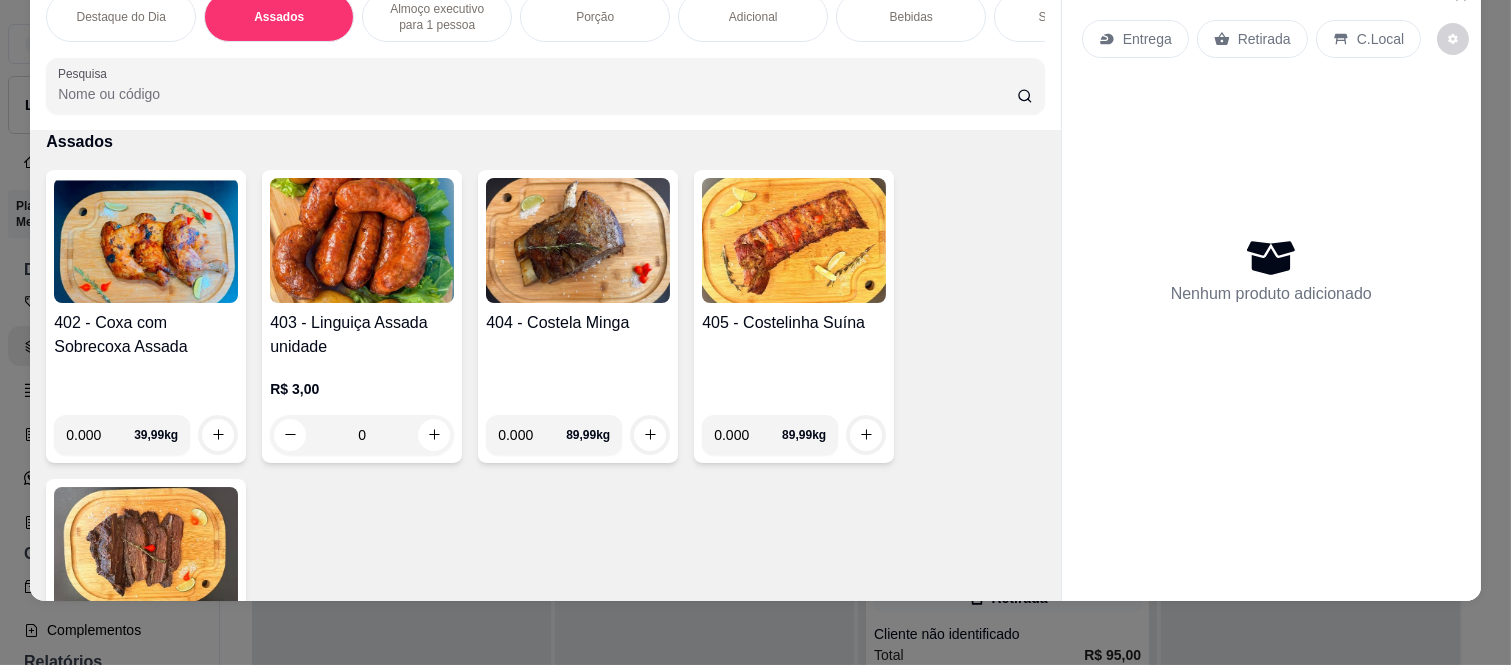 click on "Almoço executivo para 1 pessoa" at bounding box center [437, 17] 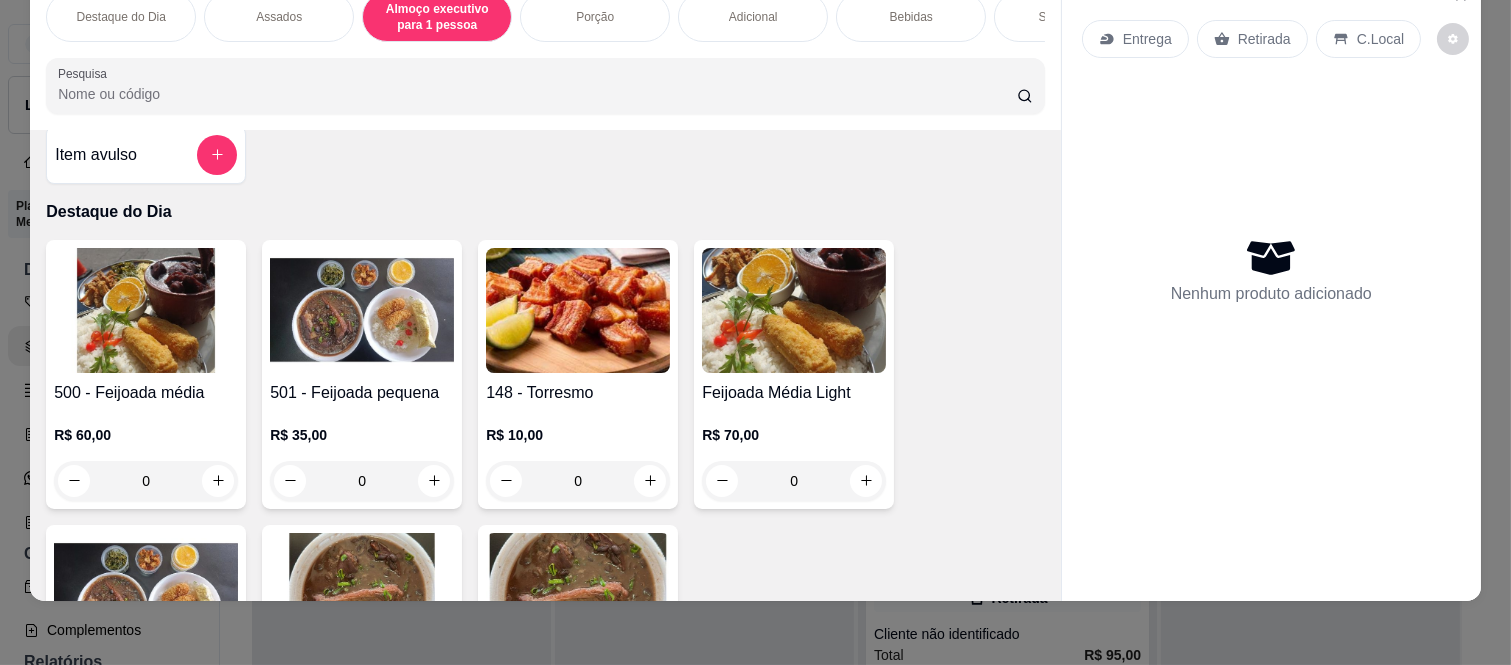 scroll, scrollTop: 0, scrollLeft: 0, axis: both 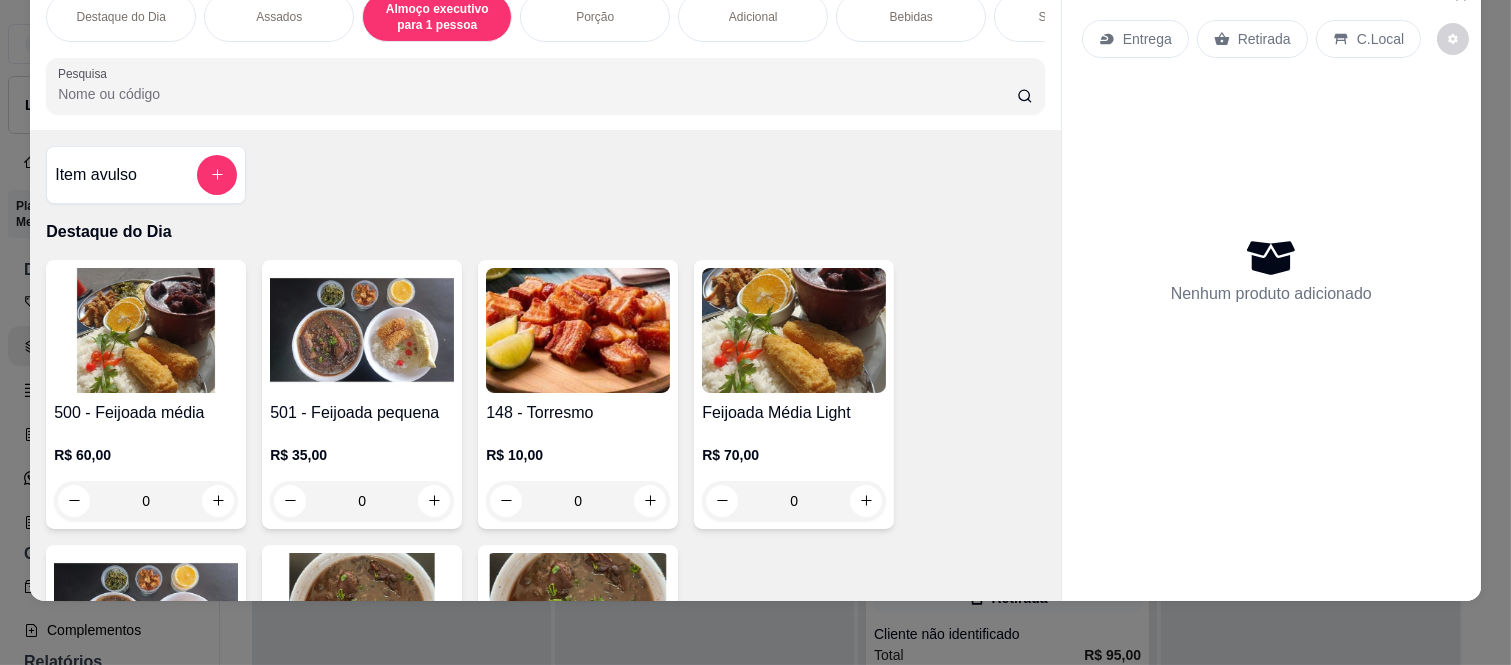 click on "0" at bounding box center (146, 501) 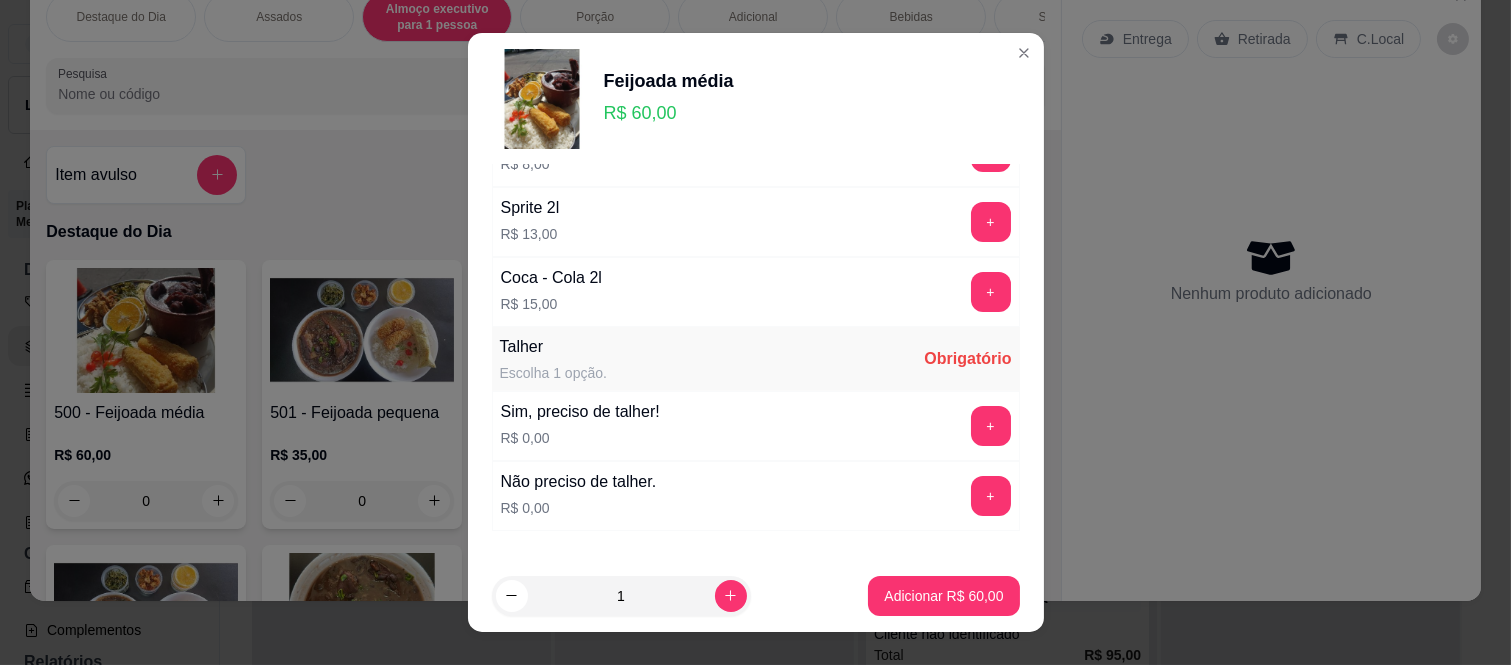 scroll, scrollTop: 1156, scrollLeft: 0, axis: vertical 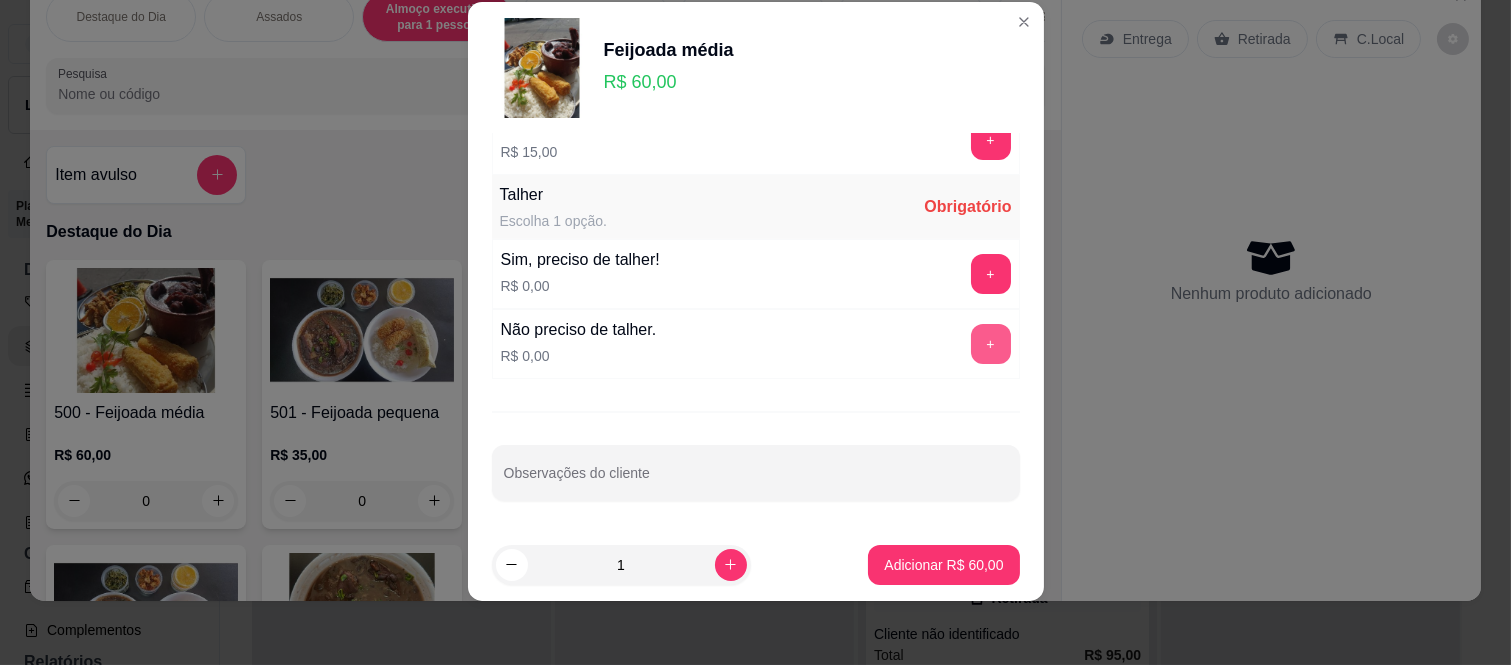 click on "+" at bounding box center [991, 344] 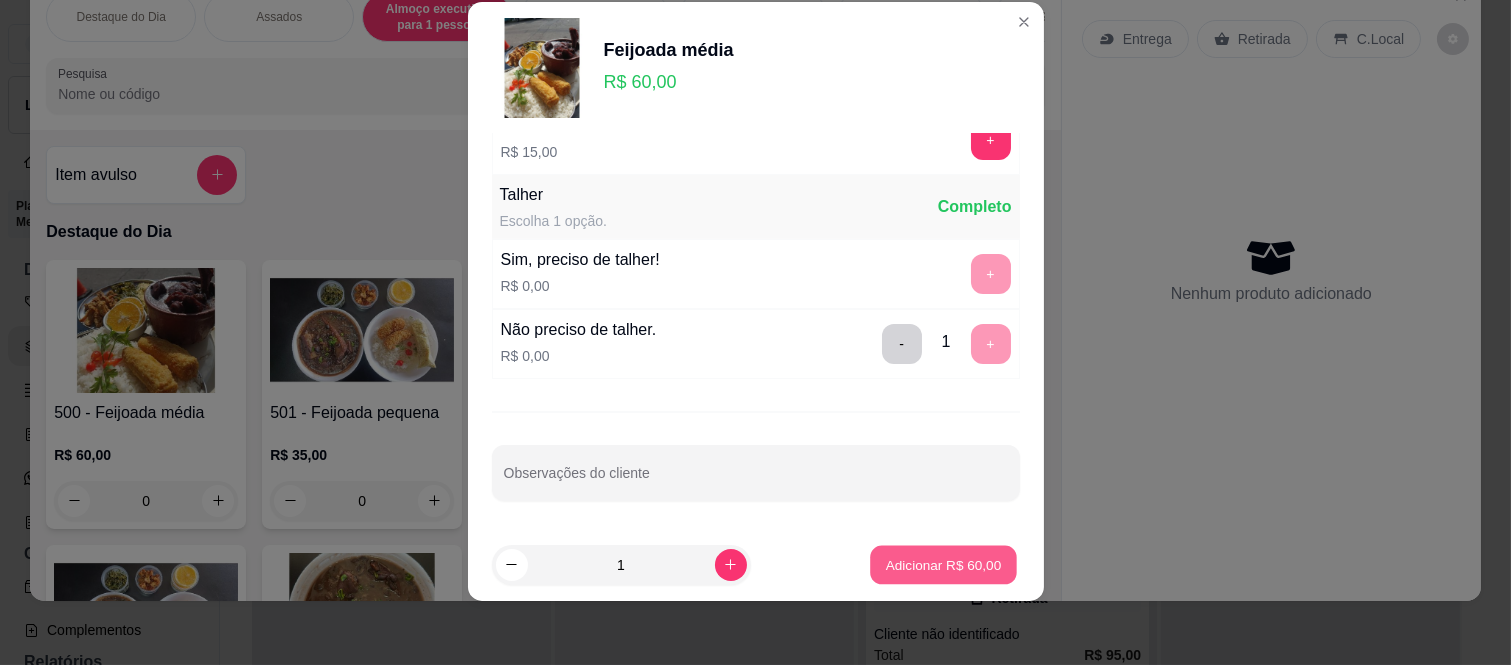 click on "Adicionar   R$ 60,00" at bounding box center (944, 564) 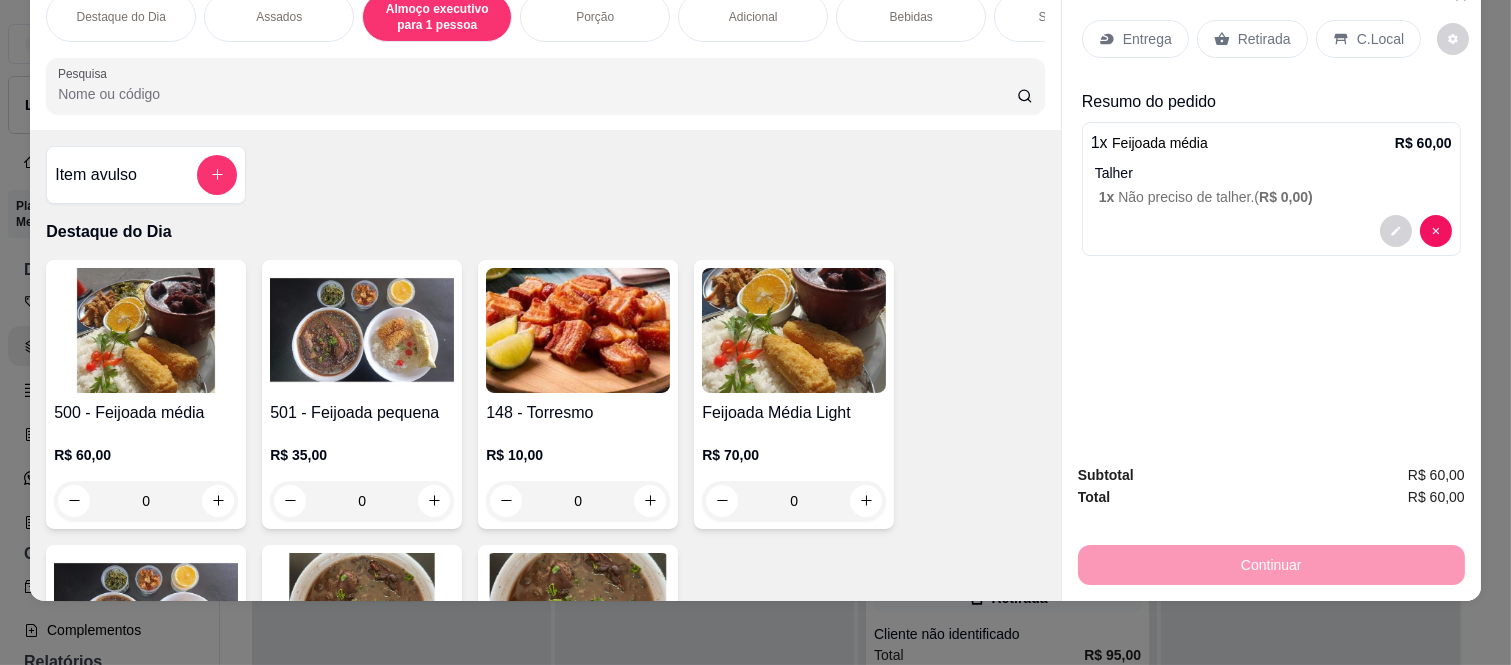 click 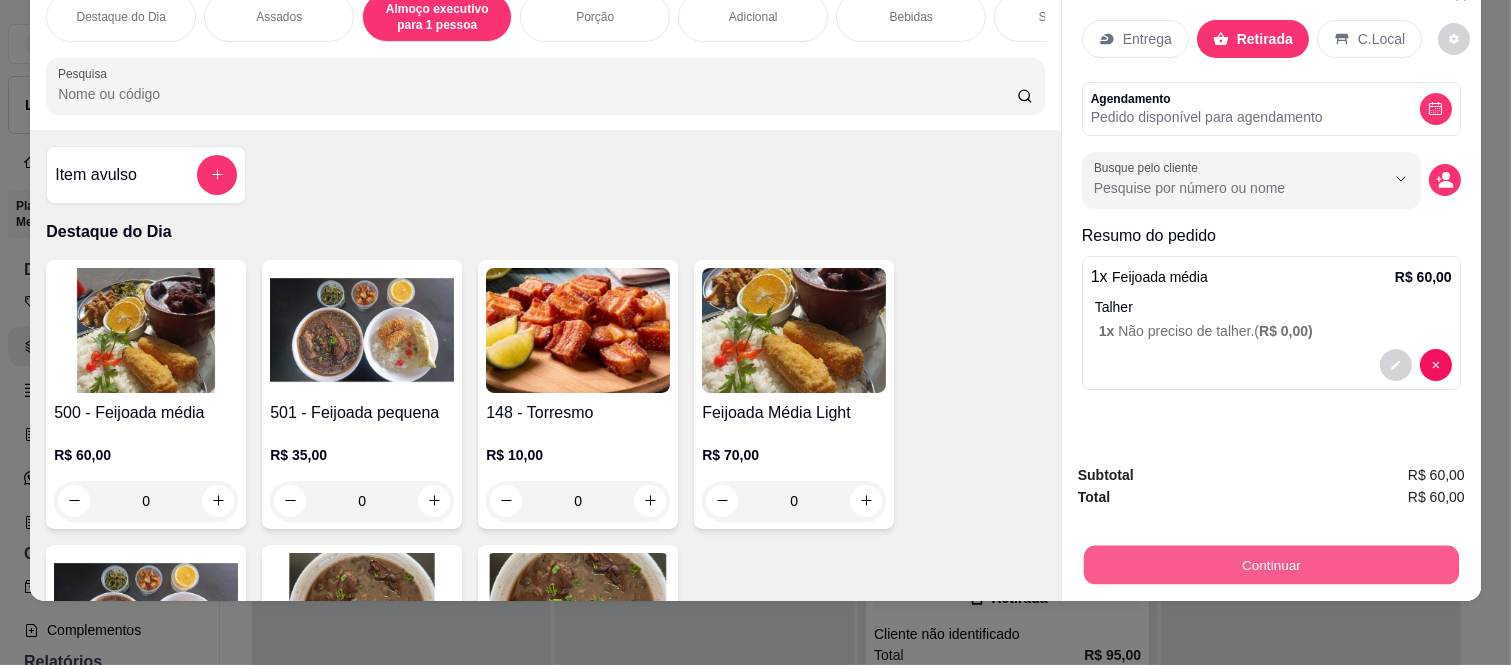 click on "Continuar" at bounding box center [1271, 565] 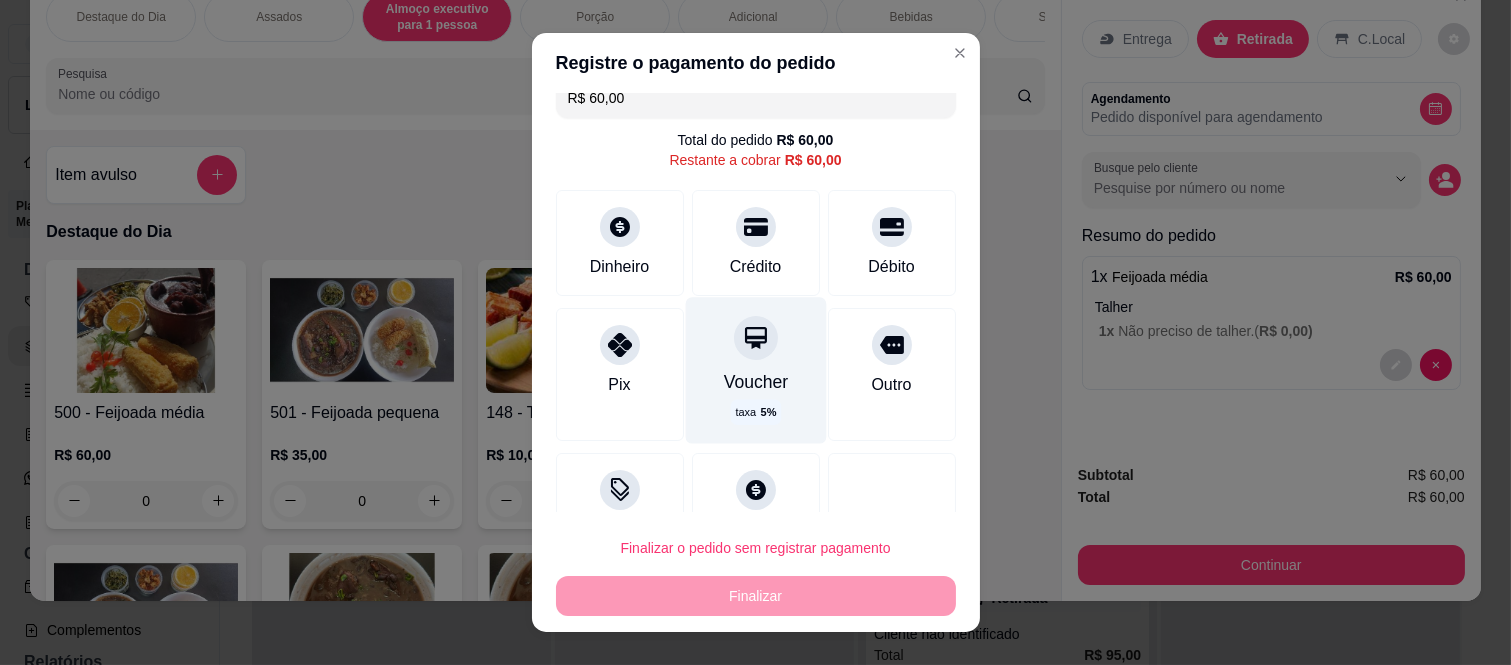 scroll, scrollTop: 0, scrollLeft: 0, axis: both 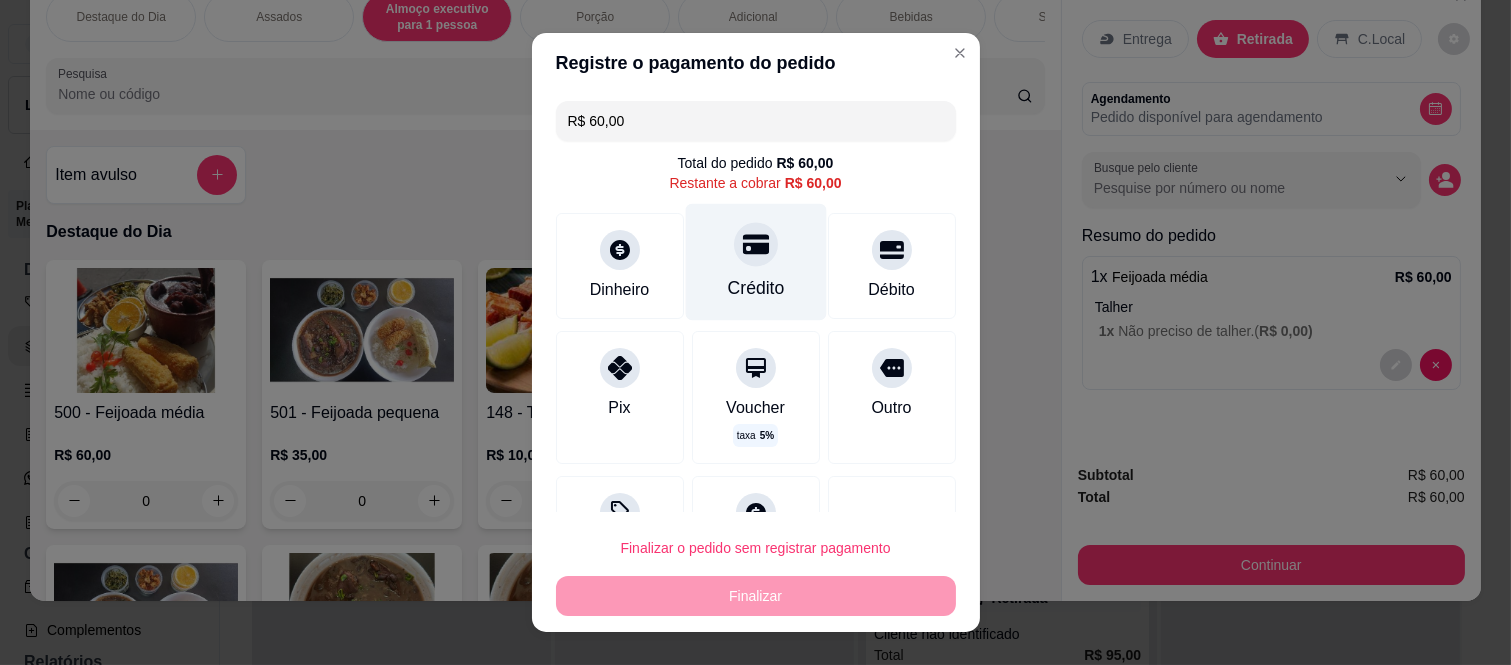 click on "Crédito" at bounding box center [755, 262] 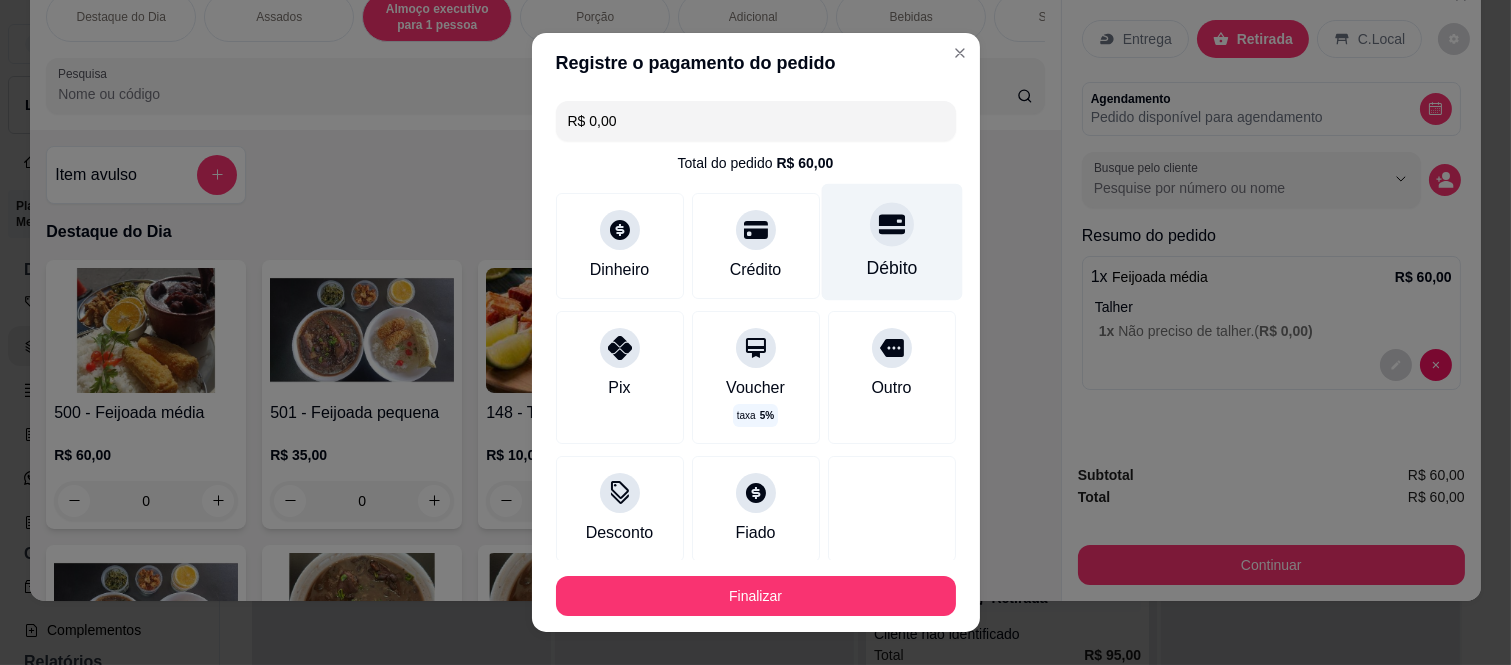 click on "Débito" at bounding box center [891, 242] 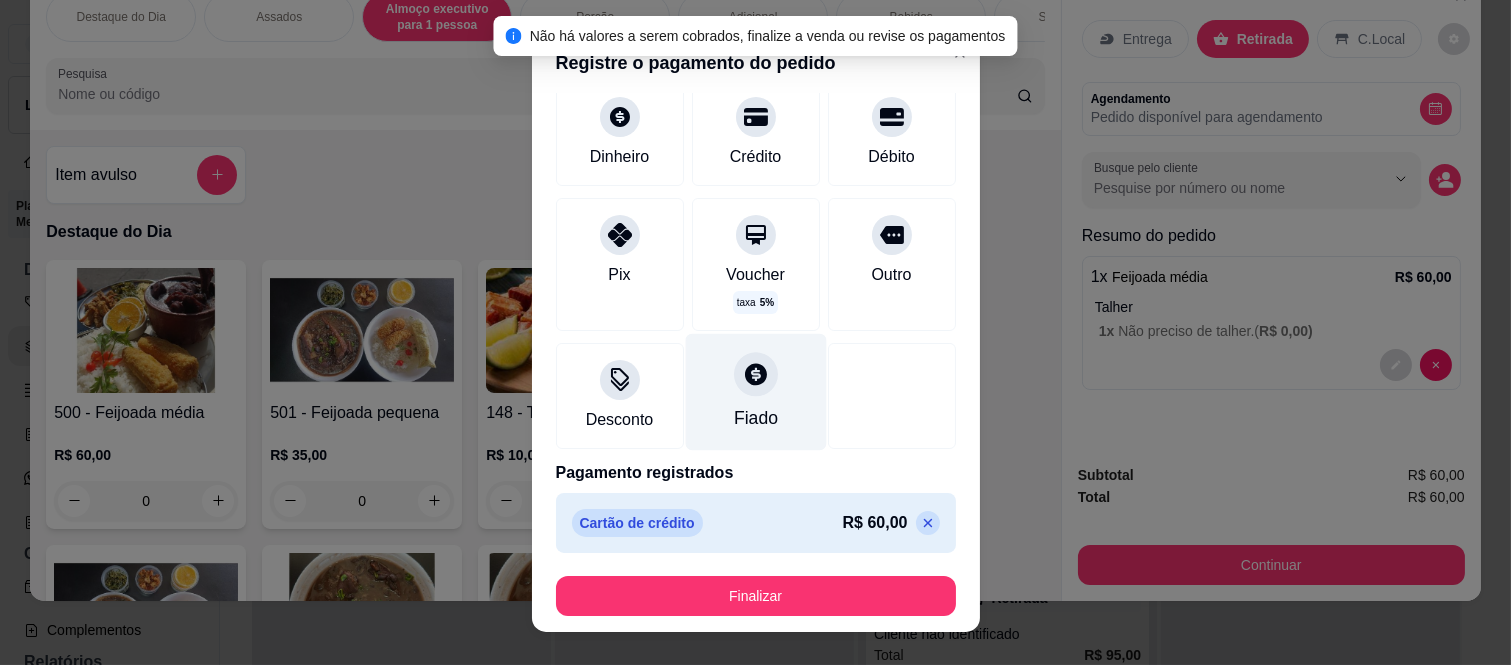 scroll, scrollTop: 114, scrollLeft: 0, axis: vertical 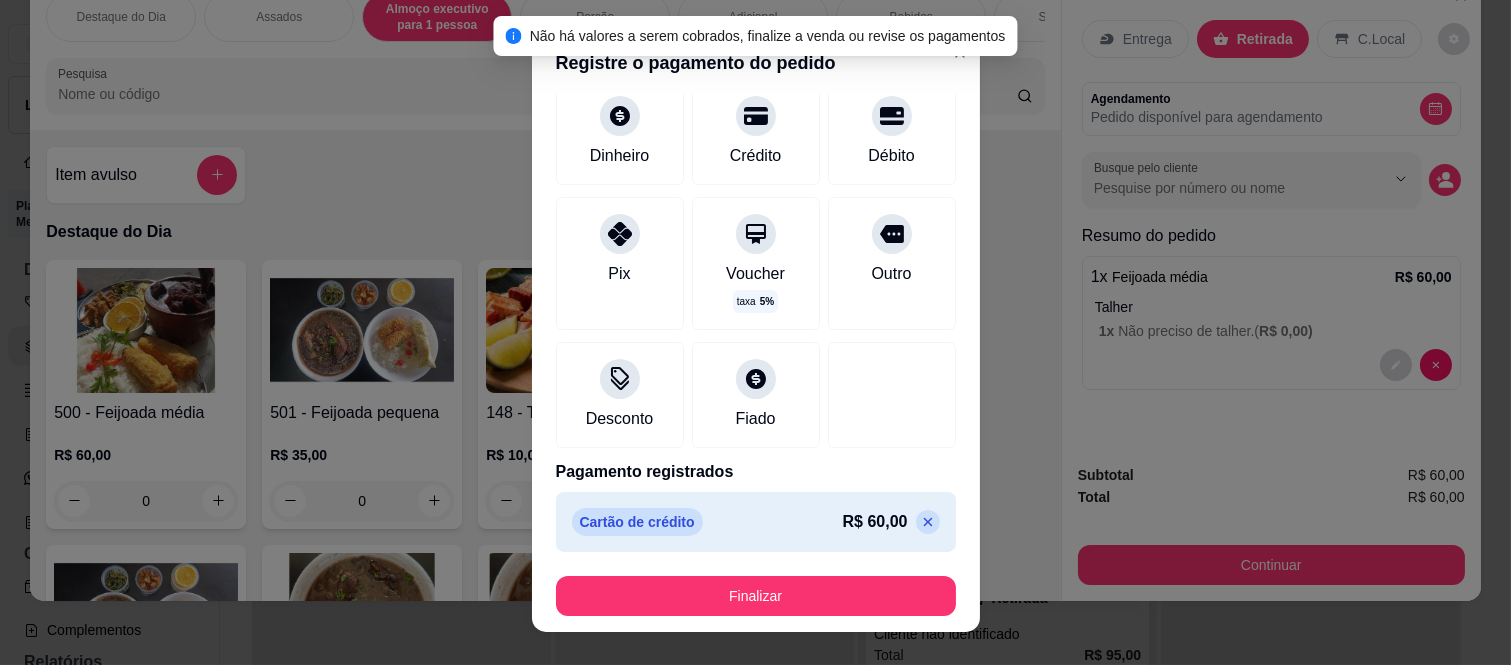 click 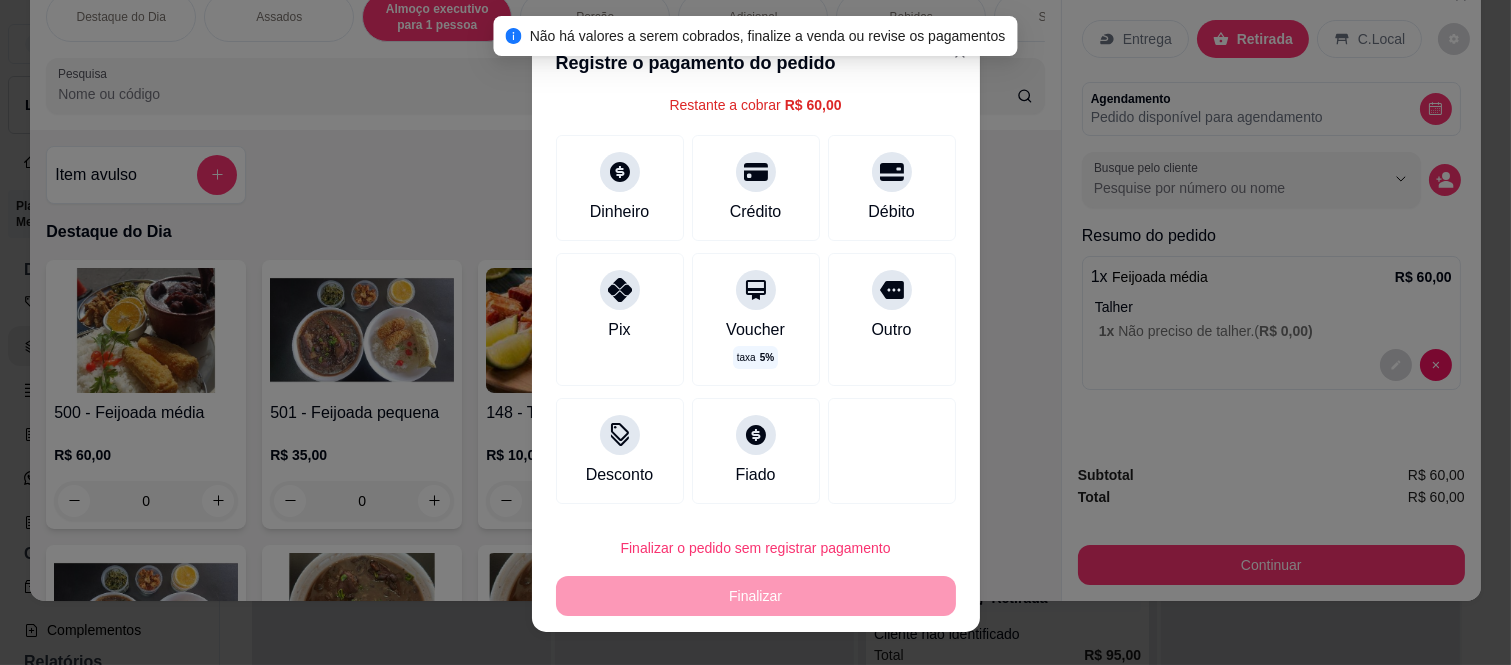 scroll, scrollTop: 78, scrollLeft: 0, axis: vertical 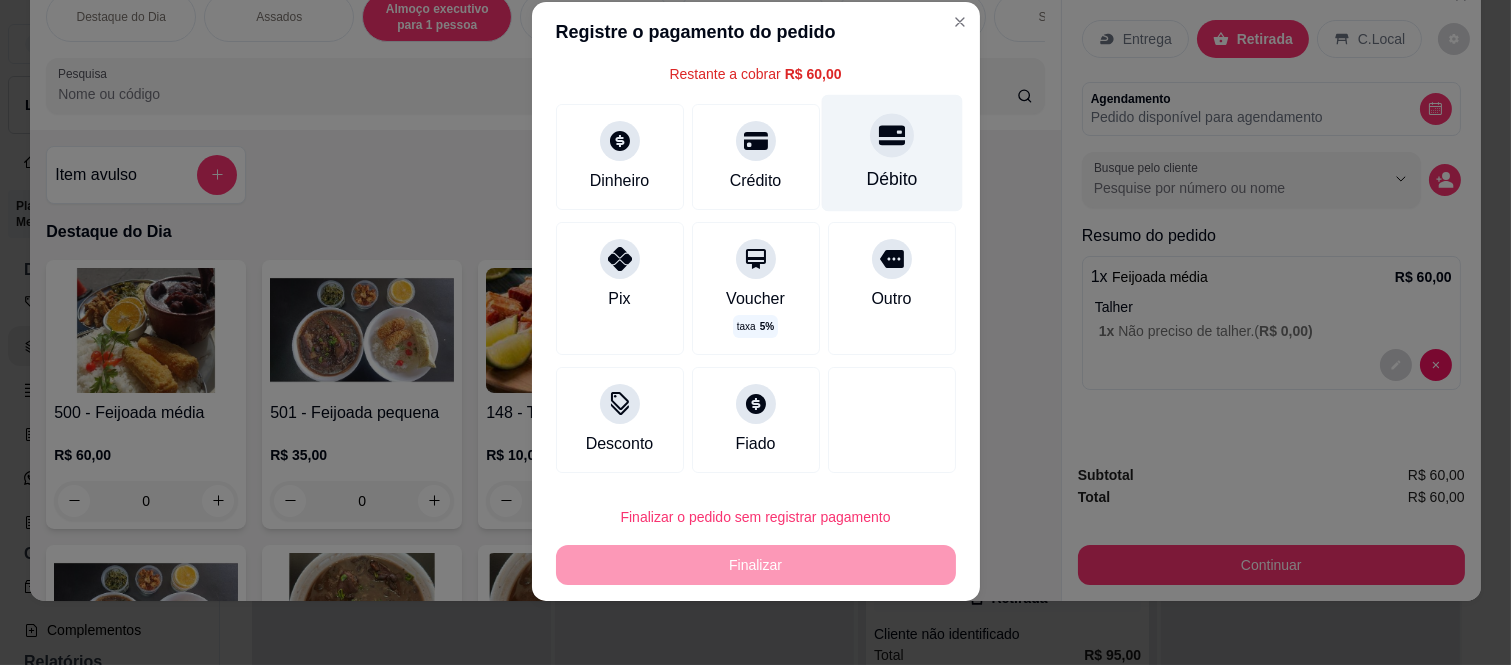 click on "Débito" at bounding box center [891, 153] 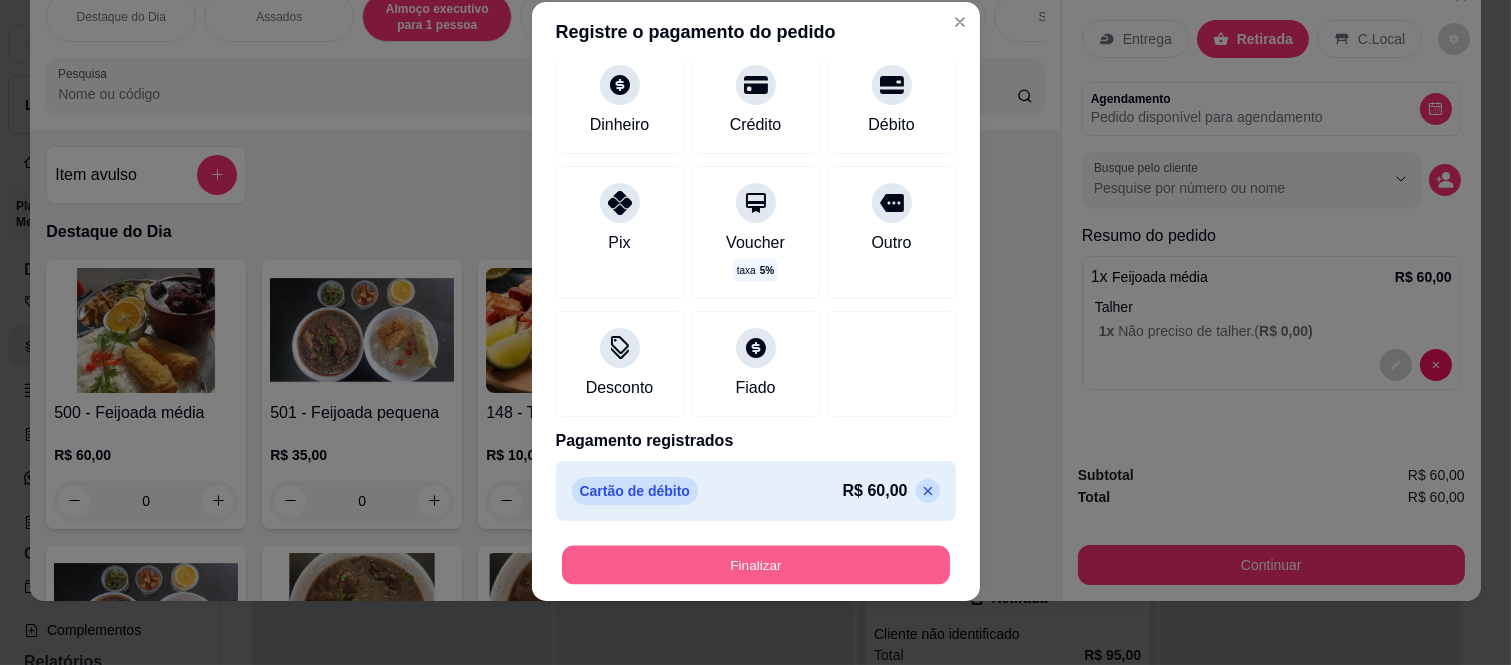 click on "Finalizar" at bounding box center [756, 564] 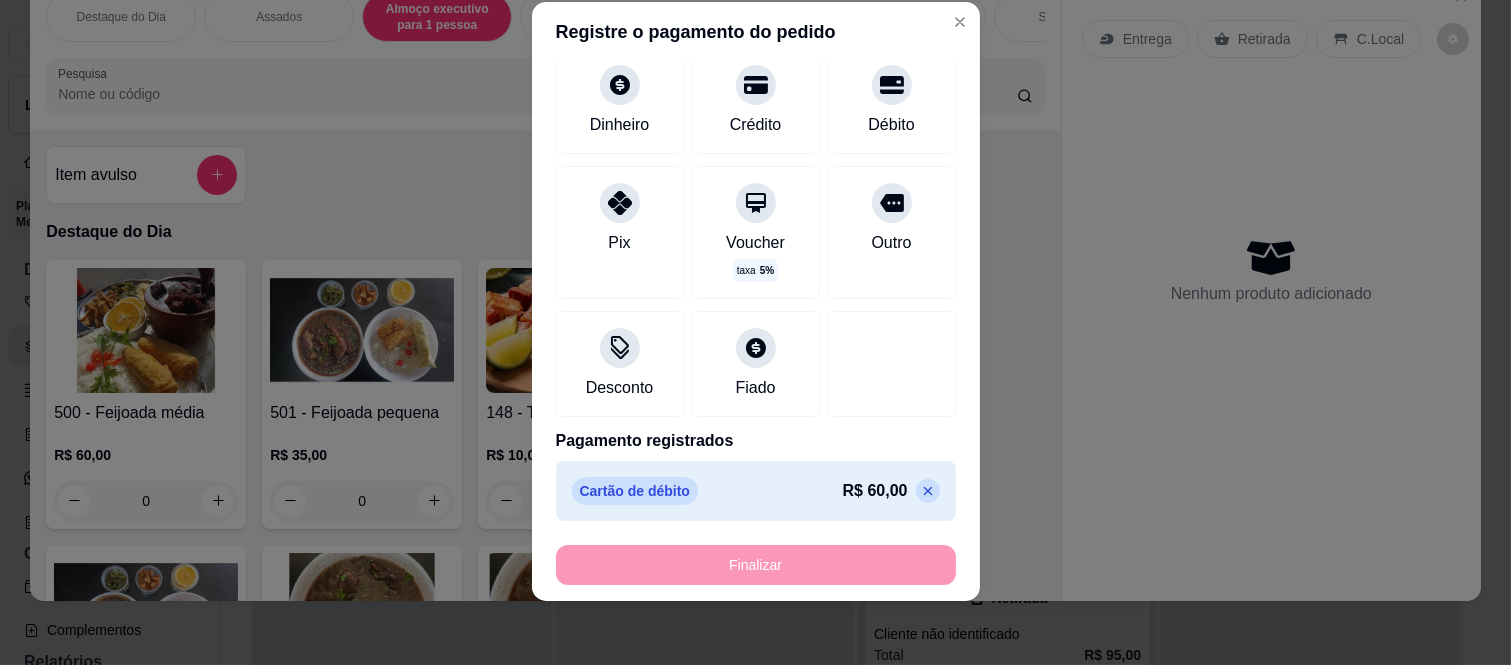 type on "-R$ 60,00" 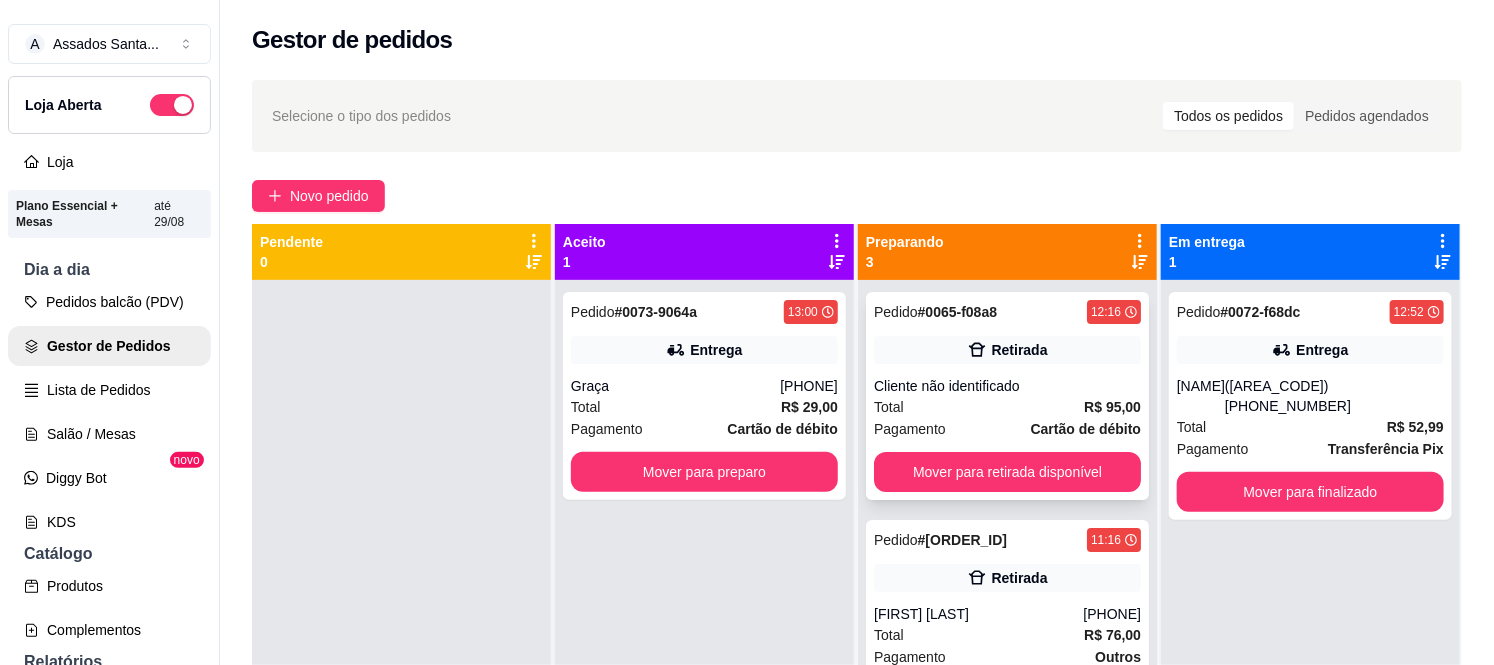 click on "# 0065-f08a8" at bounding box center [957, 312] 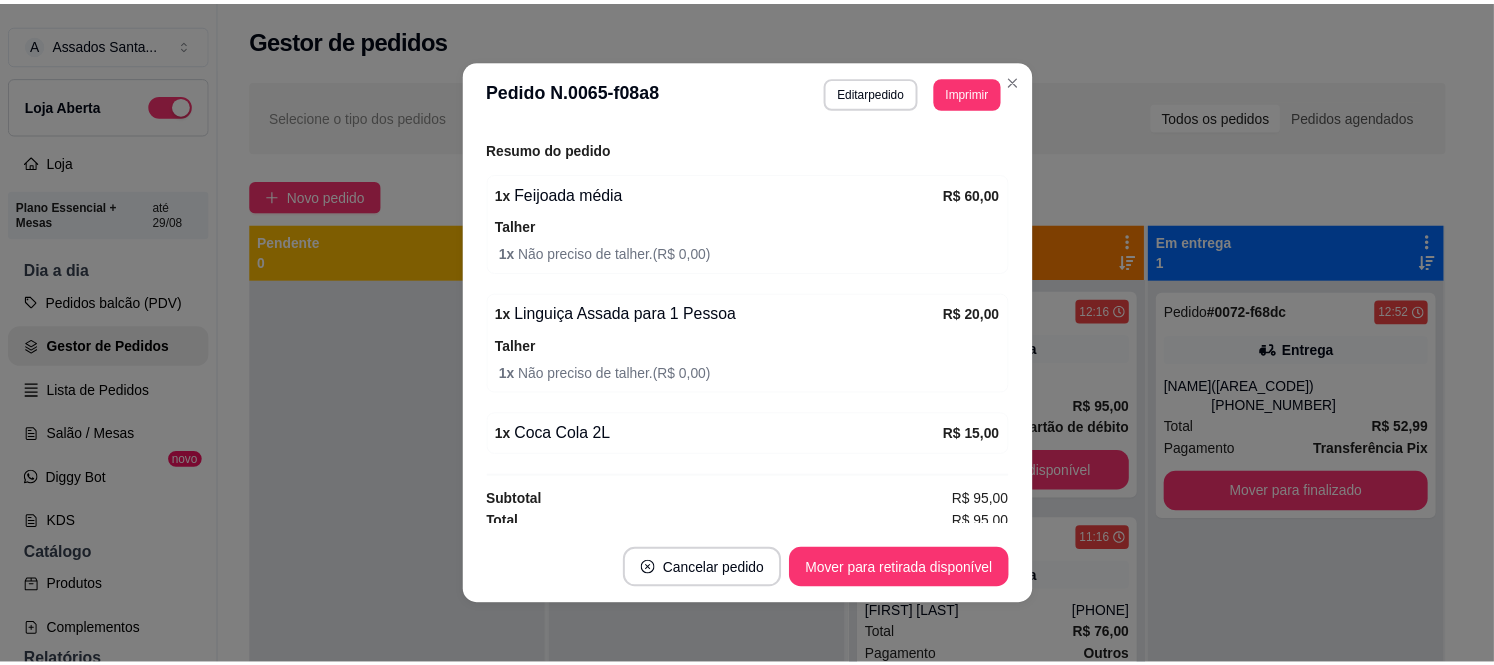 scroll, scrollTop: 366, scrollLeft: 0, axis: vertical 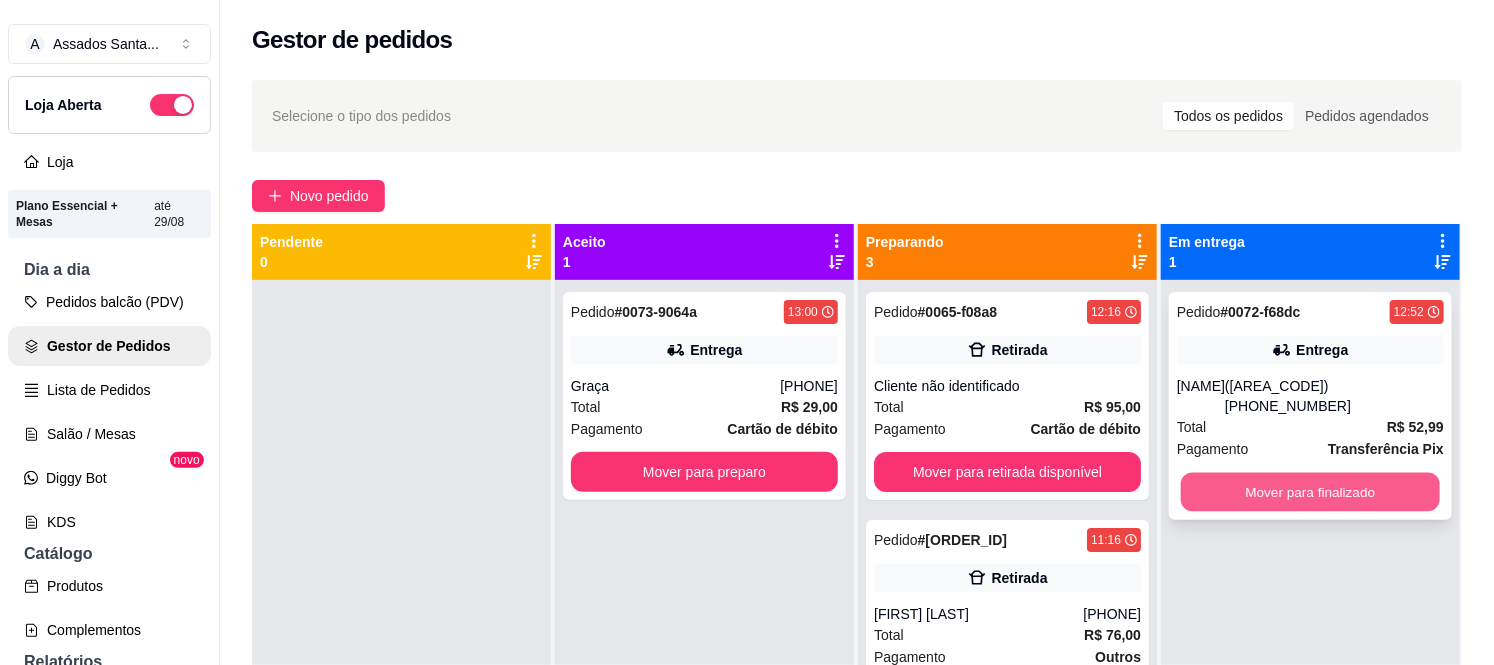 click on "Mover para finalizado" at bounding box center (1310, 492) 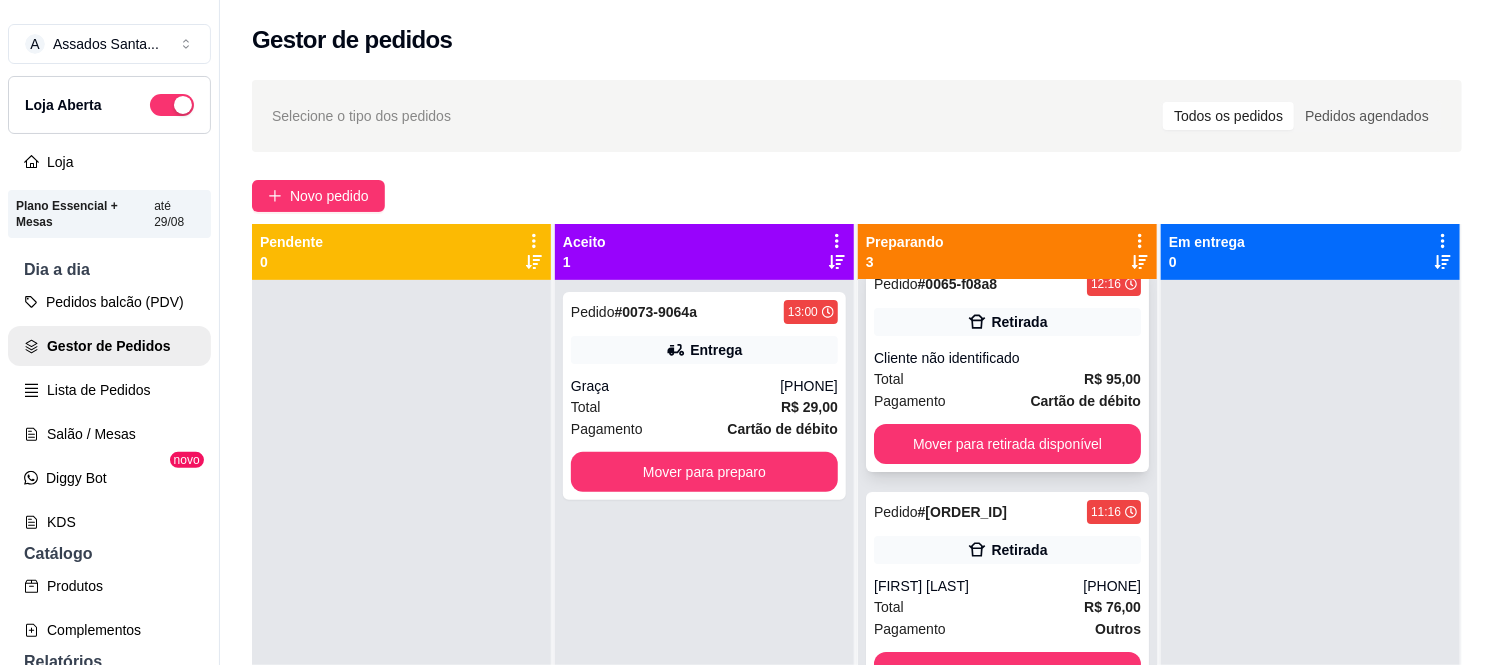 scroll, scrollTop: 37, scrollLeft: 0, axis: vertical 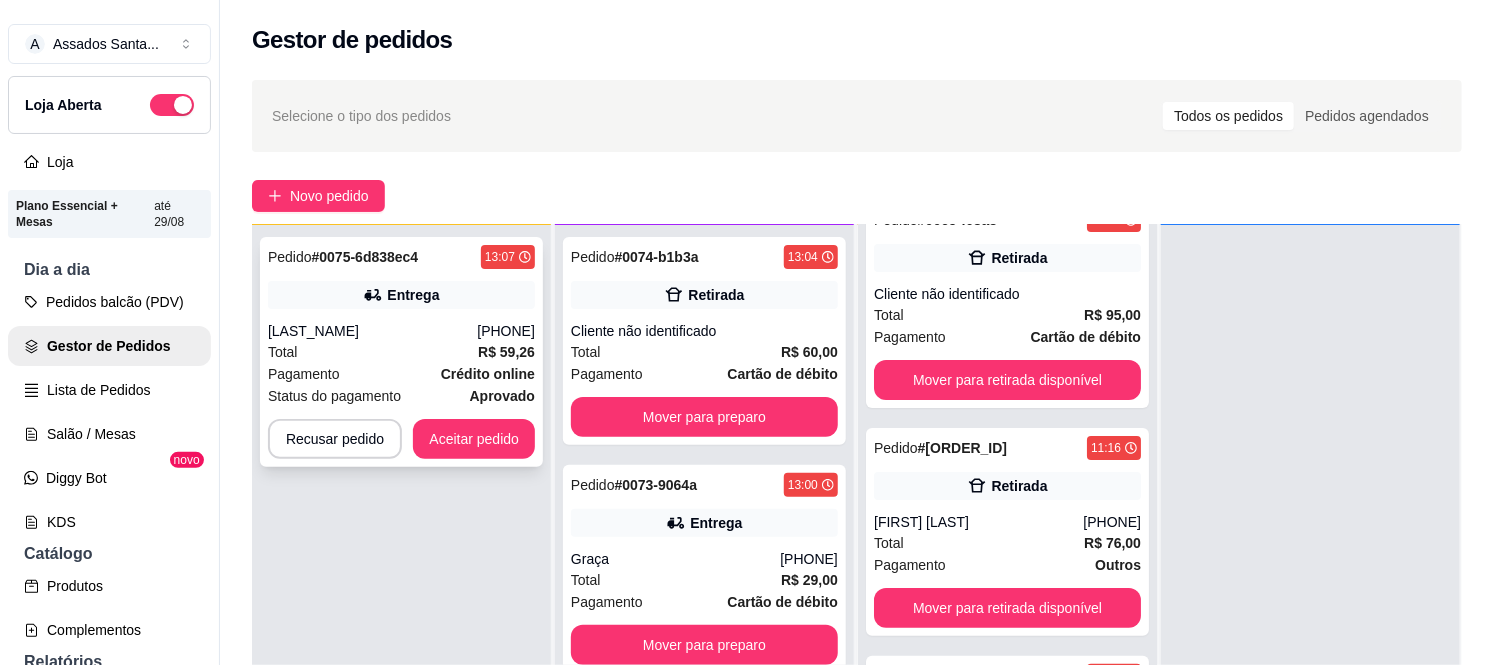 click on "Status do pagamento" at bounding box center [334, 396] 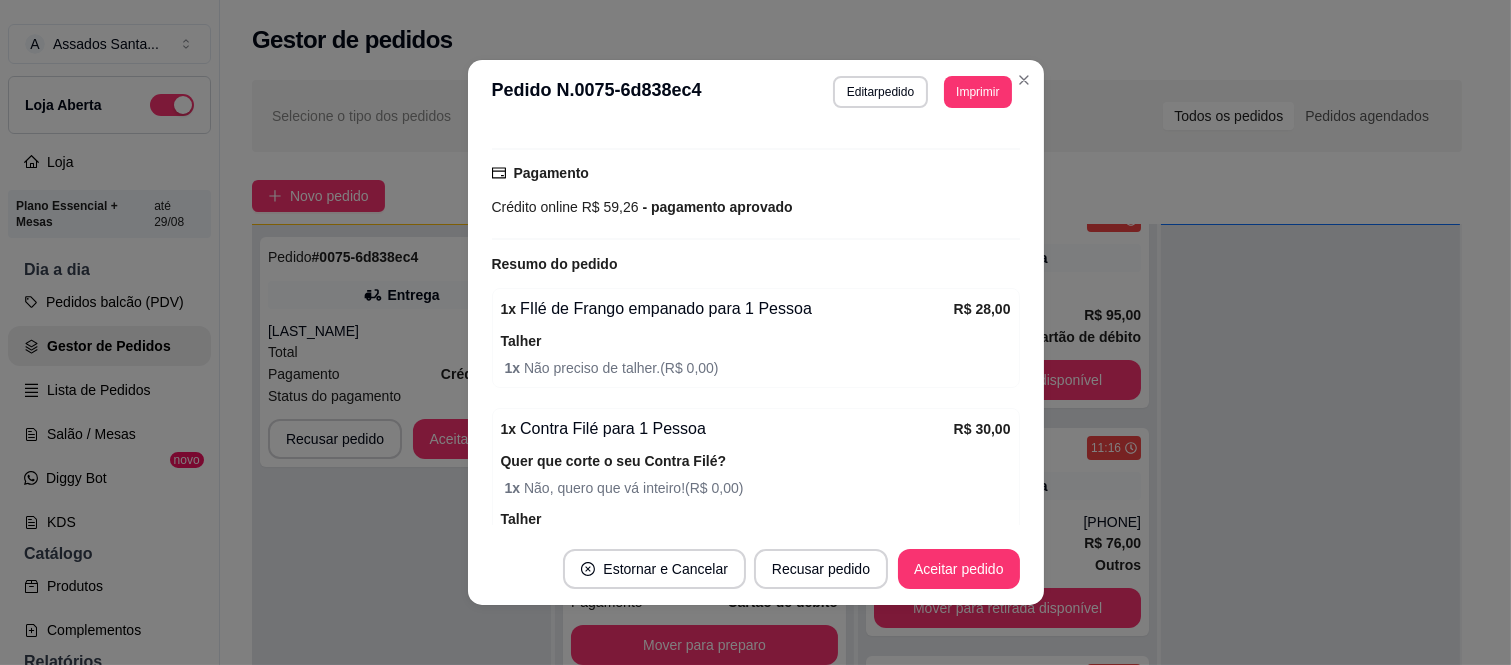 scroll, scrollTop: 666, scrollLeft: 0, axis: vertical 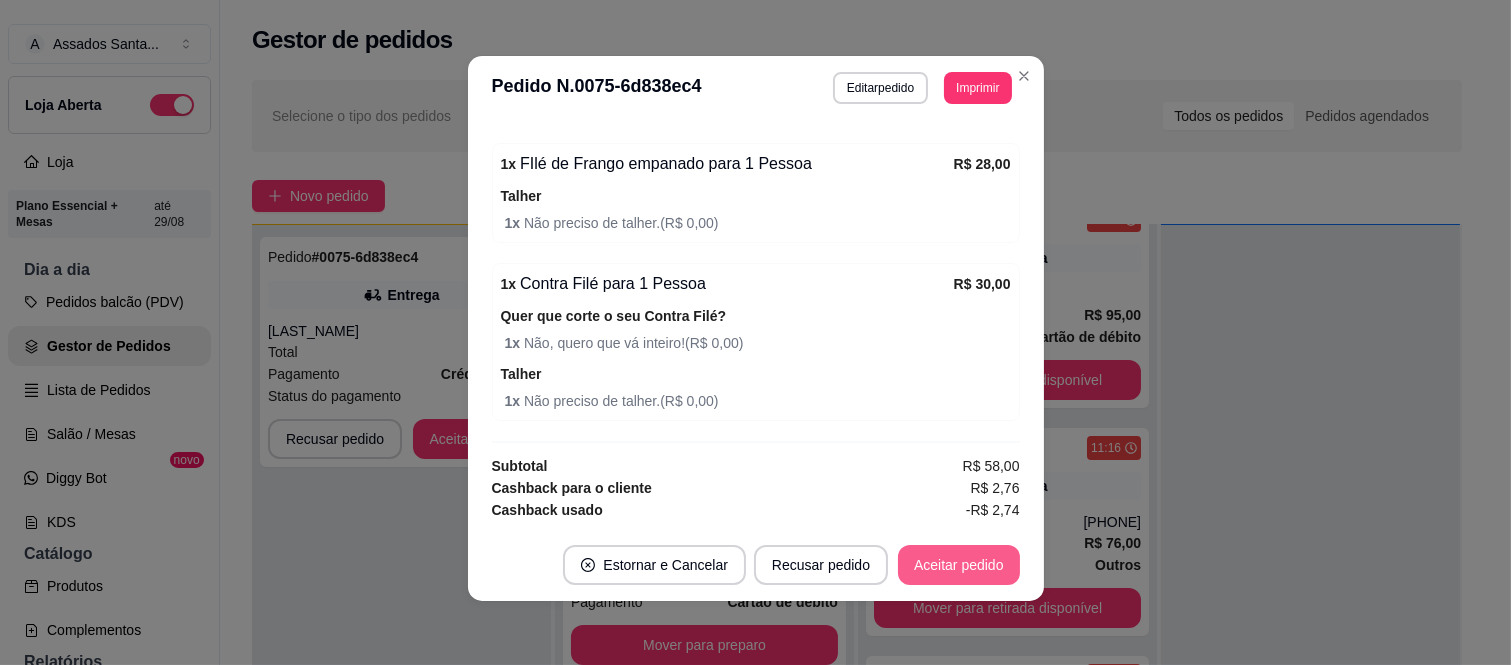 click on "Aceitar pedido" at bounding box center (959, 565) 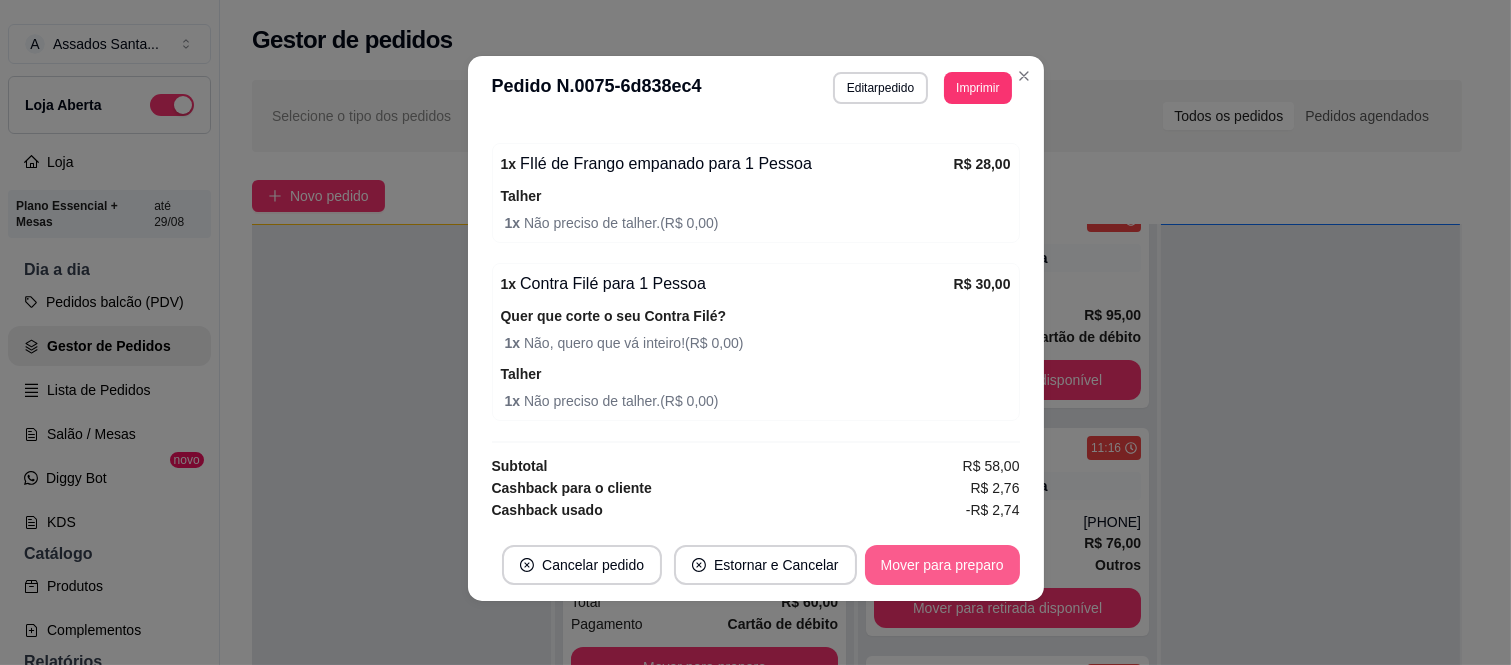 click on "Mover para preparo" at bounding box center [942, 565] 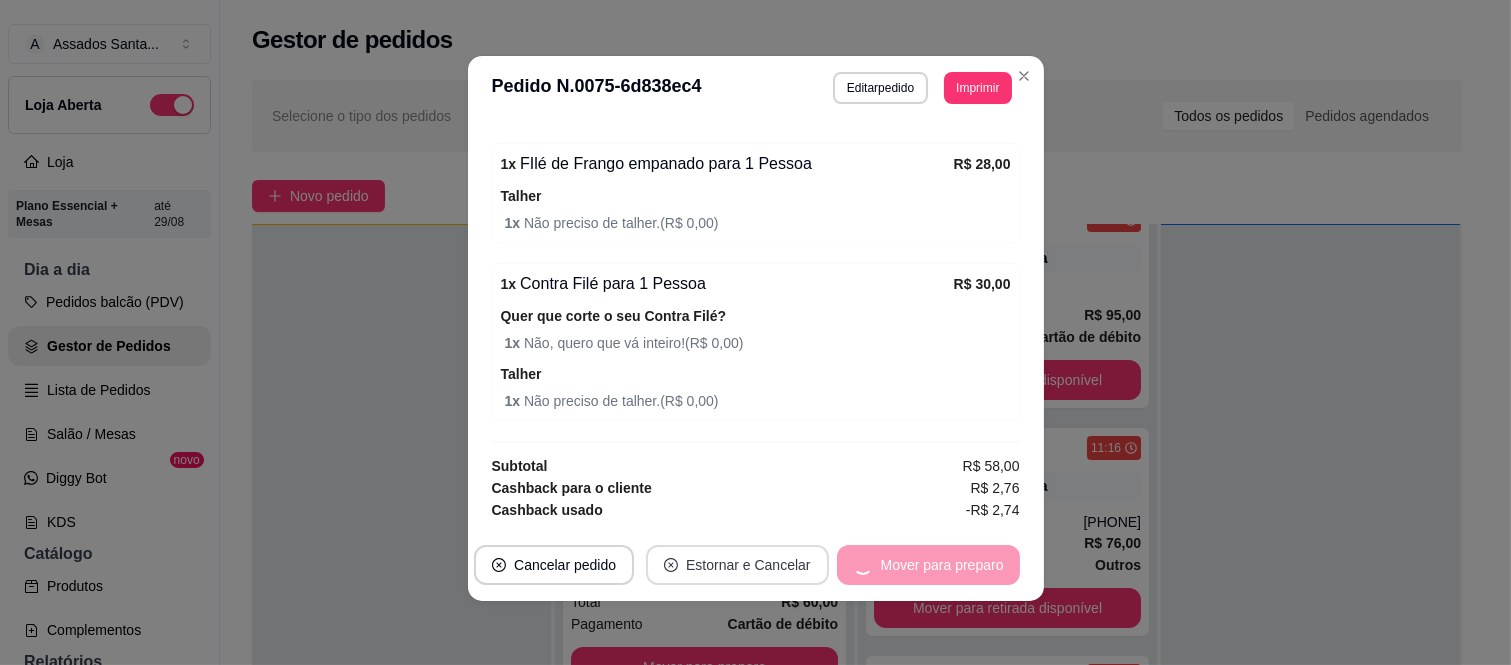 scroll, scrollTop: 287, scrollLeft: 0, axis: vertical 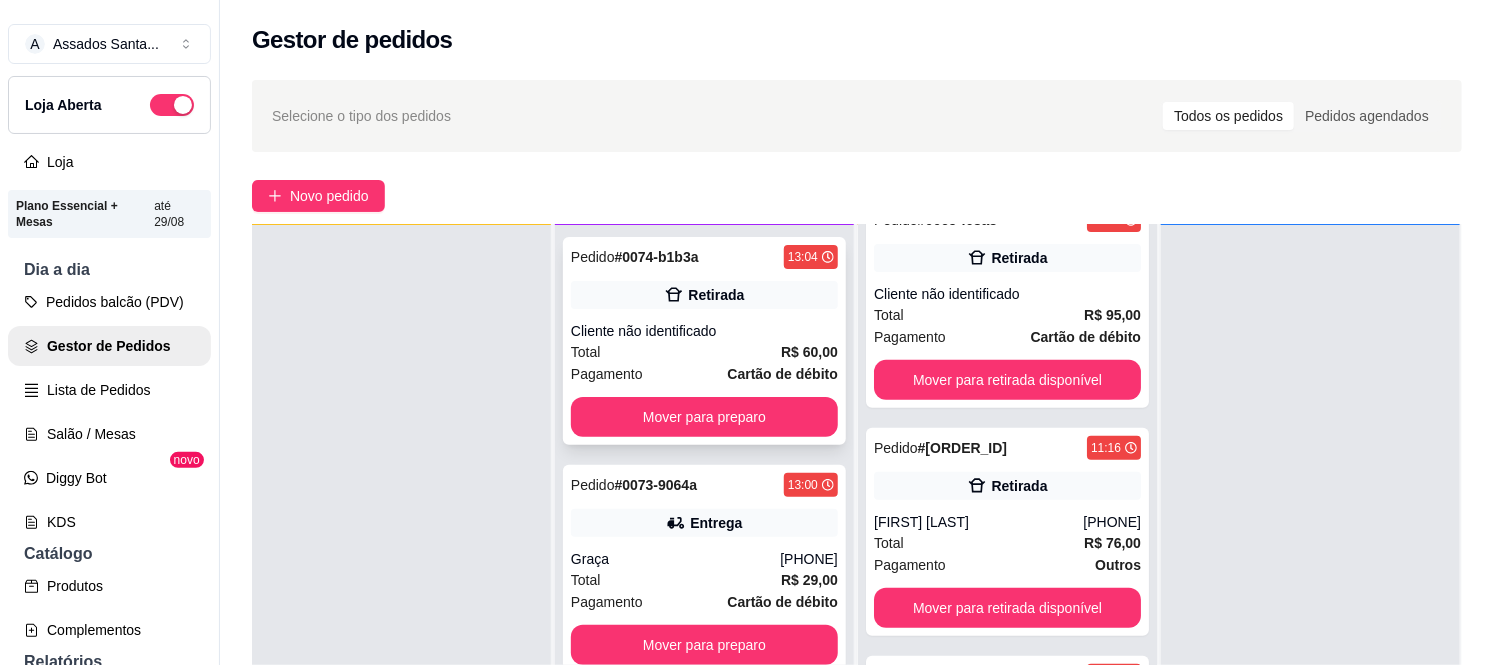 click on "Pedido  # 0074-b1b3a 13:04 Retirada Cliente não identificado Total R$ 60,00 Pagamento Cartão de débito Mover para preparo" at bounding box center [704, 341] 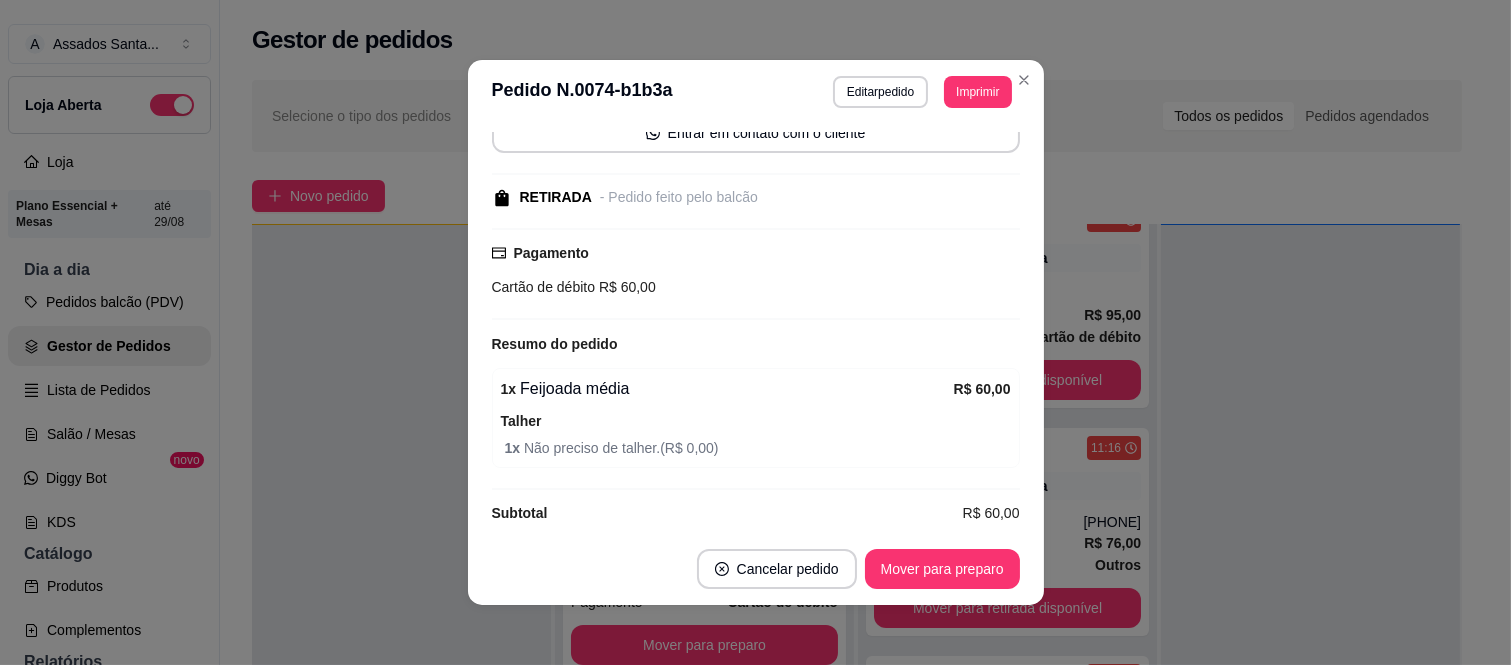 scroll, scrollTop: 184, scrollLeft: 0, axis: vertical 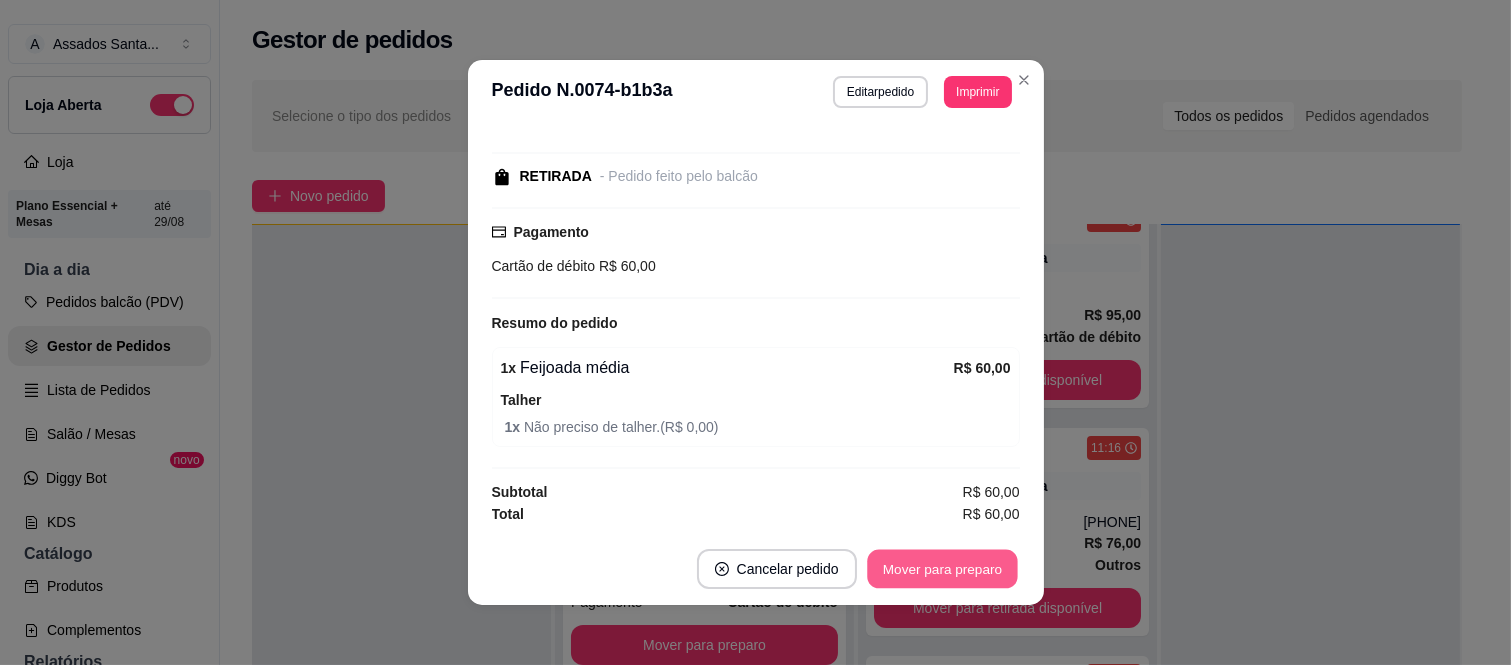 click on "Mover para preparo" at bounding box center [942, 569] 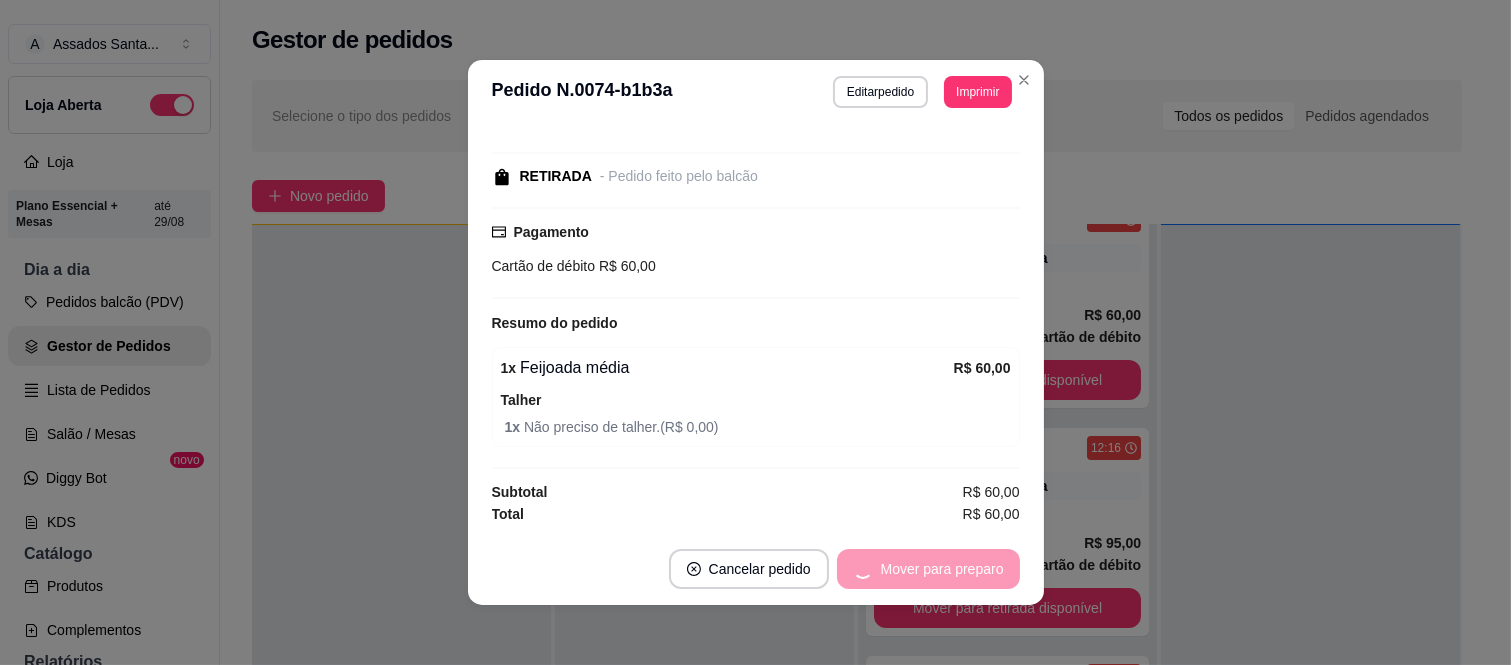 scroll, scrollTop: 515, scrollLeft: 0, axis: vertical 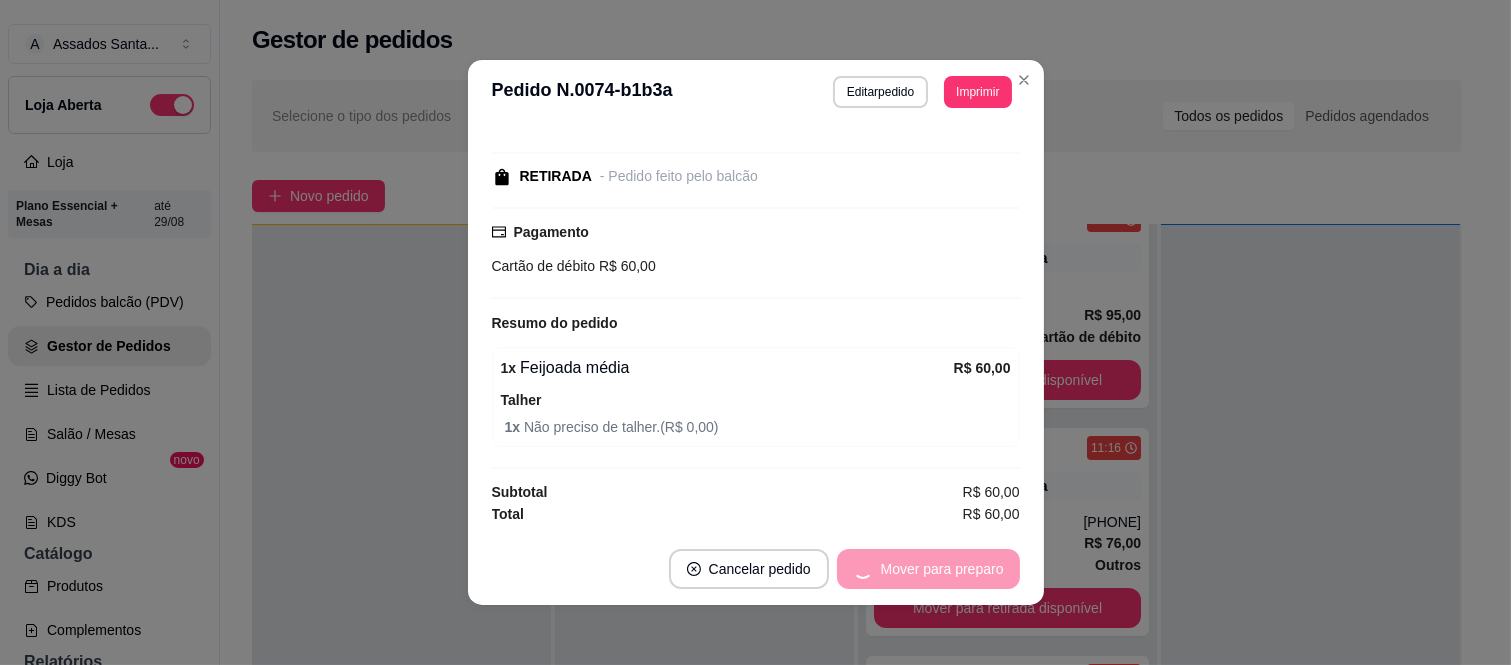 click on "Mover para preparo" at bounding box center [928, 569] 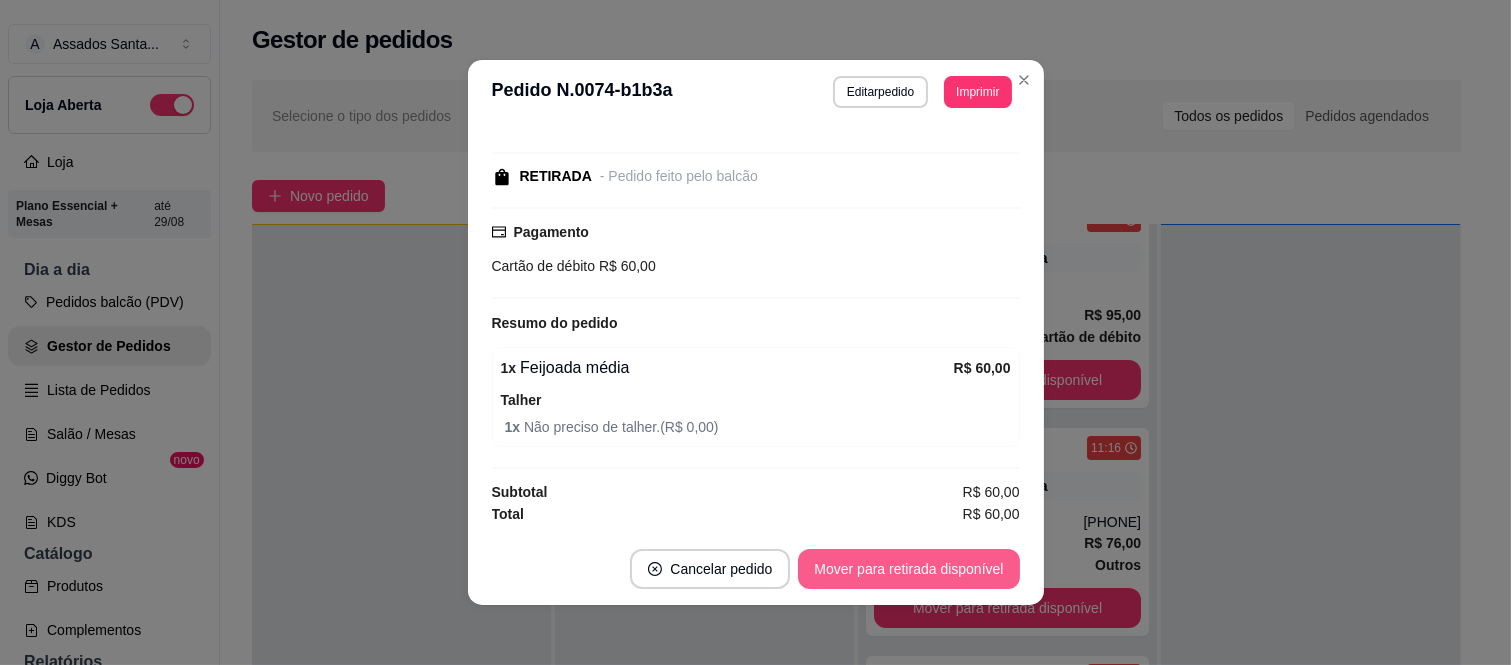 click on "Mover para retirada disponível" at bounding box center [908, 569] 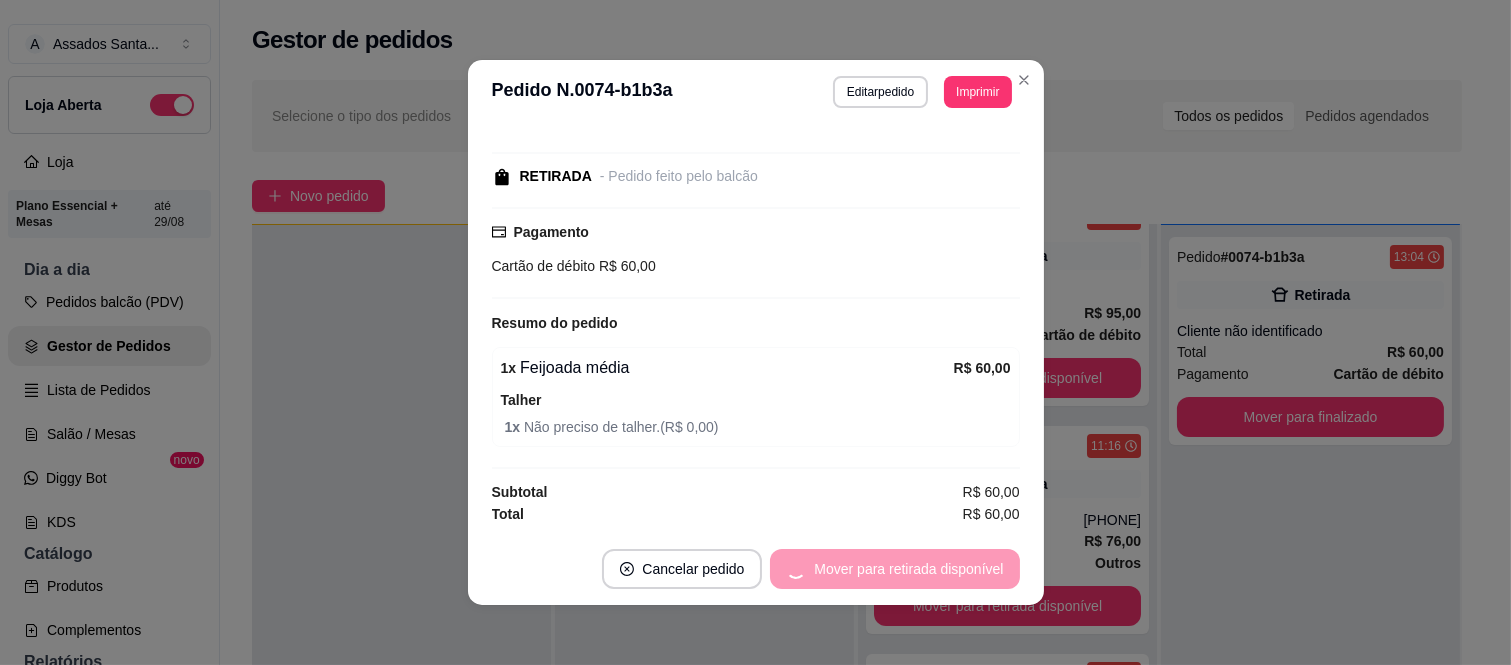 scroll, scrollTop: 287, scrollLeft: 0, axis: vertical 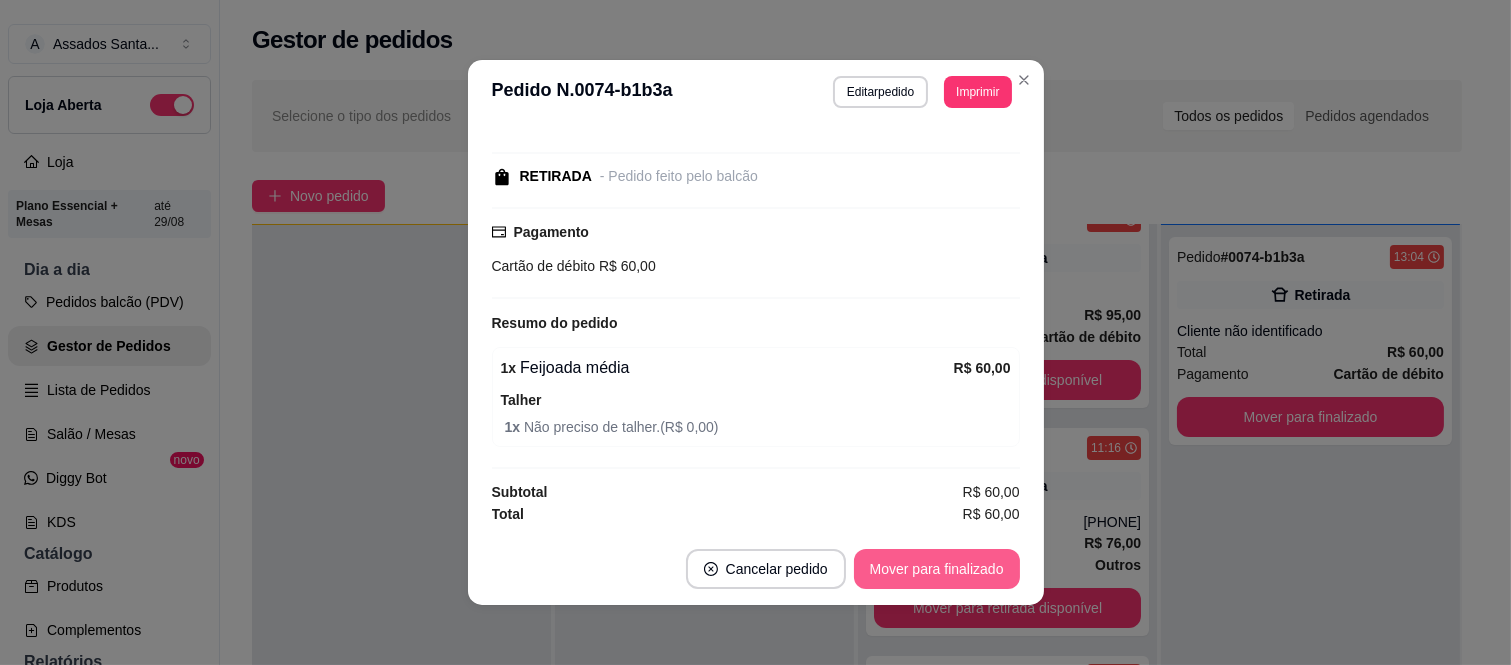 click on "Mover para finalizado" at bounding box center [937, 569] 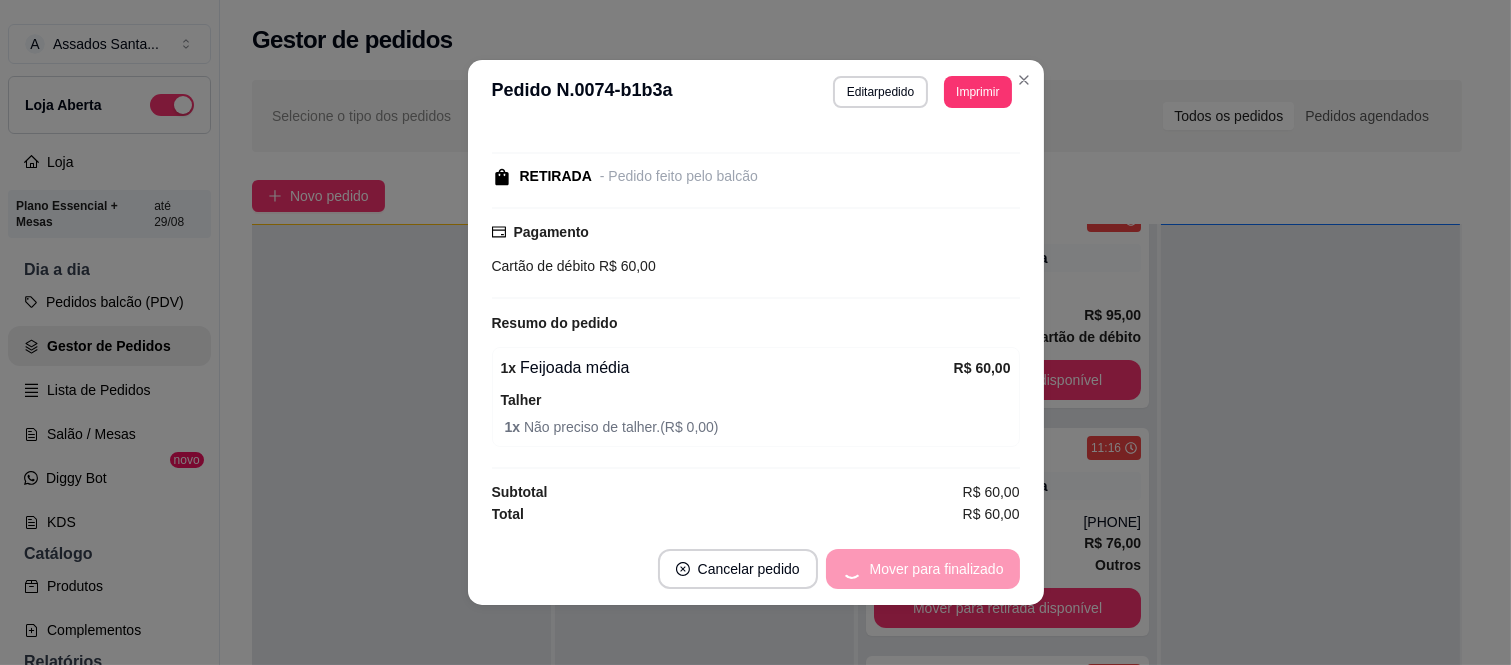 scroll, scrollTop: 97, scrollLeft: 0, axis: vertical 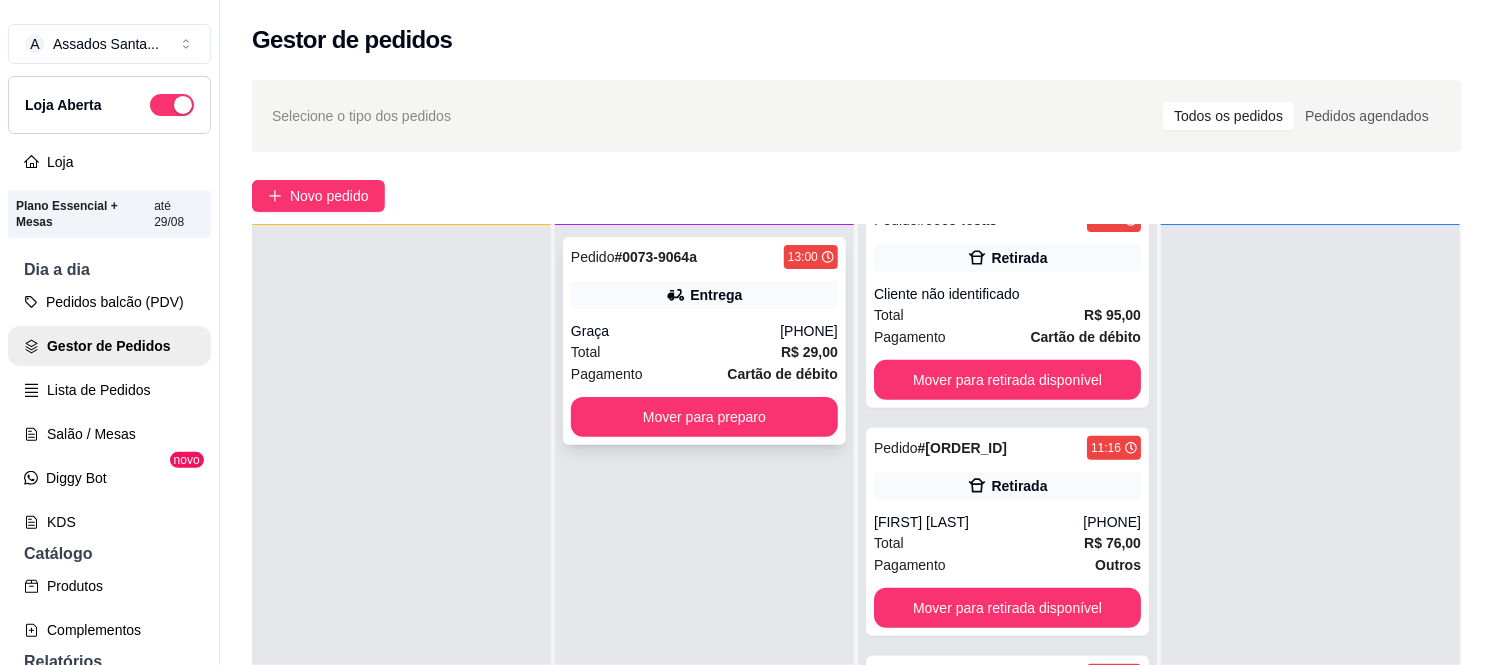 click on "(11) 94014-5434" at bounding box center [809, 331] 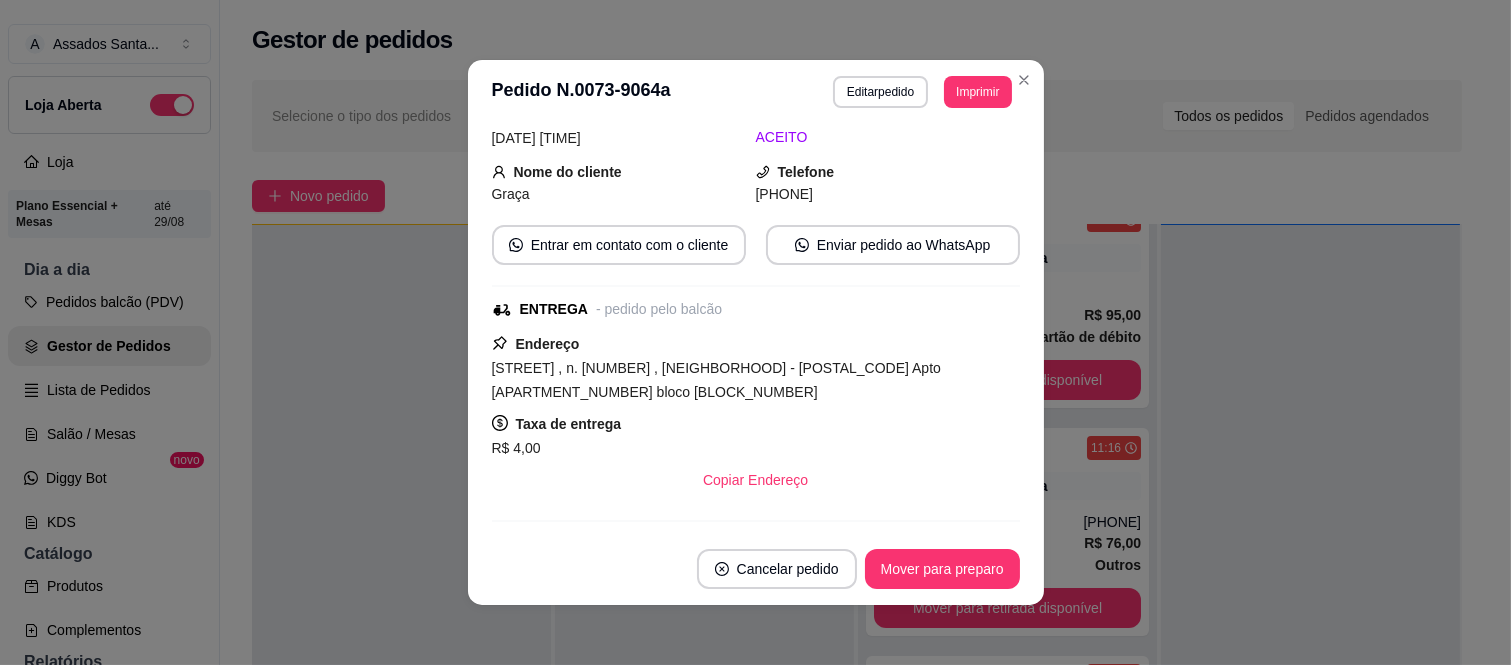 scroll, scrollTop: 384, scrollLeft: 0, axis: vertical 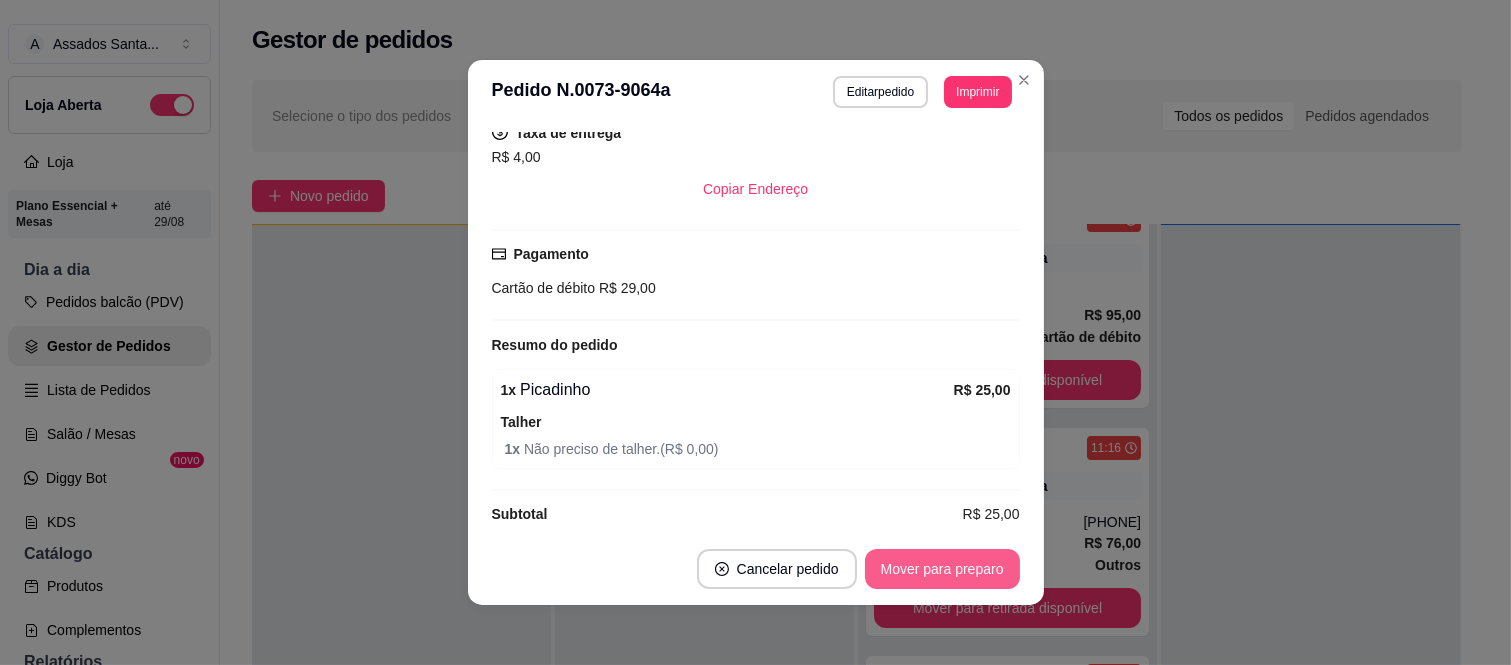 click on "Mover para preparo" at bounding box center [942, 569] 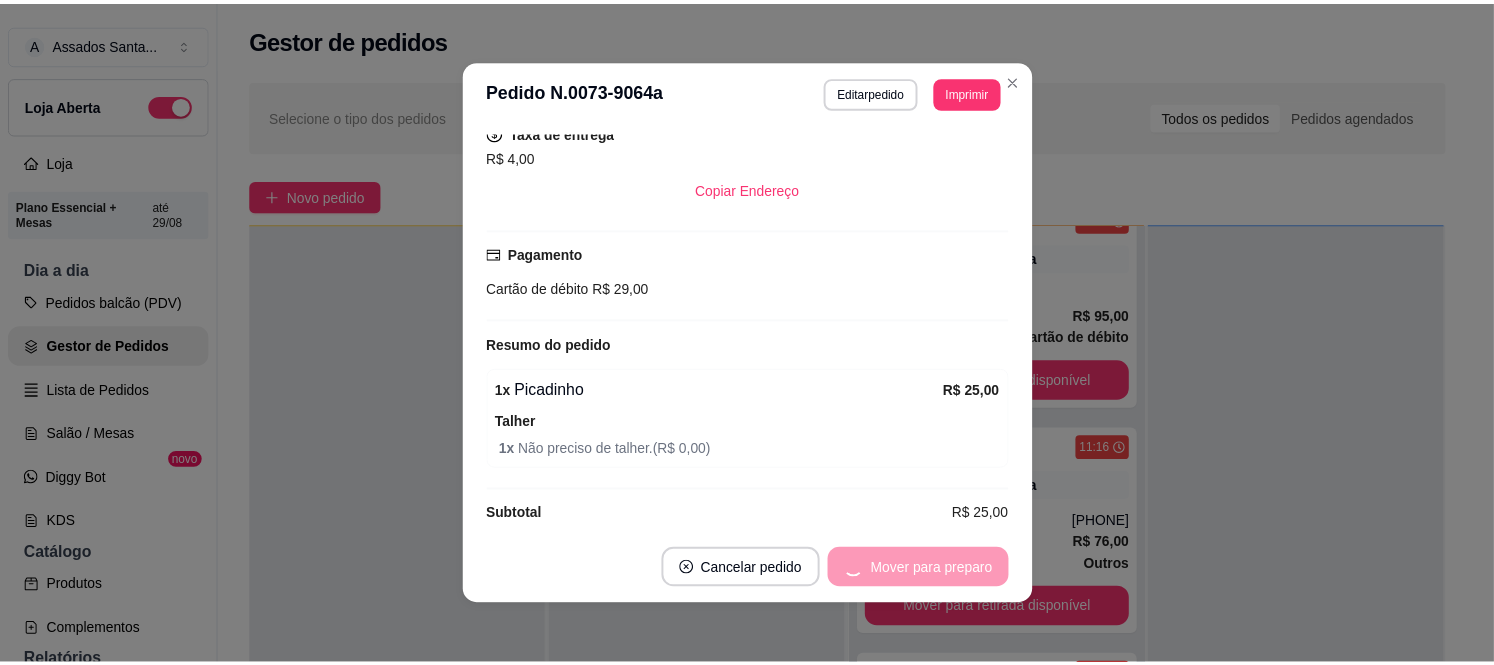 scroll, scrollTop: 515, scrollLeft: 0, axis: vertical 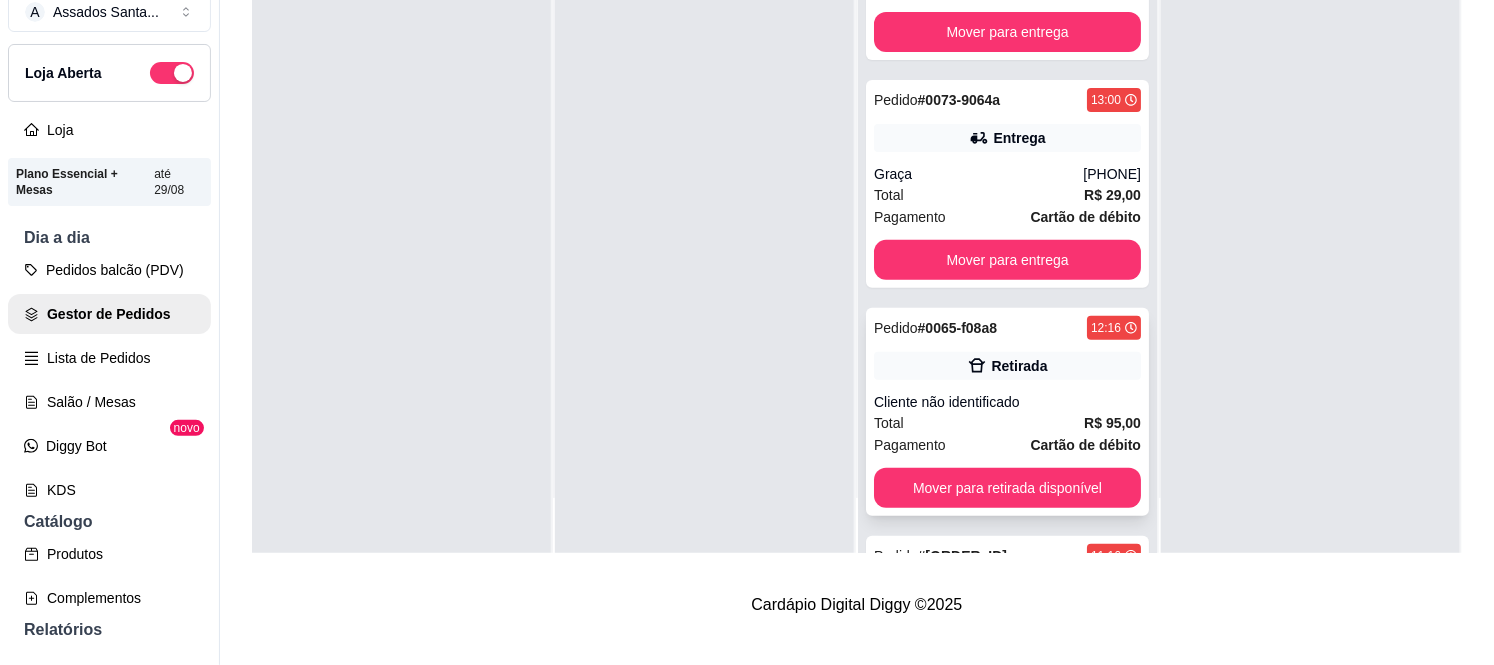 click on "Cliente não identificado" at bounding box center [1007, 402] 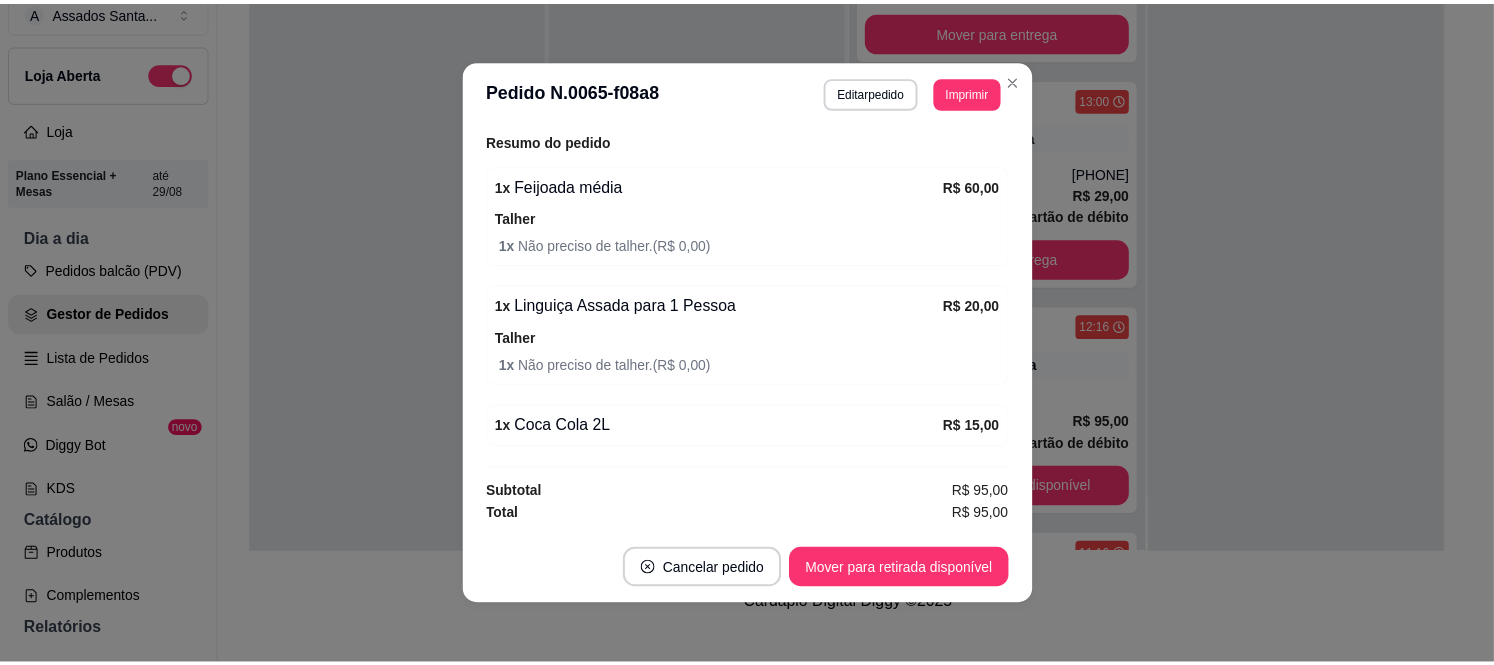scroll, scrollTop: 255, scrollLeft: 0, axis: vertical 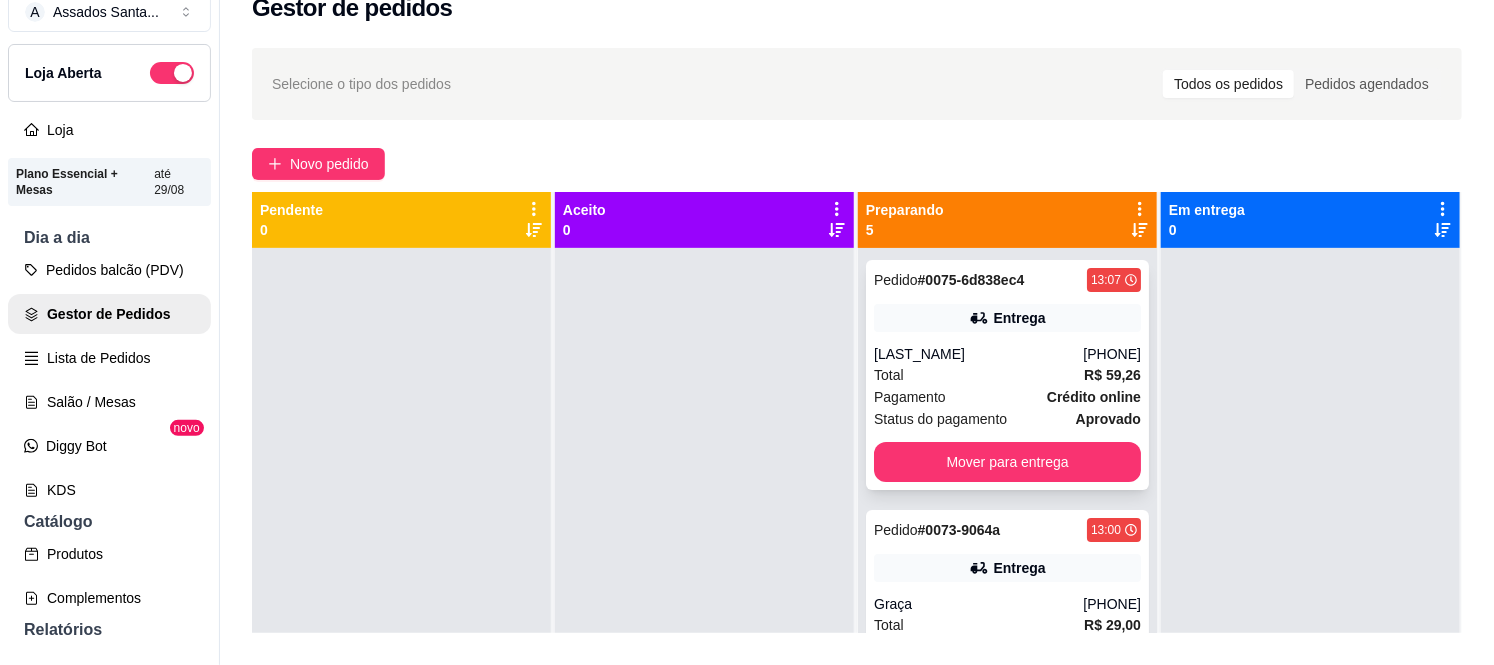 click on "Pagamento Crédito online" at bounding box center (1007, 397) 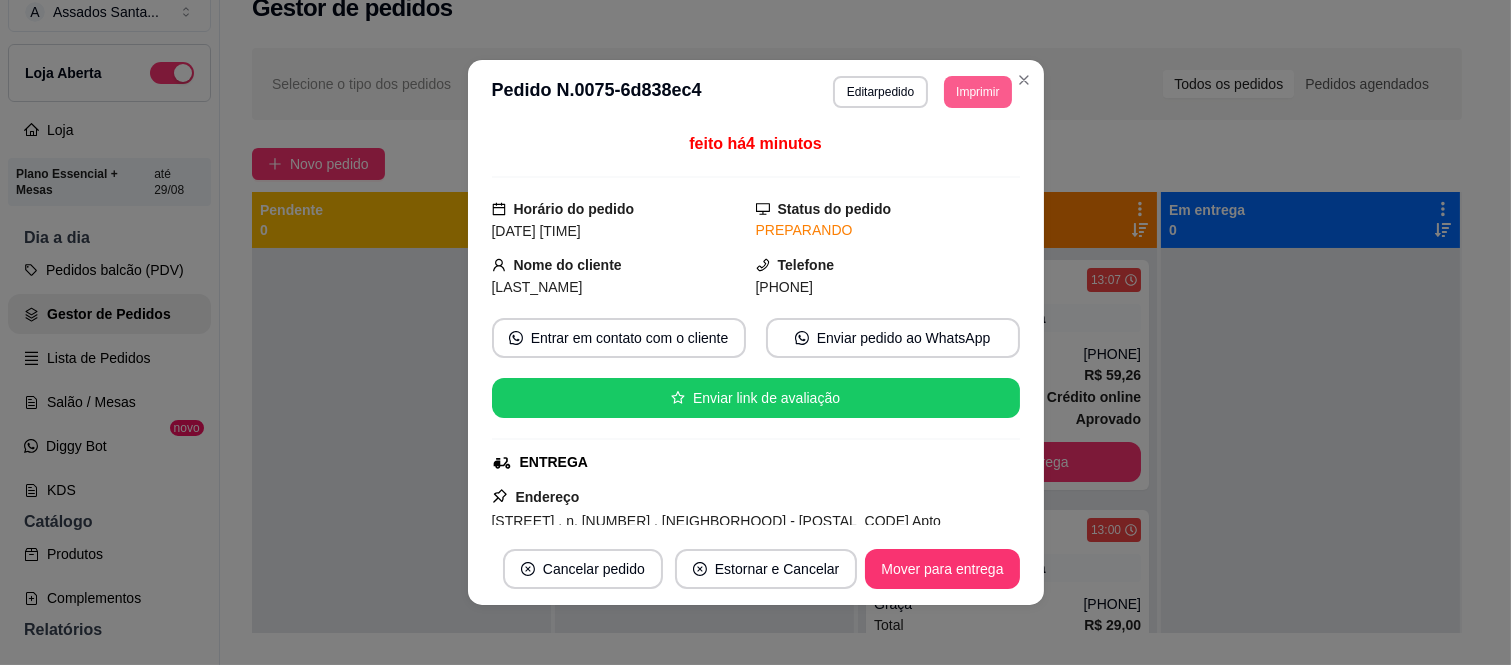 click on "Imprimir" at bounding box center (977, 92) 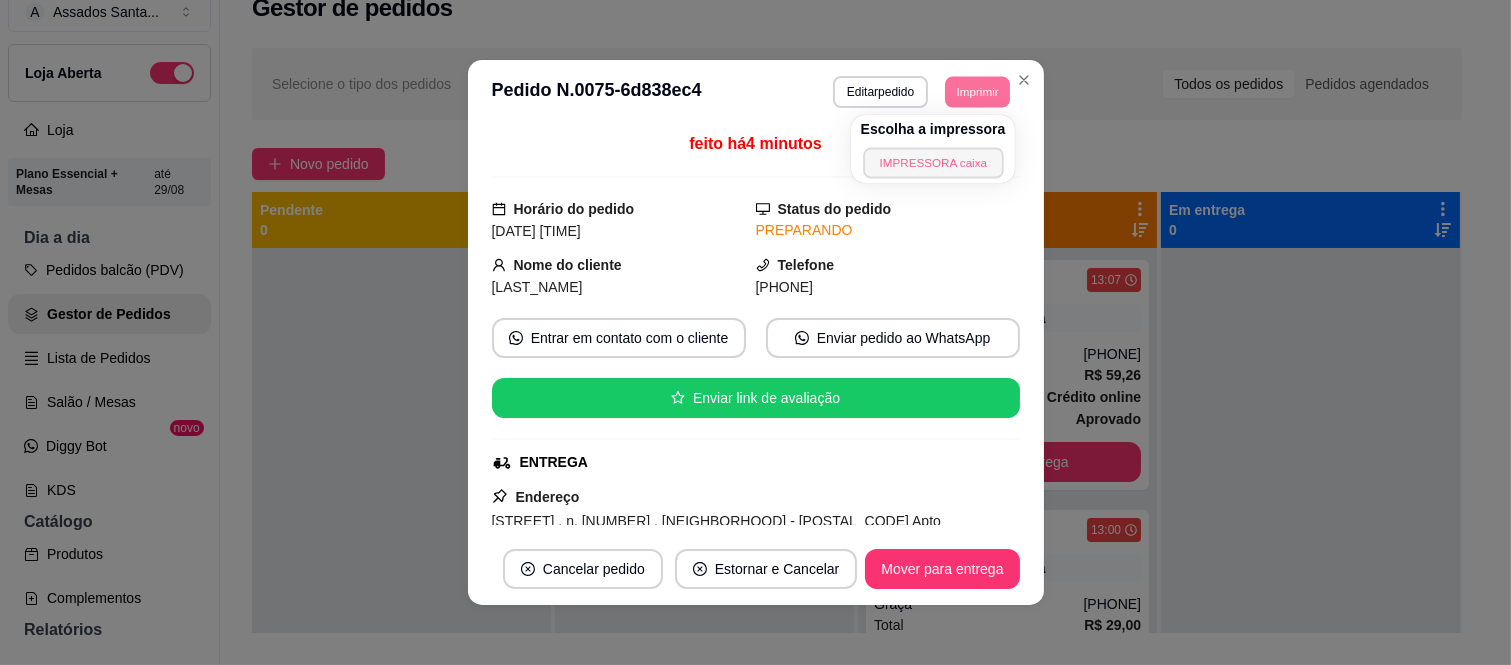 click on "IMPRESSORA caixa" at bounding box center (933, 162) 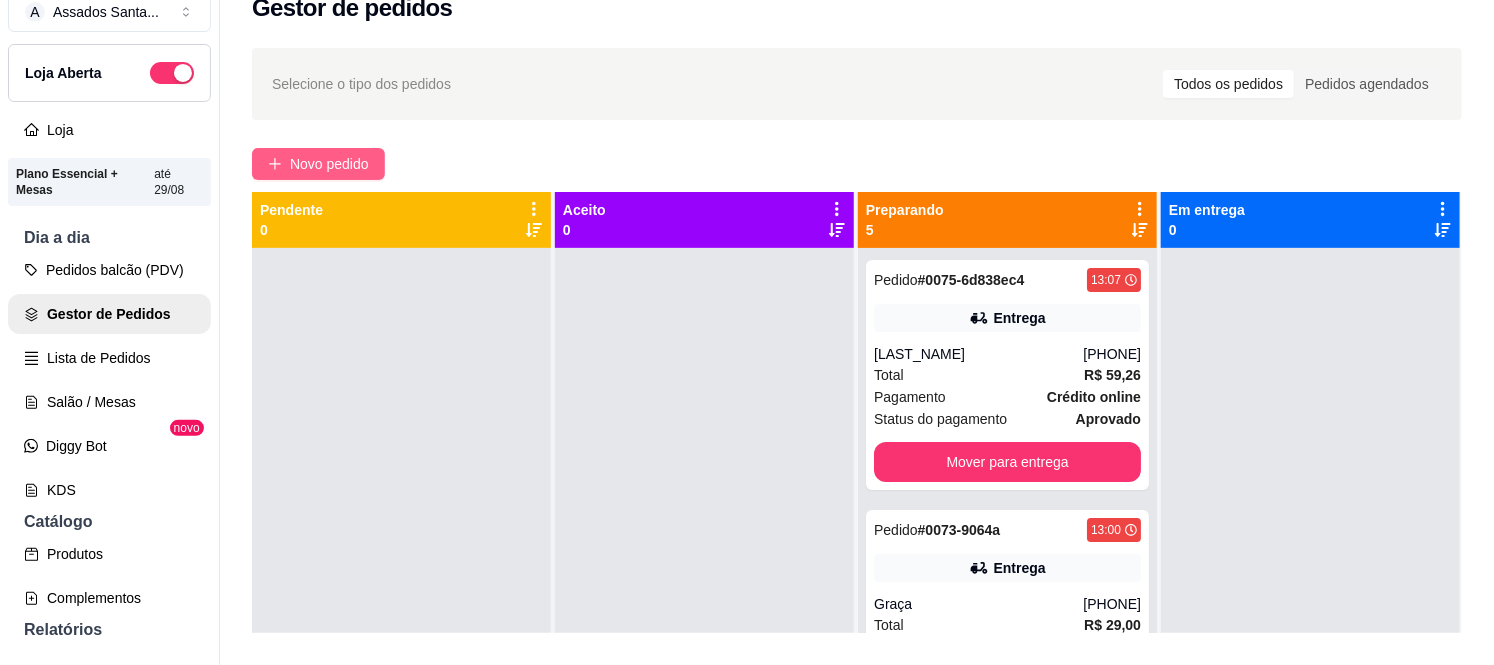 click on "Novo pedido" at bounding box center [318, 164] 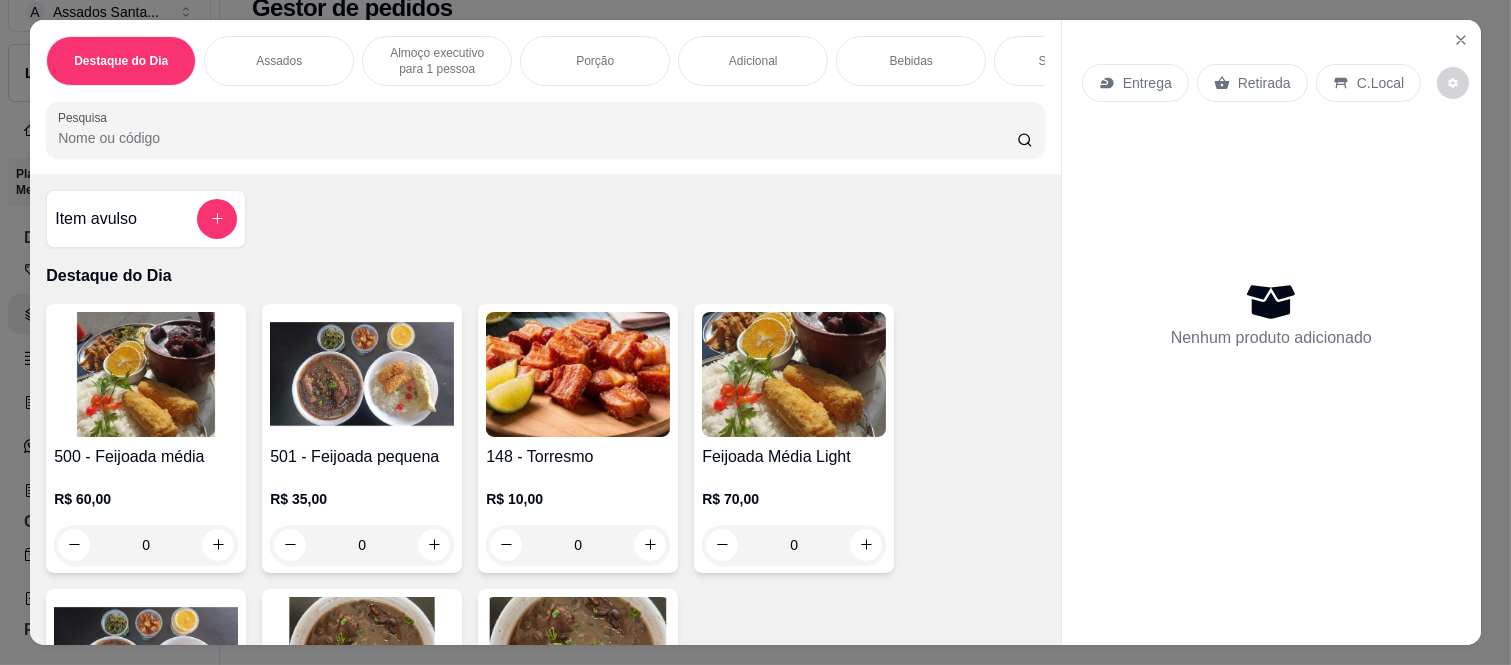 click on "Entrega" at bounding box center [1135, 83] 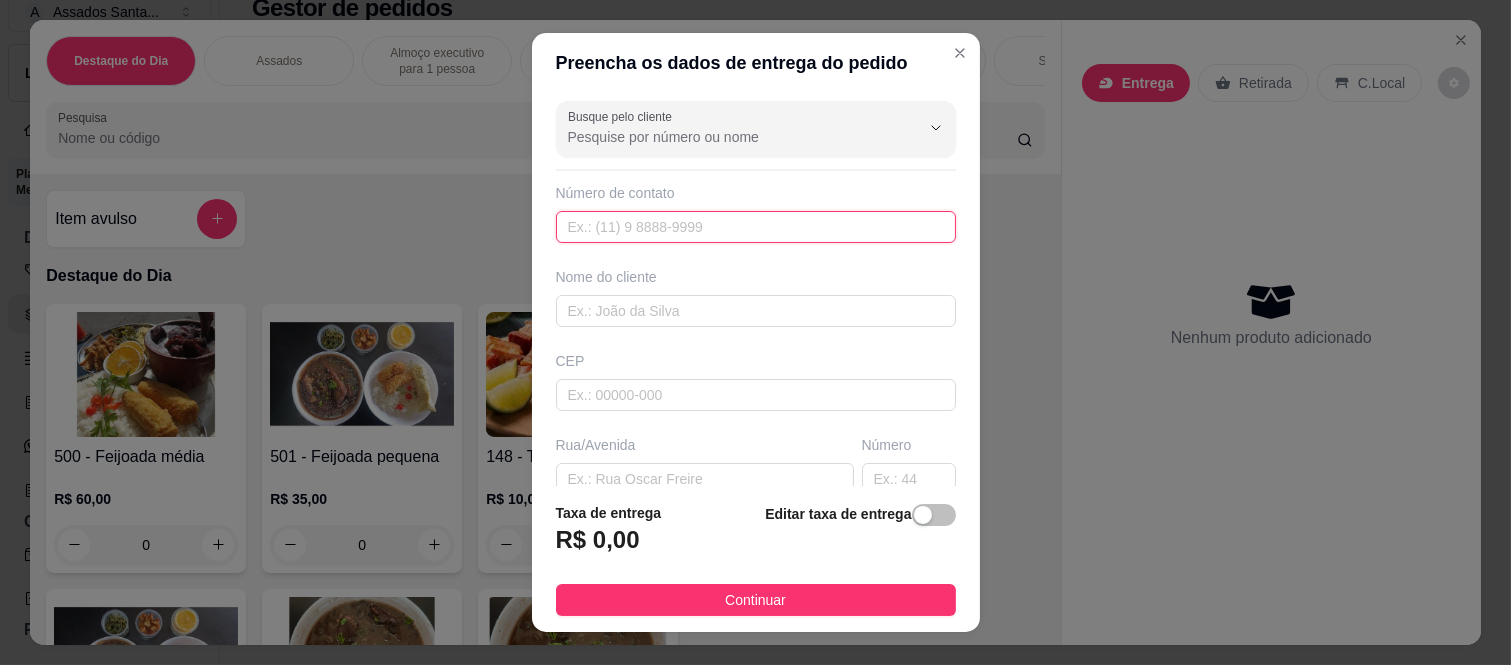 click at bounding box center (756, 227) 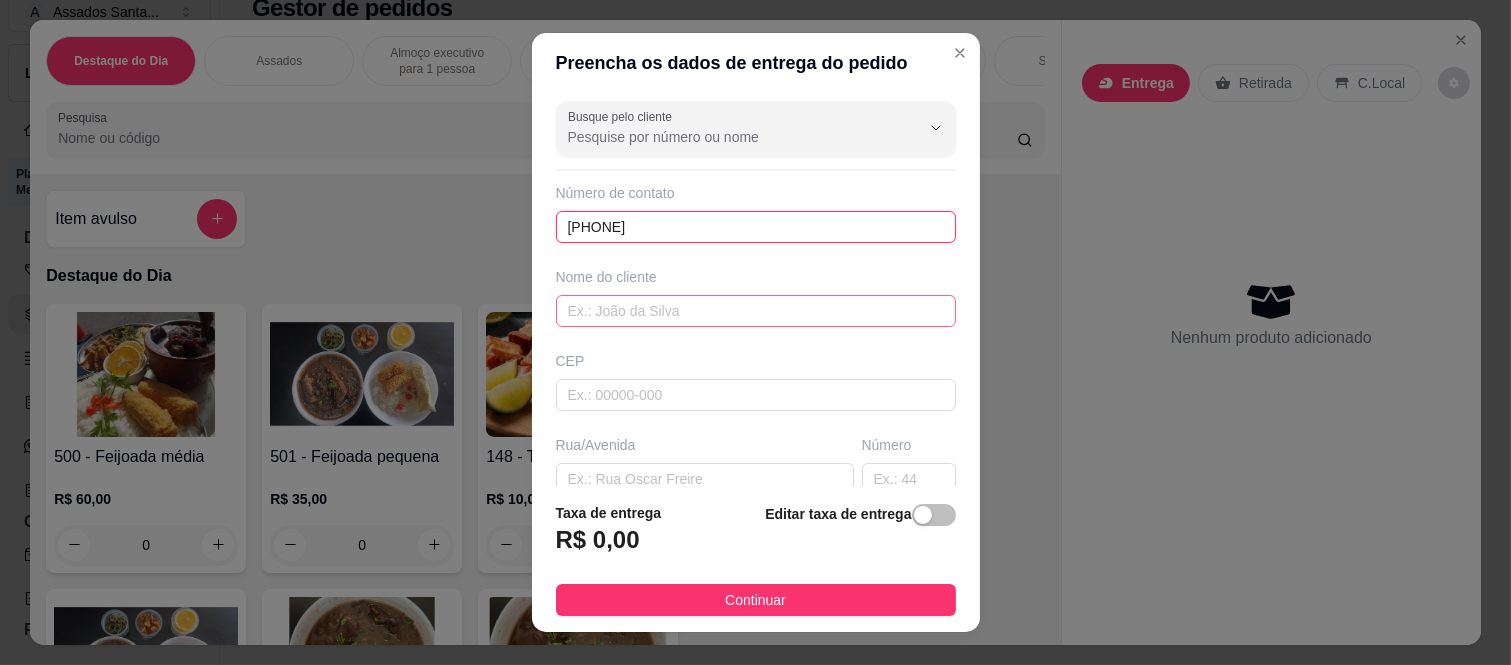 type on "(11) [PHONE]" 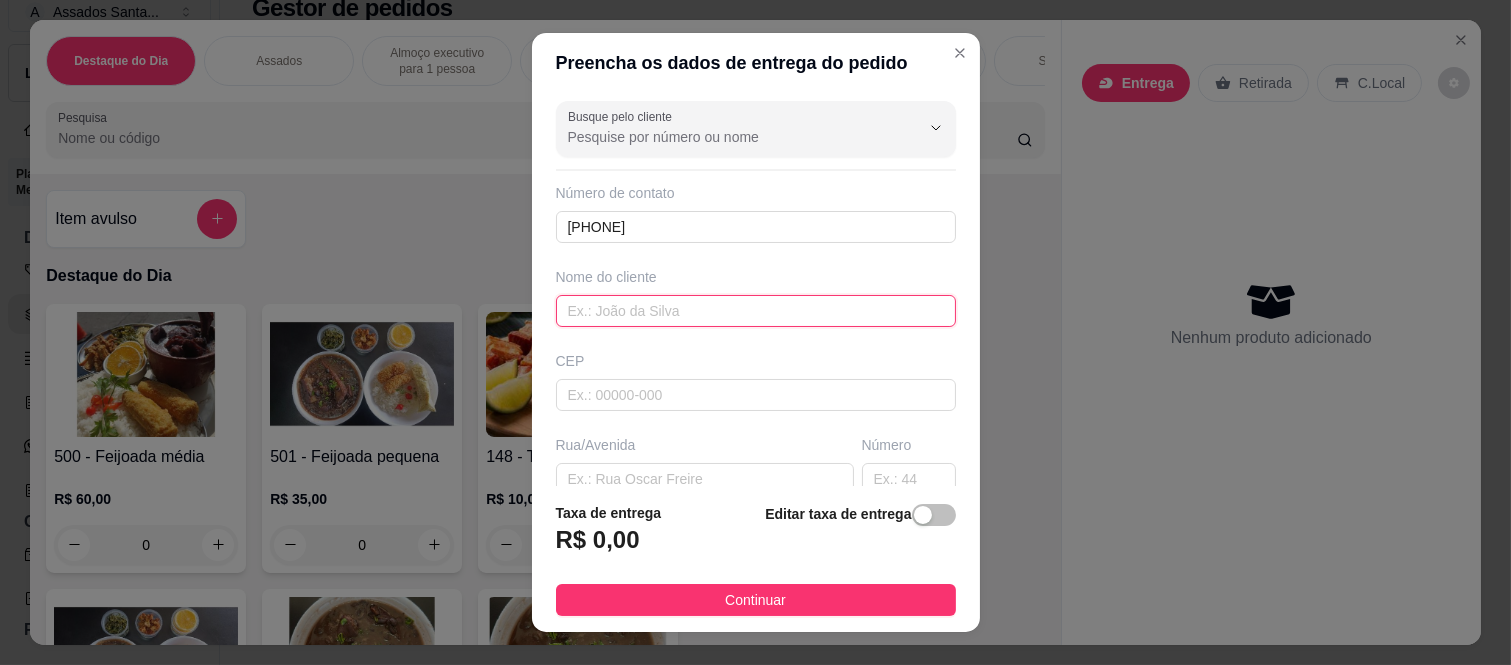 click at bounding box center (756, 311) 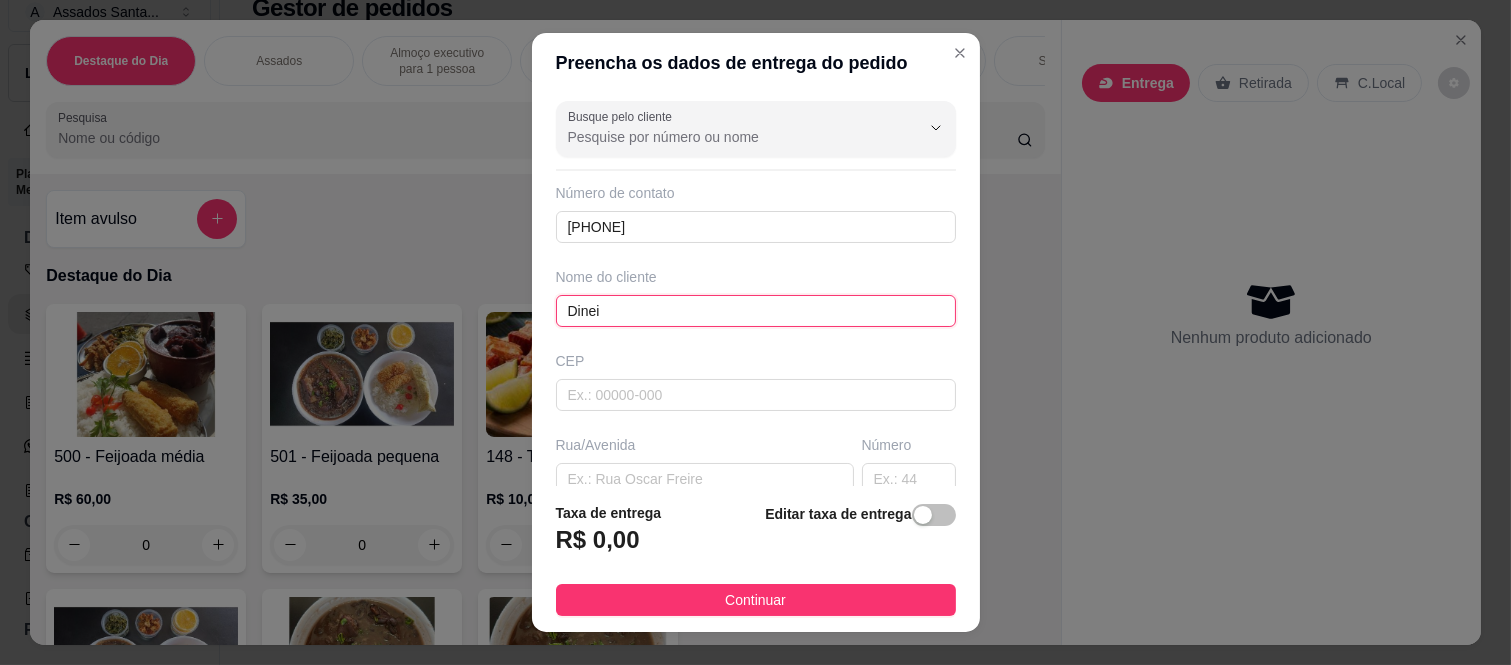 type on "Dinei" 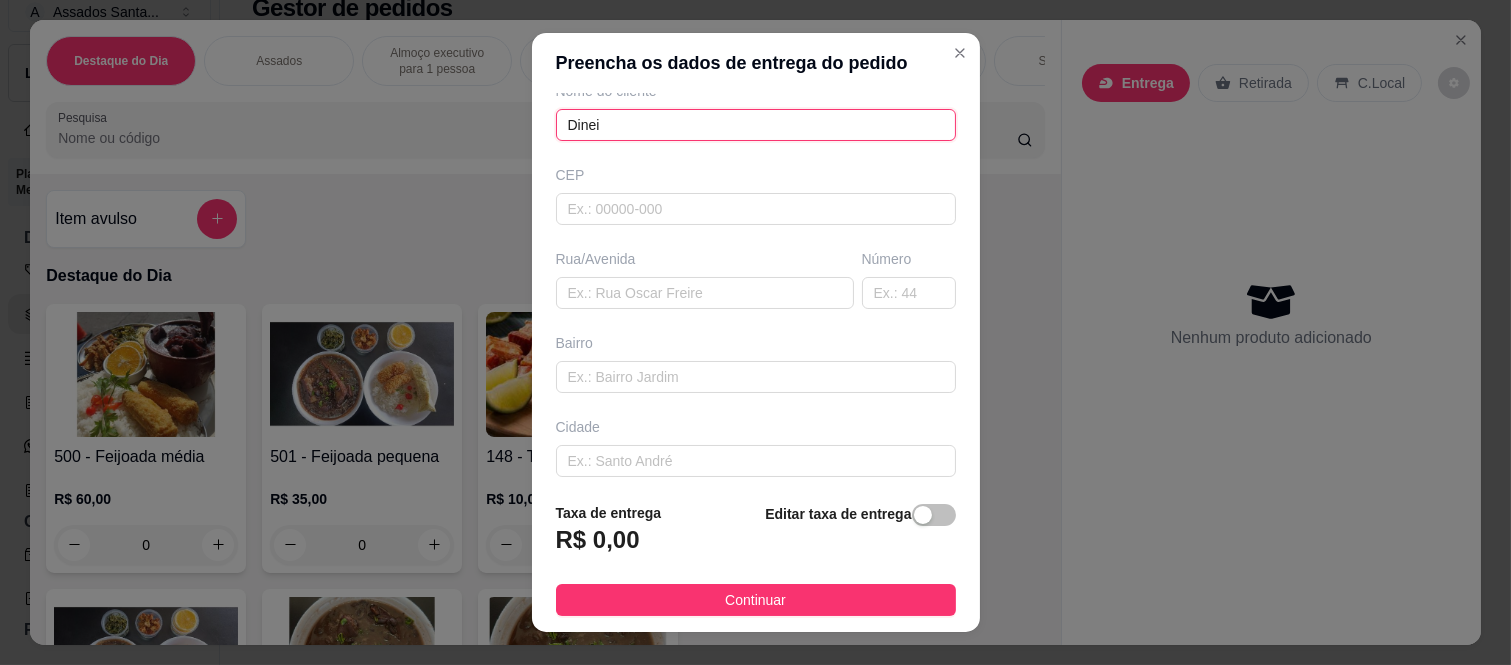 scroll, scrollTop: 60, scrollLeft: 0, axis: vertical 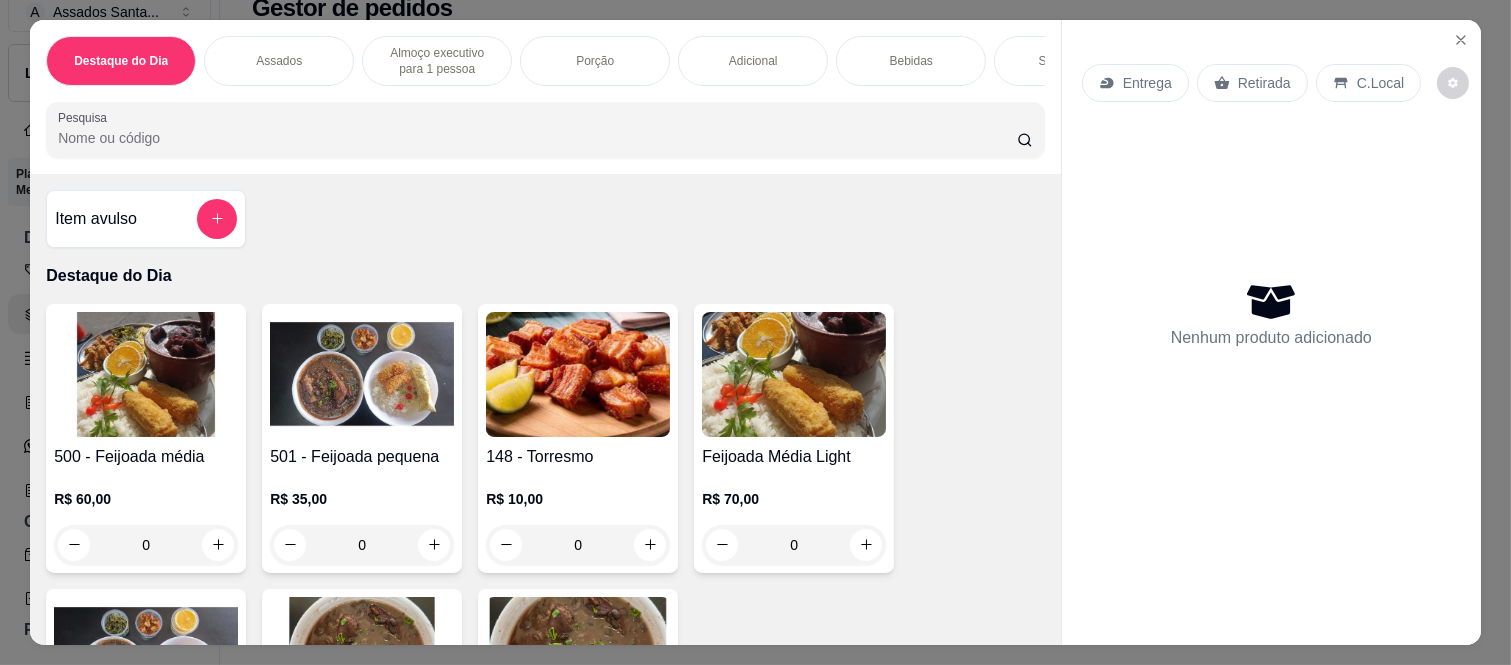 click on "Almoço executivo para 1 pessoa" at bounding box center [437, 61] 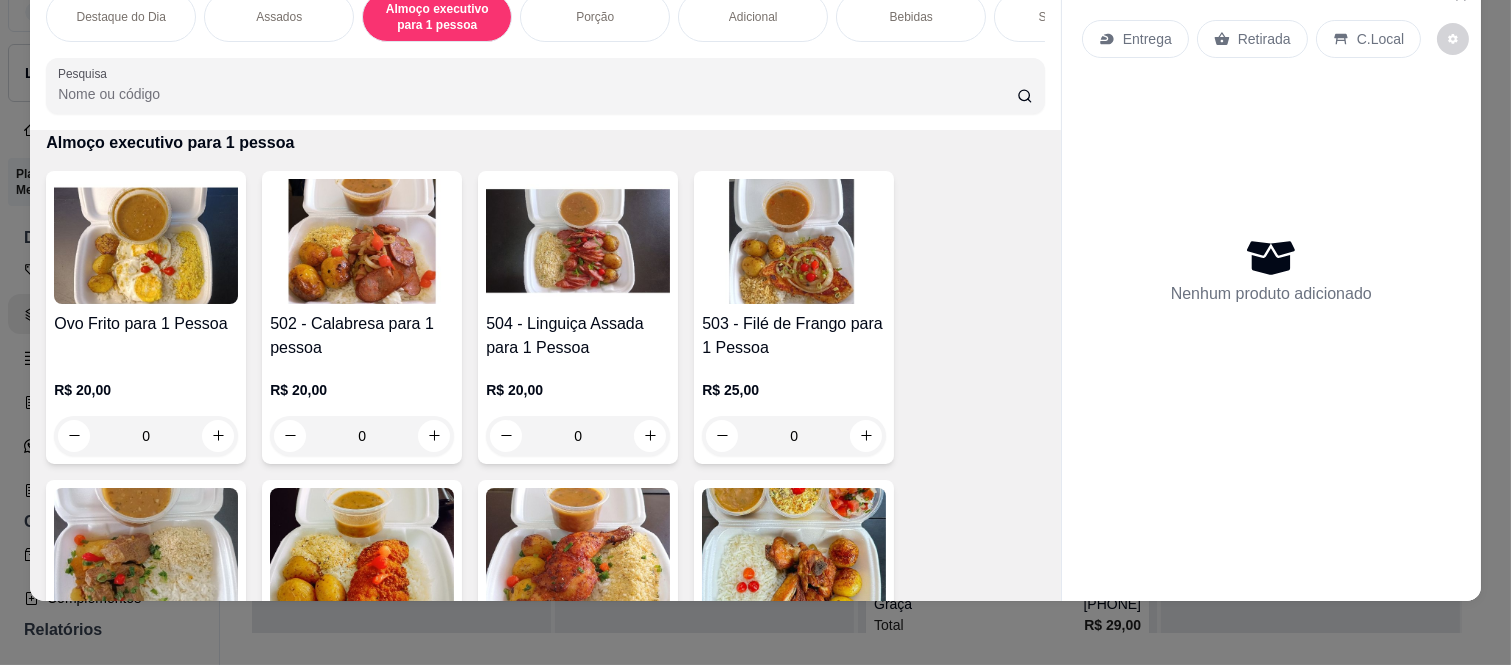 click on "0" at bounding box center (578, 436) 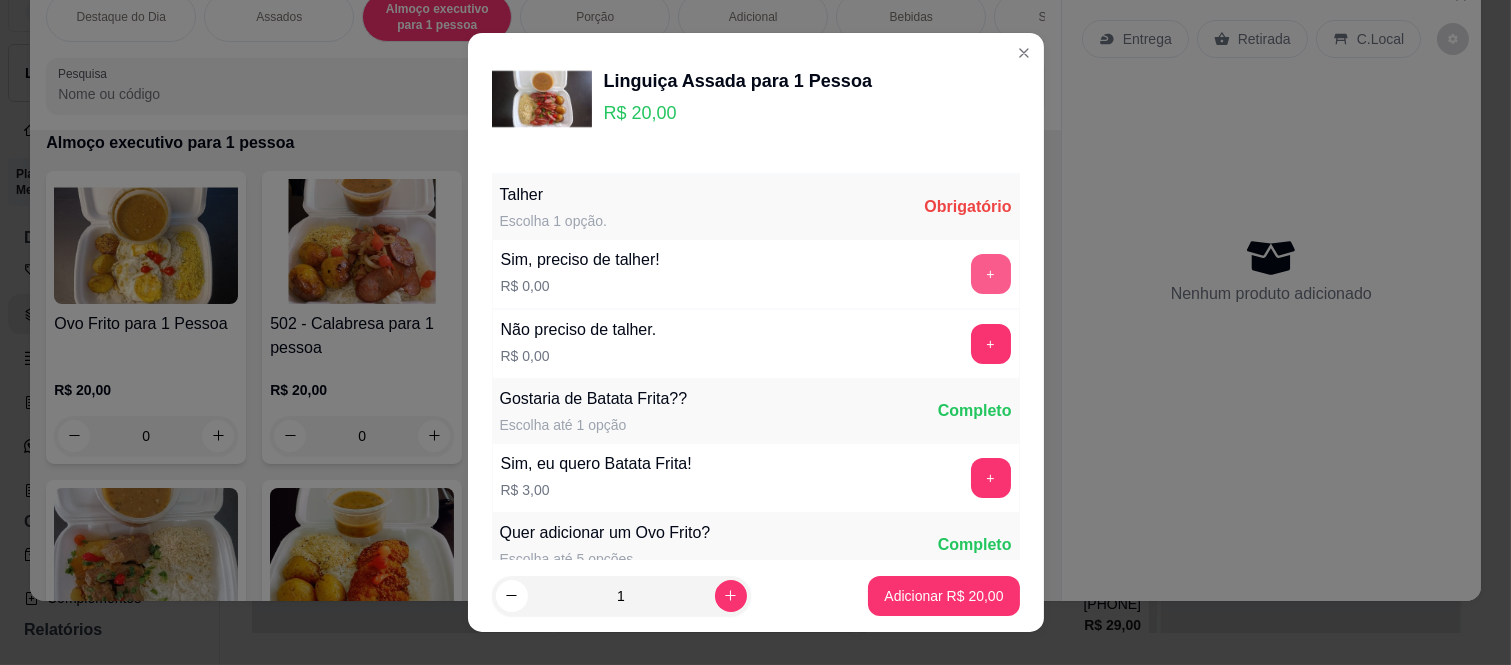 click on "+" at bounding box center (991, 274) 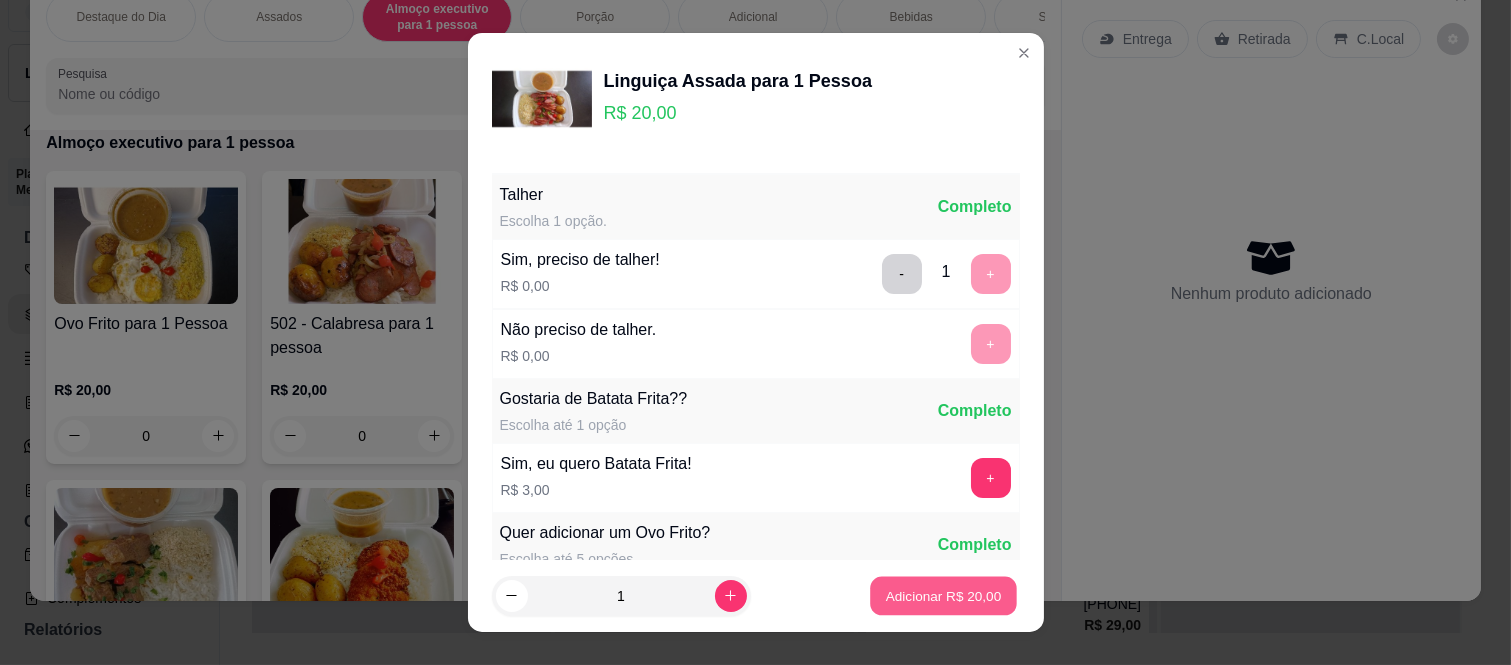 click on "Adicionar   R$ 20,00" at bounding box center [944, 595] 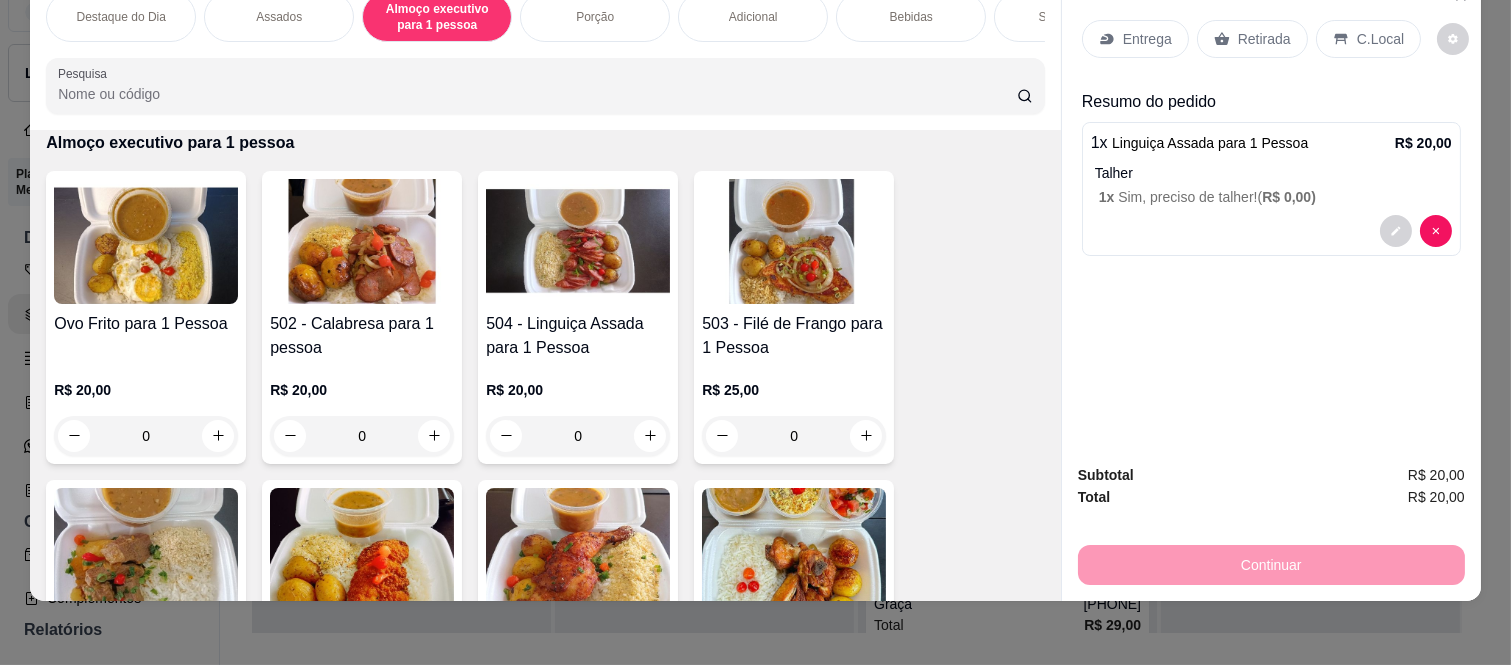 click on "Entrega" at bounding box center [1147, 39] 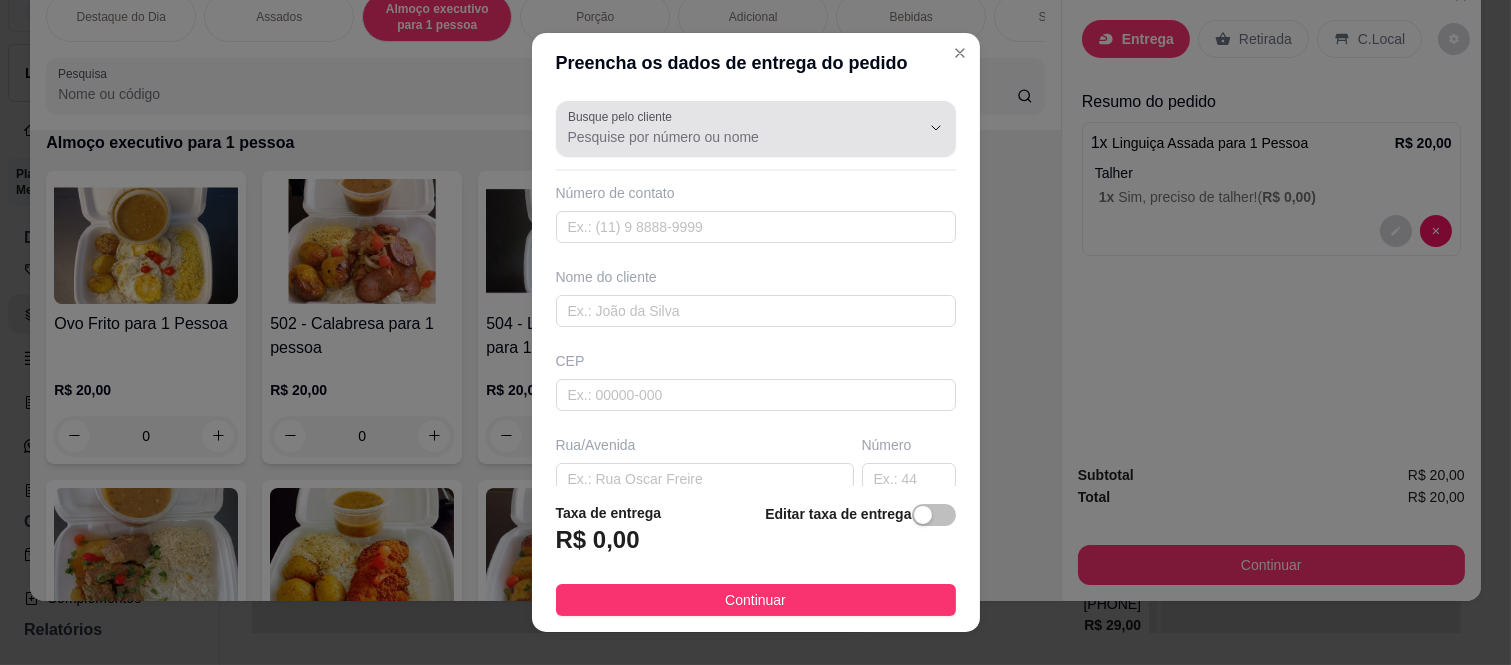 click on "Busque pelo cliente" at bounding box center (728, 137) 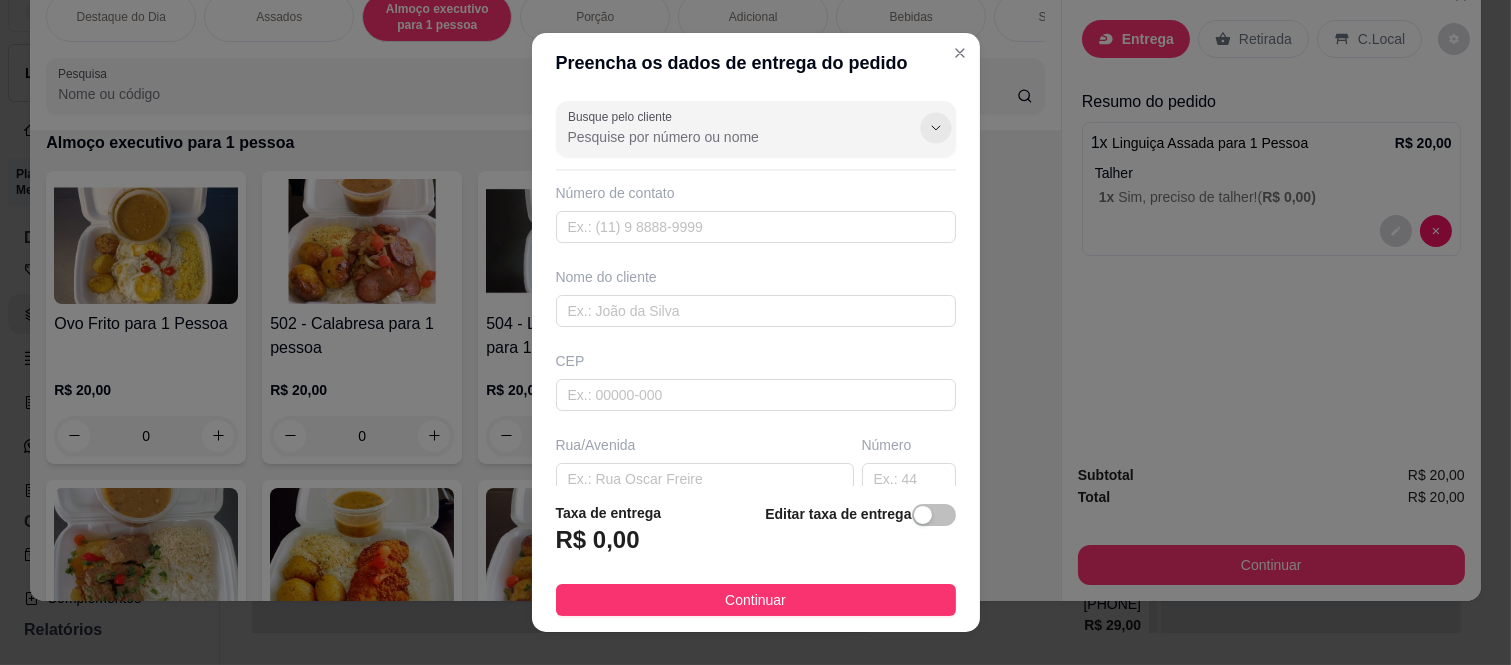 click at bounding box center (935, 128) 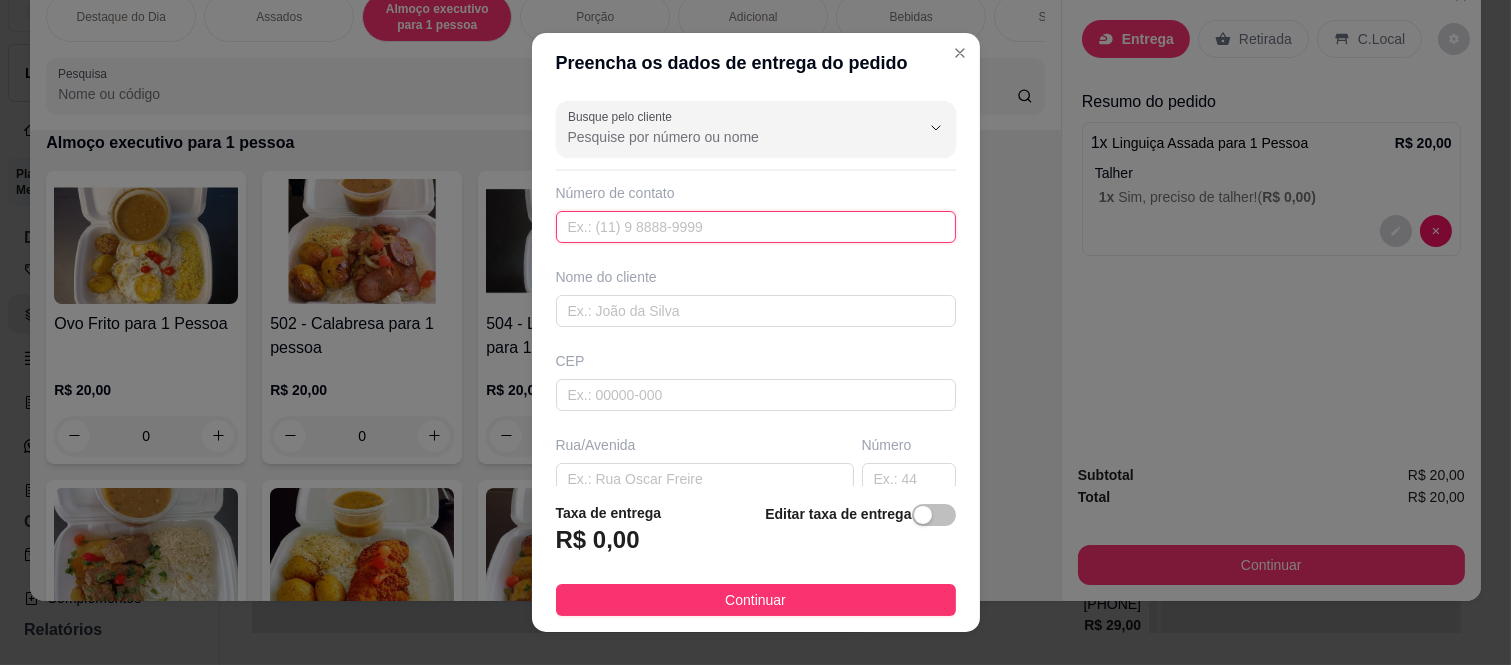 click at bounding box center [756, 227] 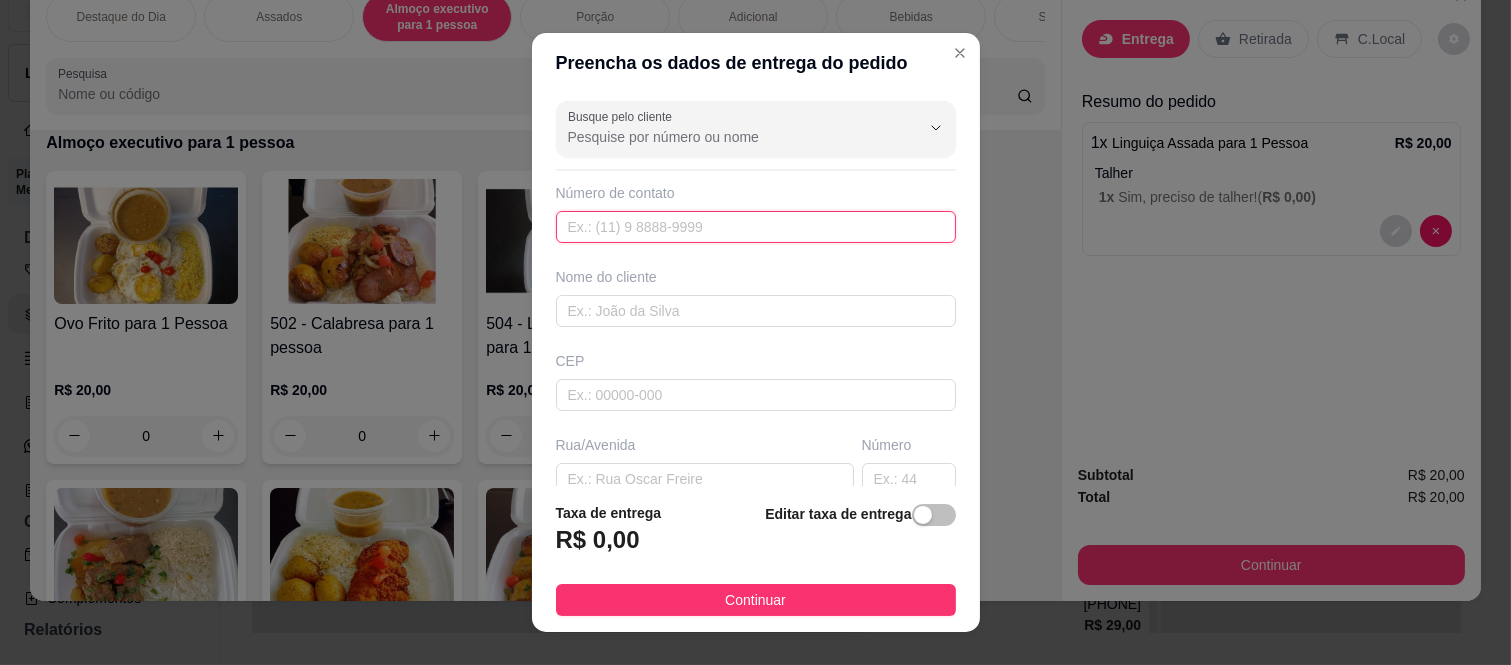 paste on "(11) [PHONE]" 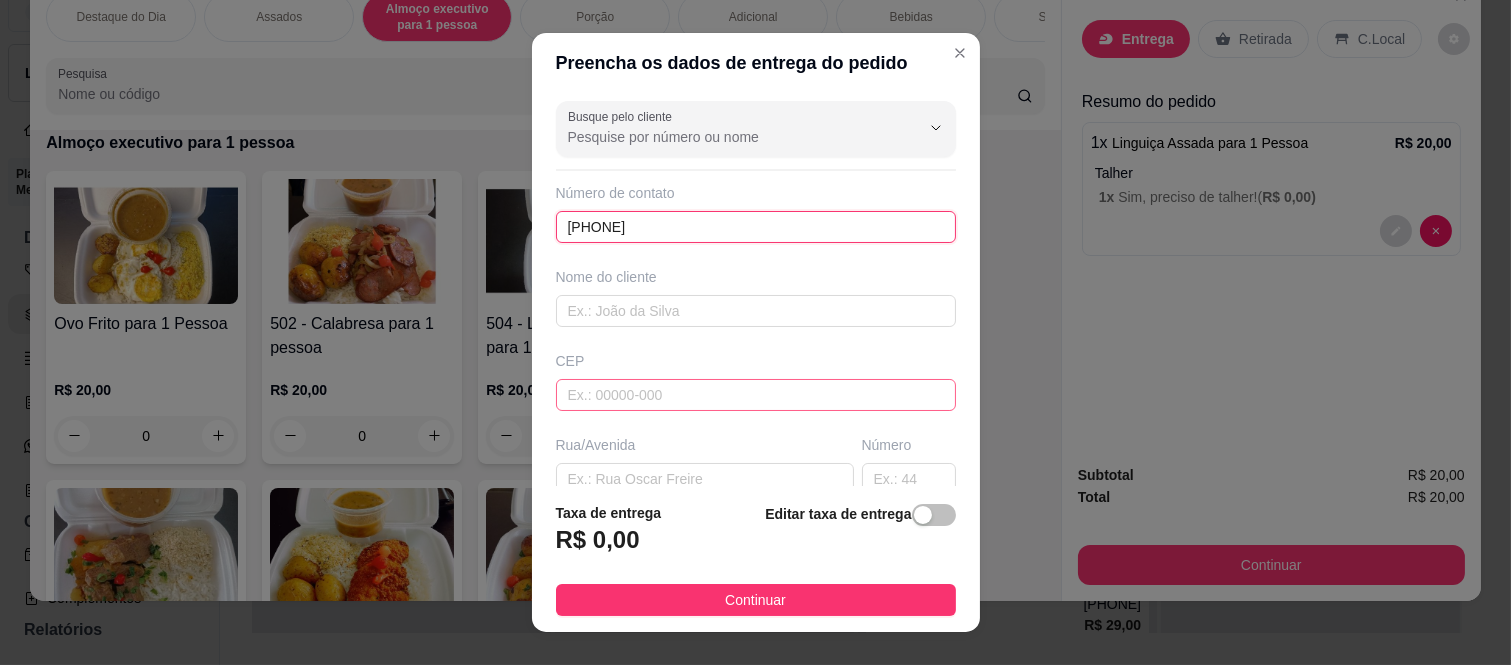 type on "(11) [PHONE]" 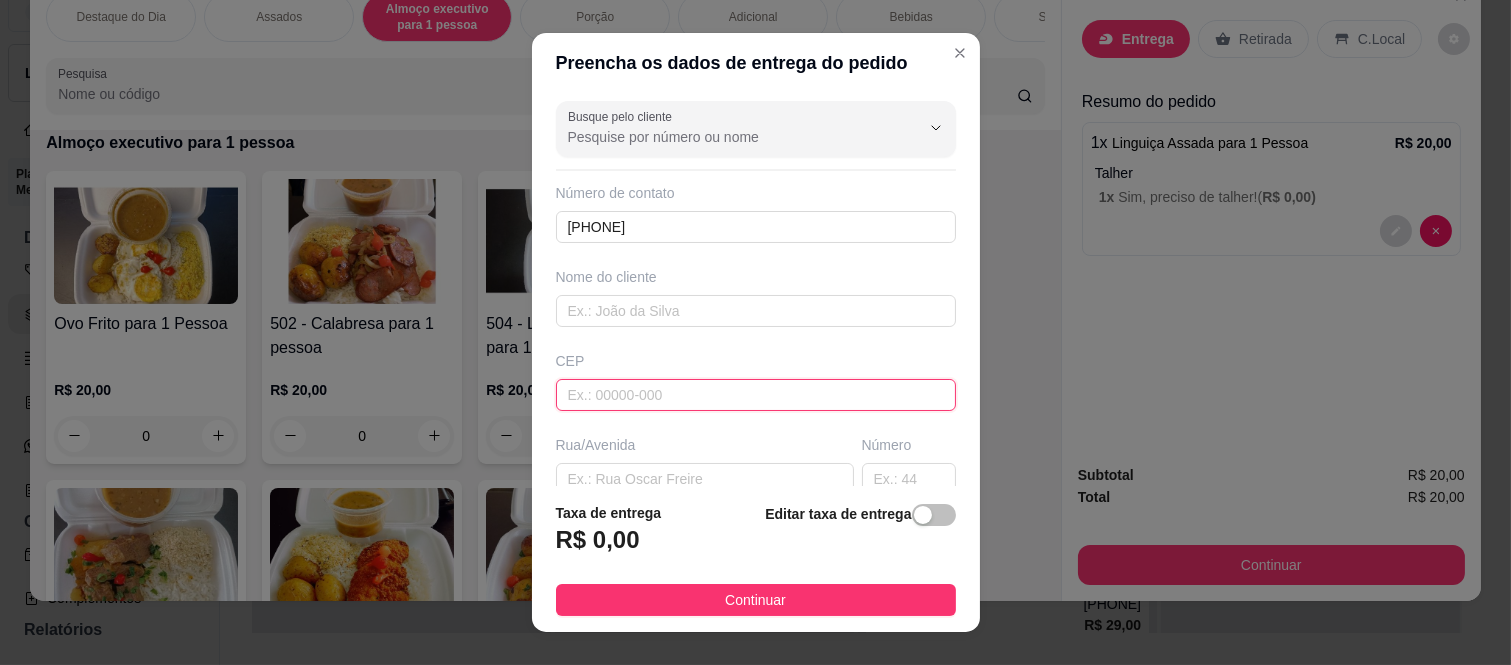 click at bounding box center [756, 395] 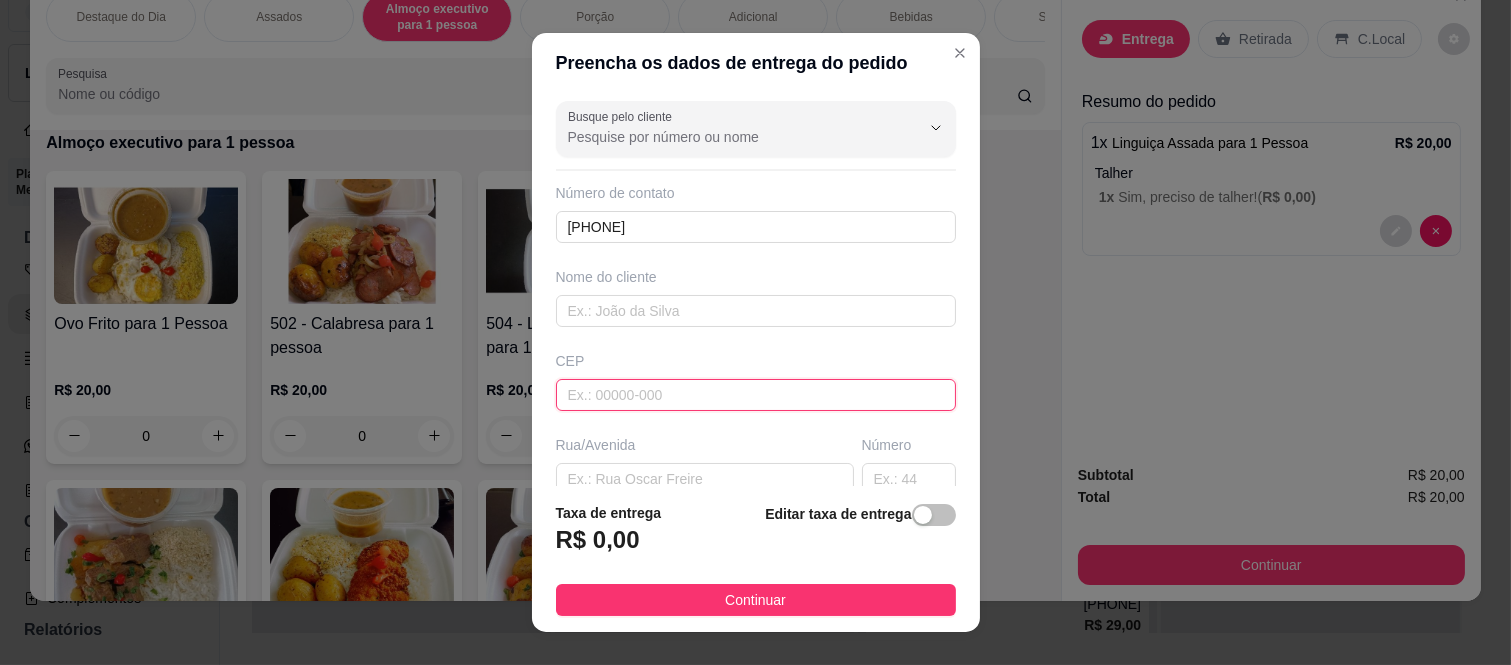 paste on "[POSTAL_CODE]" 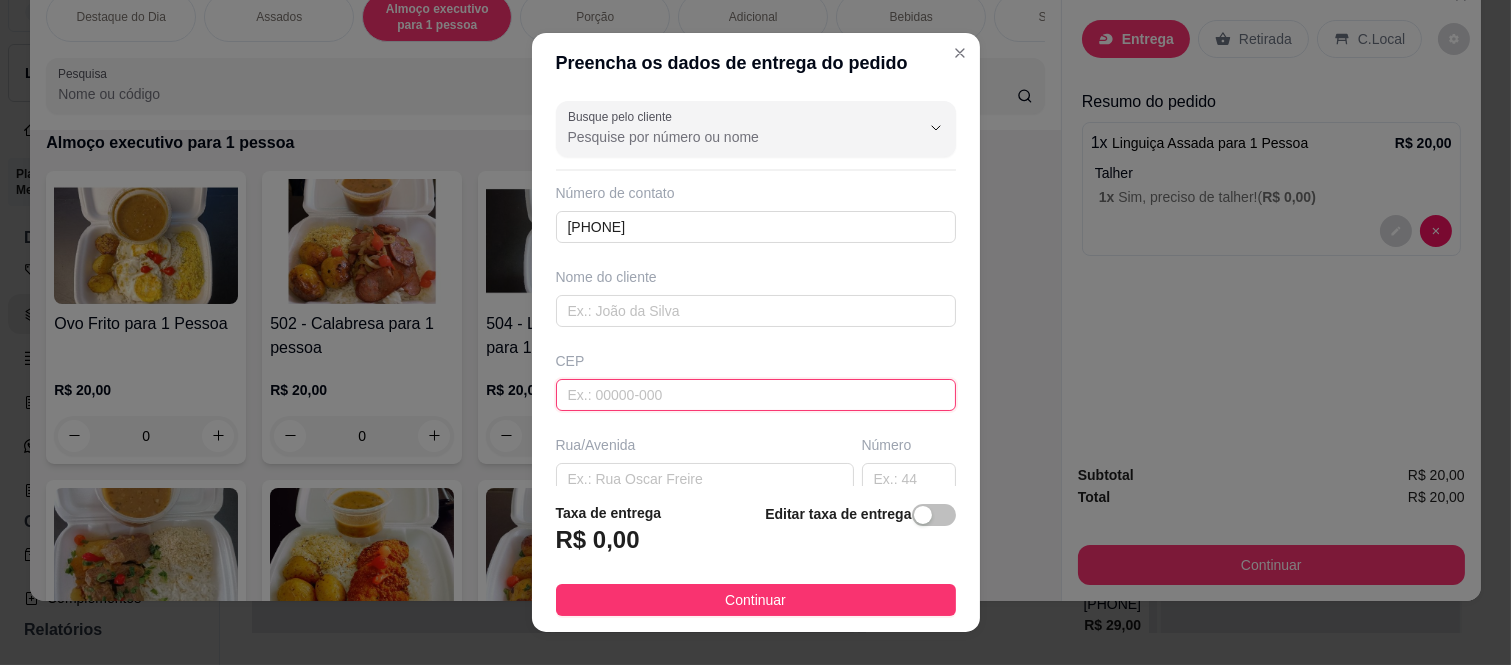 type on "[POSTAL_CODE]" 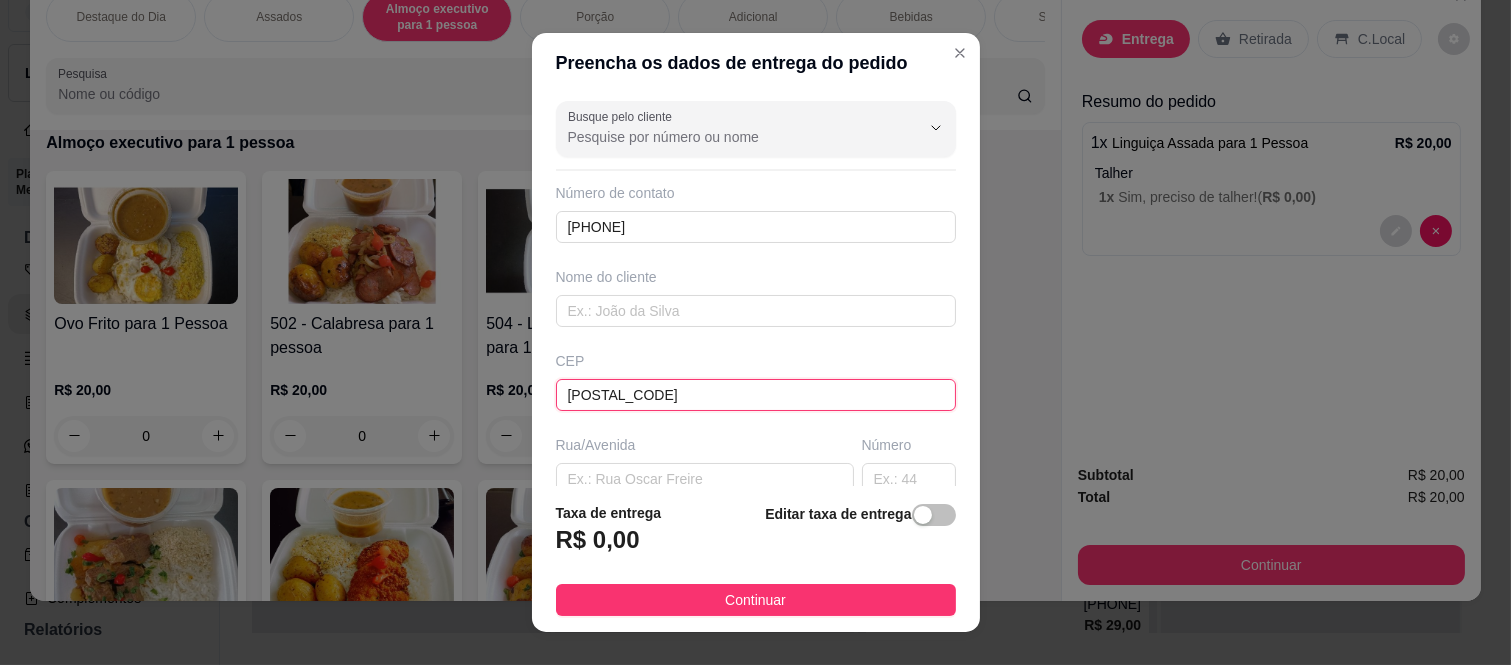 type on "[STREET_NAME]" 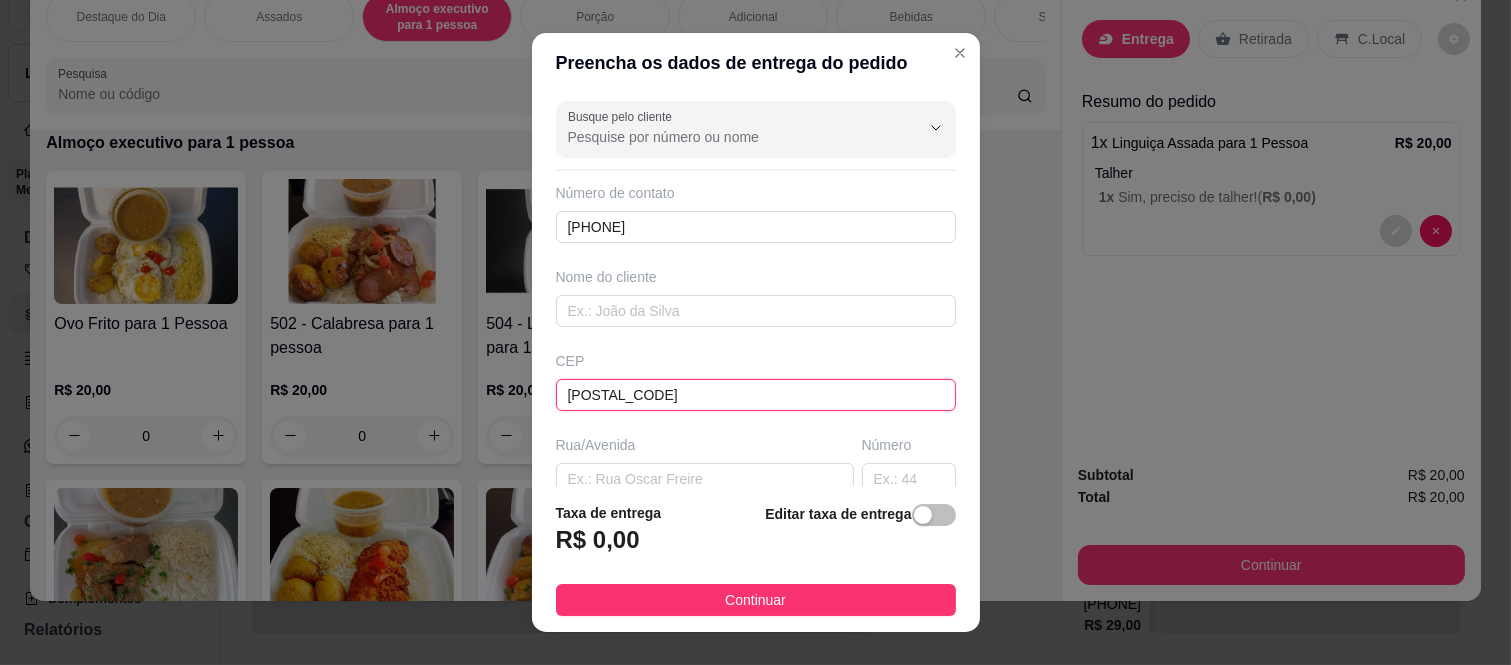 type on "[NEIGHBORHOOD]" 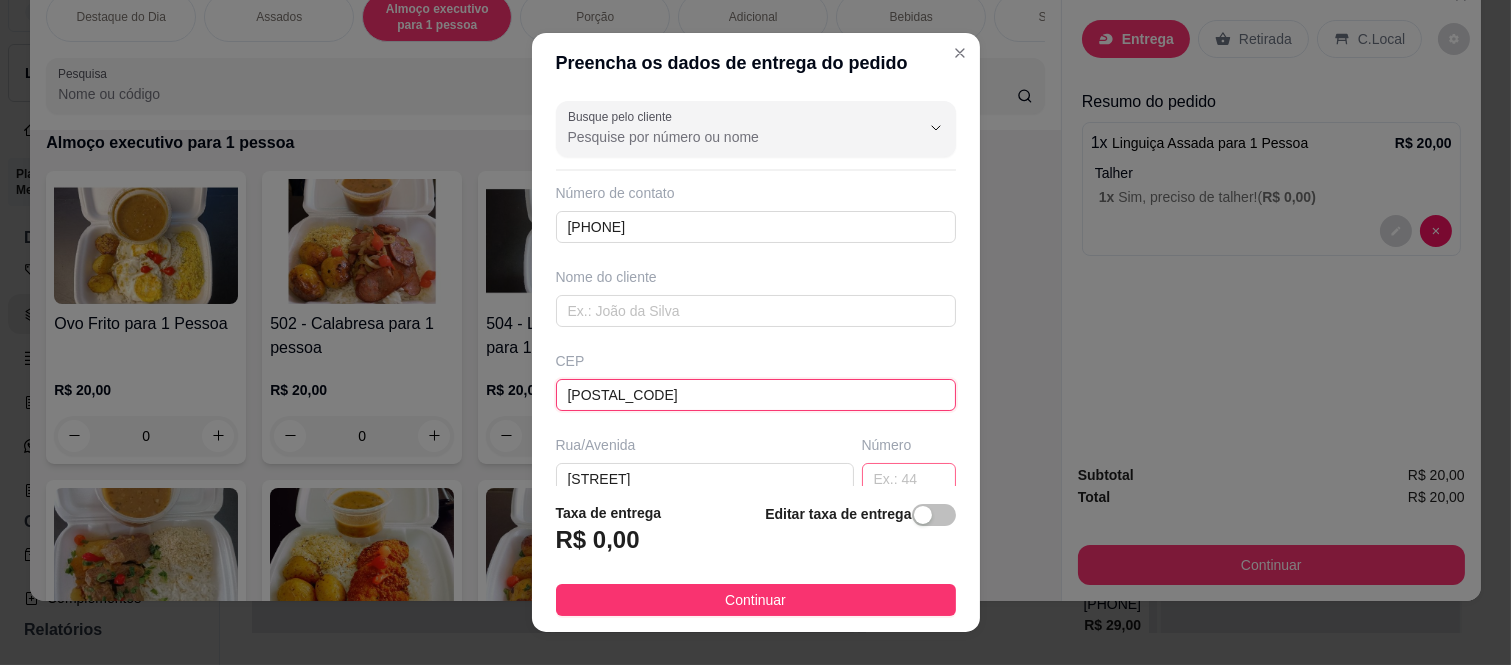 type on "[POSTAL_CODE]" 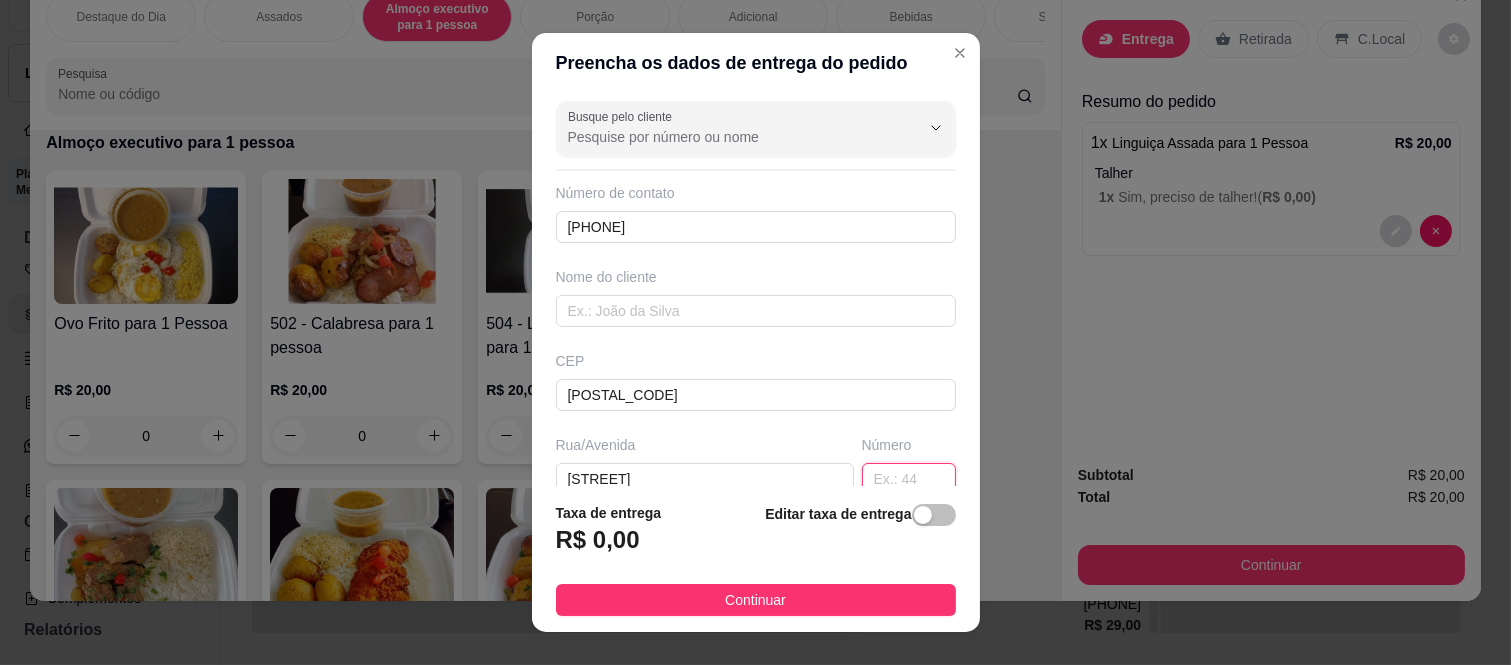 click at bounding box center [909, 479] 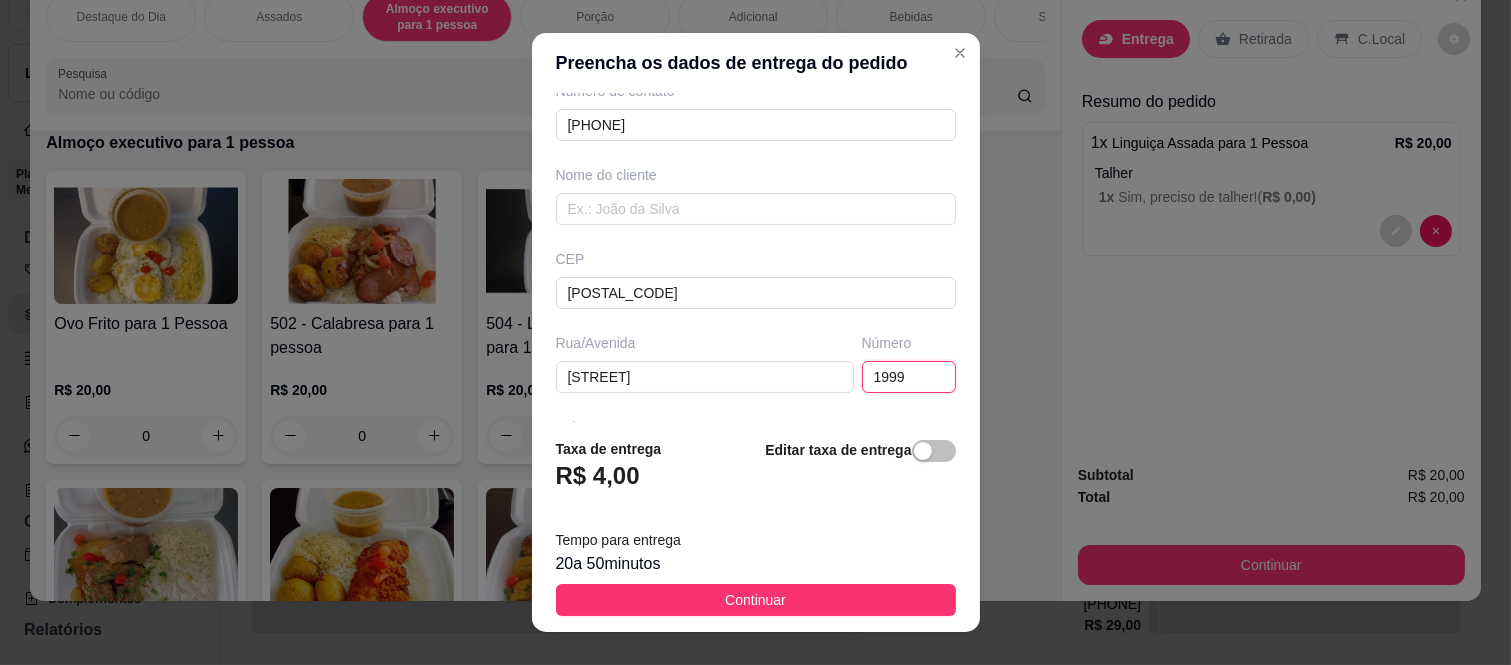 scroll, scrollTop: 346, scrollLeft: 0, axis: vertical 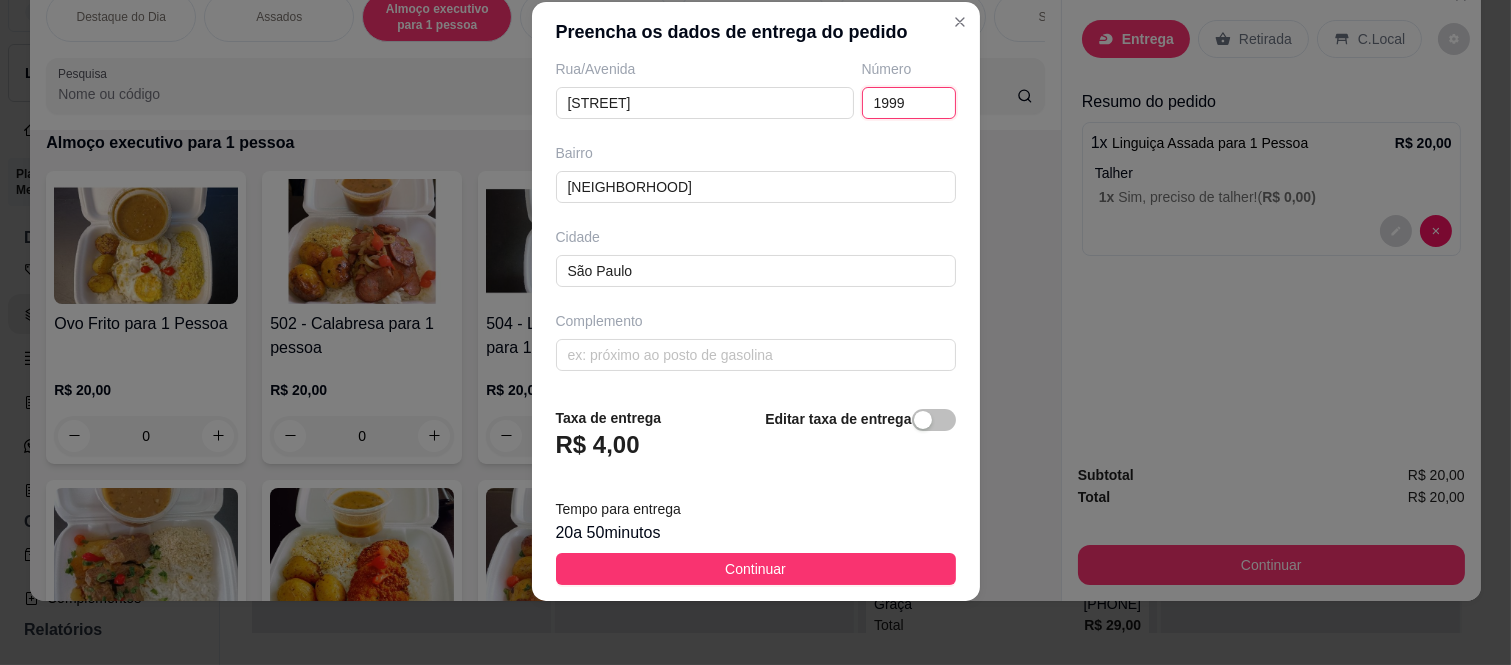 type on "1999" 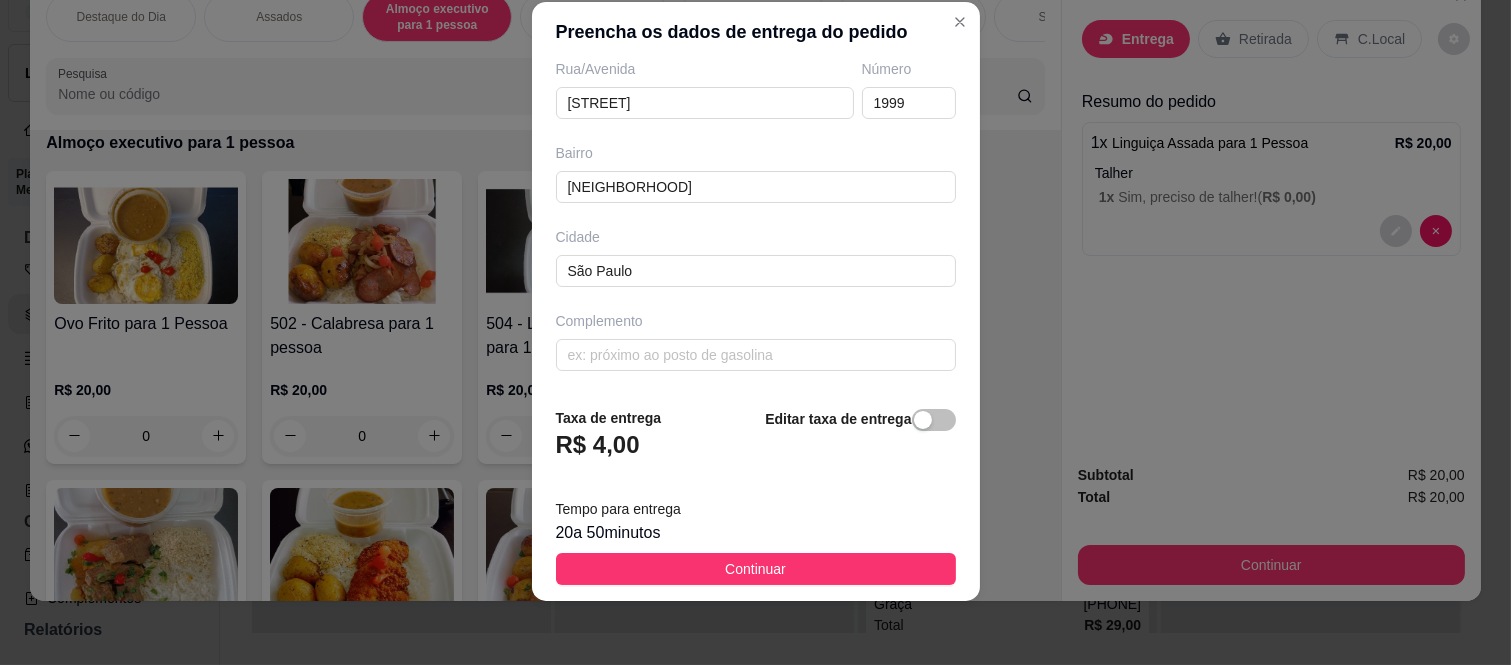 click on "Continuar" at bounding box center (756, 569) 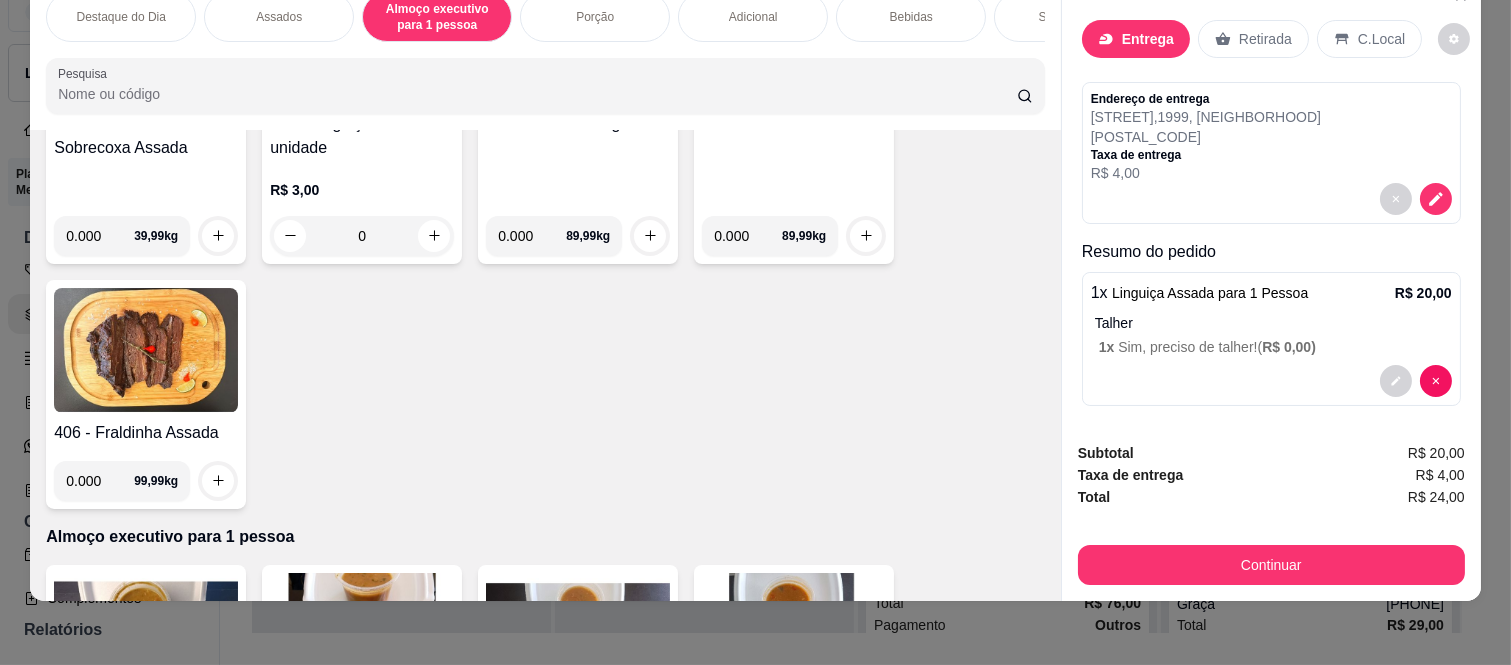 scroll, scrollTop: 873, scrollLeft: 0, axis: vertical 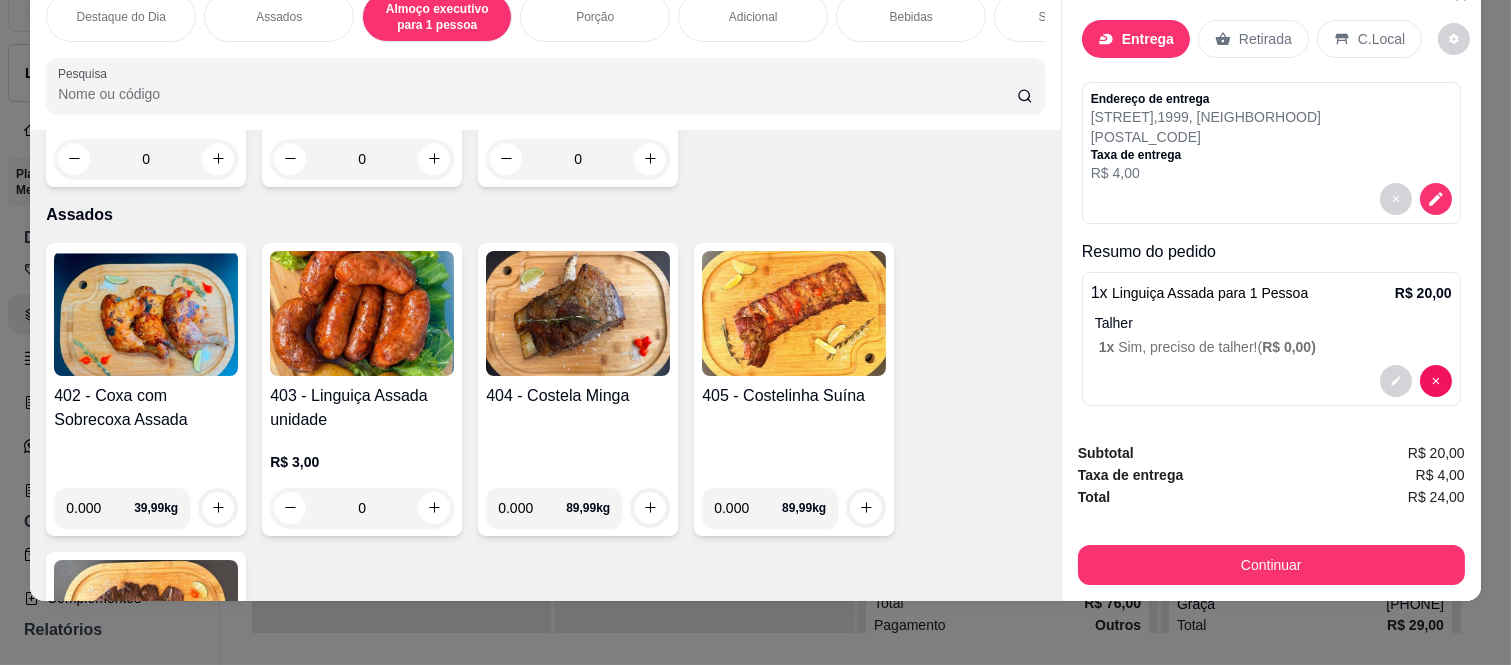 click on "0.000" at bounding box center [100, 508] 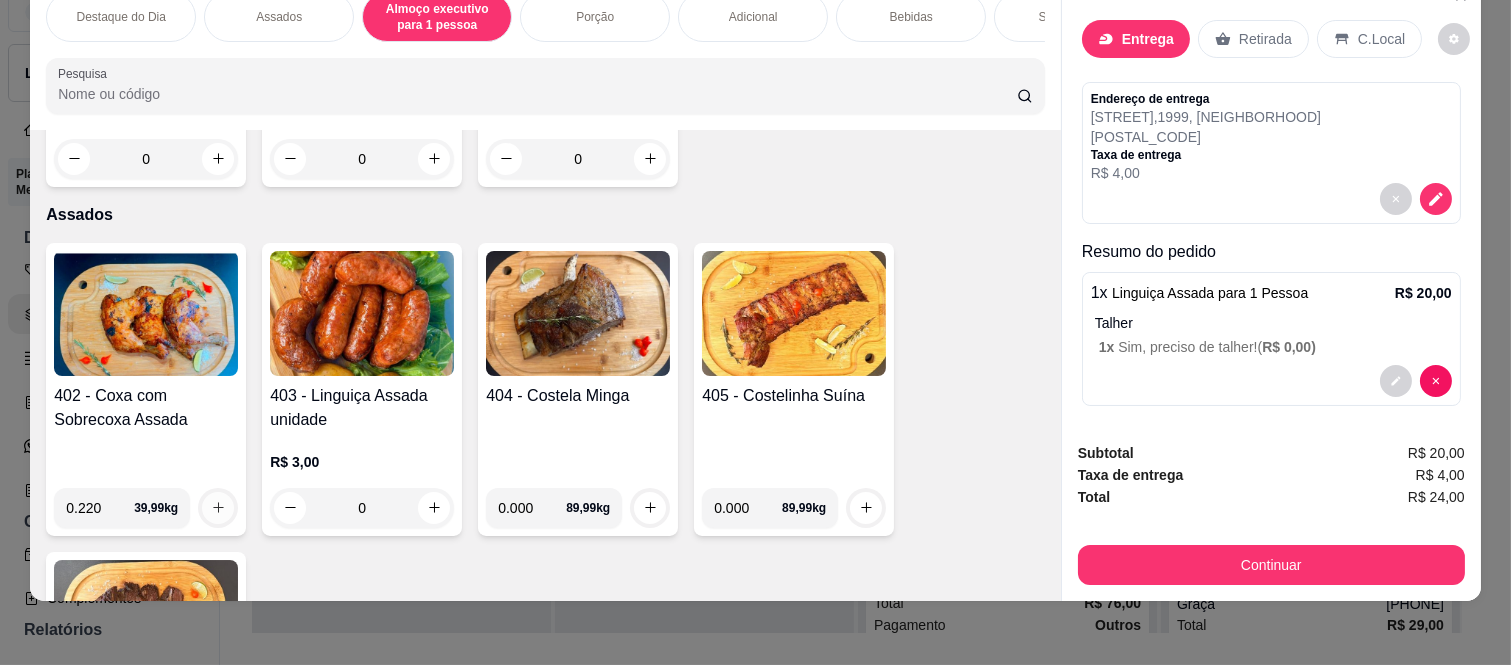type on "0.220" 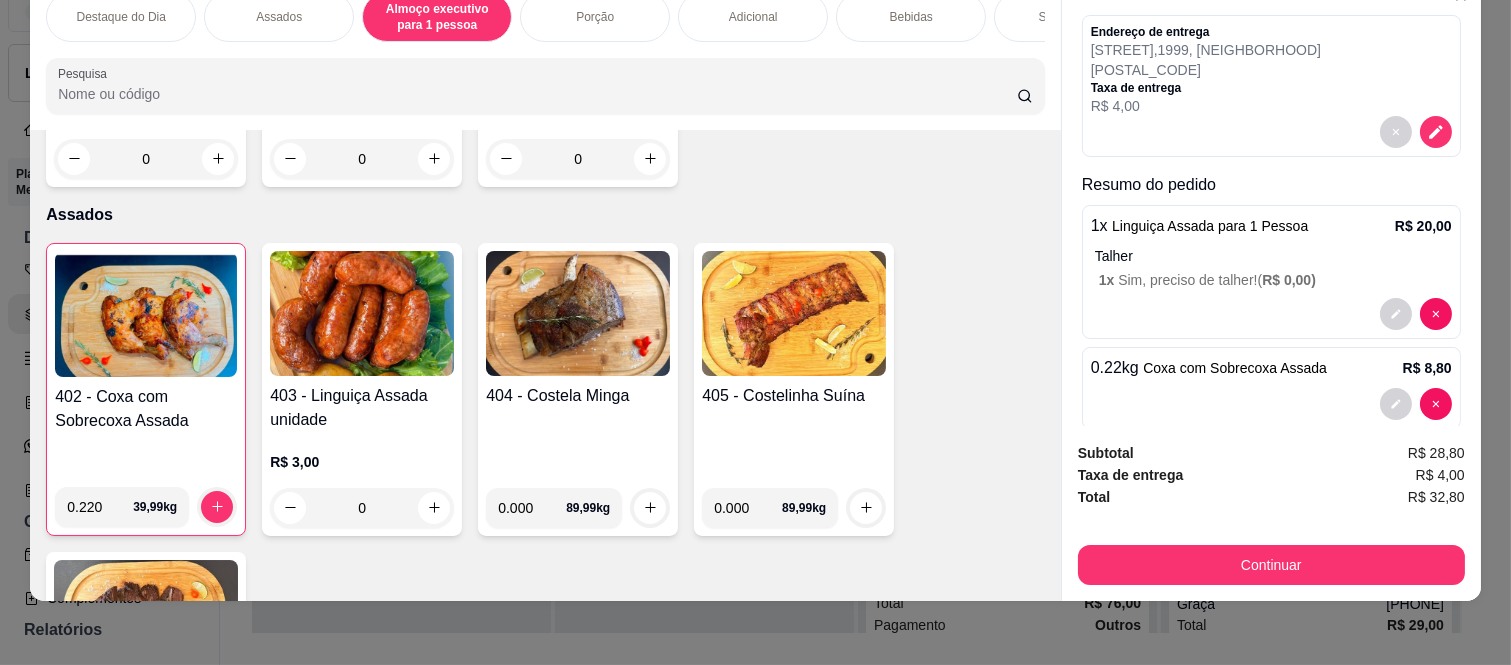 scroll, scrollTop: 97, scrollLeft: 0, axis: vertical 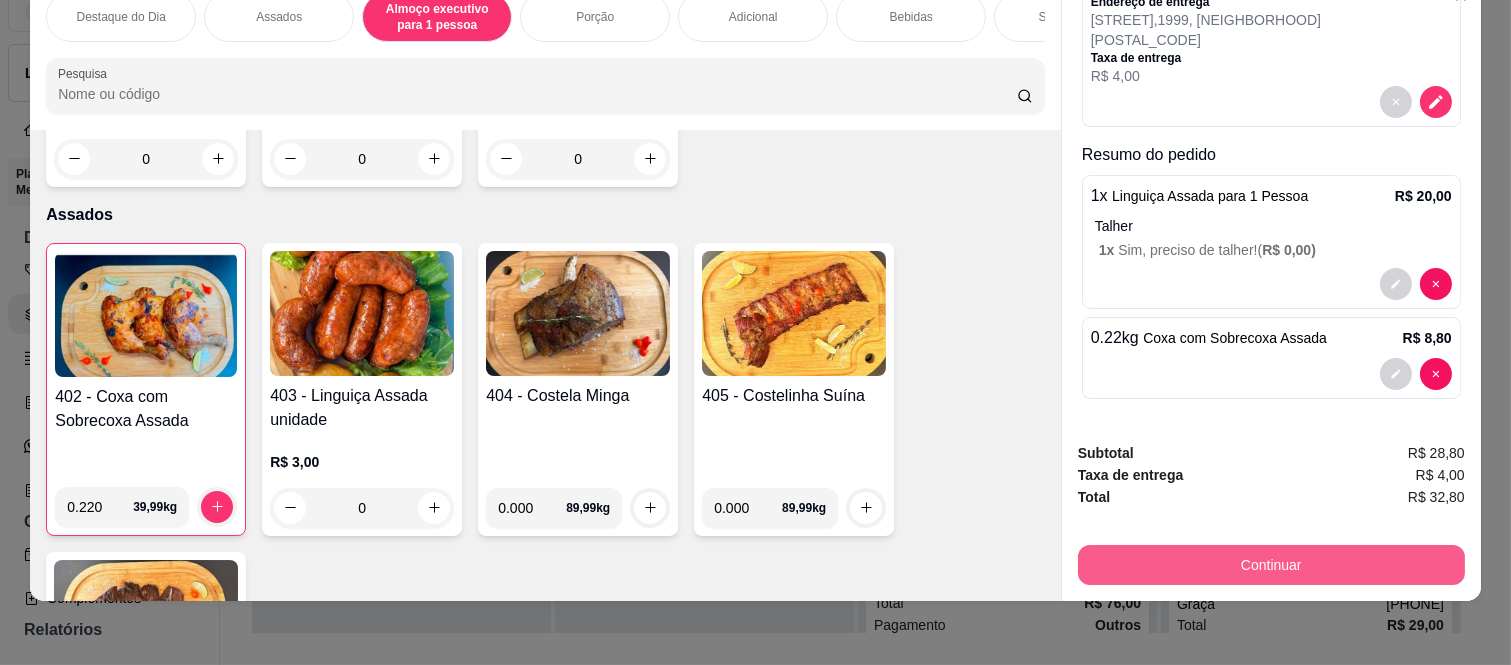 click on "Continuar" at bounding box center (1271, 565) 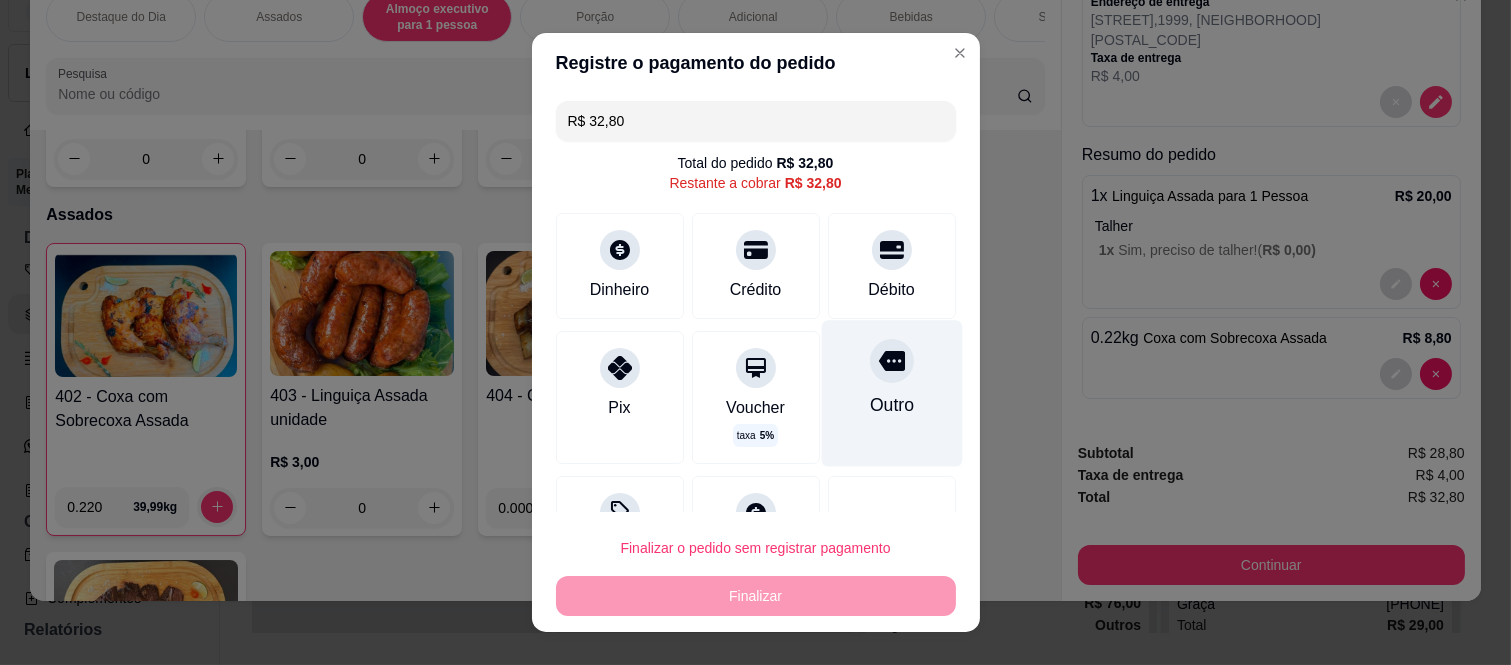 click on "Outro" at bounding box center (891, 405) 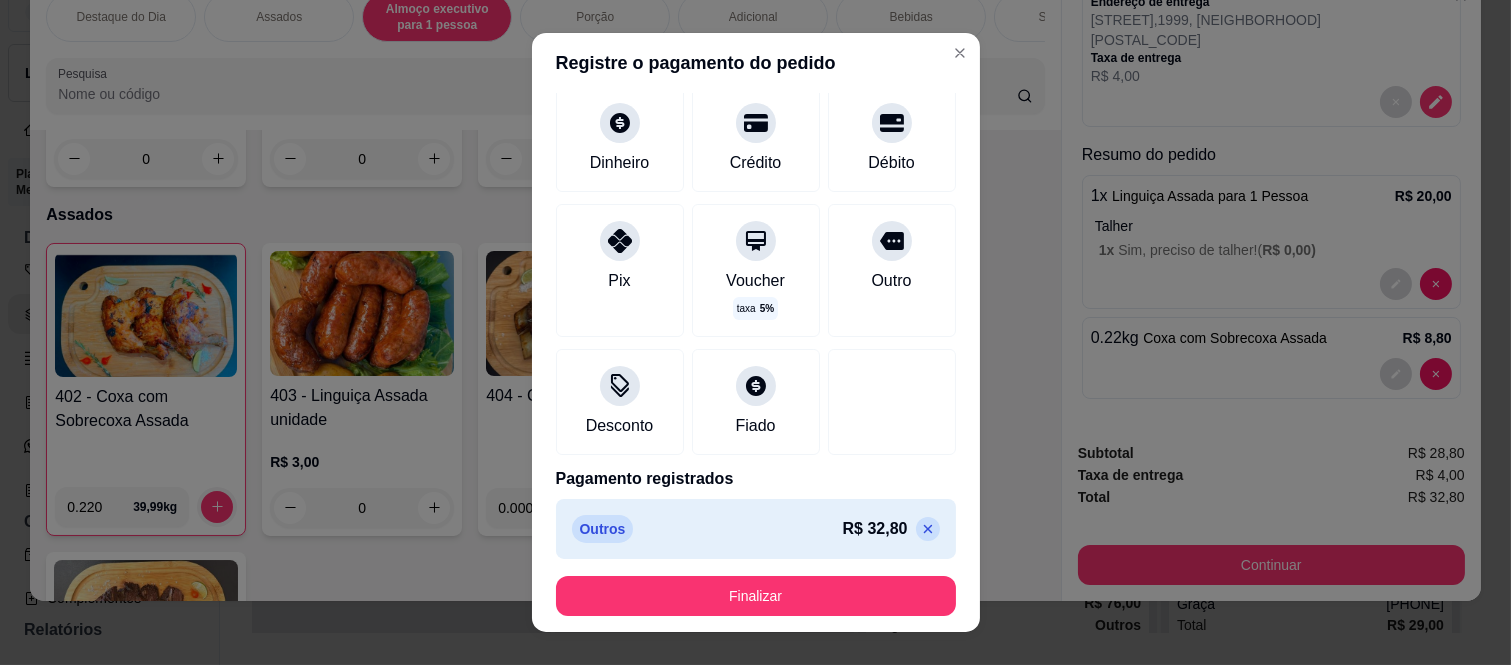 scroll, scrollTop: 114, scrollLeft: 0, axis: vertical 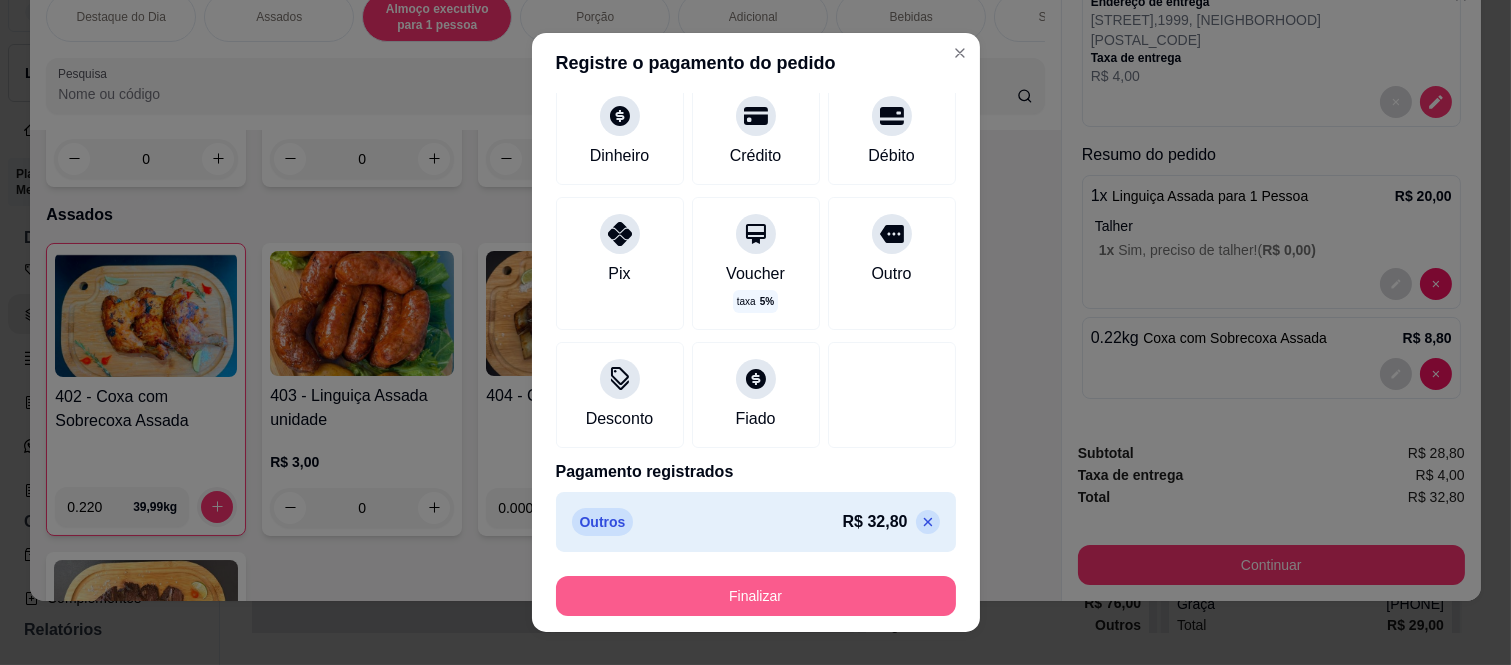 click on "Finalizar" at bounding box center (756, 596) 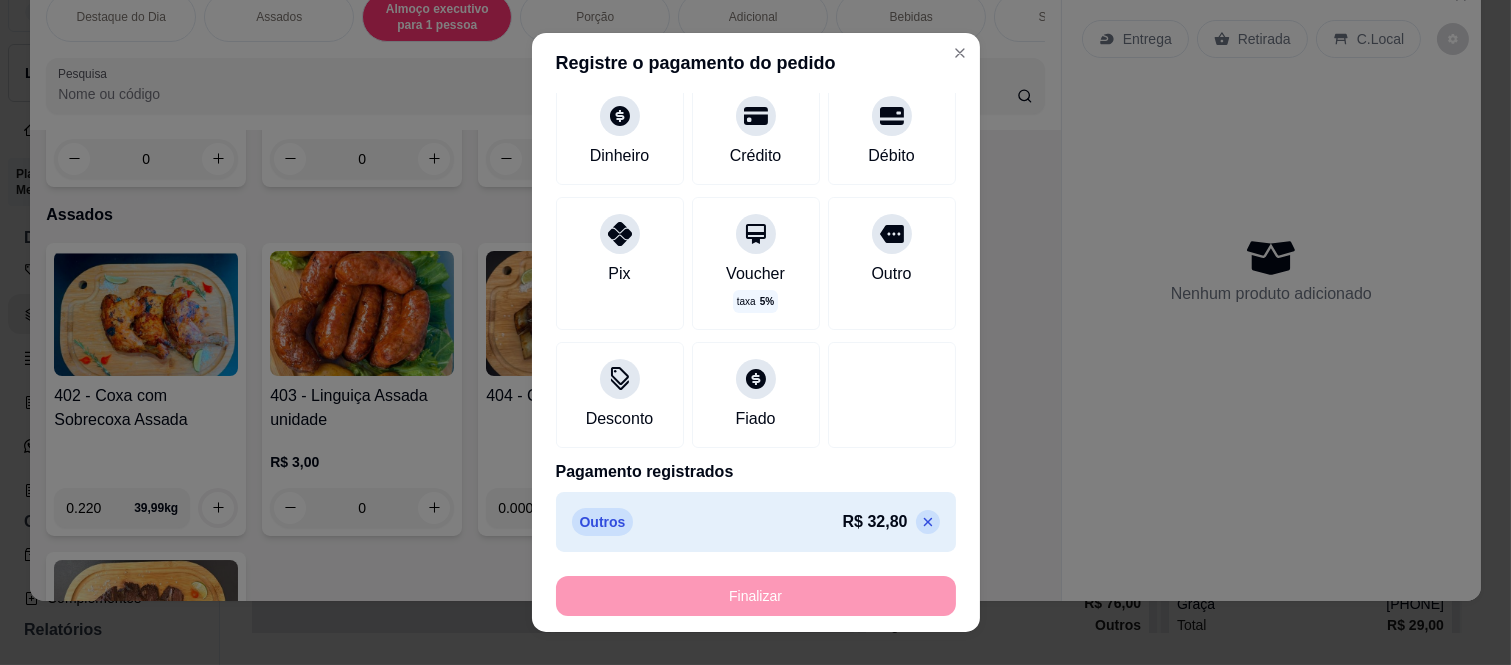 type on "-R$ 32,80" 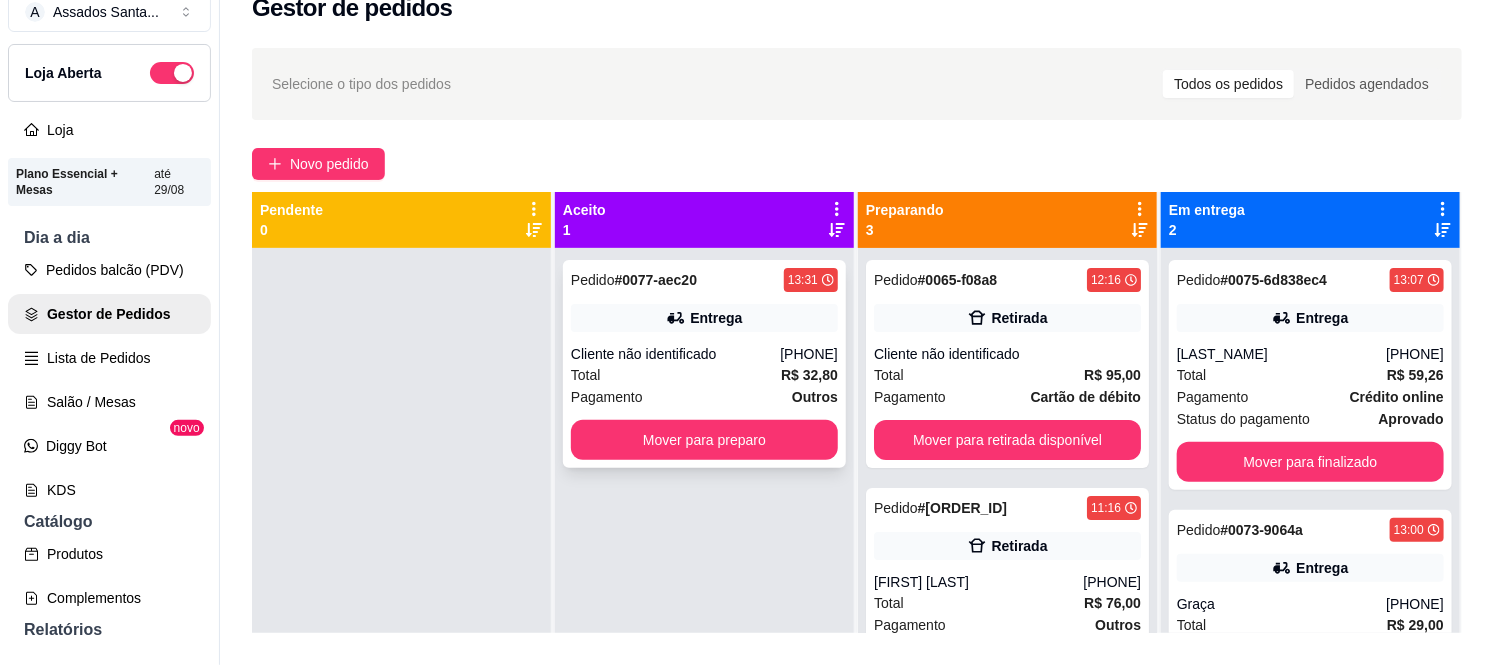 click on "Pedido  # 0077-aec20 13:31 Entrega Cliente não identificado (11) 95893-5733 Total R$ 32,80 Pagamento Outros Mover para preparo" at bounding box center (704, 364) 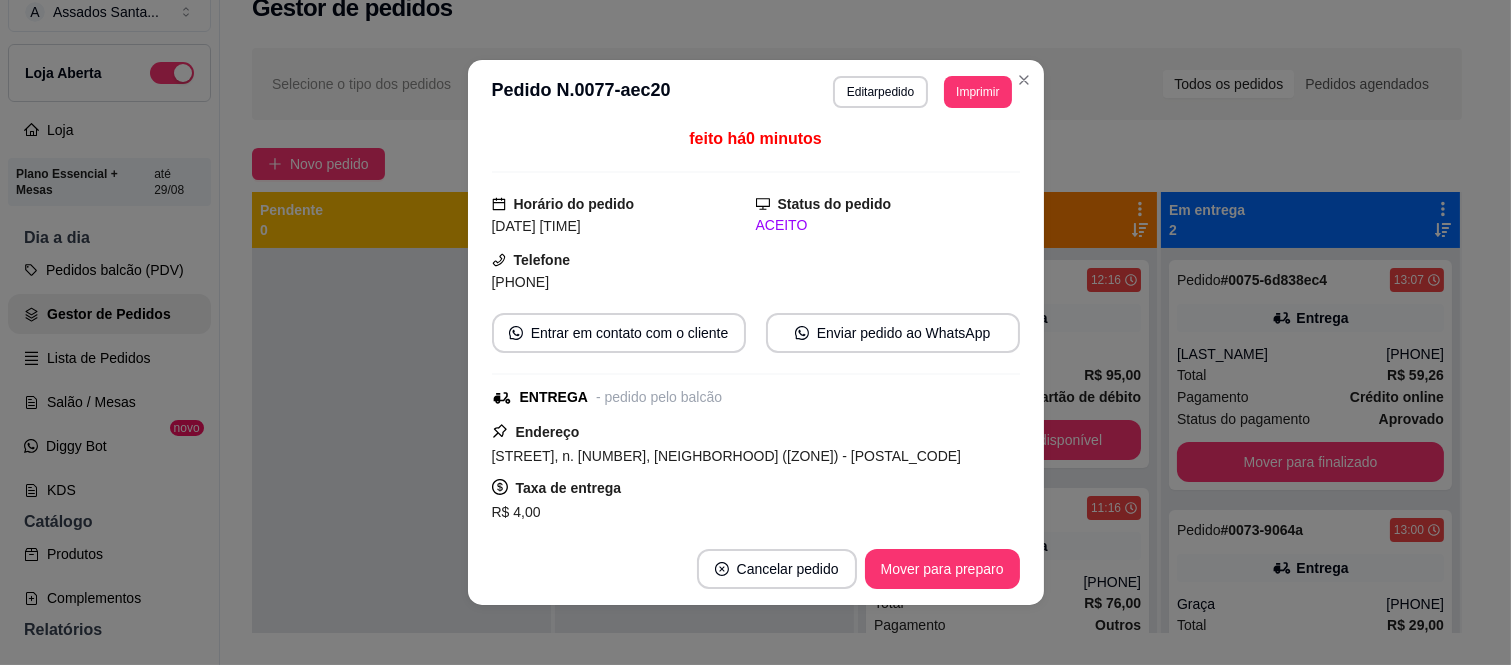 scroll, scrollTop: 2, scrollLeft: 0, axis: vertical 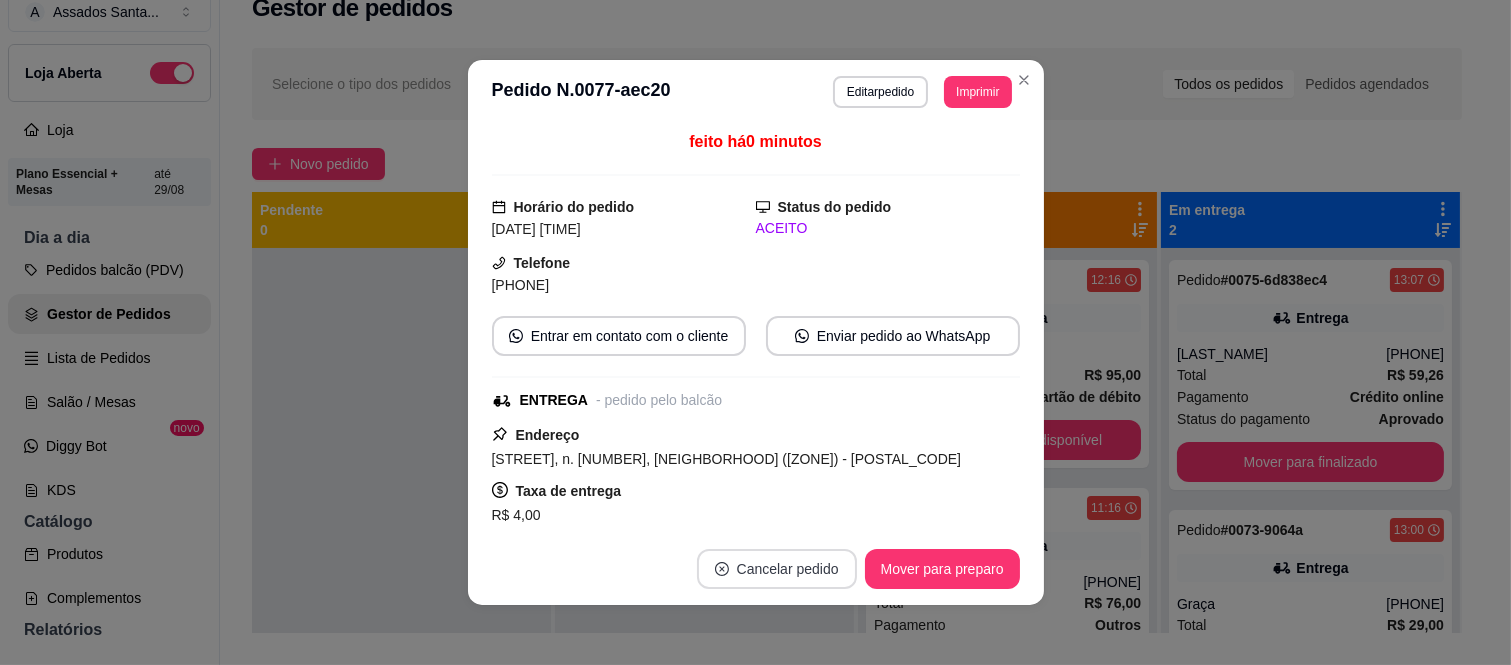 click on "Cancelar pedido" at bounding box center [777, 569] 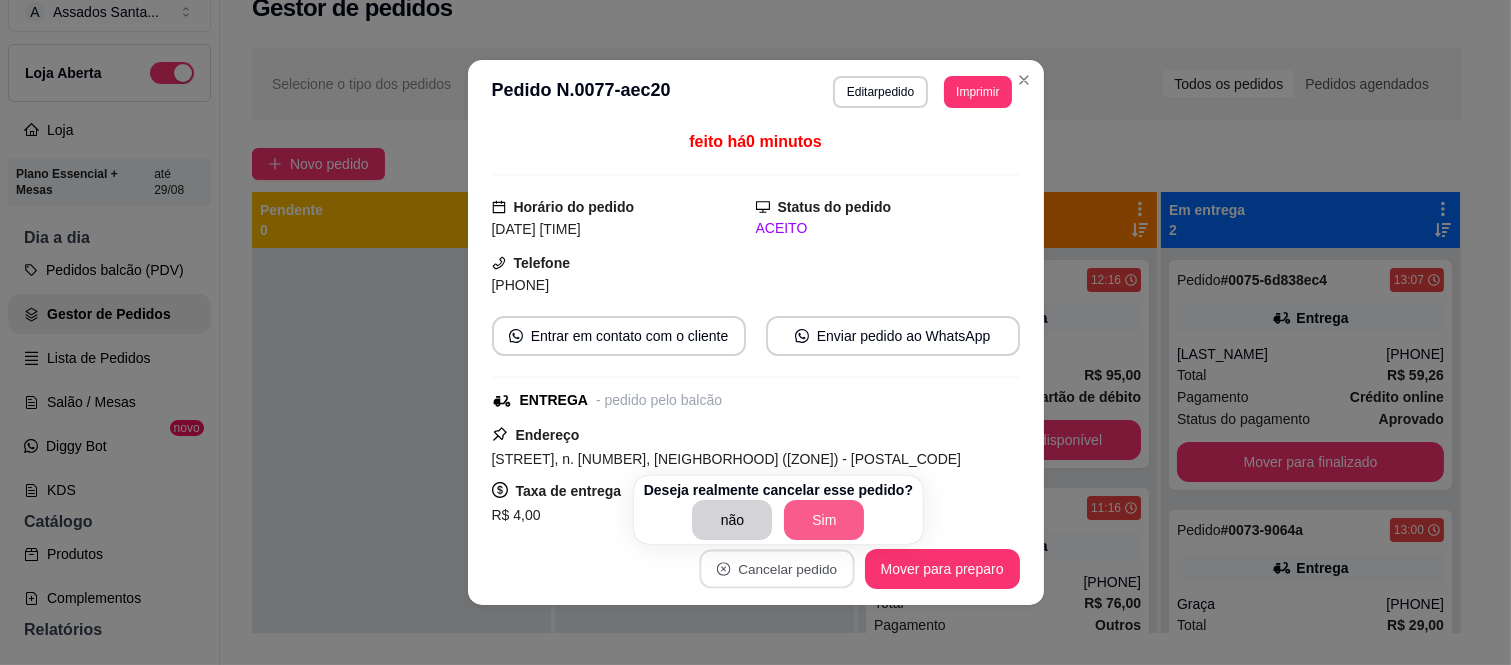 click on "Sim" at bounding box center [824, 520] 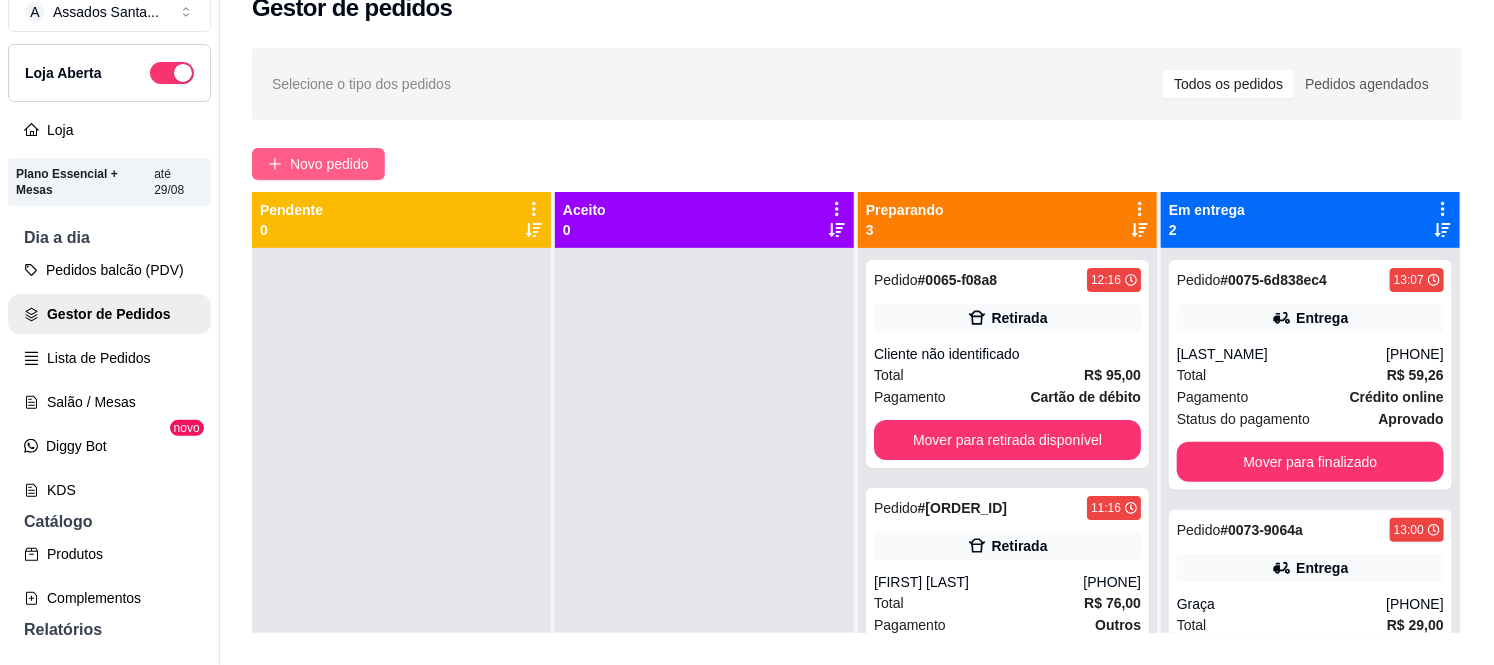 click on "Novo pedido" at bounding box center [318, 164] 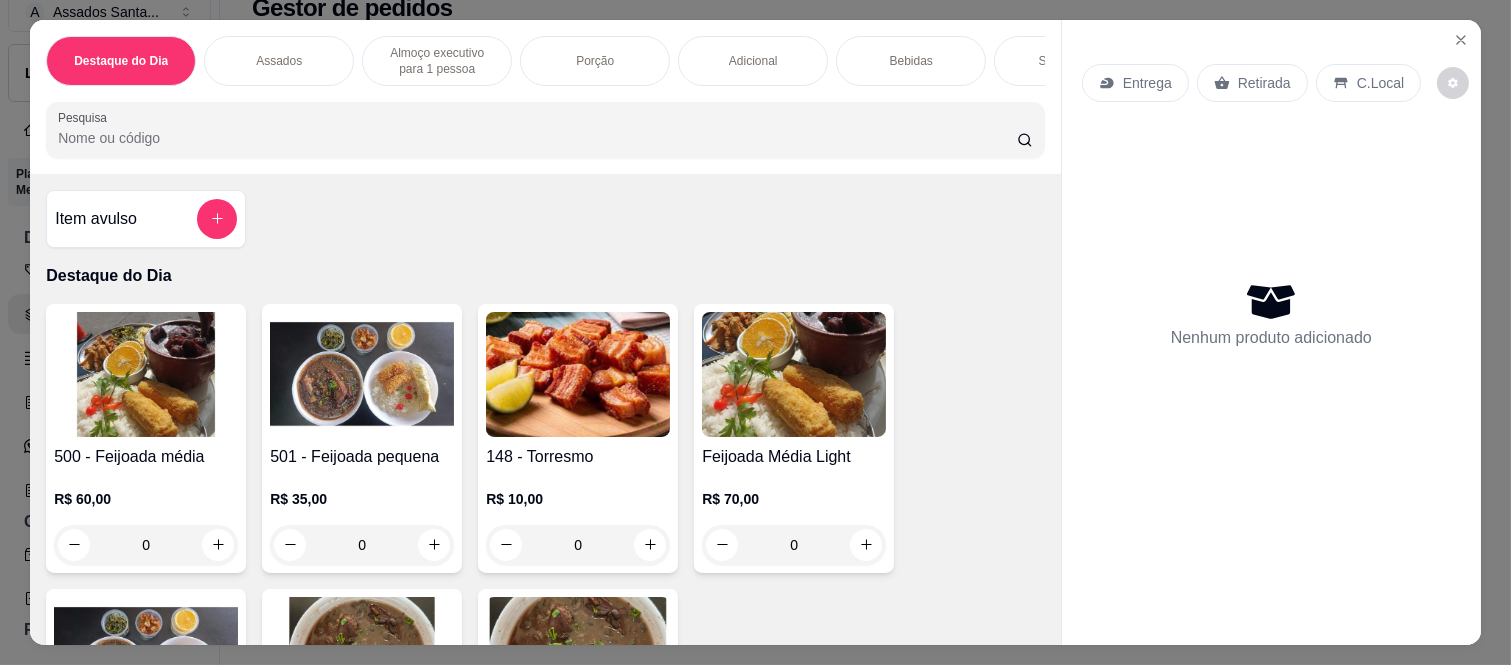 click on "Assados" at bounding box center (279, 61) 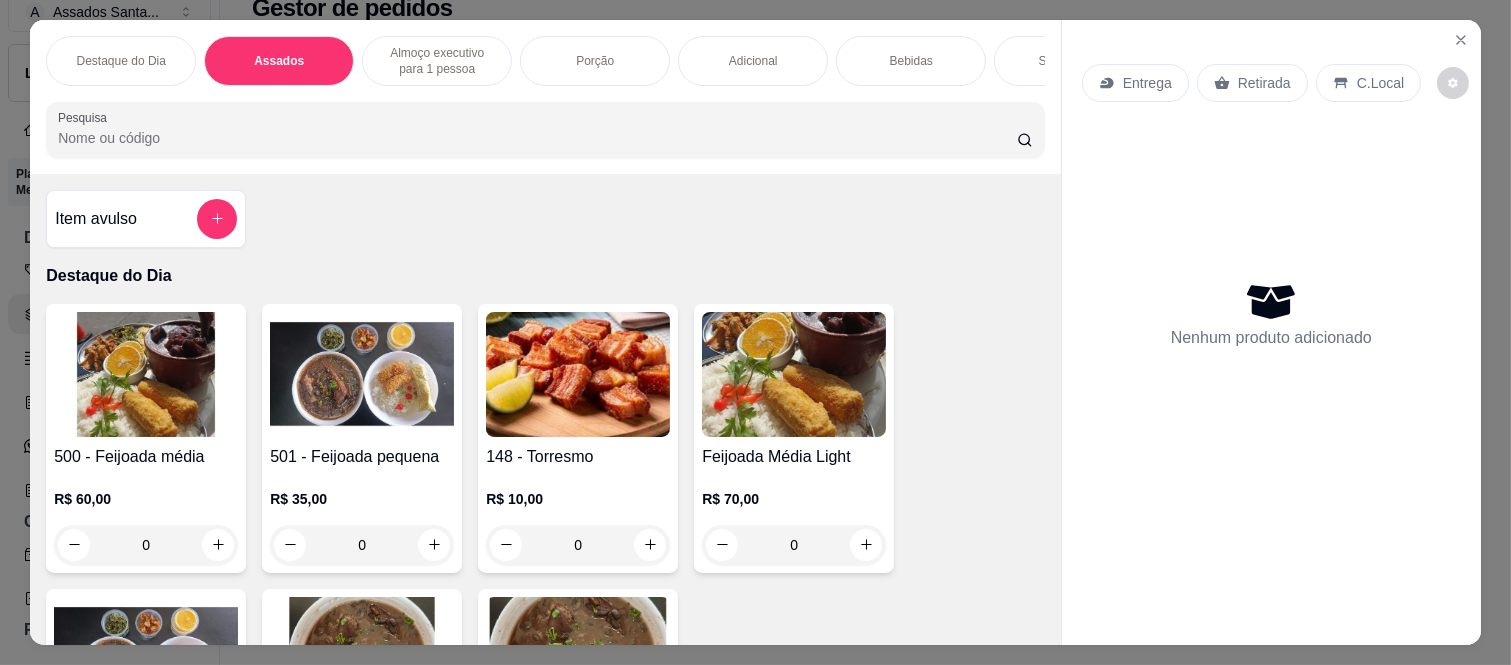 scroll, scrollTop: 724, scrollLeft: 0, axis: vertical 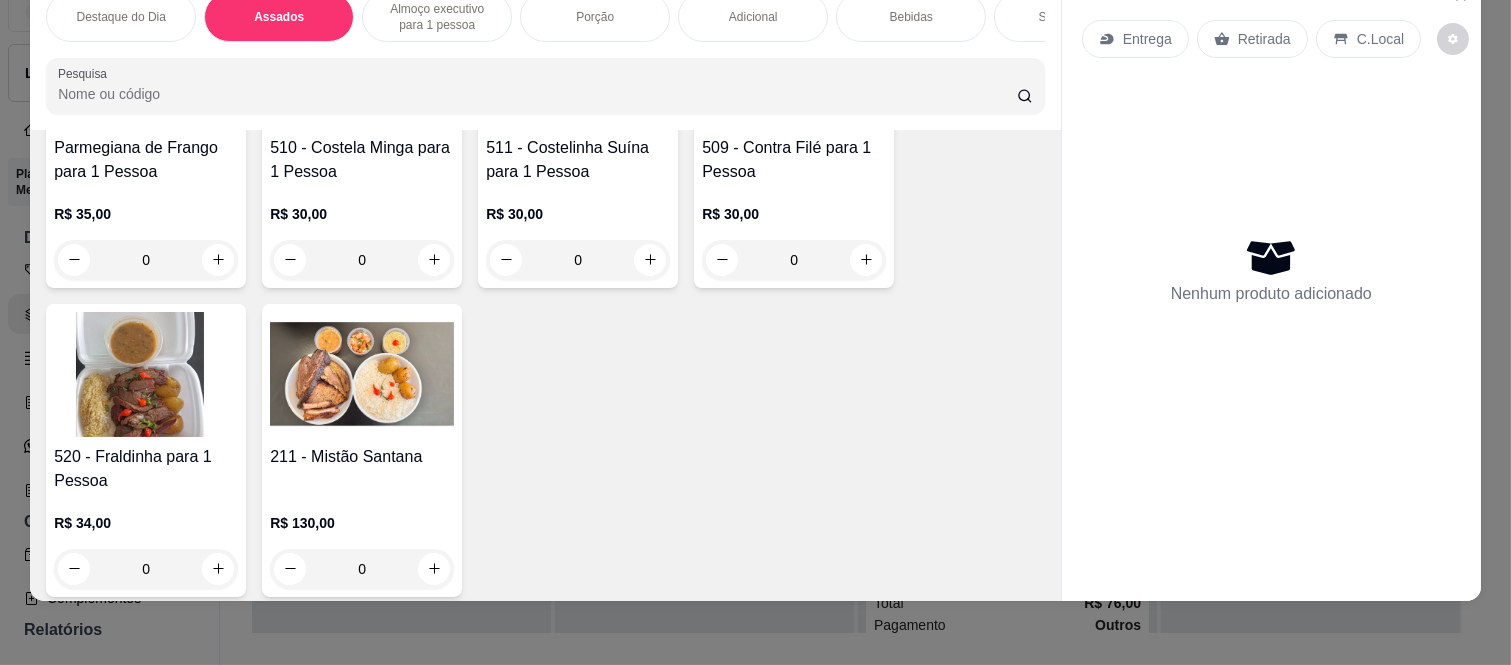 click on "0" at bounding box center [146, 569] 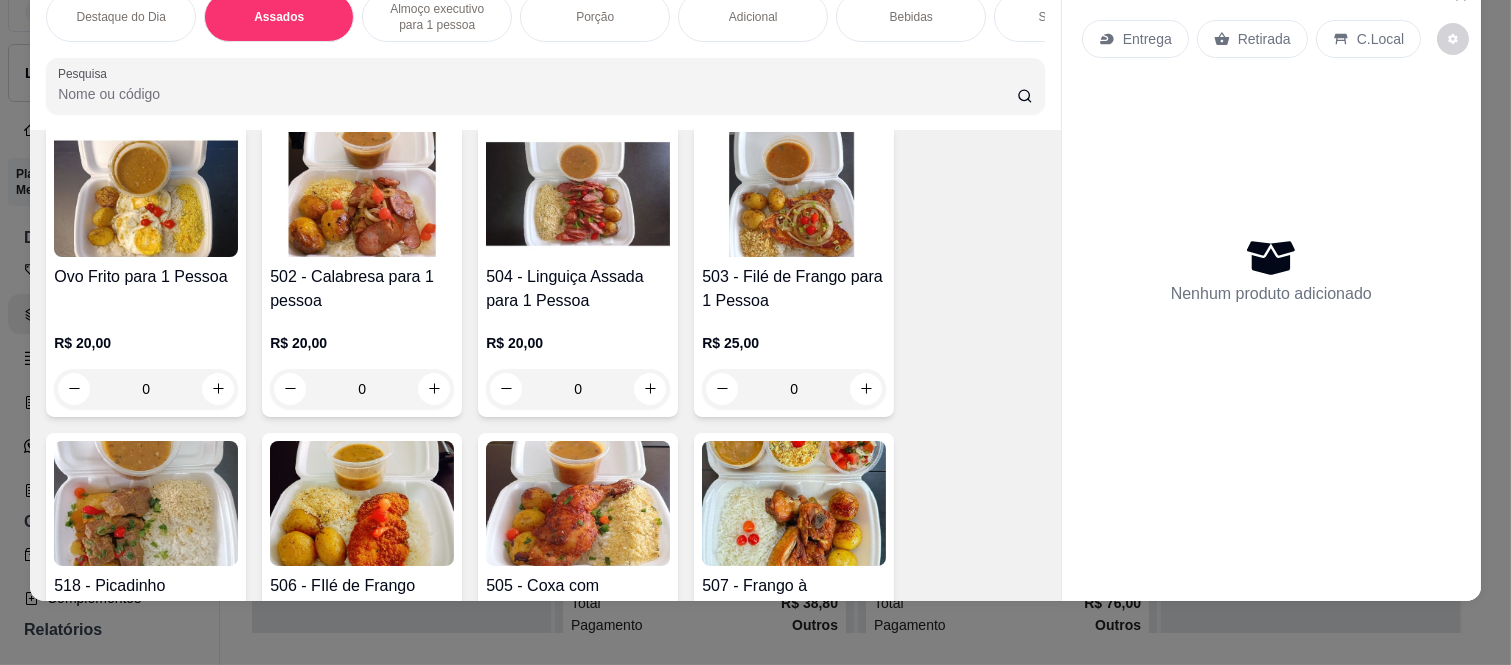 scroll, scrollTop: 1333, scrollLeft: 0, axis: vertical 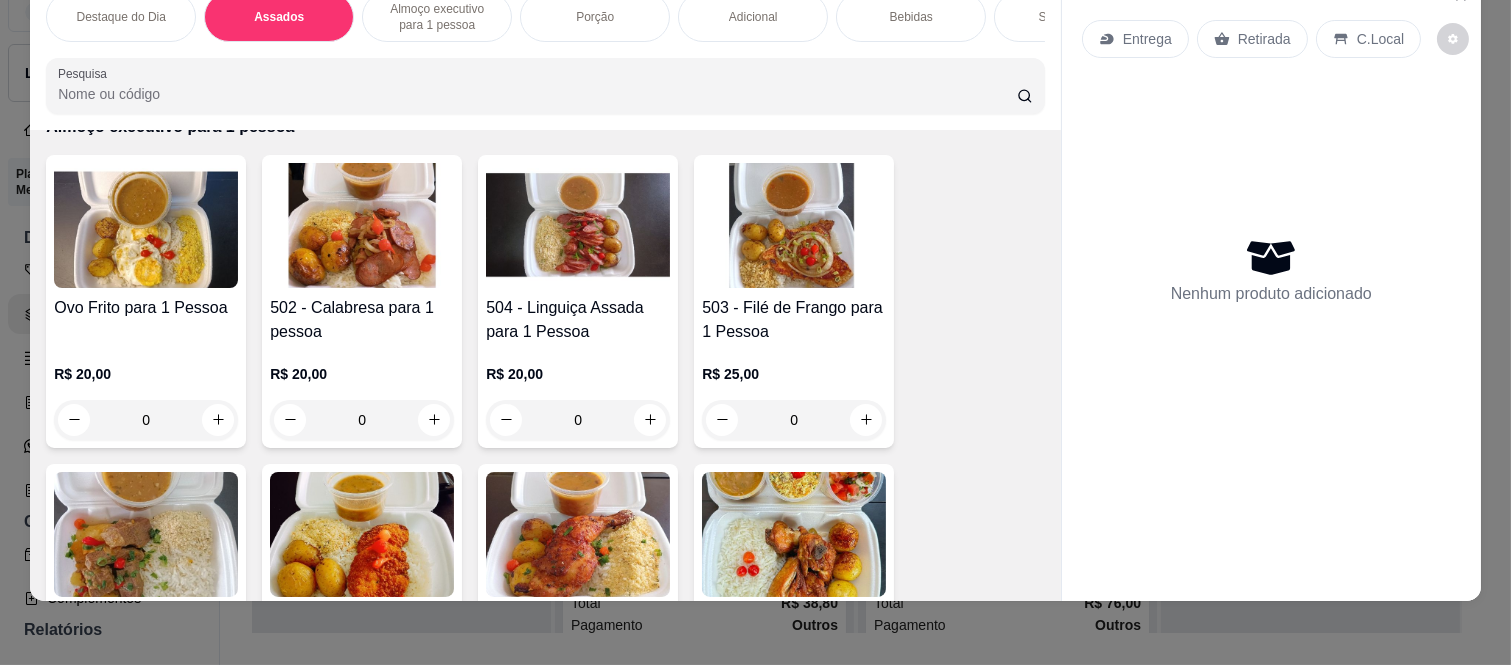 click on "0" at bounding box center [578, 420] 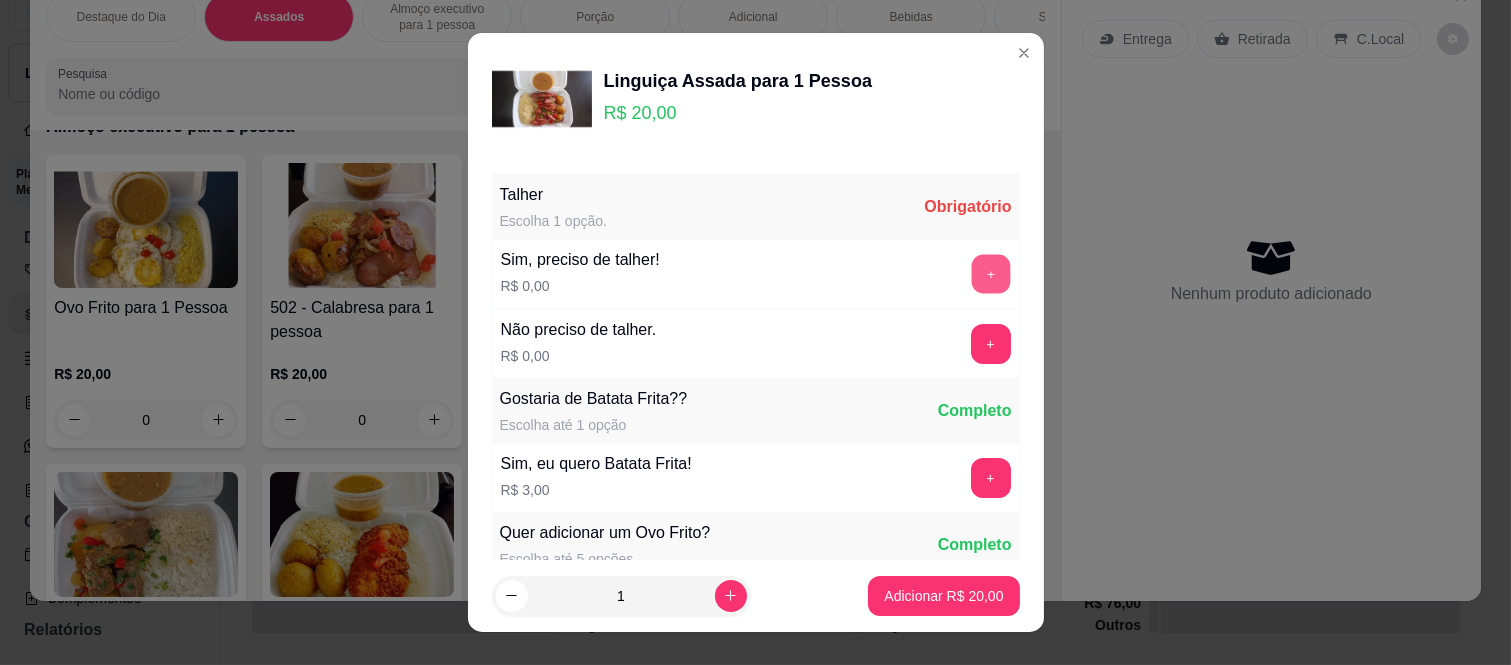 click on "+" at bounding box center [990, 274] 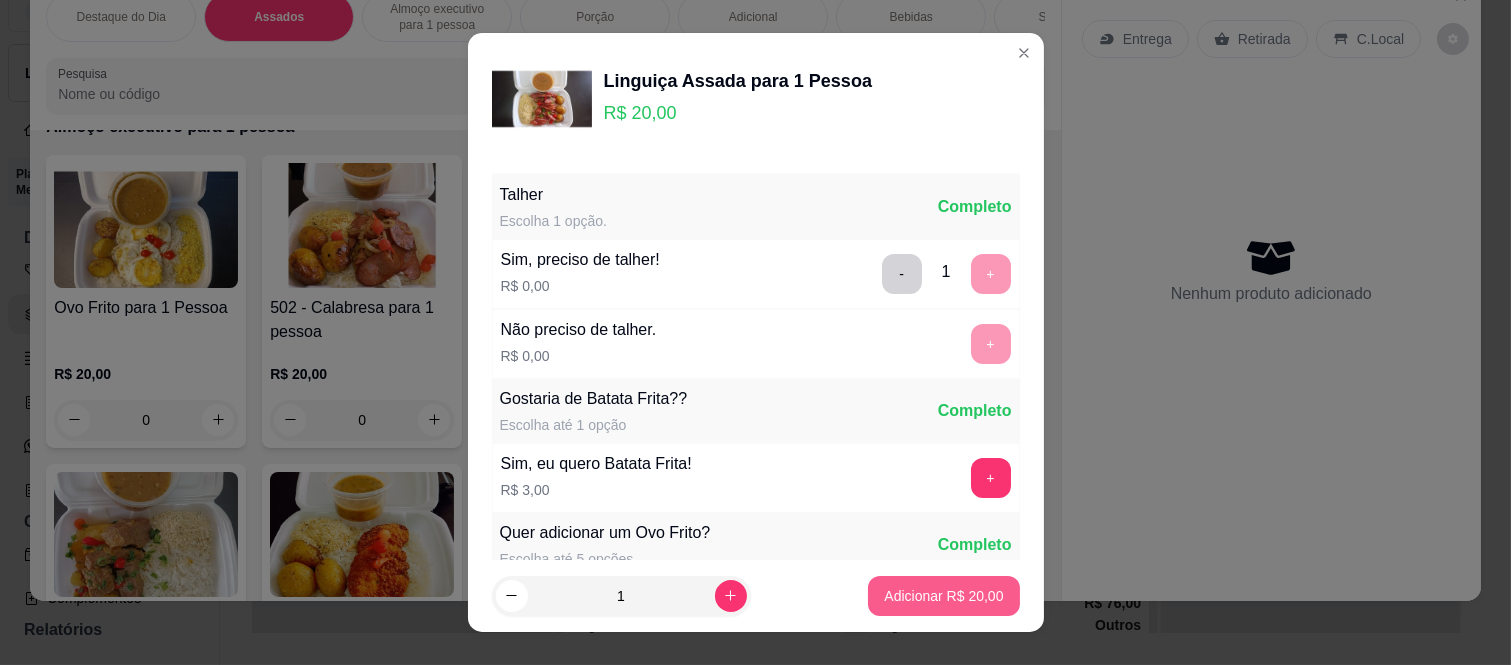 click on "Adicionar   R$ 20,00" at bounding box center (943, 596) 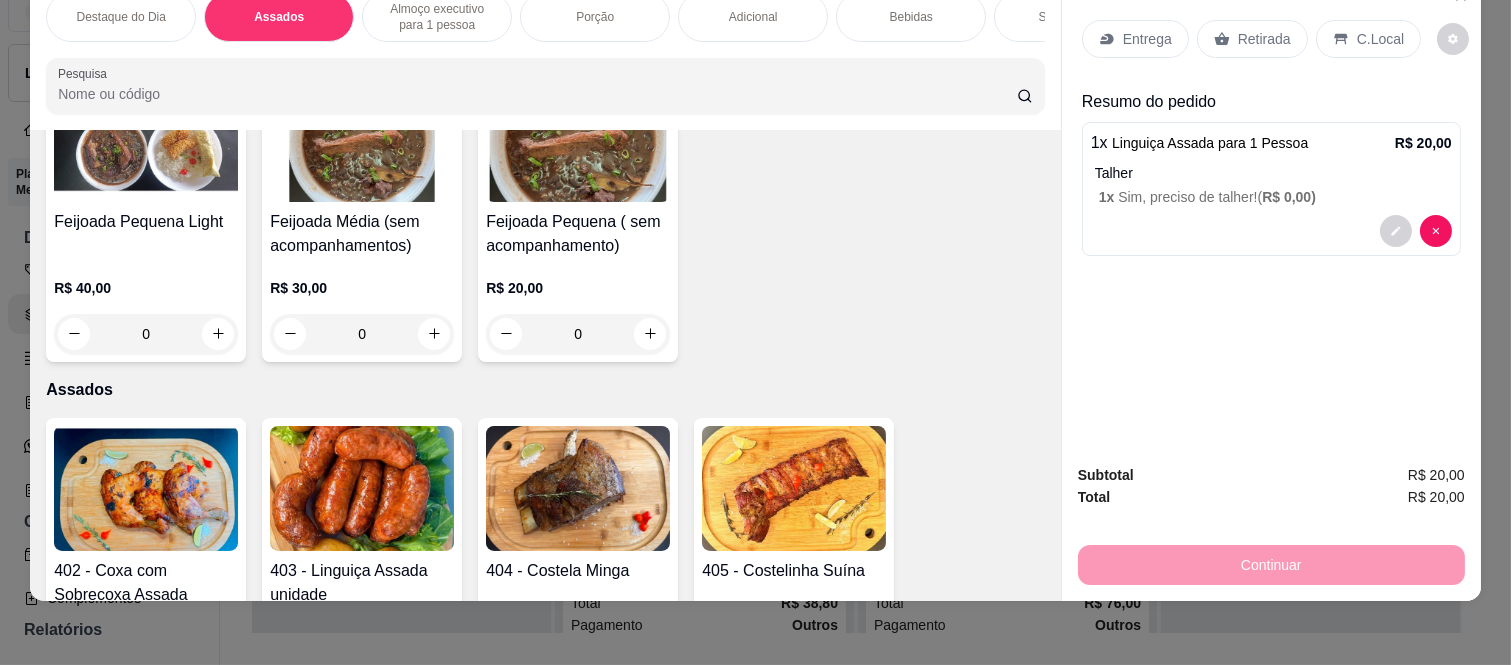 scroll, scrollTop: 444, scrollLeft: 0, axis: vertical 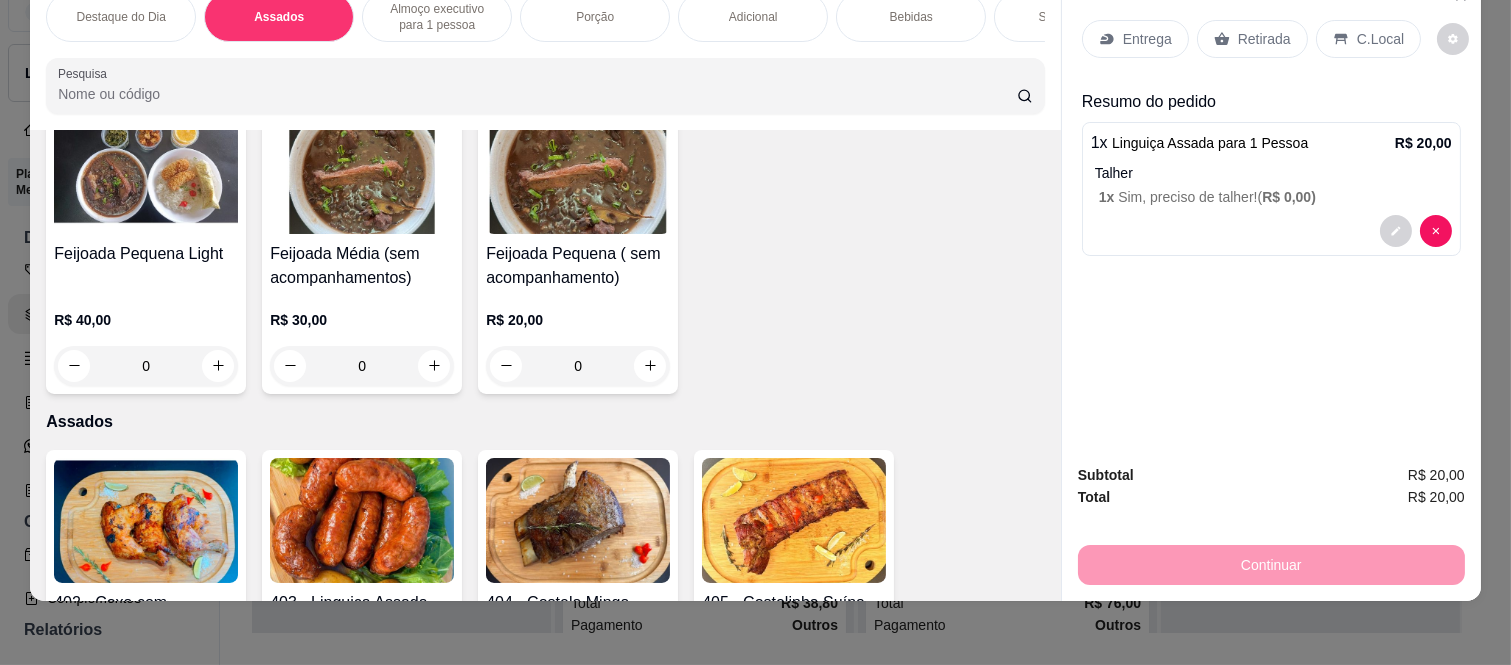 click on "Entrega" at bounding box center (1147, 39) 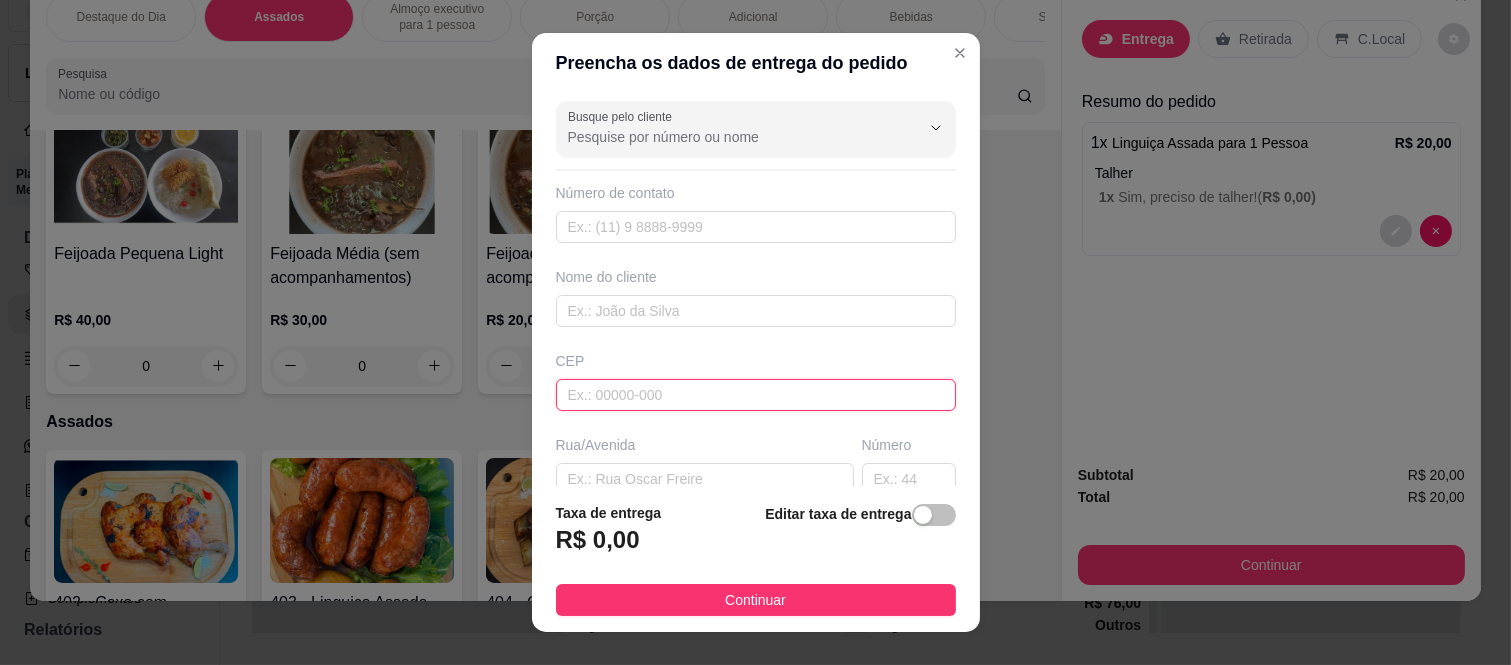 paste on "[POSTAL_CODE]" 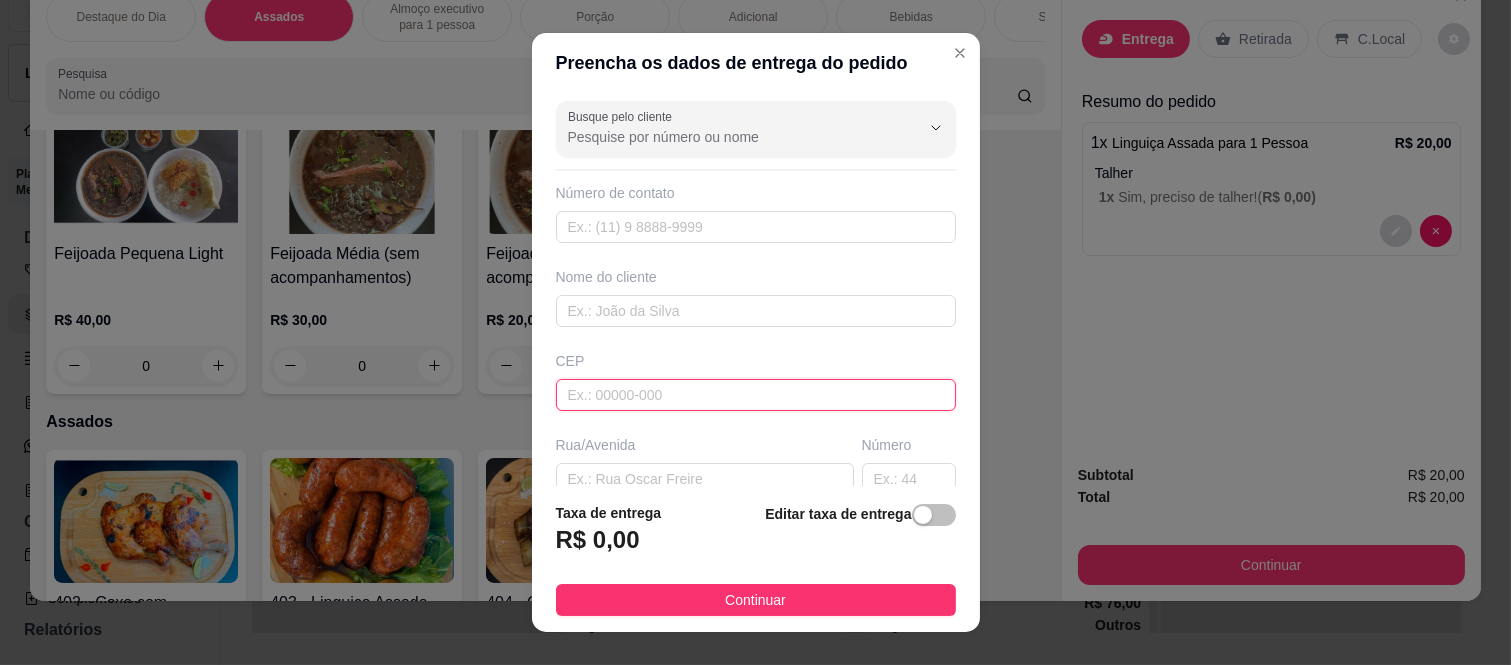 type on "[POSTAL_CODE]" 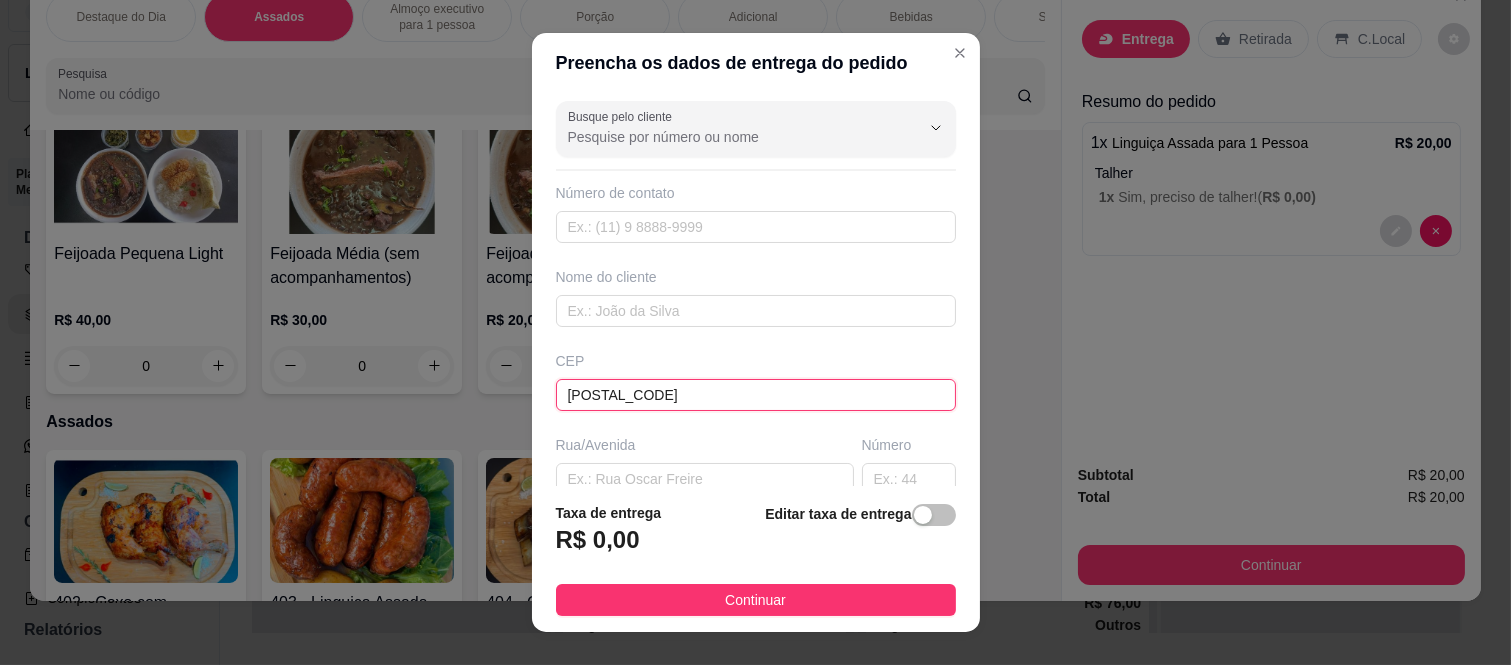 type on "[STREET_NAME]" 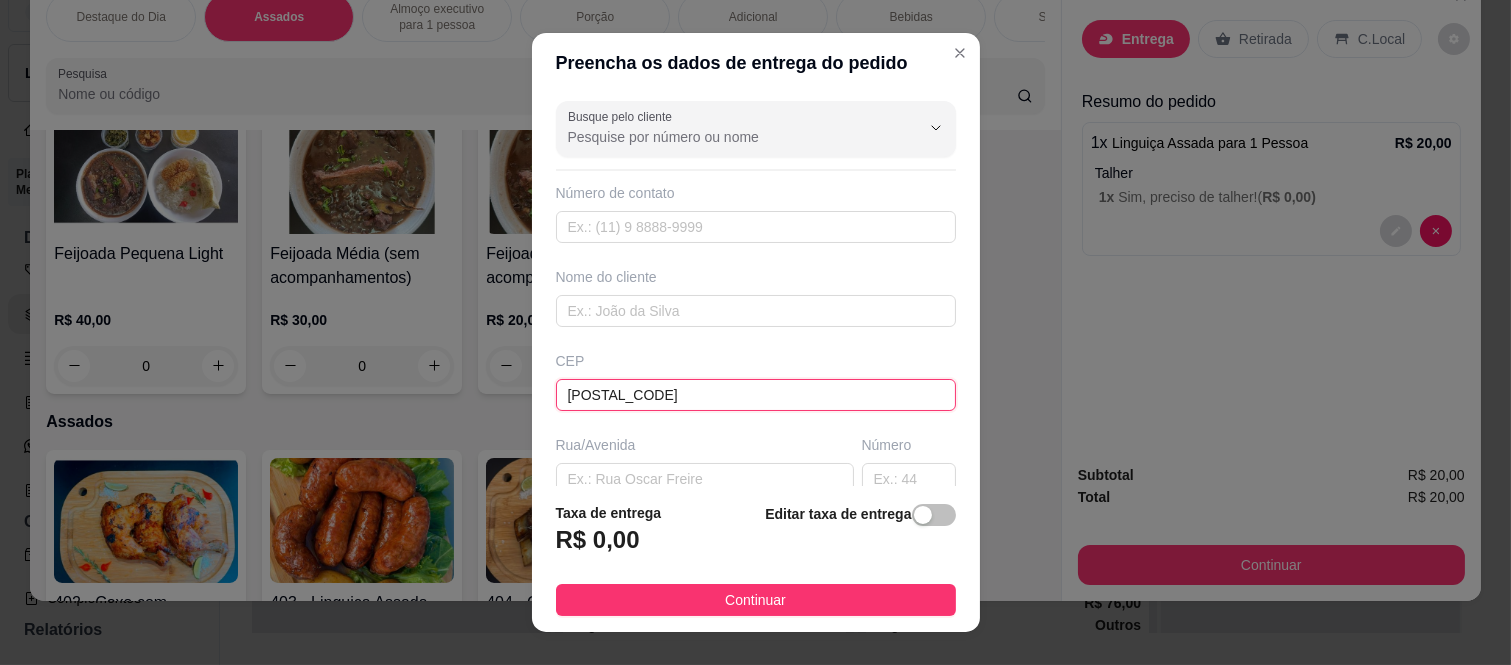 type on "[NEIGHBORHOOD]" 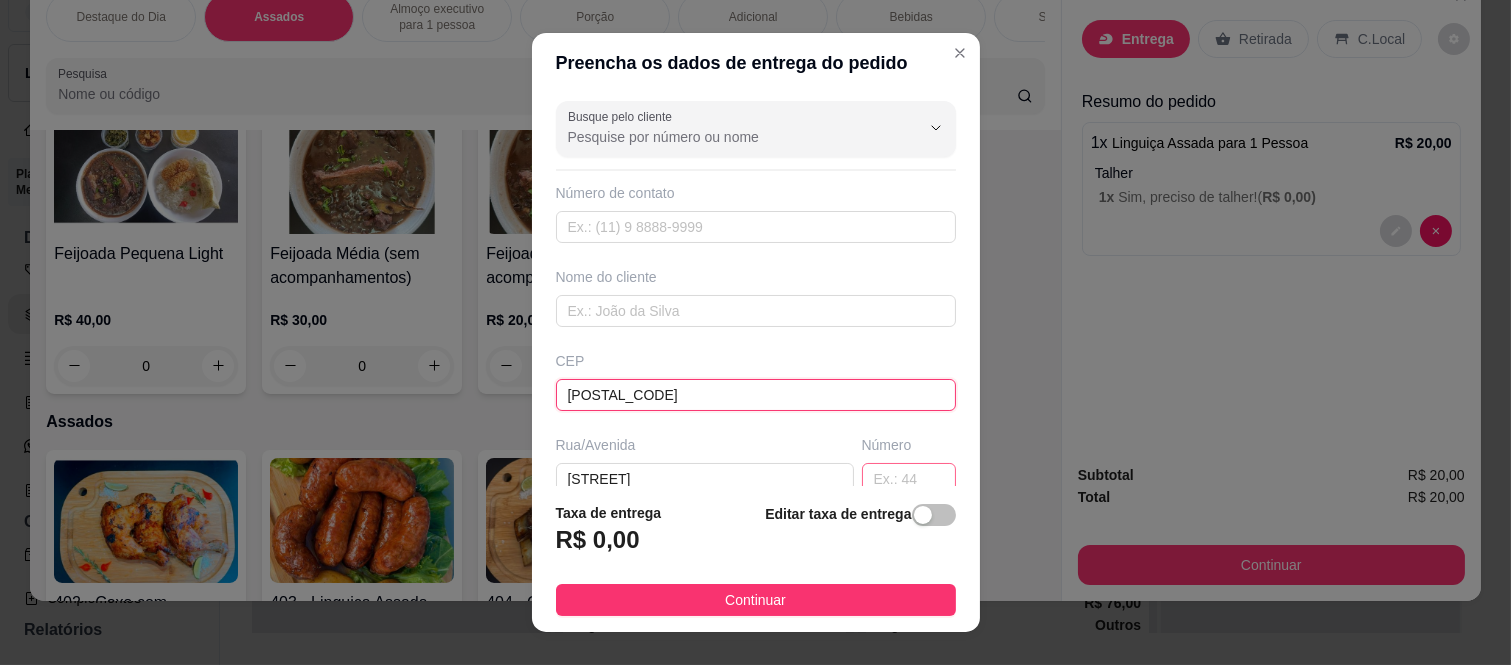 type on "[POSTAL_CODE]" 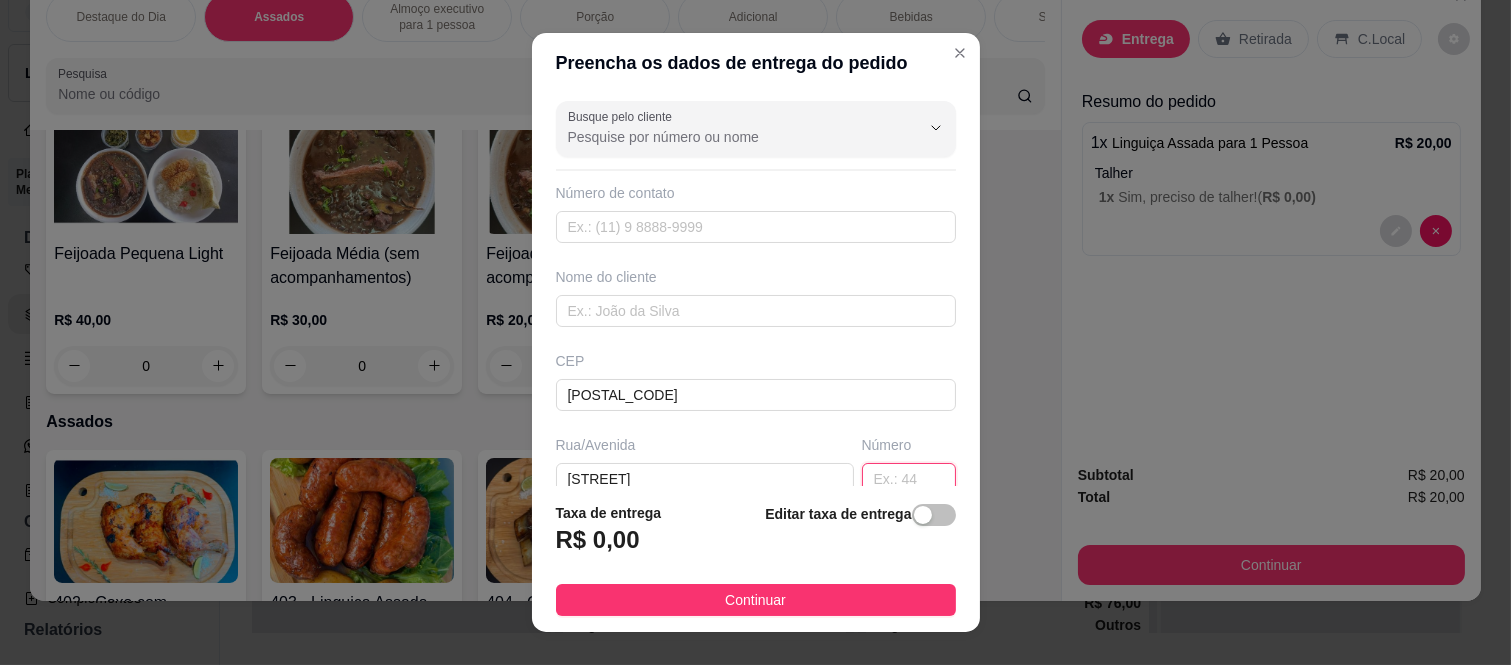click at bounding box center (909, 479) 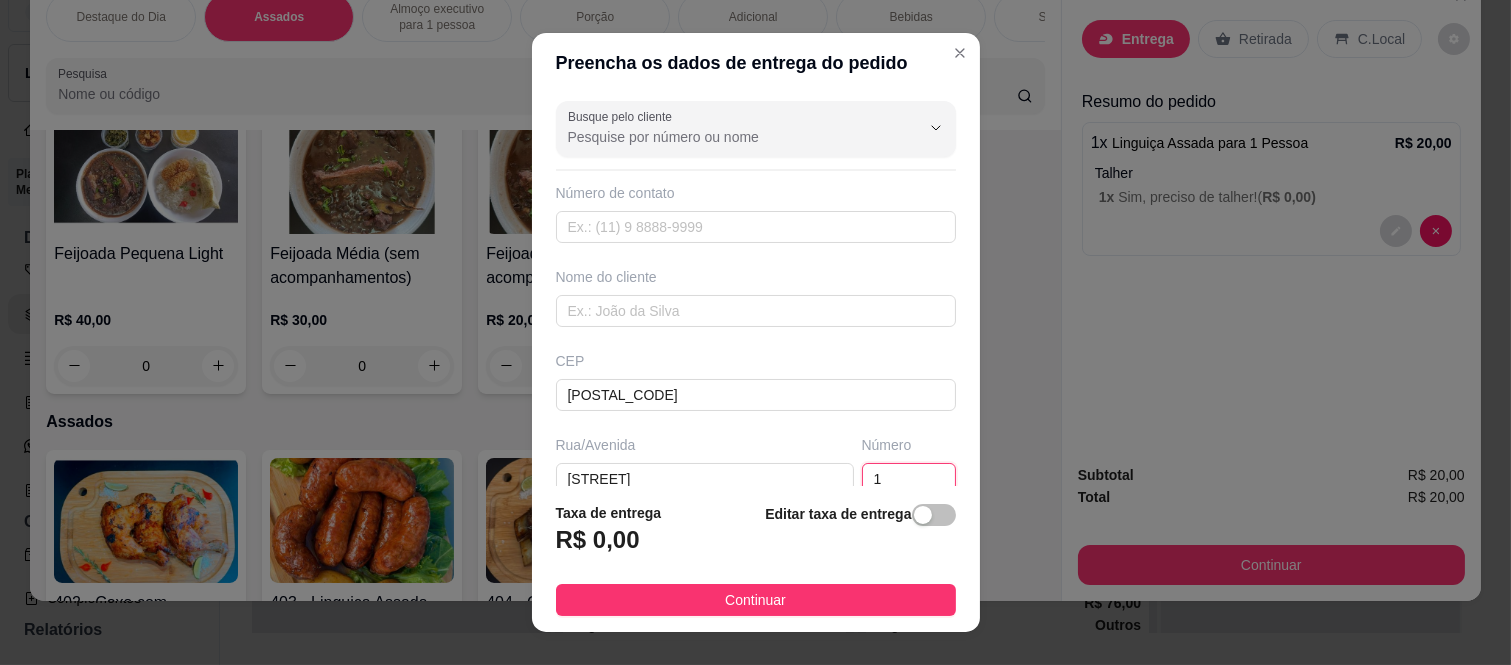 scroll, scrollTop: 3, scrollLeft: 0, axis: vertical 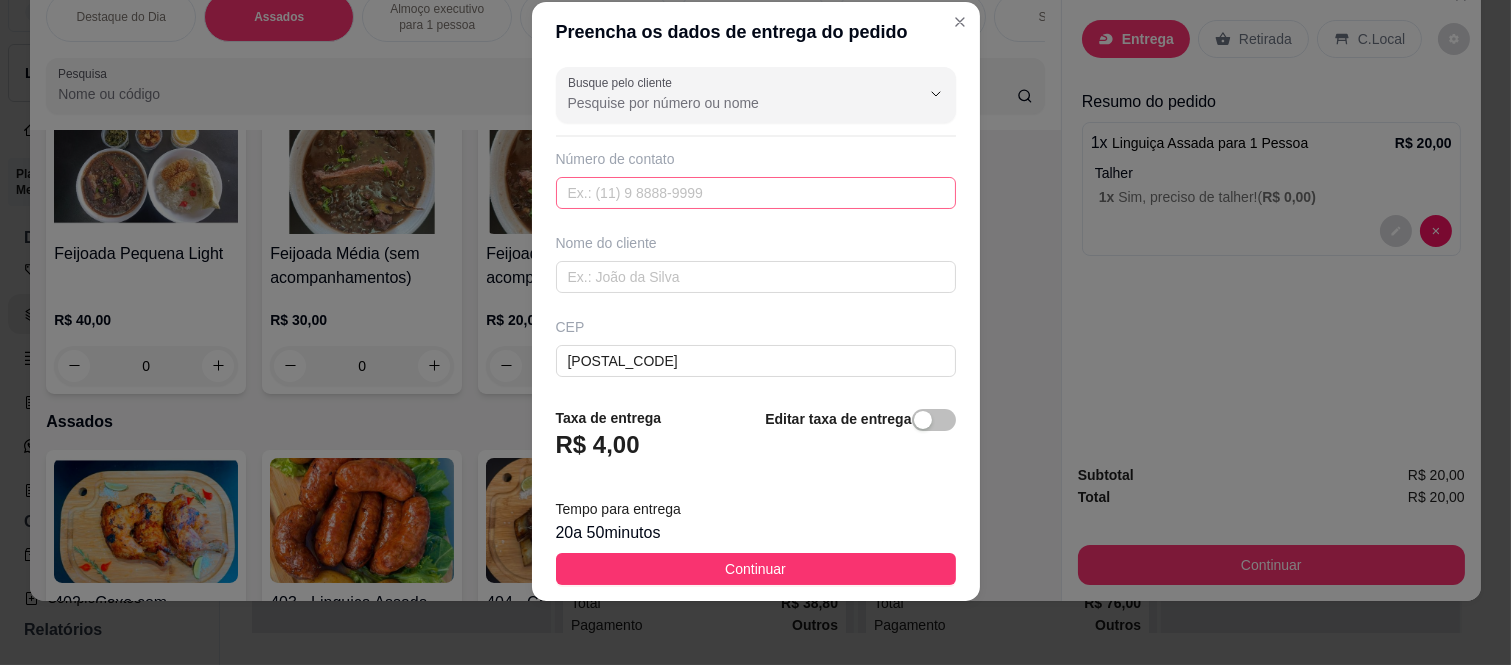 type on "1999" 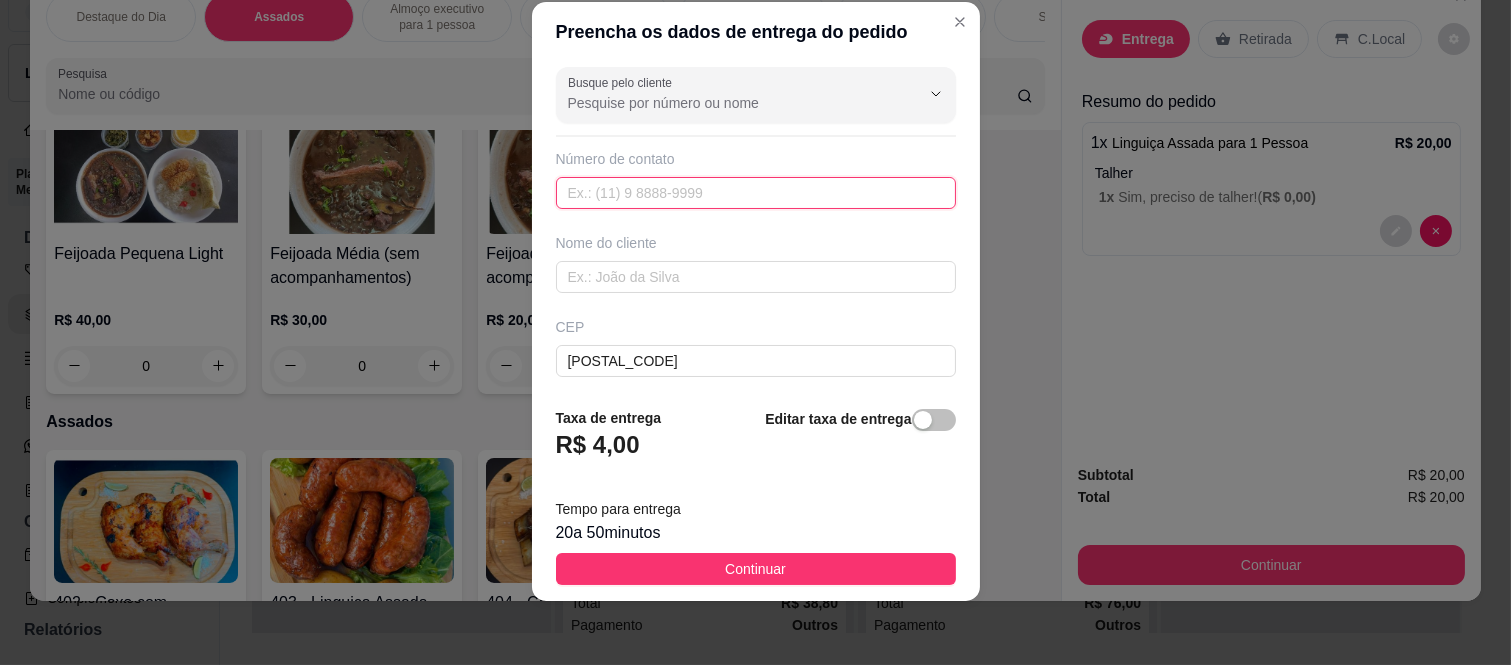 click at bounding box center (756, 193) 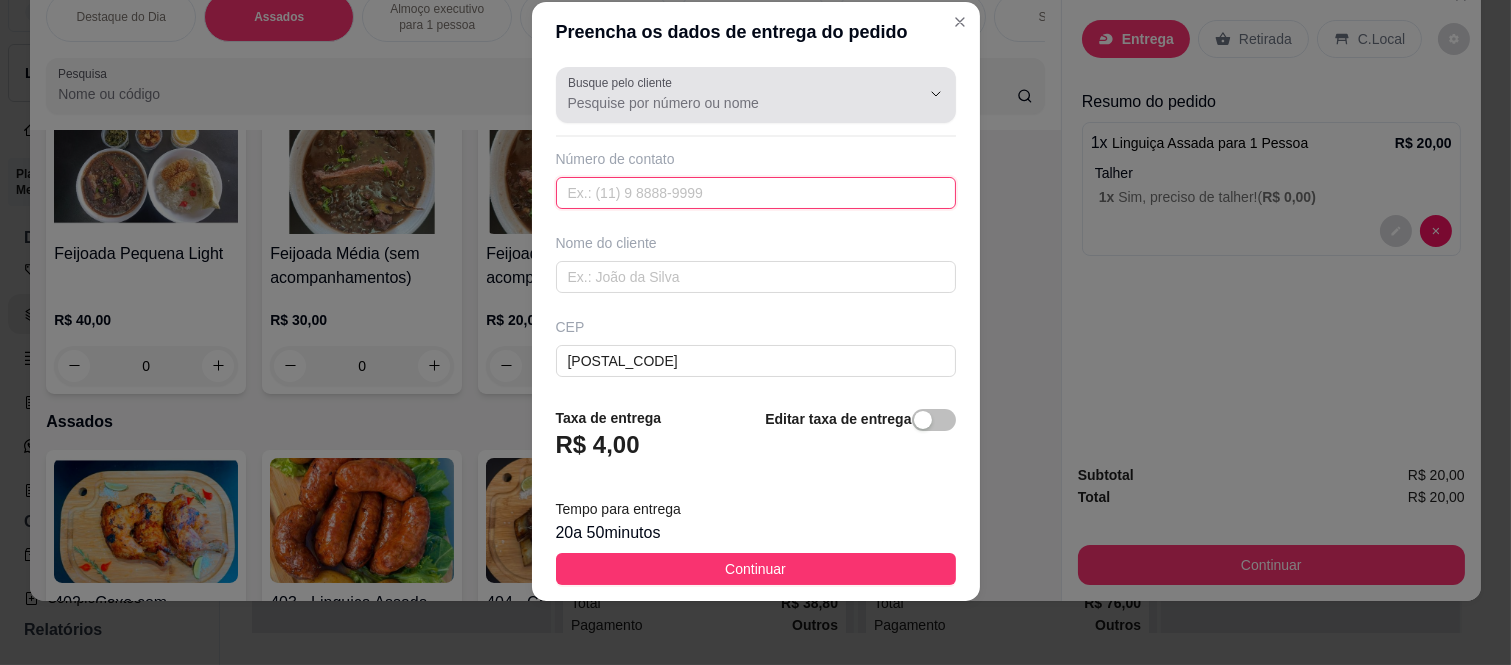 paste on "(11) [PHONE]" 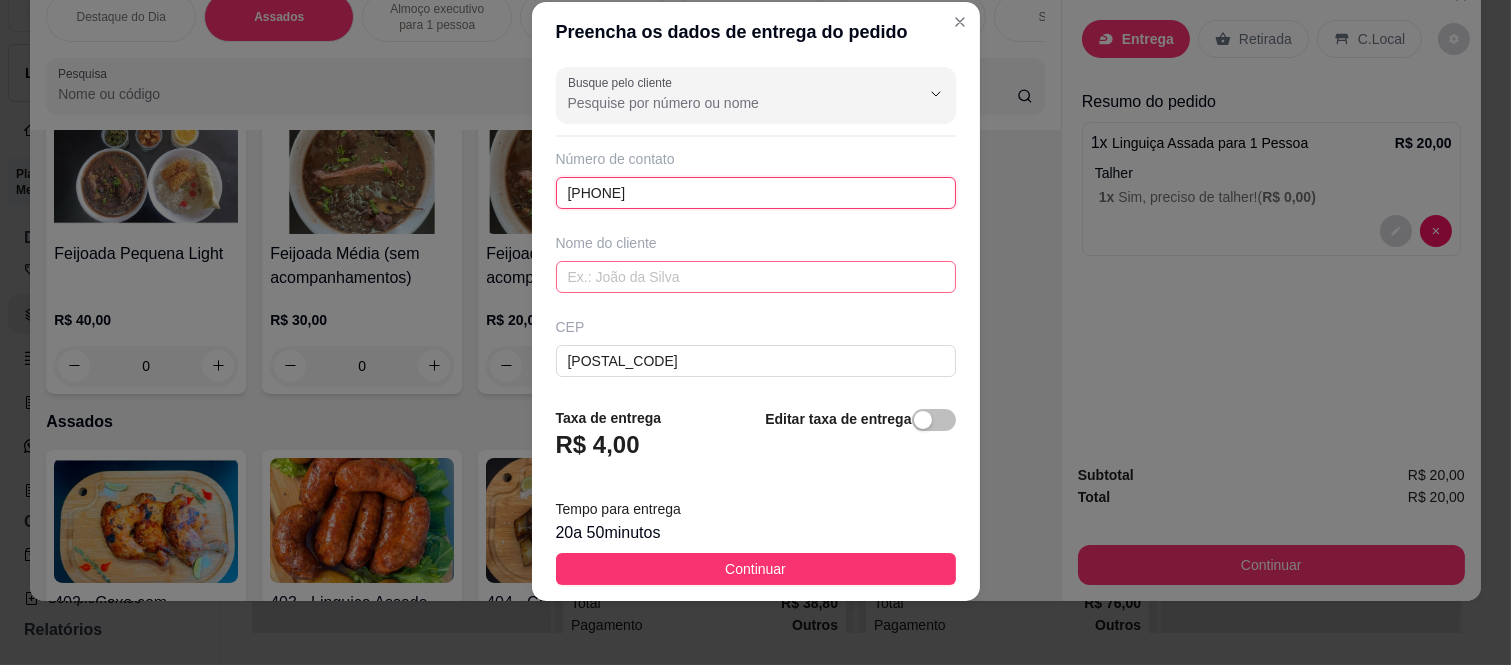 type on "(11) [PHONE]" 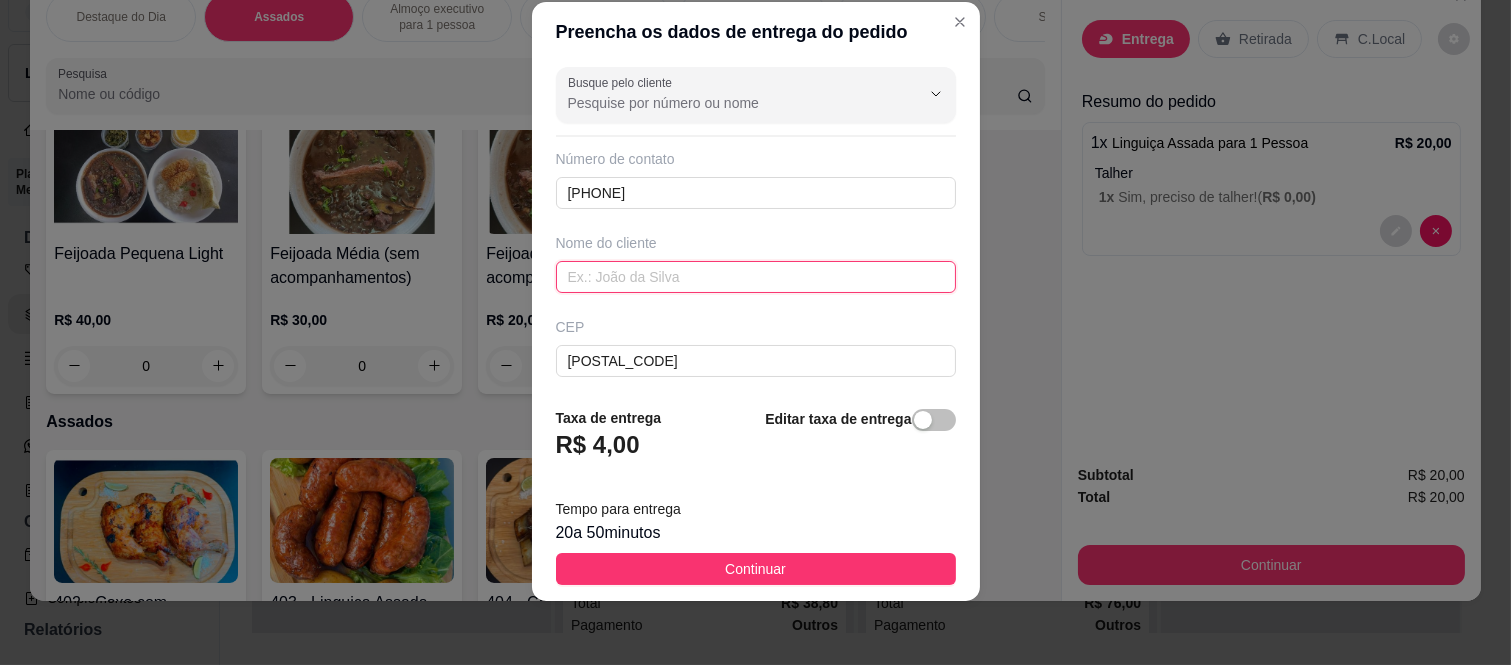 click at bounding box center [756, 277] 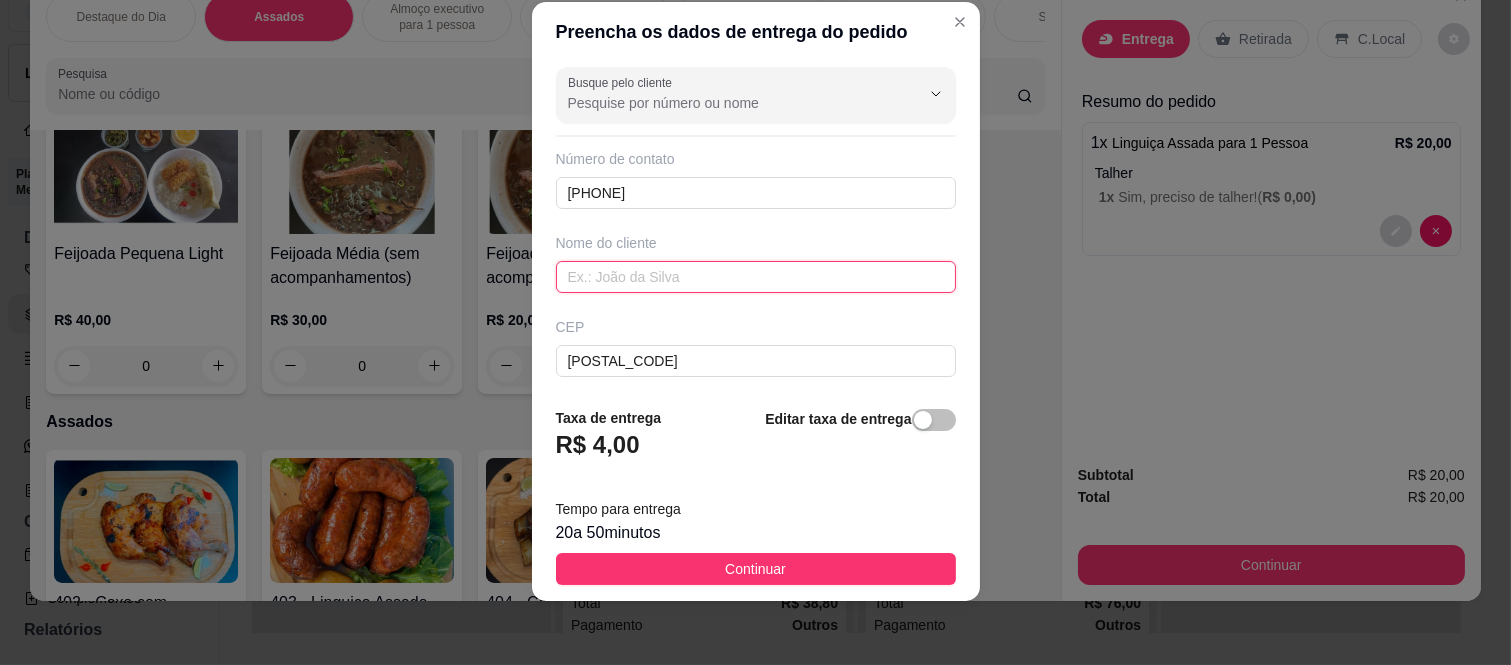 paste on "[FIRST] [LAST]" 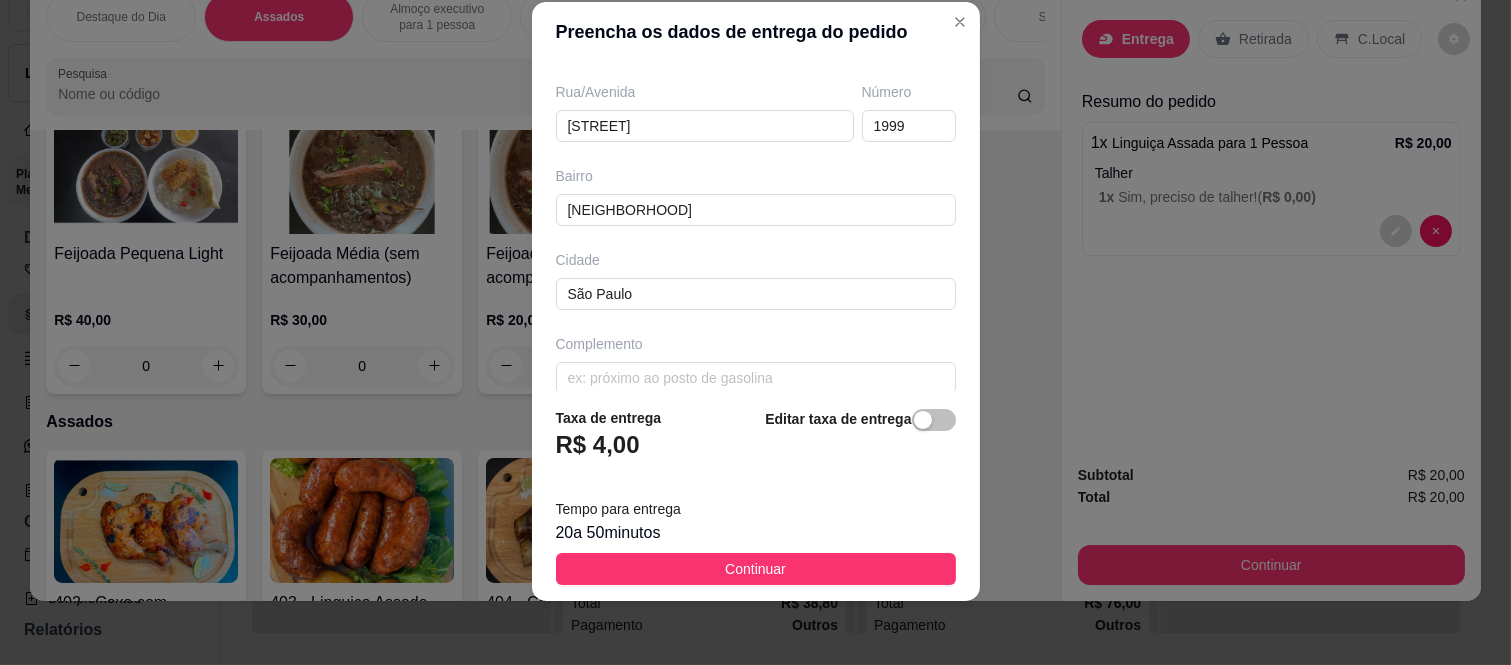 scroll, scrollTop: 346, scrollLeft: 0, axis: vertical 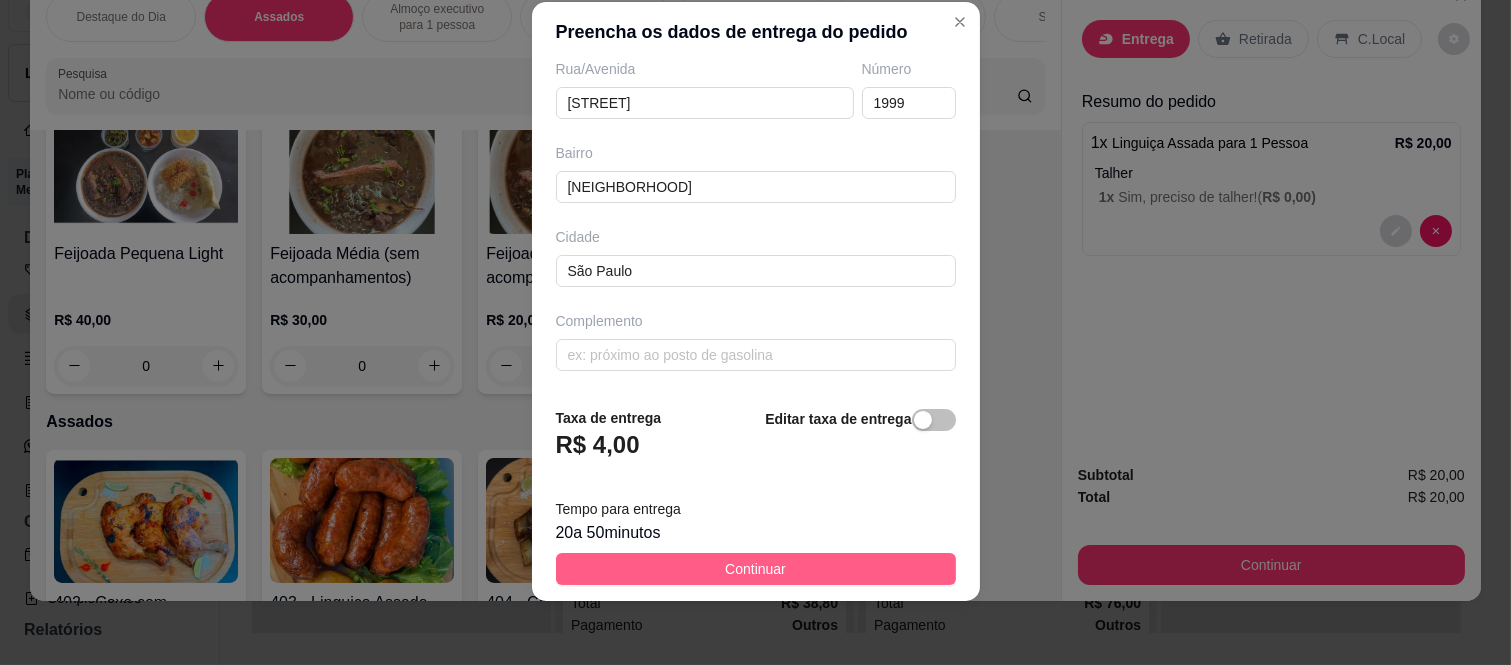 type on "[FIRST] [LAST]" 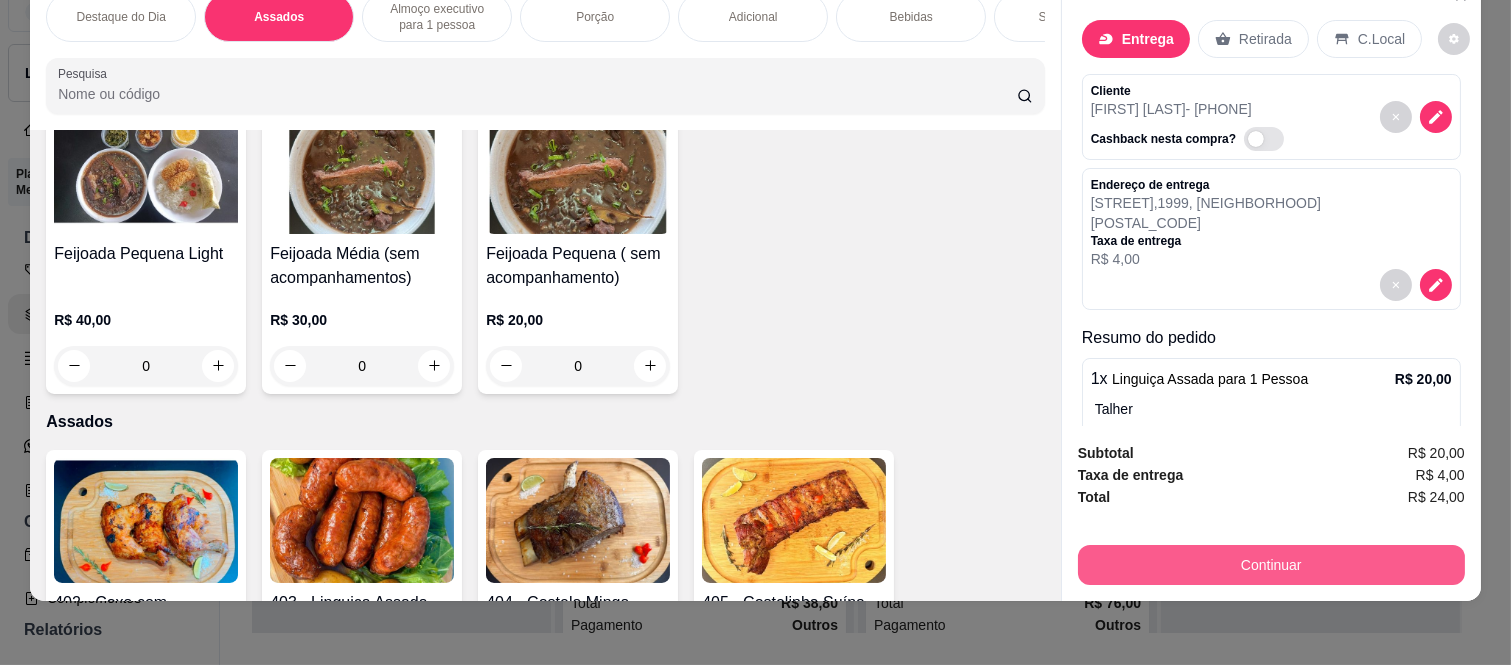click on "Continuar" at bounding box center [1271, 565] 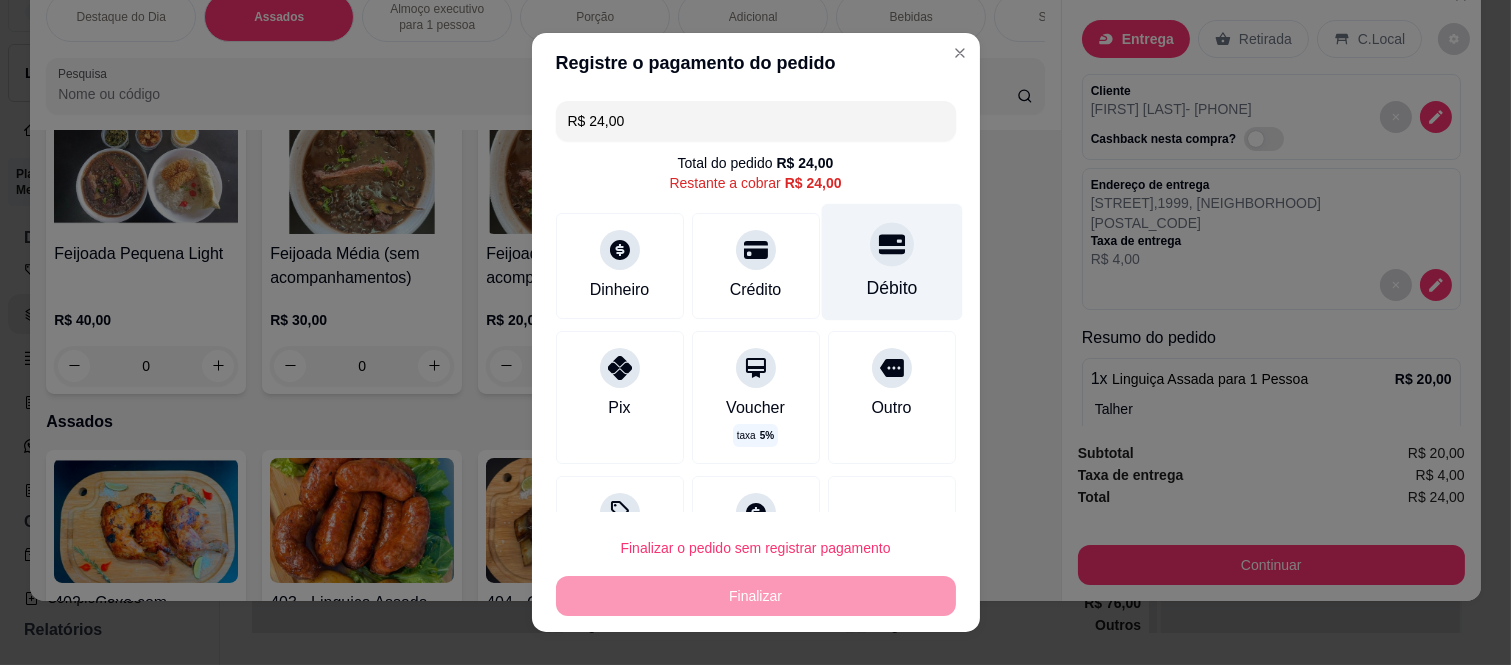click on "Débito" at bounding box center [891, 262] 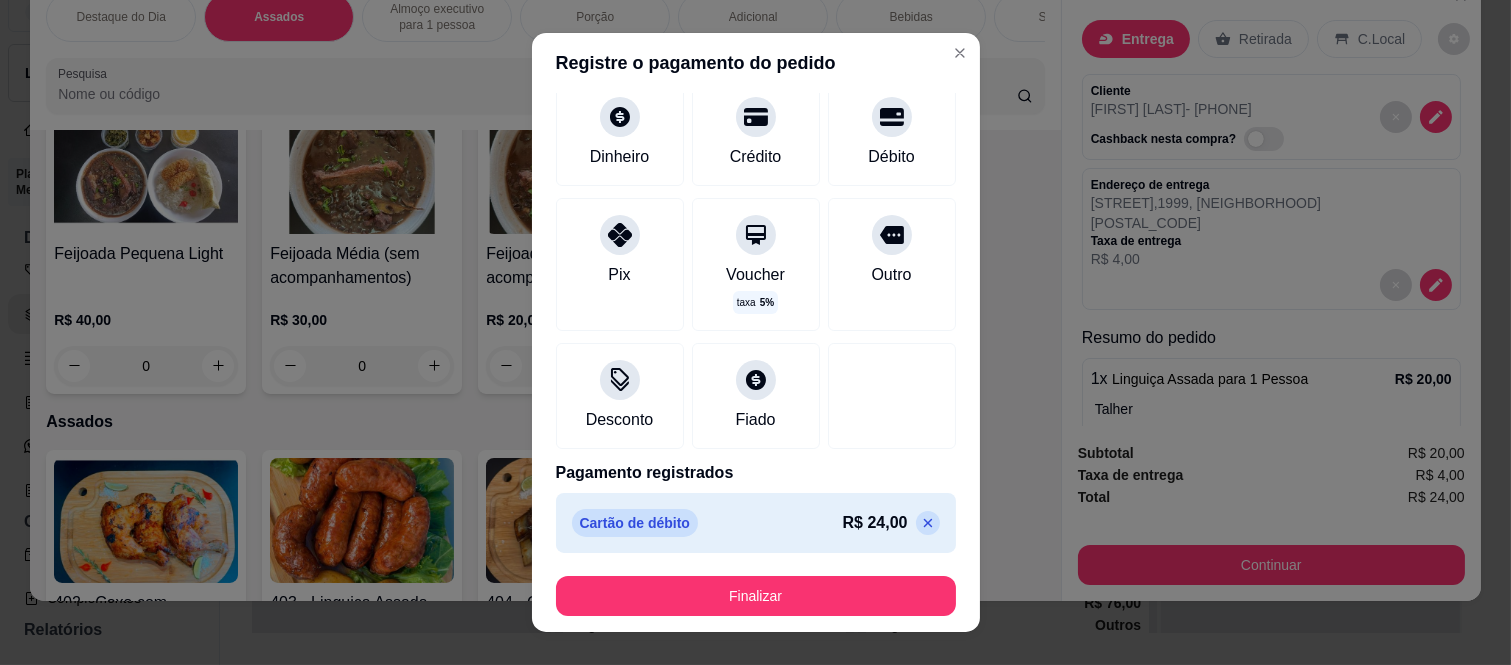 scroll, scrollTop: 114, scrollLeft: 0, axis: vertical 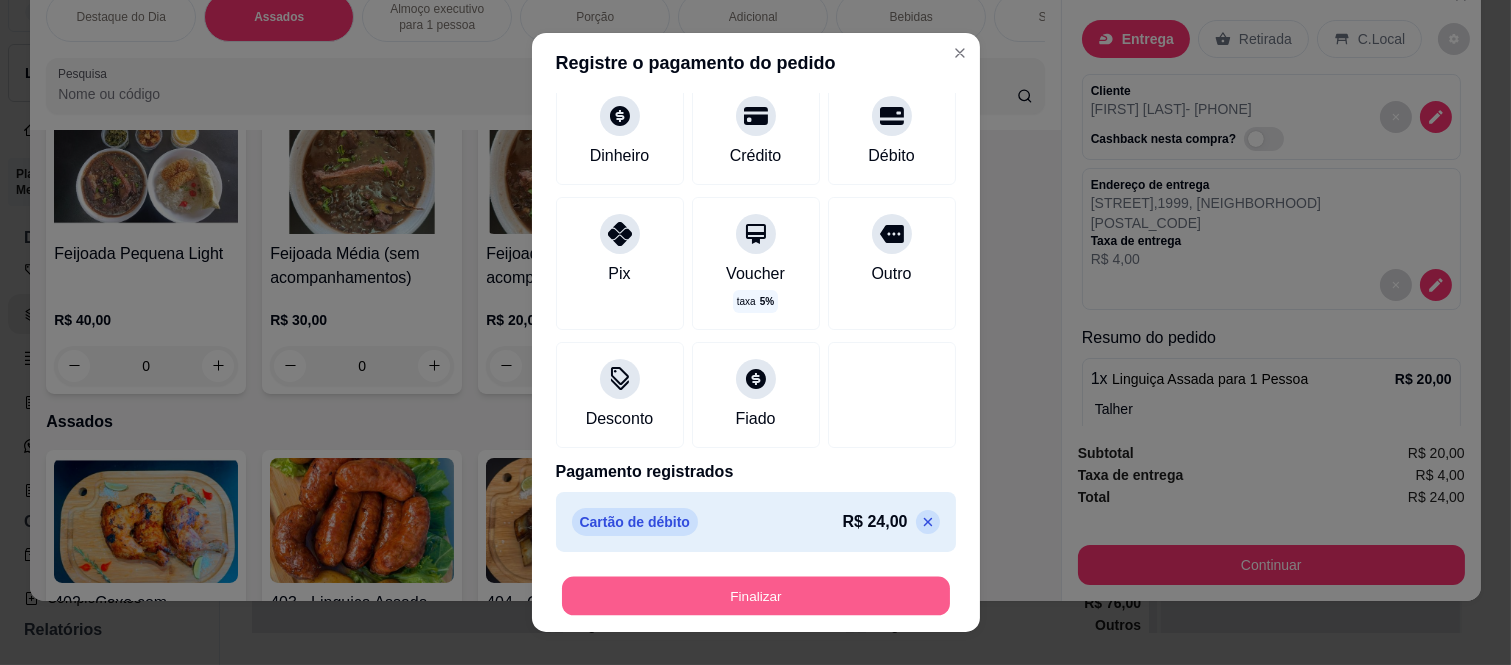 click on "Finalizar" at bounding box center [756, 595] 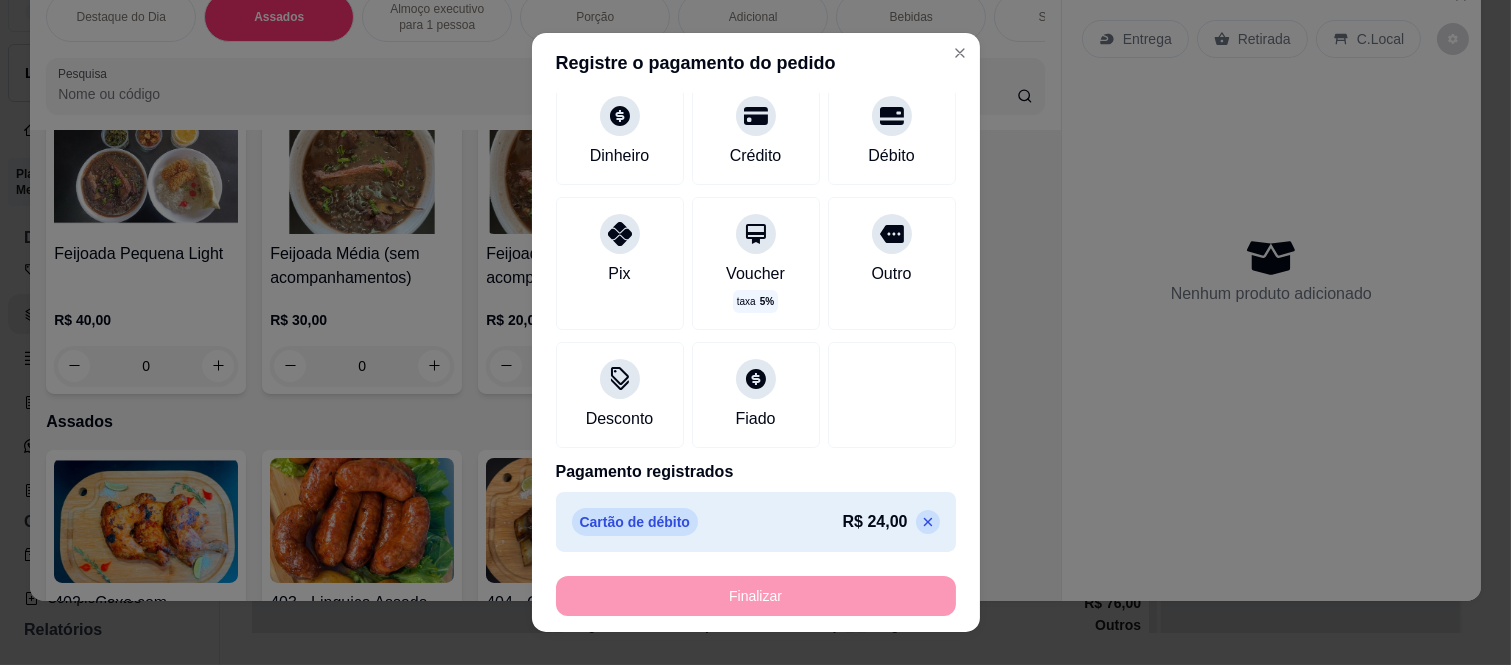 type on "-R$ 24,00" 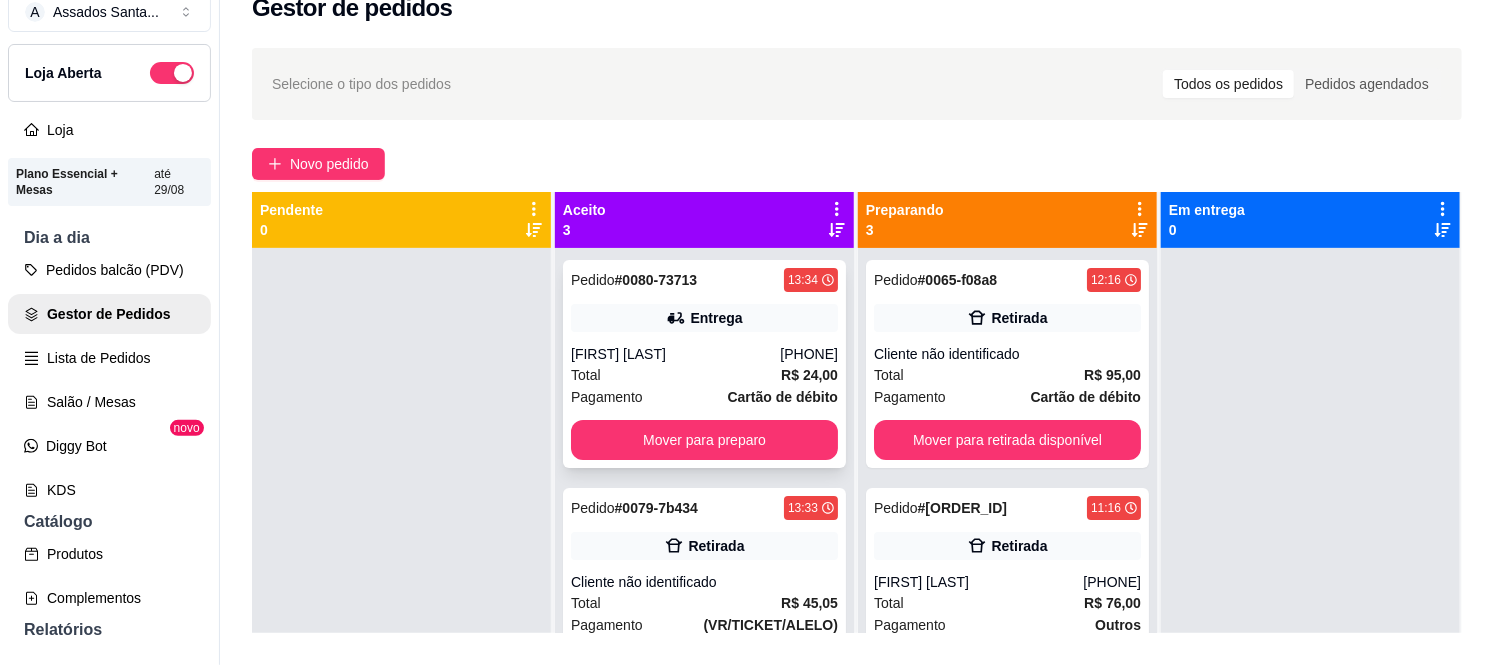 click on "Pedido  # 0080-73713 13:34 Entrega Claudinei Ricardo Lopes (11) 95893-5733 Total R$ 24,00 Pagamento Cartão de débito Mover para preparo" at bounding box center (704, 364) 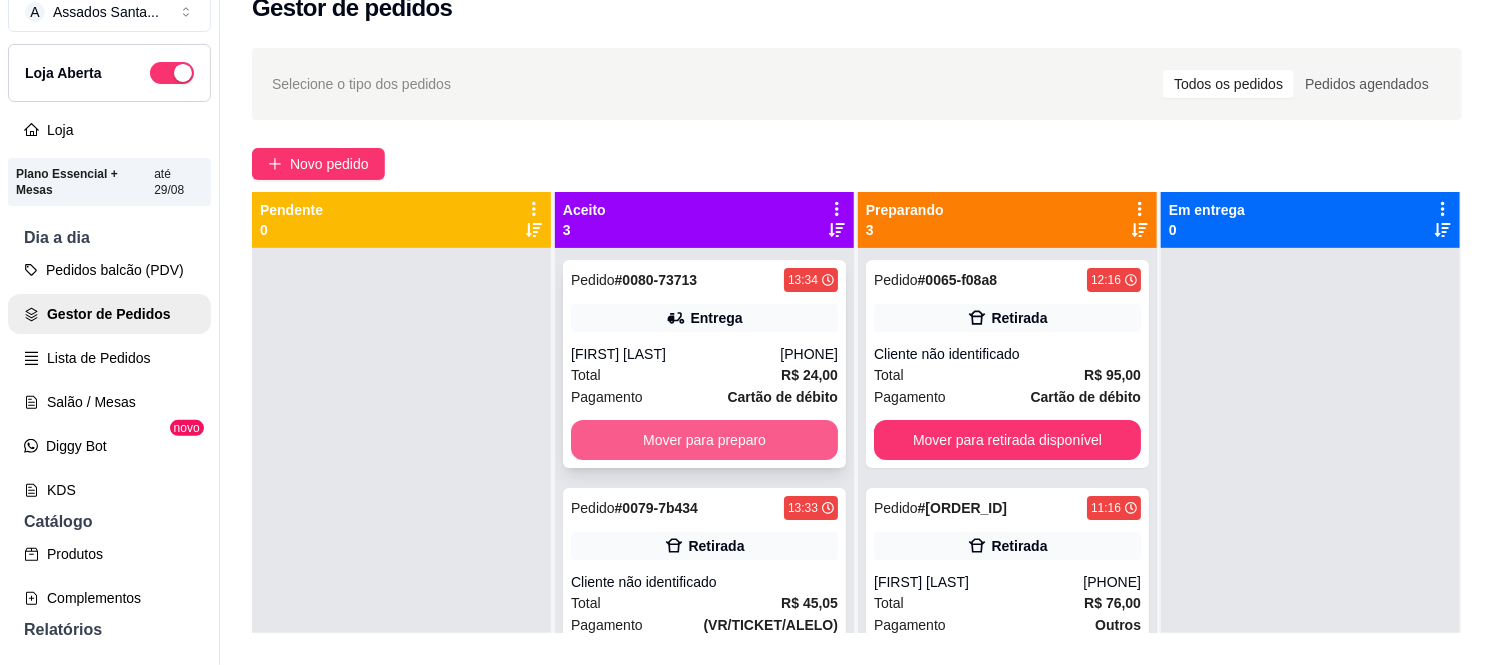 click on "Mover para preparo" at bounding box center (704, 440) 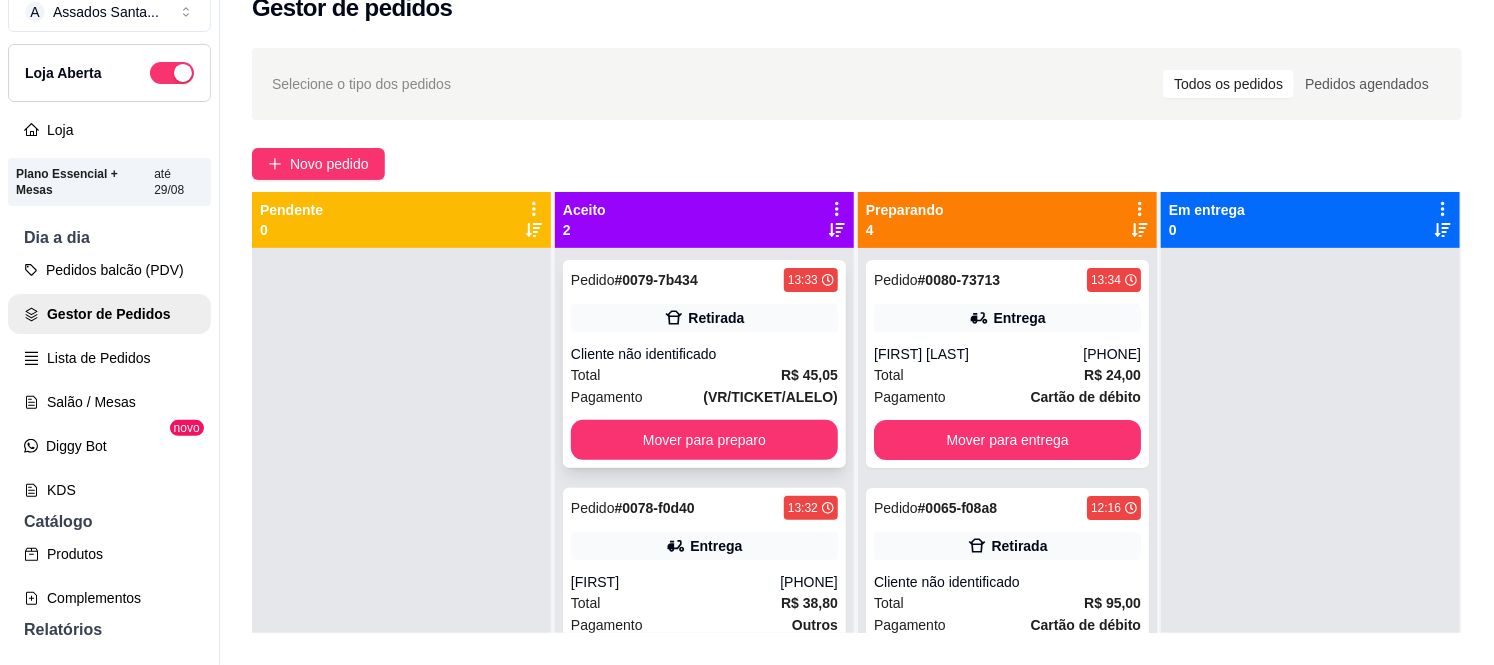 click on "Total" at bounding box center (586, 375) 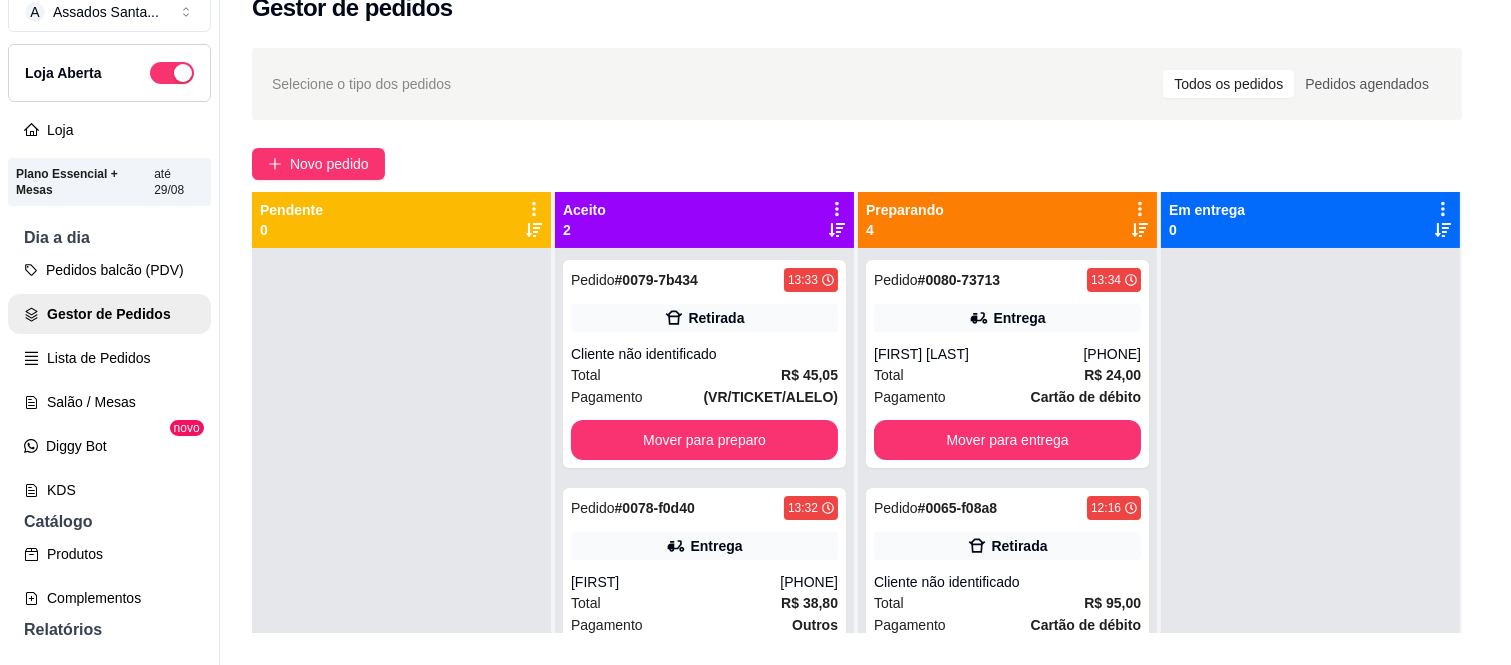 scroll, scrollTop: 246, scrollLeft: 0, axis: vertical 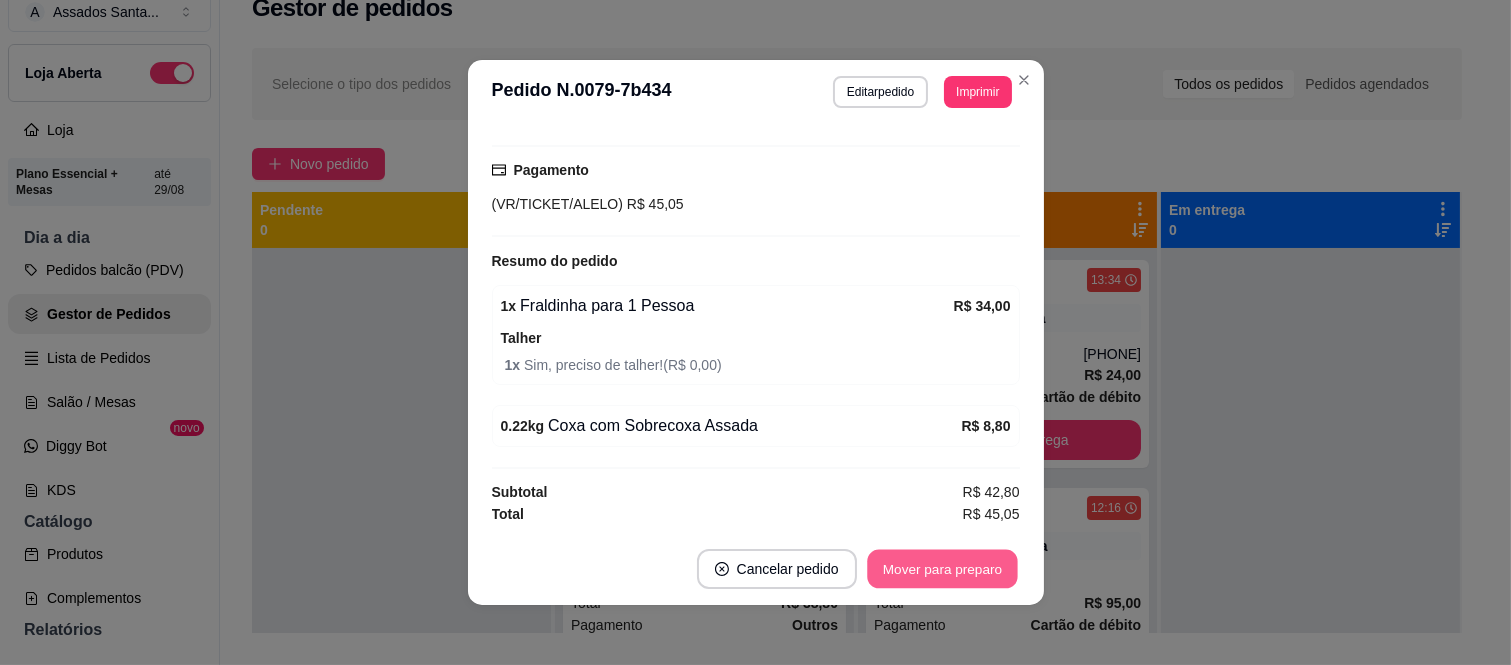 click on "Mover para preparo" at bounding box center [942, 569] 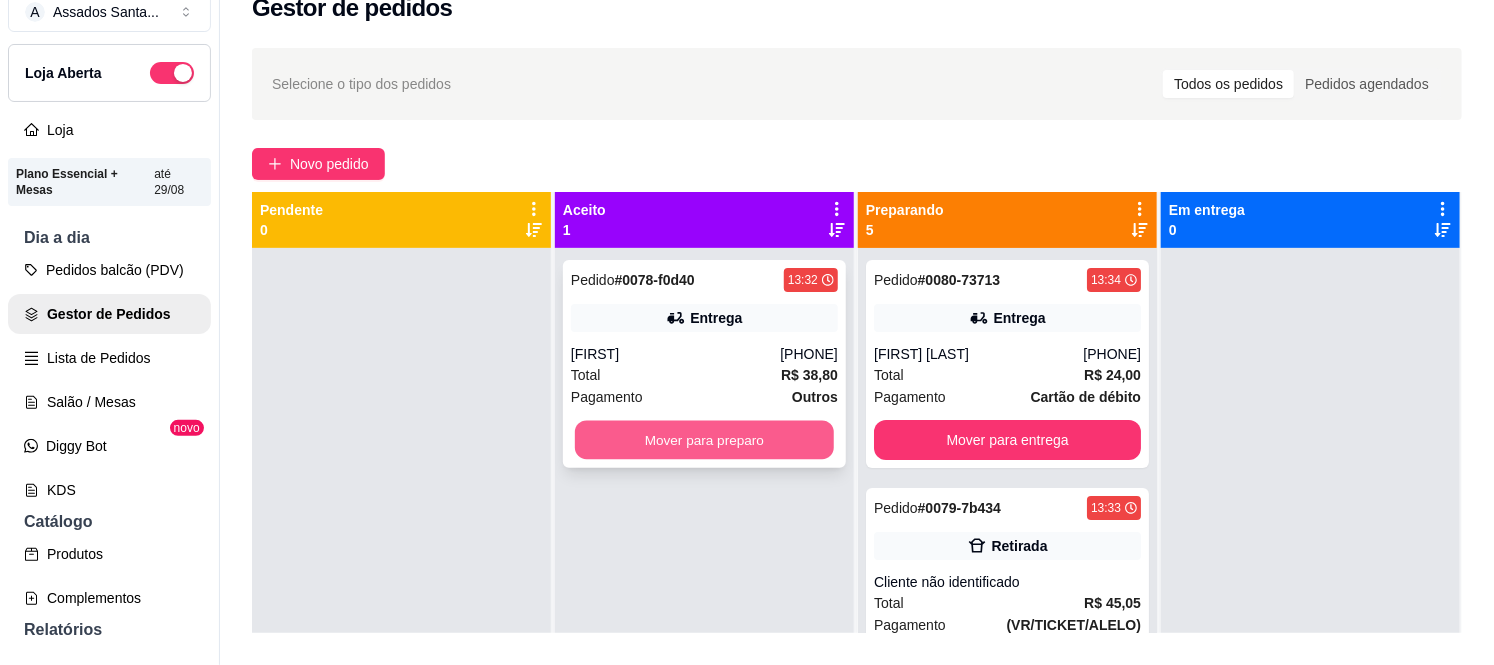 click on "Mover para preparo" at bounding box center (704, 440) 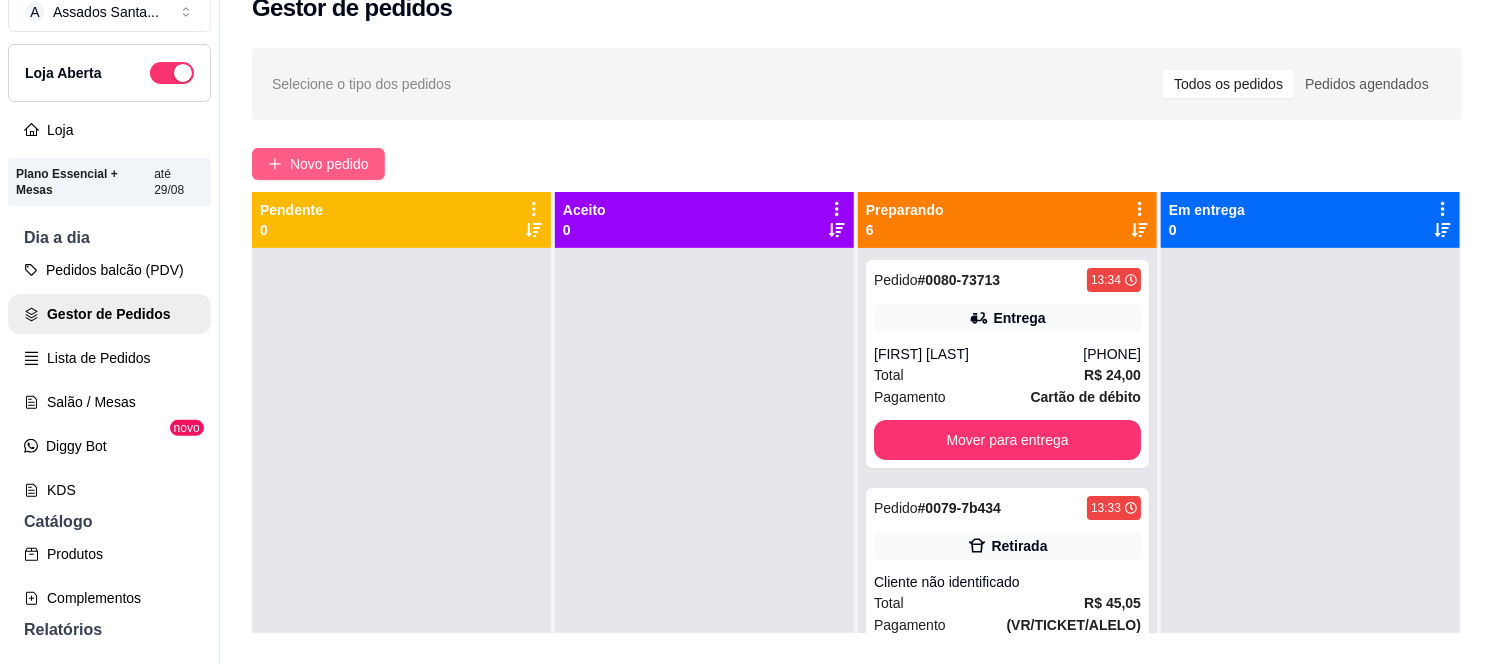 click on "Novo pedido" at bounding box center [329, 164] 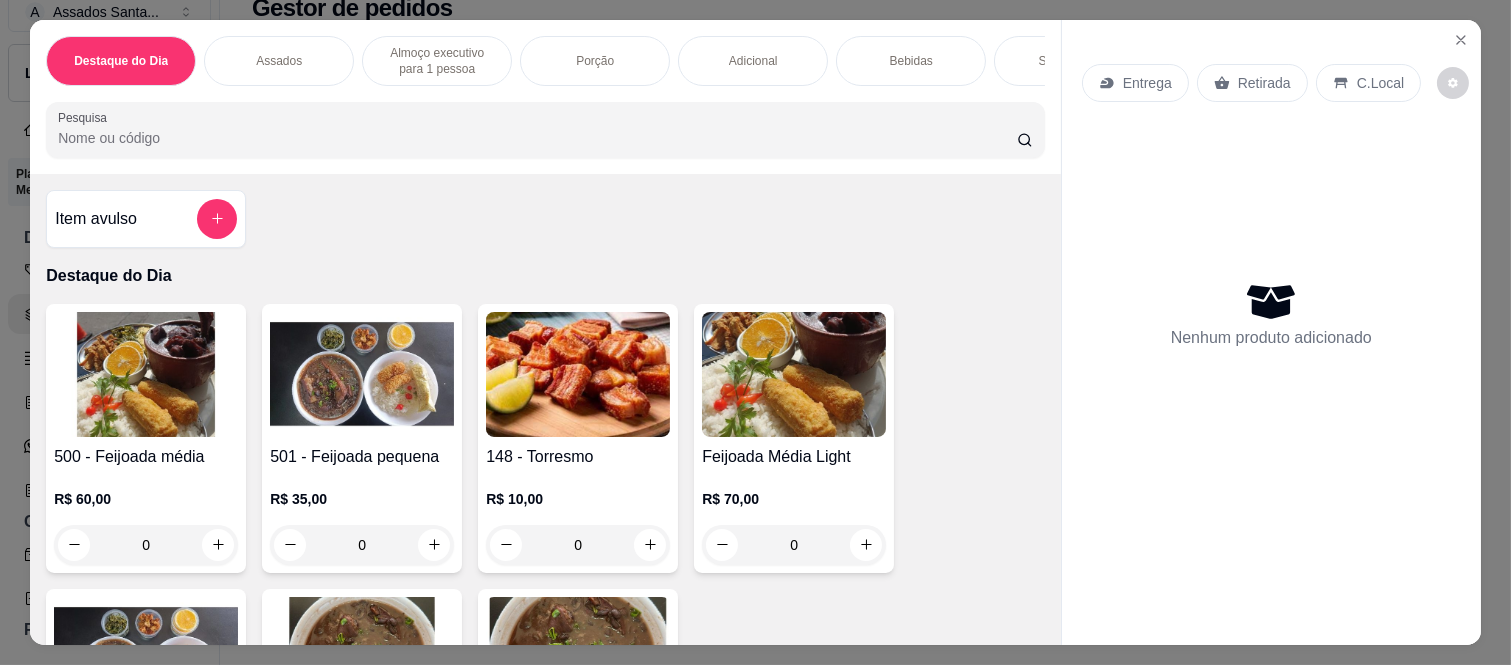 click on "Almoço executivo para 1 pessoa" at bounding box center [437, 61] 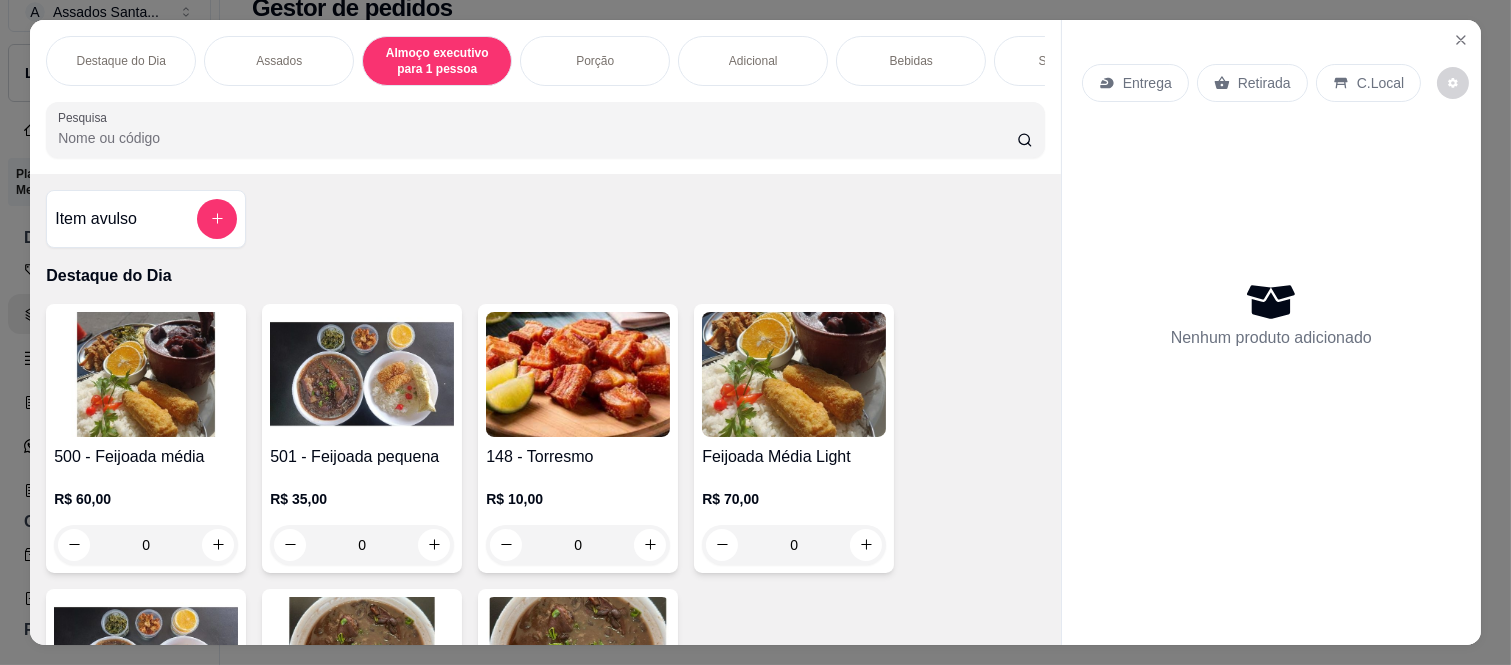 scroll, scrollTop: 1317, scrollLeft: 0, axis: vertical 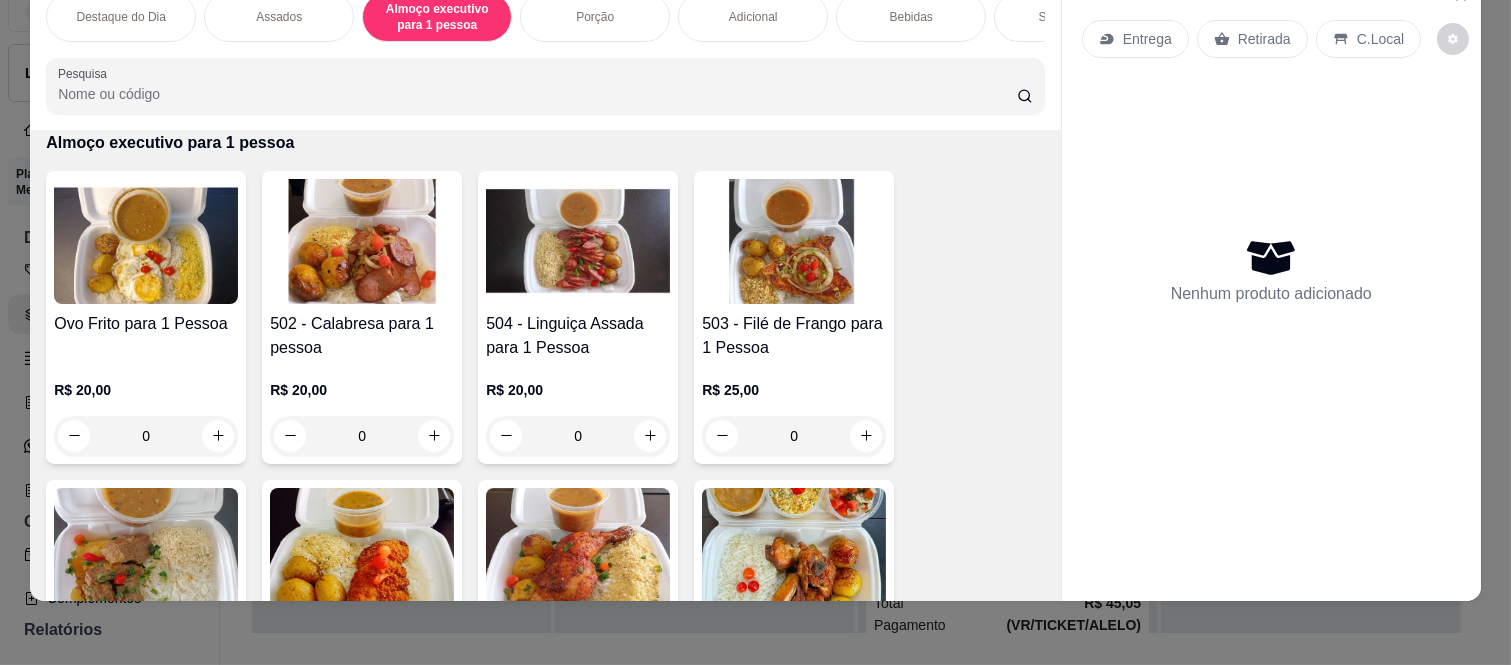 click on "Assados" at bounding box center (279, 17) 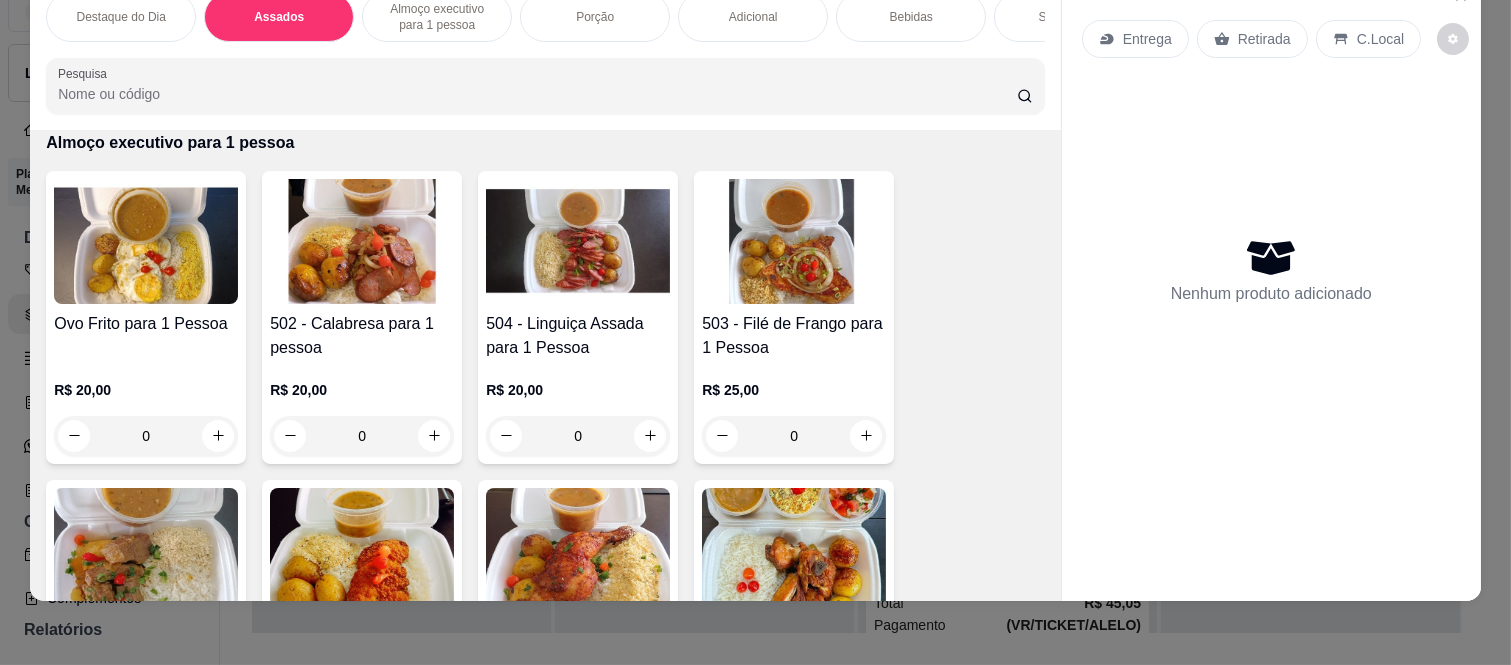 scroll, scrollTop: 724, scrollLeft: 0, axis: vertical 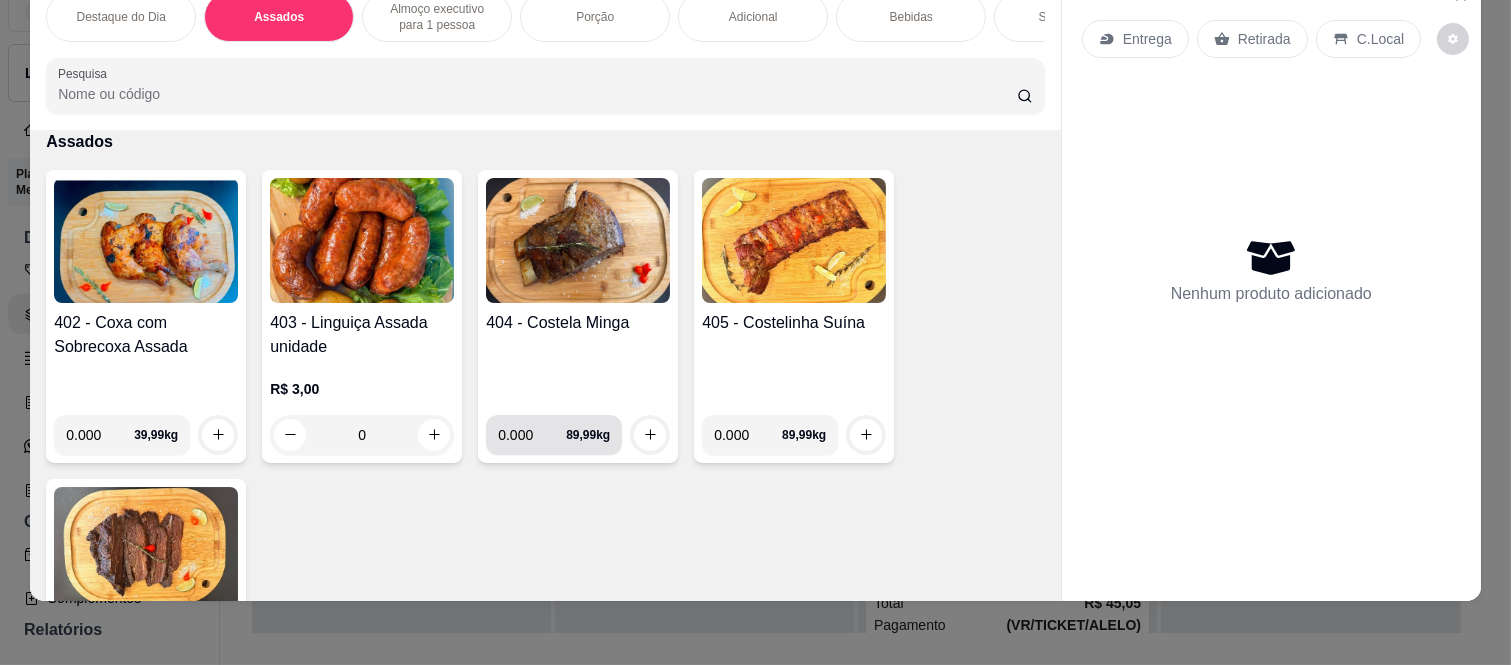 click on "0.000" at bounding box center [532, 435] 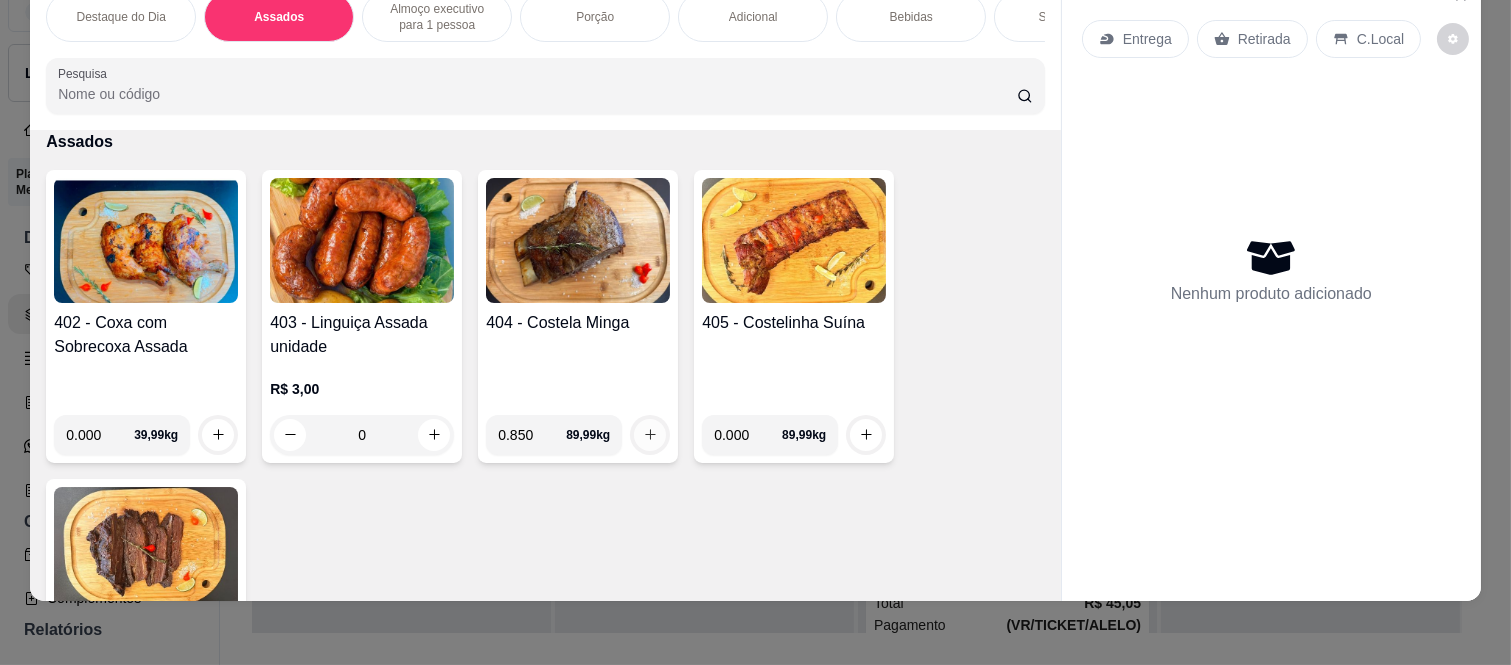 type on "0.850" 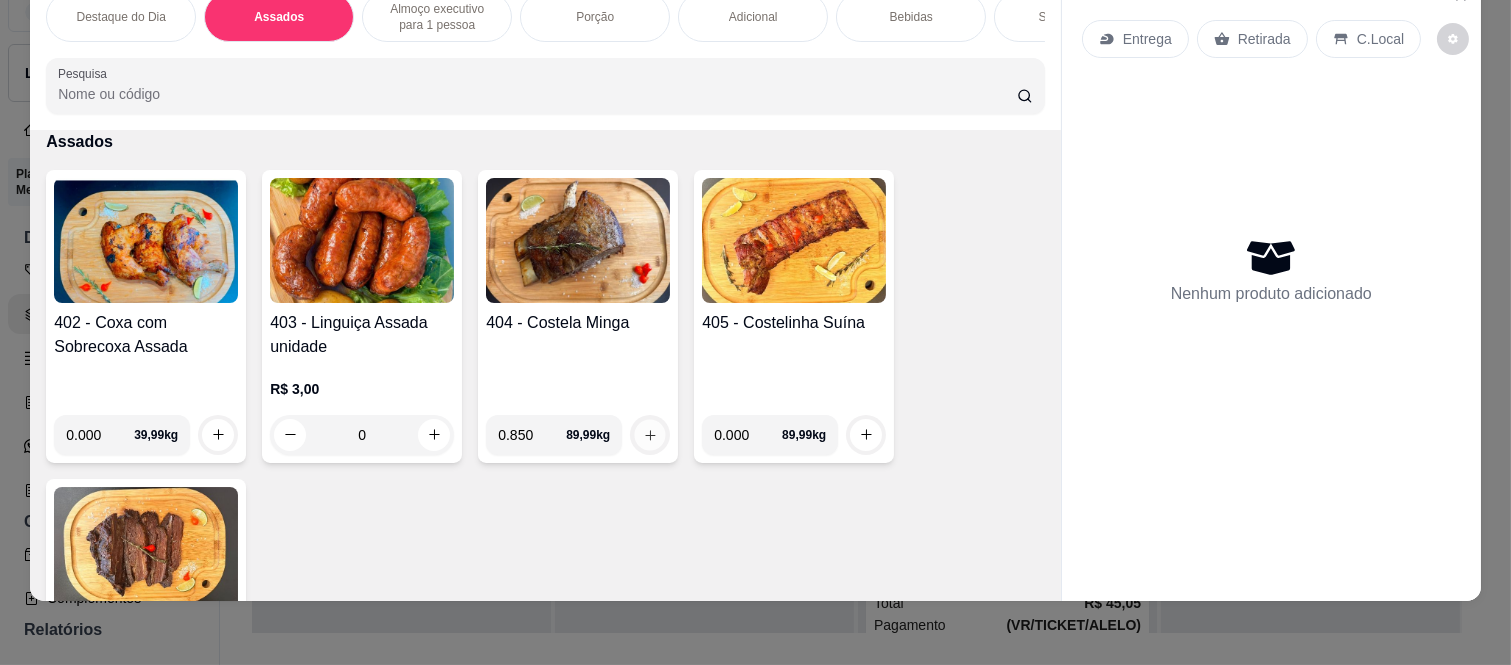 click 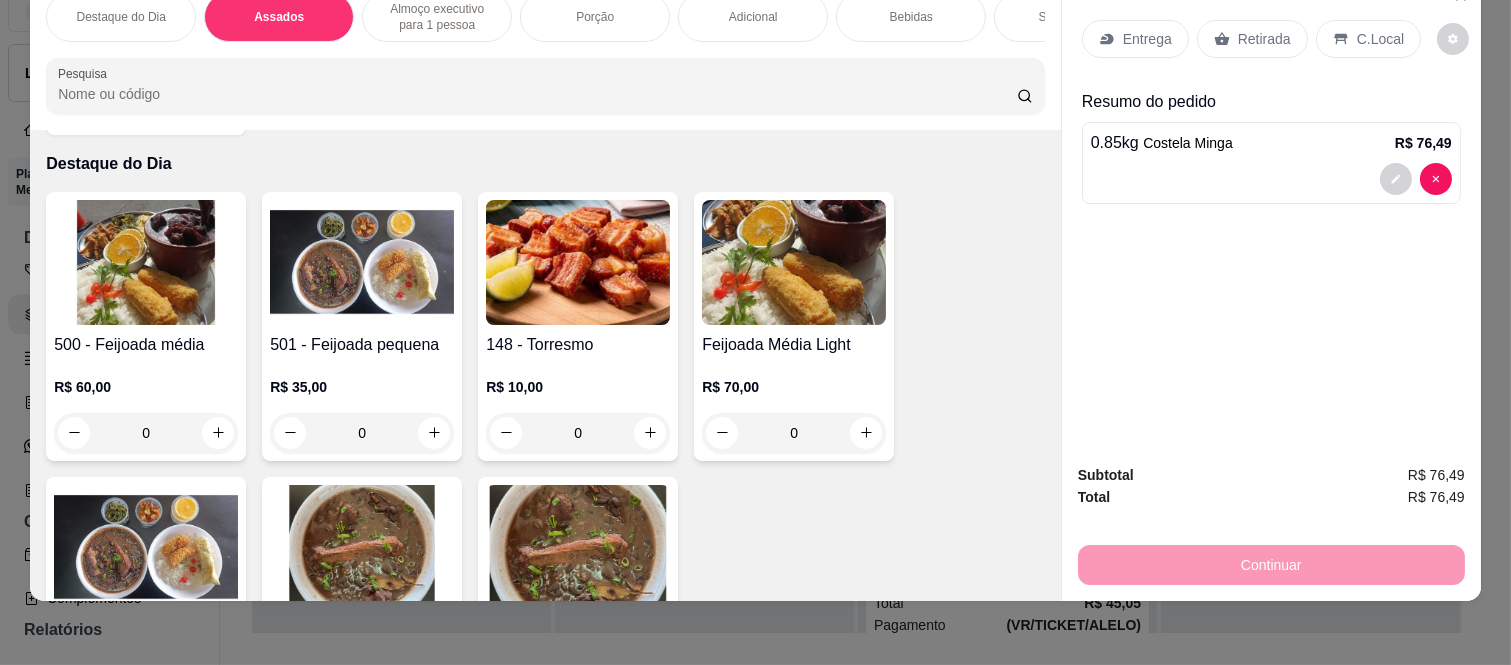 scroll, scrollTop: 0, scrollLeft: 0, axis: both 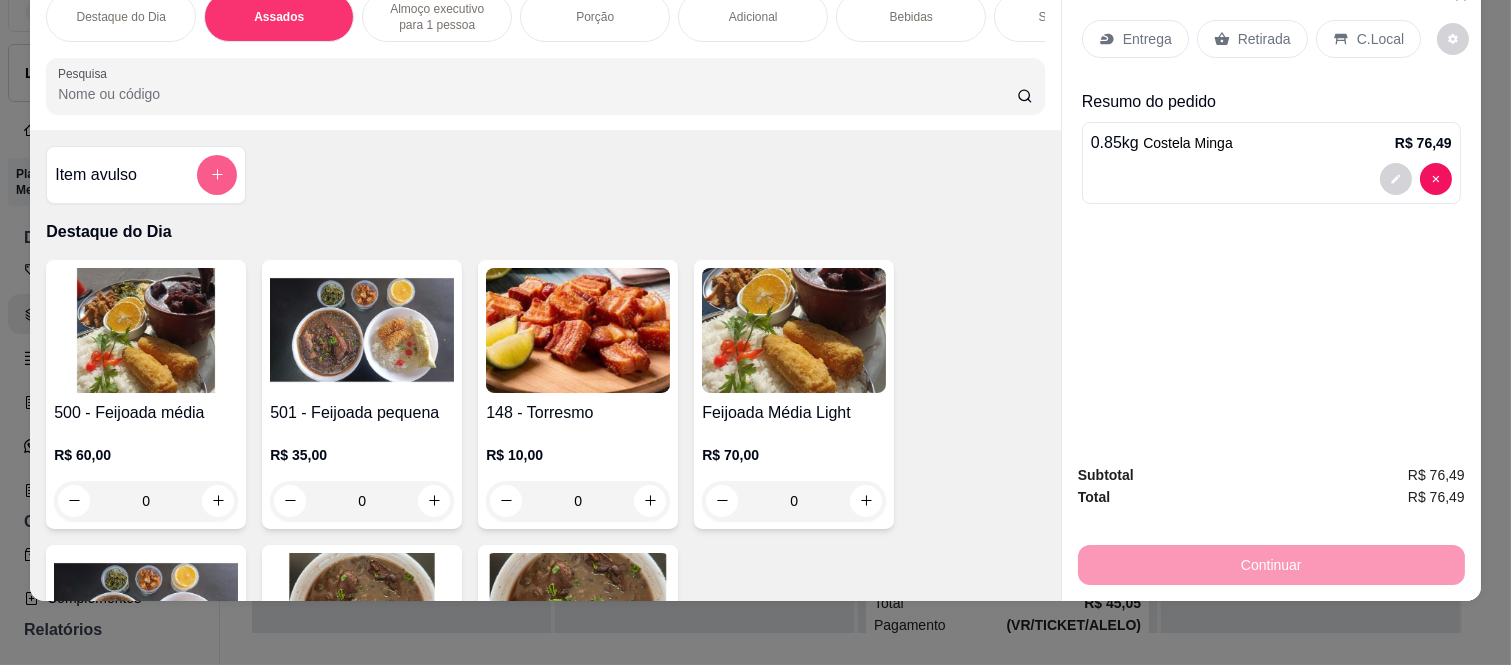 click at bounding box center (217, 175) 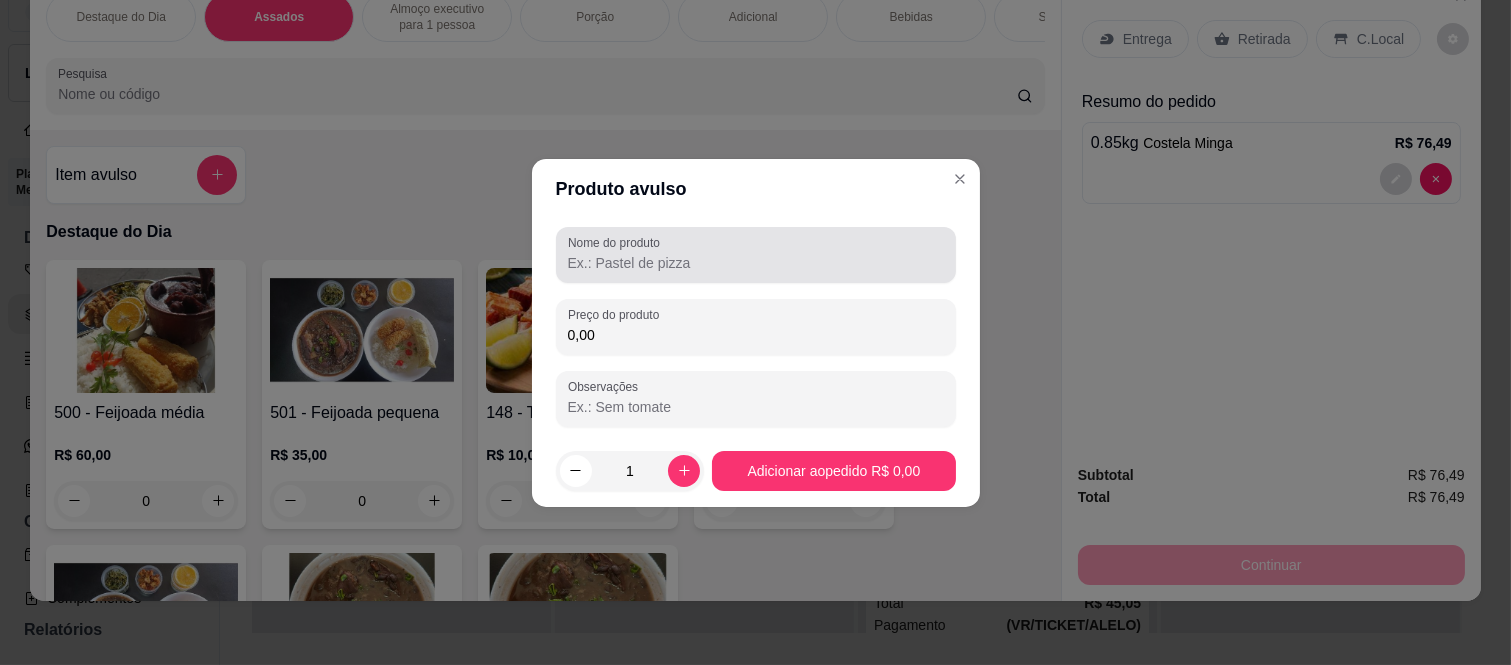 click on "Nome do produto" at bounding box center [756, 263] 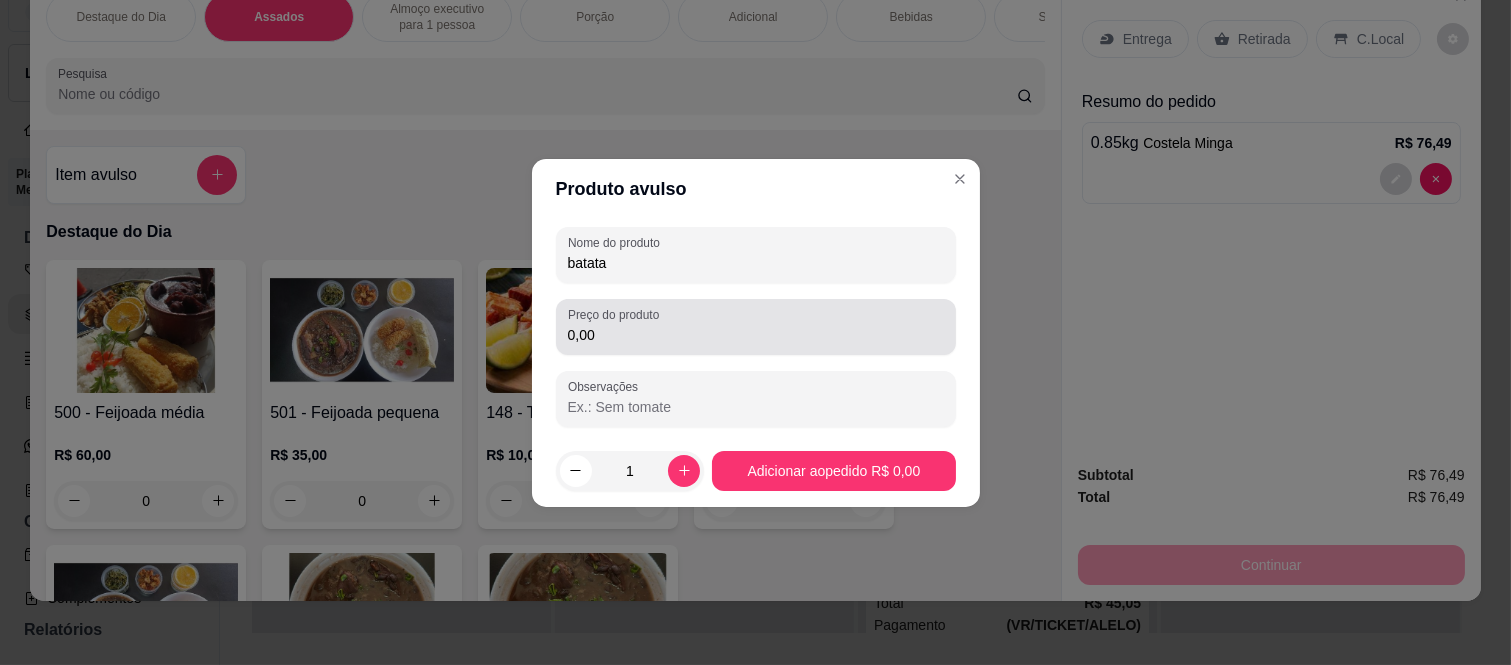 type on "batata" 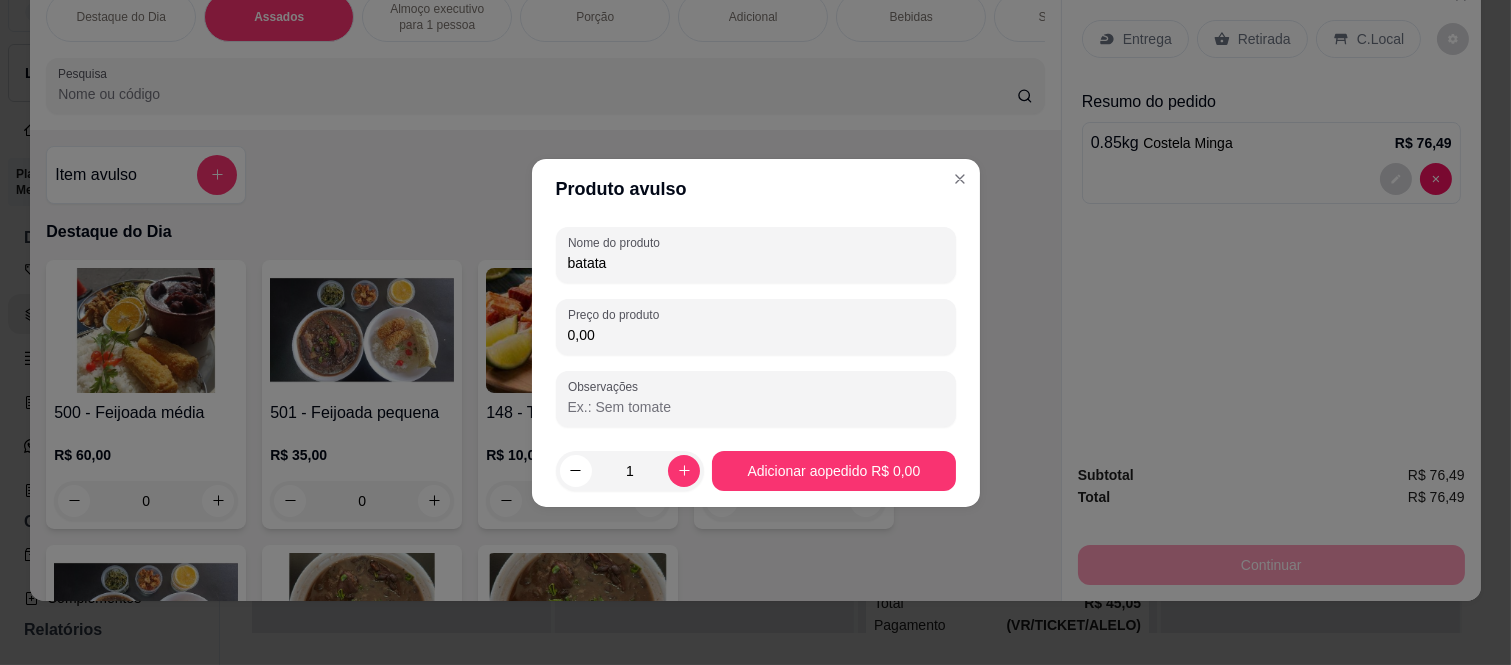 click on "0,00" at bounding box center (756, 335) 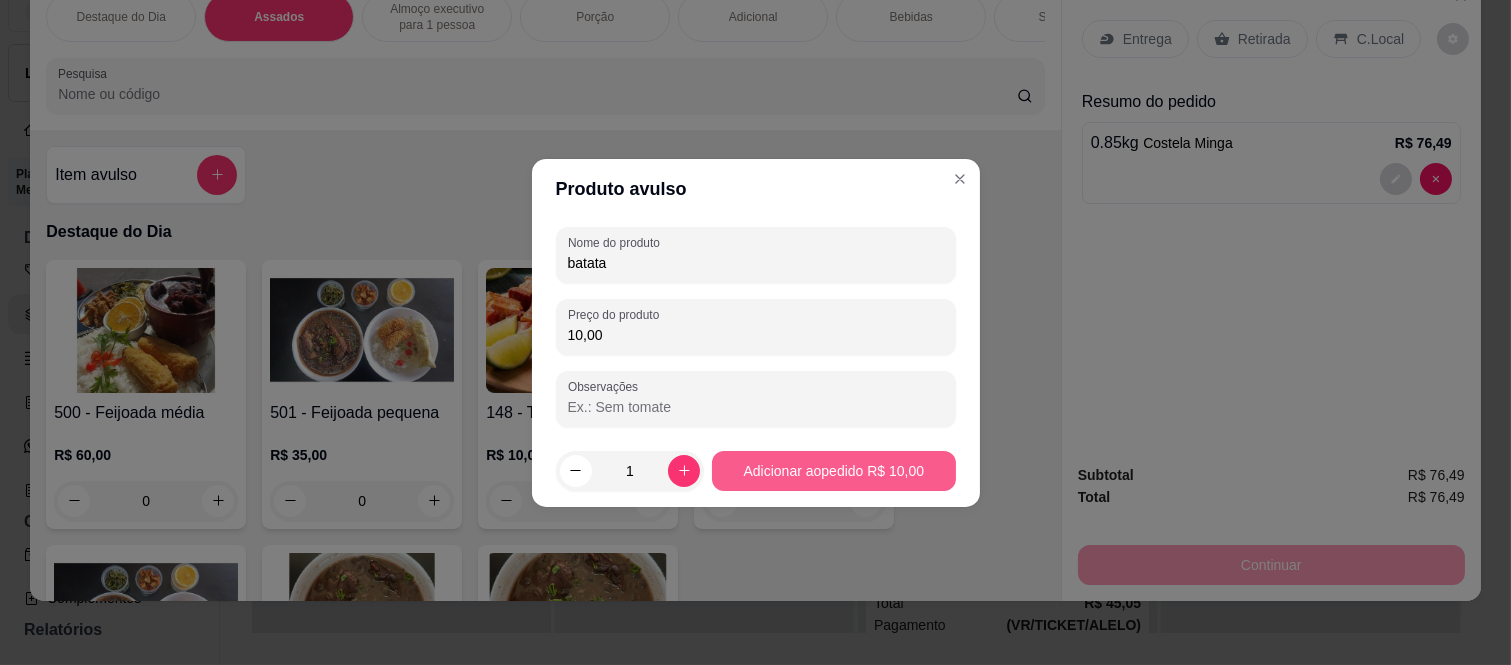 type on "10,00" 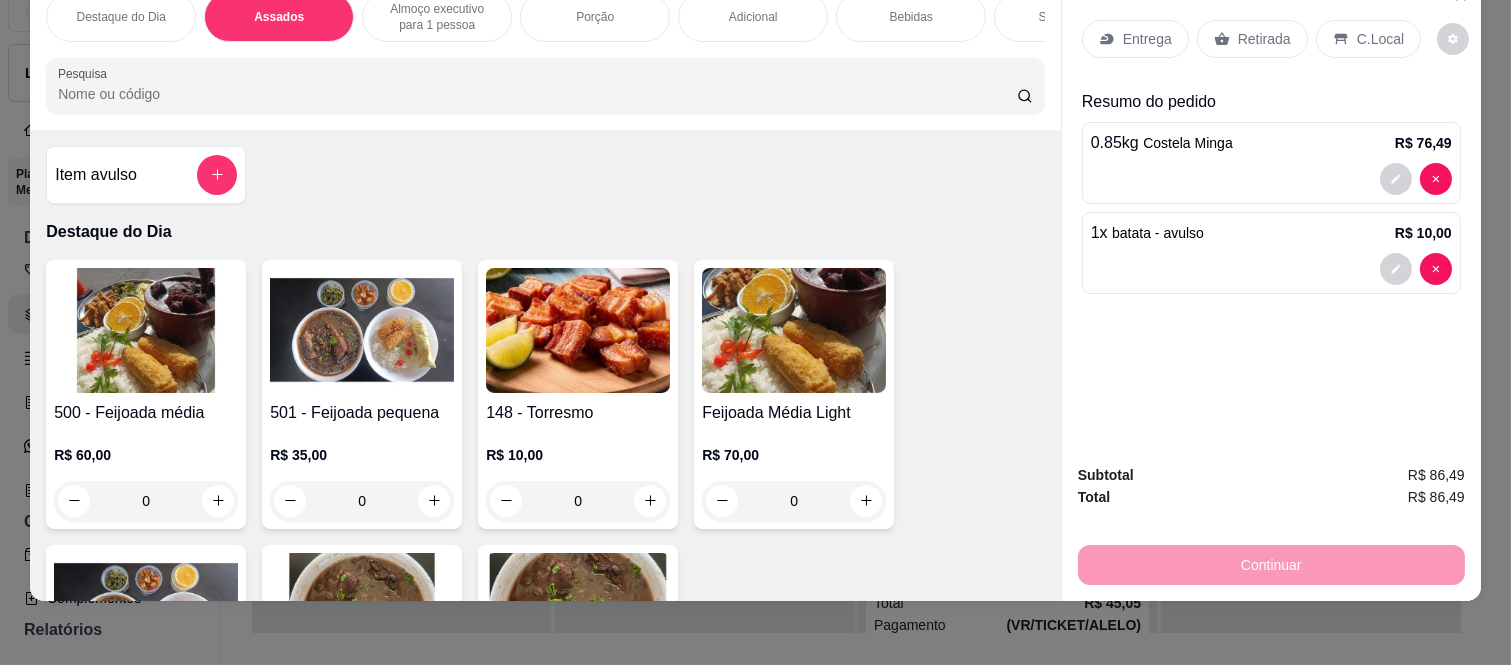 click on "Bebidas" at bounding box center [911, 17] 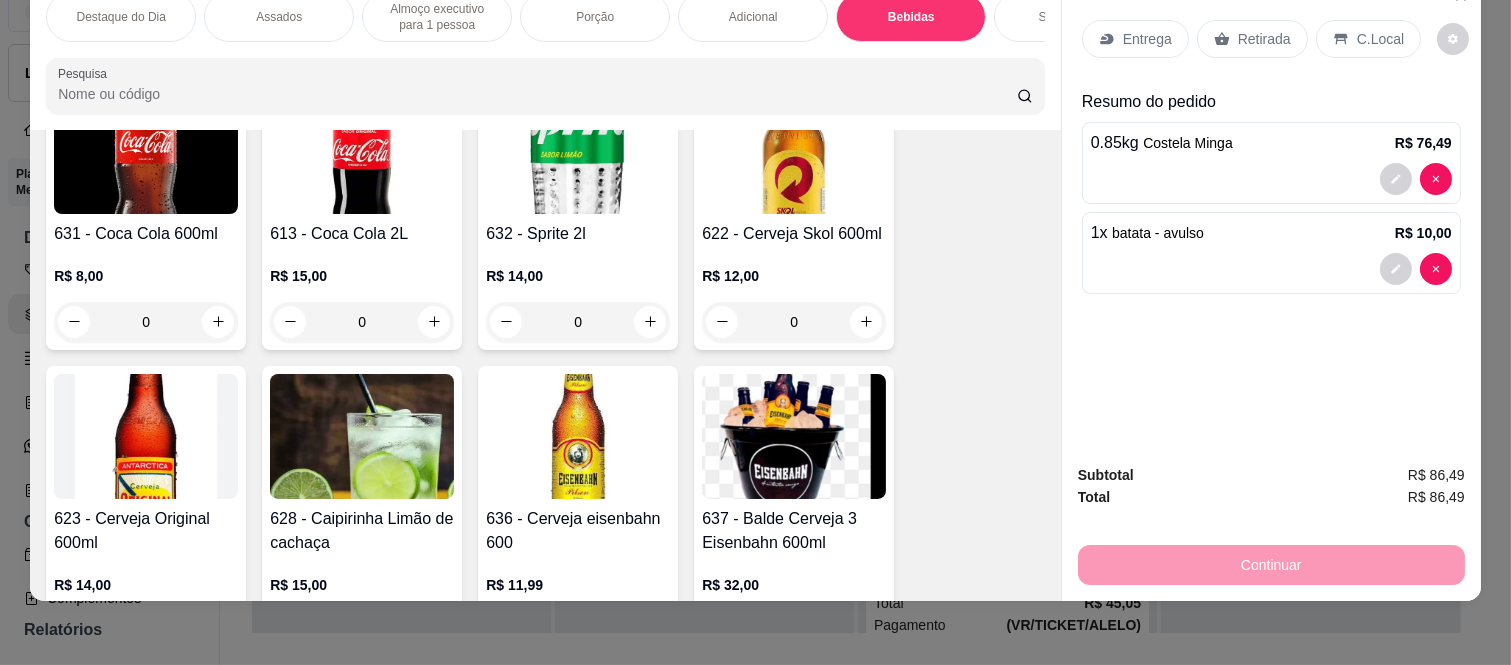 scroll, scrollTop: 5527, scrollLeft: 0, axis: vertical 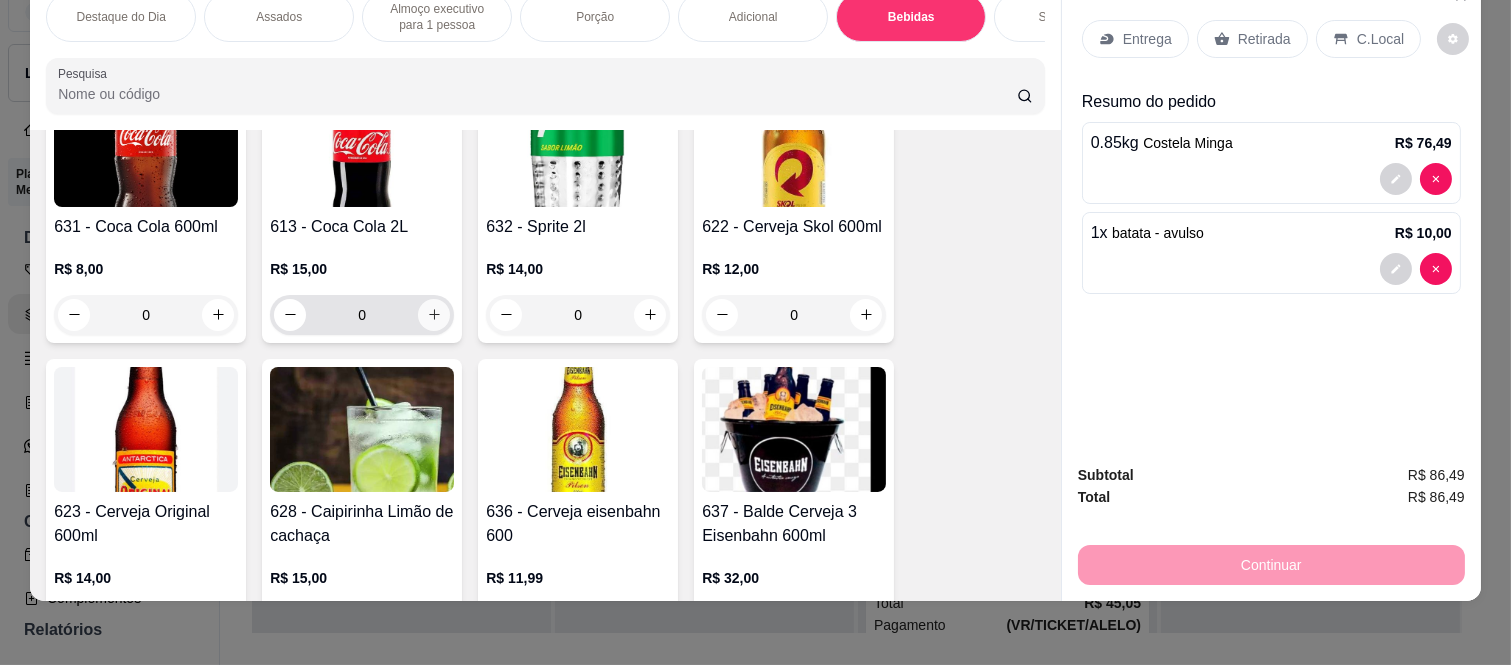 click 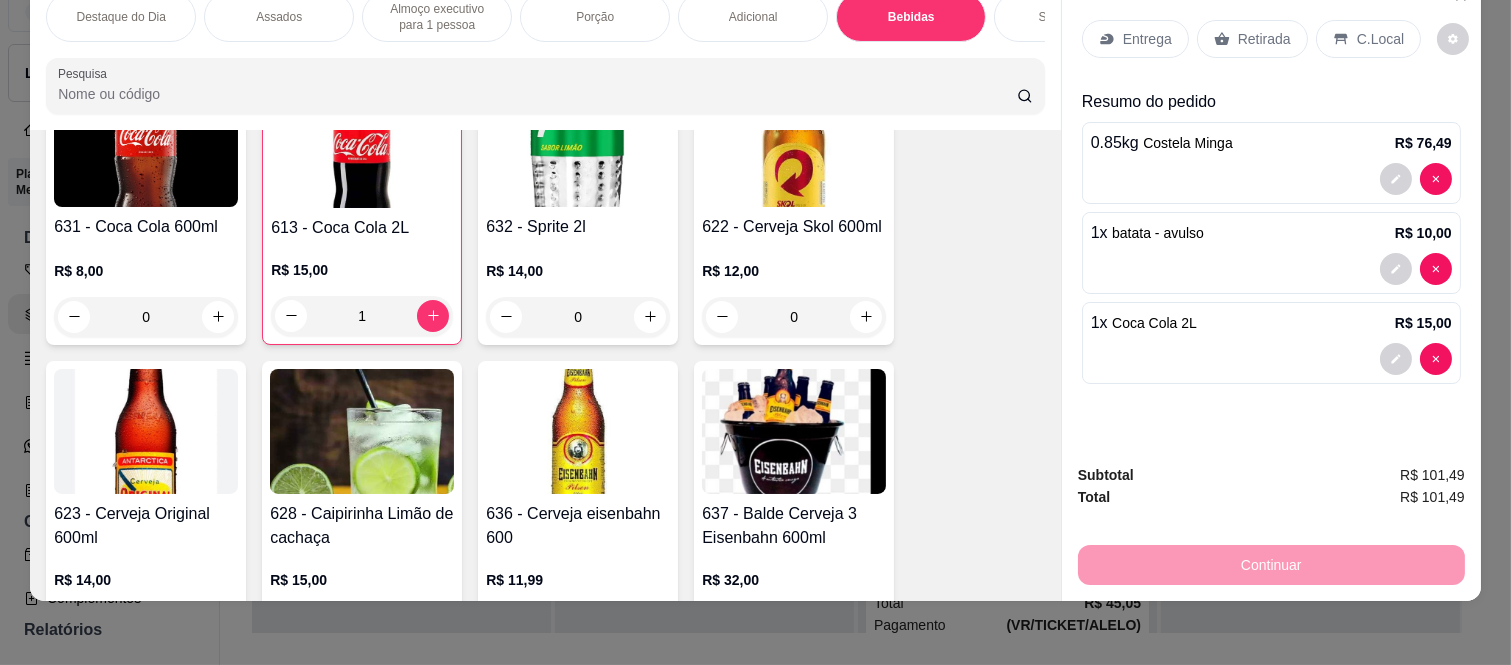 click on "Retirada" at bounding box center (1264, 39) 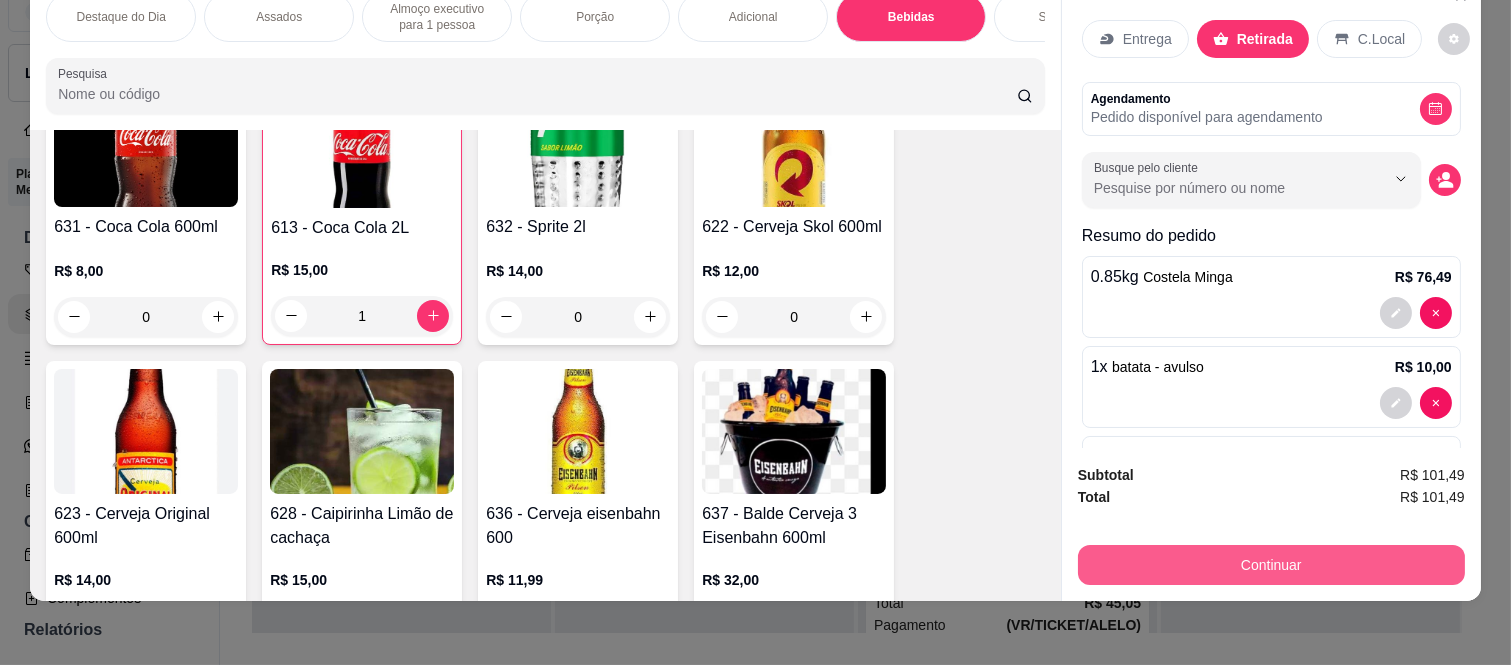 click on "Continuar" at bounding box center (1271, 565) 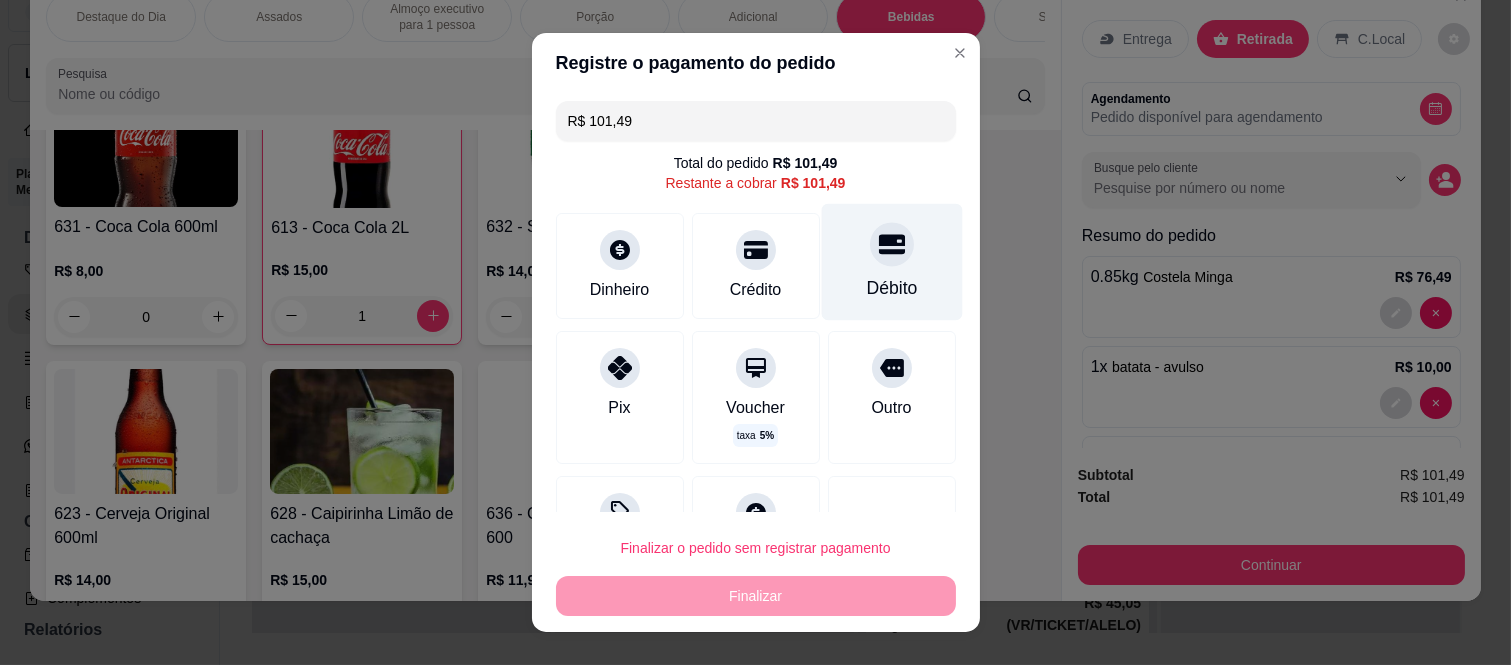 click on "Débito" at bounding box center [891, 288] 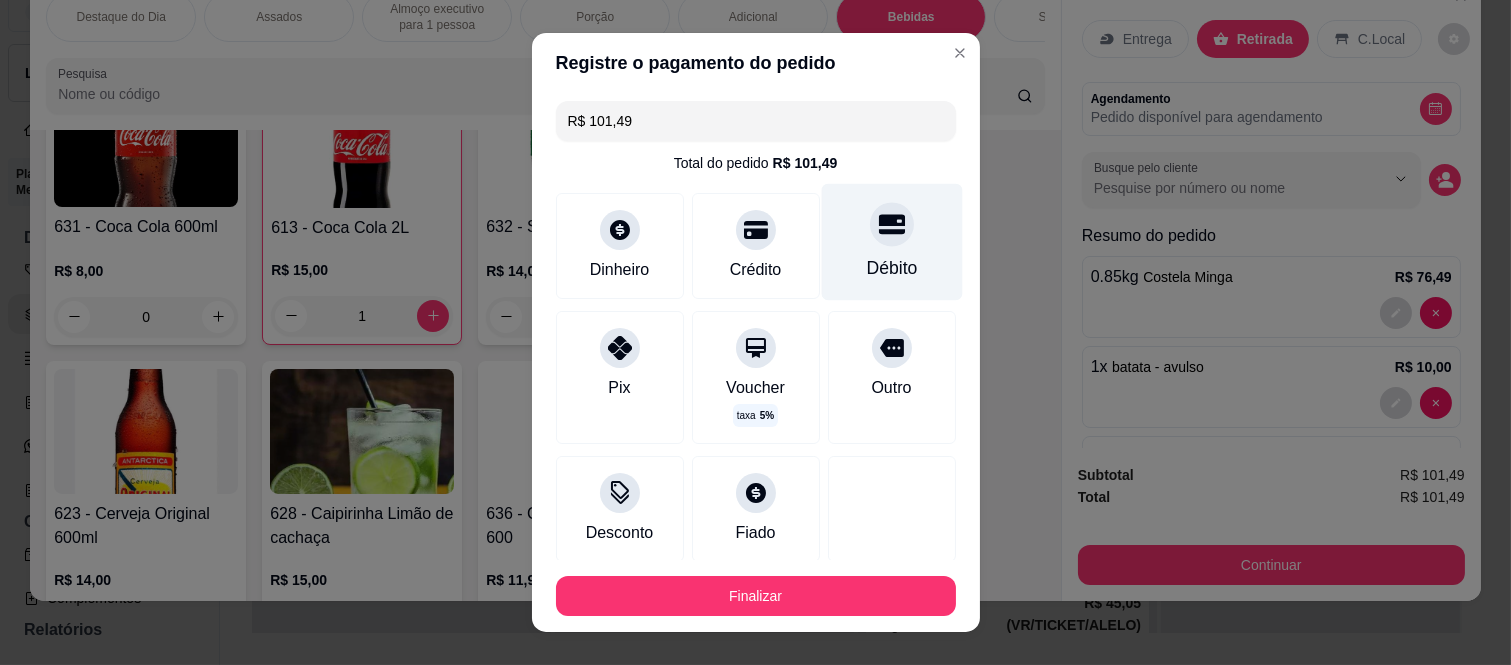 type on "R$ 0,00" 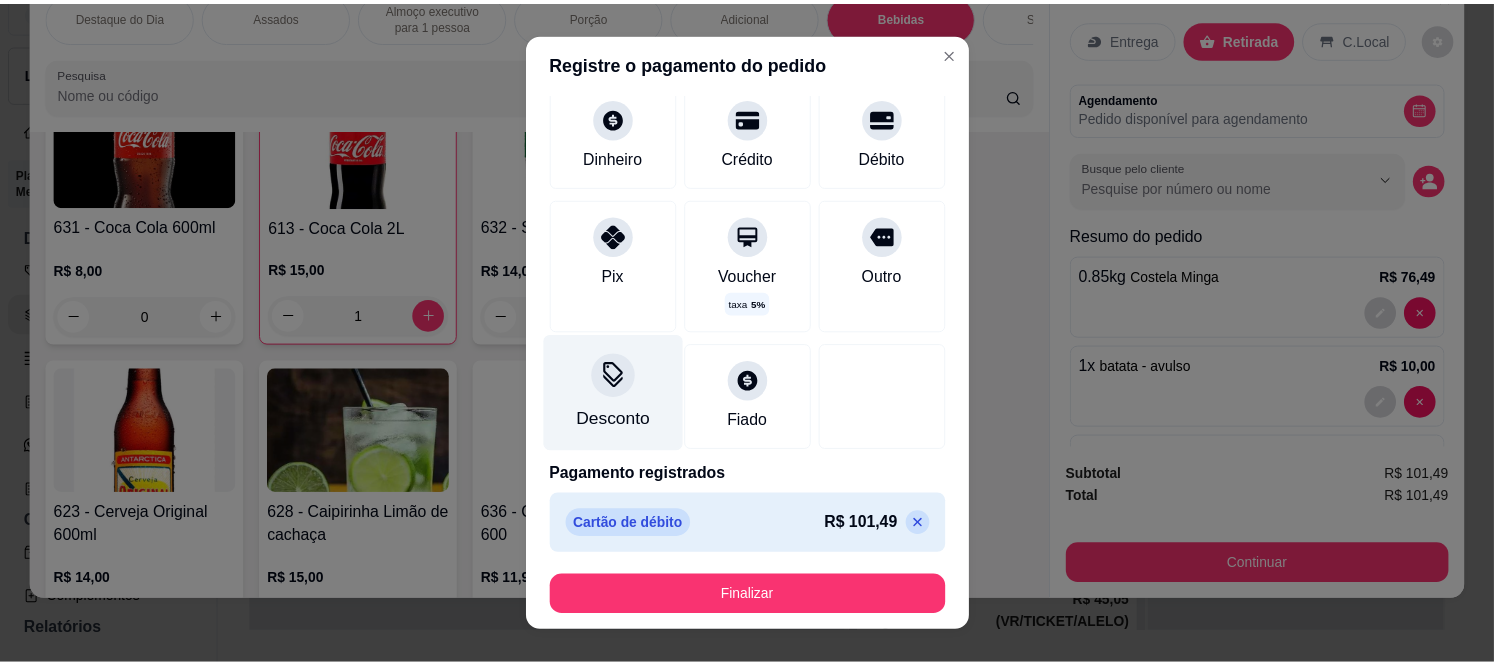 scroll, scrollTop: 114, scrollLeft: 0, axis: vertical 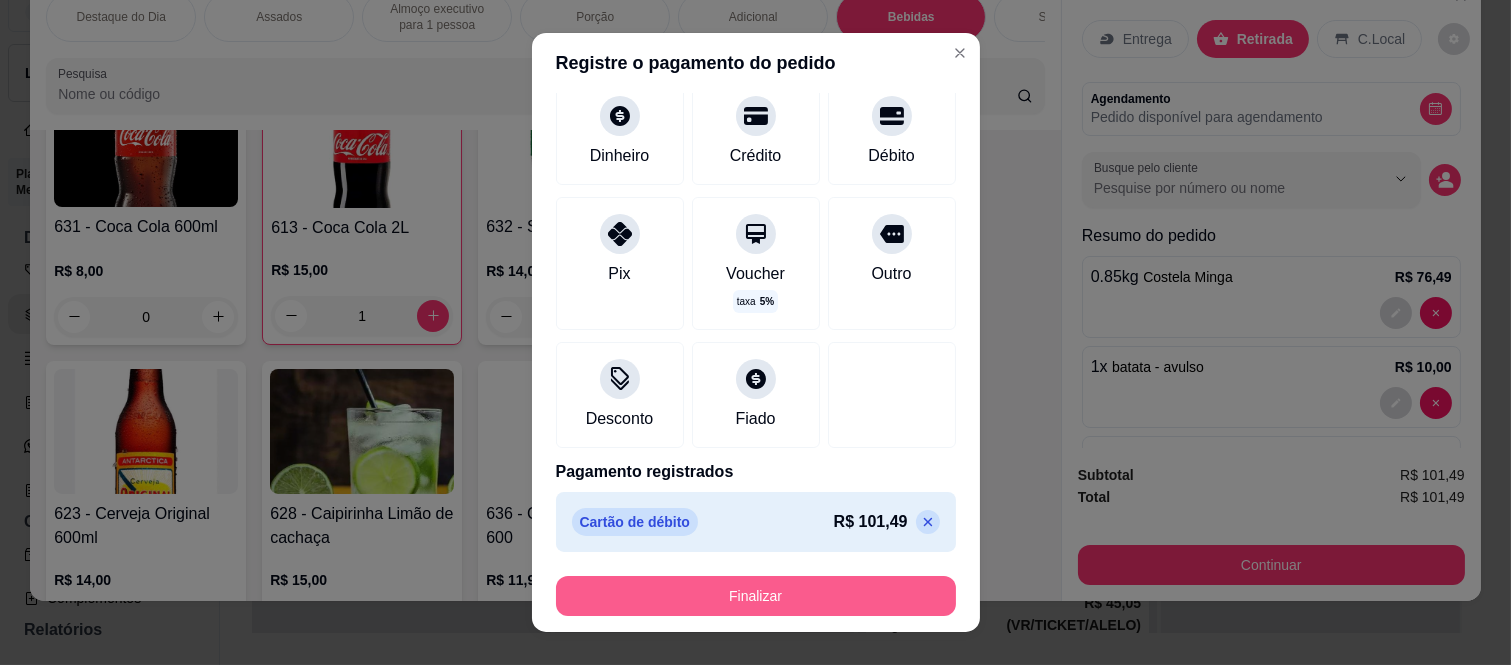 click on "Finalizar" at bounding box center [756, 596] 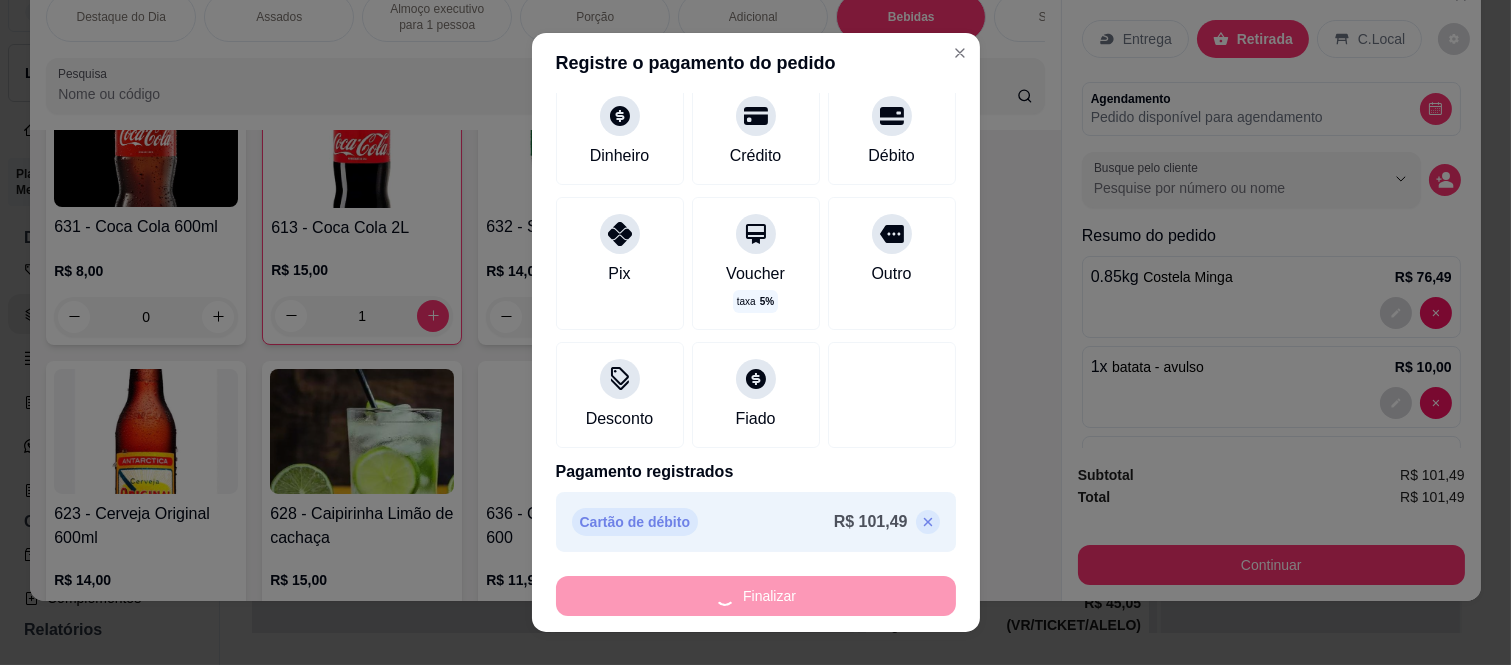 type on "0" 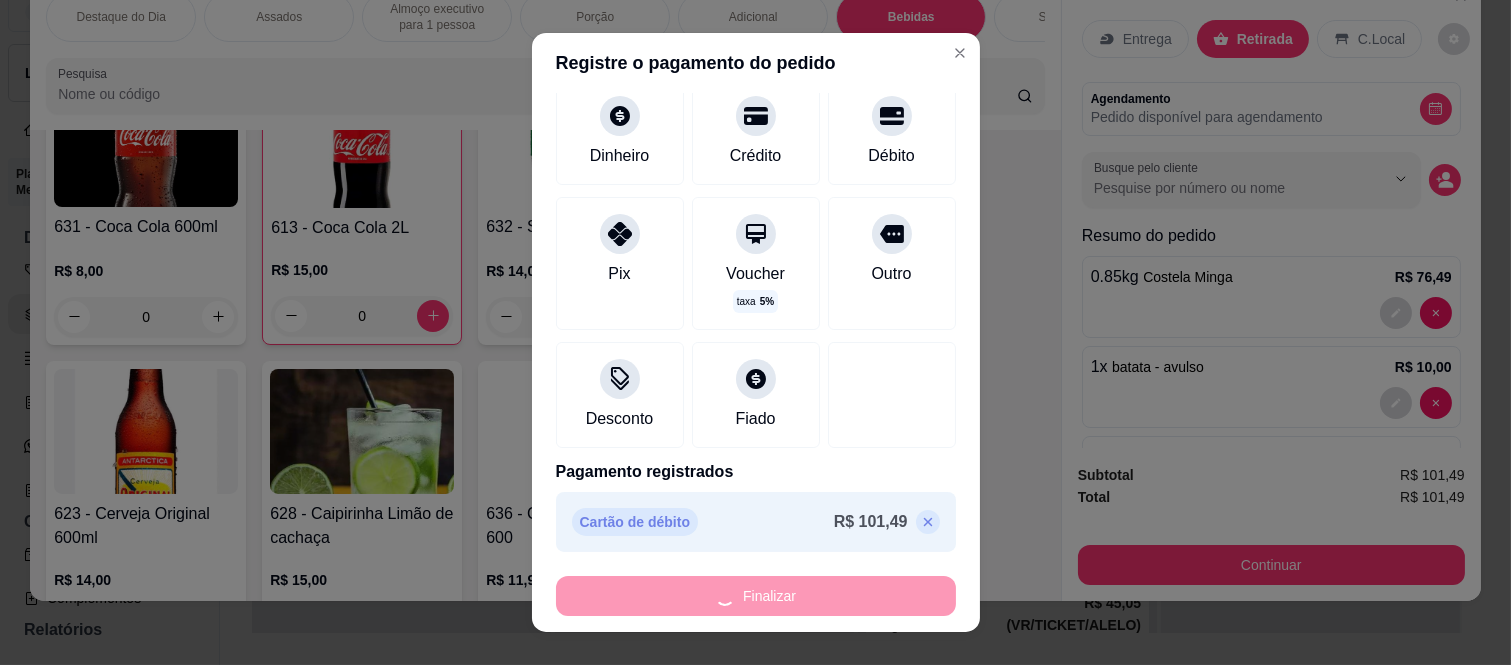type on "-R$ 101,49" 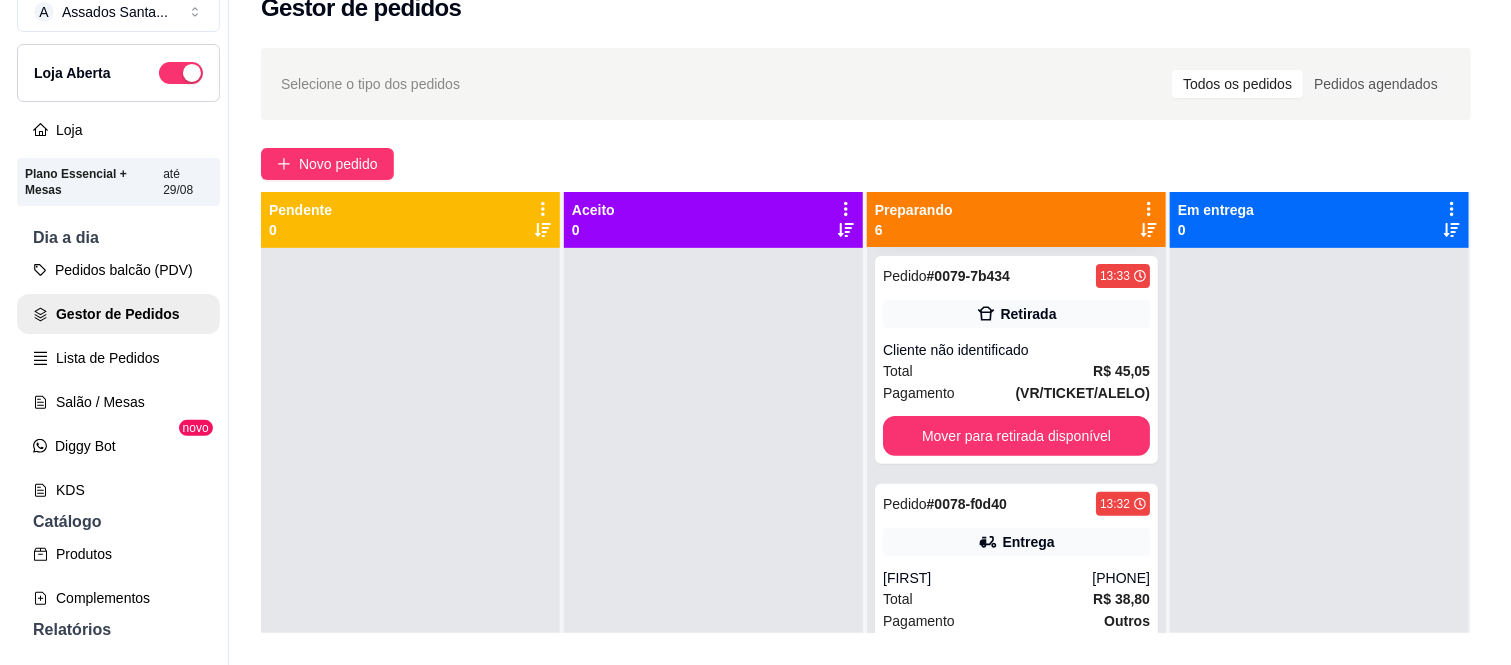 scroll, scrollTop: 333, scrollLeft: 0, axis: vertical 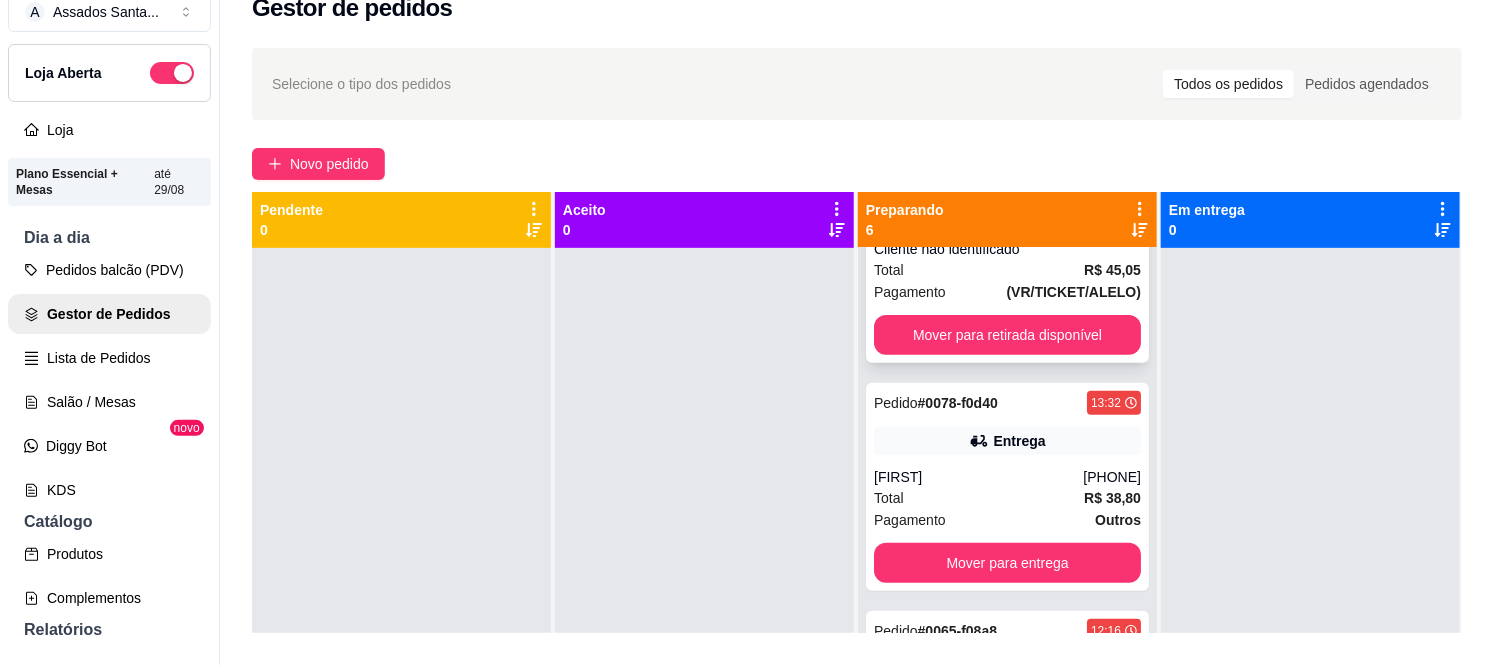 click on "Total R$ 45,05" at bounding box center [1007, 270] 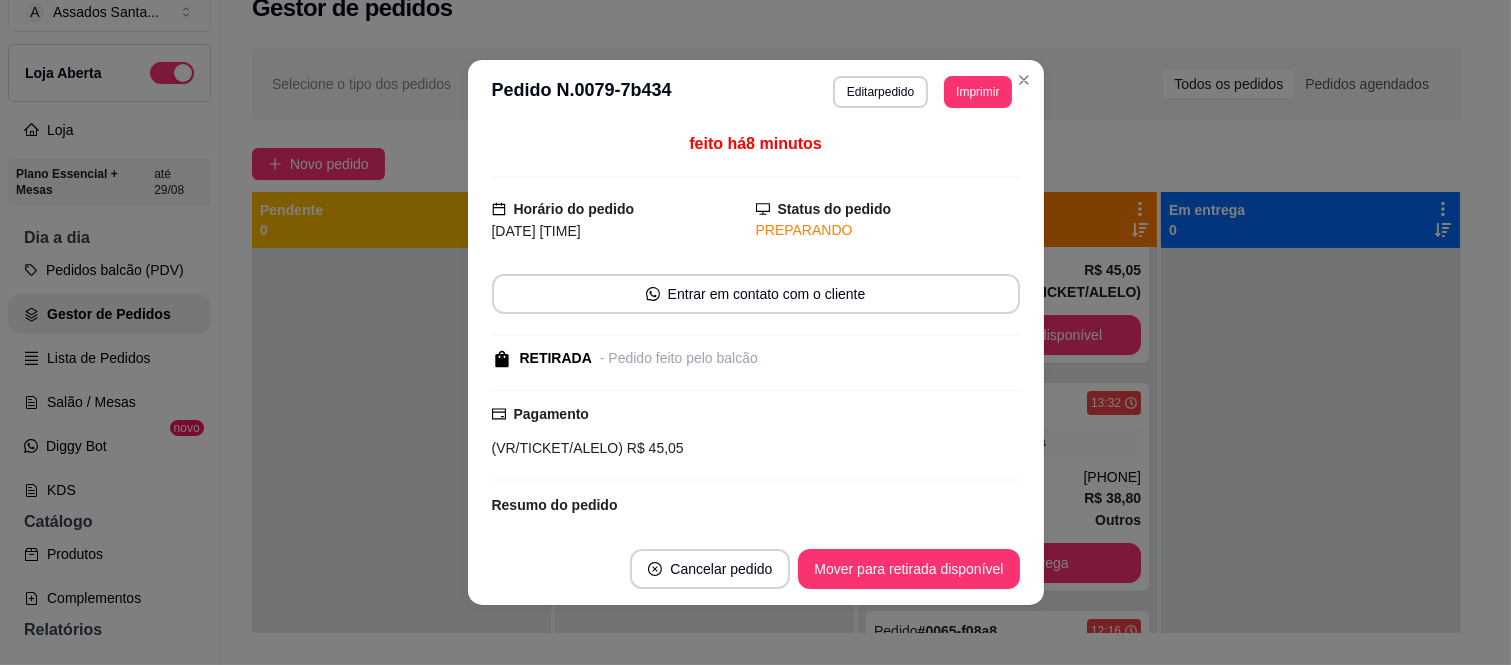 scroll, scrollTop: 246, scrollLeft: 0, axis: vertical 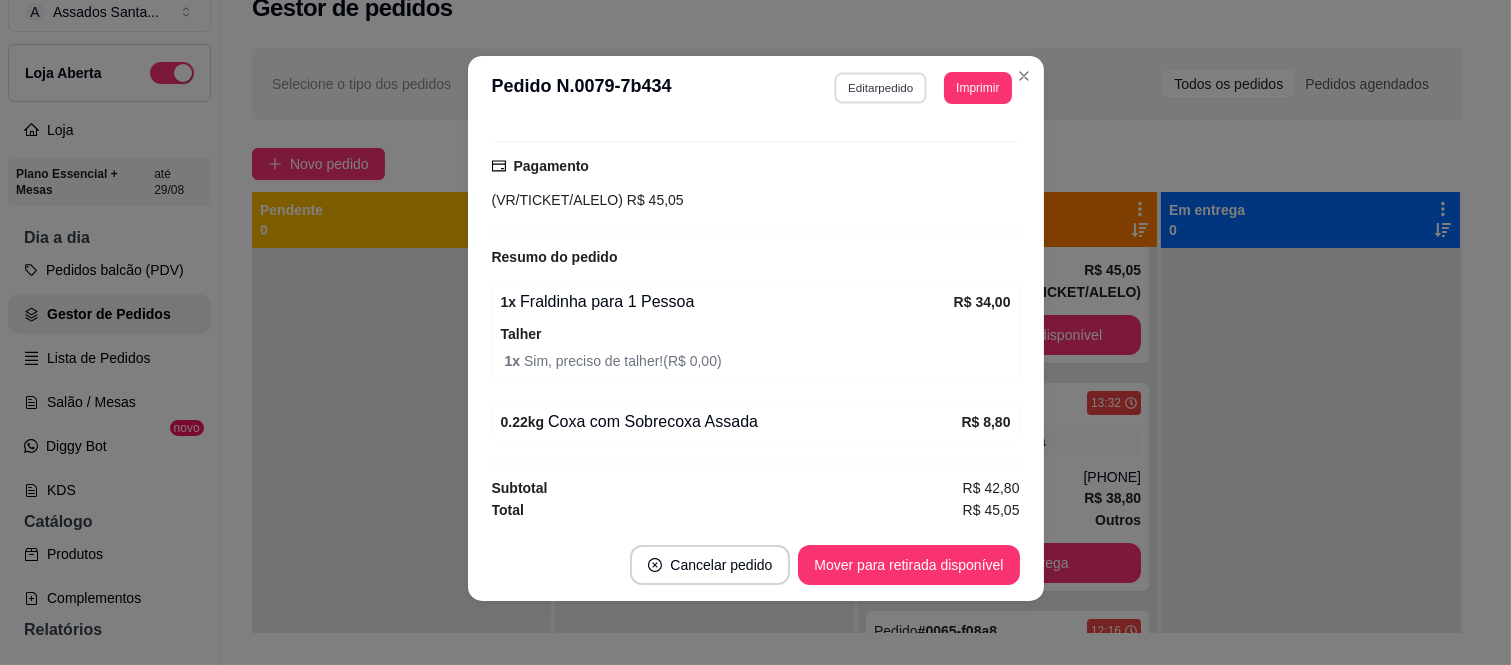 click on "Editar  pedido" at bounding box center (880, 87) 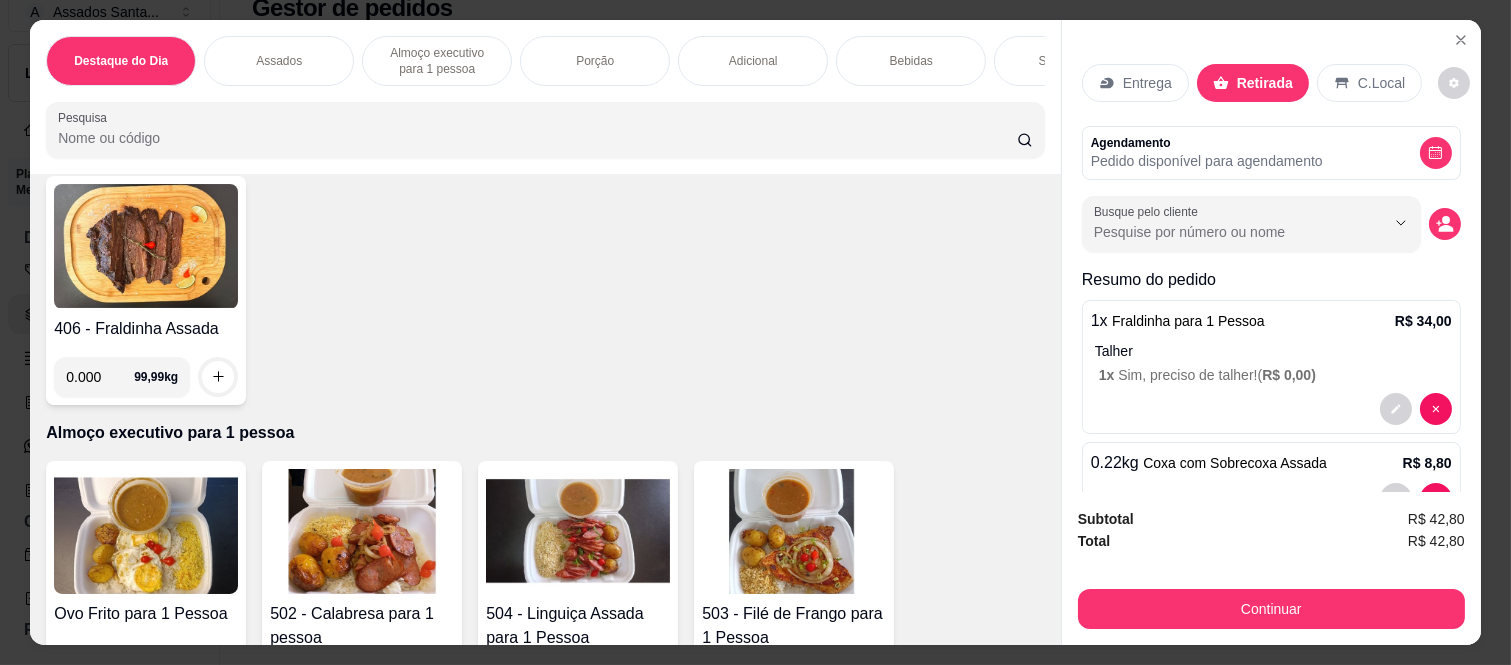 scroll, scrollTop: 1111, scrollLeft: 0, axis: vertical 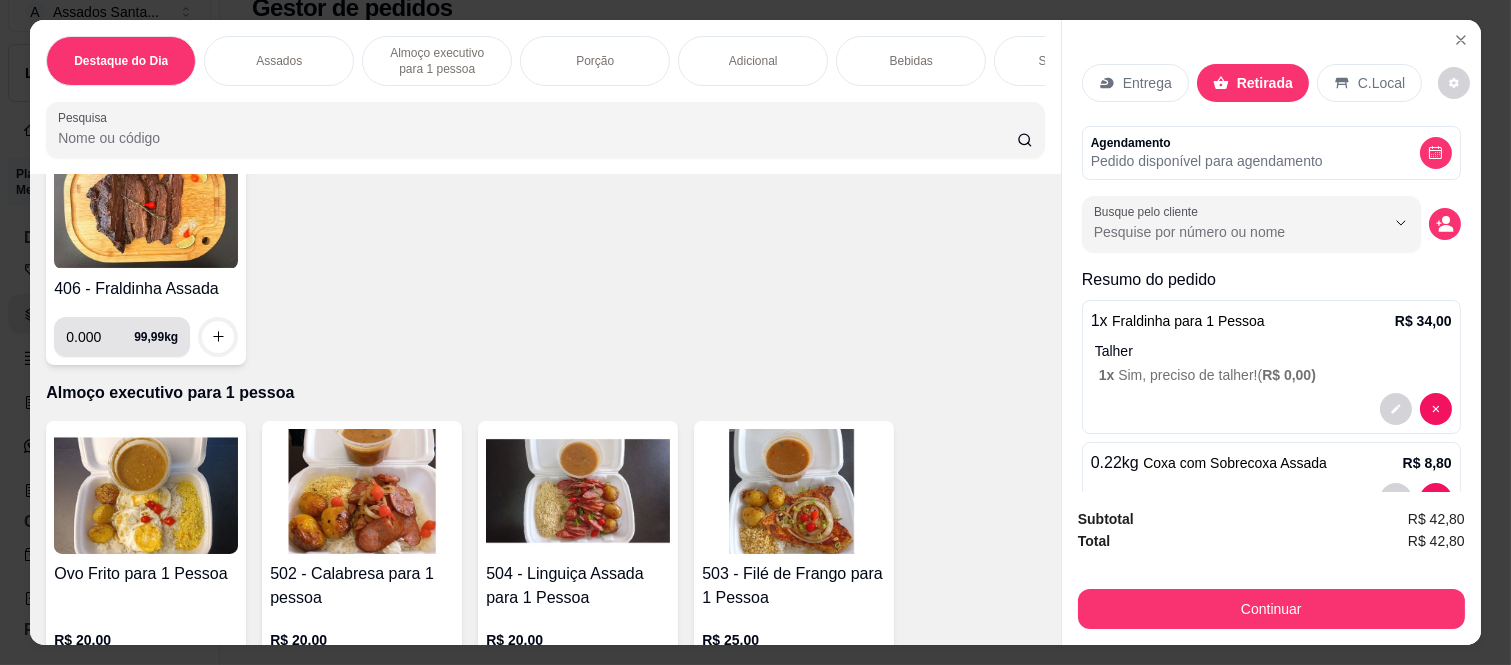 click on "0.000" at bounding box center (100, 337) 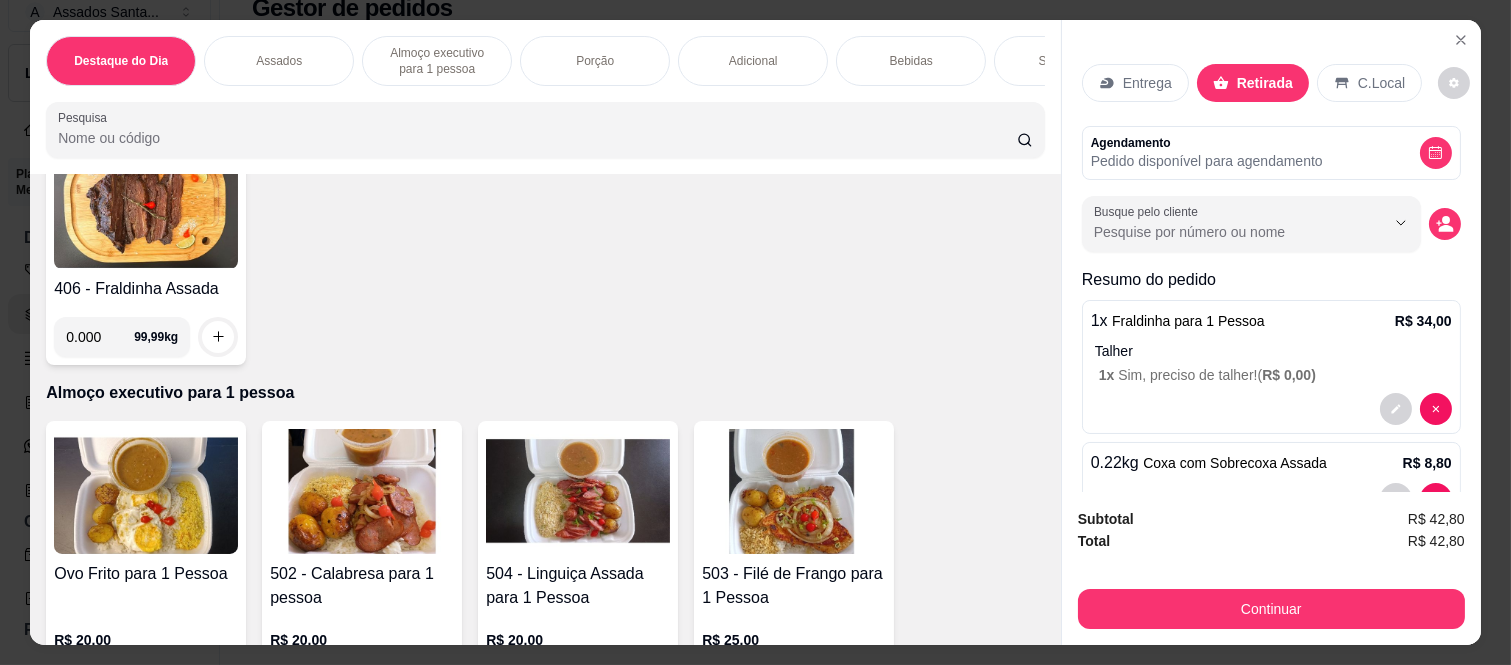click on "0.000" at bounding box center (100, 337) 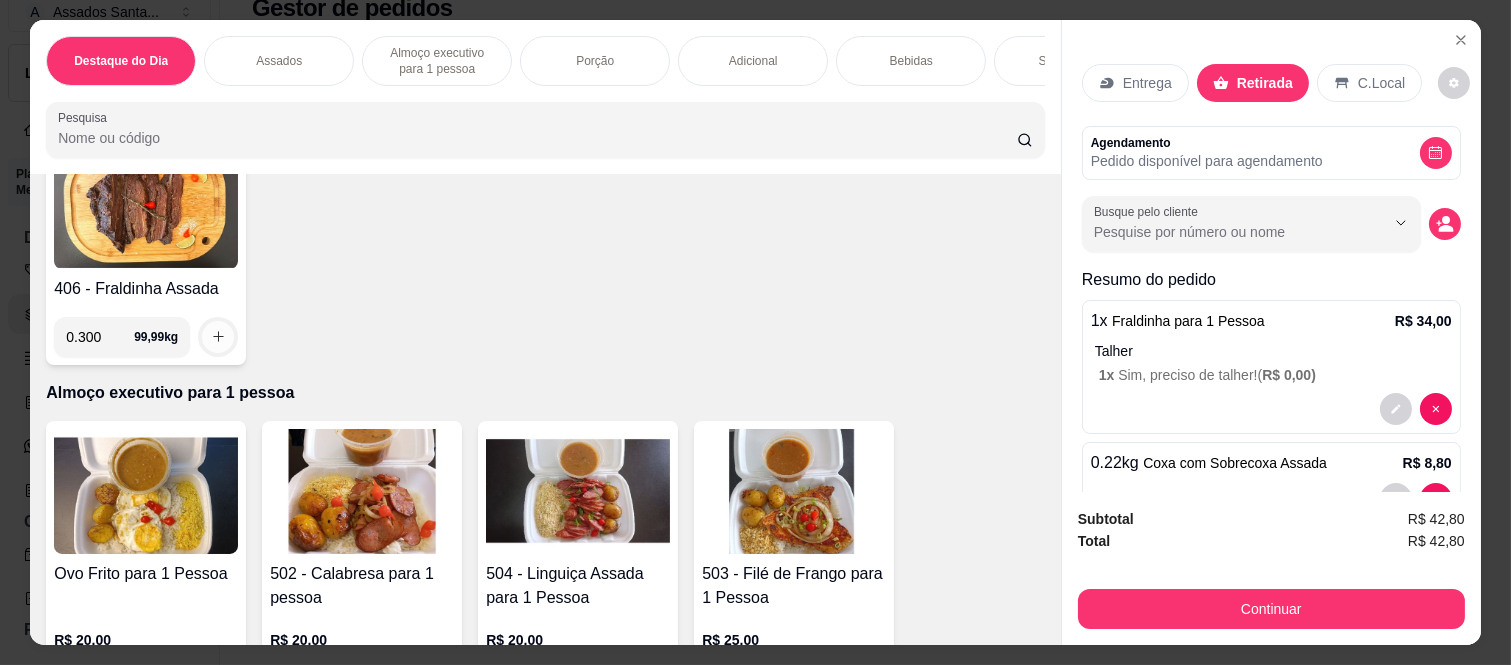 type on "0.300" 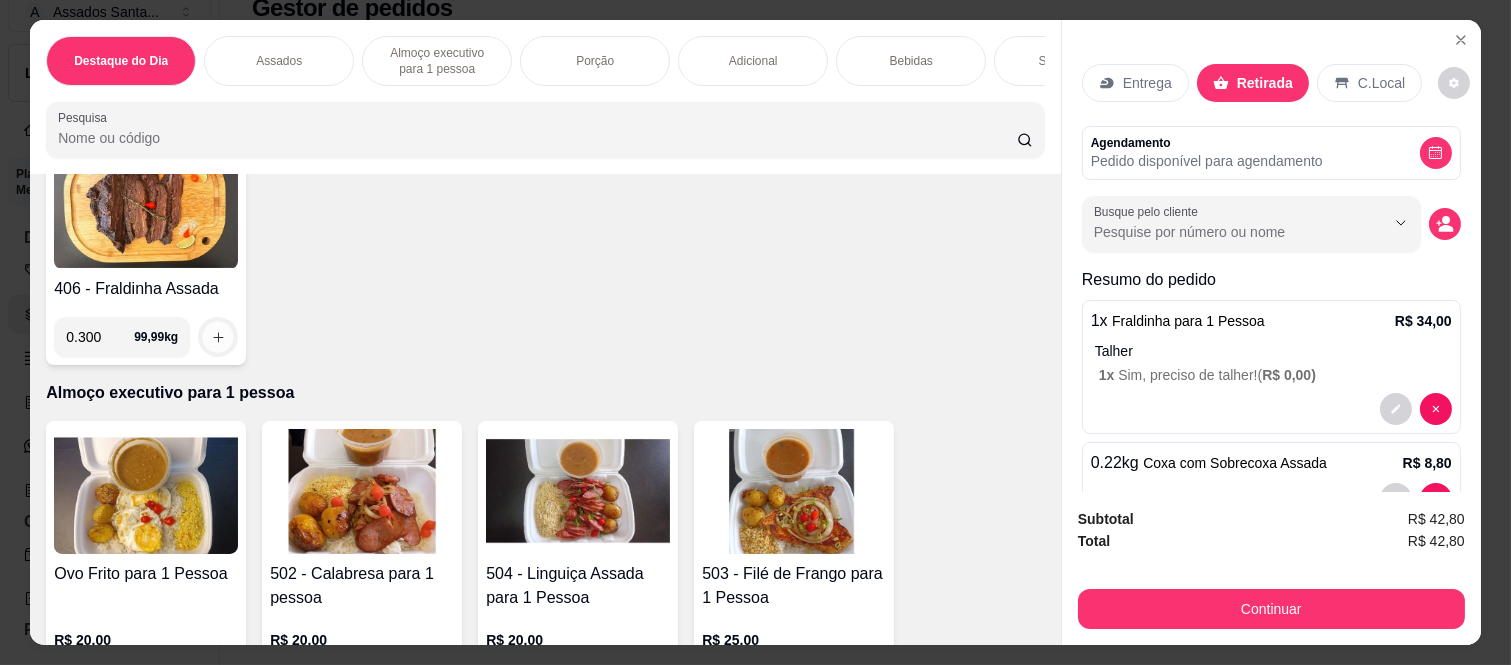 click 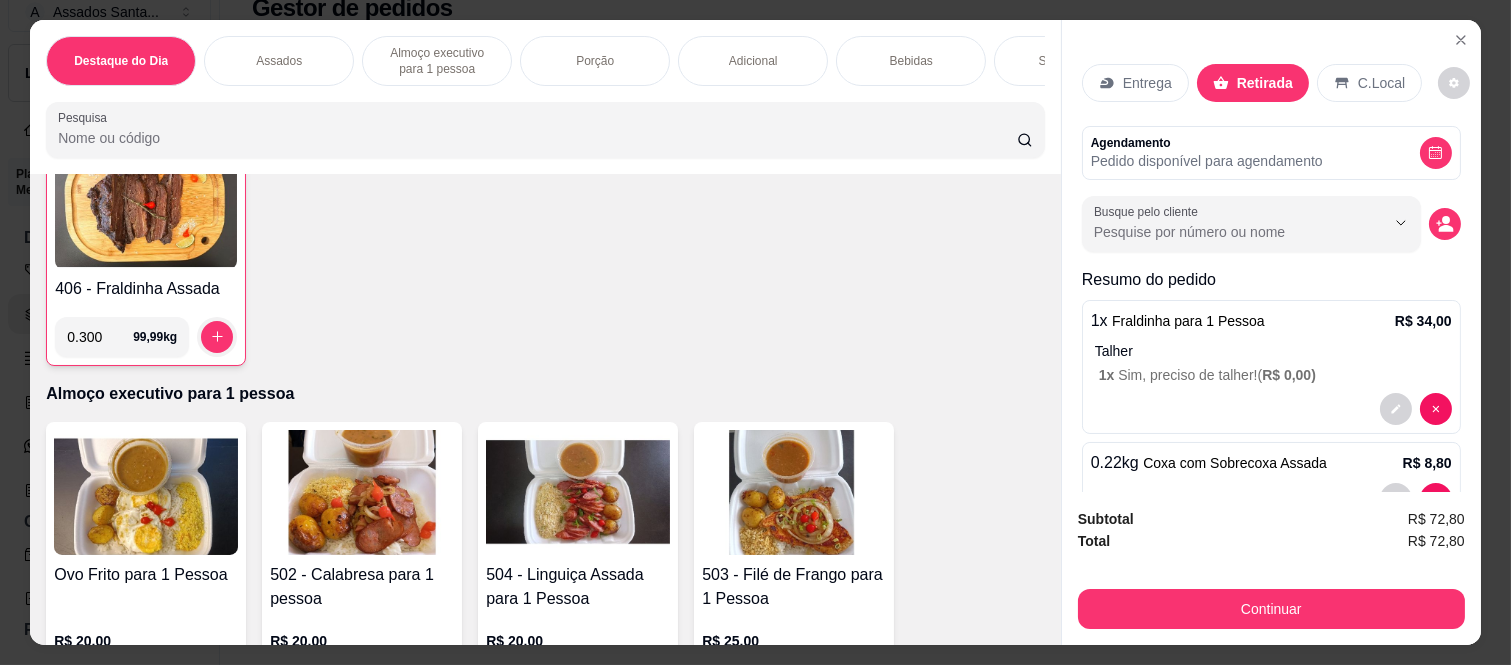 scroll, scrollTop: 150, scrollLeft: 0, axis: vertical 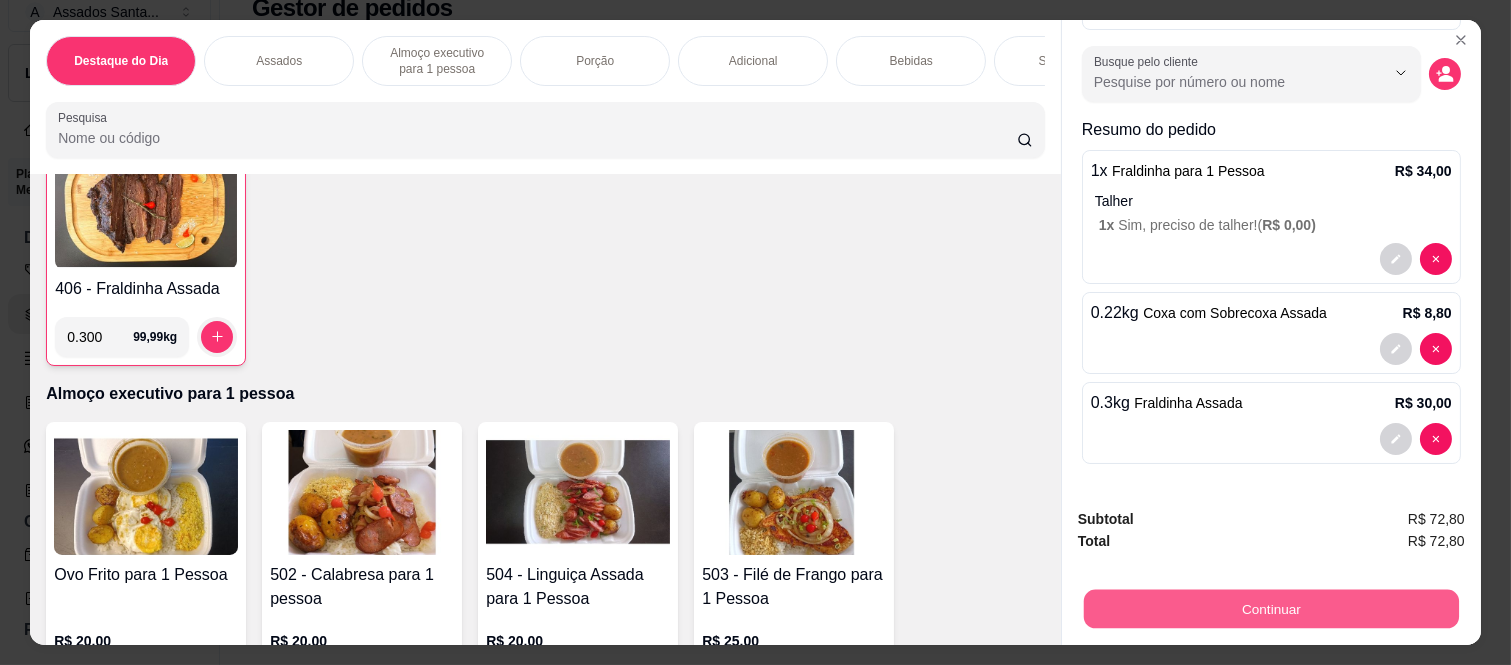 click on "Continuar" at bounding box center (1271, 609) 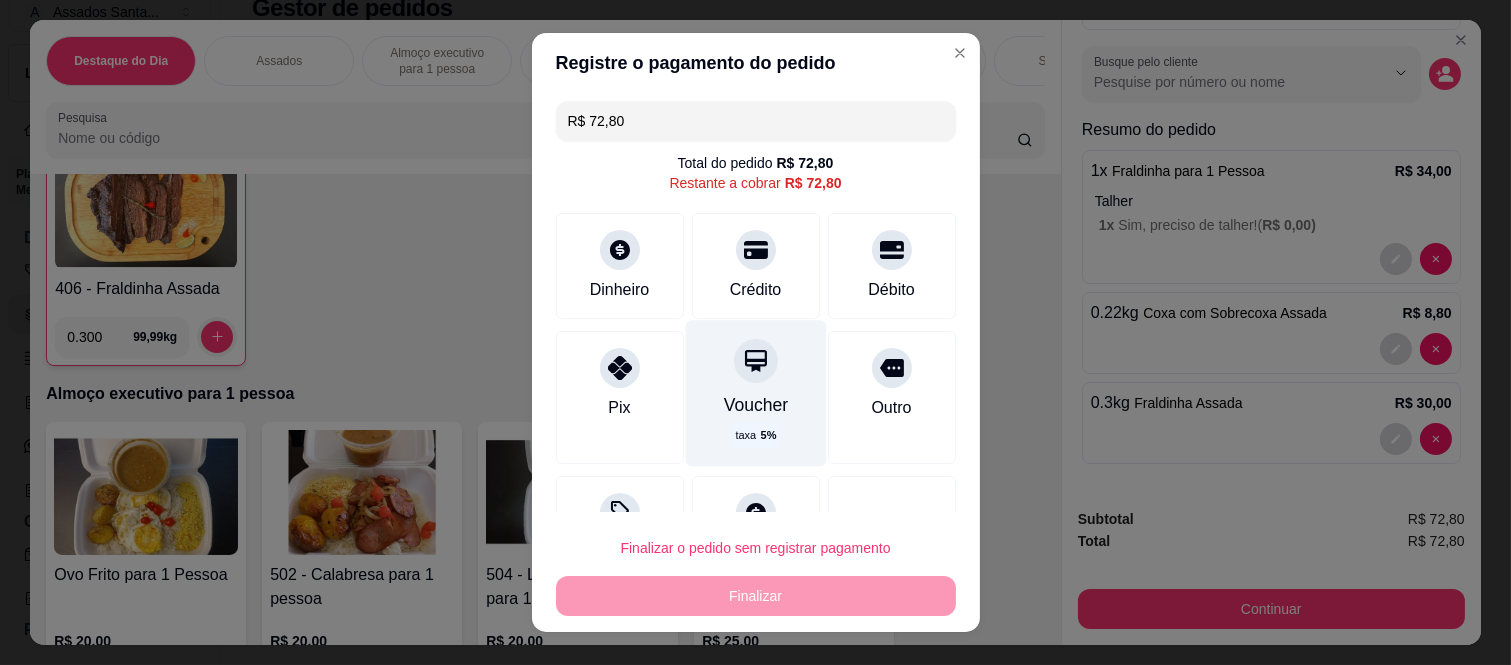 click on "Voucher" at bounding box center (755, 405) 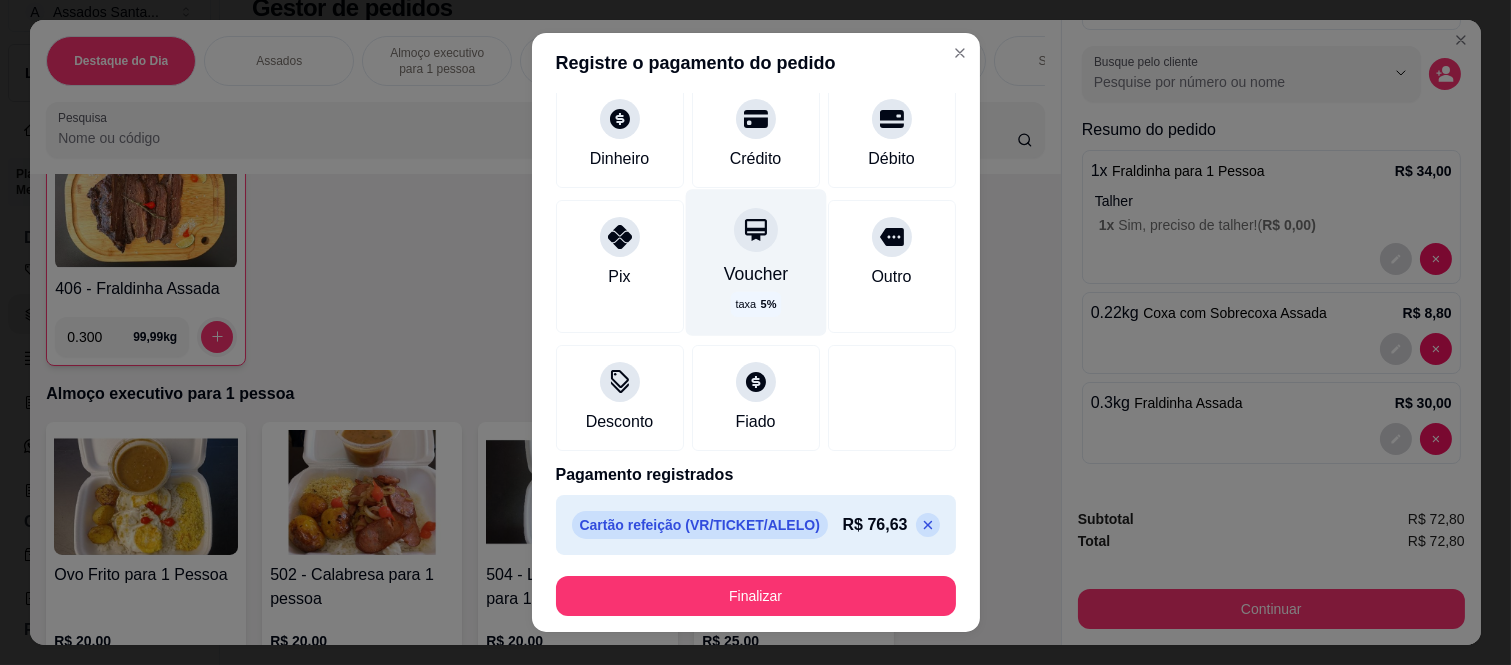 scroll, scrollTop: 114, scrollLeft: 0, axis: vertical 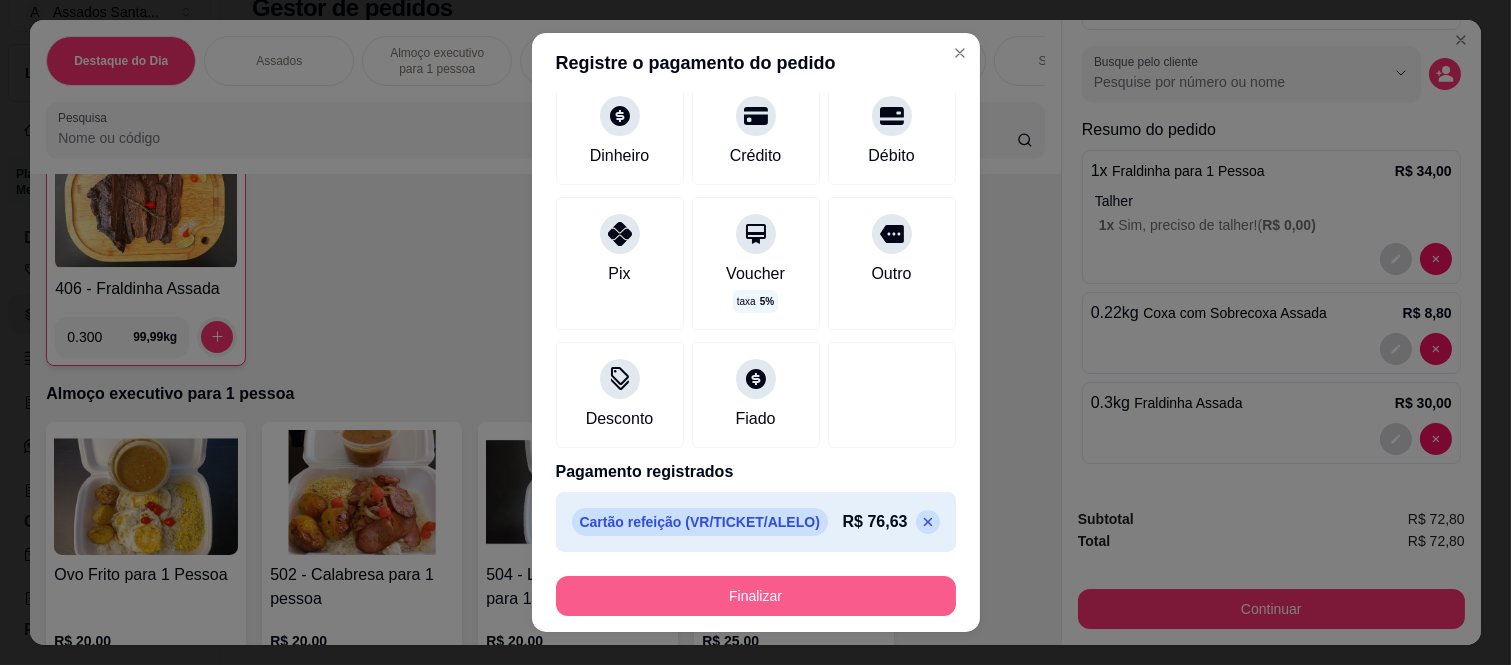 click on "Finalizar" at bounding box center (756, 596) 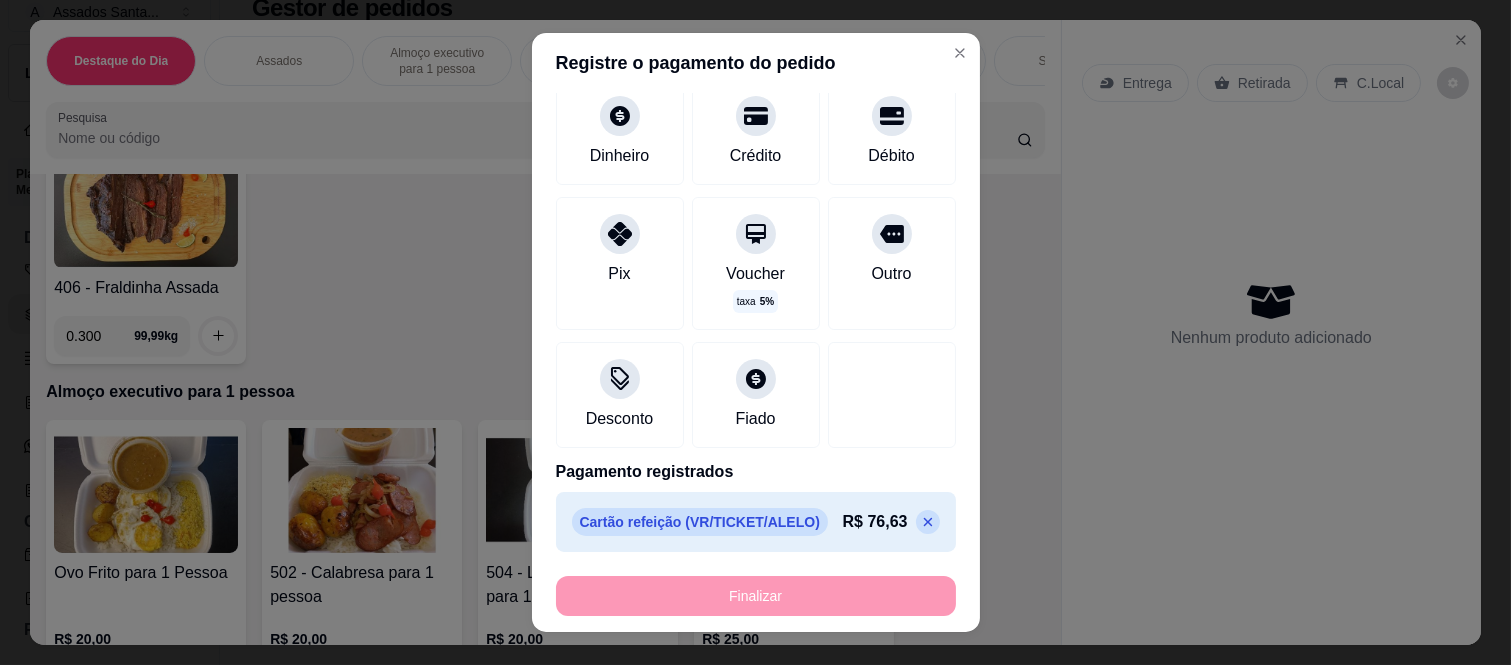 type on "-R$ 72,80" 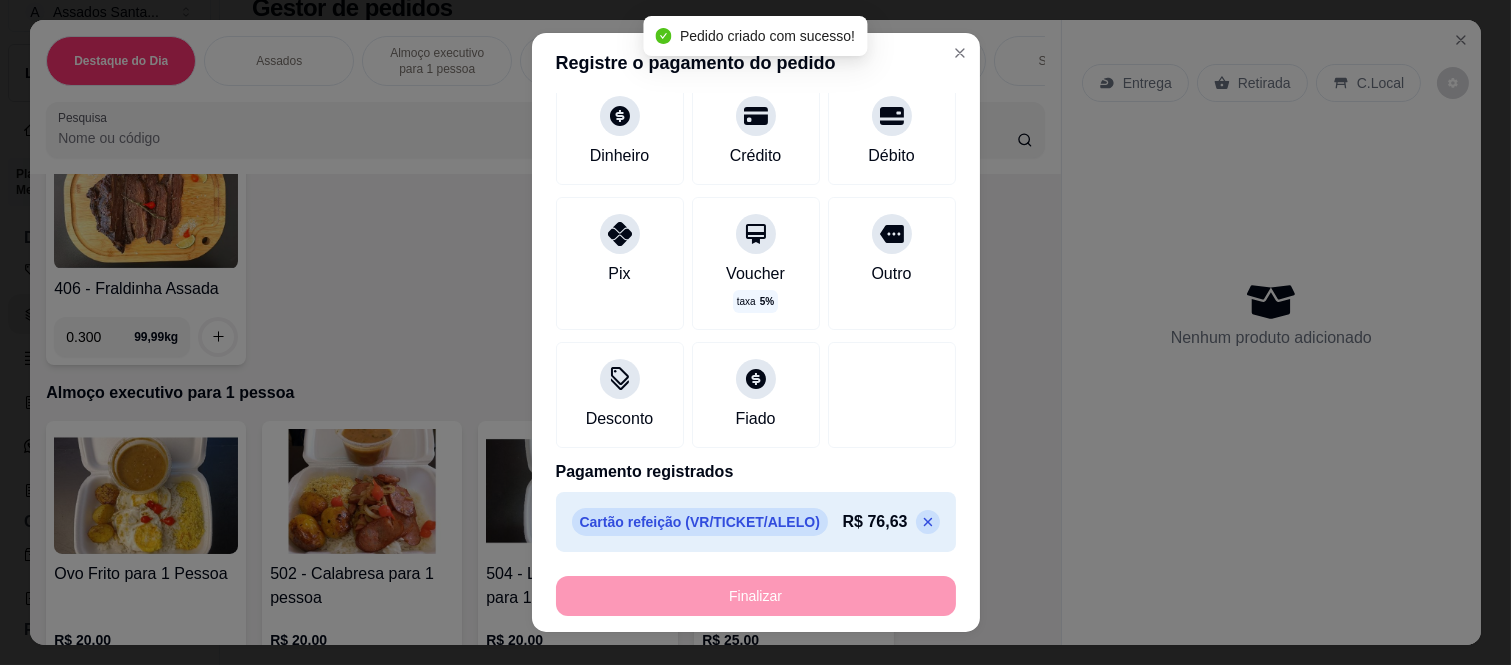 scroll, scrollTop: 105, scrollLeft: 0, axis: vertical 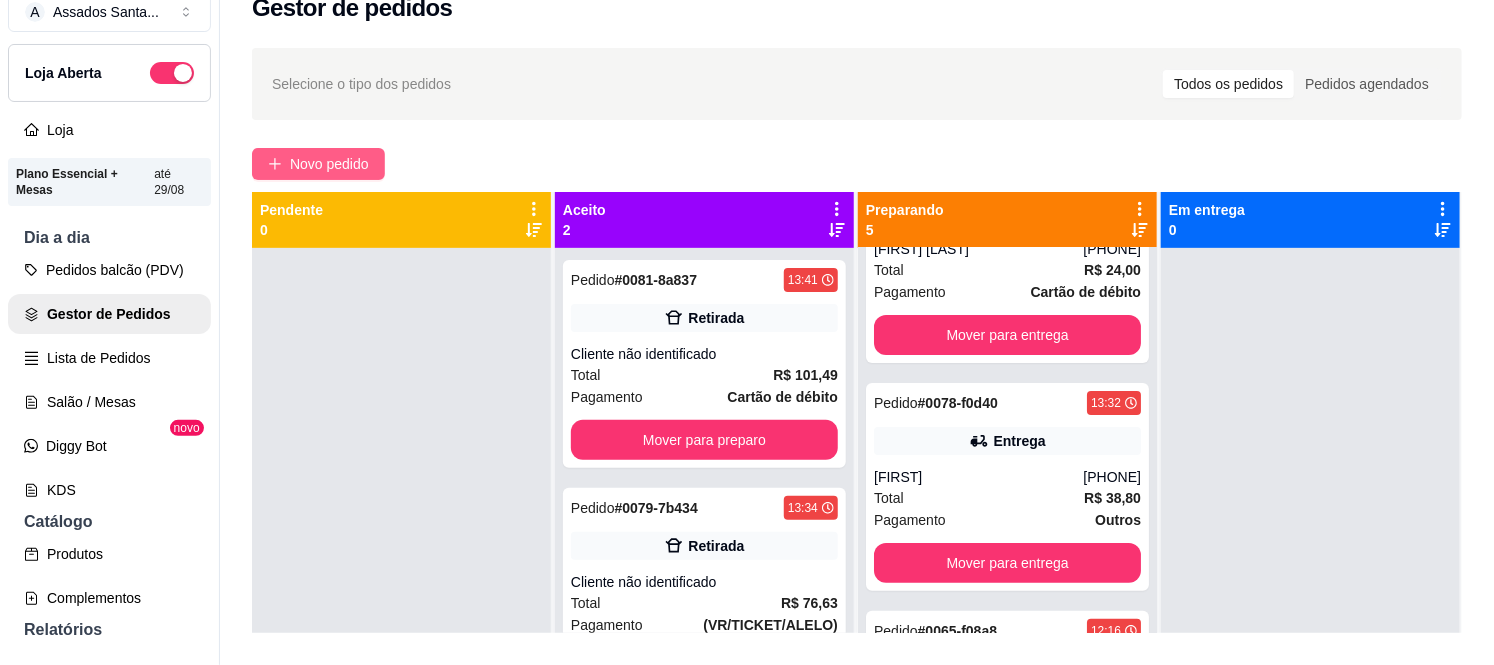 click on "Novo pedido" at bounding box center (329, 164) 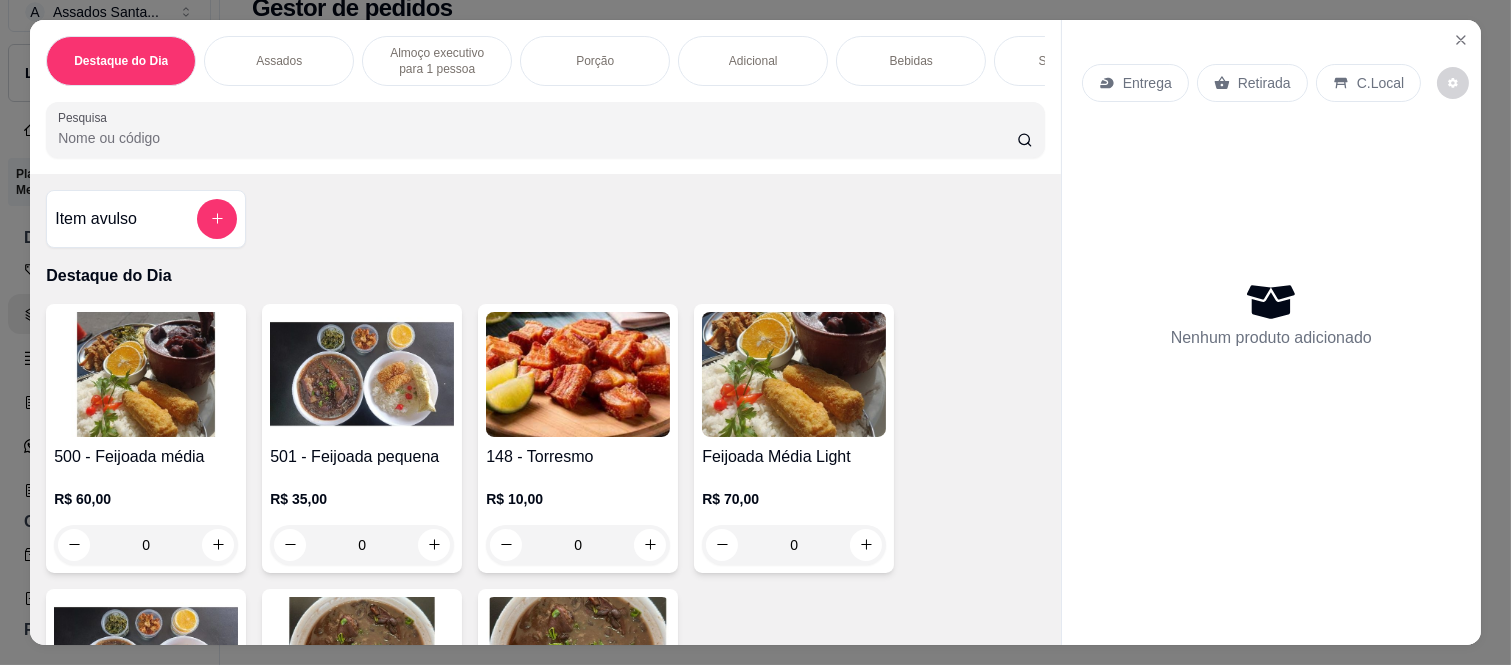 click on "0" at bounding box center [146, 545] 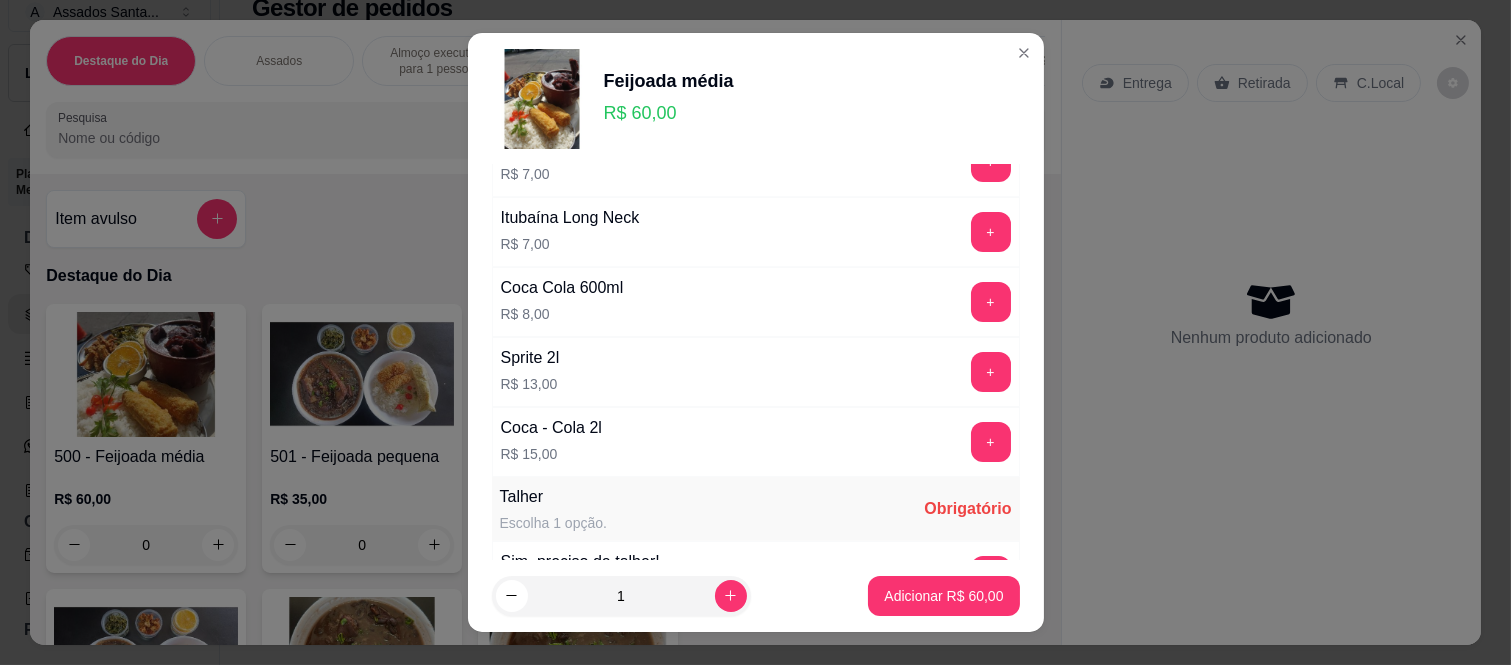 scroll, scrollTop: 1156, scrollLeft: 0, axis: vertical 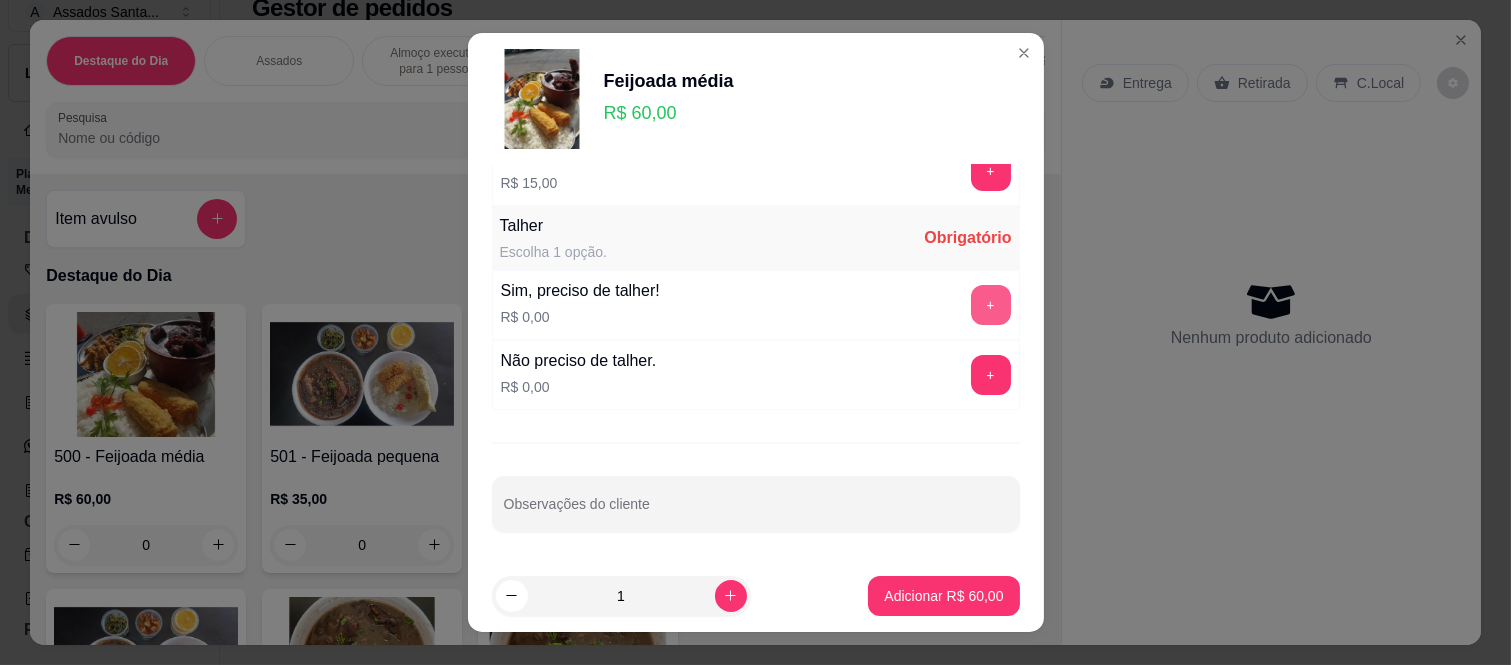 click on "+" at bounding box center (991, 305) 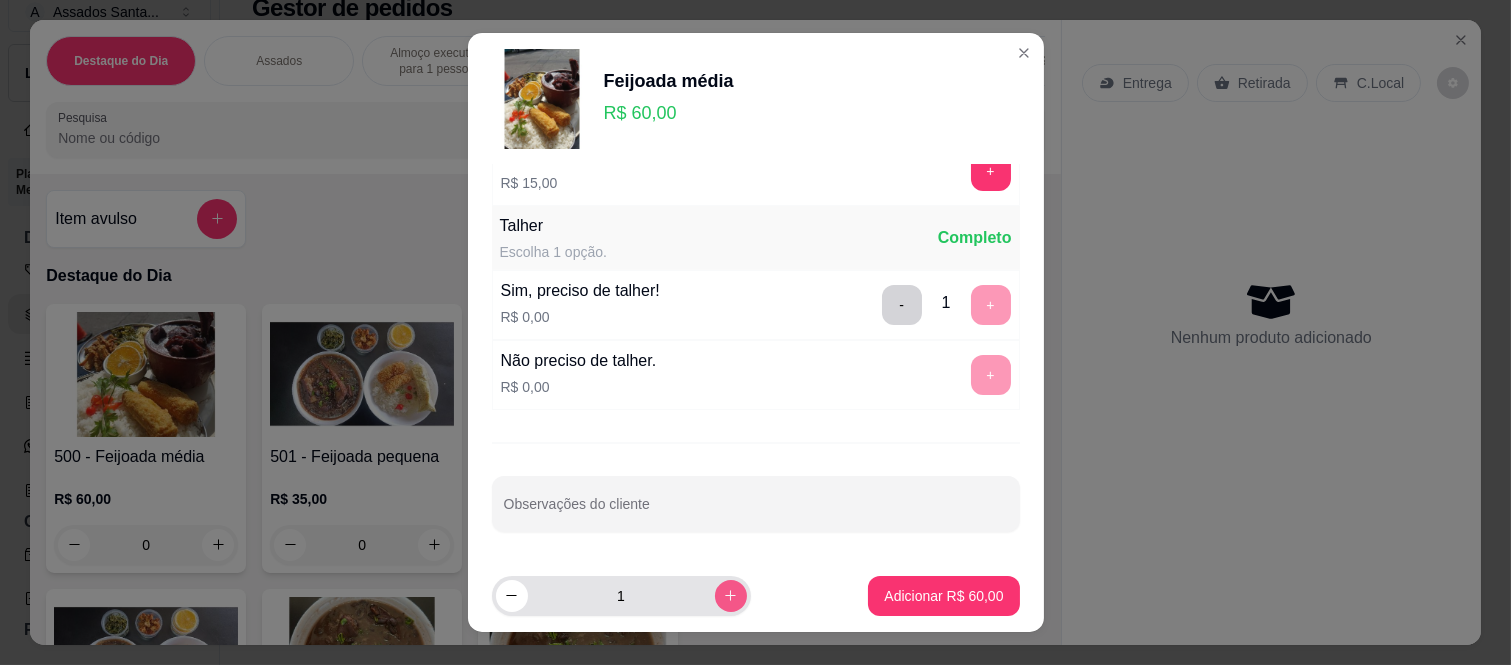 click at bounding box center (731, 596) 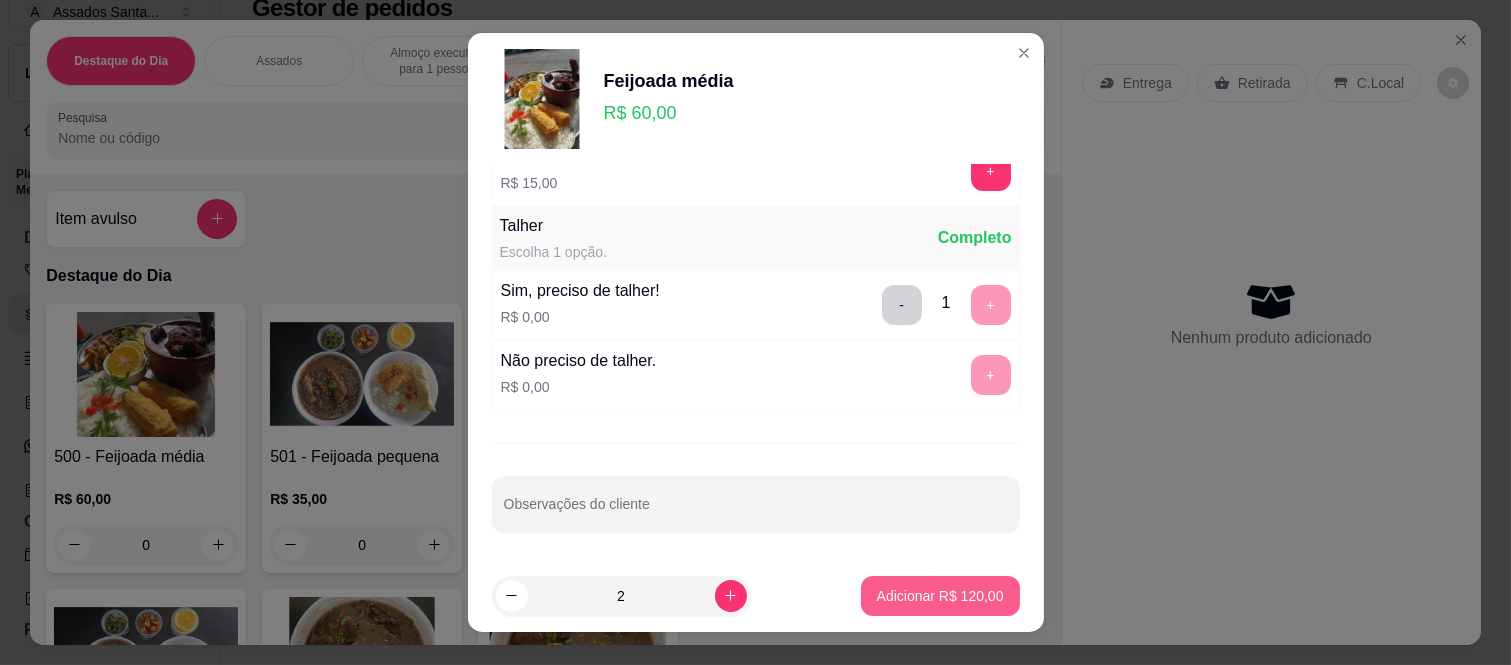 click on "Adicionar R$ 120,00" at bounding box center (940, 596) 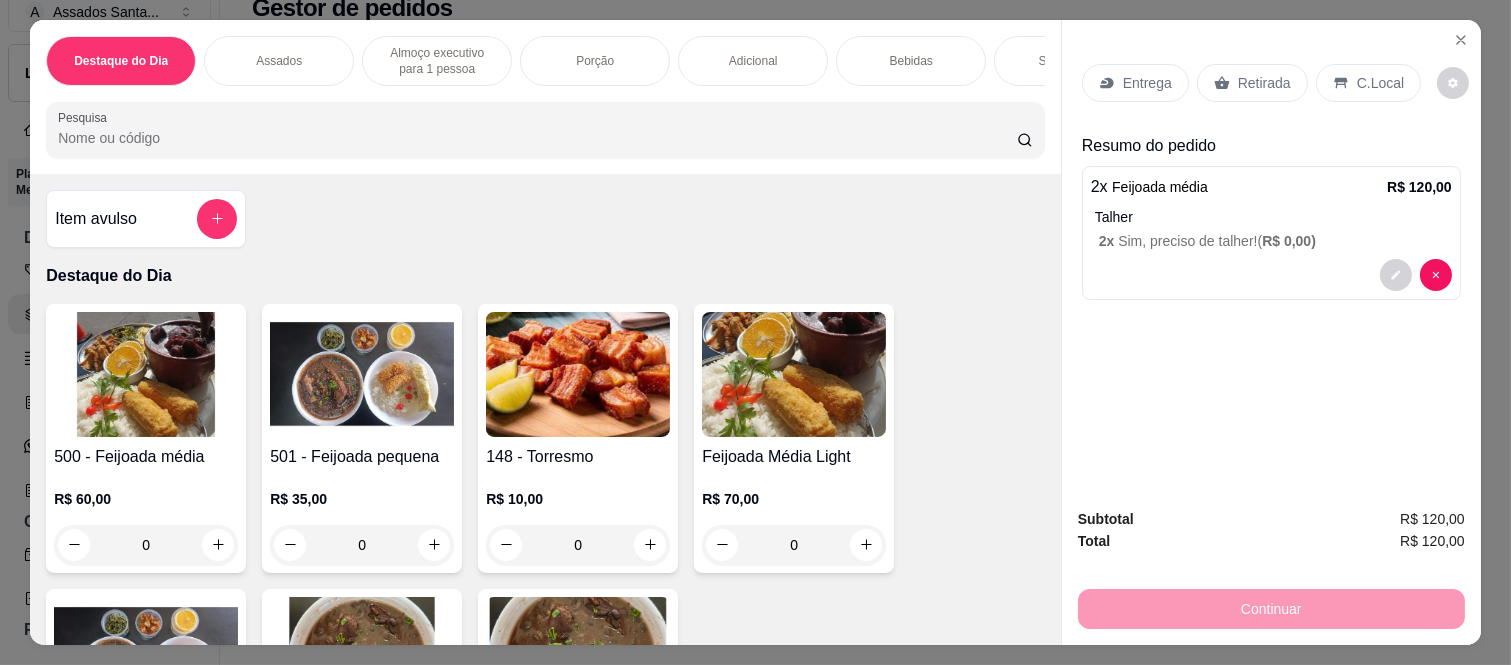 click 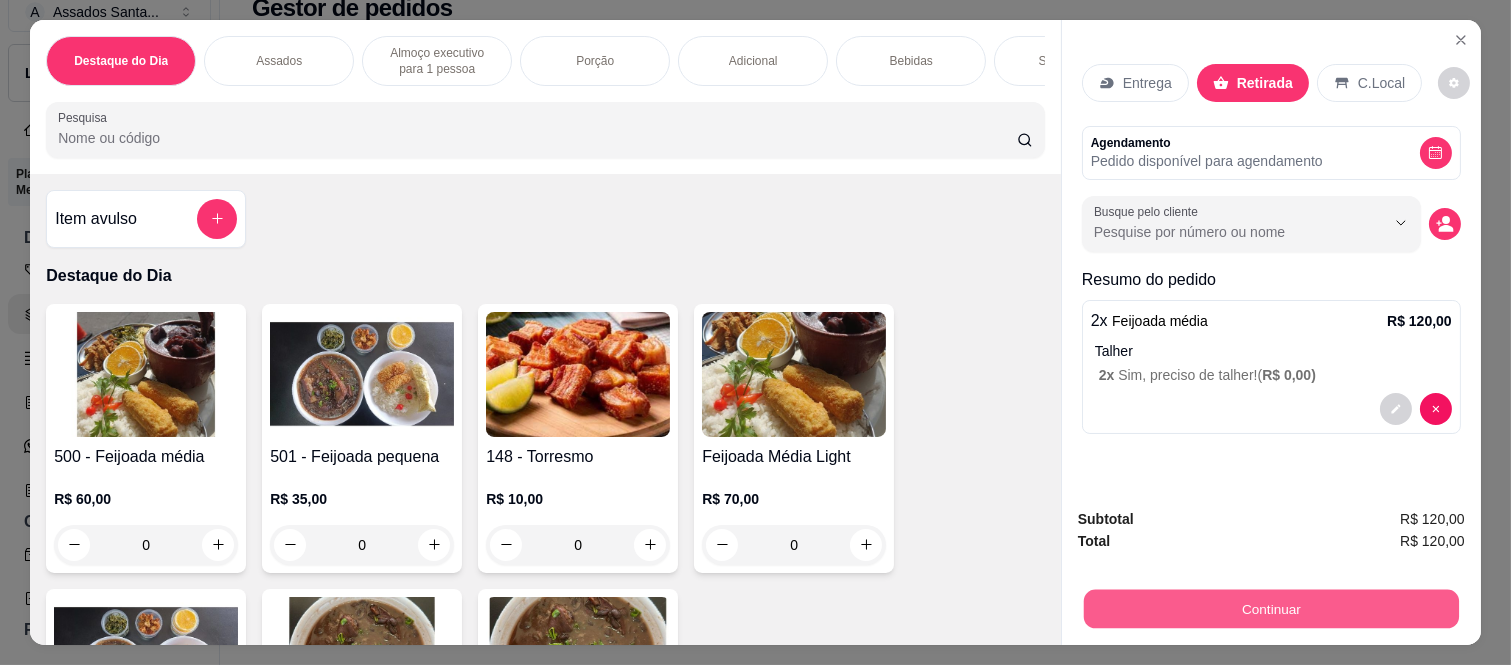 click on "Continuar" at bounding box center [1271, 609] 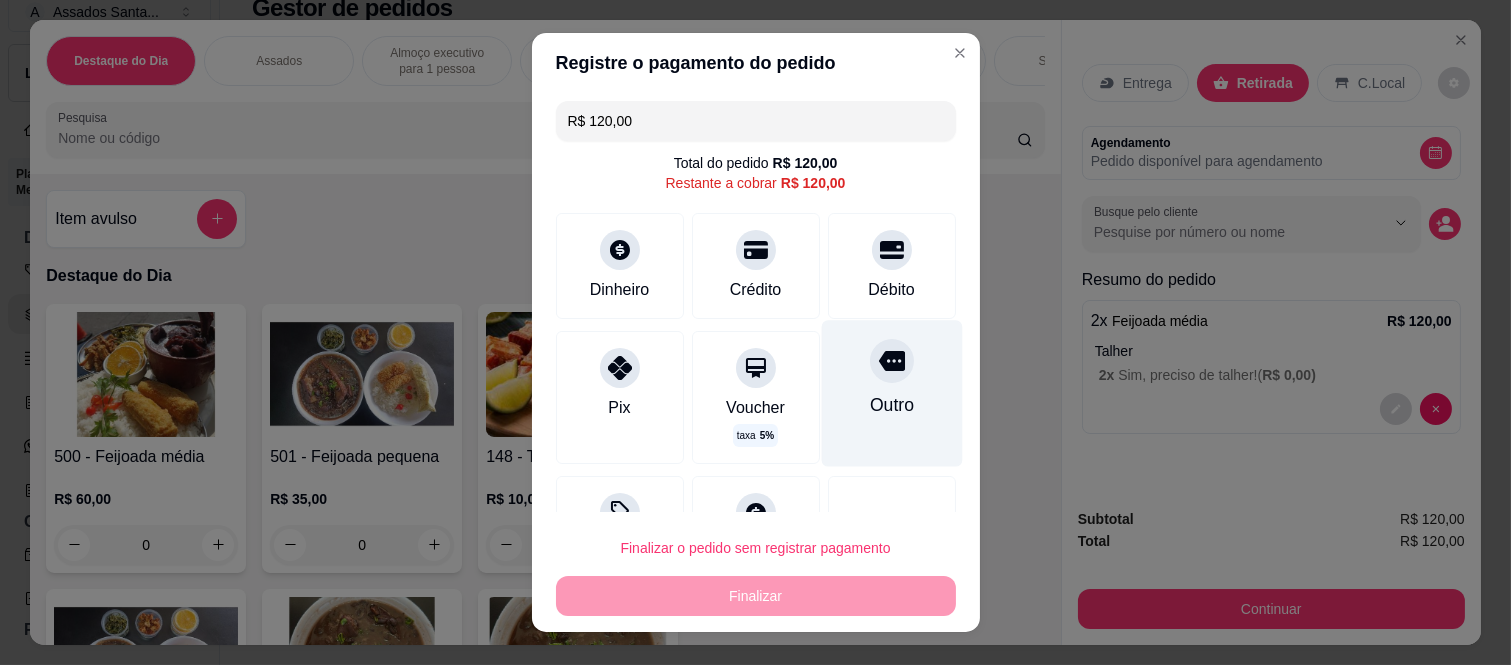 click on "Outro" at bounding box center [891, 394] 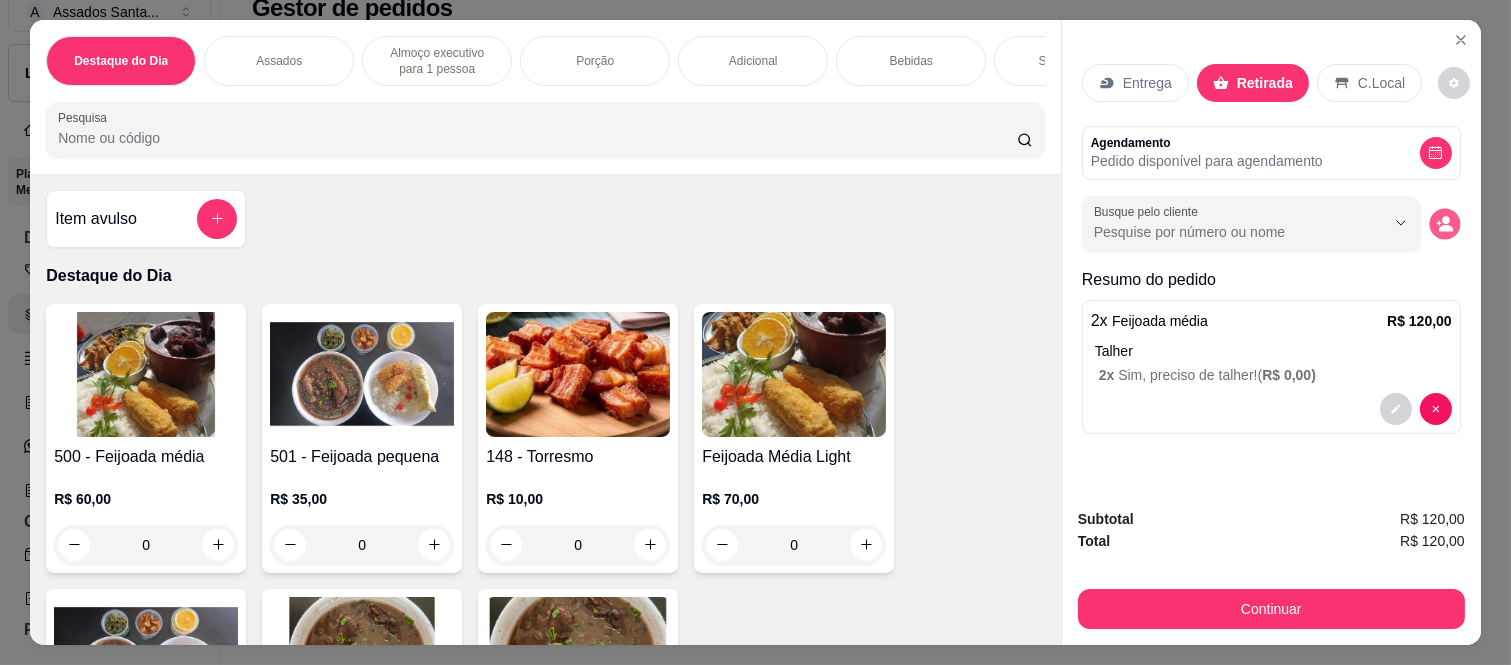 click at bounding box center (1444, 223) 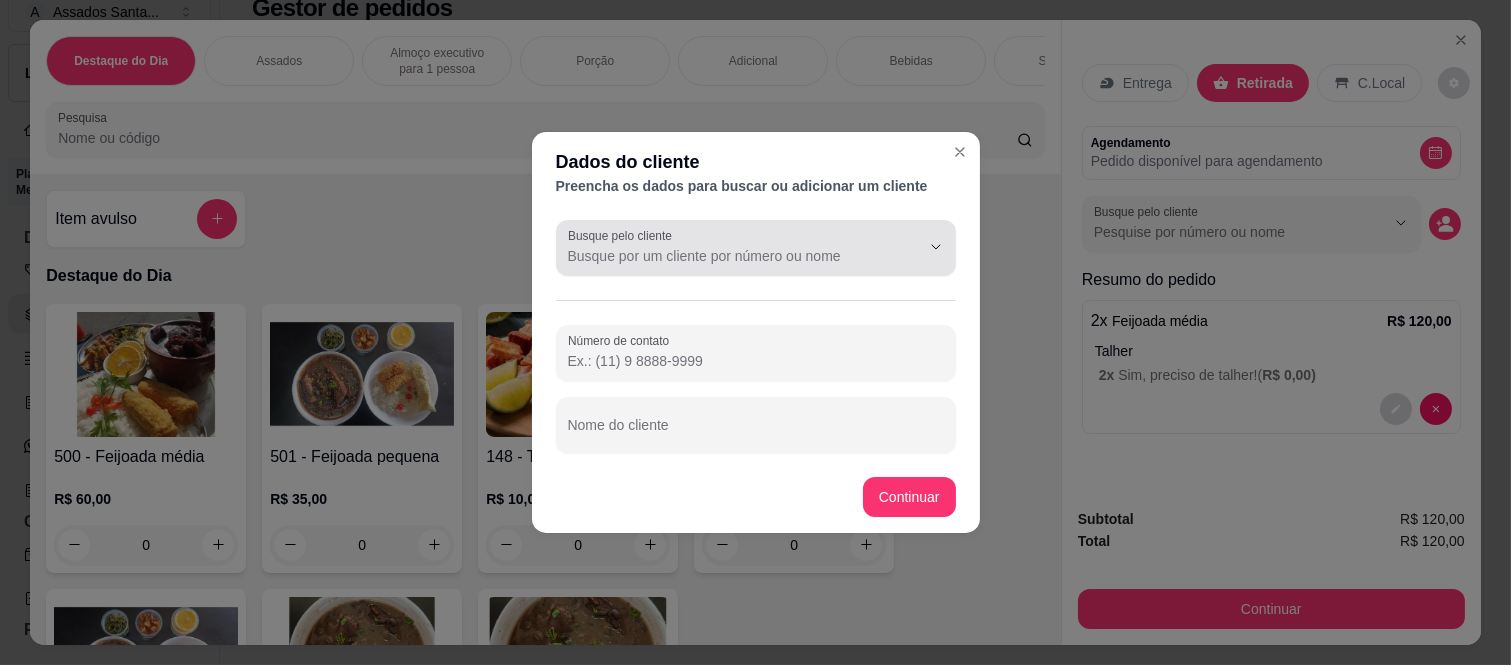 click on "Busque pelo cliente" at bounding box center (728, 256) 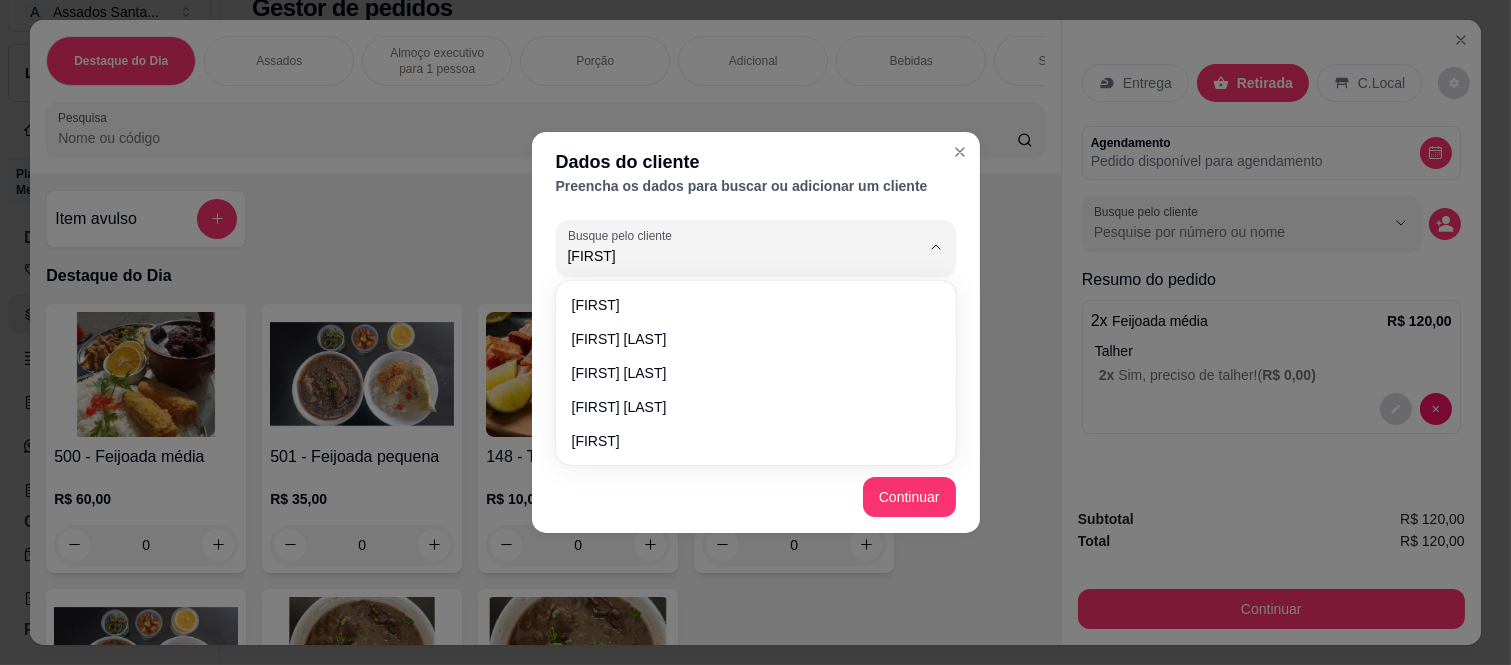 type on "[FIRST]" 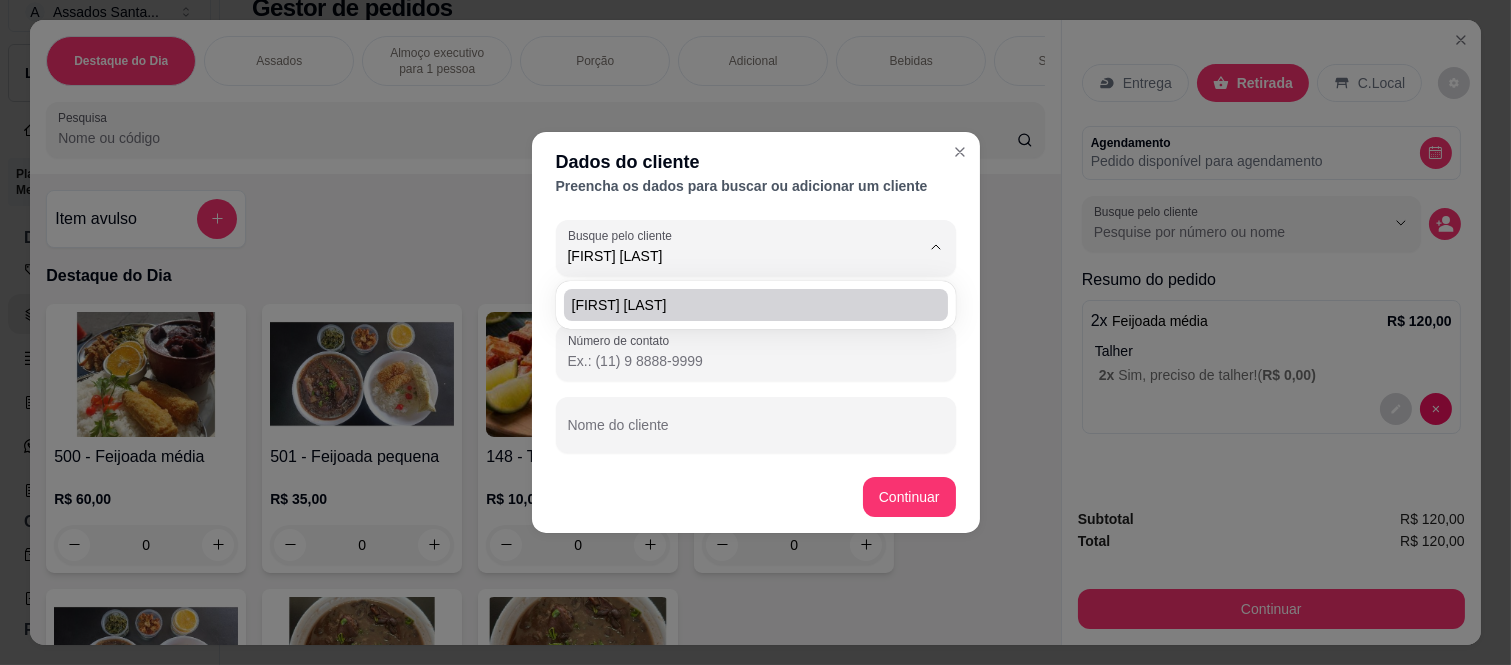 click on "[FIRST] [LAST]" at bounding box center [746, 305] 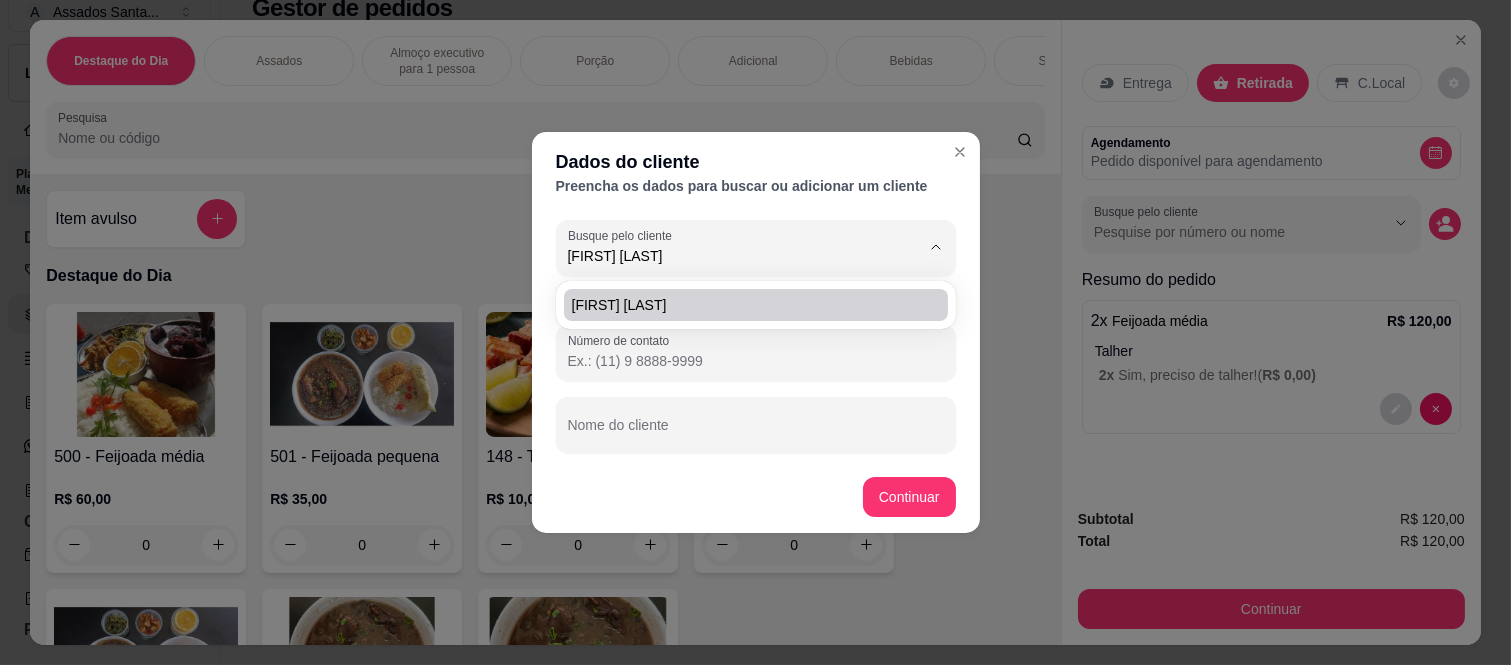 type on "(11) [PHONE]" 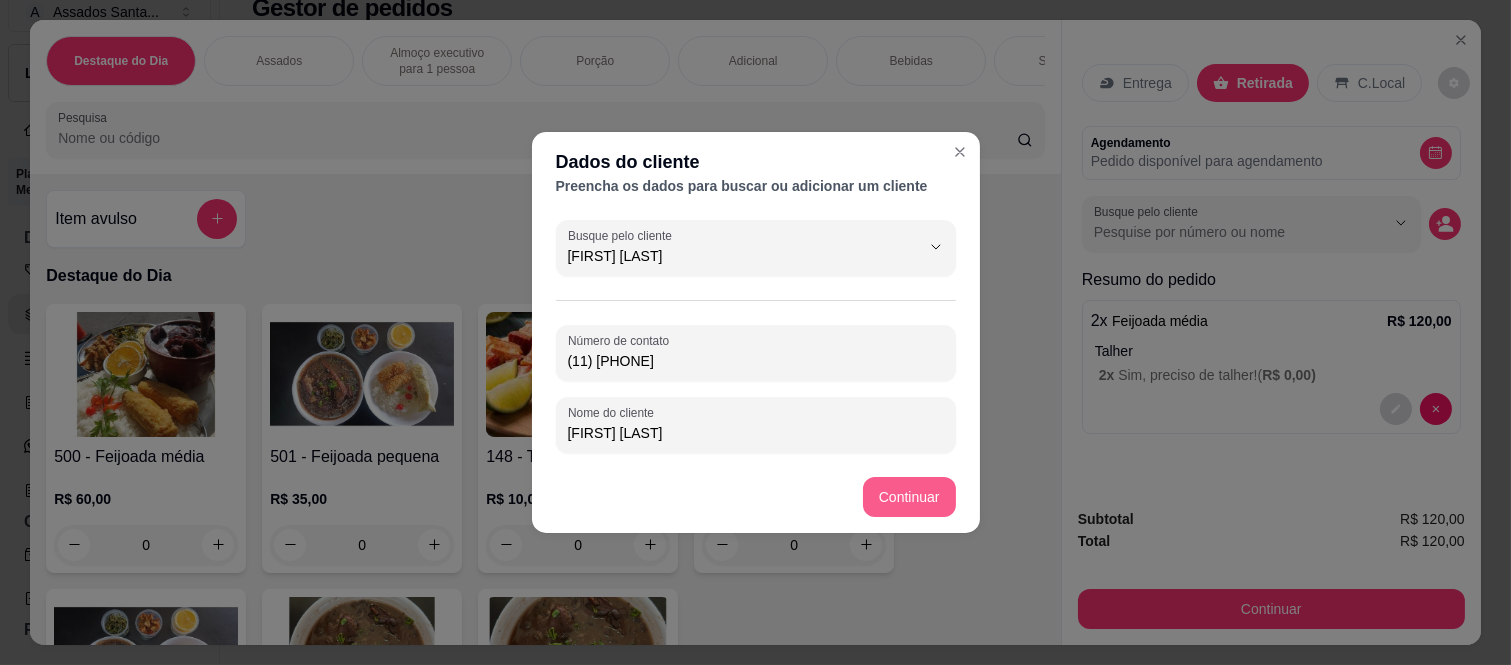 type on "[FIRST] [LAST]" 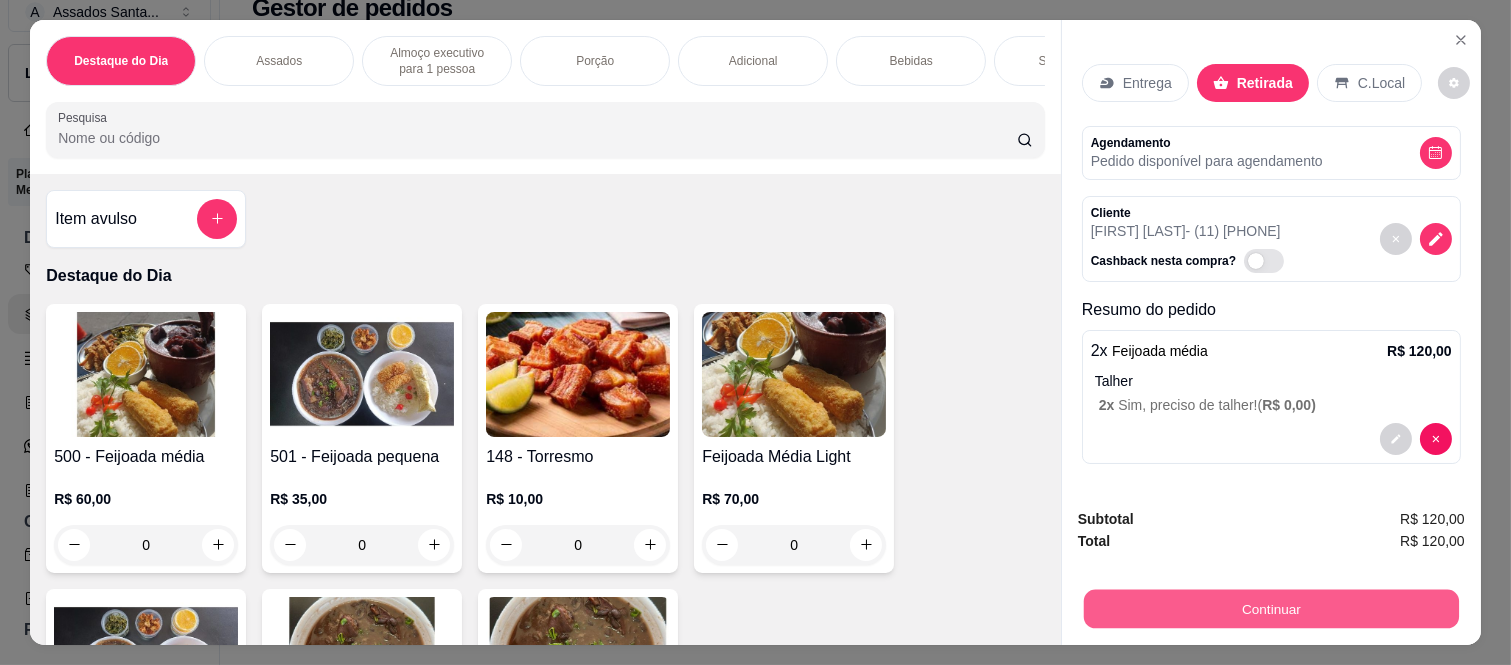 click on "Continuar" at bounding box center (1271, 609) 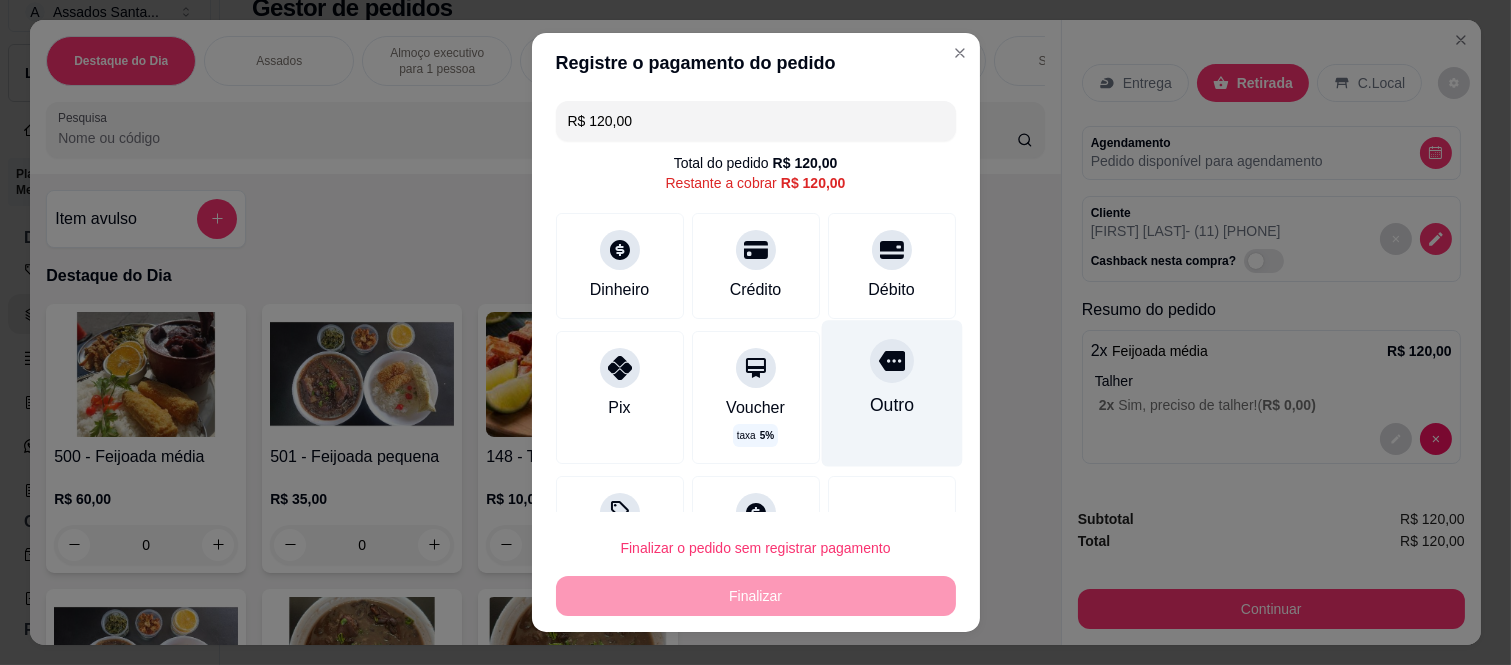 click on "Outro" at bounding box center [891, 394] 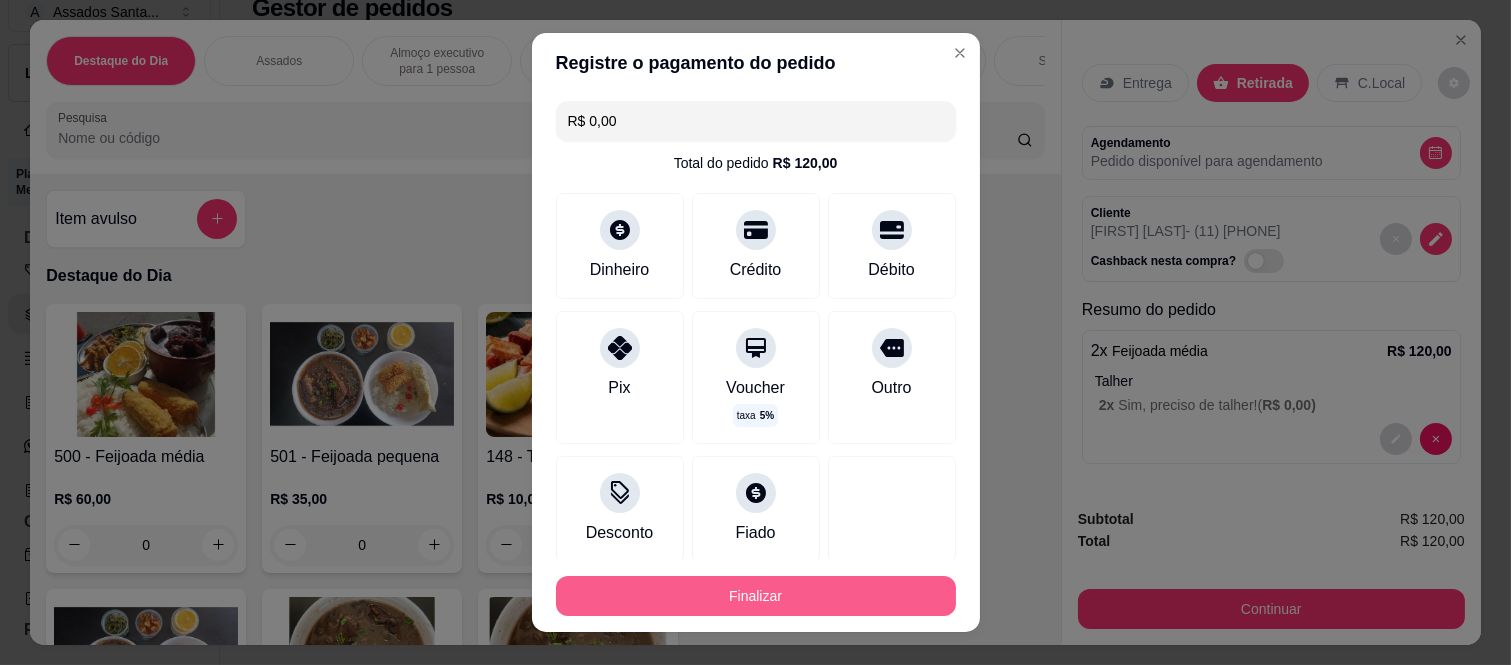click on "Finalizar" at bounding box center [756, 596] 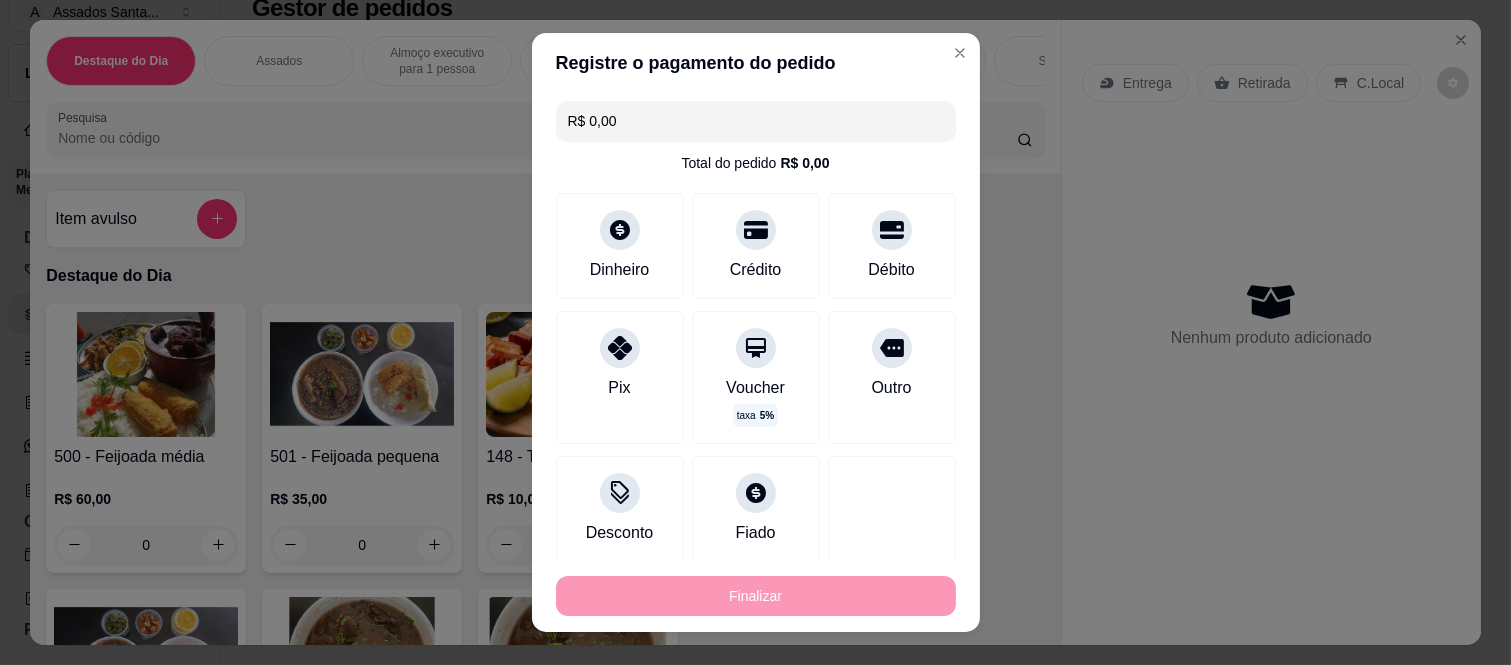 type on "-R$ 120,00" 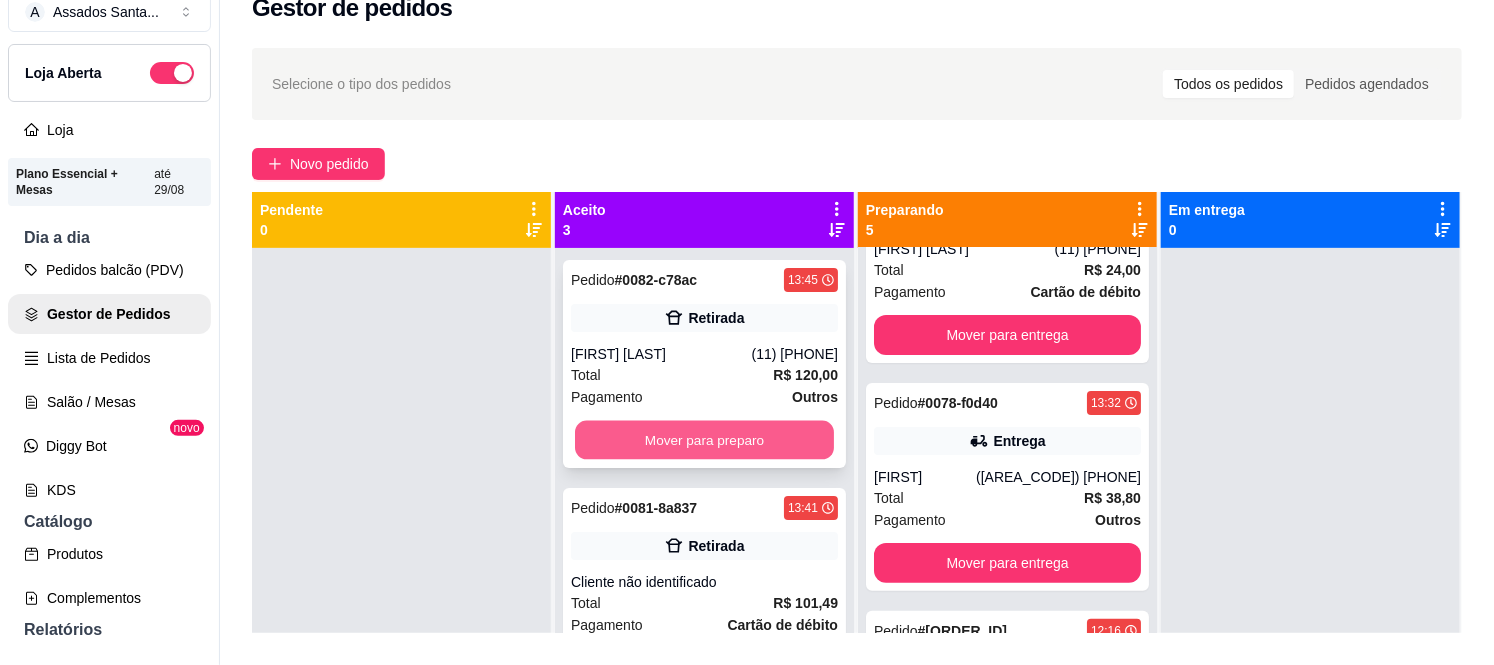 click on "Mover para preparo" at bounding box center [704, 440] 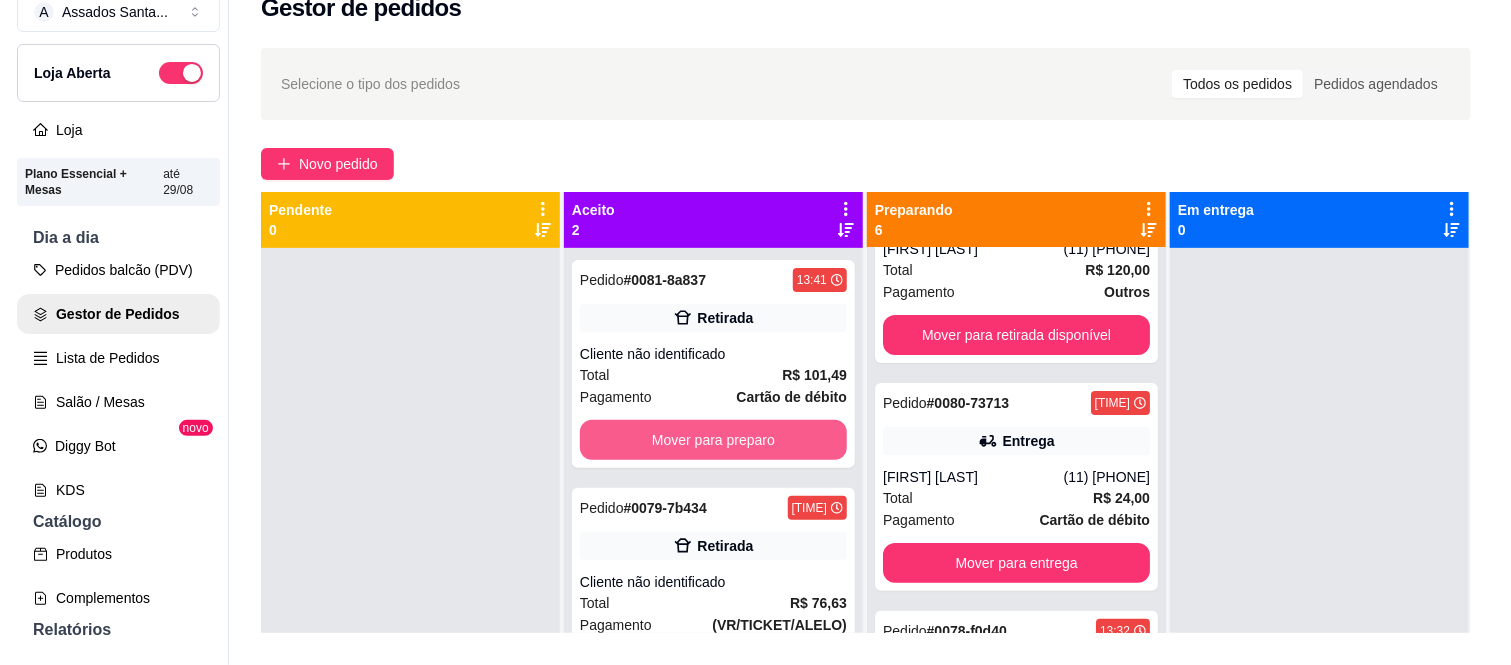 scroll, scrollTop: 333, scrollLeft: 0, axis: vertical 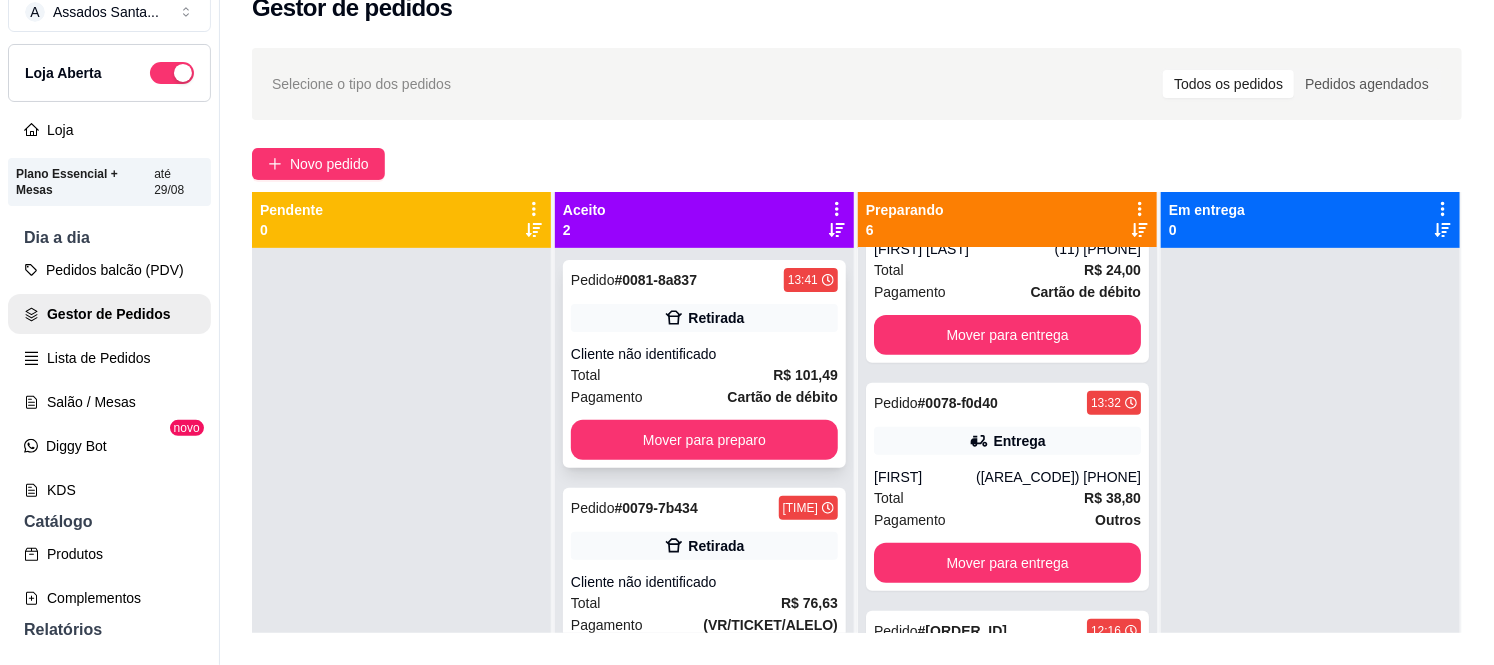 click on "Cliente não identificado" at bounding box center (704, 354) 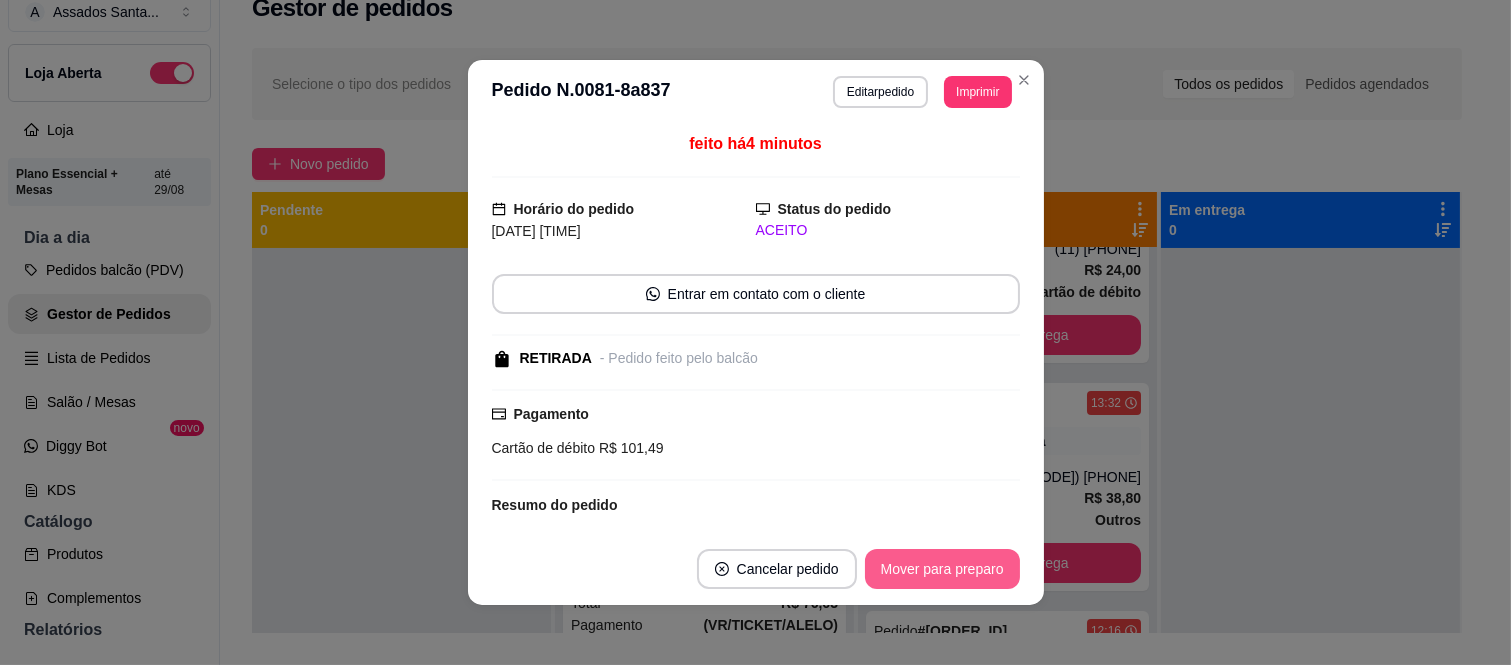 click on "Mover para preparo" at bounding box center (942, 569) 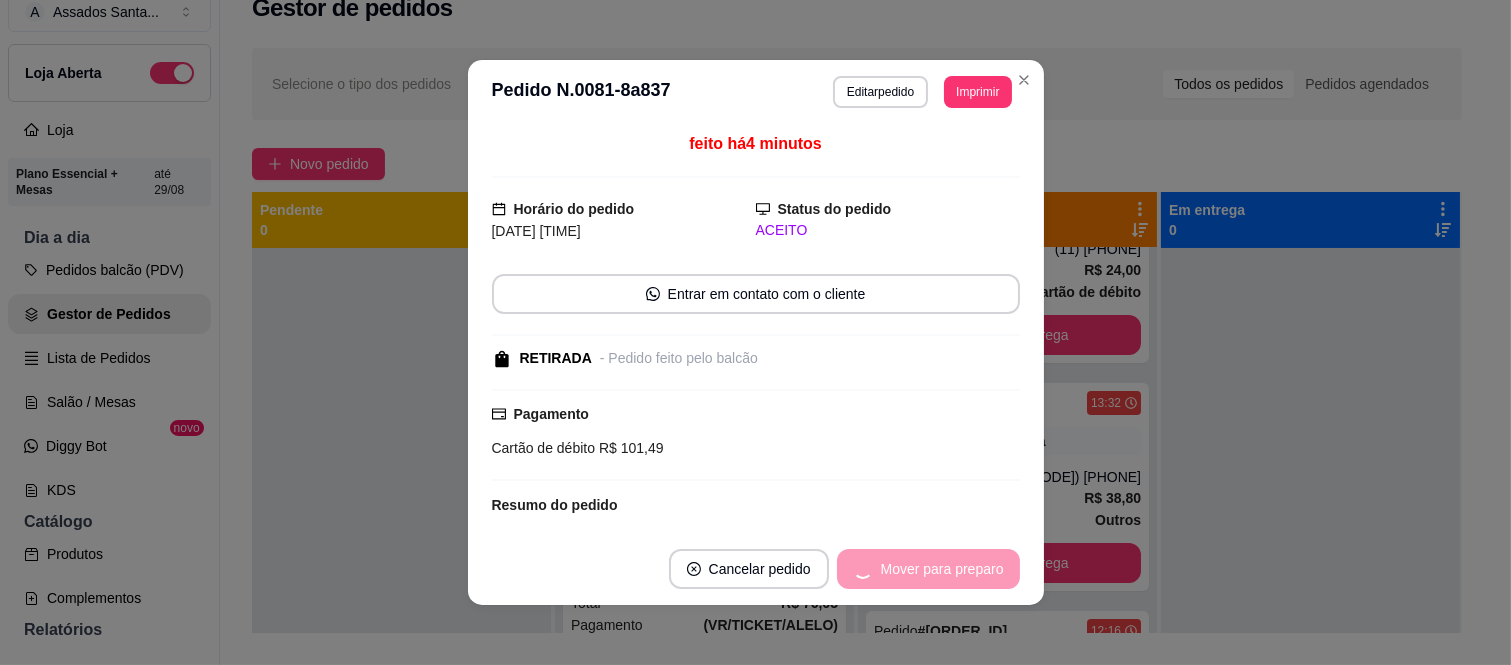 scroll, scrollTop: 561, scrollLeft: 0, axis: vertical 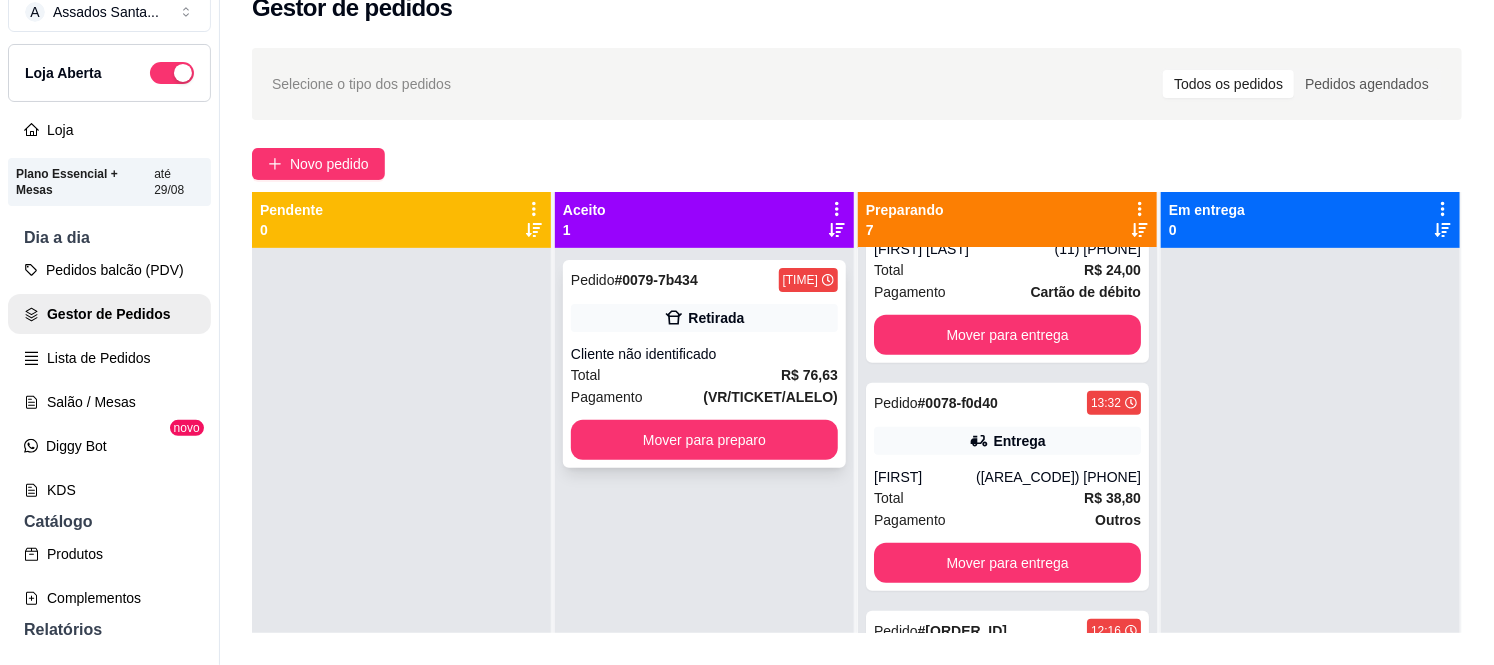 click on "Total R$ 76,63" at bounding box center [704, 375] 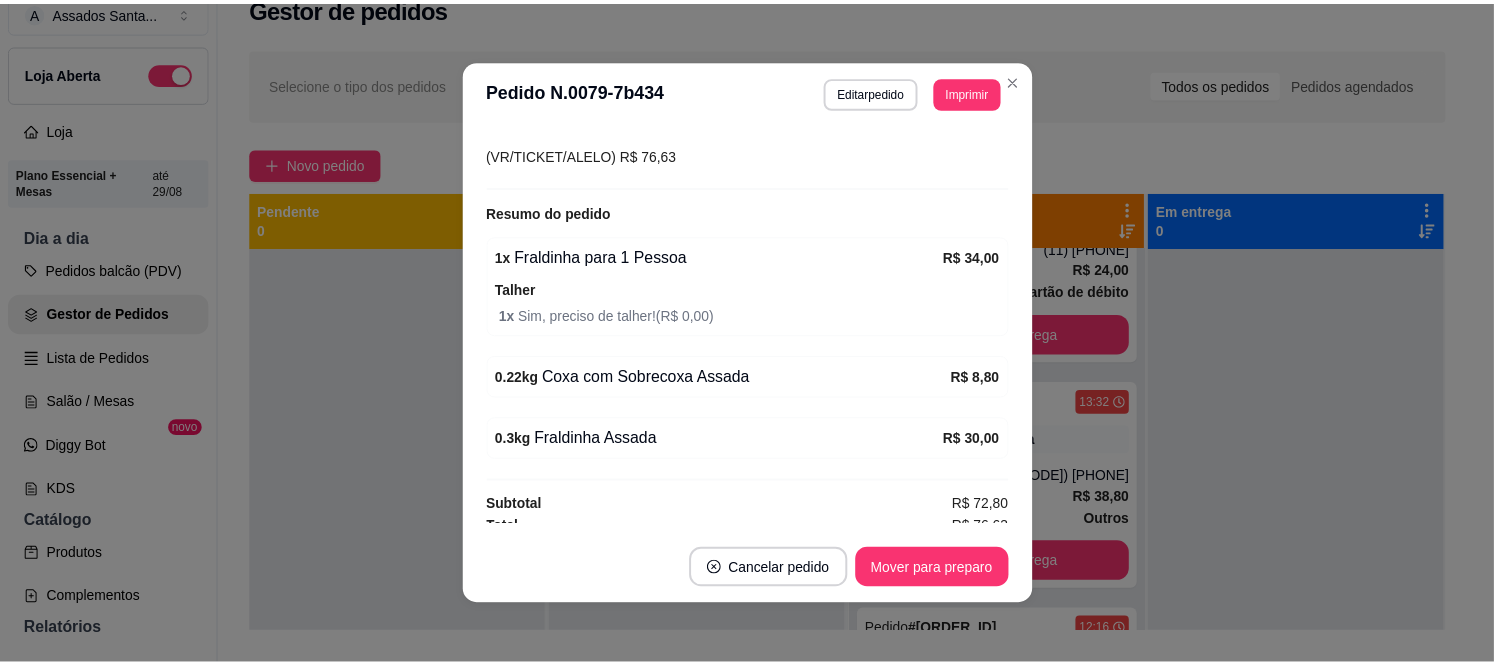 scroll, scrollTop: 352, scrollLeft: 0, axis: vertical 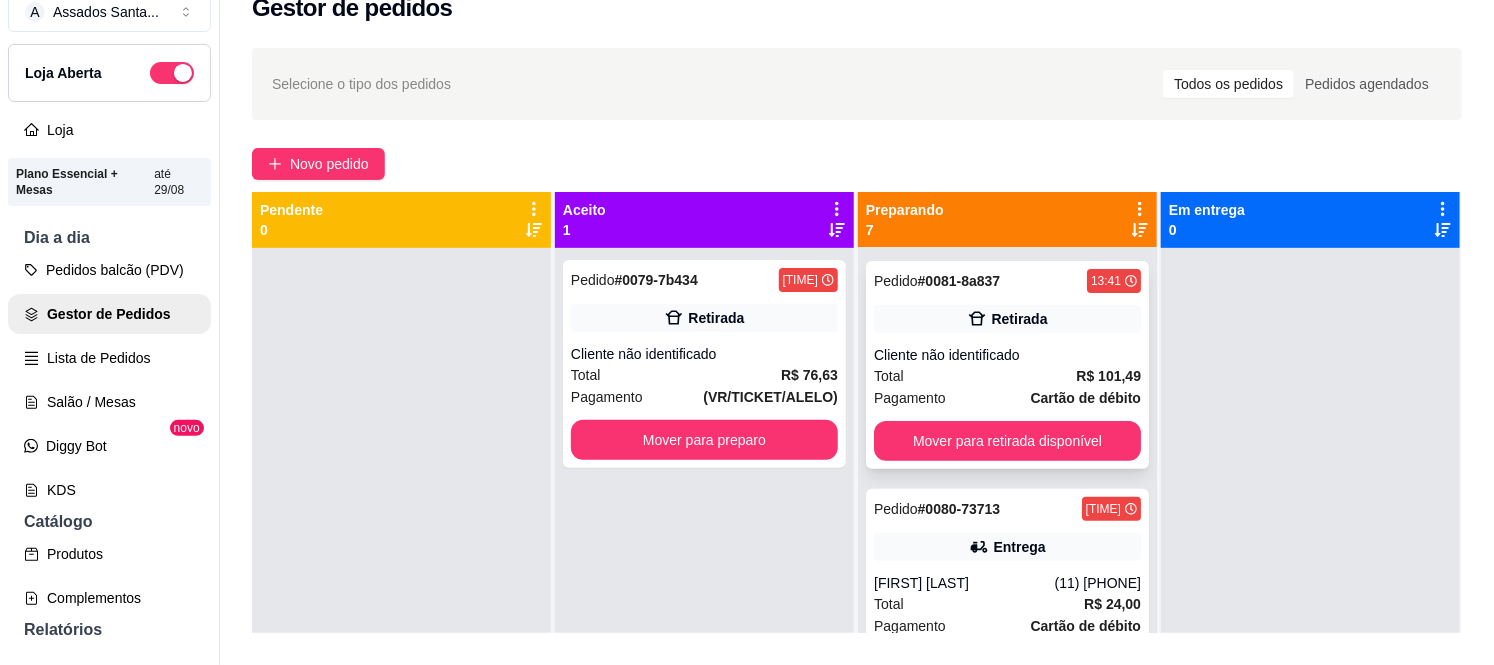 click on "Cliente não identificado" at bounding box center (1007, 355) 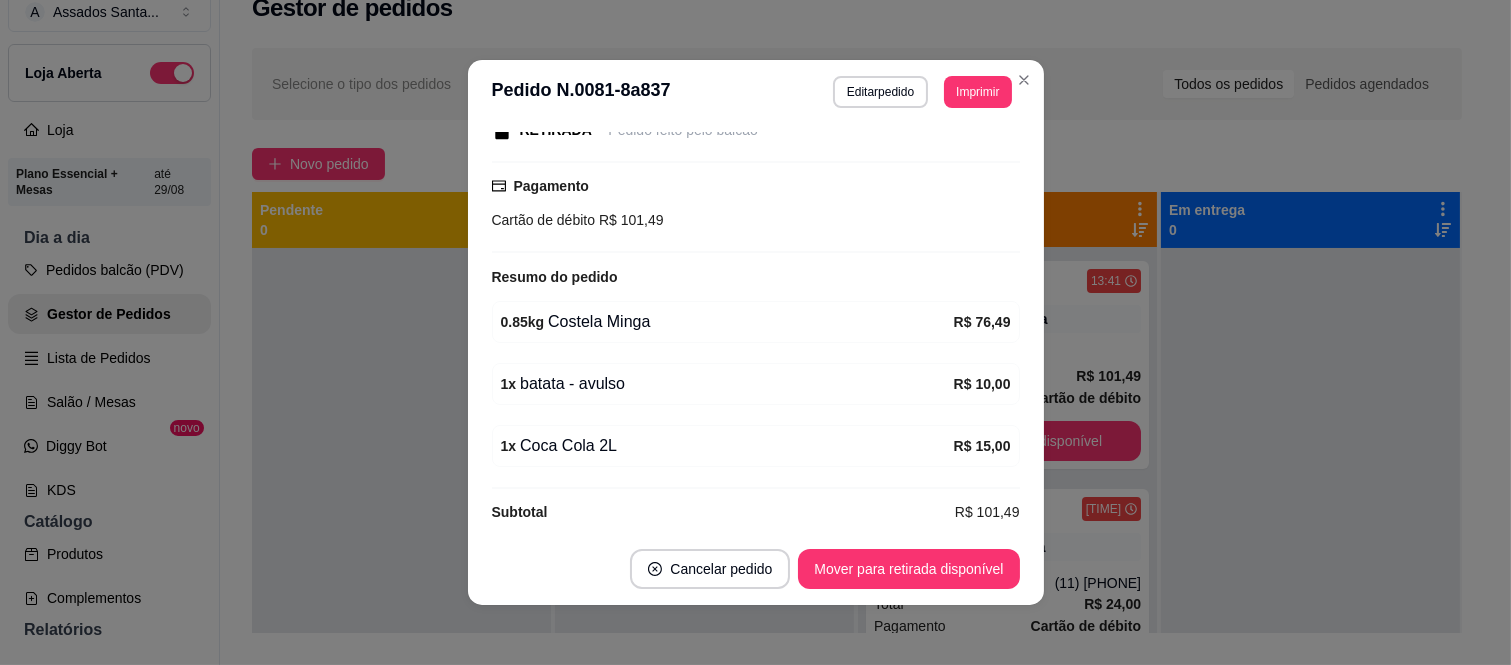 scroll, scrollTop: 250, scrollLeft: 0, axis: vertical 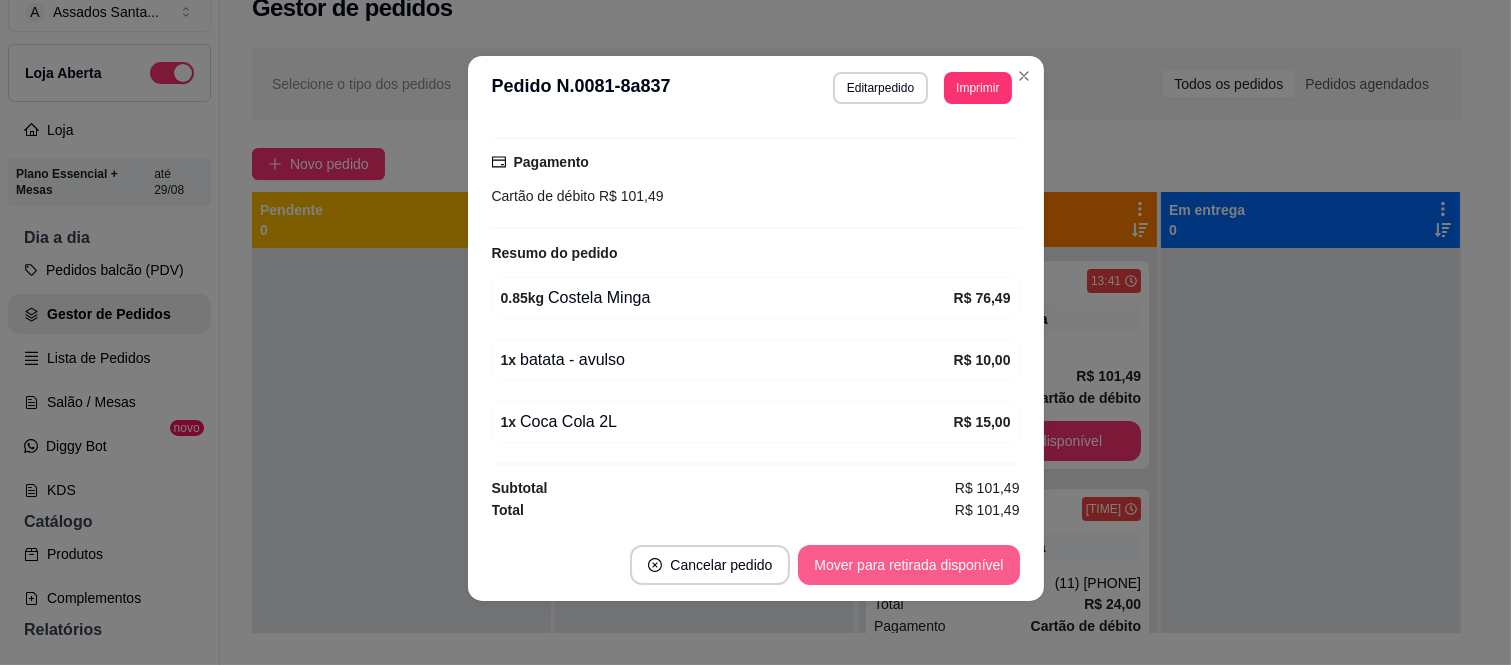 click on "Mover para retirada disponível" at bounding box center (908, 565) 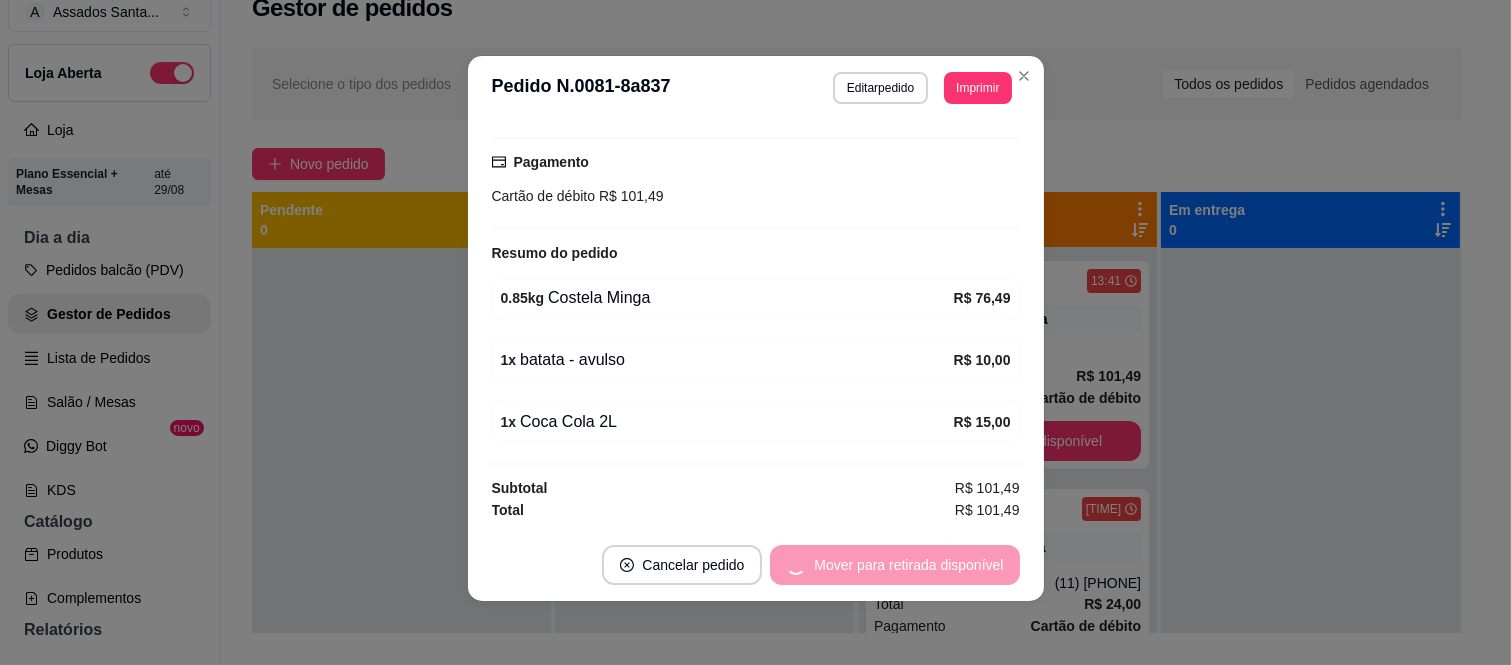 scroll, scrollTop: 0, scrollLeft: 0, axis: both 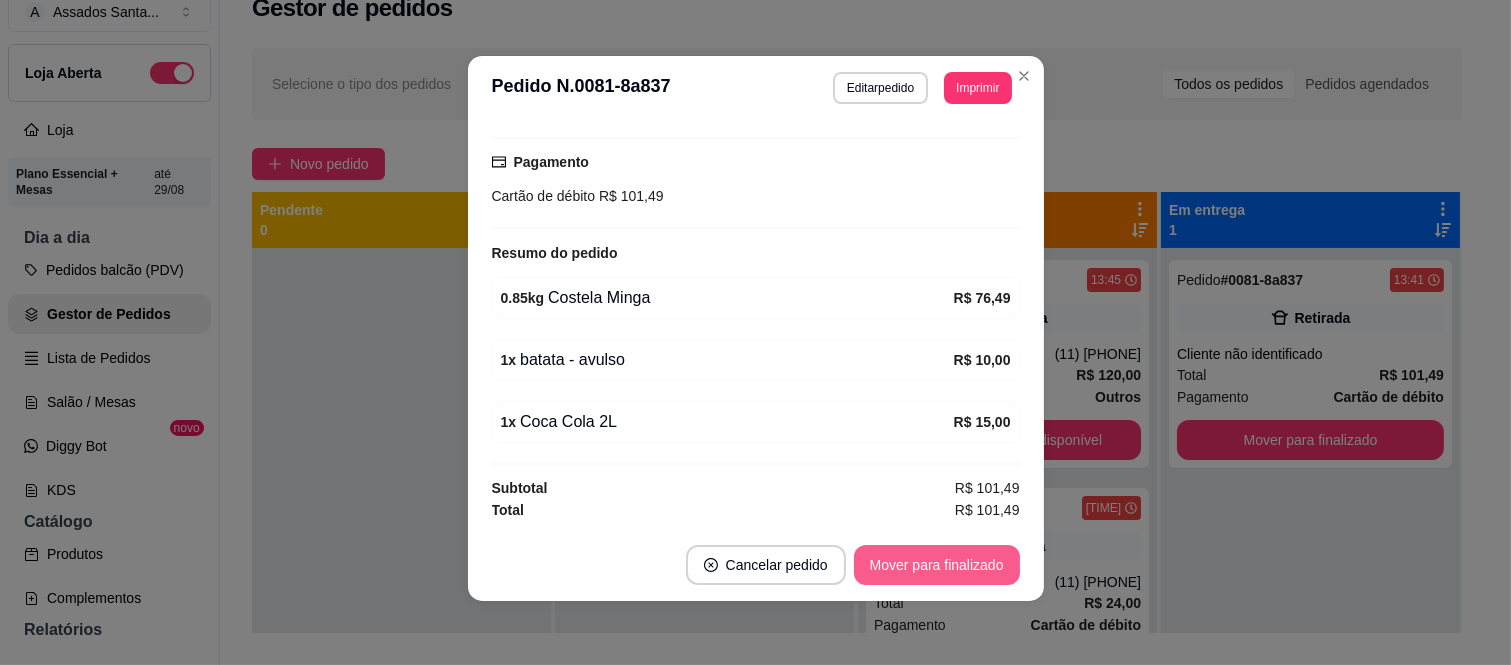 click on "Mover para finalizado" at bounding box center (937, 565) 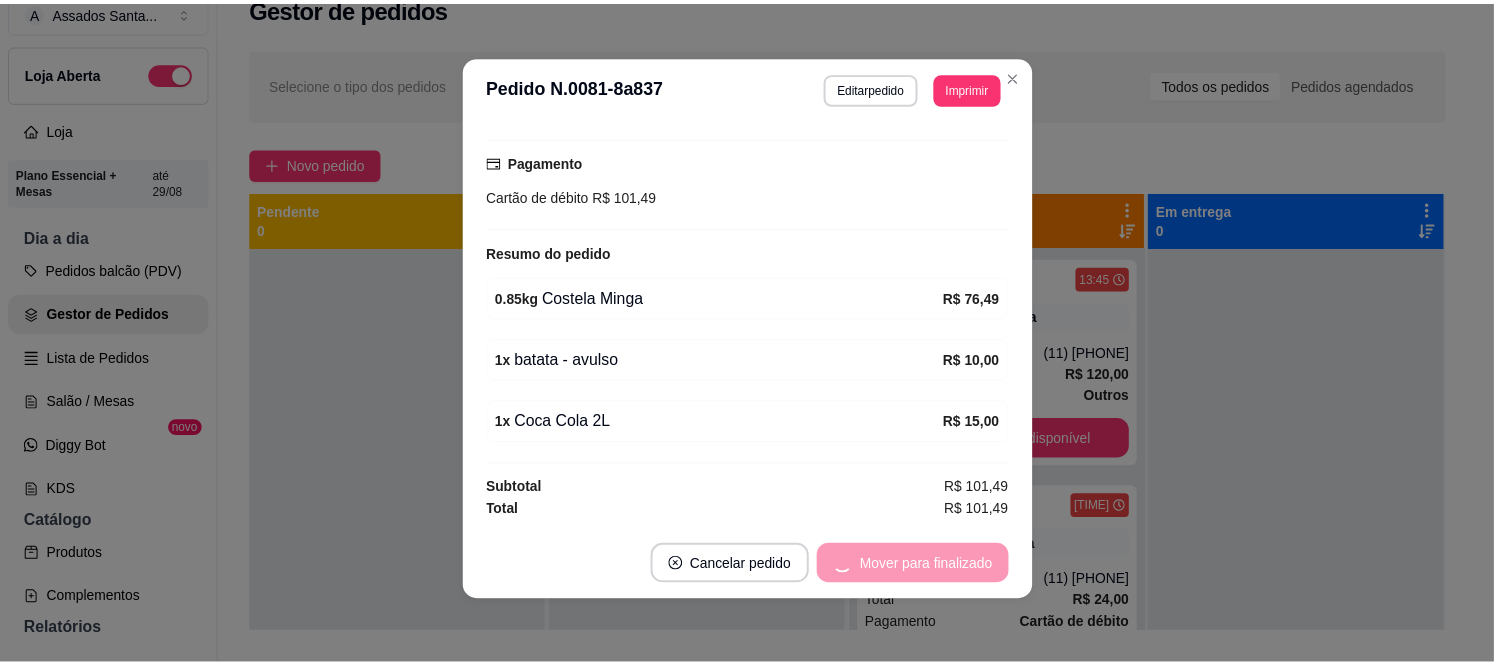 scroll, scrollTop: 163, scrollLeft: 0, axis: vertical 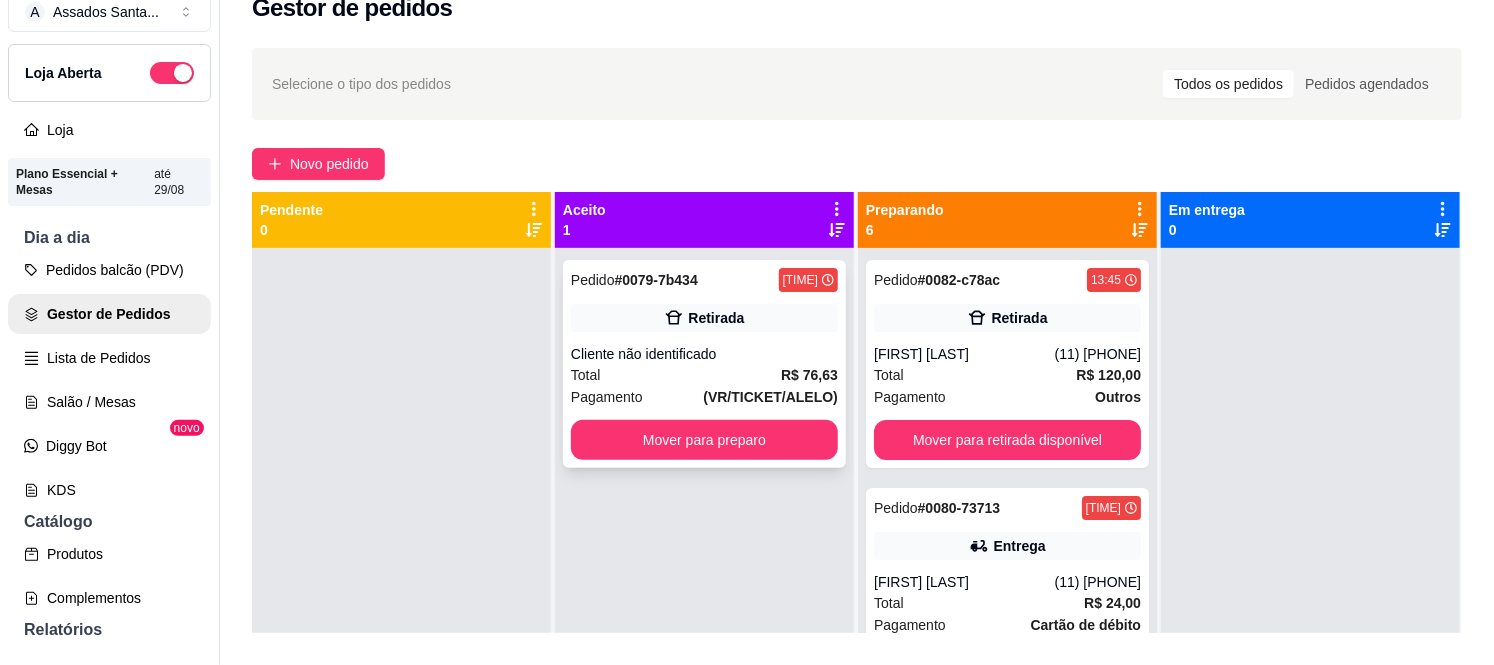 click on "Cliente não identificado" at bounding box center [704, 354] 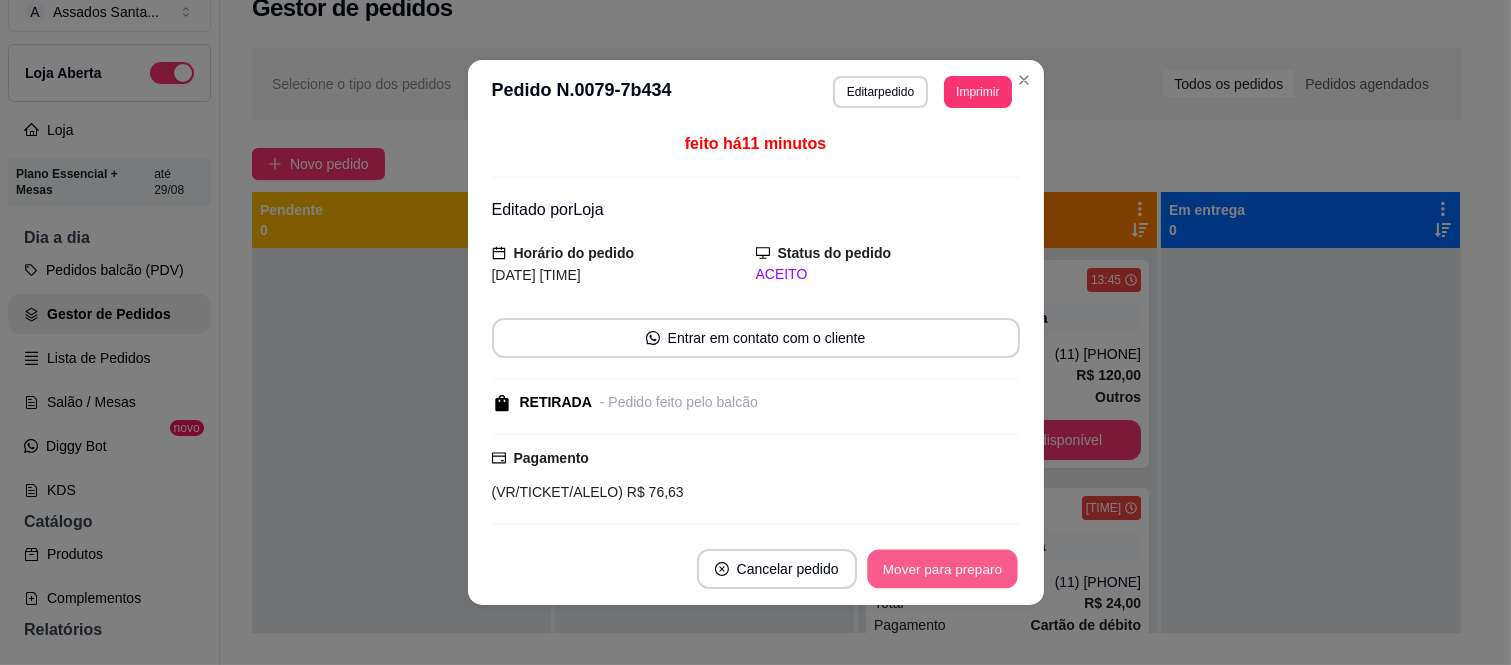 click on "Mover para preparo" at bounding box center (942, 569) 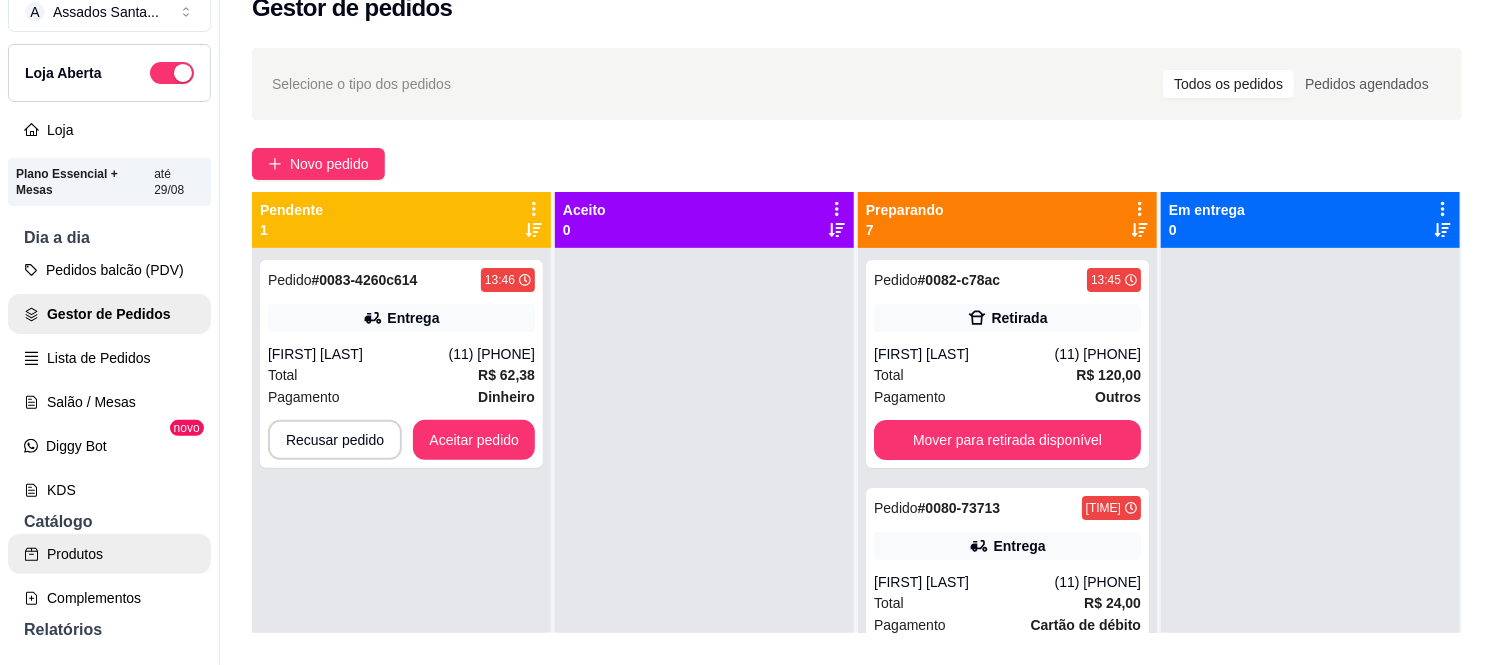 click on "Produtos" at bounding box center (109, 554) 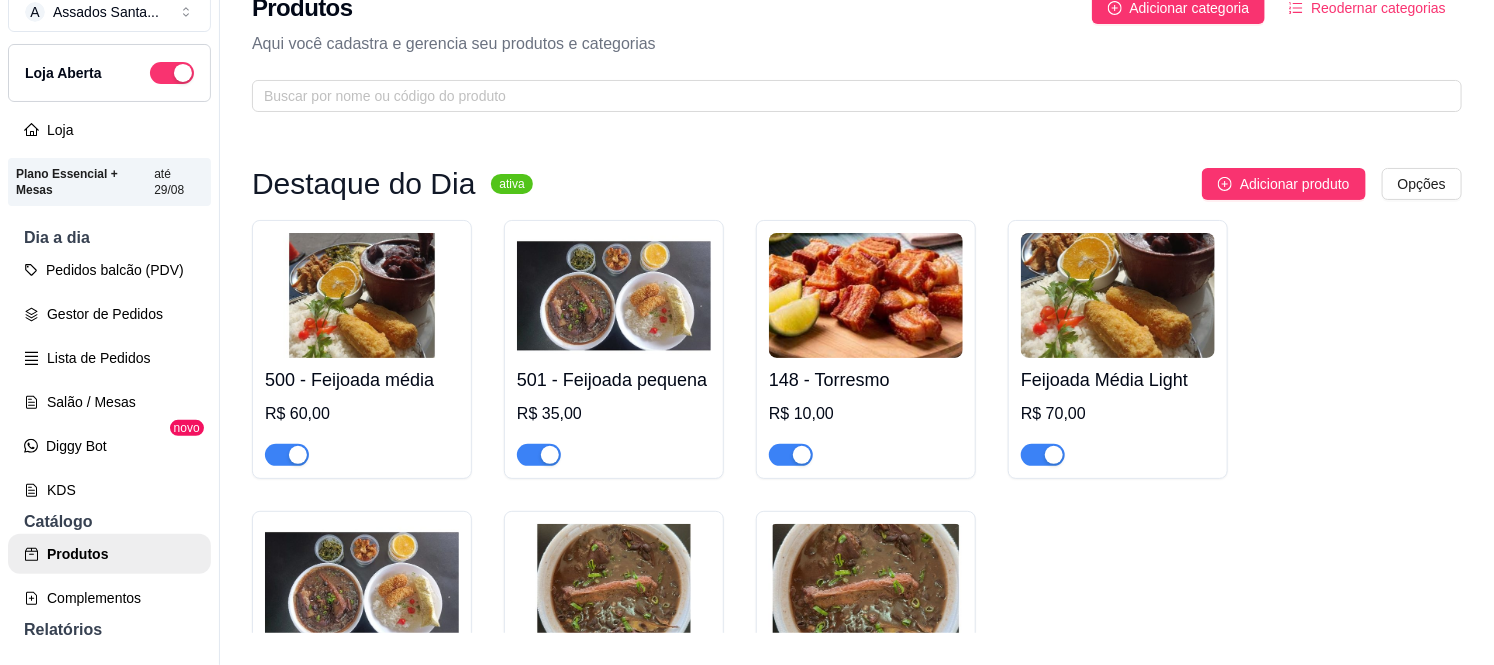 scroll, scrollTop: 0, scrollLeft: 0, axis: both 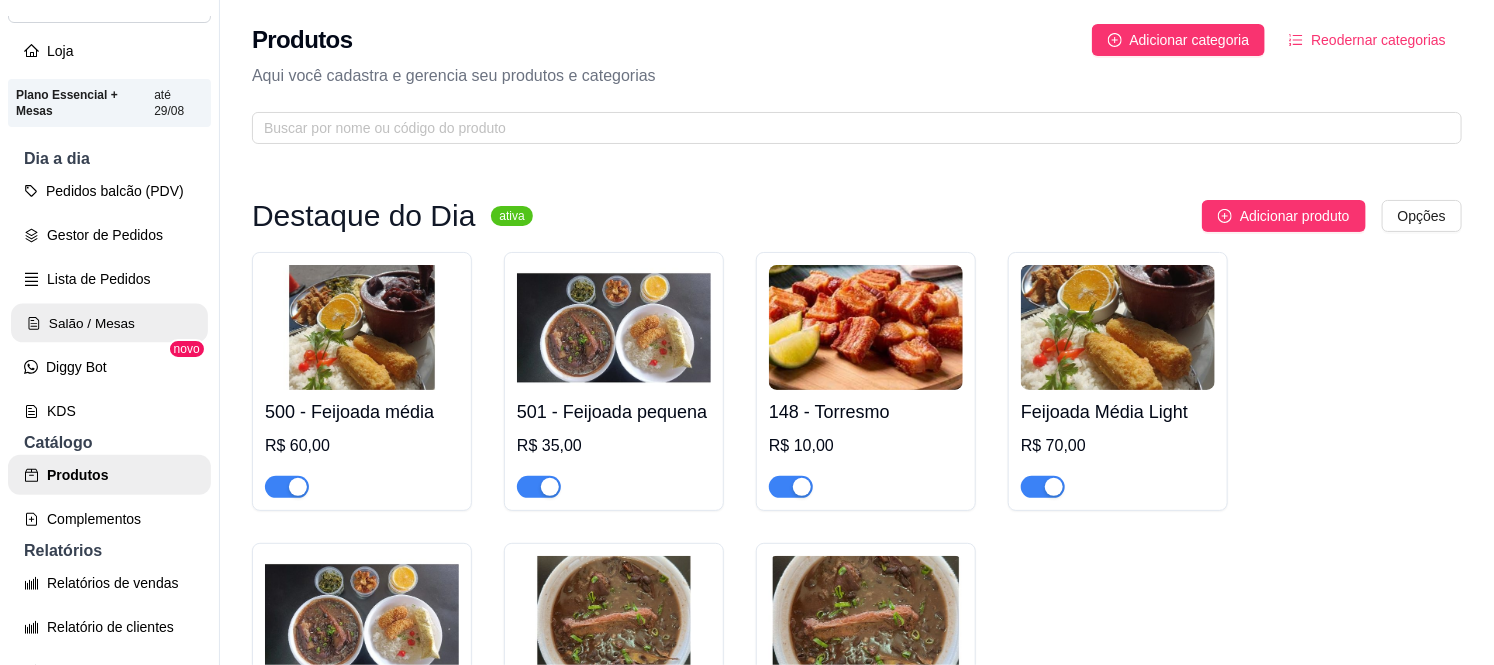 click on "Salão / Mesas" at bounding box center [109, 323] 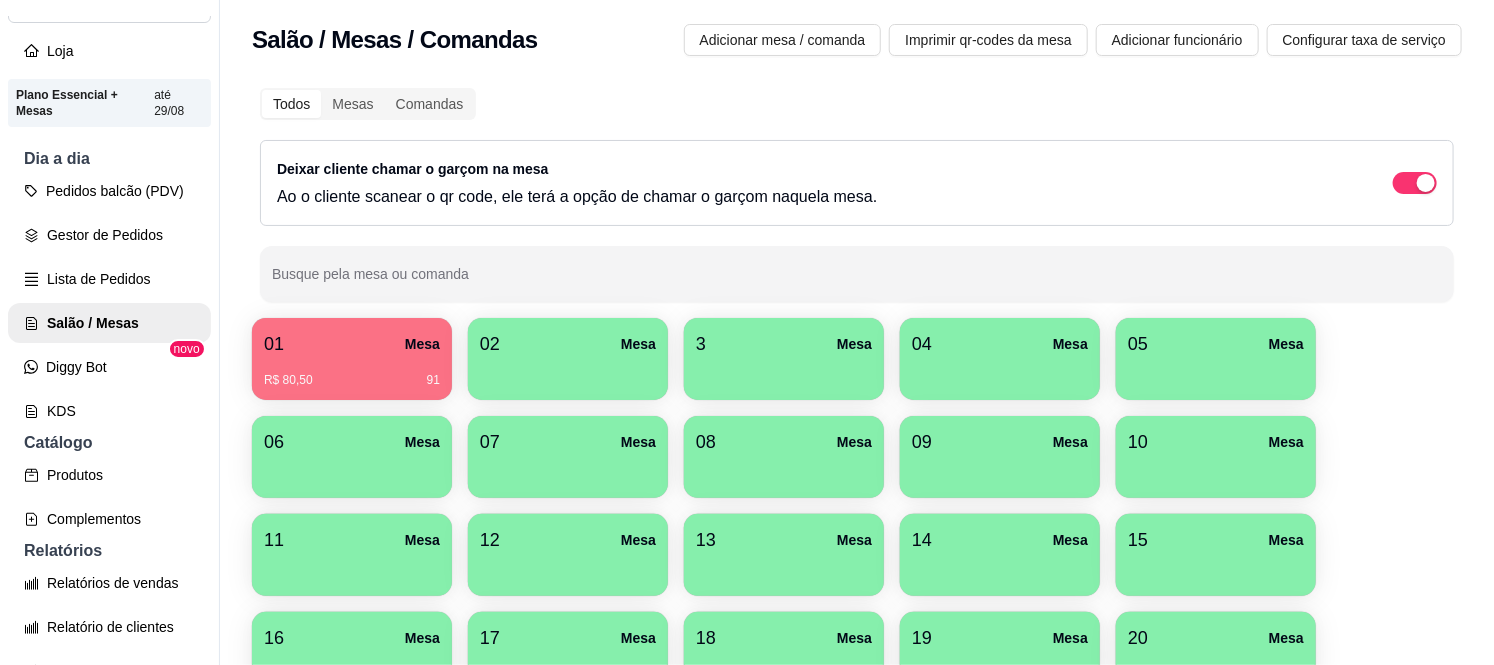 click at bounding box center [1000, 471] 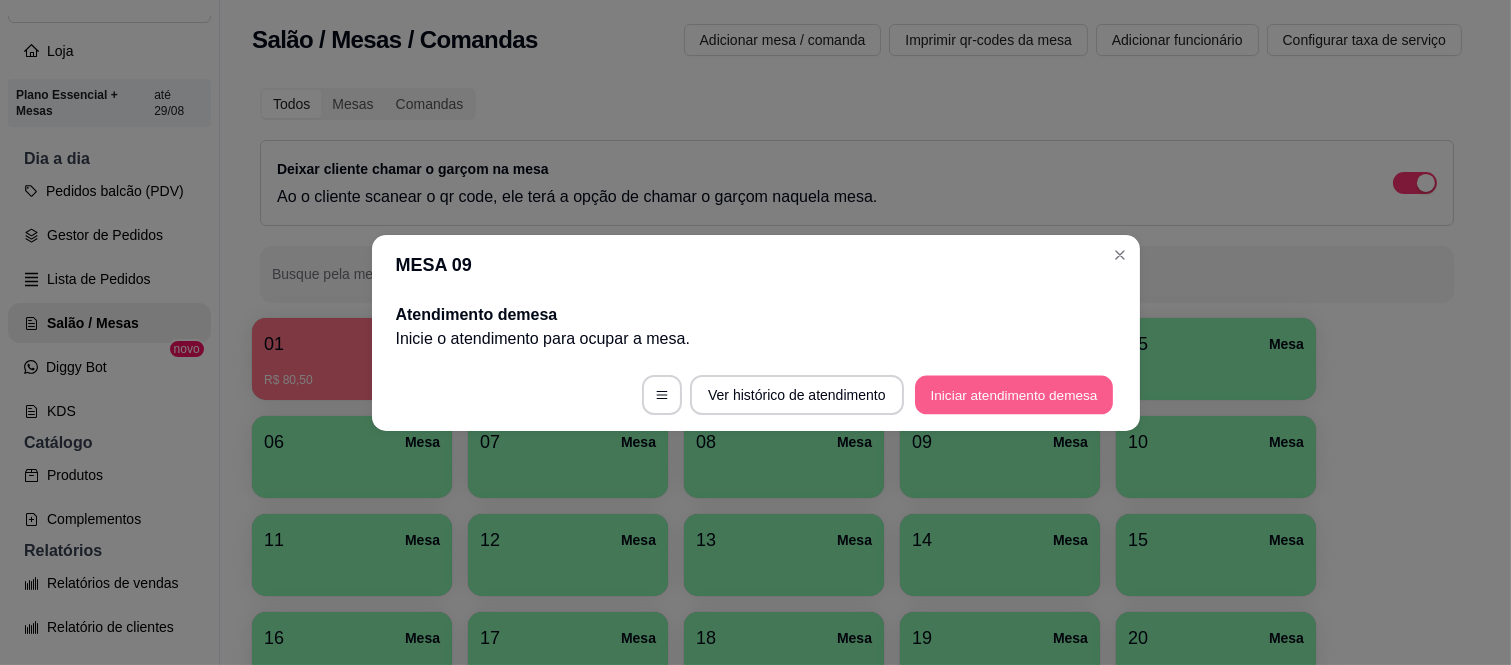 click on "Iniciar atendimento de  mesa" at bounding box center [1014, 394] 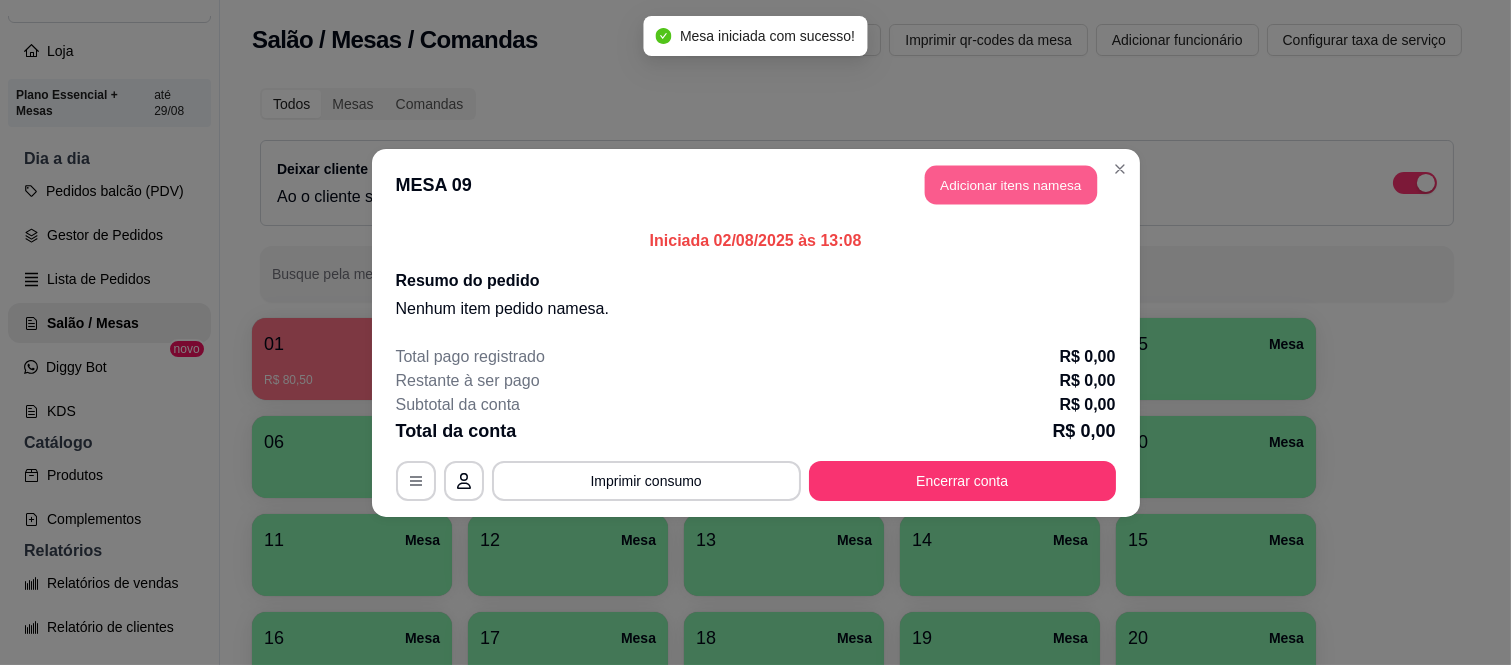 click on "Adicionar itens na  mesa" at bounding box center (1011, 184) 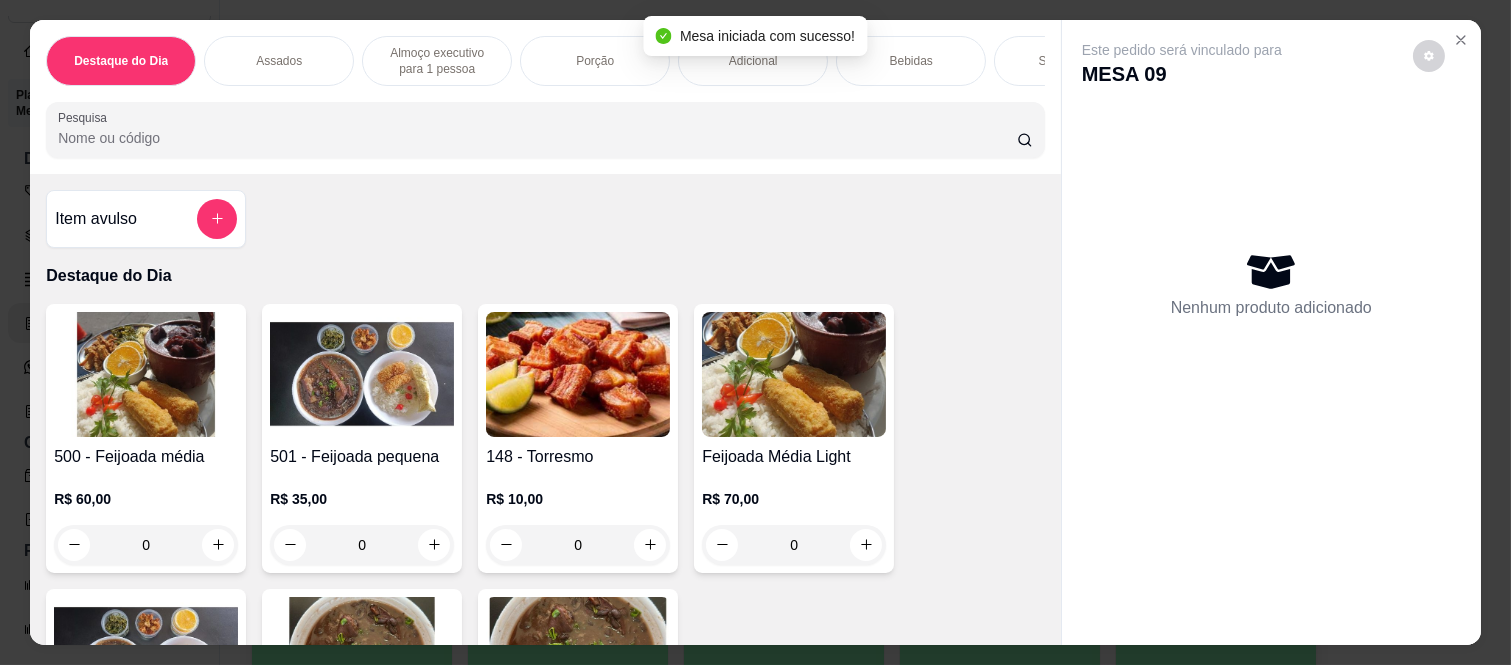 click on "Almoço executivo para 1 pessoa" at bounding box center (437, 61) 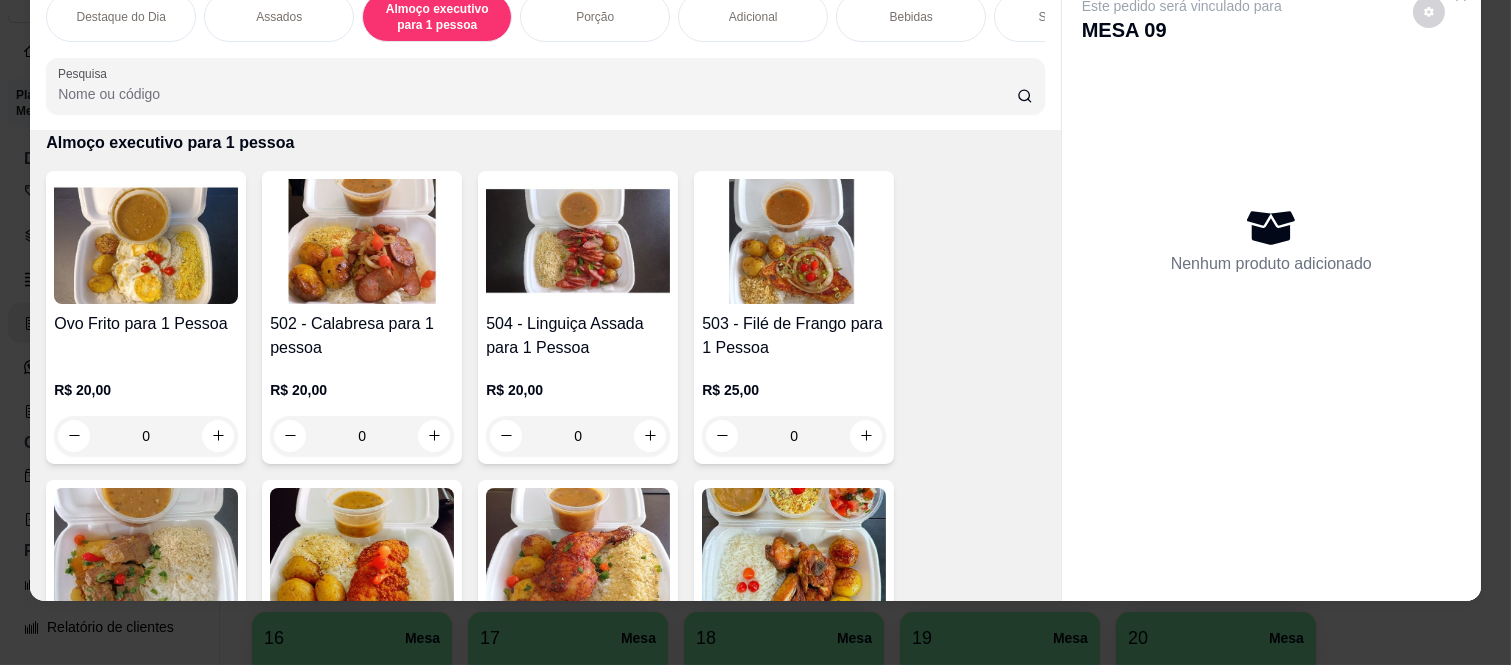 click on "0" at bounding box center (578, 436) 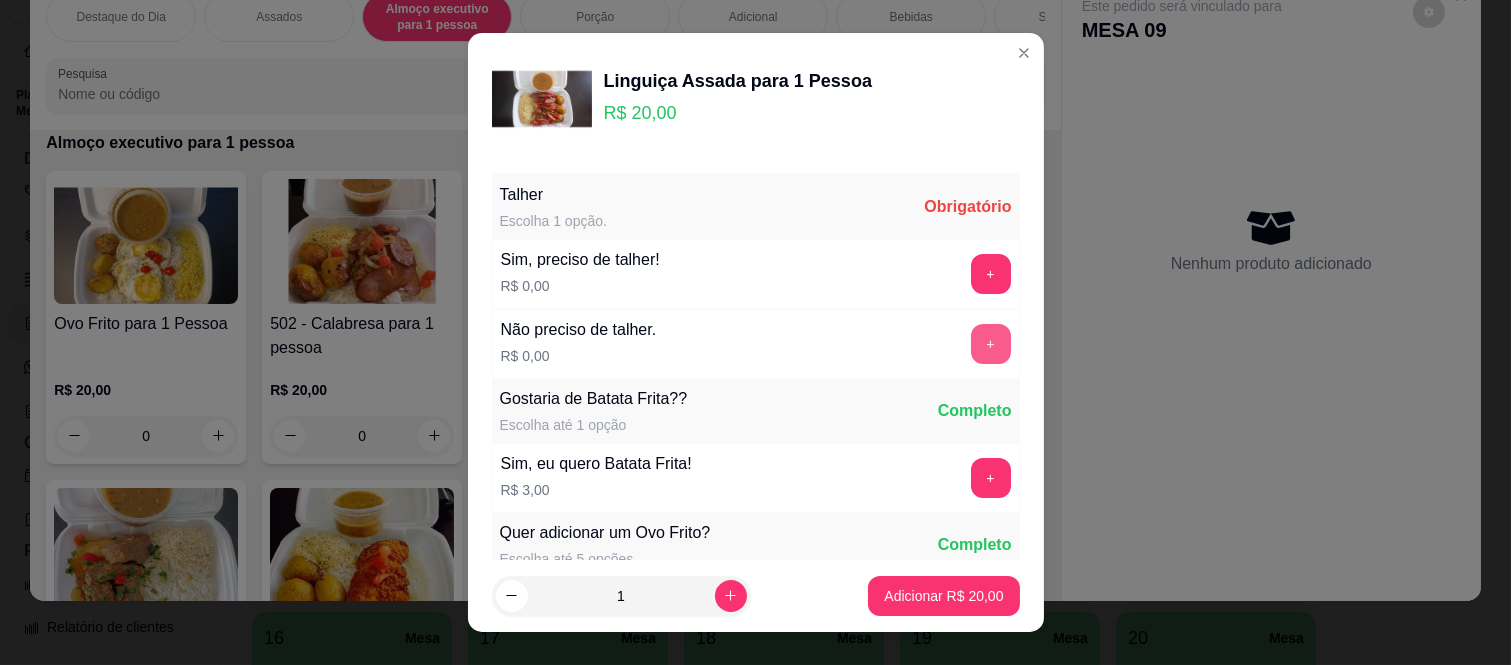 click on "+" at bounding box center [991, 344] 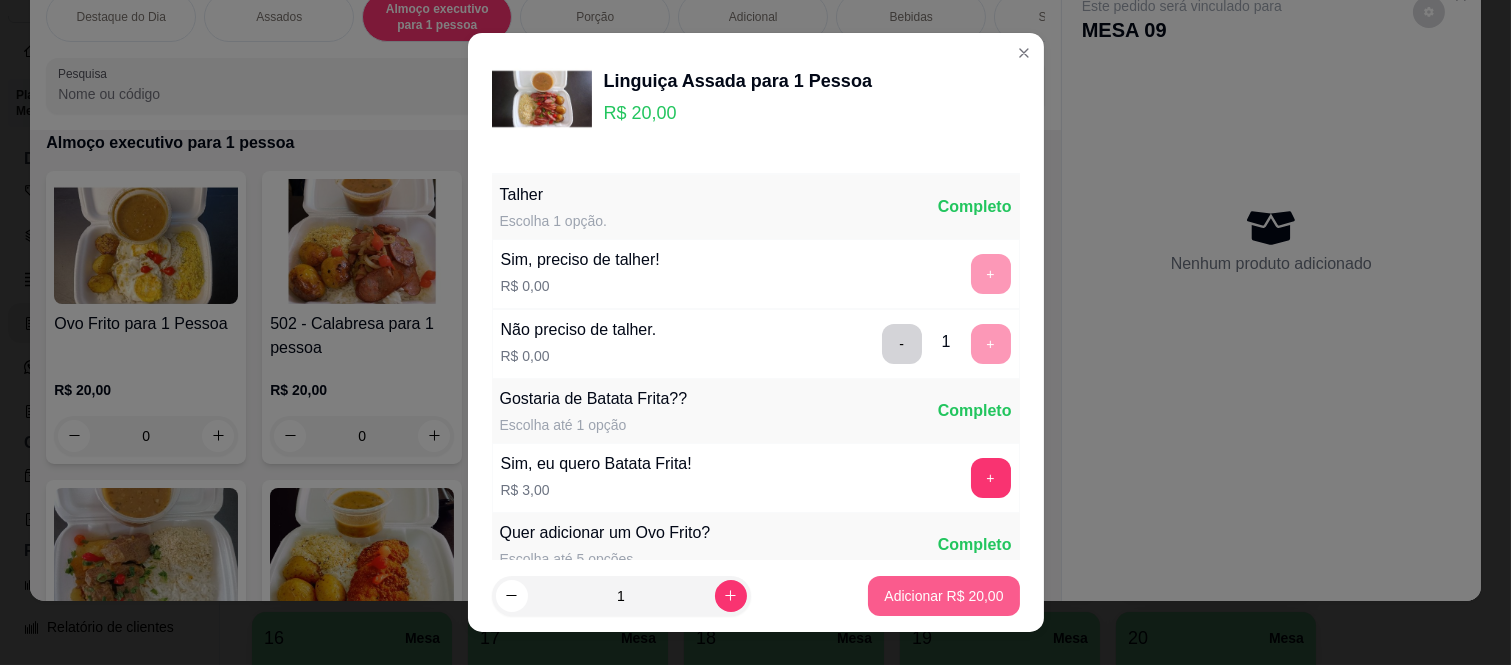 click on "Adicionar   R$ 20,00" at bounding box center (943, 596) 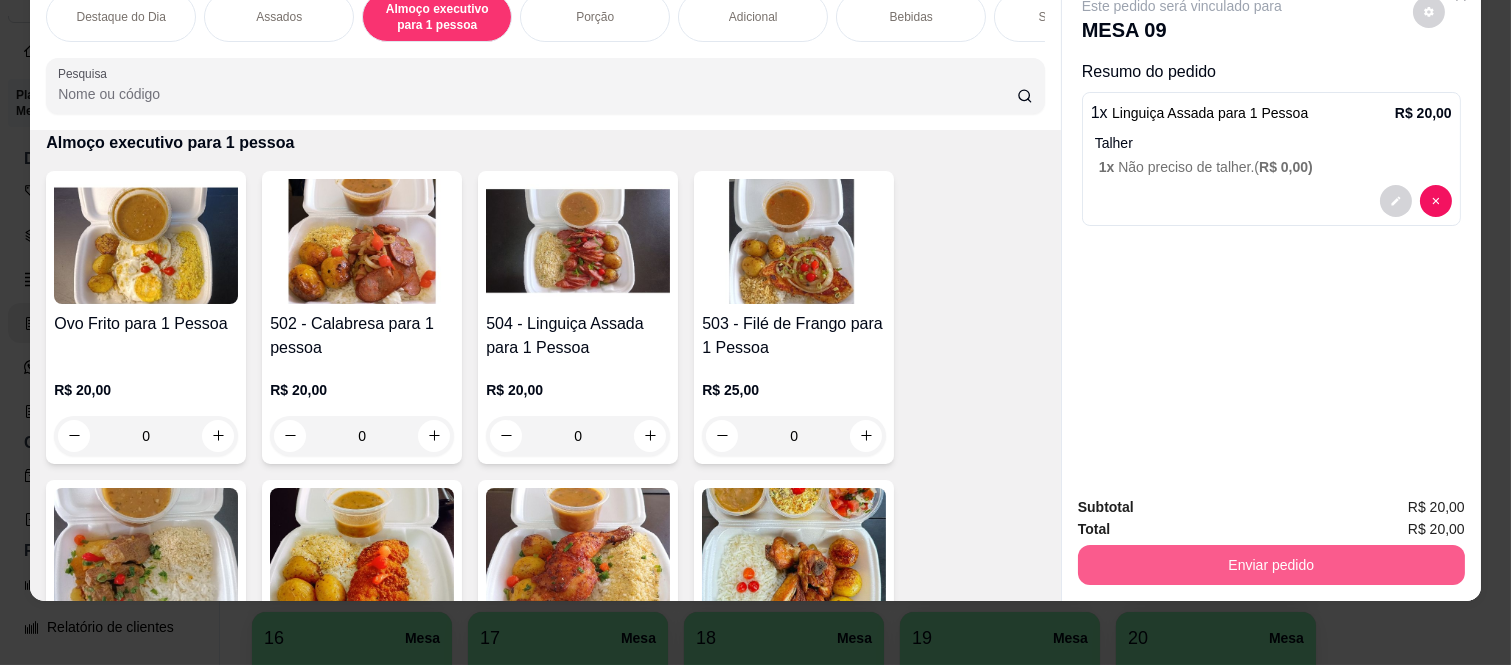 click on "Enviar pedido" at bounding box center (1271, 565) 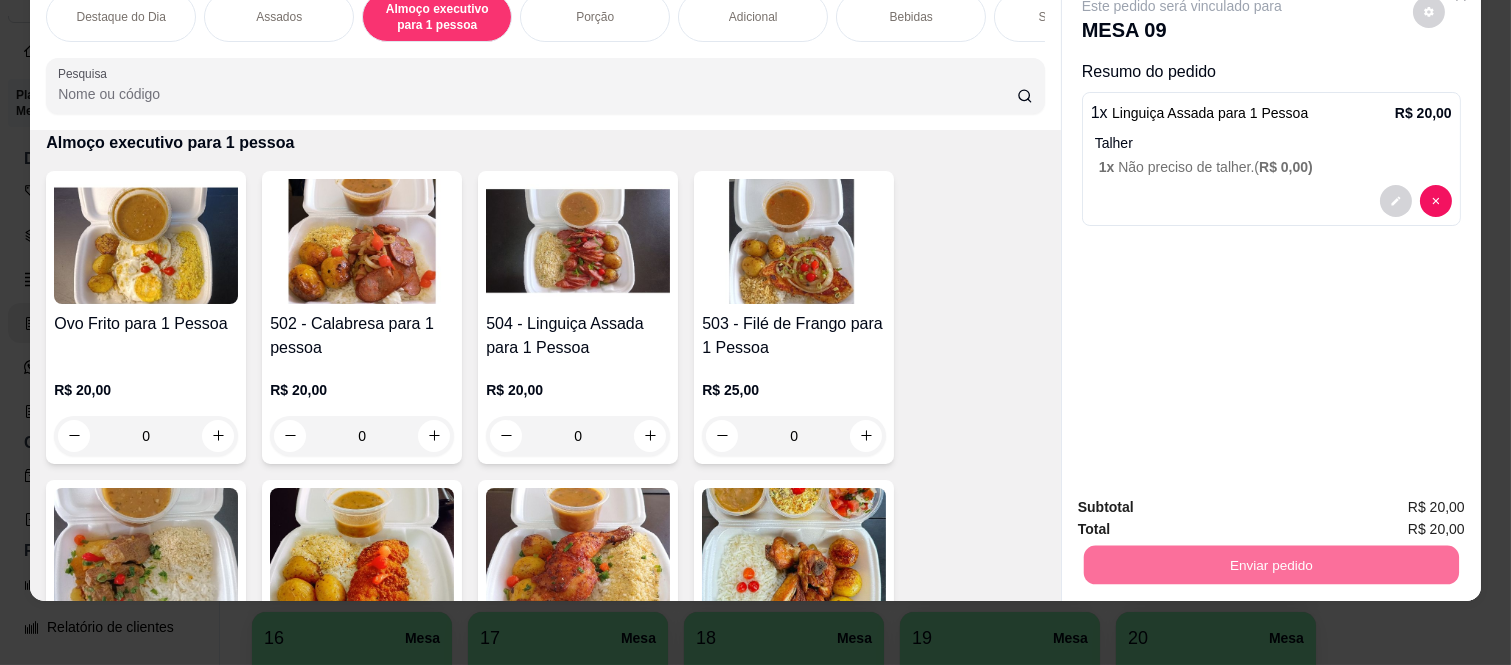click on "Não registrar e enviar pedido" at bounding box center (1204, 500) 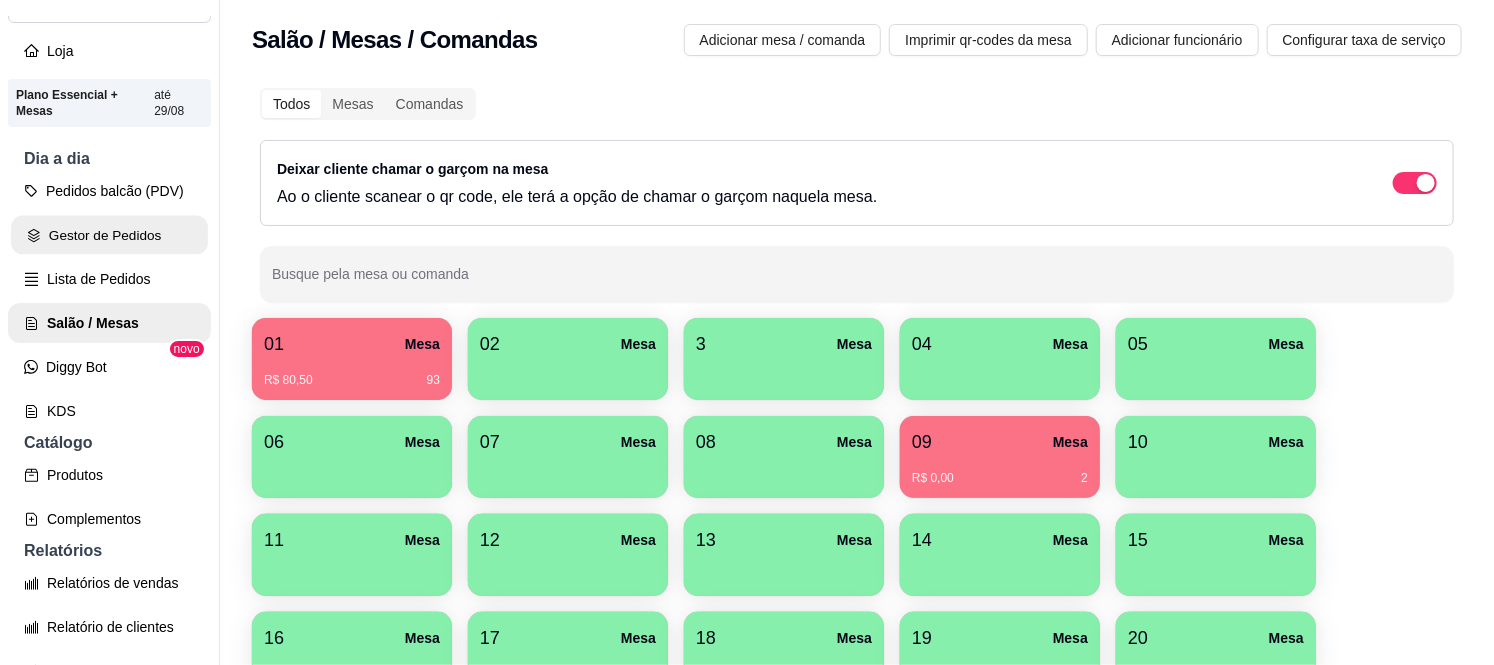 click on "Gestor de Pedidos" at bounding box center (109, 235) 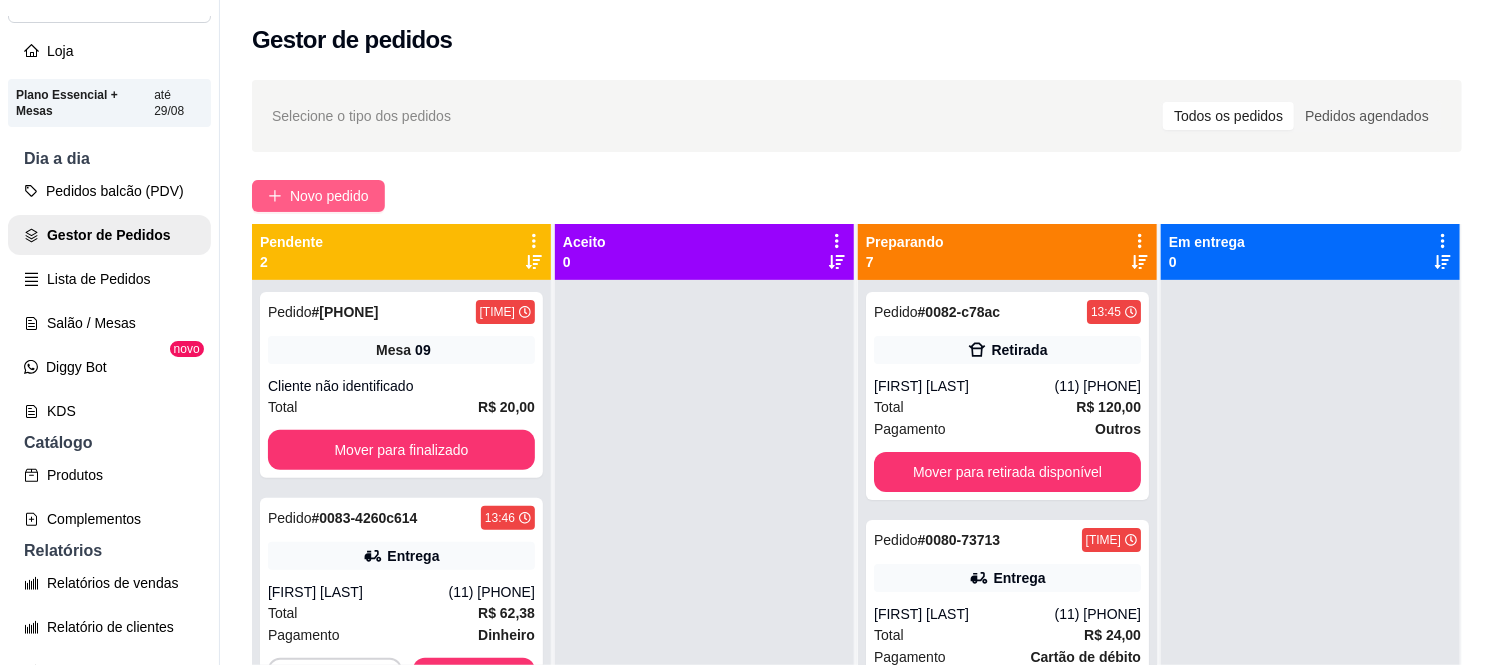 click on "Novo pedido" at bounding box center [318, 196] 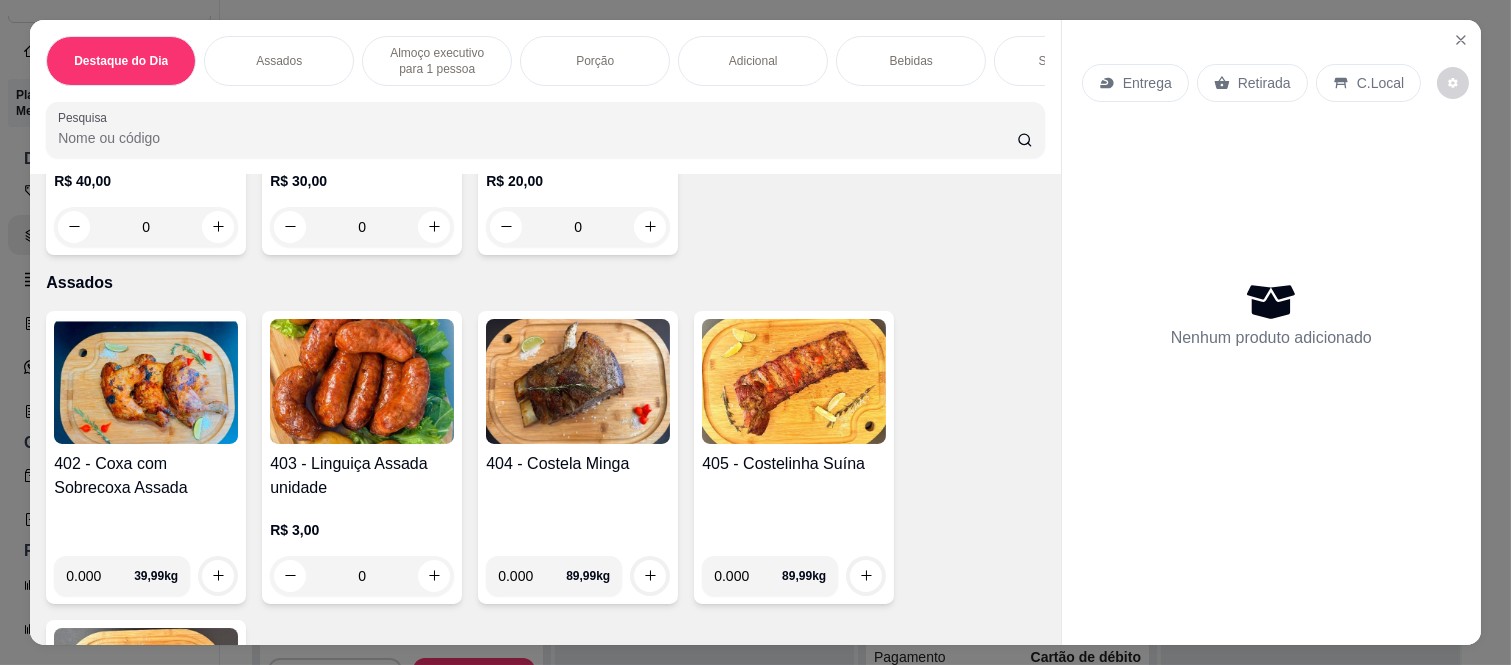 scroll, scrollTop: 666, scrollLeft: 0, axis: vertical 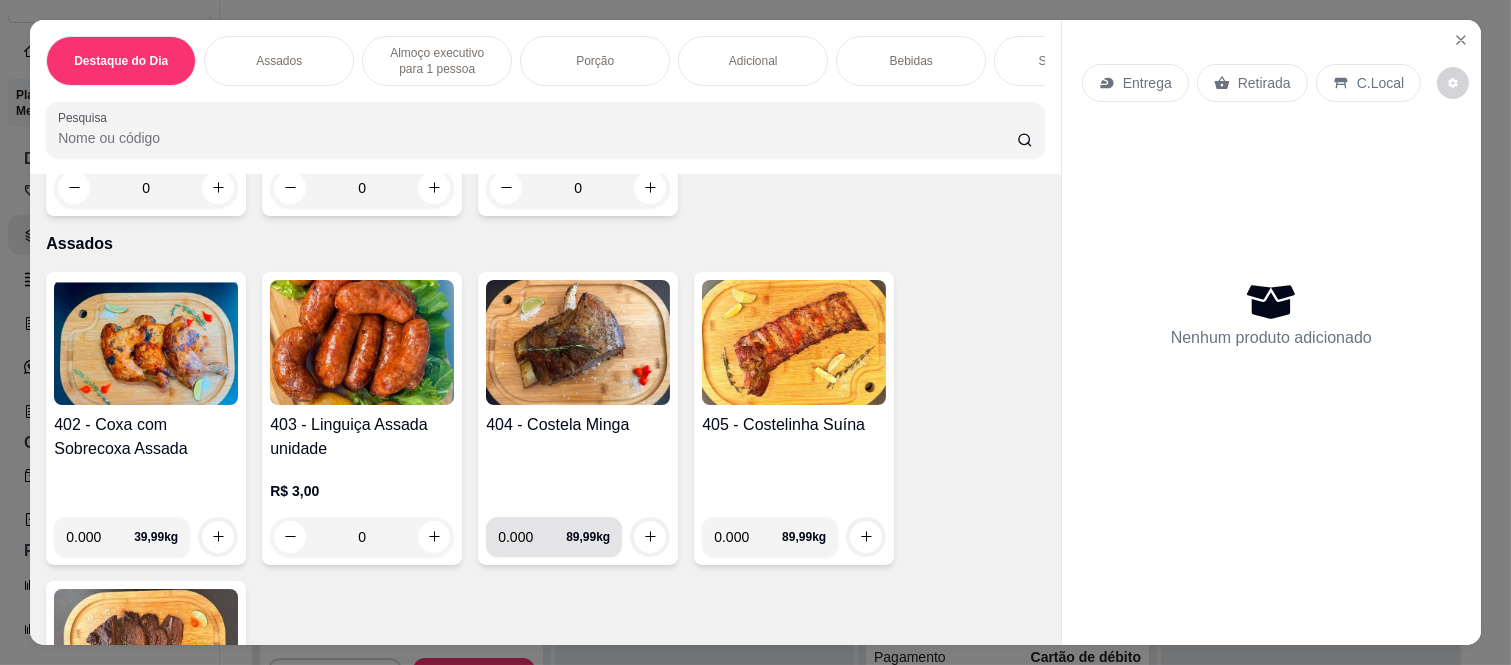 click on "0.000" at bounding box center (532, 537) 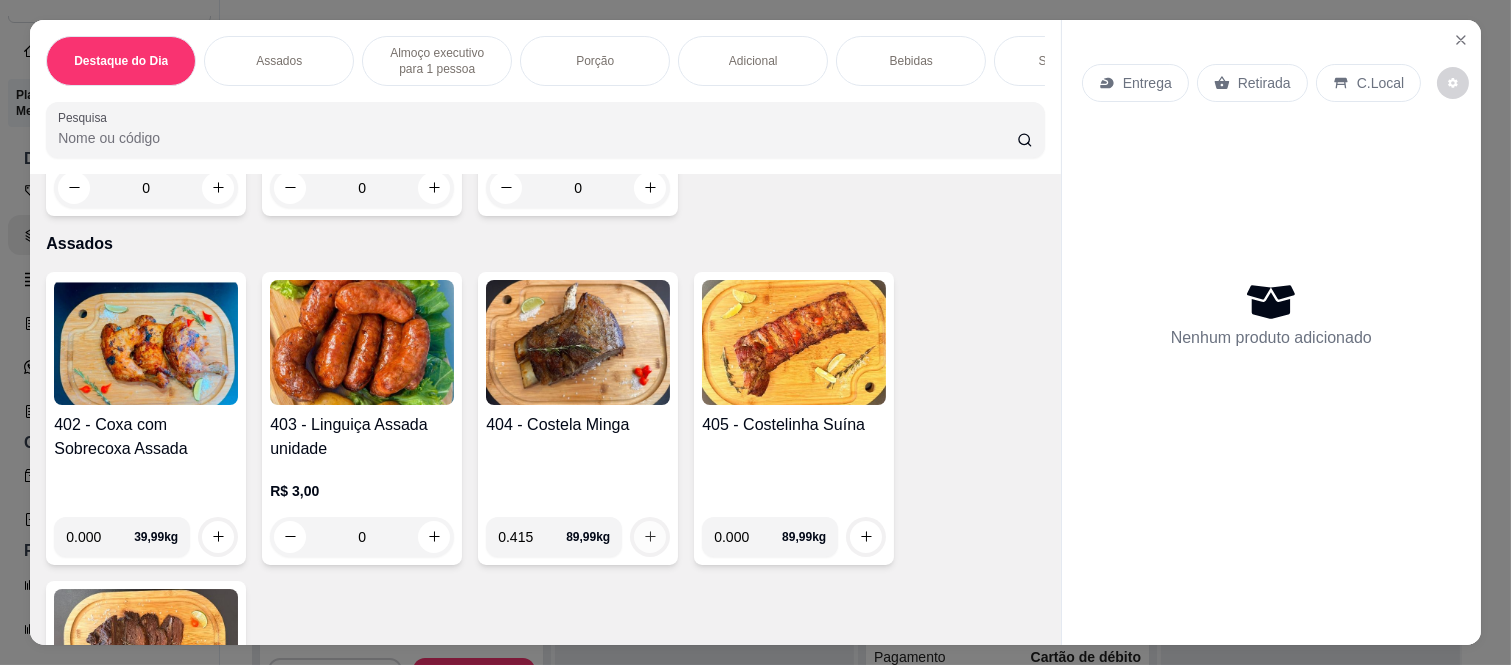 type on "0.415" 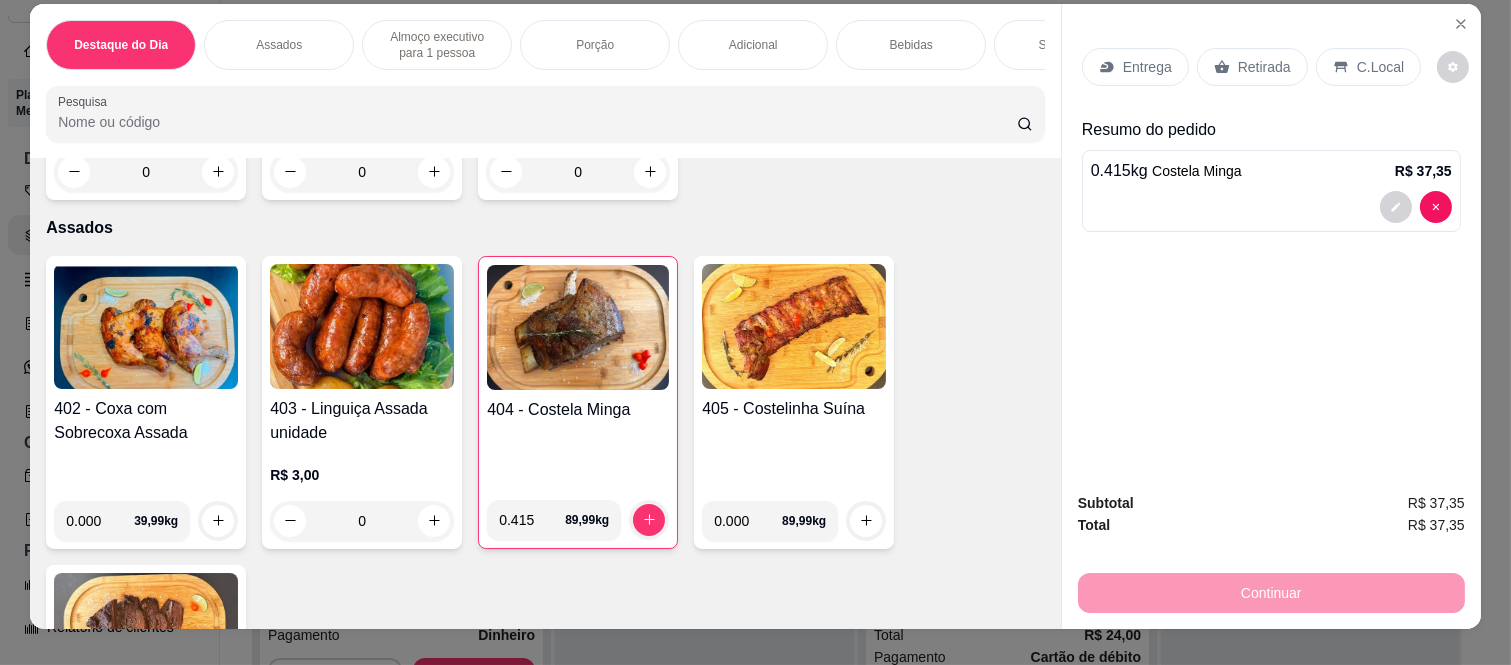 scroll, scrollTop: 0, scrollLeft: 0, axis: both 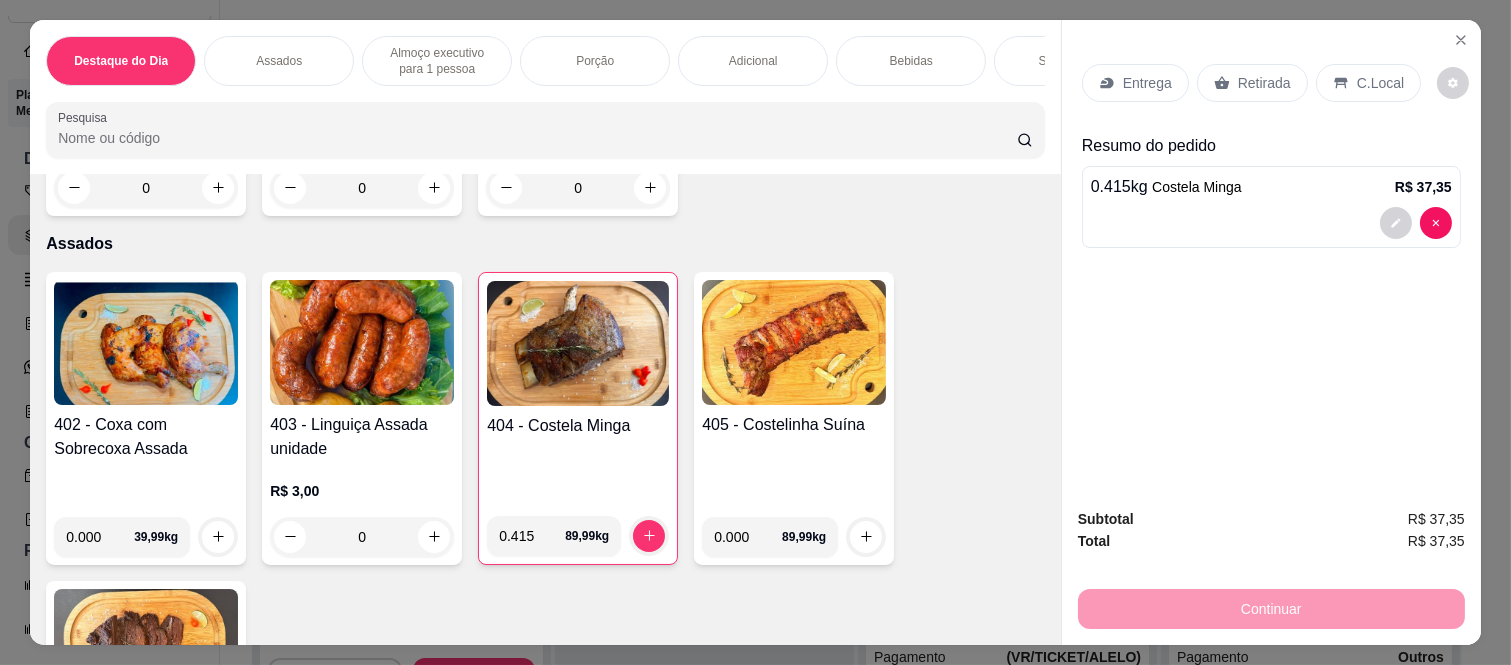 click on "Retirada" at bounding box center [1252, 83] 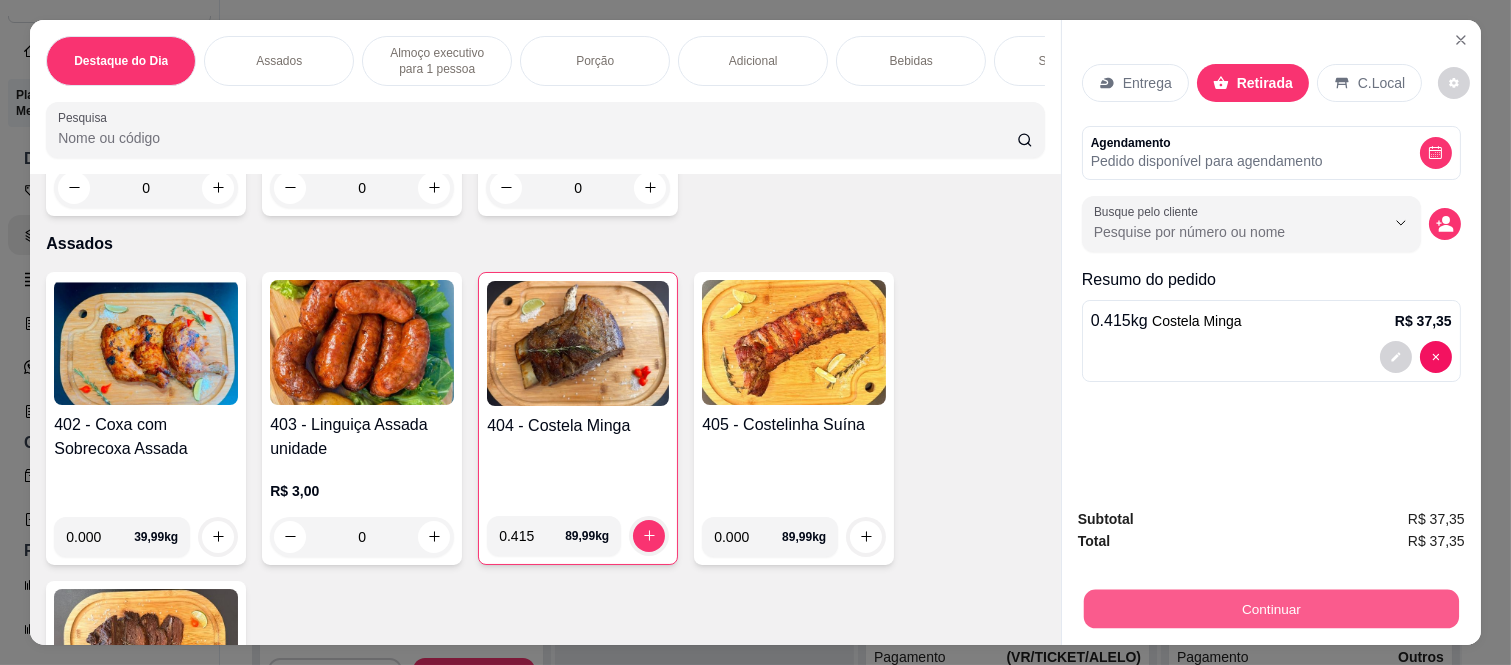 click on "Continuar" at bounding box center [1271, 609] 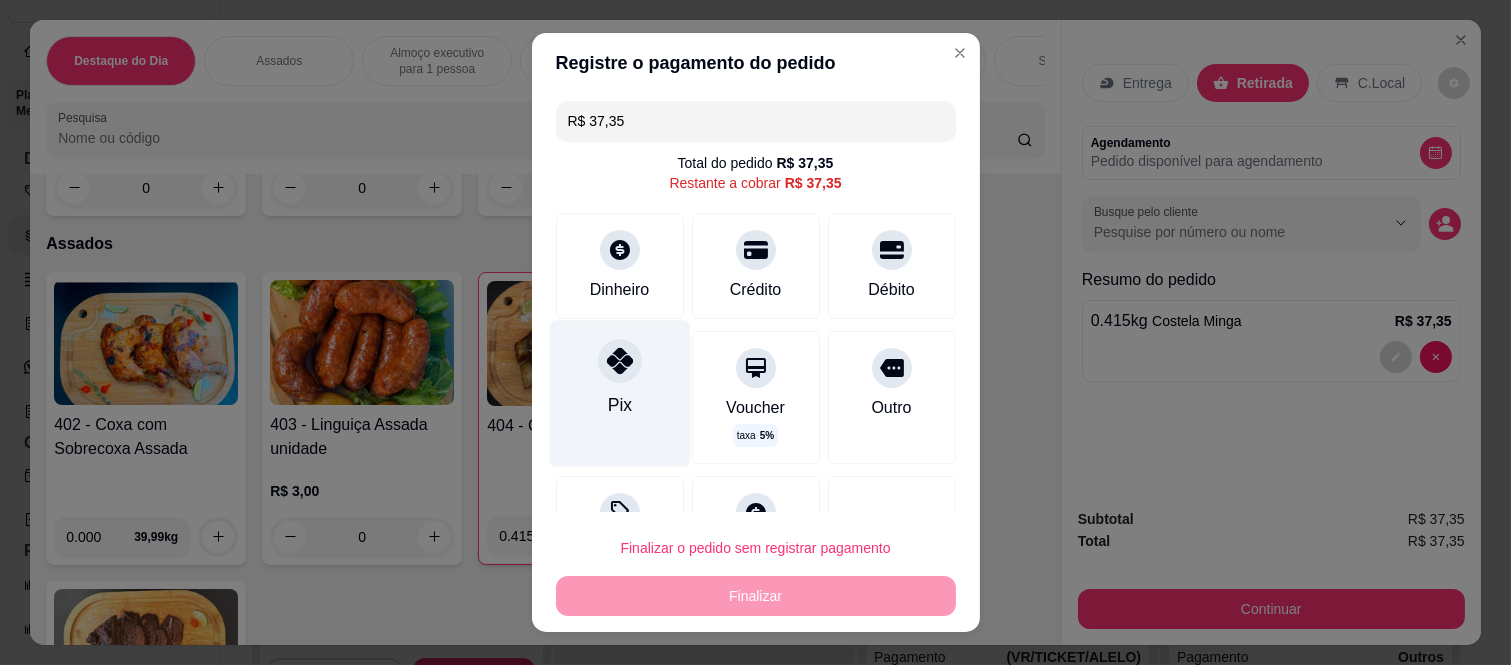 click on "Pix" at bounding box center (619, 394) 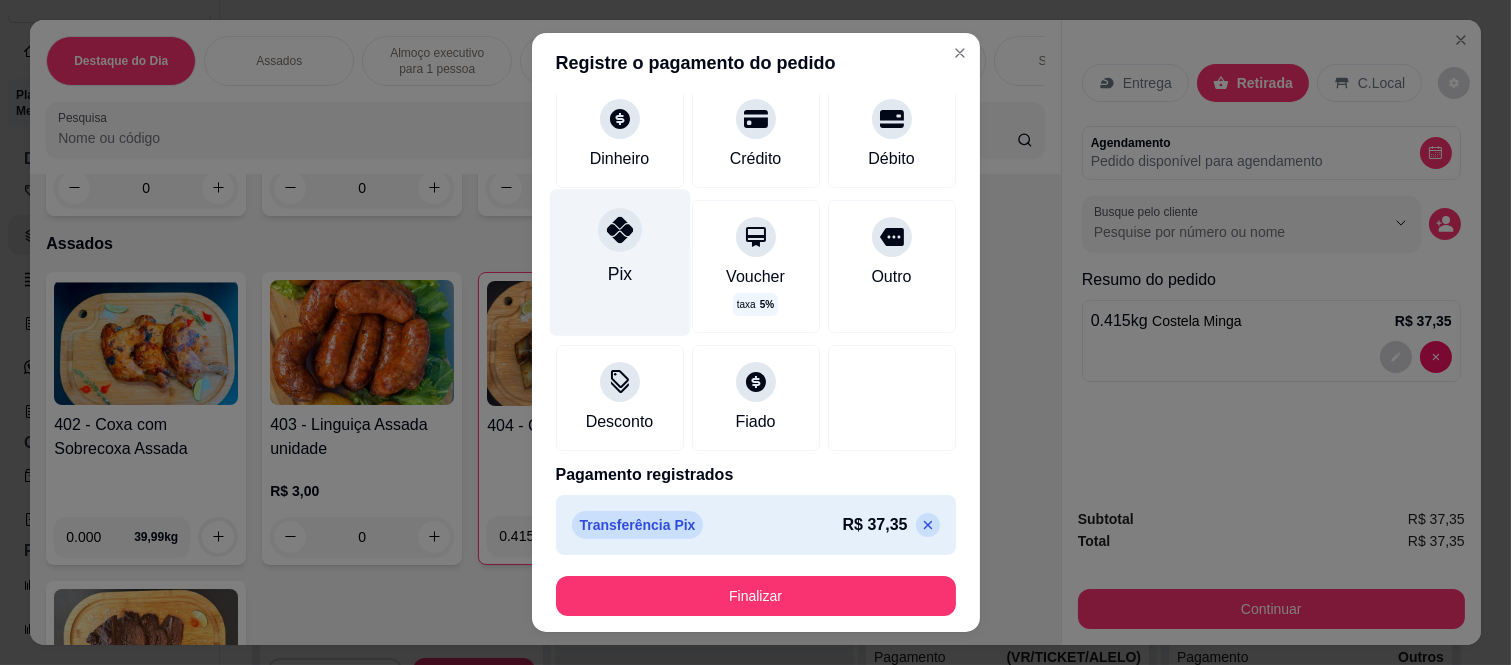 scroll, scrollTop: 114, scrollLeft: 0, axis: vertical 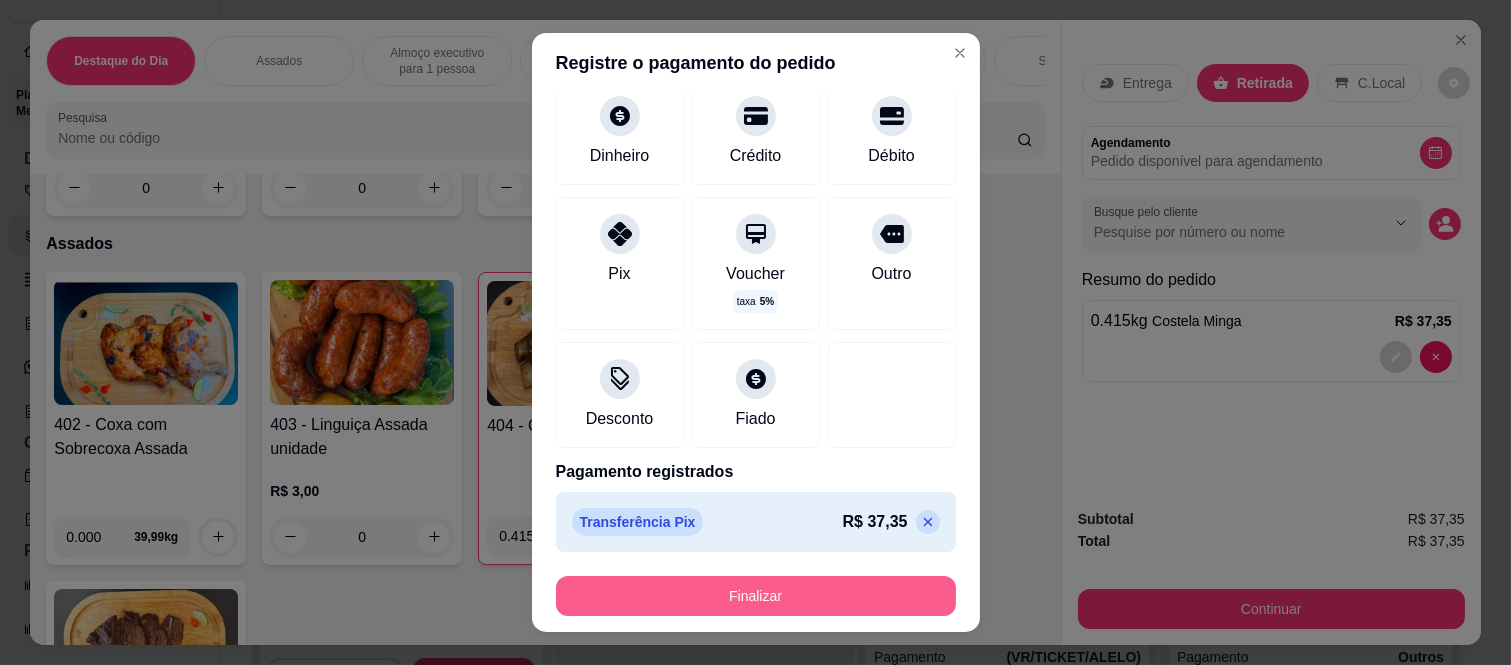 click on "Finalizar" at bounding box center (756, 596) 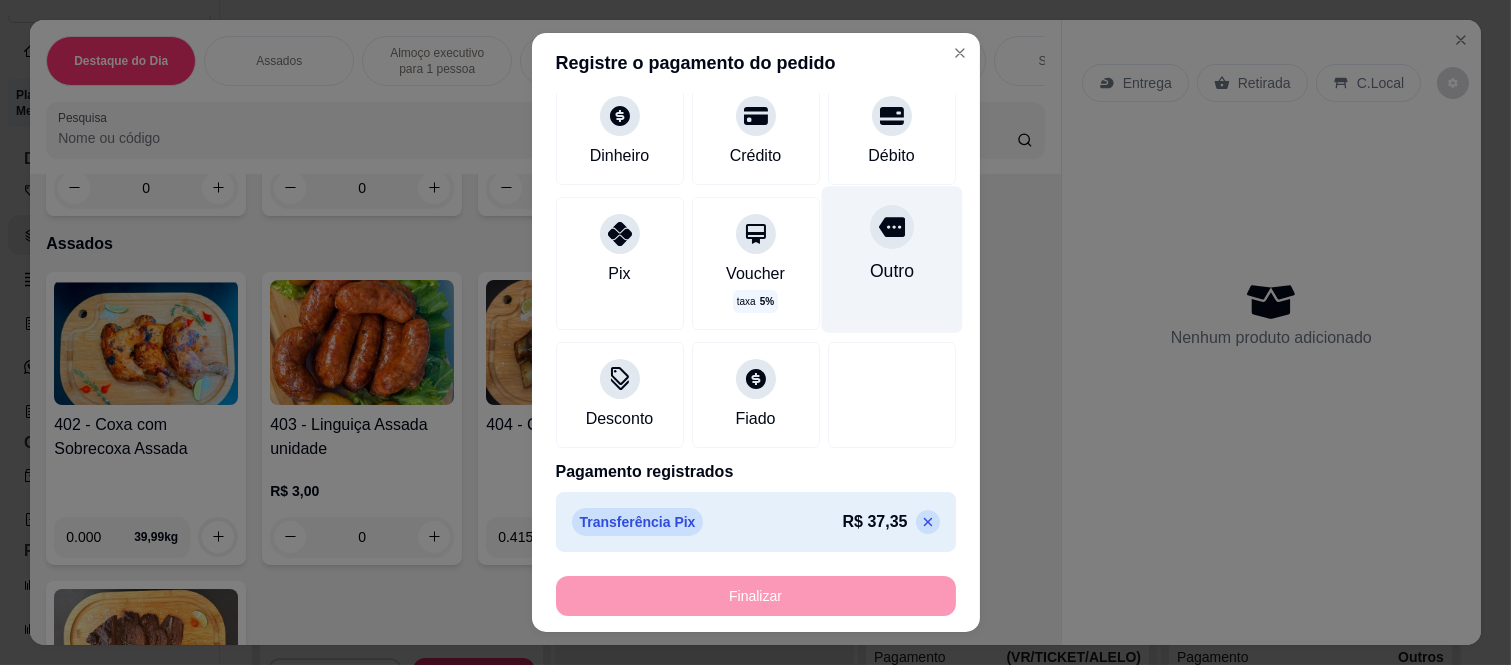type on "-R$ 37,35" 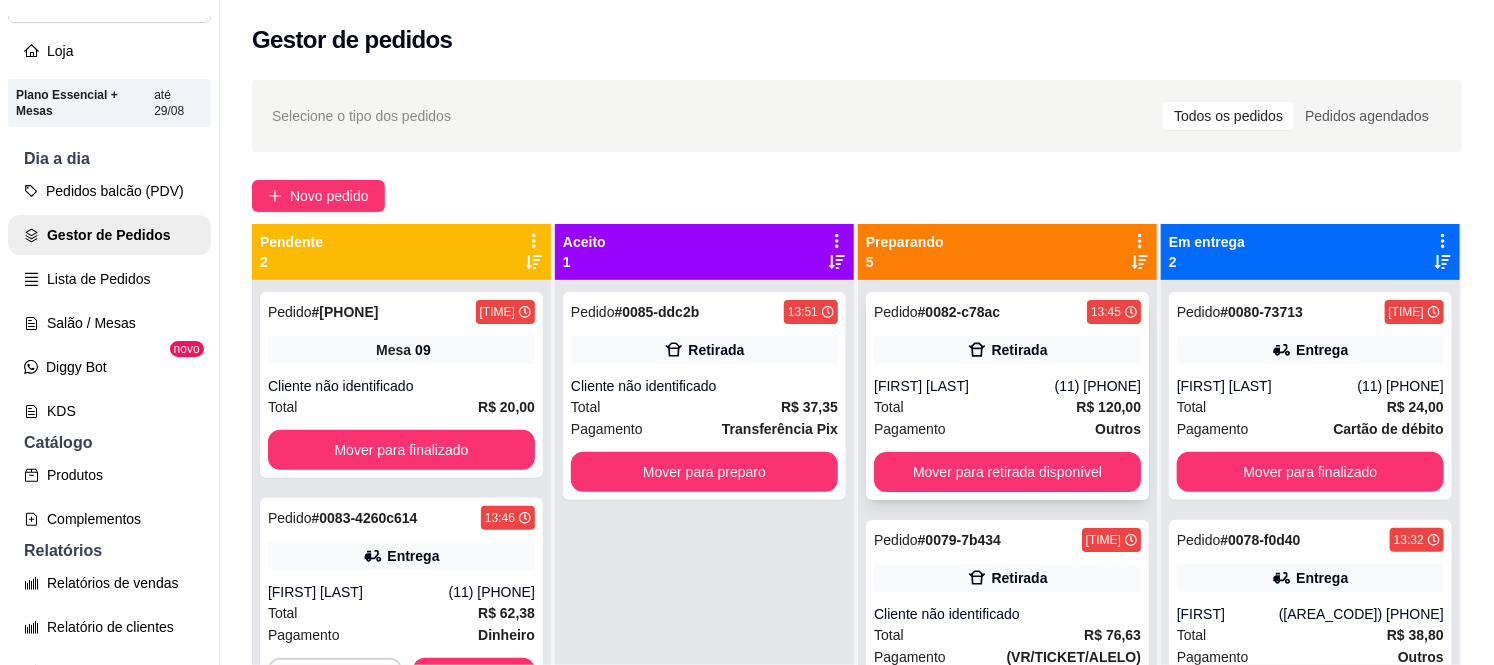 click on "Retirada" at bounding box center [1019, 350] 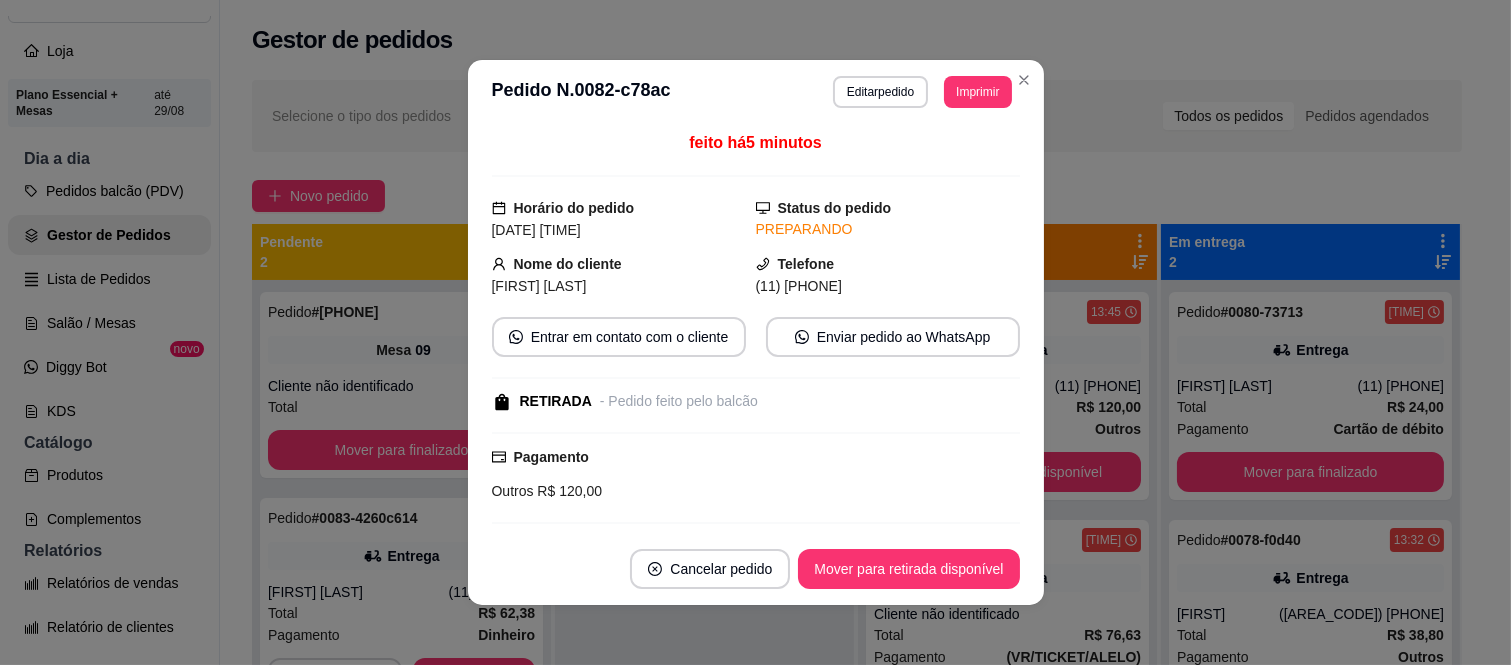 scroll, scrollTop: 0, scrollLeft: 0, axis: both 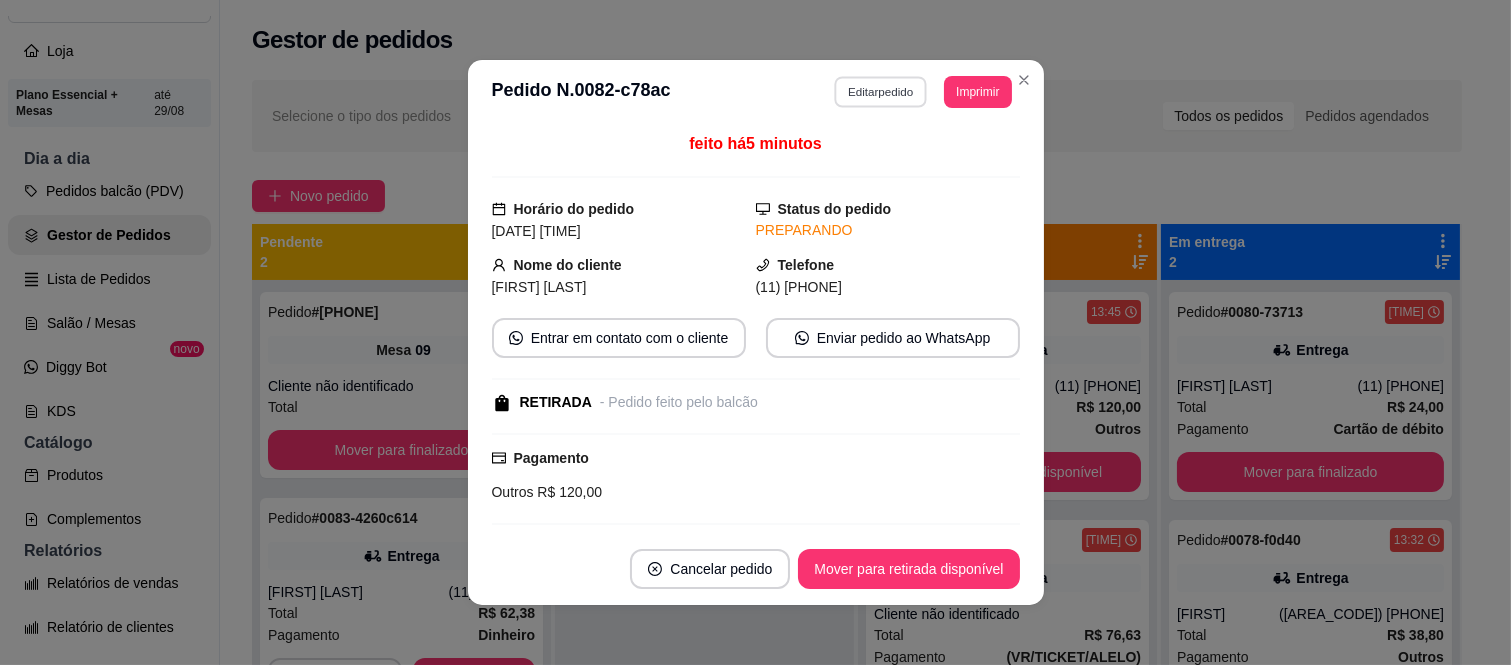 click on "Editar  pedido" at bounding box center (880, 91) 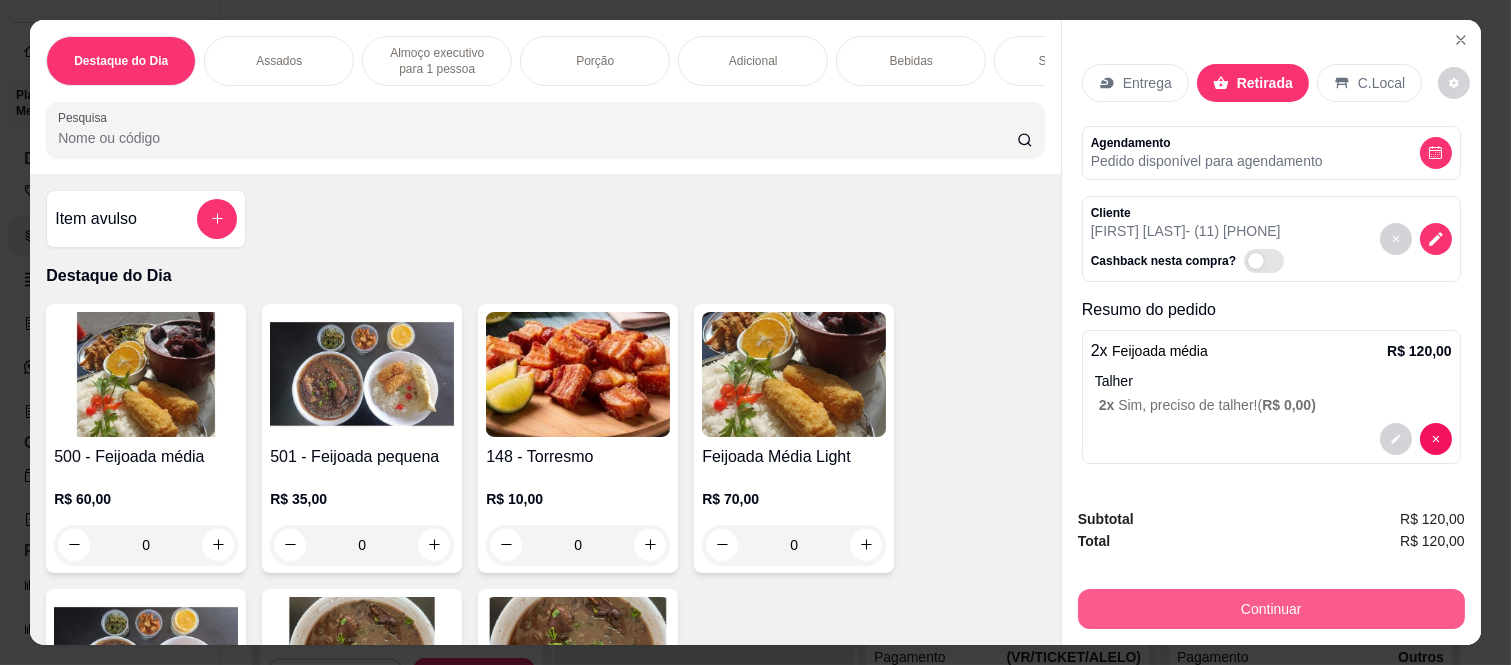 click on "Continuar" at bounding box center [1271, 609] 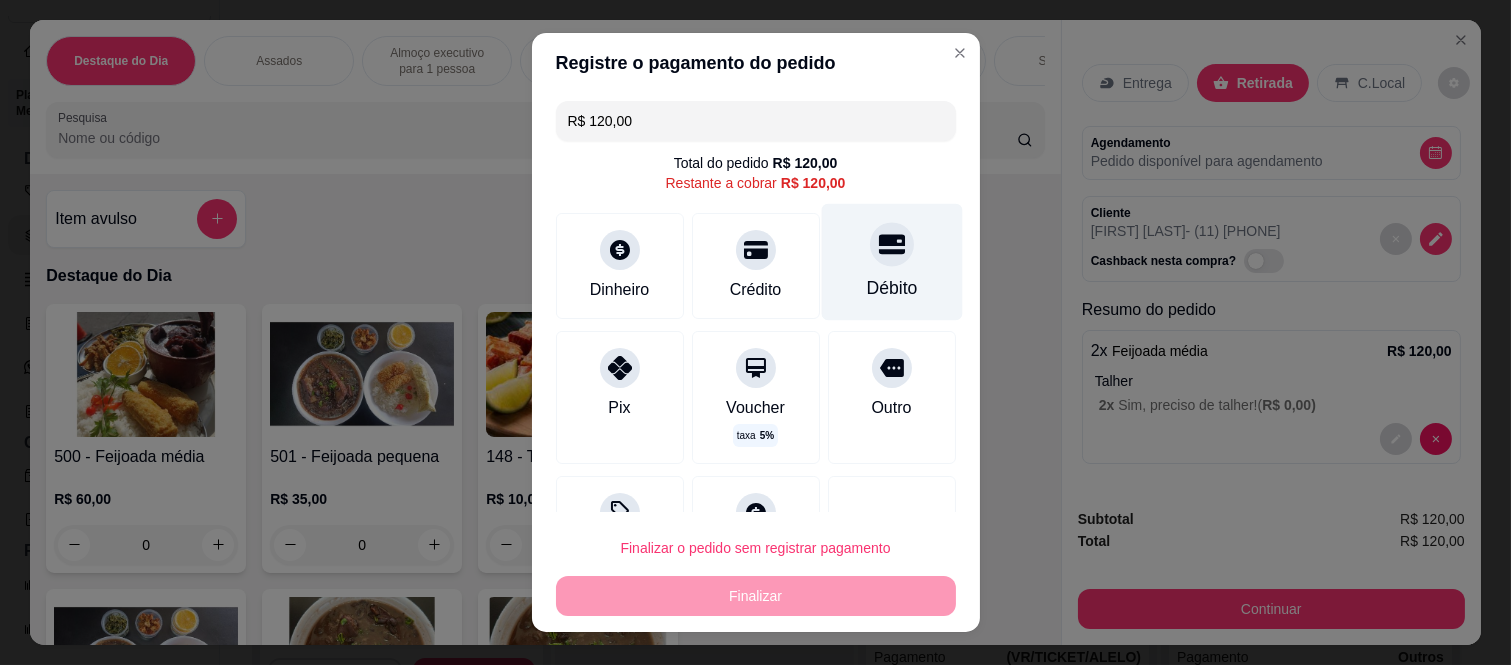 click on "Débito" at bounding box center [891, 262] 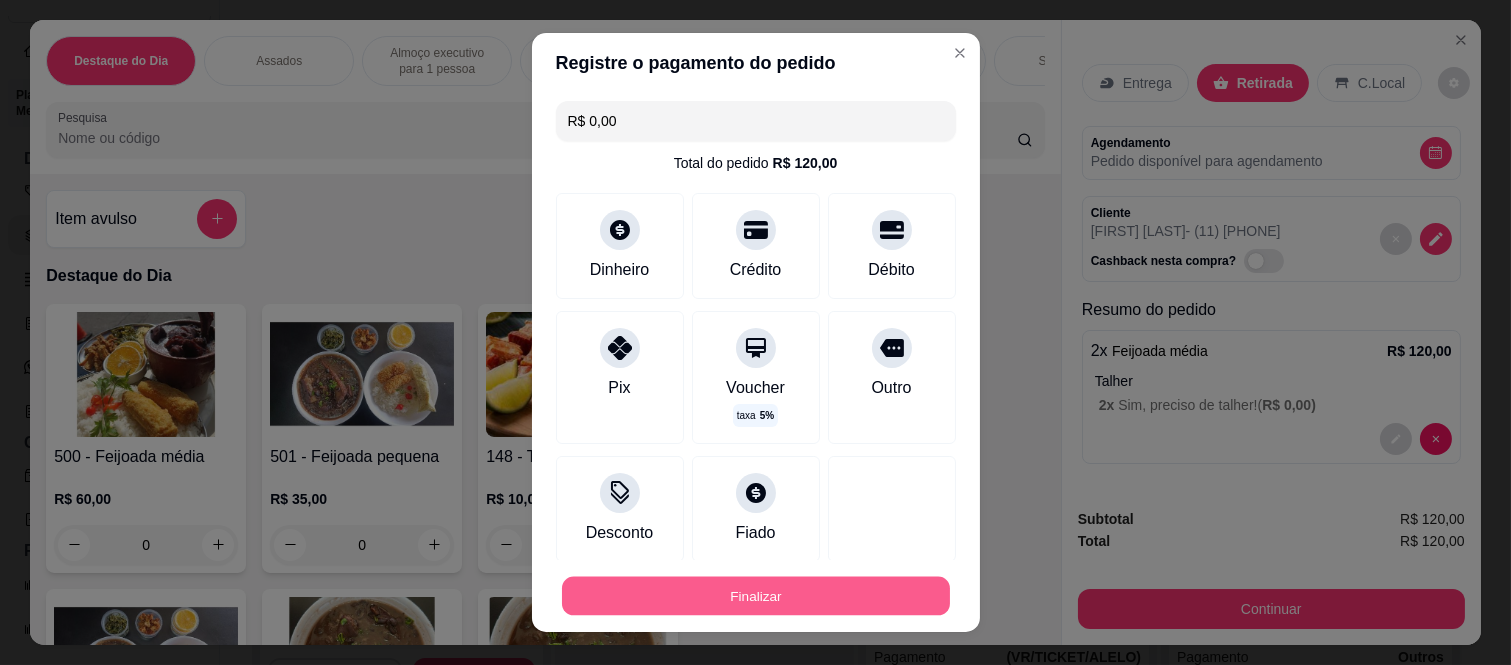 click on "Finalizar" at bounding box center [756, 595] 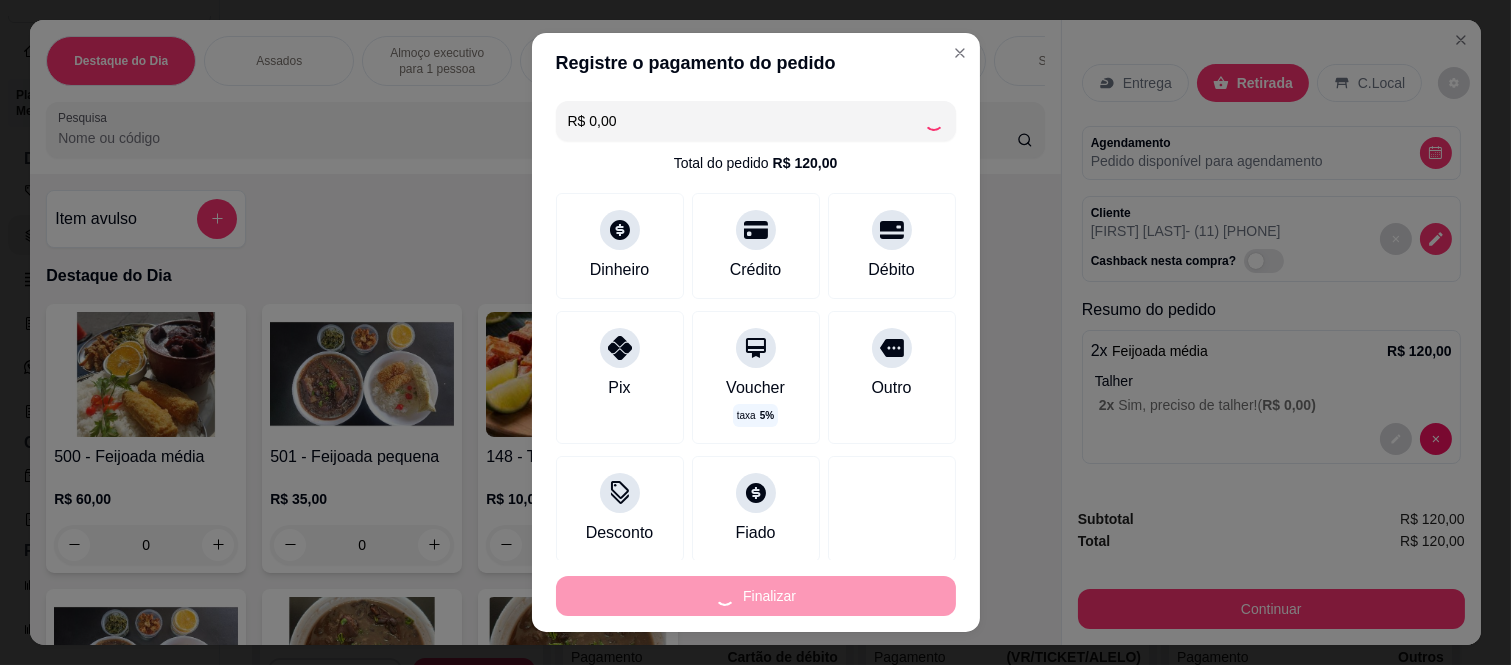 type on "-R$ 120,00" 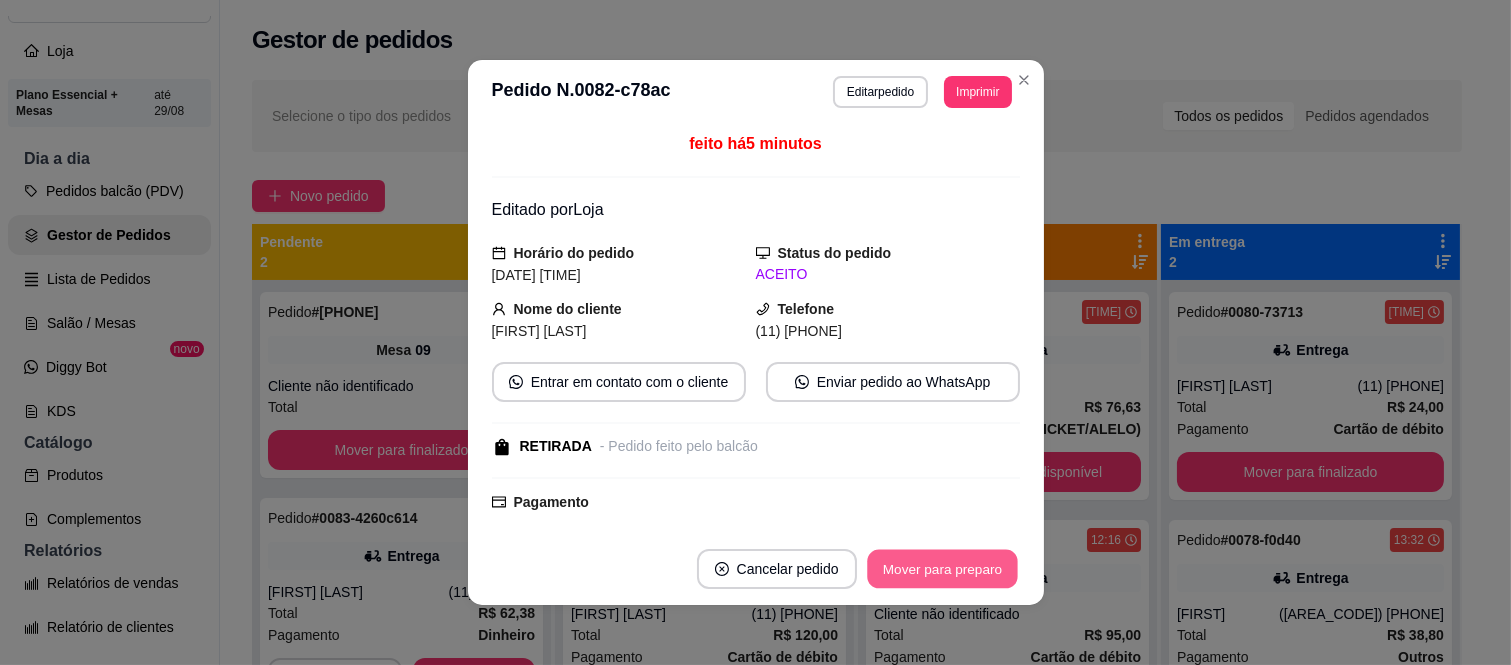 click on "Mover para preparo" at bounding box center [942, 569] 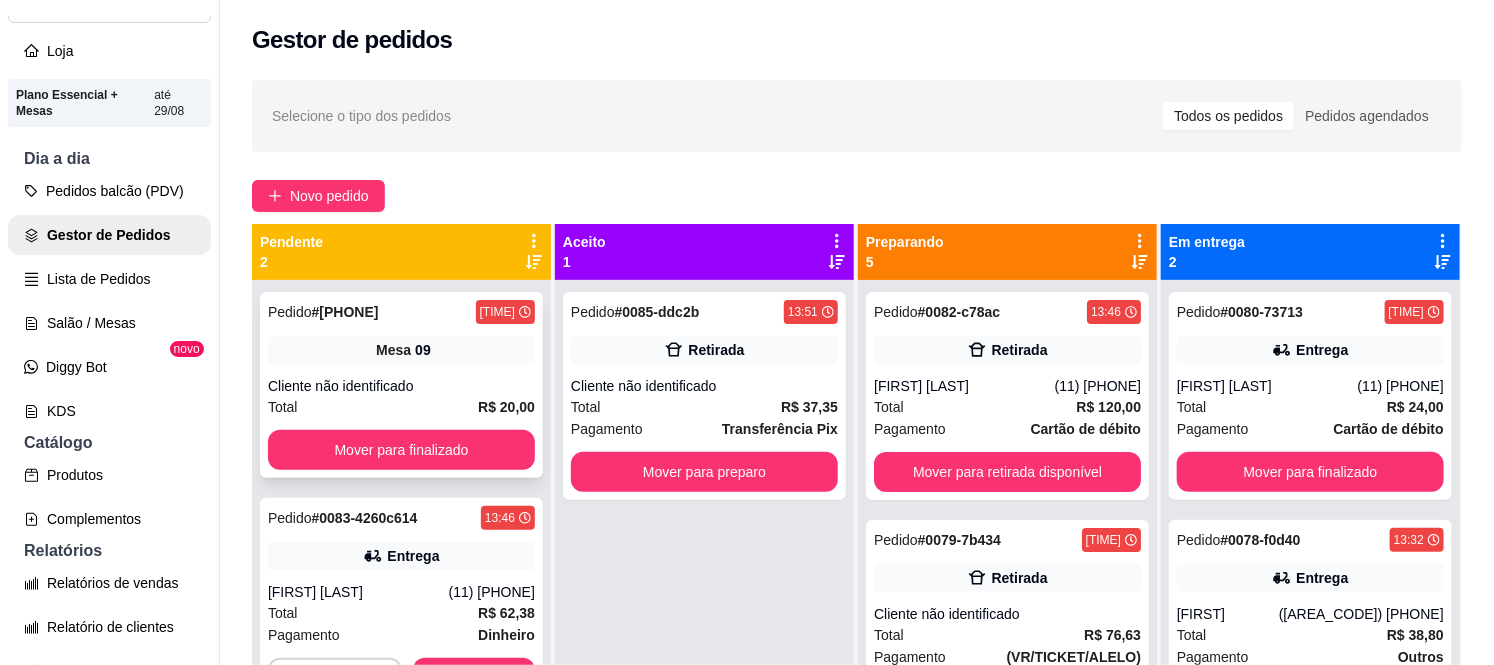 click on "Mesa 09" at bounding box center (401, 350) 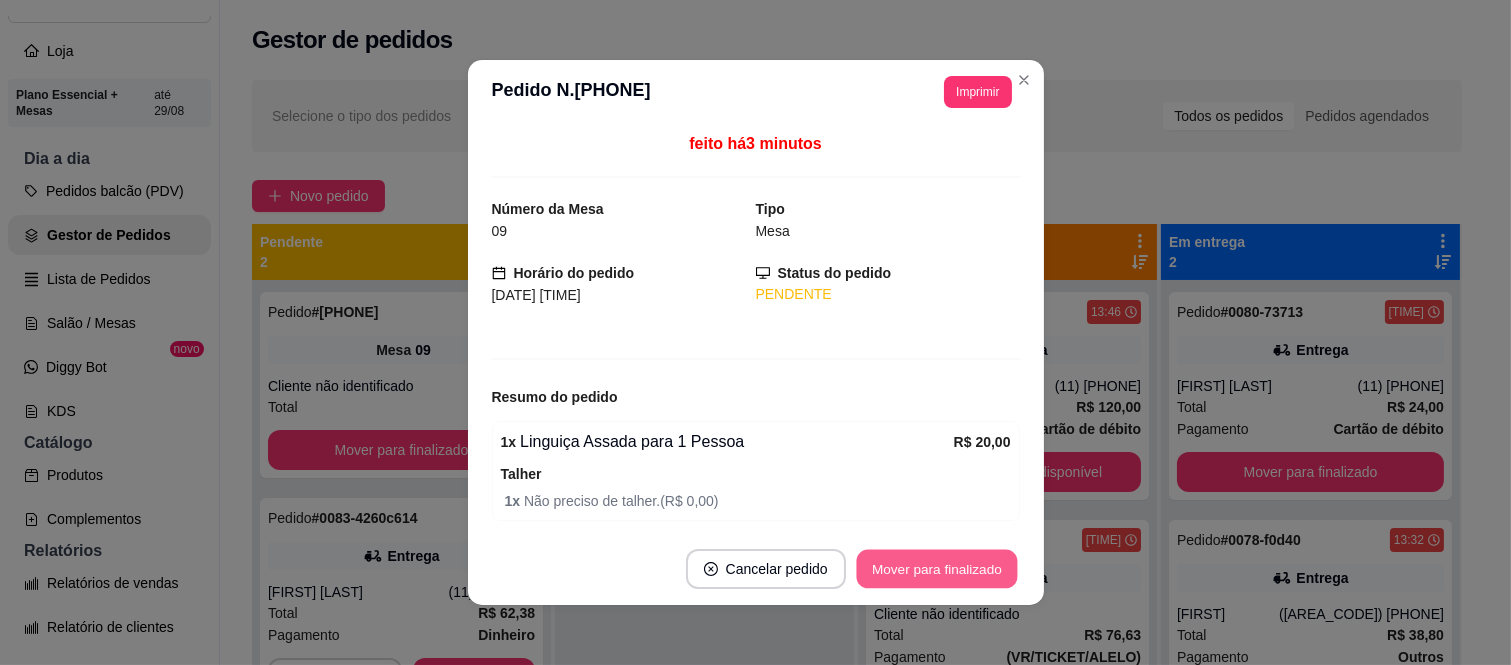 click on "Mover para finalizado" at bounding box center [936, 569] 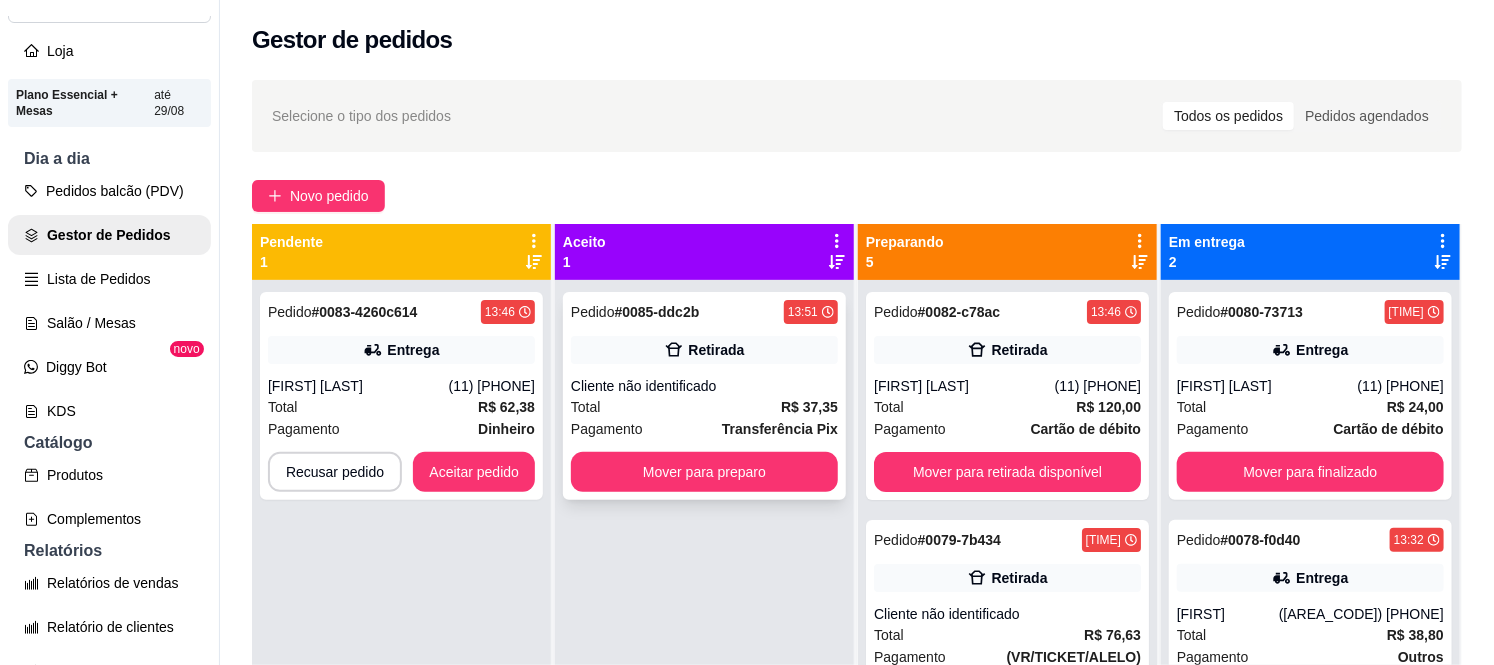 click on "Cliente não identificado" at bounding box center [704, 386] 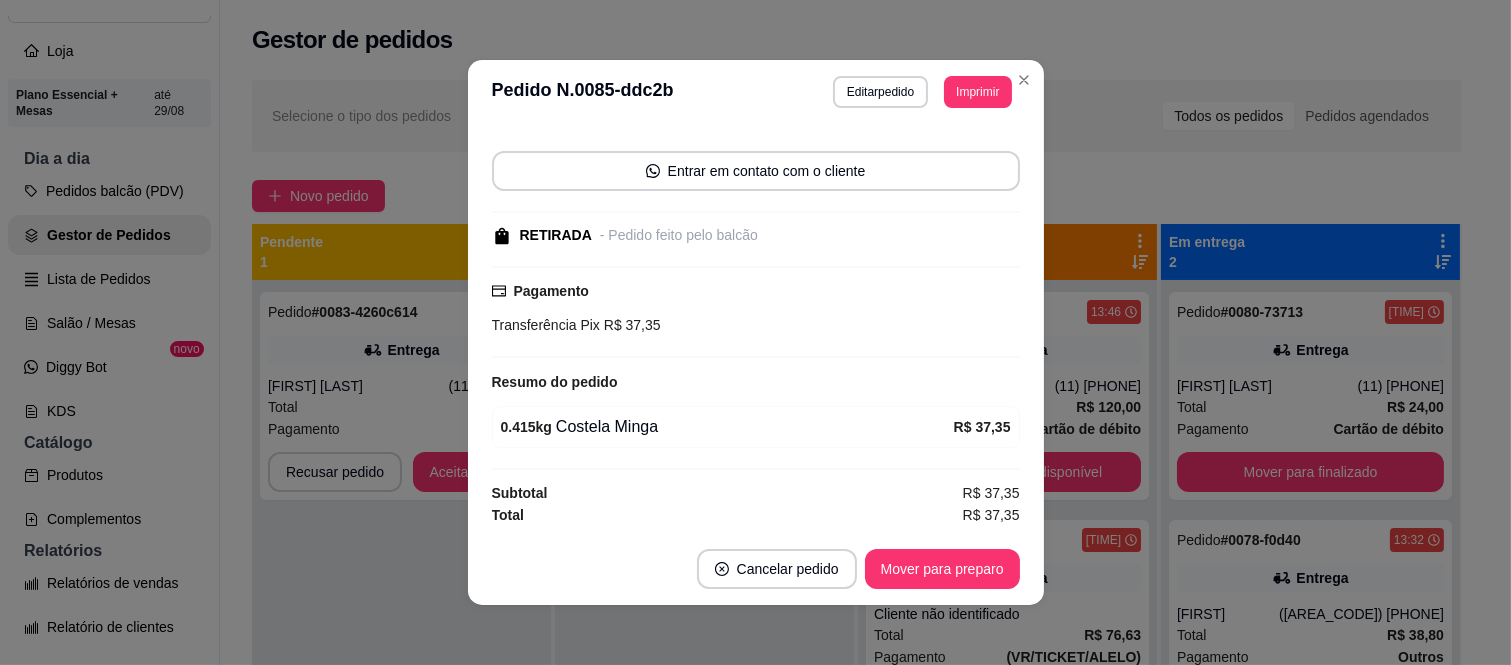 scroll, scrollTop: 125, scrollLeft: 0, axis: vertical 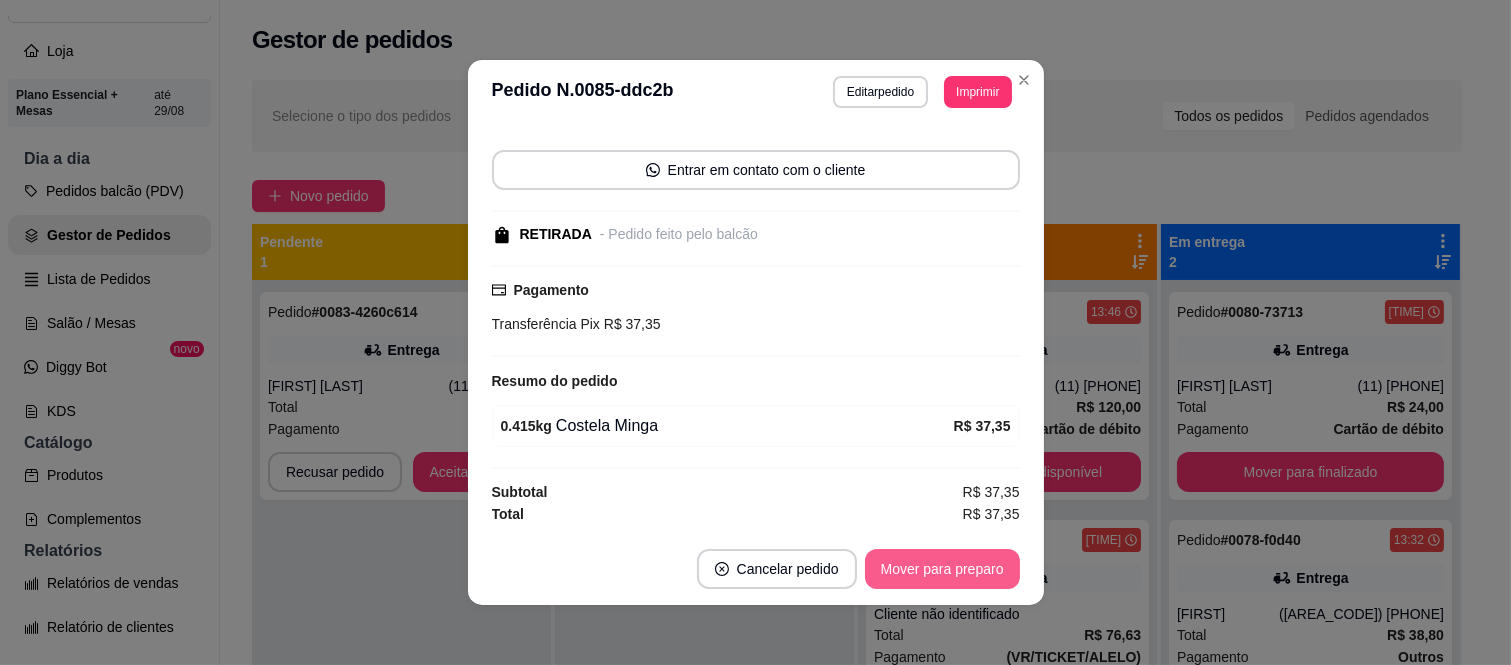 click on "Mover para preparo" at bounding box center [942, 569] 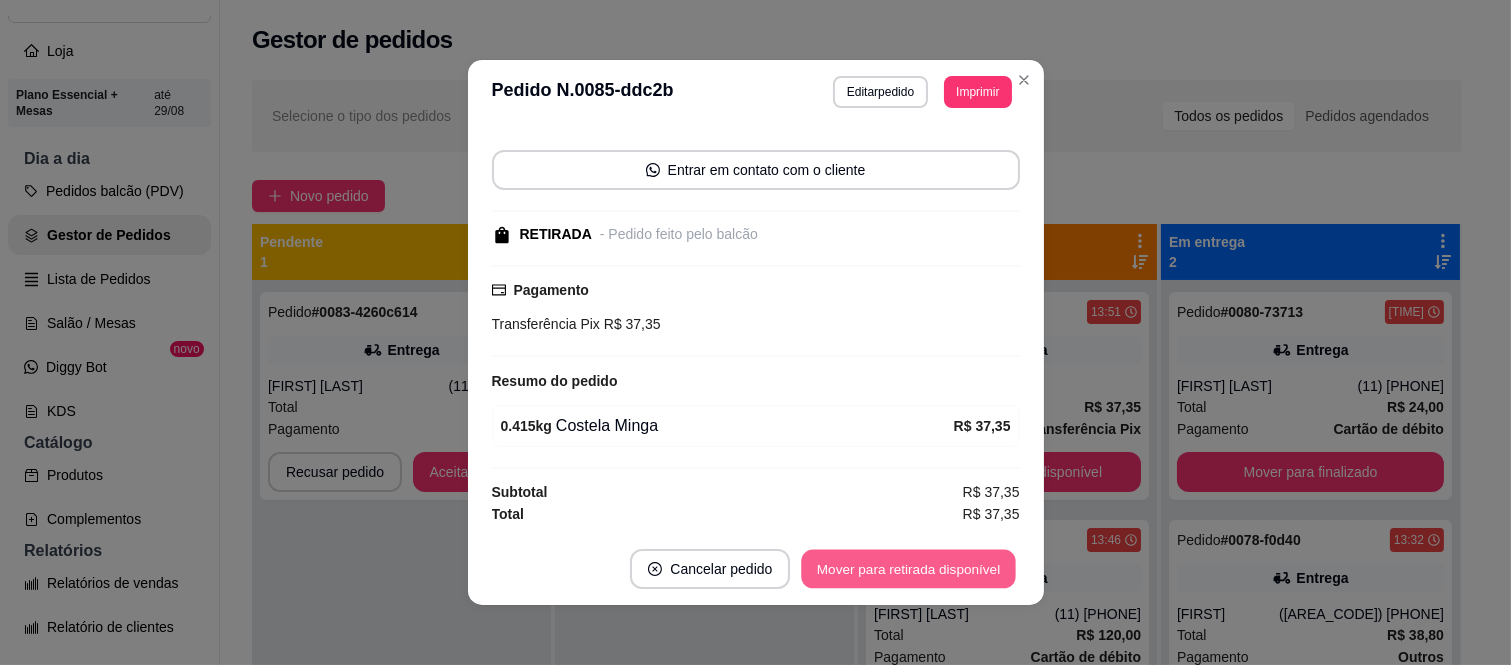 click on "Mover para retirada disponível" at bounding box center [909, 569] 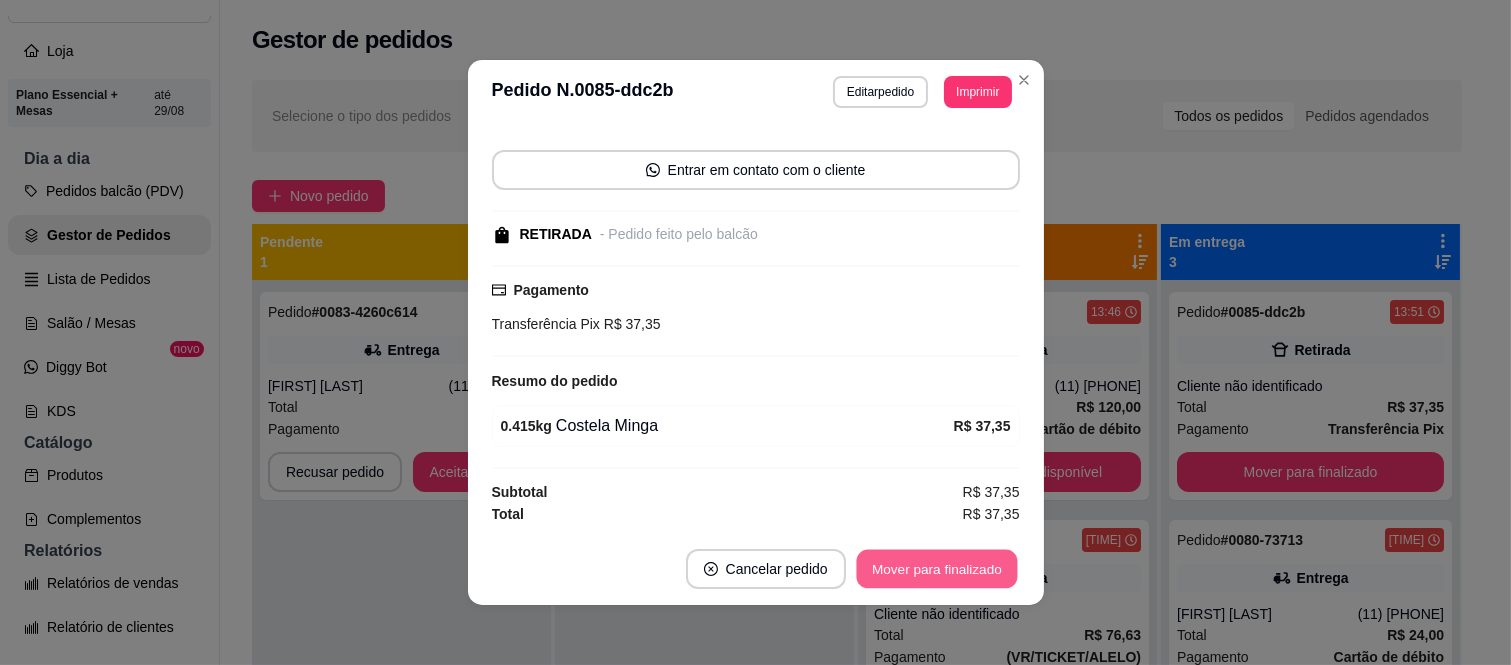 click on "Mover para finalizado" at bounding box center (936, 569) 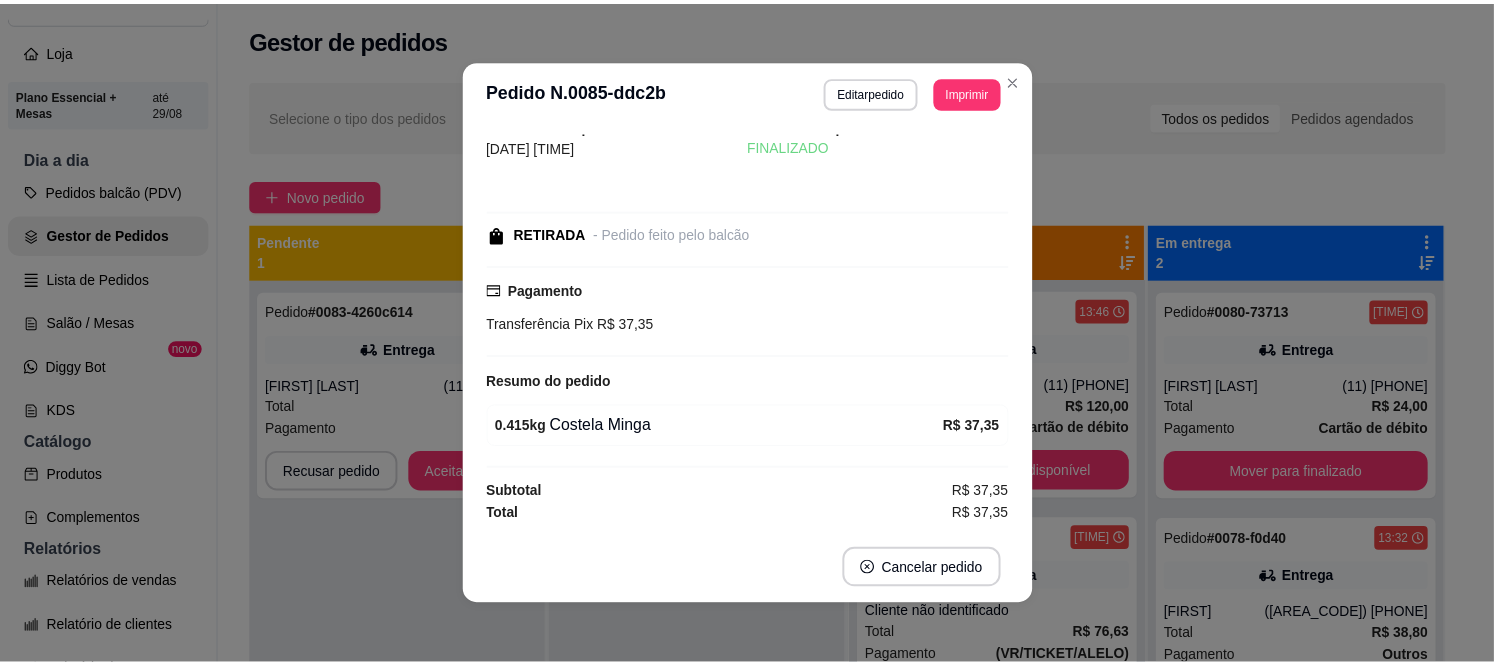 scroll, scrollTop: 40, scrollLeft: 0, axis: vertical 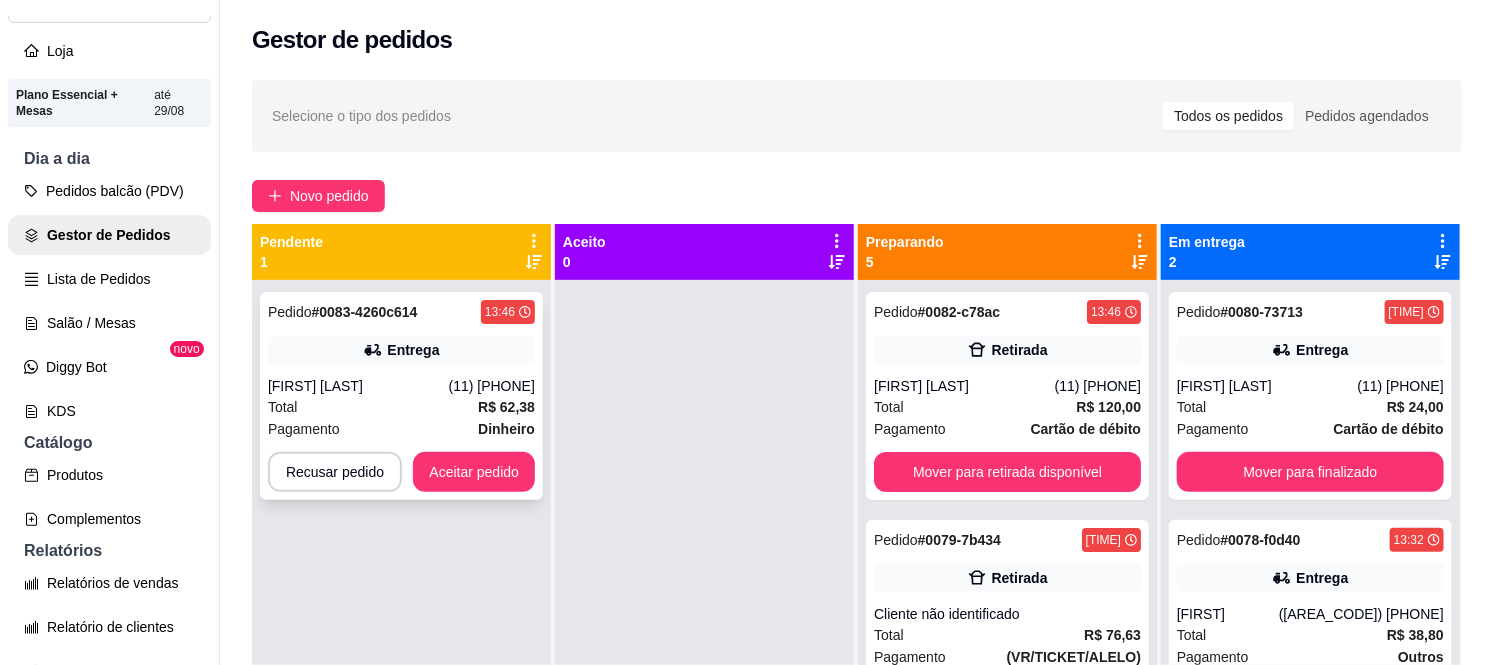 click on "Pedido  # 0083-4260c614 13:46 Entrega [FIRST] [LAST]  ([PHONE]) Total R$ 62,38 Pagamento Dinheiro Recusar pedido Aceitar pedido" at bounding box center [401, 396] 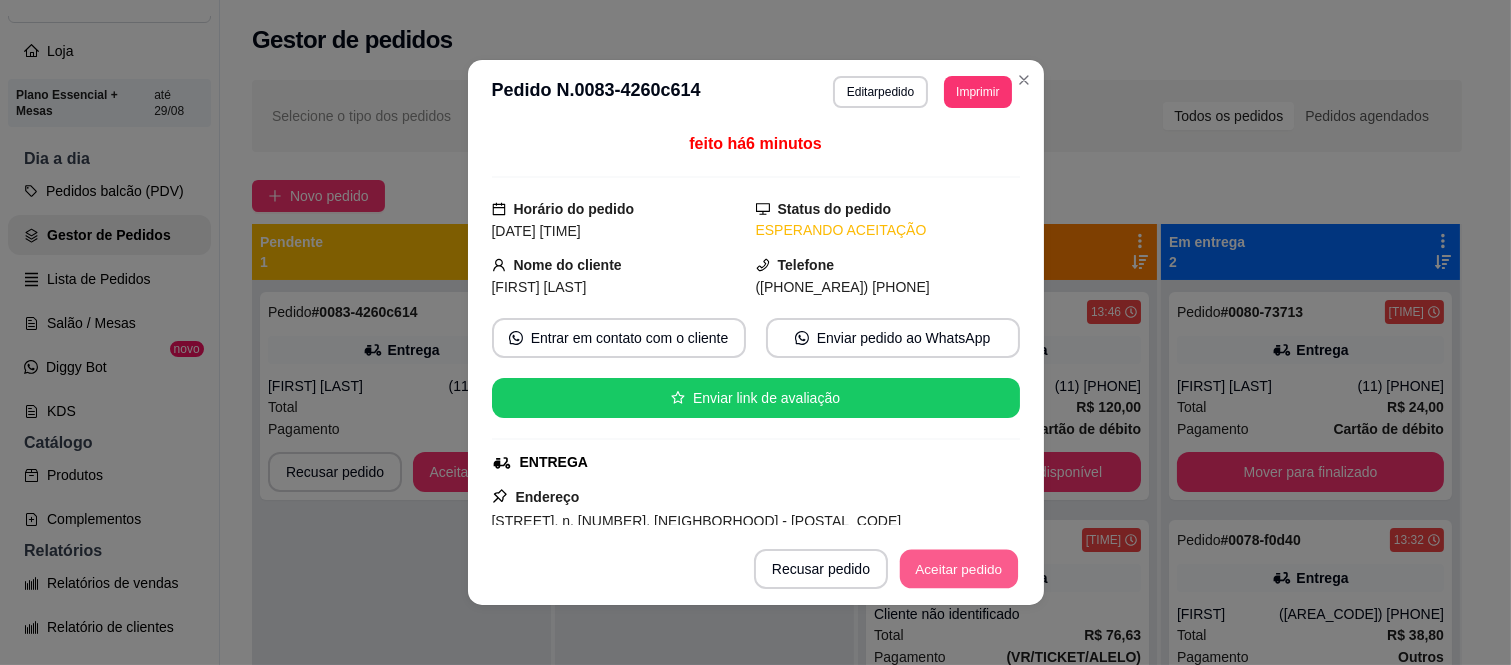 click on "Aceitar pedido" at bounding box center [959, 569] 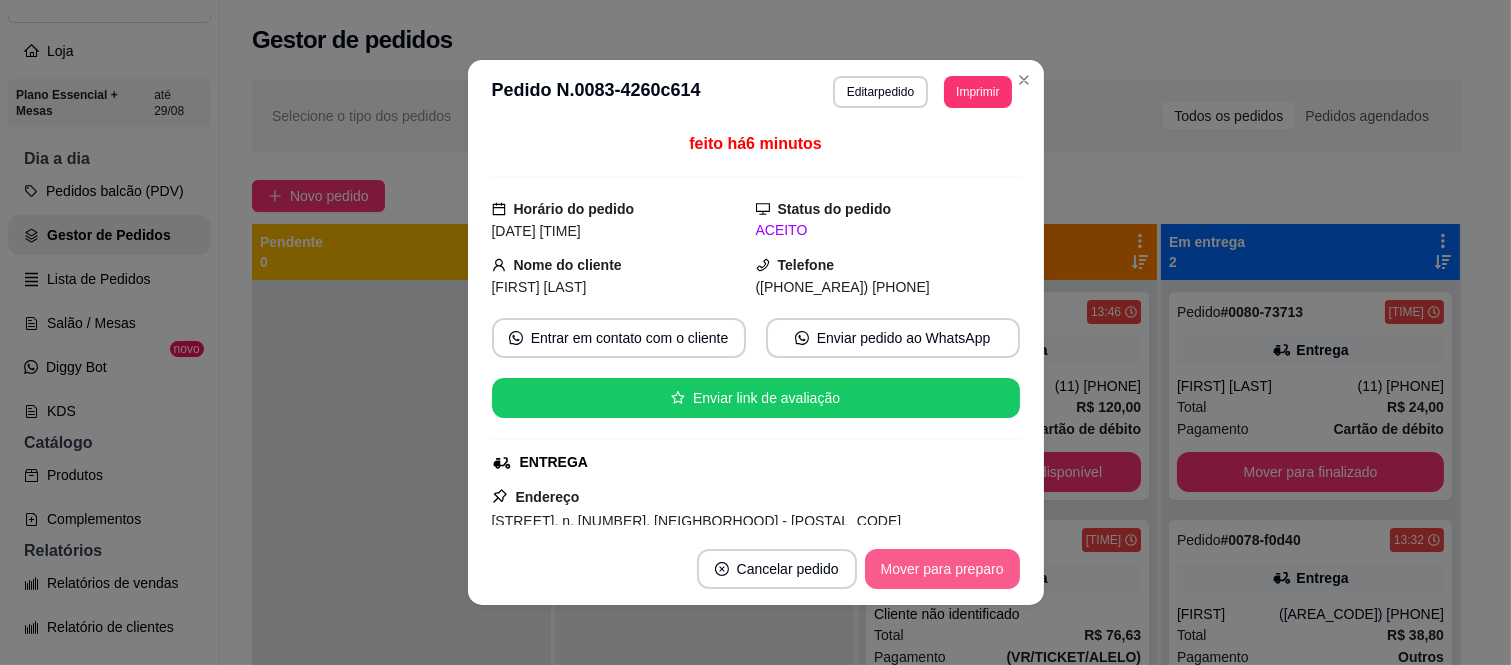 click on "Mover para preparo" at bounding box center (942, 569) 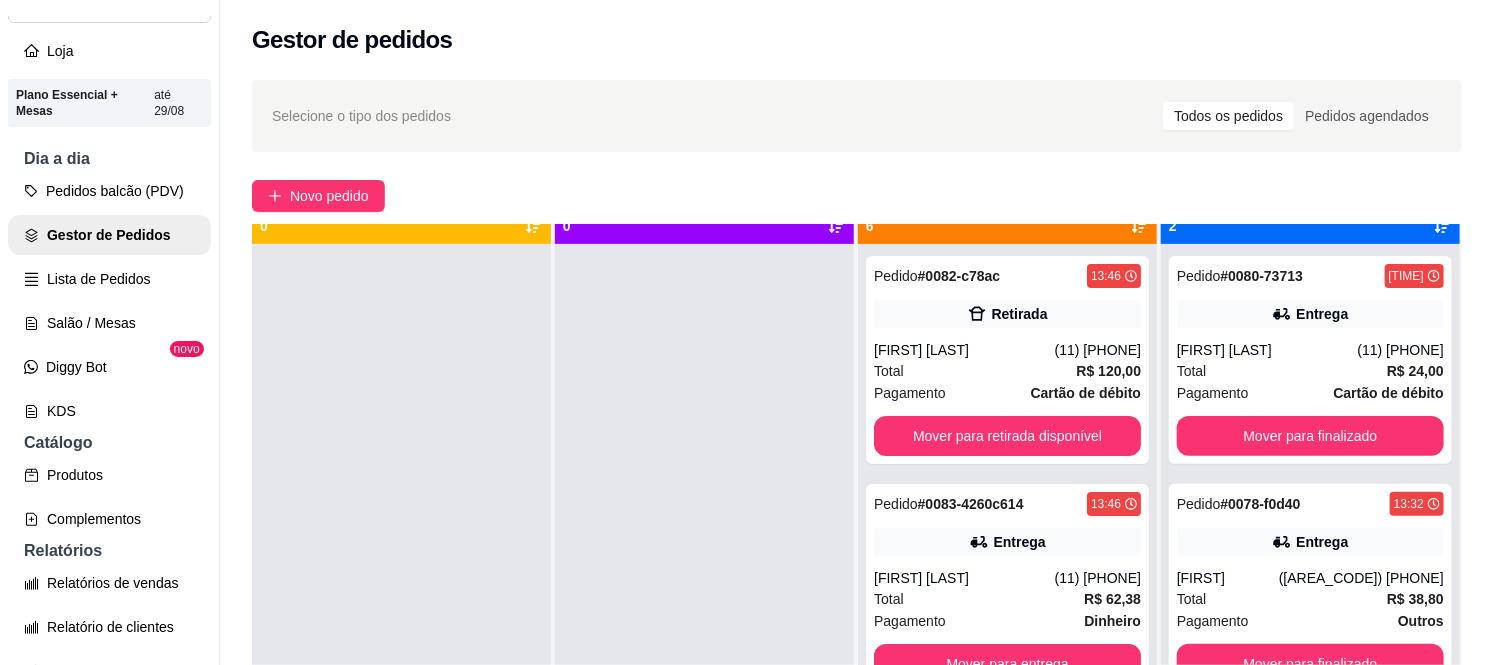 scroll, scrollTop: 55, scrollLeft: 0, axis: vertical 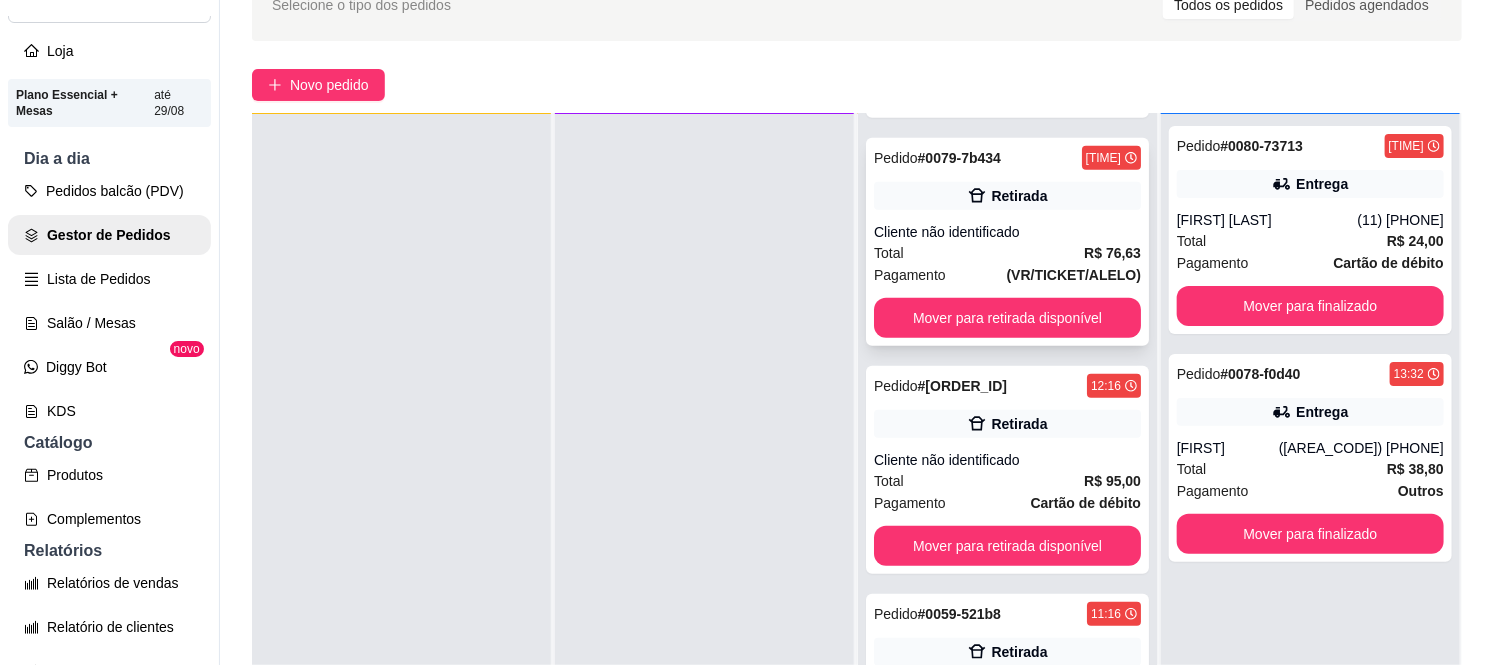 click on "Total R$ 76,63" at bounding box center [1007, 253] 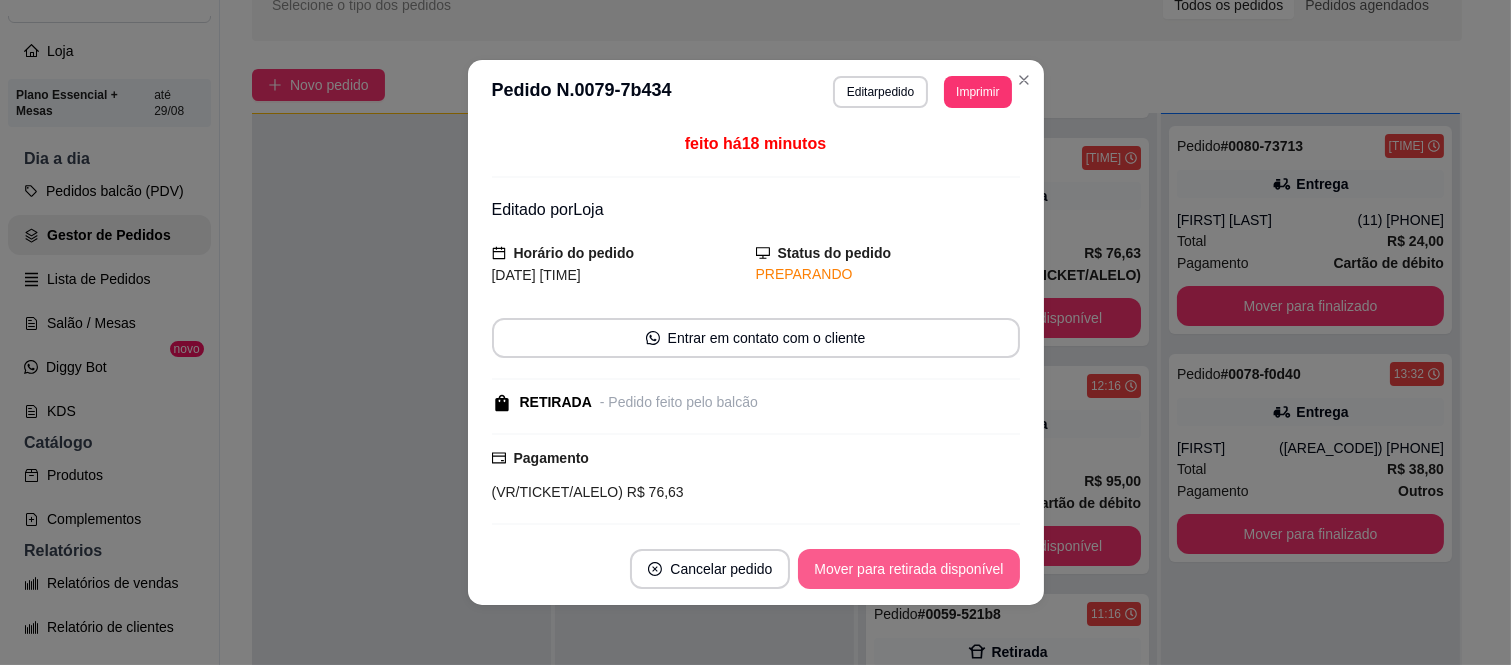 click on "Mover para retirada disponível" at bounding box center [908, 569] 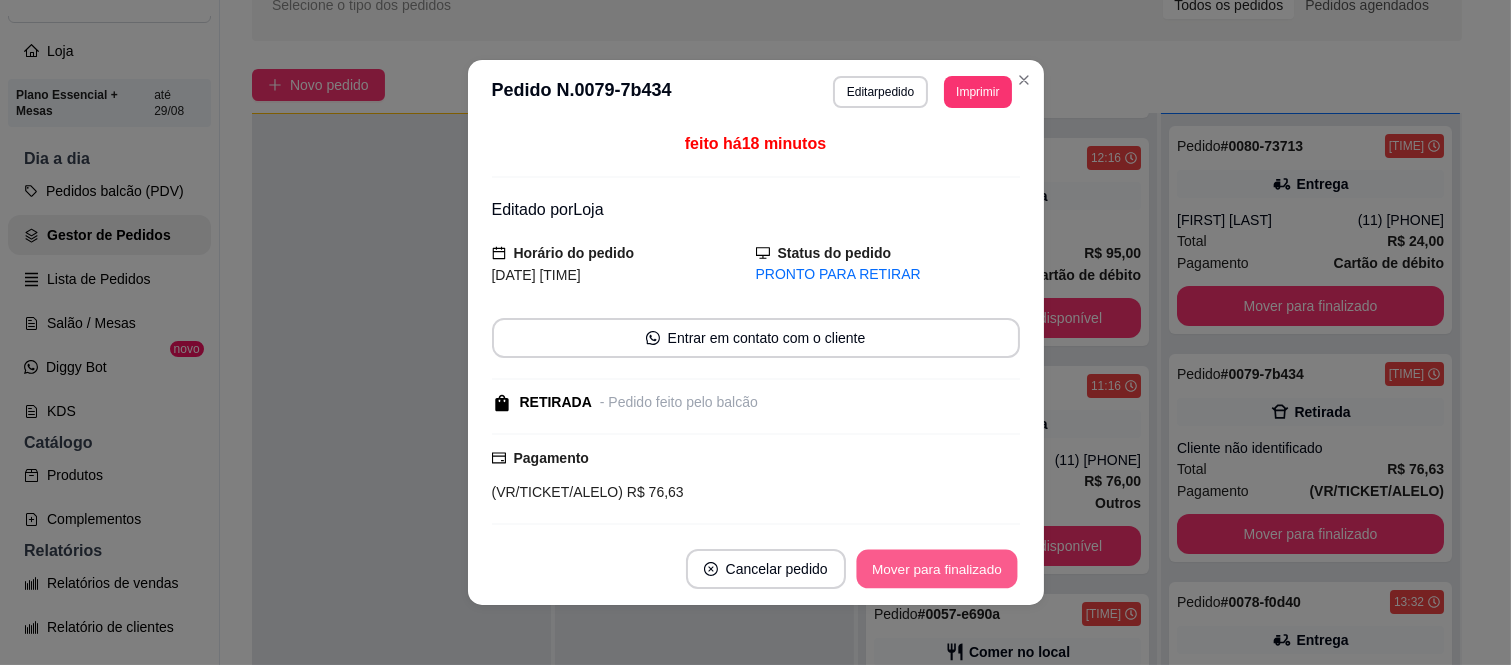 click on "Mover para finalizado" at bounding box center (936, 569) 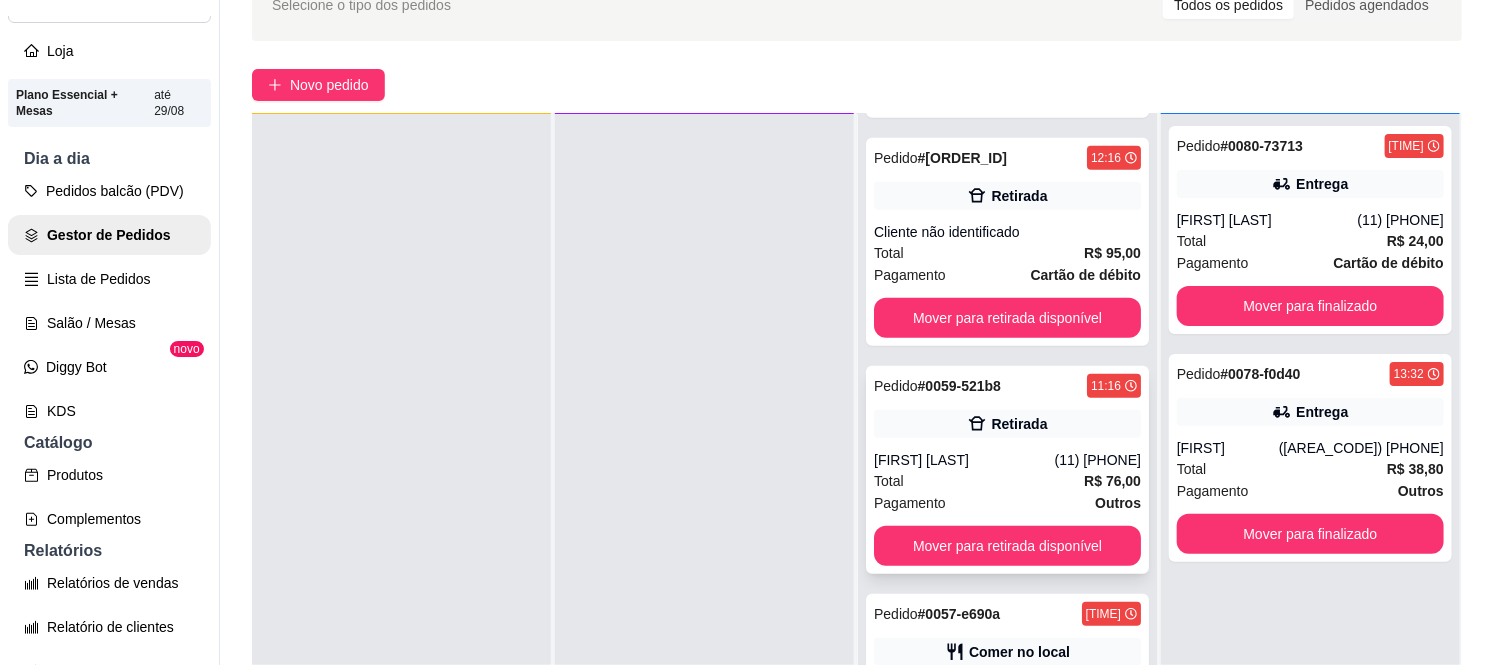 scroll, scrollTop: 494, scrollLeft: 0, axis: vertical 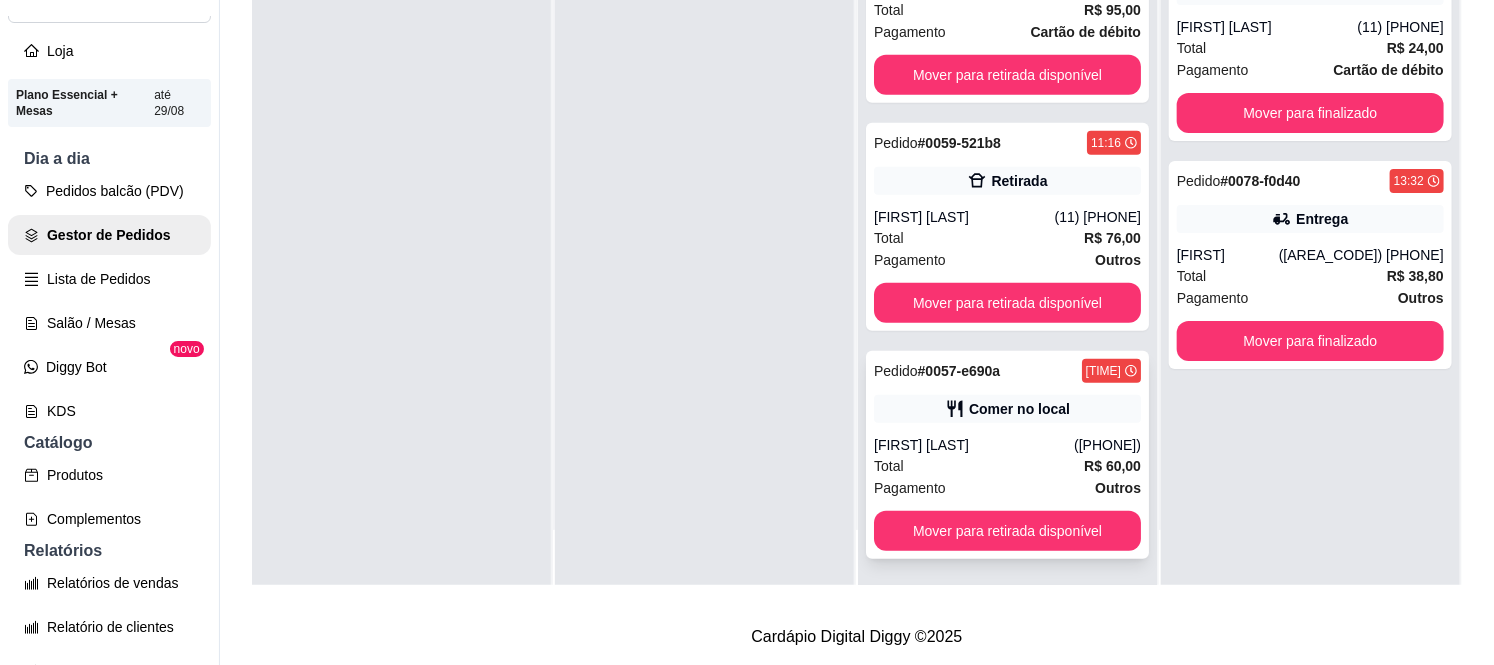 click on "Total R$ 60,00" at bounding box center (1007, 466) 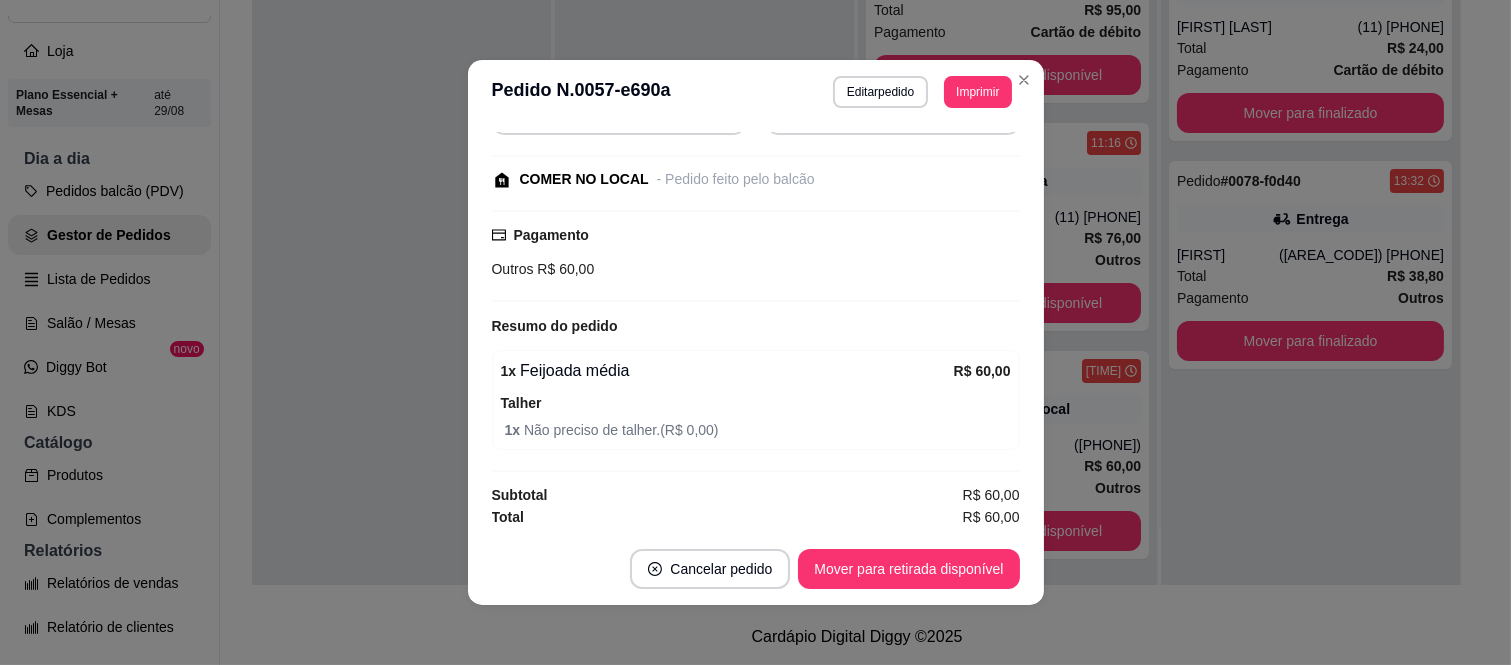 scroll, scrollTop: 227, scrollLeft: 0, axis: vertical 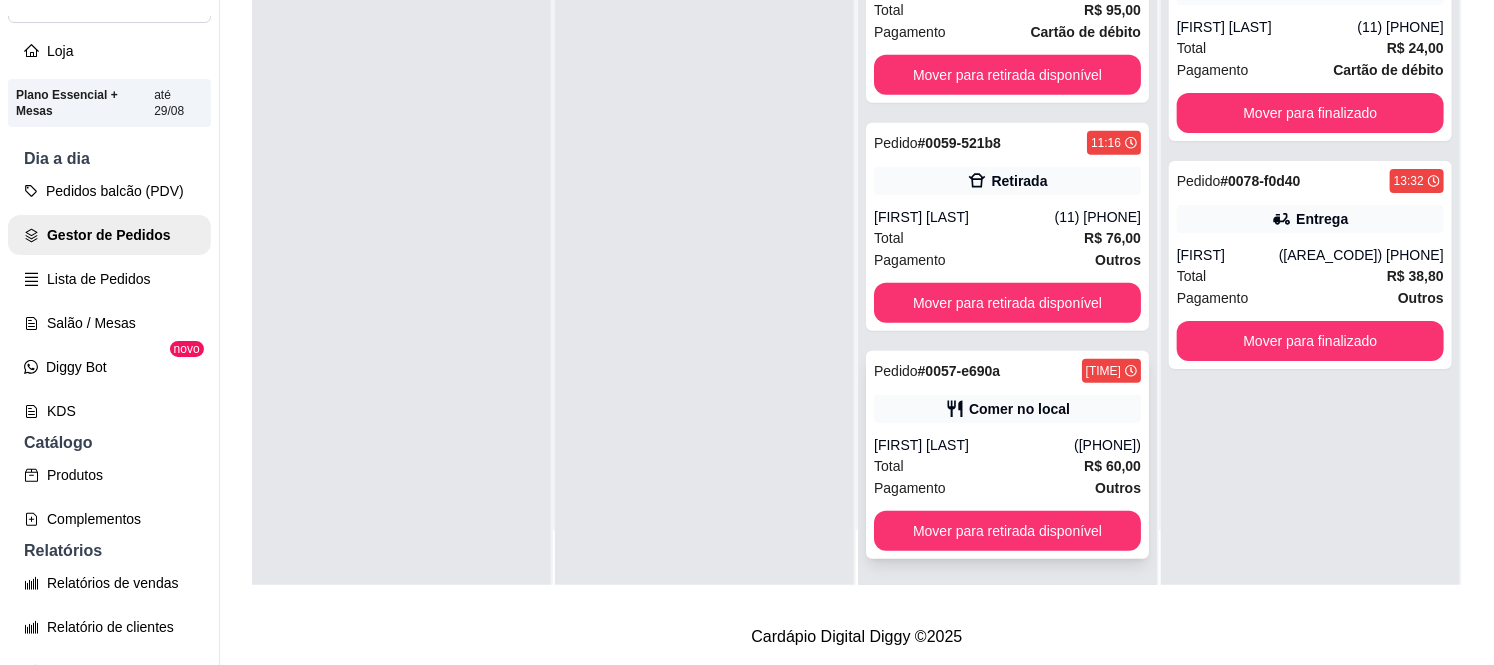 click on "[FIRST] [LAST]" at bounding box center (974, 445) 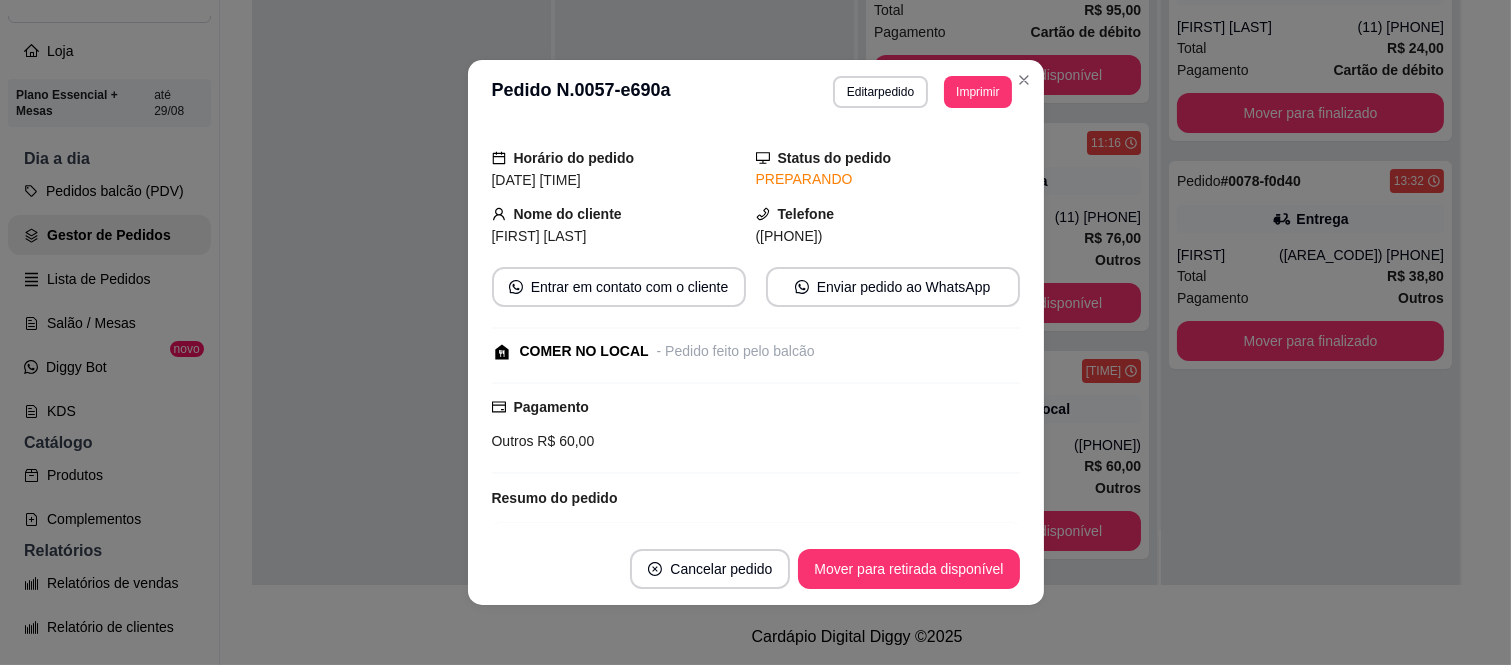 scroll, scrollTop: 0, scrollLeft: 0, axis: both 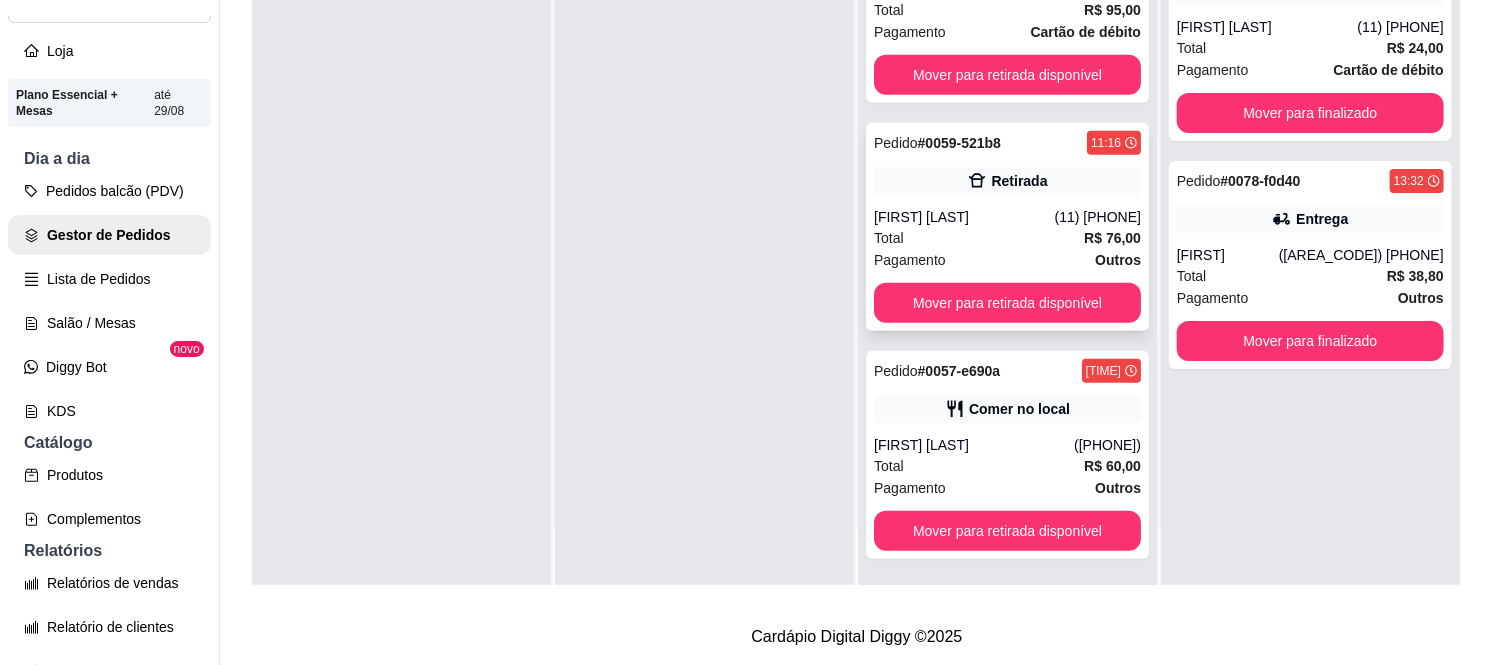 click on "Pedido  # 0059-521b8 [TIME] Retirada [FIRST] [LAST] ([PHONE]) Total R$ 76,00 Pagamento Outros Mover para retirada disponível" at bounding box center [1007, 227] 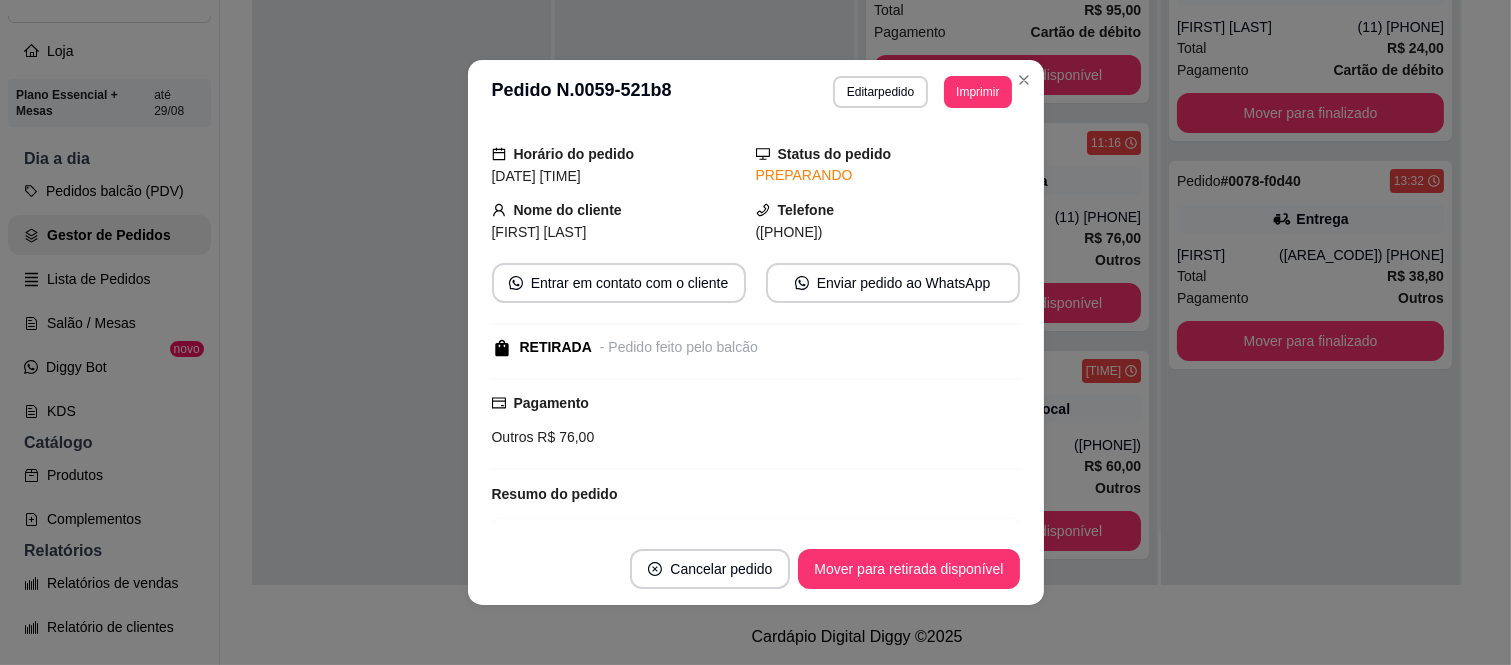 scroll, scrollTop: 222, scrollLeft: 0, axis: vertical 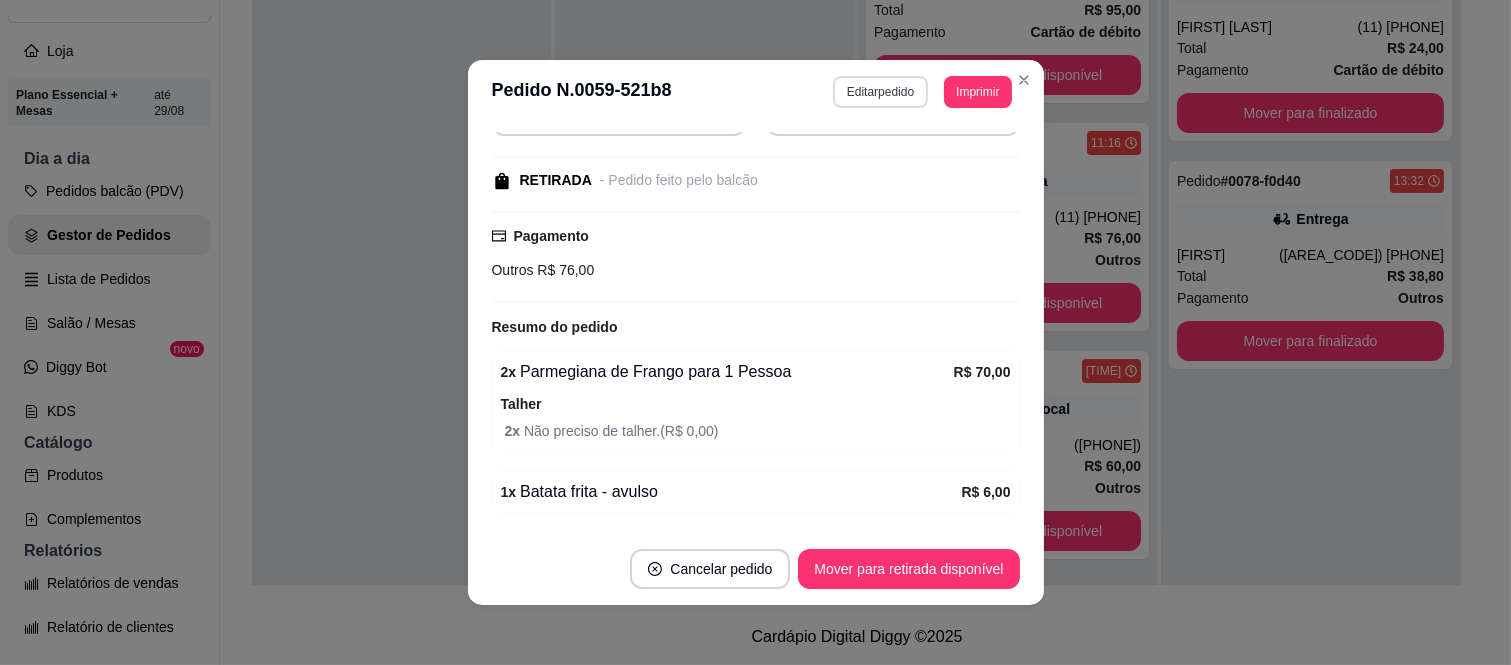 click on "Editar  pedido" at bounding box center (880, 92) 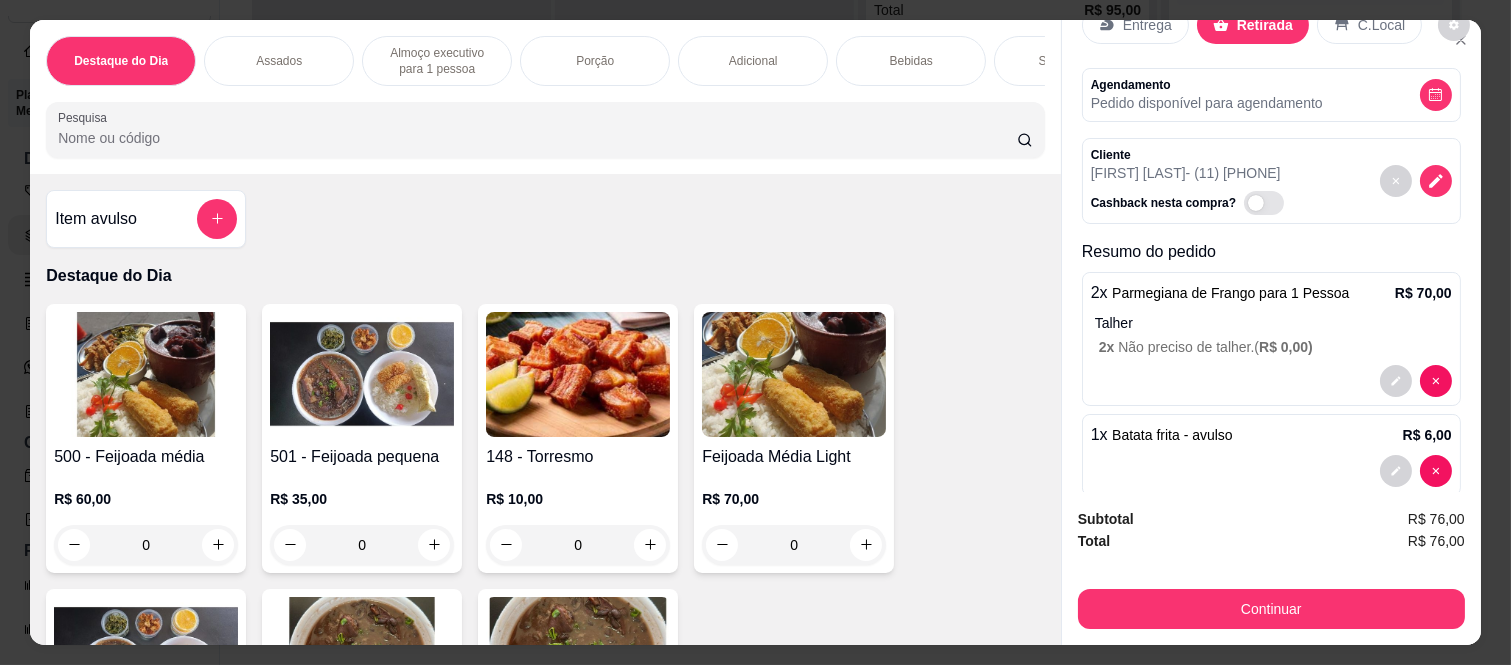 scroll, scrollTop: 90, scrollLeft: 0, axis: vertical 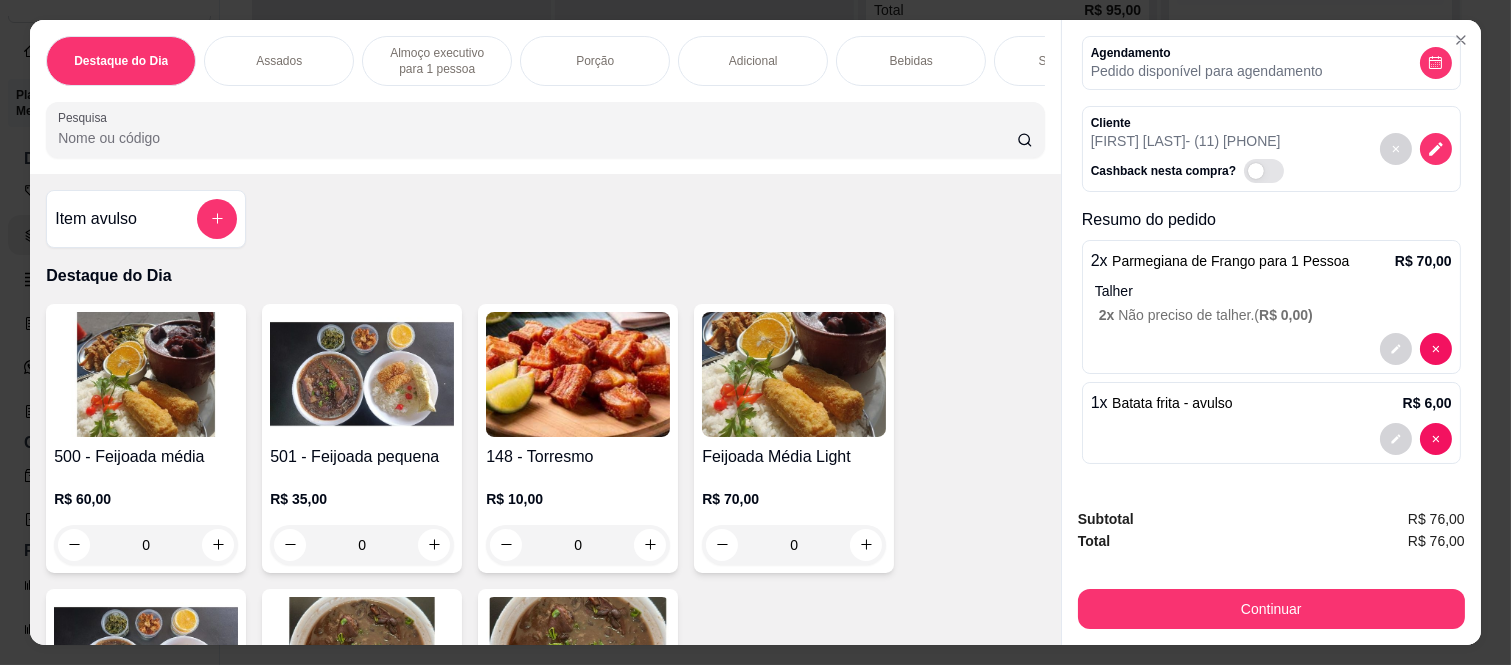 click on "Bebidas" at bounding box center [911, 61] 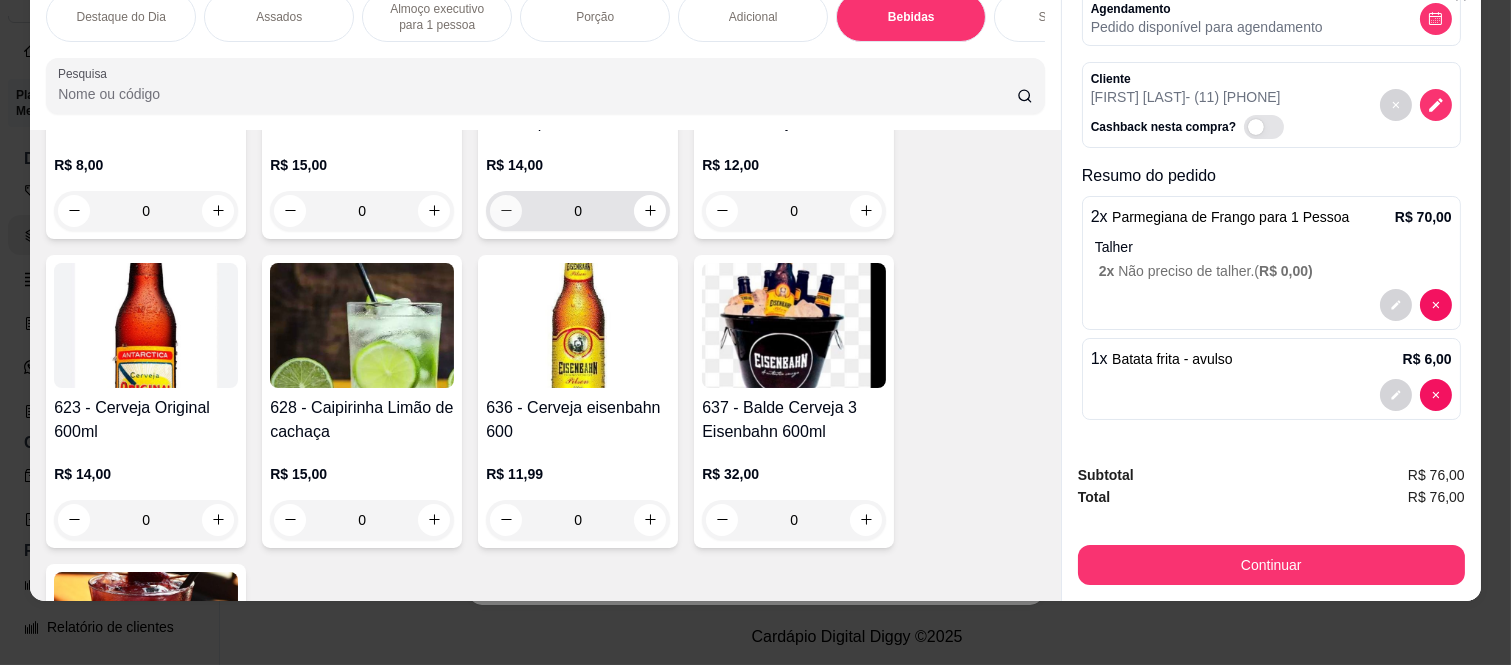 scroll, scrollTop: 5750, scrollLeft: 0, axis: vertical 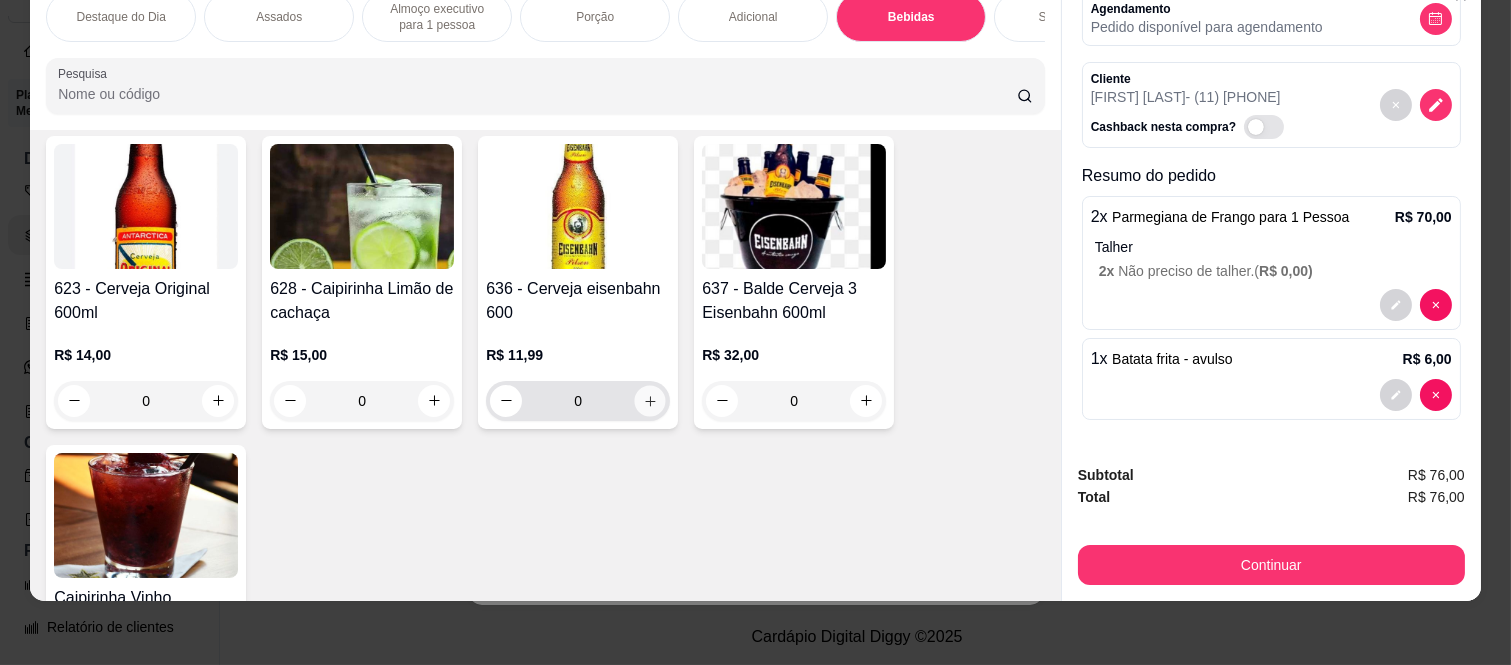click 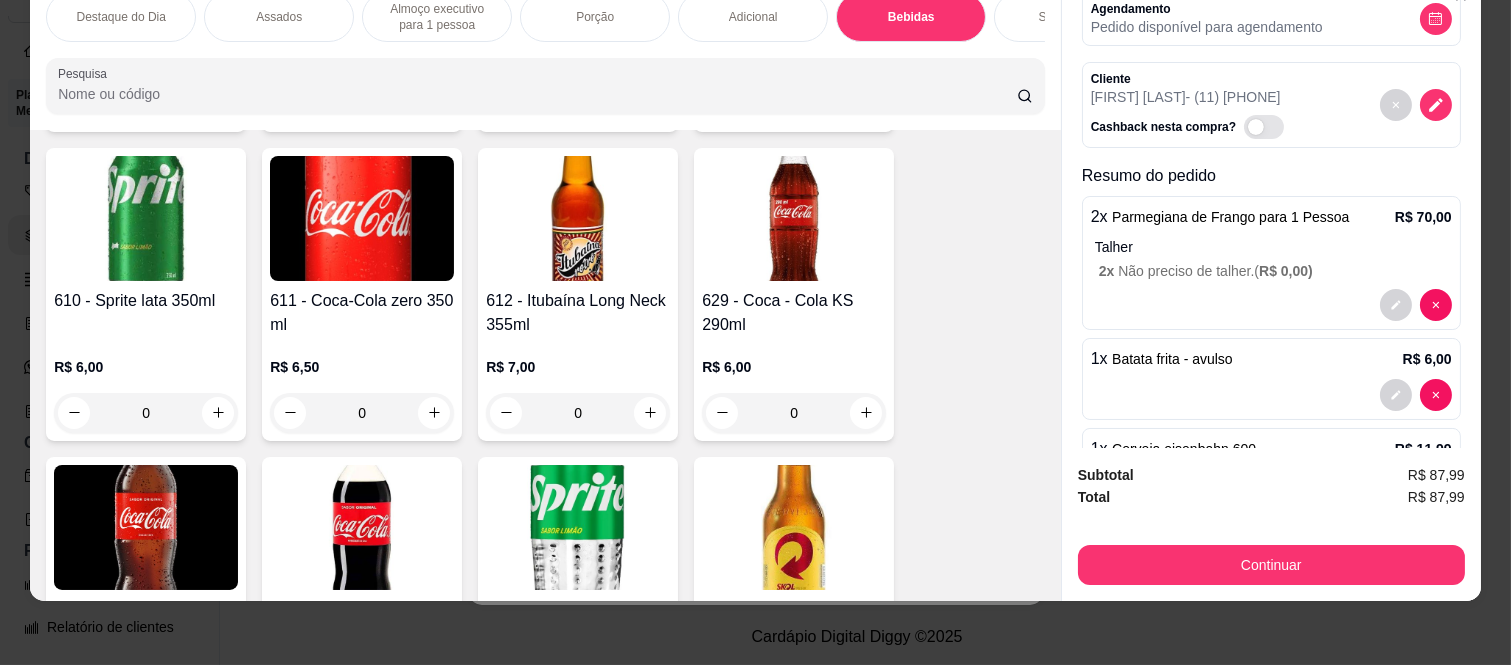 scroll, scrollTop: 5083, scrollLeft: 0, axis: vertical 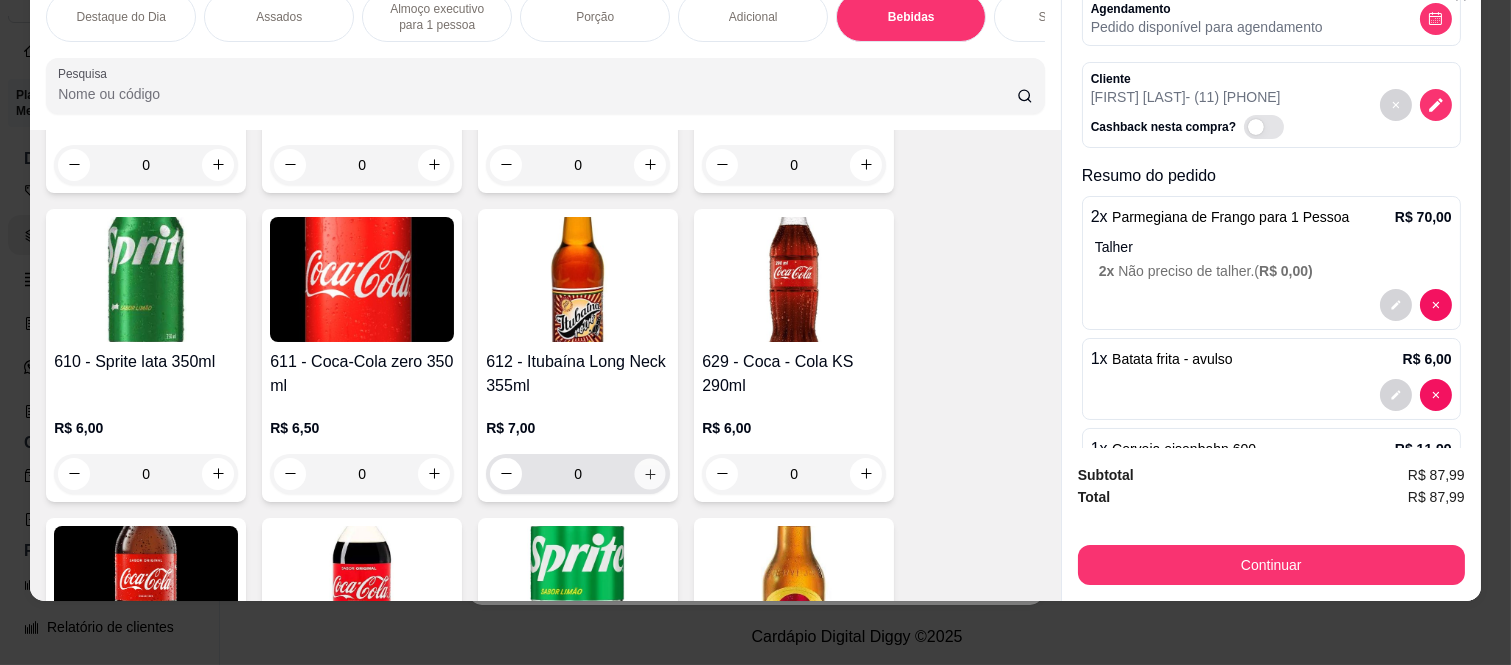 click 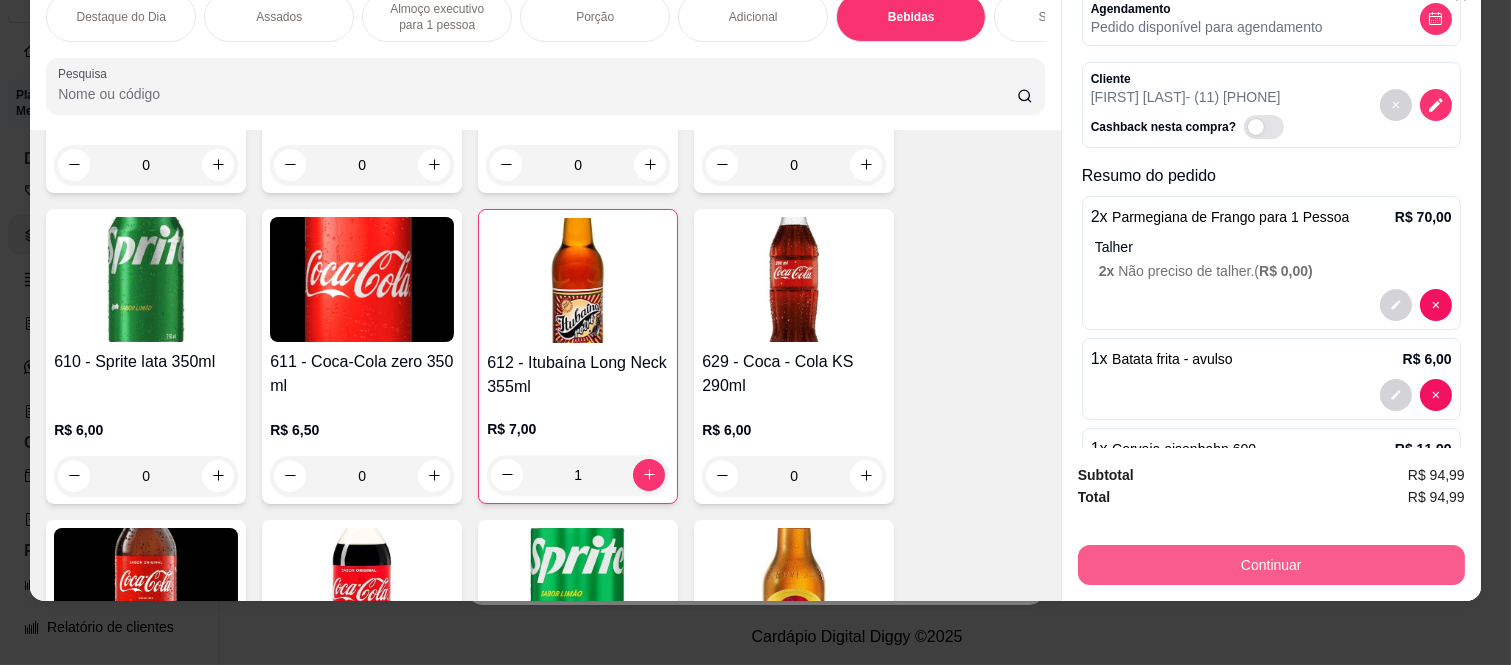 click on "Continuar" at bounding box center [1271, 565] 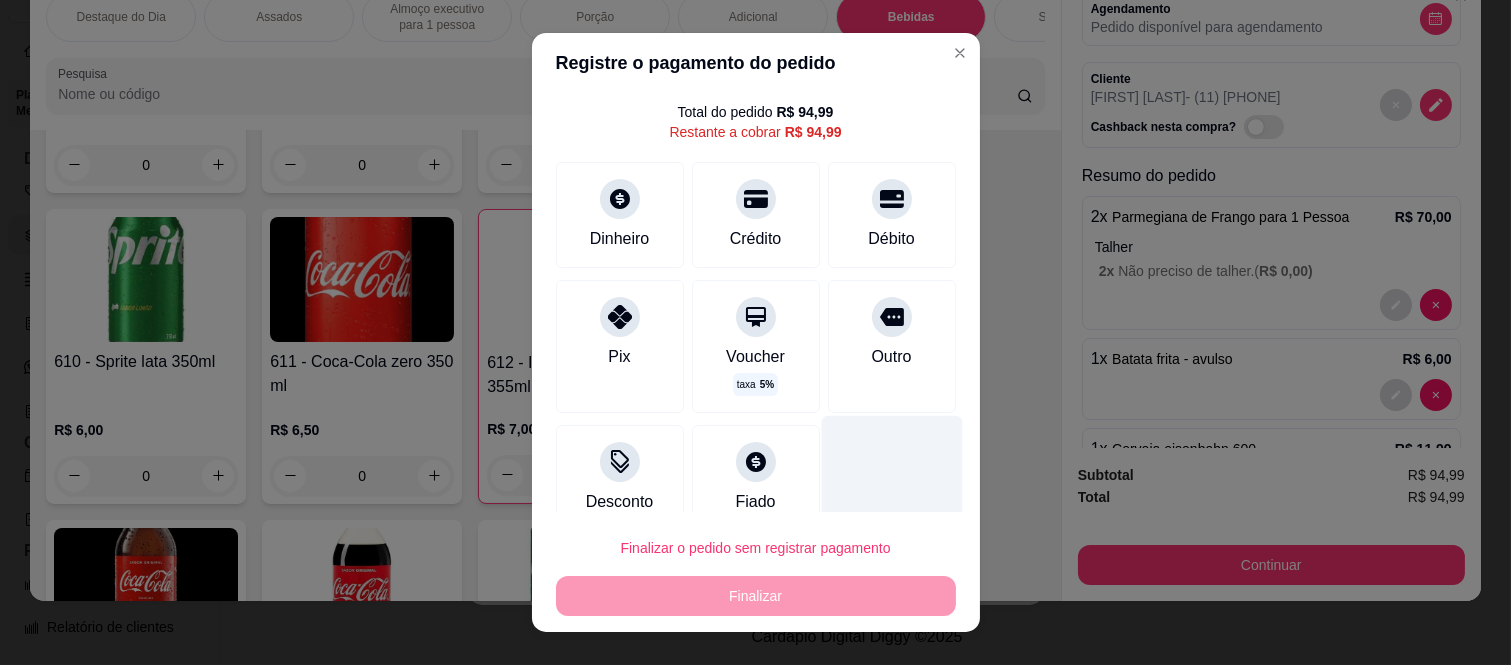 scroll, scrollTop: 78, scrollLeft: 0, axis: vertical 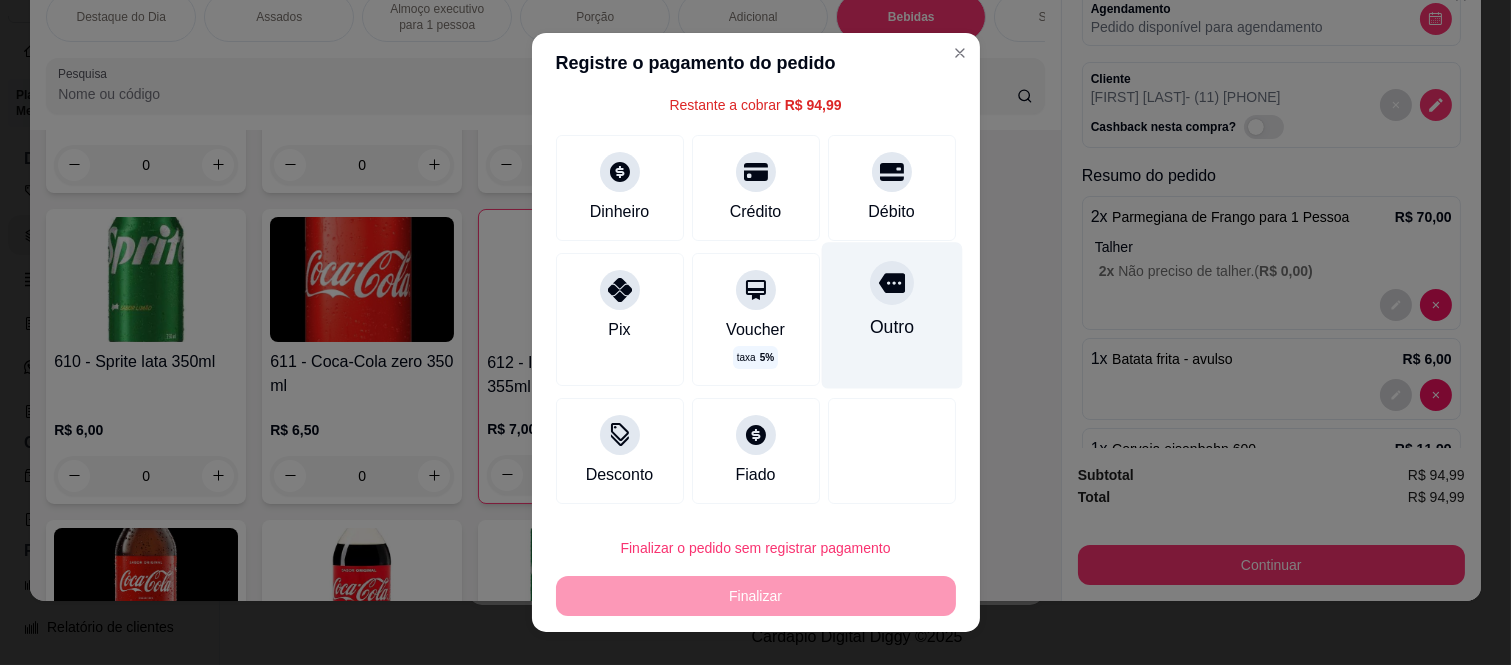 click at bounding box center [892, 283] 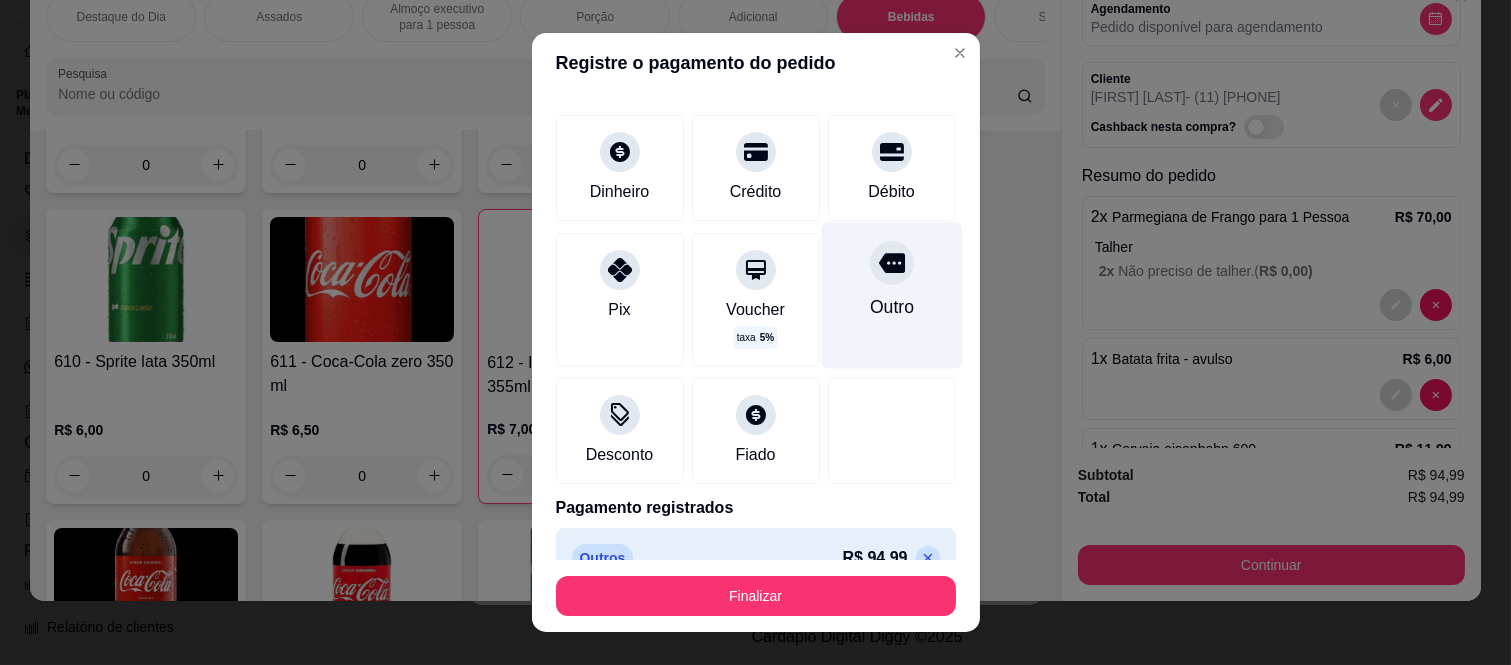 scroll, scrollTop: 114, scrollLeft: 0, axis: vertical 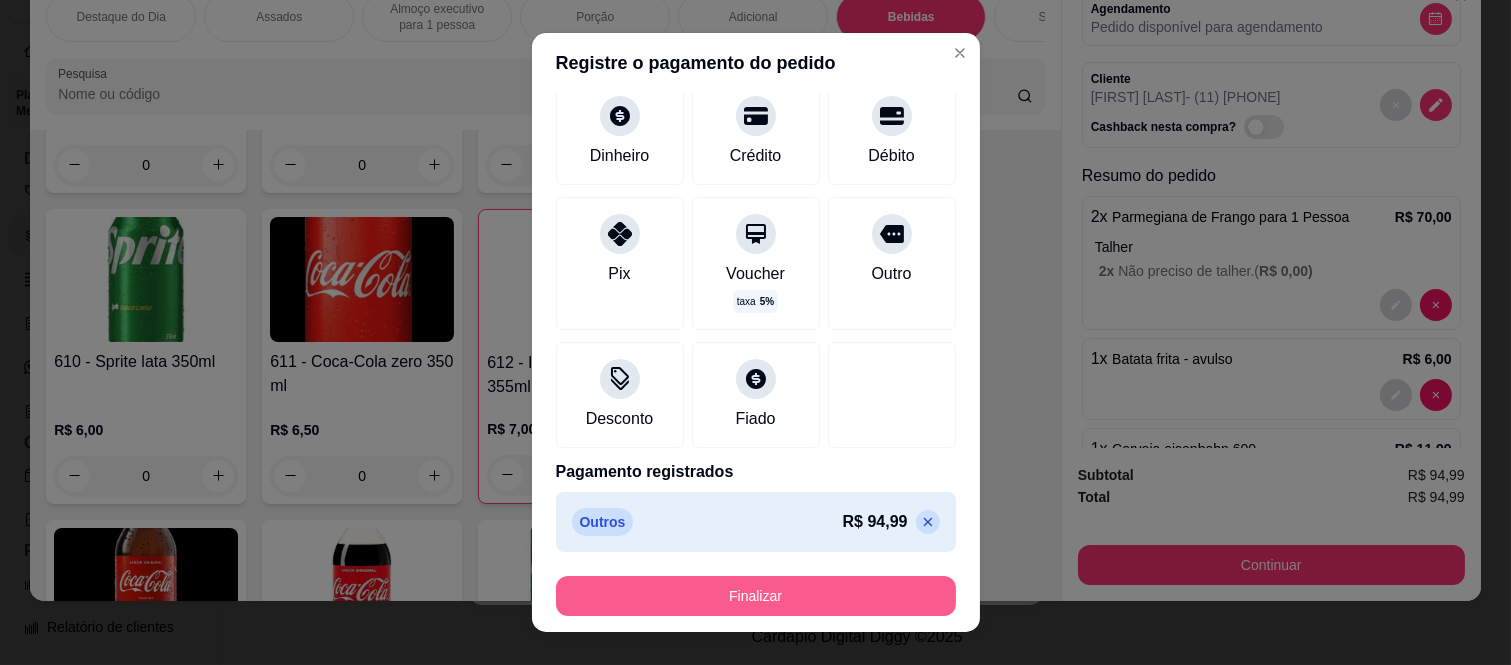 click on "Finalizar" at bounding box center (756, 596) 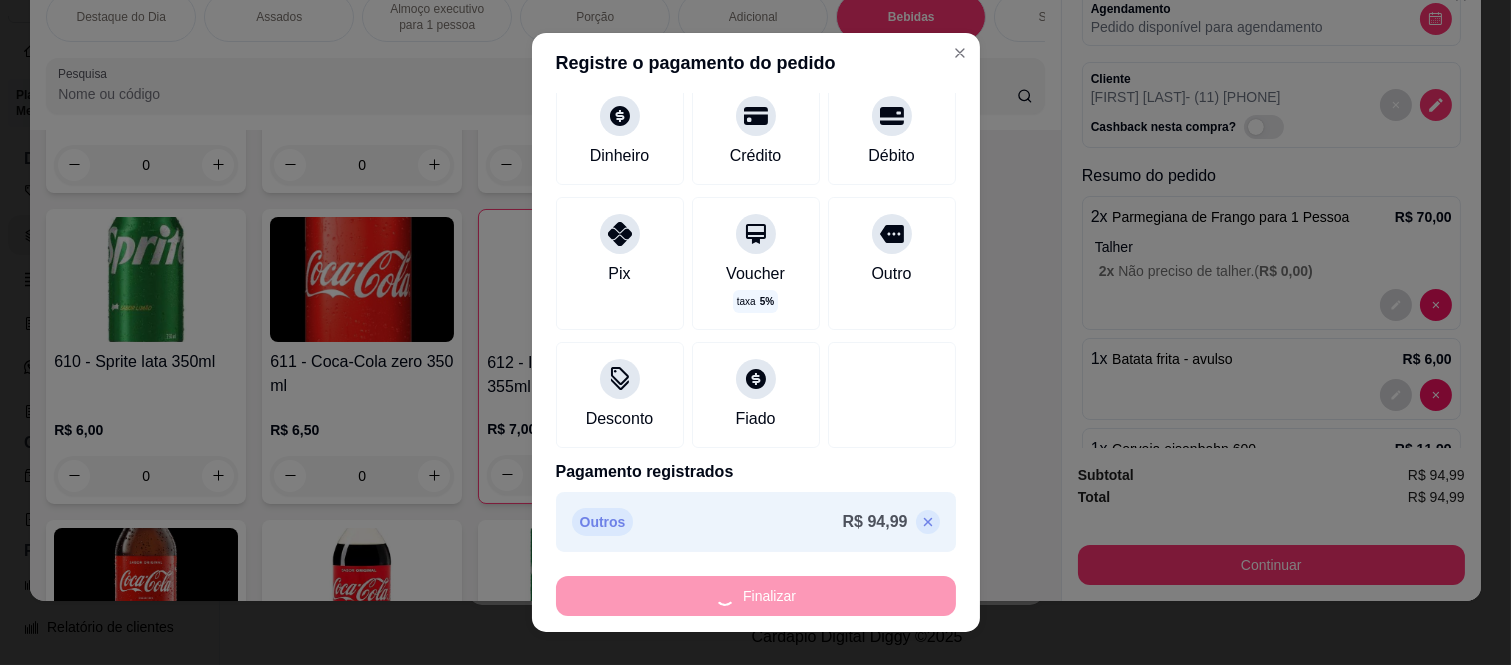 type on "0" 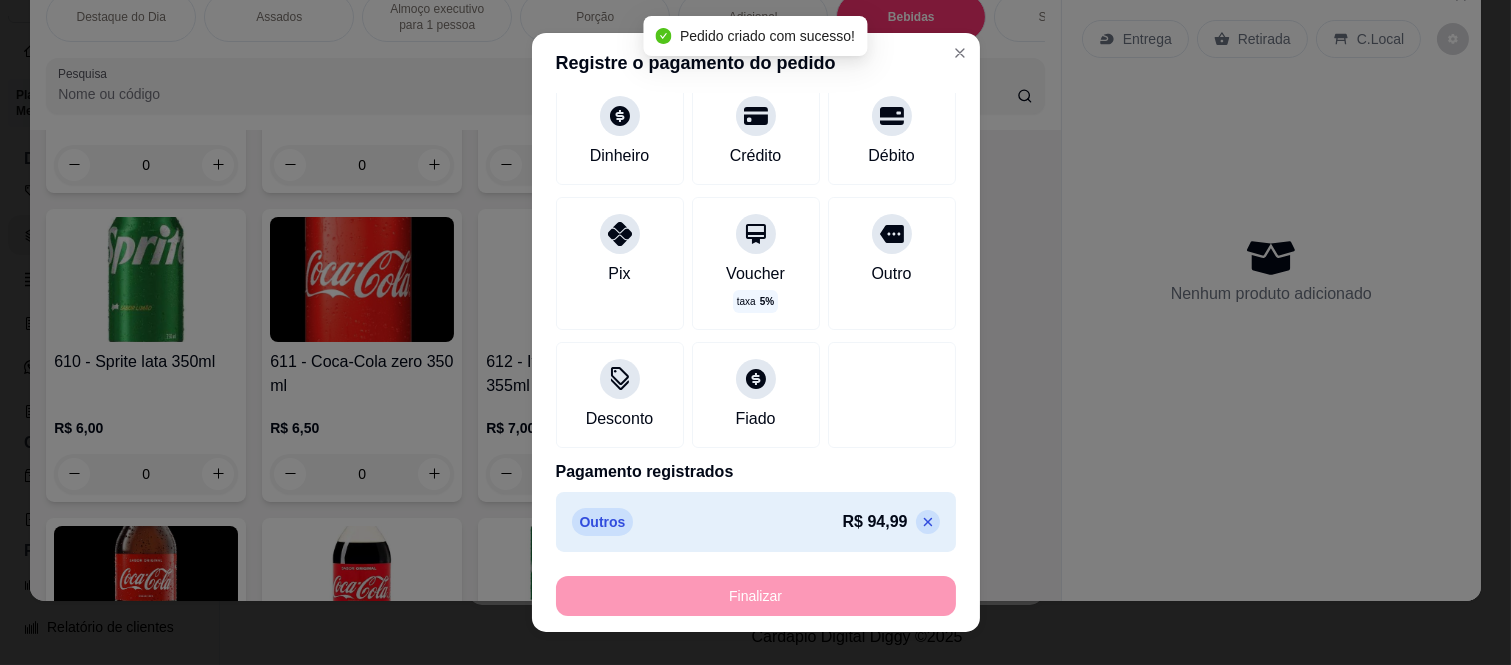 scroll, scrollTop: 0, scrollLeft: 0, axis: both 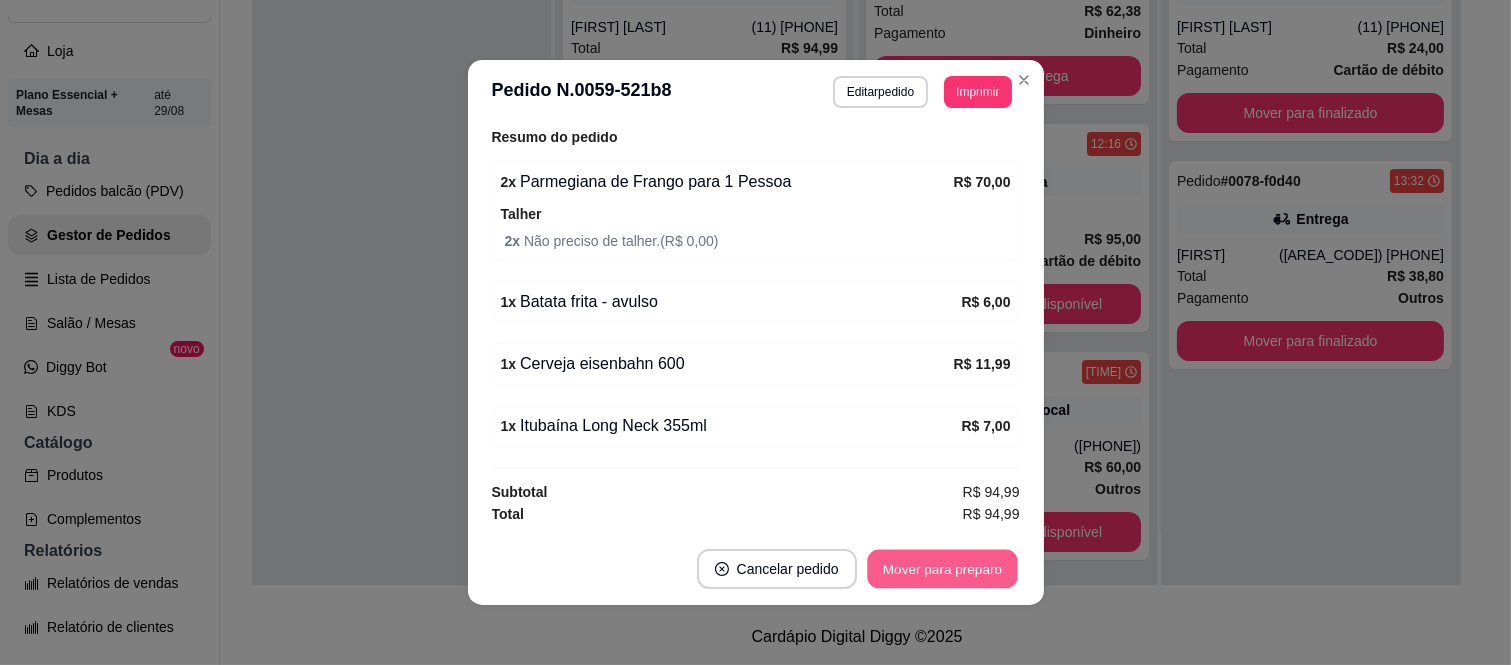 click on "Mover para preparo" at bounding box center [942, 569] 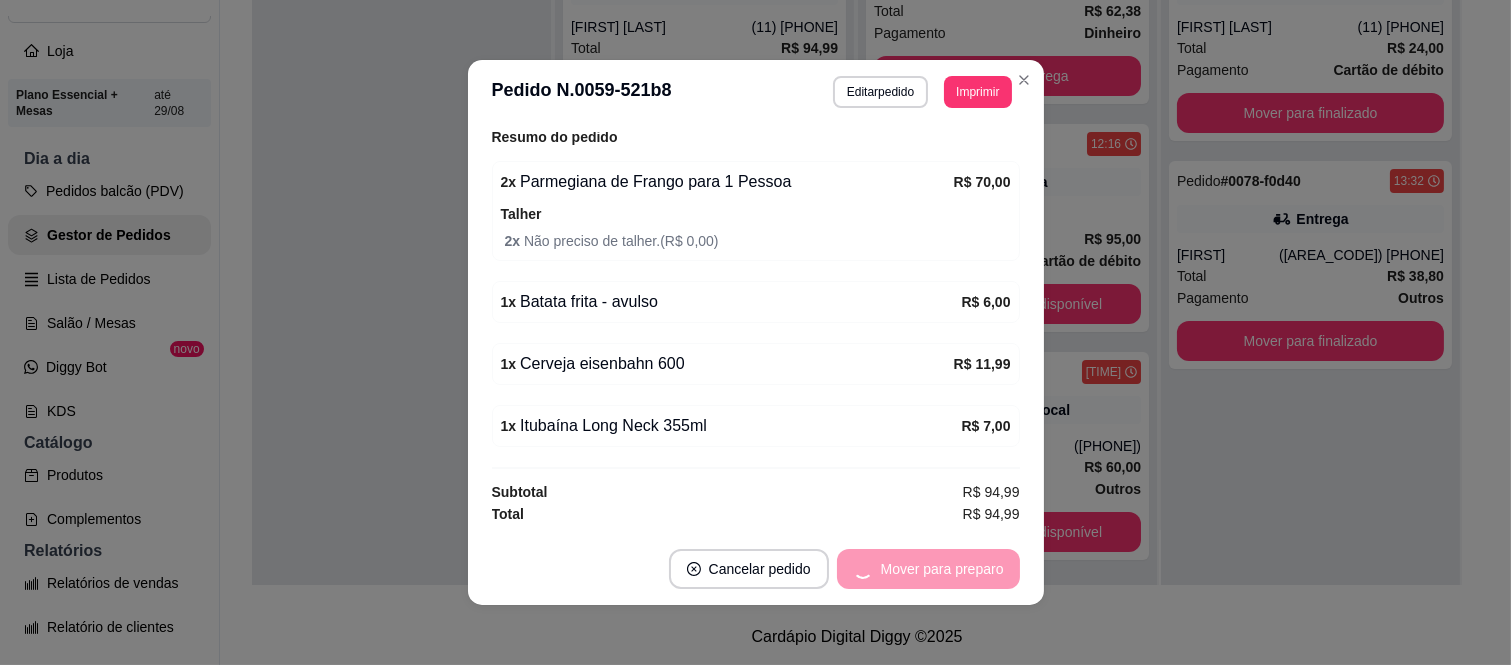 scroll, scrollTop: 494, scrollLeft: 0, axis: vertical 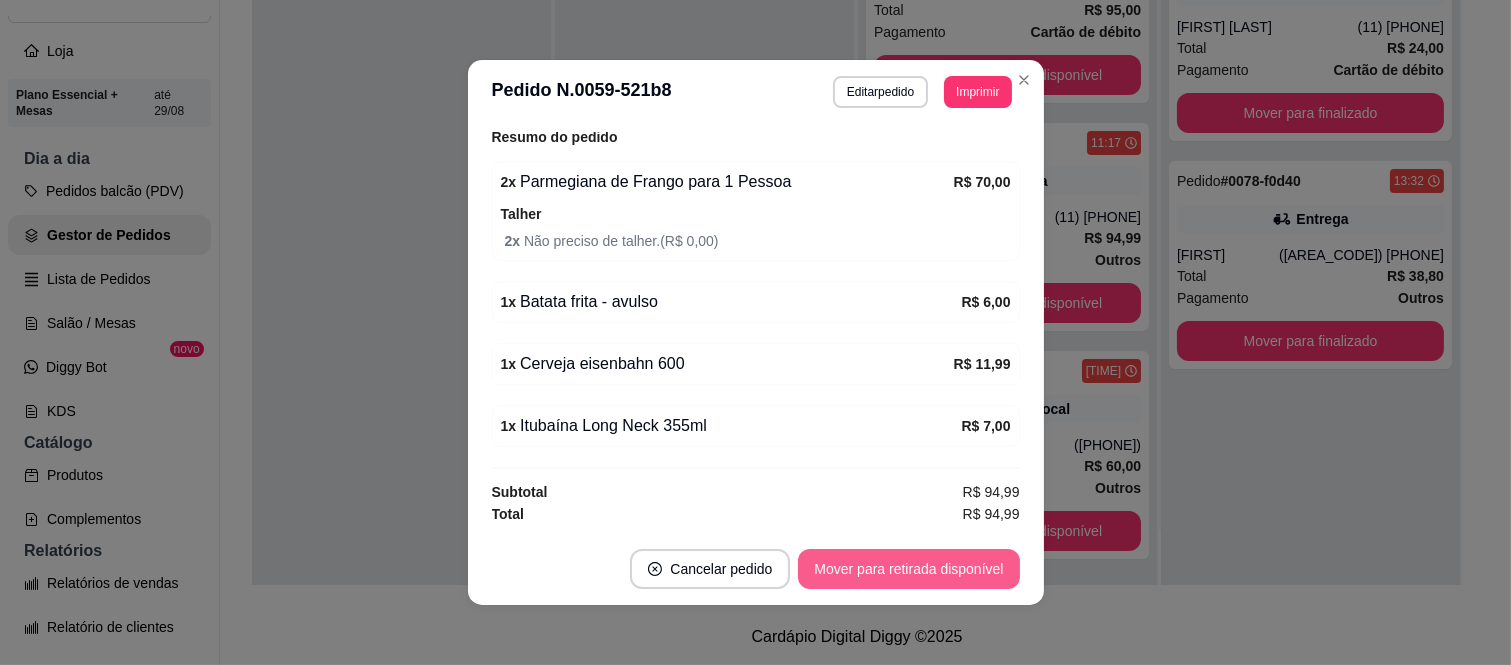 click on "Mover para retirada disponível" at bounding box center [908, 569] 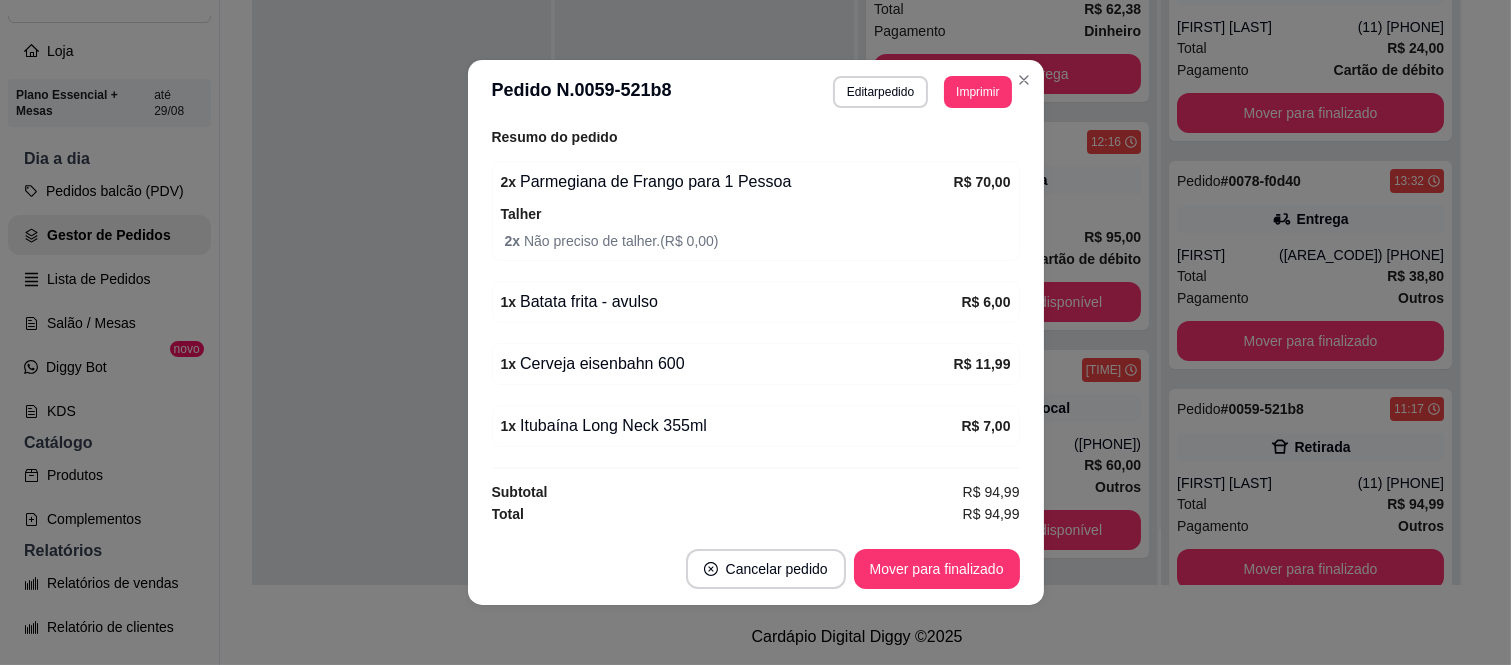 scroll, scrollTop: 265, scrollLeft: 0, axis: vertical 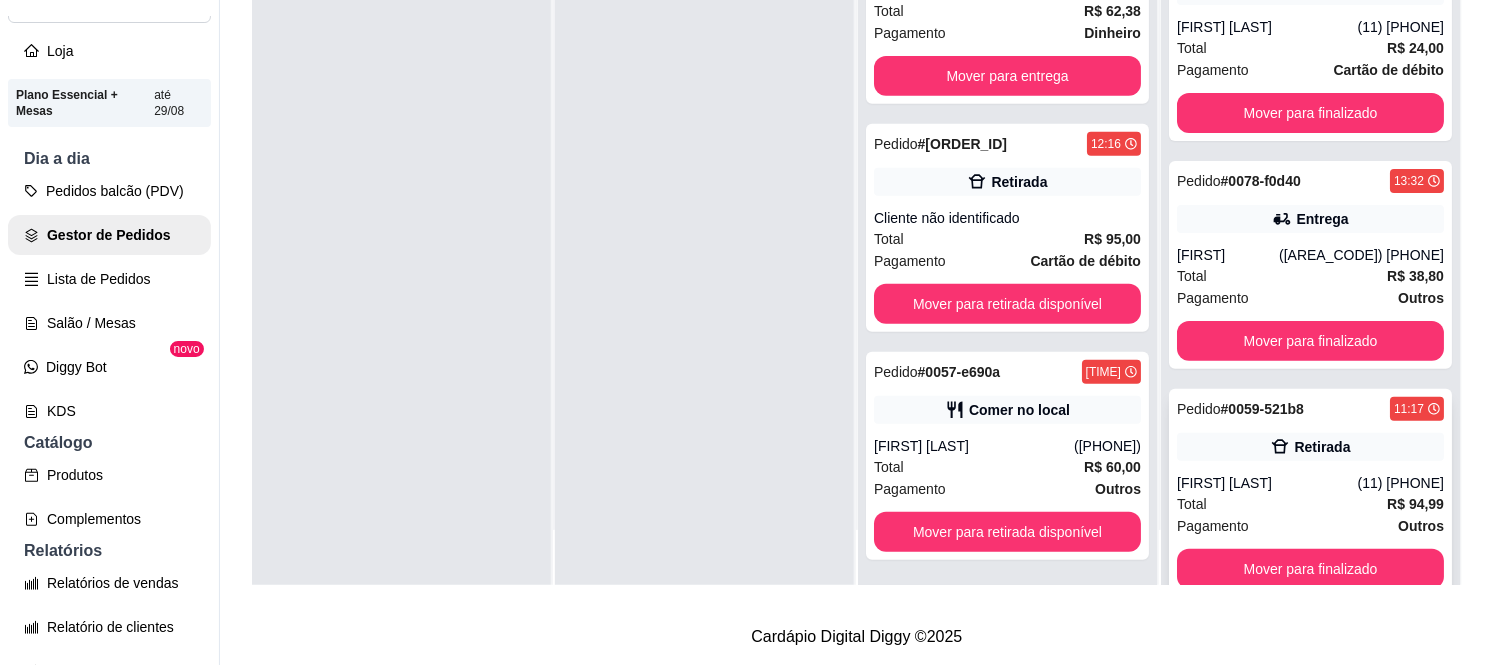 click on "Retirada" at bounding box center (1310, 447) 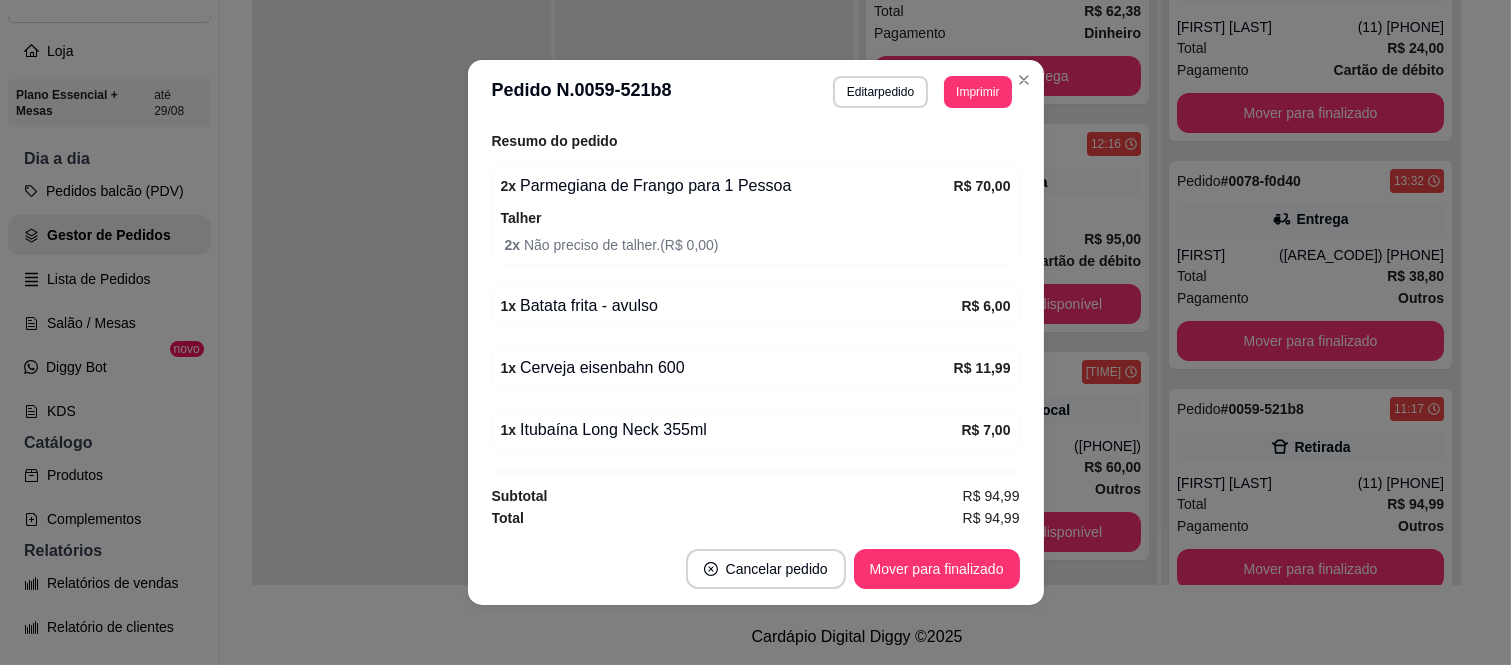 scroll, scrollTop: 458, scrollLeft: 0, axis: vertical 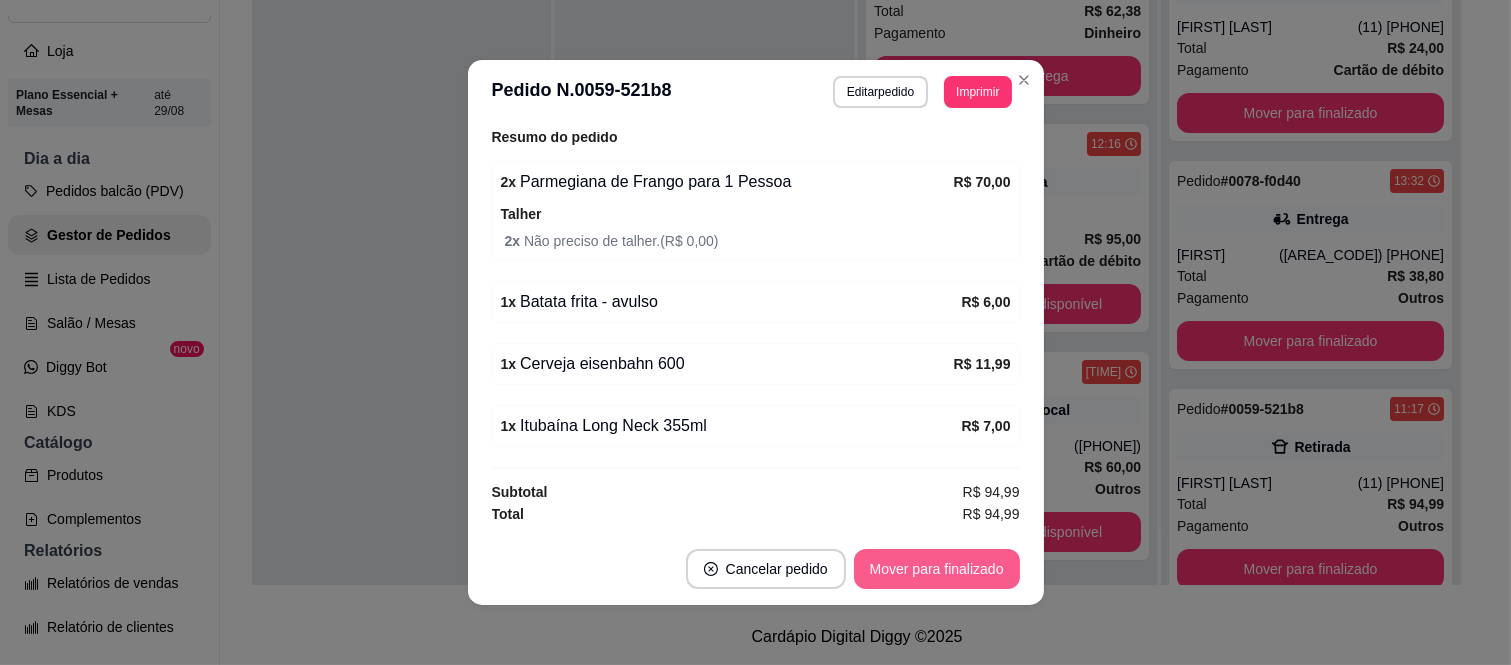 click on "Mover para finalizado" at bounding box center (937, 569) 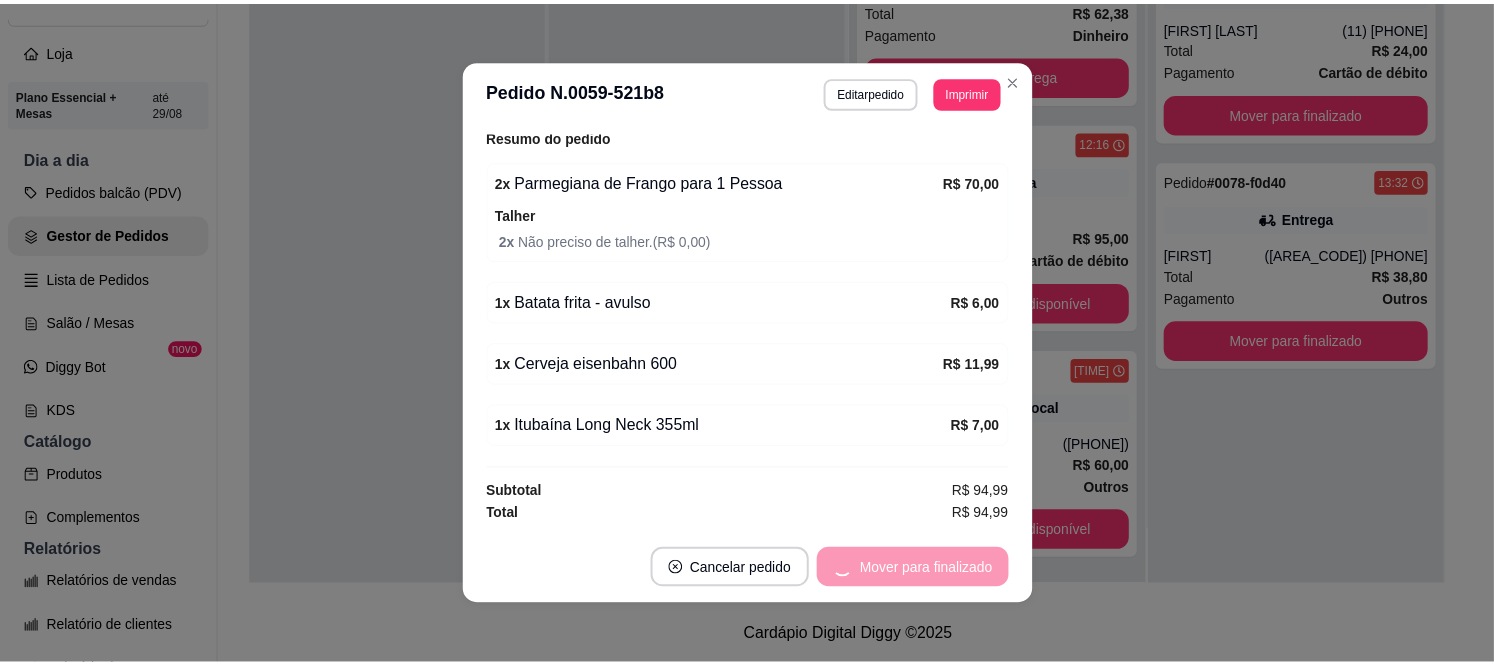 scroll, scrollTop: 393, scrollLeft: 0, axis: vertical 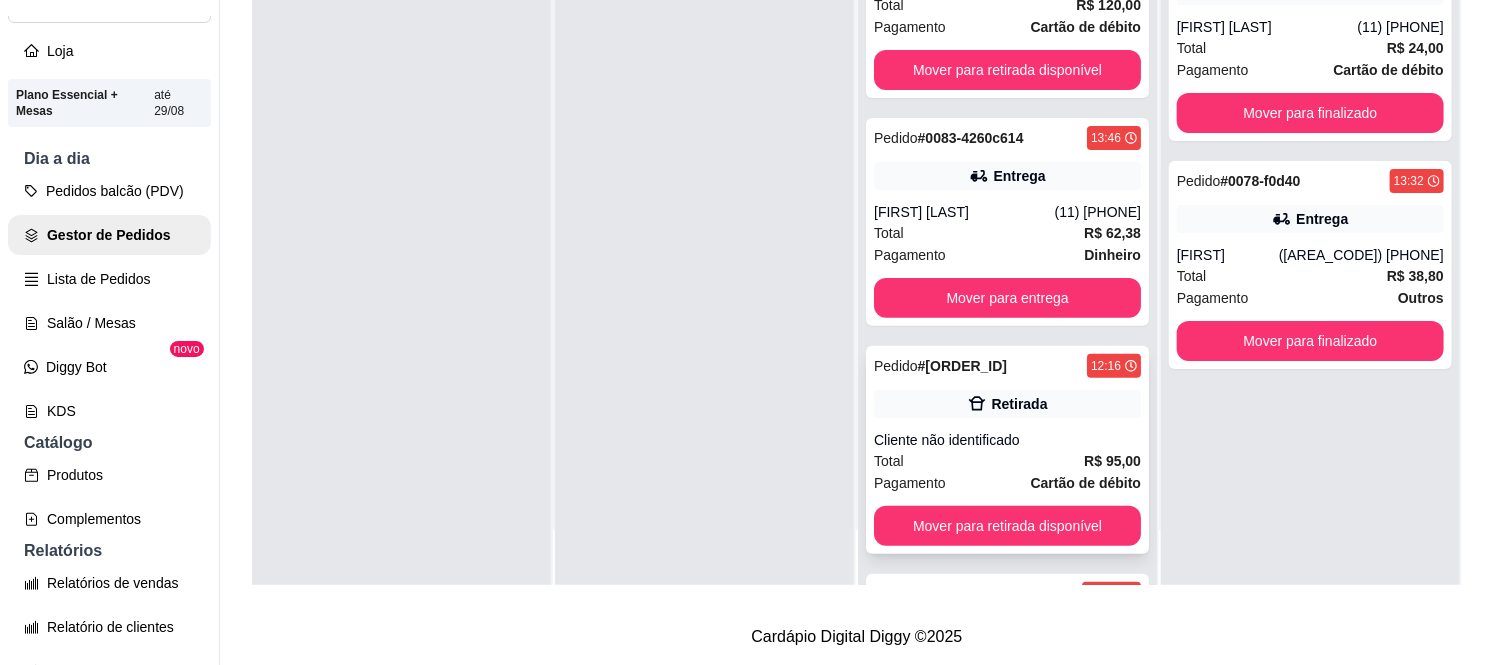 click on "Retirada" at bounding box center [1007, 404] 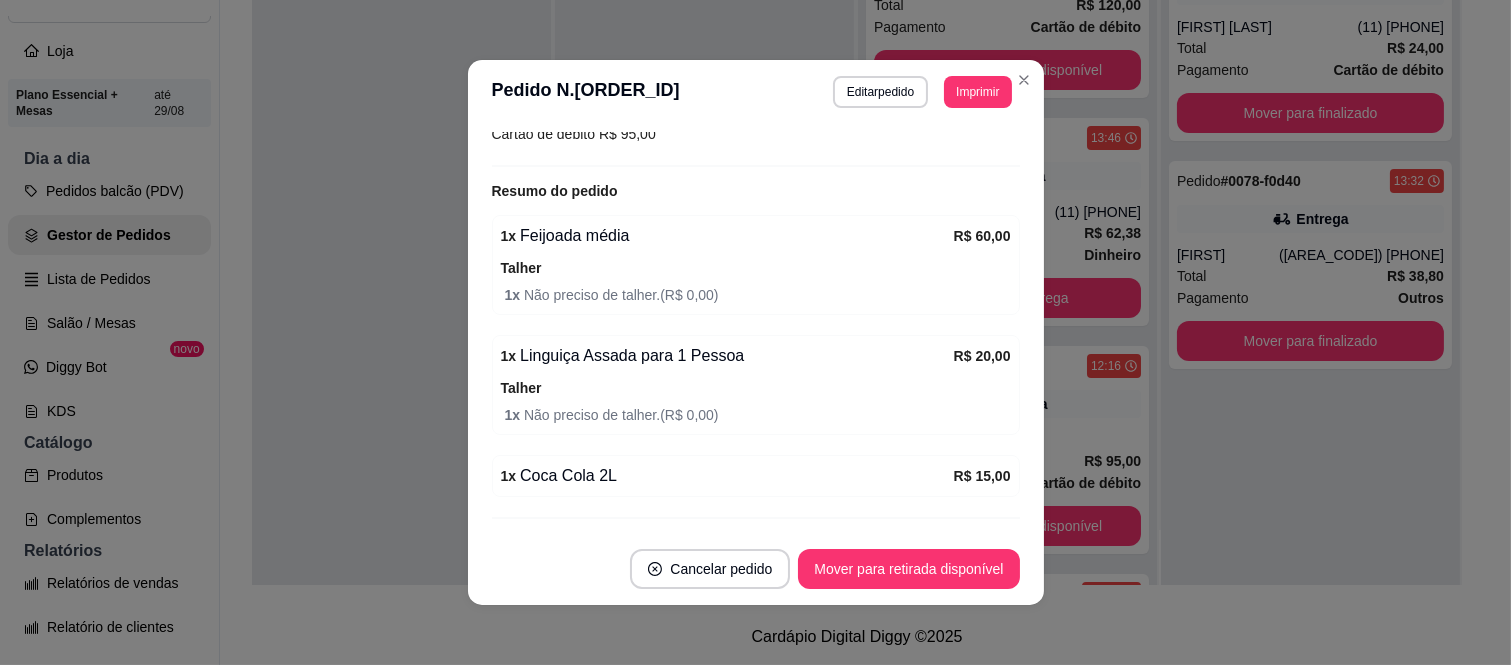 scroll, scrollTop: 366, scrollLeft: 0, axis: vertical 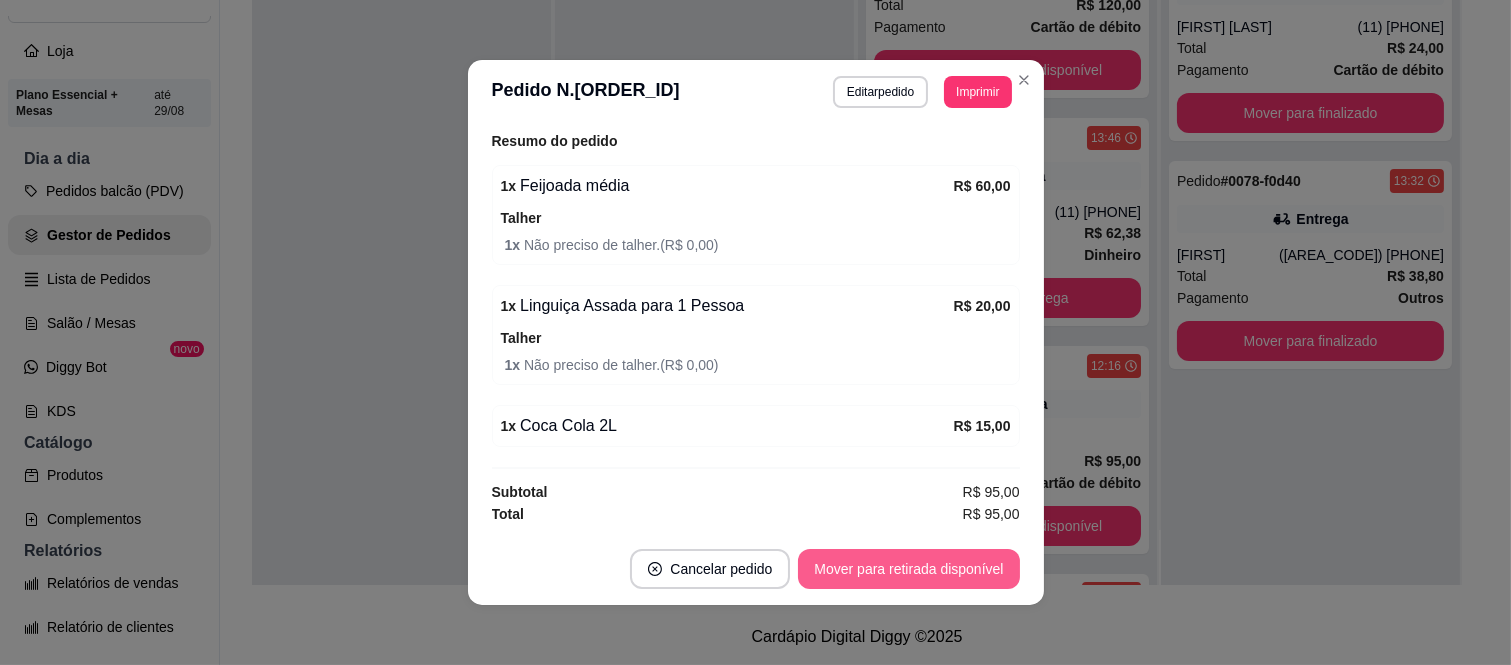 click on "Mover para retirada disponível" at bounding box center [908, 569] 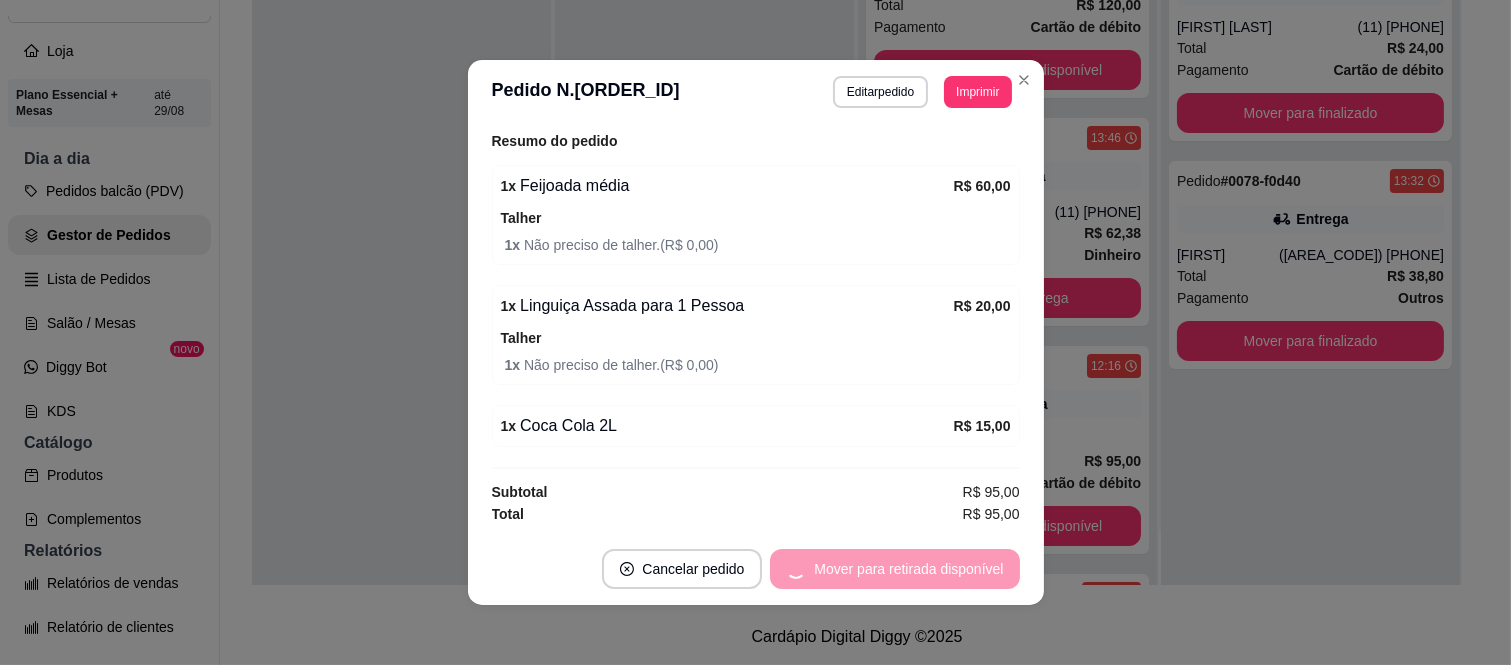 scroll, scrollTop: 37, scrollLeft: 0, axis: vertical 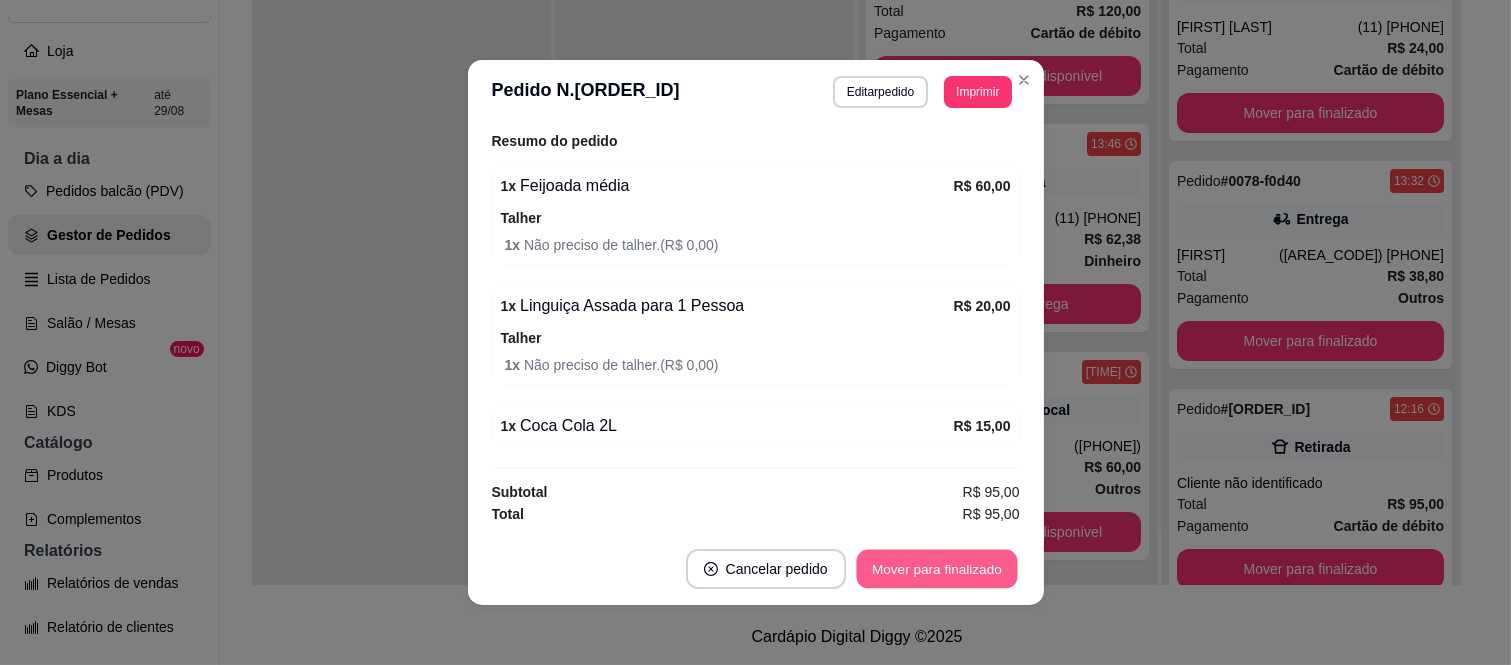 click on "Mover para finalizado" at bounding box center [936, 569] 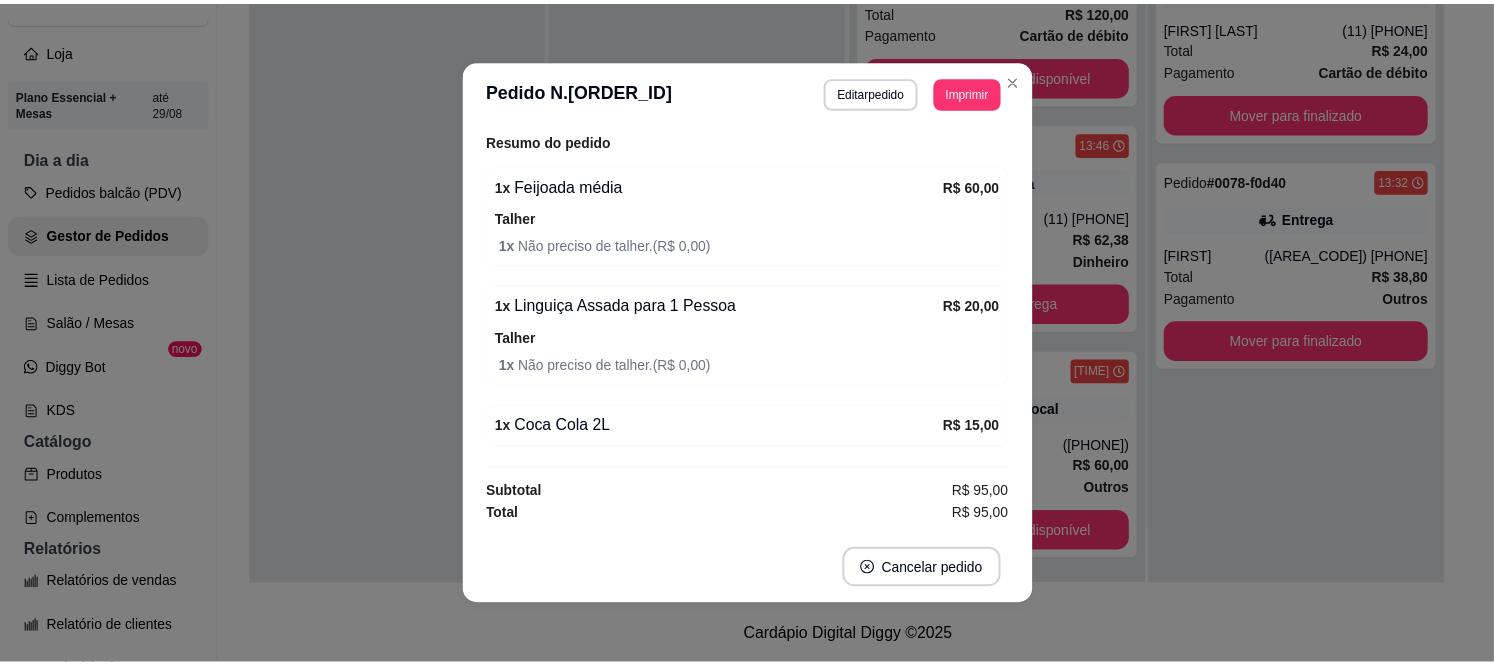 scroll, scrollTop: 280, scrollLeft: 0, axis: vertical 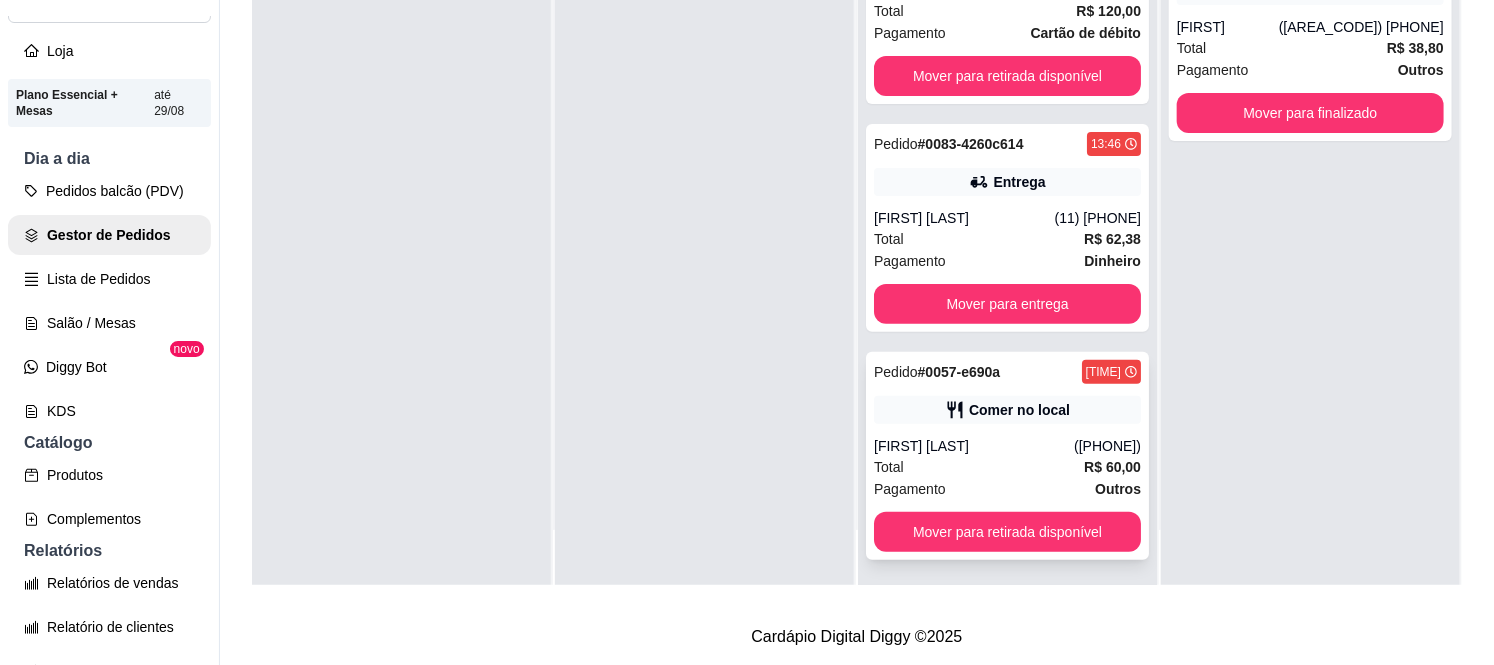 click on "Comer no local" at bounding box center [1019, 410] 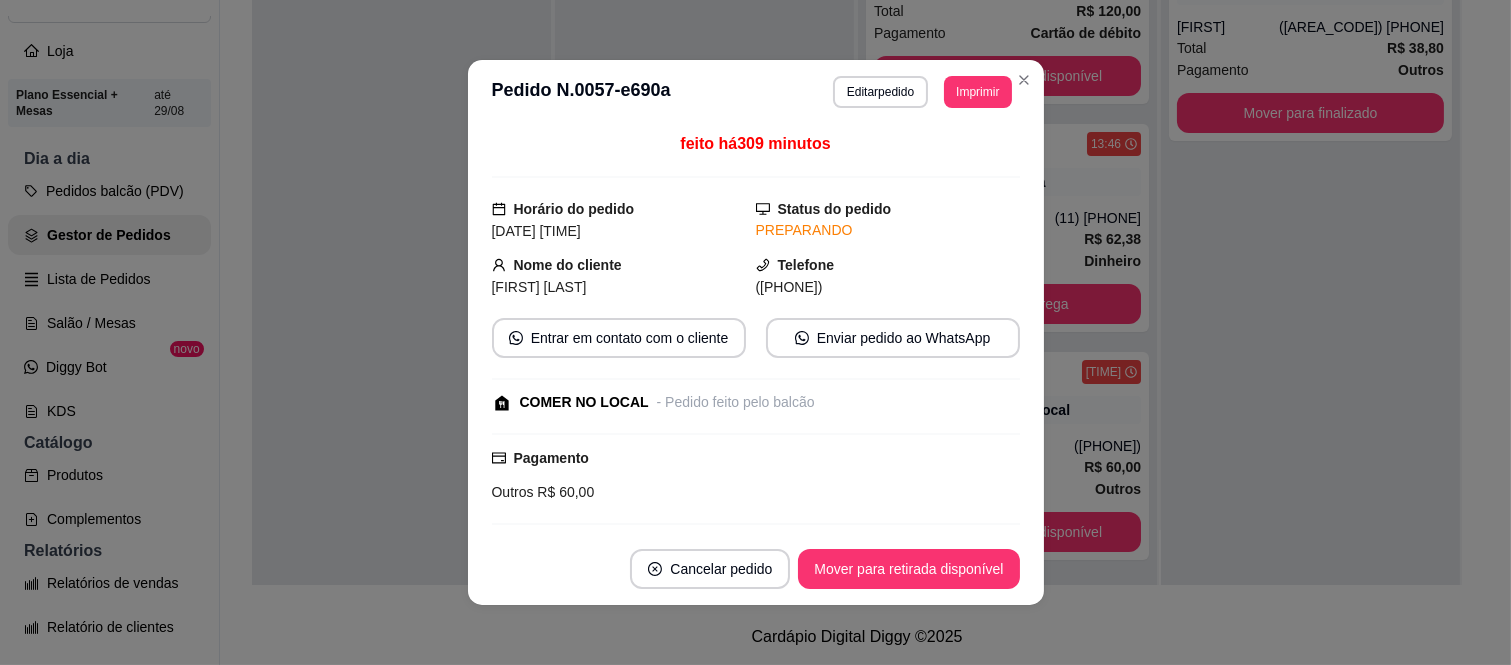 scroll, scrollTop: 227, scrollLeft: 0, axis: vertical 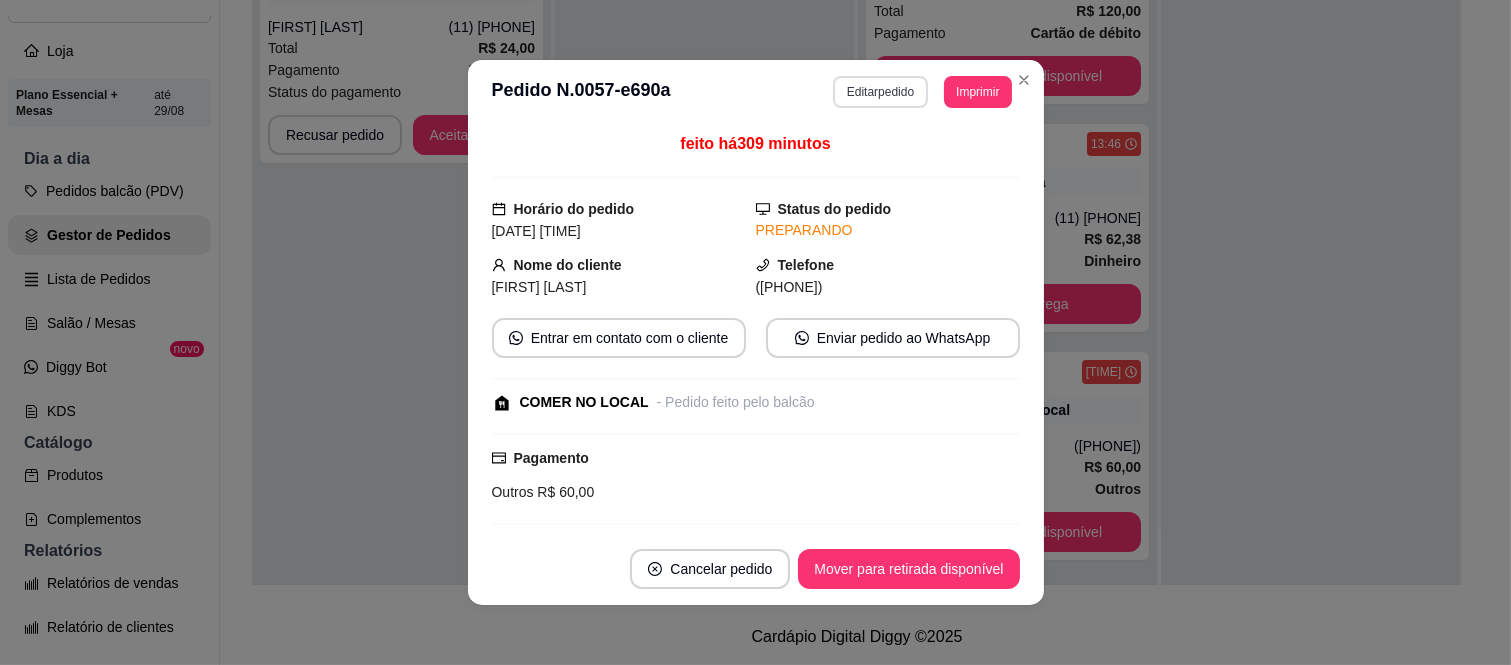 click on "Editar  pedido" at bounding box center (880, 92) 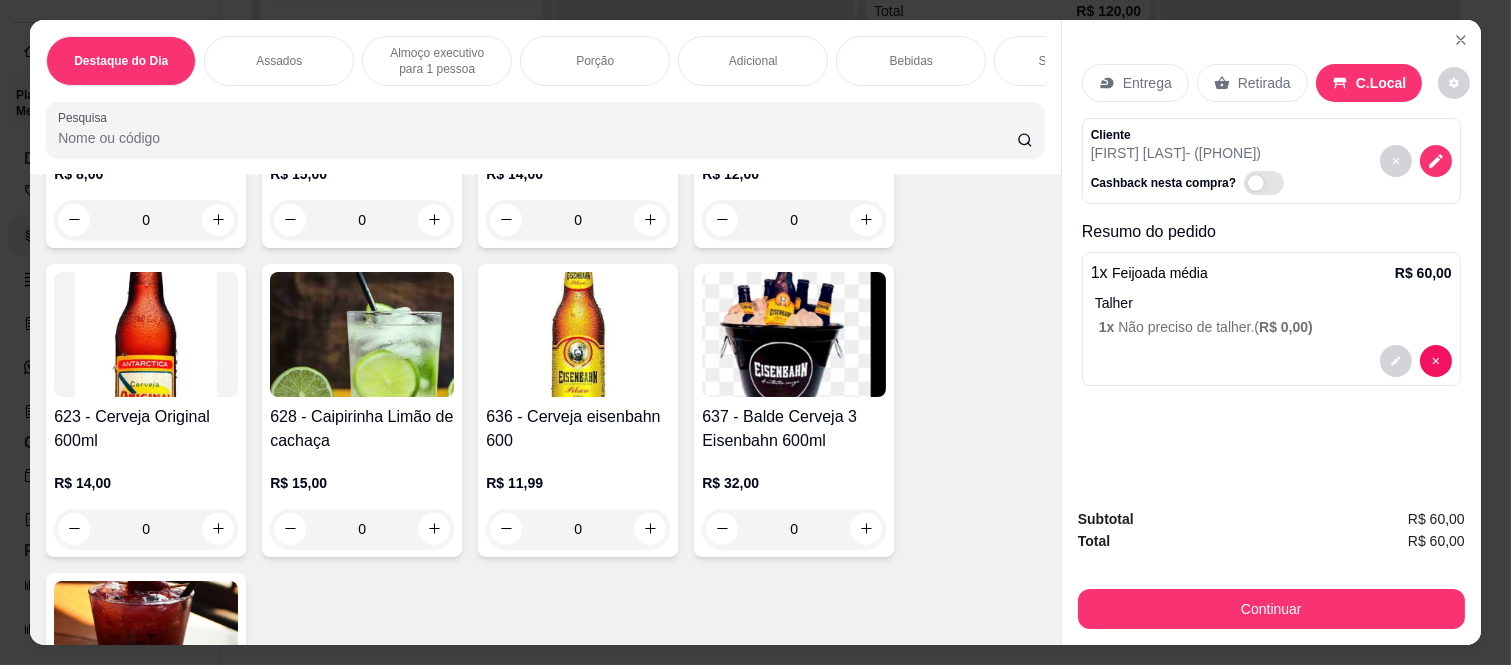 scroll, scrollTop: 5555, scrollLeft: 0, axis: vertical 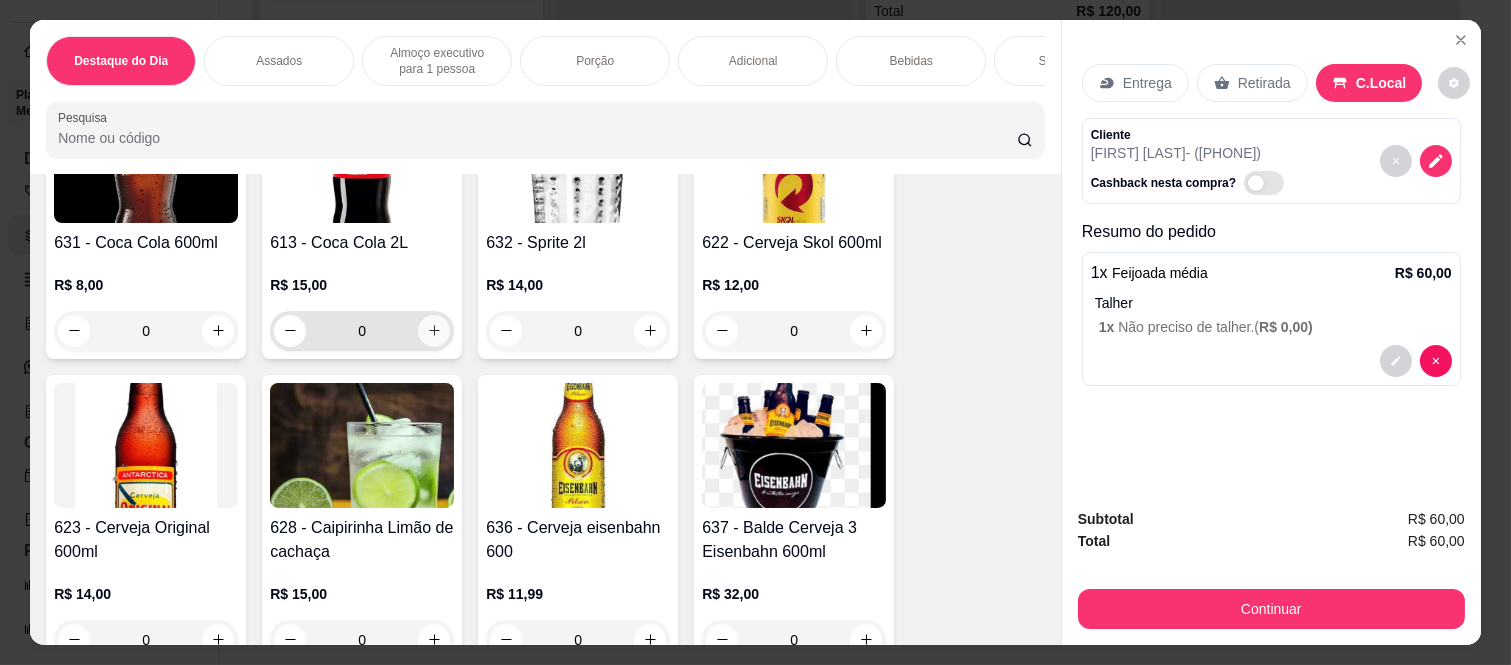click 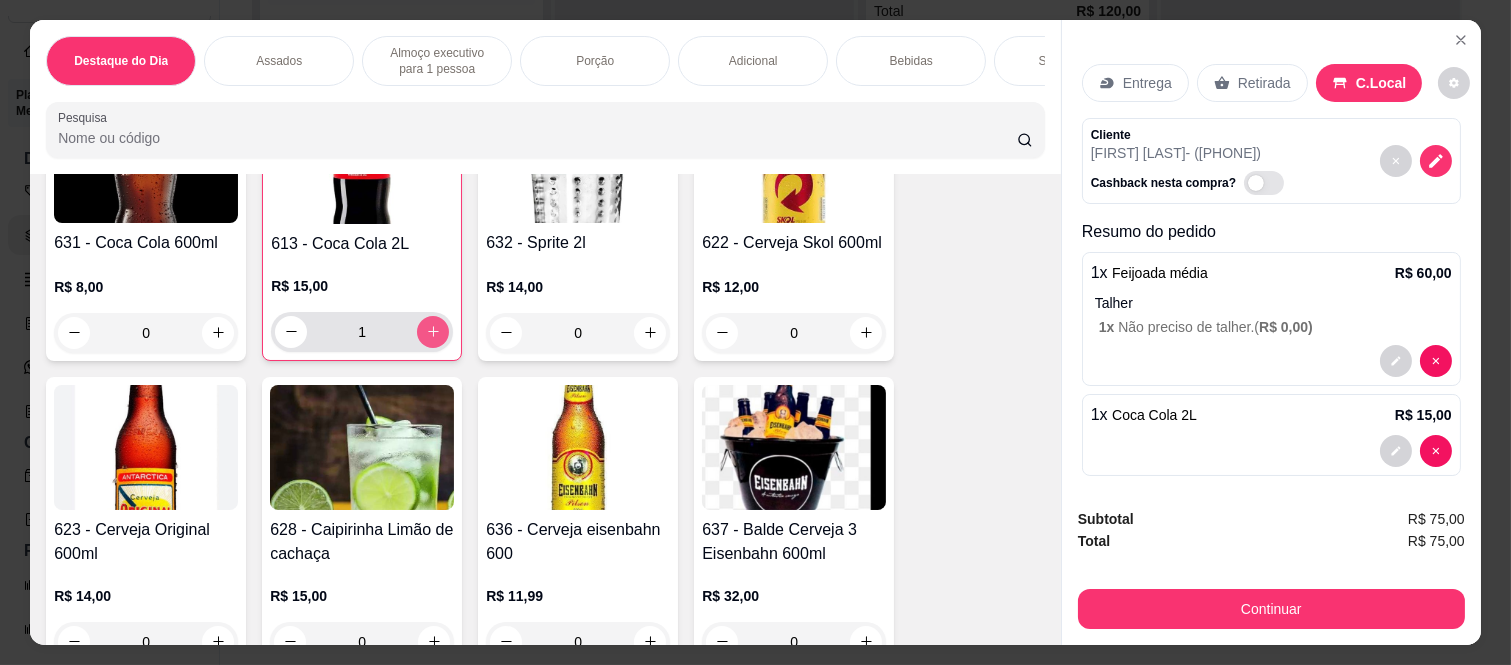 type on "1" 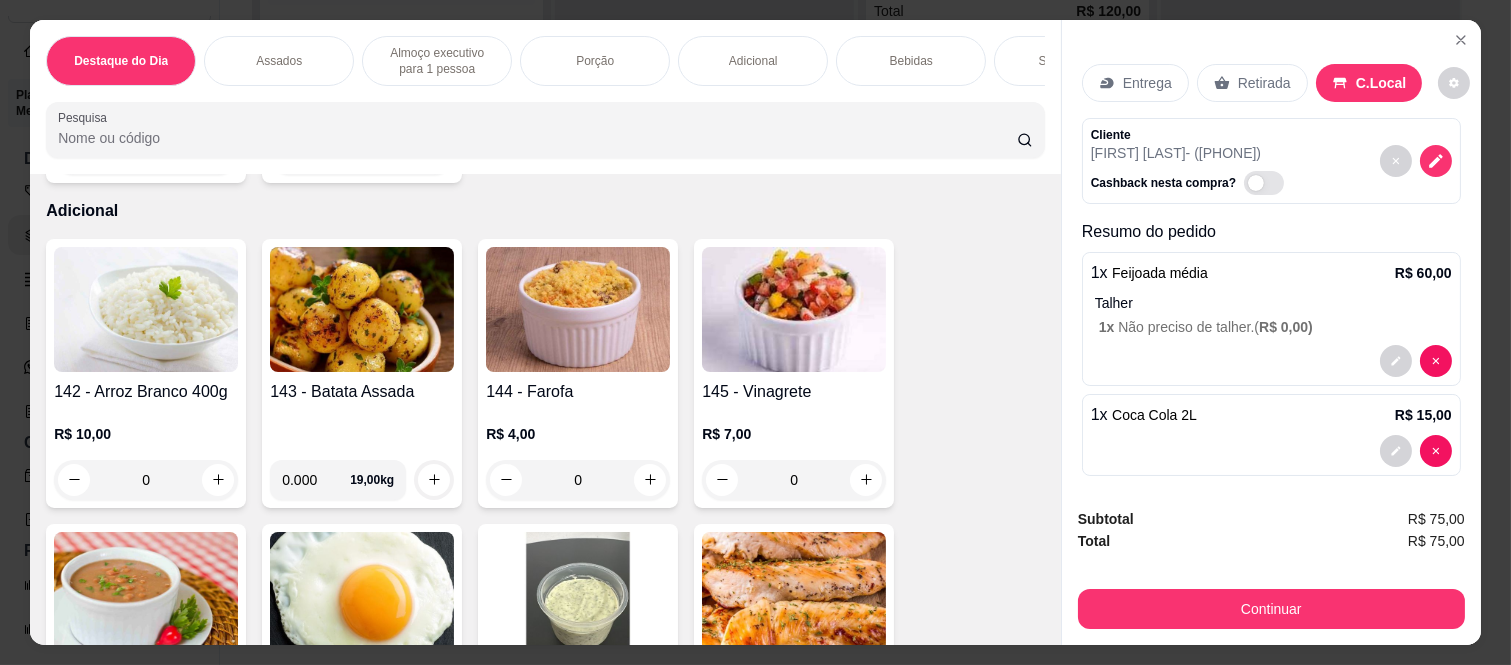 scroll, scrollTop: 3222, scrollLeft: 0, axis: vertical 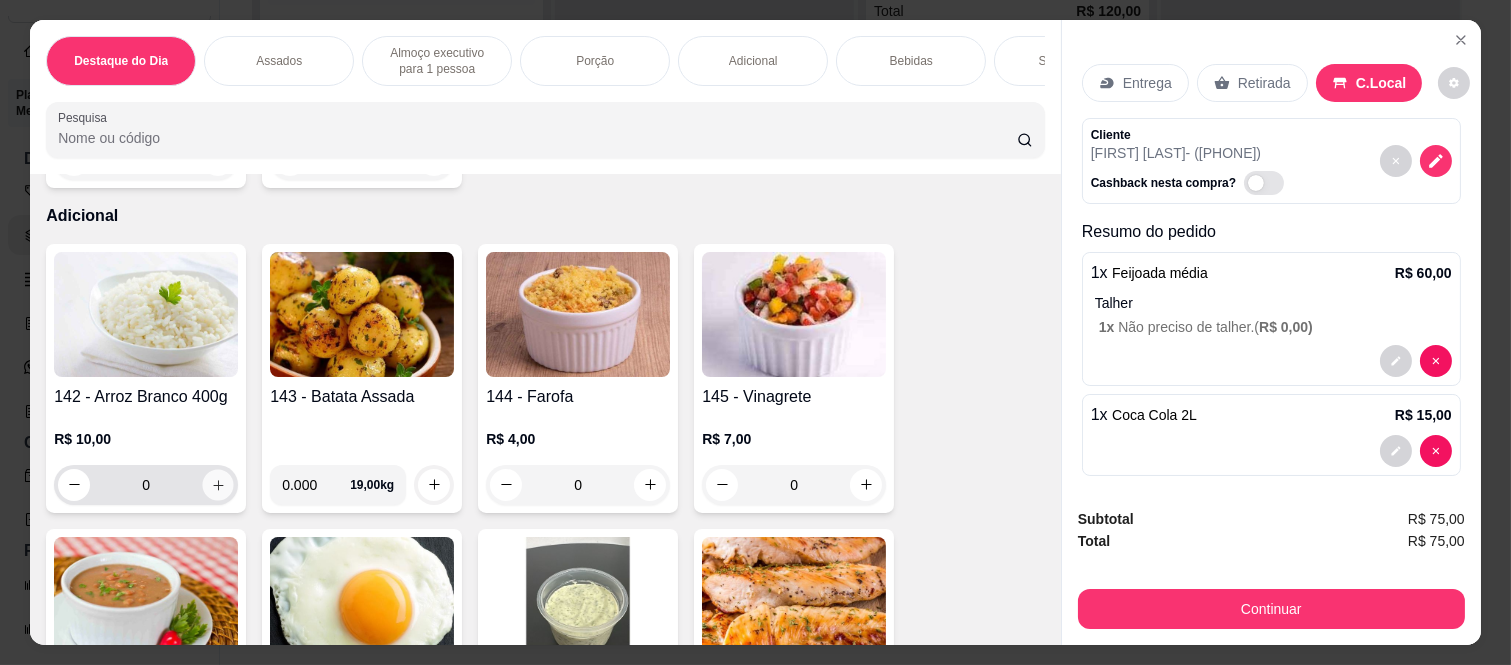 click 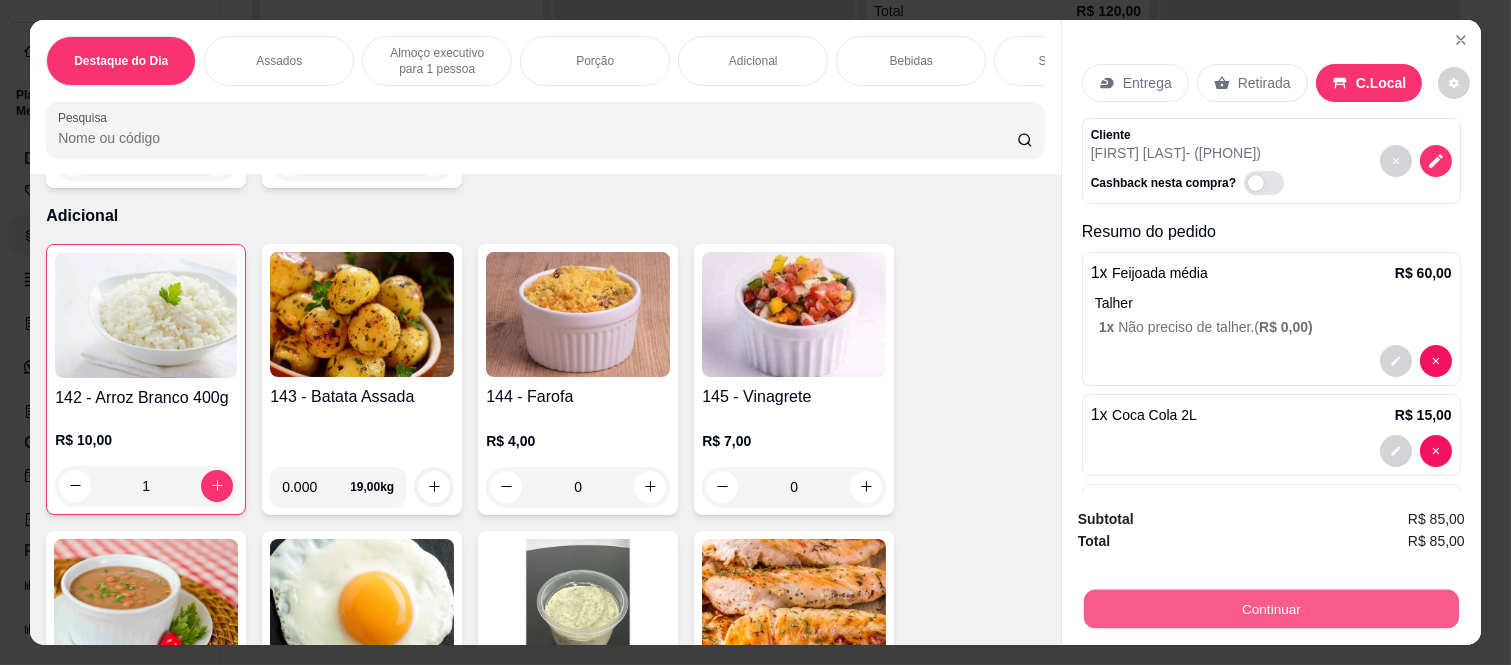 click on "Continuar" at bounding box center [1271, 609] 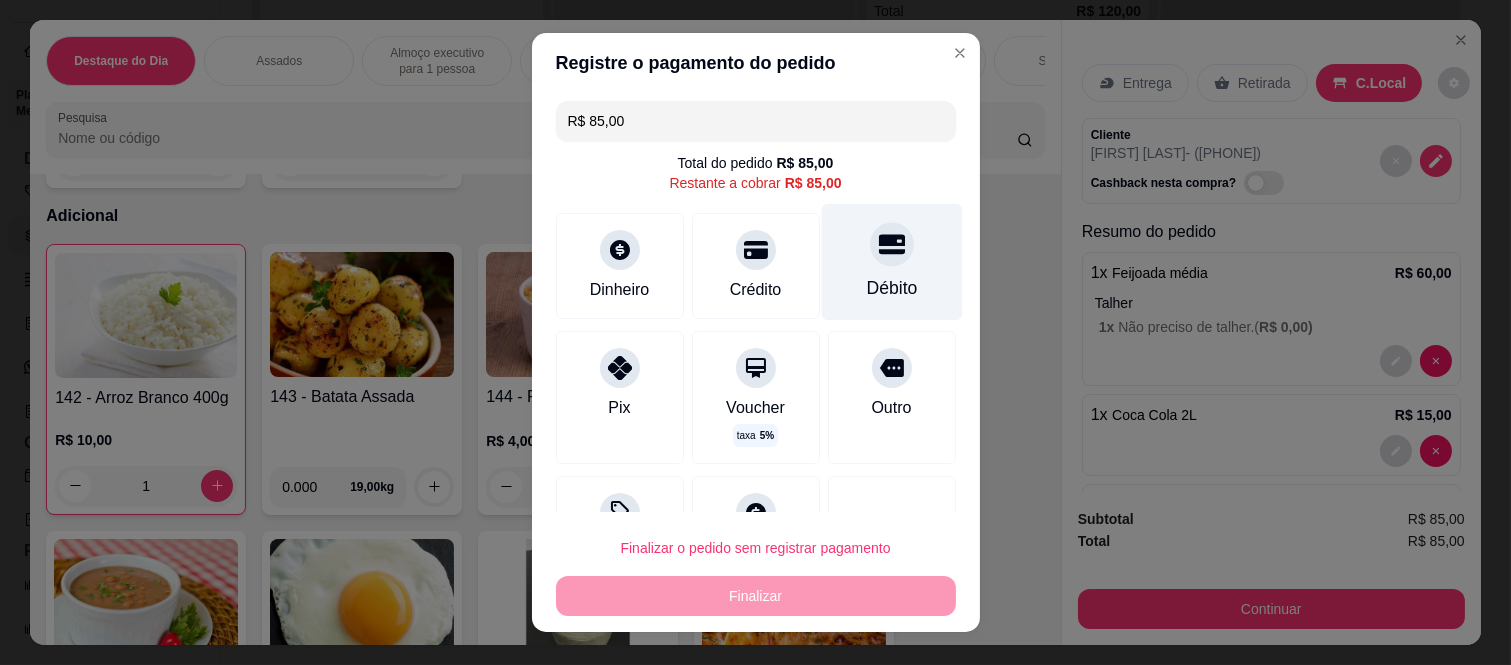 drag, startPoint x: 840, startPoint y: 290, endPoint x: 842, endPoint y: 280, distance: 10.198039 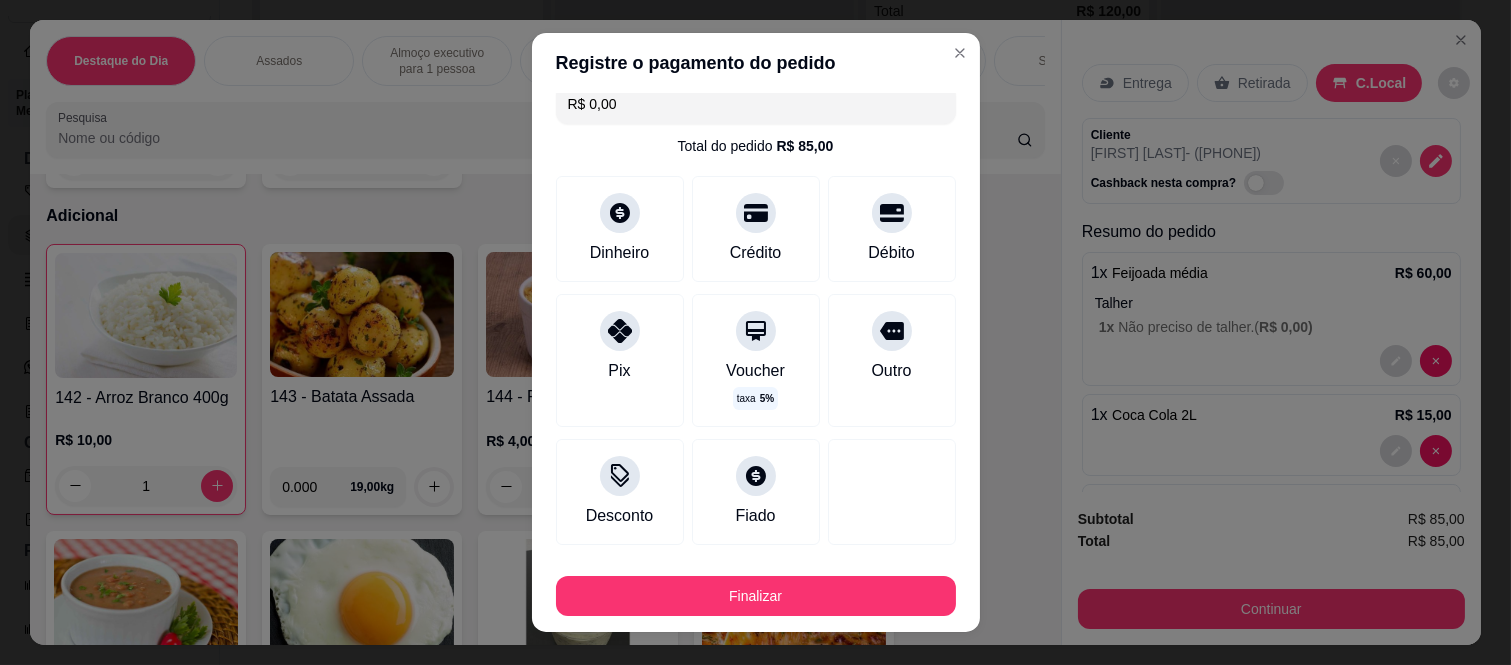 scroll, scrollTop: 0, scrollLeft: 0, axis: both 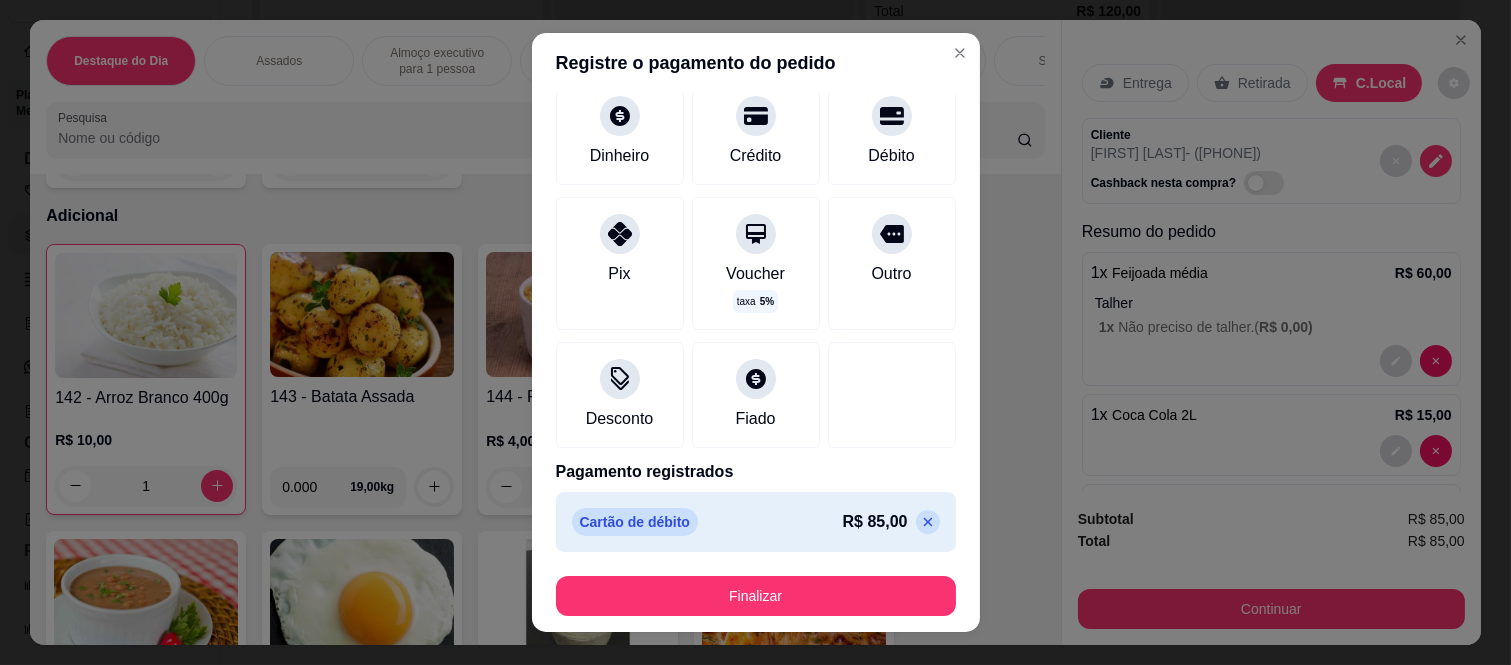 click 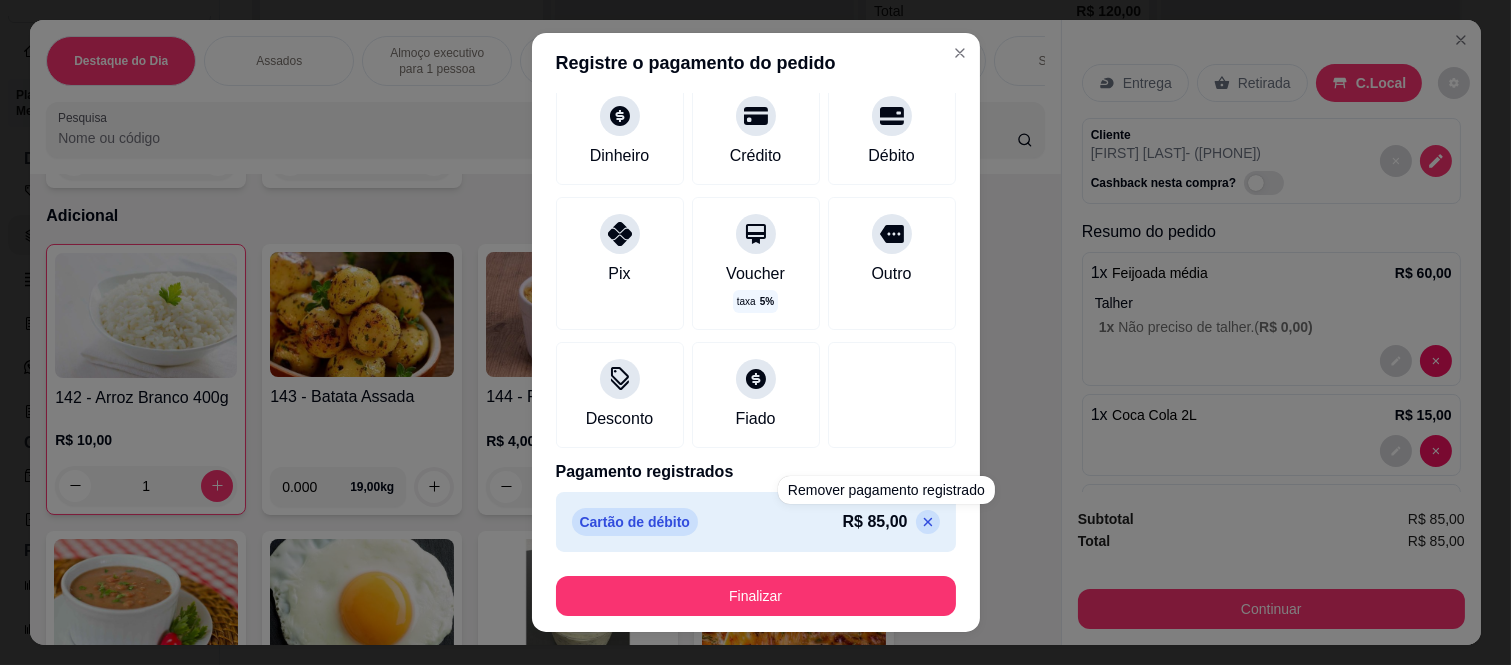 type on "R$ 85,00" 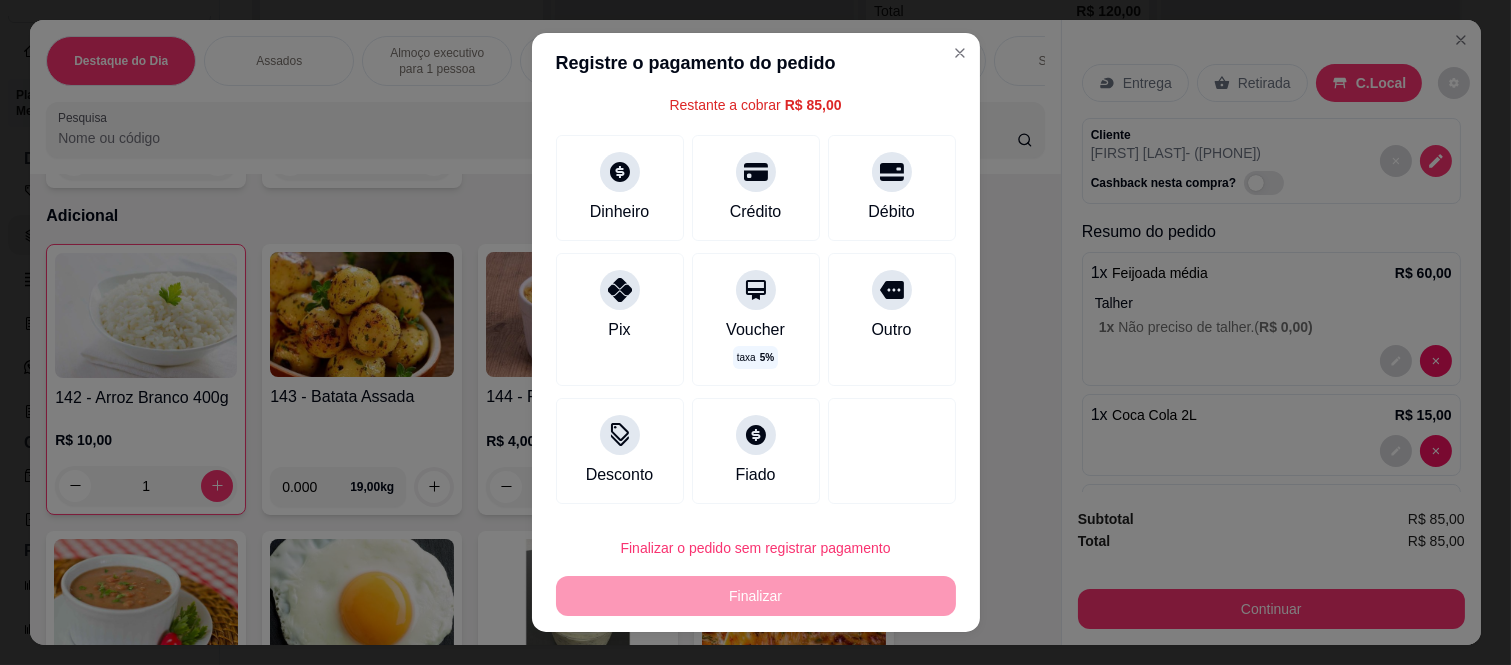 scroll, scrollTop: 78, scrollLeft: 0, axis: vertical 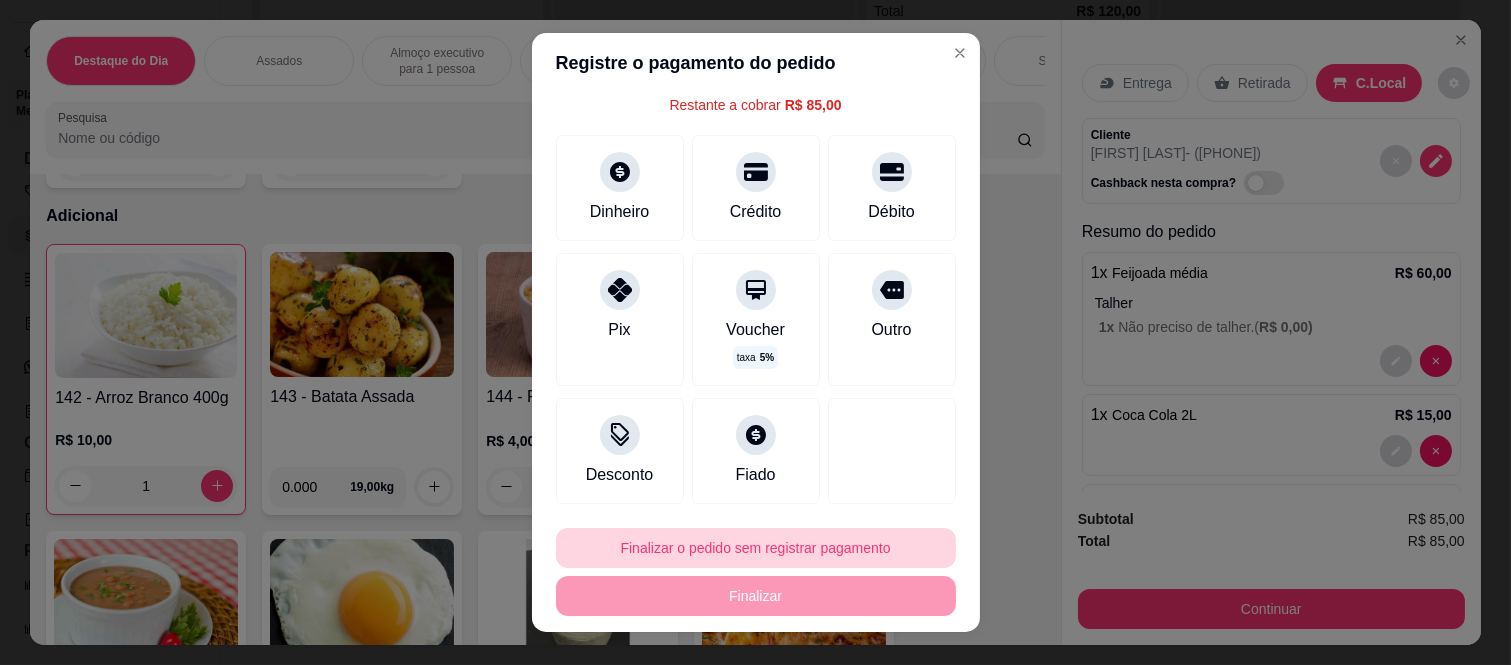 click on "Finalizar o pedido sem registrar pagamento" at bounding box center (756, 548) 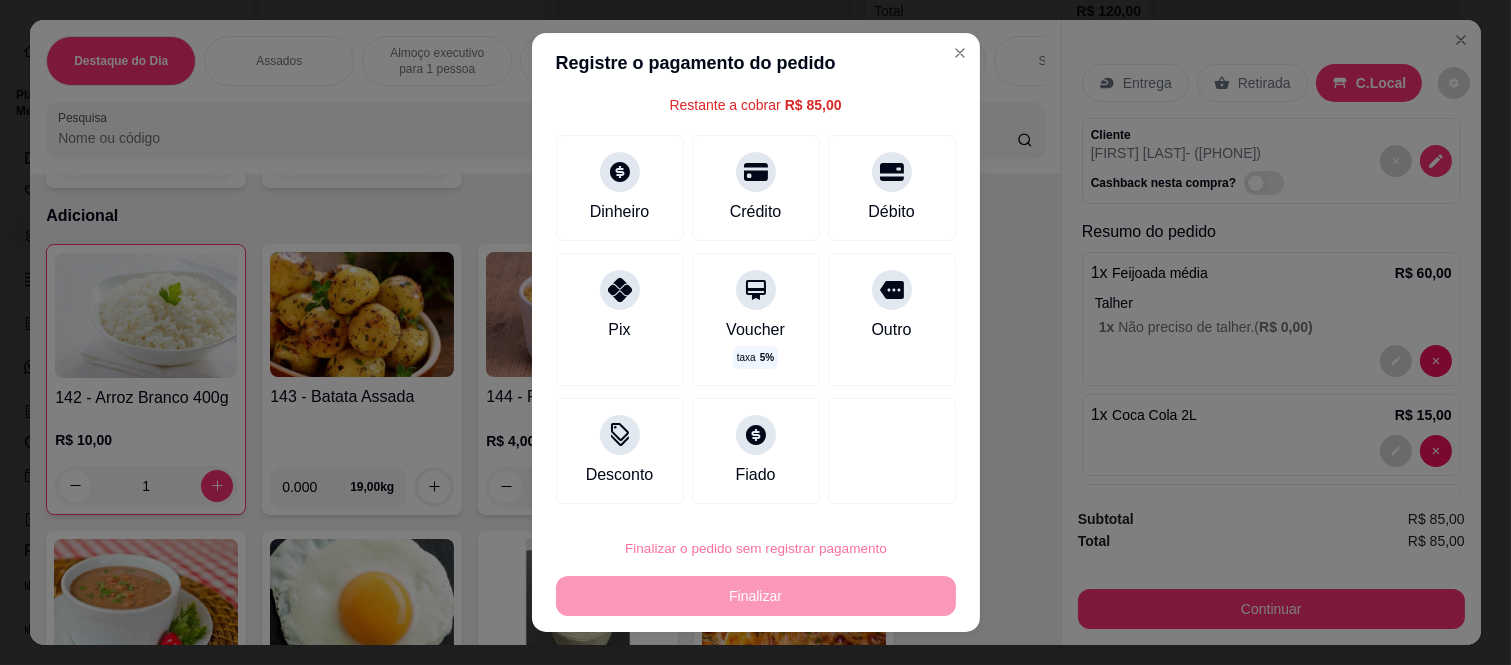 click on "Confirmar" at bounding box center [868, 491] 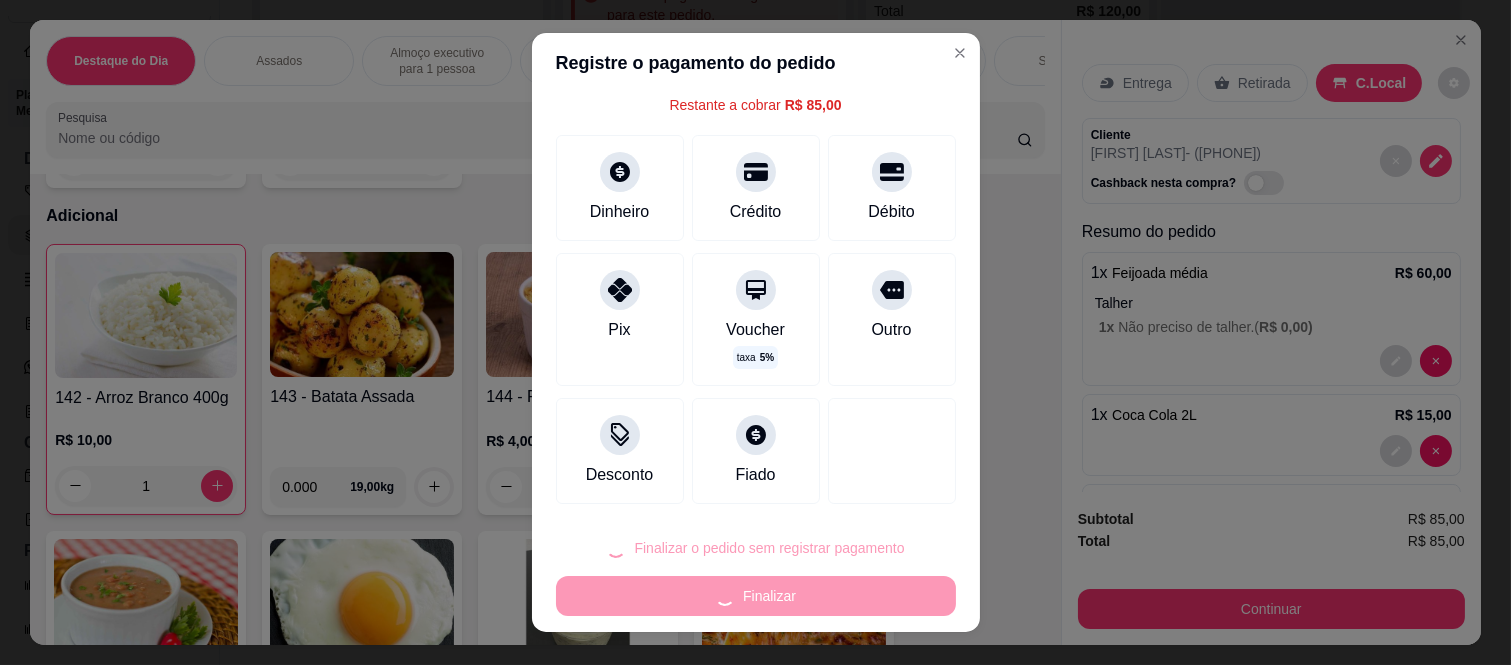type on "0" 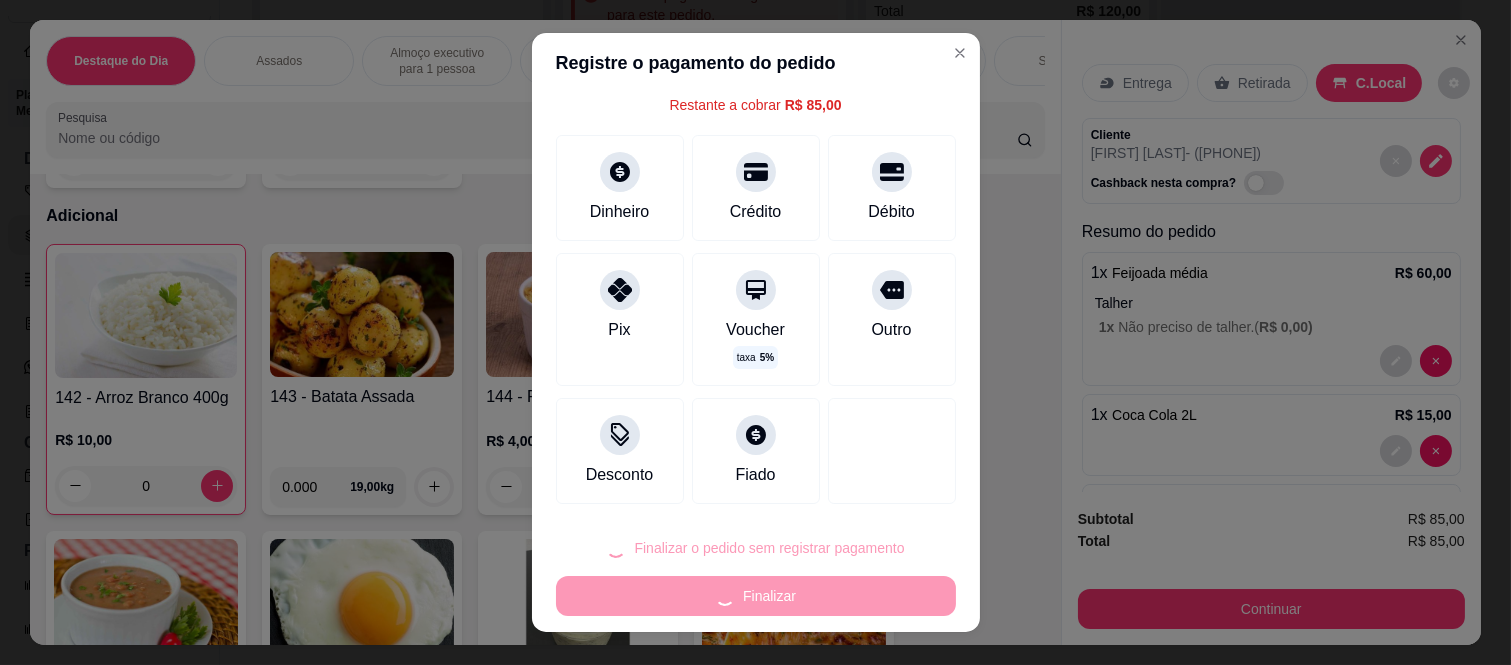 type on "R$ 0,00" 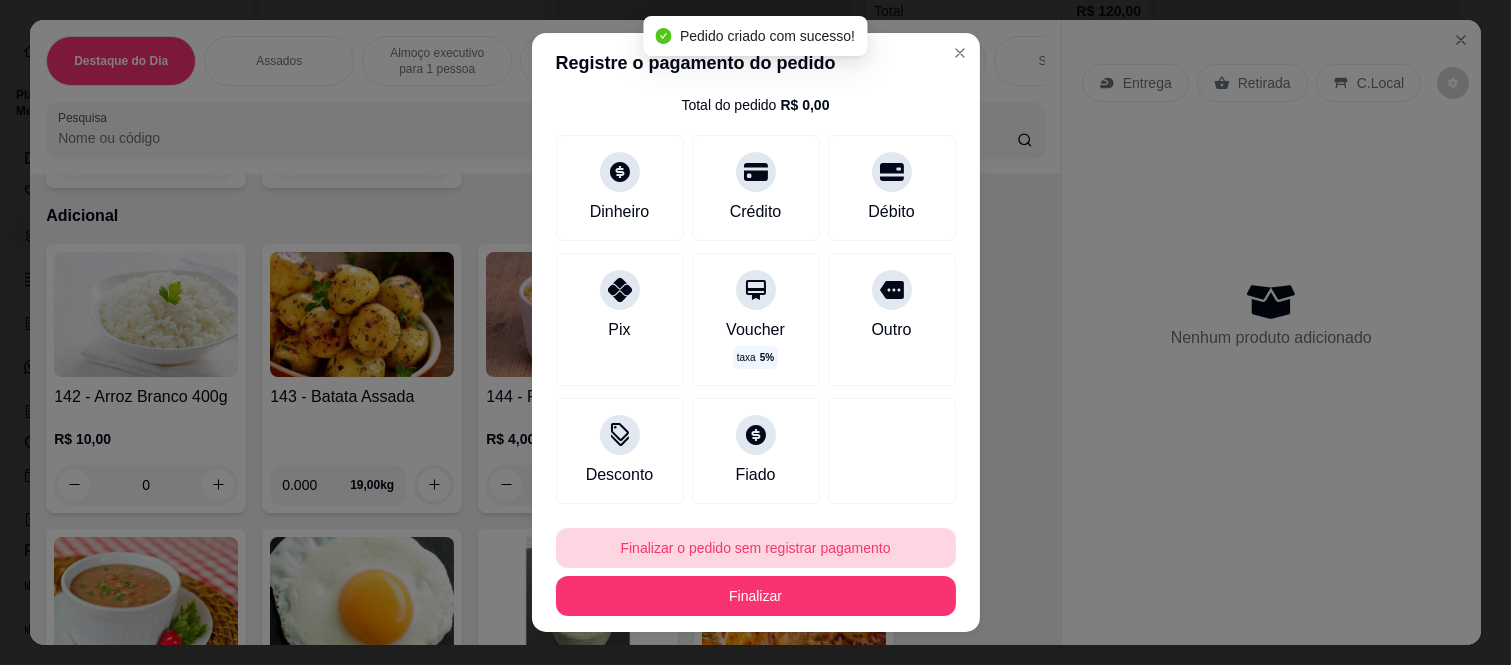 scroll, scrollTop: 58, scrollLeft: 0, axis: vertical 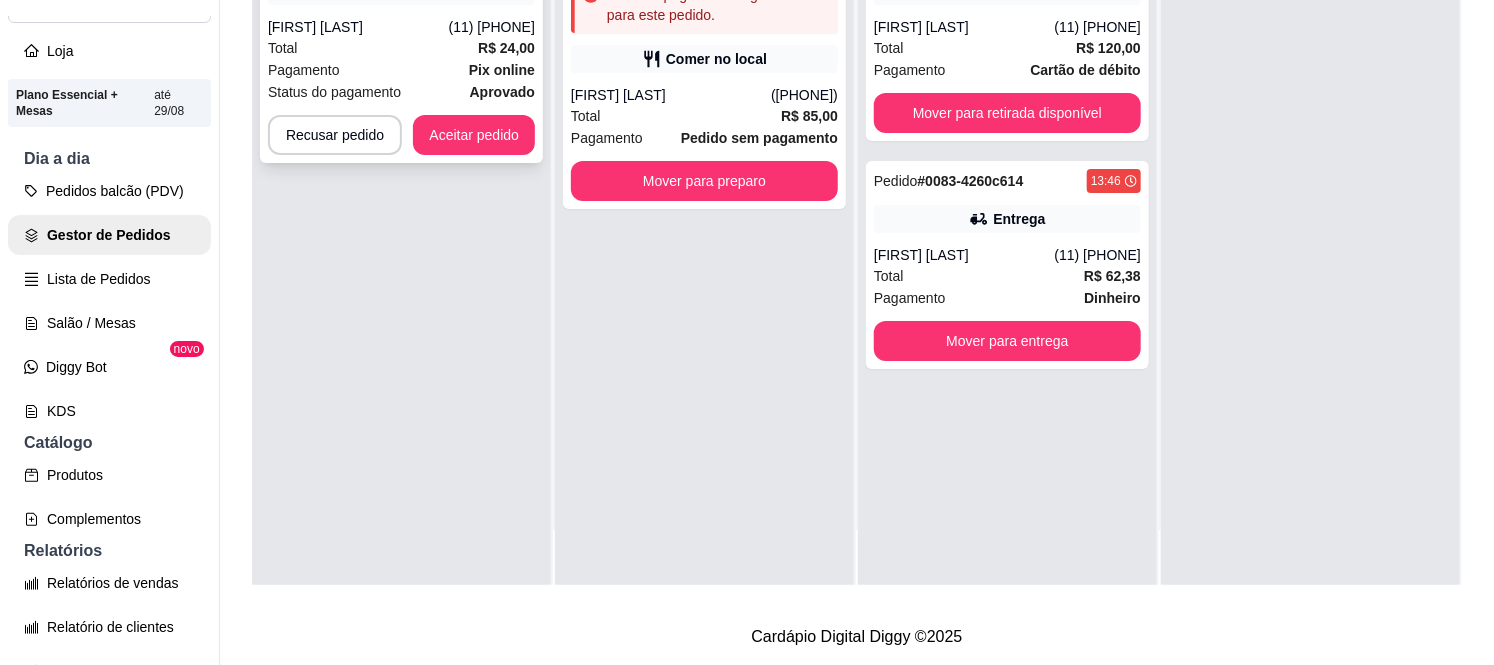 click on "Pix online" at bounding box center [502, 70] 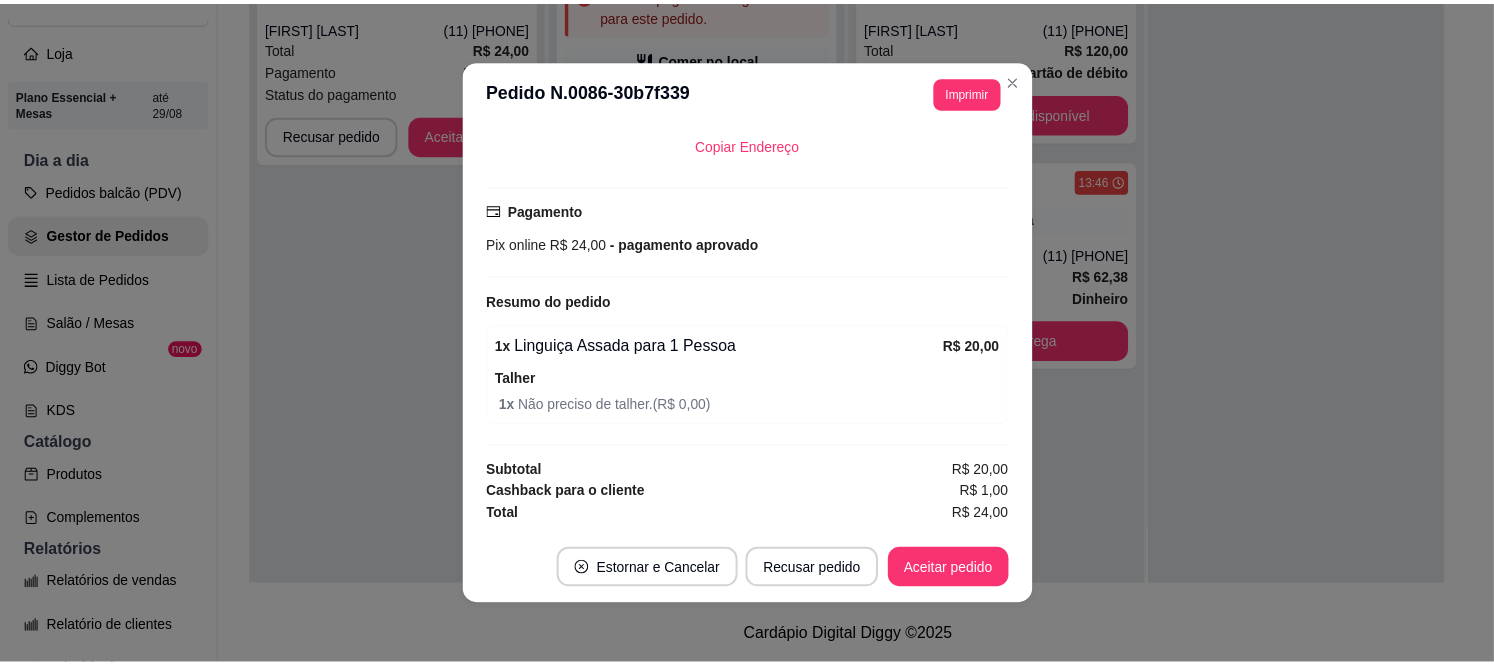 scroll, scrollTop: 490, scrollLeft: 0, axis: vertical 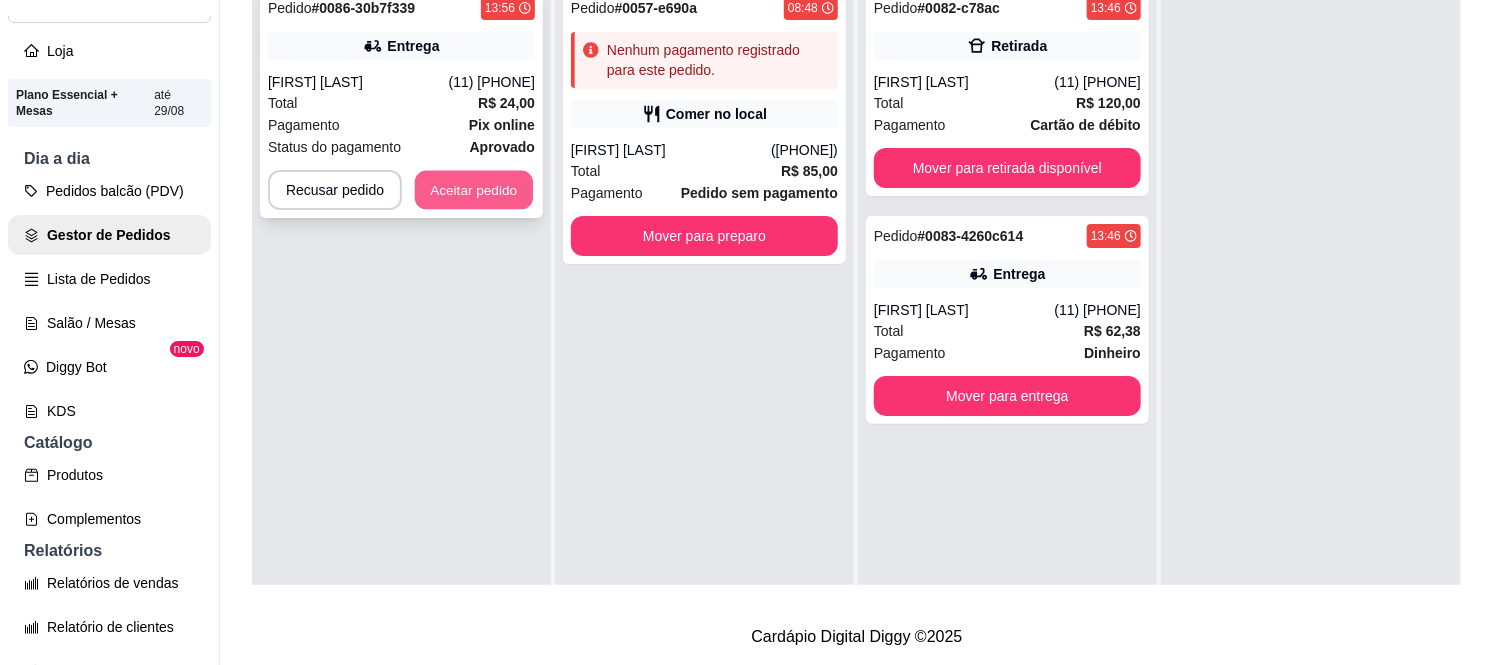 click on "Aceitar pedido" at bounding box center [474, 190] 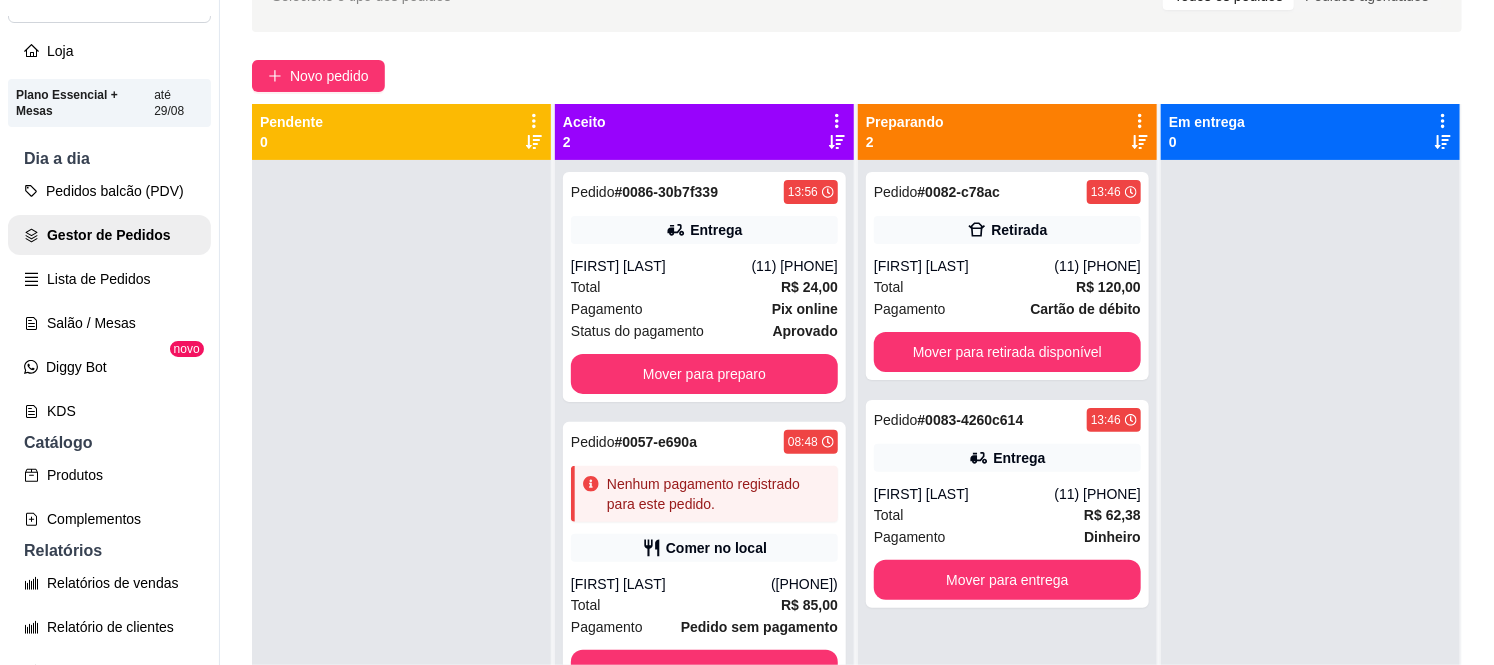 scroll, scrollTop: 0, scrollLeft: 0, axis: both 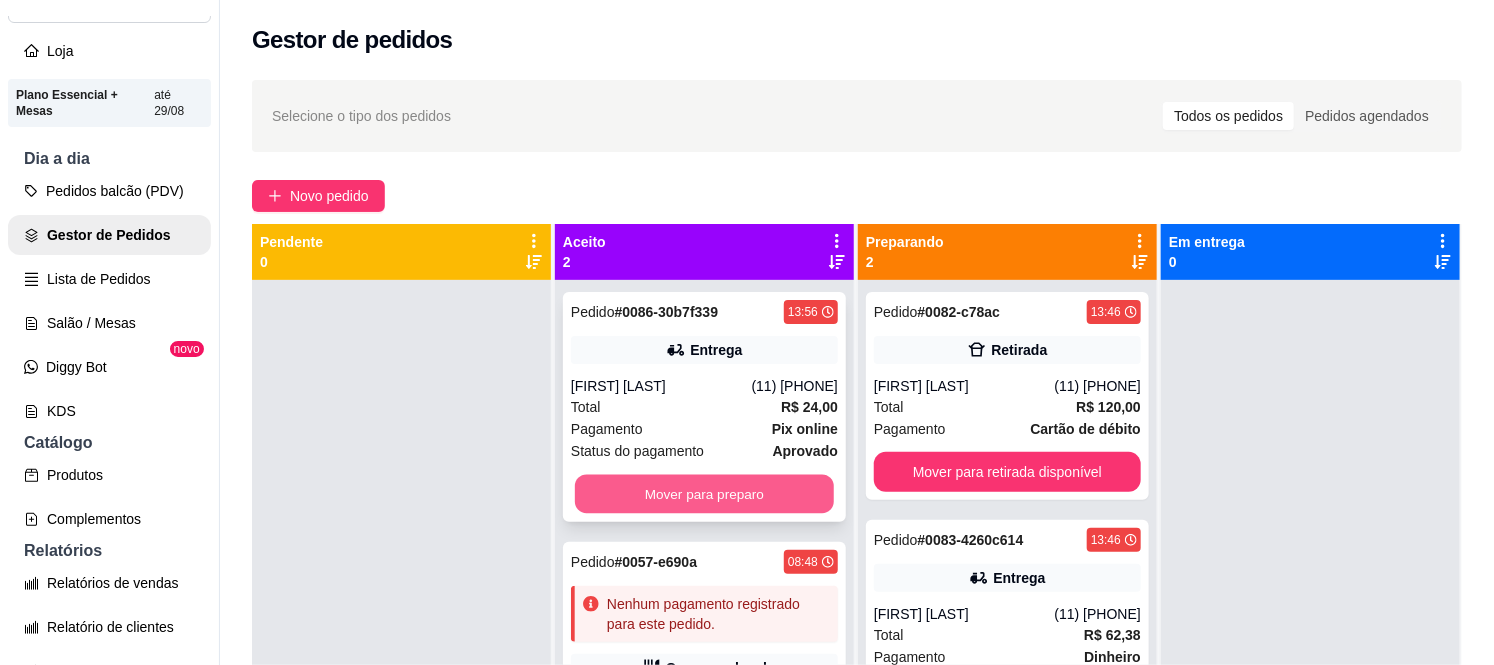click on "Mover para preparo" at bounding box center [704, 494] 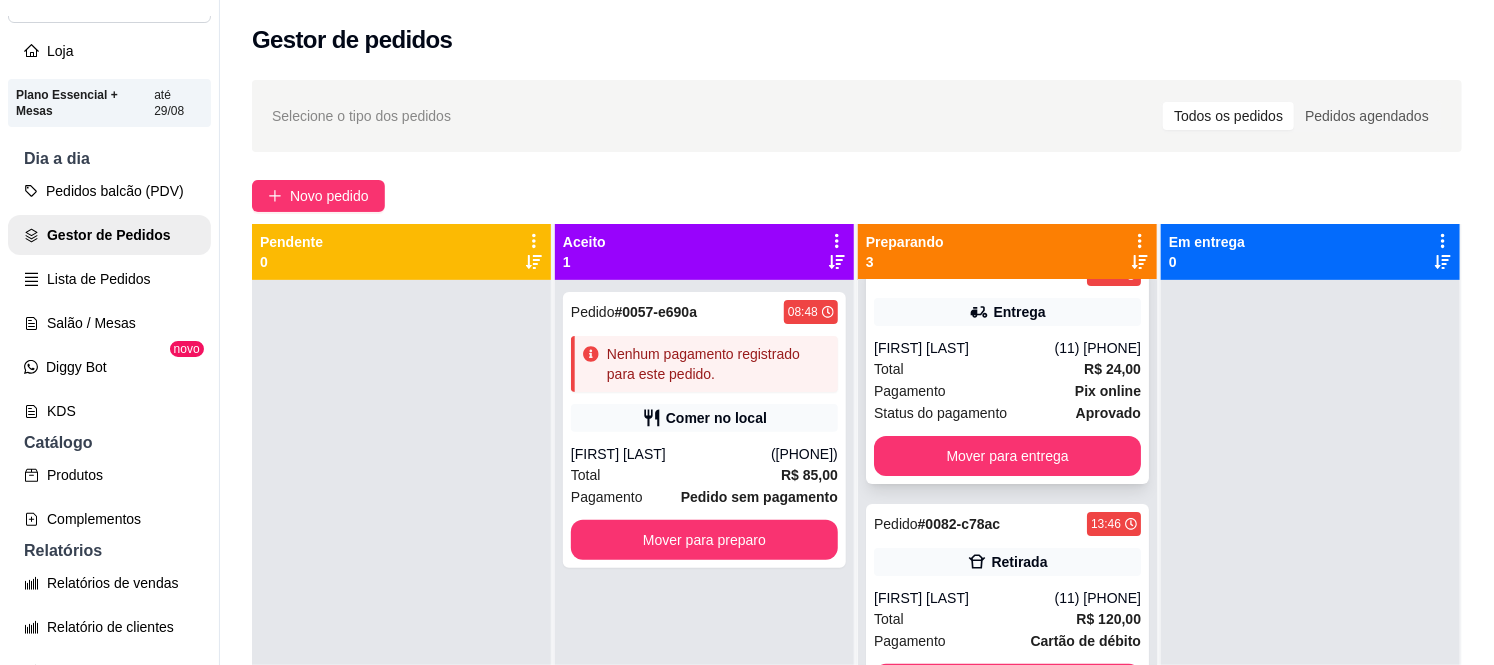 scroll, scrollTop: 60, scrollLeft: 0, axis: vertical 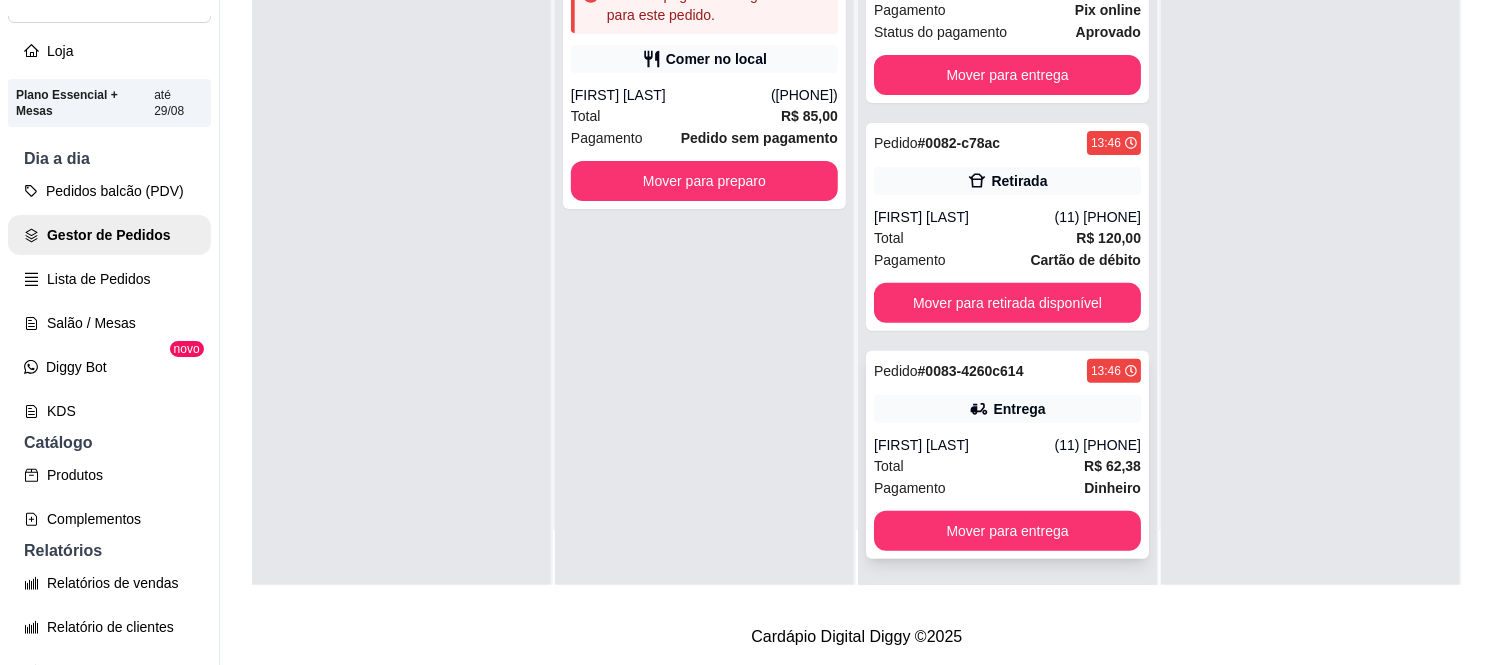 click on "Total R$ 62,38" at bounding box center (1007, 466) 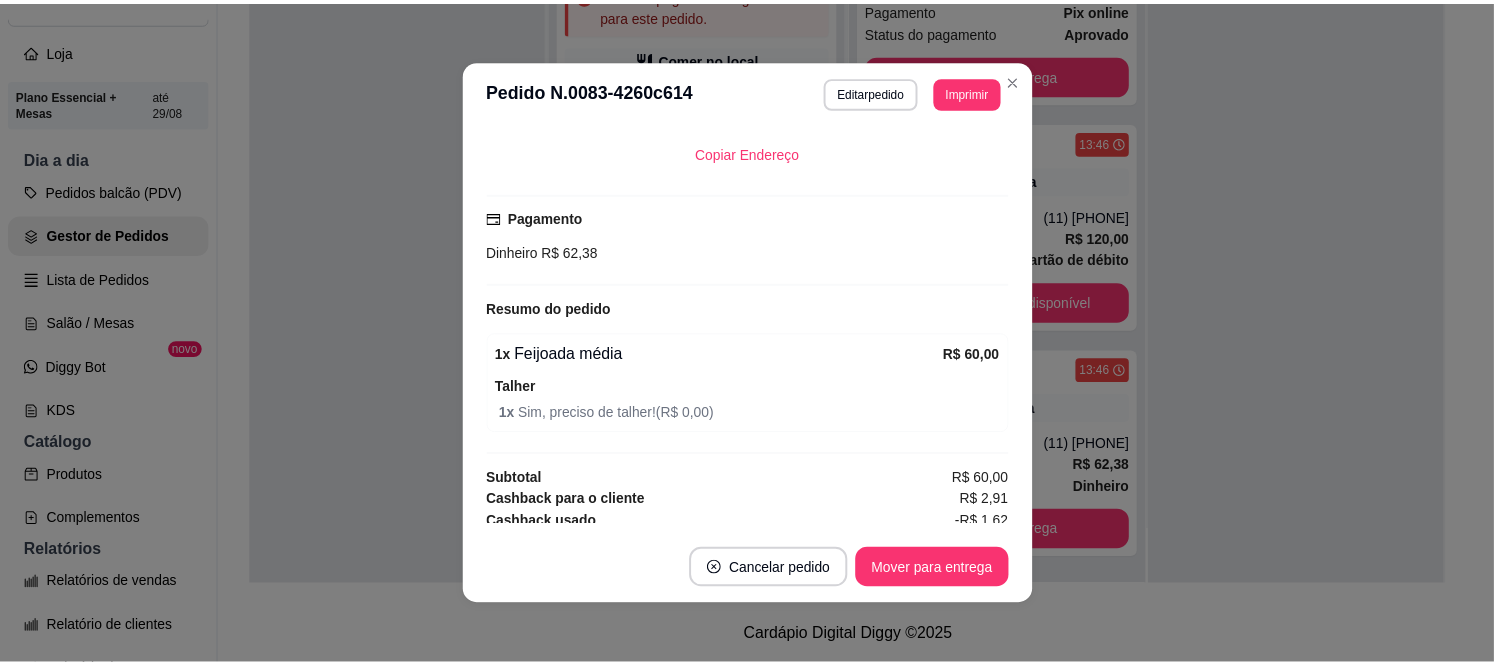 scroll, scrollTop: 487, scrollLeft: 0, axis: vertical 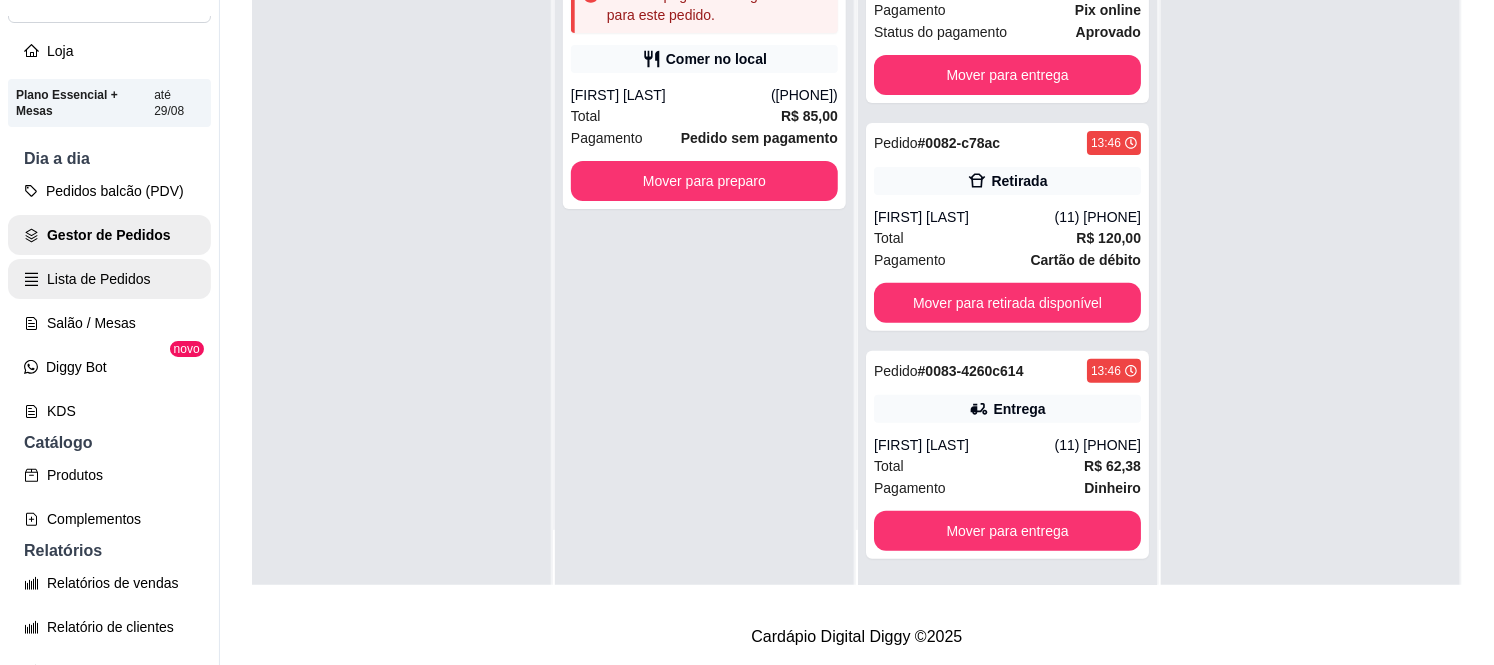 click on "Lista de Pedidos" at bounding box center (109, 279) 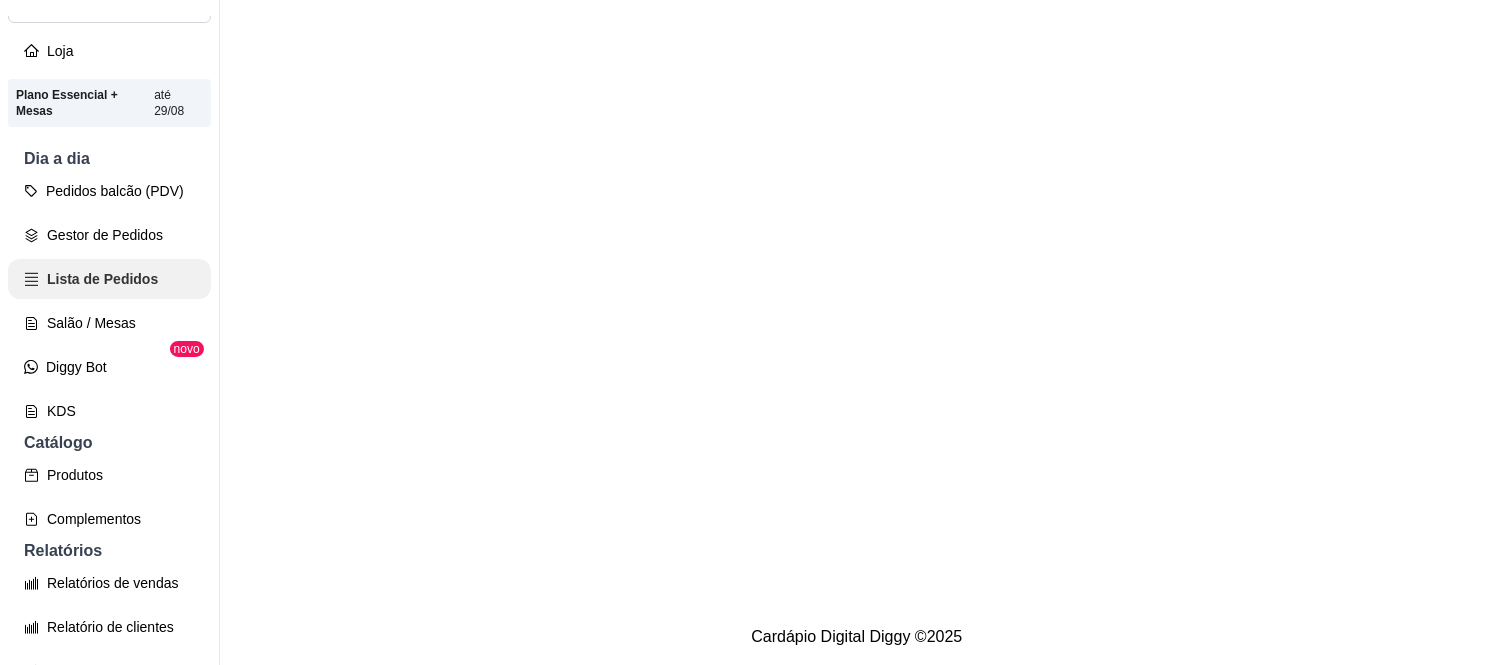 scroll, scrollTop: 0, scrollLeft: 0, axis: both 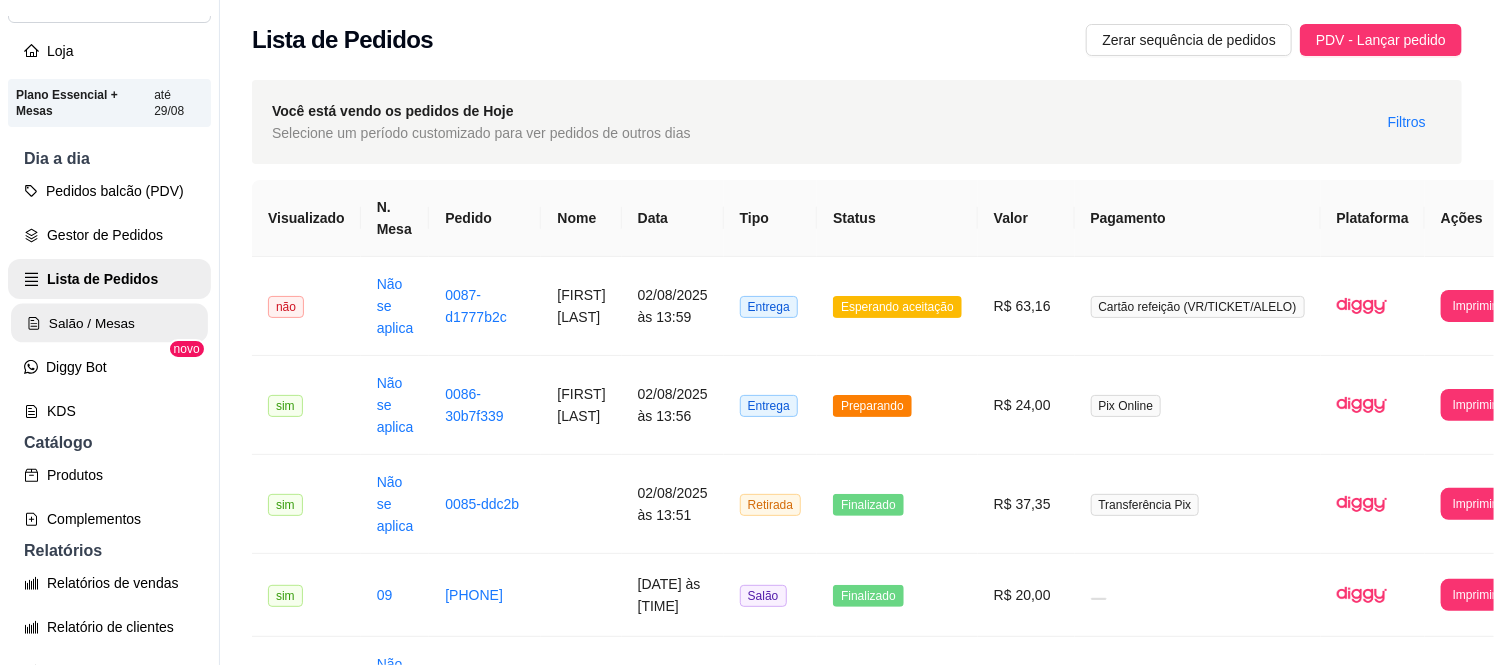 click on "Salão / Mesas" at bounding box center [109, 323] 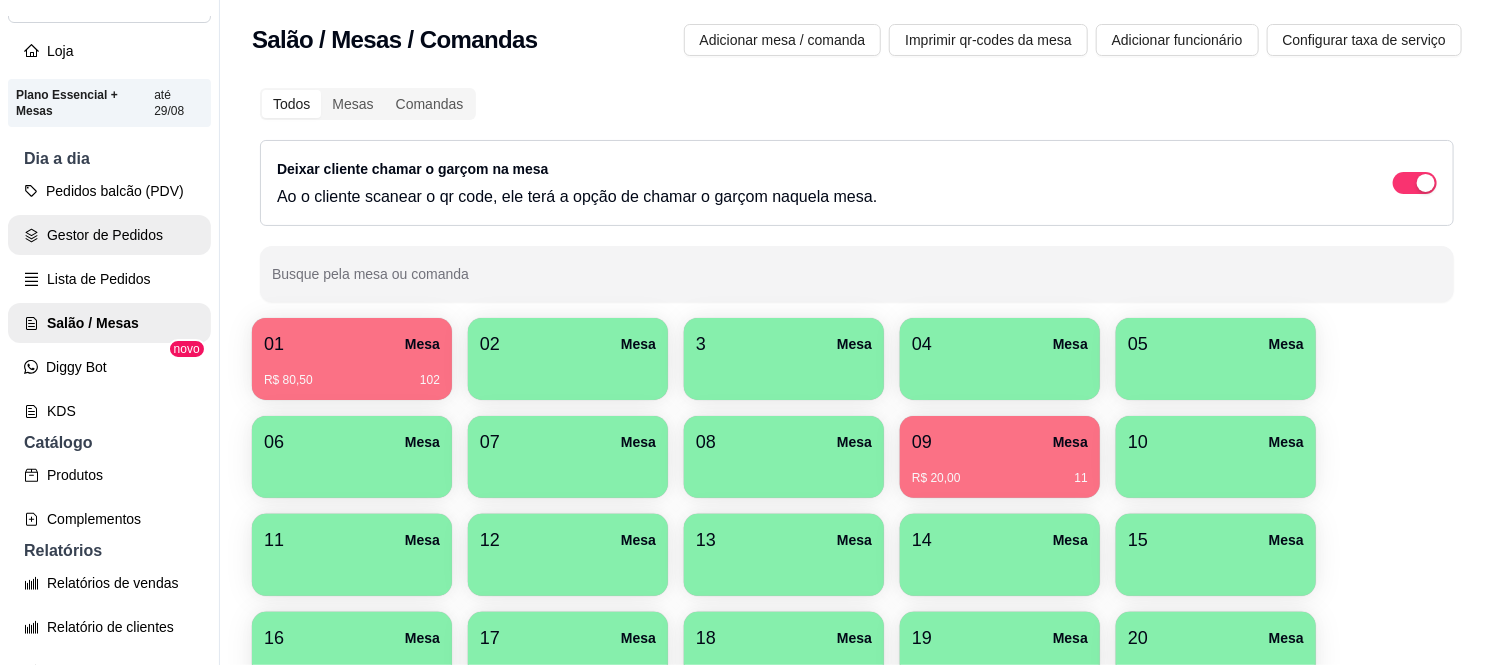 click on "Gestor de Pedidos" at bounding box center (109, 235) 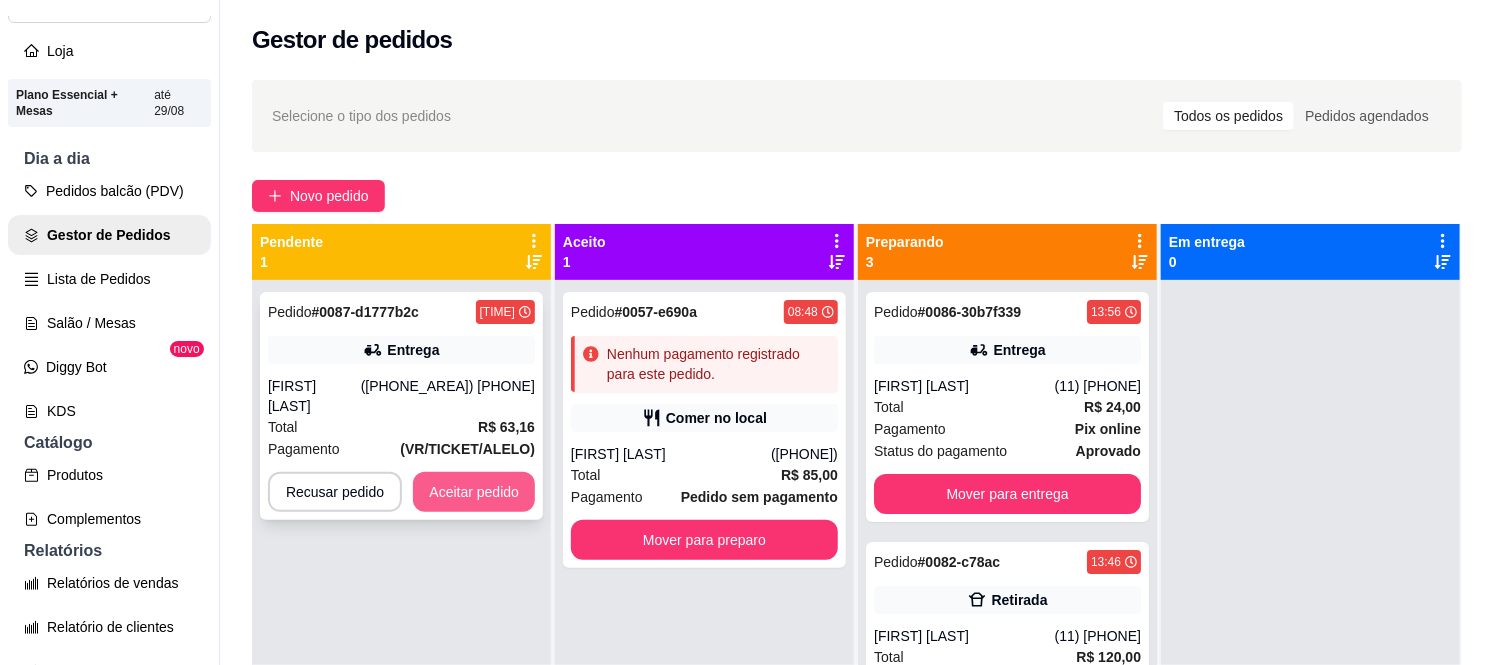 click on "Aceitar pedido" at bounding box center [474, 492] 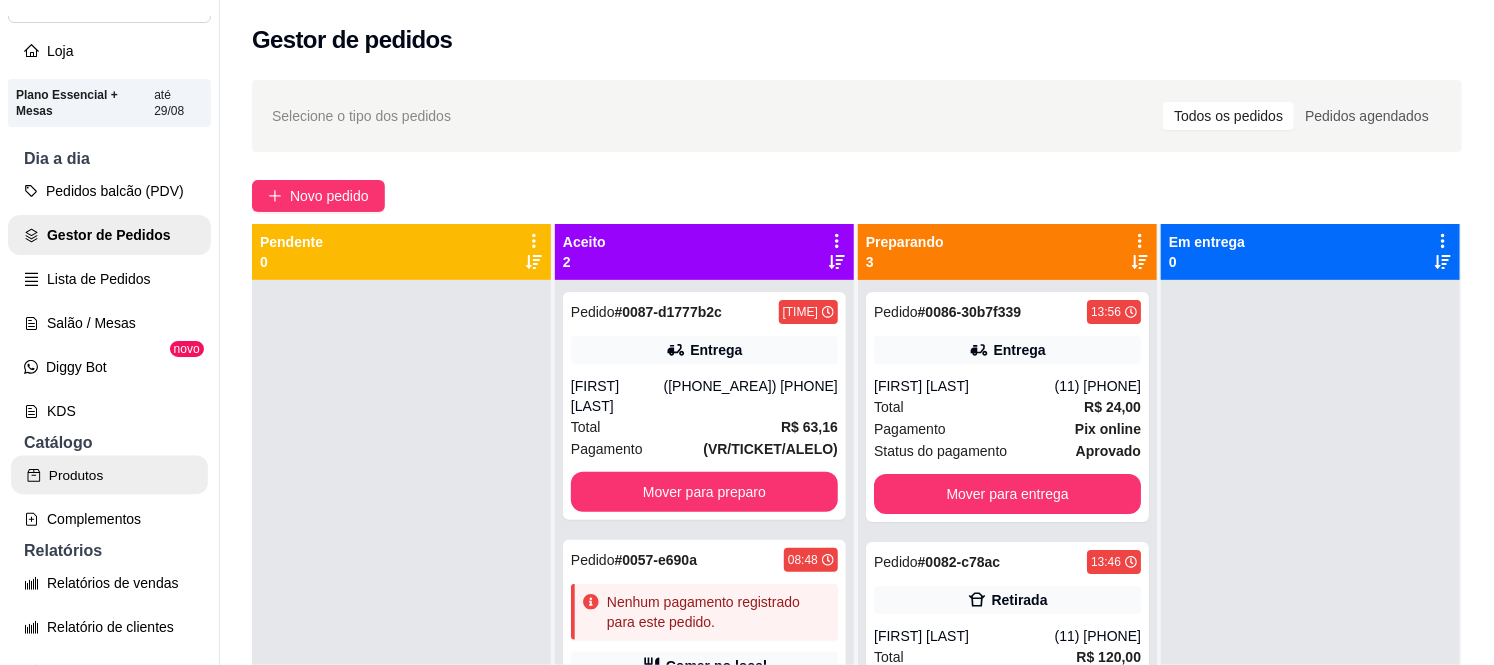 click on "Produtos" at bounding box center [109, 475] 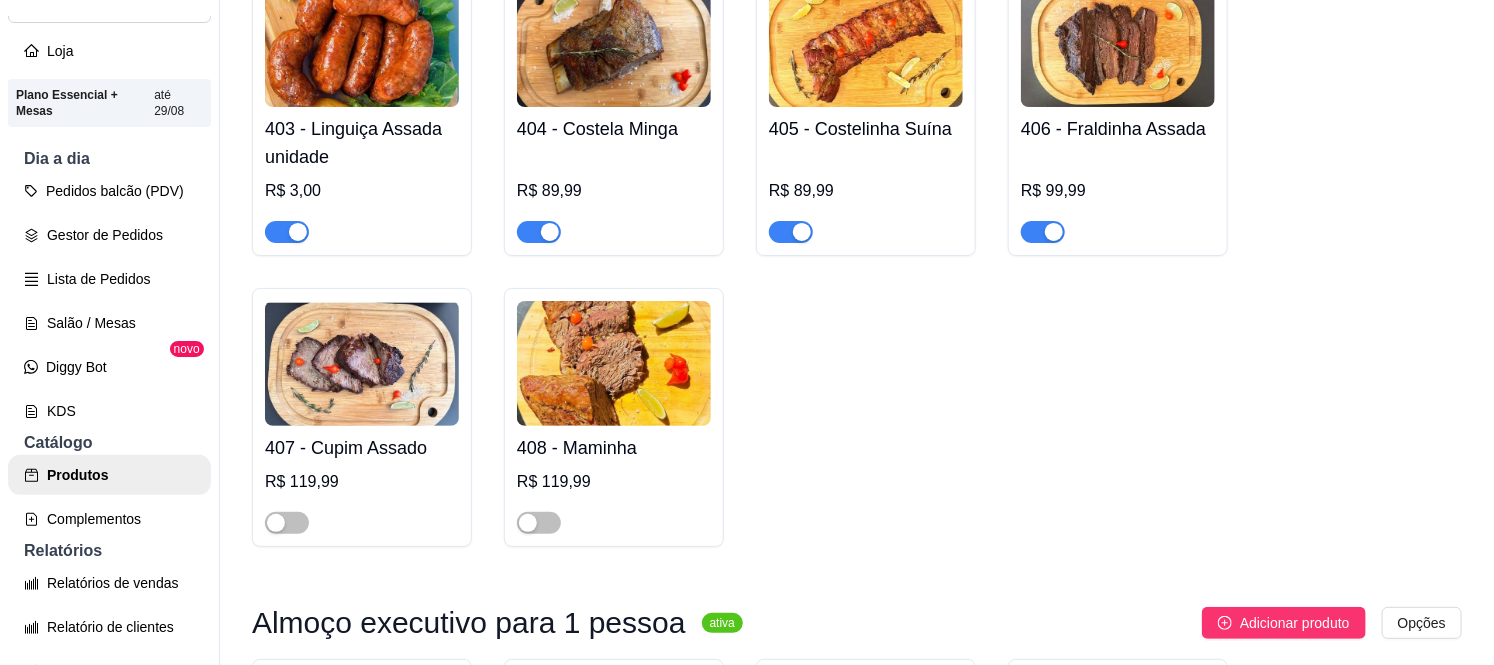 scroll, scrollTop: 1333, scrollLeft: 0, axis: vertical 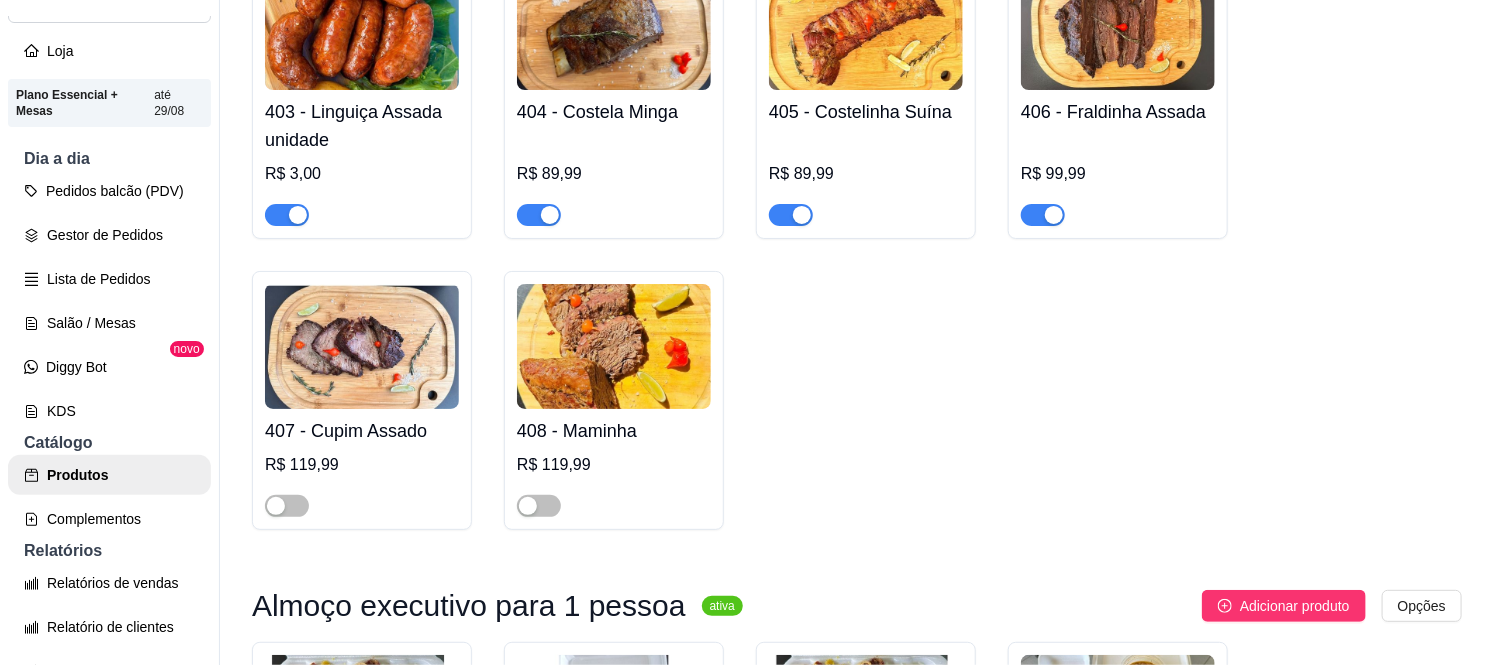 click at bounding box center [287, 215] 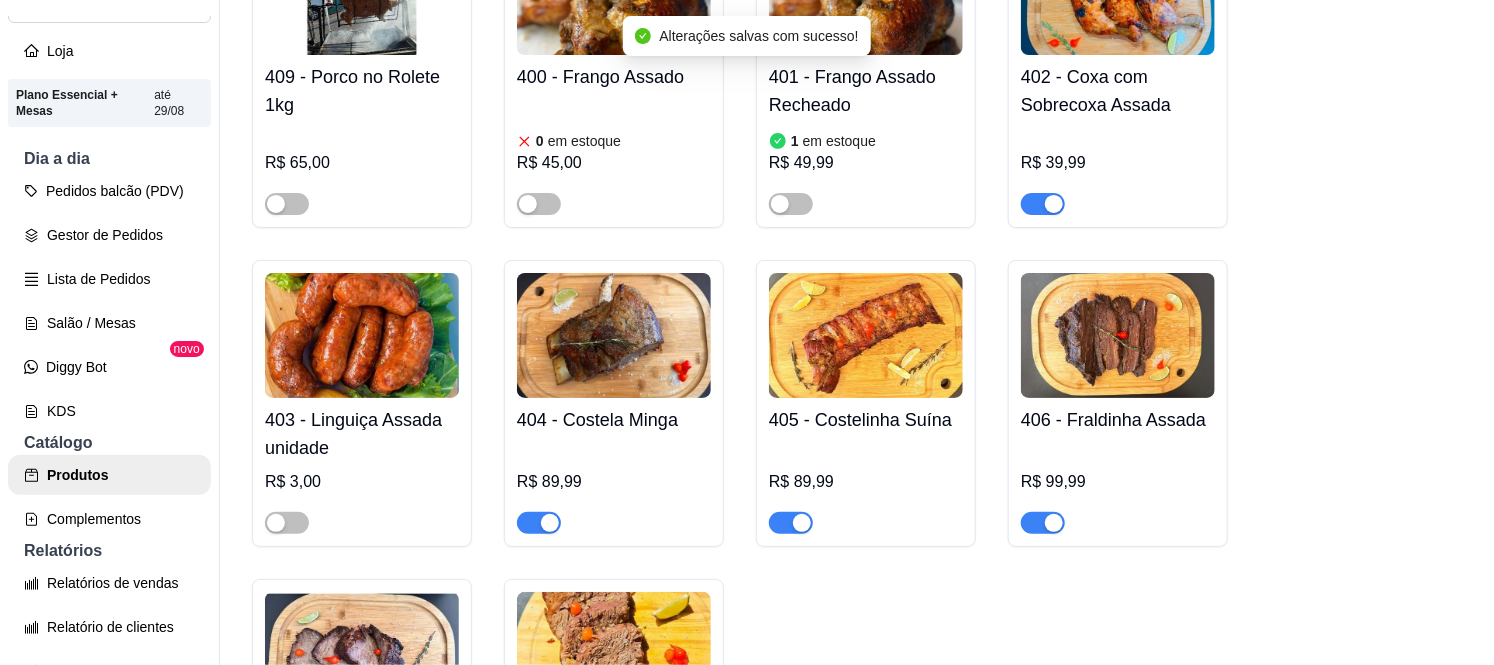 scroll, scrollTop: 1000, scrollLeft: 0, axis: vertical 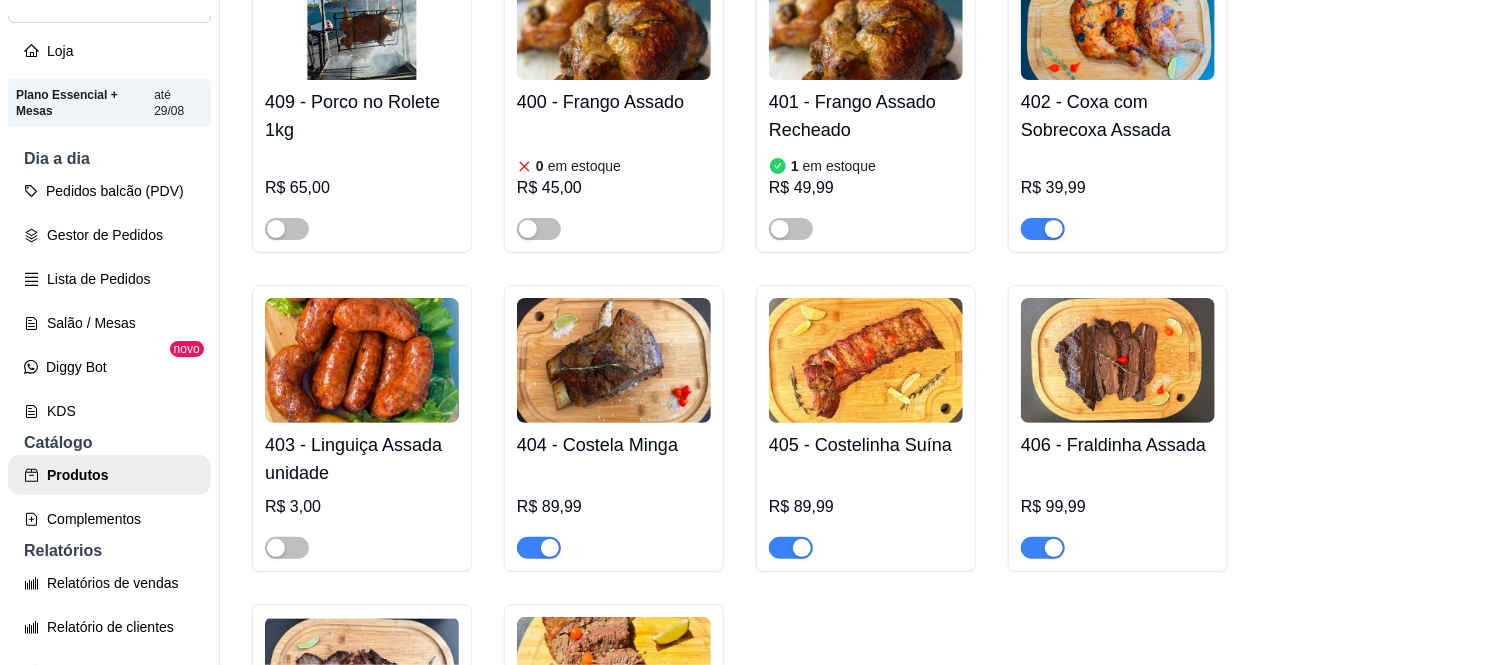 click at bounding box center [1054, 229] 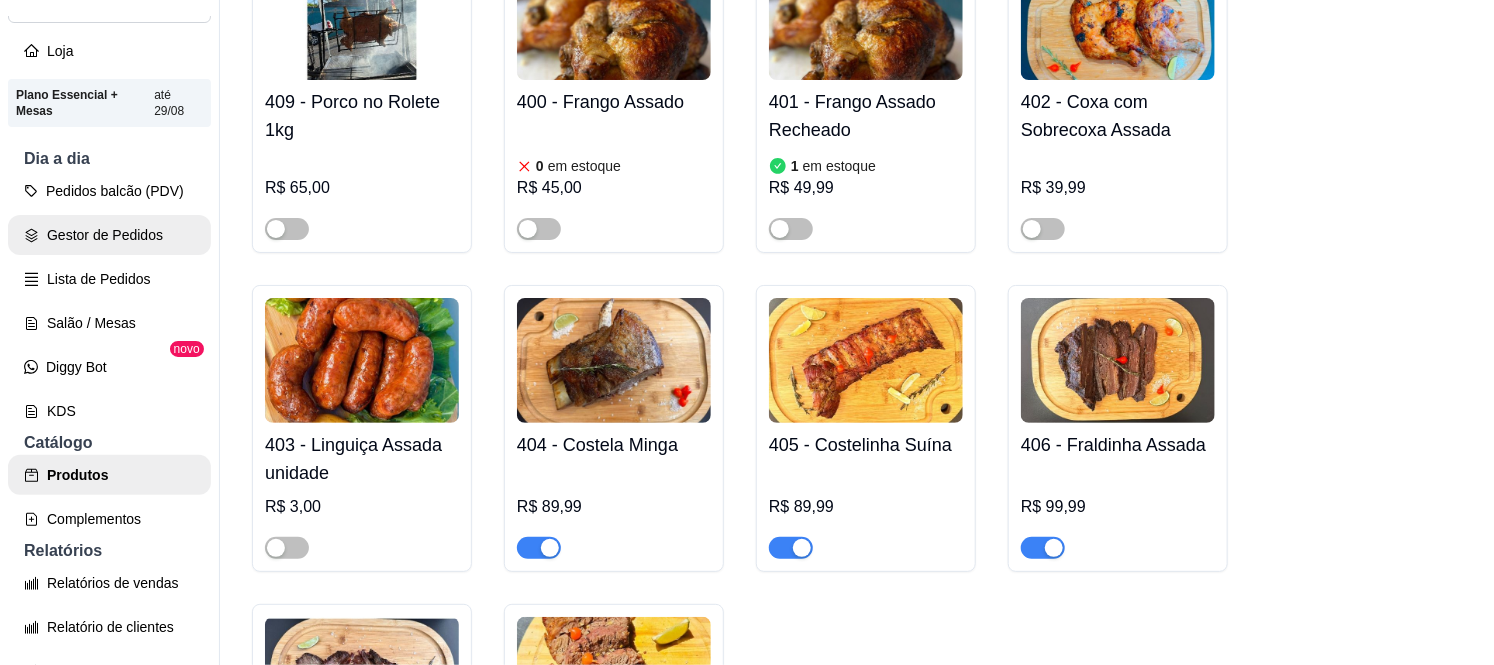 click on "Gestor de Pedidos" at bounding box center [109, 235] 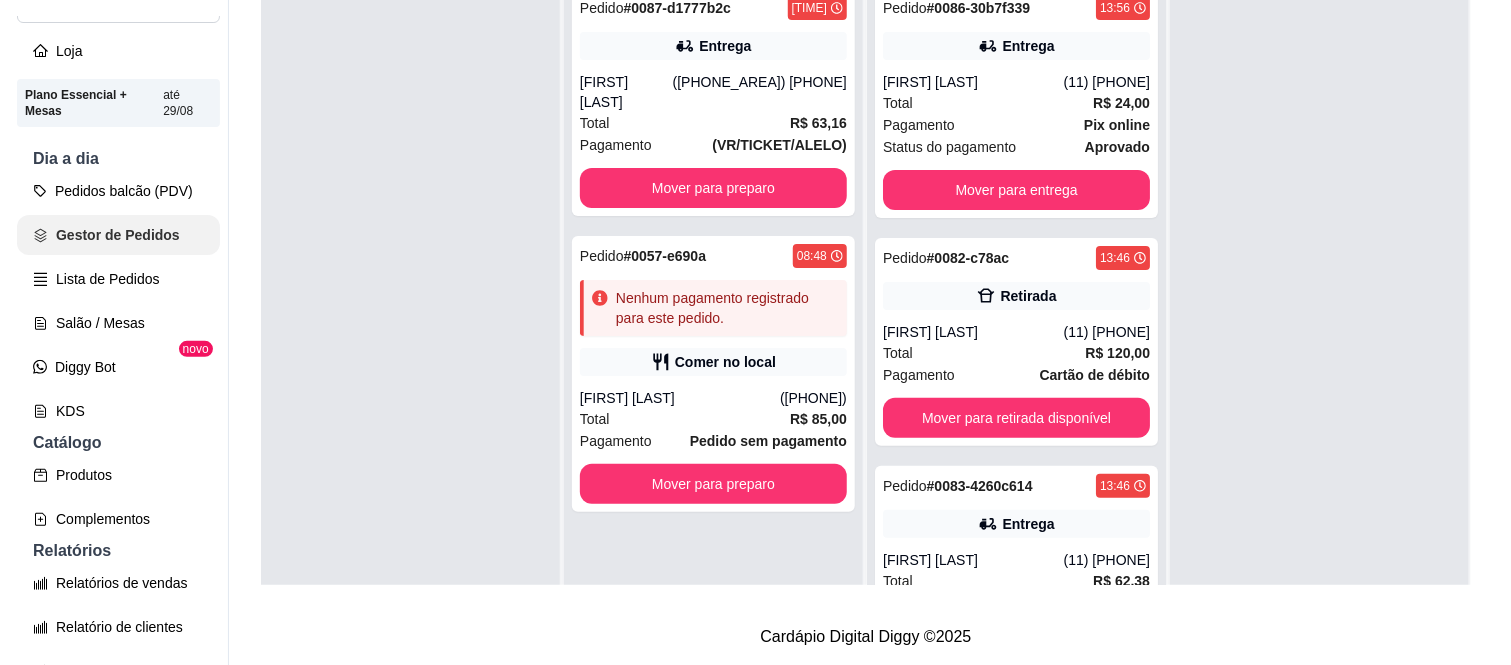 scroll, scrollTop: 0, scrollLeft: 0, axis: both 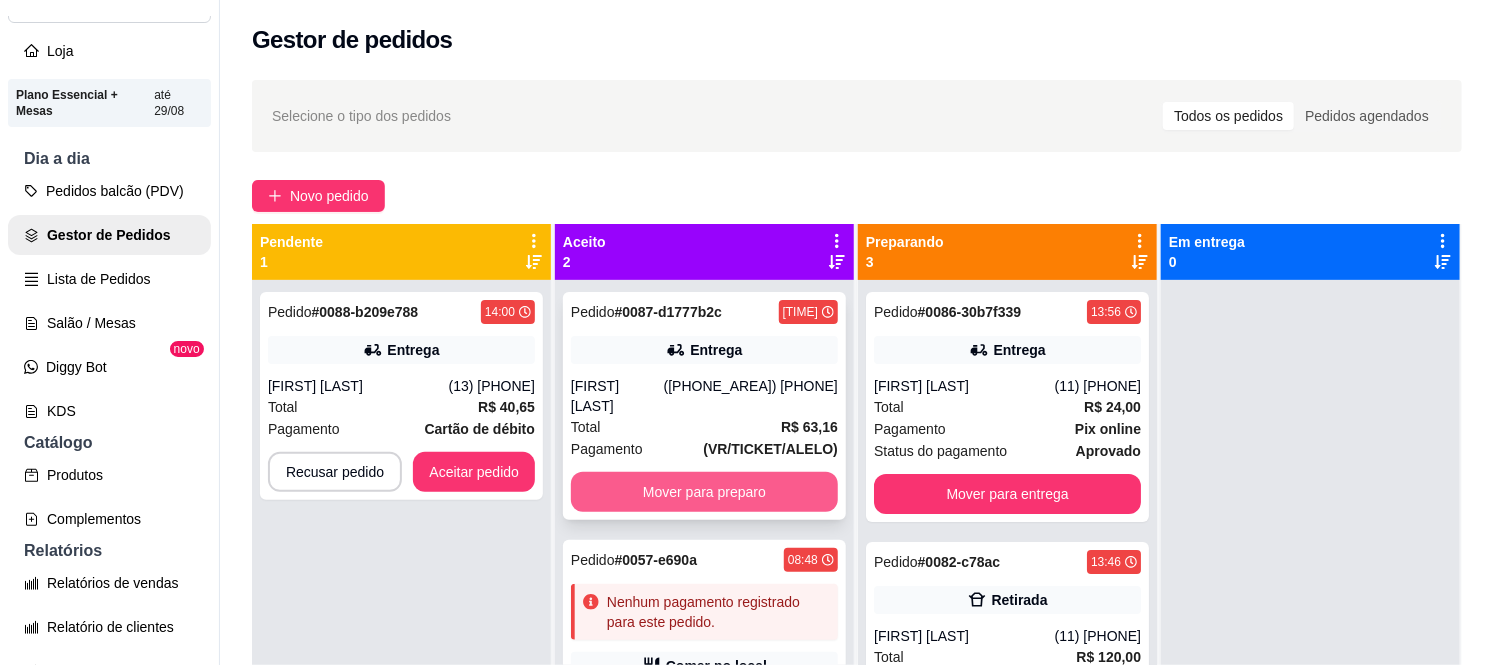 click on "Mover para preparo" at bounding box center (704, 492) 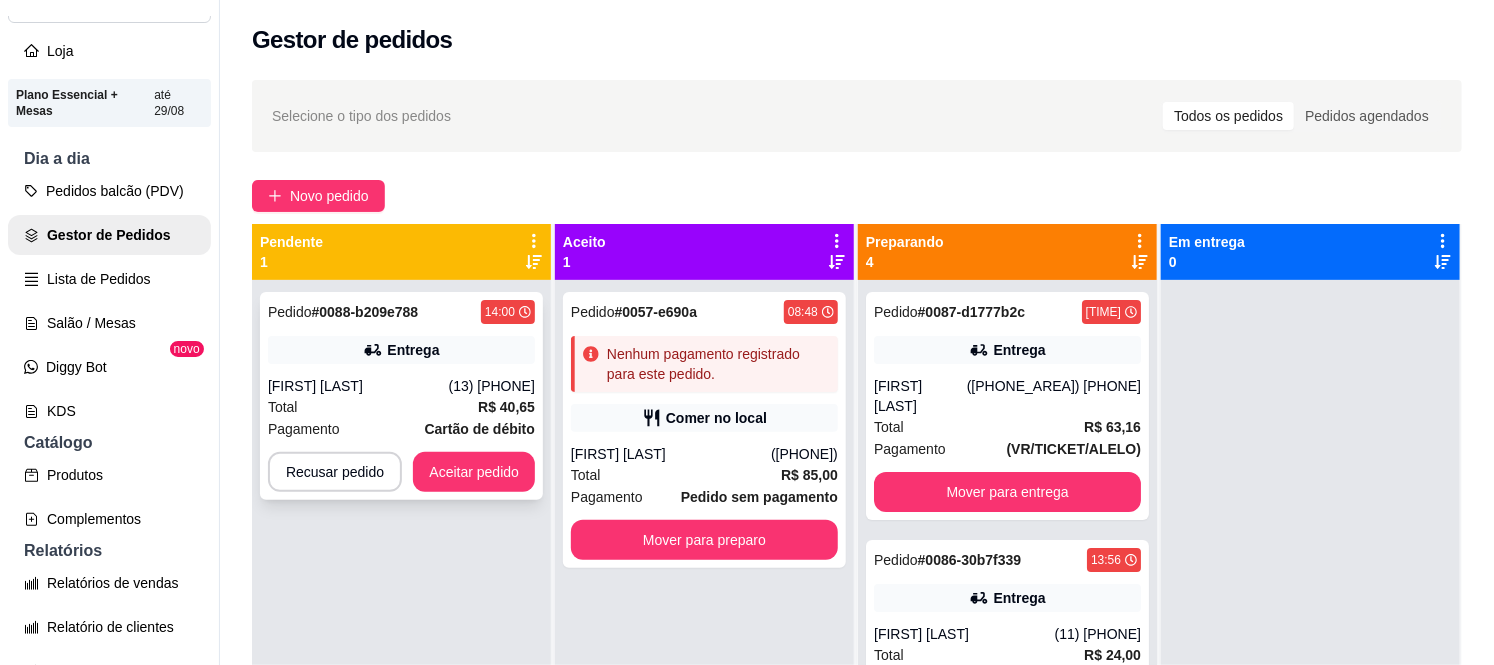 click on "Entrega" at bounding box center [413, 350] 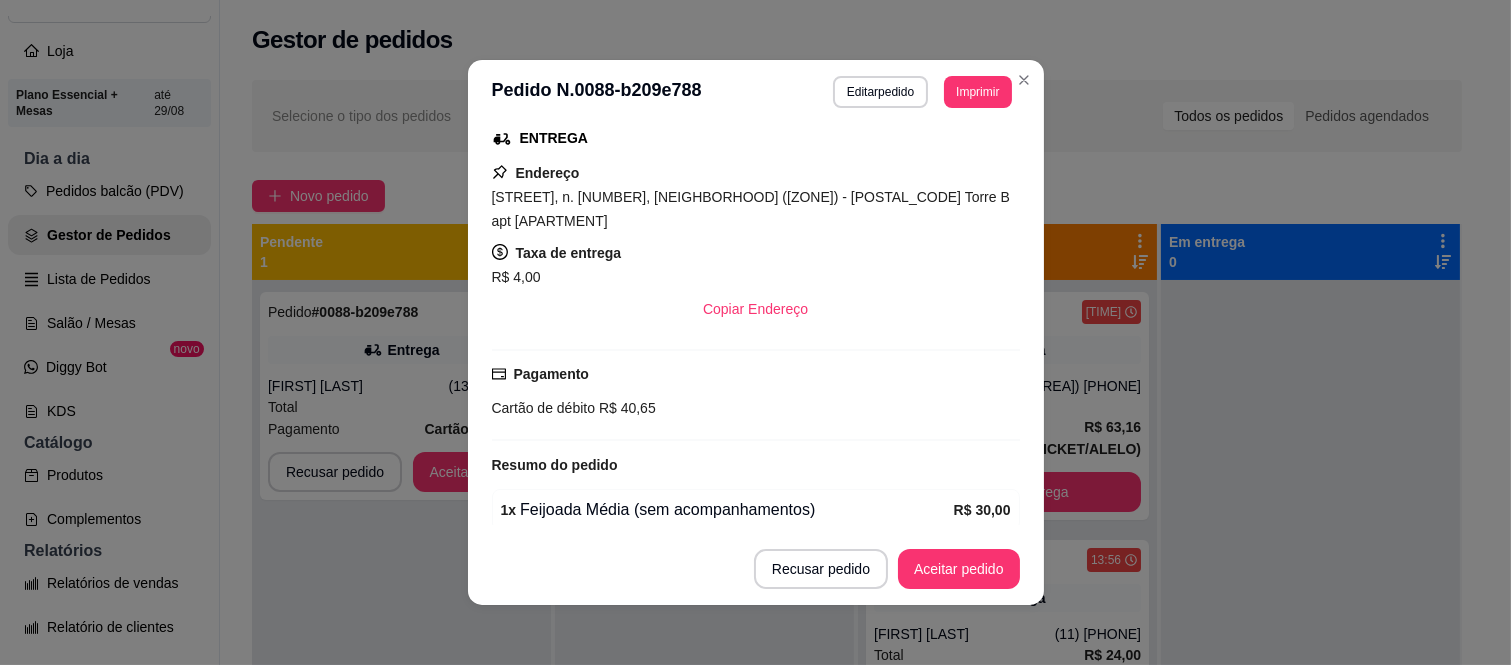 scroll, scrollTop: 444, scrollLeft: 0, axis: vertical 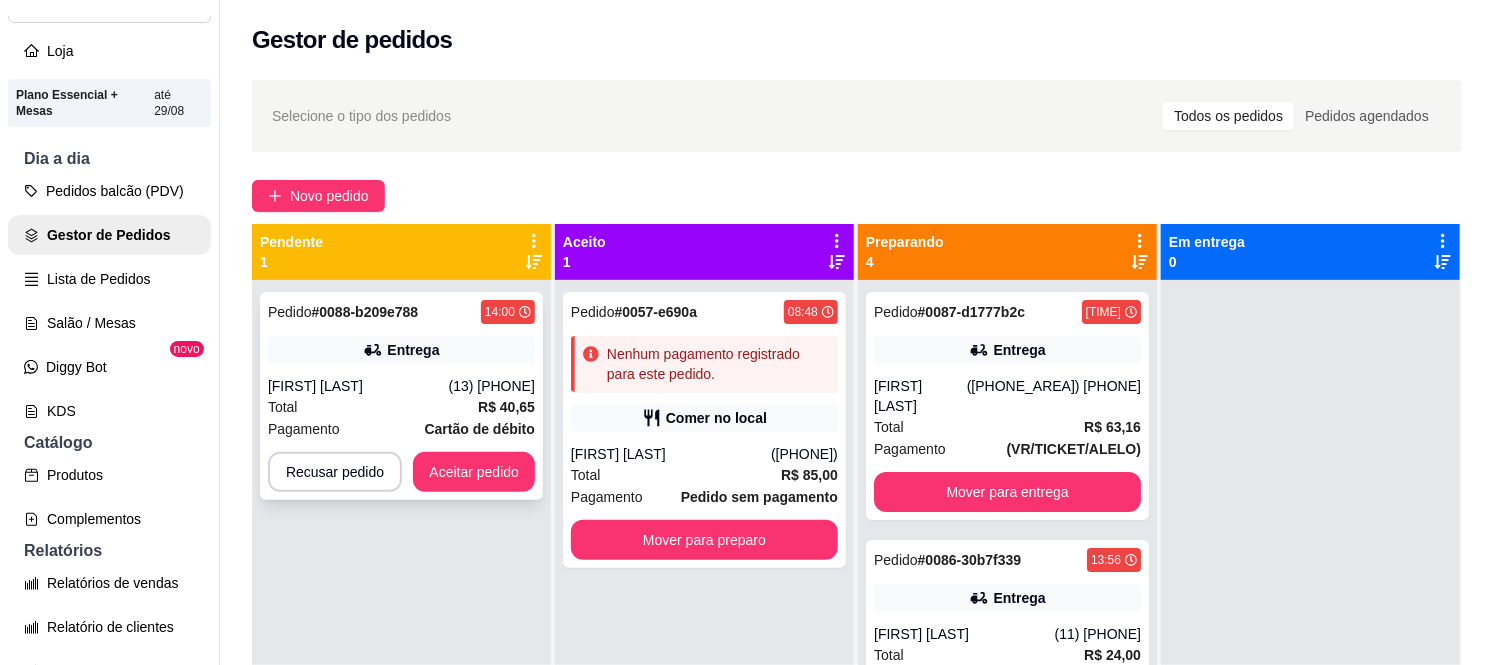 click on "(13) [PHONE]" at bounding box center [492, 386] 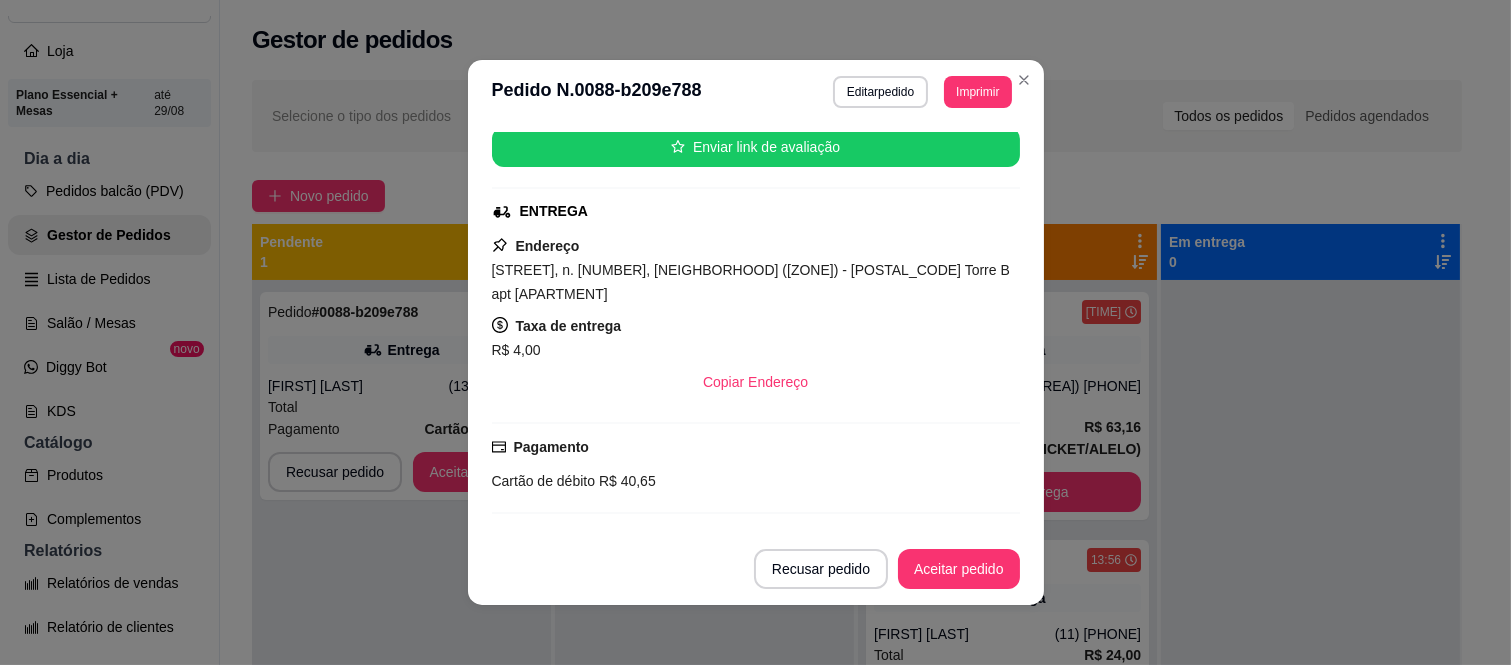 scroll, scrollTop: 470, scrollLeft: 0, axis: vertical 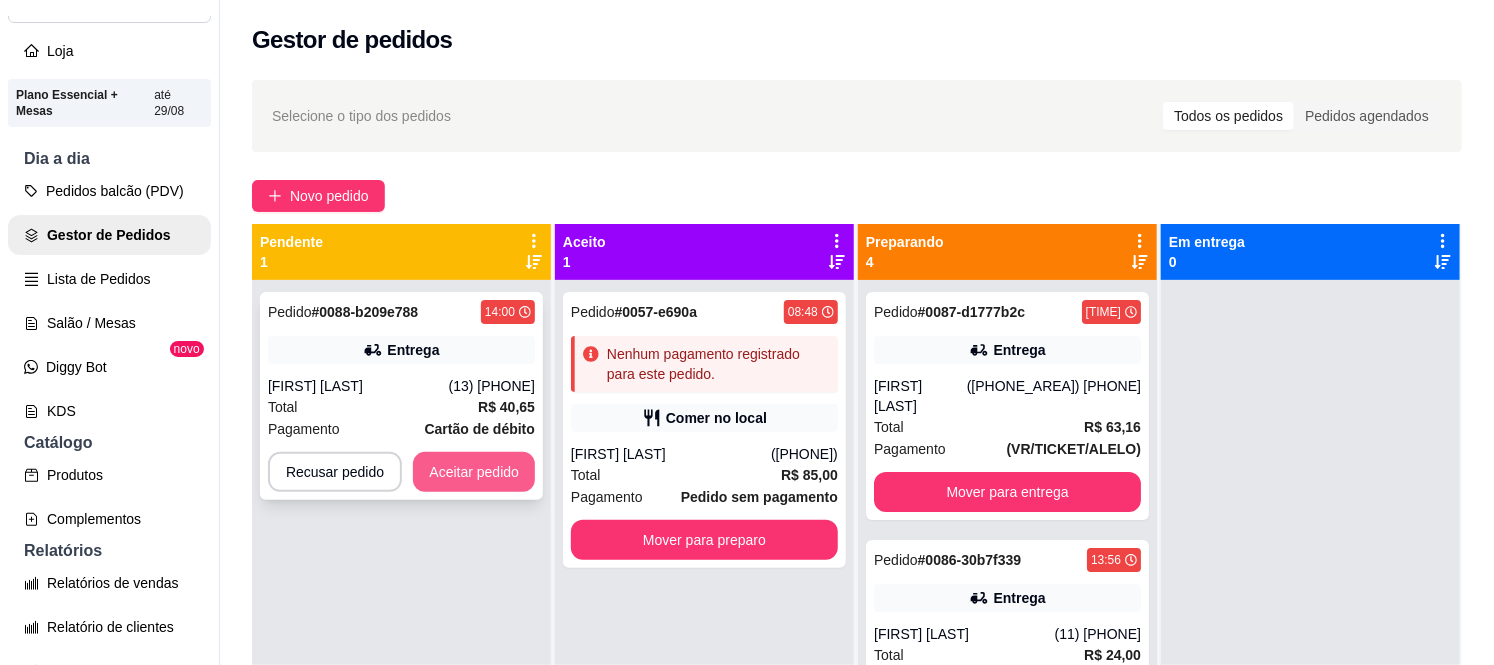 click on "Aceitar pedido" at bounding box center (474, 472) 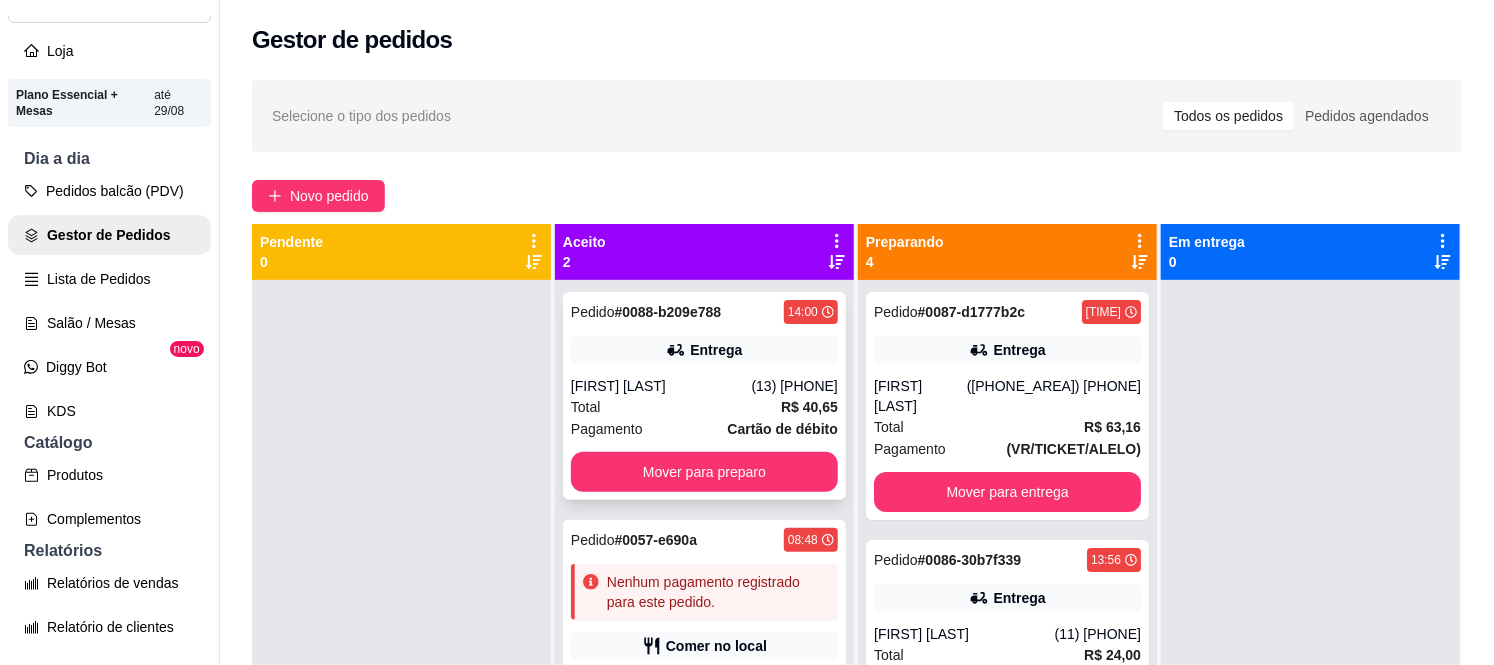 click on "Entrega" at bounding box center [704, 350] 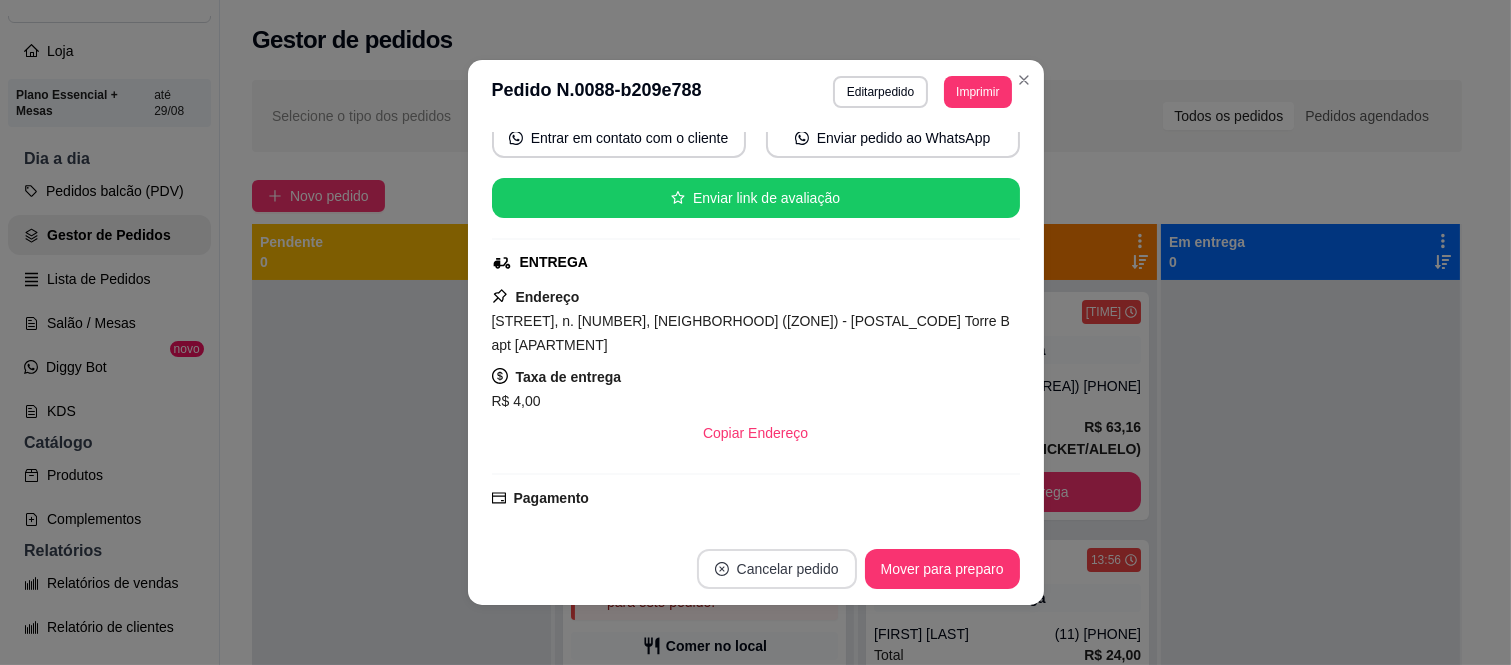 scroll, scrollTop: 222, scrollLeft: 0, axis: vertical 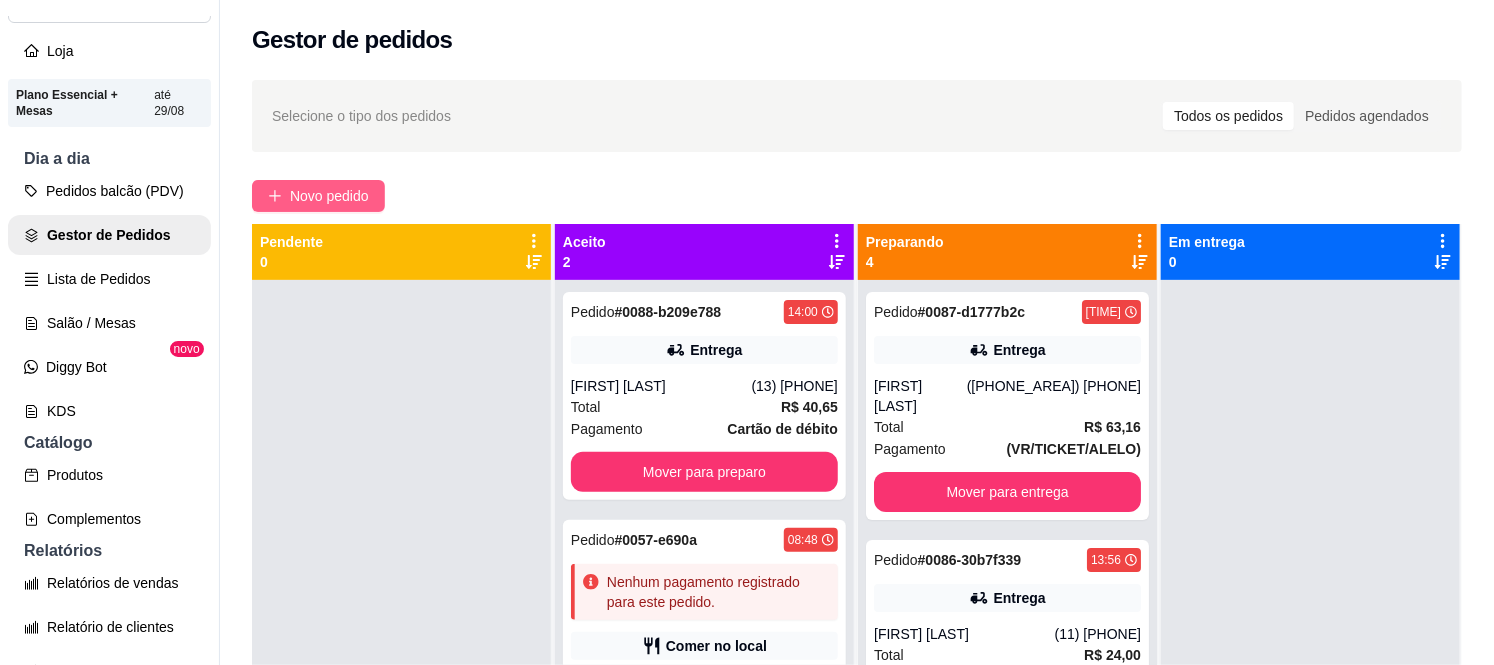 click on "Novo pedido" at bounding box center (318, 196) 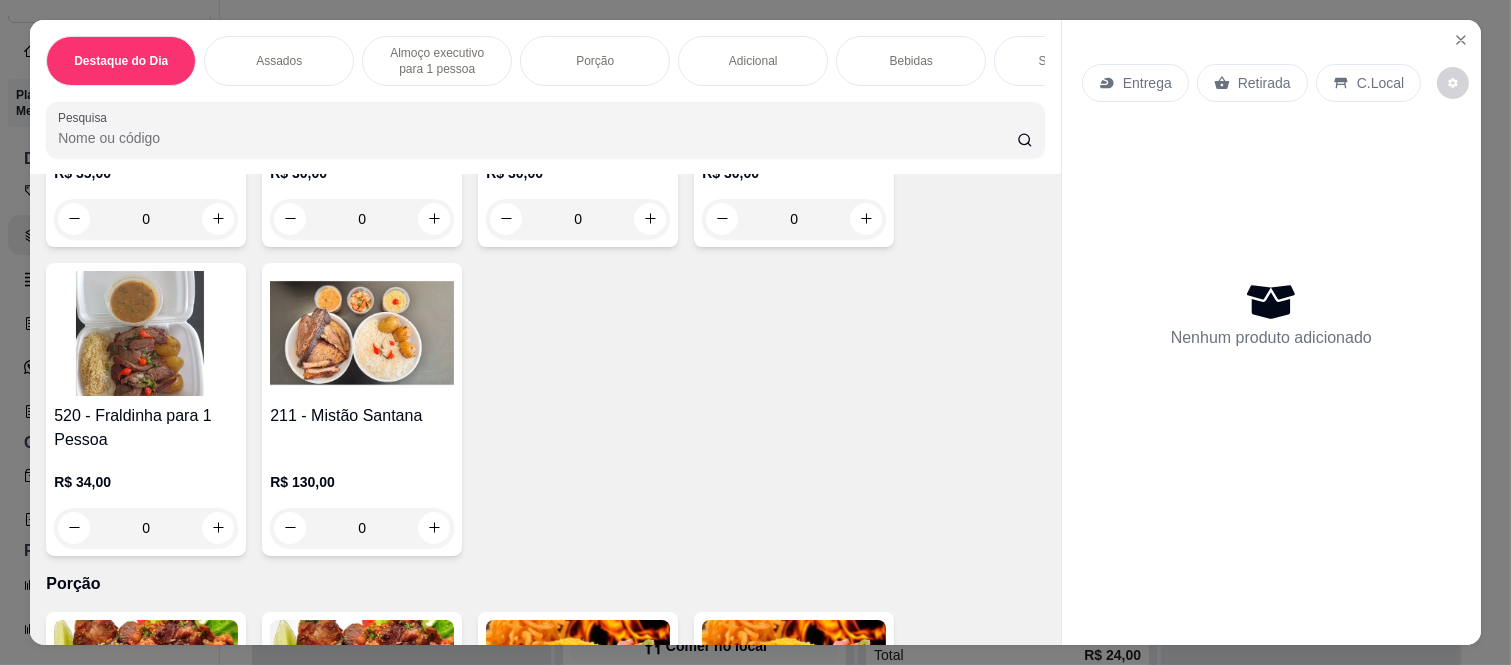 scroll, scrollTop: 1888, scrollLeft: 0, axis: vertical 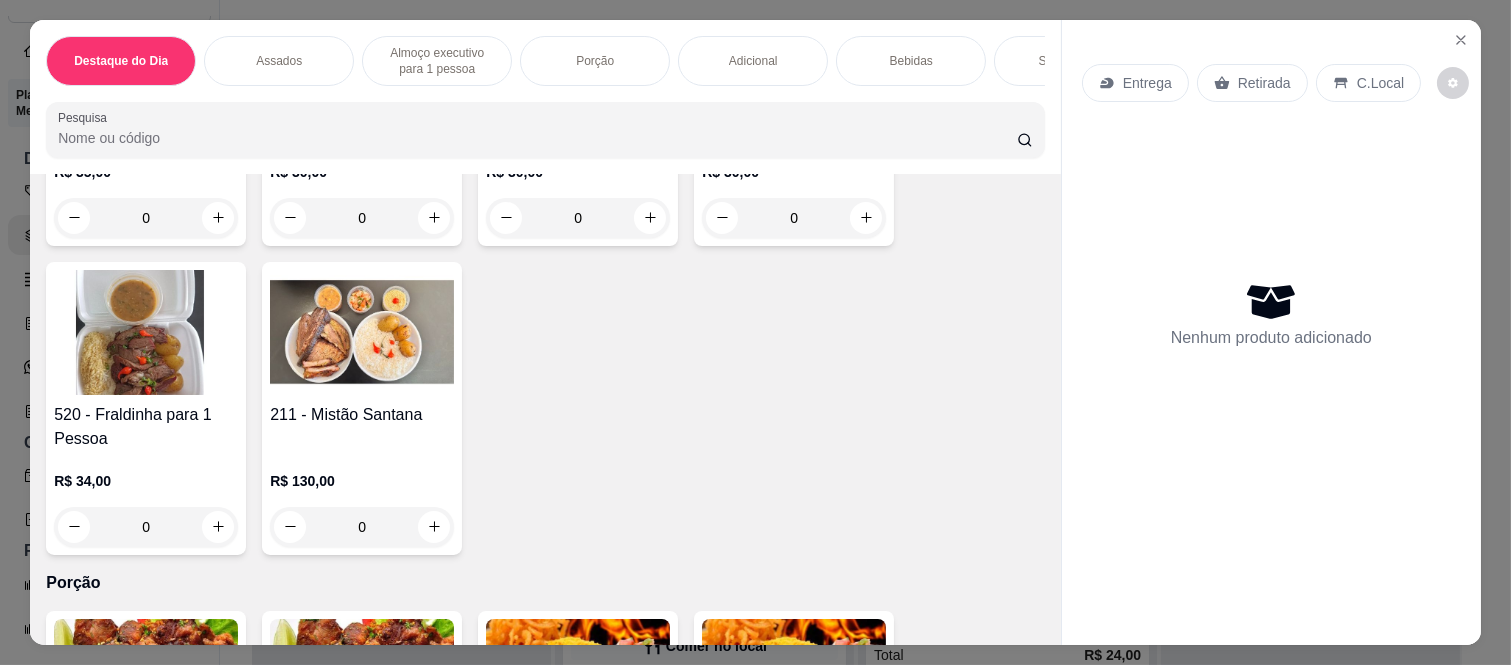 click on "0" at bounding box center (146, 527) 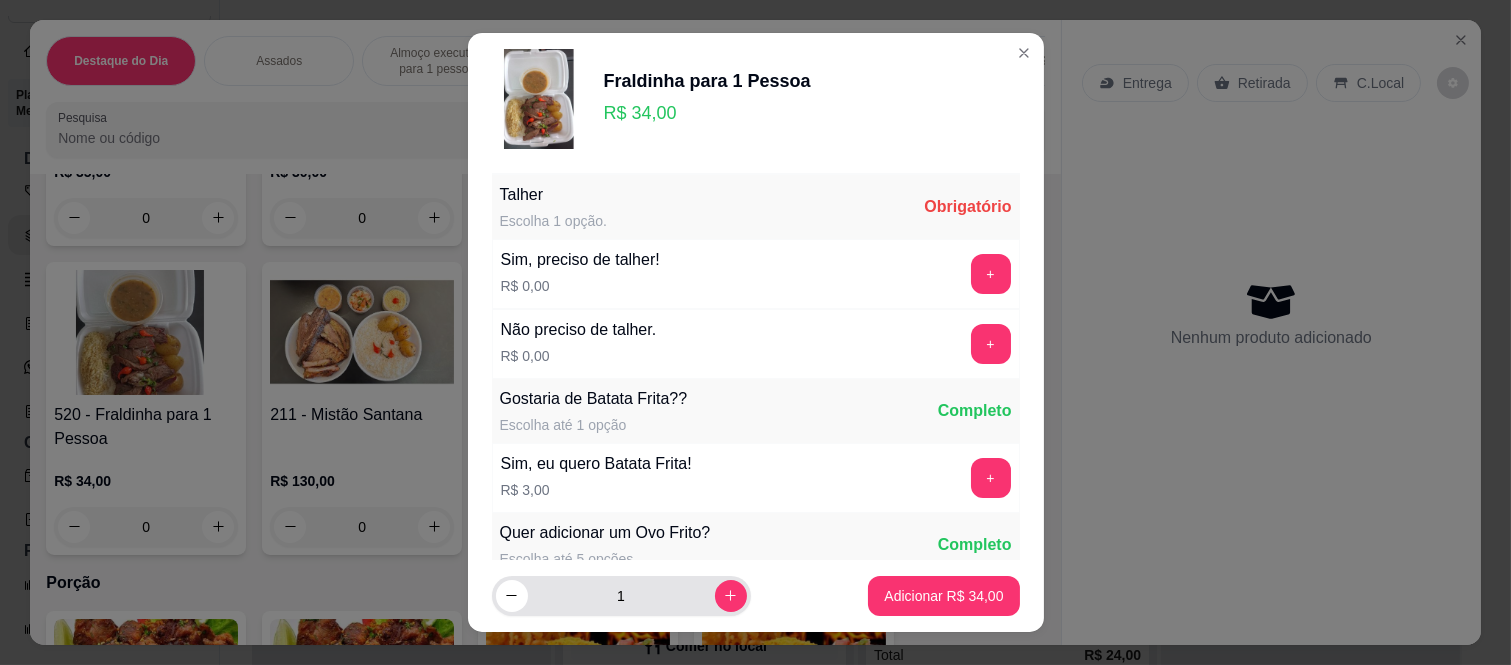 click on "1" at bounding box center [621, 596] 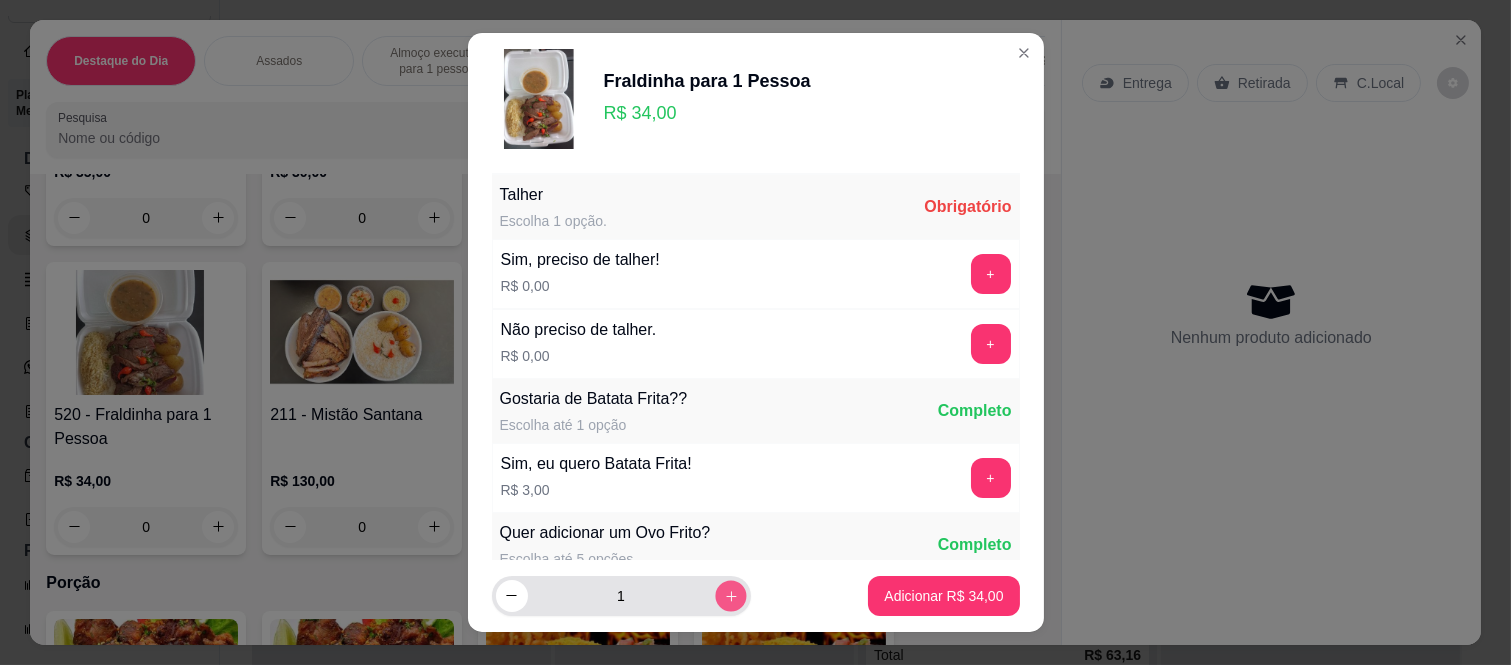 click 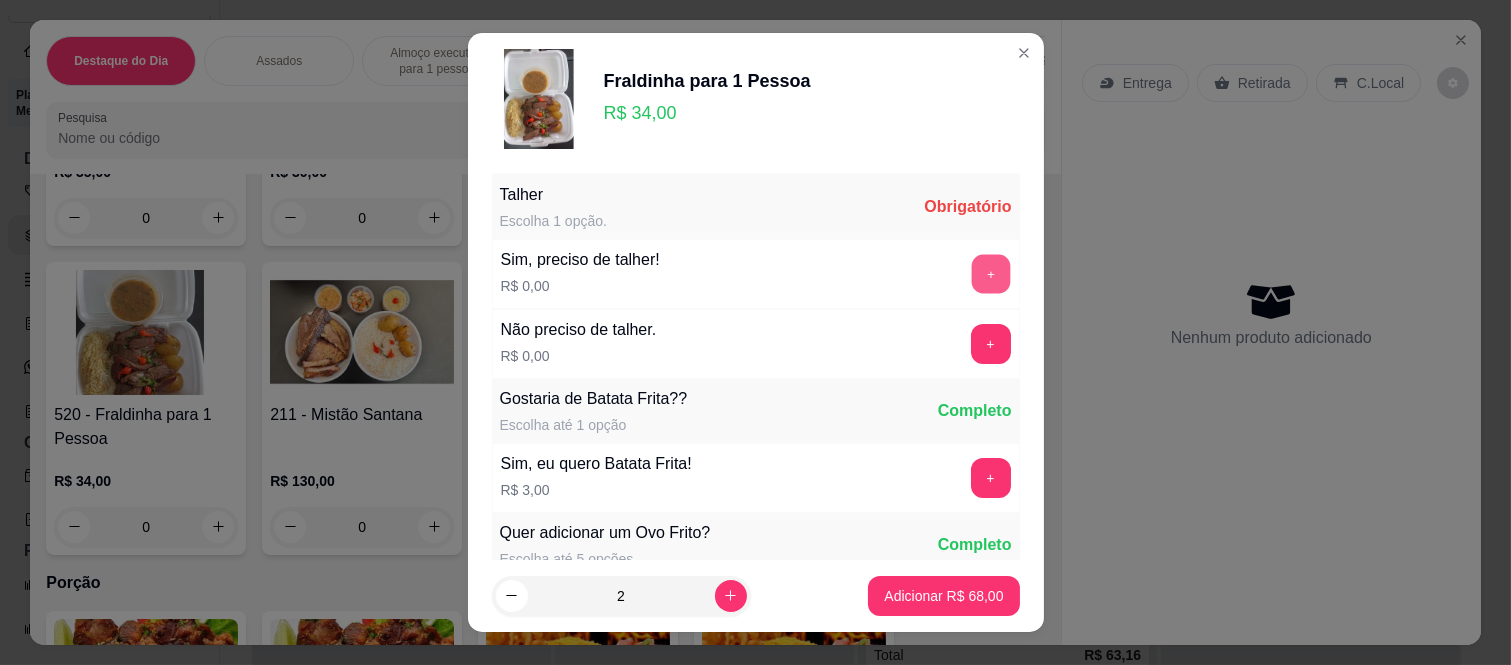 click on "+" at bounding box center [990, 274] 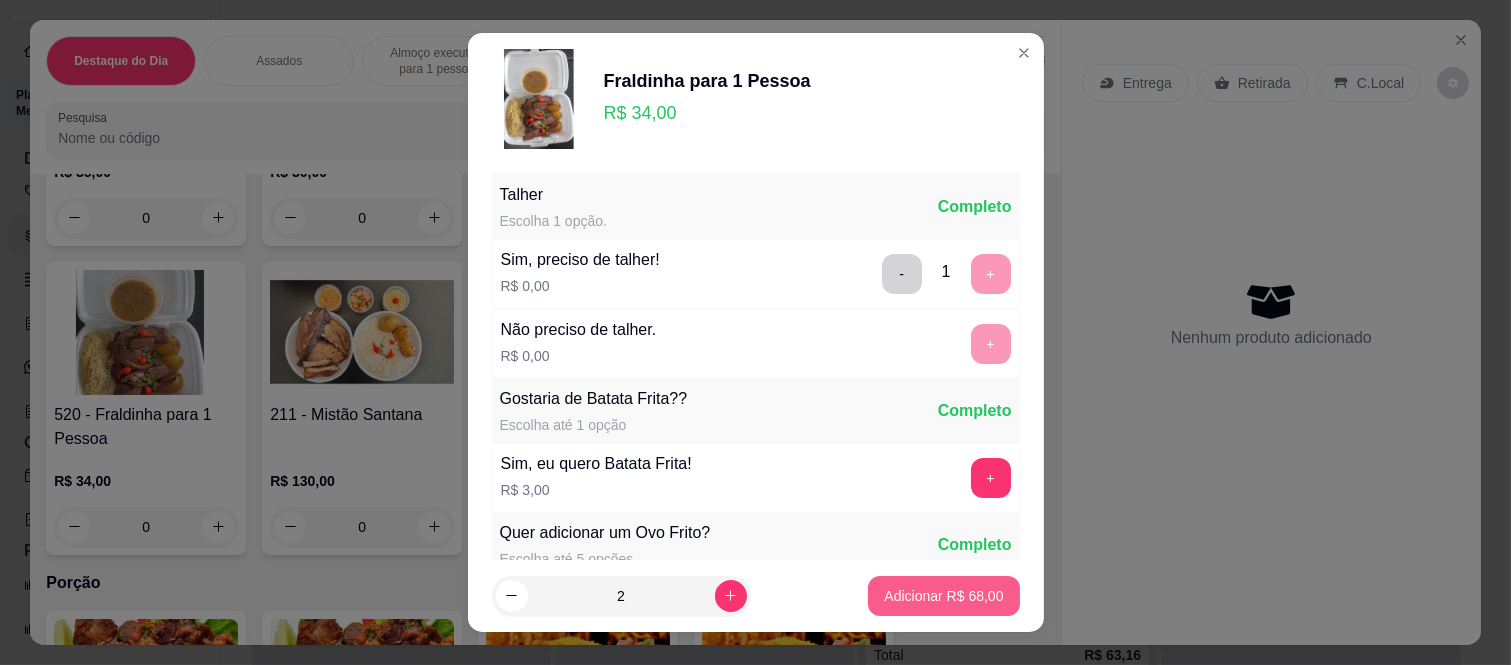click on "Adicionar   R$ 68,00" at bounding box center (943, 596) 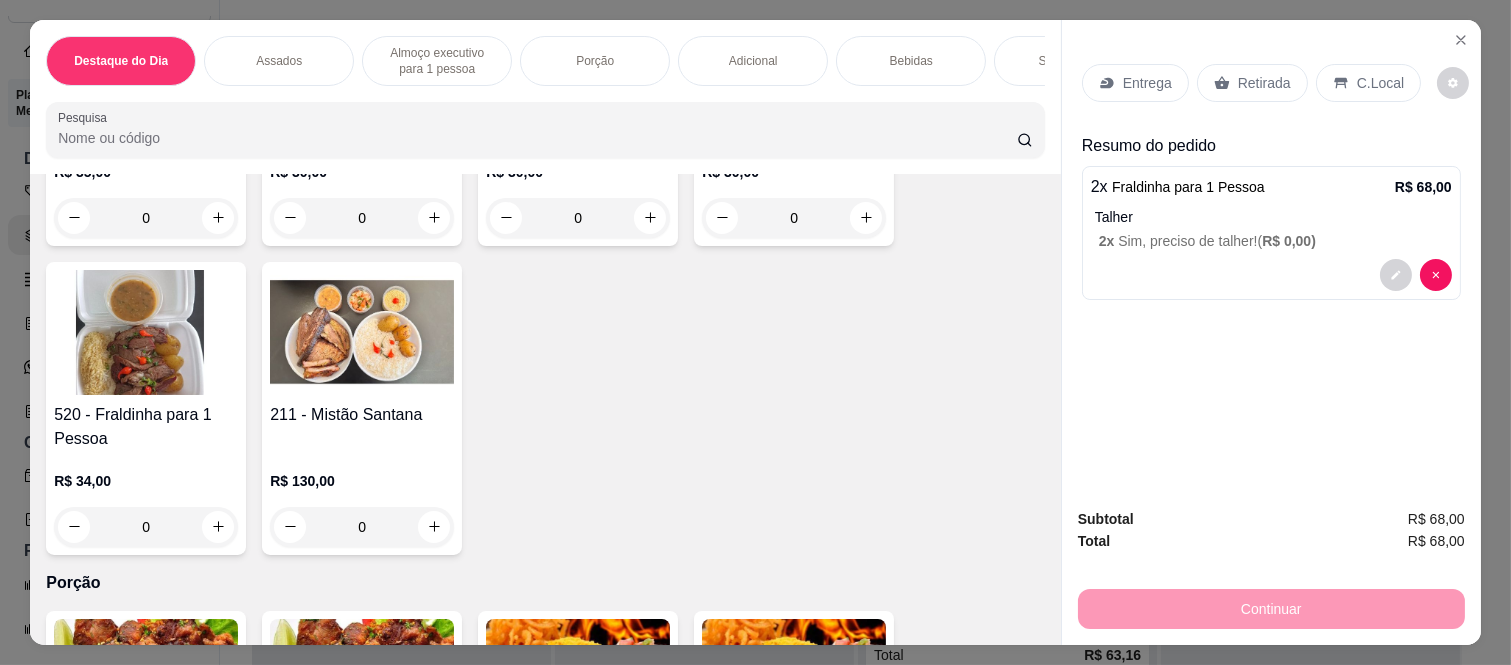 click on "Retirada" at bounding box center (1264, 83) 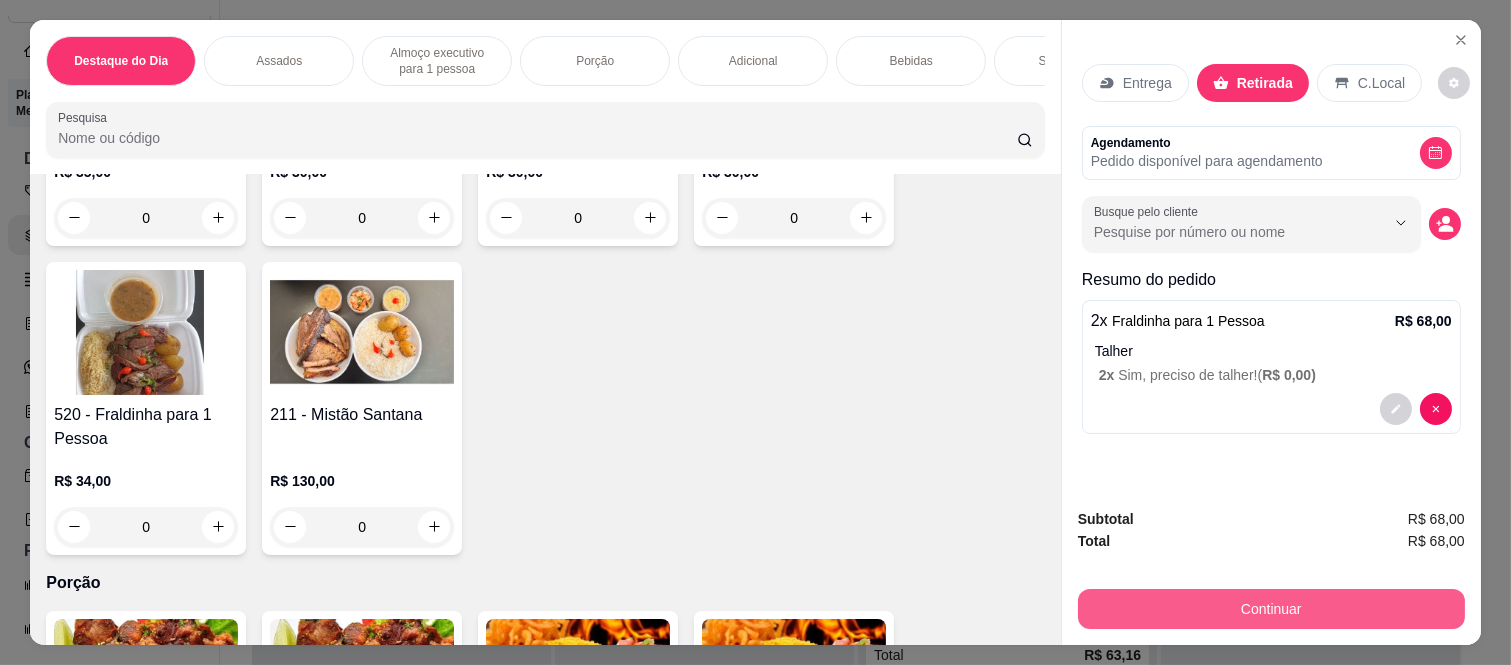 click on "Continuar" at bounding box center (1271, 609) 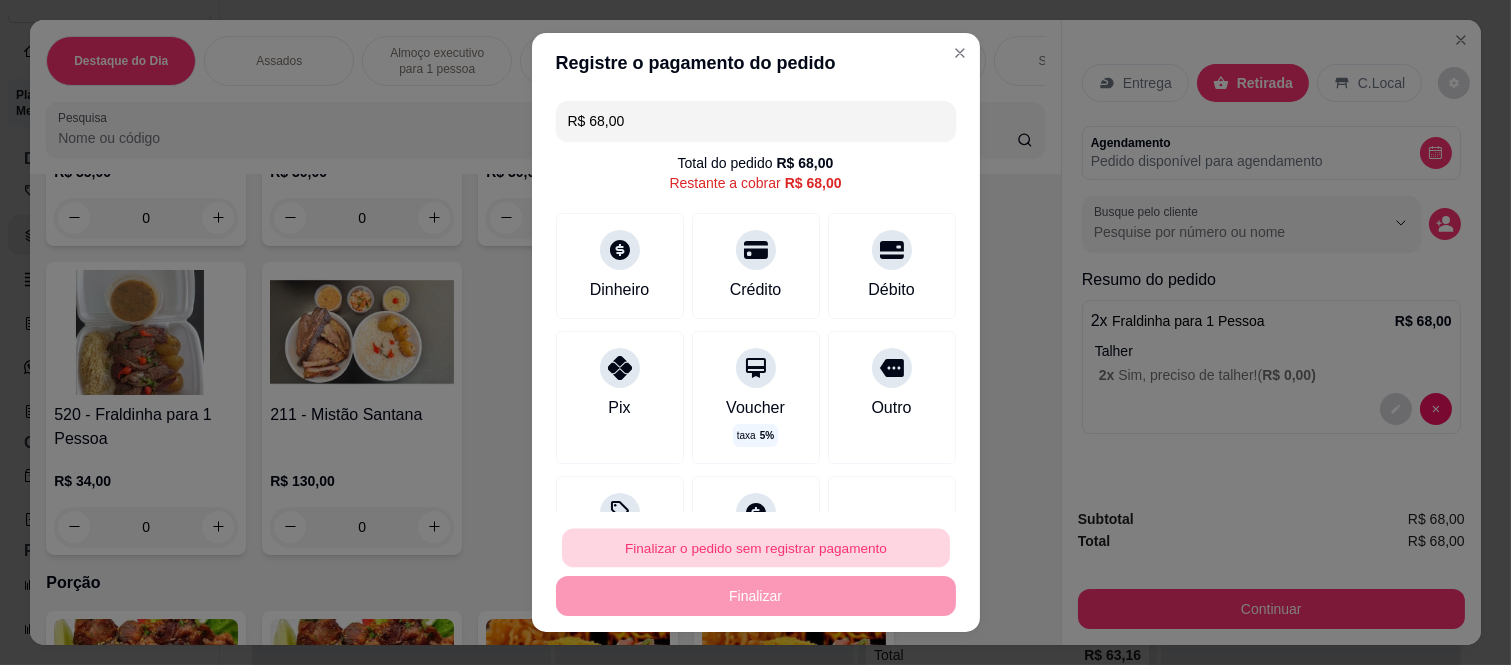 click on "Finalizar o pedido sem registrar pagamento" at bounding box center (756, 547) 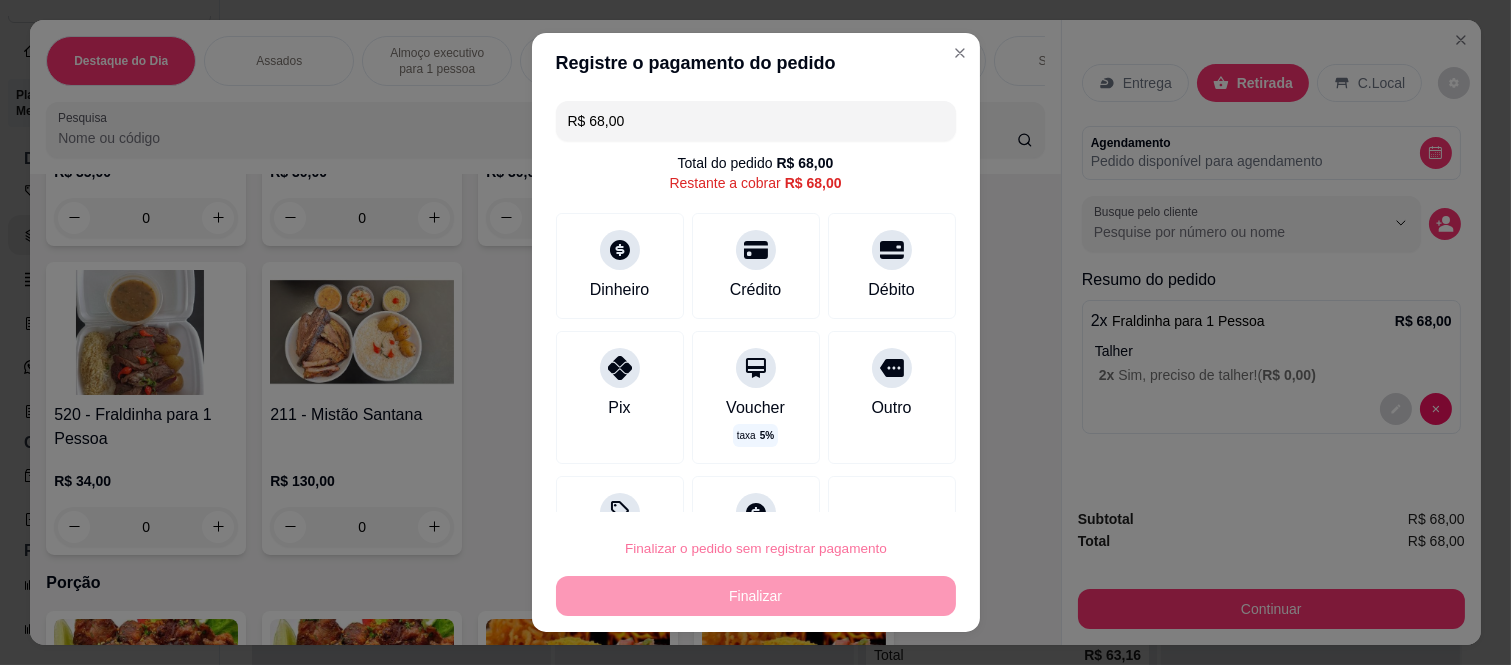 click on "Confirmar" at bounding box center [870, 491] 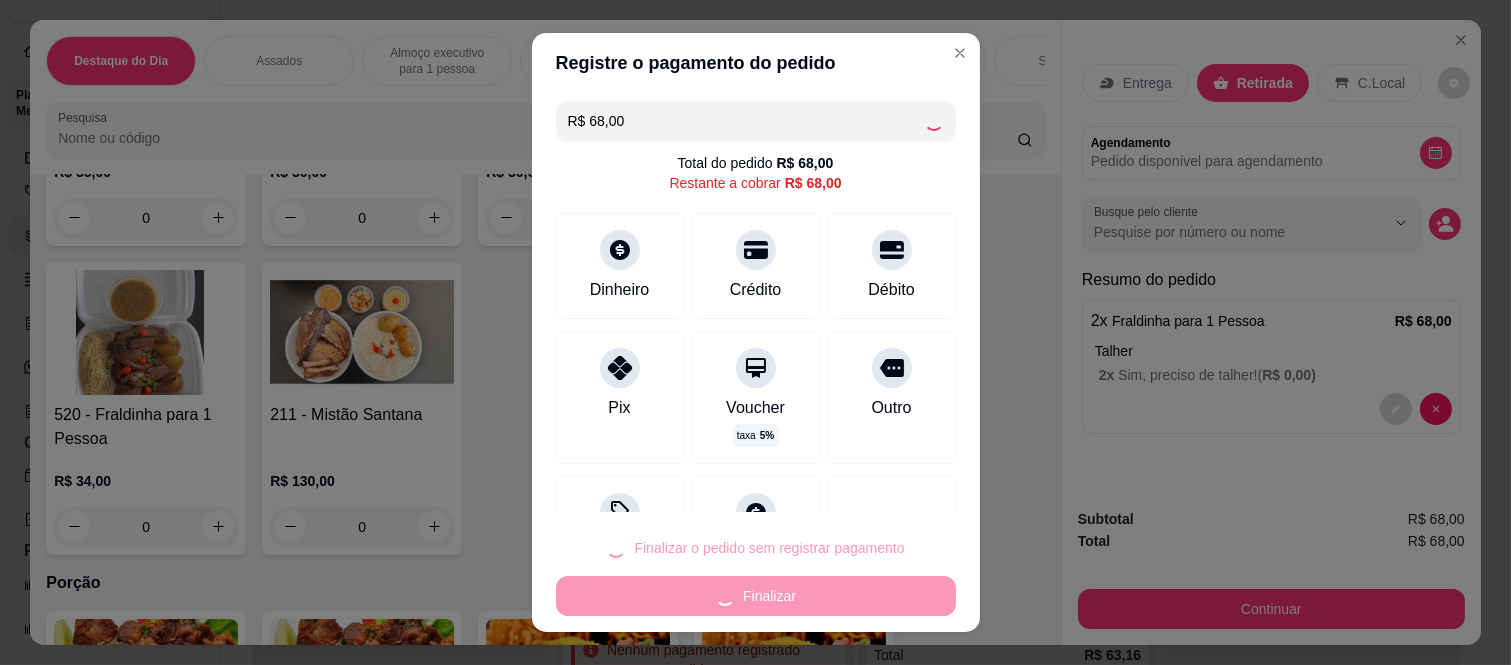 type on "R$ 0,00" 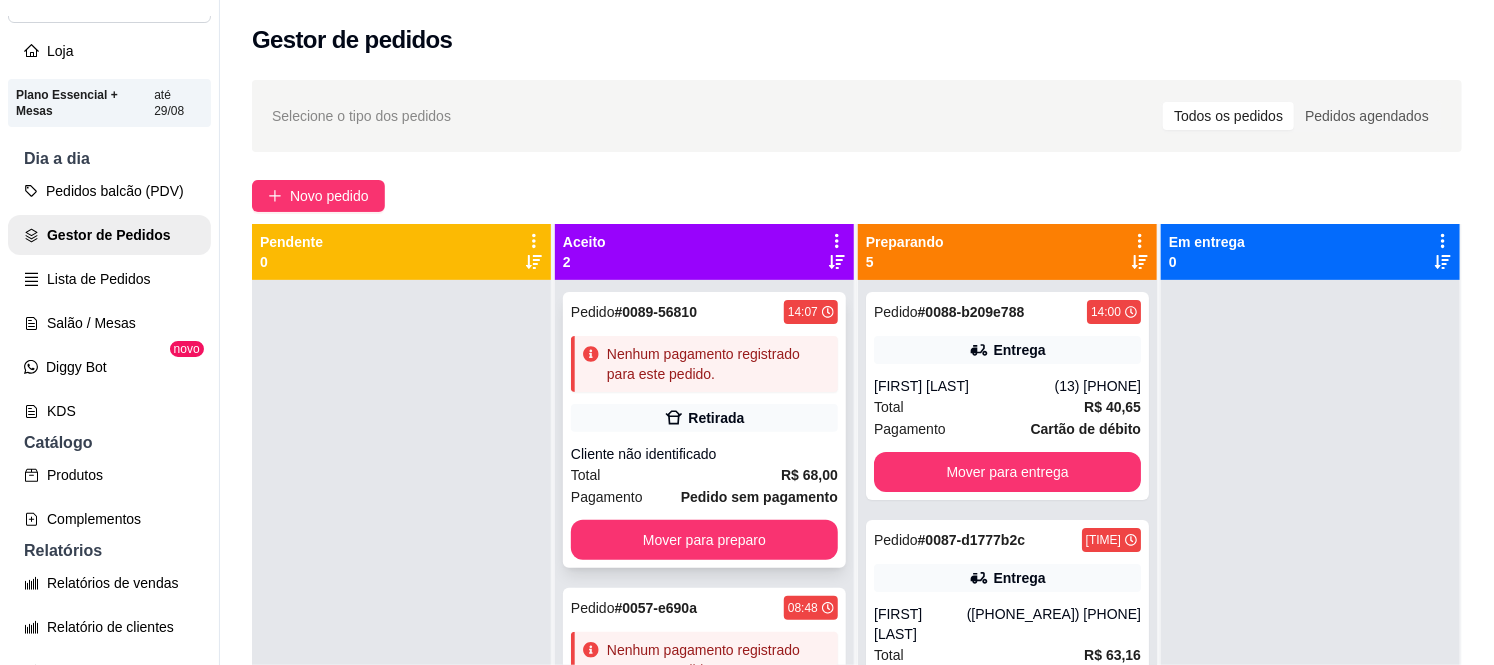 click on "Nenhum pagamento registrado para este pedido." at bounding box center [718, 364] 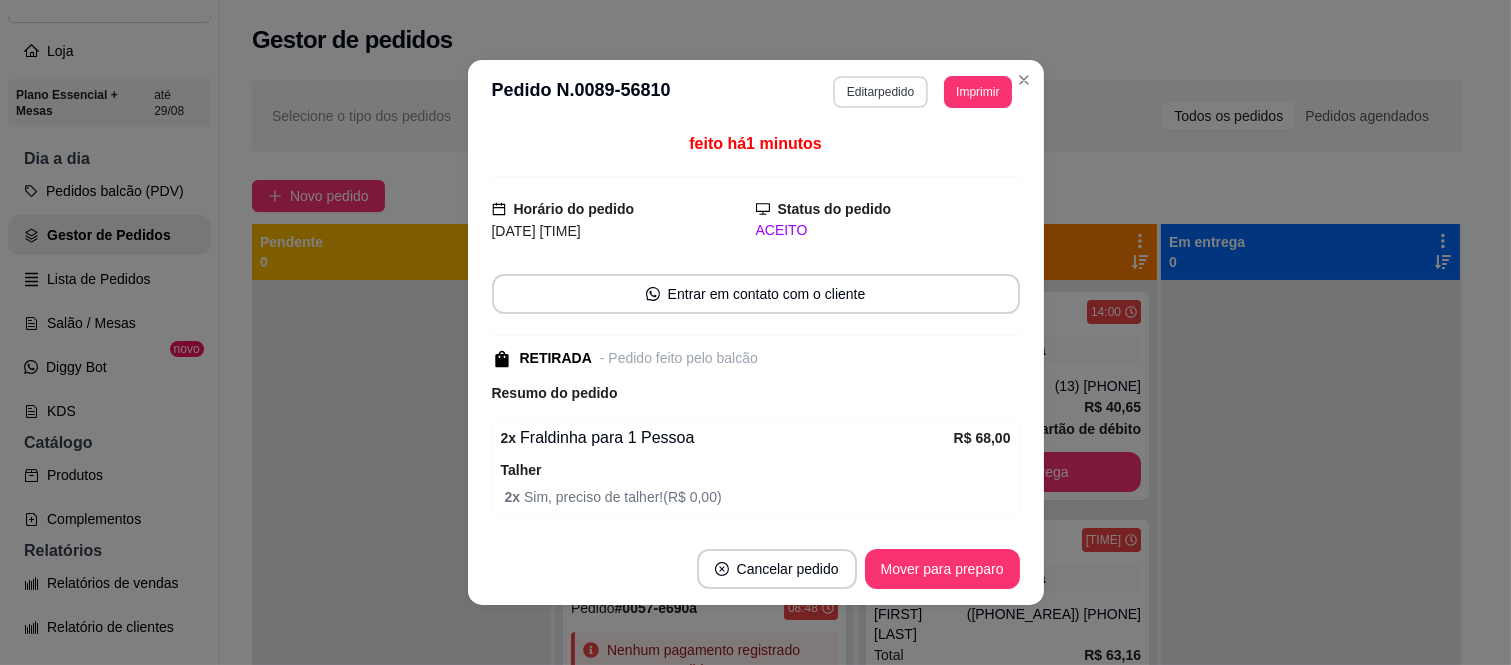 click on "Editar  pedido" at bounding box center (880, 92) 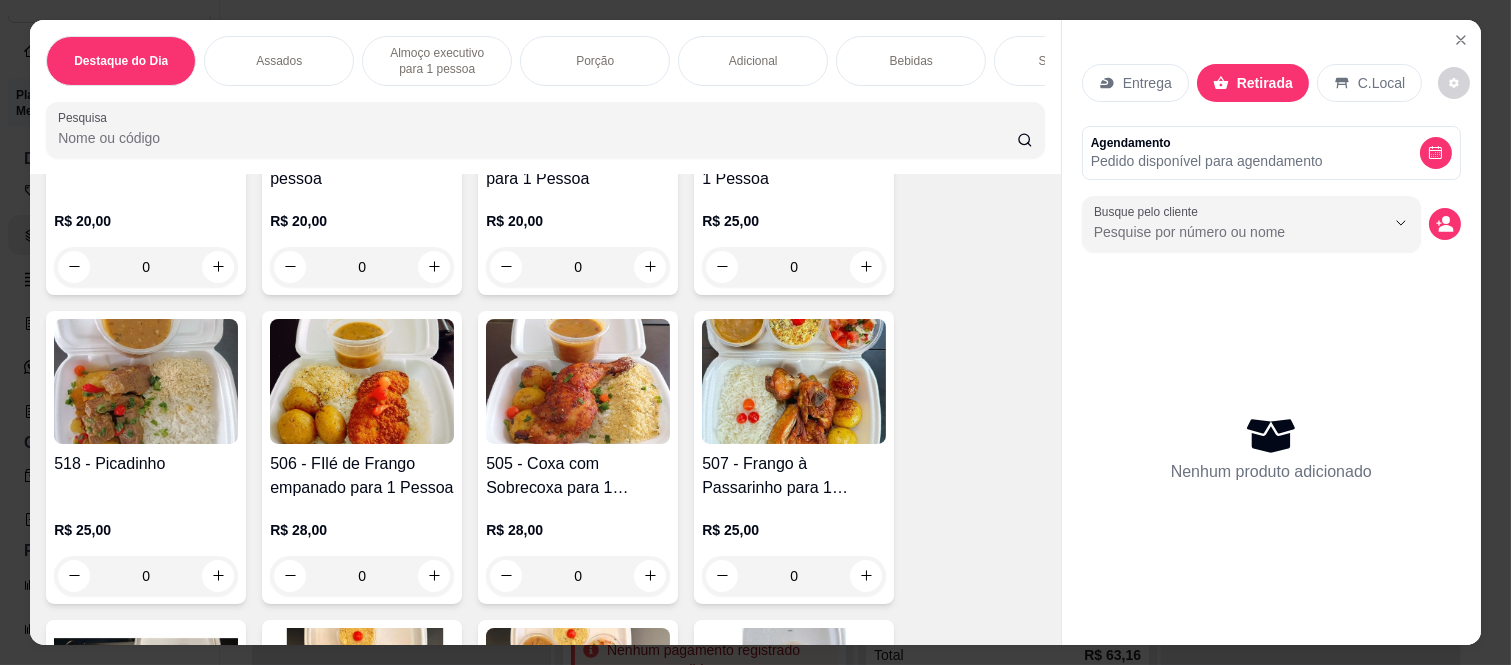 scroll, scrollTop: 1222, scrollLeft: 0, axis: vertical 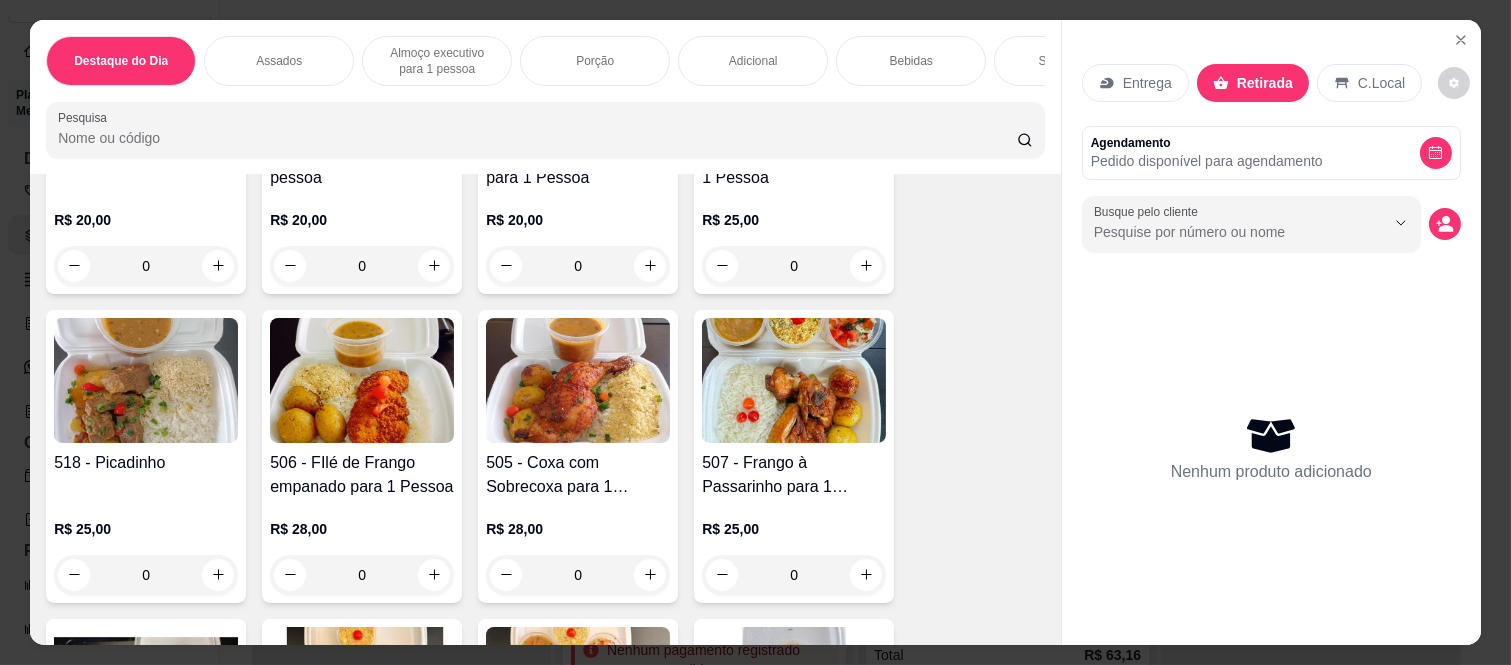 click on "0" at bounding box center (578, 266) 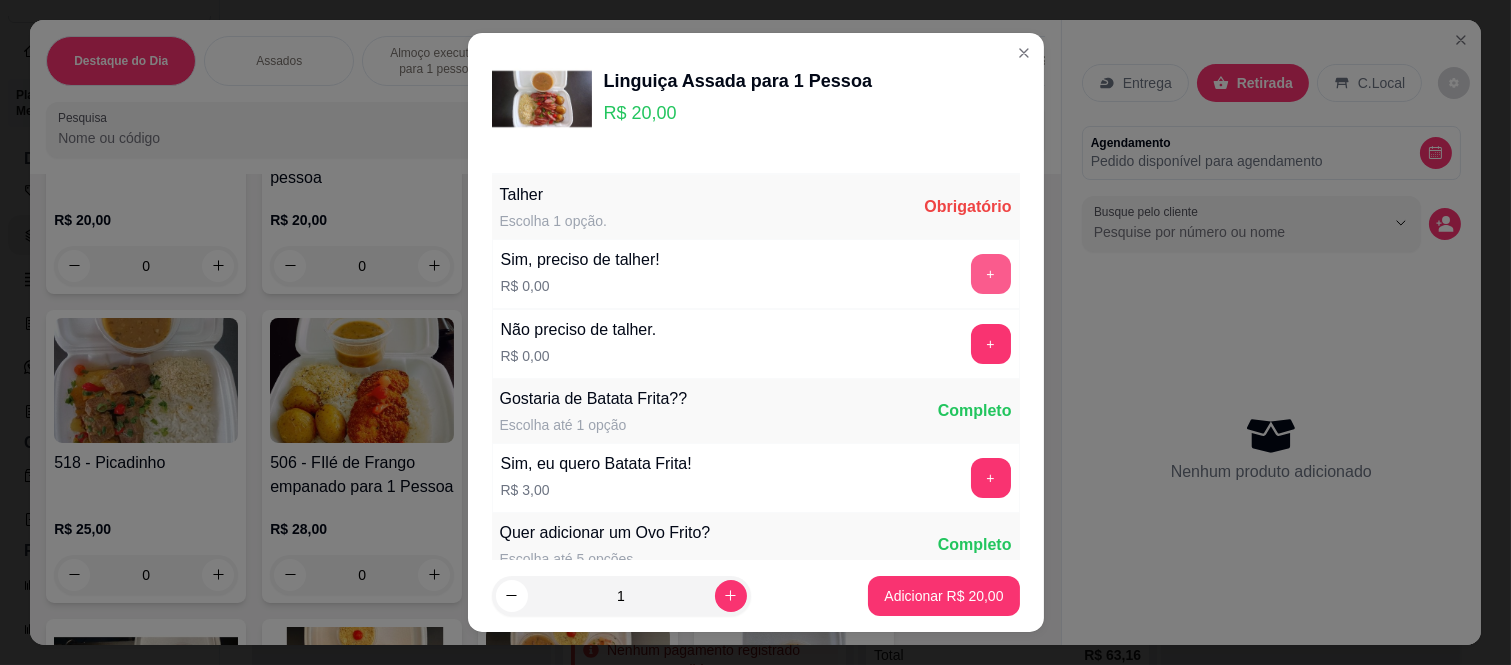 click on "+" at bounding box center [991, 274] 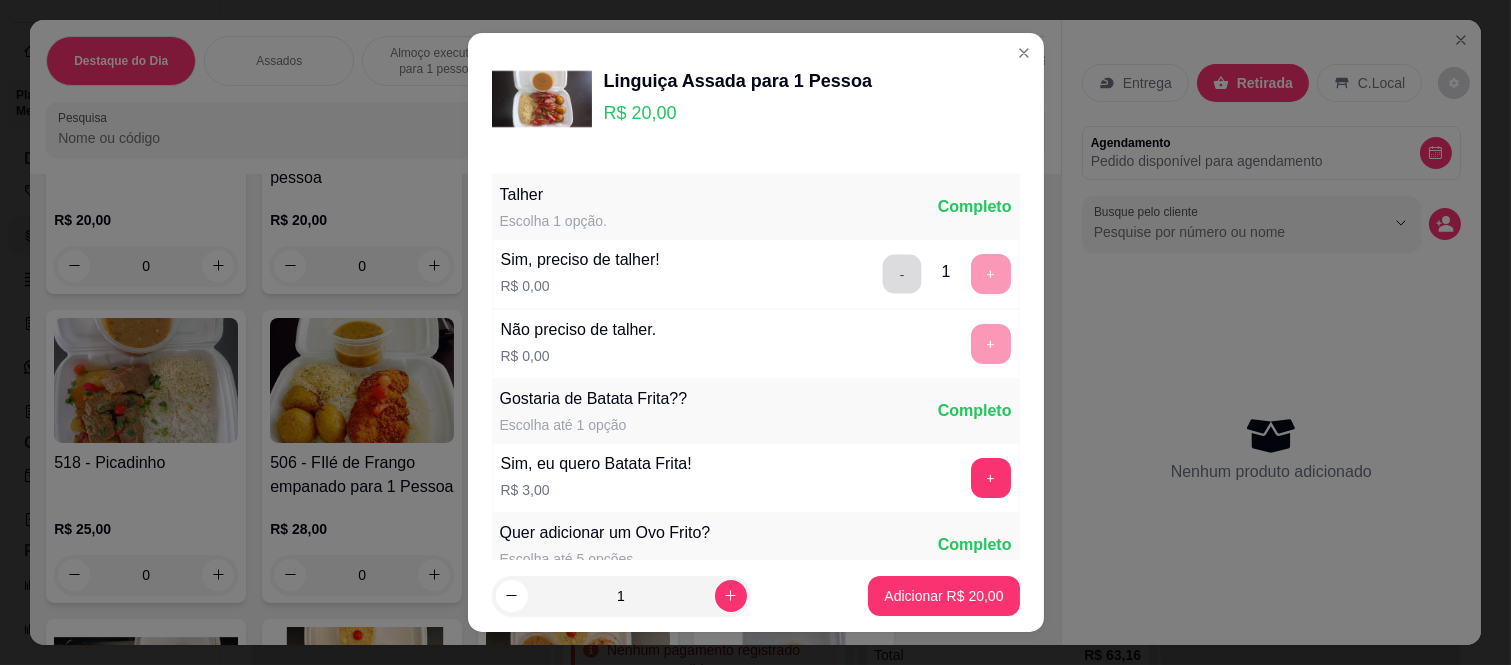 click on "-" at bounding box center [901, 274] 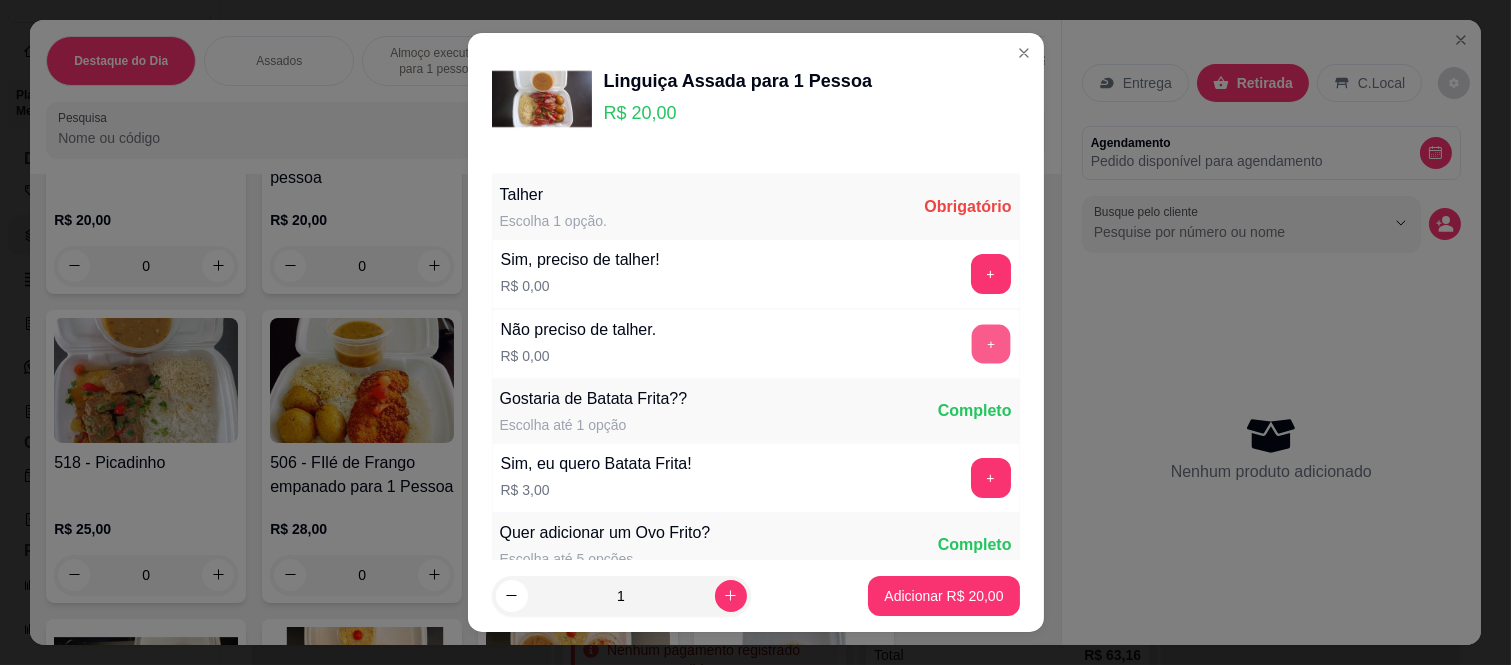click on "+" at bounding box center [990, 344] 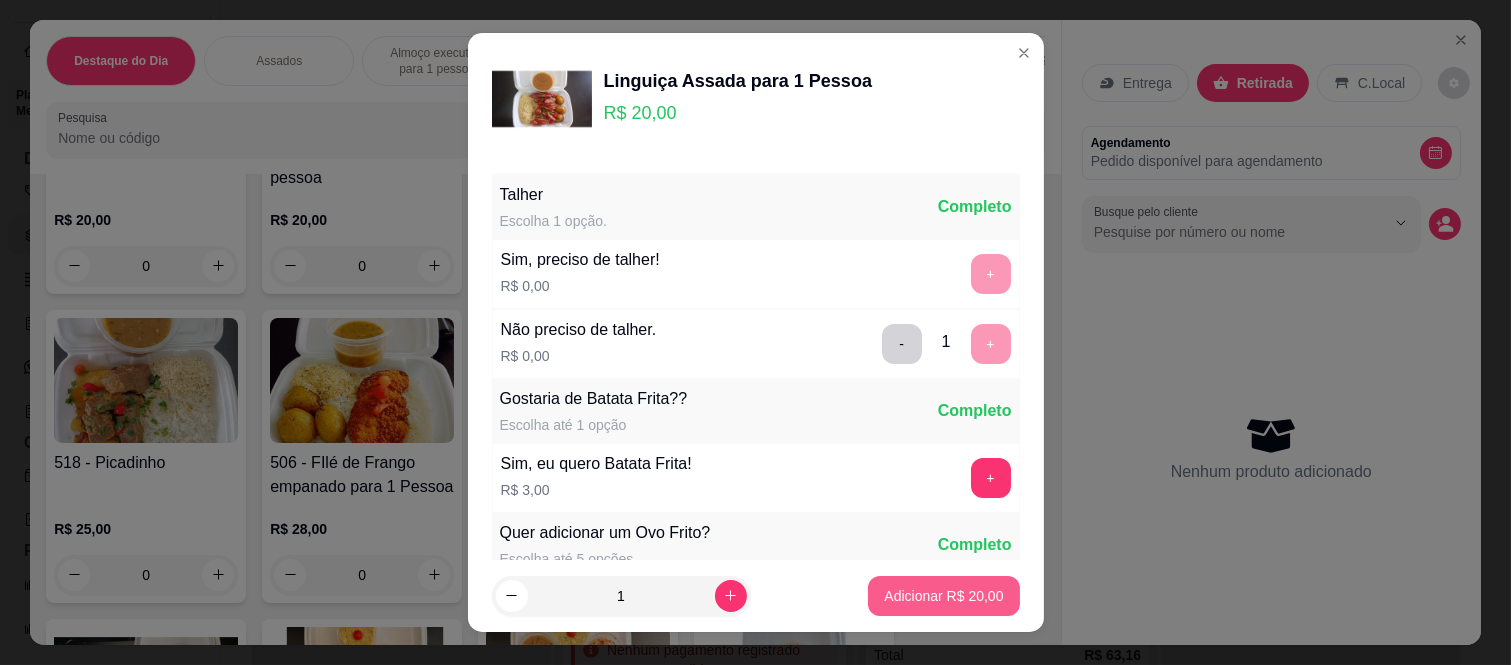 click on "Adicionar   R$ 20,00" at bounding box center (943, 596) 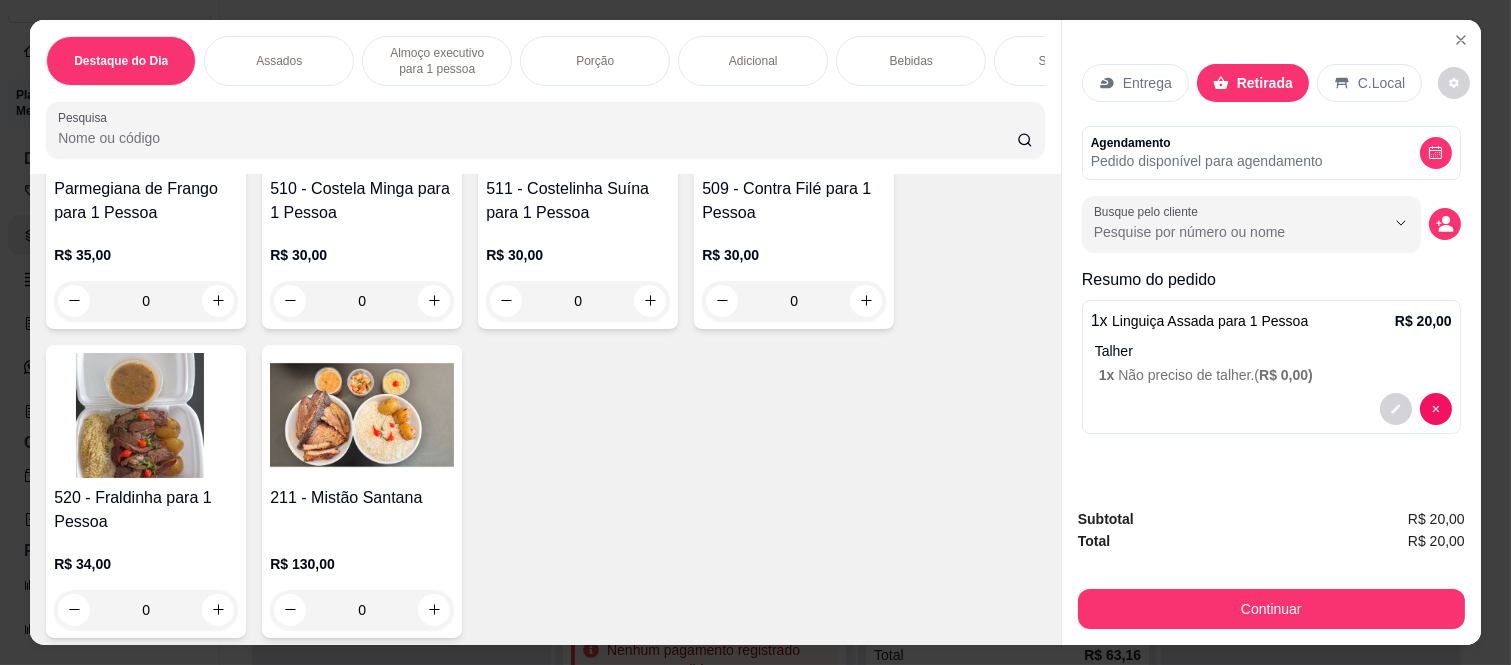 scroll, scrollTop: 1888, scrollLeft: 0, axis: vertical 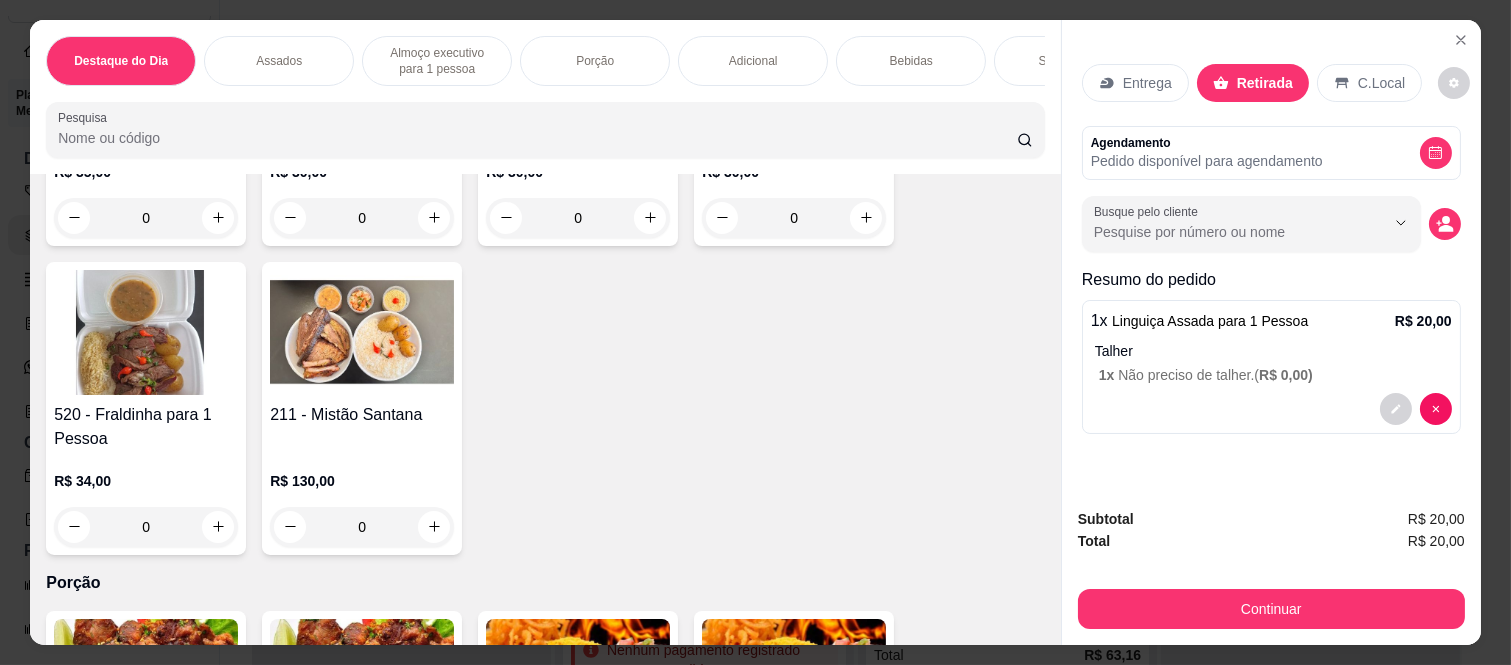 click on "0" at bounding box center (146, 527) 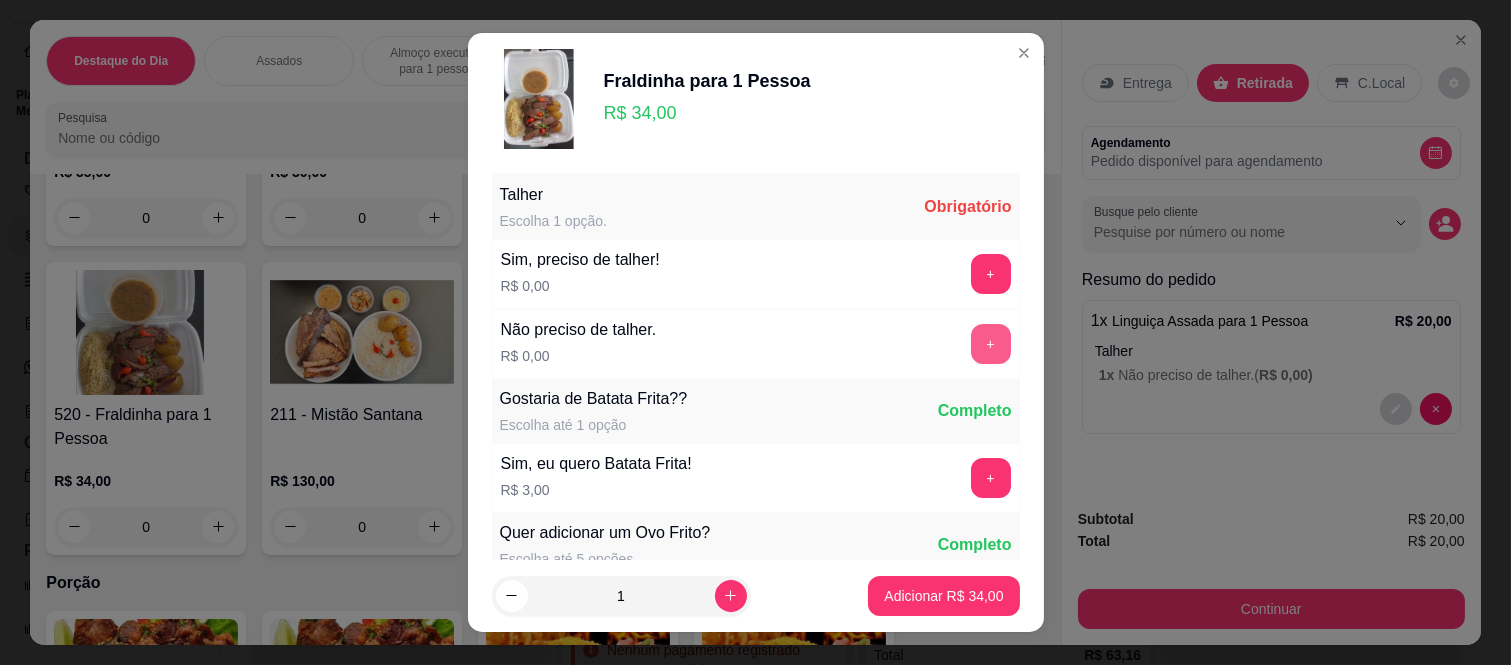 click on "+" at bounding box center (991, 344) 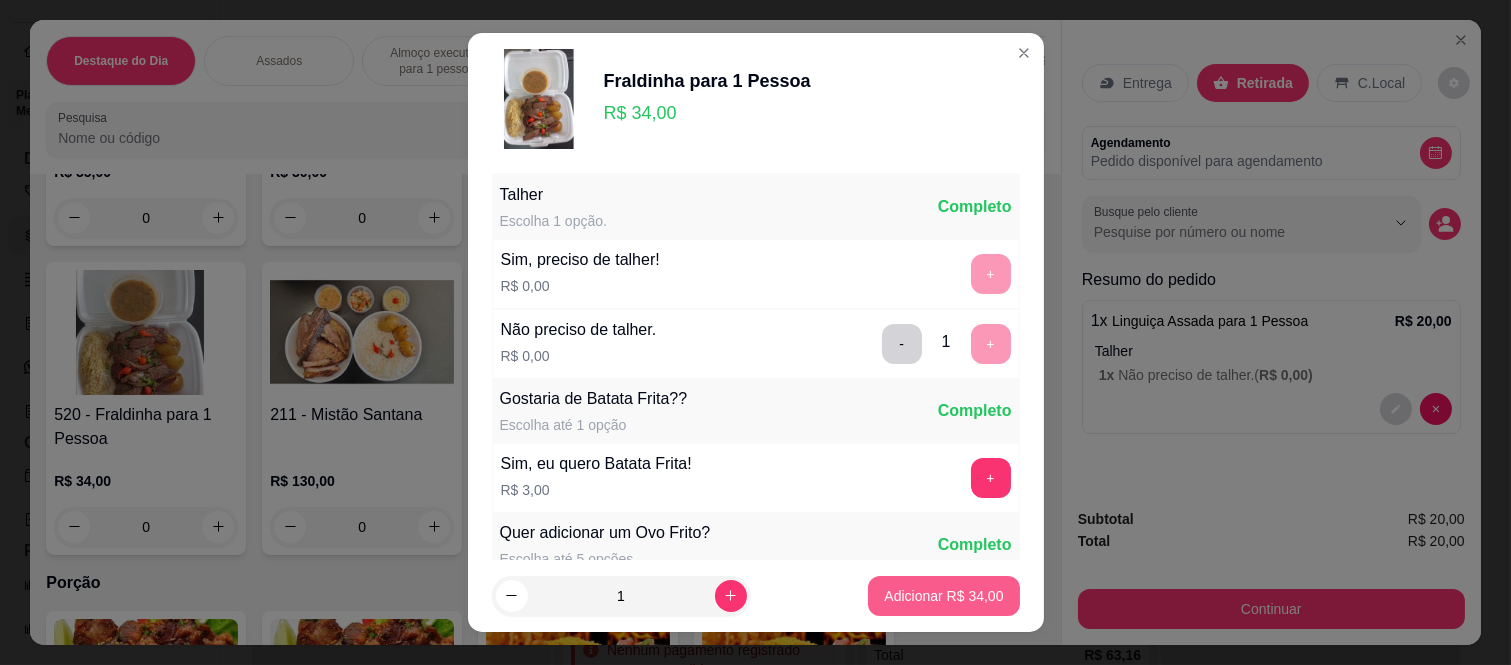 click on "Adicionar   R$ 34,00" at bounding box center (943, 596) 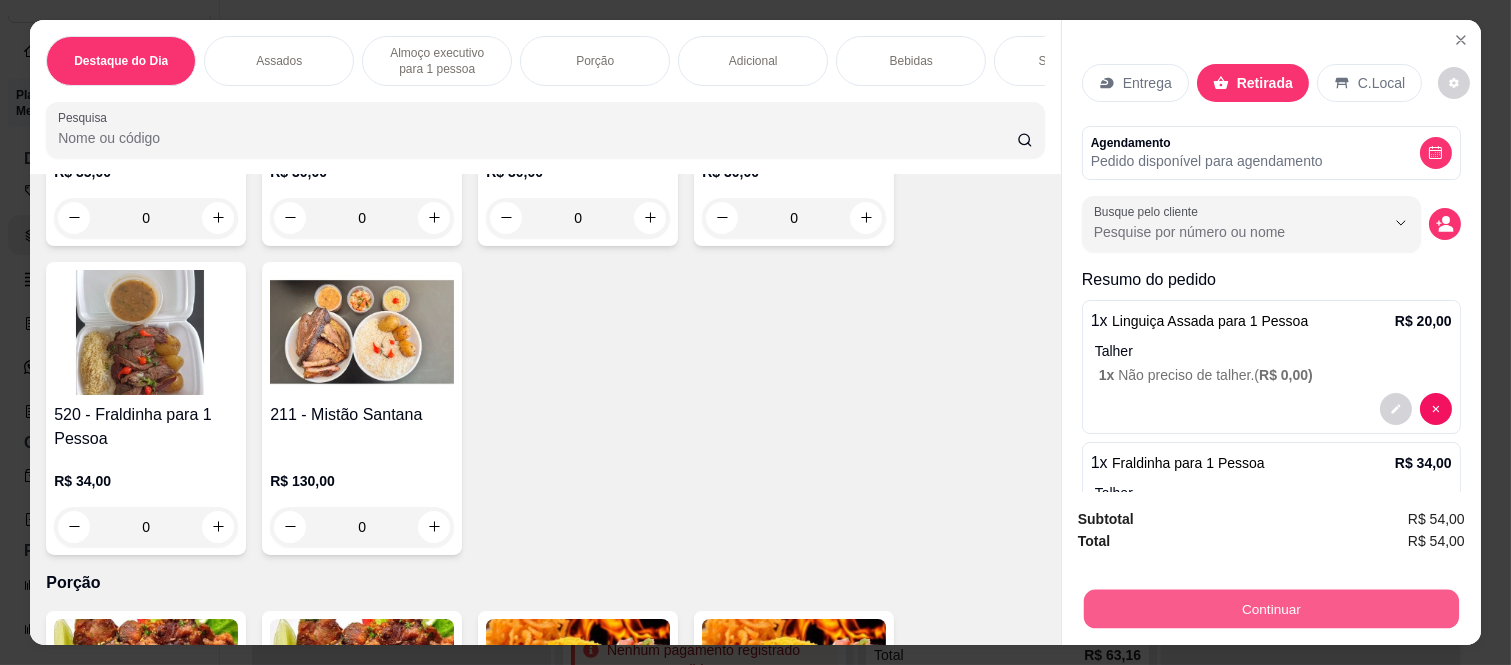 click on "Continuar" at bounding box center (1271, 609) 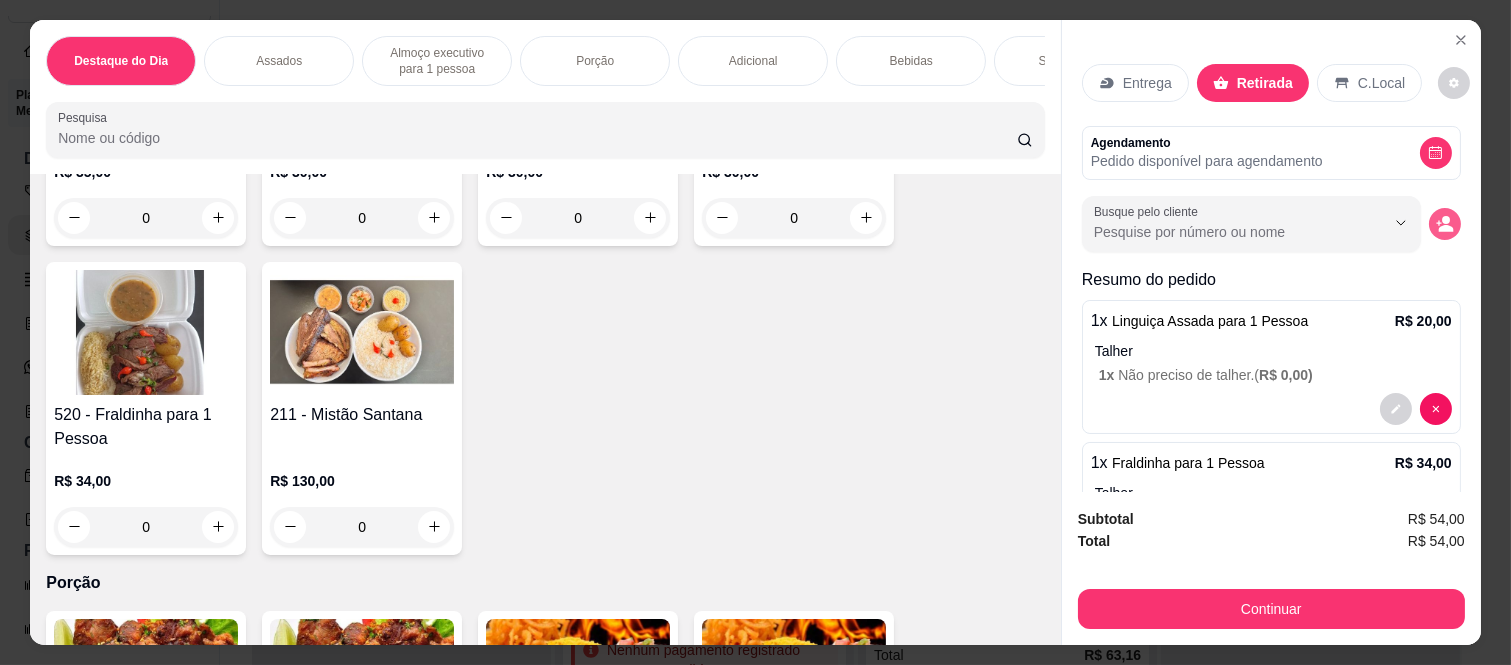 click at bounding box center [1445, 224] 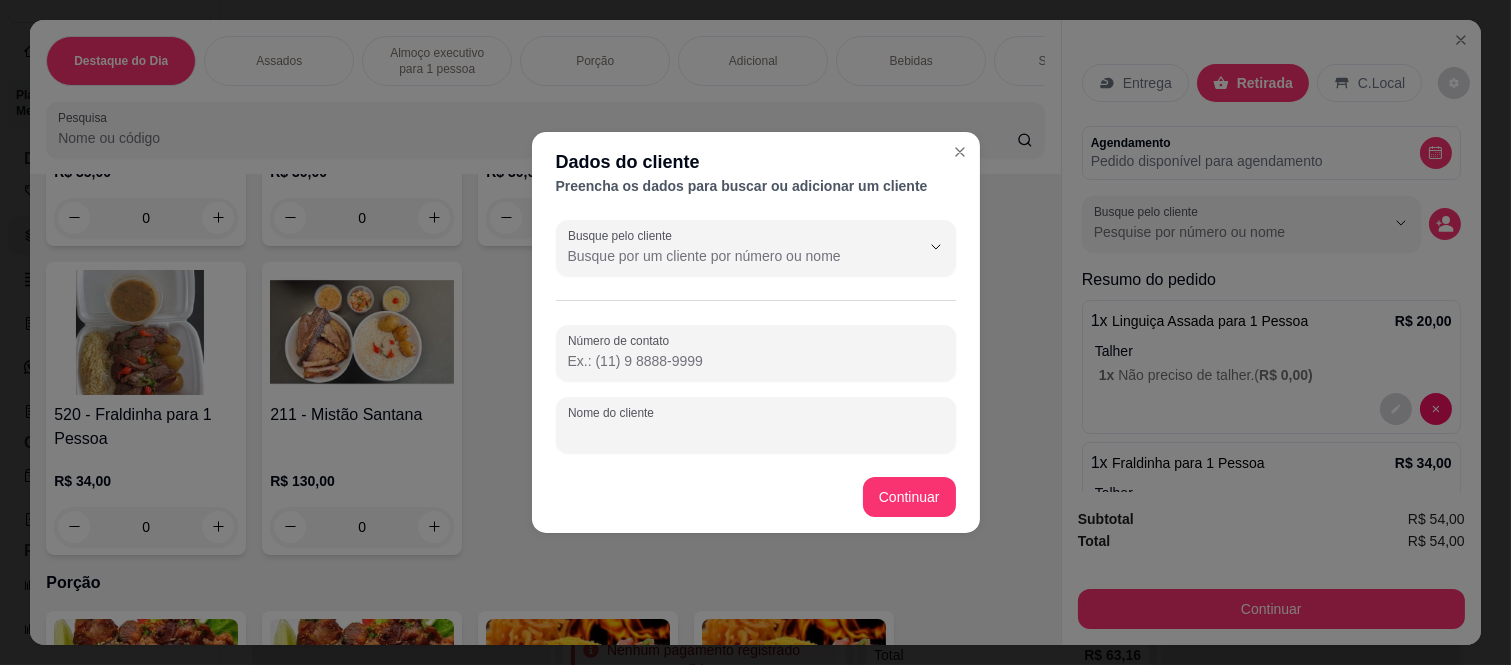 click on "Nome do cliente" at bounding box center (756, 433) 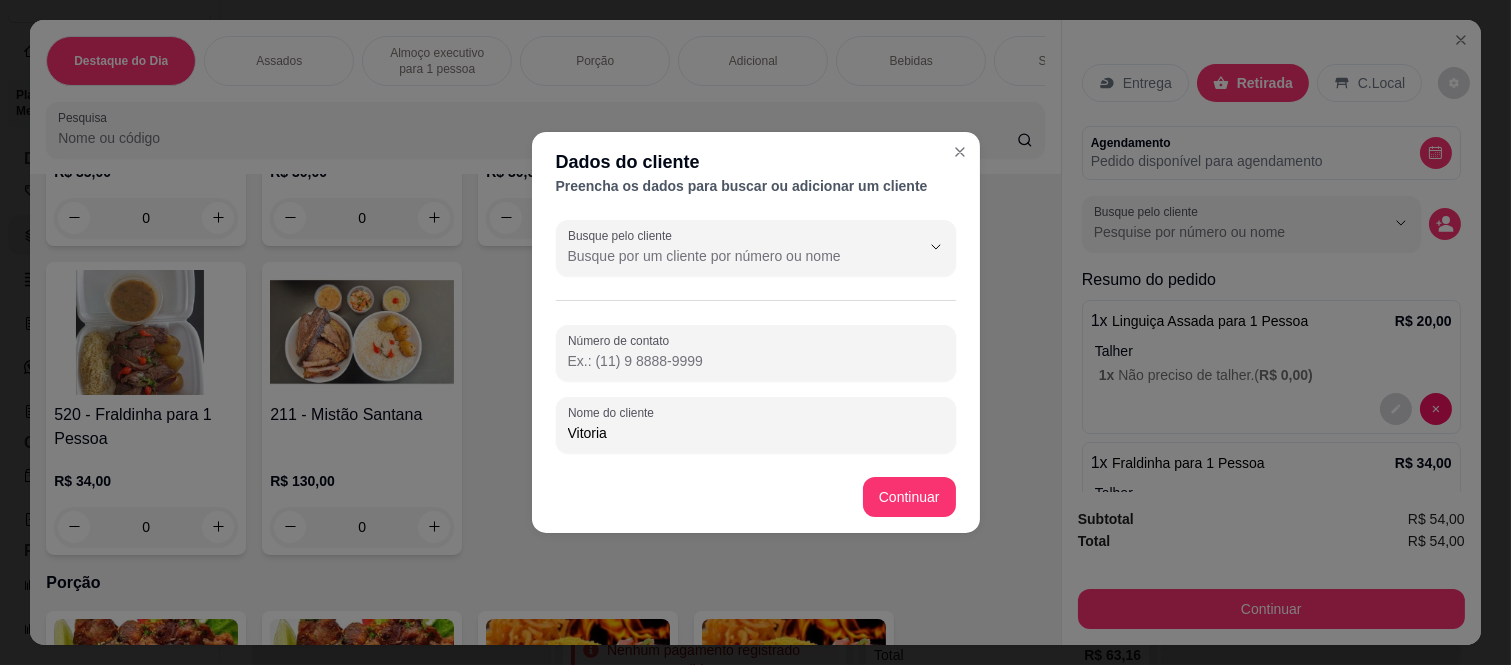 type on "Vitoria" 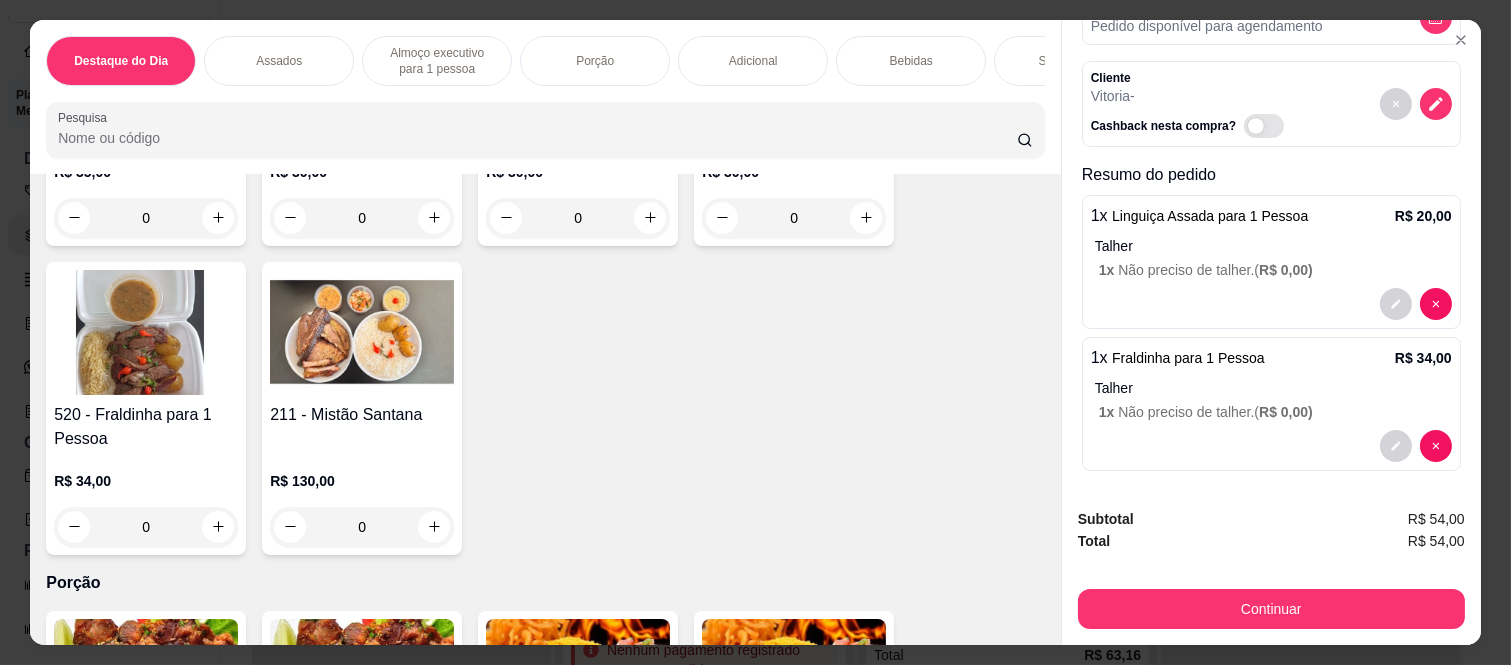 scroll, scrollTop: 142, scrollLeft: 0, axis: vertical 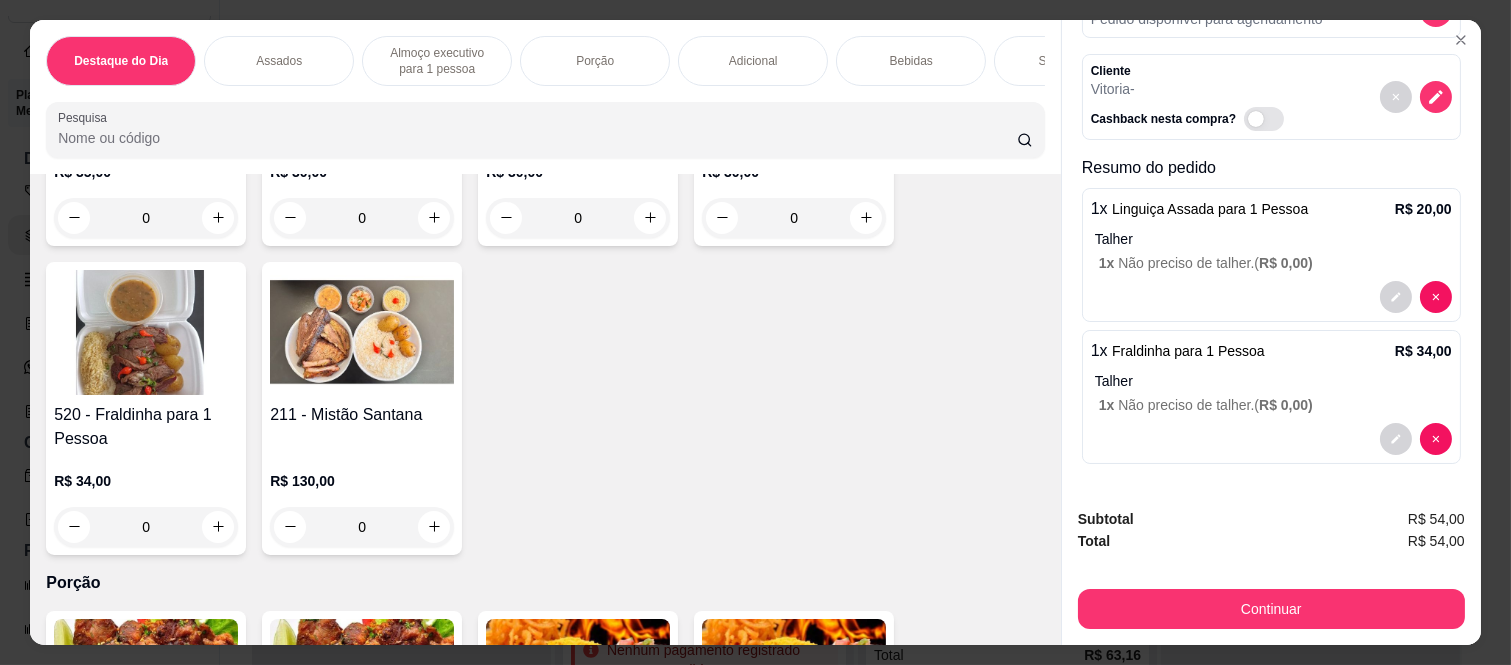 click on "1 x   Não preciso de talher.  ( R$ 0,00 )" at bounding box center (1275, 263) 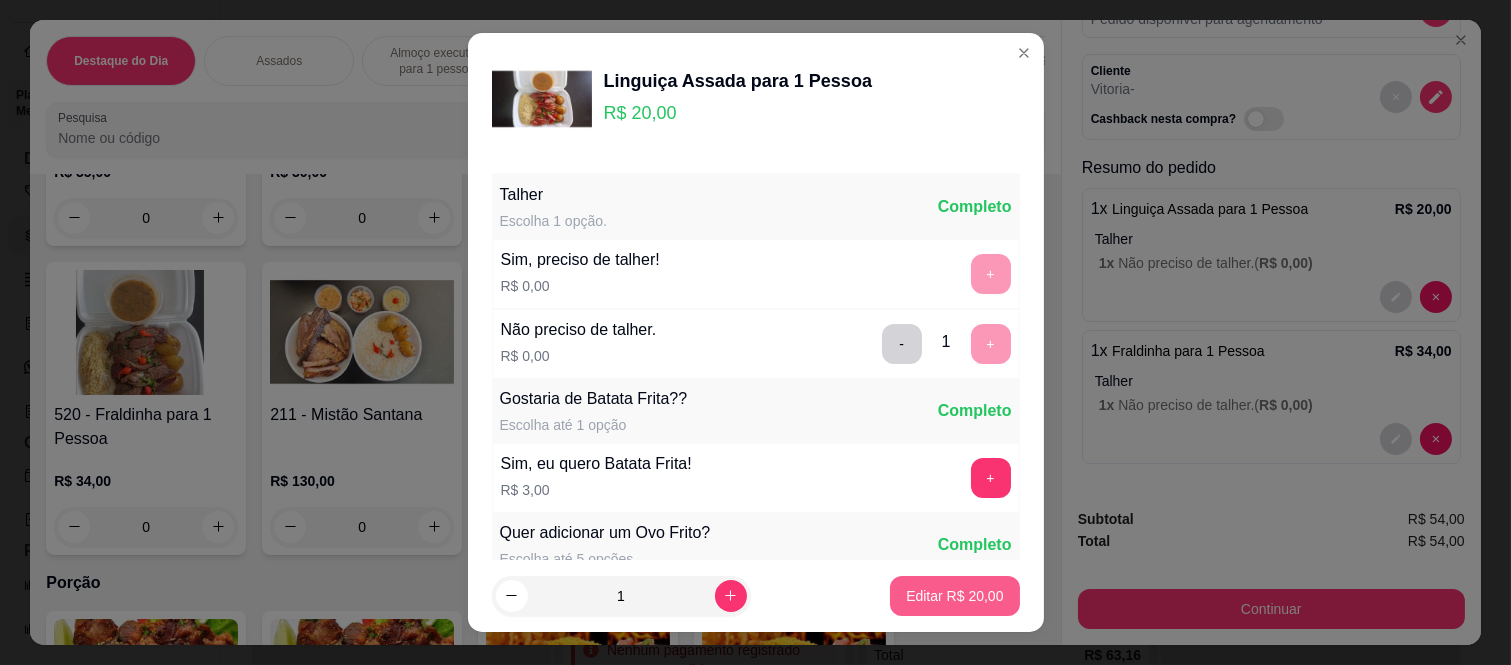 click on "Editar   R$ 20,00" at bounding box center [954, 596] 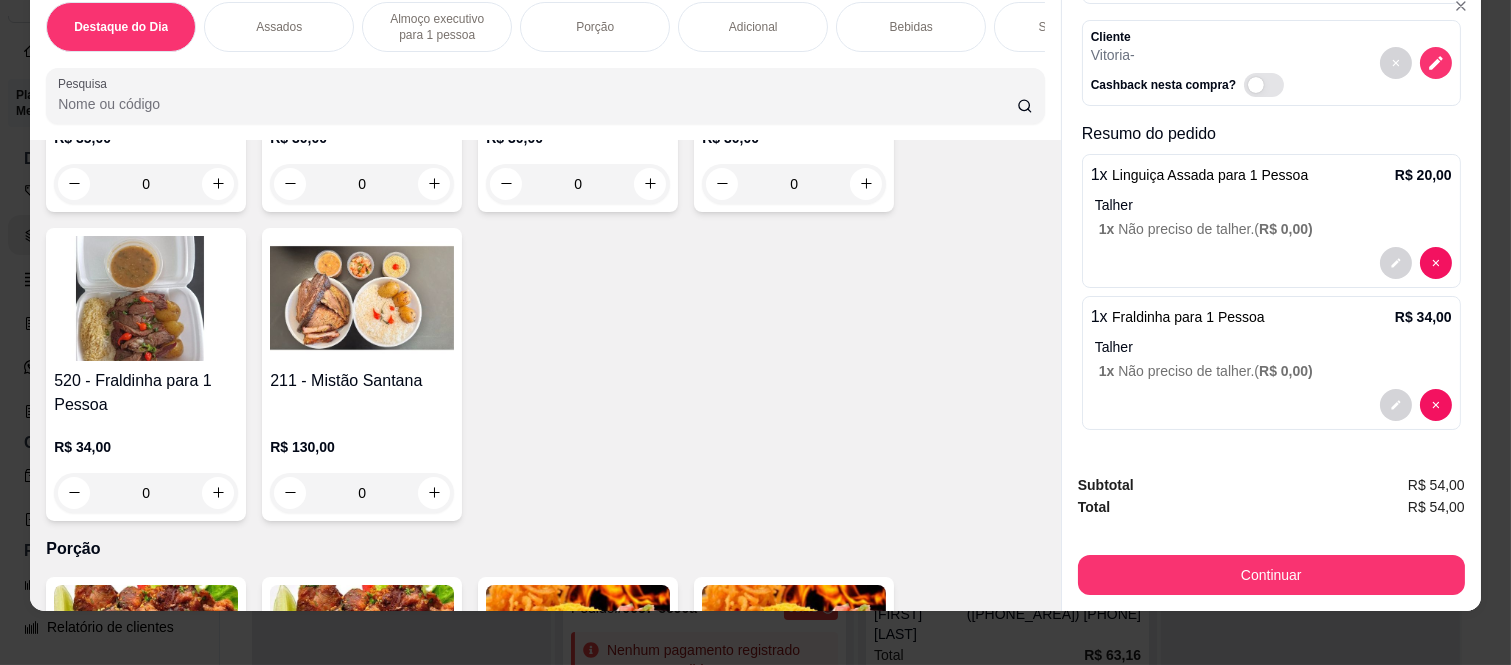 scroll, scrollTop: 52, scrollLeft: 0, axis: vertical 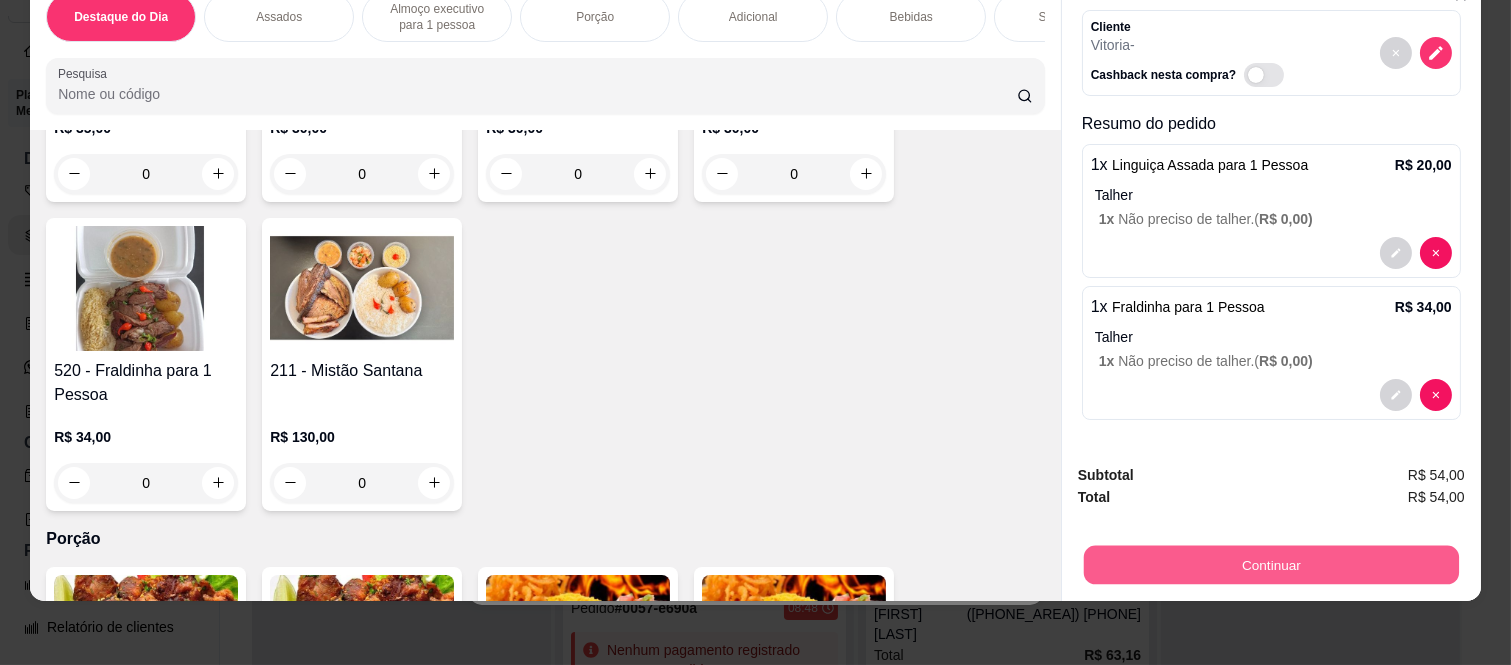 click on "Continuar" at bounding box center [1271, 565] 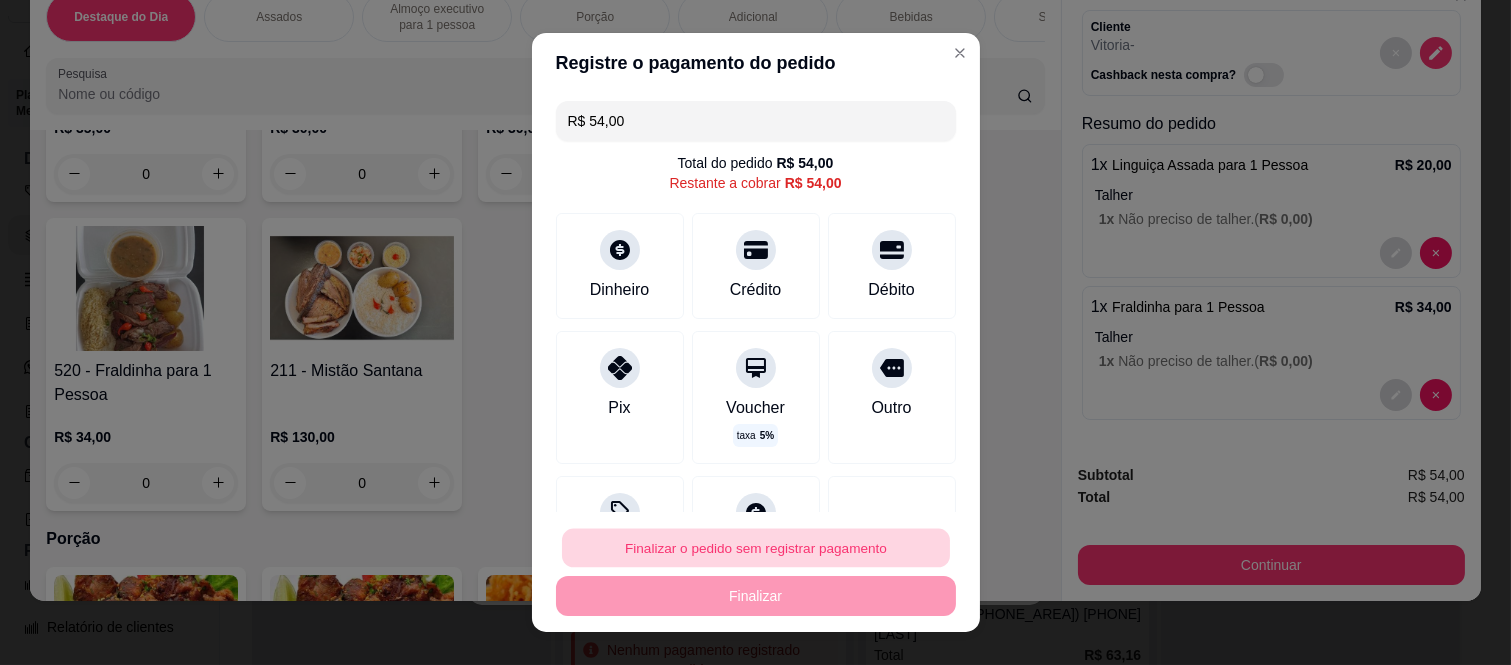click on "Finalizar o pedido sem registrar pagamento" at bounding box center [756, 547] 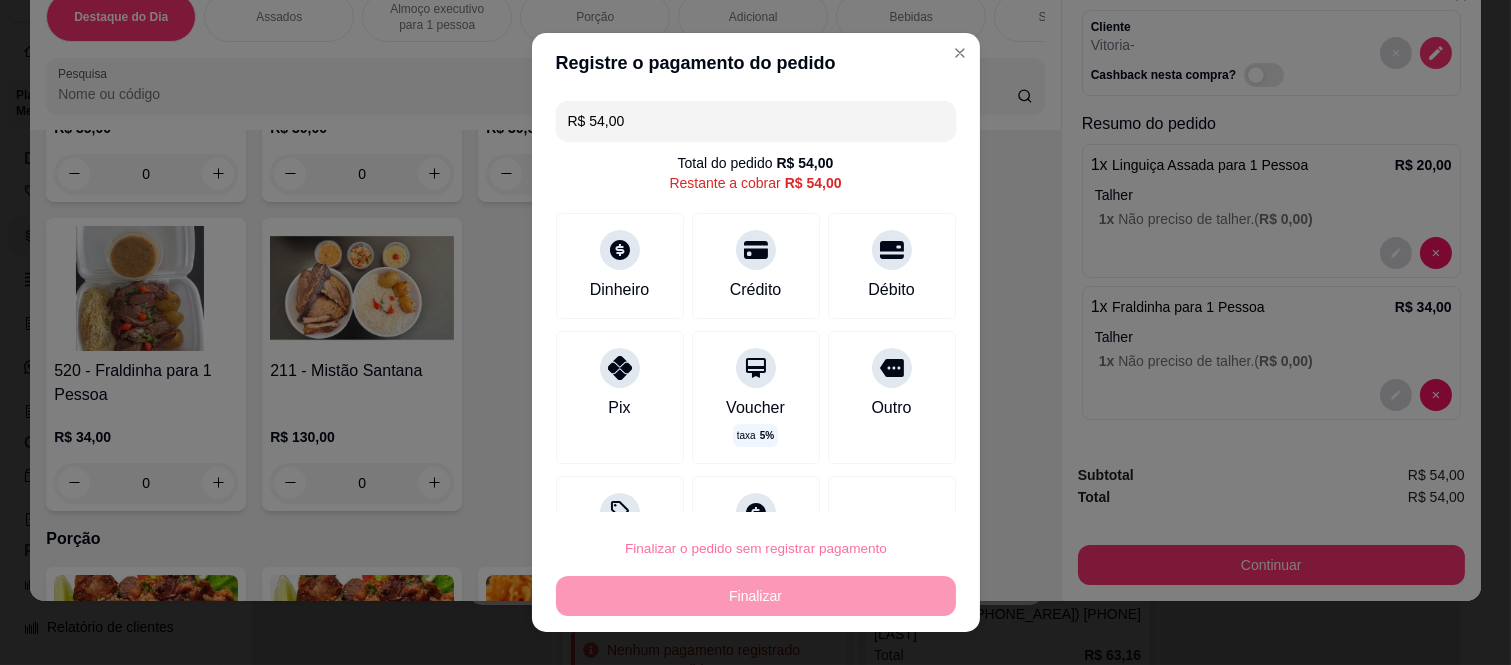 click on "Confirmar" at bounding box center [869, 491] 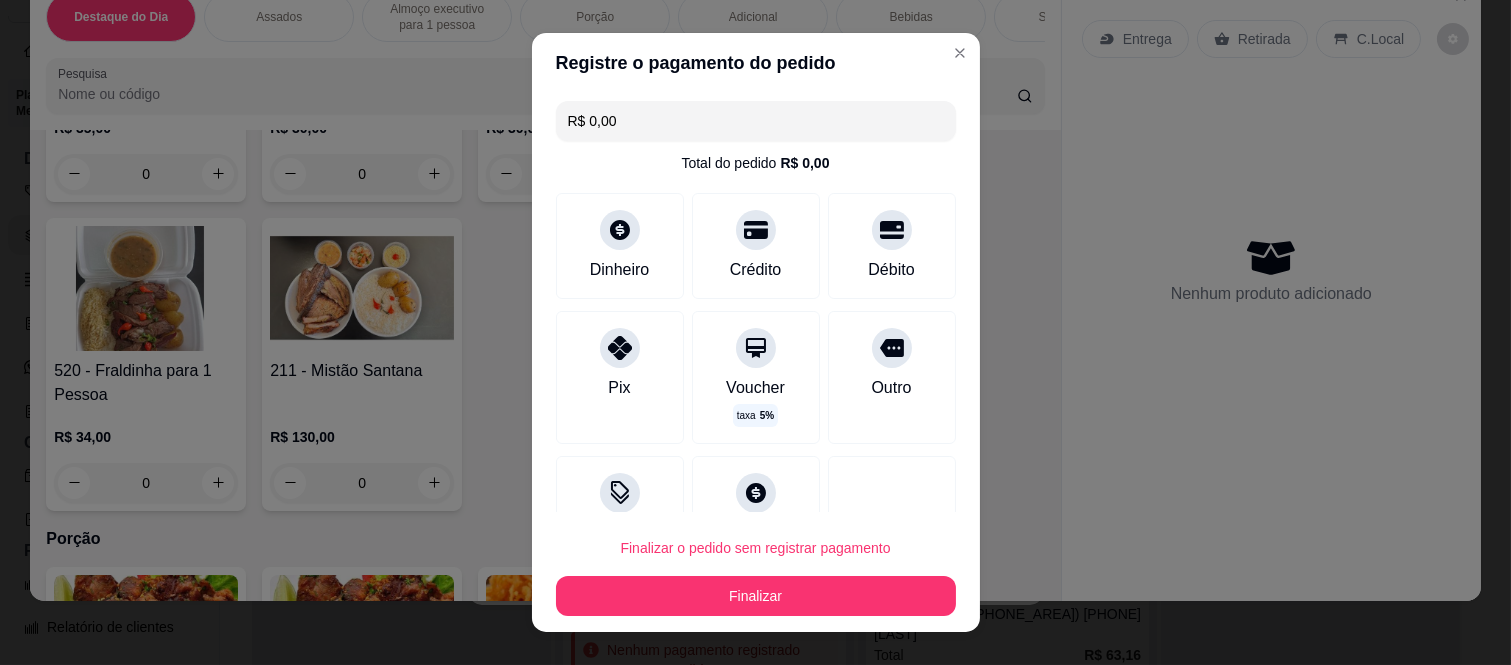 type on "R$ 0,00" 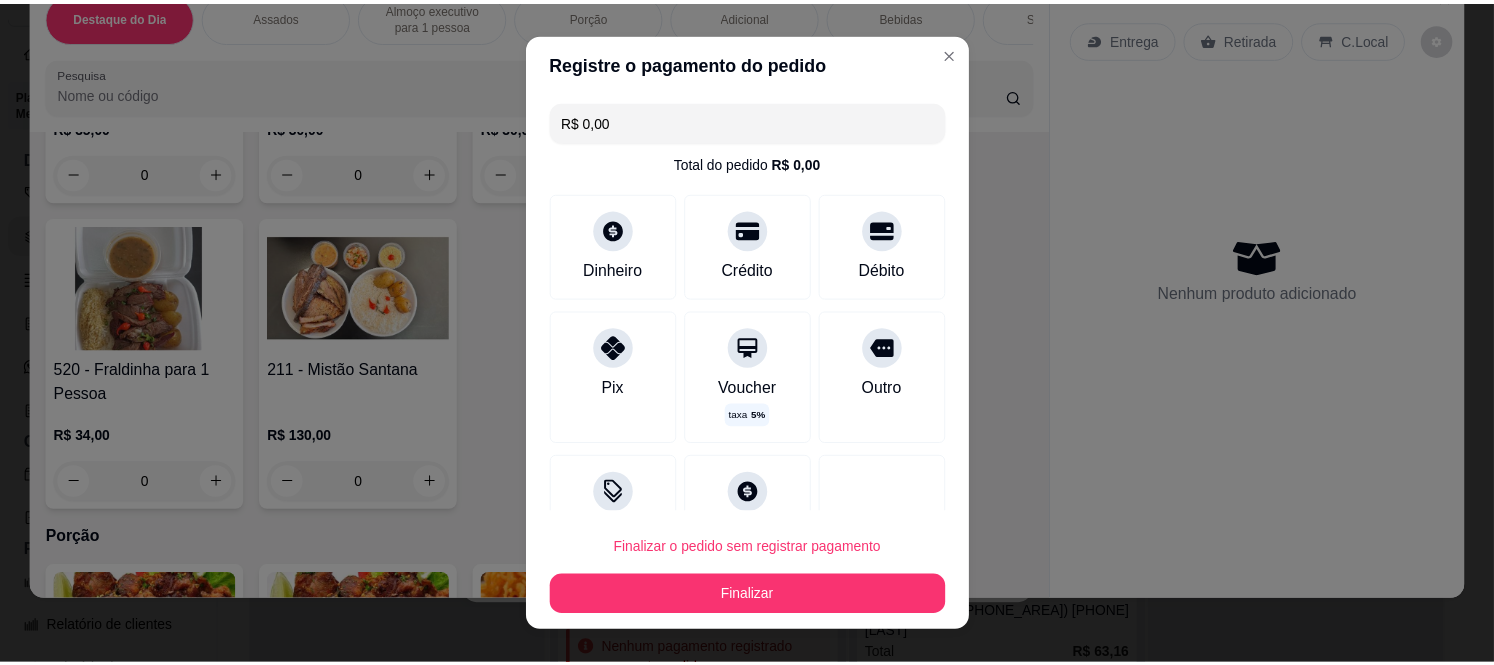 scroll, scrollTop: 0, scrollLeft: 0, axis: both 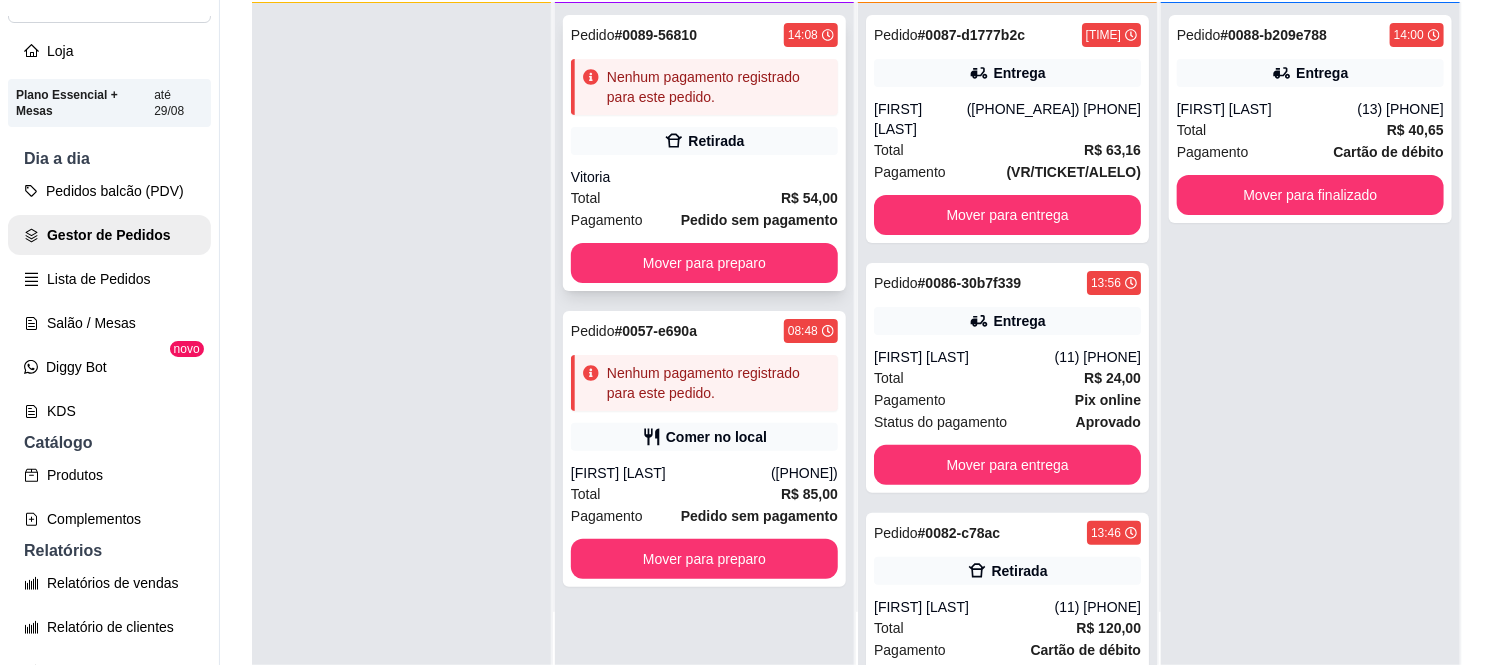 click on "Retirada" at bounding box center (704, 141) 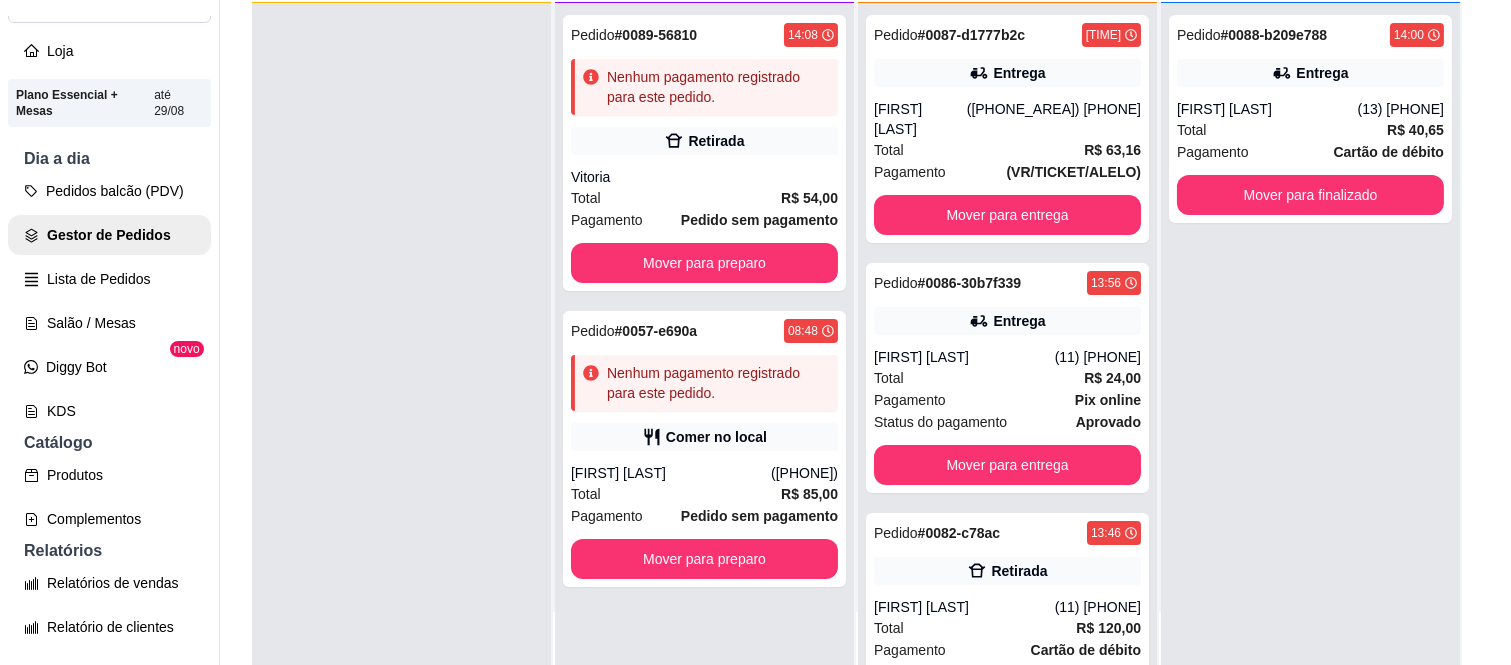 scroll, scrollTop: 347, scrollLeft: 0, axis: vertical 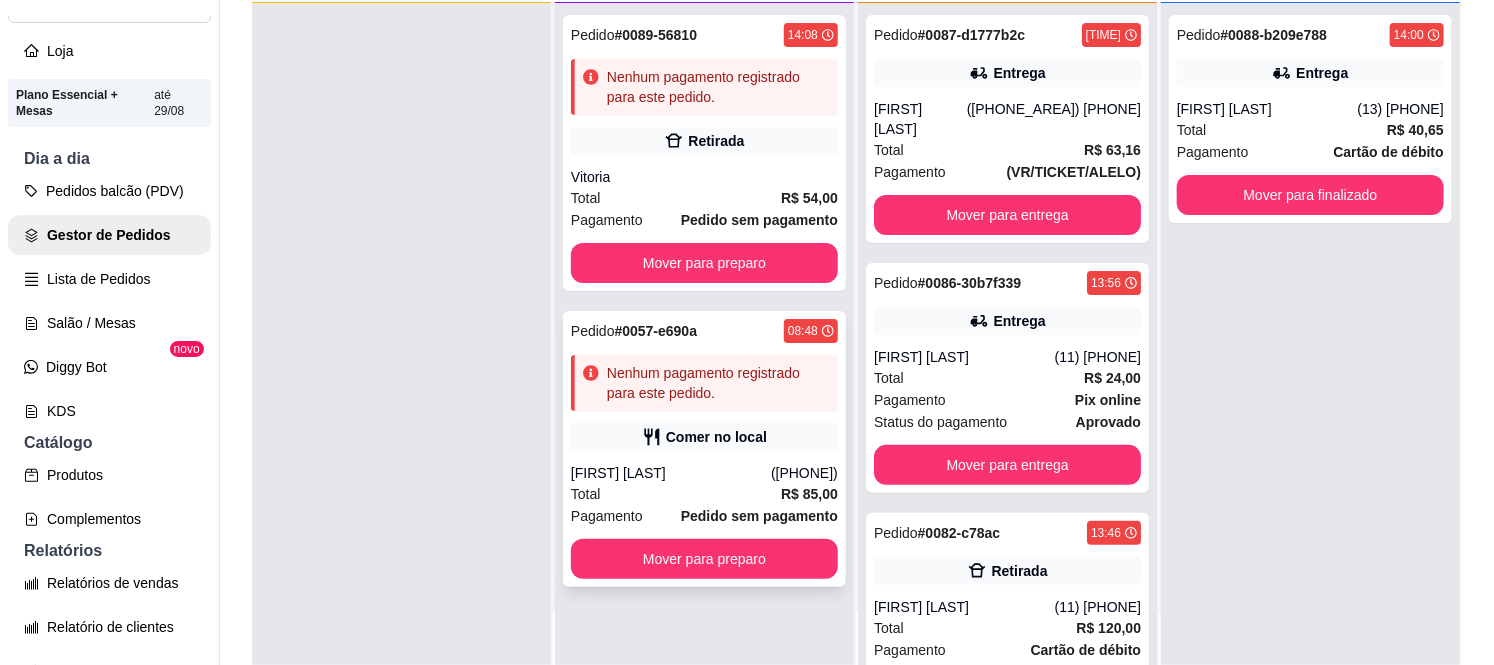 click on "[FIRST] [LAST]" at bounding box center (671, 473) 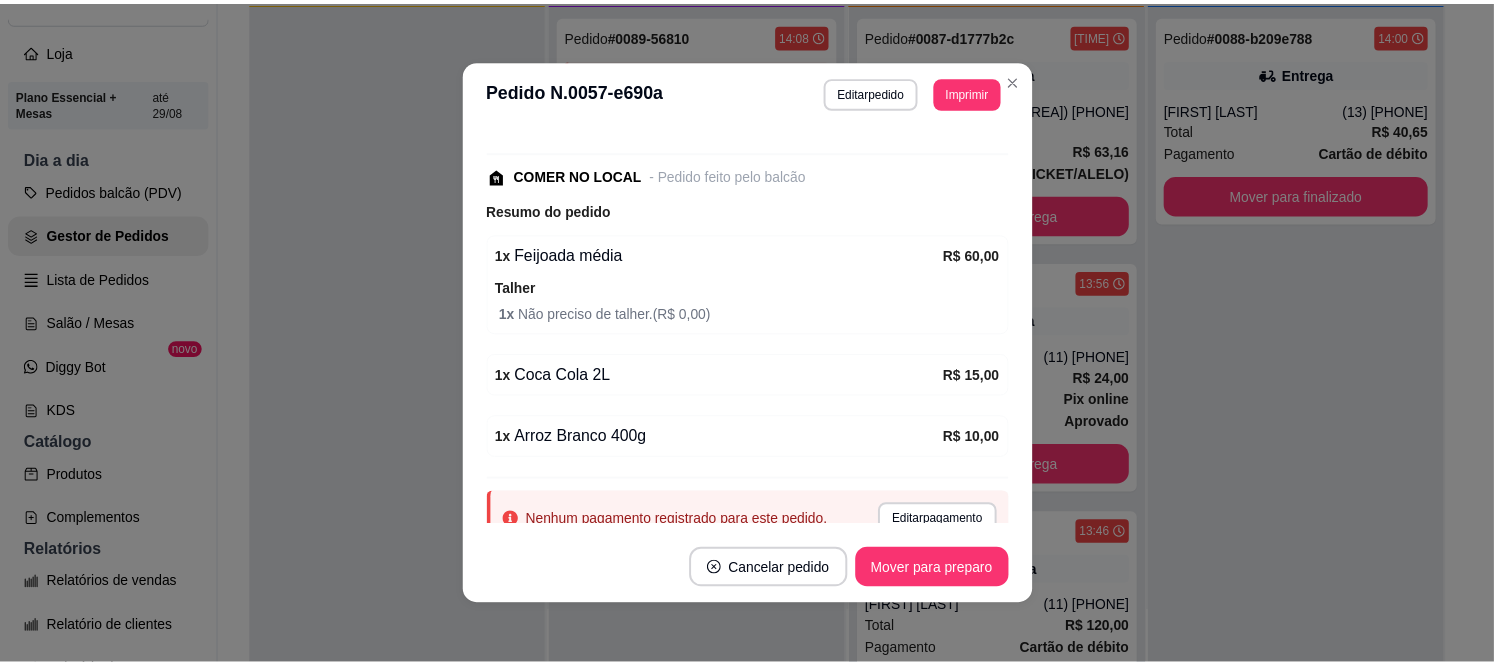 scroll, scrollTop: 352, scrollLeft: 0, axis: vertical 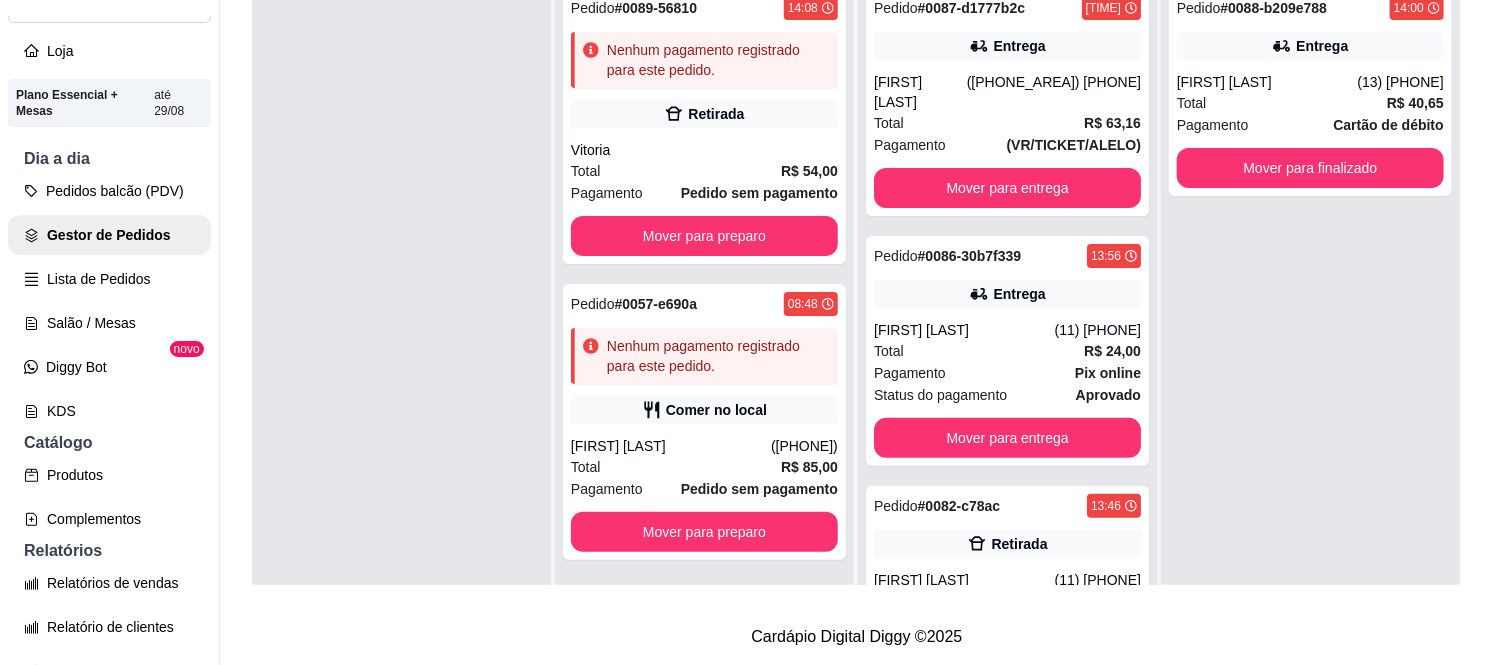 click on "Pedidos balcão (PDV) Gestor de Pedidos Lista de Pedidos Salão / Mesas Diggy Bot novo KDS" at bounding box center [109, 301] 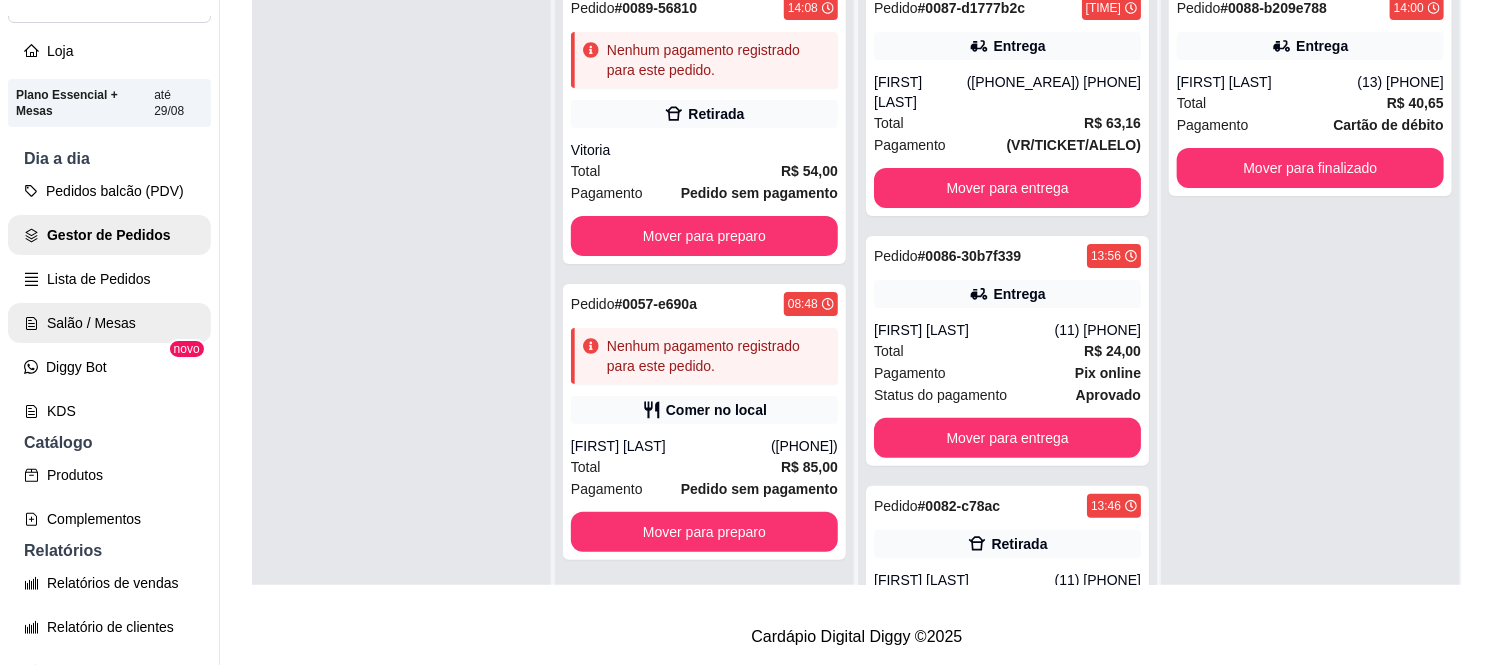 click on "Salão / Mesas" at bounding box center [109, 323] 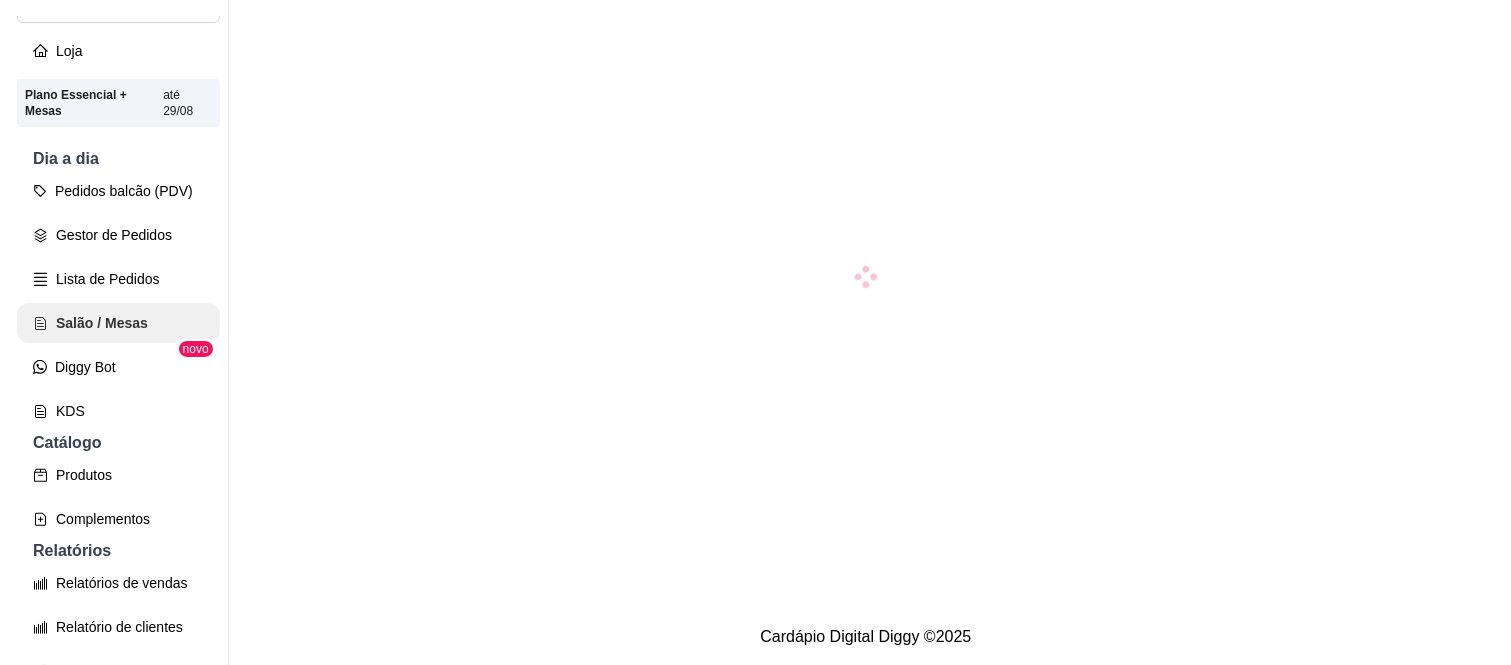 scroll, scrollTop: 0, scrollLeft: 0, axis: both 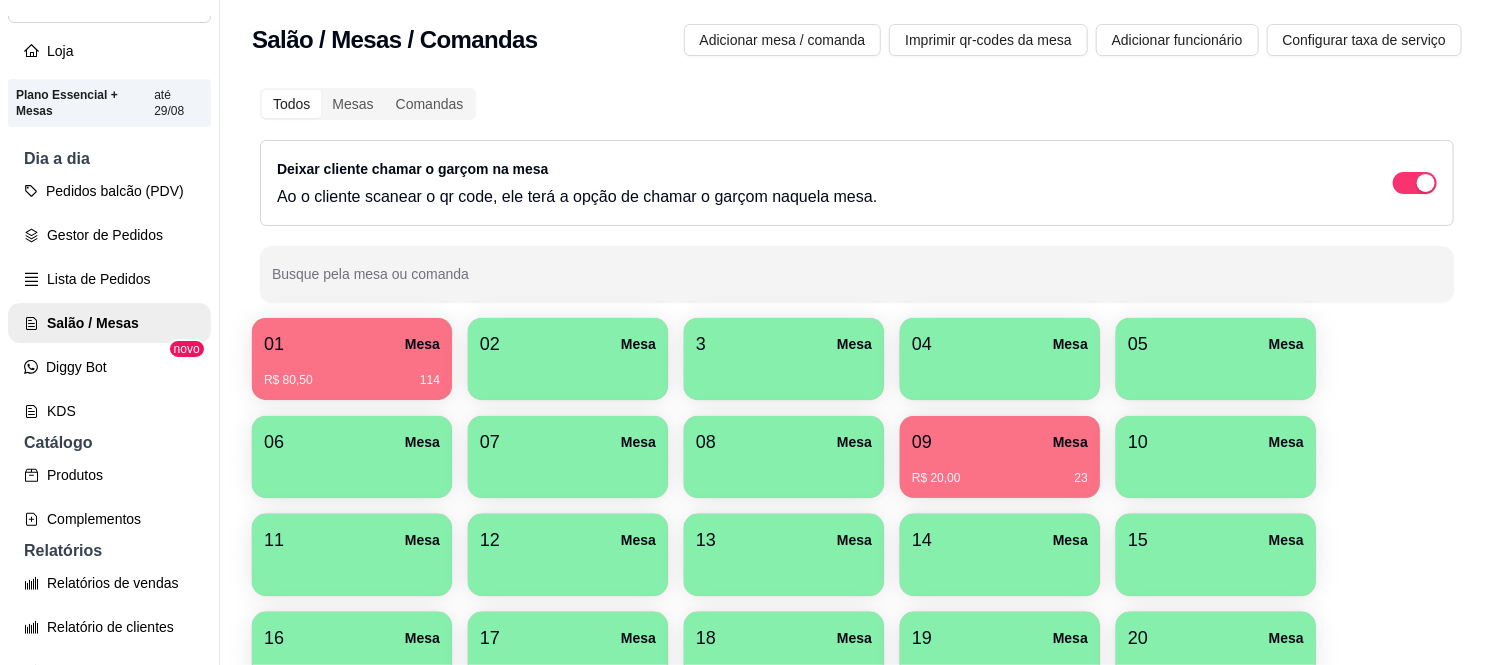 click on "R$ 20,00 23" at bounding box center [1000, 478] 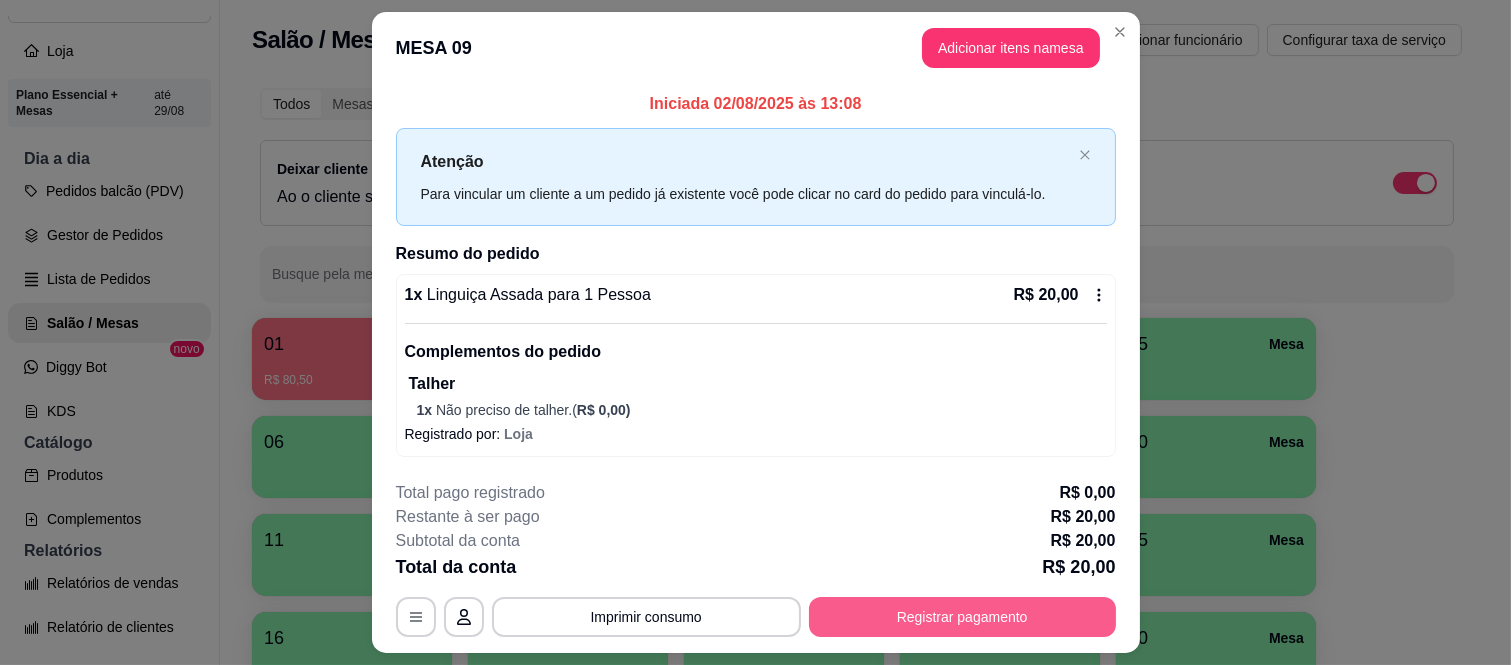 click on "Registrar pagamento" at bounding box center (962, 617) 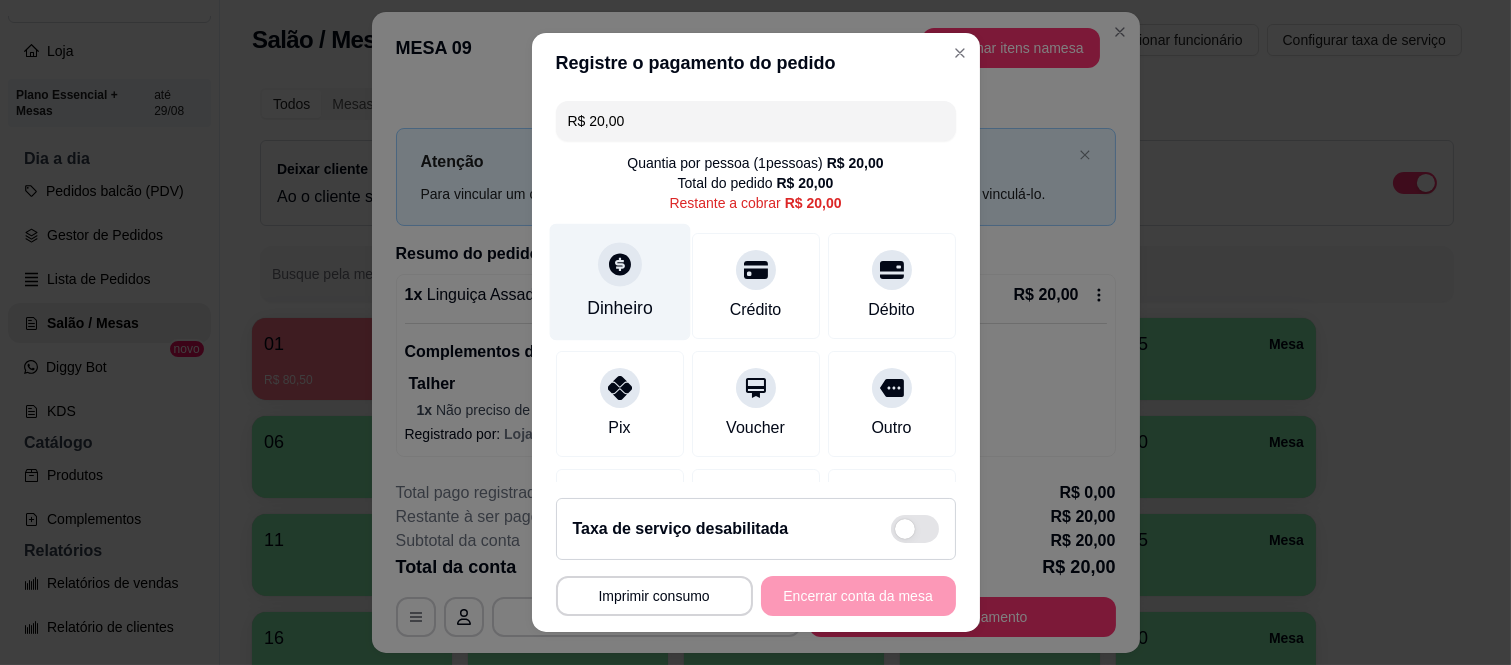 click on "Dinheiro" at bounding box center (620, 308) 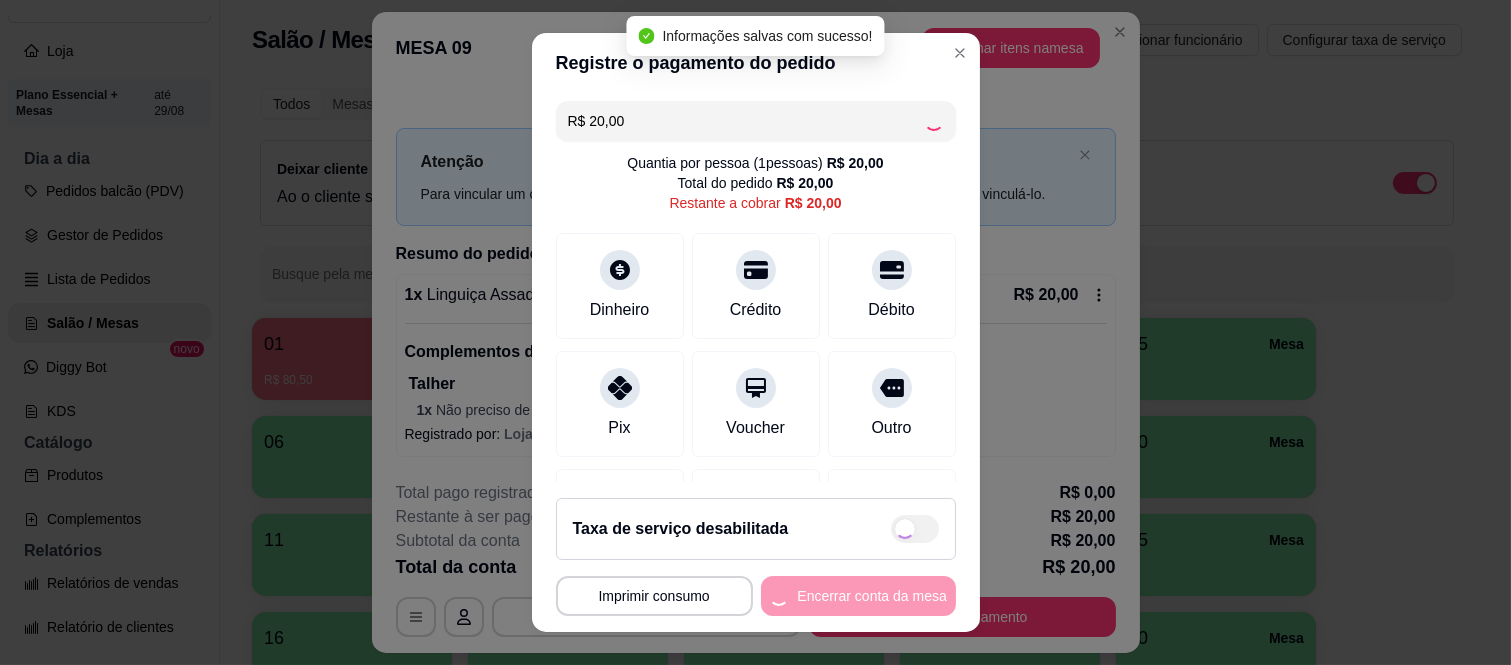 type on "R$ 0,00" 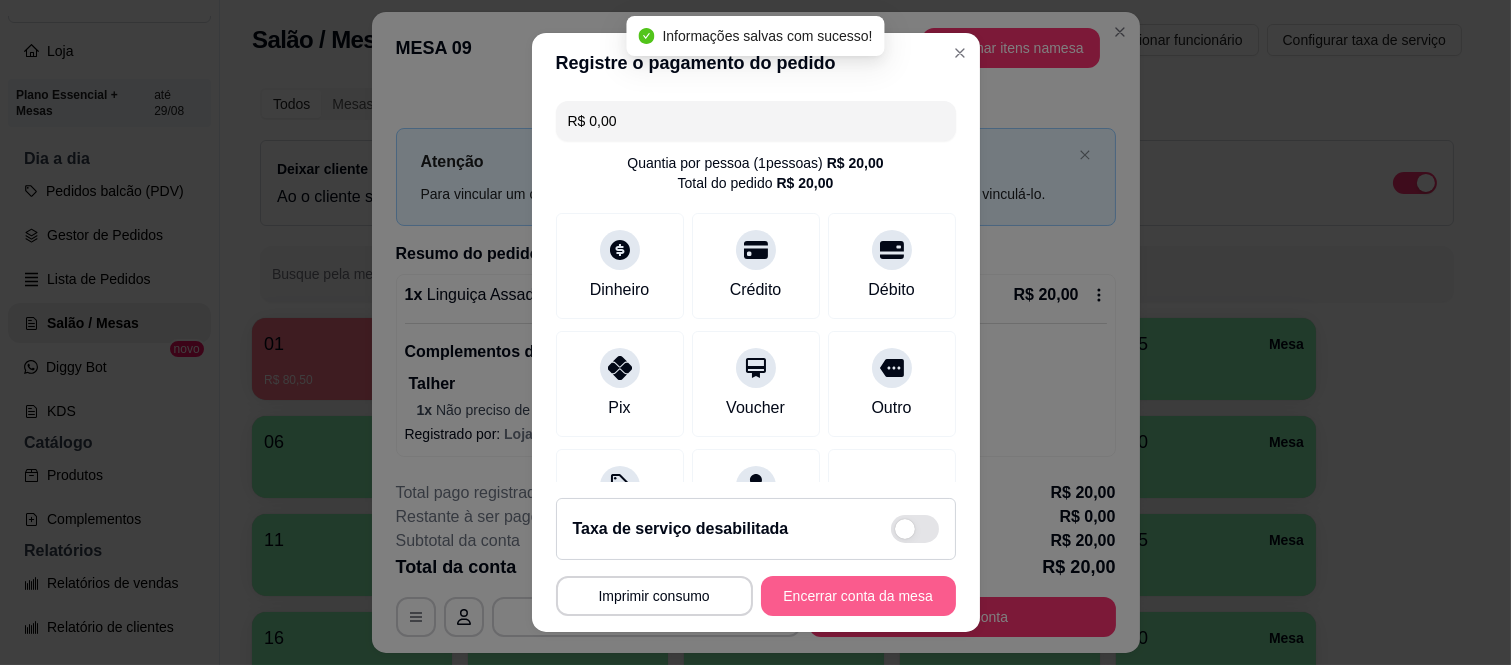click on "Encerrar conta da mesa" at bounding box center [858, 596] 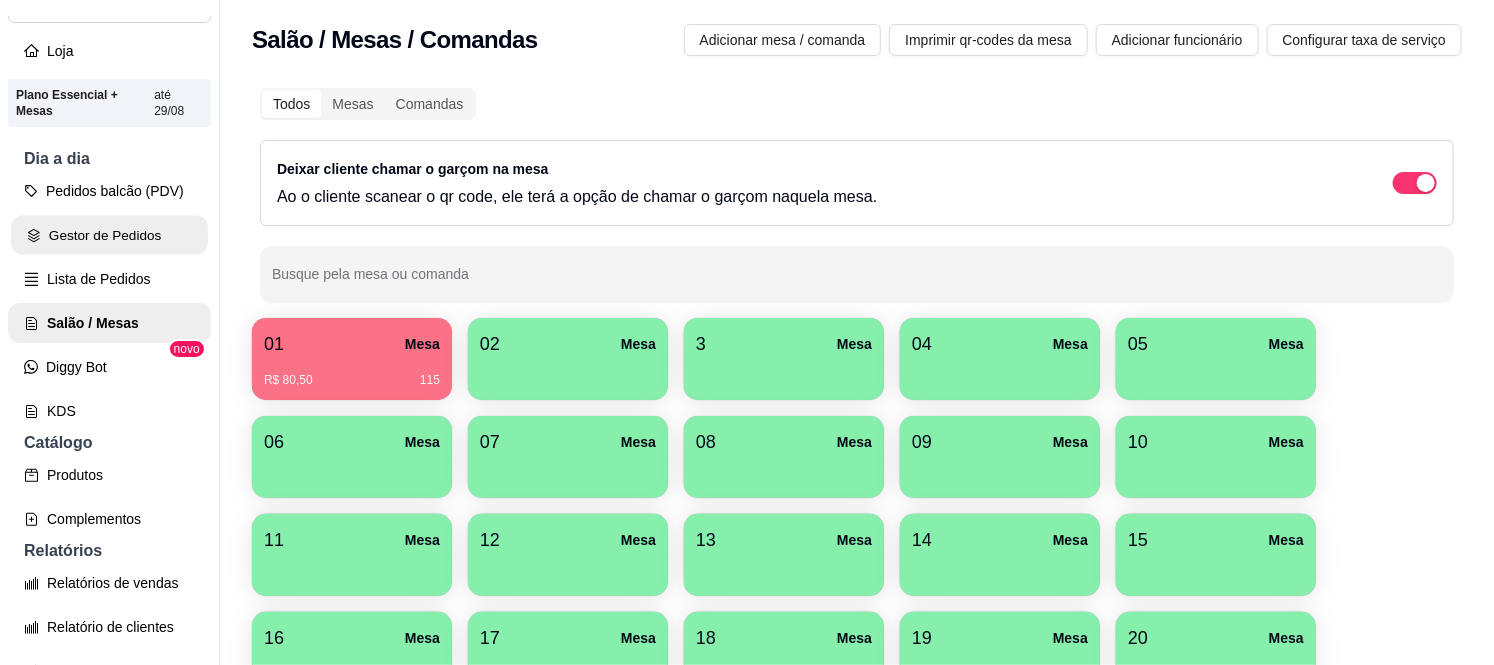 click on "Gestor de Pedidos" at bounding box center (109, 235) 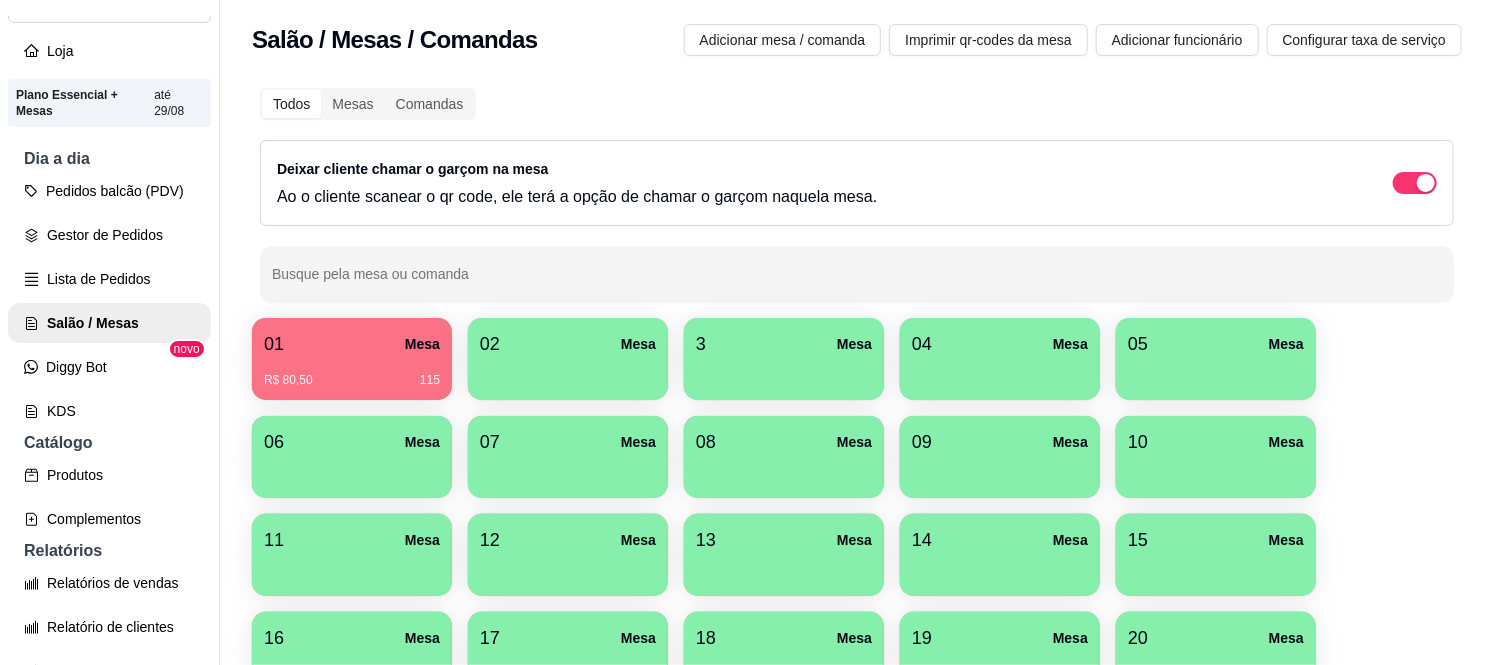 click on "01 Mesa" at bounding box center (352, 344) 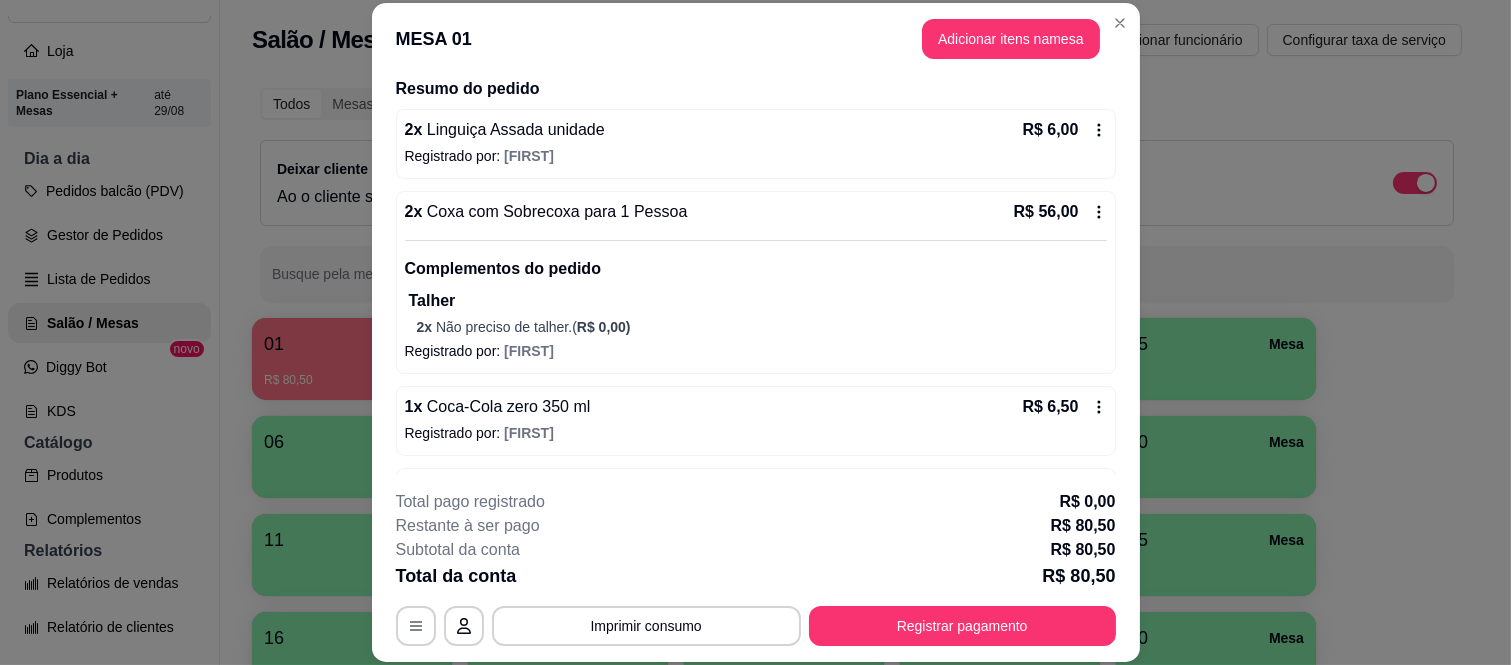scroll, scrollTop: 116, scrollLeft: 0, axis: vertical 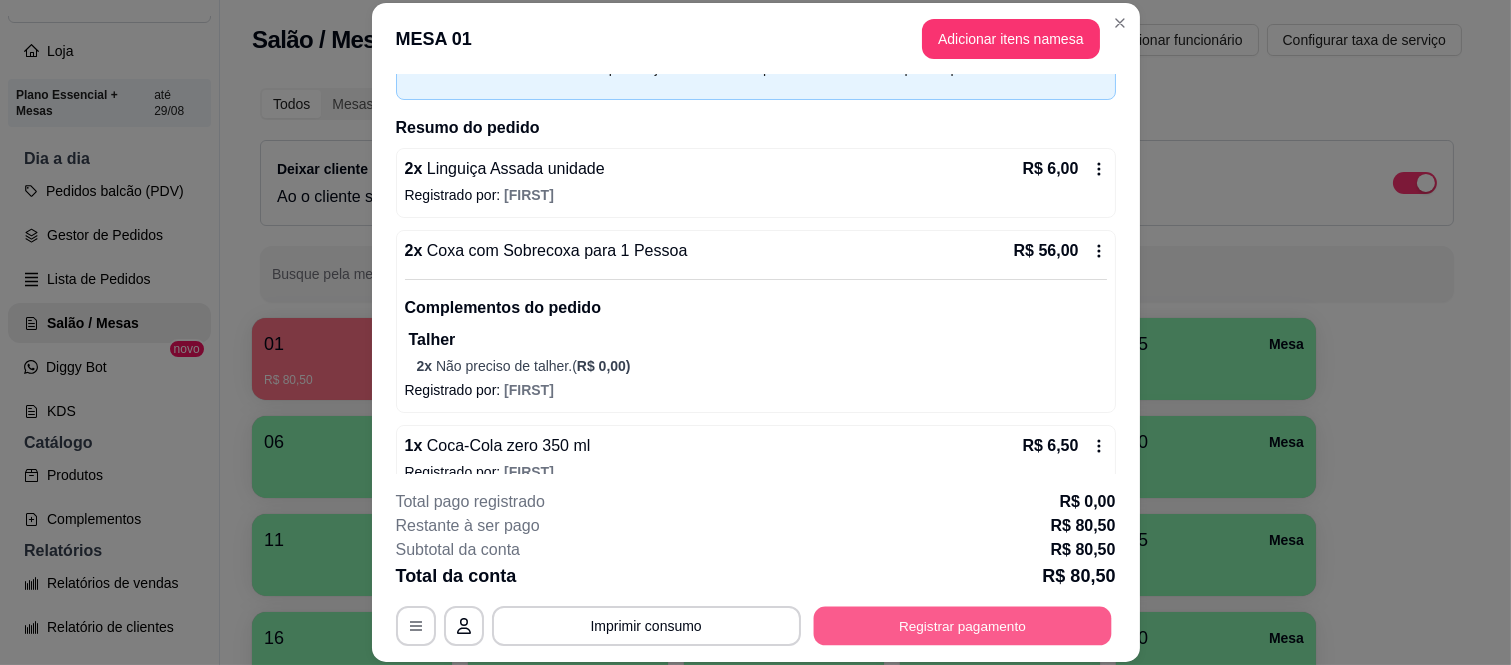 click on "Registrar pagamento" at bounding box center [962, 625] 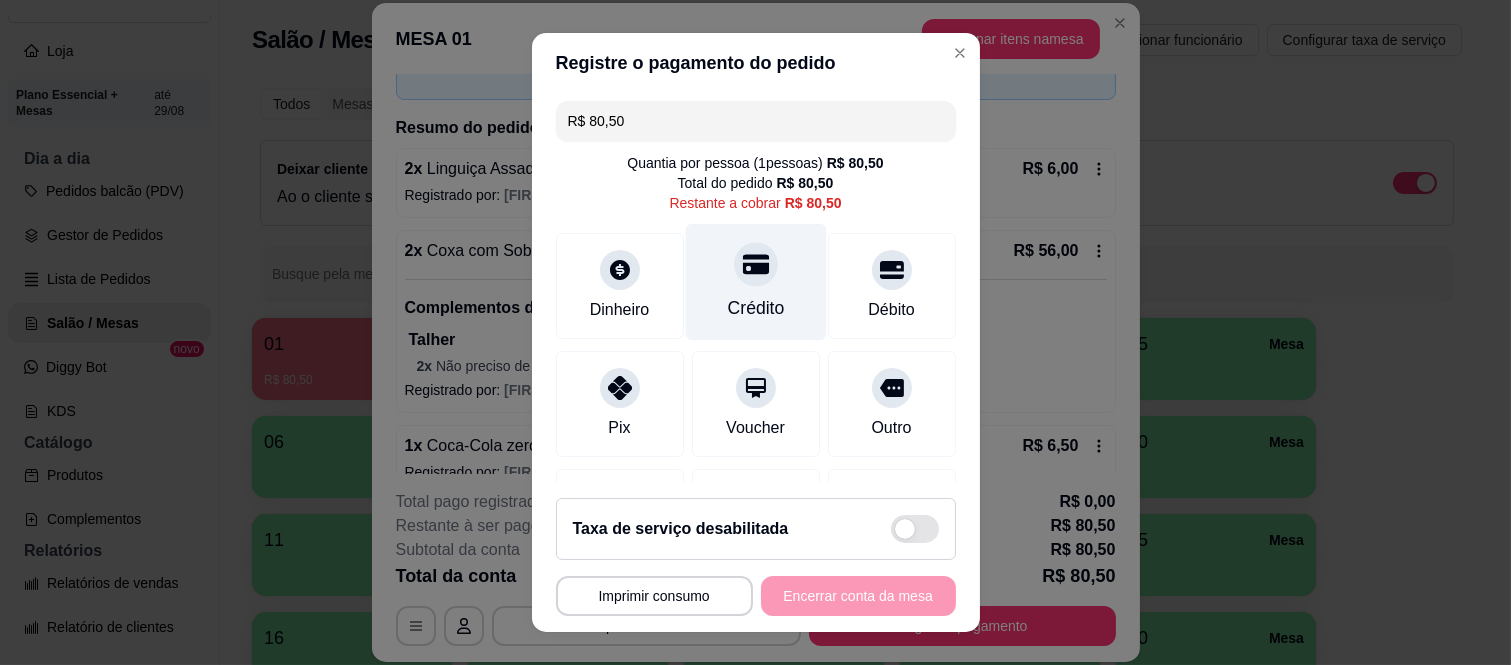 click on "Crédito" at bounding box center (755, 308) 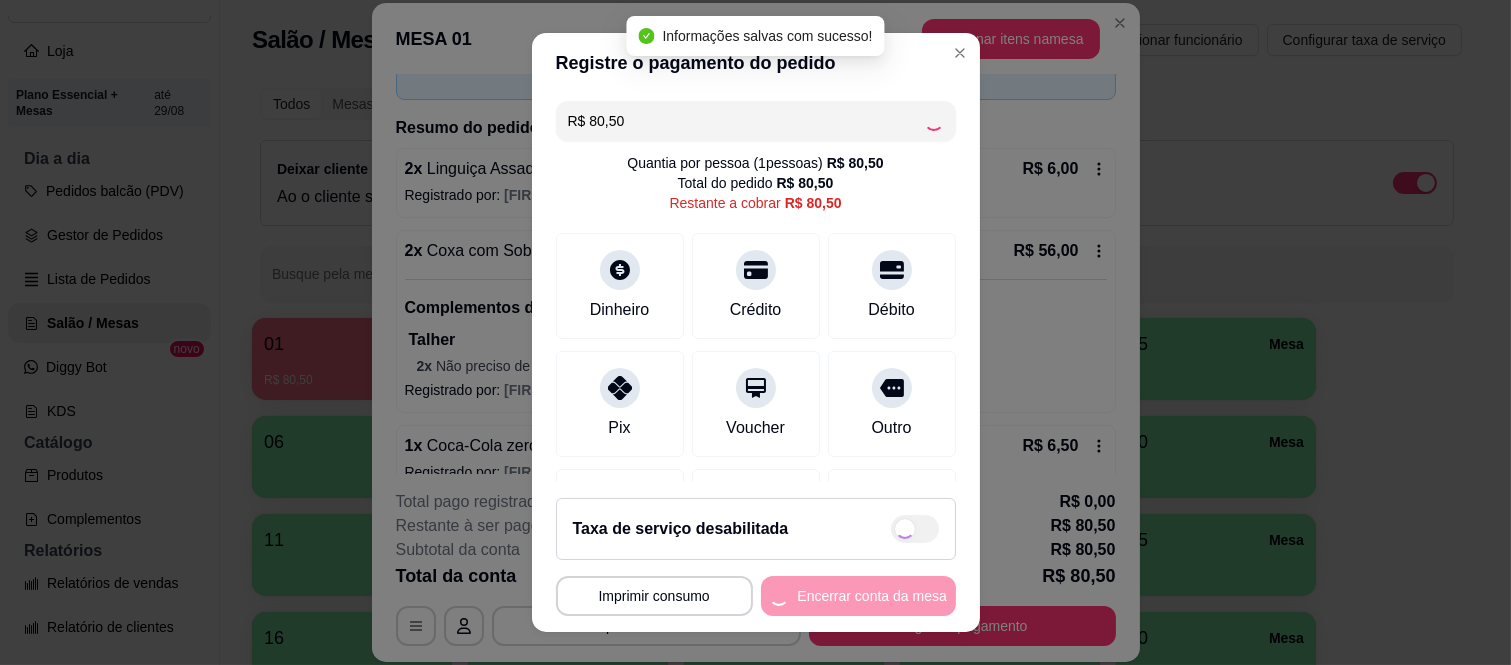 type on "R$ 0,00" 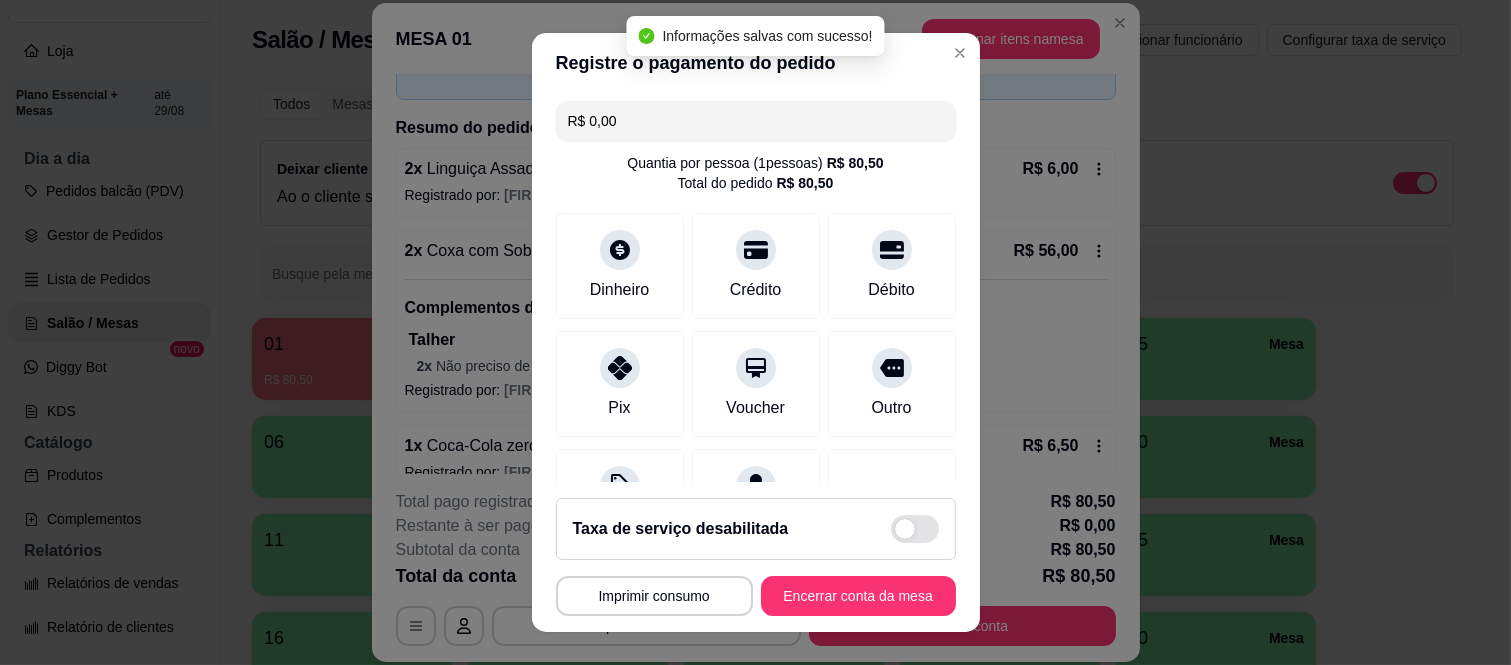 click on "**********" at bounding box center [756, 557] 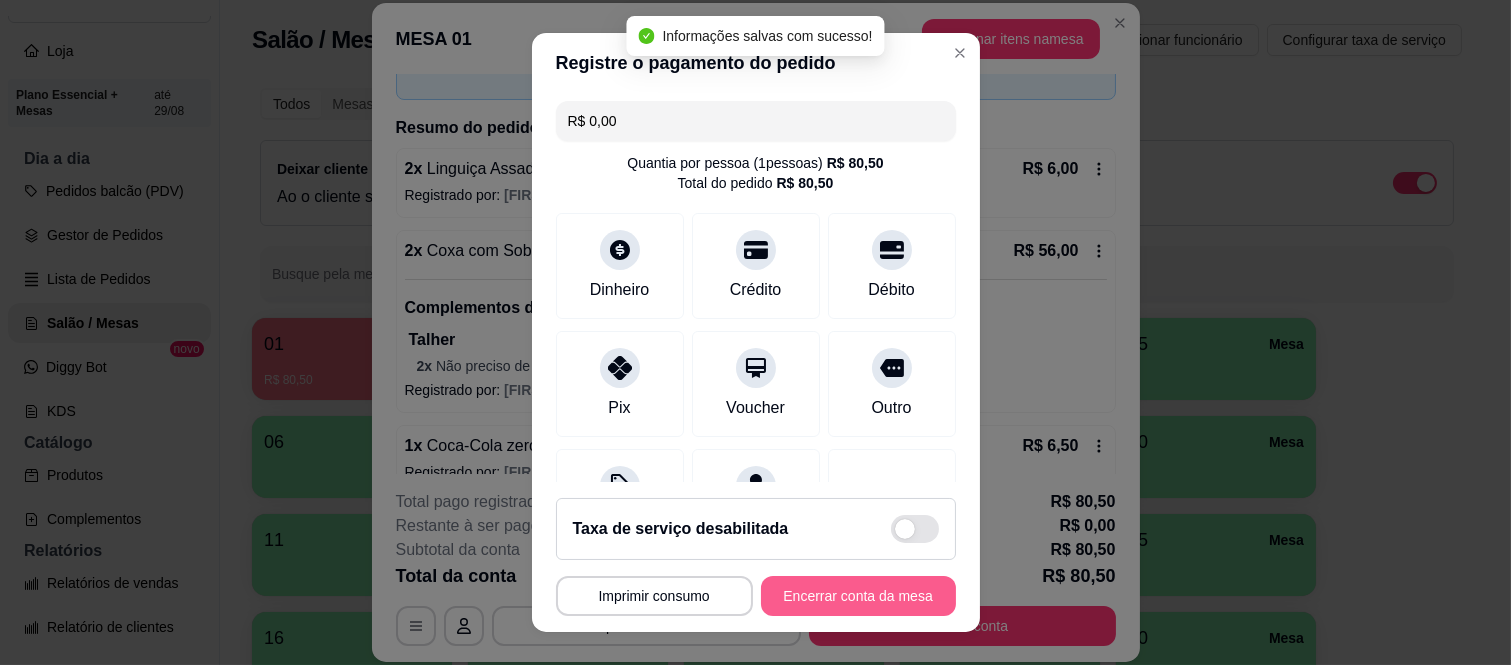 click on "Encerrar conta da mesa" at bounding box center (858, 596) 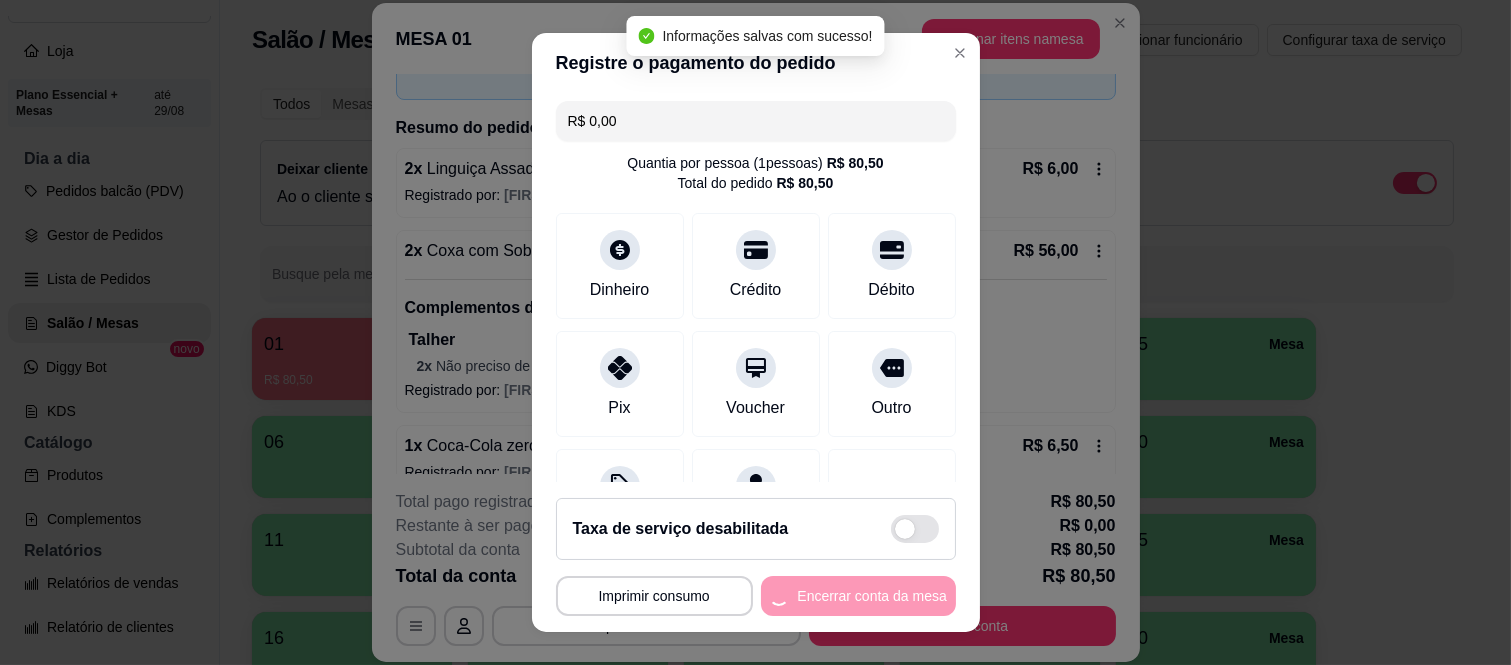 scroll, scrollTop: 0, scrollLeft: 0, axis: both 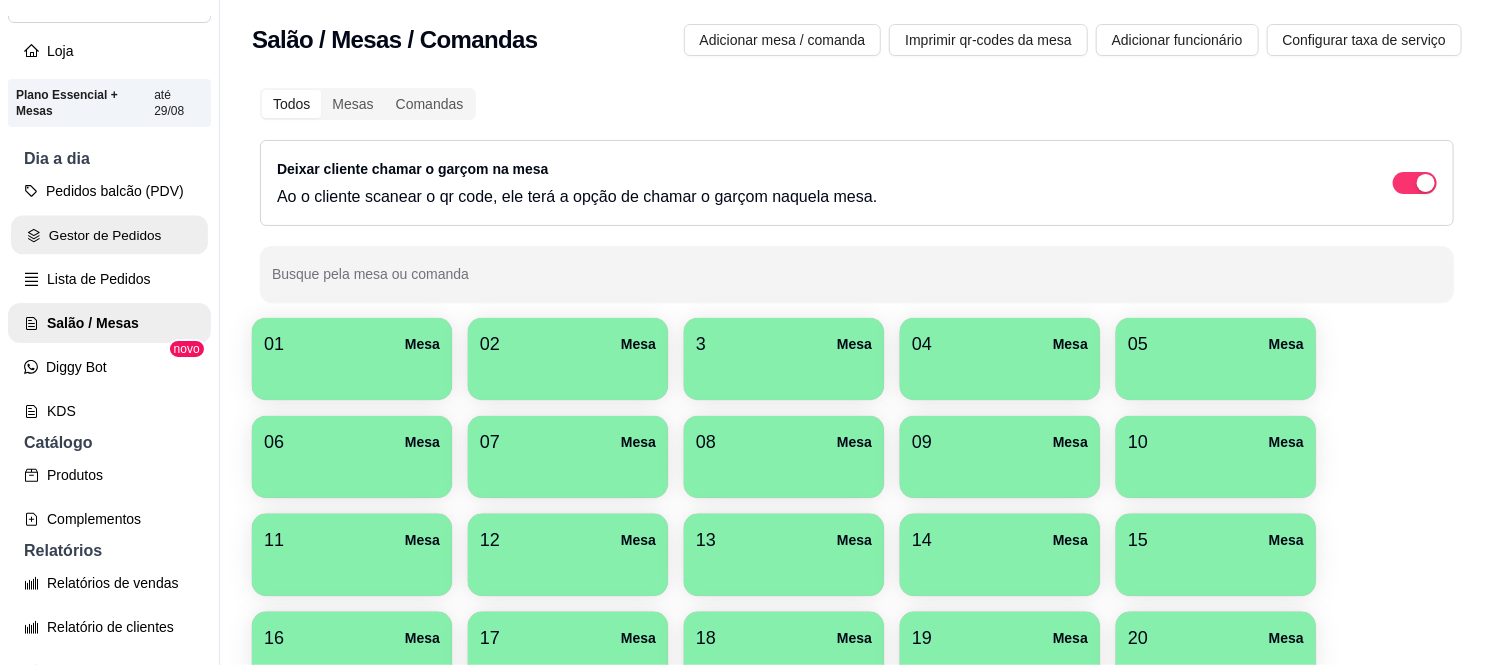 click on "Gestor de Pedidos" at bounding box center (109, 235) 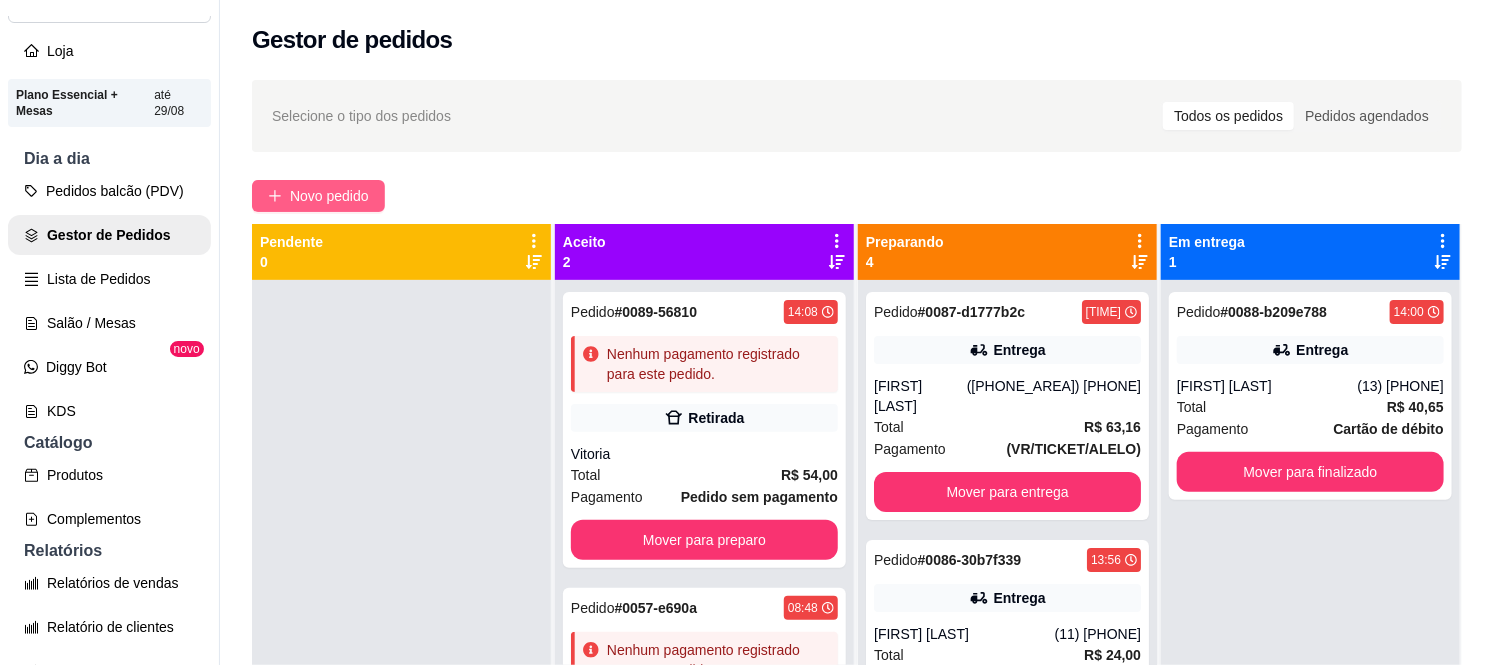 click 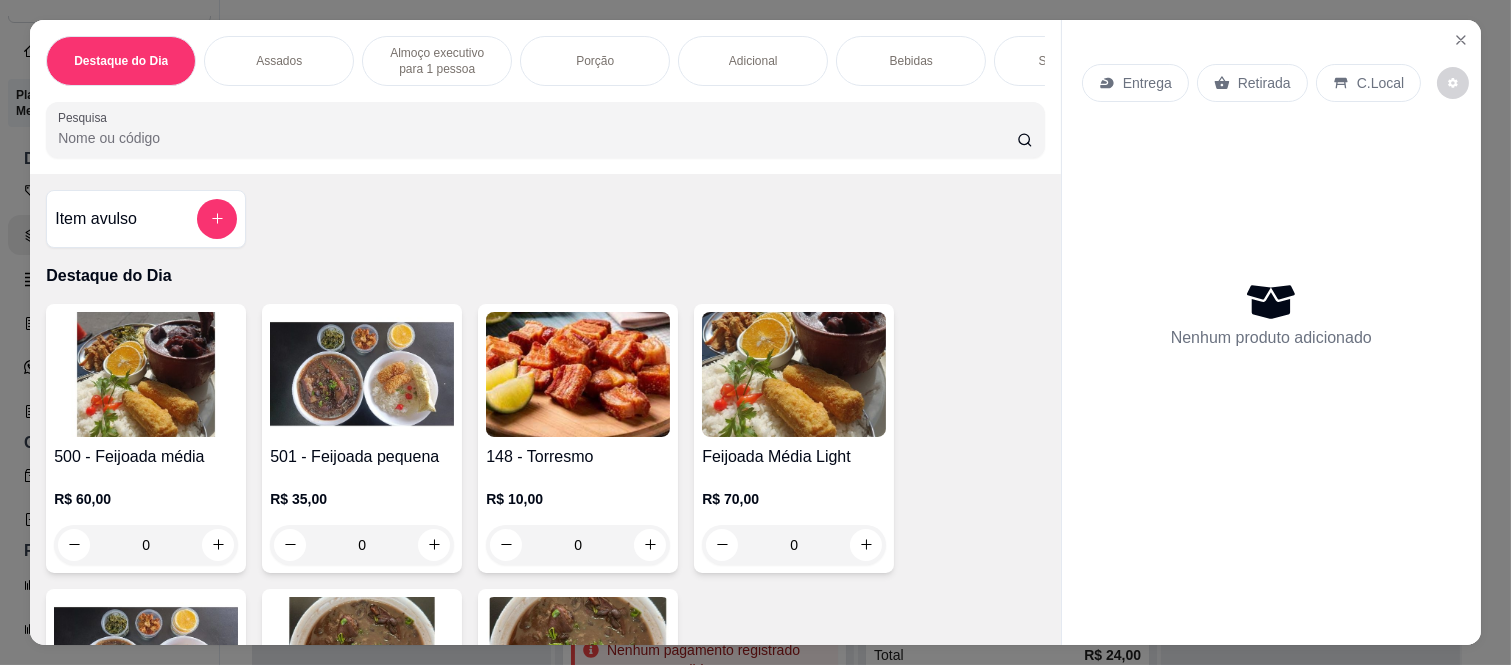 click on "Adicional" at bounding box center (753, 61) 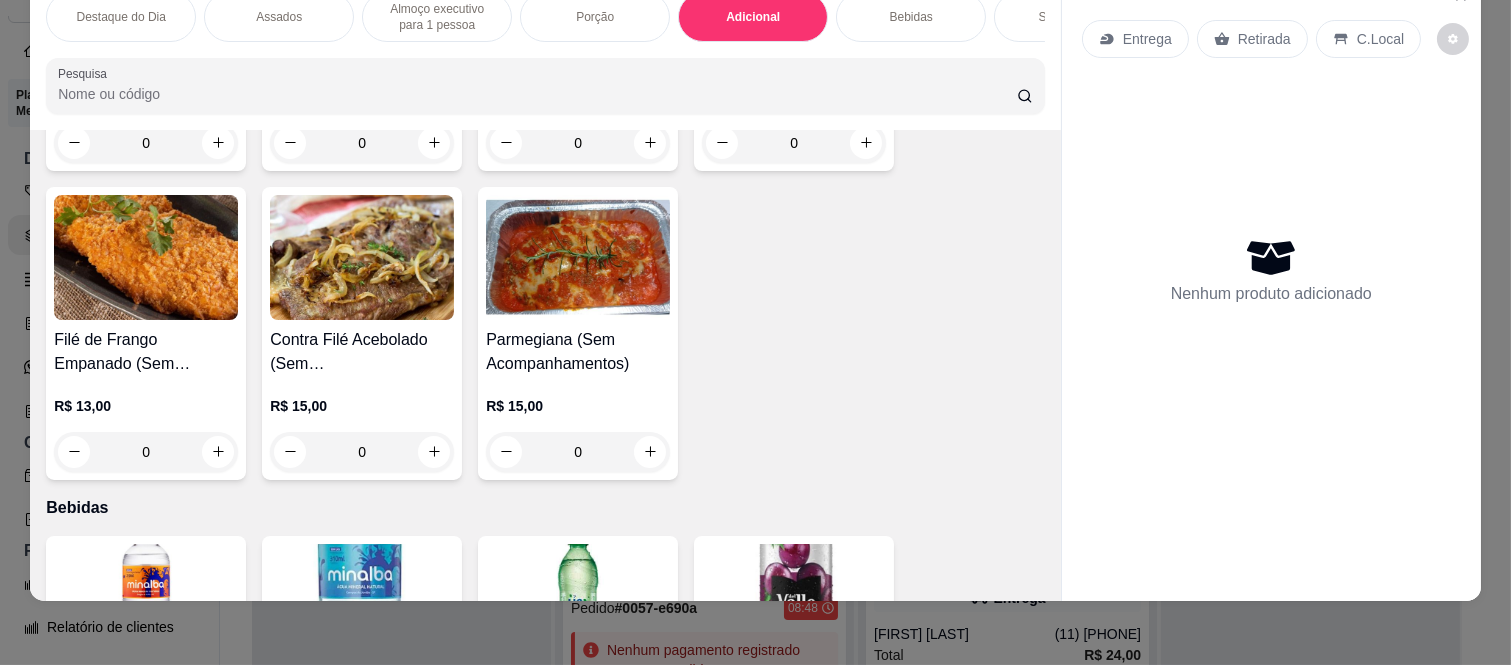 scroll, scrollTop: 3608, scrollLeft: 0, axis: vertical 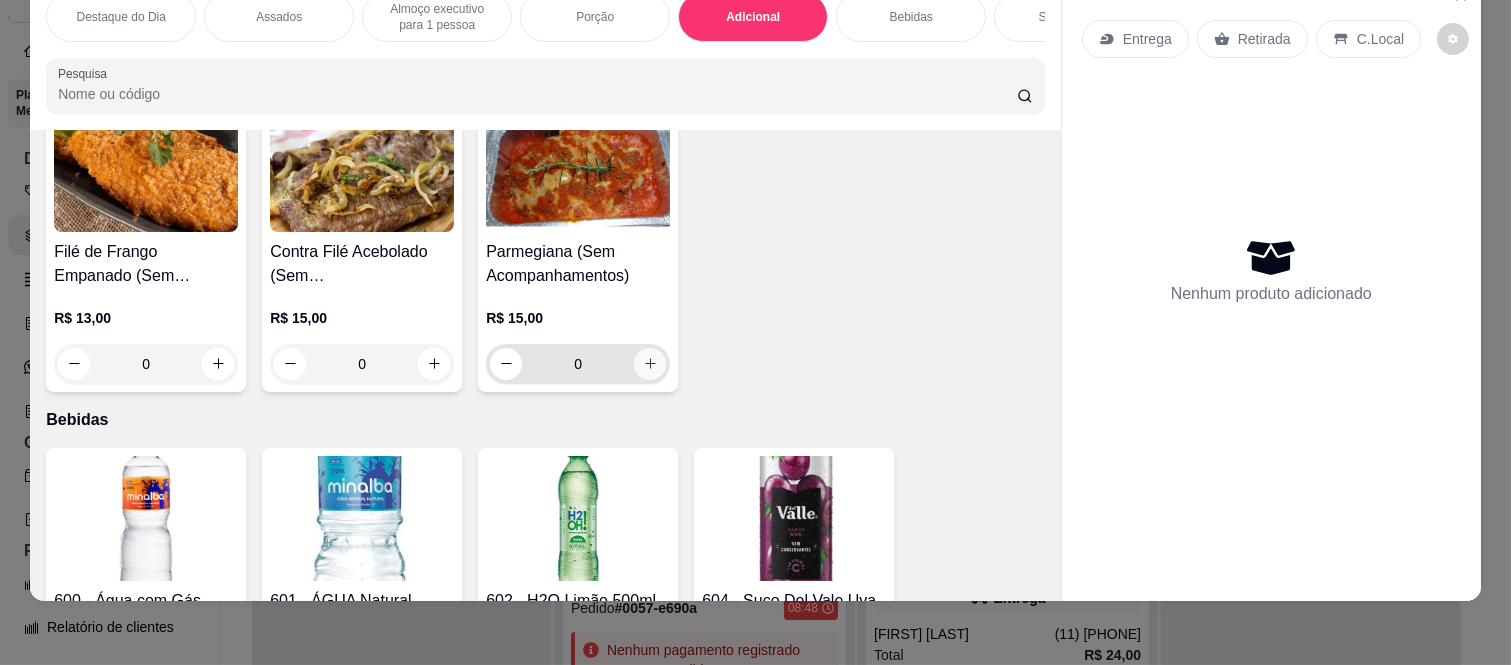 click 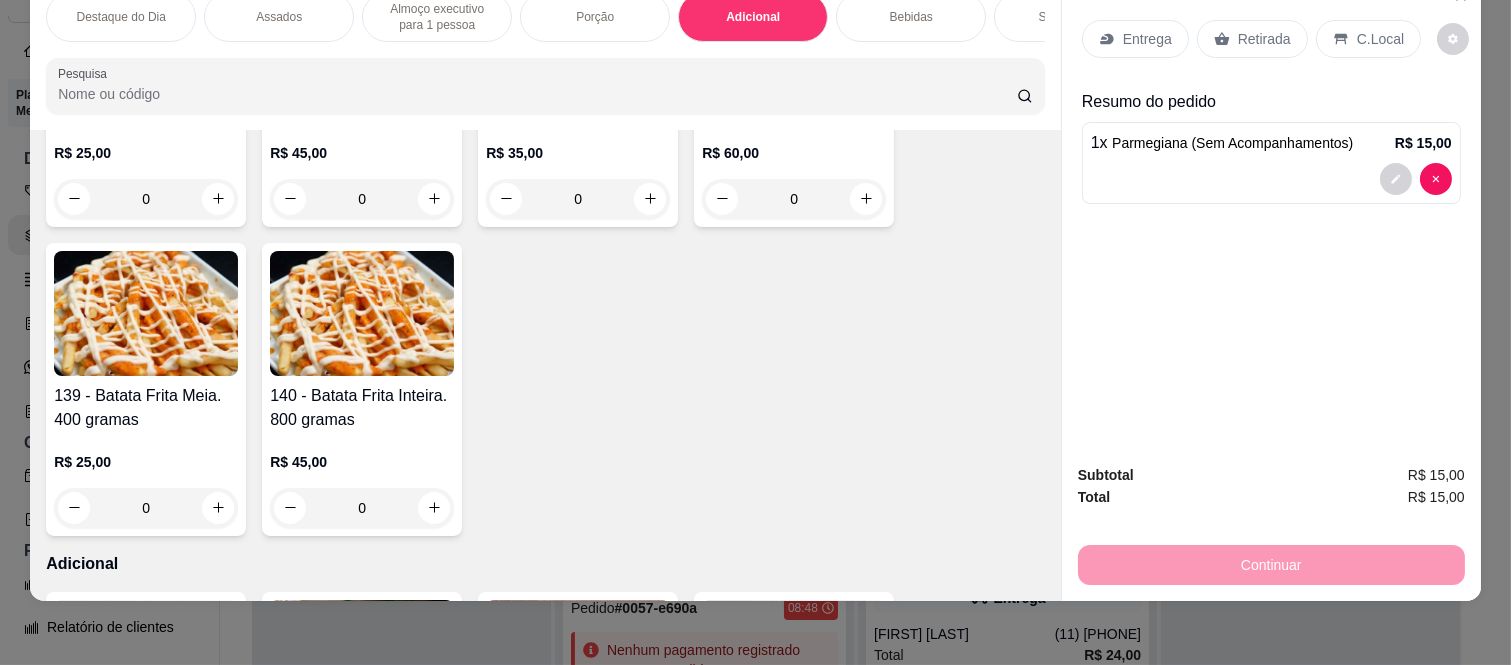 scroll, scrollTop: 2608, scrollLeft: 0, axis: vertical 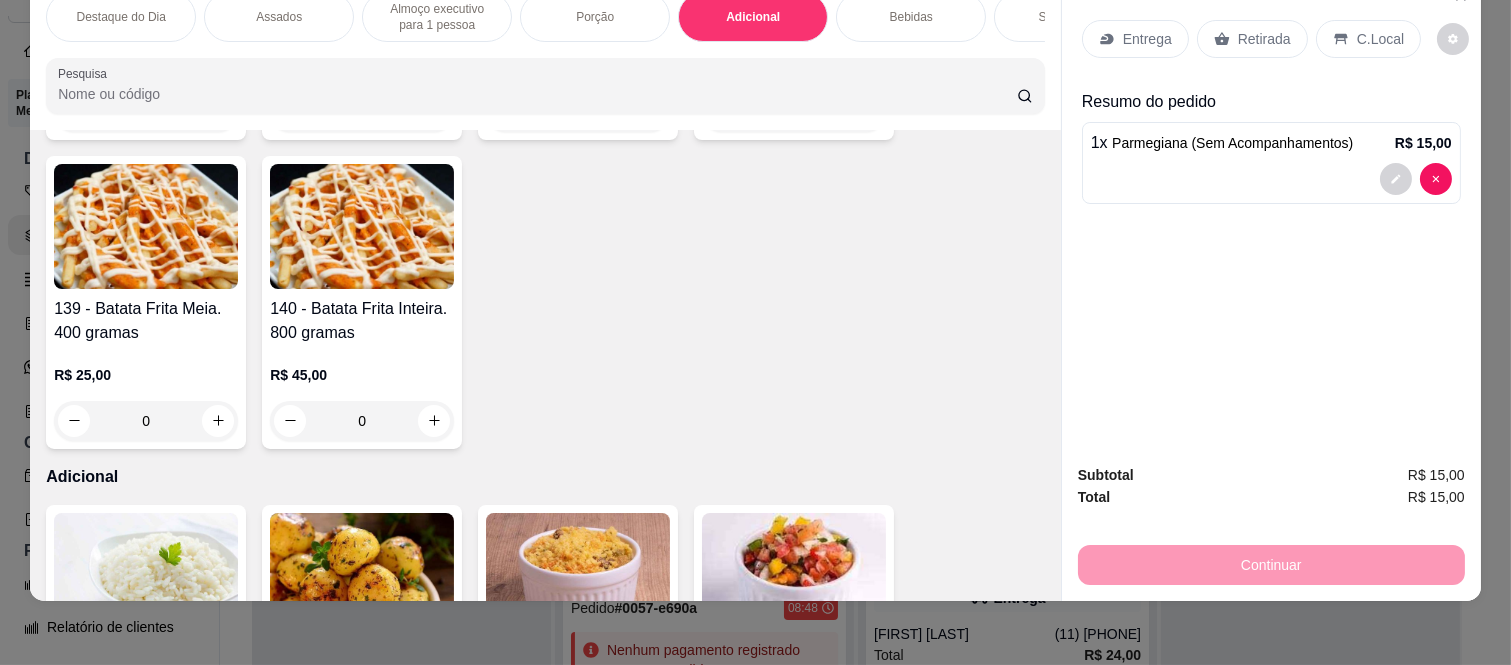 click on "0" at bounding box center [146, 421] 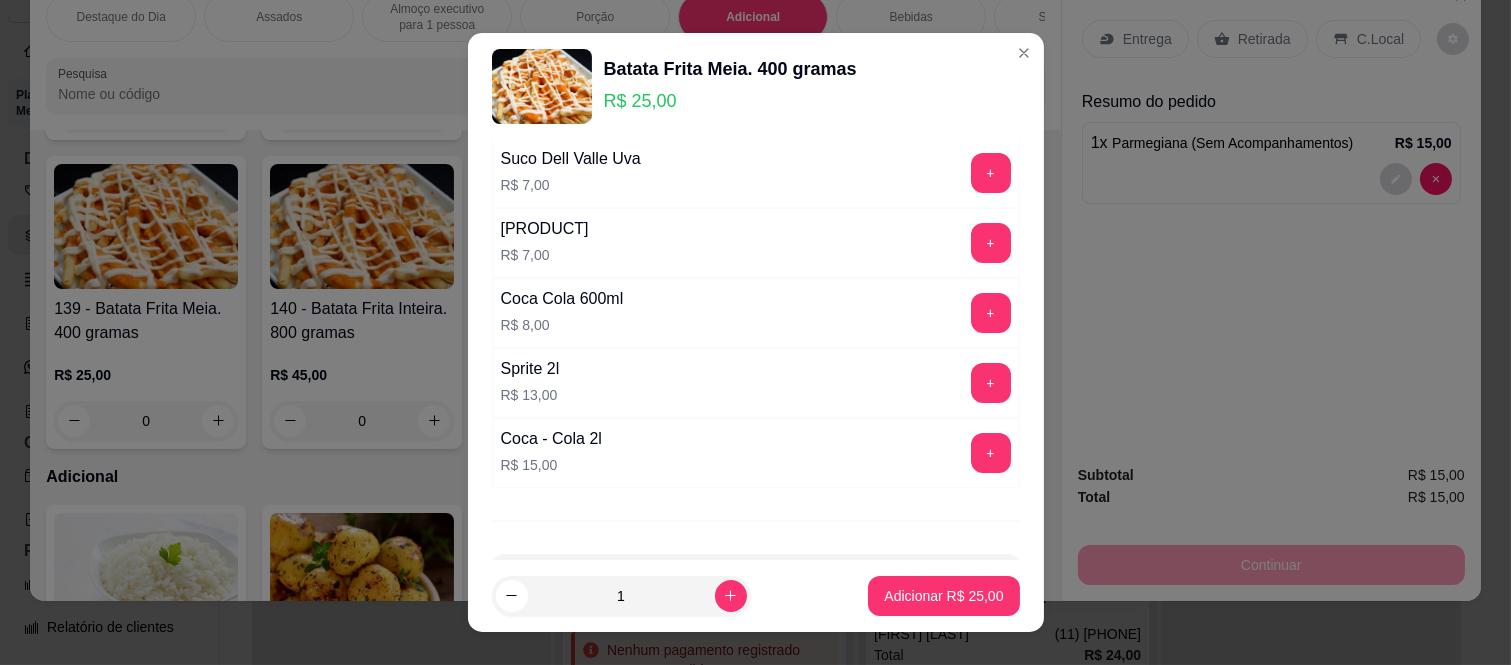 scroll, scrollTop: 927, scrollLeft: 0, axis: vertical 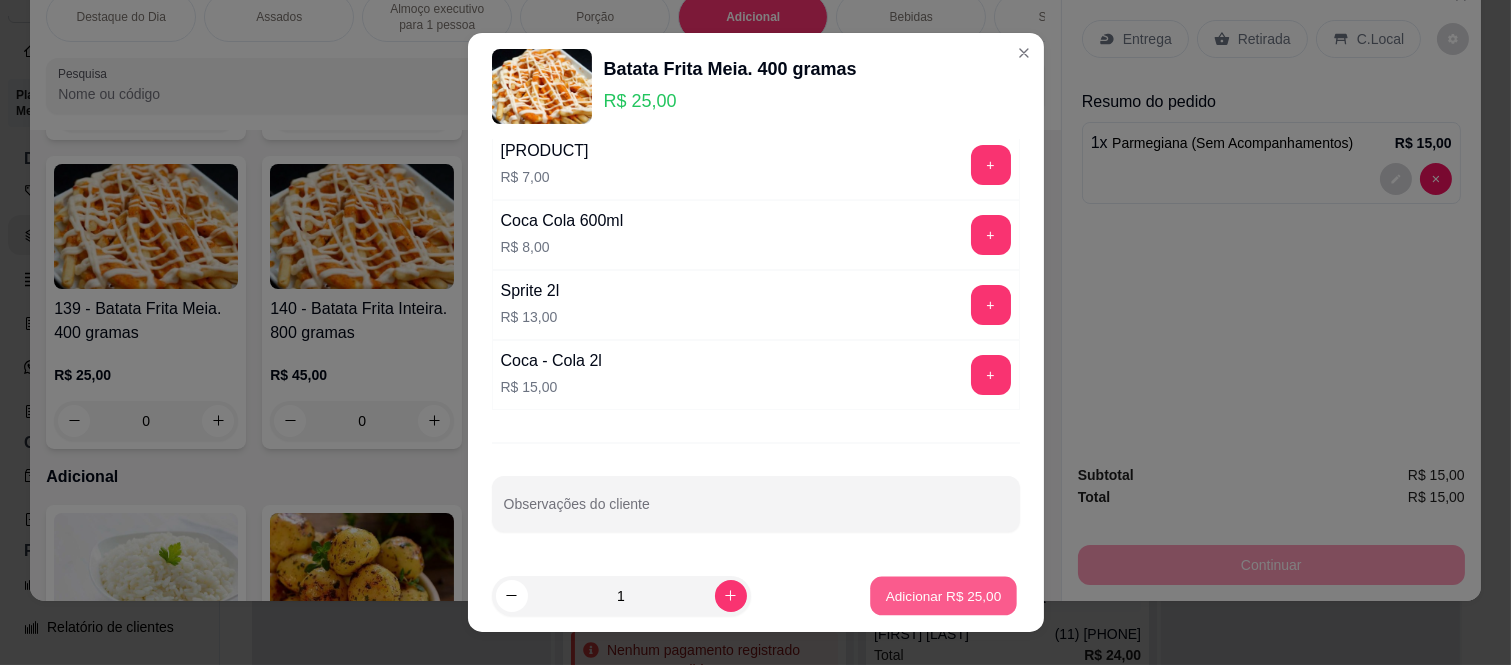 click on "Adicionar   R$ 25,00" at bounding box center [944, 595] 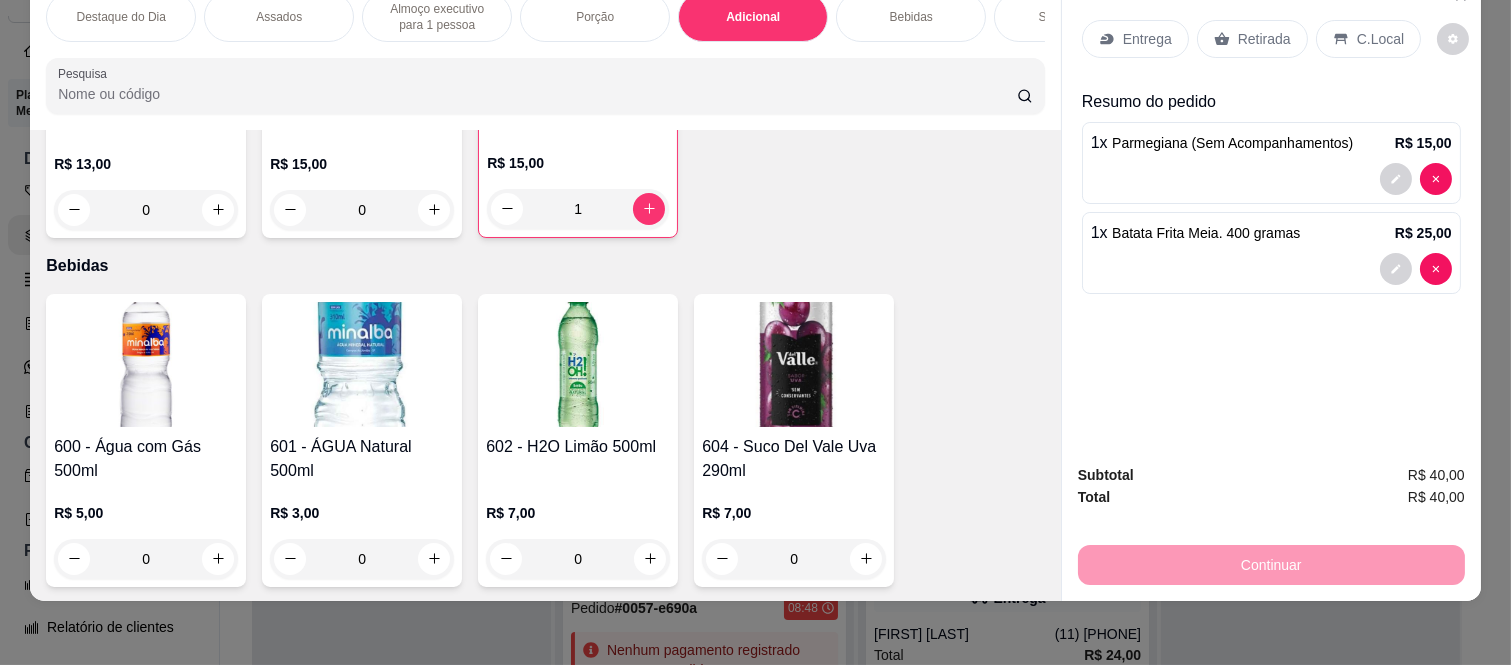 scroll, scrollTop: 4053, scrollLeft: 0, axis: vertical 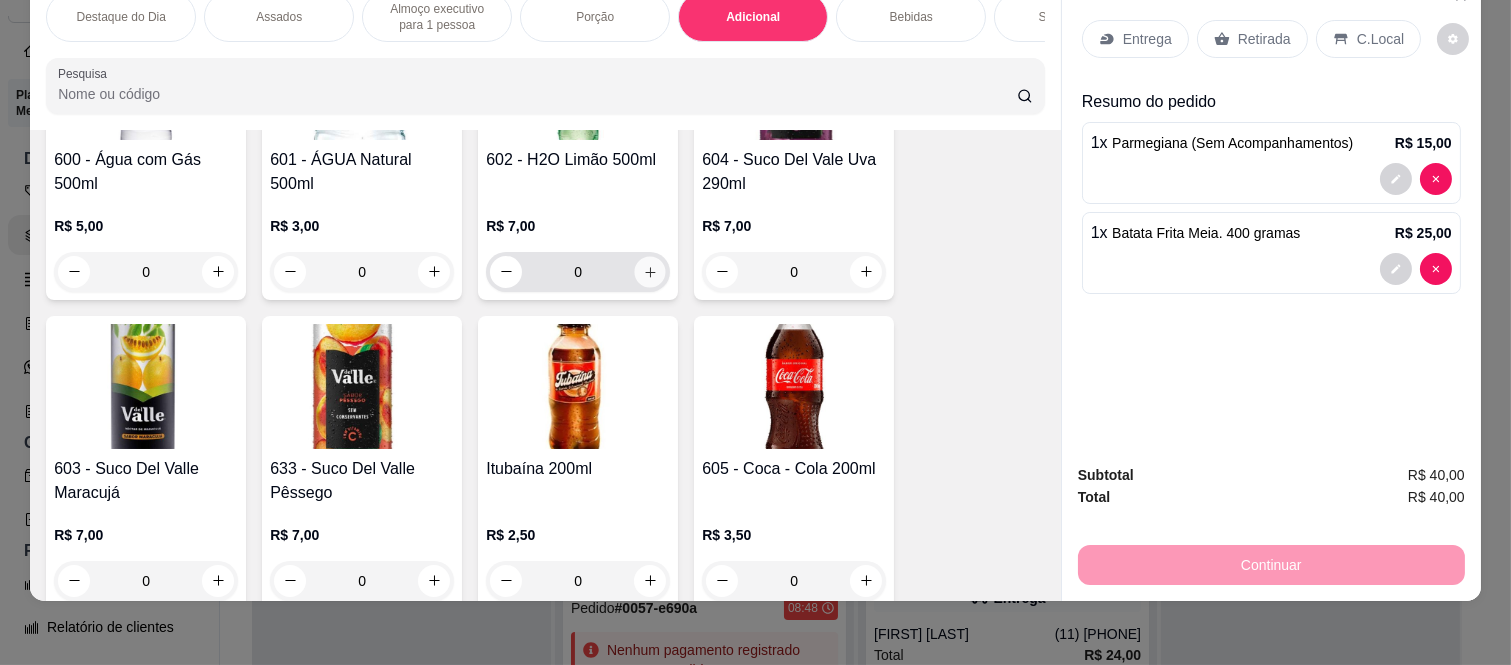click 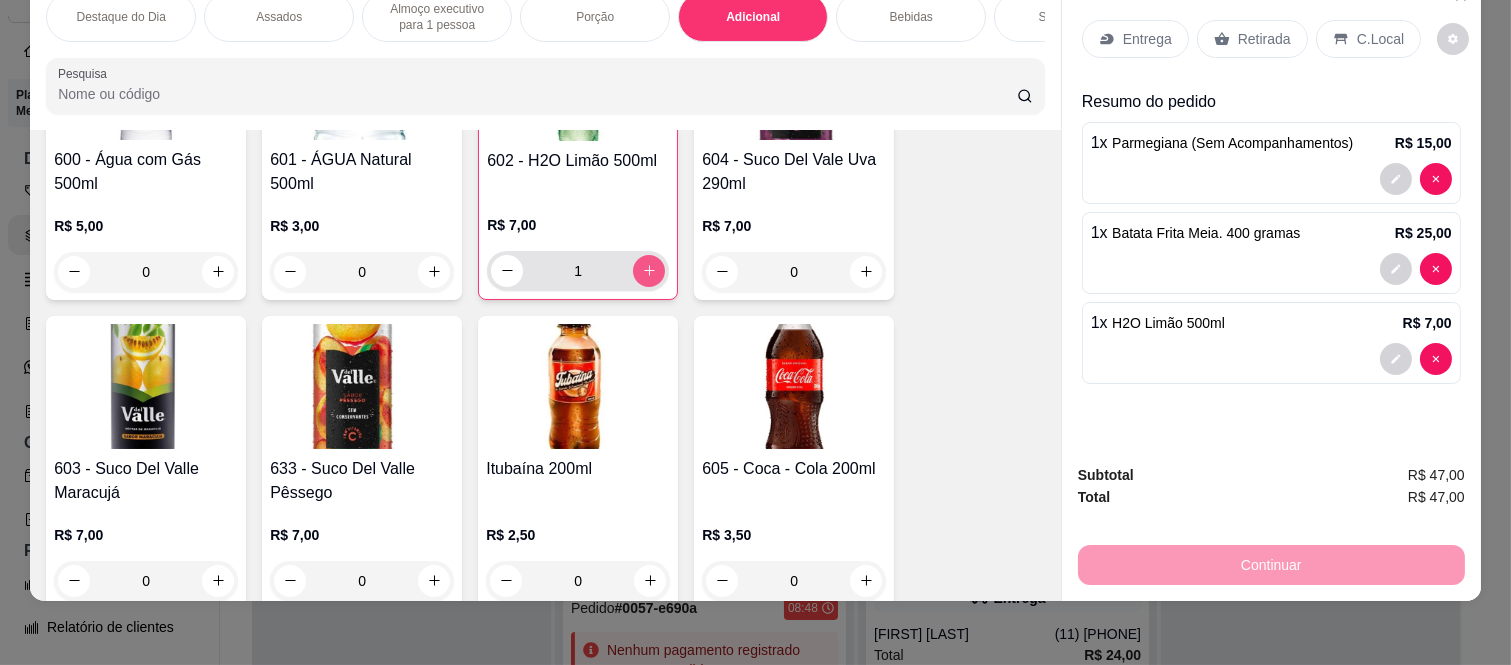click 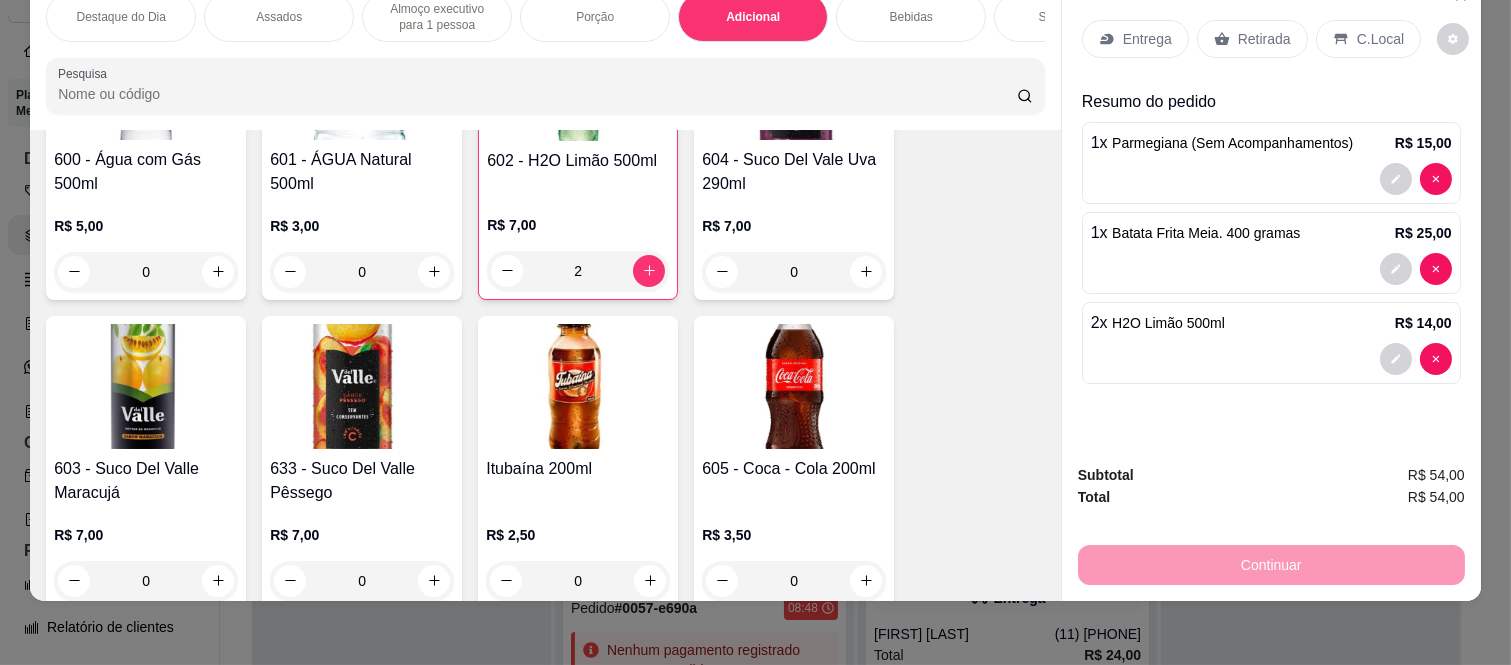 click on "Entrega" at bounding box center [1135, 39] 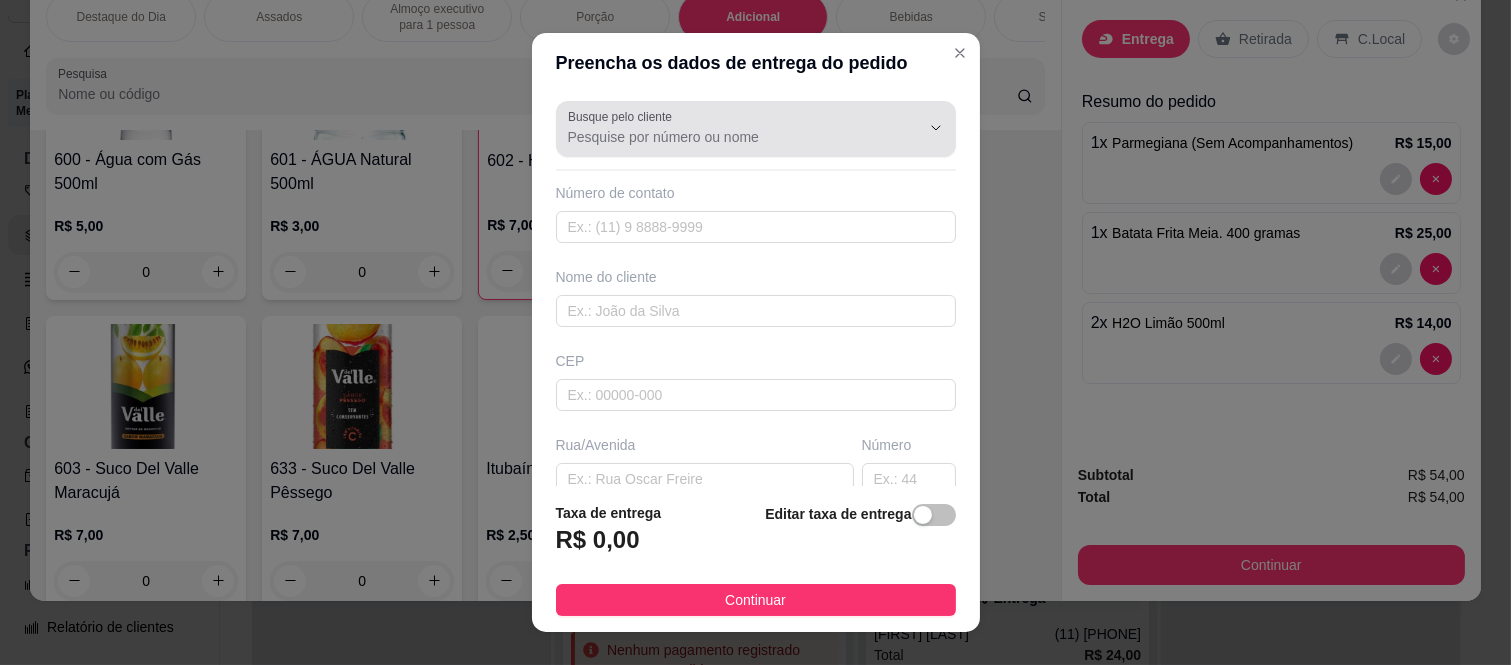 click at bounding box center [756, 129] 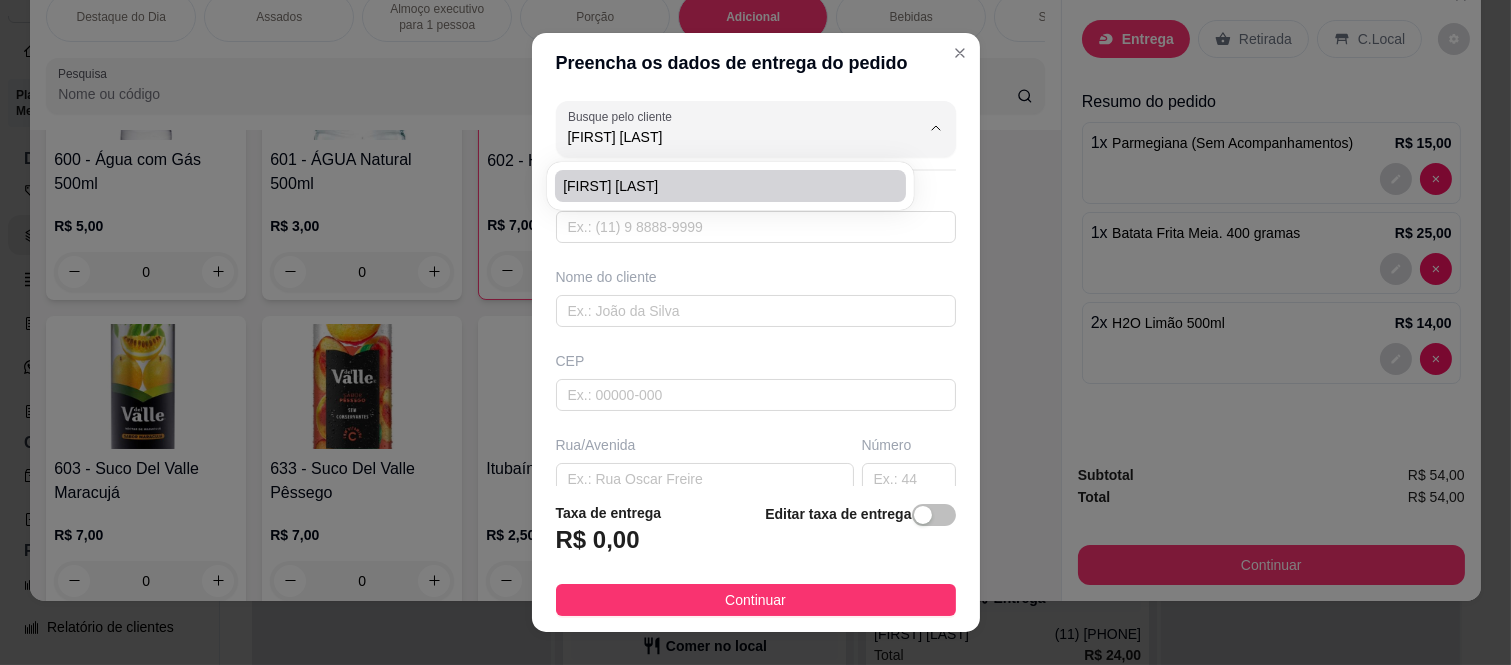 click on "[FIRST] [LAST]" at bounding box center [720, 186] 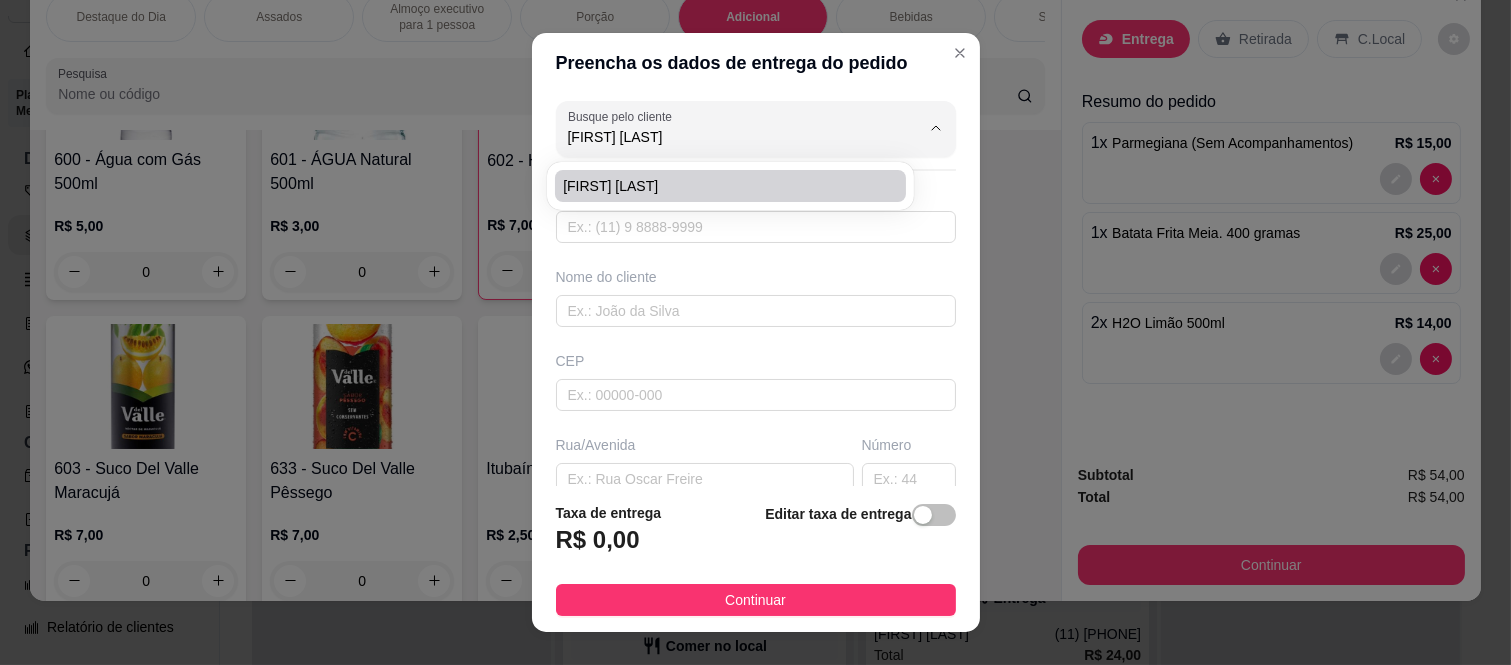 type on "[FIRST] [LAST]" 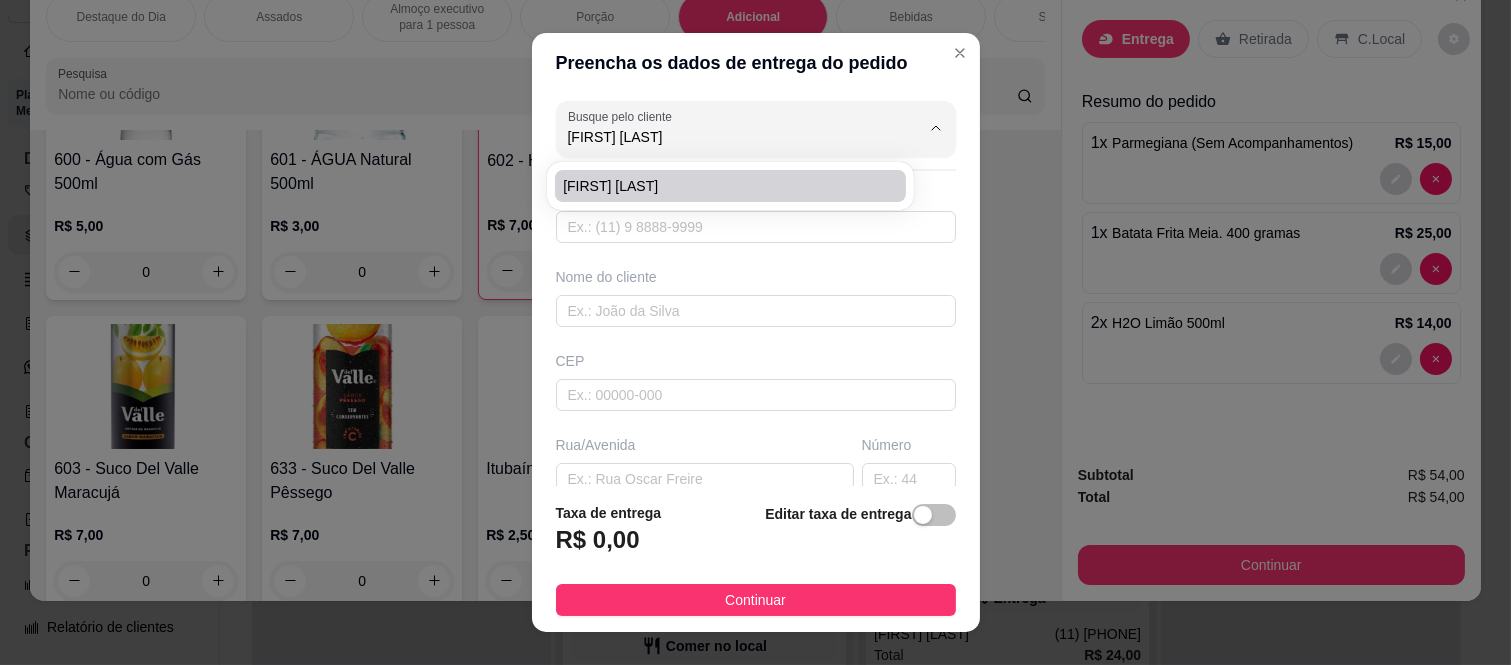 type on "79" 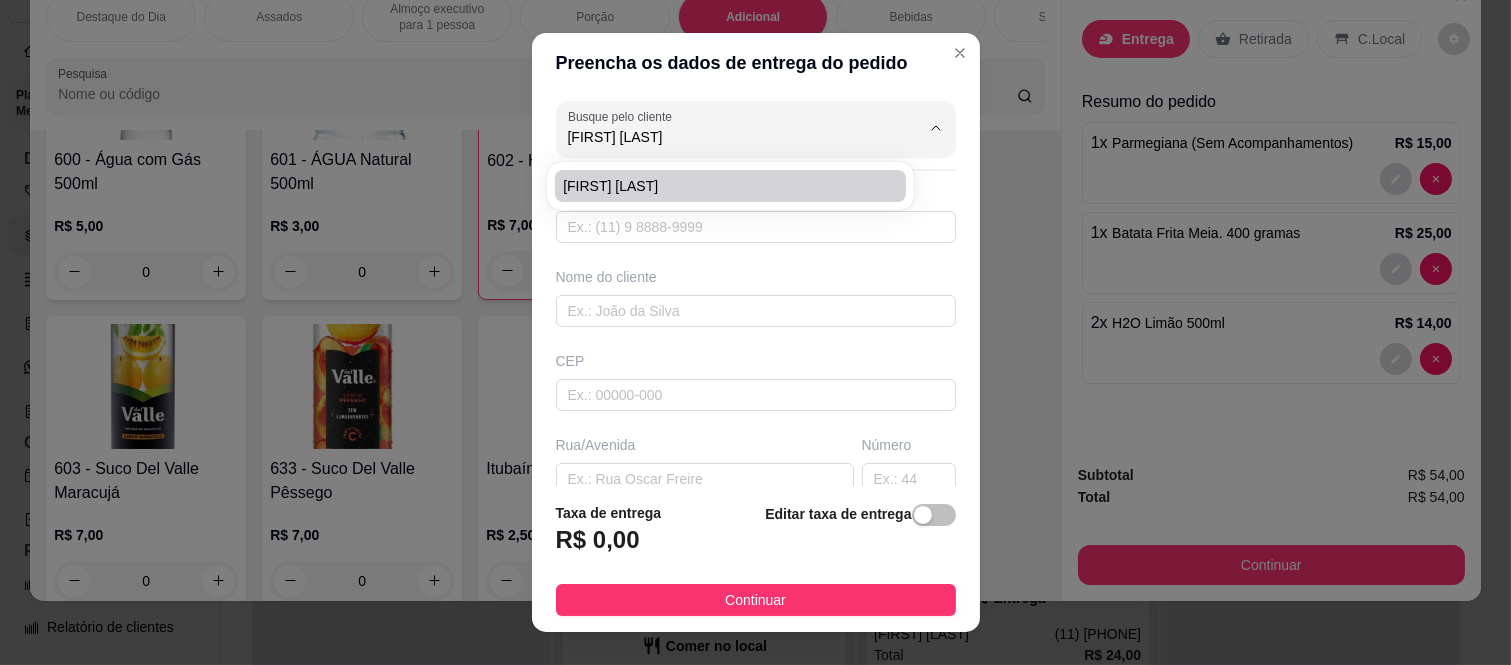 type on "São Paulo" 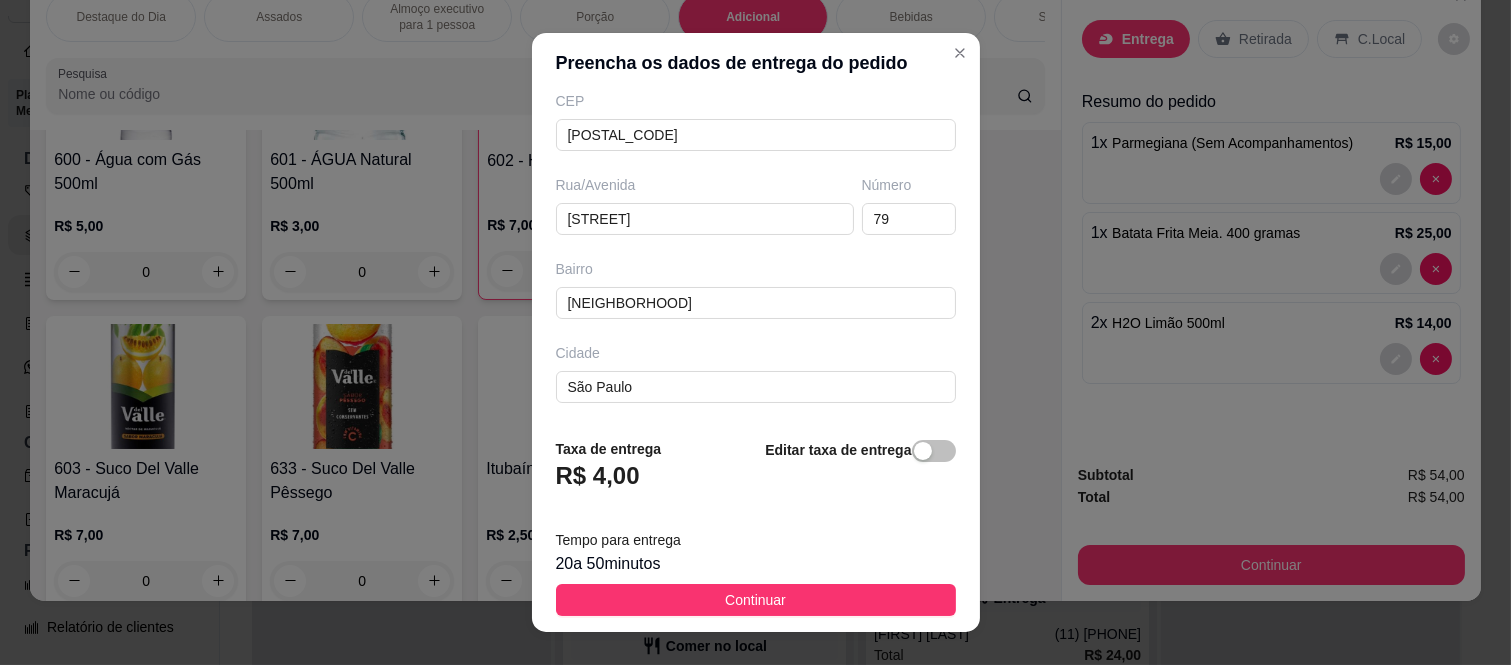scroll, scrollTop: 264, scrollLeft: 0, axis: vertical 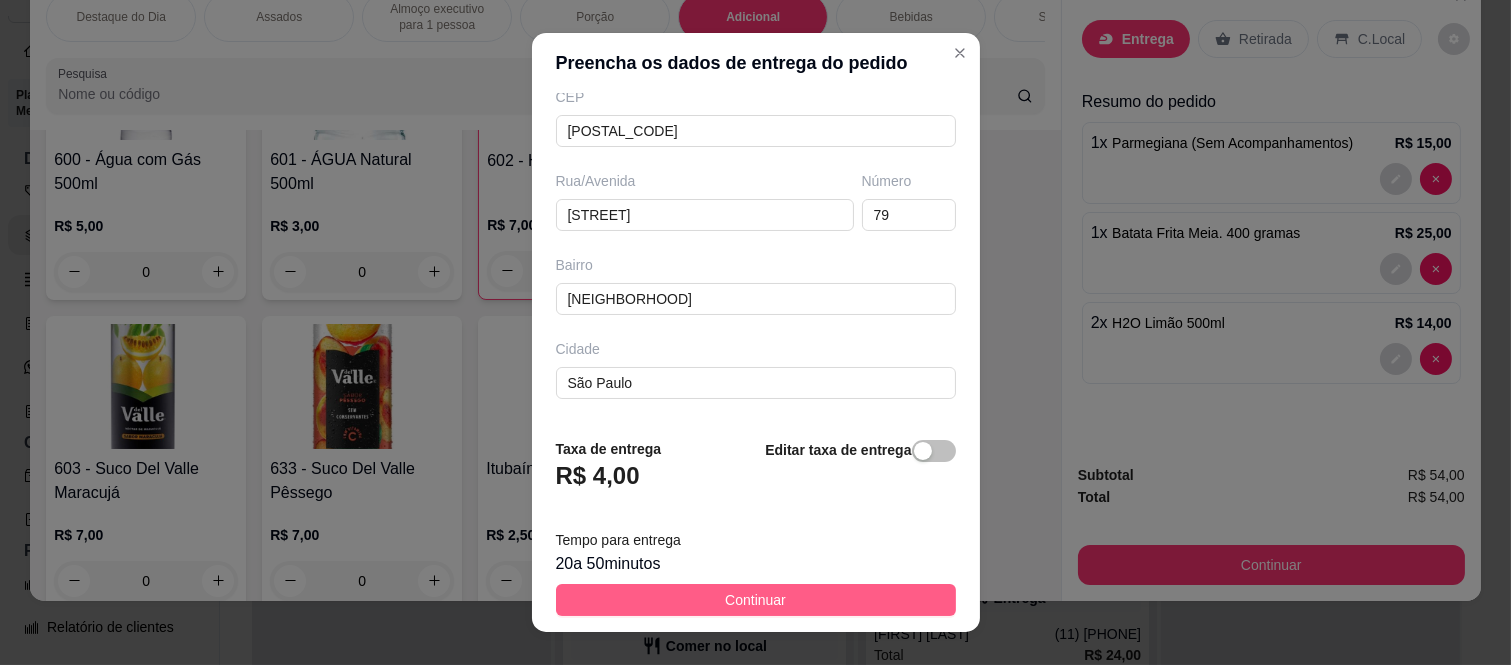 type on "[FIRST] [LAST]" 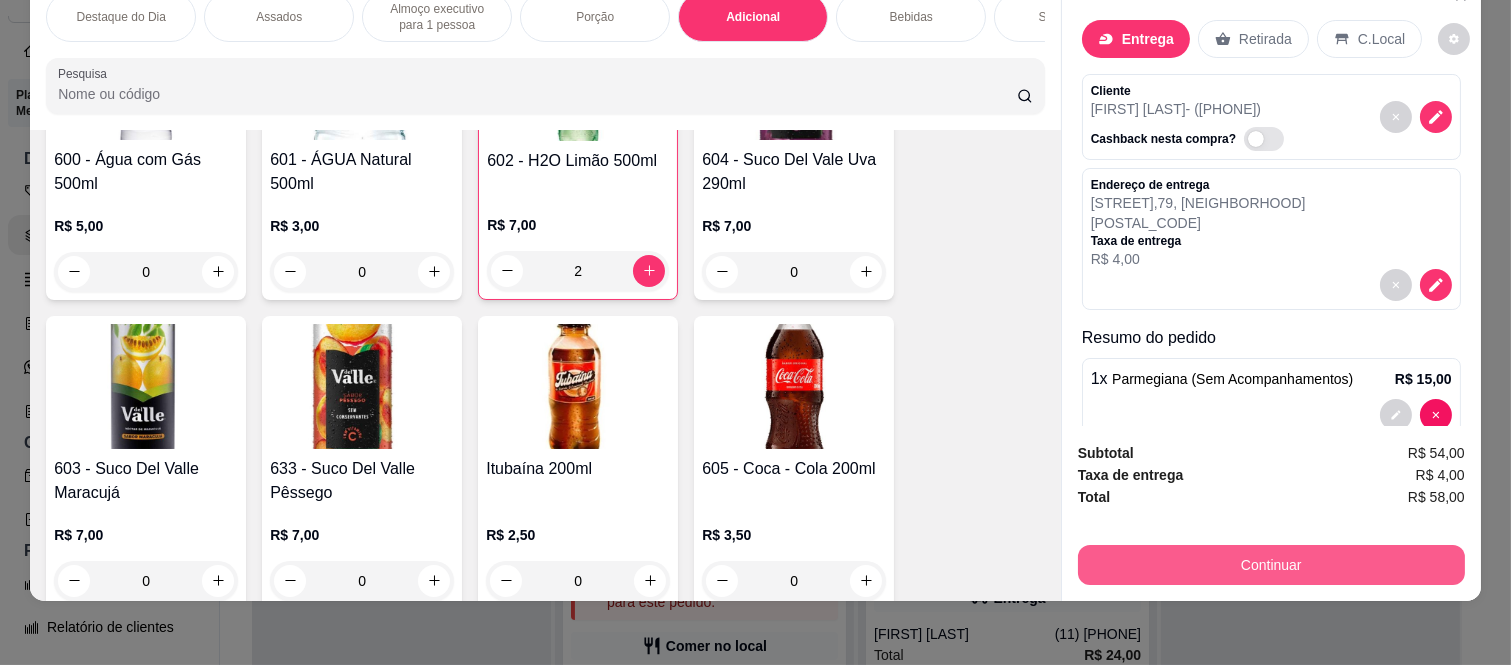 click on "Continuar" at bounding box center [1271, 565] 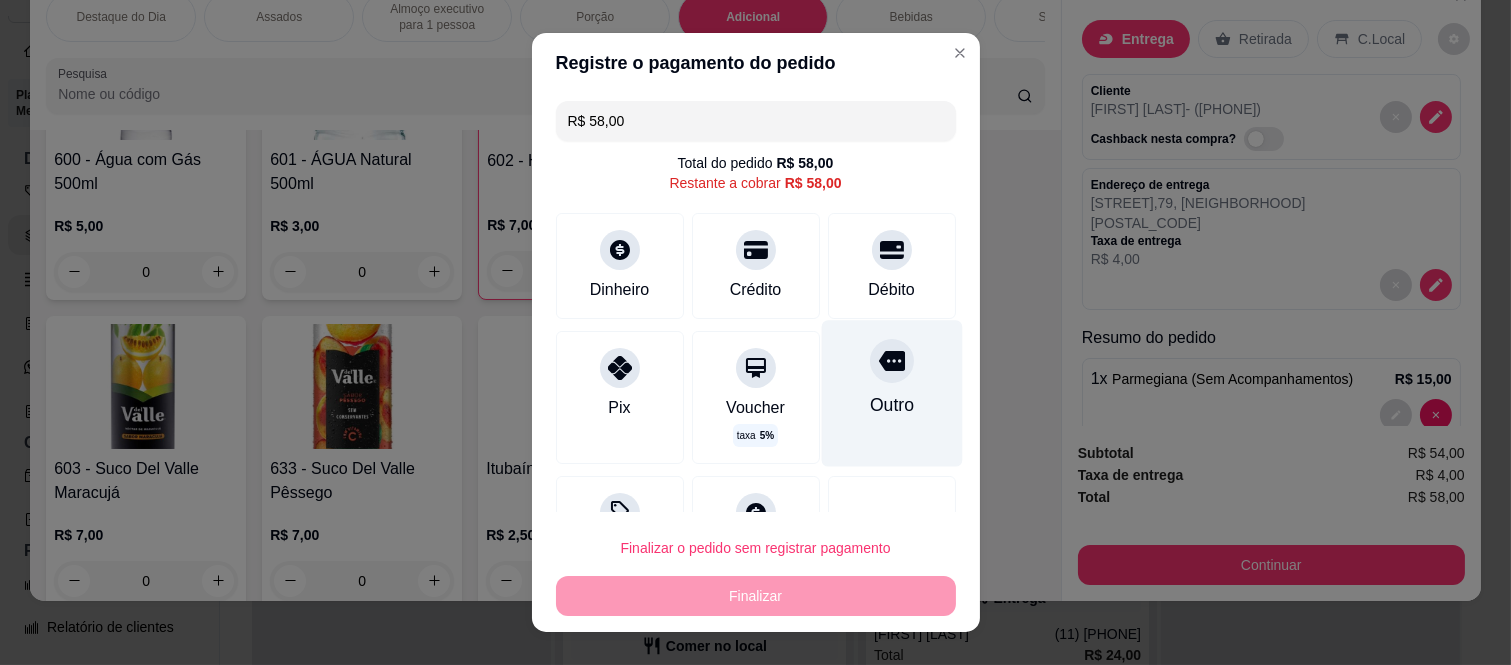 click on "Outro" at bounding box center (891, 405) 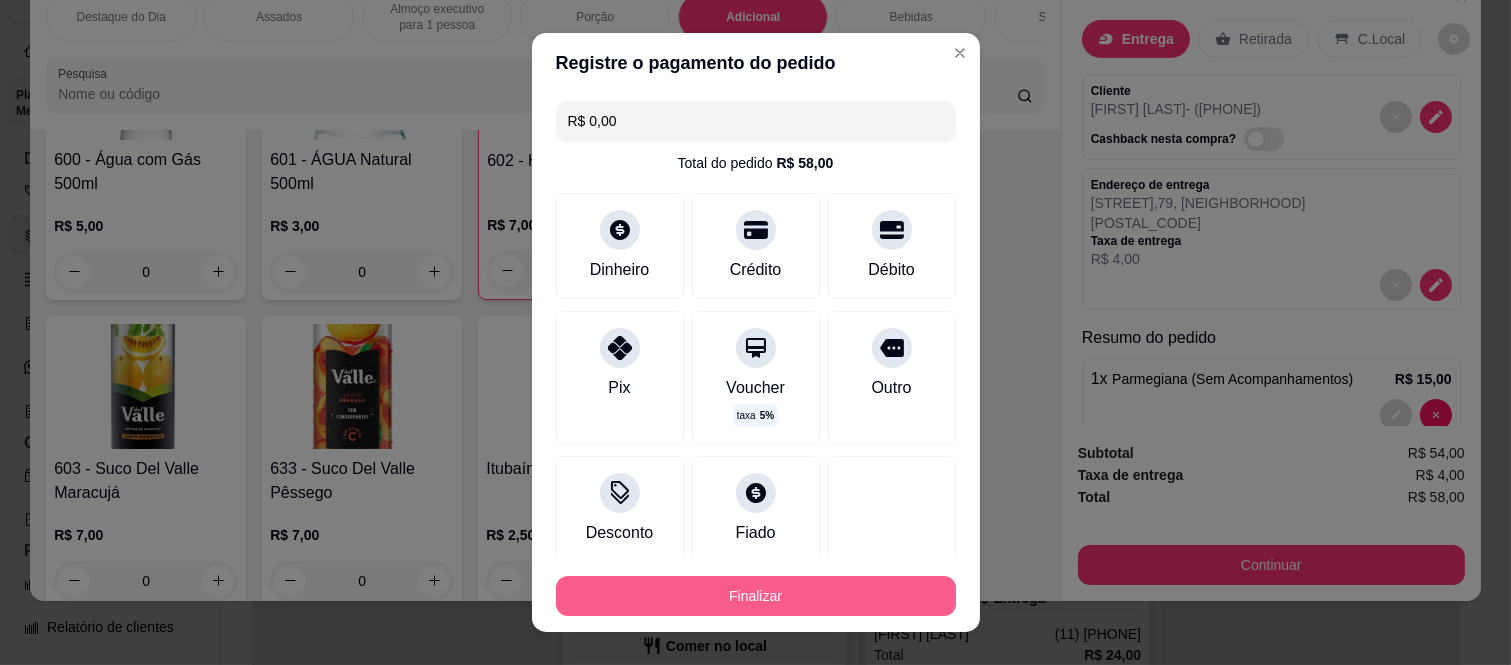 click on "Finalizar" at bounding box center (756, 596) 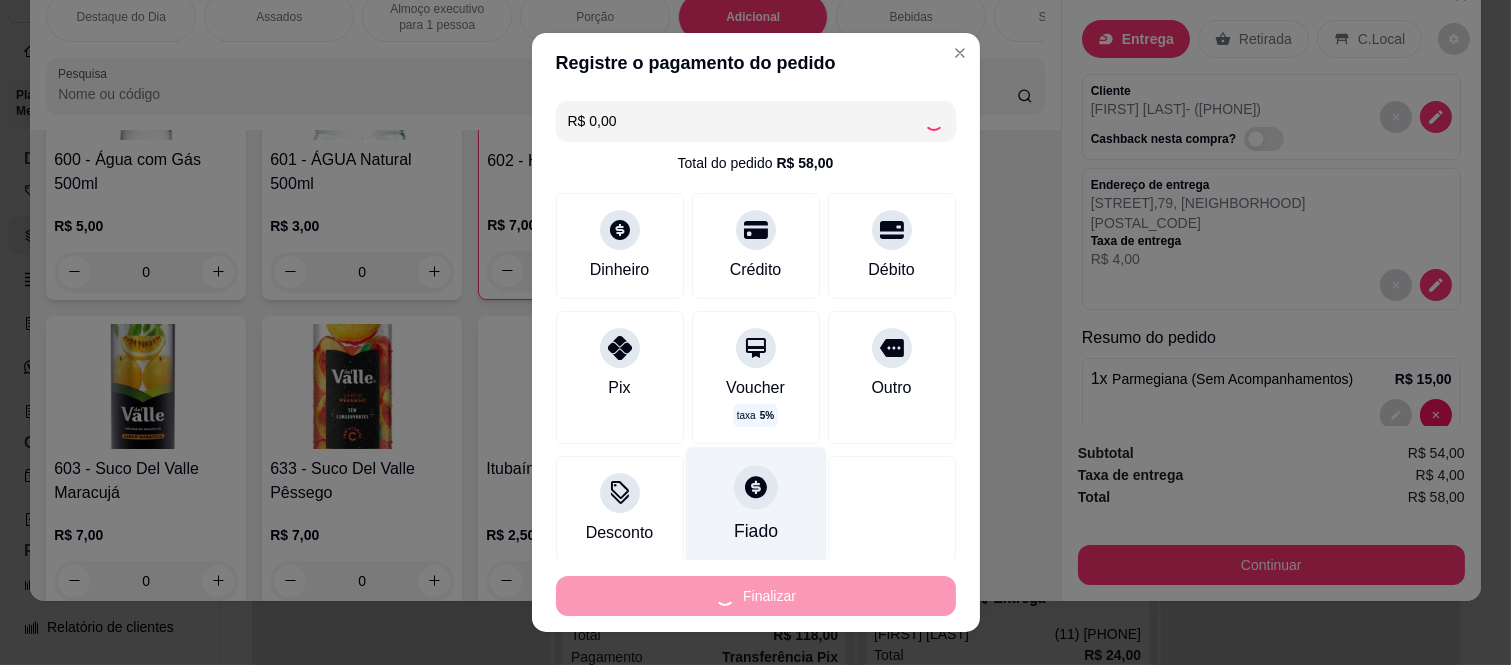 type on "0" 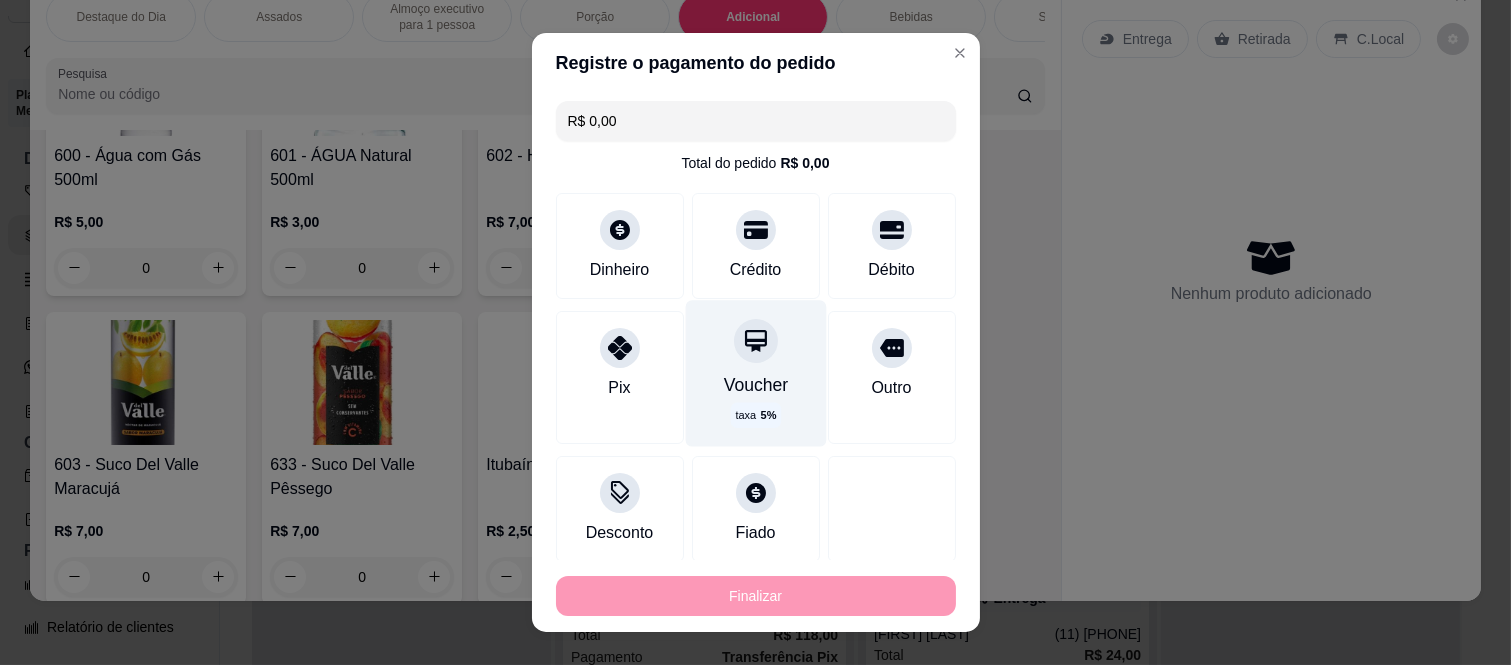 type on "-R$ 58,00" 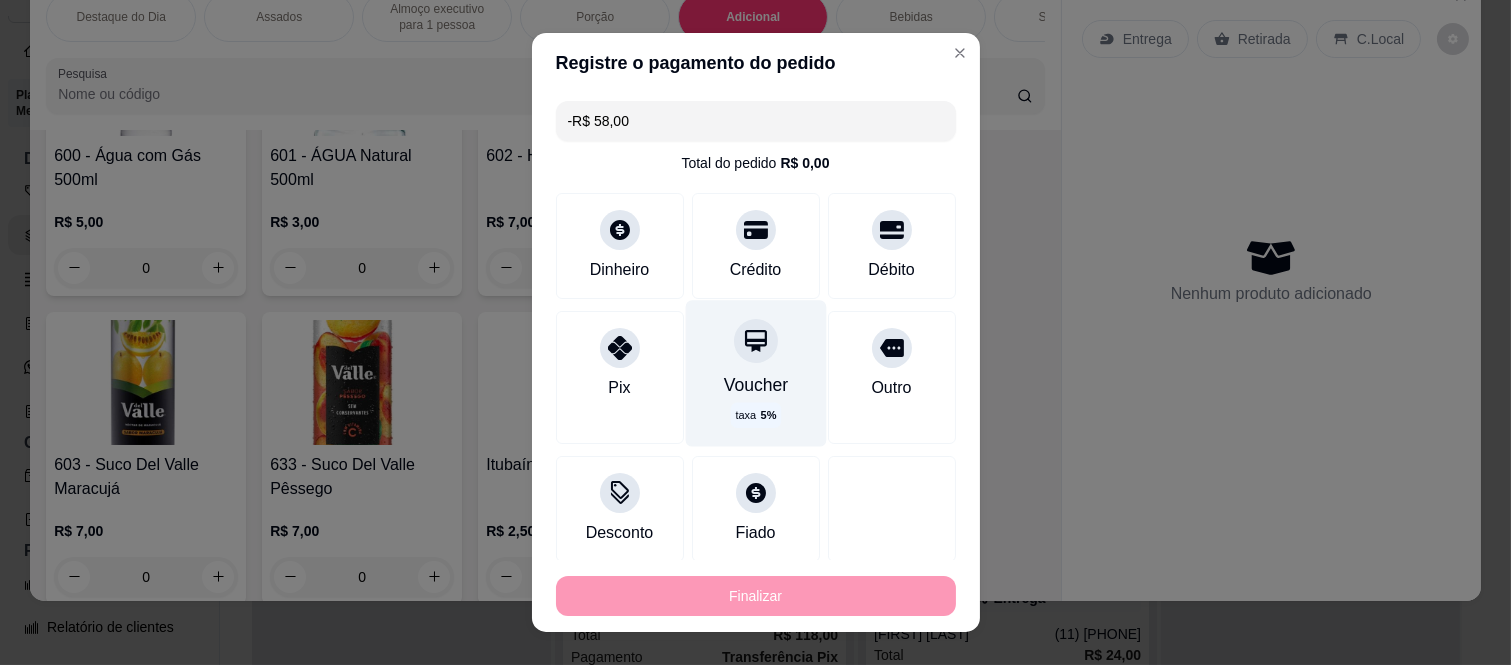 scroll, scrollTop: 4048, scrollLeft: 0, axis: vertical 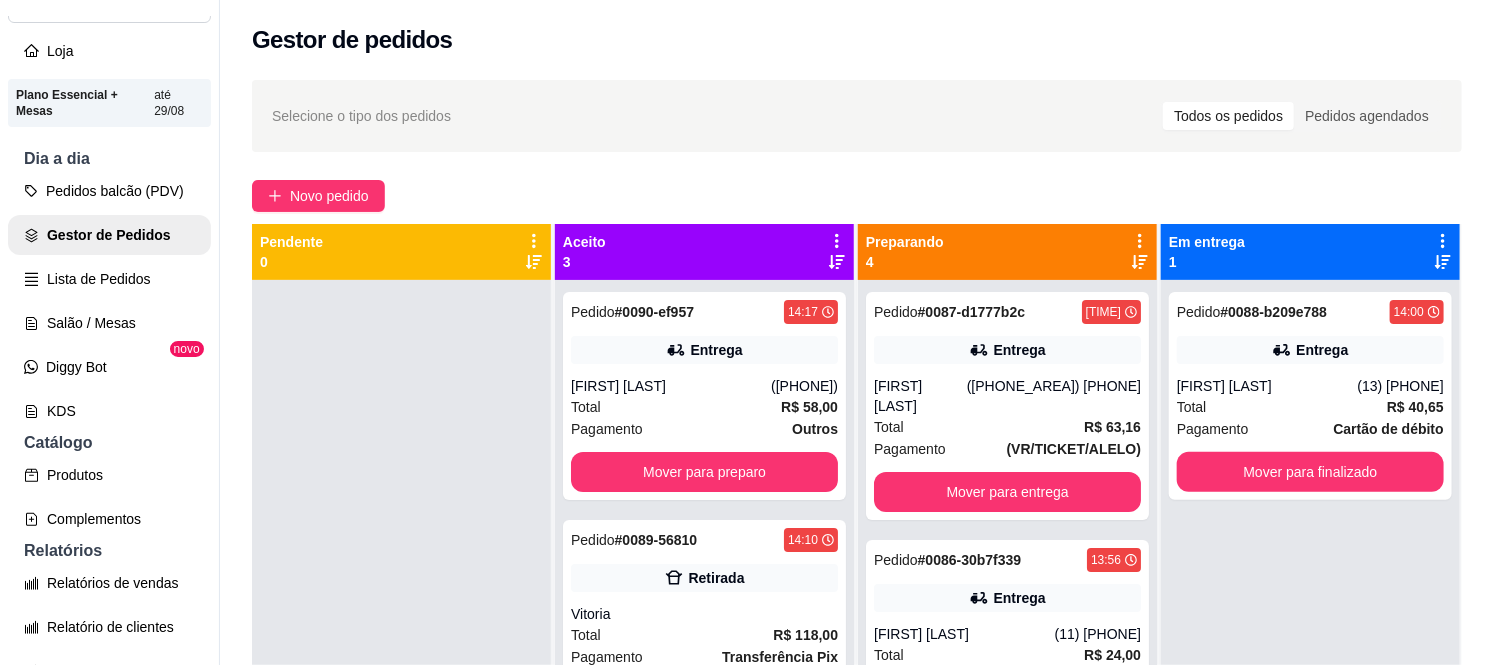 click on "Selecione o tipo dos pedidos Todos os pedidos Pedidos agendados Novo pedido Pendente 0 Aceito 3 Pedido  # 0090-ef957 [TIME] Entrega [FIRST] ([PHONE]) Total R$ 58,00 Pagamento Outros Mover para preparo Pedido  # 0089-56810 [TIME] Retirada [FIRST] Total R$ 118,00 Pagamento Transferência Pix Mover para preparo Pedido  # 0057-e690a [TIME] Nenhum pagamento registrado para este pedido. Comer no local [FIRST] ([PHONE]) Total R$ 85,00 Pagamento Pedido sem pagamento Mover para preparo Preparando 4 Pedido  # 0087-d1777b2c [TIME] Entrega [FIRST] ([PHONE]) Total R$ 63,16 Pagamento (VR/TICKET/ALELO) Mover para entrega Pedido  # 0086-30b7f339 [TIME] Entrega [FIRST]  ([PHONE]) Total R$ 24,00 Pagamento Pix online Status do pagamento aprovado Mover para entrega Pedido  # 0082-c78ac [TIME] Retirada [FIRST] ([PHONE]) Total R$ 120,00 Pagamento Cartão de débito Mover para retirada disponível Pedido  # 0083-4260c614 [TIME] Entrega [FIRST]  ([PHONE]) Total" at bounding box center [857, 490] 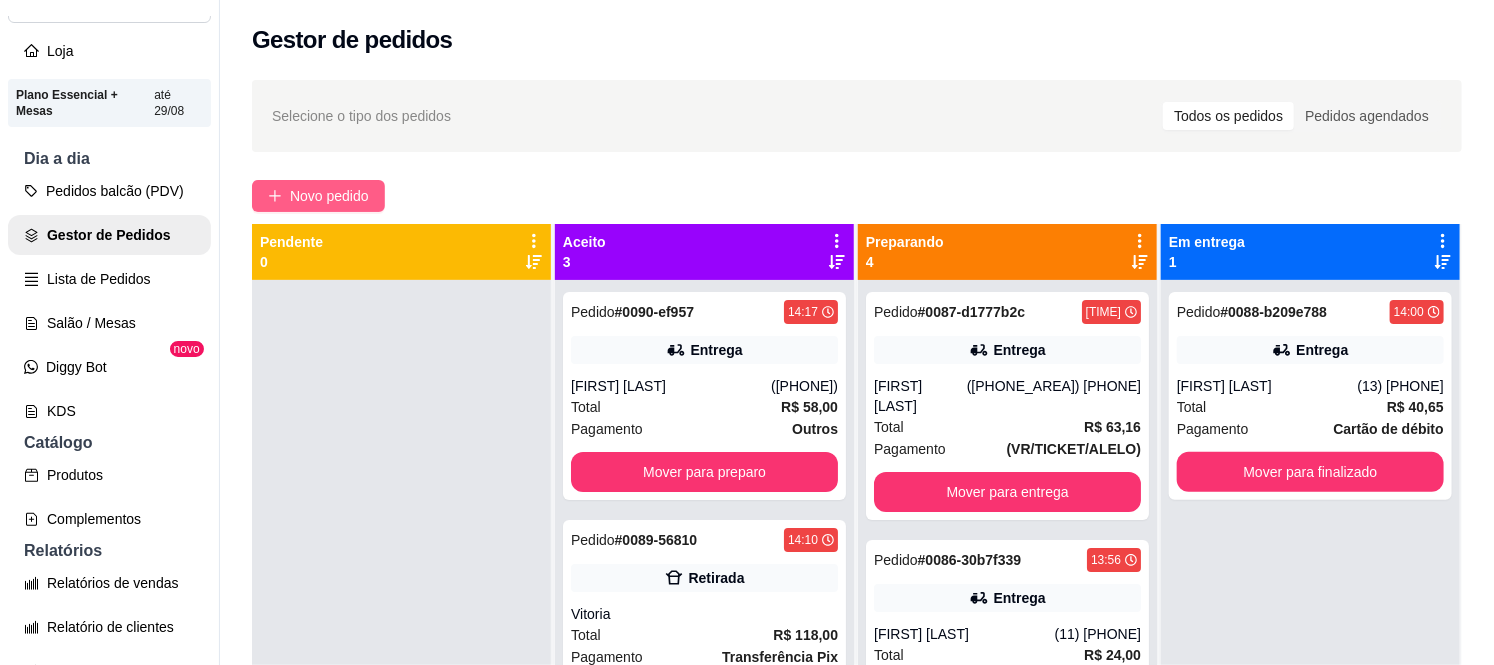 click on "Novo pedido" at bounding box center [329, 196] 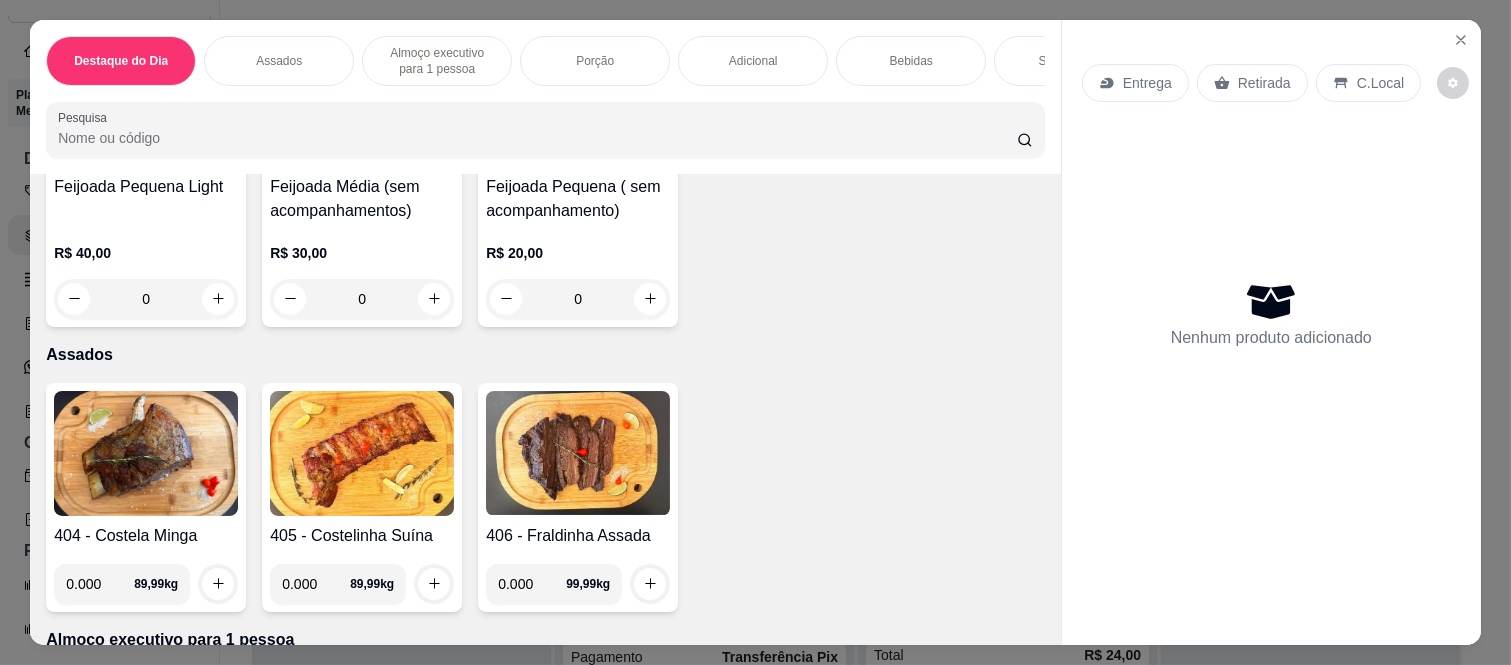click on "Bebidas" at bounding box center [911, 61] 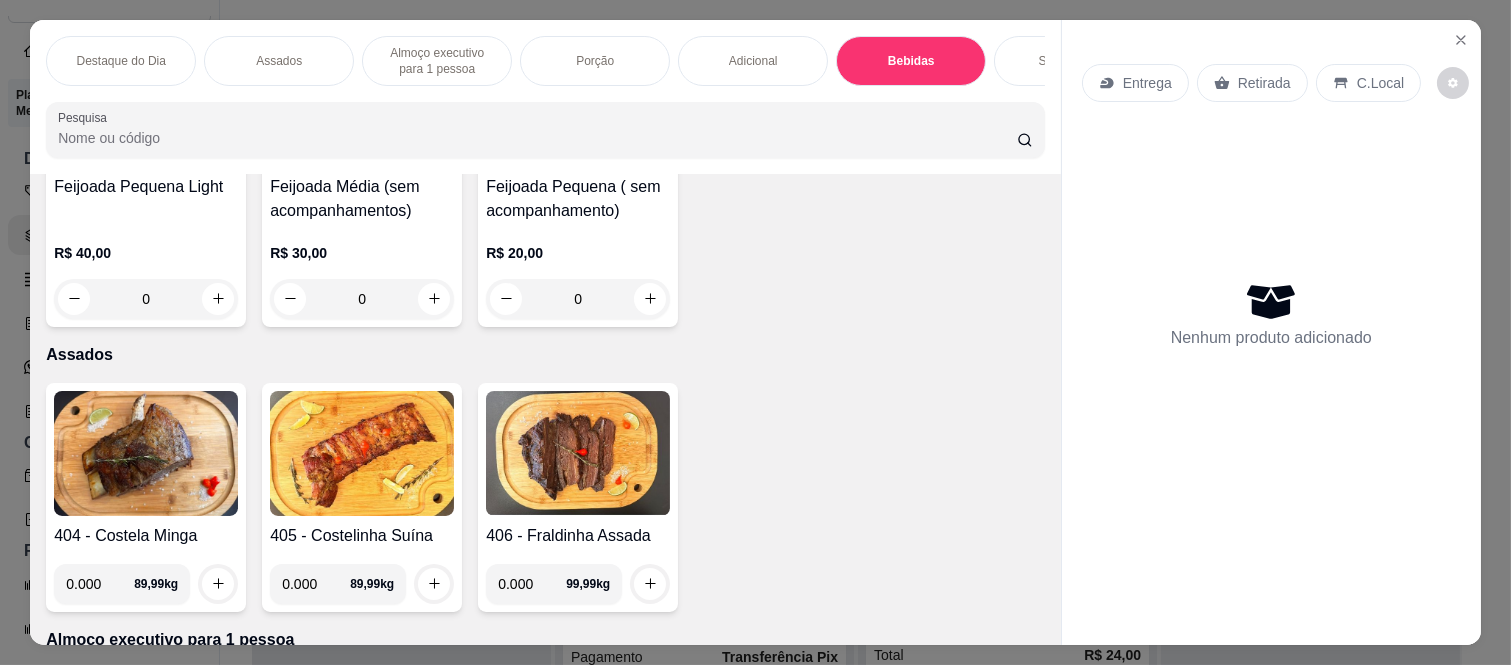 scroll, scrollTop: 3885, scrollLeft: 0, axis: vertical 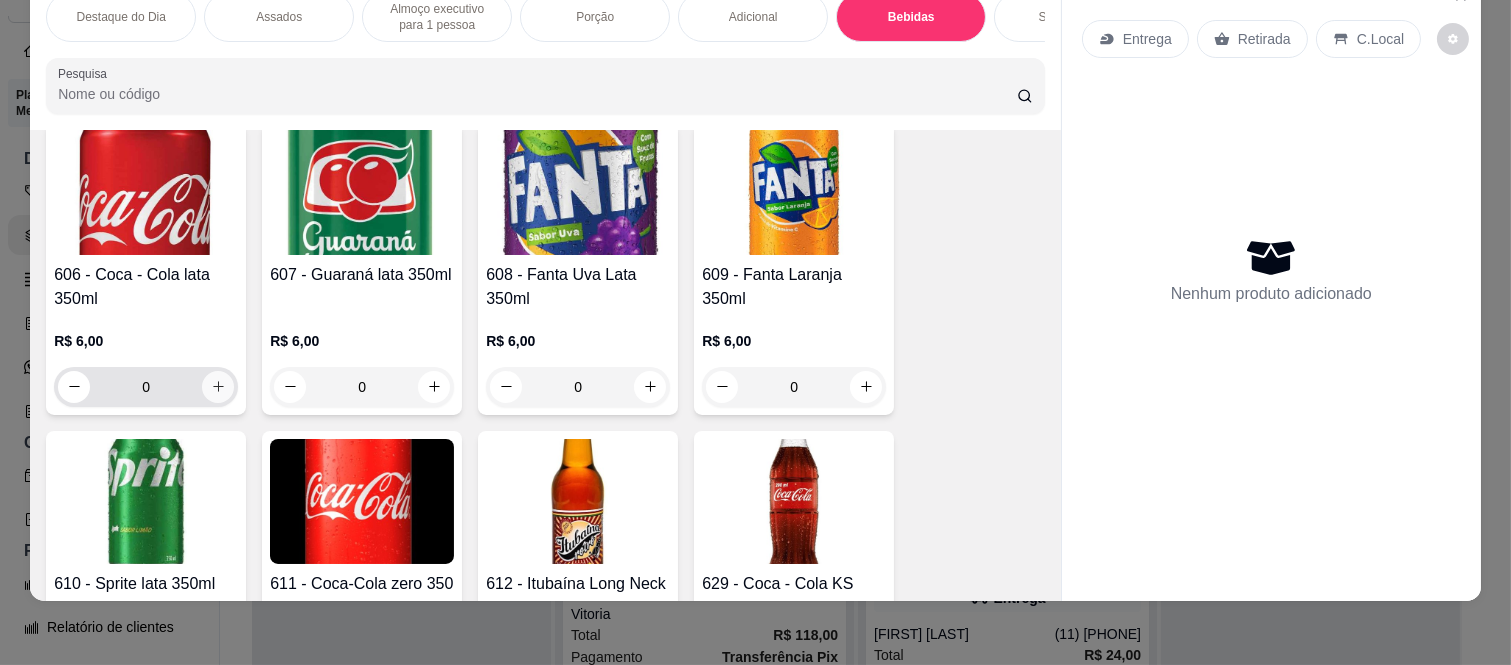 click 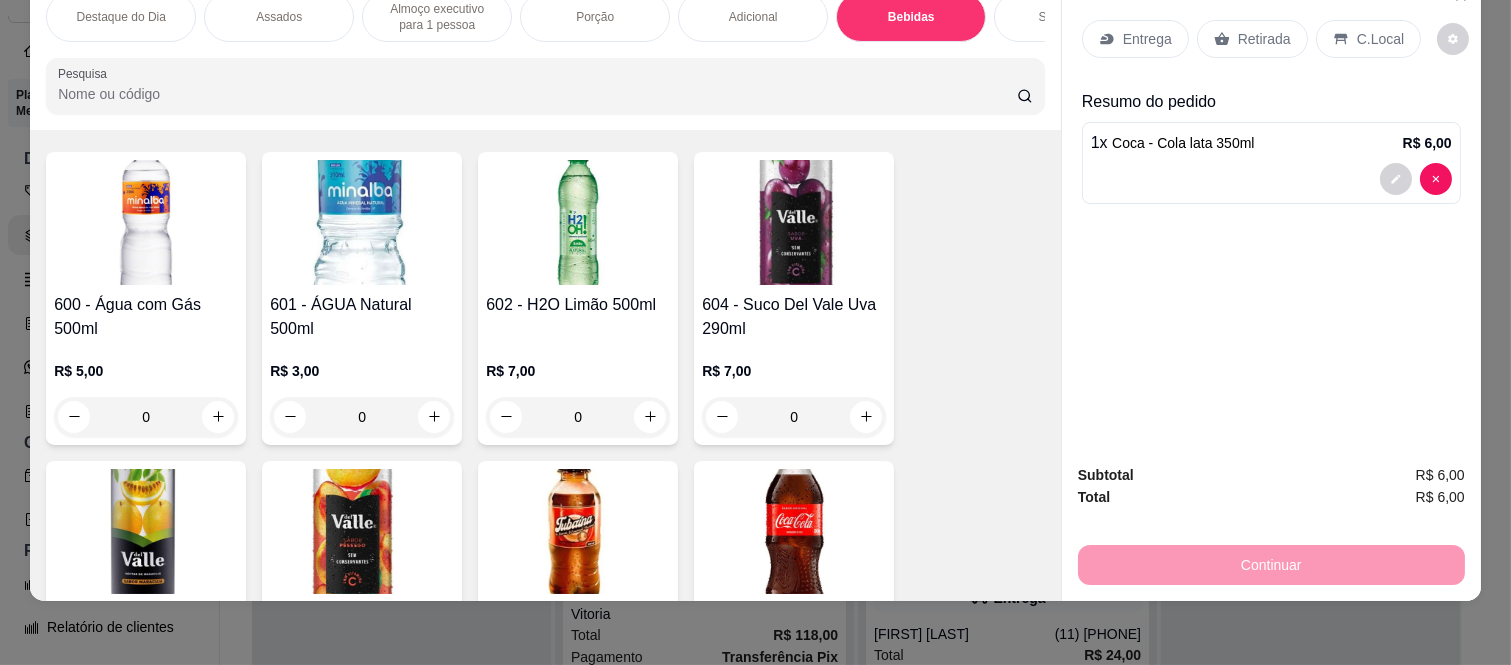 scroll, scrollTop: 3886, scrollLeft: 0, axis: vertical 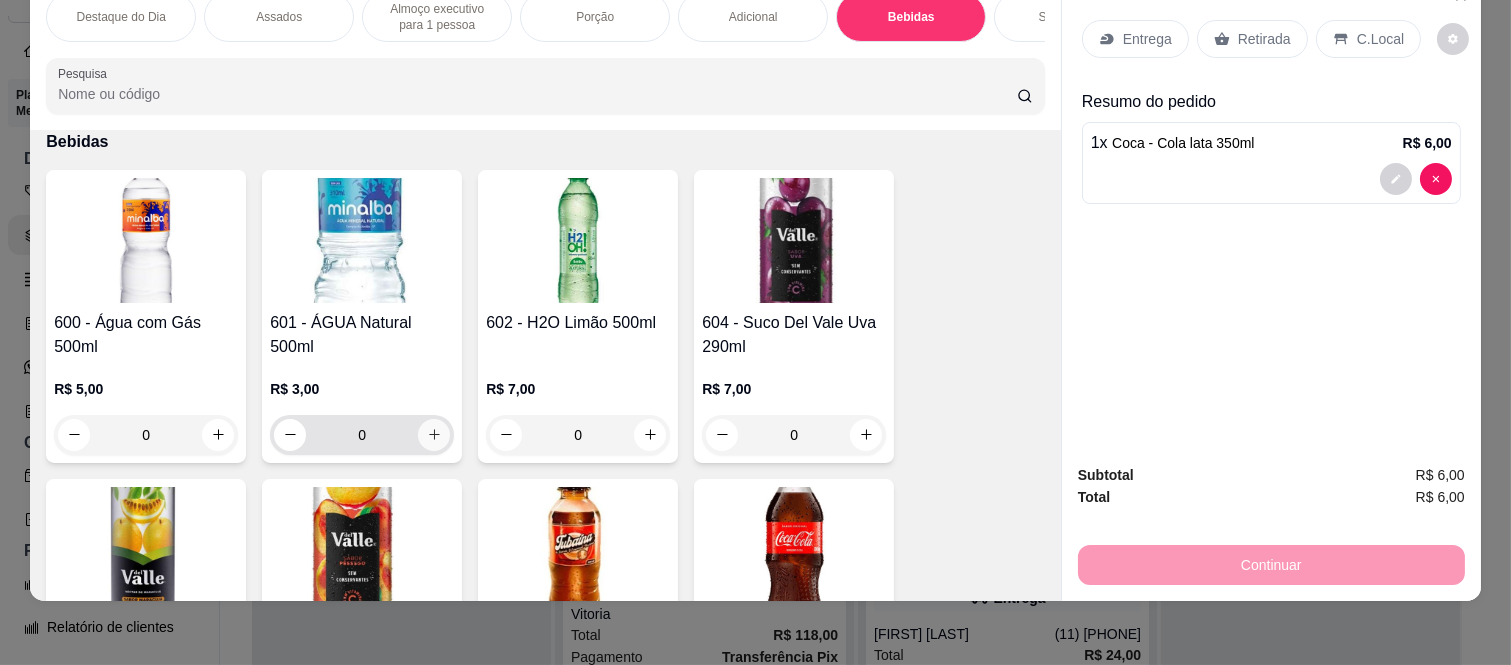 click 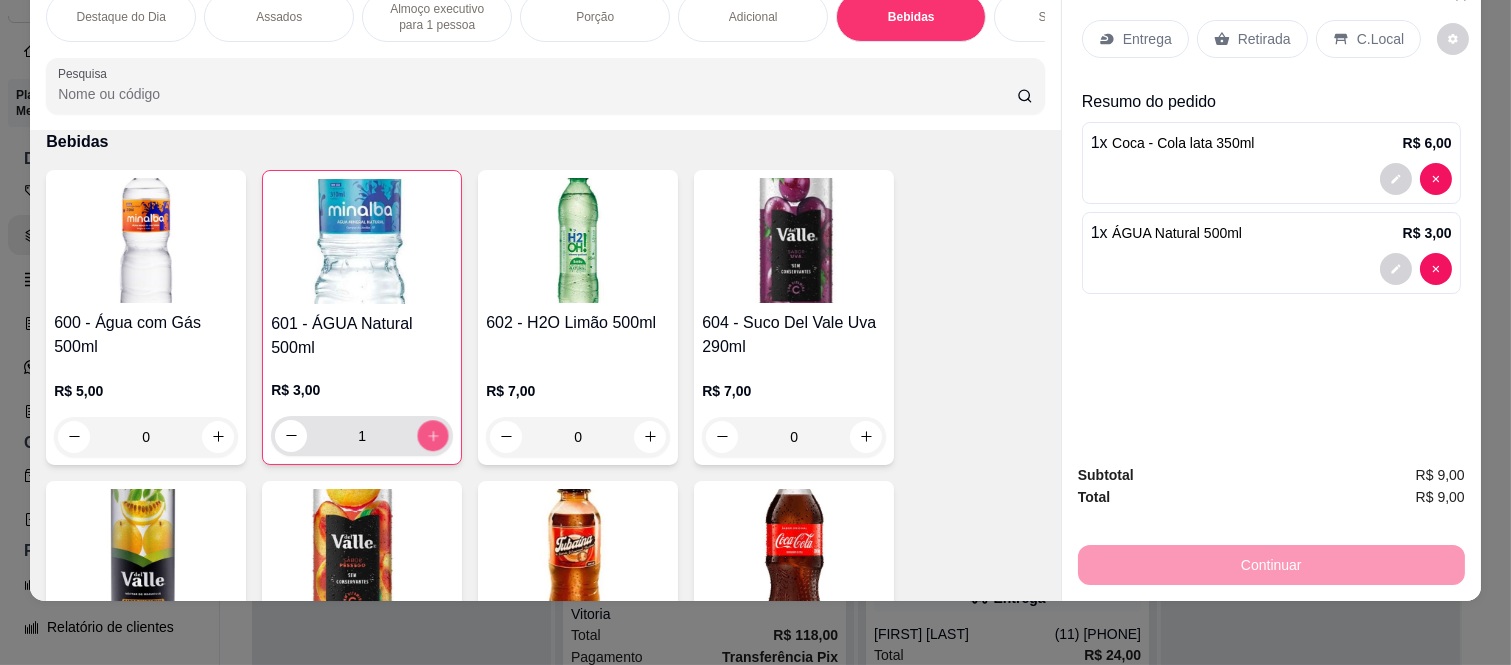 click 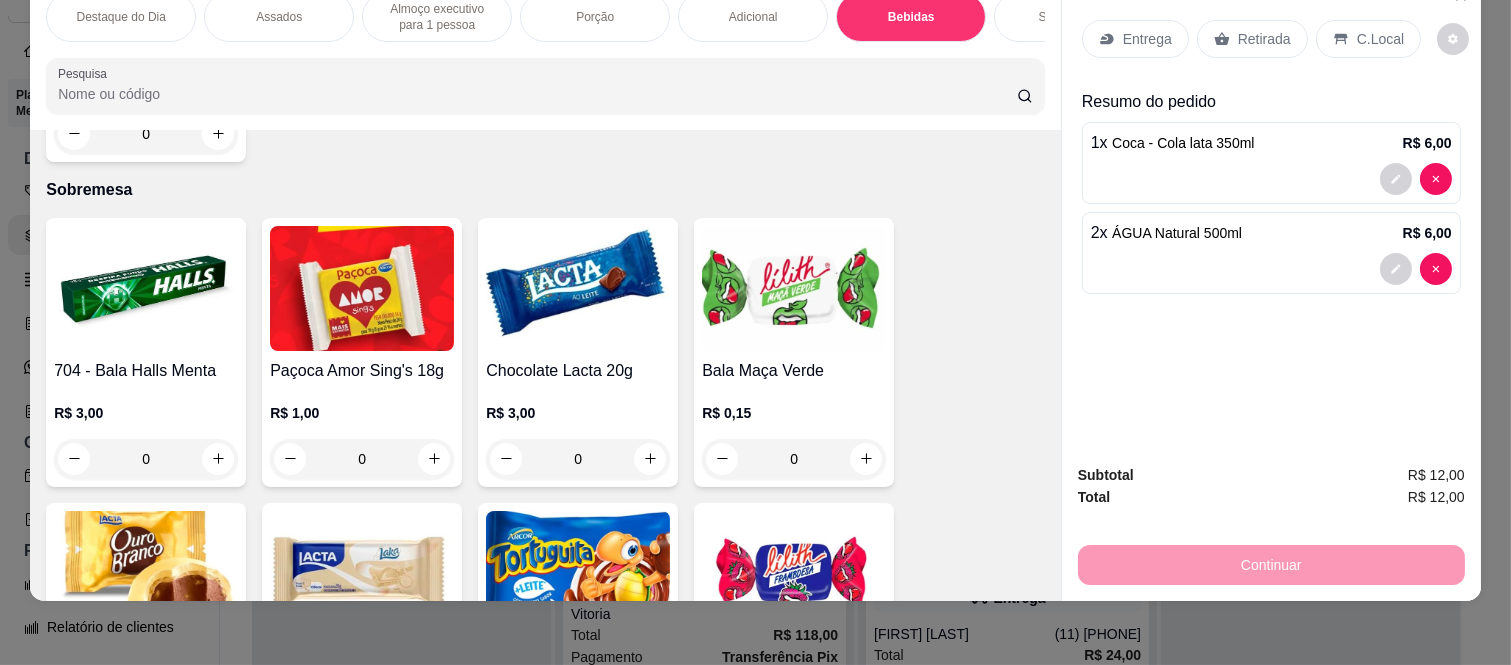 scroll, scrollTop: 6108, scrollLeft: 0, axis: vertical 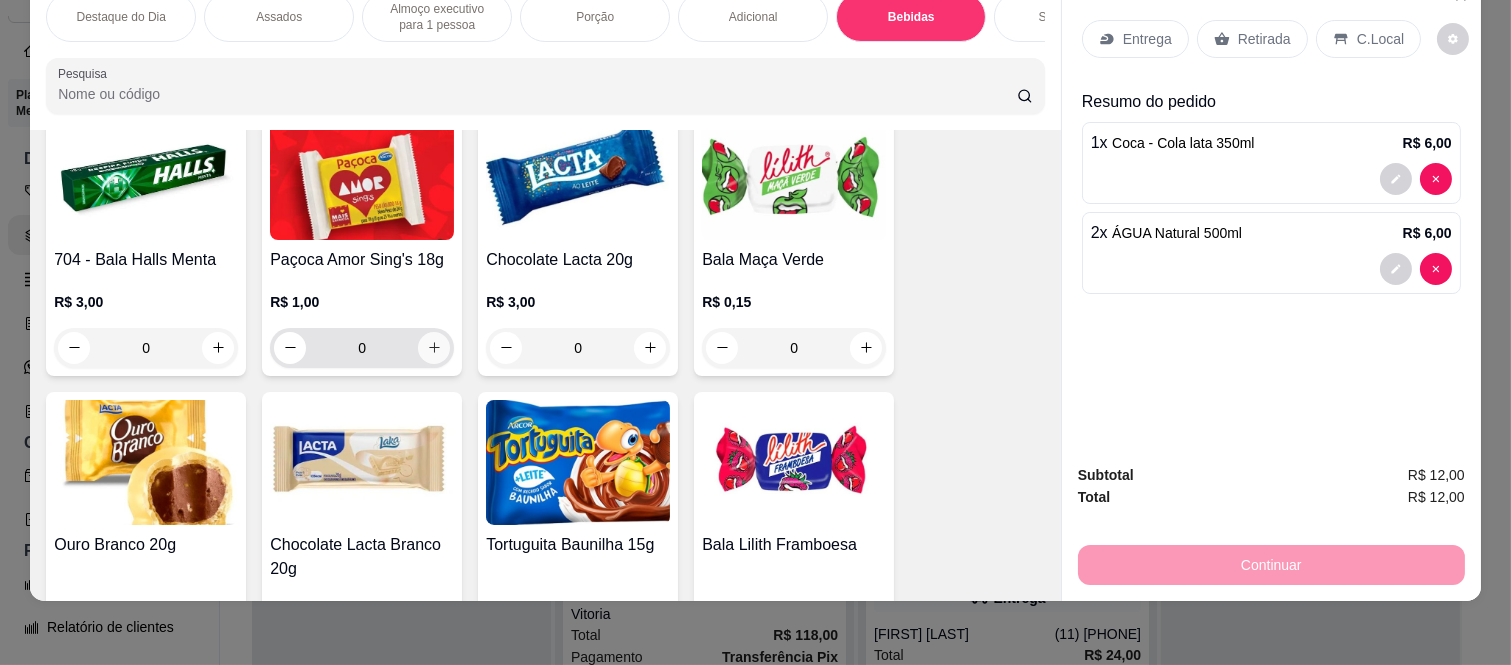 click 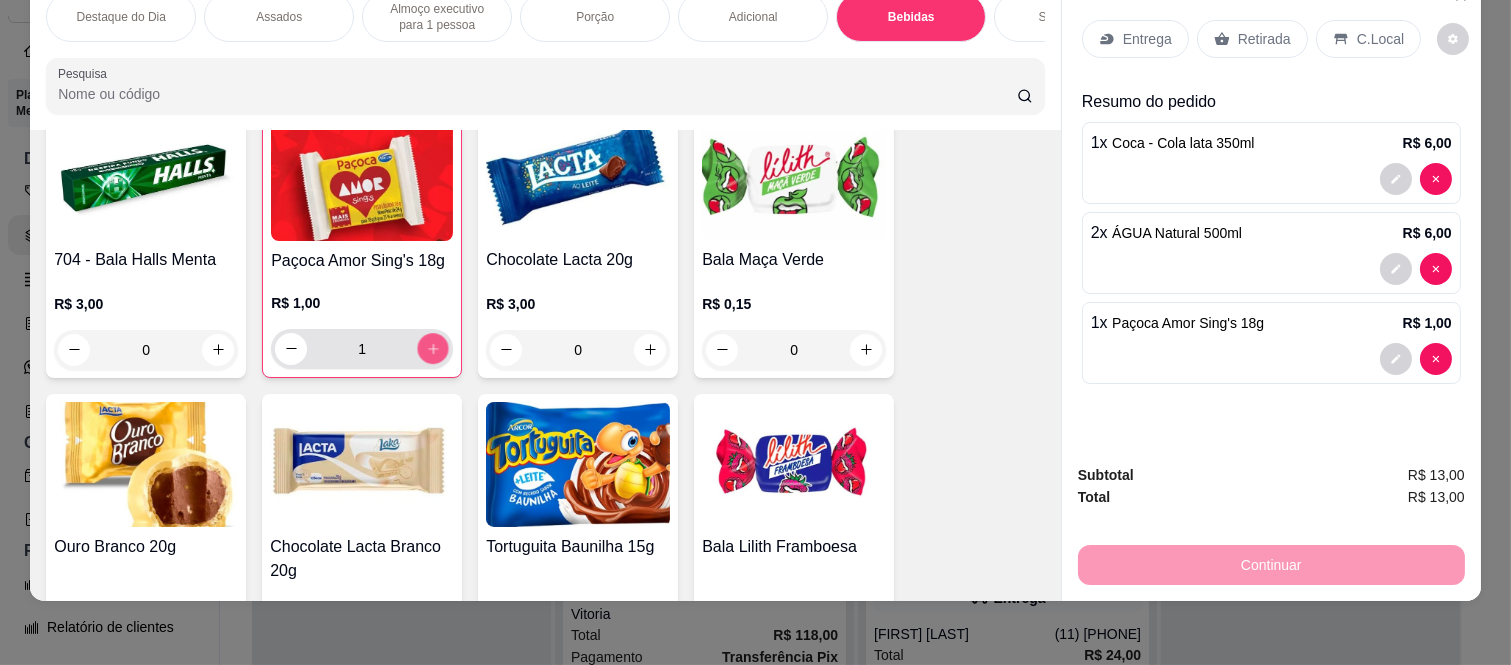 click 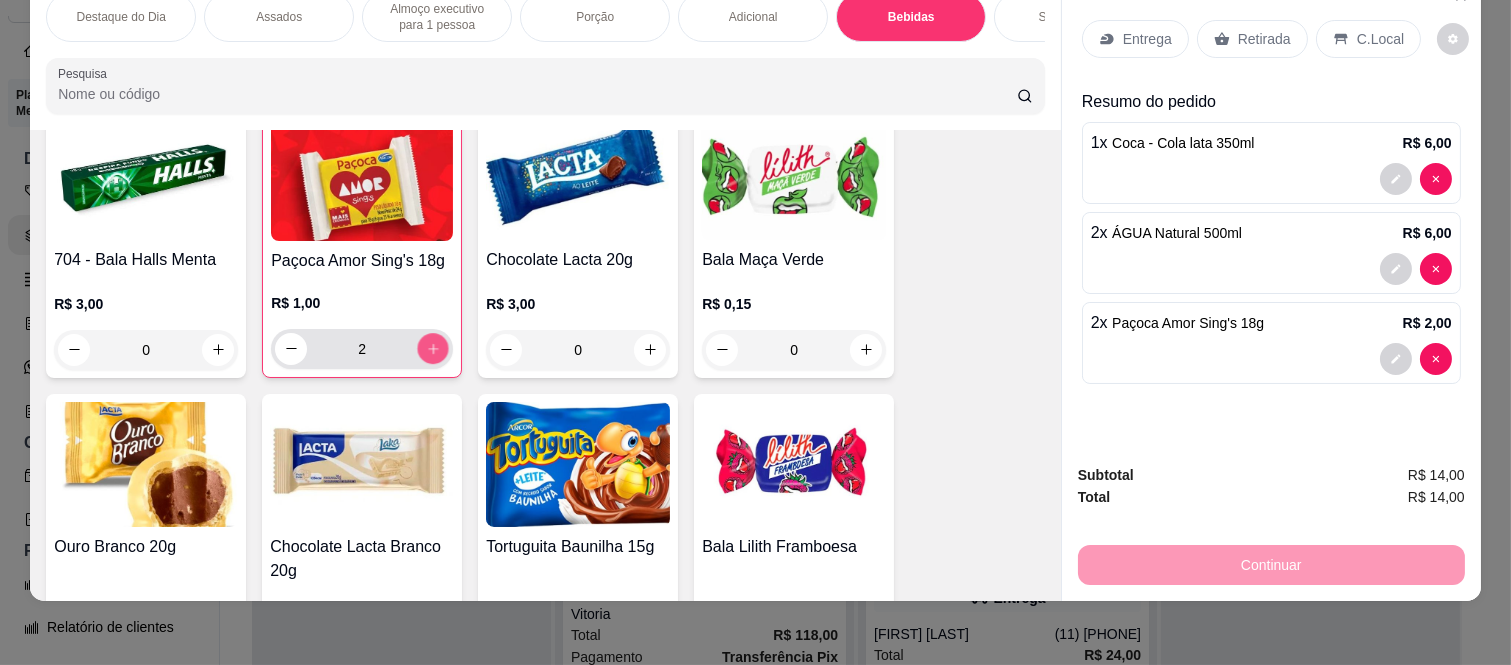 click 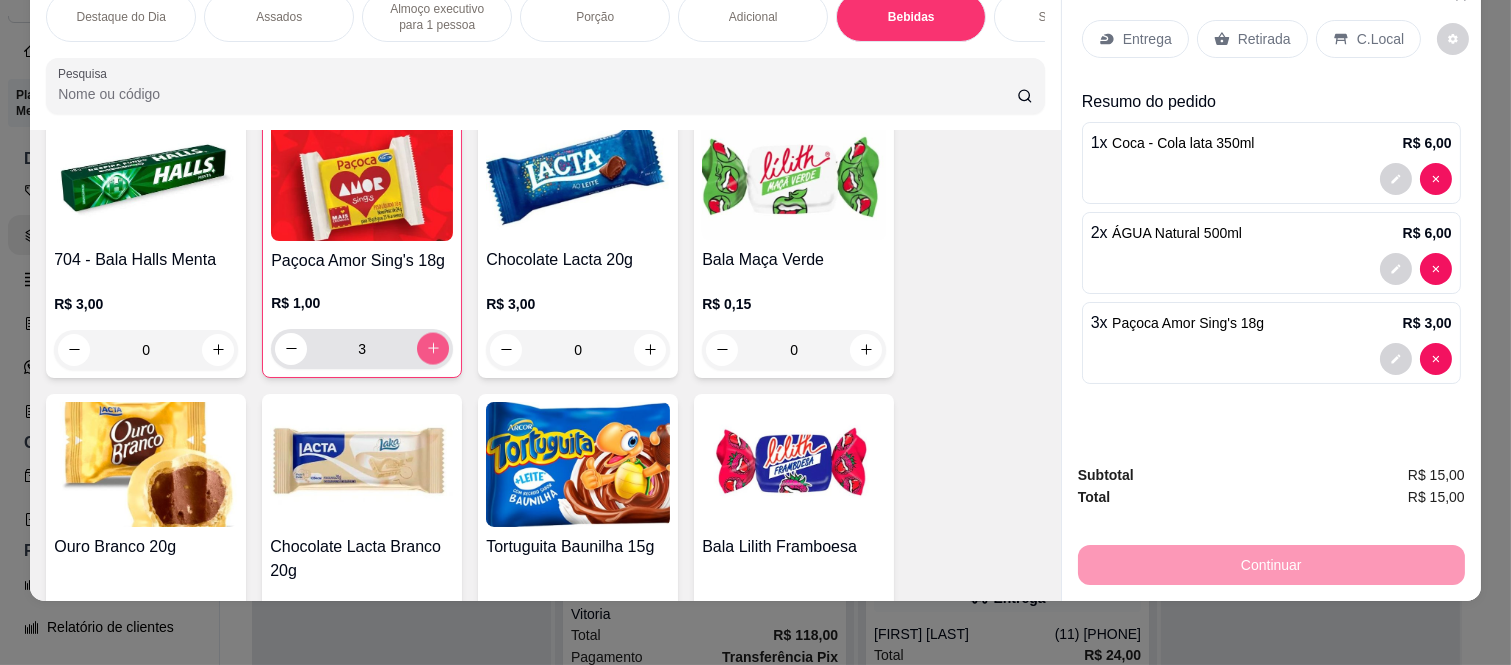 click 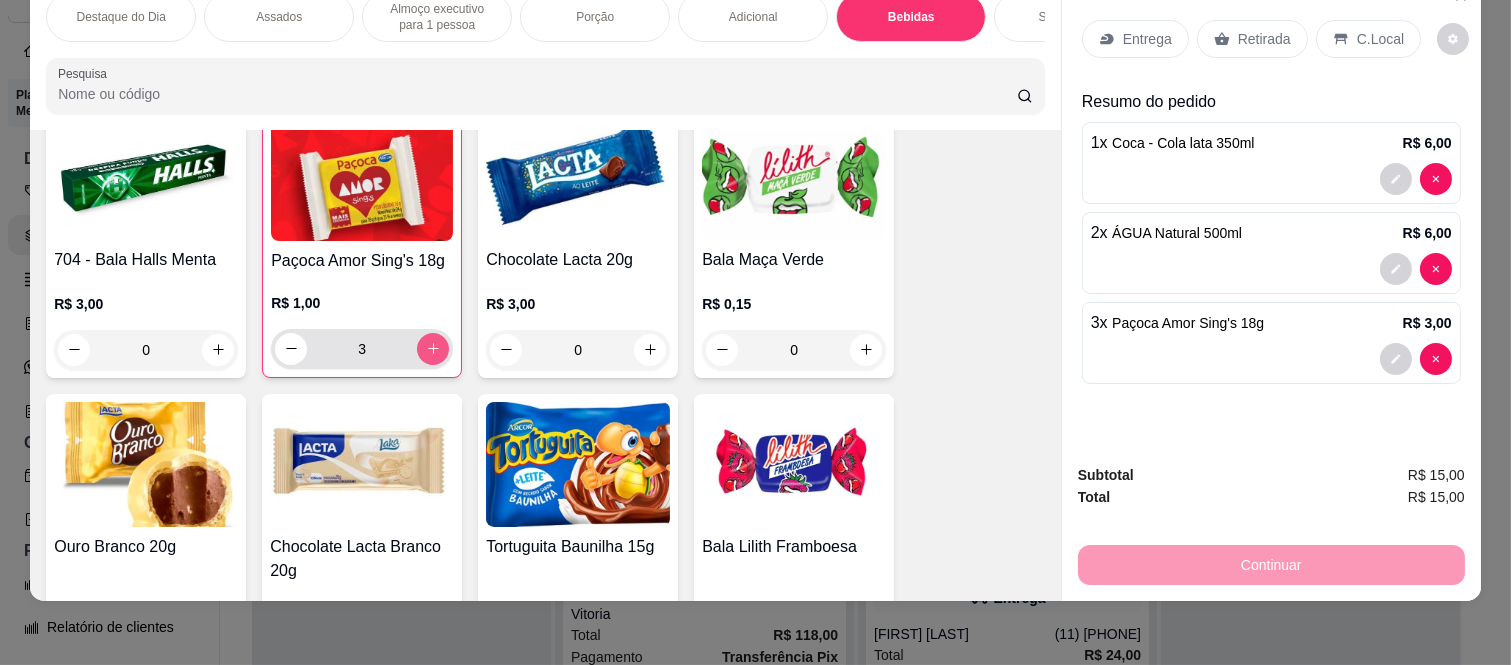 type on "4" 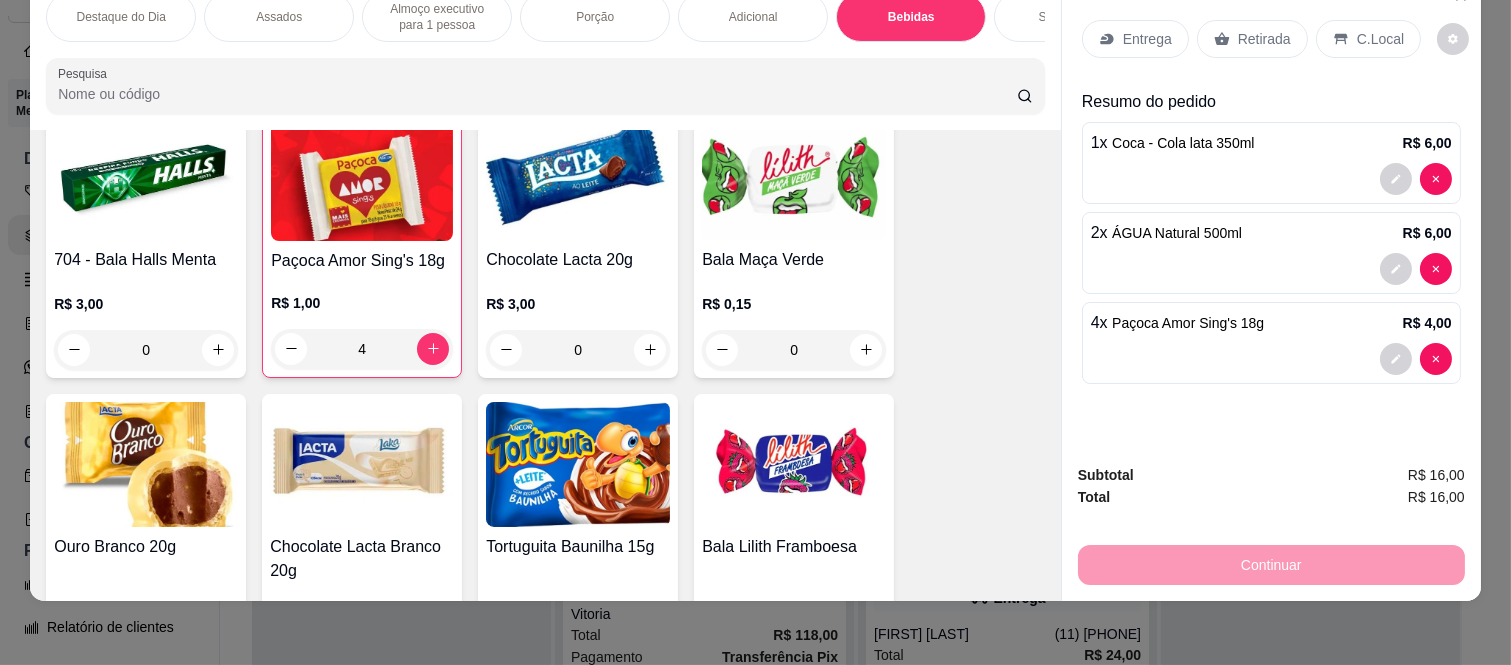 click on "Retirada" at bounding box center (1264, 39) 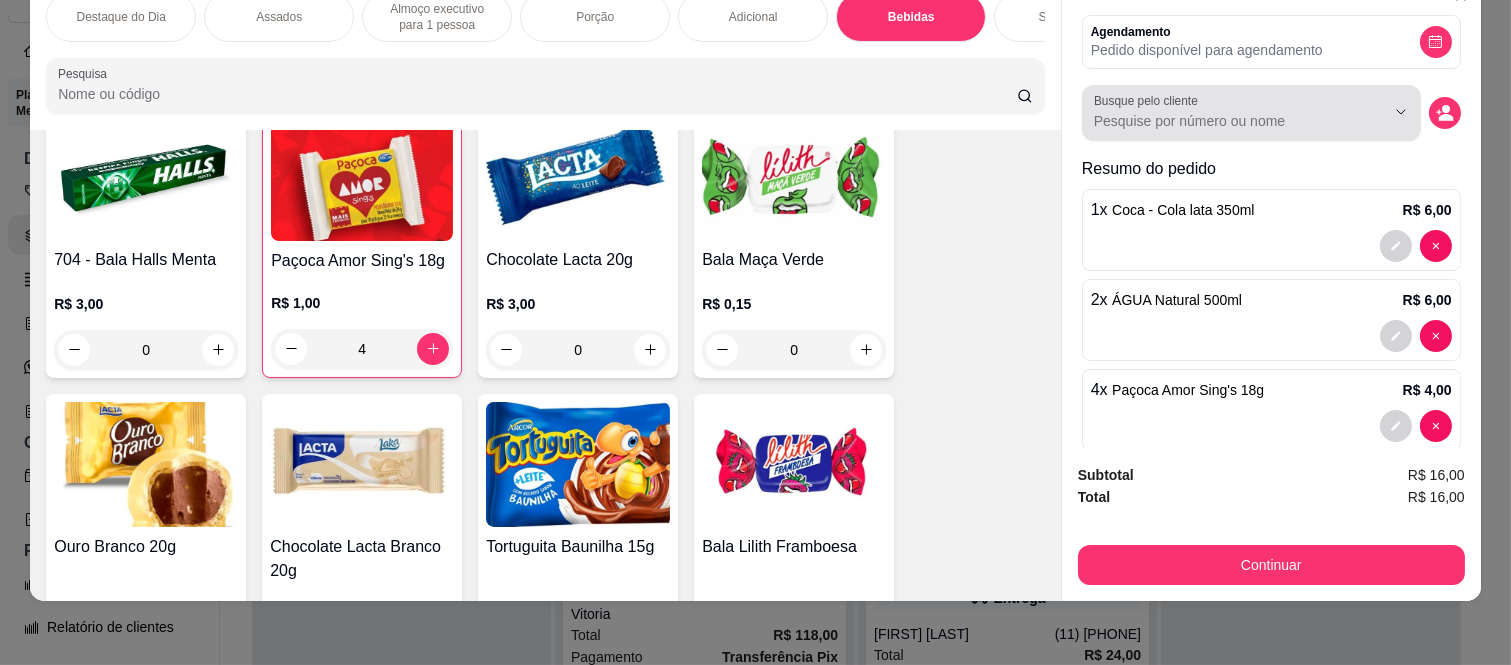 scroll, scrollTop: 97, scrollLeft: 0, axis: vertical 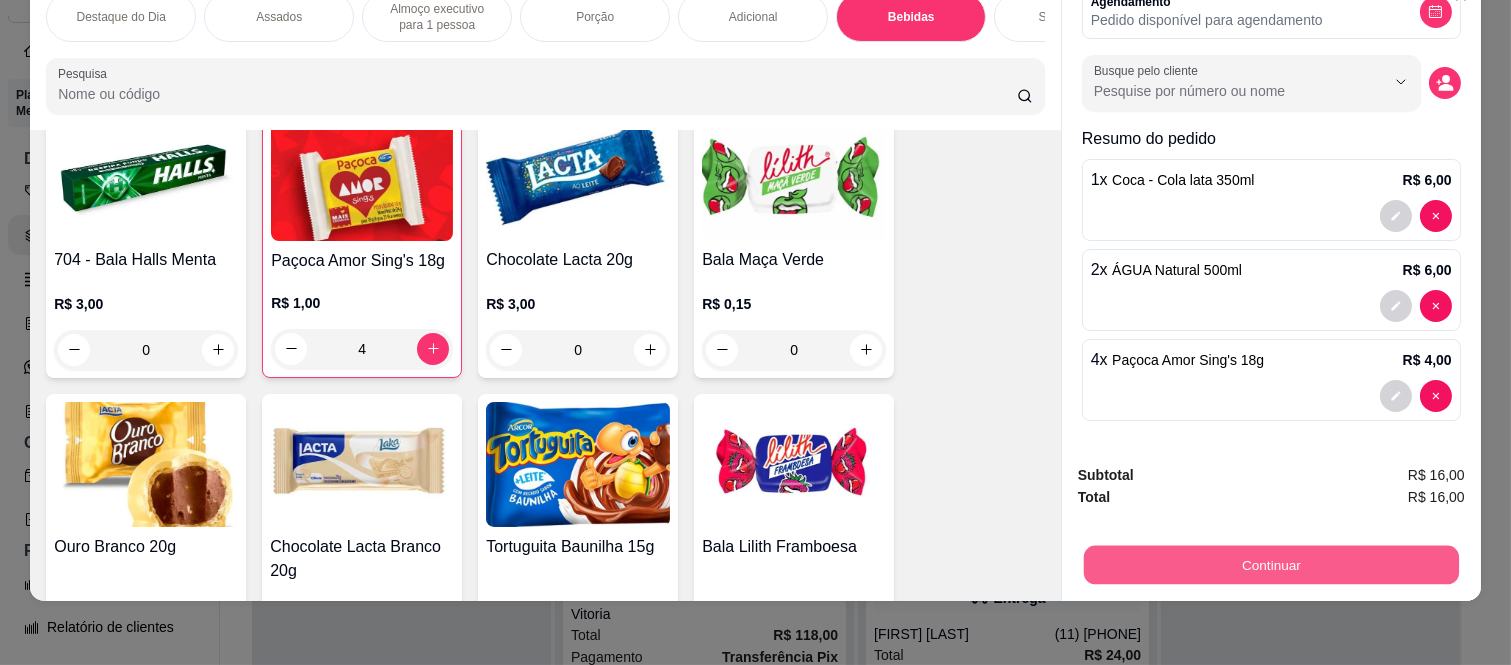 click on "Continuar" at bounding box center [1271, 565] 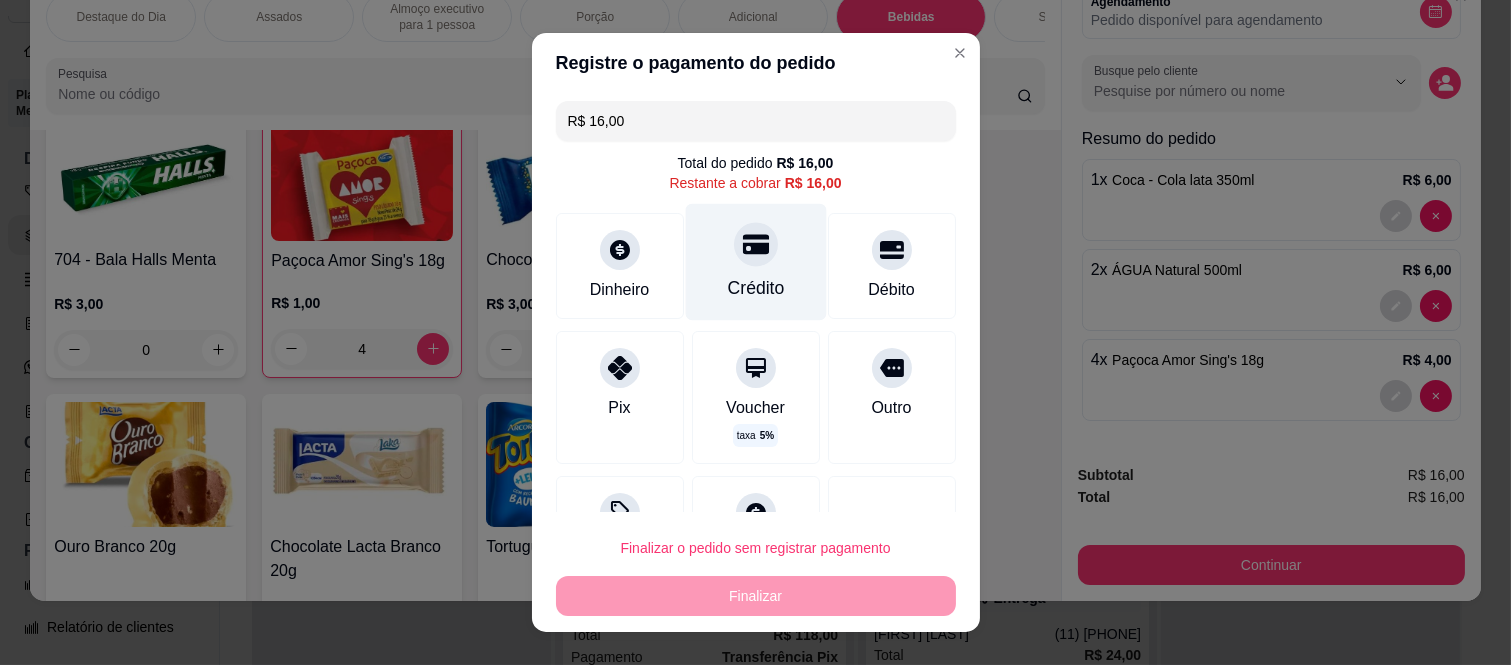 click on "Crédito" at bounding box center (755, 288) 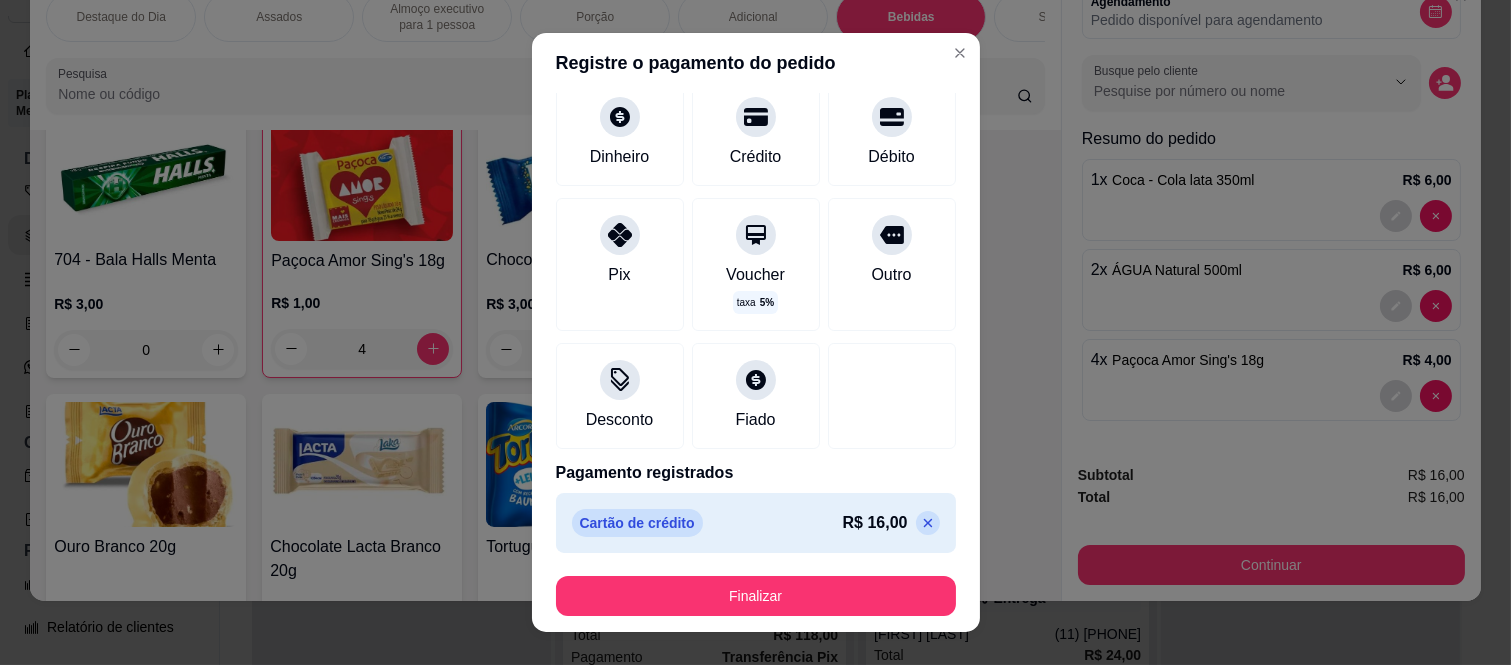 scroll, scrollTop: 114, scrollLeft: 0, axis: vertical 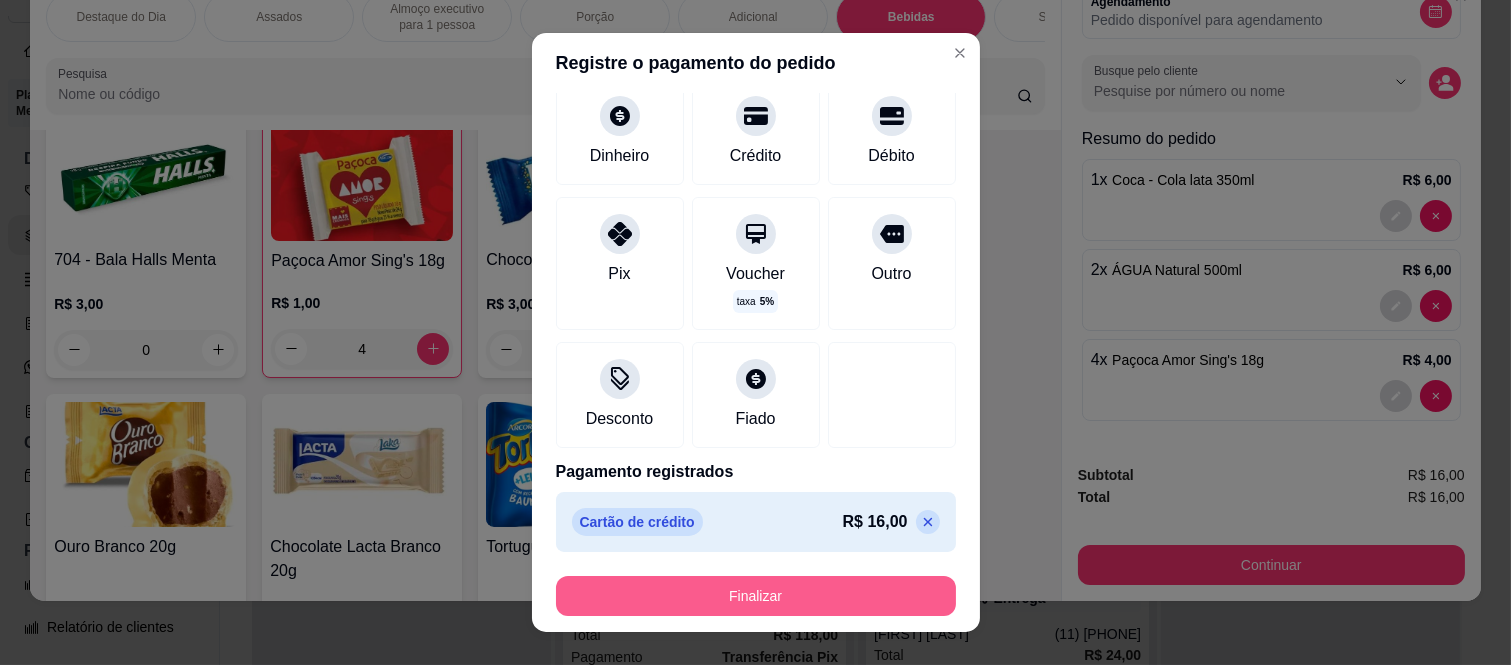 click on "Finalizar" at bounding box center [756, 596] 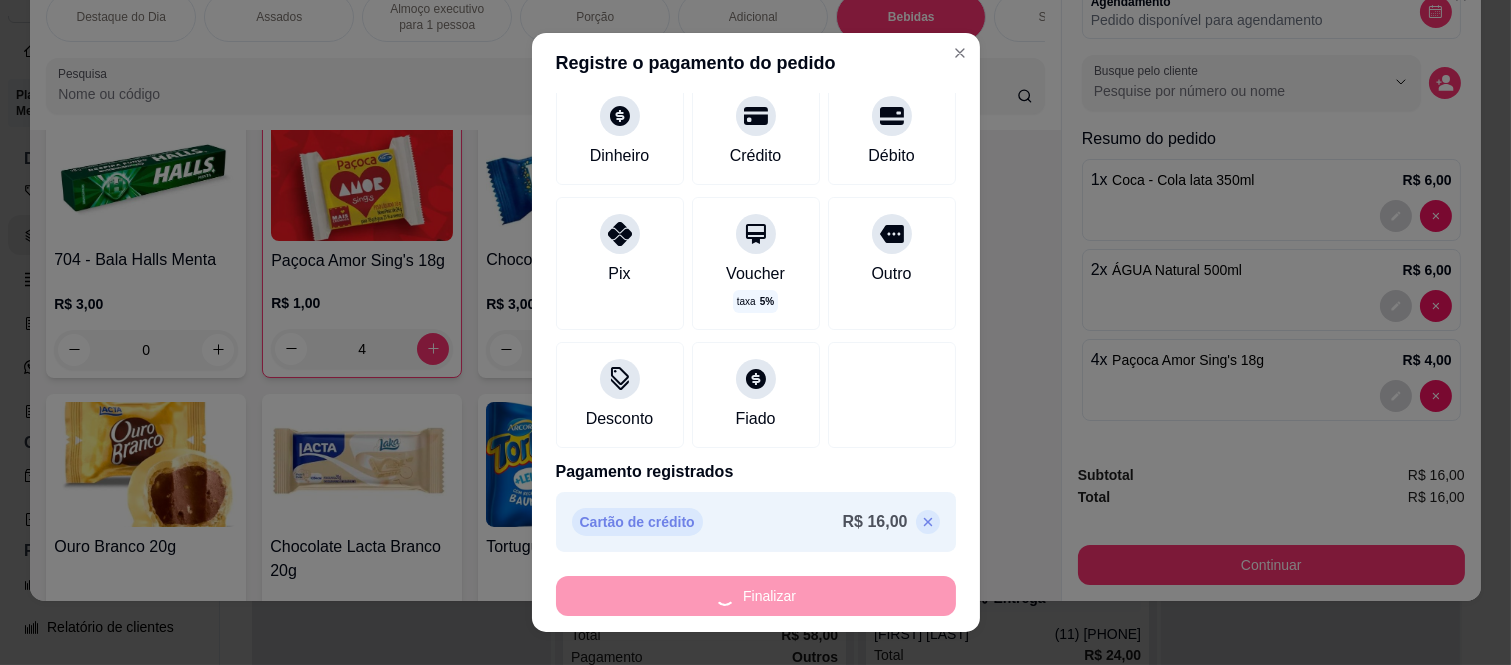 type on "0" 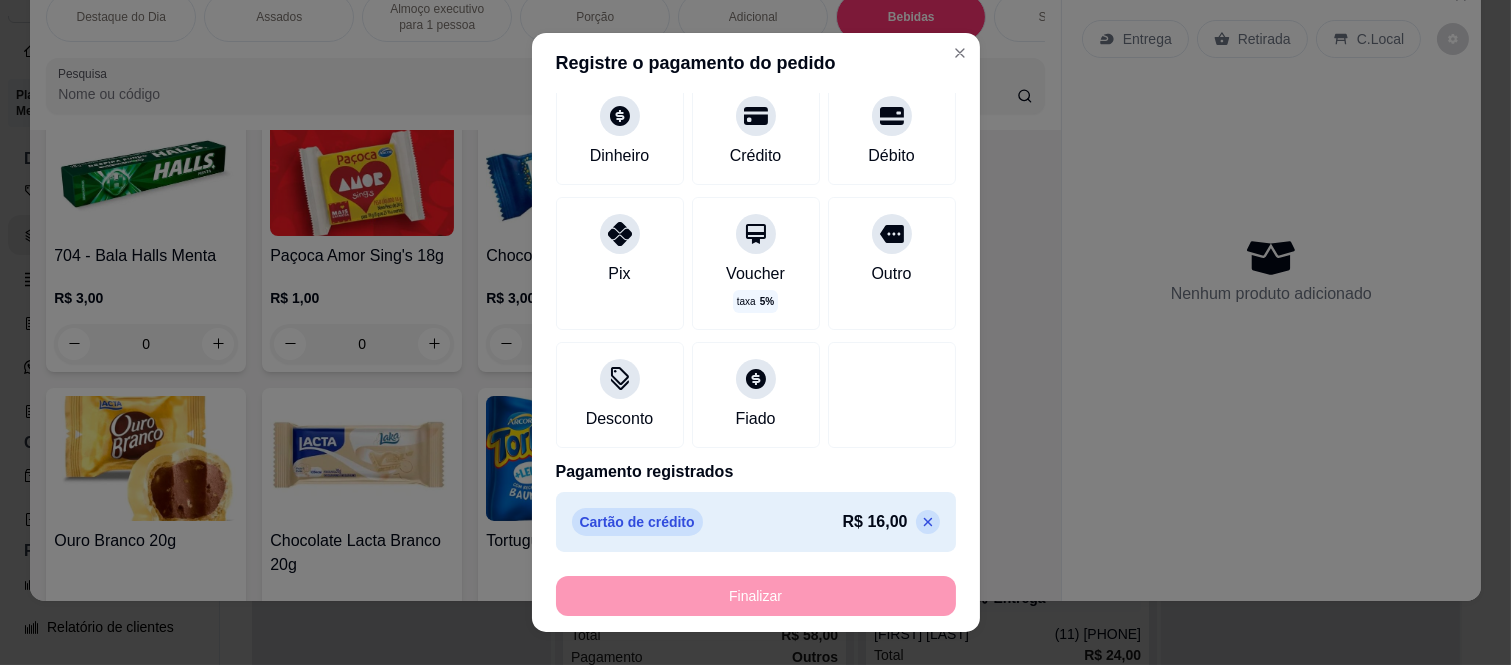type on "-R$ 16,00" 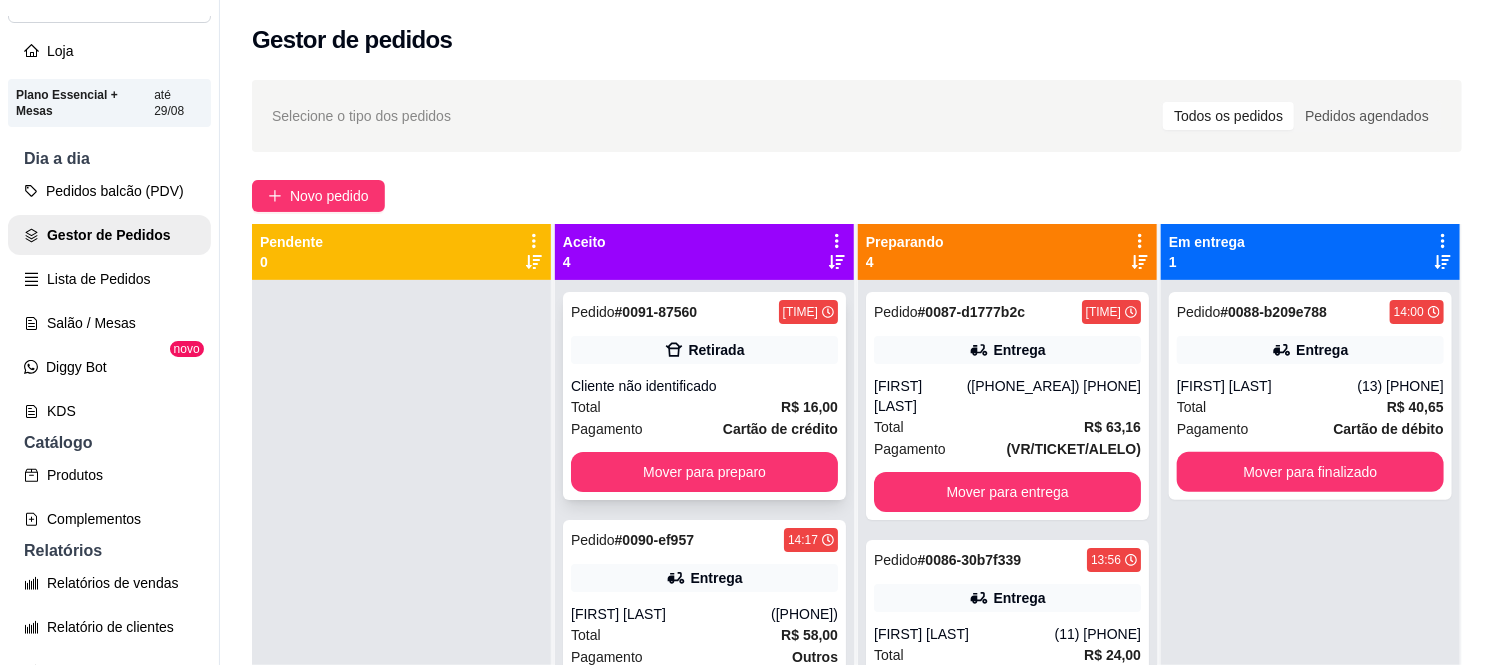 click on "Total R$ 16,00" at bounding box center [704, 407] 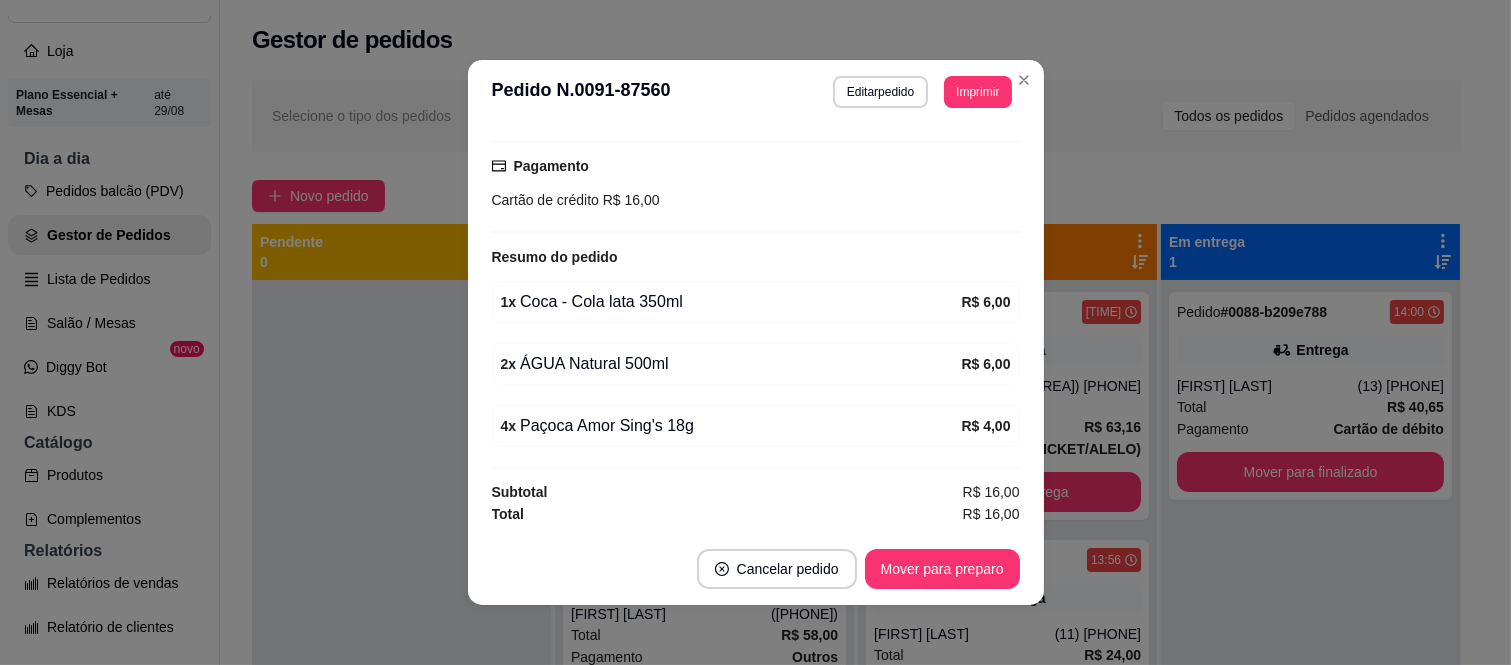 scroll, scrollTop: 250, scrollLeft: 0, axis: vertical 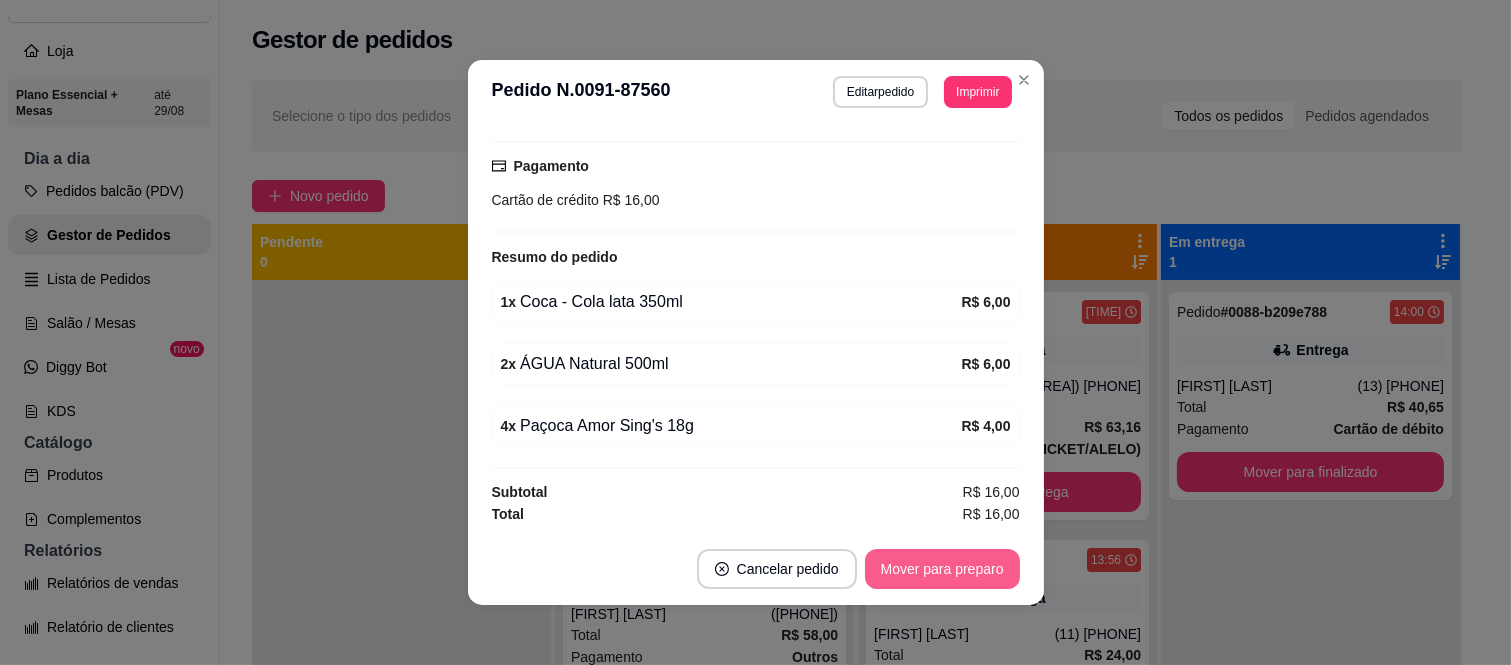 click on "Mover para preparo" at bounding box center (942, 569) 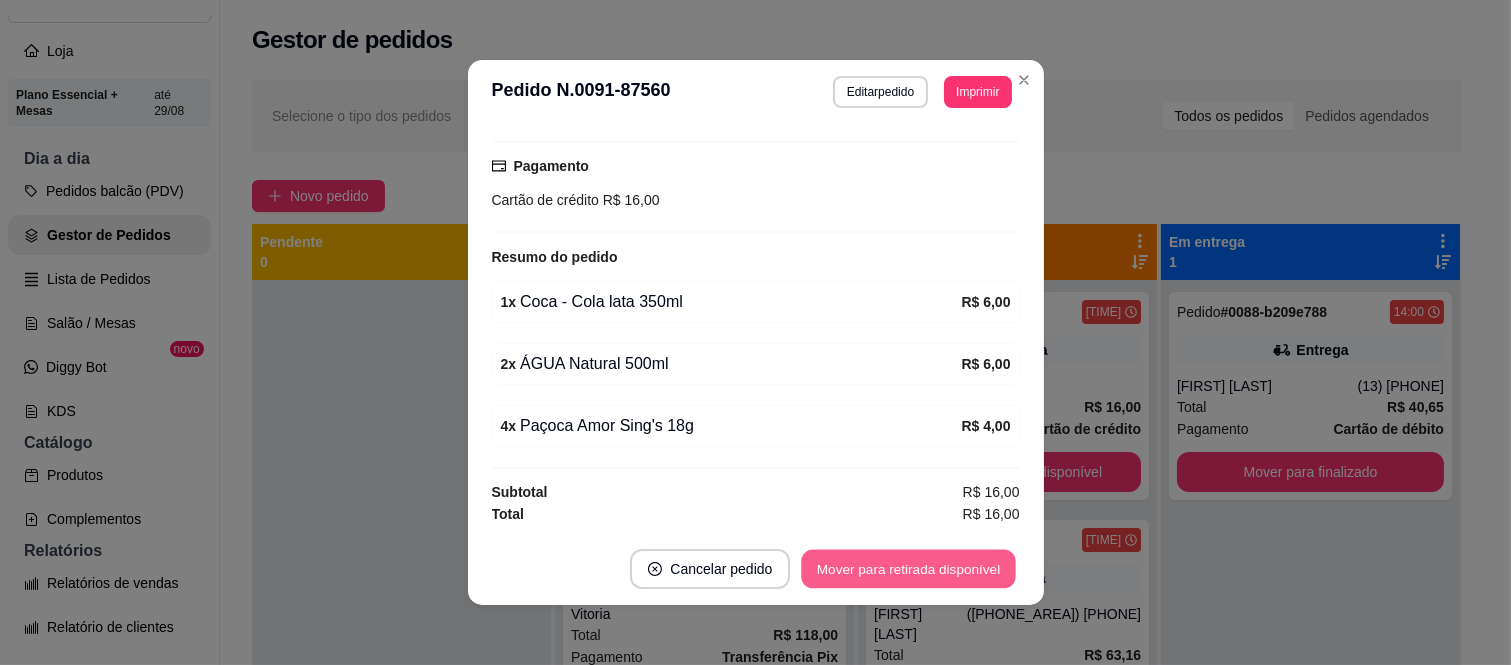 click on "Mover para retirada disponível" at bounding box center [909, 569] 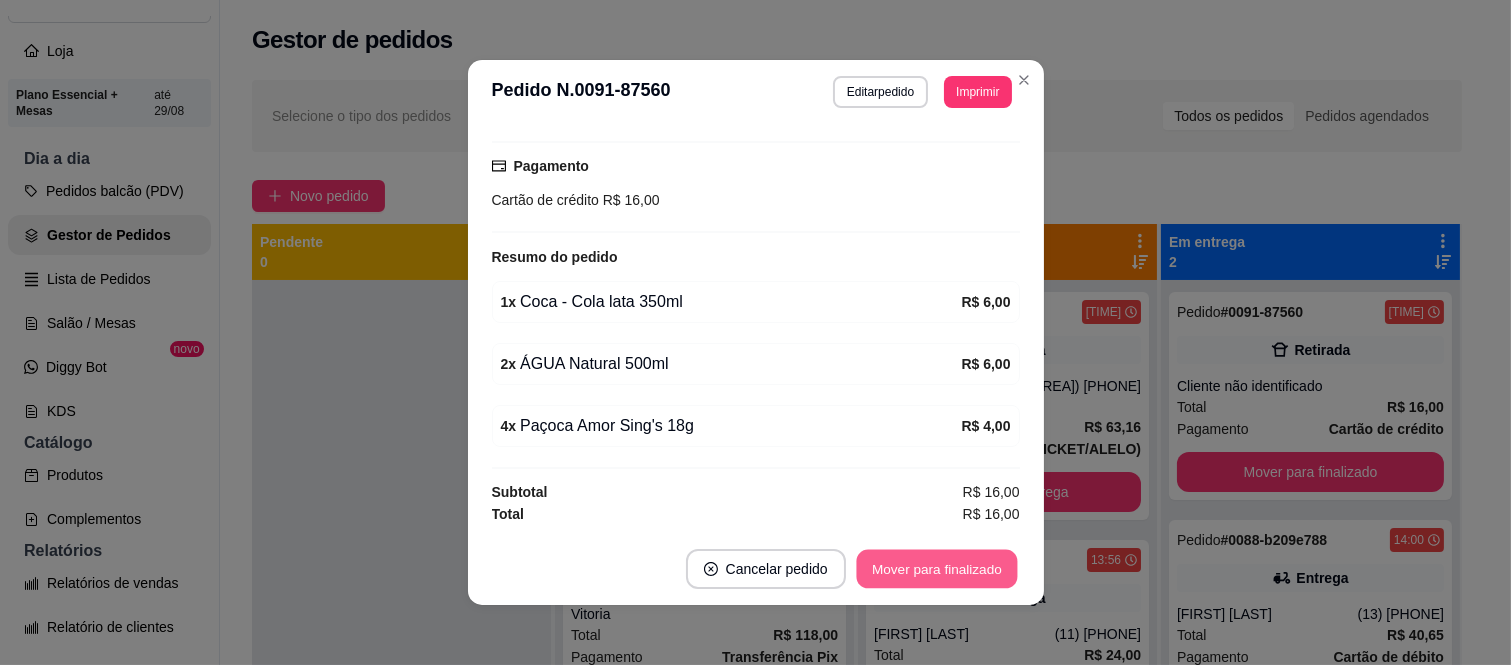 click on "Mover para finalizado" at bounding box center [936, 569] 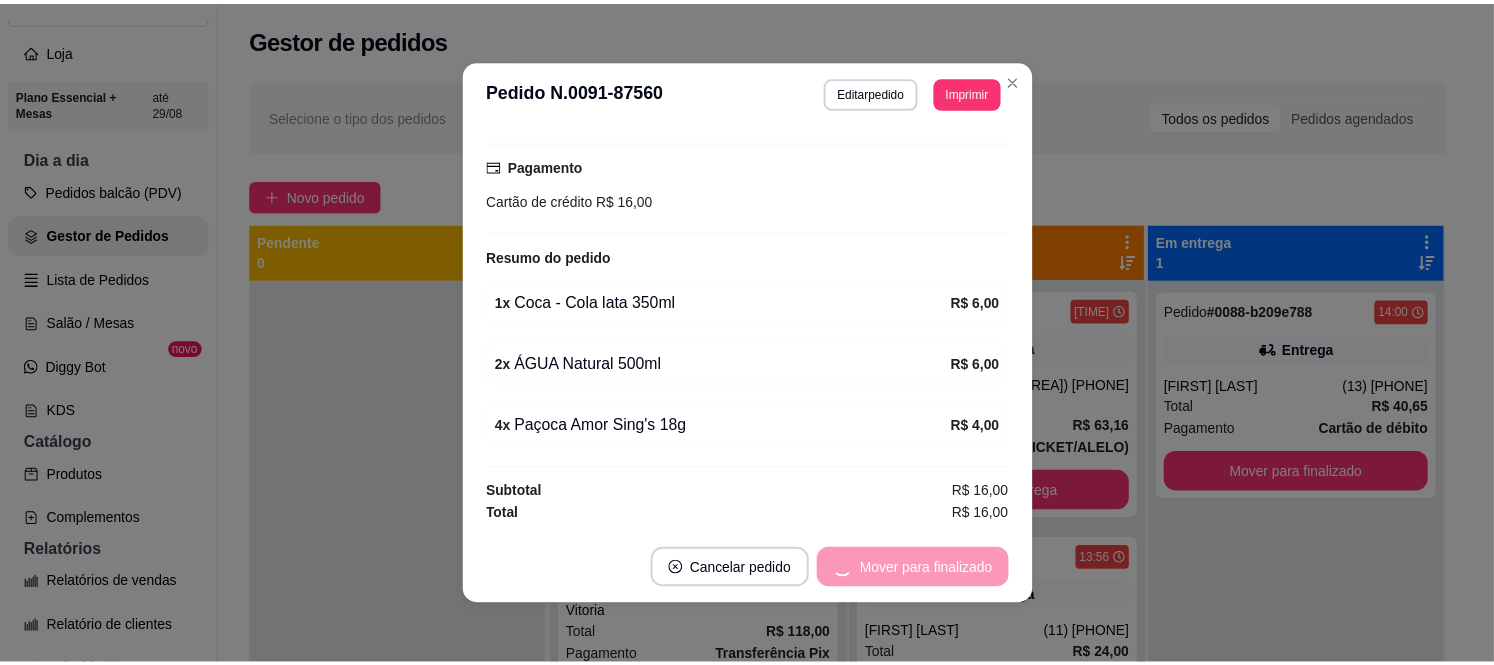 scroll, scrollTop: 163, scrollLeft: 0, axis: vertical 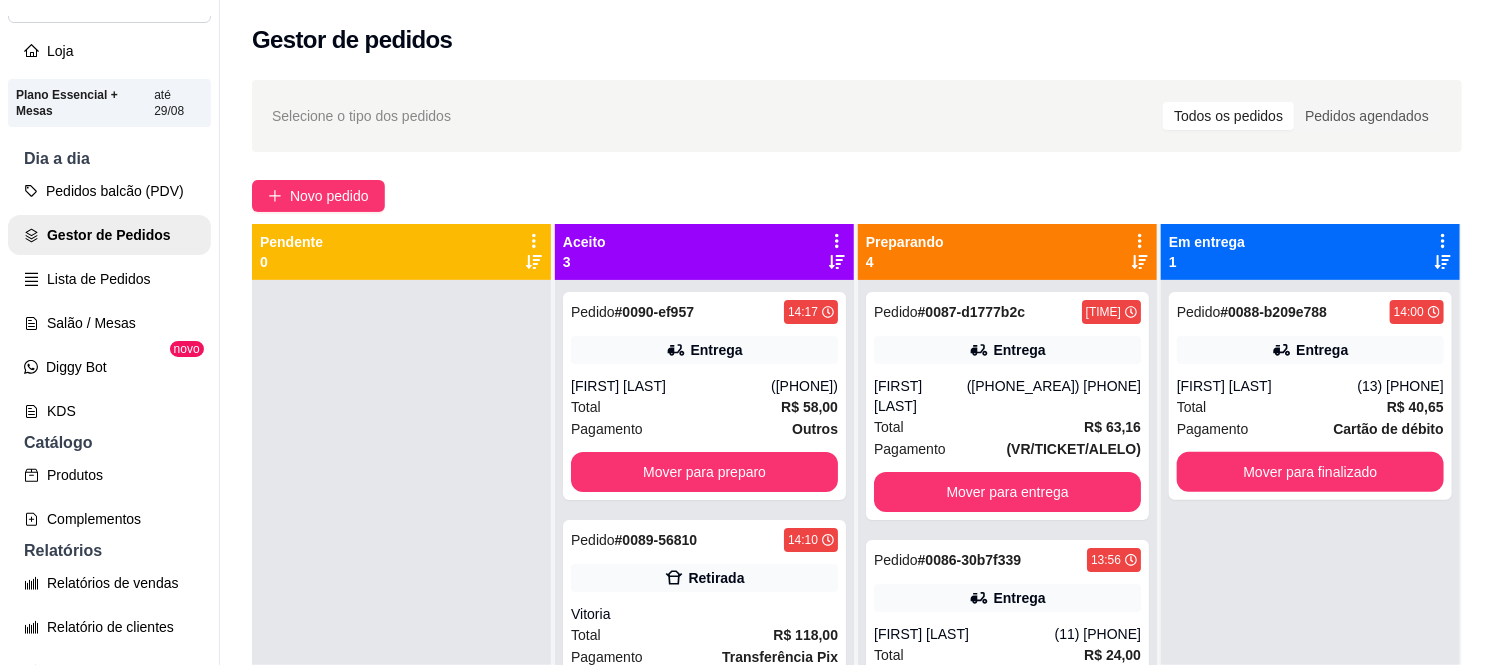 click on "Pedido  # [ORDER_ID] [TIME] Entrega [FIRST] [LAST] ([PHONE]) Total R$ 58,00 Pagamento Outros Mover para preparo Pedido  # [ORDER_ID] [TIME] Retirada [FIRST] Total R$ 118,00 Pagamento Transferência Pix Mover para preparo Pedido  # [ORDER_ID] [TIME] Nenhum pagamento registrado para este pedido. Comer no local [FIRST] ([PHONE]) Total R$ 85,00 Pagamento Pedido sem pagamento Mover para preparo" at bounding box center [704, 612] 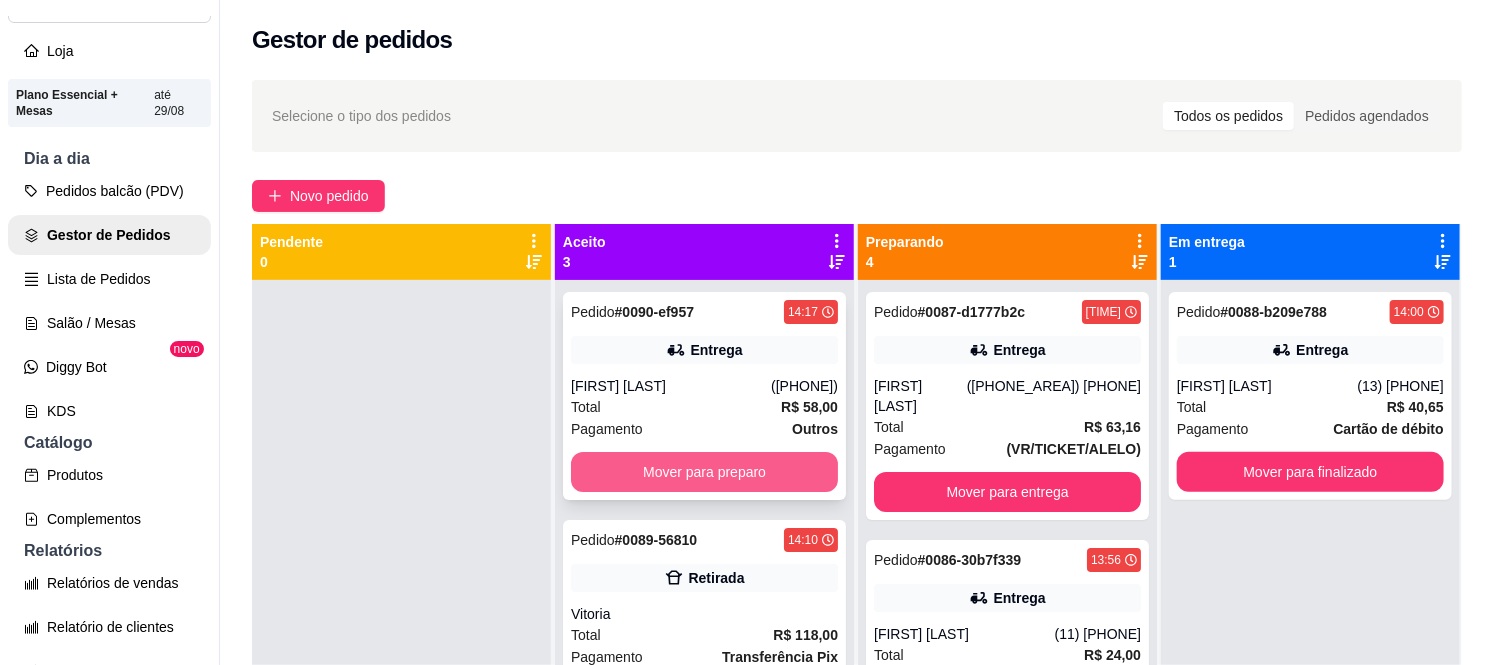 click on "Mover para preparo" at bounding box center (704, 472) 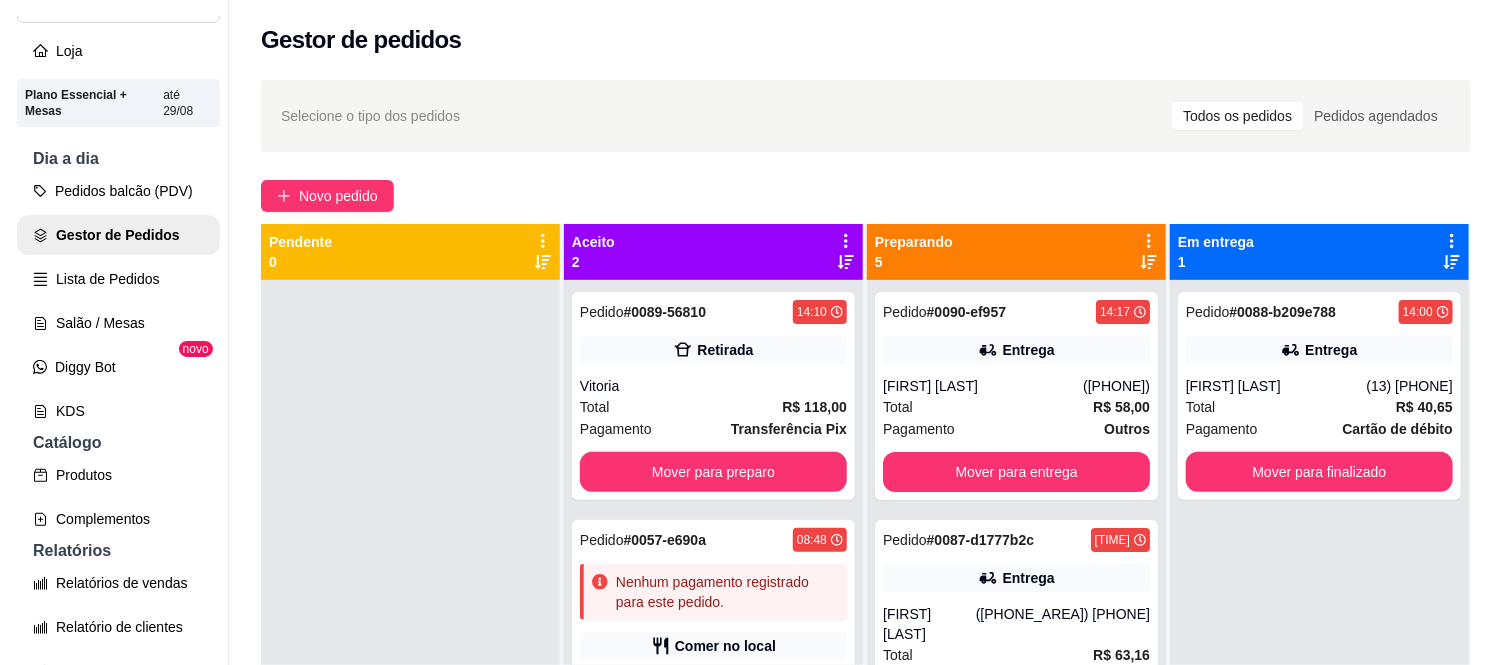 scroll, scrollTop: 0, scrollLeft: 0, axis: both 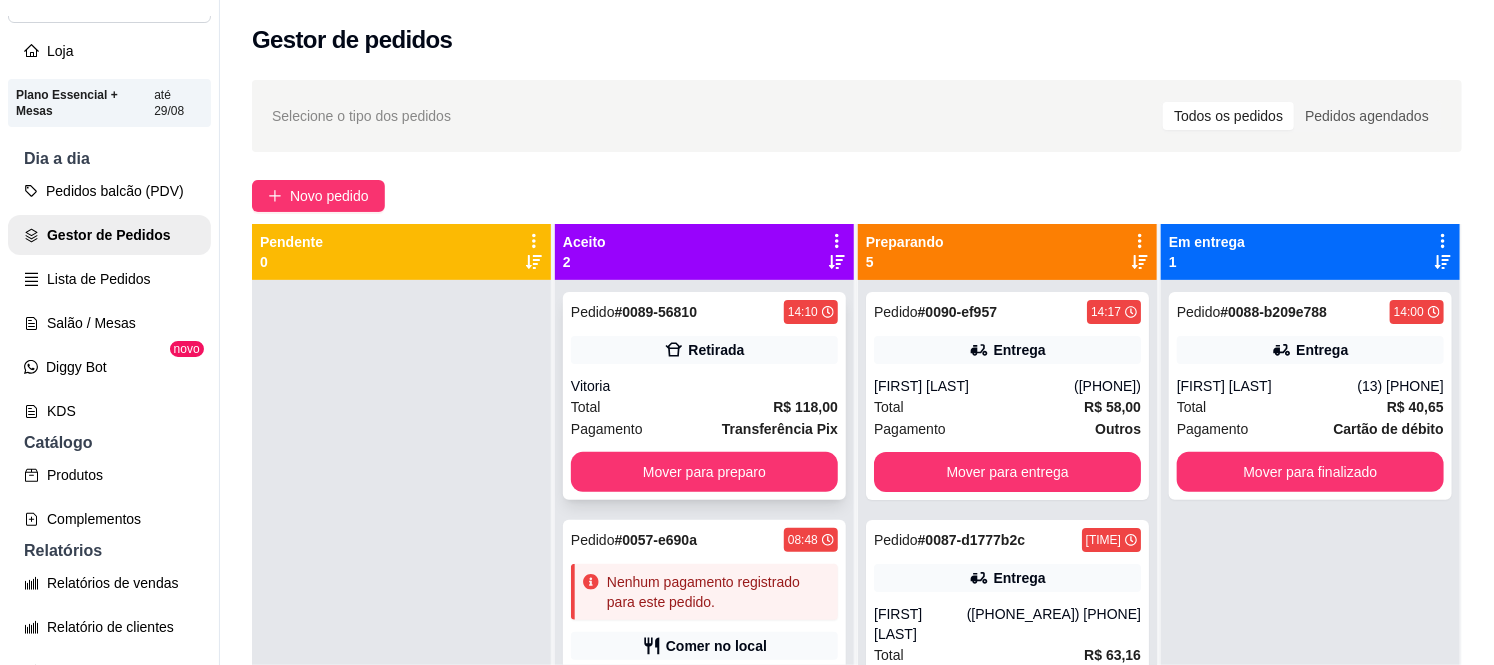 click on "Vitoria" at bounding box center [704, 386] 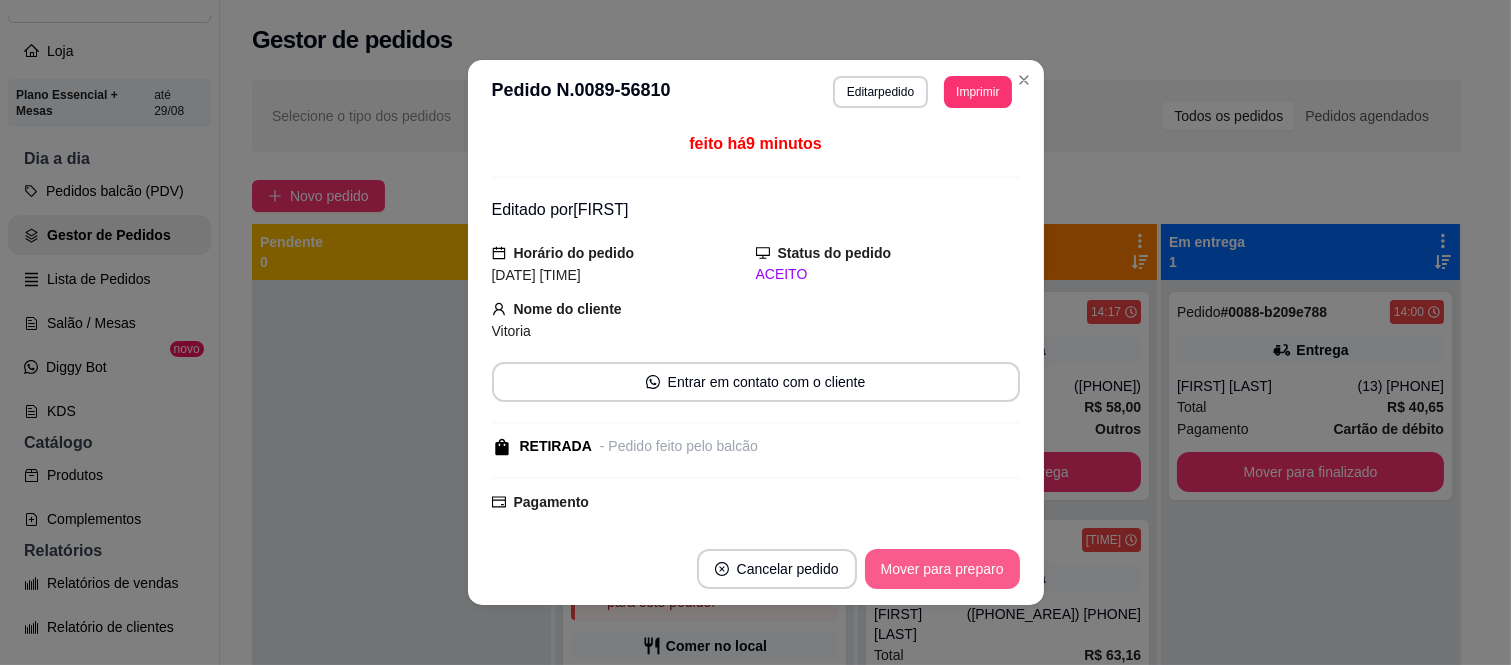 click on "Mover para preparo" at bounding box center (942, 569) 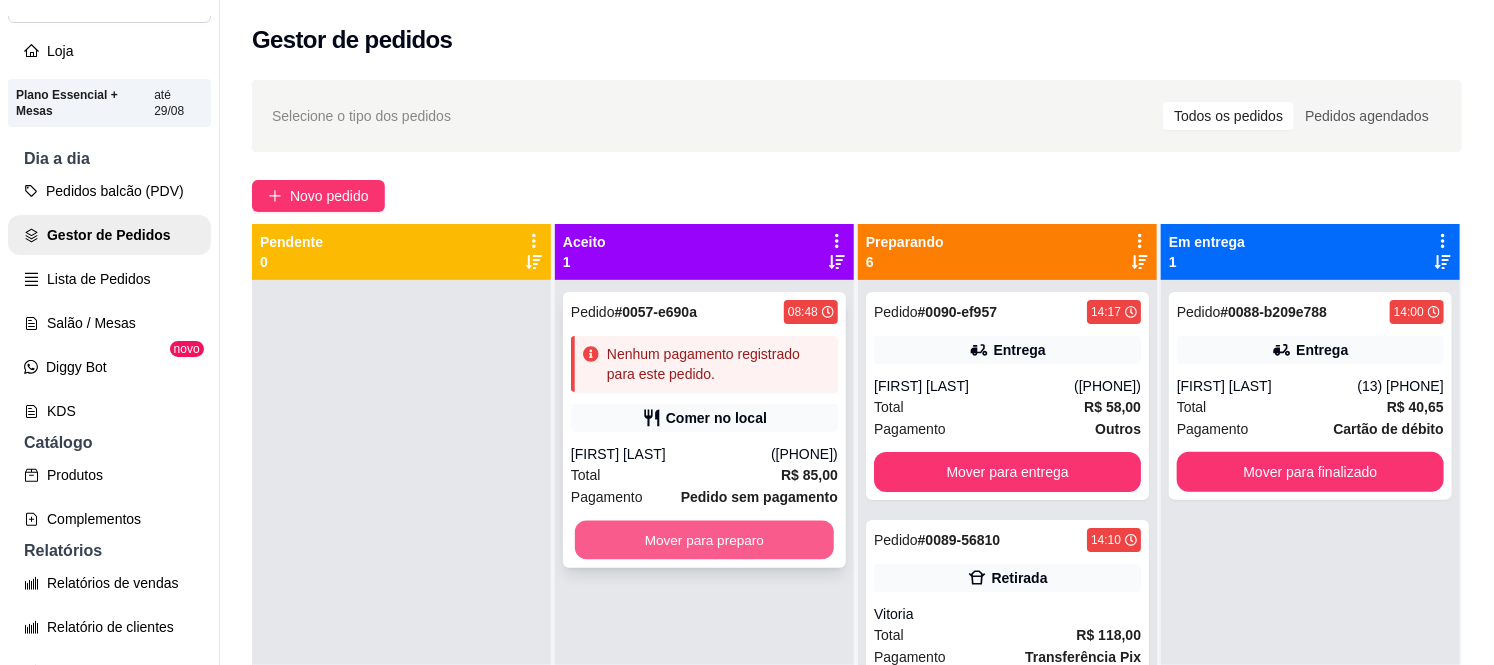 click on "Mover para preparo" at bounding box center [704, 540] 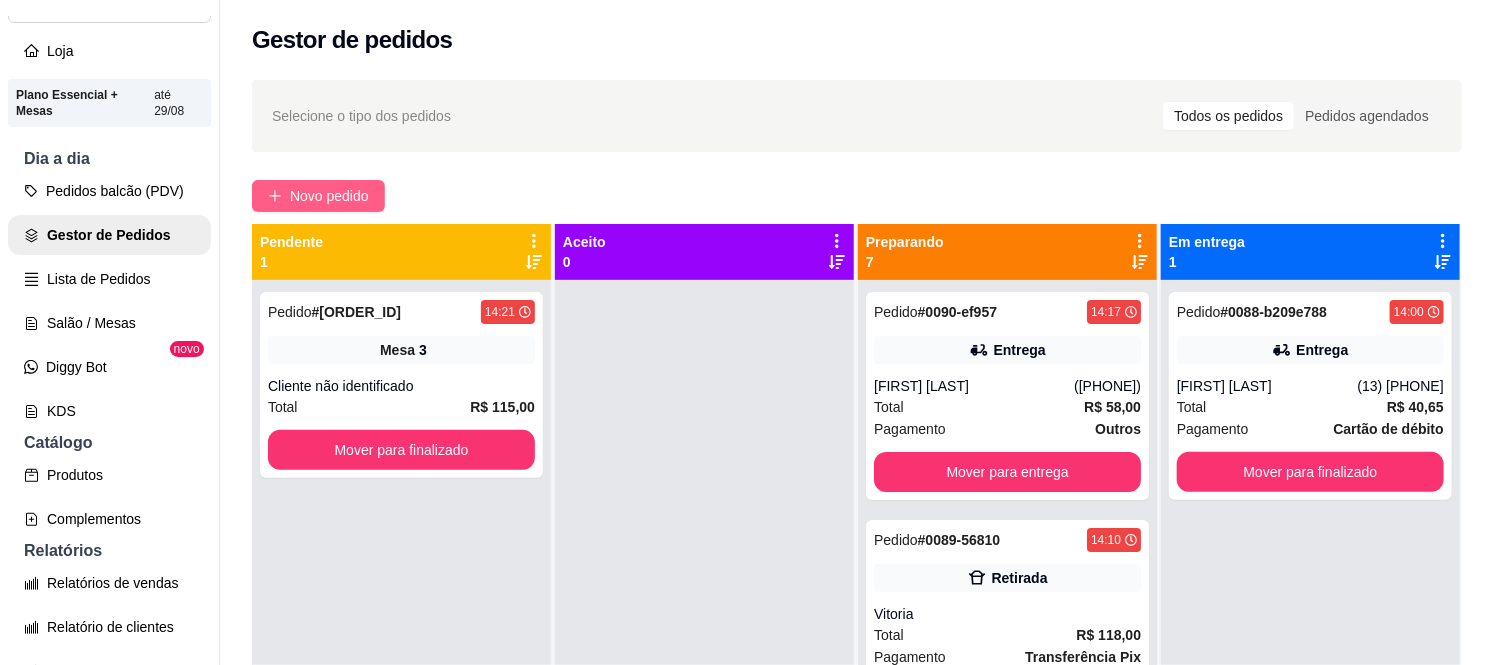 click on "Novo pedido" at bounding box center (318, 196) 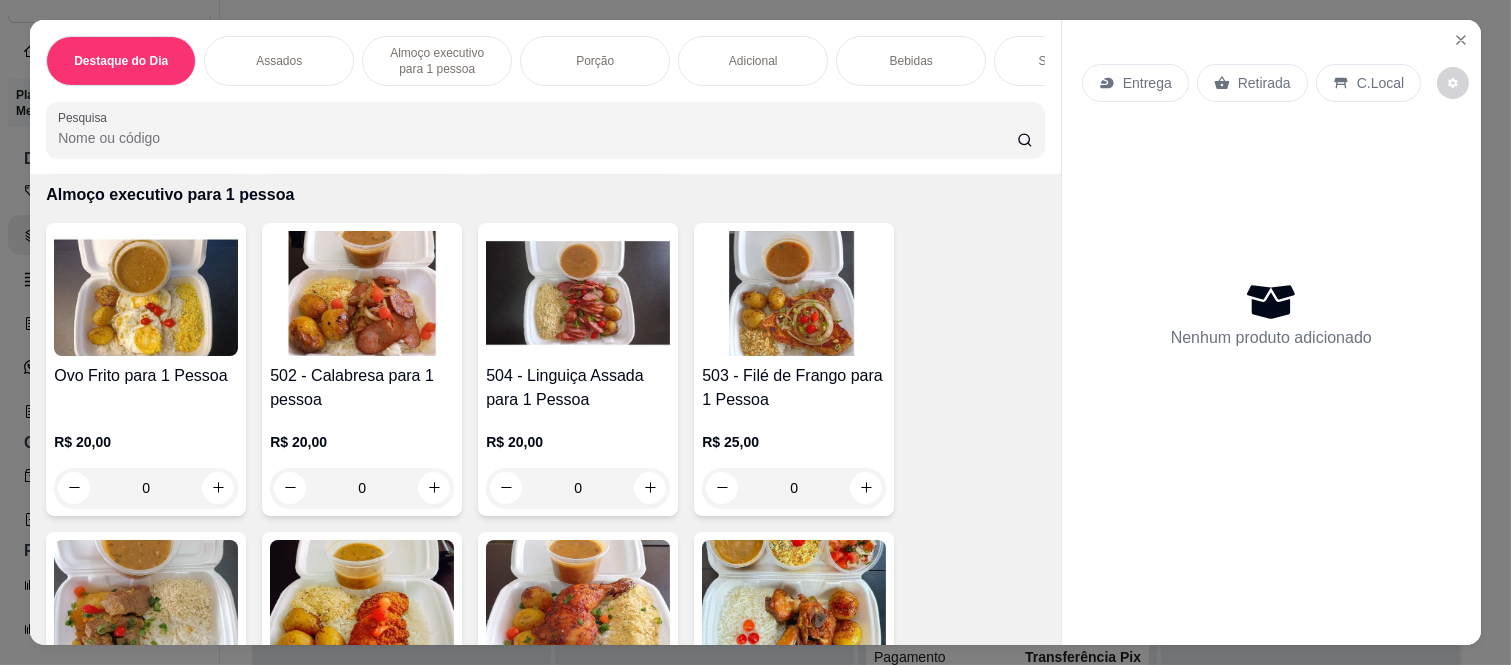 scroll, scrollTop: 1111, scrollLeft: 0, axis: vertical 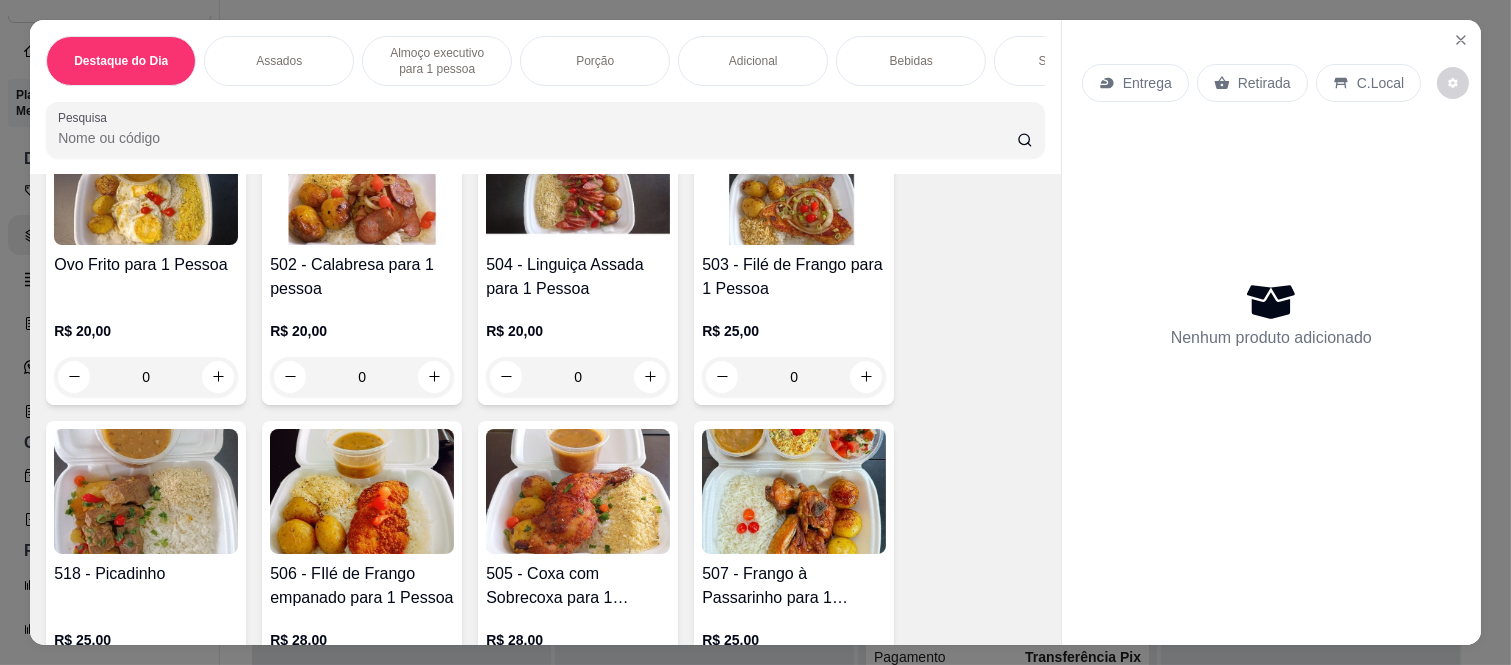 click on "0" at bounding box center [362, 377] 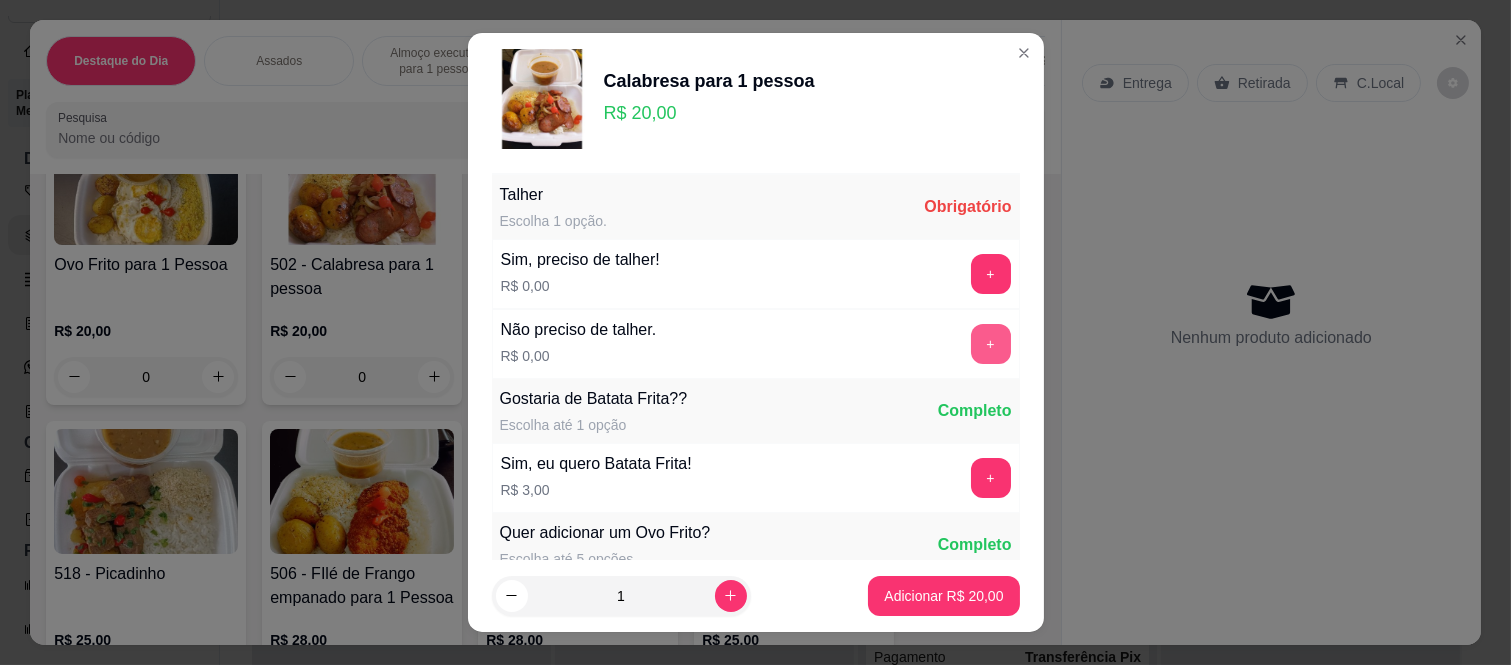 click on "+" at bounding box center [991, 344] 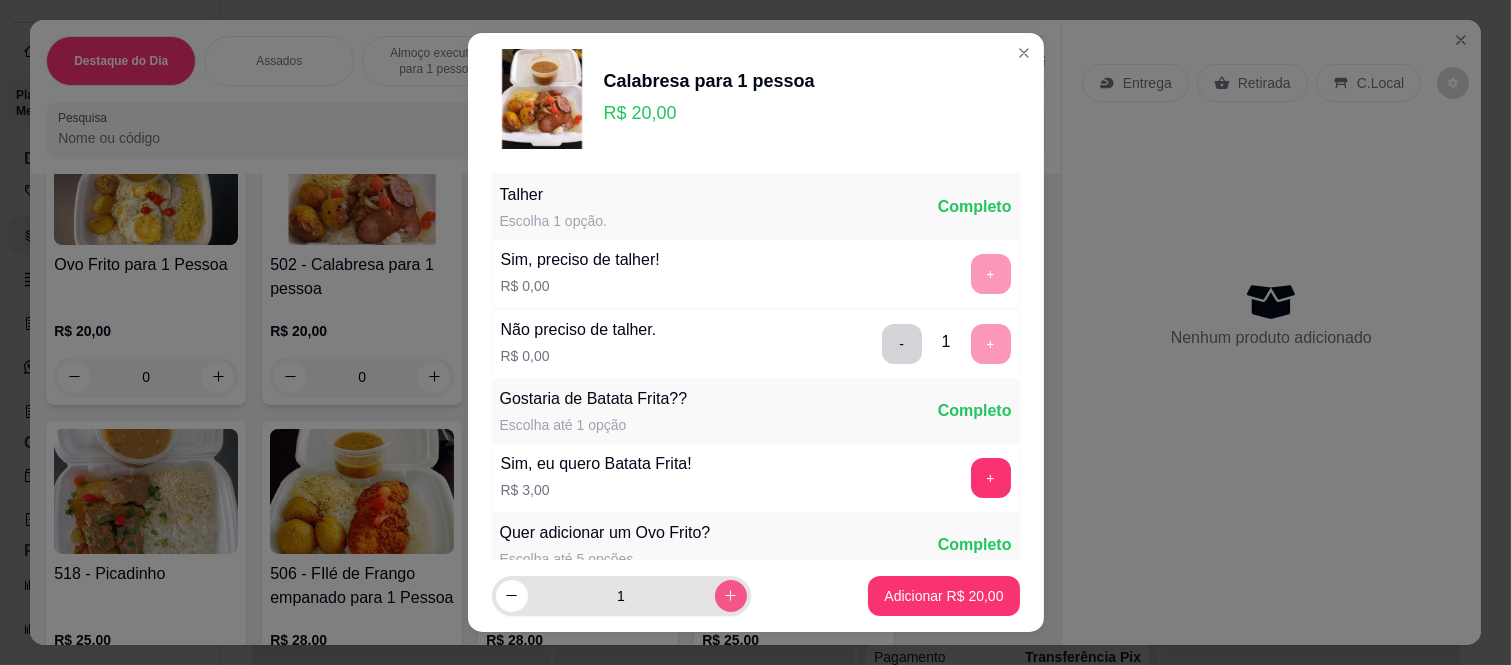 click 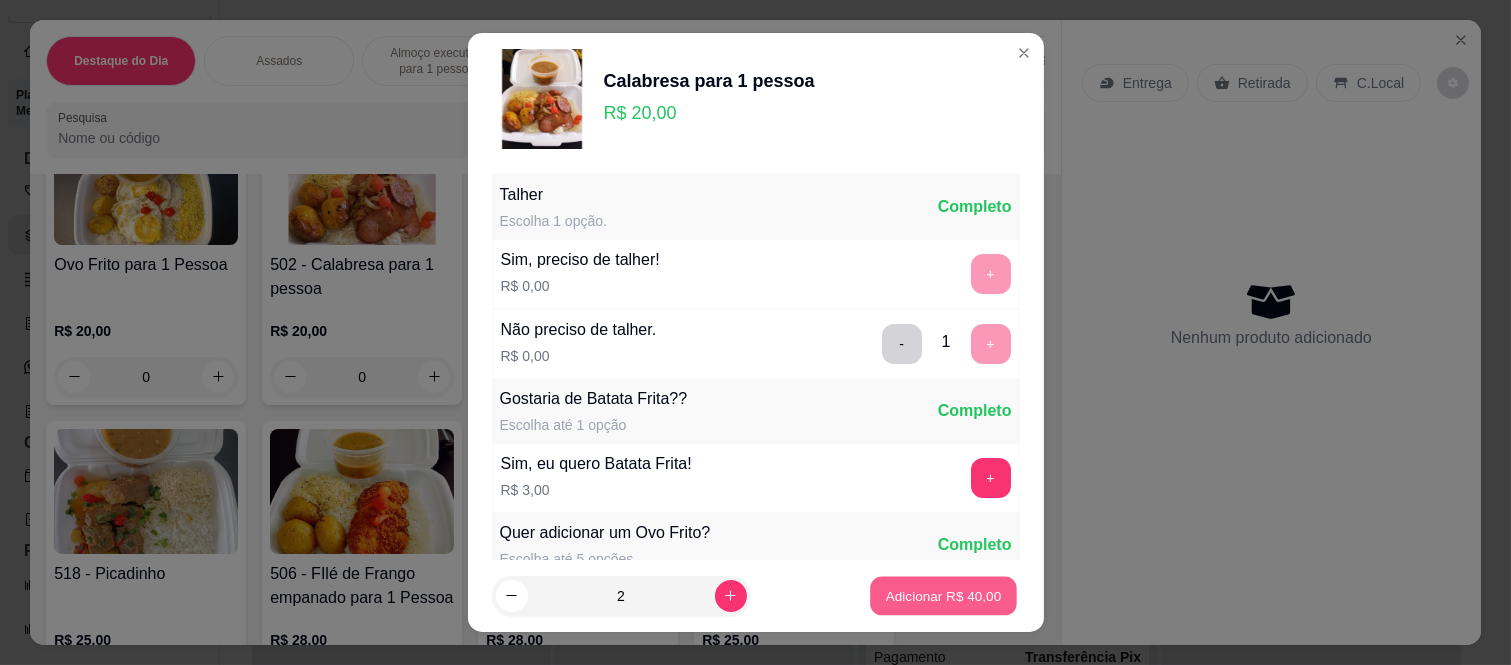 click on "Adicionar   R$ 40,00" at bounding box center [944, 595] 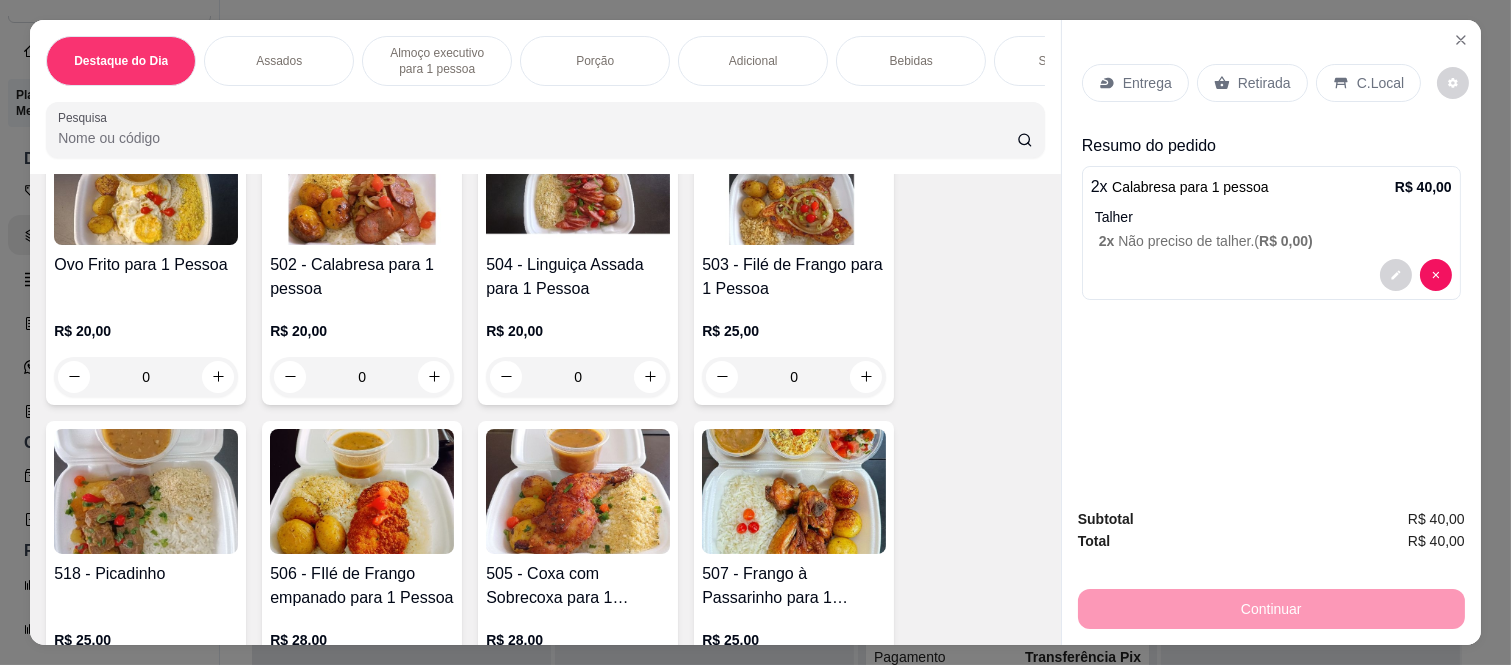click on "0" at bounding box center (578, 377) 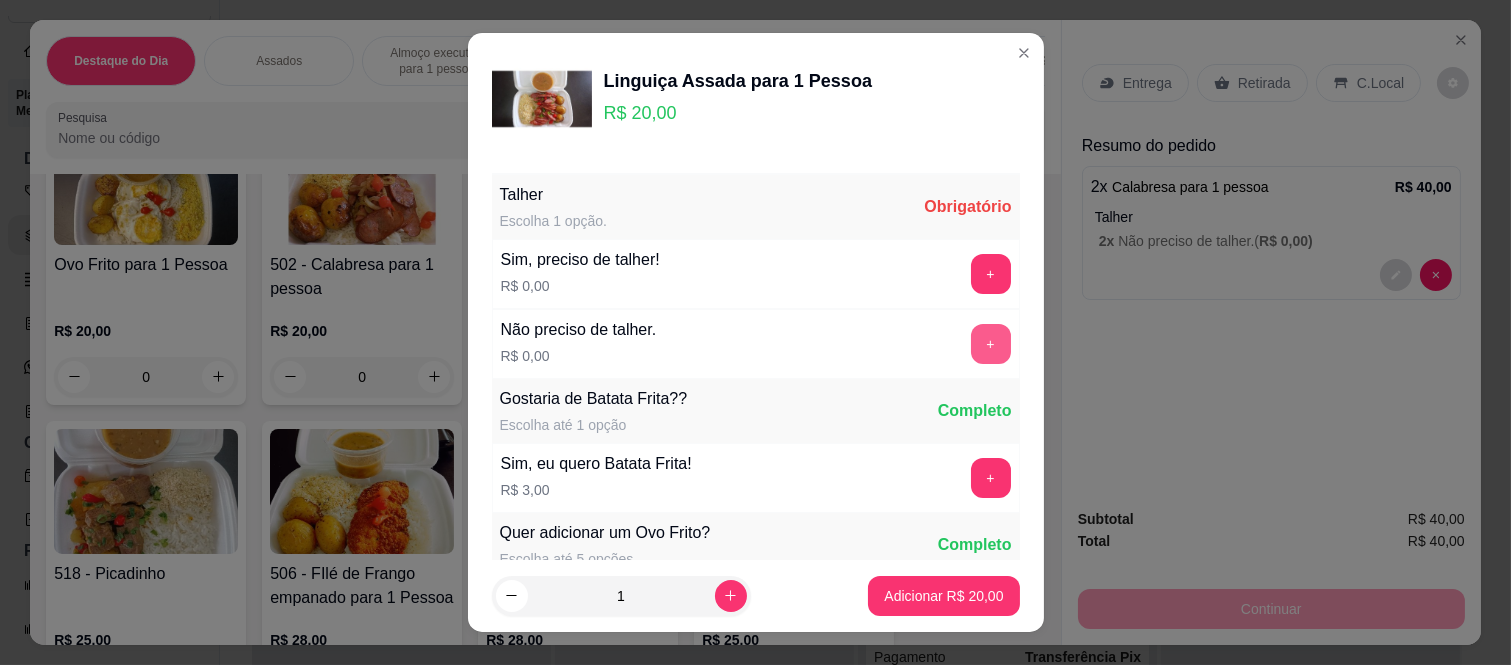 click on "+" at bounding box center (991, 344) 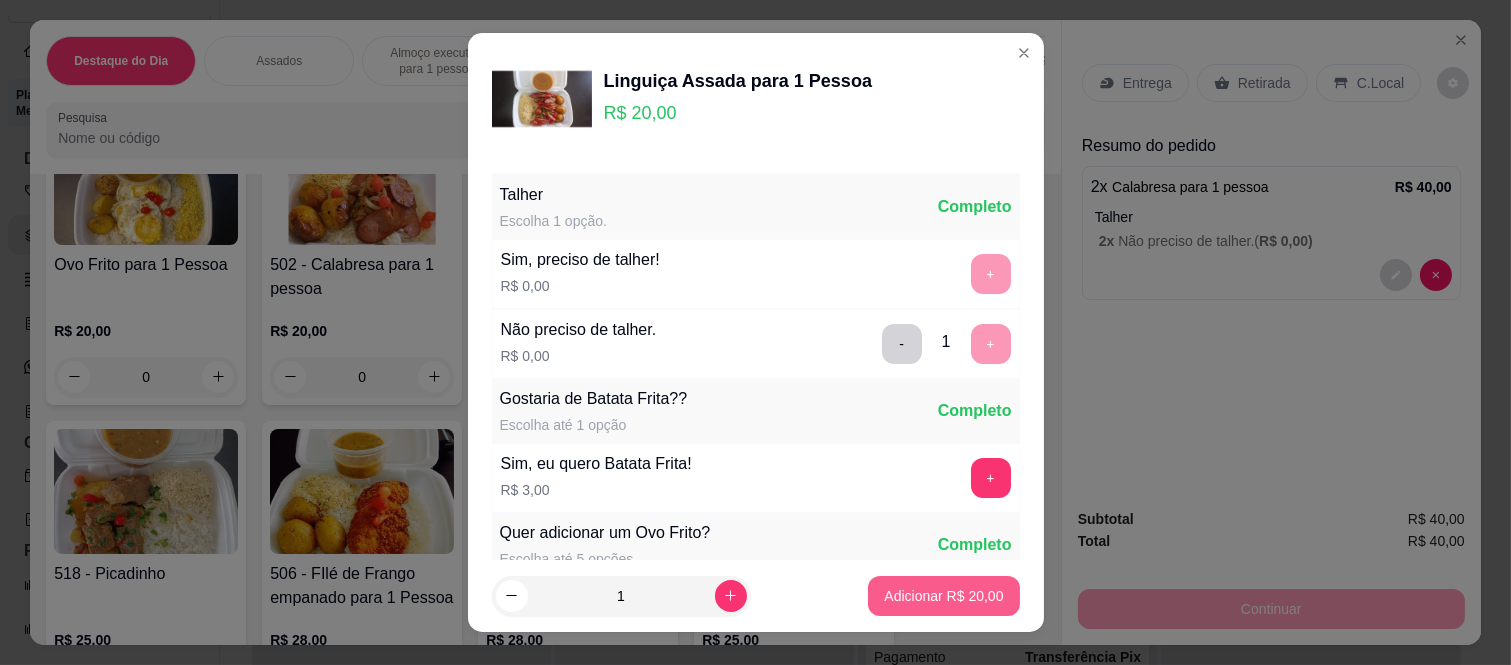 click on "Adicionar   R$ 20,00" at bounding box center (943, 596) 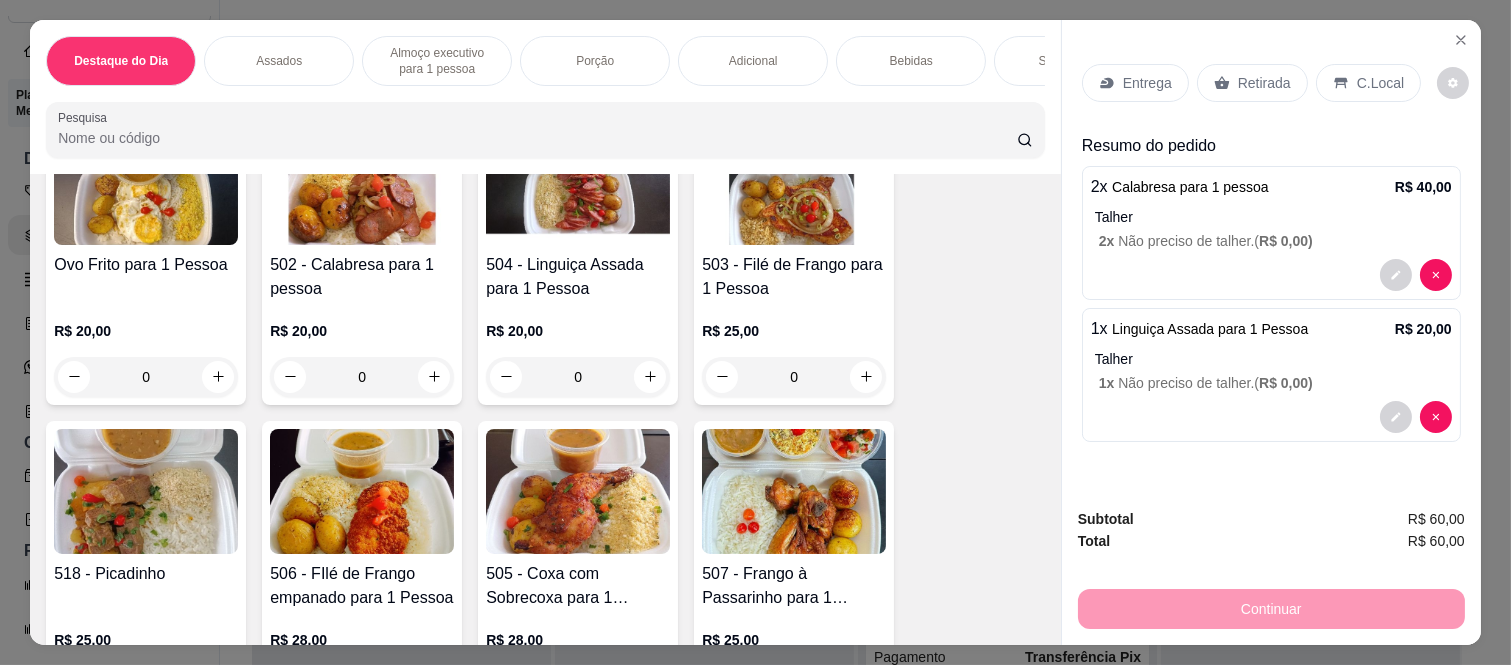 click on "Entrega" at bounding box center (1147, 83) 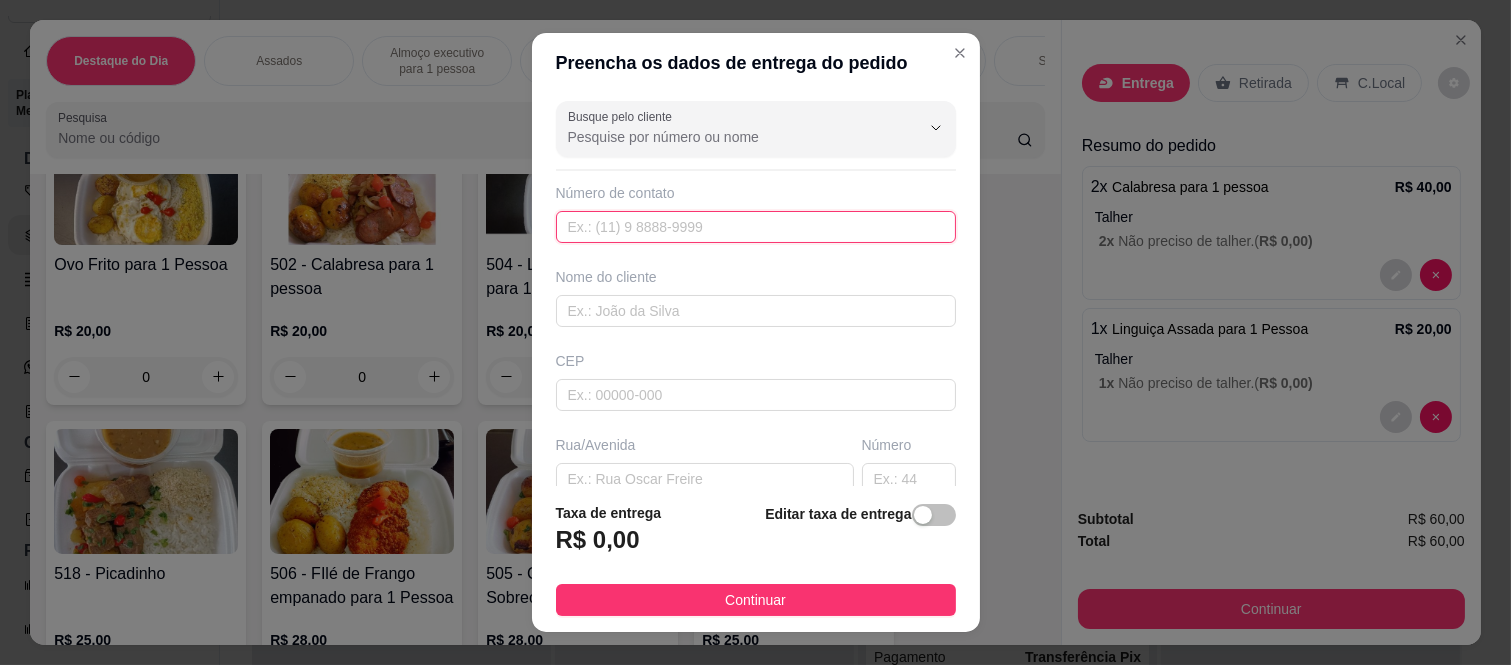 click at bounding box center [756, 227] 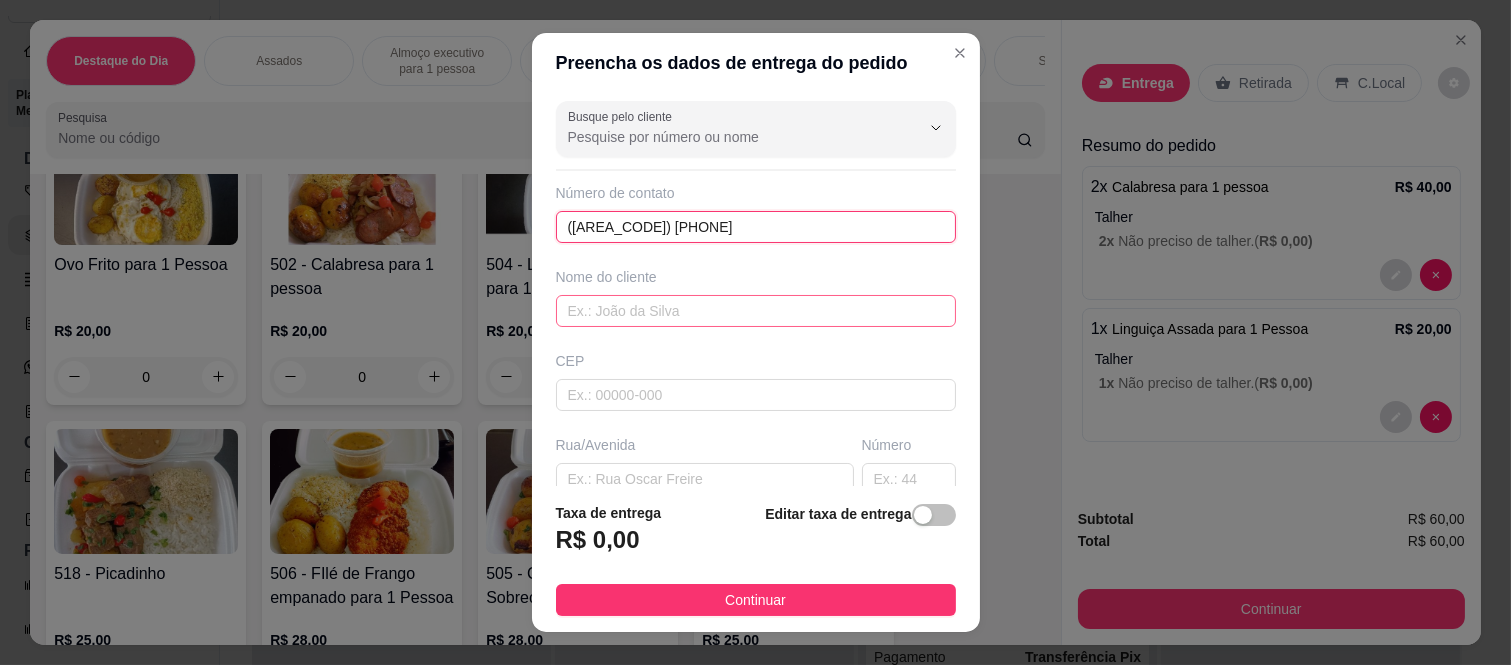 type on "([AREA_CODE]) [PHONE]" 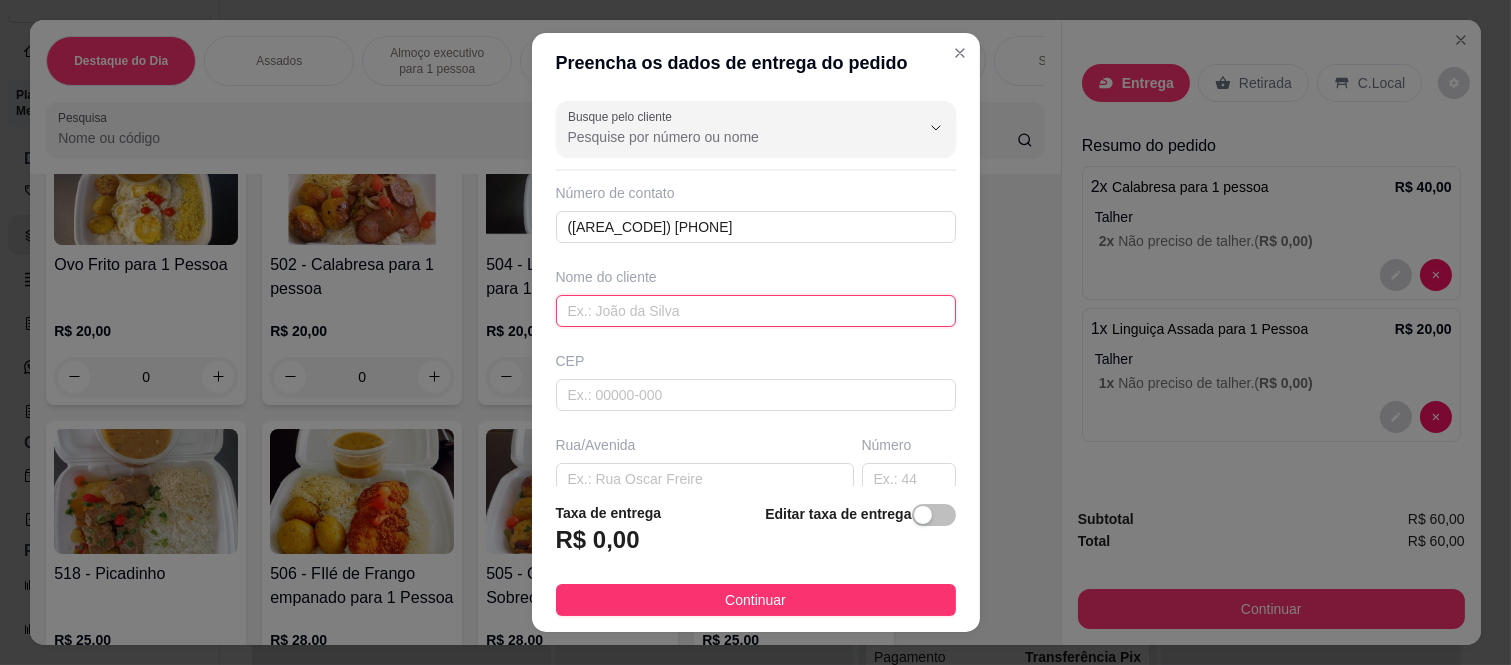 click at bounding box center (756, 311) 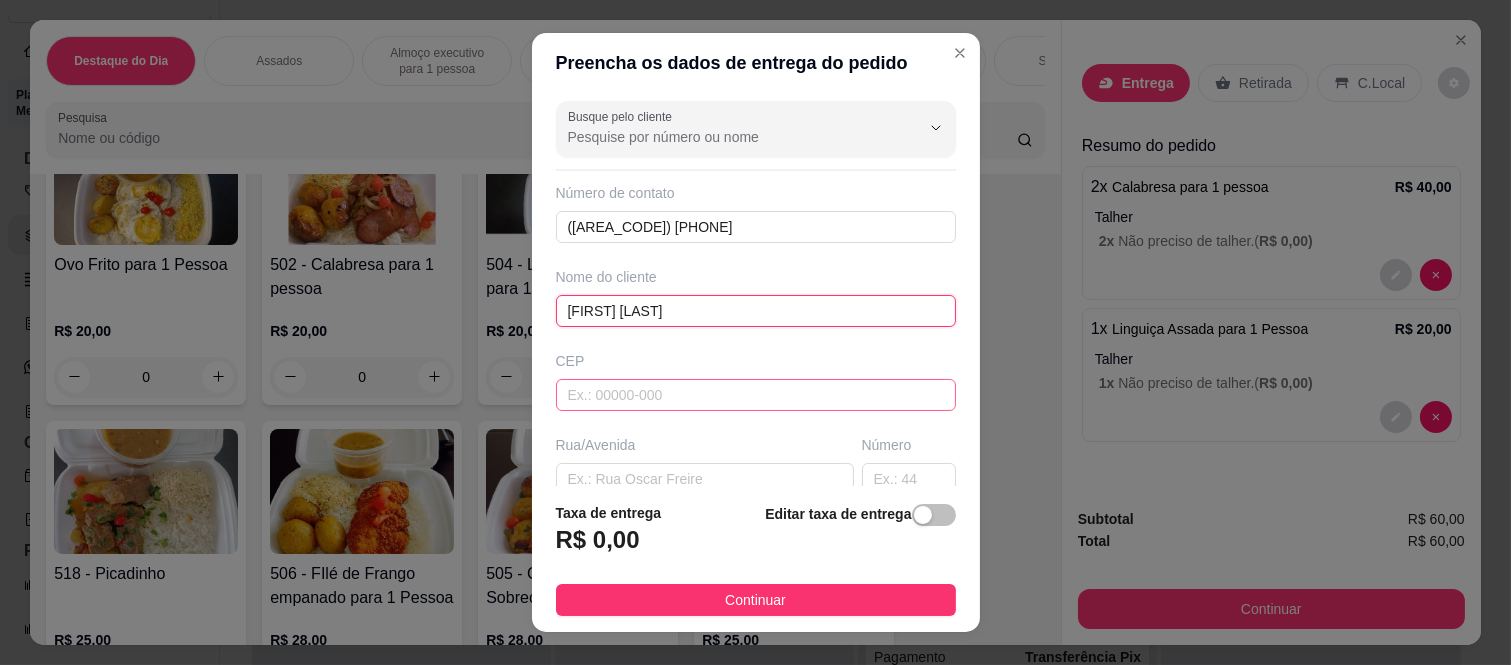 type on "[FIRST] [LAST]" 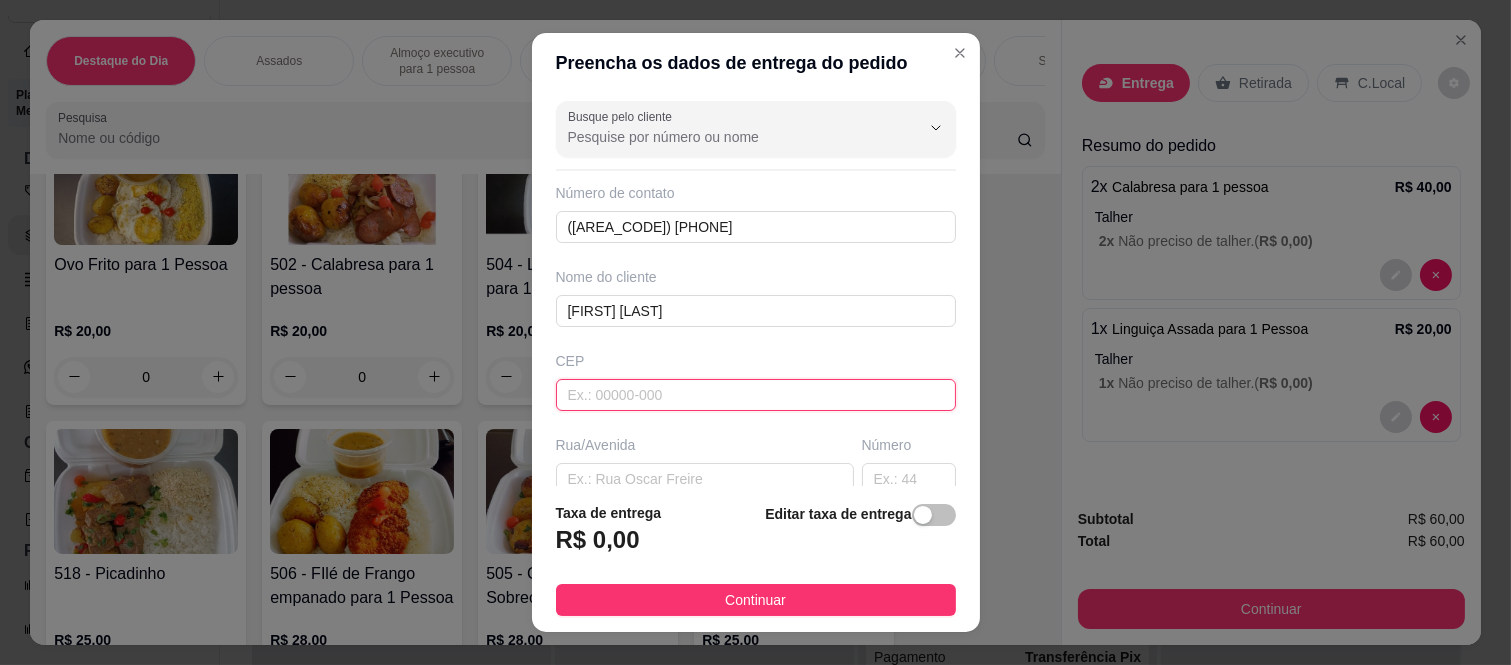 click at bounding box center [756, 395] 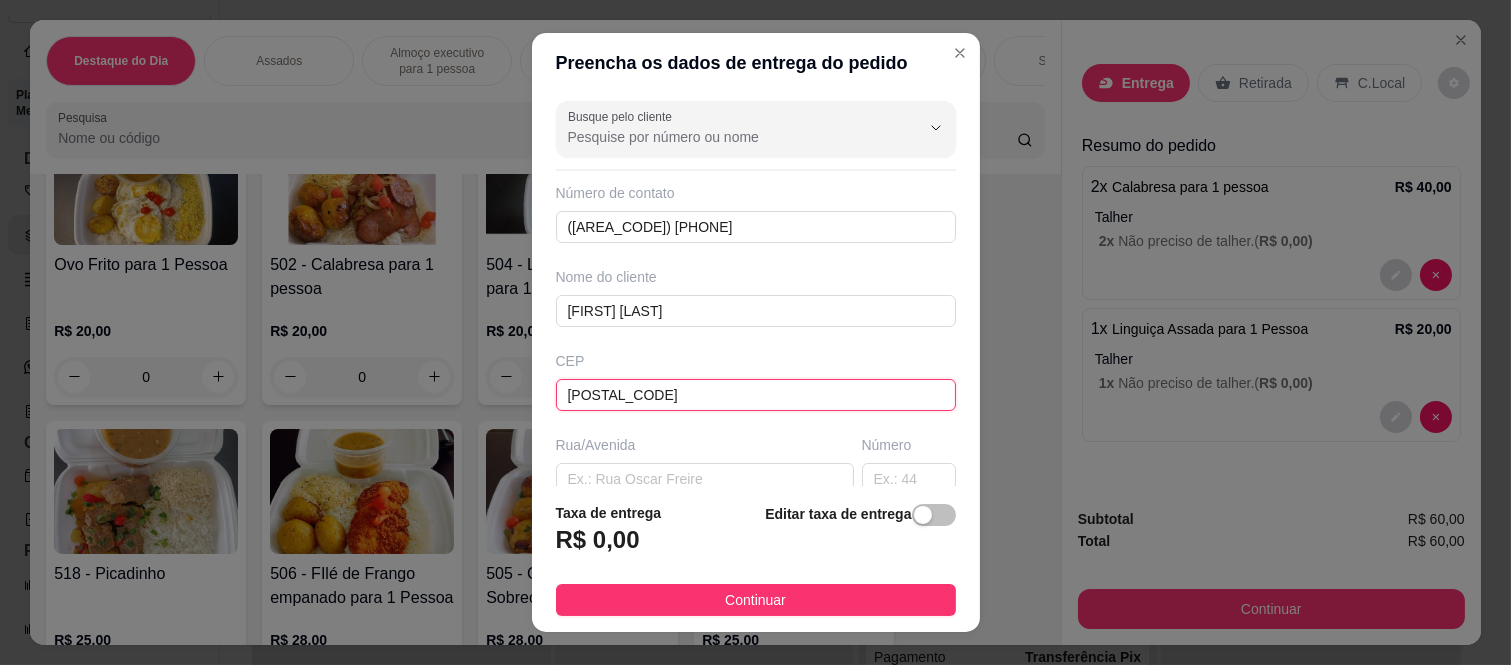type on "Rua Tomoichi Shimizu" 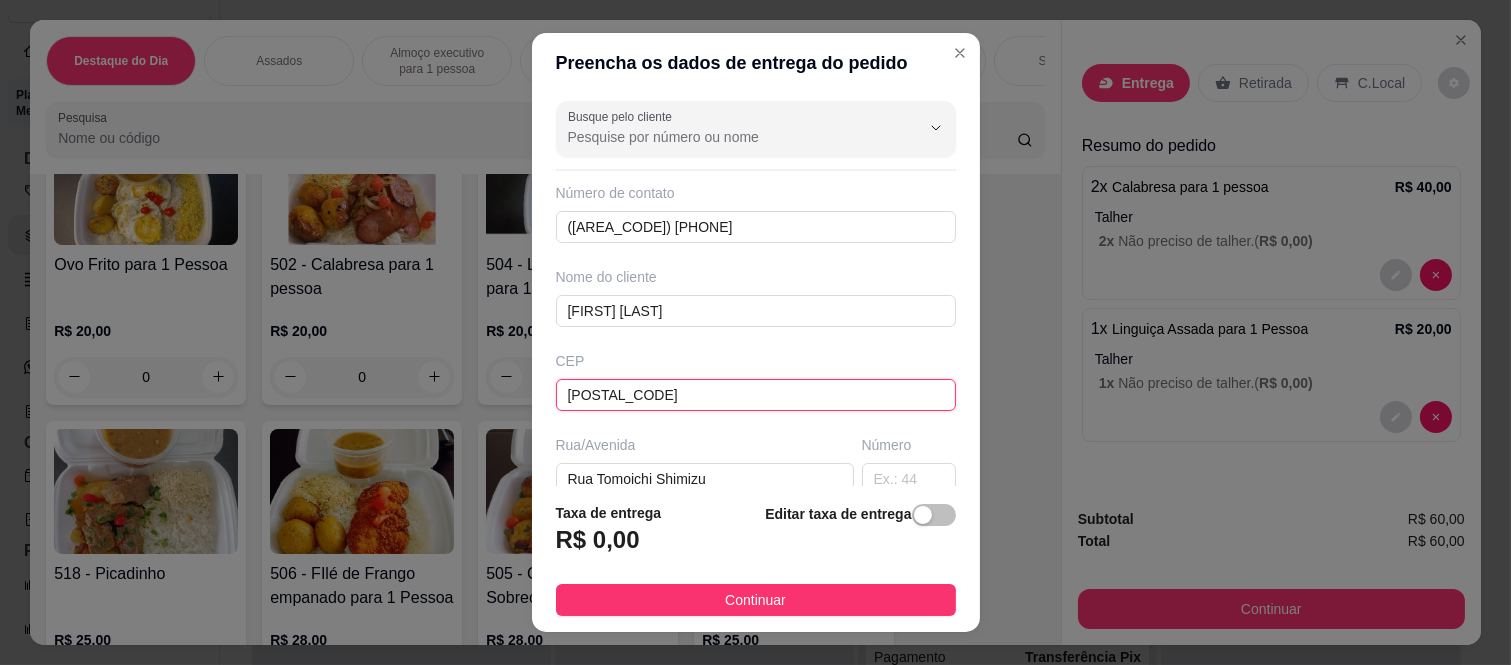 type on "[NEIGHBORHOOD]" 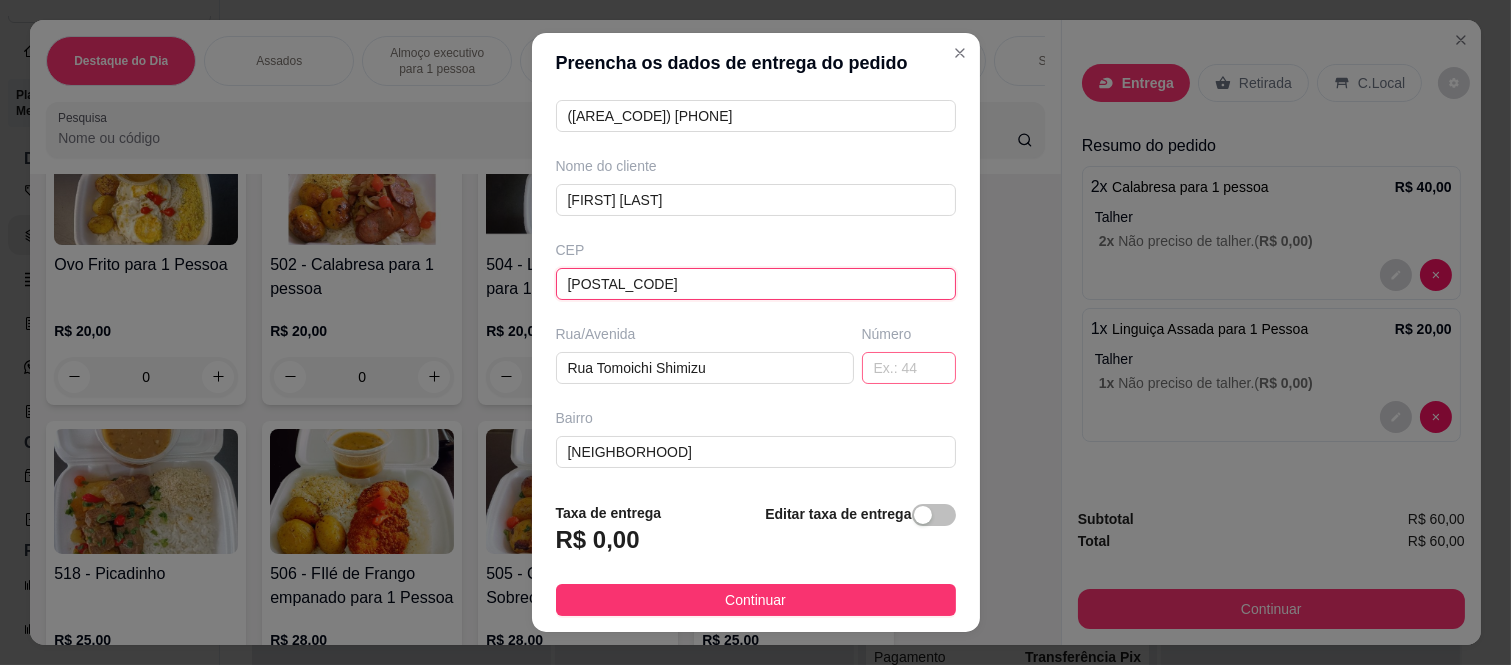 type on "[POSTAL_CODE]" 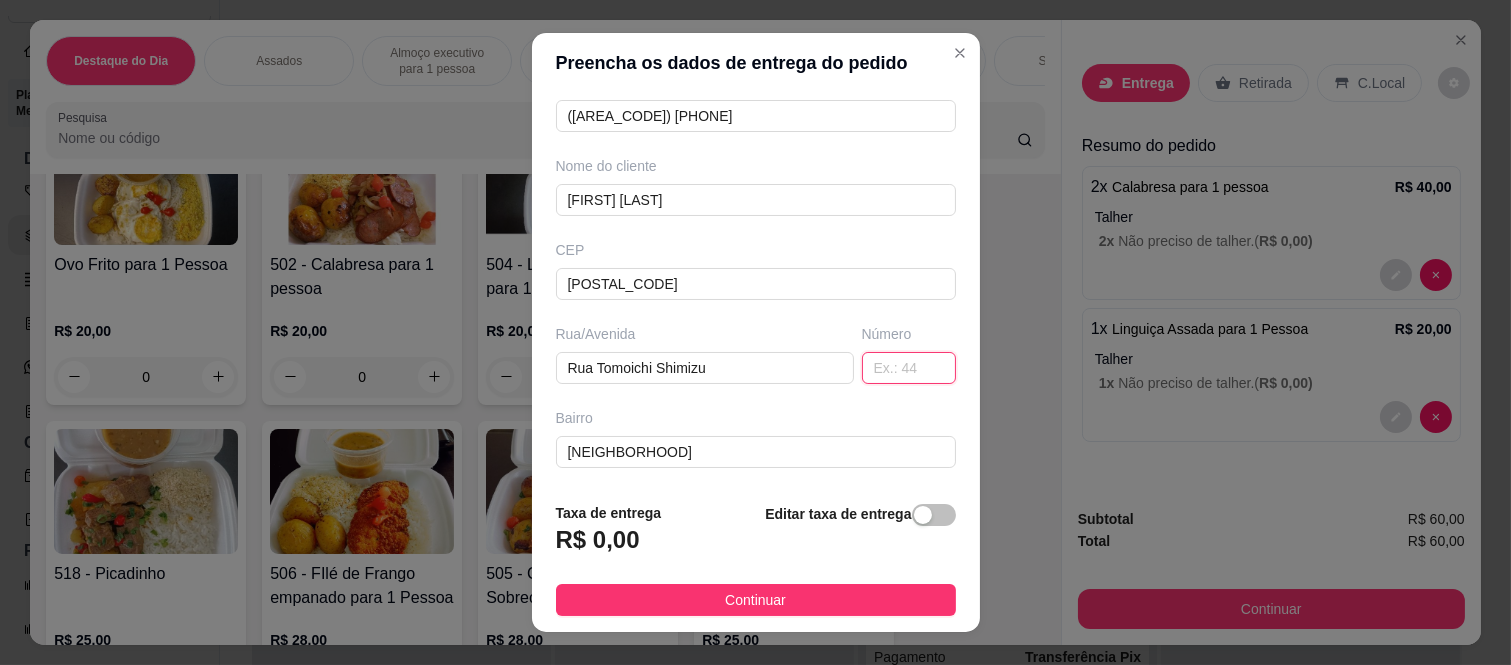 click at bounding box center (909, 368) 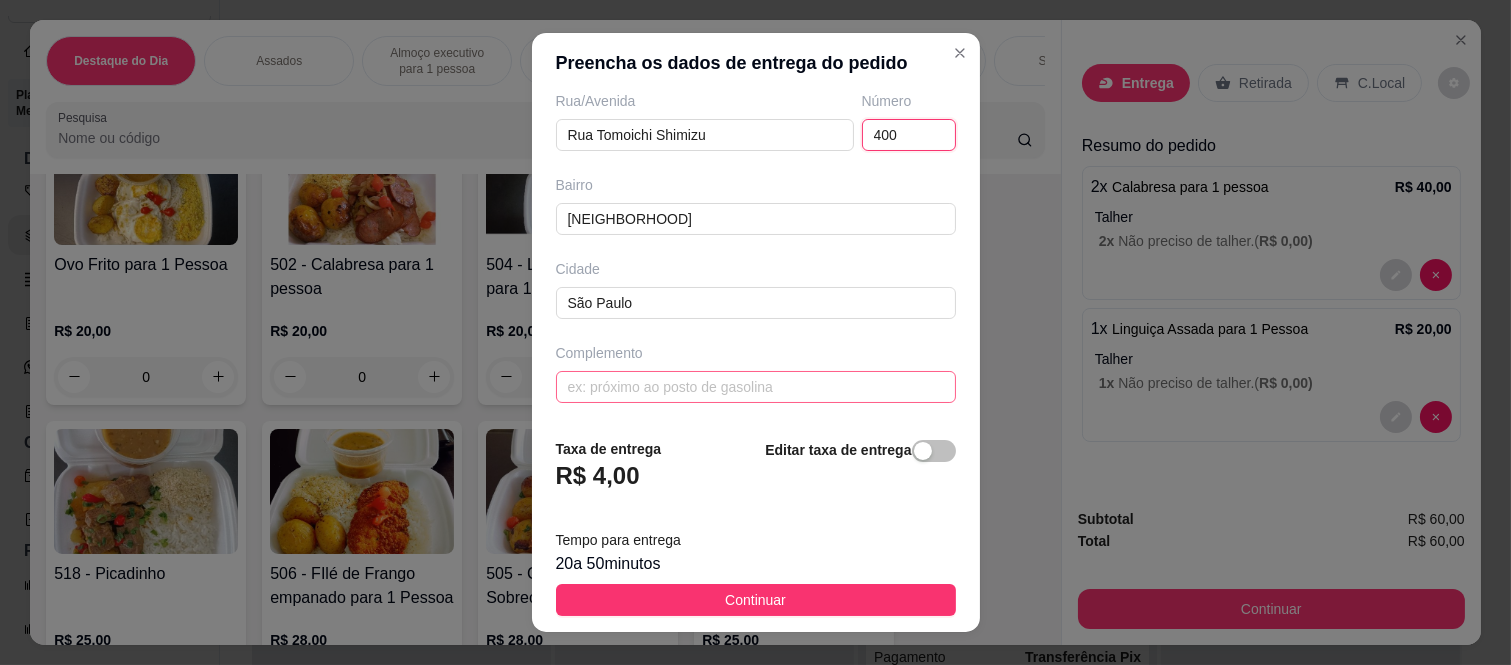 scroll, scrollTop: 346, scrollLeft: 0, axis: vertical 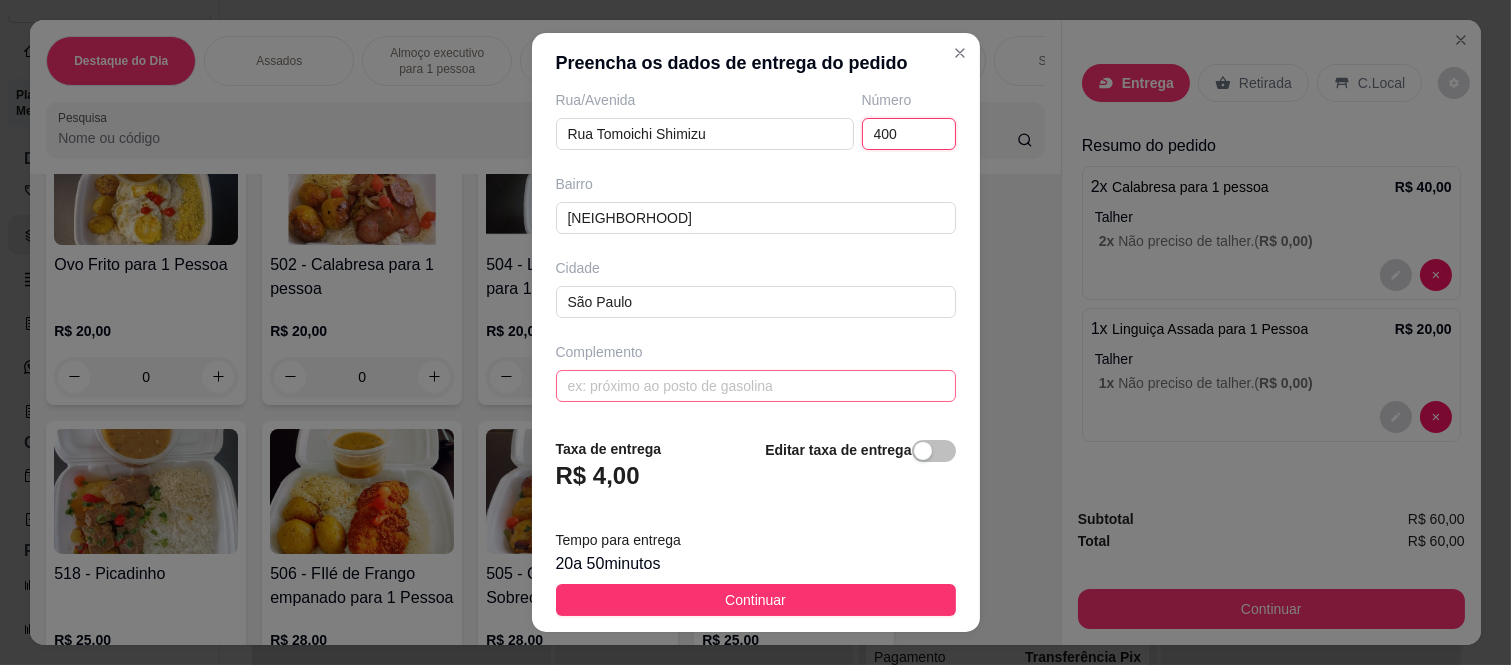 type on "400" 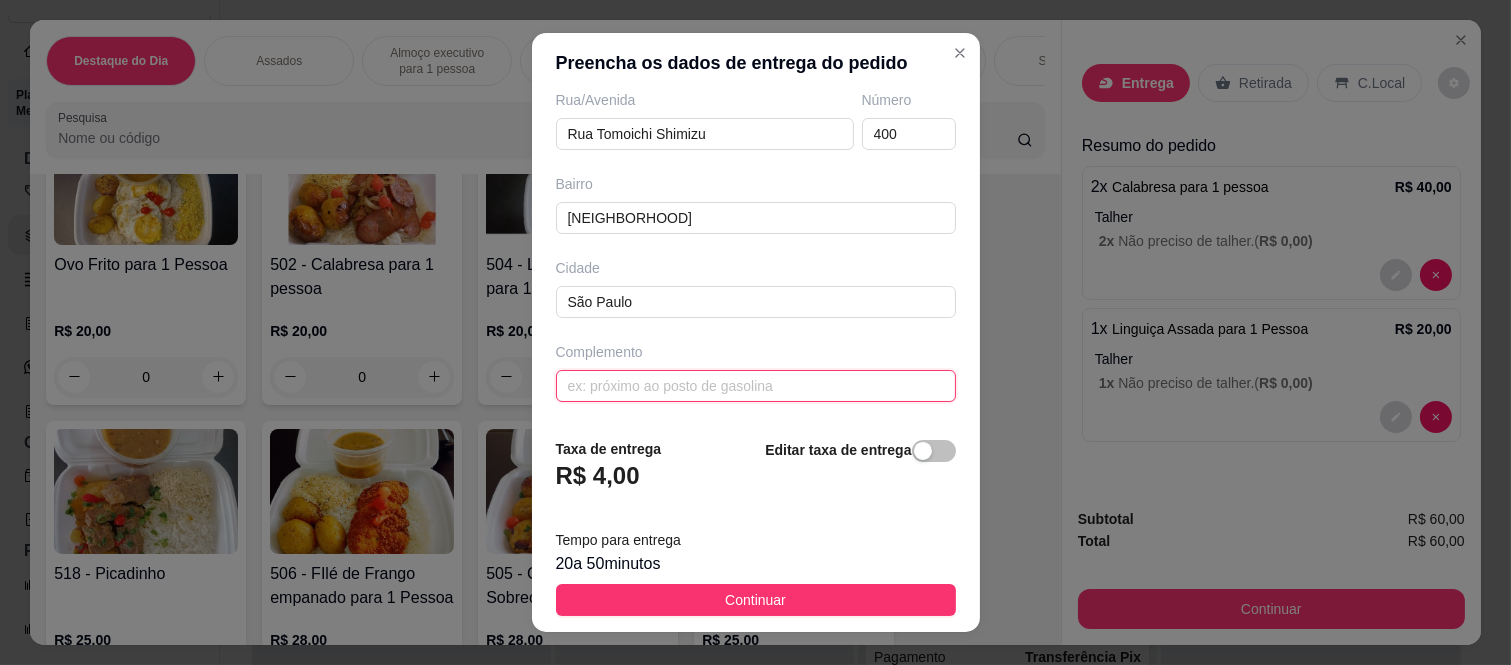 click at bounding box center [756, 386] 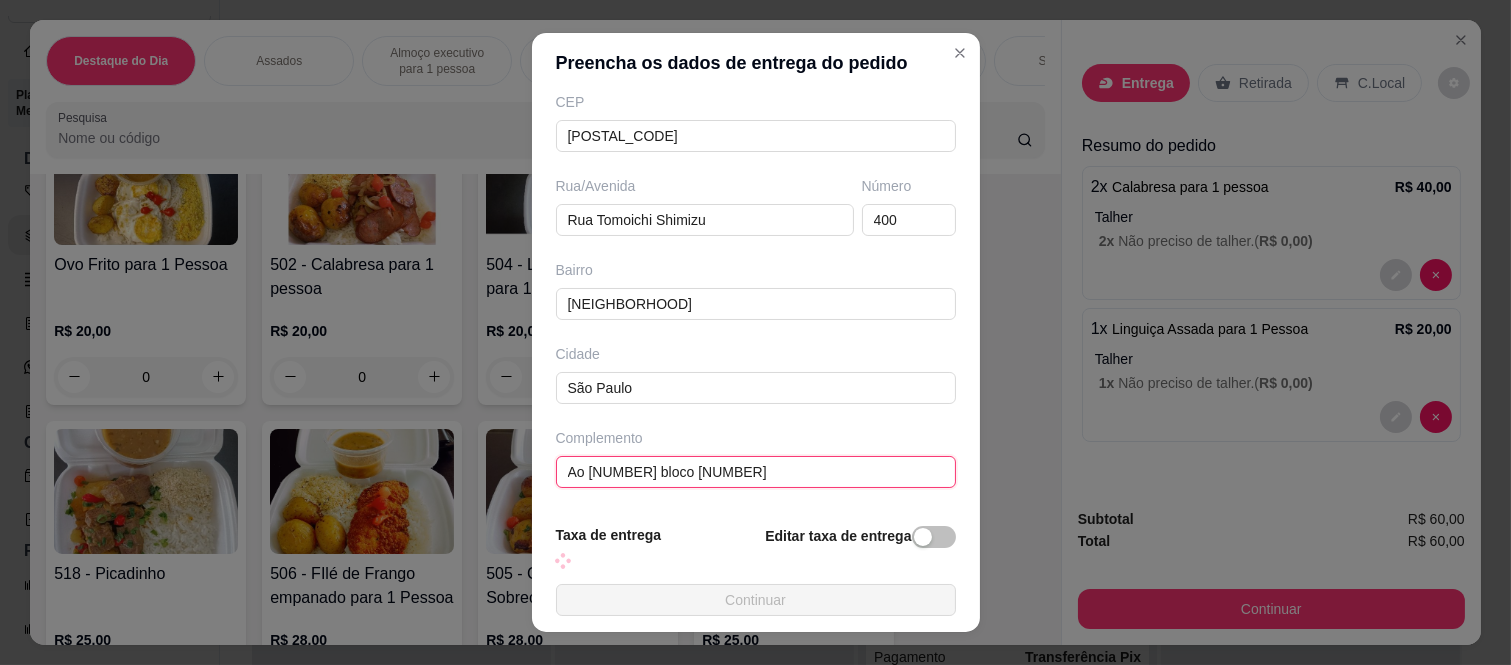 scroll, scrollTop: 346, scrollLeft: 0, axis: vertical 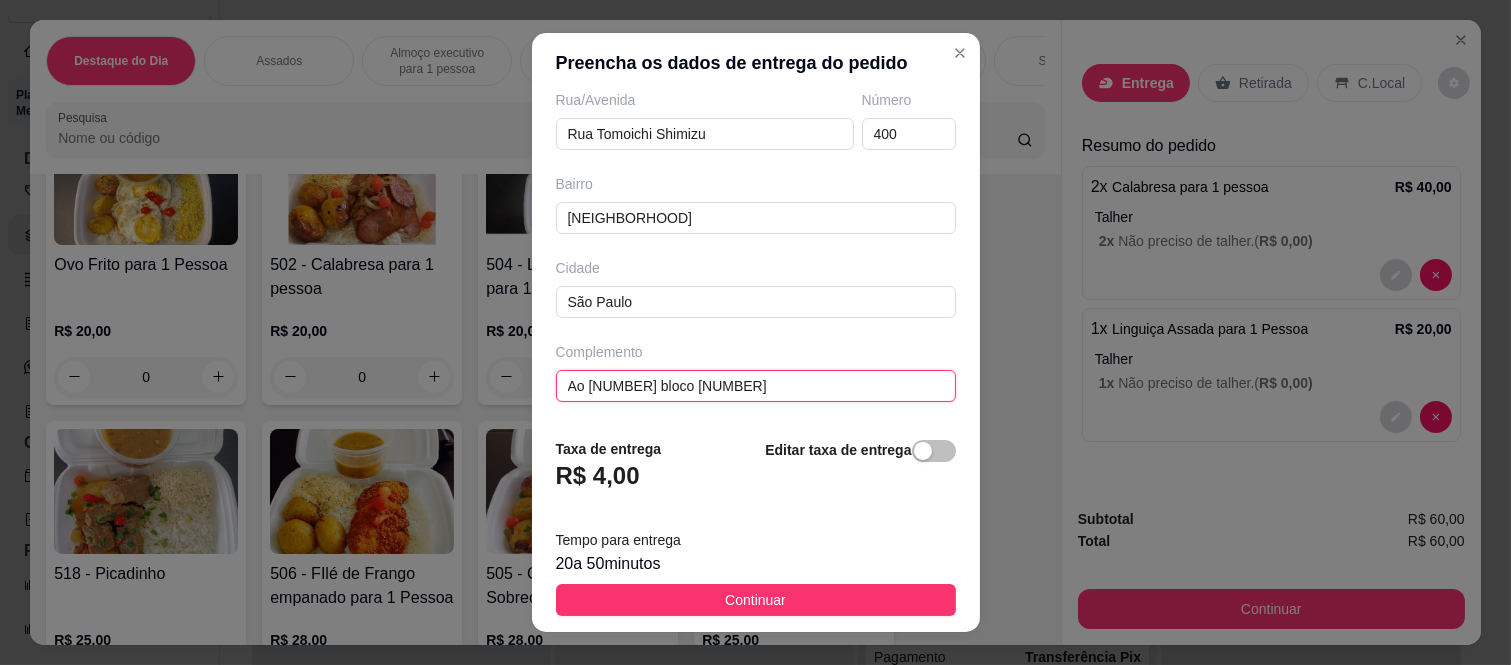 click on "Ao [NUMBER] bloco [NUMBER]" at bounding box center (756, 386) 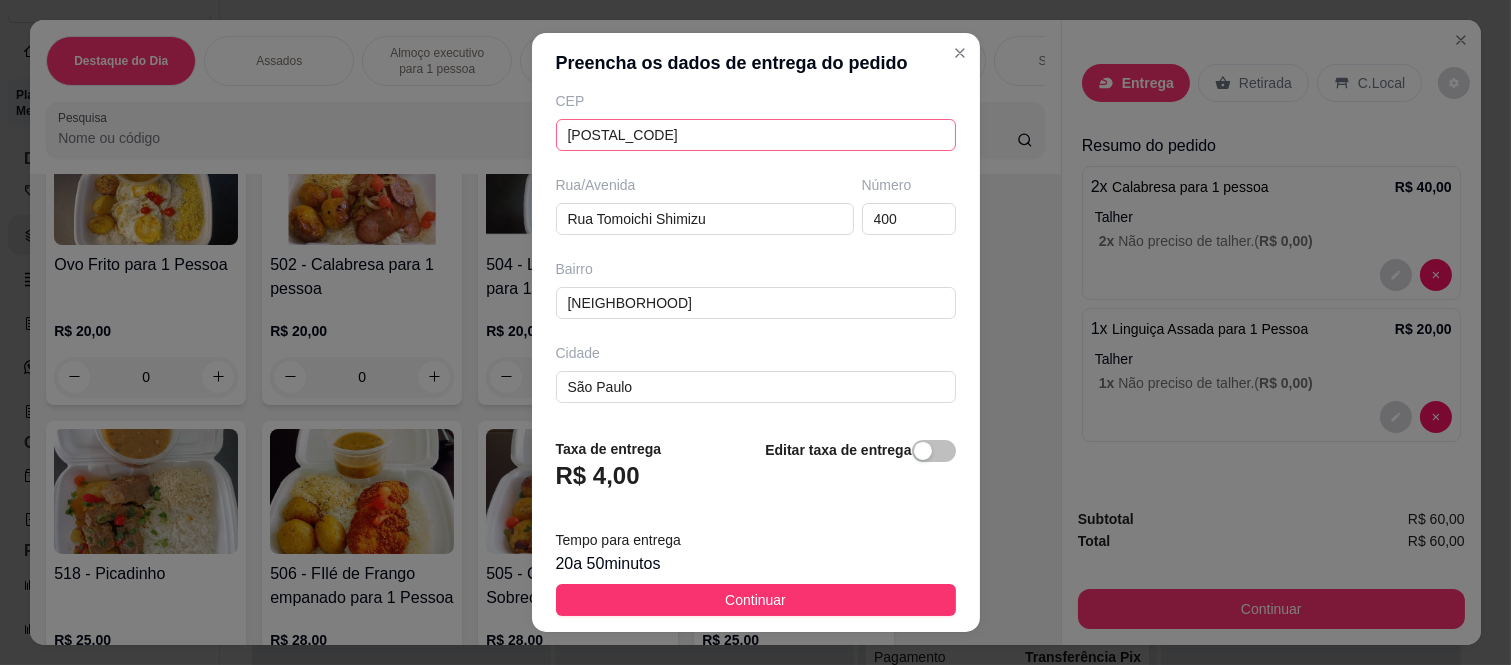 scroll, scrollTop: 346, scrollLeft: 0, axis: vertical 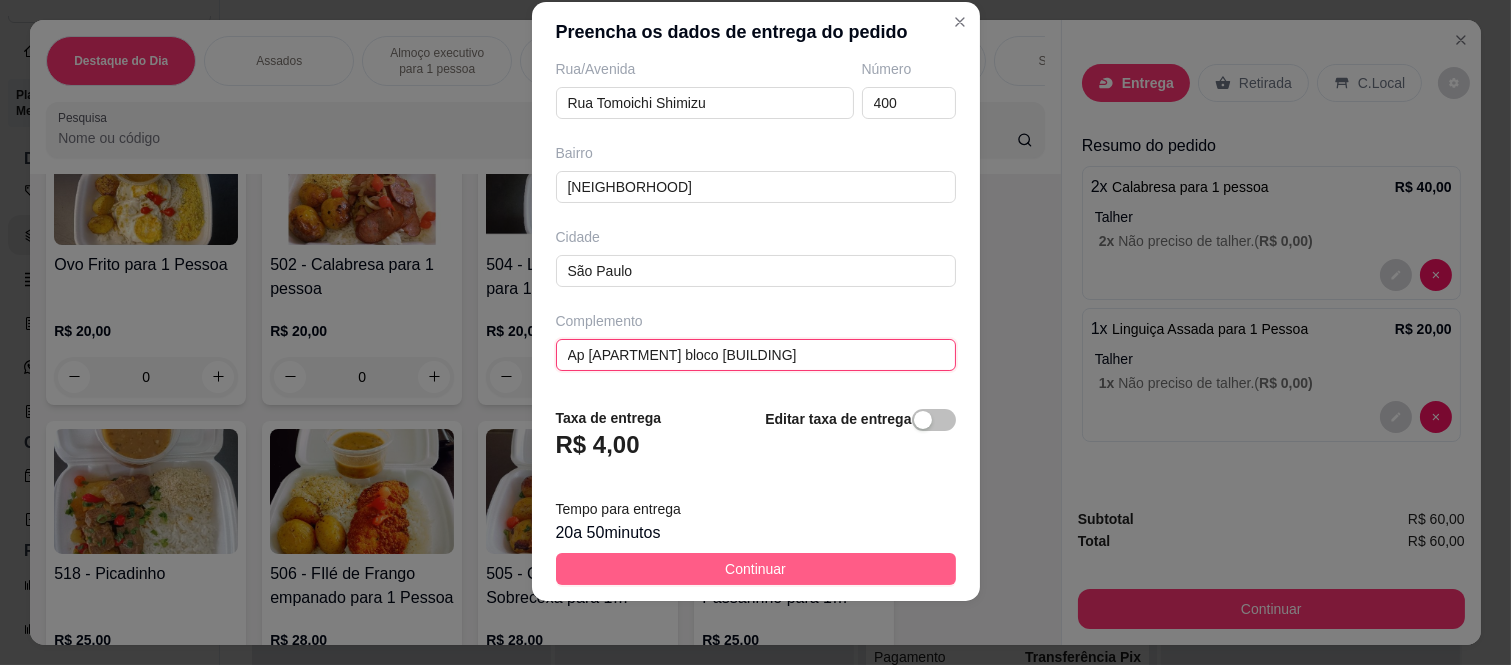type on "Ap [APARTMENT] bloco [BUILDING]" 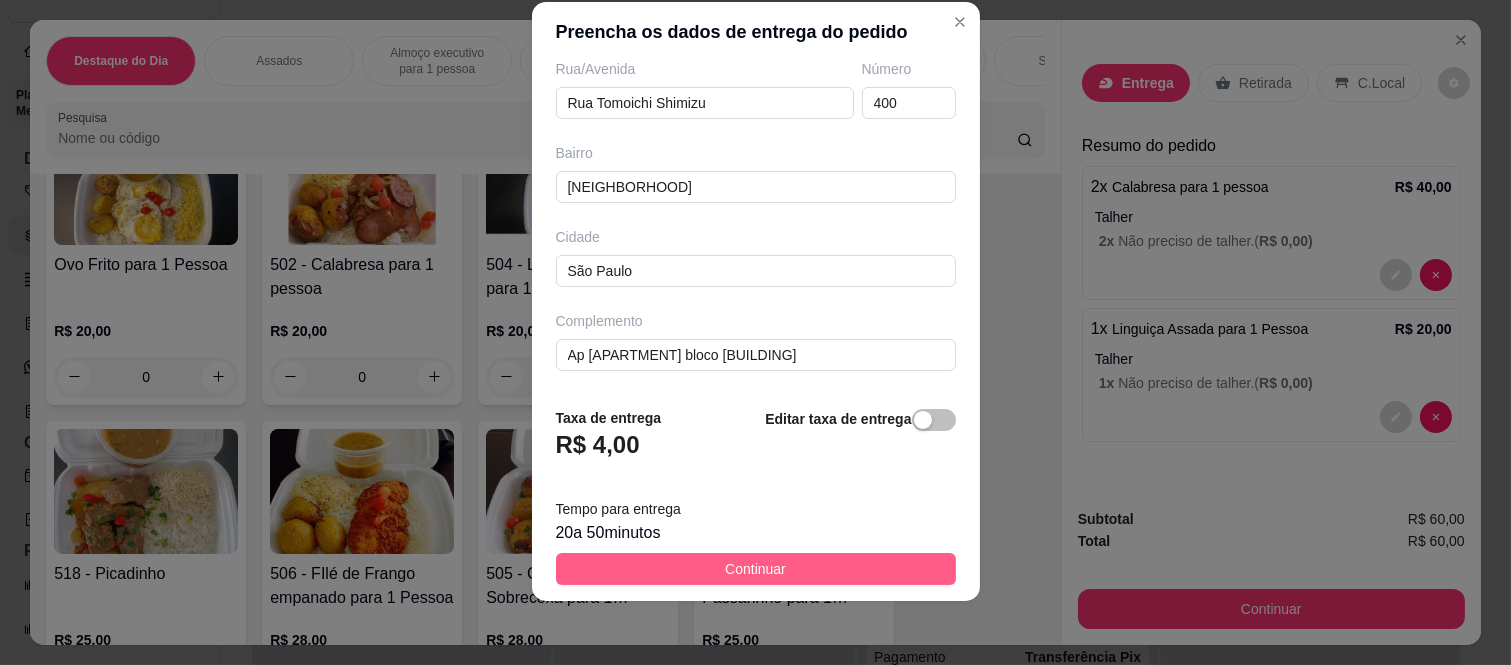 click on "Continuar" at bounding box center [756, 569] 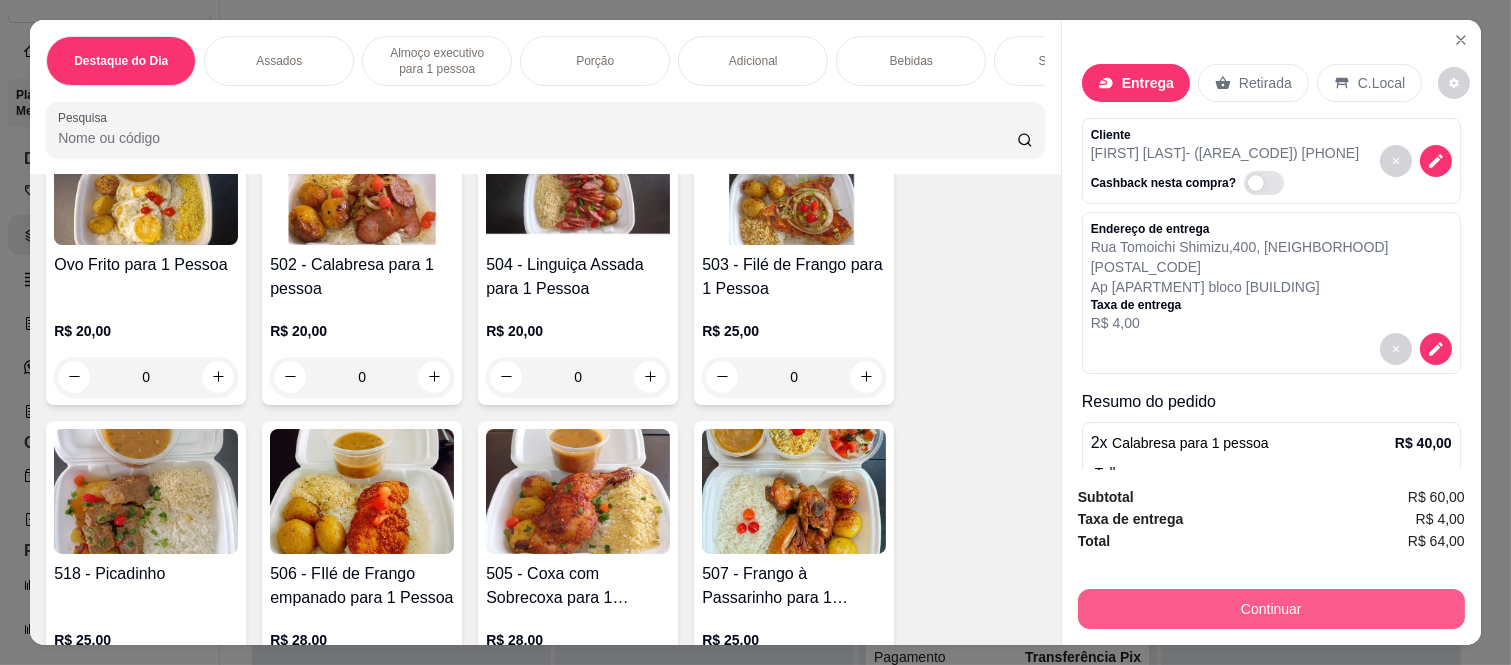 click on "Continuar" at bounding box center (1271, 609) 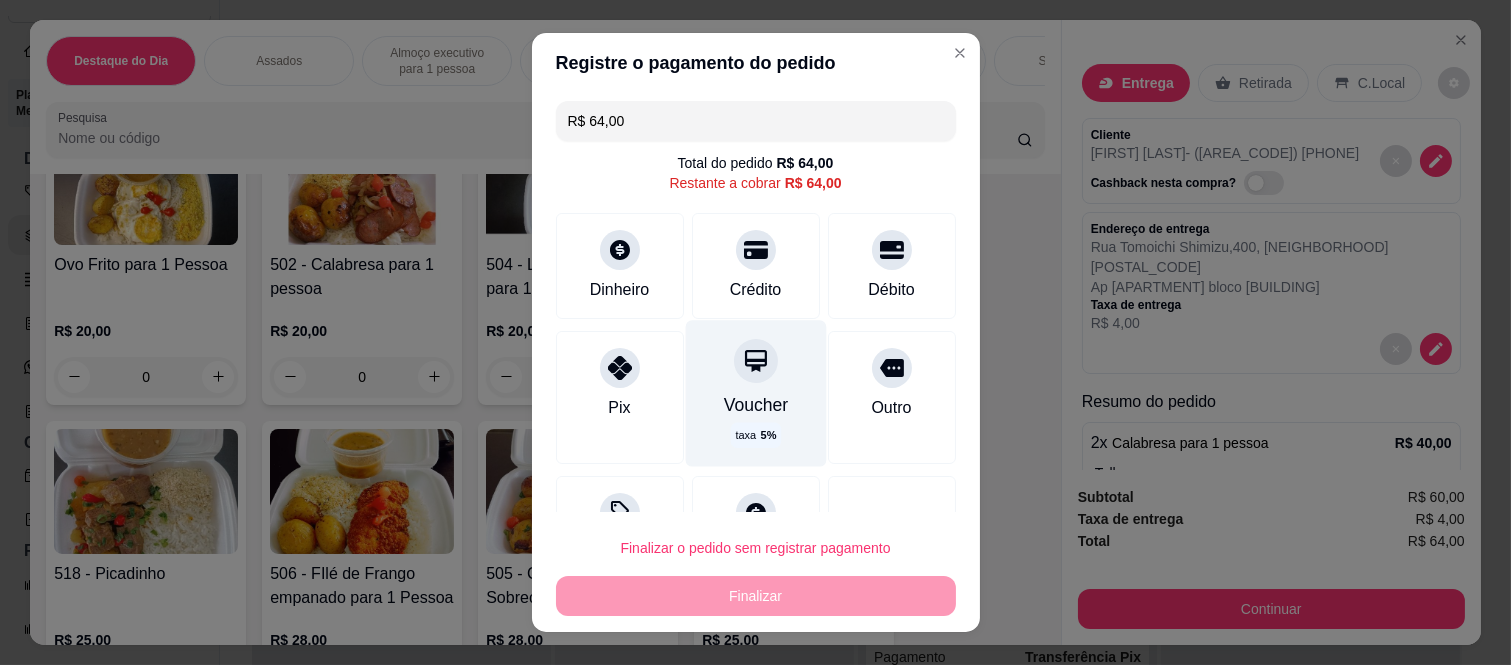 scroll, scrollTop: 78, scrollLeft: 0, axis: vertical 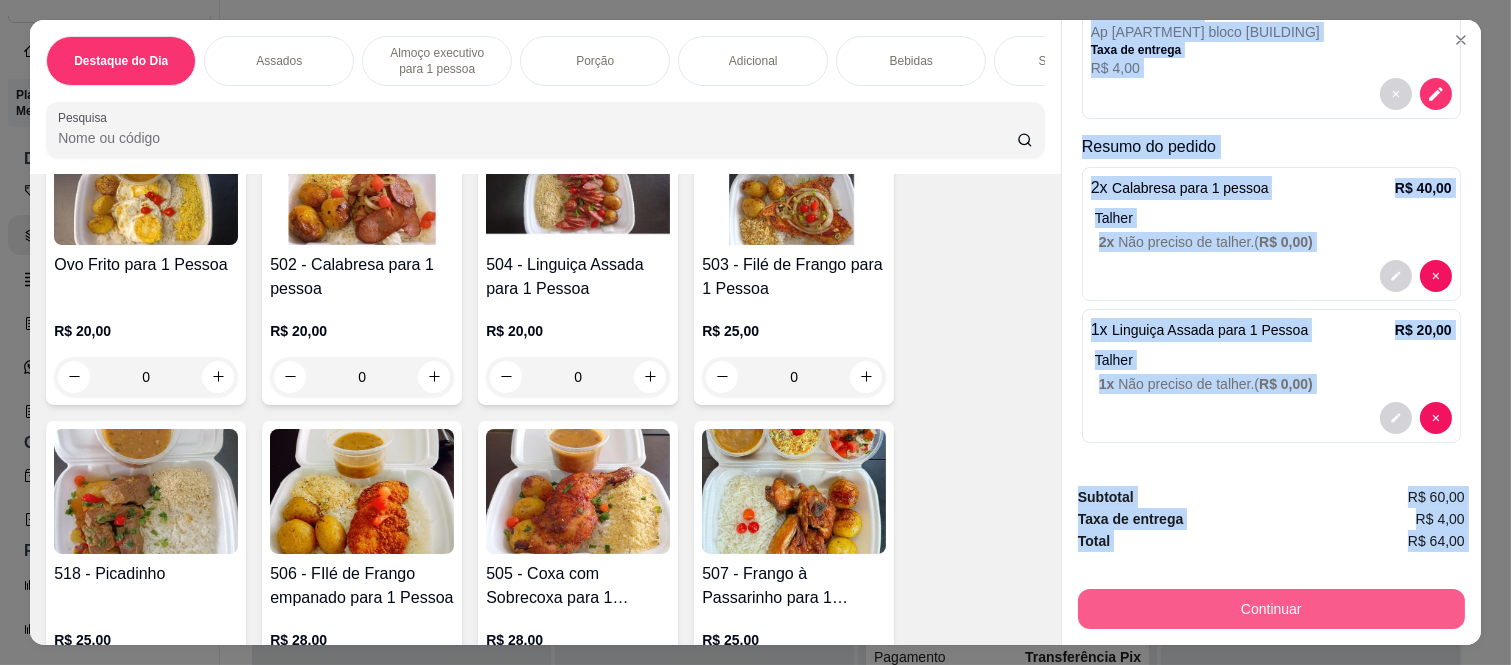 drag, startPoint x: 1080, startPoint y: 117, endPoint x: 1173, endPoint y: 581, distance: 473.22827 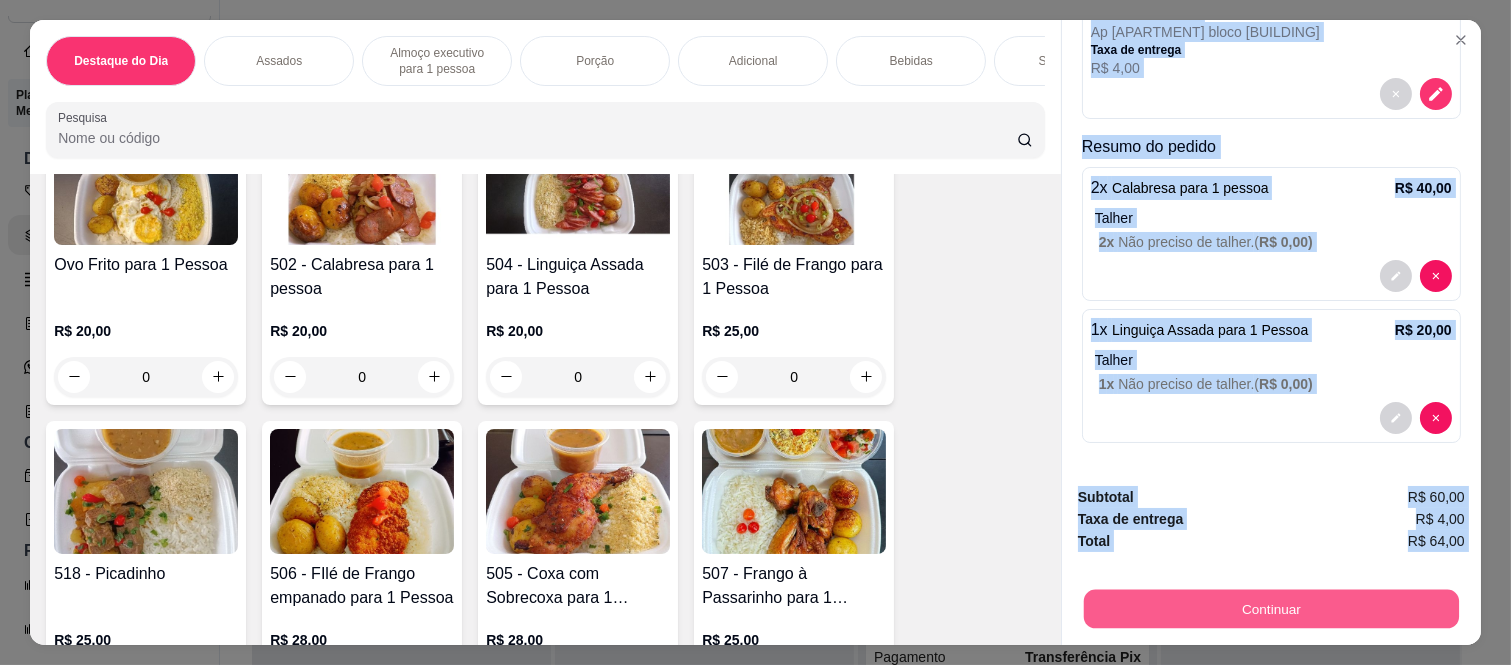 click on "Continuar" at bounding box center [1271, 609] 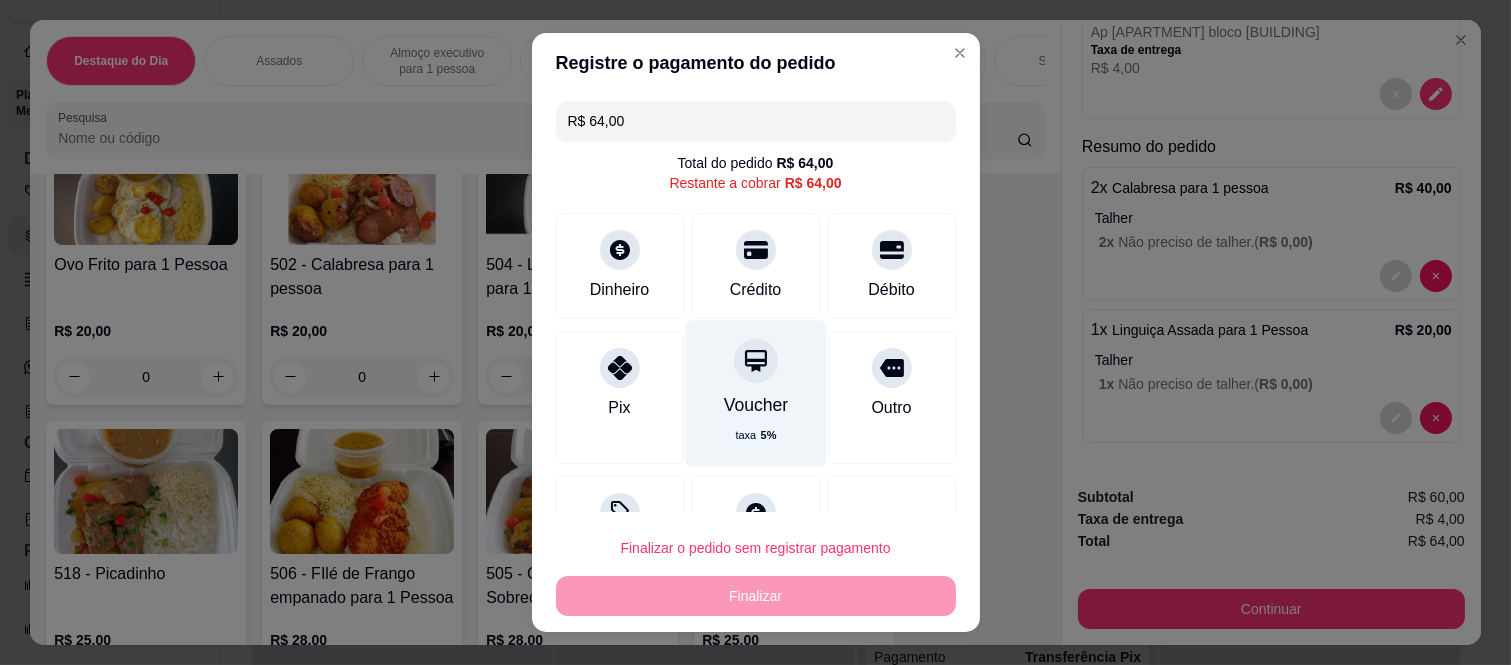 click at bounding box center (756, 361) 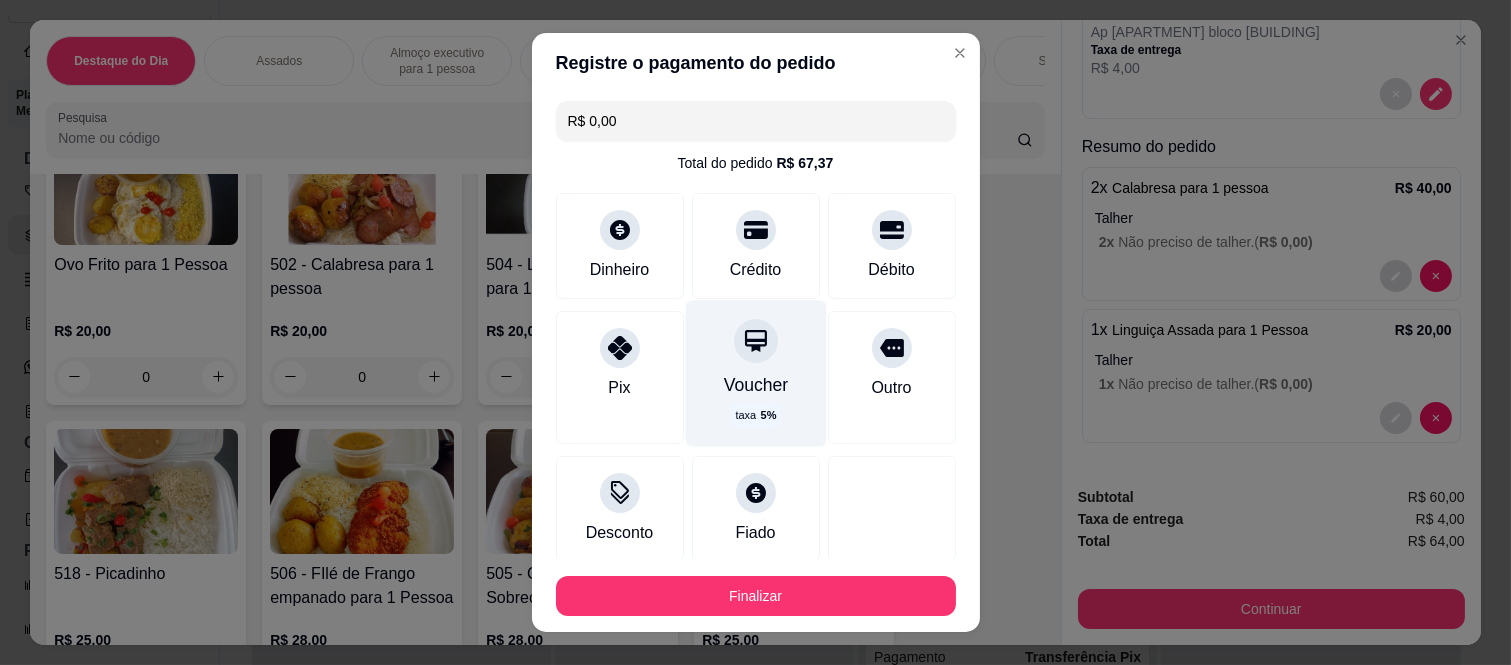 scroll, scrollTop: 114, scrollLeft: 0, axis: vertical 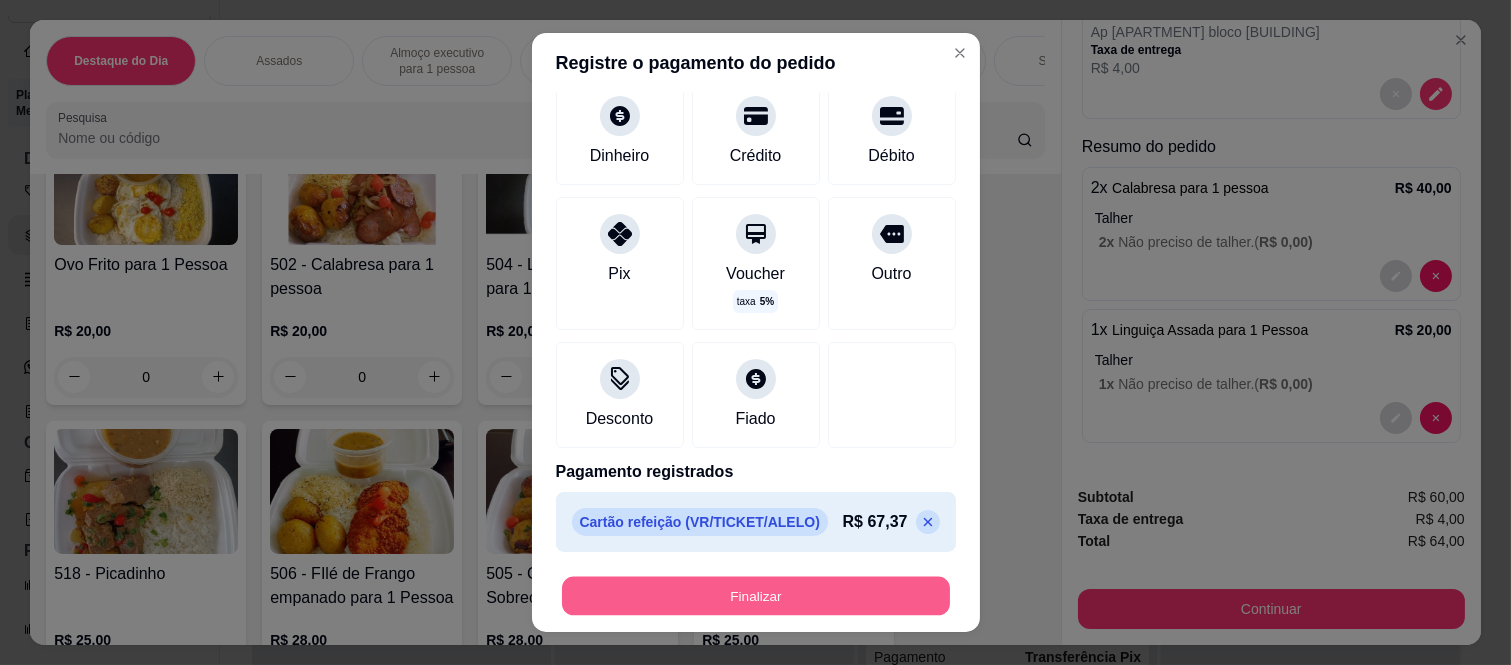 click on "Finalizar" at bounding box center [756, 595] 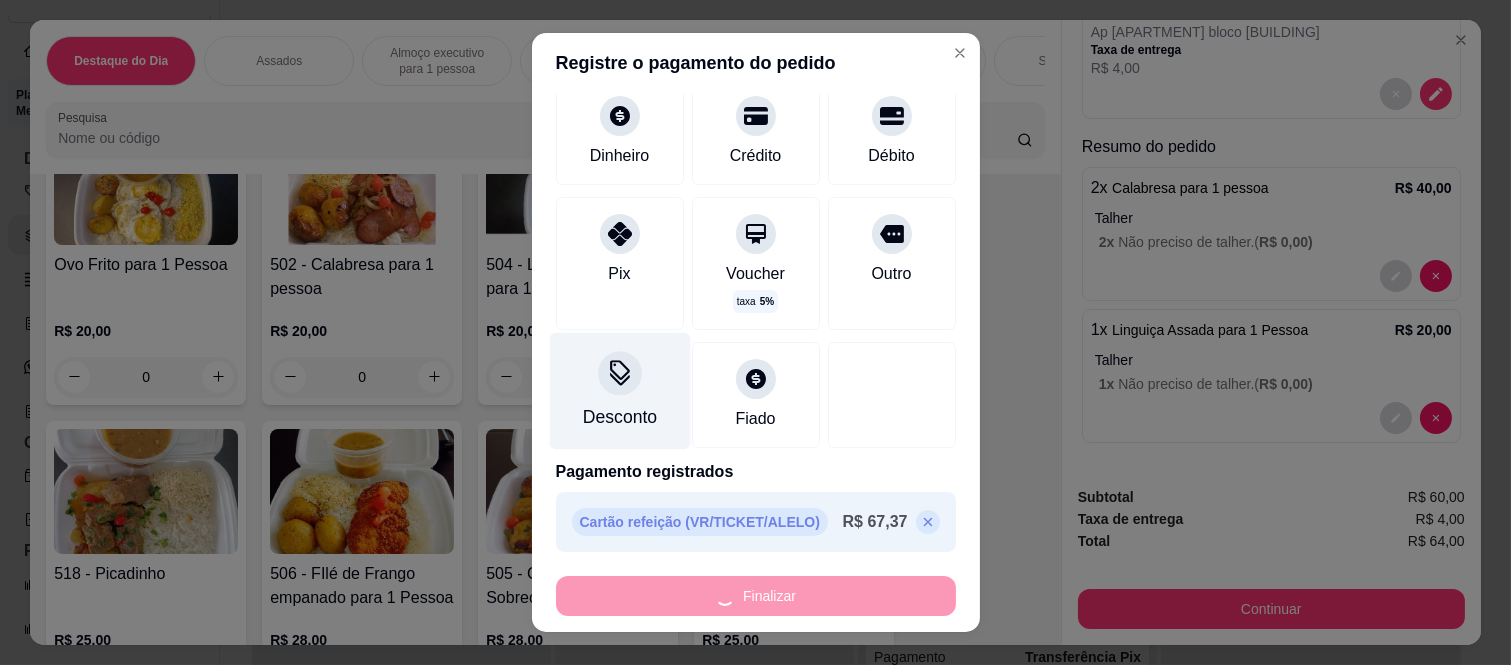 type on "-R$ 64,00" 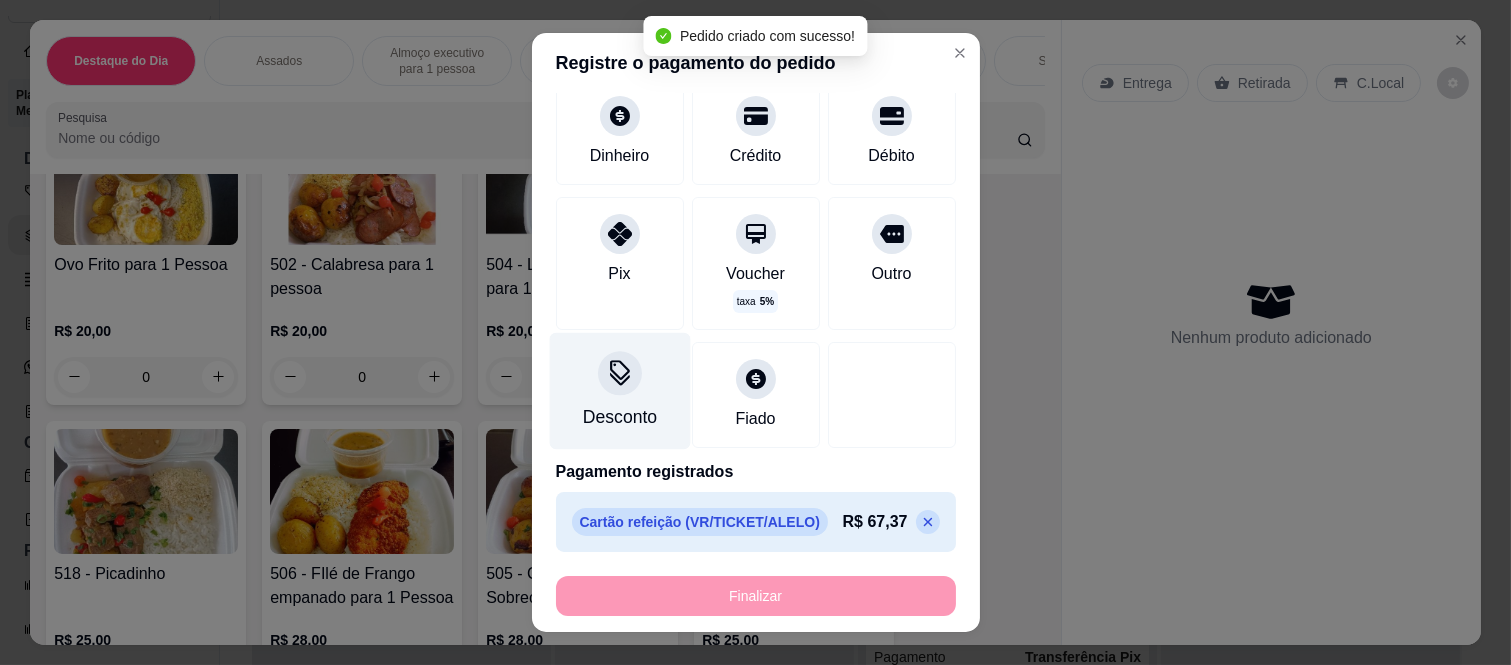 scroll, scrollTop: 0, scrollLeft: 0, axis: both 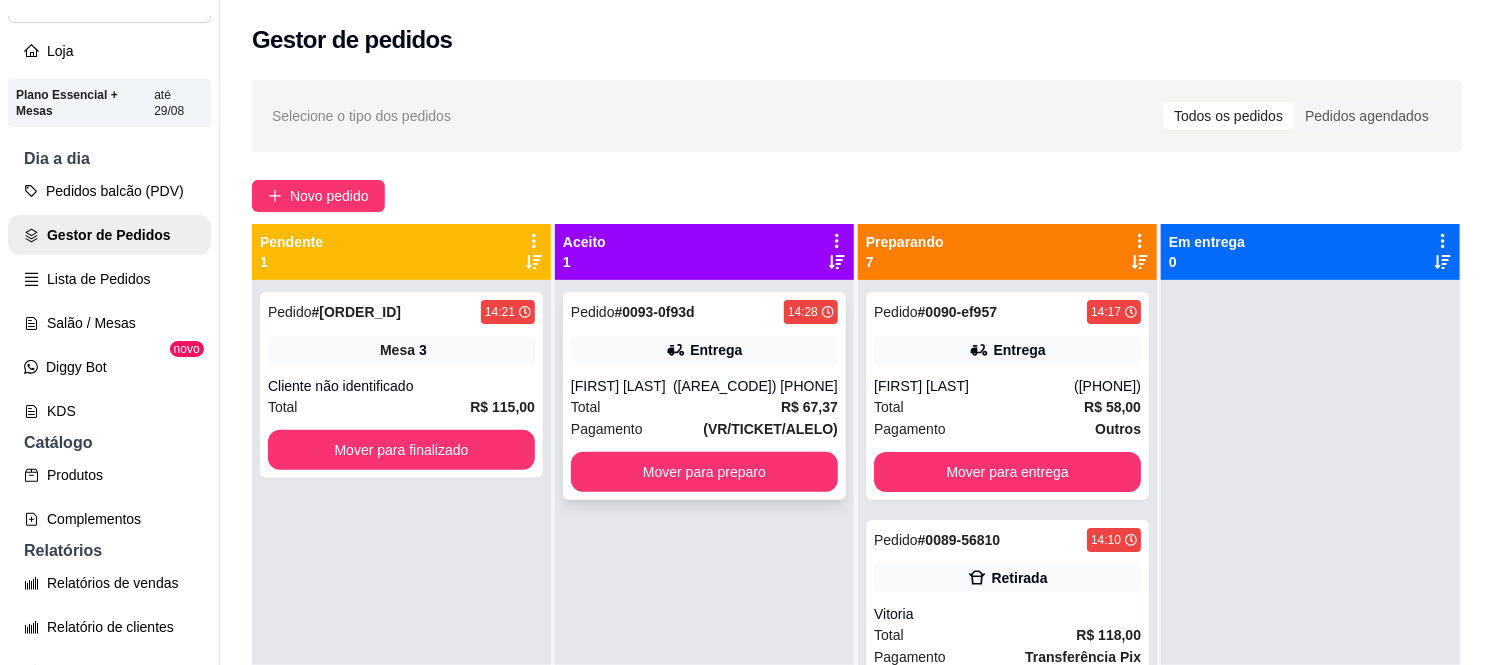 click on "Pedido  # 0093-0f93d 14:28 Entrega [FIRST] [LAST] ([PHONE]) Total R$ 67,37 Pagamento (VR/TICKET/ALELO) Mover para preparo" at bounding box center [704, 396] 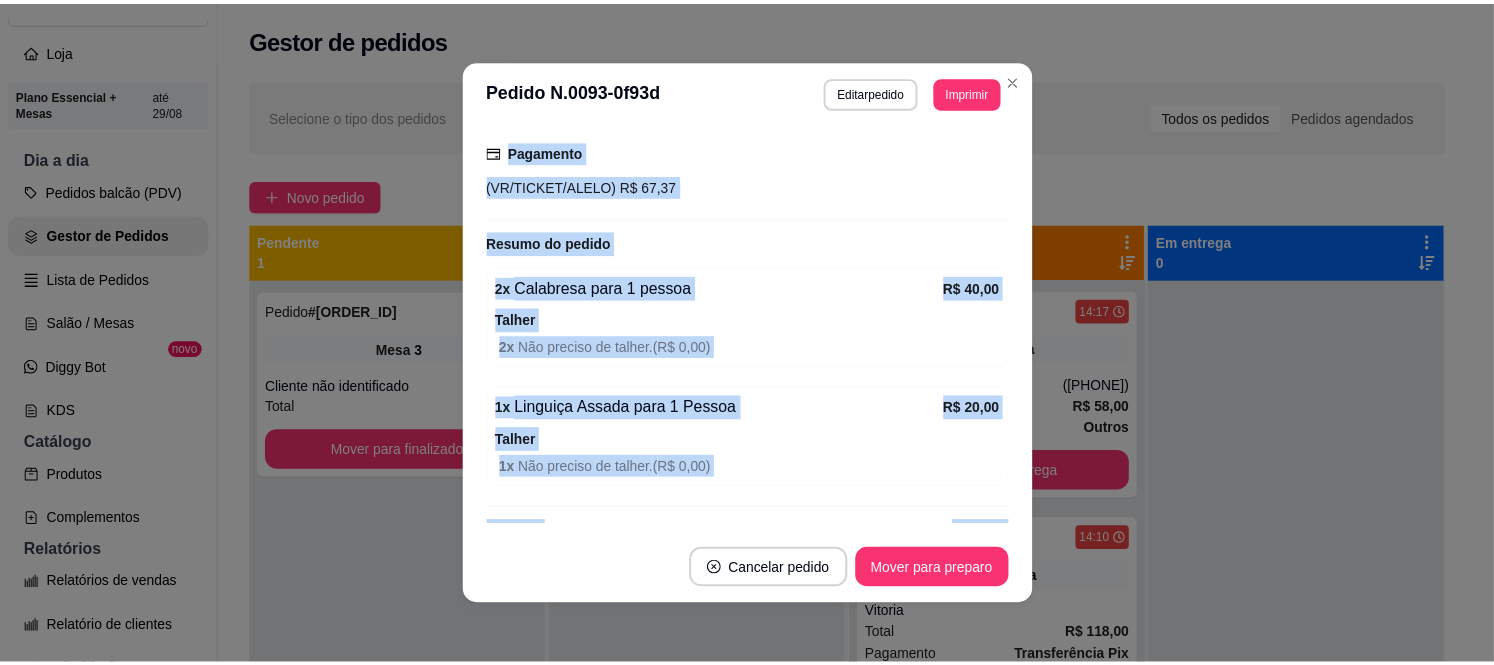 scroll, scrollTop: 504, scrollLeft: 0, axis: vertical 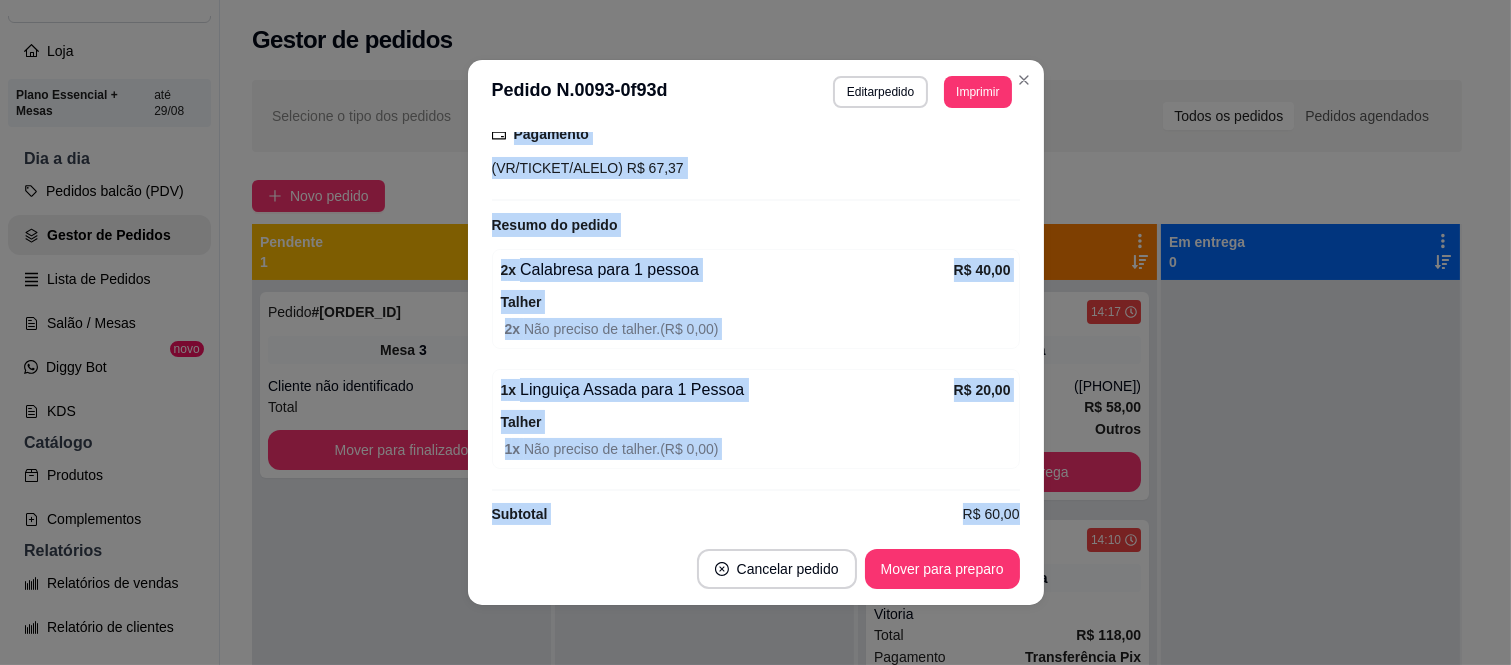drag, startPoint x: 506, startPoint y: 398, endPoint x: 671, endPoint y: 607, distance: 266.2818 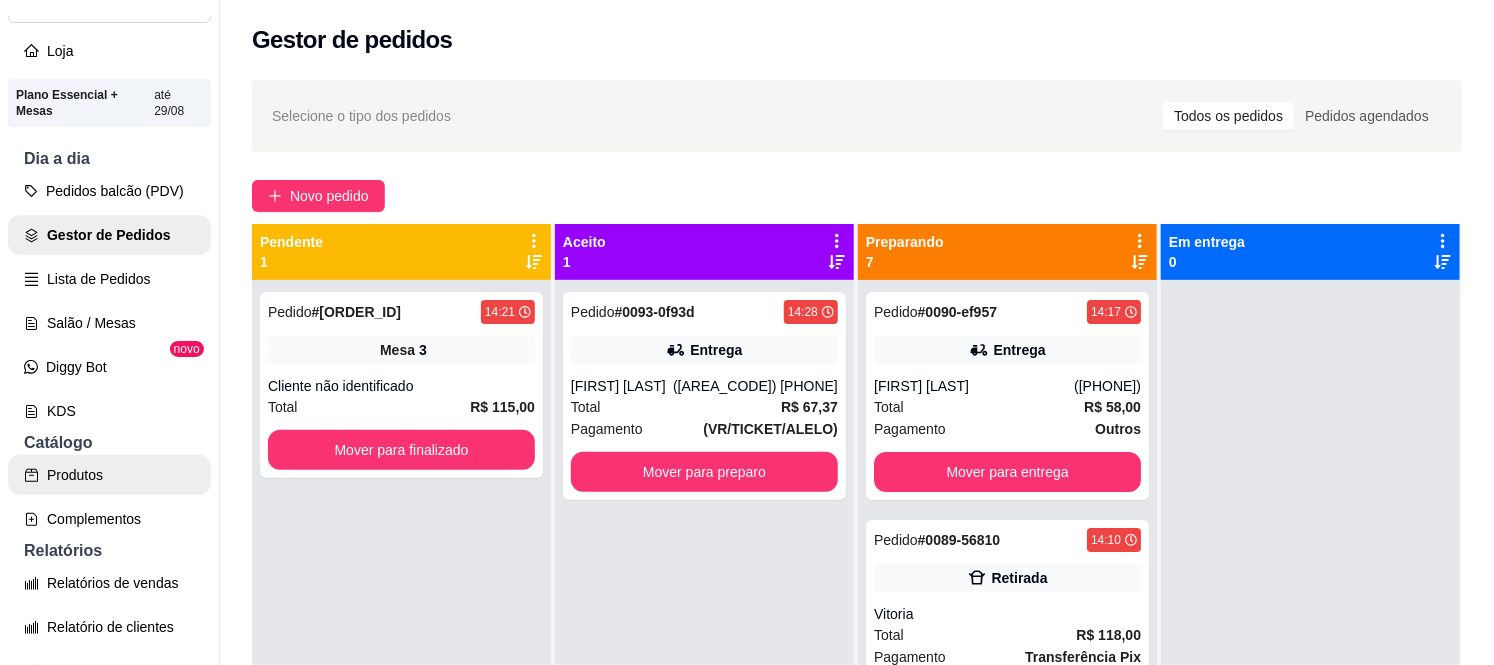 click on "Produtos" at bounding box center (109, 475) 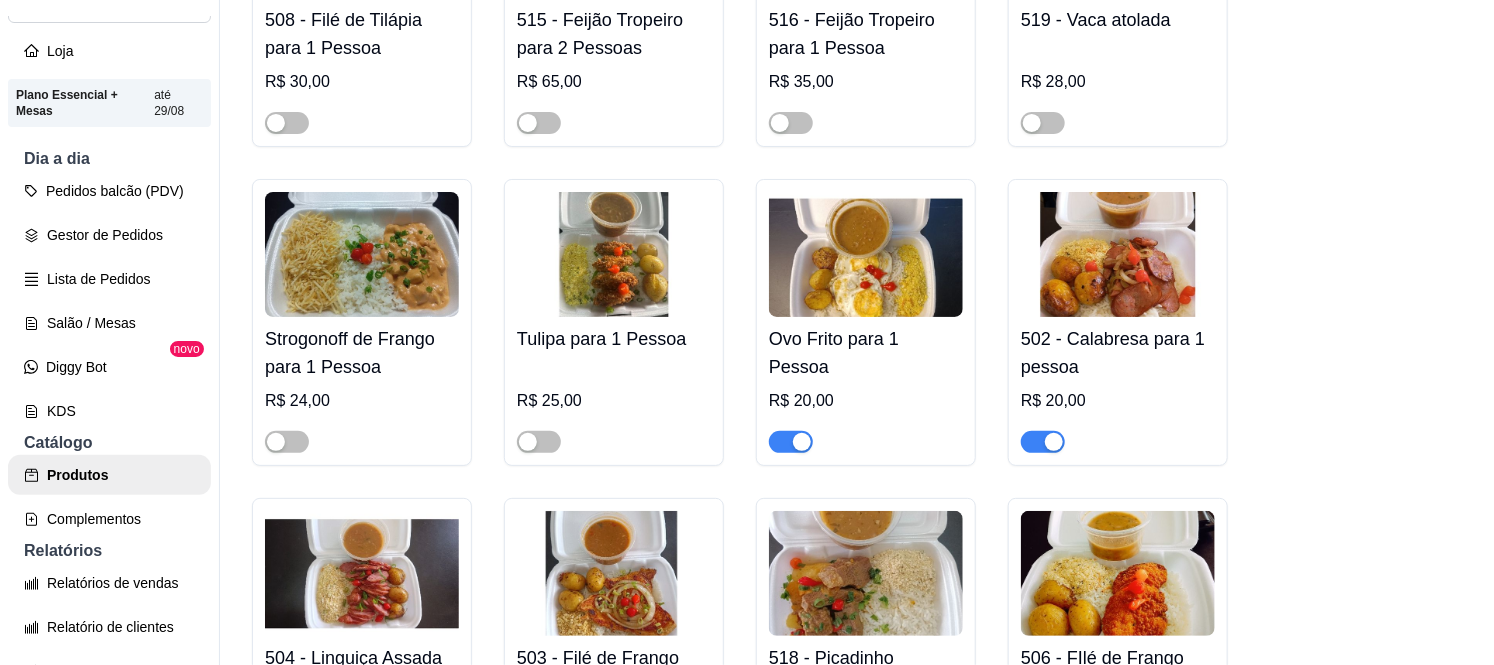 scroll, scrollTop: 2333, scrollLeft: 0, axis: vertical 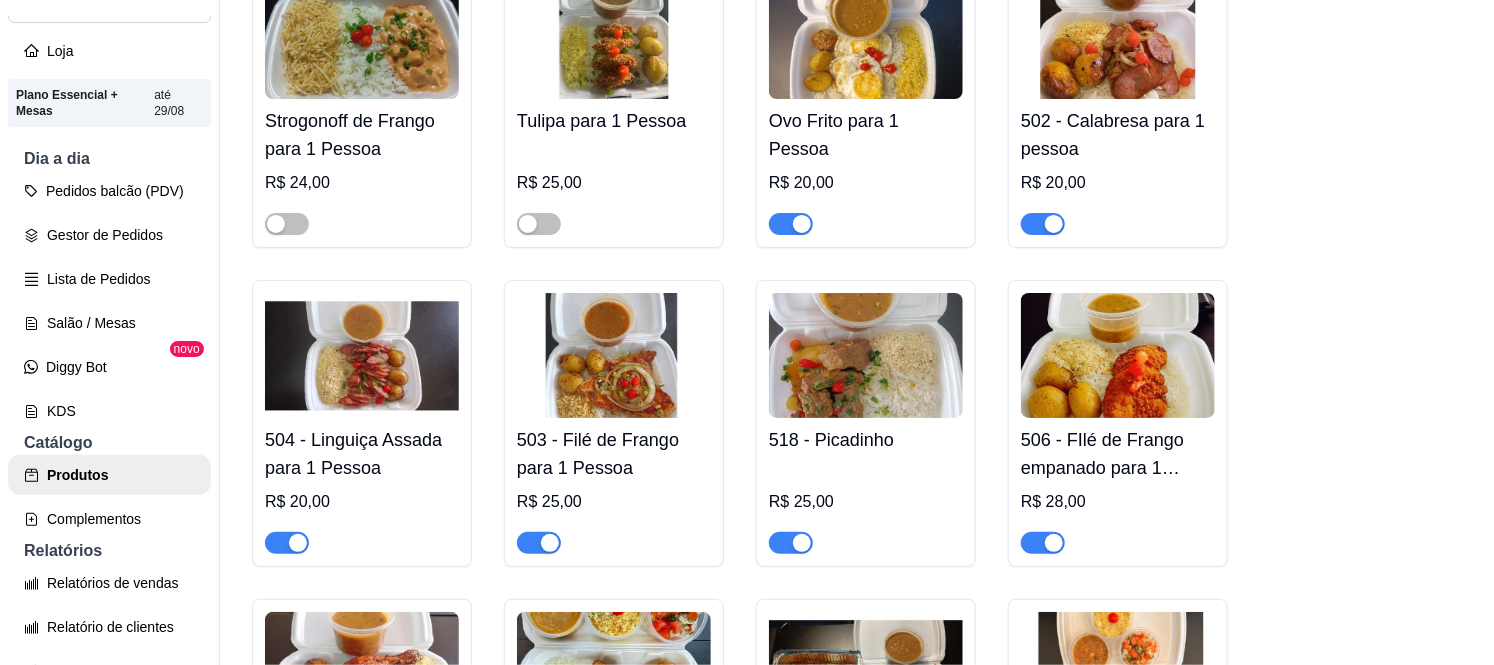 click at bounding box center (287, 543) 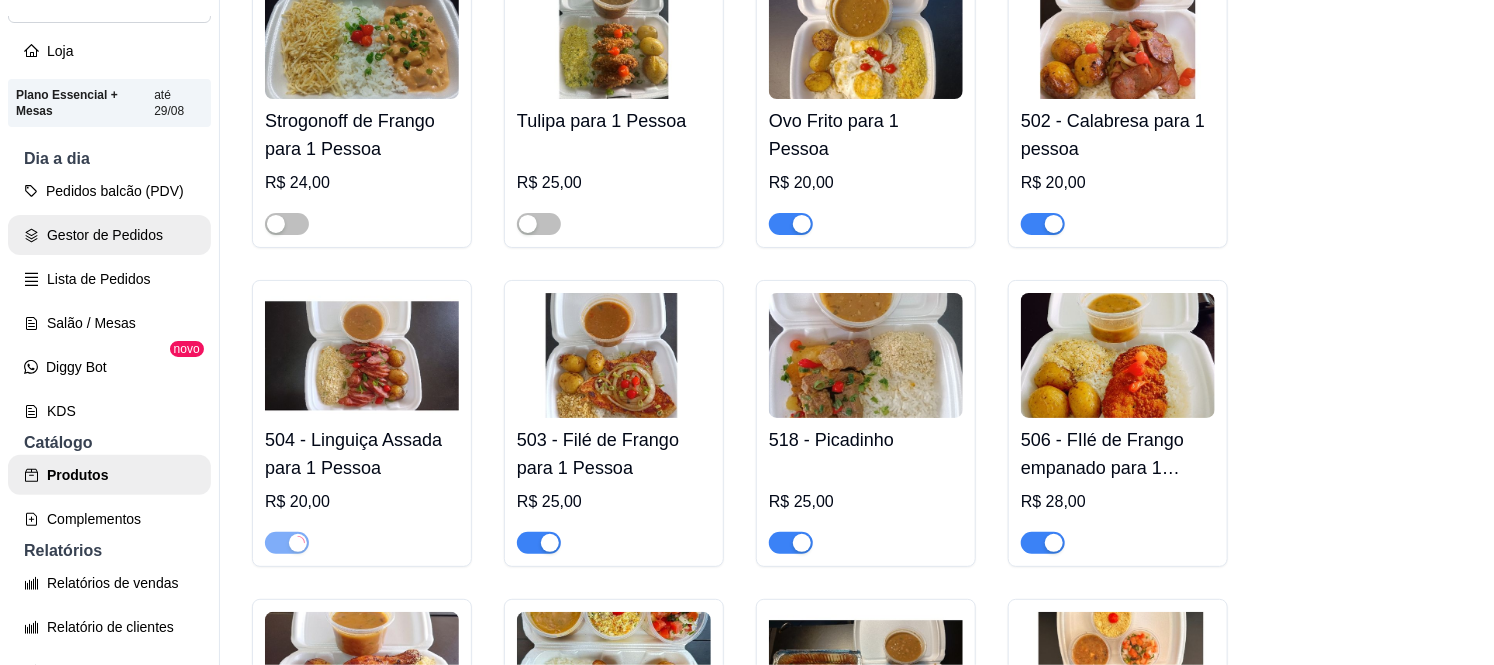 click on "Gestor de Pedidos" at bounding box center (109, 235) 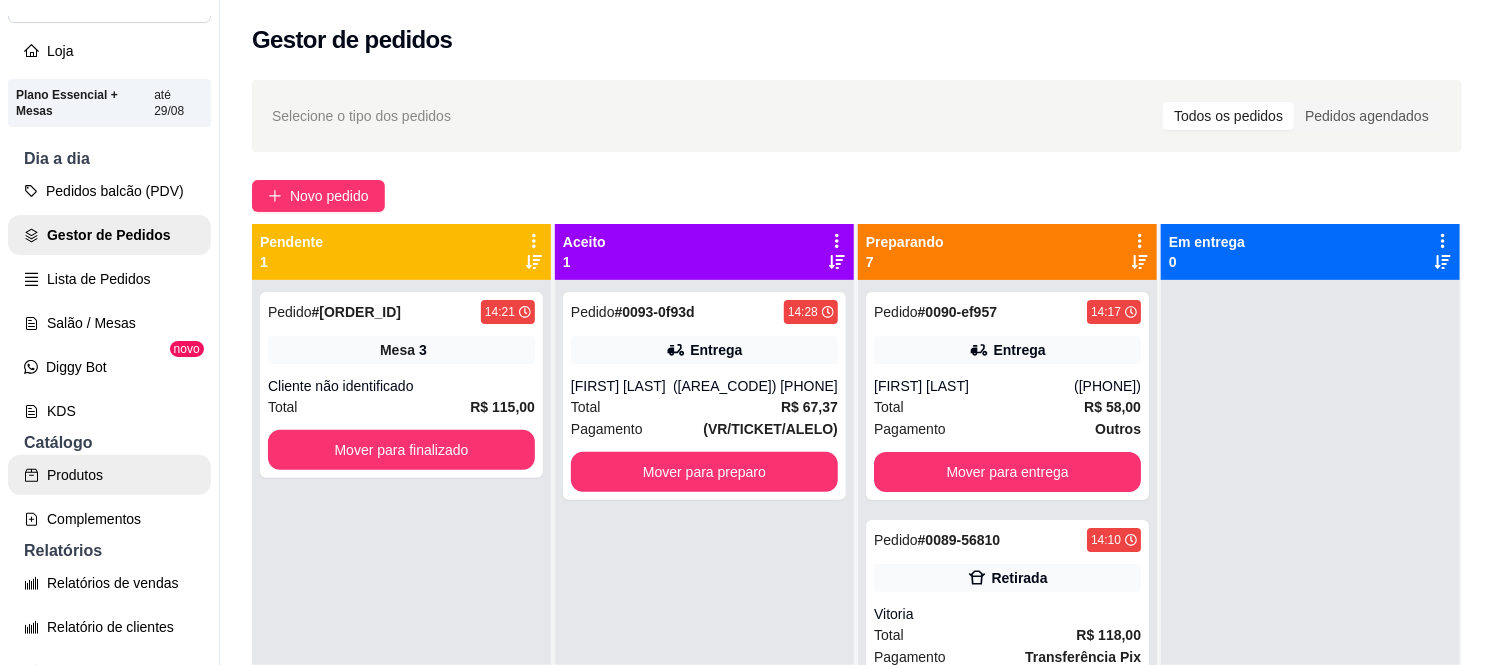 click on "Produtos" at bounding box center [109, 475] 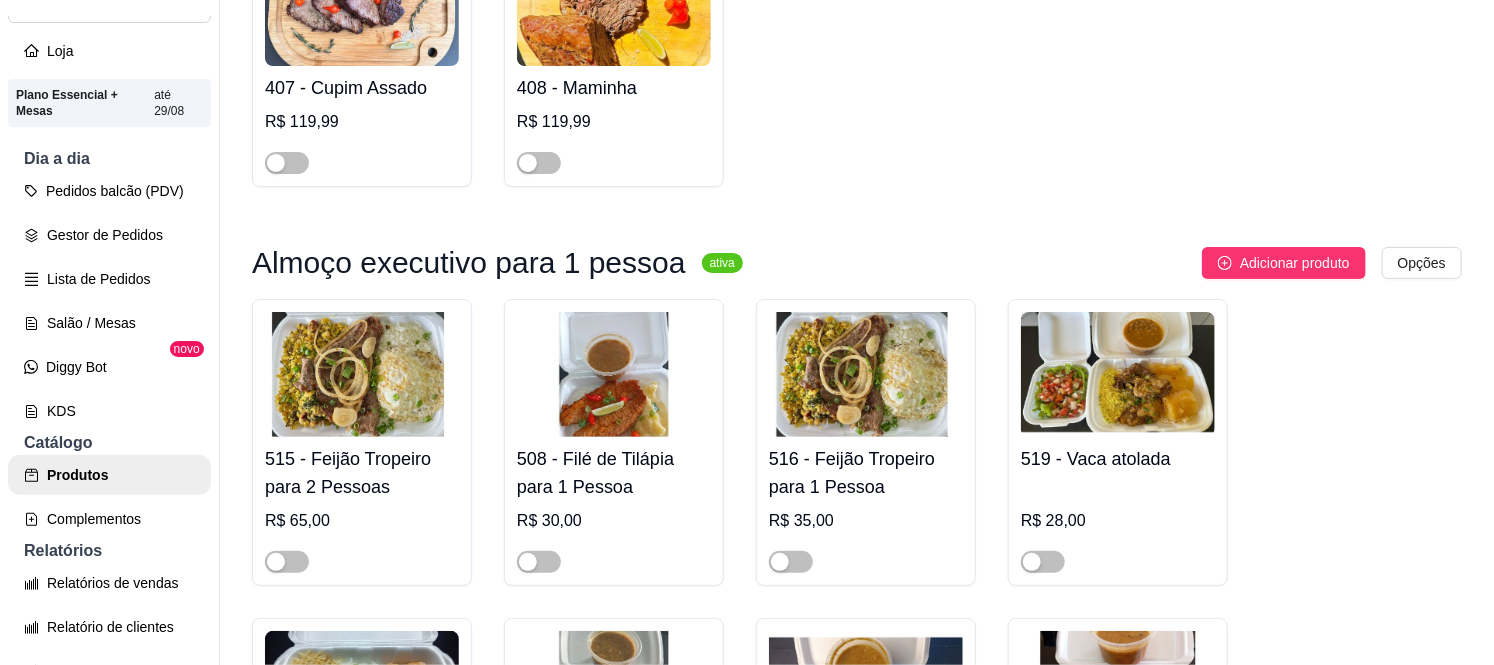 scroll, scrollTop: 1666, scrollLeft: 0, axis: vertical 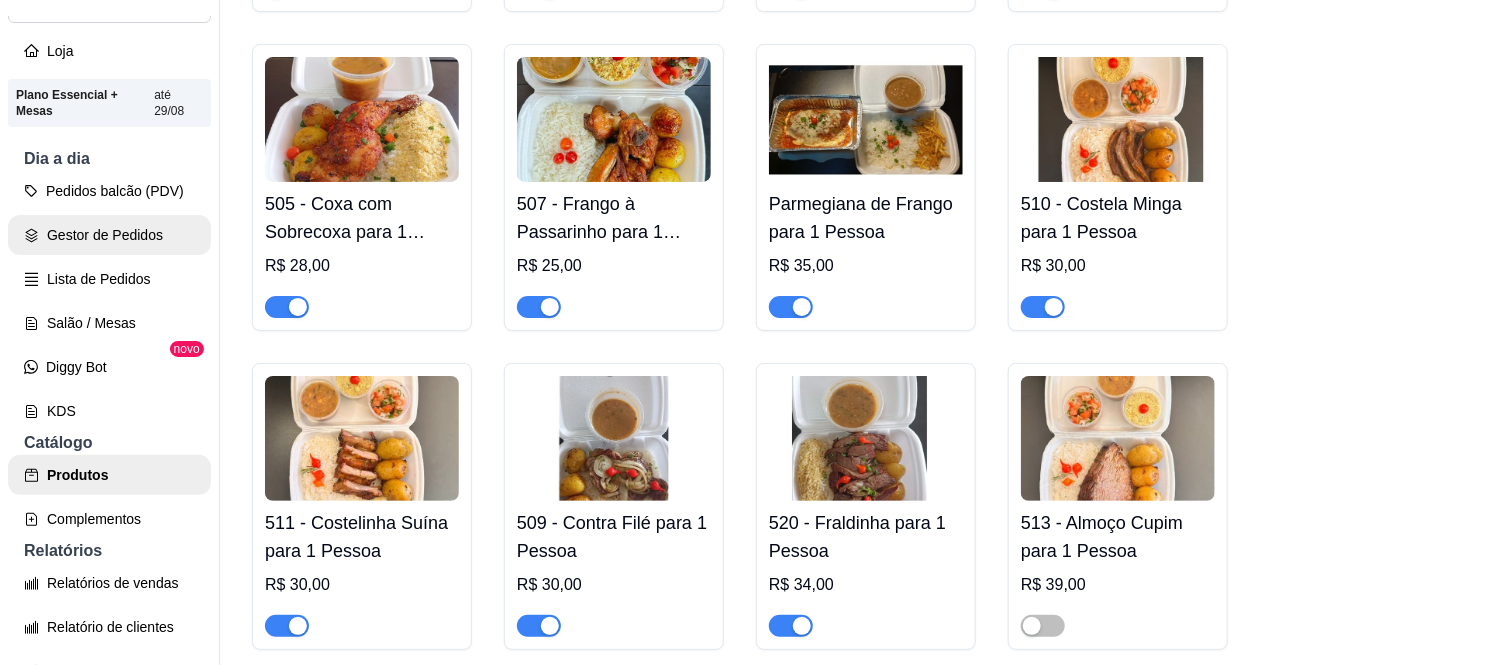 click on "Gestor de Pedidos" at bounding box center (109, 235) 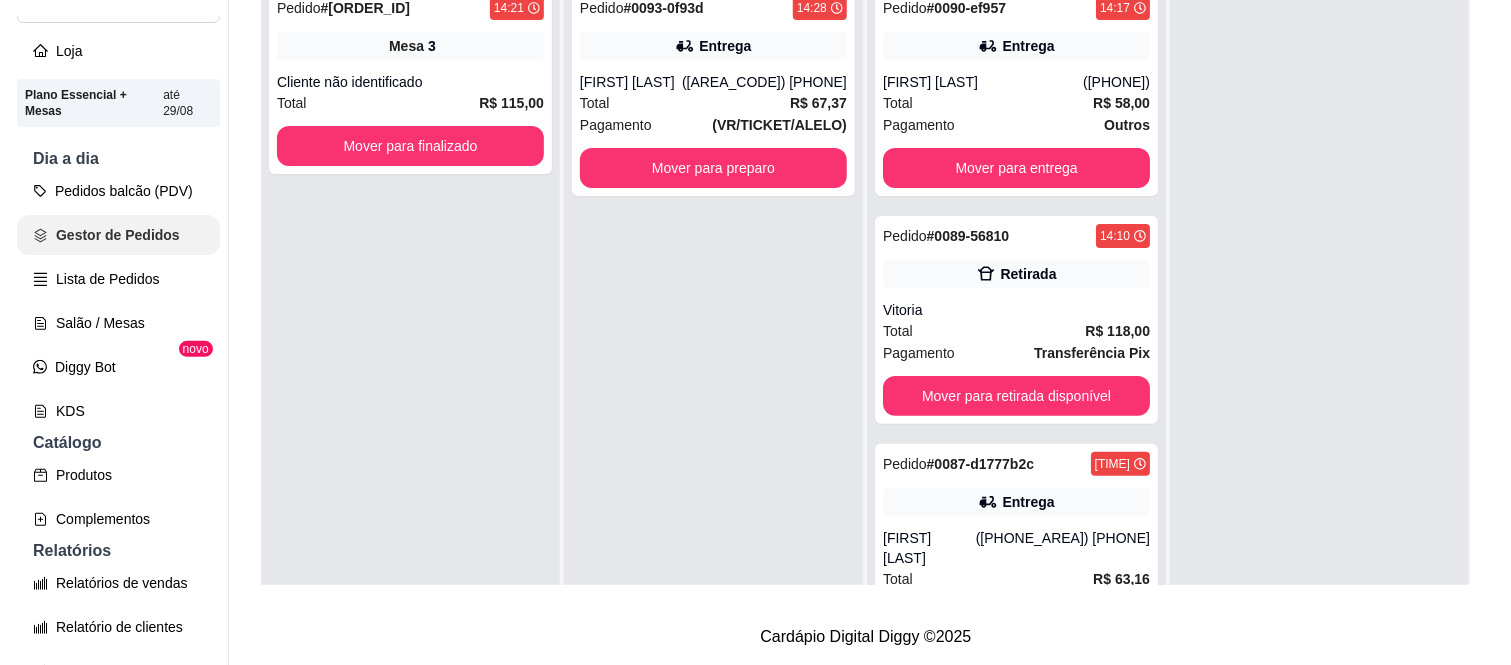 scroll, scrollTop: 0, scrollLeft: 0, axis: both 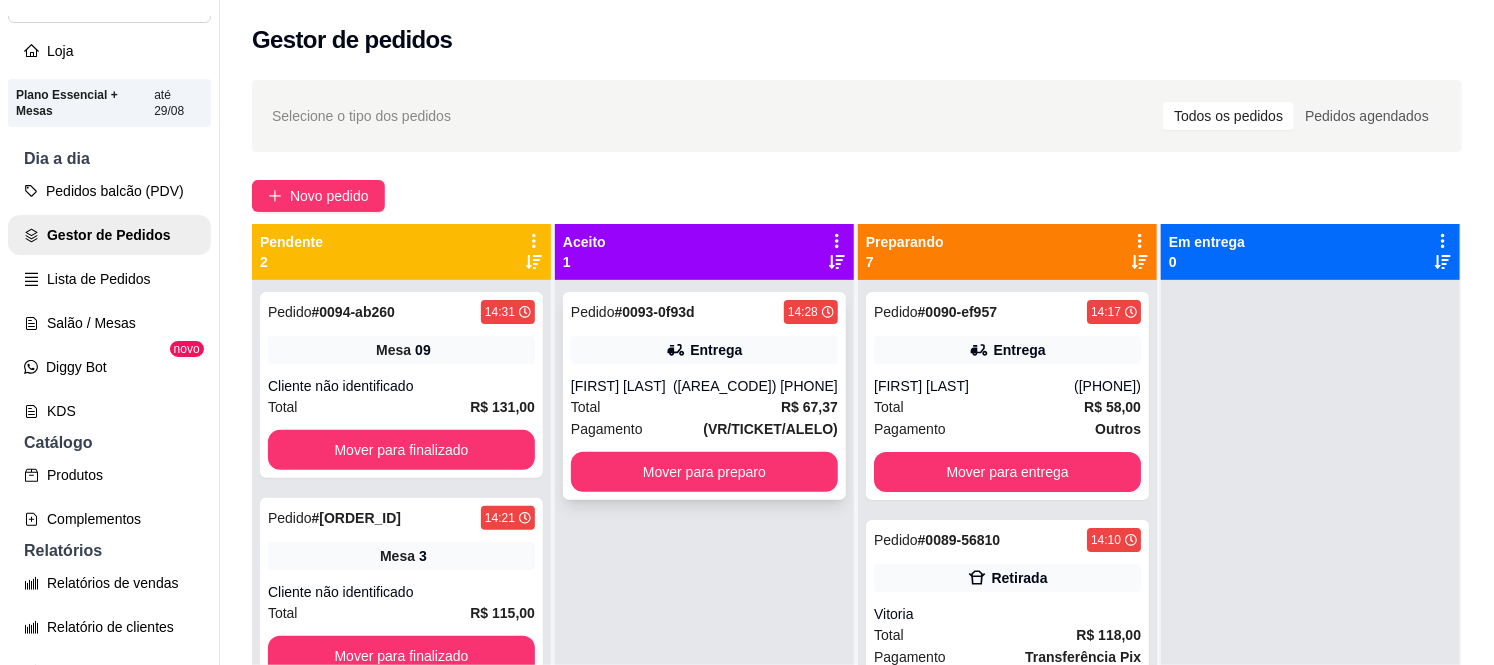 click on "Entrega" at bounding box center [704, 350] 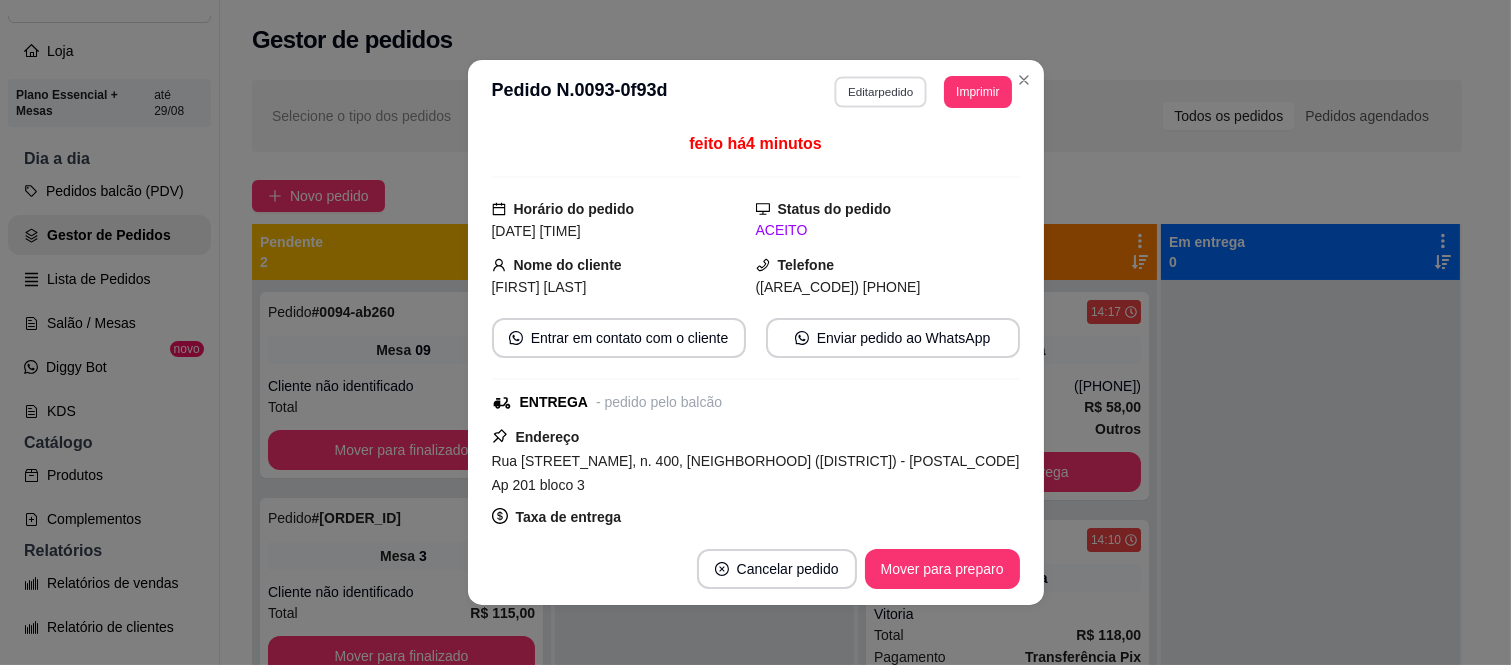 click on "Editar  pedido" at bounding box center [880, 91] 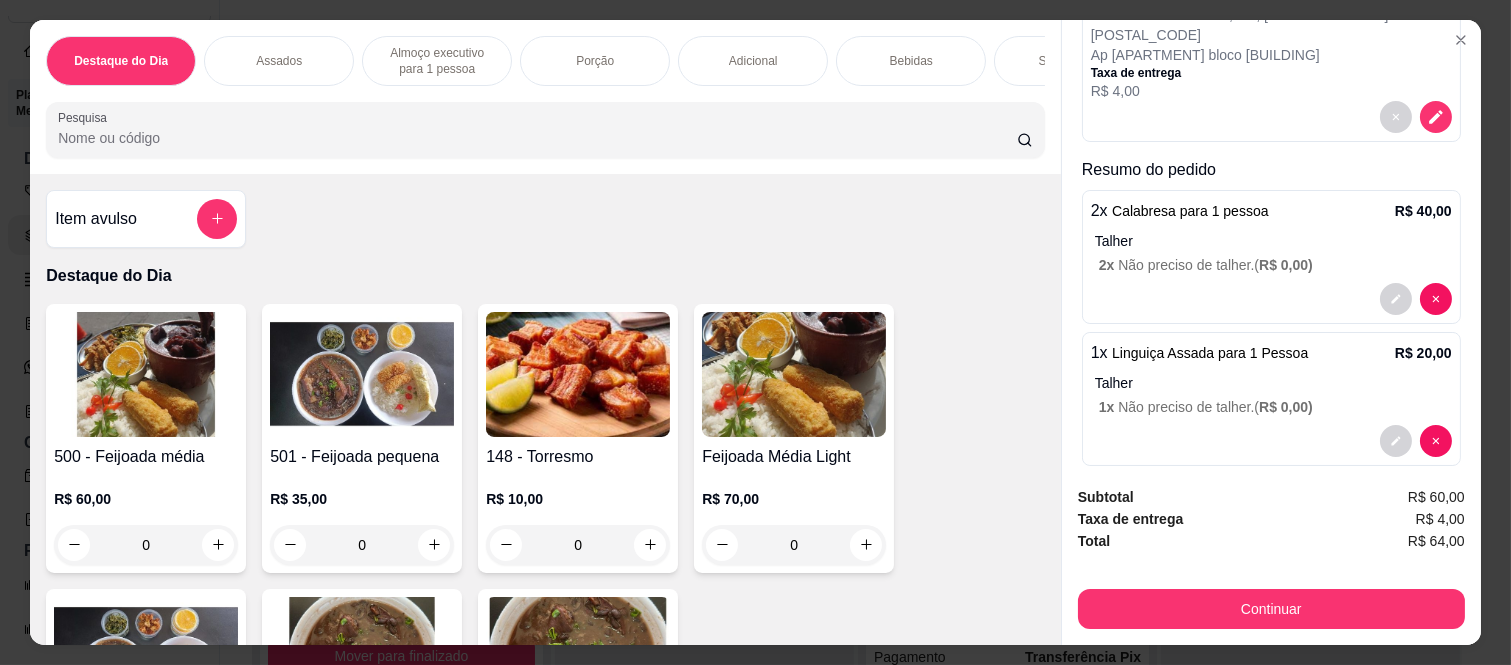 scroll, scrollTop: 255, scrollLeft: 0, axis: vertical 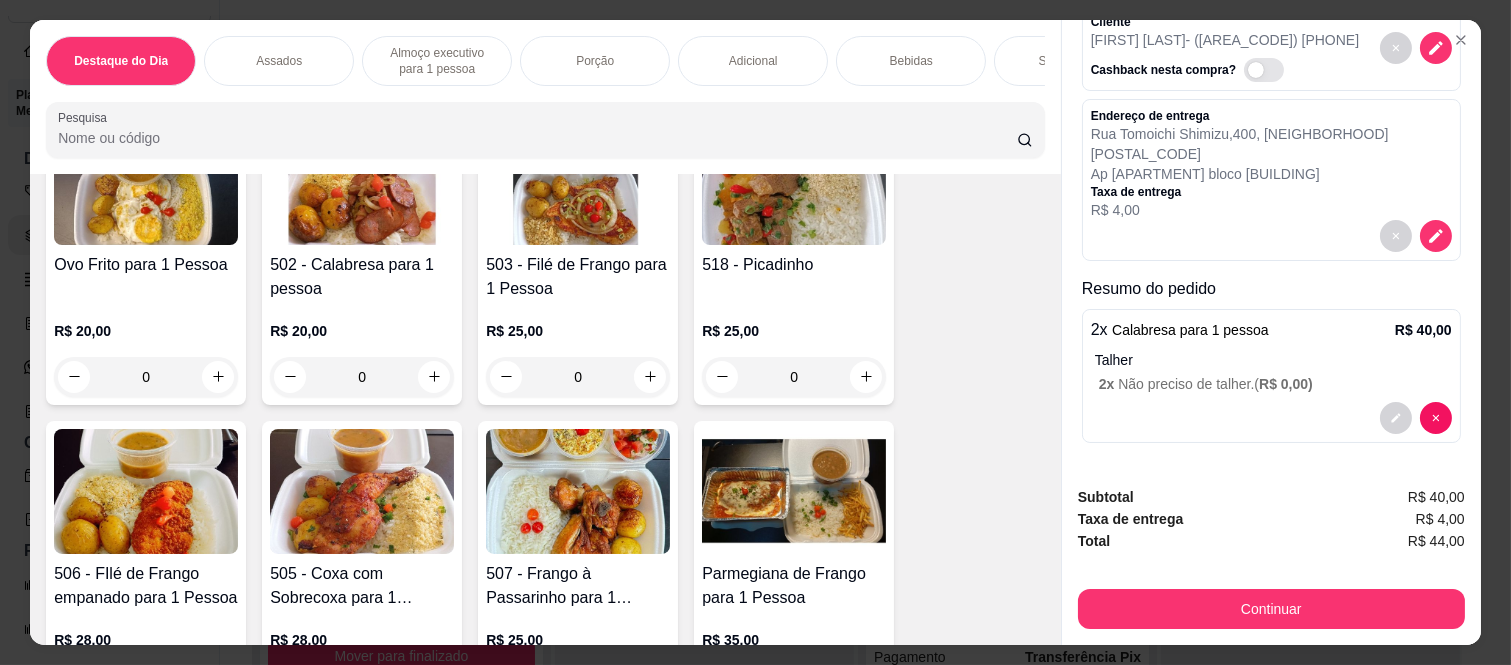 click on "Talher" at bounding box center (1273, 360) 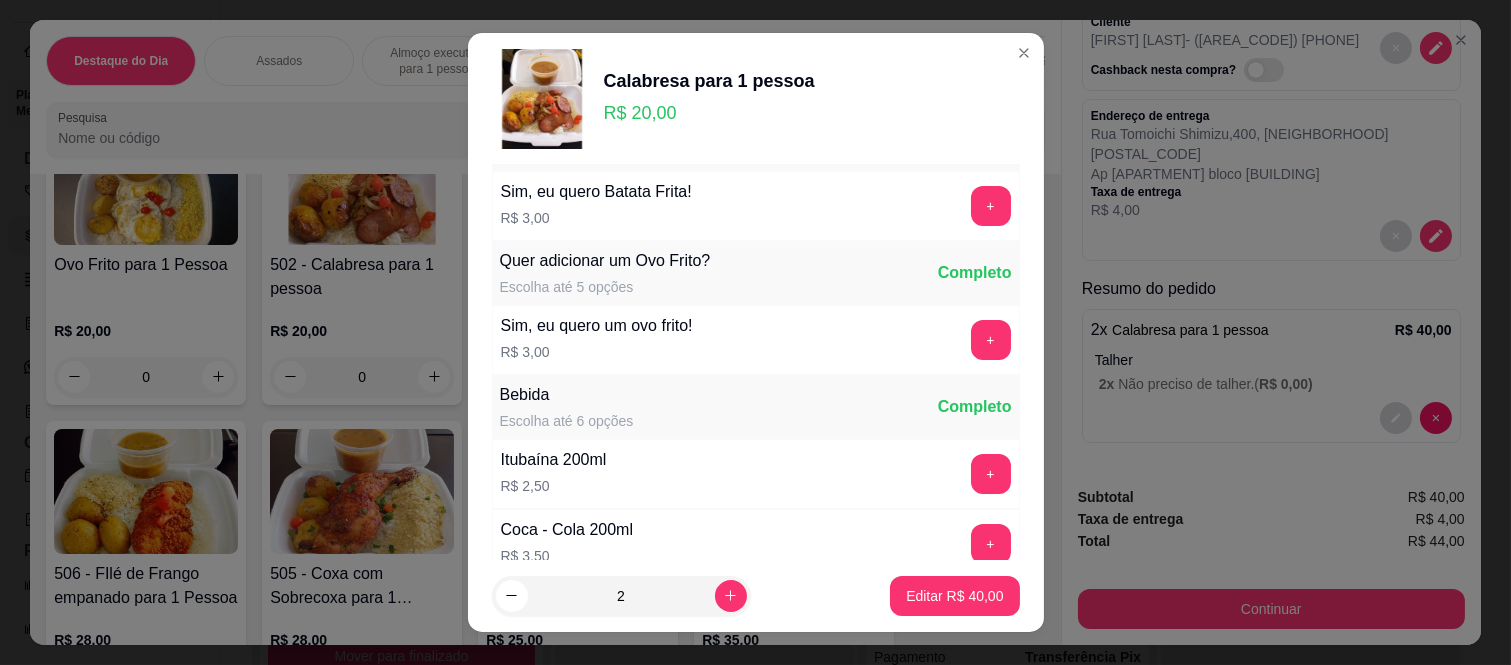 scroll, scrollTop: 333, scrollLeft: 0, axis: vertical 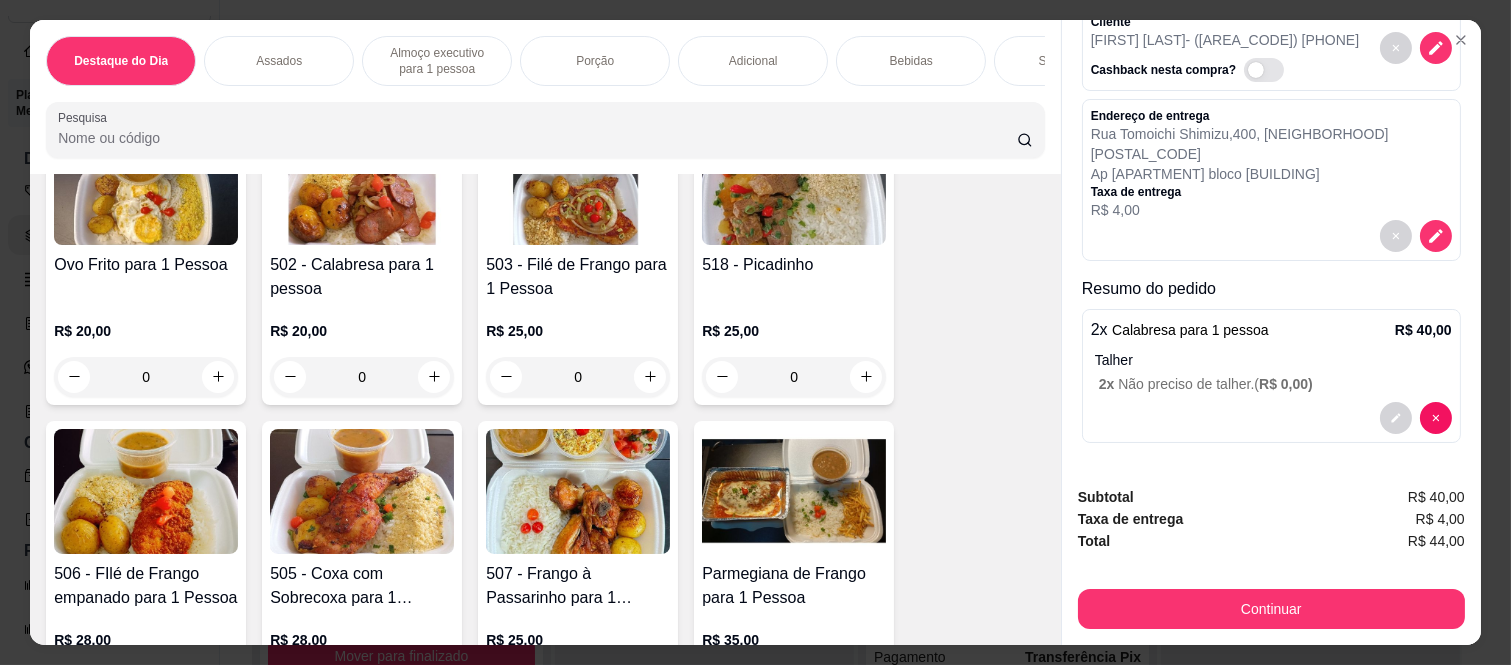 click on "[NUMBER] x    Calabresa para 1 pessoa R$ 40,00 Talher [NUMBER] x   Não preciso de talher.  ( R$ 0,00 )" at bounding box center (1271, 376) 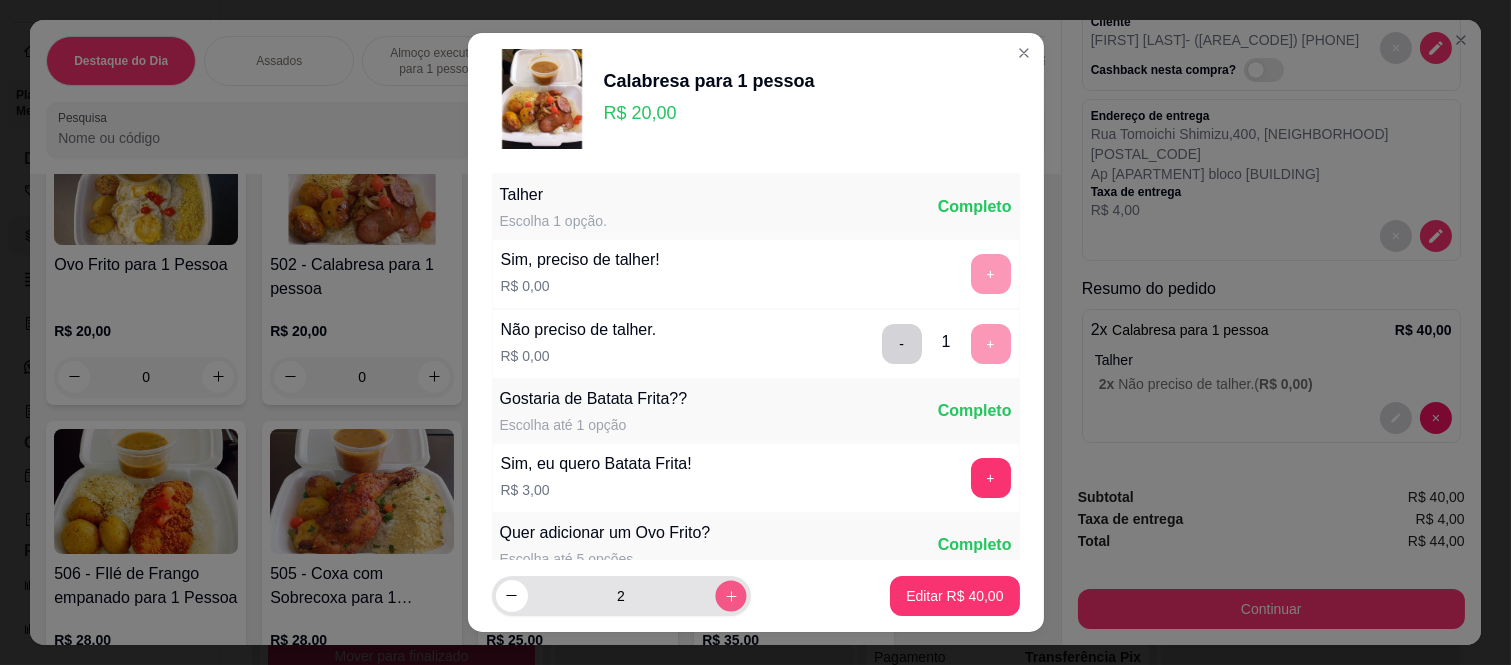 click 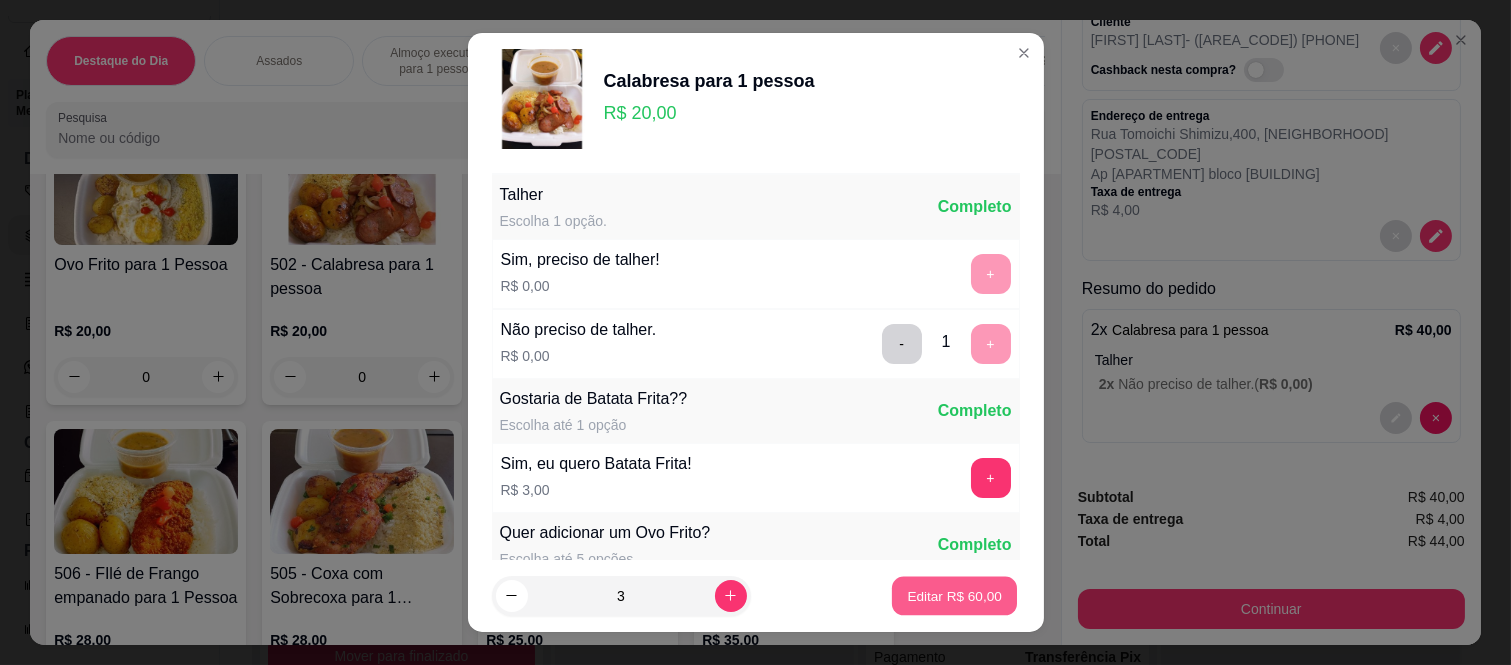 click on "Editar R$ 60,00" at bounding box center (954, 595) 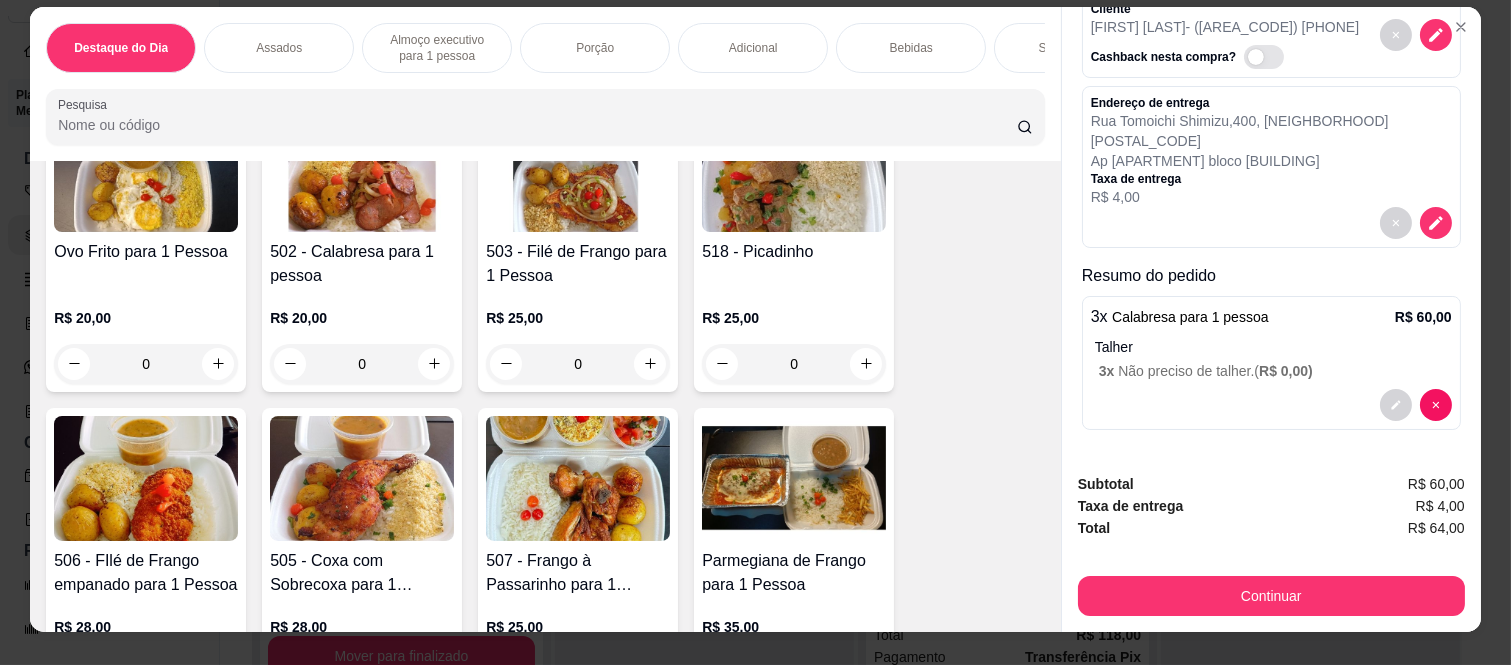 scroll, scrollTop: 52, scrollLeft: 0, axis: vertical 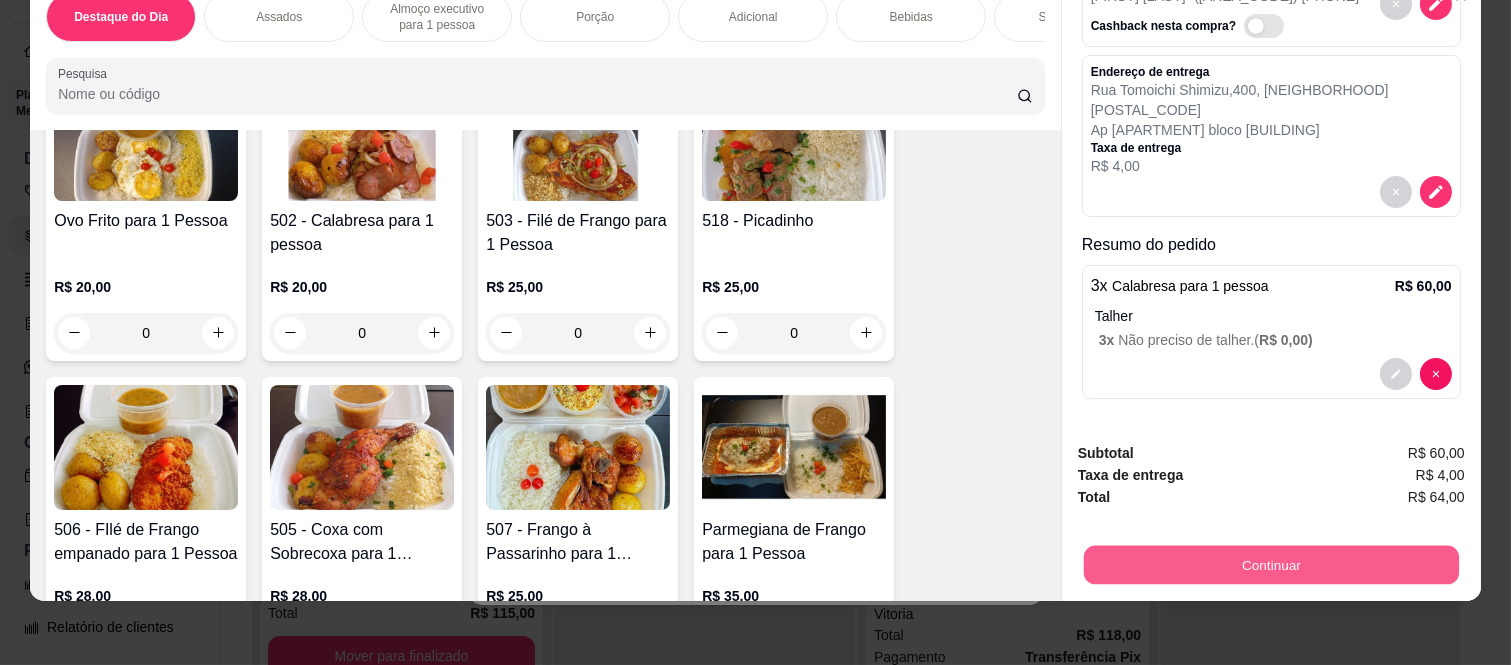 click on "Continuar" at bounding box center [1271, 565] 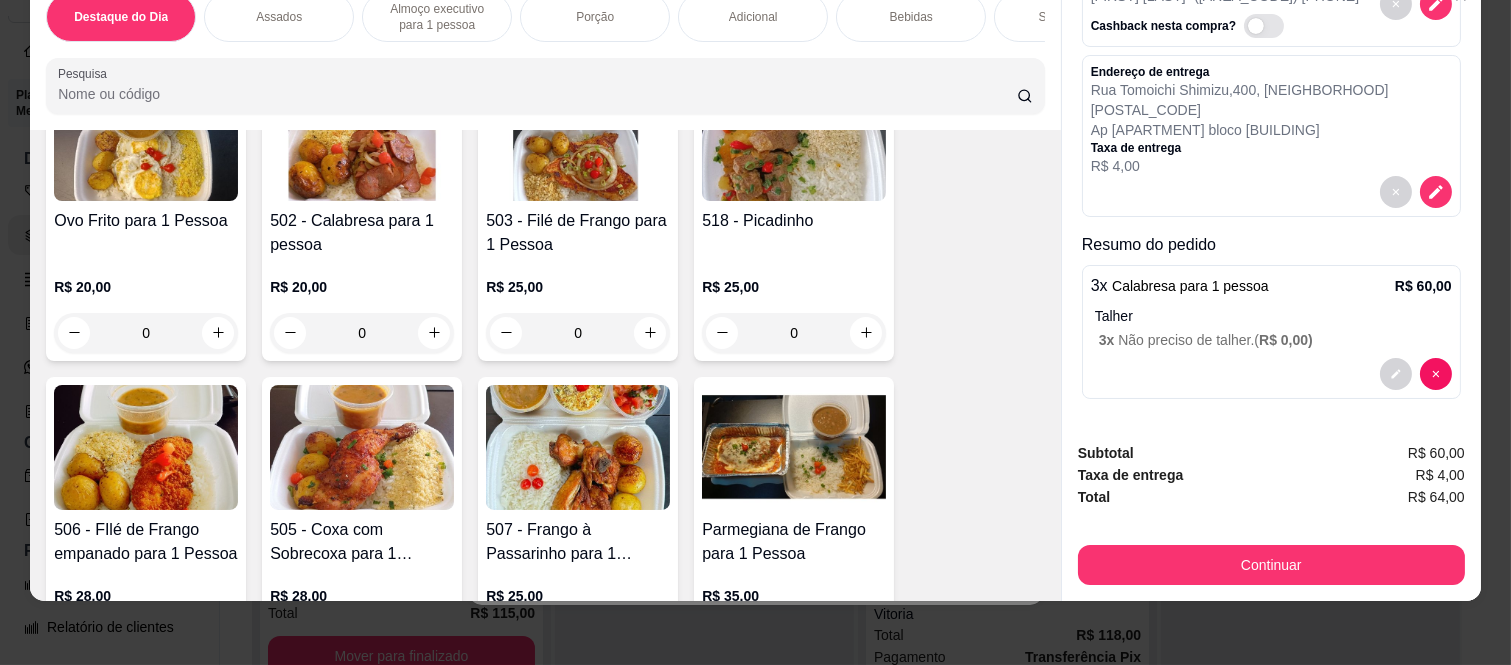 scroll, scrollTop: 1000, scrollLeft: 0, axis: vertical 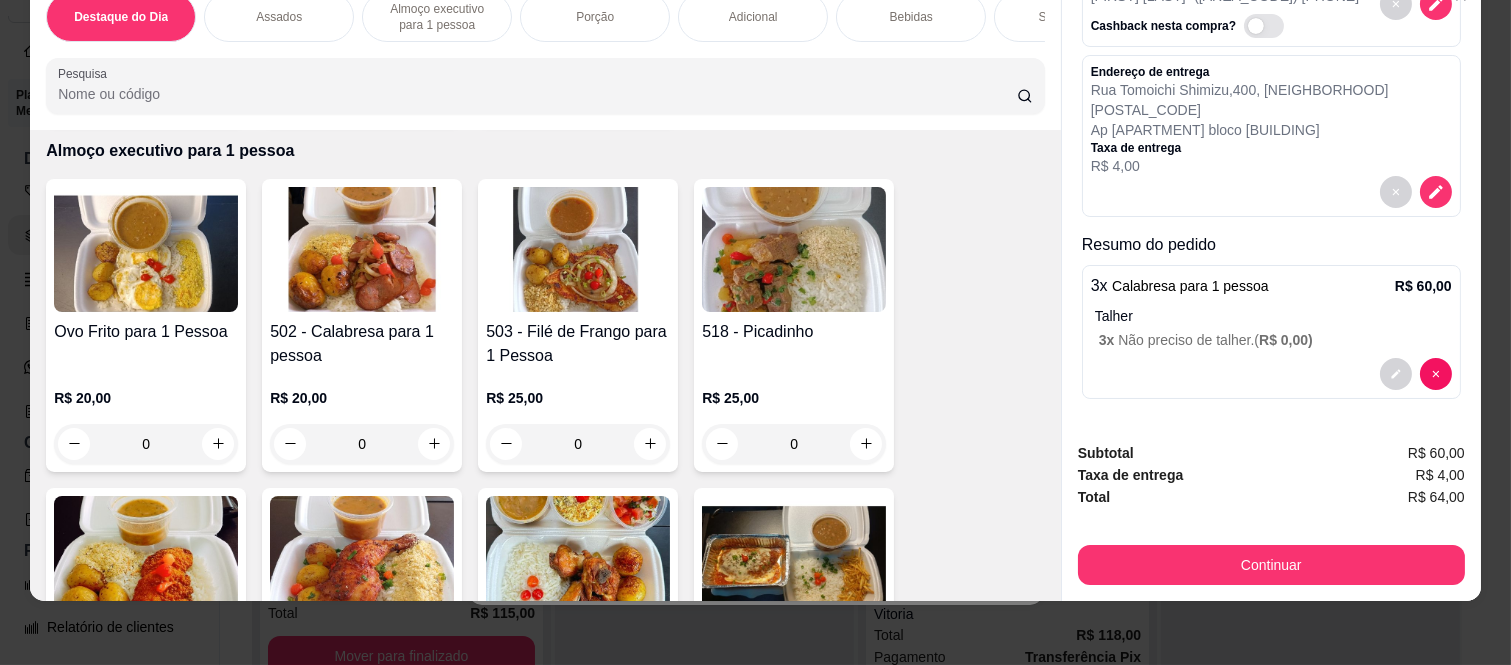 click on "Continuar" at bounding box center [1271, 565] 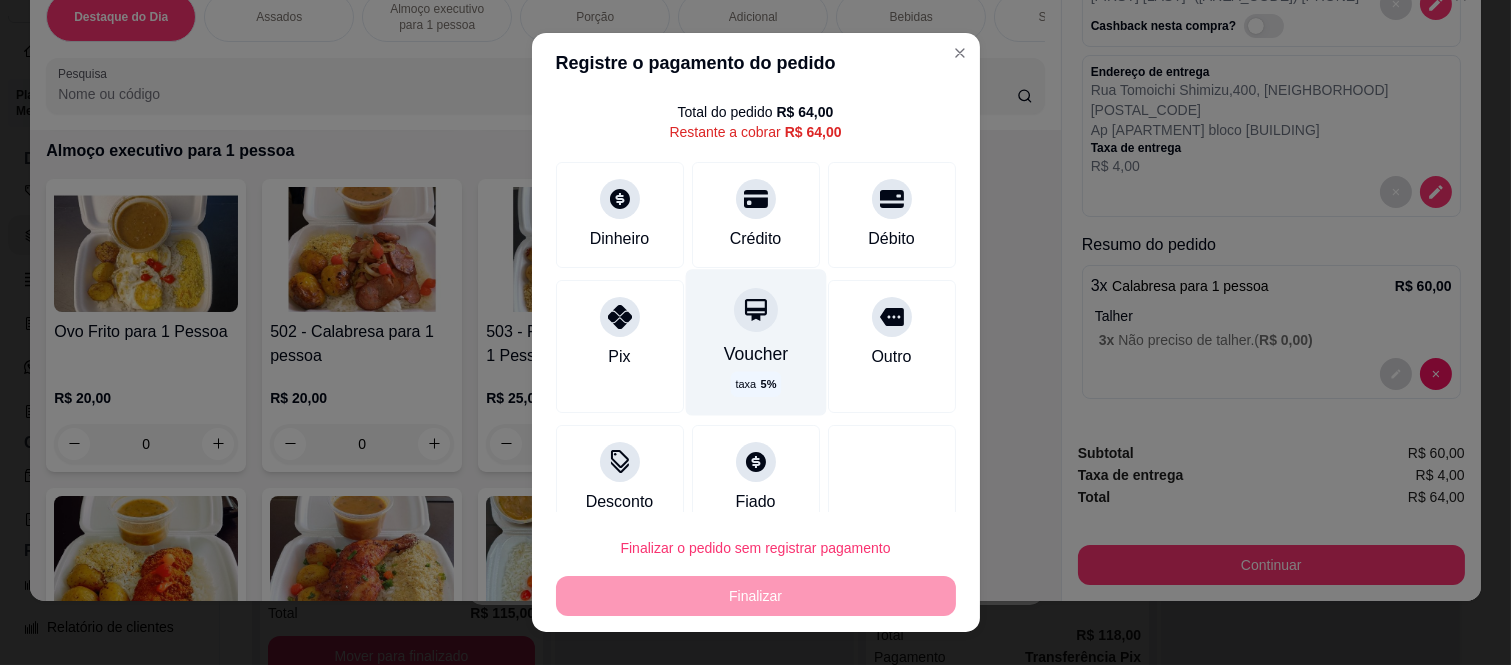 scroll, scrollTop: 78, scrollLeft: 0, axis: vertical 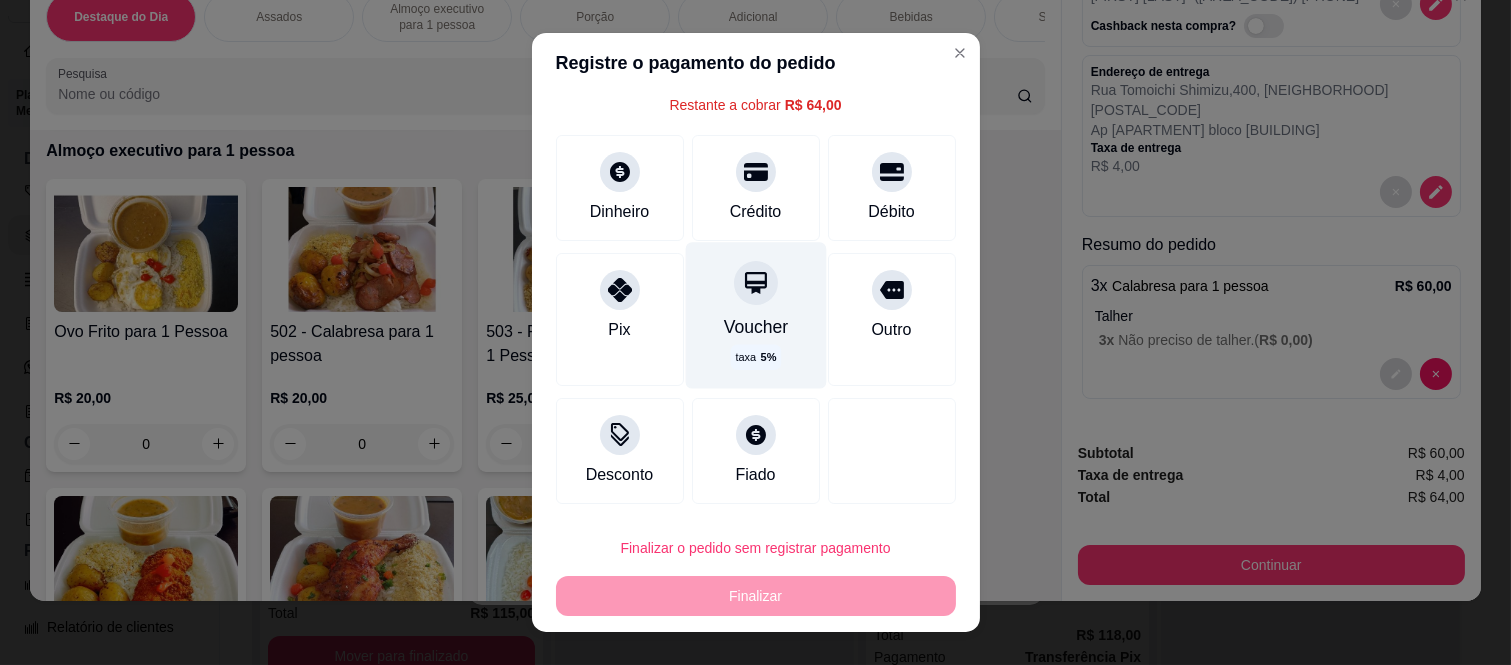 click on "Voucher" at bounding box center [755, 327] 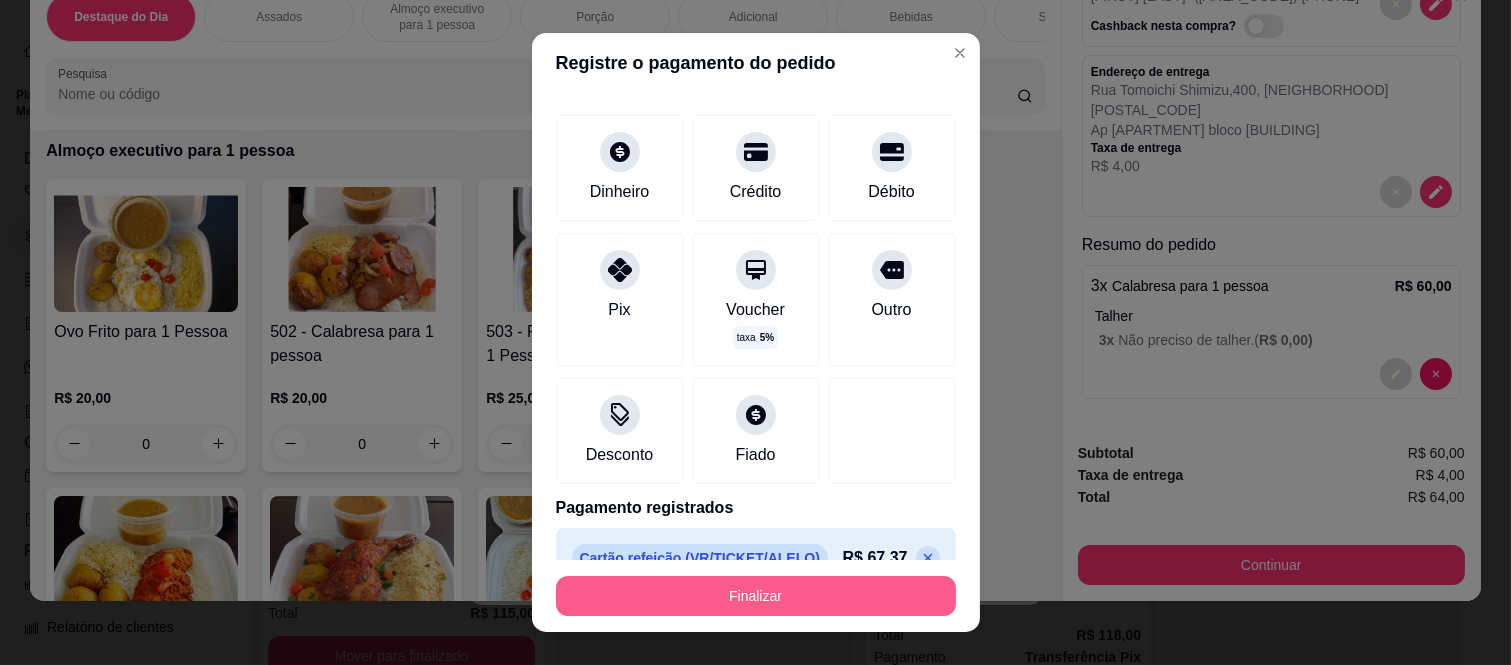 click on "Finalizar" at bounding box center [756, 596] 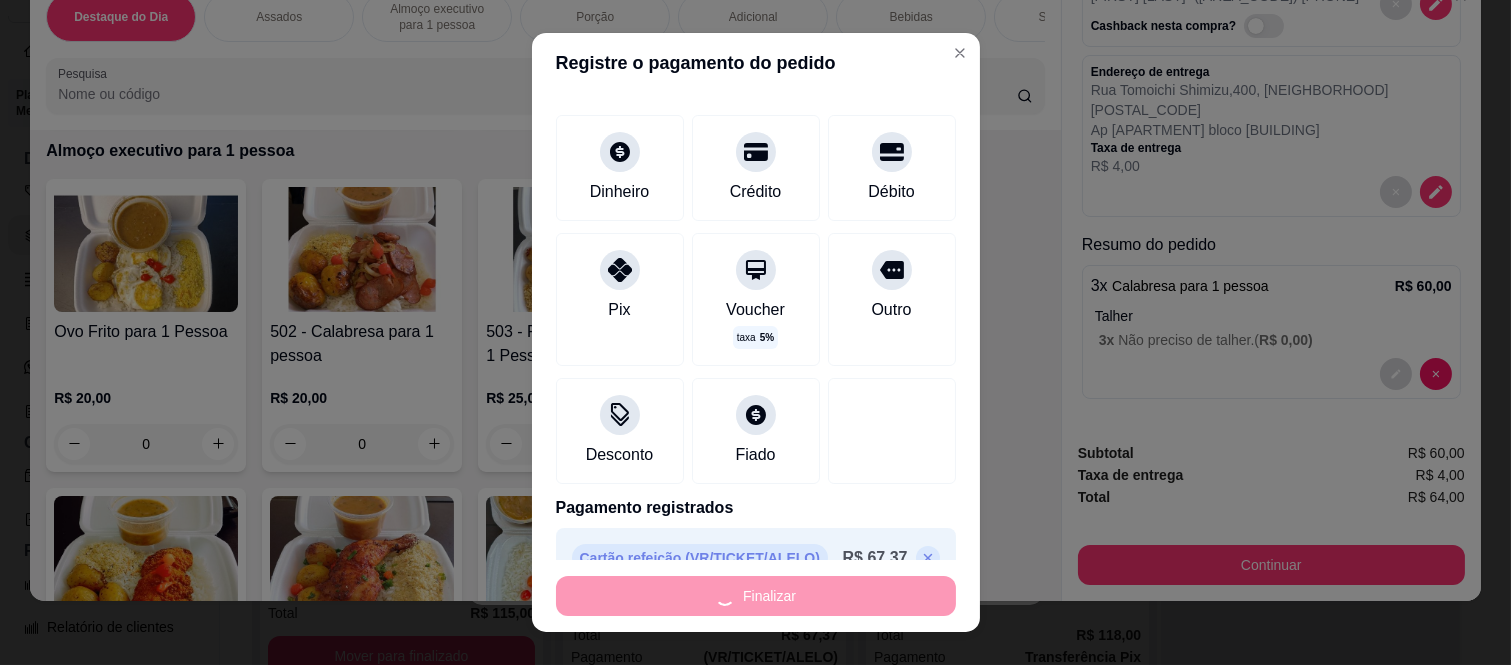 type on "-R$ 64,00" 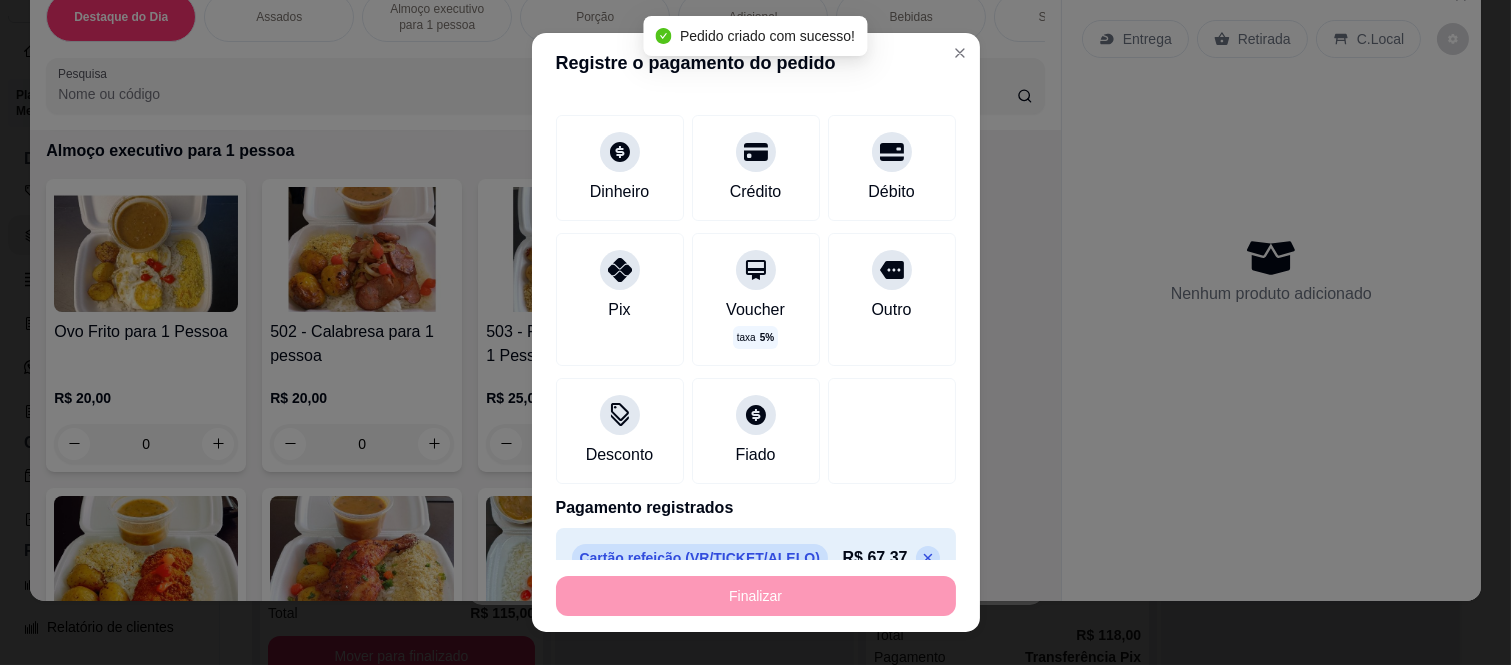 scroll, scrollTop: 0, scrollLeft: 0, axis: both 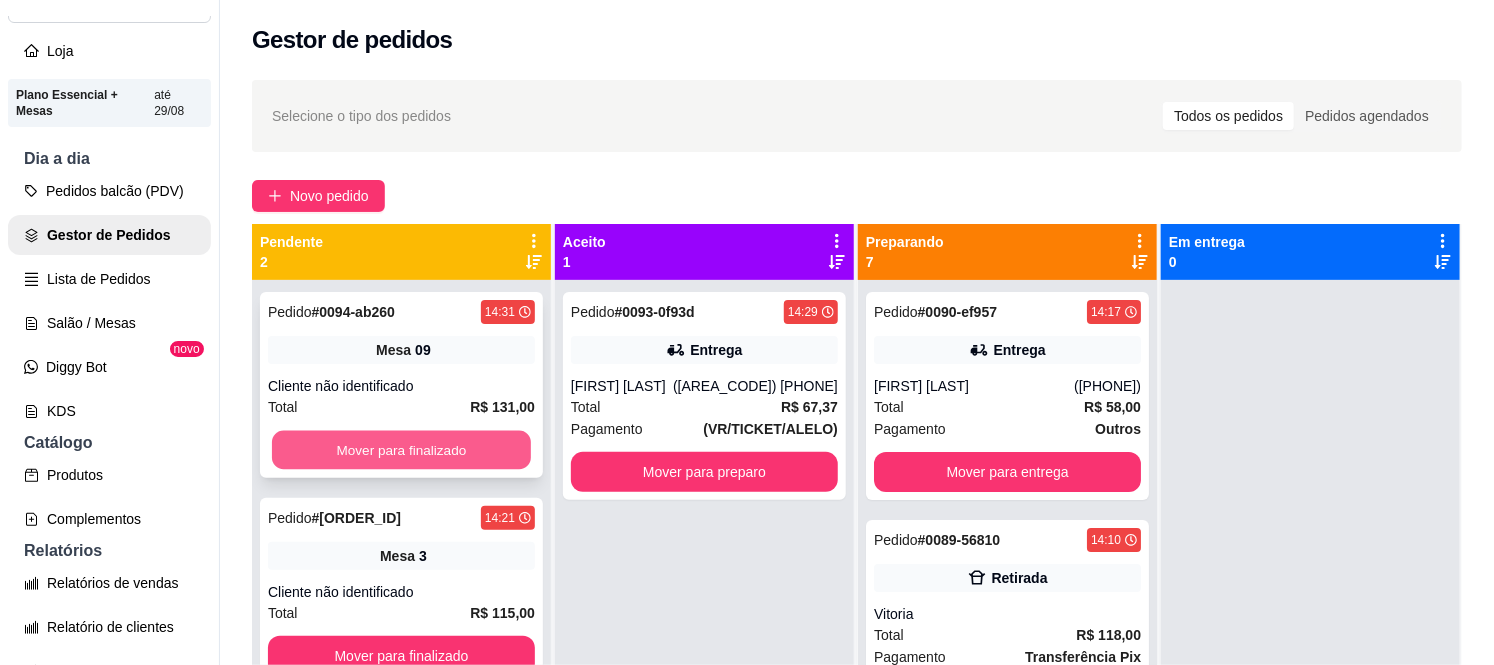 click on "Mover para finalizado" at bounding box center (401, 450) 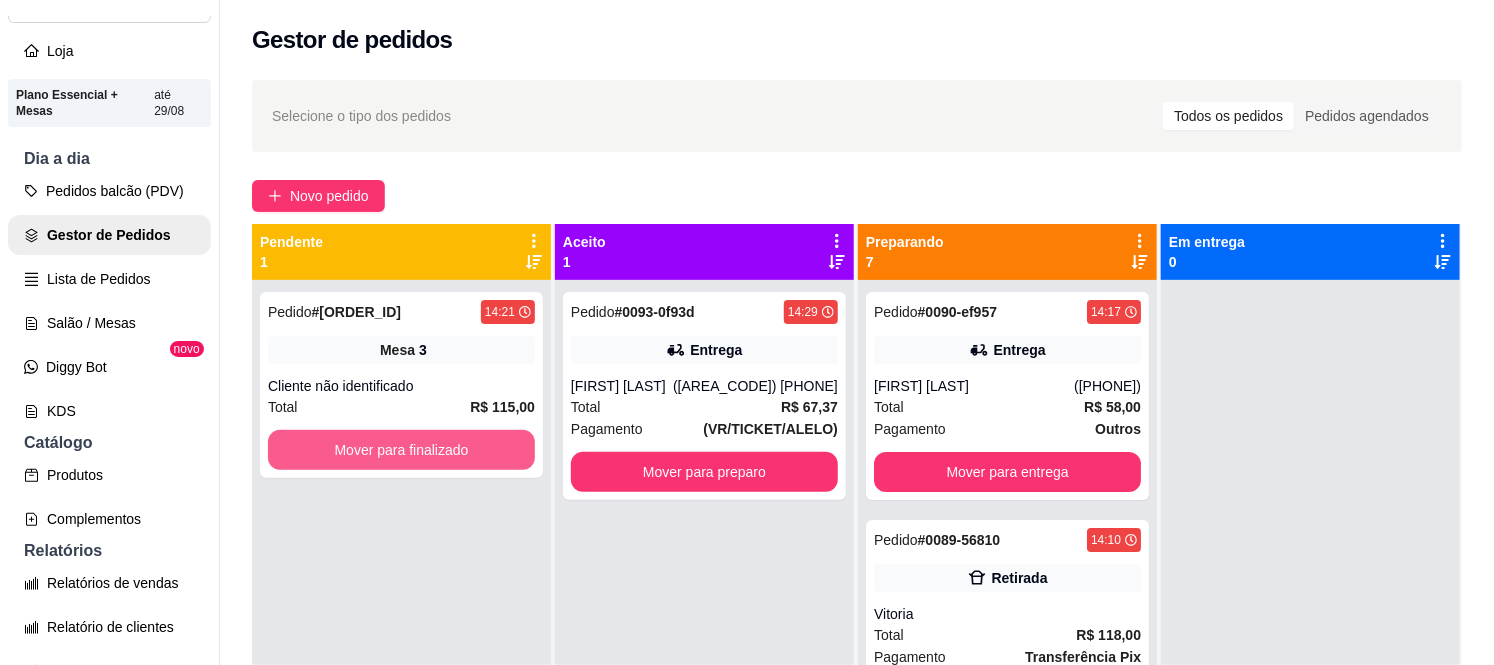 click on "Mover para finalizado" at bounding box center [401, 450] 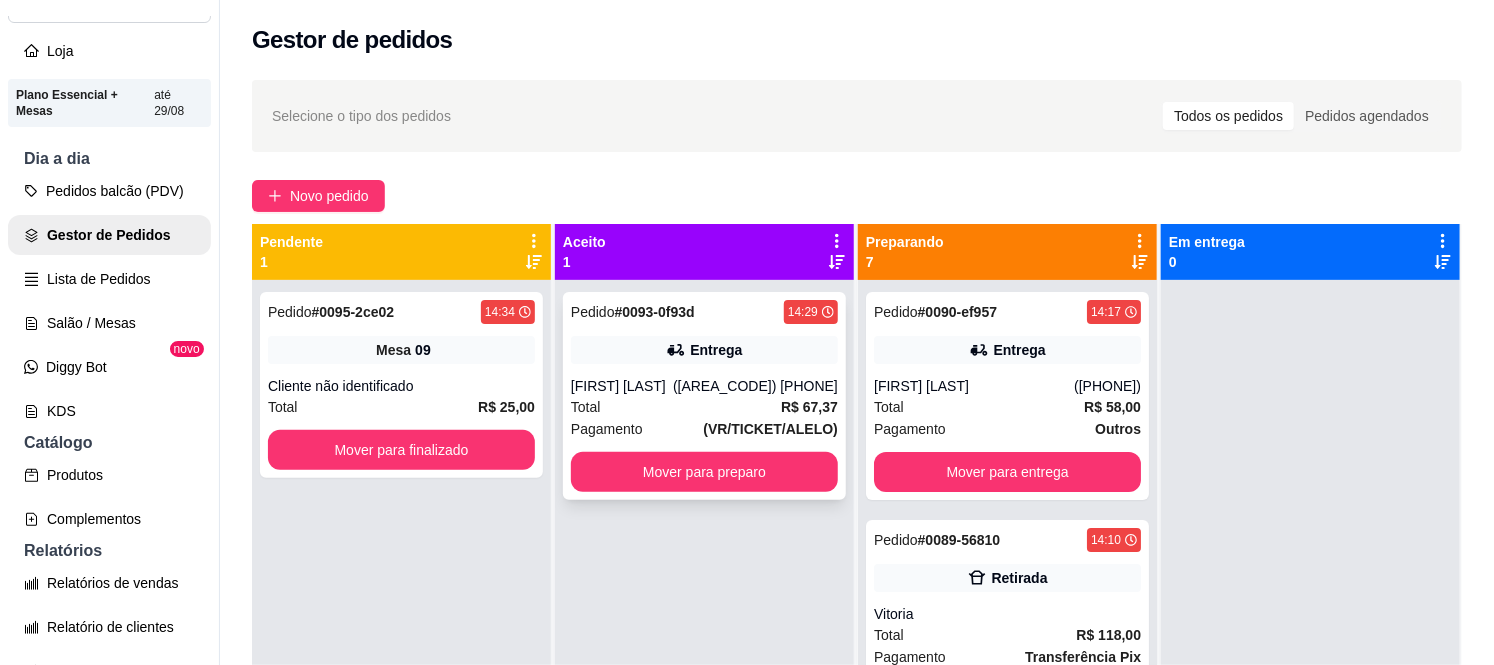 click on "[FIRST] [LAST]" at bounding box center [622, 386] 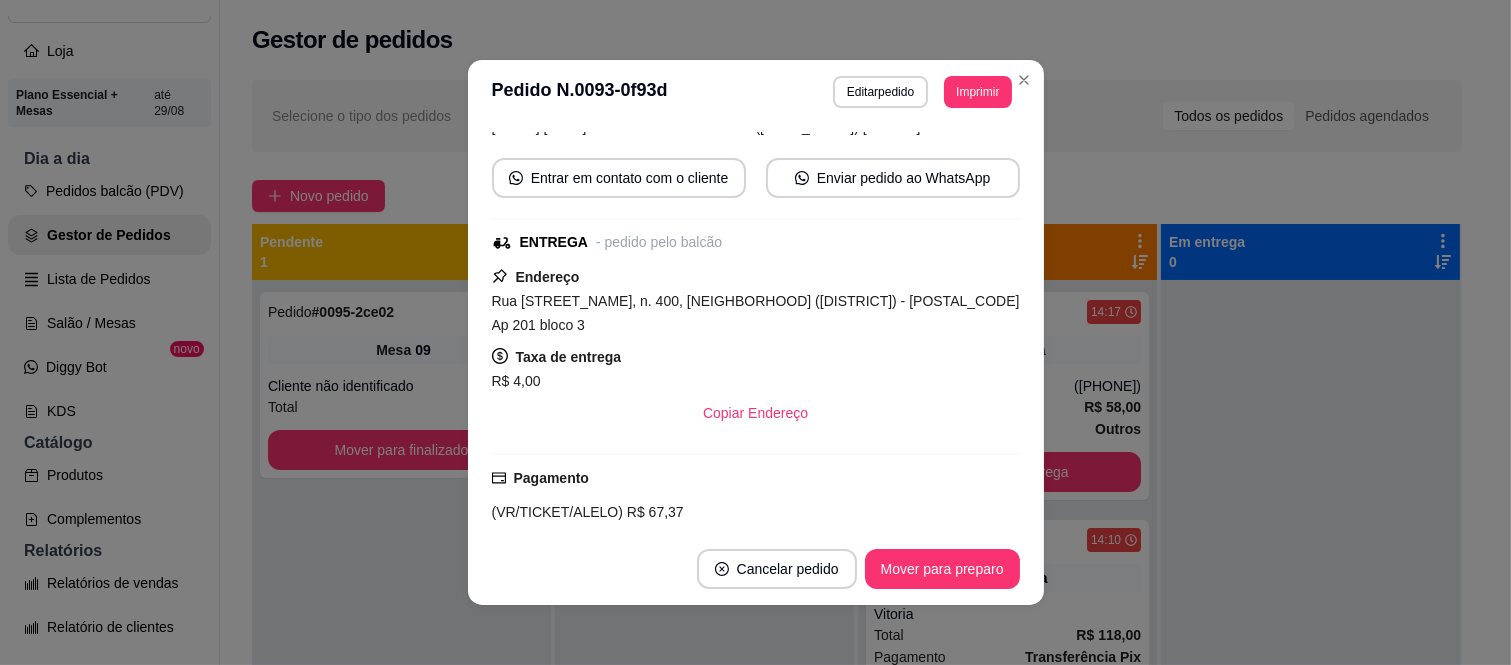 scroll, scrollTop: 427, scrollLeft: 0, axis: vertical 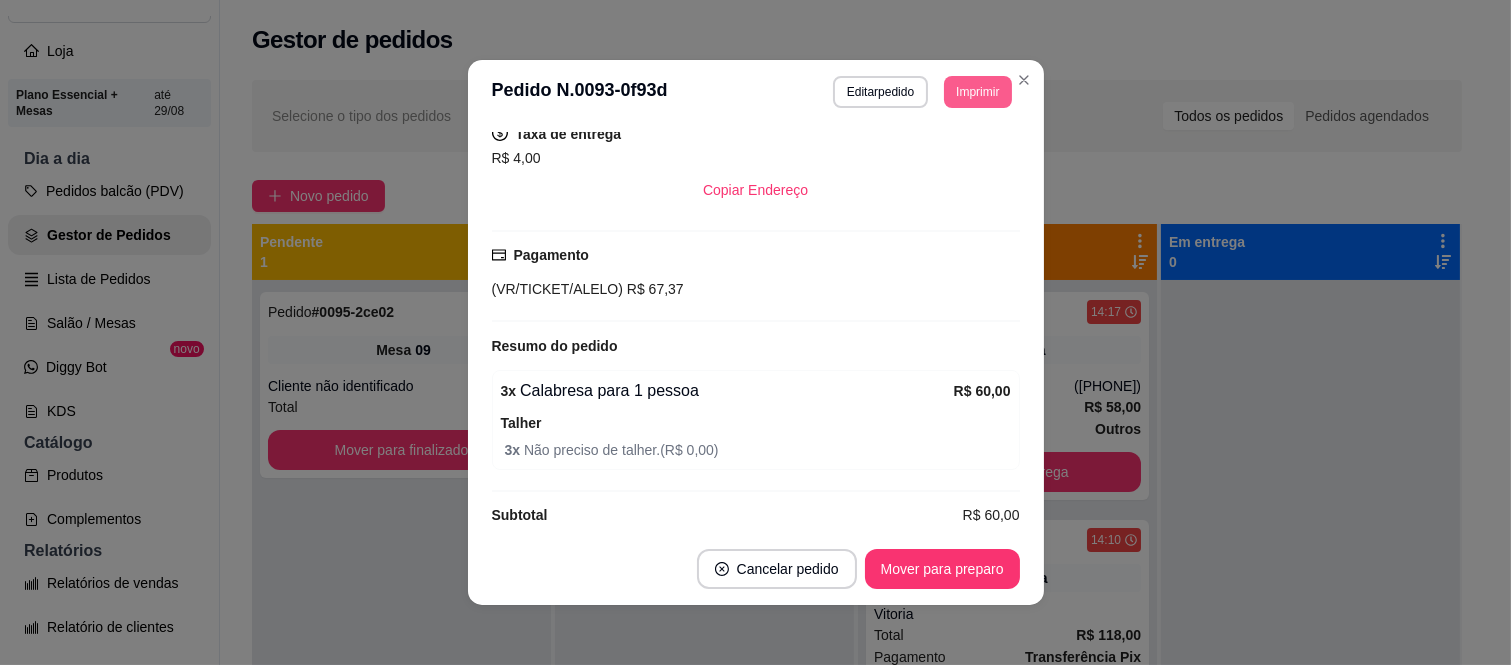 click on "Imprimir" at bounding box center [977, 92] 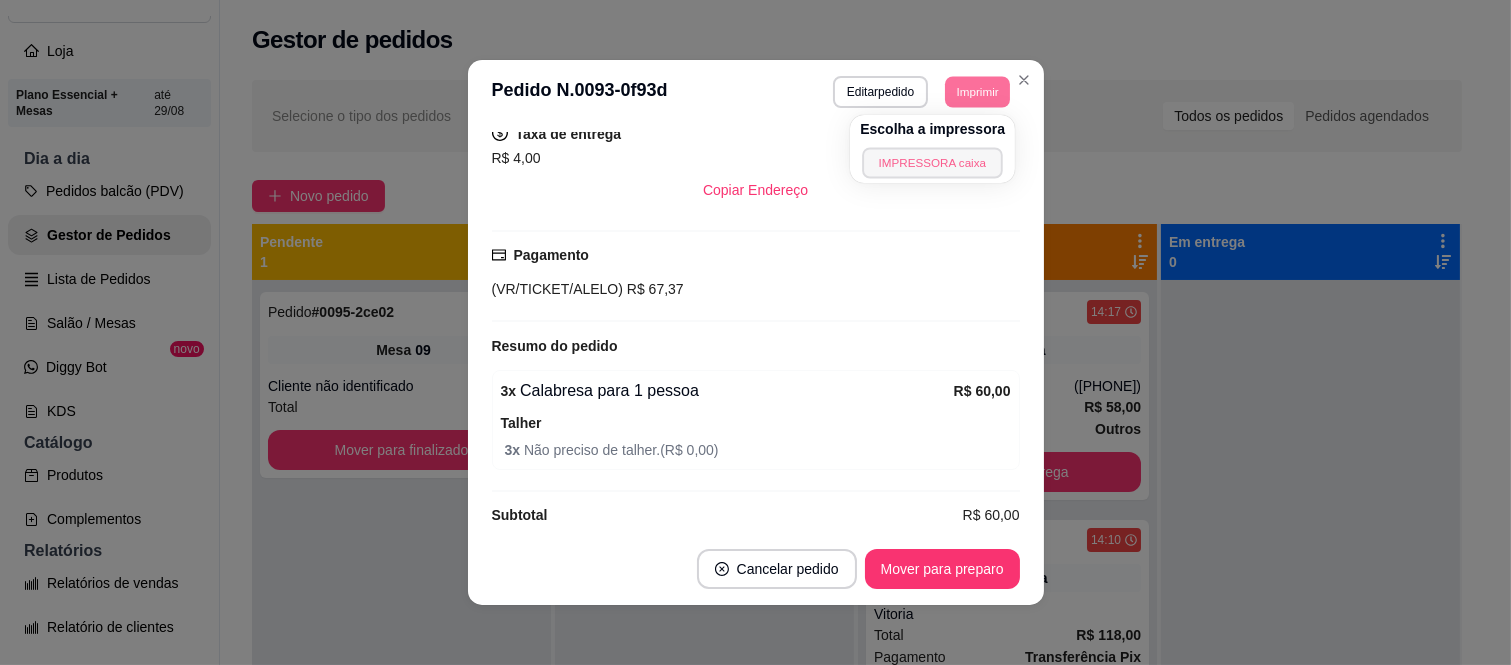 click on "IMPRESSORA caixa" at bounding box center (932, 162) 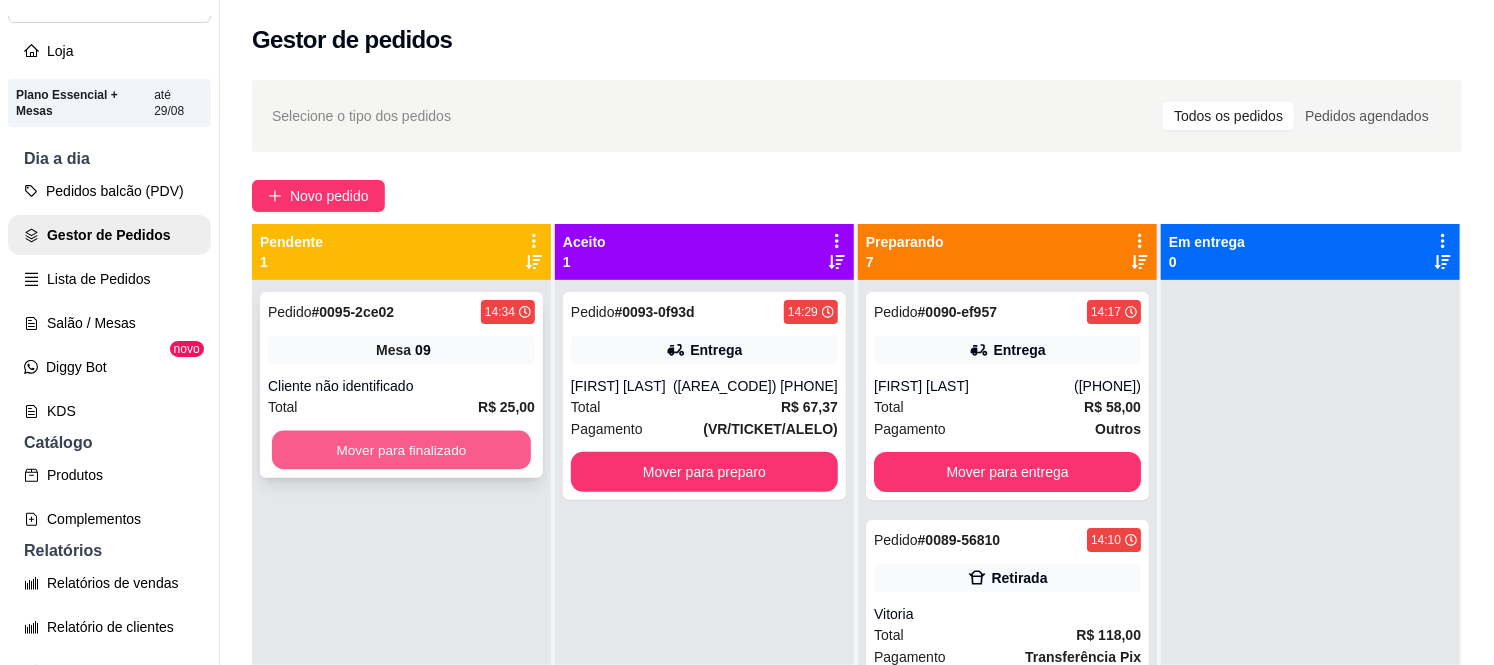 click on "Mover para finalizado" at bounding box center (401, 450) 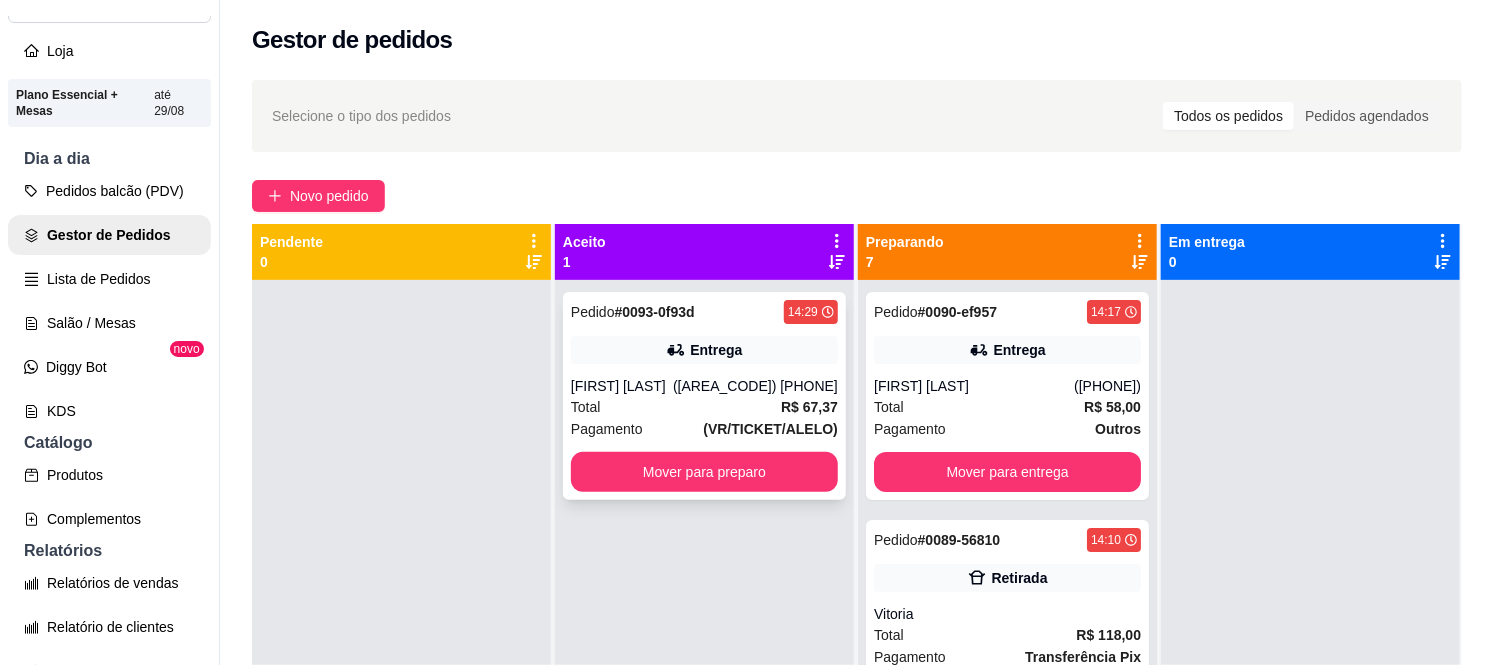 click on "Pedido  # [ORDER_ID] [TIME] Entrega [FIRST] [LAST] ([PHONE]) Total R$ 67,37 Pagamento (VR/TICKET/ALELO) Mover para preparo" at bounding box center (704, 396) 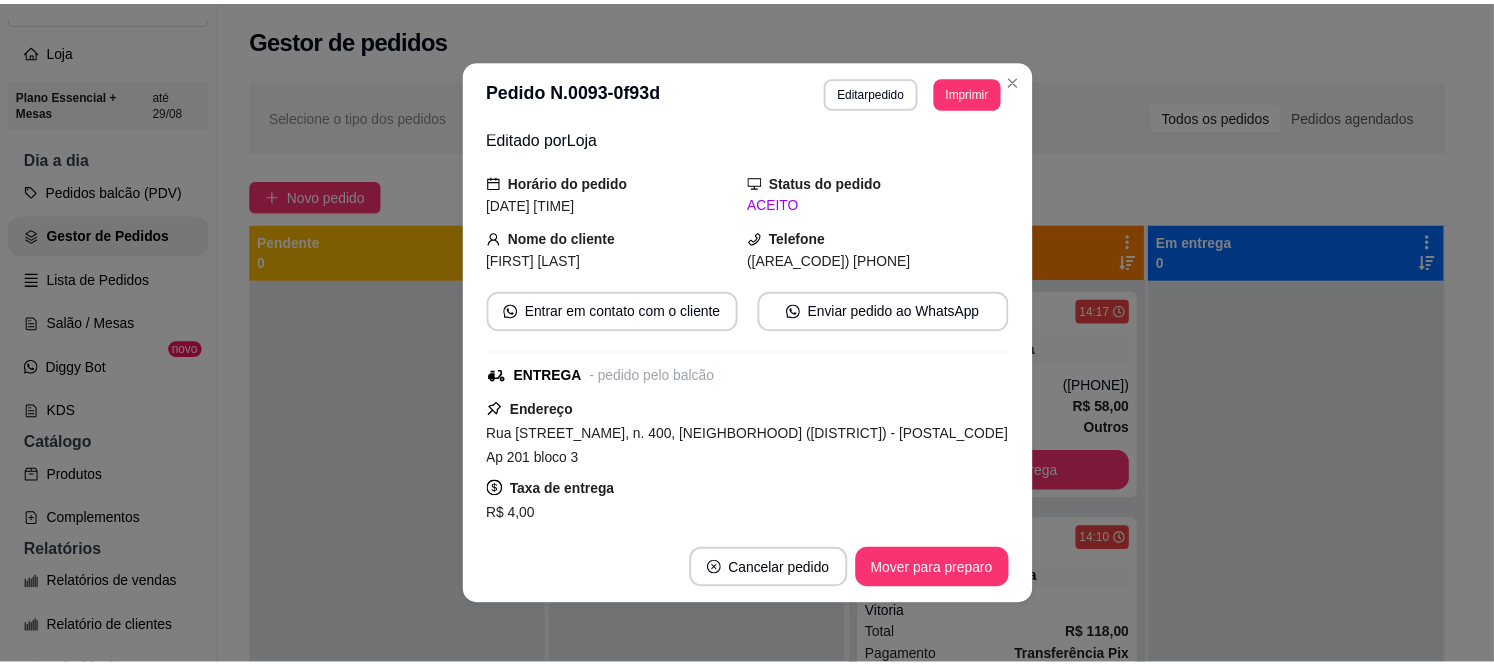 scroll, scrollTop: 427, scrollLeft: 0, axis: vertical 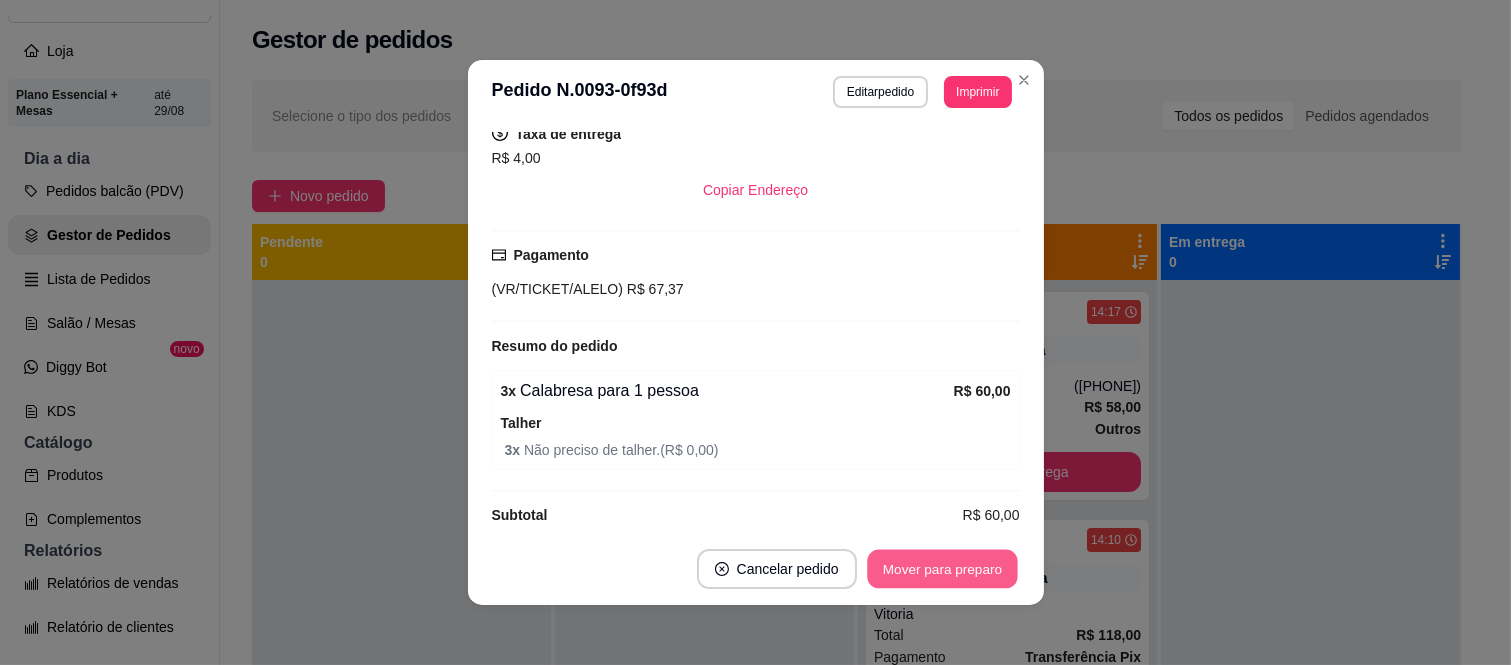 click on "Mover para preparo" at bounding box center [942, 569] 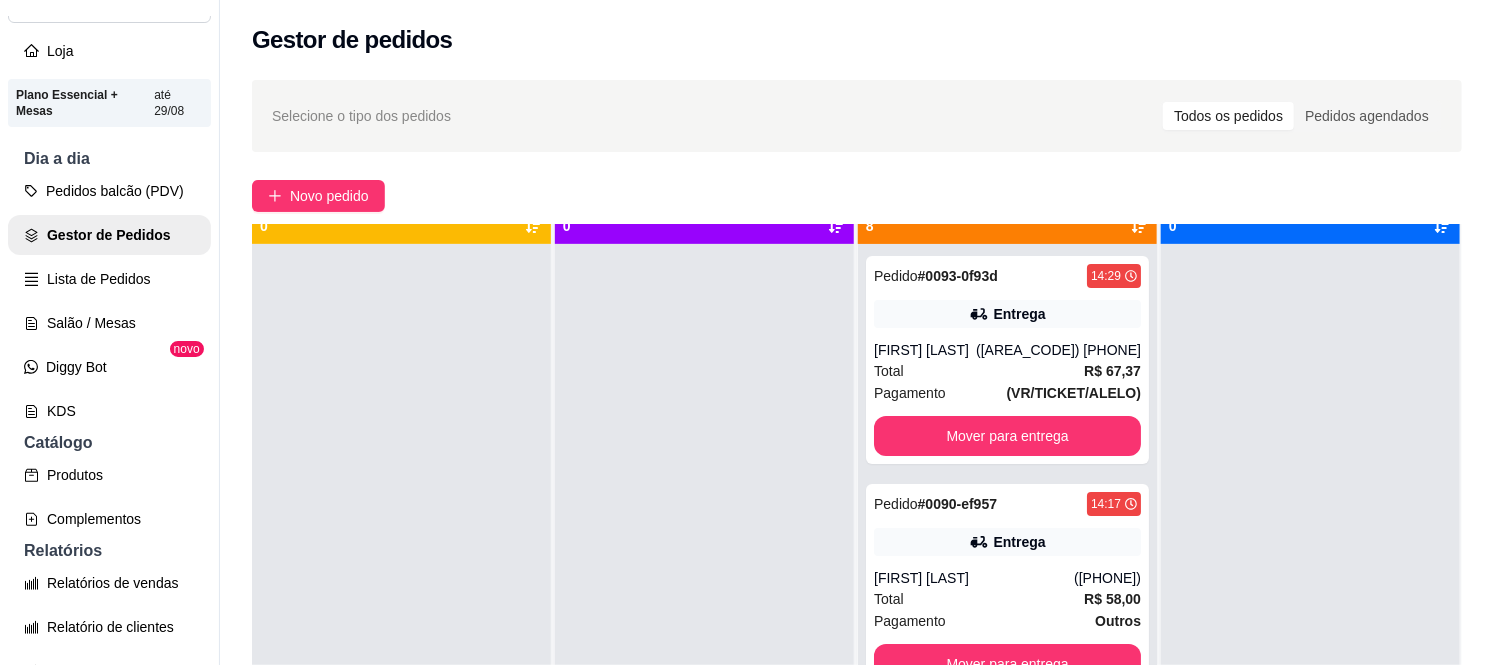 scroll, scrollTop: 55, scrollLeft: 0, axis: vertical 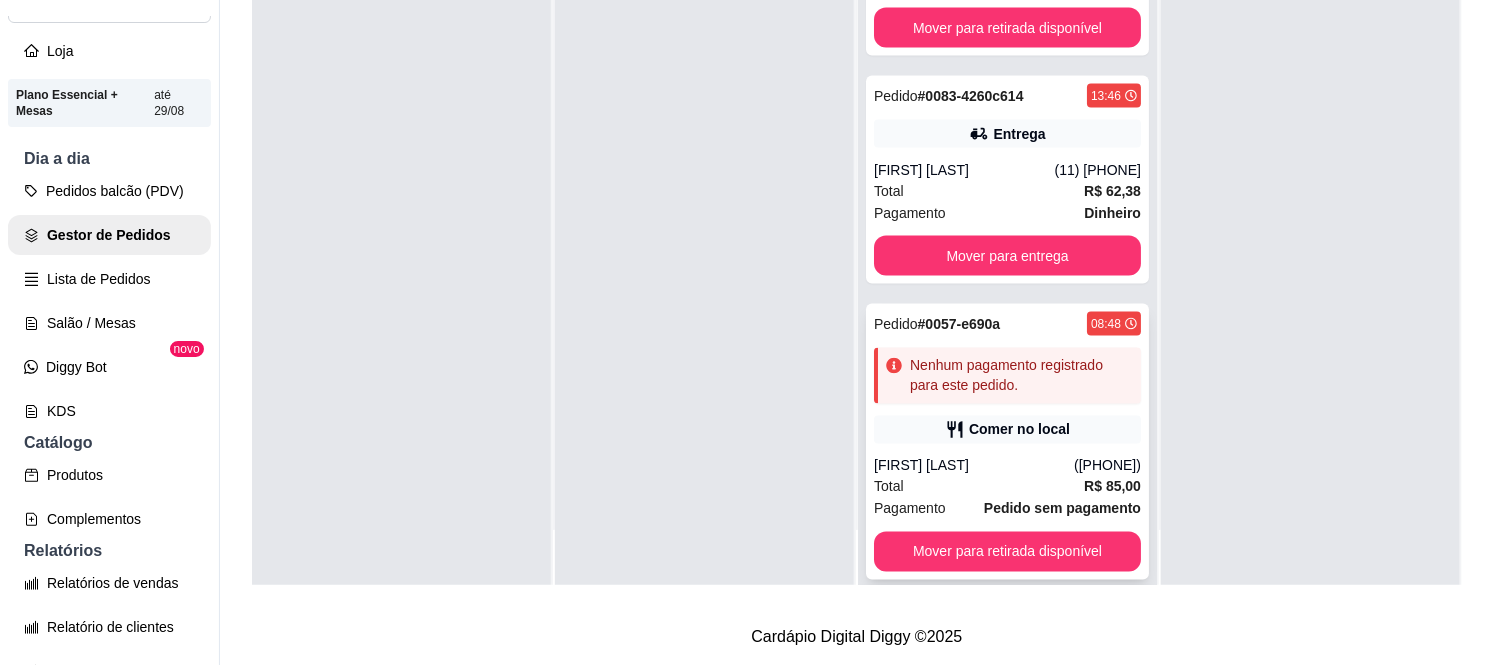 click on "Comer no local" at bounding box center (1007, 430) 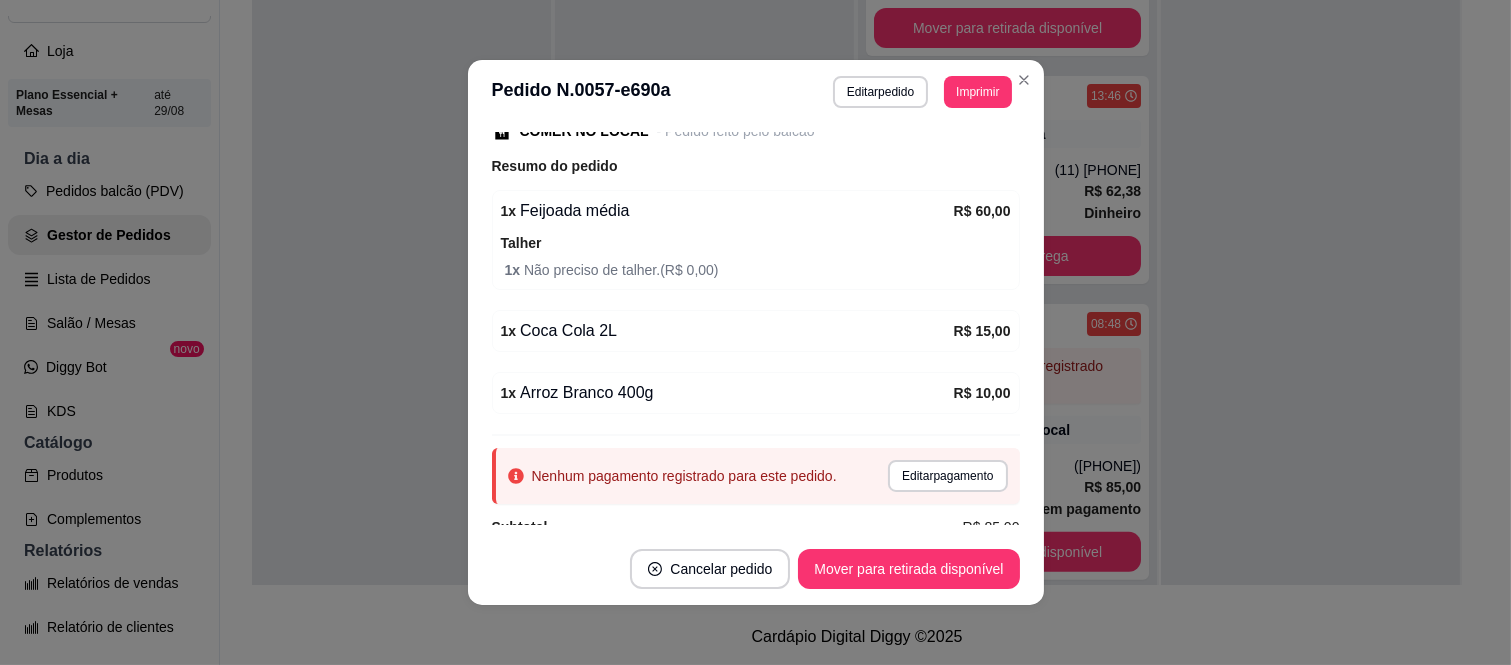 scroll, scrollTop: 352, scrollLeft: 0, axis: vertical 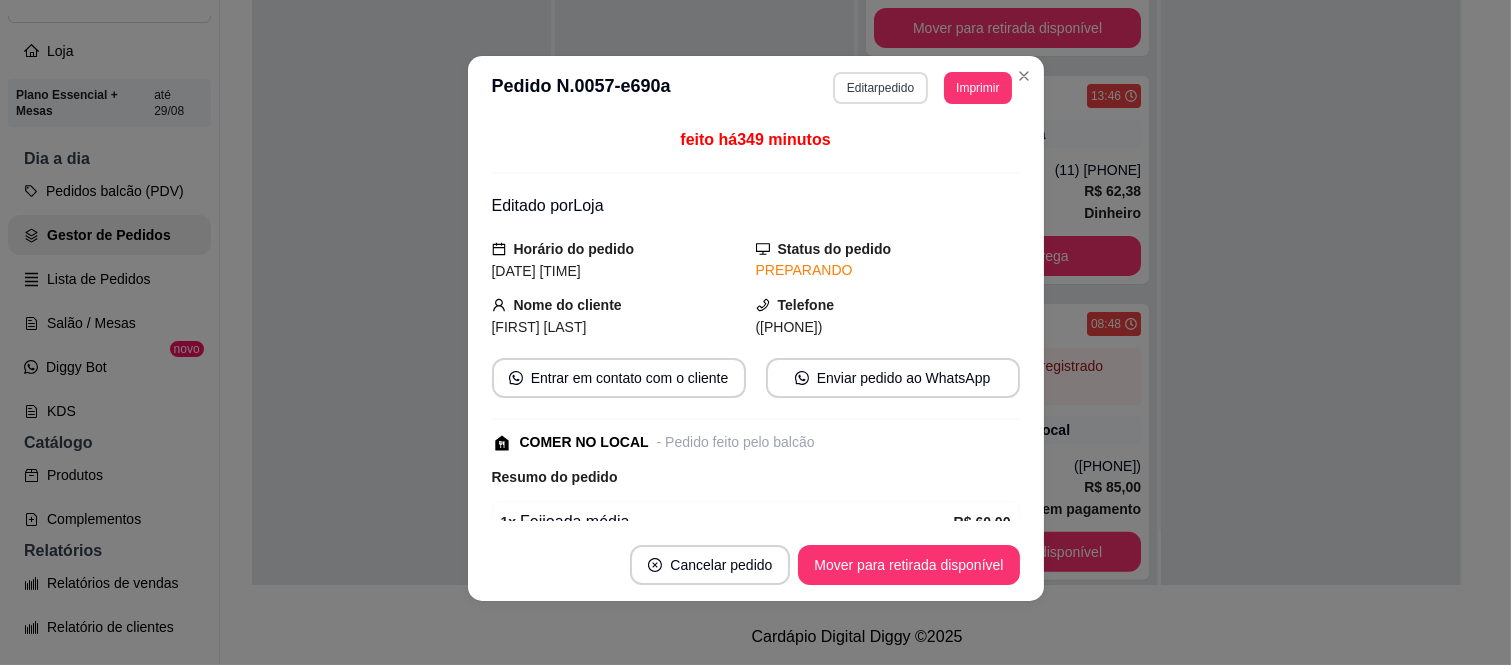 click on "Editar  pedido" at bounding box center [880, 88] 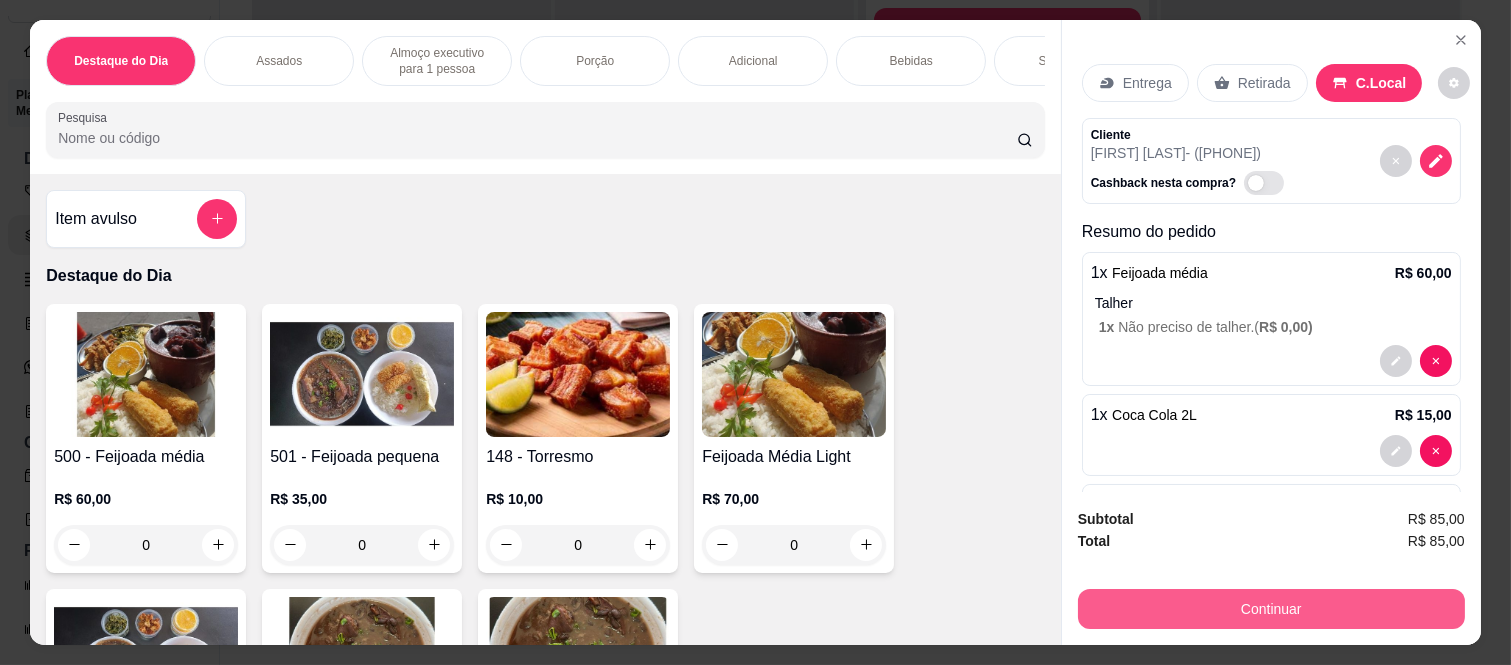 click on "Continuar" at bounding box center [1271, 609] 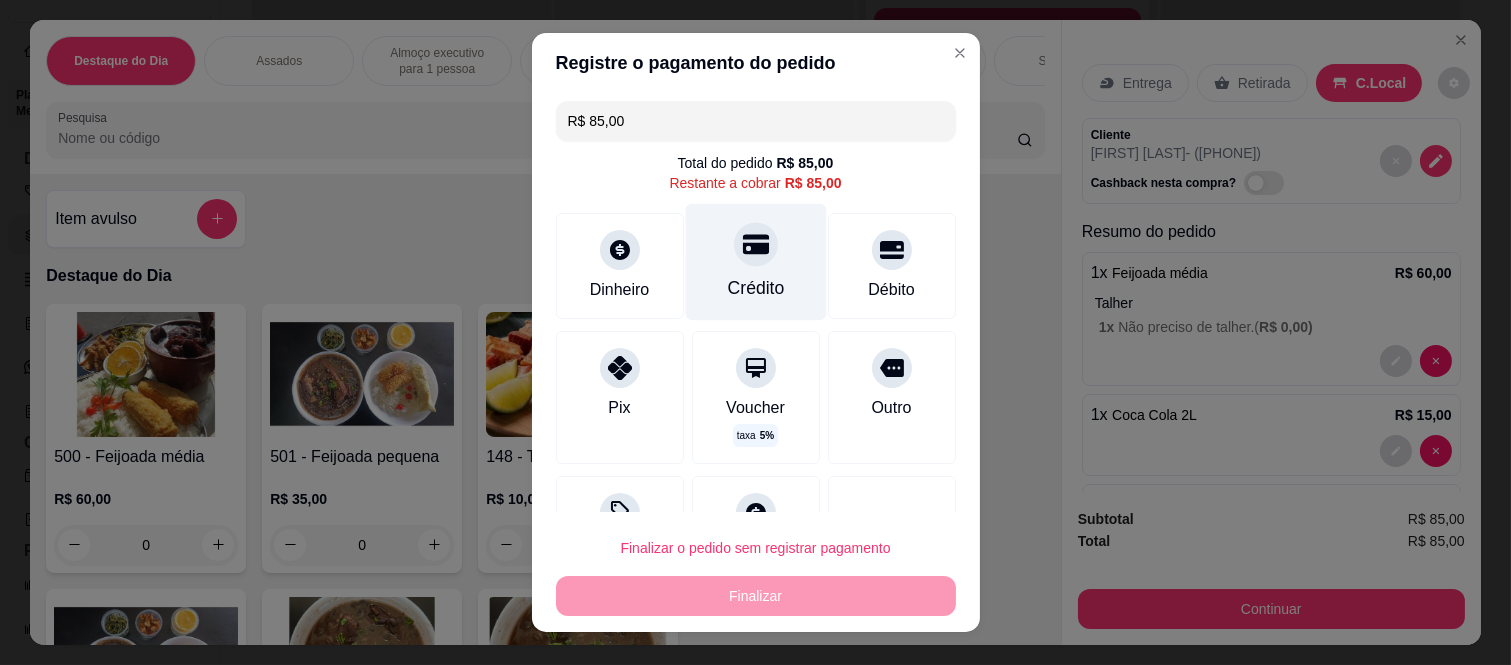 click at bounding box center (756, 245) 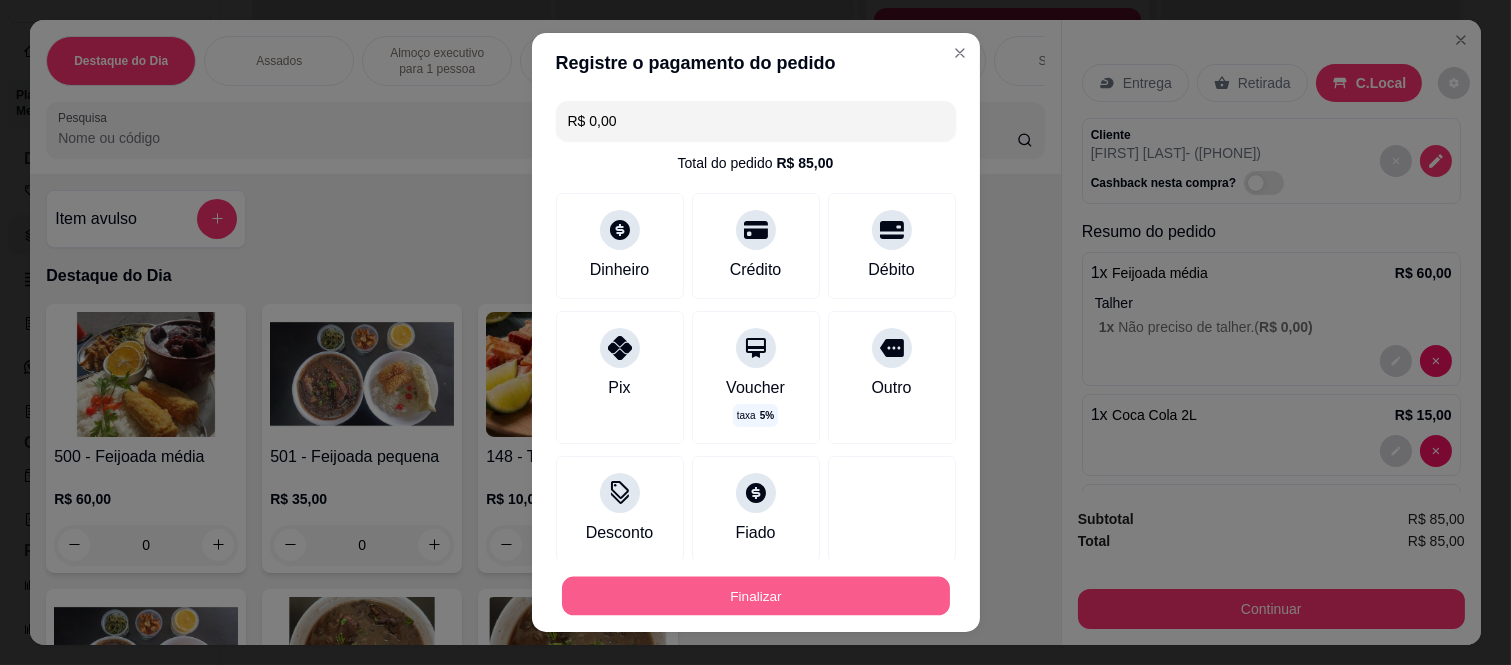 click on "Finalizar" at bounding box center [756, 595] 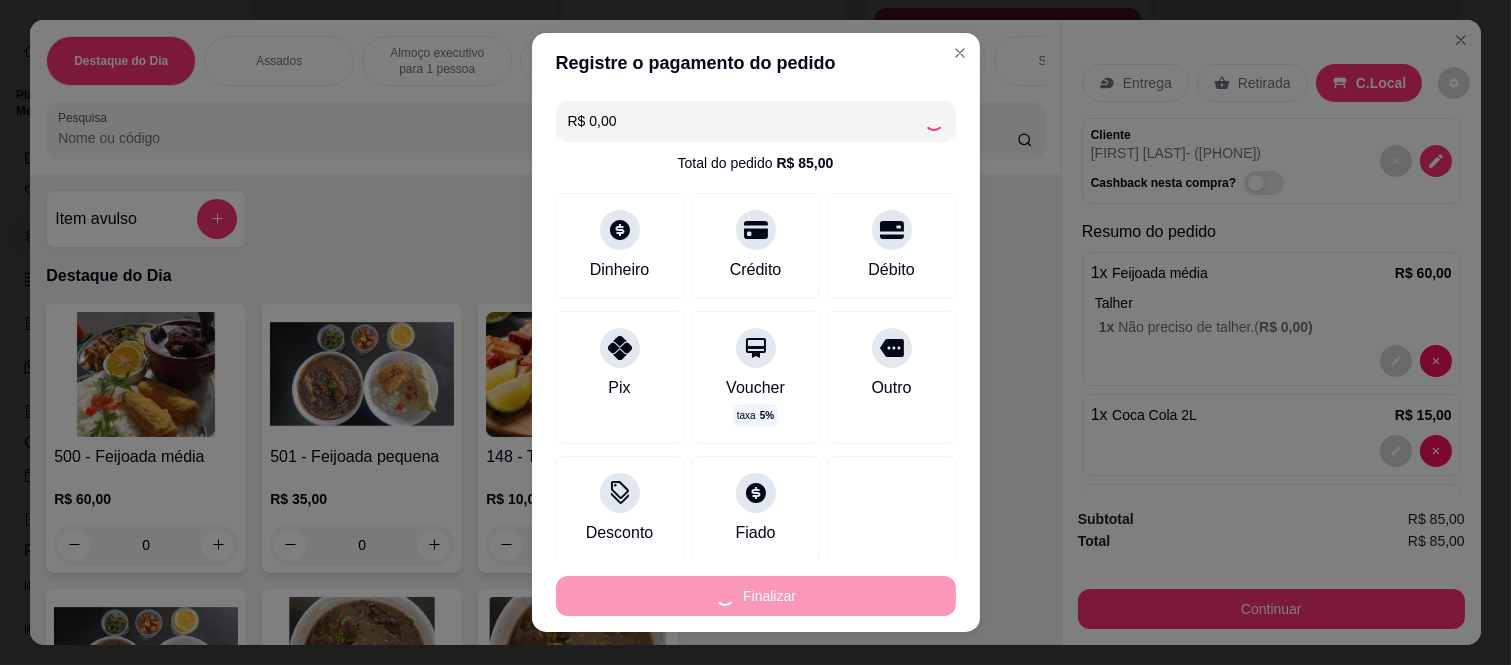 type on "0" 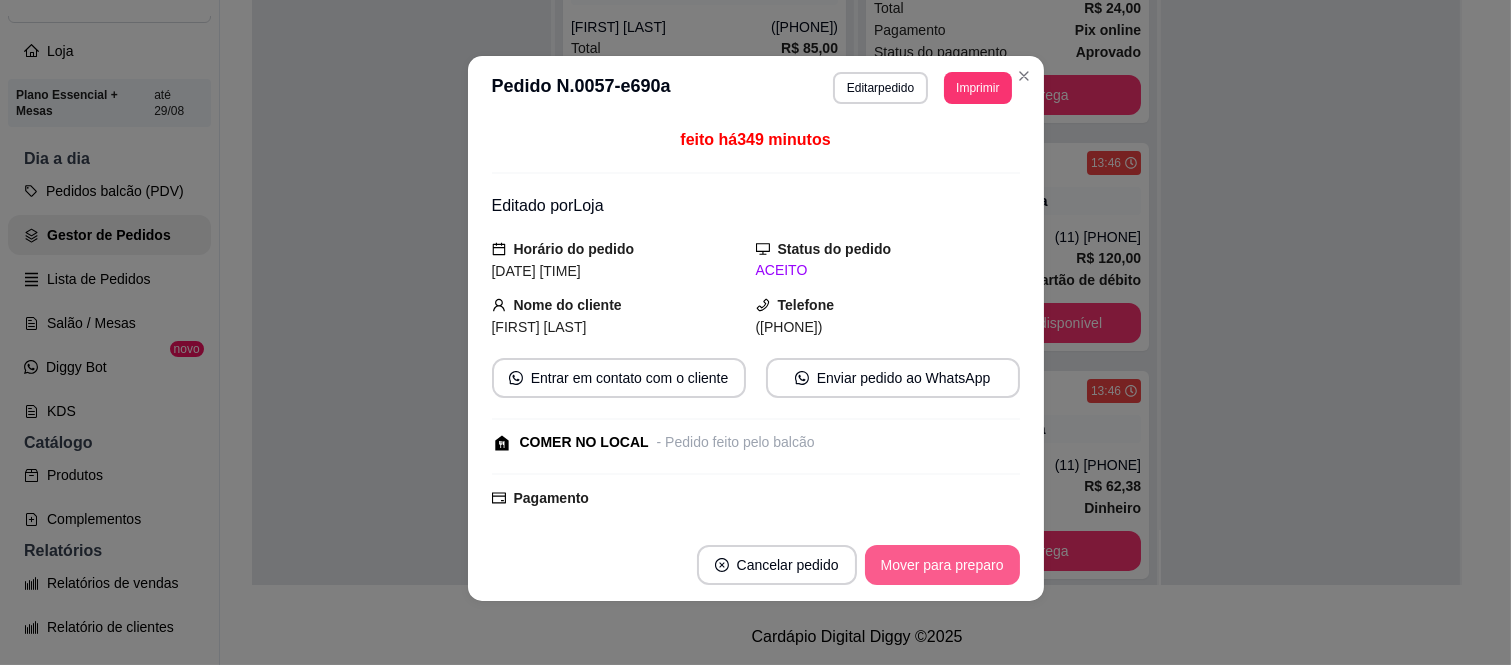 click on "Mover para preparo" at bounding box center [942, 565] 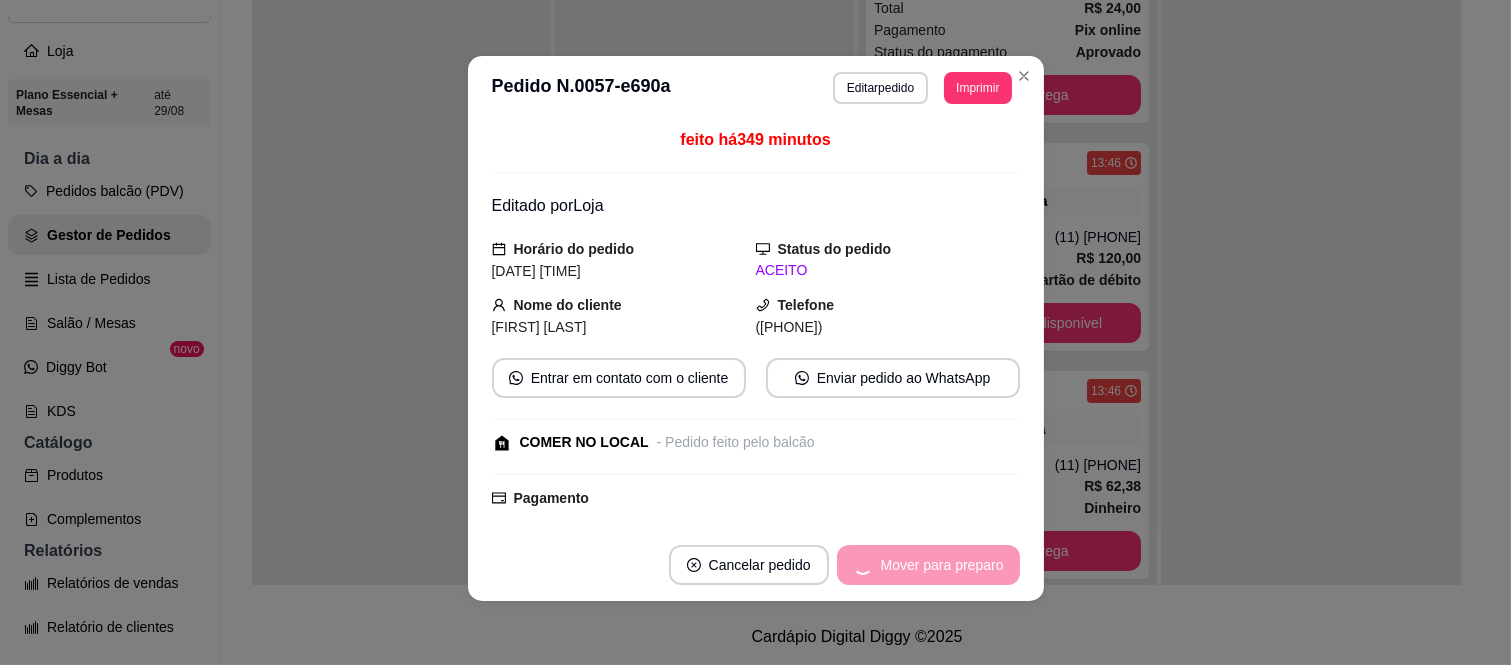scroll, scrollTop: 1200, scrollLeft: 0, axis: vertical 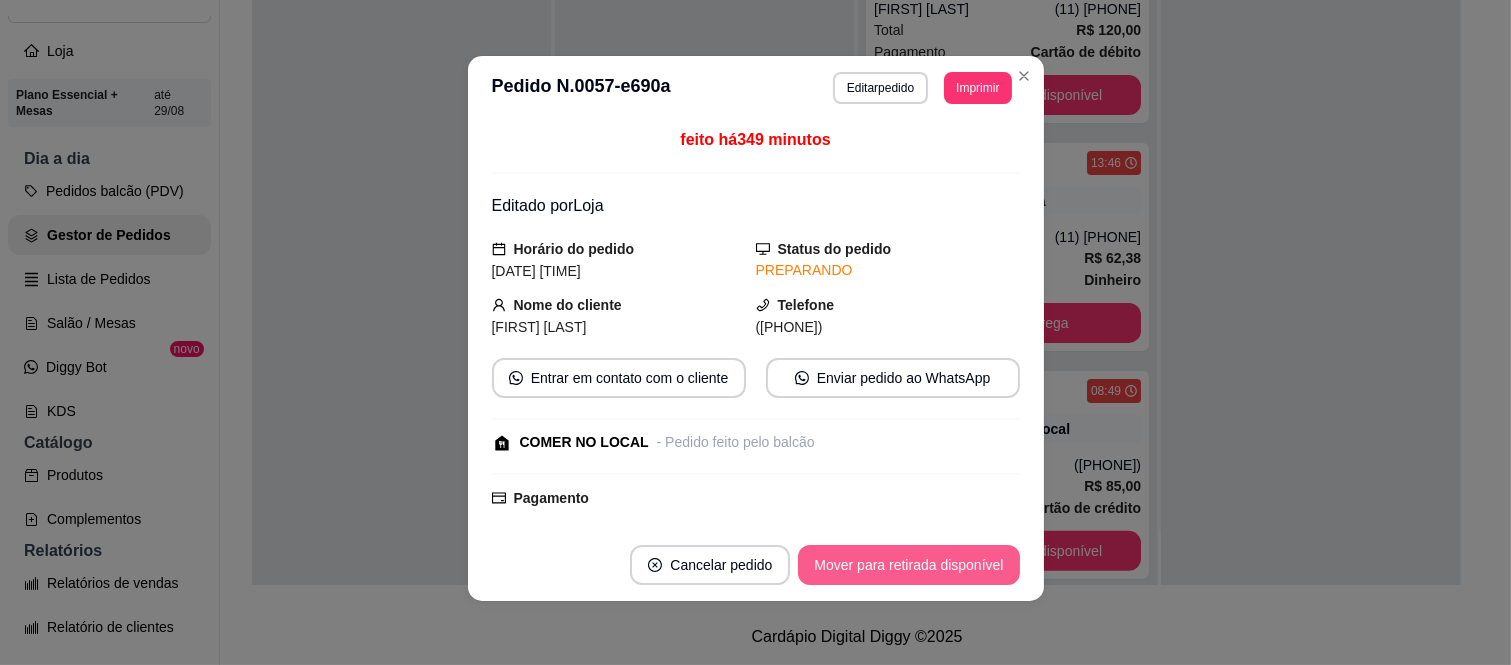 click on "Mover para retirada disponível" at bounding box center [908, 565] 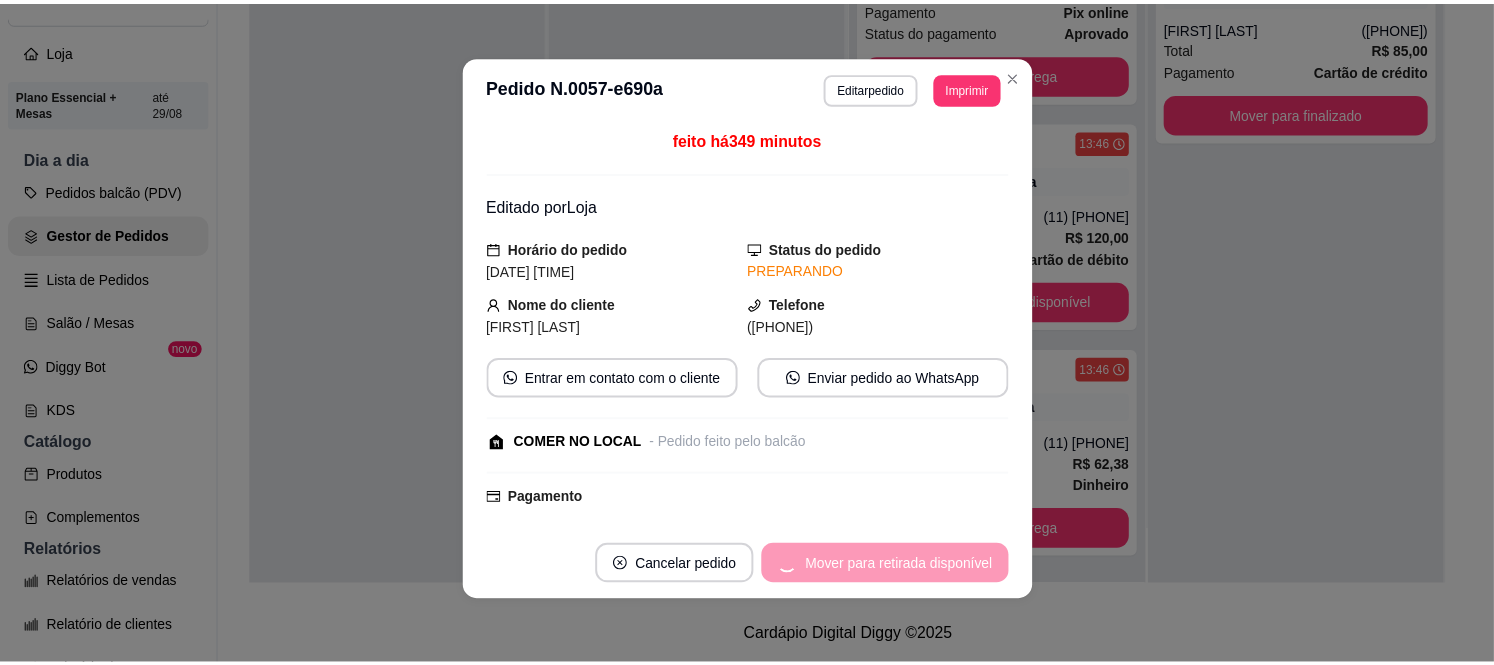 scroll, scrollTop: 972, scrollLeft: 0, axis: vertical 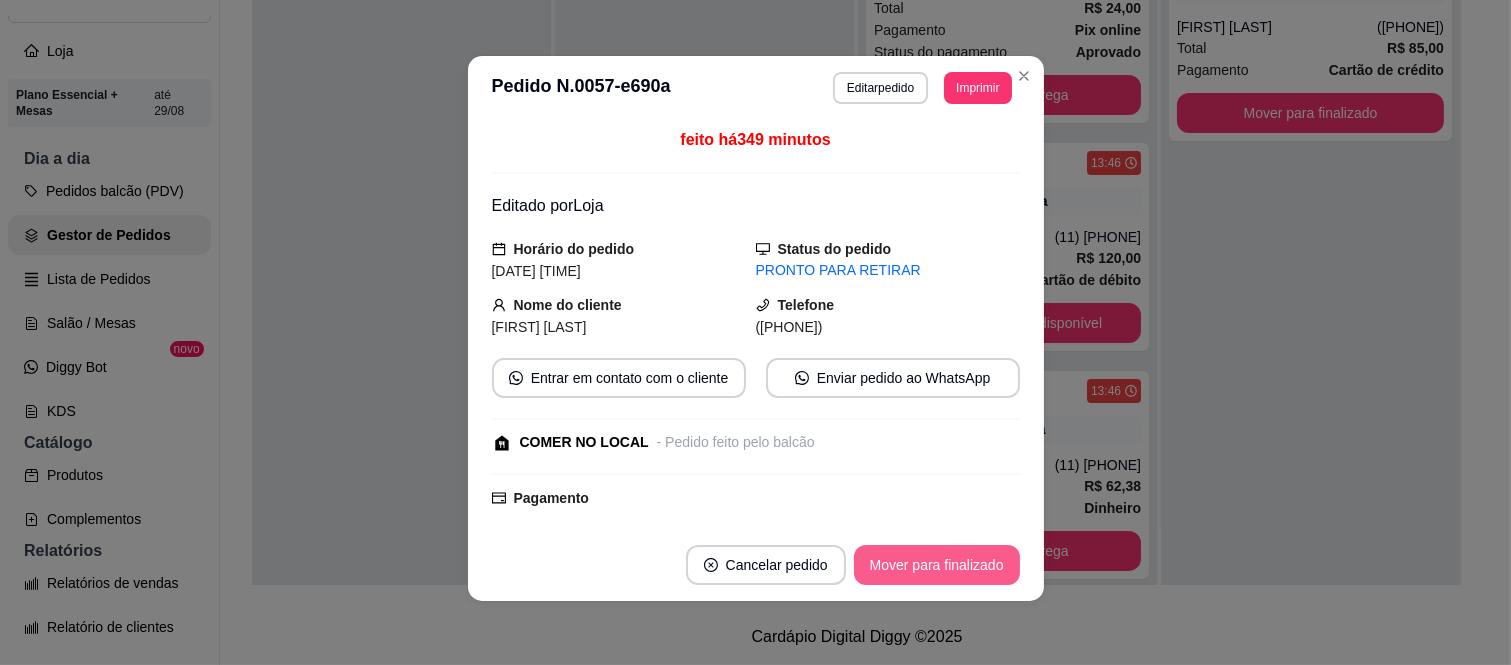 click on "Mover para finalizado" at bounding box center (937, 565) 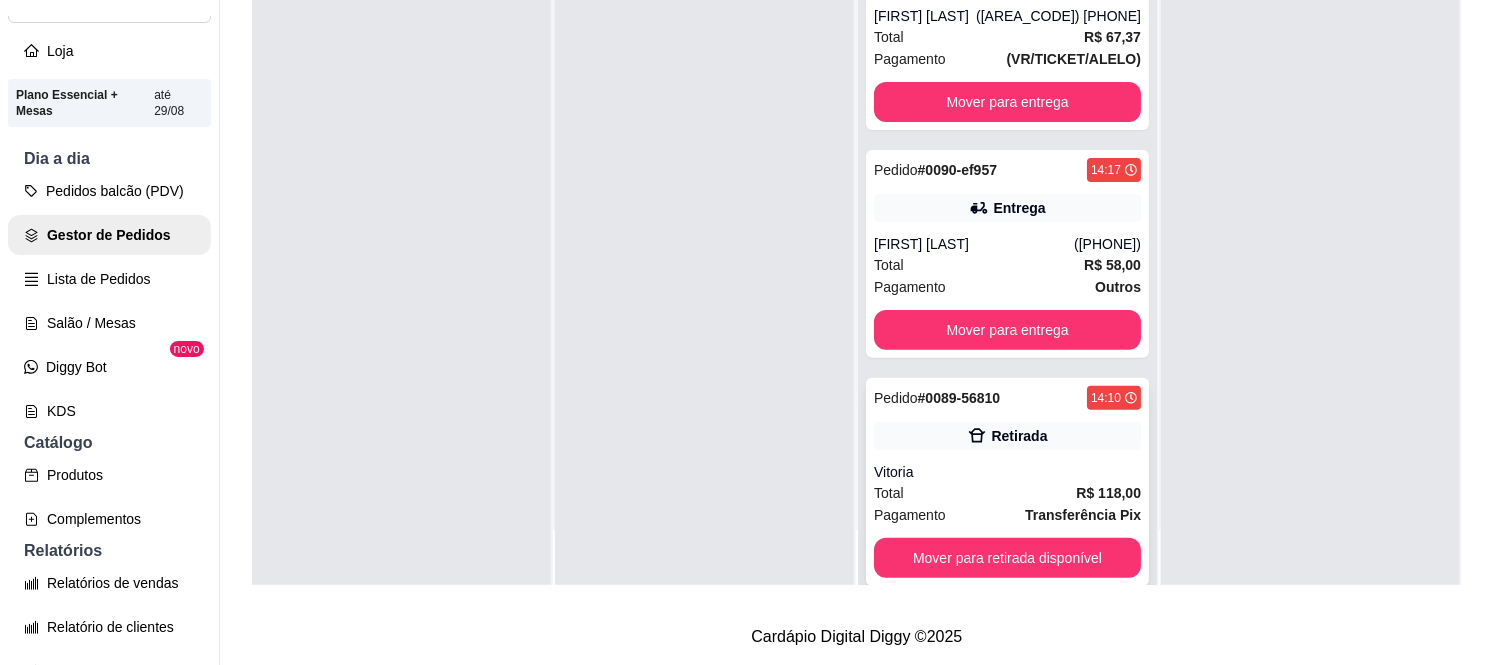 scroll, scrollTop: 0, scrollLeft: 0, axis: both 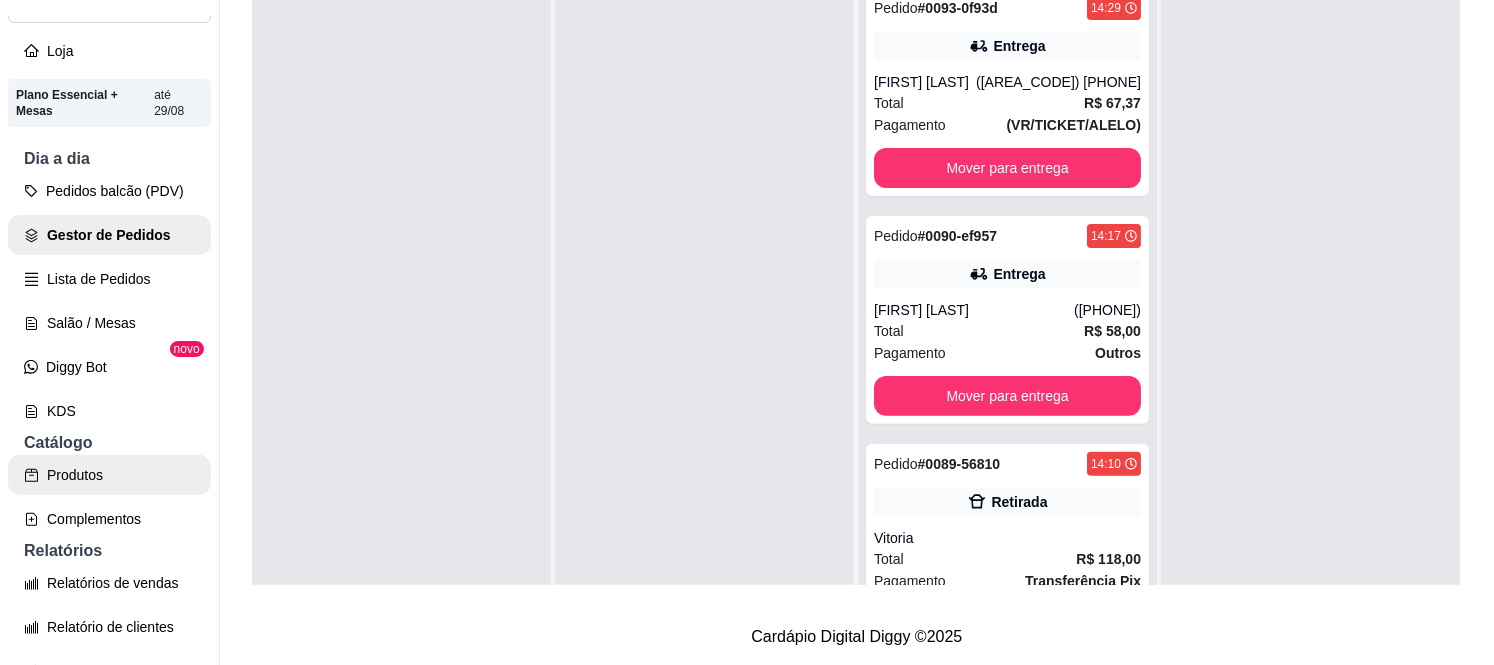 click on "Produtos" at bounding box center [109, 475] 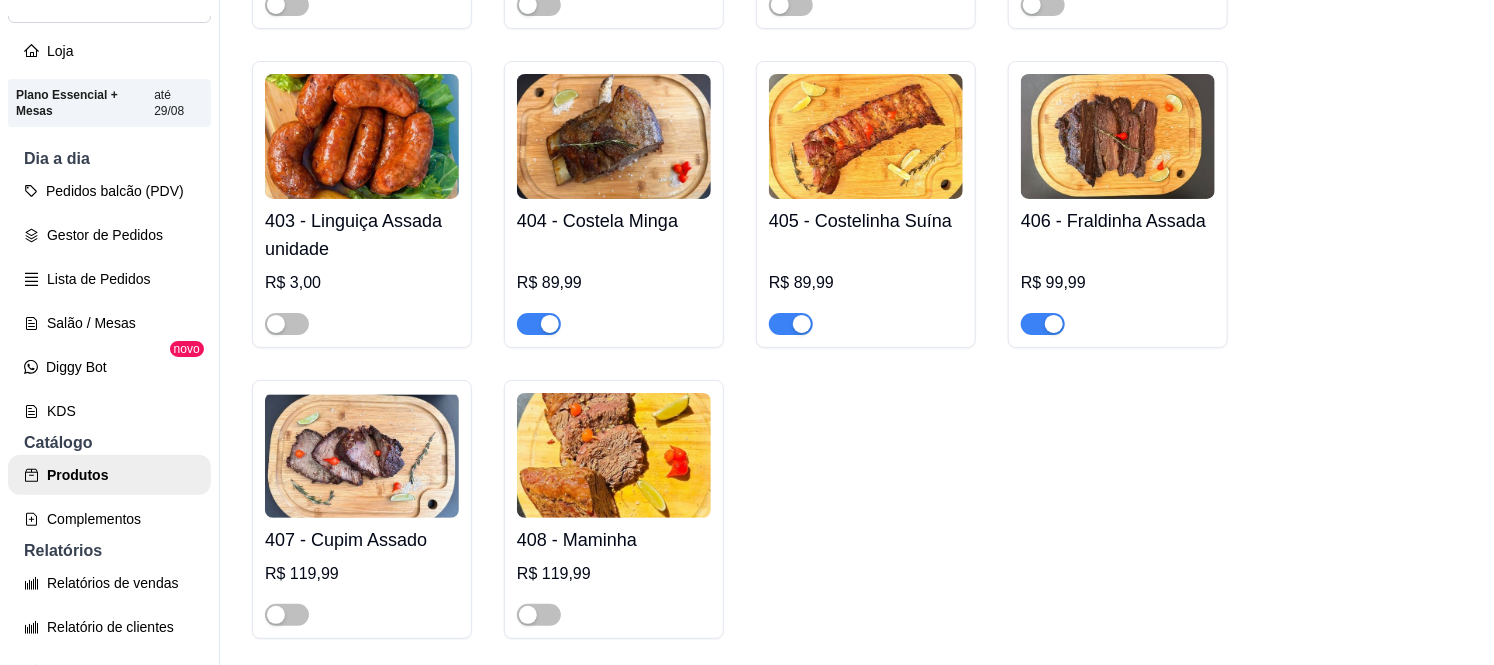 scroll, scrollTop: 1222, scrollLeft: 0, axis: vertical 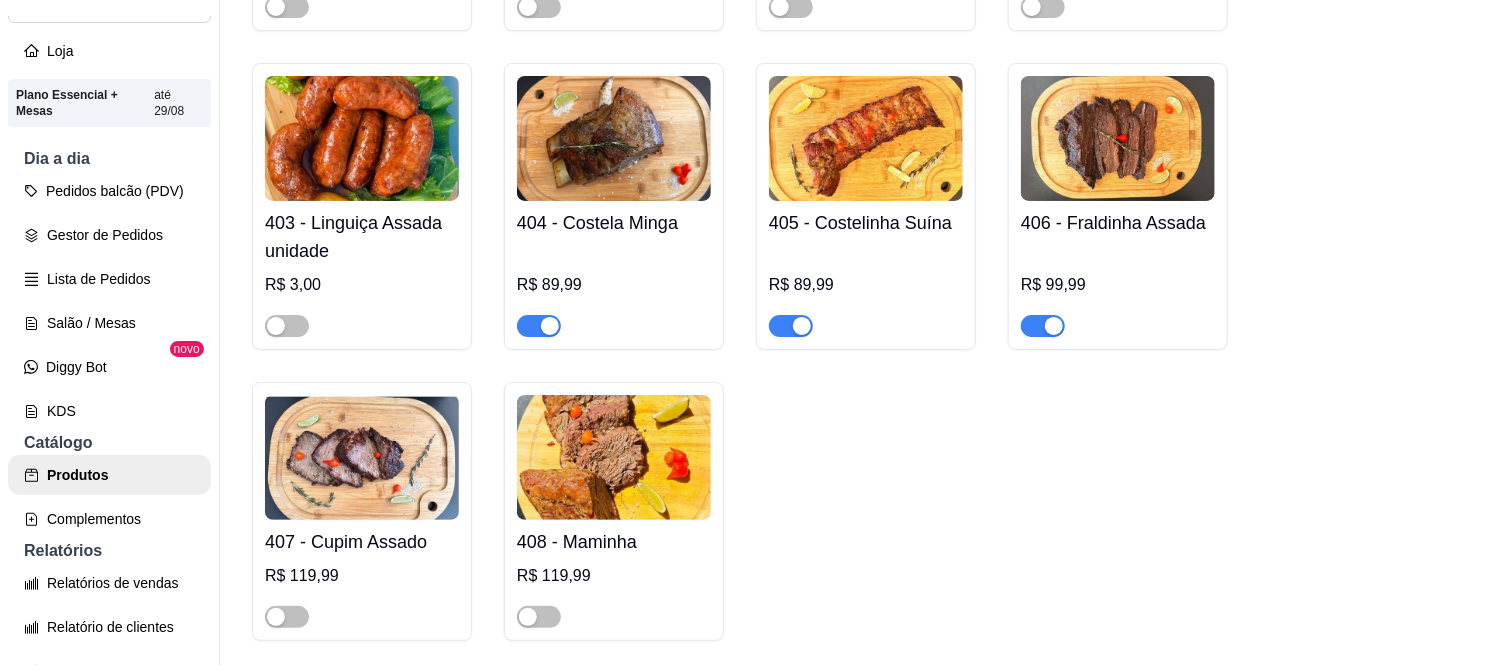 click at bounding box center (1054, 326) 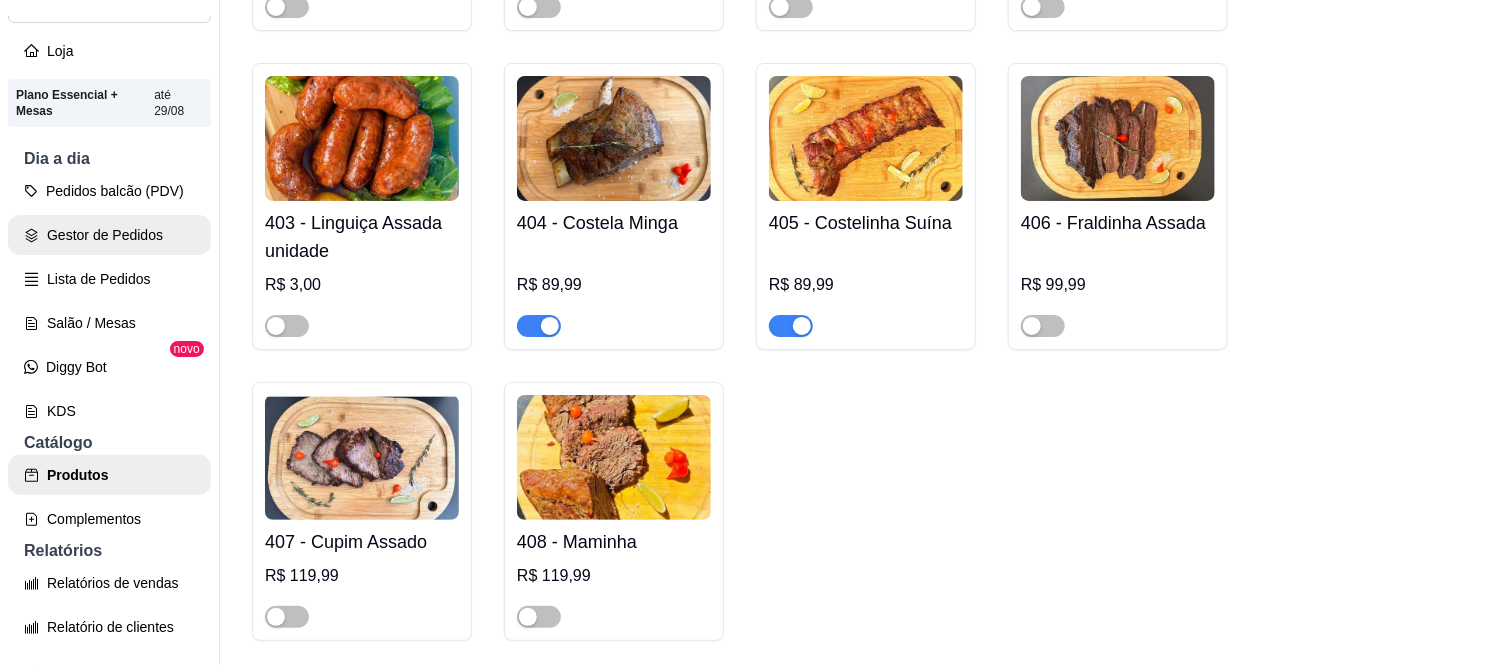 click on "Gestor de Pedidos" at bounding box center [109, 235] 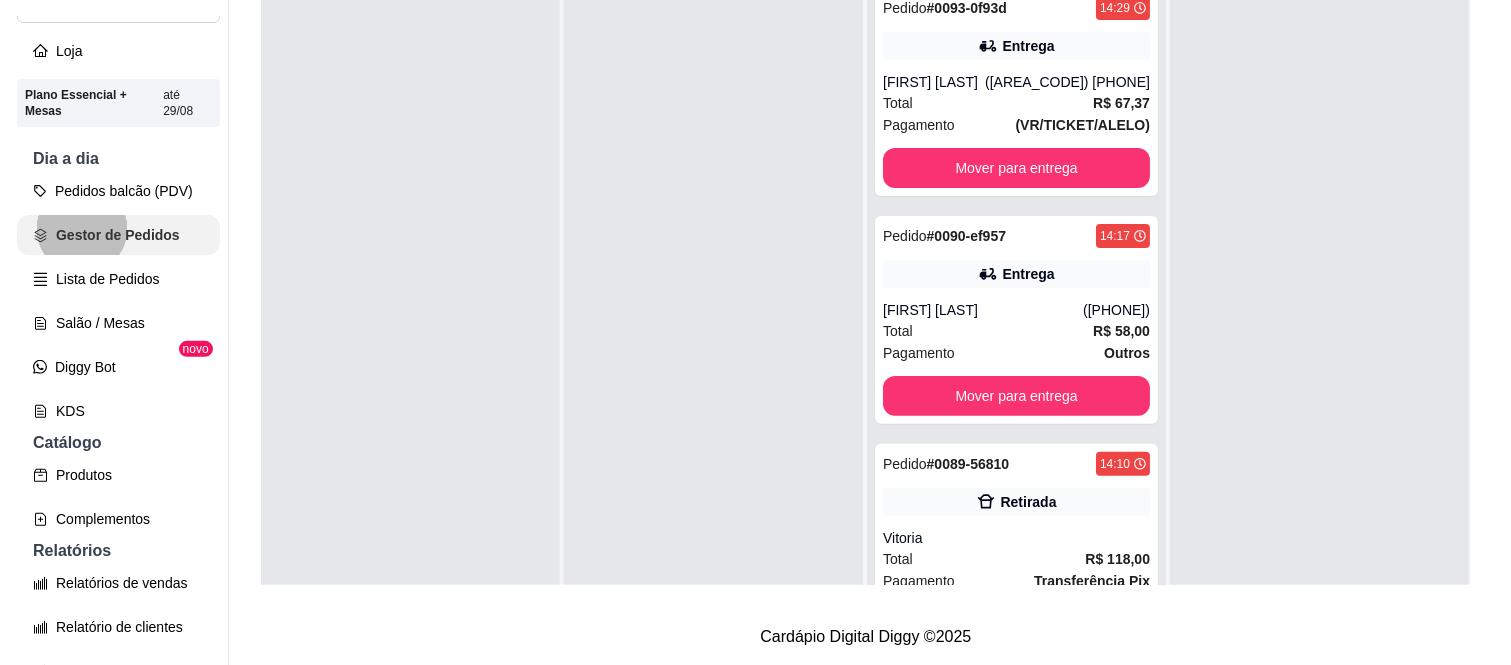 scroll, scrollTop: 0, scrollLeft: 0, axis: both 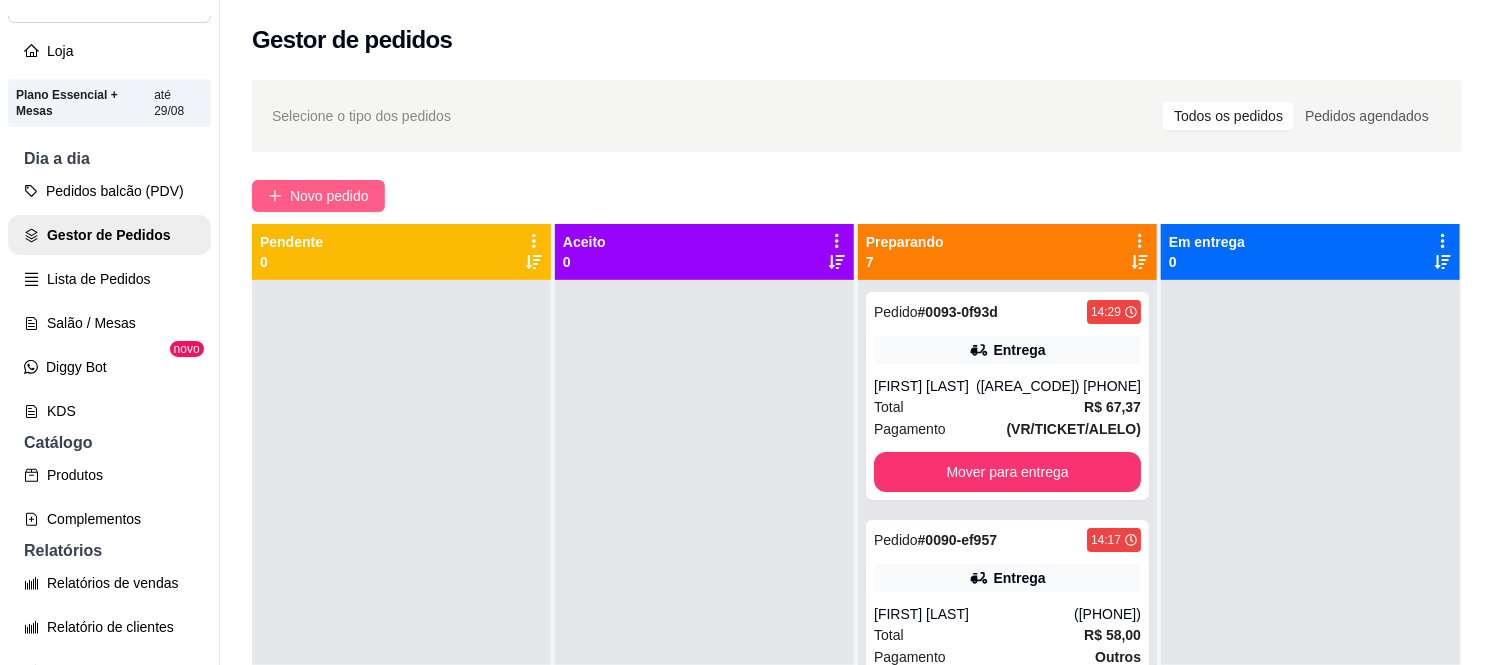 click on "Novo pedido" at bounding box center (329, 196) 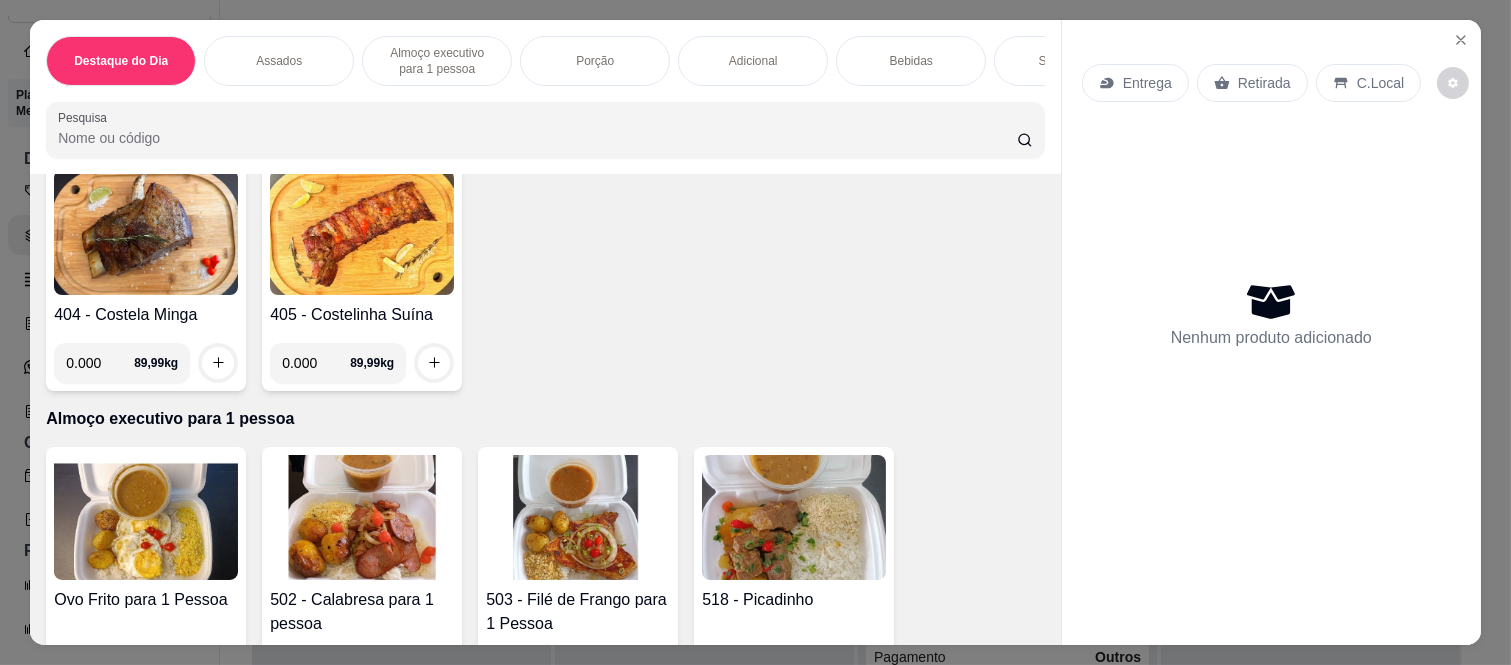 scroll, scrollTop: 888, scrollLeft: 0, axis: vertical 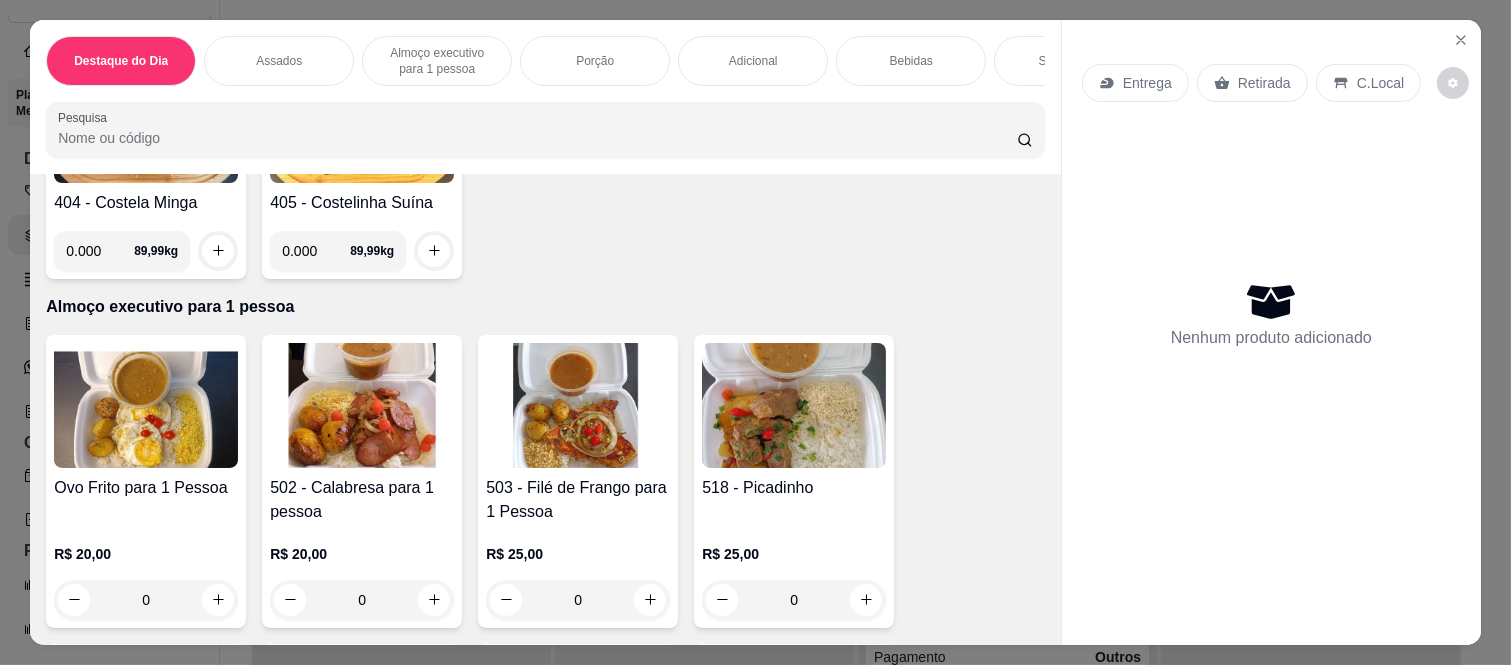 click on "0.000" at bounding box center (100, 251) 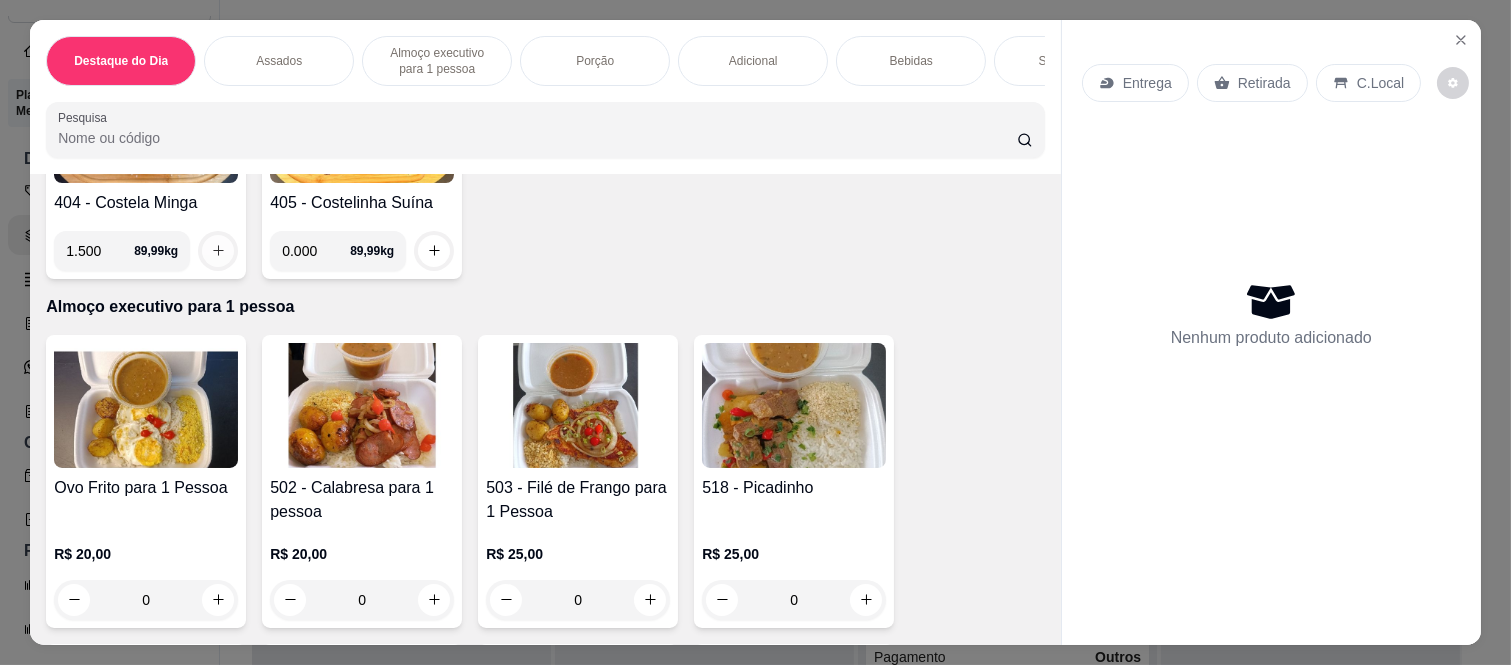 type on "1.500" 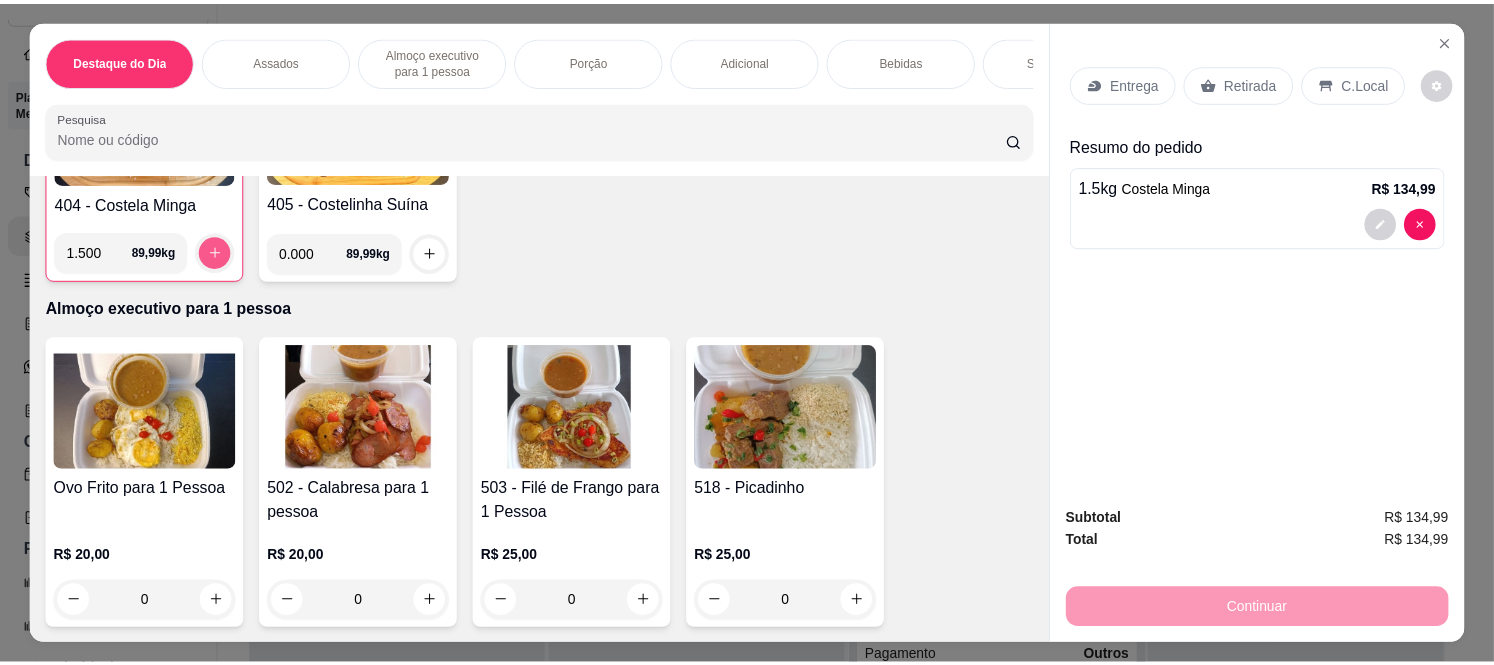 scroll, scrollTop: 890, scrollLeft: 0, axis: vertical 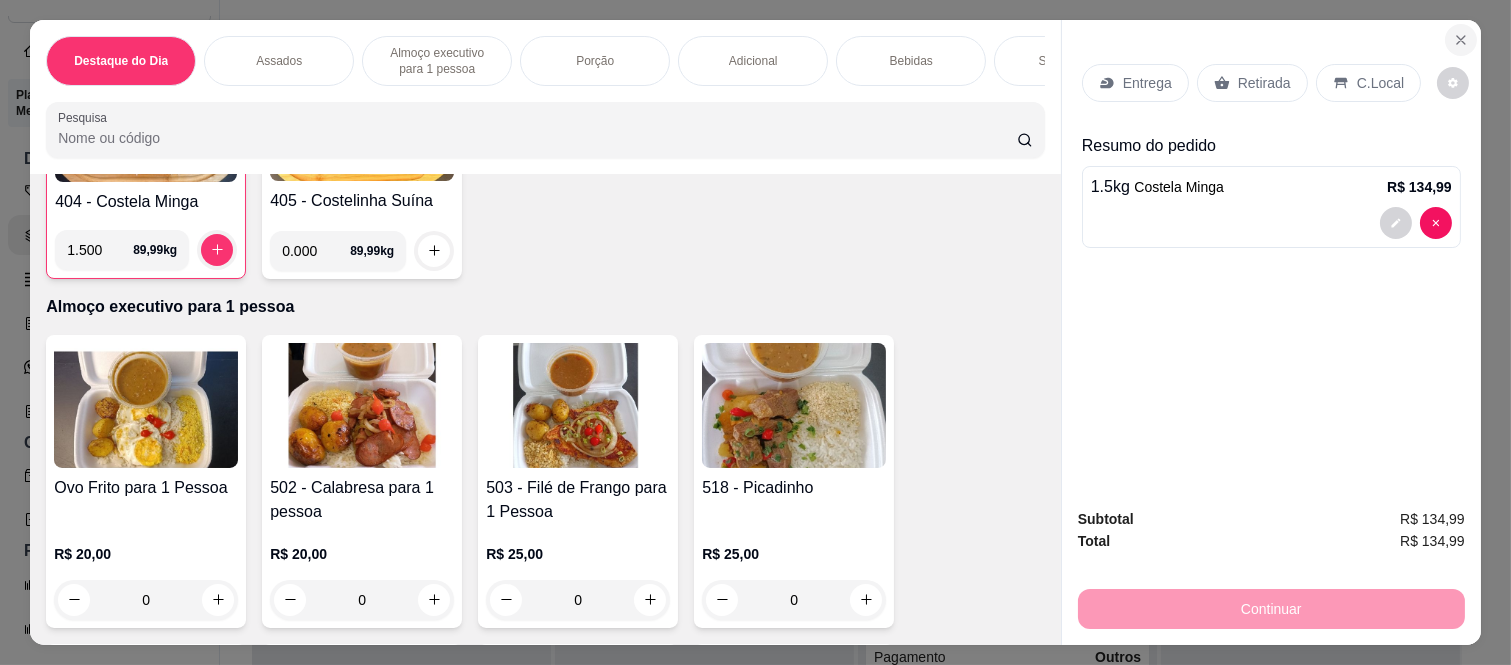 click at bounding box center (1461, 40) 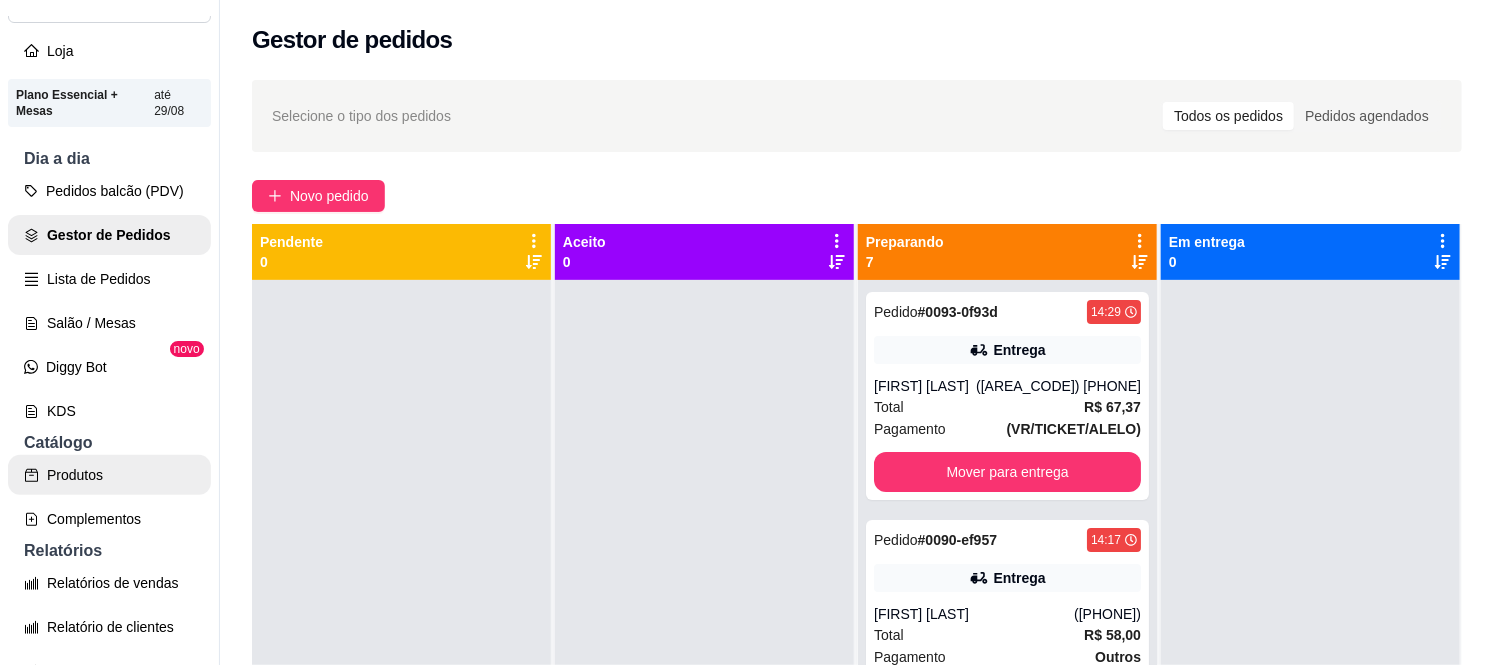 click on "Produtos" at bounding box center [109, 475] 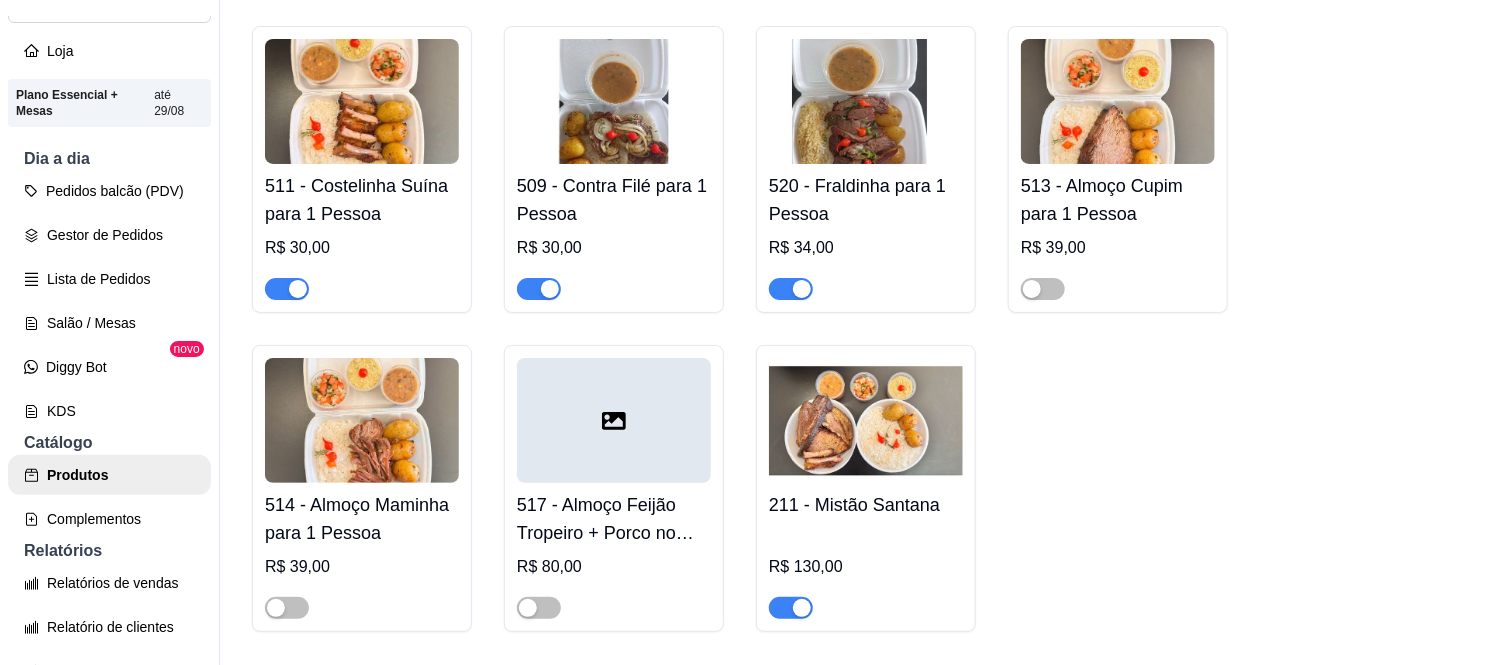 scroll, scrollTop: 3222, scrollLeft: 0, axis: vertical 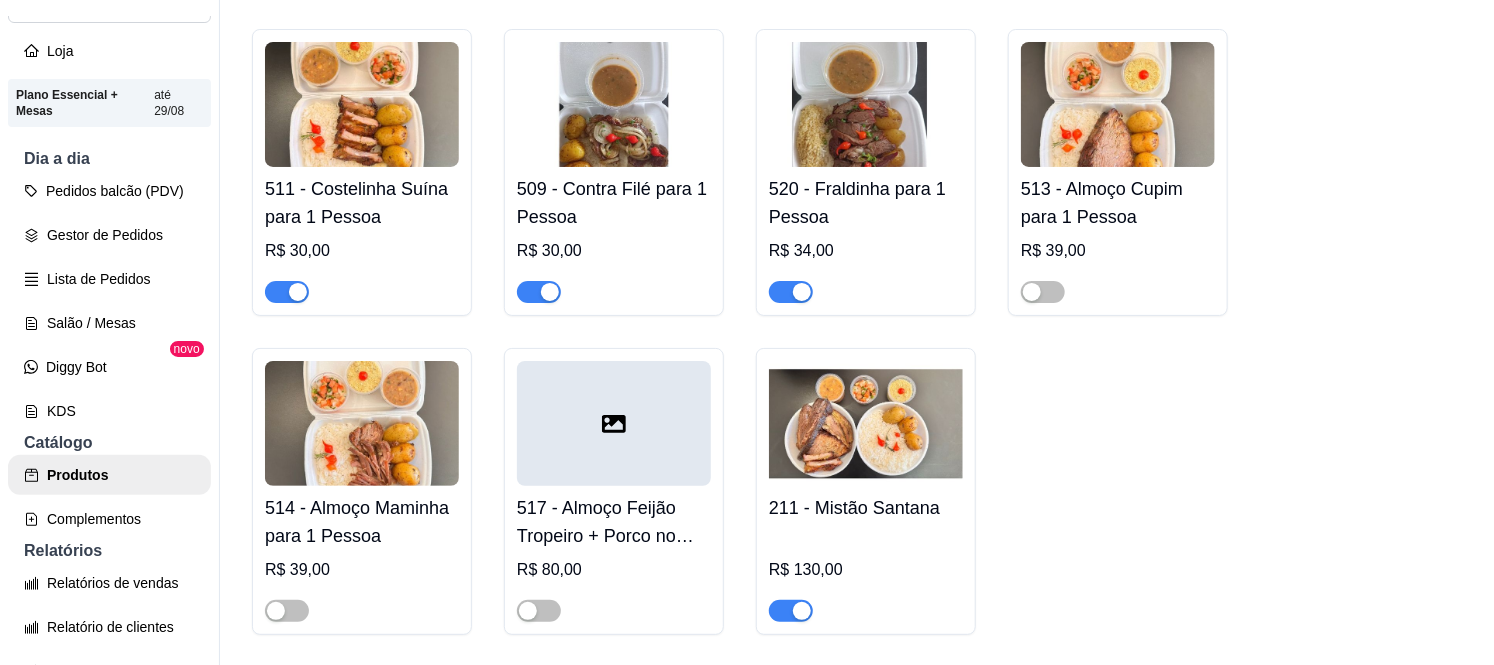 click at bounding box center [802, 292] 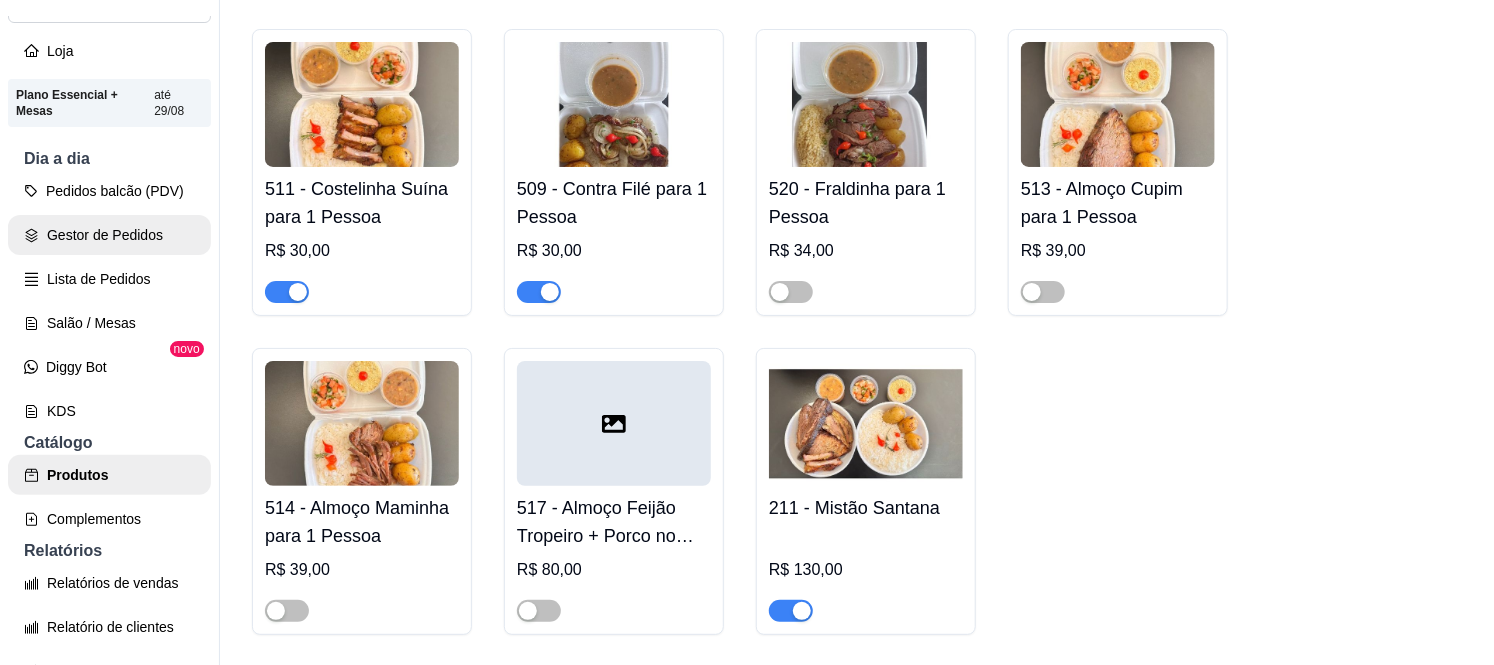 click on "Gestor de Pedidos" at bounding box center (109, 235) 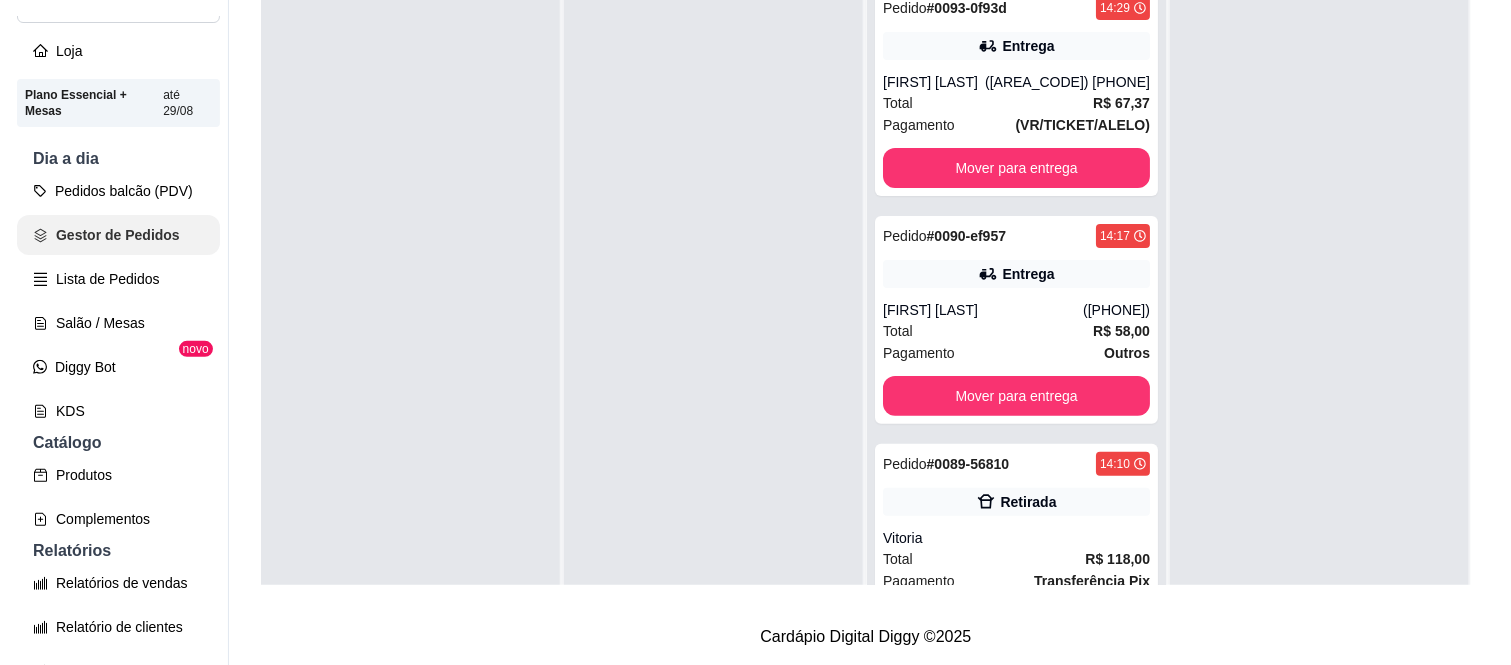 scroll, scrollTop: 0, scrollLeft: 0, axis: both 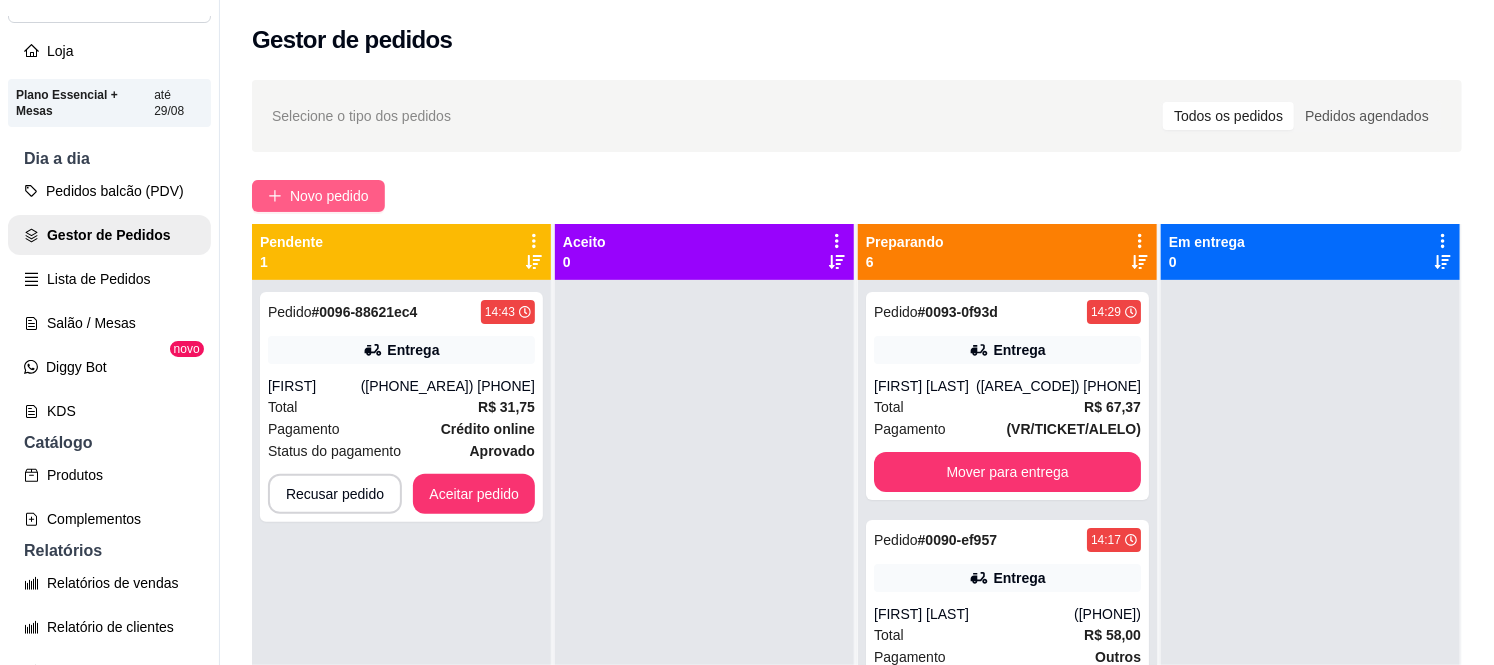 click on "Novo pedido" at bounding box center [318, 196] 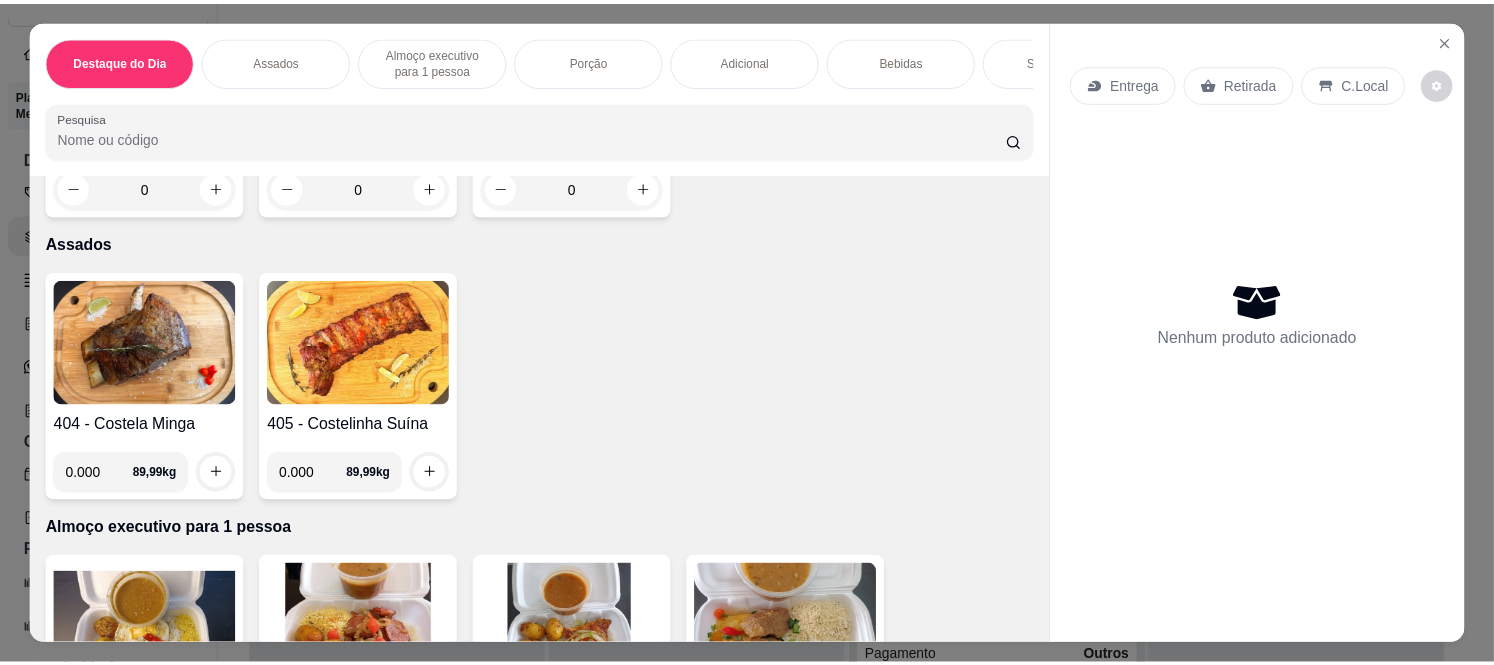 scroll, scrollTop: 555, scrollLeft: 0, axis: vertical 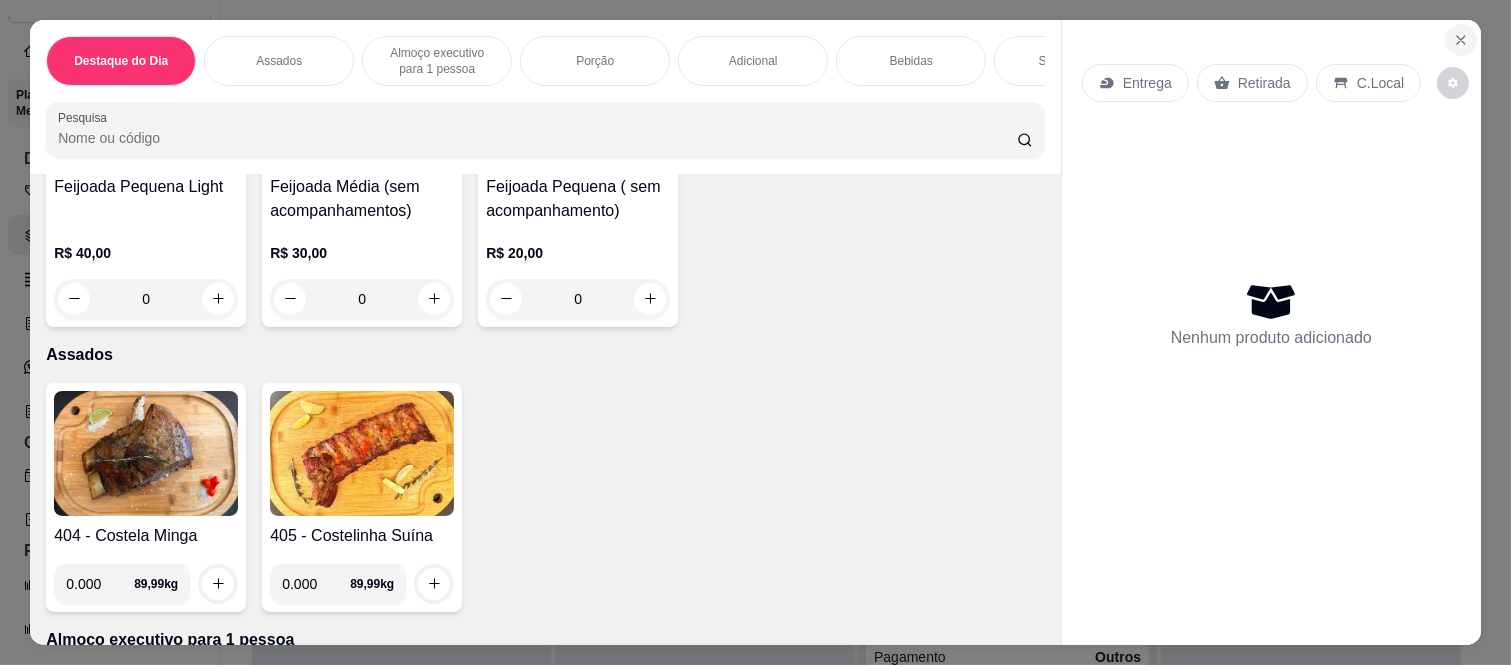 click at bounding box center [1461, 40] 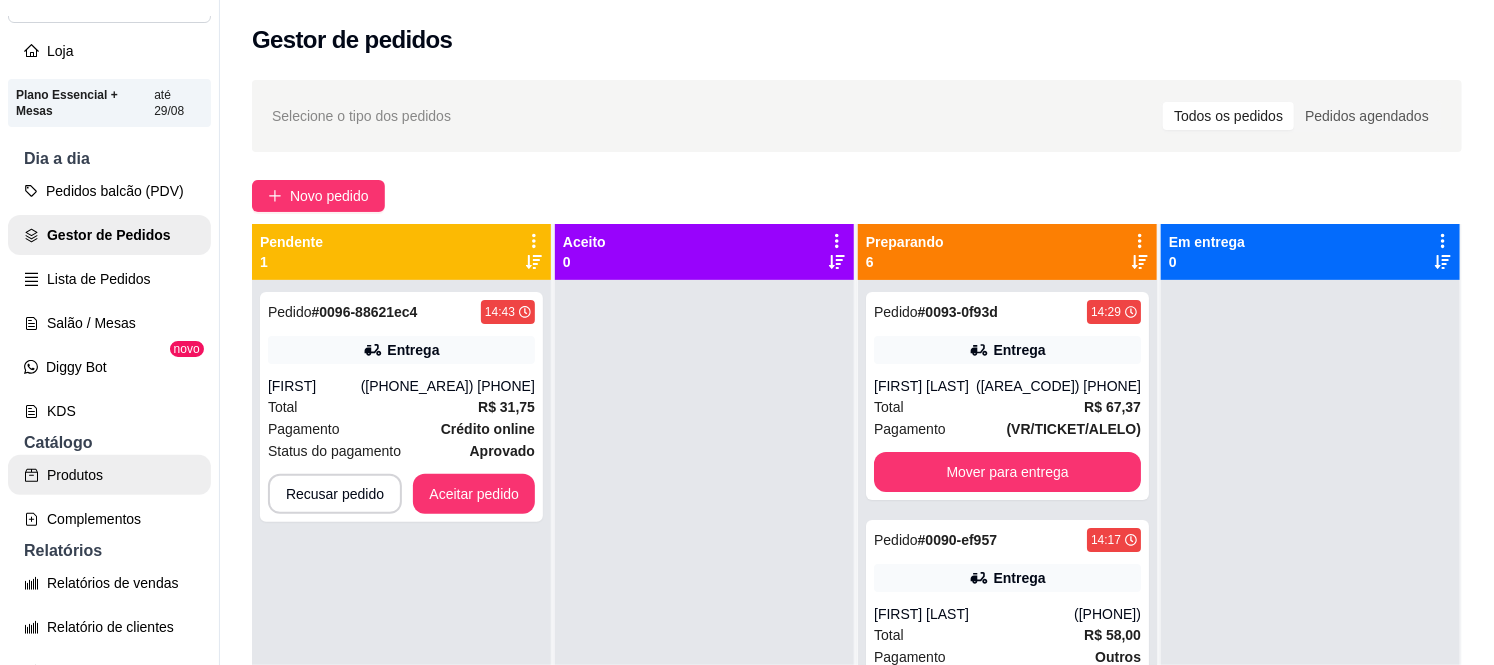 click on "Produtos" at bounding box center (109, 475) 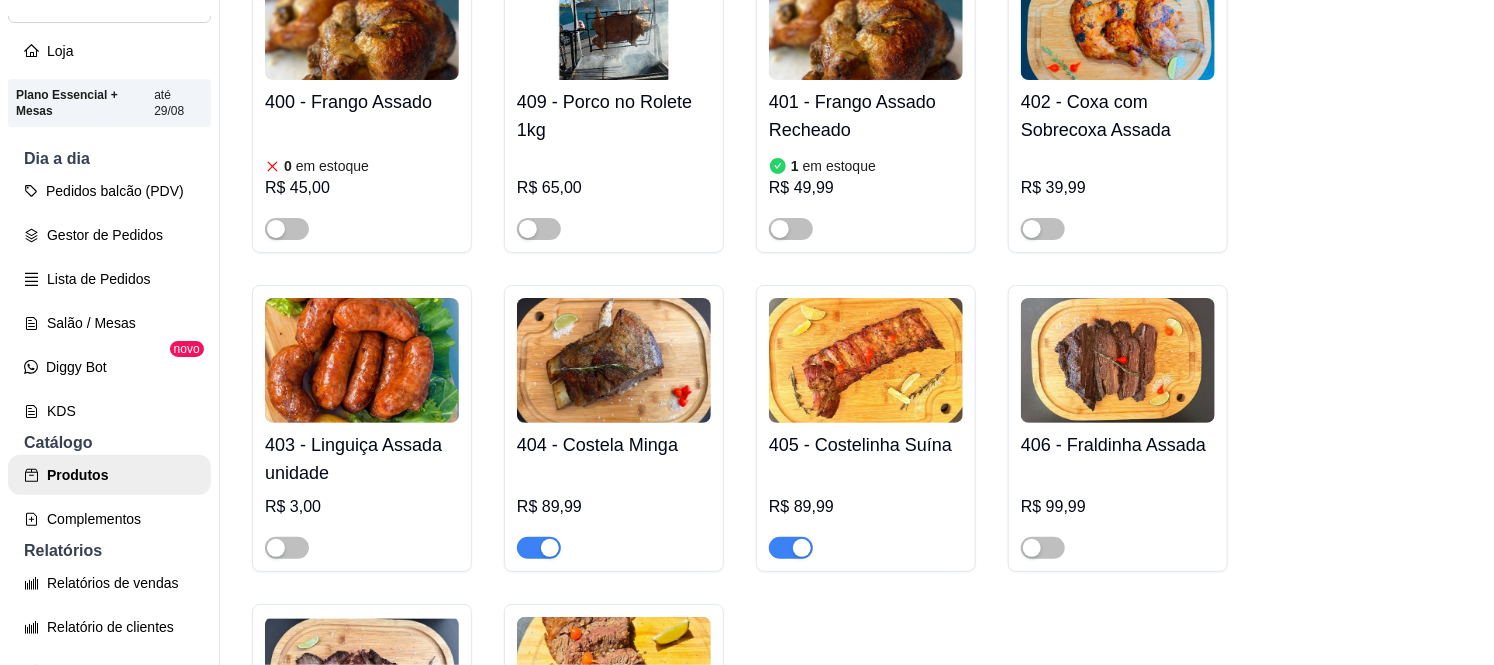 scroll, scrollTop: 888, scrollLeft: 0, axis: vertical 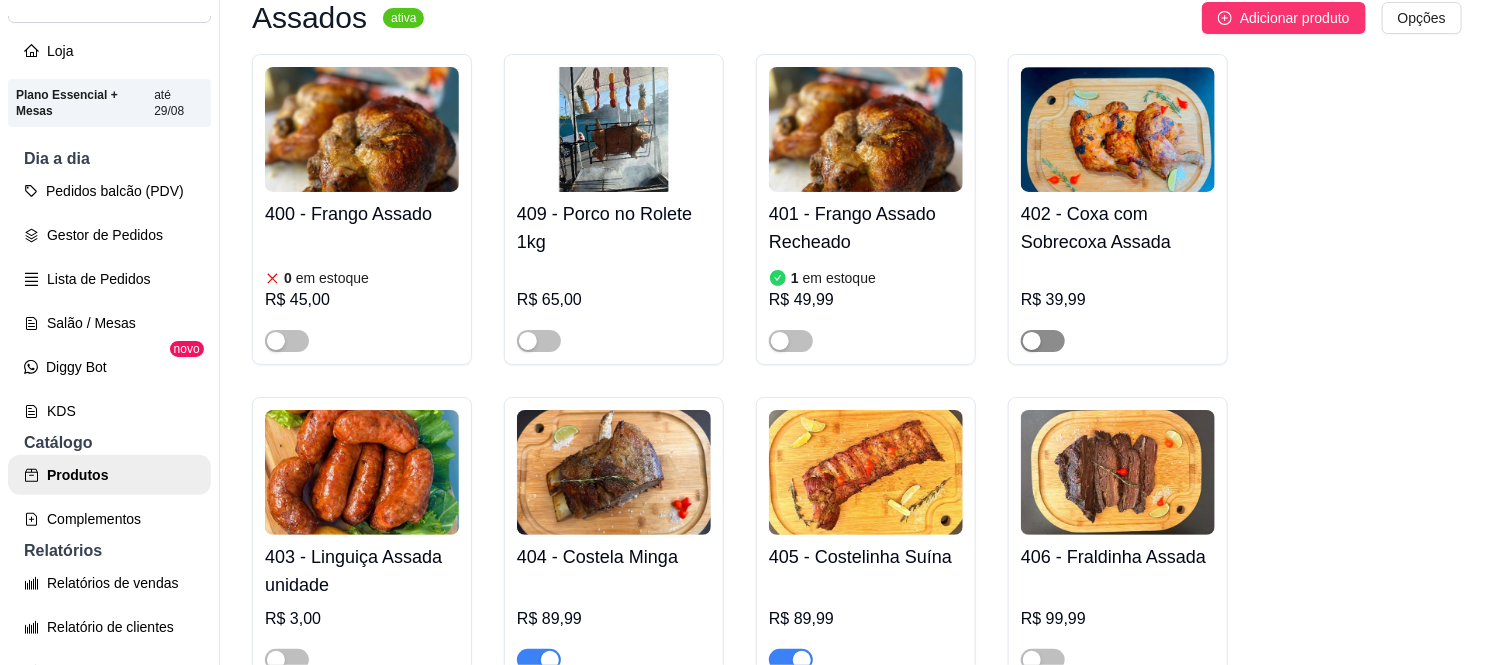 click at bounding box center (1032, 341) 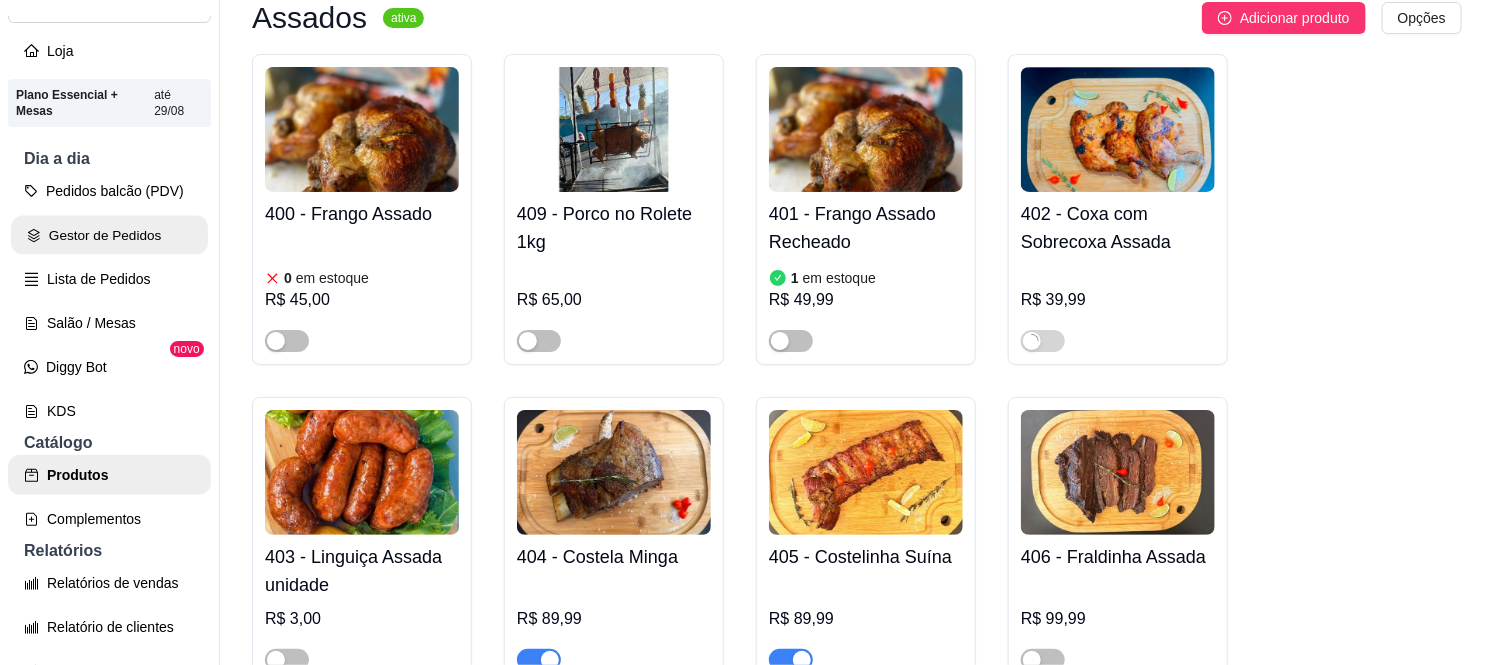 click on "Gestor de Pedidos" at bounding box center (109, 235) 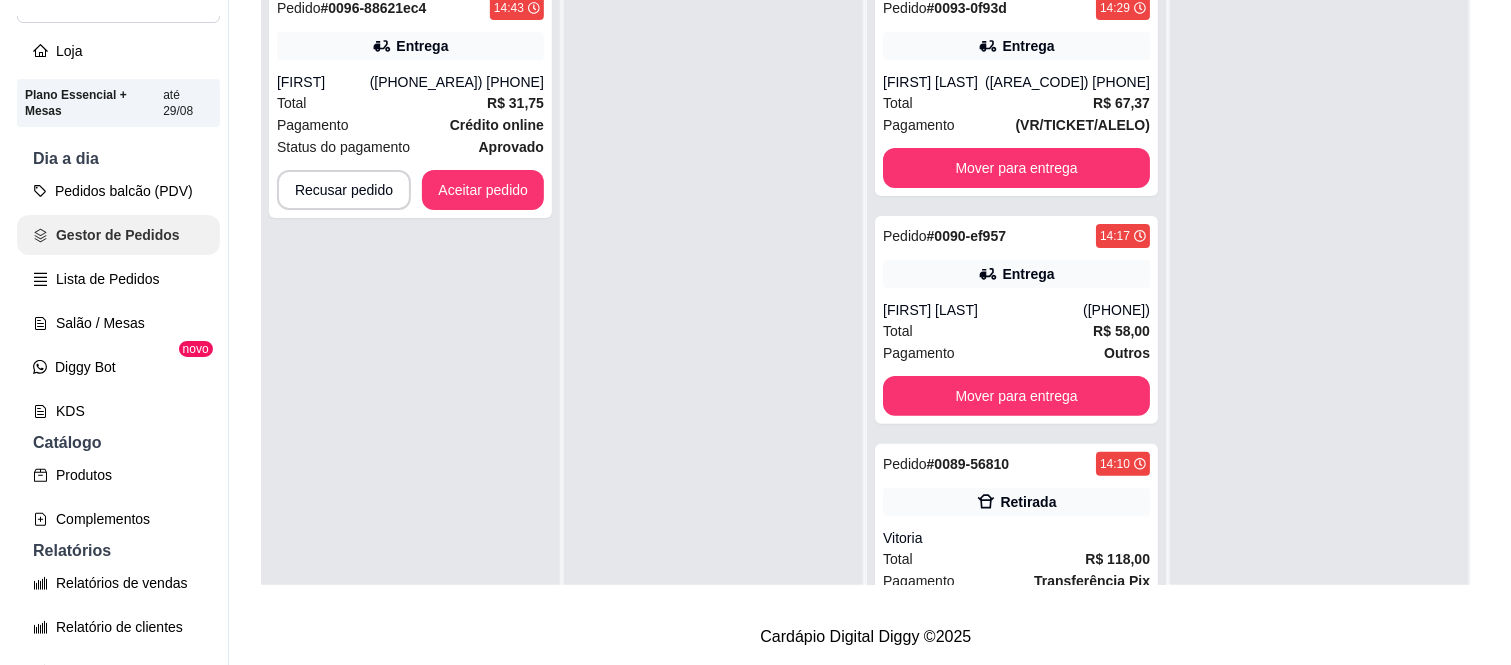 scroll, scrollTop: 0, scrollLeft: 0, axis: both 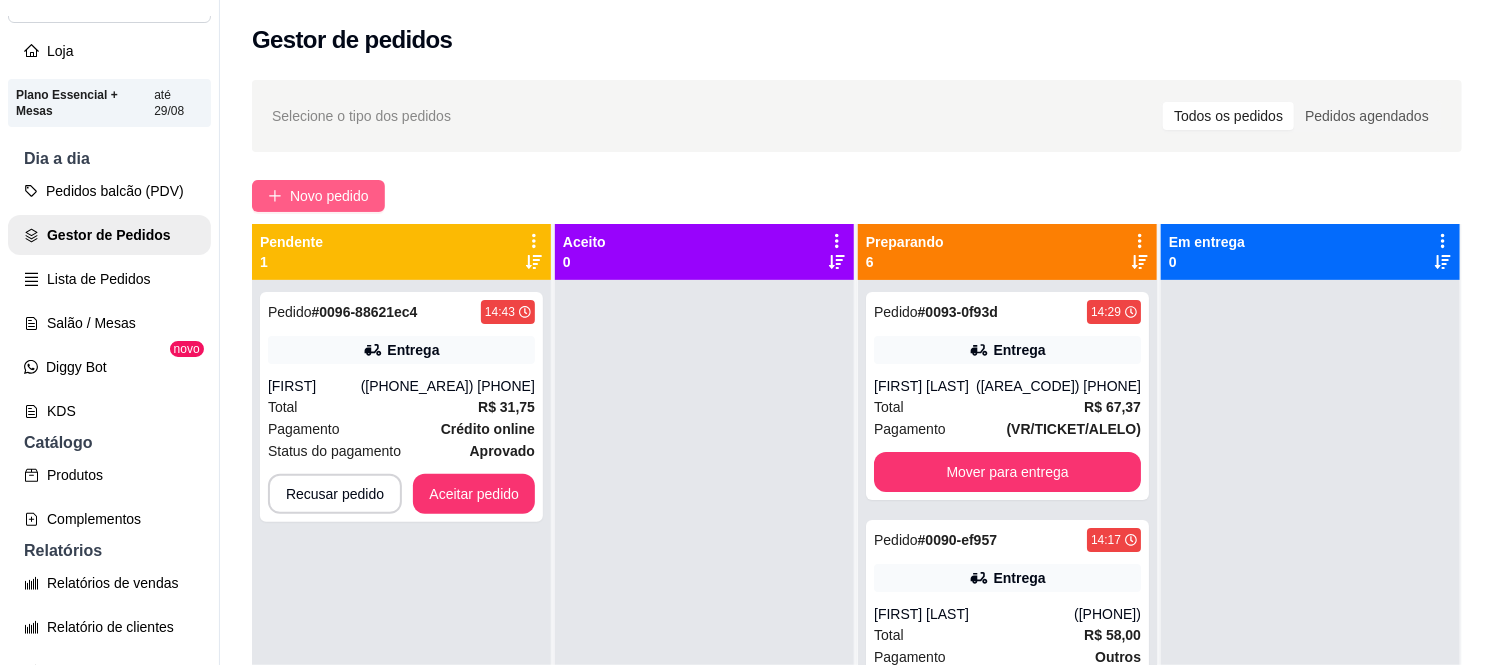 click on "Novo pedido" at bounding box center (329, 196) 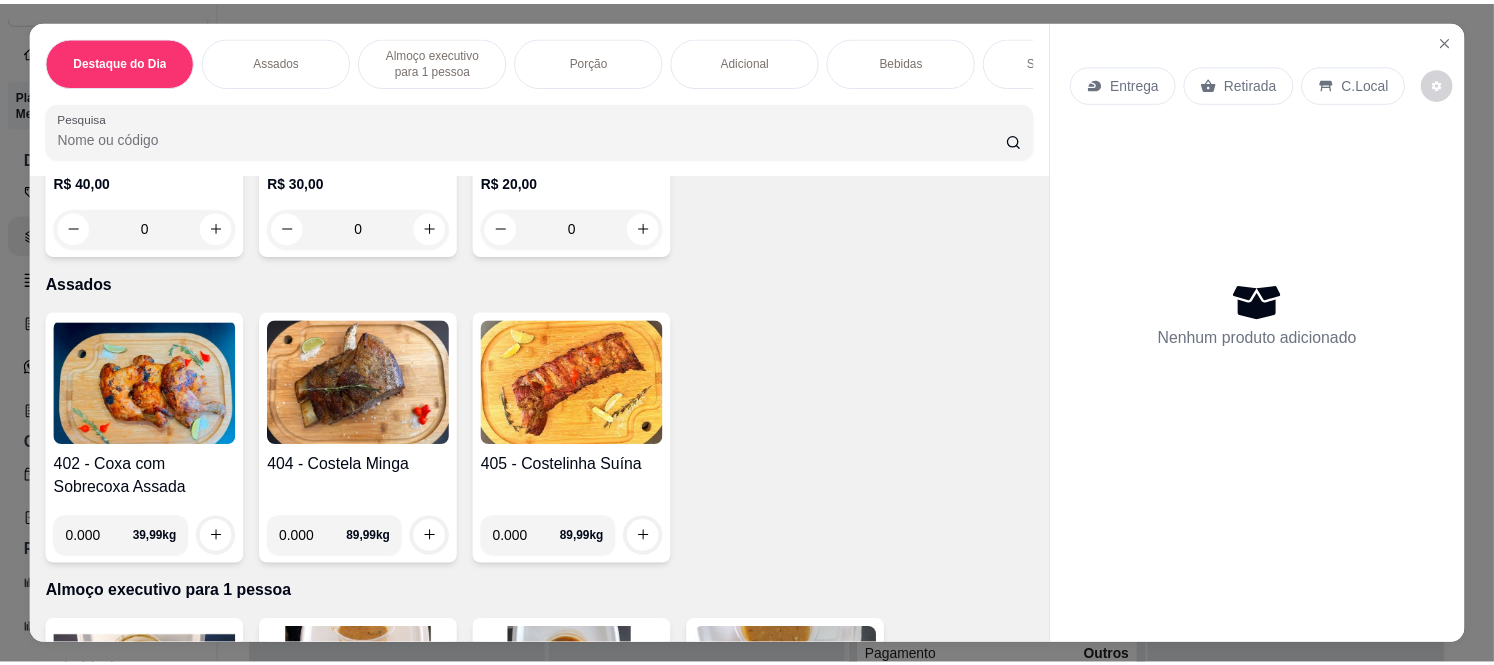 scroll, scrollTop: 666, scrollLeft: 0, axis: vertical 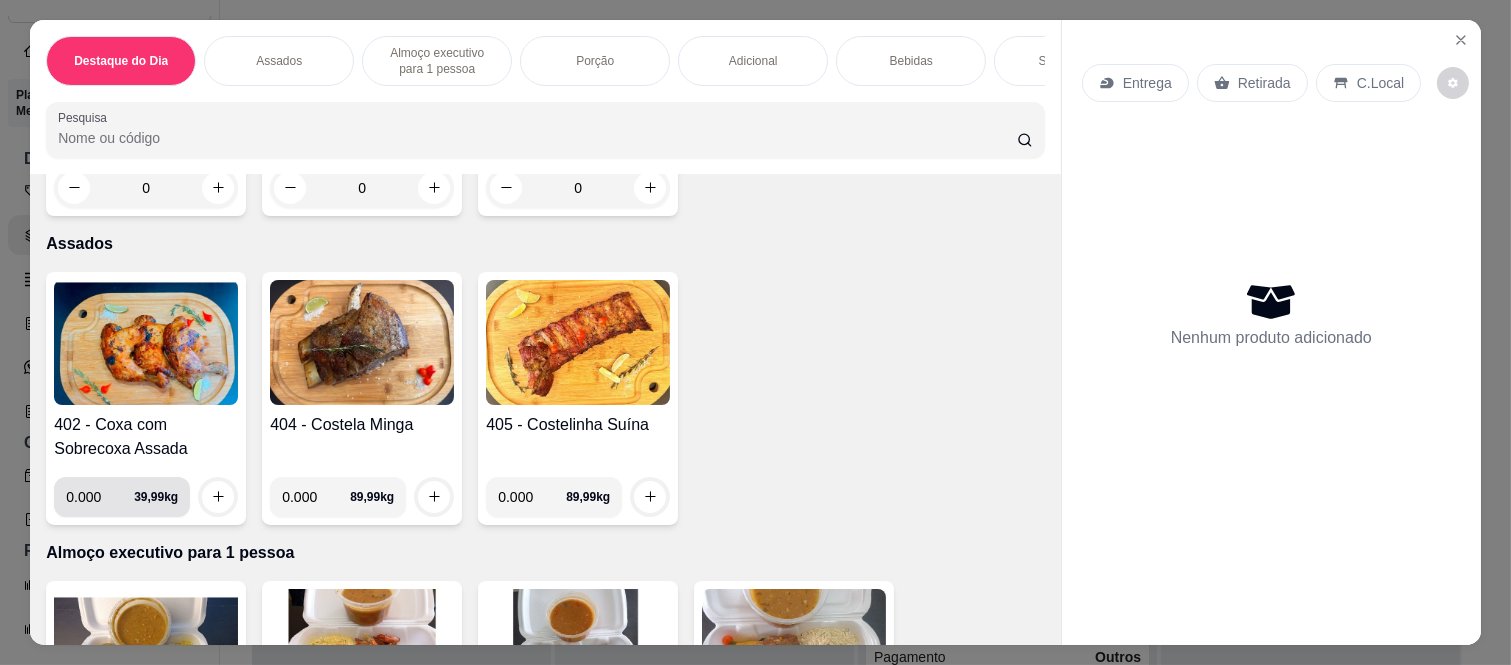 click on "0.000" at bounding box center [100, 497] 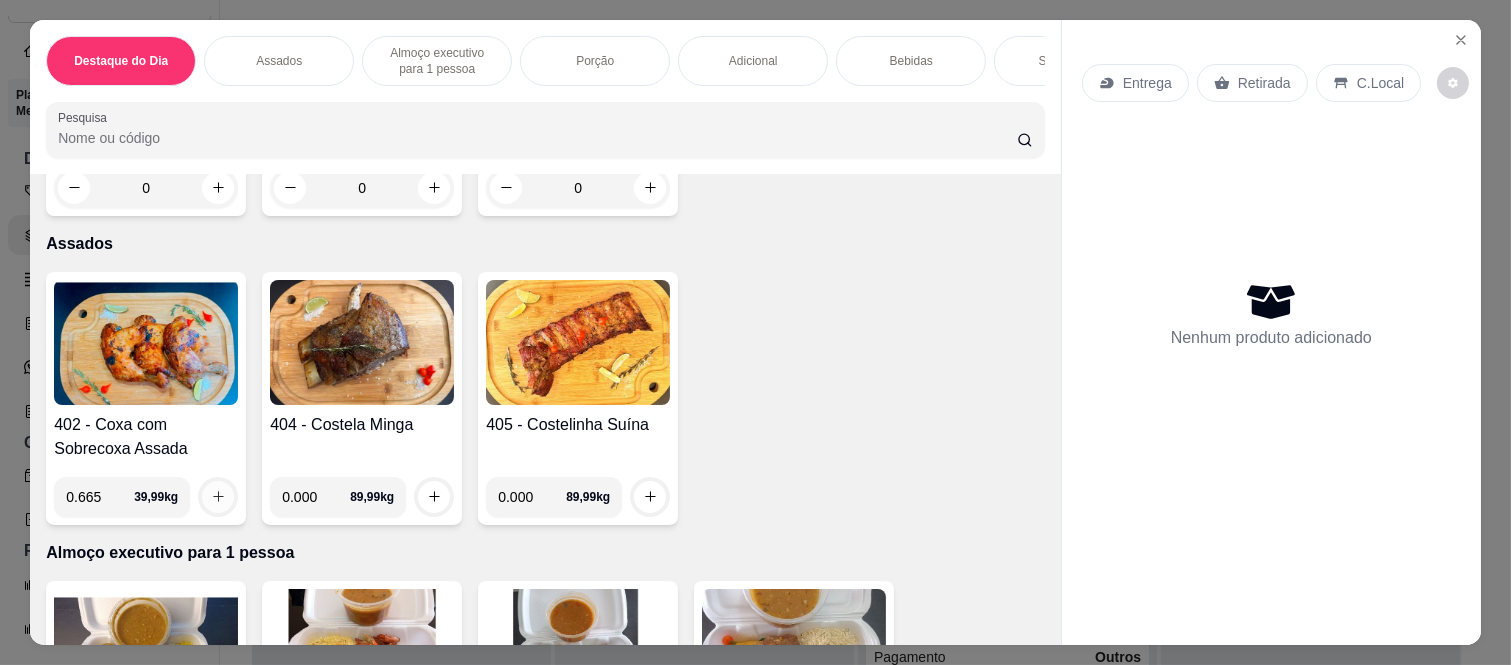 type on "0.665" 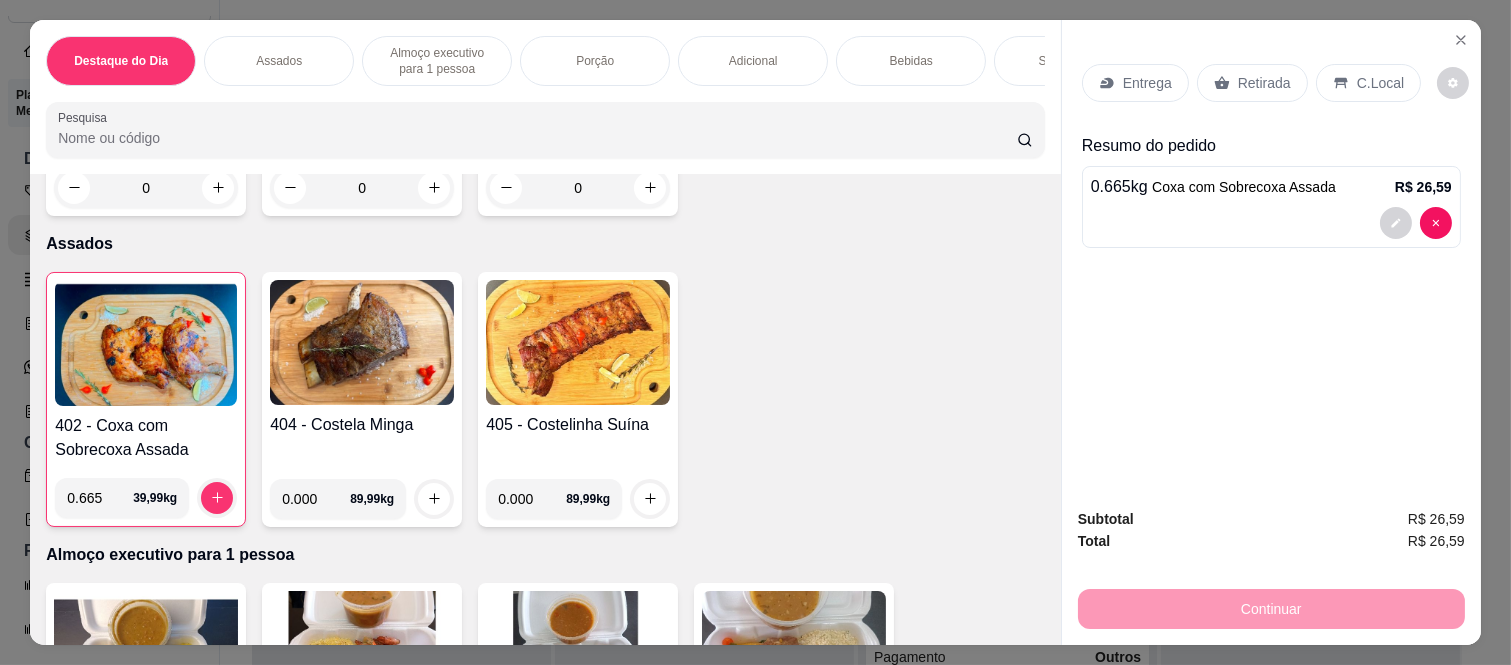 click on "Retirada" at bounding box center [1264, 83] 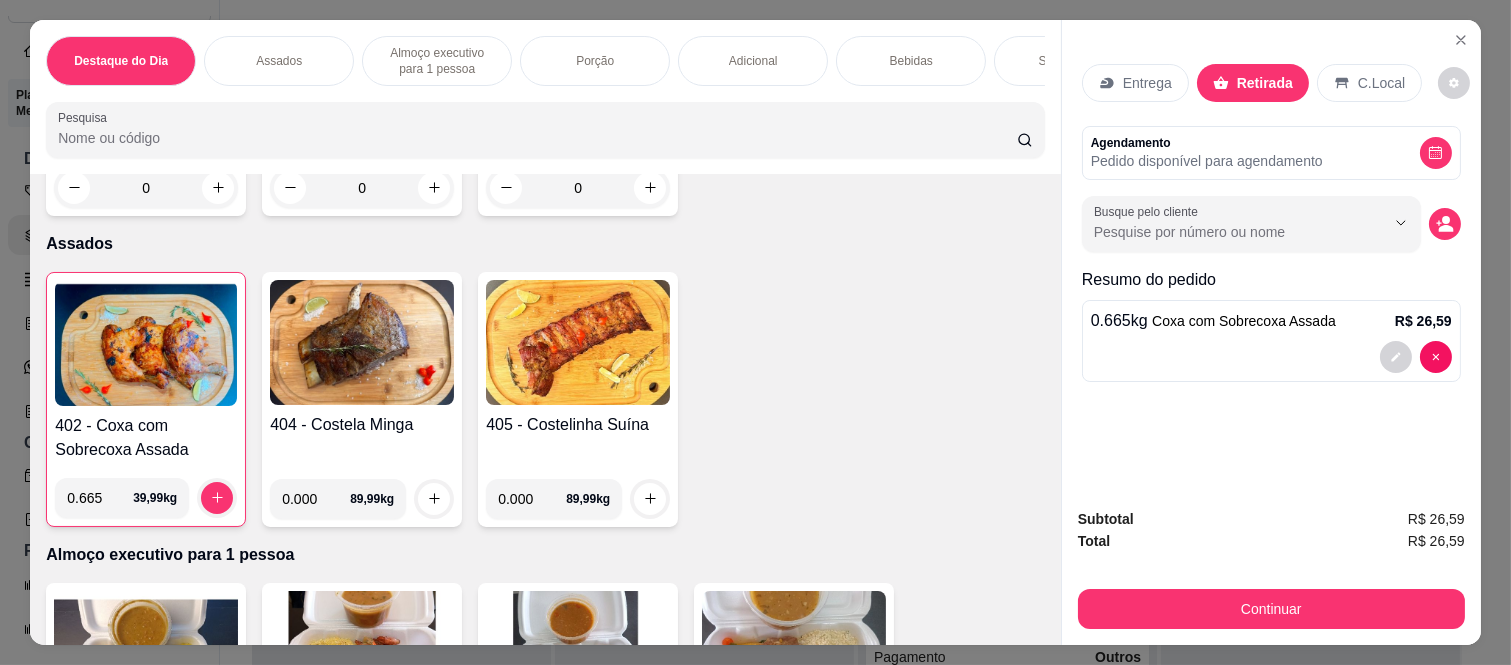 click on "Continuar" at bounding box center (1271, 606) 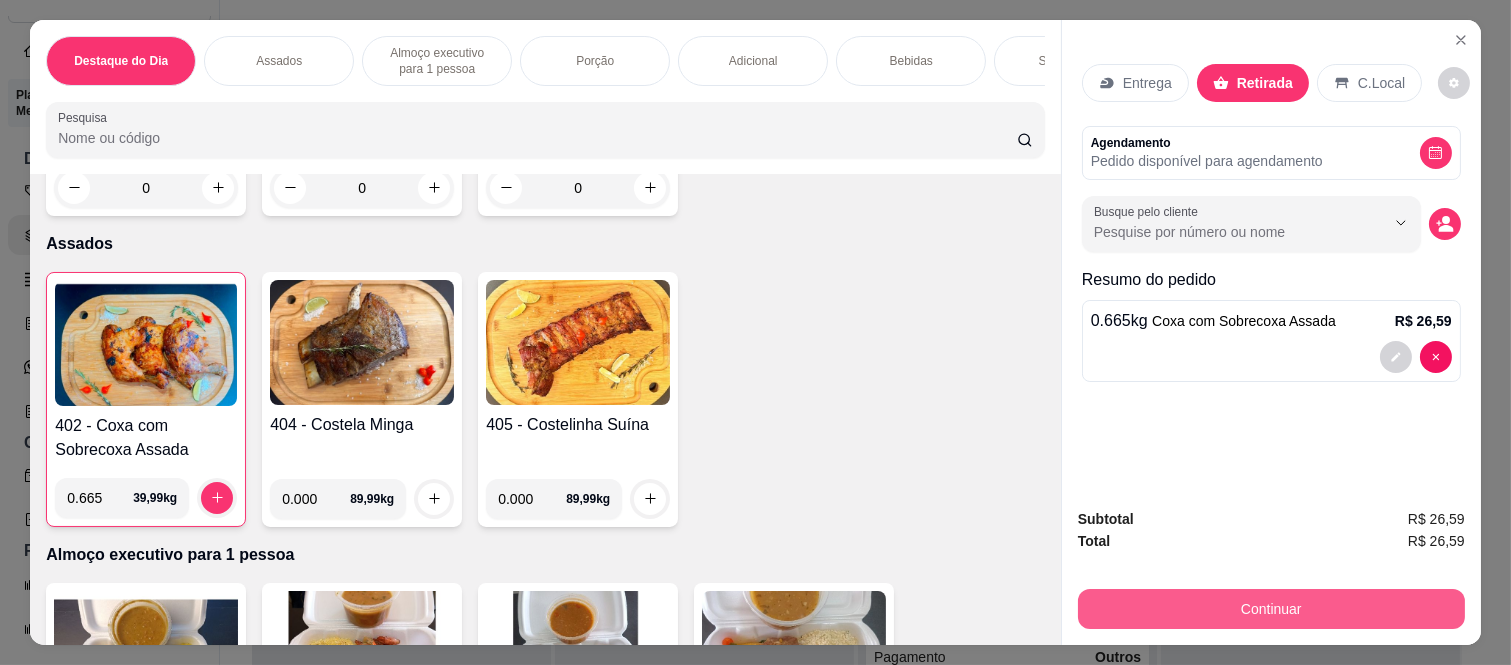 click on "Continuar" at bounding box center (1271, 609) 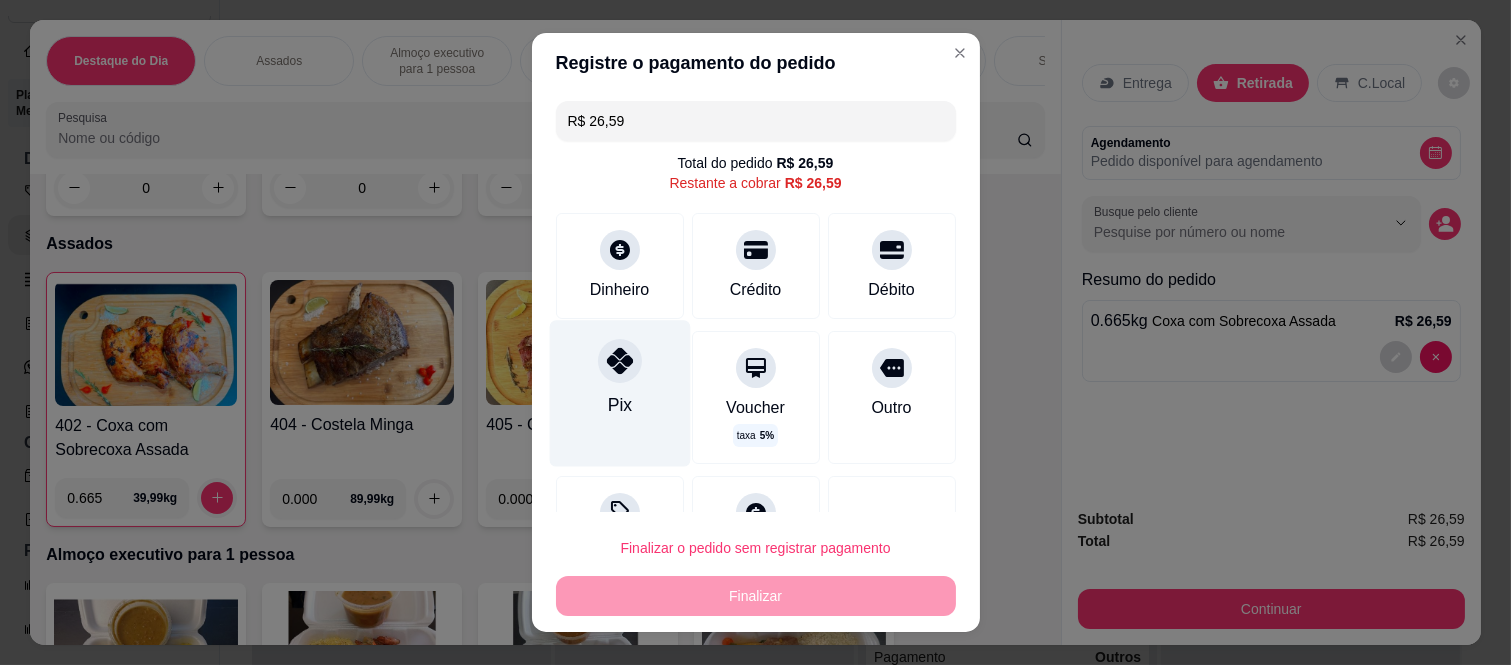 click 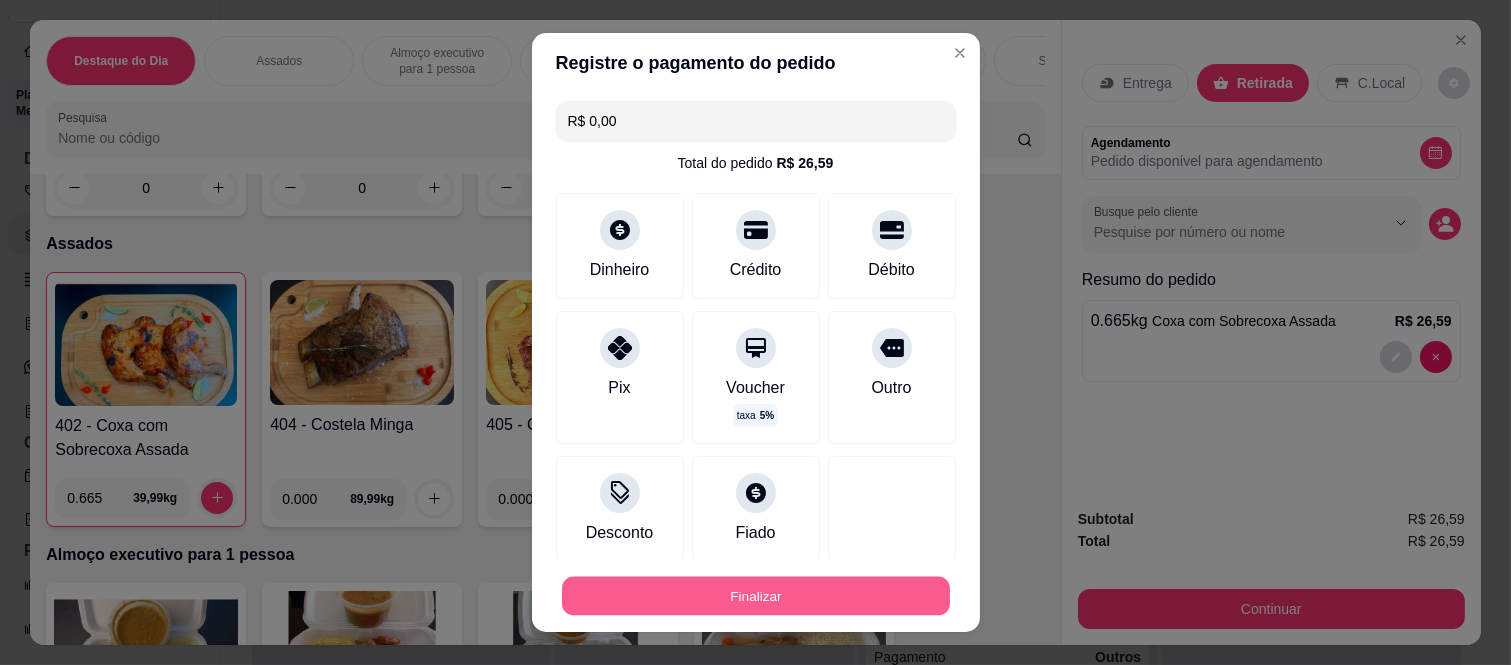 click on "Finalizar" at bounding box center [756, 595] 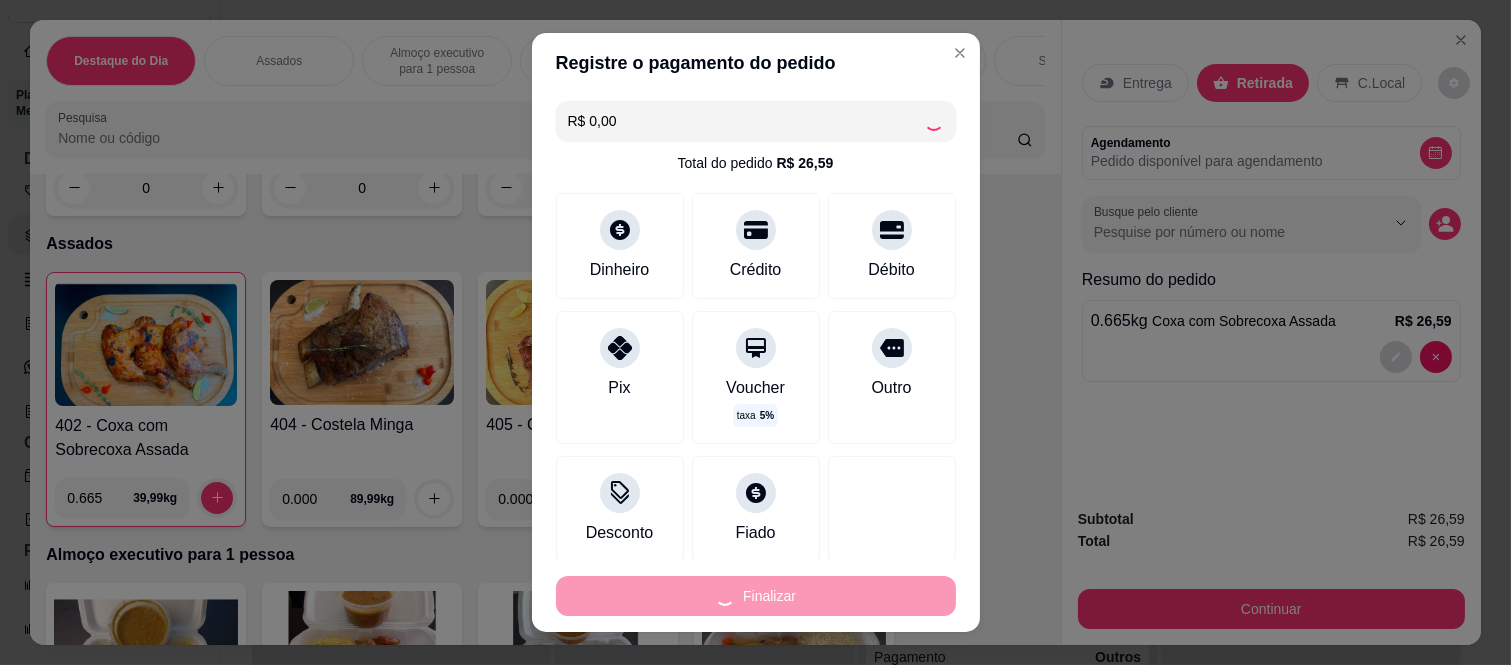 type on "-R$ 26,59" 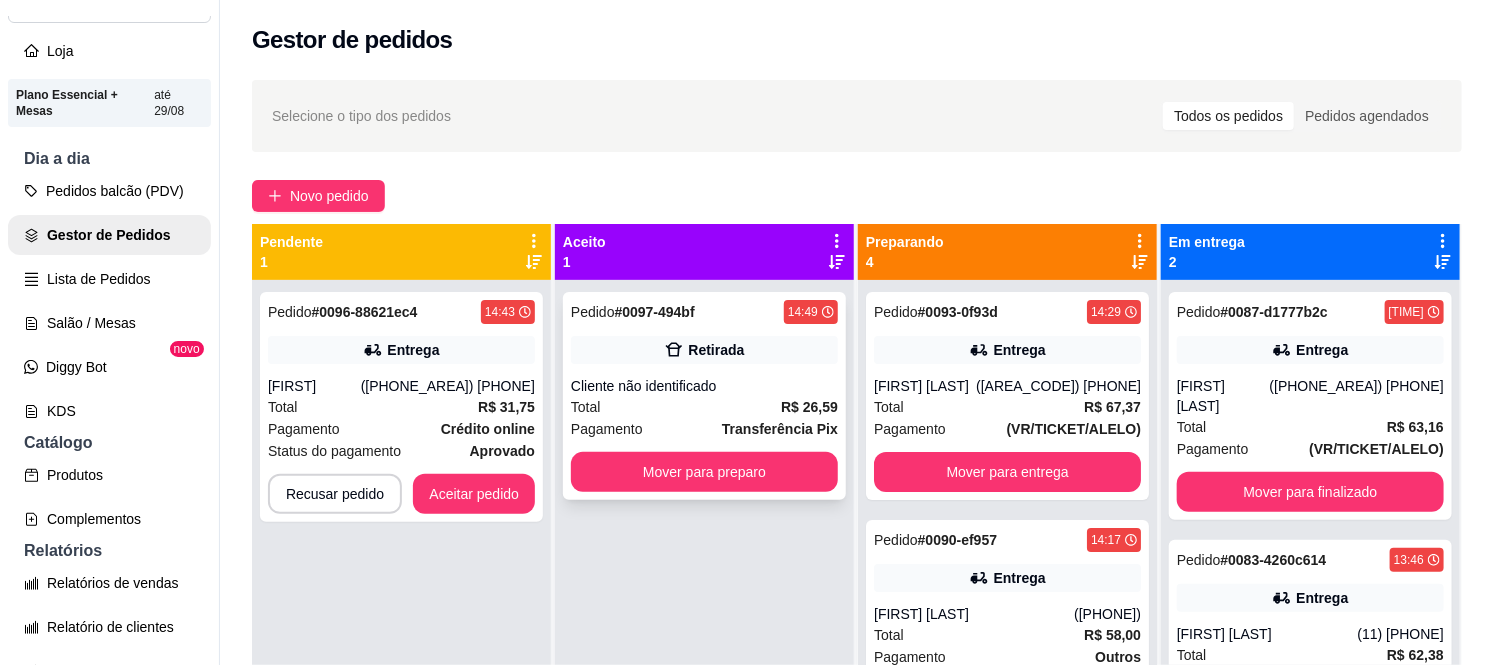 click on "Total R$ 26,59" at bounding box center [704, 407] 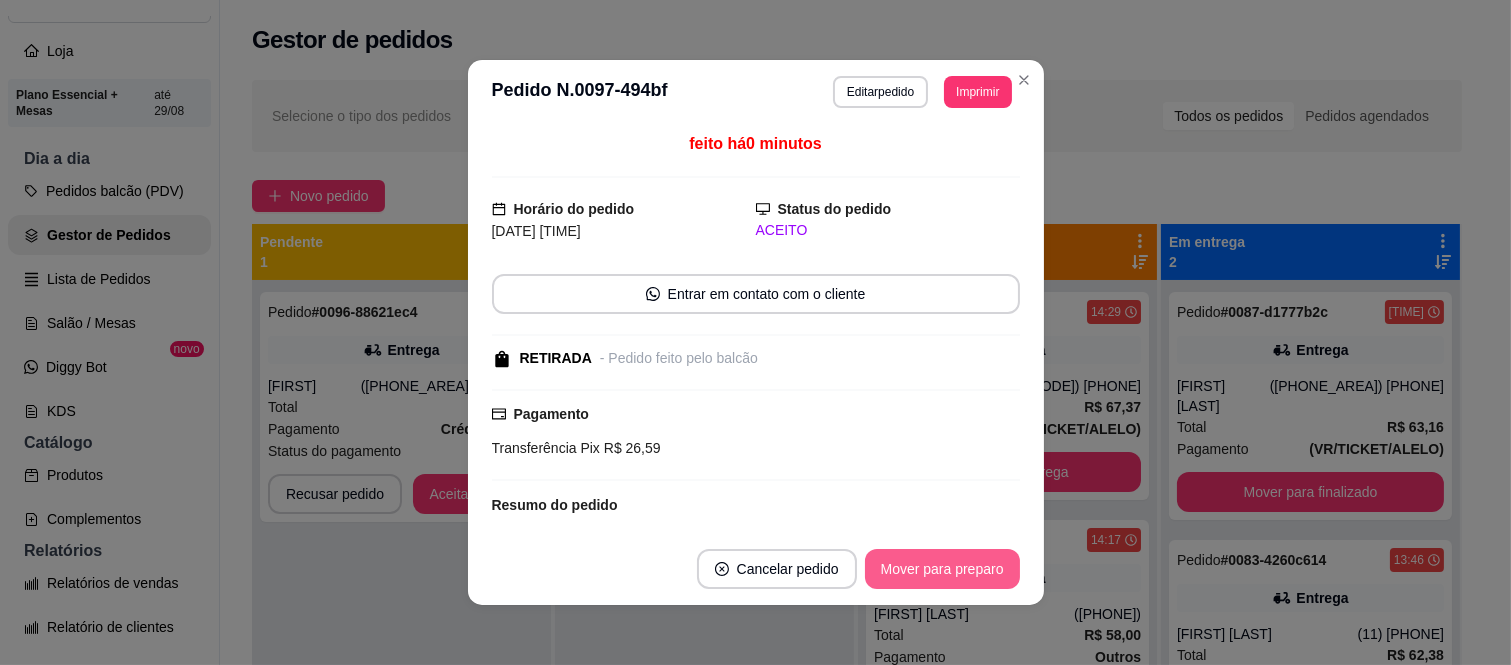 click on "Mover para preparo" at bounding box center (942, 569) 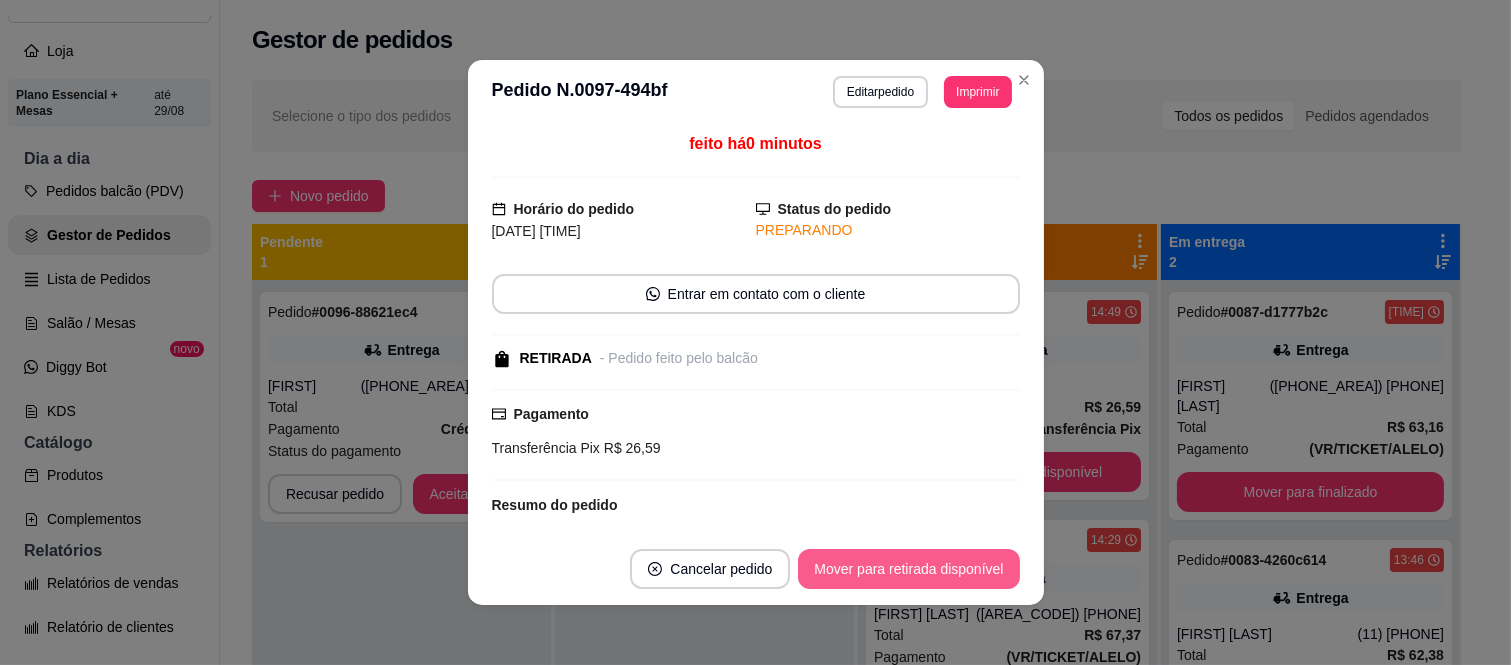click on "Mover para retirada disponível" at bounding box center (908, 569) 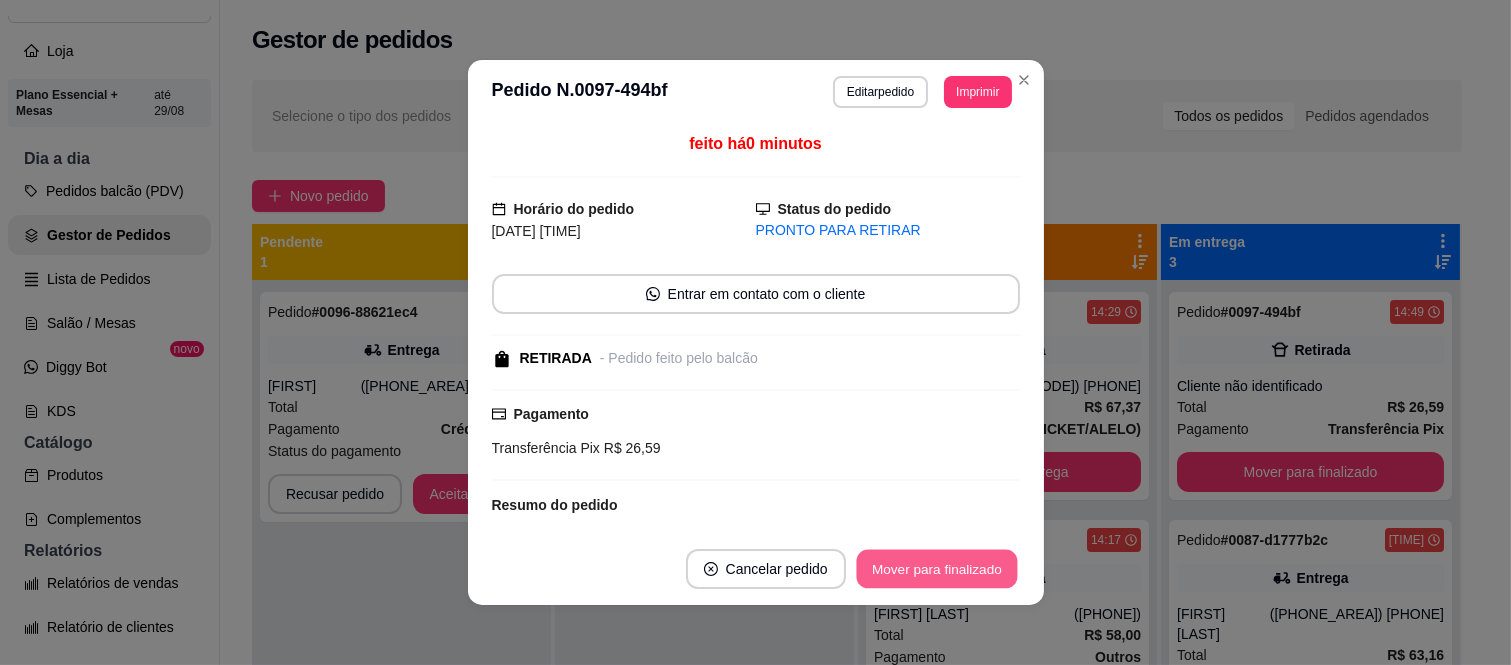 click on "Mover para finalizado" at bounding box center [936, 569] 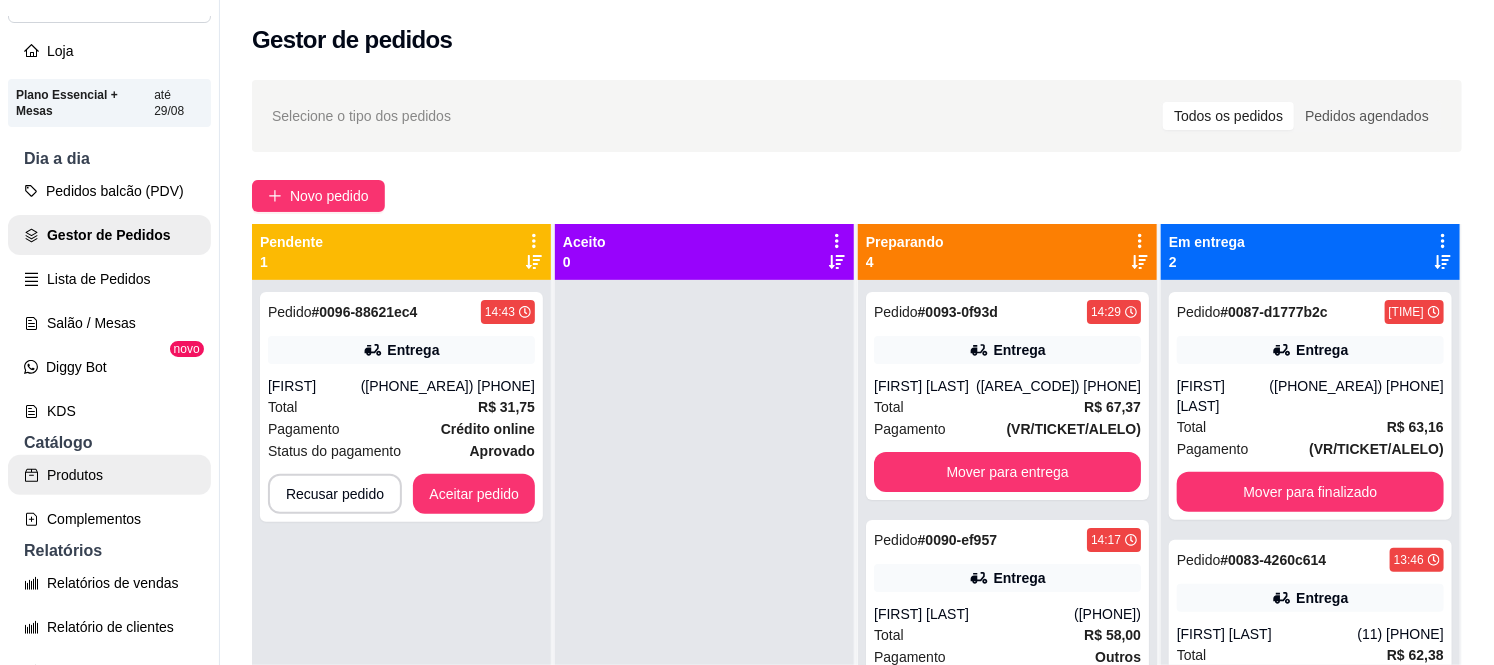 click on "Produtos" at bounding box center (109, 475) 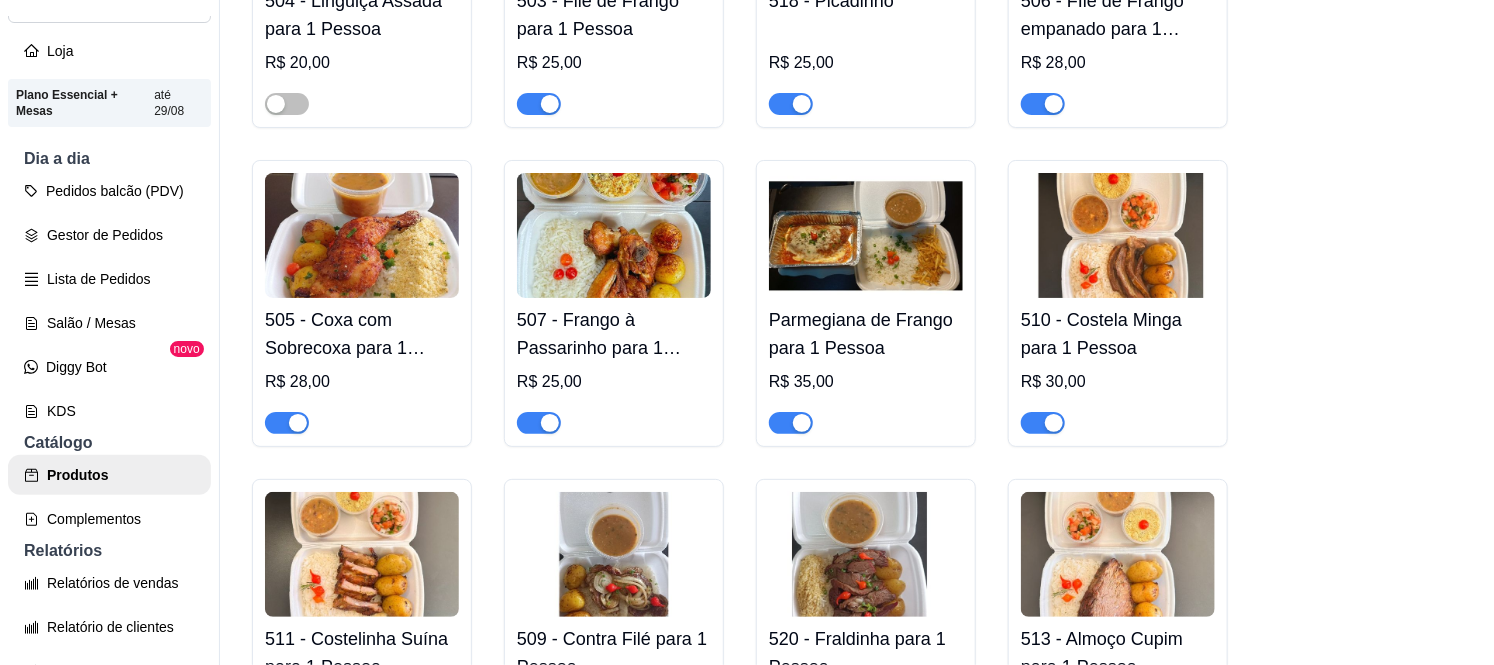 scroll, scrollTop: 2777, scrollLeft: 0, axis: vertical 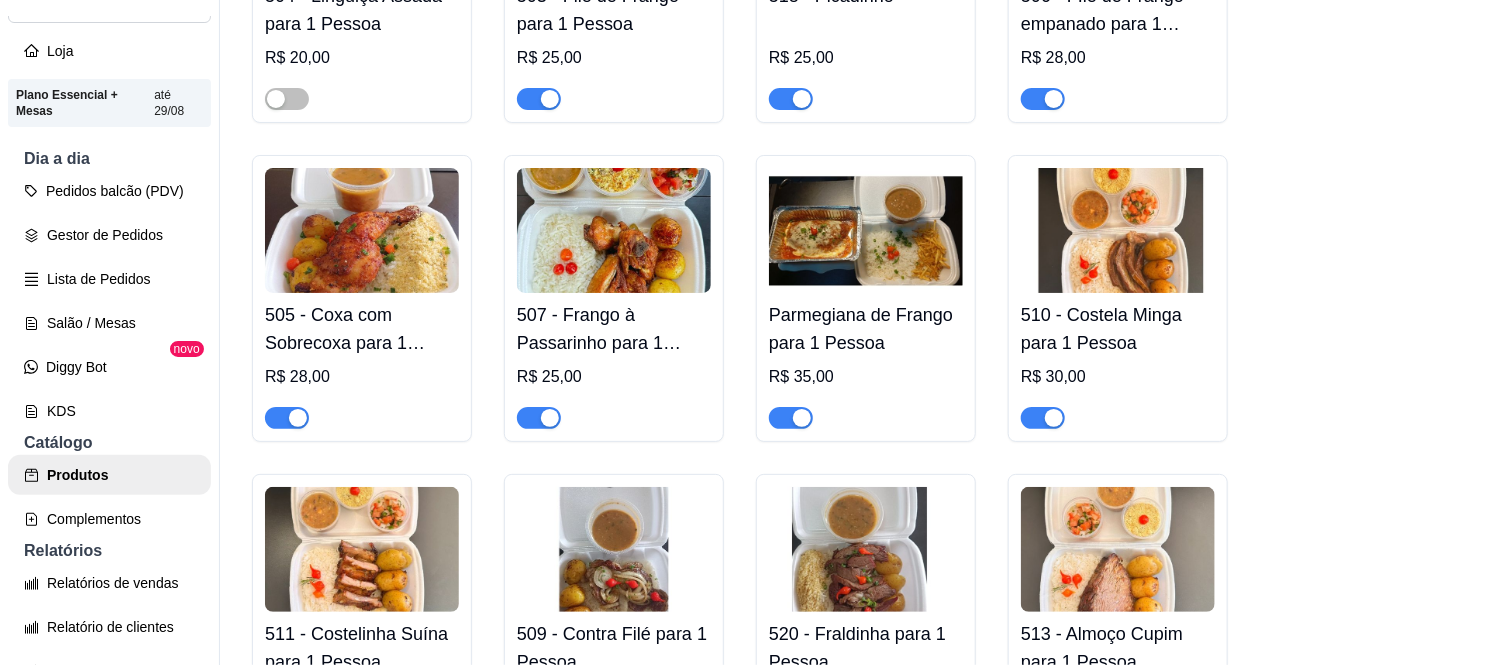 click at bounding box center (287, 418) 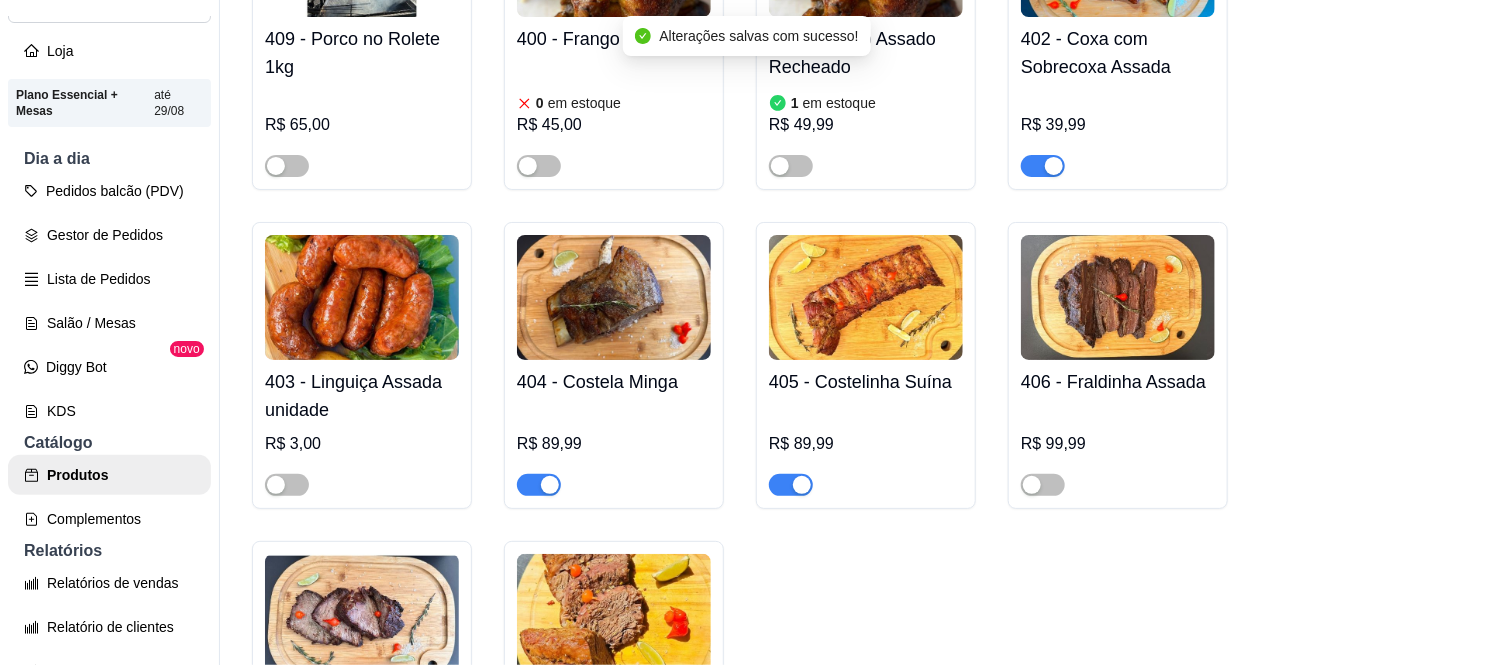 scroll, scrollTop: 1000, scrollLeft: 0, axis: vertical 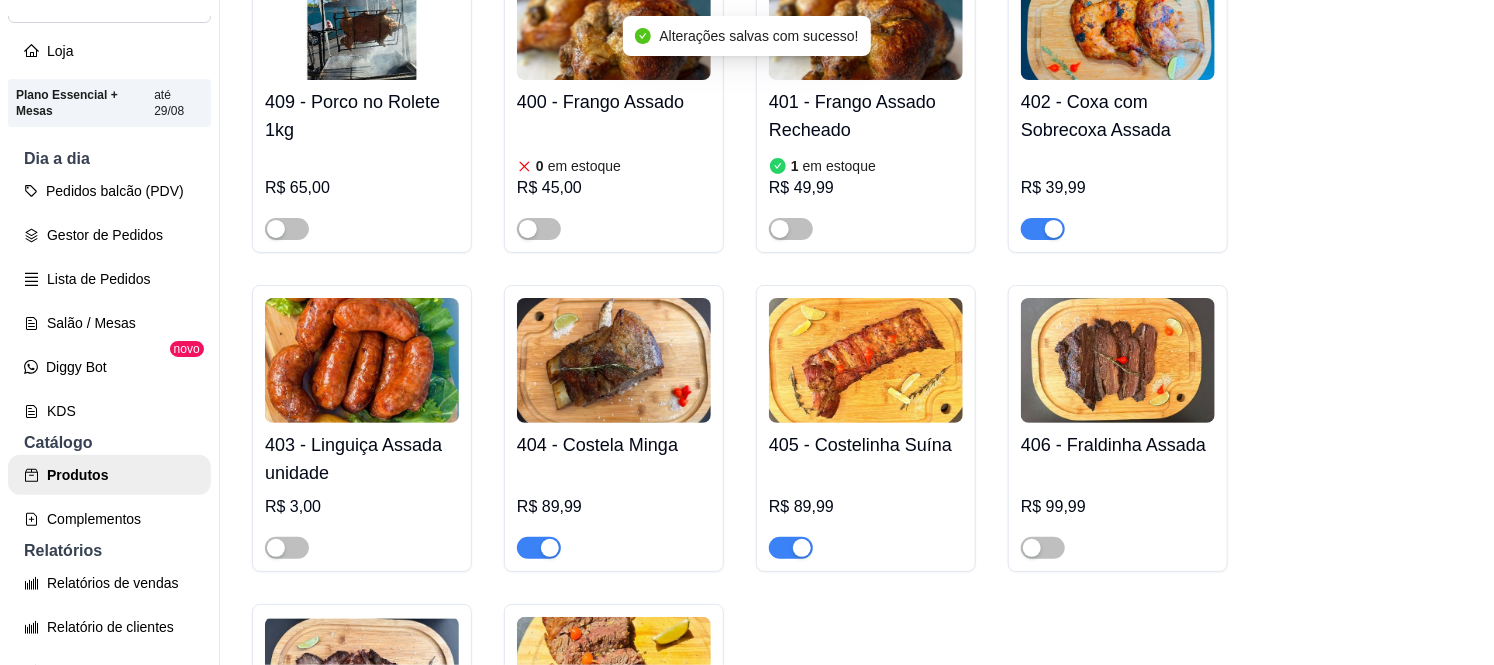 click at bounding box center [1043, 229] 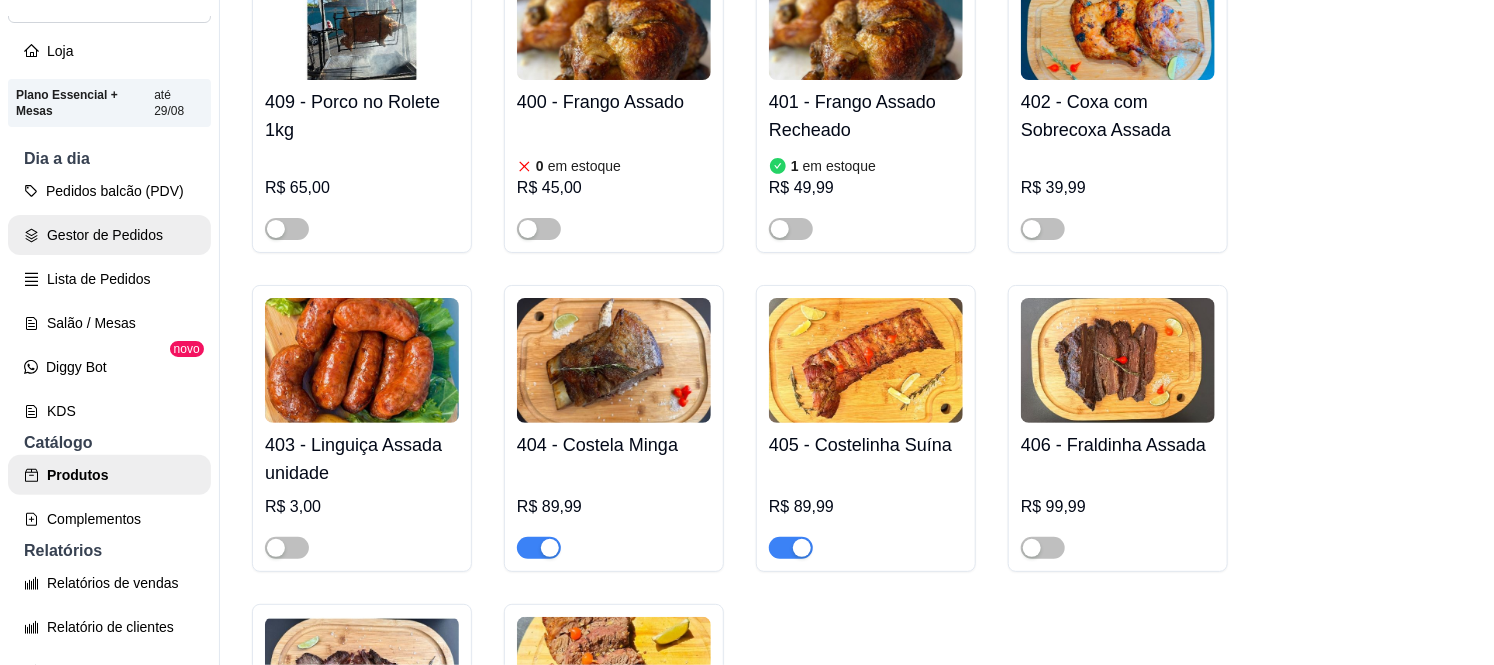 click on "Gestor de Pedidos" at bounding box center [109, 235] 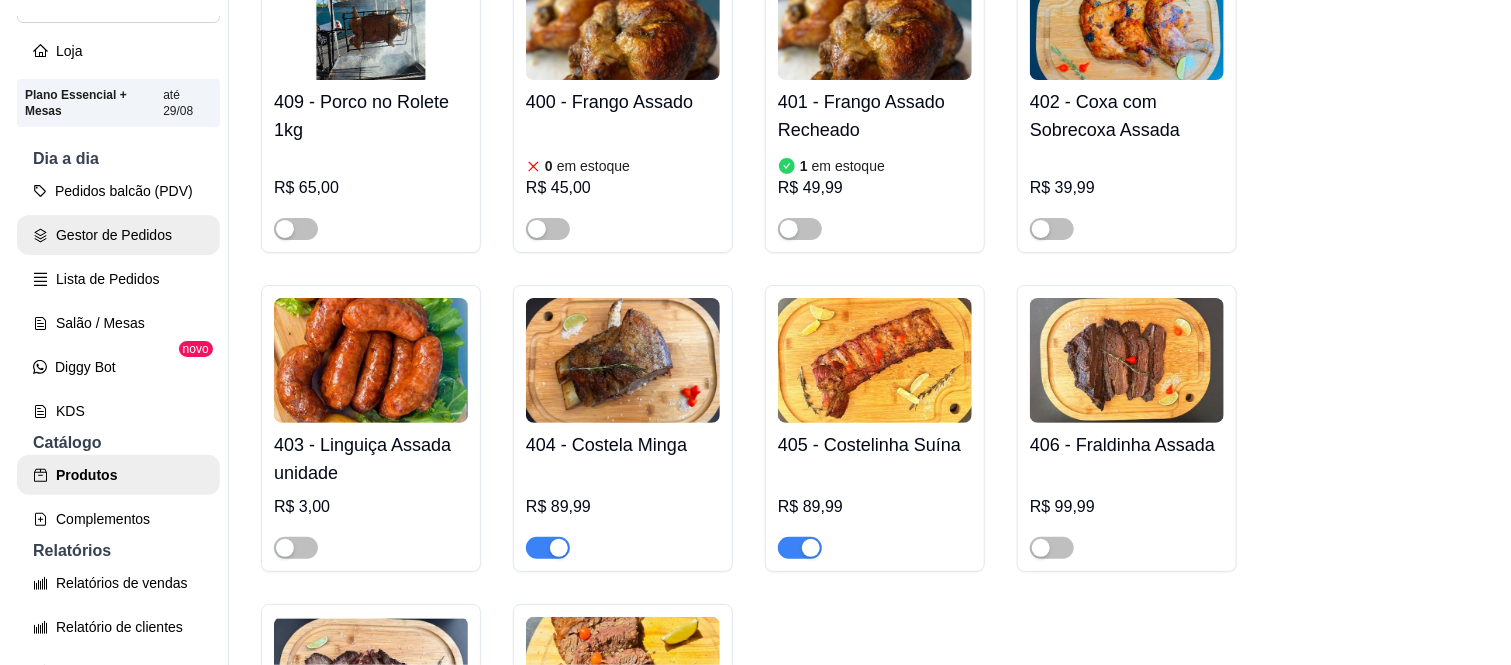 scroll, scrollTop: 0, scrollLeft: 0, axis: both 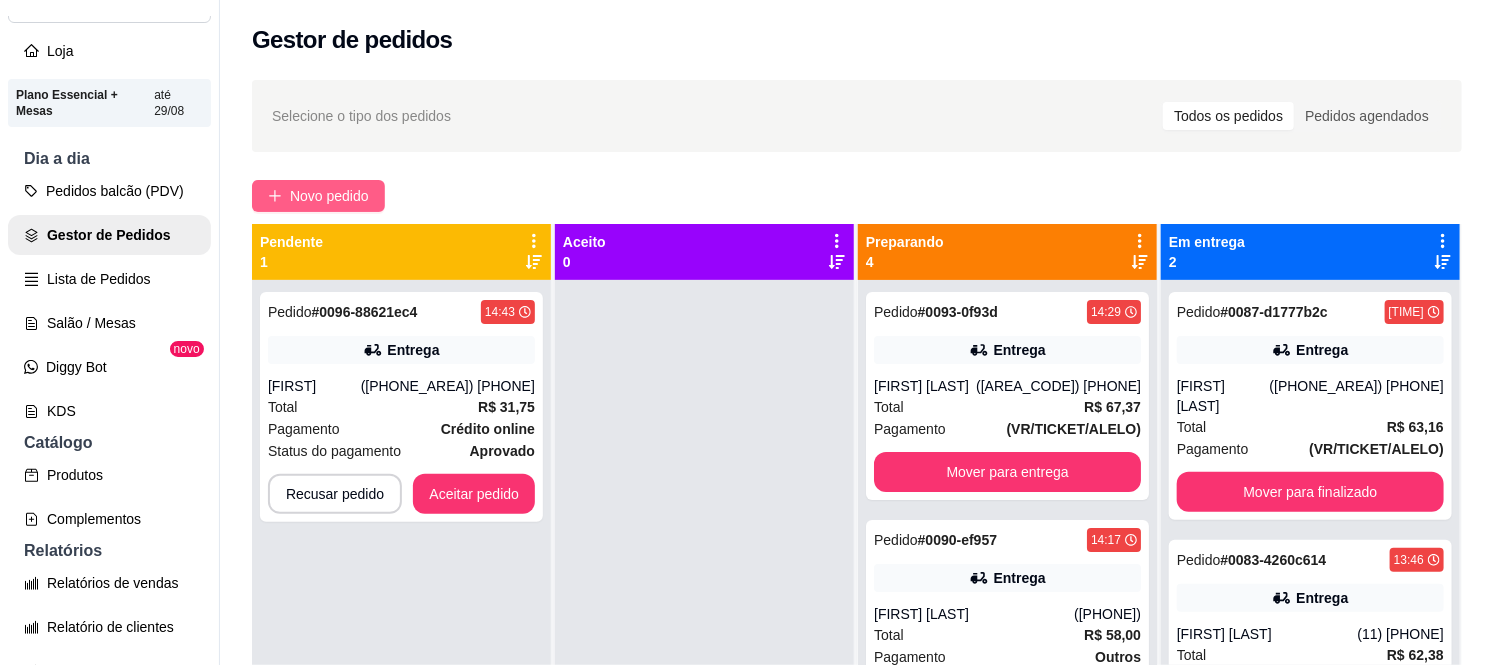 click on "Novo pedido" at bounding box center [318, 196] 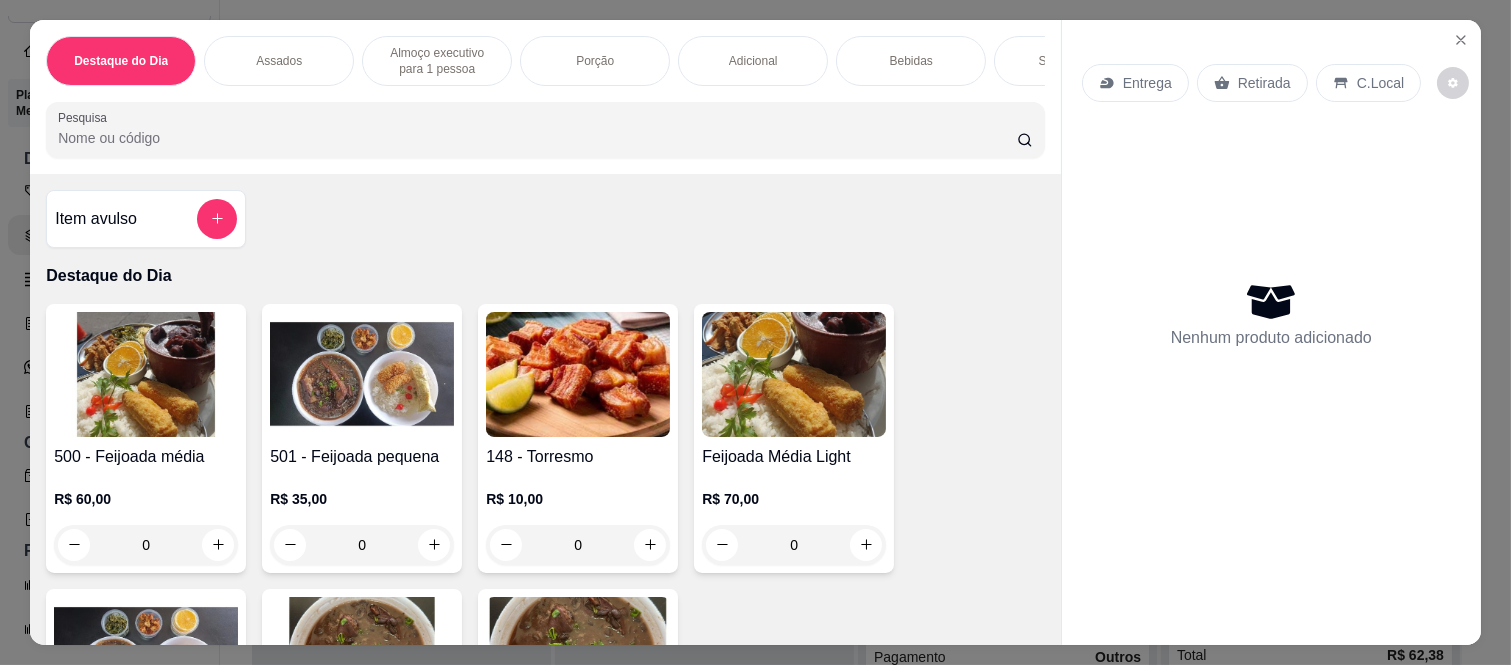 click on "Assados" at bounding box center (279, 61) 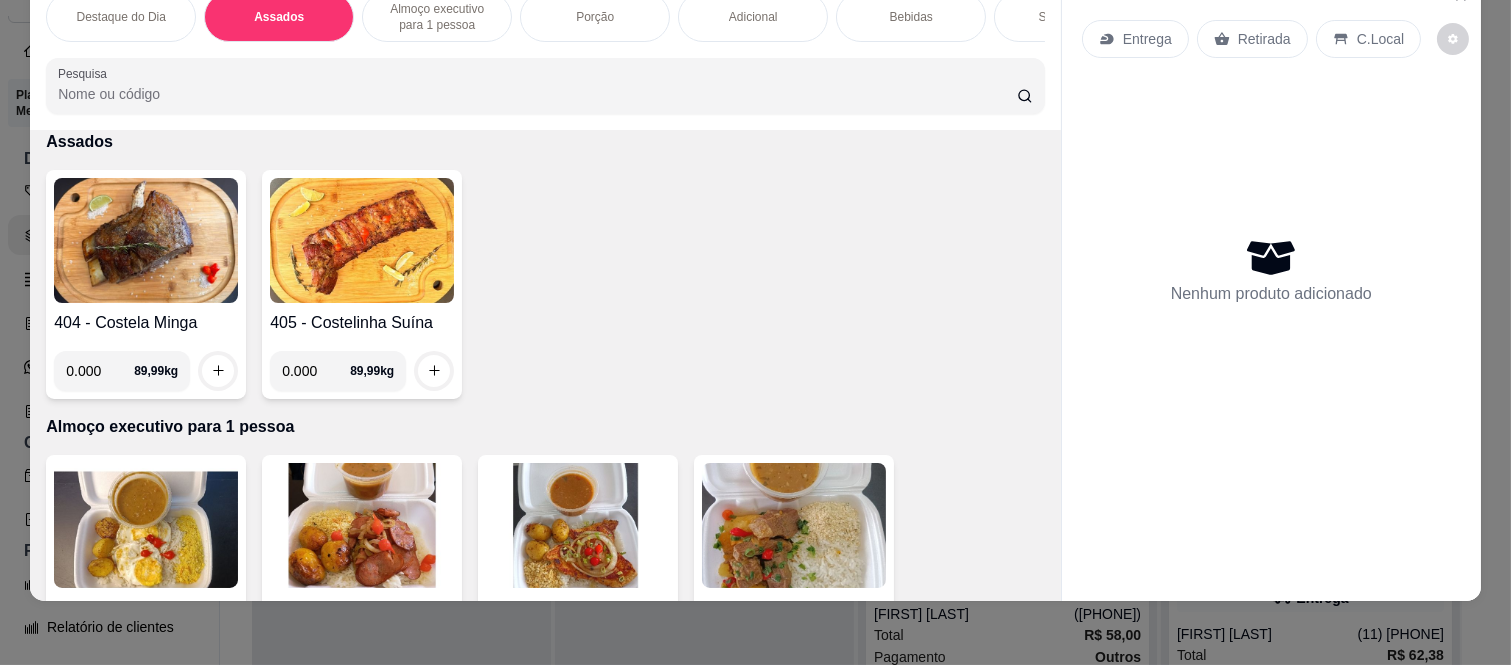 click on "Almoço executivo para 1 pessoa" at bounding box center [437, 17] 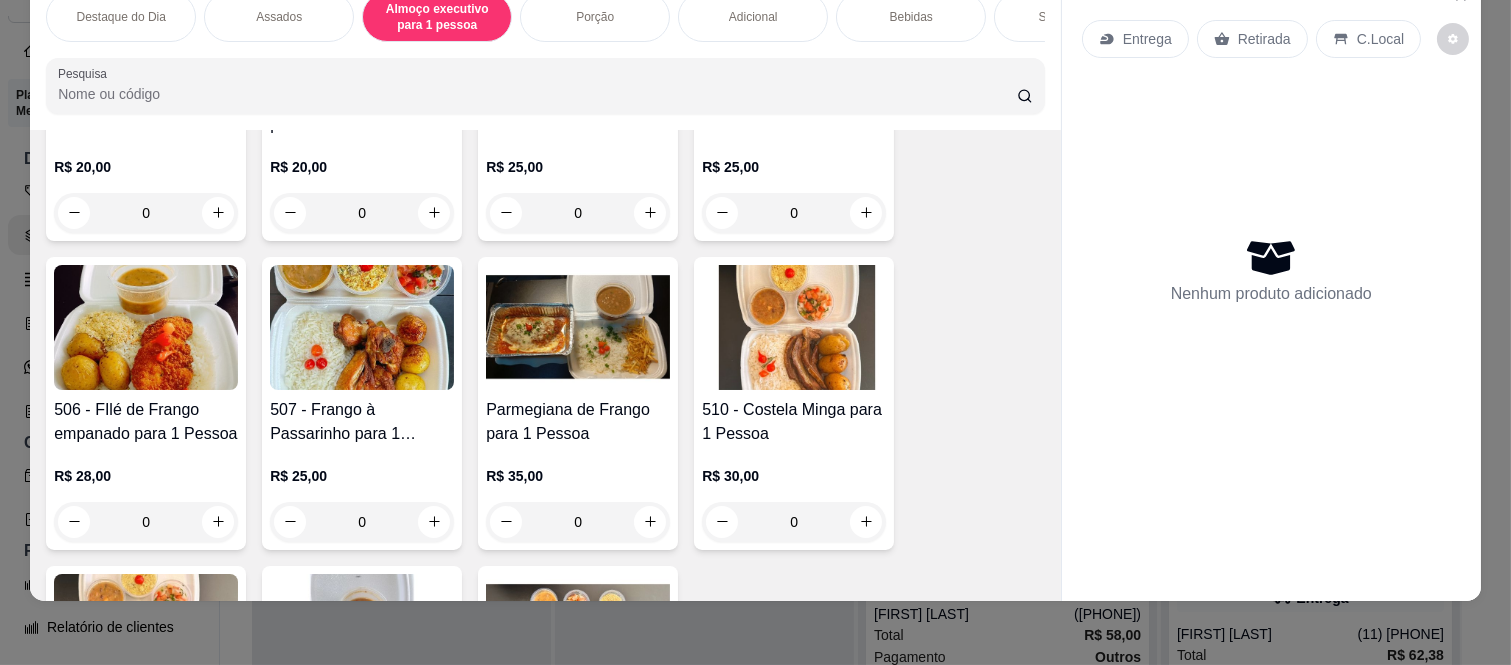 scroll, scrollTop: 1342, scrollLeft: 0, axis: vertical 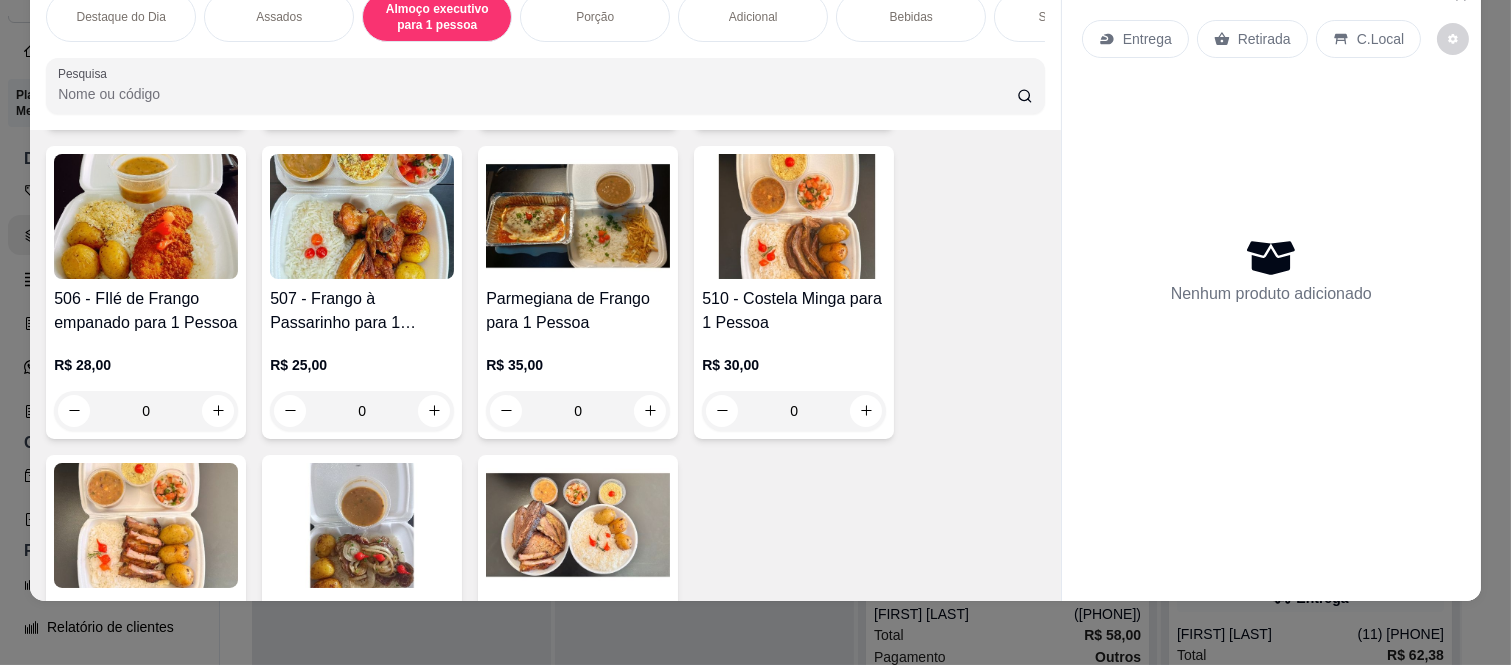 click on "0" at bounding box center (362, 411) 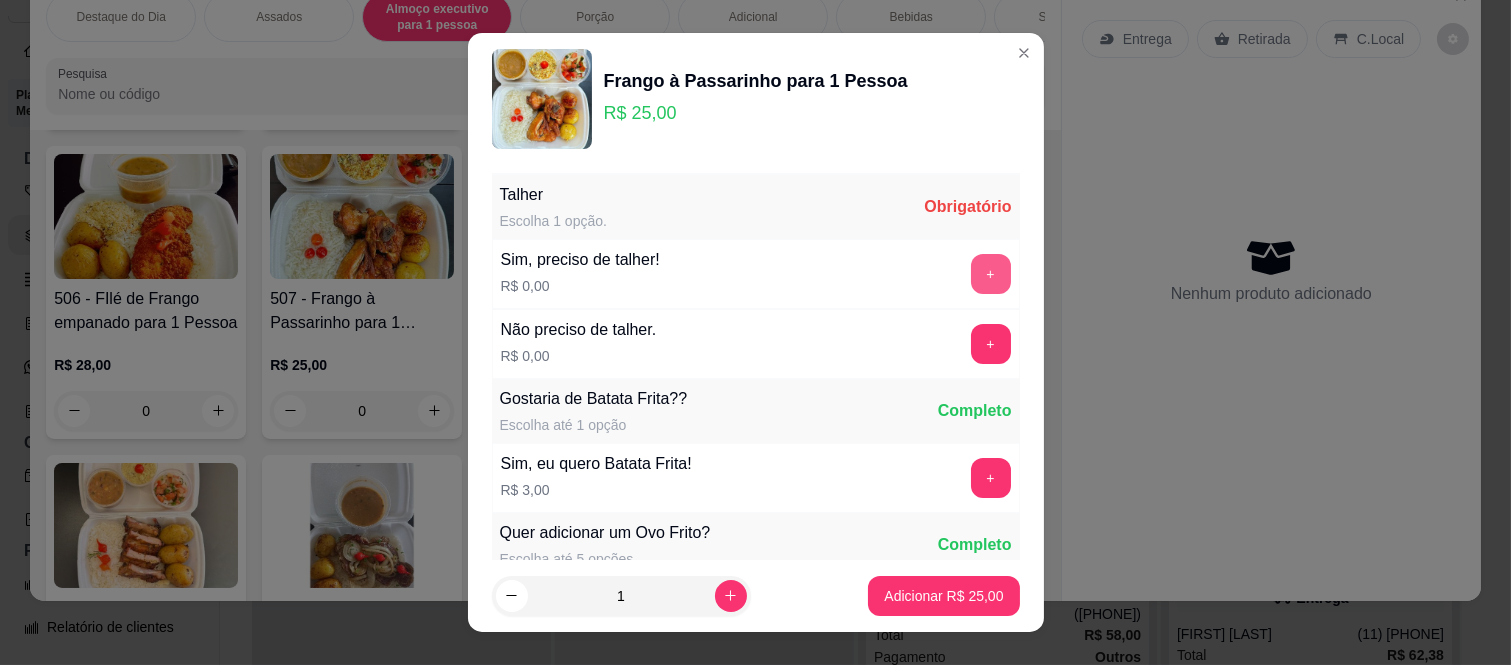 click on "+" at bounding box center [991, 274] 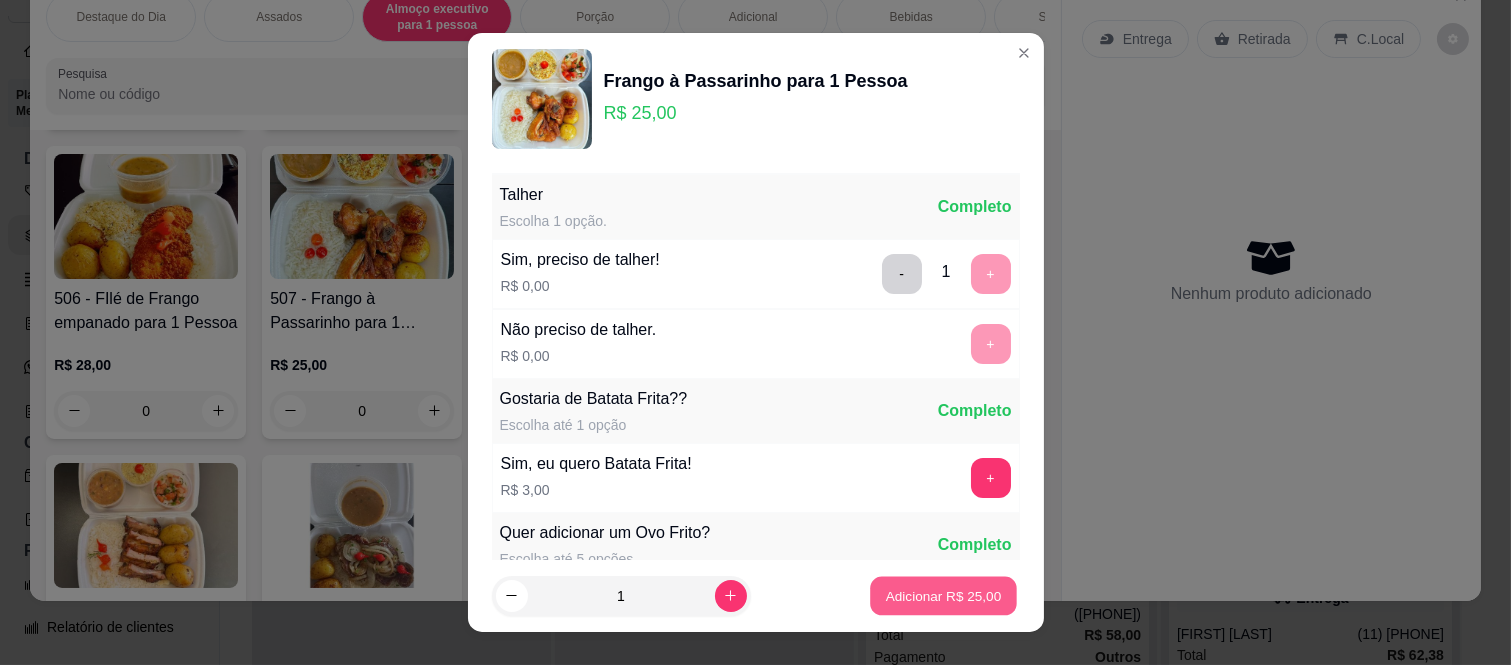 click on "Adicionar   R$ 25,00" at bounding box center (944, 595) 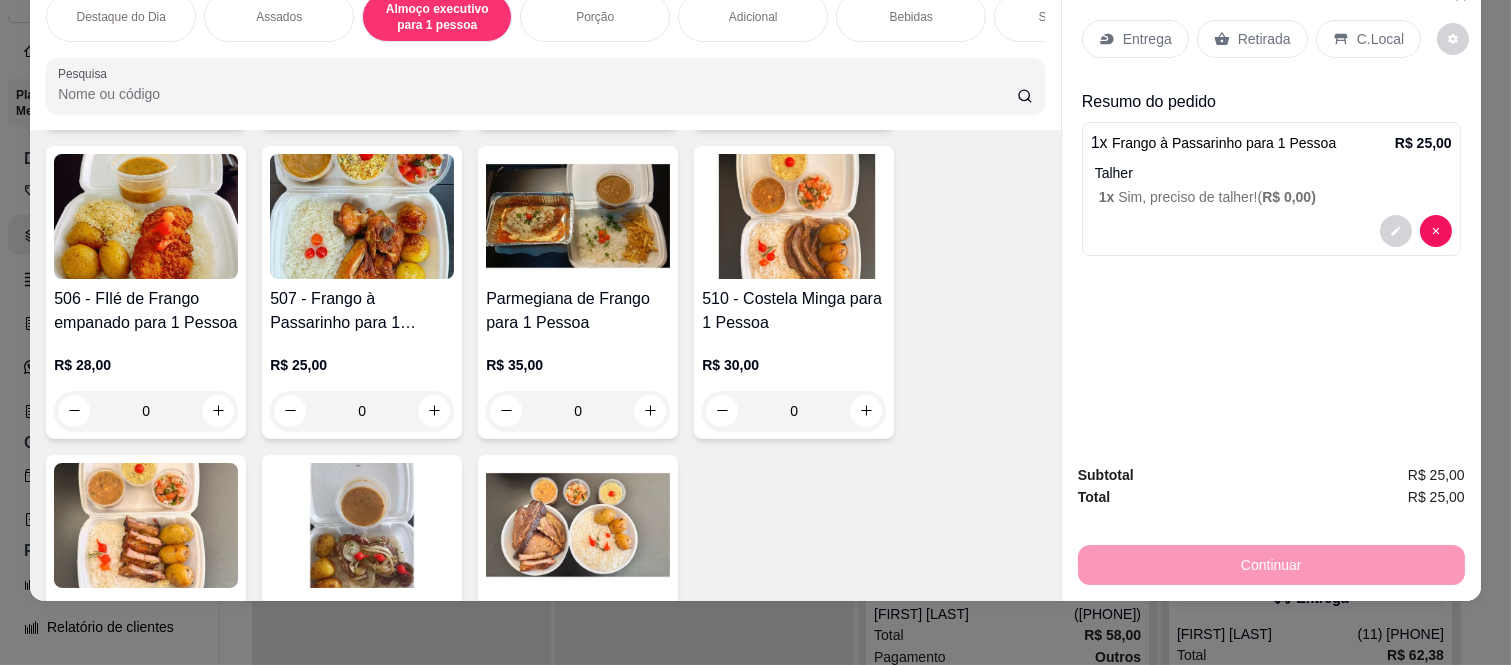 click on "Bebidas" at bounding box center (911, 17) 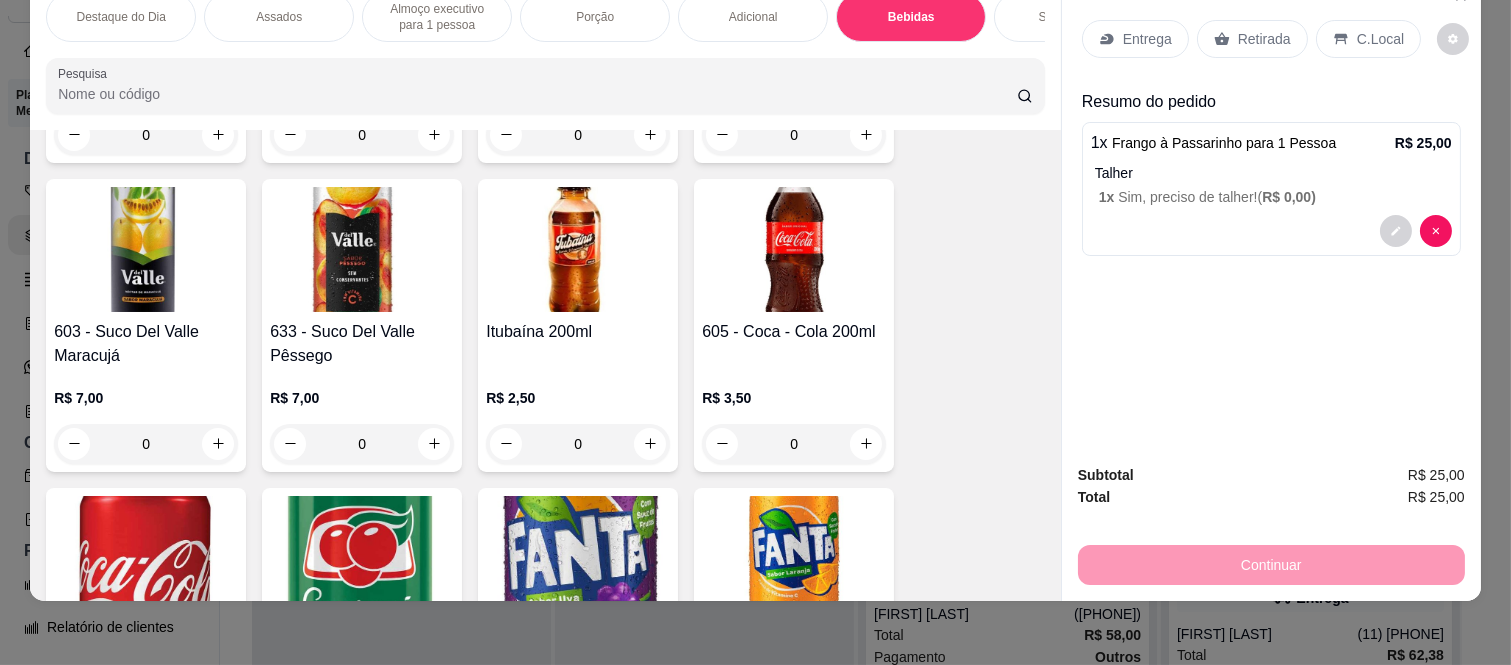 scroll, scrollTop: 3910, scrollLeft: 0, axis: vertical 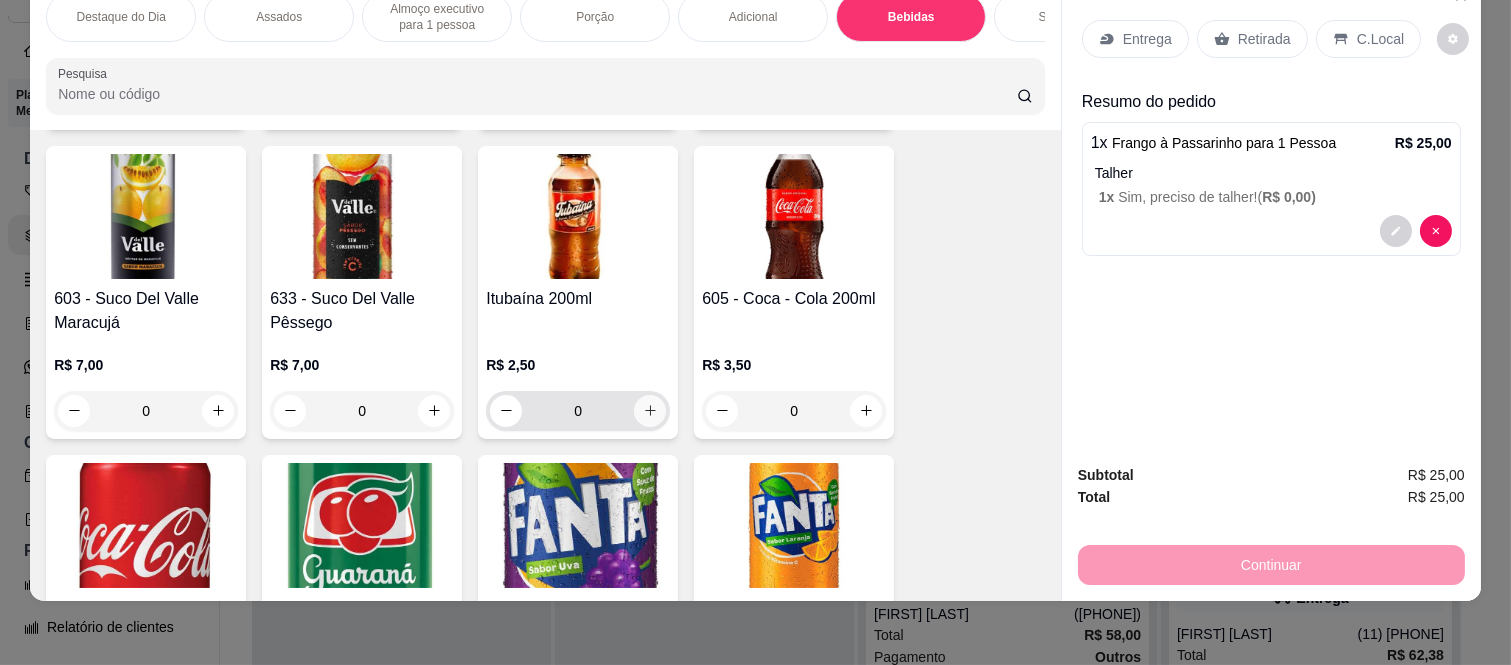 click 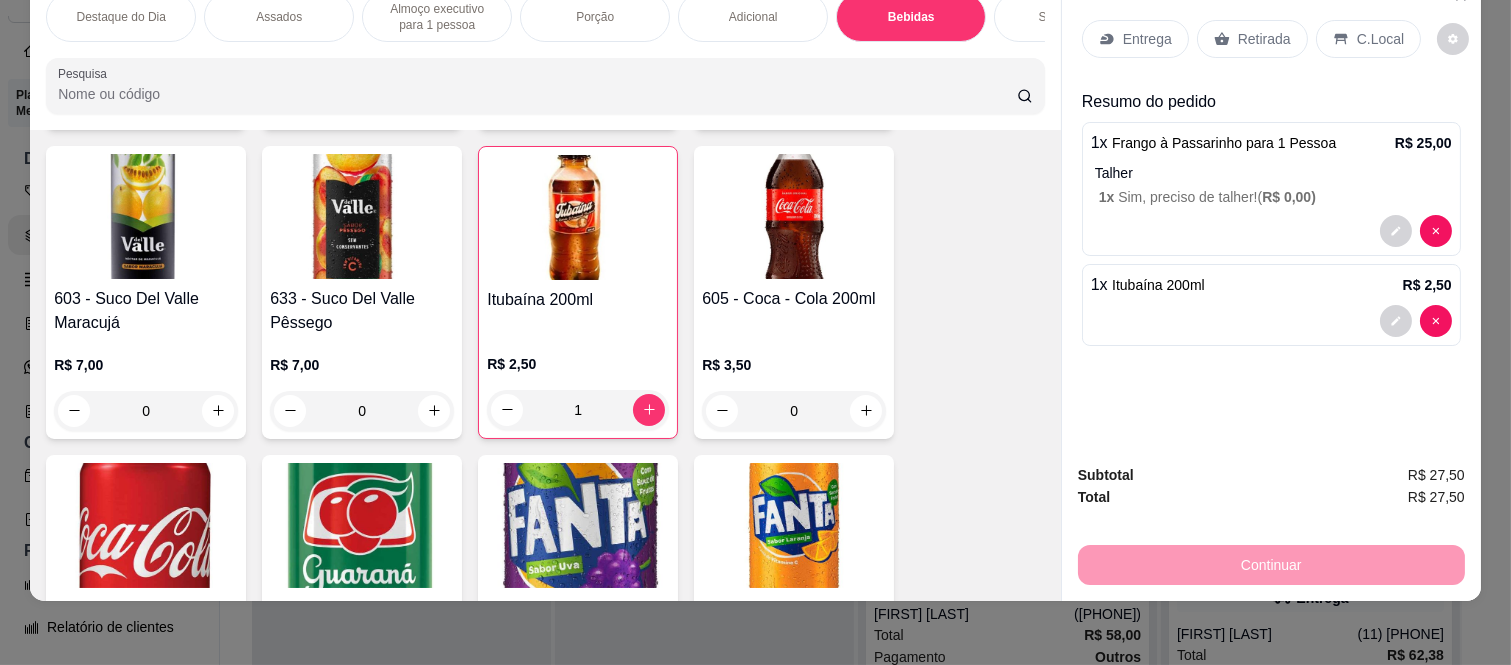 click on "Entrega" at bounding box center (1135, 39) 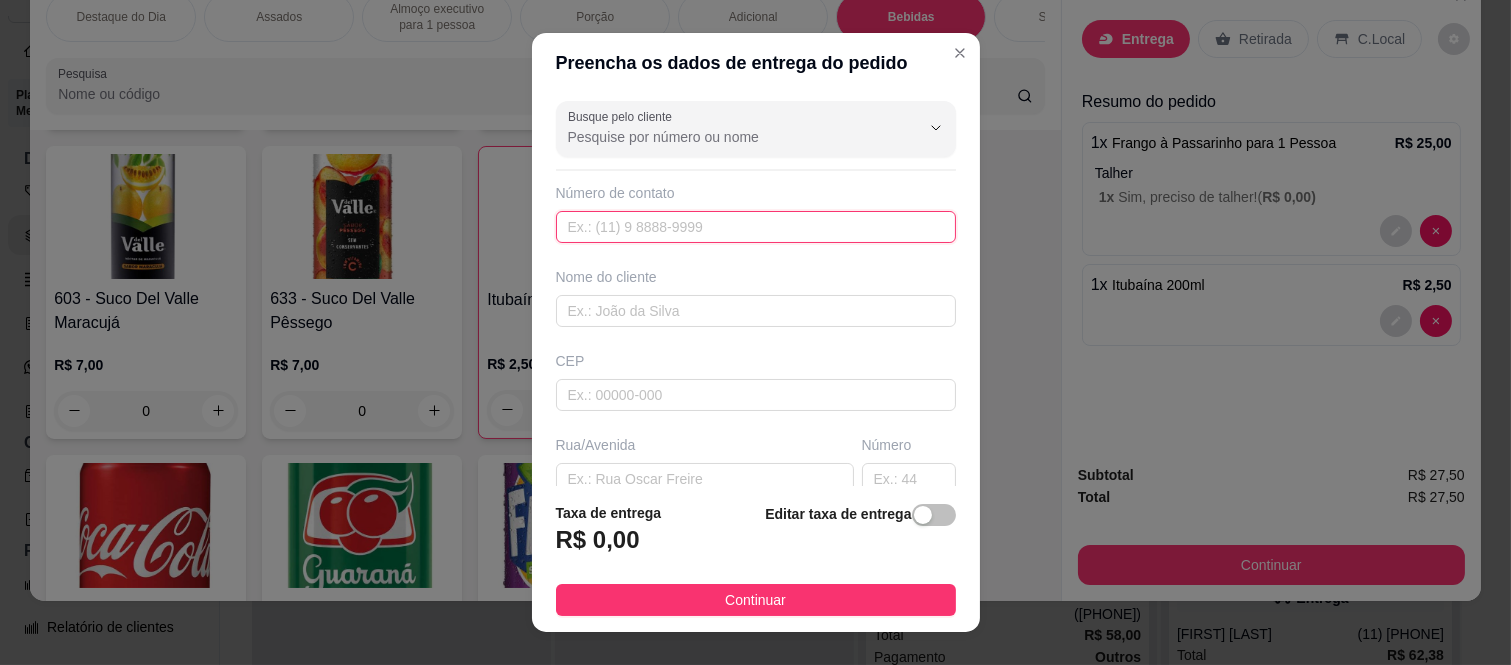 click at bounding box center [756, 227] 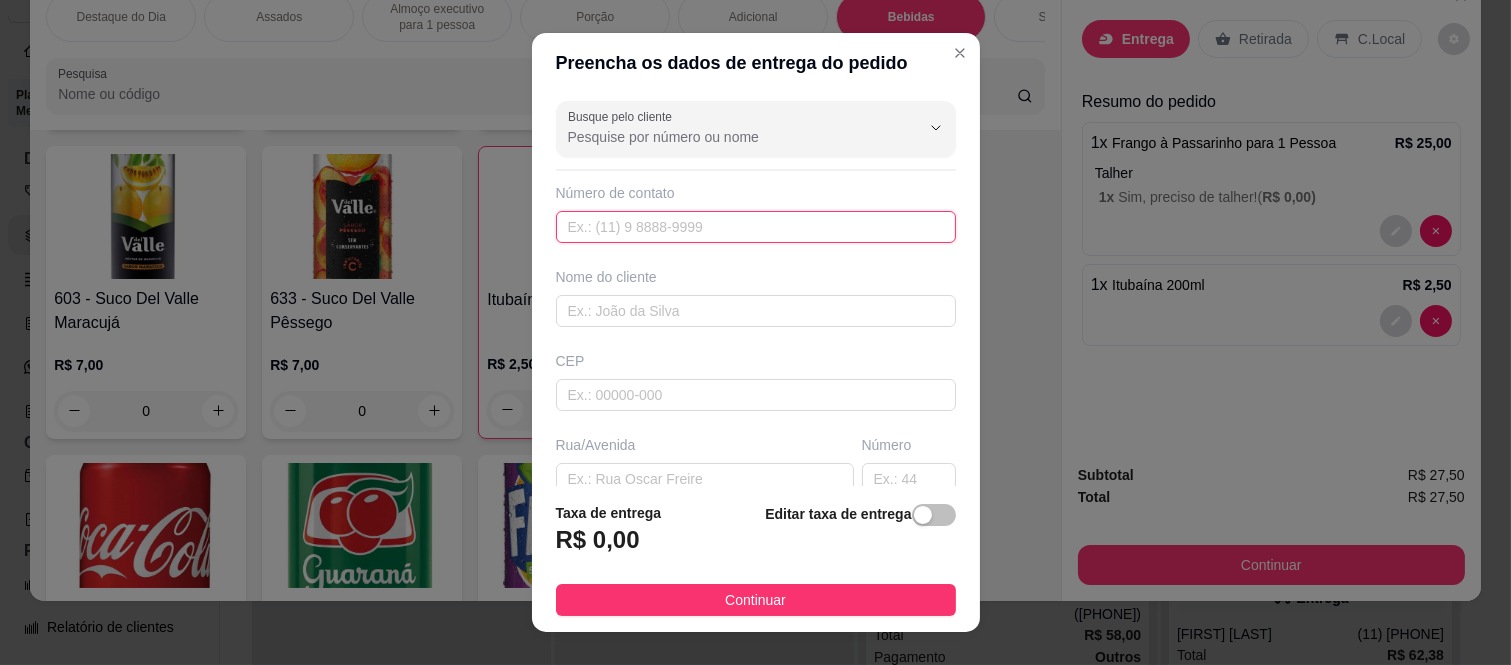 paste on "([AREA_CODE]) [PHONE]" 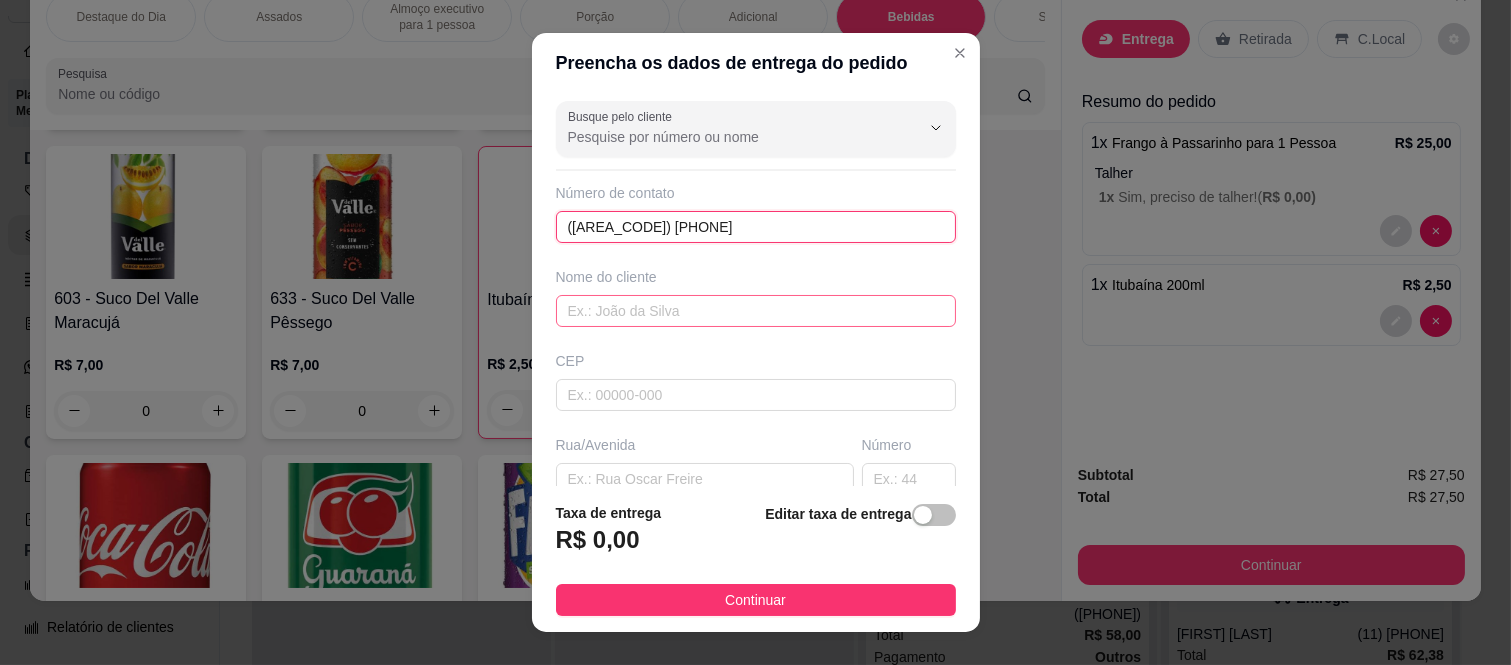 type on "([AREA_CODE]) [PHONE]" 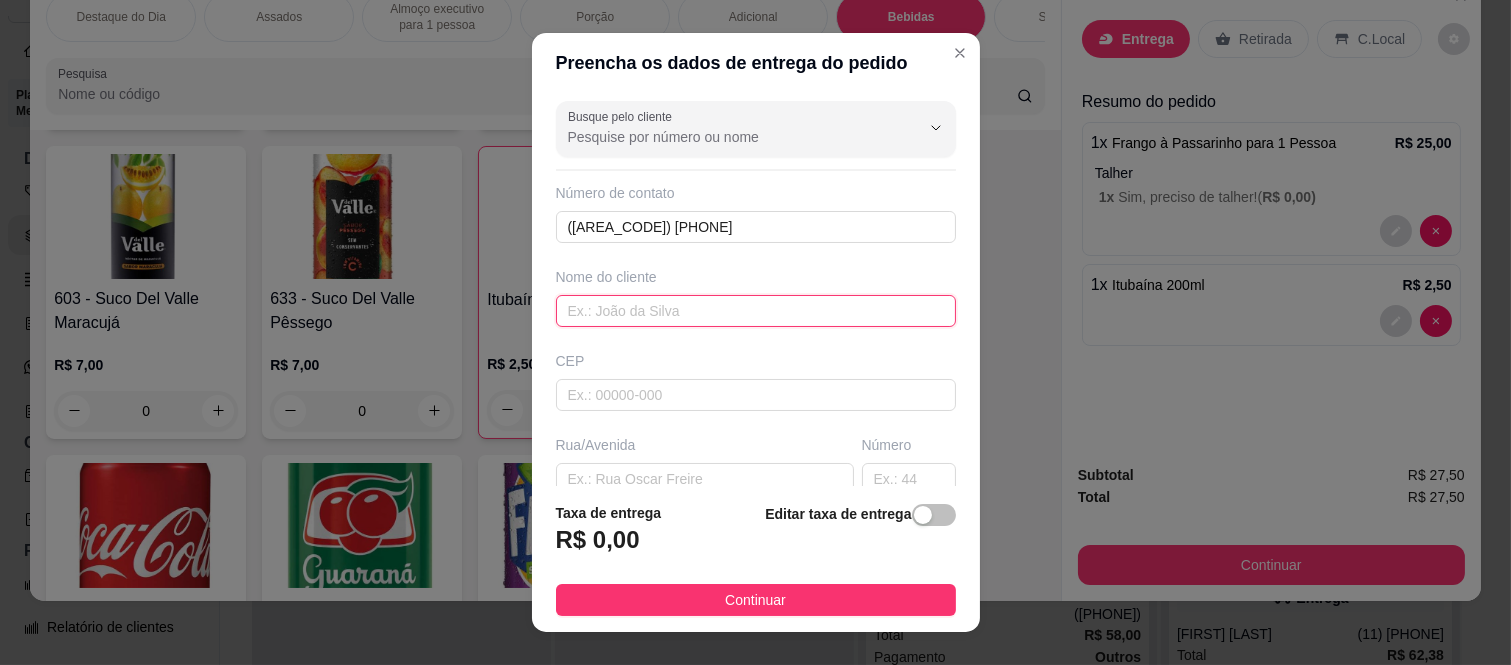 click at bounding box center (756, 311) 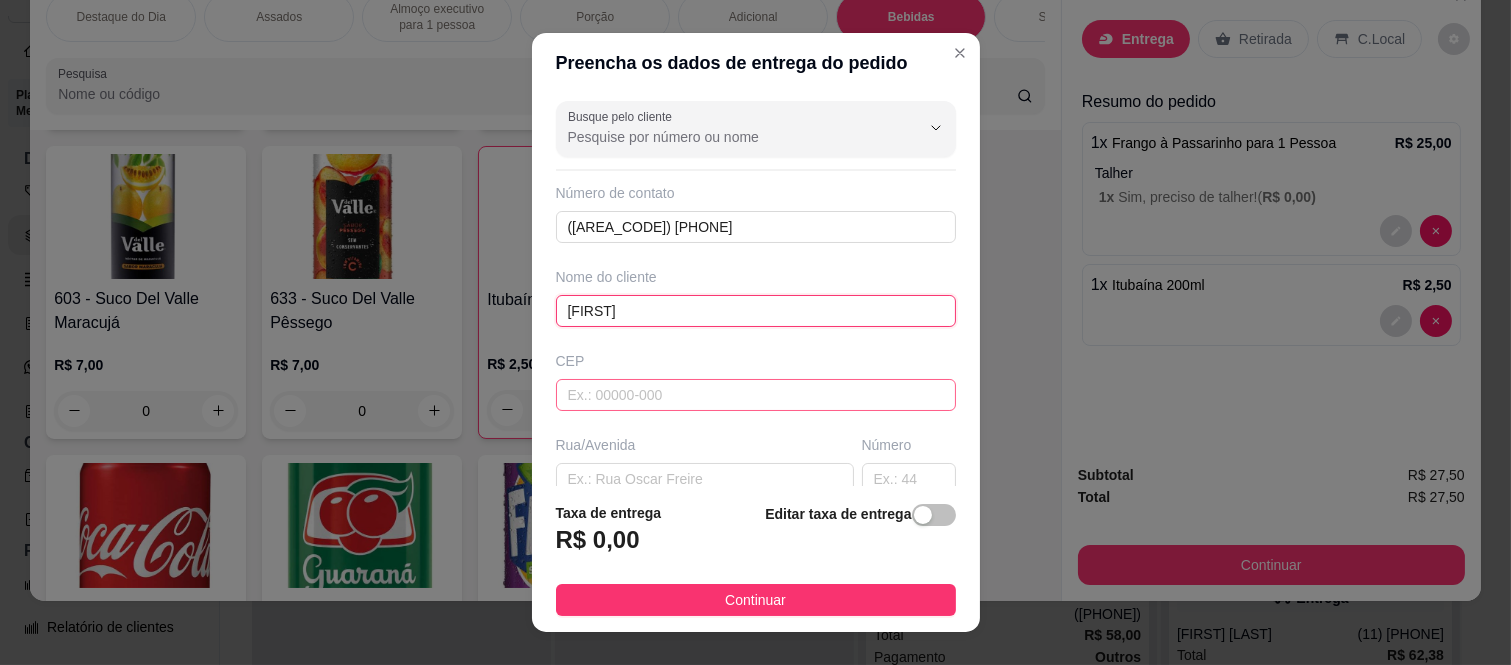 type on "[FIRST]" 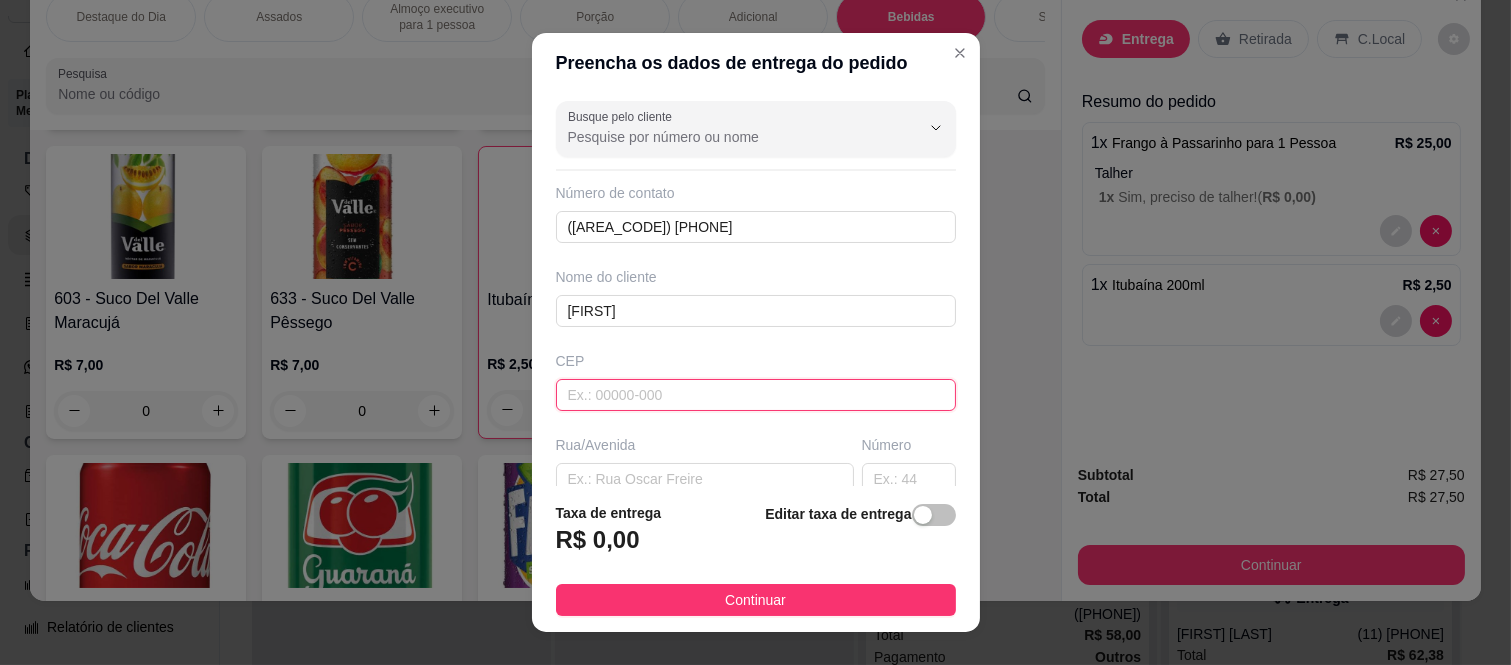 click at bounding box center [756, 395] 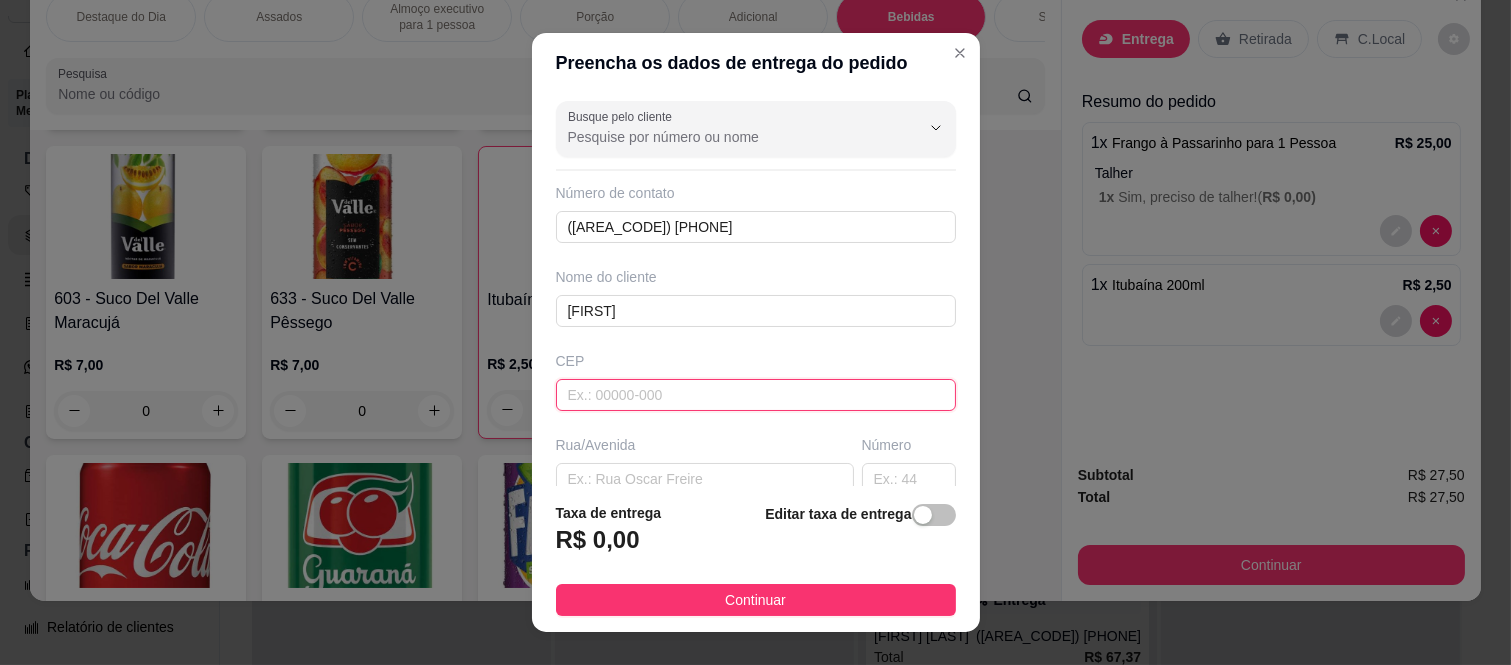 paste on "[POSTAL_CODE]" 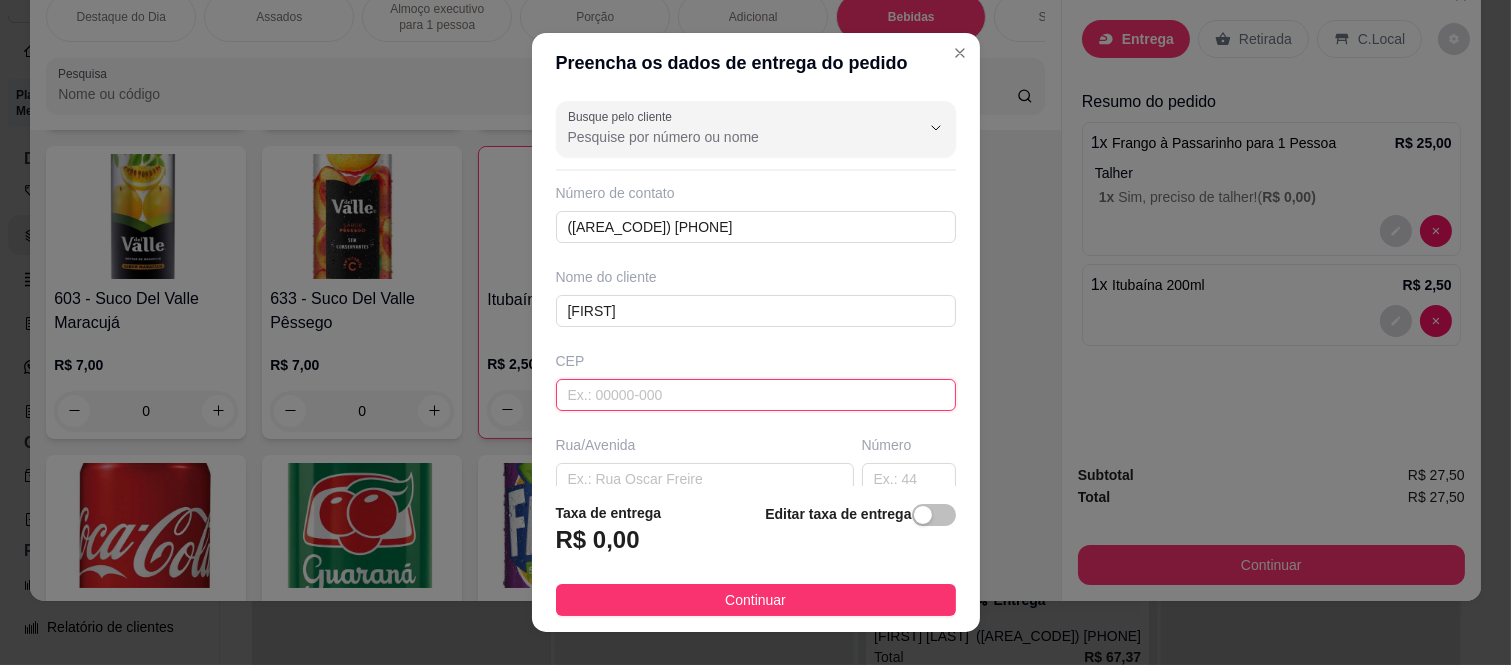 type on "[POSTAL_CODE]" 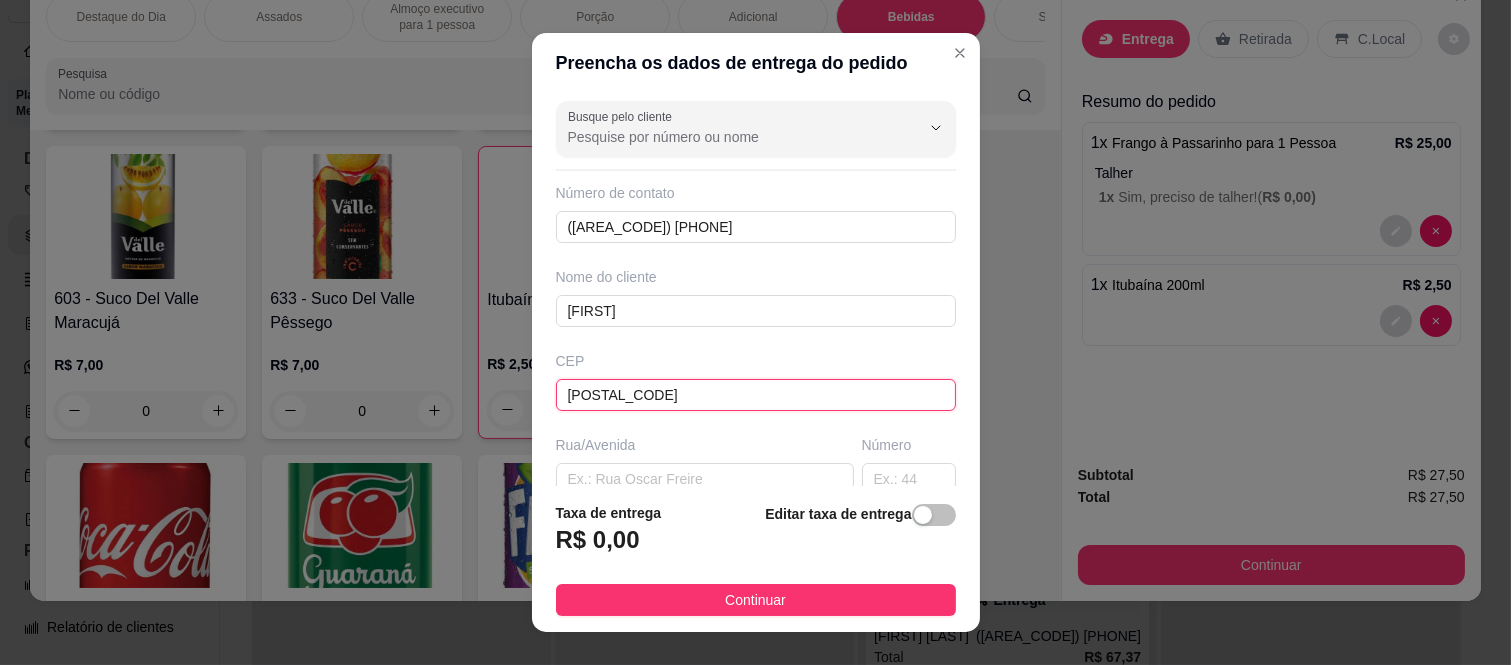 type on "Rua Tomoichi Shimizu" 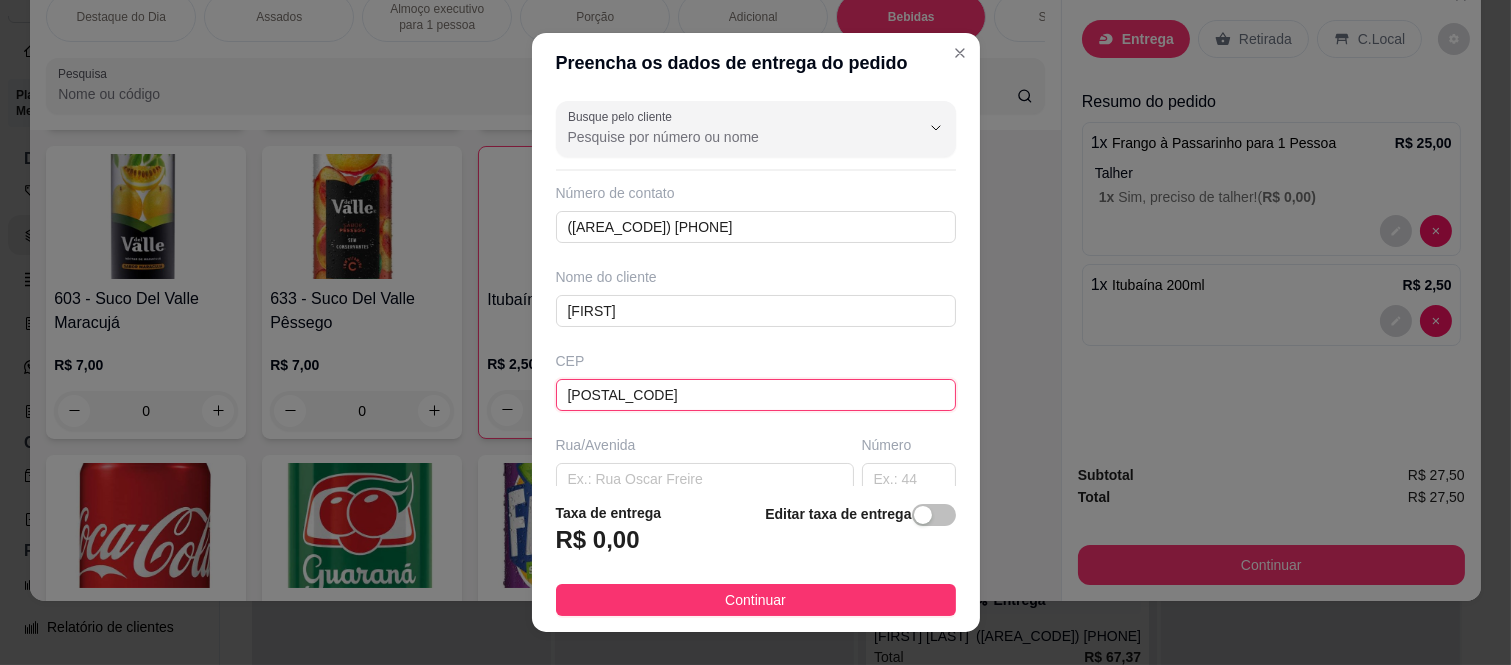 type on "[NEIGHBORHOOD]" 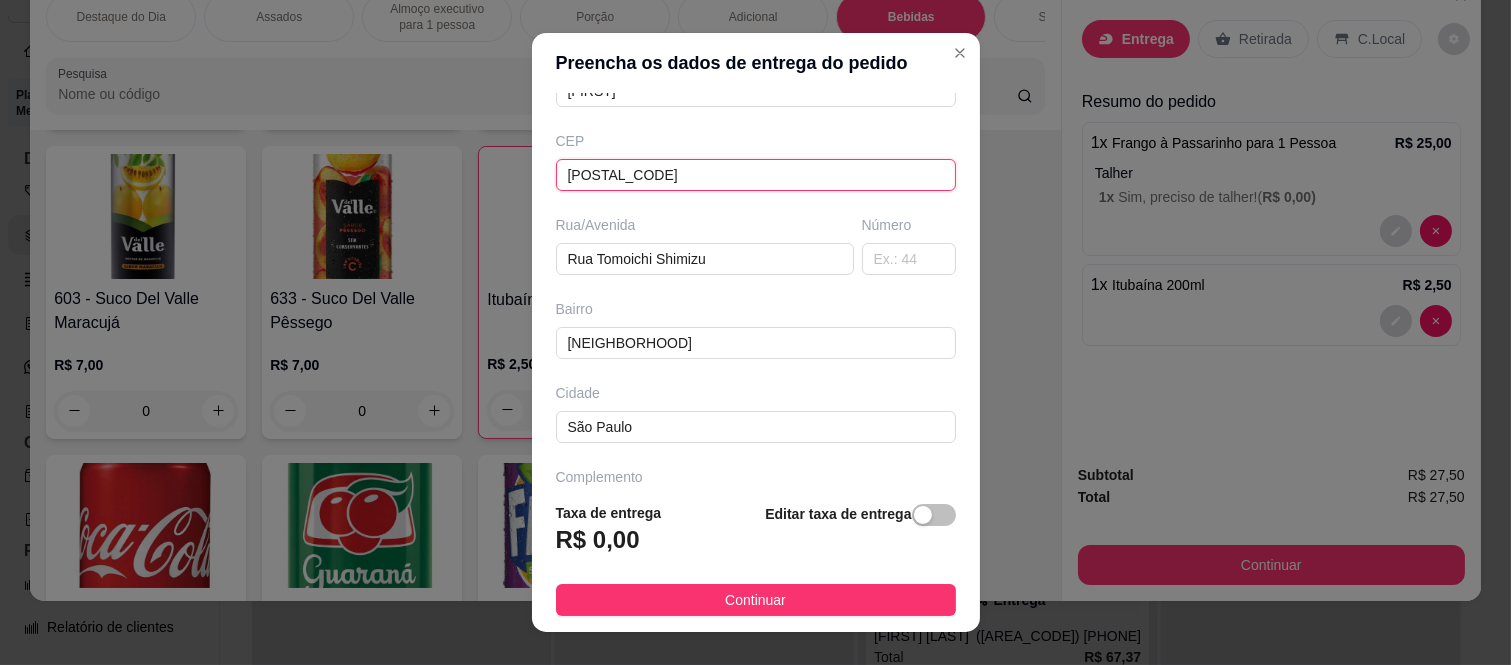 scroll, scrollTop: 222, scrollLeft: 0, axis: vertical 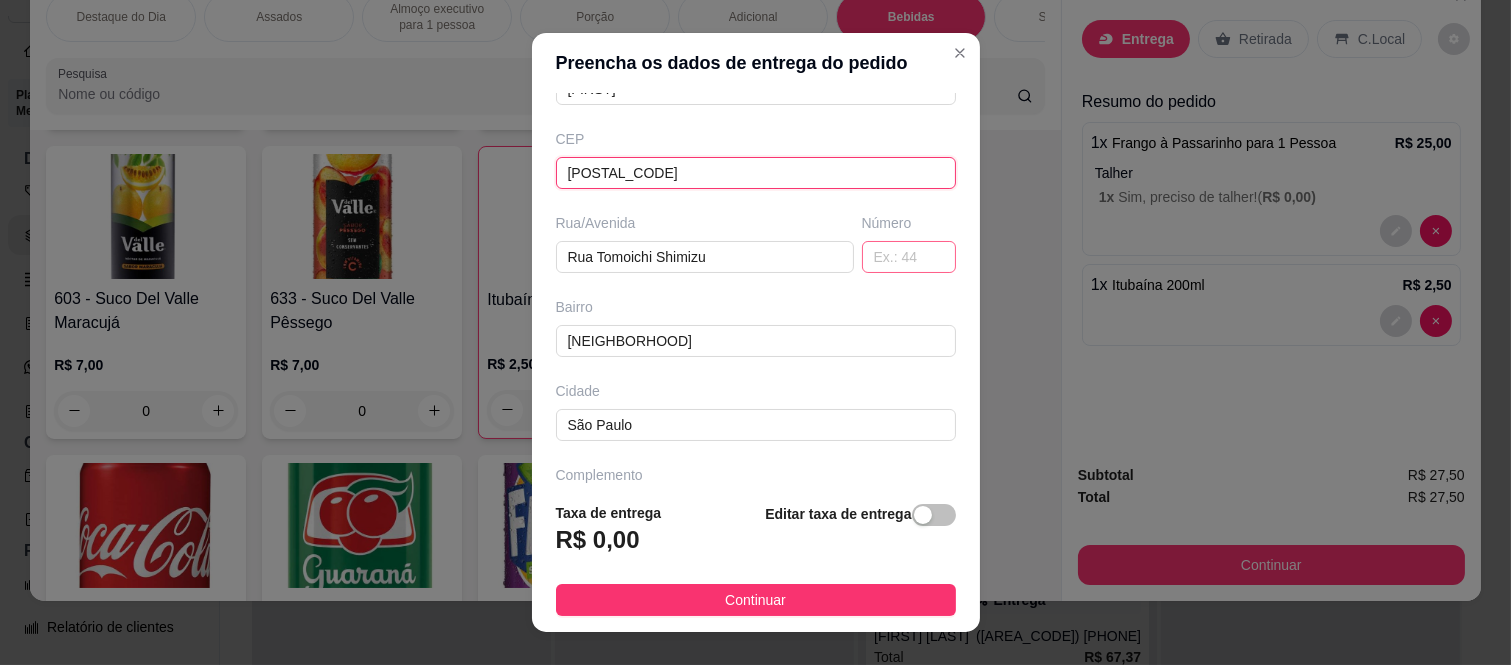 type on "[POSTAL_CODE]" 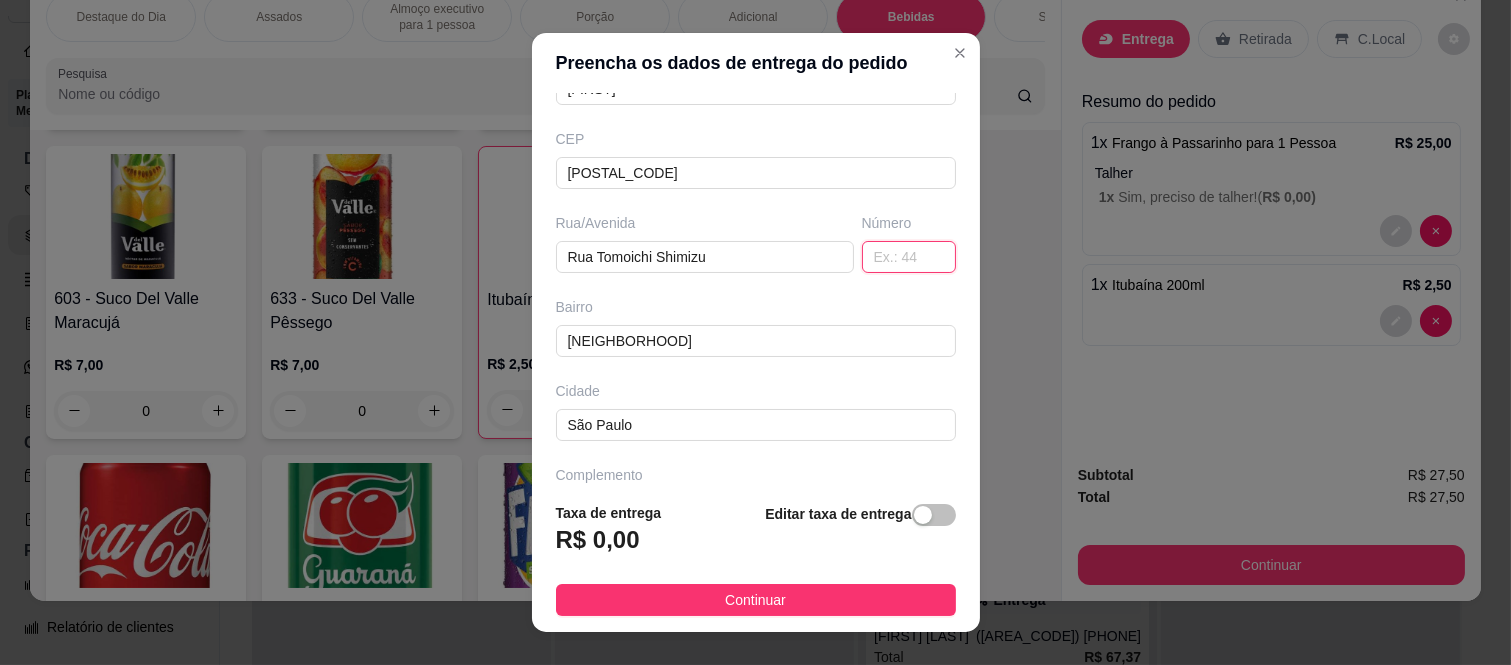 click at bounding box center [909, 257] 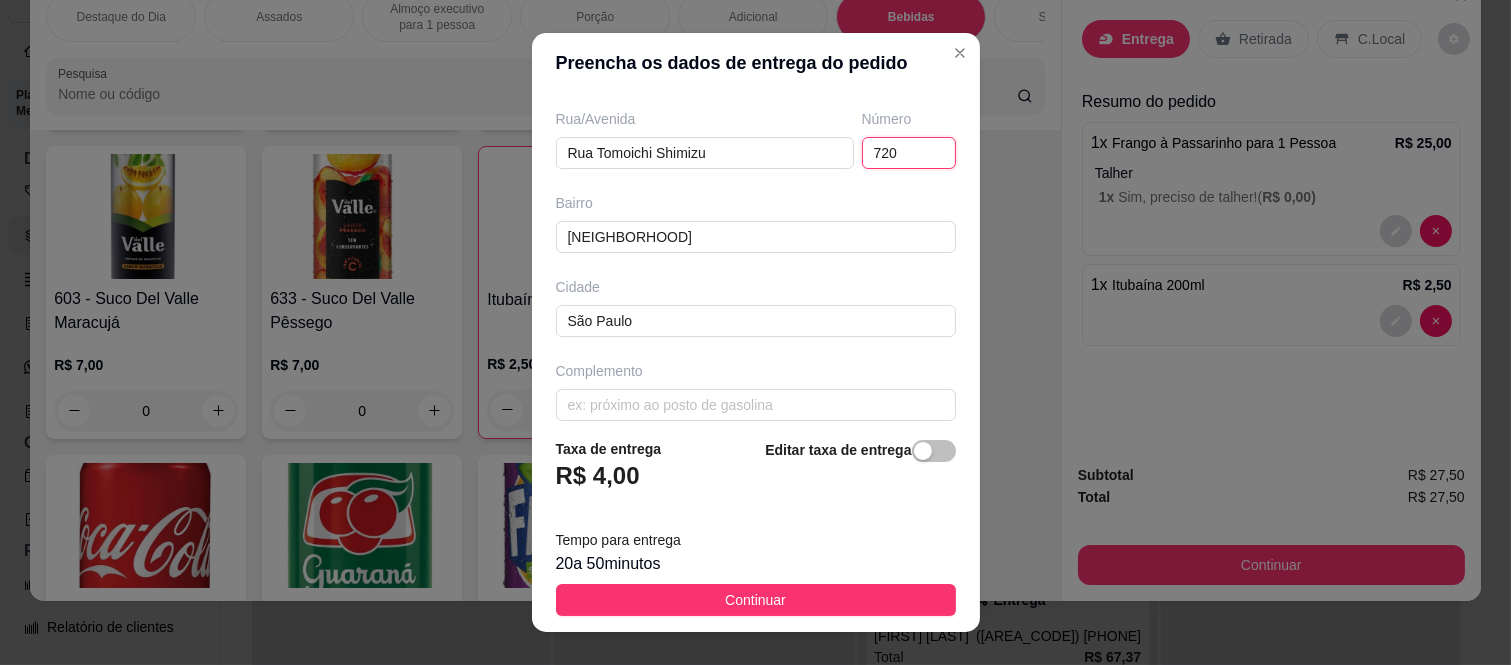 scroll, scrollTop: 346, scrollLeft: 0, axis: vertical 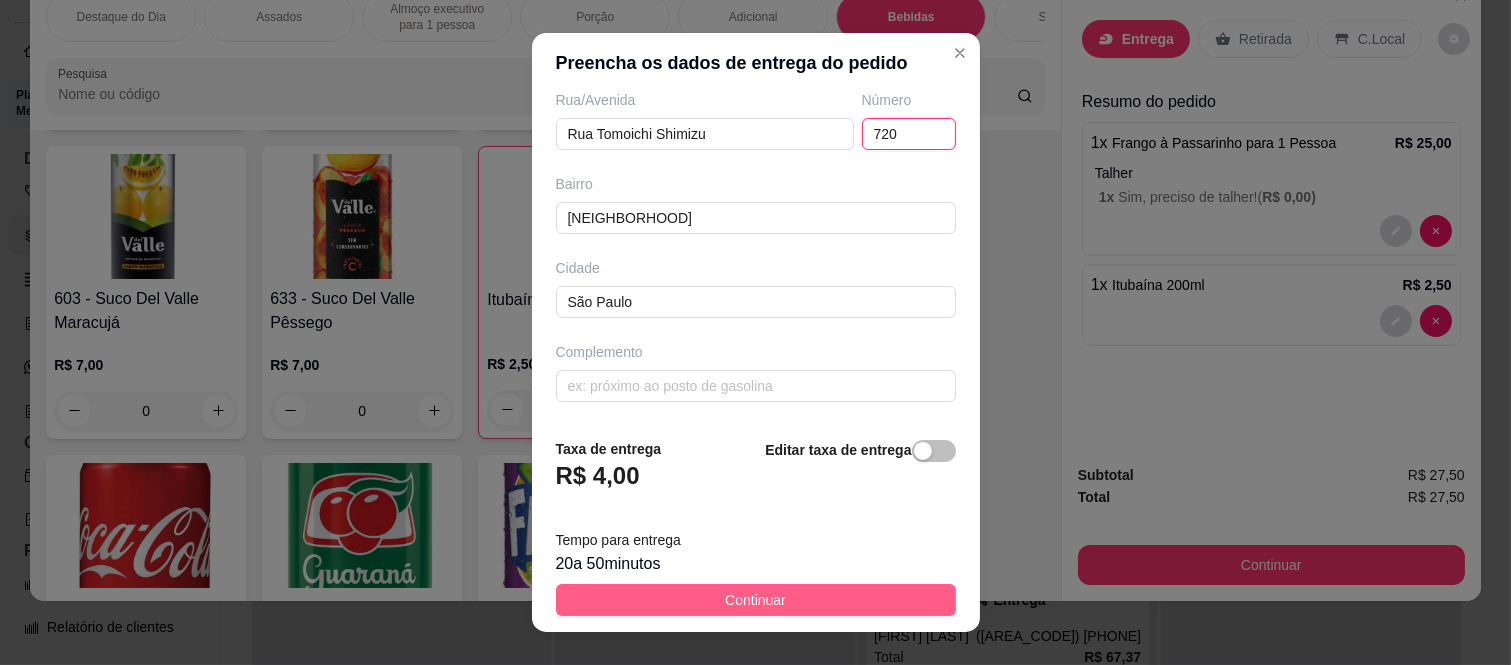 type on "720" 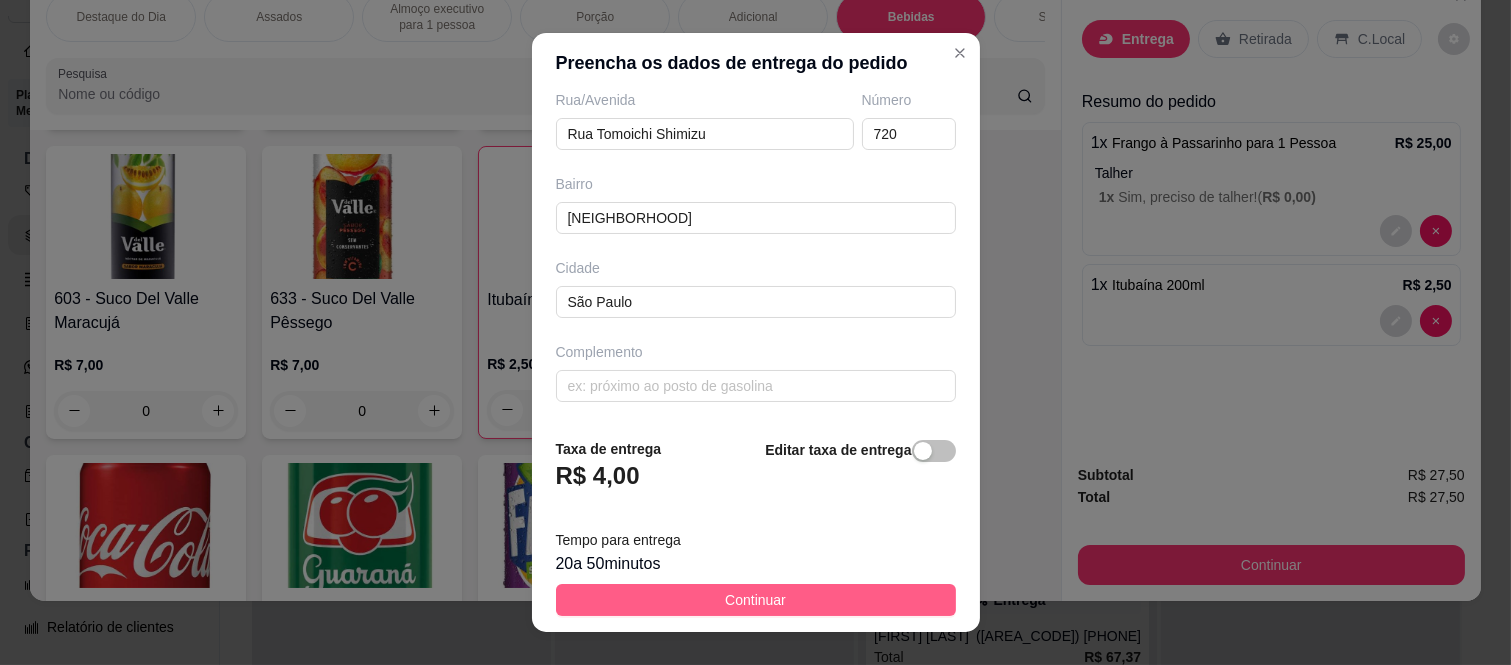 click on "Continuar" at bounding box center (756, 600) 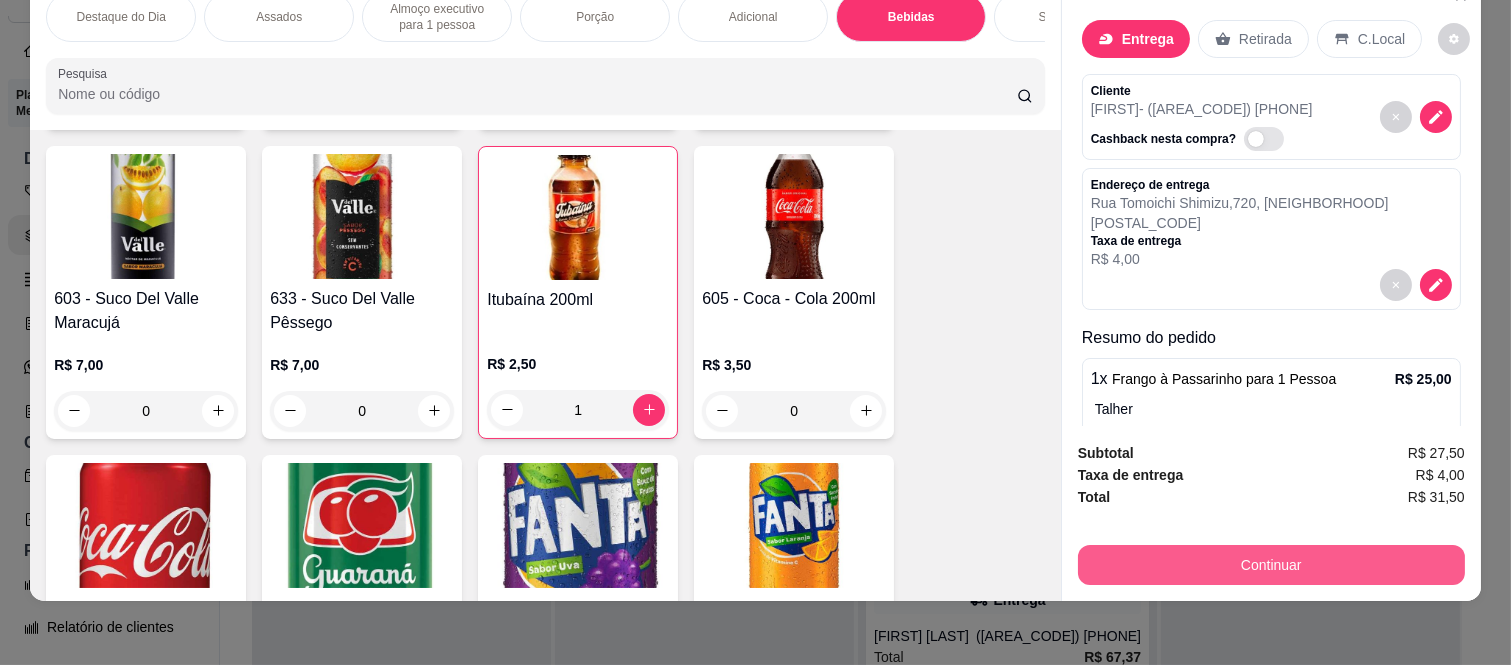 click on "Continuar" at bounding box center (1271, 565) 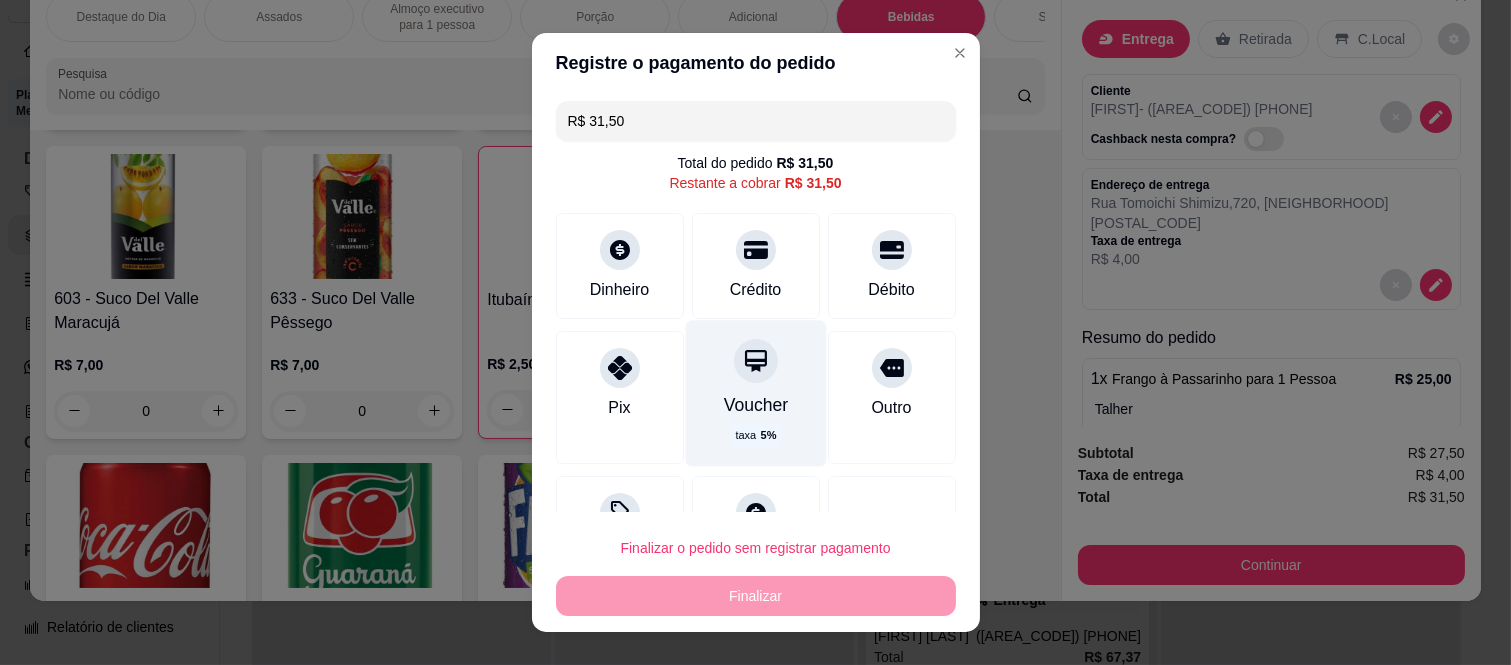 drag, startPoint x: 736, startPoint y: 350, endPoint x: 733, endPoint y: 365, distance: 15.297058 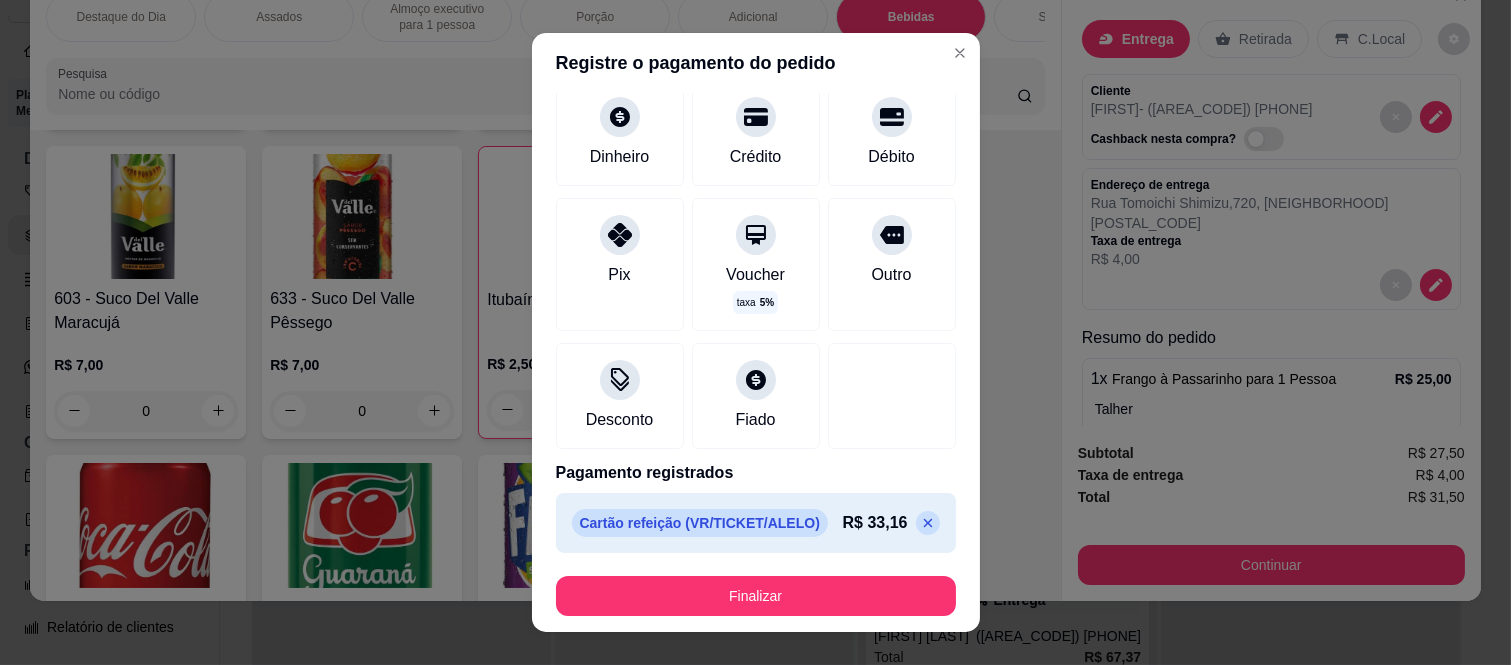 scroll, scrollTop: 114, scrollLeft: 0, axis: vertical 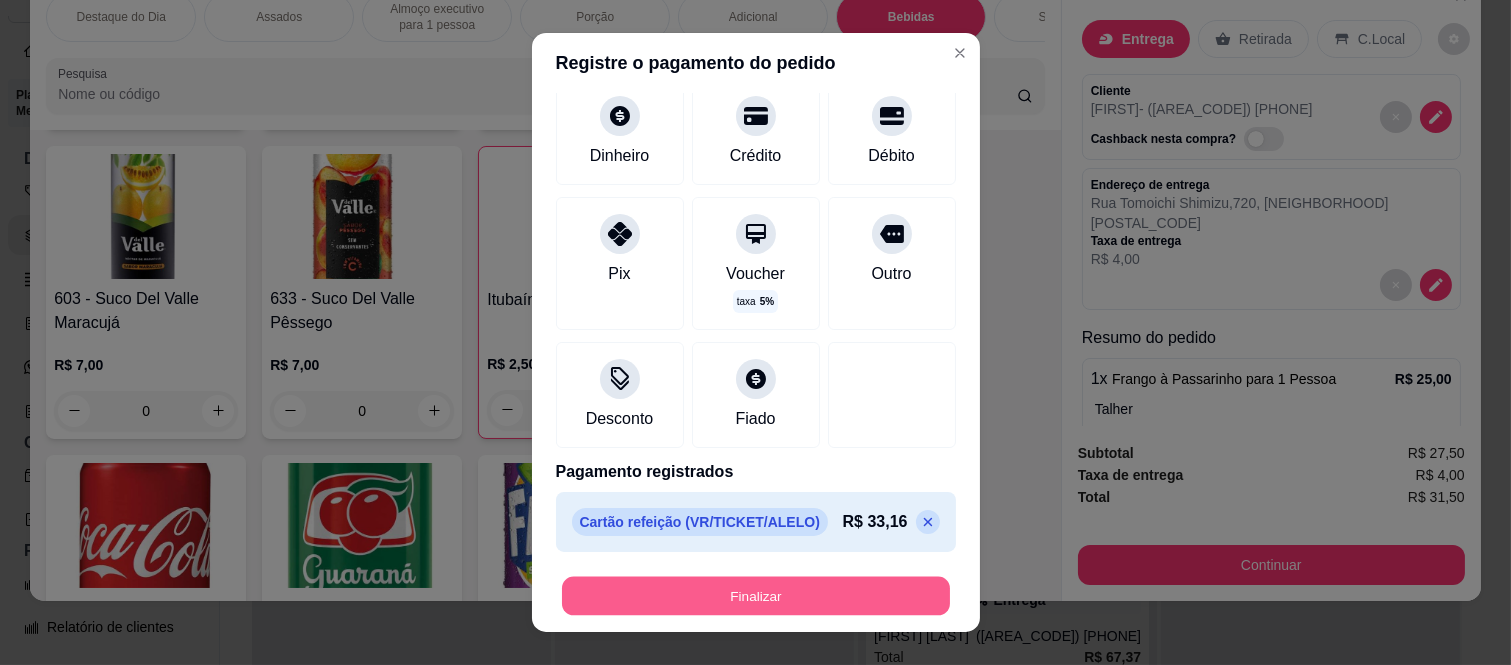 click on "Finalizar" at bounding box center [756, 595] 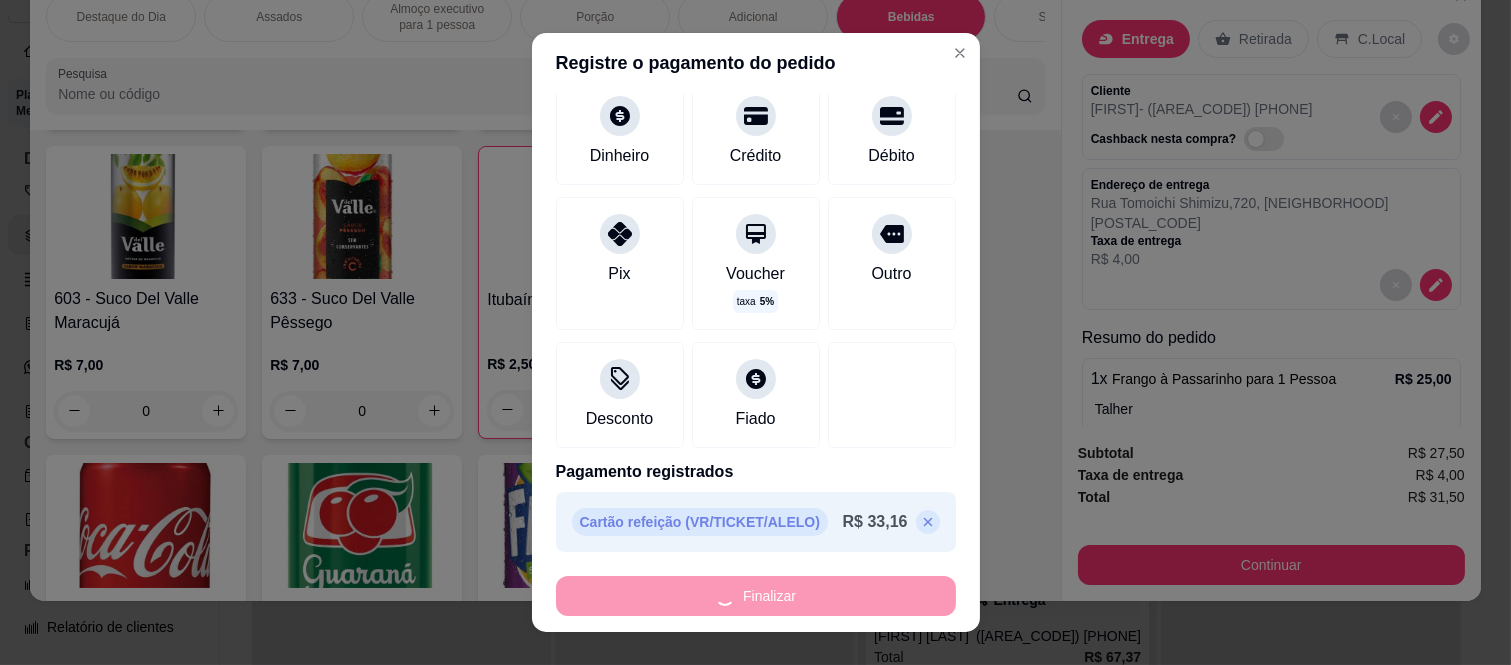 type on "0" 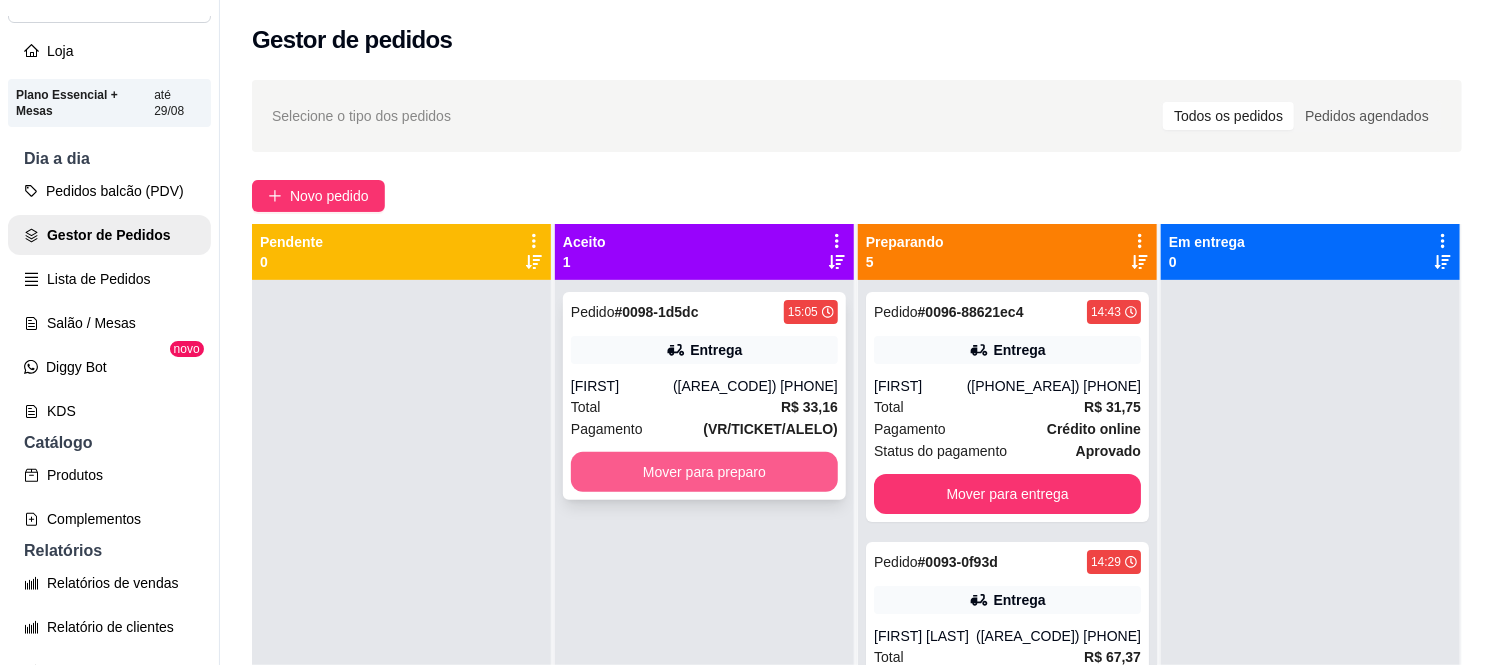 click on "Mover para preparo" at bounding box center [704, 472] 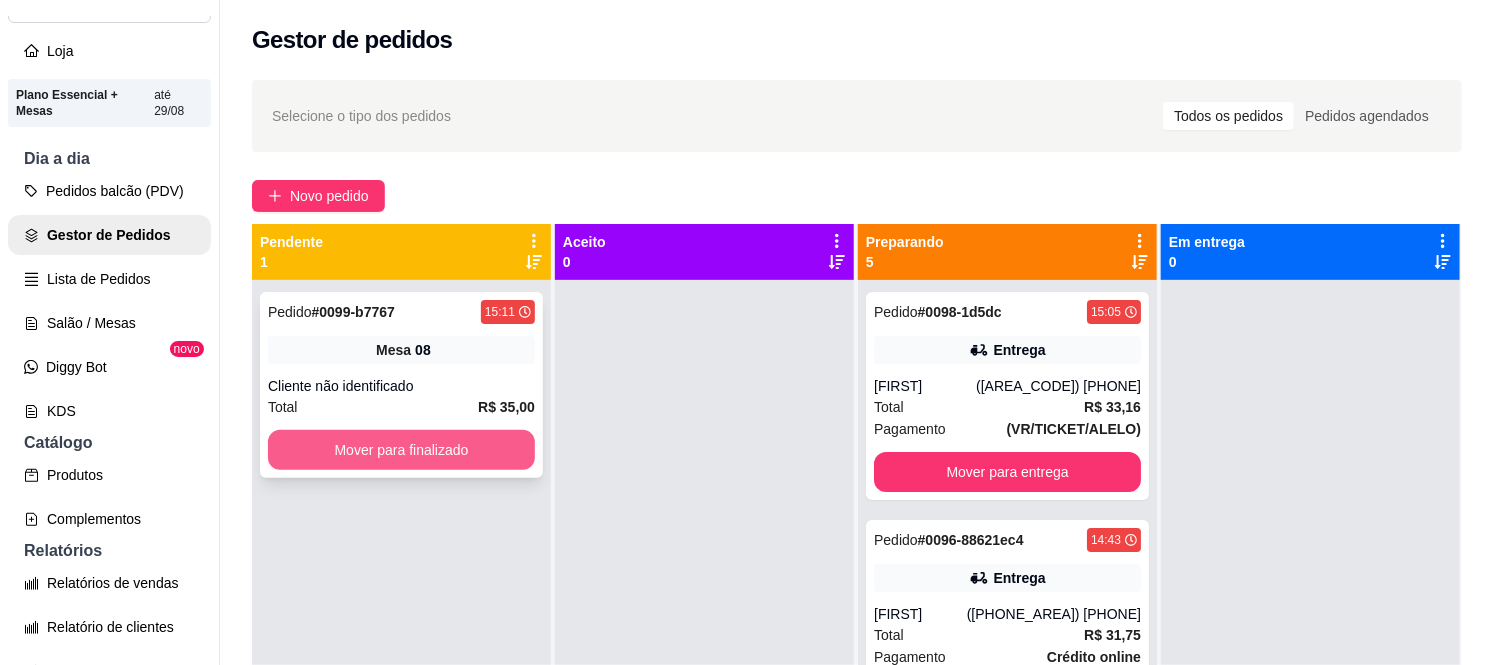 click on "Mover para finalizado" at bounding box center (401, 450) 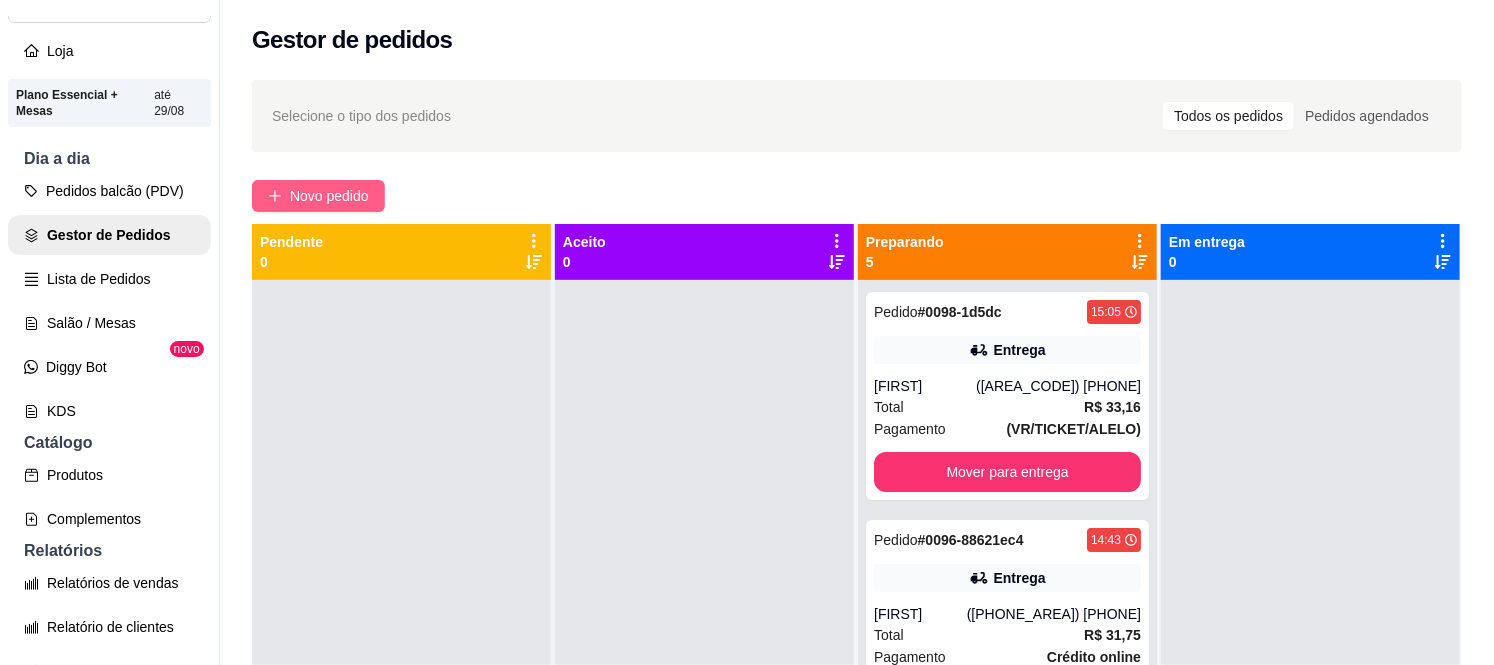 click on "Novo pedido" at bounding box center [329, 196] 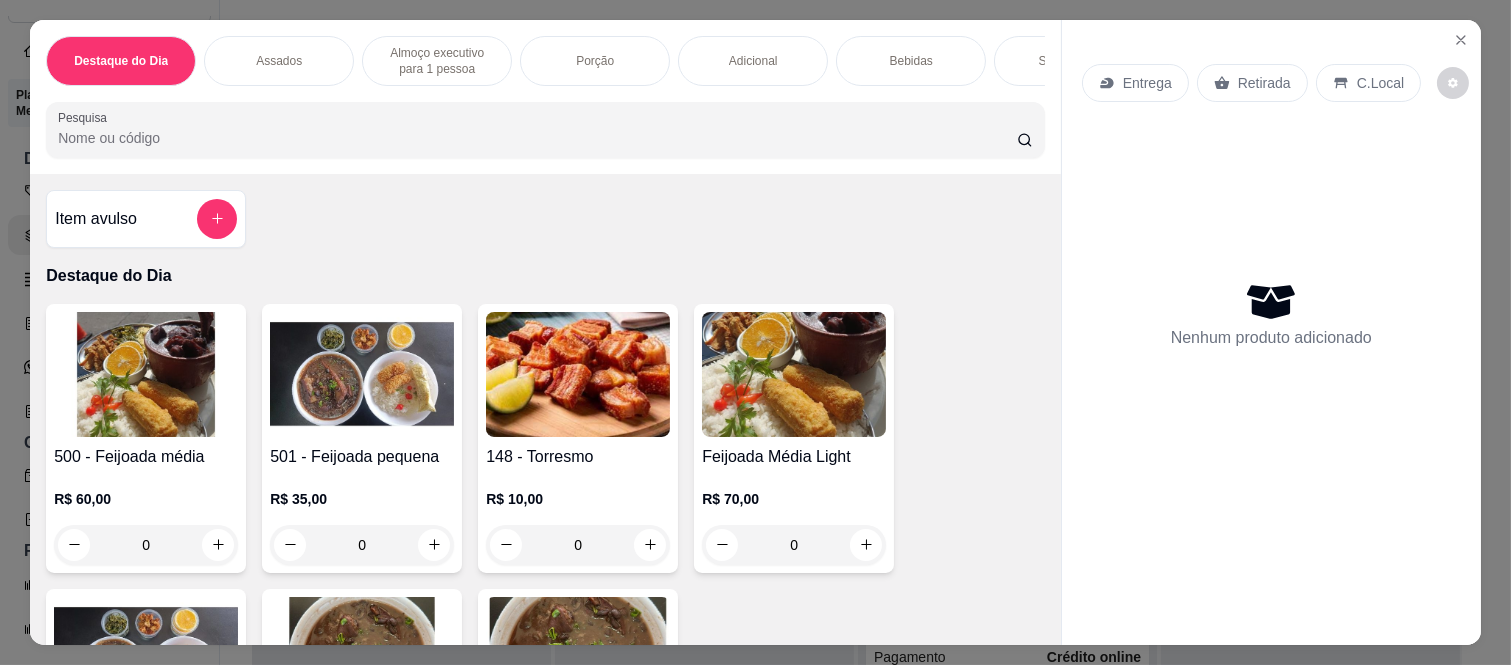 click on "Porção" at bounding box center [595, 61] 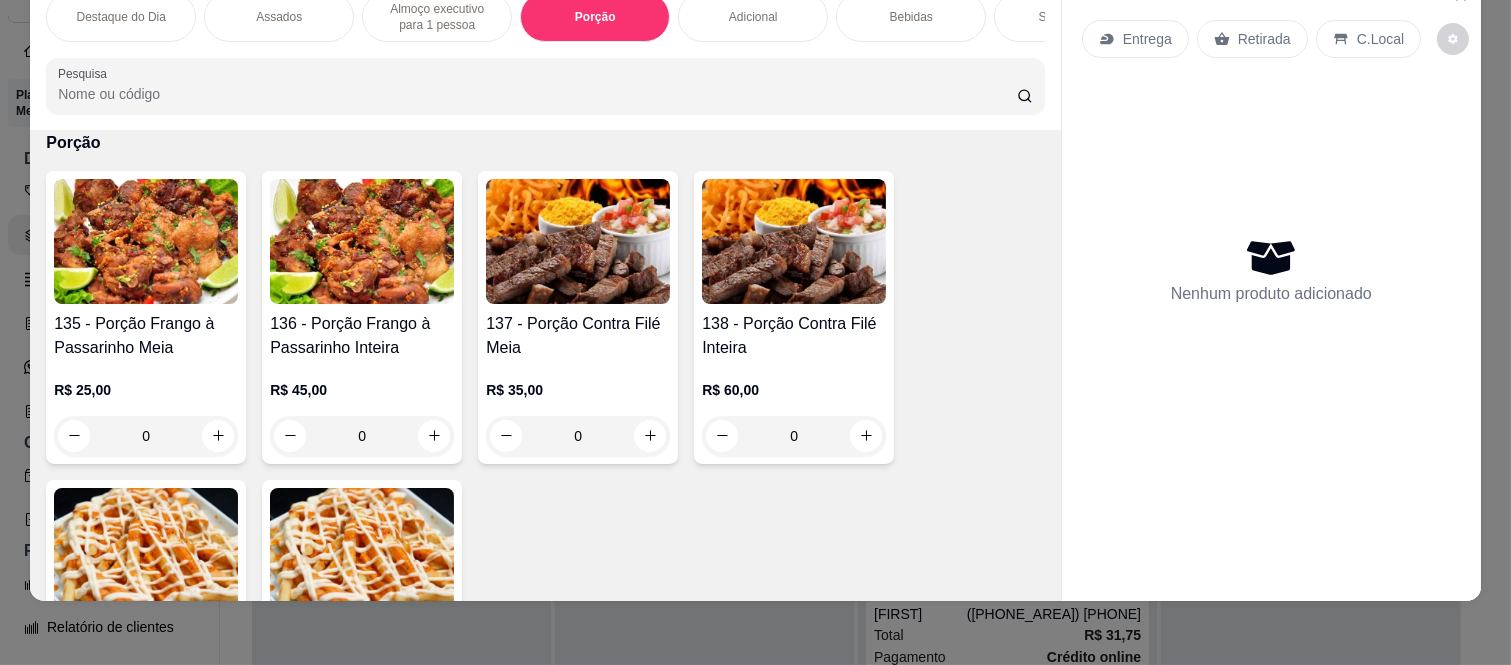 click on "Adicional" at bounding box center [753, 17] 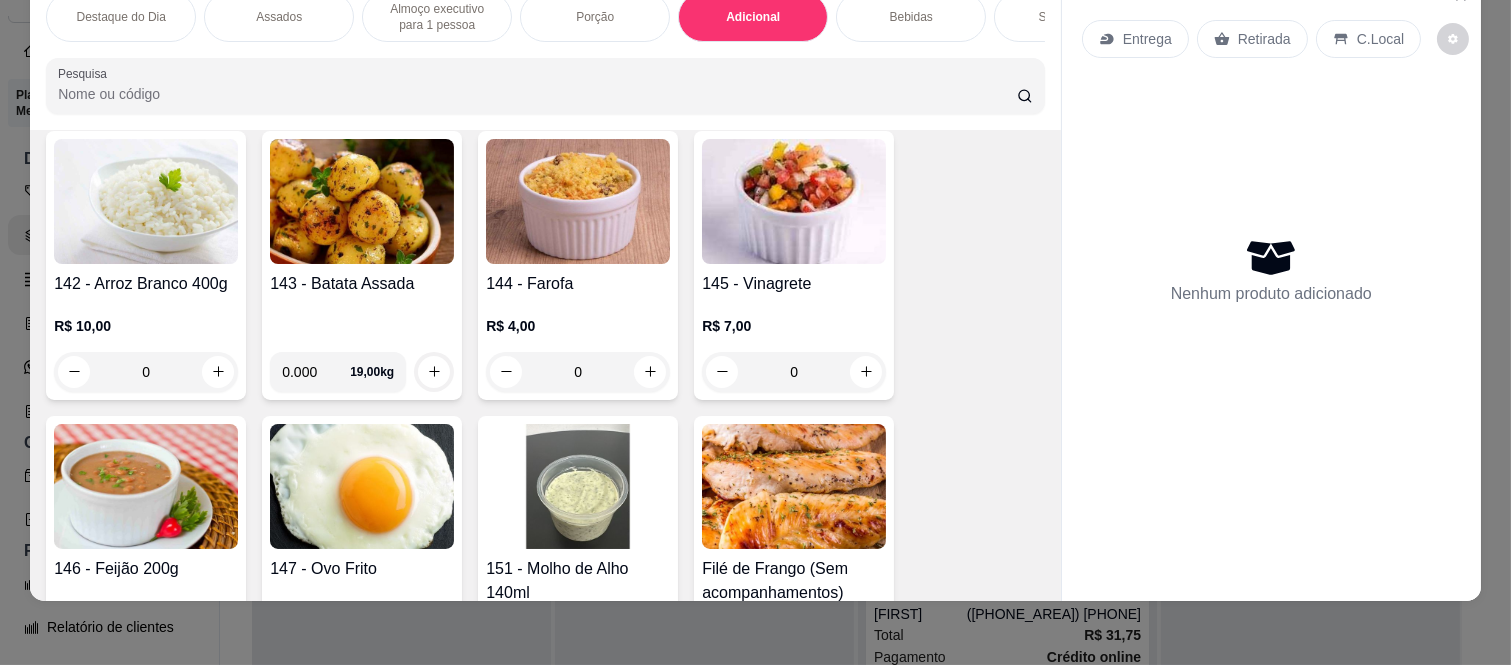 scroll, scrollTop: 2633, scrollLeft: 0, axis: vertical 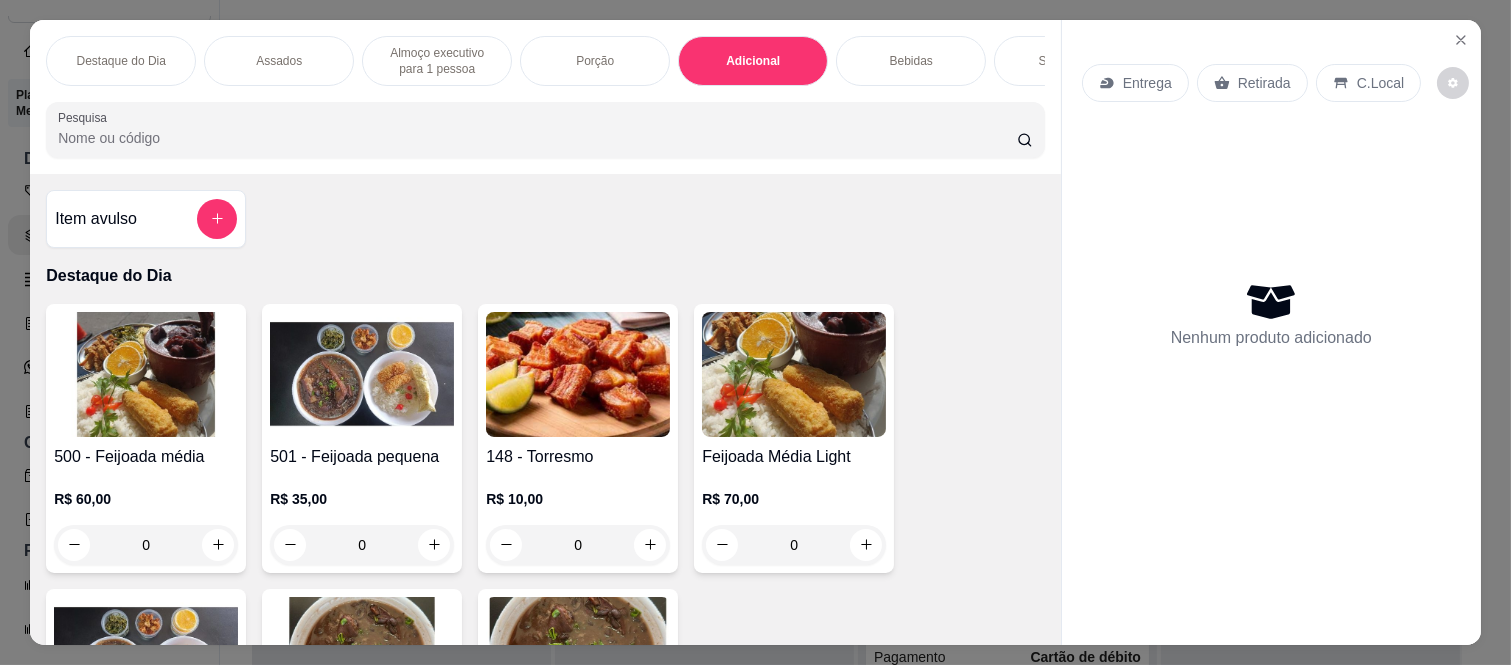 click at bounding box center [1461, 40] 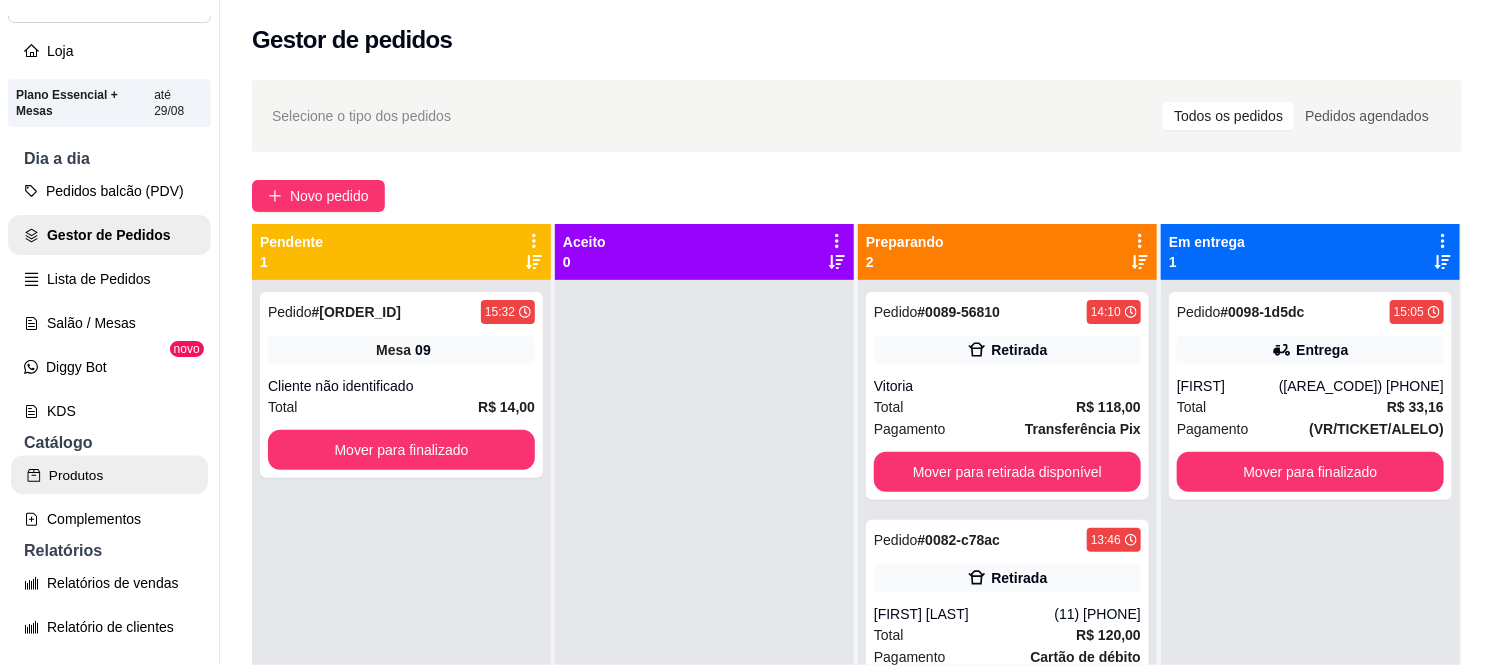 click on "Produtos" at bounding box center [109, 475] 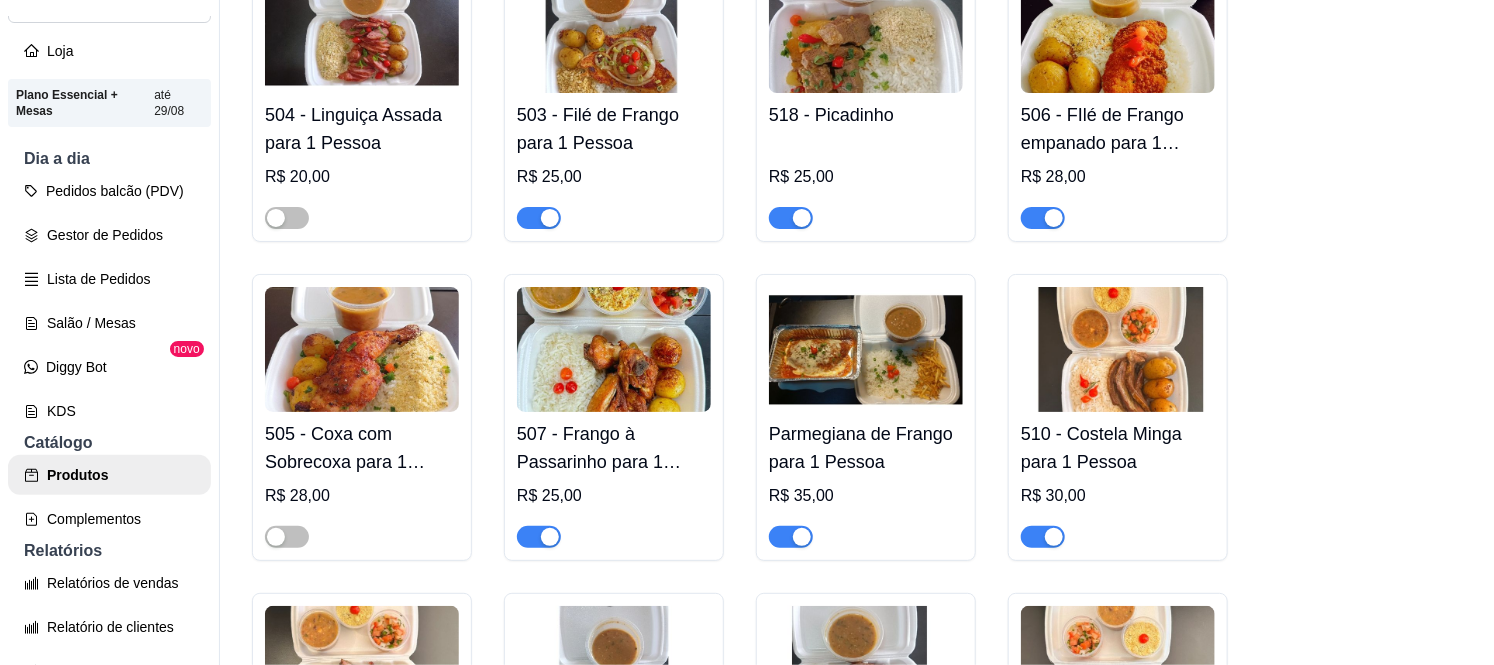 scroll, scrollTop: 2765, scrollLeft: 0, axis: vertical 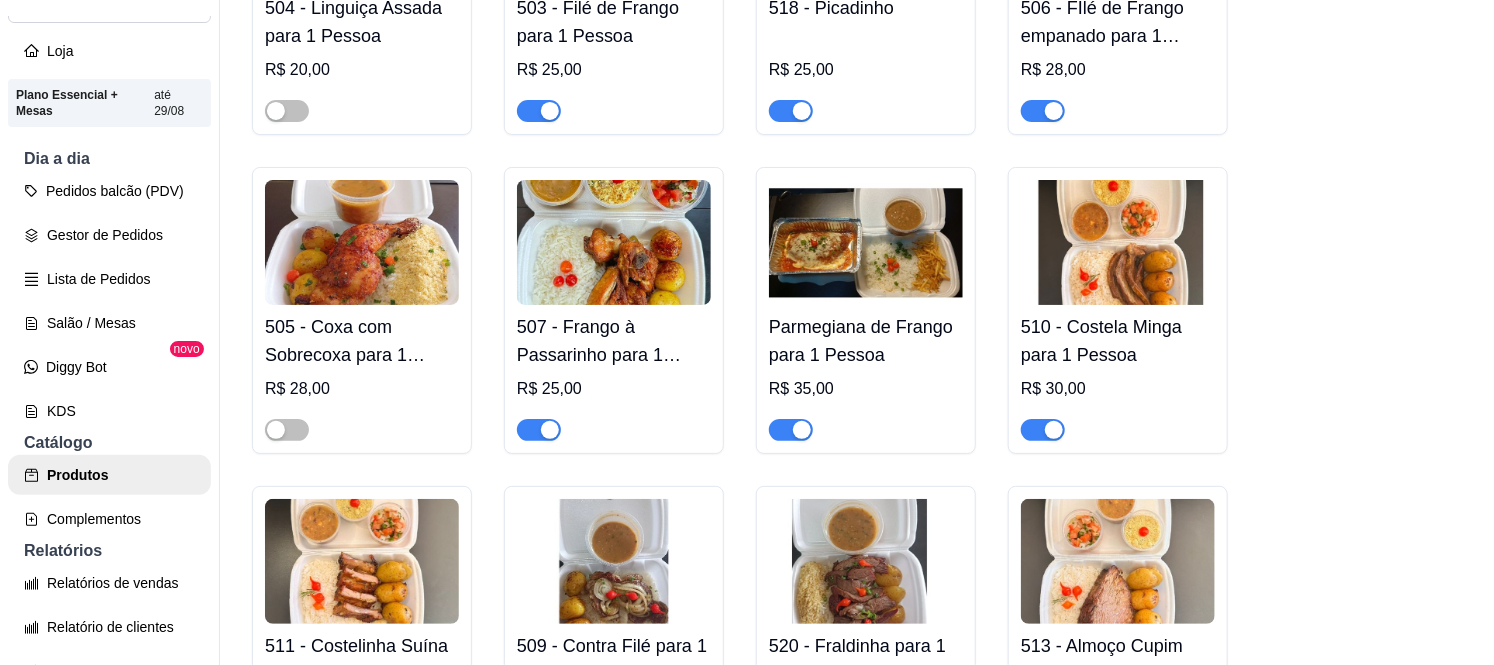 click at bounding box center [550, 430] 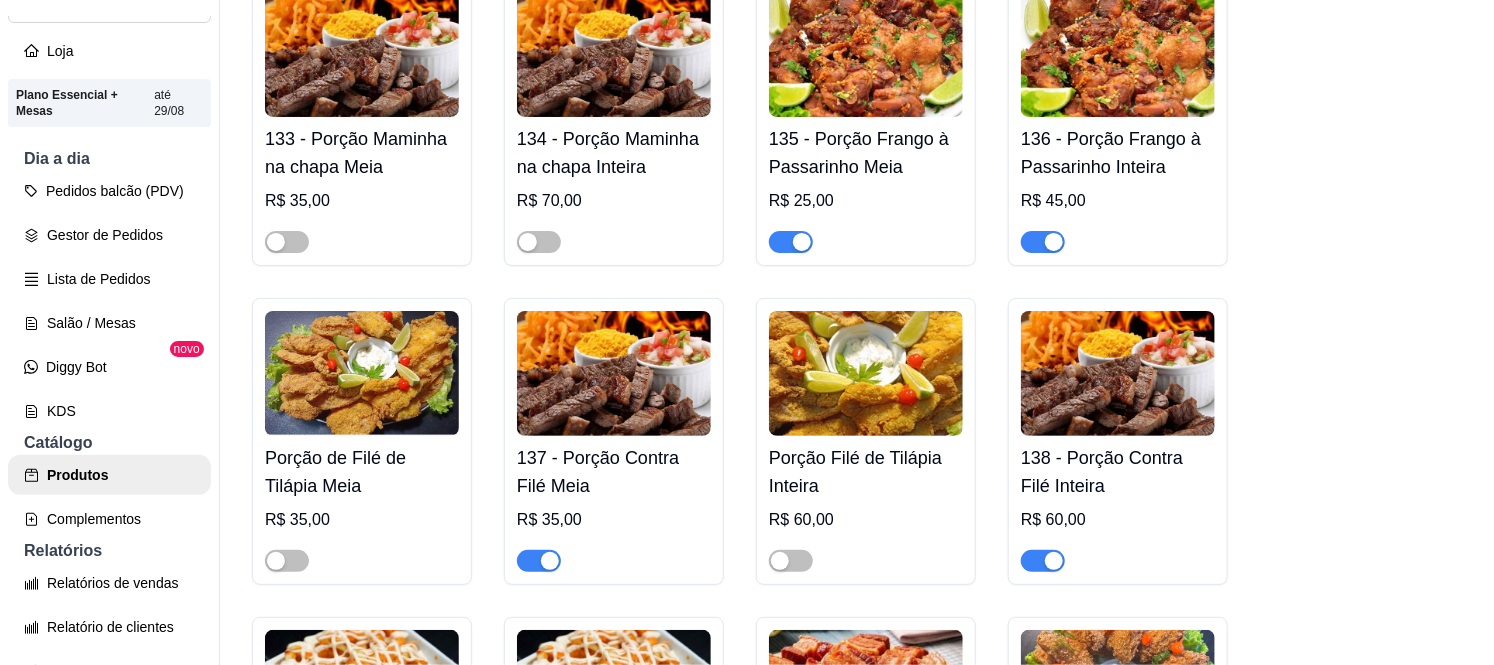 scroll, scrollTop: 5876, scrollLeft: 0, axis: vertical 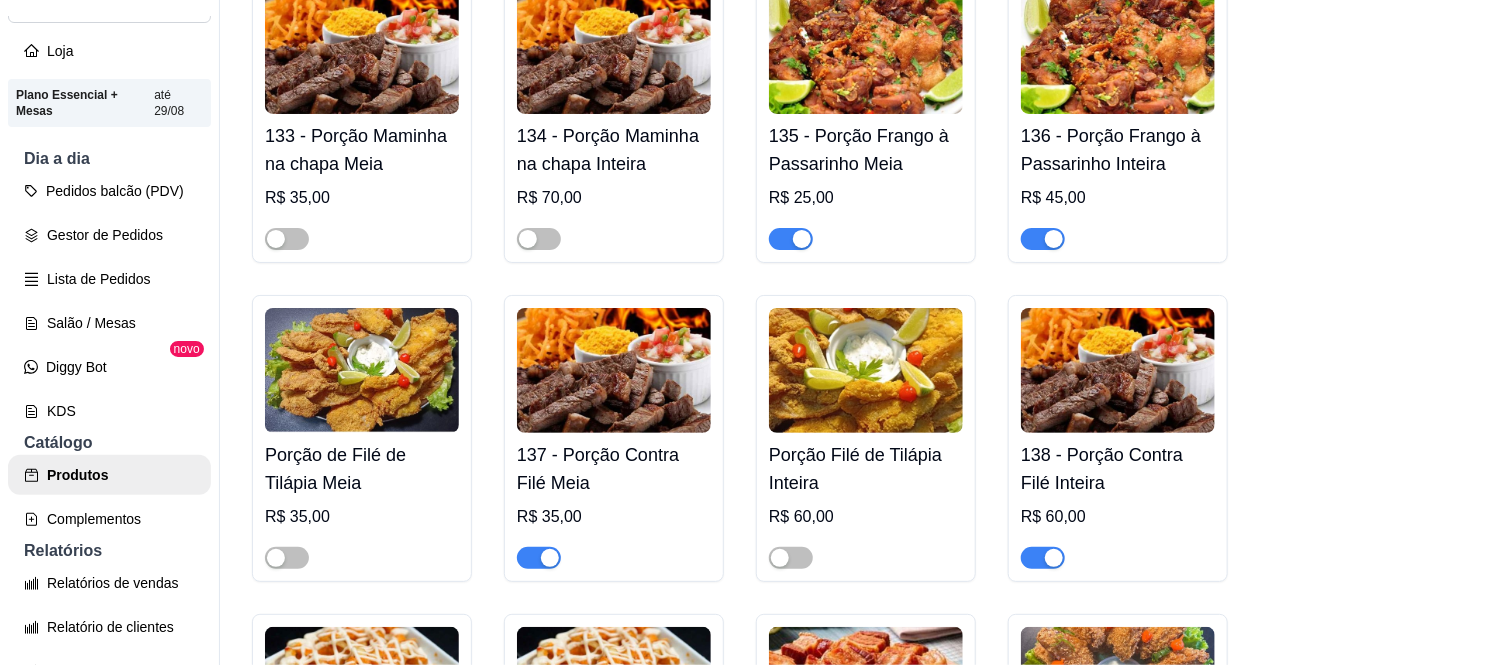 click at bounding box center [791, 239] 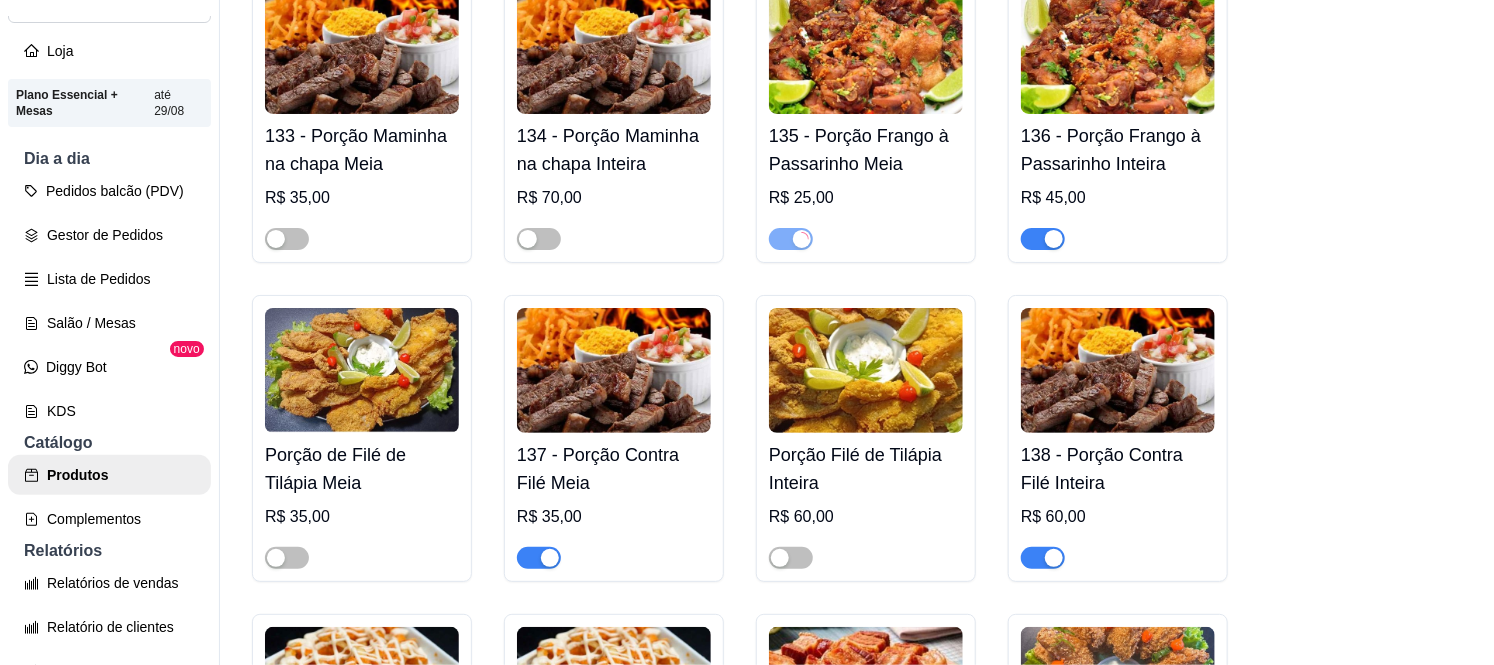 click at bounding box center [1043, 239] 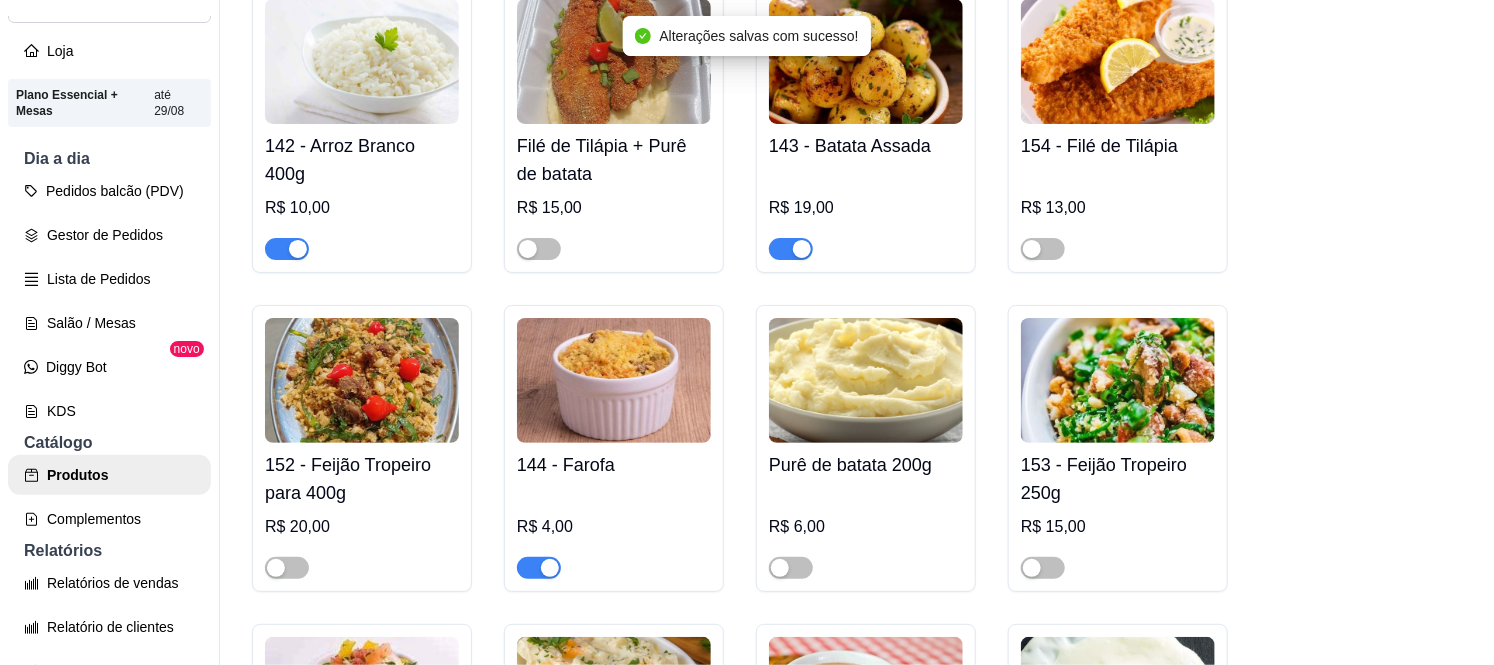 scroll, scrollTop: 7321, scrollLeft: 0, axis: vertical 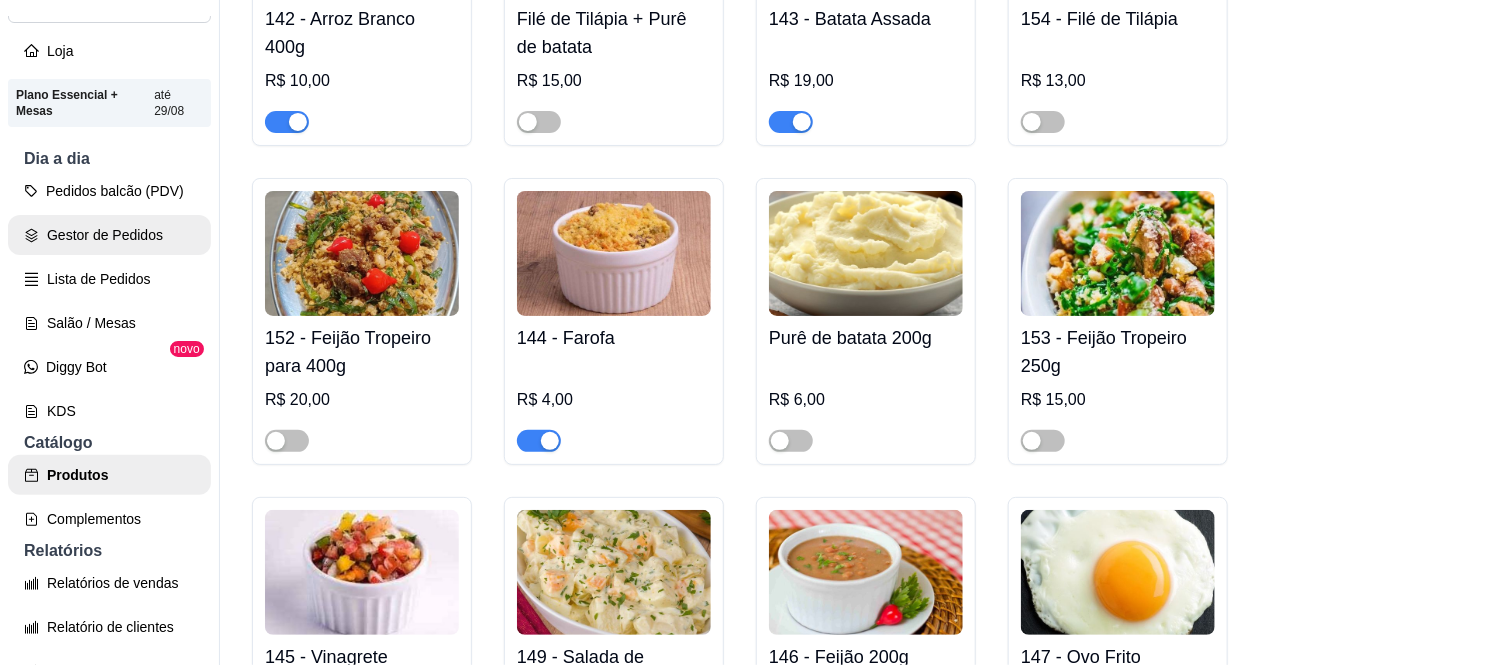 click on "Gestor de Pedidos" at bounding box center [109, 235] 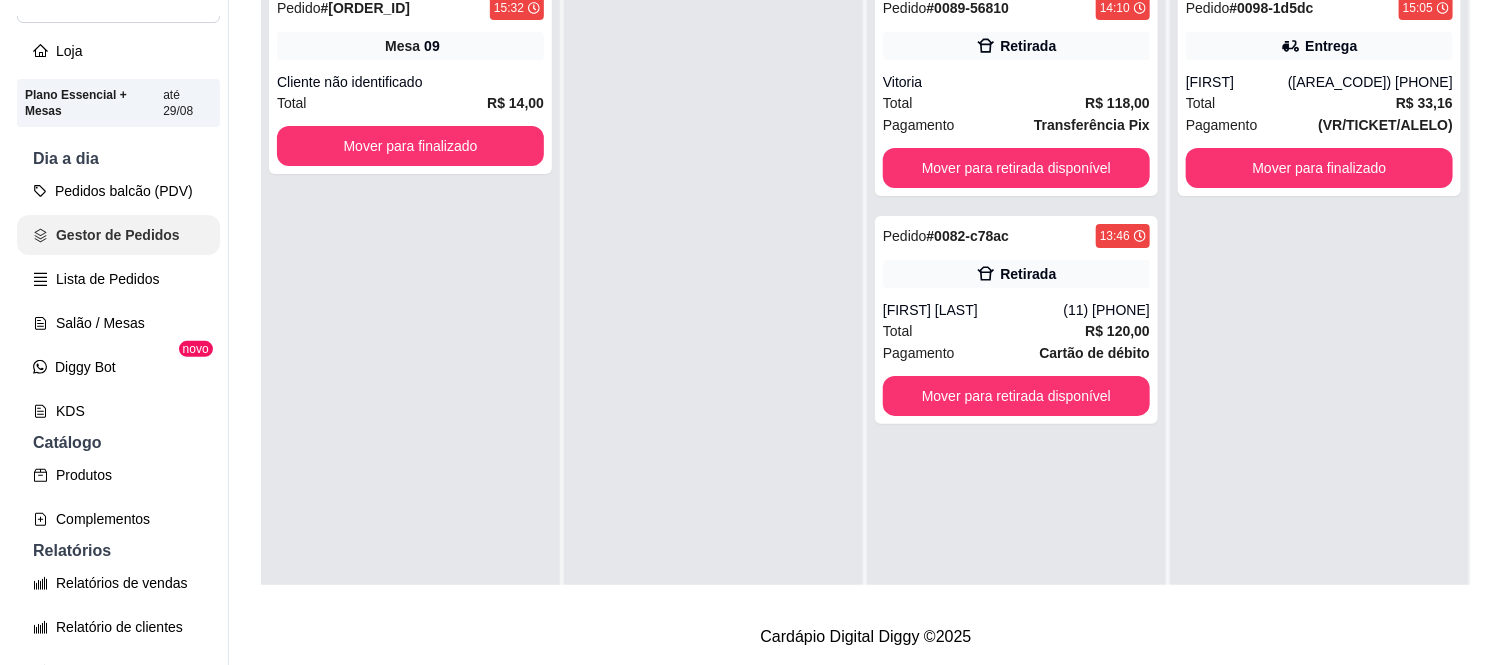 scroll, scrollTop: 0, scrollLeft: 0, axis: both 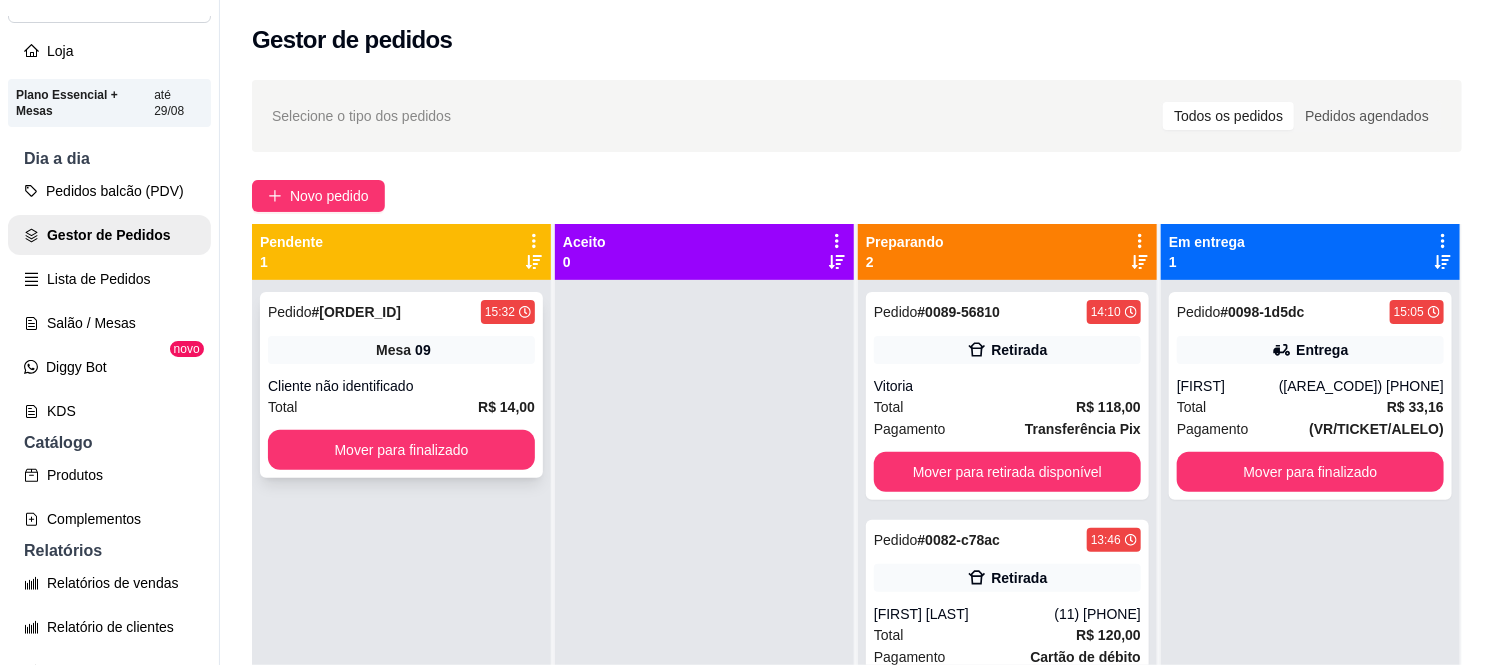 click on "Pedido  # [ORDER_ID] [TIME] Mesa 09 Cliente não identificado Total R$ 14,00 Mover para finalizado" at bounding box center [401, 385] 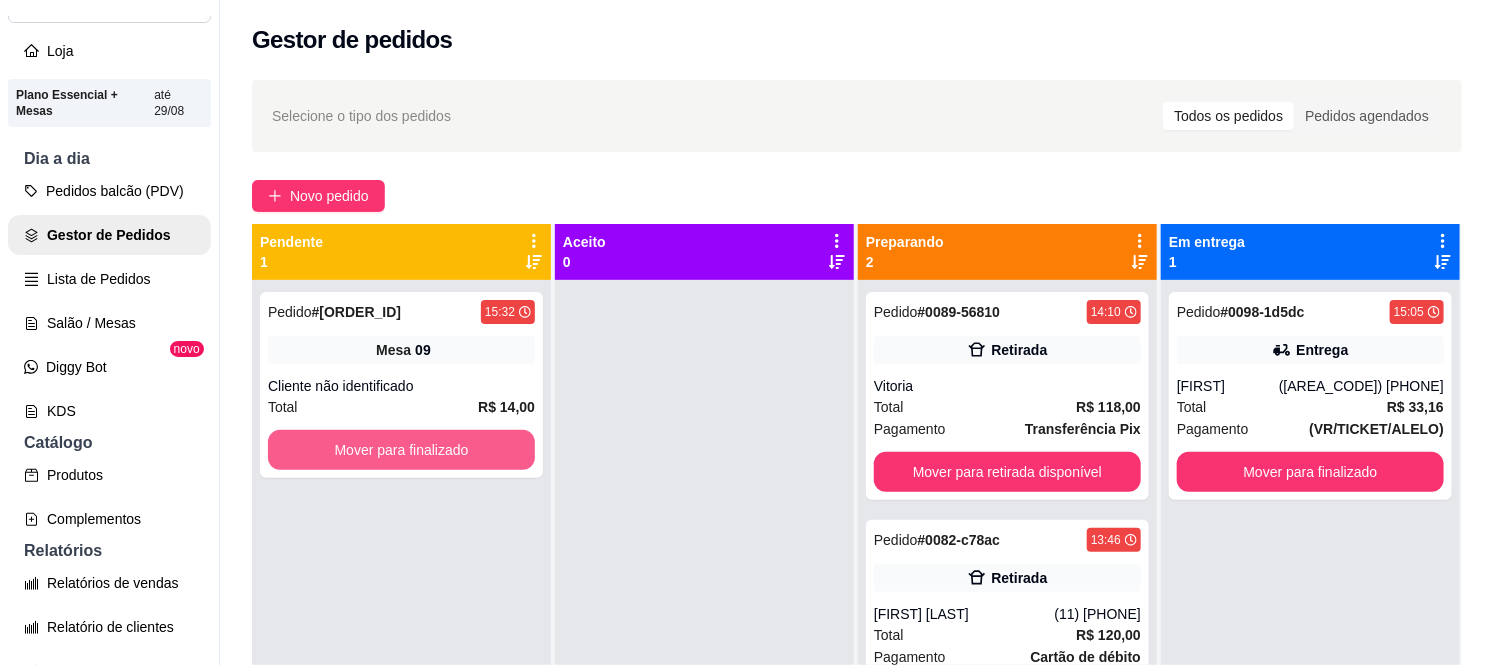 click on "Mover para finalizado" at bounding box center (401, 450) 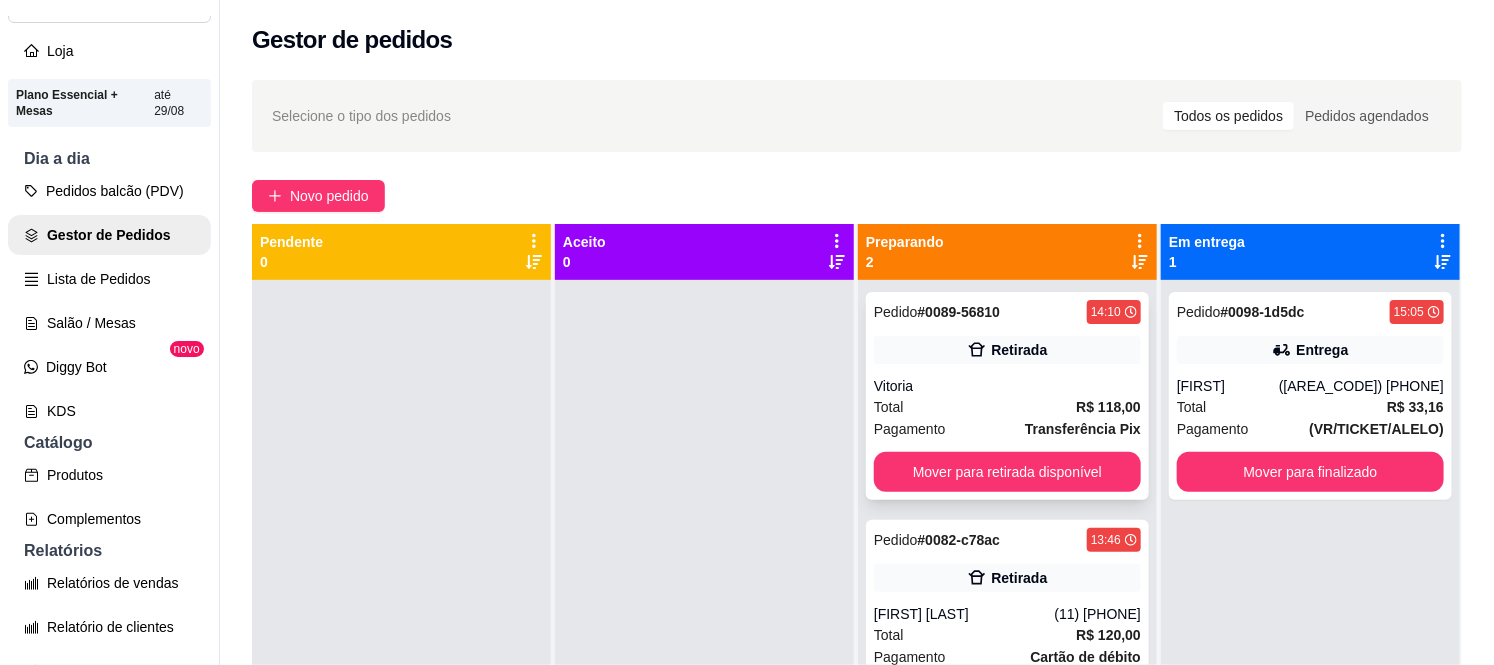 click on "Total R$ 118,00" at bounding box center [1007, 407] 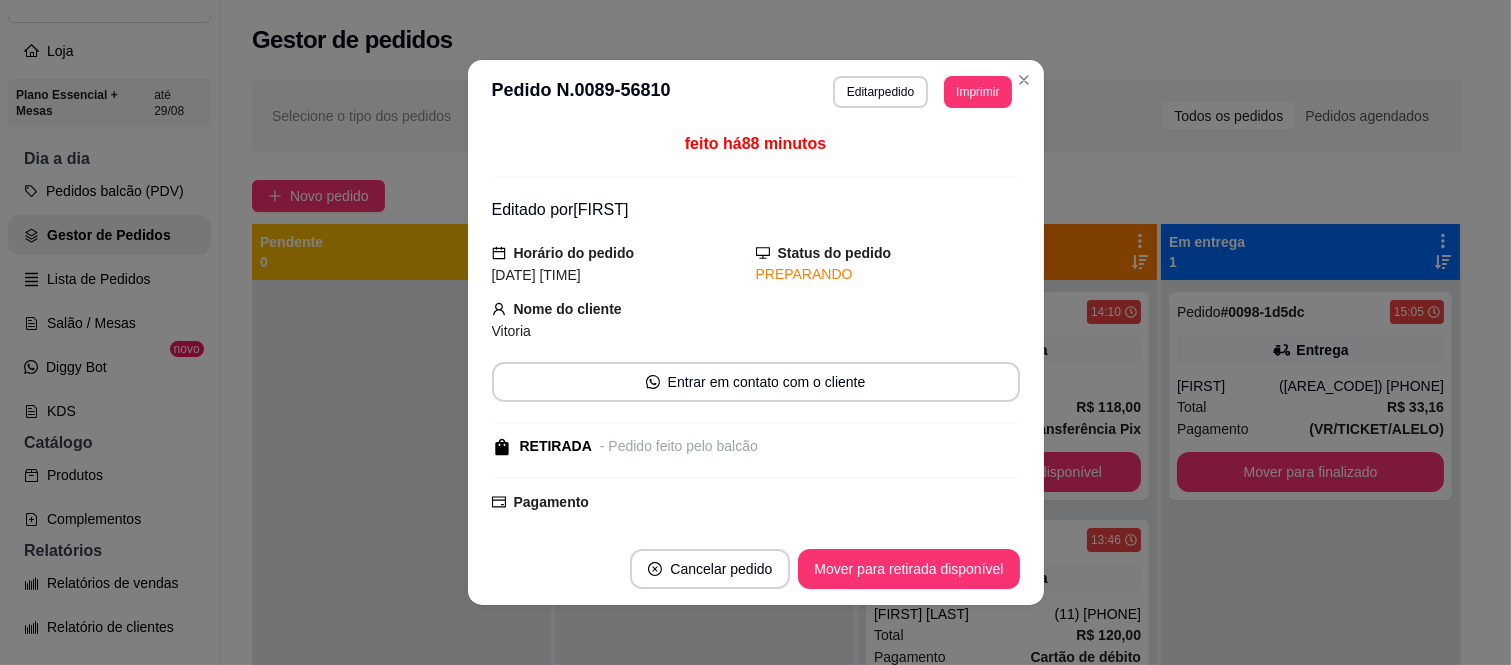 scroll, scrollTop: 512, scrollLeft: 0, axis: vertical 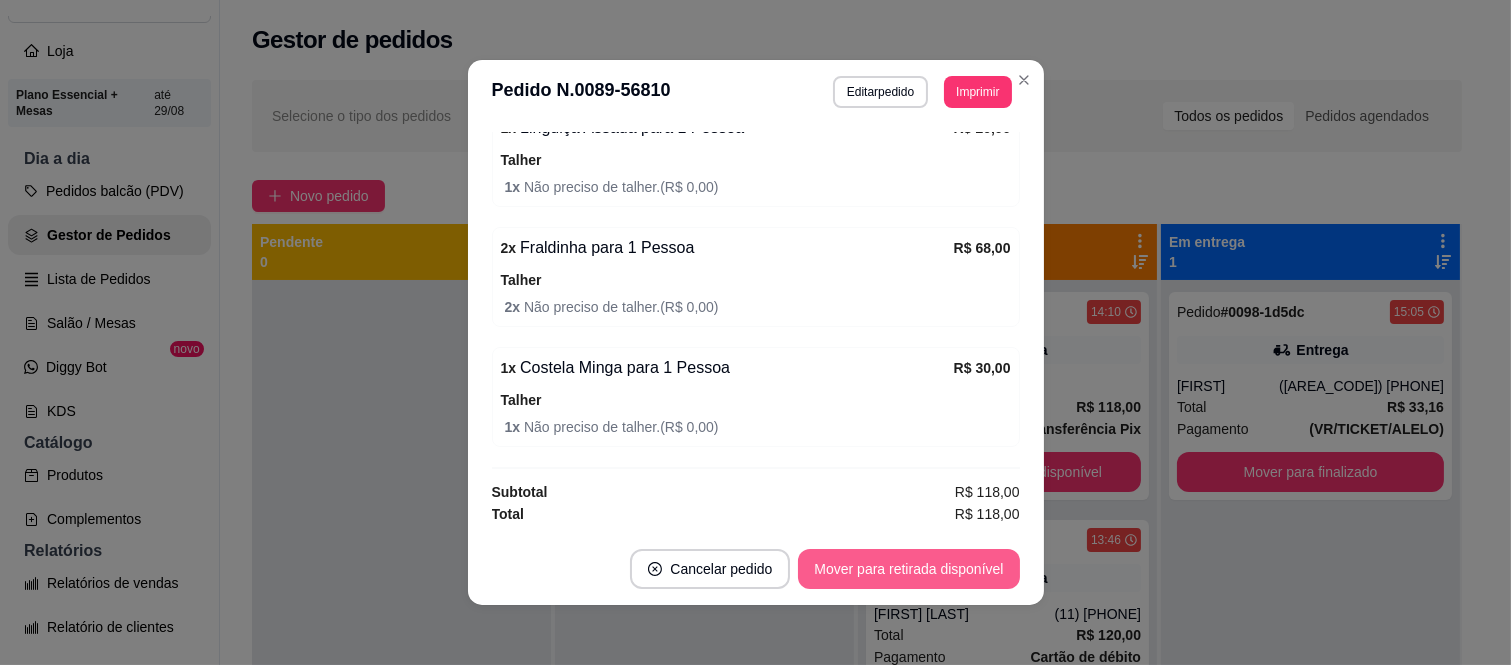 click on "Mover para retirada disponível" at bounding box center (908, 569) 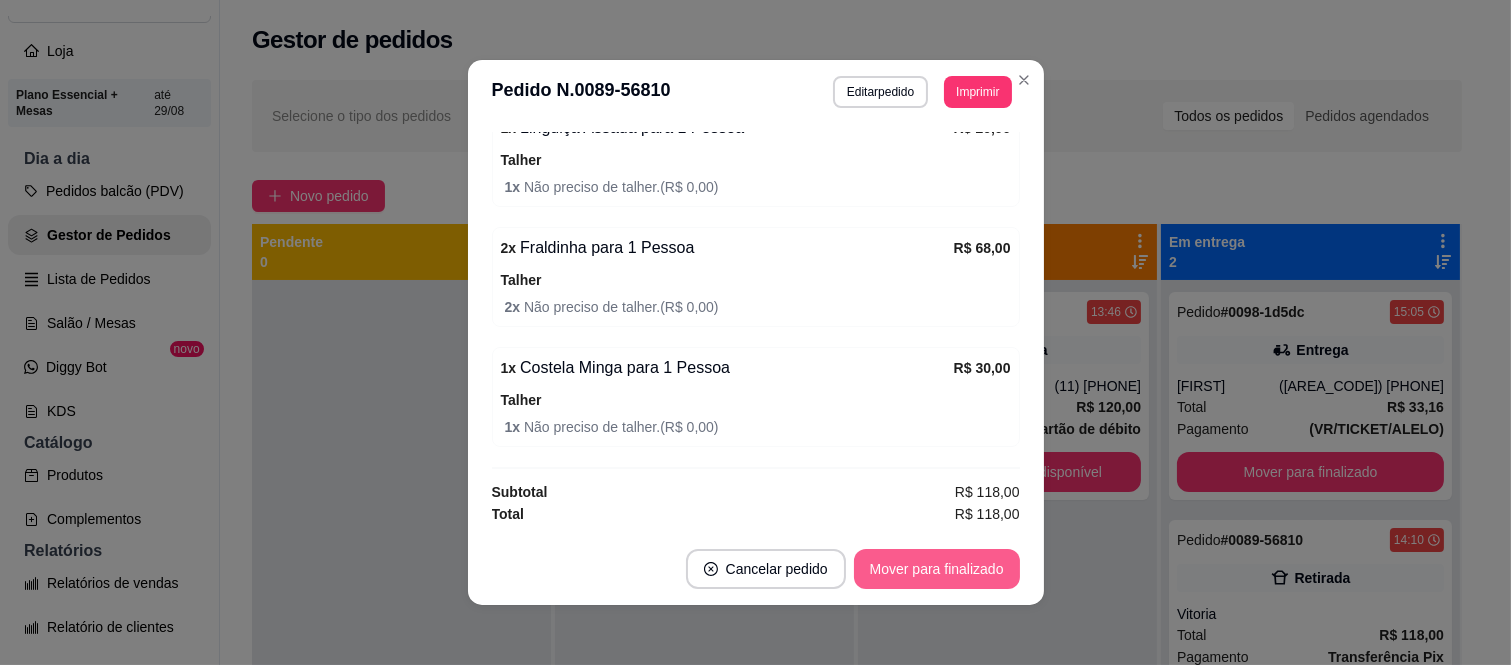 click on "Mover para finalizado" at bounding box center (937, 569) 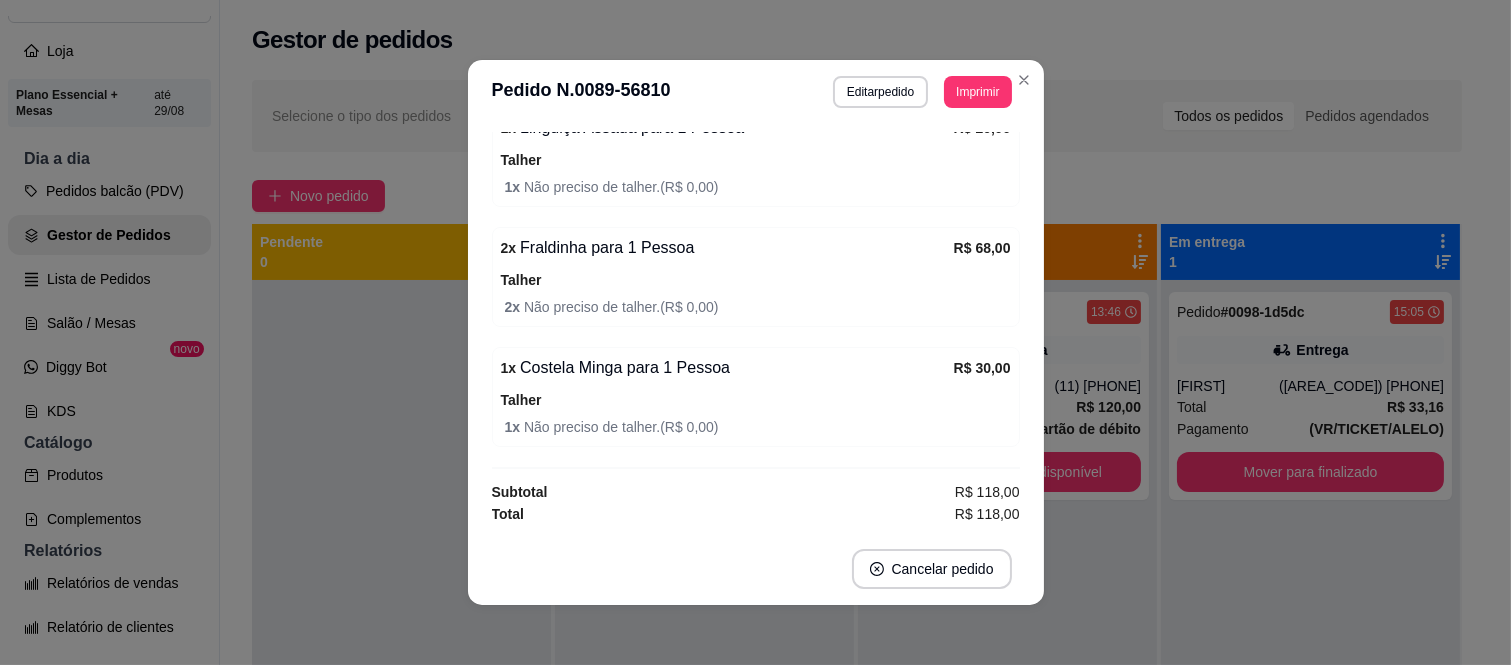 scroll, scrollTop: 405, scrollLeft: 0, axis: vertical 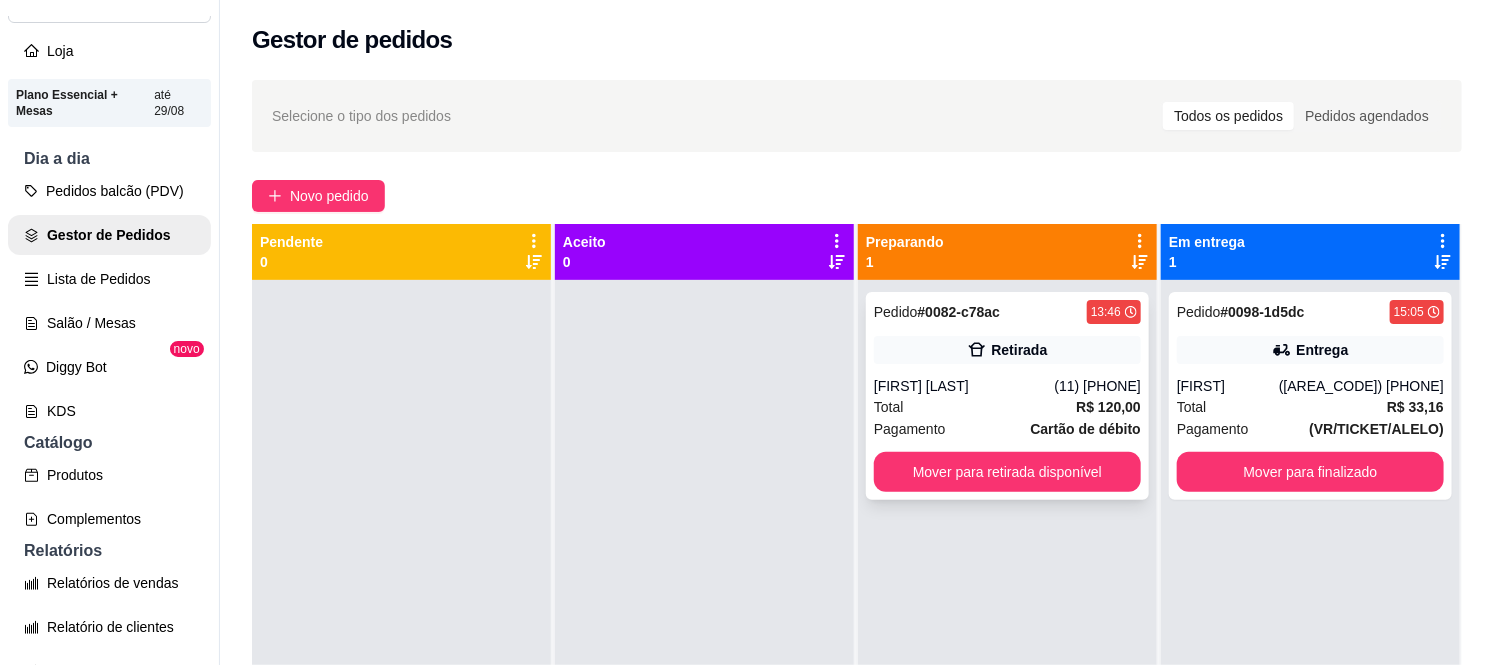 click on "Total R$ 120,00" at bounding box center [1007, 407] 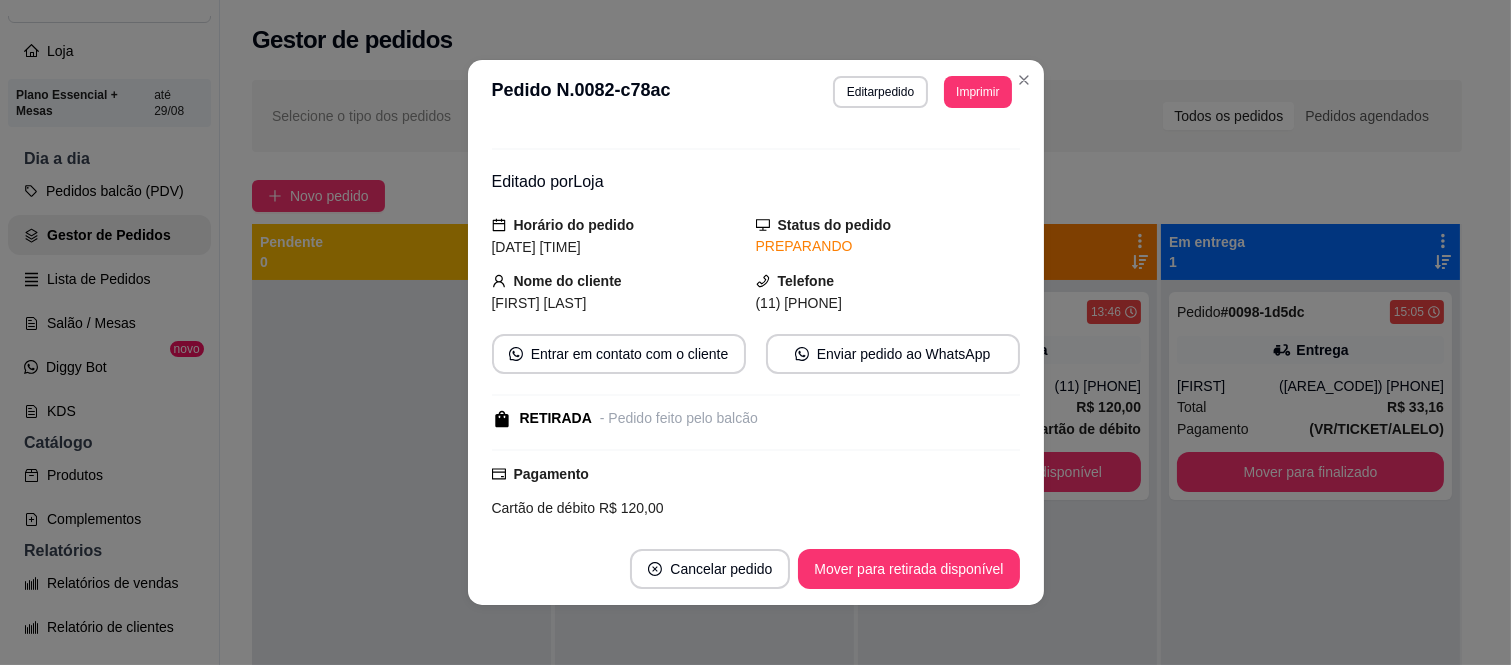 scroll, scrollTop: 0, scrollLeft: 0, axis: both 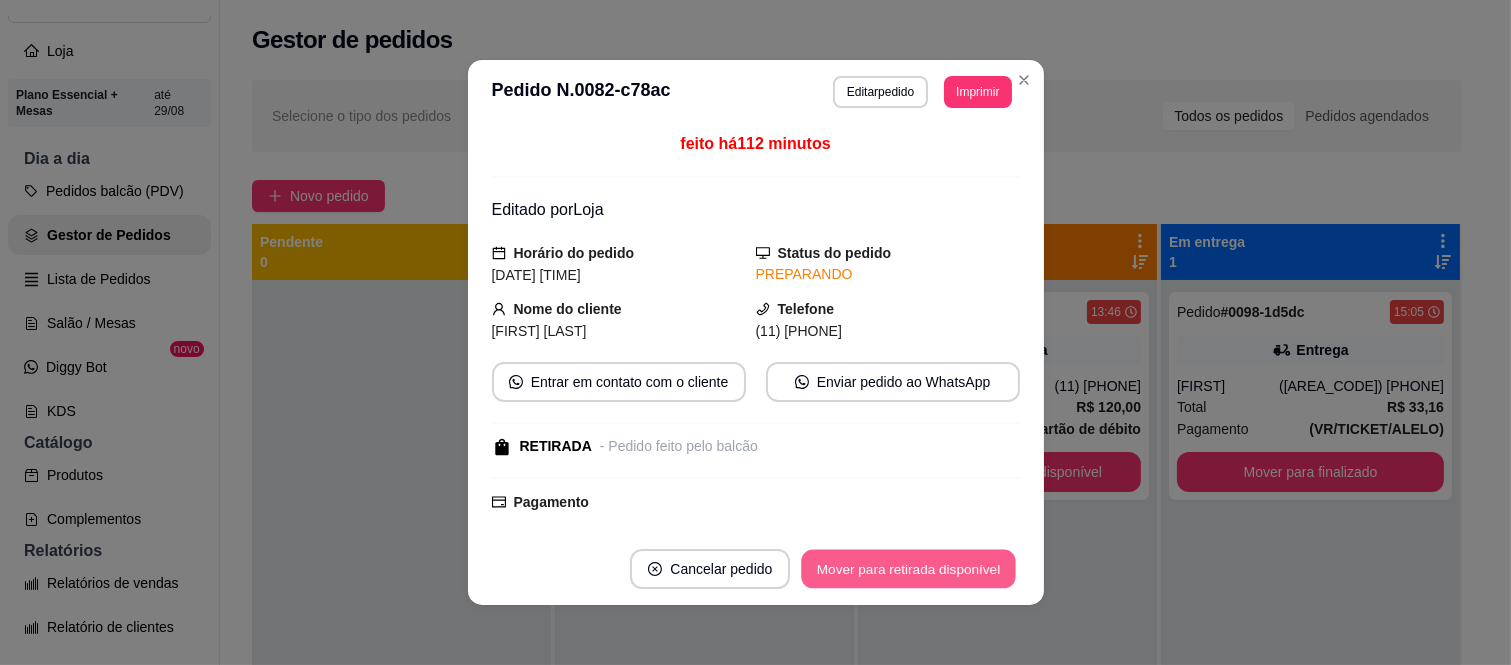 click on "Mover para retirada disponível" at bounding box center (909, 569) 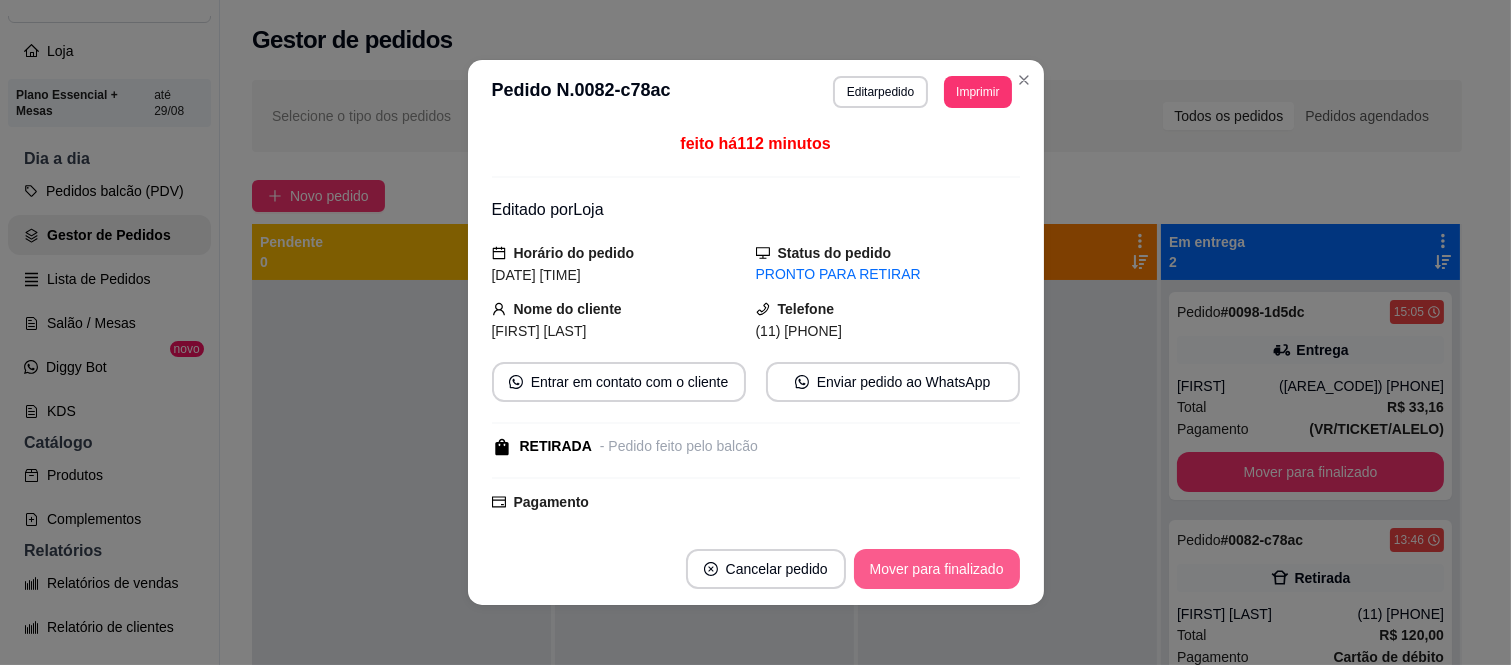 click on "Mover para finalizado" at bounding box center [937, 569] 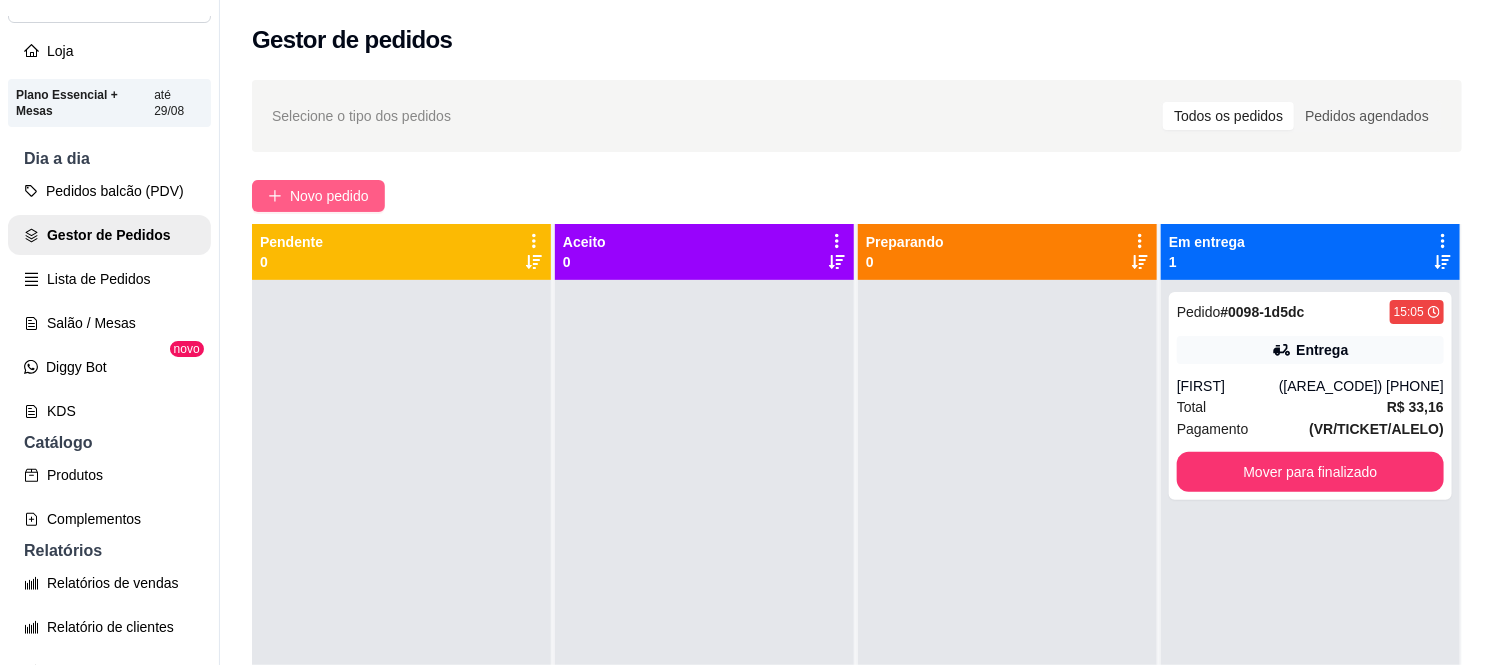 click on "Novo pedido" at bounding box center (318, 196) 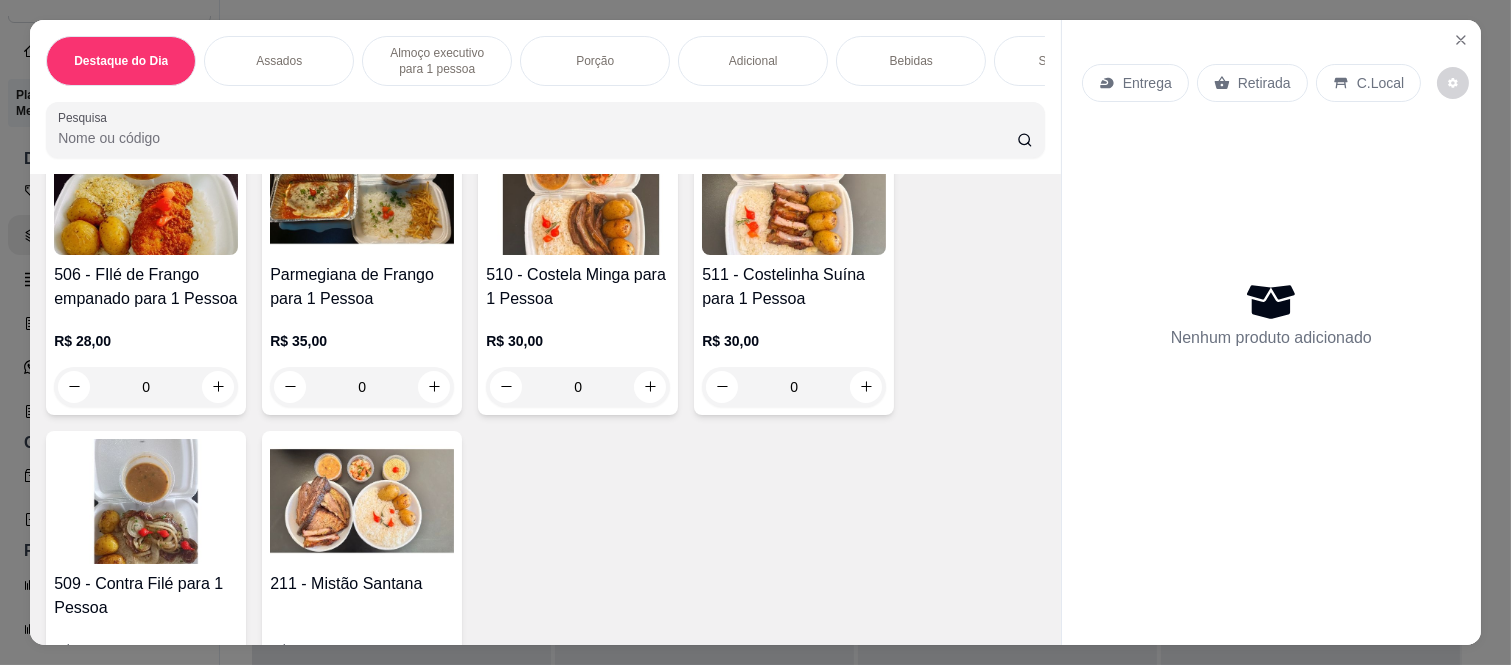 scroll, scrollTop: 1444, scrollLeft: 0, axis: vertical 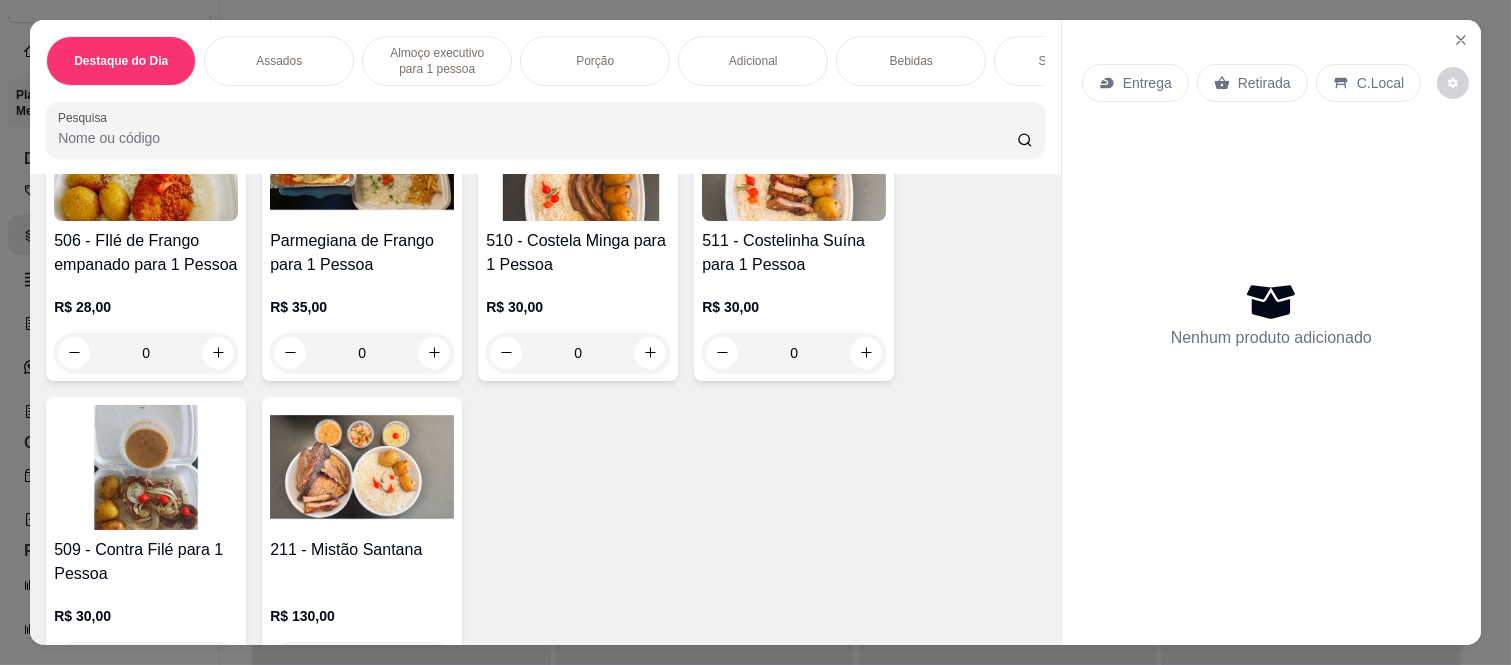 click on "0" at bounding box center [578, 353] 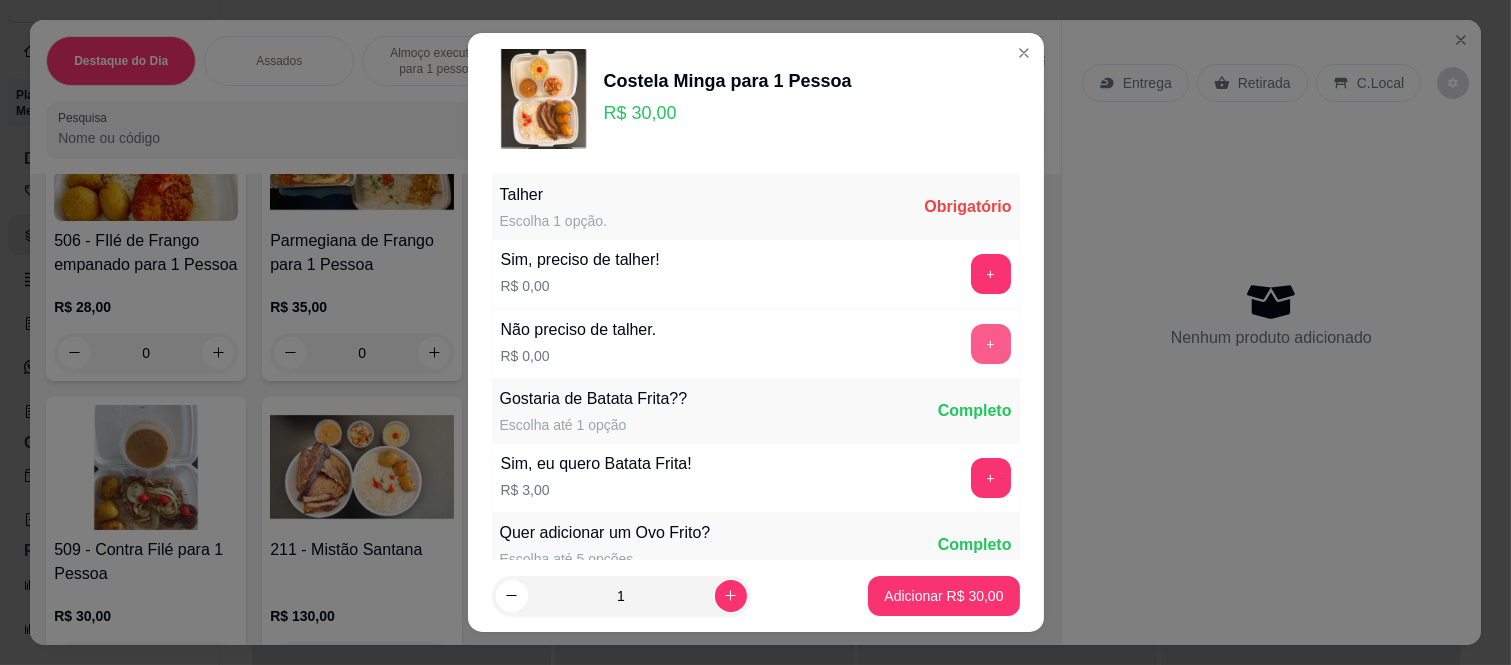 click on "+" at bounding box center (991, 344) 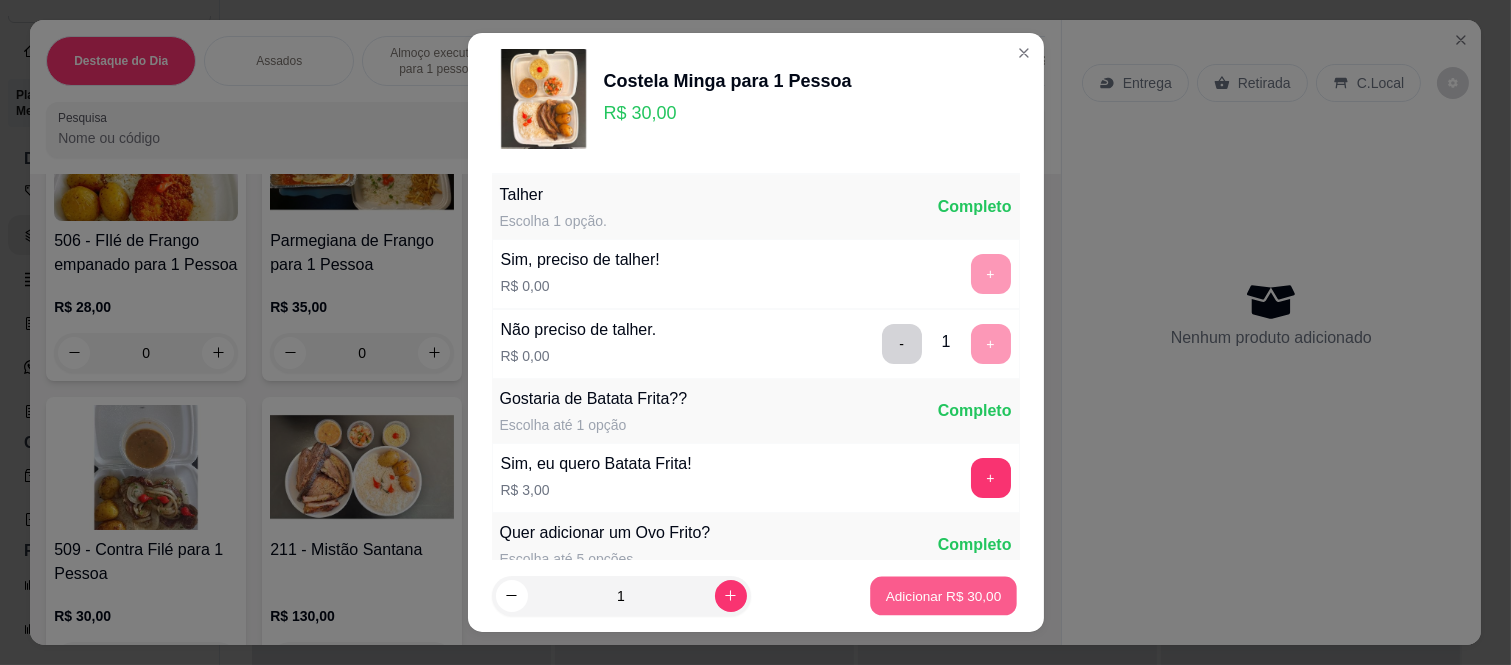 click on "Adicionar   R$ 30,00" at bounding box center [944, 595] 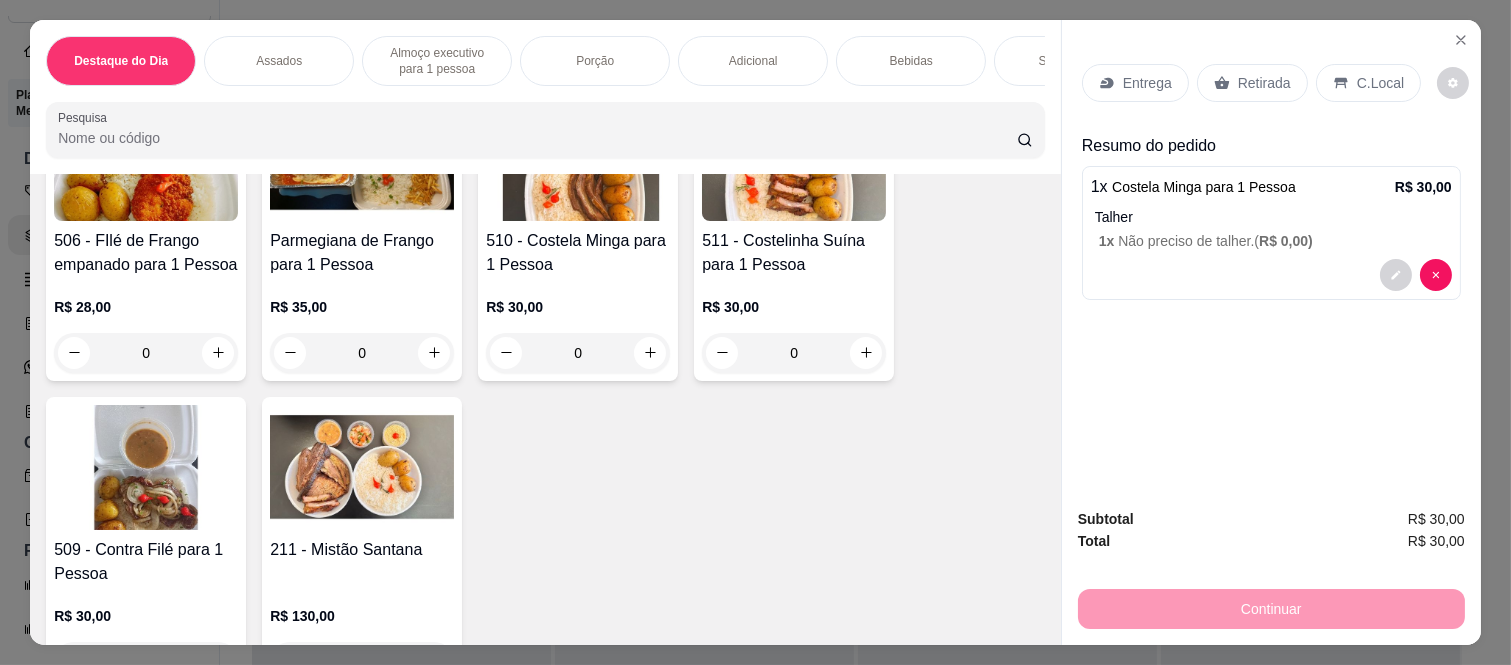 click on "0" at bounding box center (794, 353) 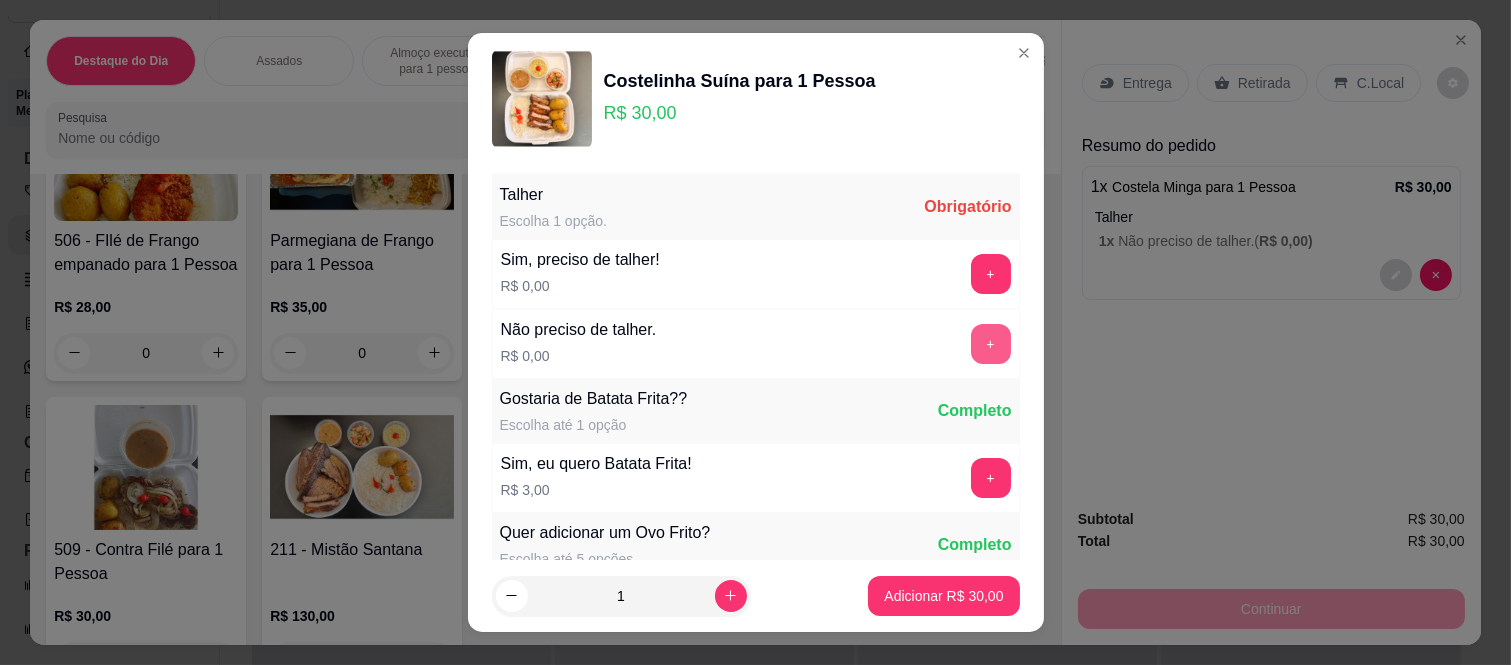 click on "+" at bounding box center (991, 344) 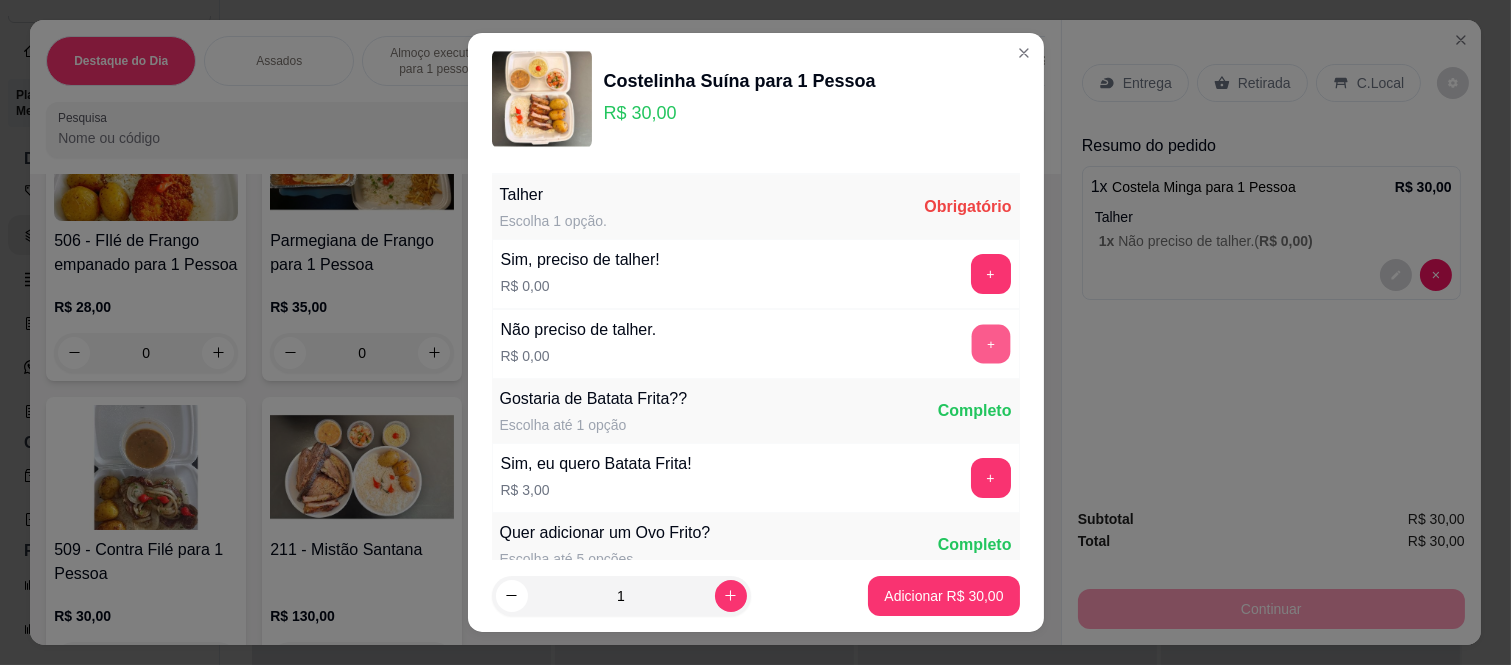 click on "+" at bounding box center (990, 344) 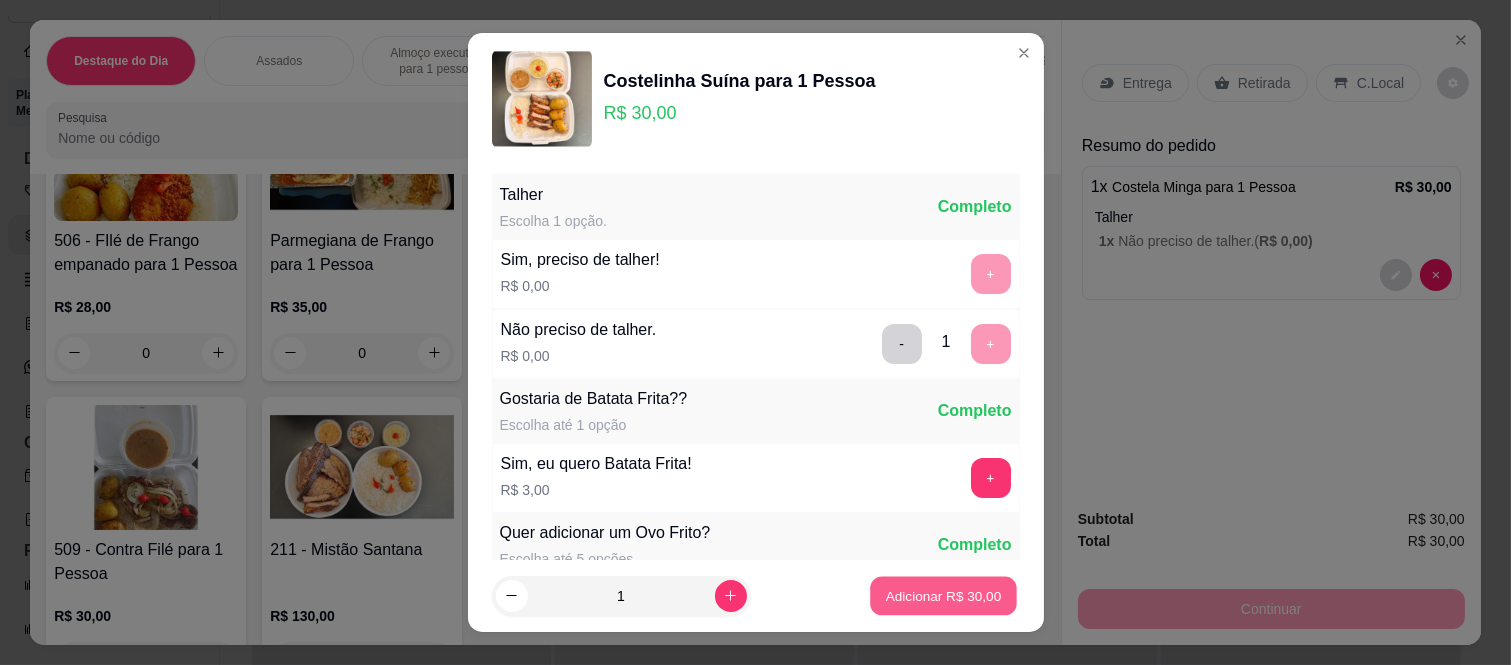 click on "Adicionar   R$ 30,00" at bounding box center [944, 595] 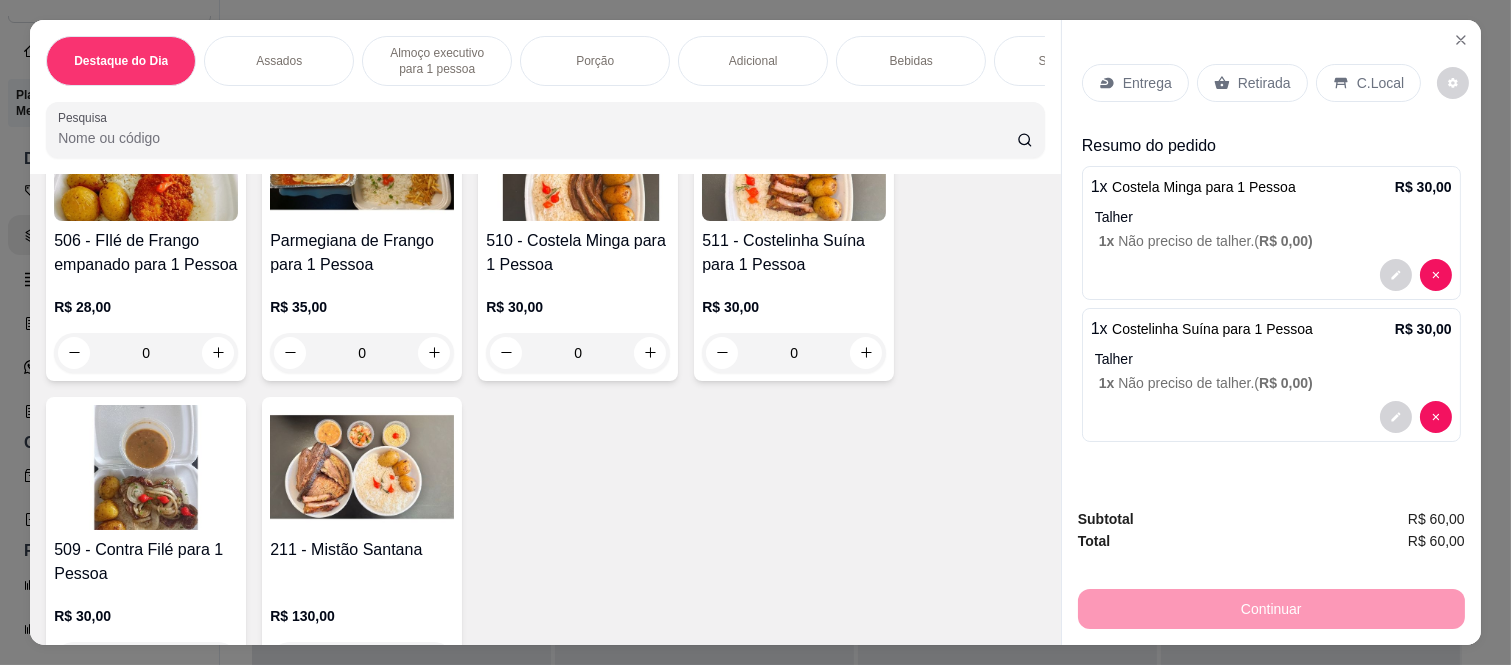 click on "Talher" at bounding box center (1273, 217) 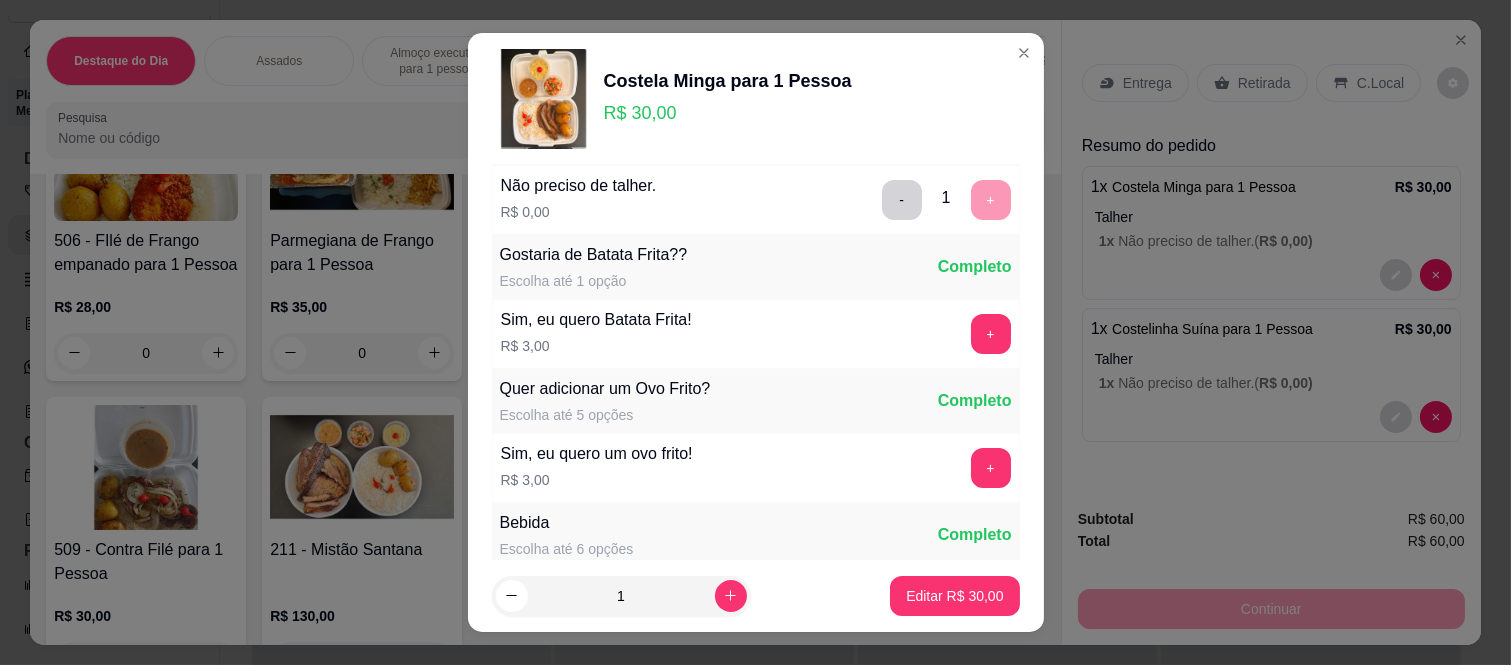 scroll, scrollTop: 111, scrollLeft: 0, axis: vertical 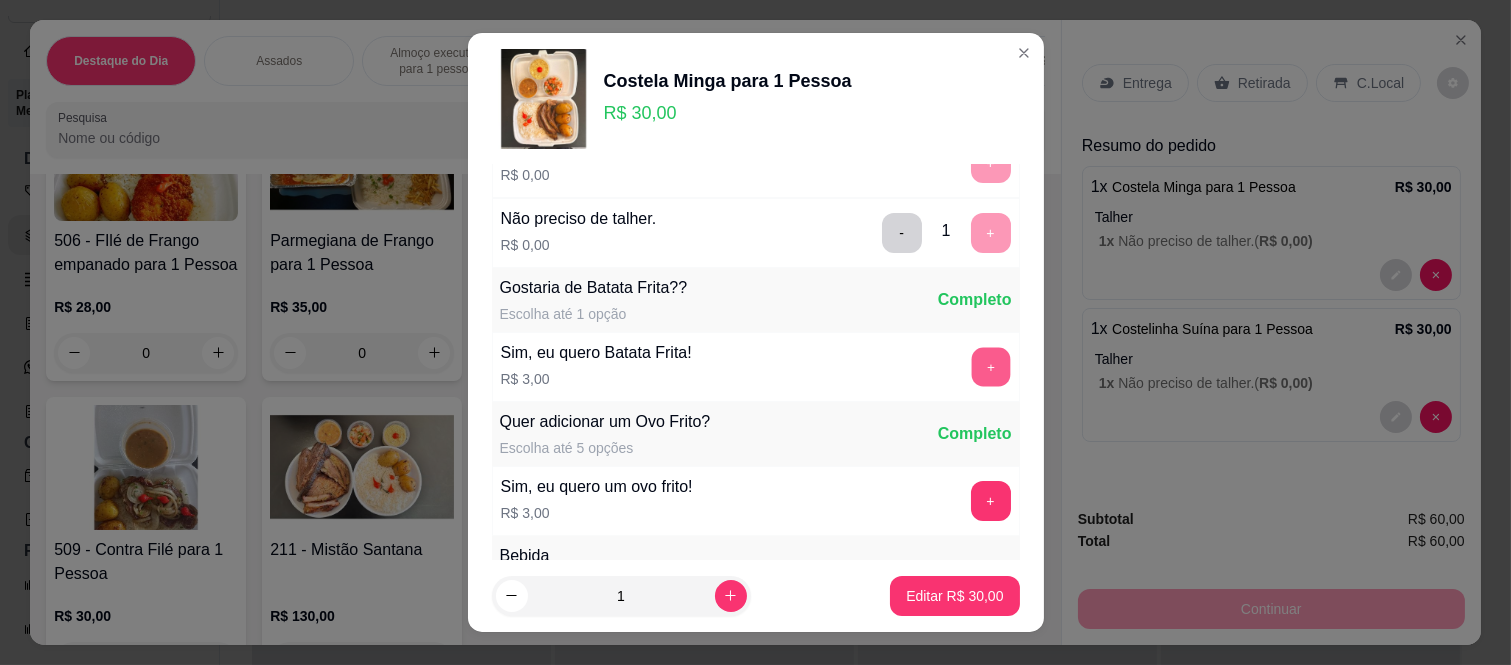 click on "+" at bounding box center (990, 367) 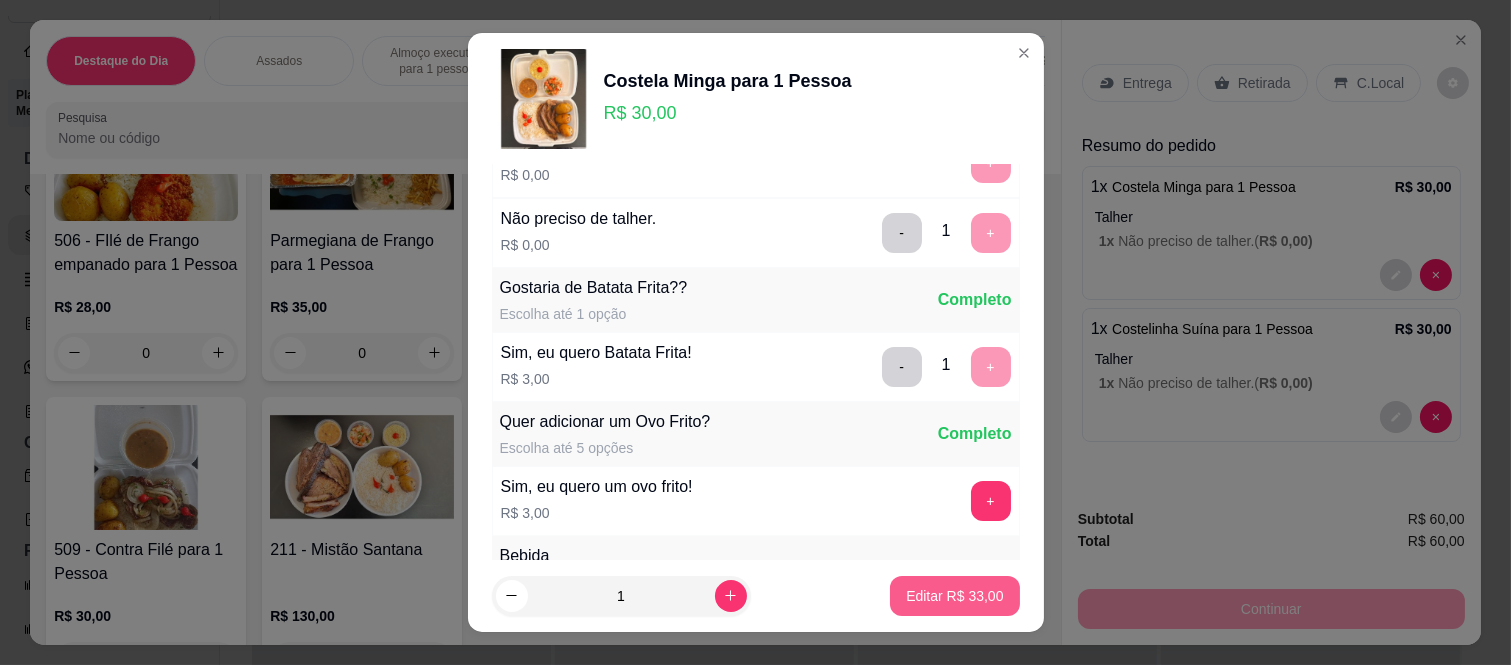 click on "Editar   R$ 33,00" at bounding box center (954, 596) 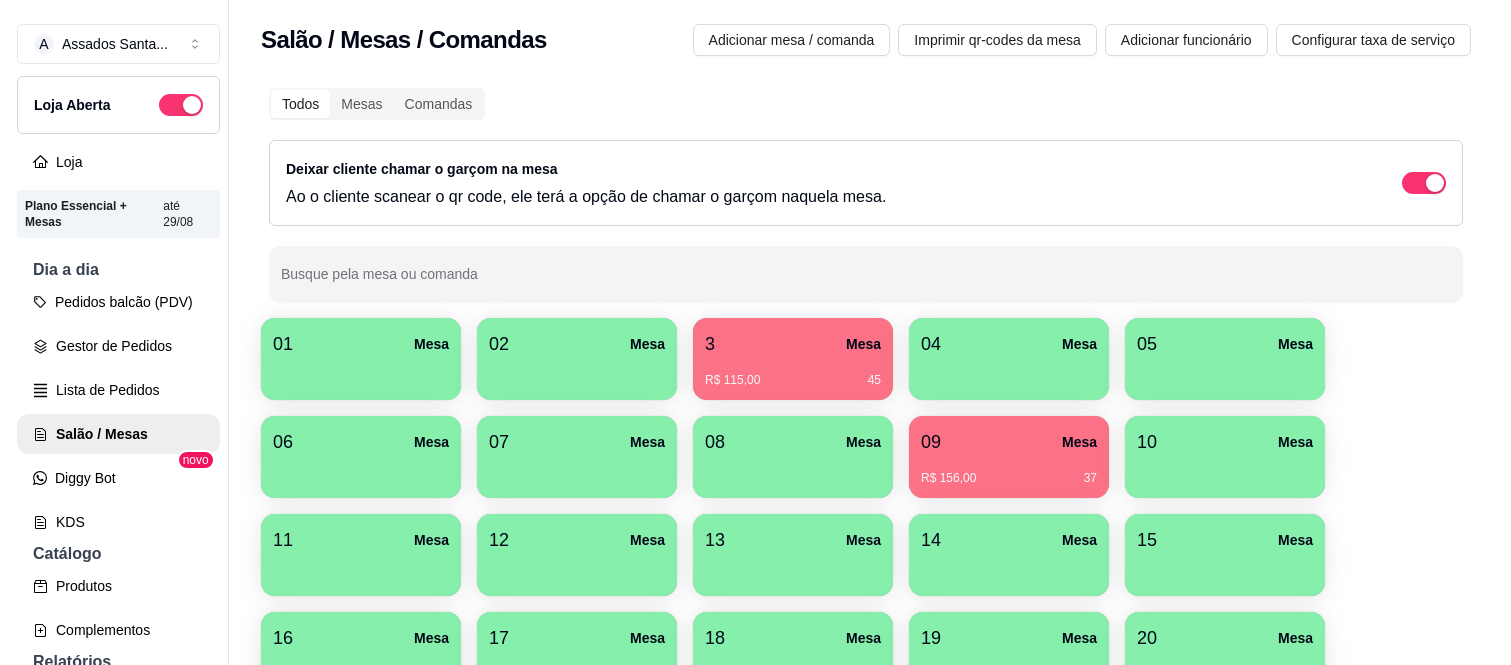 scroll, scrollTop: 0, scrollLeft: 0, axis: both 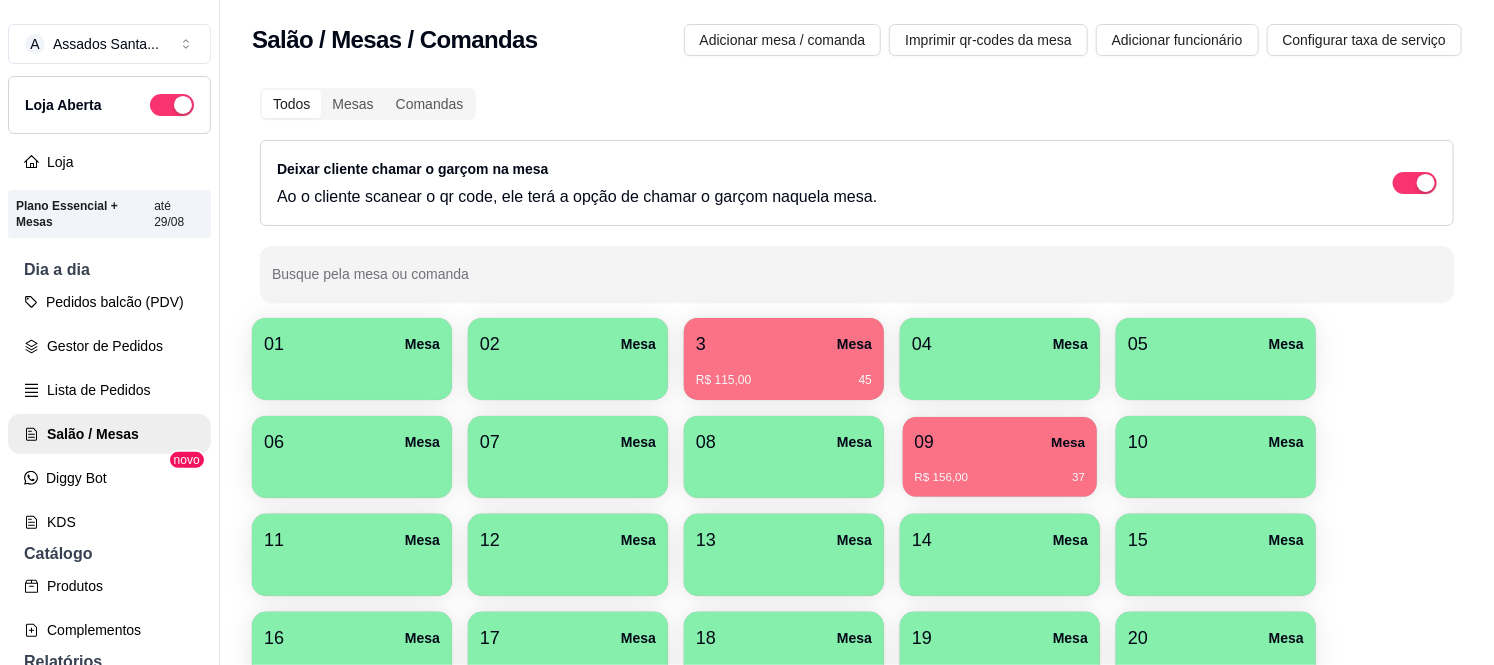 click on "09 Mesa" at bounding box center [1000, 442] 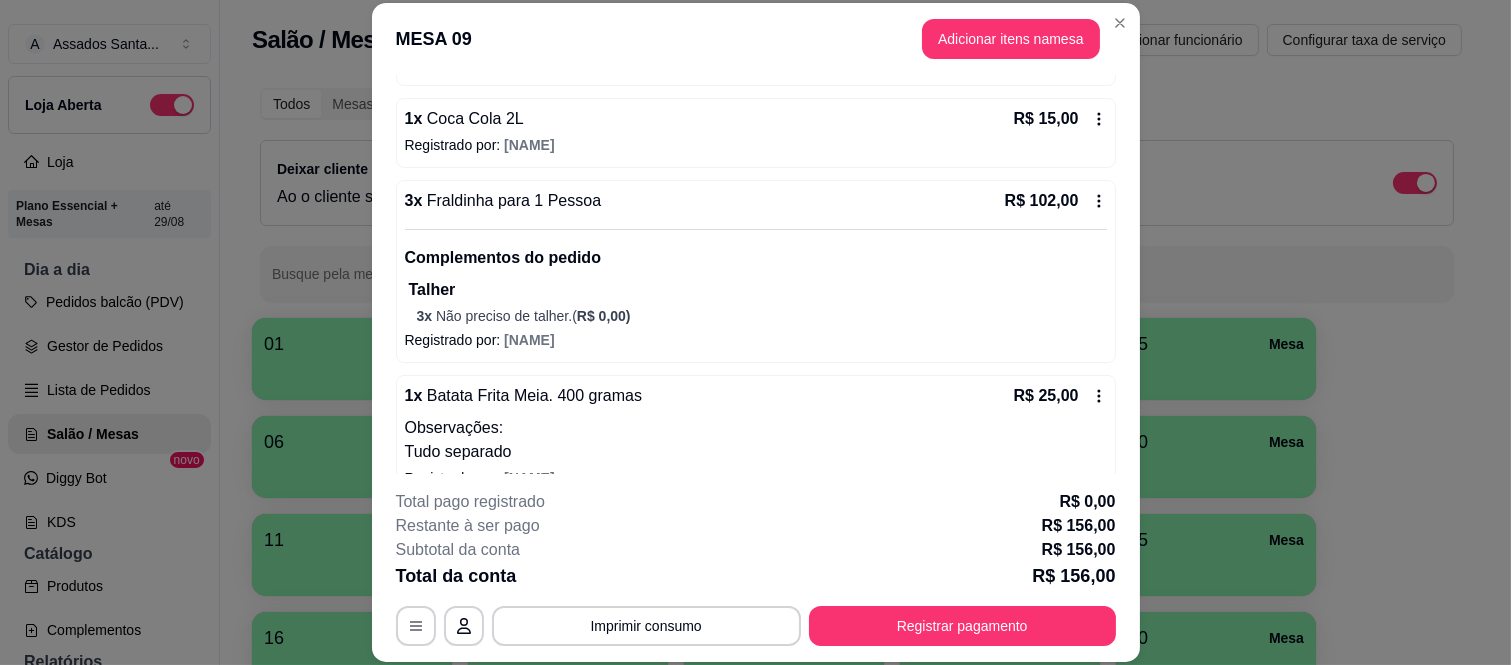 scroll, scrollTop: 284, scrollLeft: 0, axis: vertical 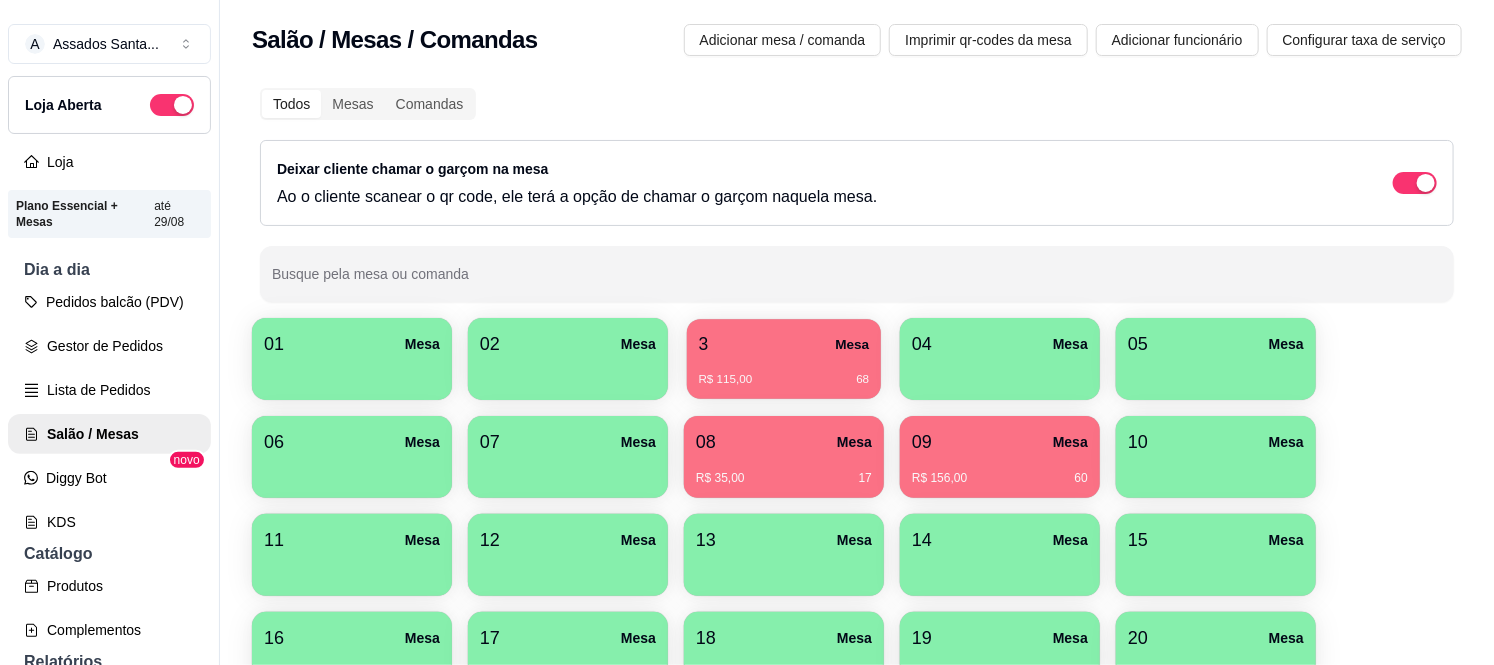 click on "3 Mesa R$ 115,00 [CODE]" at bounding box center [784, 359] 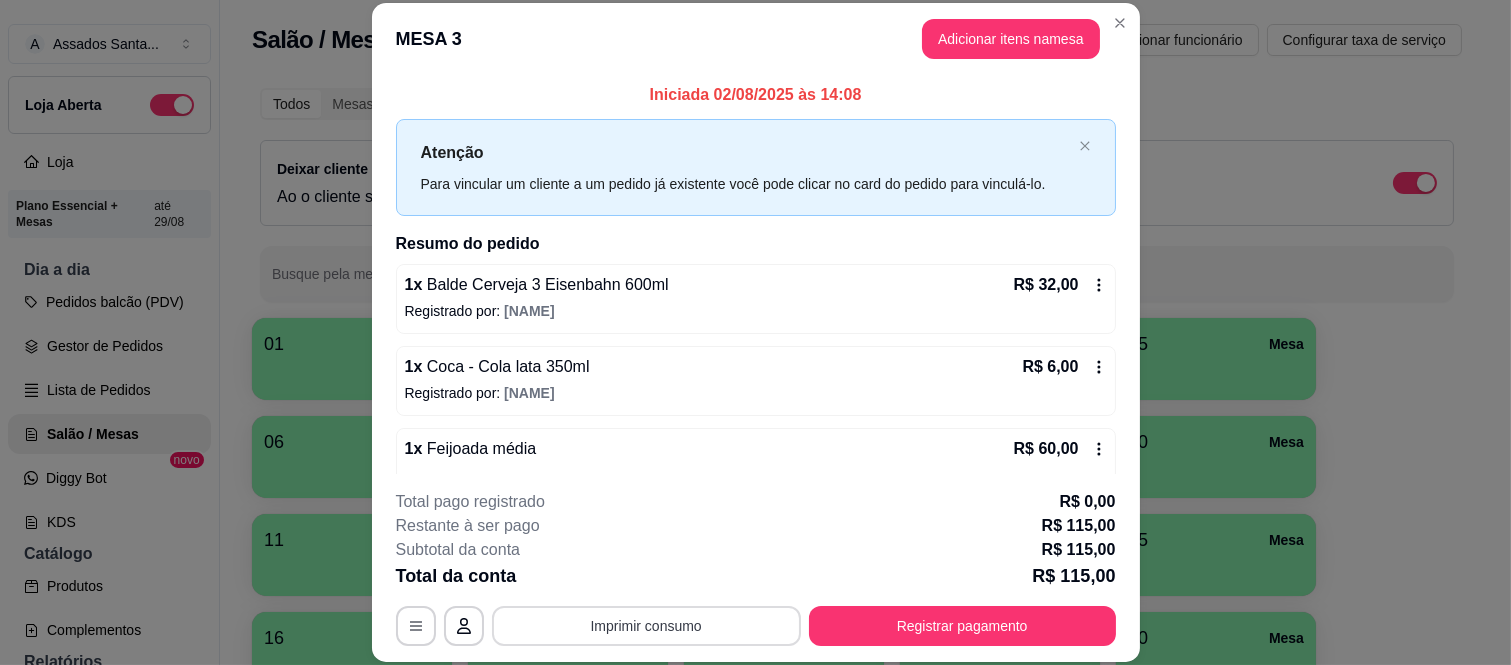 click on "Imprimir consumo" at bounding box center (646, 626) 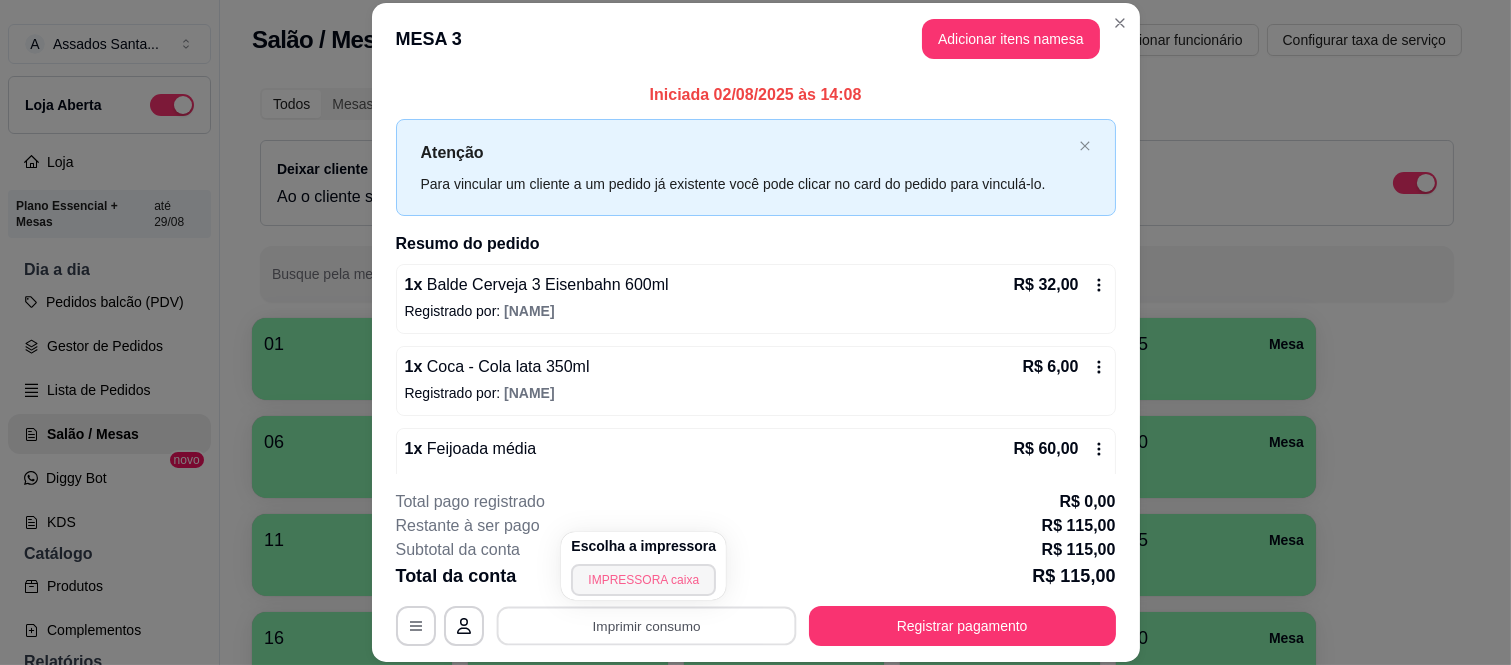 click on "IMPRESSORA caixa" at bounding box center [643, 580] 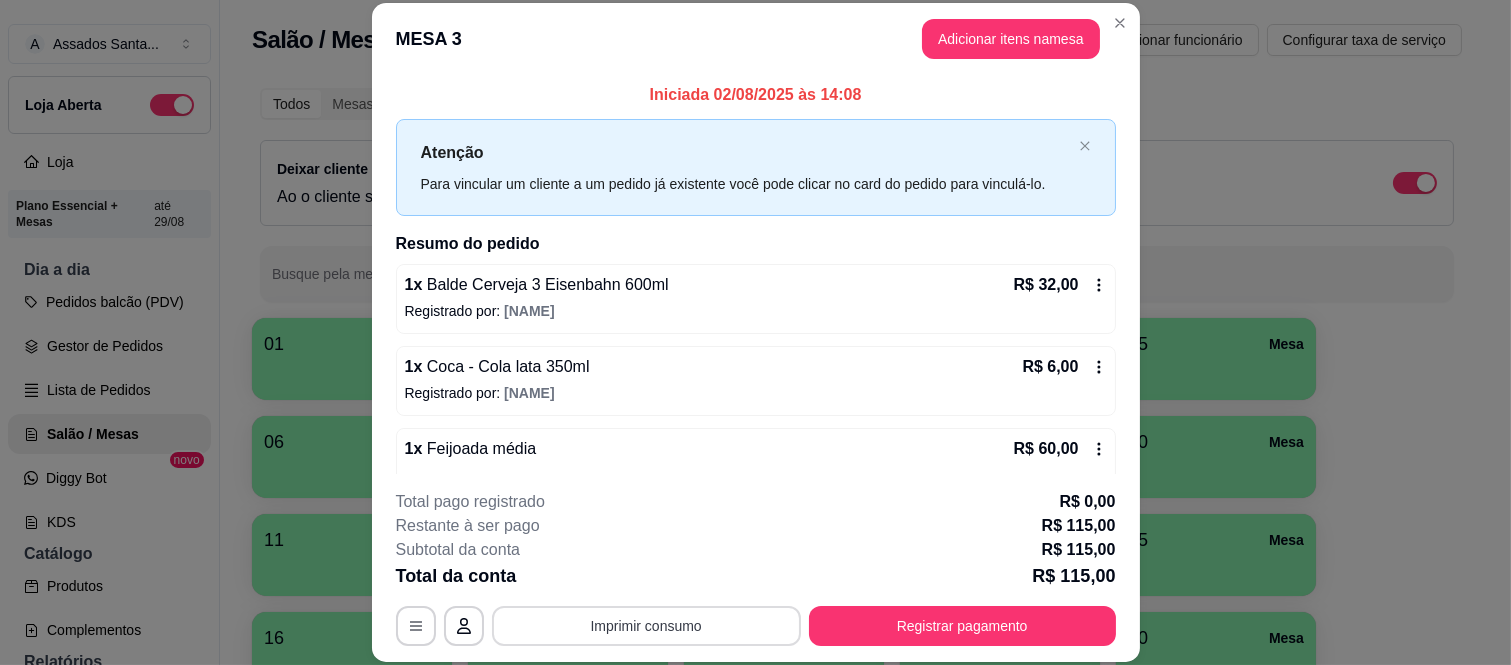 click on "Imprimir consumo" at bounding box center (646, 626) 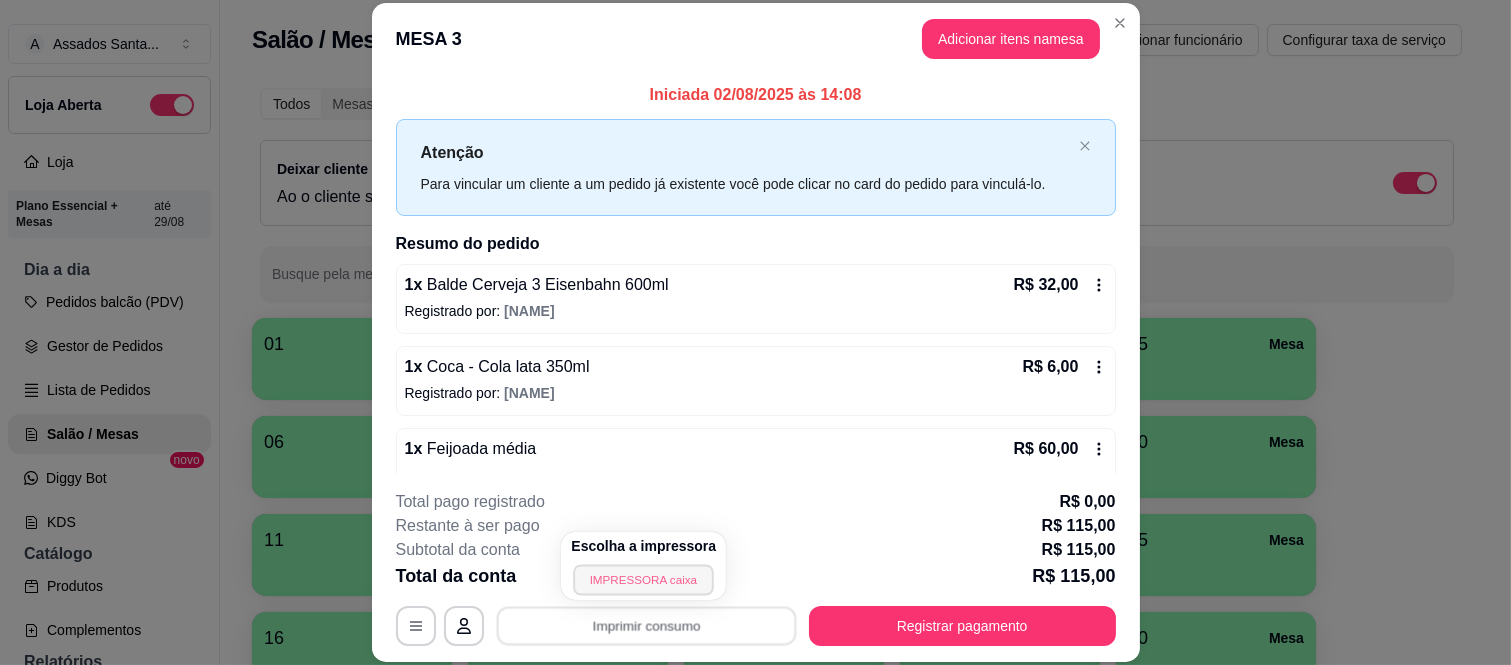click on "IMPRESSORA caixa" at bounding box center (644, 579) 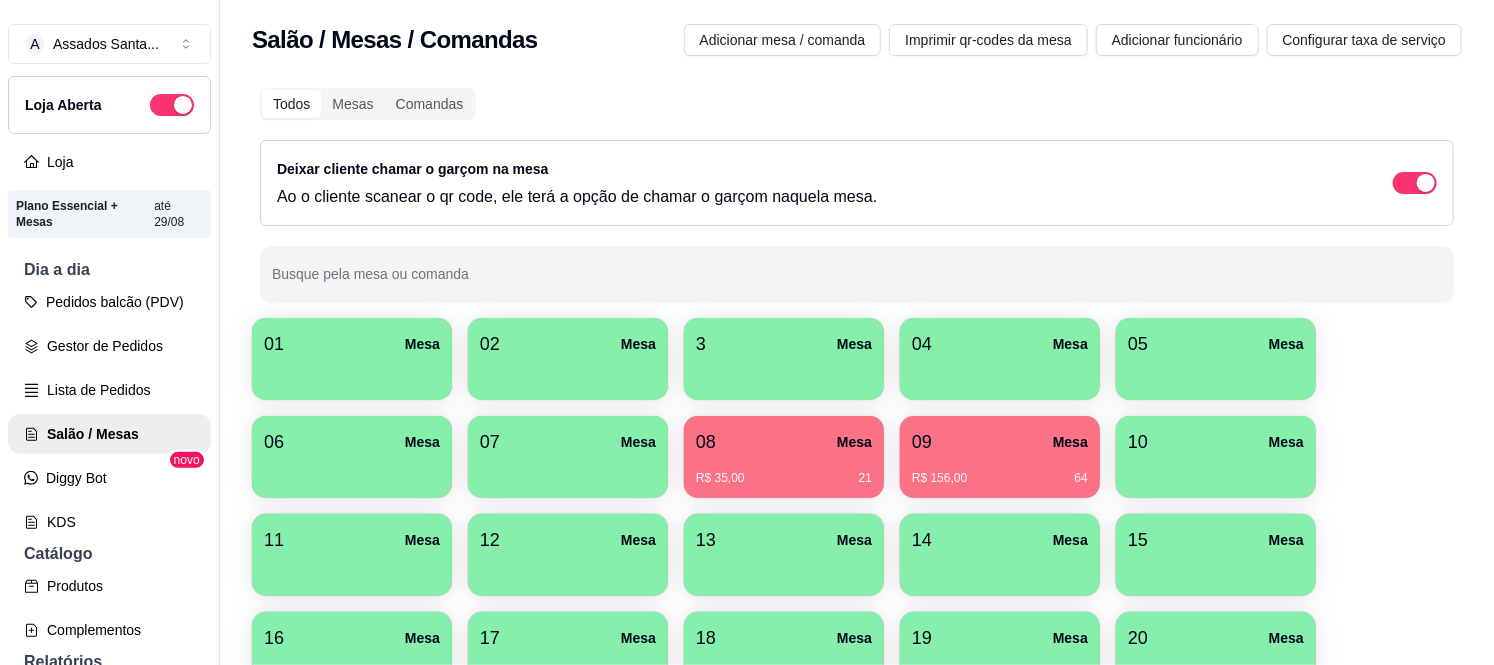 click on "R$ 156,00 [CODE]" at bounding box center [1000, 471] 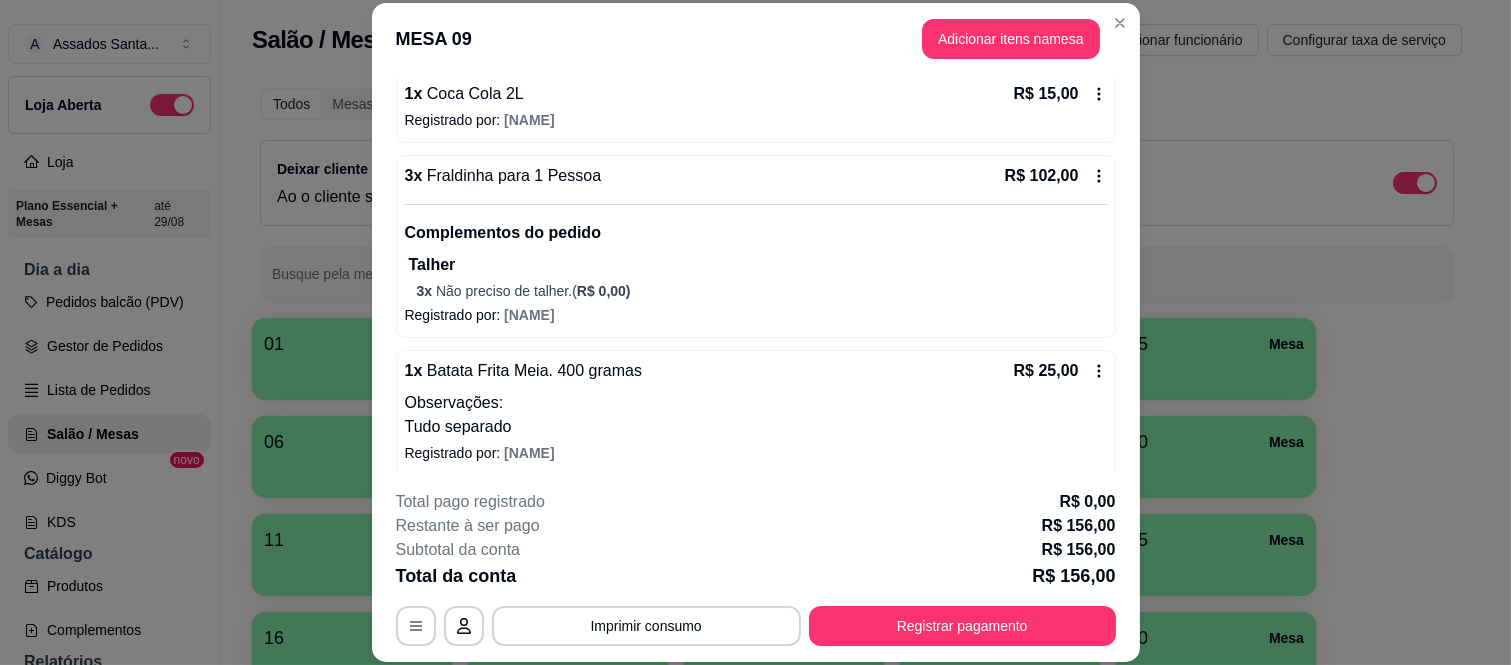 scroll, scrollTop: 284, scrollLeft: 0, axis: vertical 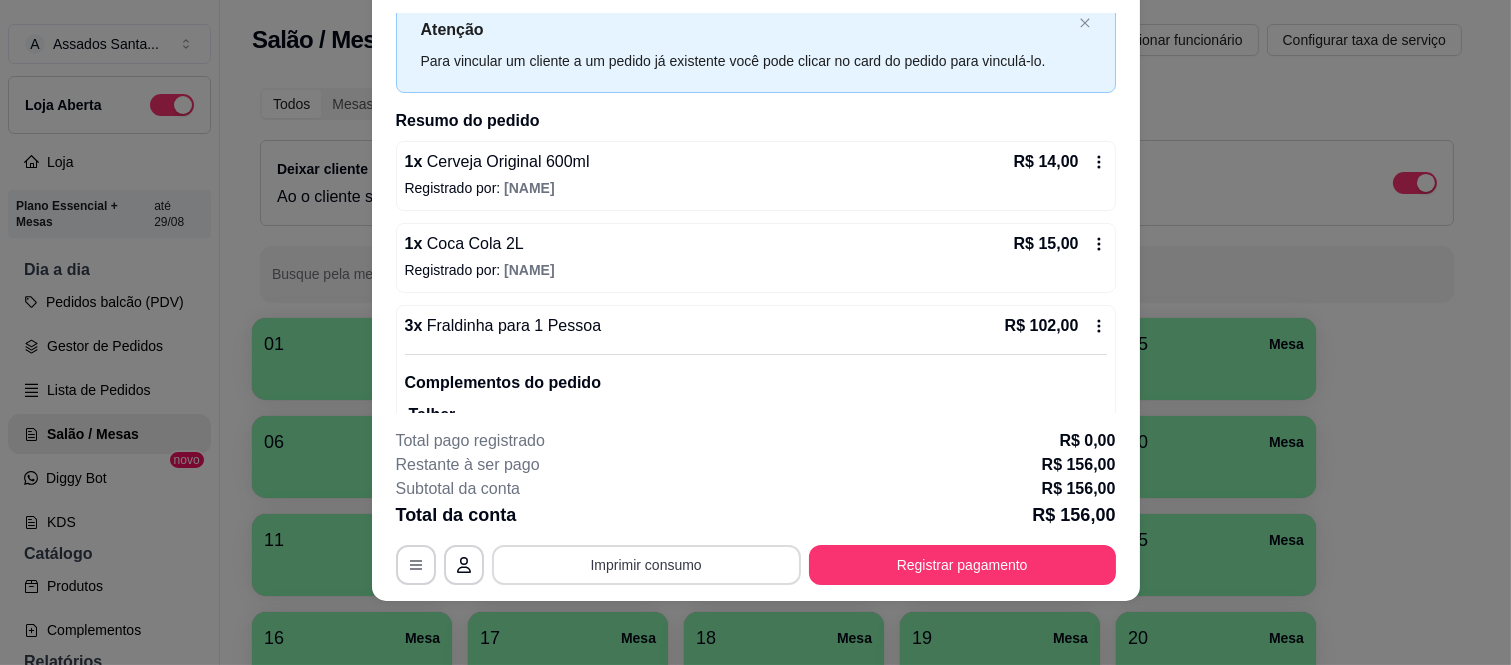 click on "Imprimir consumo" at bounding box center (646, 565) 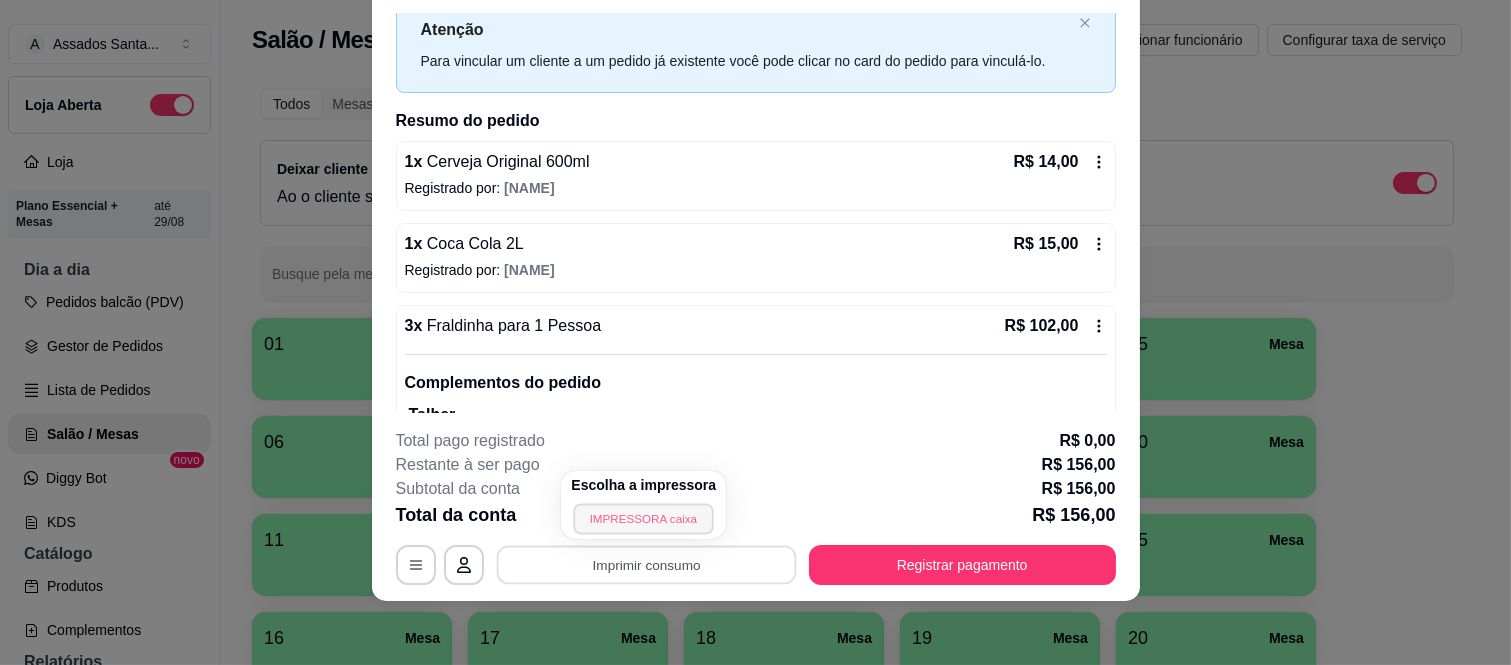 click on "IMPRESSORA caixa" at bounding box center (644, 518) 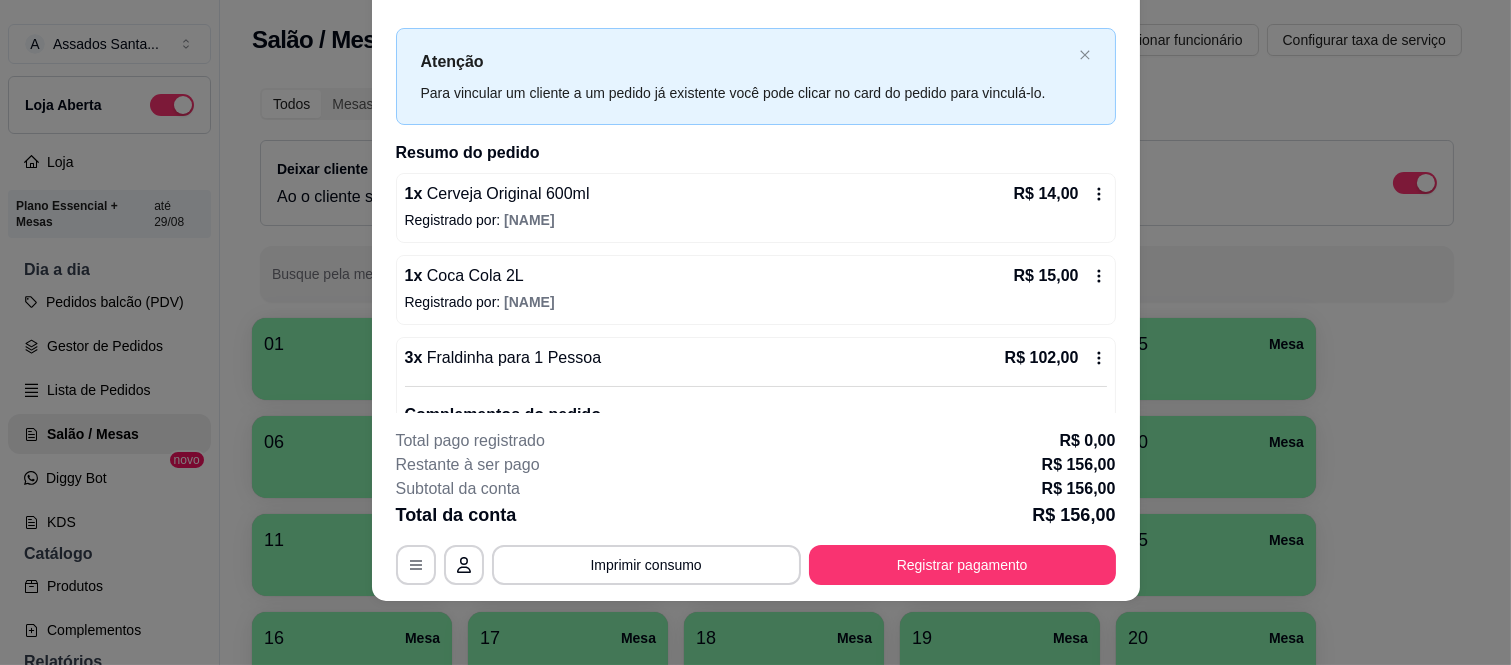 scroll, scrollTop: 0, scrollLeft: 0, axis: both 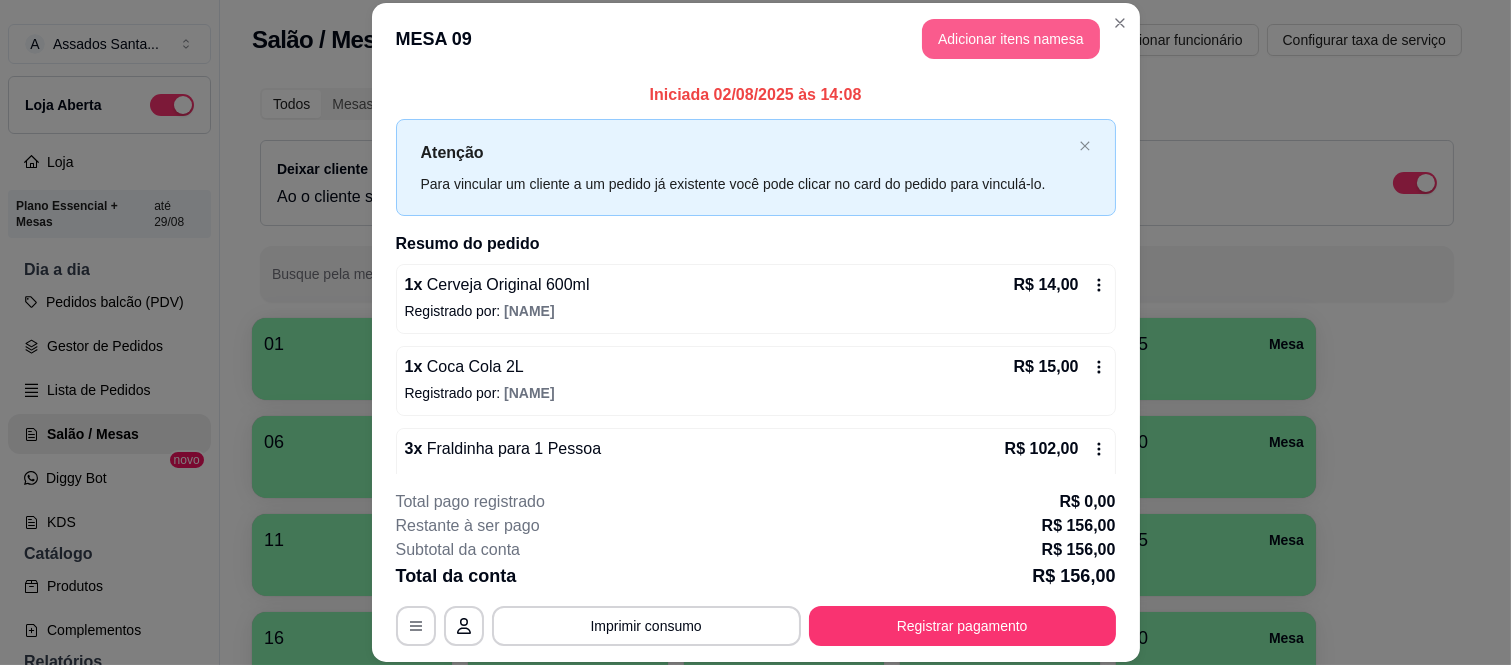 click on "Adicionar itens na  mesa" at bounding box center (1011, 39) 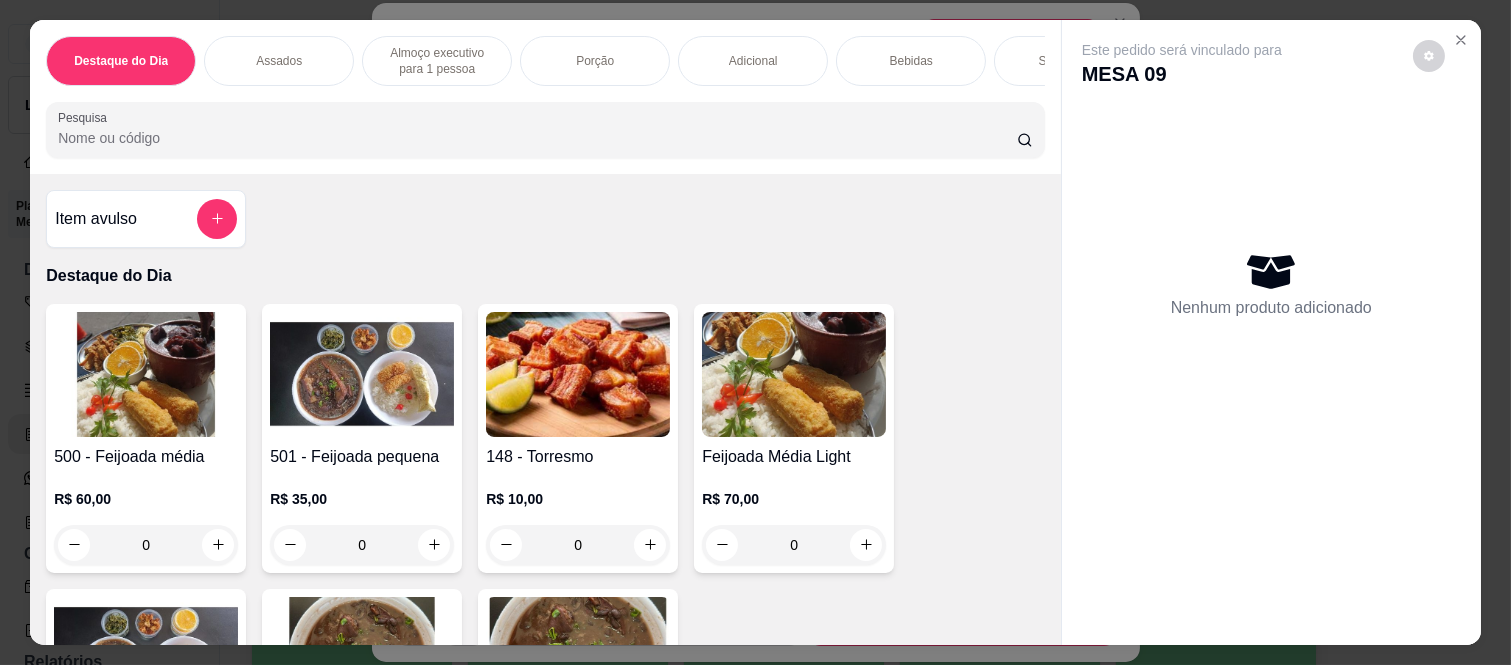 click on "Bebidas" at bounding box center (911, 61) 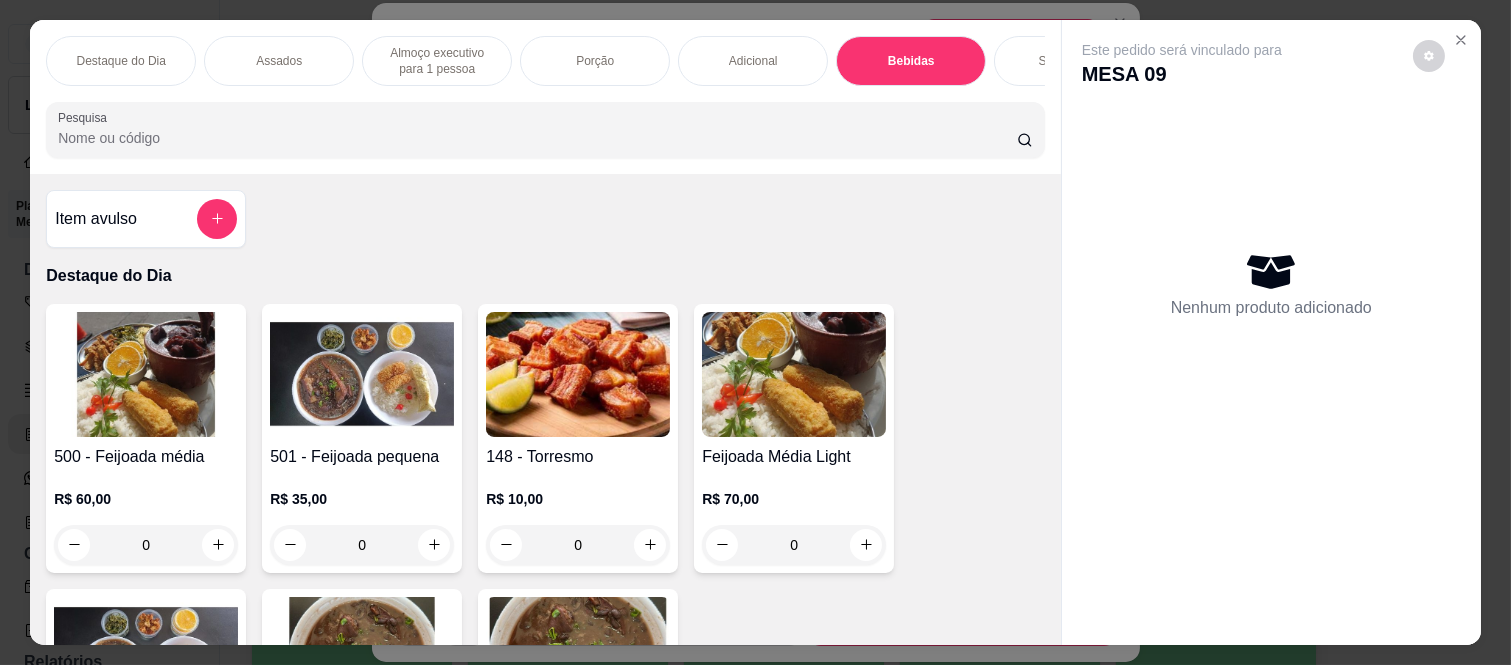 scroll, scrollTop: 3576, scrollLeft: 0, axis: vertical 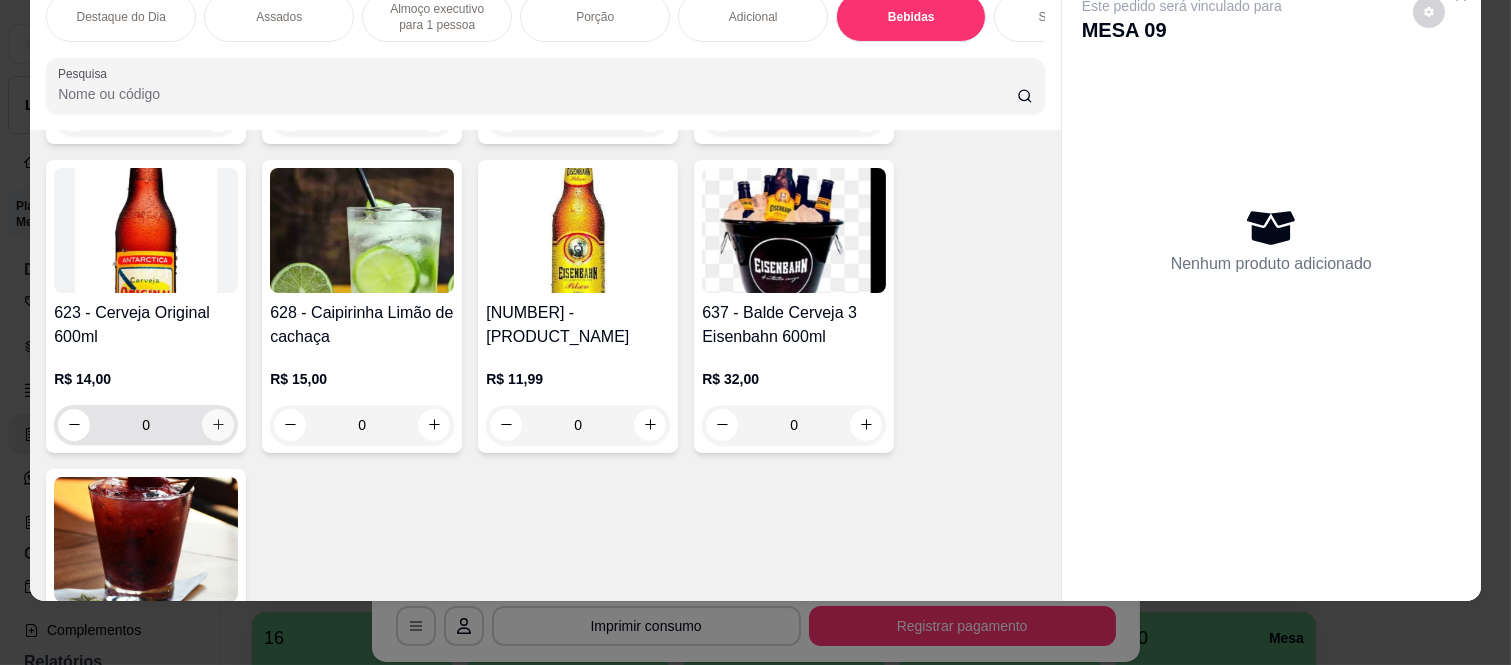 click 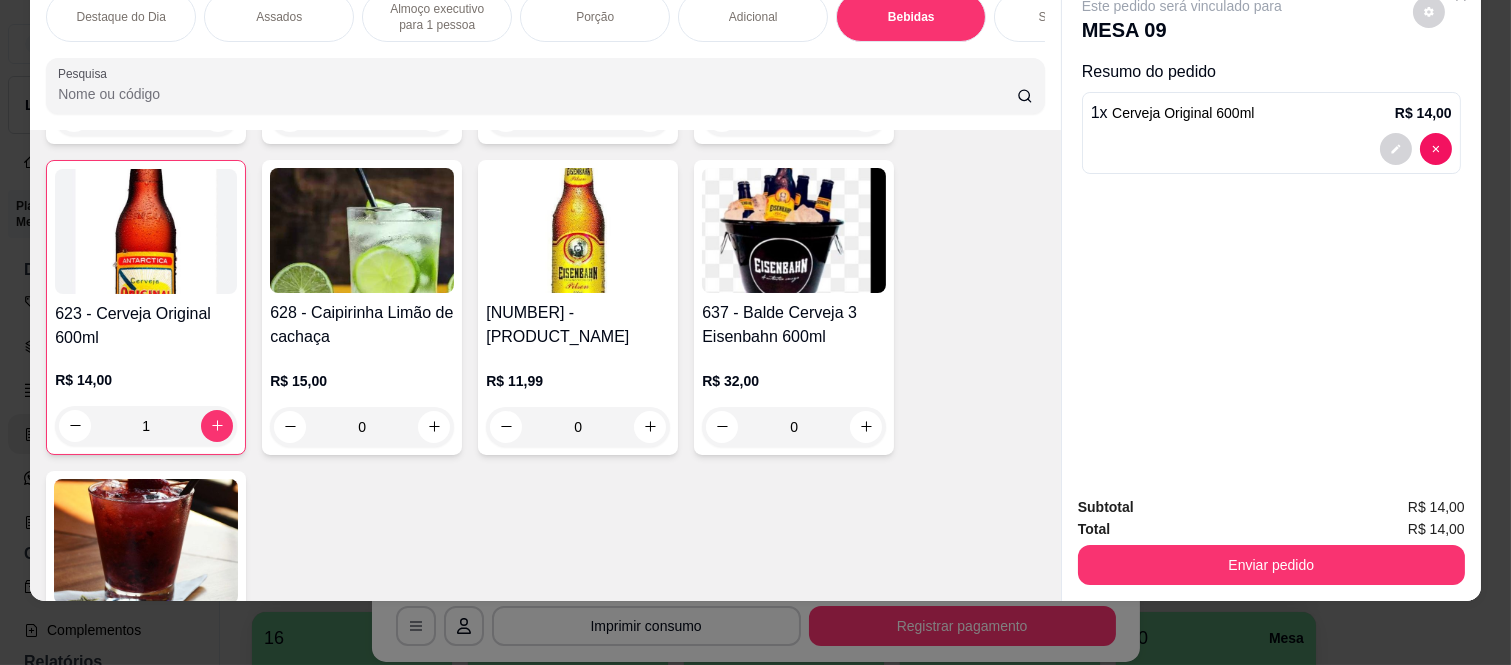 click on "Subtotal R$ 14,00 Total R$ 14,00 Enviar pedido" at bounding box center (1271, 540) 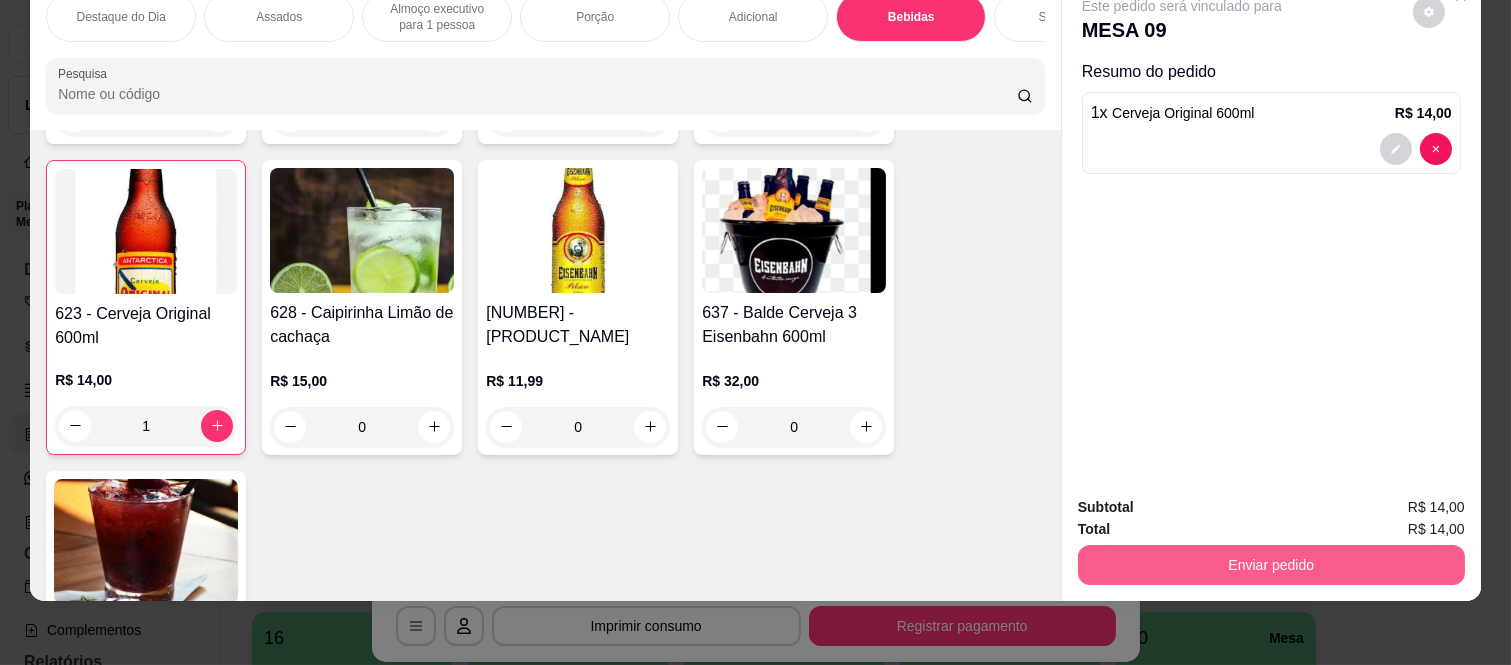 click on "Enviar pedido" at bounding box center (1271, 565) 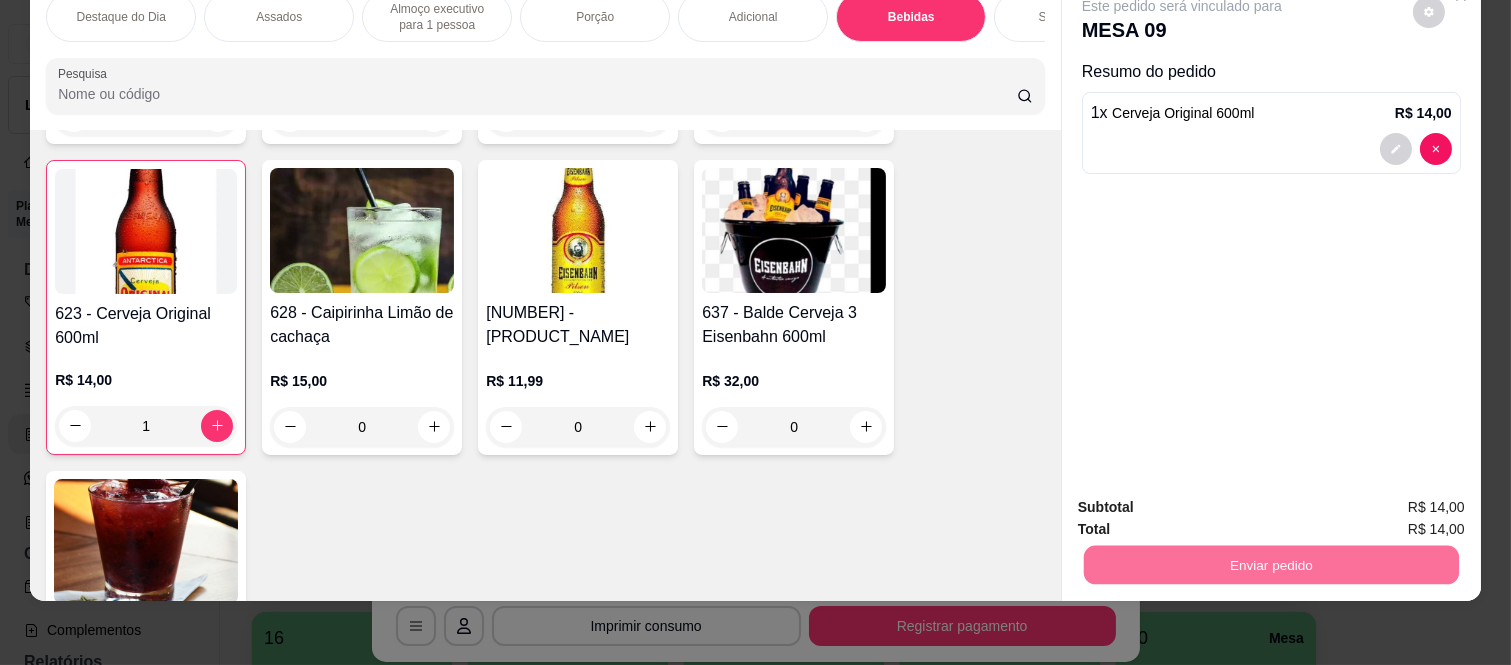 click on "Não registrar e enviar pedido" at bounding box center [1204, 500] 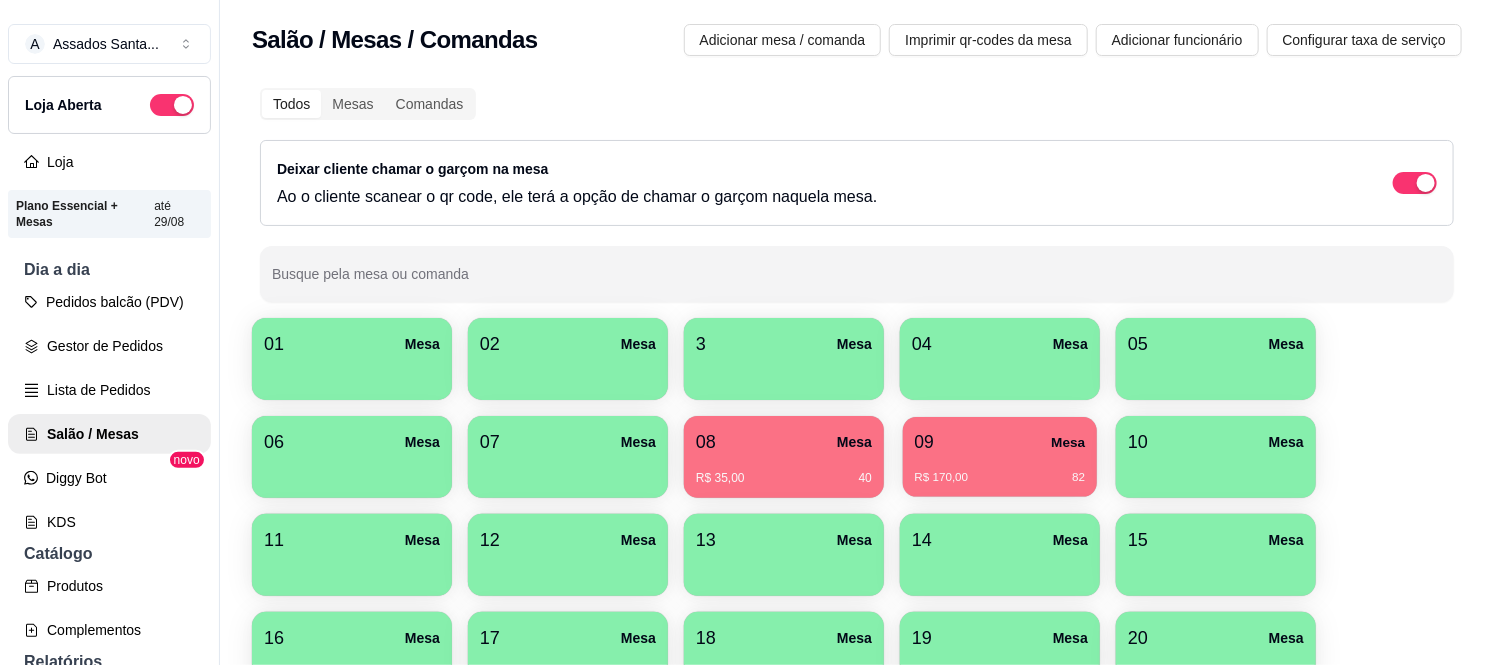 click on "09 Mesa" at bounding box center [1000, 442] 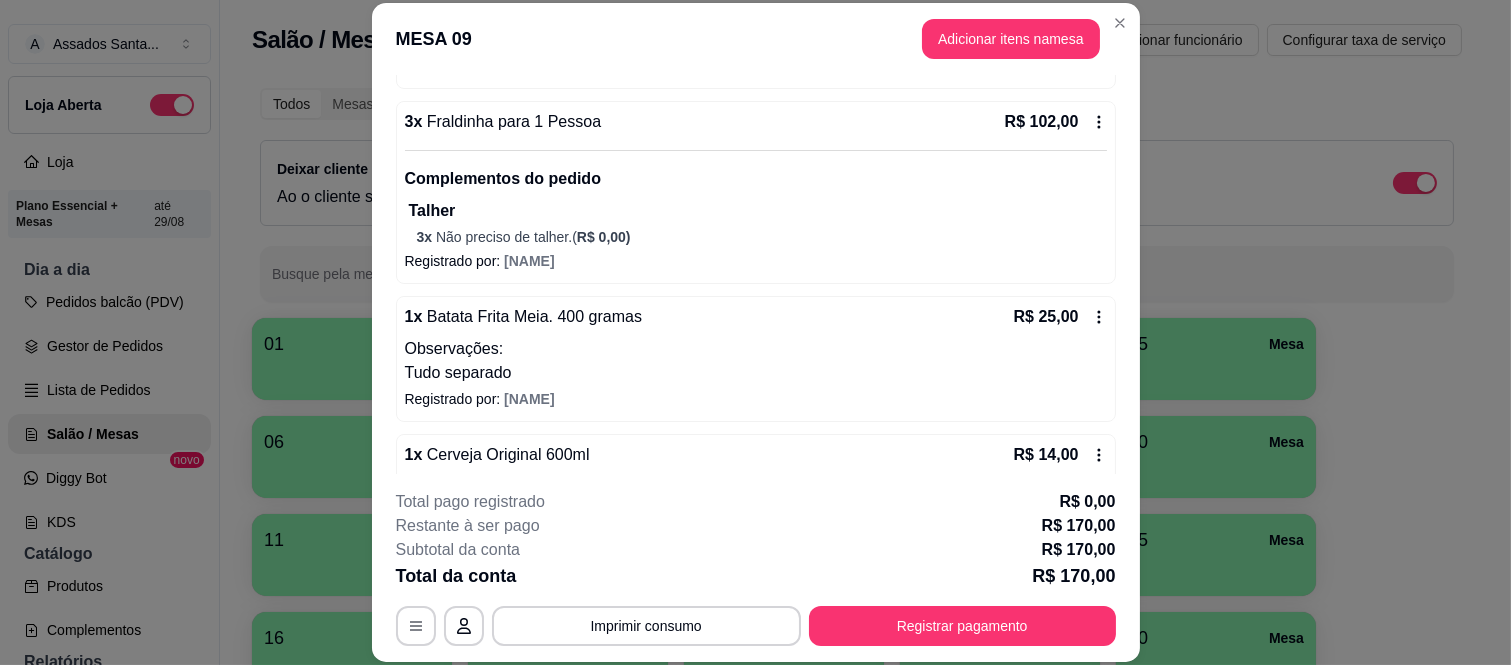 scroll, scrollTop: 365, scrollLeft: 0, axis: vertical 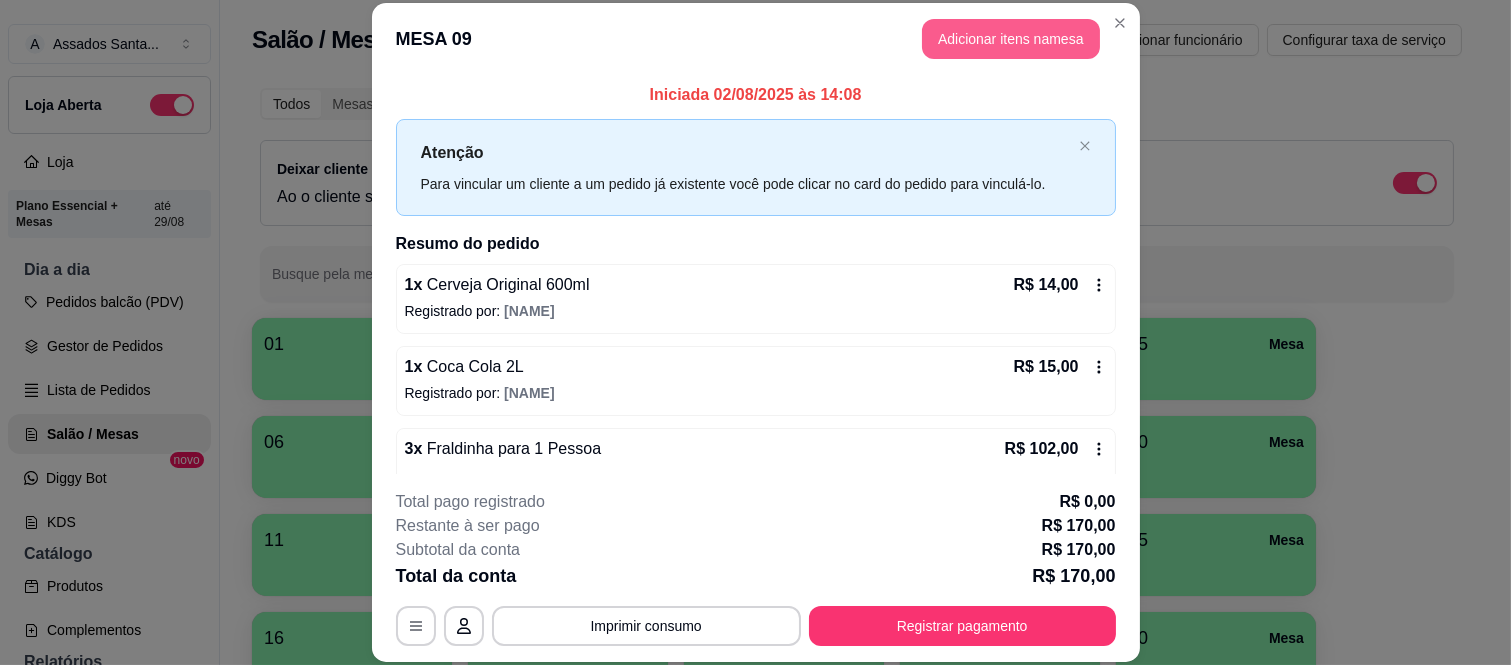 click on "Adicionar itens na  mesa" at bounding box center (1011, 39) 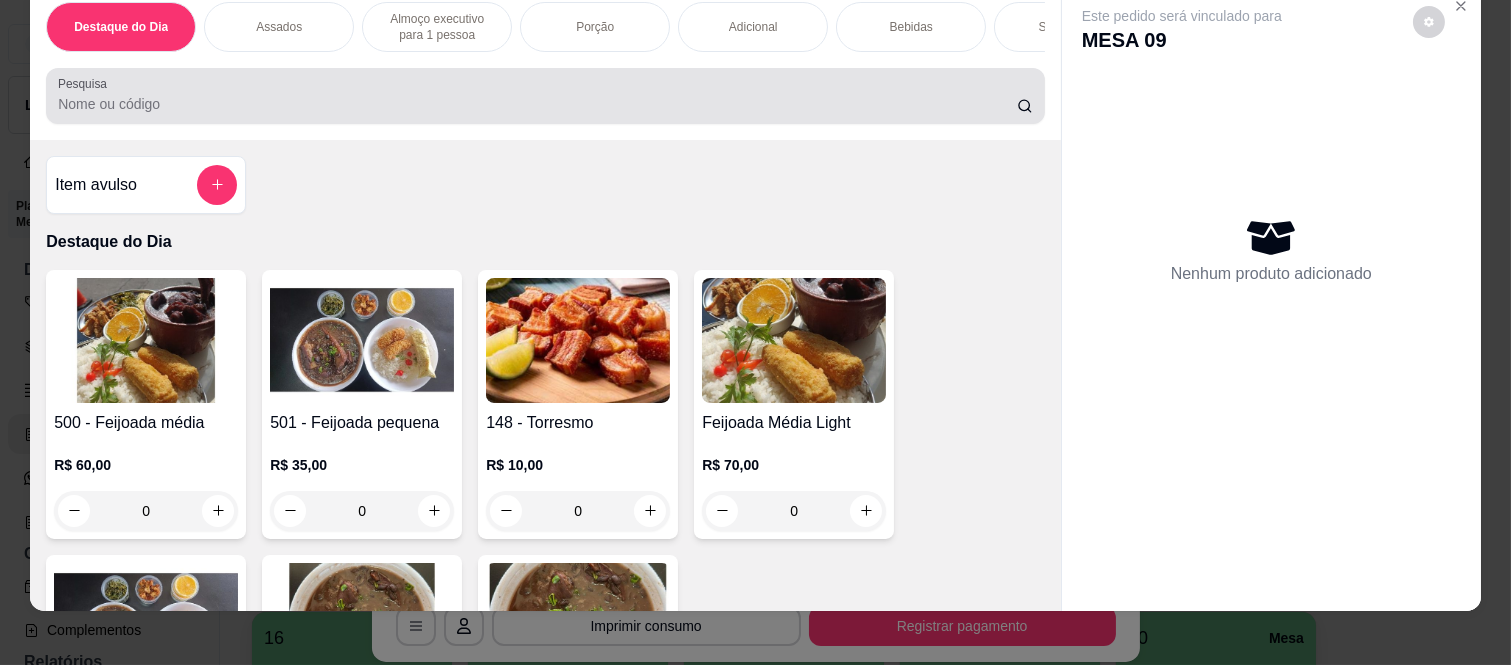scroll, scrollTop: 52, scrollLeft: 0, axis: vertical 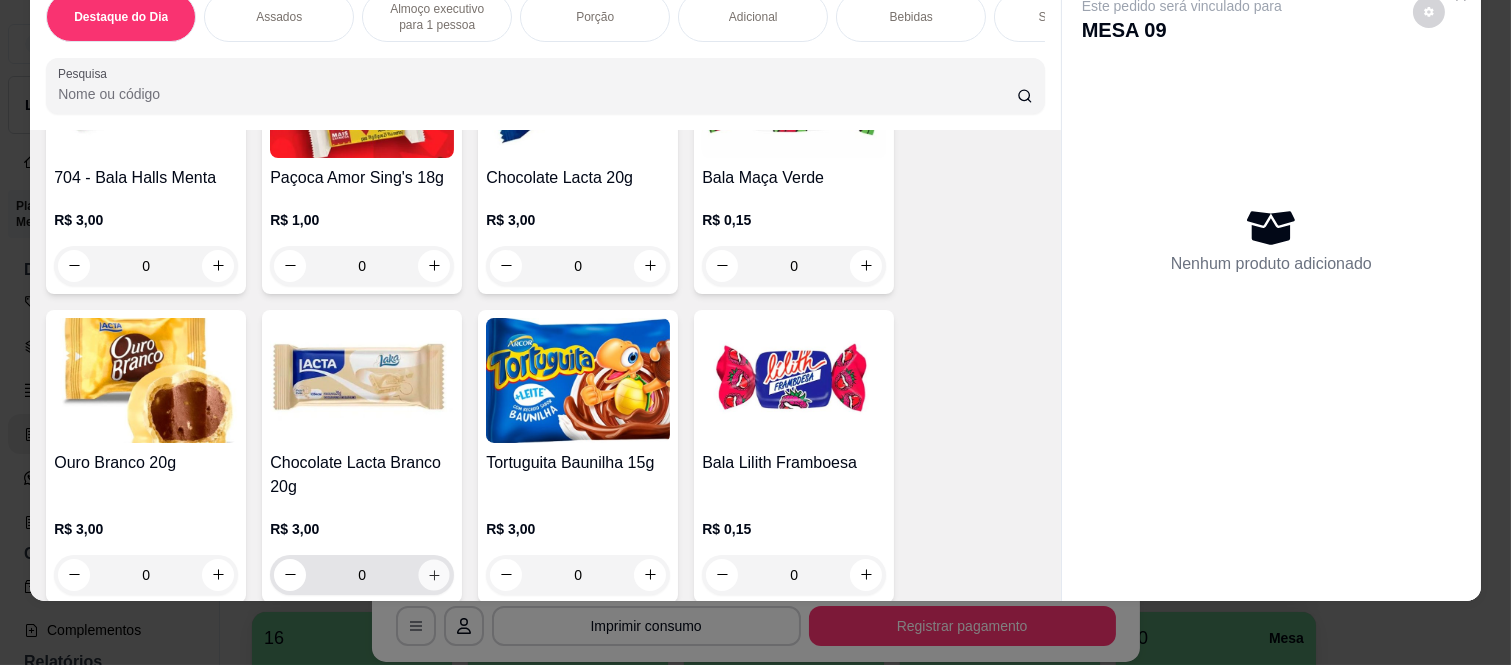 click 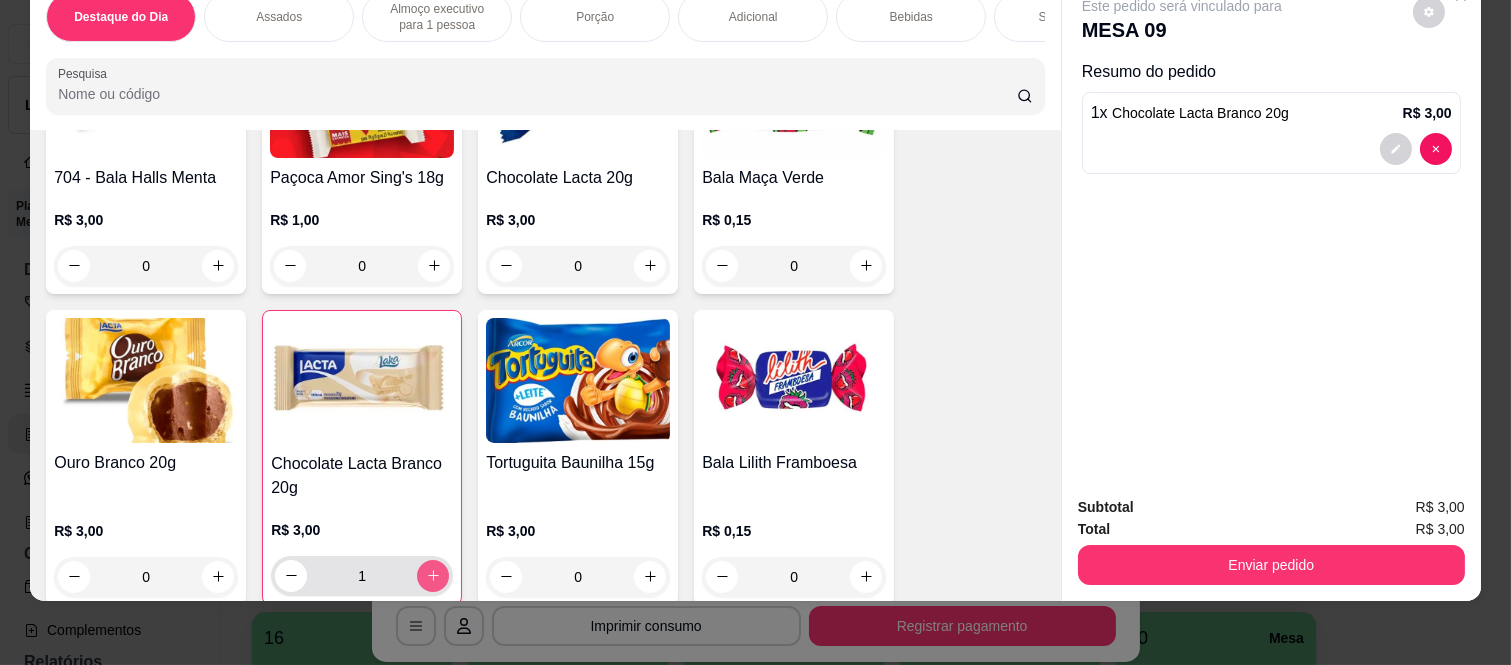 click 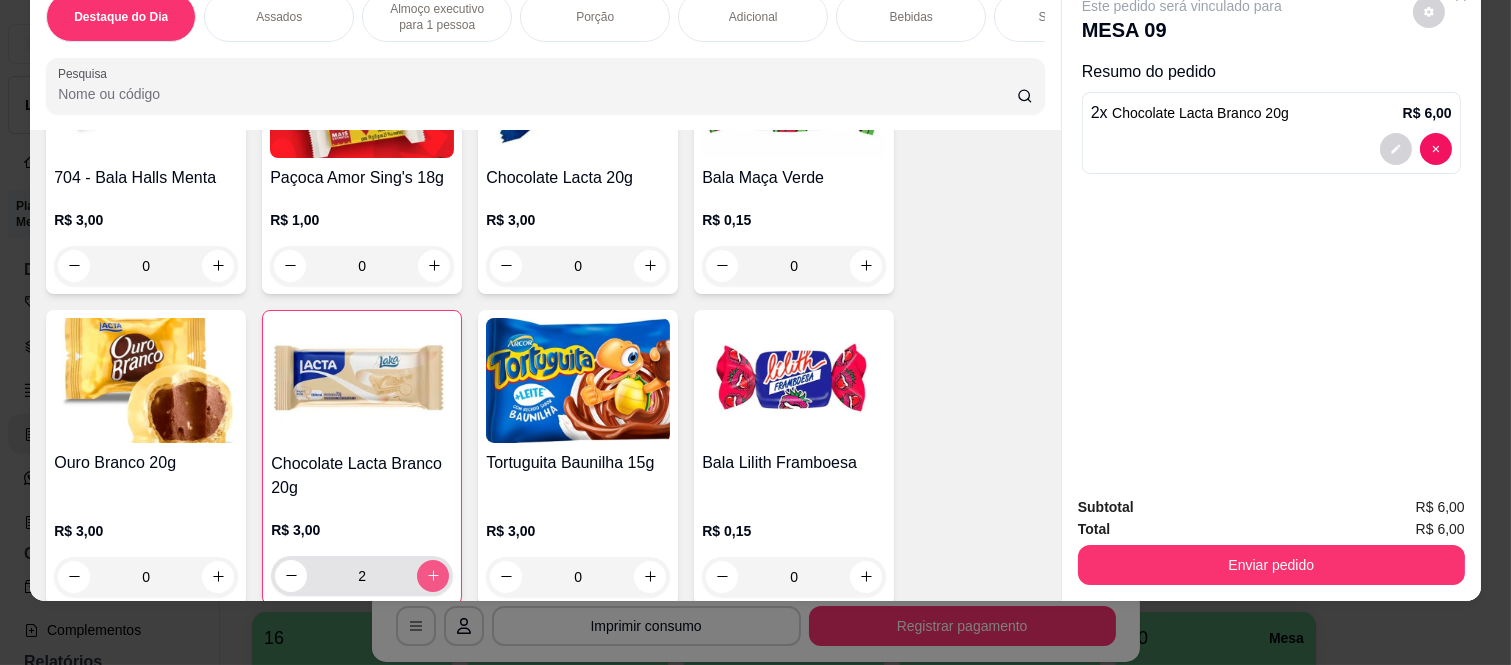 click 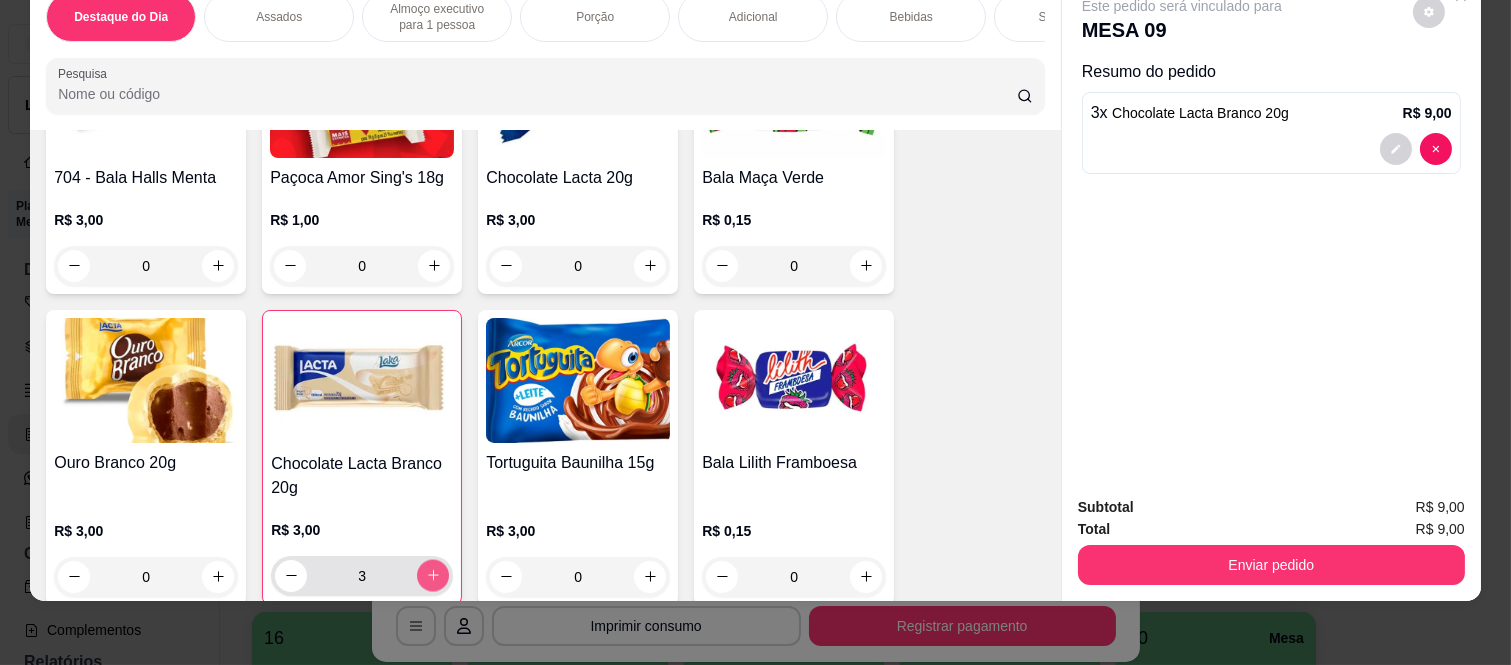 click 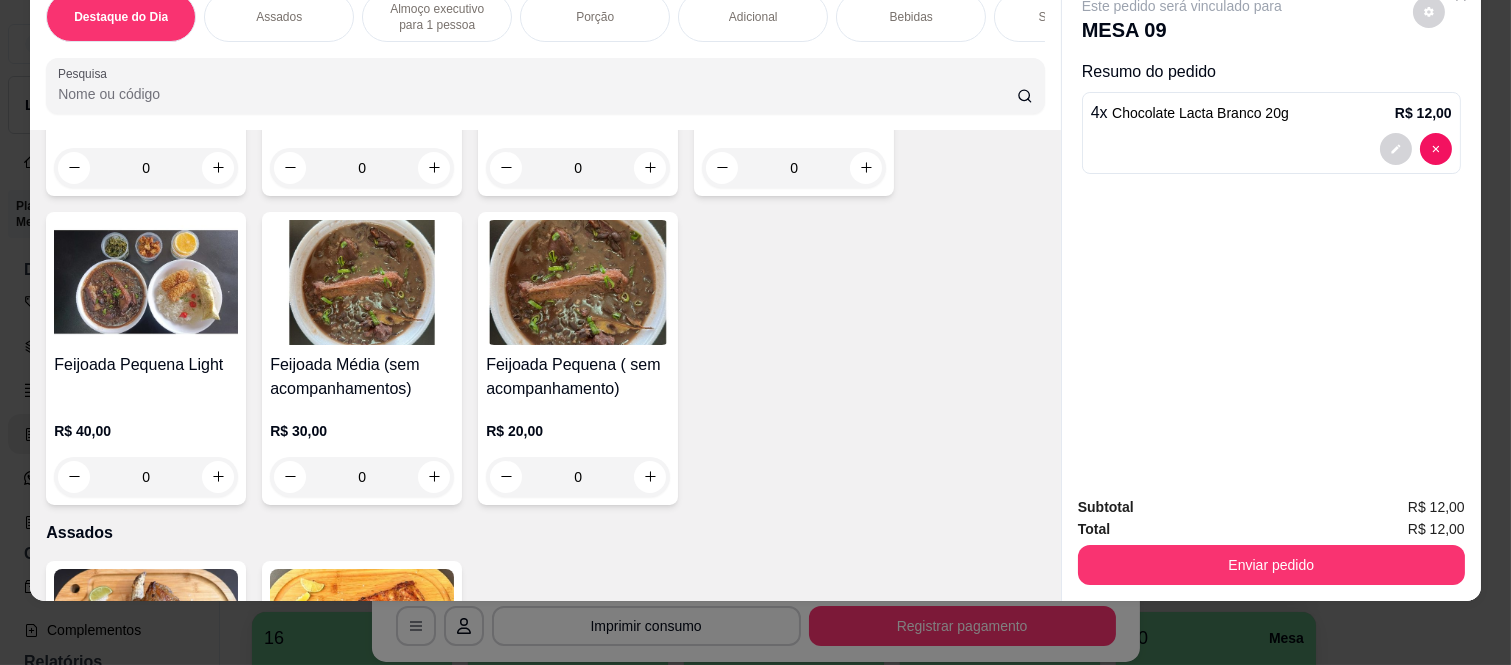scroll, scrollTop: 0, scrollLeft: 0, axis: both 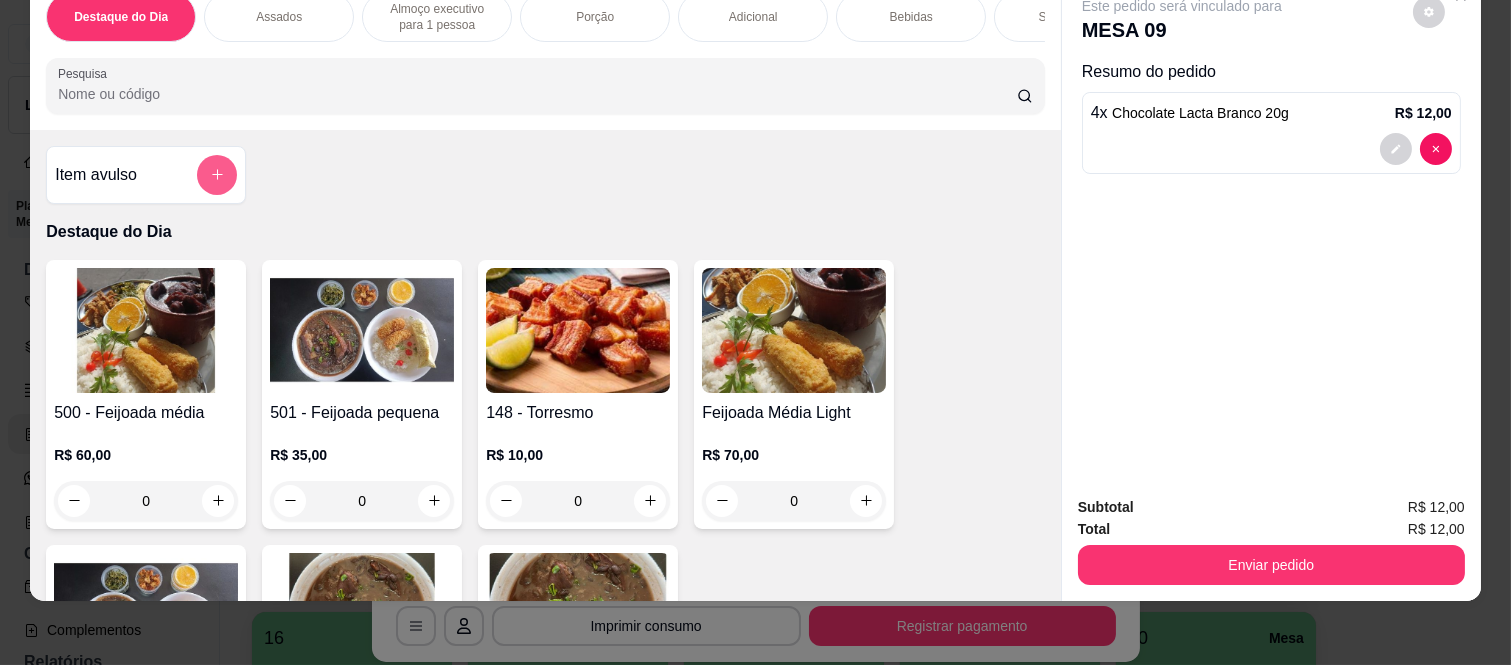 click at bounding box center [217, 175] 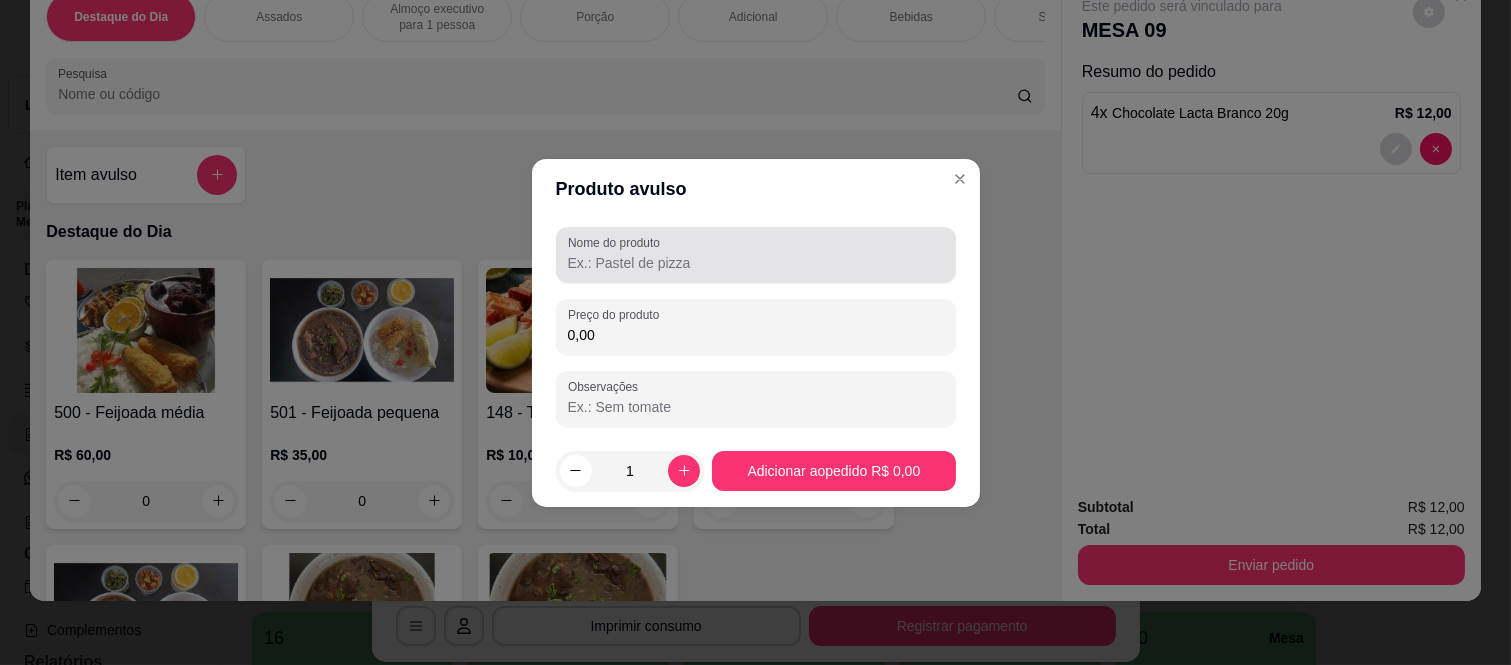 click on "Nome do produto" at bounding box center [756, 255] 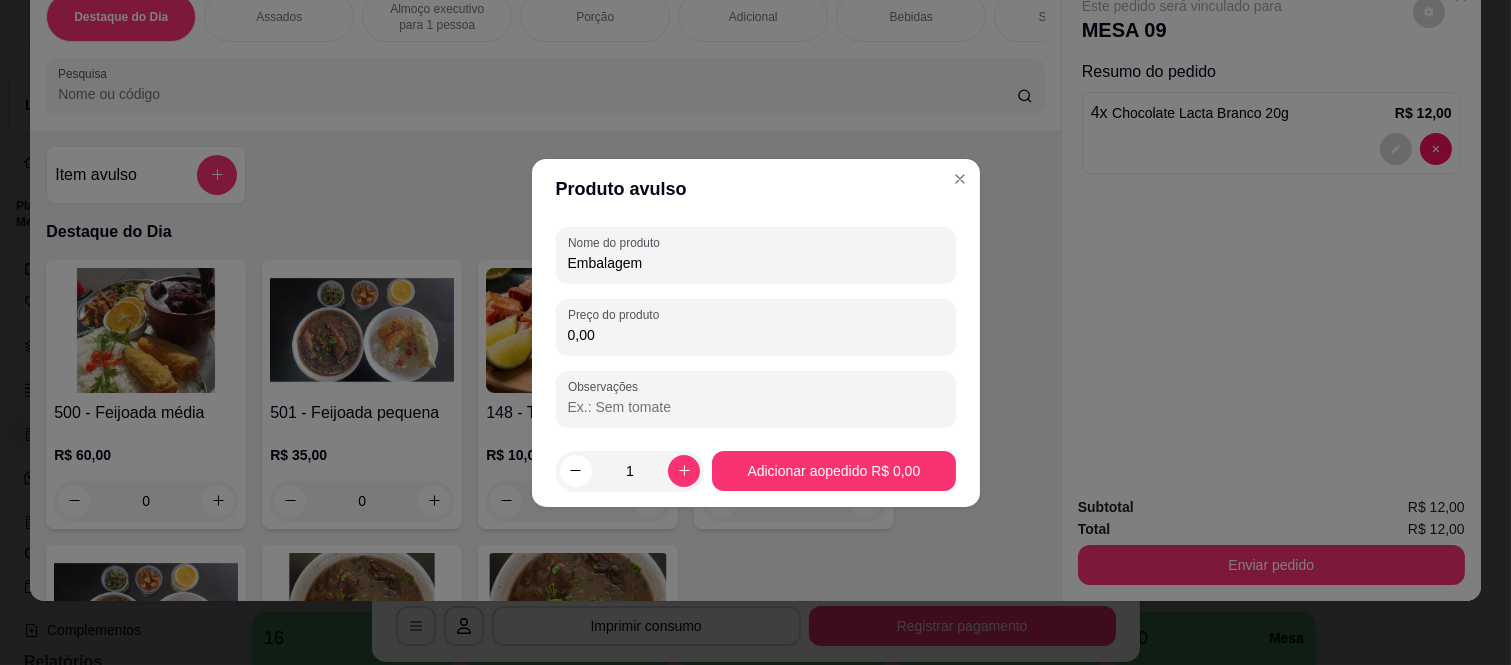 type on "Embalagem" 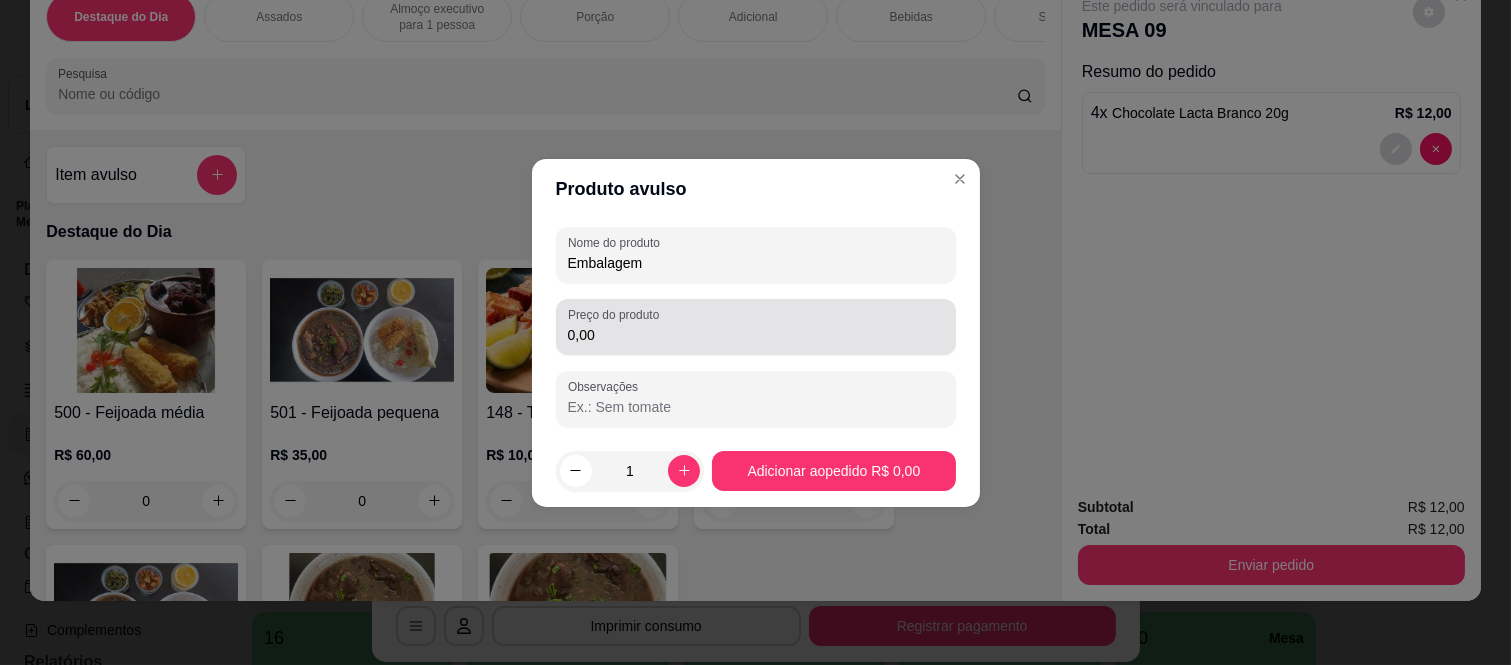 click on "0,00" at bounding box center [756, 335] 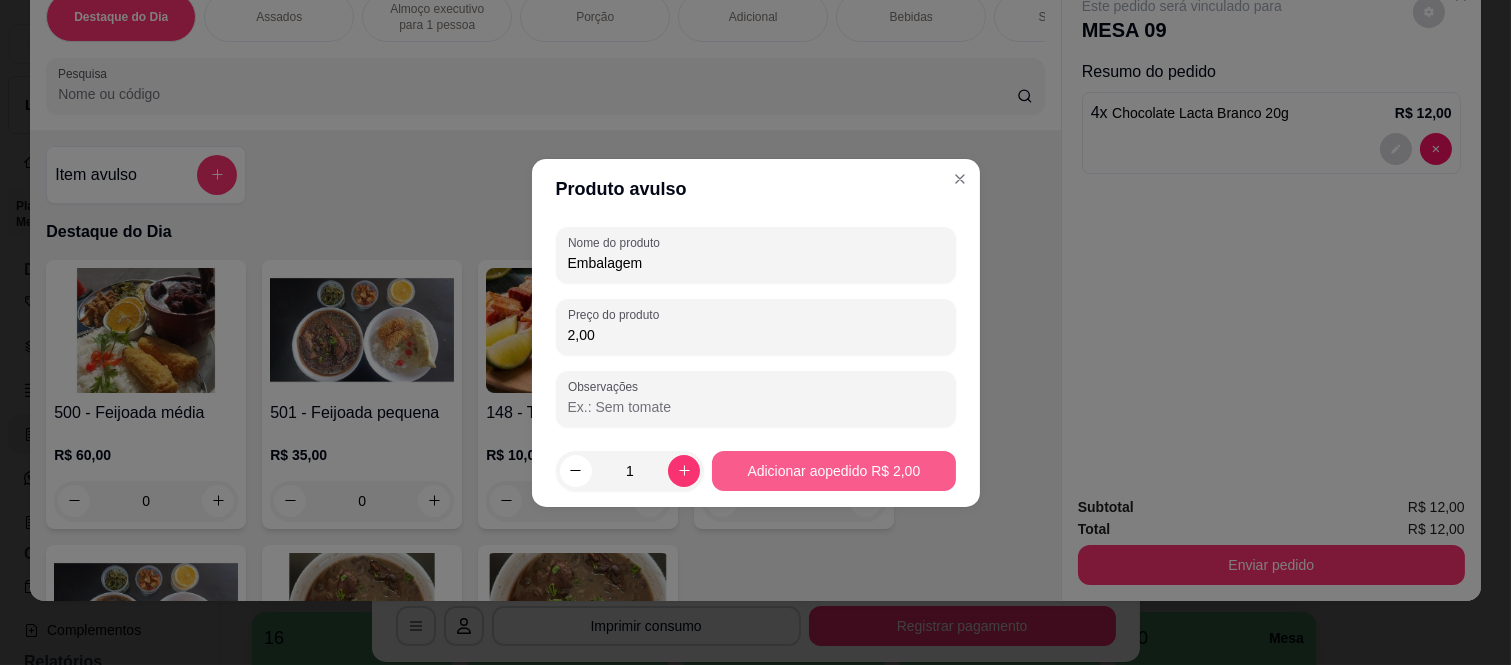 type on "2,00" 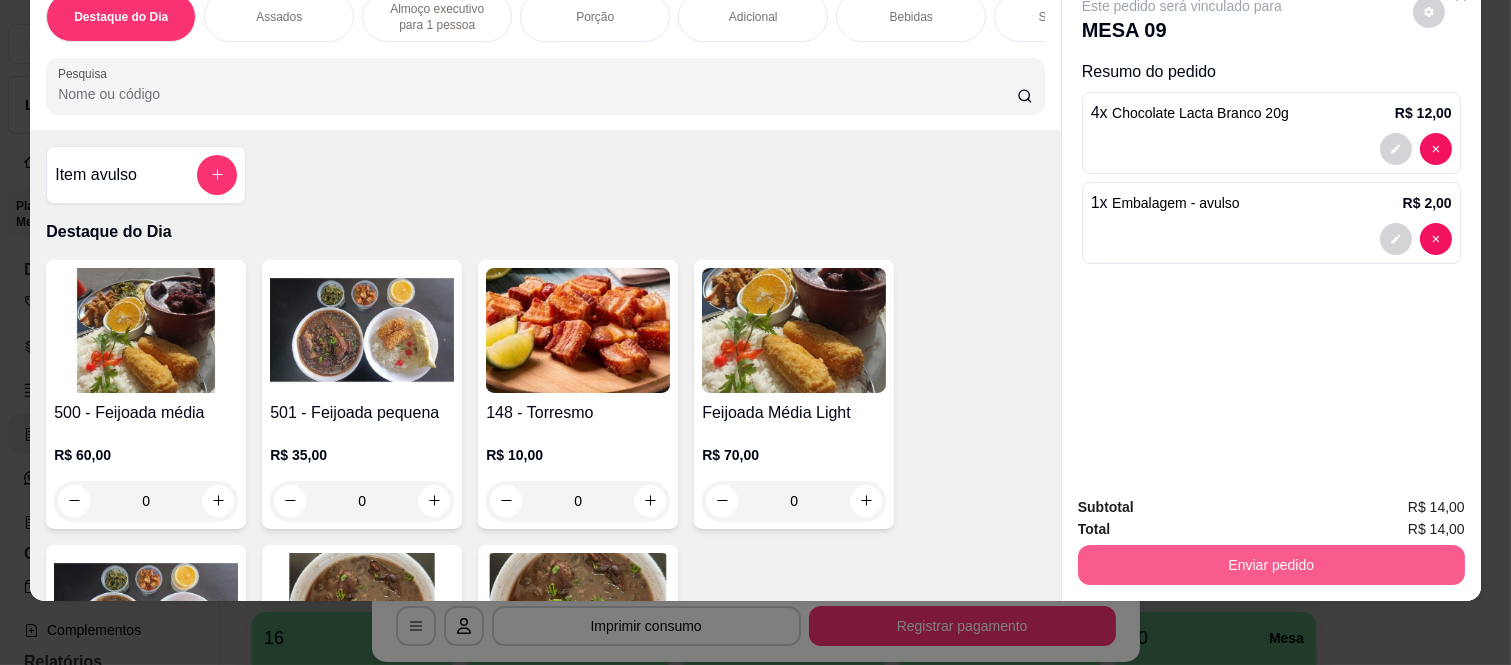 click on "Enviar pedido" at bounding box center [1271, 565] 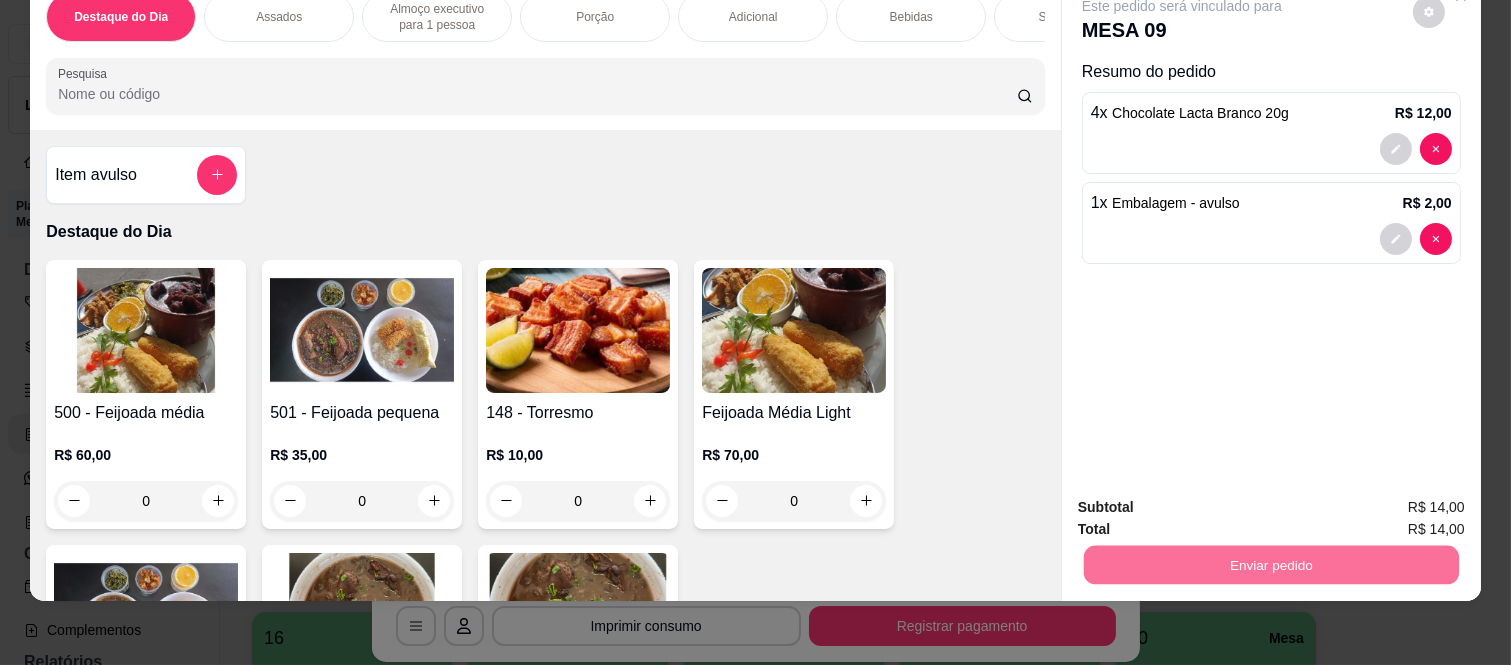 click on "Não registrar e enviar pedido" at bounding box center [1205, 499] 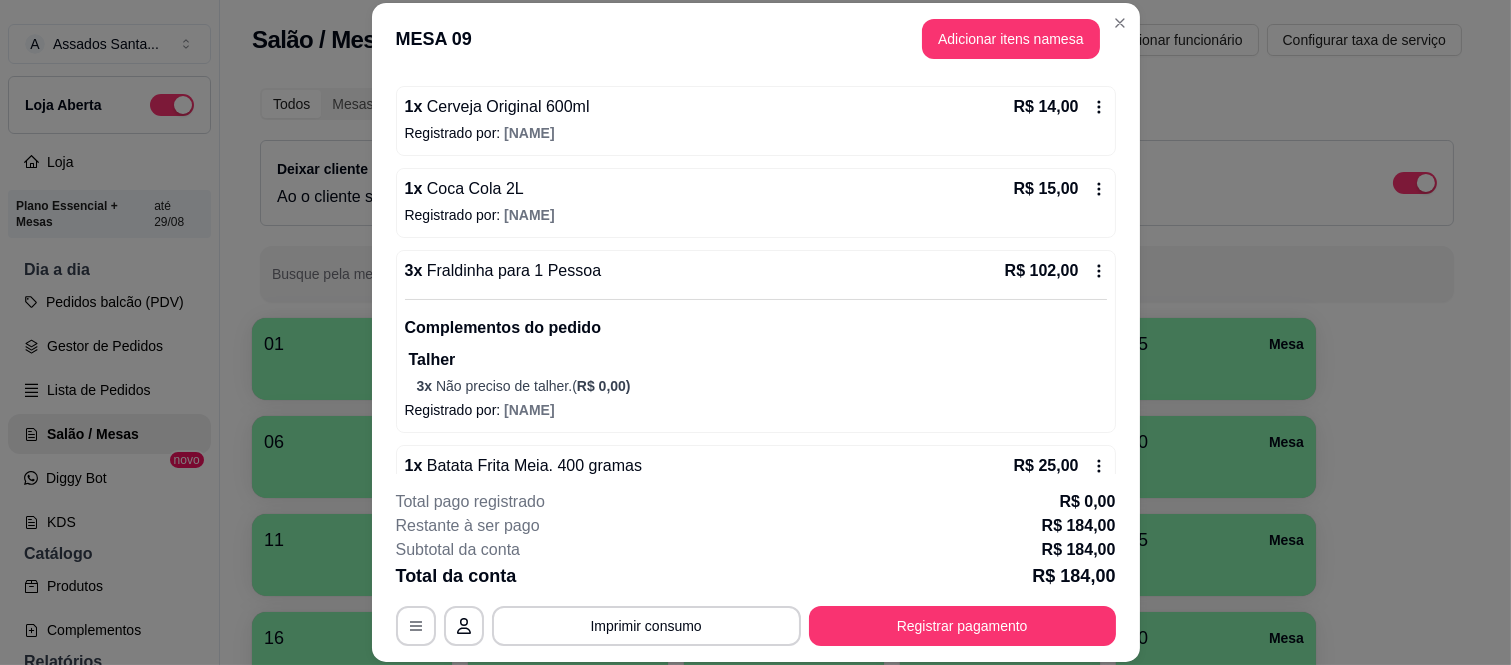 scroll, scrollTop: 530, scrollLeft: 0, axis: vertical 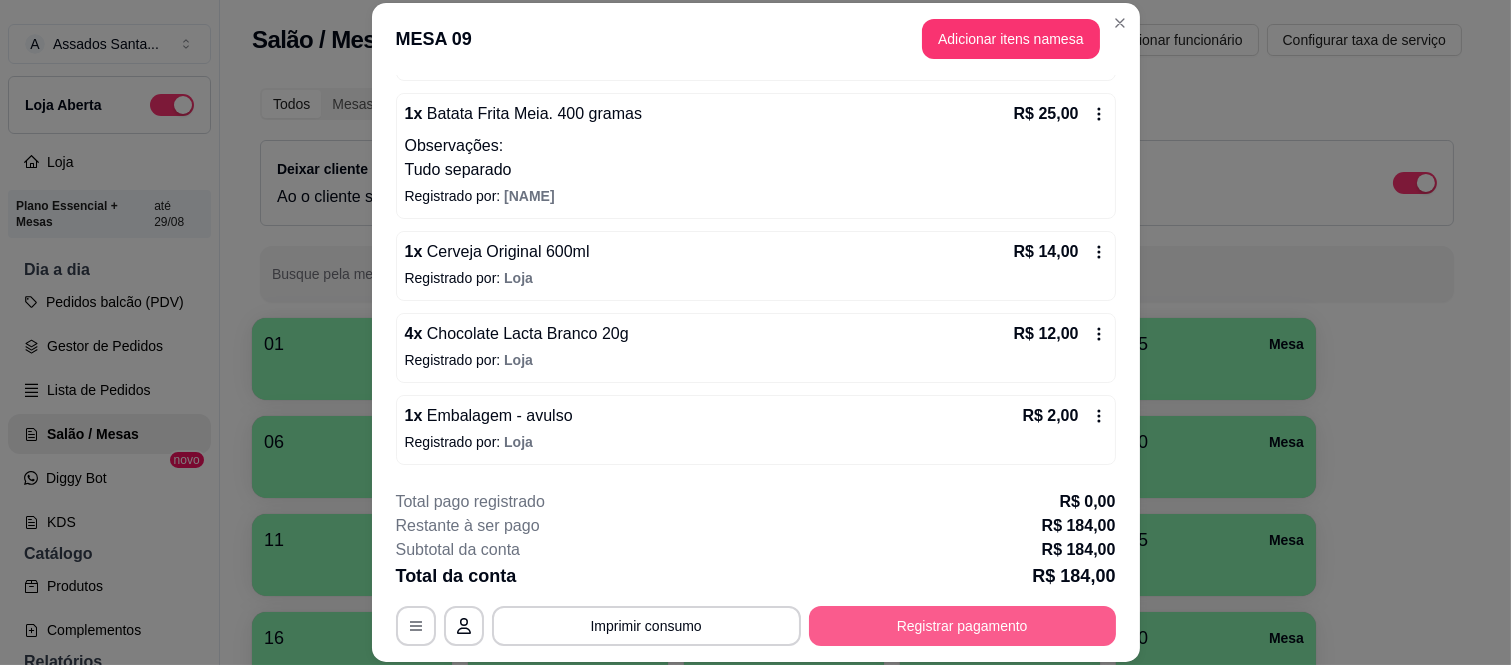 click on "Registrar pagamento" at bounding box center [962, 626] 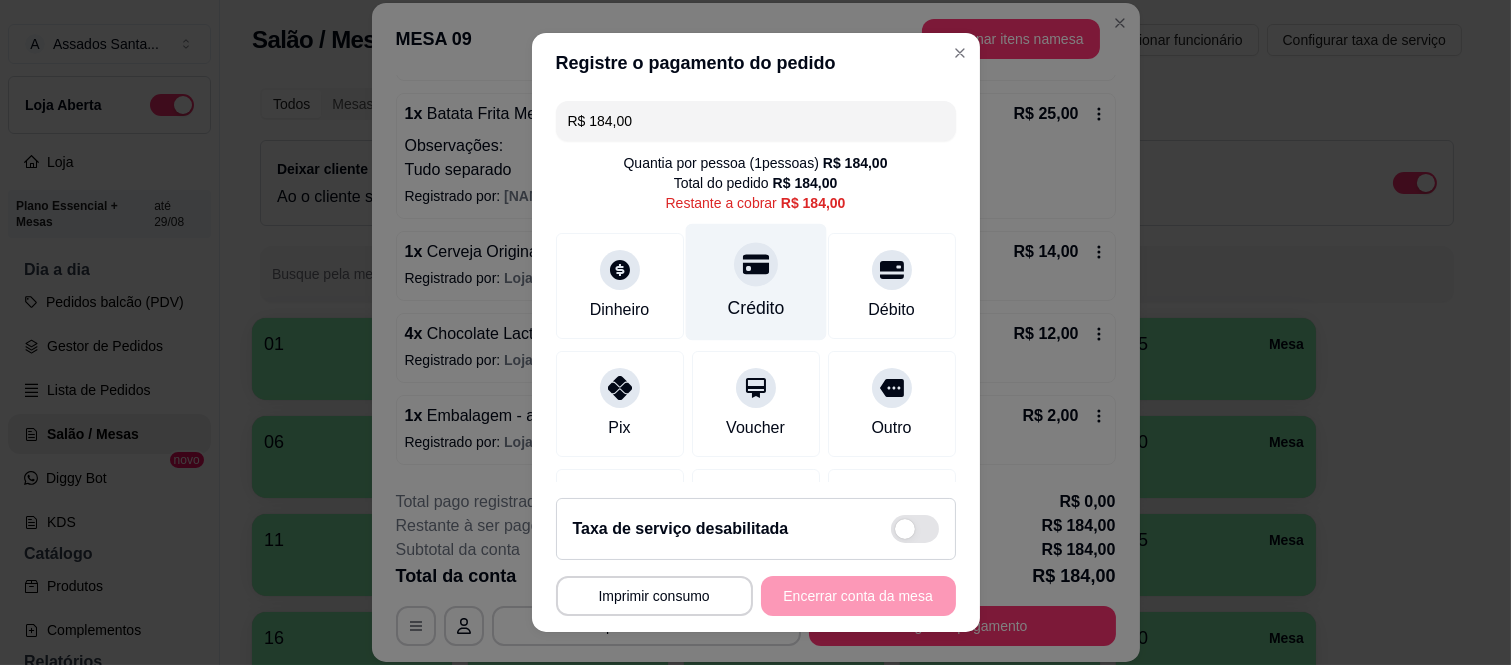 click 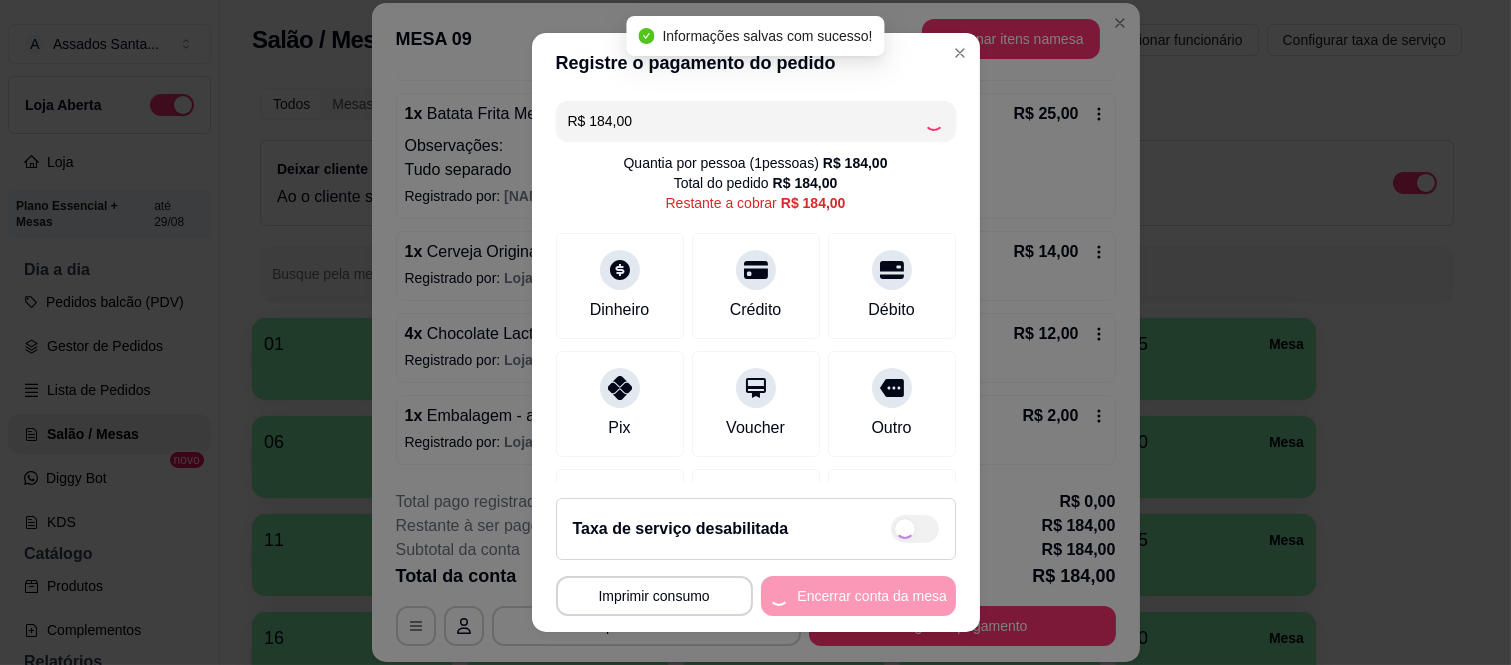 type on "R$ 0,00" 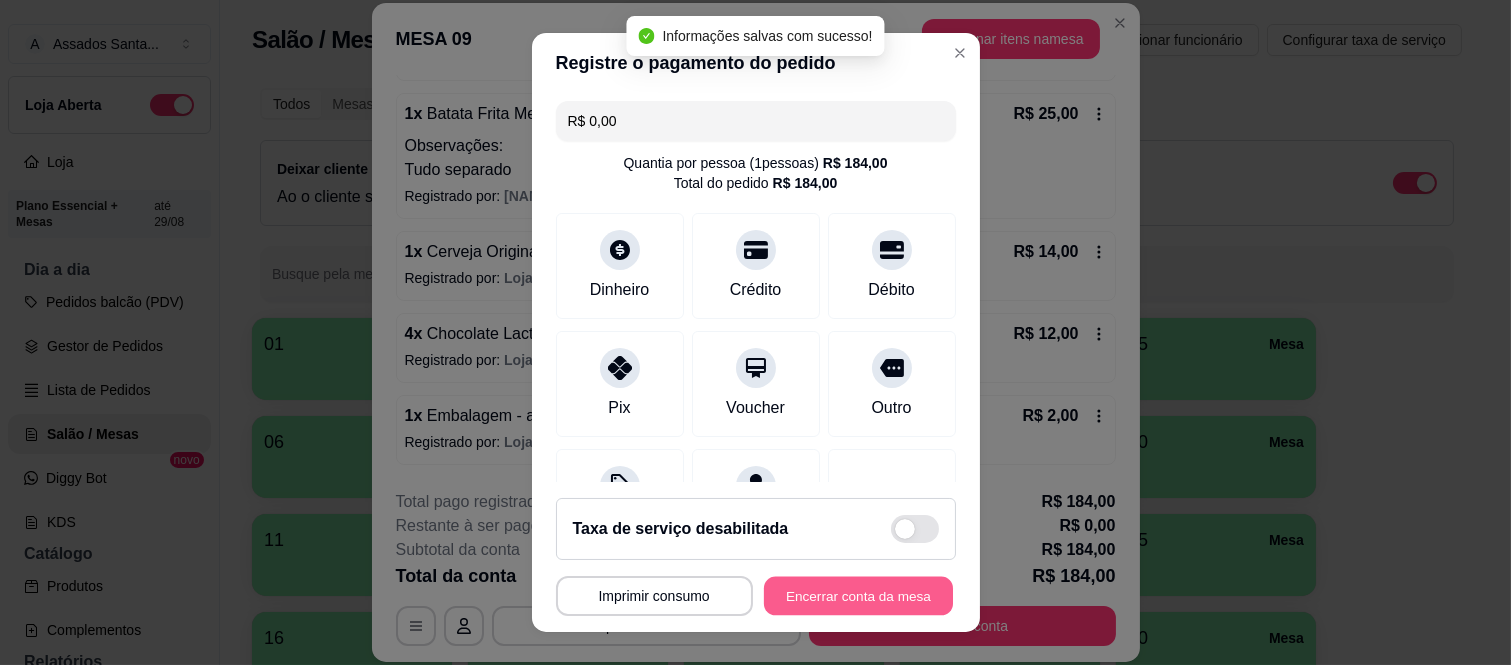 click on "Encerrar conta da mesa" at bounding box center [858, 595] 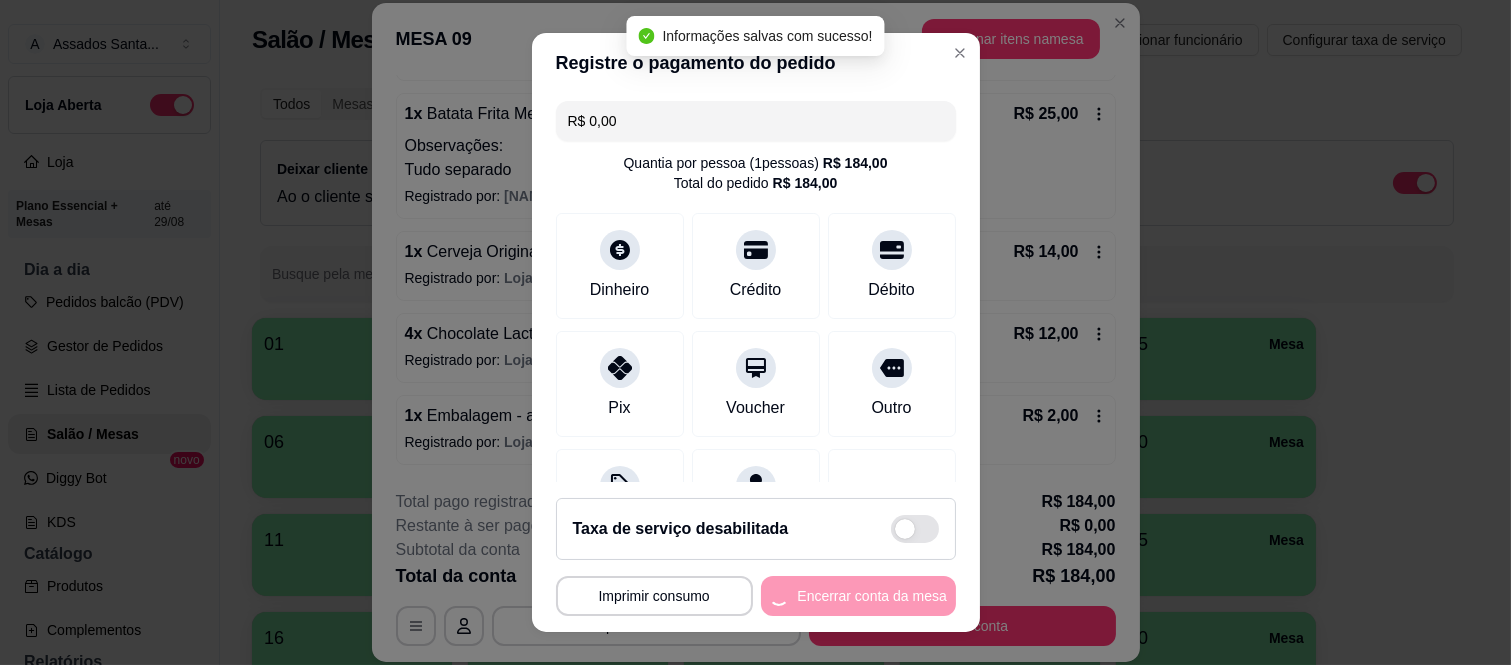 scroll, scrollTop: 0, scrollLeft: 0, axis: both 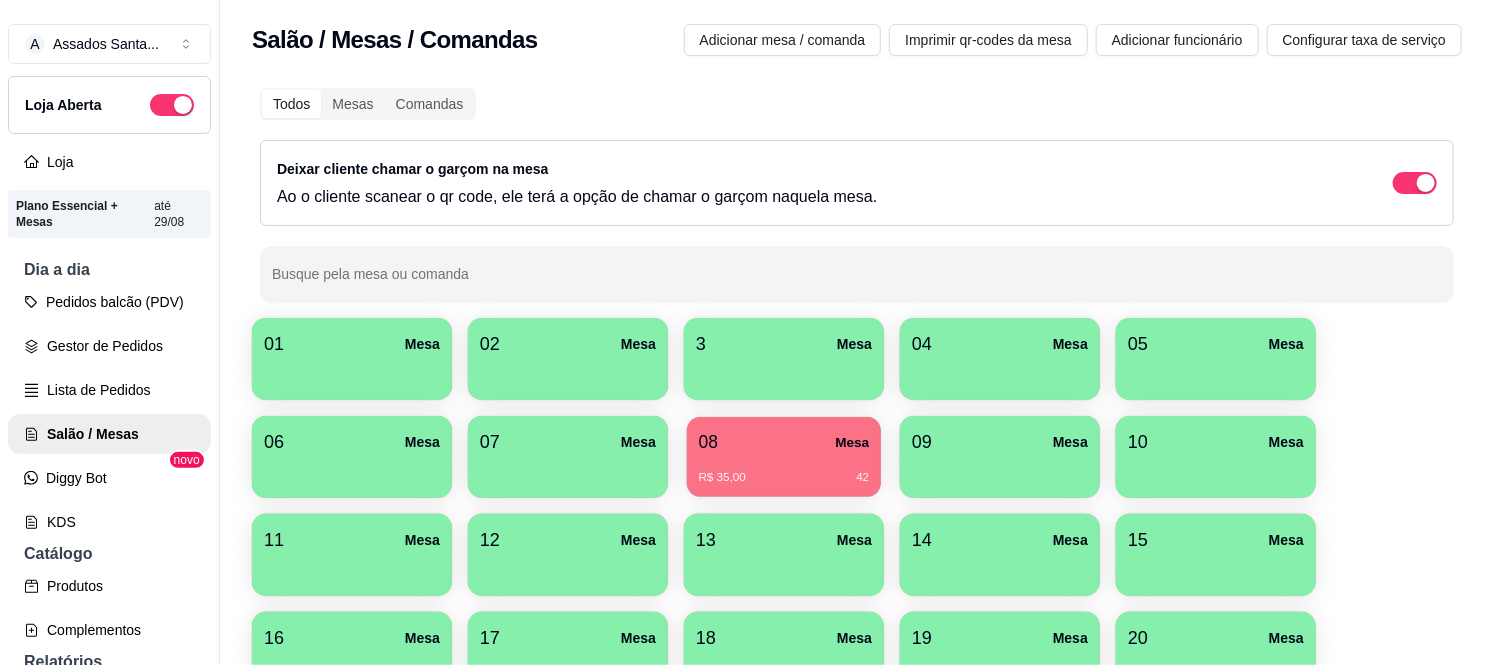 click on "R$ 35,00 42" at bounding box center [784, 470] 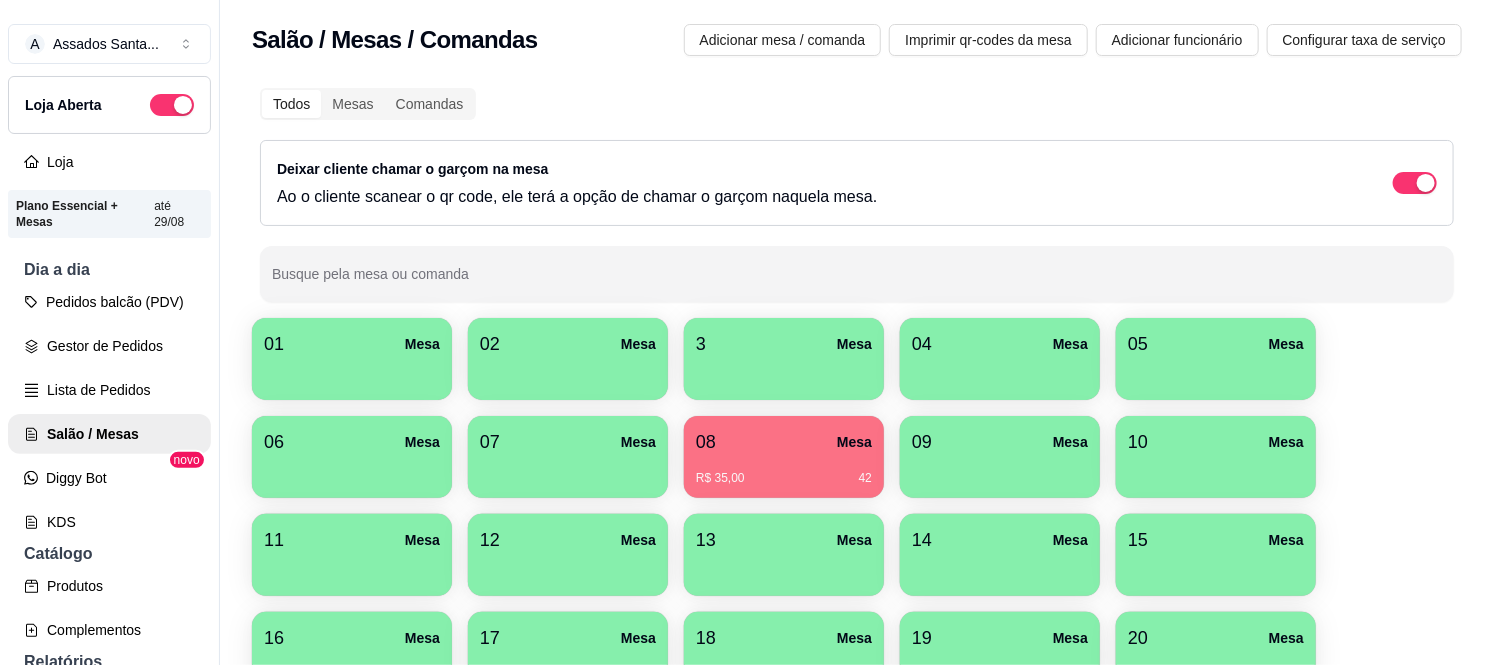 click on "08 Mesa" at bounding box center [784, 442] 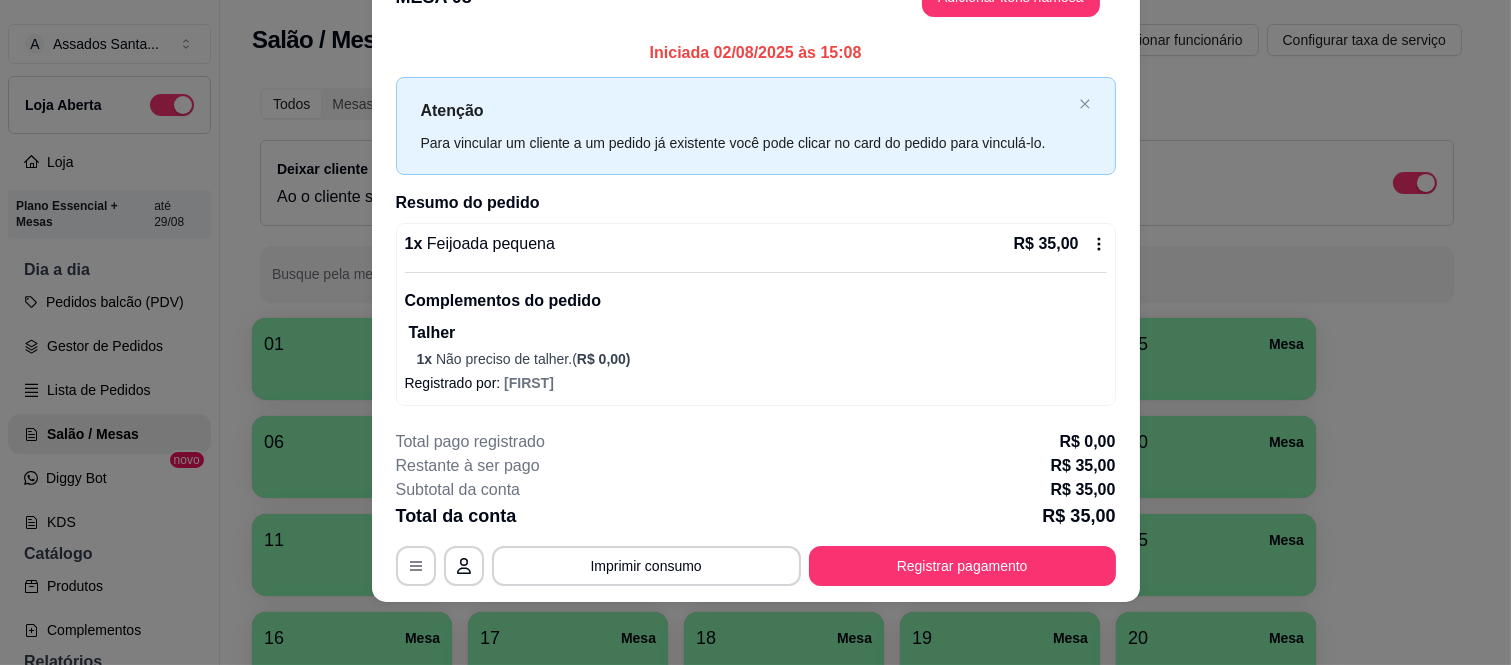 scroll, scrollTop: 0, scrollLeft: 0, axis: both 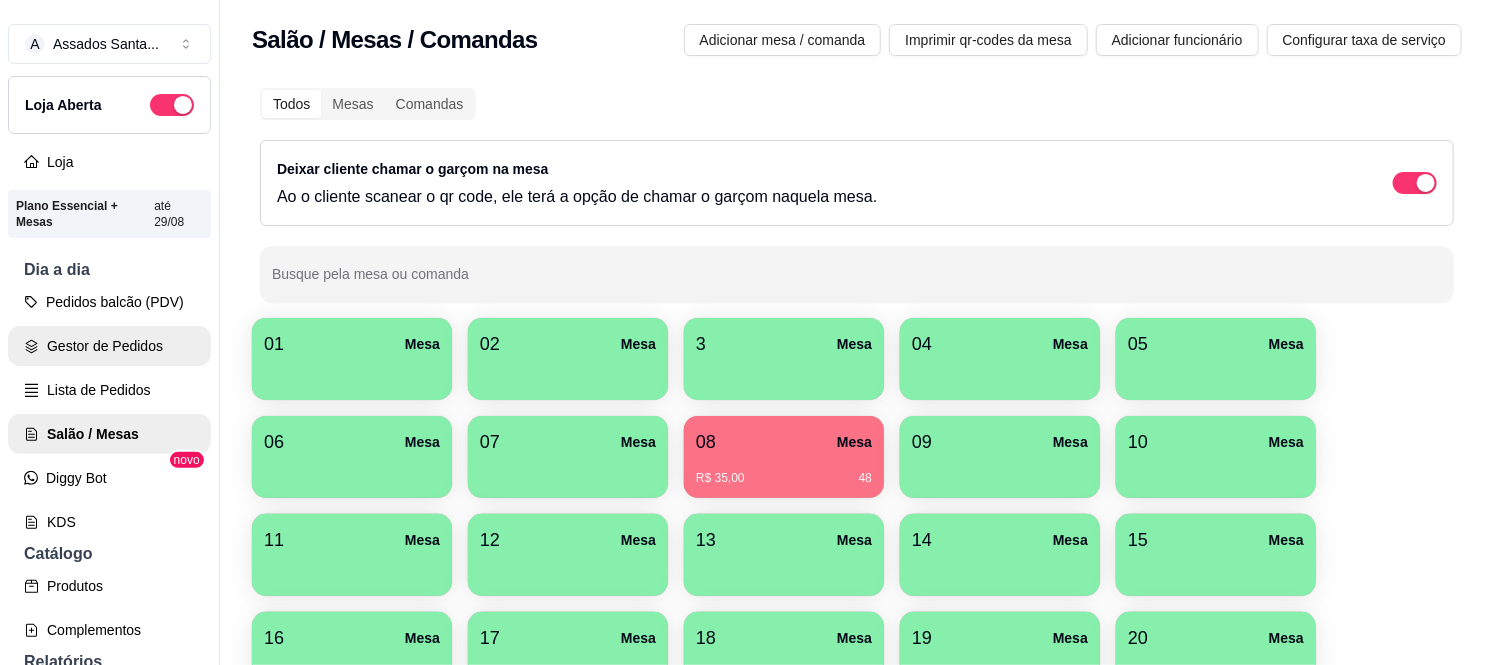 click on "Gestor de Pedidos" at bounding box center (109, 346) 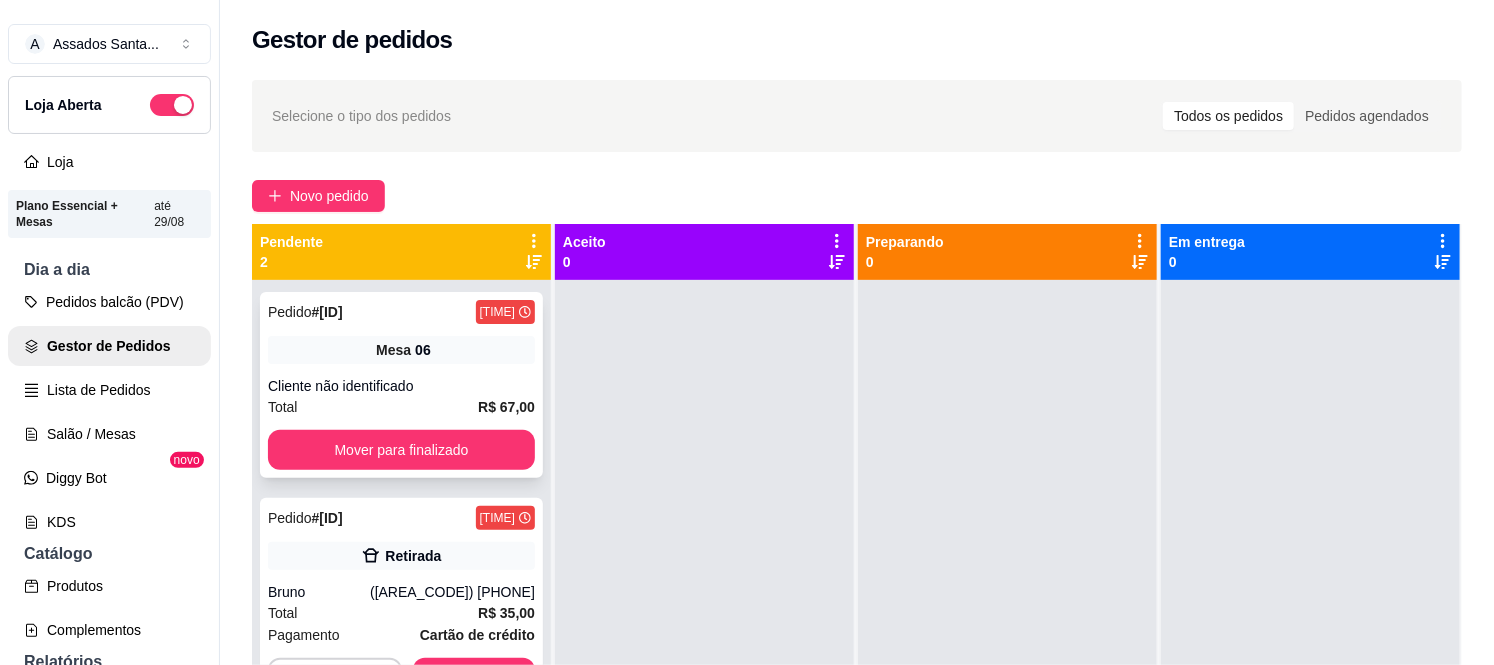 click on "Pedido  # 0104-a3255 15:56 Mesa 06 Cliente não identificado Total R$ 67,00 Mover para finalizado" at bounding box center (401, 385) 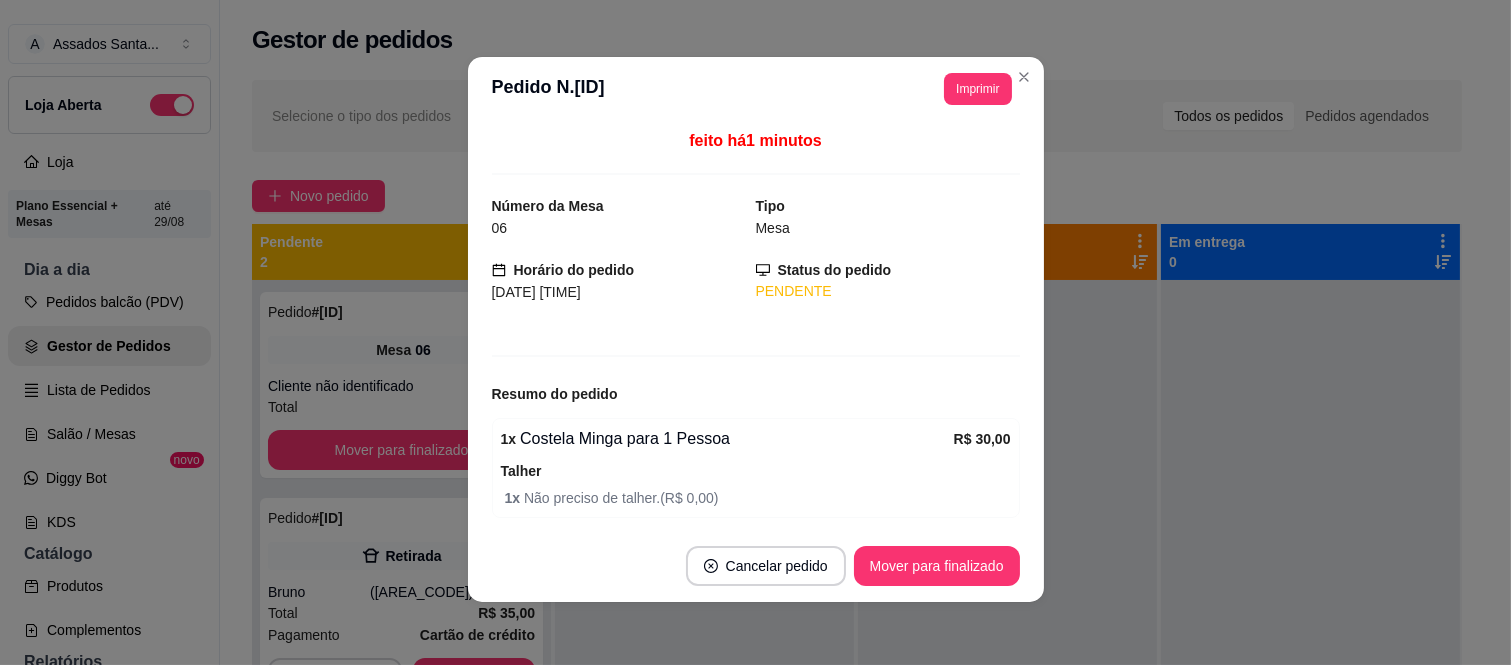 scroll, scrollTop: 4, scrollLeft: 0, axis: vertical 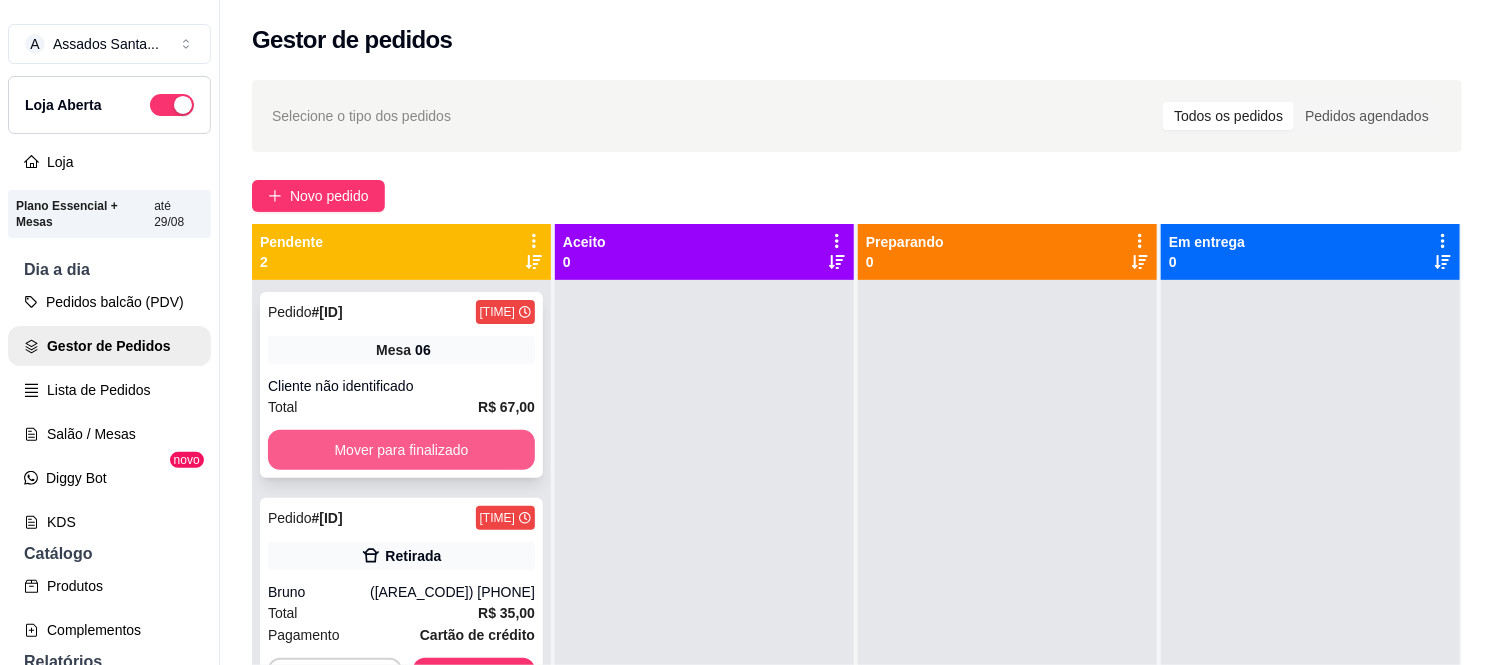 click on "Mover para finalizado" at bounding box center (401, 450) 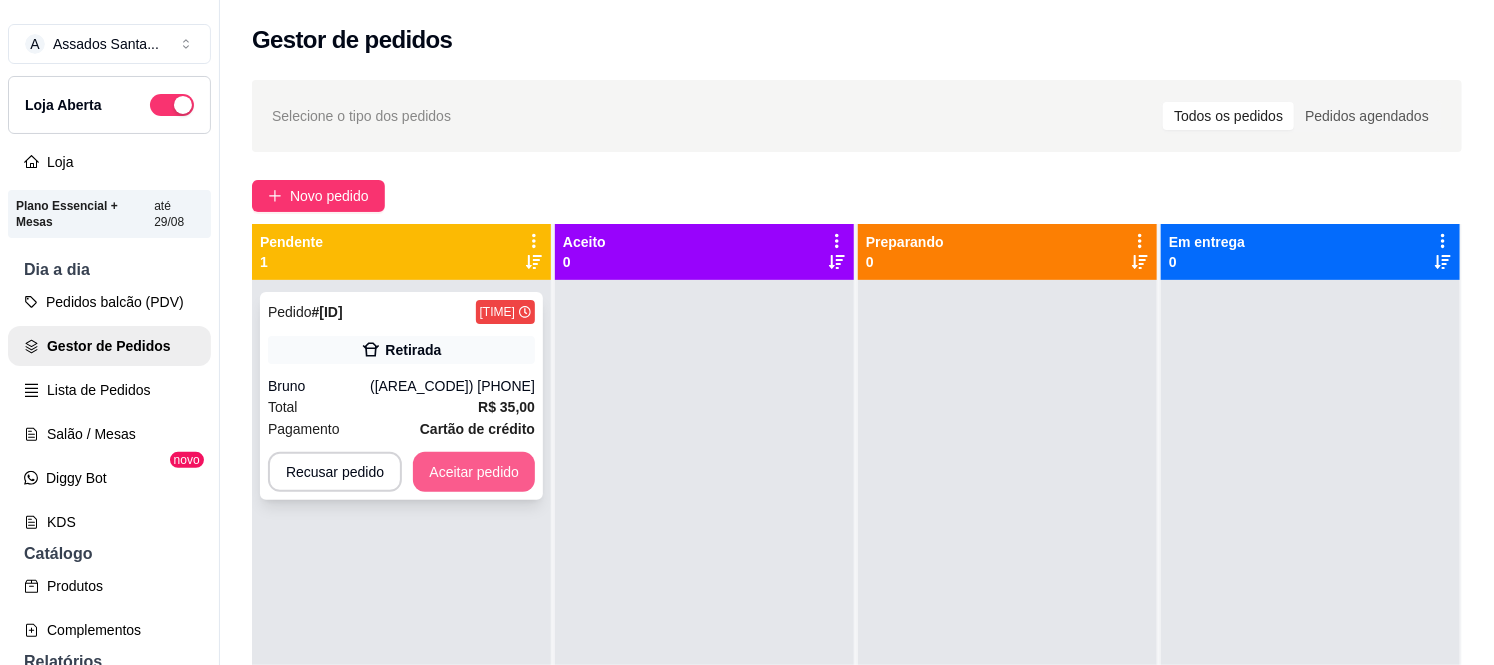 click on "Aceitar pedido" at bounding box center (474, 472) 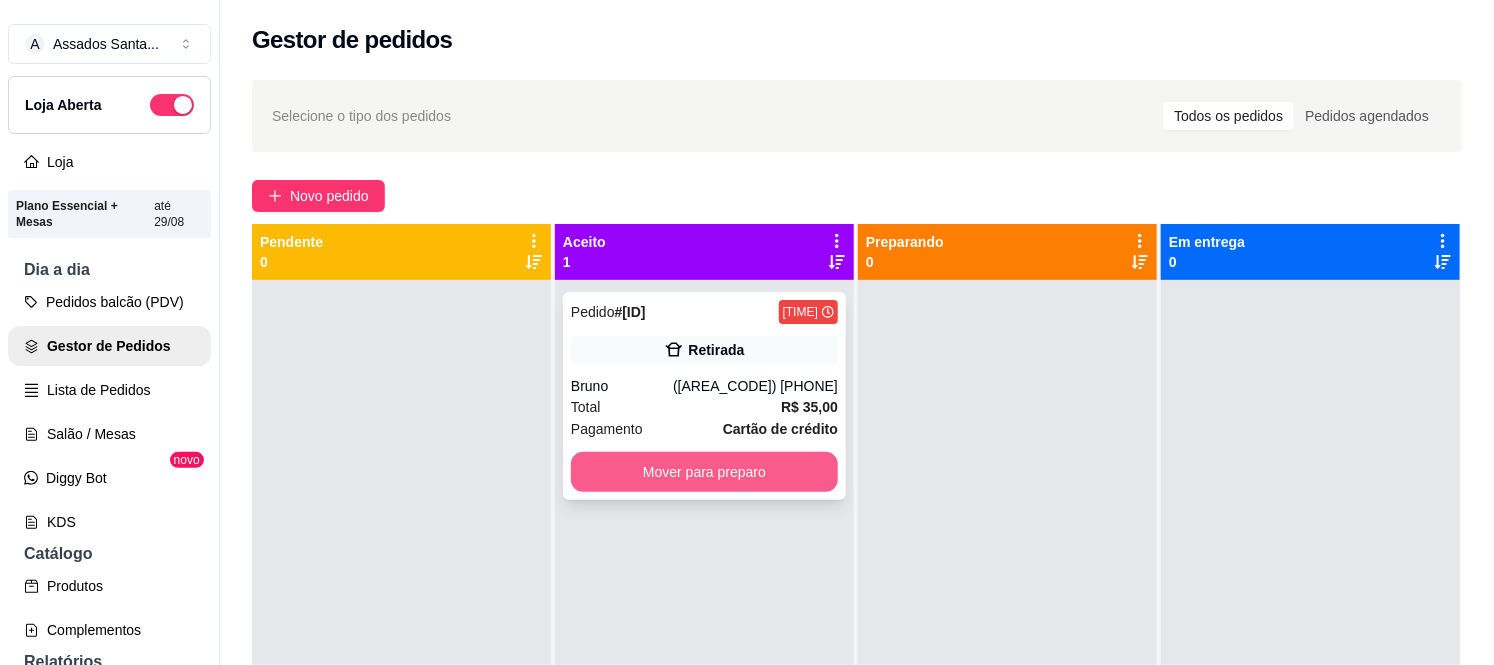 click on "Mover para preparo" at bounding box center (704, 472) 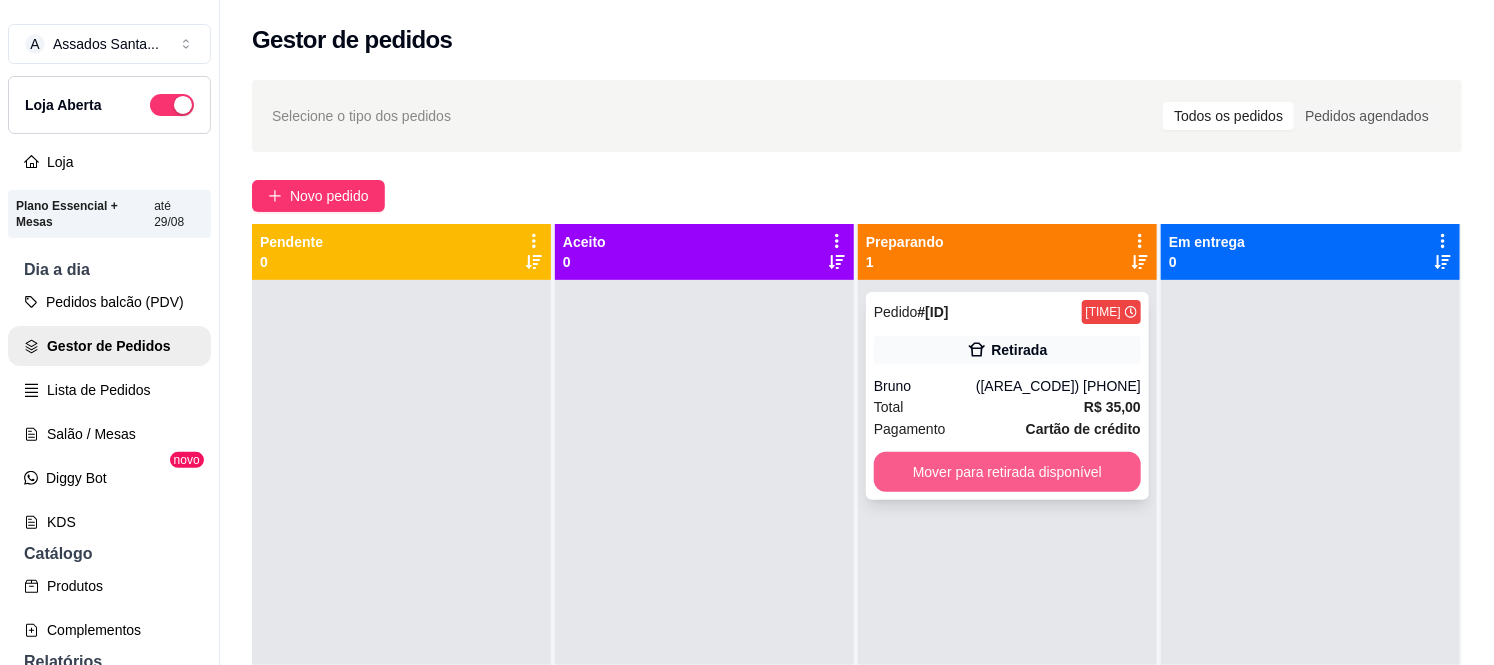 click on "Mover para retirada disponível" at bounding box center (1007, 472) 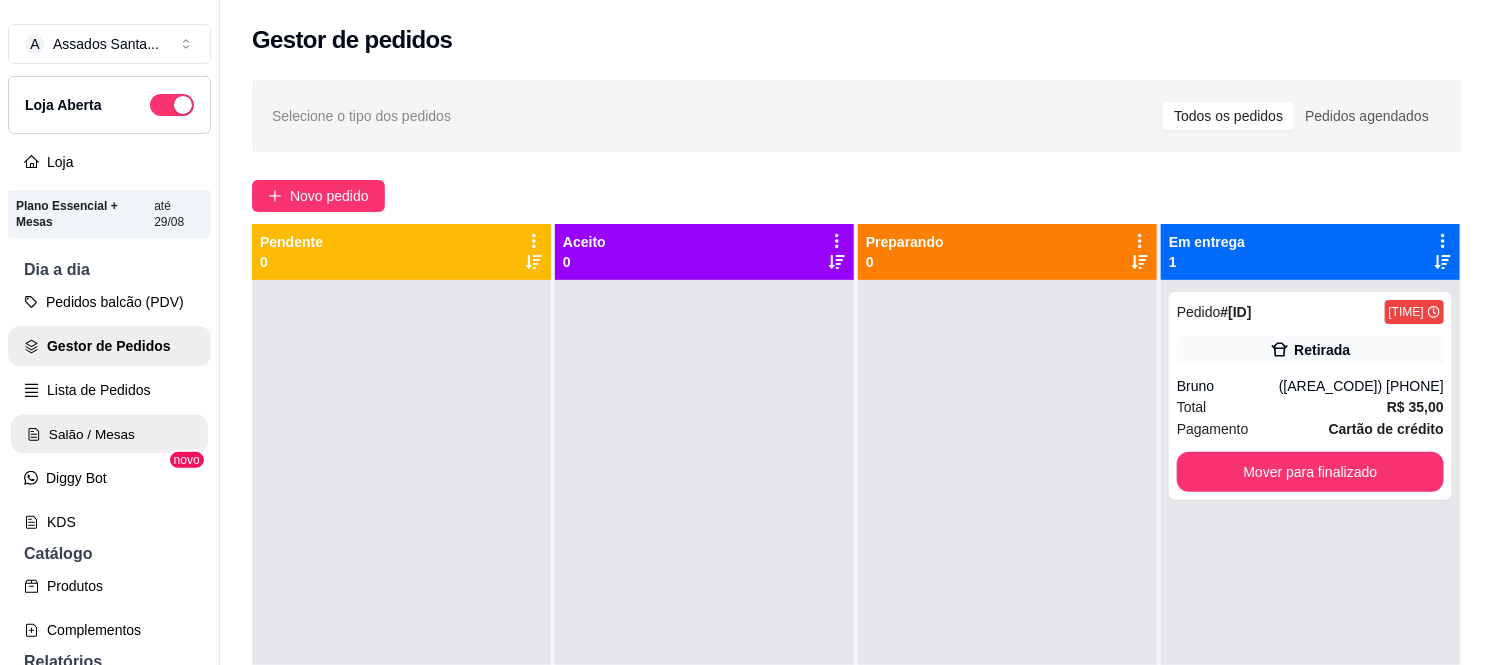click on "Salão / Mesas" at bounding box center [109, 434] 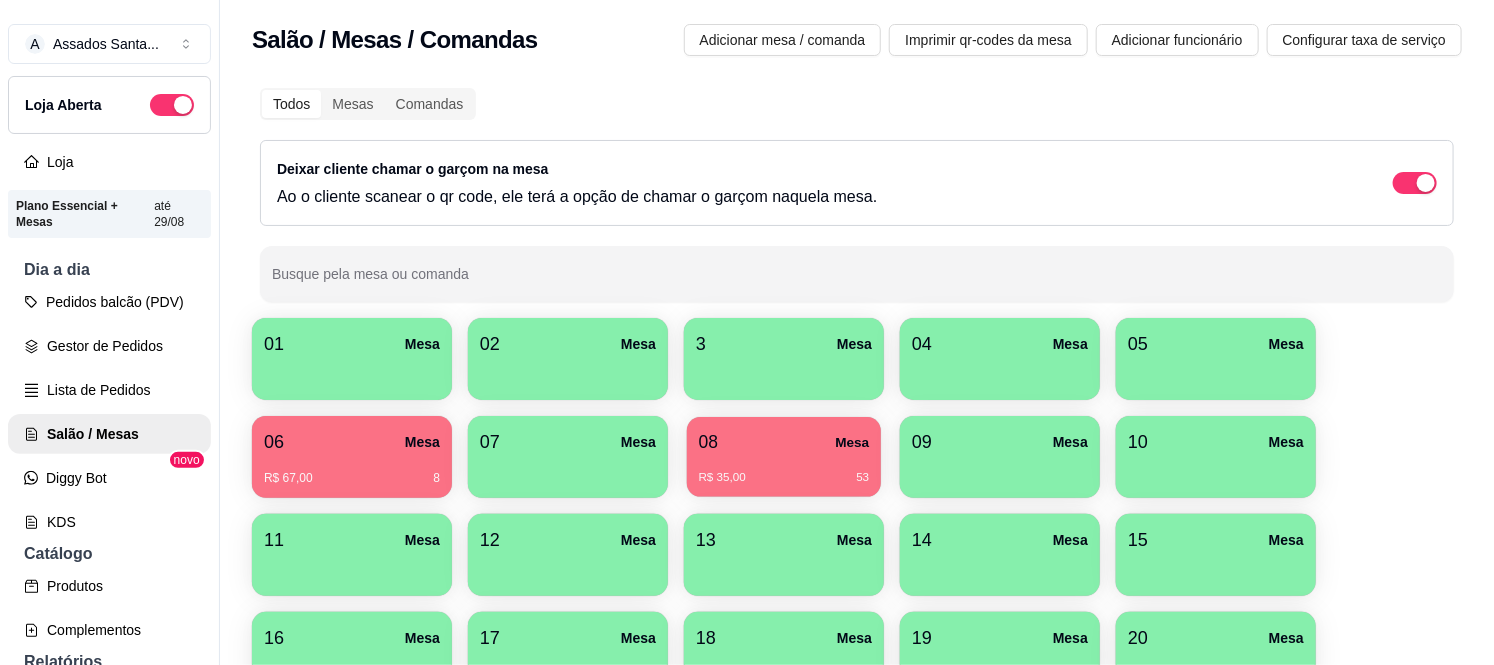 click on "R$ 35,00 53" at bounding box center (784, 470) 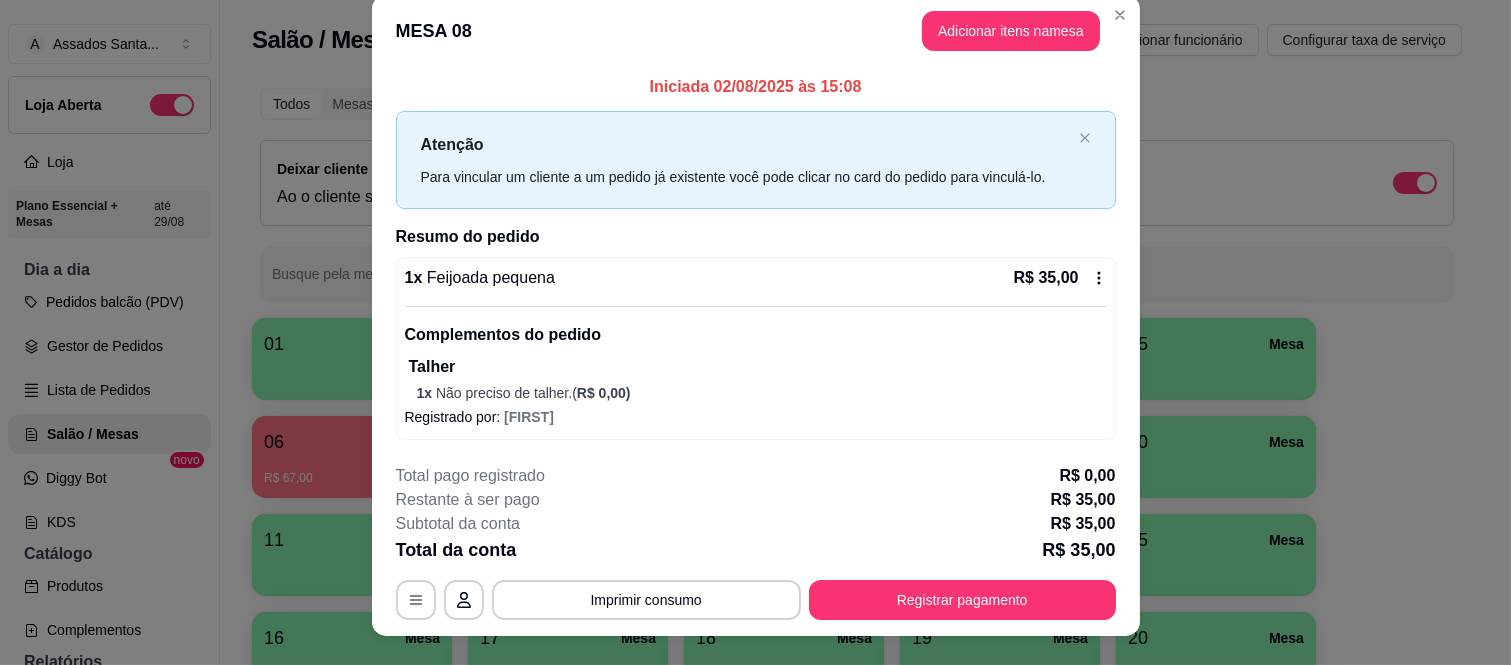 scroll, scrollTop: 0, scrollLeft: 0, axis: both 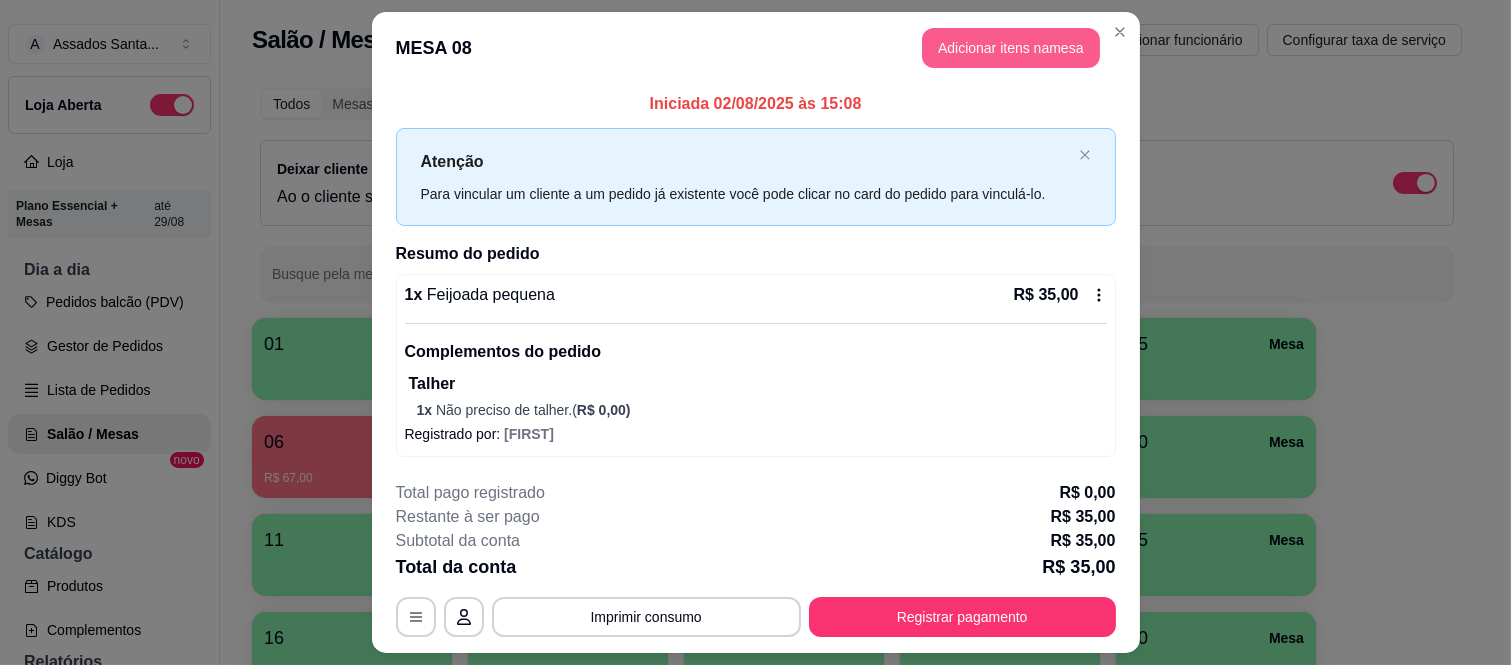 click on "Adicionar itens na  mesa" at bounding box center [1011, 48] 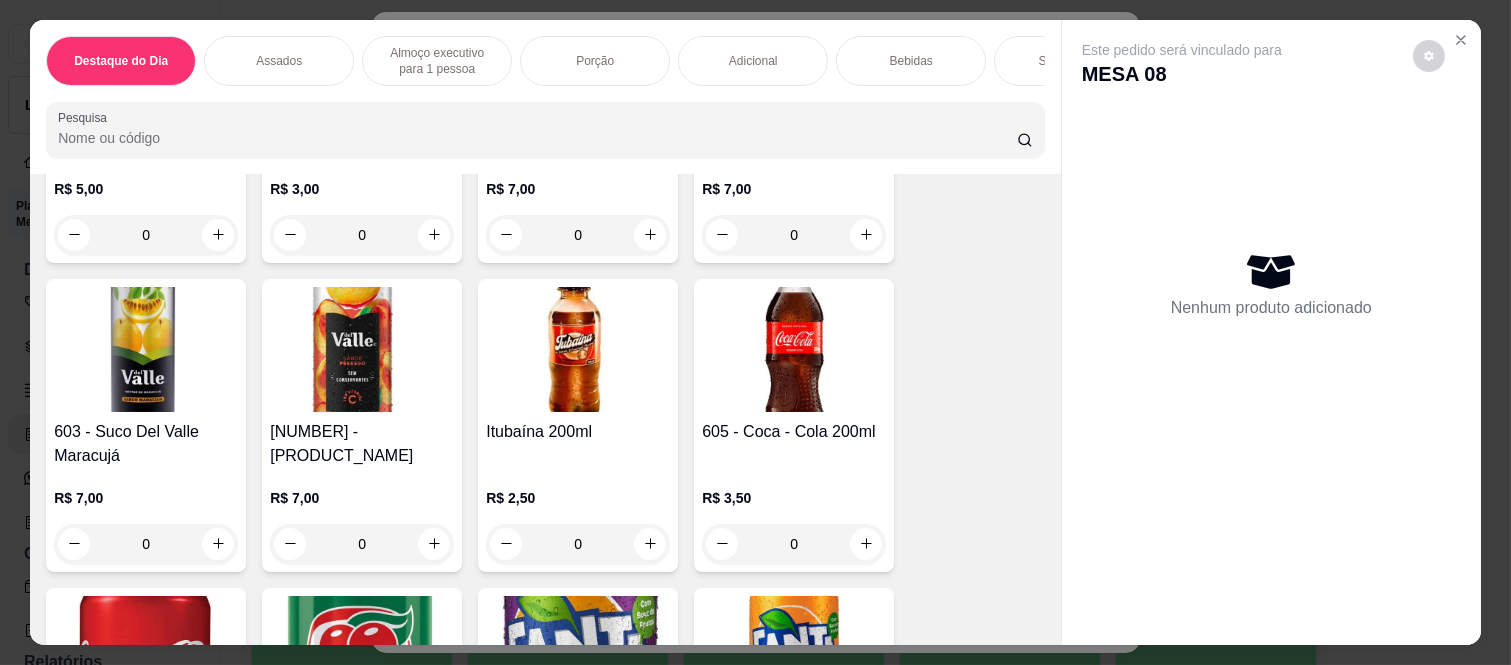 scroll, scrollTop: 3555, scrollLeft: 0, axis: vertical 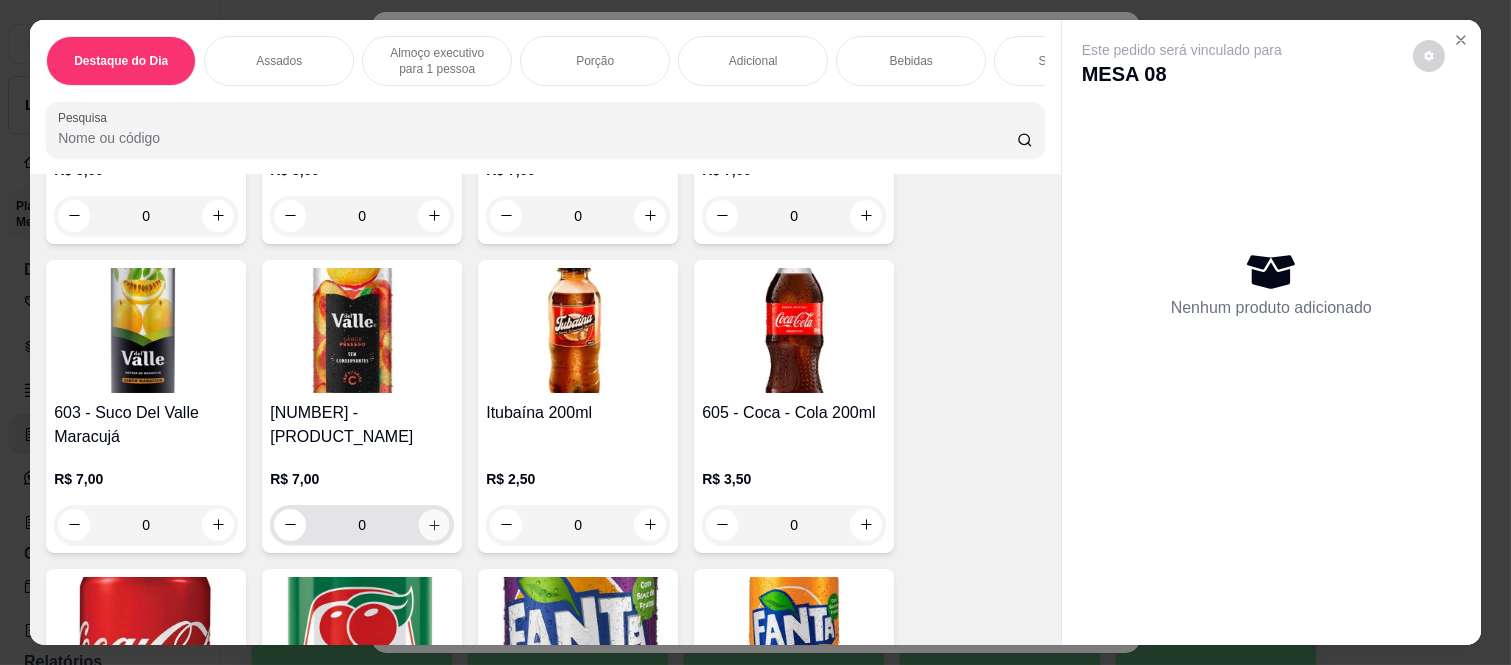 click at bounding box center [434, 524] 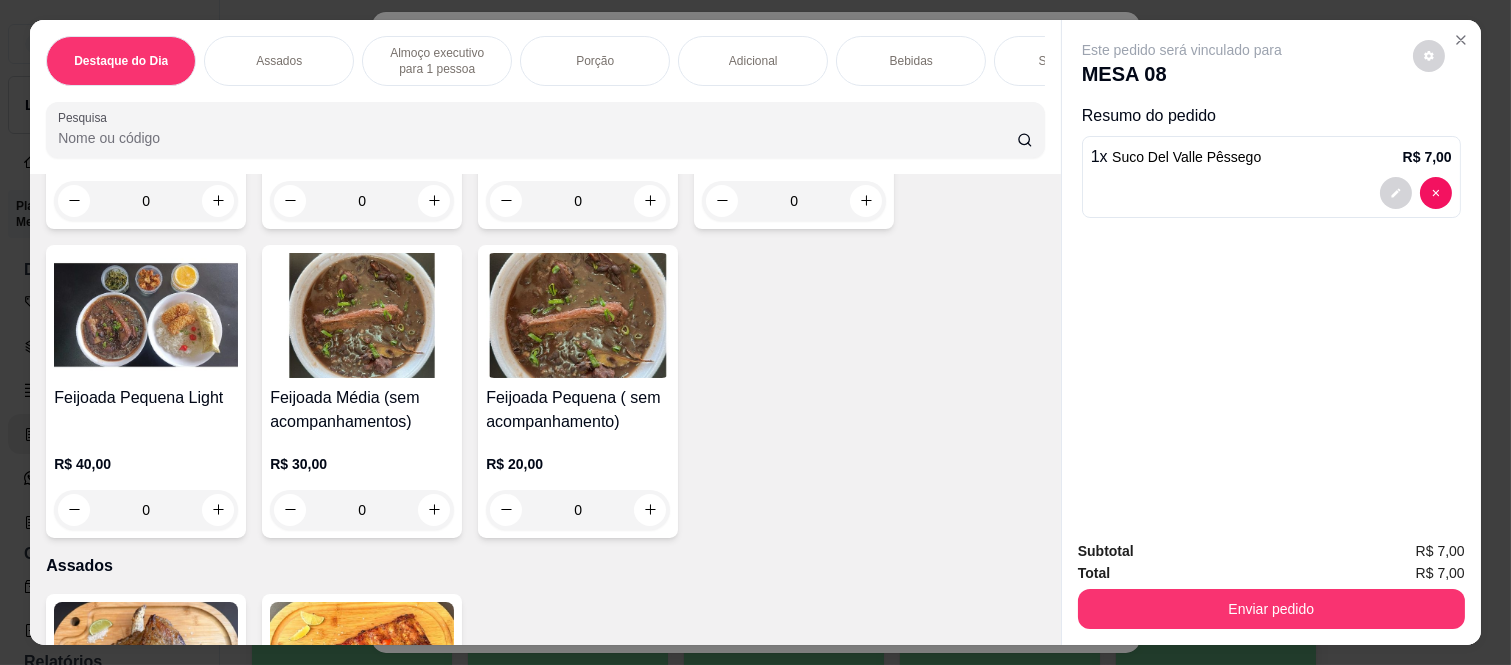 scroll, scrollTop: 0, scrollLeft: 0, axis: both 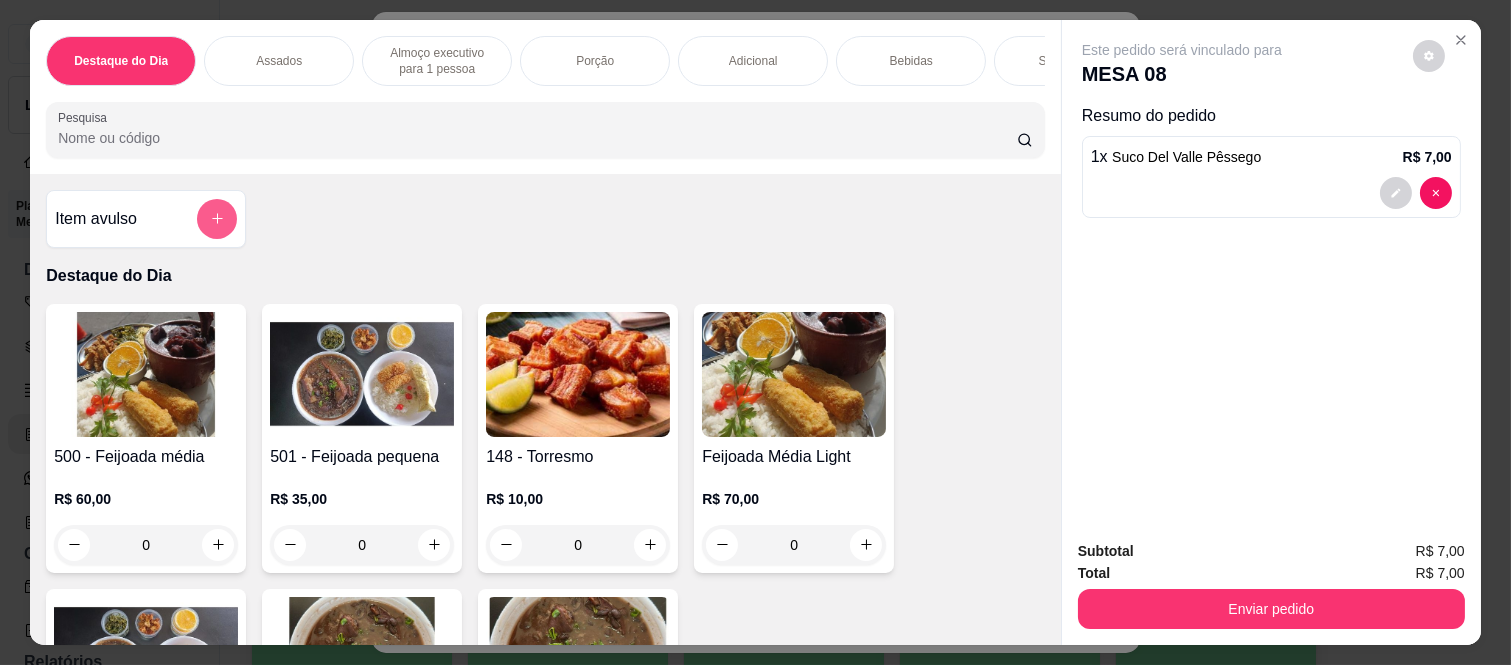 click 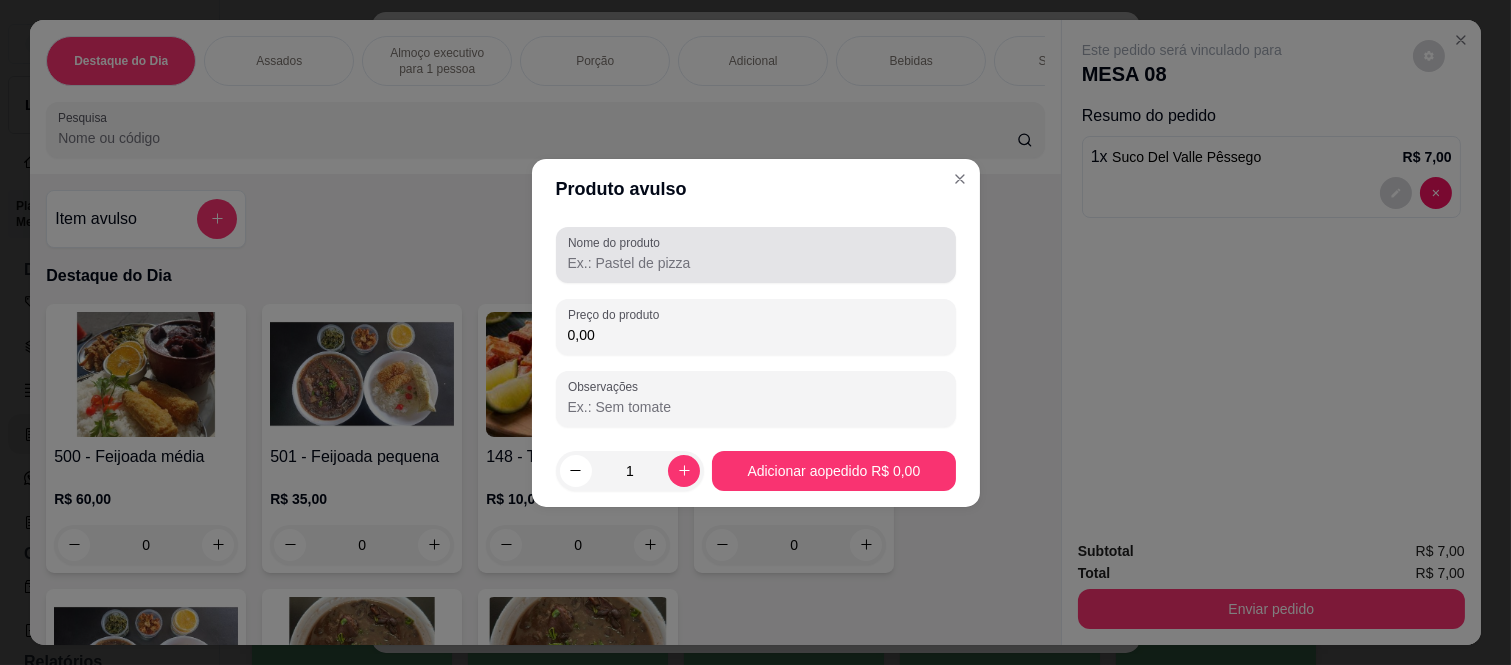 click at bounding box center (756, 255) 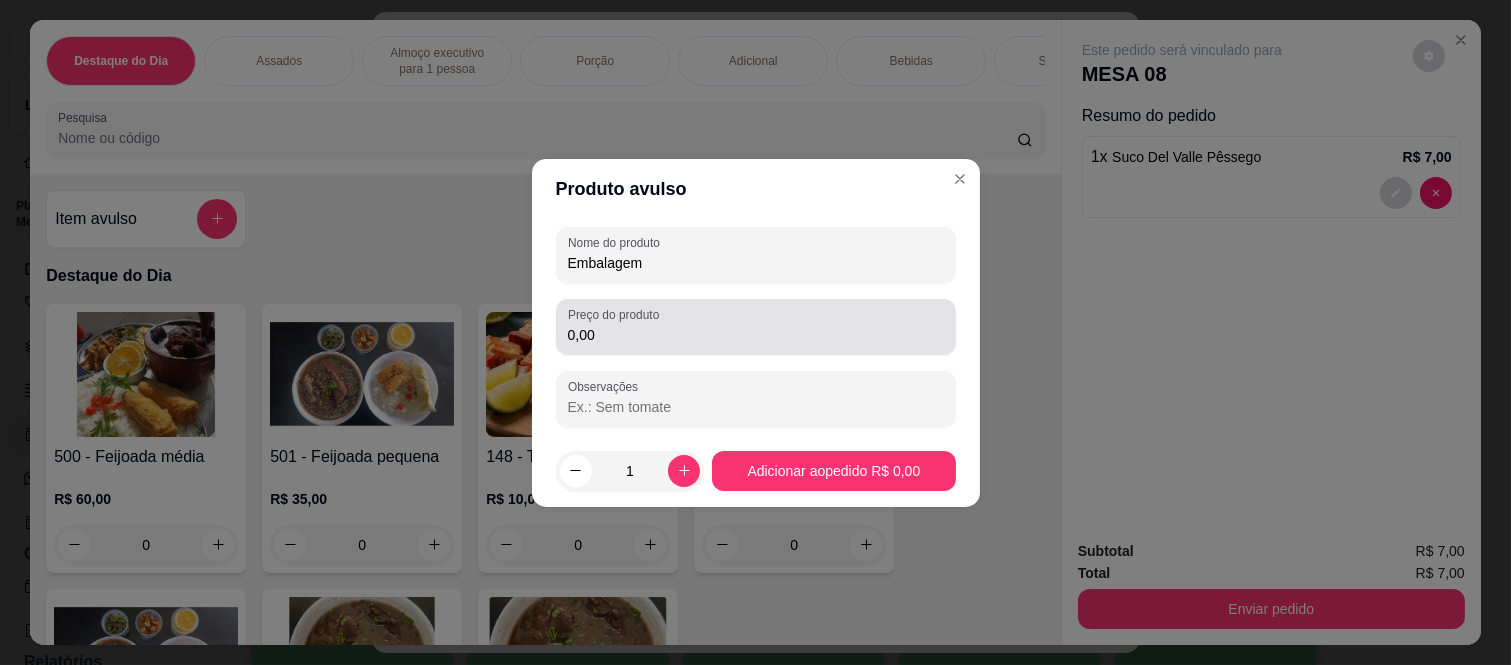 type on "Embalagem" 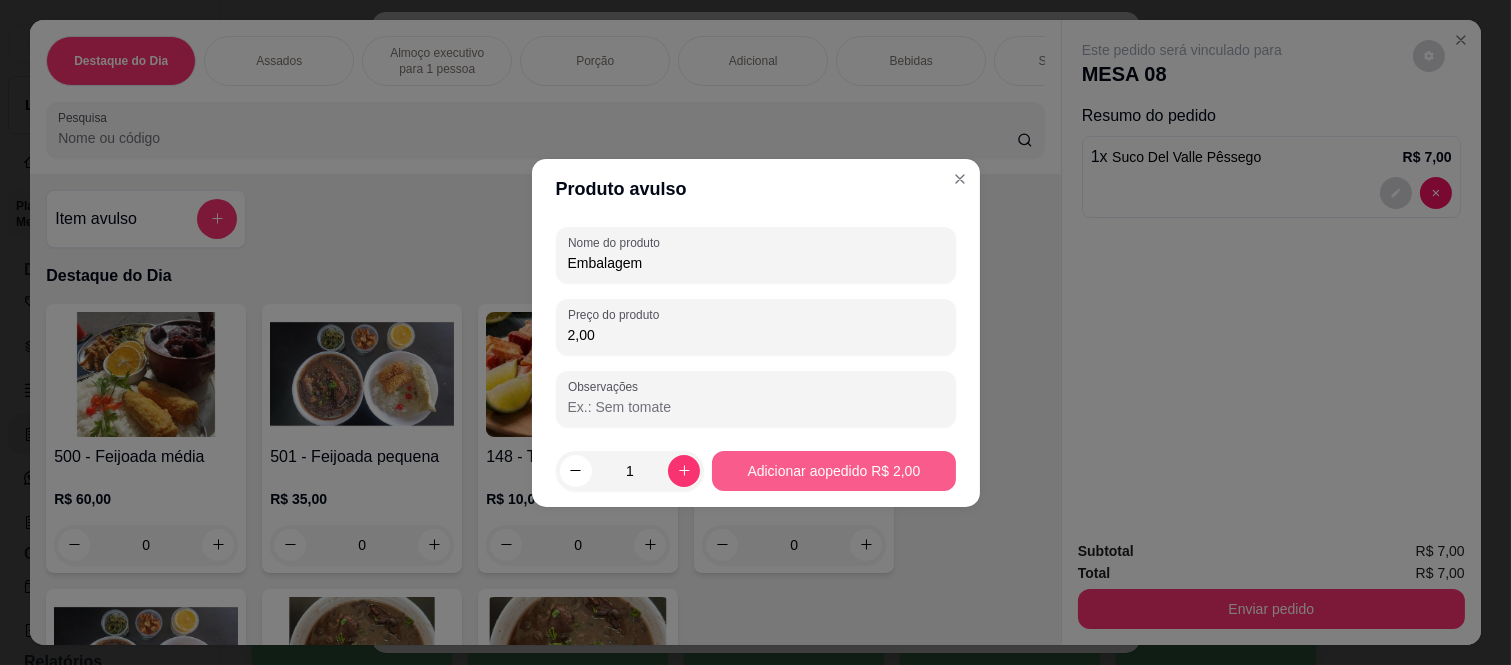 type on "2,00" 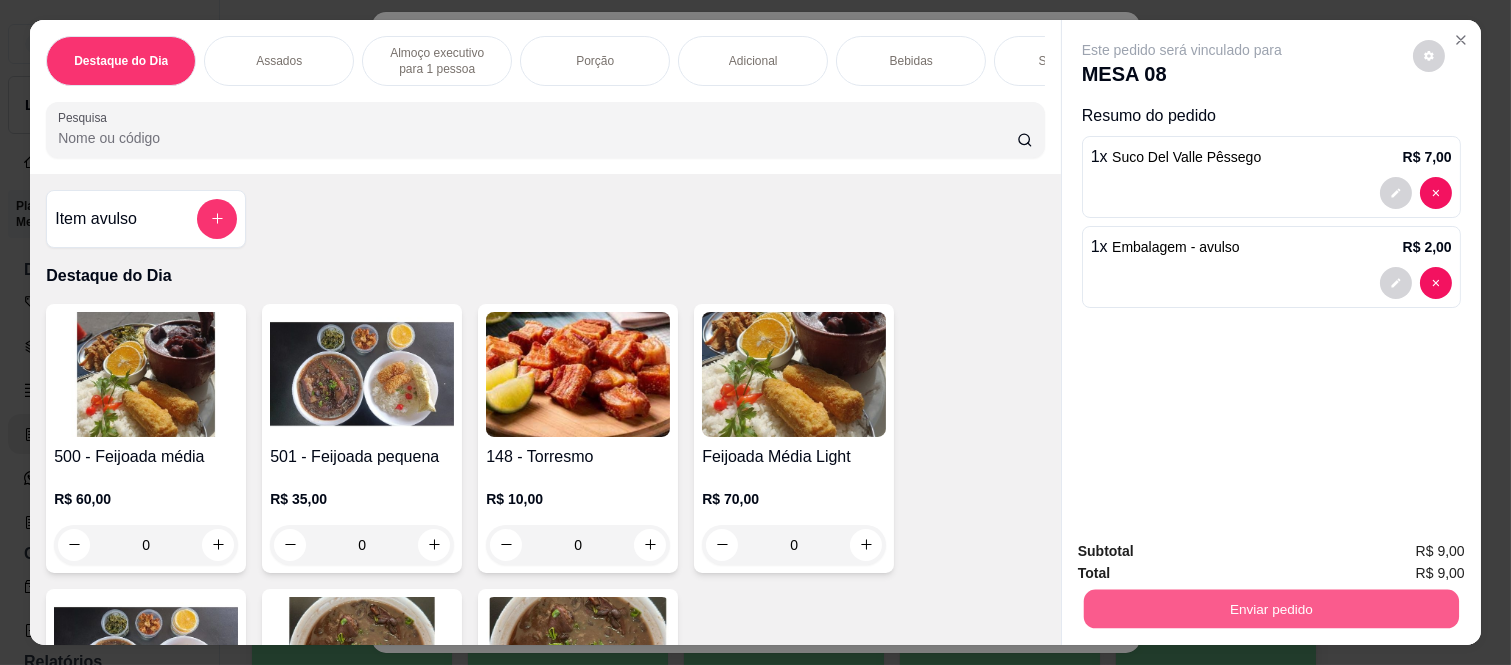 click on "Enviar pedido" at bounding box center [1271, 609] 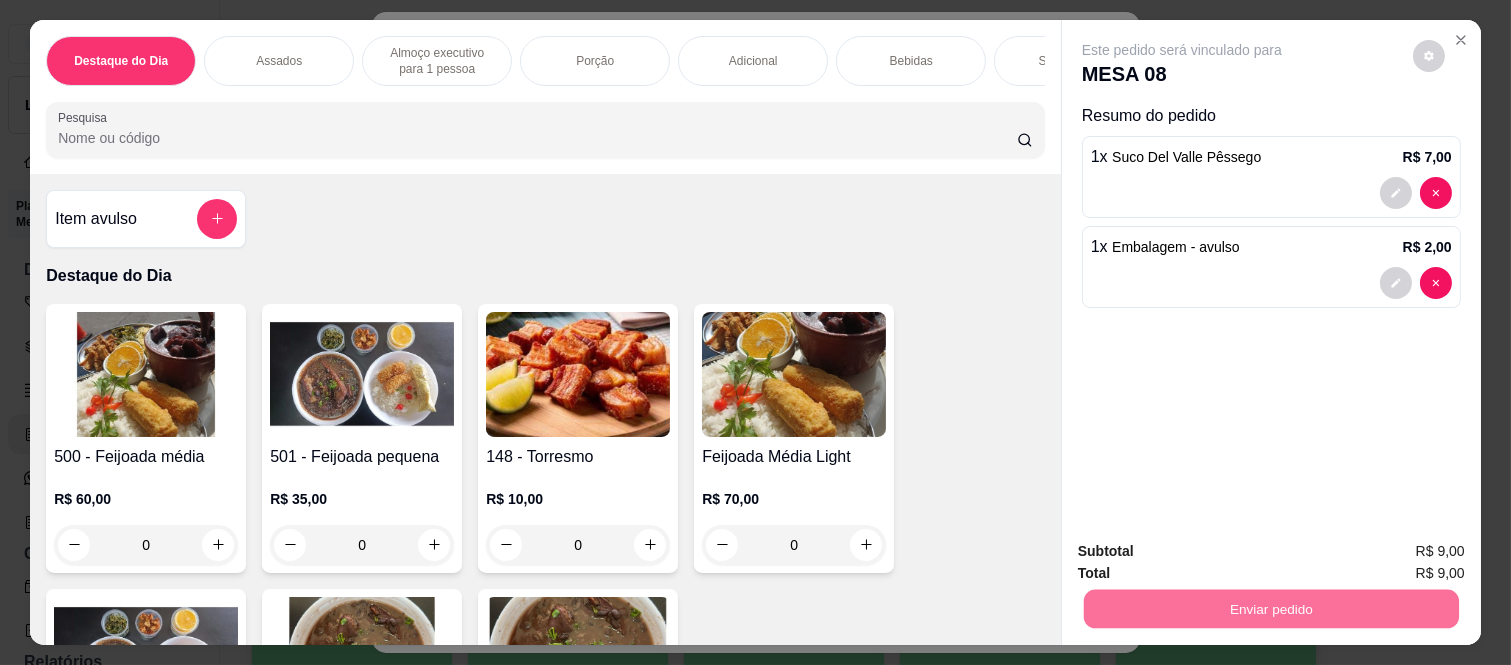 click on "Não registrar e enviar pedido" at bounding box center [1204, 552] 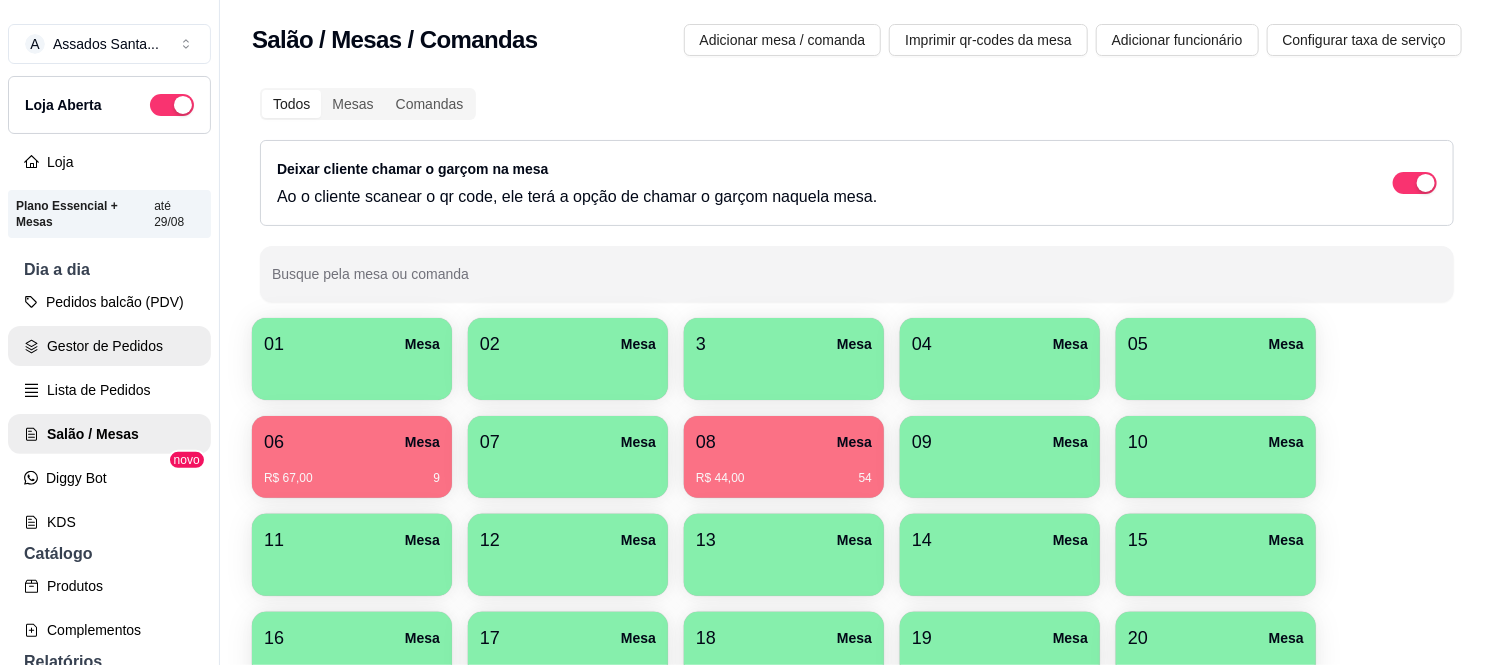 click on "Gestor de Pedidos" at bounding box center (109, 346) 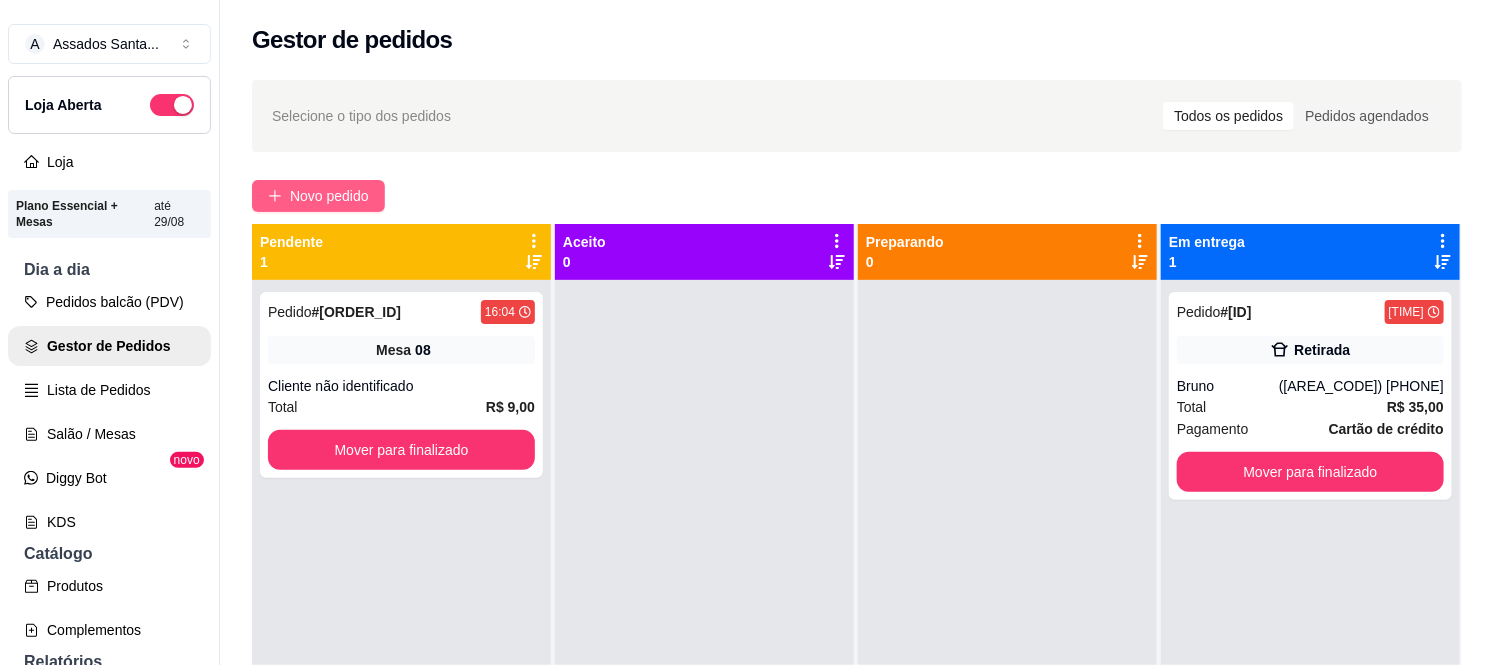 click on "Novo pedido" at bounding box center [329, 196] 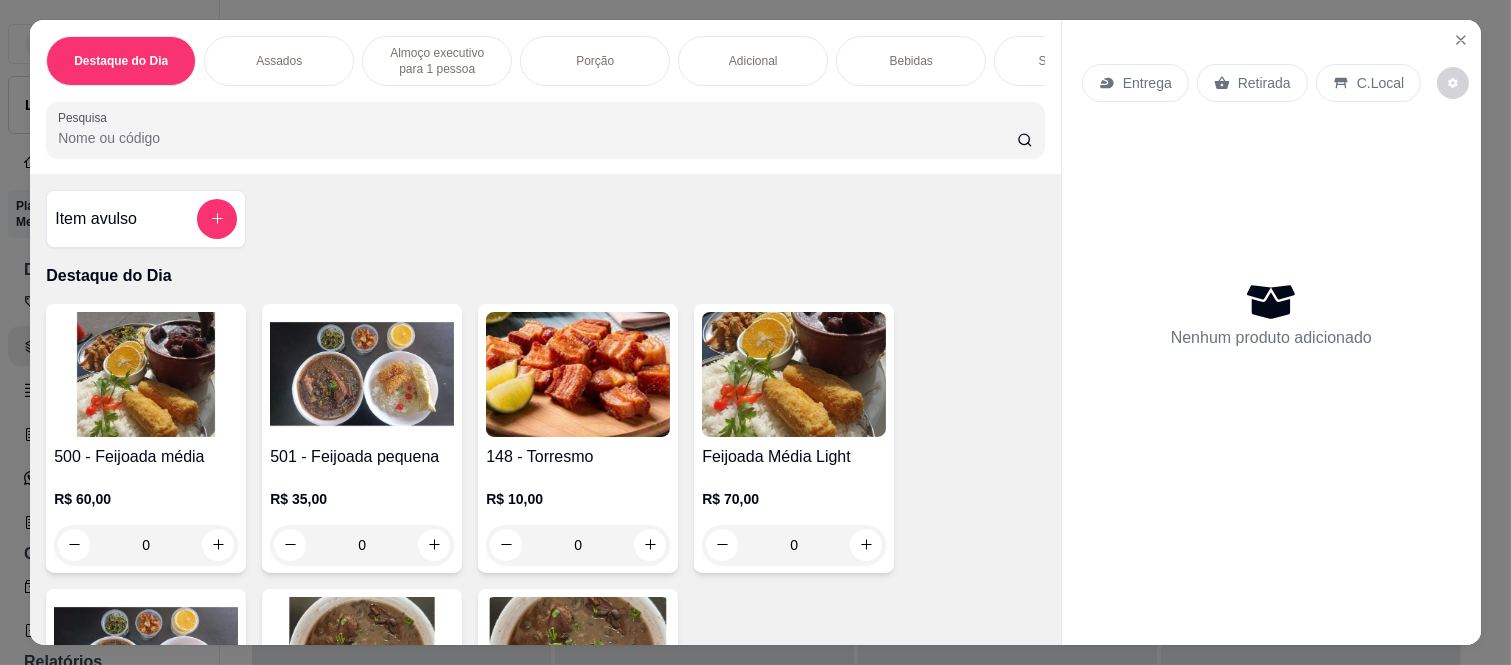 click on "0" at bounding box center (146, 545) 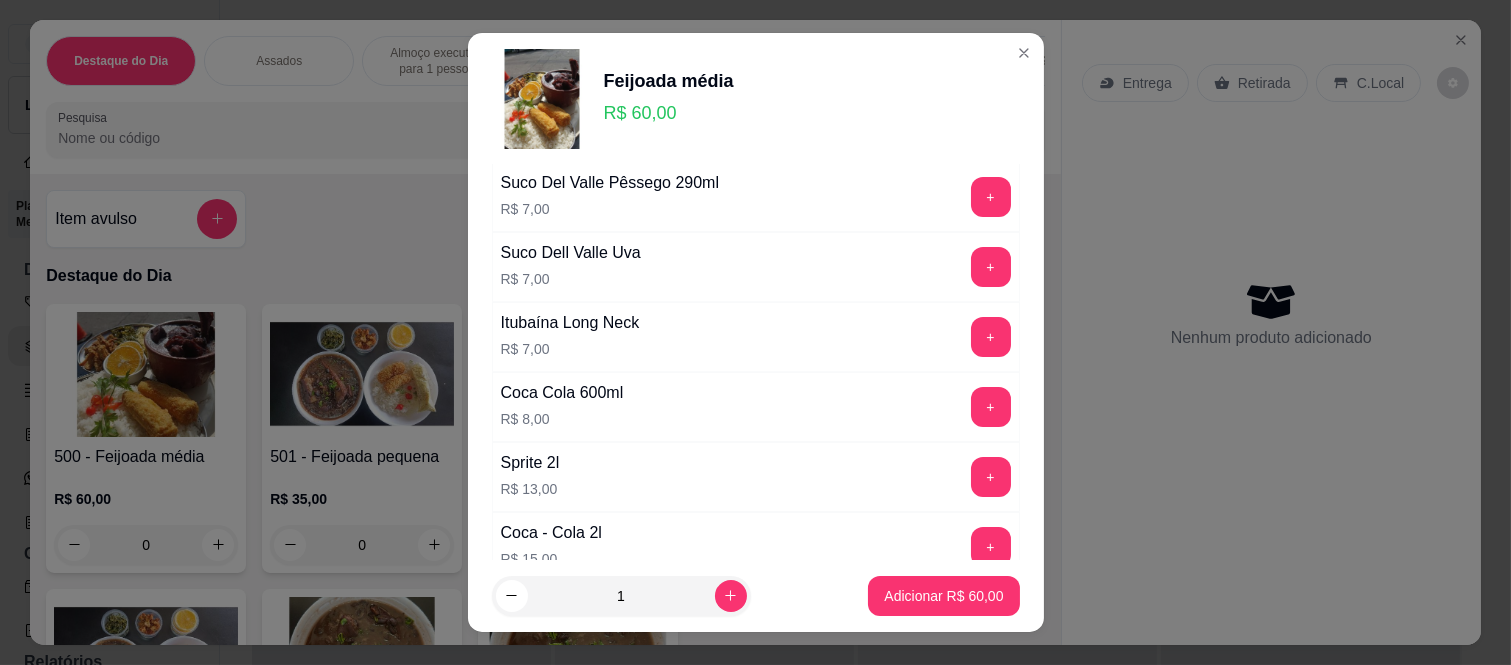 scroll, scrollTop: 1156, scrollLeft: 0, axis: vertical 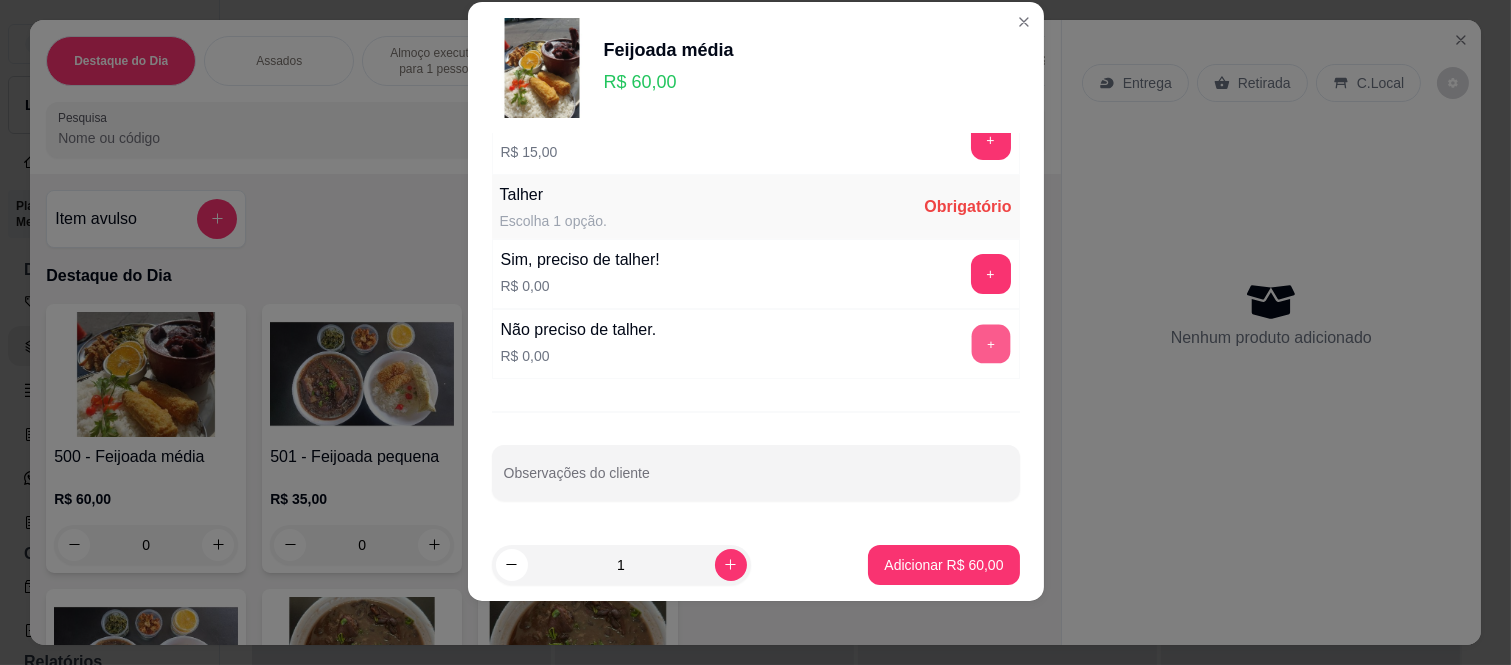 click on "+" at bounding box center [990, 344] 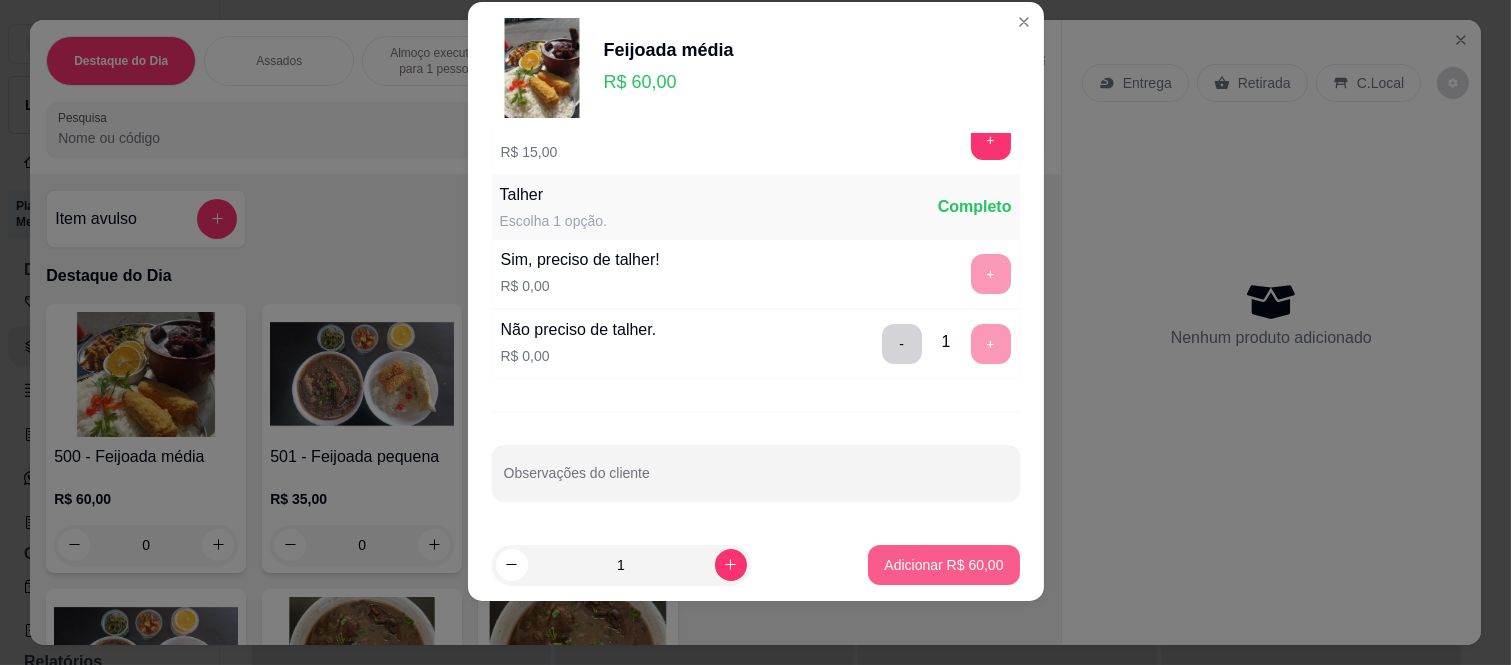 click on "Adicionar   R$ 60,00" at bounding box center (943, 565) 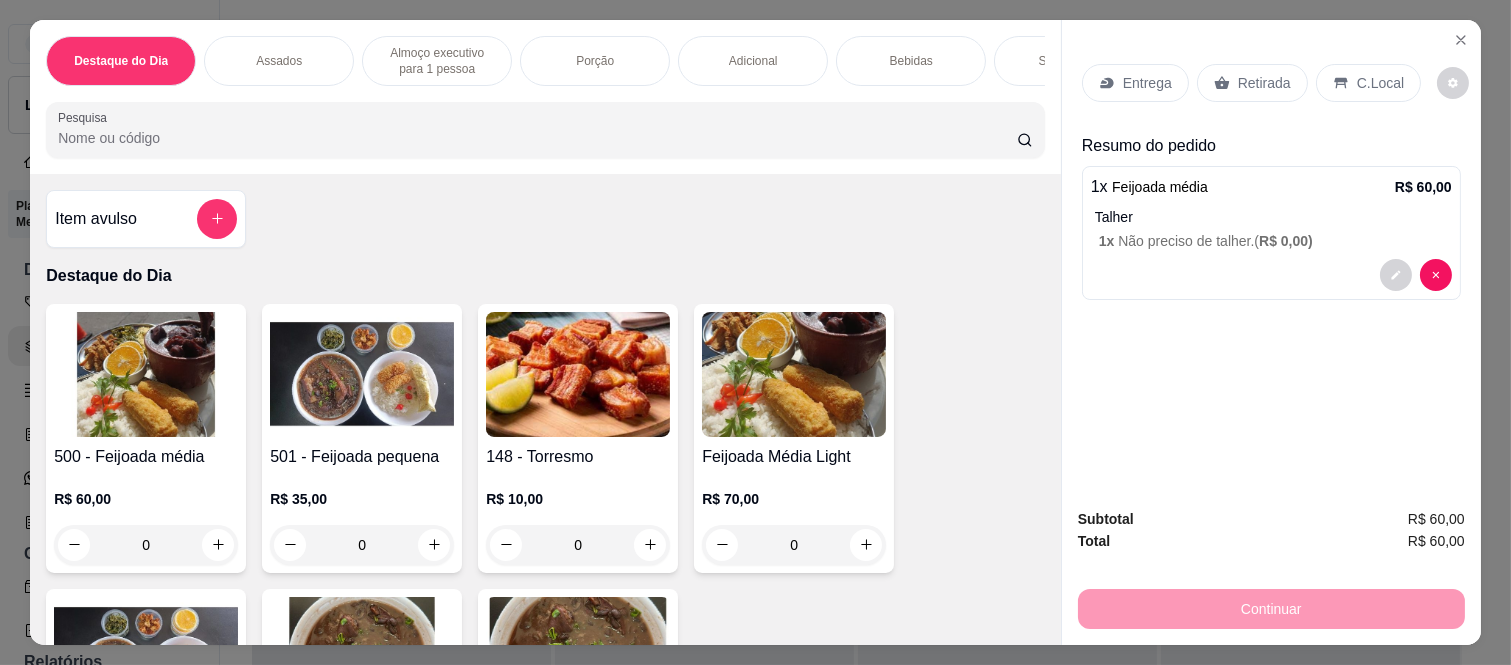 click on "Entrega" at bounding box center (1147, 83) 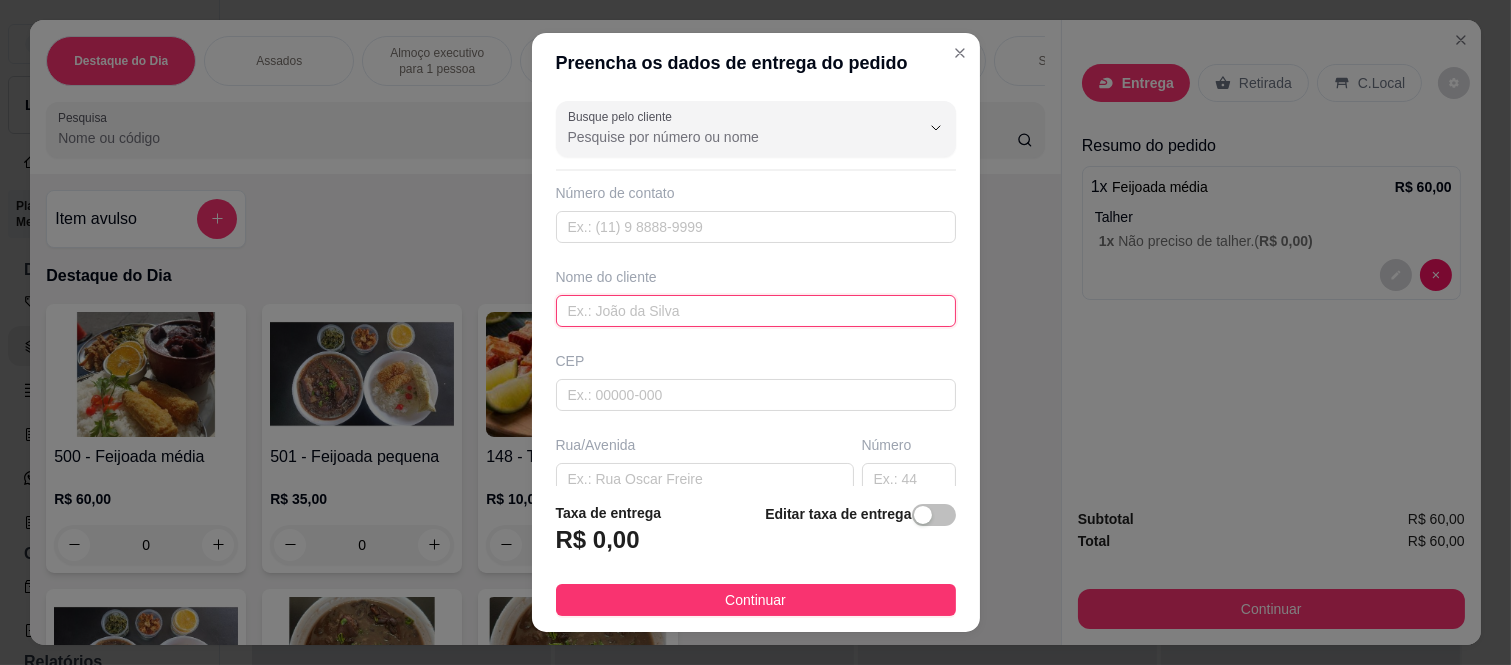 click at bounding box center (756, 311) 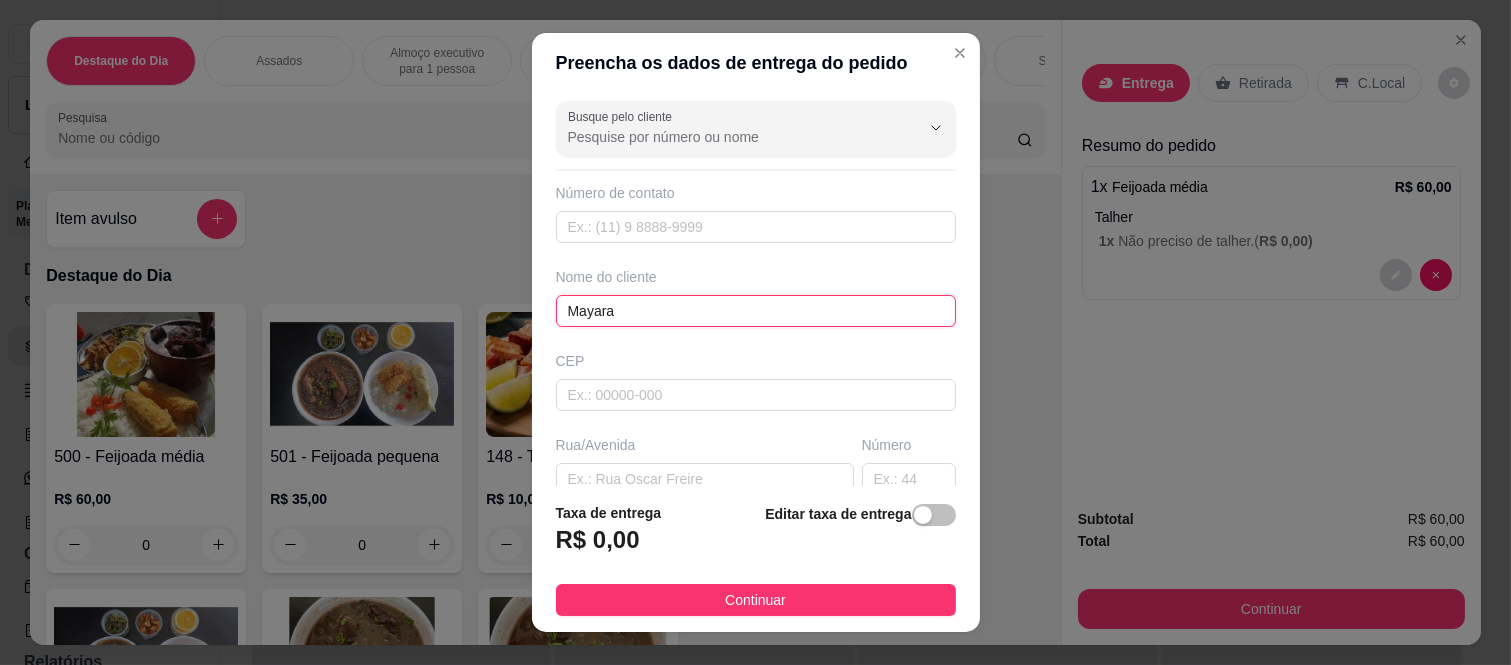 type on "Mayara" 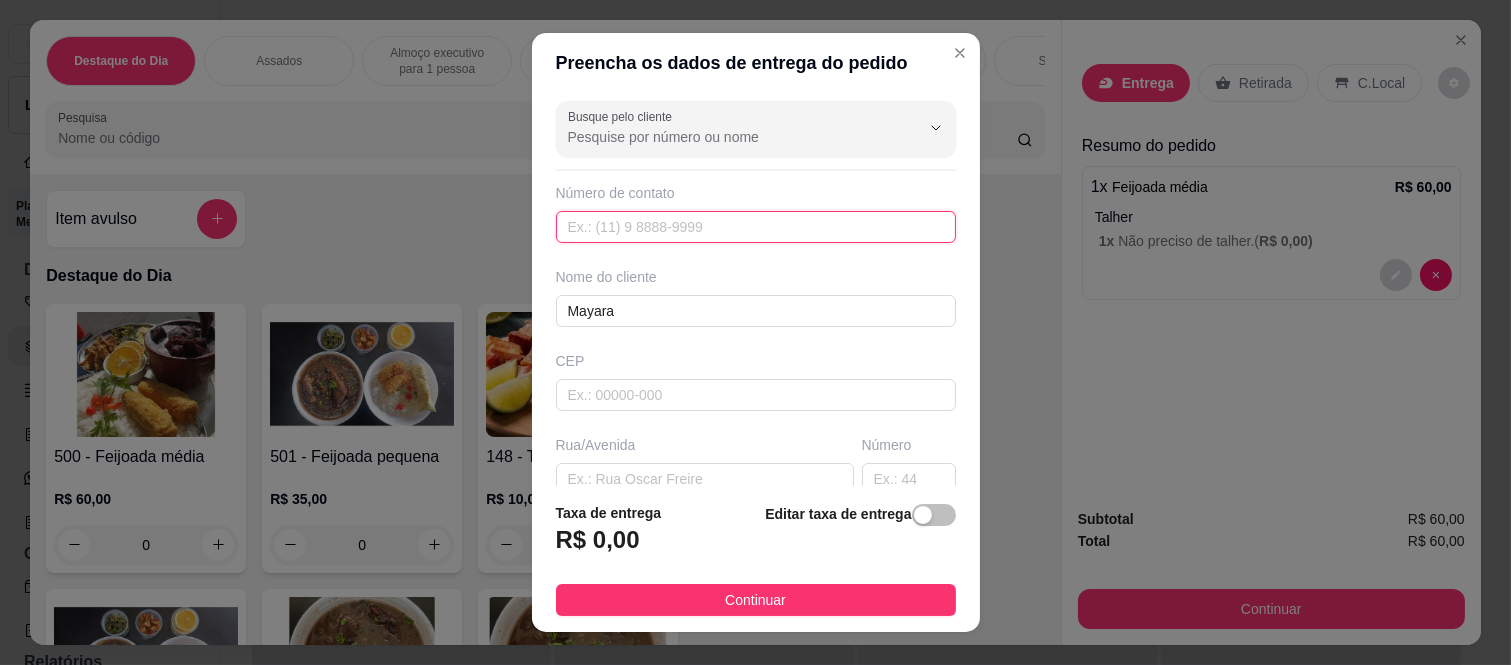 click at bounding box center [756, 227] 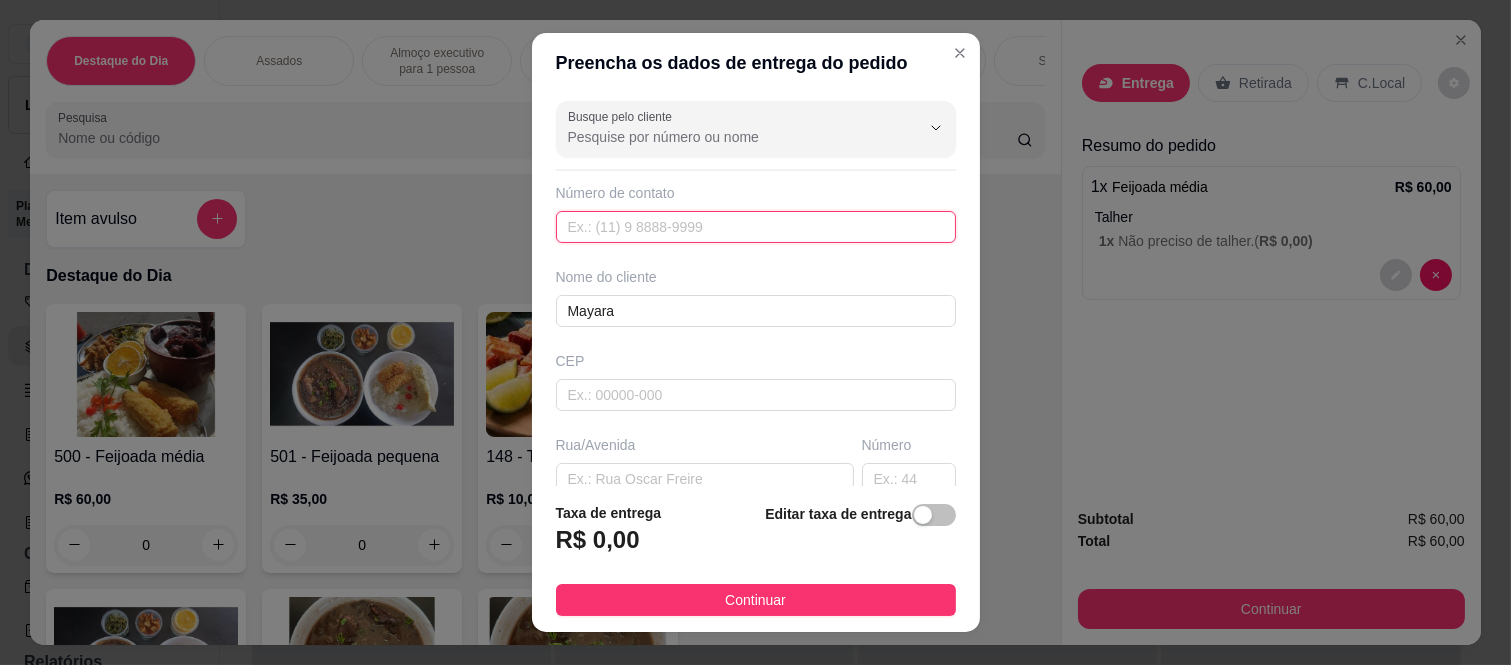 paste on "(11) [PHONE]" 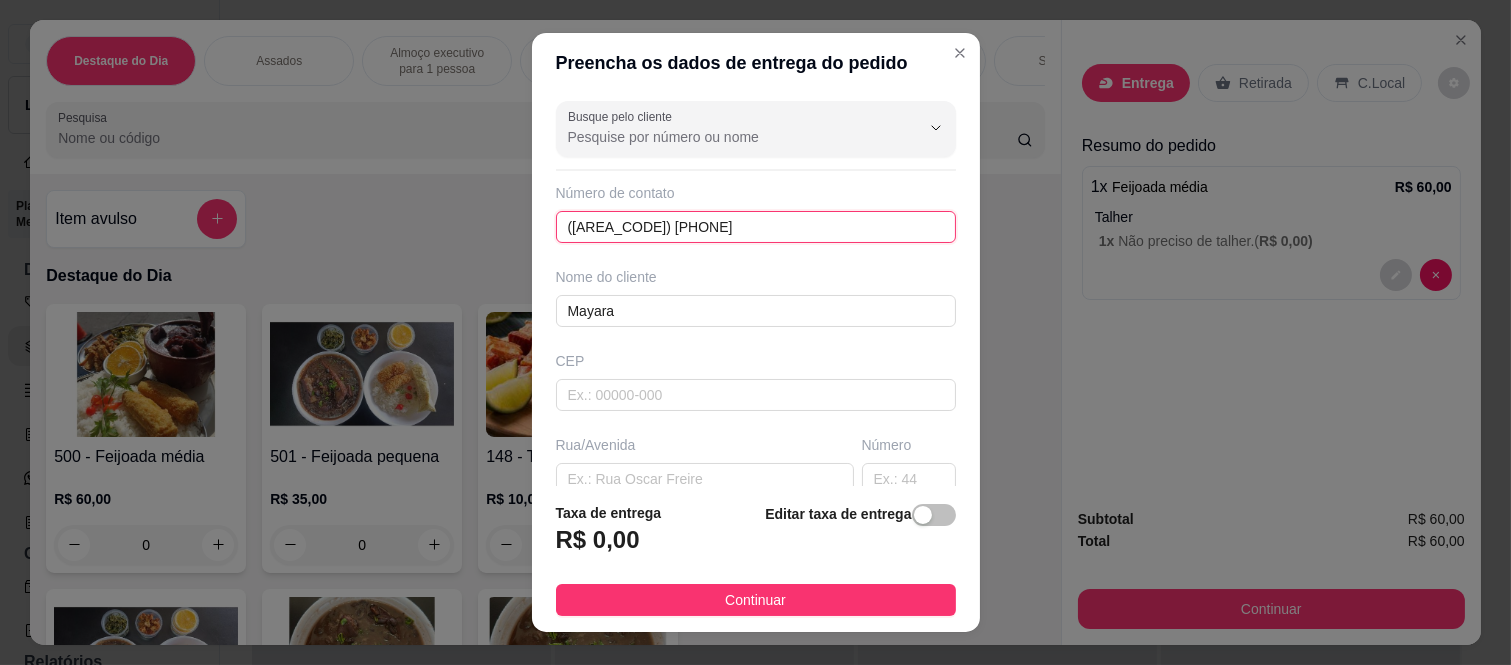 type on "(11) [PHONE]" 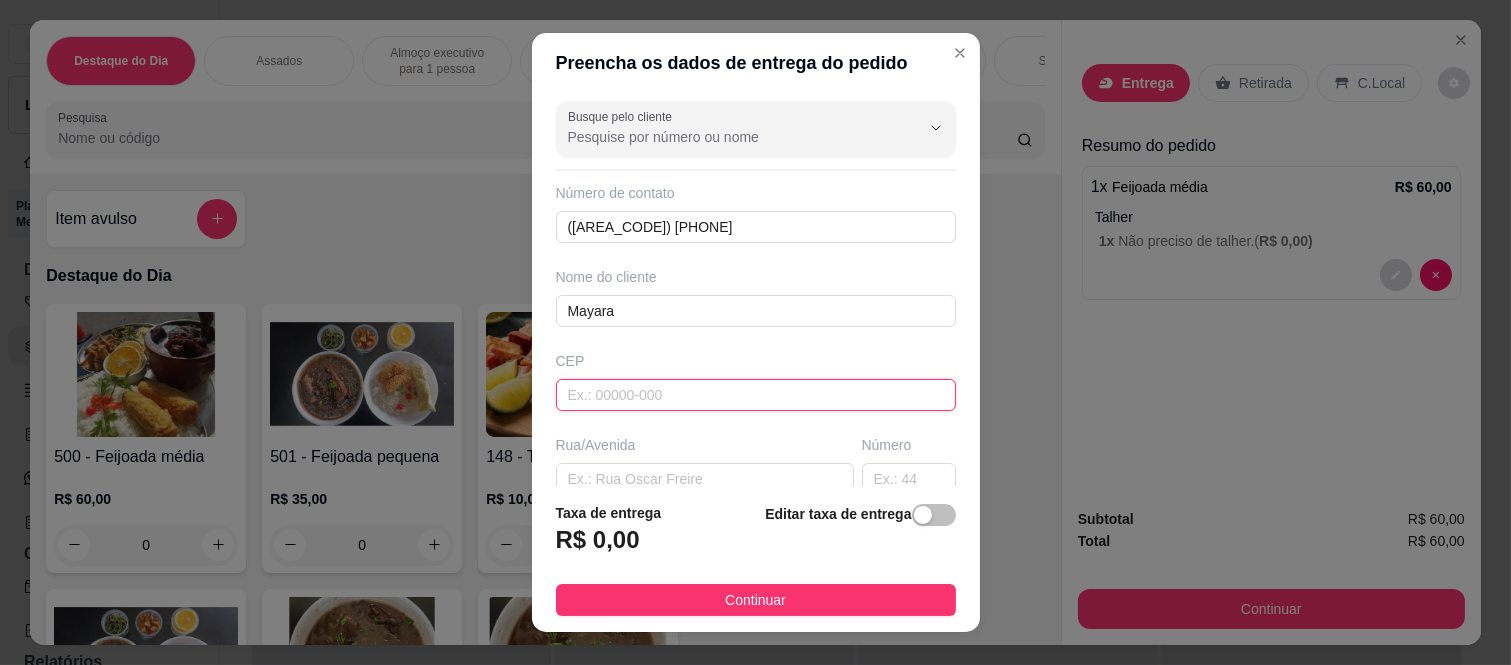 click at bounding box center [756, 395] 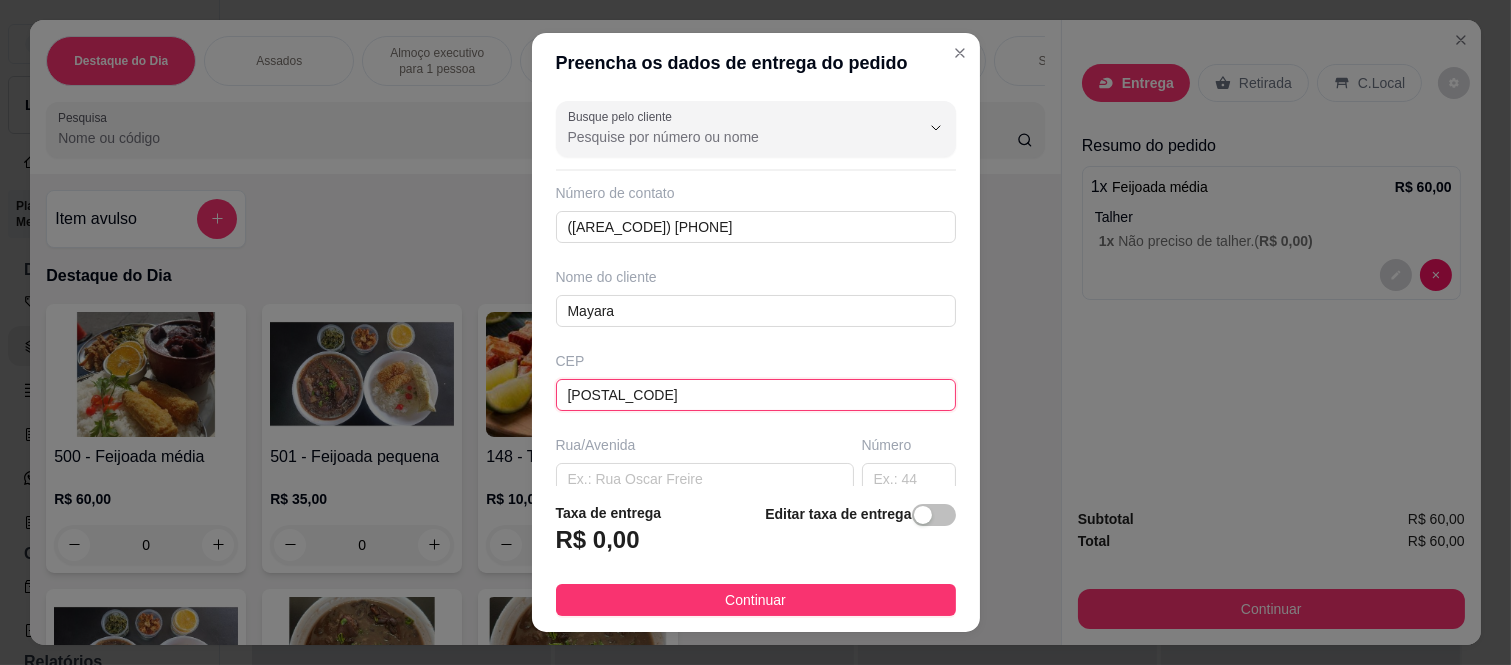 type on "[POSTAL_CODE]" 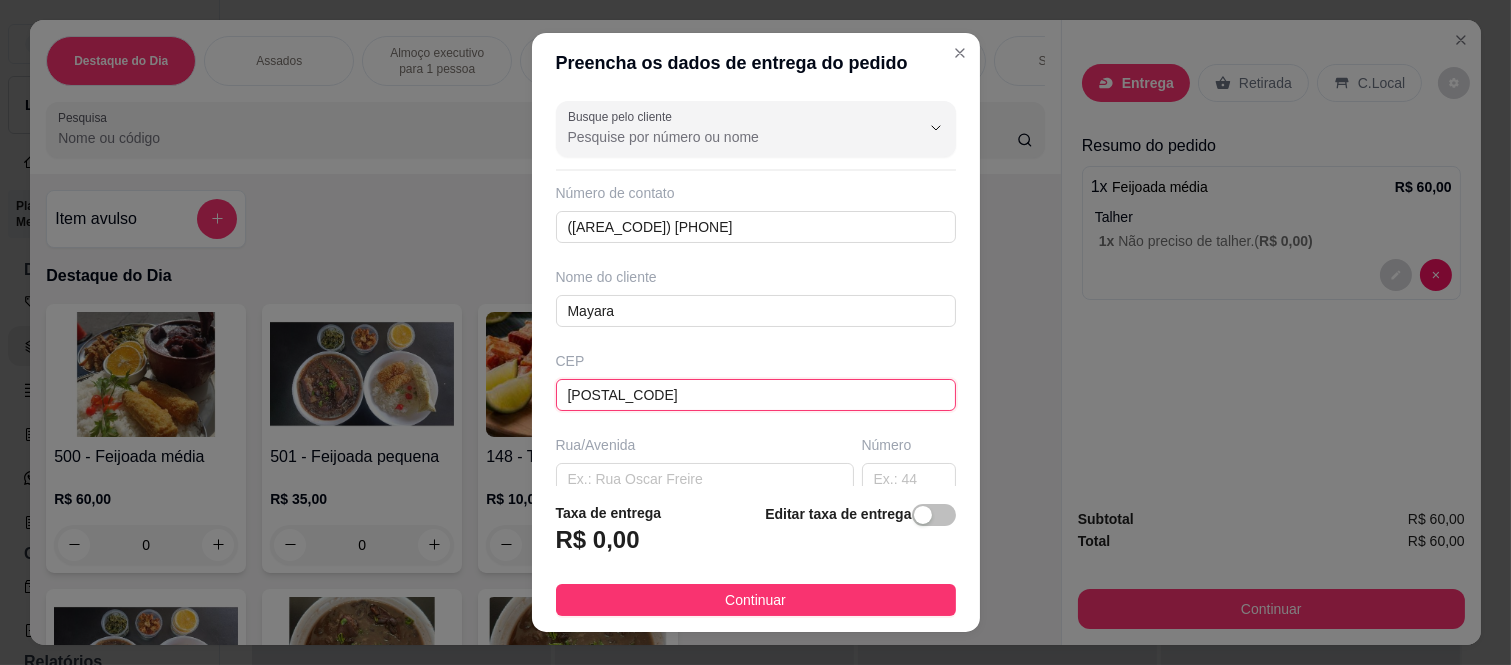 type on "Rua Tomoichi Shimizu" 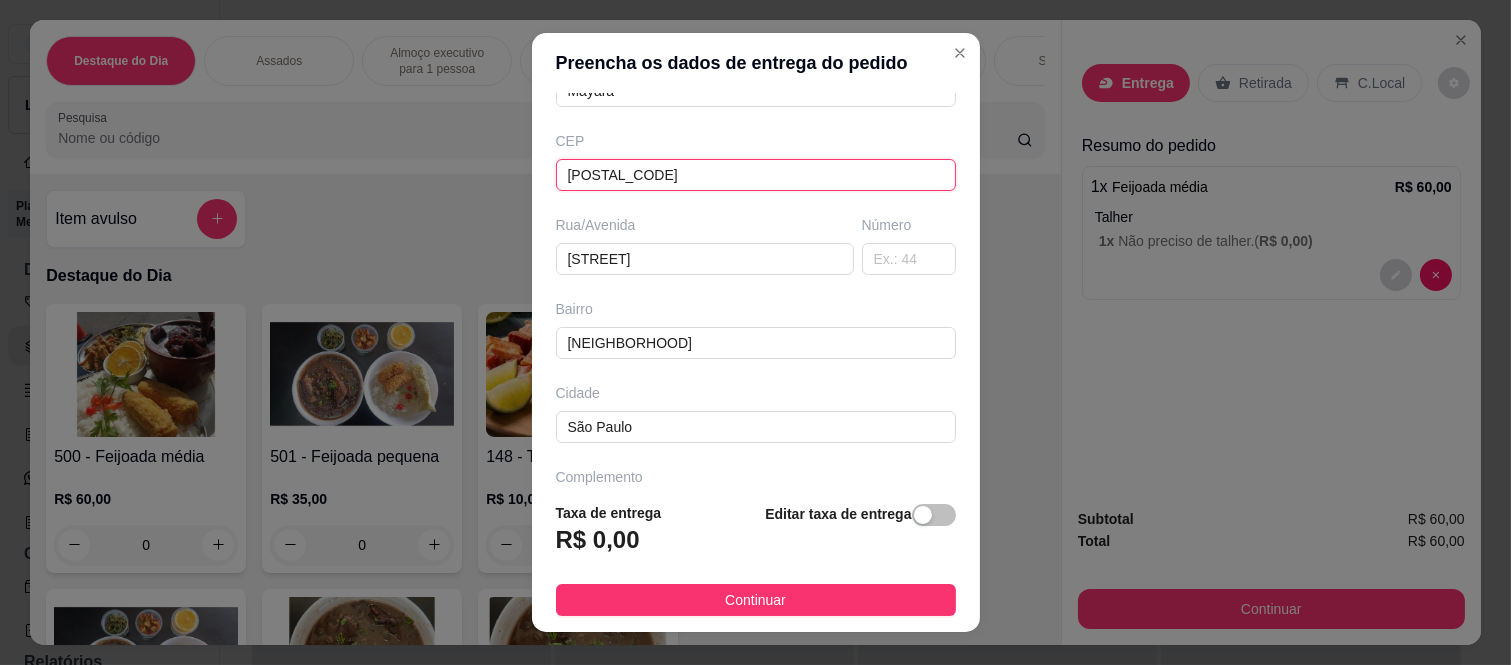 scroll, scrollTop: 222, scrollLeft: 0, axis: vertical 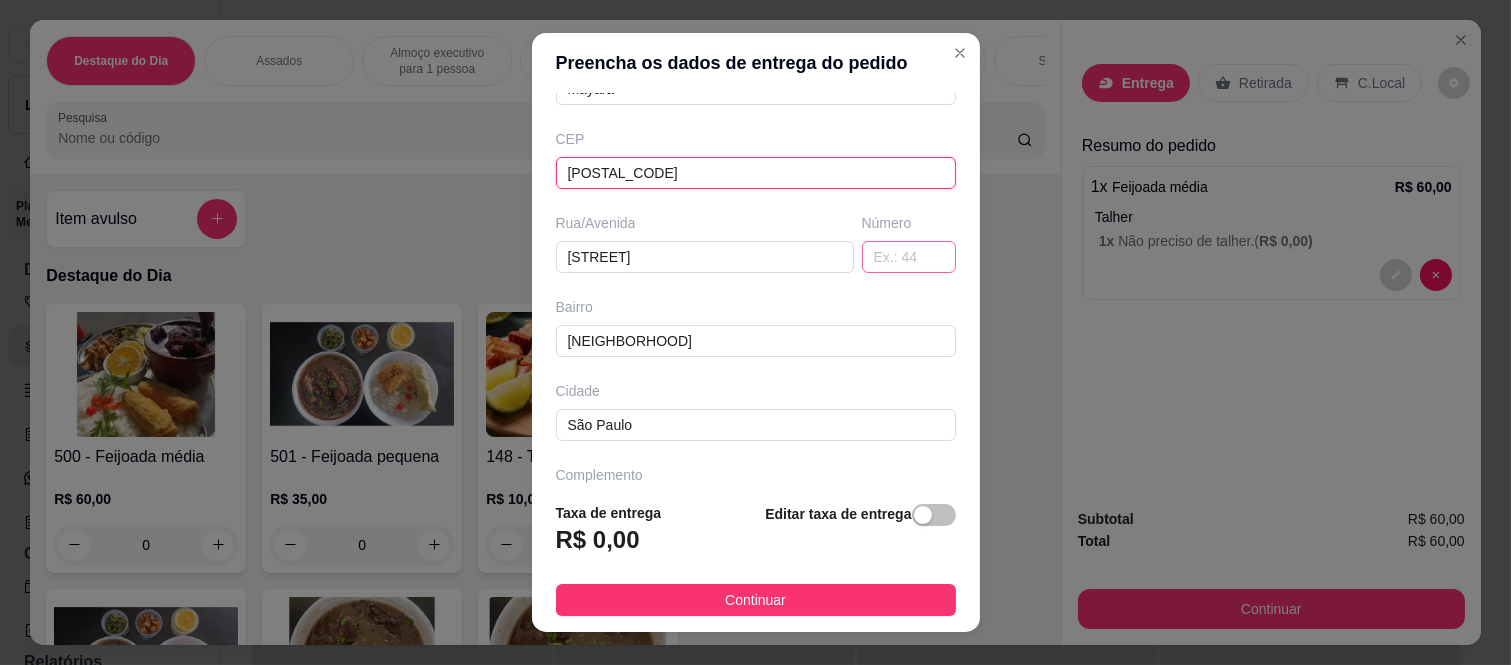 type on "[POSTAL_CODE]" 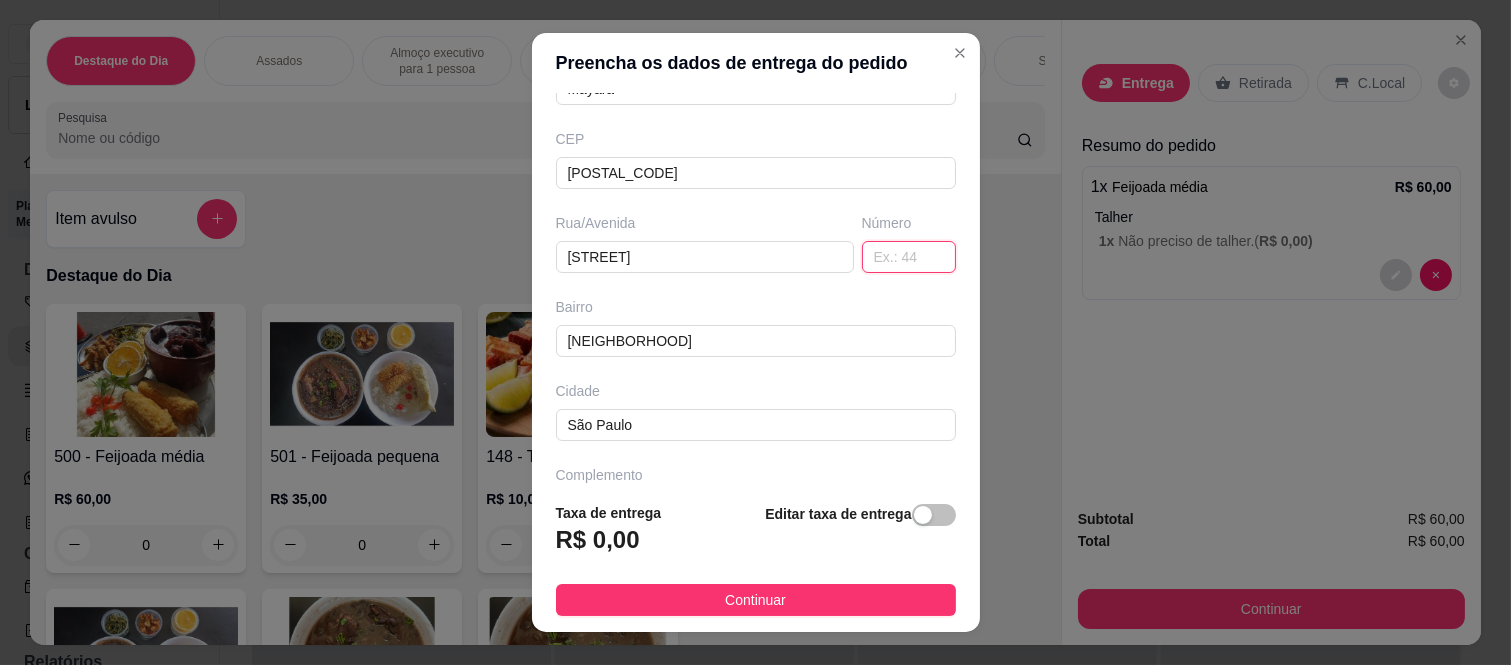 click at bounding box center [909, 257] 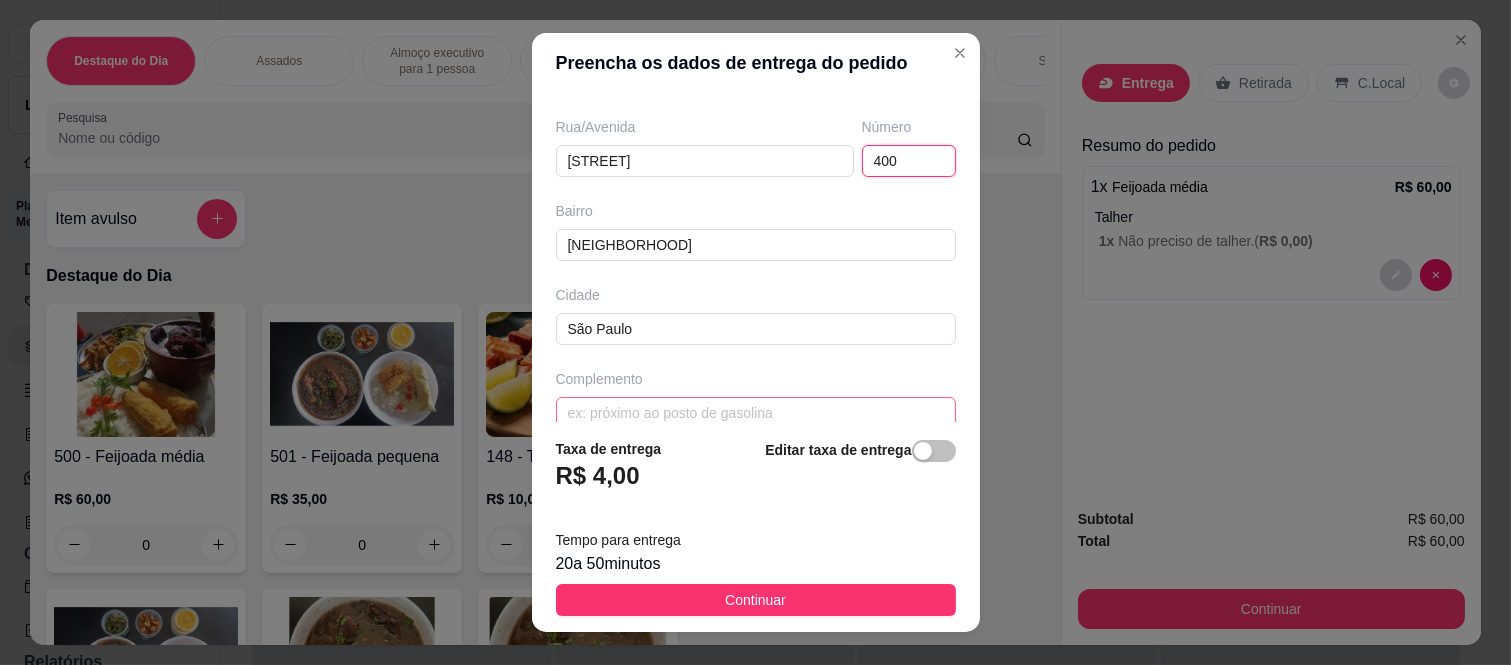 scroll, scrollTop: 346, scrollLeft: 0, axis: vertical 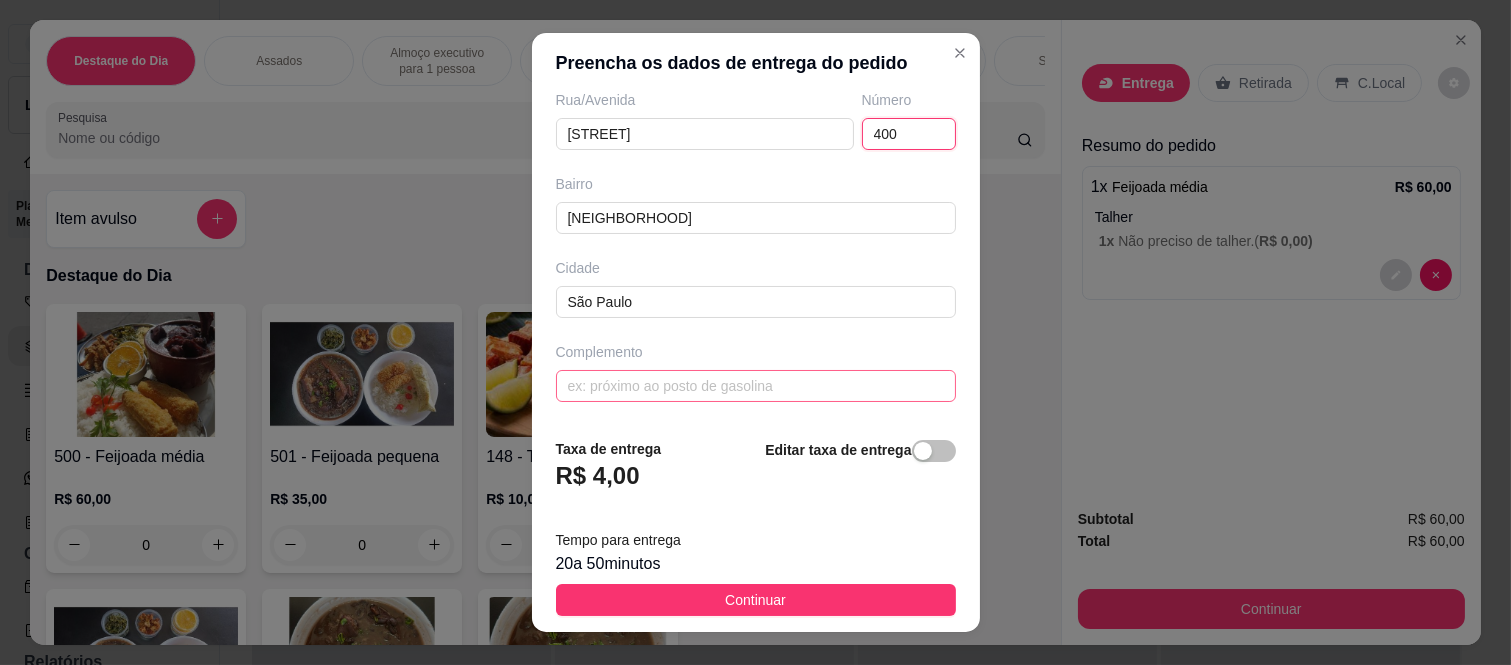 type on "400" 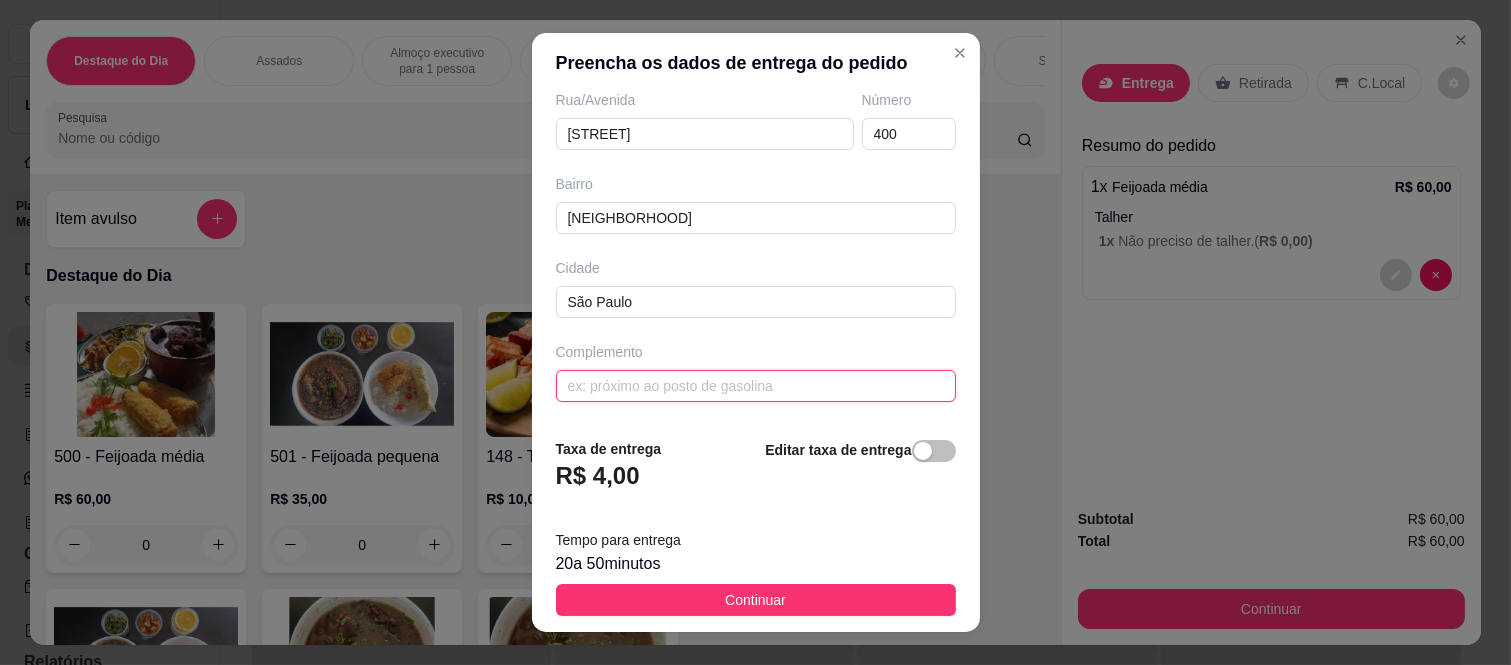 click at bounding box center (756, 386) 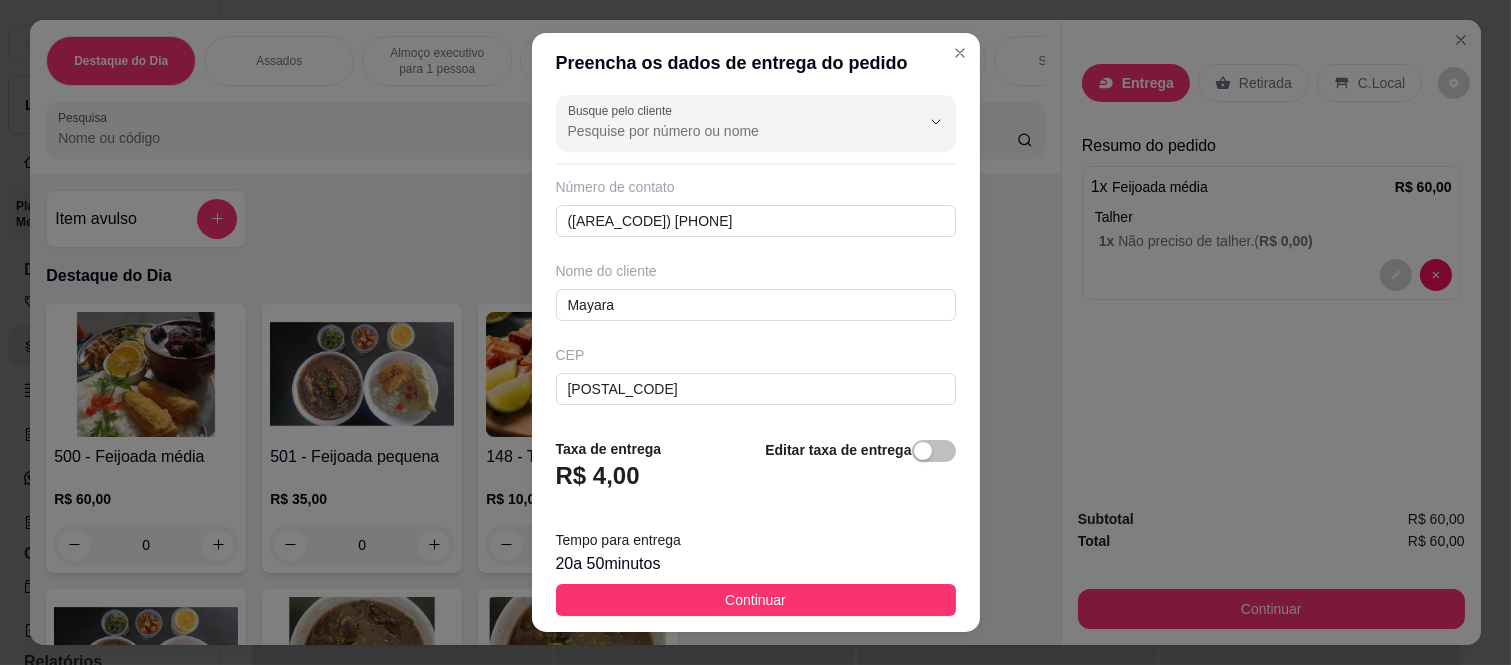 scroll, scrollTop: 0, scrollLeft: 0, axis: both 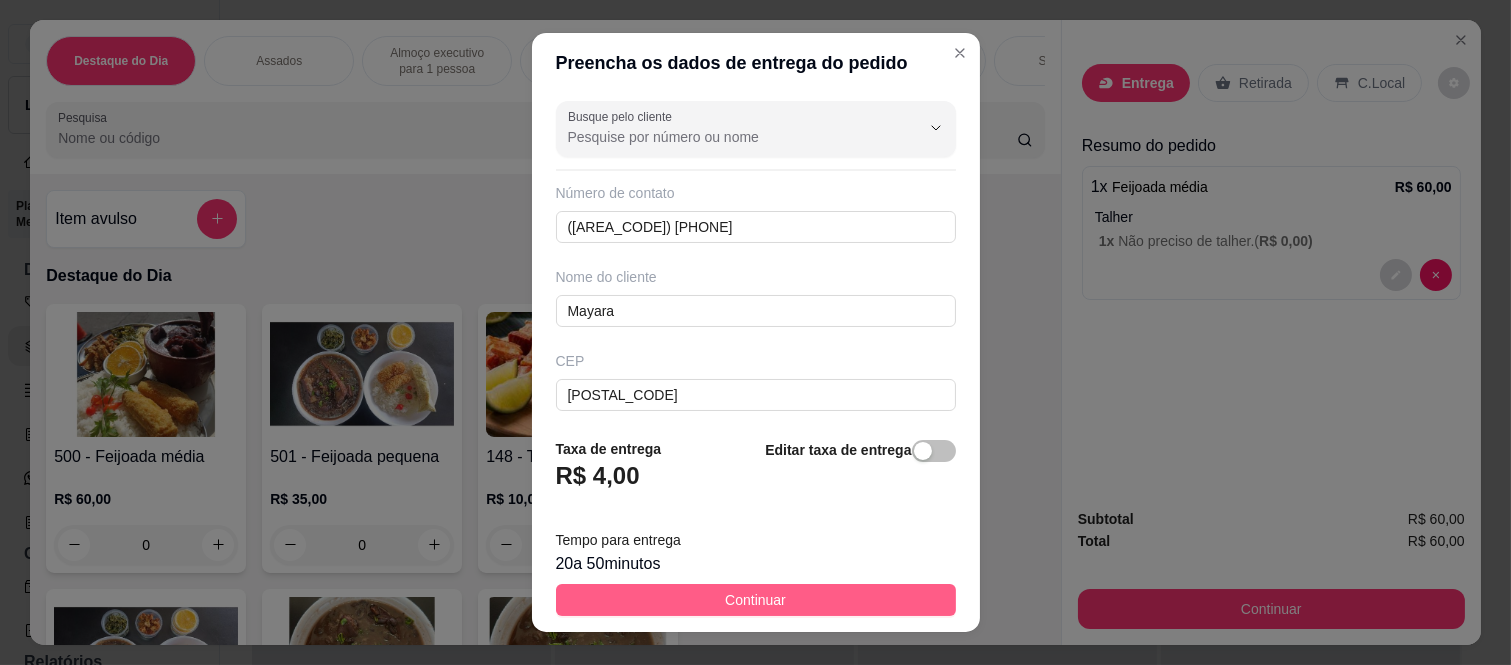 type on "Bloco 2, apartamento 207" 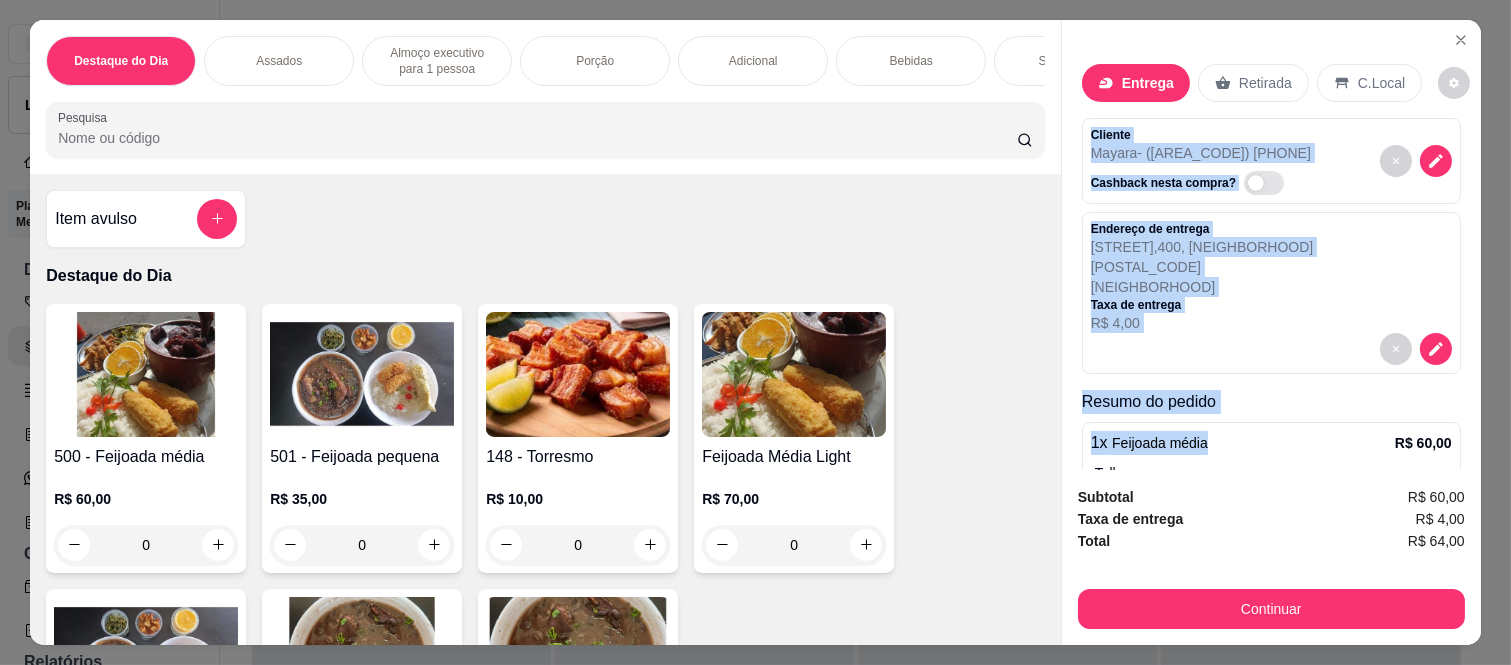 scroll, scrollTop: 113, scrollLeft: 0, axis: vertical 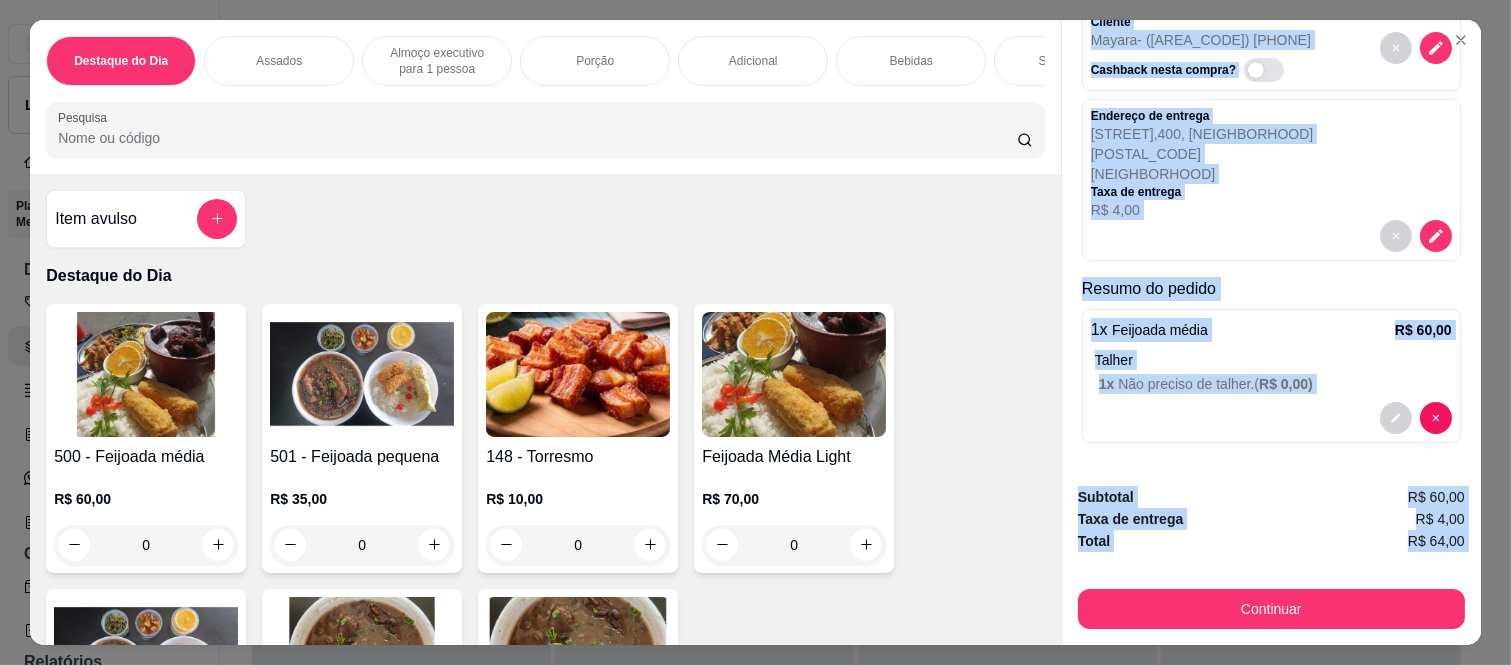 drag, startPoint x: 1080, startPoint y: 125, endPoint x: 1192, endPoint y: 560, distance: 449.18704 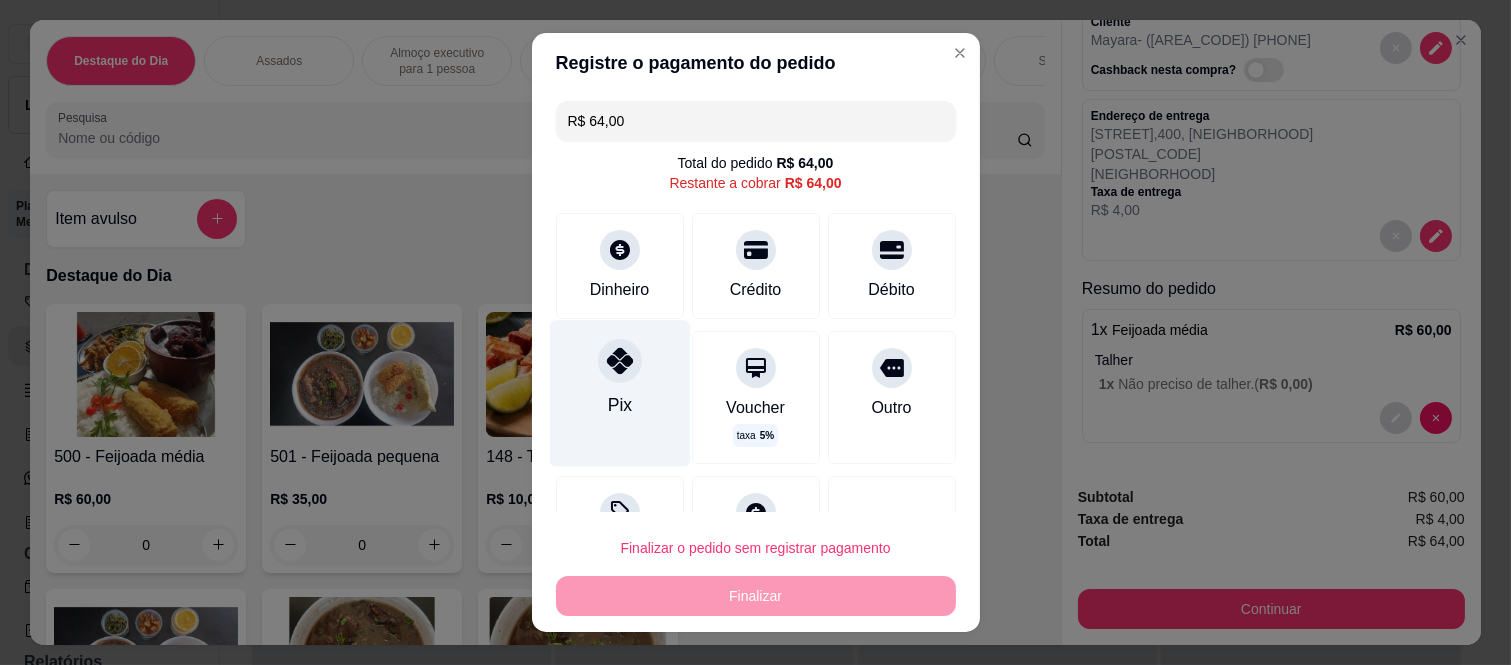 click 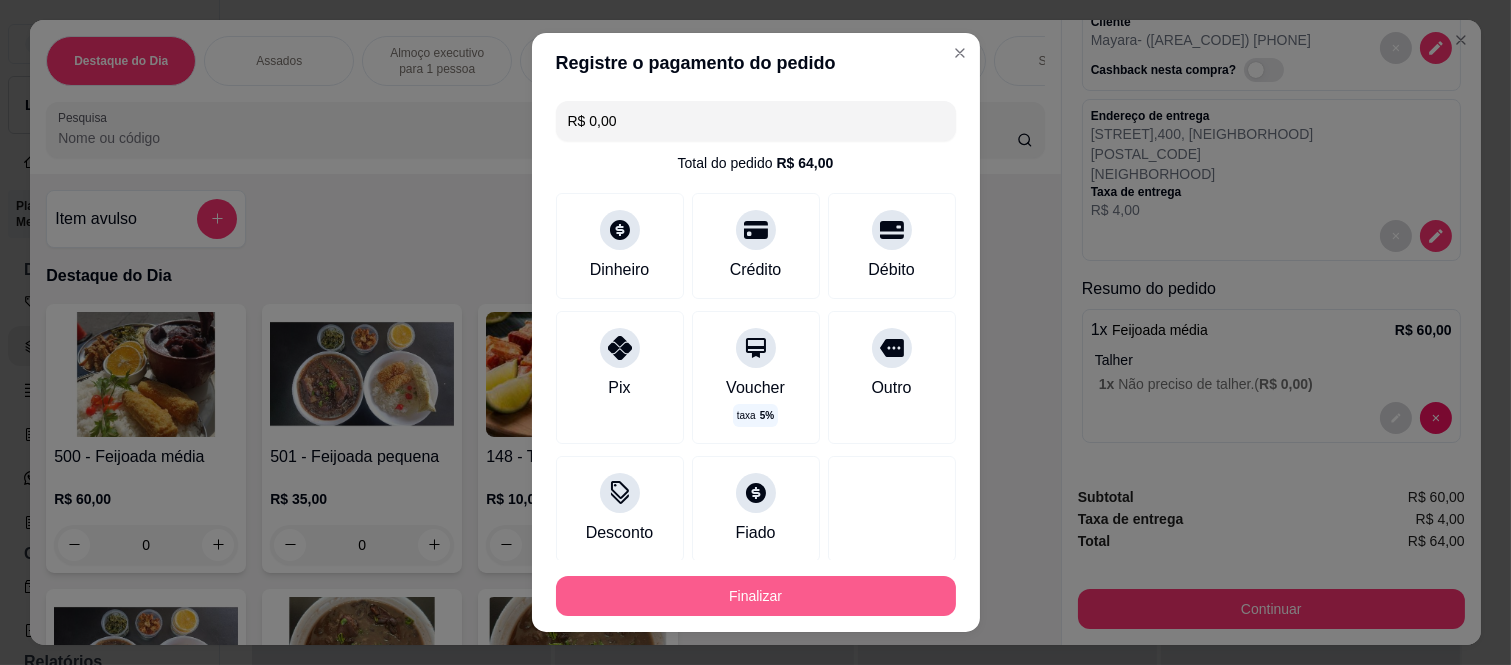 click on "Finalizar" at bounding box center (756, 596) 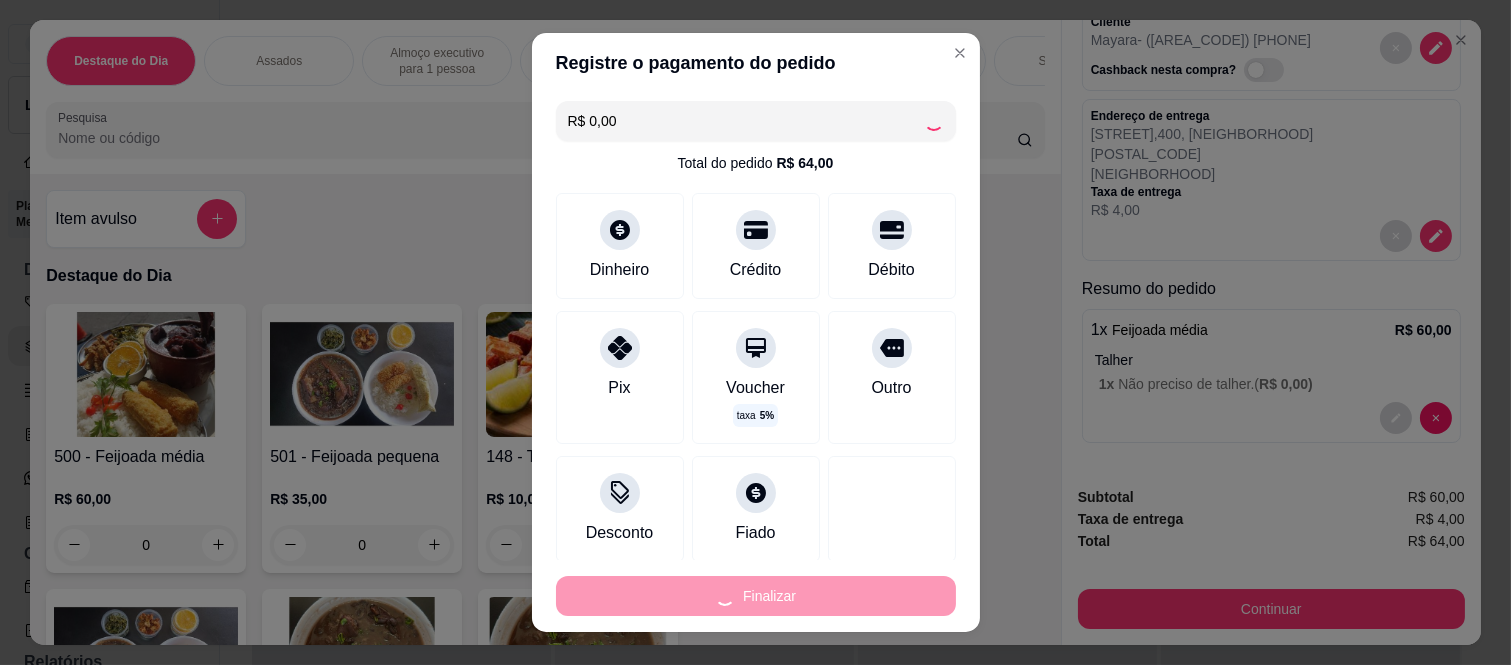 type on "-R$ 64,00" 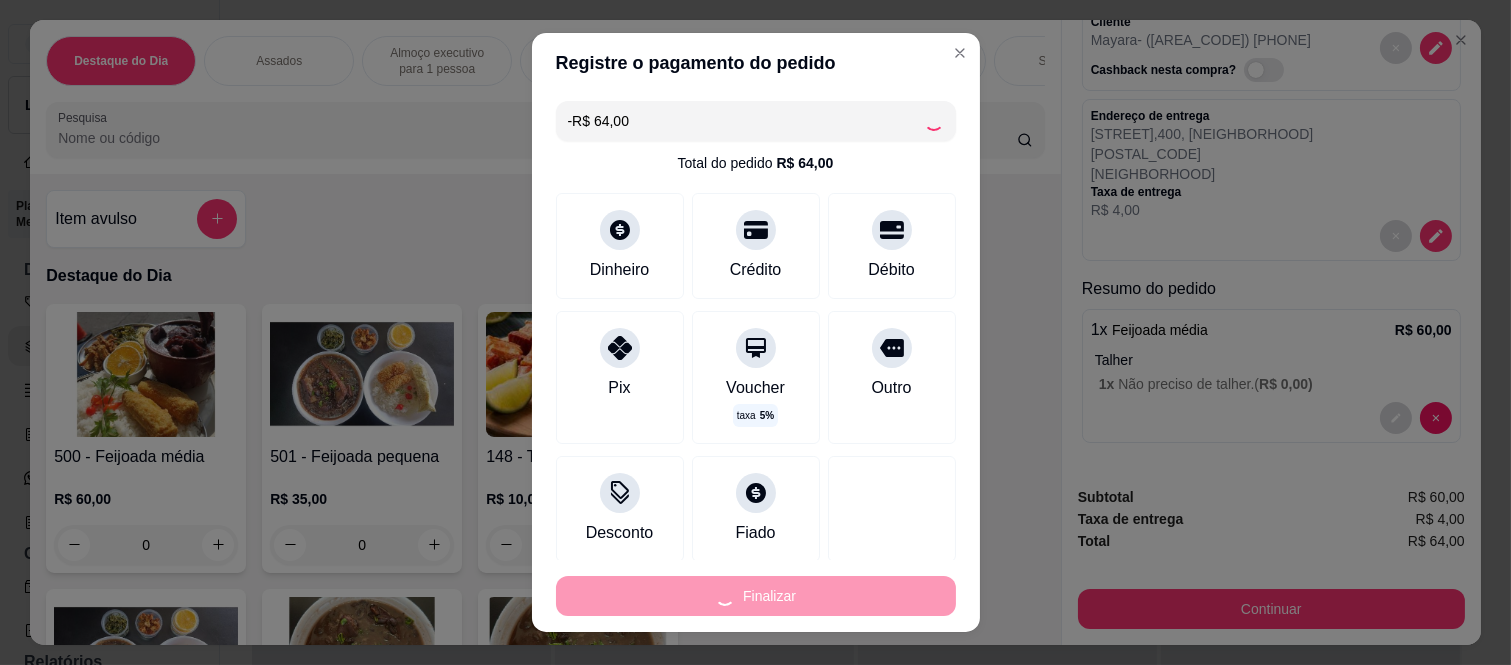 scroll, scrollTop: 0, scrollLeft: 0, axis: both 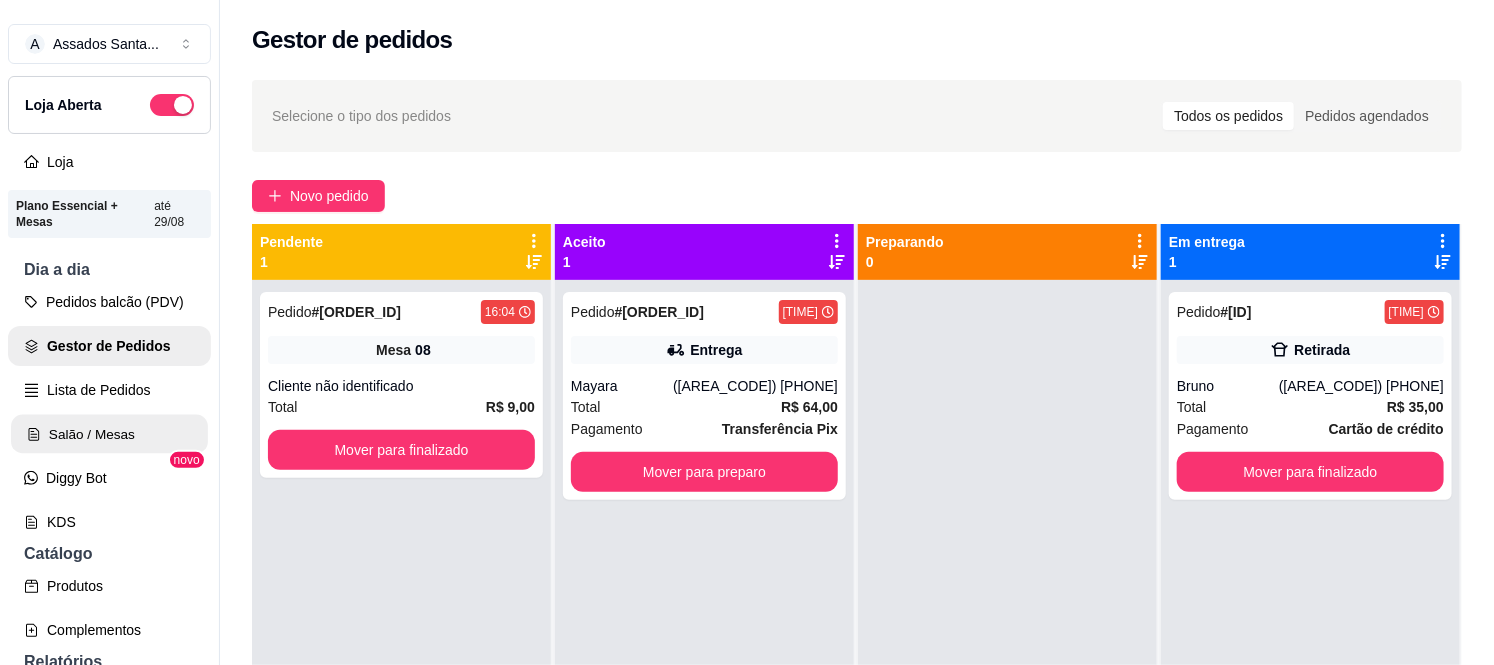click on "Salão / Mesas" at bounding box center [109, 434] 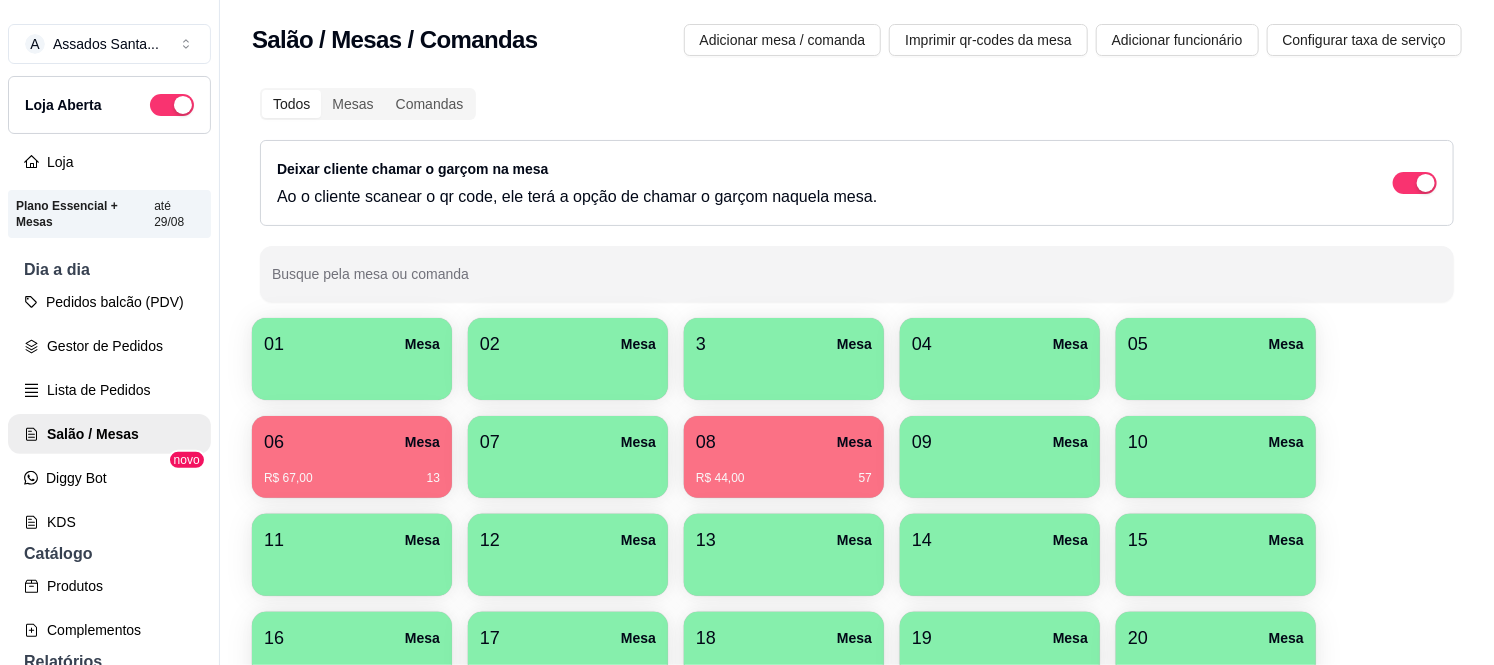click on "R$ 44,00 57" at bounding box center [784, 478] 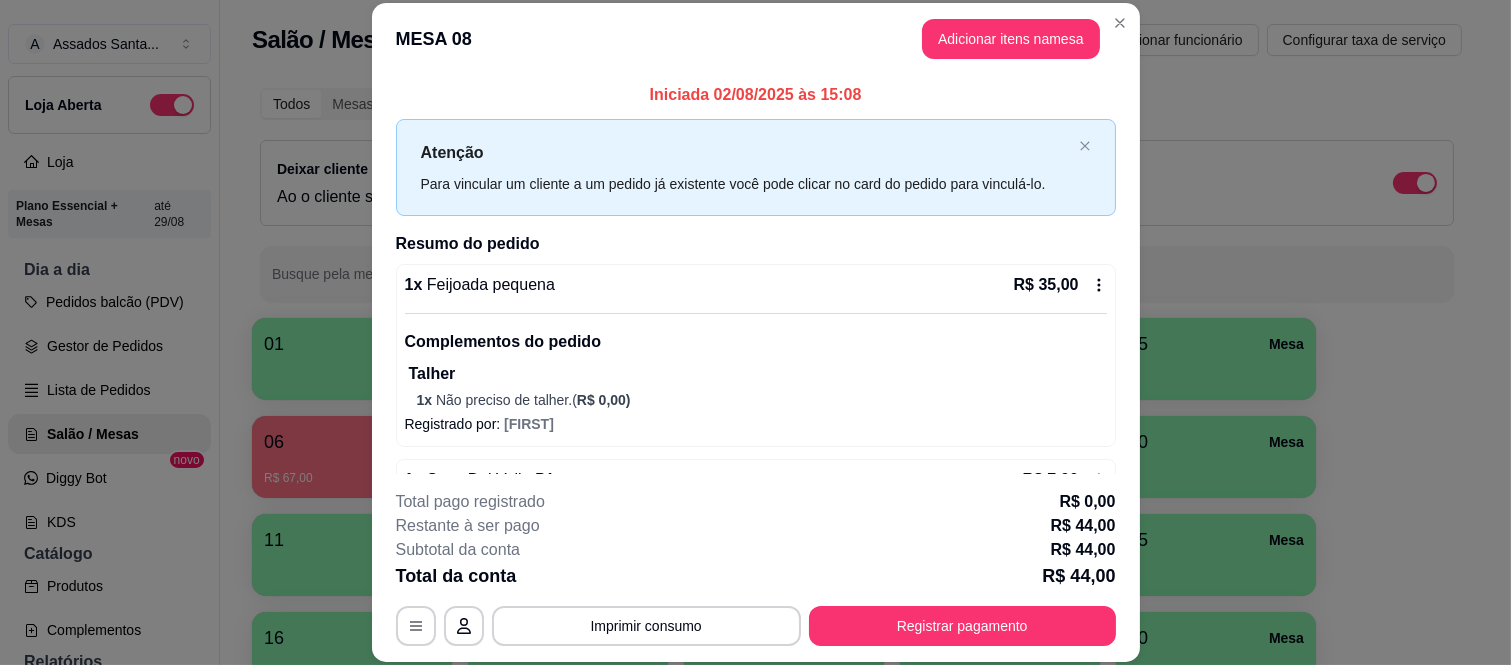 scroll, scrollTop: 145, scrollLeft: 0, axis: vertical 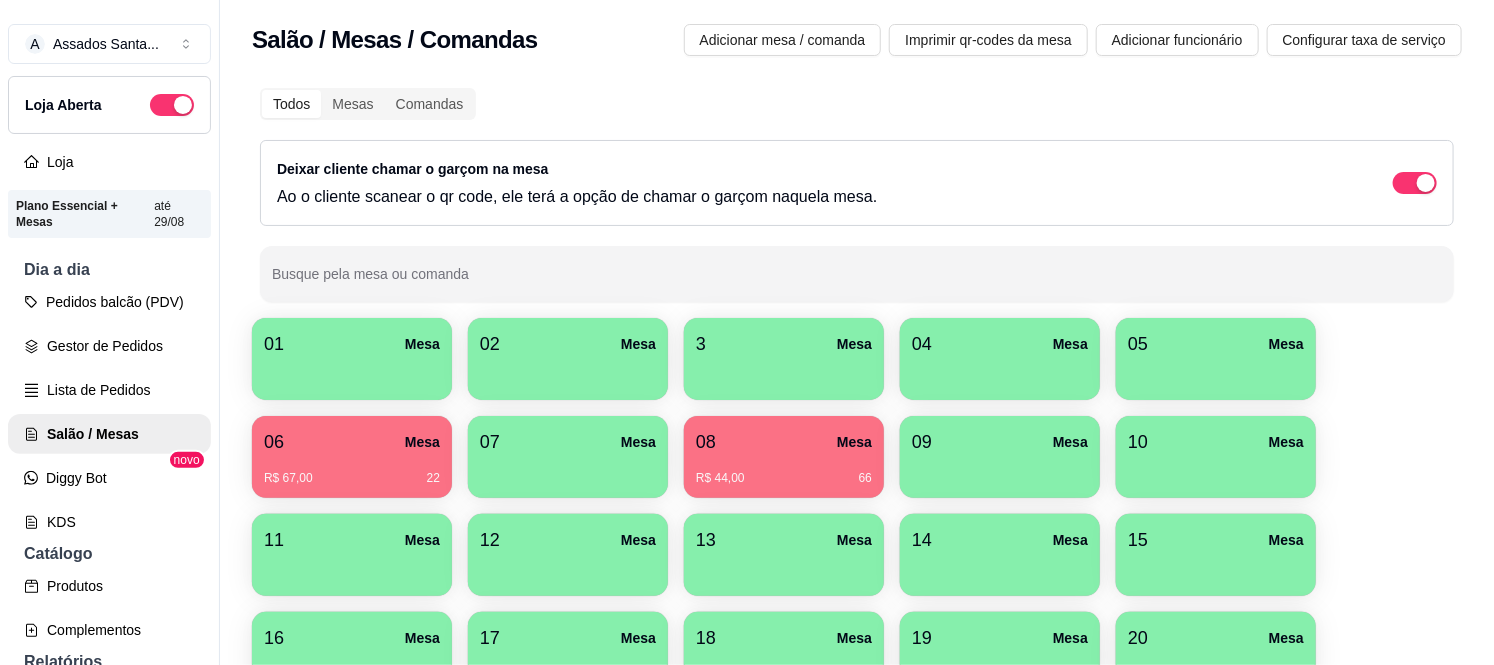 click on "R$ 44,00 66" at bounding box center (784, 471) 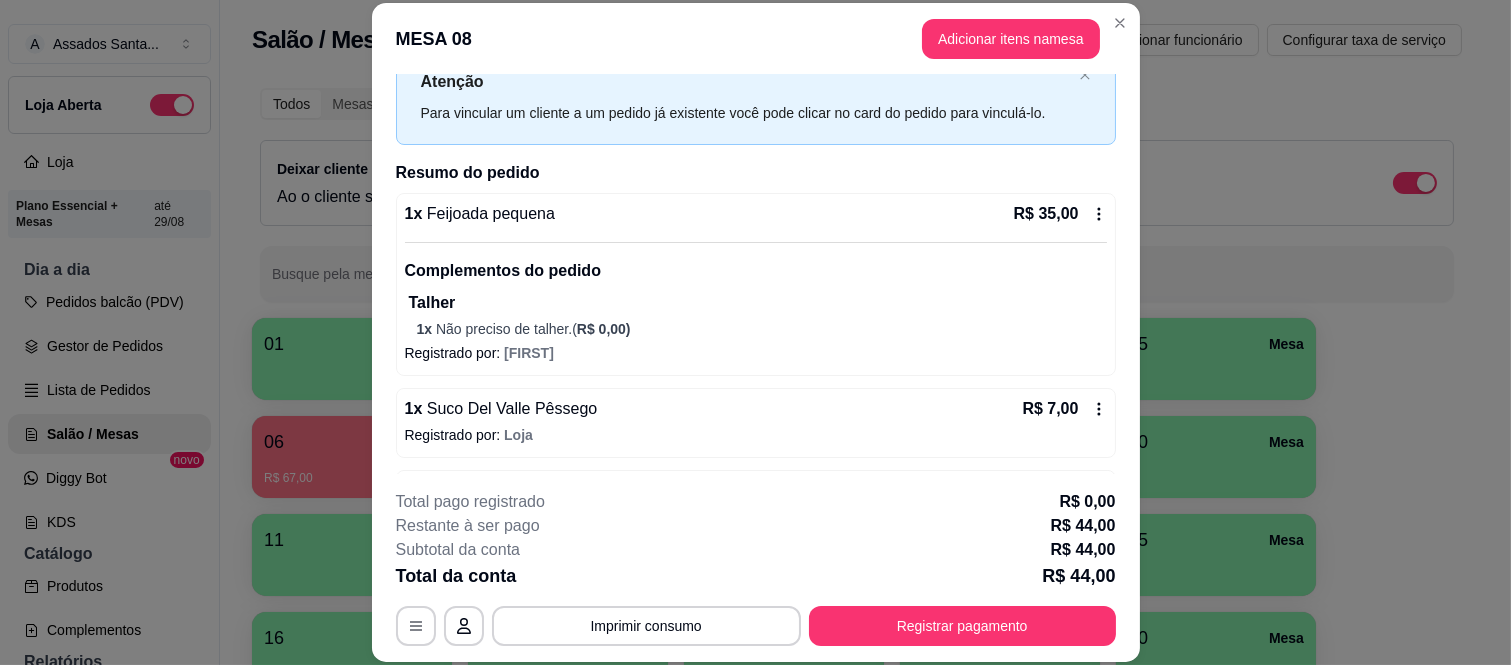scroll, scrollTop: 111, scrollLeft: 0, axis: vertical 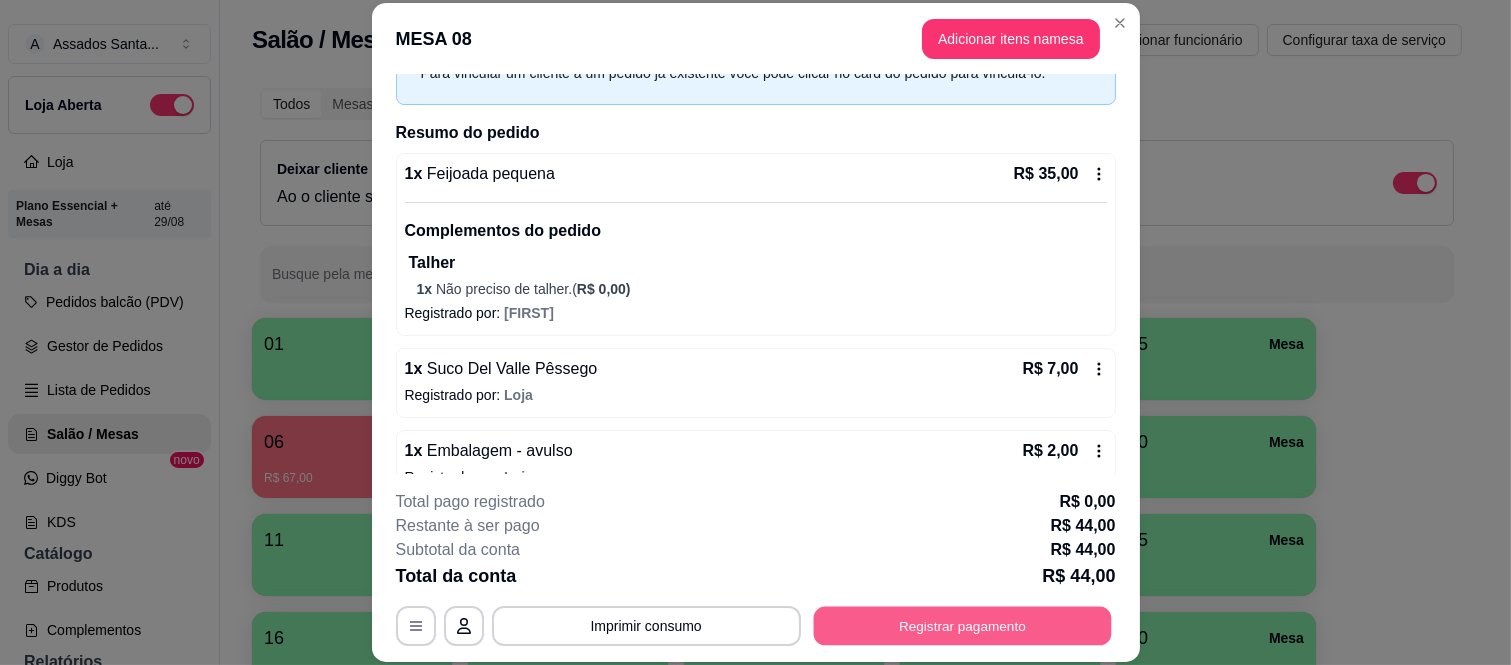 click on "Registrar pagamento" at bounding box center [962, 625] 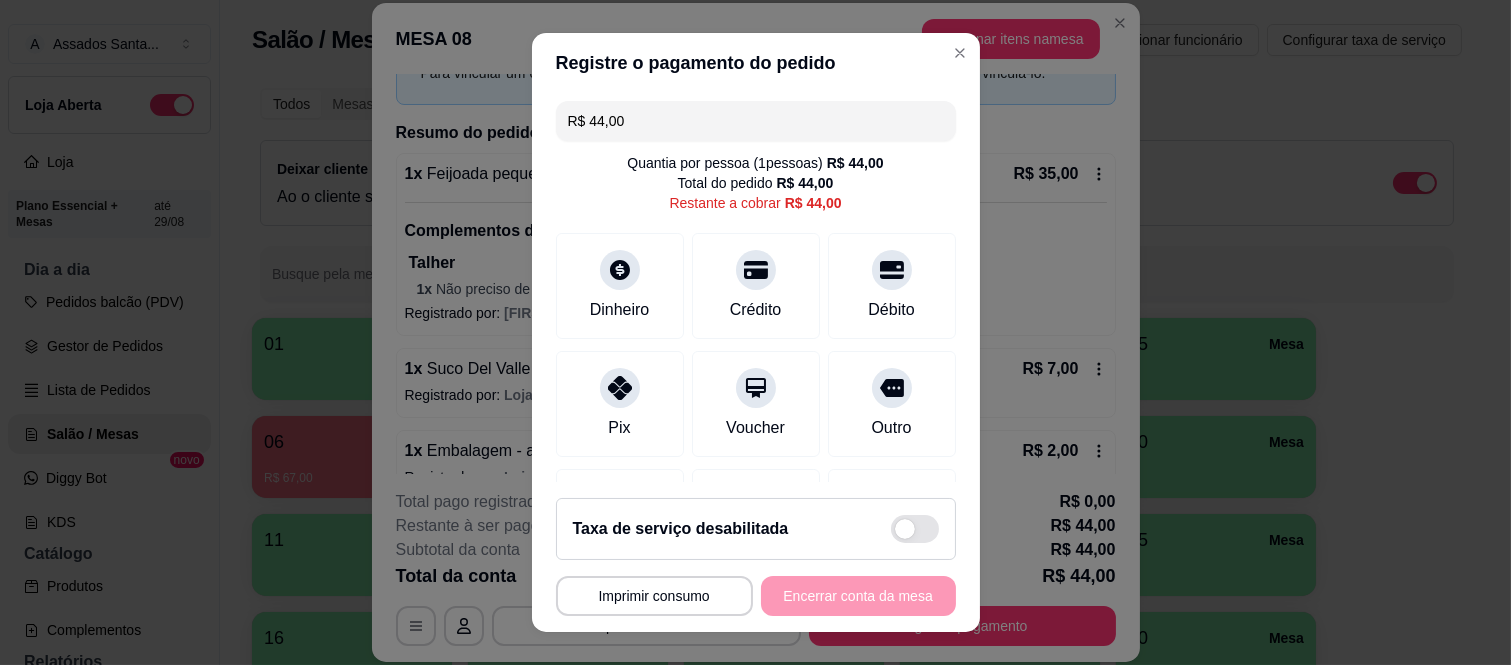 drag, startPoint x: 606, startPoint y: 422, endPoint x: 844, endPoint y: 543, distance: 266.99252 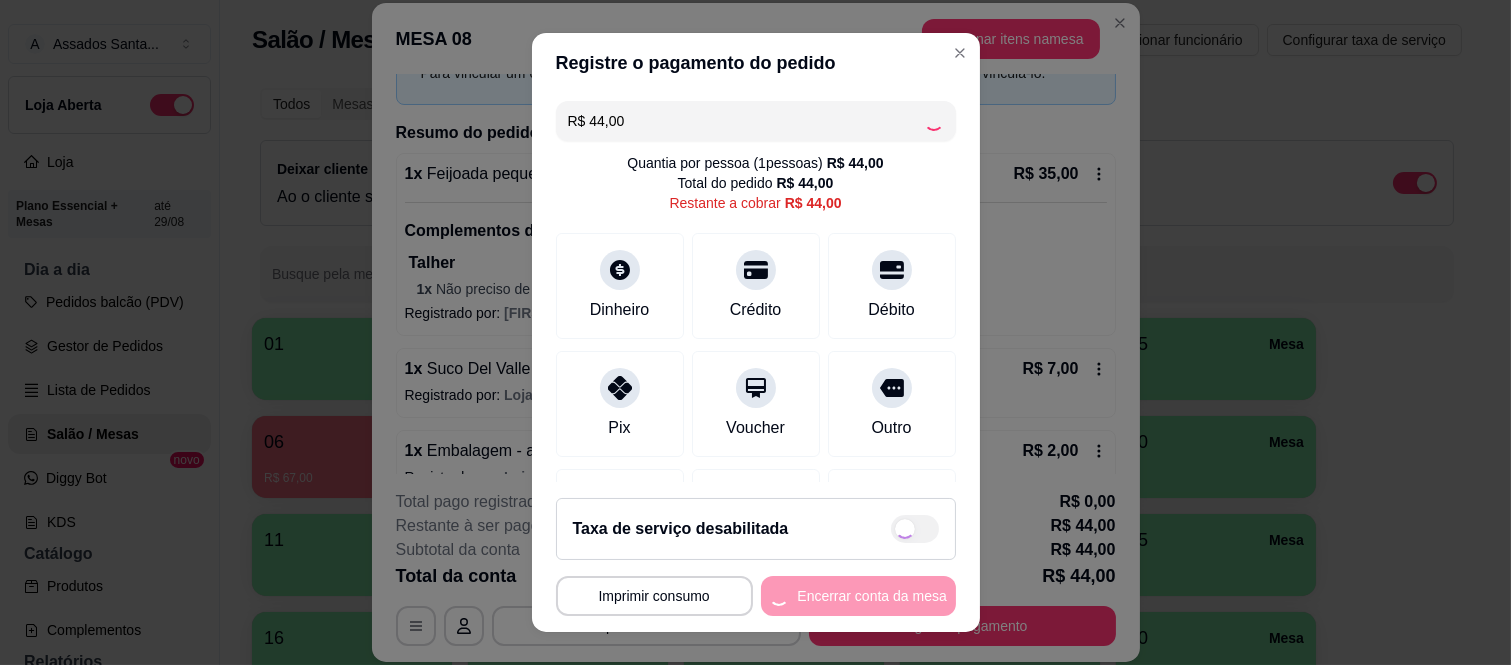 type on "R$ 0,00" 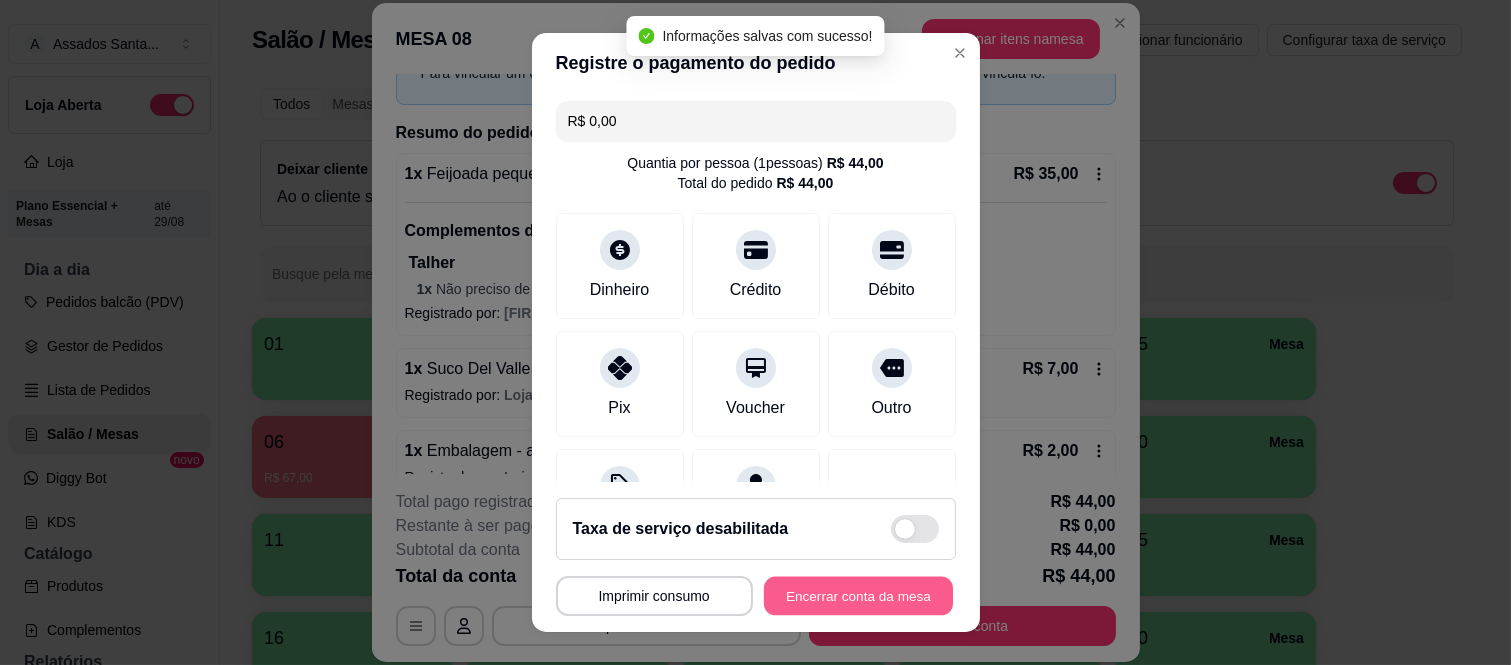 click on "Encerrar conta da mesa" at bounding box center (858, 595) 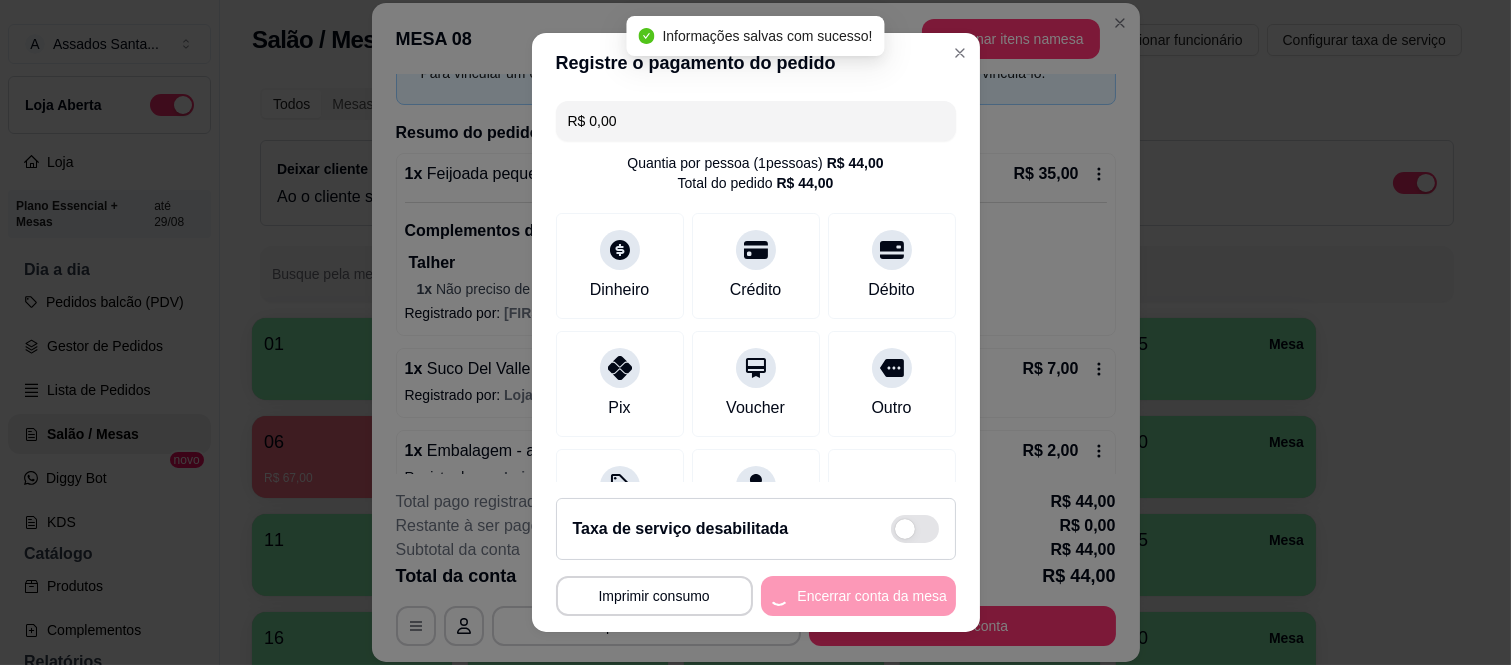 scroll, scrollTop: 0, scrollLeft: 0, axis: both 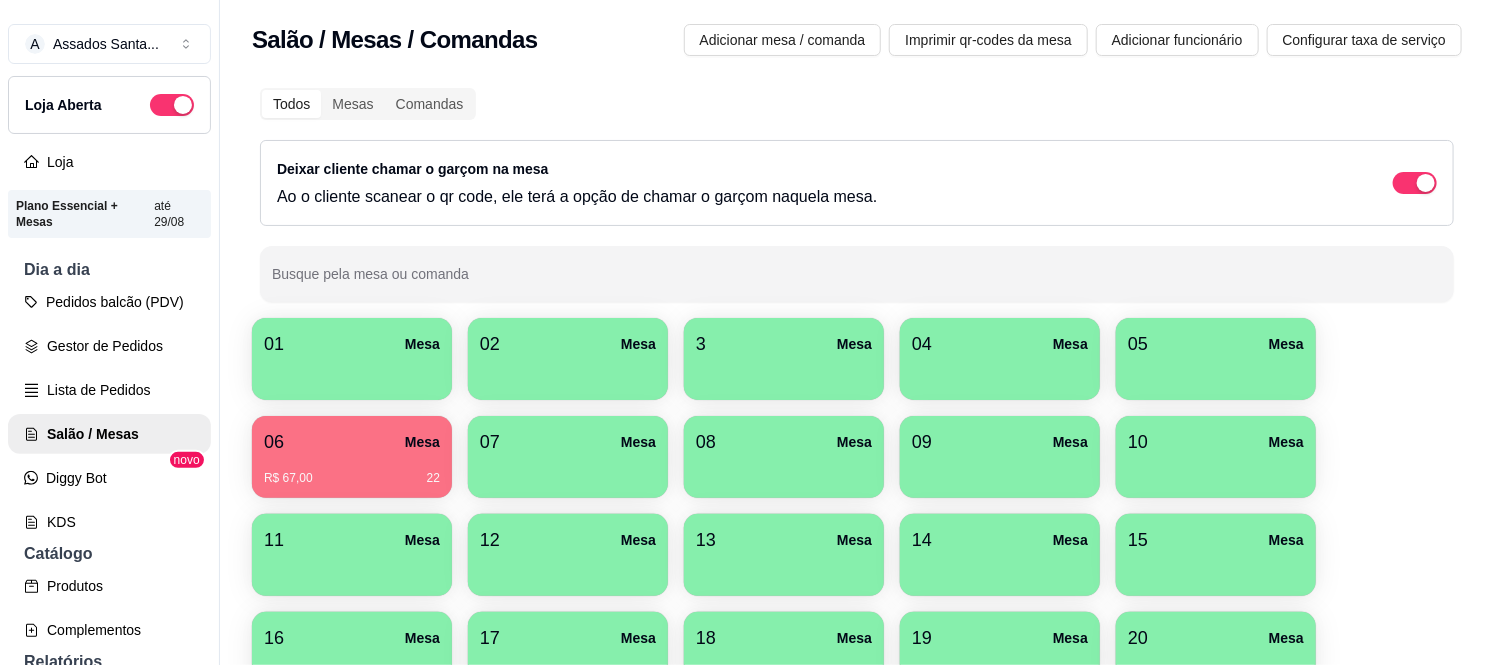 drag, startPoint x: 1338, startPoint y: 392, endPoint x: 1351, endPoint y: 363, distance: 31.780497 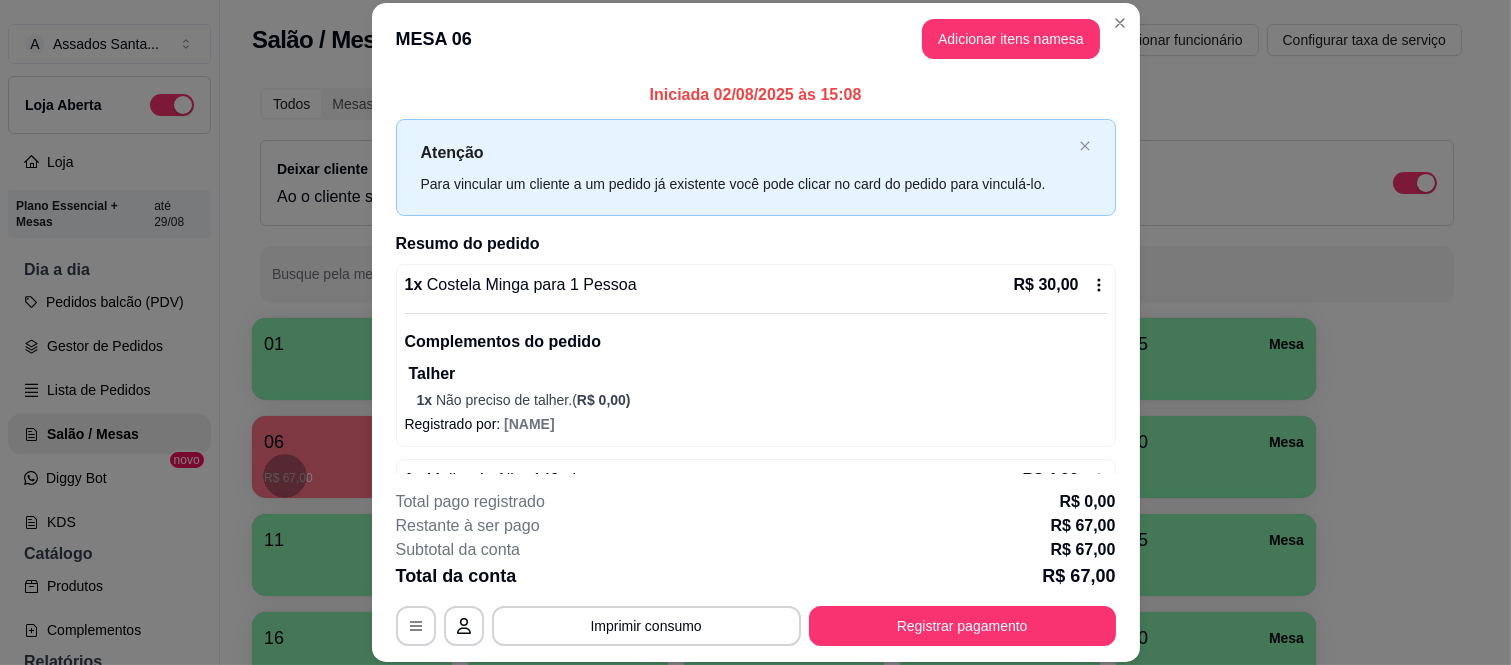 scroll, scrollTop: 61, scrollLeft: 0, axis: vertical 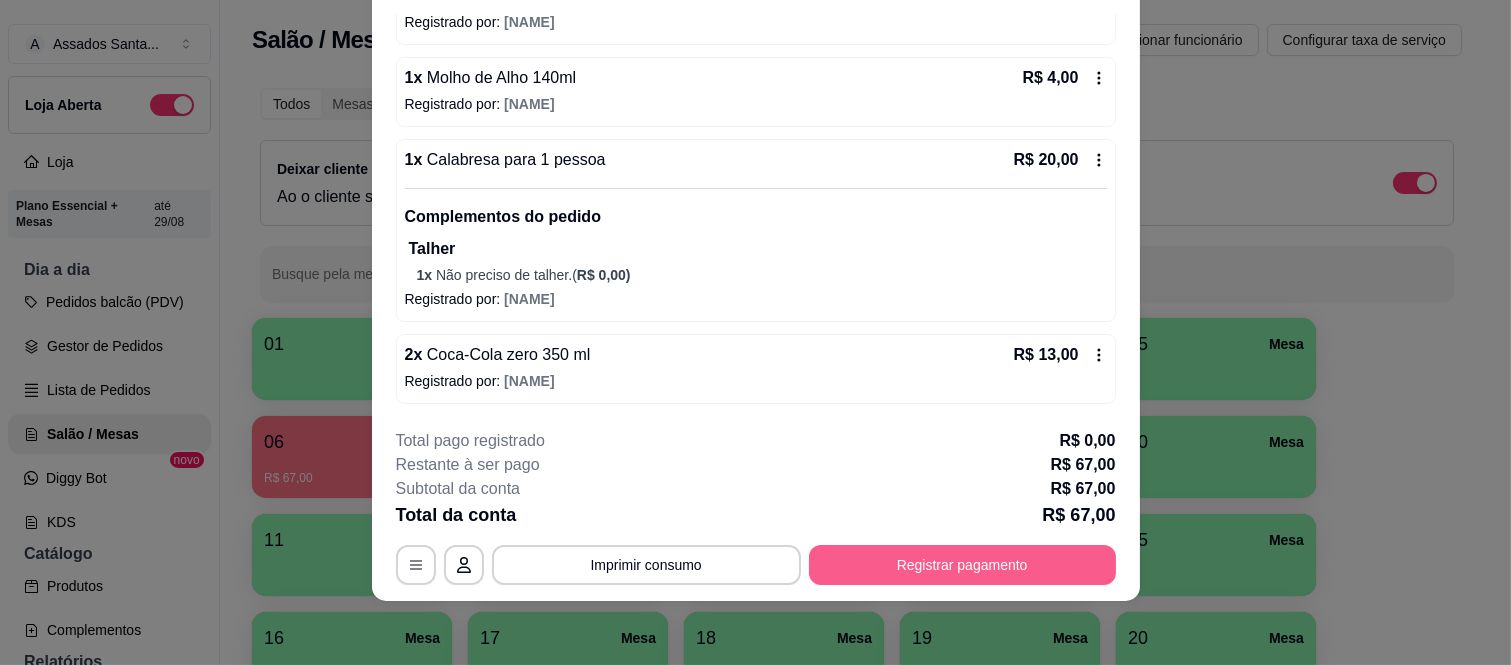 click on "Registrar pagamento" at bounding box center [962, 565] 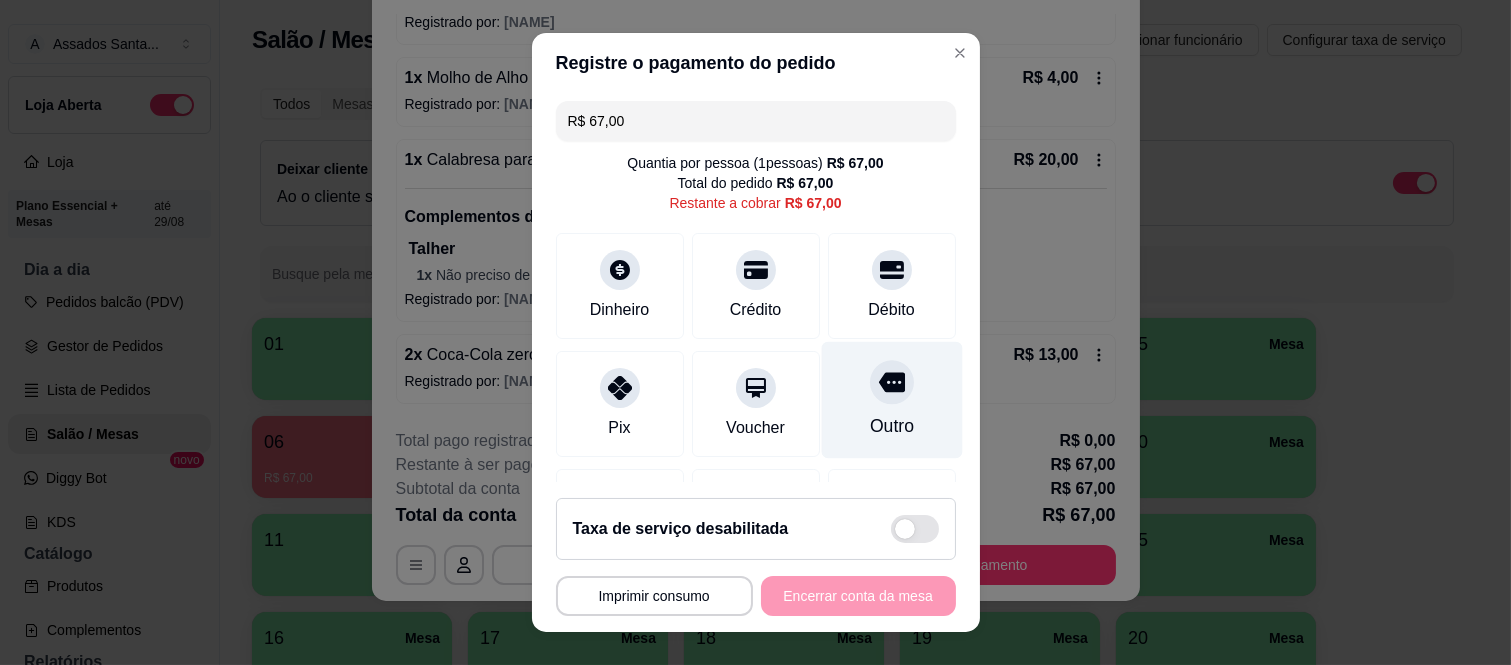click 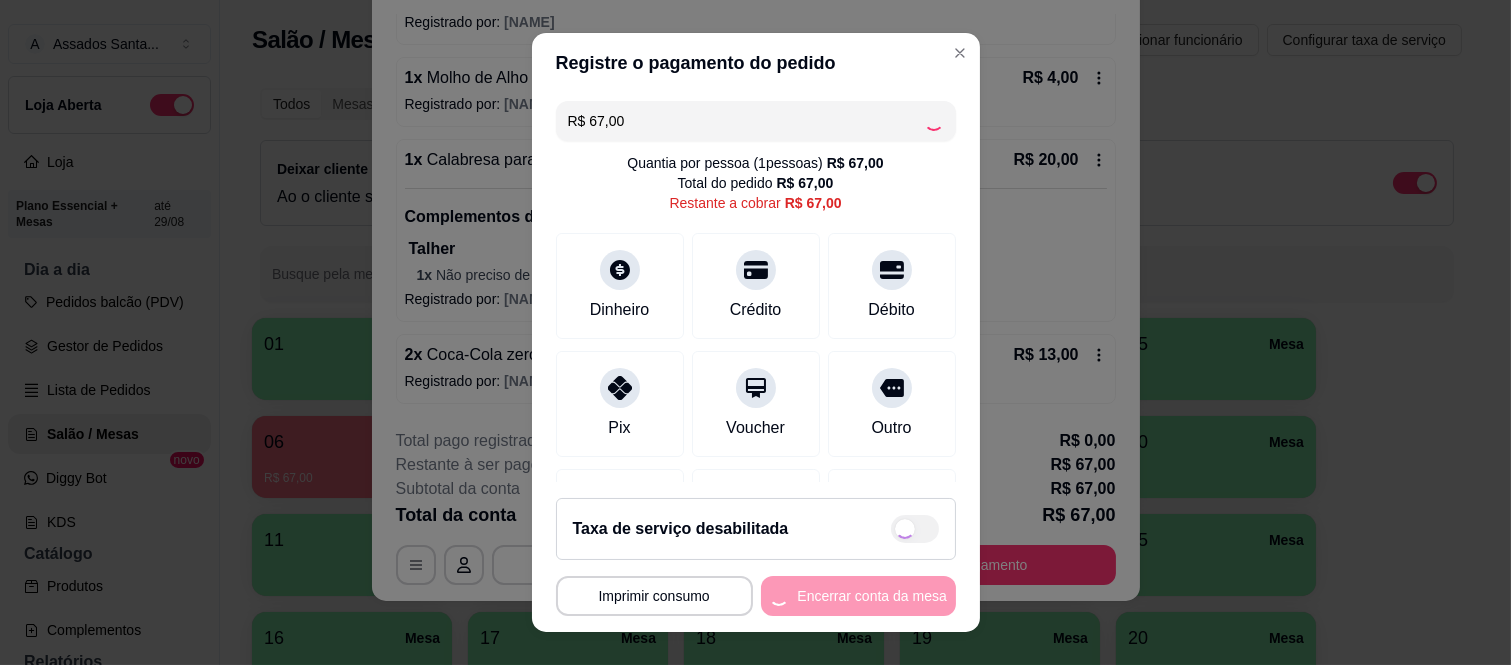 type on "R$ 0,00" 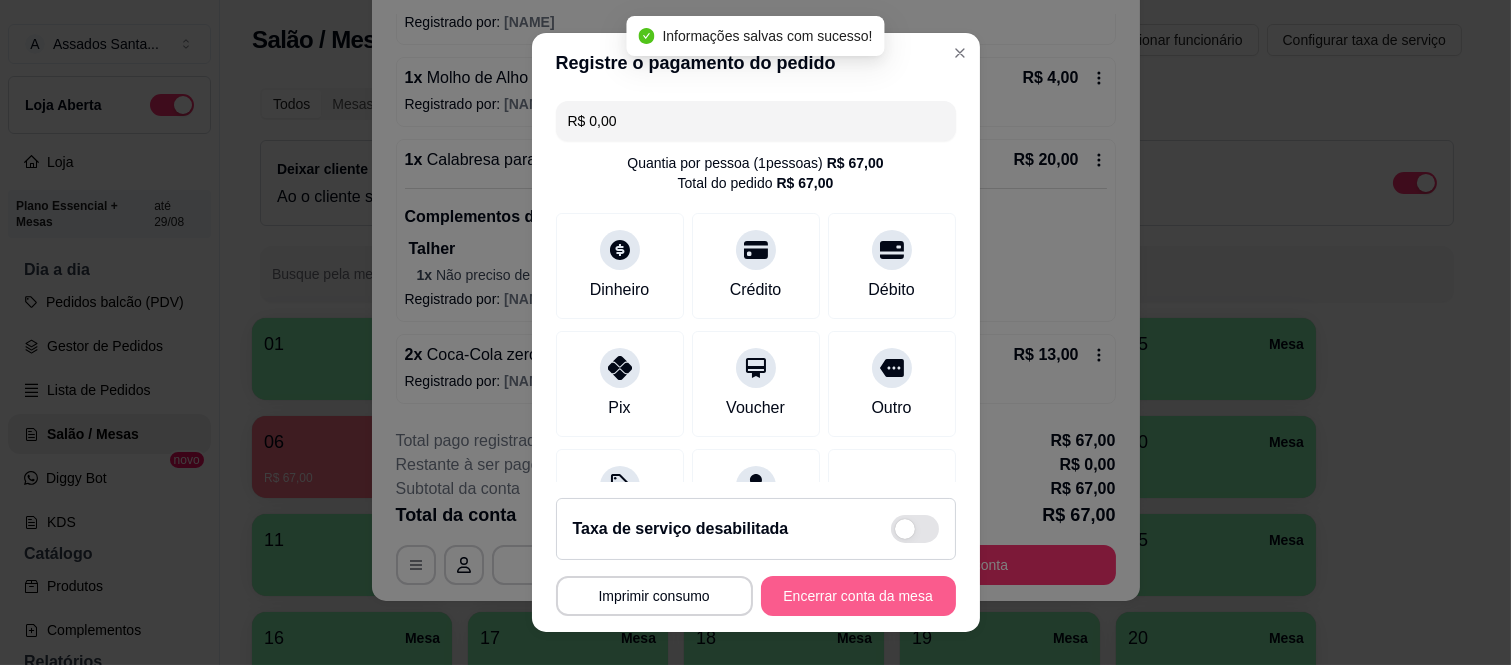 click on "Encerrar conta da mesa" at bounding box center [858, 596] 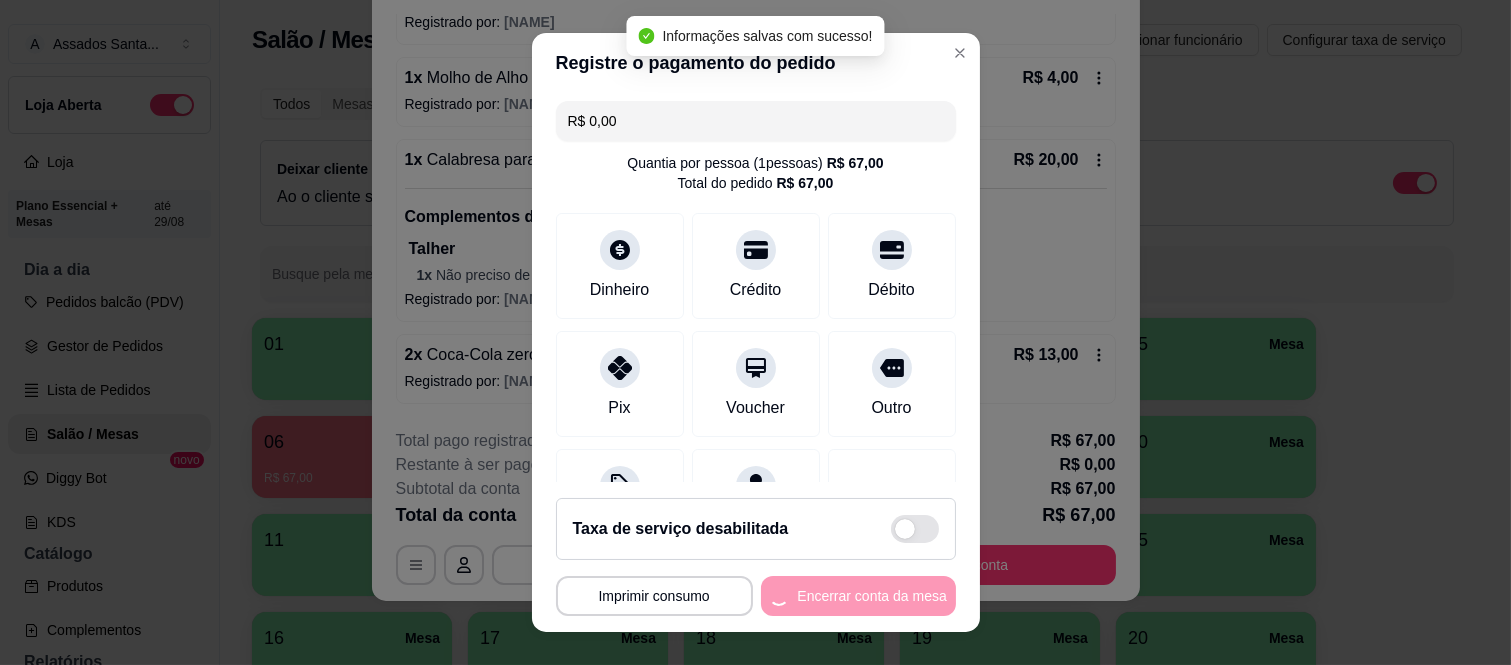 scroll, scrollTop: 0, scrollLeft: 0, axis: both 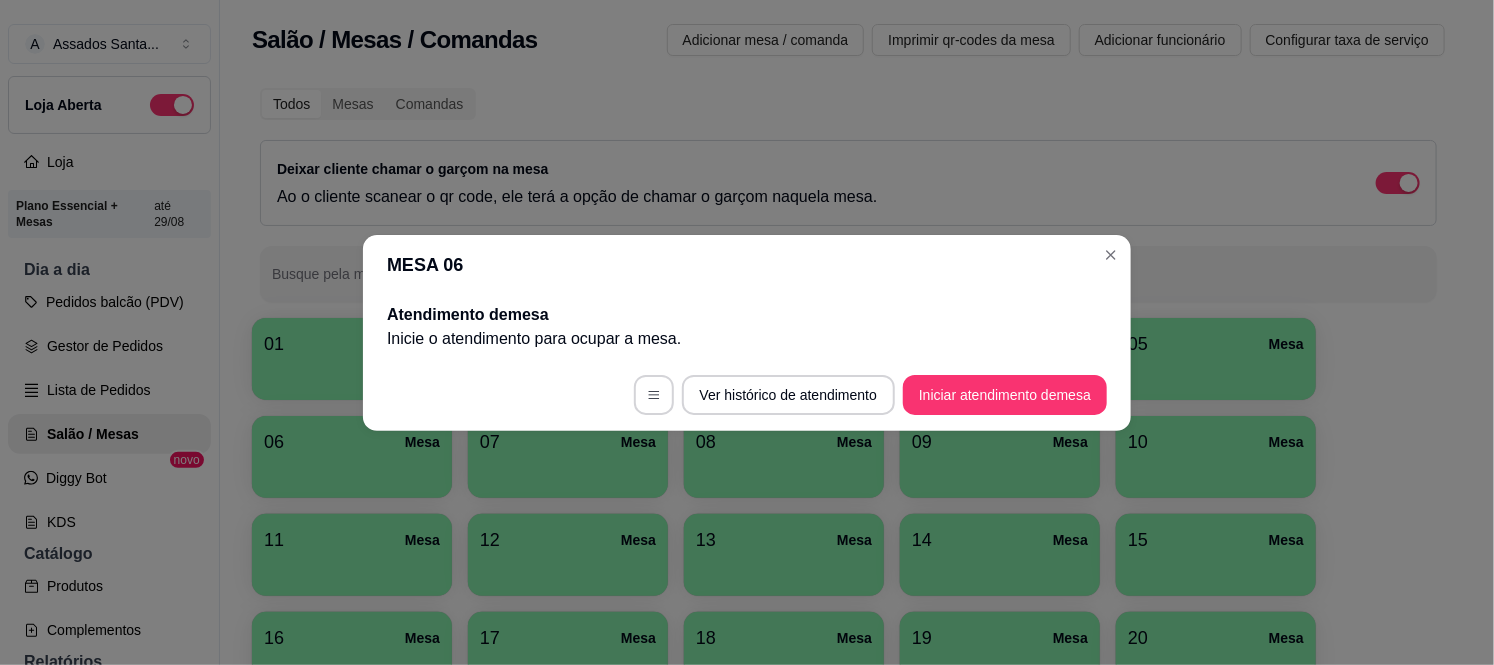 click on "01 Mesa 02 Mesa 3 Mesa 04 Mesa 05 Mesa 06 Mesa 07 Mesa 08 Mesa 09 Mesa 10 Mesa 11 Mesa 12 Mesa 13 Mesa 14 Mesa 15 Mesa 16 Mesa 17 Mesa 18 Mesa 19 Mesa 20 Mesa" at bounding box center (848, 506) 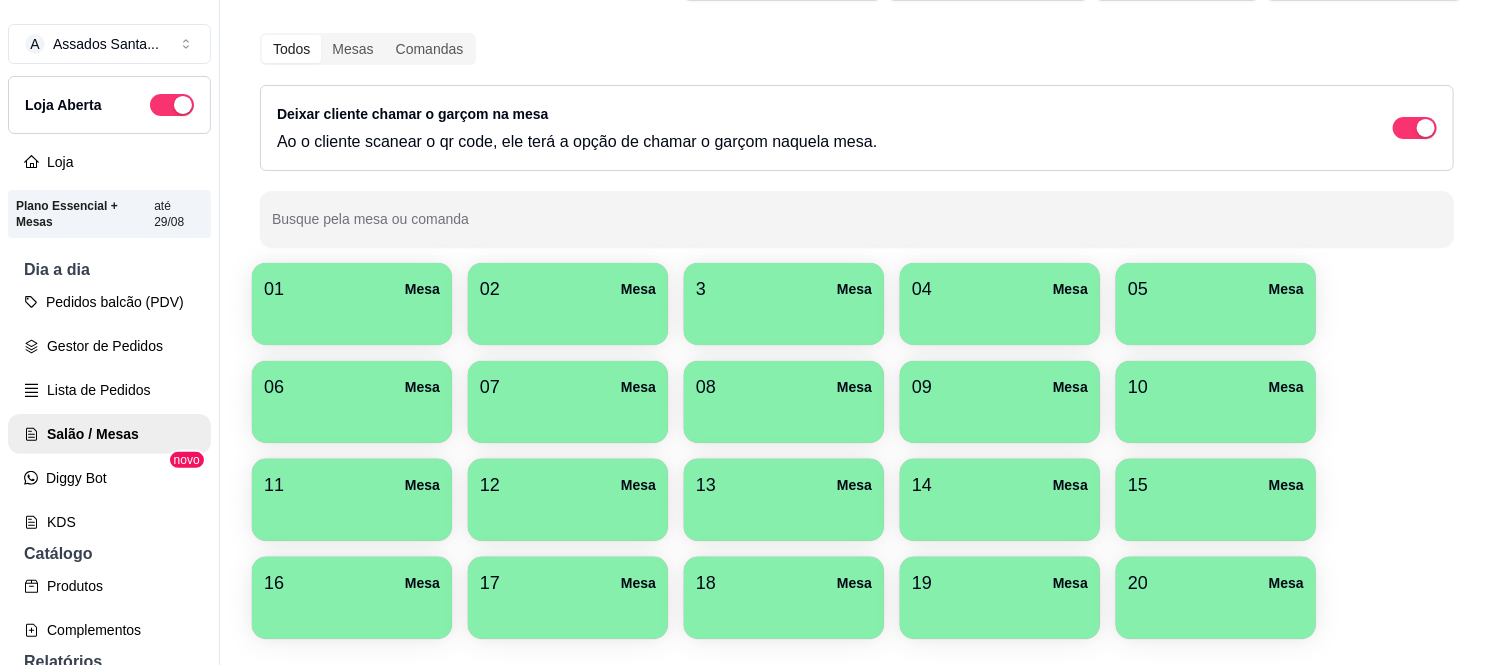 scroll, scrollTop: 0, scrollLeft: 0, axis: both 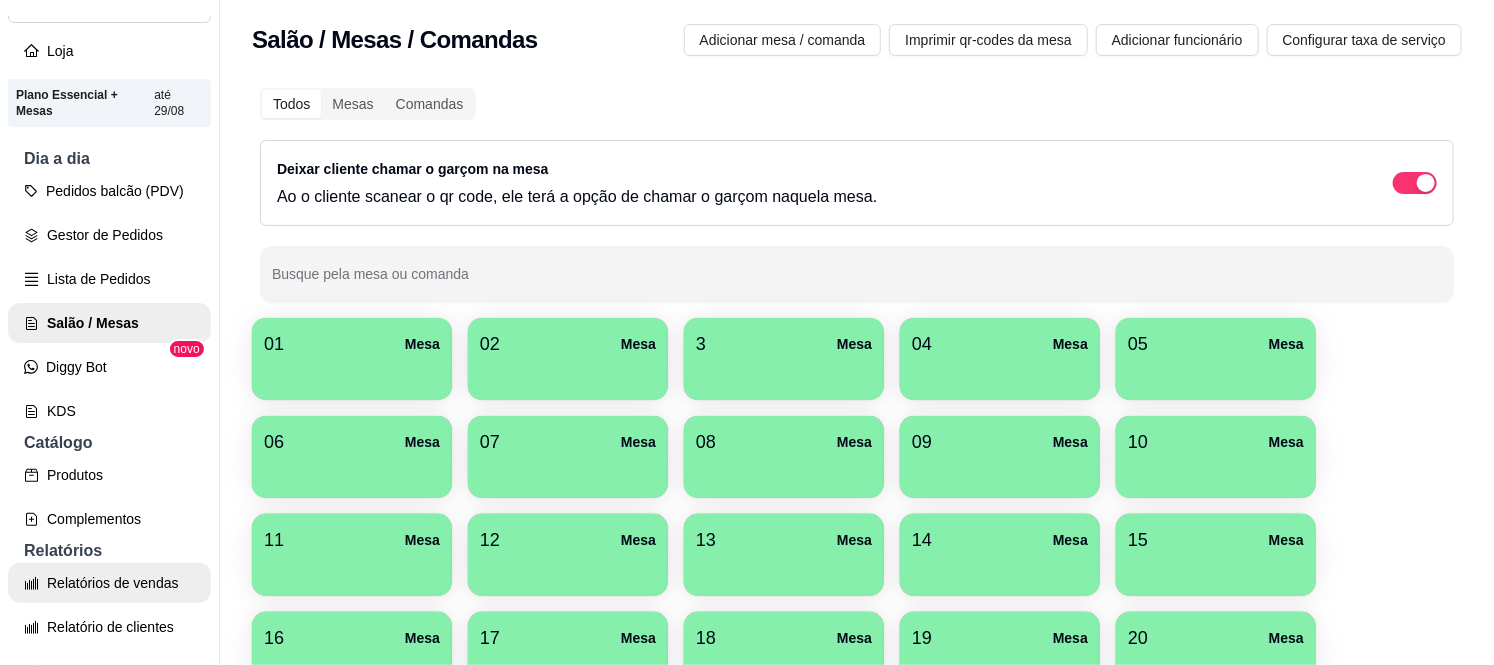 click on "Relatórios de vendas" at bounding box center (109, 583) 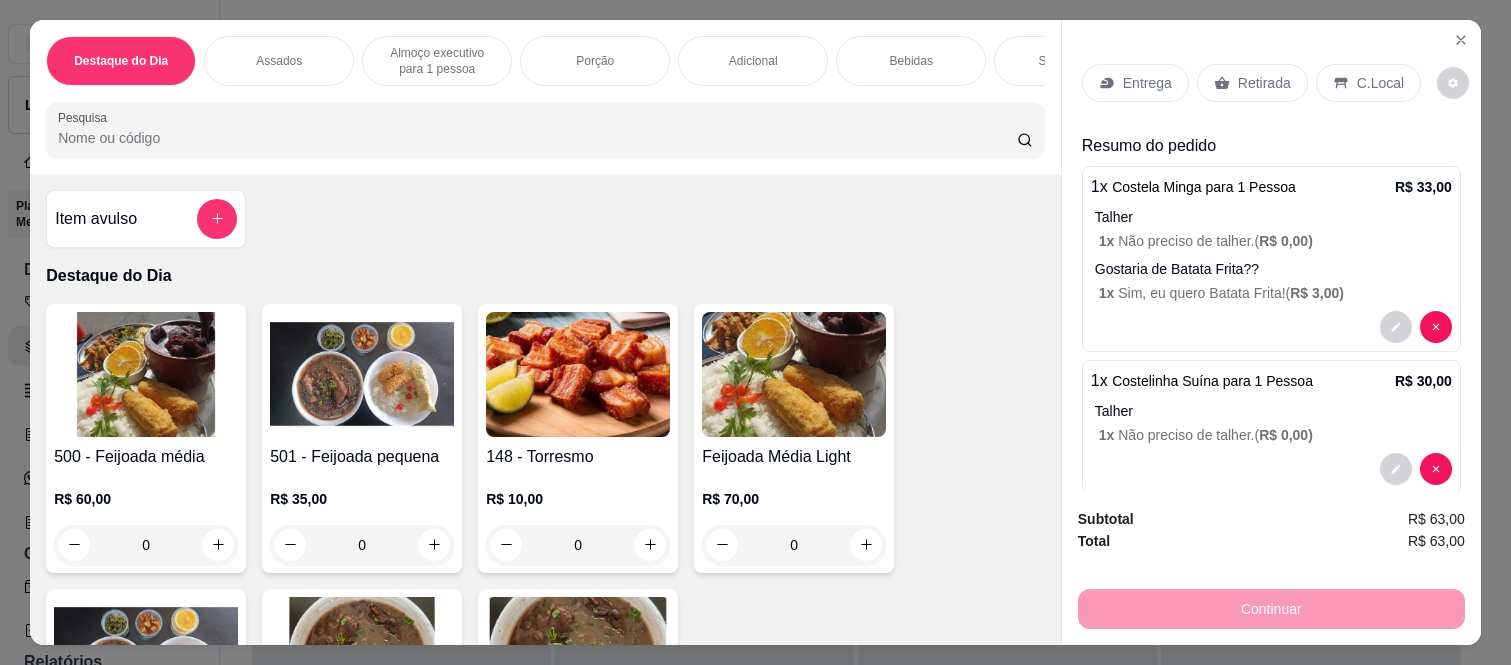 scroll, scrollTop: 0, scrollLeft: 0, axis: both 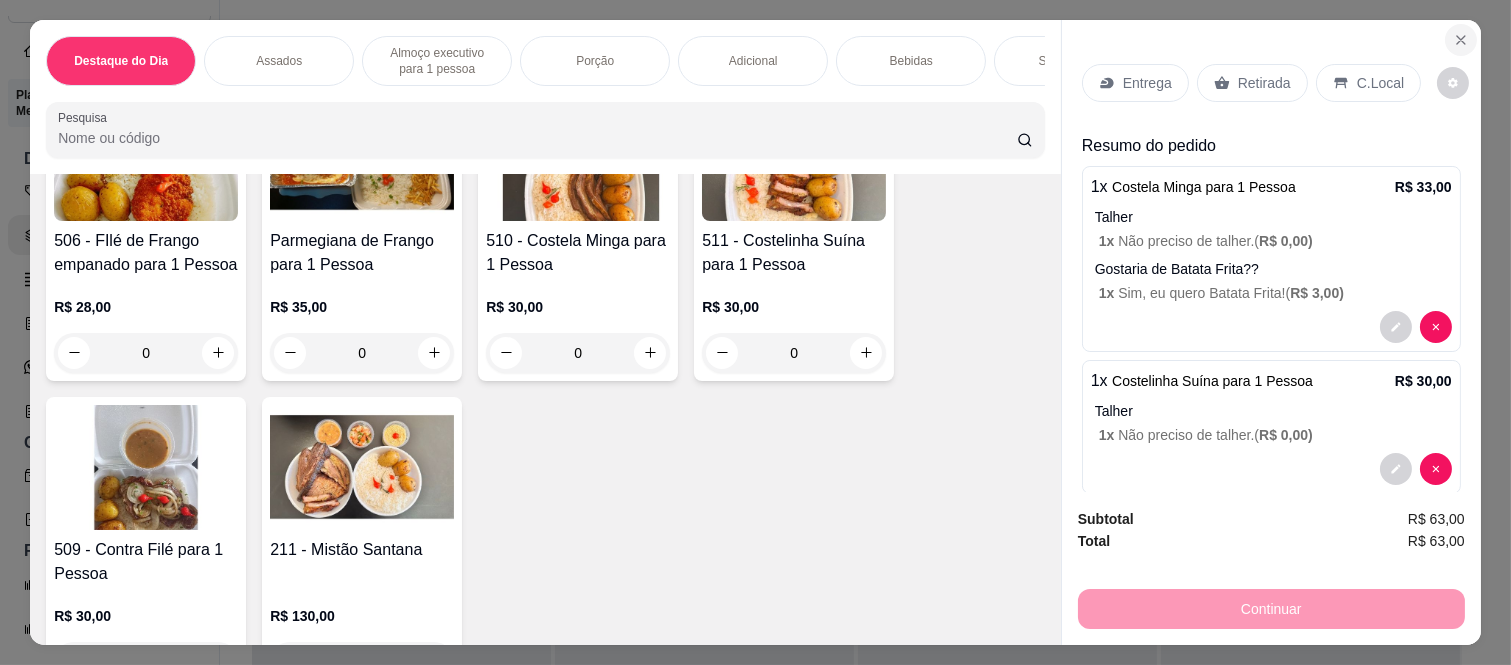 click 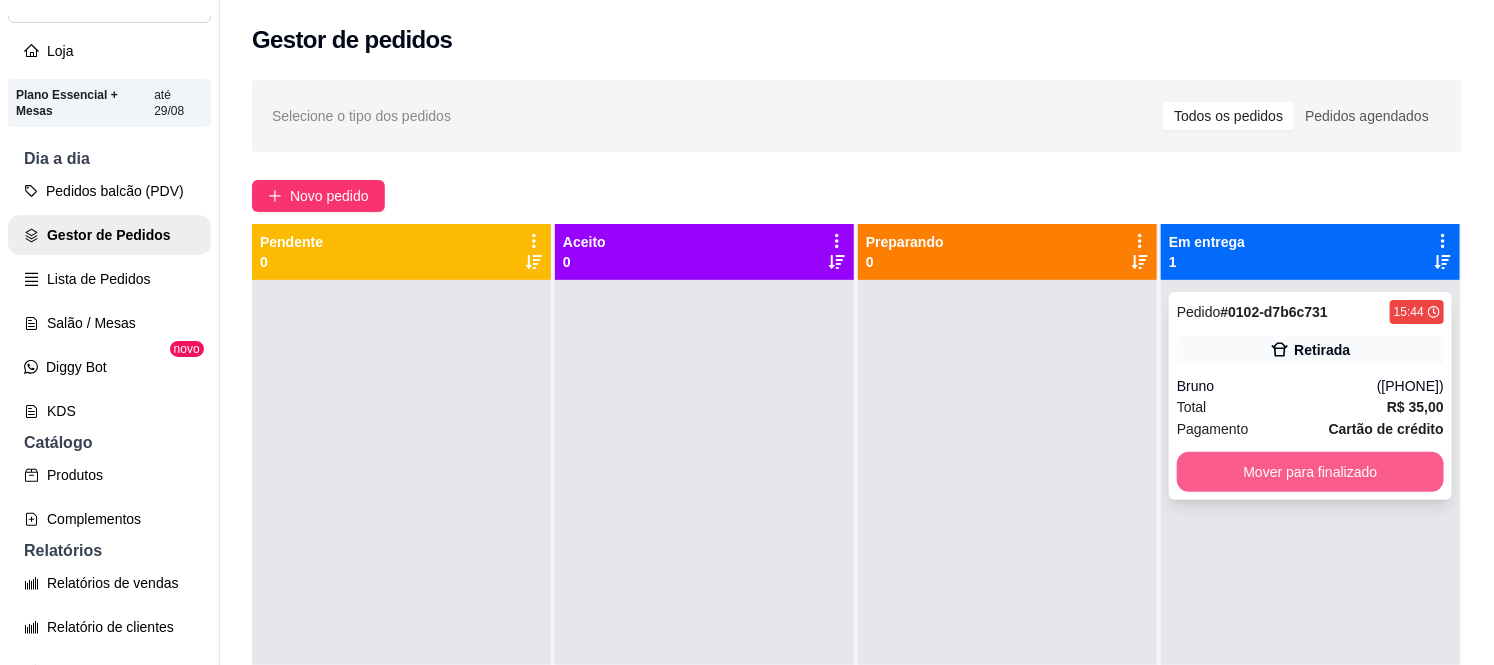 click on "Mover para finalizado" at bounding box center [1310, 472] 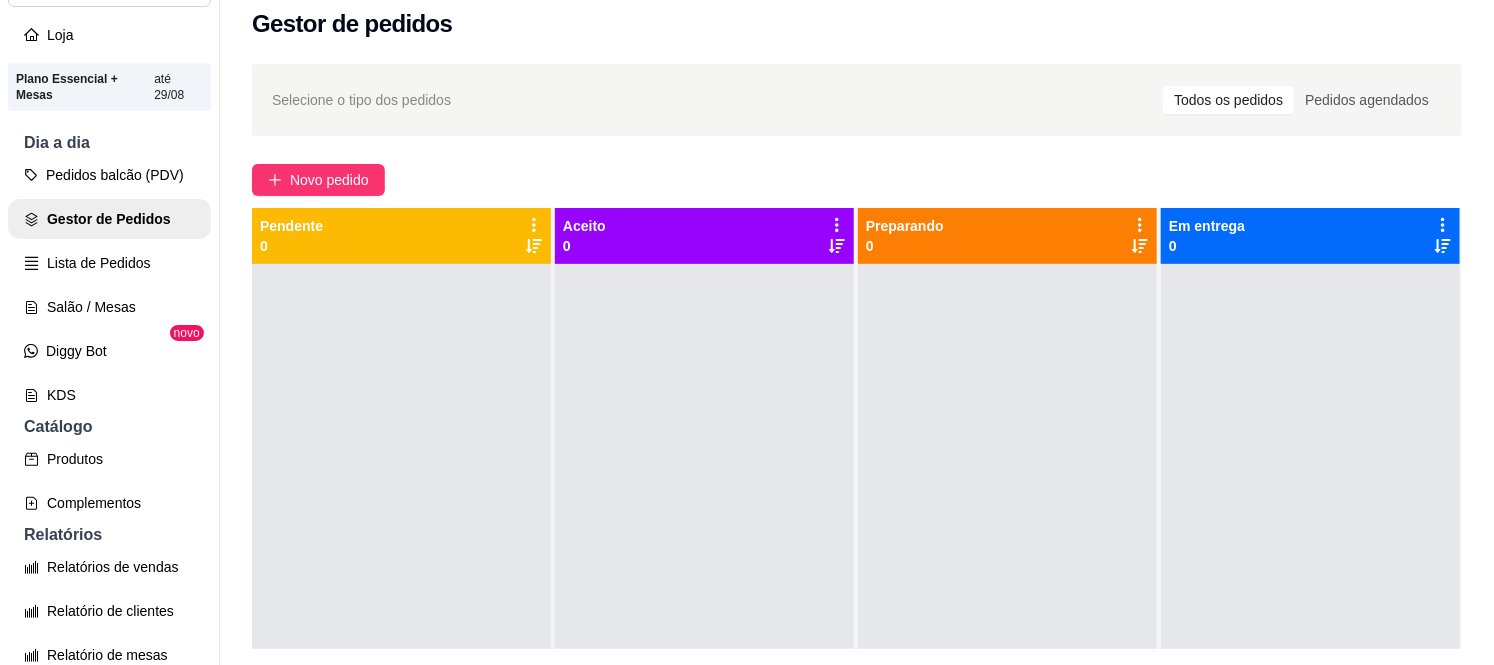 scroll, scrollTop: 32, scrollLeft: 0, axis: vertical 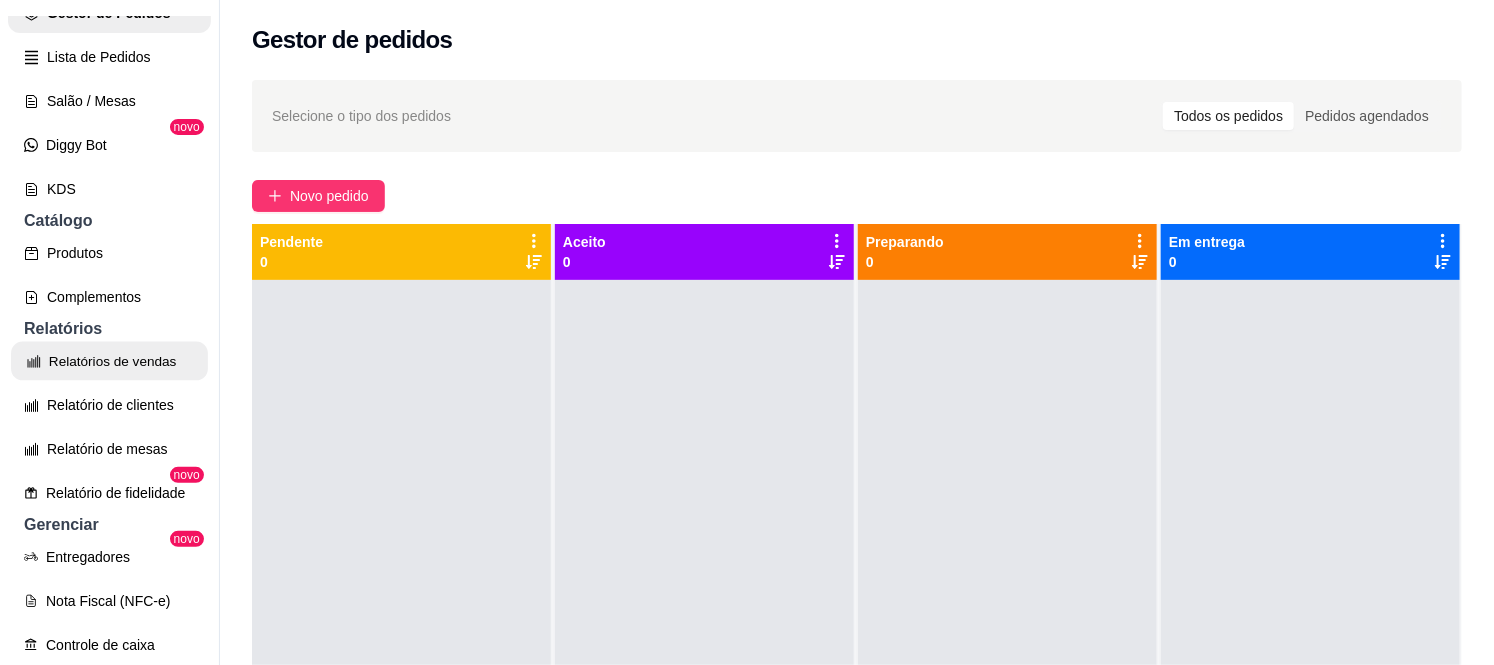 click on "Relatórios de vendas" at bounding box center [109, 361] 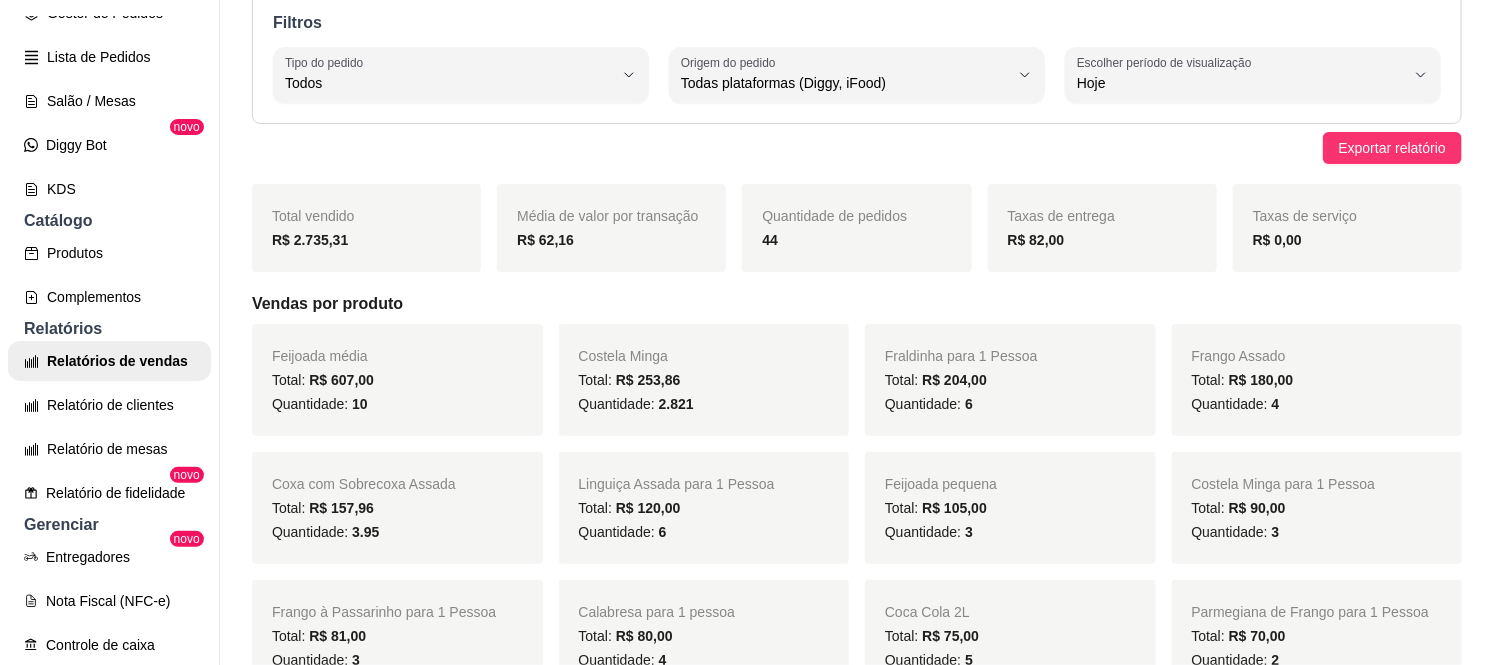 scroll, scrollTop: 111, scrollLeft: 0, axis: vertical 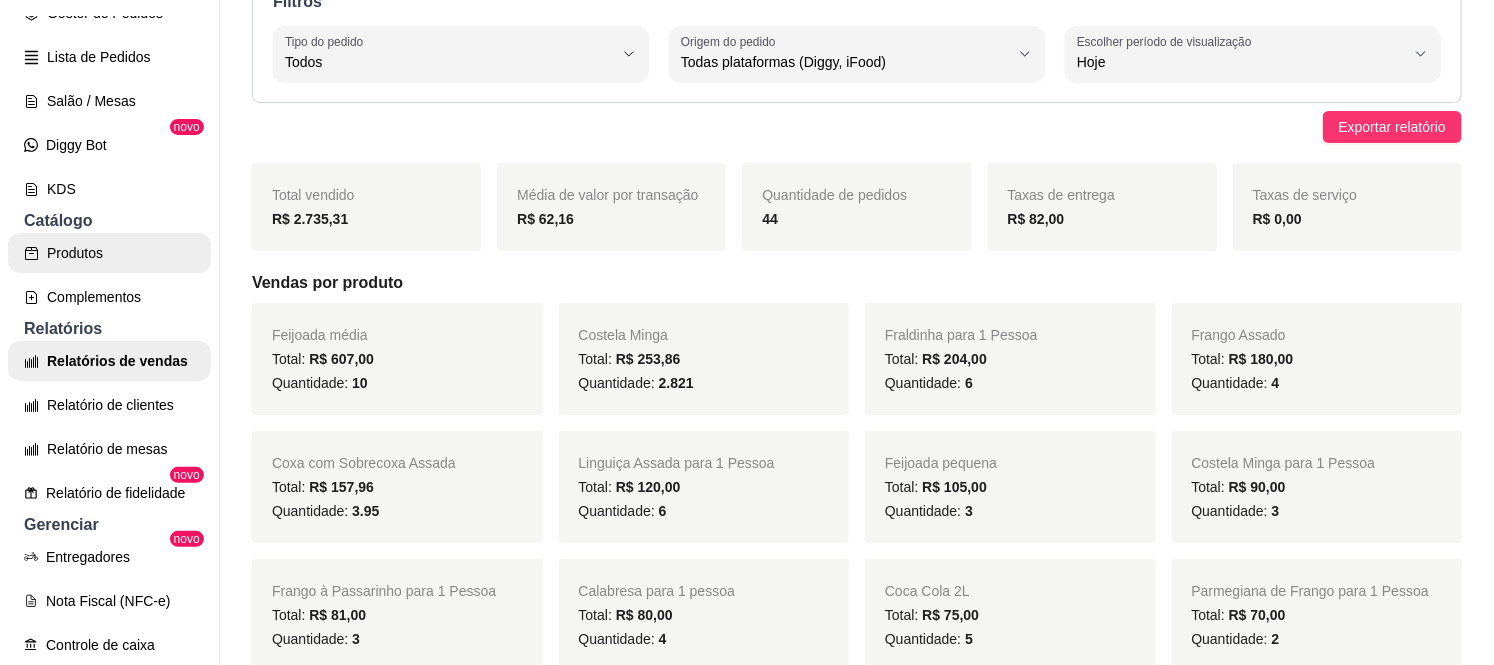 click on "Produtos" at bounding box center [109, 253] 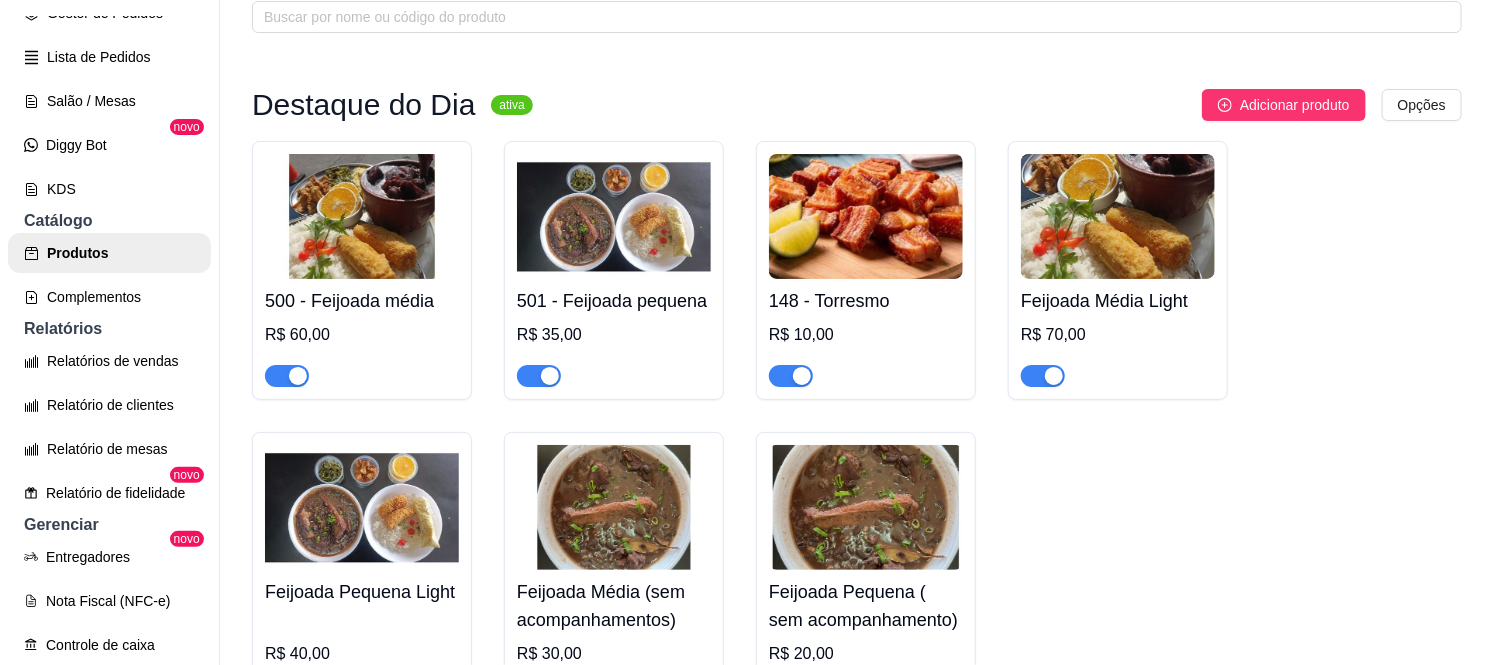 scroll, scrollTop: 0, scrollLeft: 0, axis: both 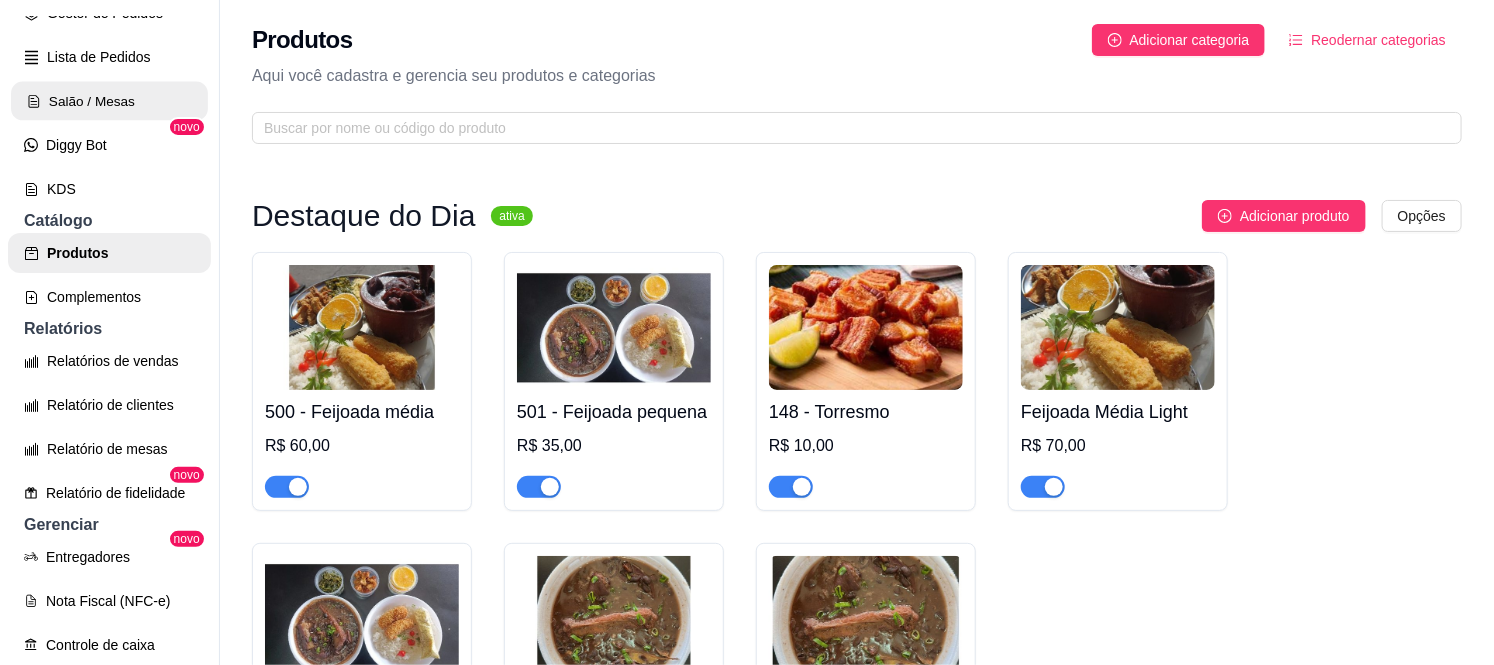 click on "Salão / Mesas" at bounding box center (109, 101) 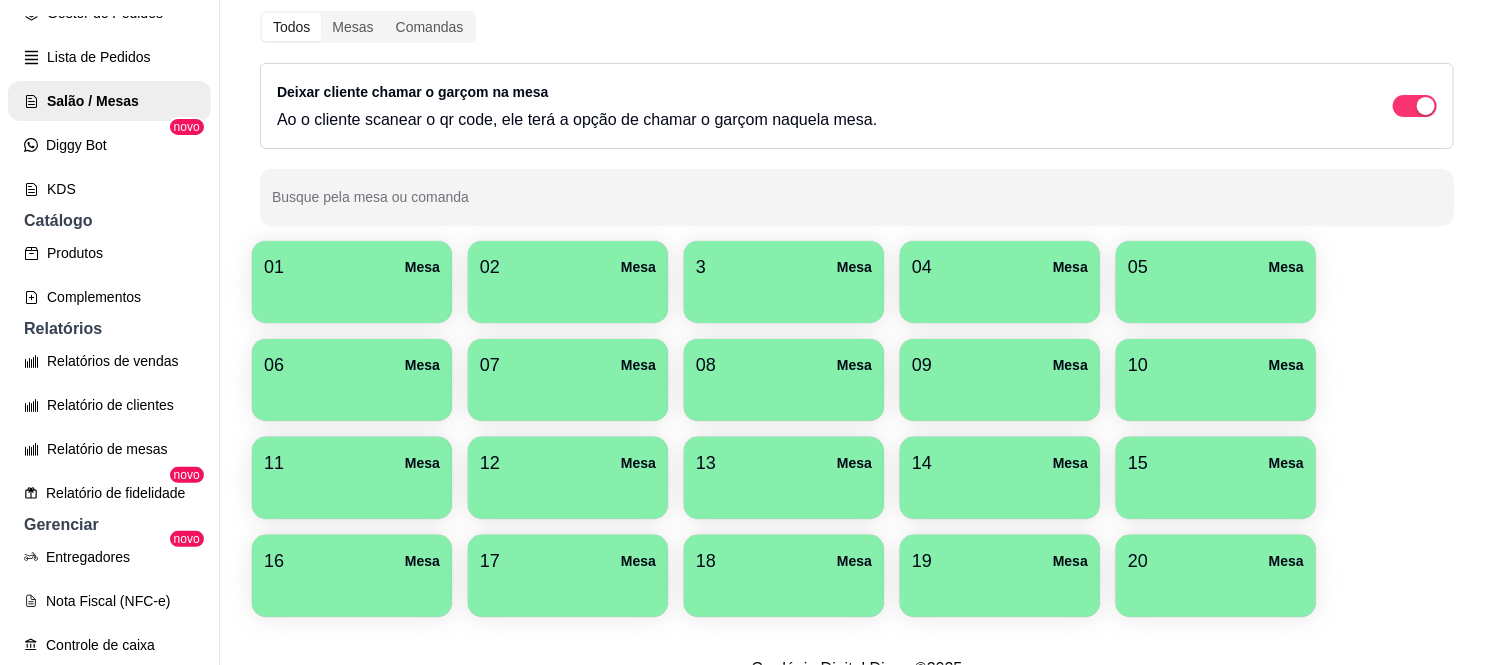 scroll, scrollTop: 111, scrollLeft: 0, axis: vertical 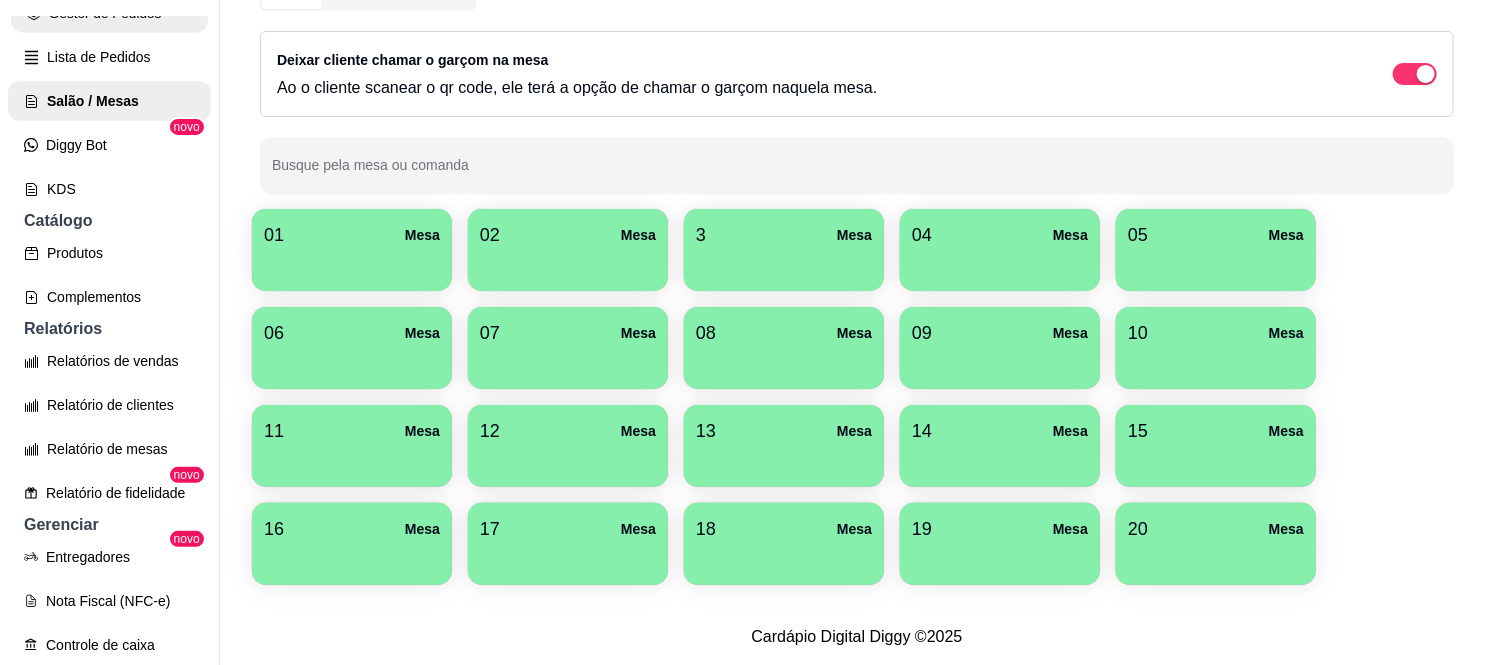 click on "Gestor de Pedidos" at bounding box center (109, 13) 